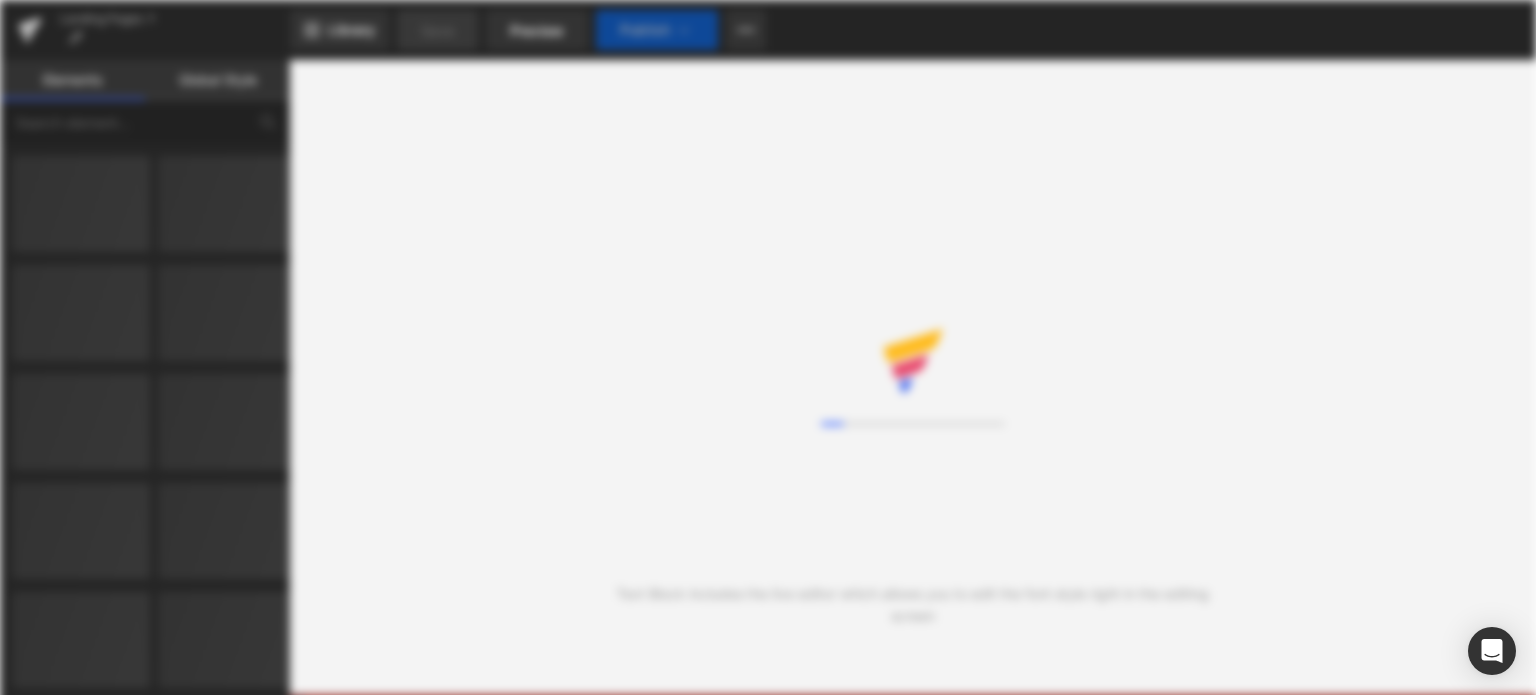 scroll, scrollTop: 0, scrollLeft: 0, axis: both 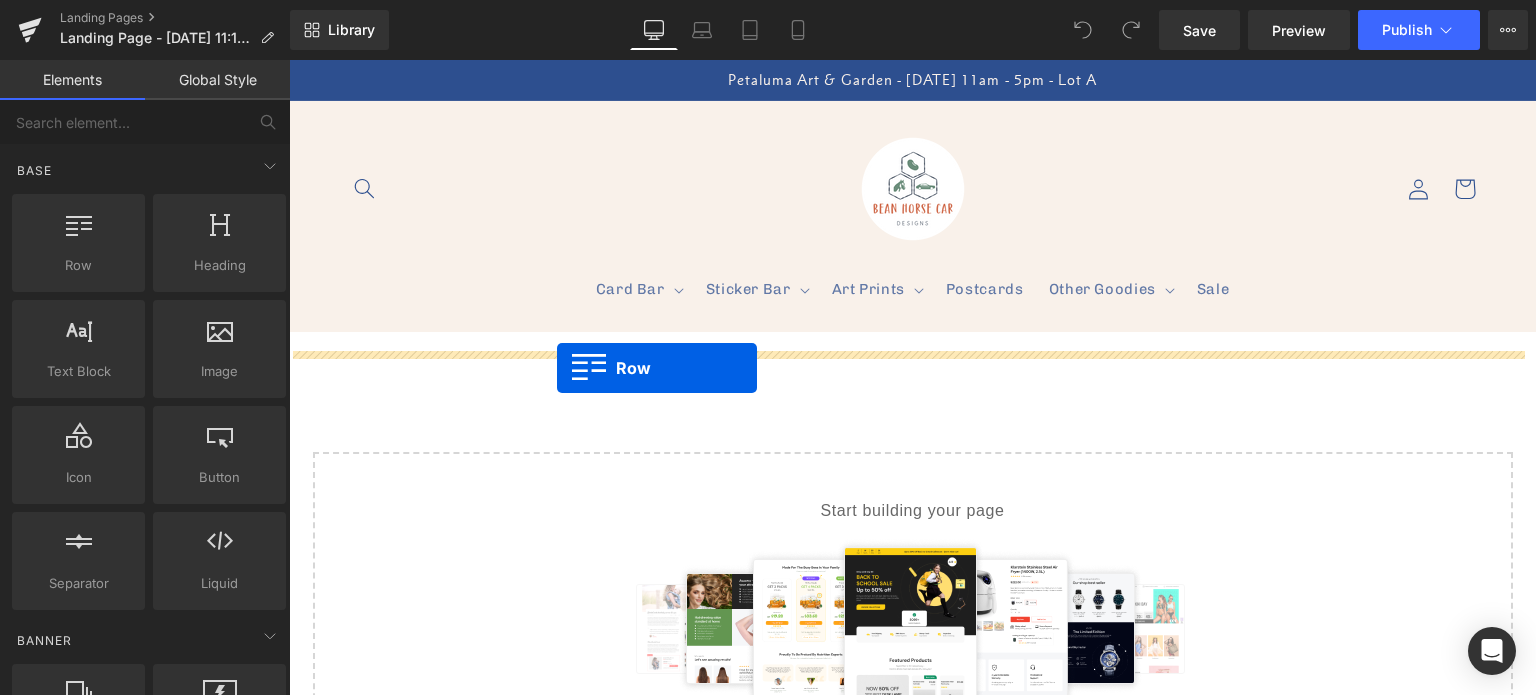 drag, startPoint x: 383, startPoint y: 312, endPoint x: 562, endPoint y: 371, distance: 188.47281 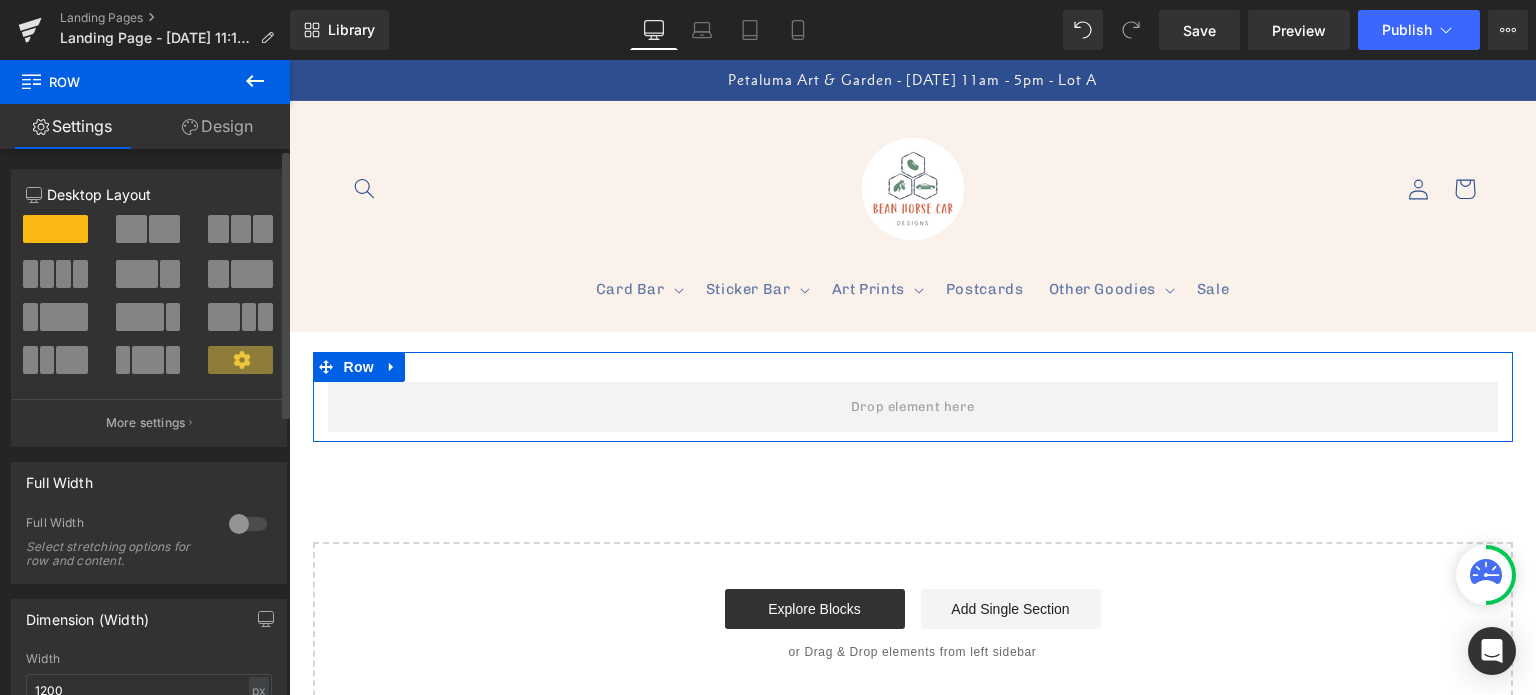 drag, startPoint x: 170, startPoint y: 231, endPoint x: 163, endPoint y: 215, distance: 17.464249 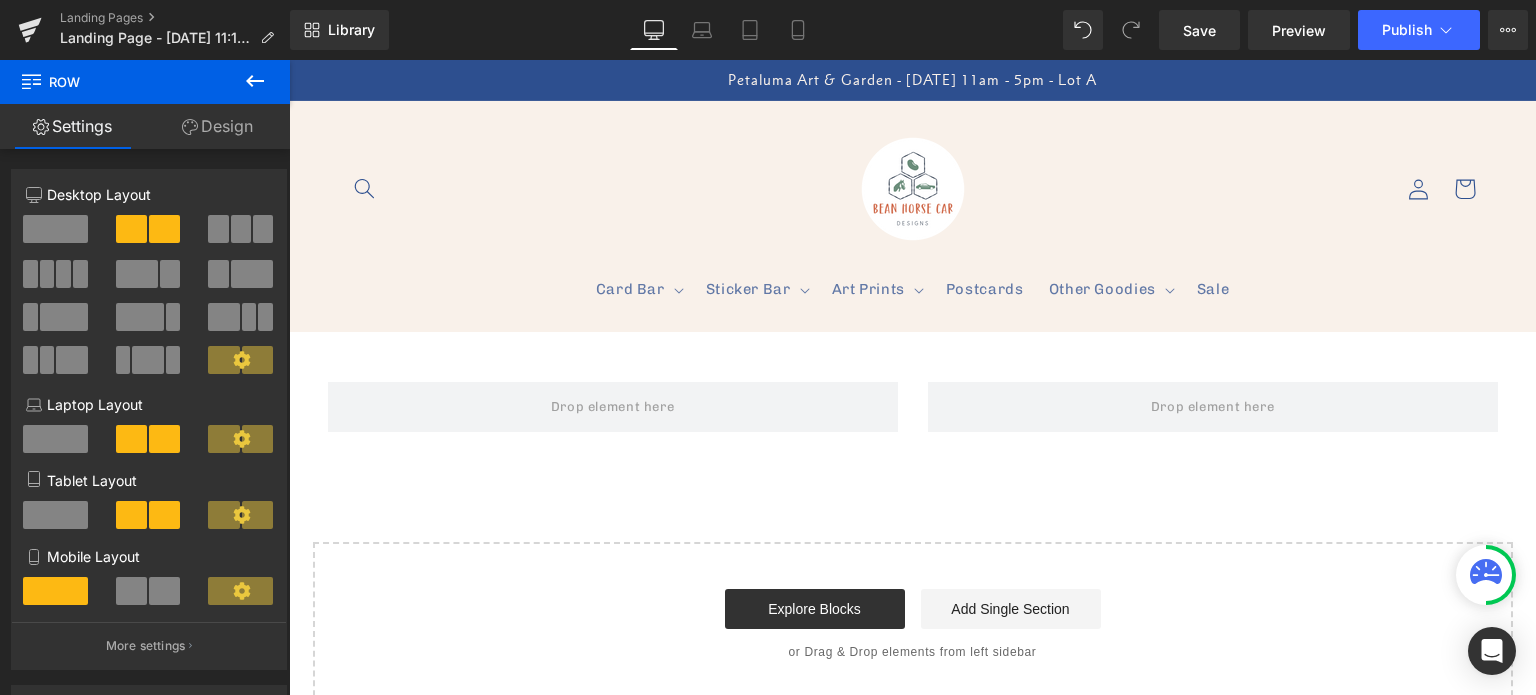 click 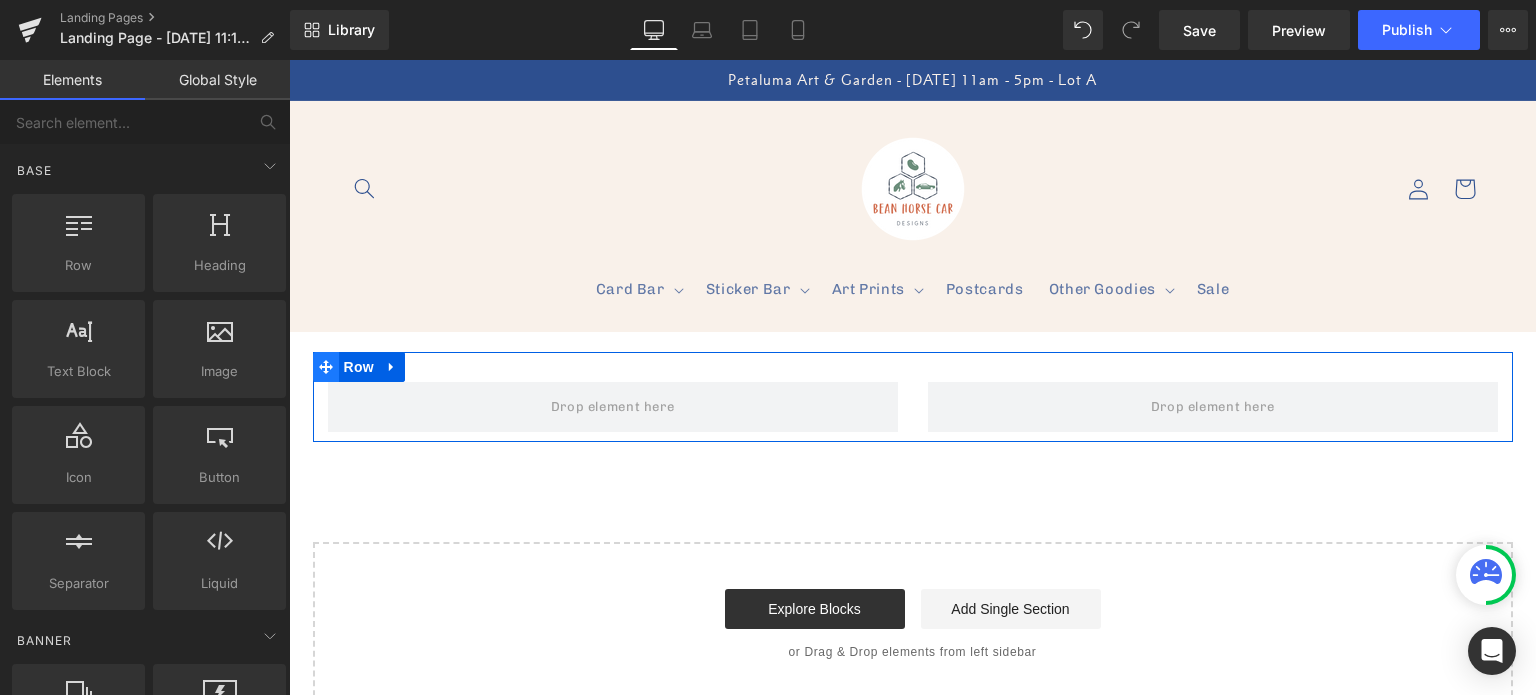 click on "Row" at bounding box center (359, 367) 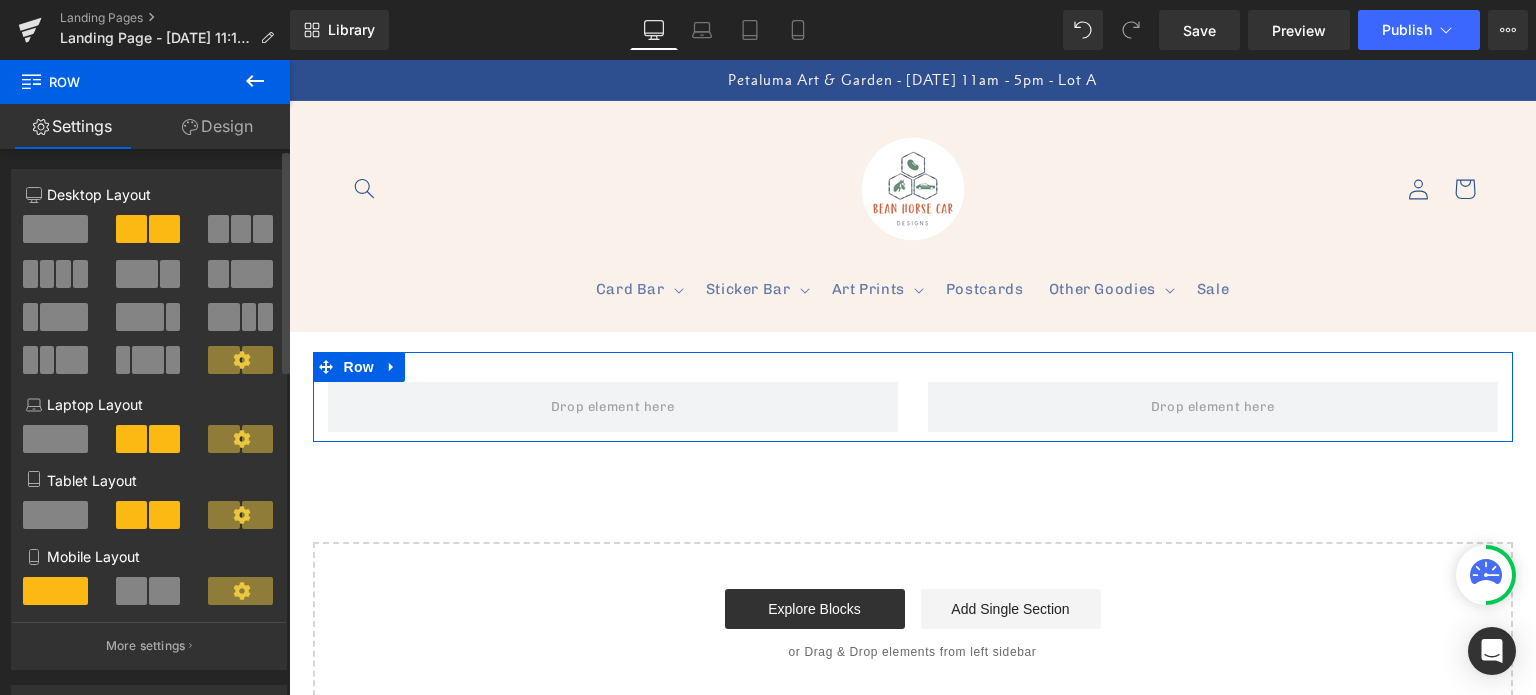 click at bounding box center (55, 229) 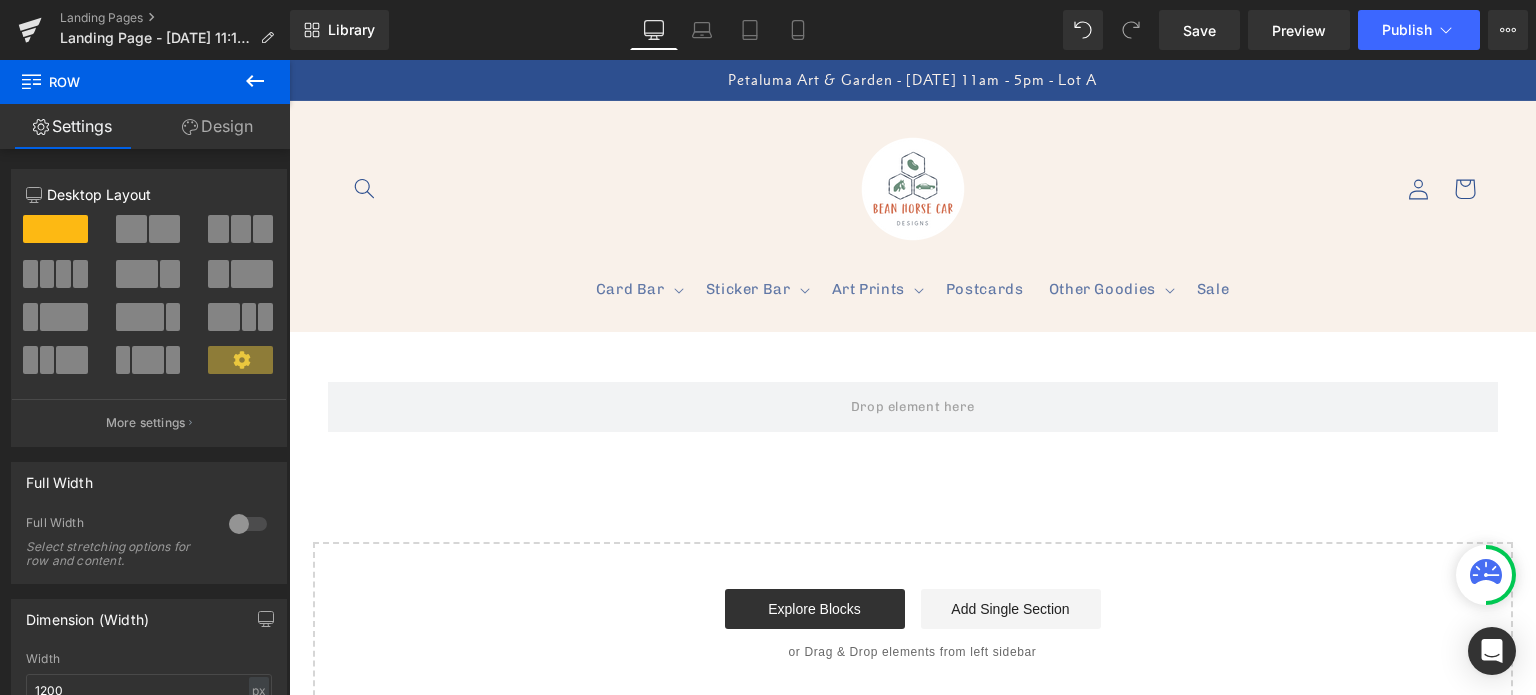click 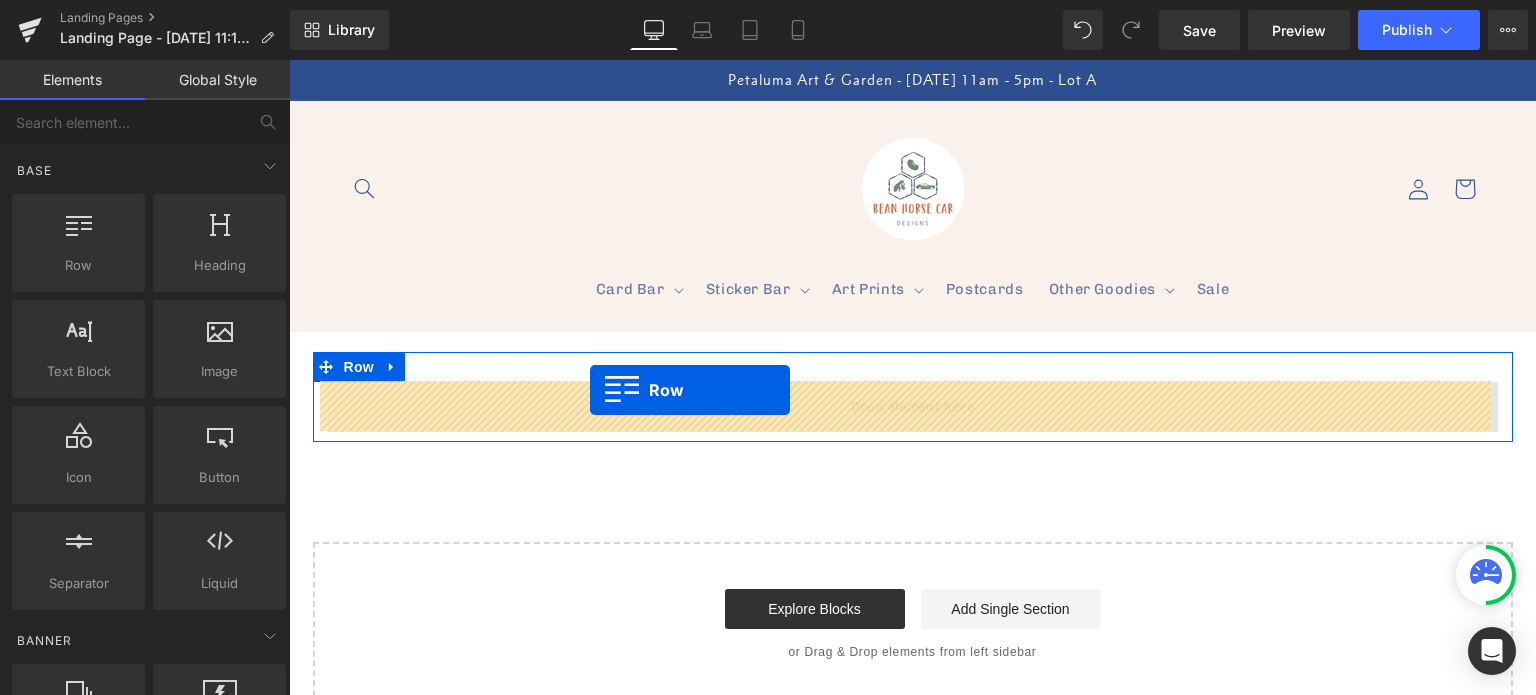 drag, startPoint x: 377, startPoint y: 318, endPoint x: 590, endPoint y: 392, distance: 225.48836 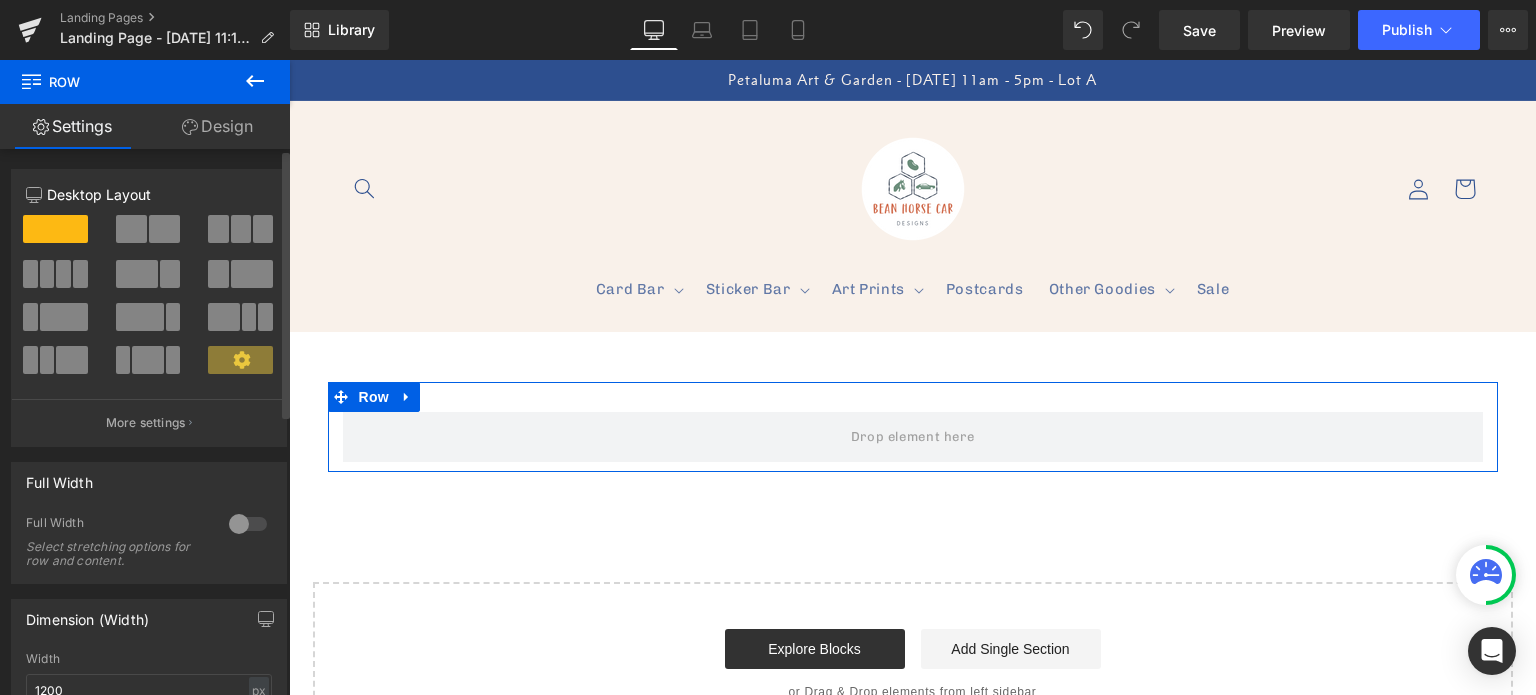 click at bounding box center (252, 274) 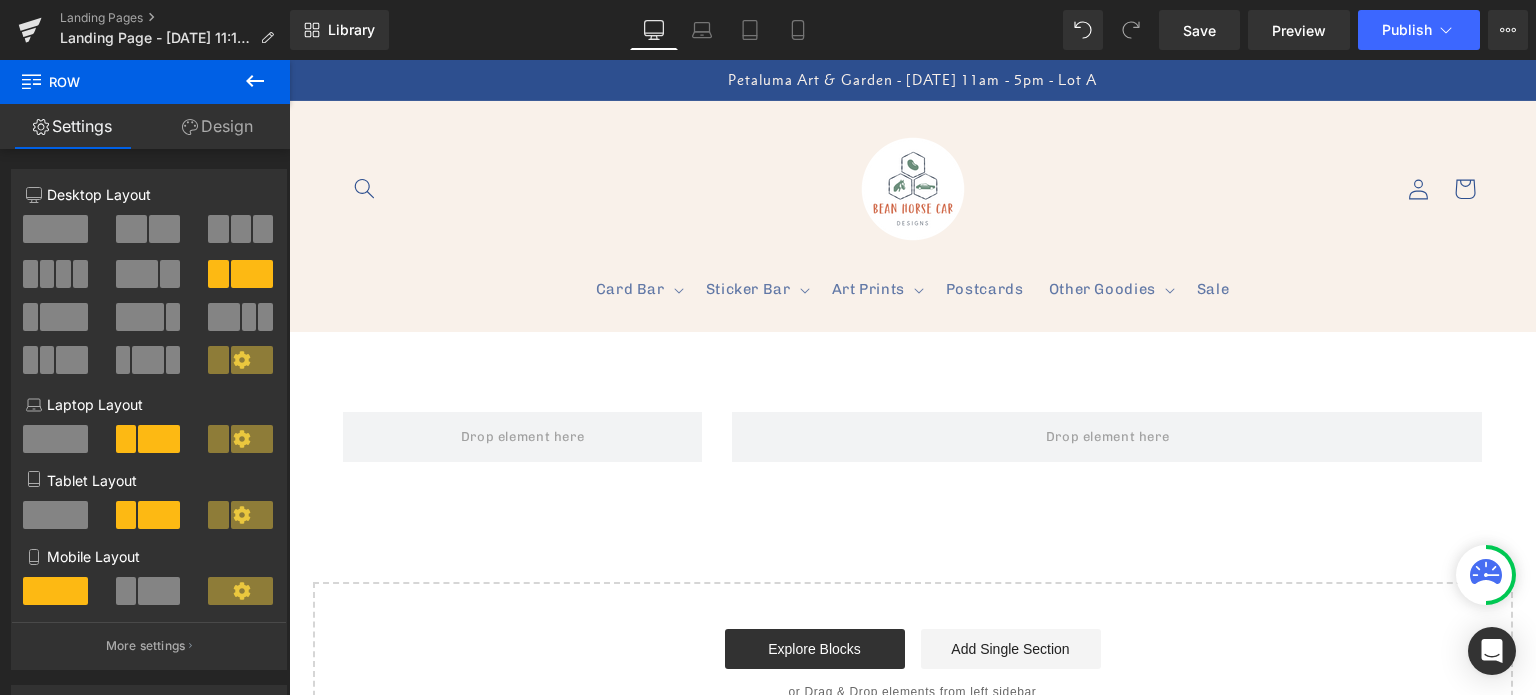 click 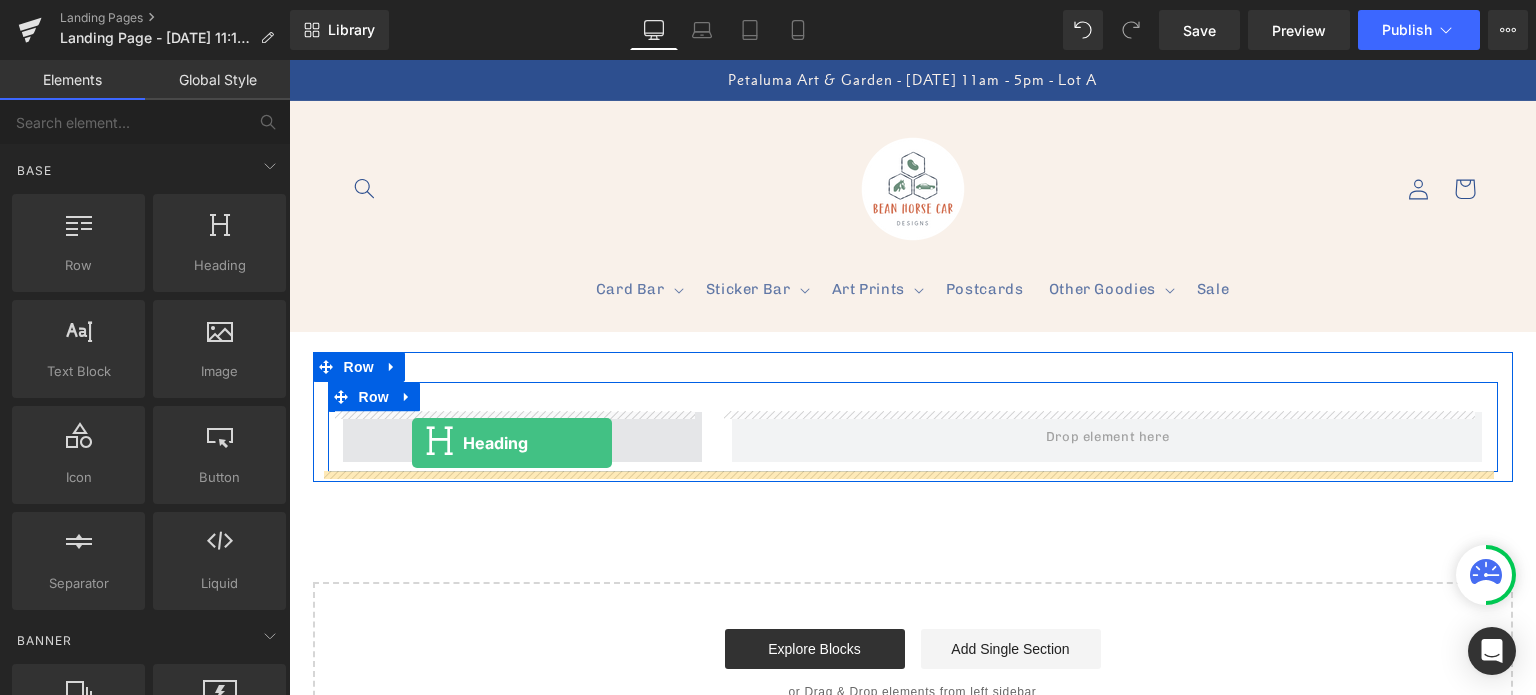 drag, startPoint x: 496, startPoint y: 303, endPoint x: 412, endPoint y: 443, distance: 163.26665 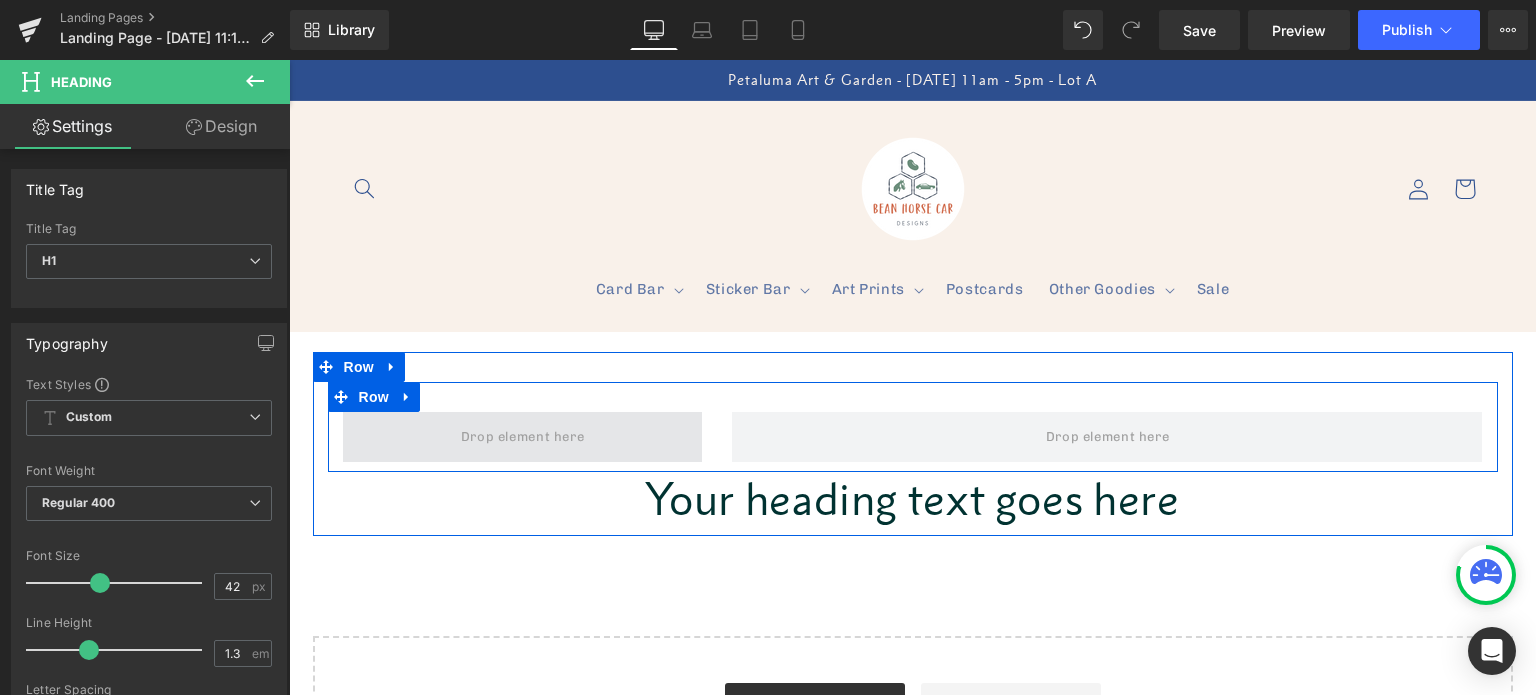 drag, startPoint x: 412, startPoint y: 441, endPoint x: 412, endPoint y: 425, distance: 16 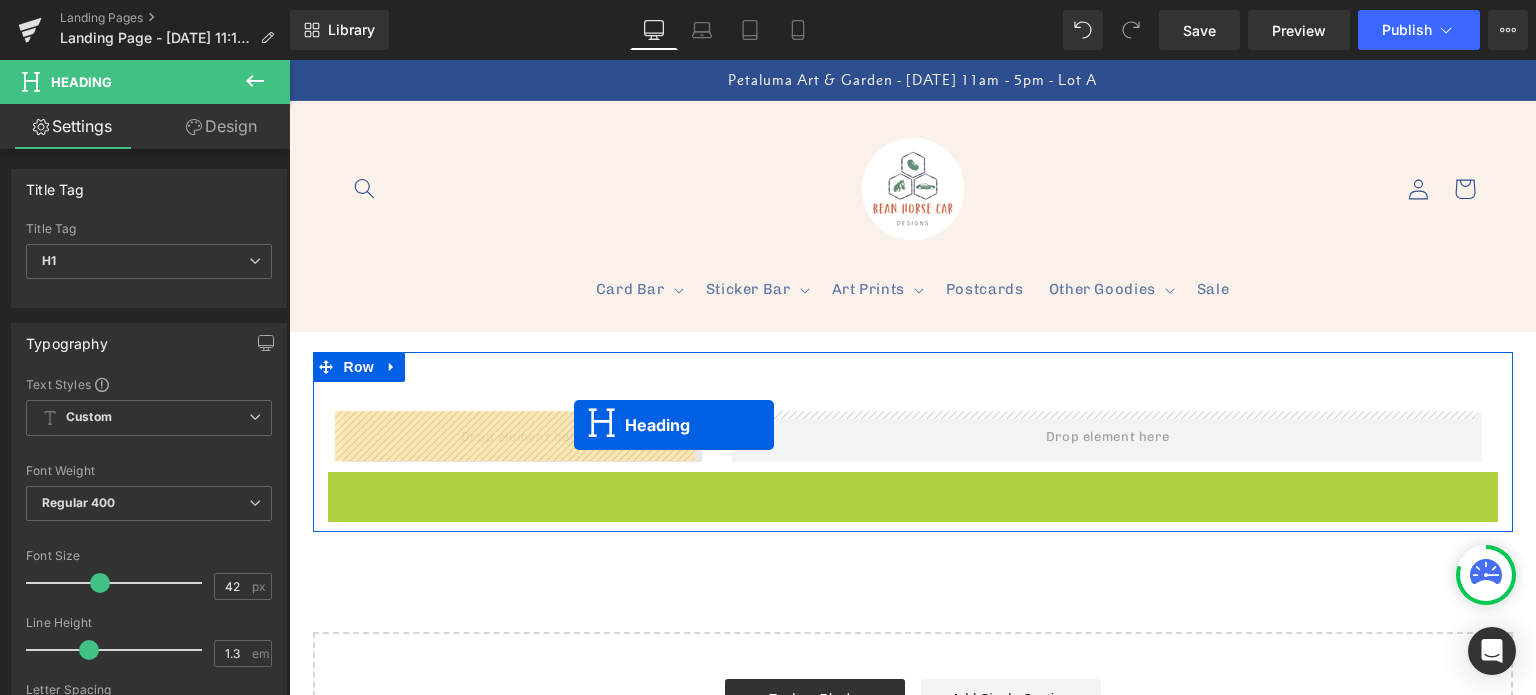 drag, startPoint x: 864, startPoint y: 501, endPoint x: 573, endPoint y: 425, distance: 300.7607 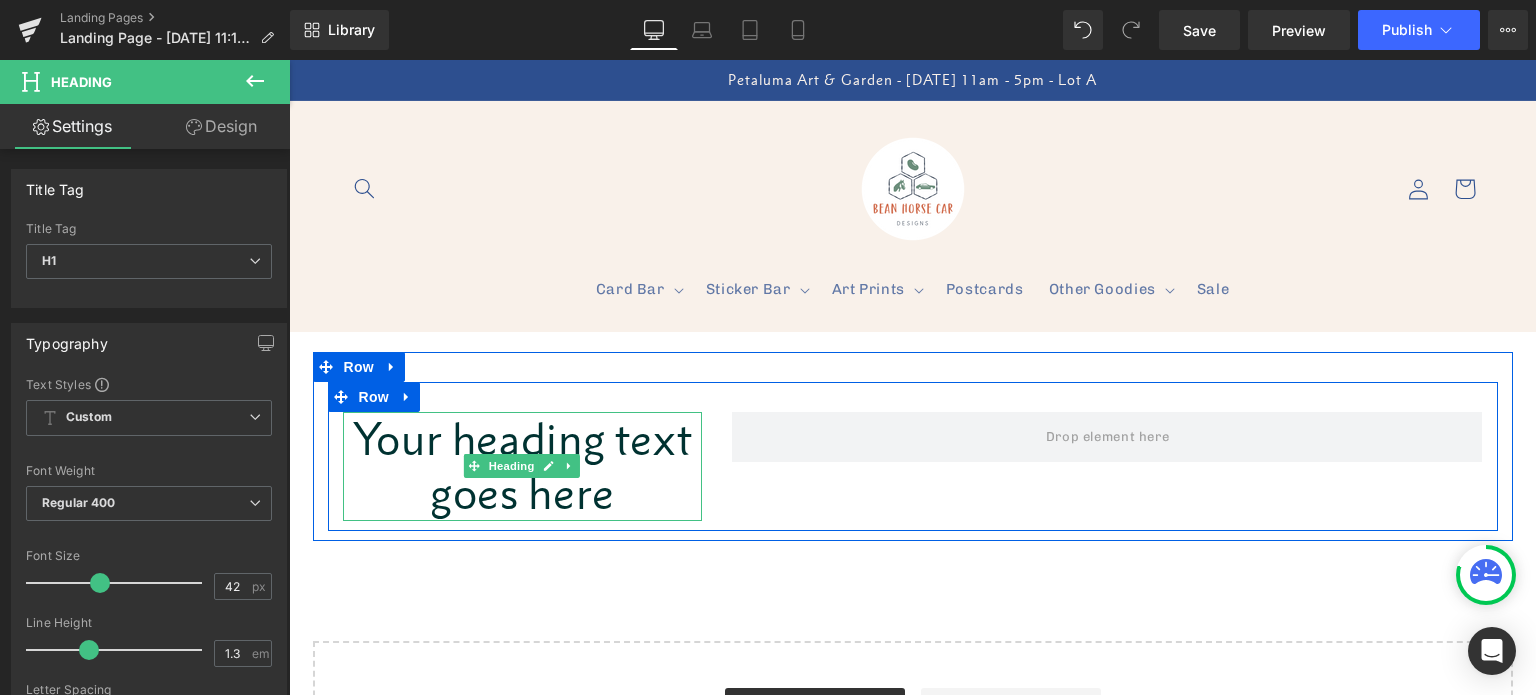 click on "Your heading text goes here" at bounding box center [523, 466] 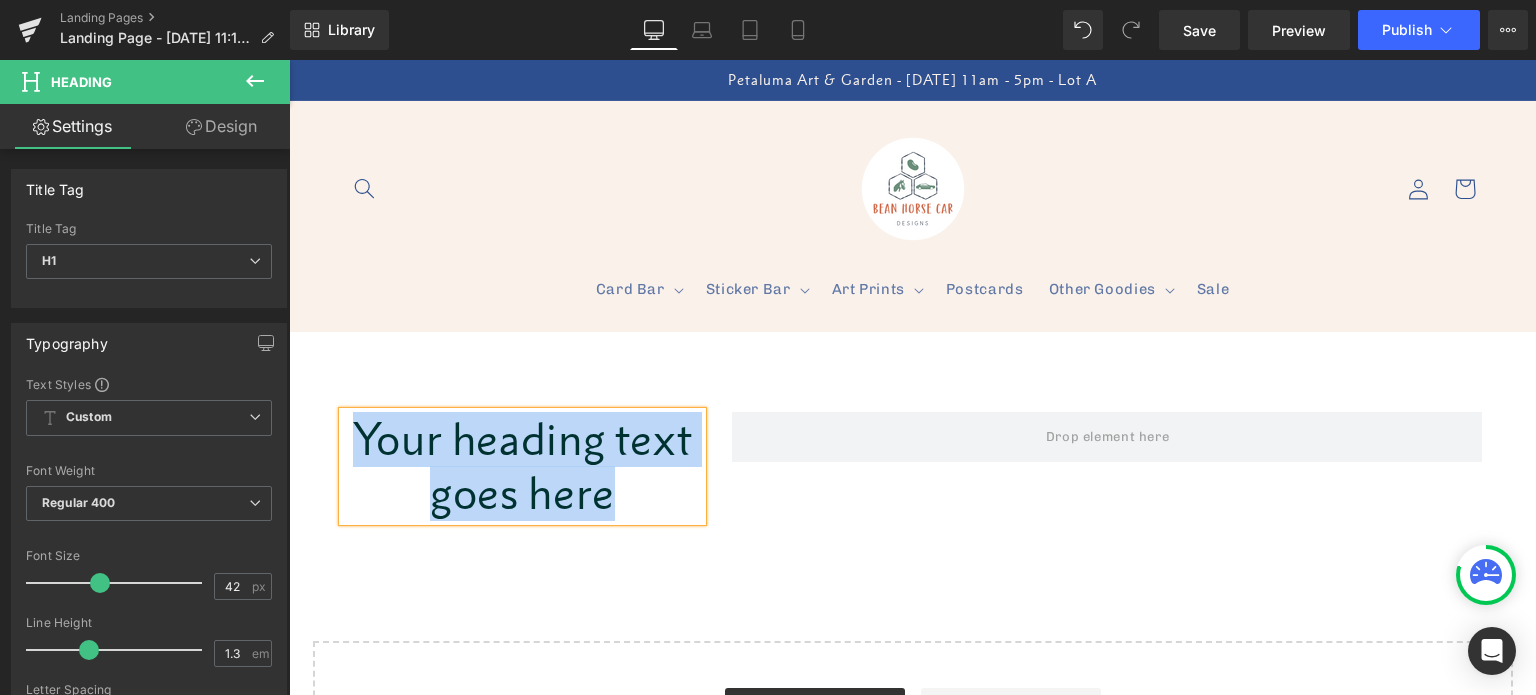 type 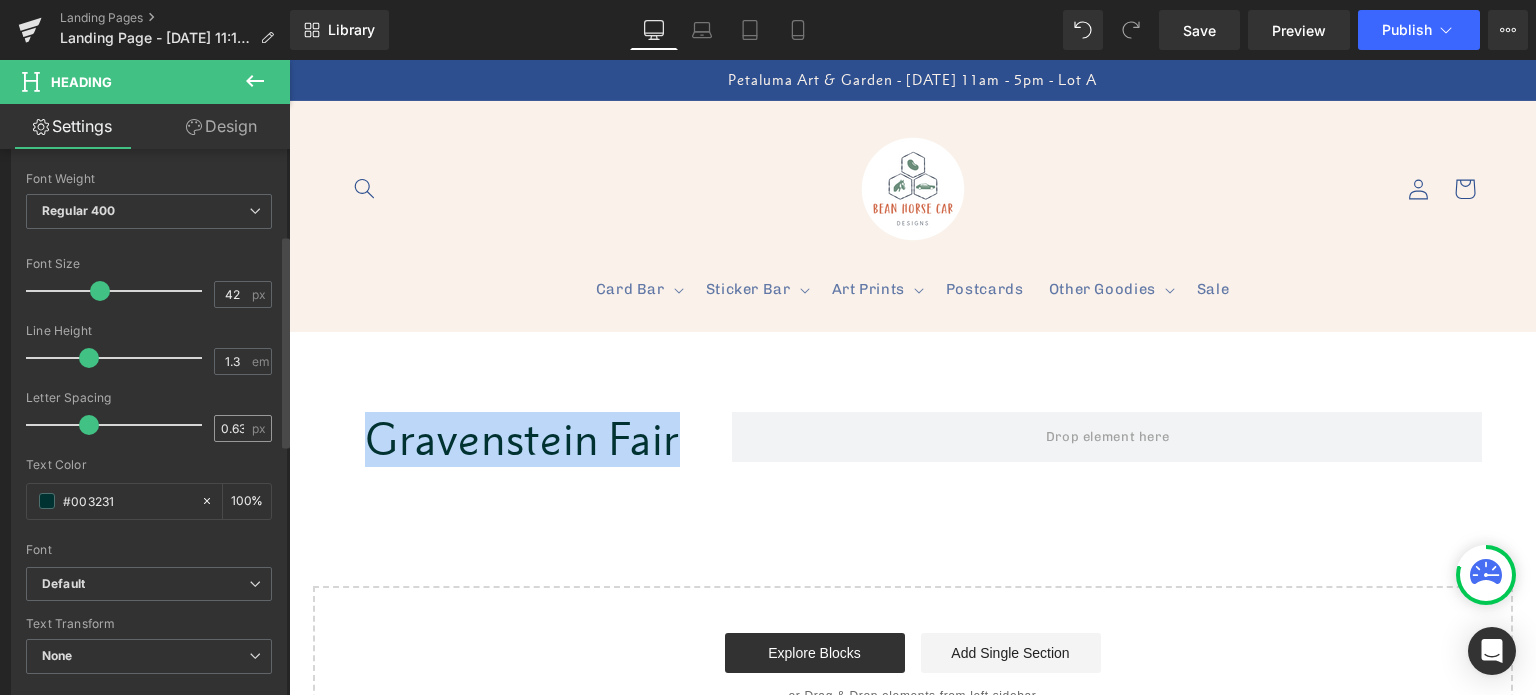 scroll, scrollTop: 400, scrollLeft: 0, axis: vertical 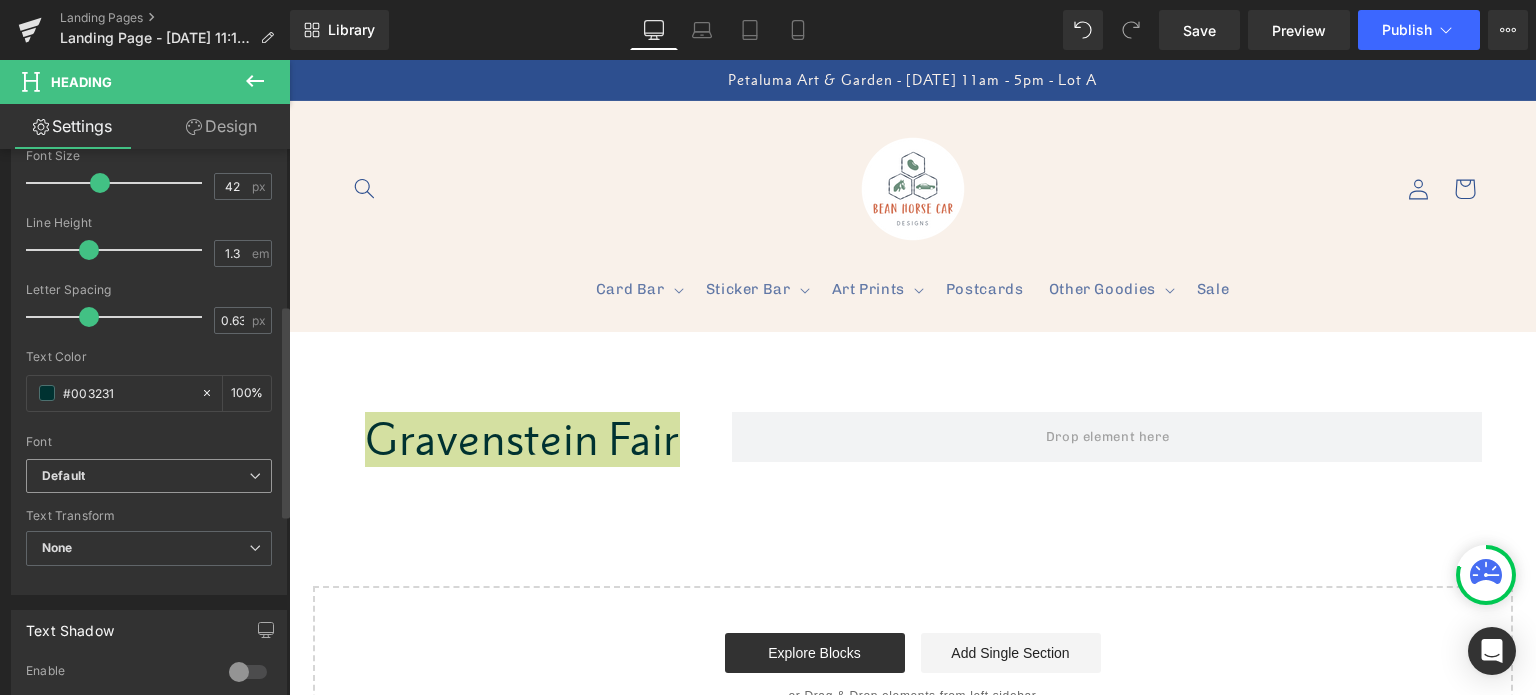 click on "Default" at bounding box center [149, 476] 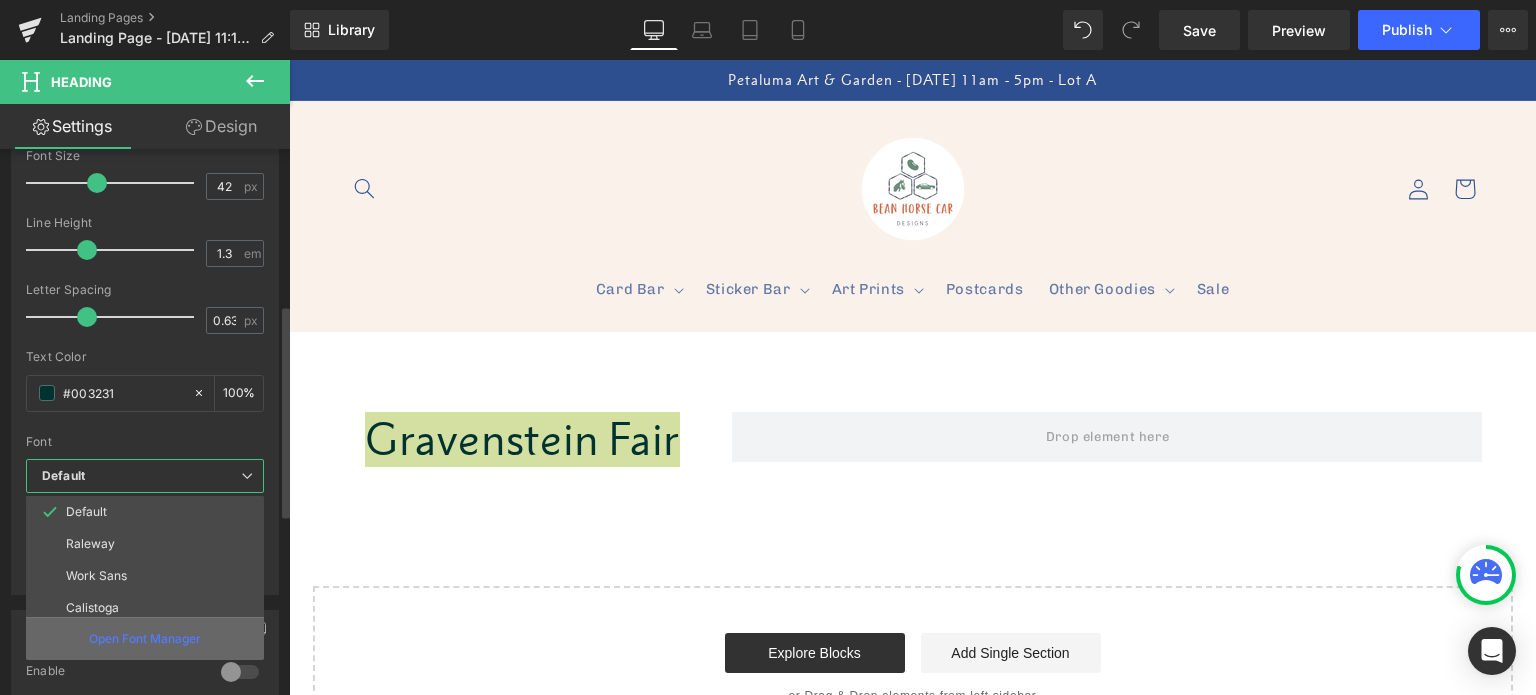 click on "Open Font Manager" at bounding box center [145, 638] 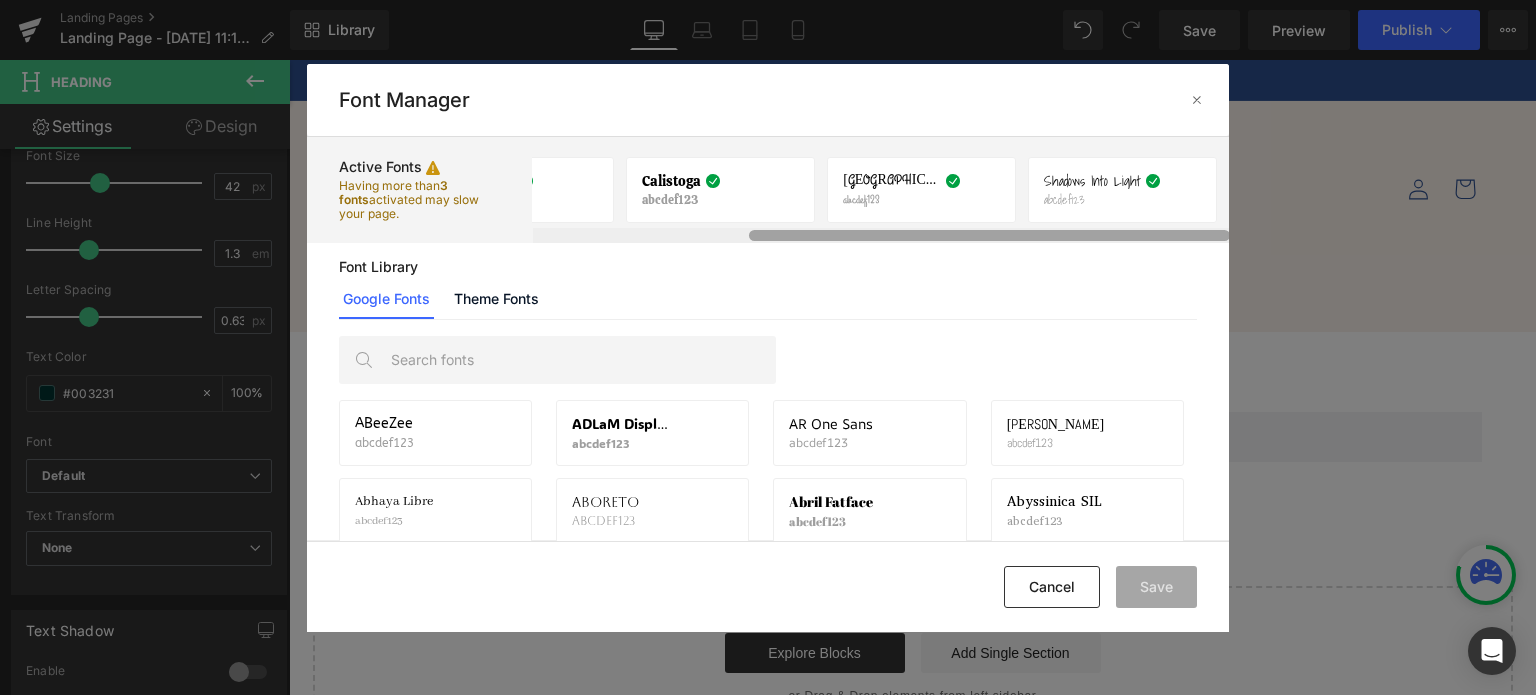 drag, startPoint x: 899, startPoint y: 240, endPoint x: 1063, endPoint y: 235, distance: 164.0762 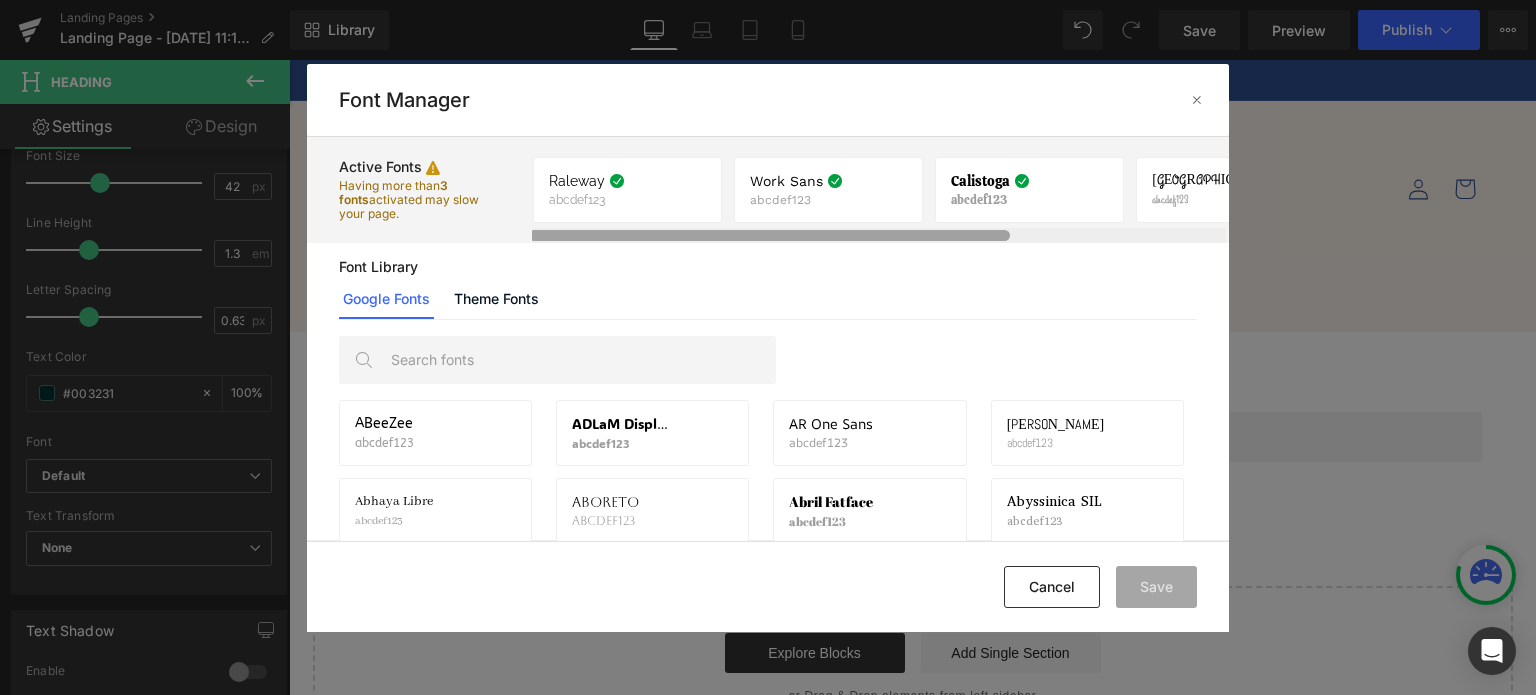 scroll, scrollTop: 0, scrollLeft: 0, axis: both 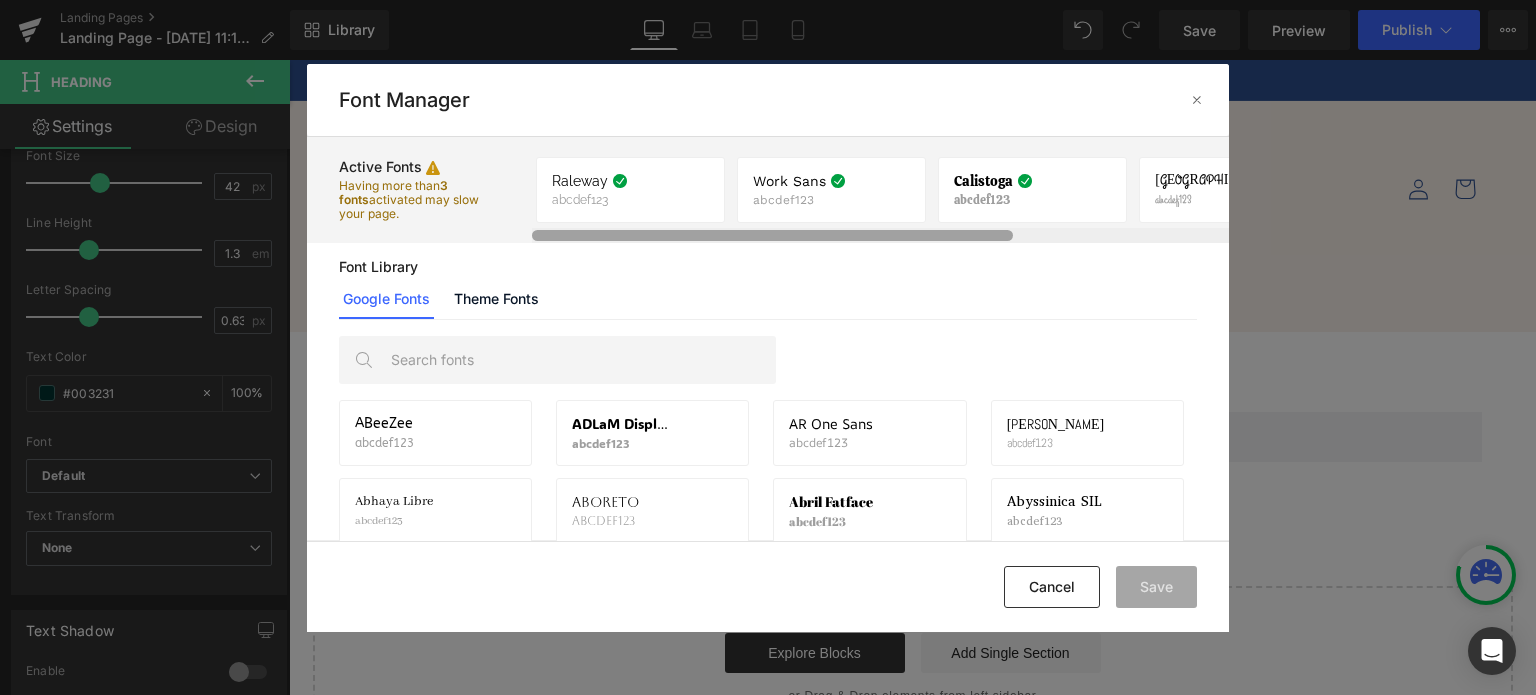 click on "Font Library Google Fonts  Theme Fonts  ABeeZee abcdef123 Activate font ADLaM Display abcdef123 Activate font AR One Sans abcdef123 Activate font Abel abcdef123 Activate font Abhaya Libre abcdef123 Activate font Aboreto abcdef123 Activate font Abril Fatface abcdef123 Activate font Abyssinica SIL abcdef123 Activate font Aclonica abcdef123 Activate font Acme abcdef123 Activate font Actor abcdef123 Activate font Adamina abcdef123 Activate font Advent Pro abcdef123 Activate font Afacad abcdef123 Activate font Afacad Flux abcdef123 Activate font Agbalumo abcdef123 Activate font Agdasima abcdef123 Activate font Agu Display abcdef123 Activate font Aguafina Script abcdef123 Activate font Akatab abcdef123 Activate font" at bounding box center (768, 391) 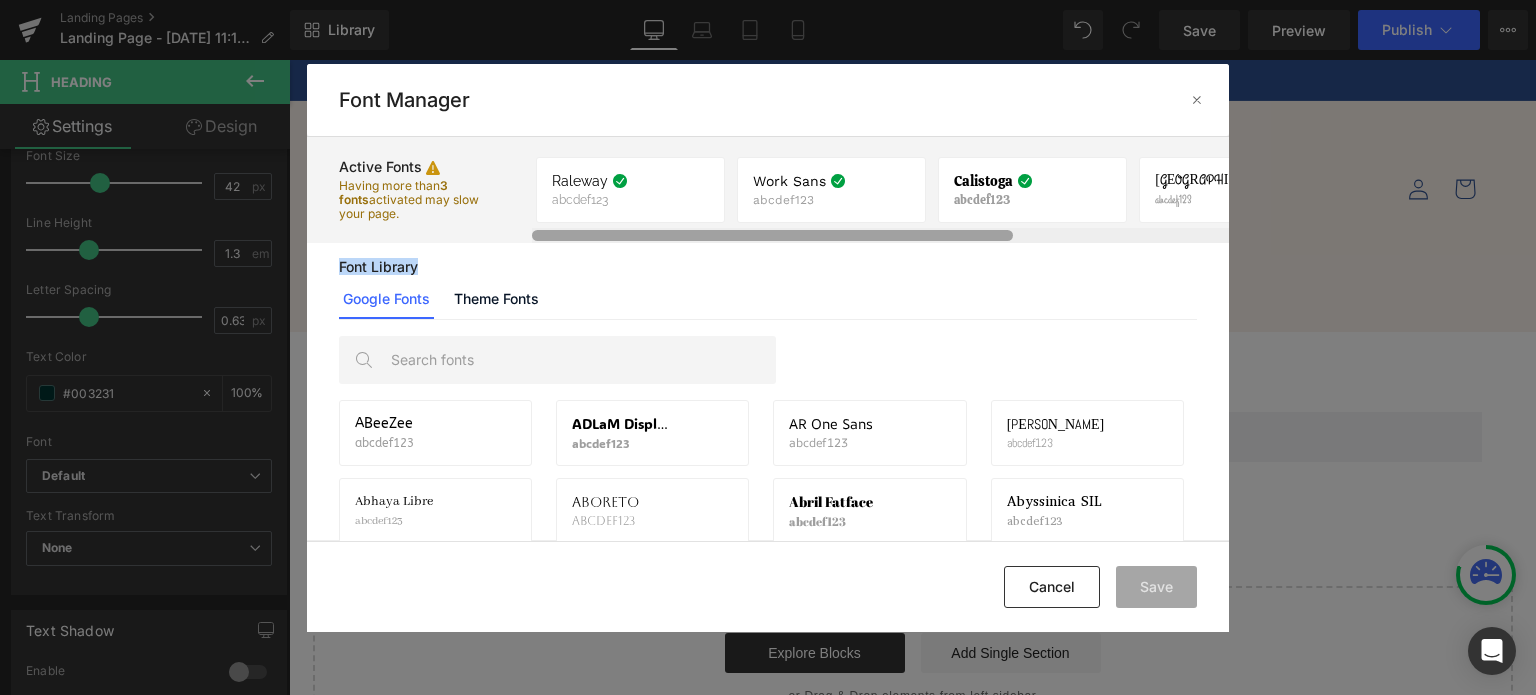 drag, startPoint x: 686, startPoint y: 245, endPoint x: 745, endPoint y: 240, distance: 59.211487 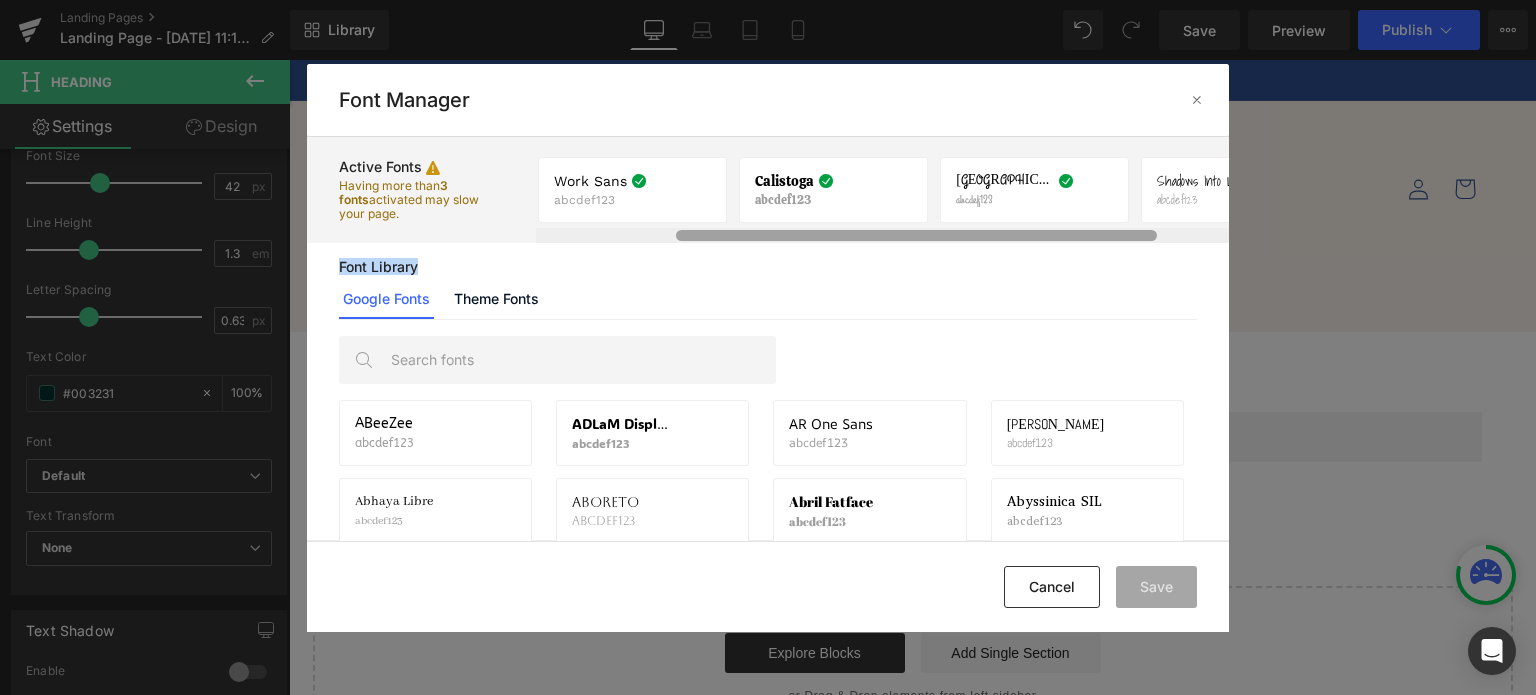 scroll, scrollTop: 0, scrollLeft: 203, axis: horizontal 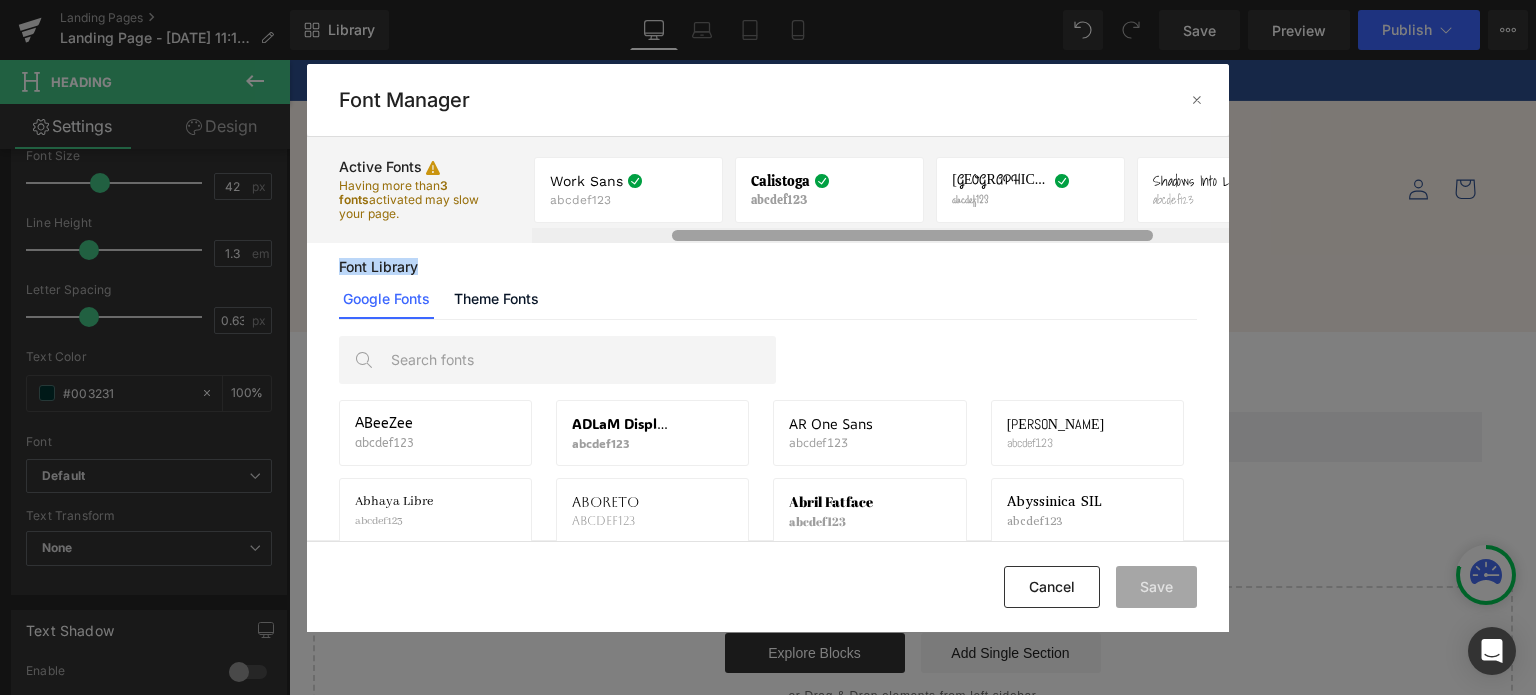 drag, startPoint x: 735, startPoint y: 235, endPoint x: 876, endPoint y: 226, distance: 141.28694 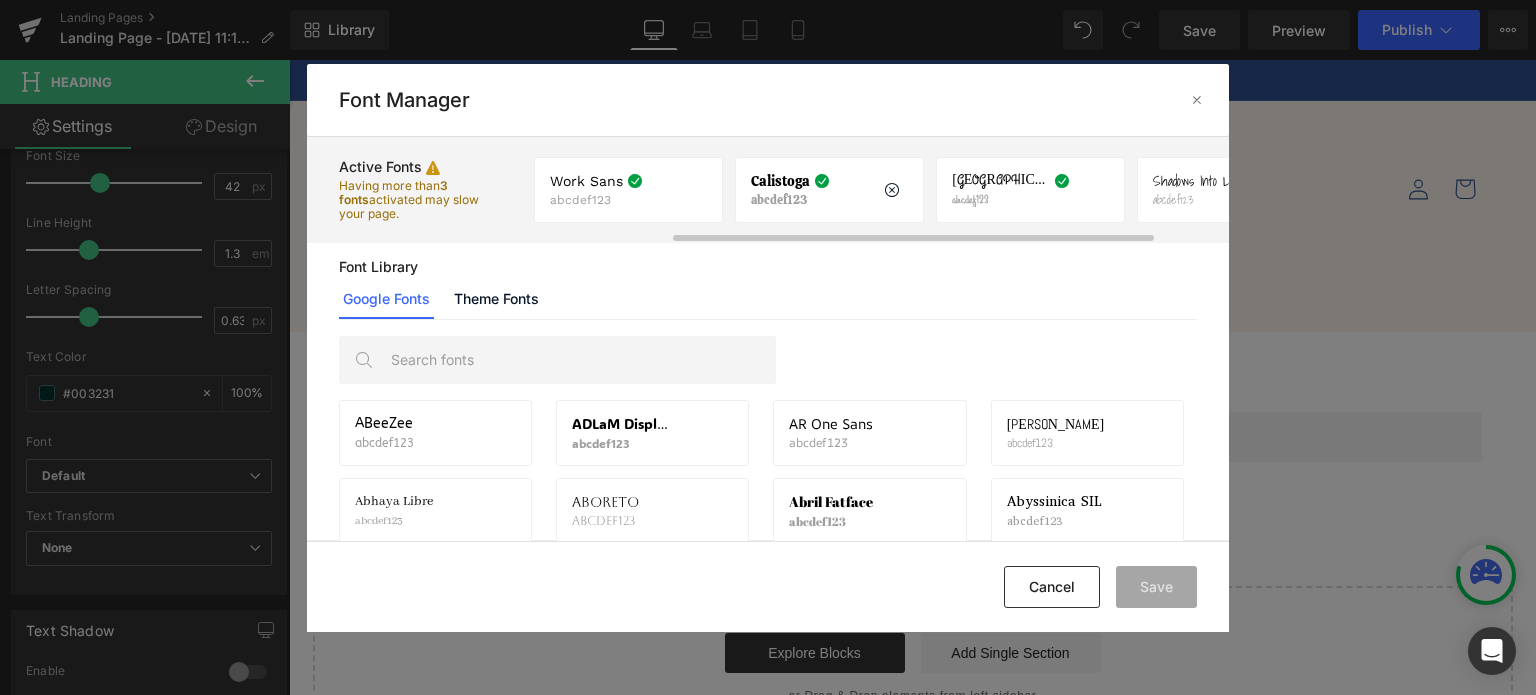 click on "Calistoga abcdef123 If you wish to deactivate this font, all applied settings will be removed." at bounding box center [829, 190] 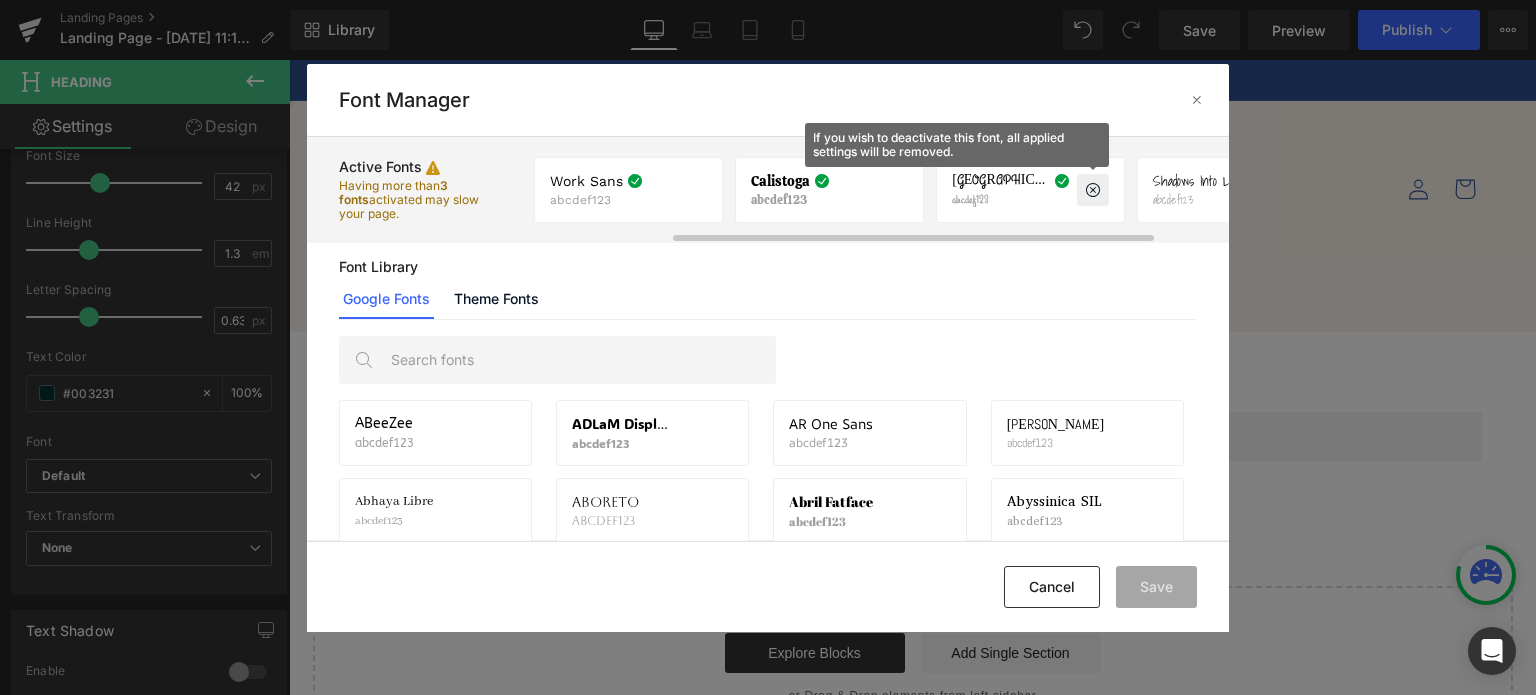 click at bounding box center [1093, 190] 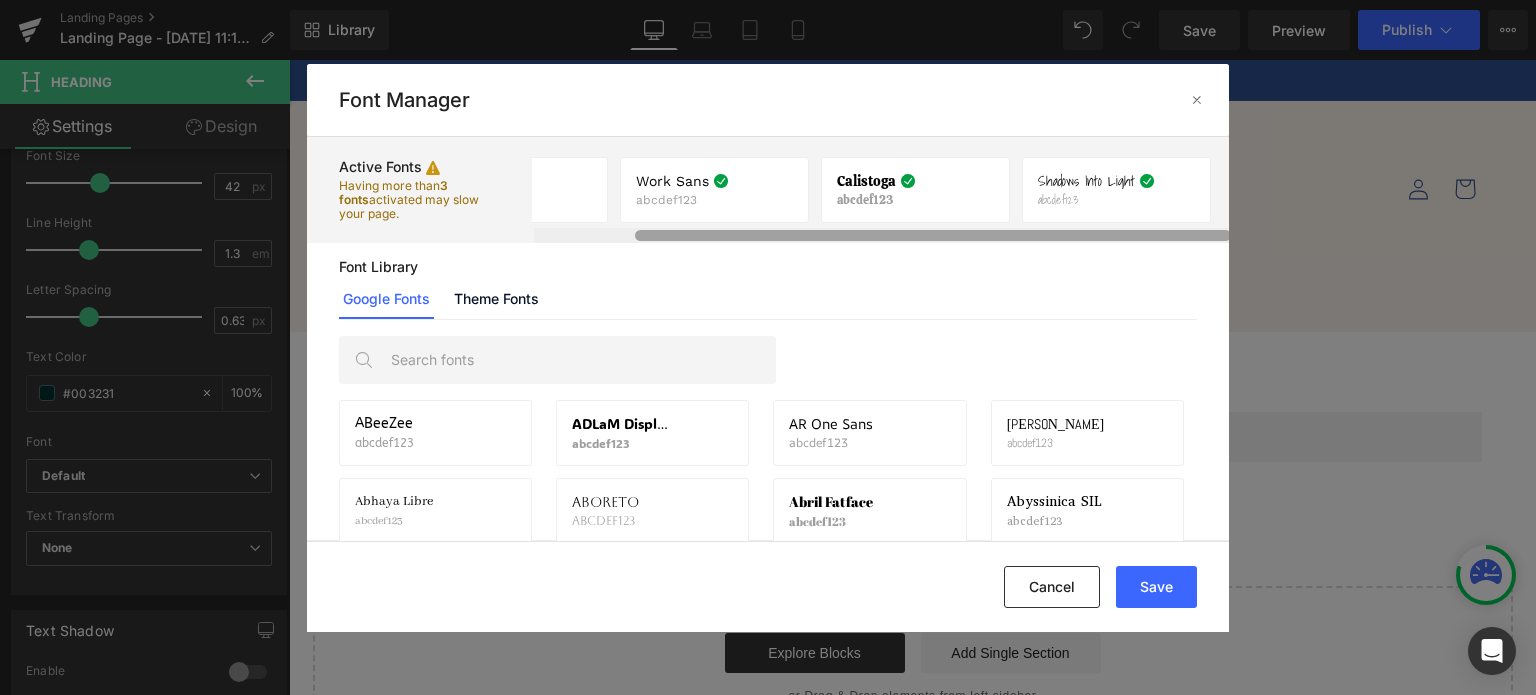 scroll, scrollTop: 0, scrollLeft: 118, axis: horizontal 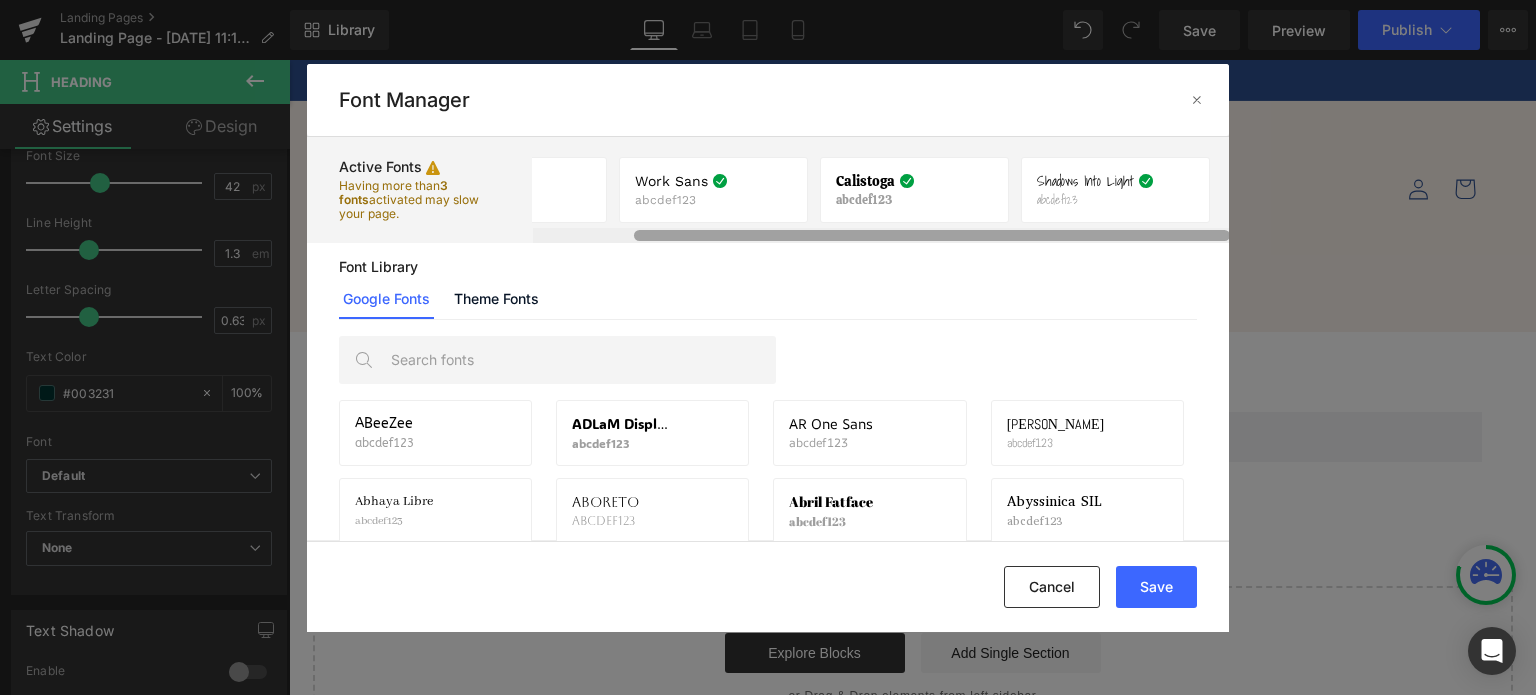 drag, startPoint x: 857, startPoint y: 231, endPoint x: 1064, endPoint y: 231, distance: 207 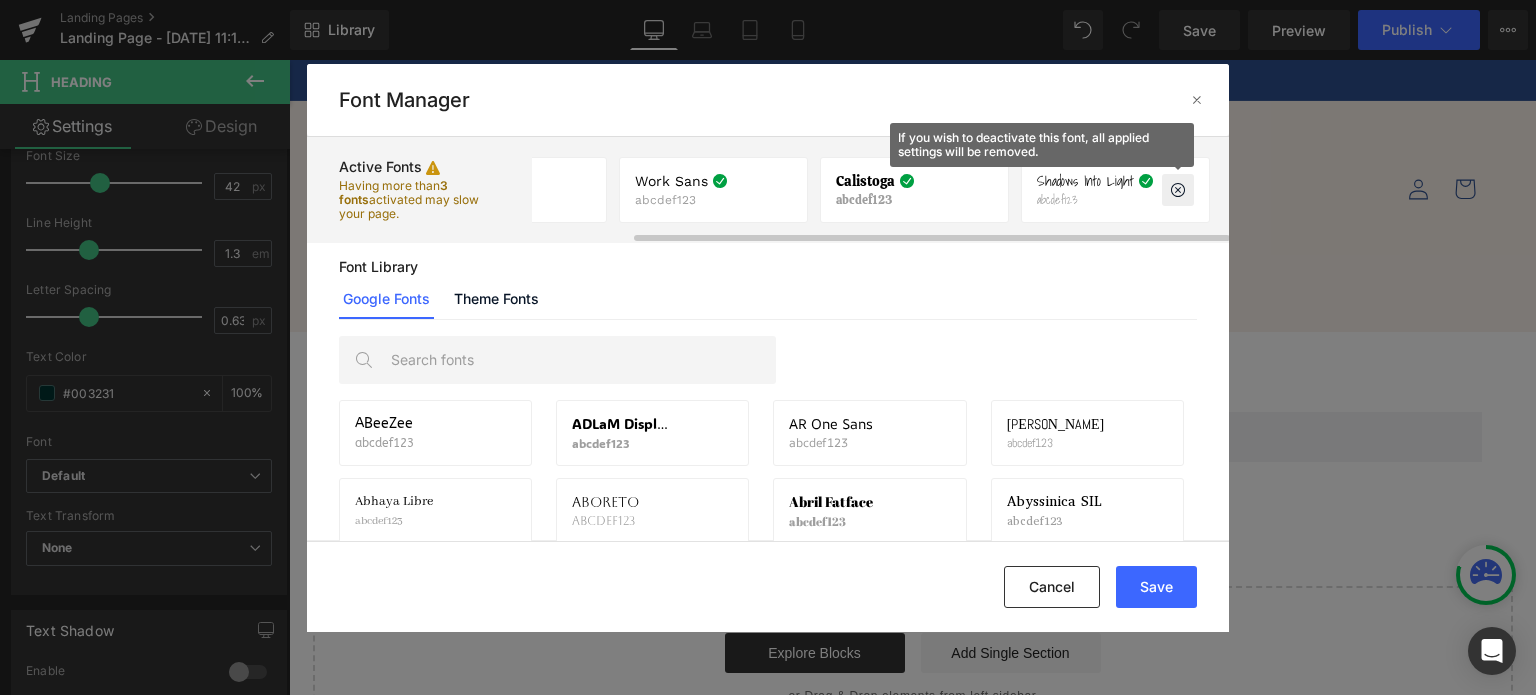 click at bounding box center (1178, 190) 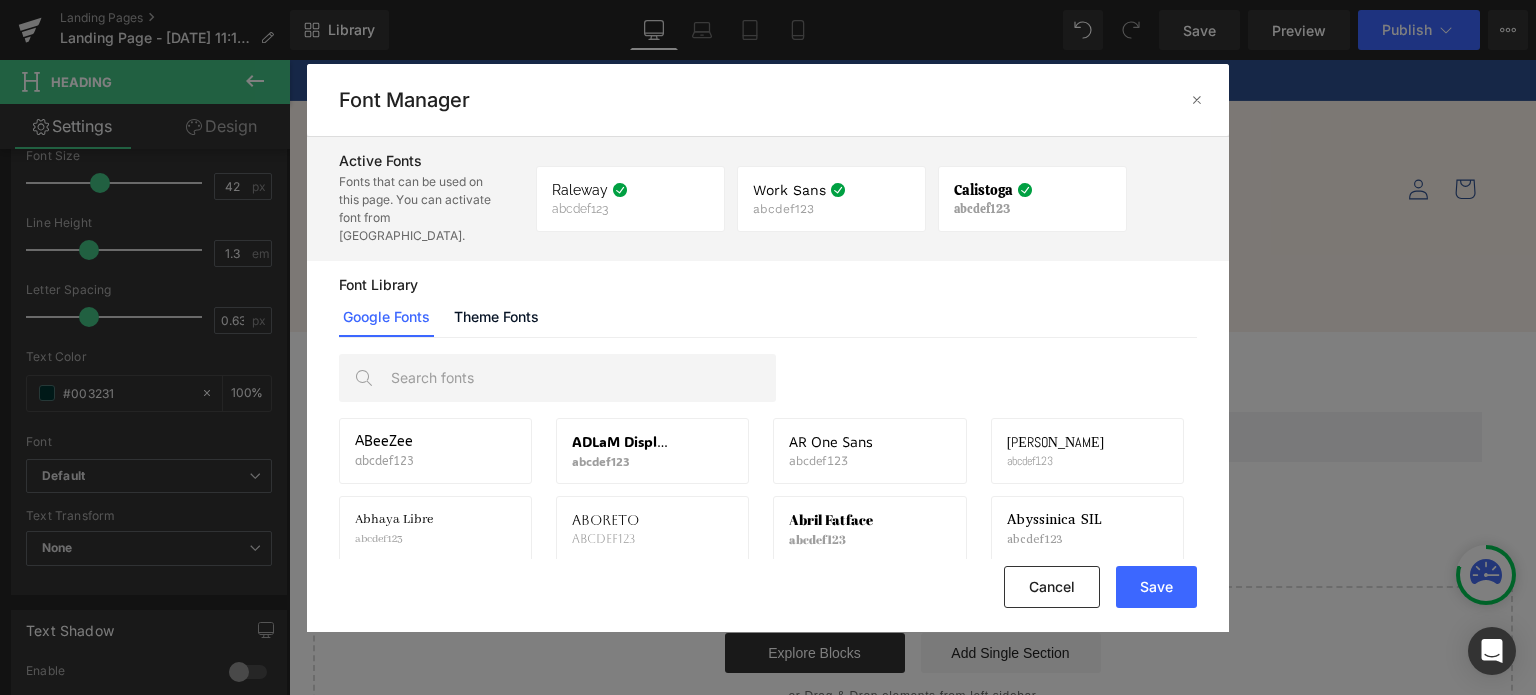 click on "Active Fonts" at bounding box center [380, 161] 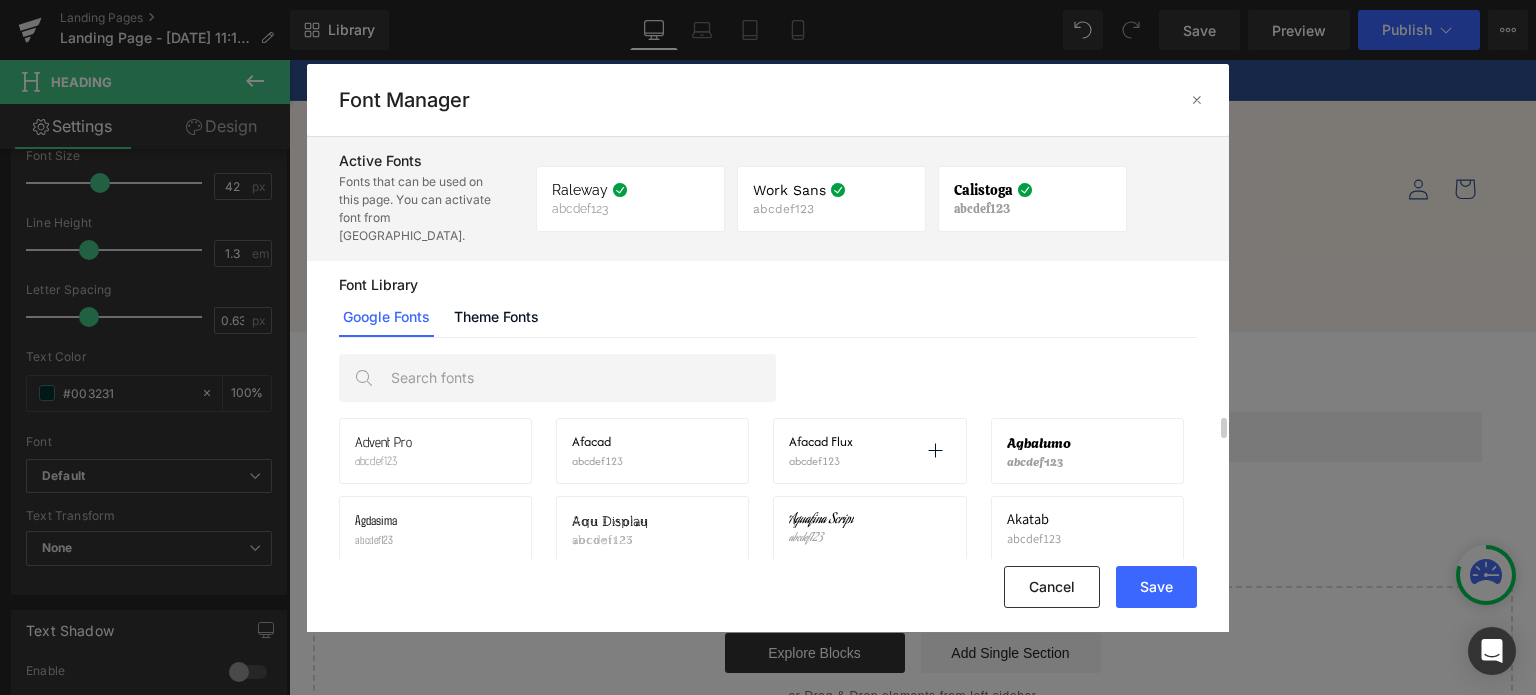 scroll, scrollTop: 300, scrollLeft: 0, axis: vertical 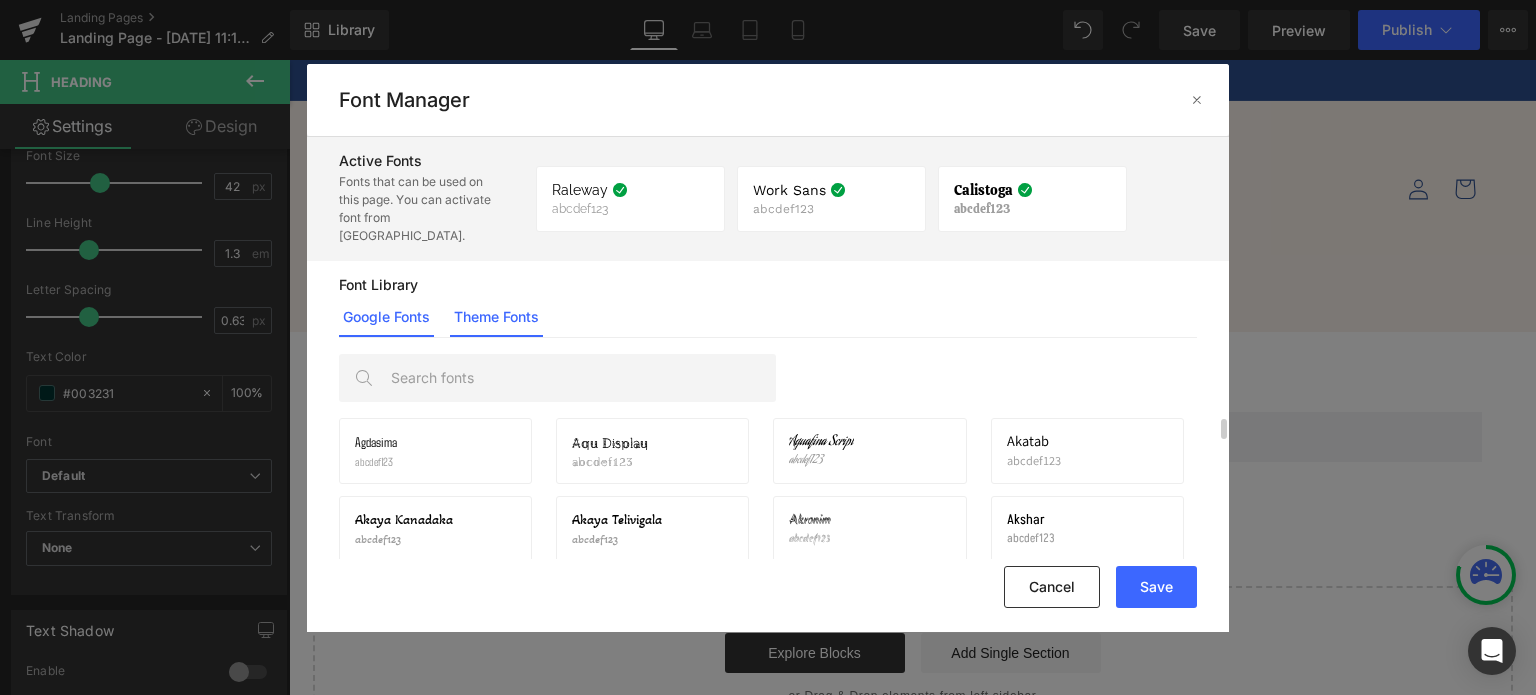 click on "Theme Fonts" 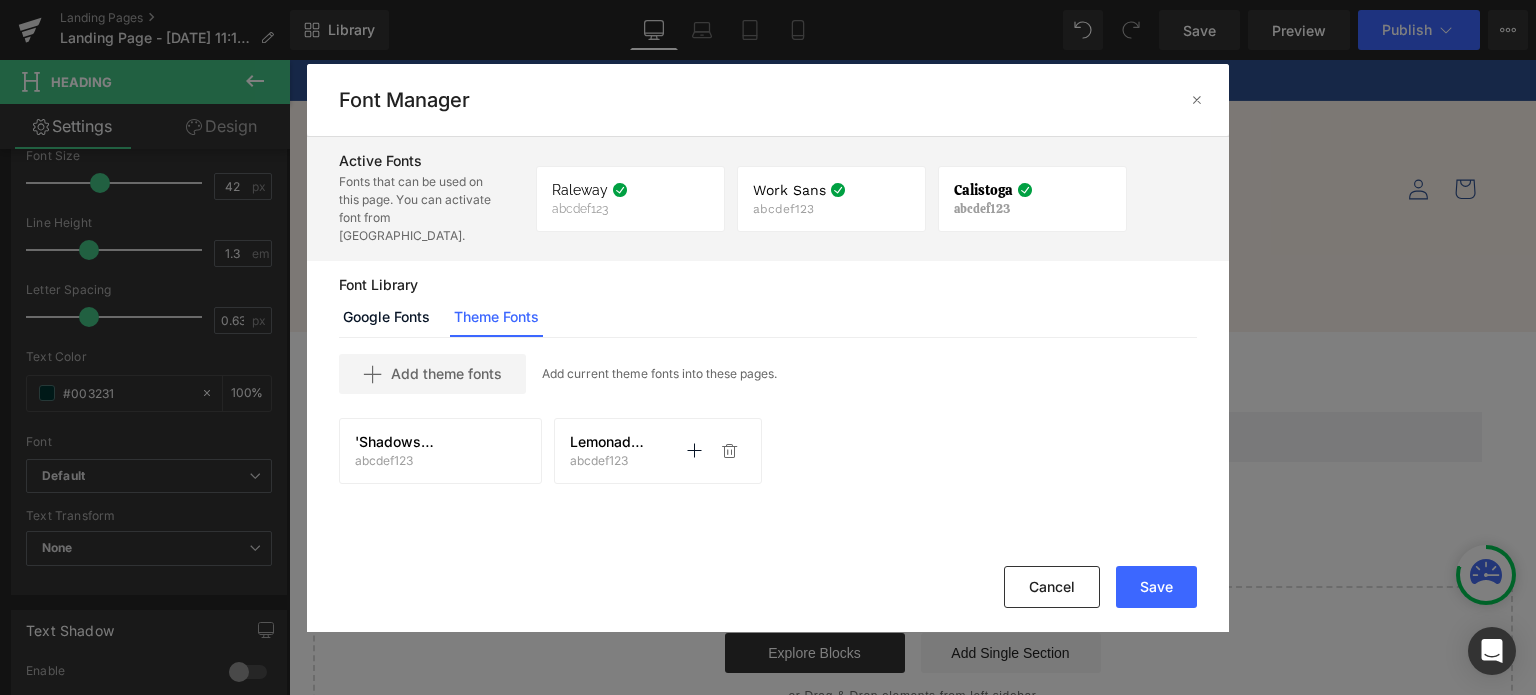click on "Lemonade_Squash_Sans" at bounding box center [610, 442] 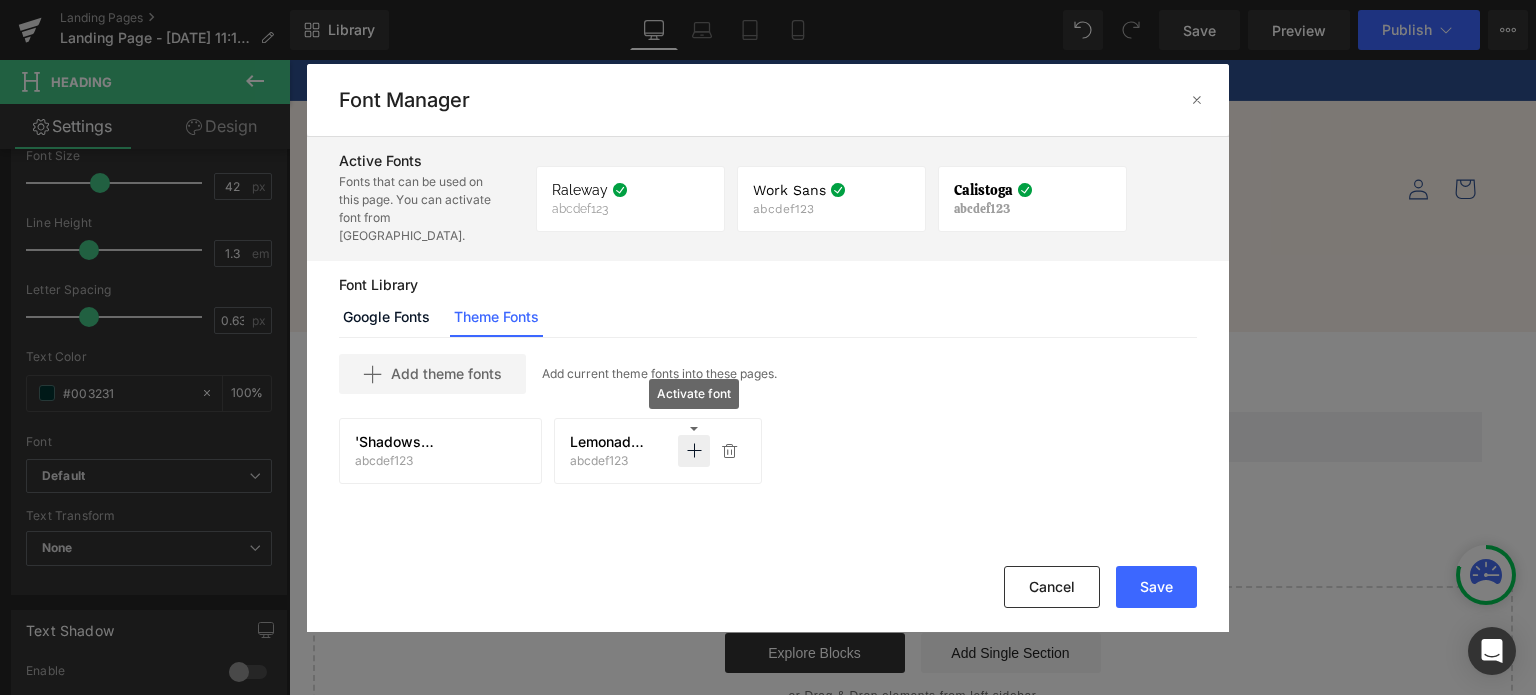 click at bounding box center (694, 451) 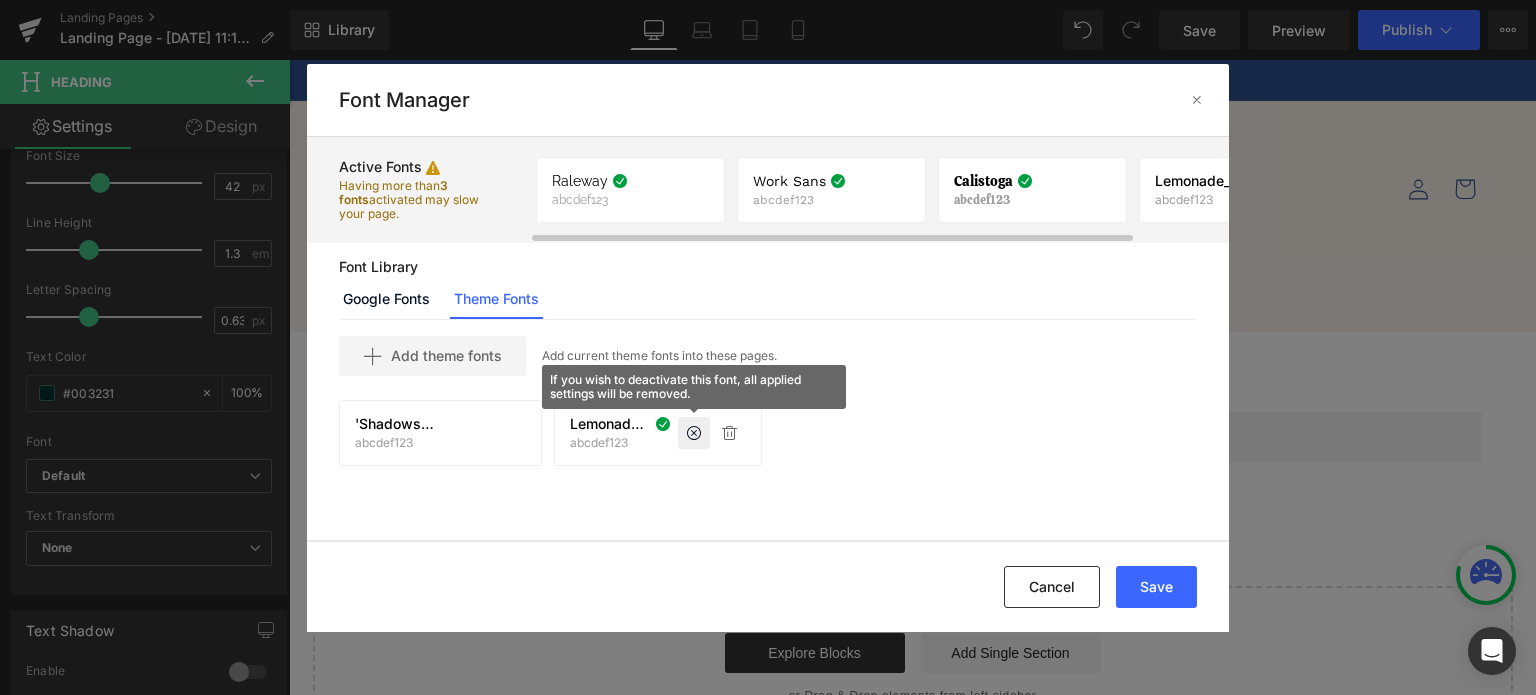click on "Lemonade_Squash_Sans" at bounding box center [1204, 181] 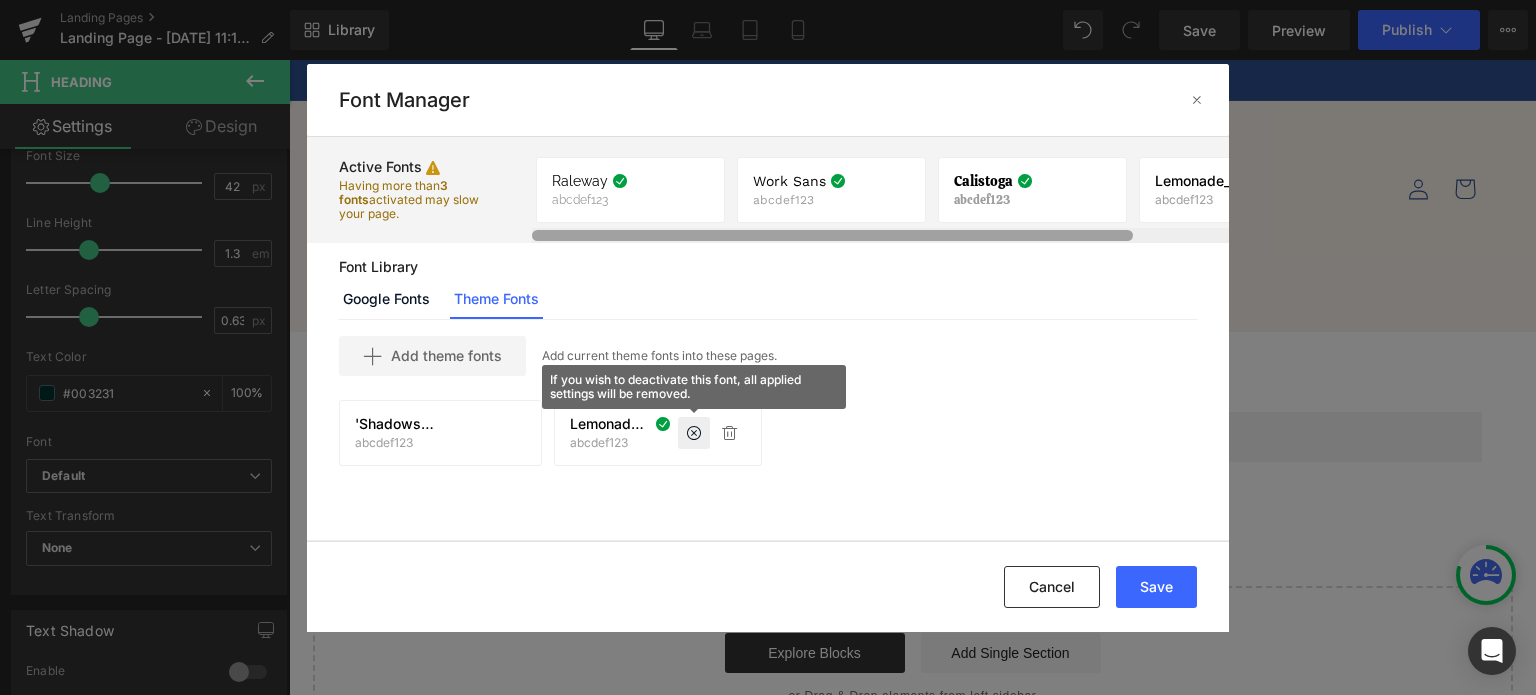 drag, startPoint x: 1000, startPoint y: 242, endPoint x: 1045, endPoint y: 236, distance: 45.39824 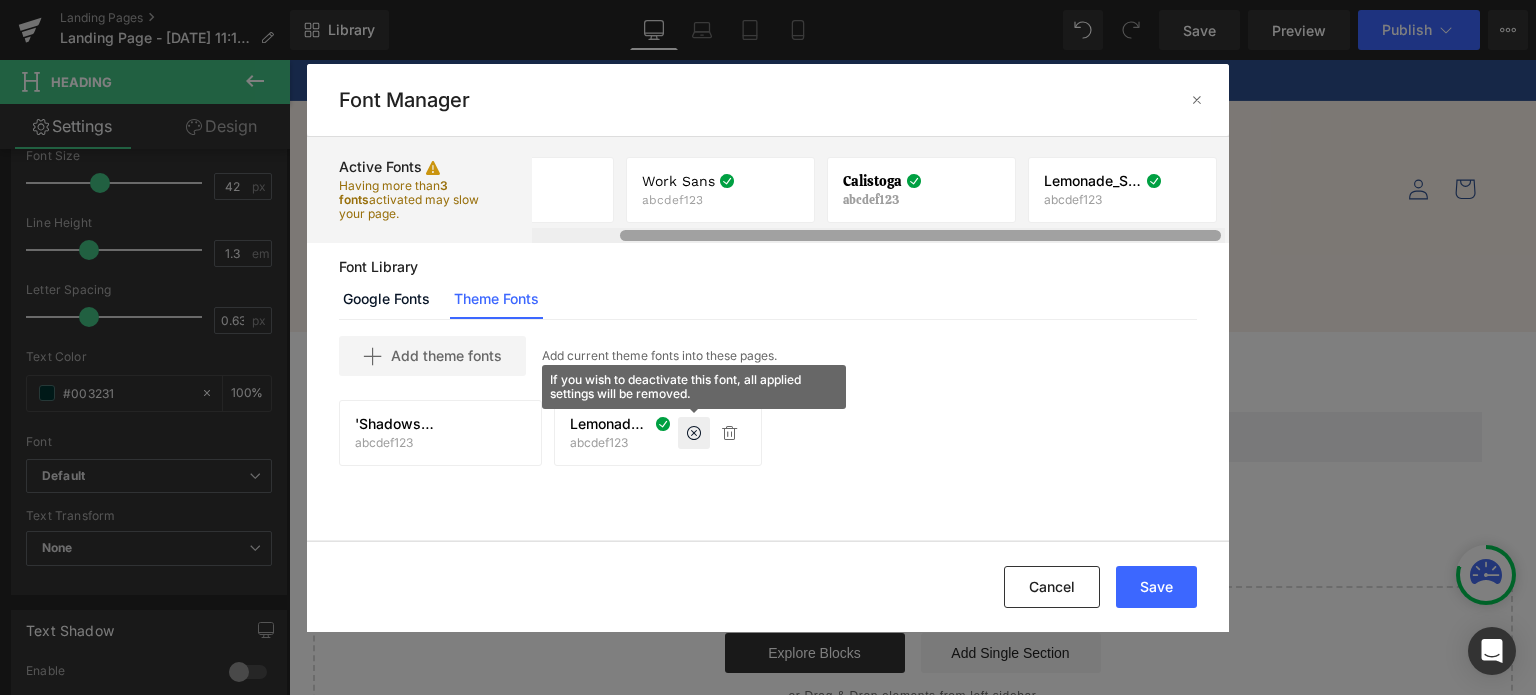 drag, startPoint x: 1044, startPoint y: 235, endPoint x: 1239, endPoint y: 223, distance: 195.36888 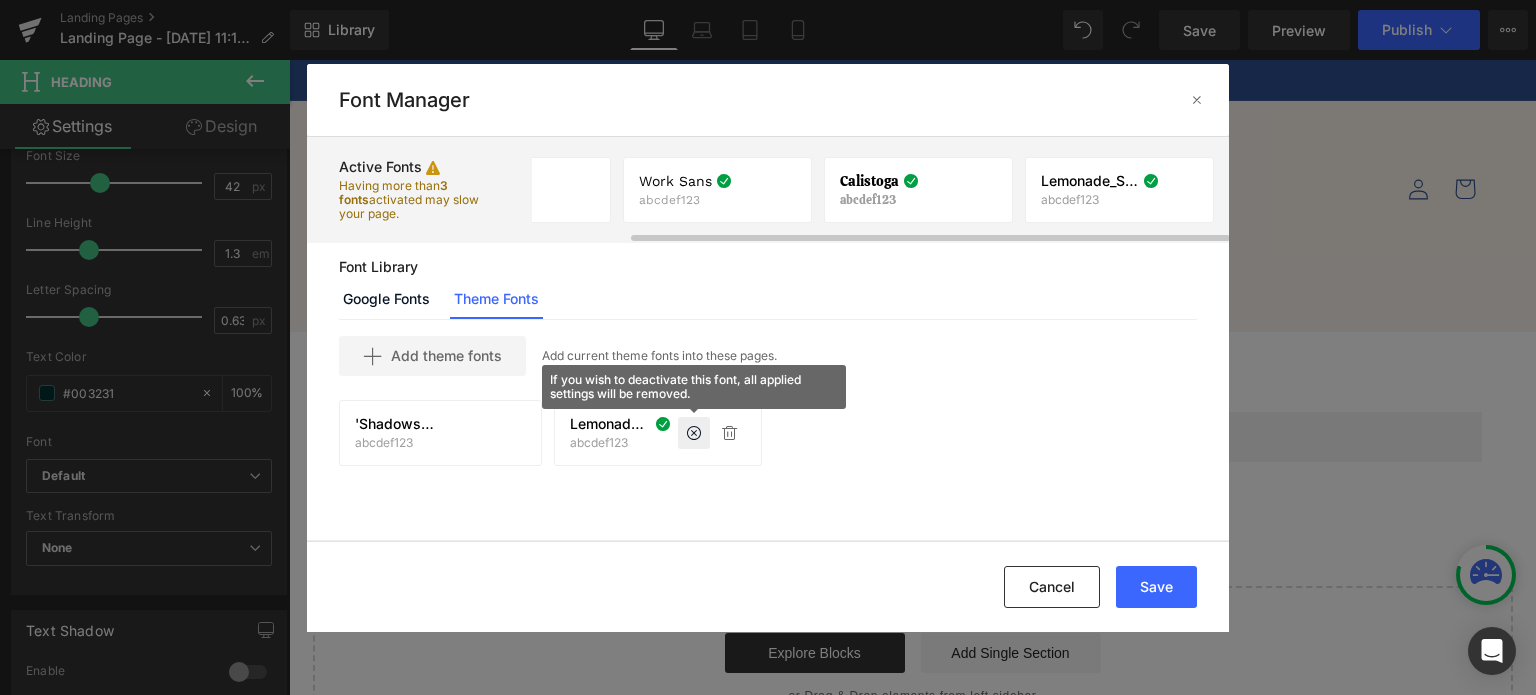 scroll, scrollTop: 0, scrollLeft: 114, axis: horizontal 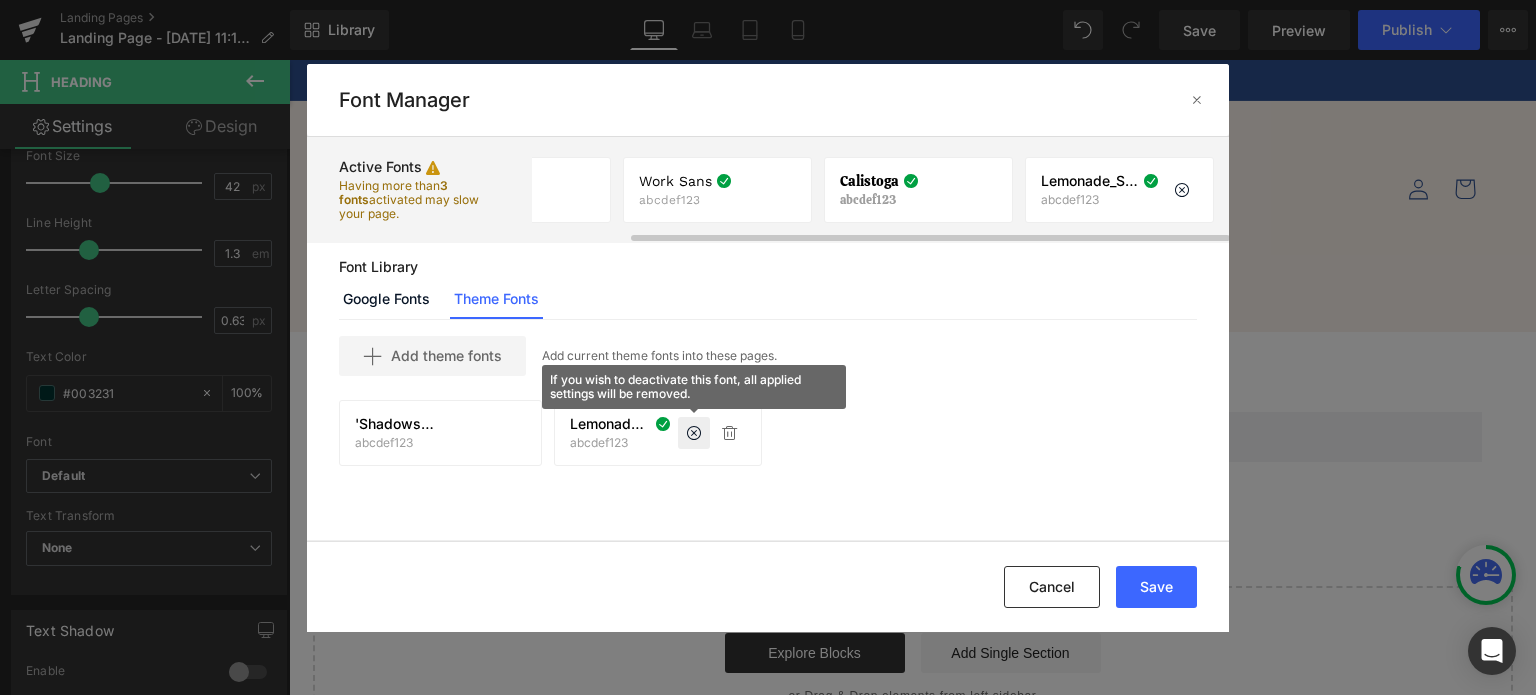 click on "Lemonade_Squash_Sans" at bounding box center [1090, 181] 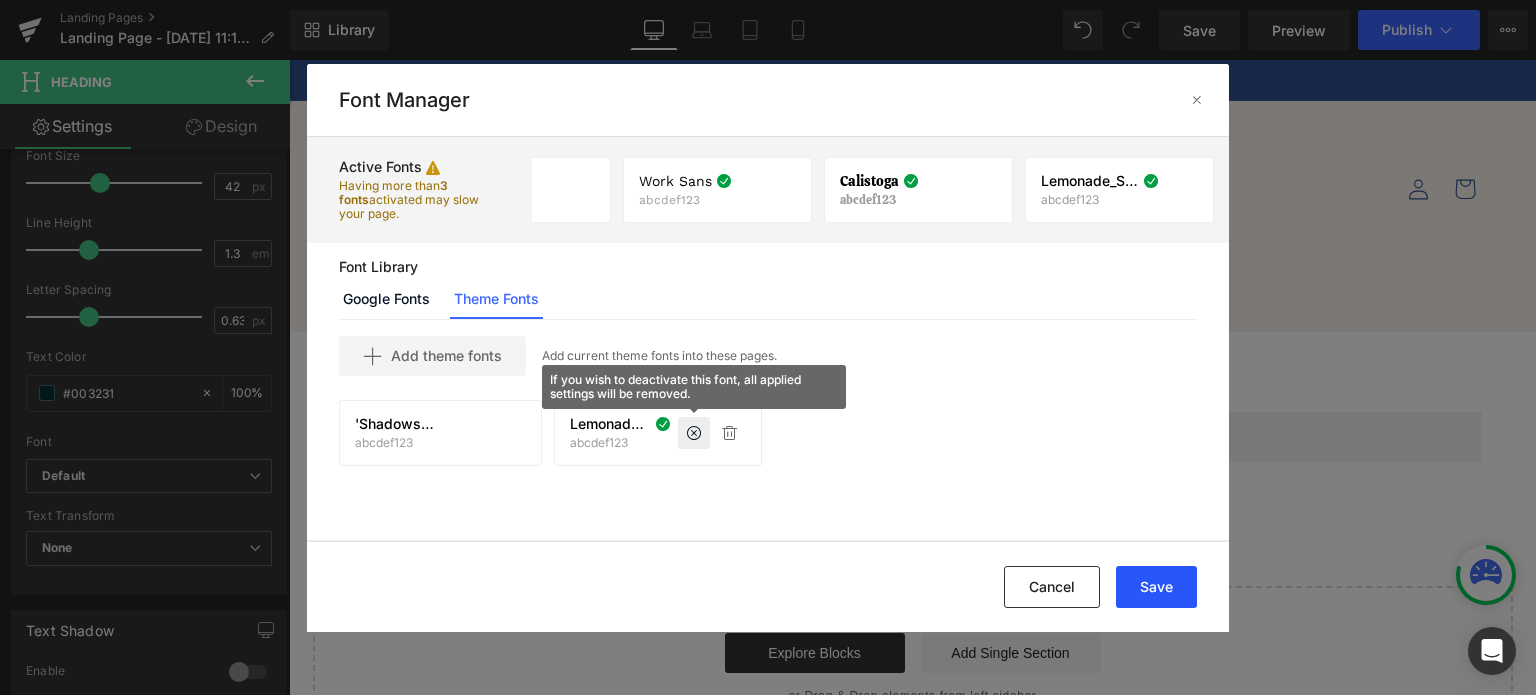 click on "Save" at bounding box center [1156, 587] 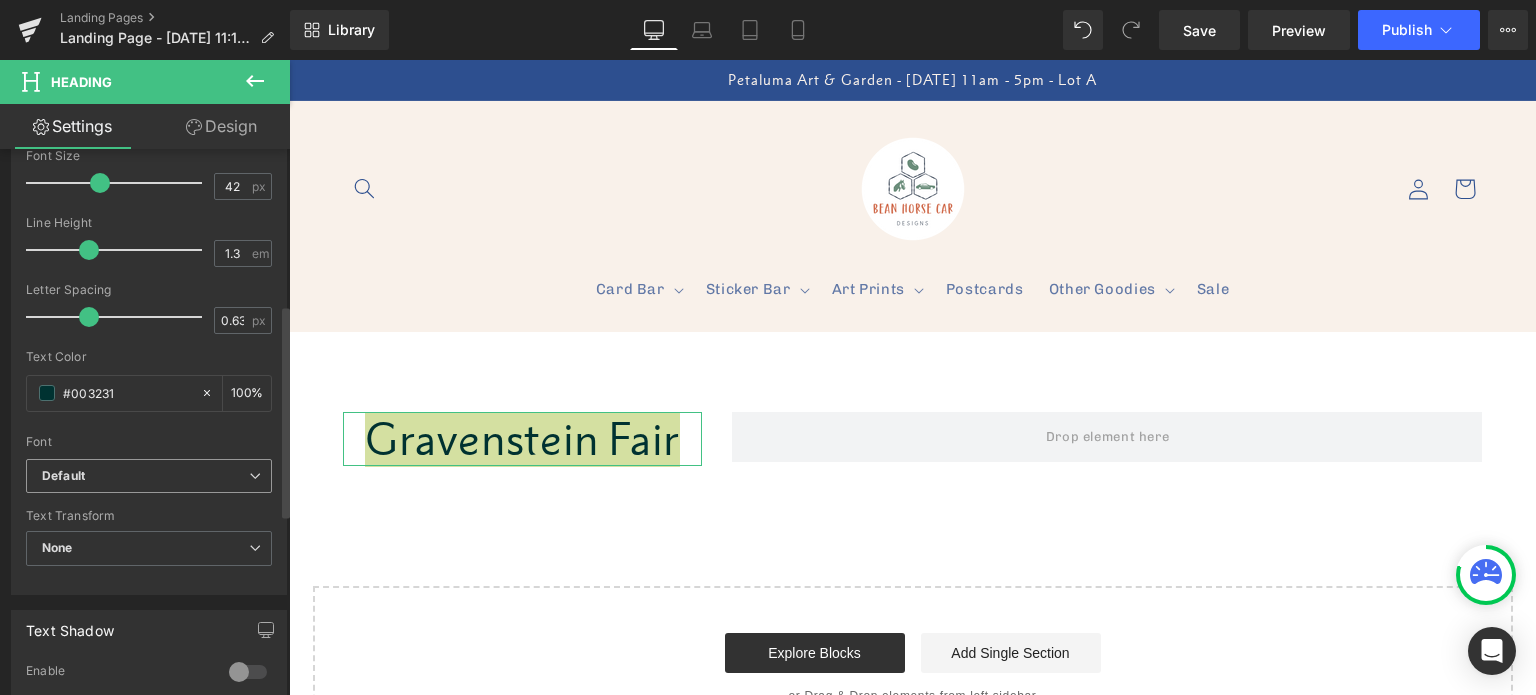 click on "Default" at bounding box center (149, 476) 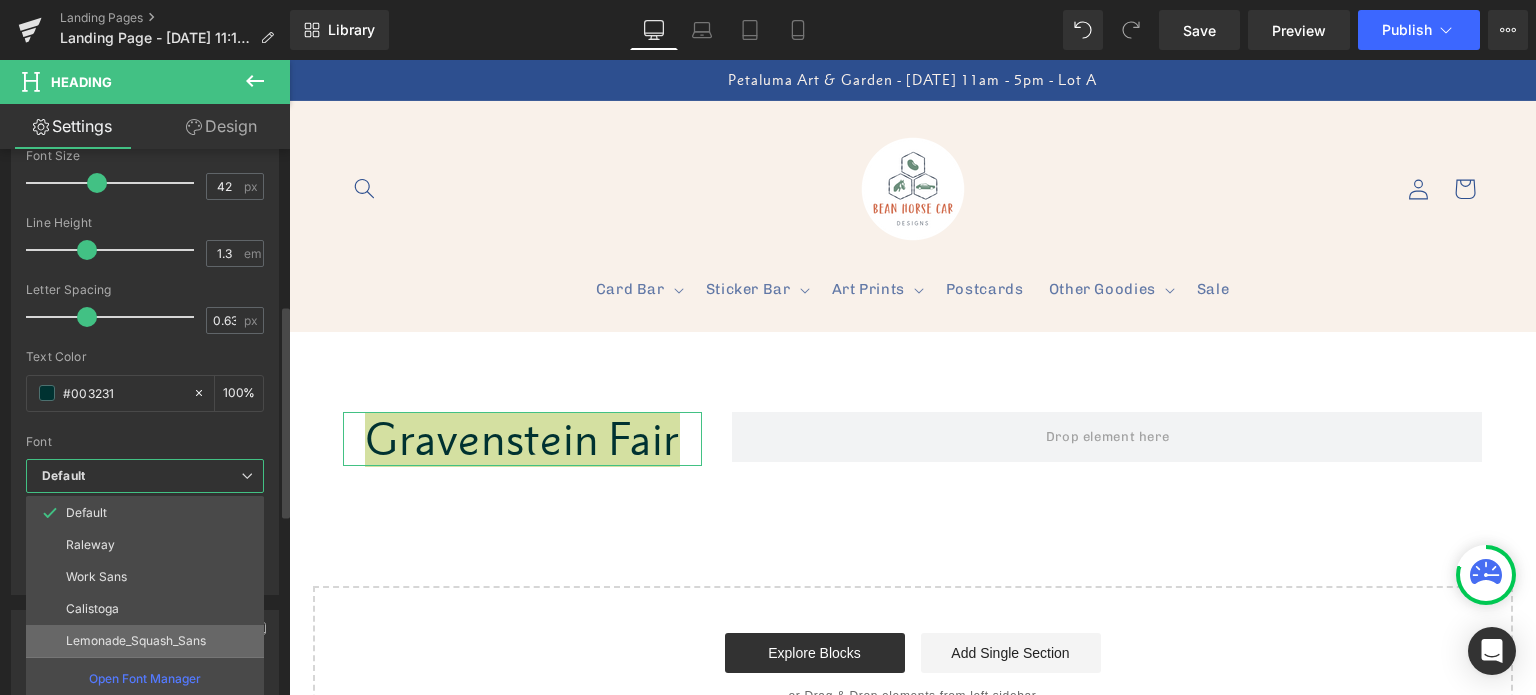 click on "Lemonade_Squash_Sans" at bounding box center (145, 641) 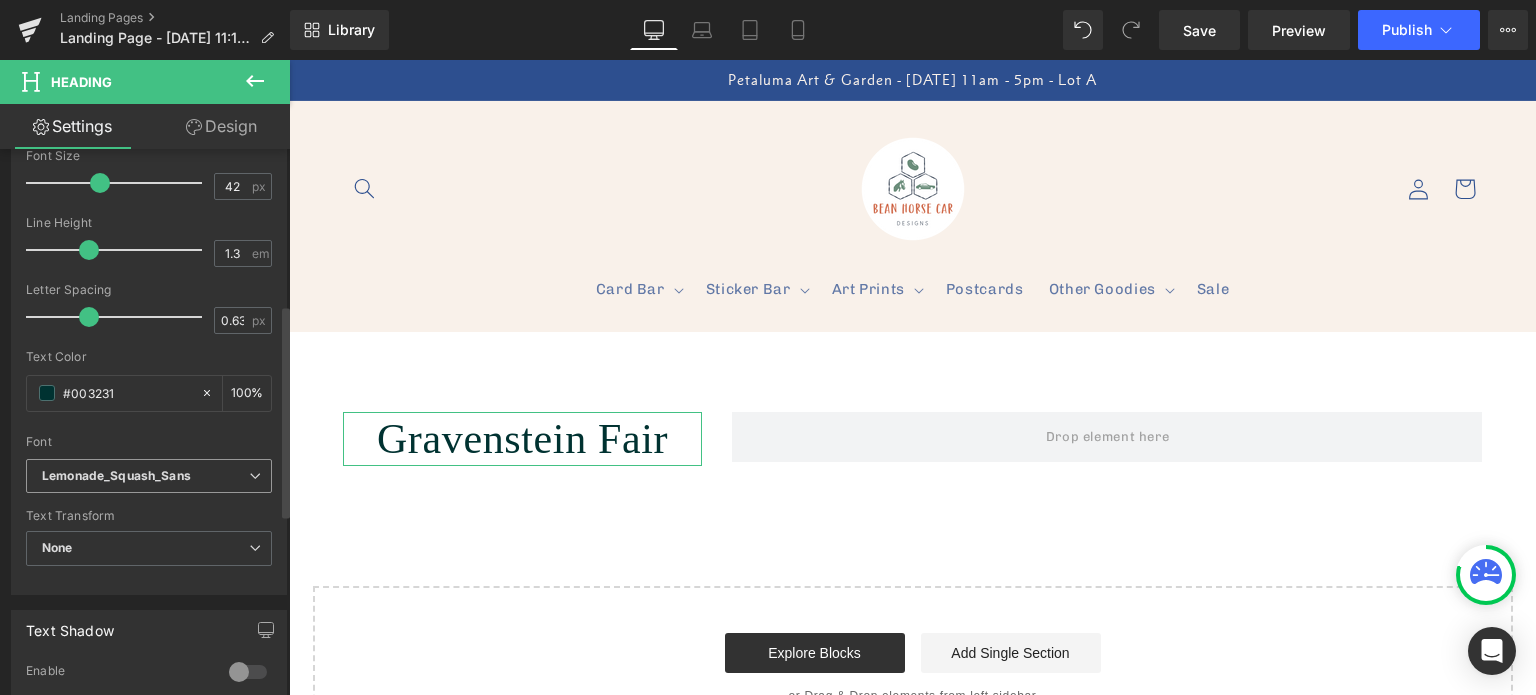 click on "Lemonade_Squash_Sans" at bounding box center [149, 476] 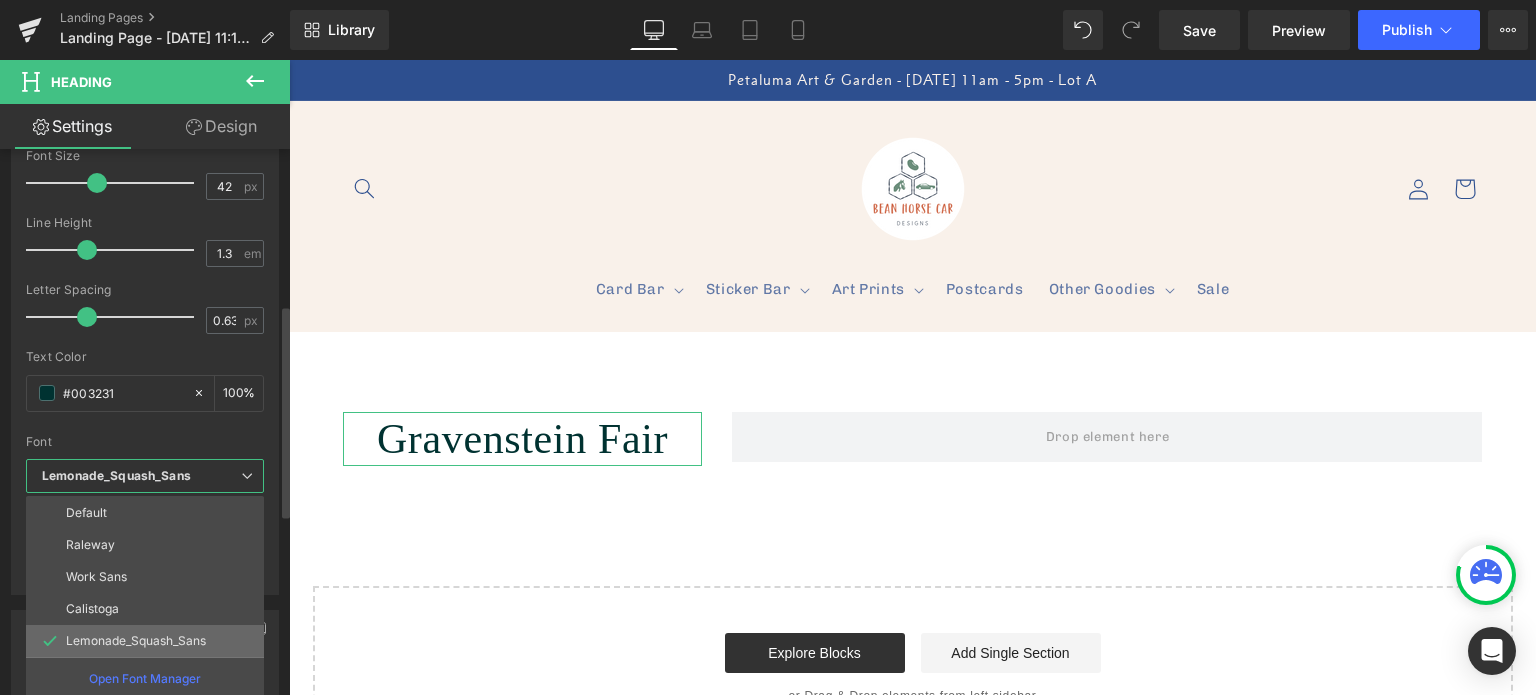 click on "Lemonade_Squash_Sans" at bounding box center (145, 641) 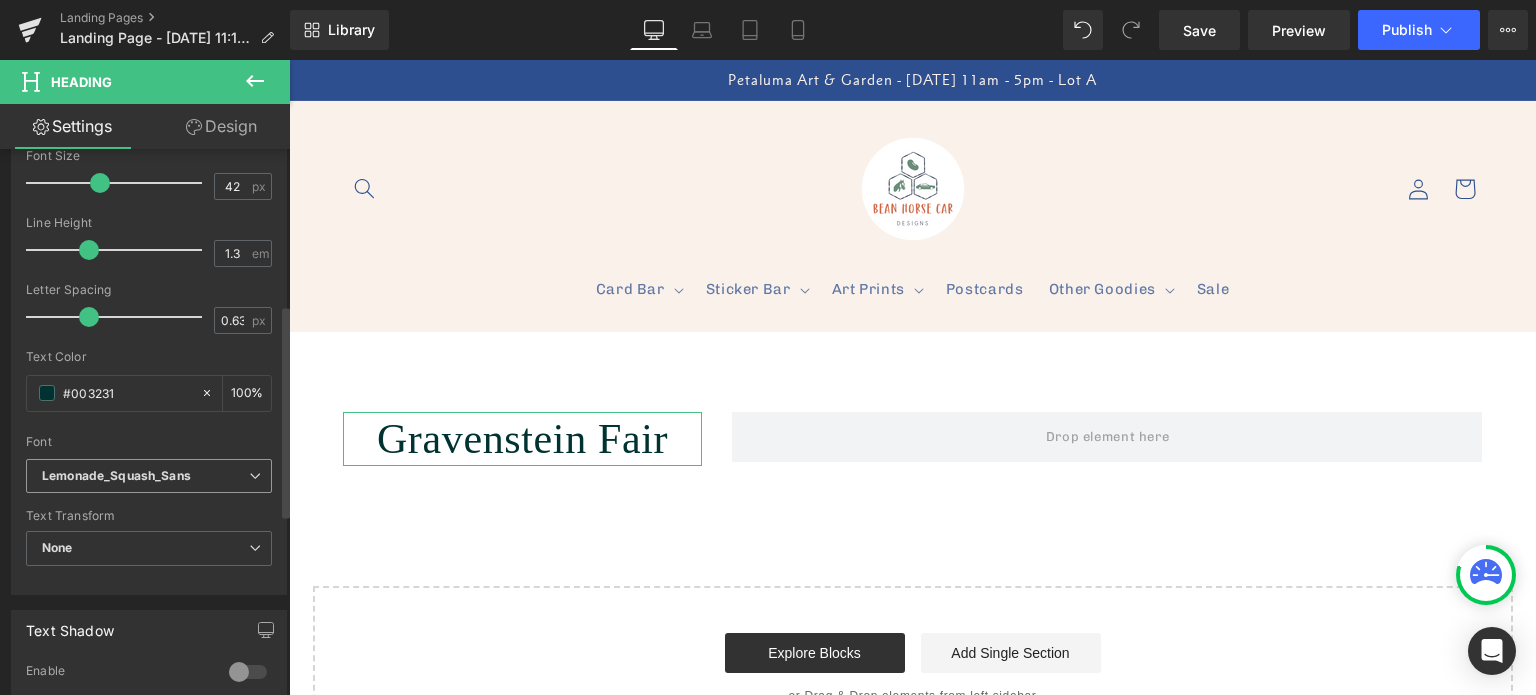 click at bounding box center (255, 476) 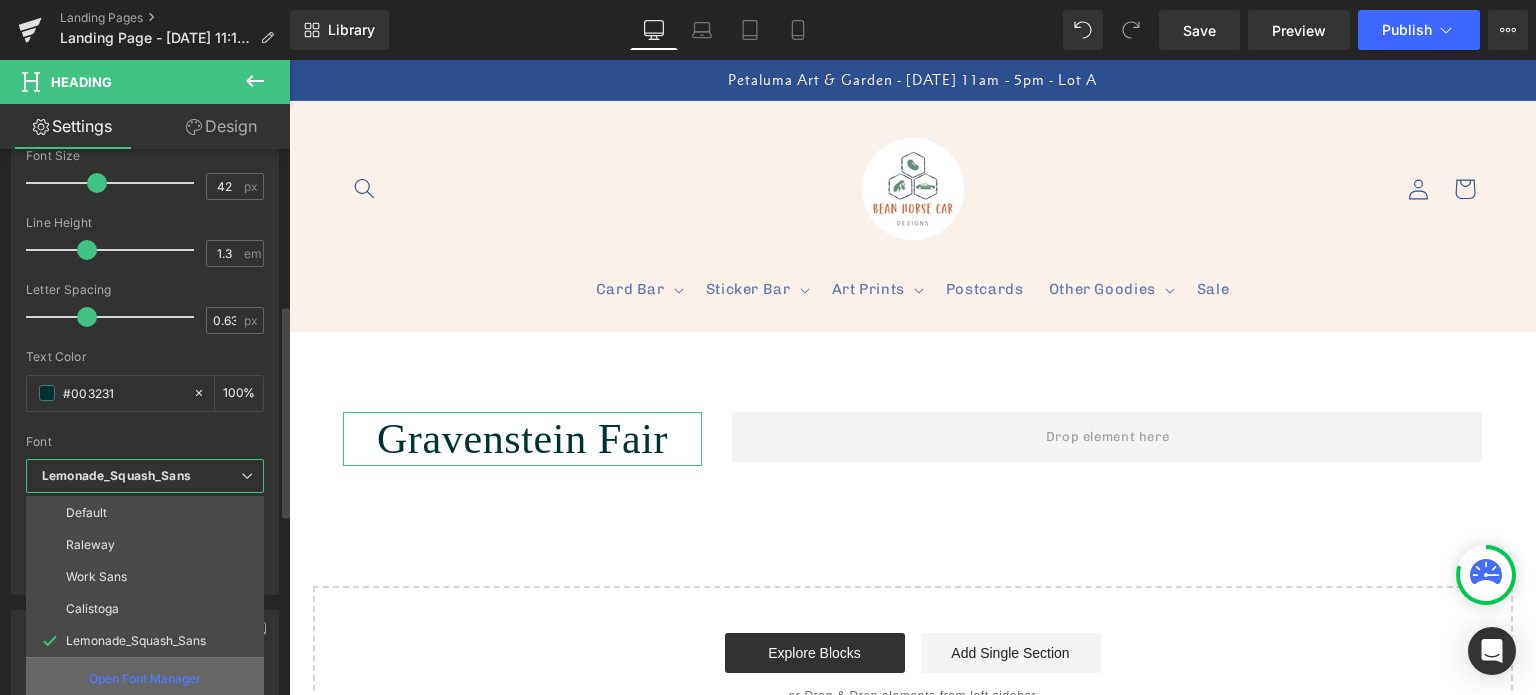click on "Open Font Manager" at bounding box center [145, 678] 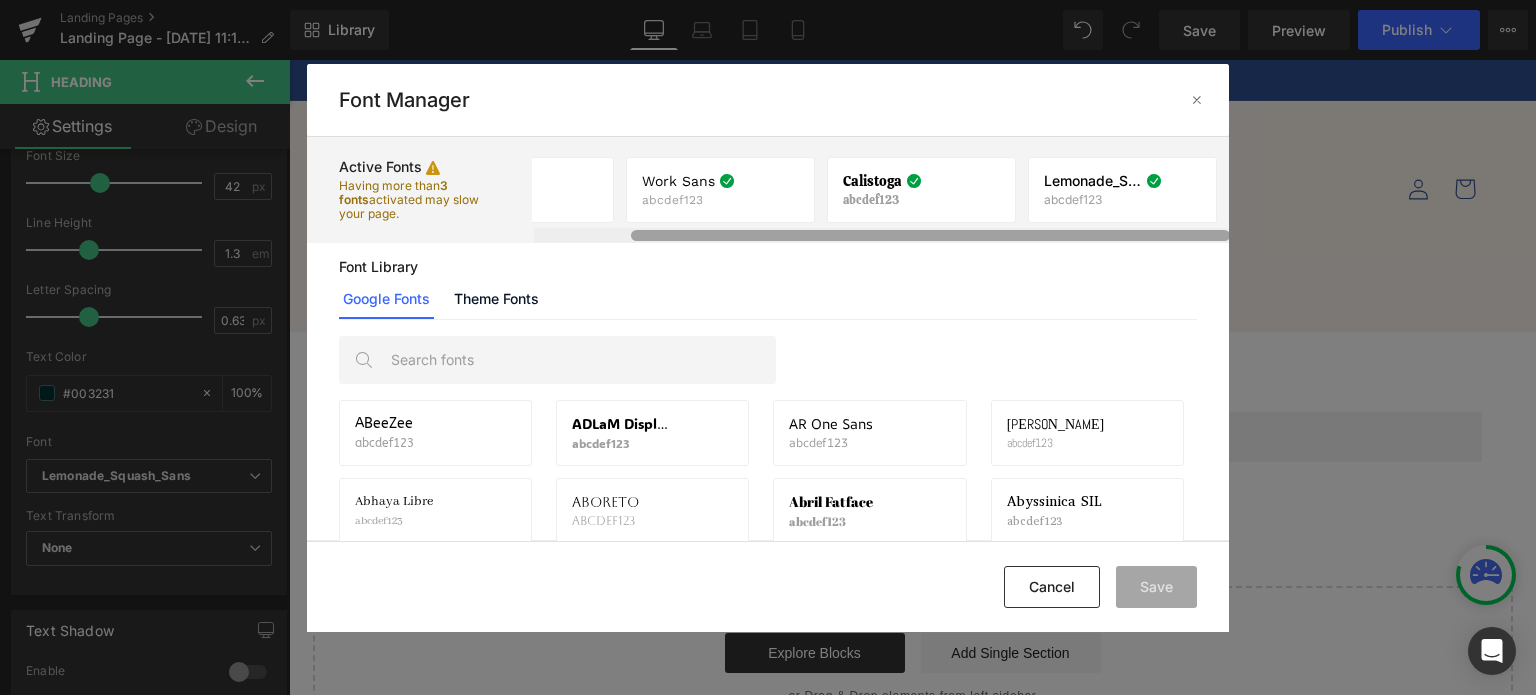 scroll, scrollTop: 0, scrollLeft: 114, axis: horizontal 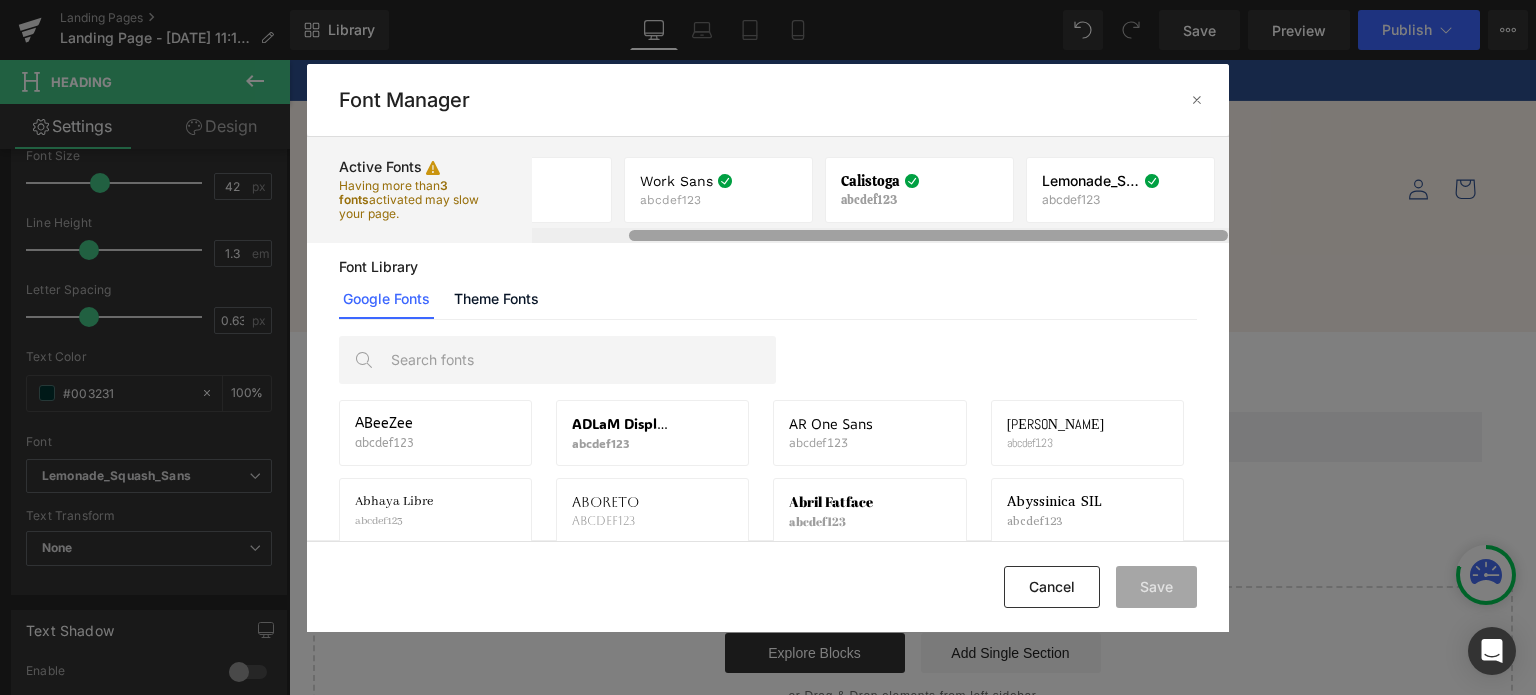 drag, startPoint x: 1008, startPoint y: 236, endPoint x: 1206, endPoint y: 232, distance: 198.0404 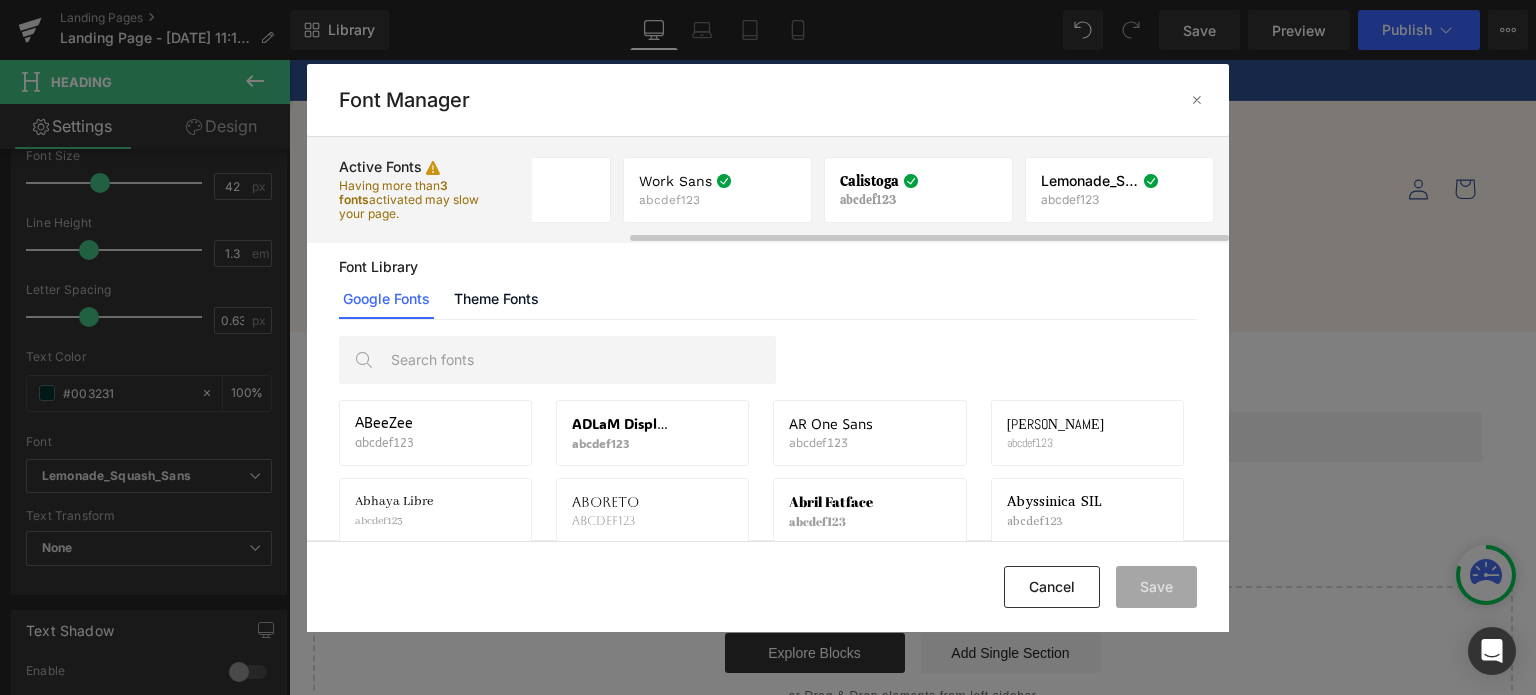 click at bounding box center [1182, 190] 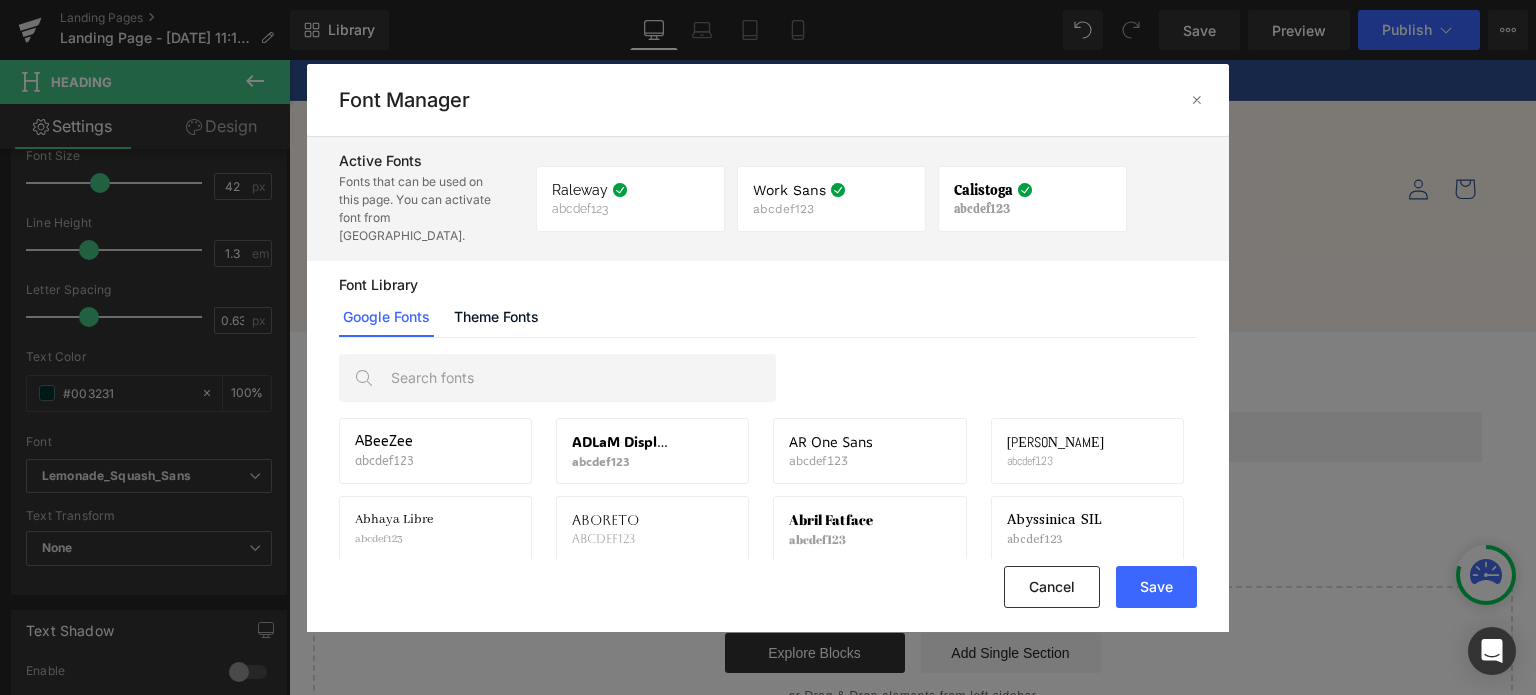 scroll, scrollTop: 0, scrollLeft: 0, axis: both 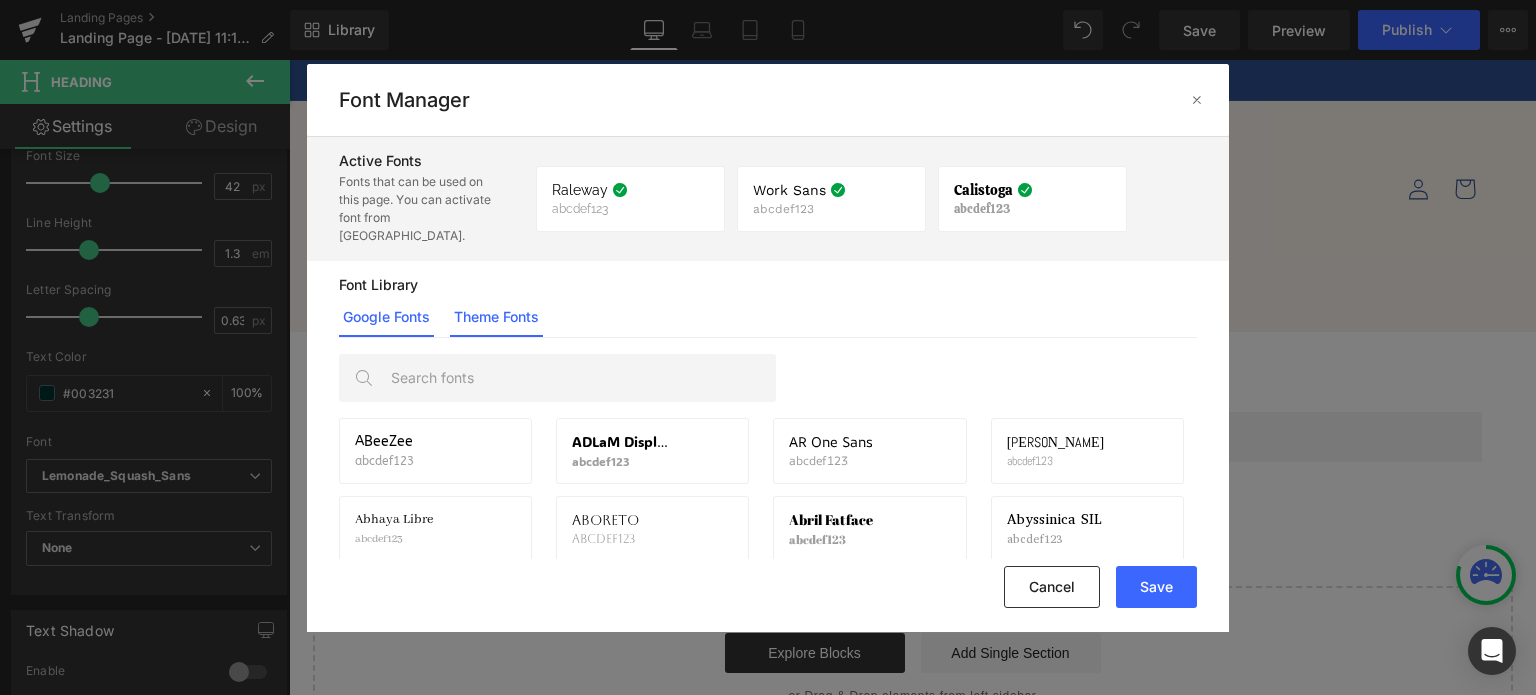 click on "Theme Fonts" 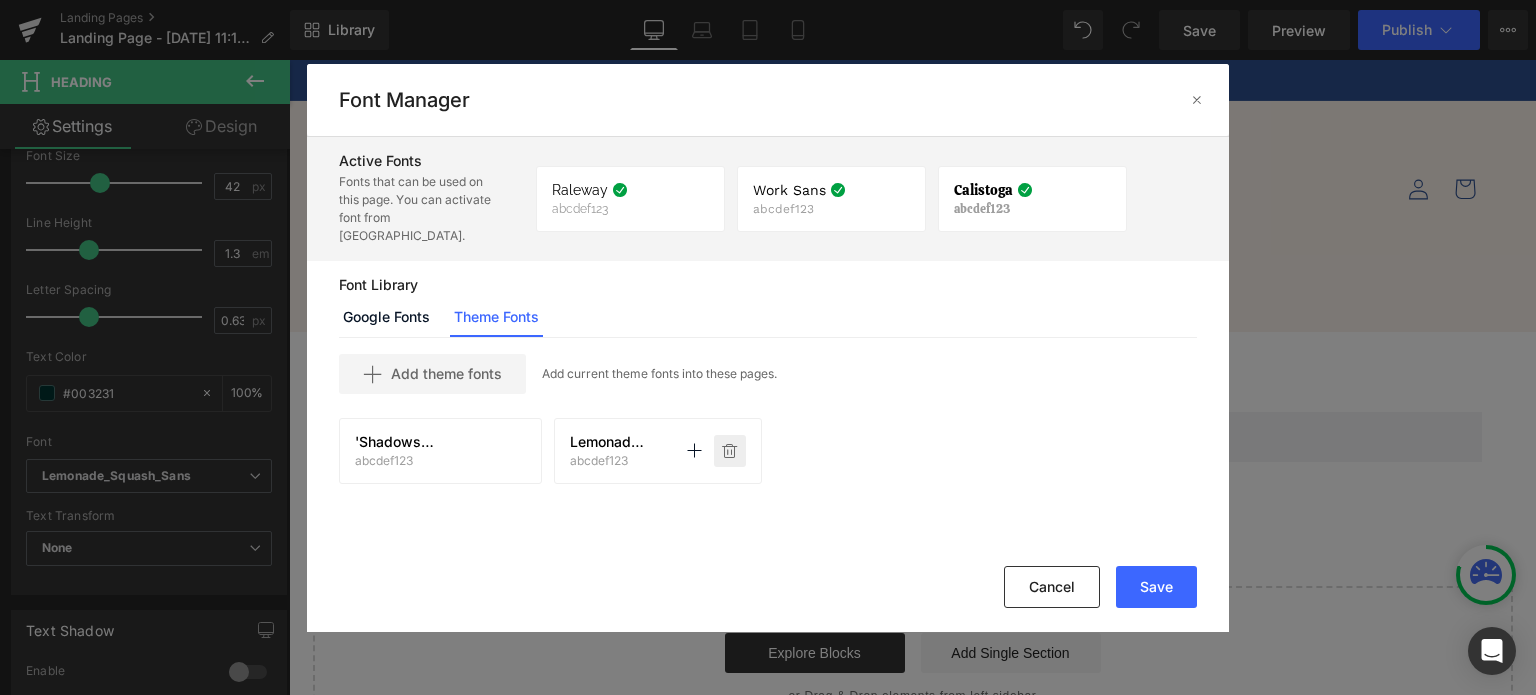 click at bounding box center [730, 451] 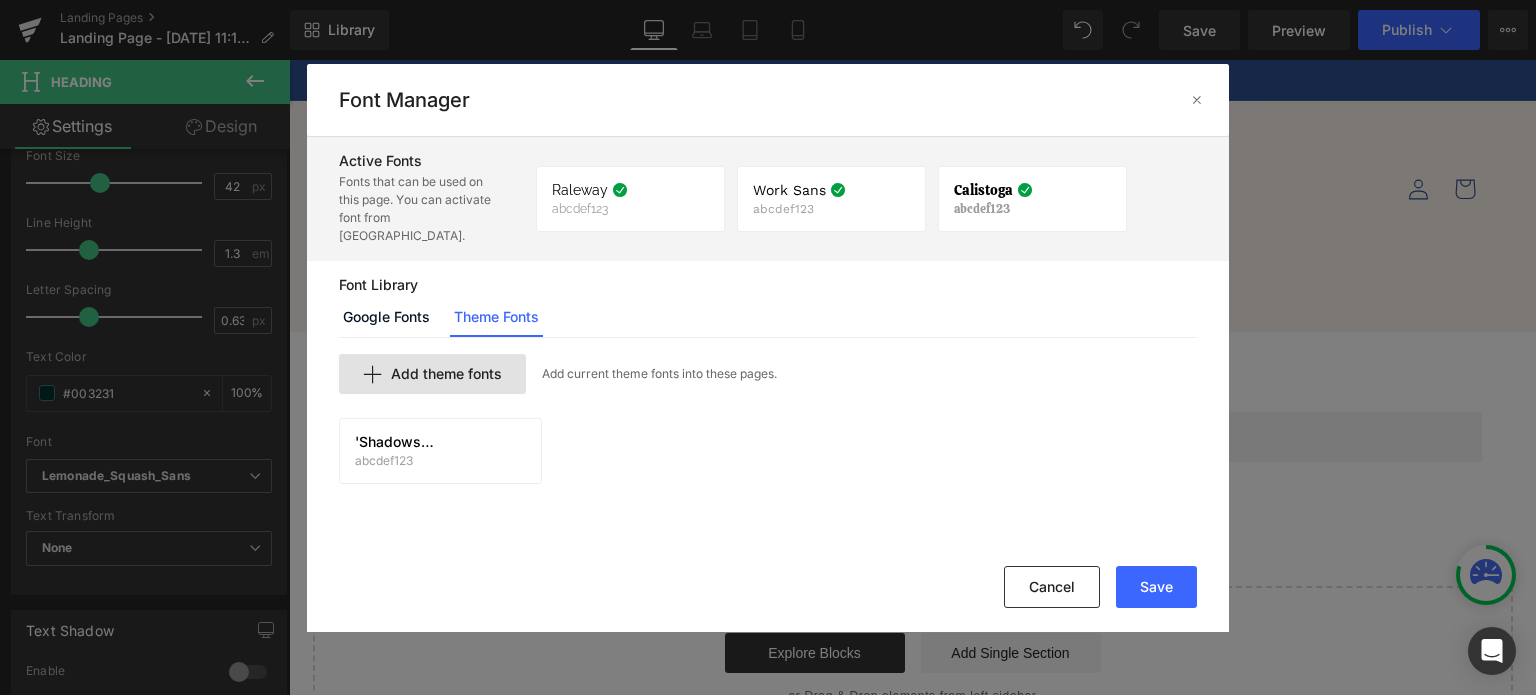 click on "Add theme fonts" at bounding box center [432, 374] 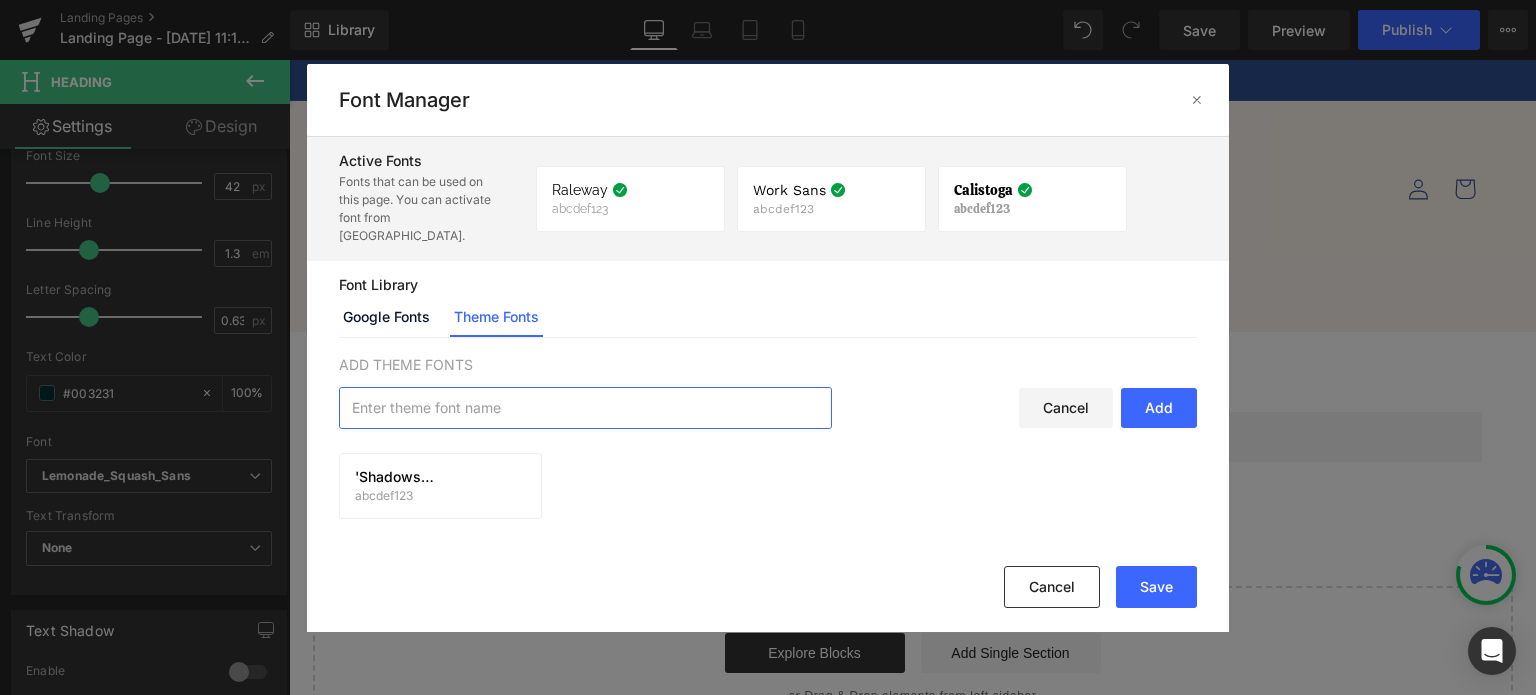 click at bounding box center (585, 408) 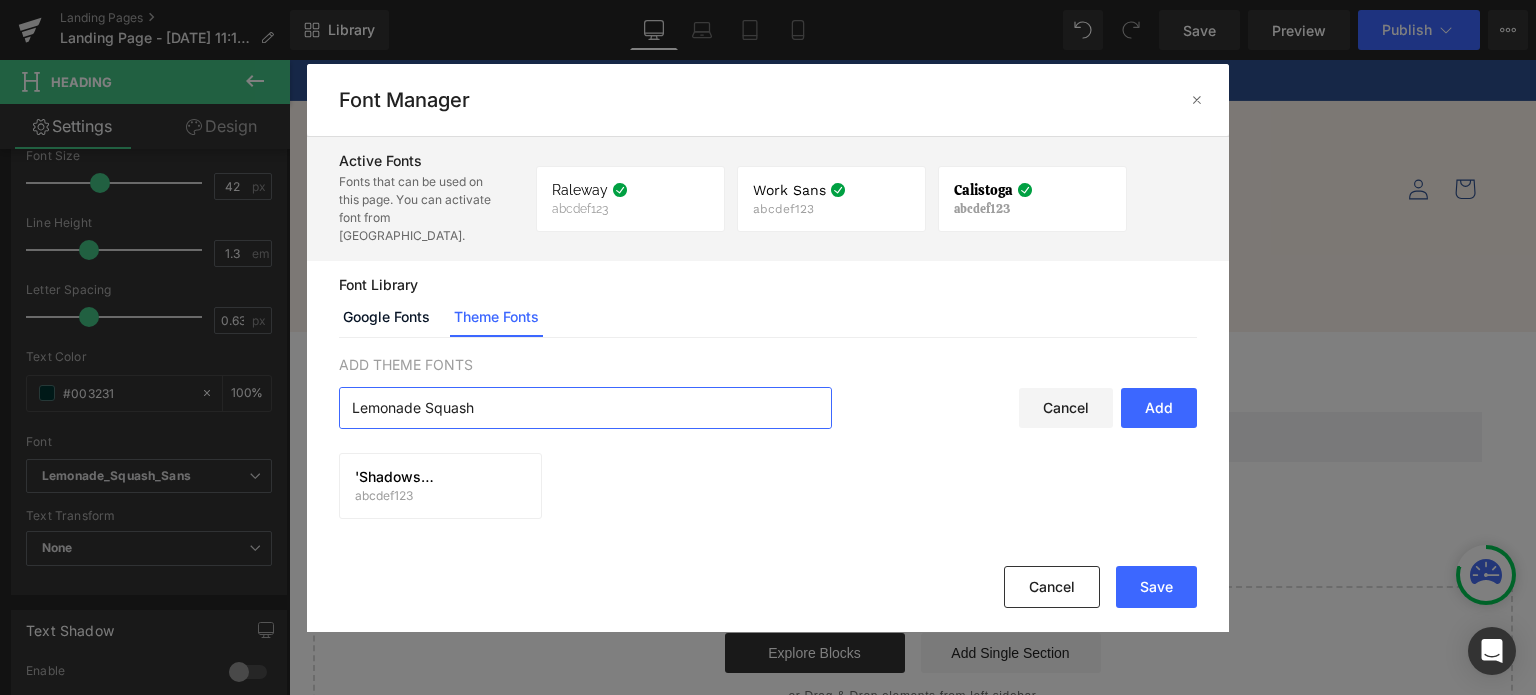 type on "Lemonade Squash" 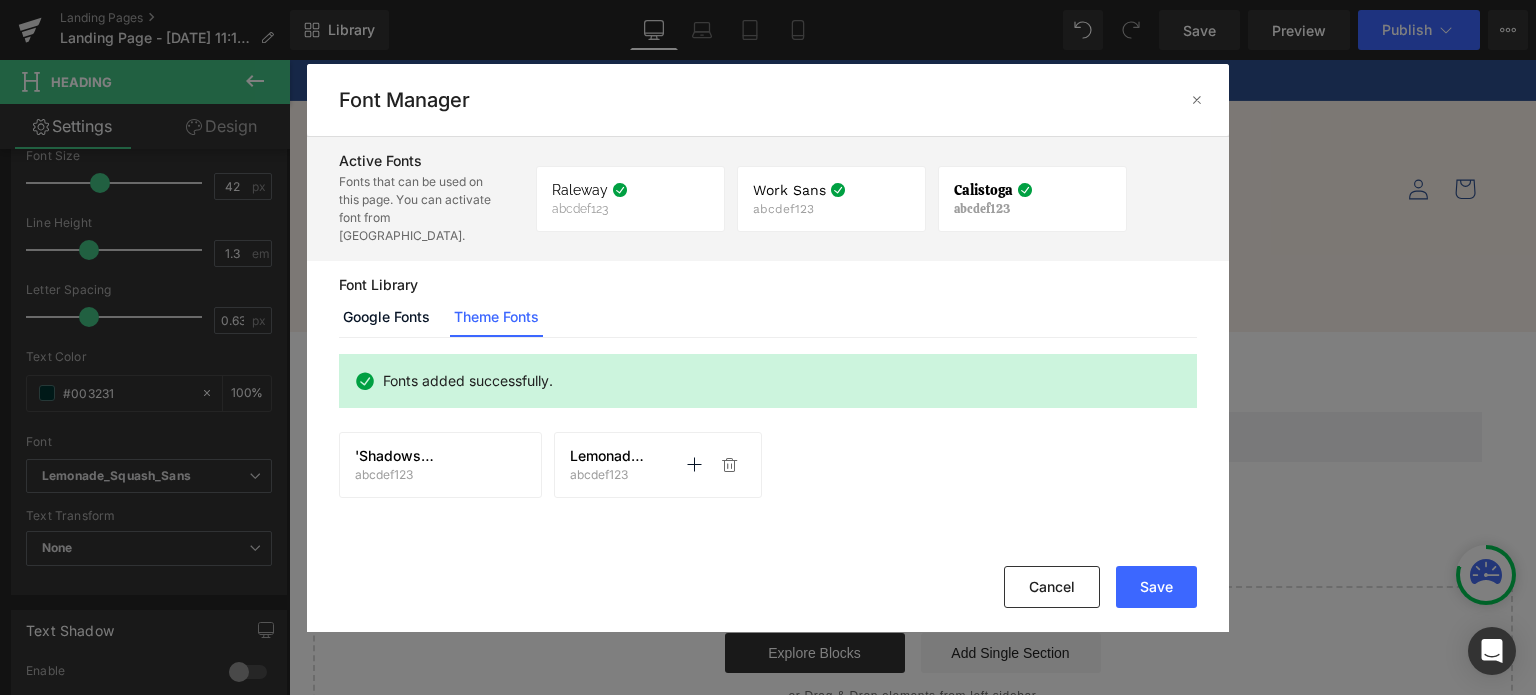 click on "Lemonade Squash" at bounding box center (610, 456) 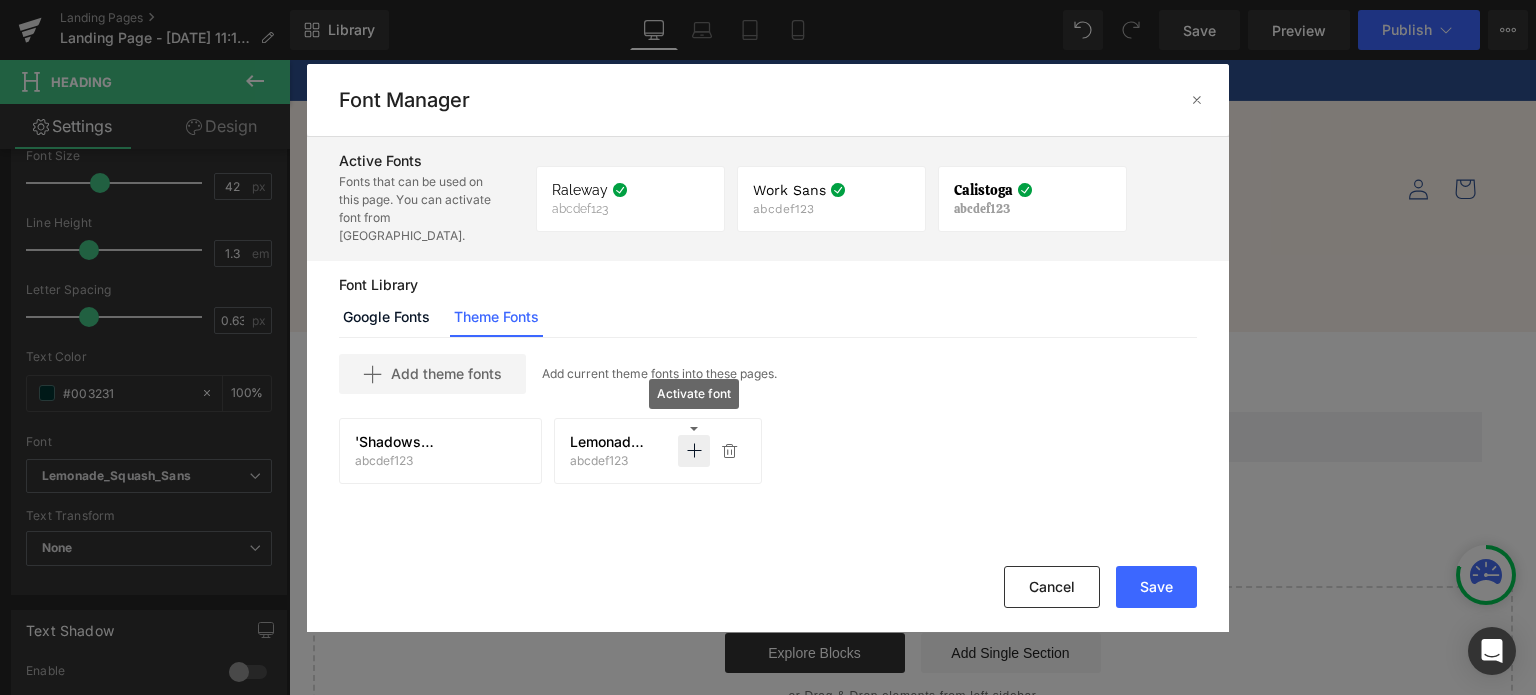 click at bounding box center [694, 451] 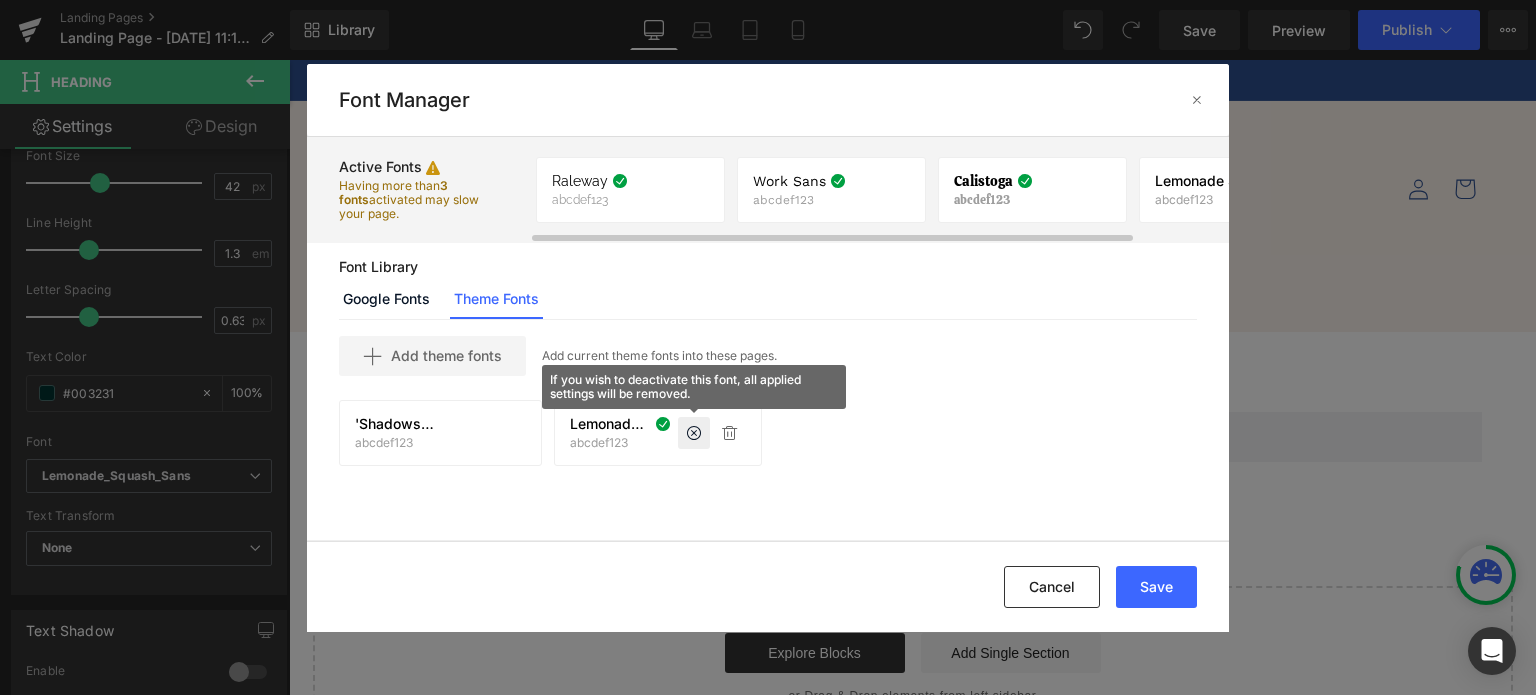 click on "Lemonade Squash" at bounding box center [1204, 181] 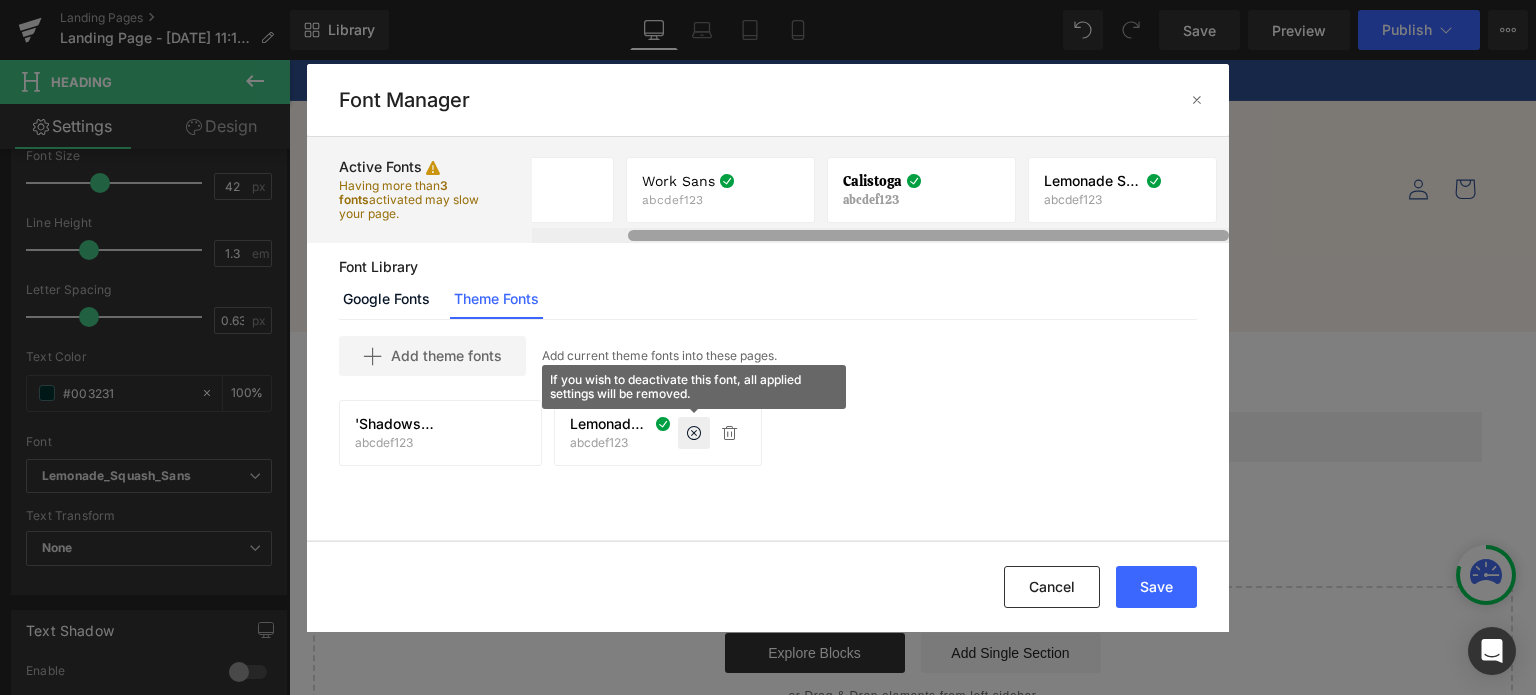 drag, startPoint x: 1058, startPoint y: 237, endPoint x: 1205, endPoint y: 226, distance: 147.411 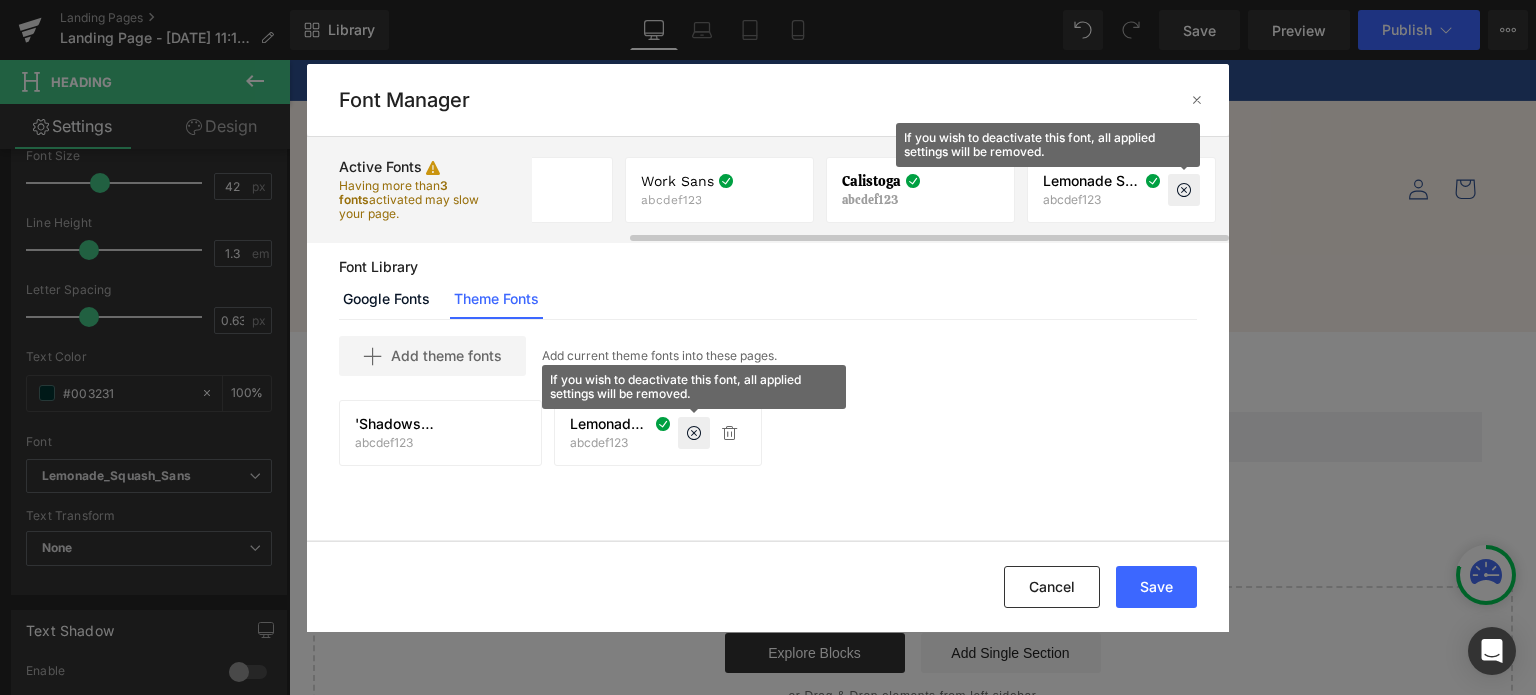 click at bounding box center [1184, 190] 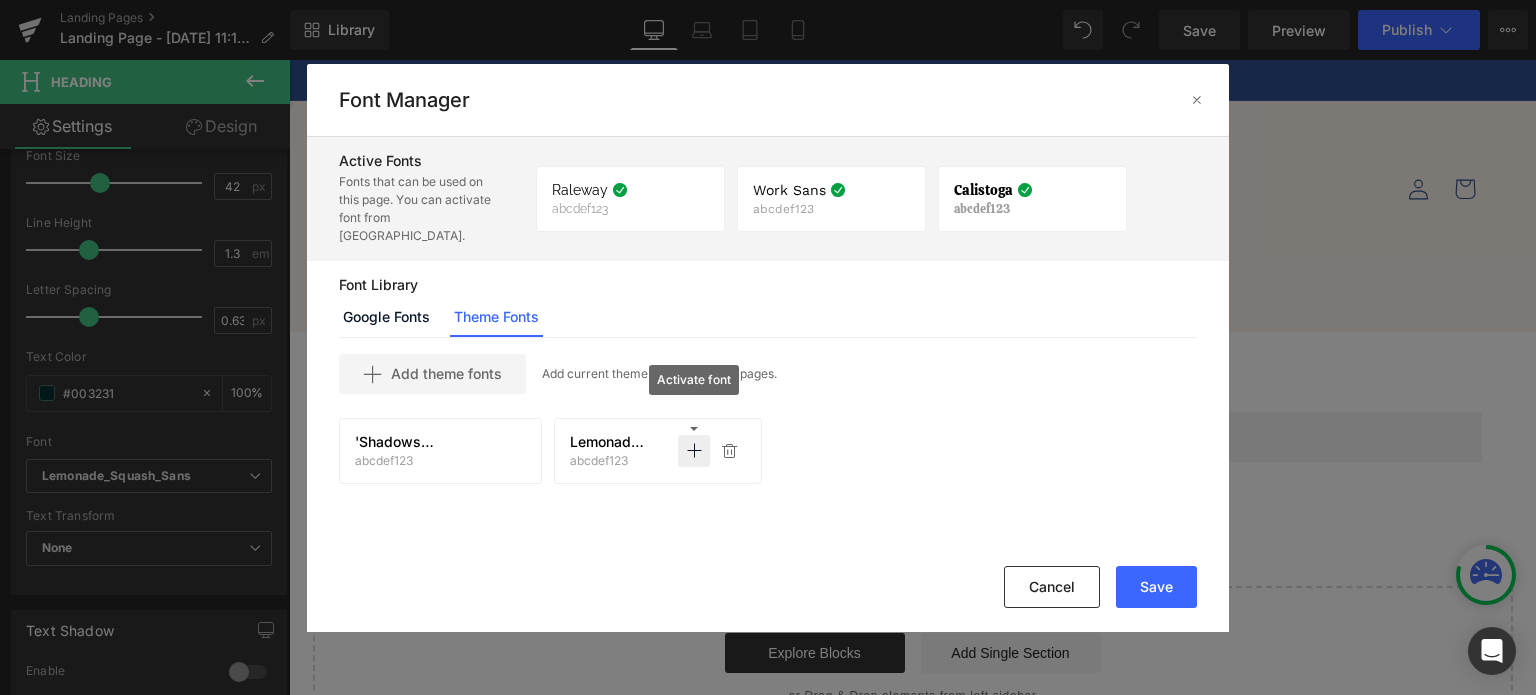 scroll, scrollTop: 0, scrollLeft: 0, axis: both 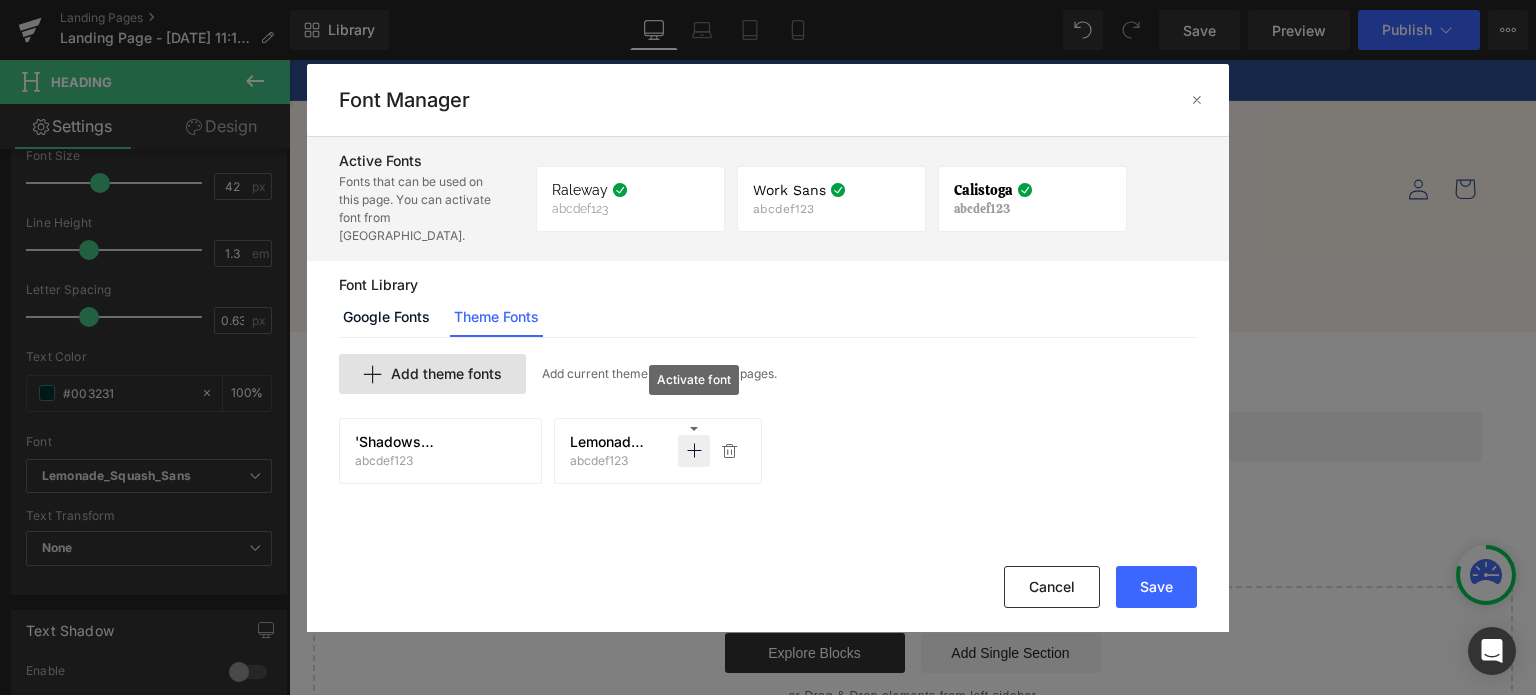 click on "Add theme fonts" at bounding box center (432, 374) 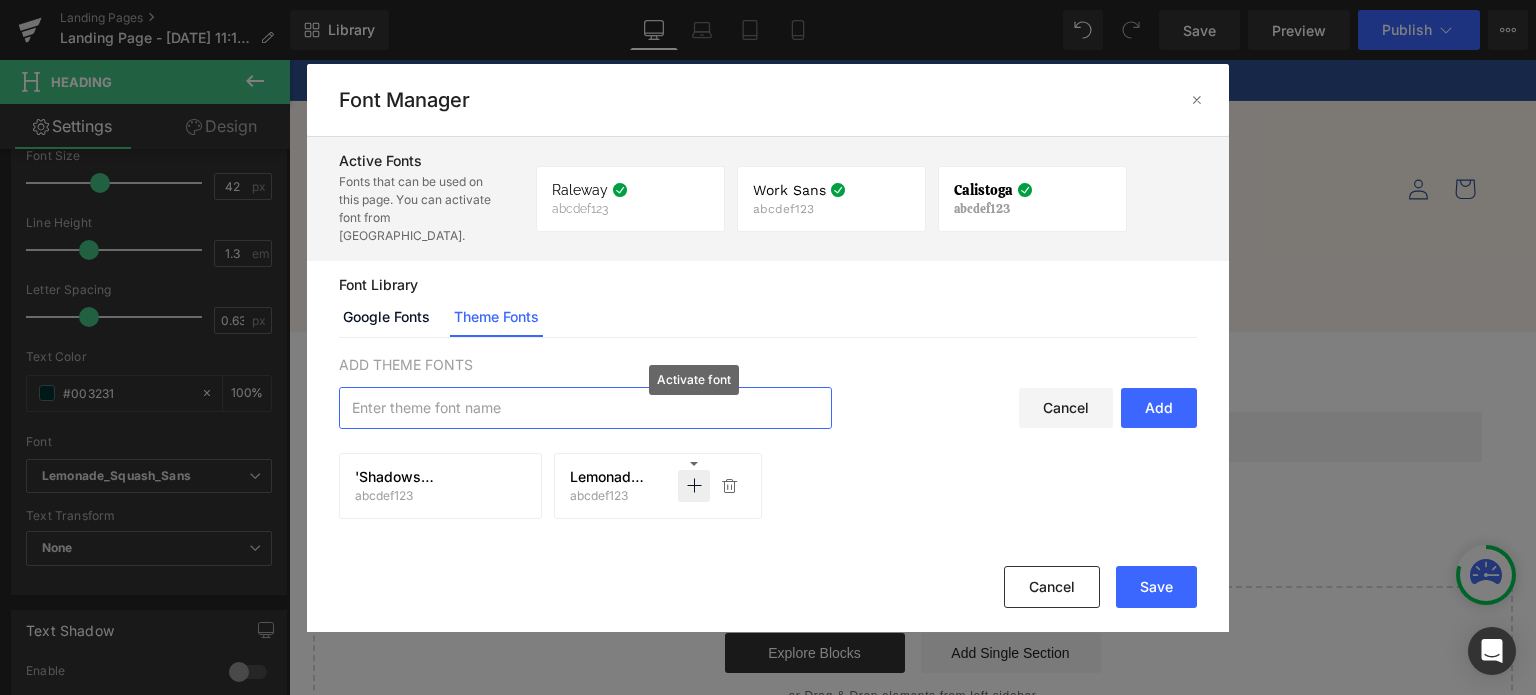 click at bounding box center (585, 408) 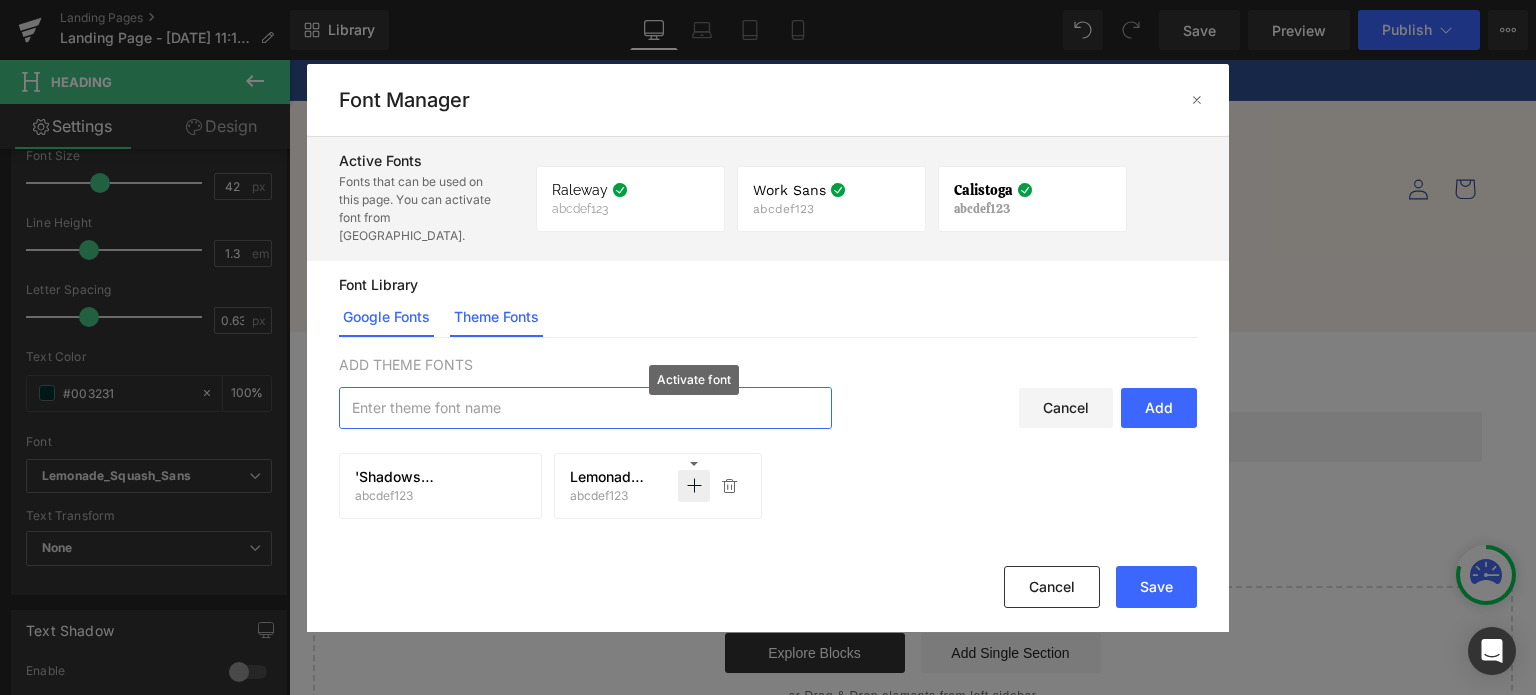 click on "Google Fonts" 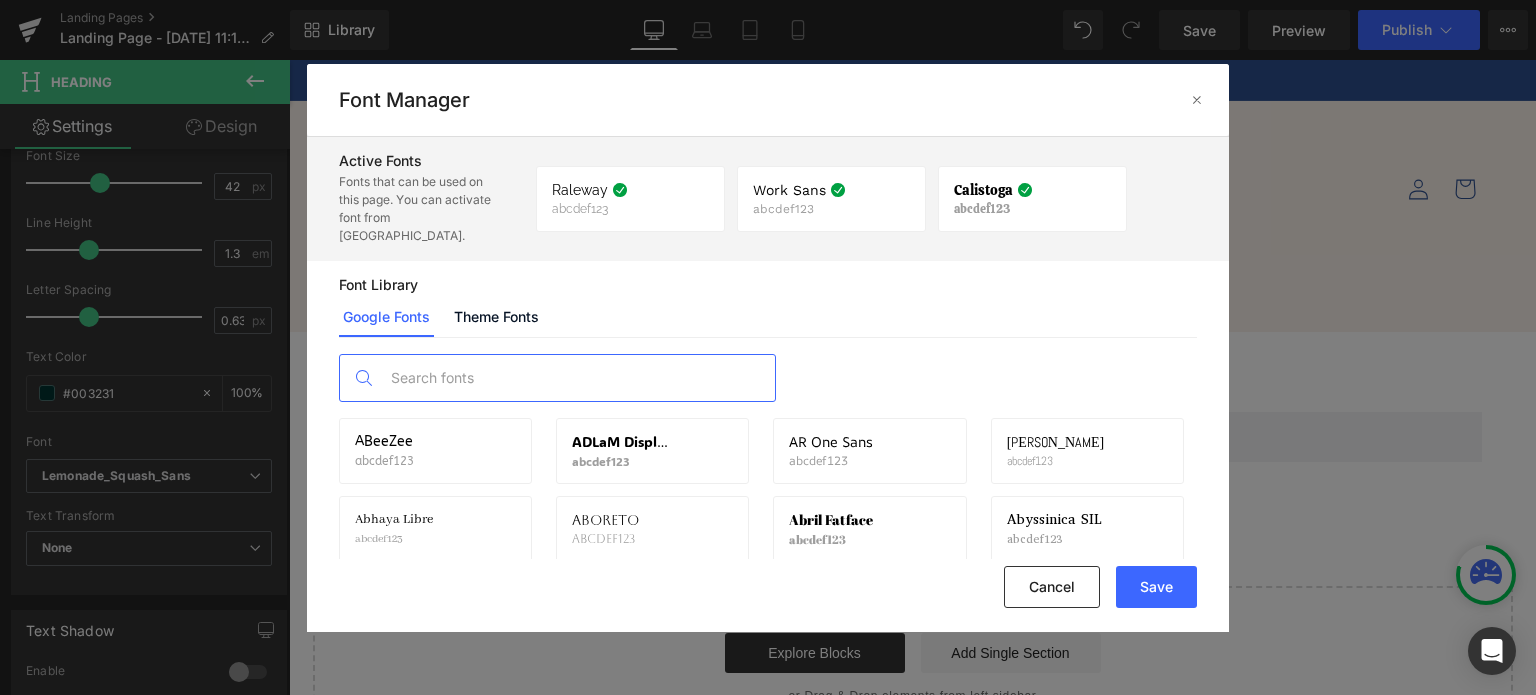 click at bounding box center (577, 378) 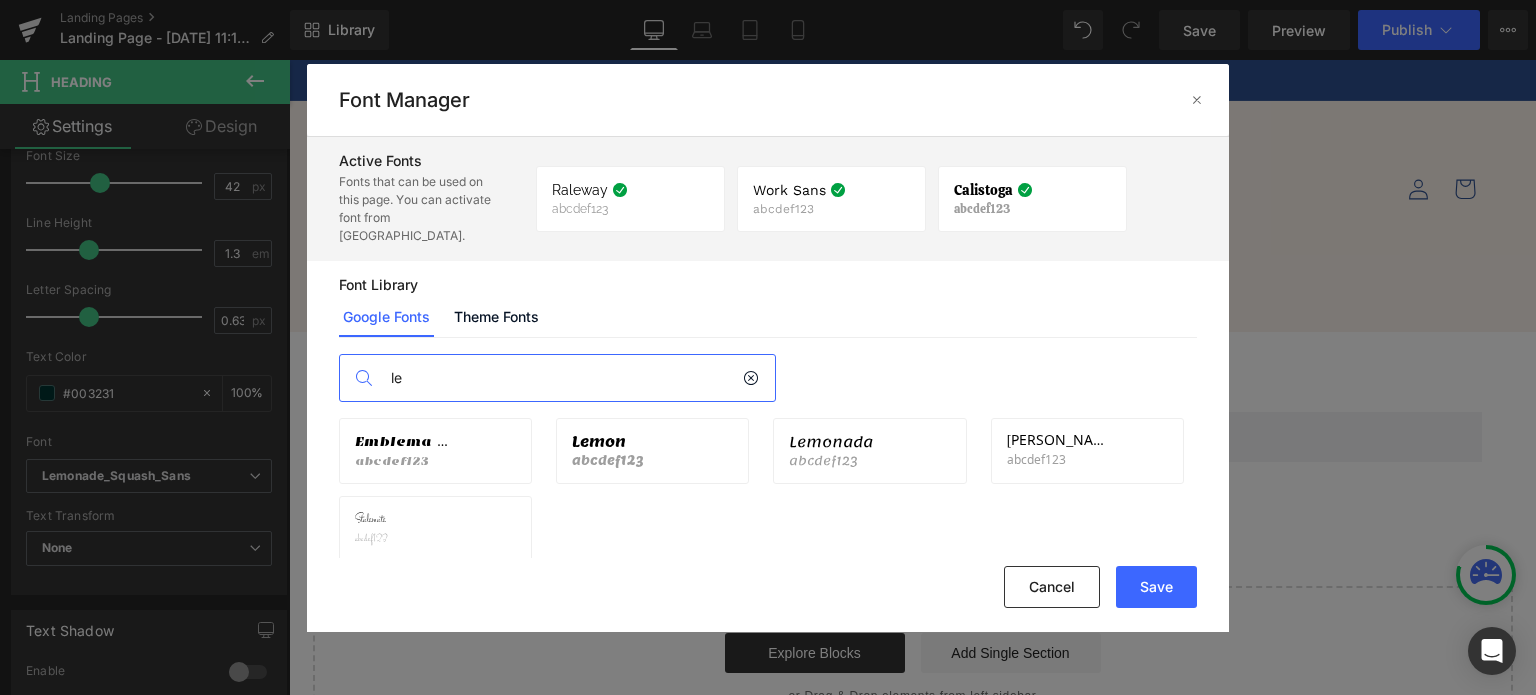 type on "l" 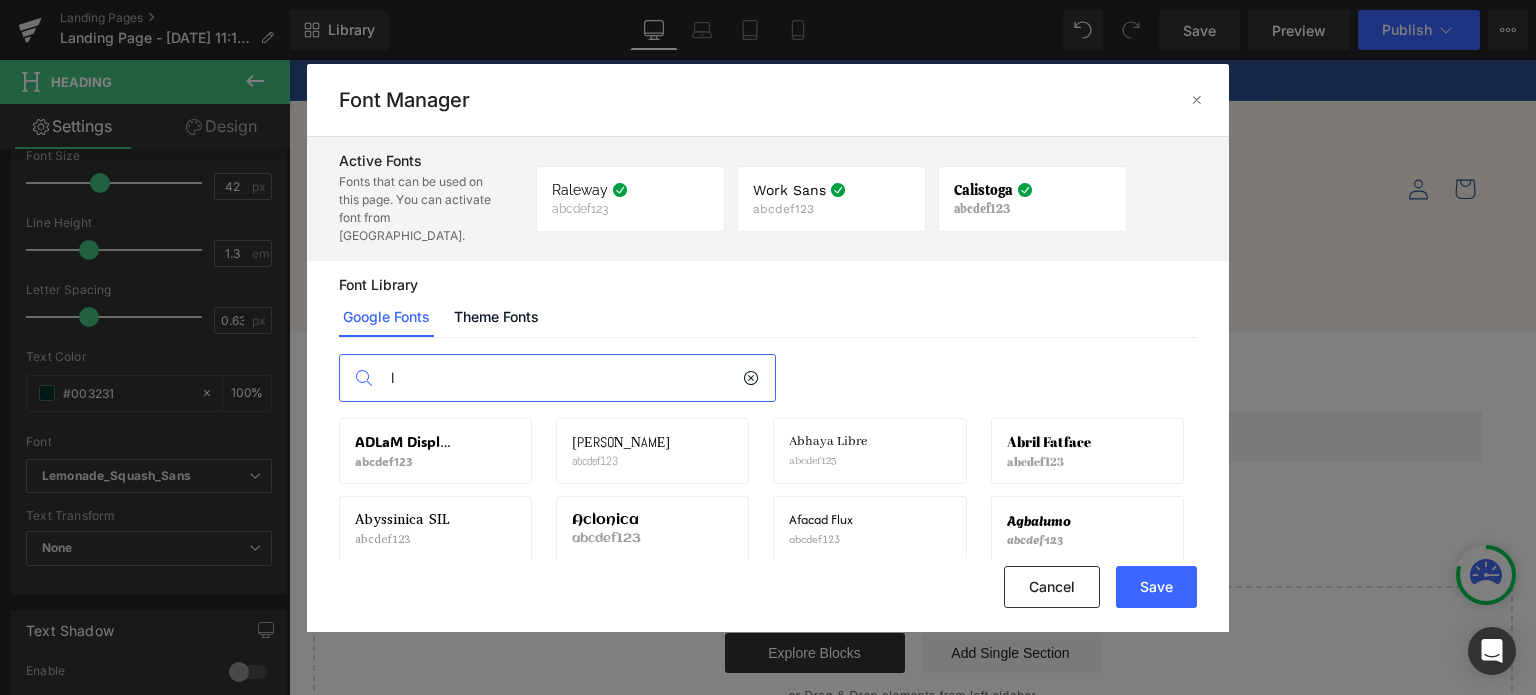 type 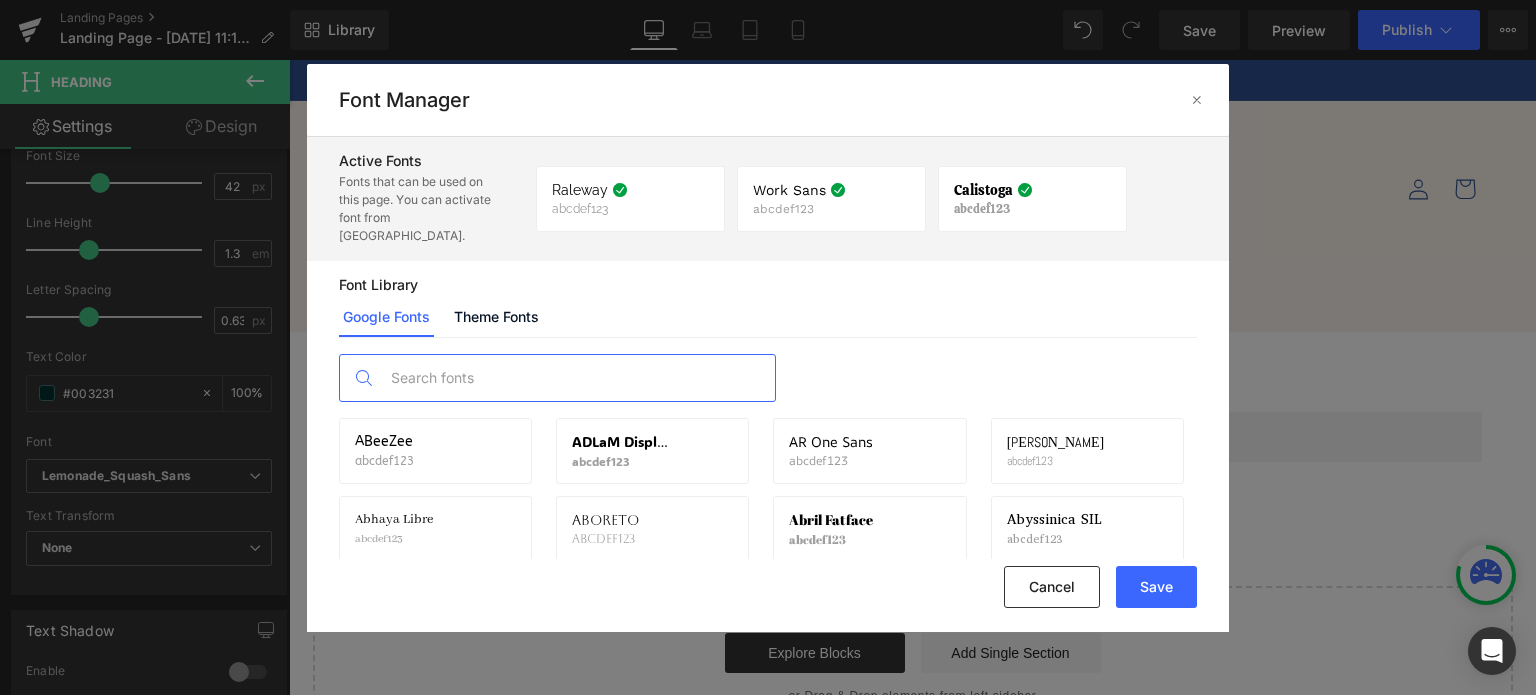 click on "Font Library" at bounding box center (768, 285) 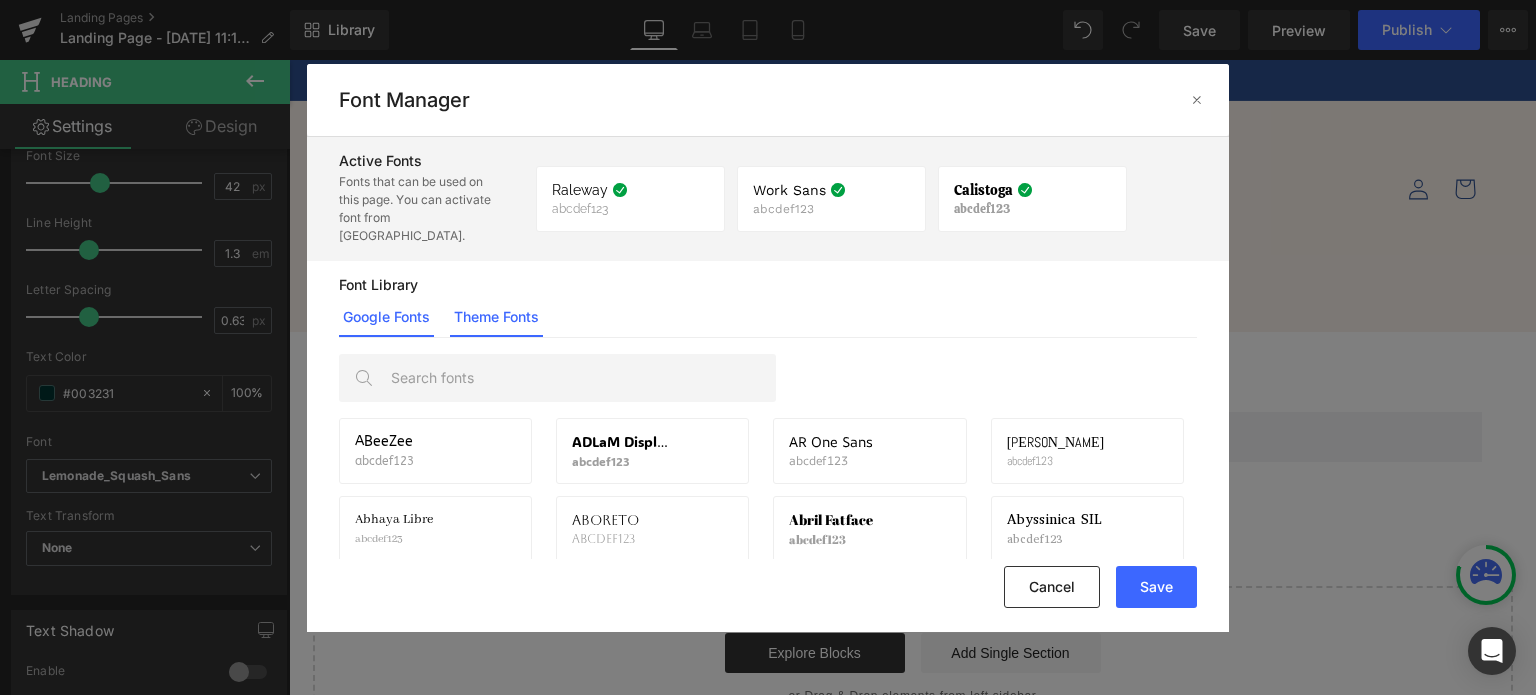 click on "Theme Fonts" 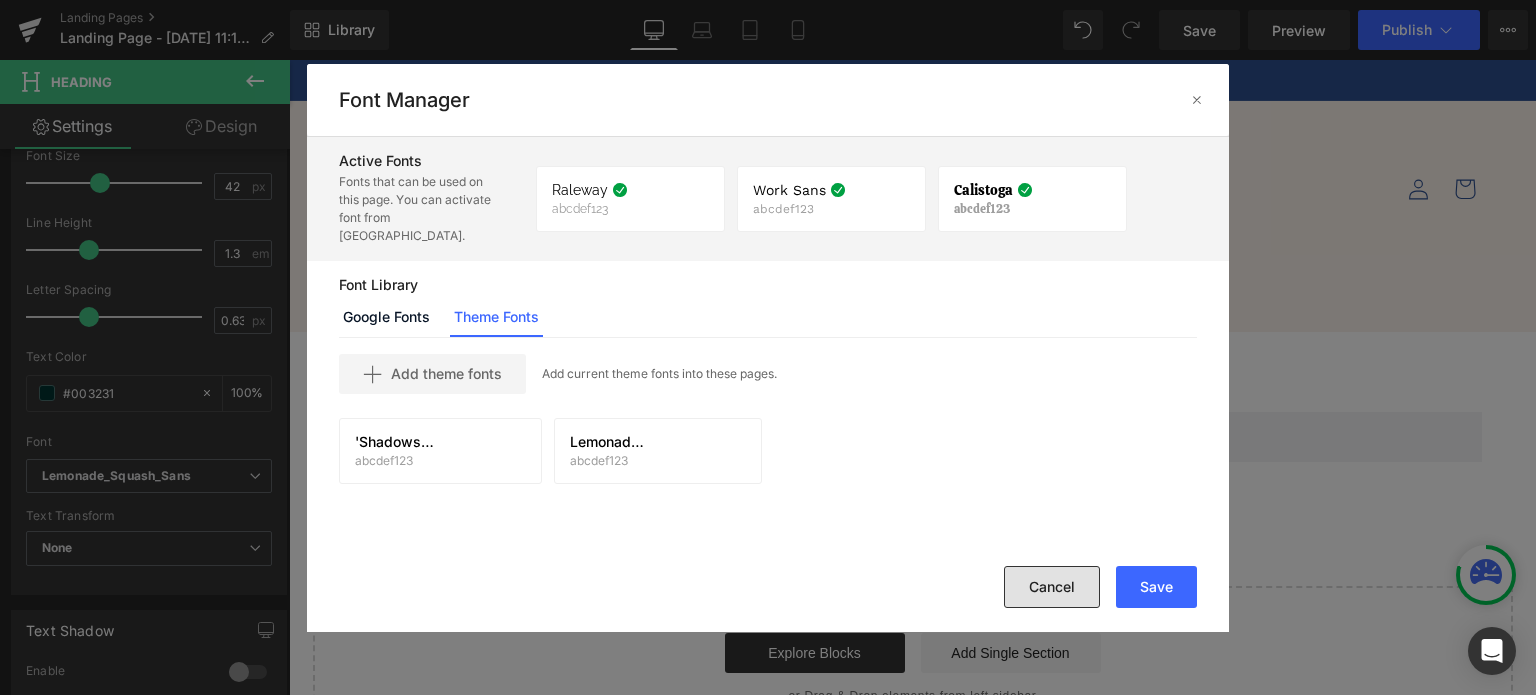click on "Cancel" at bounding box center (1052, 587) 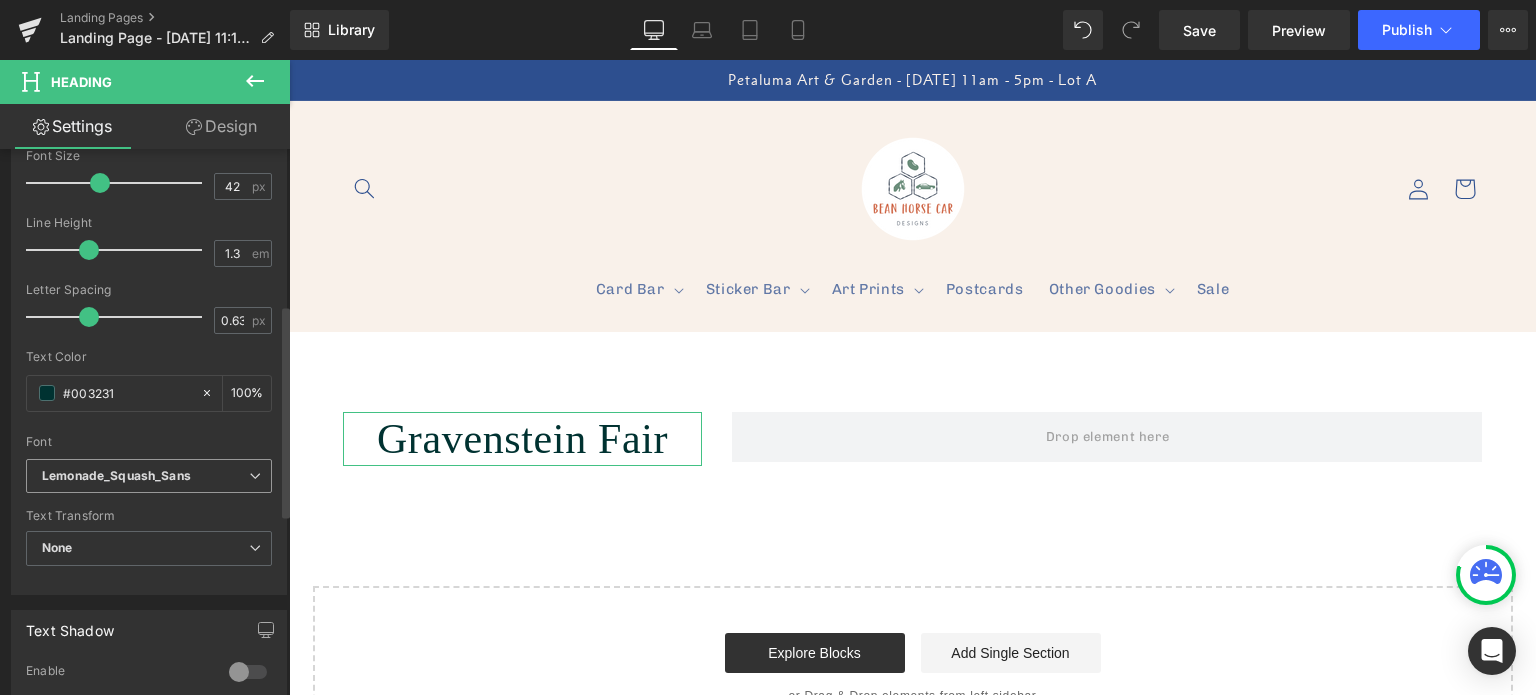 click on "Lemonade_Squash_Sans" at bounding box center [116, 476] 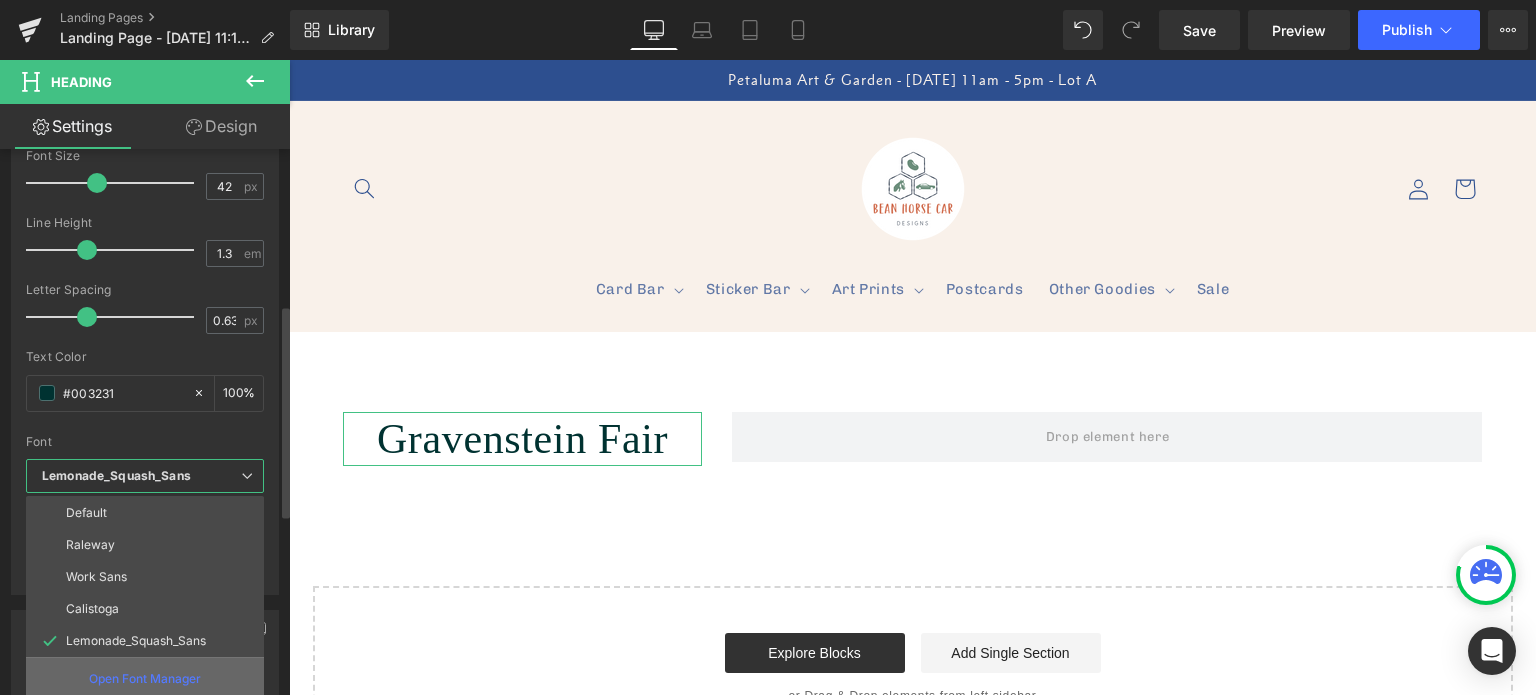 click on "Open Font Manager" at bounding box center (145, 679) 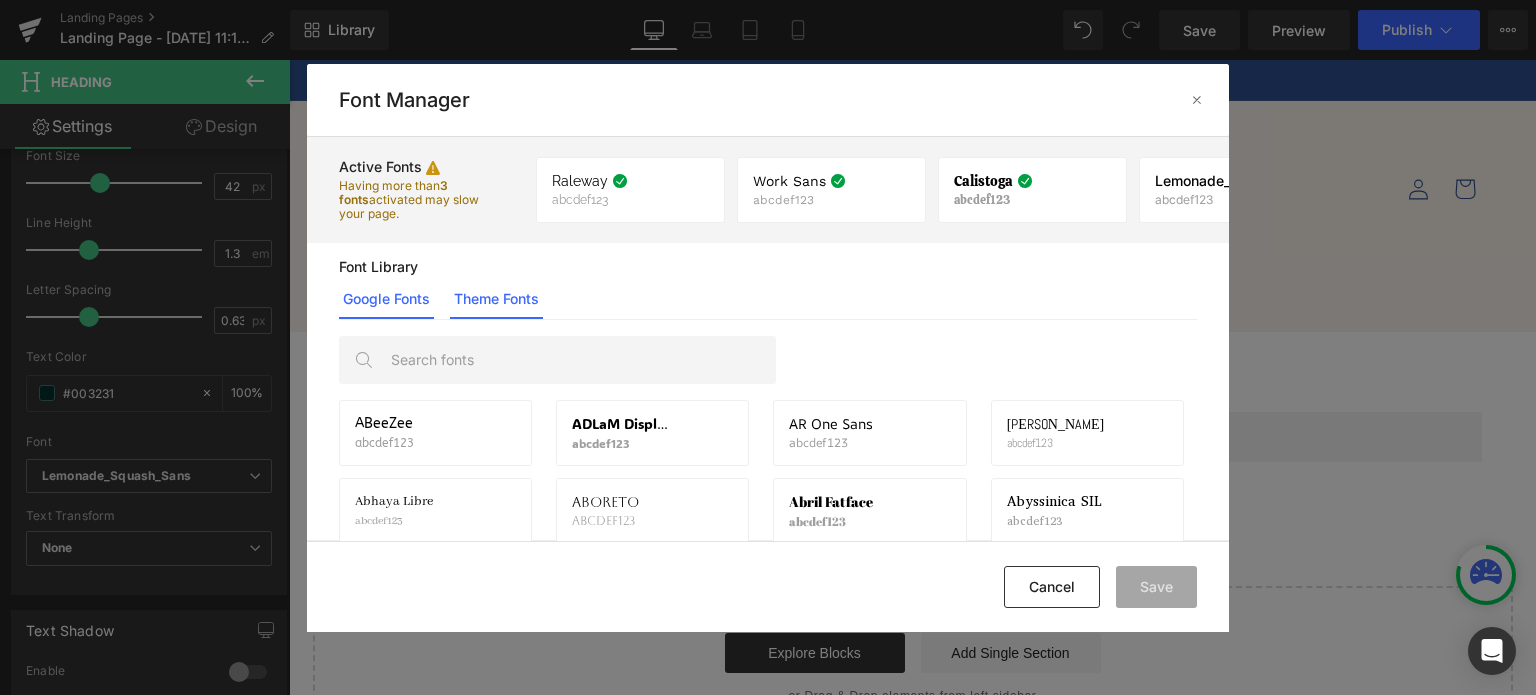 click on "Theme Fonts" 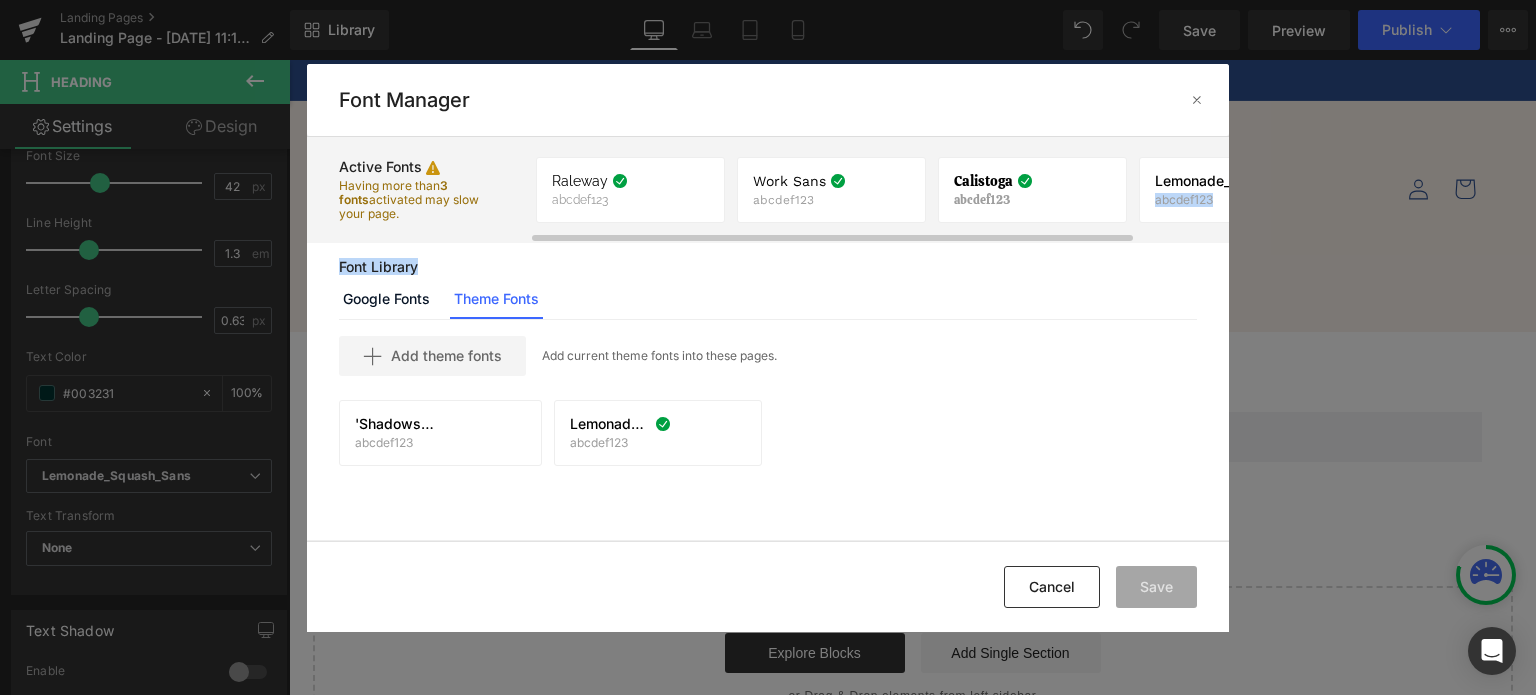 drag, startPoint x: 1032, startPoint y: 243, endPoint x: 1148, endPoint y: 219, distance: 118.45674 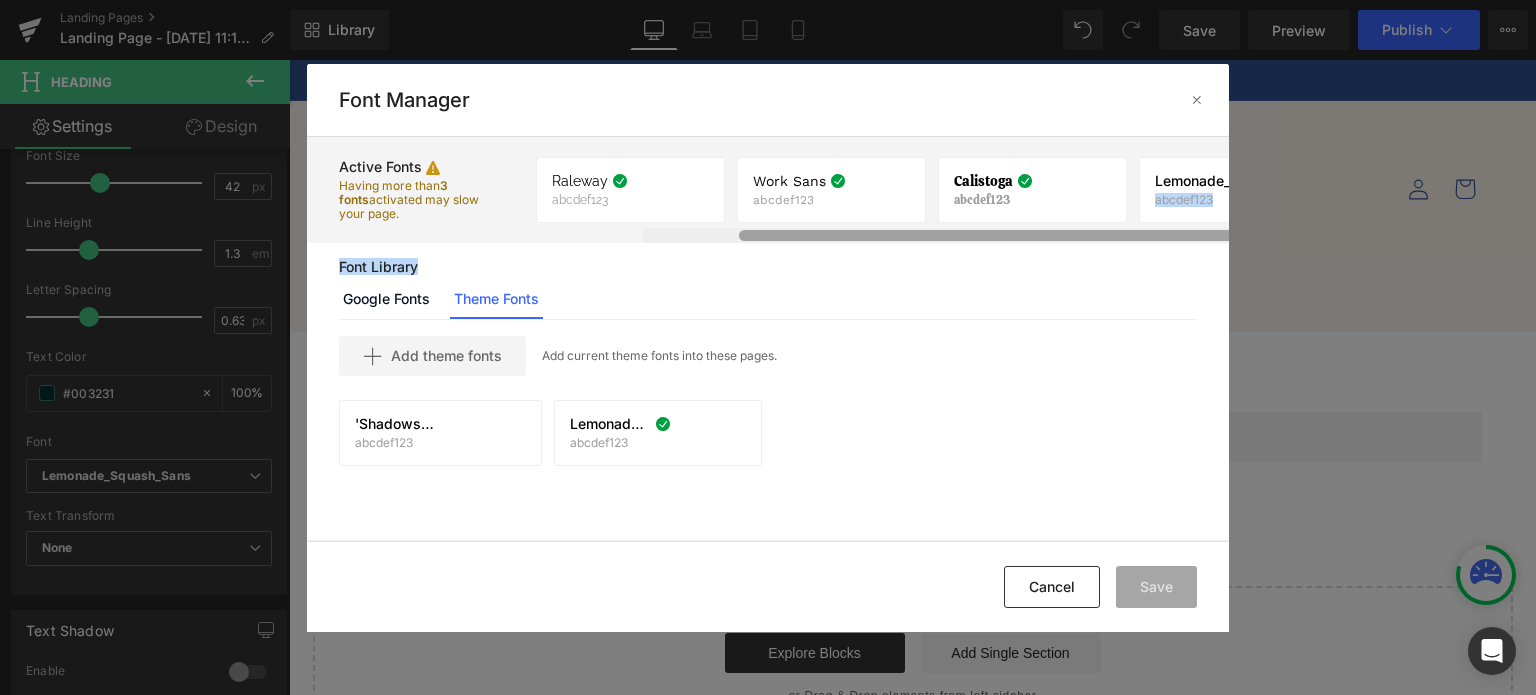 scroll, scrollTop: 0, scrollLeft: 111, axis: horizontal 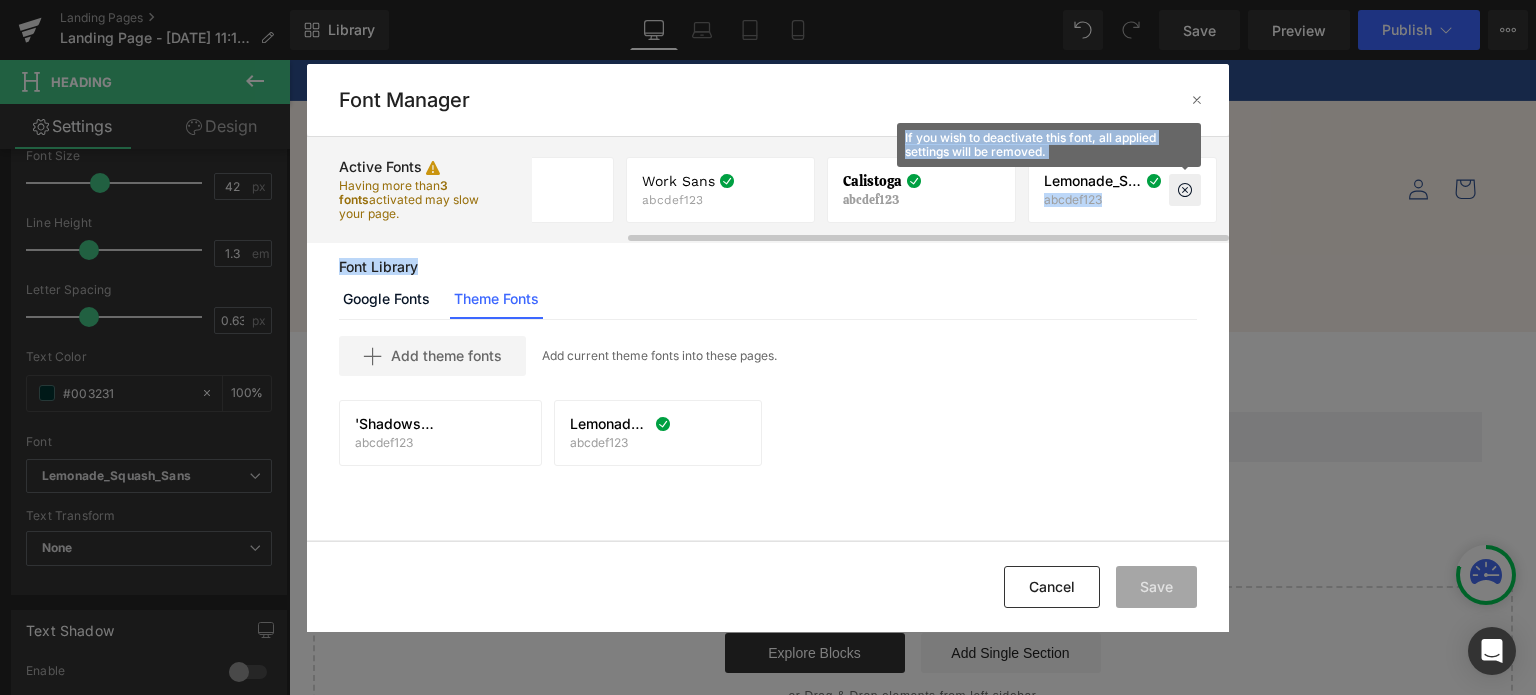 click at bounding box center [1185, 190] 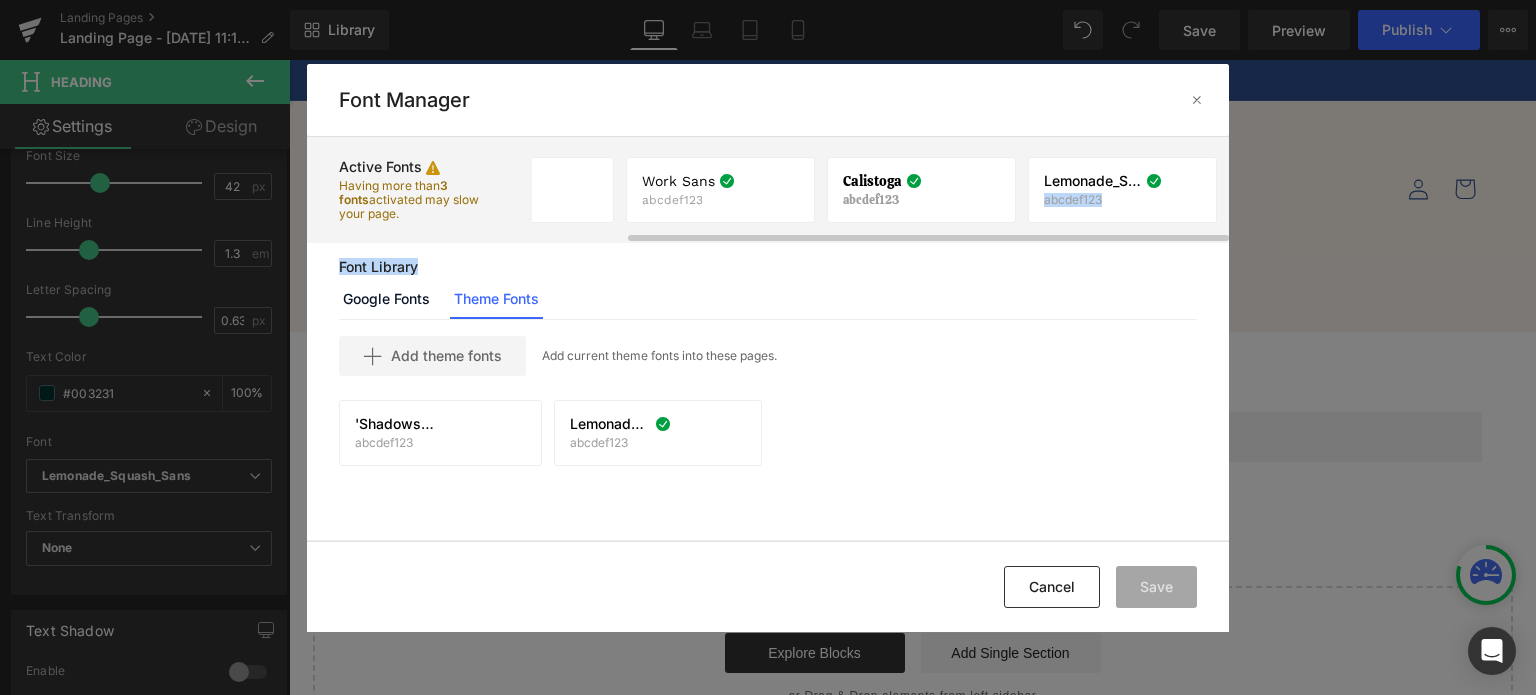 scroll, scrollTop: 0, scrollLeft: 0, axis: both 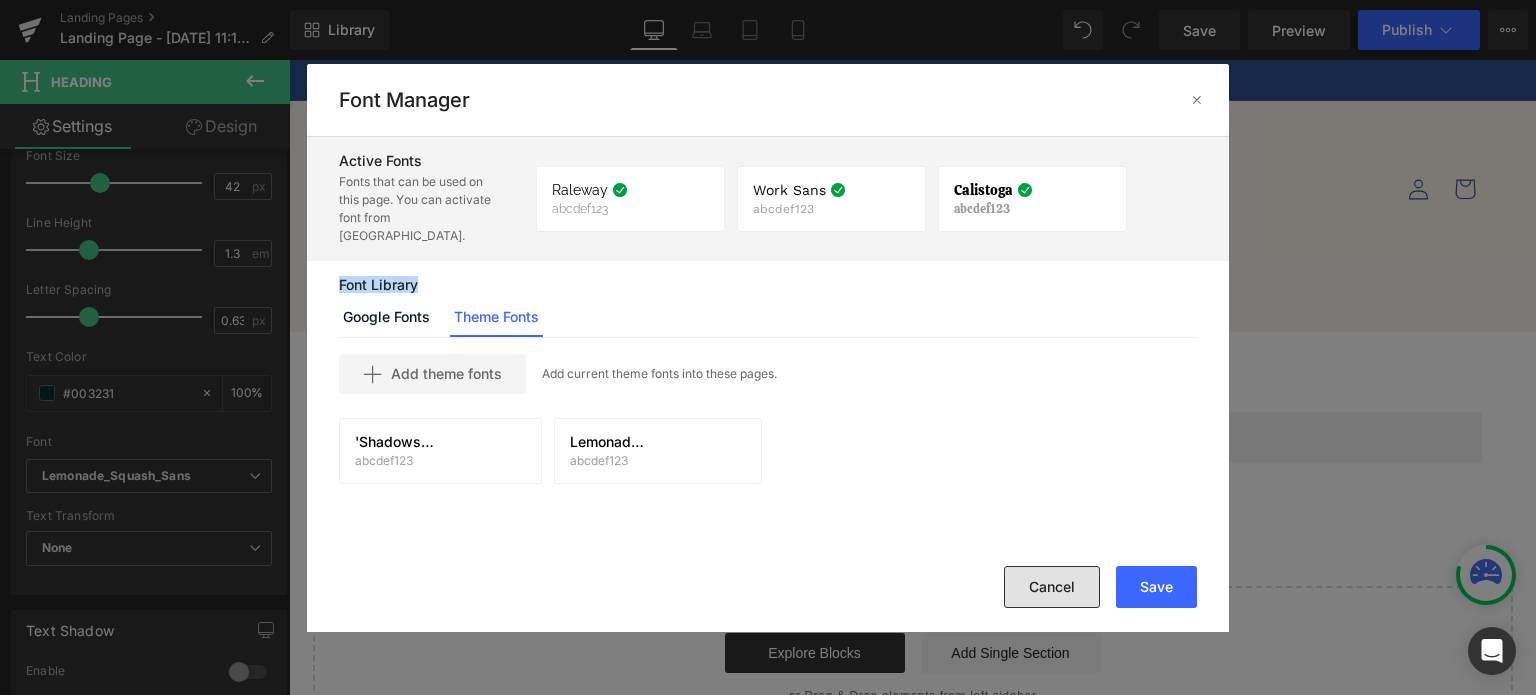click on "Cancel" at bounding box center (1052, 587) 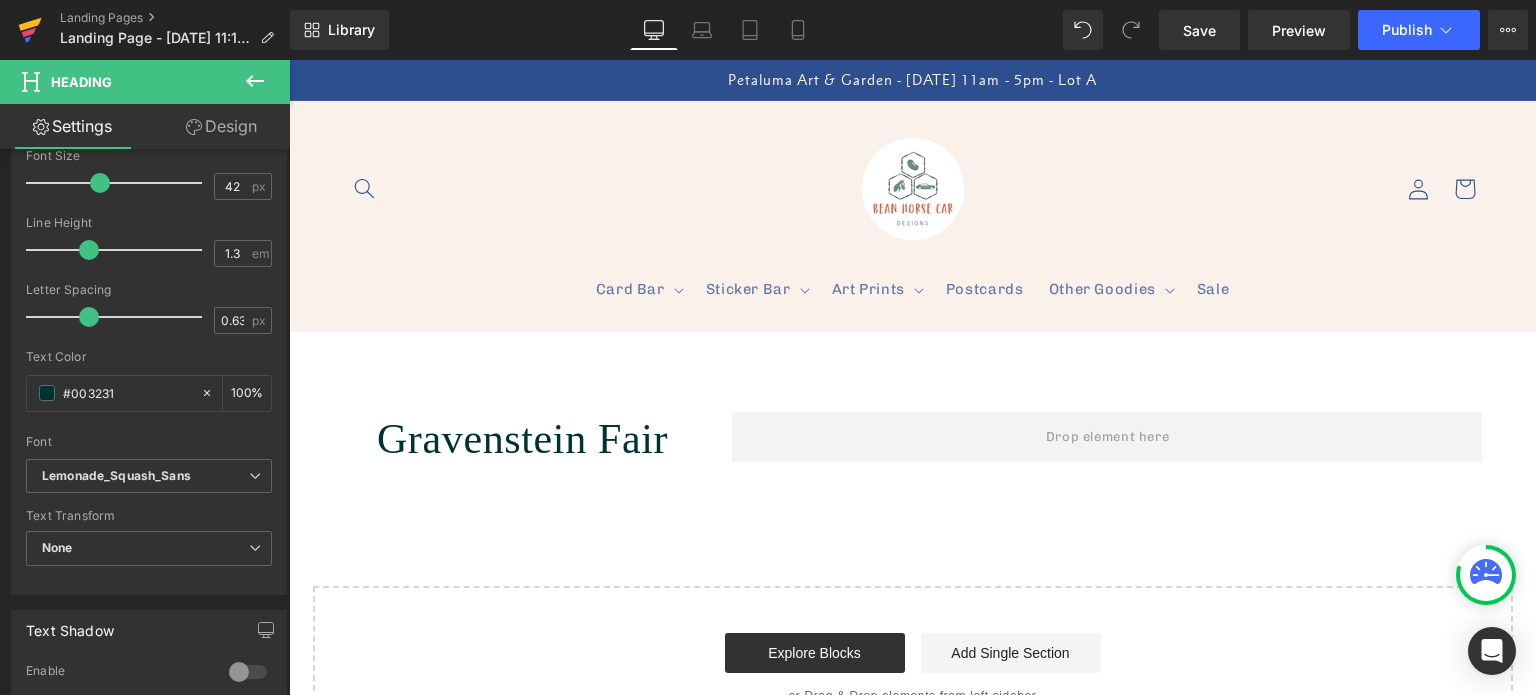 click 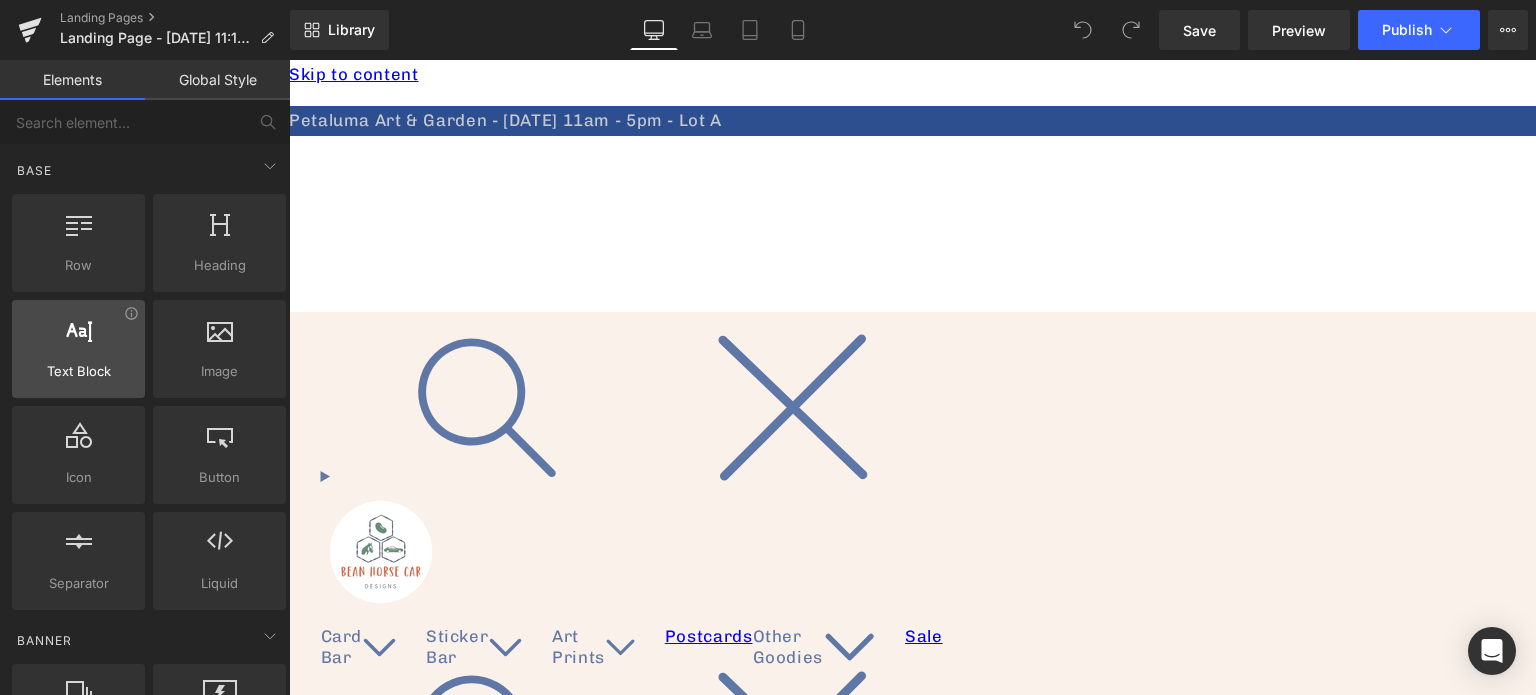 scroll, scrollTop: 0, scrollLeft: 0, axis: both 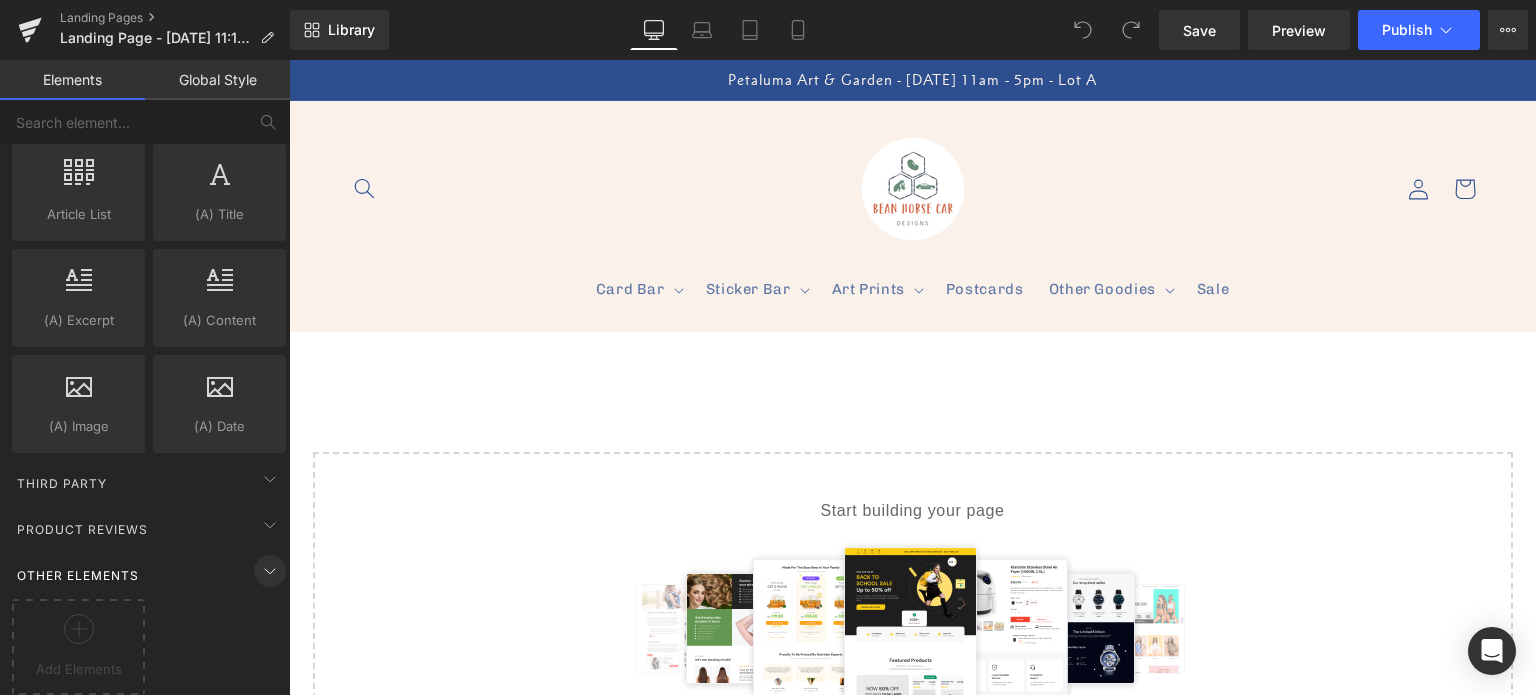 click 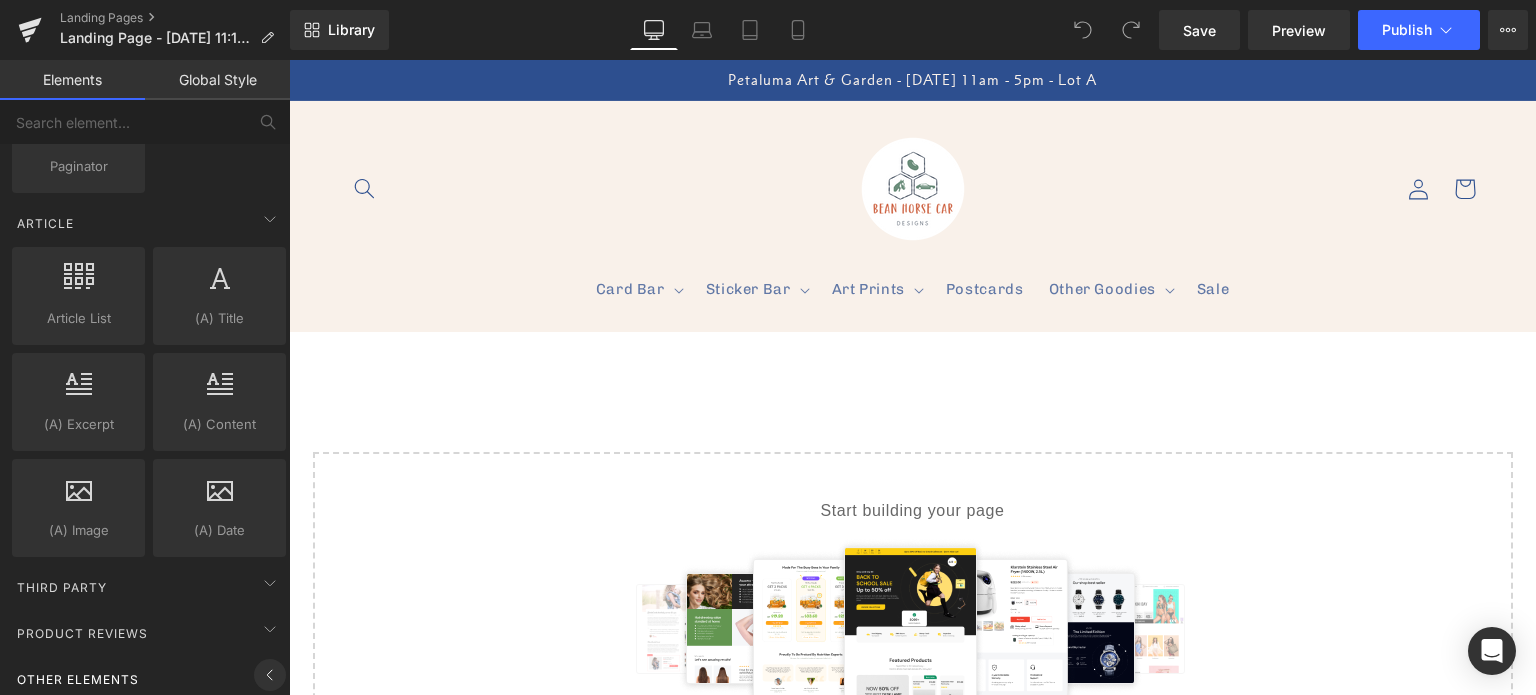 scroll, scrollTop: 3739, scrollLeft: 0, axis: vertical 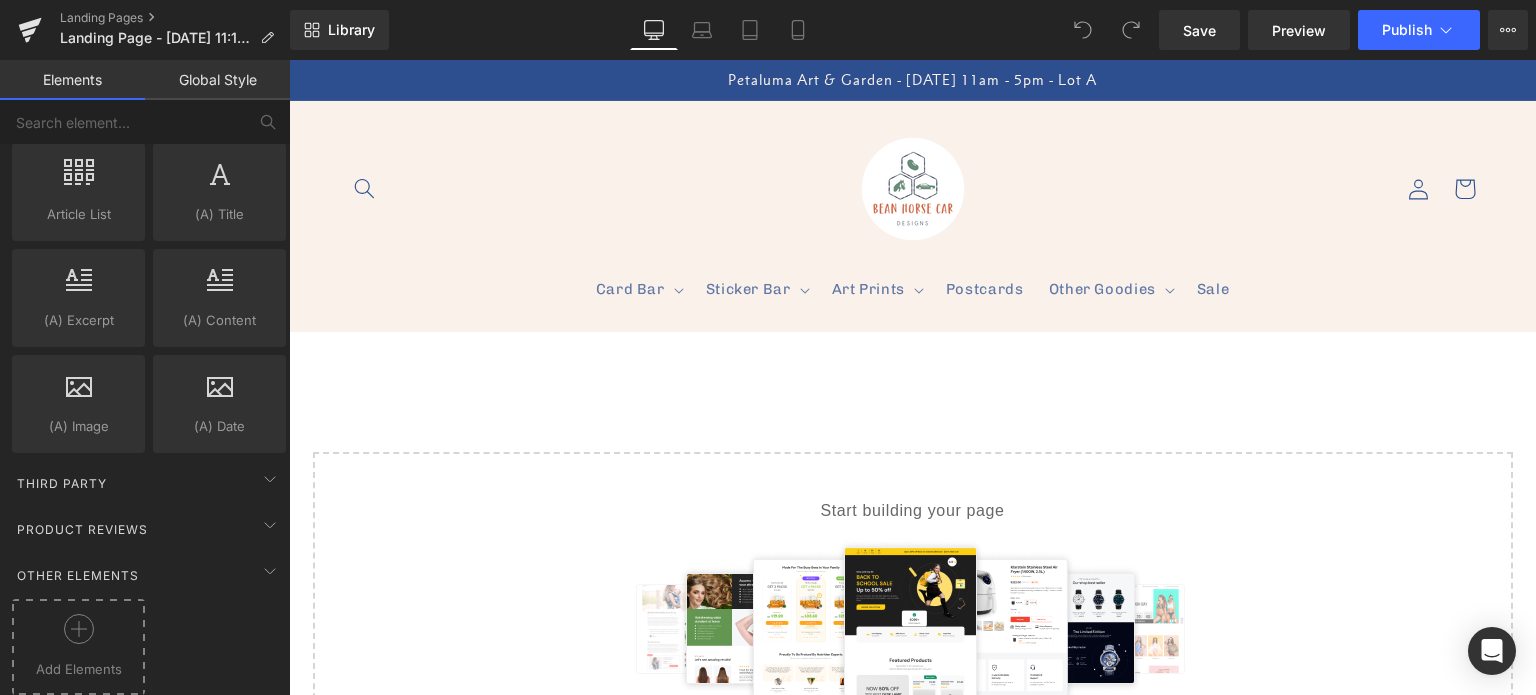 click on "Add Elements" at bounding box center (78, 647) 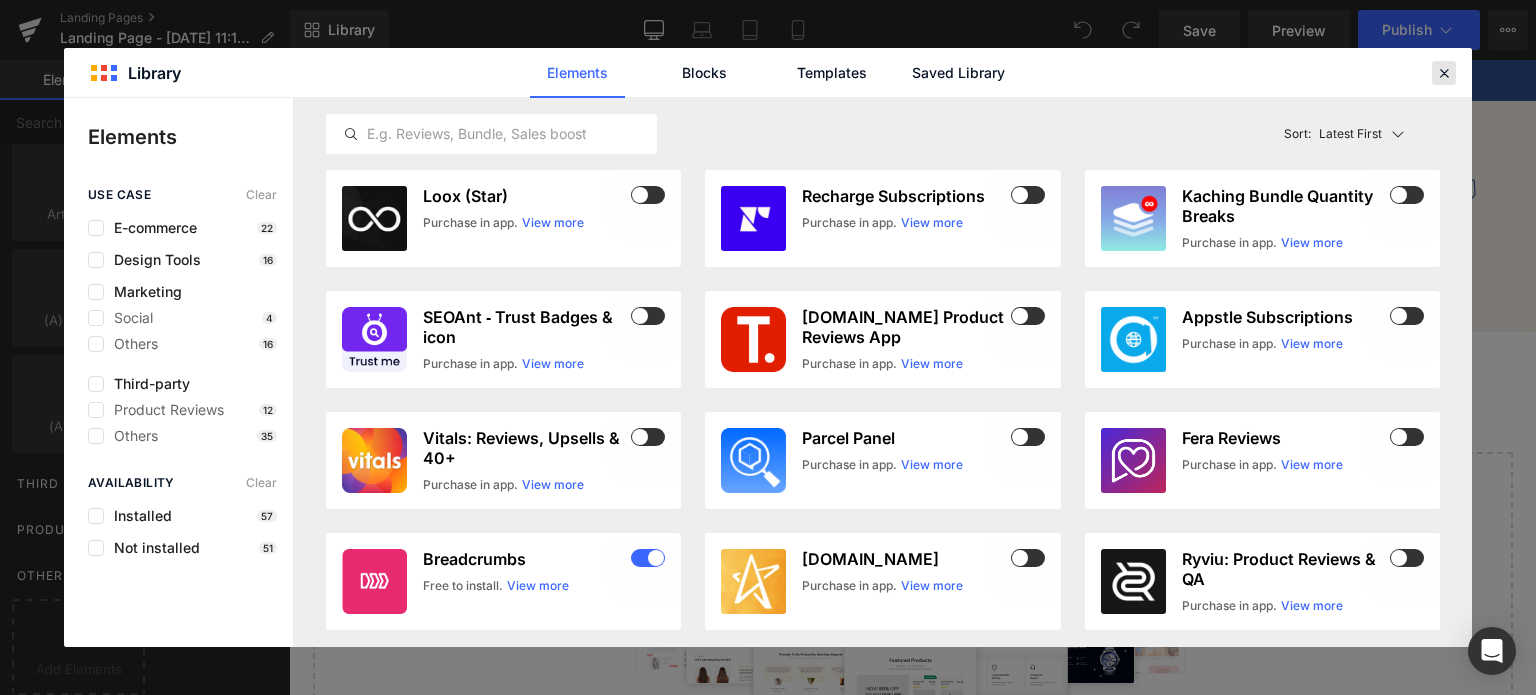 click at bounding box center (1444, 73) 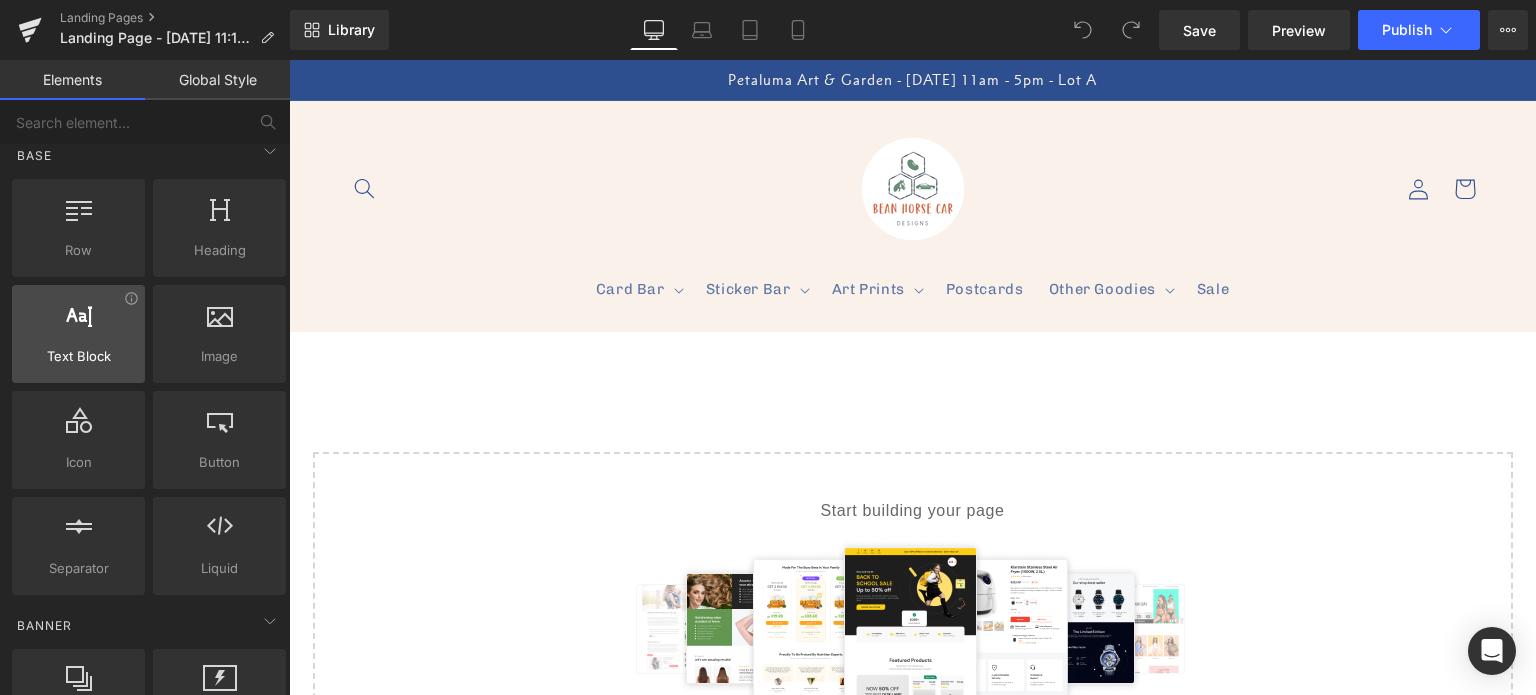 scroll, scrollTop: 0, scrollLeft: 0, axis: both 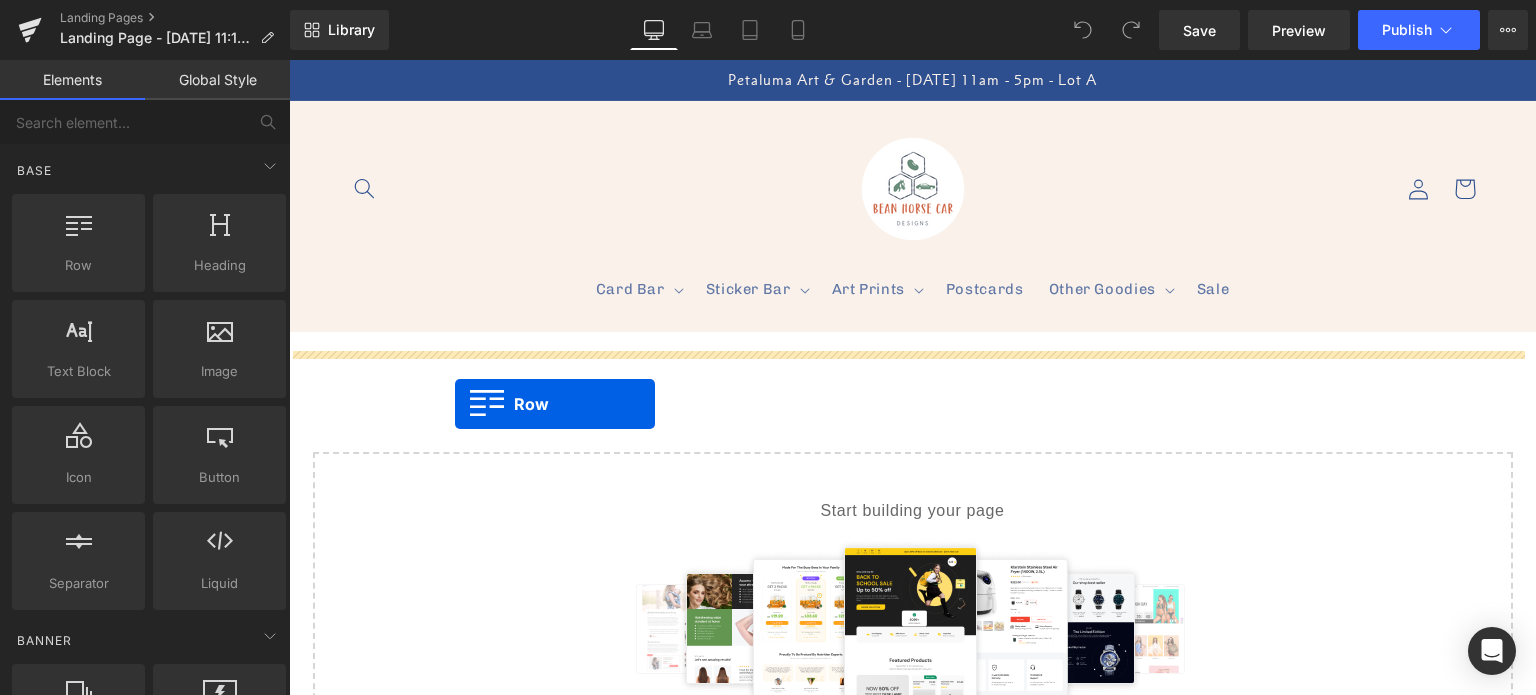 drag, startPoint x: 369, startPoint y: 295, endPoint x: 458, endPoint y: 403, distance: 139.94641 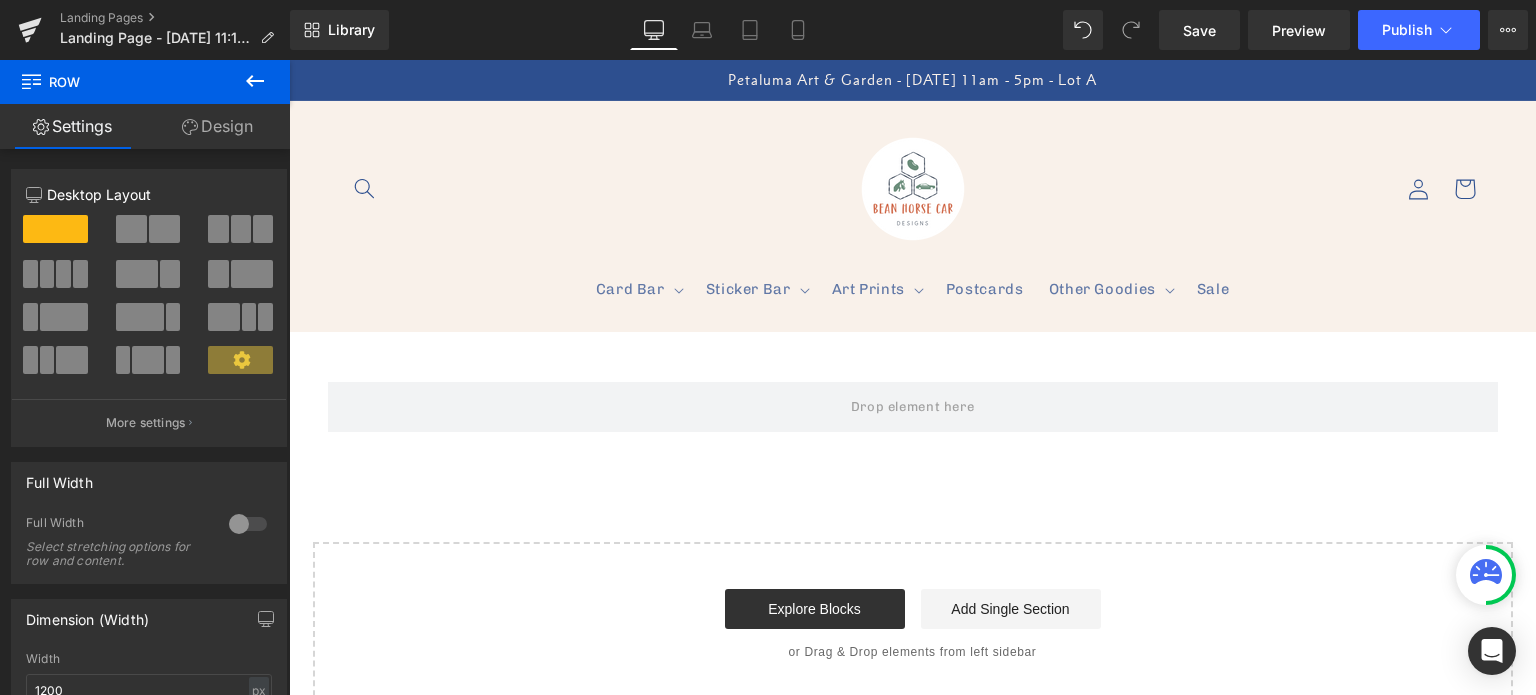 click 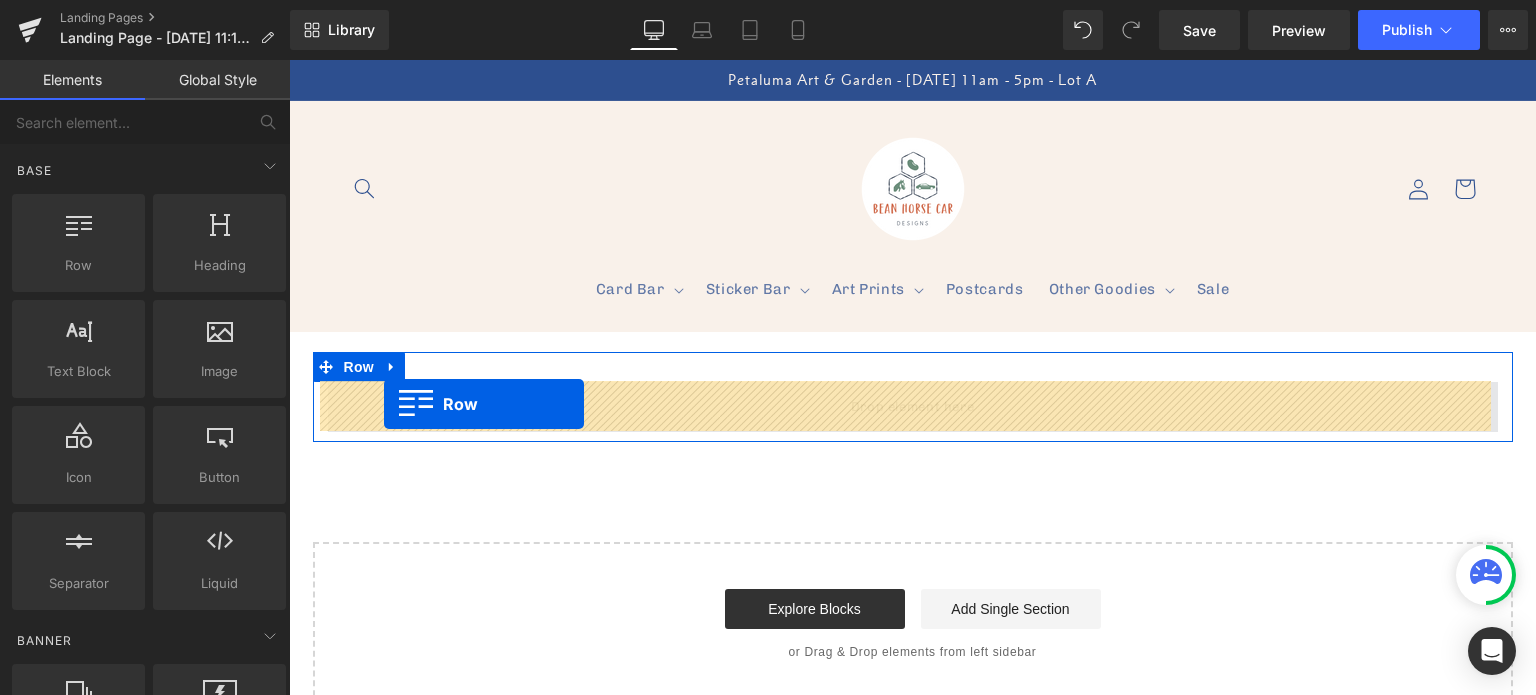 drag, startPoint x: 370, startPoint y: 309, endPoint x: 384, endPoint y: 404, distance: 96.02604 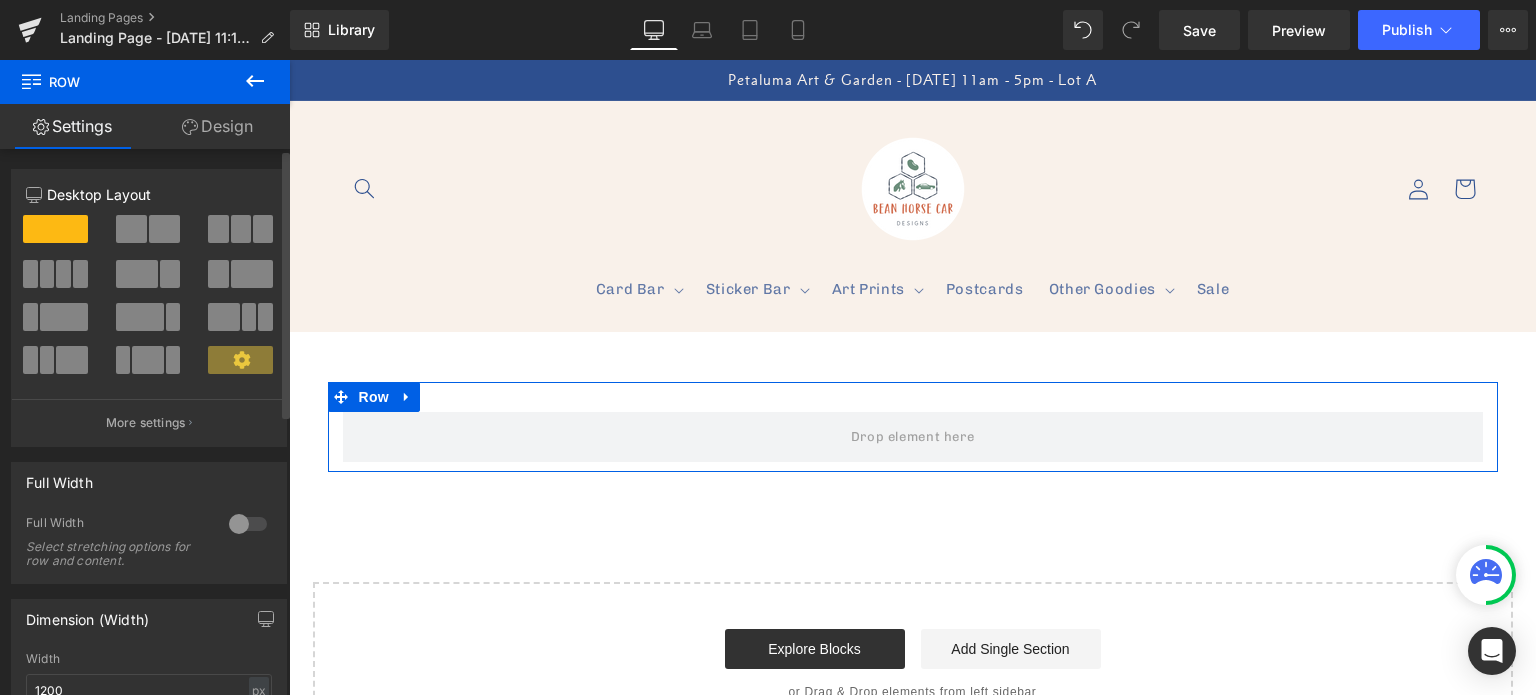 click at bounding box center [252, 274] 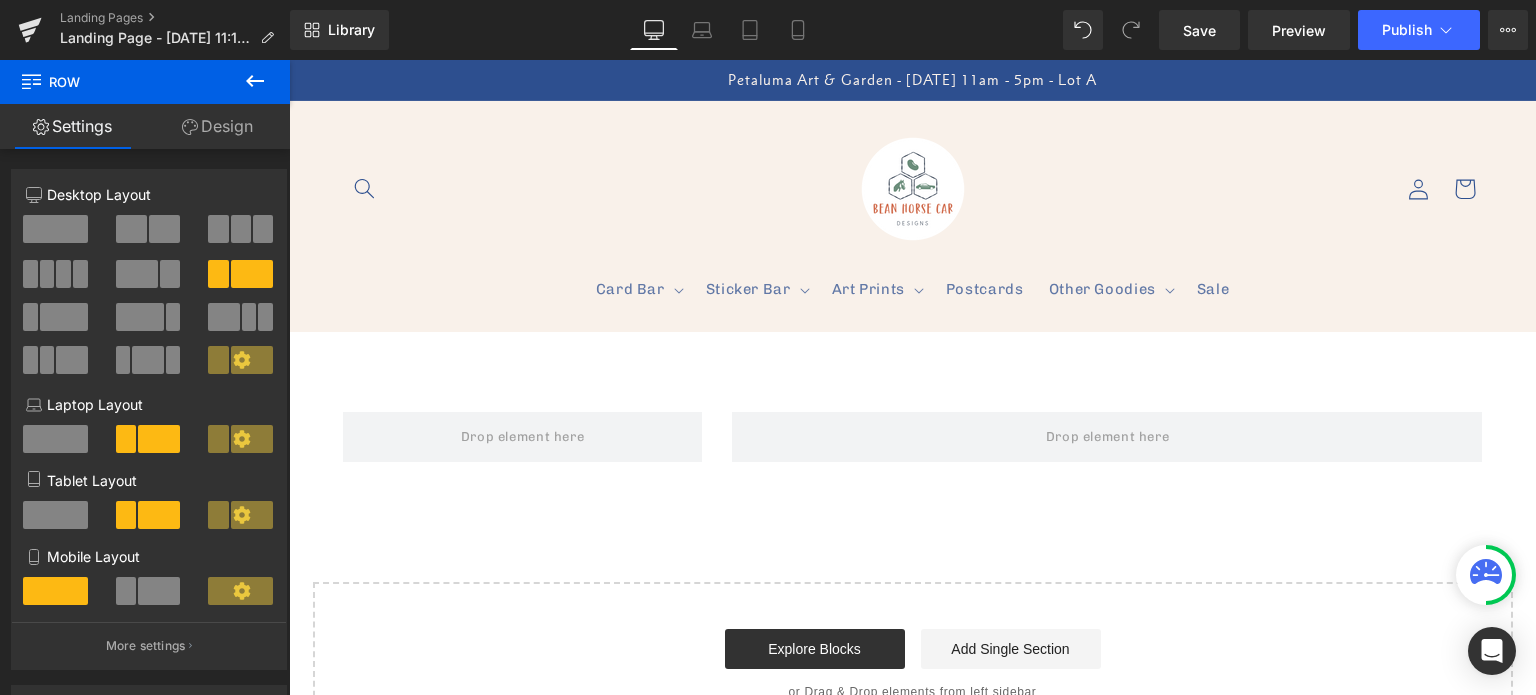 click 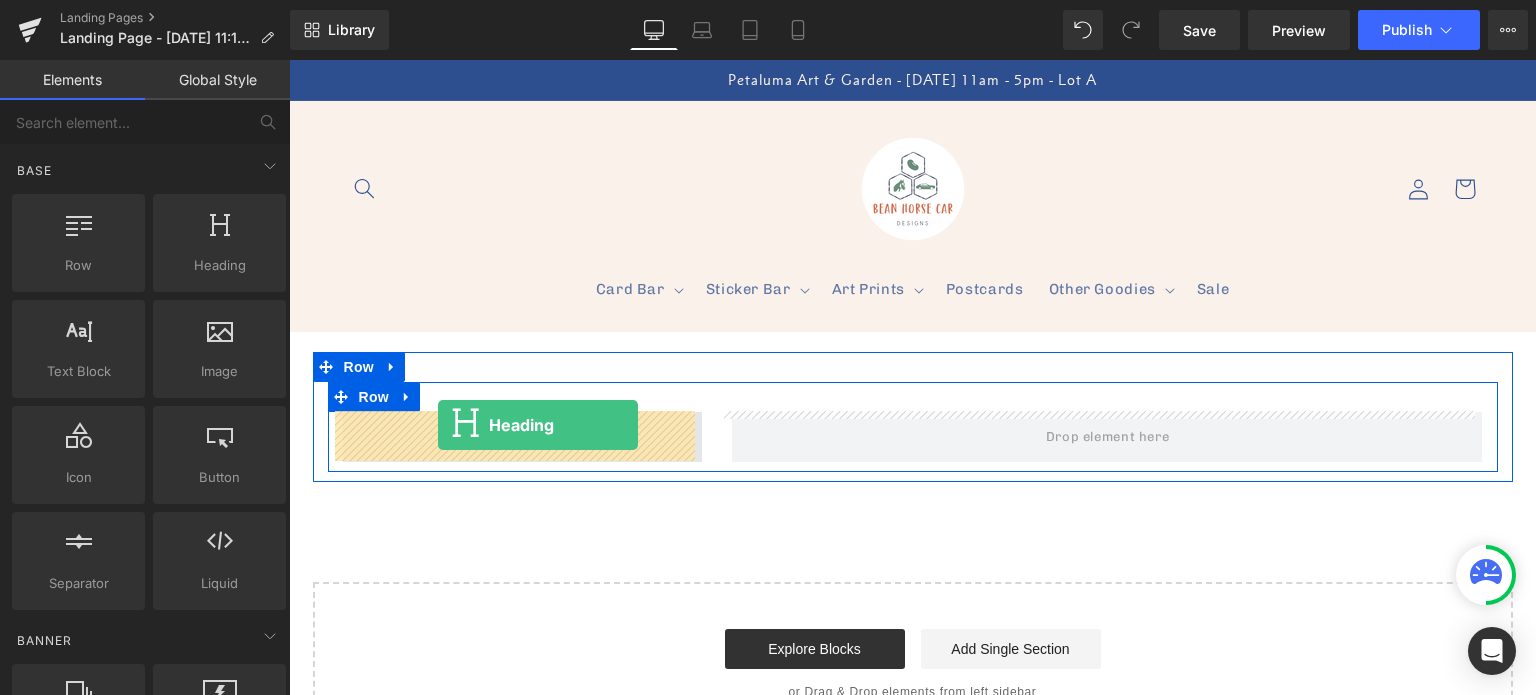 drag, startPoint x: 518, startPoint y: 283, endPoint x: 438, endPoint y: 425, distance: 162.98466 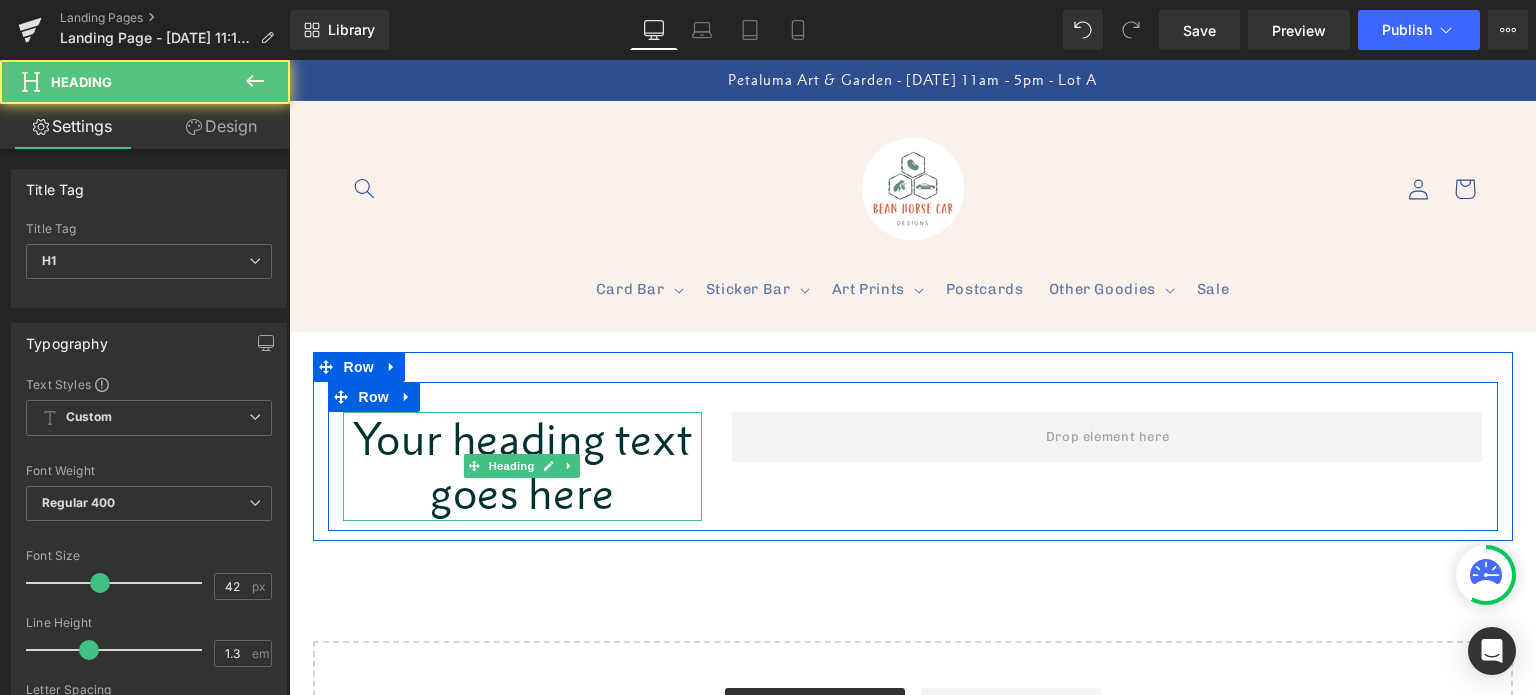 click on "Your heading text goes here" at bounding box center (523, 466) 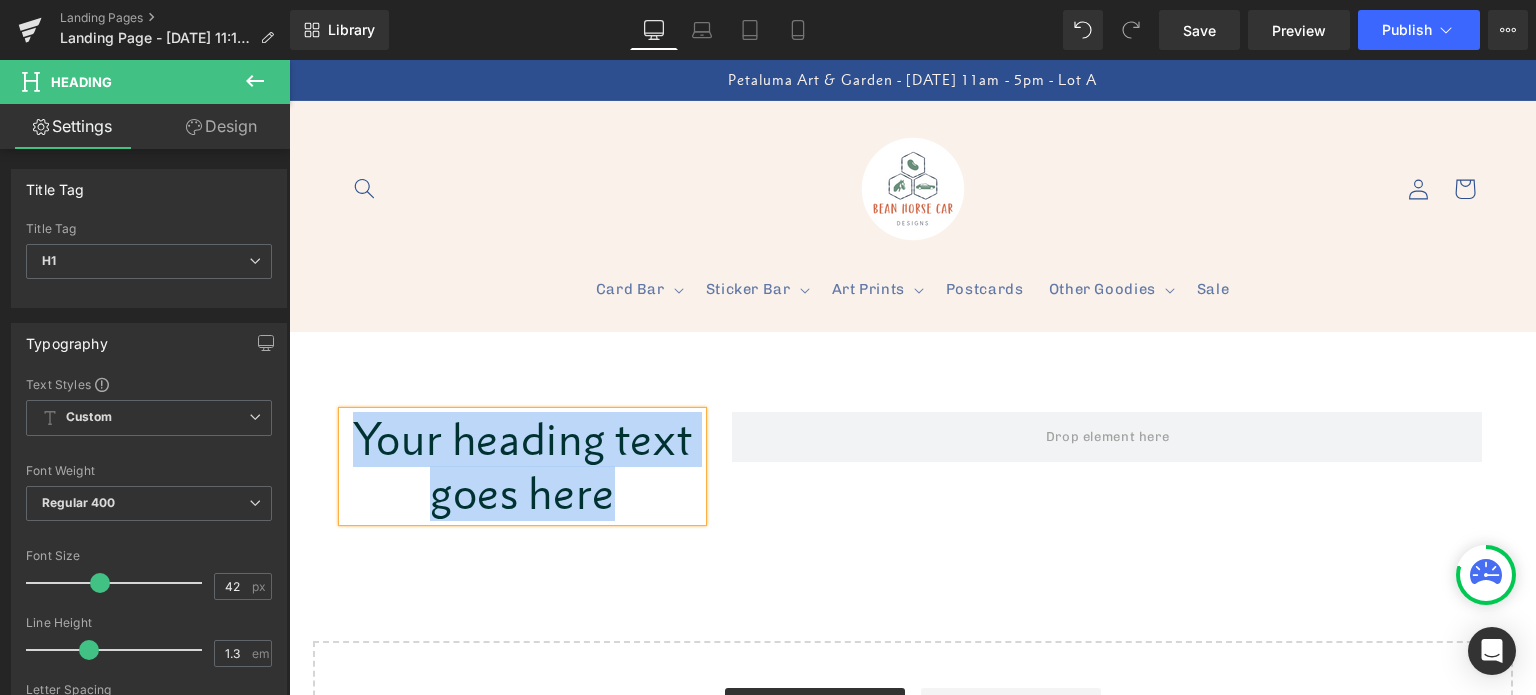 type 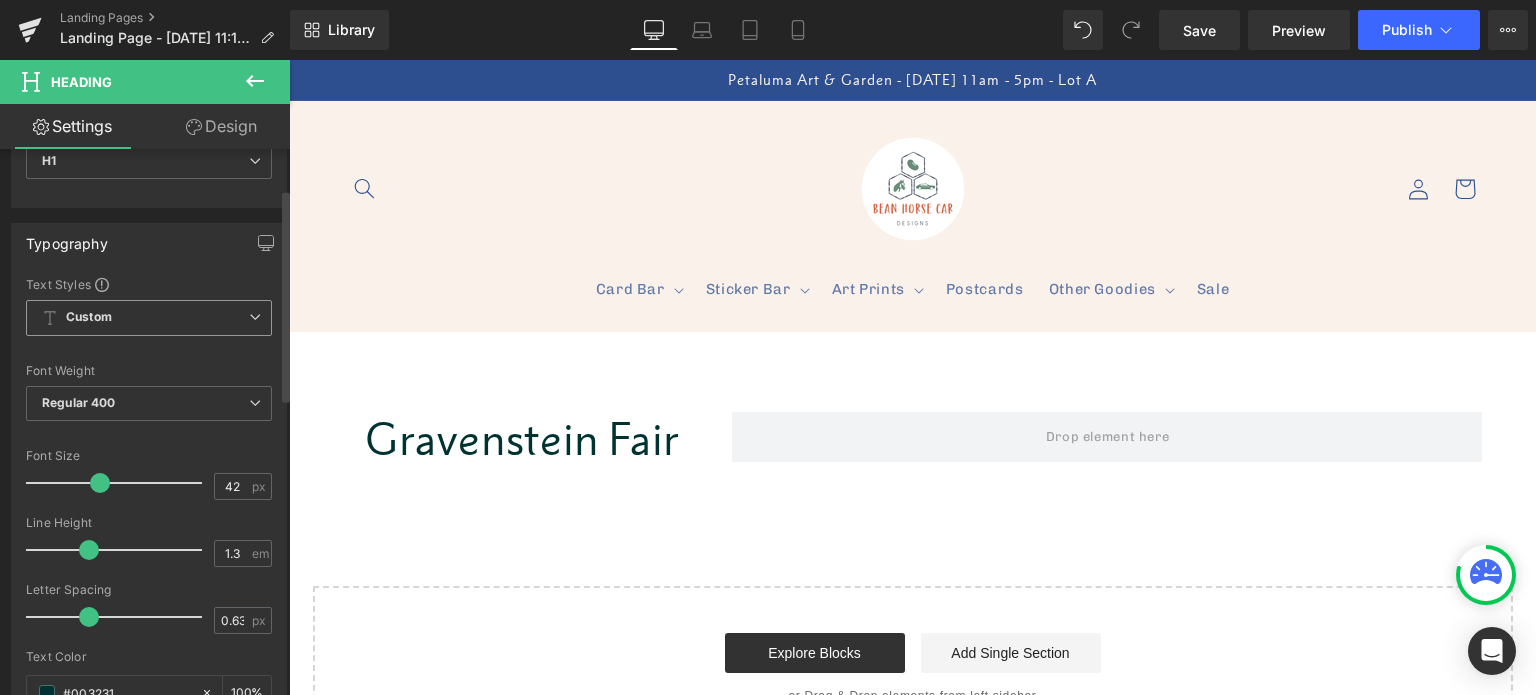 scroll, scrollTop: 200, scrollLeft: 0, axis: vertical 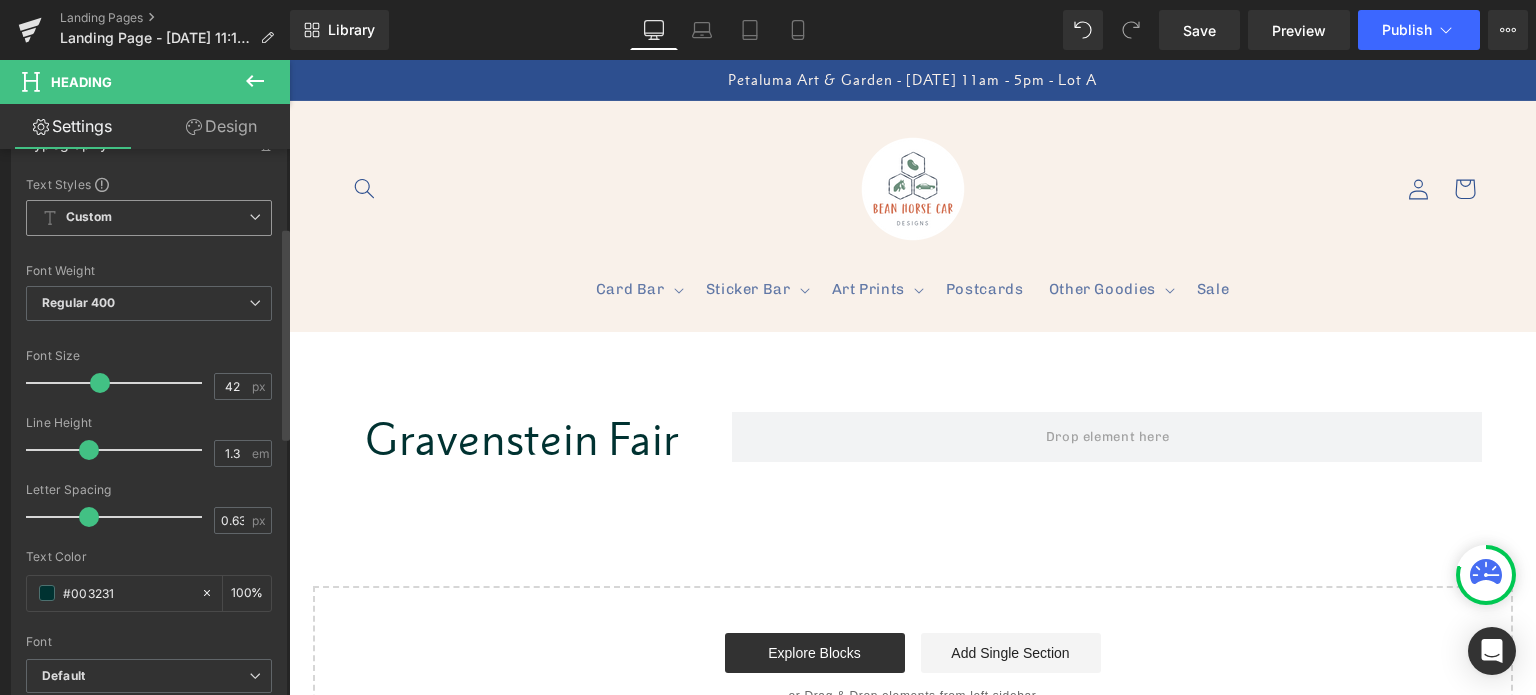 click at bounding box center [255, 217] 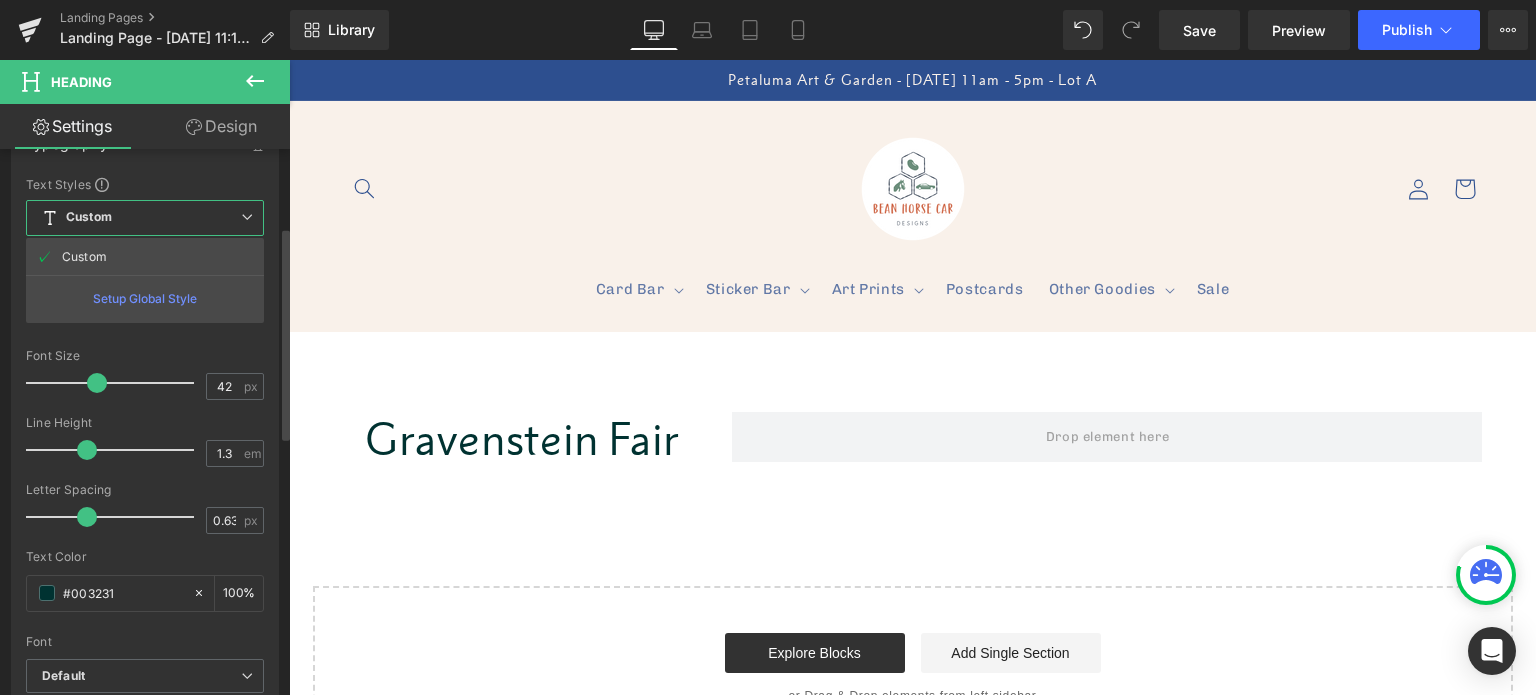 click at bounding box center (247, 217) 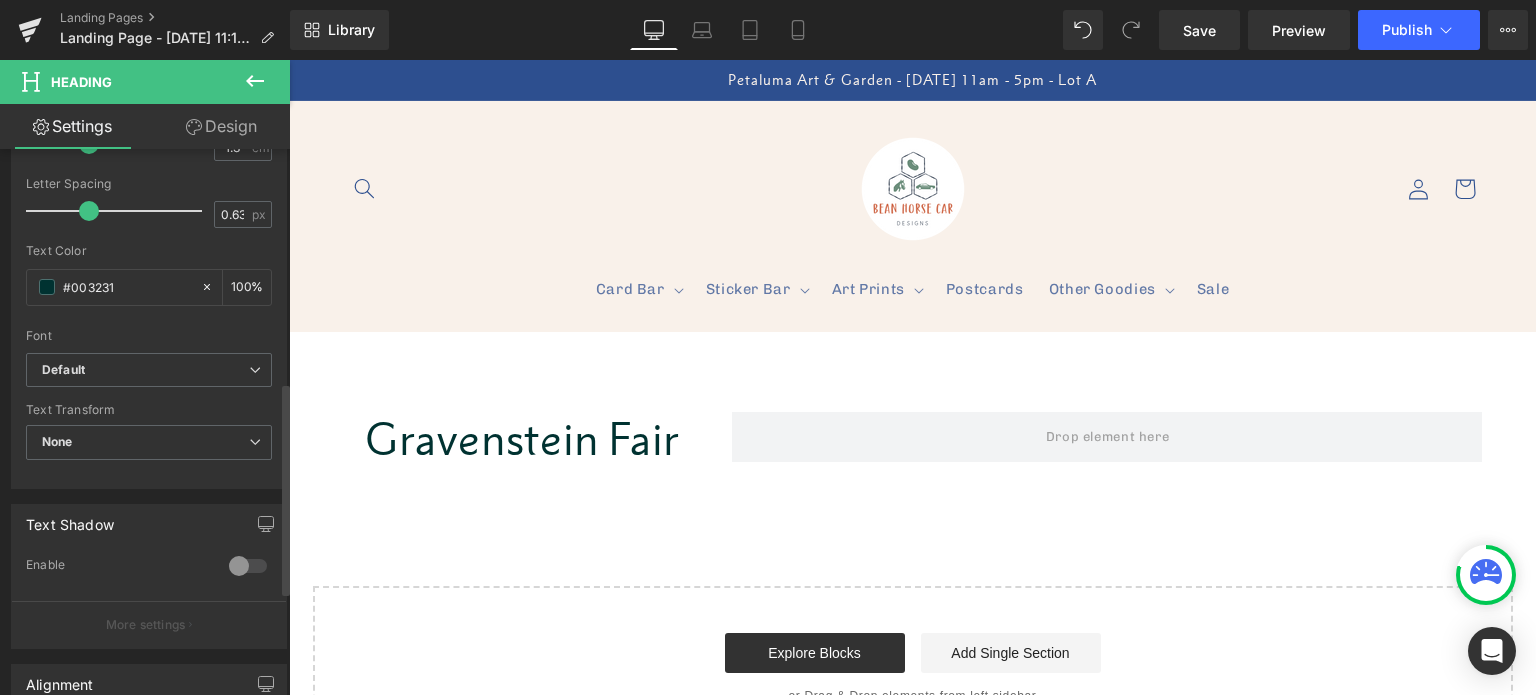 scroll, scrollTop: 500, scrollLeft: 0, axis: vertical 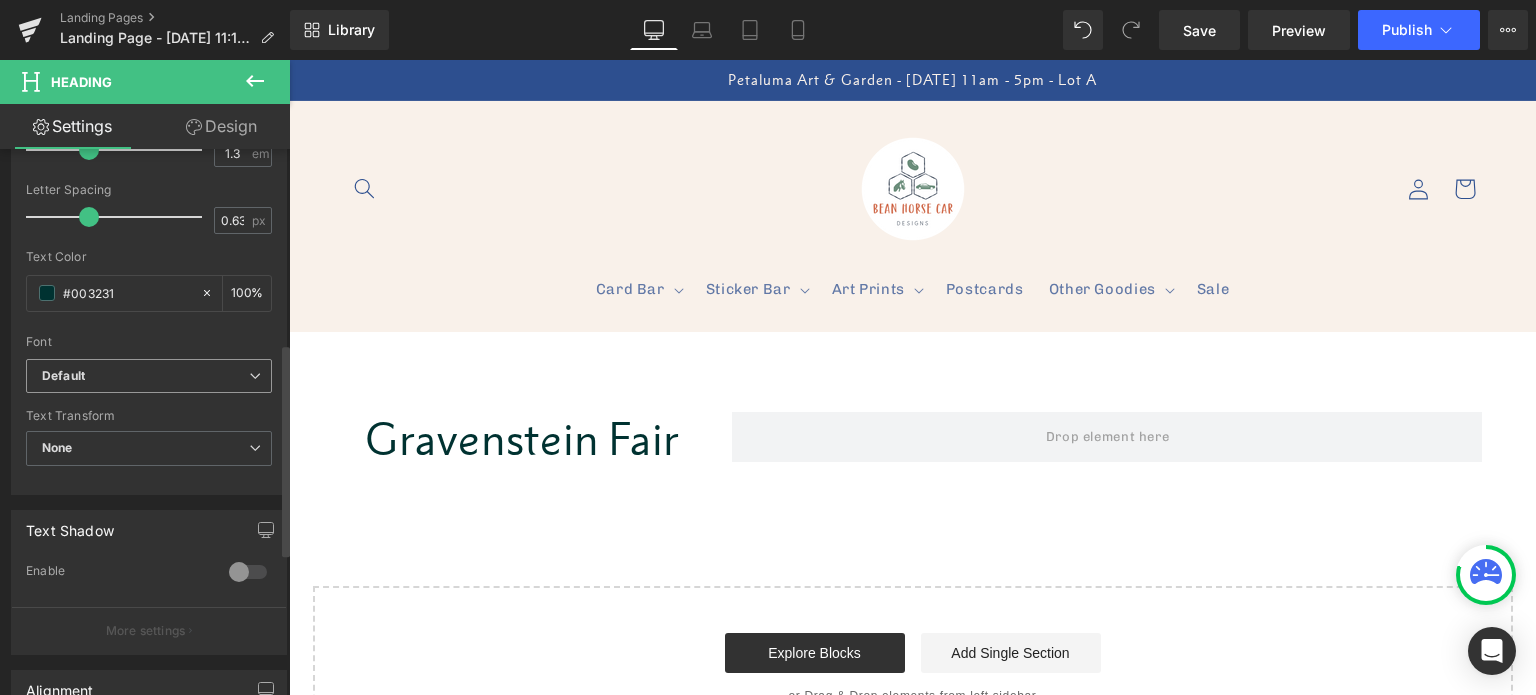 click on "Default" at bounding box center [149, 376] 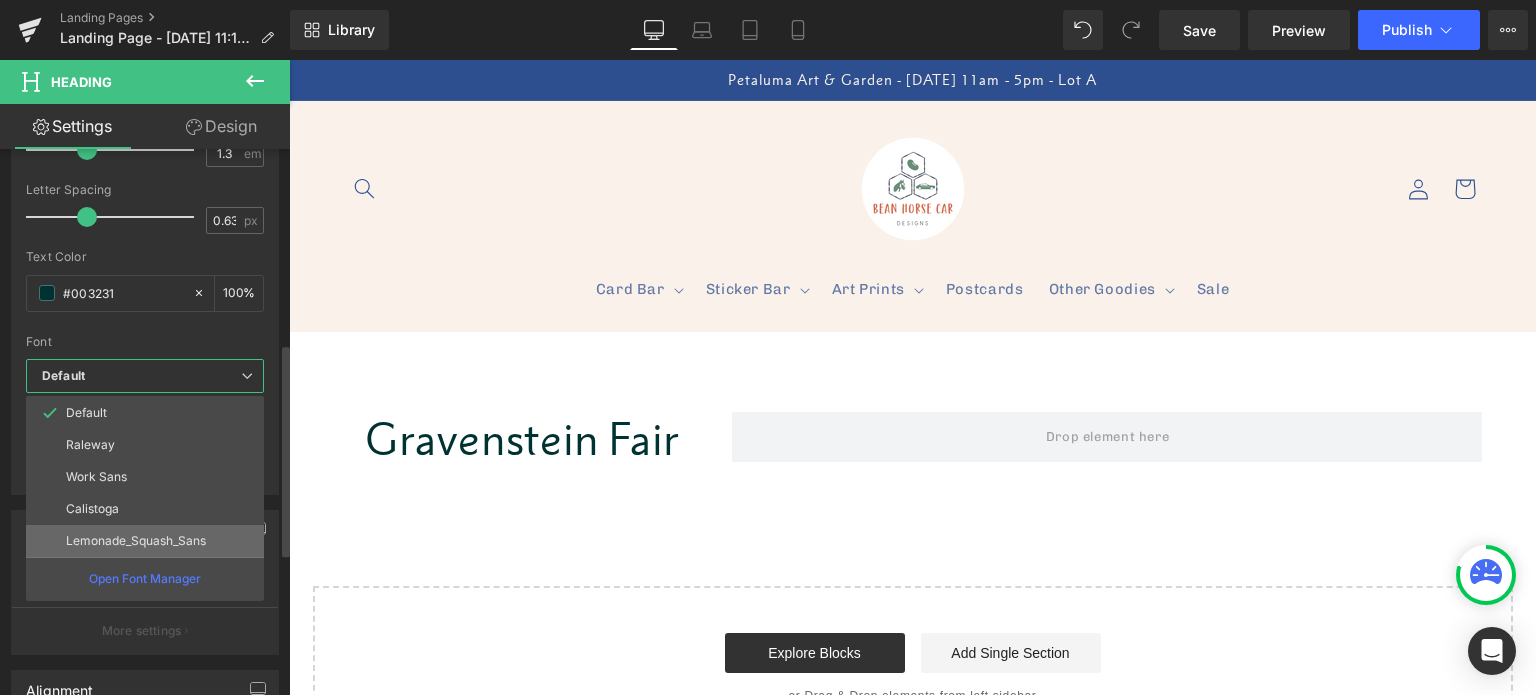 click on "Lemonade_Squash_Sans" at bounding box center (136, 541) 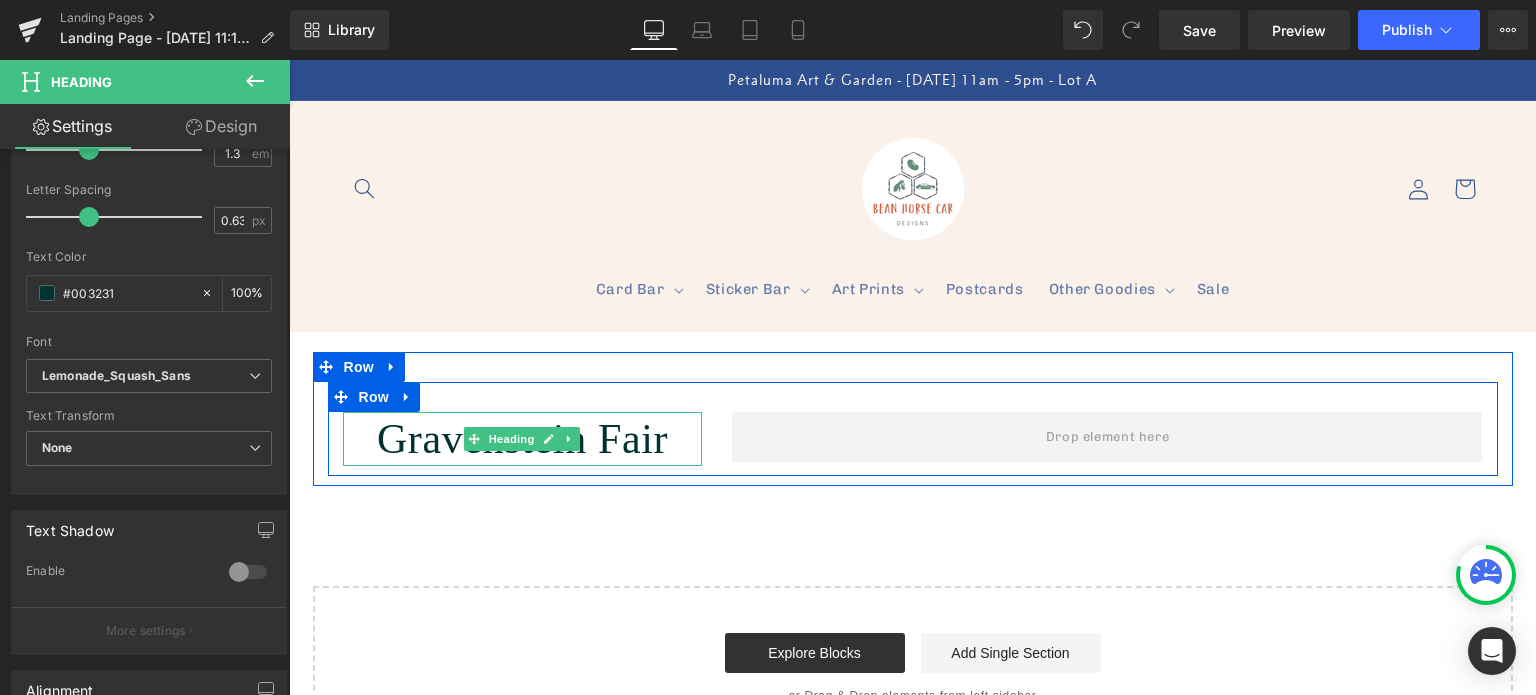 click on "Gravenstein Fair" at bounding box center (523, 439) 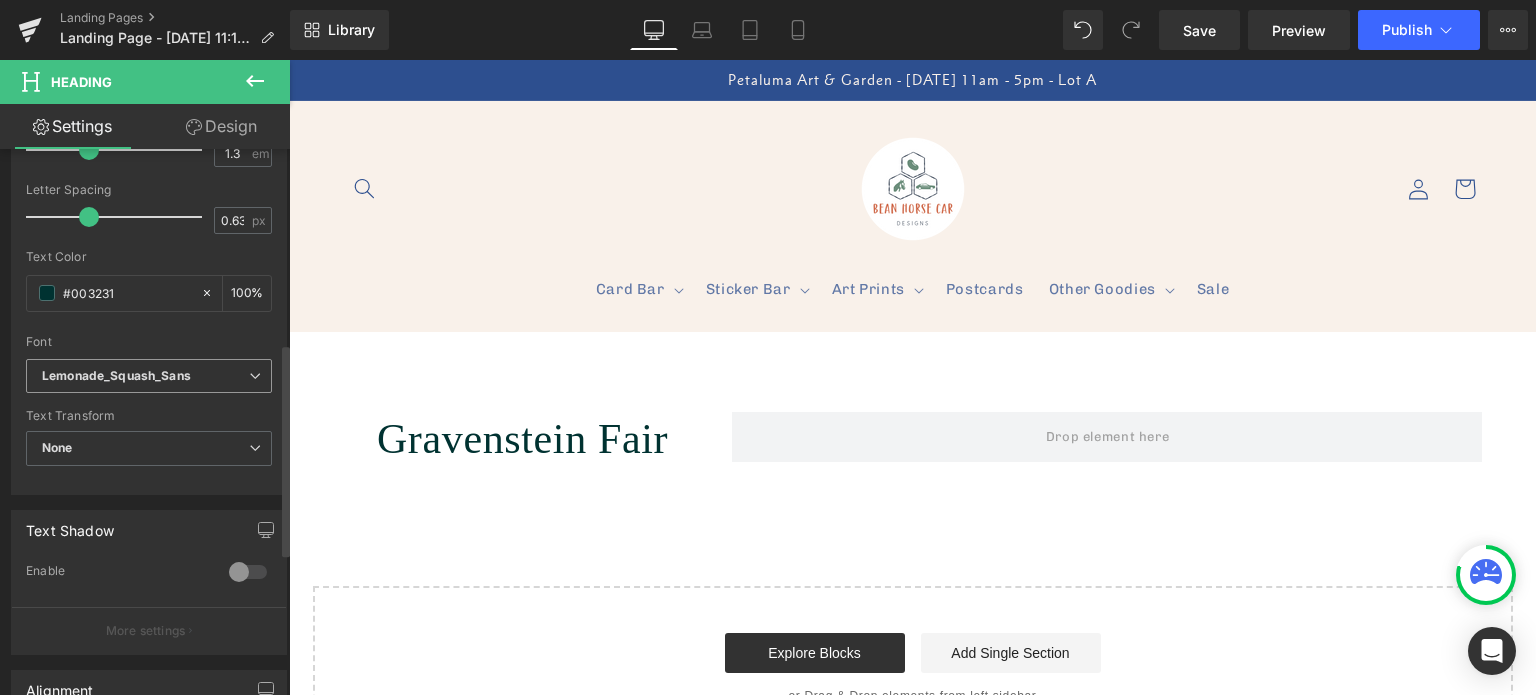 click at bounding box center [255, 376] 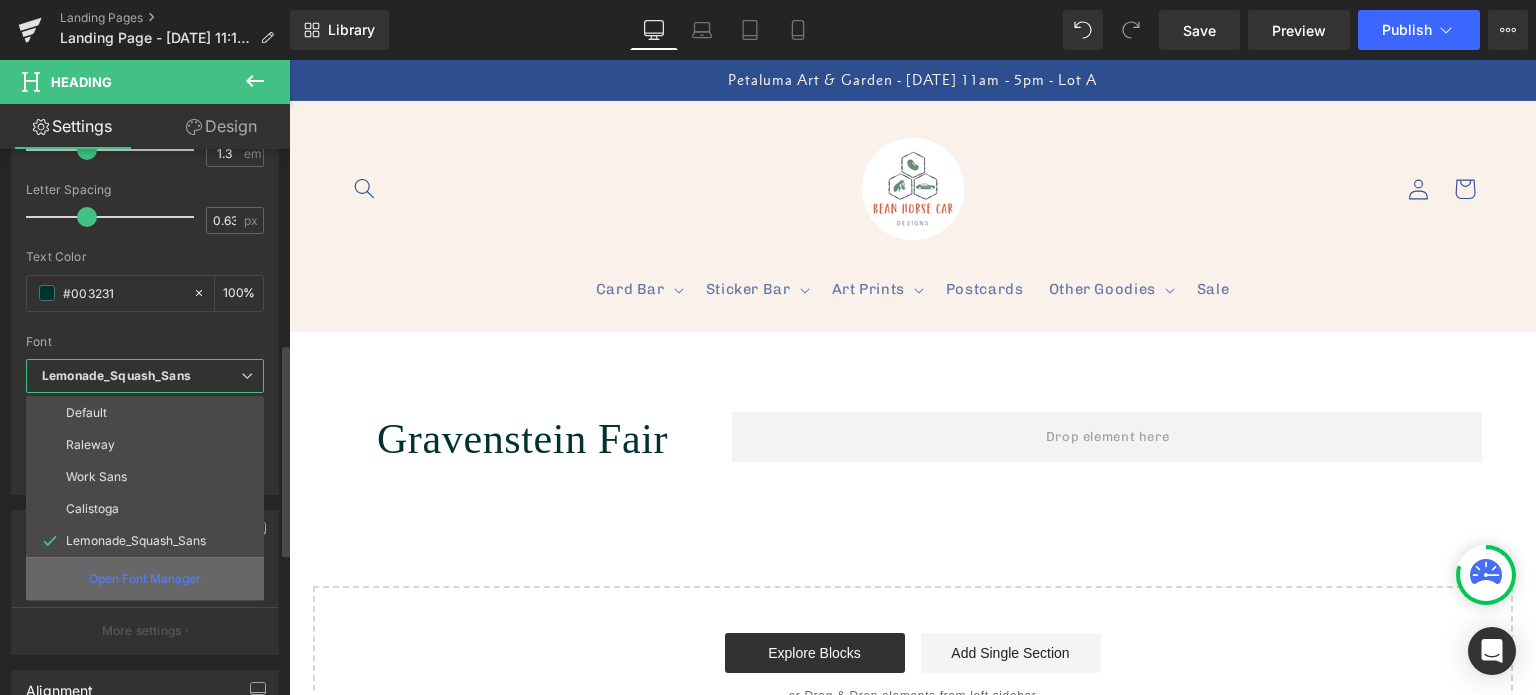 click on "Open Font Manager" at bounding box center (145, 579) 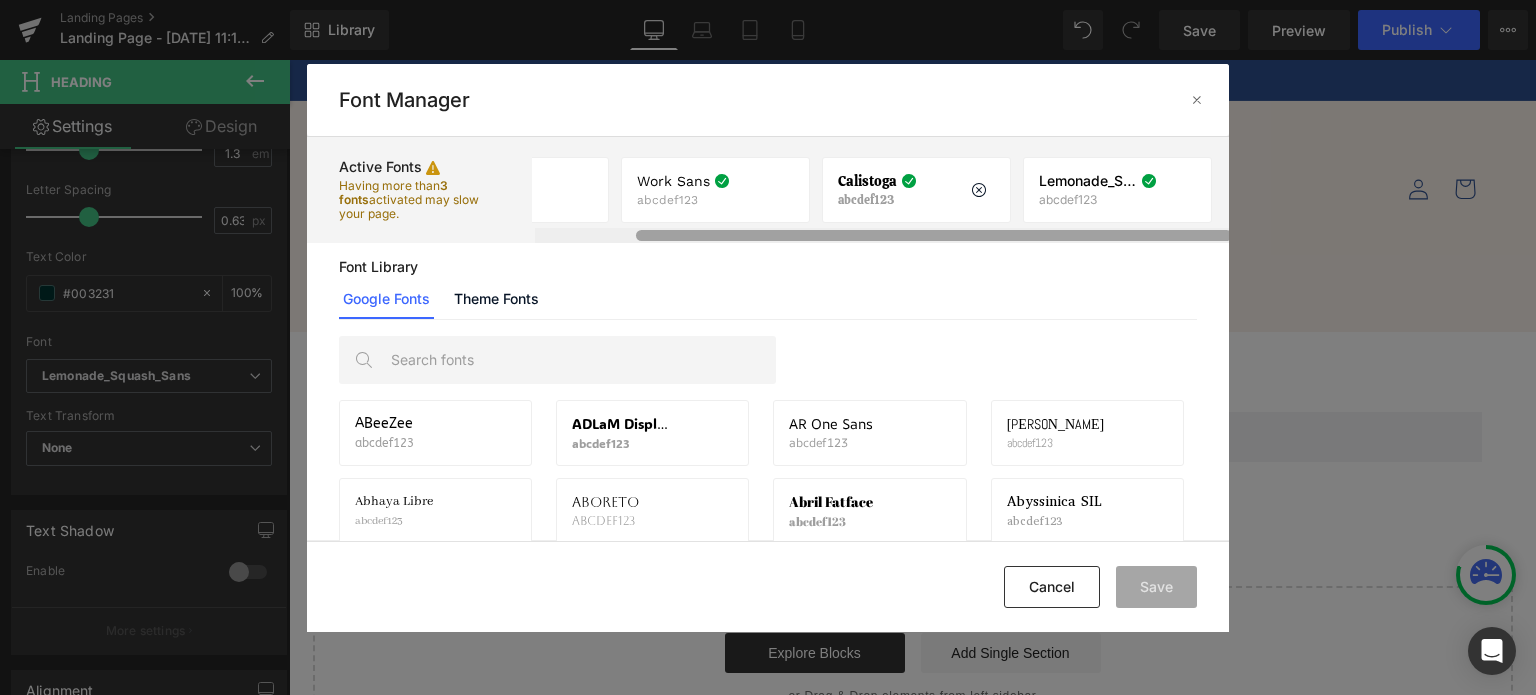 drag, startPoint x: 628, startPoint y: 235, endPoint x: 951, endPoint y: 215, distance: 323.6186 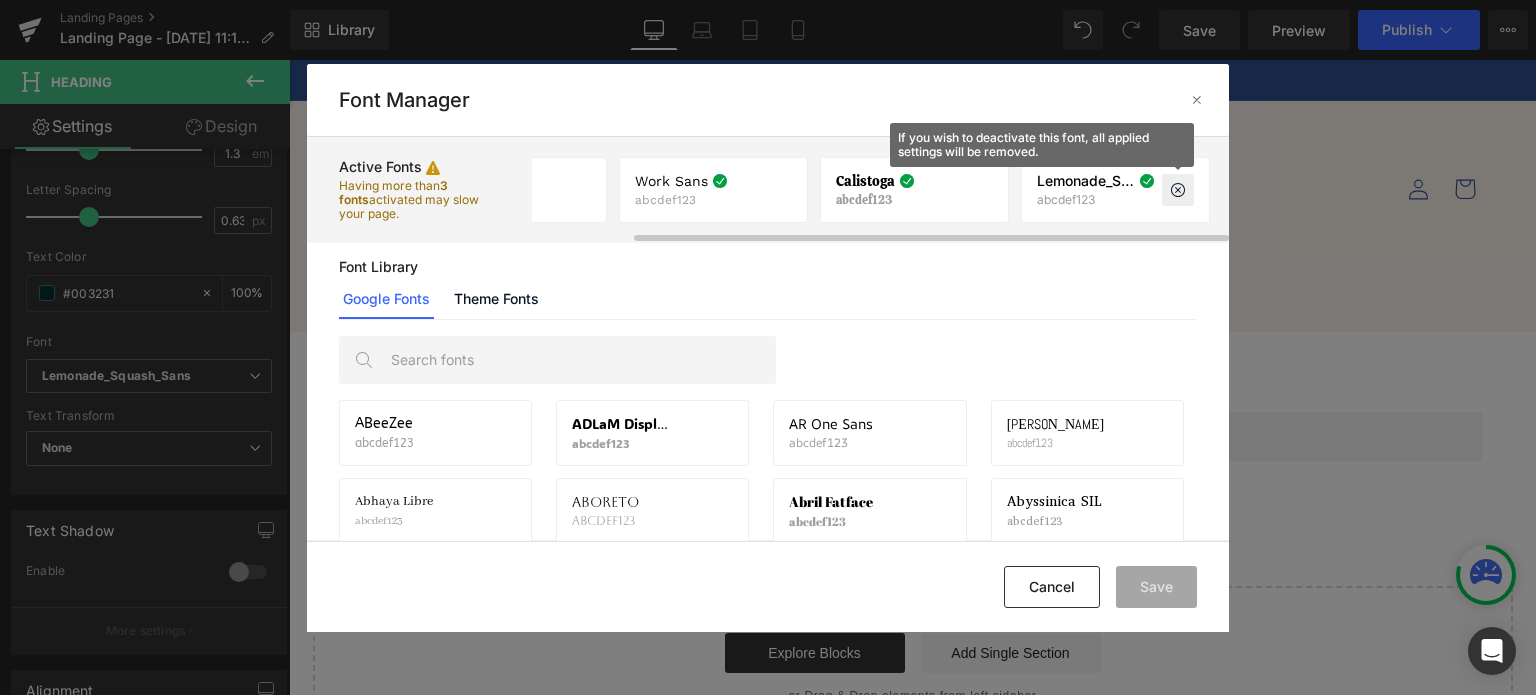 click at bounding box center (1178, 190) 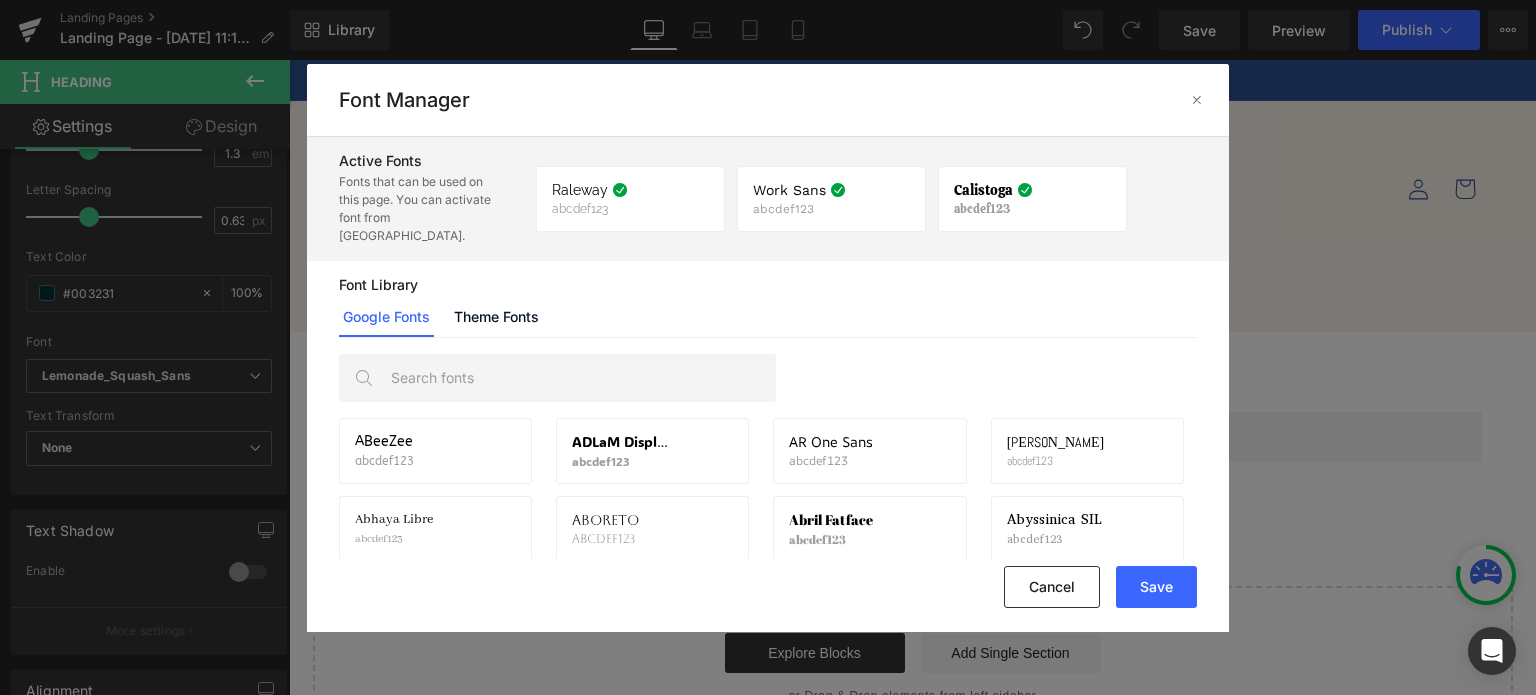 scroll, scrollTop: 0, scrollLeft: 0, axis: both 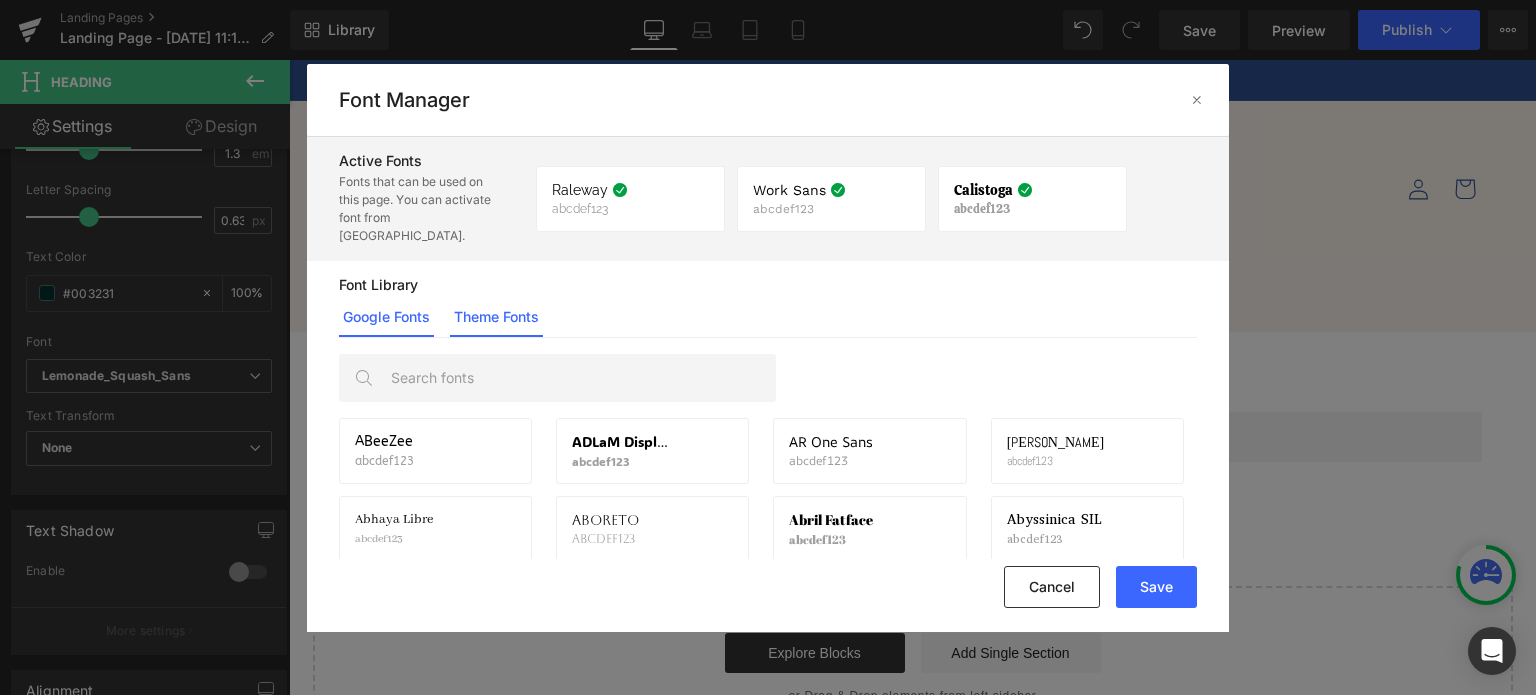 click on "Theme Fonts" 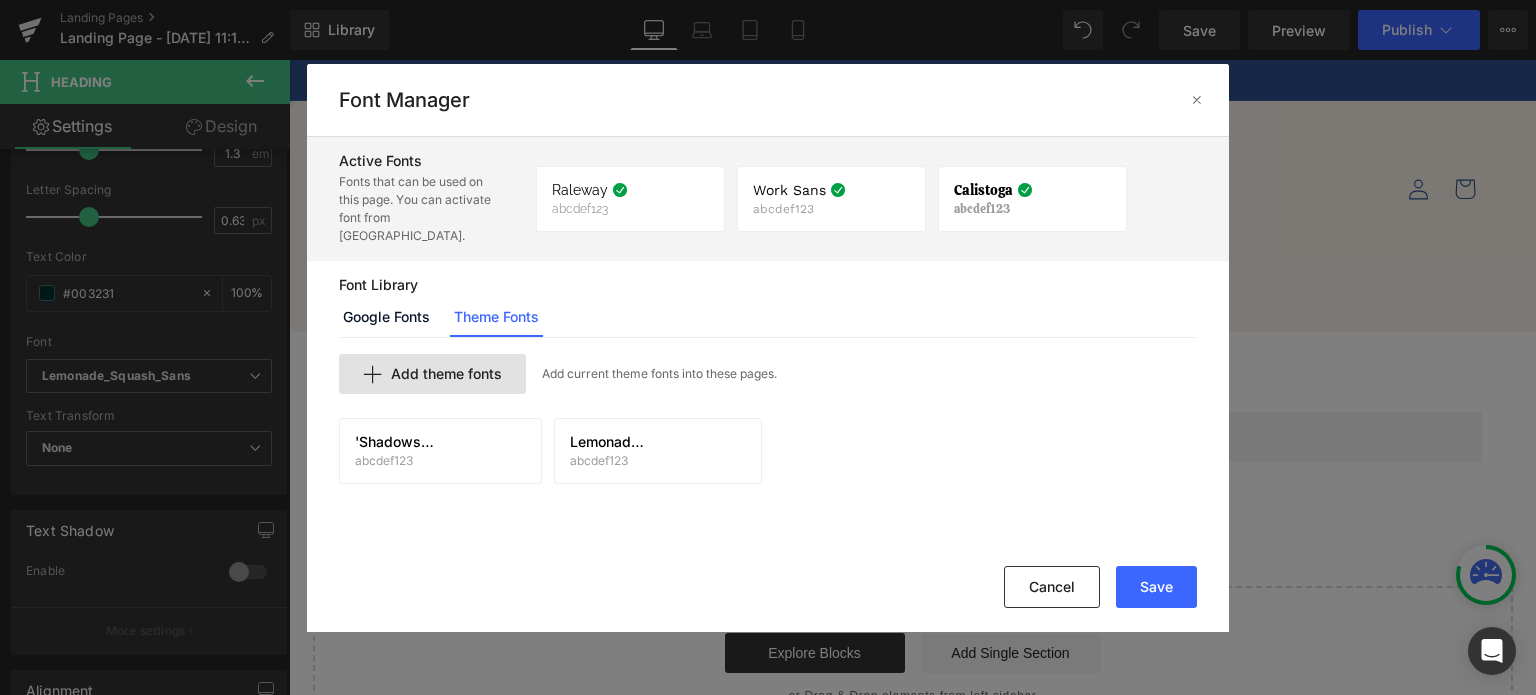 click on "Add theme fonts" at bounding box center (432, 374) 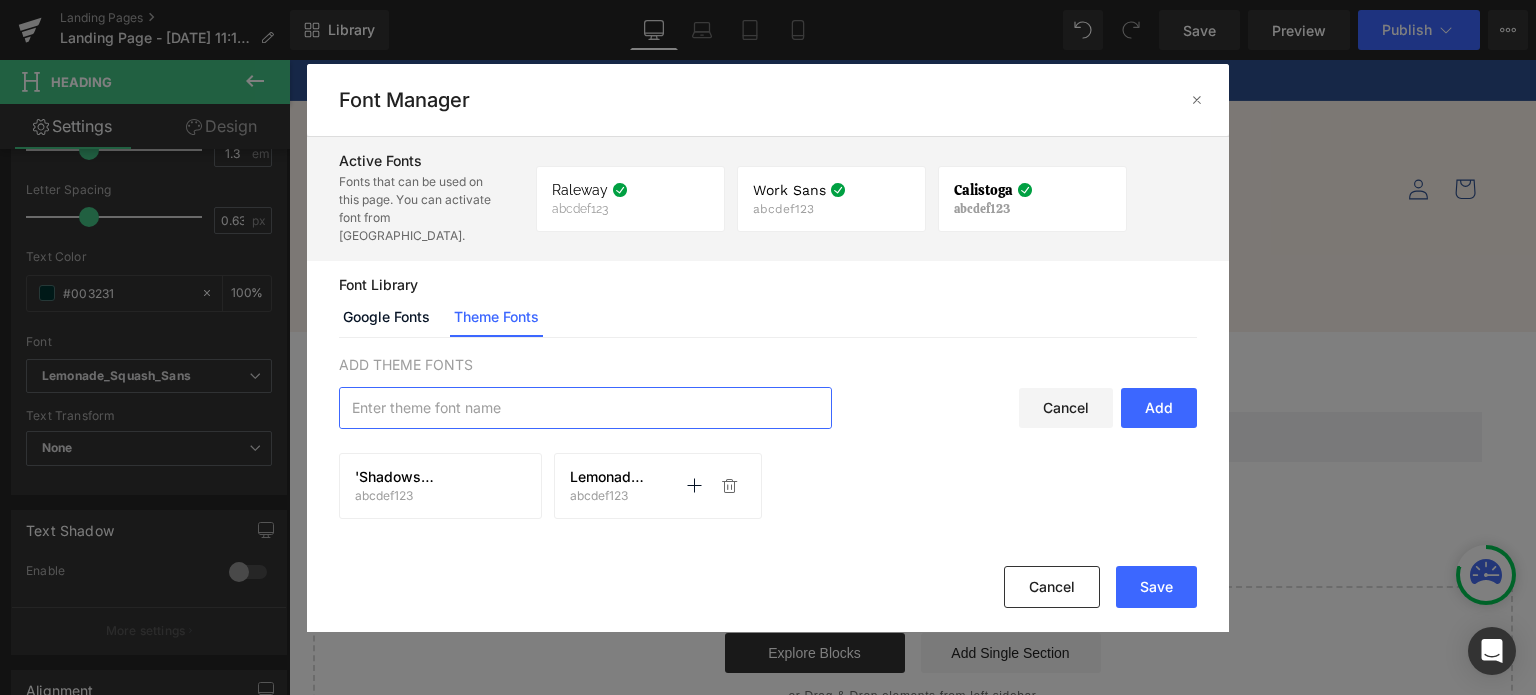 click on "Lemonade_Squash_Sans abcdef123 Activate font Activate font" at bounding box center (658, 486) 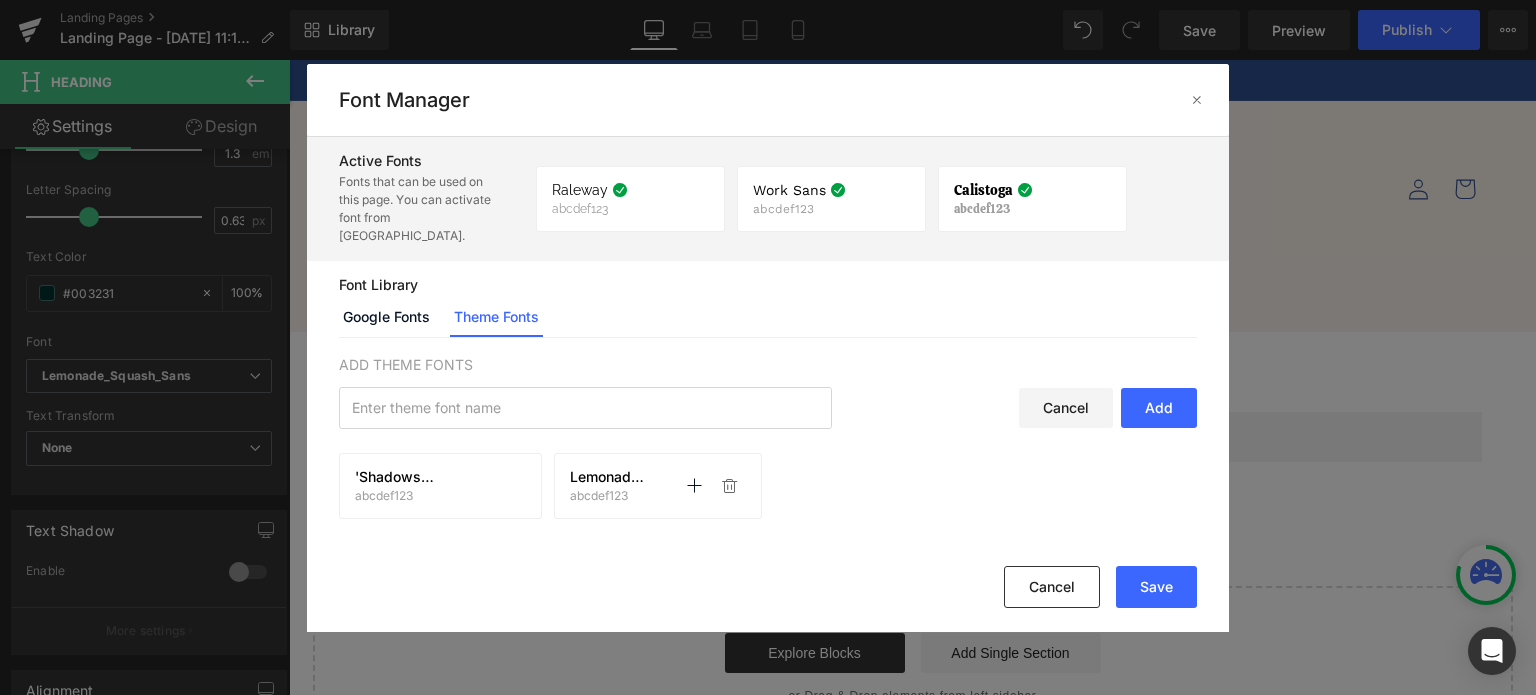 click on "Lemonade_Squash_Sans" at bounding box center (610, 477) 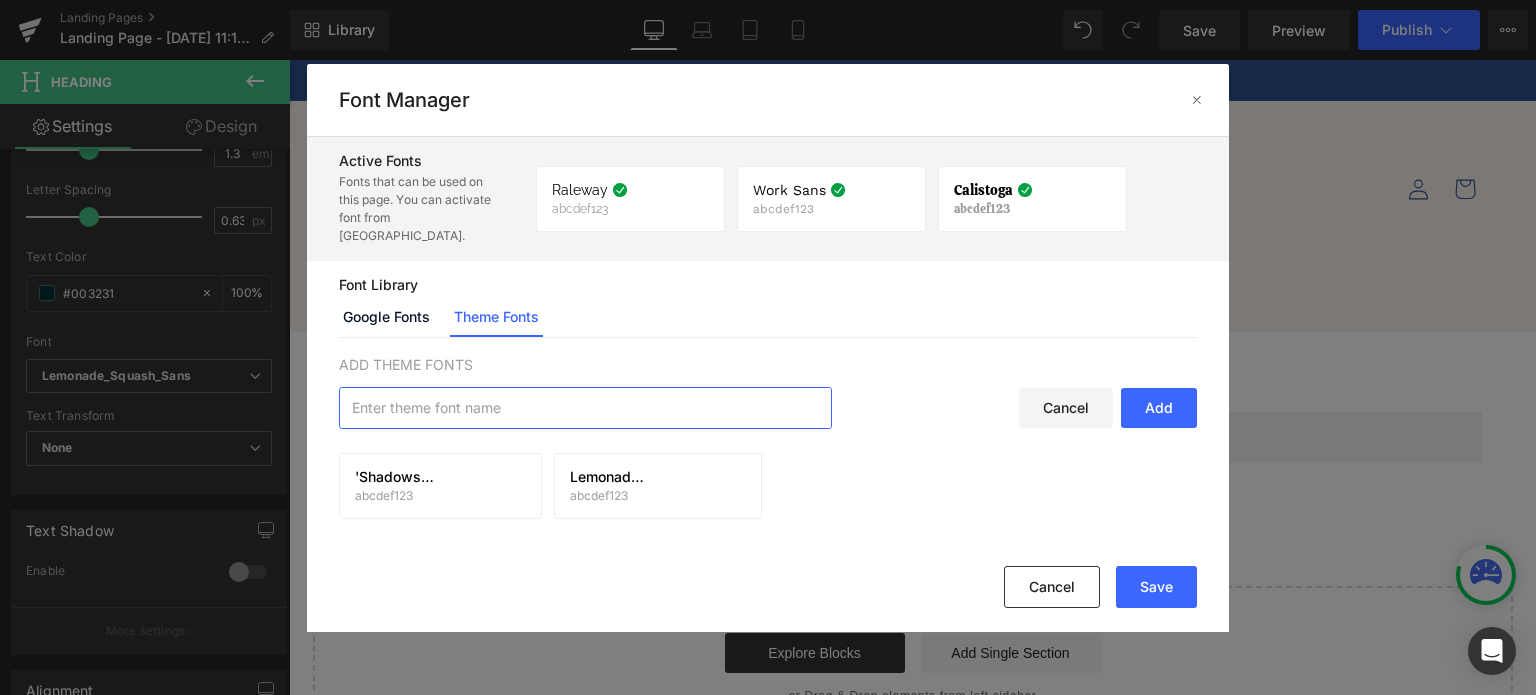 click at bounding box center (585, 408) 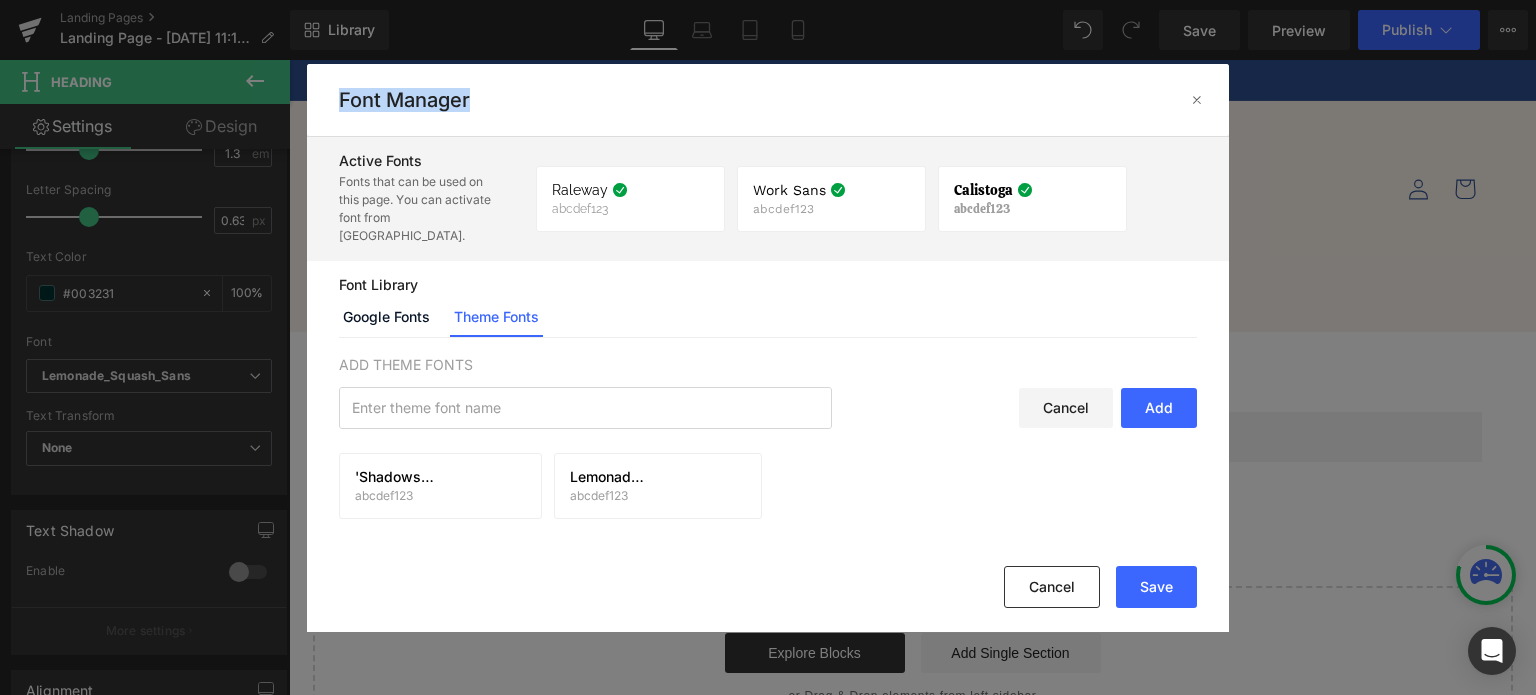 drag, startPoint x: 893, startPoint y: 80, endPoint x: 905, endPoint y: 34, distance: 47.539455 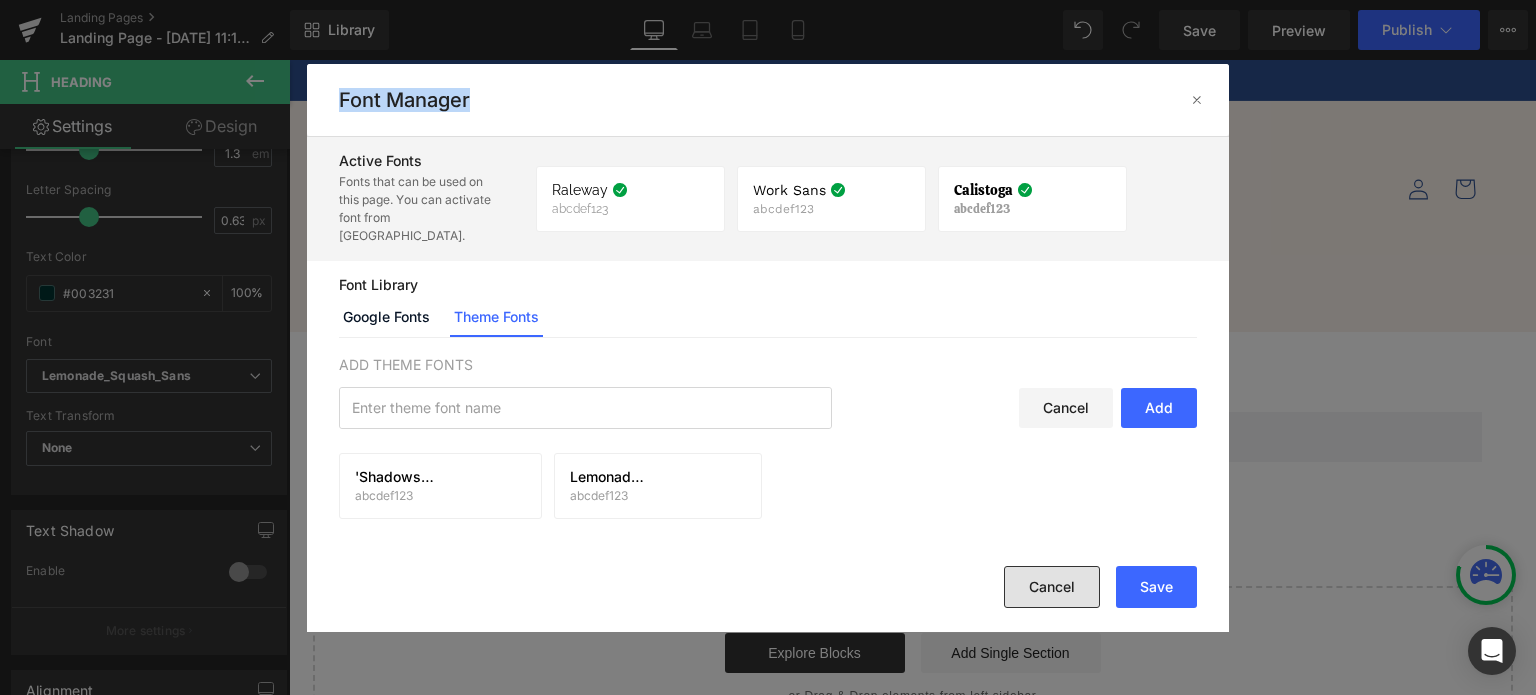 drag, startPoint x: 1012, startPoint y: 588, endPoint x: 723, endPoint y: 528, distance: 295.16266 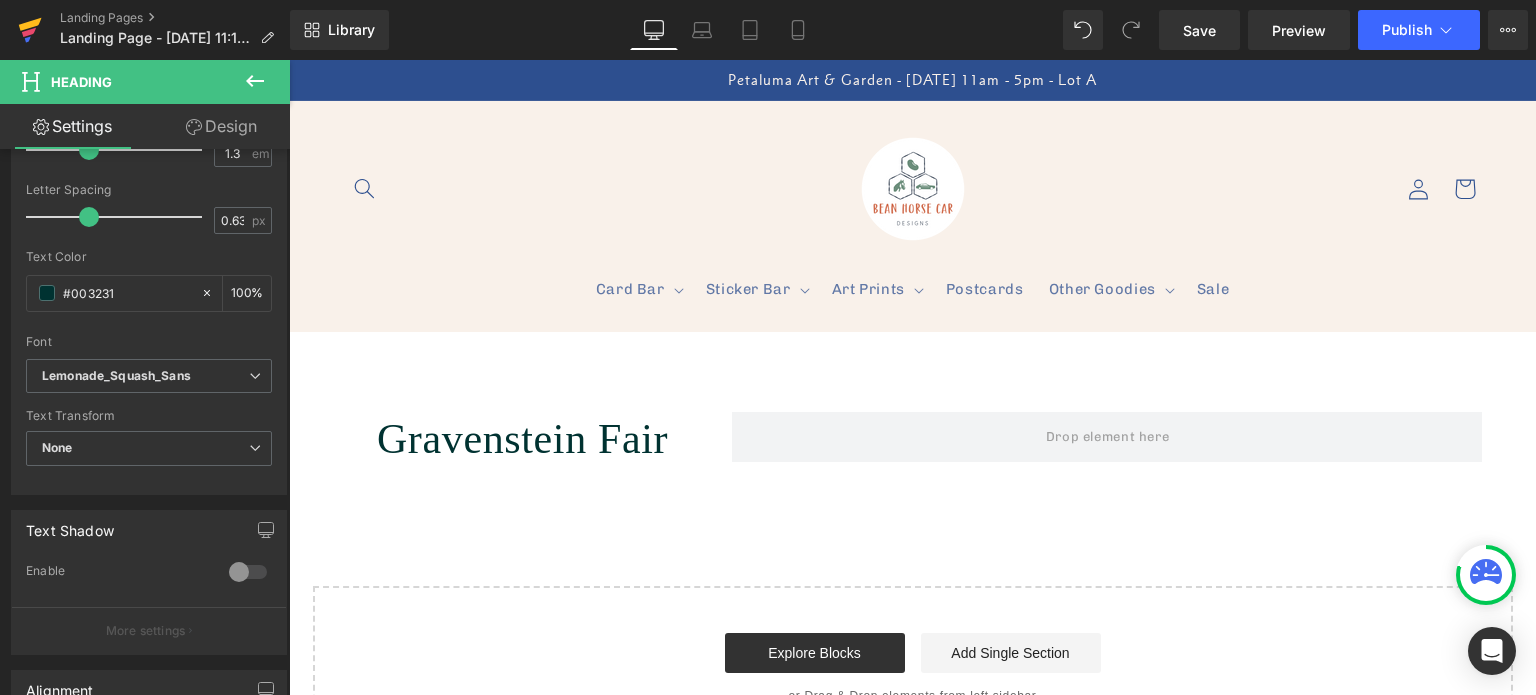 click 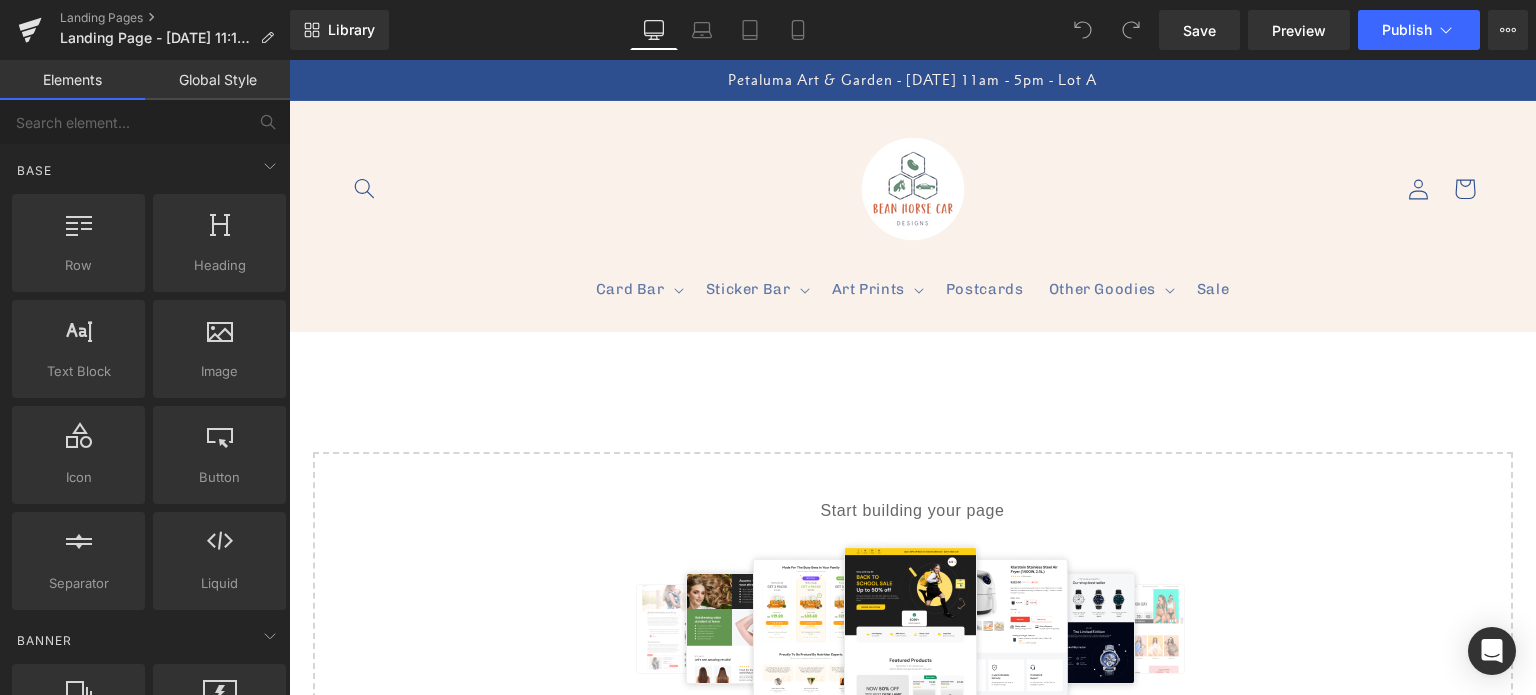 scroll, scrollTop: 0, scrollLeft: 0, axis: both 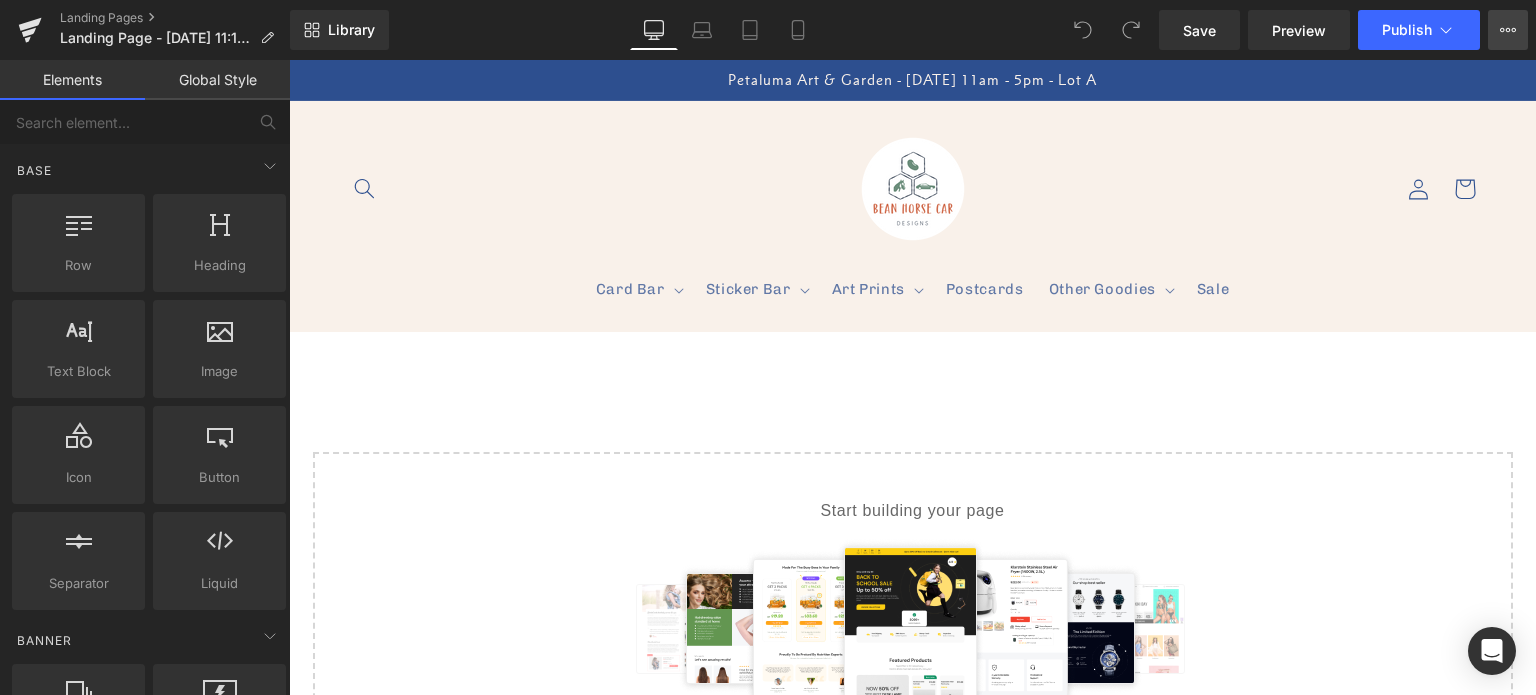 click 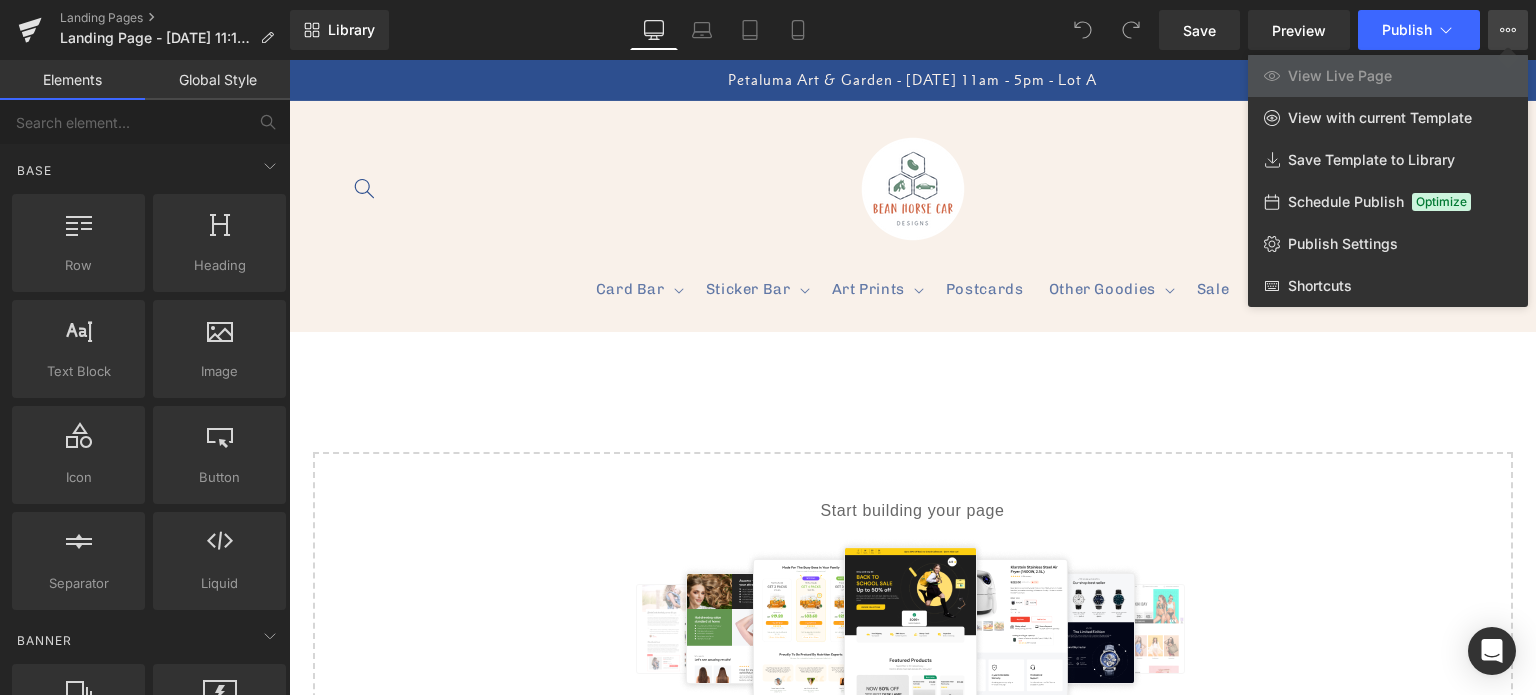 click at bounding box center [912, 377] 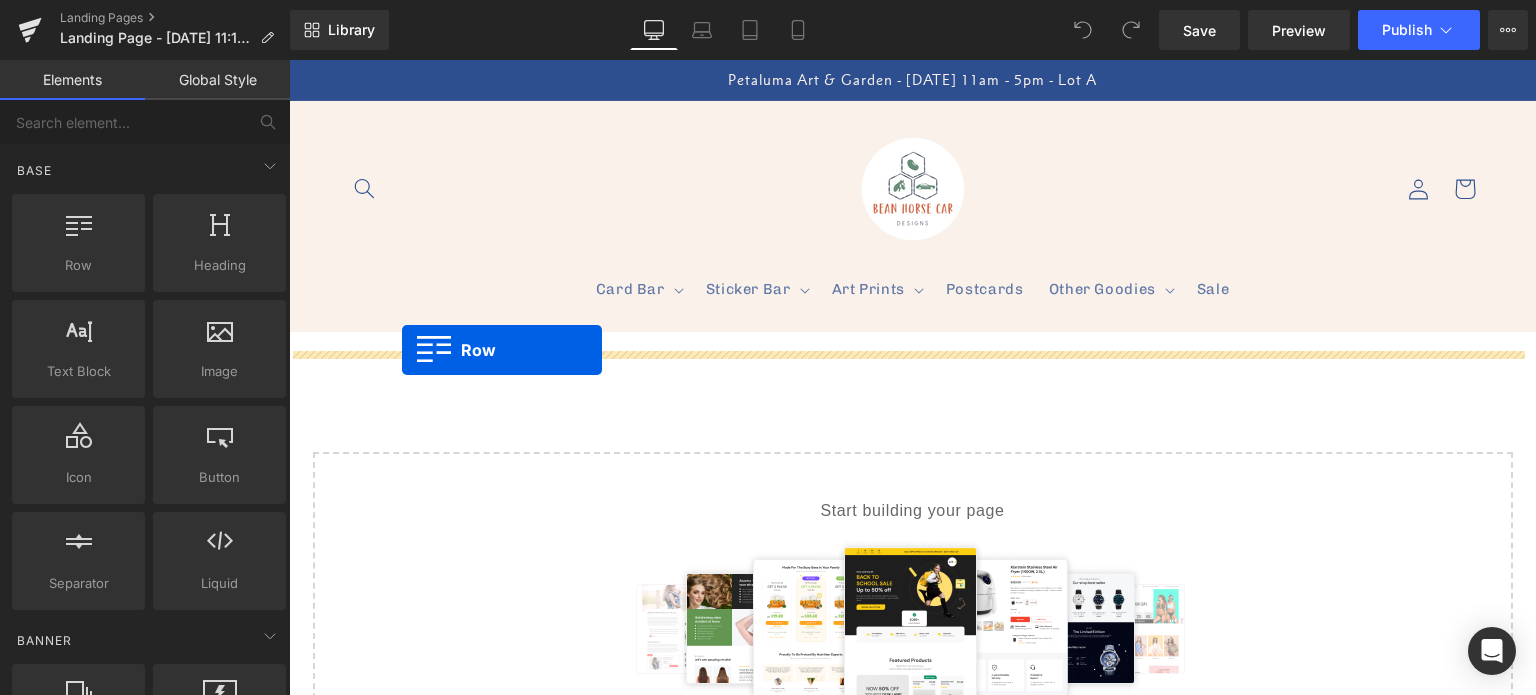 drag, startPoint x: 392, startPoint y: 288, endPoint x: 402, endPoint y: 350, distance: 62.801273 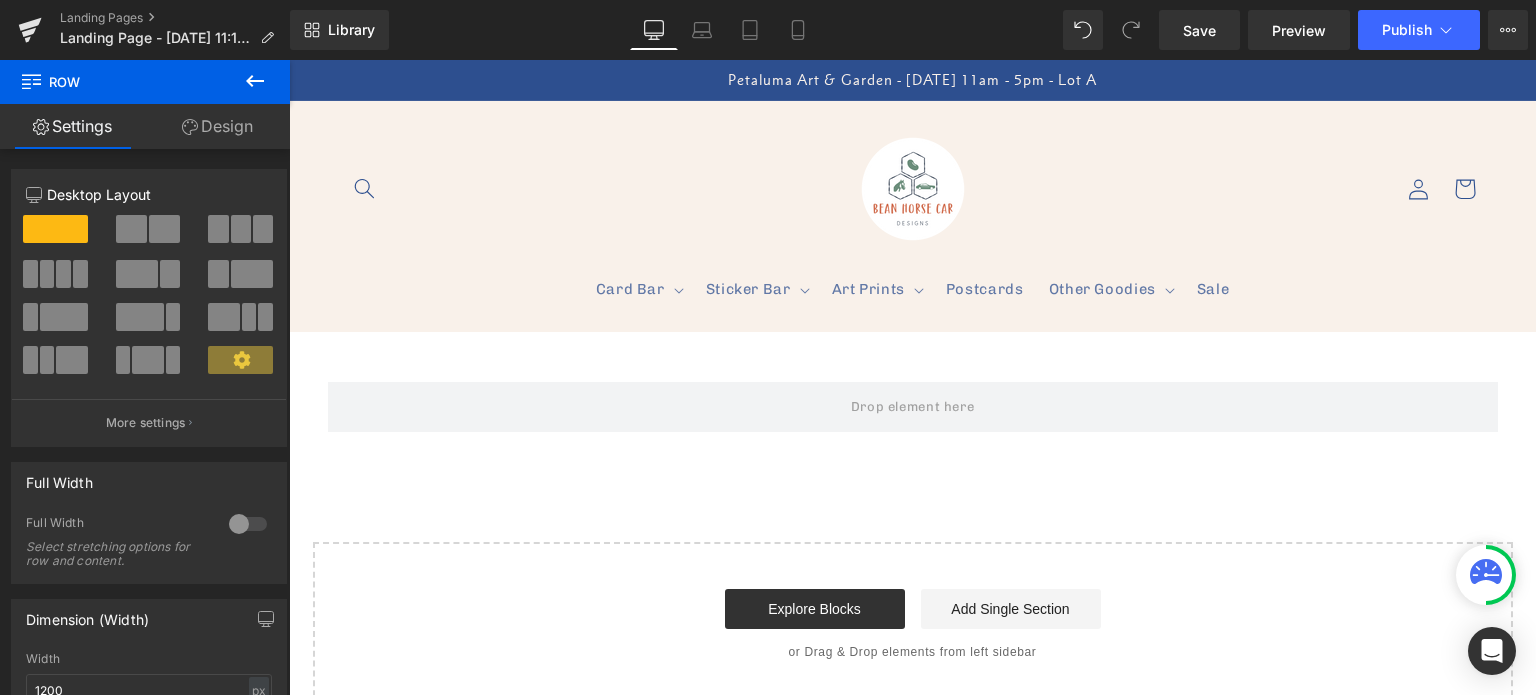 click at bounding box center [255, 82] 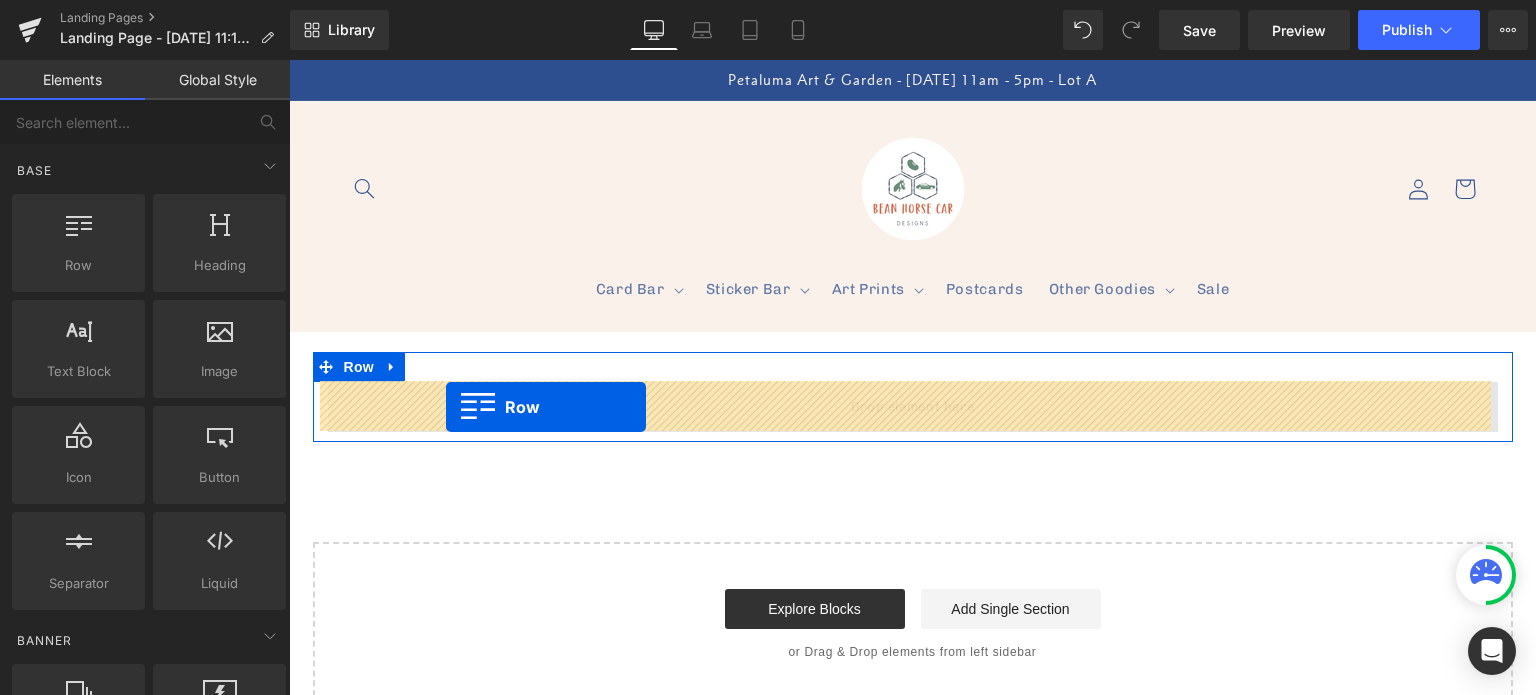 drag, startPoint x: 362, startPoint y: 298, endPoint x: 446, endPoint y: 407, distance: 137.61177 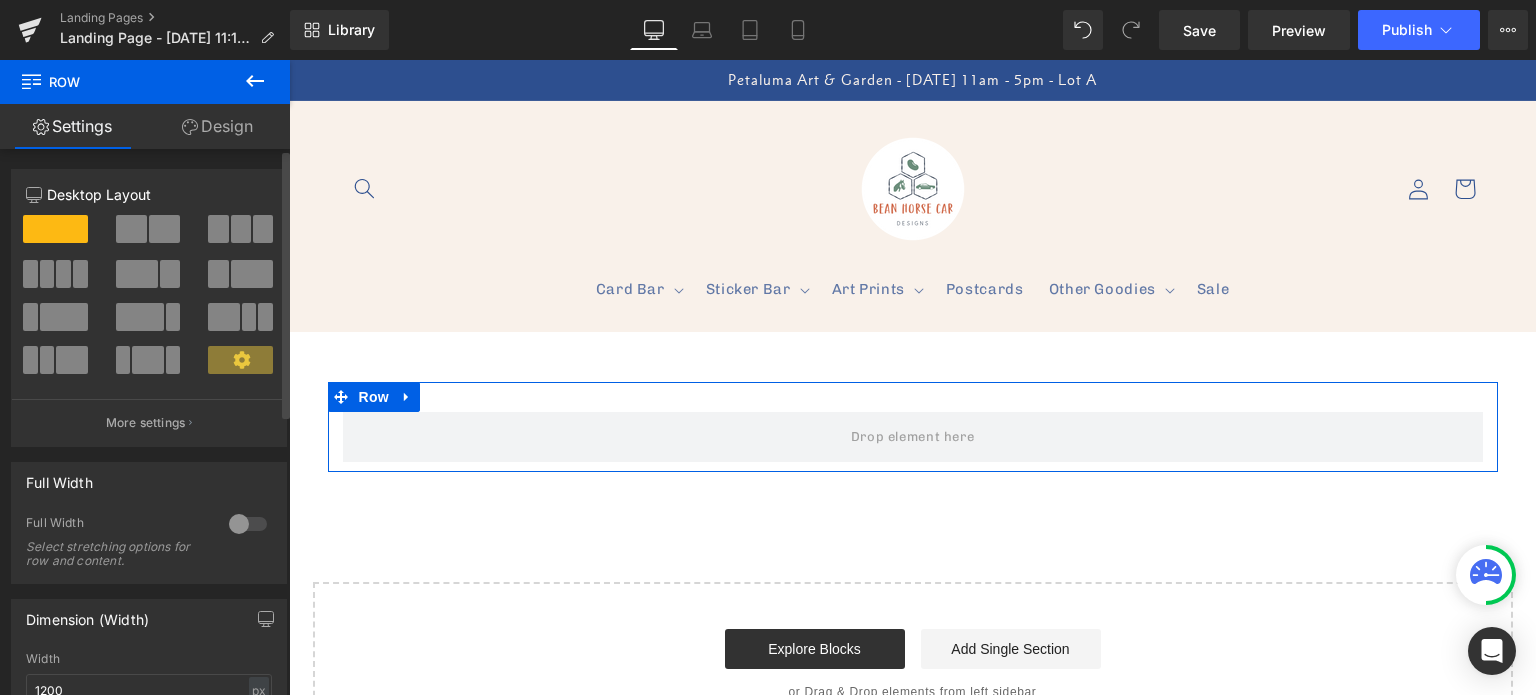click at bounding box center (252, 274) 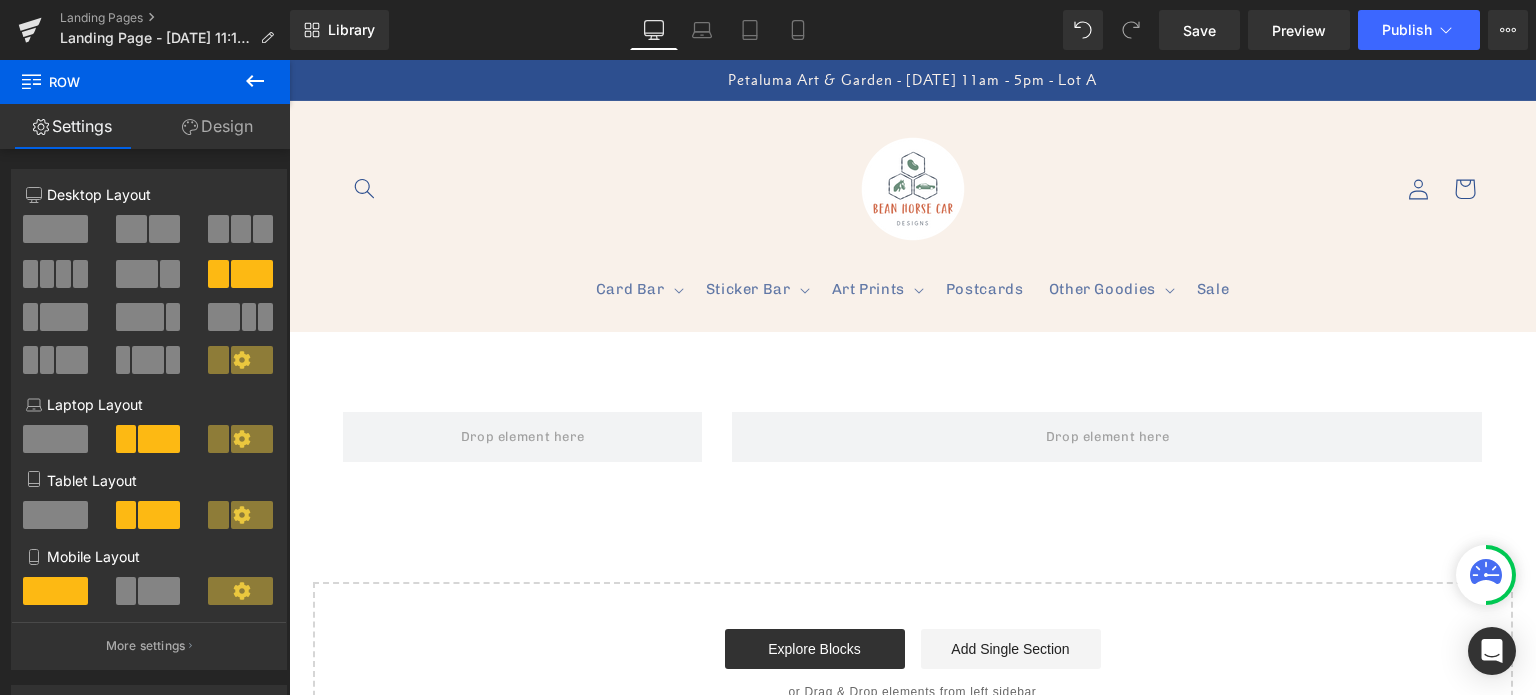 click 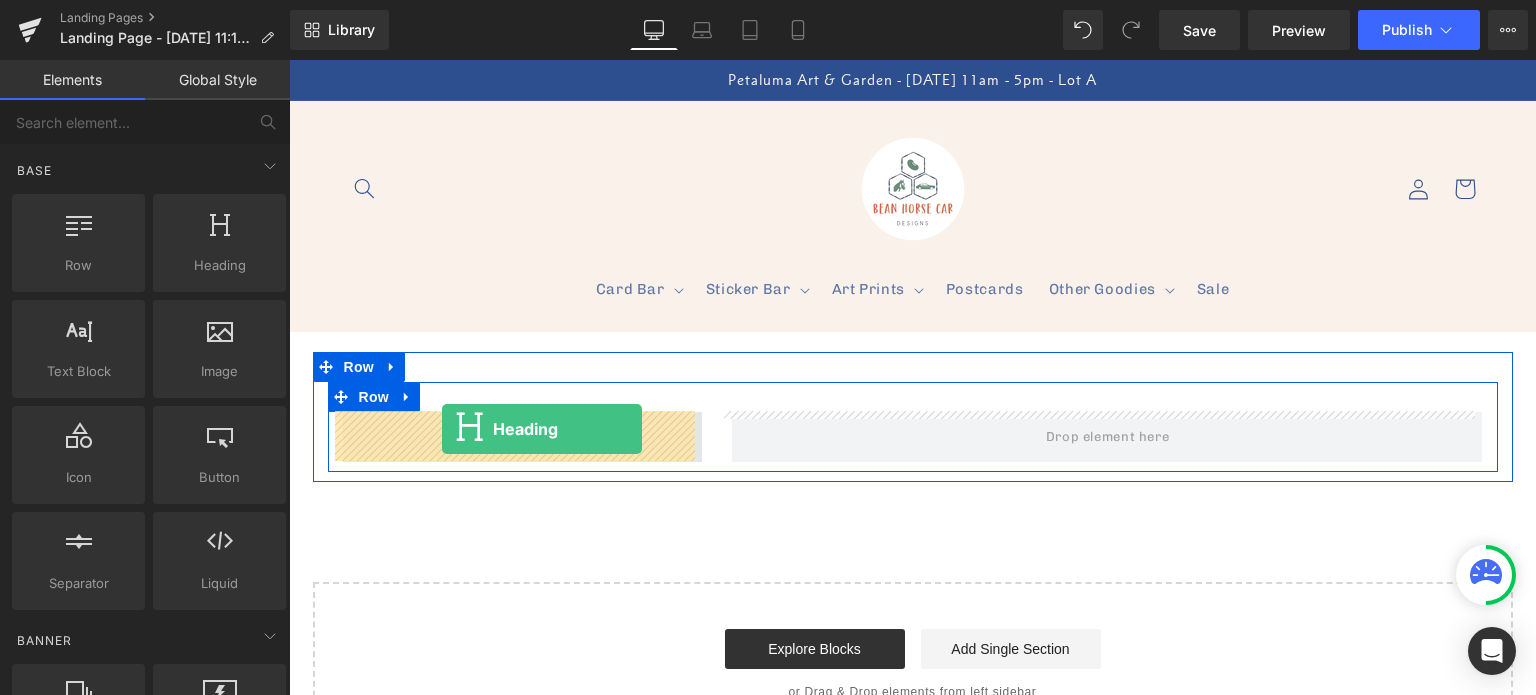 drag, startPoint x: 568, startPoint y: 355, endPoint x: 442, endPoint y: 429, distance: 146.12323 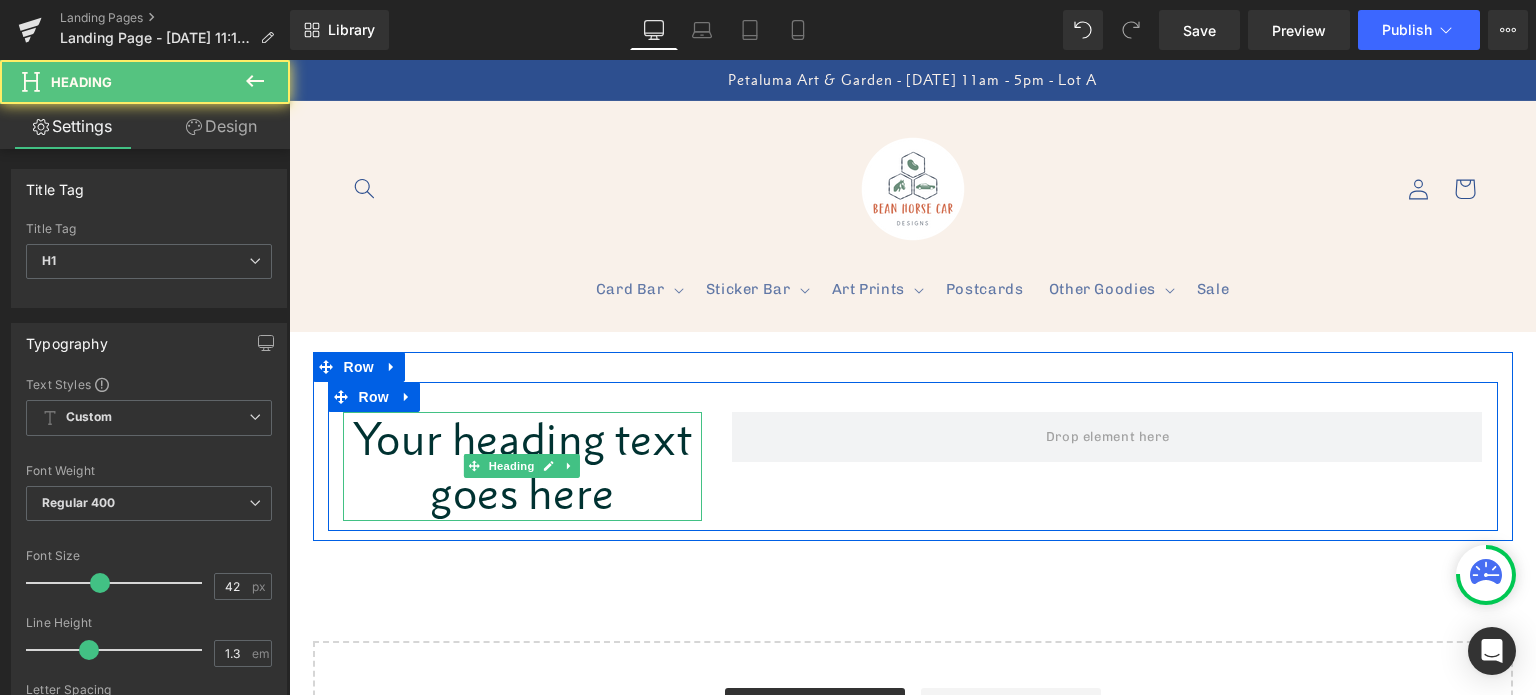 click on "Your heading text goes here" at bounding box center [523, 466] 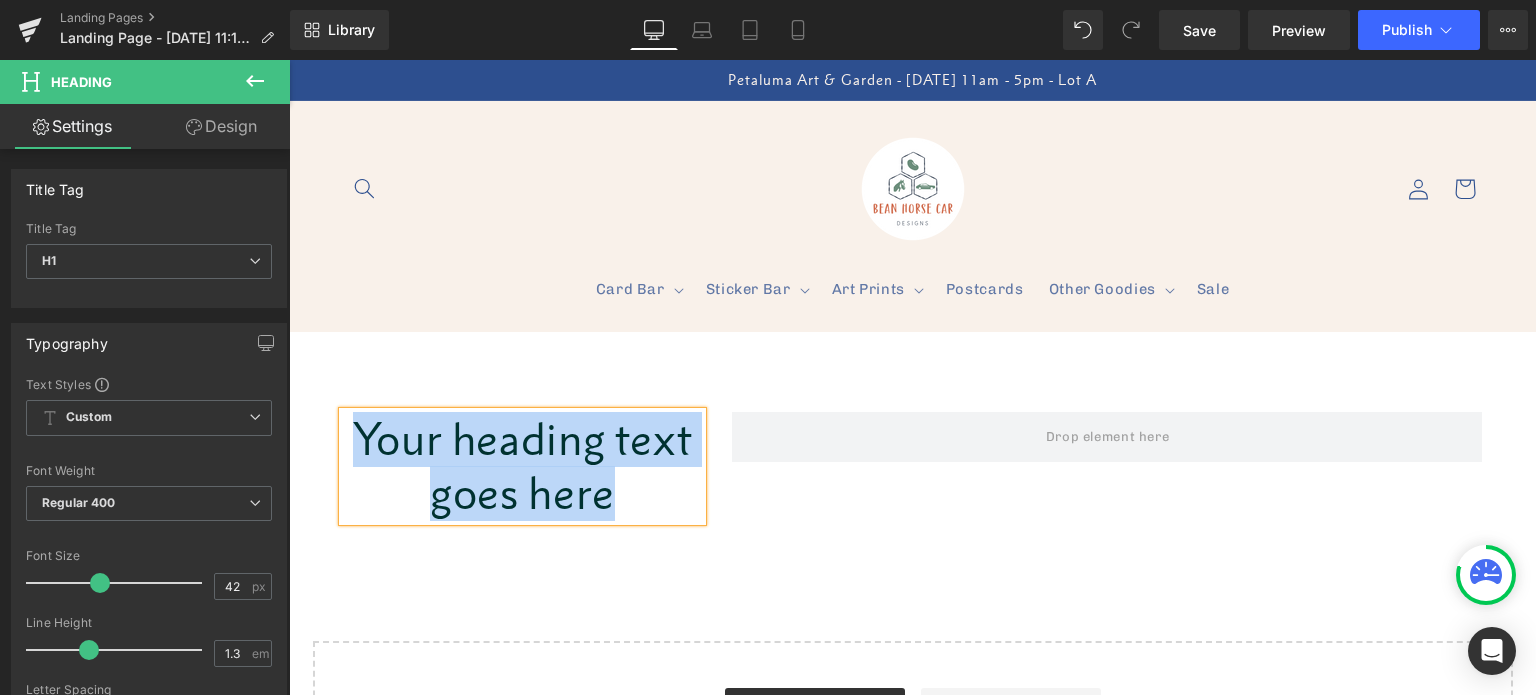 type 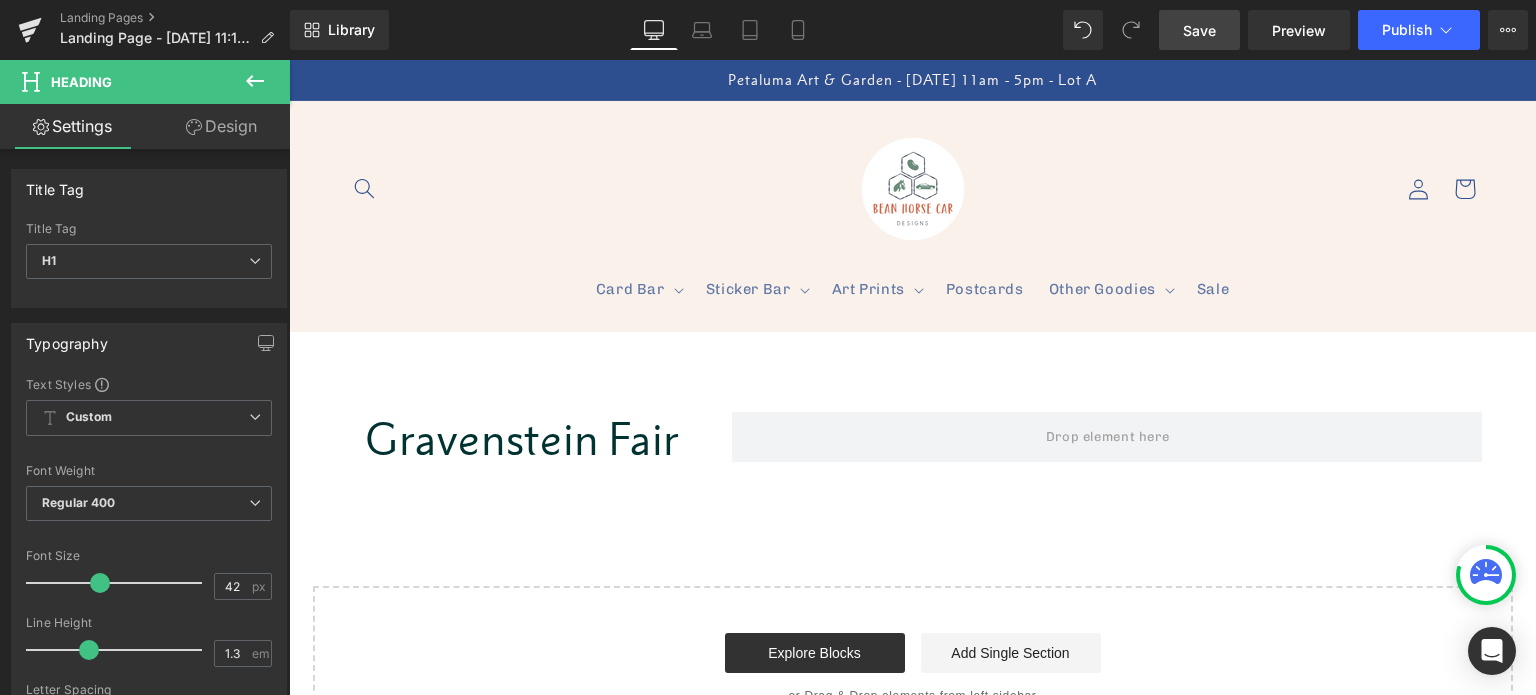 click on "Save" at bounding box center (1199, 30) 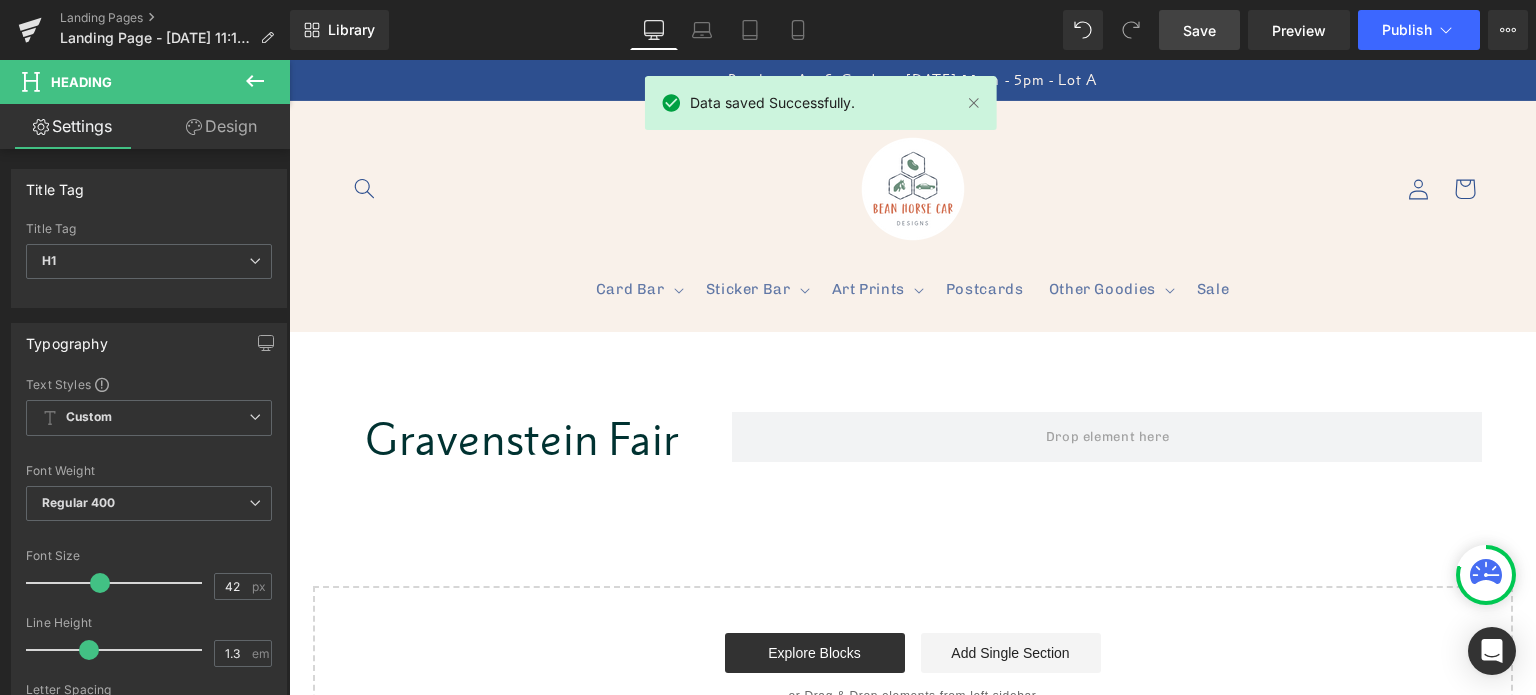 click 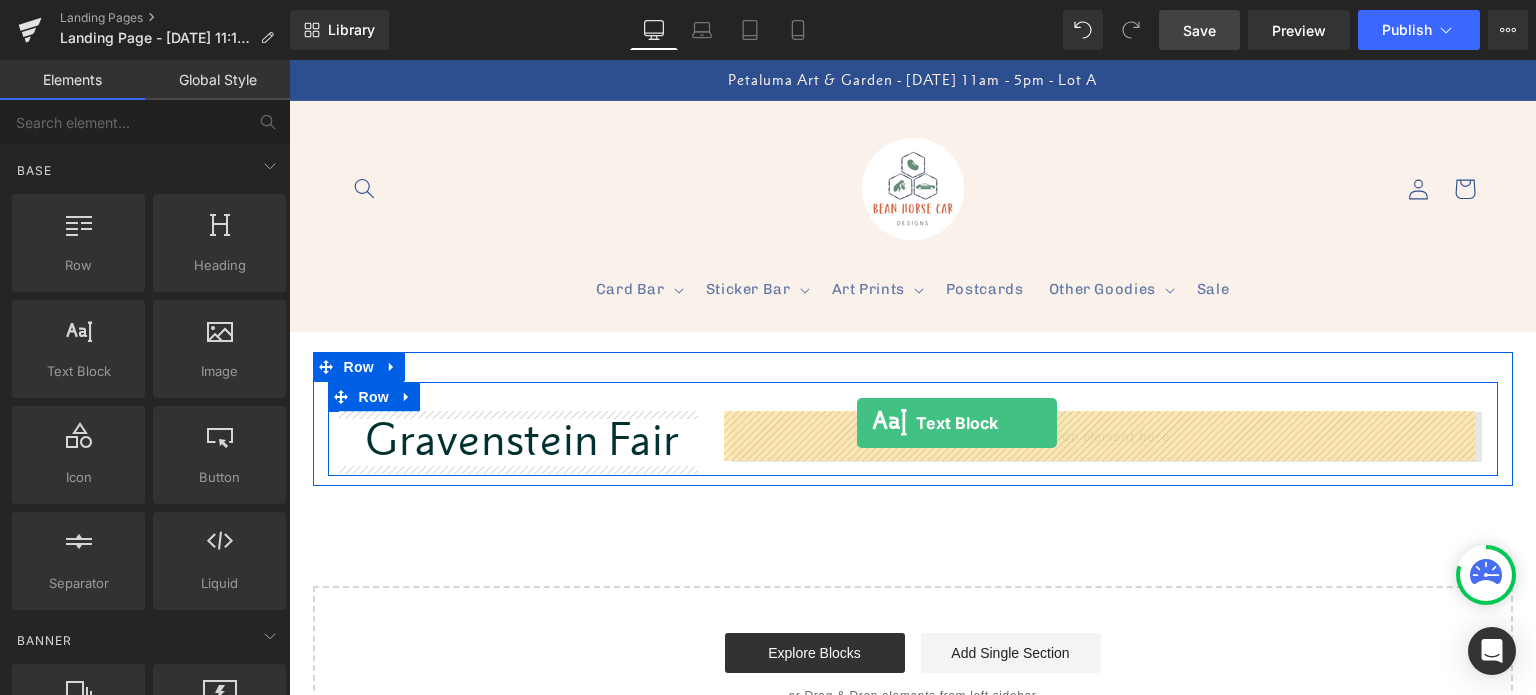 drag, startPoint x: 373, startPoint y: 395, endPoint x: 857, endPoint y: 423, distance: 484.80923 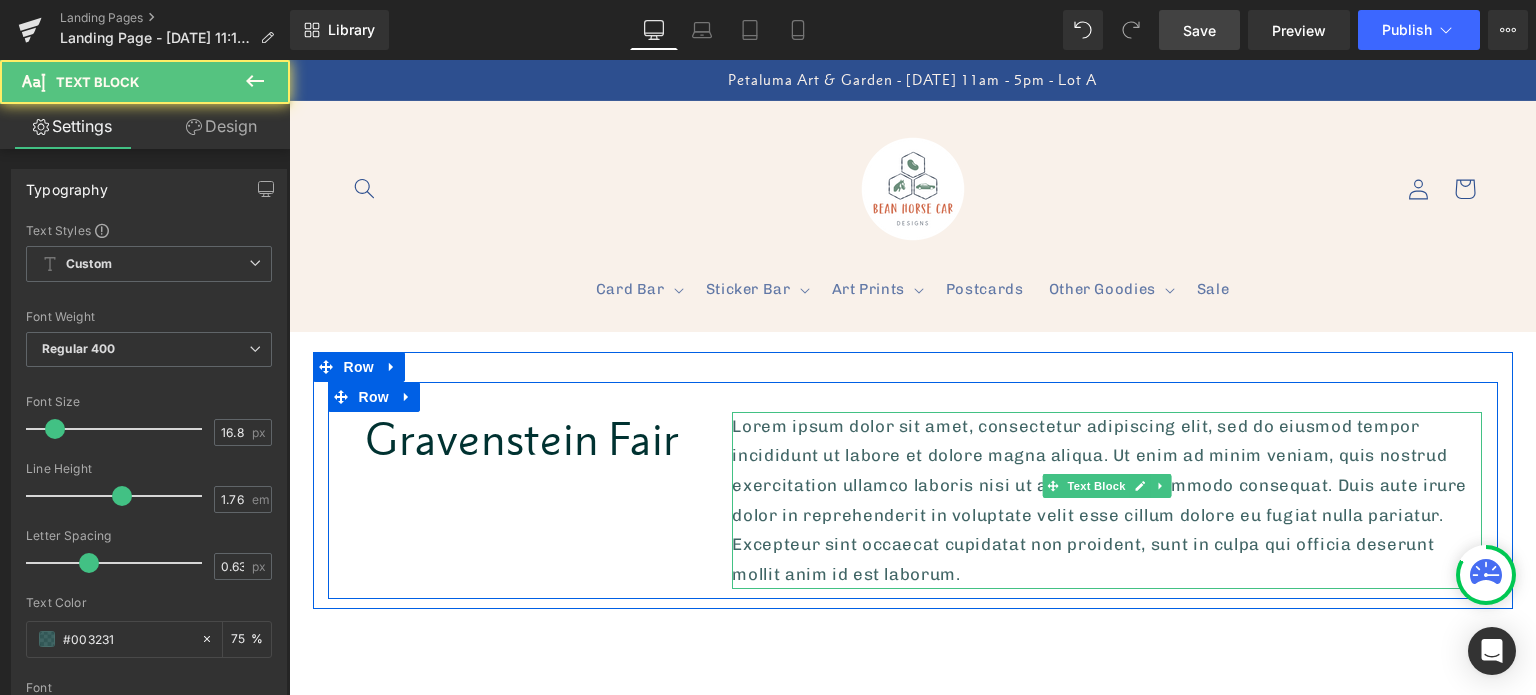 click on "Lorem ipsum dolor sit amet, consectetur adipiscing elit, sed do eiusmod tempor incididunt ut labore et dolore magna aliqua. Ut enim ad minim veniam, quis nostrud exercitation ullamco laboris nisi ut aliquip ex ea commodo consequat. Duis aute irure dolor in reprehenderit in voluptate velit esse cillum dolore eu fugiat nulla pariatur. Excepteur sint occaecat cupidatat non proident, sunt in culpa qui officia deserunt mollit anim id est laborum." at bounding box center (1107, 501) 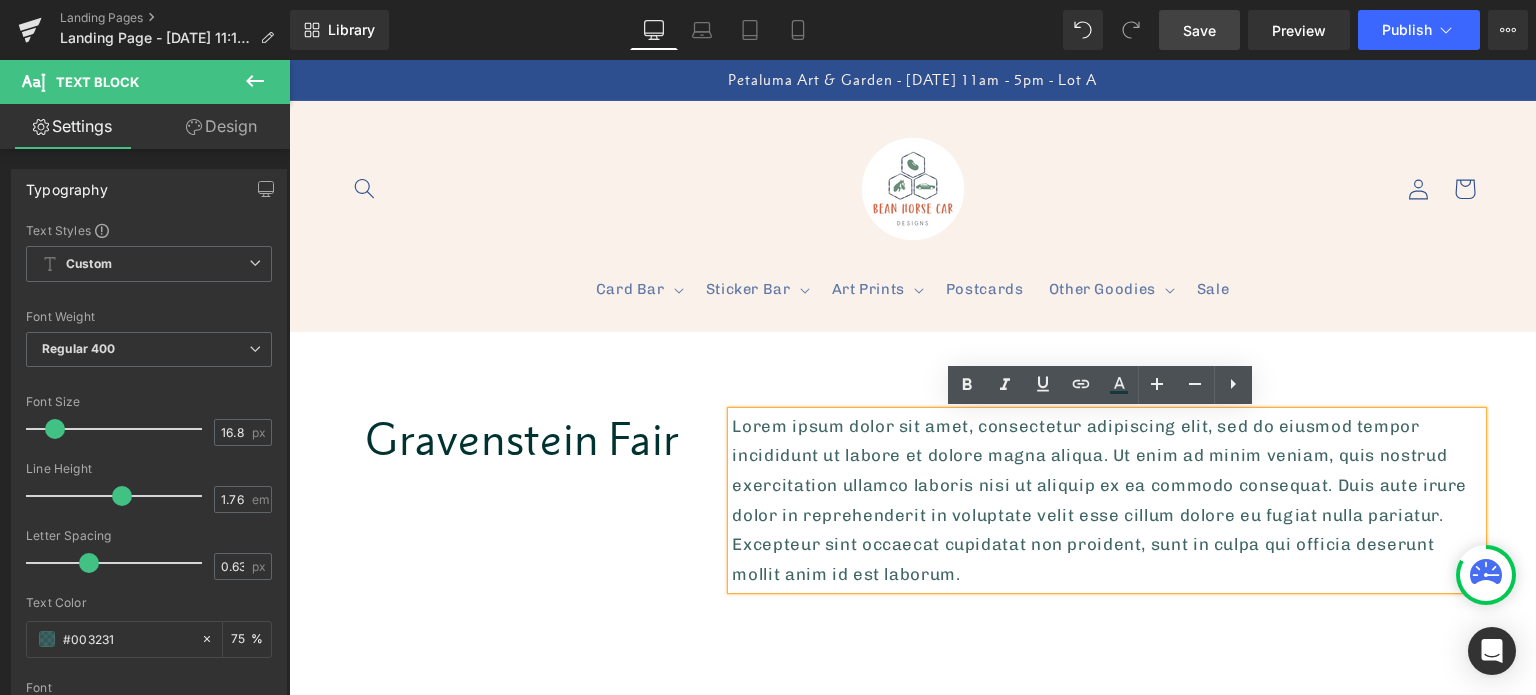 click on "Gravenstein Fair
Heading
Lorem ipsum dolor sit amet, consectetur adipiscing elit, sed do eiusmod tempor incididunt ut labore et dolore magna aliqua. Ut enim ad minim veniam, quis nostrud exercitation ullamco laboris nisi ut aliquip ex ea commodo consequat. Duis aute irure dolor in reprehenderit in voluptate velit esse cillum dolore eu fugiat nulla pariatur. Excepteur sint occaecat cupidatat non proident, sunt in culpa qui officia deserunt mollit anim id est laborum.
Text Block
Row
Row" at bounding box center (913, 481) 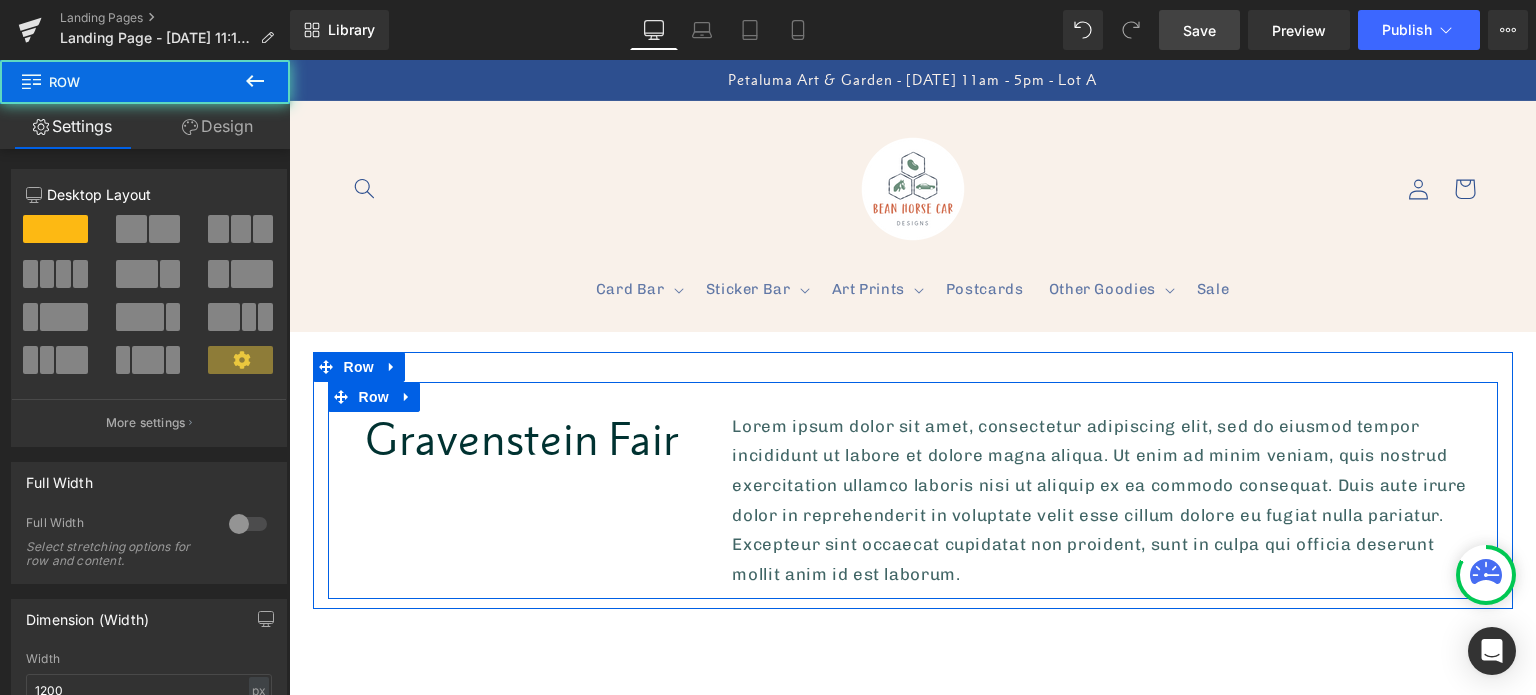 click on "Lorem ipsum dolor sit amet, consectetur adipiscing elit, sed do eiusmod tempor incididunt ut labore et dolore magna aliqua. Ut enim ad minim veniam, quis nostrud exercitation ullamco laboris nisi ut aliquip ex ea commodo consequat. Duis aute irure dolor in reprehenderit in voluptate velit esse cillum dolore eu fugiat nulla pariatur. Excepteur sint occaecat cupidatat non proident, sunt in culpa qui officia deserunt mollit anim id est laborum." at bounding box center [1107, 501] 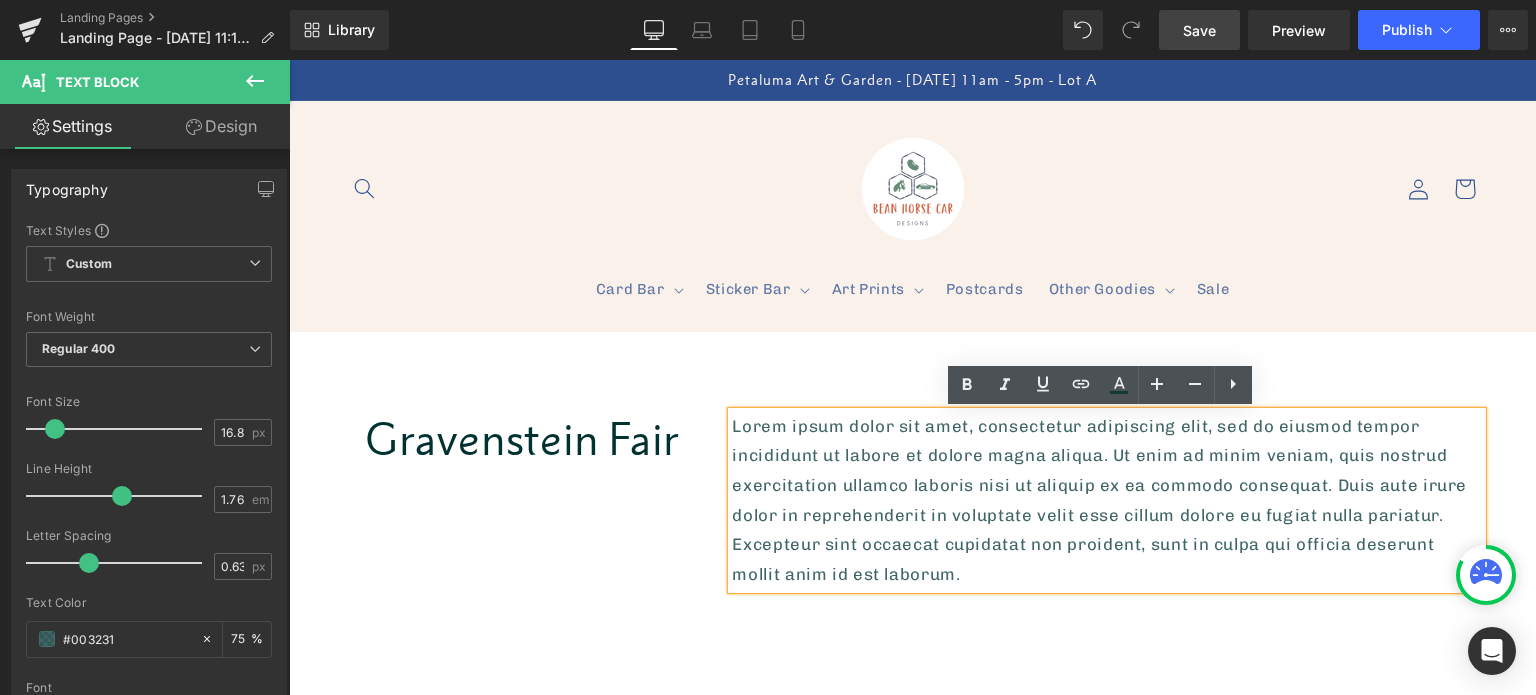 click on "Gravenstein Fair
Heading
Lorem ipsum dolor sit amet, consectetur adipiscing elit, sed do eiusmod tempor incididunt ut labore et dolore magna aliqua. Ut enim ad minim veniam, quis nostrud exercitation ullamco laboris nisi ut aliquip ex ea commodo consequat. Duis aute irure dolor in reprehenderit in voluptate velit esse cillum dolore eu fugiat nulla pariatur. Excepteur sint occaecat cupidatat non proident, sunt in culpa qui officia deserunt mollit anim id est laborum.
Text Block
Row
Row" at bounding box center [913, 481] 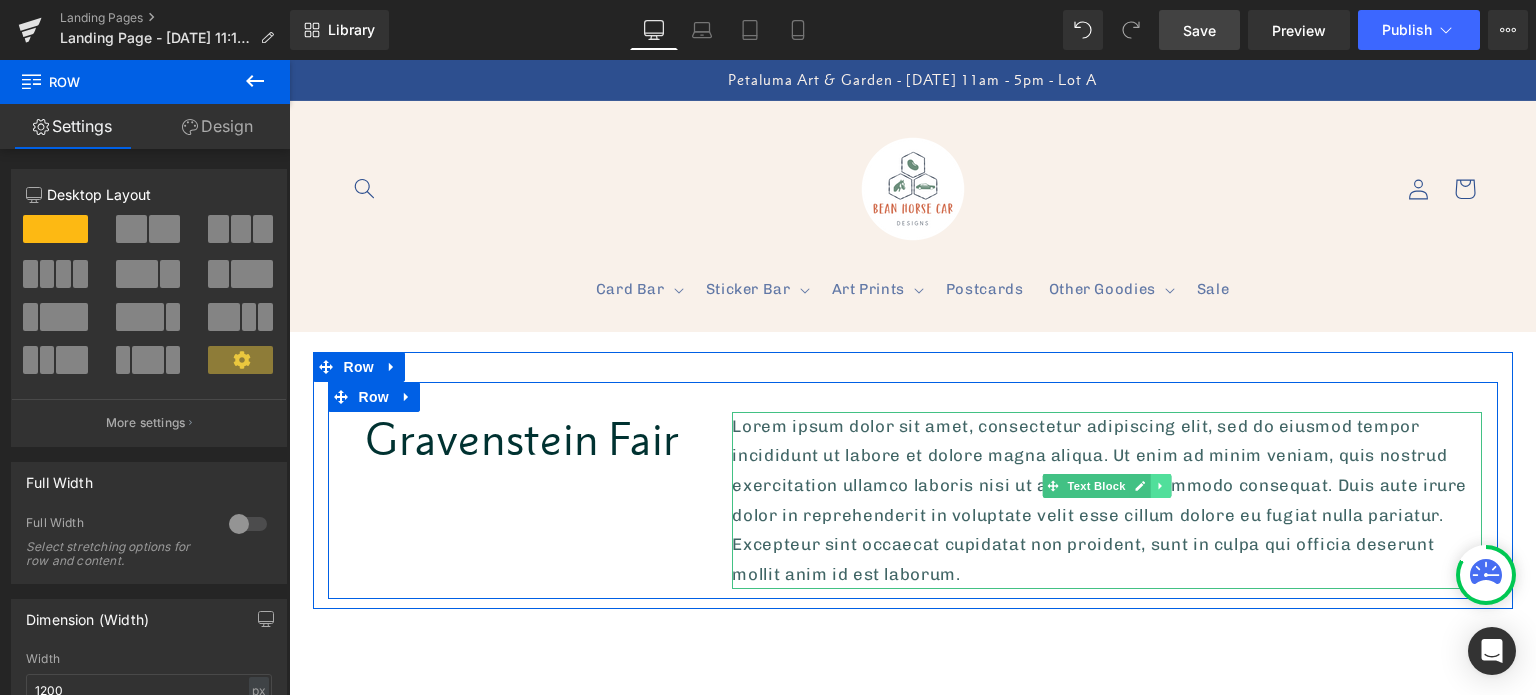 click at bounding box center [1161, 486] 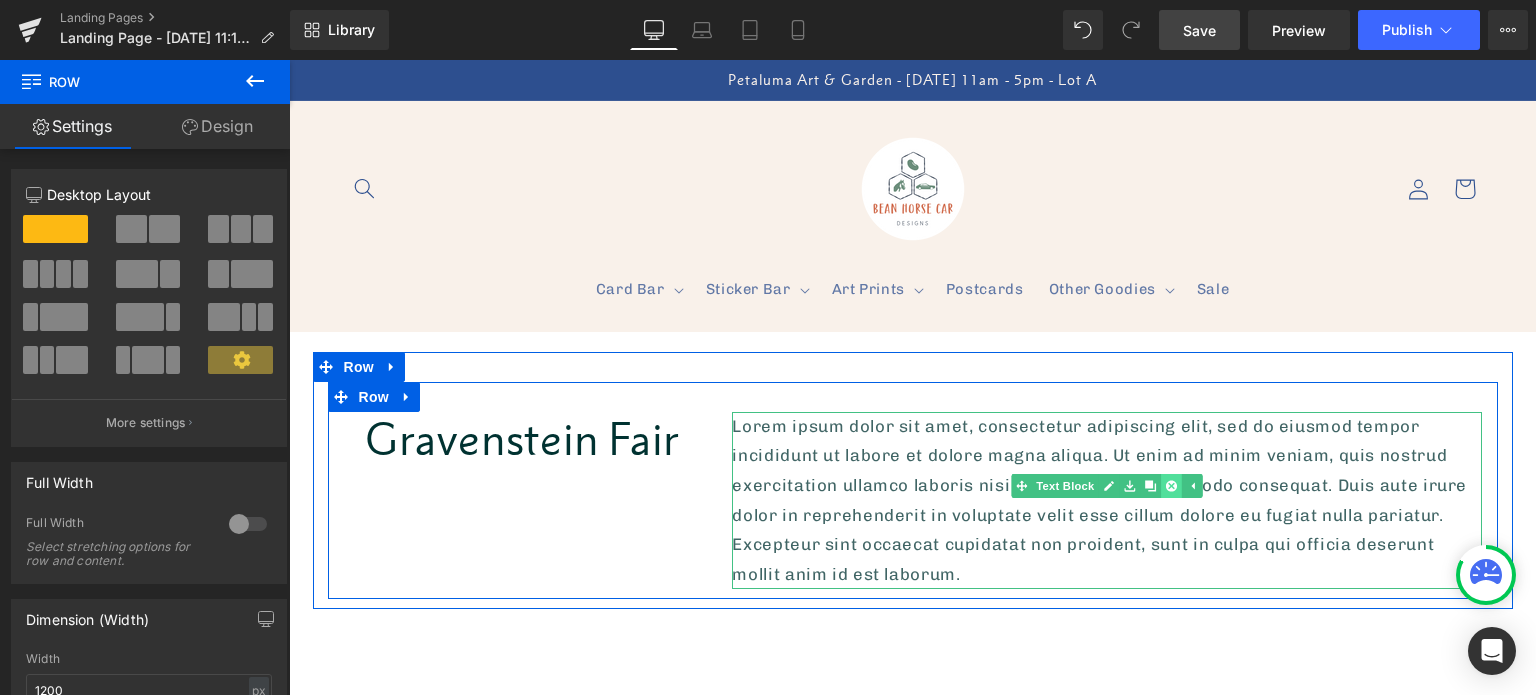 click at bounding box center (1171, 486) 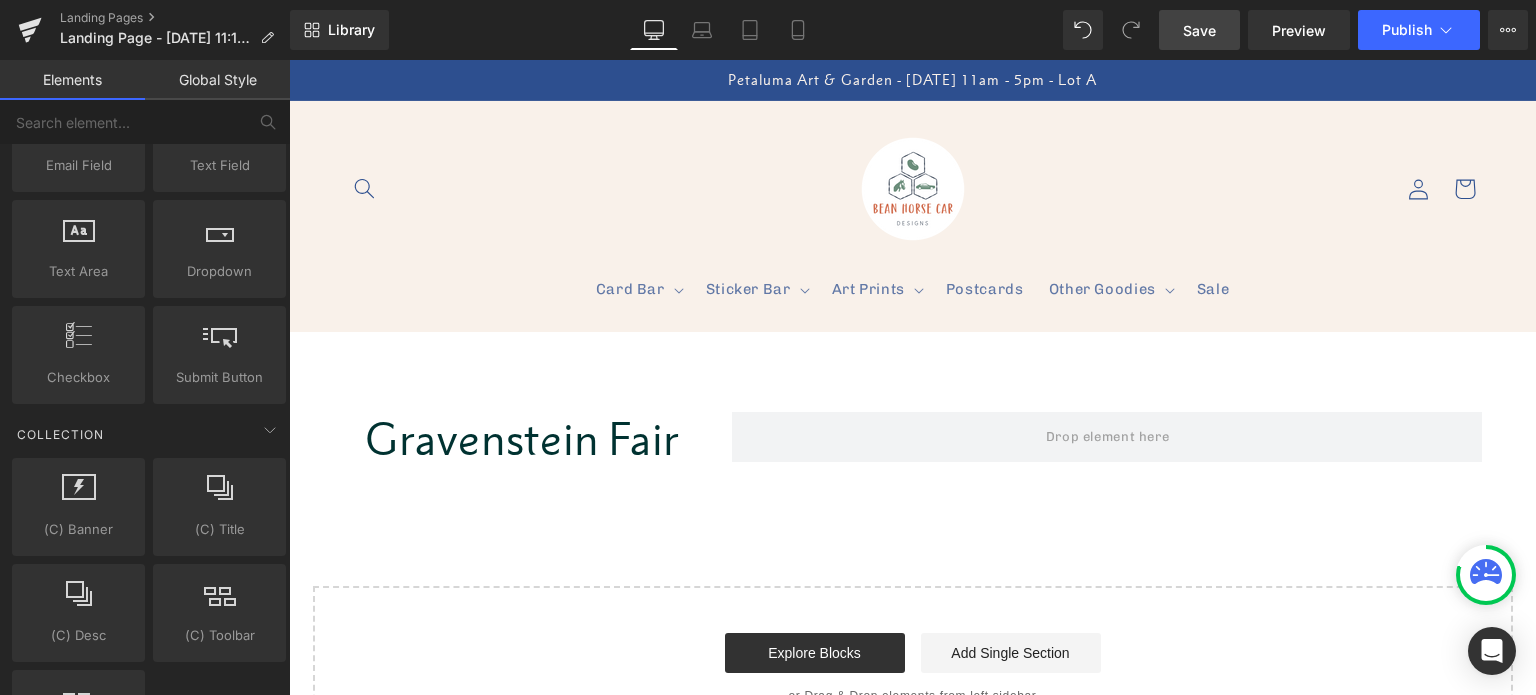 scroll, scrollTop: 3300, scrollLeft: 0, axis: vertical 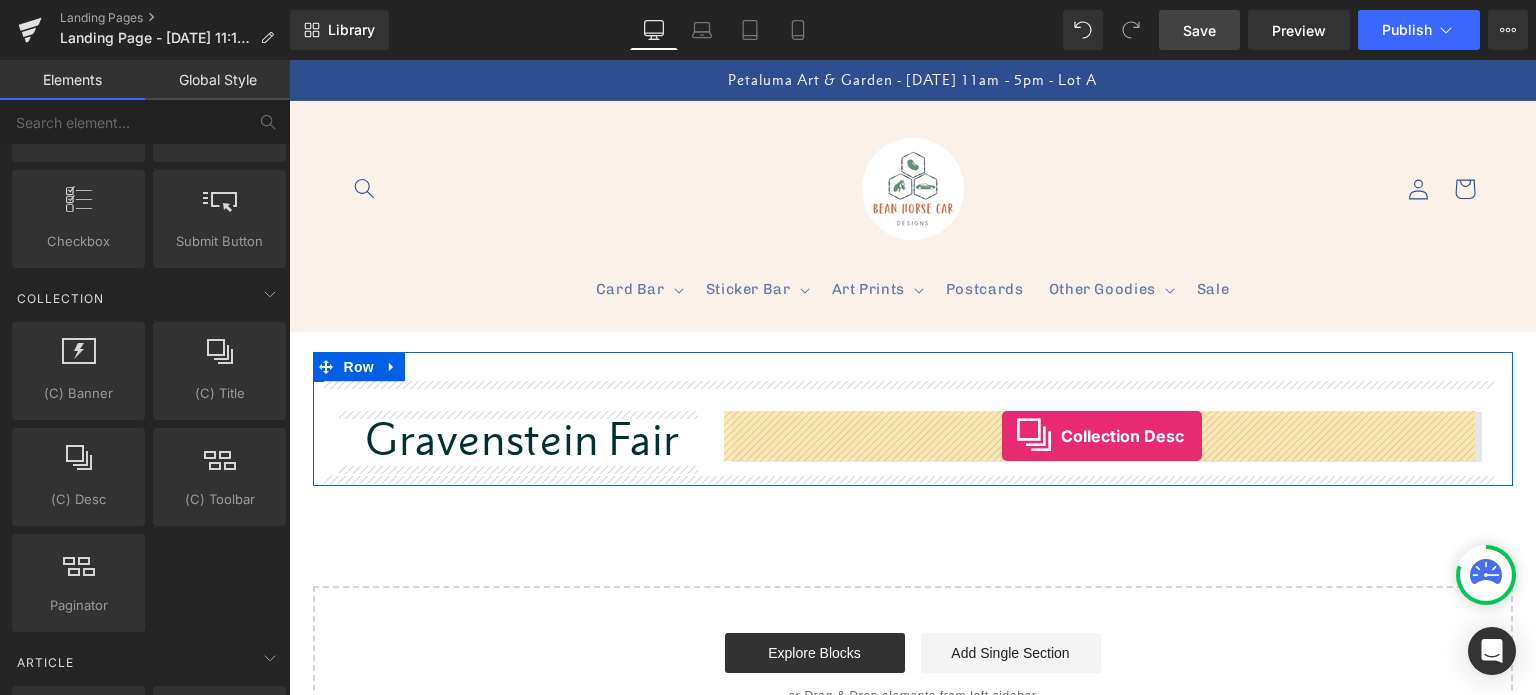 drag, startPoint x: 372, startPoint y: 517, endPoint x: 1002, endPoint y: 436, distance: 635.1858 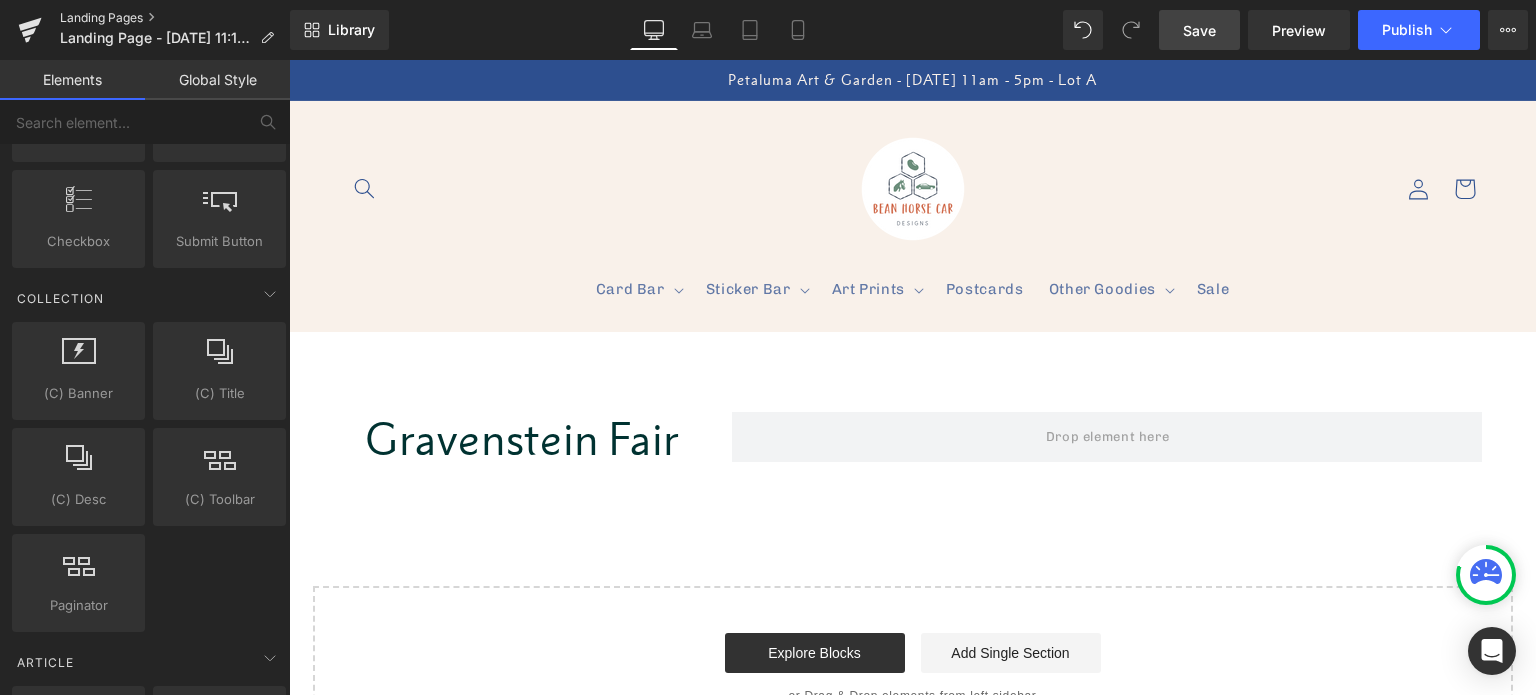 click on "Landing Pages" at bounding box center [175, 18] 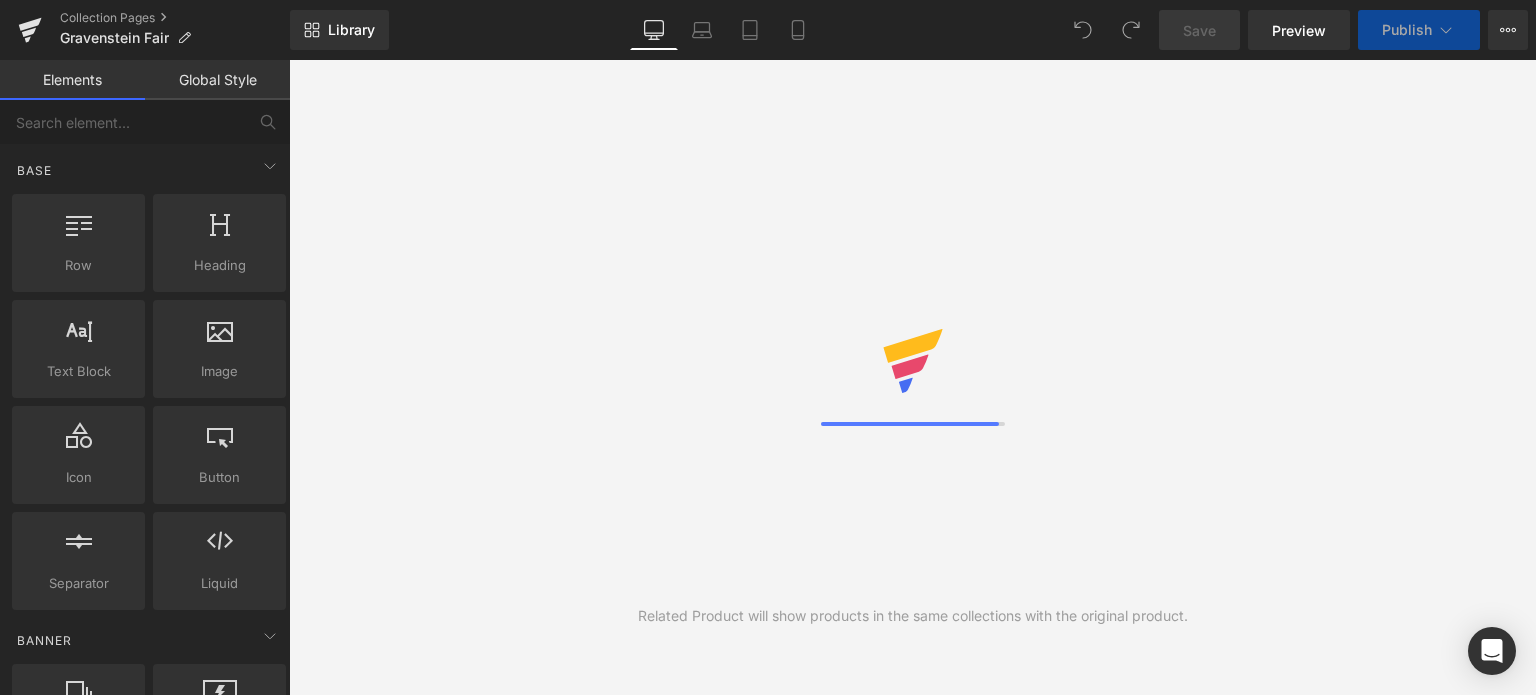 scroll, scrollTop: 0, scrollLeft: 0, axis: both 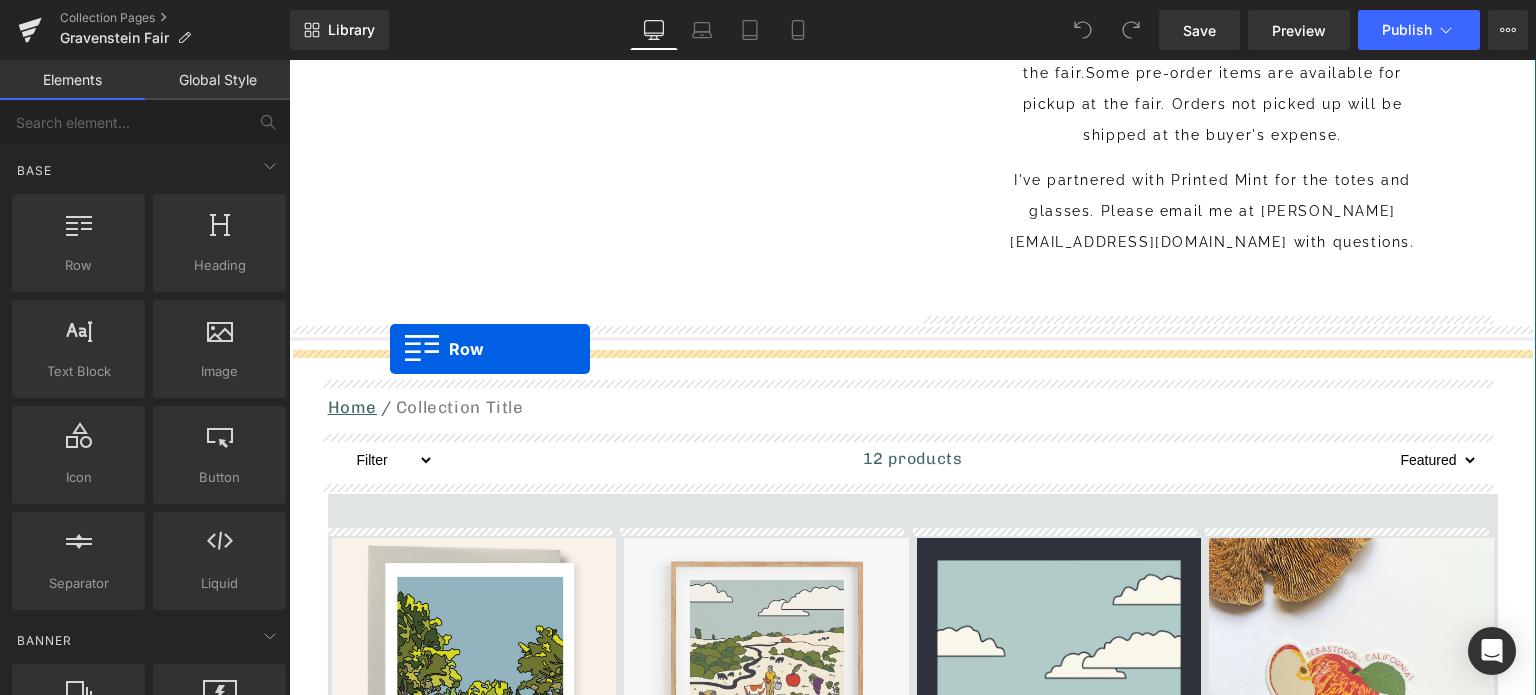 click on "Gravenstein Apple Fair
Collection Title
The 52nd Annual Gravenstein Fair in [GEOGRAPHIC_DATA] is right around the corner! The beloved "Take Me To The Gravenstein Fair" design is now available on a couple of exclusive items.
Pre-Orders for the Gravenstein Apple Fair merch. available 7/13 thru 7/20, with estimated shipping on 8/5. Orders placed  after  7/20 may not arrive before the fair.Some pre-order items are available for pickup at the fair. Orders not picked up will be shipped at the buyer's expense.
I've partnered with Printed Mint for the totes and glasses. Please email me at [PERSON_NAME][EMAIL_ADDRESS][DOMAIN_NAME] with questions.
Collection Desc         Row         Separator         Home / Collection Title Breadcrumbs
Filter
Everyday greeting card RTS Map" at bounding box center (912, 1377) 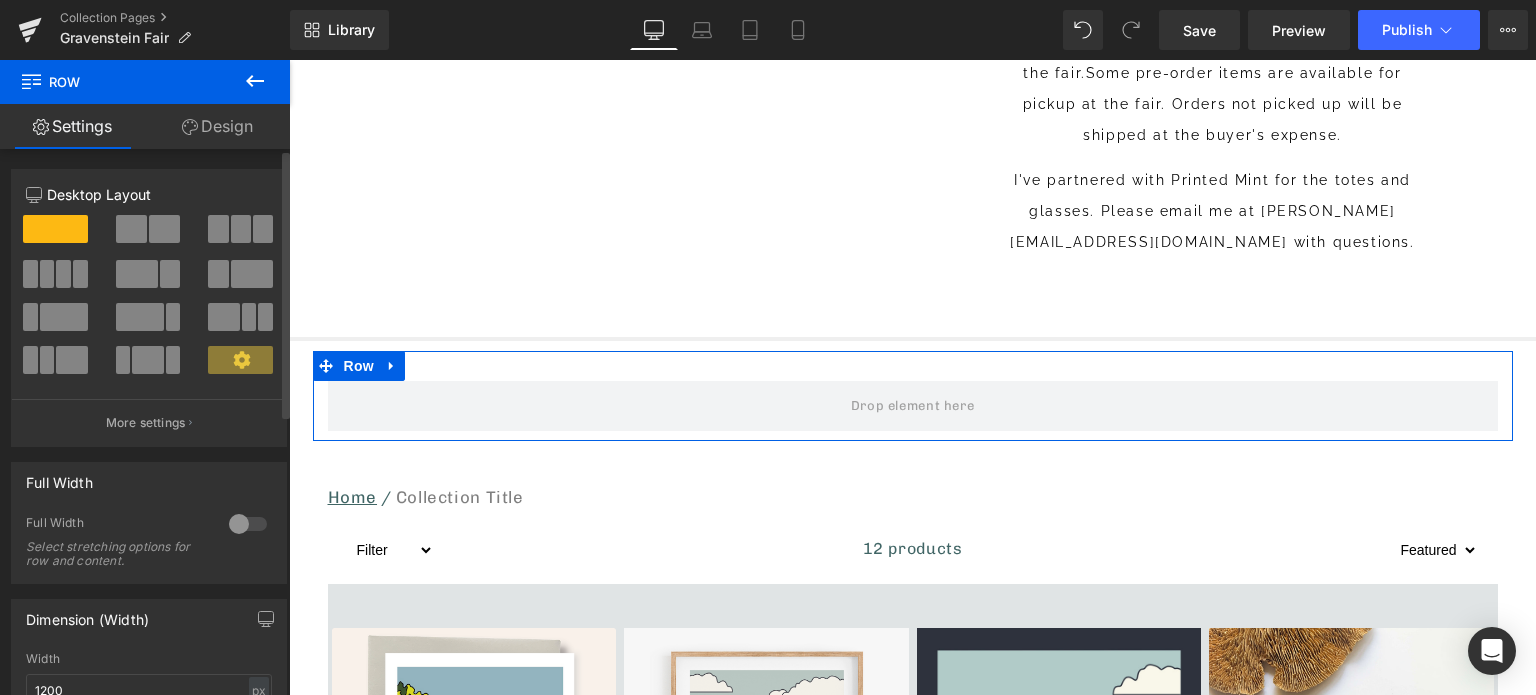 click at bounding box center (55, 229) 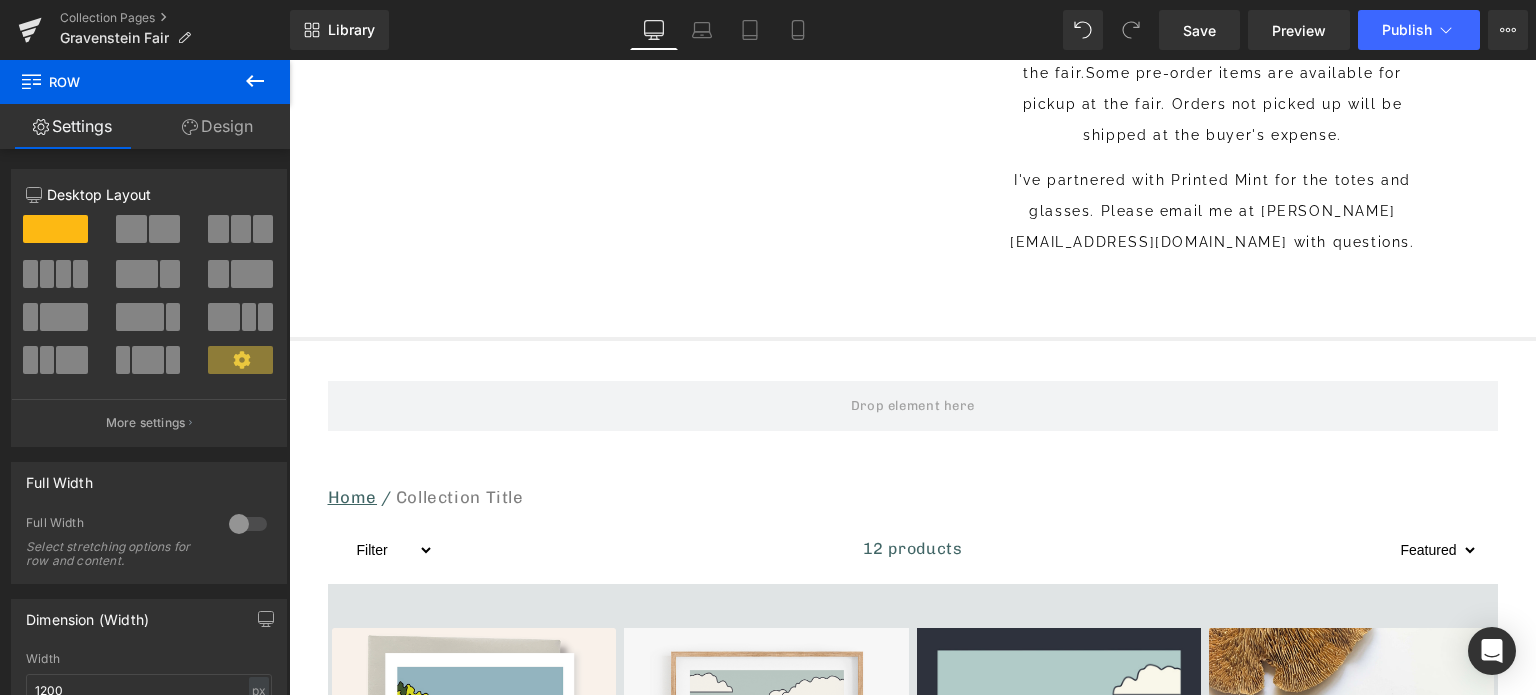 click 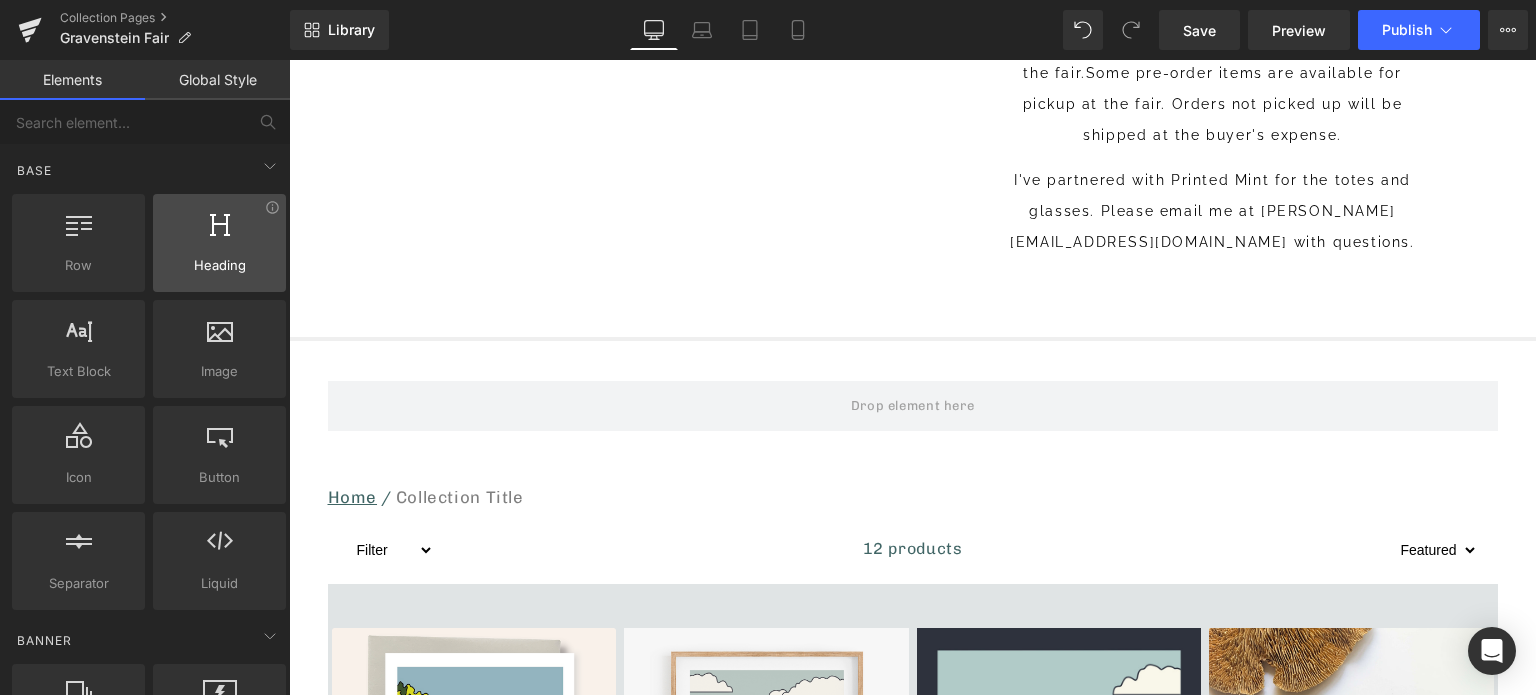 click at bounding box center (219, 232) 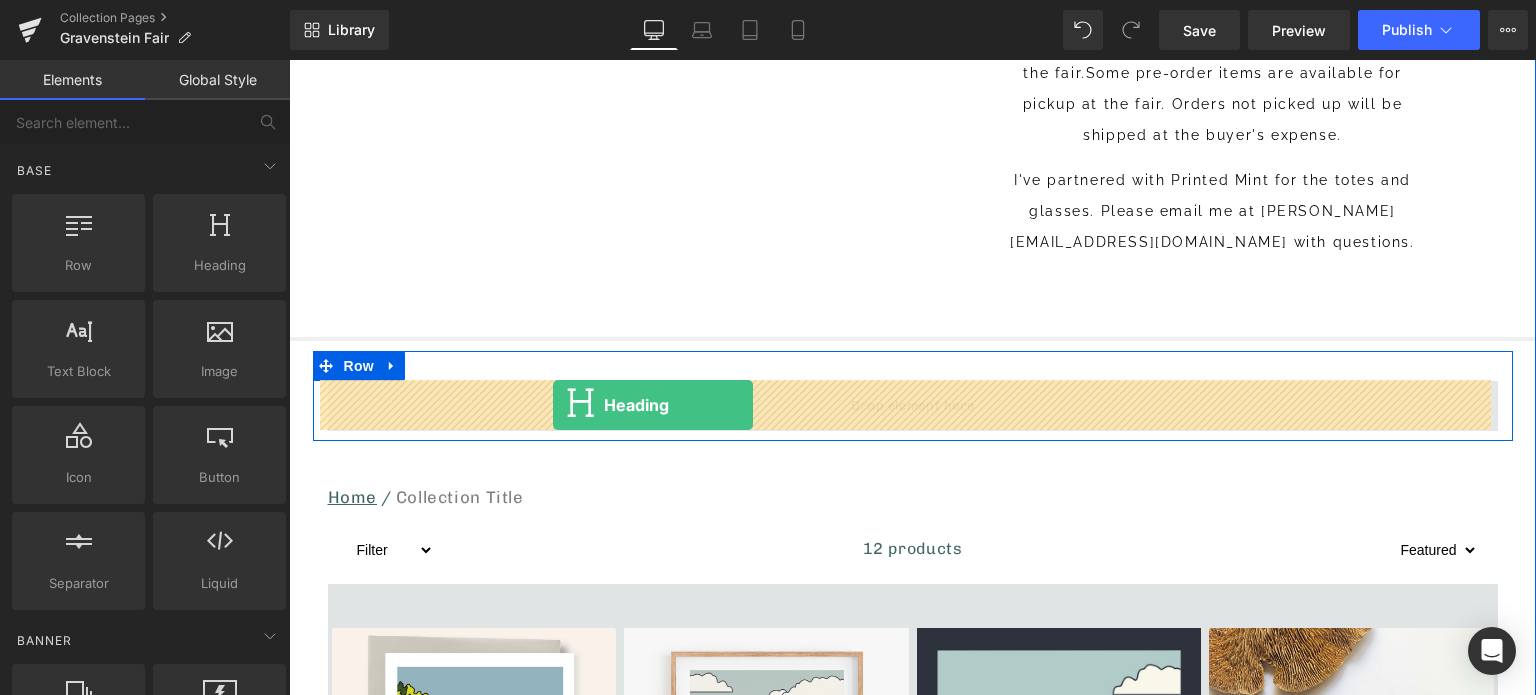 drag, startPoint x: 493, startPoint y: 302, endPoint x: 553, endPoint y: 405, distance: 119.20151 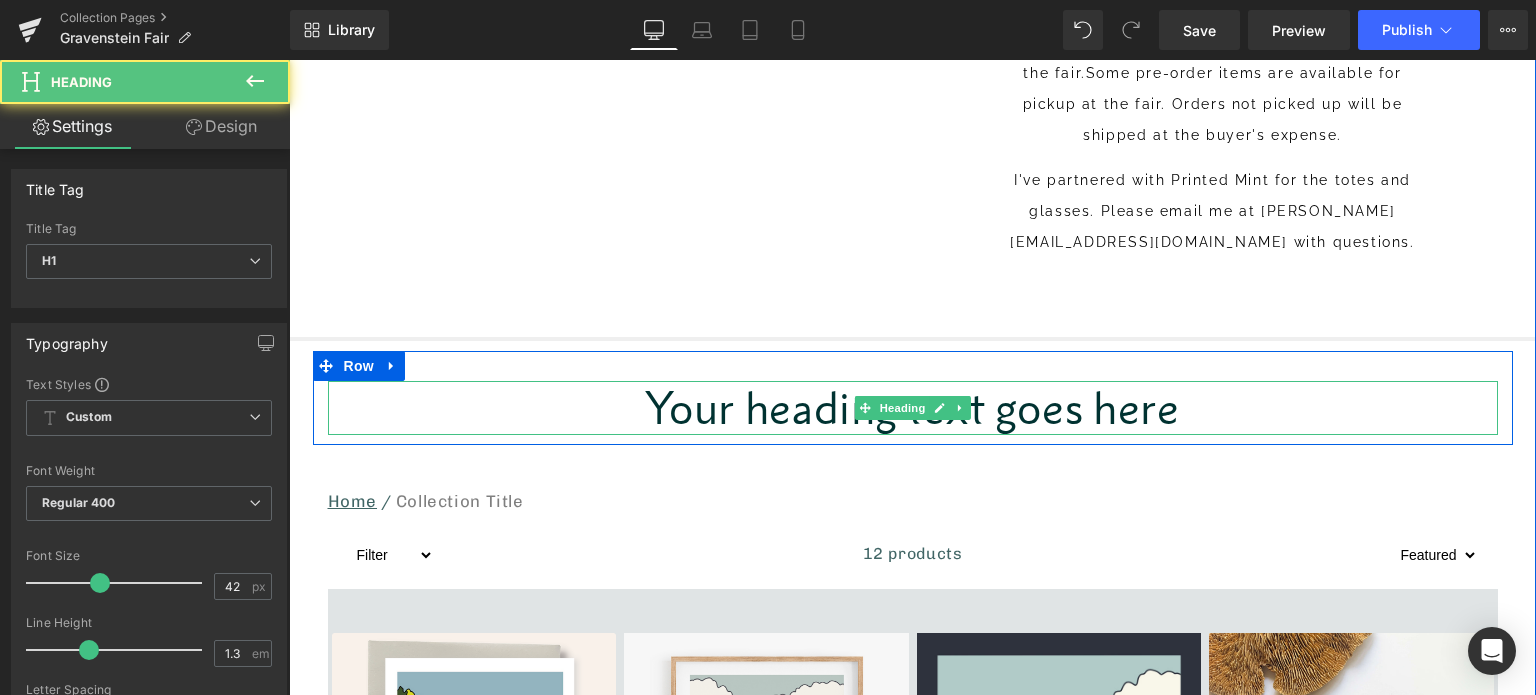 click on "Your heading text goes here" at bounding box center (913, 408) 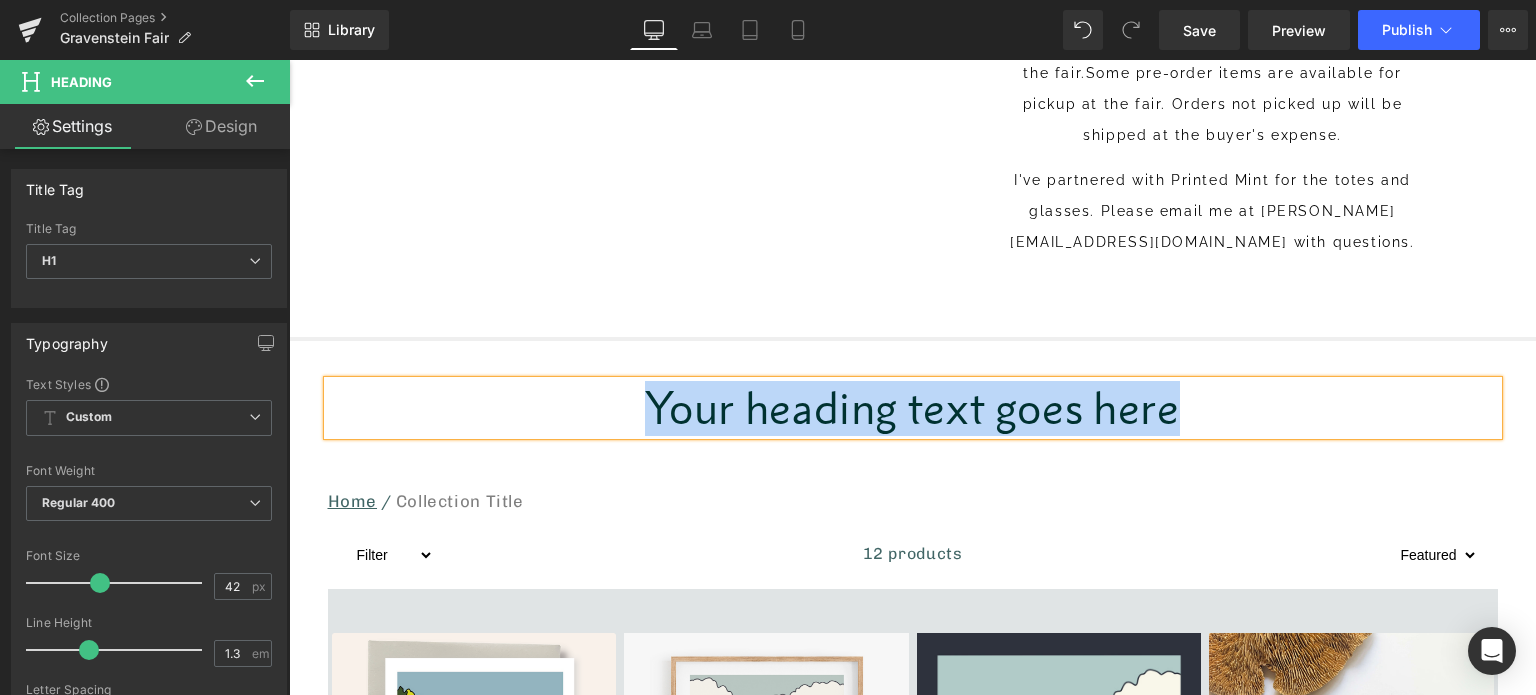 type 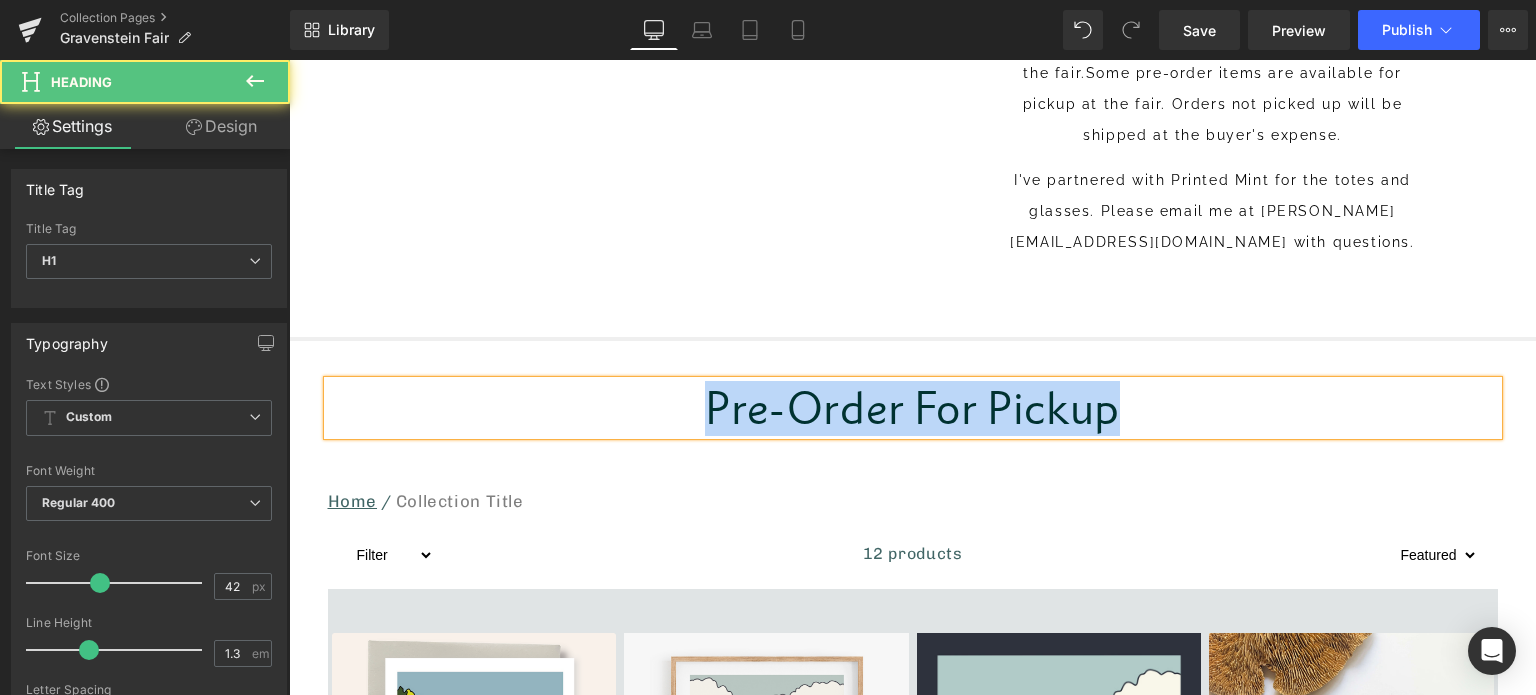 drag, startPoint x: 1105, startPoint y: 409, endPoint x: 686, endPoint y: 416, distance: 419.05847 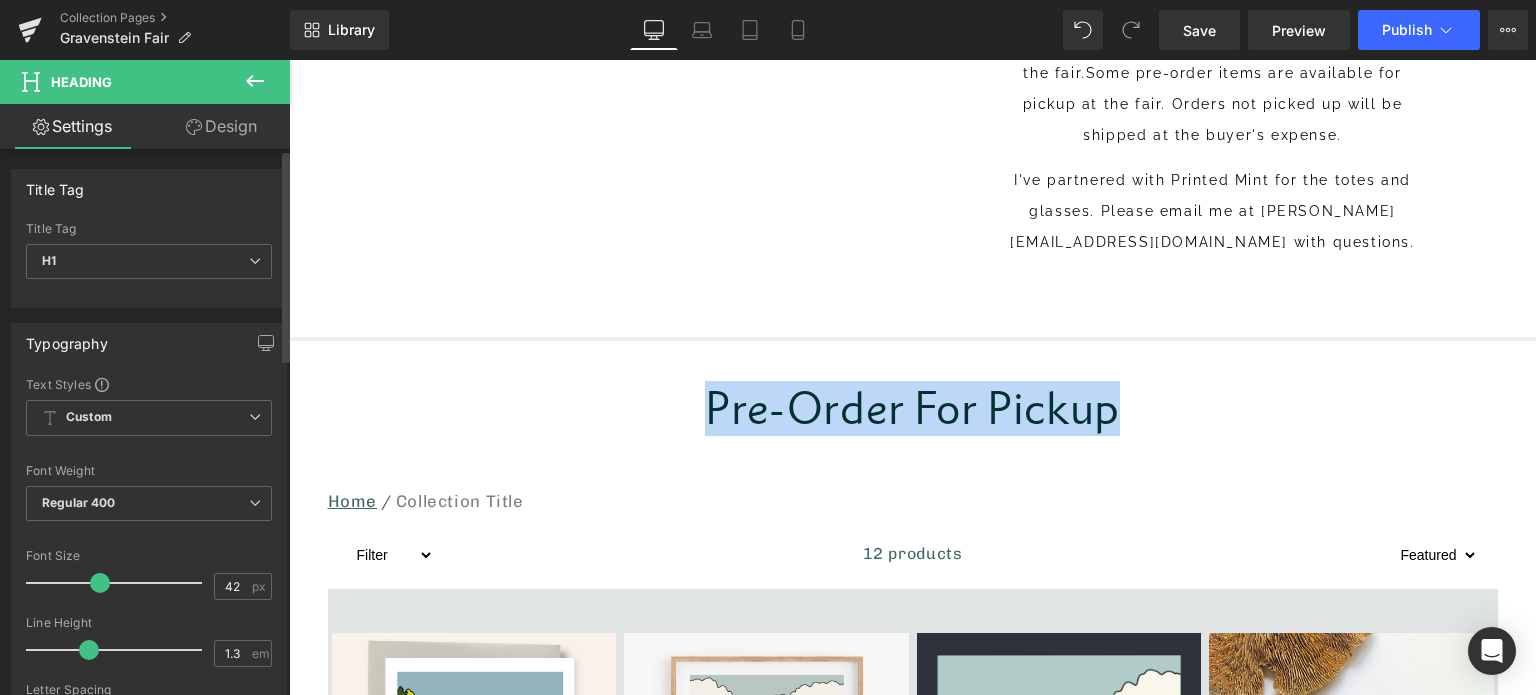 scroll, scrollTop: 500, scrollLeft: 0, axis: vertical 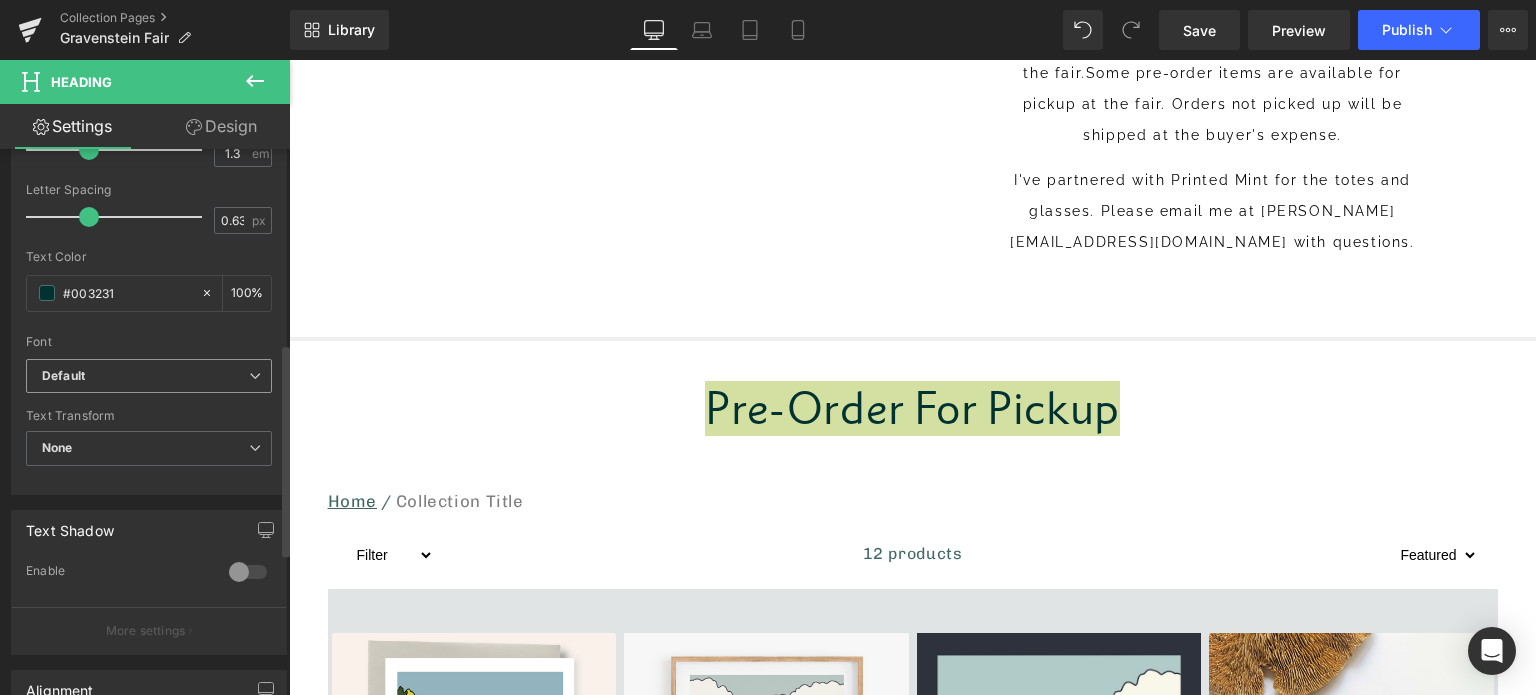 click on "Default" at bounding box center (149, 376) 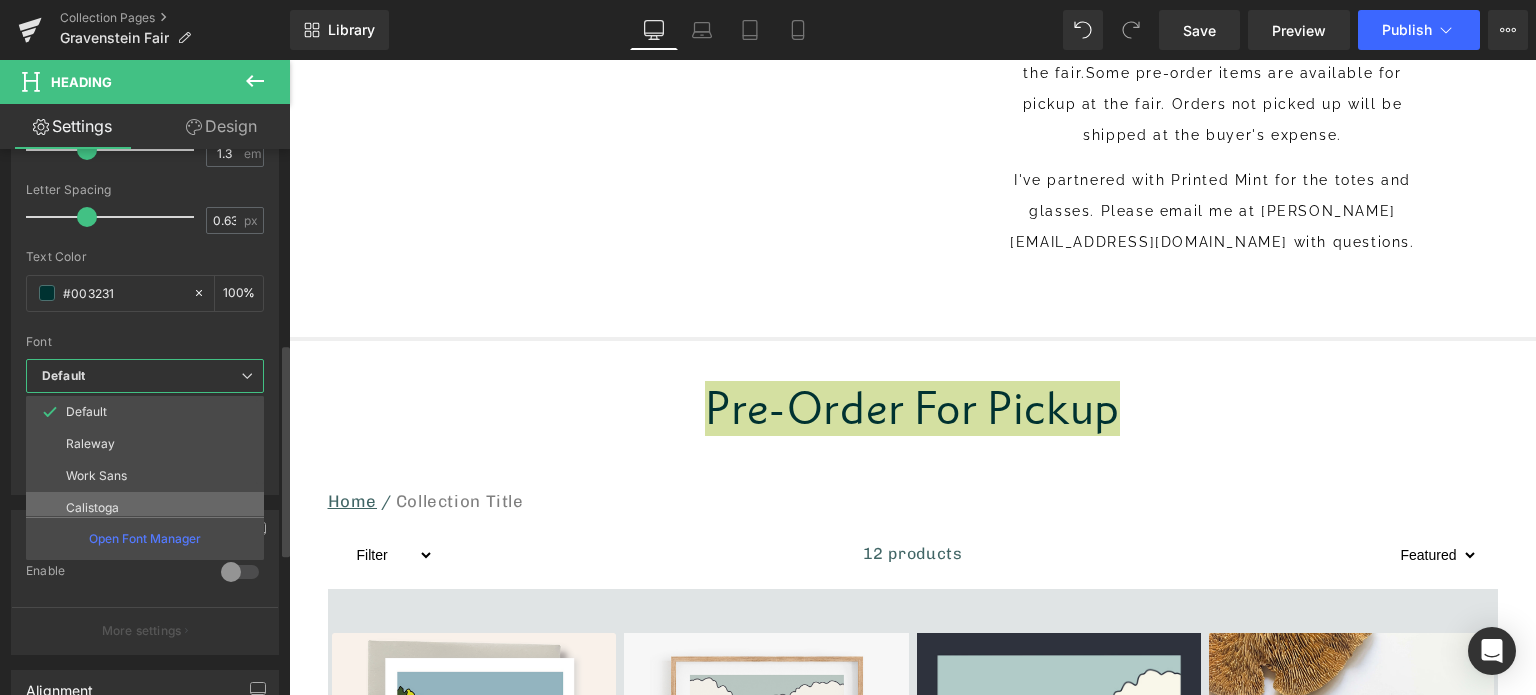 click on "Calistoga" at bounding box center (149, 508) 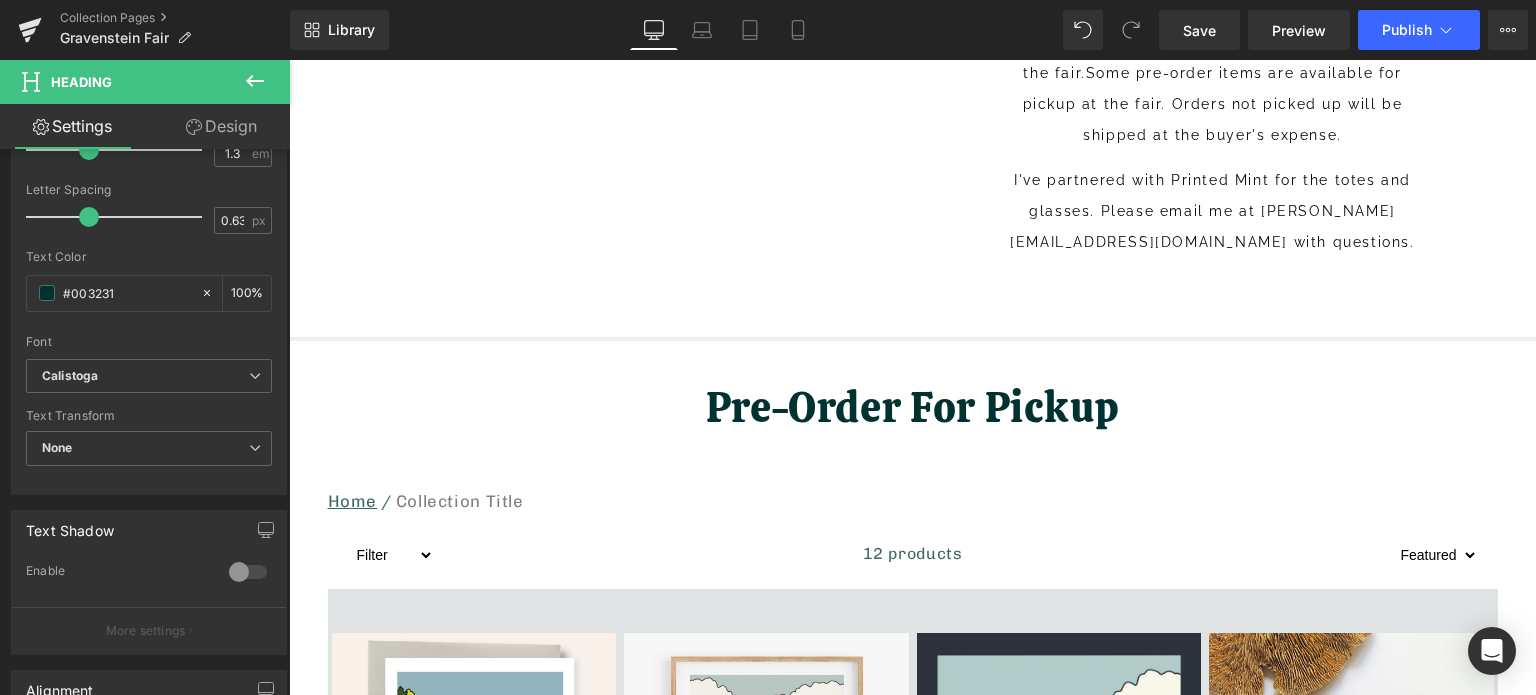 click 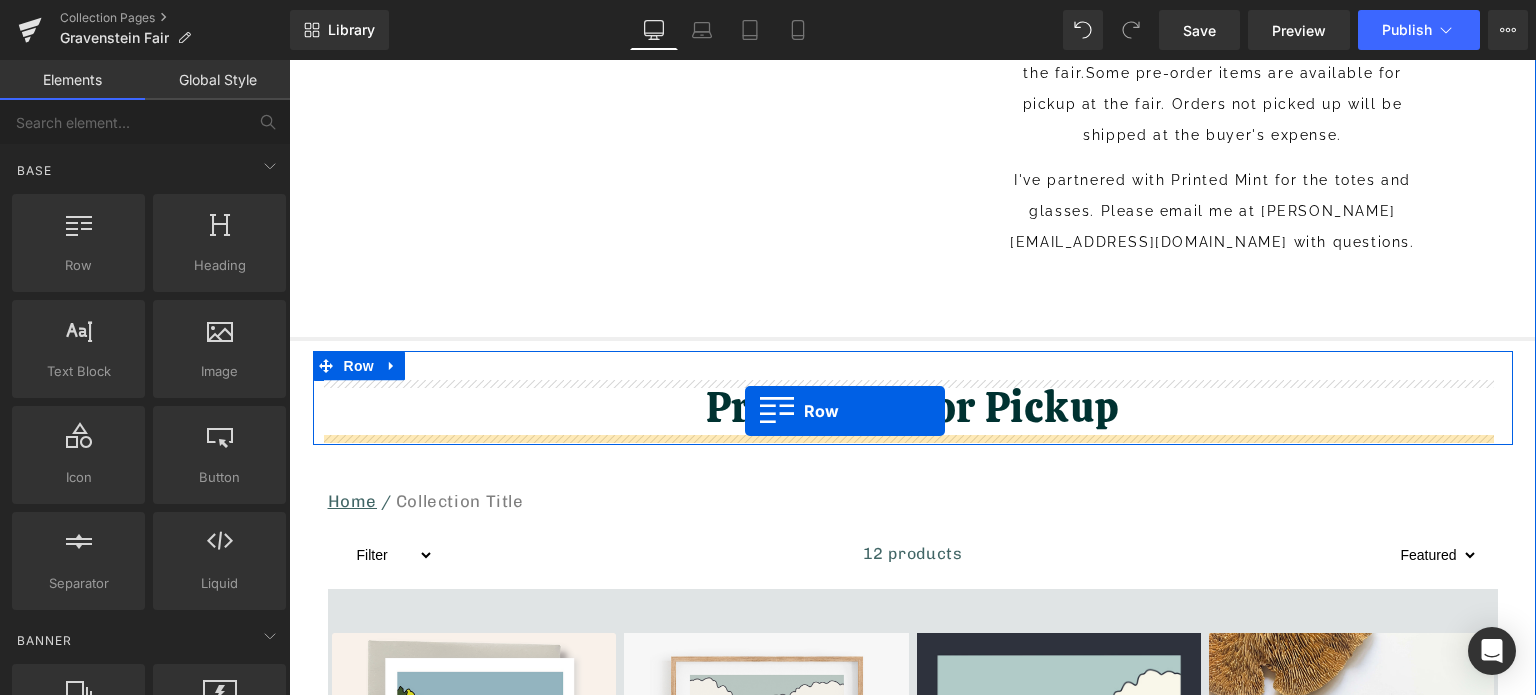 drag, startPoint x: 369, startPoint y: 297, endPoint x: 745, endPoint y: 411, distance: 392.90204 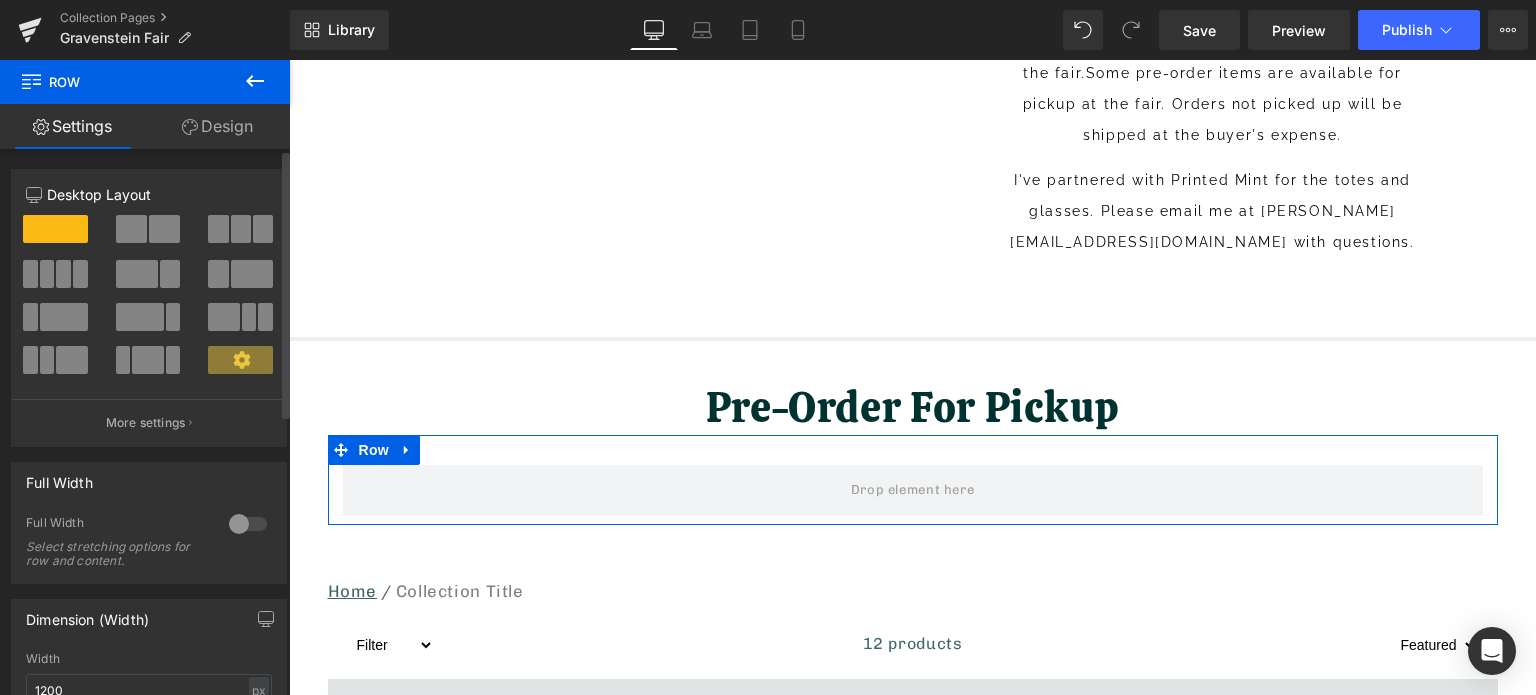 click at bounding box center (149, 302) 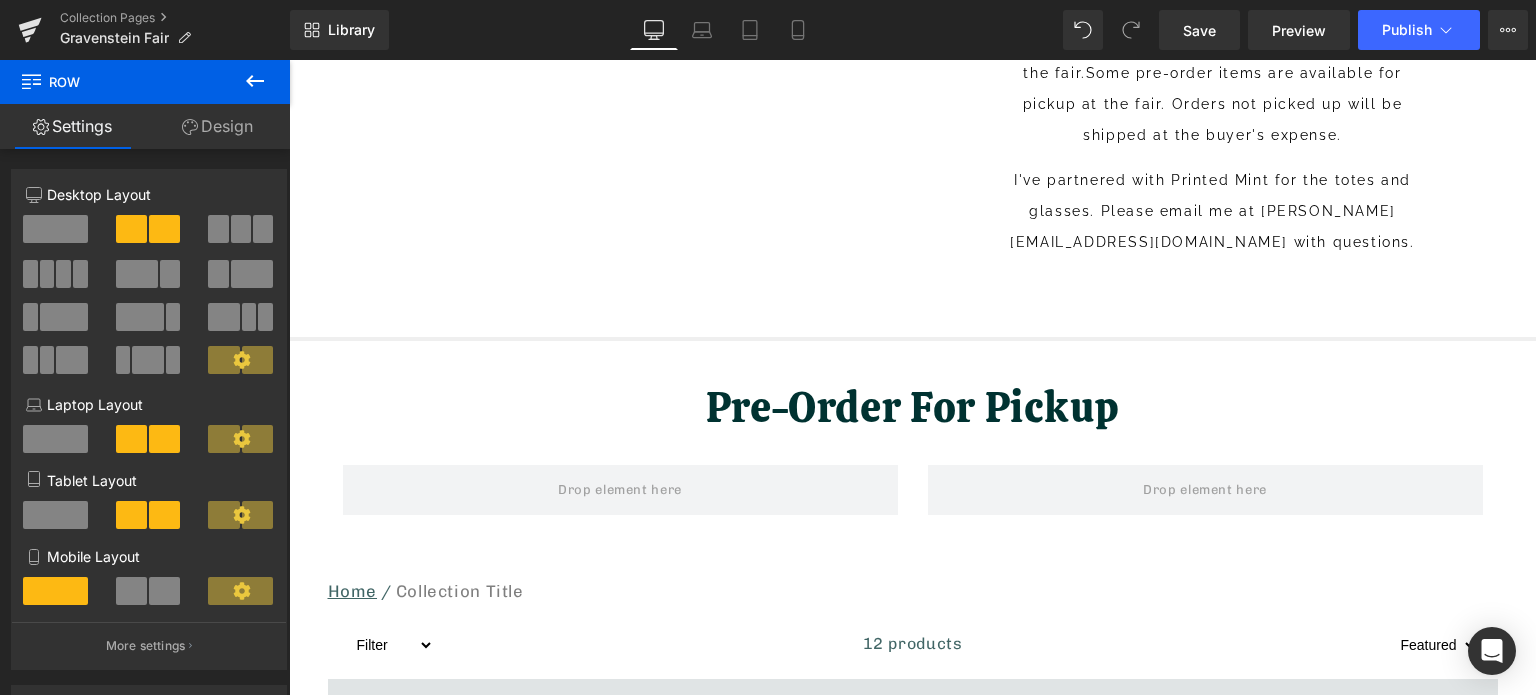click at bounding box center [255, 82] 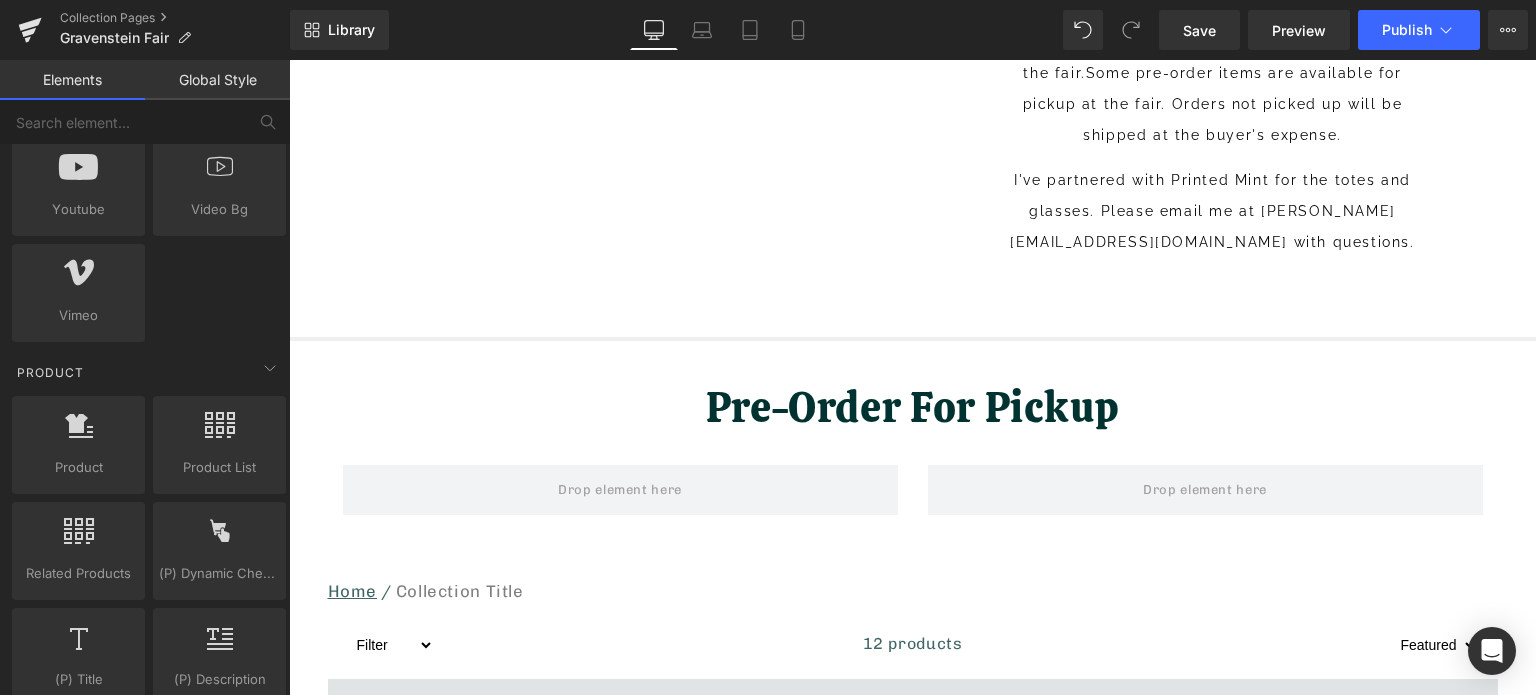 scroll, scrollTop: 1600, scrollLeft: 0, axis: vertical 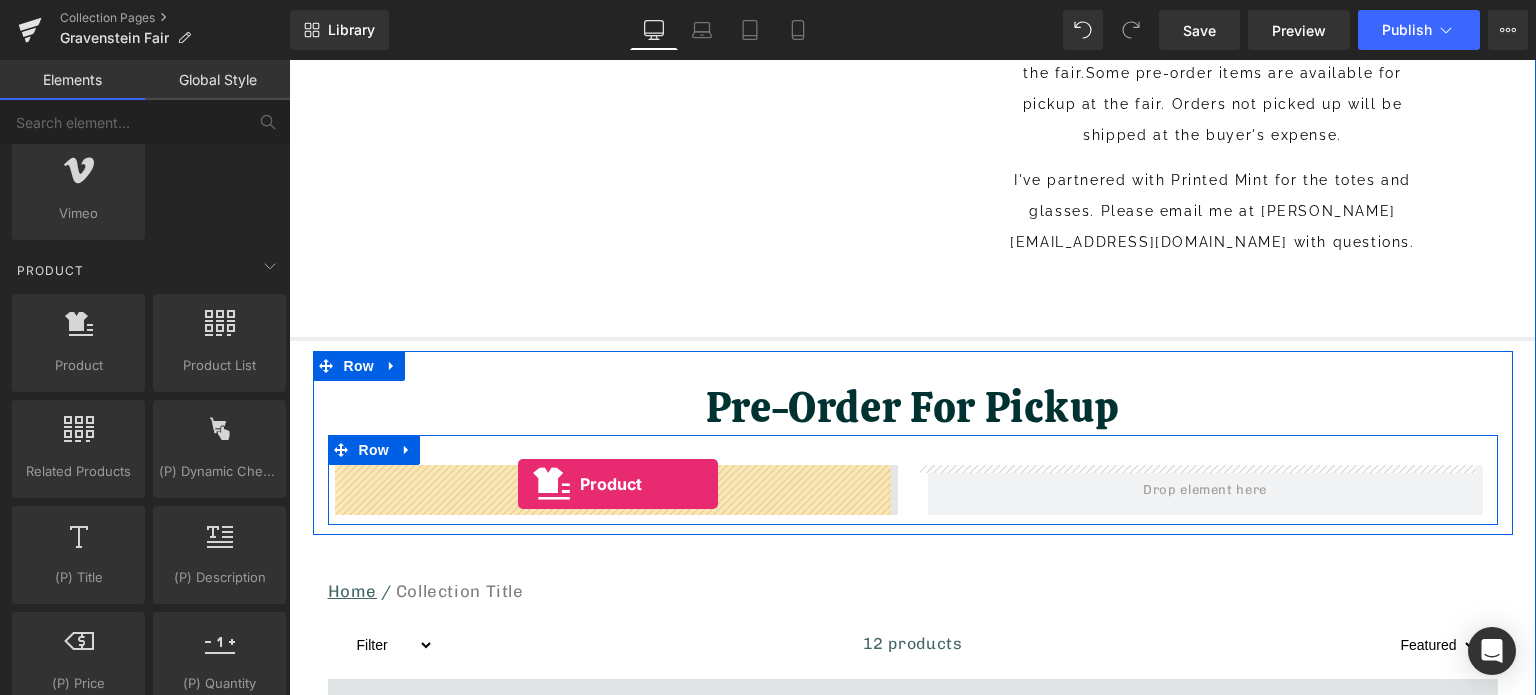 drag, startPoint x: 381, startPoint y: 404, endPoint x: 518, endPoint y: 484, distance: 158.64742 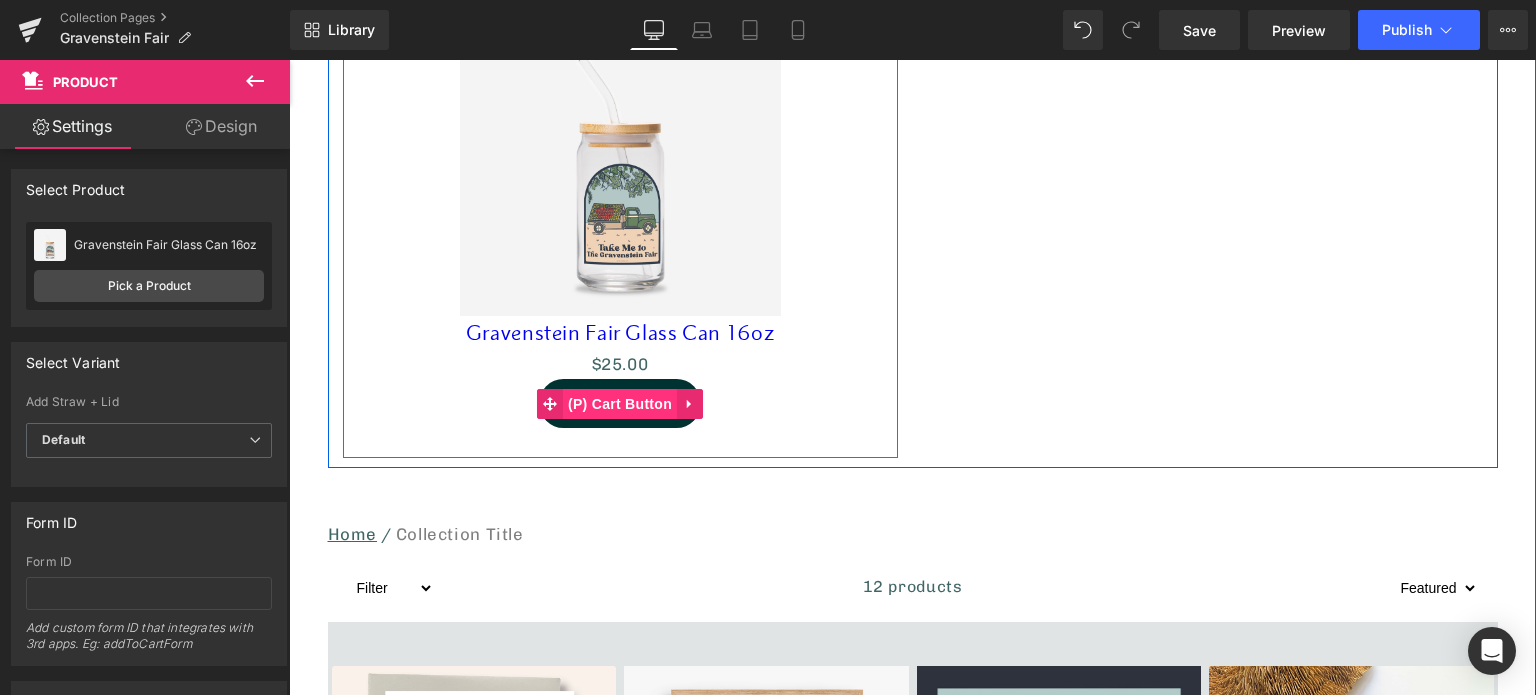 scroll, scrollTop: 900, scrollLeft: 0, axis: vertical 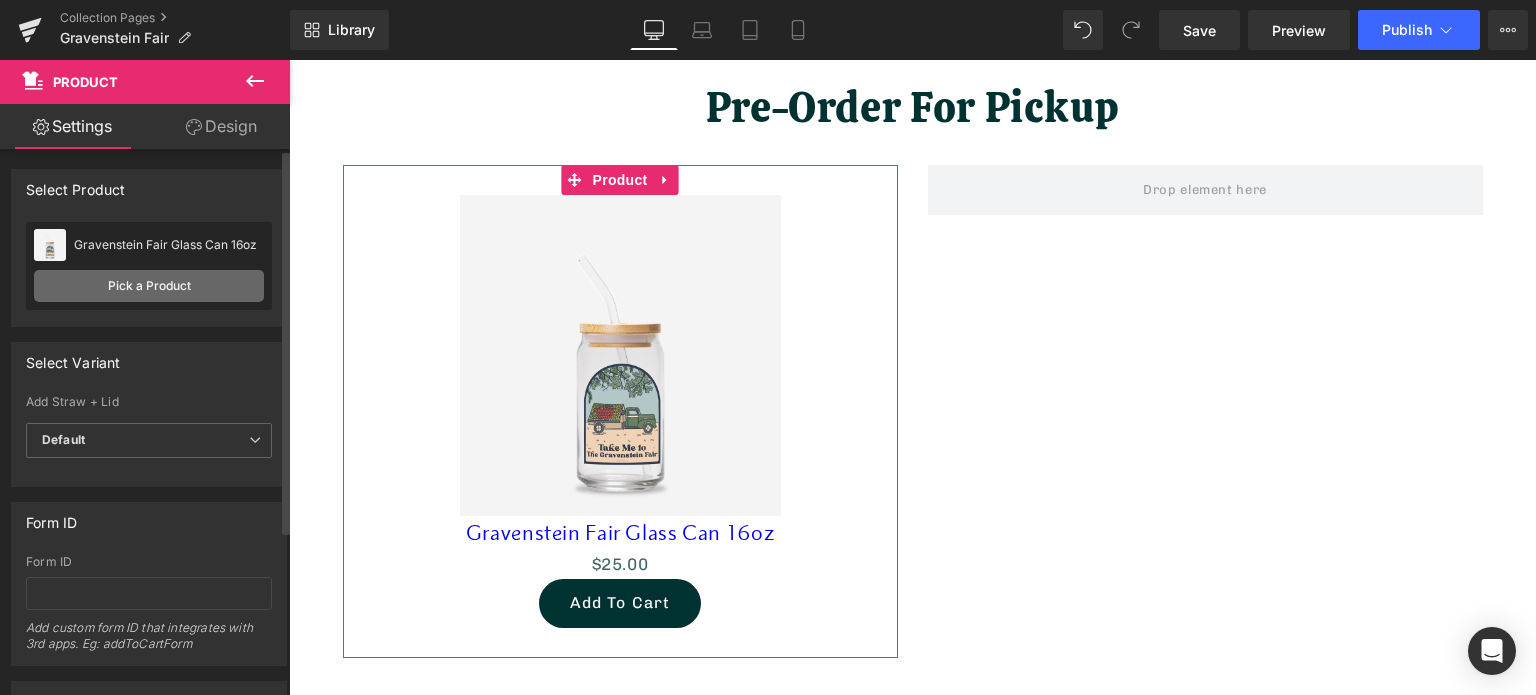 click on "Pick a Product" at bounding box center (149, 286) 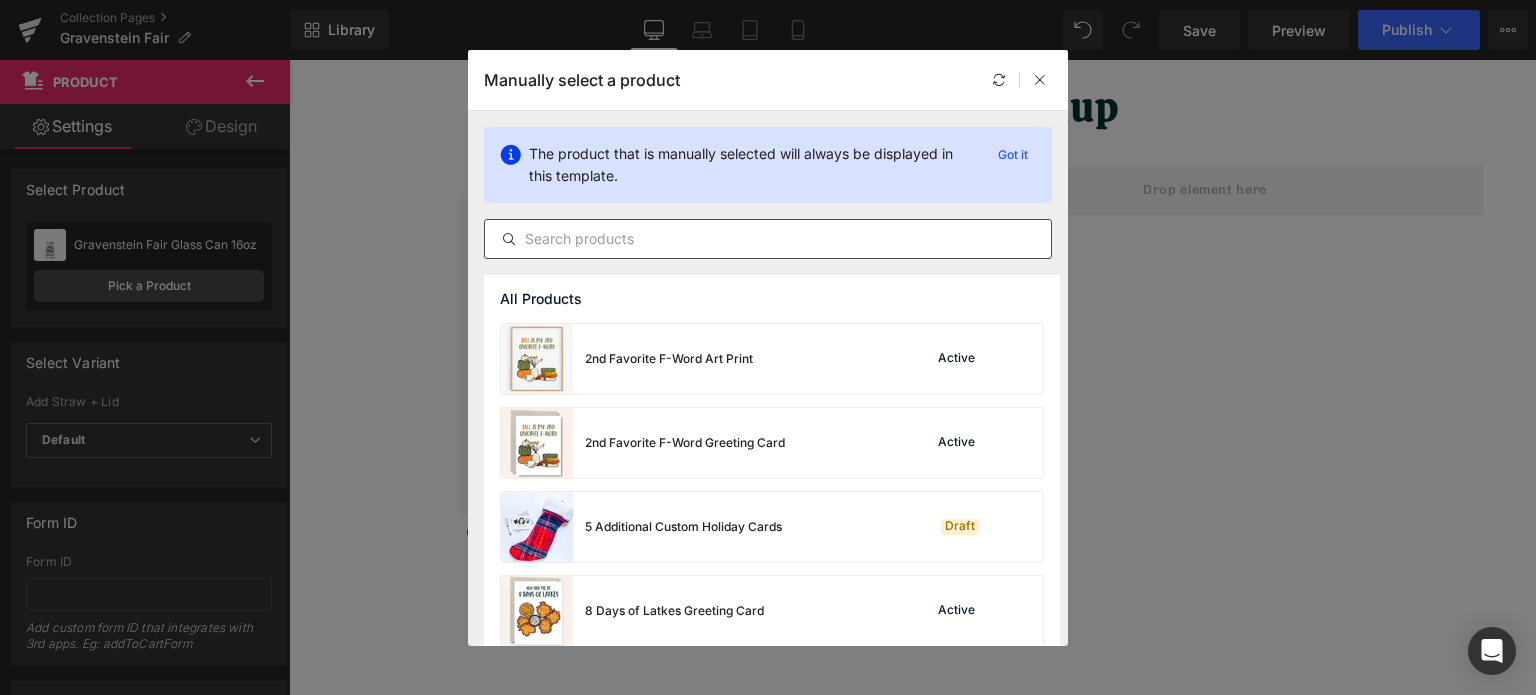 click at bounding box center (768, 239) 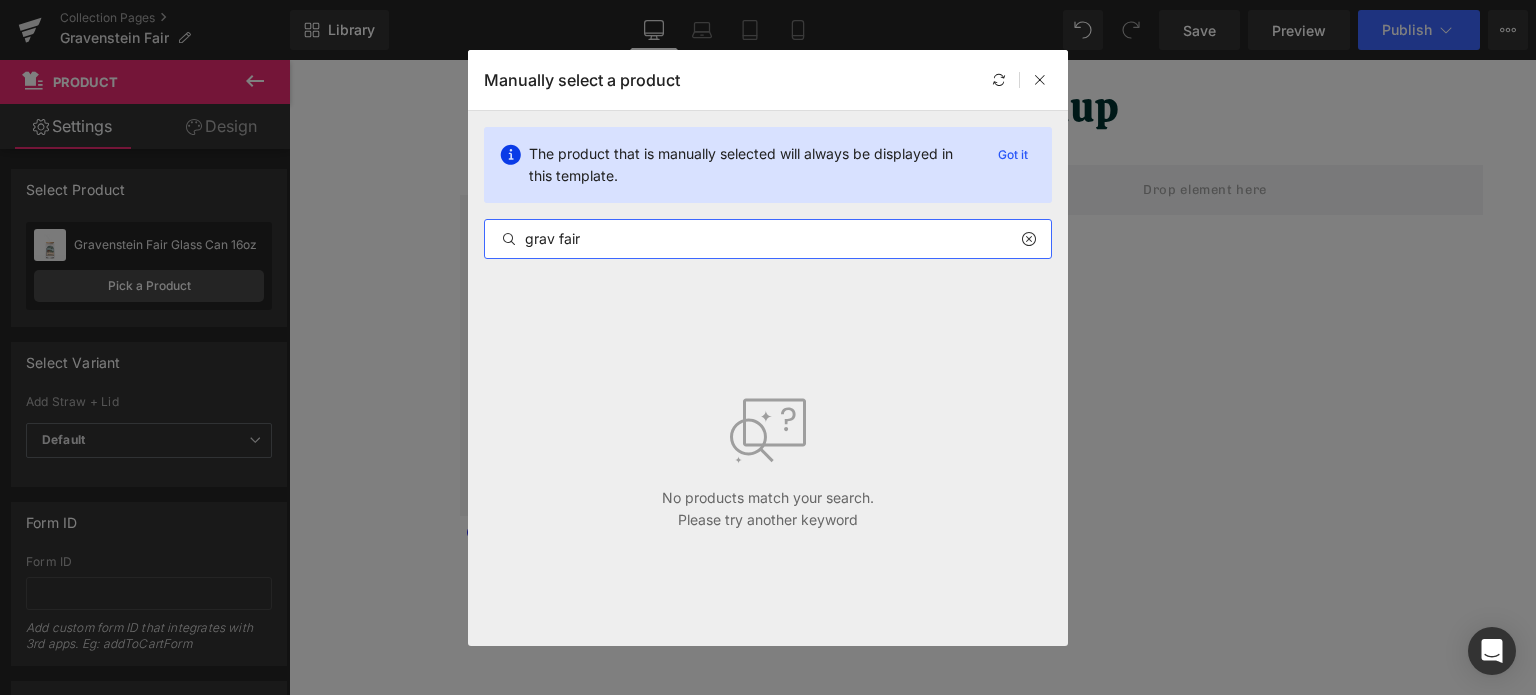 scroll, scrollTop: 0, scrollLeft: 0, axis: both 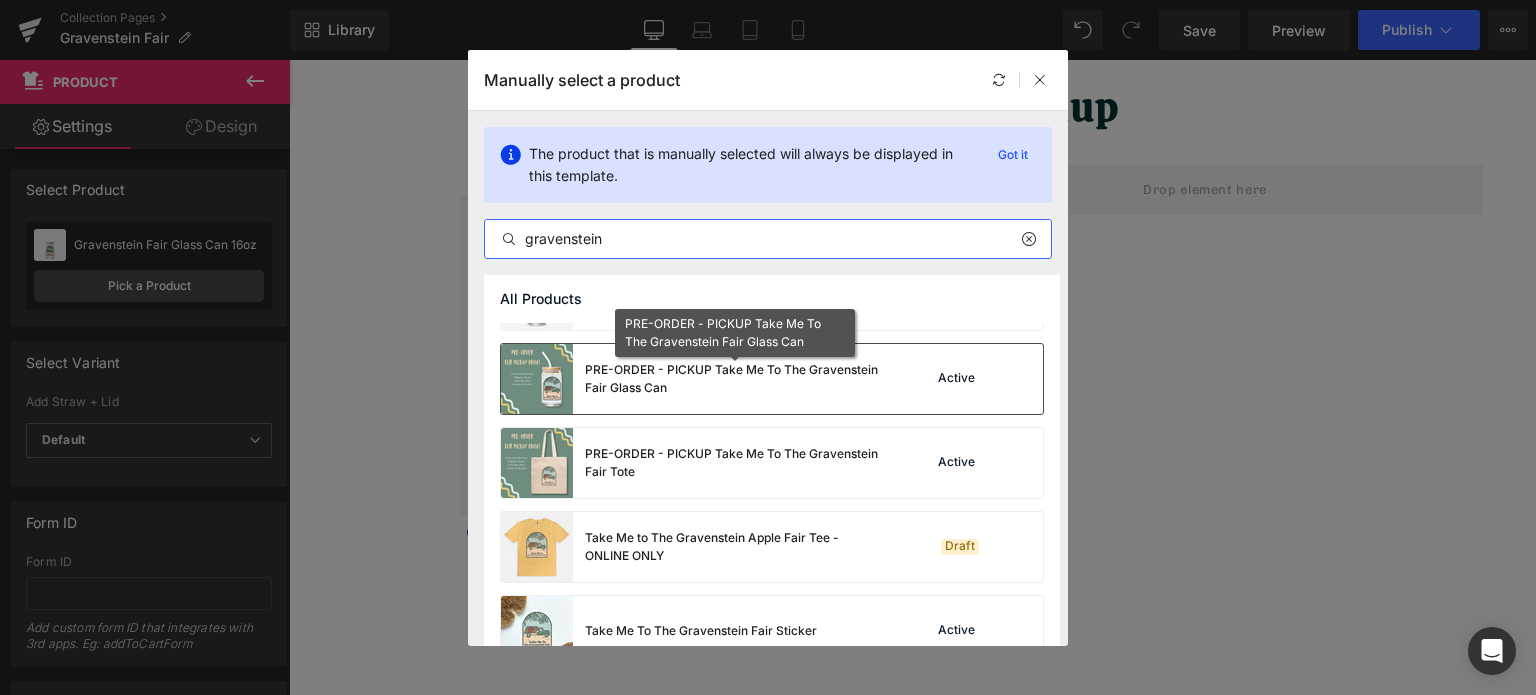 type on "gravenstein" 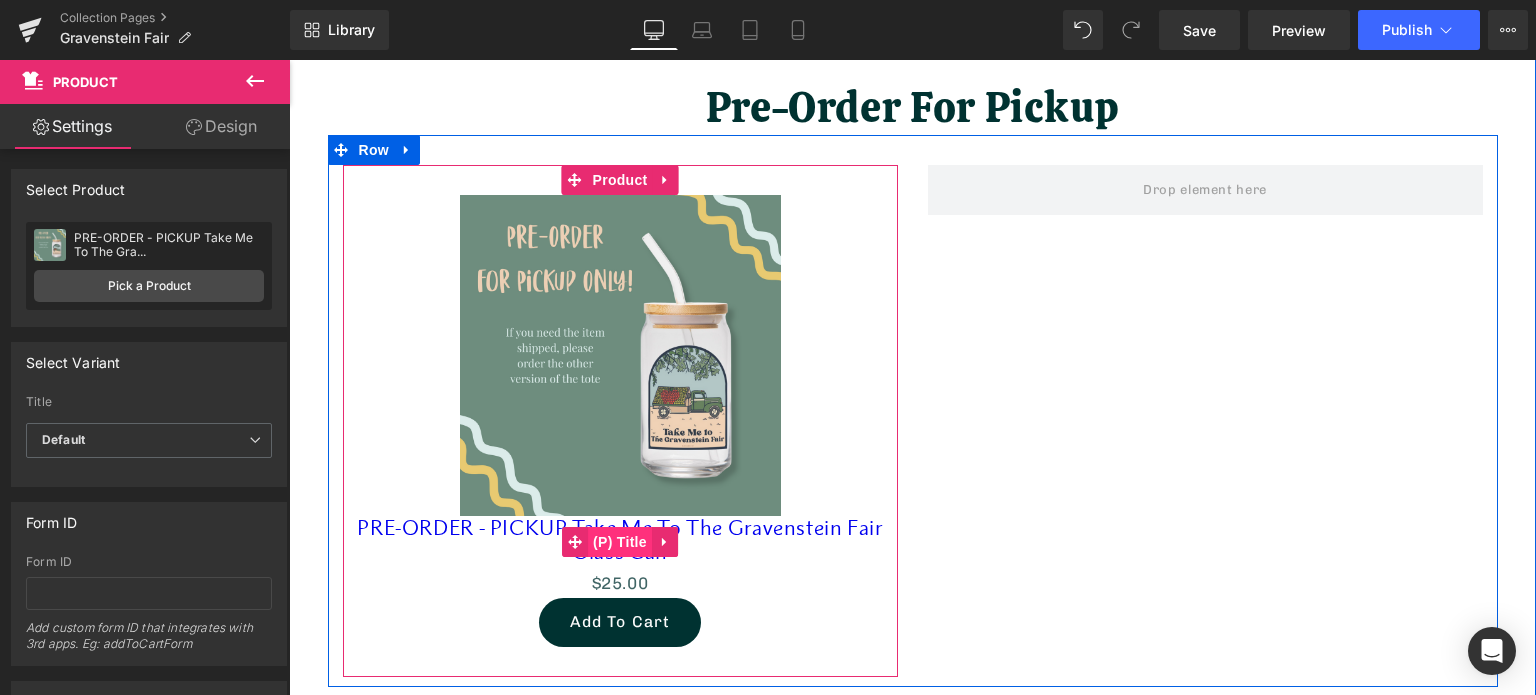 click on "(P) Title" at bounding box center (620, 542) 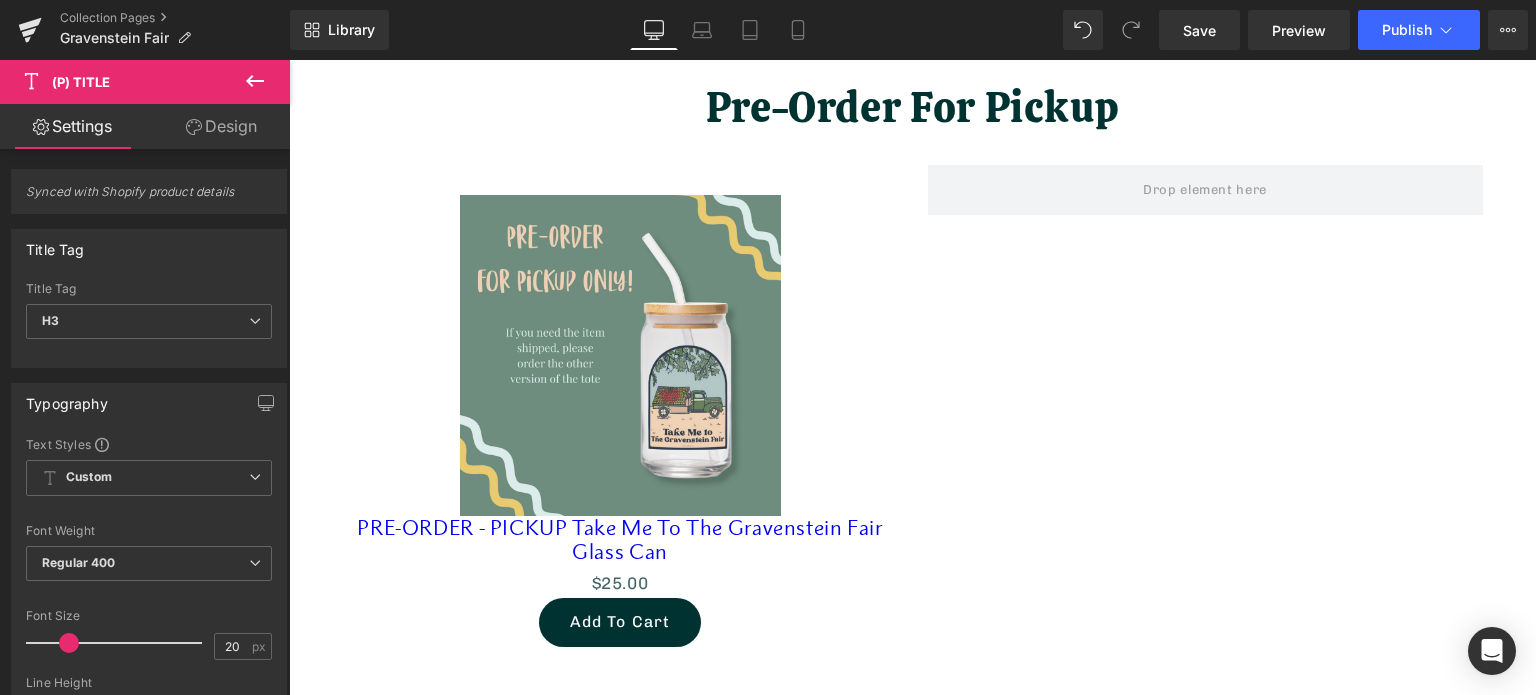 click on "Design" at bounding box center (221, 126) 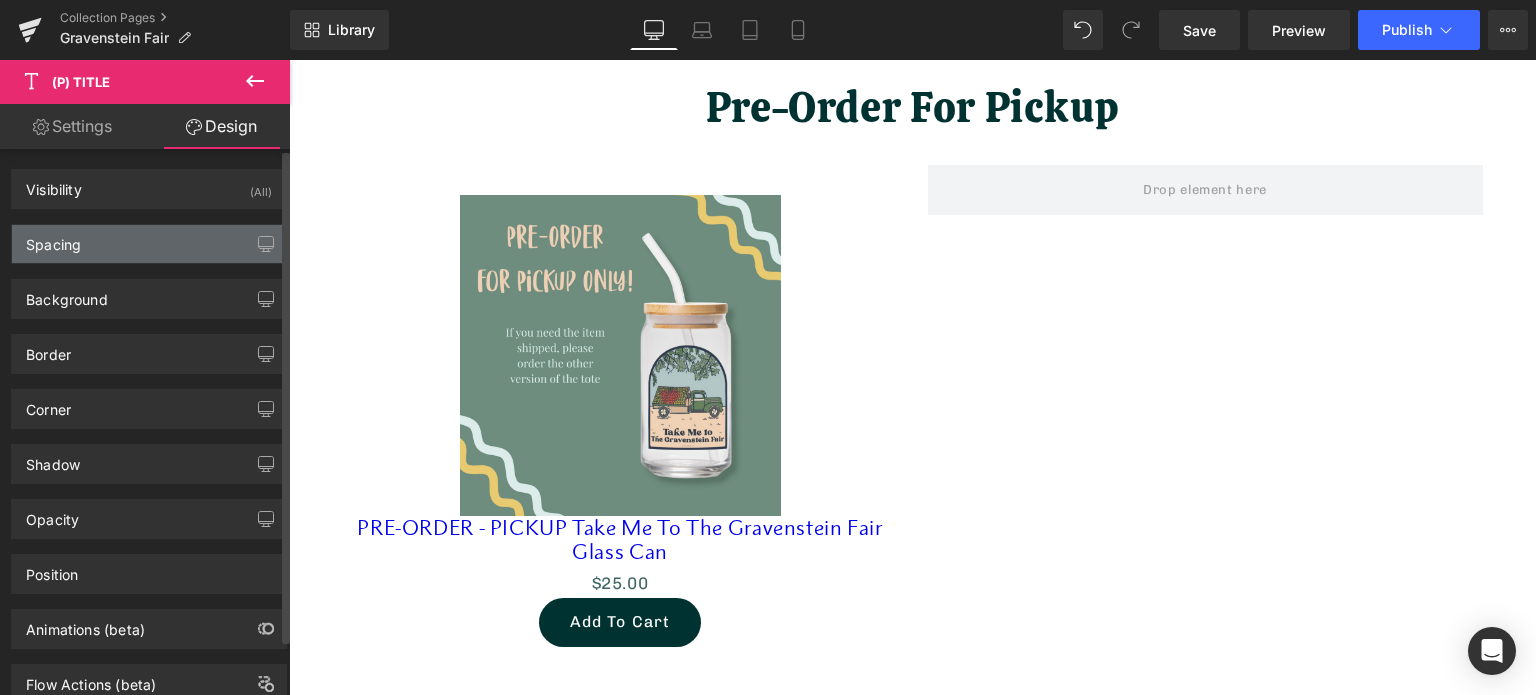 click on "Spacing" at bounding box center [149, 244] 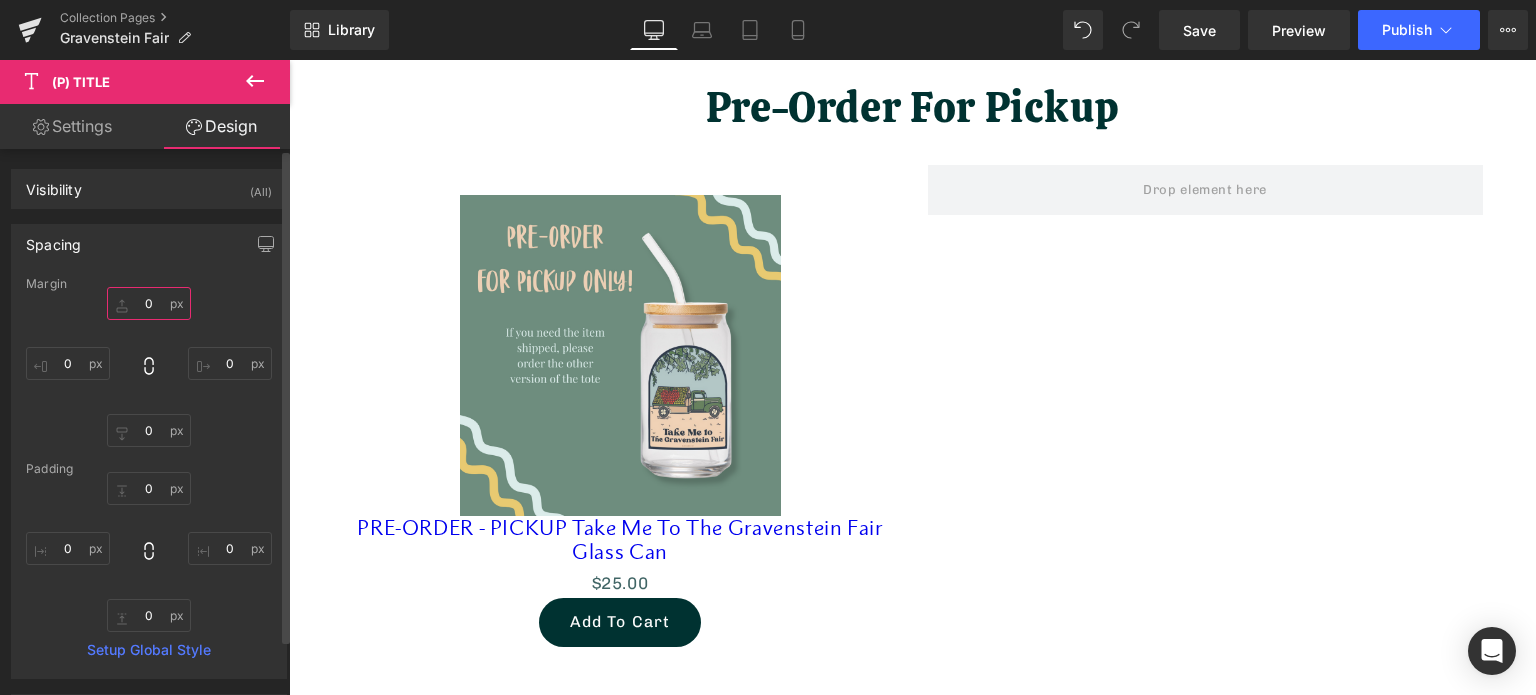 click on "0" at bounding box center [149, 303] 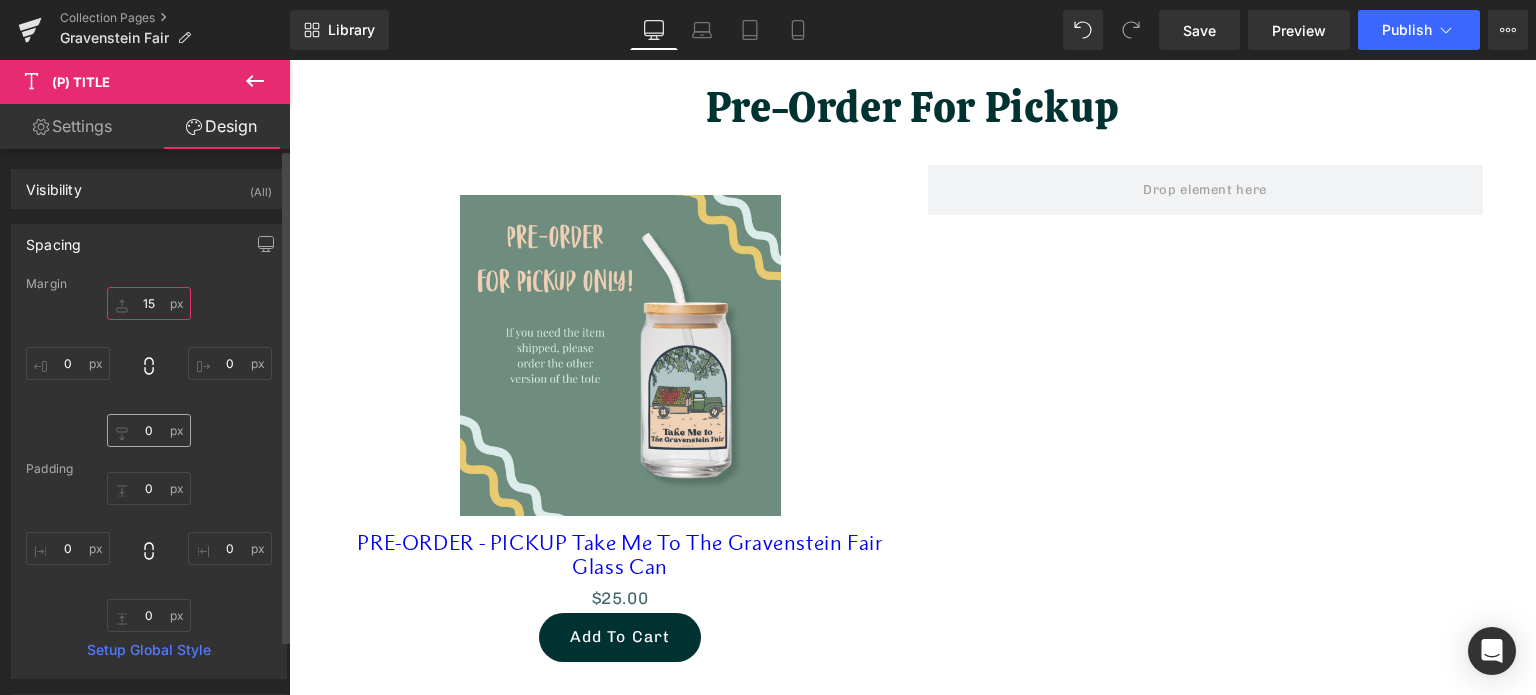 type on "15" 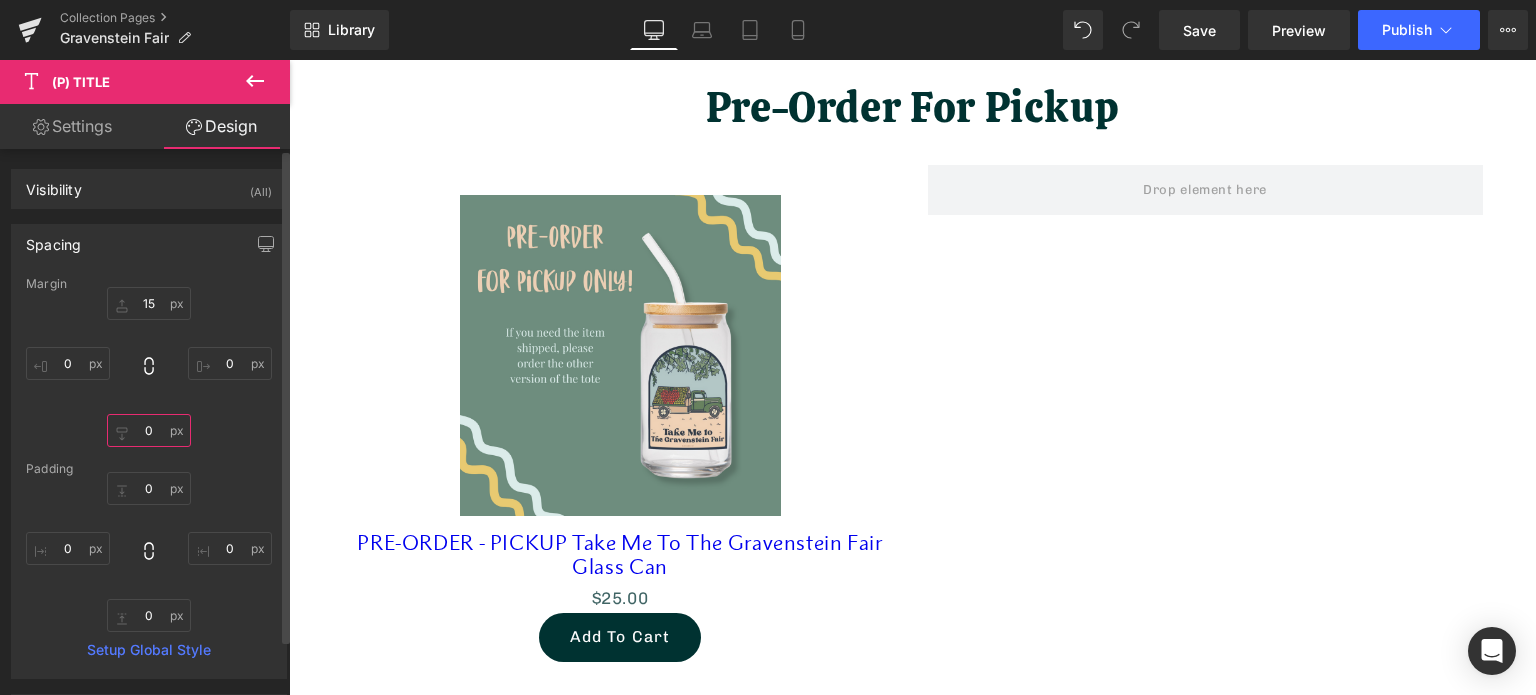 click on "0" at bounding box center (149, 430) 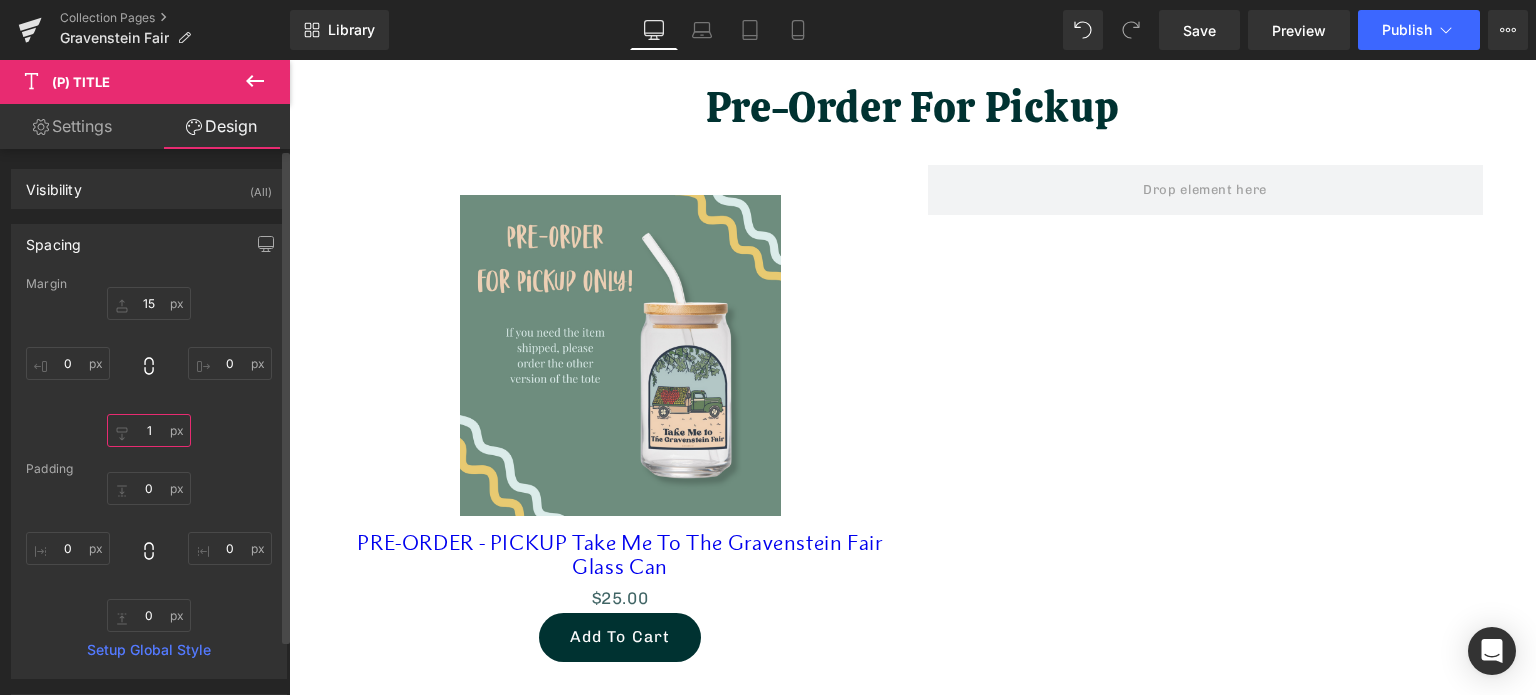 type on "10" 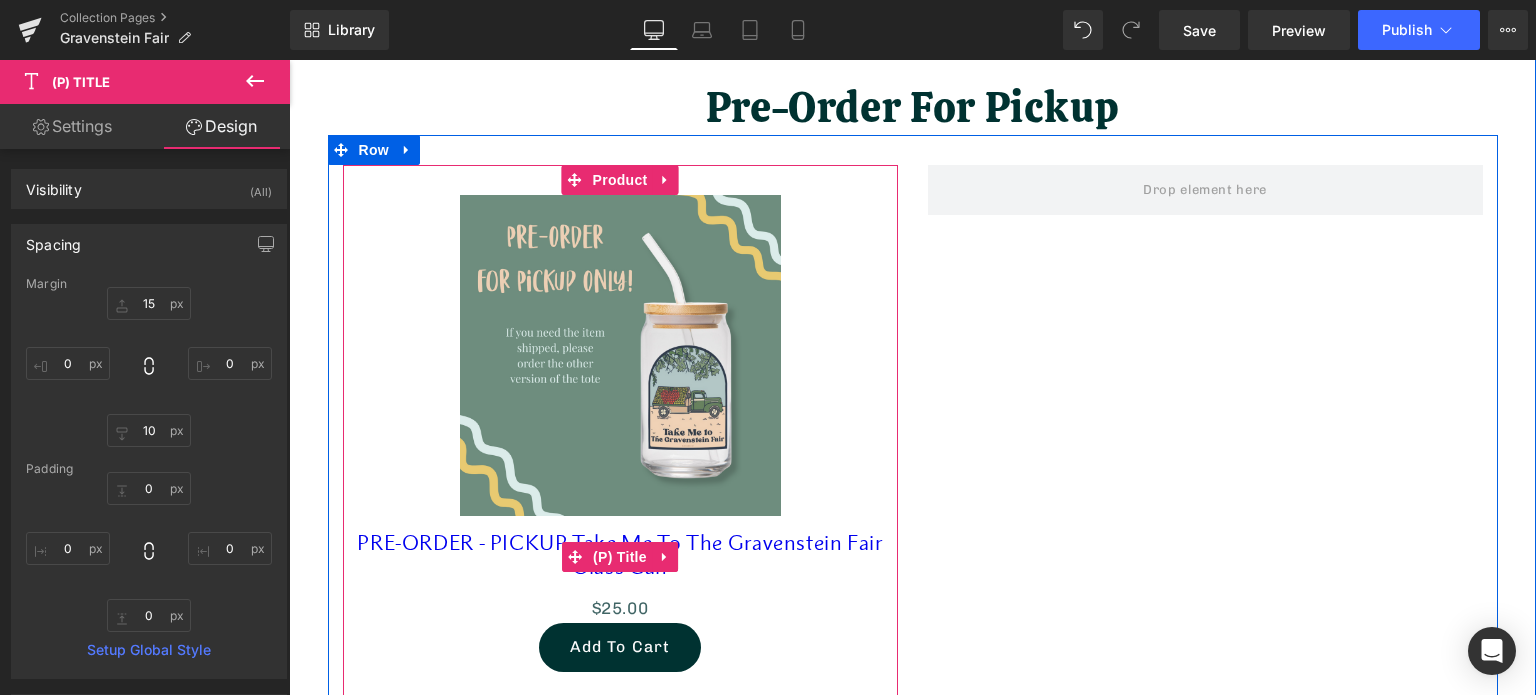 click on "PRE-ORDER - PICKUP Take Me To The Gravenstein Fair Glass Can" at bounding box center [620, 555] 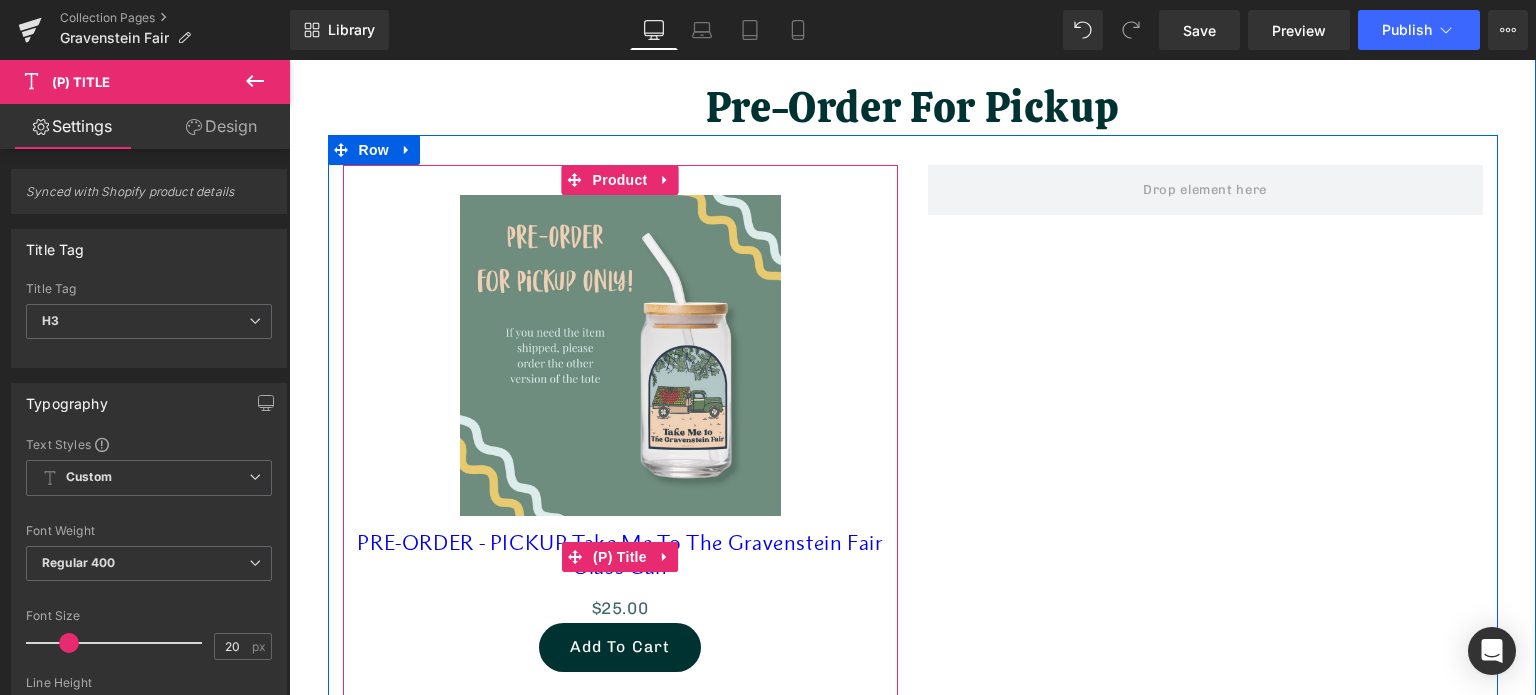 click on "PRE-ORDER - PICKUP Take Me To The Gravenstein Fair Glass Can" at bounding box center (620, 555) 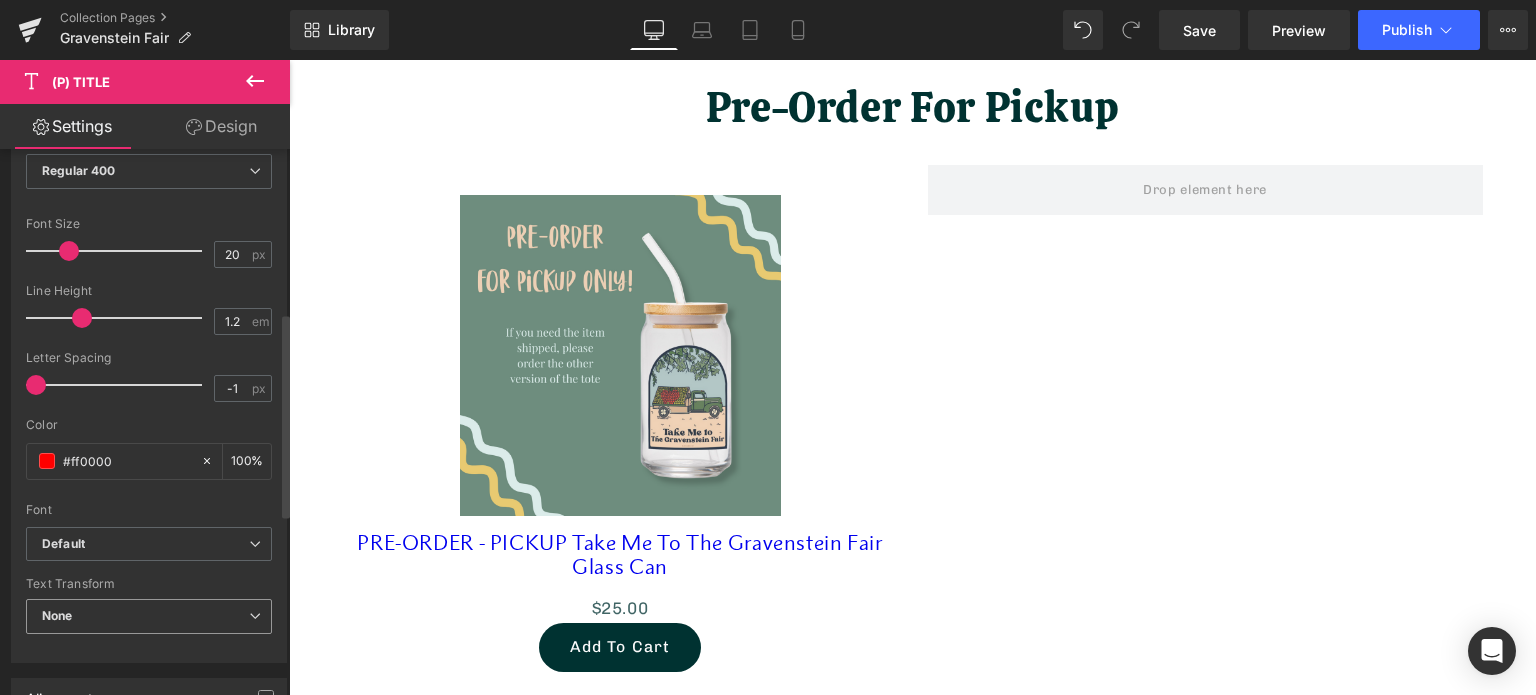 scroll, scrollTop: 500, scrollLeft: 0, axis: vertical 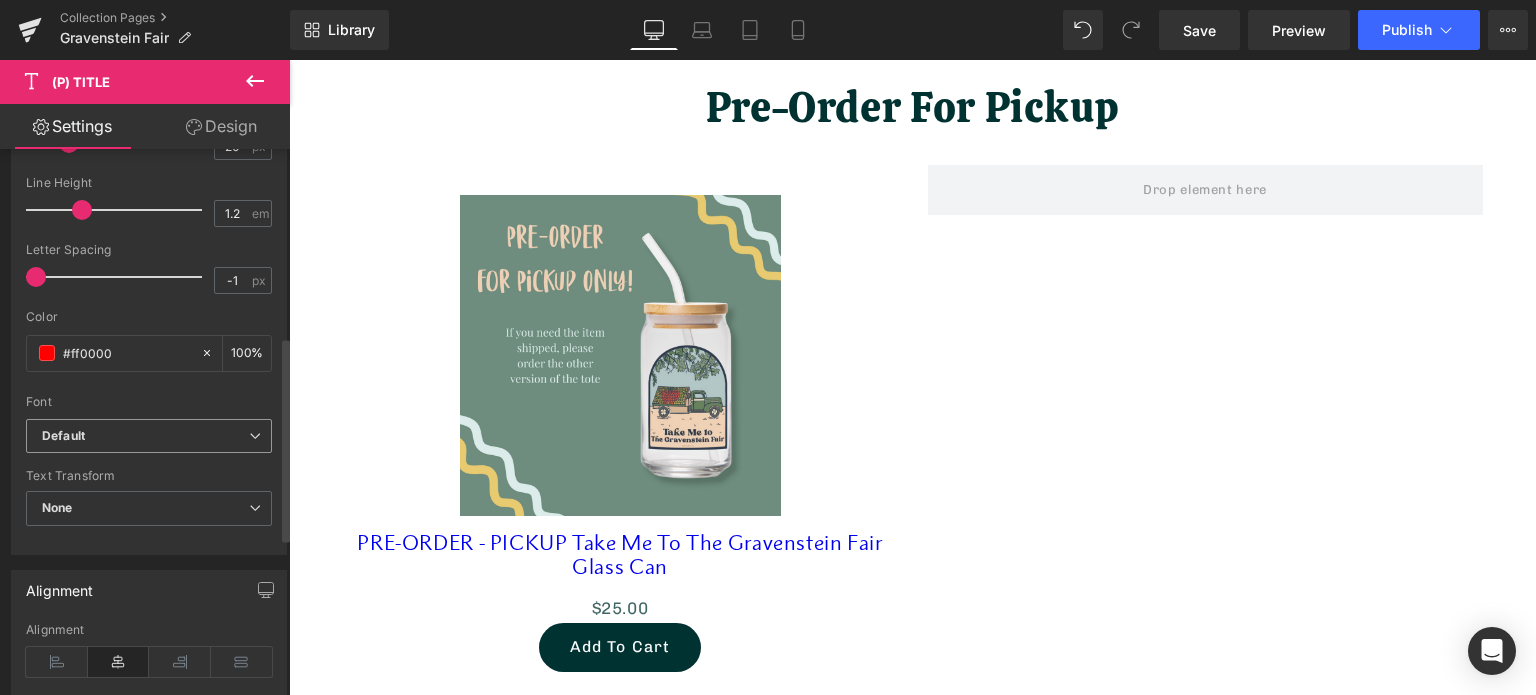 click on "Default" at bounding box center [145, 436] 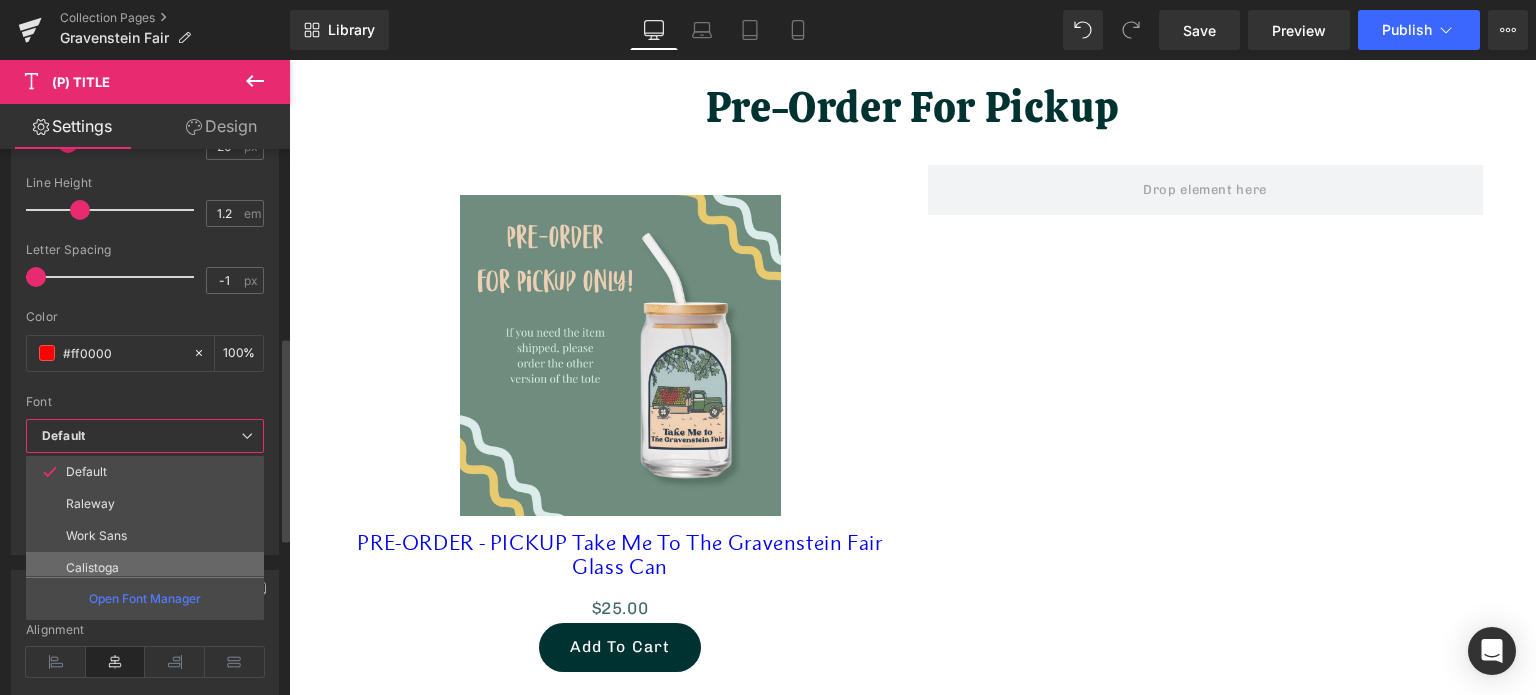 click on "Calistoga" at bounding box center (149, 568) 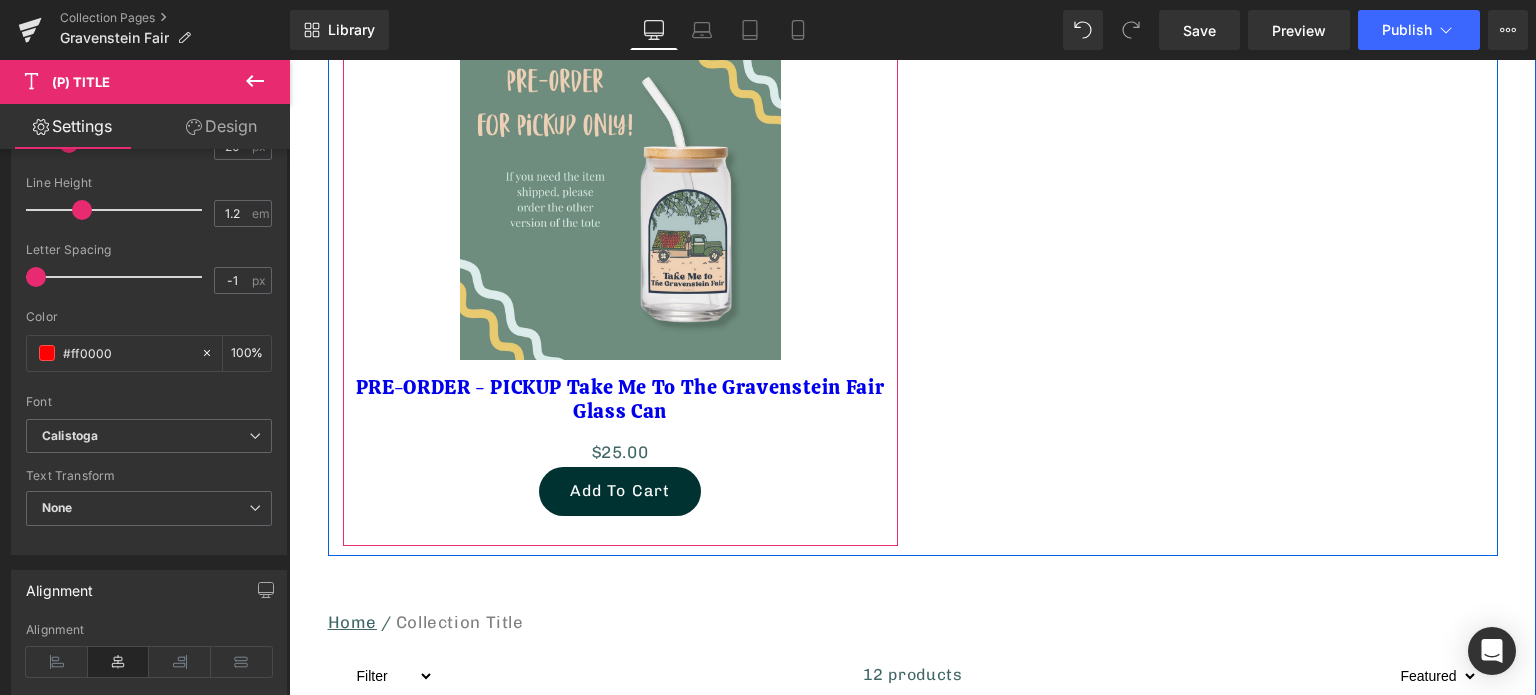 scroll, scrollTop: 1100, scrollLeft: 0, axis: vertical 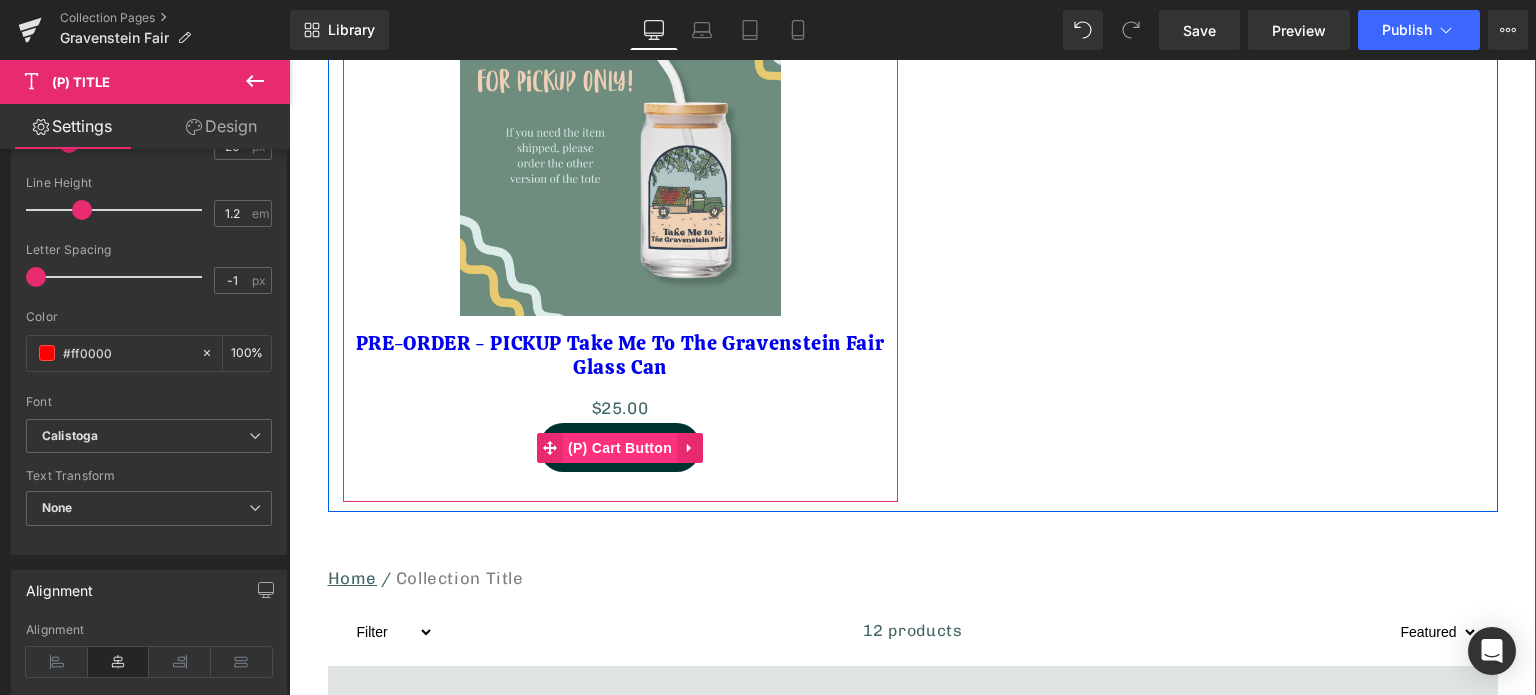 click on "(P) Cart Button" at bounding box center (620, 448) 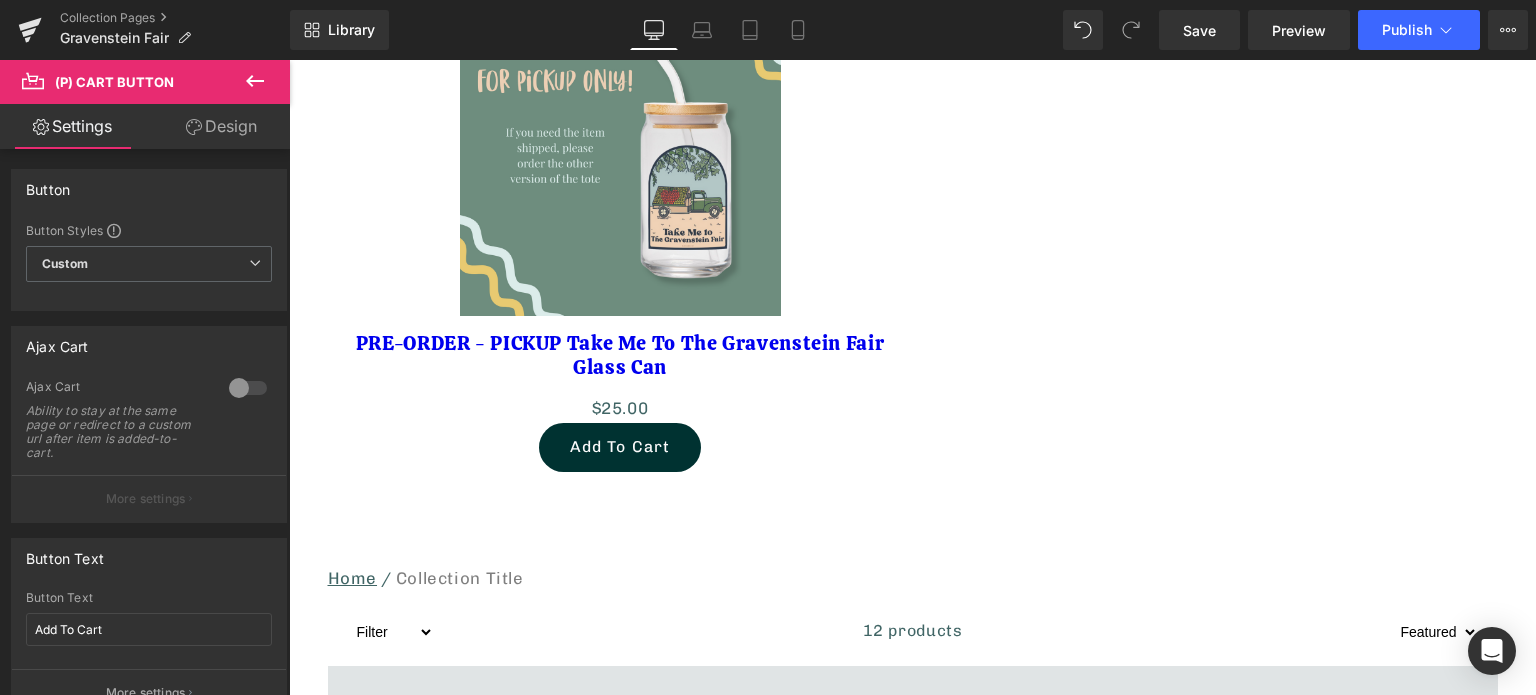 click on "Design" at bounding box center (221, 126) 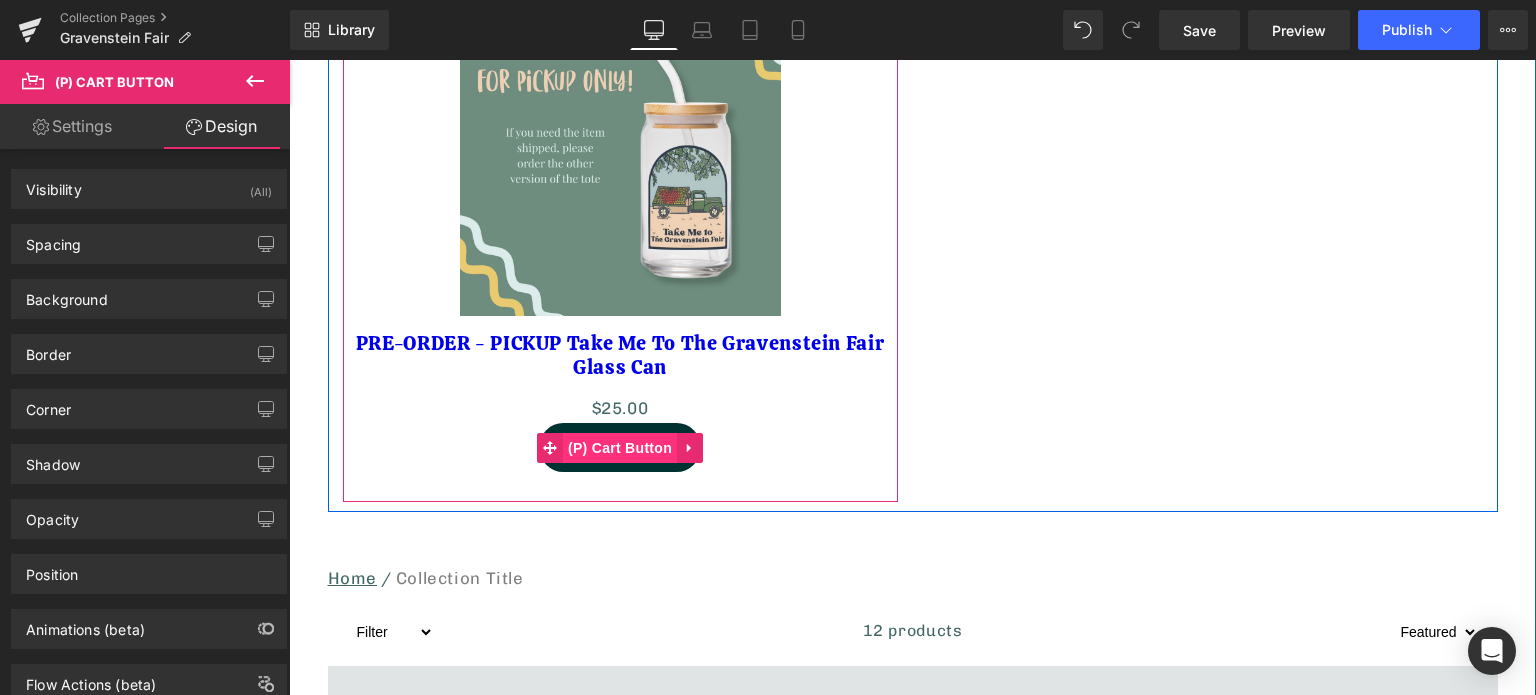 click on "(P) Cart Button" at bounding box center (620, 448) 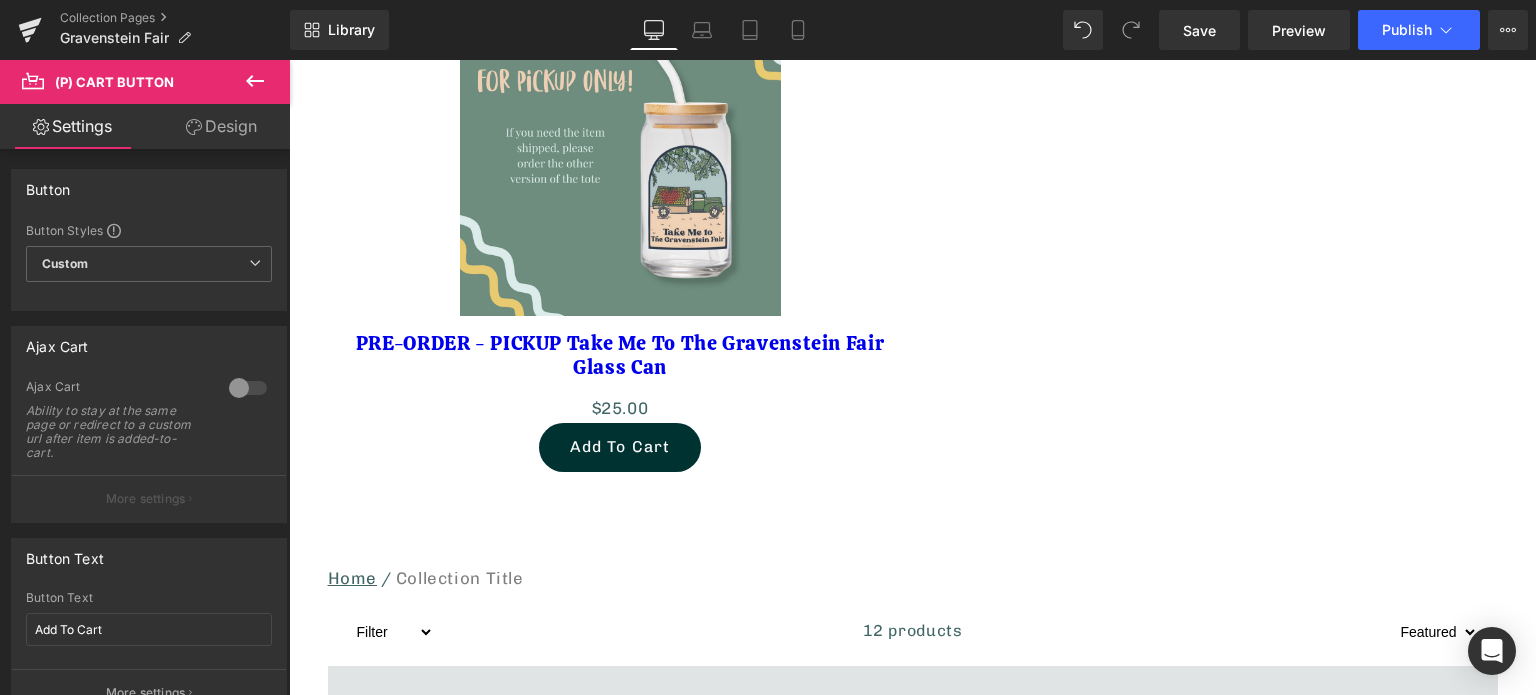 click on "Design" at bounding box center [221, 126] 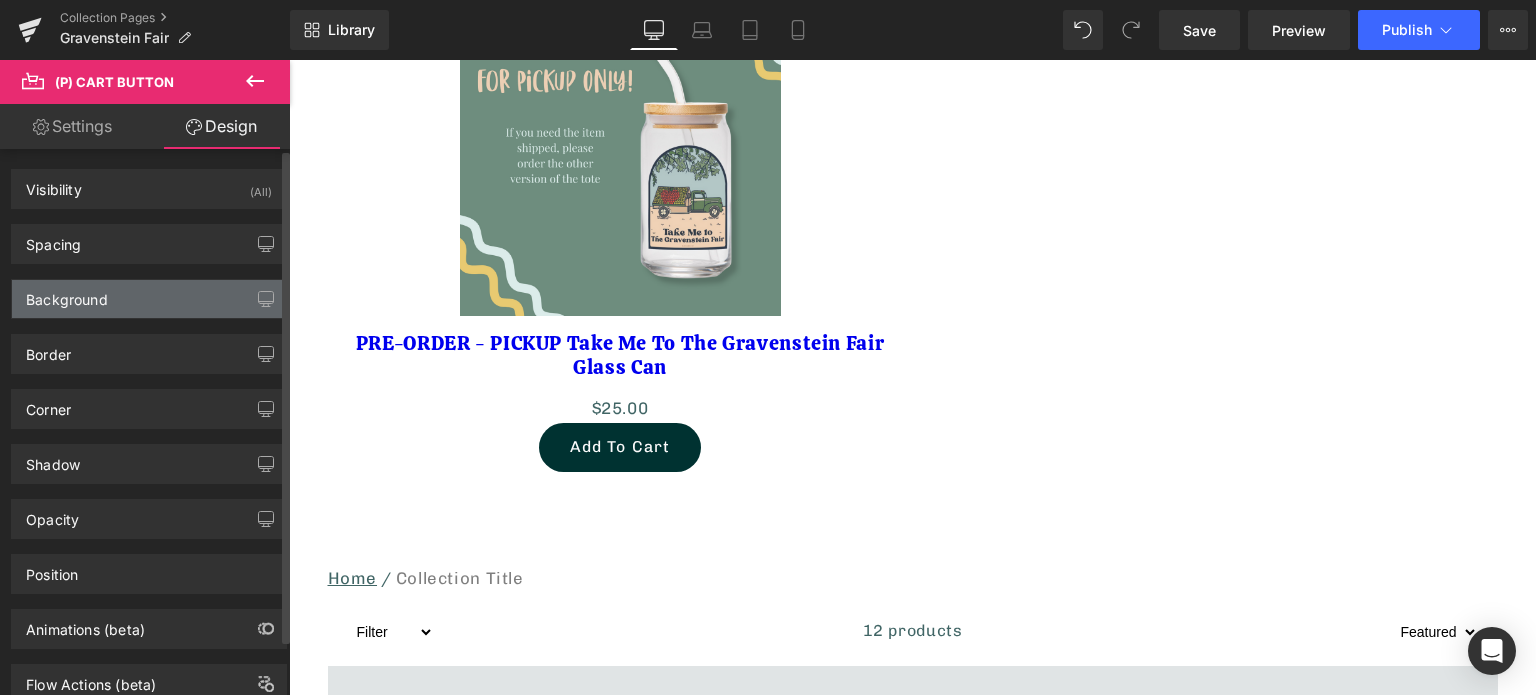 click on "Background" at bounding box center [149, 299] 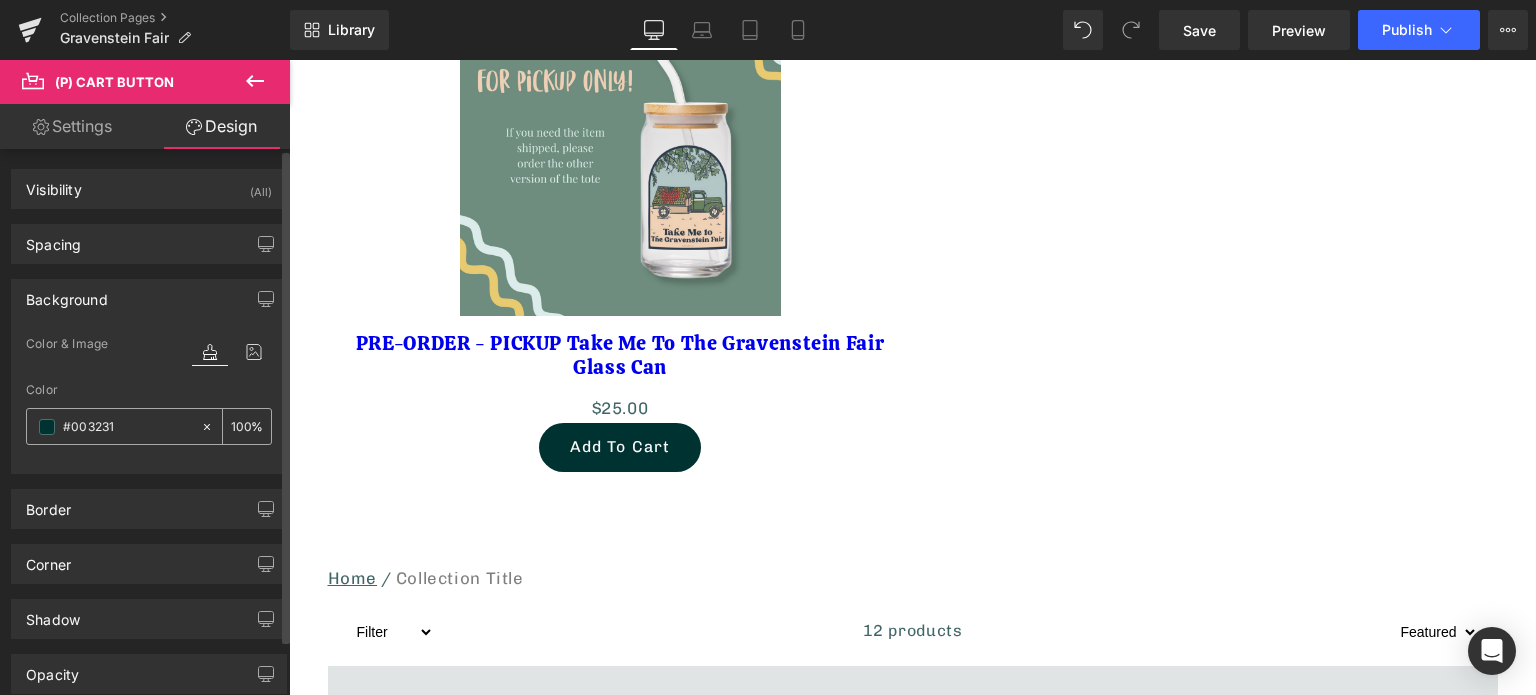click on "#003231" at bounding box center [127, 427] 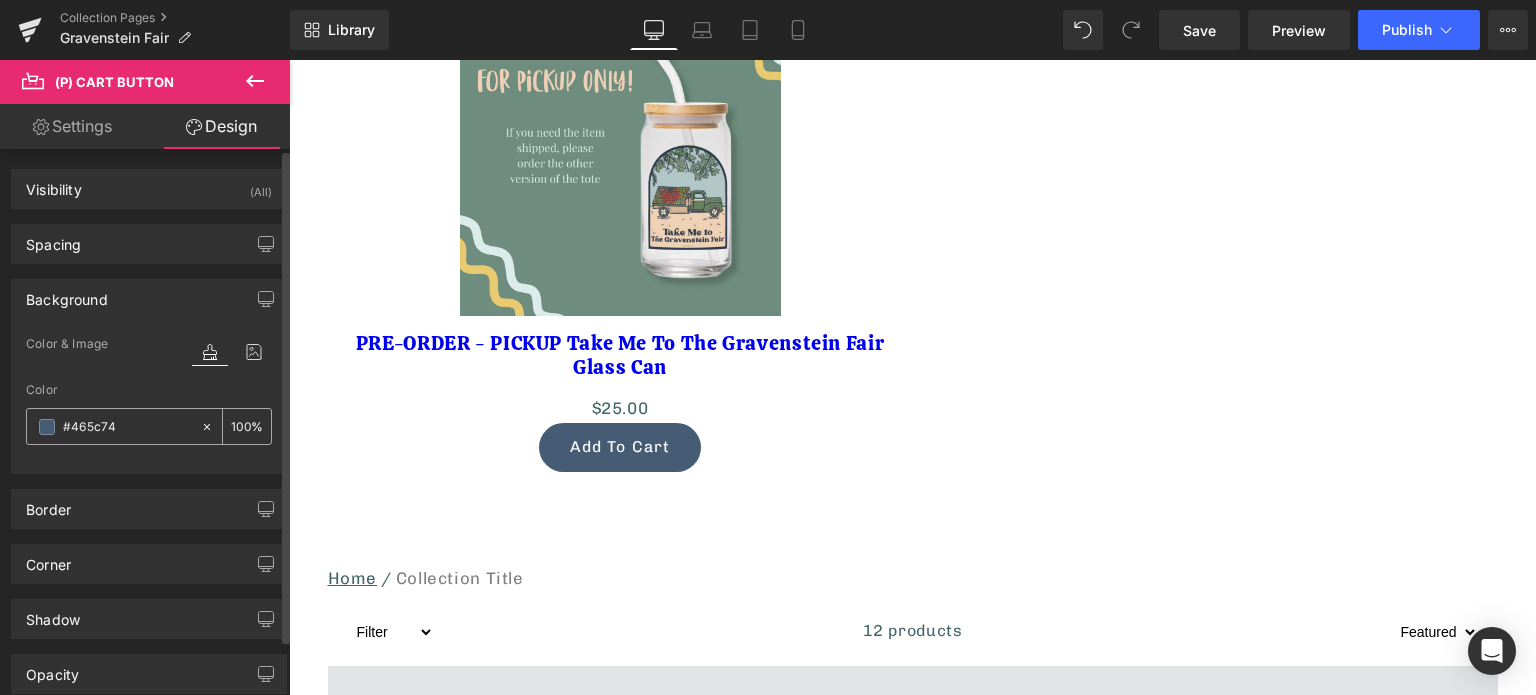 type on "#465c74" 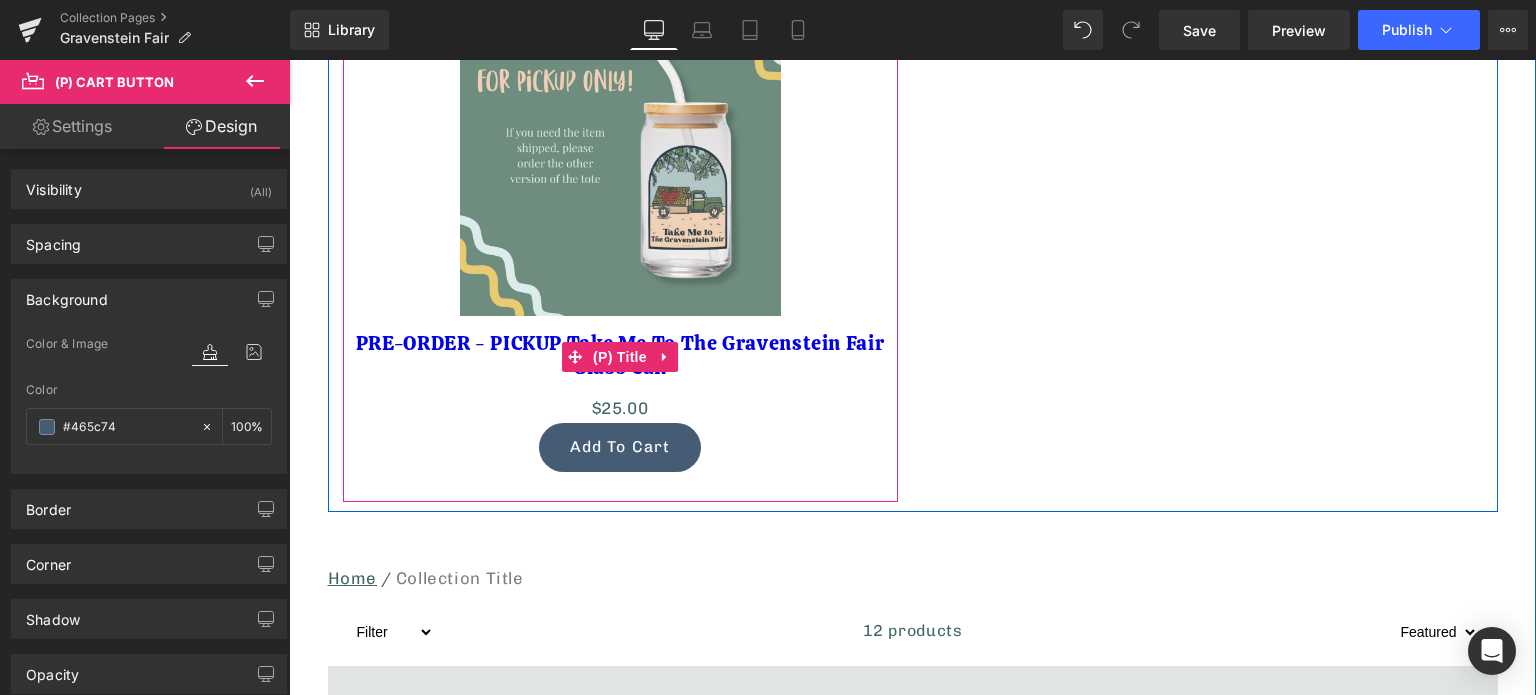 click on "PRE-ORDER - PICKUP Take Me To The Gravenstein Fair Glass Can" at bounding box center [620, 355] 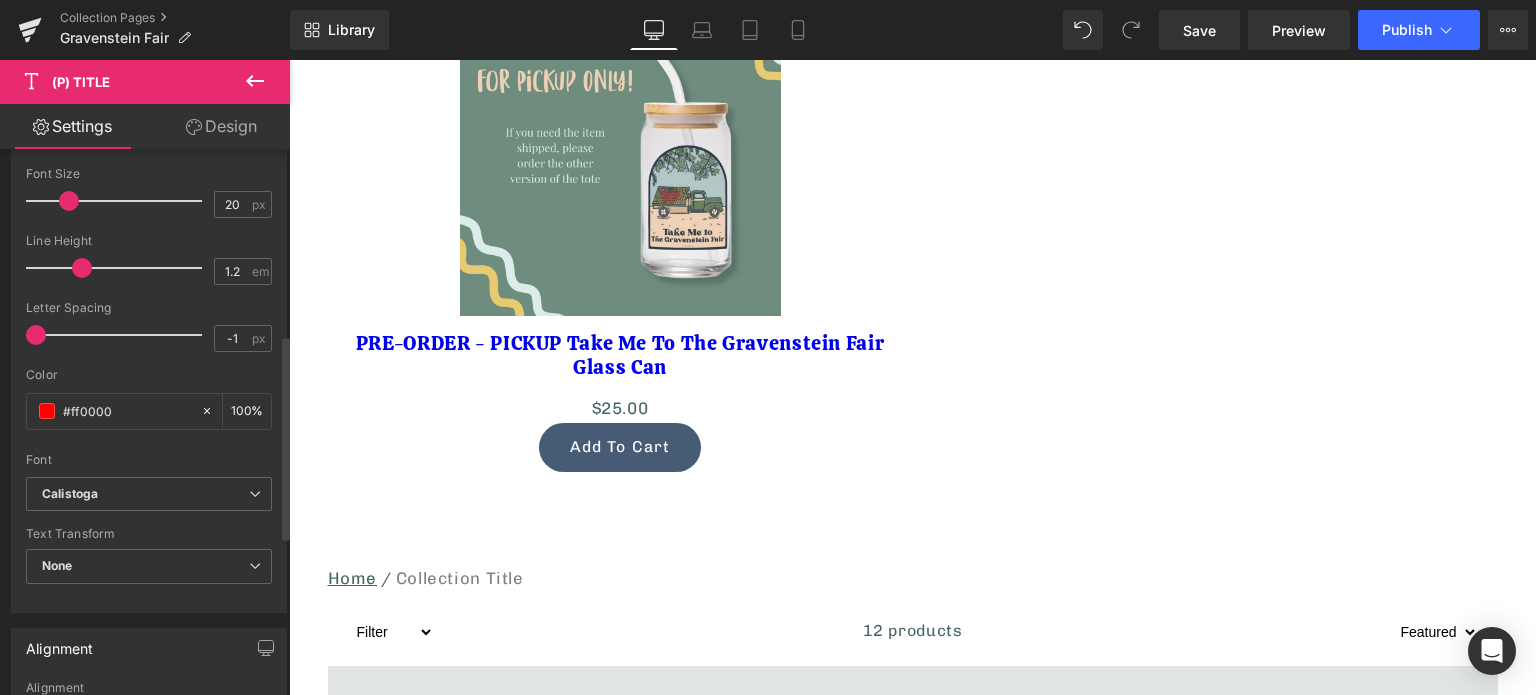 scroll, scrollTop: 500, scrollLeft: 0, axis: vertical 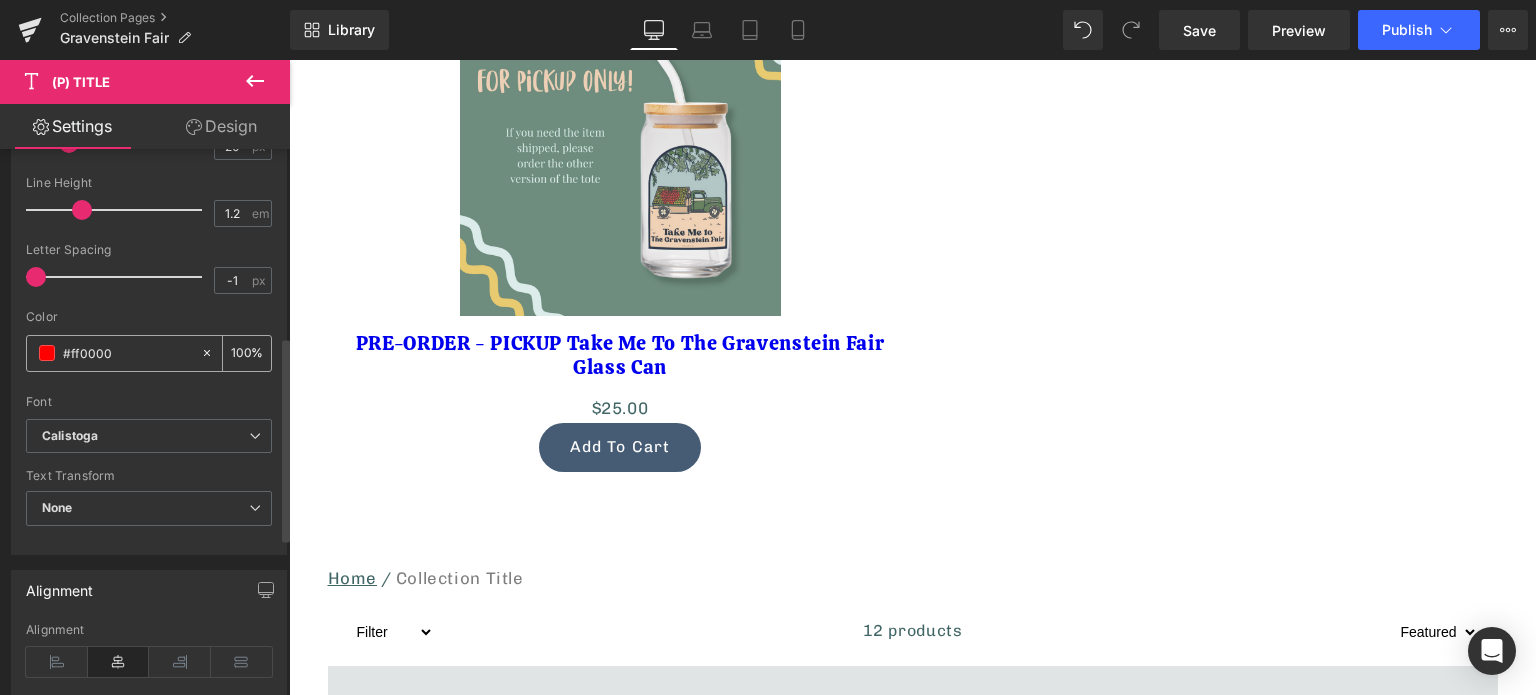 click on "#ff0000" at bounding box center [127, 353] 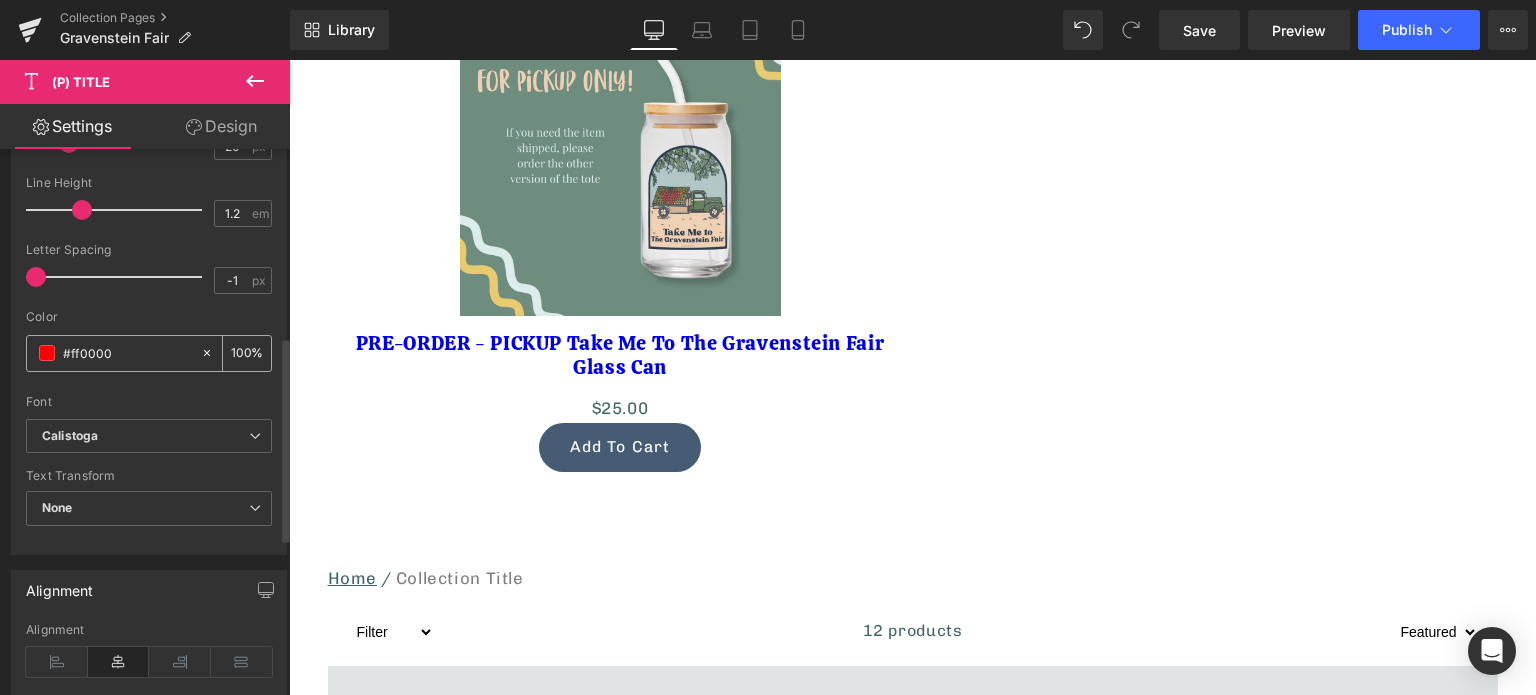 drag, startPoint x: 122, startPoint y: 359, endPoint x: 50, endPoint y: 362, distance: 72.06247 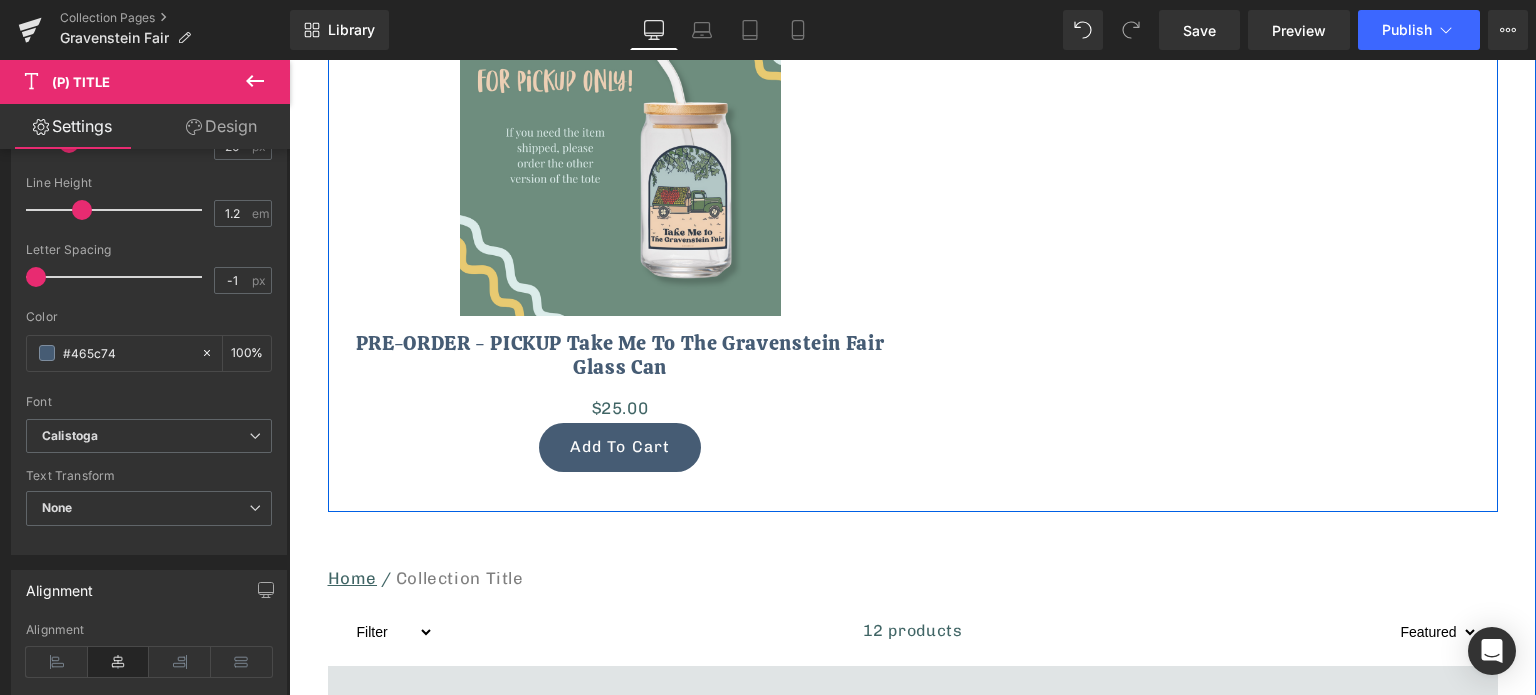 click on "Sale Off
(P) Image
PRE-ORDER - PICKUP Take Me To The Gravenstein Fair Glass Can
(P) Title
$0
$25.00
(P) Price
Add To Cart
(P) Cart Button
Product
Row" at bounding box center (913, 223) 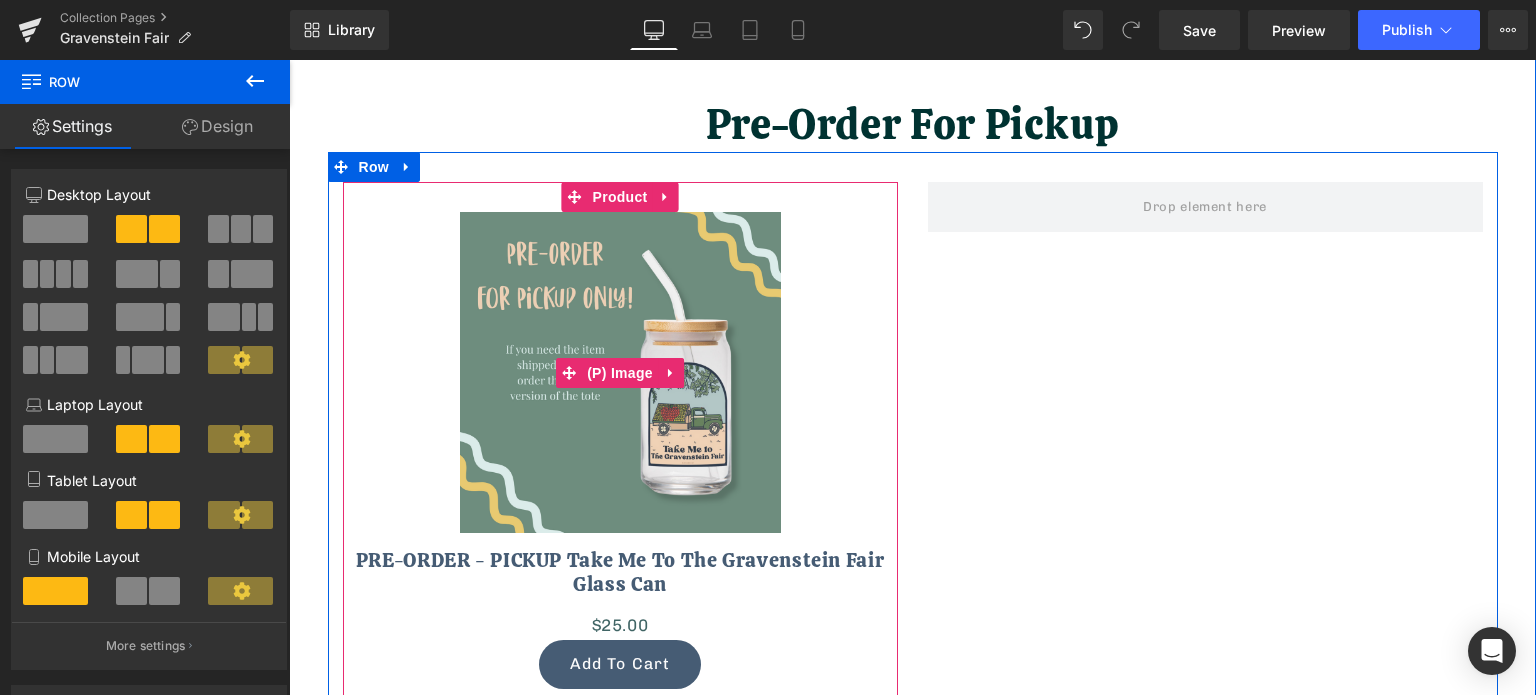 scroll, scrollTop: 900, scrollLeft: 0, axis: vertical 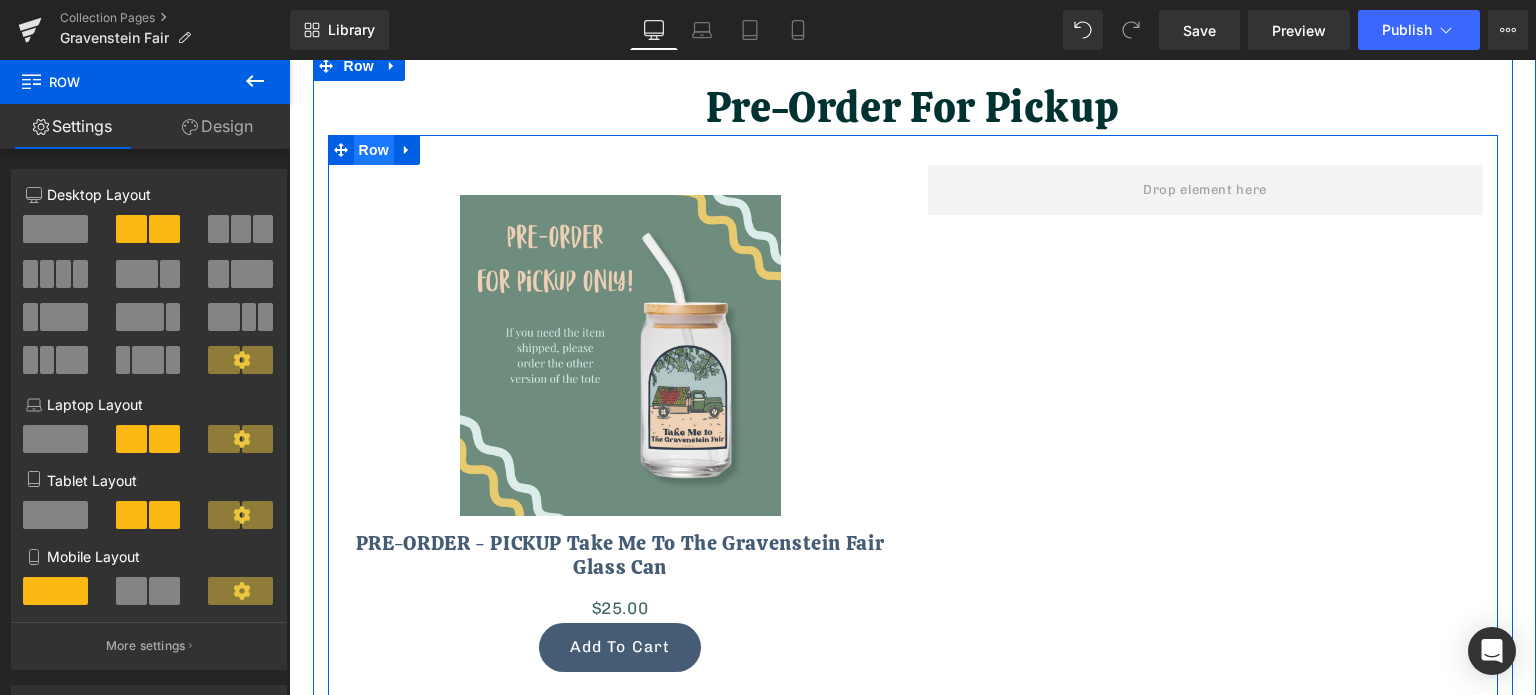 click on "Row" at bounding box center (374, 150) 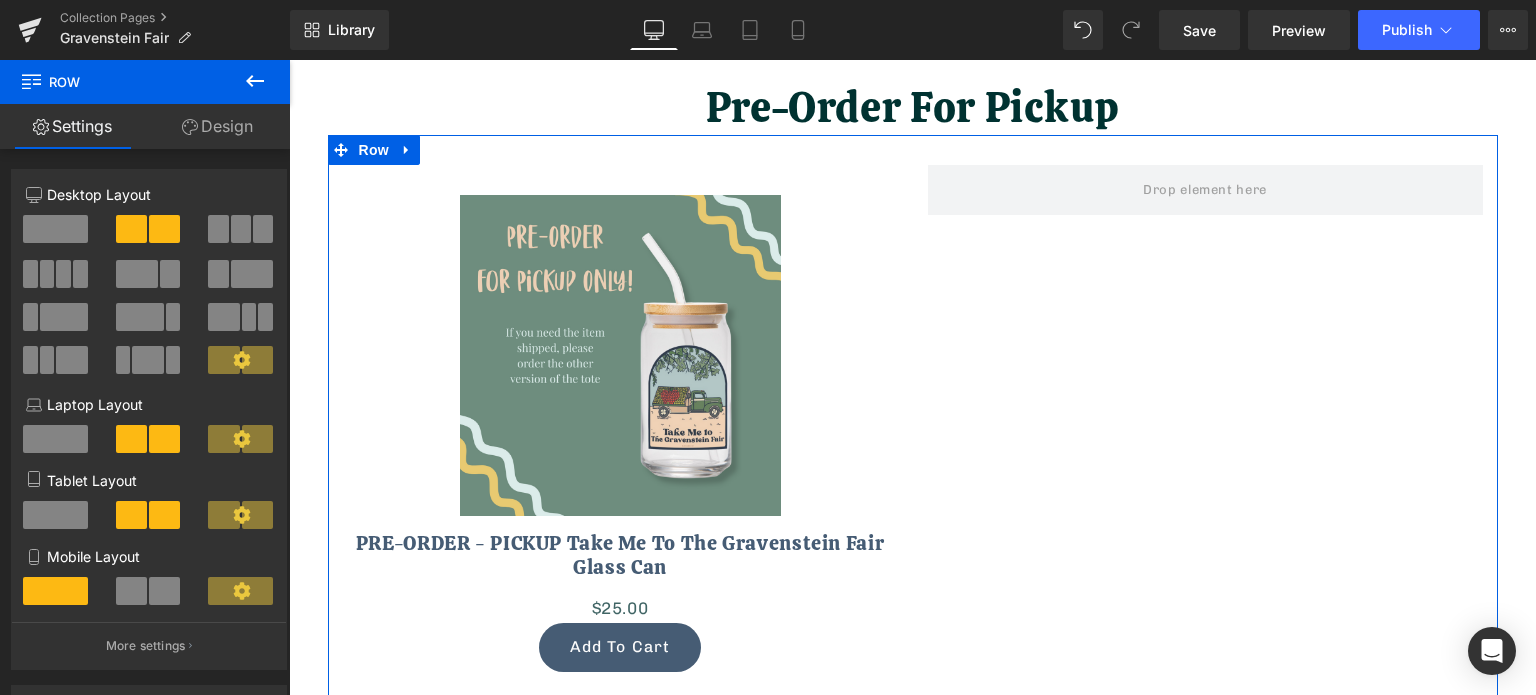 click on "Design" at bounding box center [217, 126] 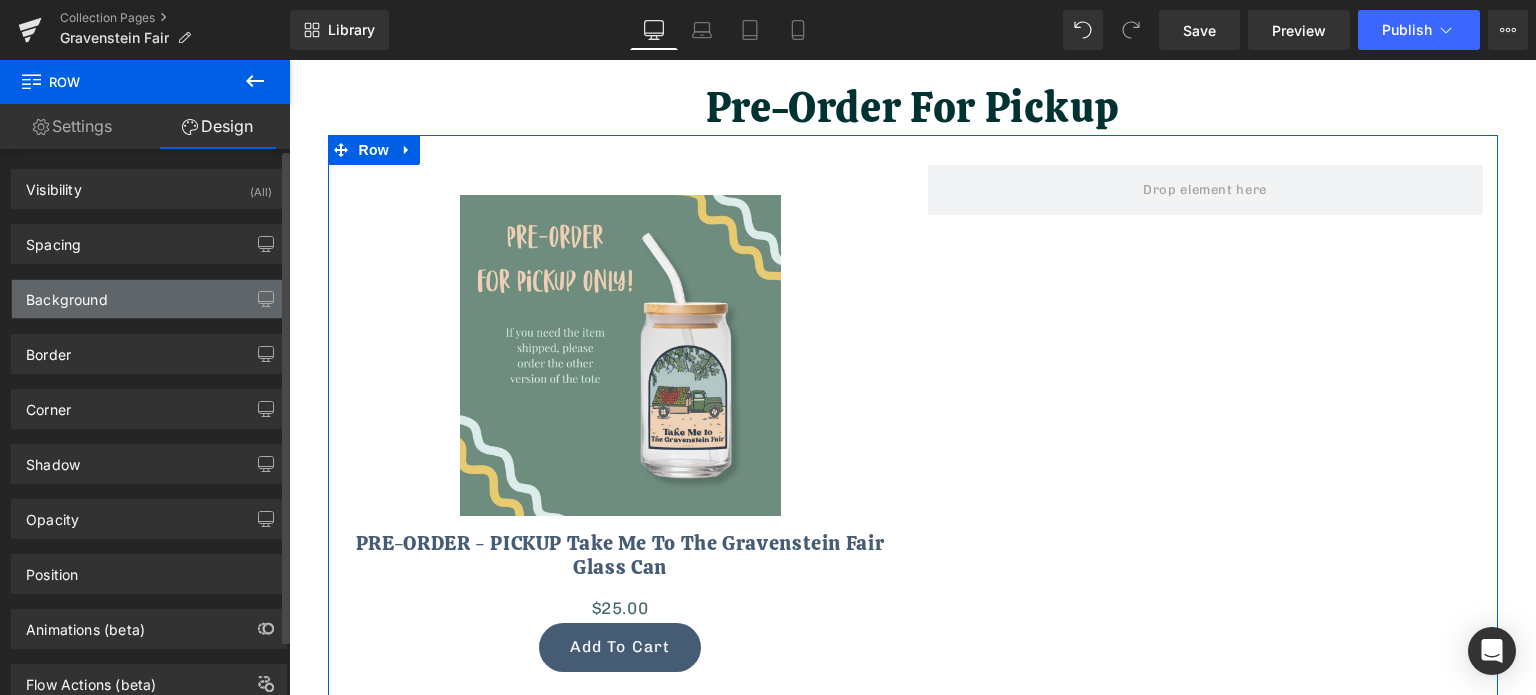 click on "Background" at bounding box center (149, 299) 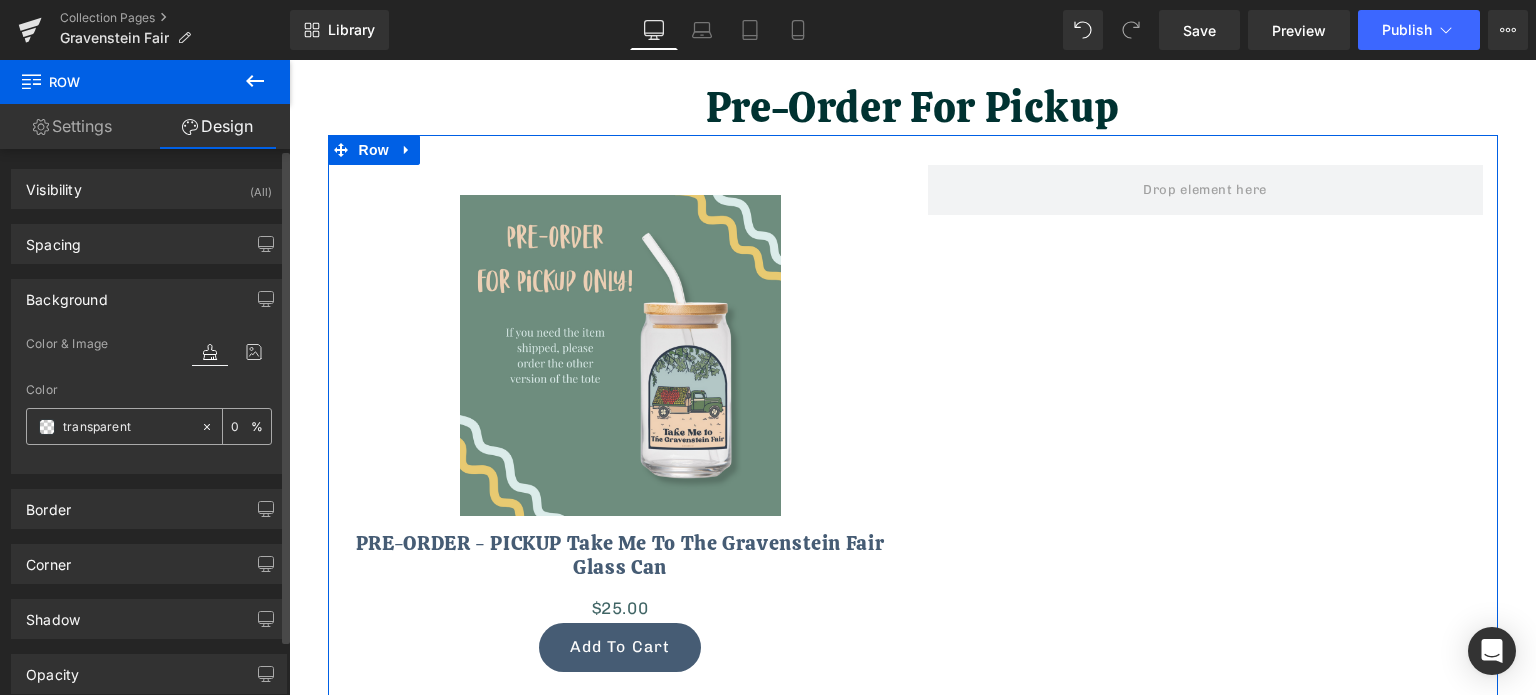 click on "transparent" at bounding box center (113, 426) 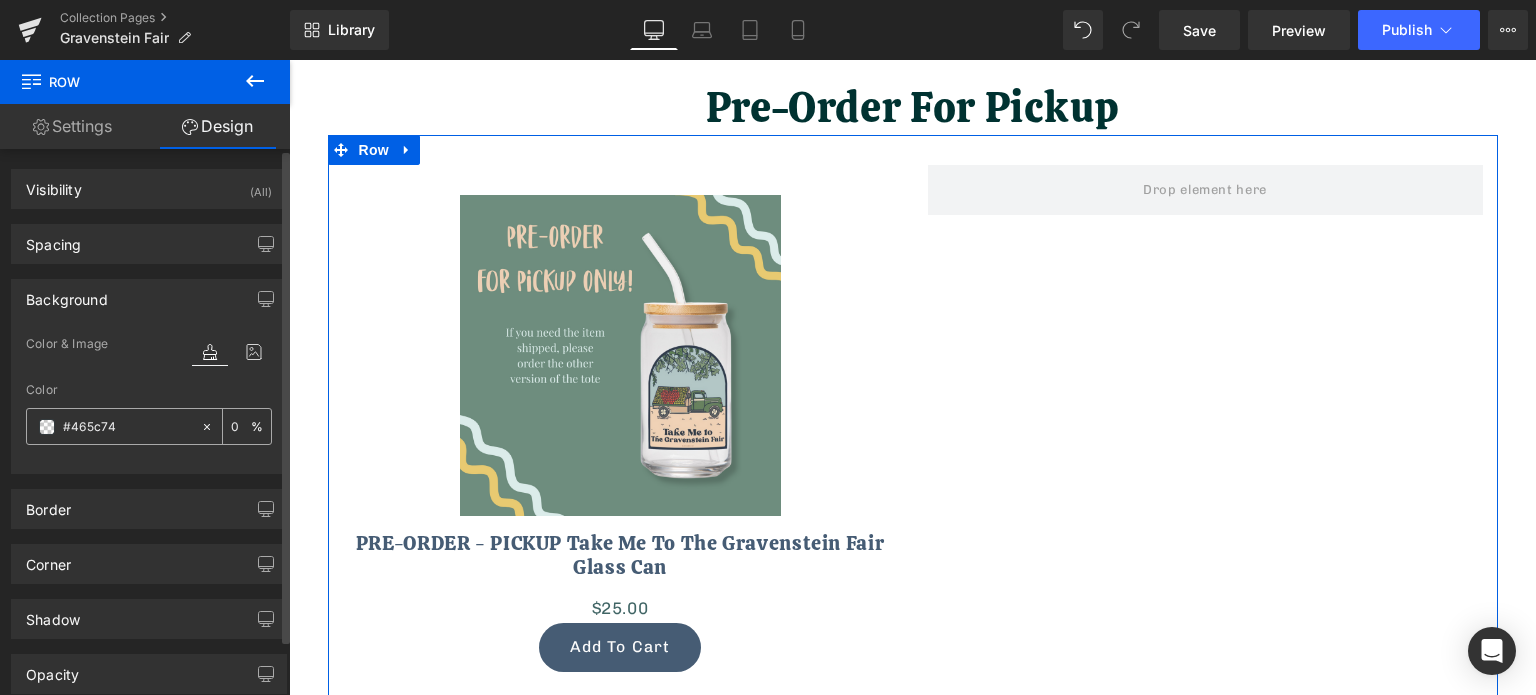 type on "100" 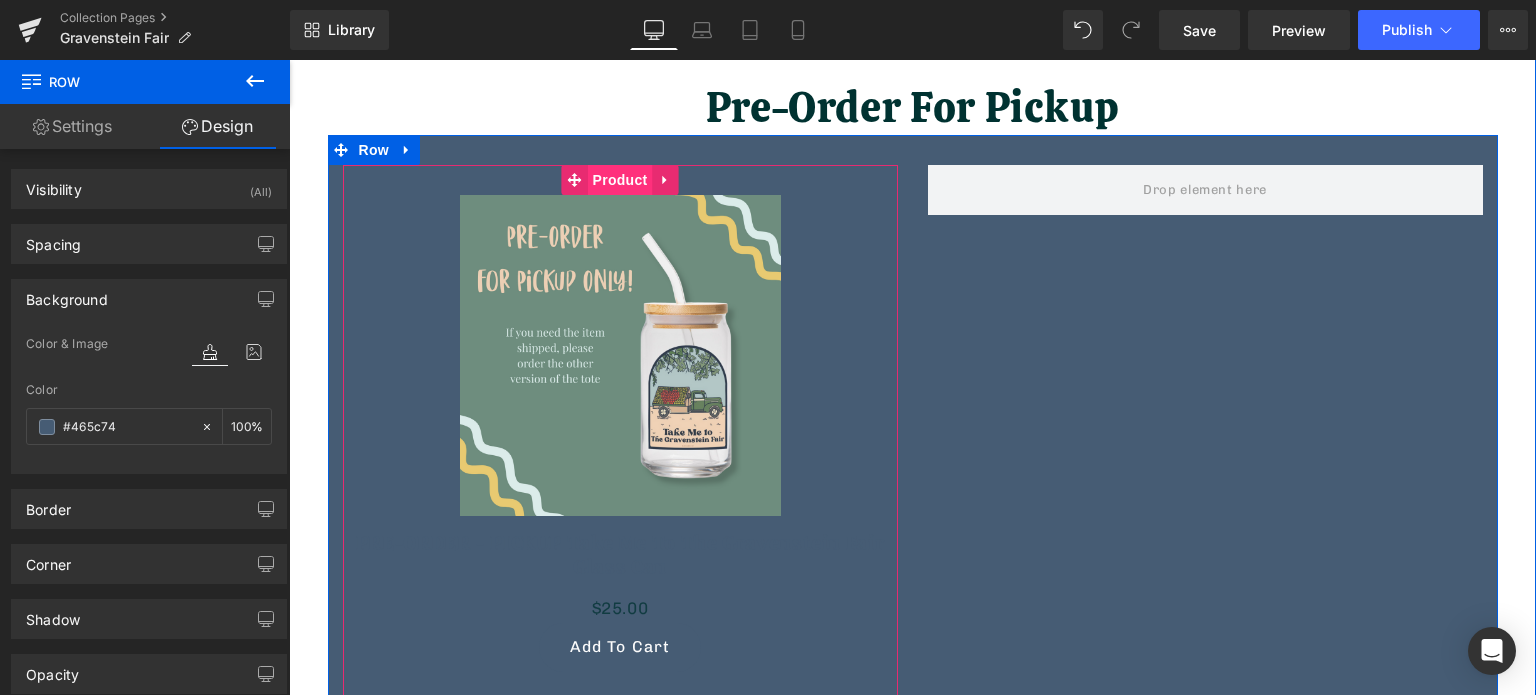 click on "Product" at bounding box center [620, 180] 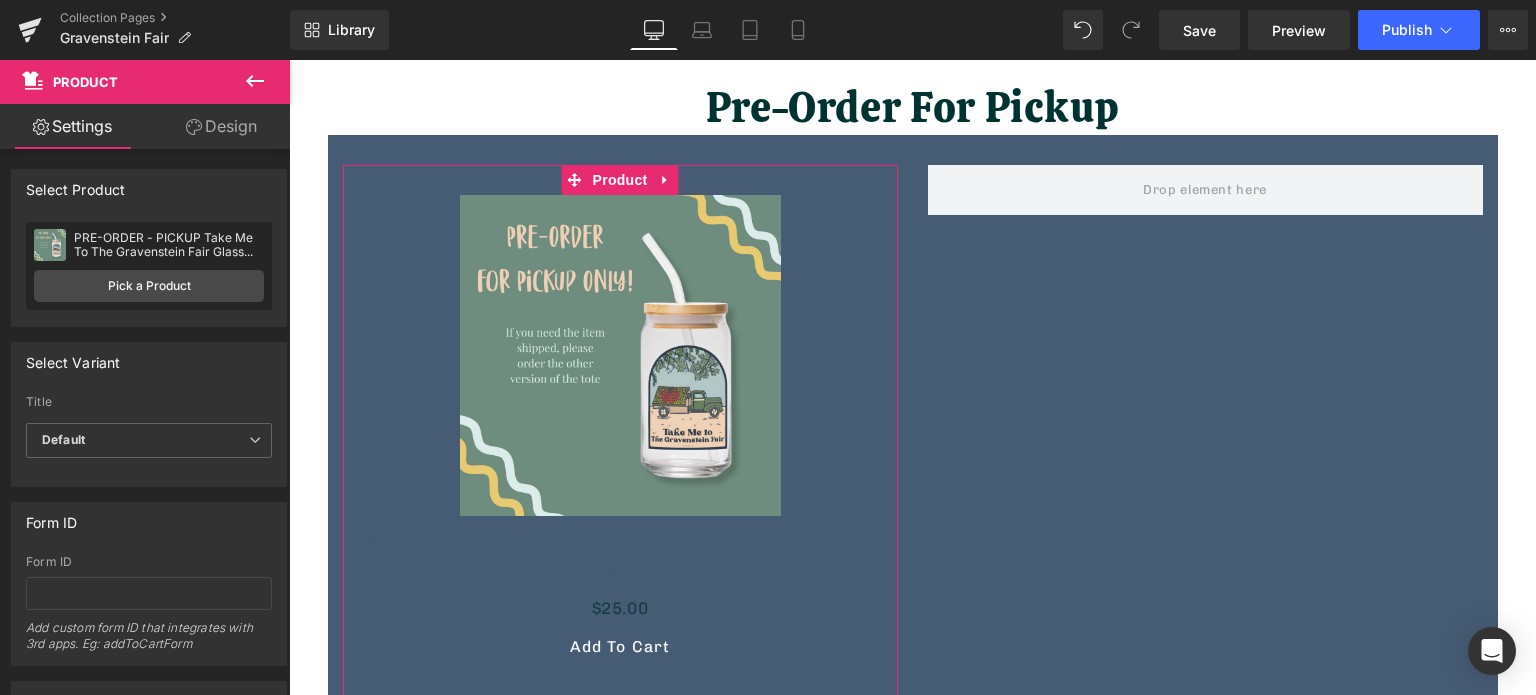 click on "Design" at bounding box center [221, 126] 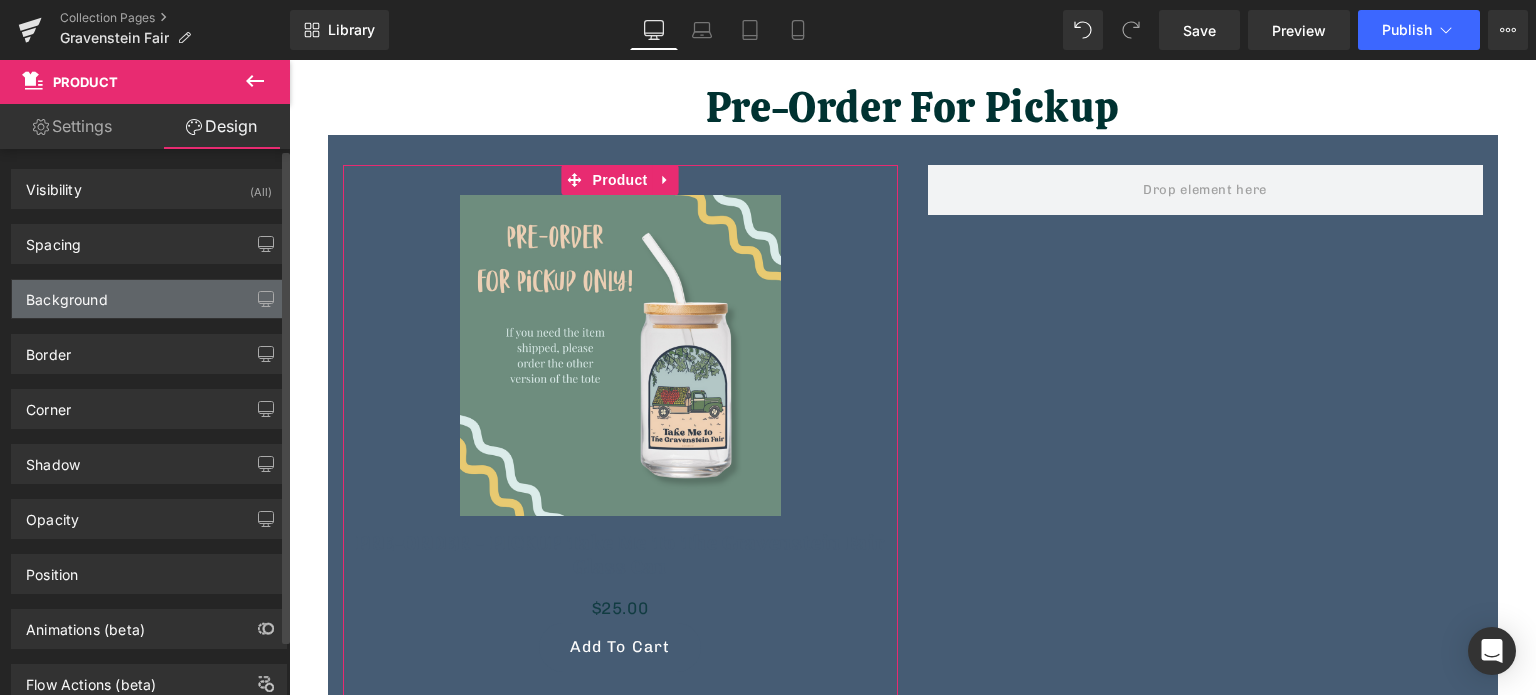 type on "transparent" 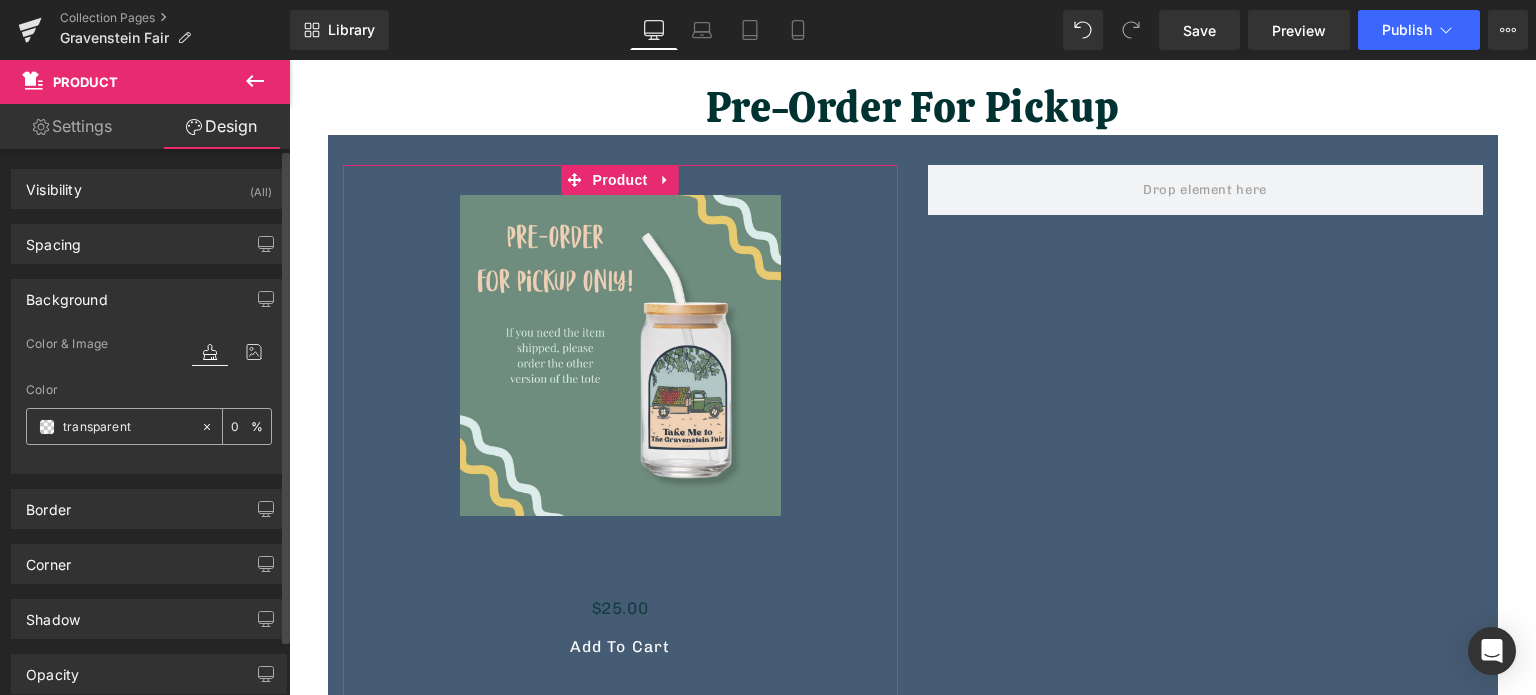 click on "transparent" at bounding box center (113, 426) 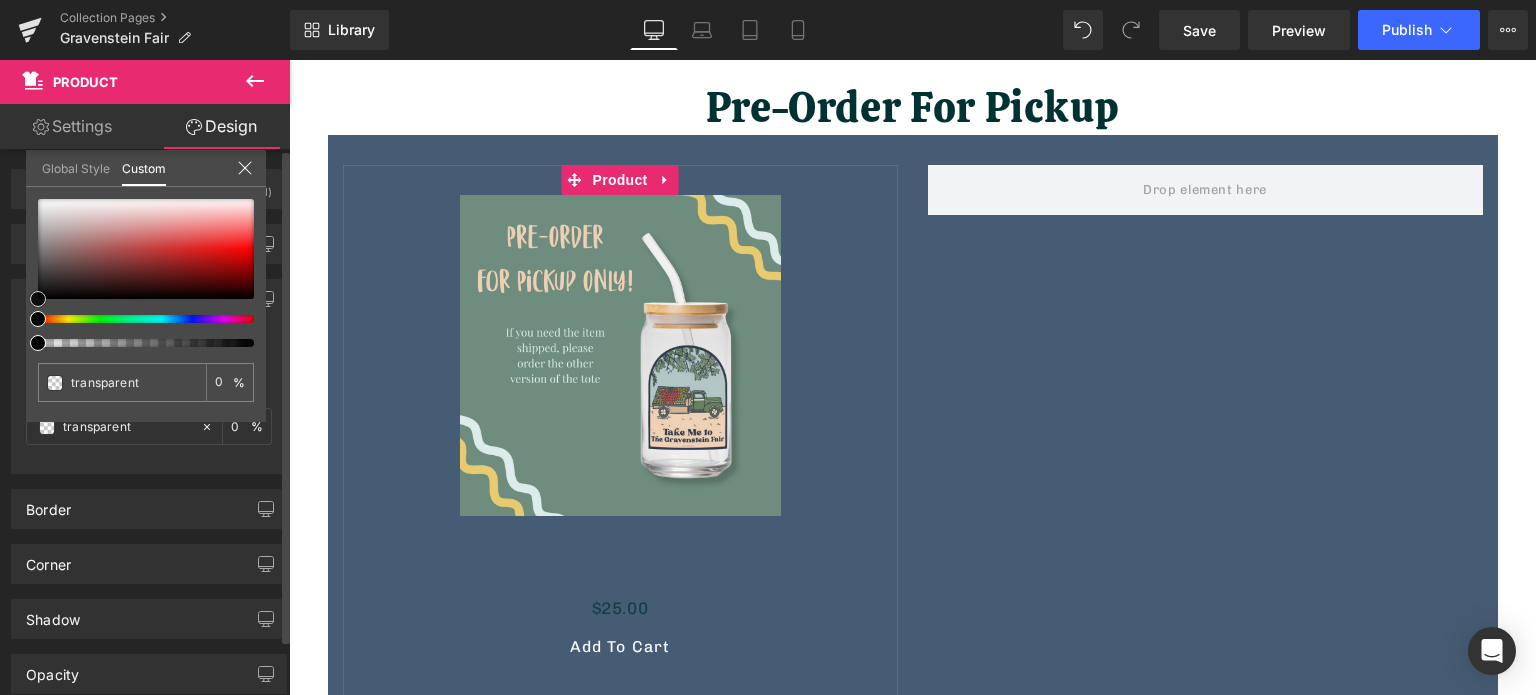 type on "#987f7f" 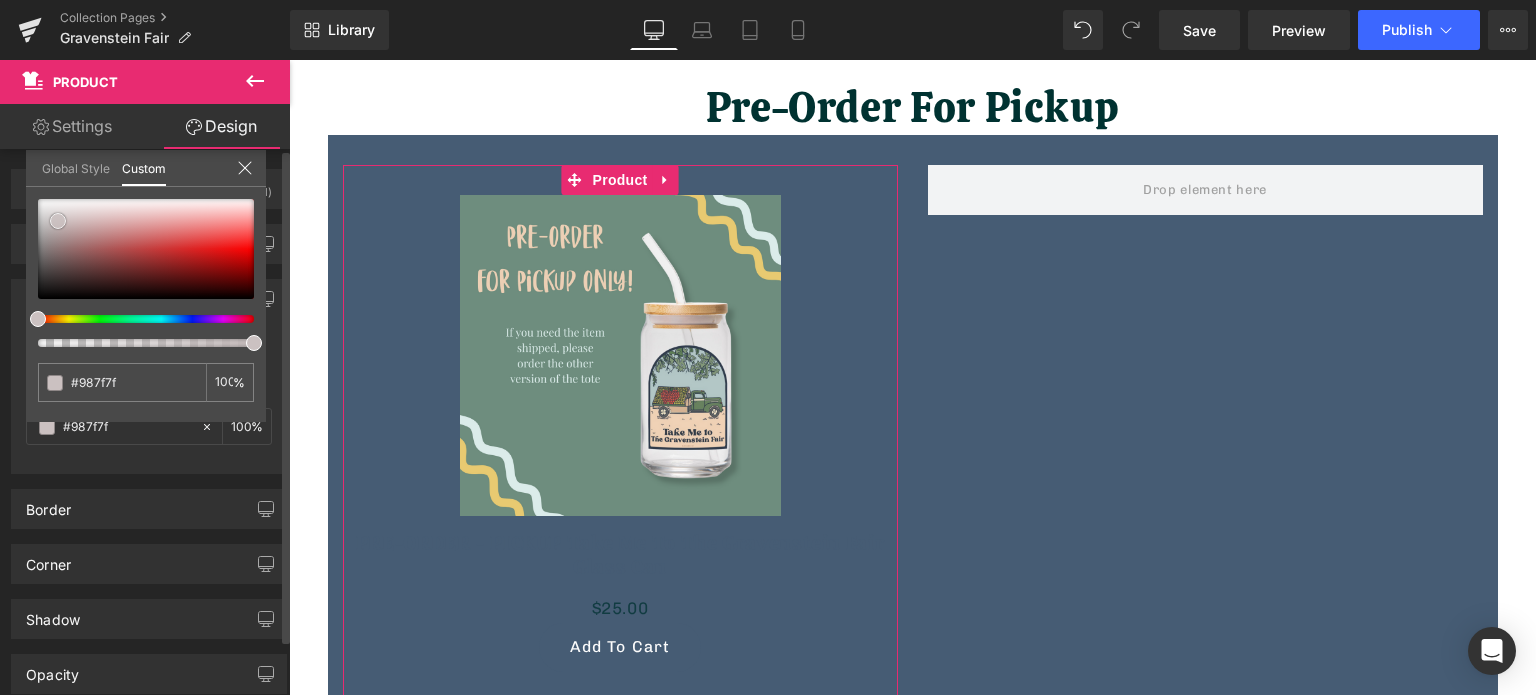 type on "#a79494" 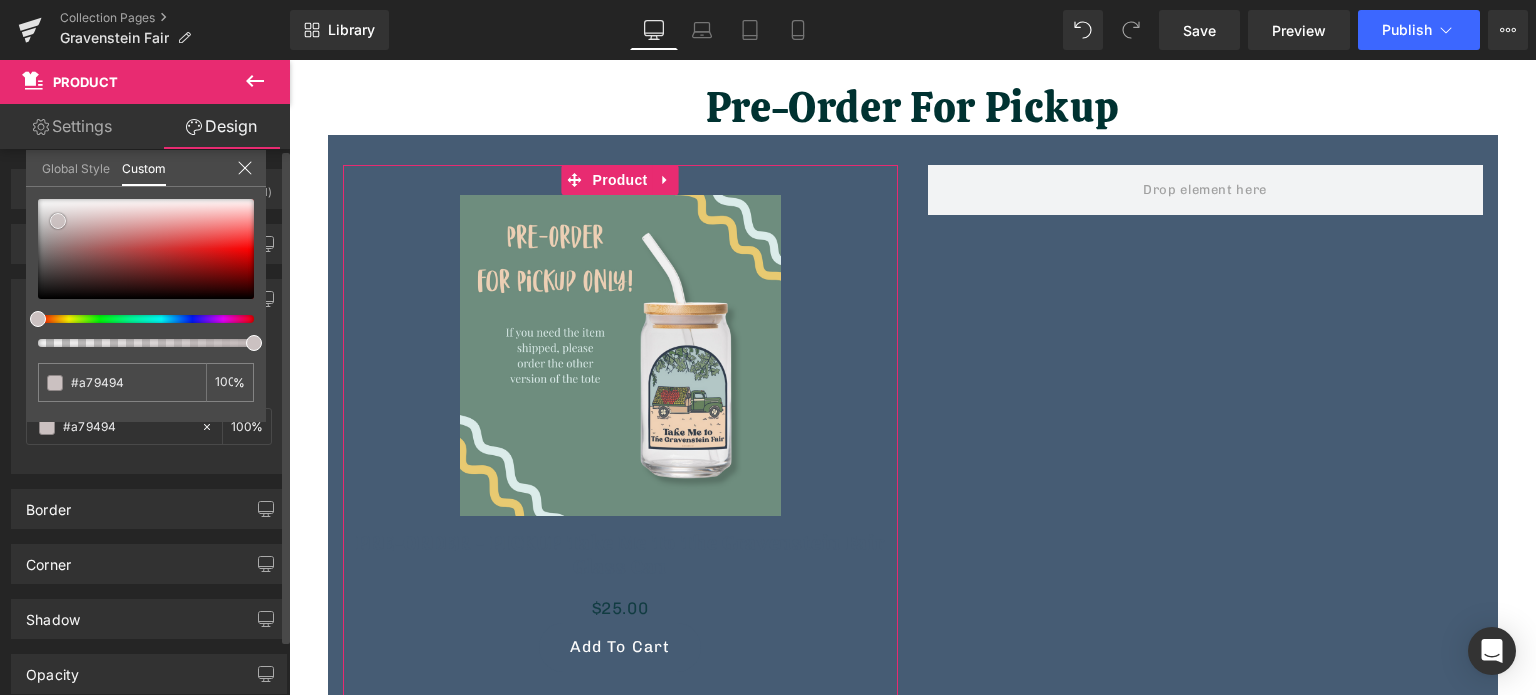 type on "#bbaeae" 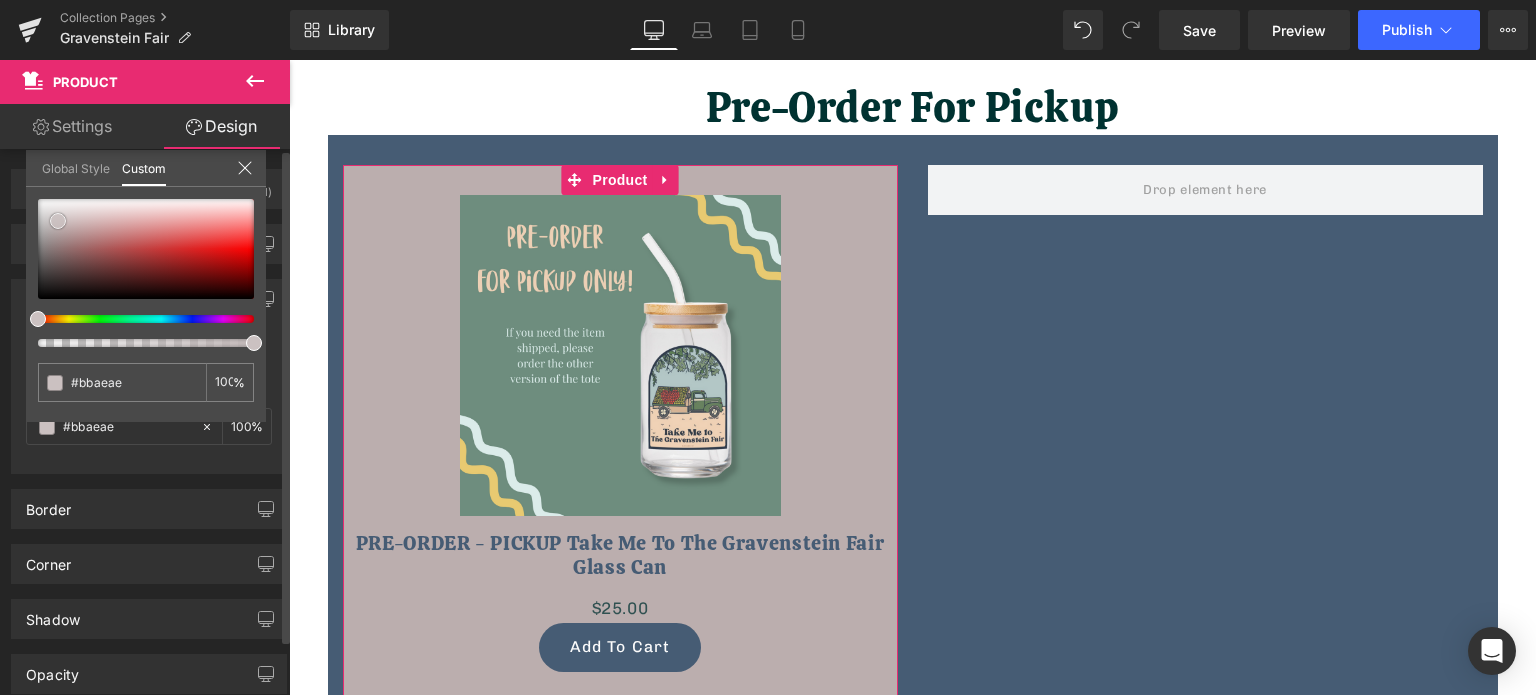 type on "#dbd5d5" 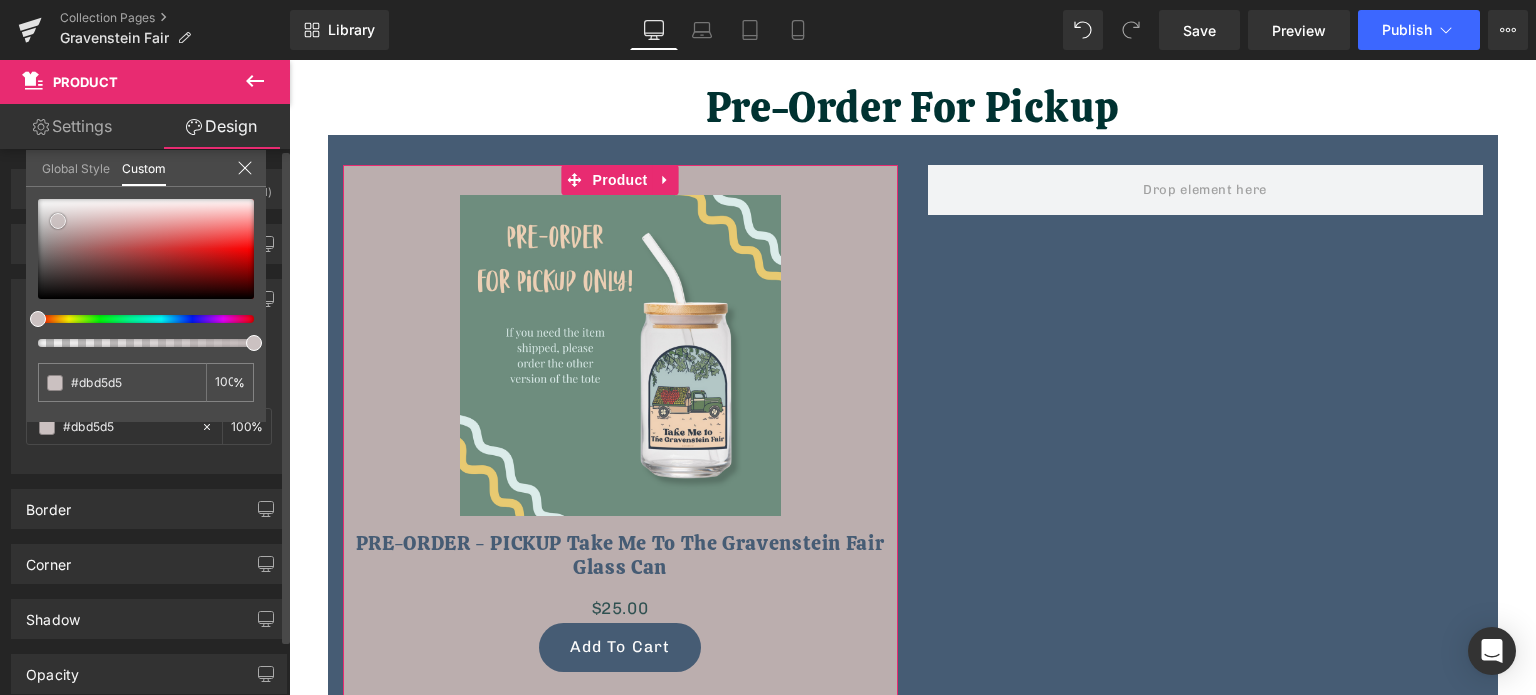 type on "#ffffff" 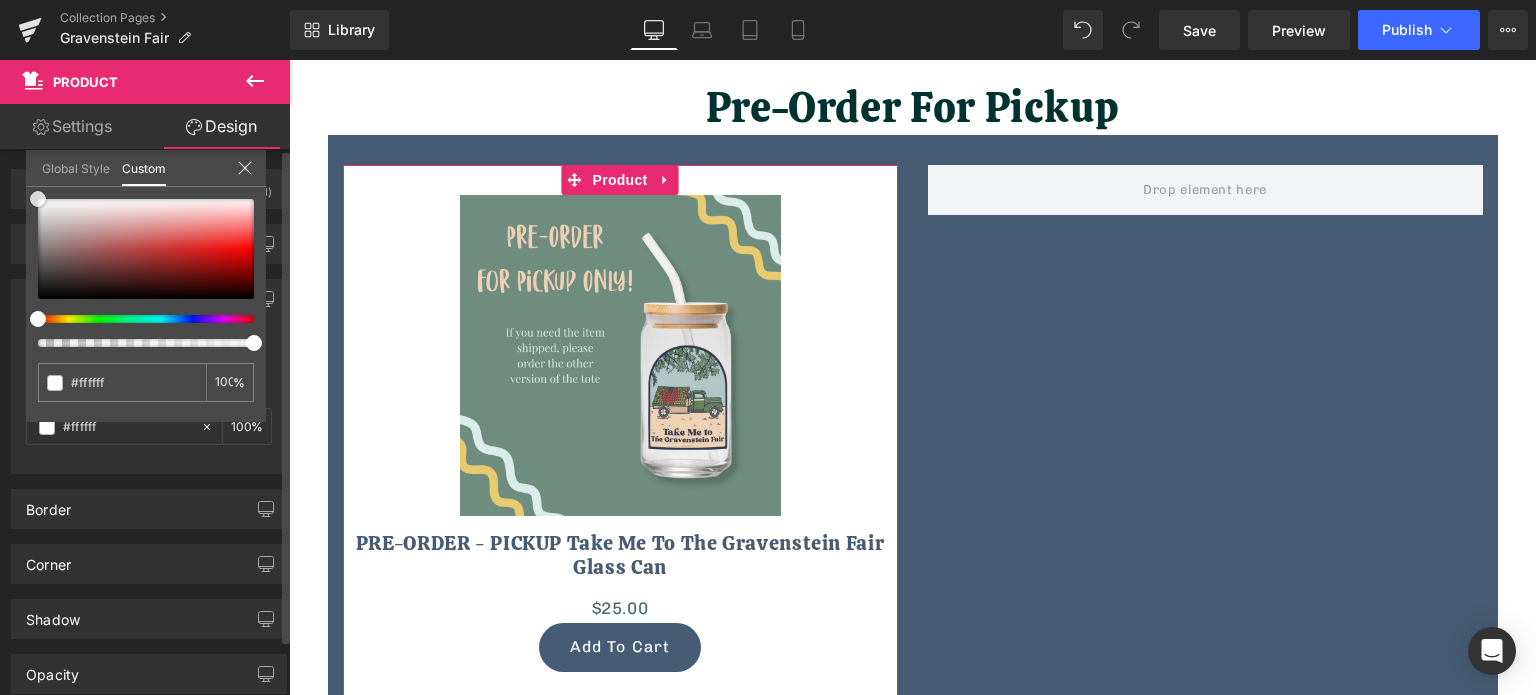 drag, startPoint x: 59, startPoint y: 234, endPoint x: 32, endPoint y: 181, distance: 59.48109 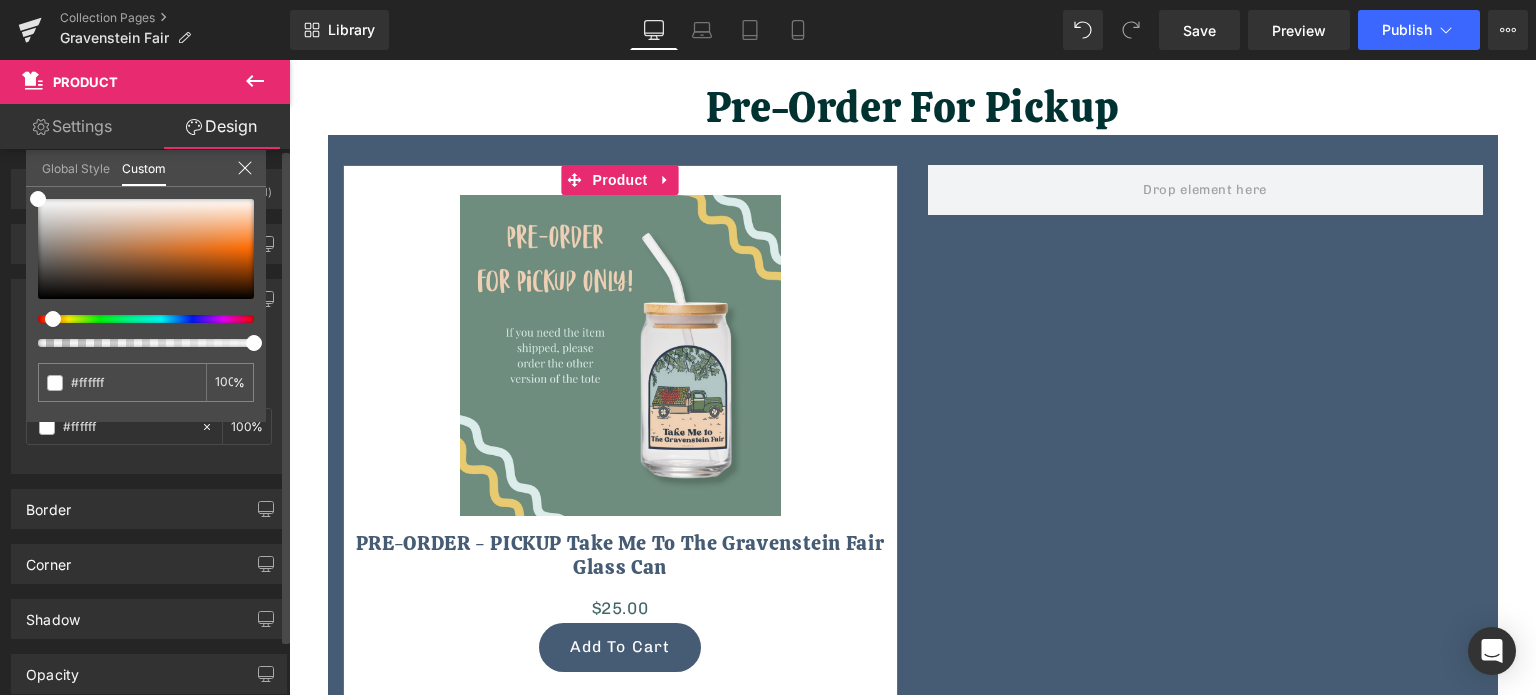 click at bounding box center [53, 319] 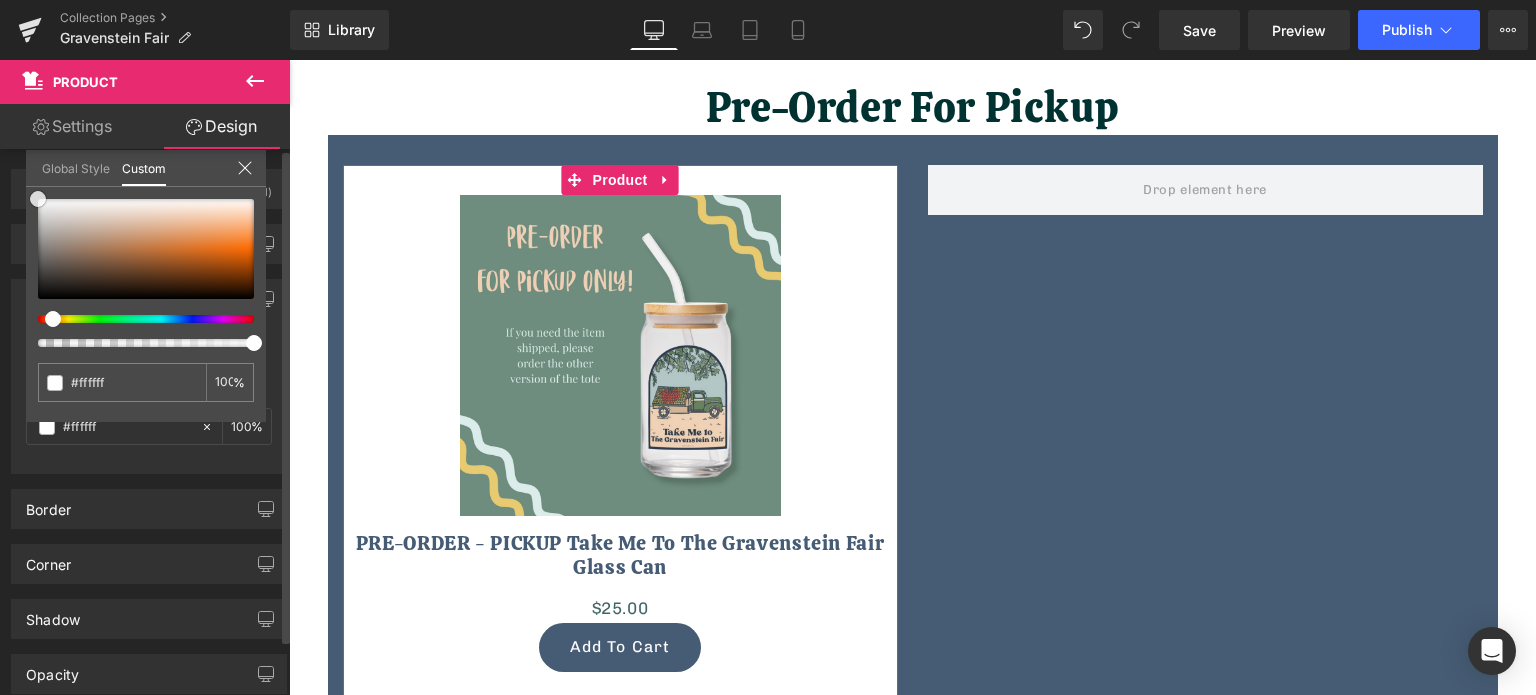 type on "#f5f4f4" 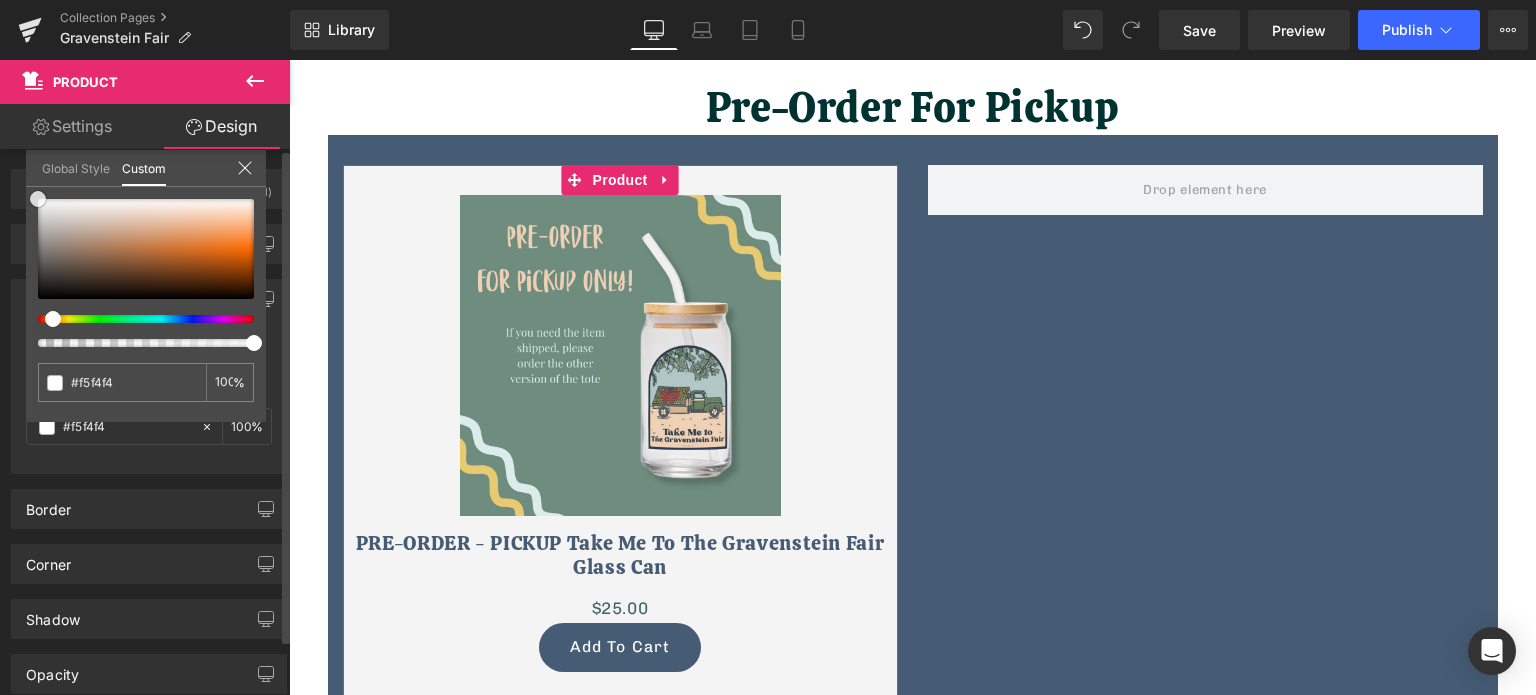 click at bounding box center (146, 249) 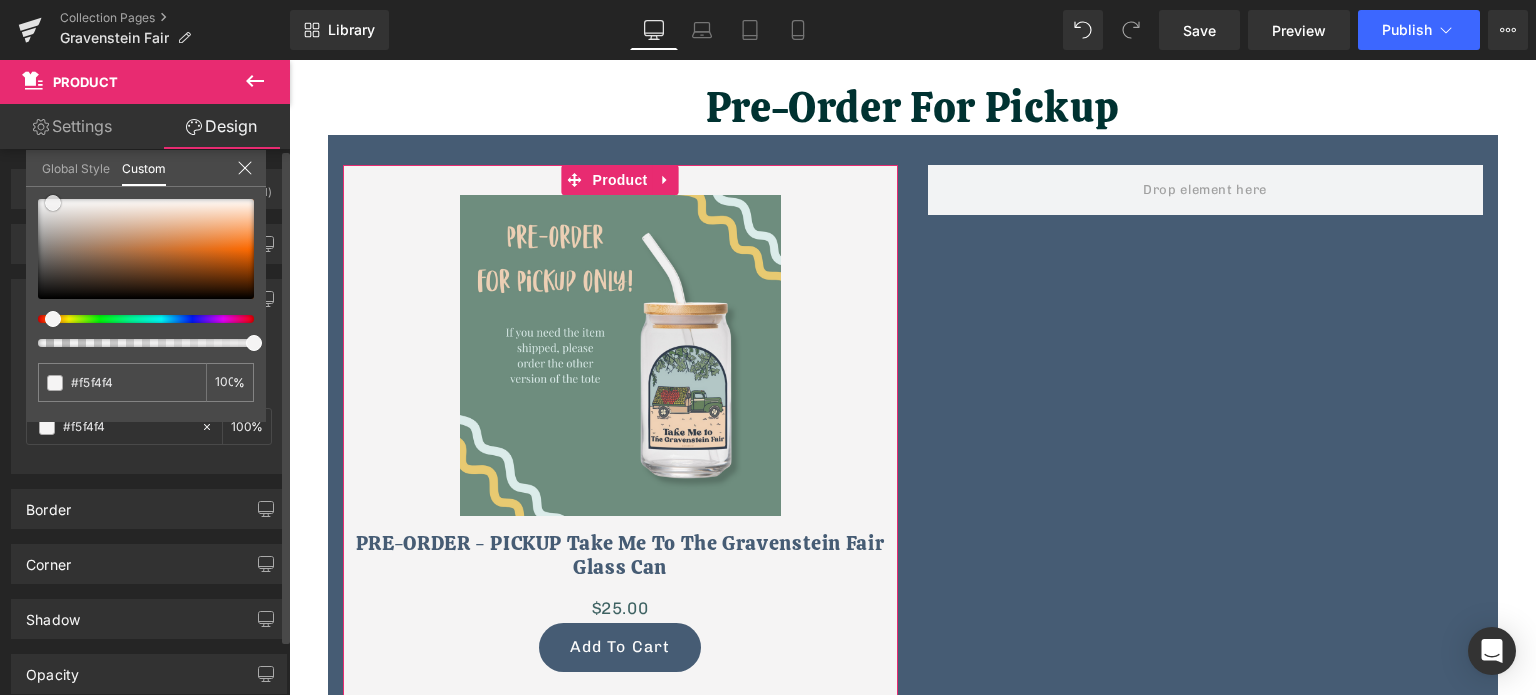 type on "#e1e0de" 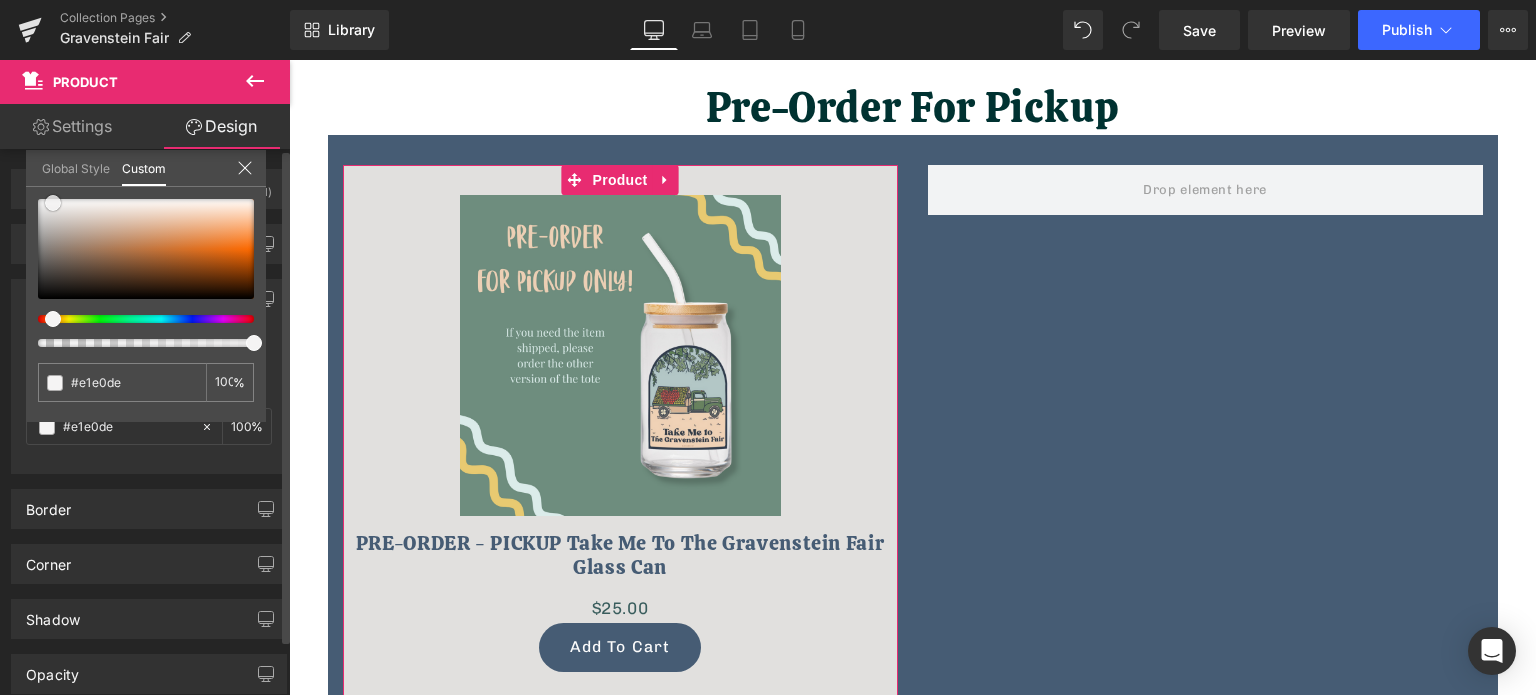 click at bounding box center (146, 249) 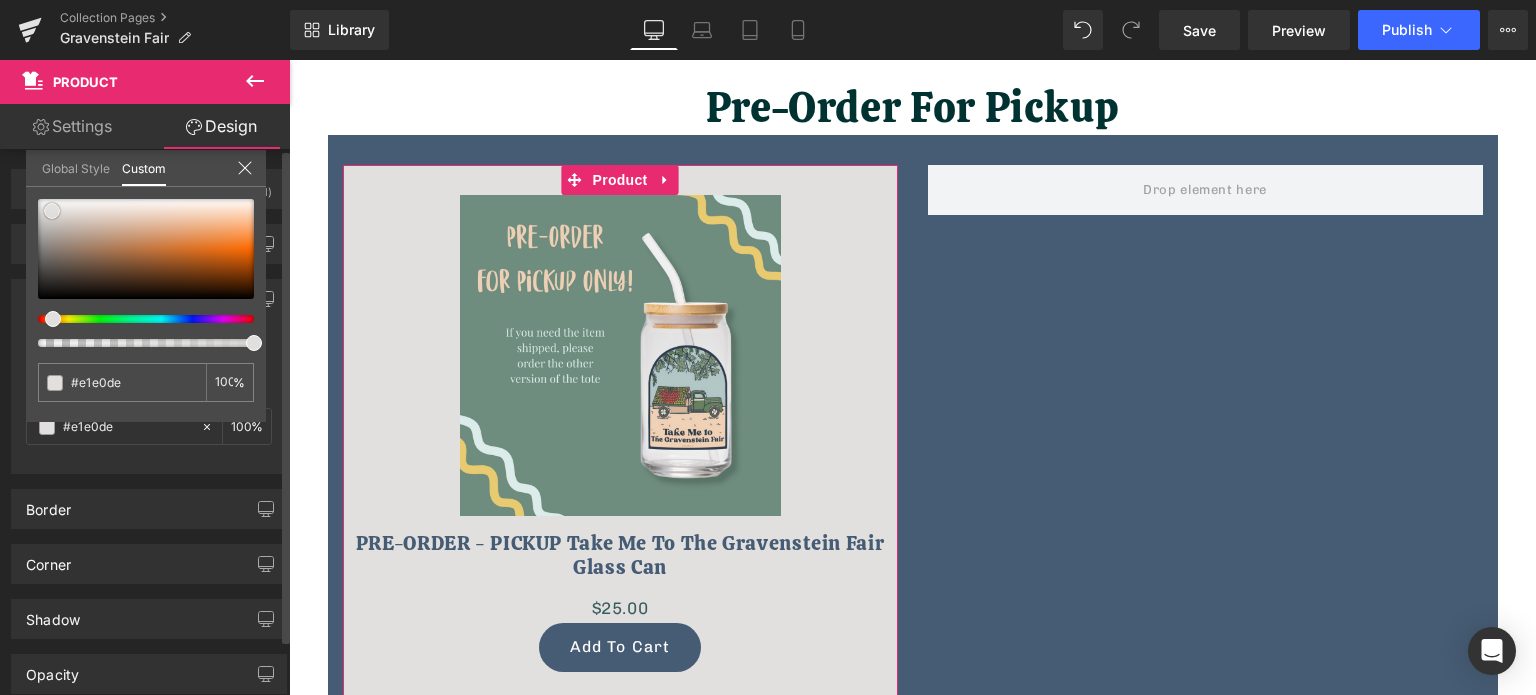 type on "#e7e6e3" 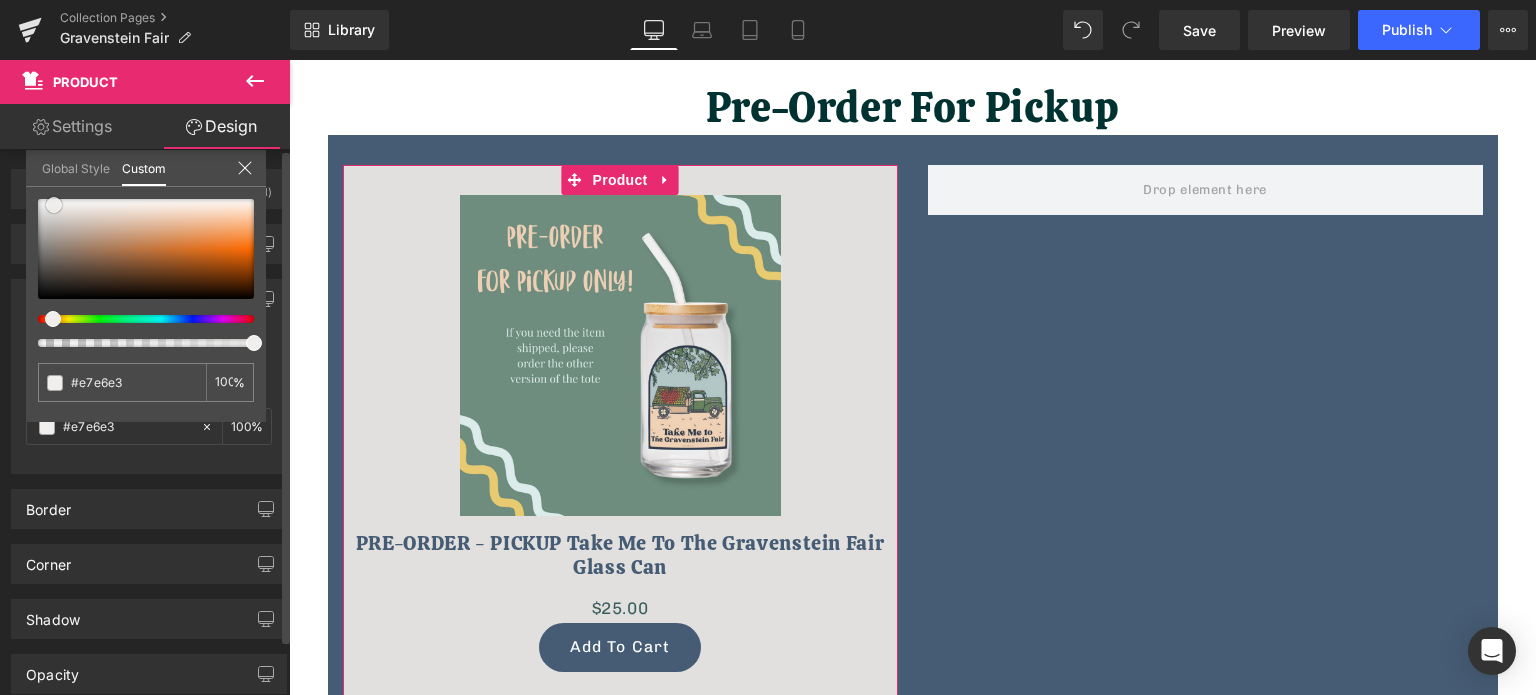 type on "#ebeae9" 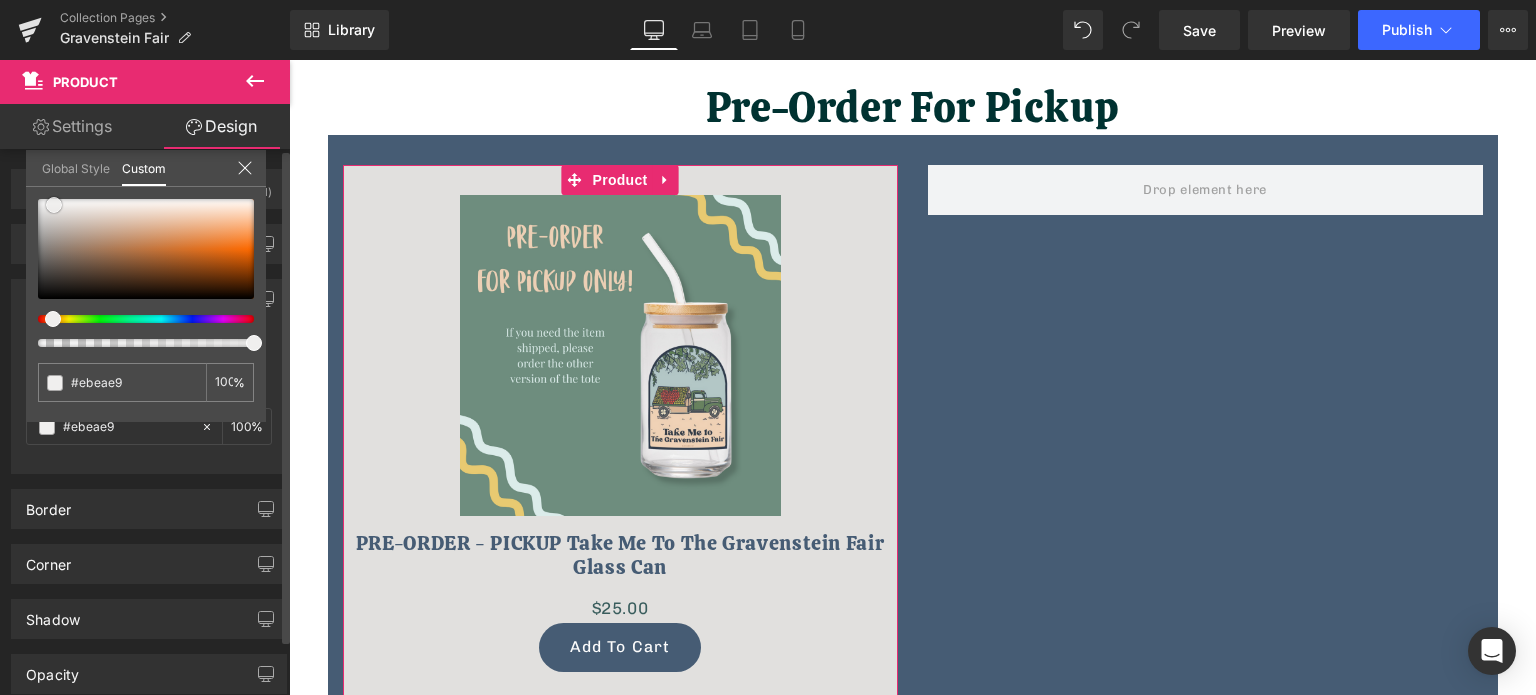 type on "#f3f2f1" 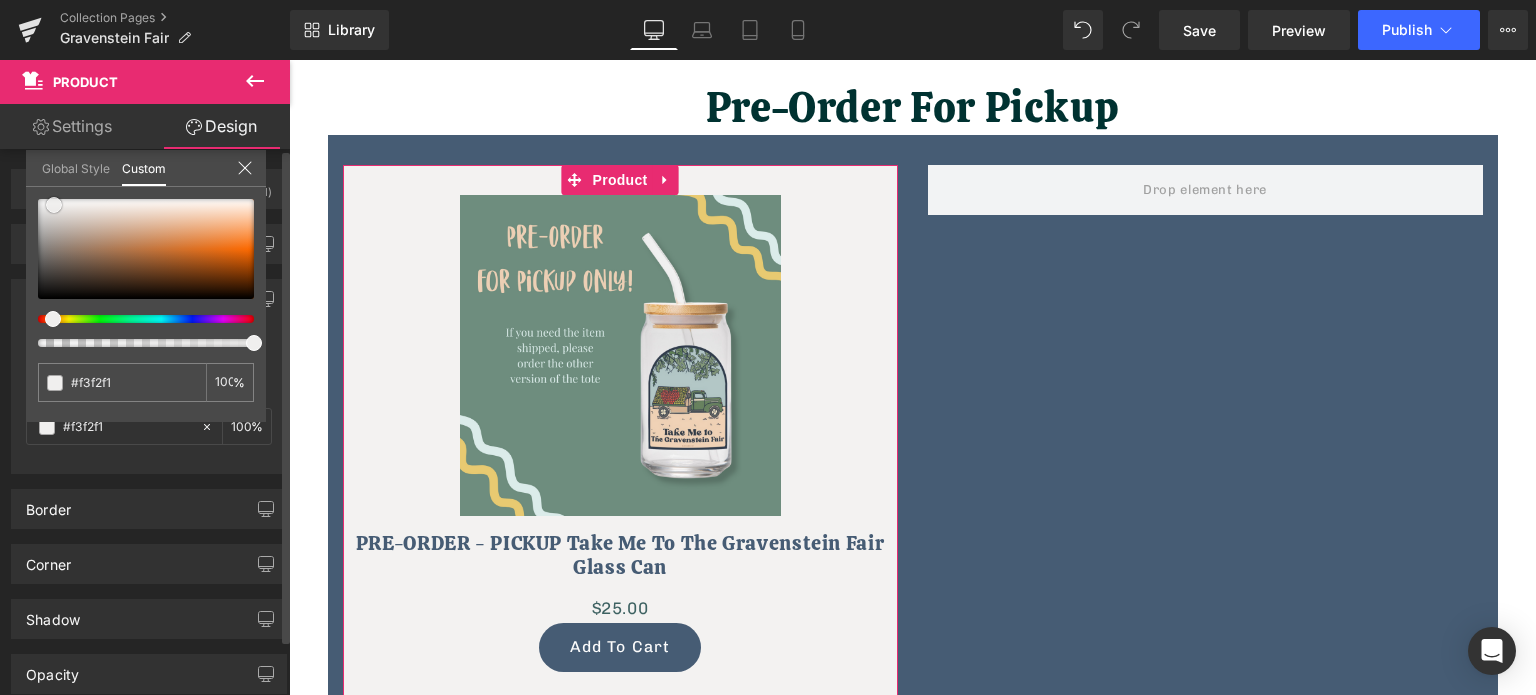 type on "#faf9f9" 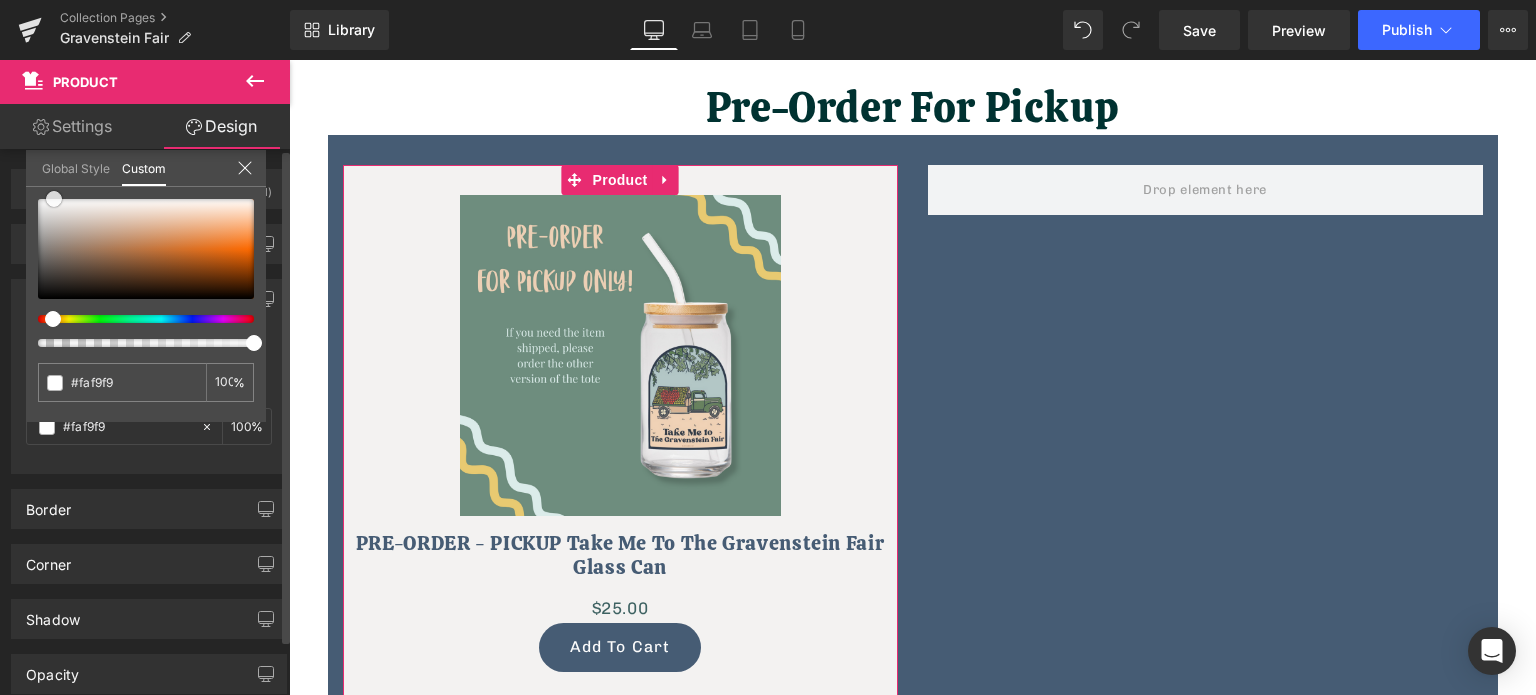 type on "#fcfcfc" 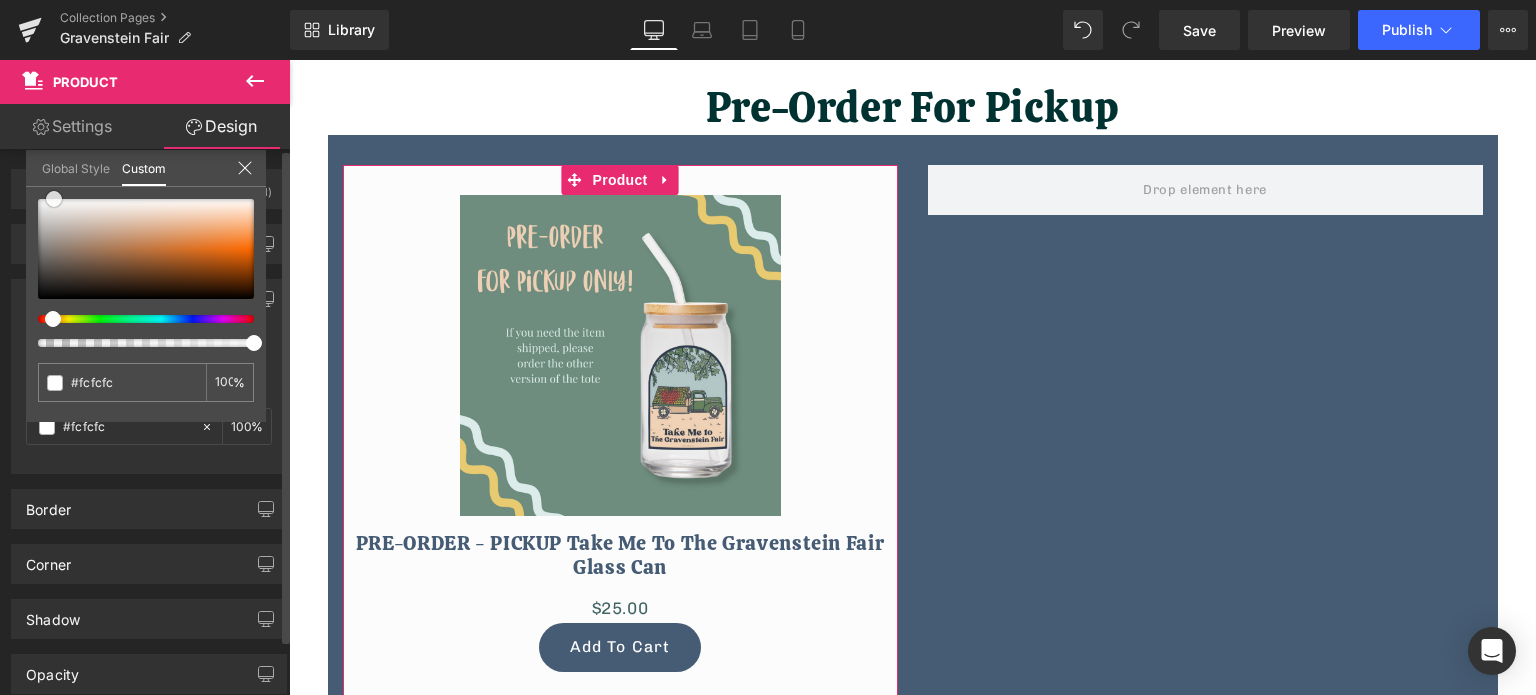 click at bounding box center [54, 199] 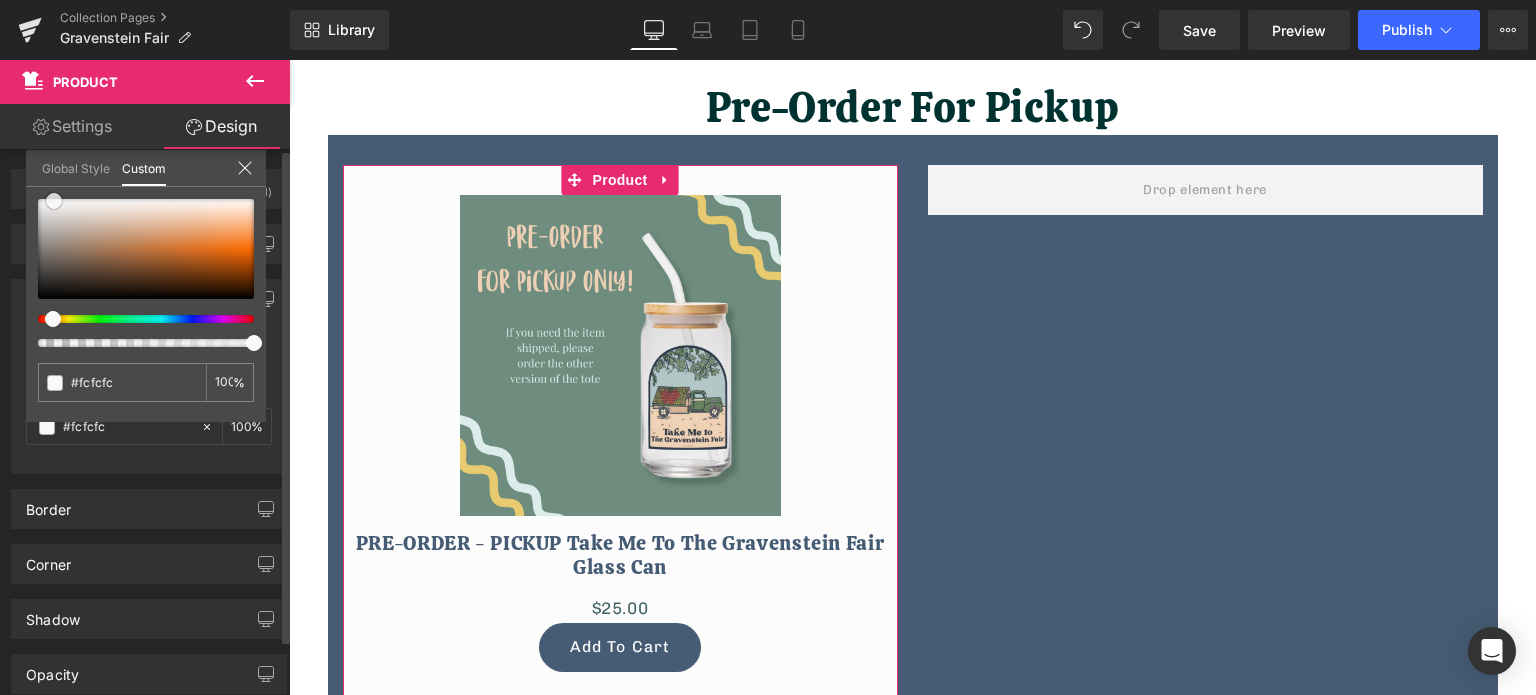type on "#faf9f9" 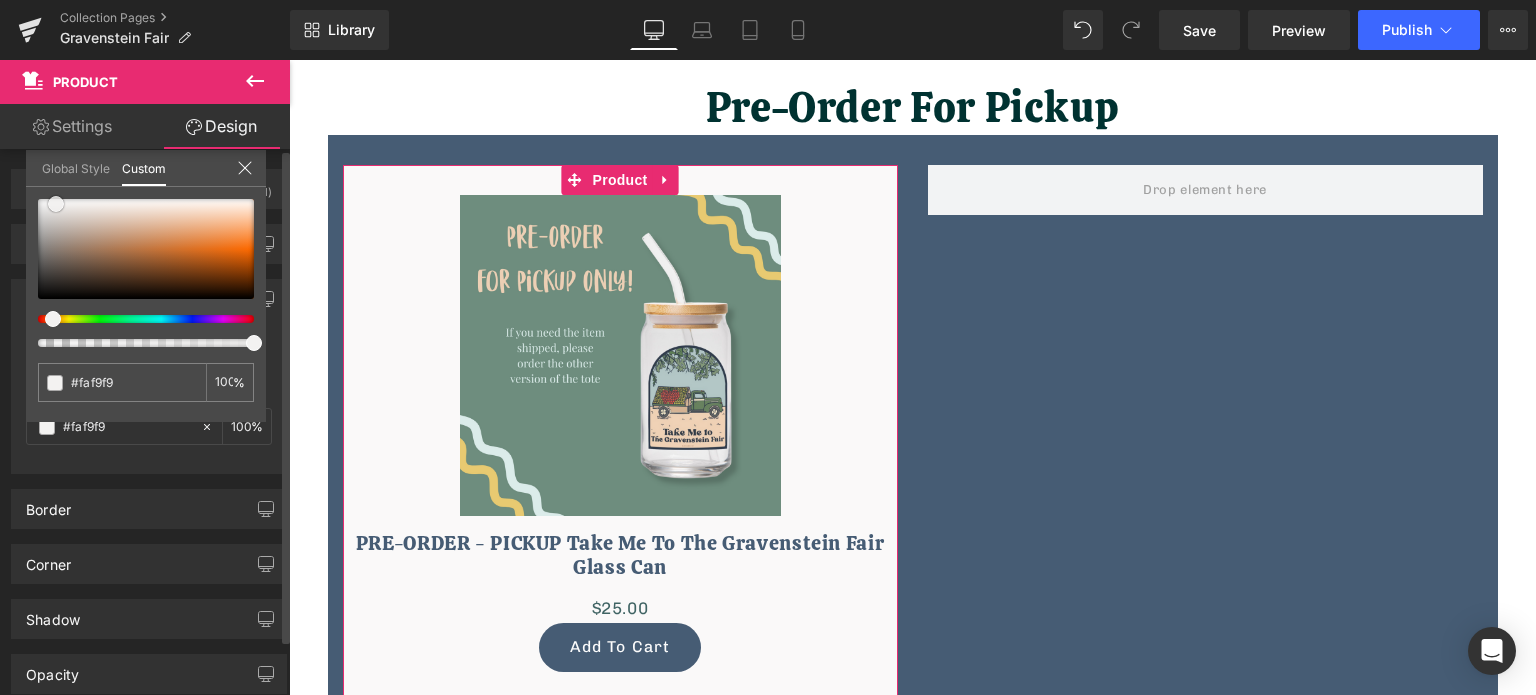 type on "#f3f2f1" 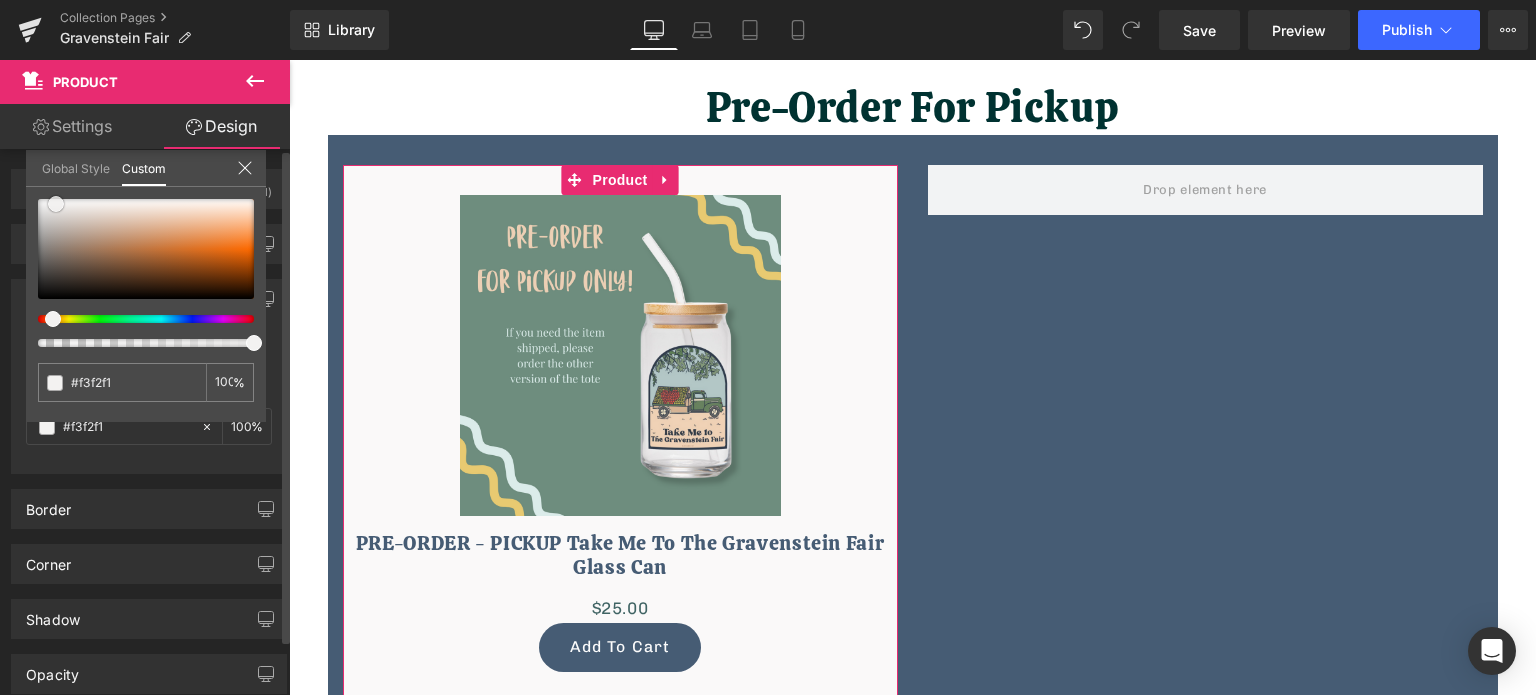 type on "#f0efee" 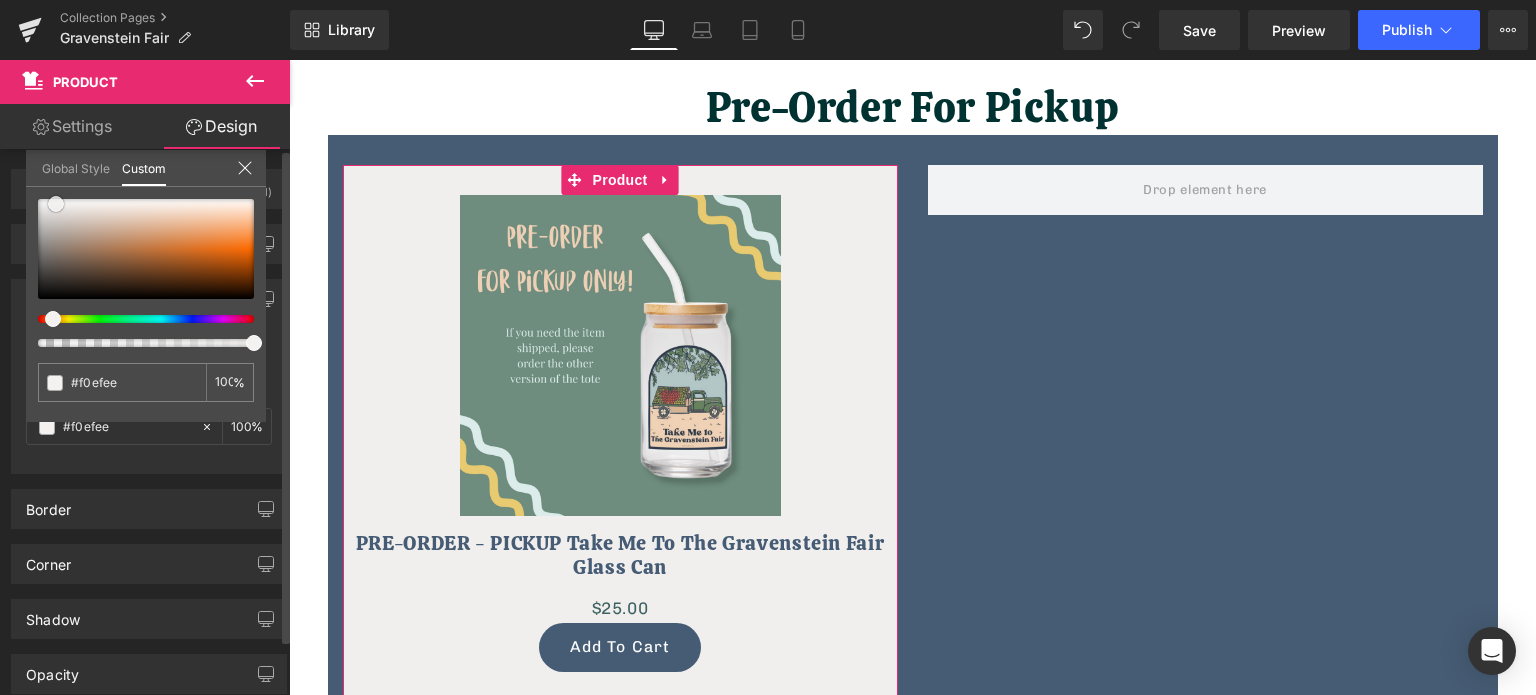 type on "#eeedeb" 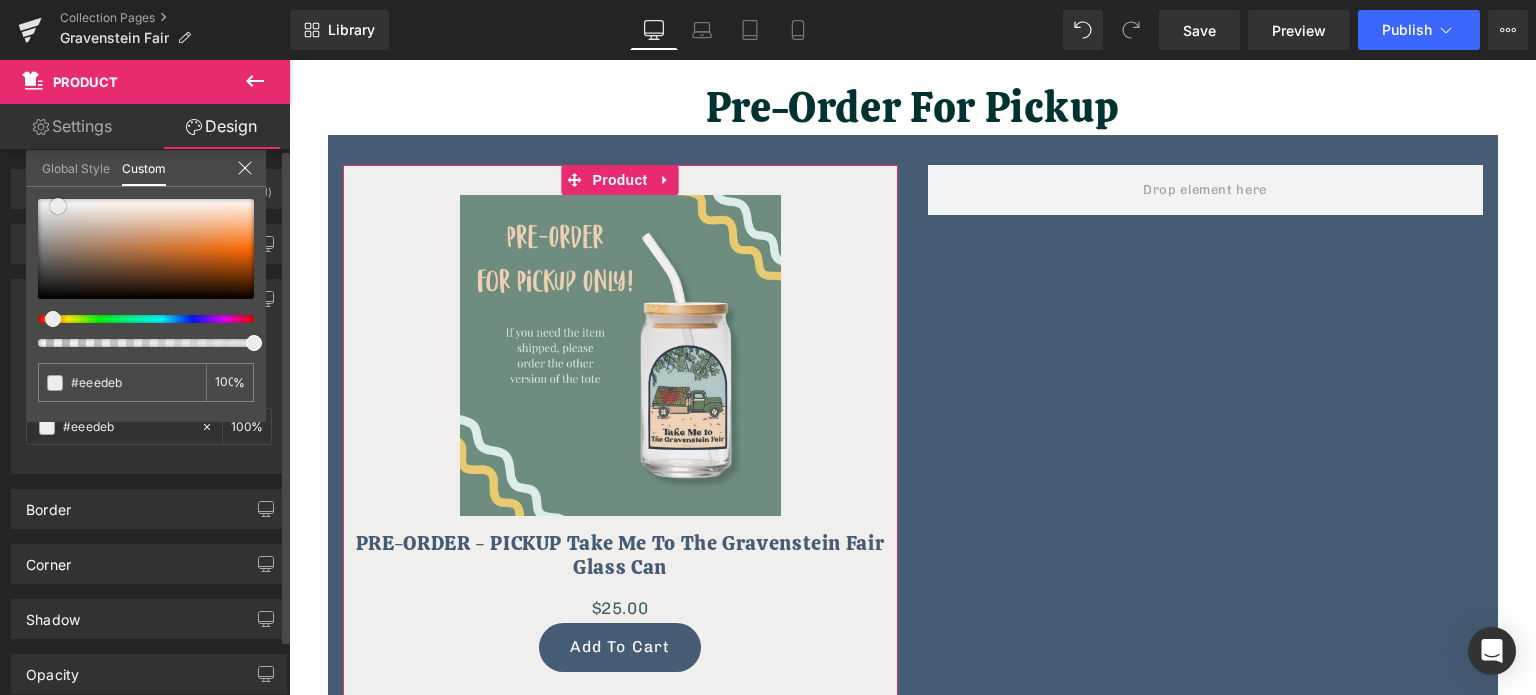 click at bounding box center [58, 206] 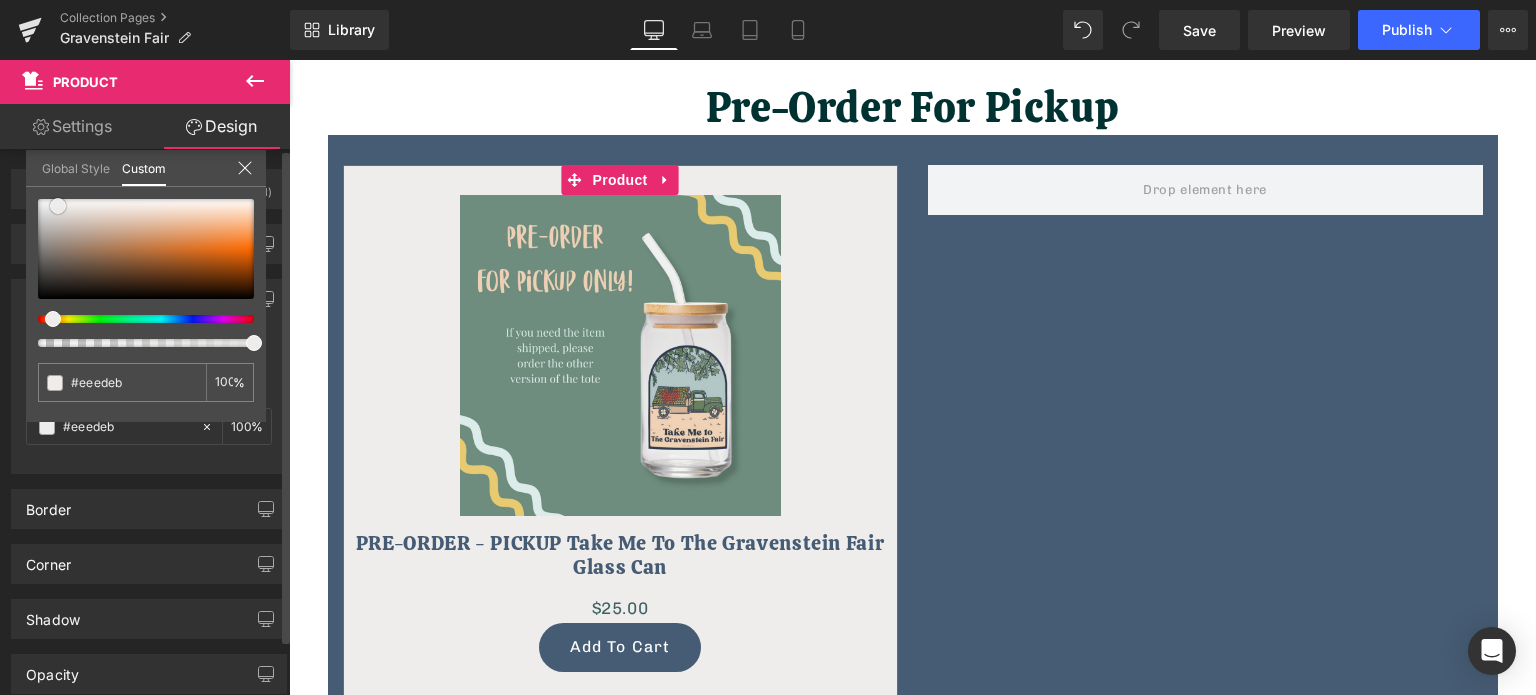 click at bounding box center (58, 206) 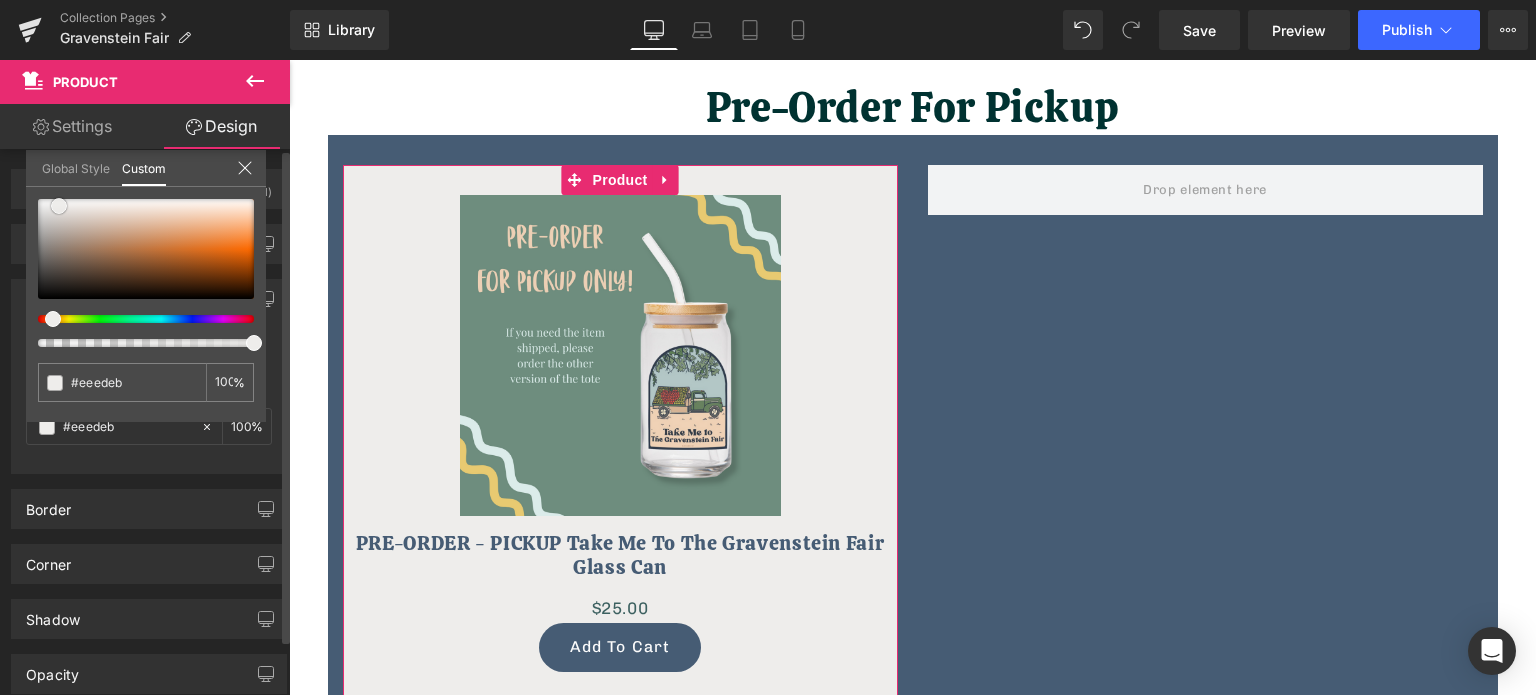 type on "#efedea" 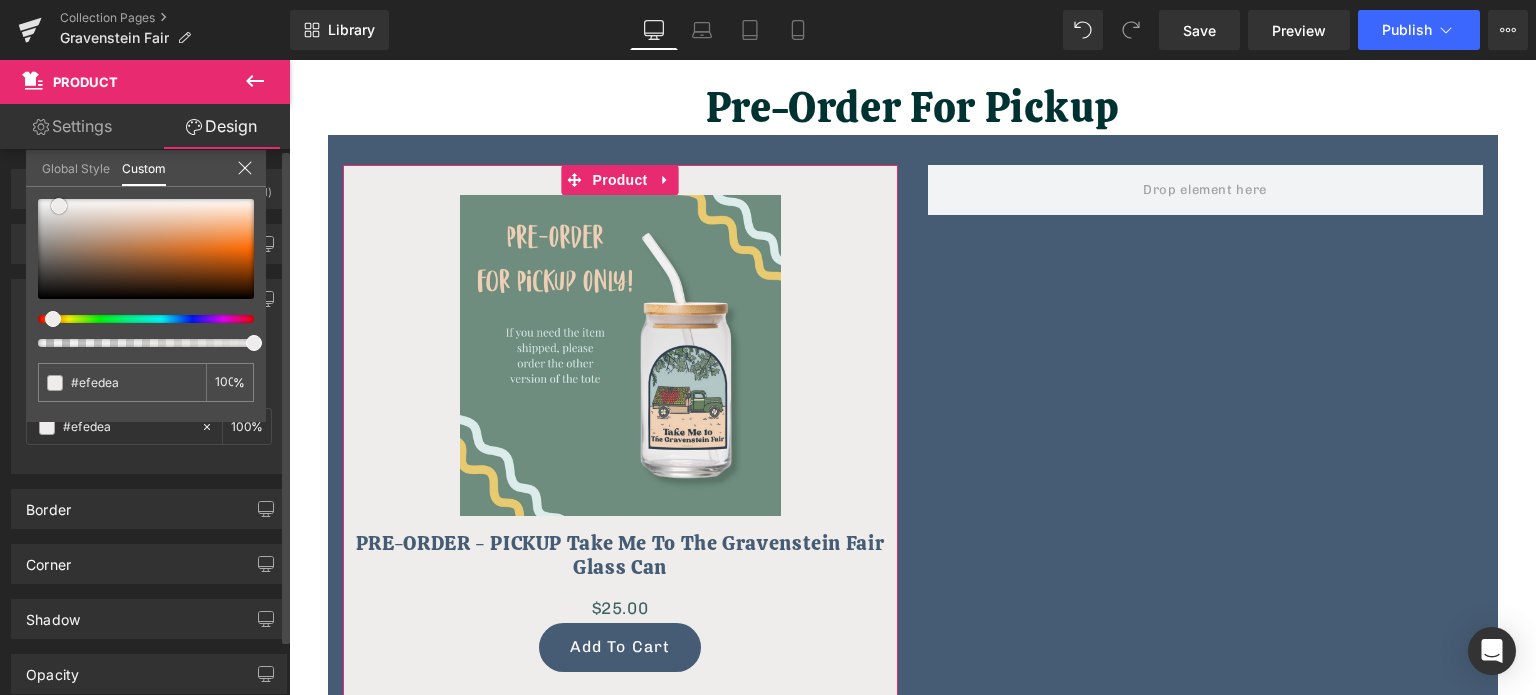 type on "#f1f0ed" 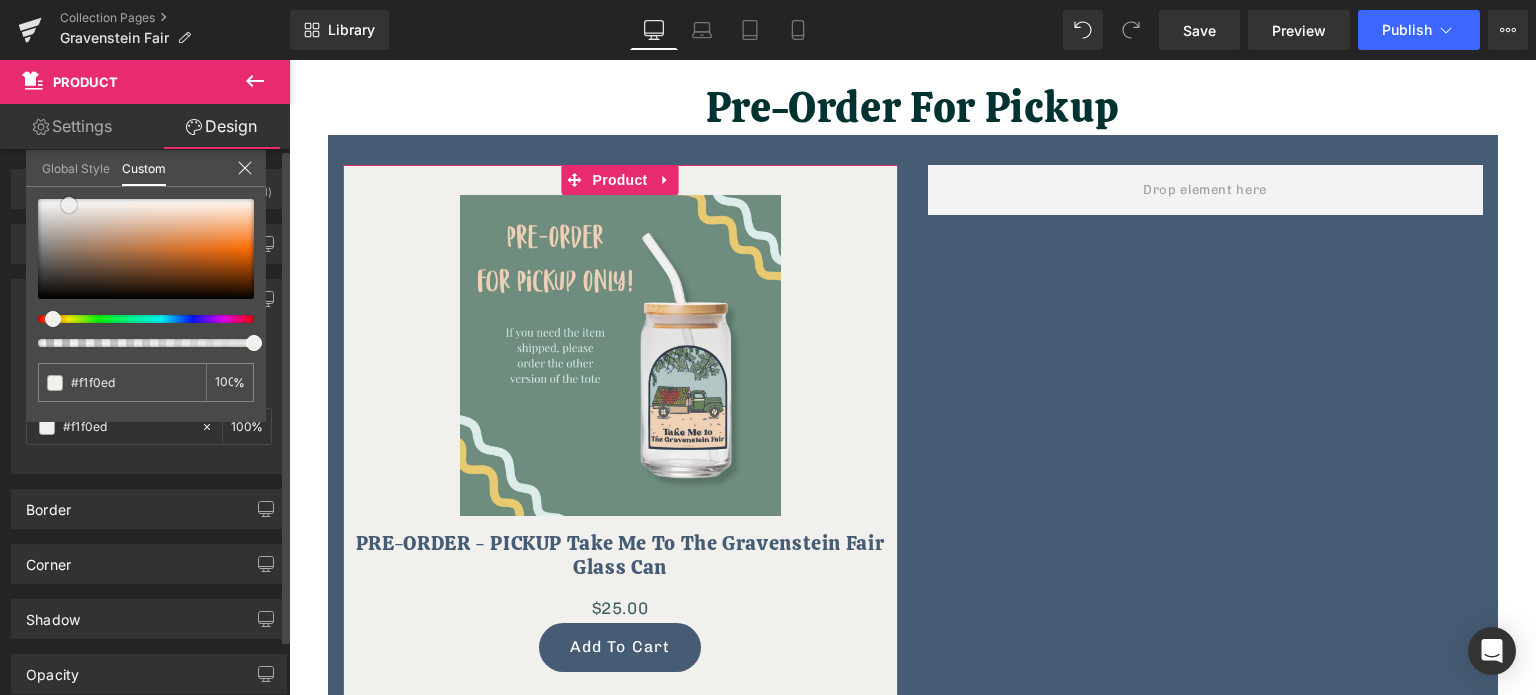type on "#efeeeb" 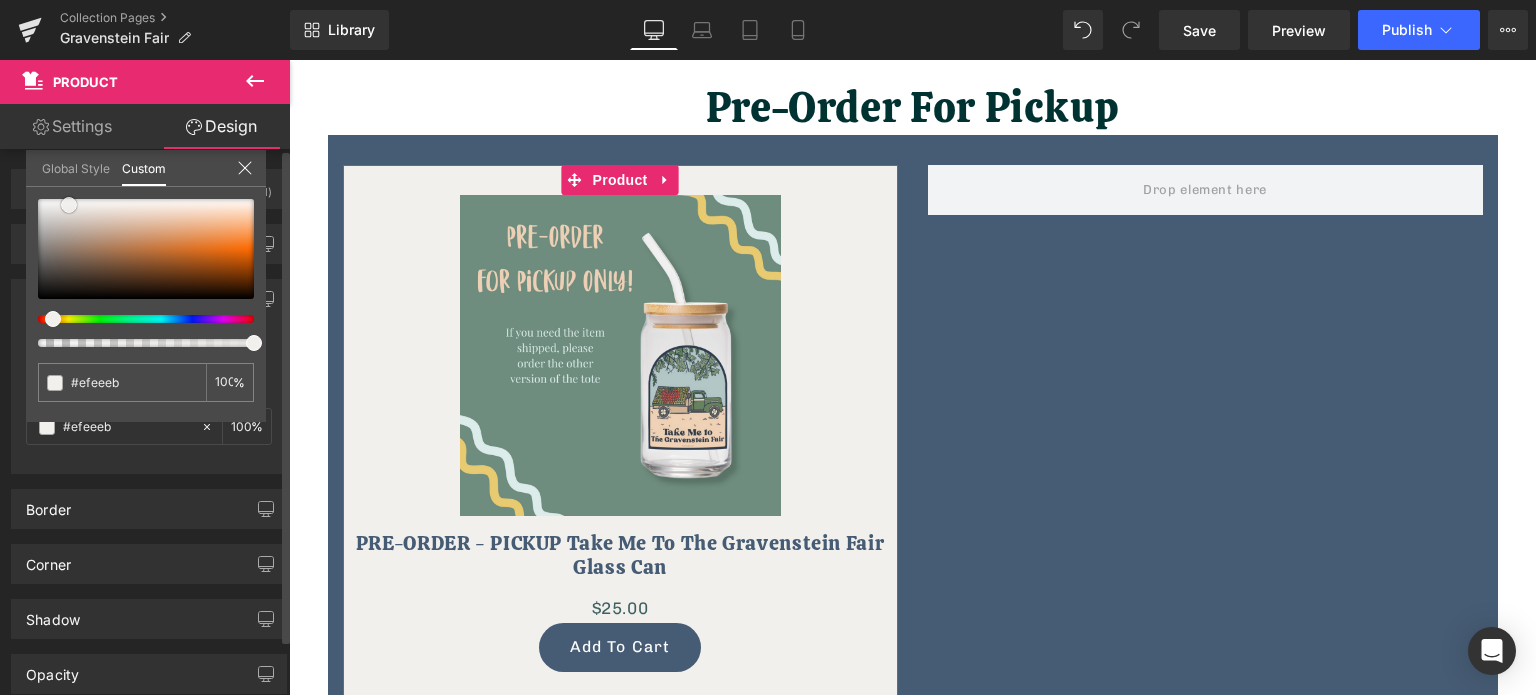 type on "#efeeea" 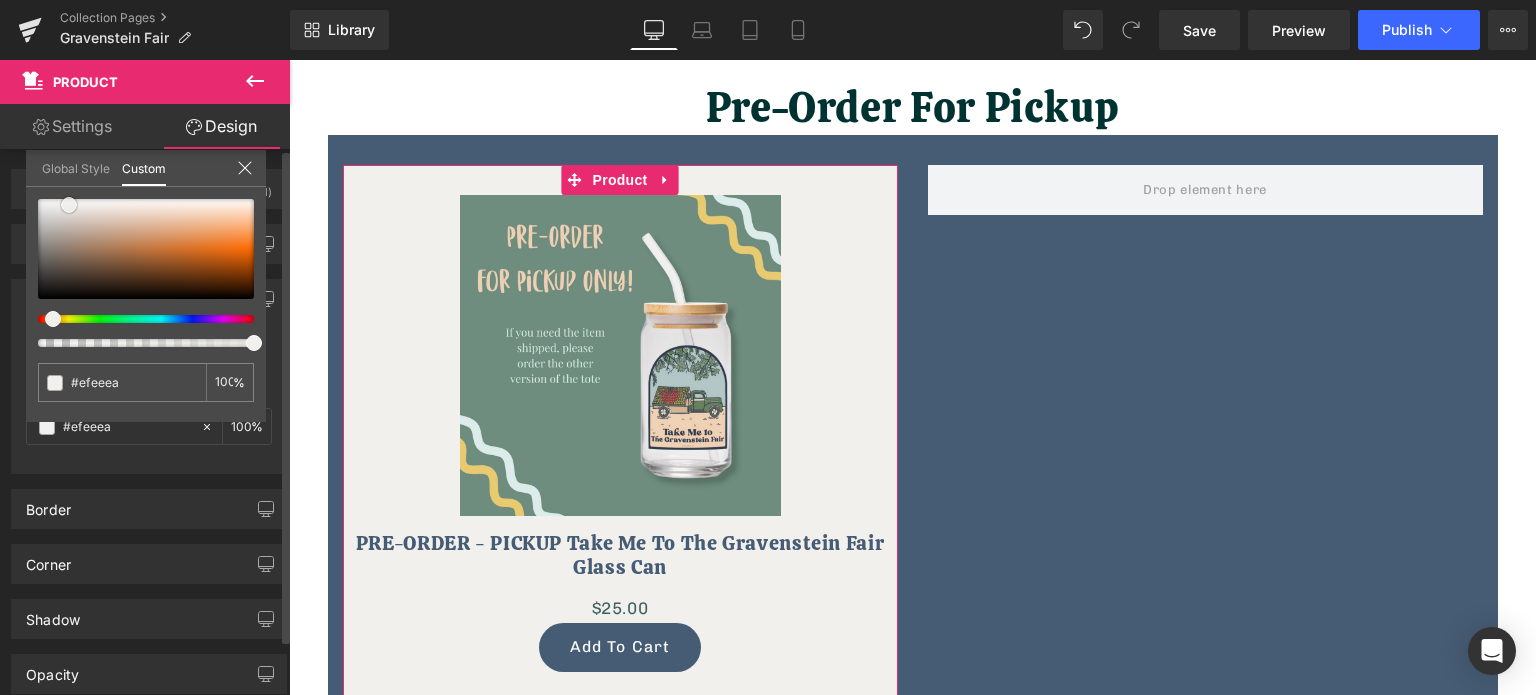 drag, startPoint x: 68, startPoint y: 205, endPoint x: 78, endPoint y: 206, distance: 10.049875 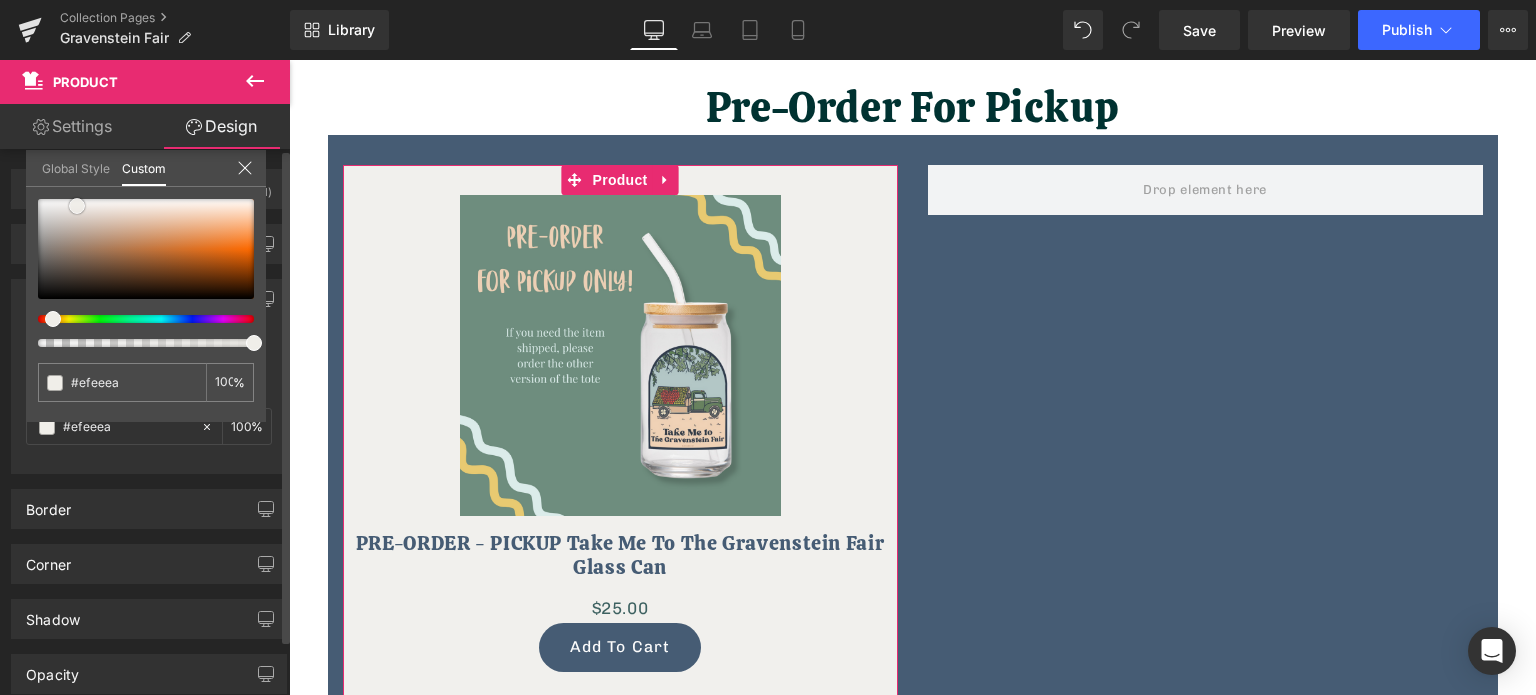 type on "#f0eeea" 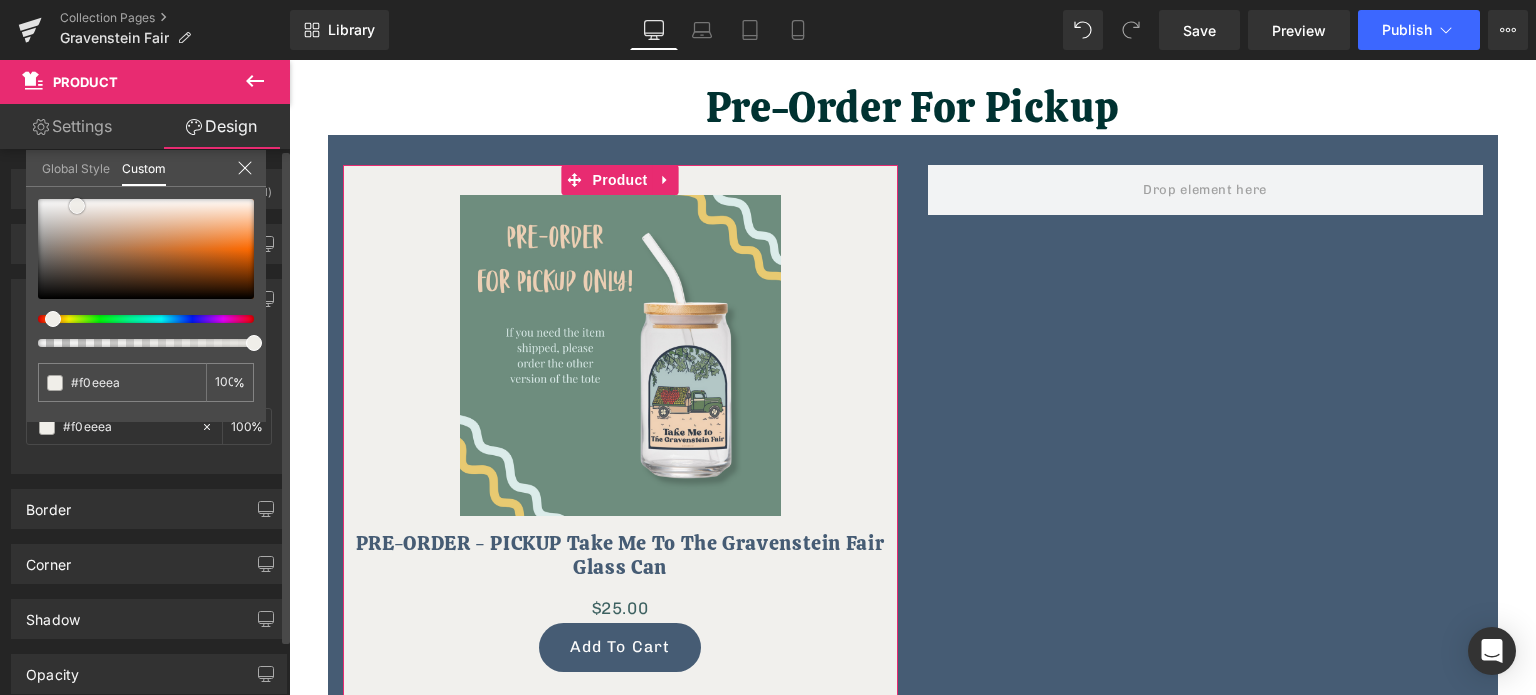 type on "#f0eee9" 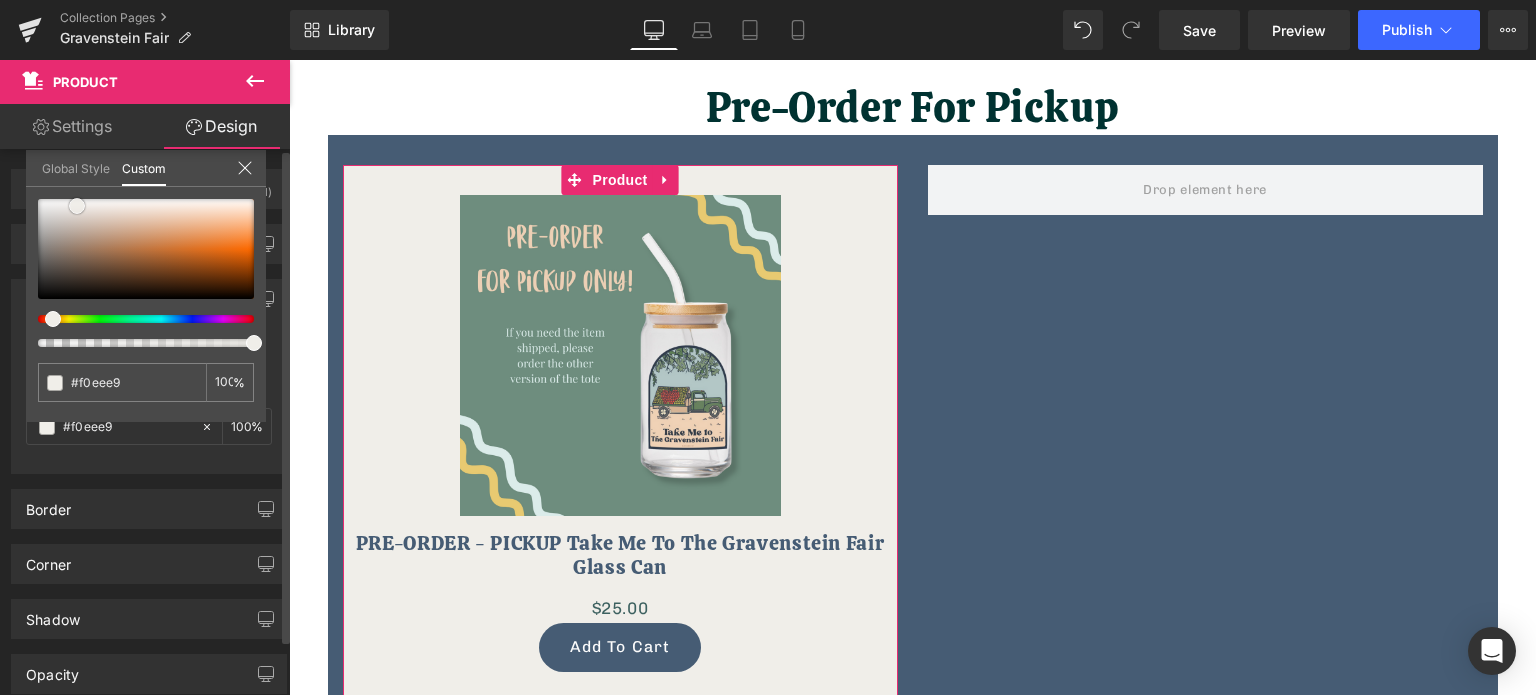 type on "#eeece6" 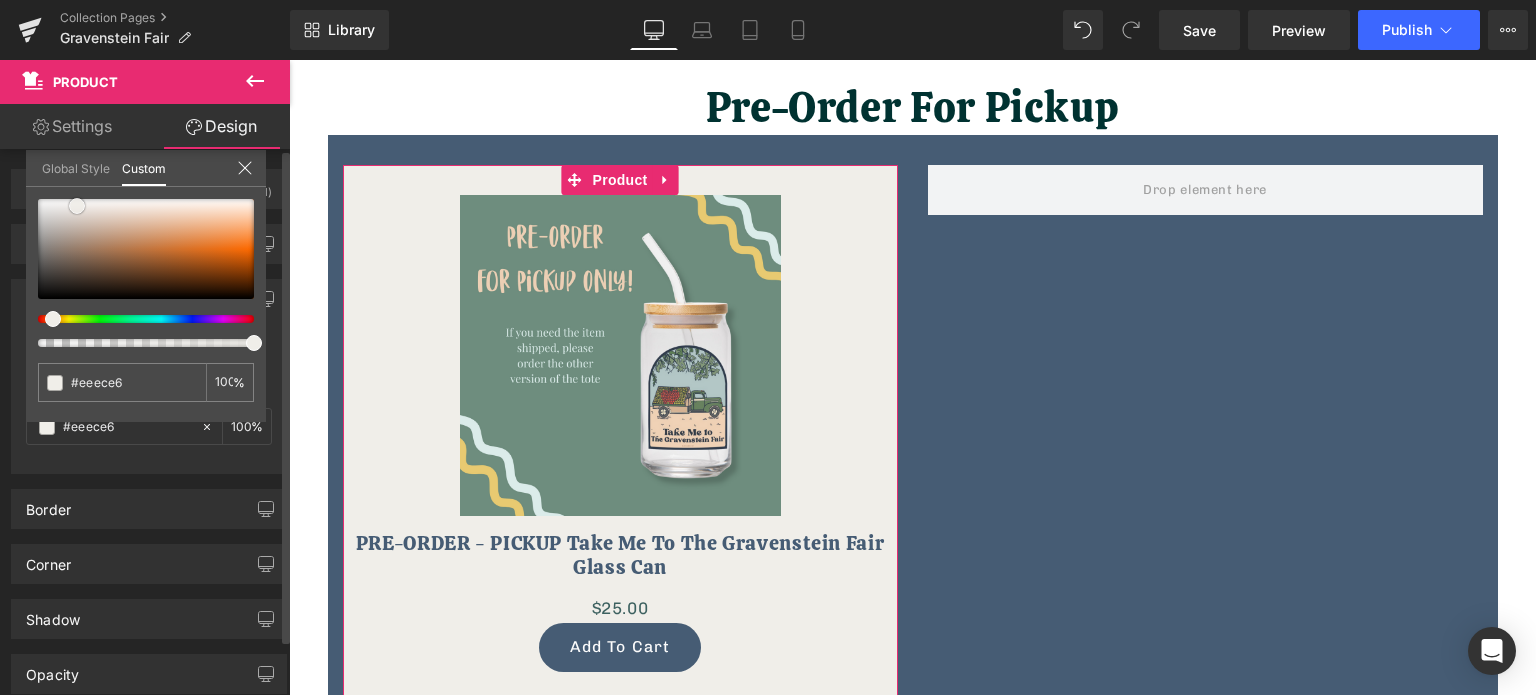 type on "#e9e6dc" 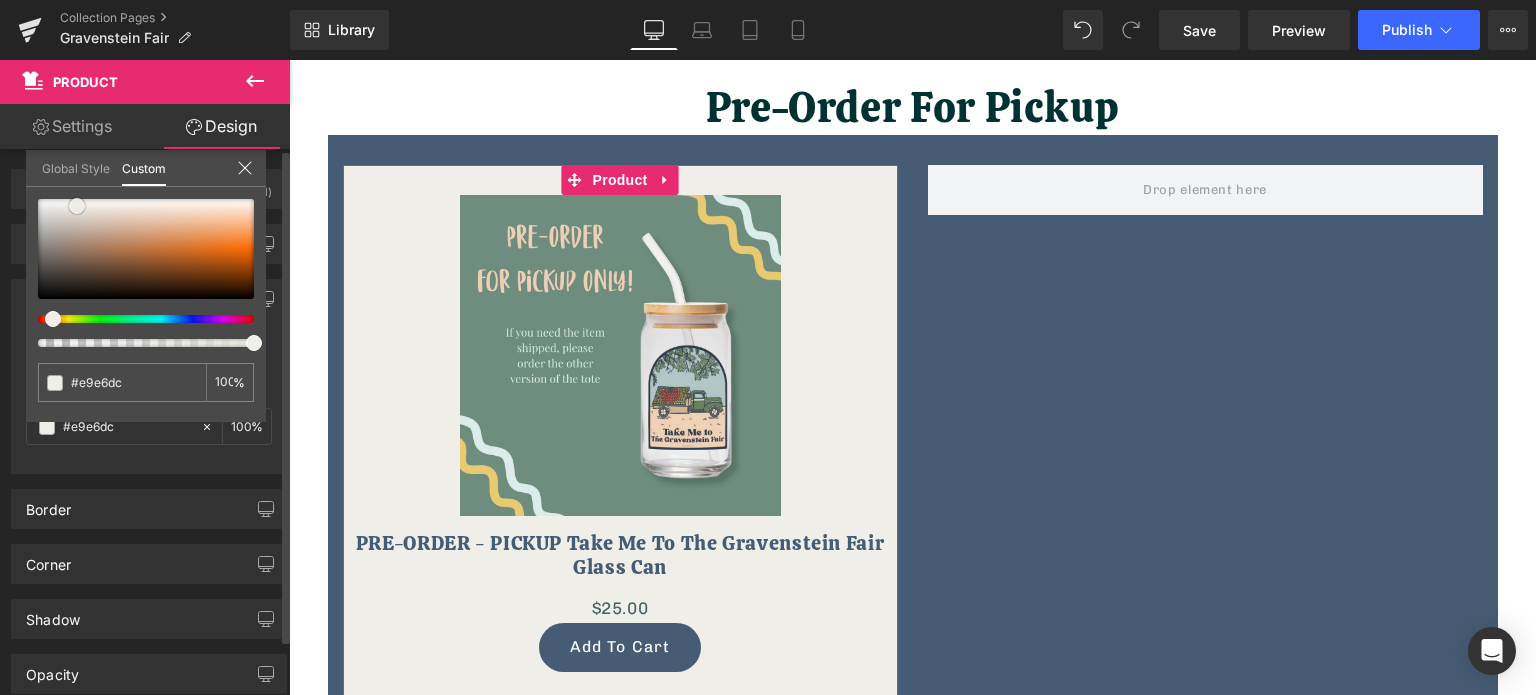 type on "#e9e2d2" 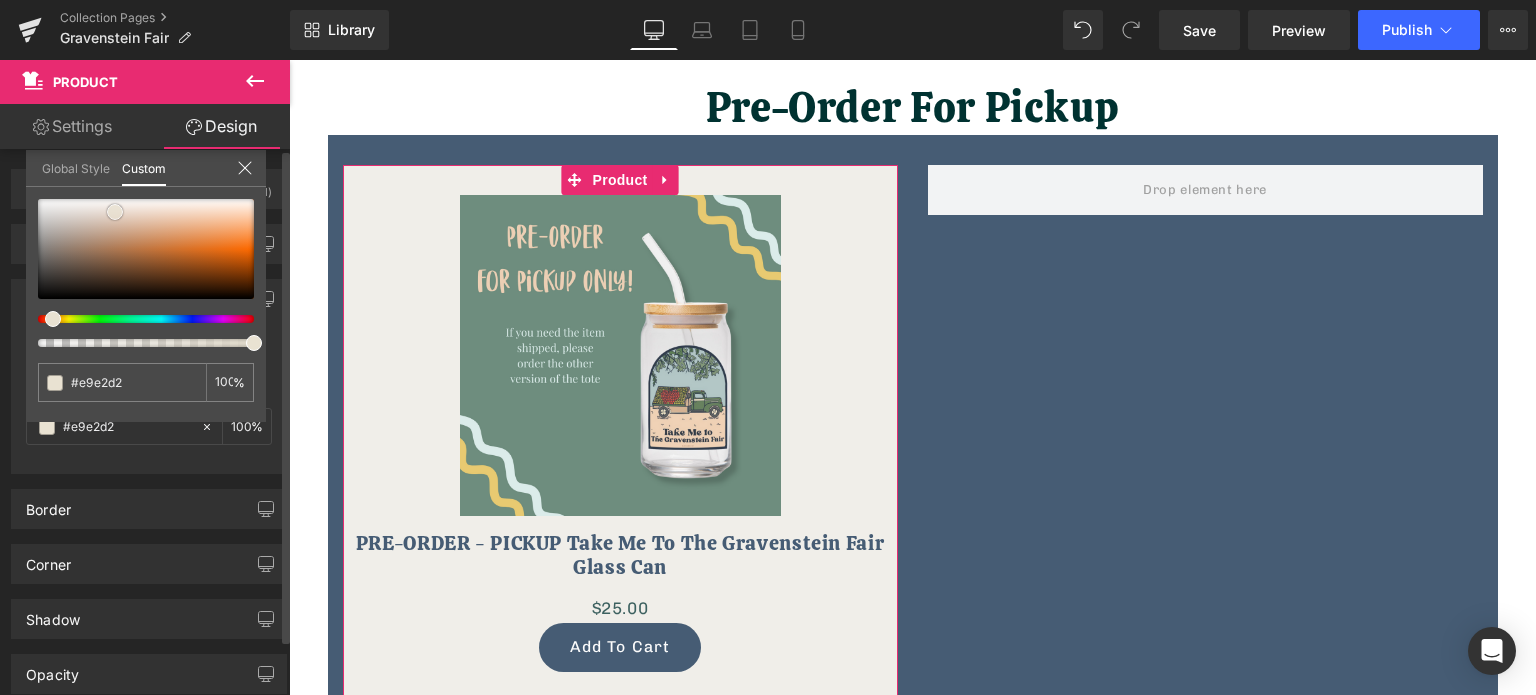 type on "#ede6d8" 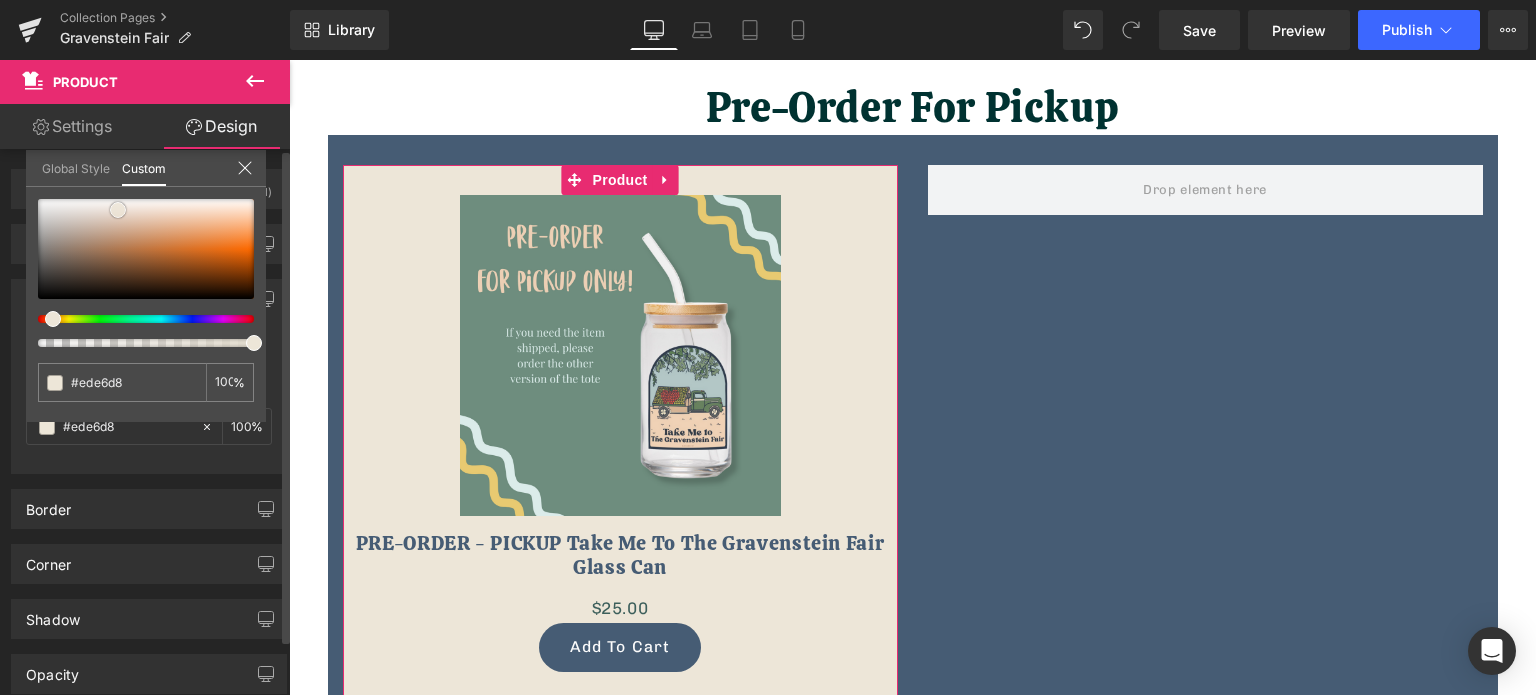 type on "#ffffff" 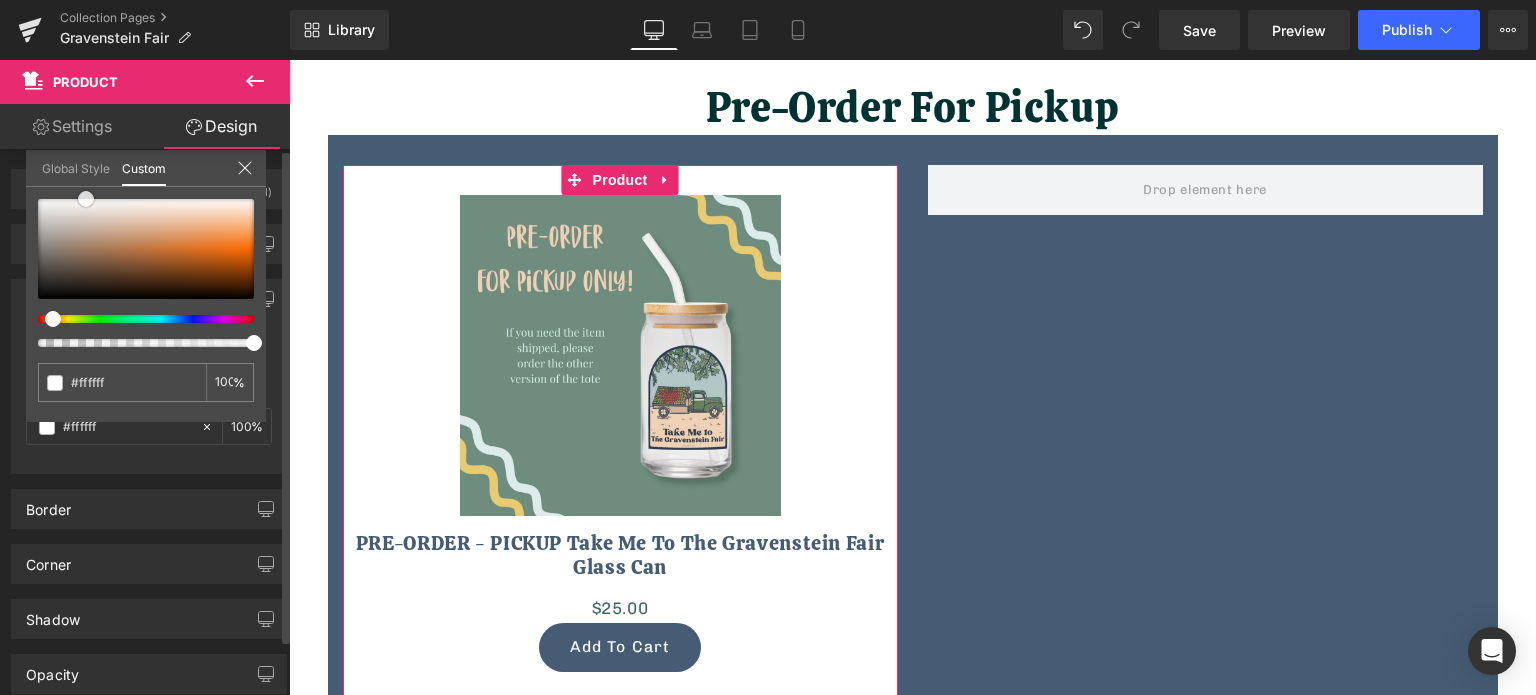 type on "#fdfcfb" 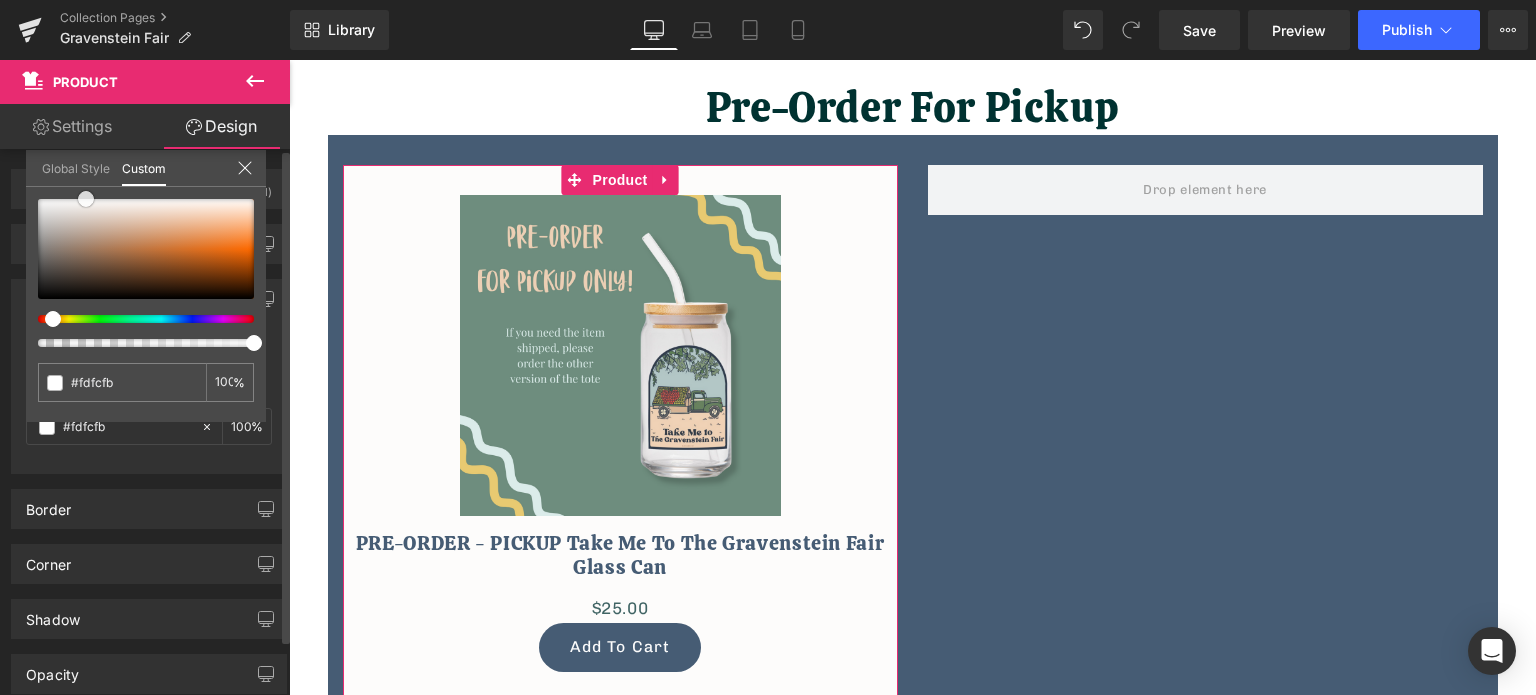 type on "#fbf9f8" 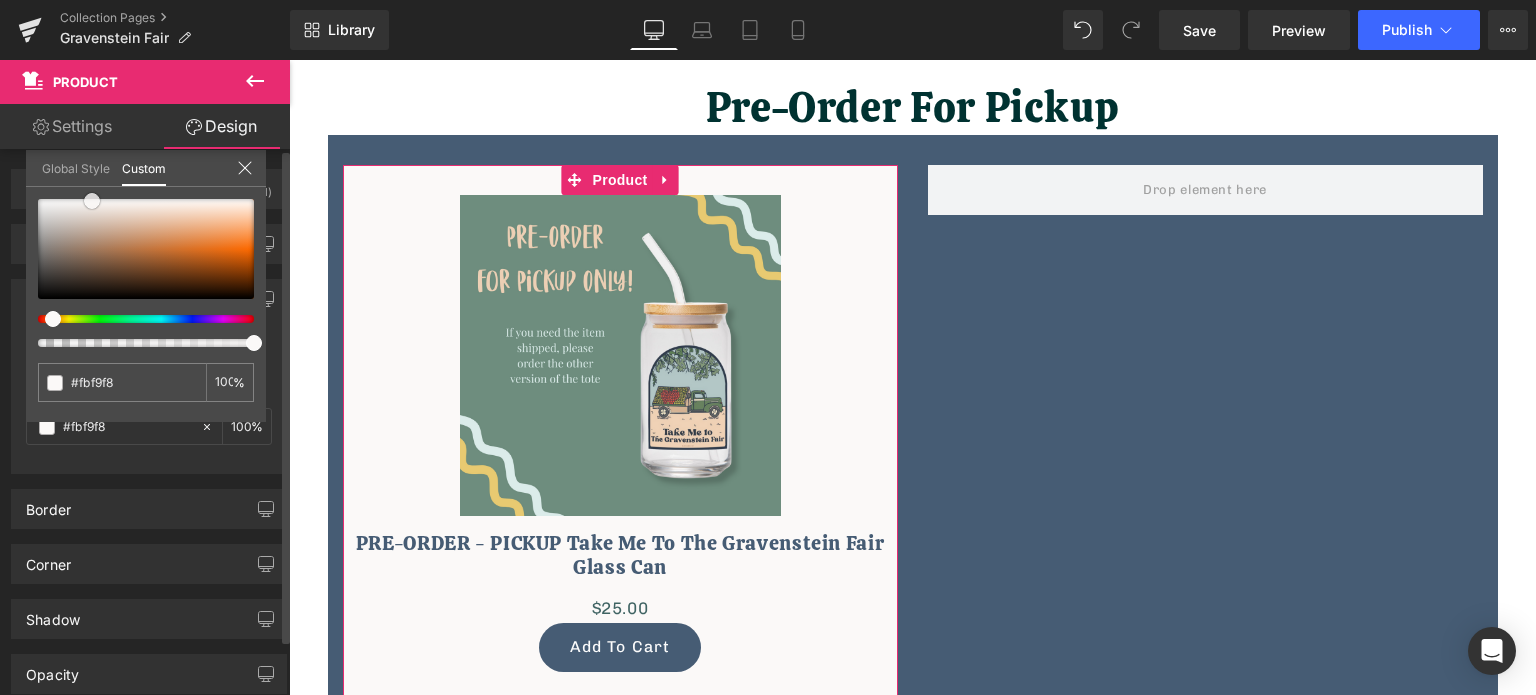 type on "#f9f6f5" 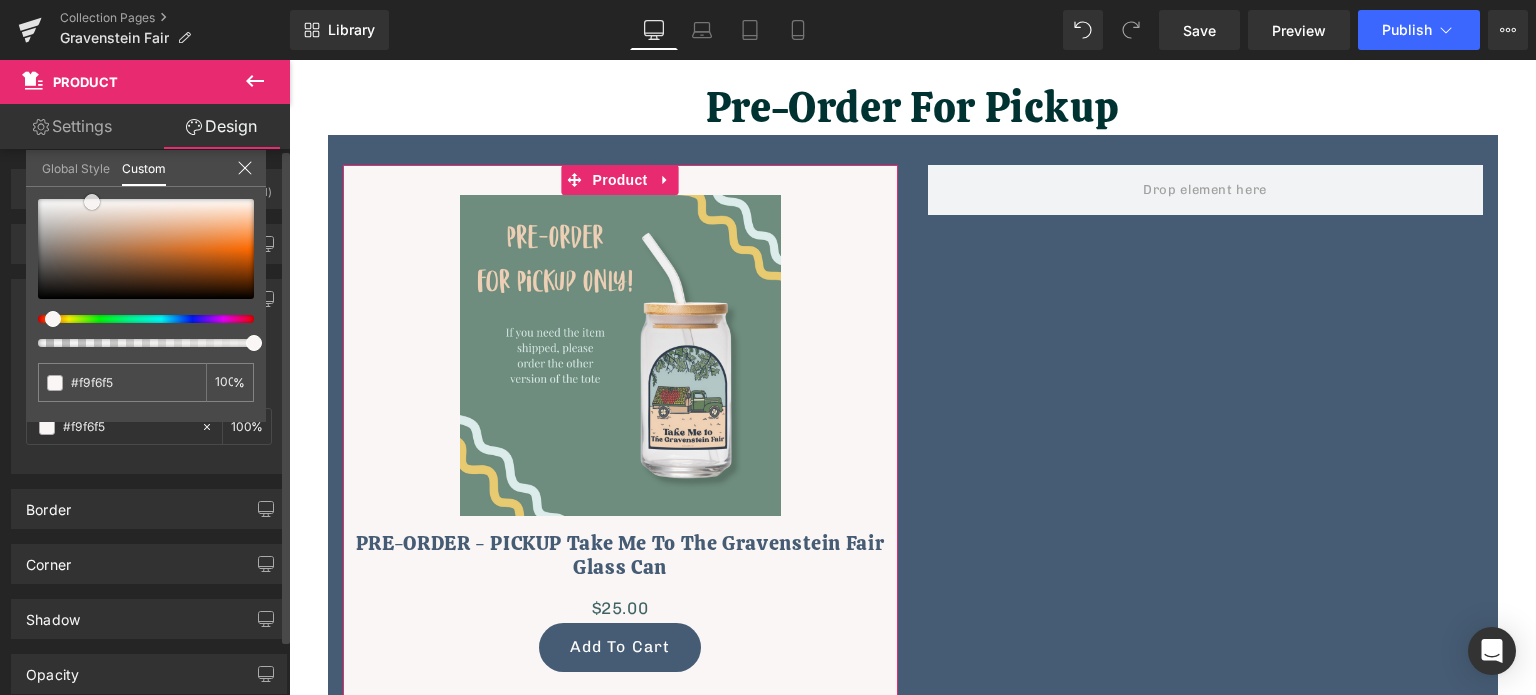 drag, startPoint x: 120, startPoint y: 209, endPoint x: 94, endPoint y: 201, distance: 27.202942 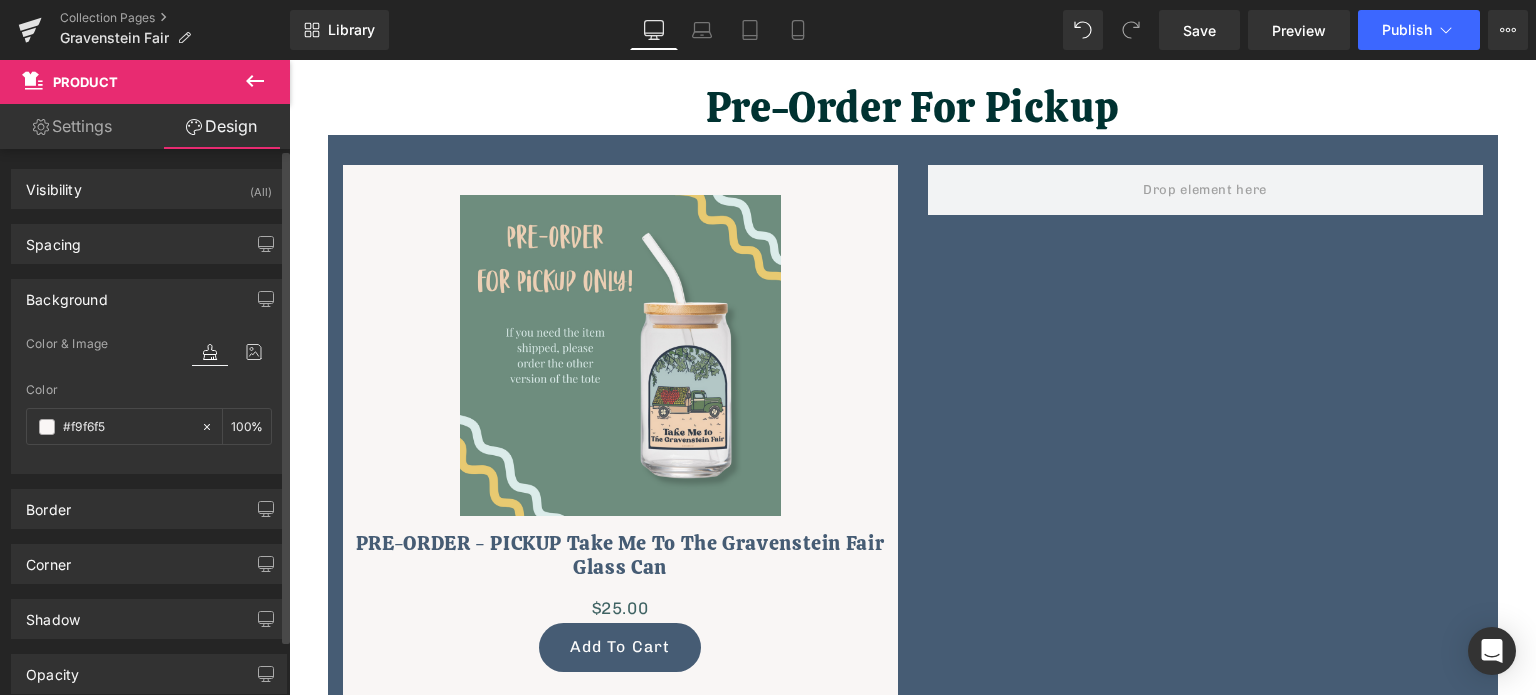 click on "Skip to content
Petaluma Art & Garden - Sun, July 13th - 11am - 5pm - Lot A
Card Bar
Card Bar
The Card Bar
New Cards
Holiday Cards" at bounding box center (912, 2186) 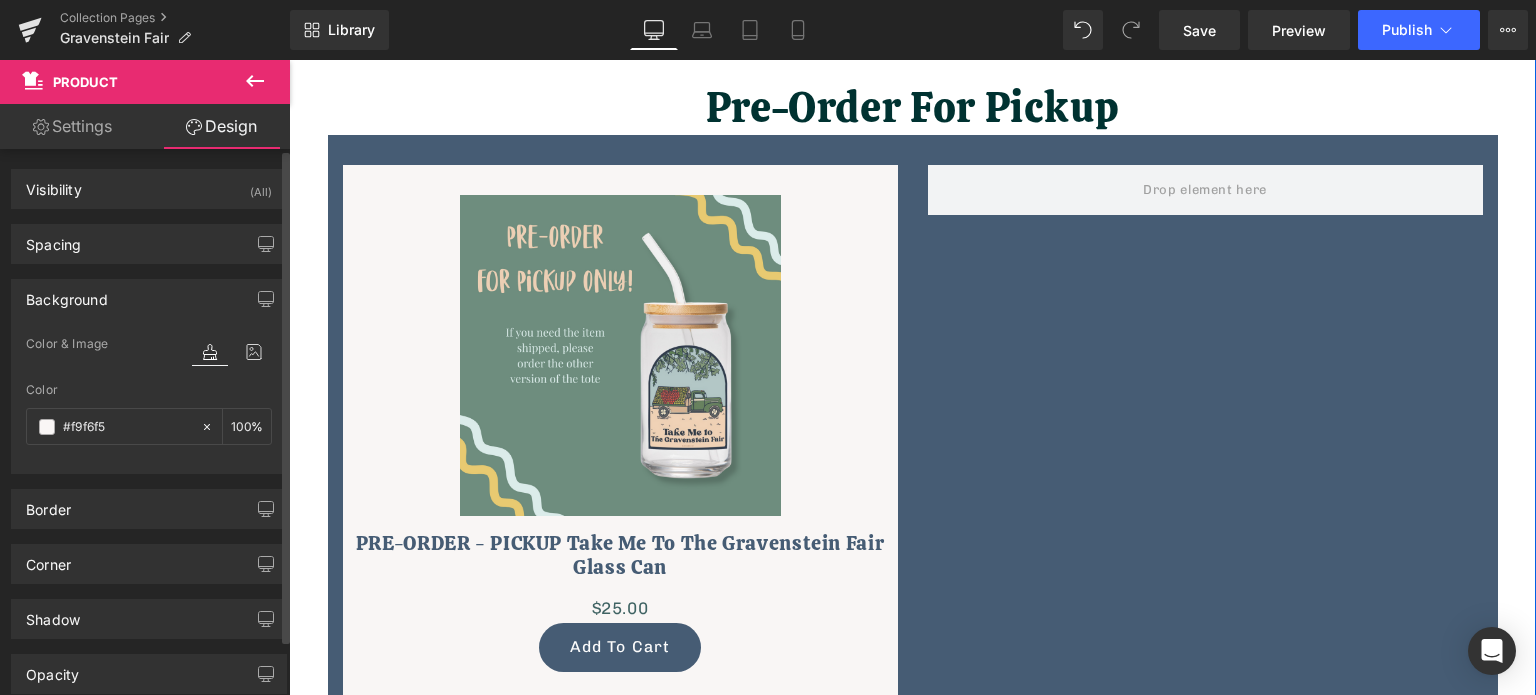 scroll, scrollTop: 800, scrollLeft: 0, axis: vertical 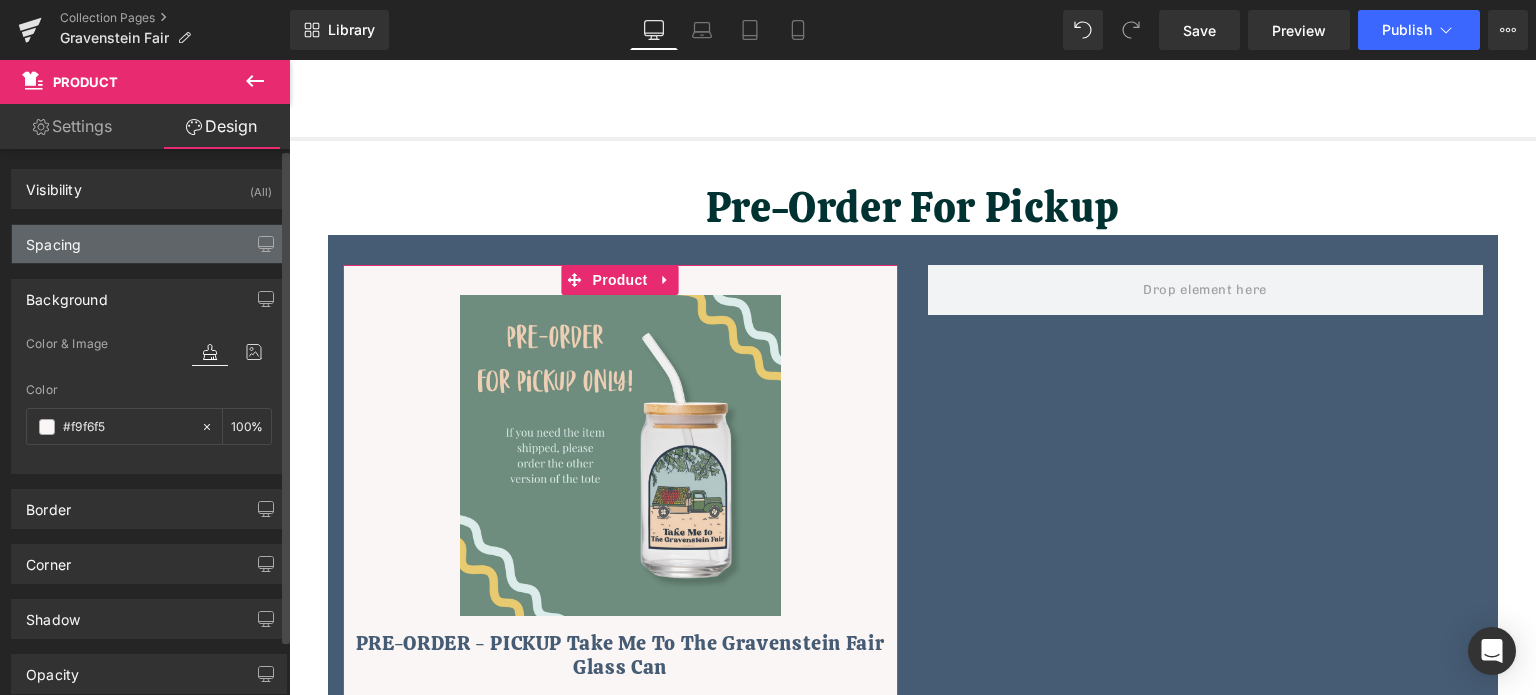 click on "Spacing" at bounding box center [149, 244] 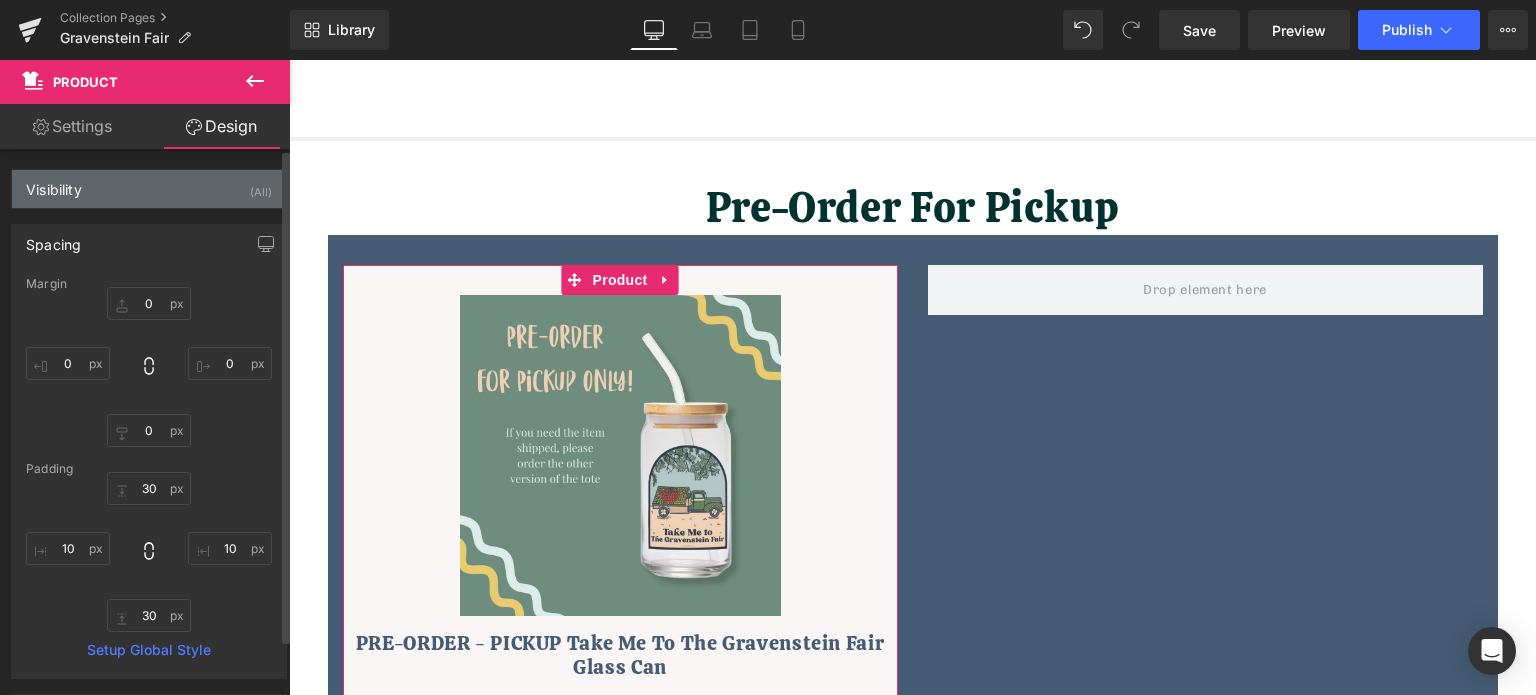 click on "Visibility
(All)" at bounding box center [149, 189] 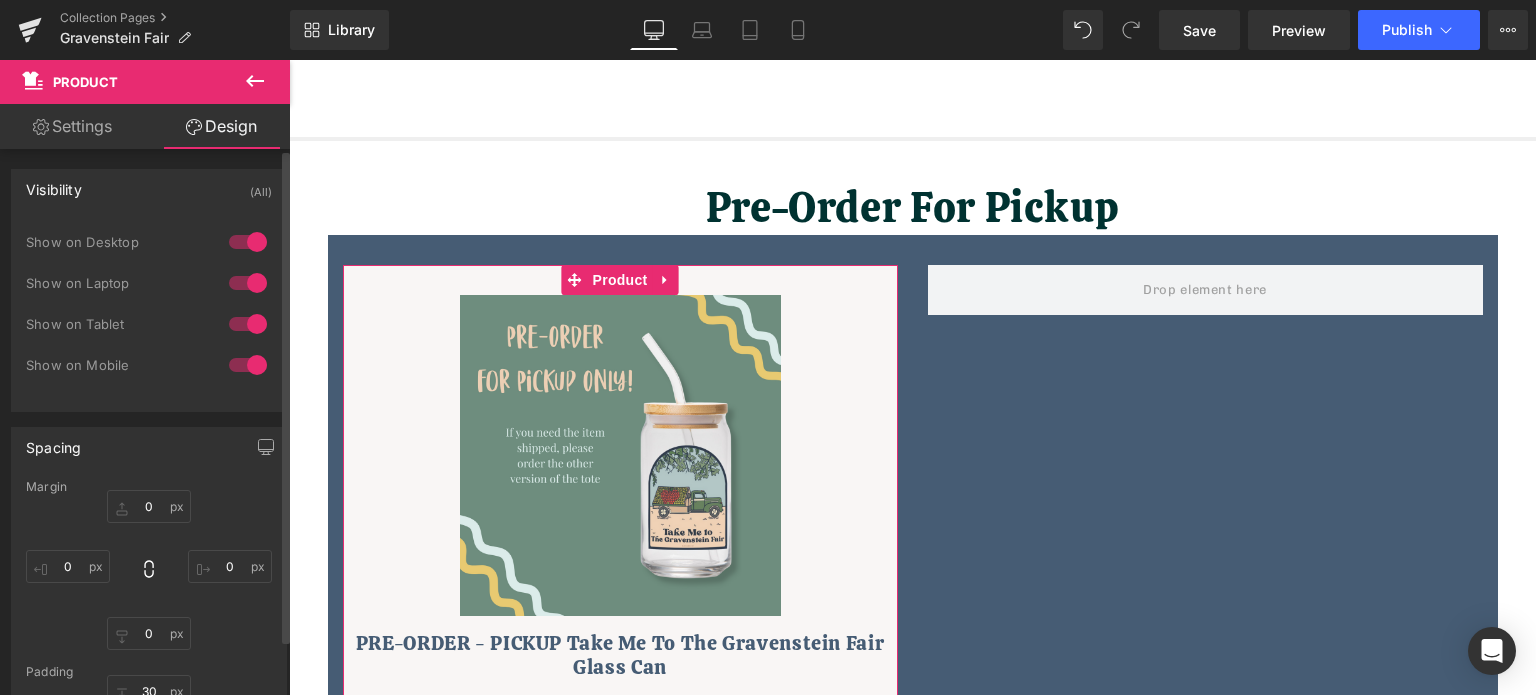 click on "Visibility" at bounding box center [54, 184] 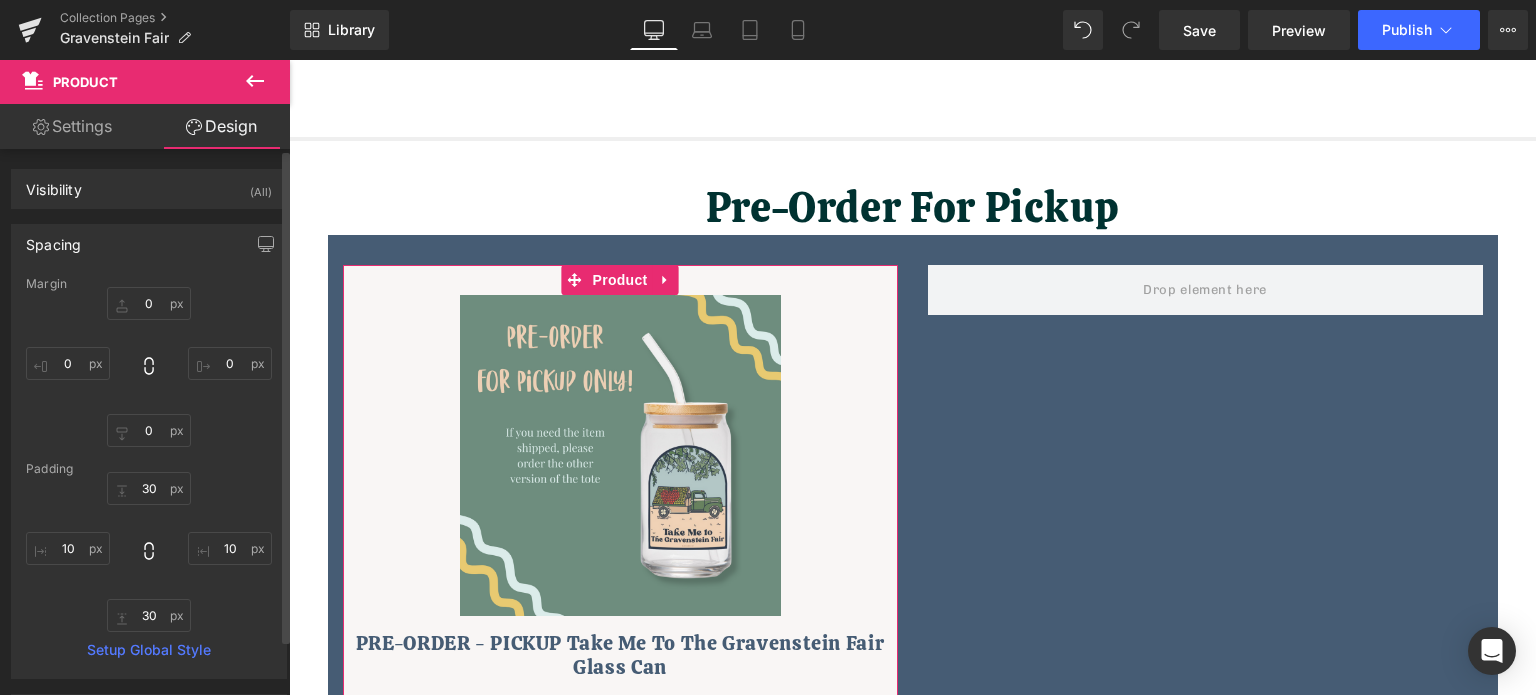 click on "Spacing" at bounding box center [53, 239] 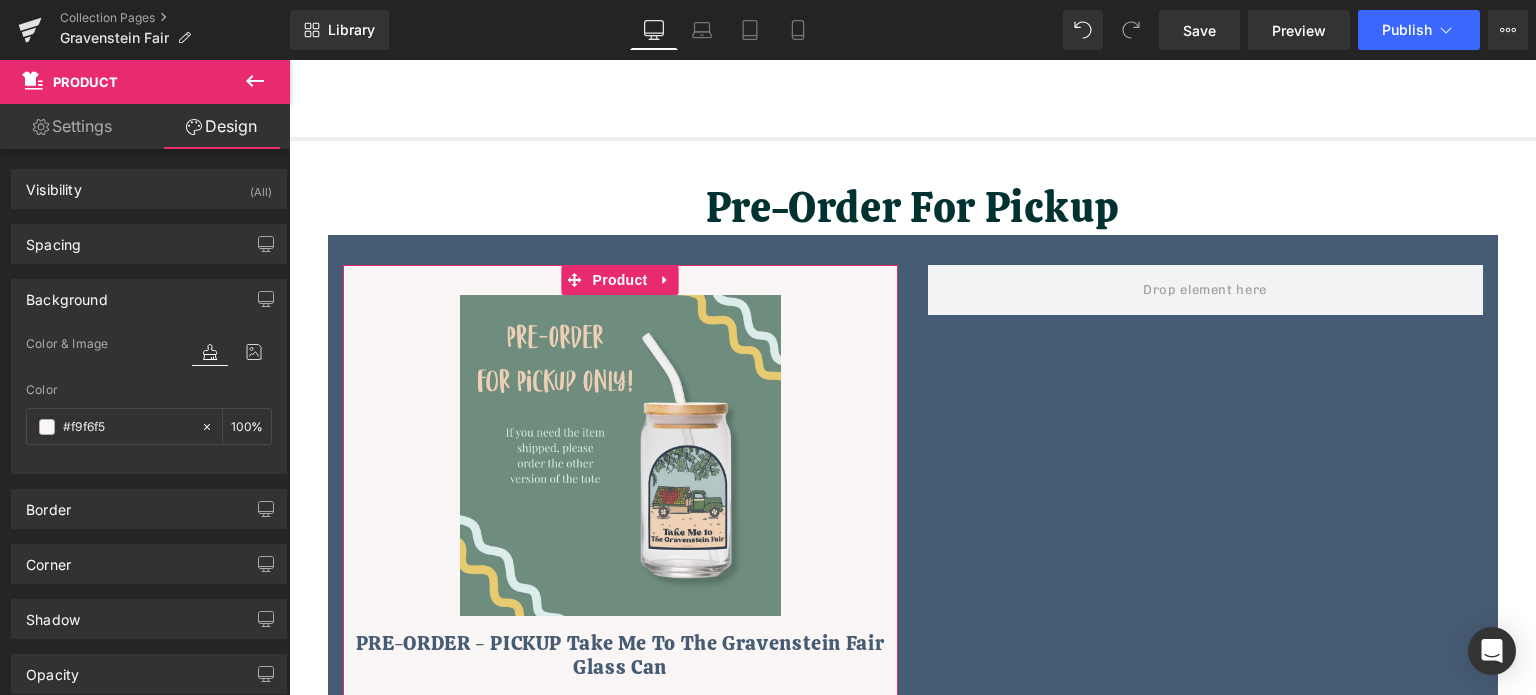 click on "Background" at bounding box center (67, 294) 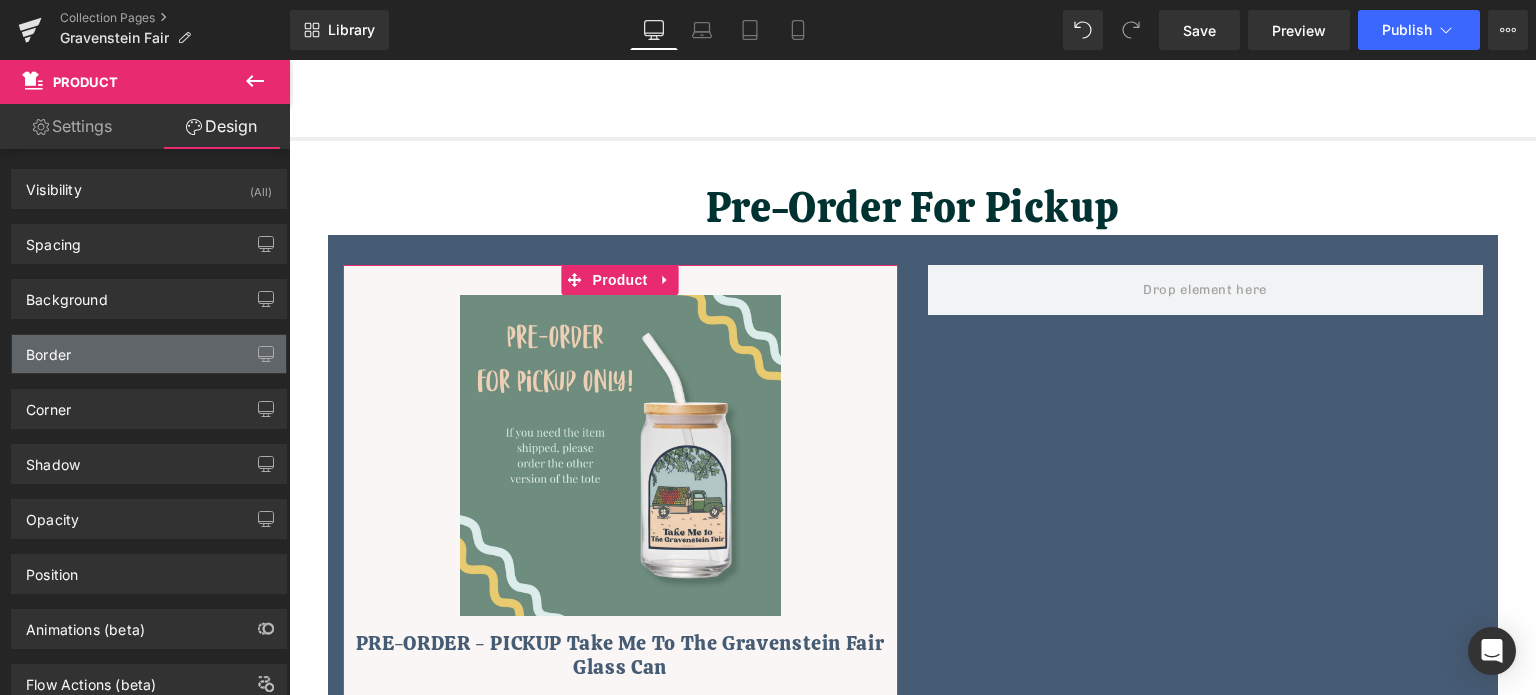 click on "Border" at bounding box center (149, 354) 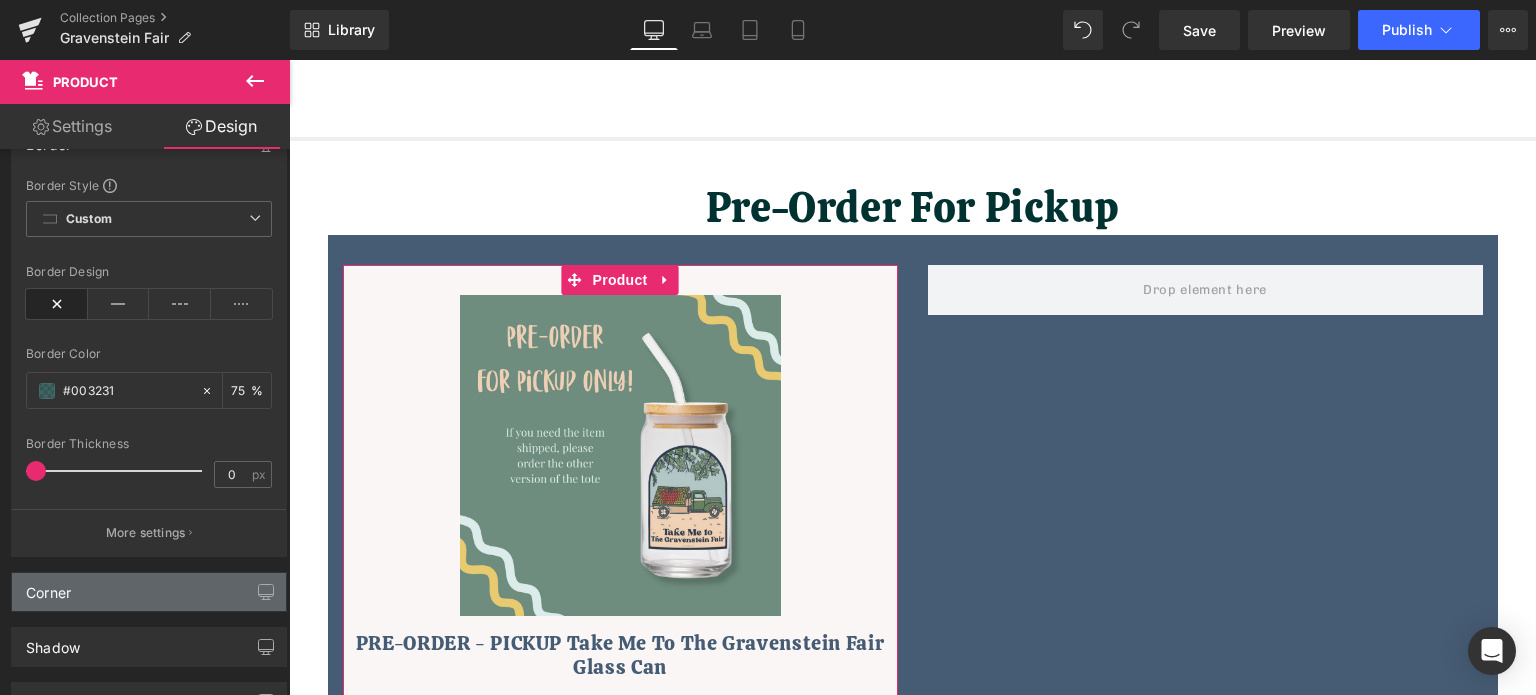 scroll, scrollTop: 300, scrollLeft: 0, axis: vertical 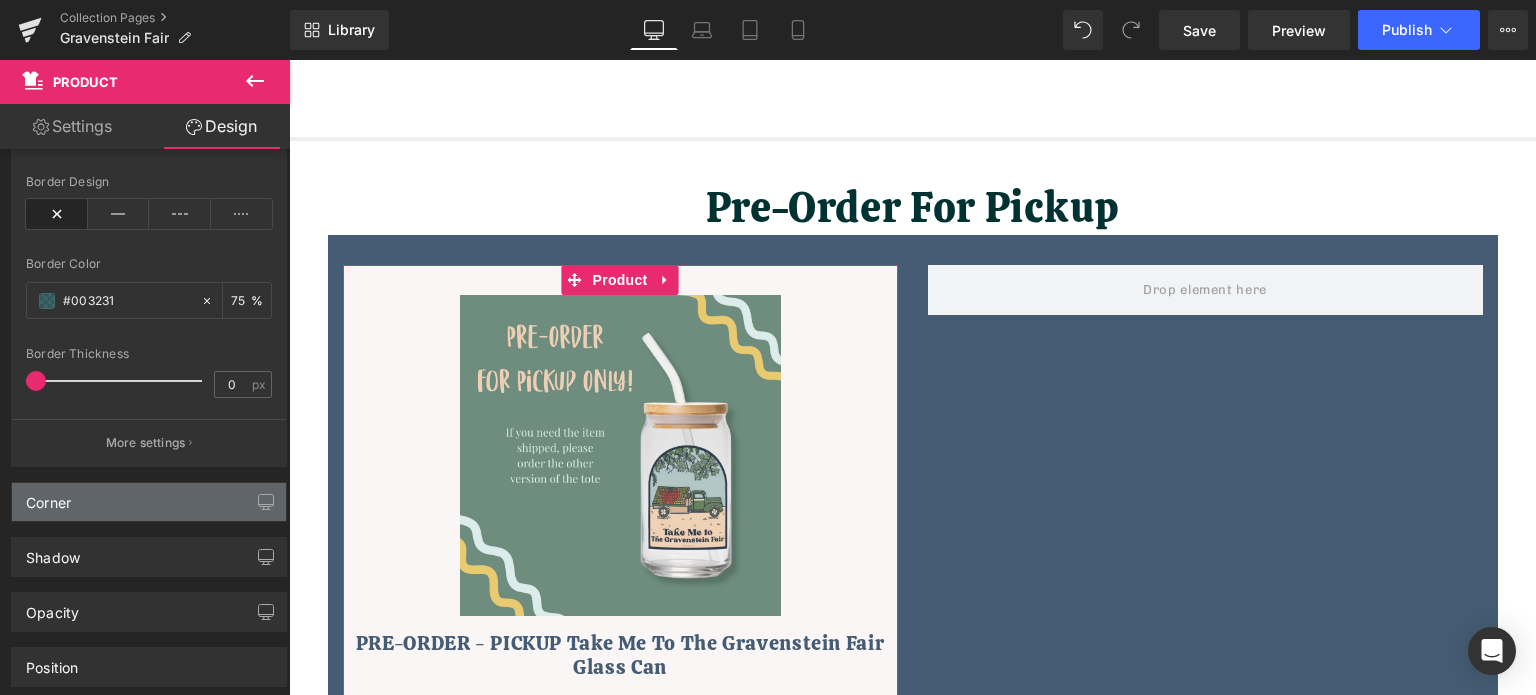 click on "Corner" at bounding box center (149, 502) 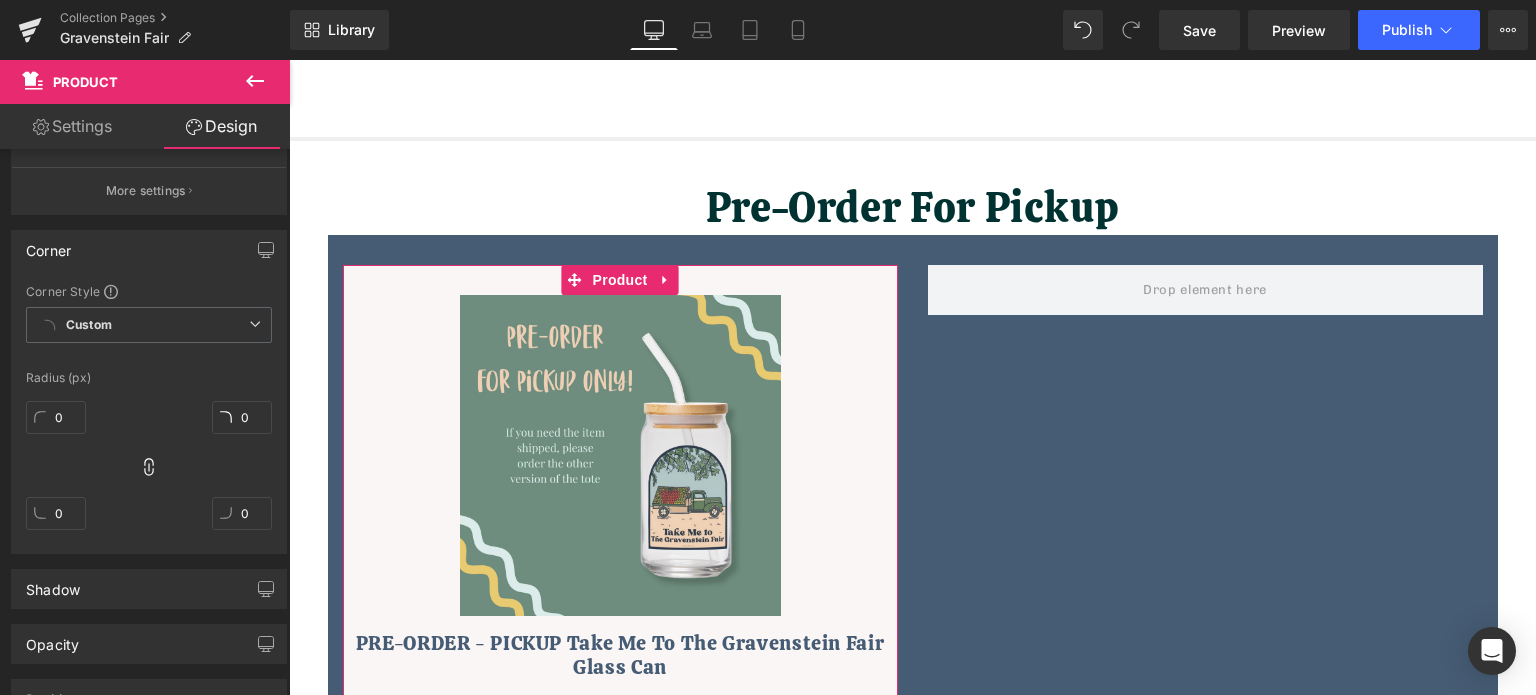 scroll, scrollTop: 600, scrollLeft: 0, axis: vertical 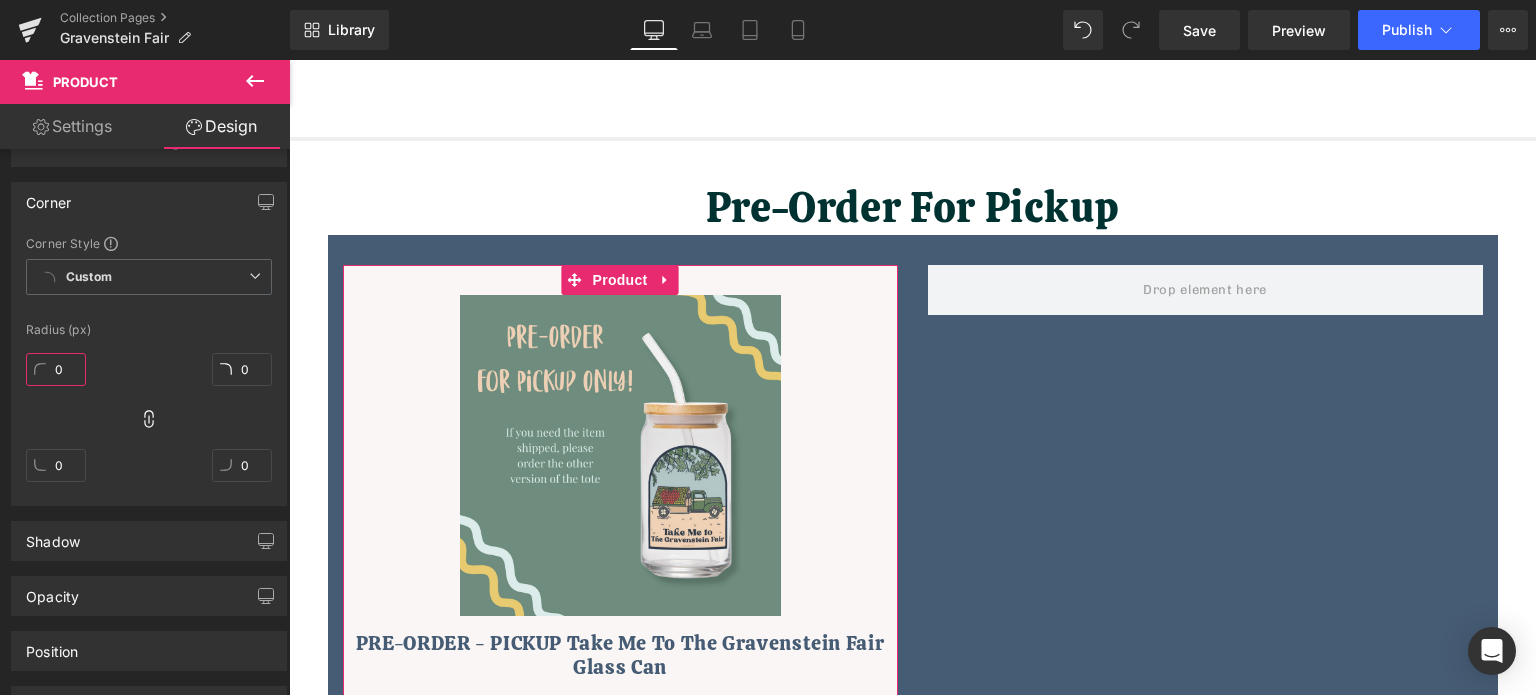 click on "0" at bounding box center [56, 369] 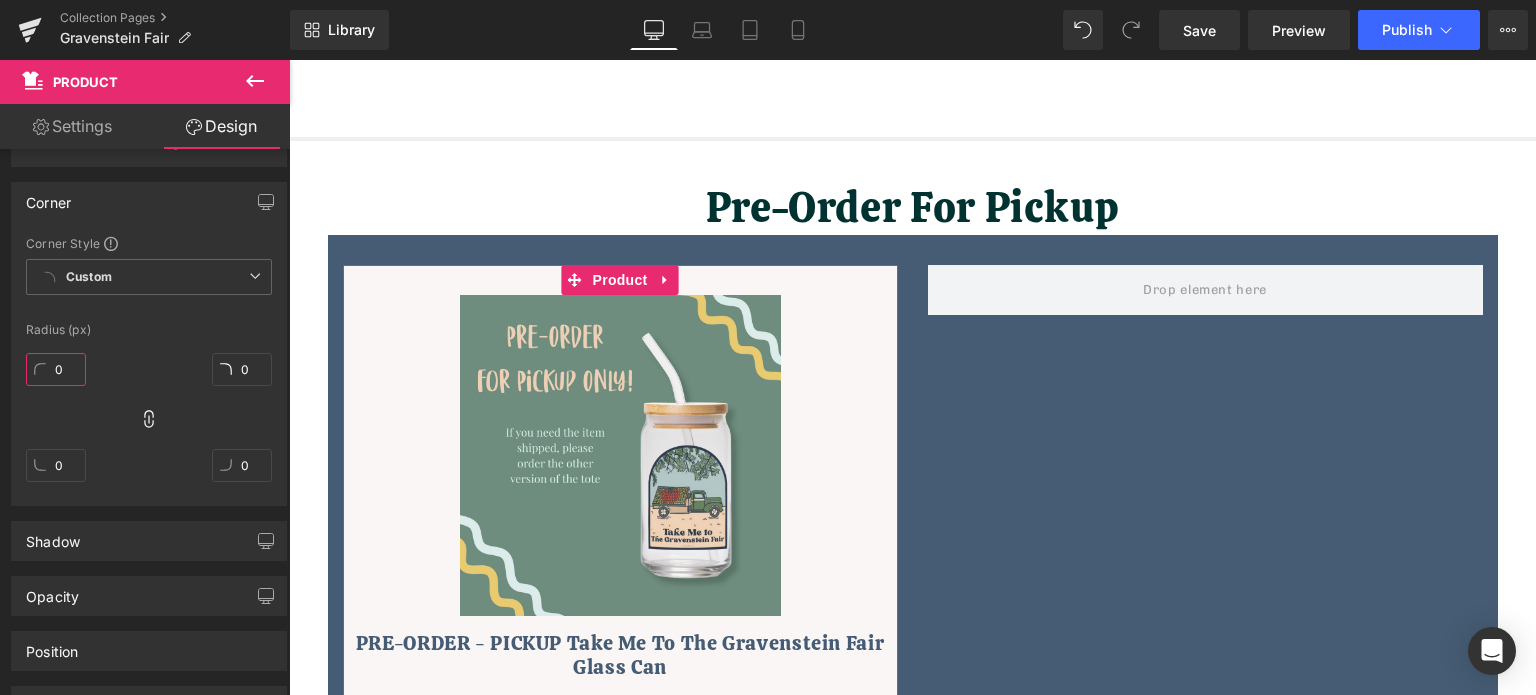 type on "1" 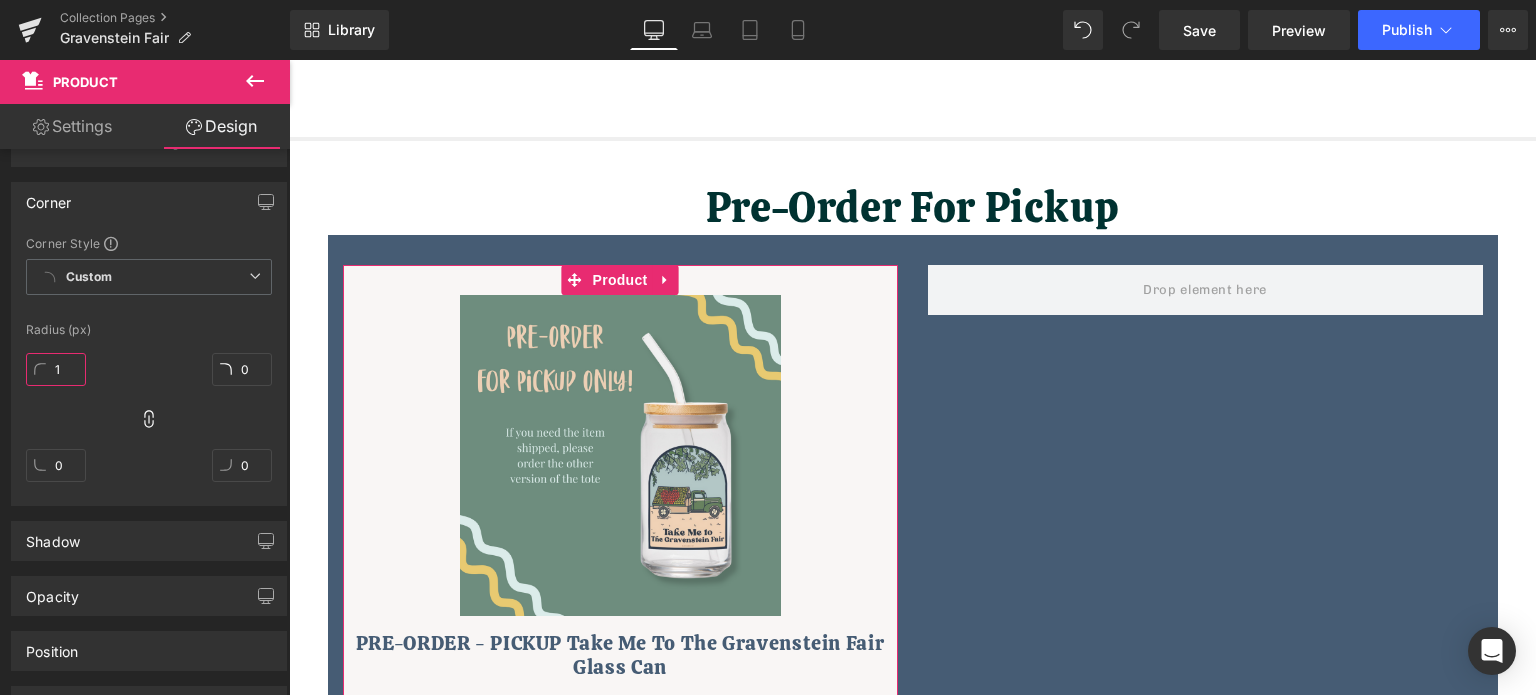 type on "1" 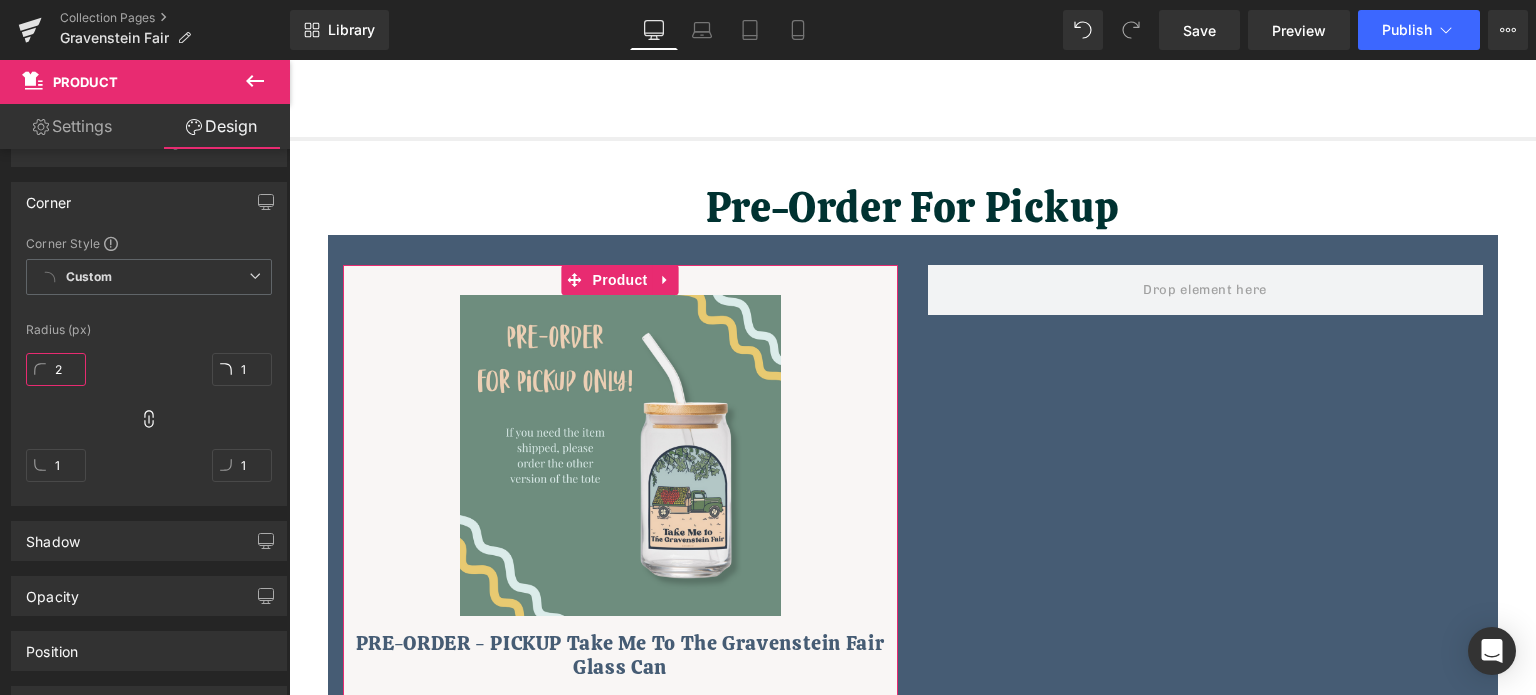 type on "3" 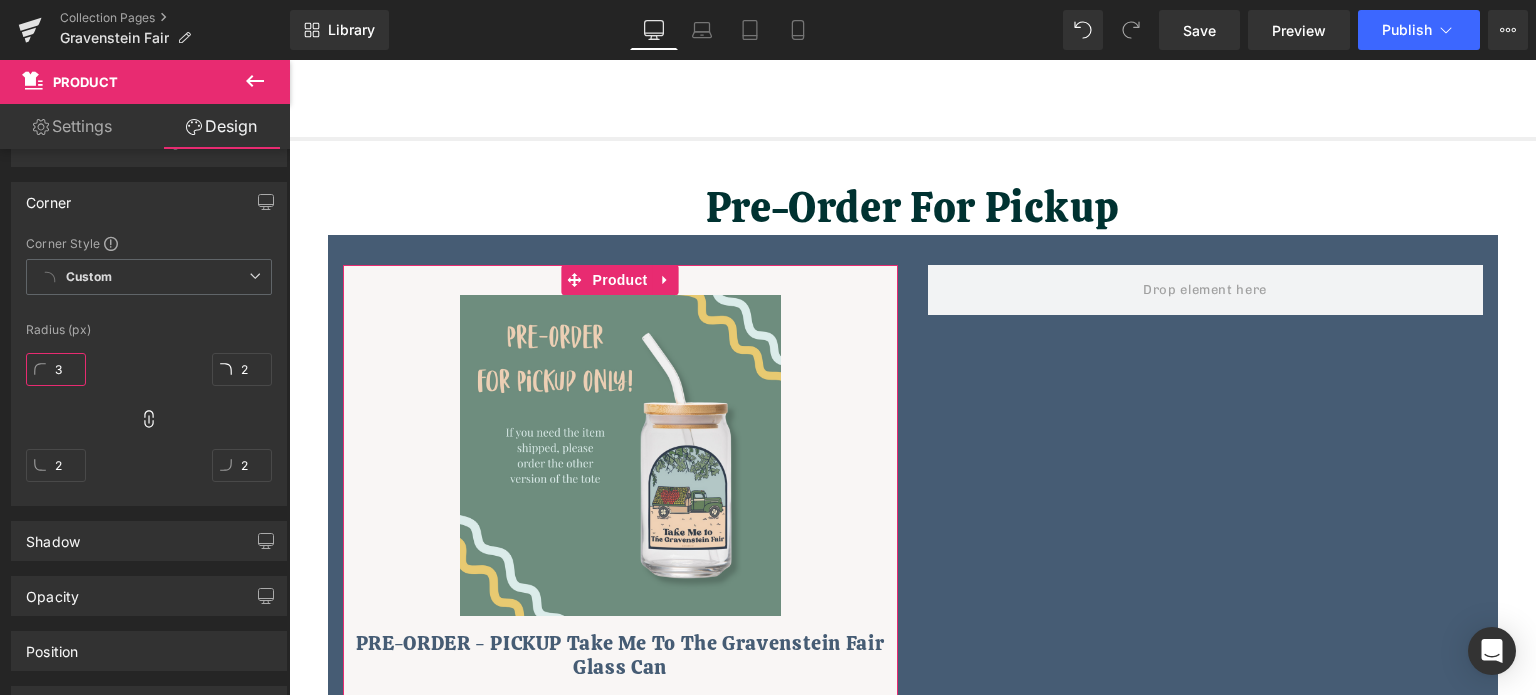 type on "3" 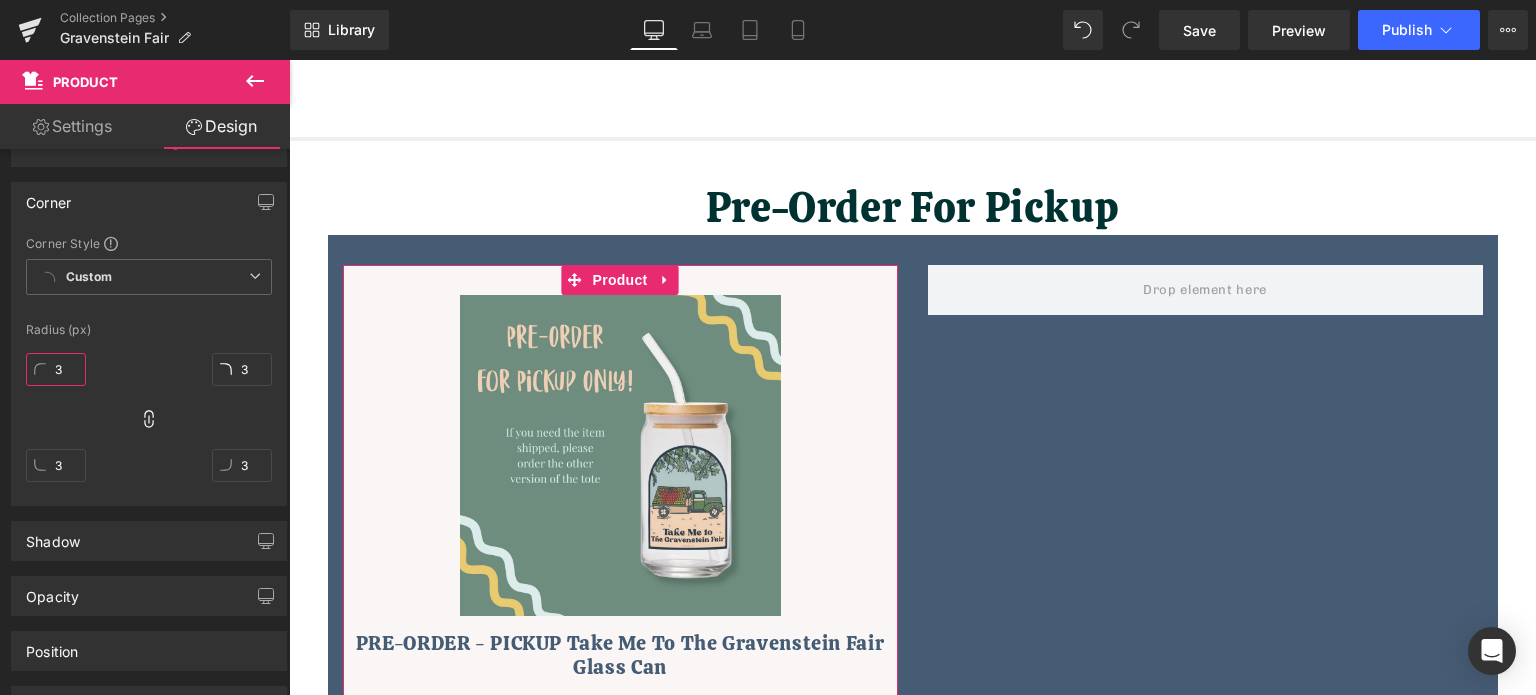 type on "4" 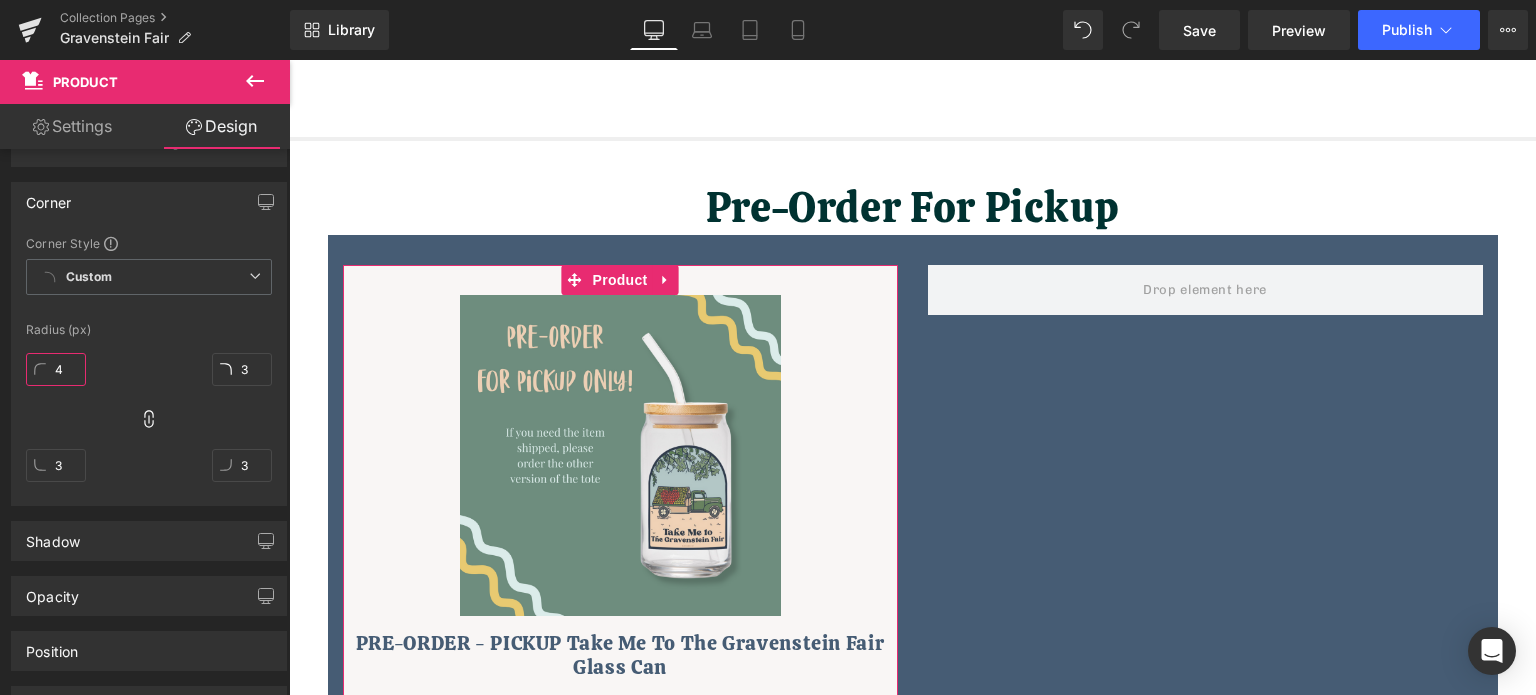 type on "4" 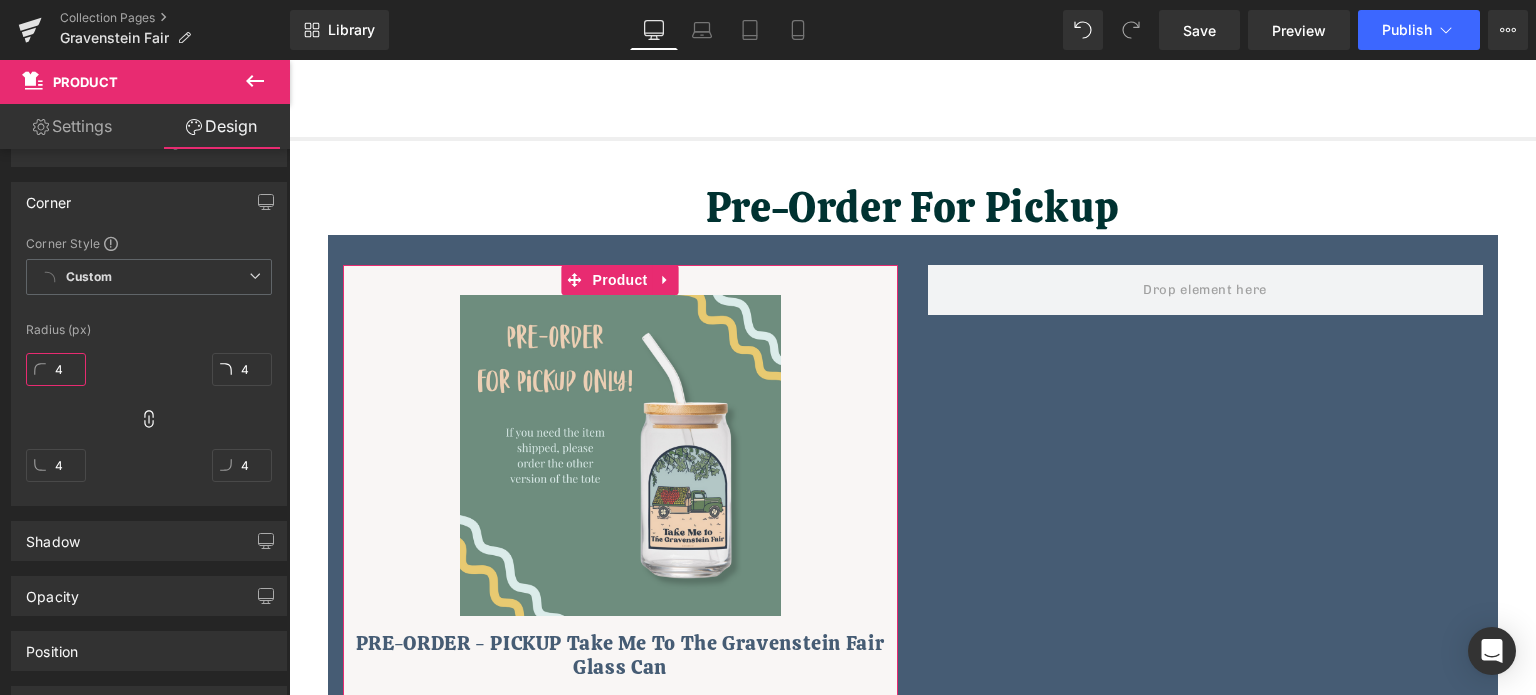 type on "5" 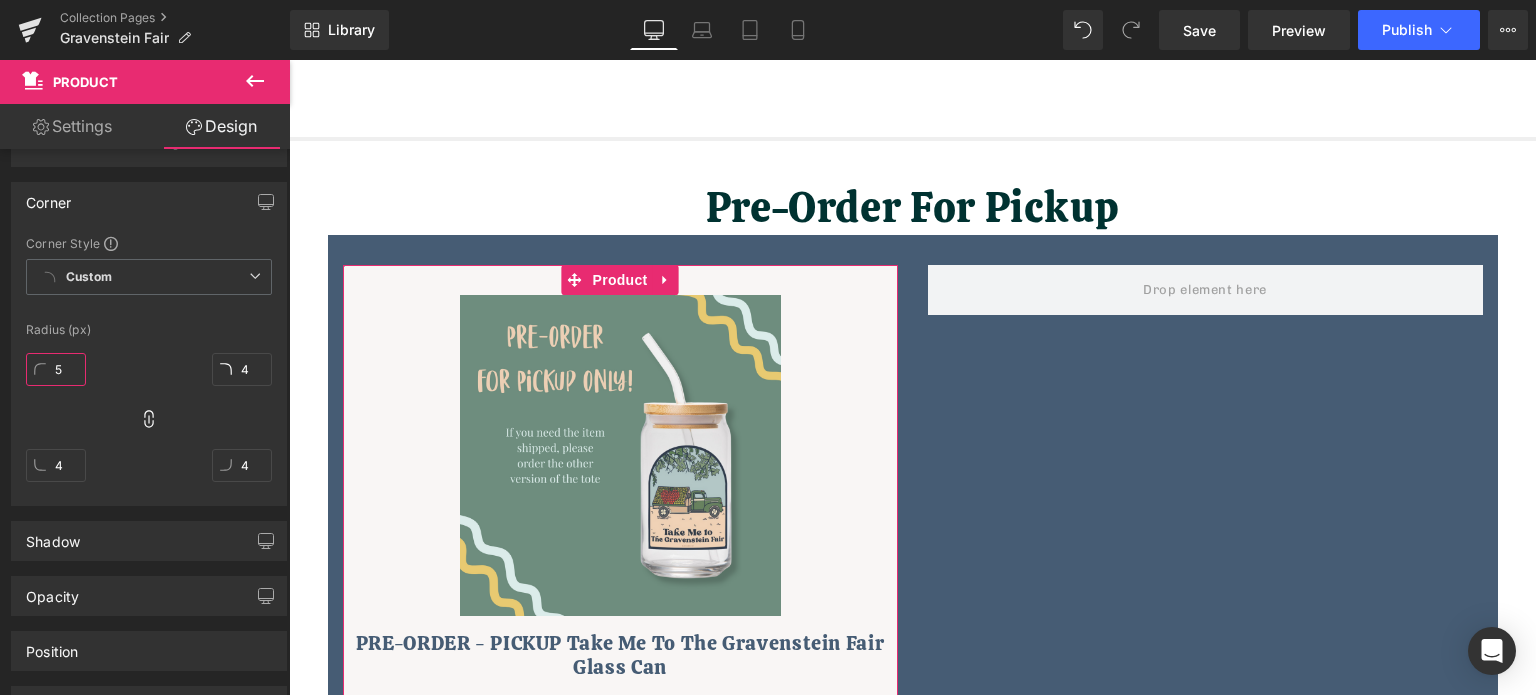 type on "5" 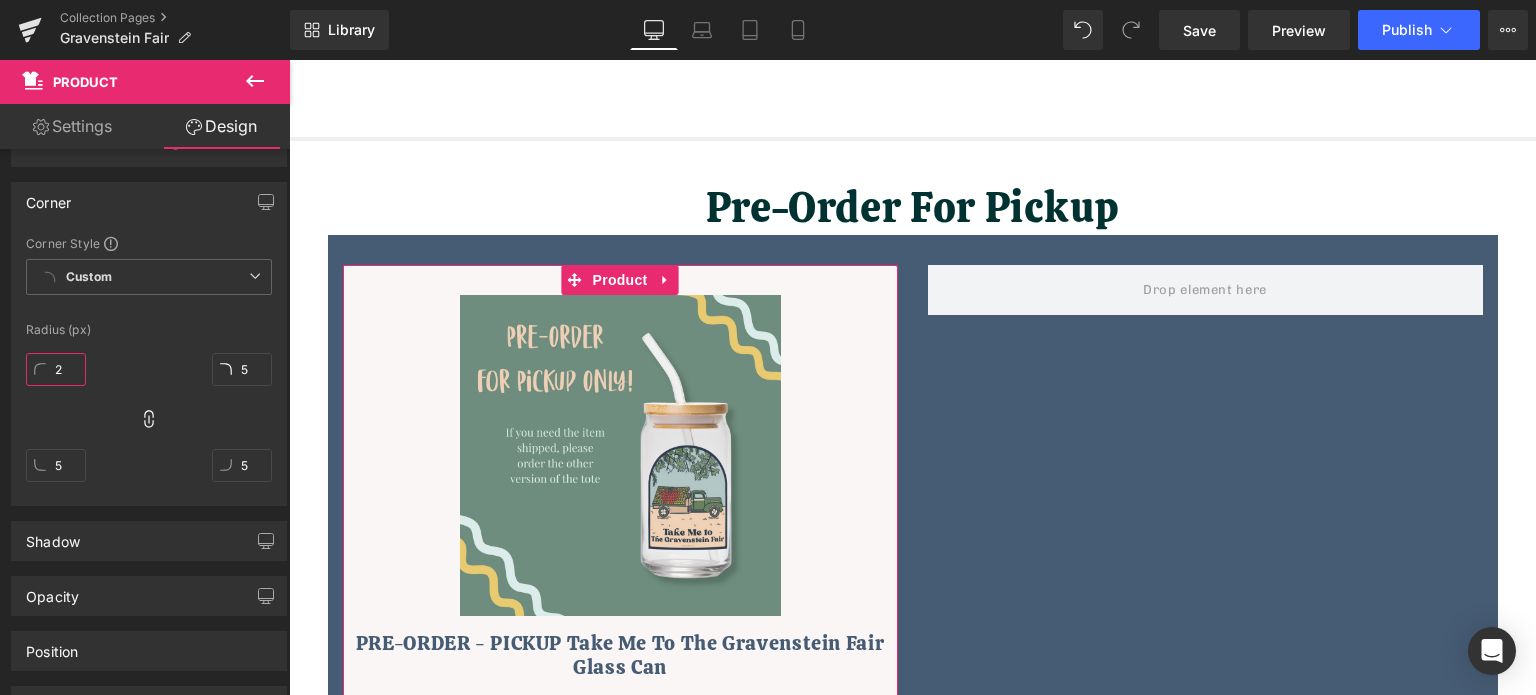 drag, startPoint x: 62, startPoint y: 365, endPoint x: 11, endPoint y: 370, distance: 51.24451 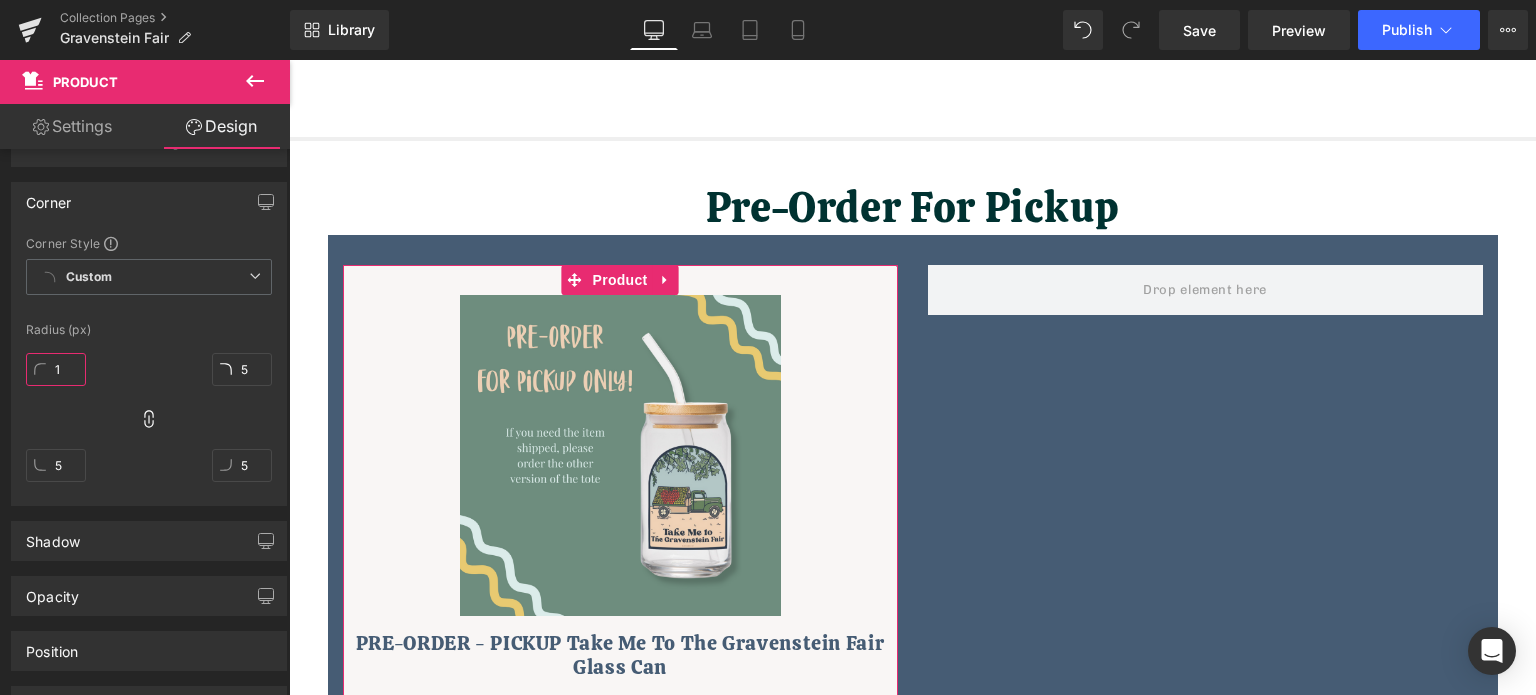 type on "10" 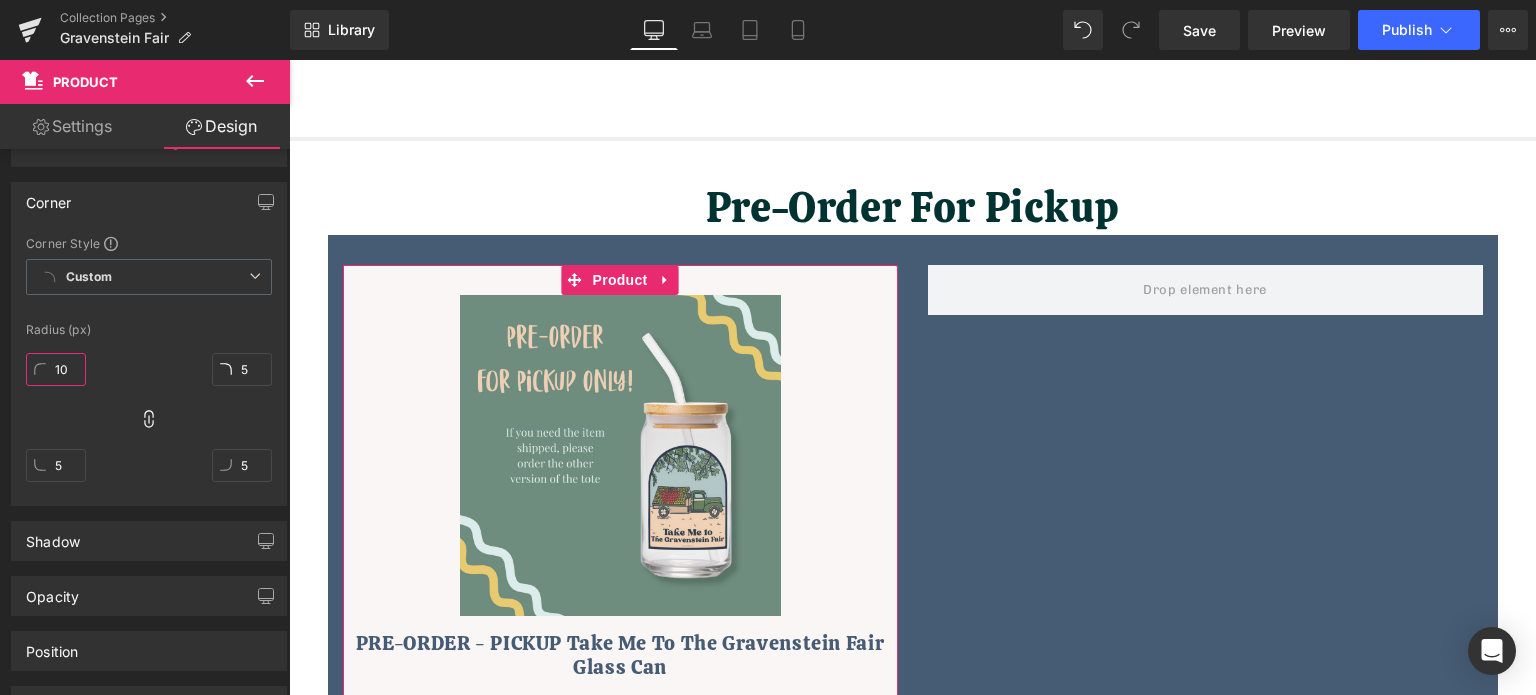 type on "10" 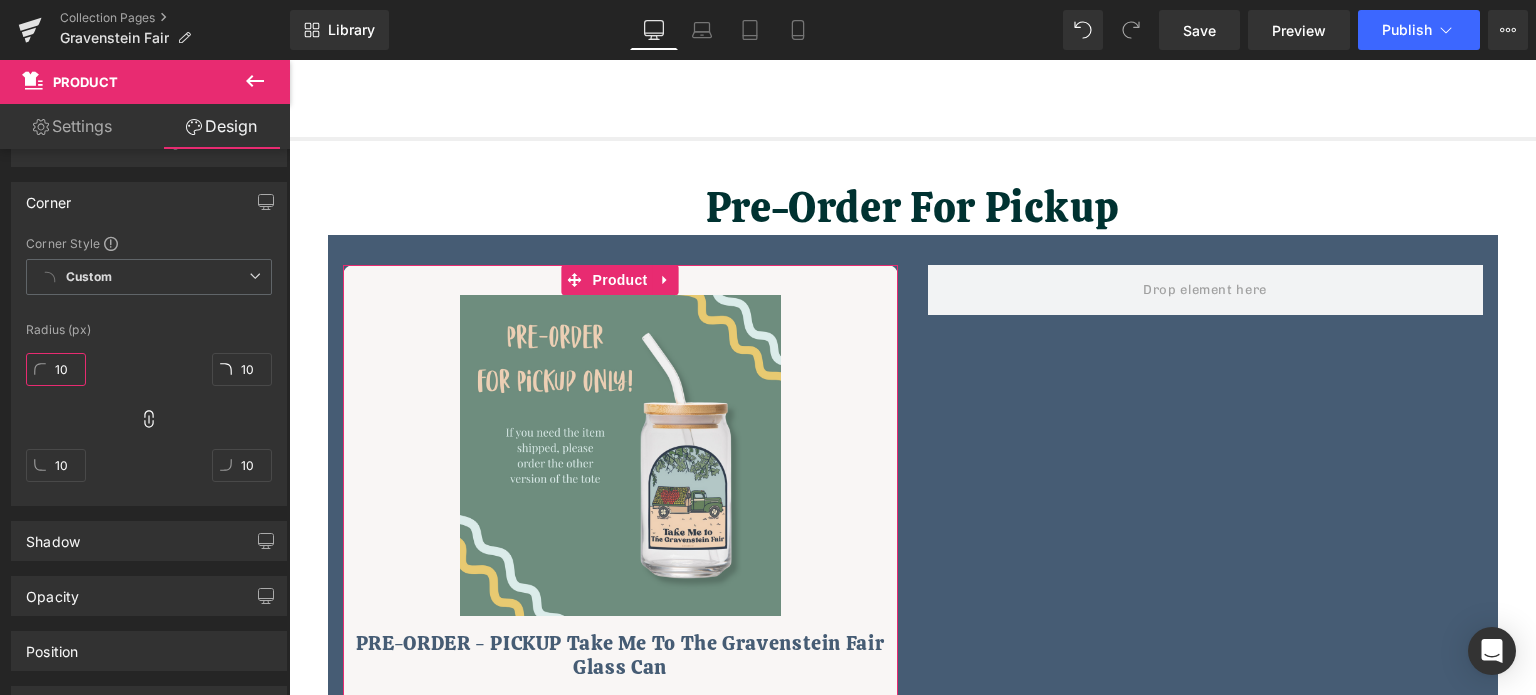 type on "1" 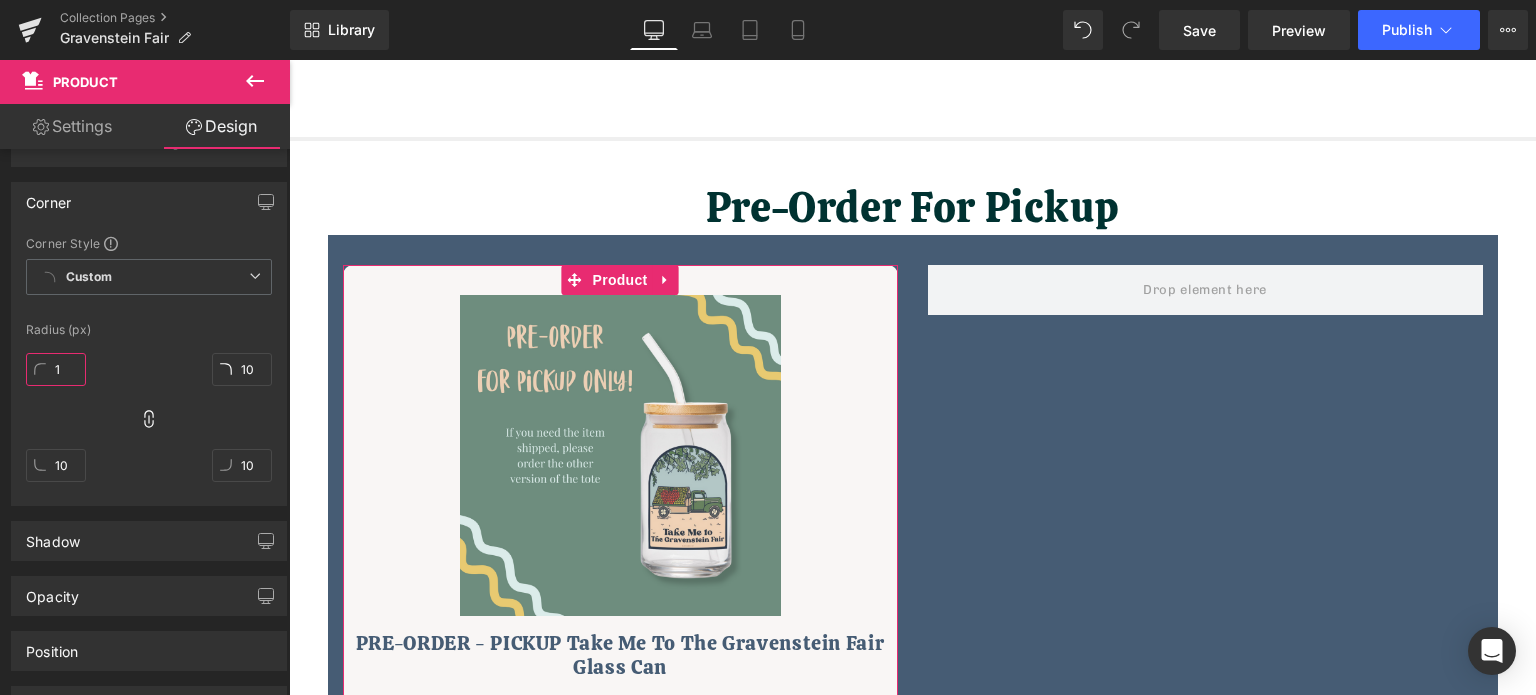 type on "1" 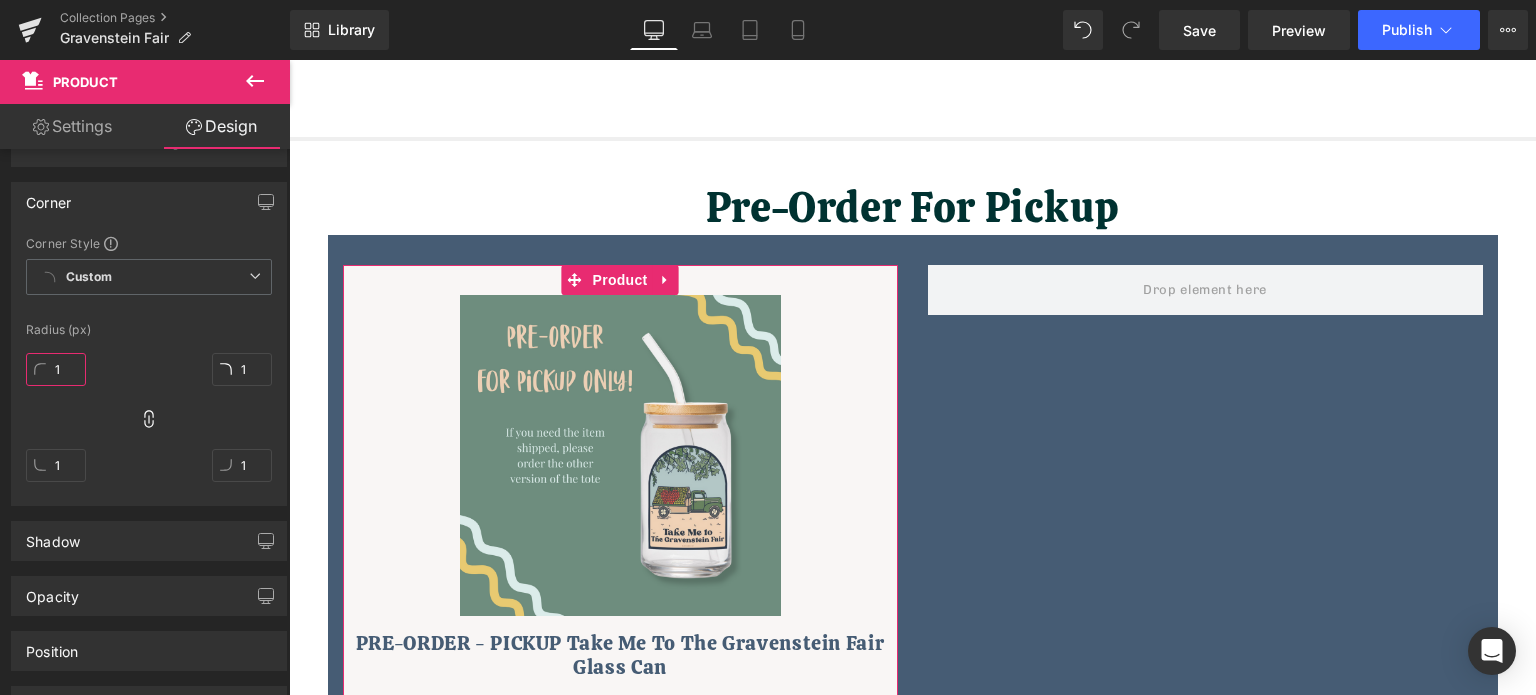 type 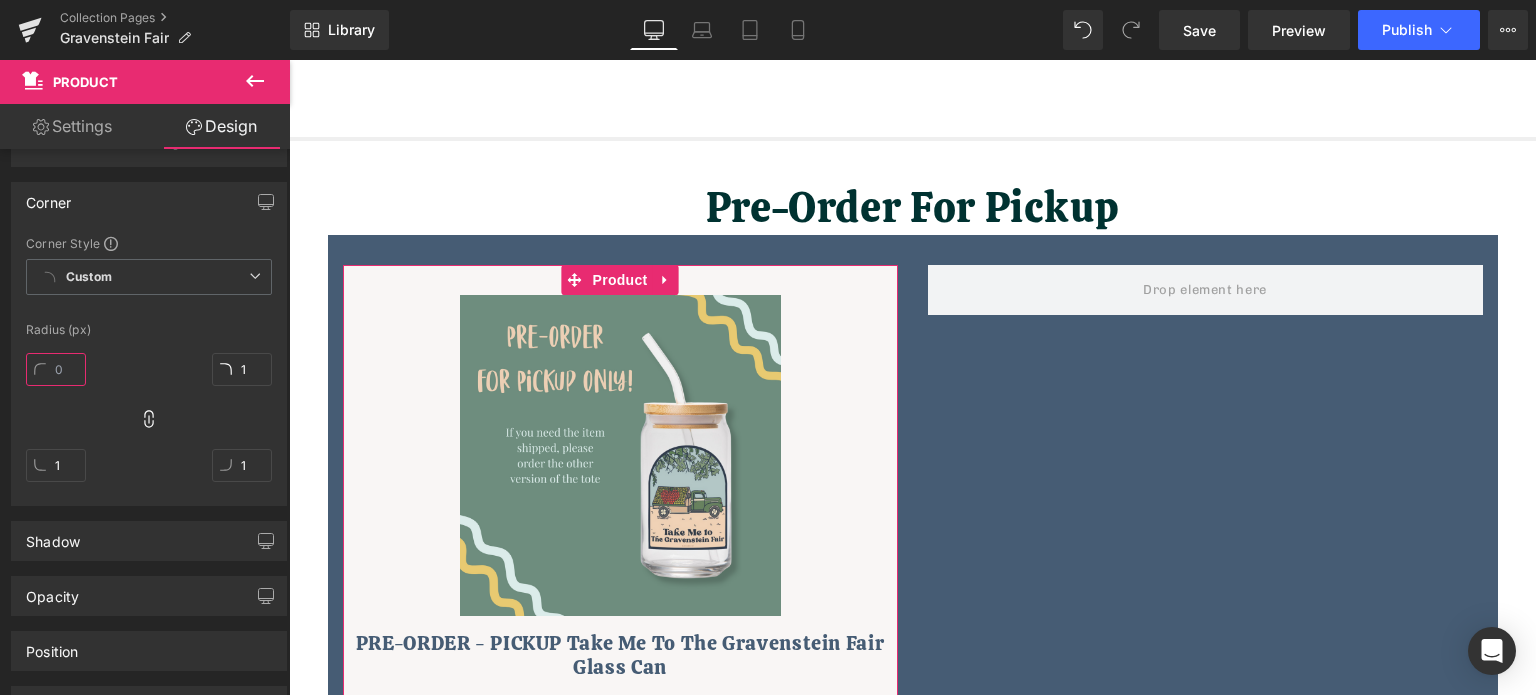 type 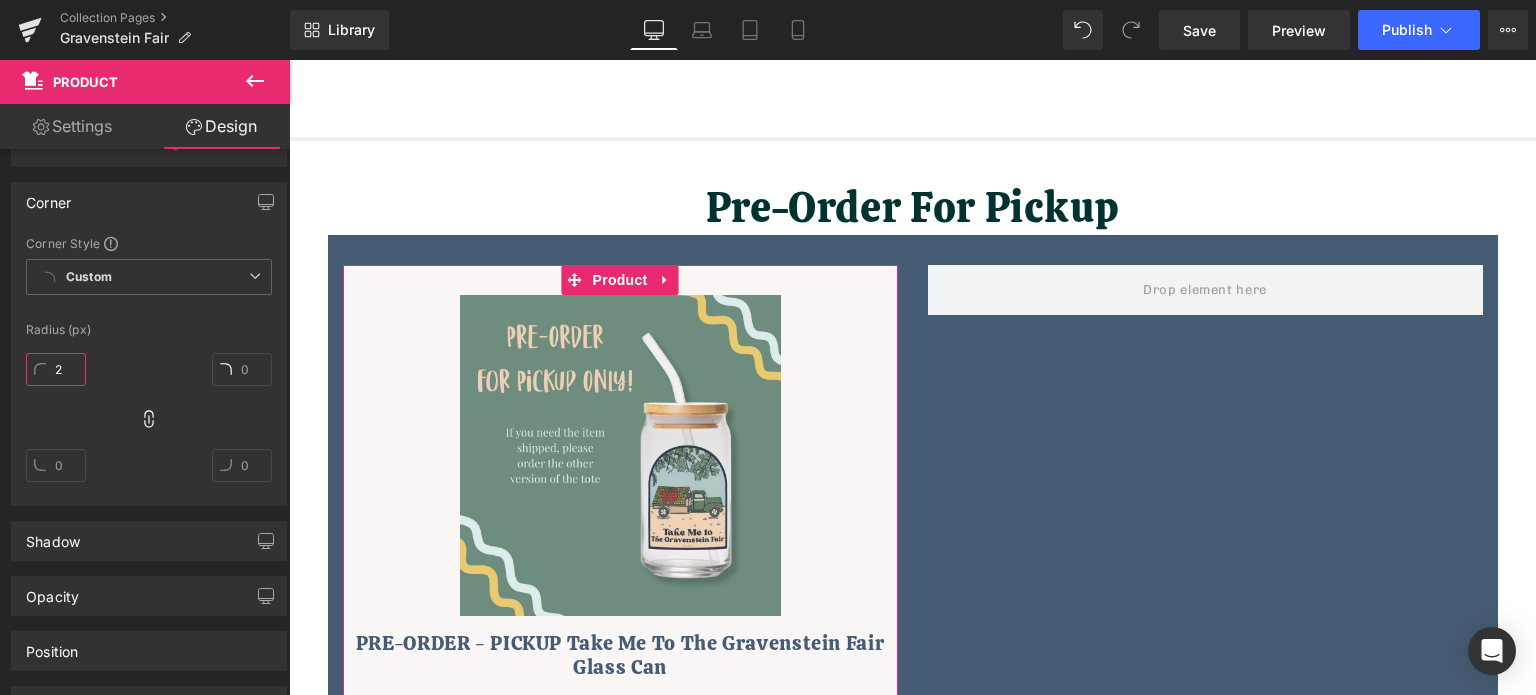 type on "20" 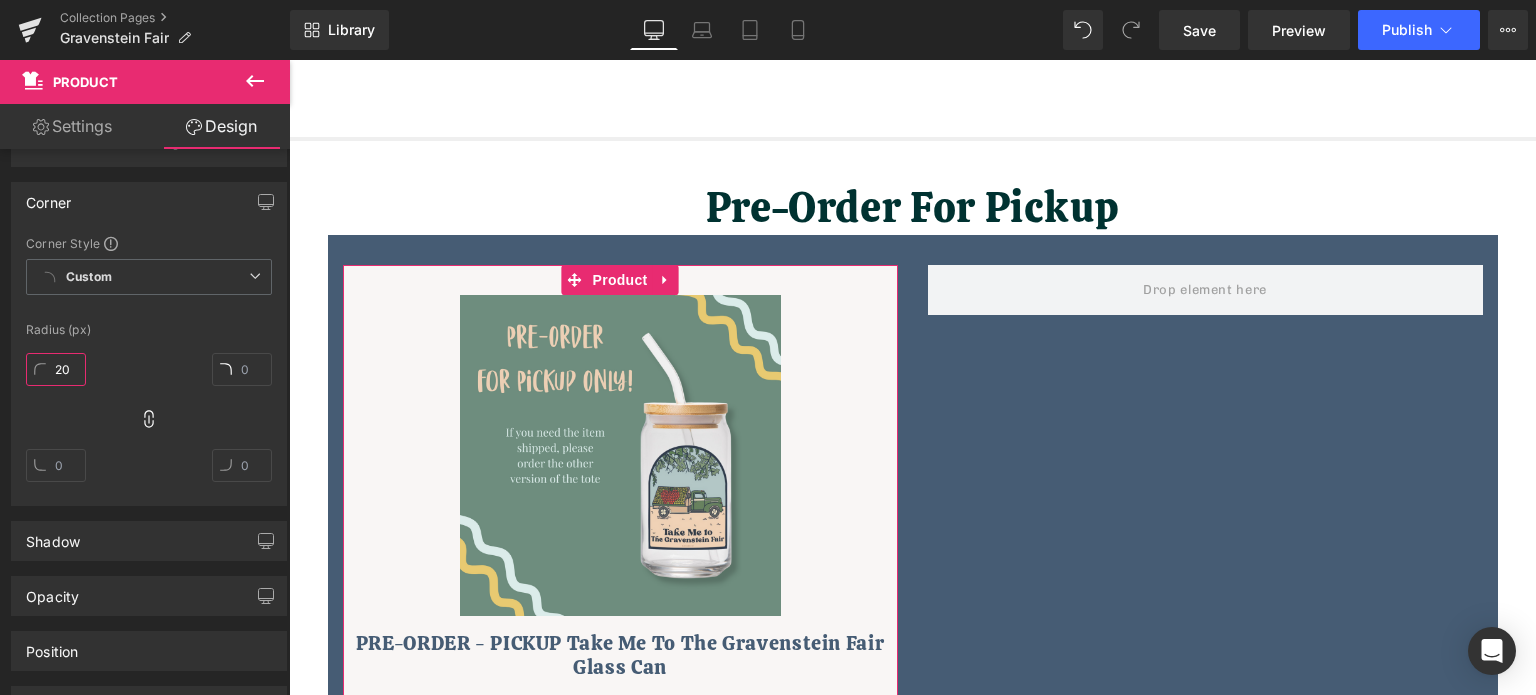 type on "20" 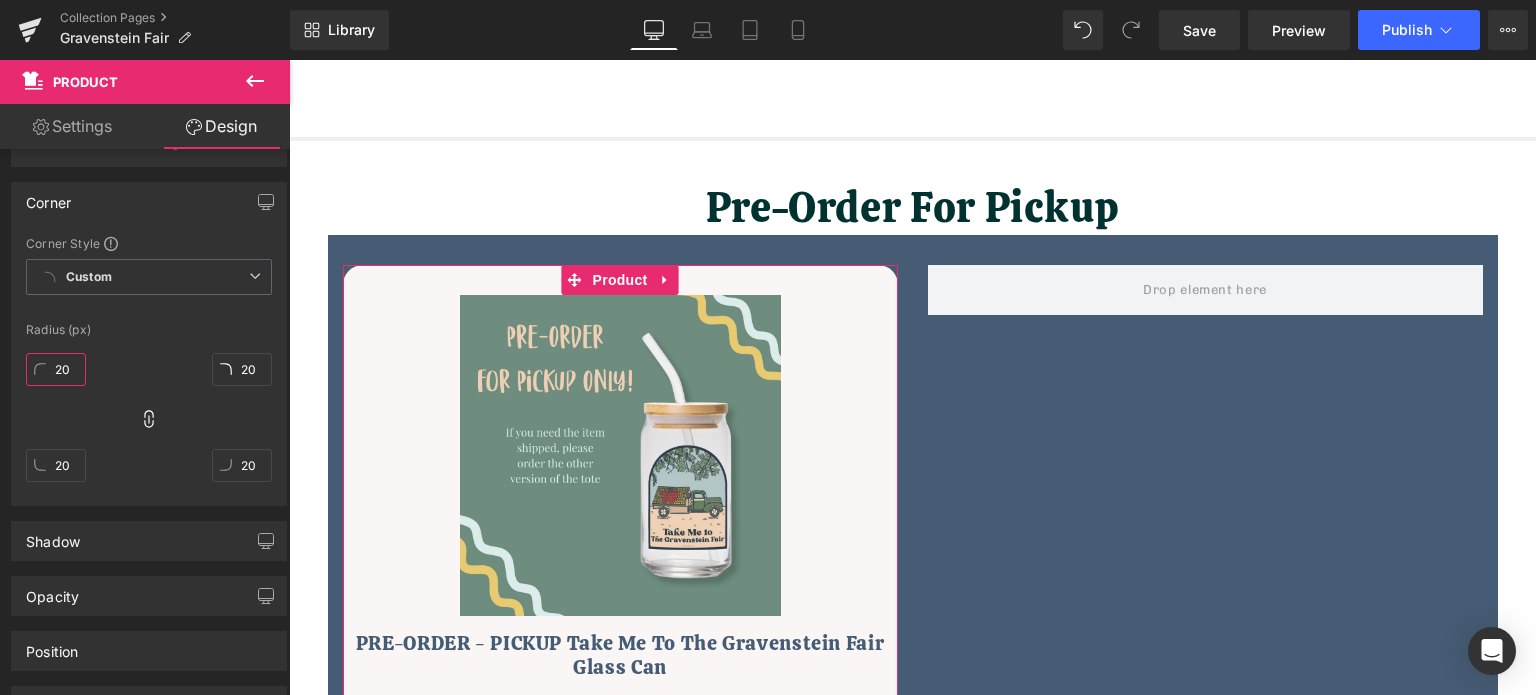 type on "2" 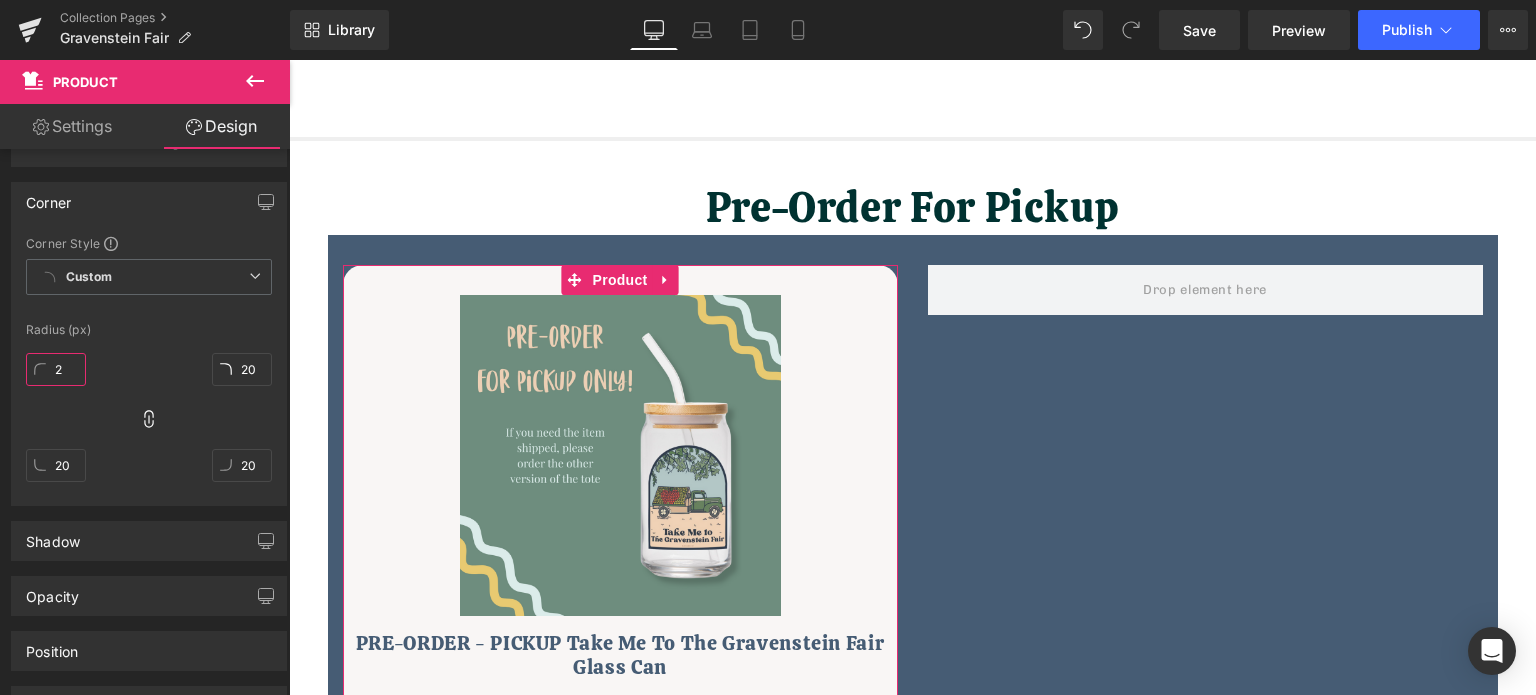 type 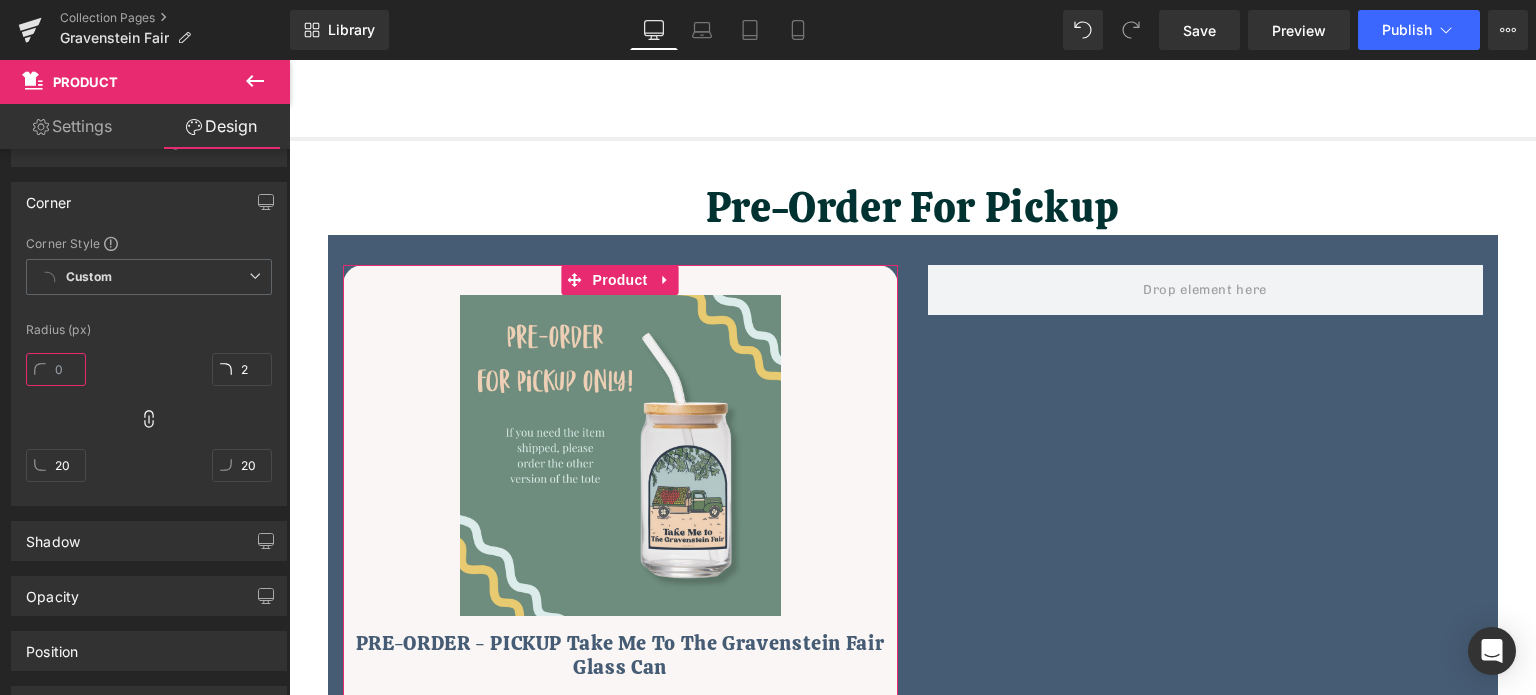 type on "2" 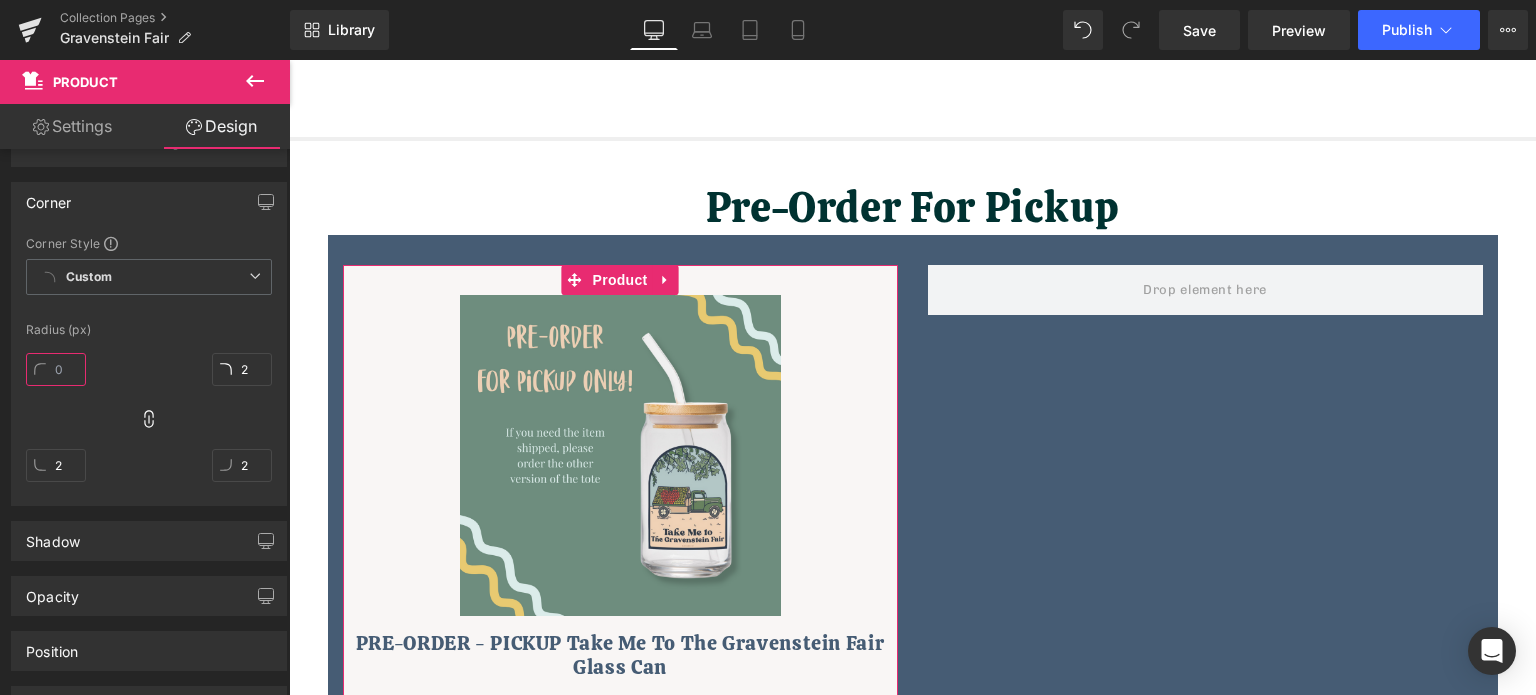 type 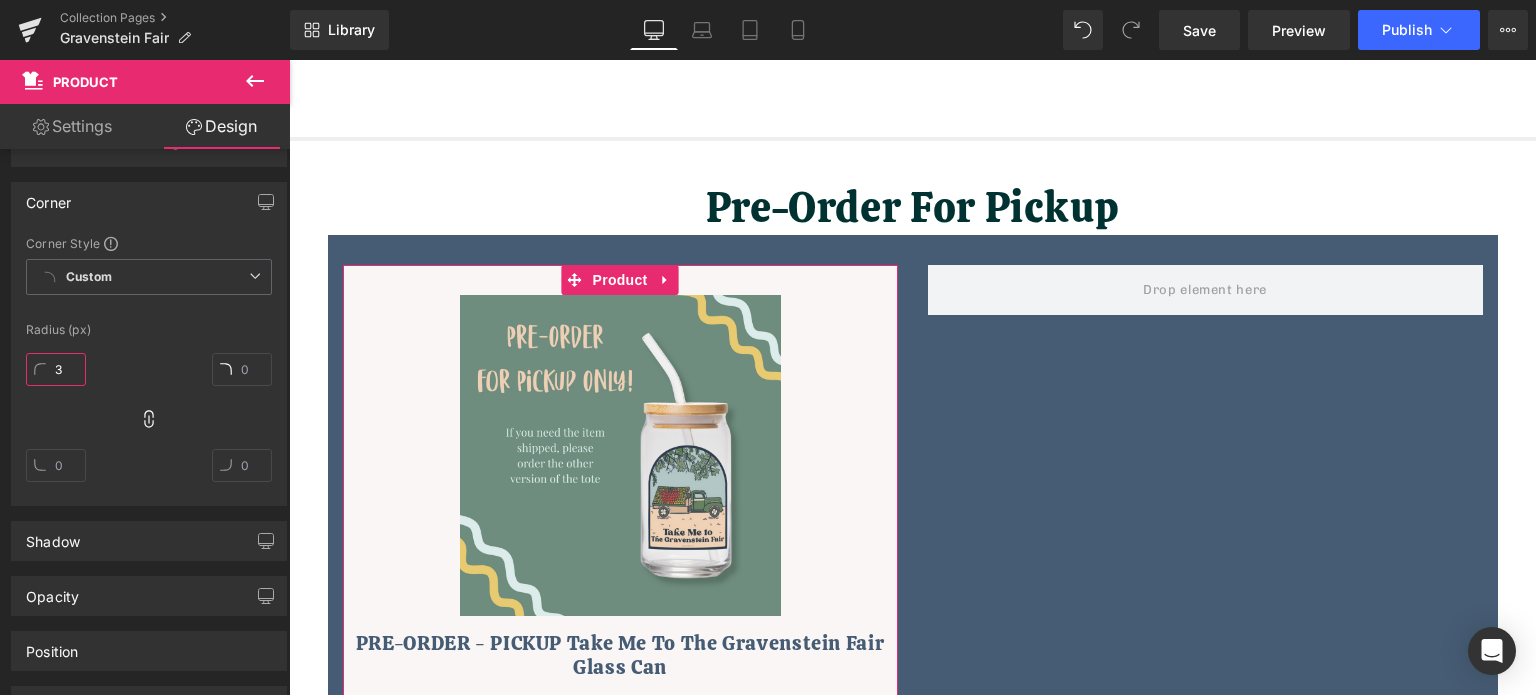 type on "30" 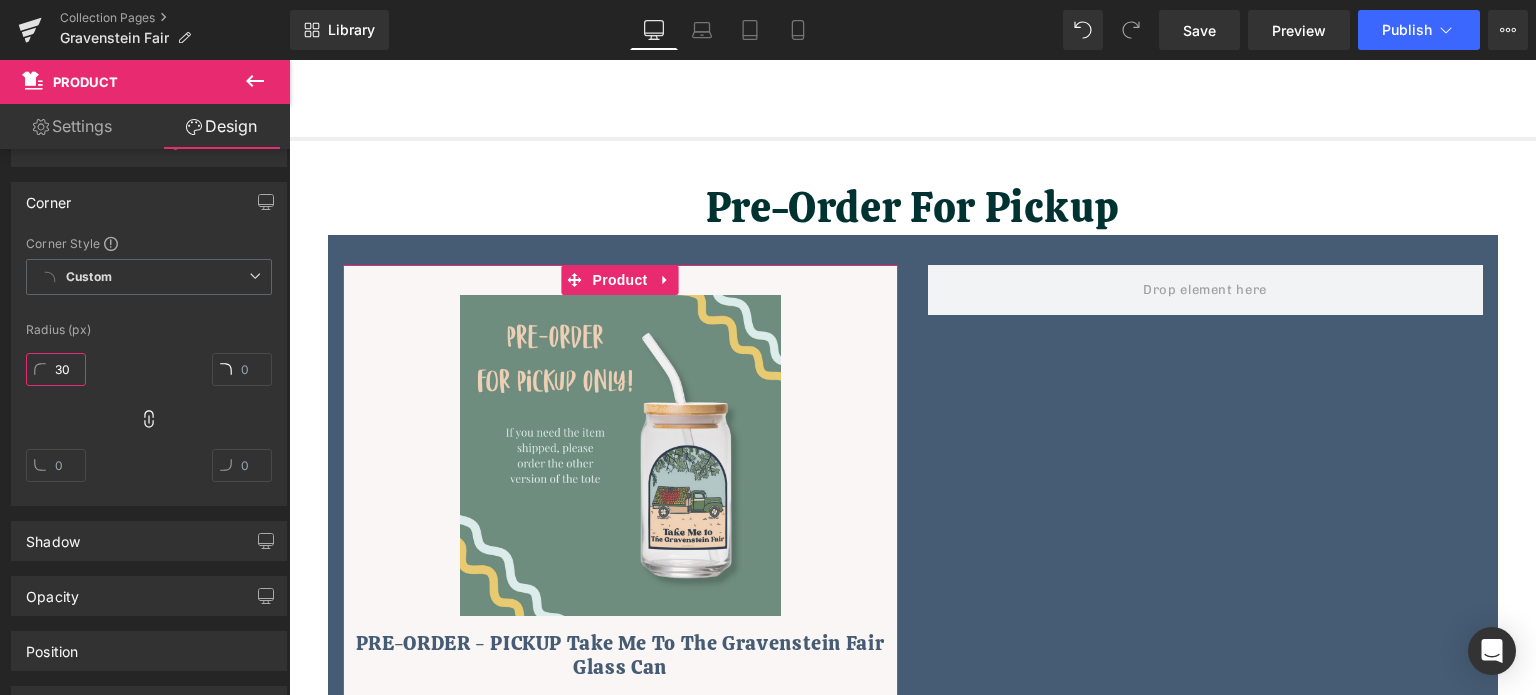 type on "30" 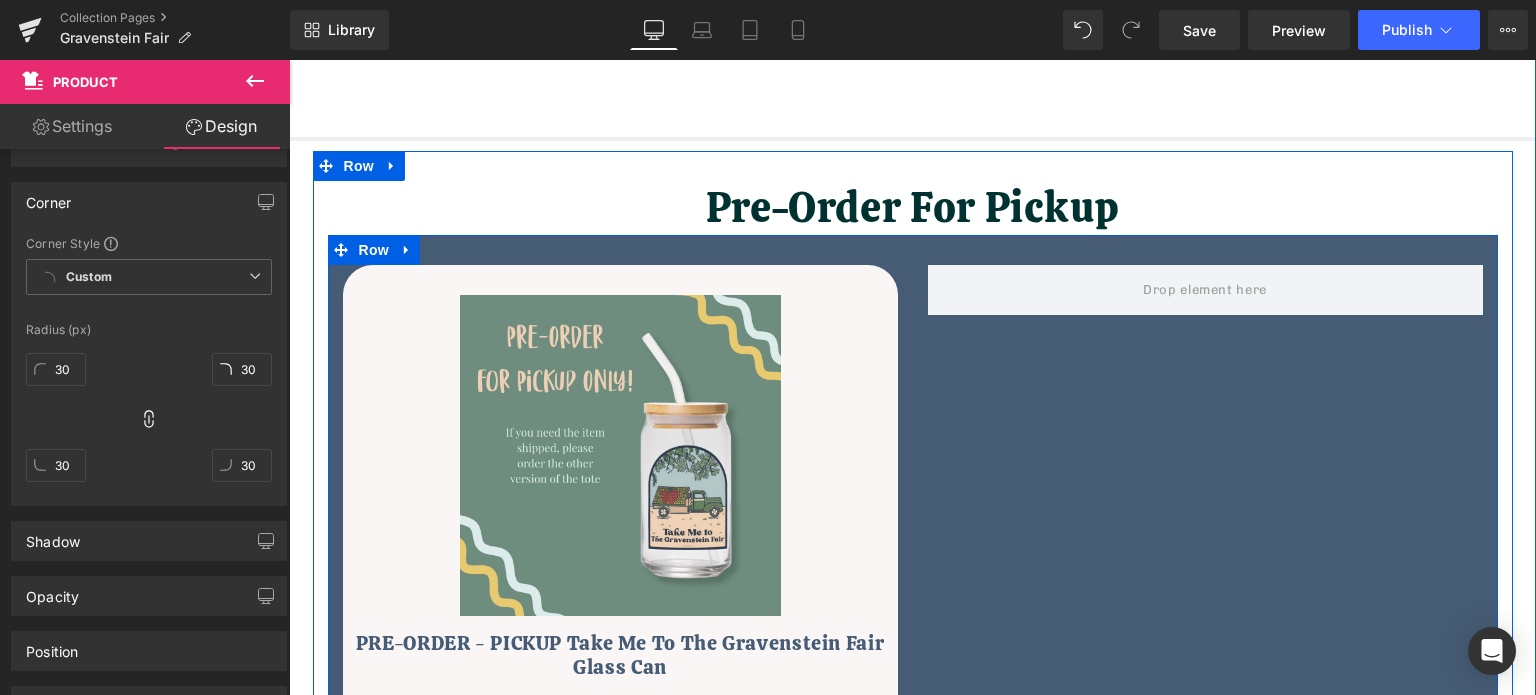 click on "Sale Off
(P) Image
PRE-ORDER - PICKUP Take Me To The Gravenstein Fair Glass Can
(P) Title
$0
$25.00
(P) Price
Add To Cart
(P) Cart Button
Product
Row" at bounding box center [913, 523] 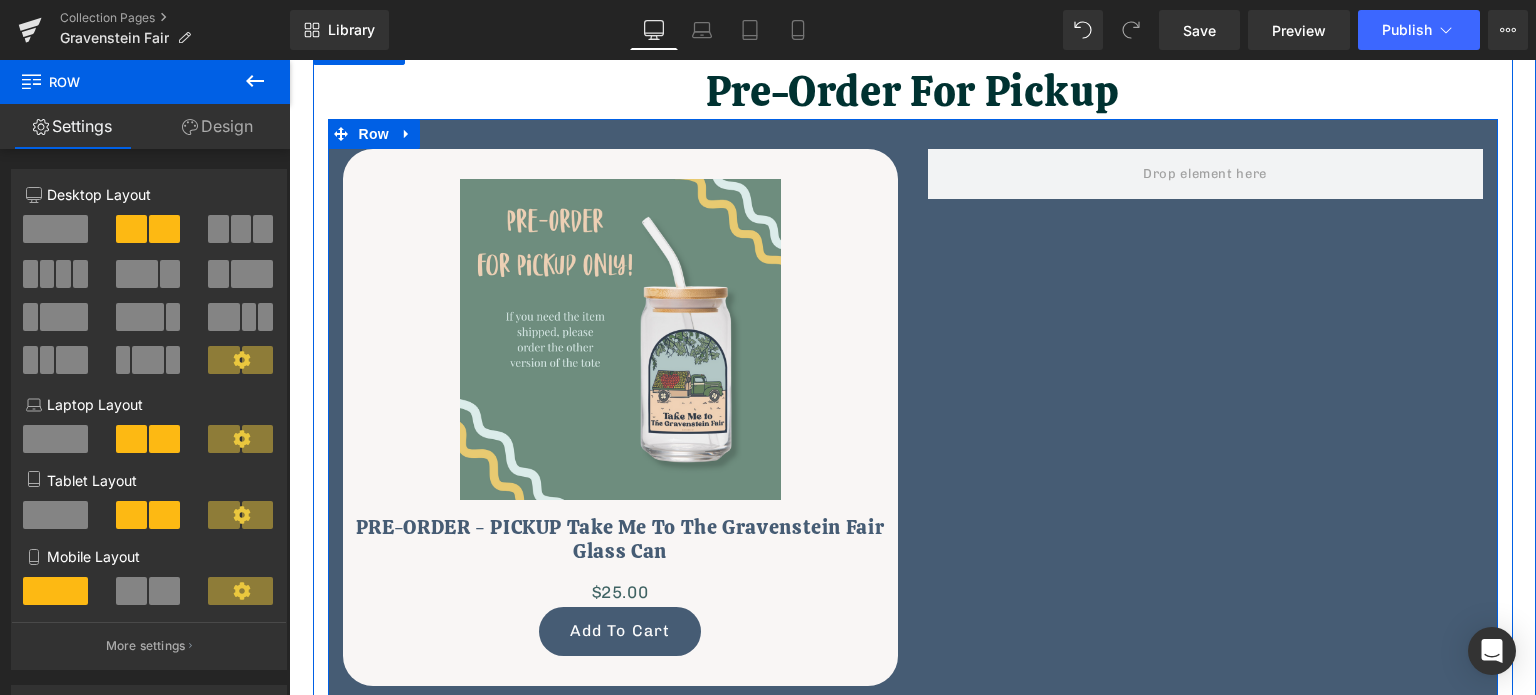 scroll, scrollTop: 900, scrollLeft: 0, axis: vertical 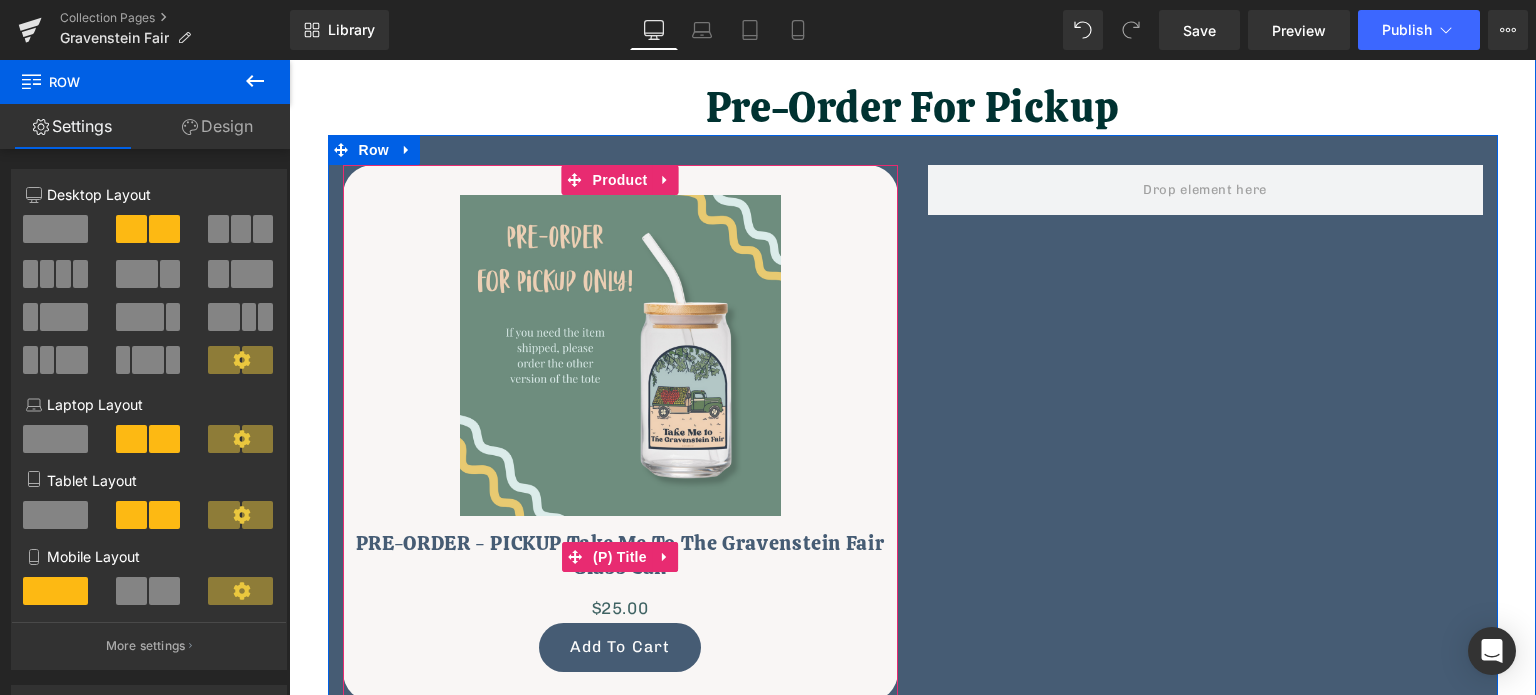 click on "PRE-ORDER - PICKUP Take Me To The Gravenstein Fair Glass Can" at bounding box center (620, 555) 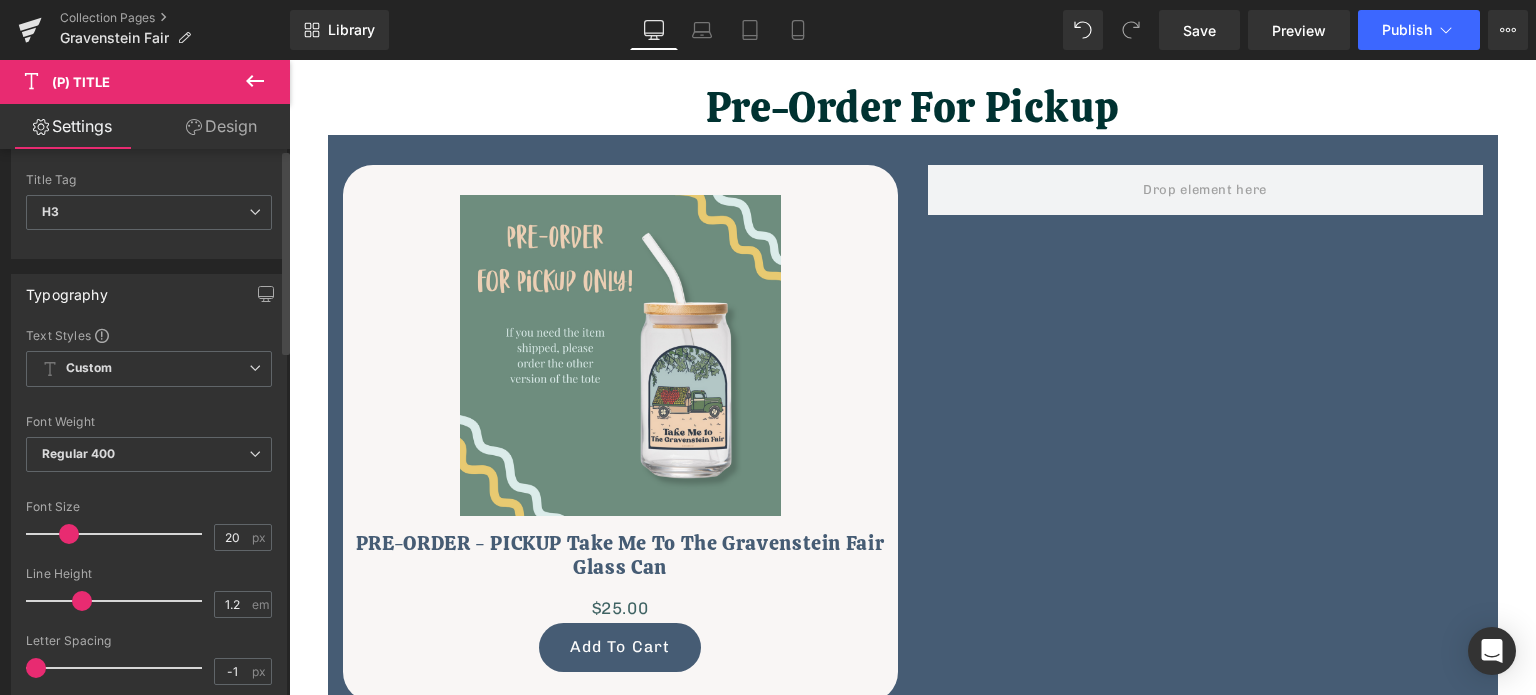 scroll, scrollTop: 200, scrollLeft: 0, axis: vertical 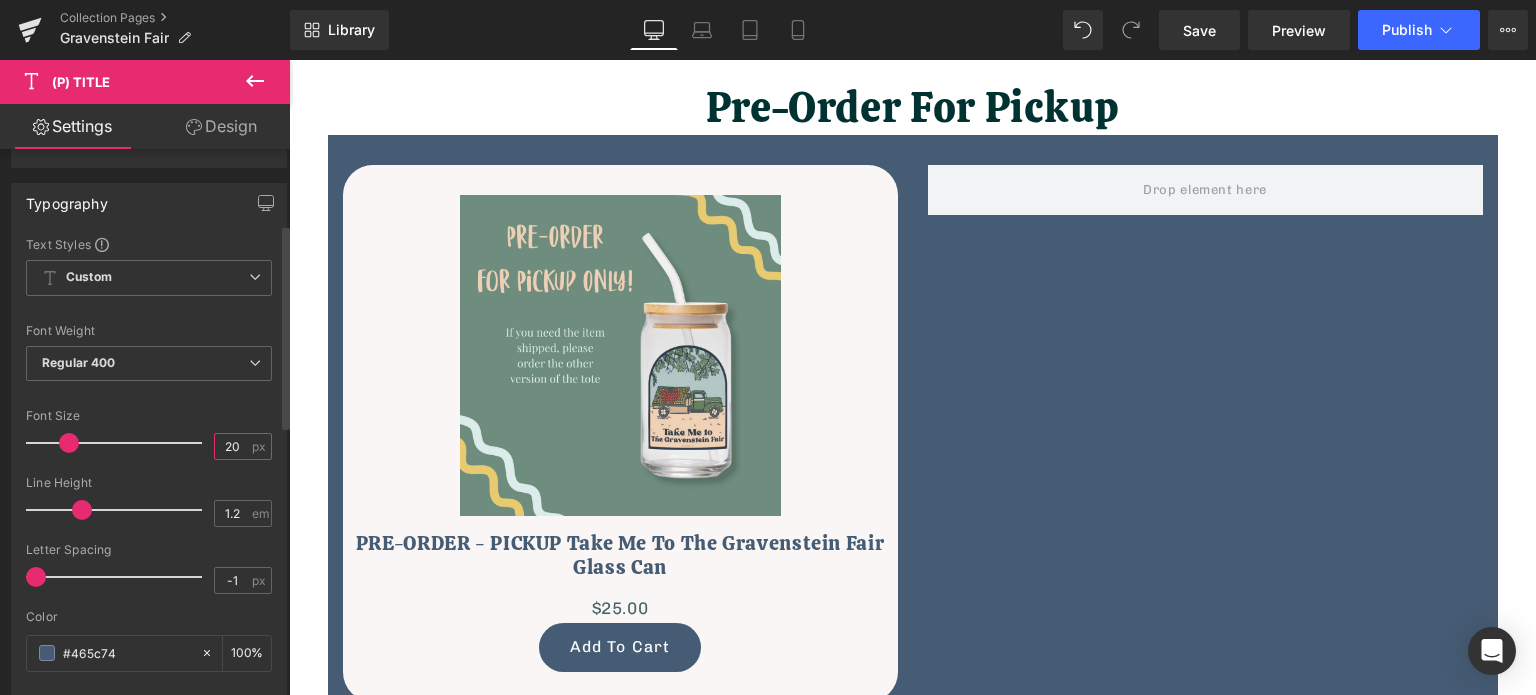 click on "20" at bounding box center [232, 446] 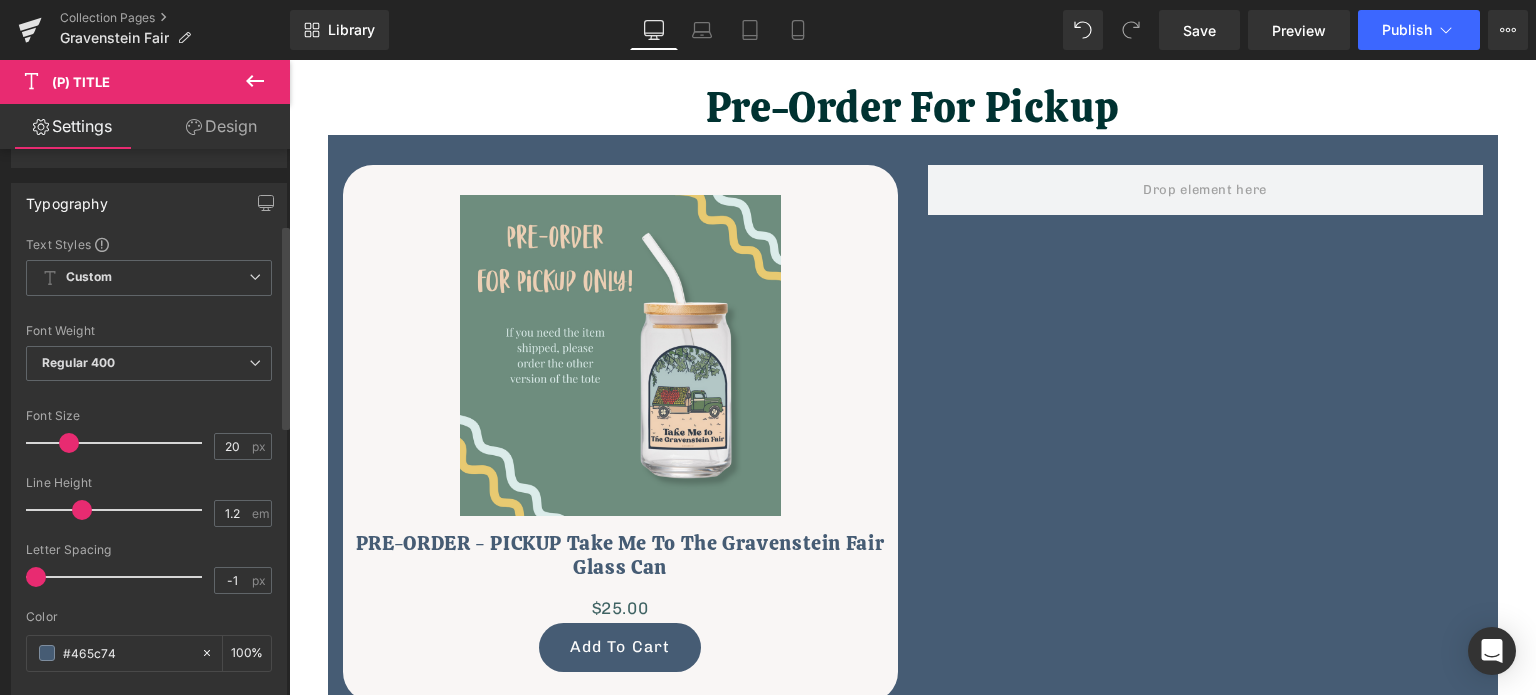 click on "Font Size 20 px" at bounding box center (149, 442) 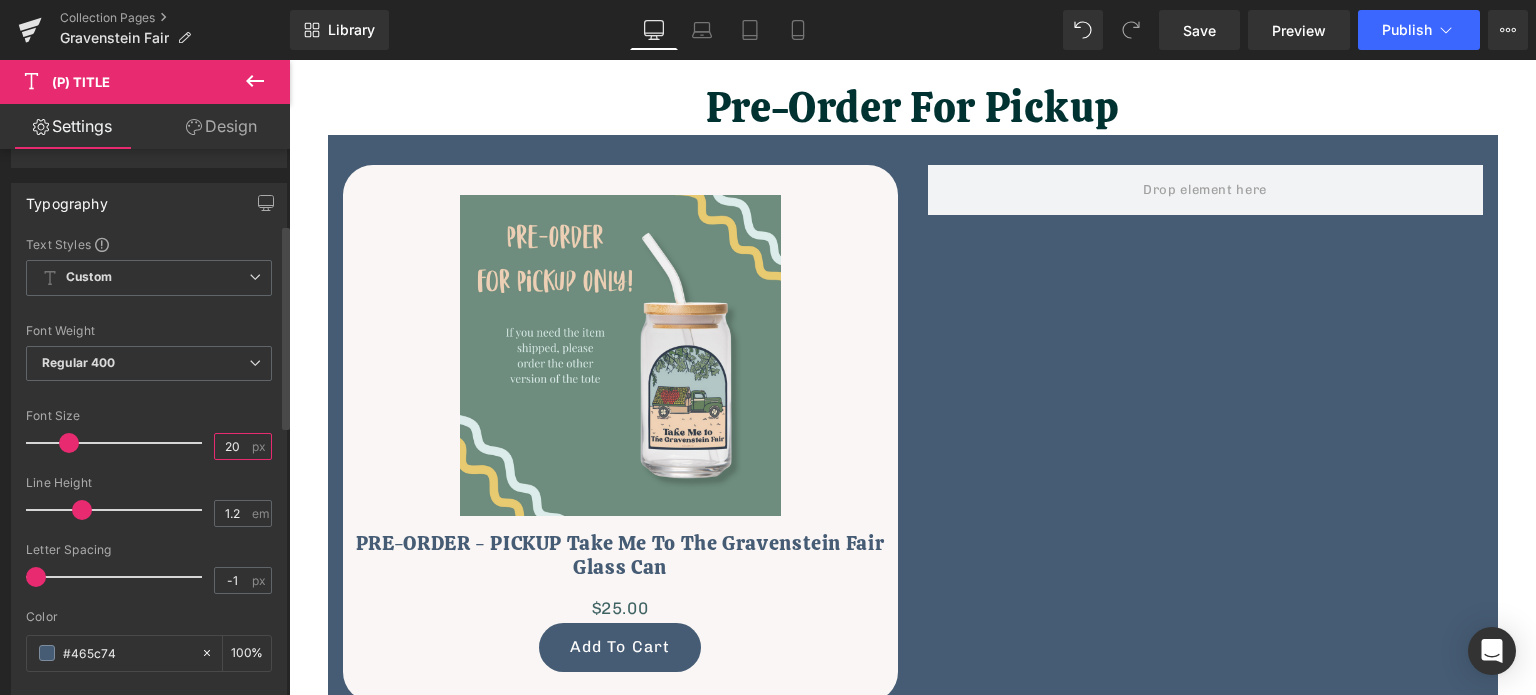 drag, startPoint x: 238, startPoint y: 433, endPoint x: 191, endPoint y: 436, distance: 47.095646 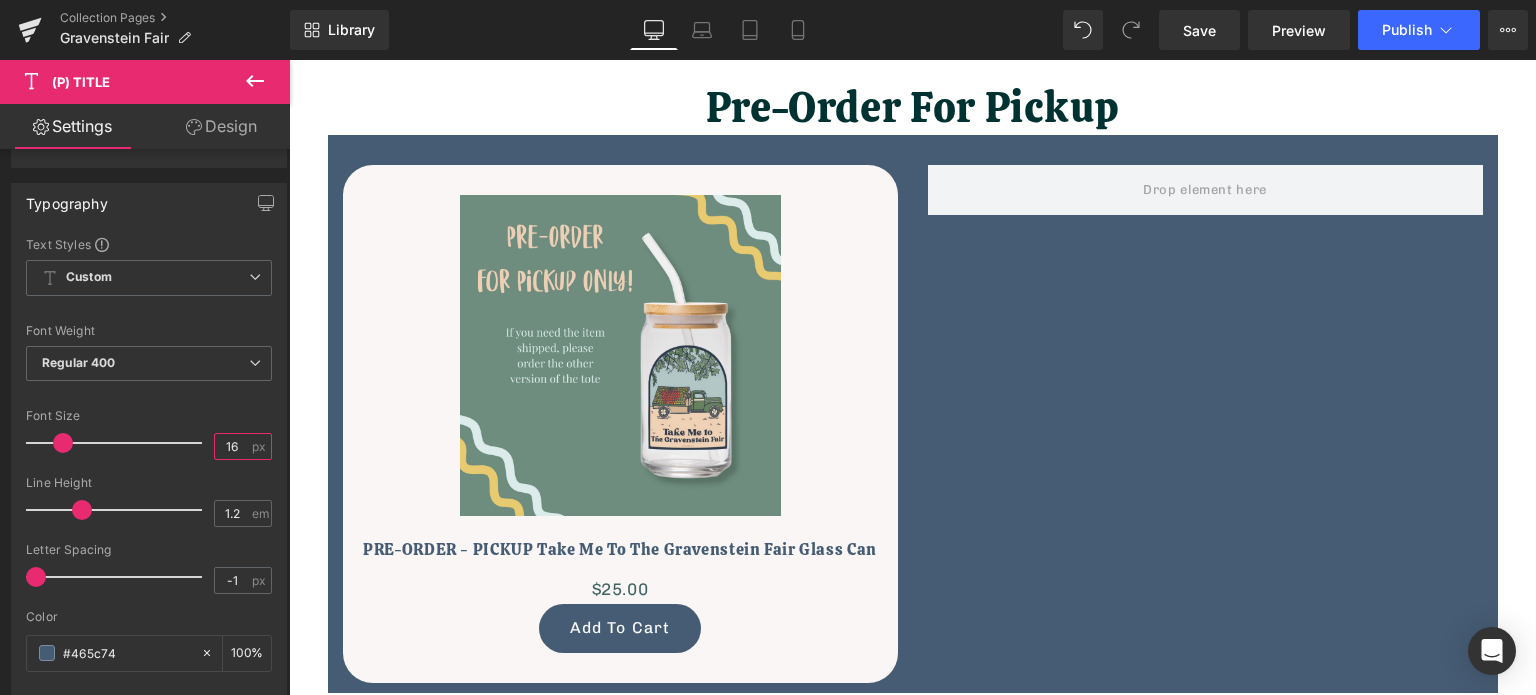 type on "16" 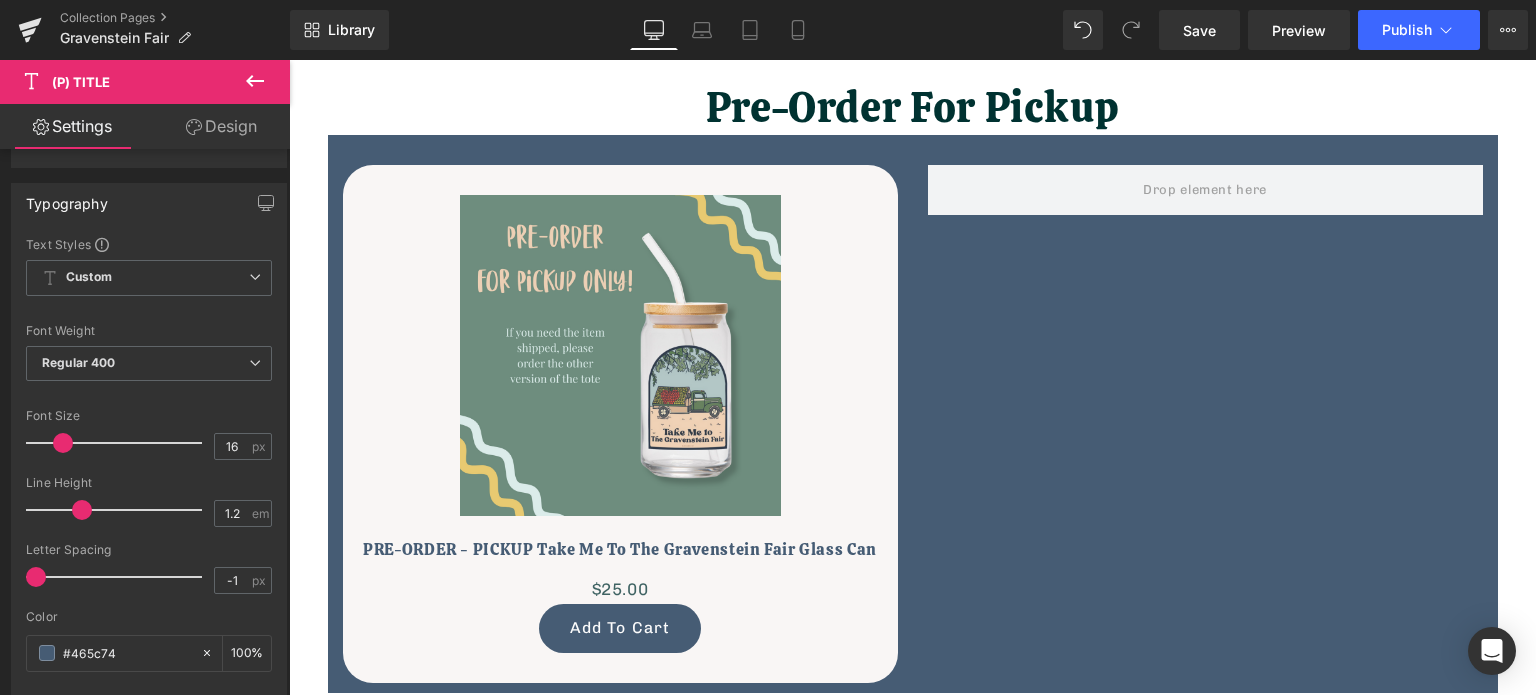 click on "Design" at bounding box center (221, 126) 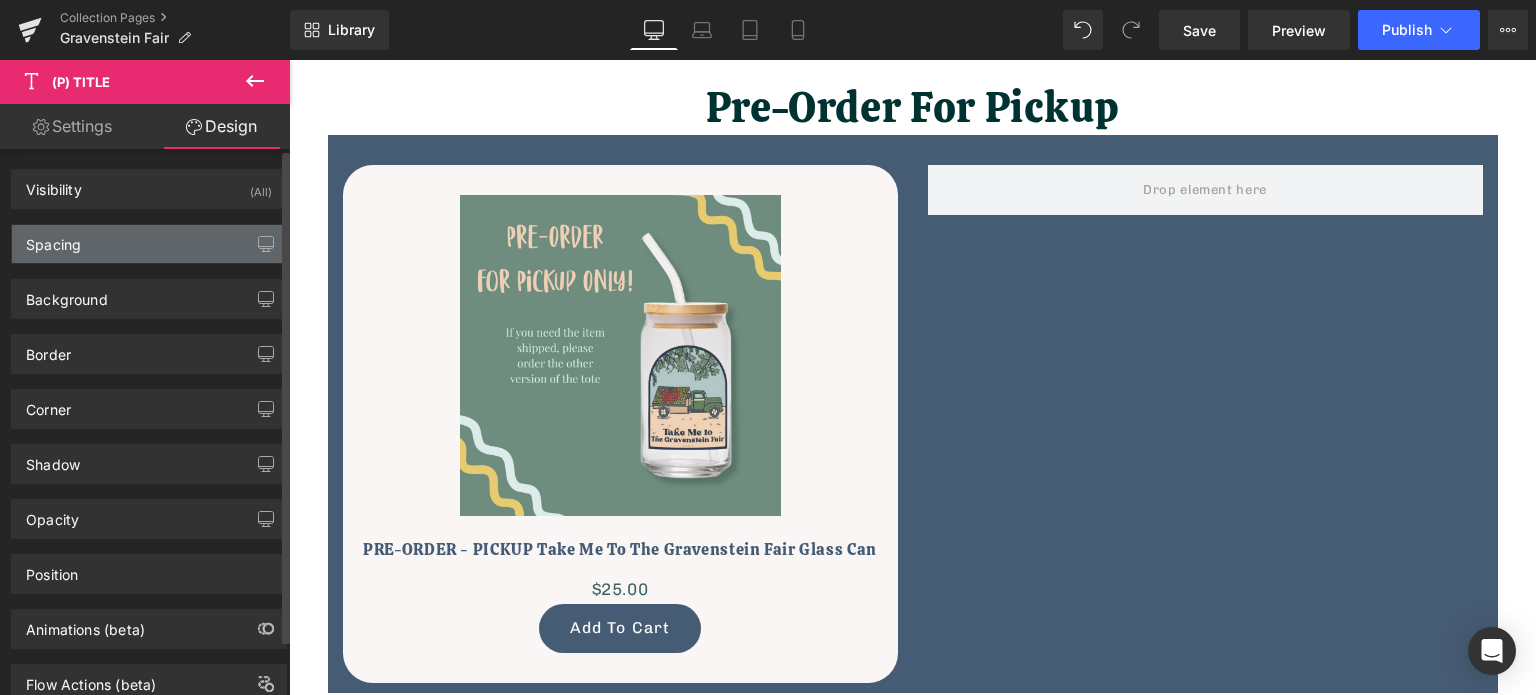 type on "15" 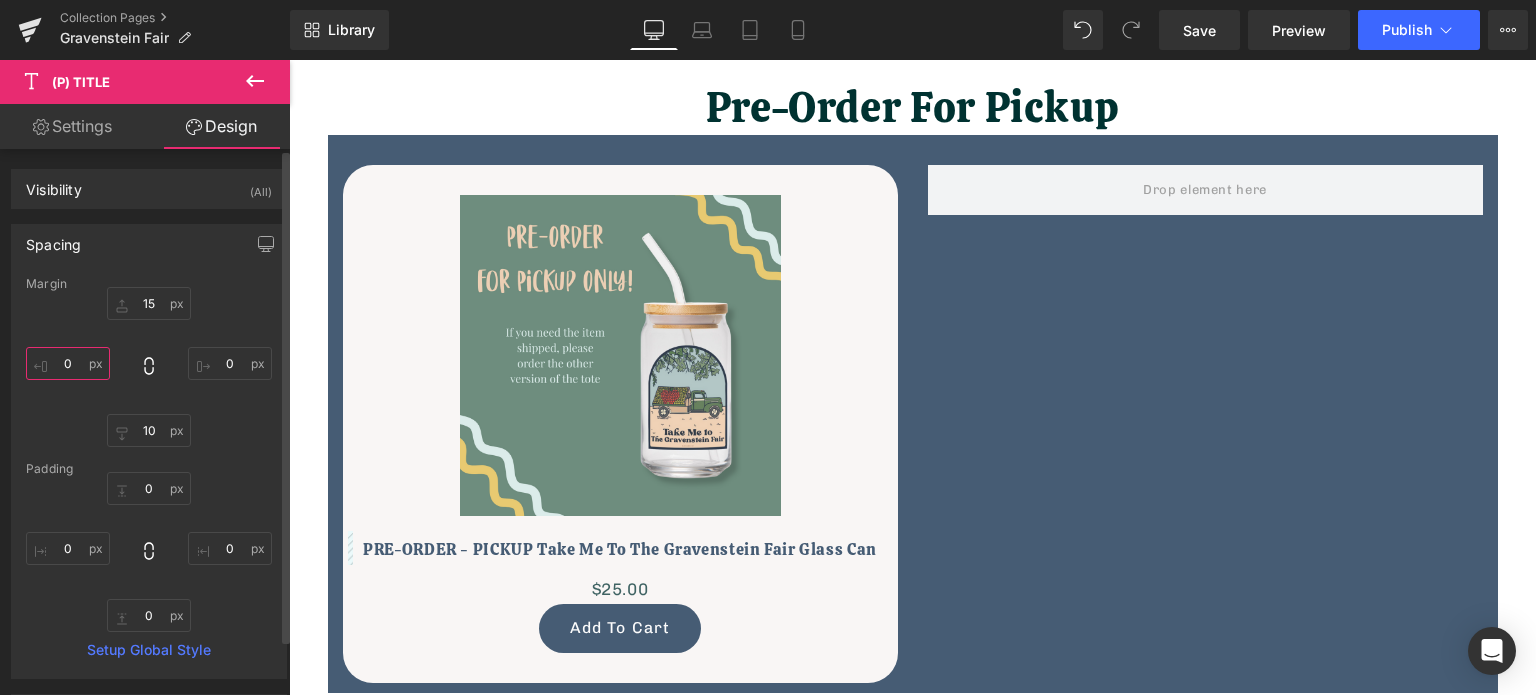click on "0" at bounding box center [68, 363] 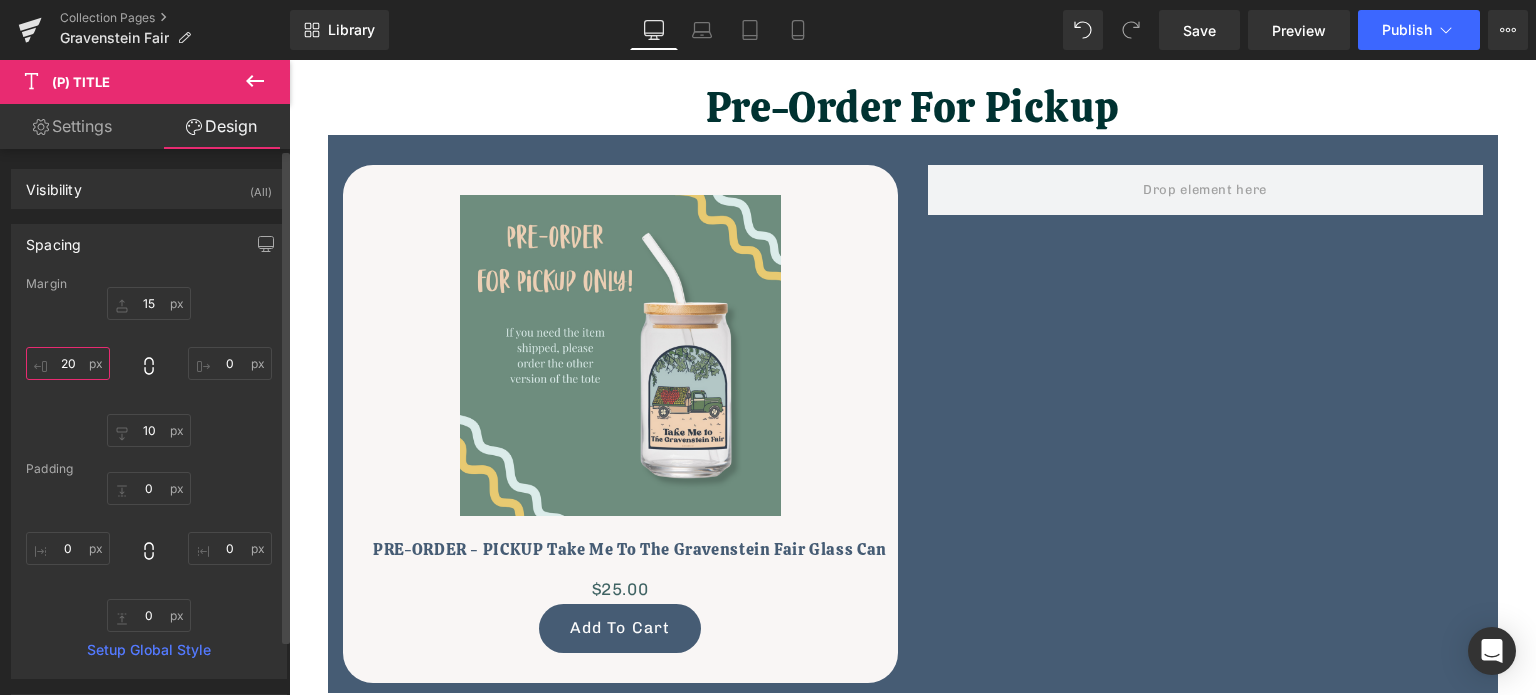 type on "2" 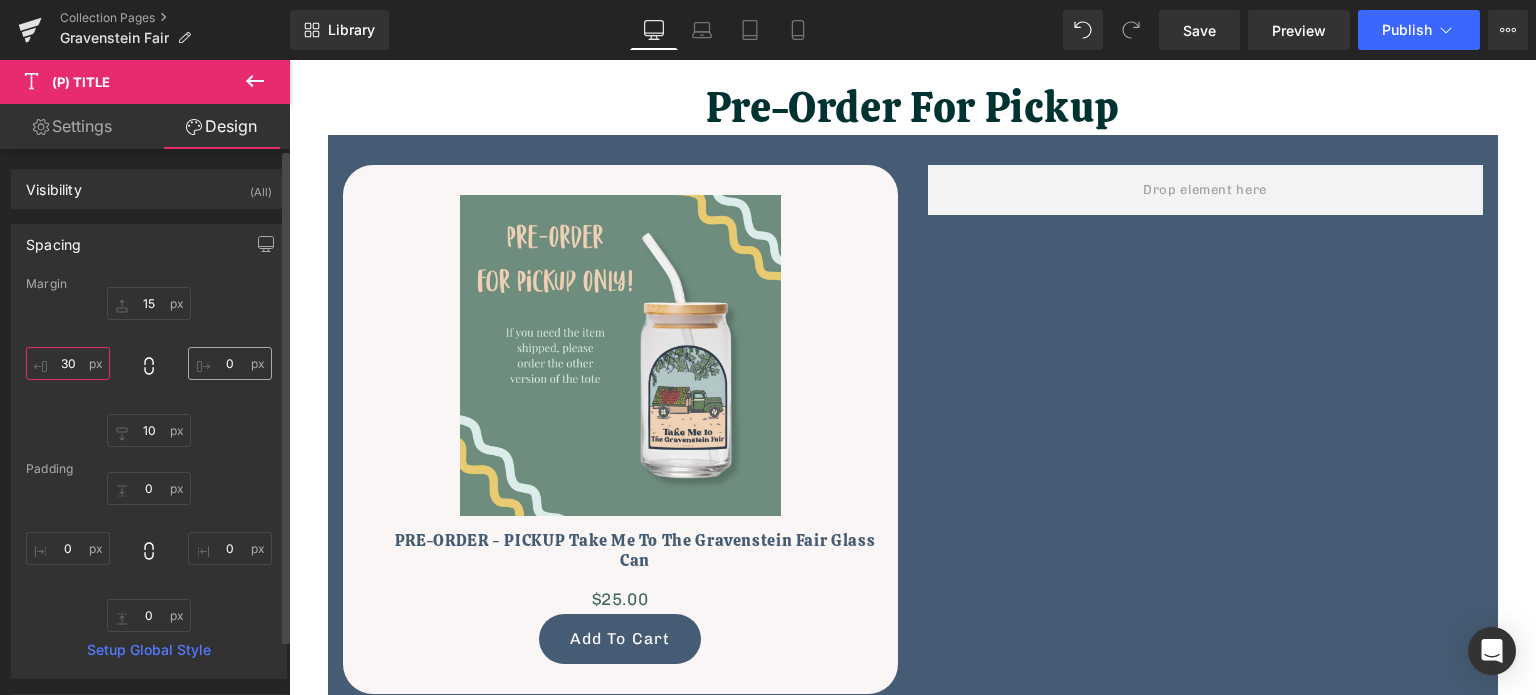 type on "30" 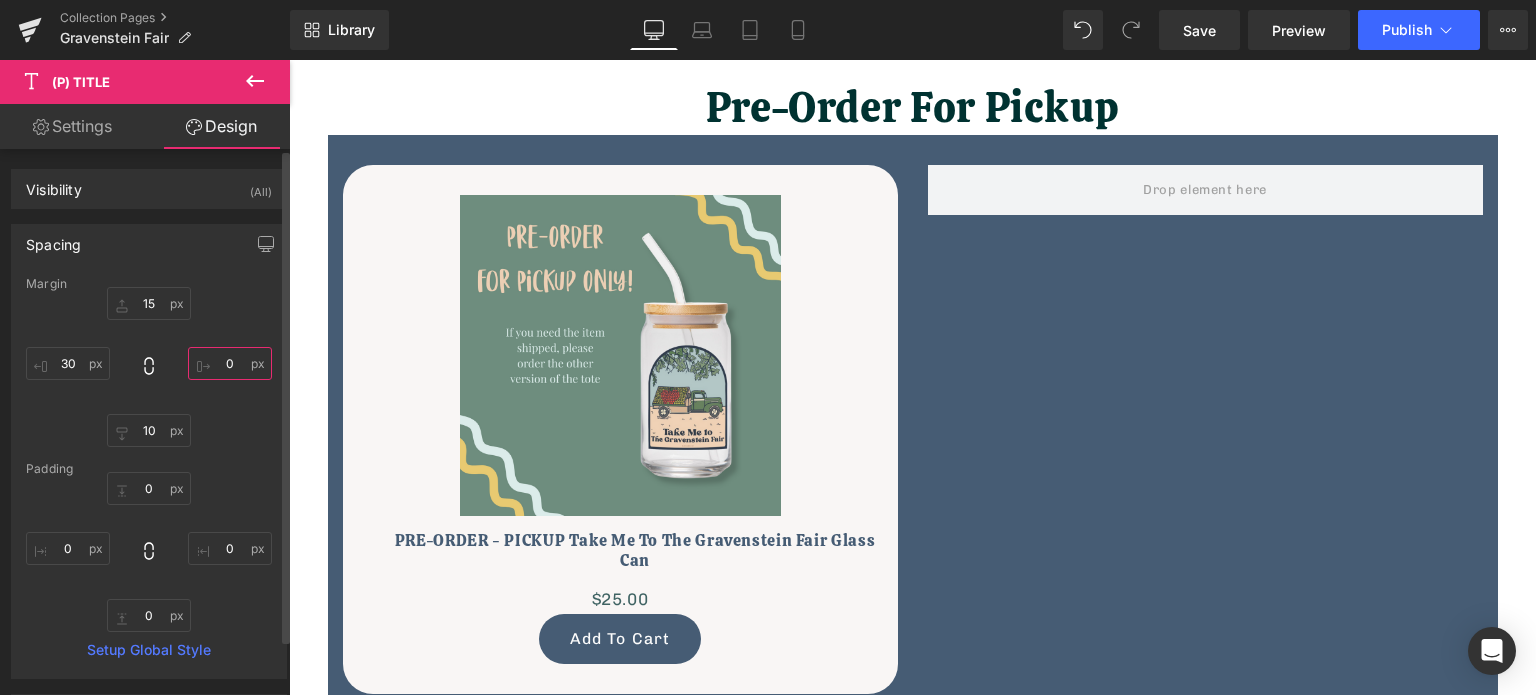 click on "0" at bounding box center (230, 363) 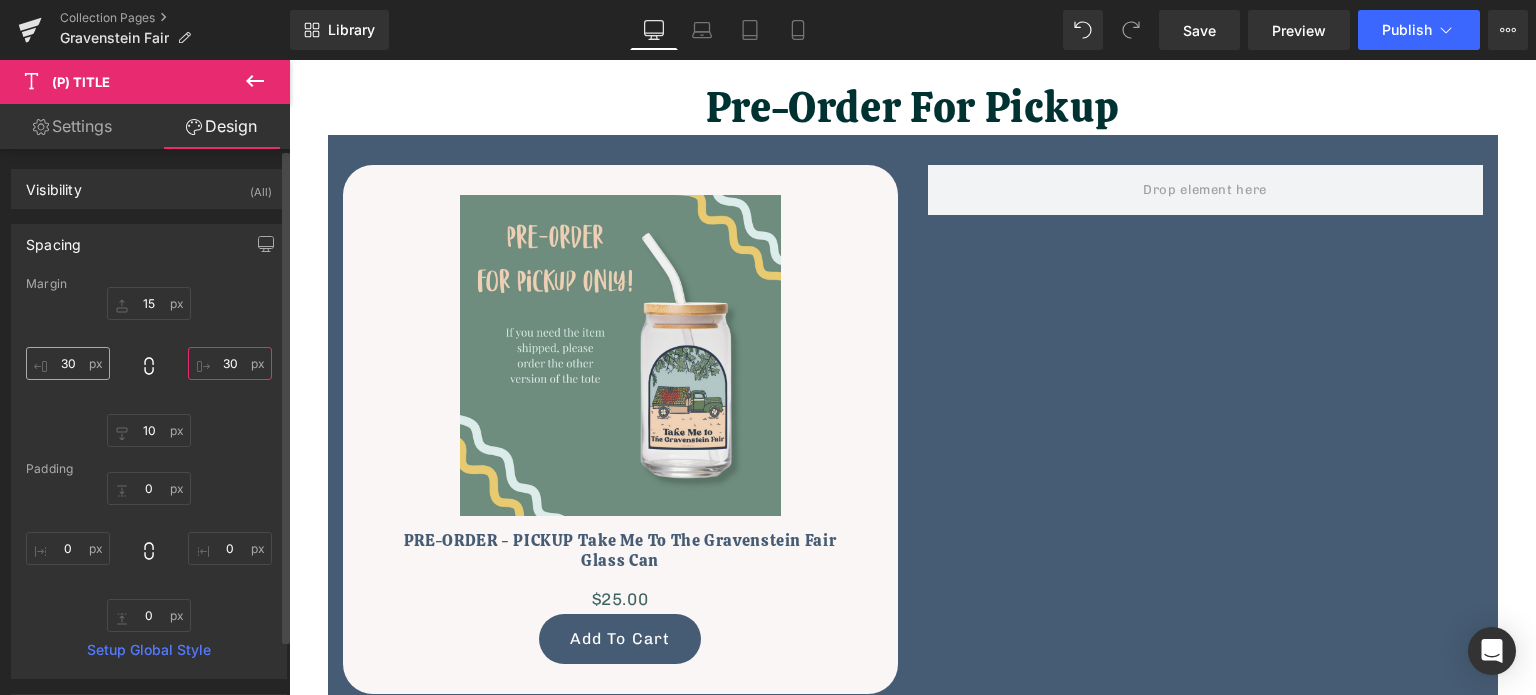 type on "30" 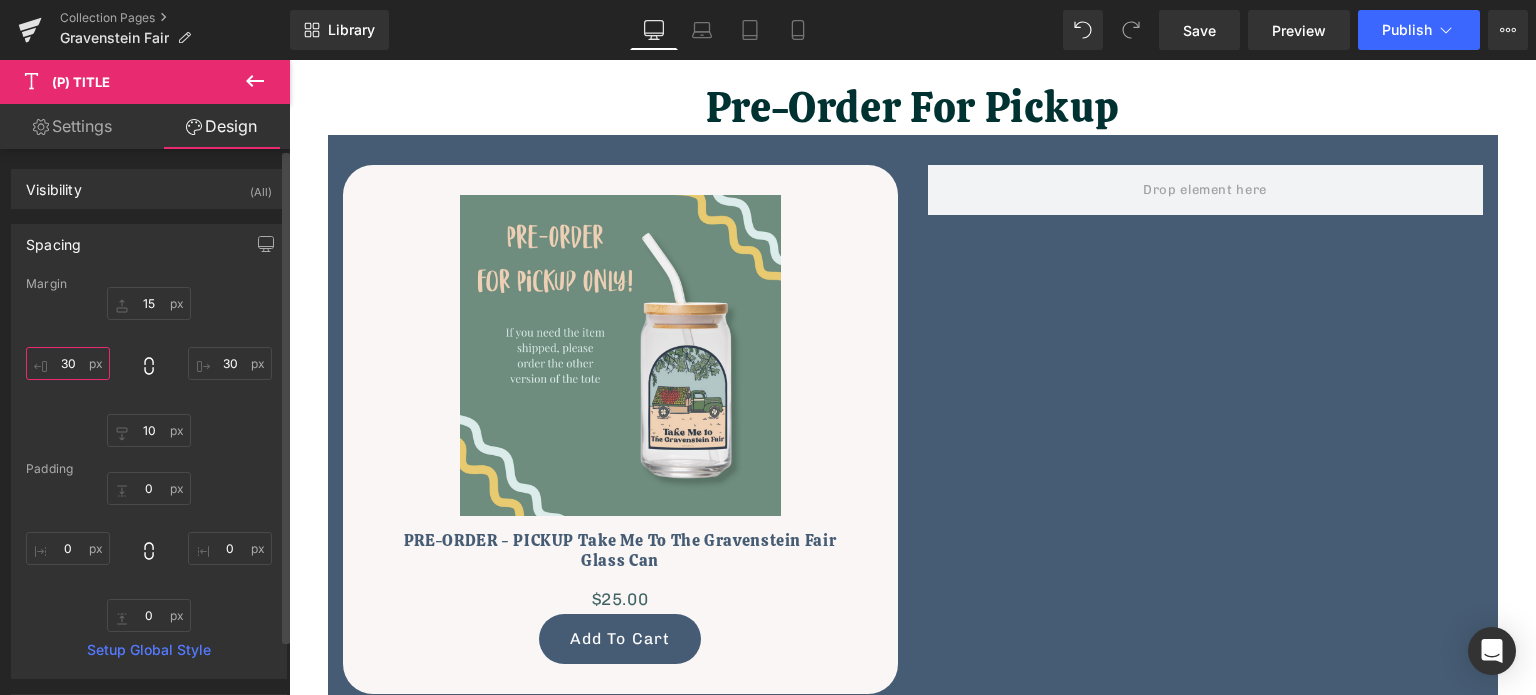 click on "30" at bounding box center [68, 363] 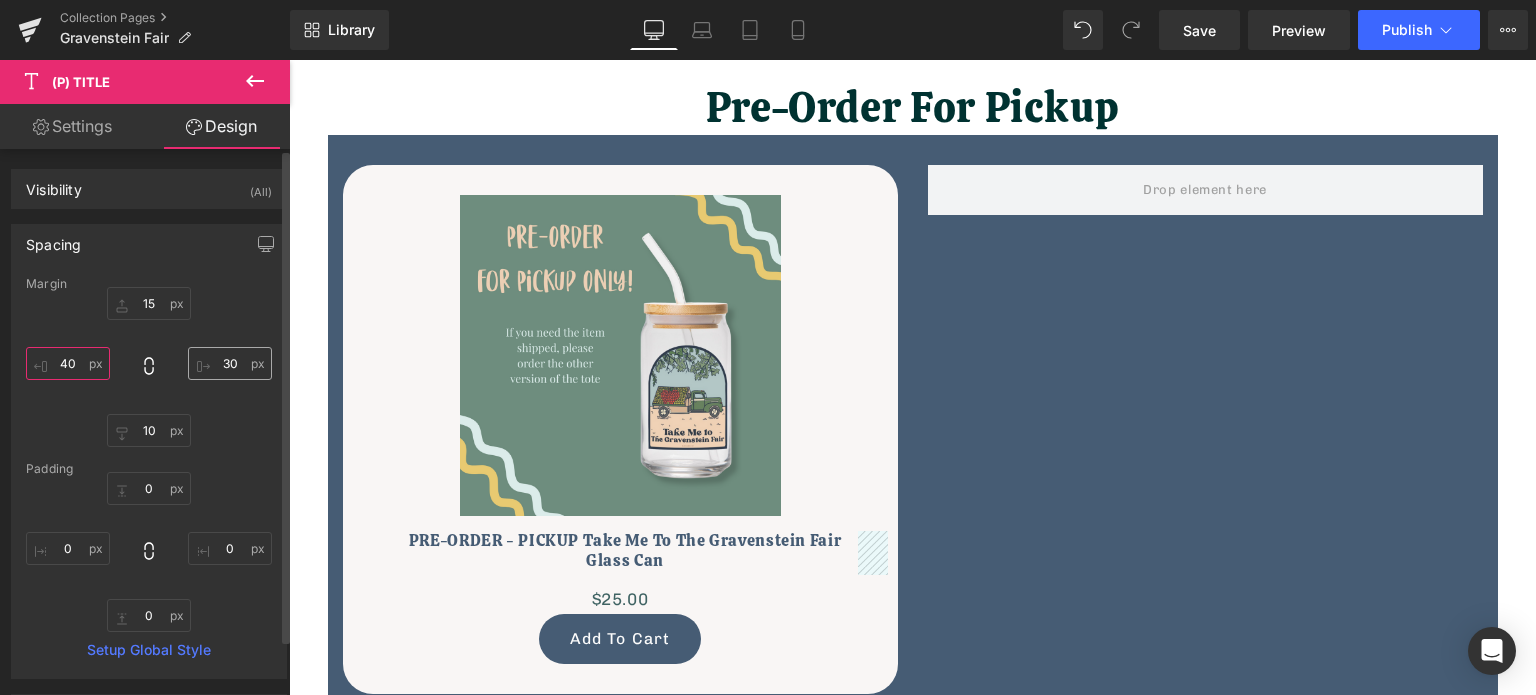 type on "40" 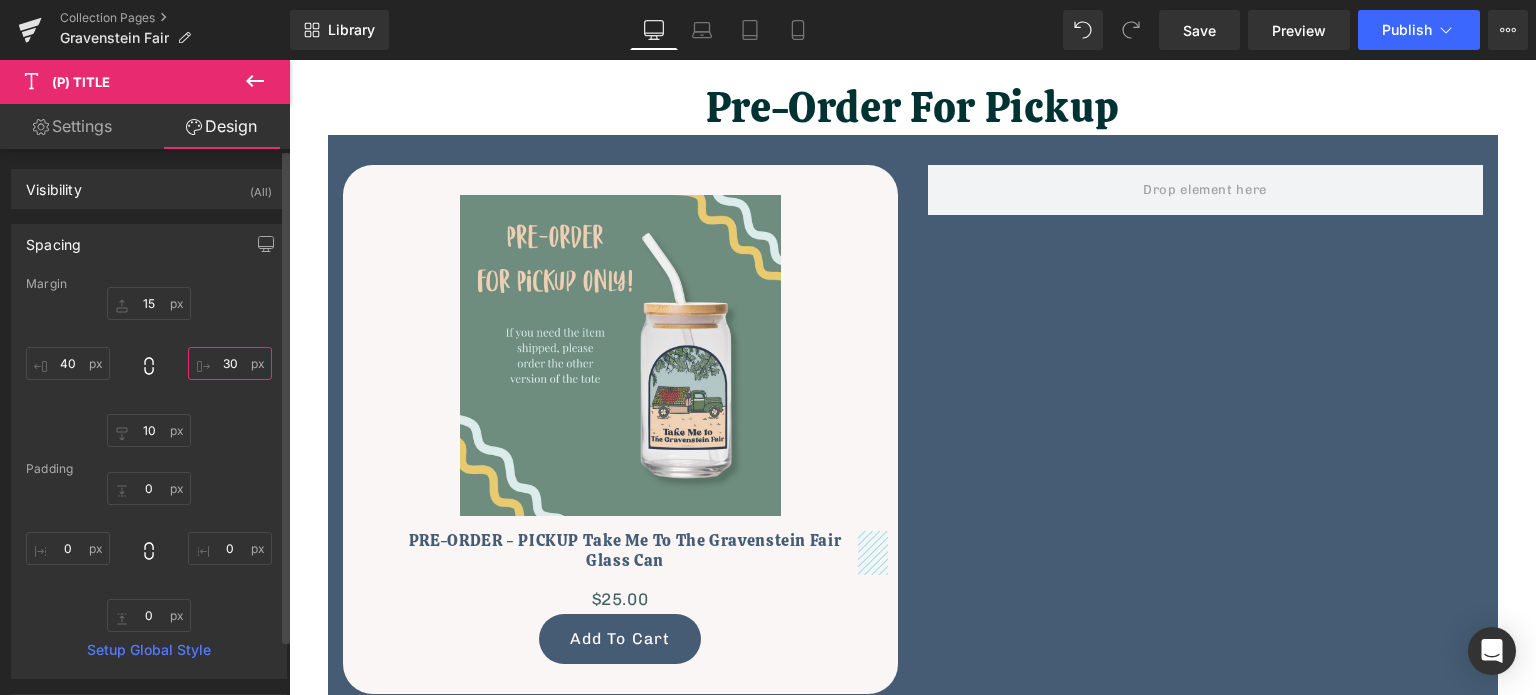 click on "30" at bounding box center (230, 363) 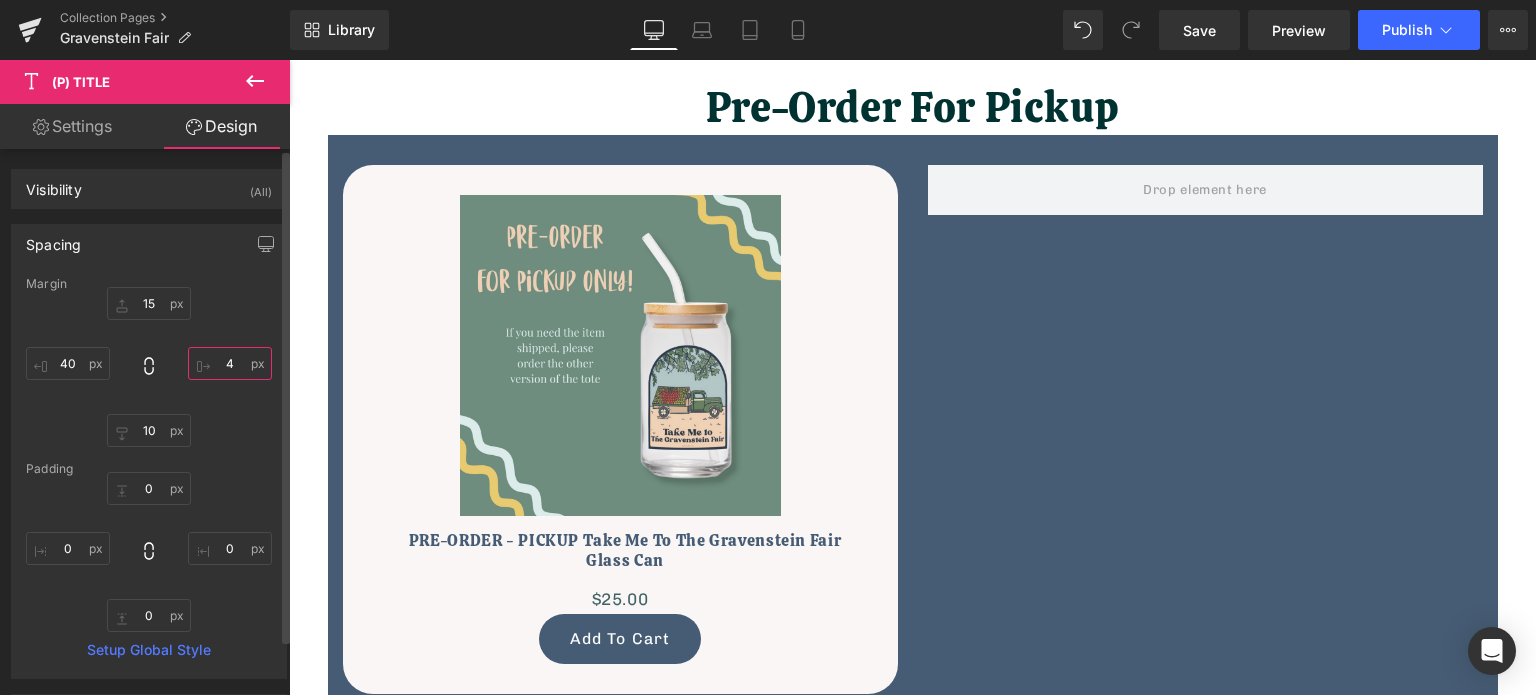 type on "40" 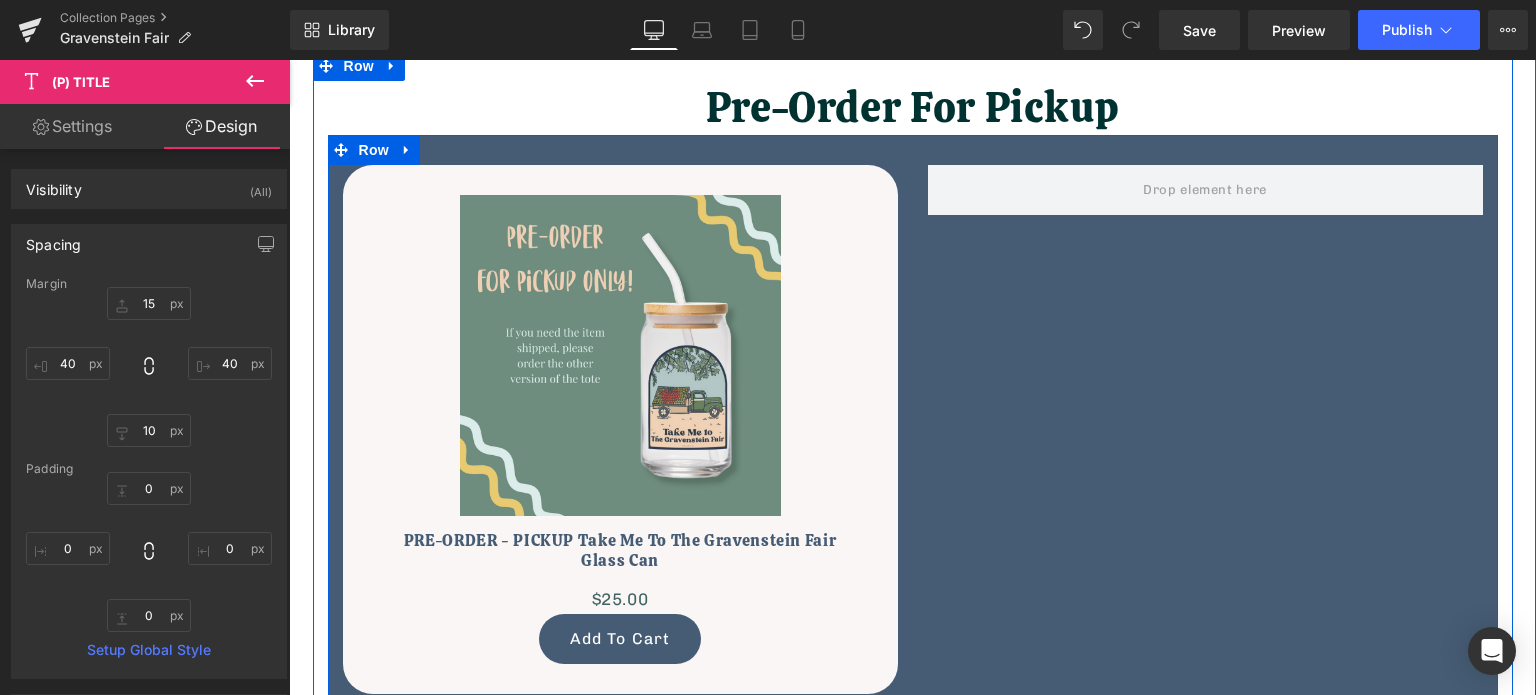 click on "Sale Off
(P) Image
PRE-ORDER - PICKUP Take Me To The Gravenstein Fair Glass Can
(P) Title
$0
$25.00
(P) Price
Add To Cart
(P) Cart Button
Product
Row" at bounding box center (913, 419) 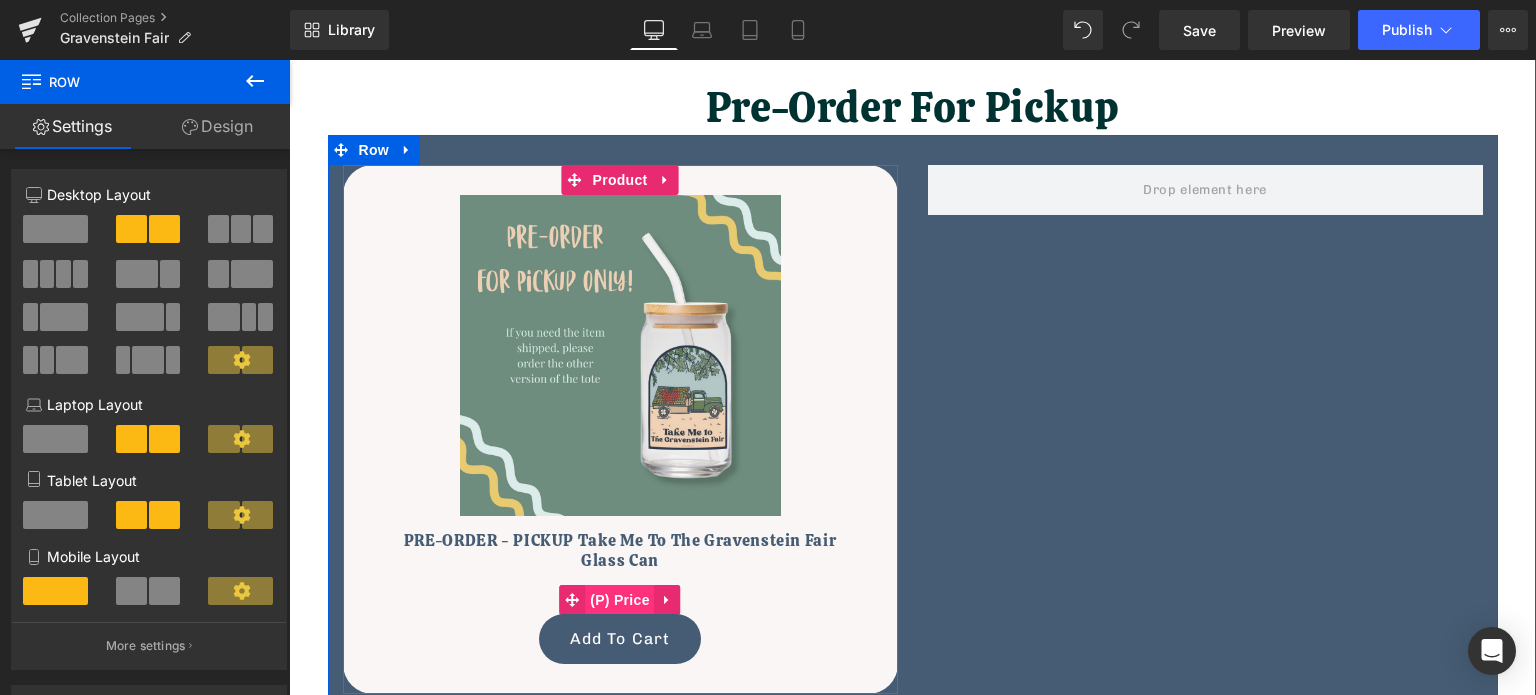 click on "(P) Price" at bounding box center (620, 600) 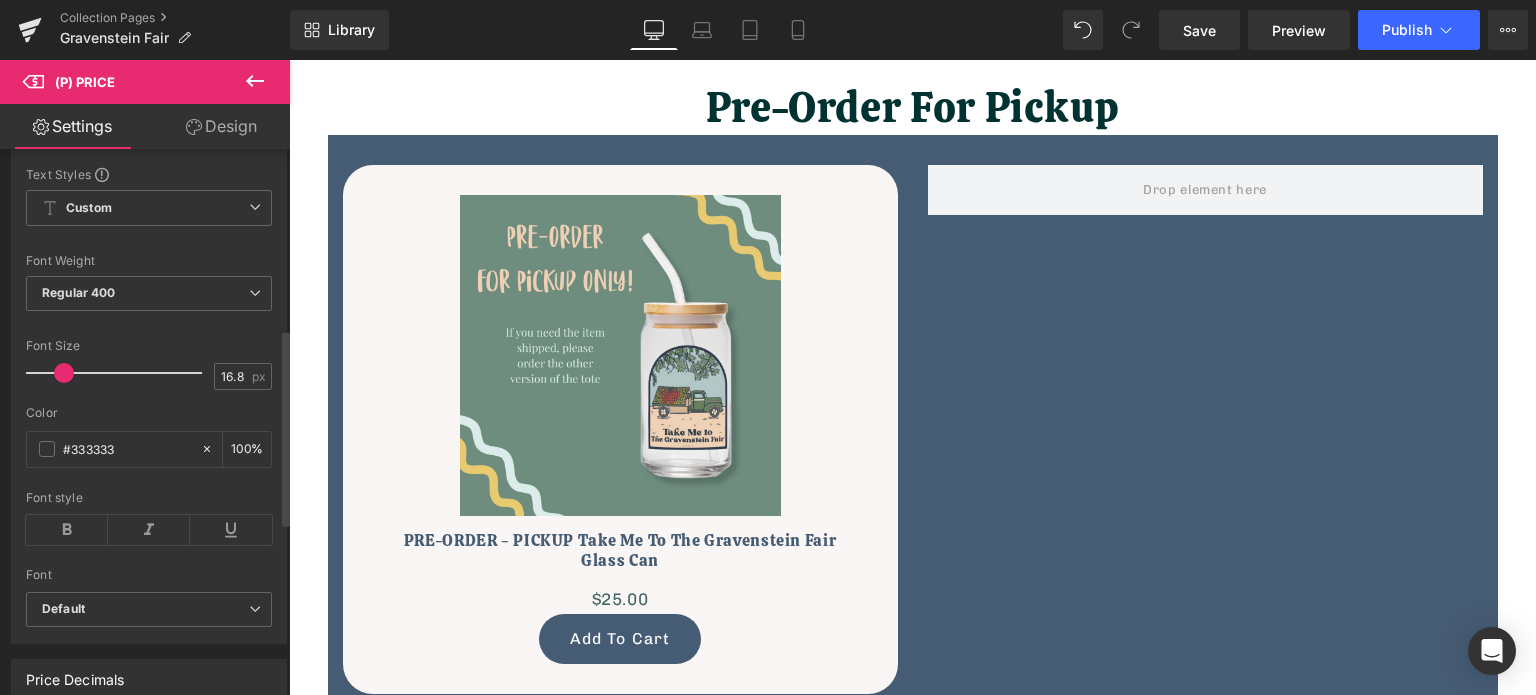 scroll, scrollTop: 500, scrollLeft: 0, axis: vertical 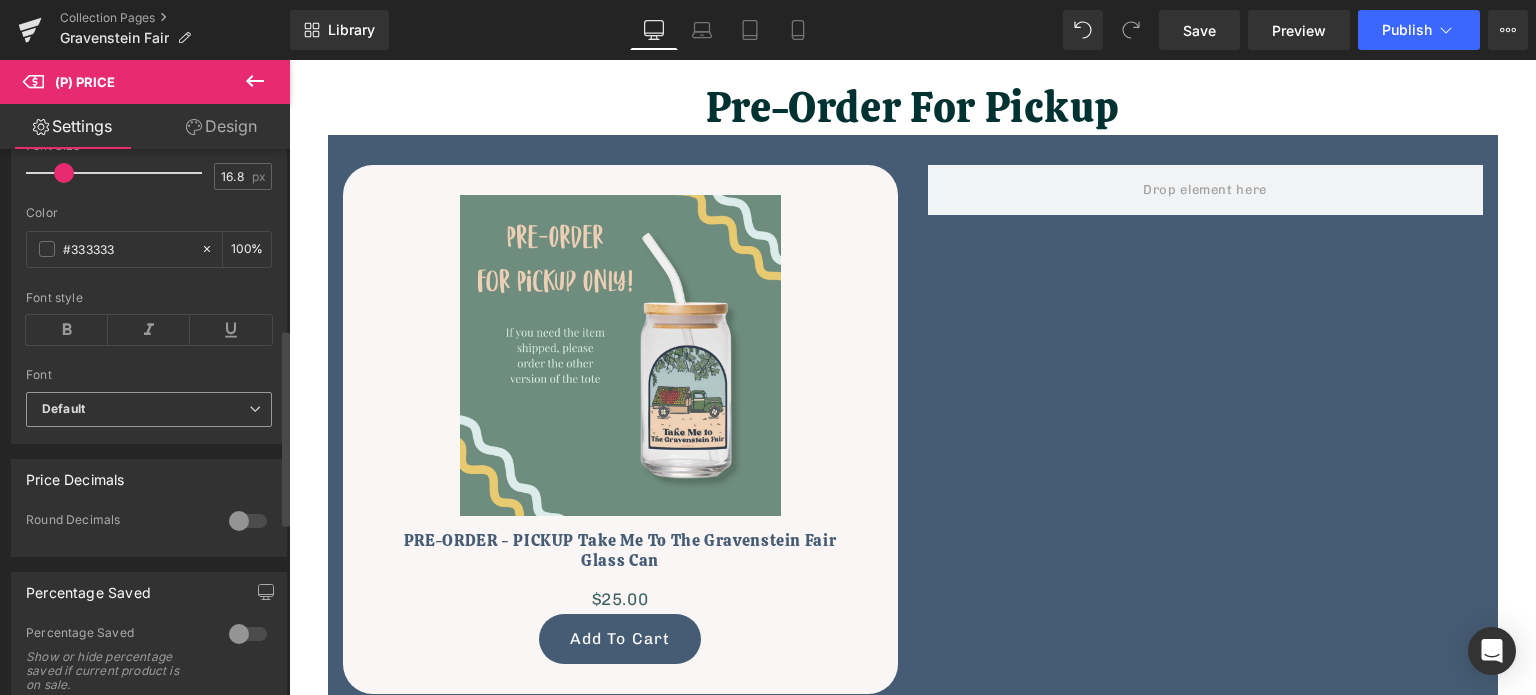 click on "Default" at bounding box center (145, 409) 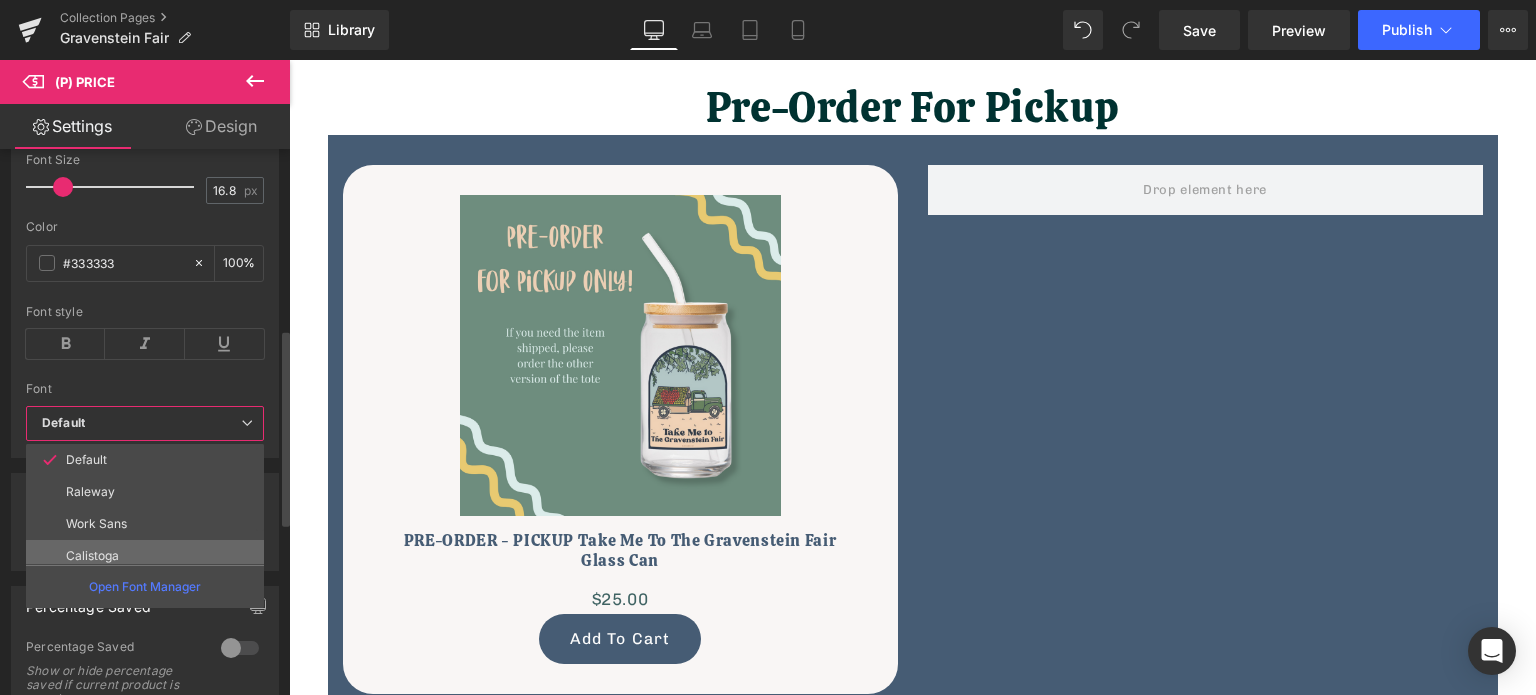 click on "Calistoga" at bounding box center (92, 556) 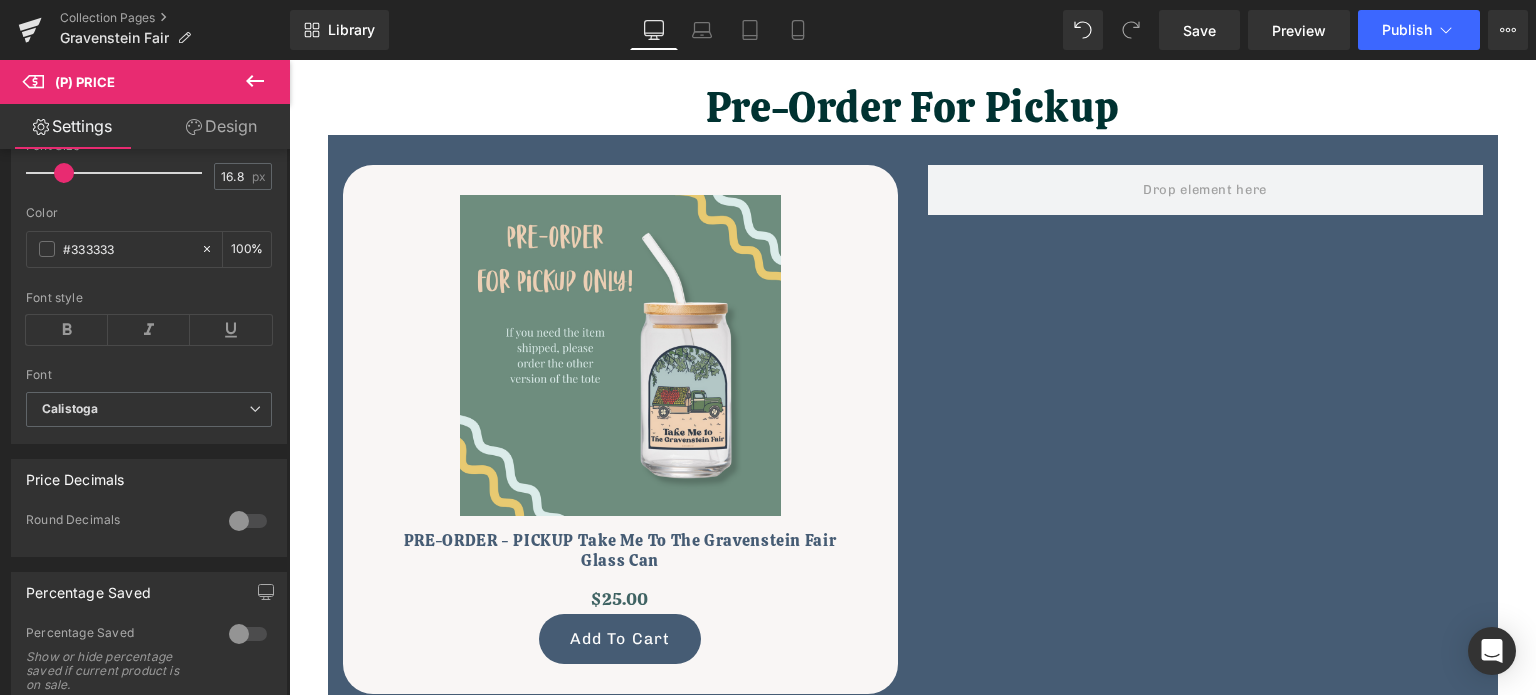 click on "Design" at bounding box center (221, 126) 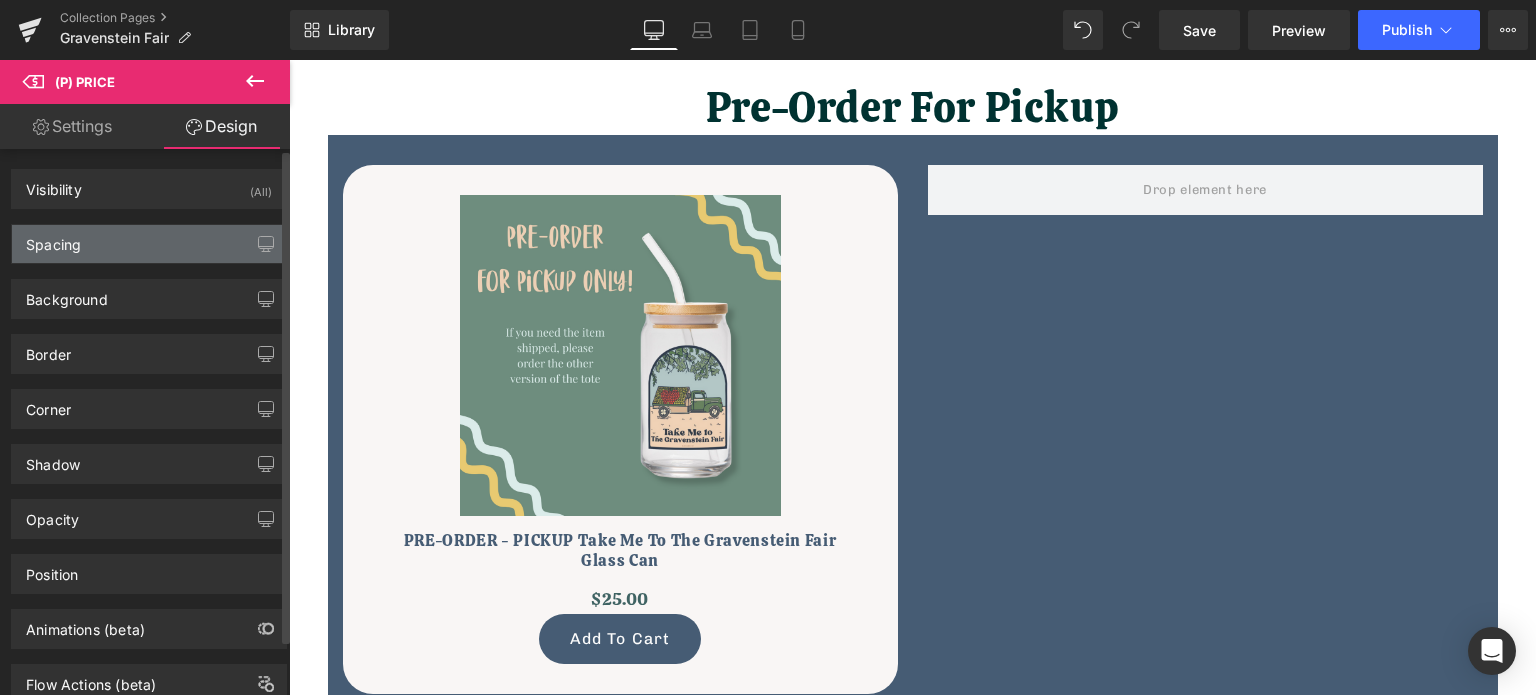 click on "Spacing" at bounding box center [149, 244] 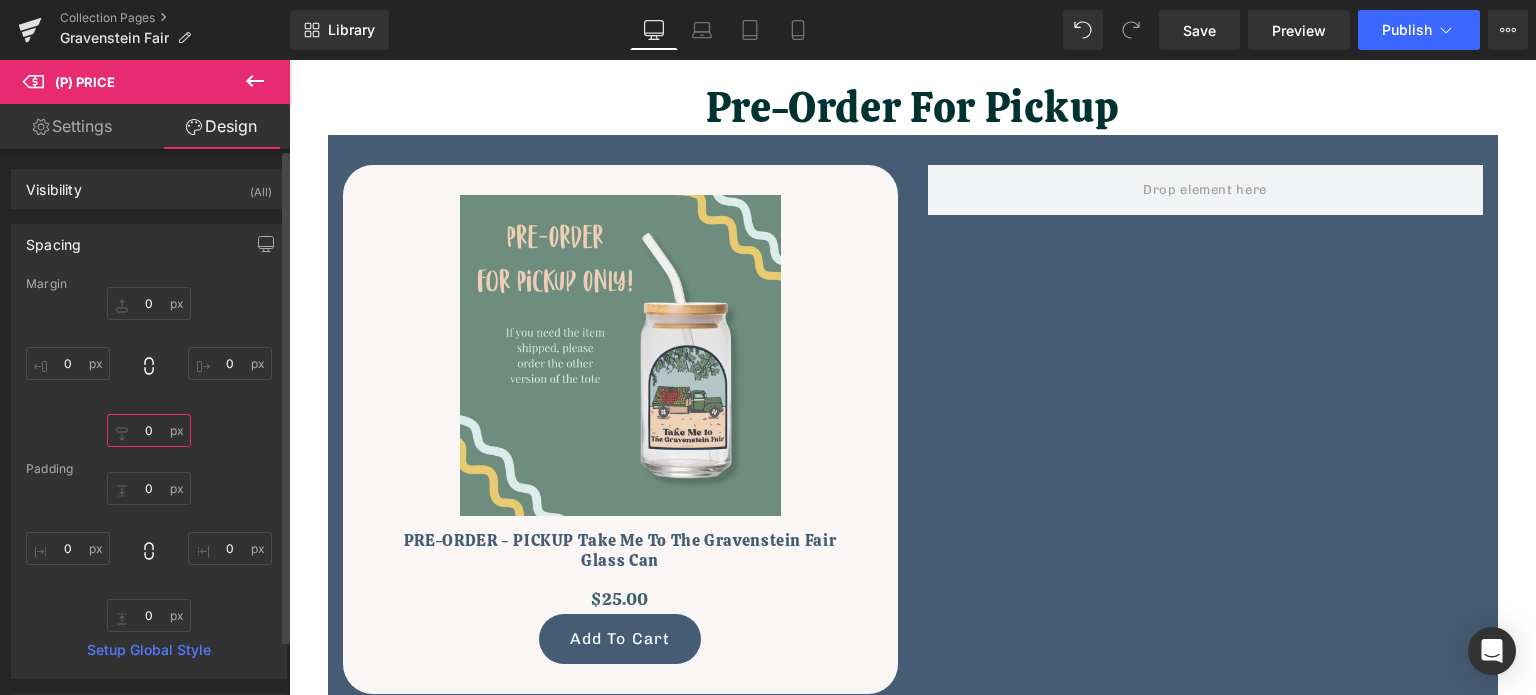click on "0" at bounding box center [149, 430] 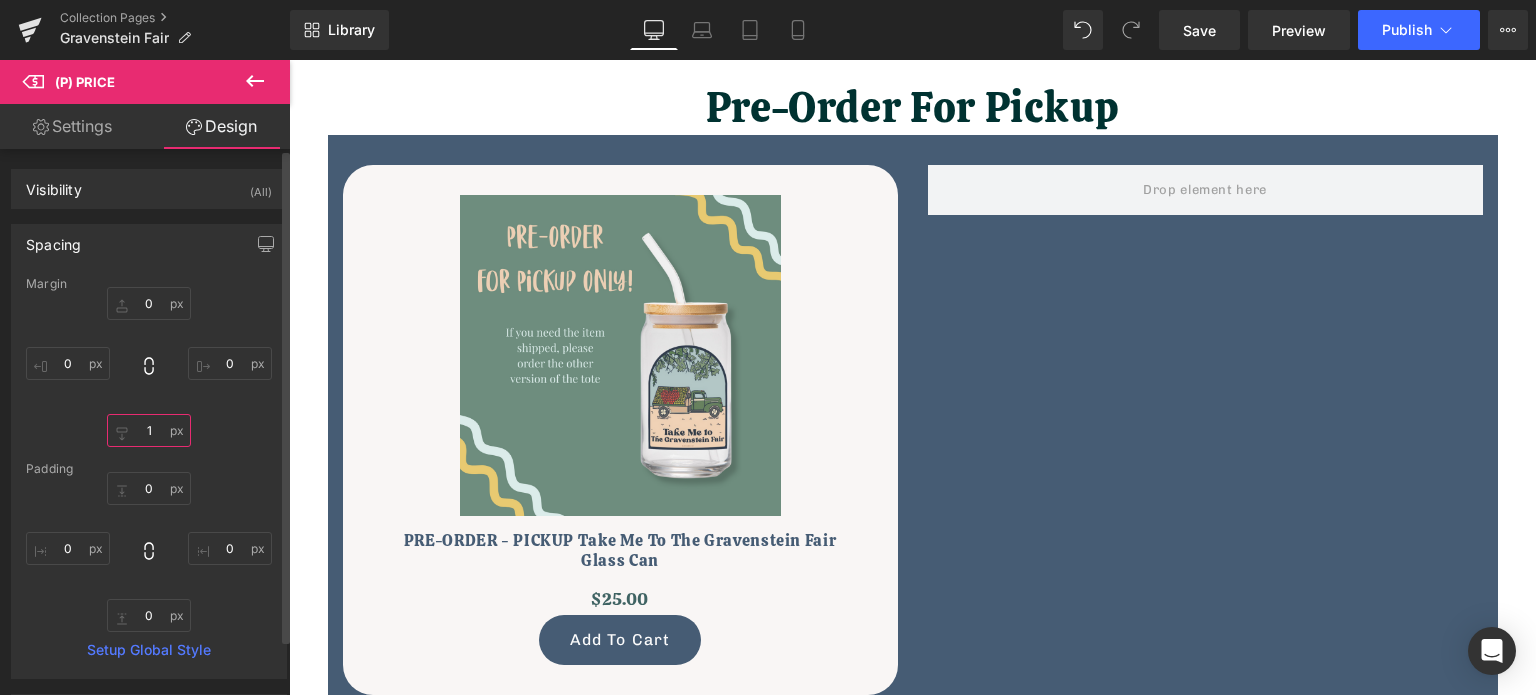 type on "15" 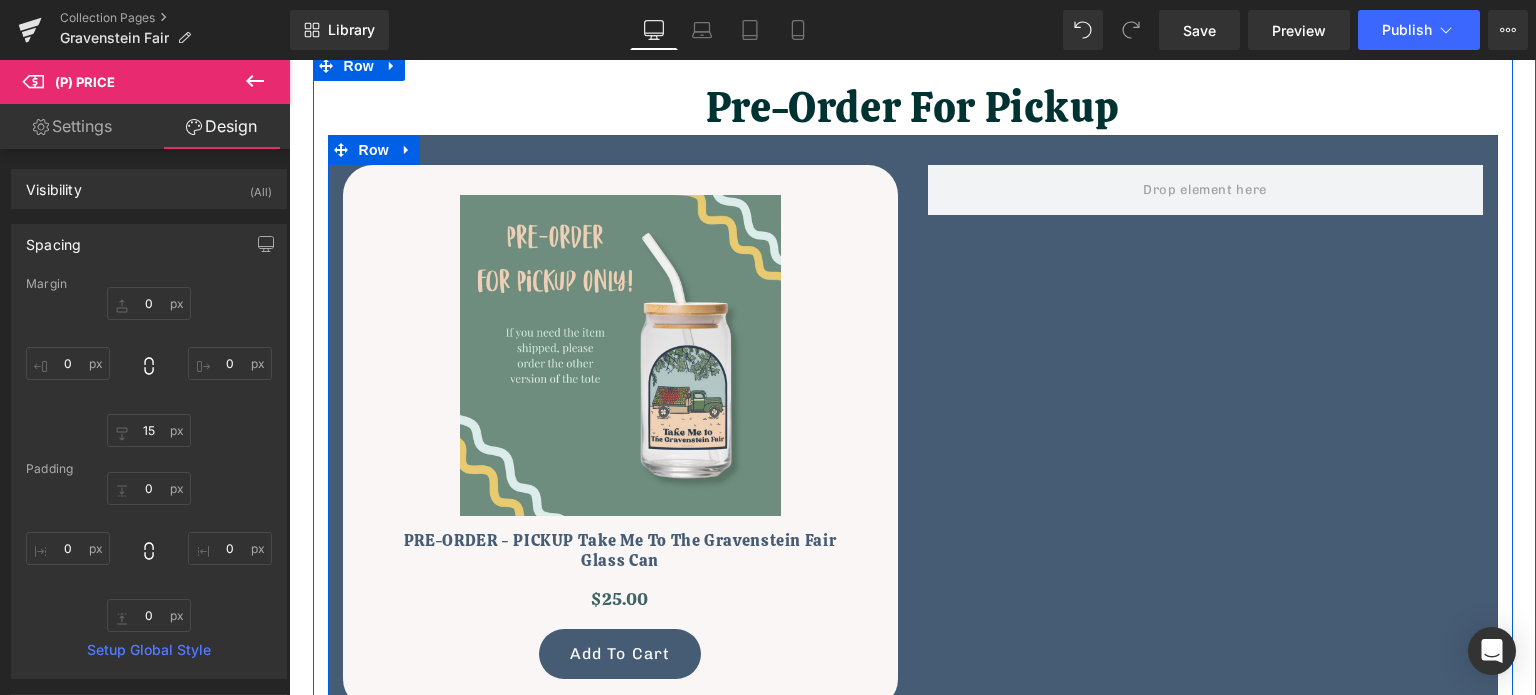 click on "Sale Off
(P) Image
PRE-ORDER - PICKUP Take Me To The Gravenstein Fair Glass Can
(P) Title
$0
$25.00
(P) Price
Add To Cart
(P) Cart Button
Product
Row" at bounding box center (913, 426) 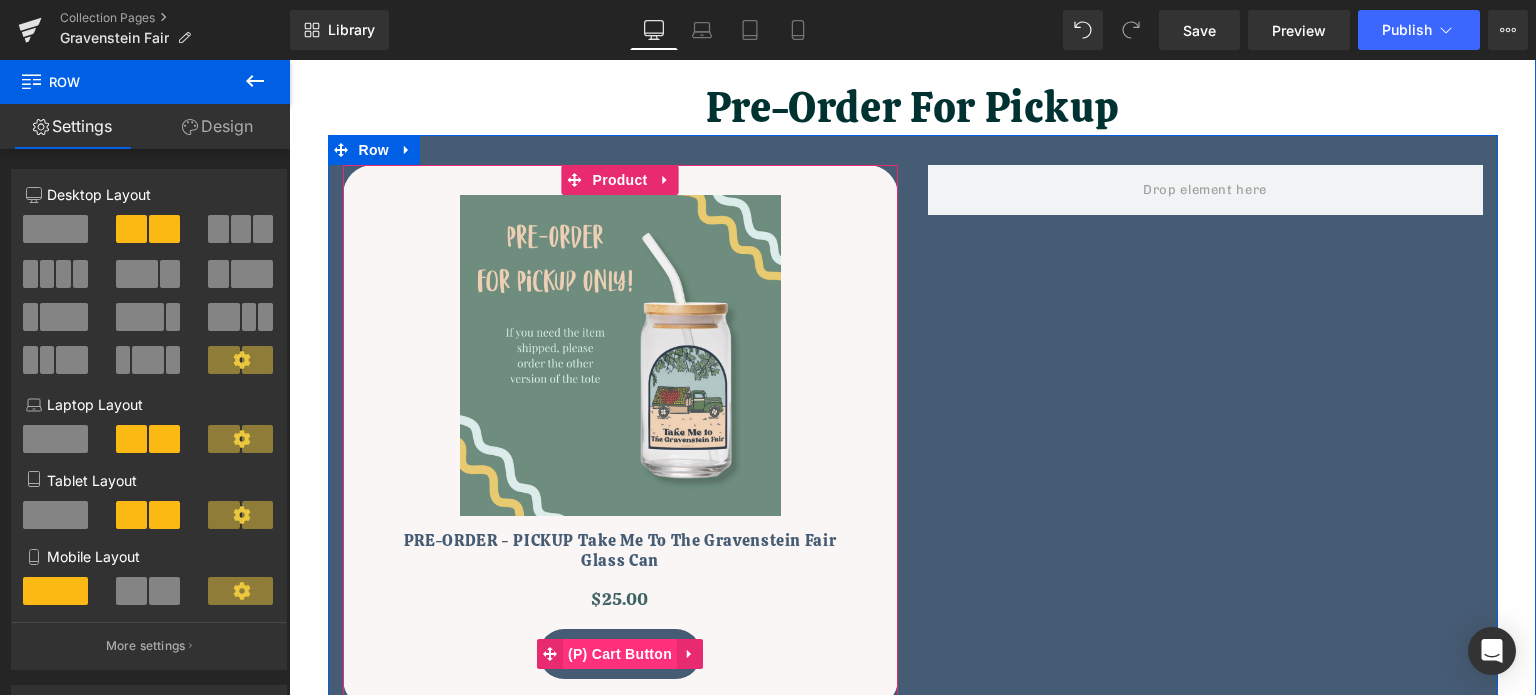 click on "(P) Cart Button" at bounding box center [620, 654] 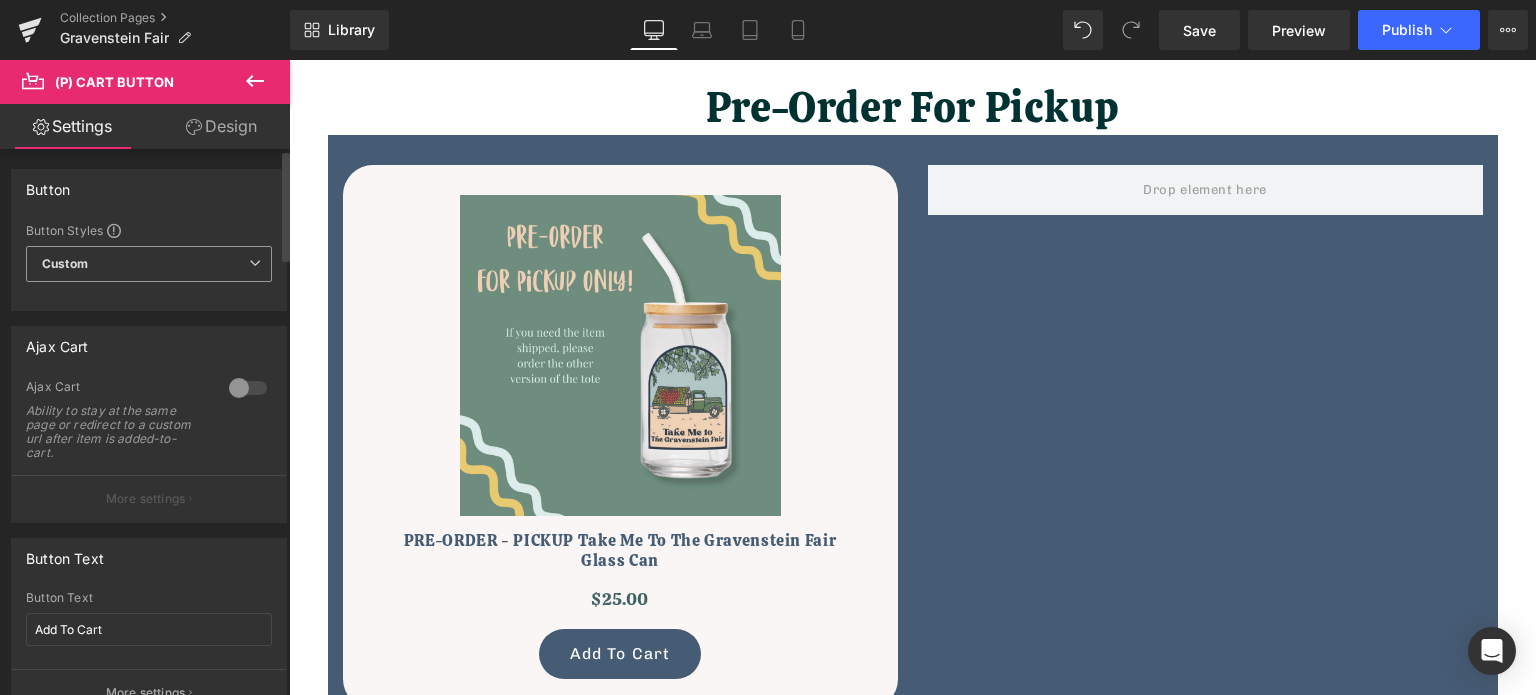 click on "Custom
Setup Global Style" at bounding box center [149, 264] 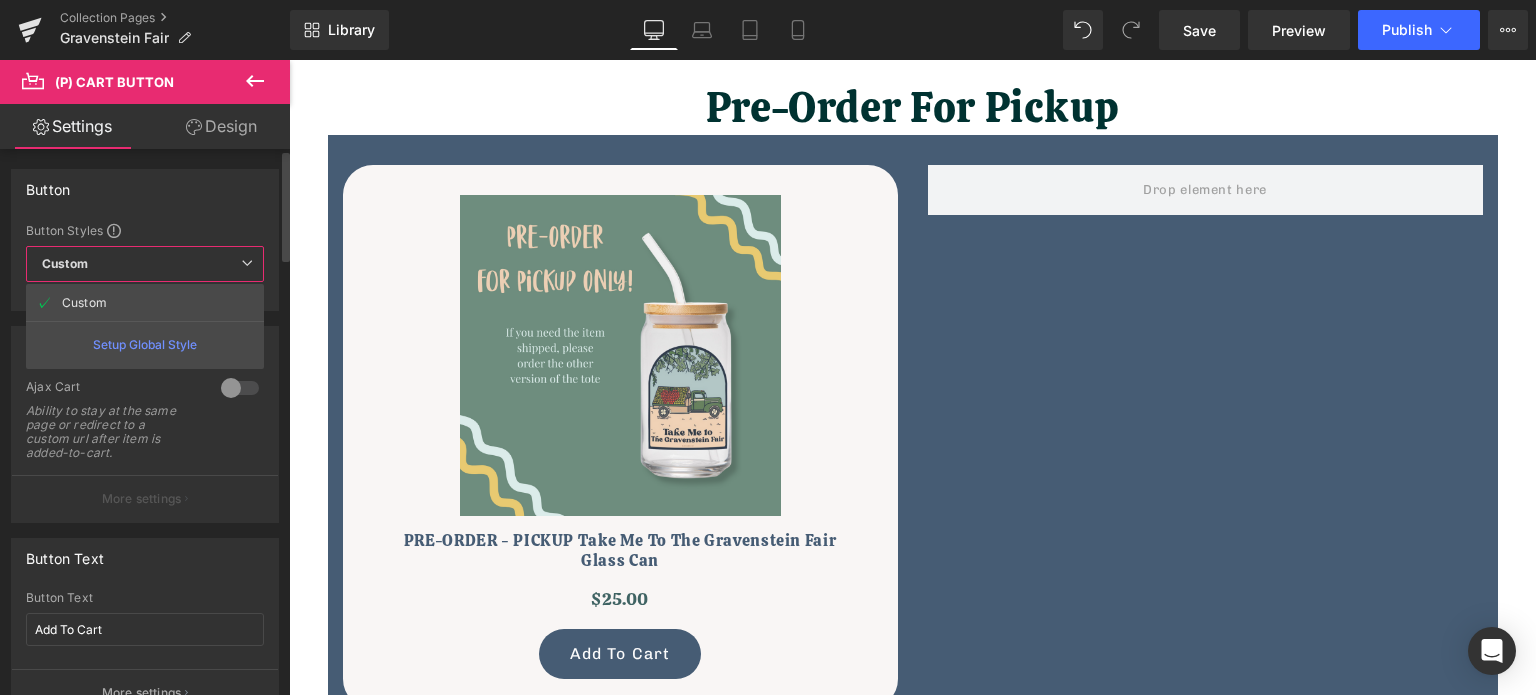click on "Custom
Setup Global Style" at bounding box center (145, 264) 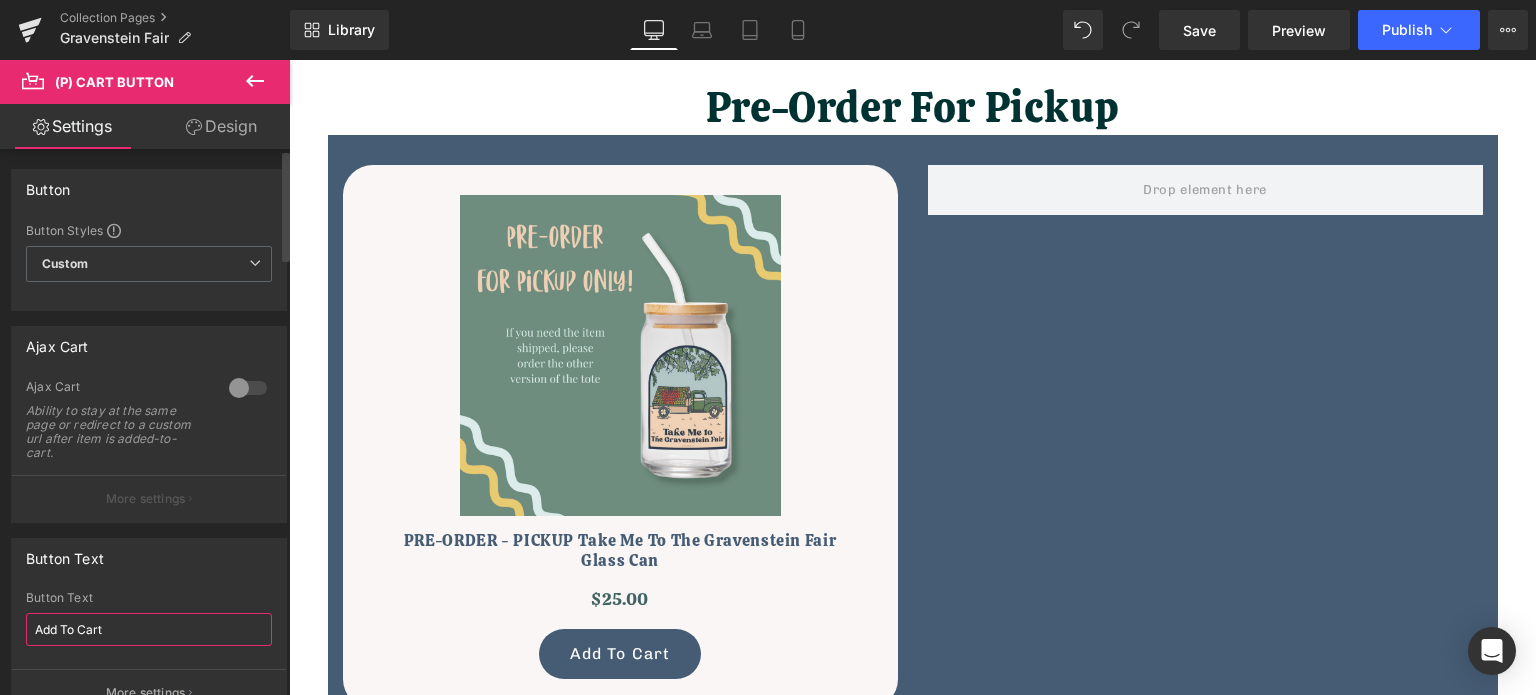 drag, startPoint x: 96, startPoint y: 617, endPoint x: 124, endPoint y: 637, distance: 34.4093 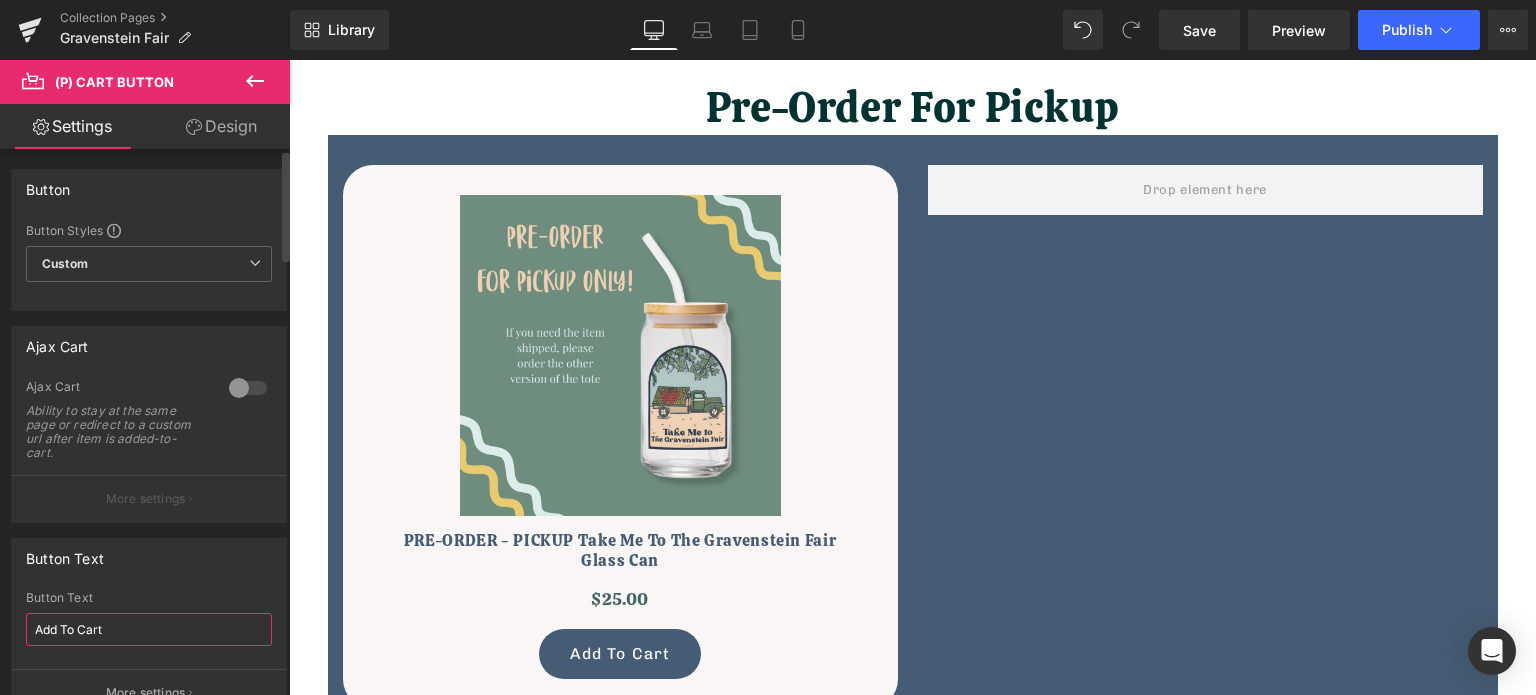 click on "Add To Cart" at bounding box center [149, 629] 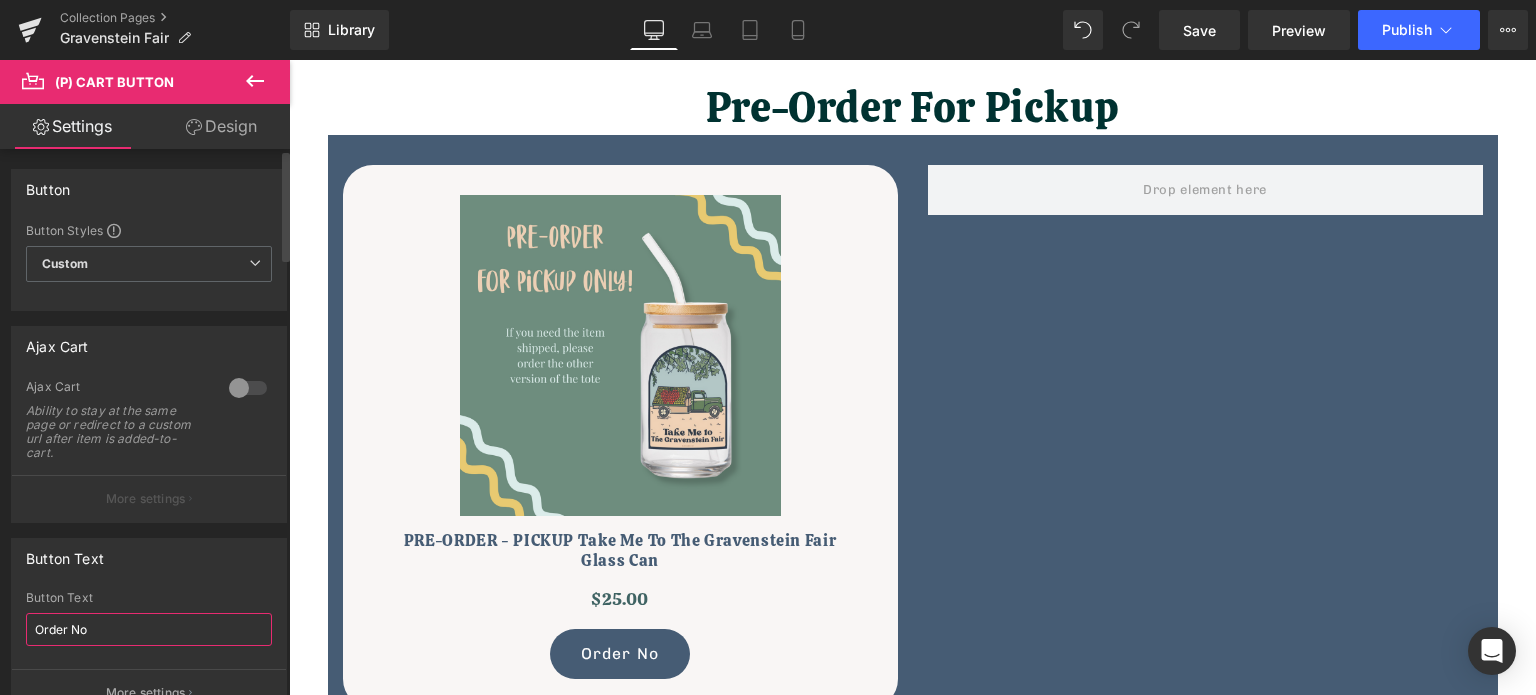 type on "Order Now" 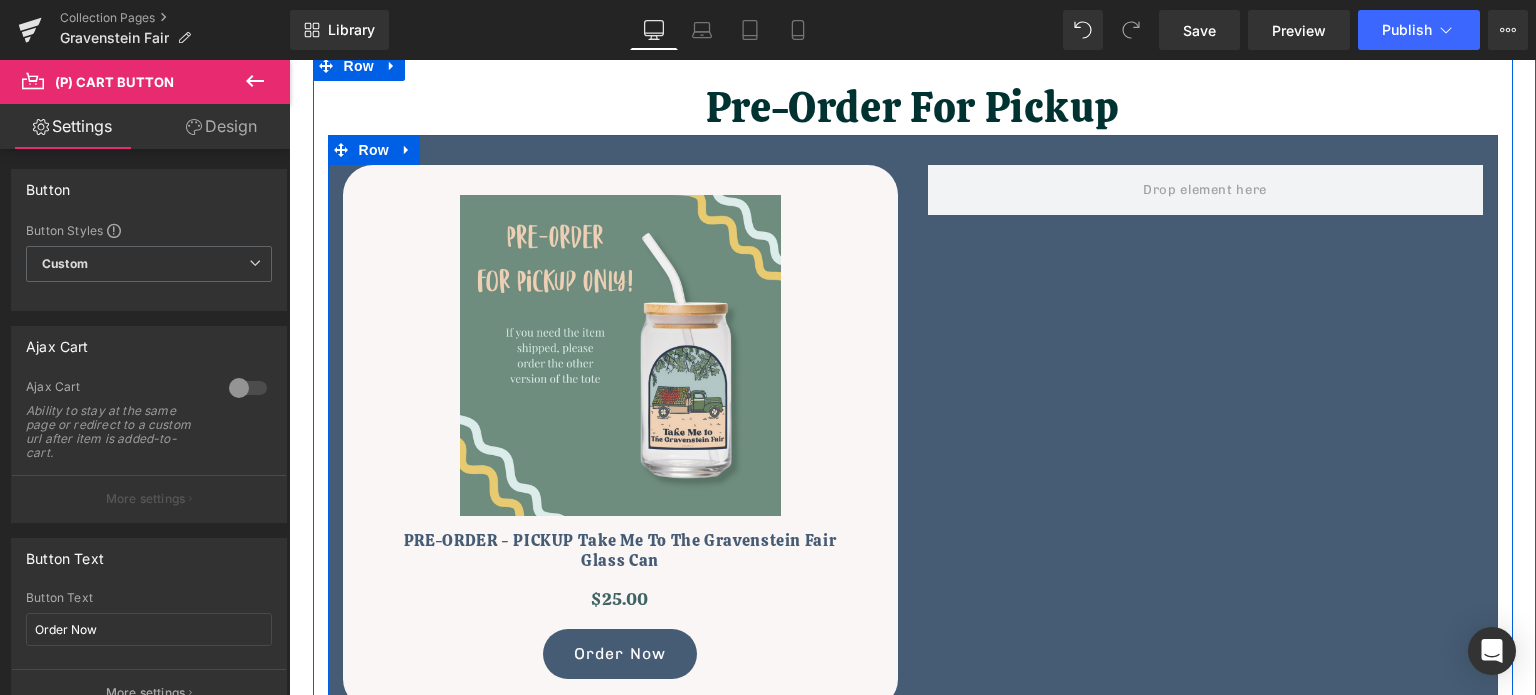 click on "Sale Off
(P) Image
PRE-ORDER - PICKUP Take Me To The Gravenstein Fair Glass Can
(P) Title
$0
$25.00
(P) Price
Order Now
(P) Cart Button
Product
Row" at bounding box center [913, 426] 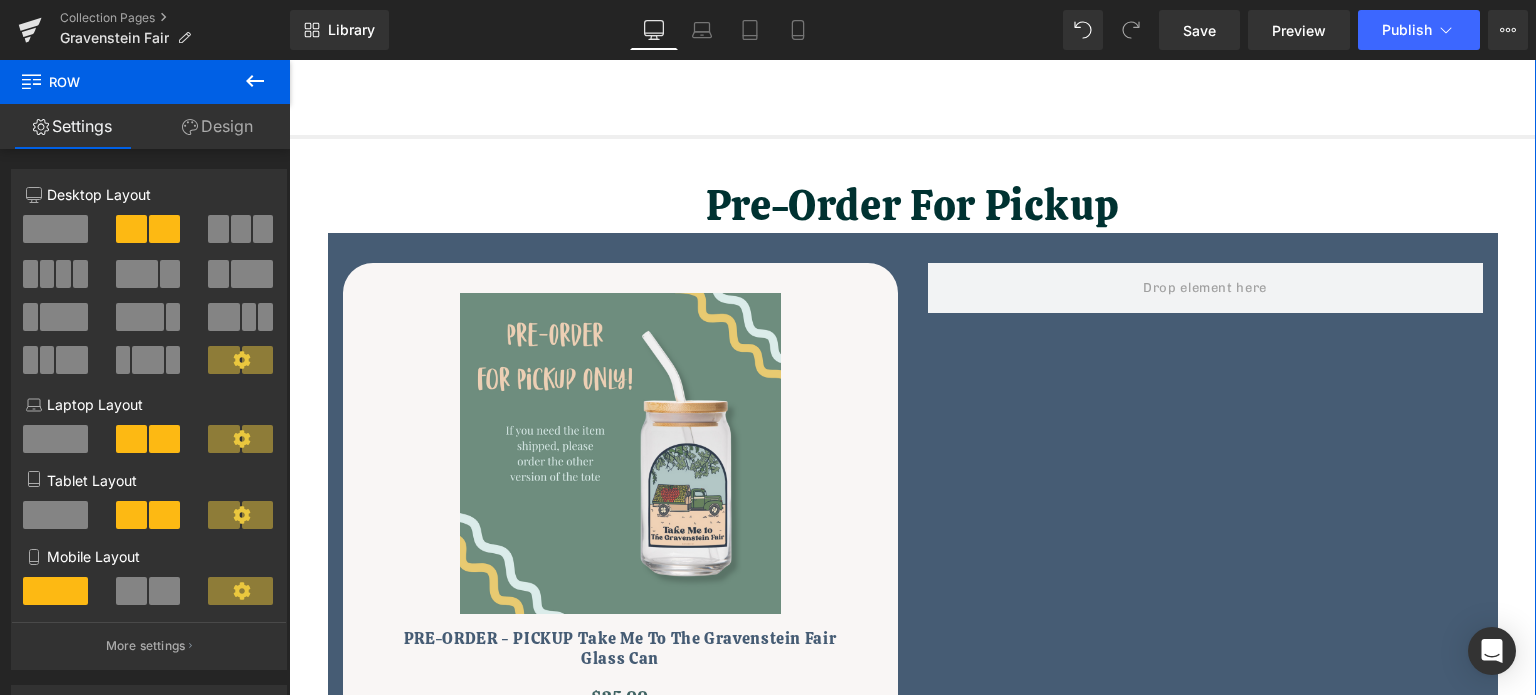 scroll, scrollTop: 800, scrollLeft: 0, axis: vertical 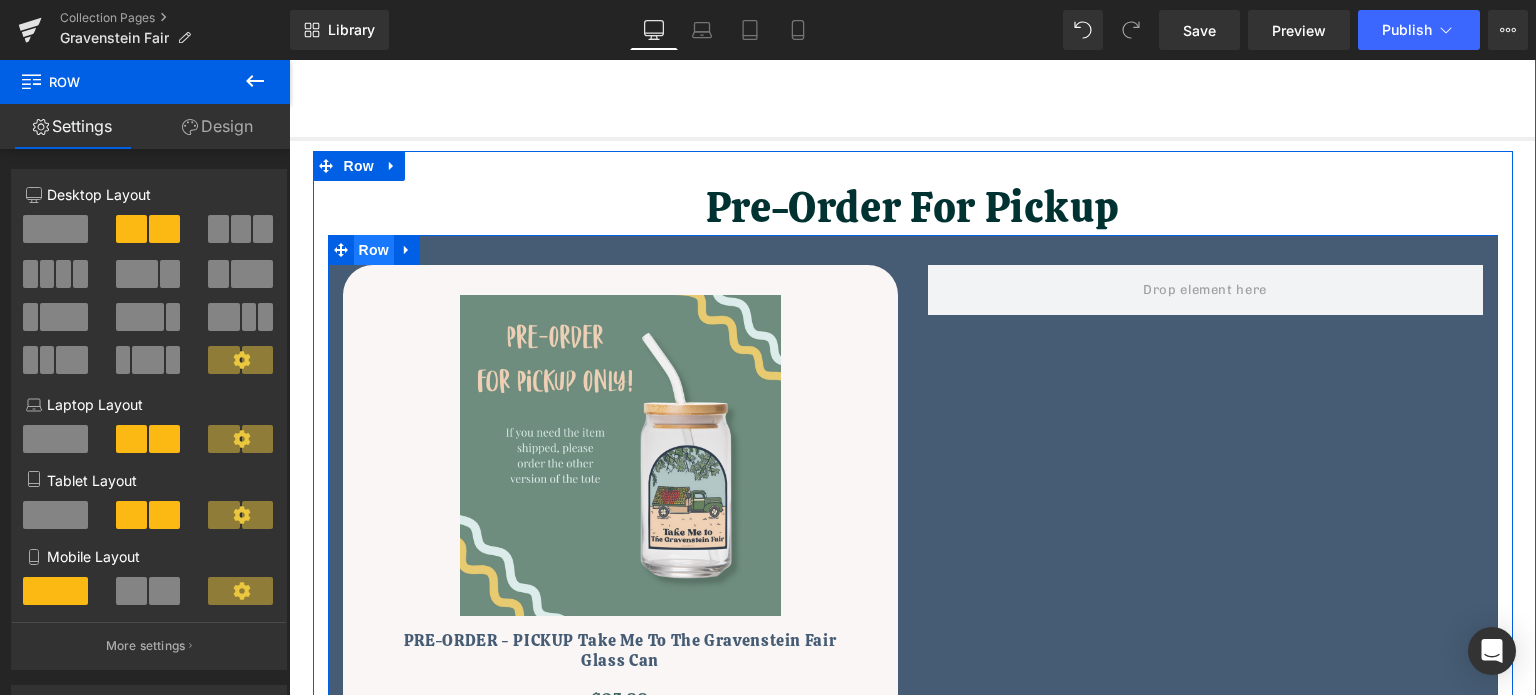 click on "Row" at bounding box center (374, 250) 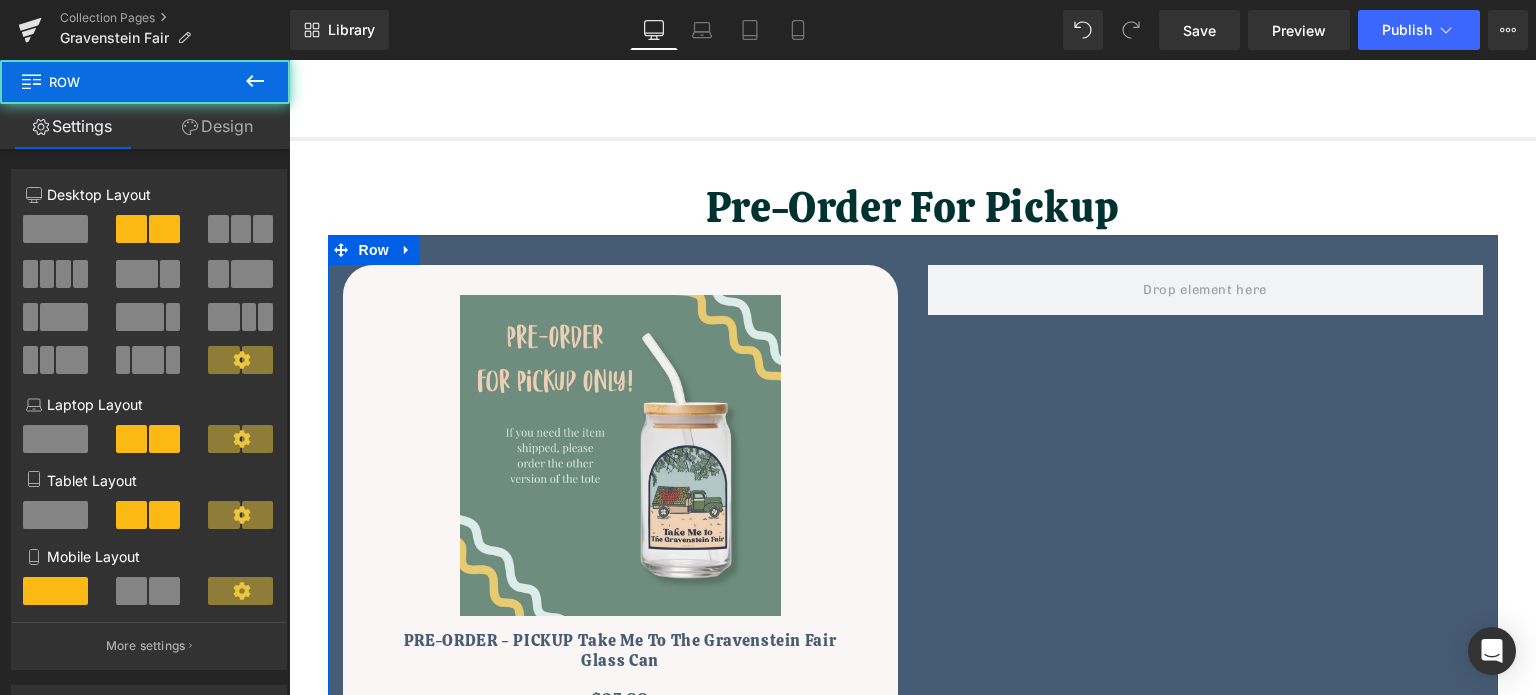 click on "Design" at bounding box center [217, 126] 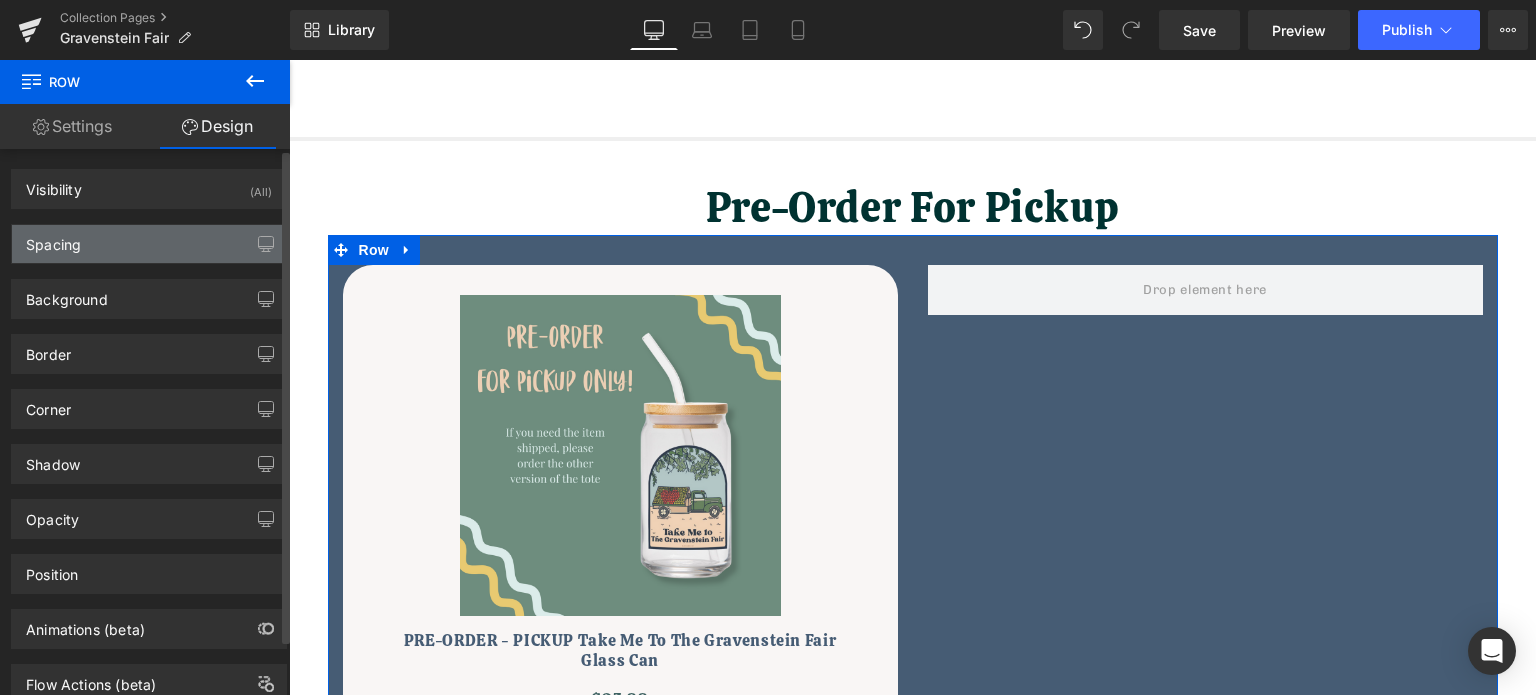 type on "0" 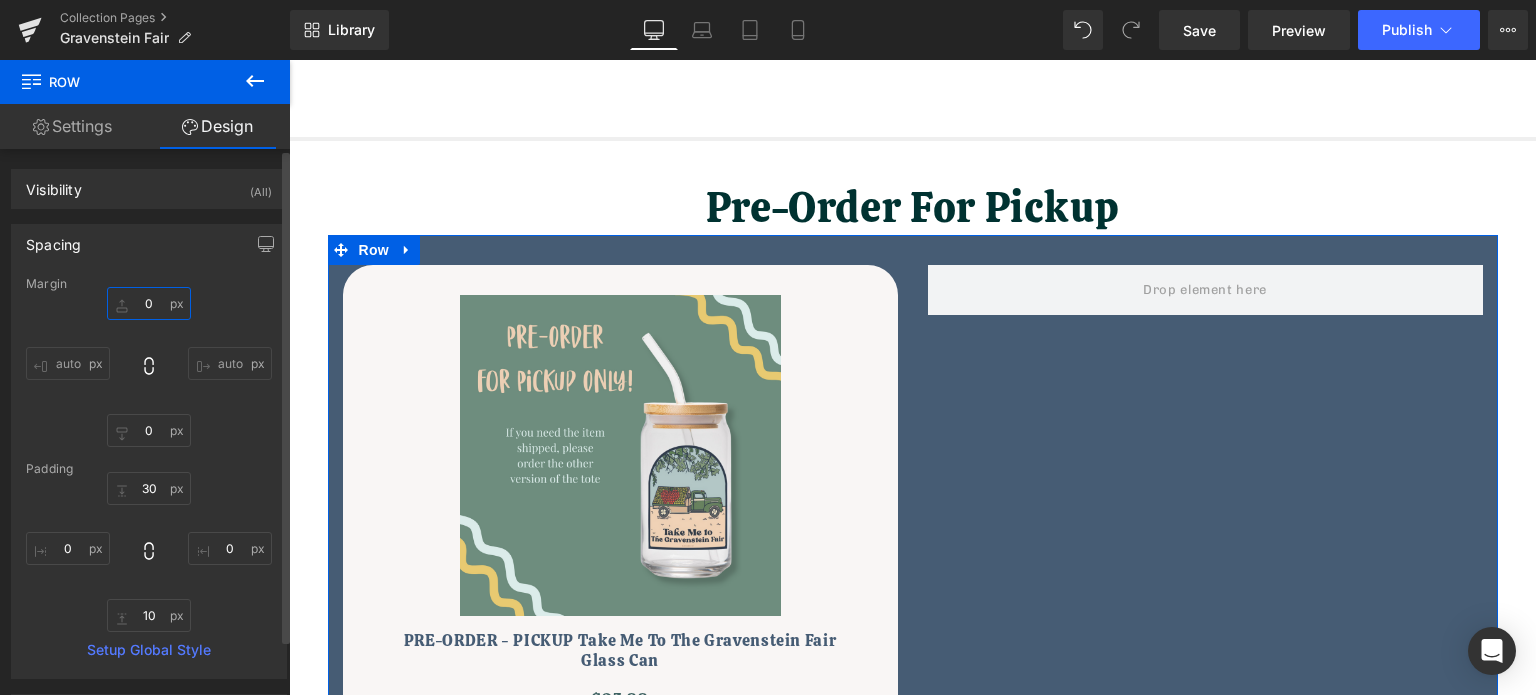 click on "0" at bounding box center (149, 303) 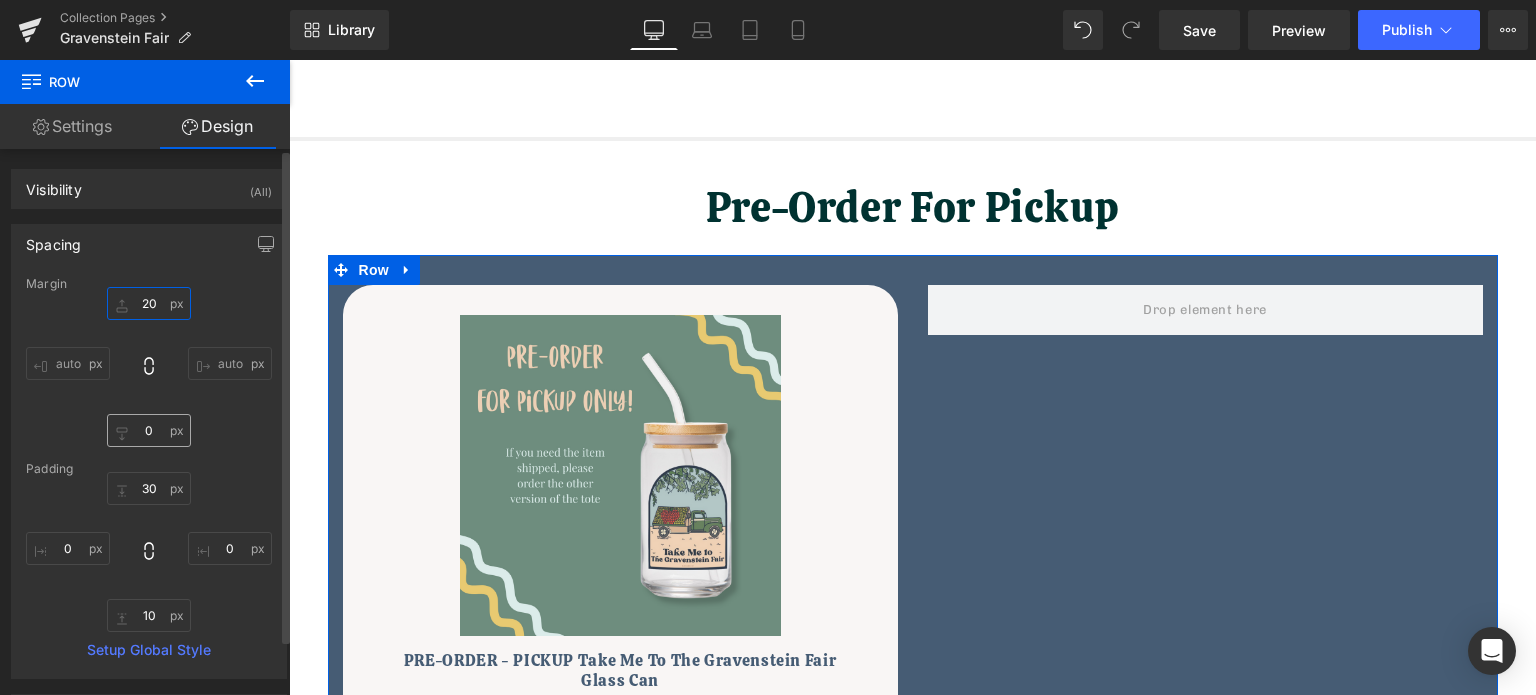 type on "20" 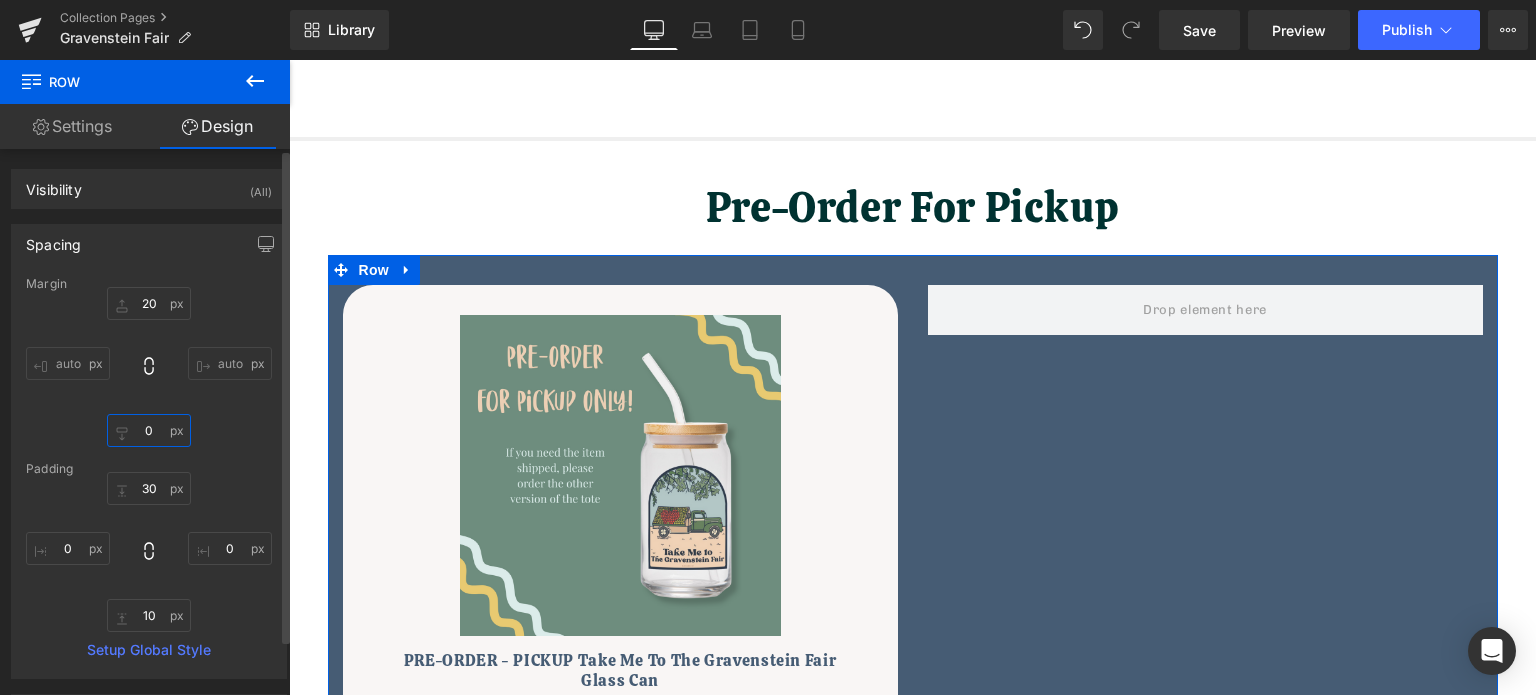 click on "0" at bounding box center (149, 430) 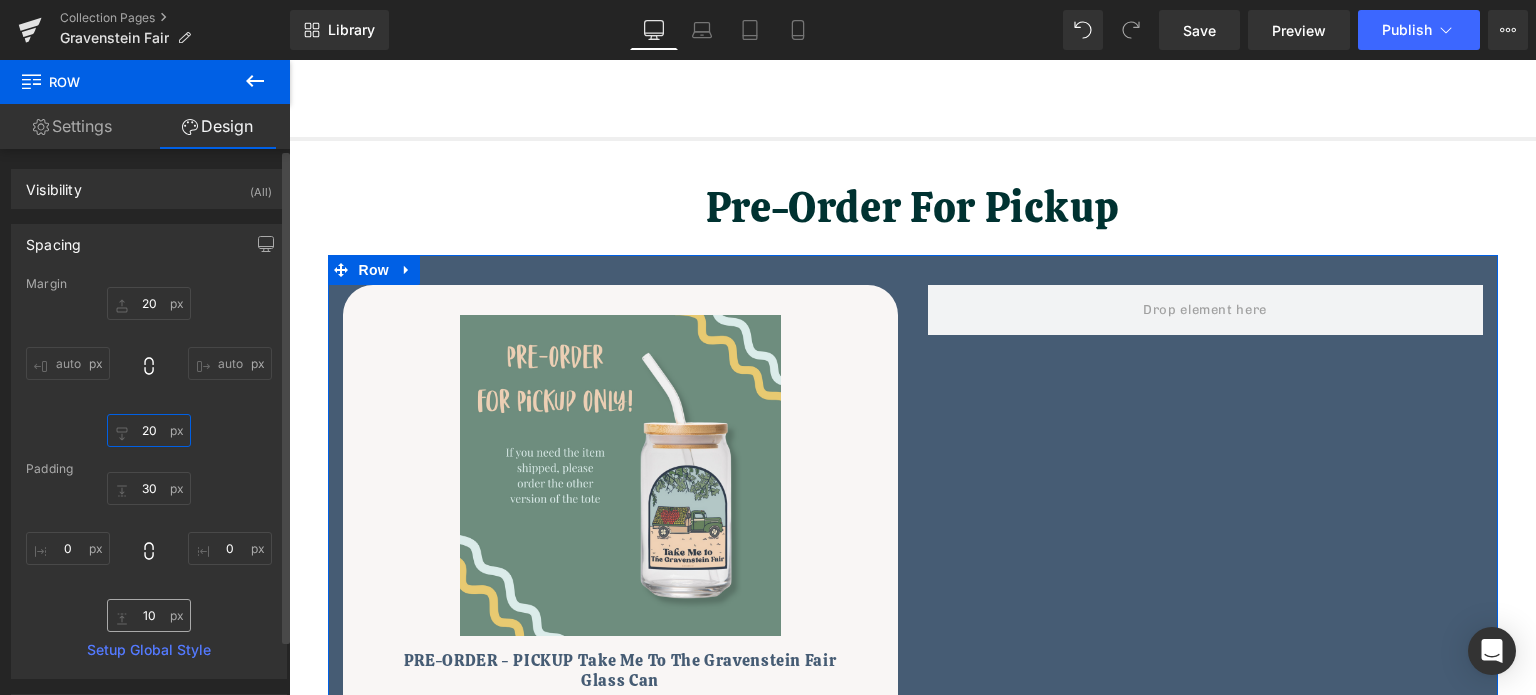 type on "20" 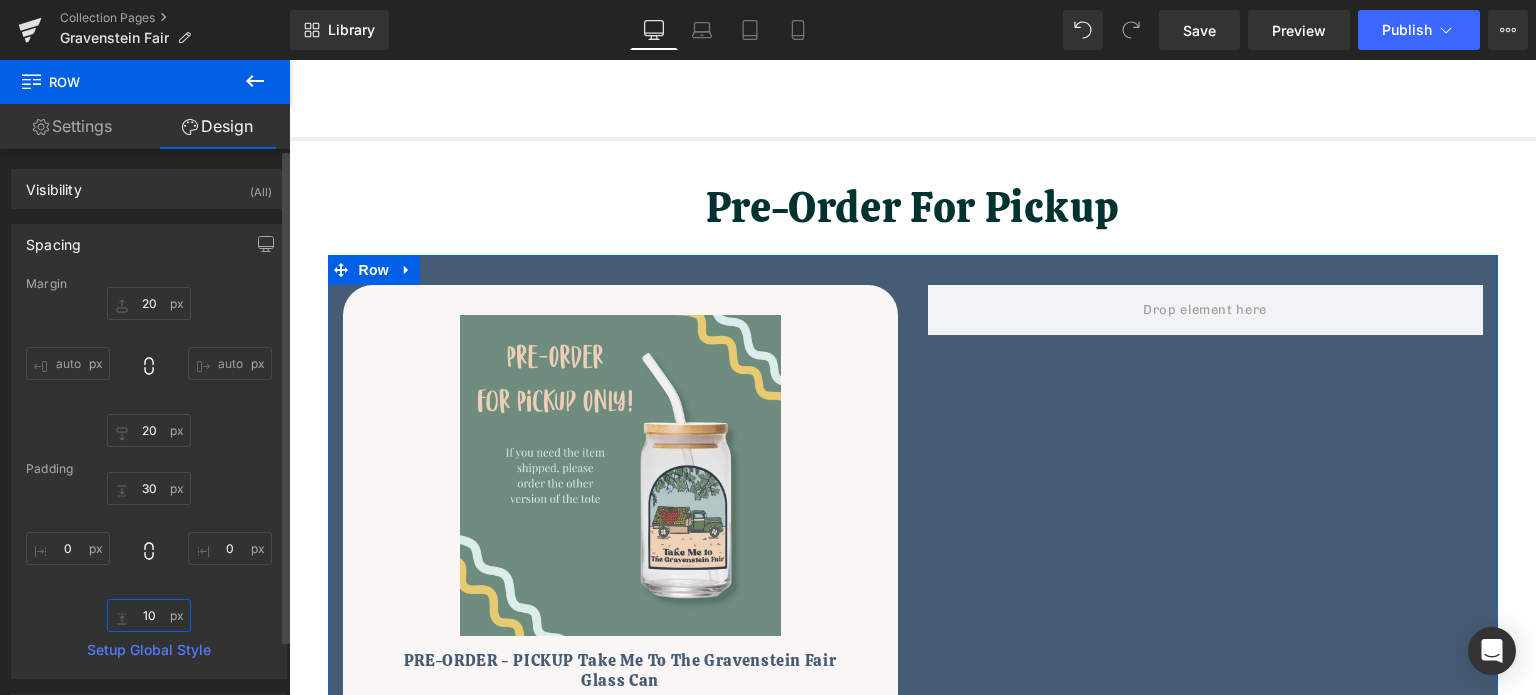 click on "10" at bounding box center [149, 615] 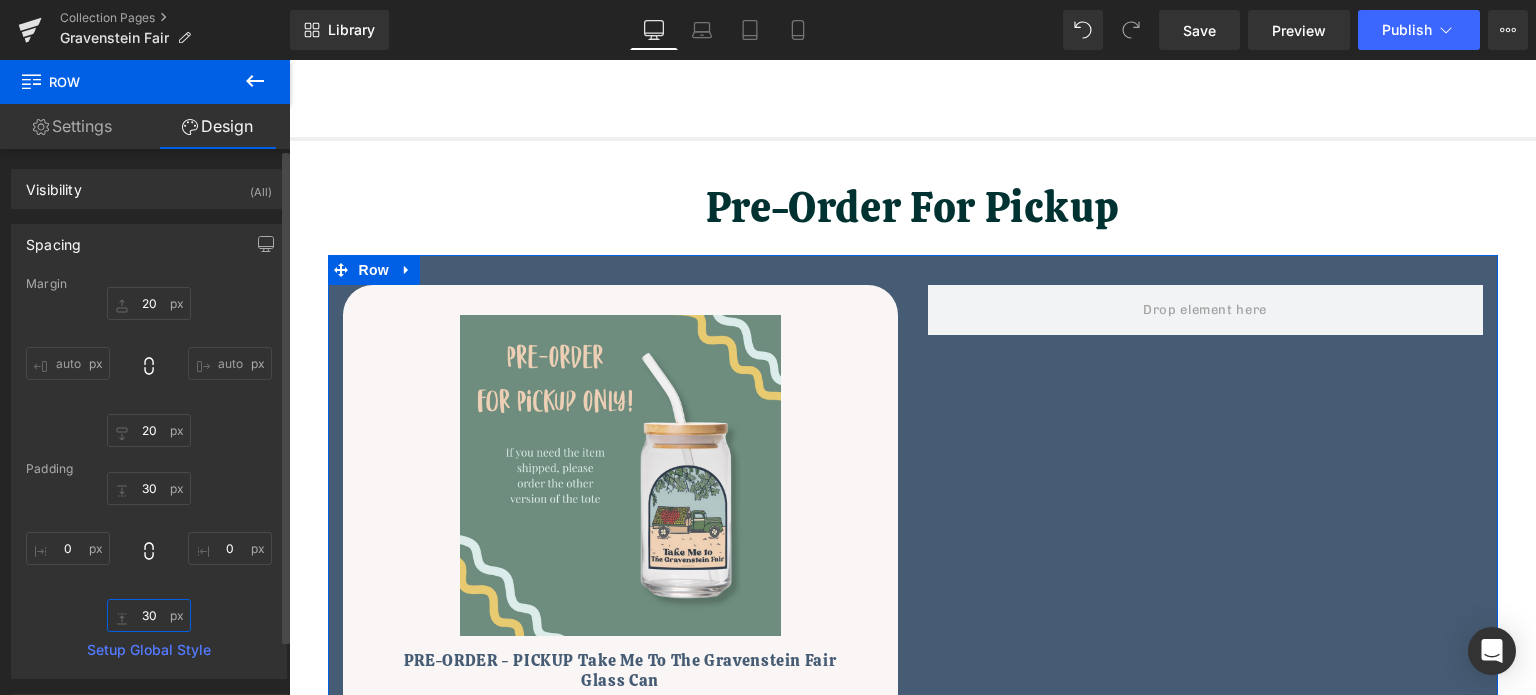 type on "30" 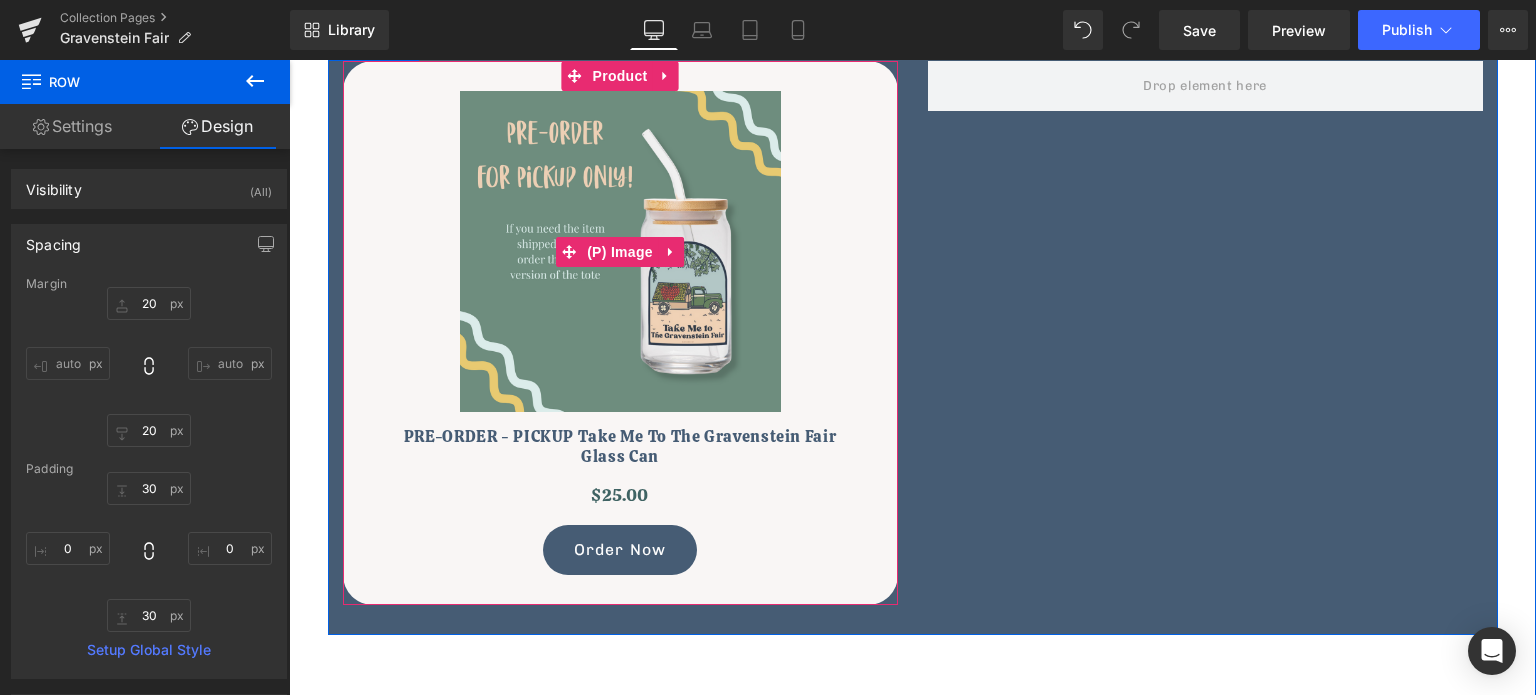 scroll, scrollTop: 1000, scrollLeft: 0, axis: vertical 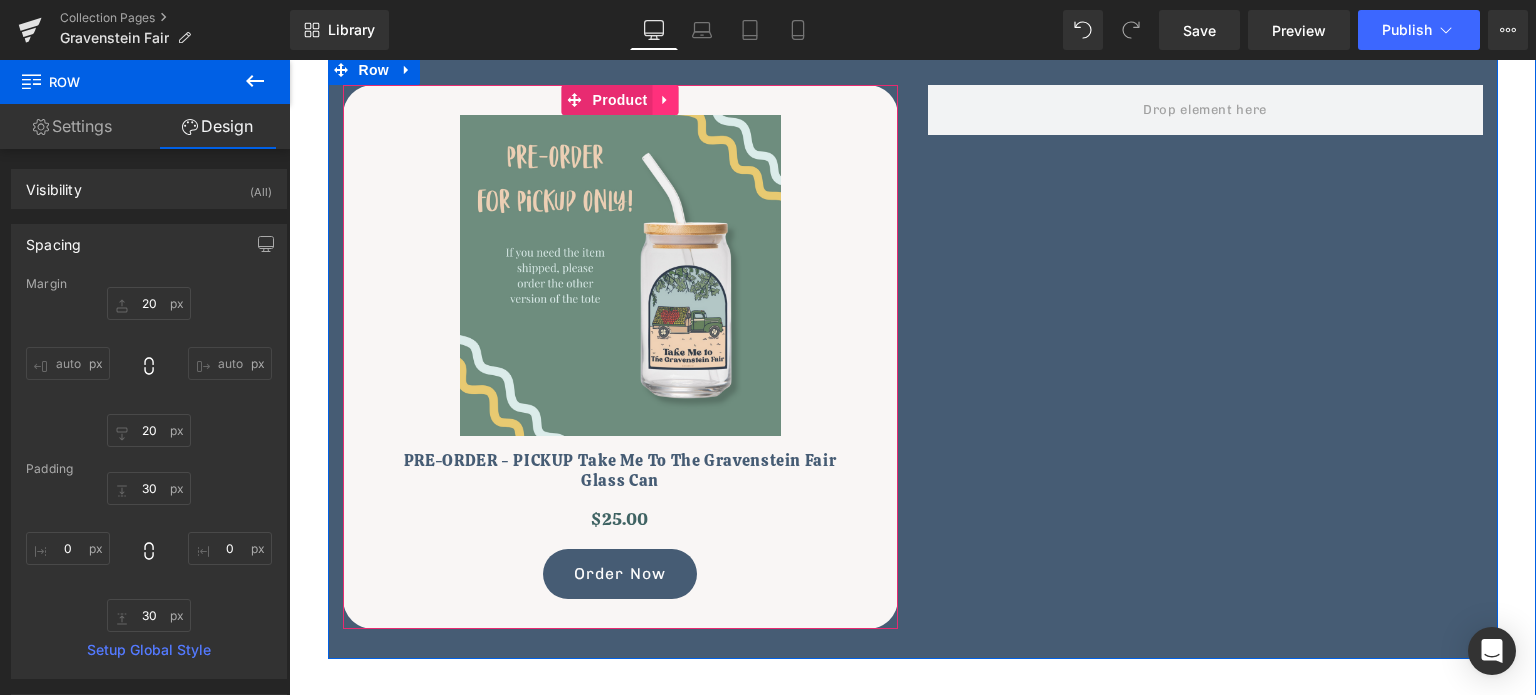 click 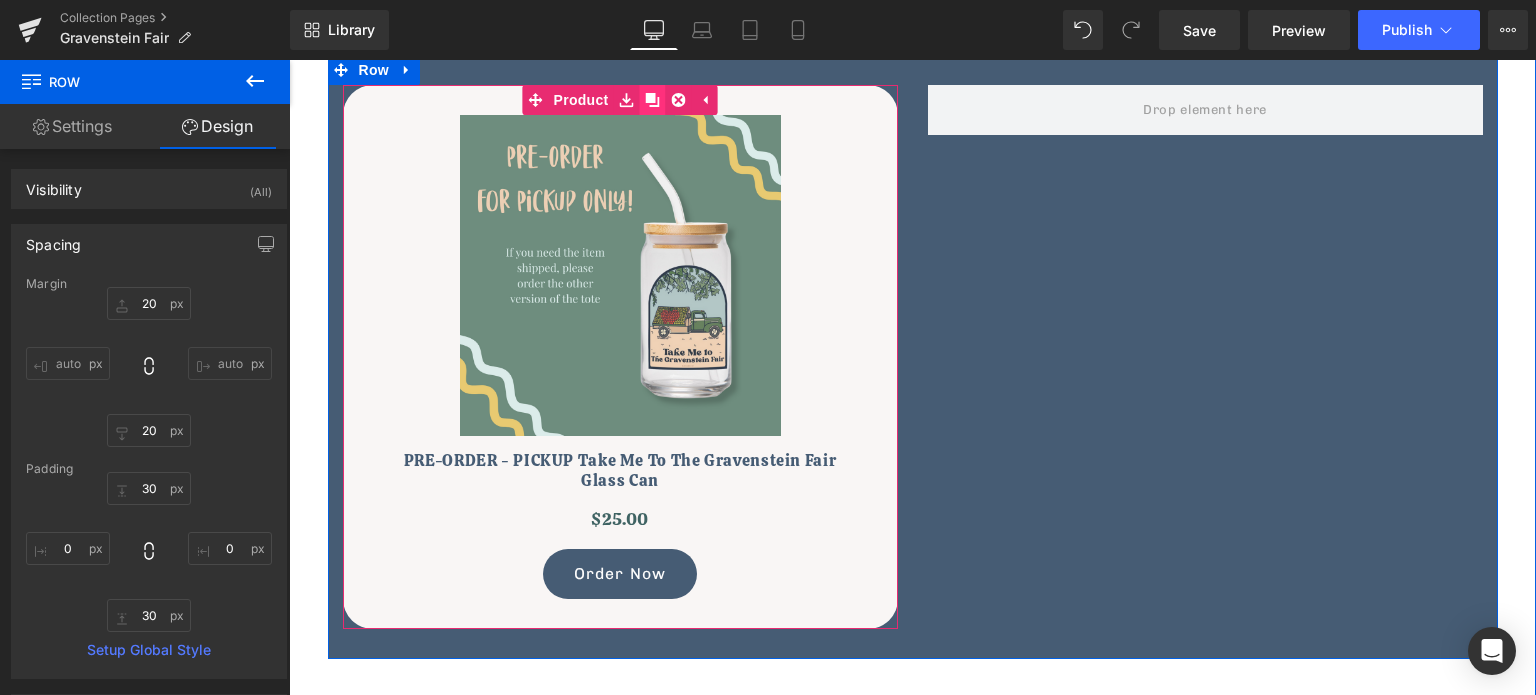 click 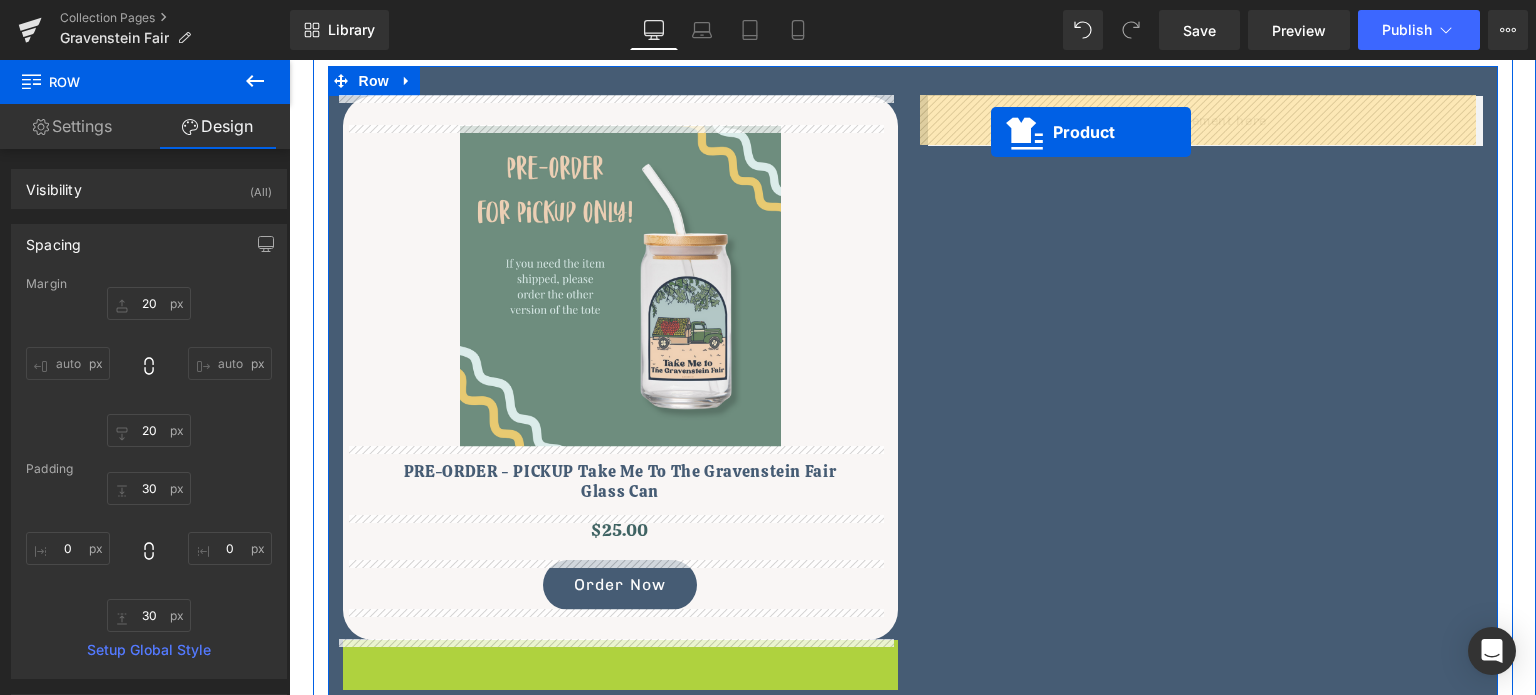 scroll, scrollTop: 849, scrollLeft: 0, axis: vertical 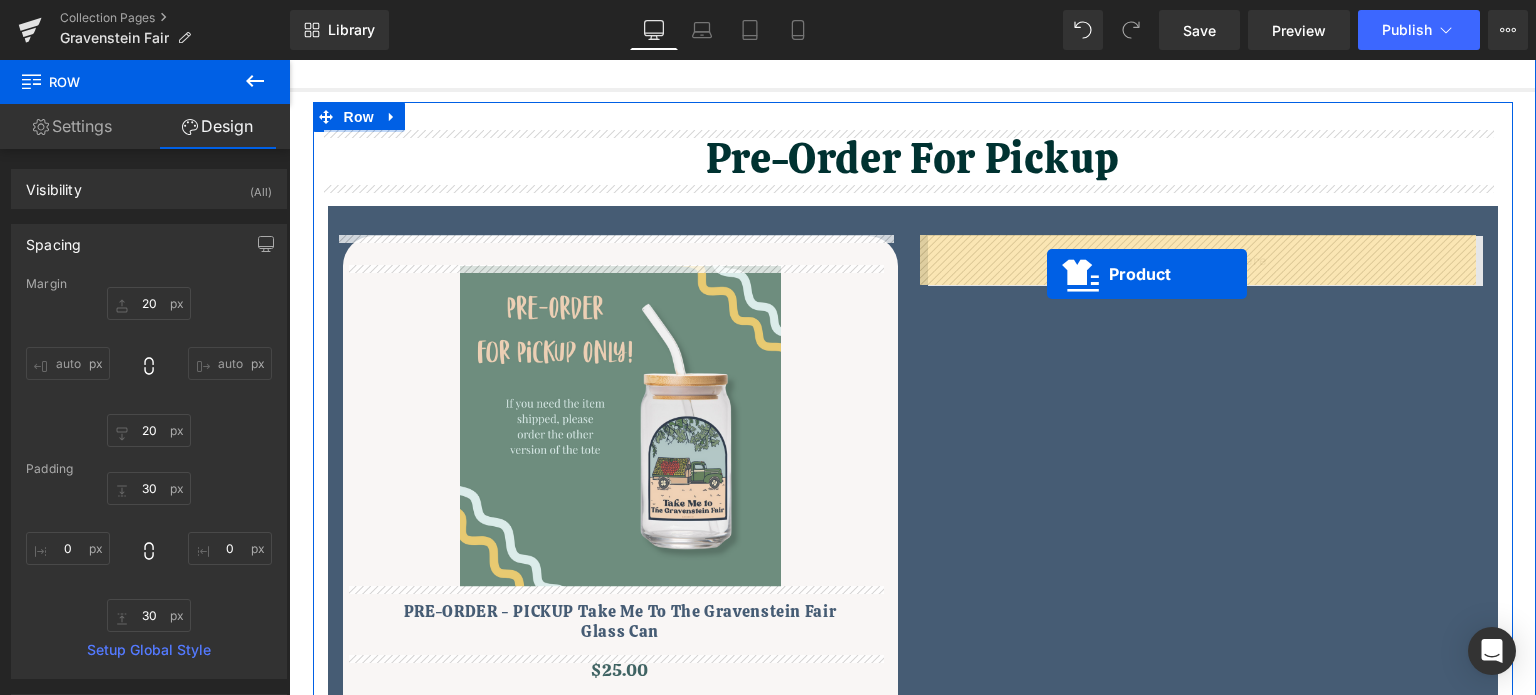 drag, startPoint x: 563, startPoint y: 154, endPoint x: 1047, endPoint y: 275, distance: 498.89578 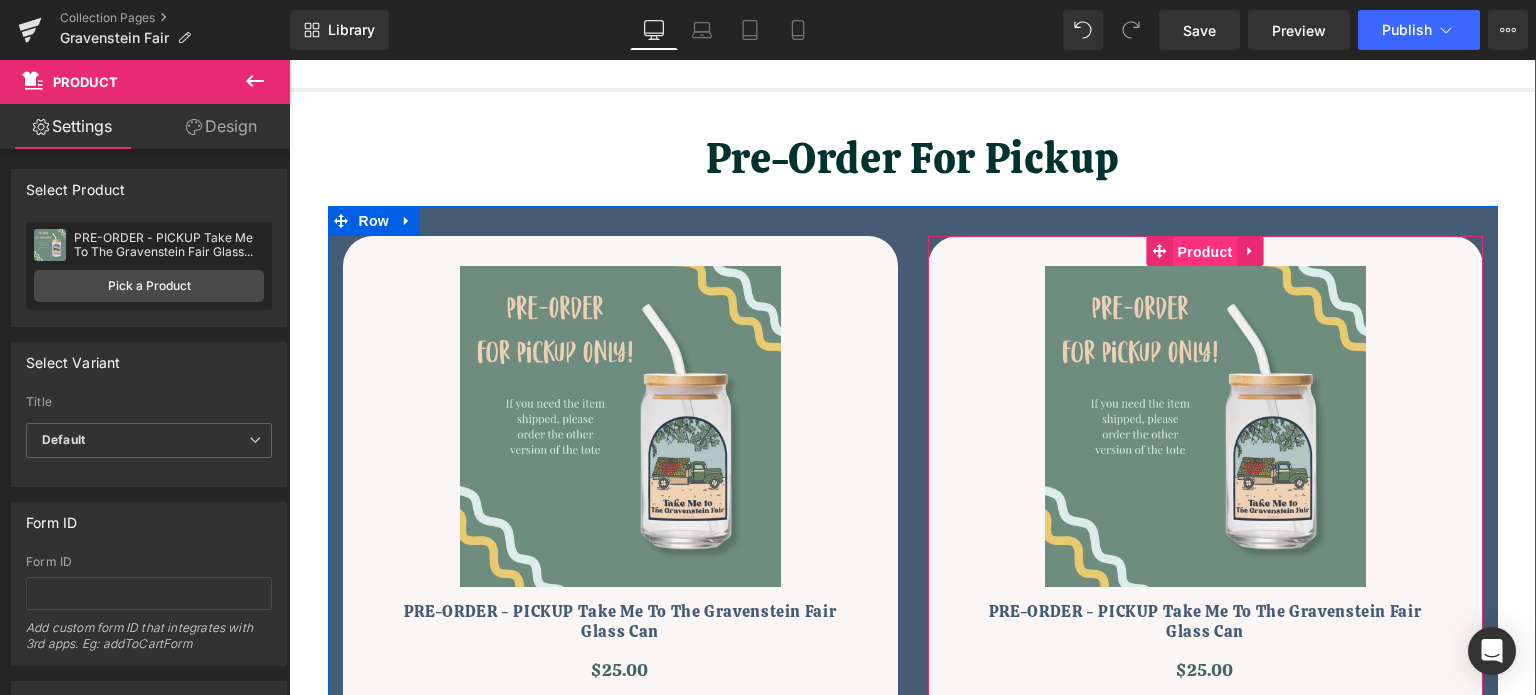 click on "Product" at bounding box center [1205, 252] 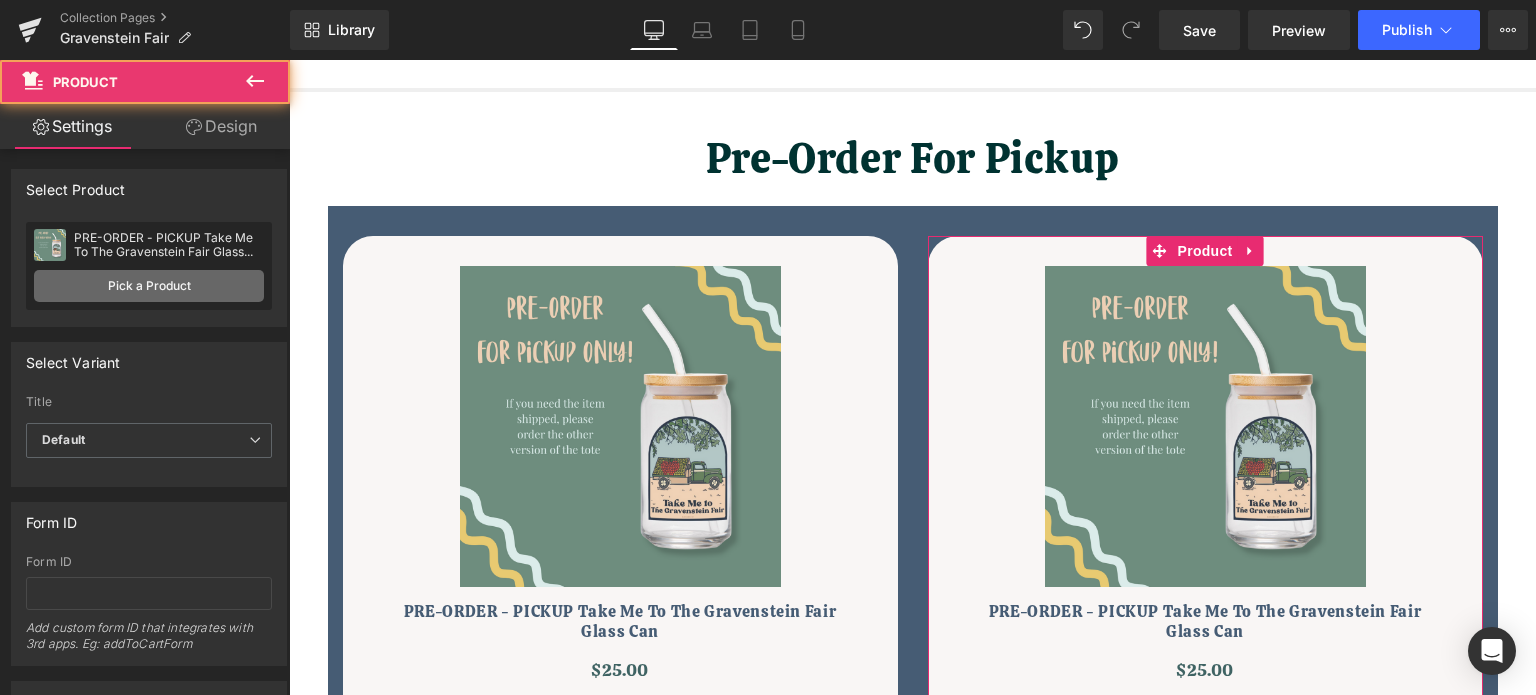 click on "Pick a Product" at bounding box center (149, 286) 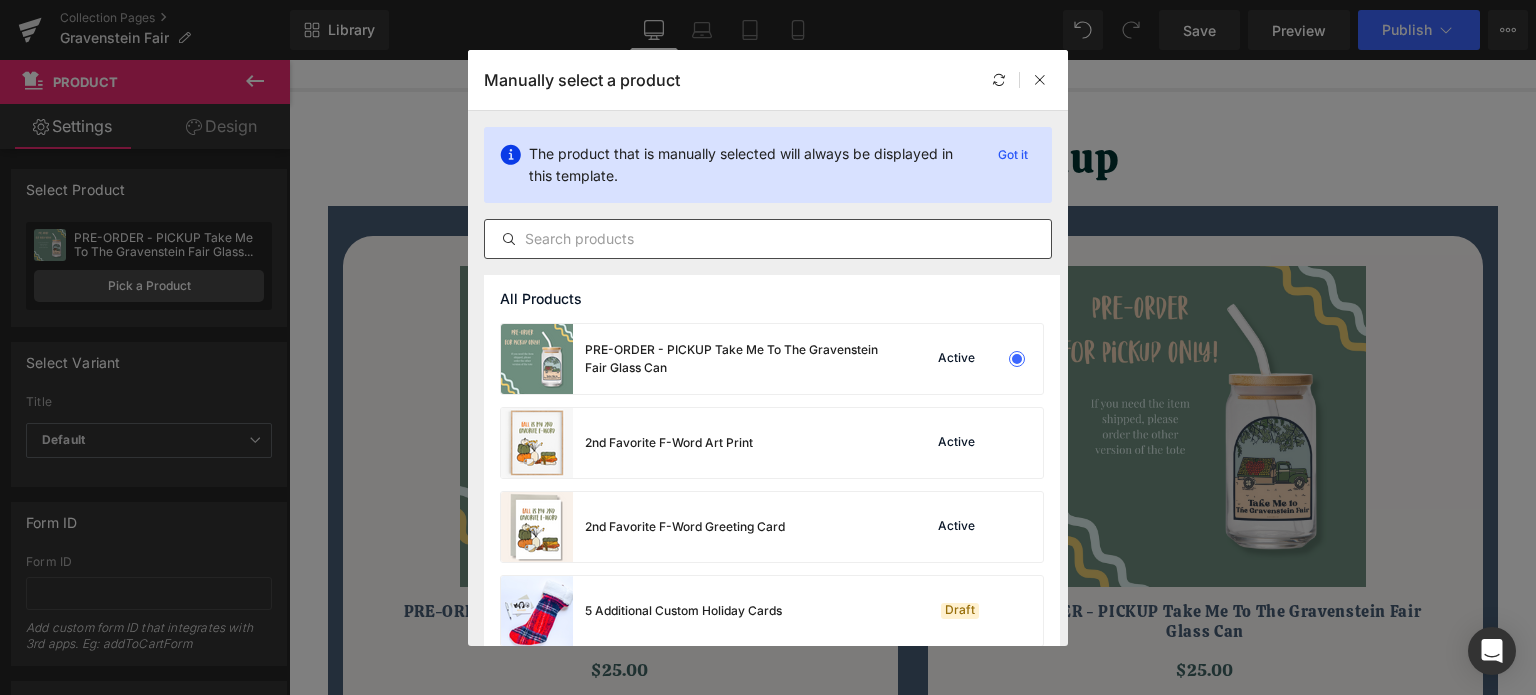 click at bounding box center (768, 239) 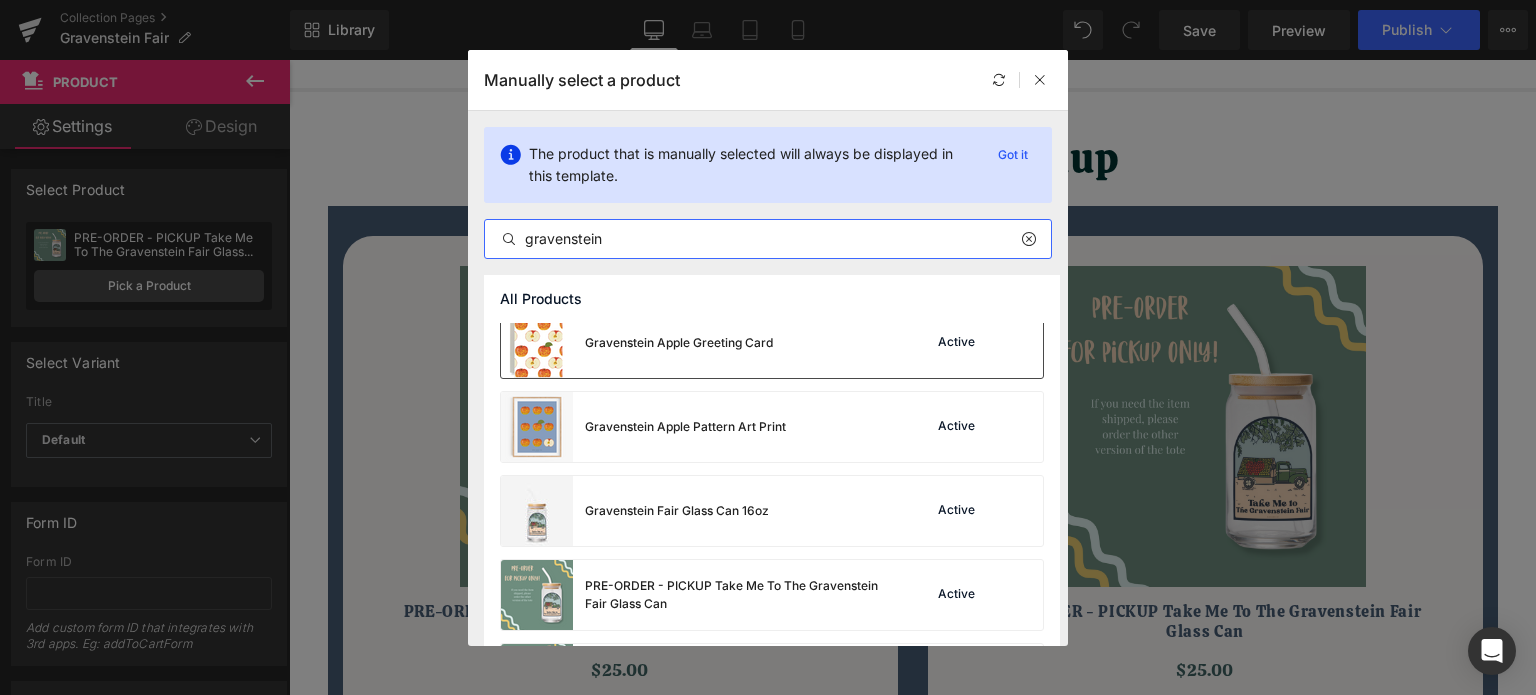 scroll, scrollTop: 300, scrollLeft: 0, axis: vertical 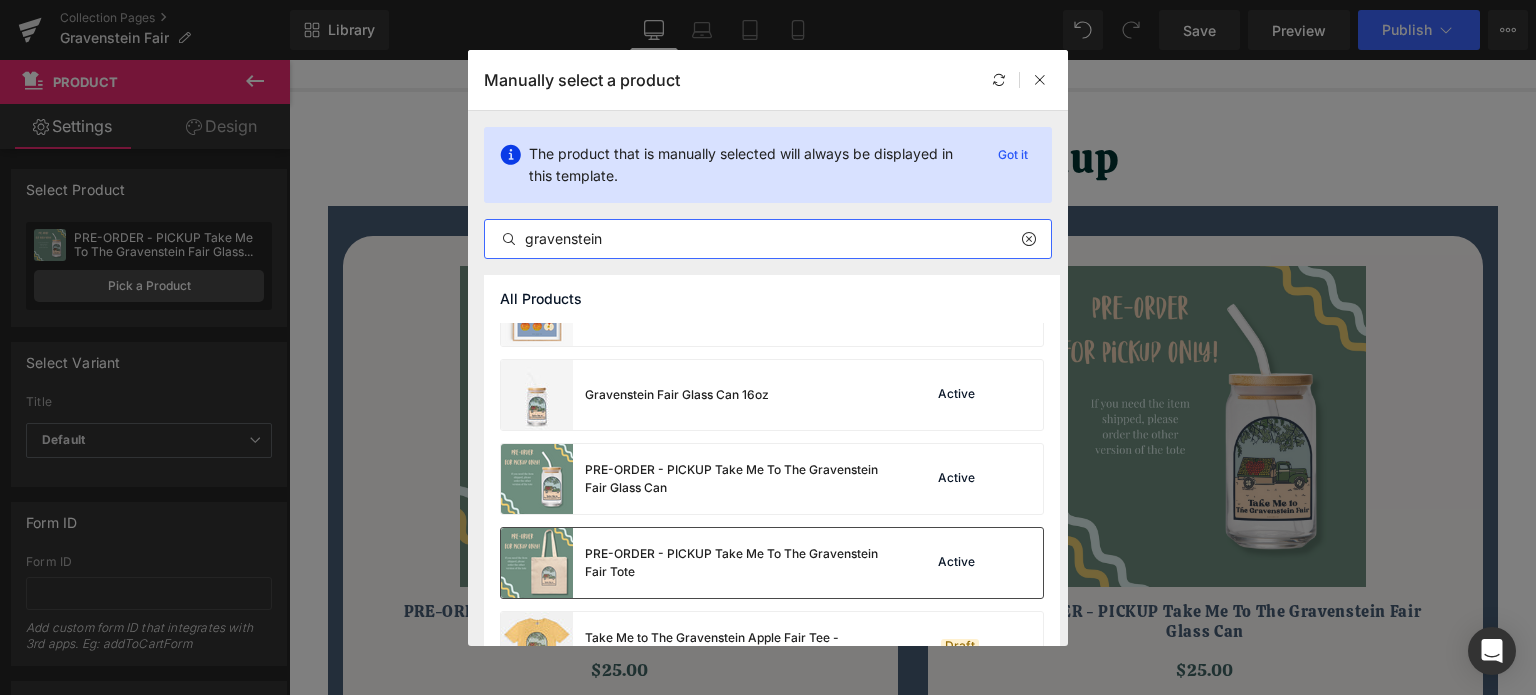 type on "gravenstein" 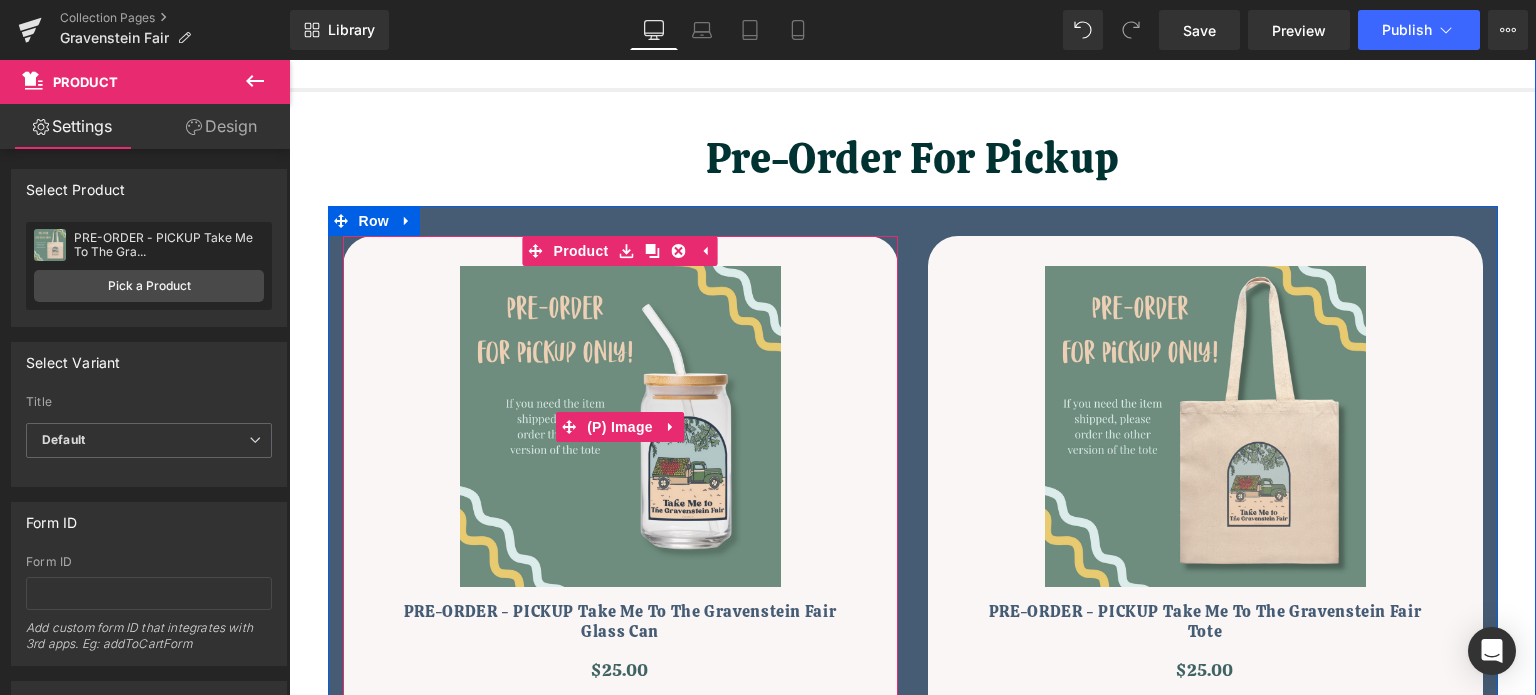 scroll, scrollTop: 749, scrollLeft: 0, axis: vertical 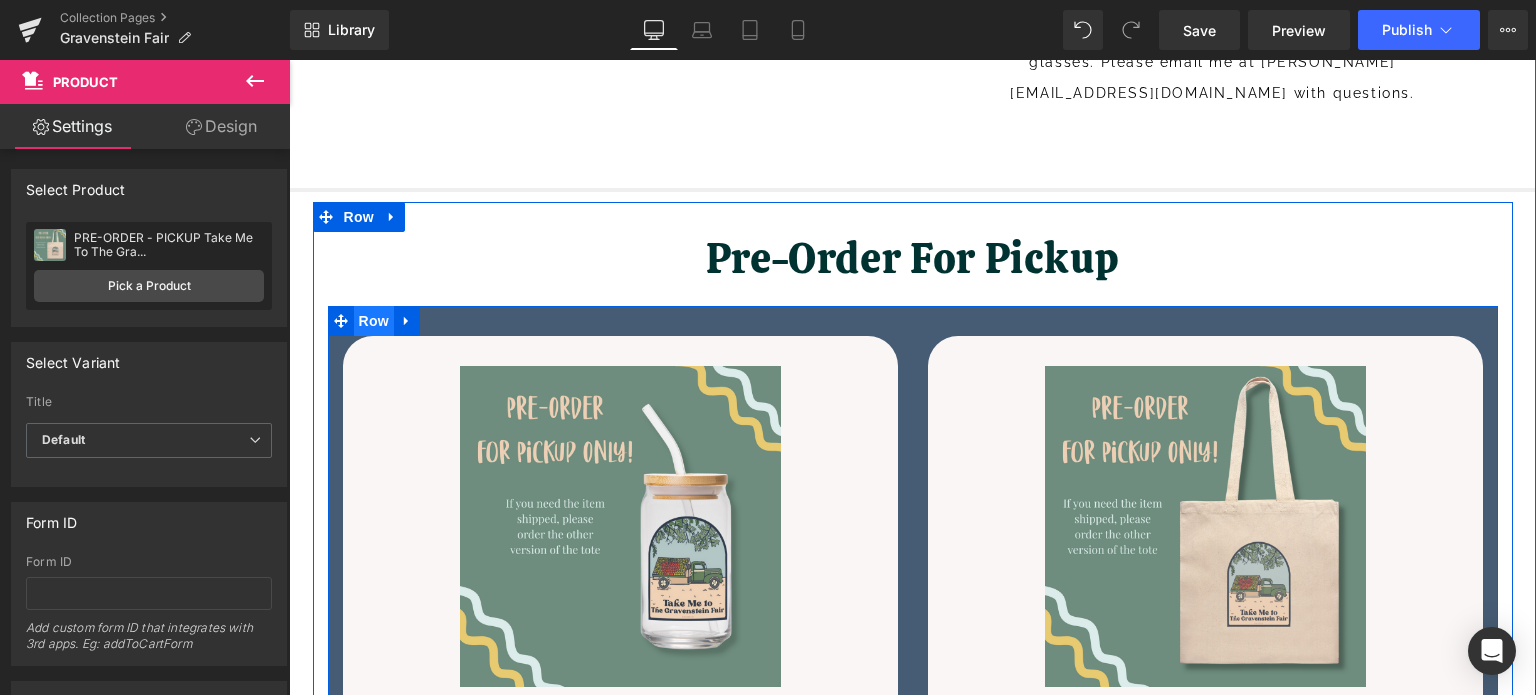 click on "Row" at bounding box center (374, 321) 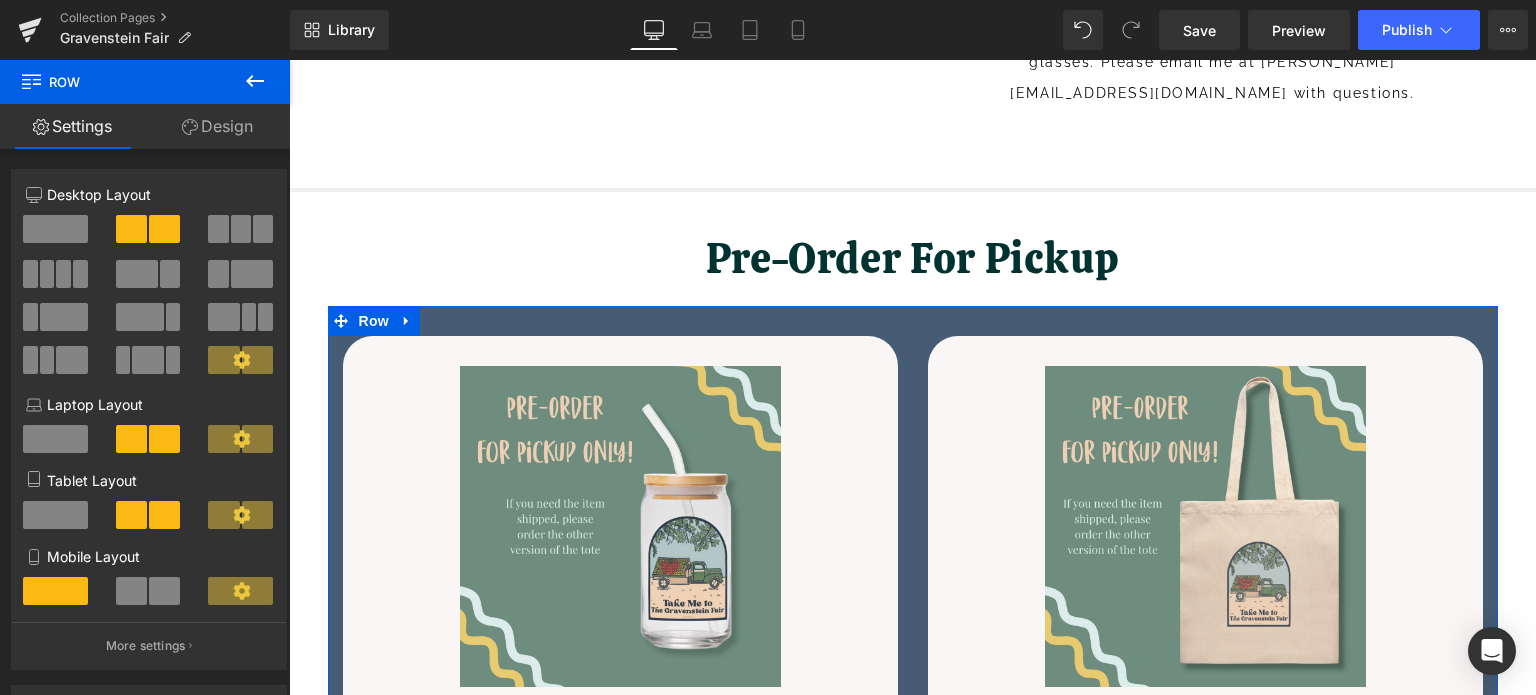 click on "Design" at bounding box center (217, 126) 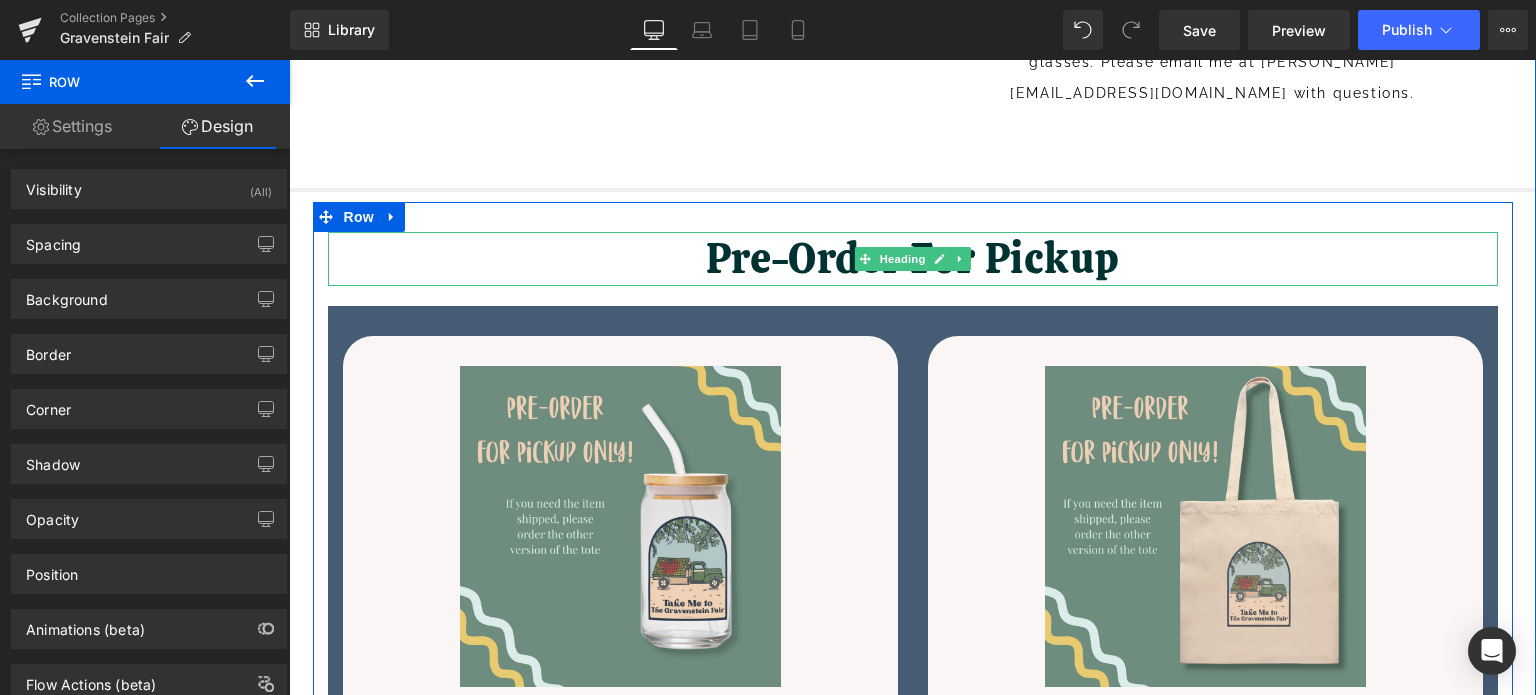 click on "Pre-Order For Pickup" at bounding box center (913, 259) 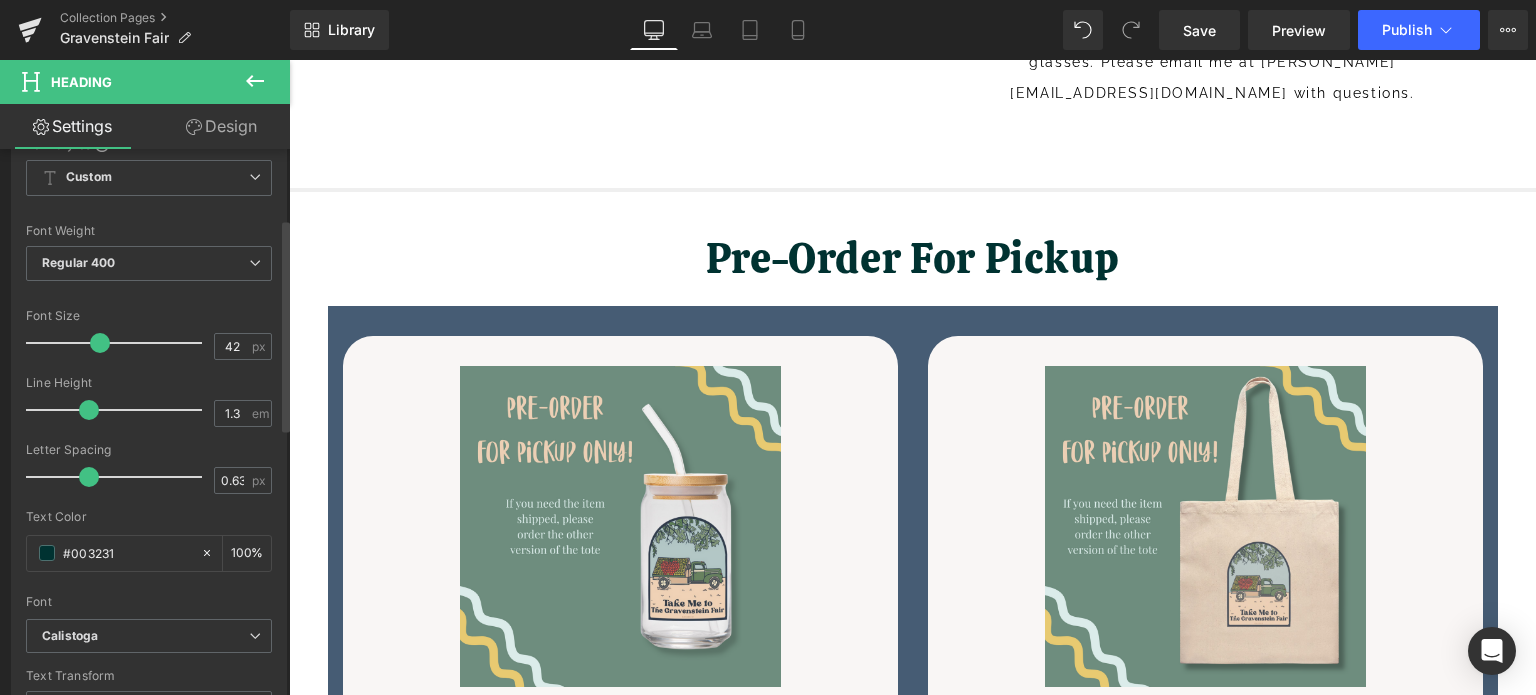 scroll, scrollTop: 300, scrollLeft: 0, axis: vertical 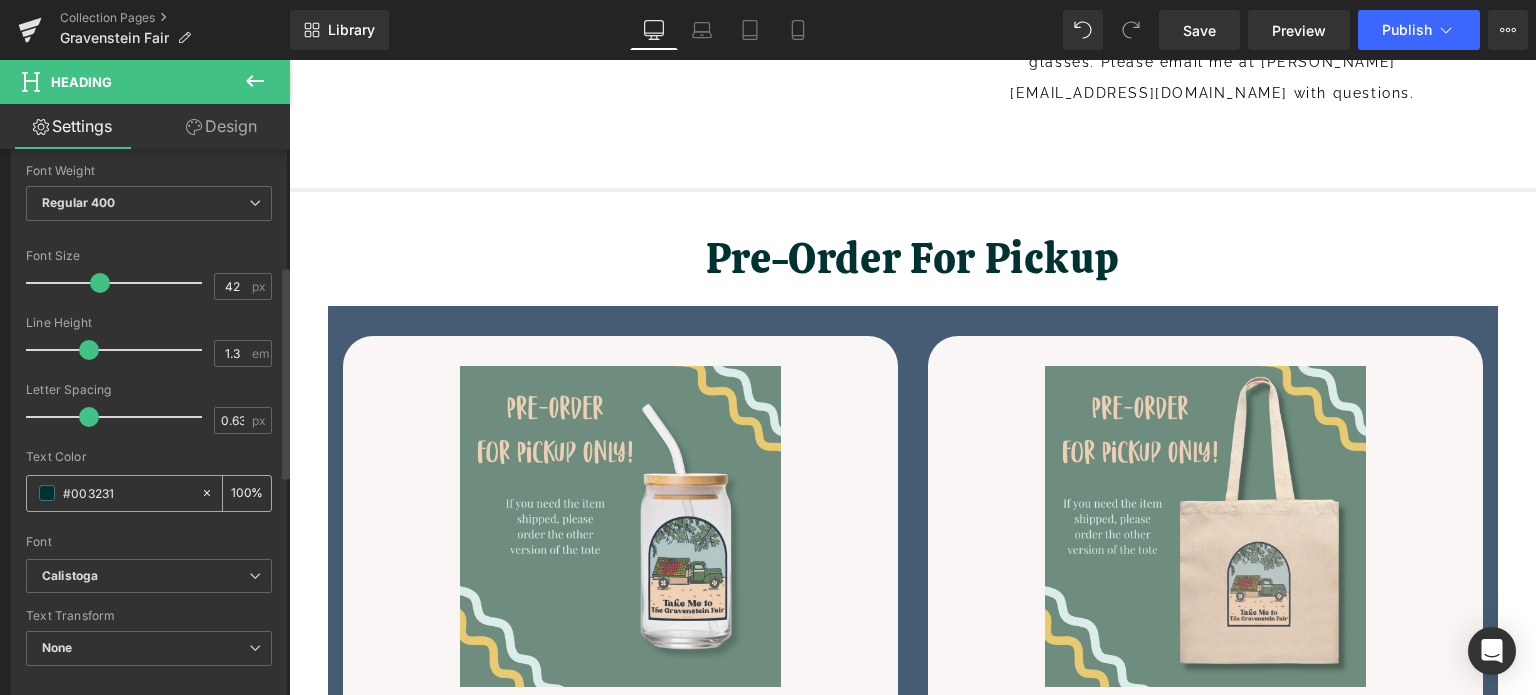 click on "#003231" at bounding box center [127, 493] 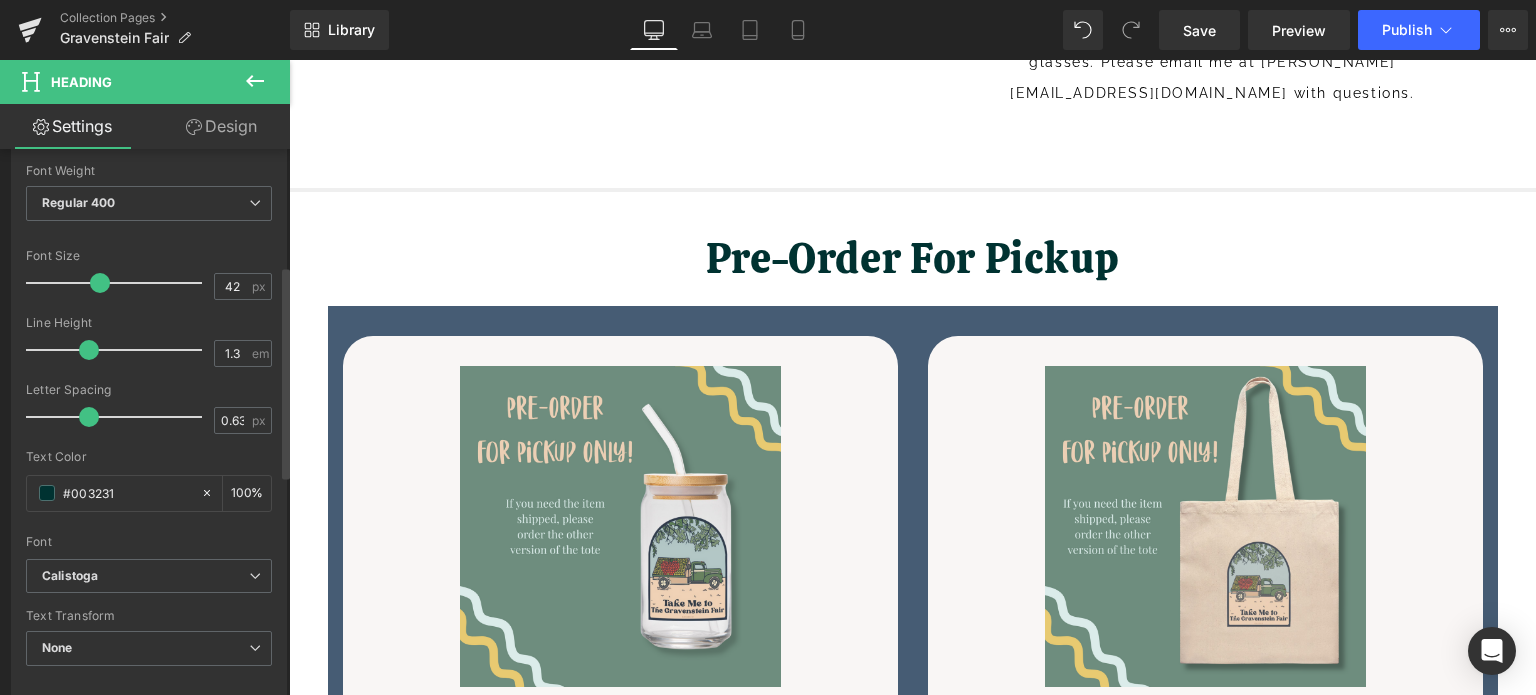 drag, startPoint x: 134, startPoint y: 489, endPoint x: 18, endPoint y: 480, distance: 116.34862 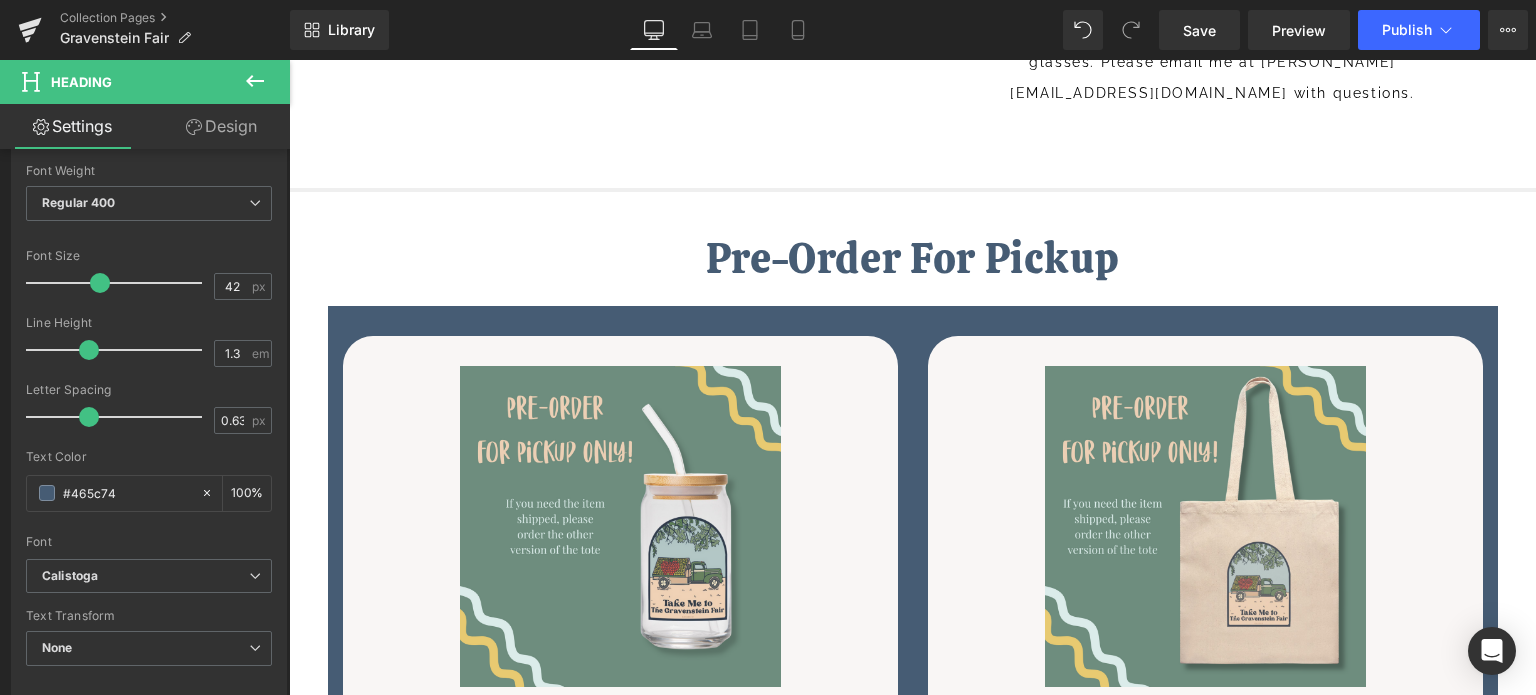 type on "#465c74" 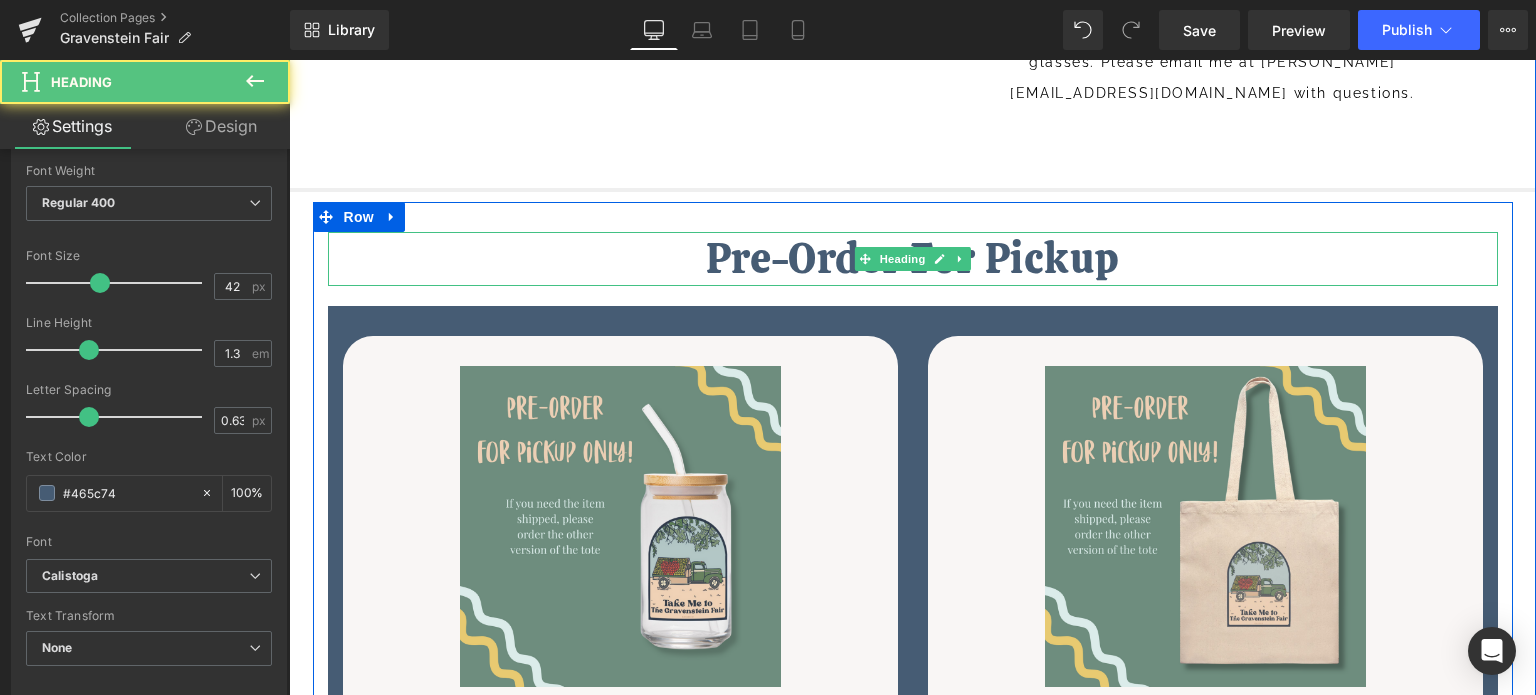click on "Pre-Order For Pickup" at bounding box center (913, 259) 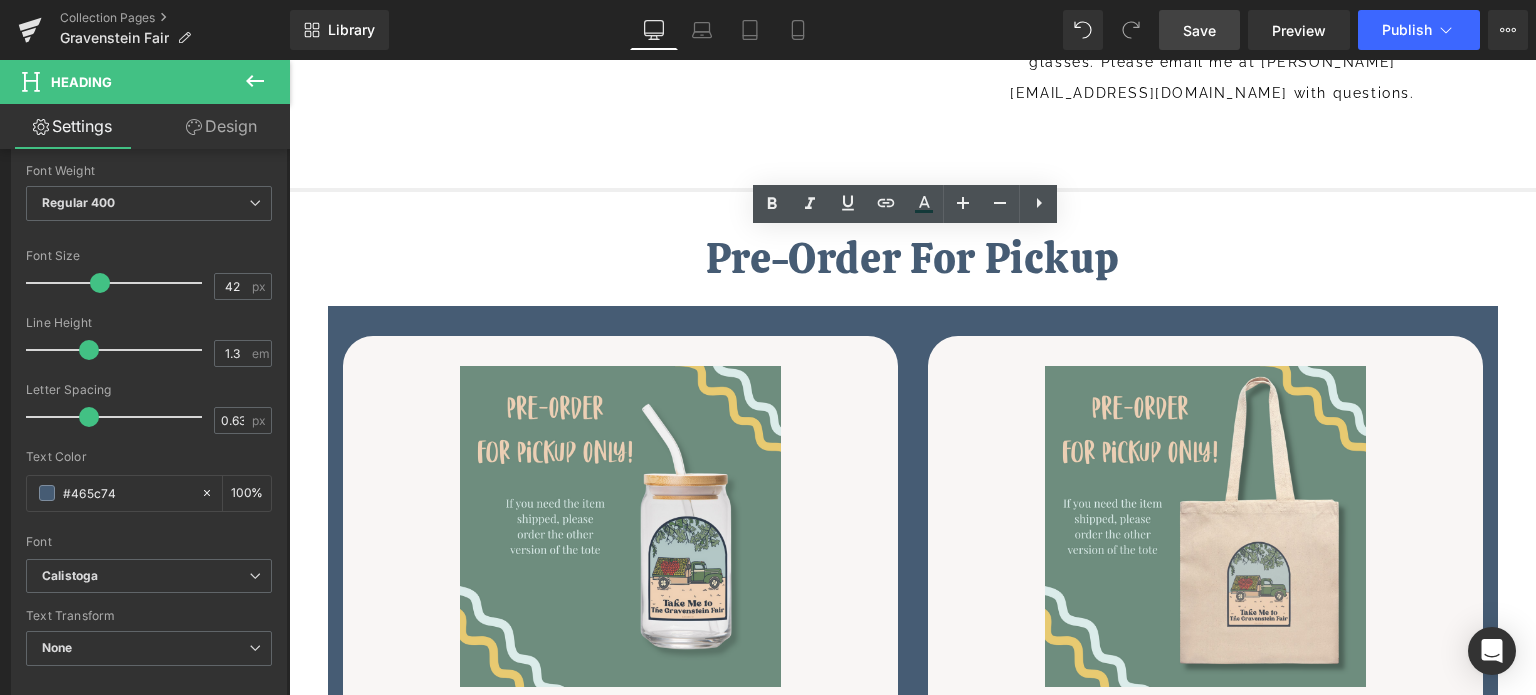 click on "Save" at bounding box center [1199, 30] 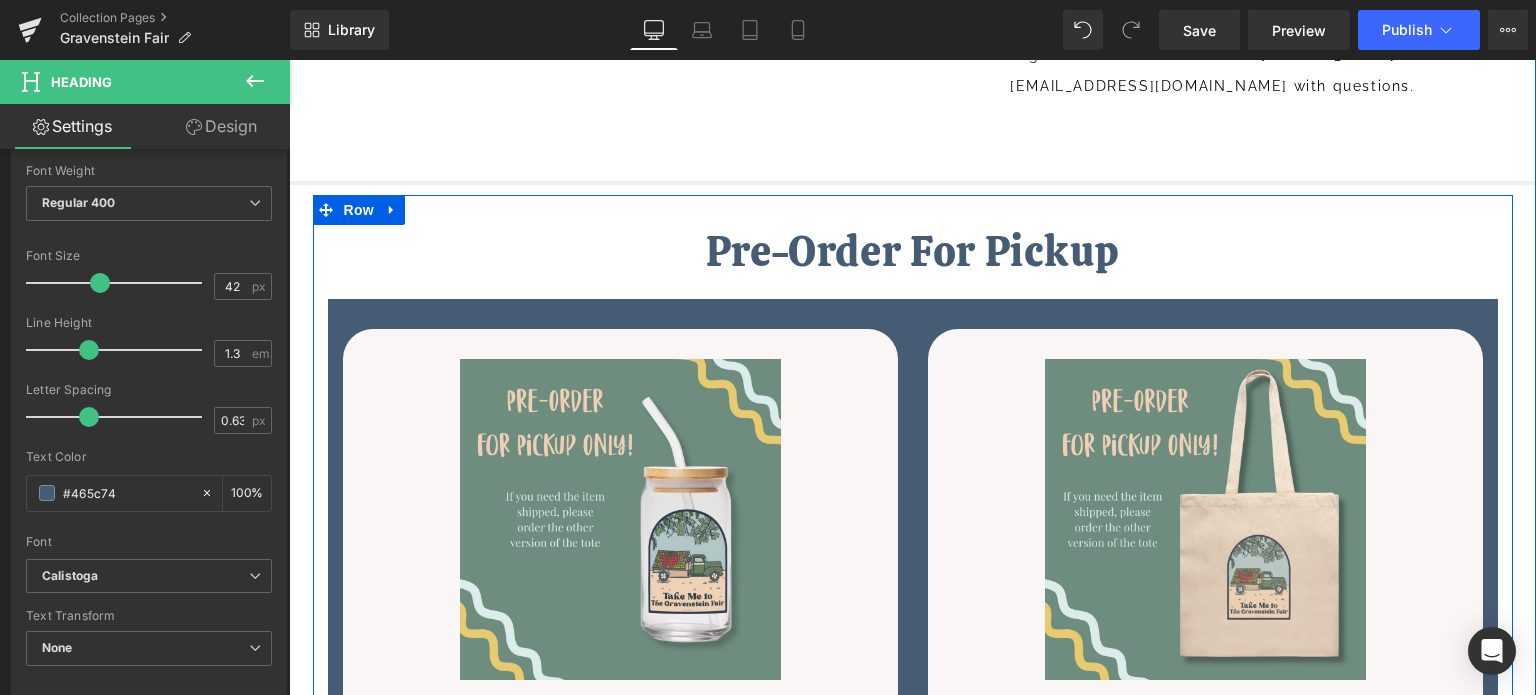 scroll, scrollTop: 749, scrollLeft: 0, axis: vertical 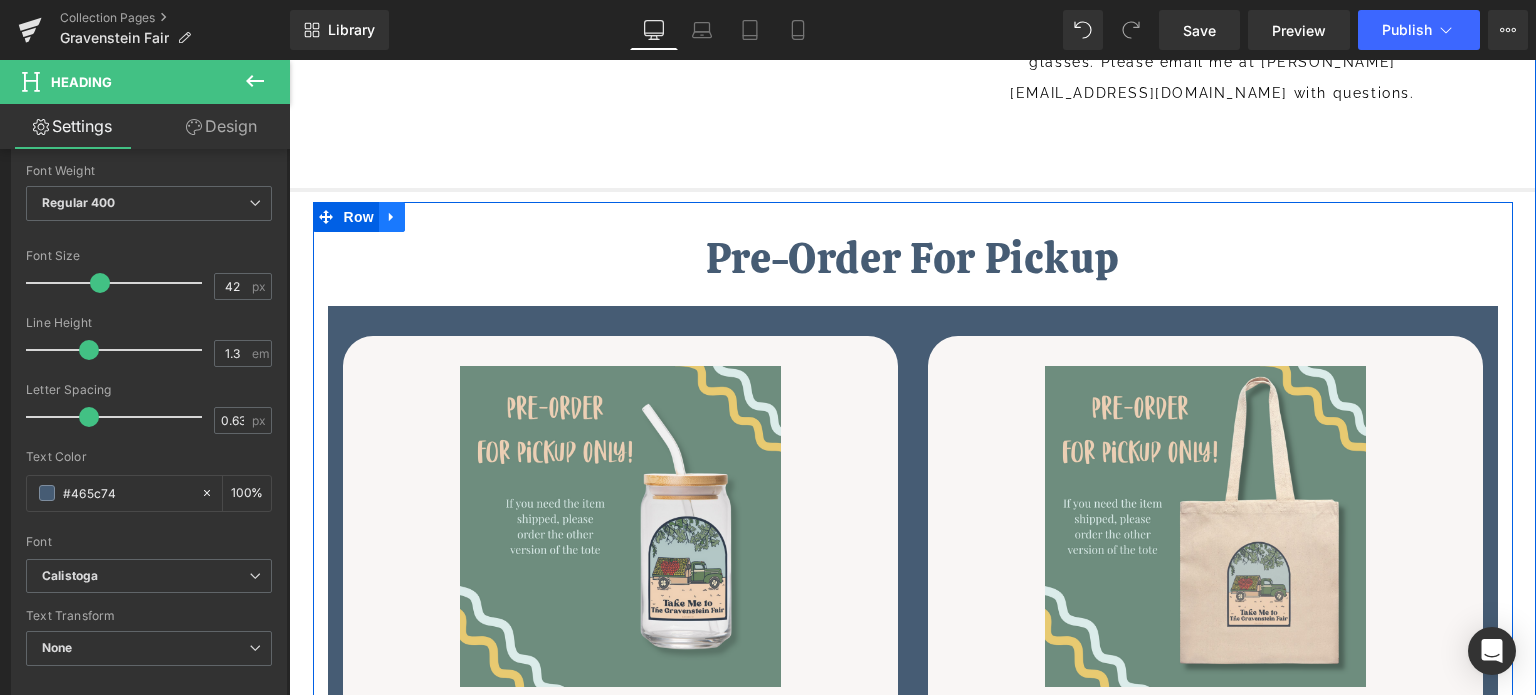 click 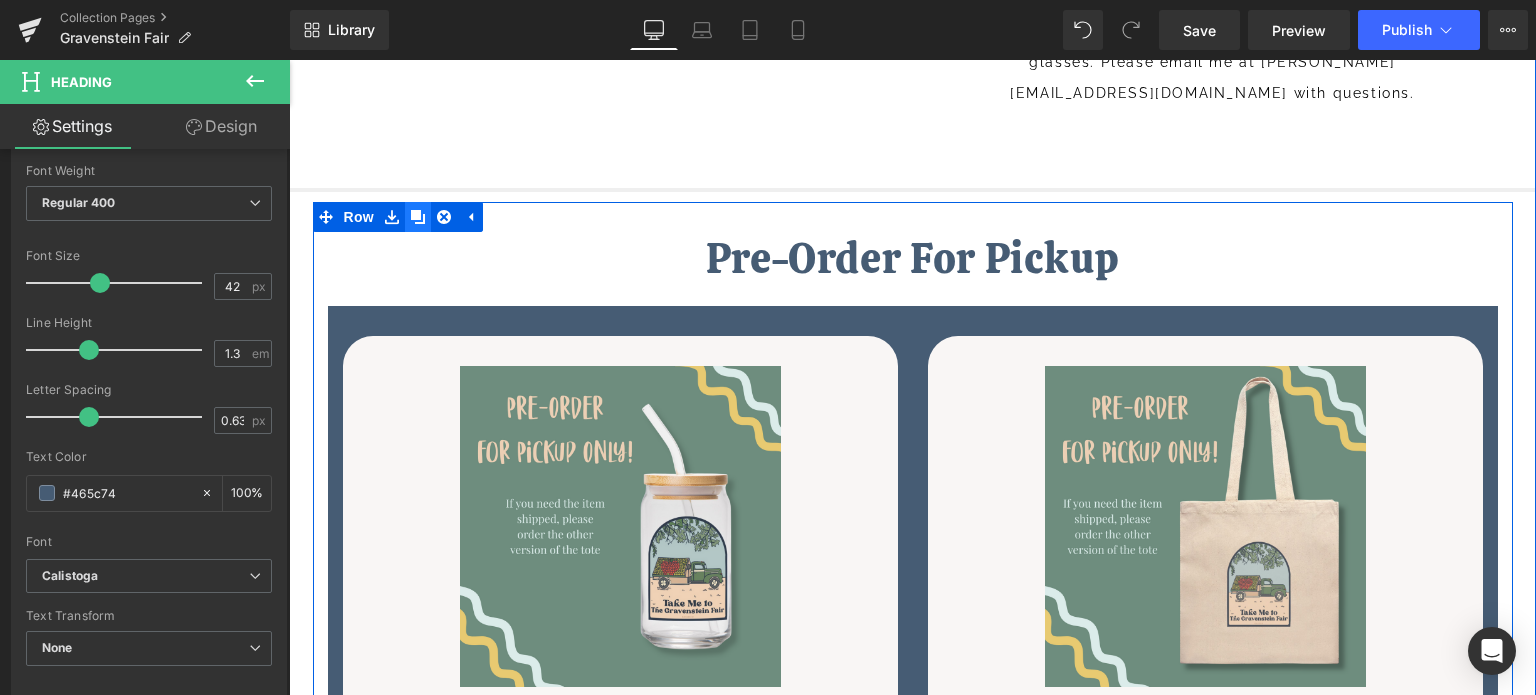 click 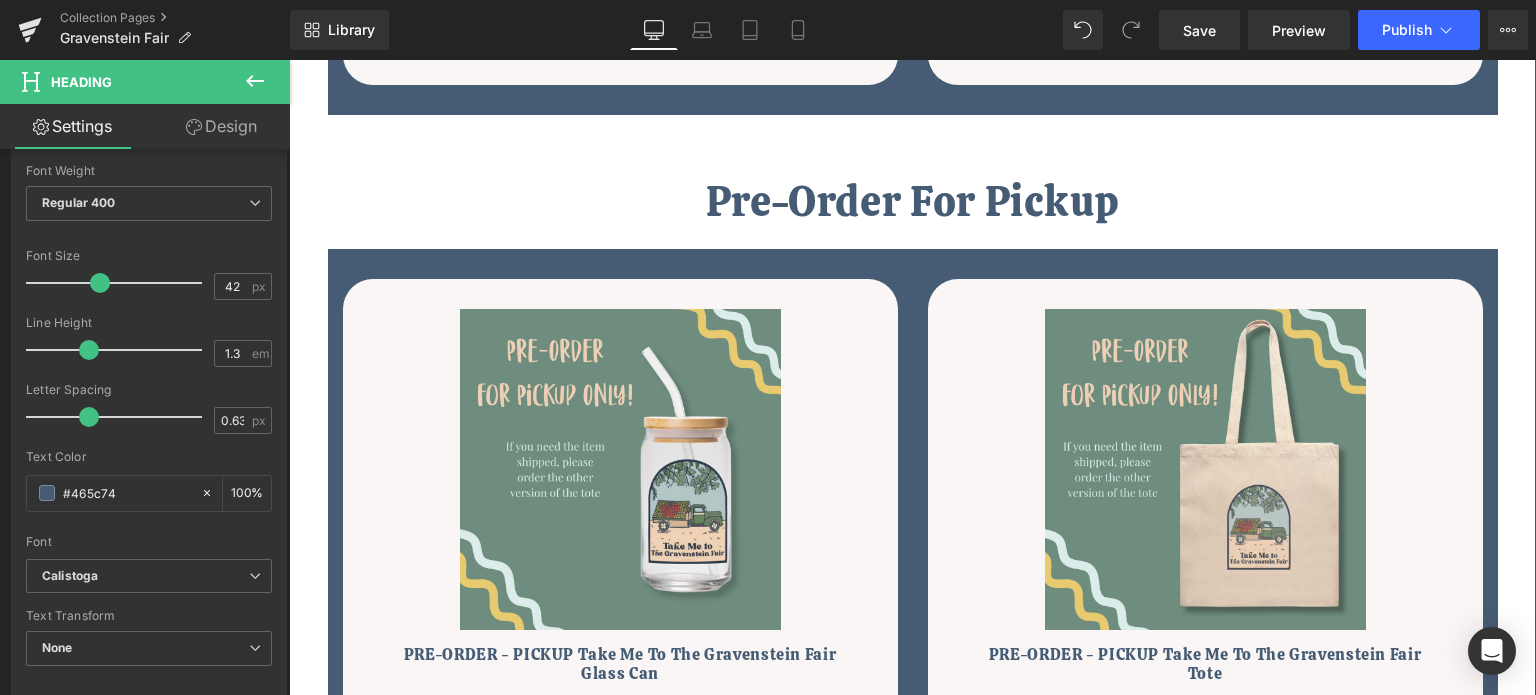 scroll, scrollTop: 1549, scrollLeft: 0, axis: vertical 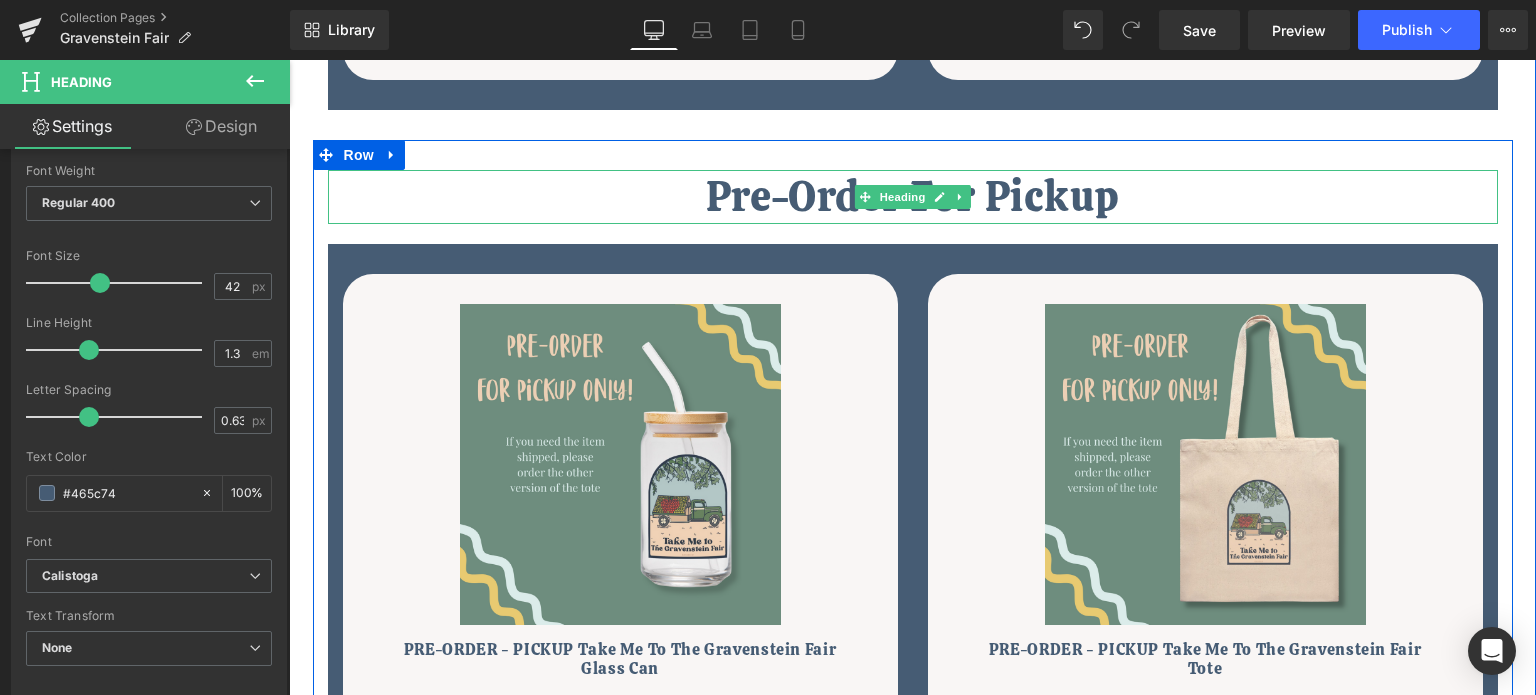 click on "Pre-Order For Pickup" at bounding box center [913, 197] 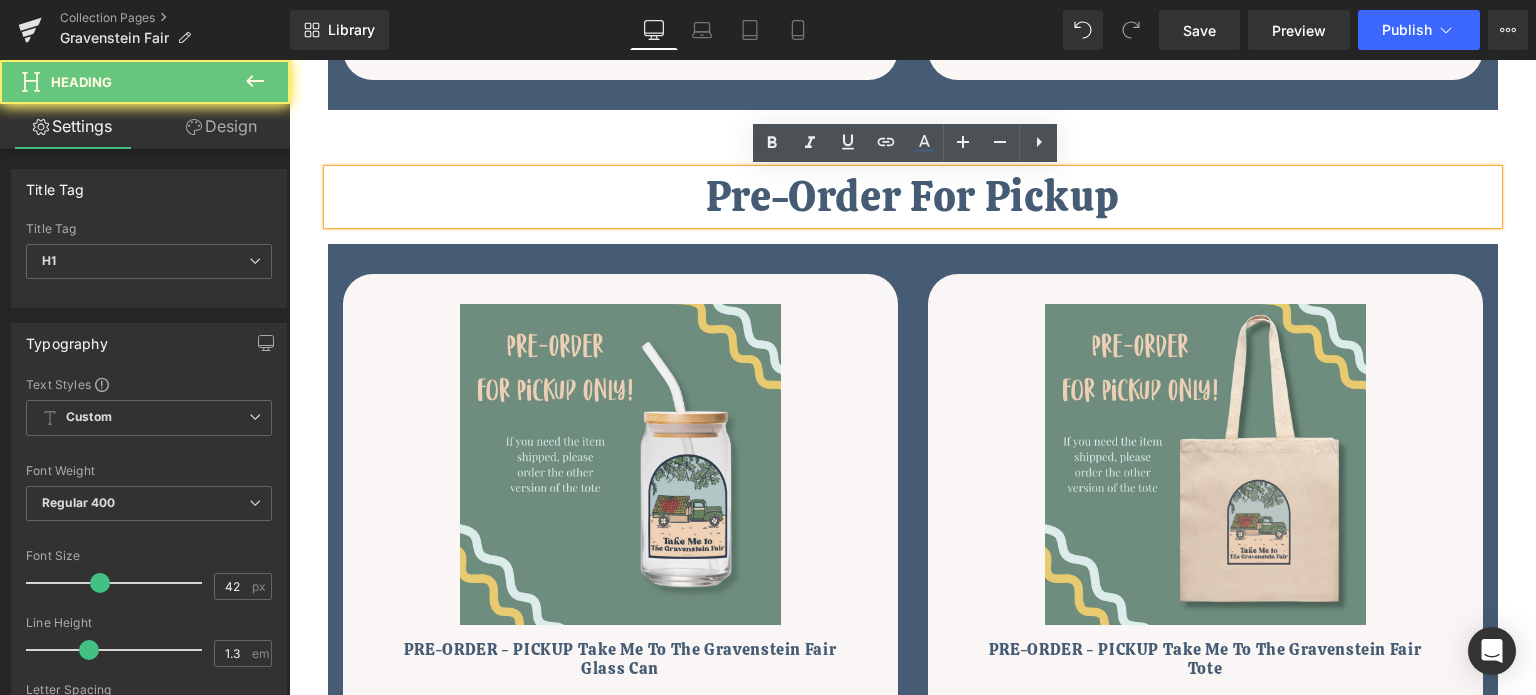 click on "Pre-Order For Pickup" at bounding box center [913, 197] 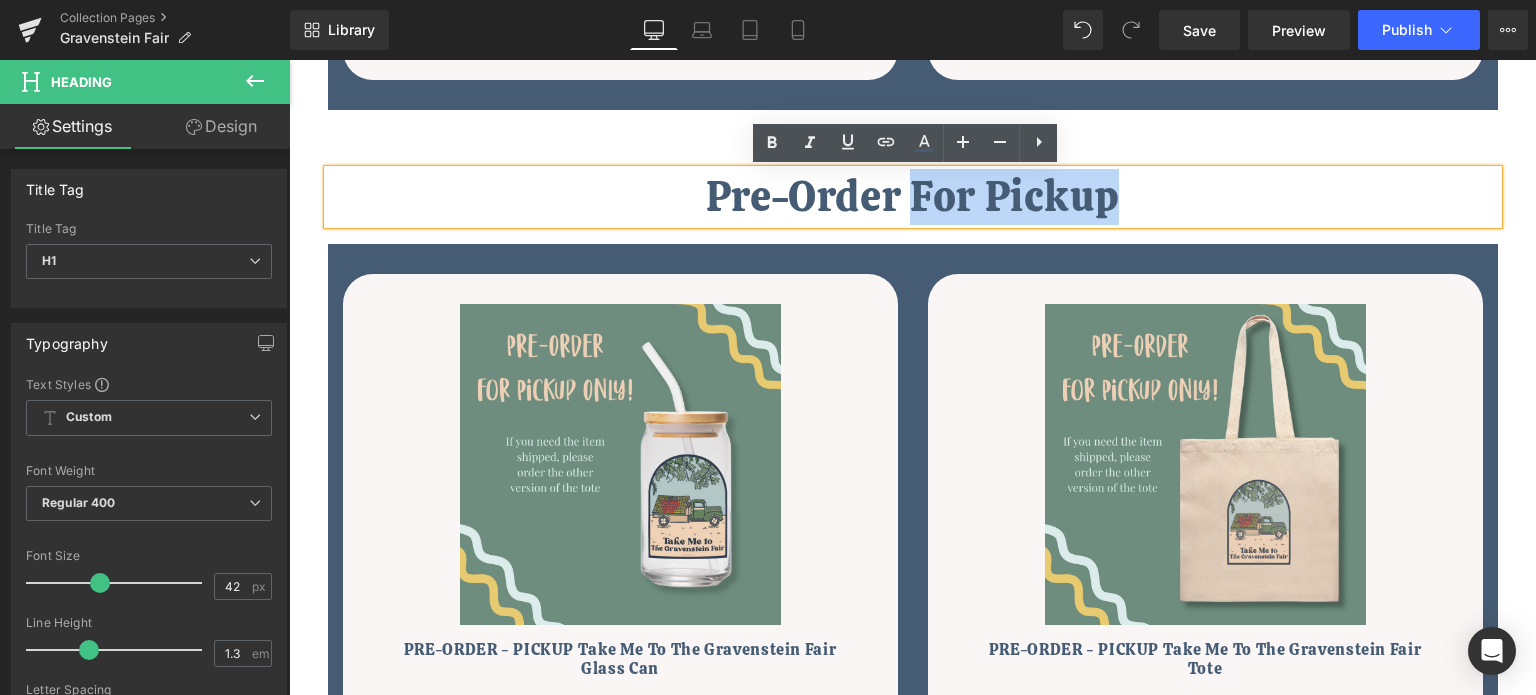 drag, startPoint x: 1107, startPoint y: 194, endPoint x: 908, endPoint y: 193, distance: 199.00252 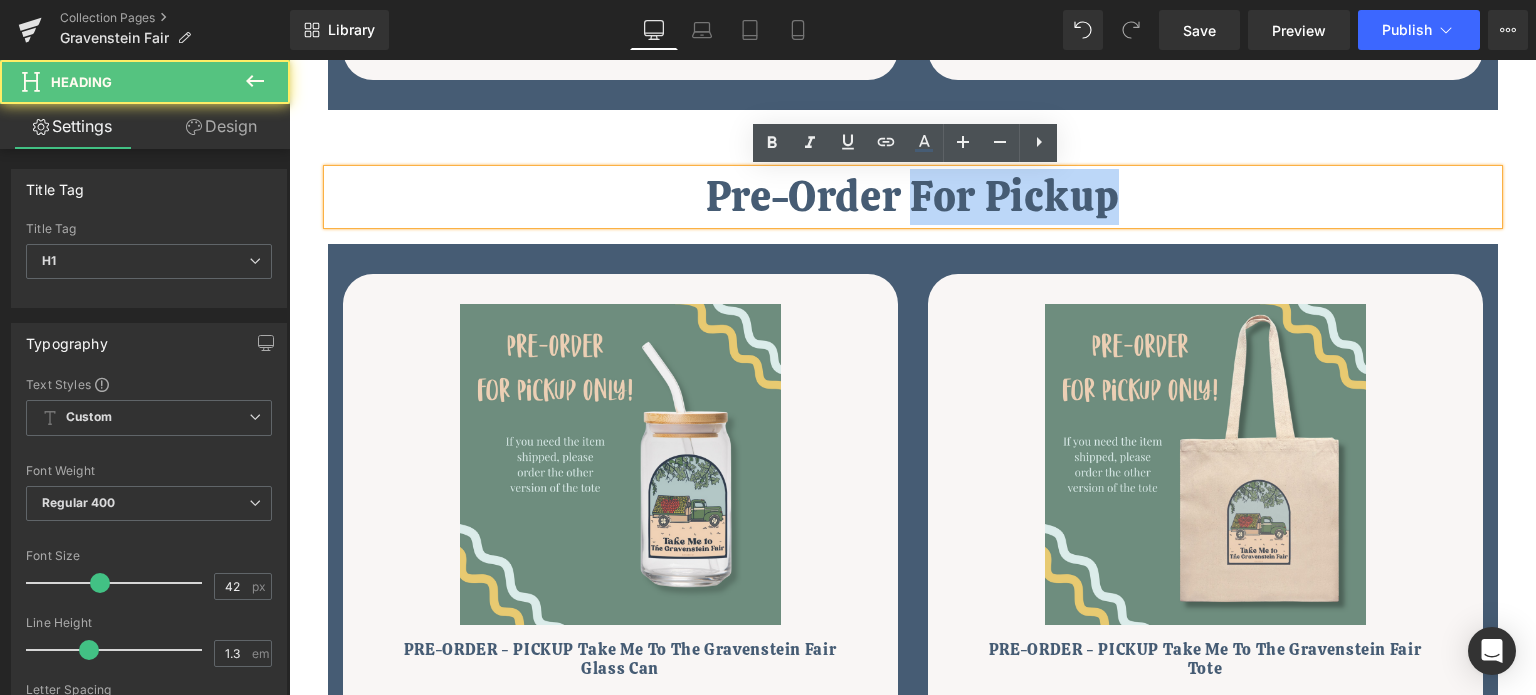 click on "Pre-Order For Pickup" at bounding box center [913, 197] 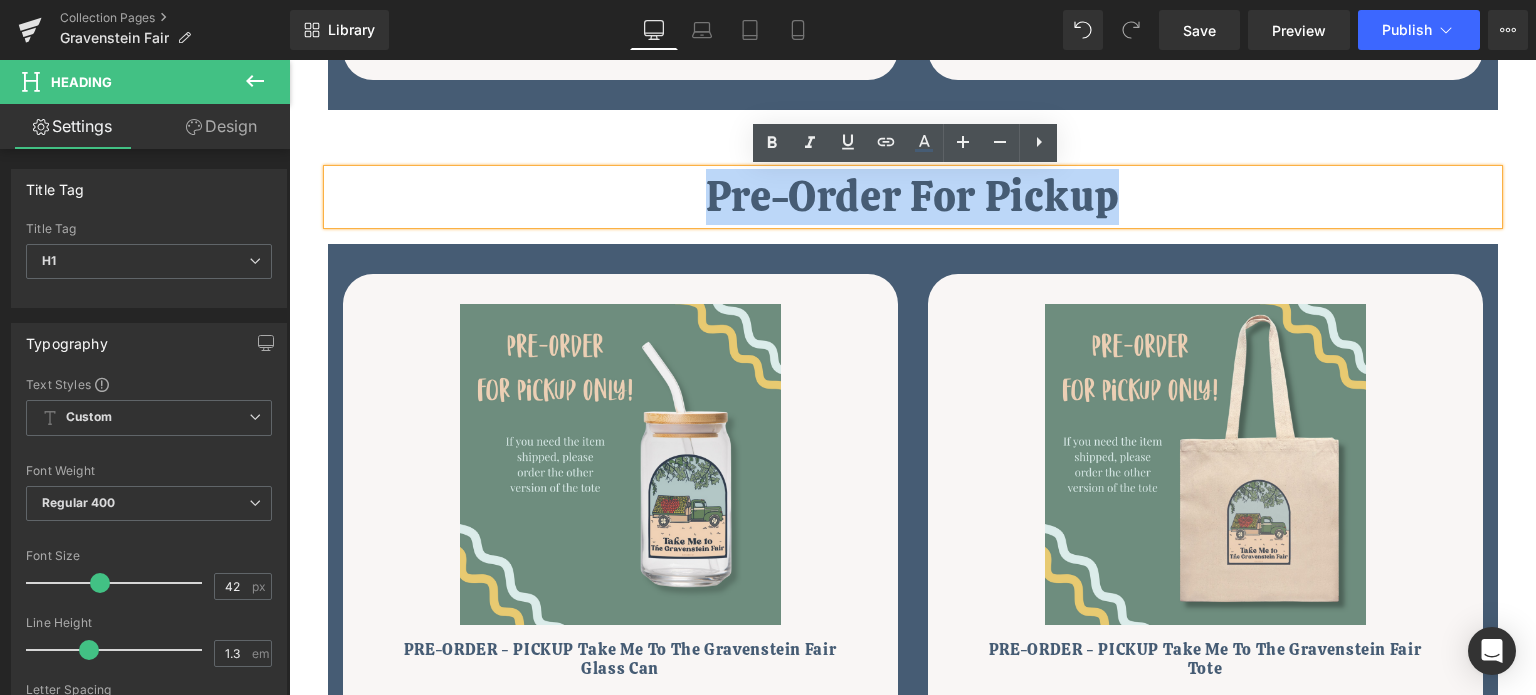 drag, startPoint x: 1119, startPoint y: 195, endPoint x: 700, endPoint y: 192, distance: 419.01074 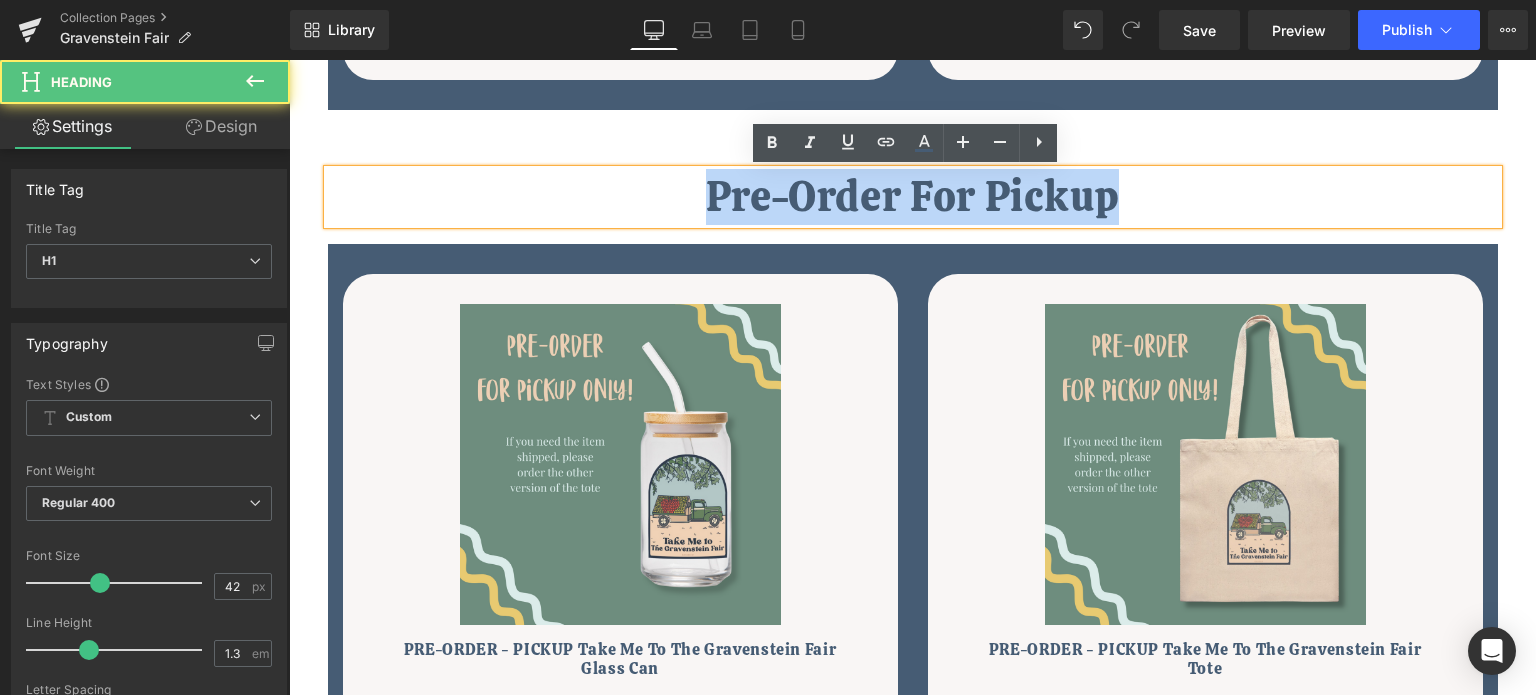 click on "Pre-Order For Pickup" at bounding box center (913, 197) 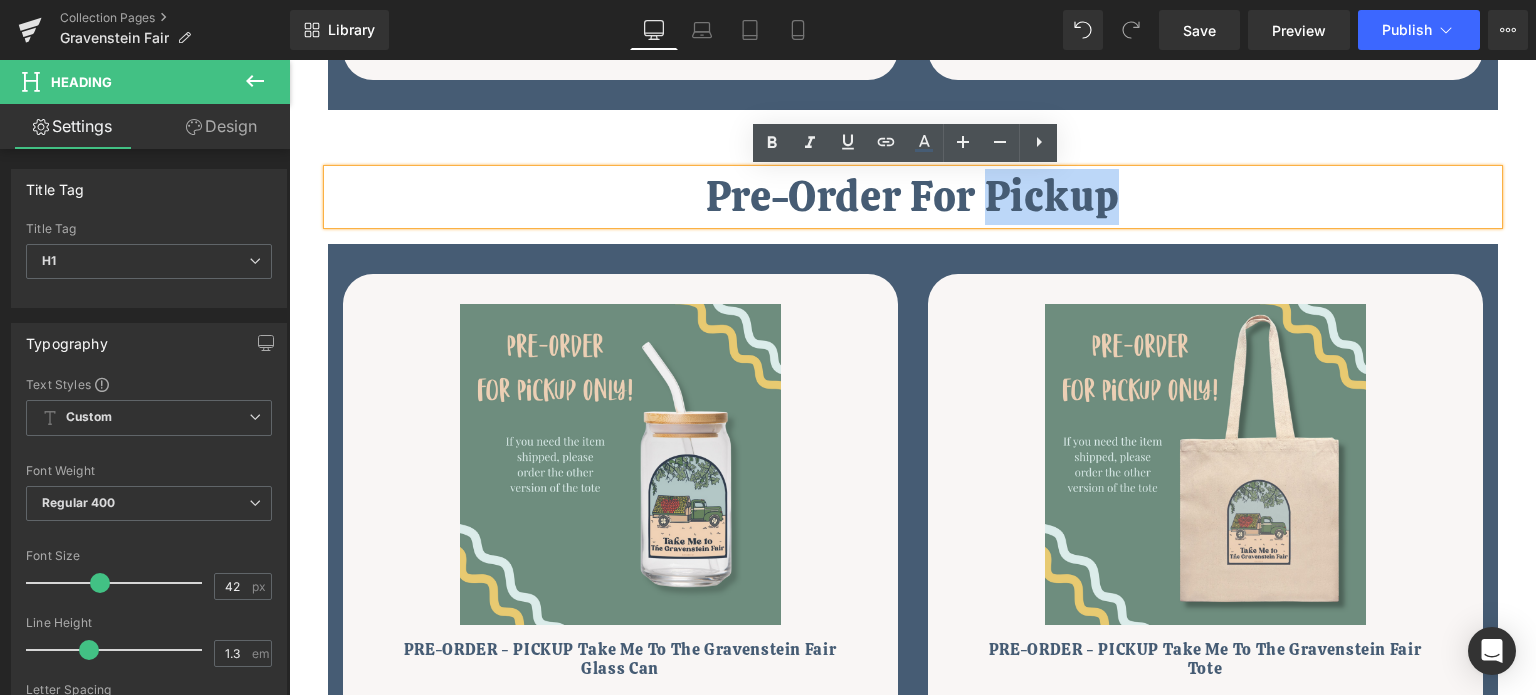drag, startPoint x: 1132, startPoint y: 197, endPoint x: 987, endPoint y: 209, distance: 145.4957 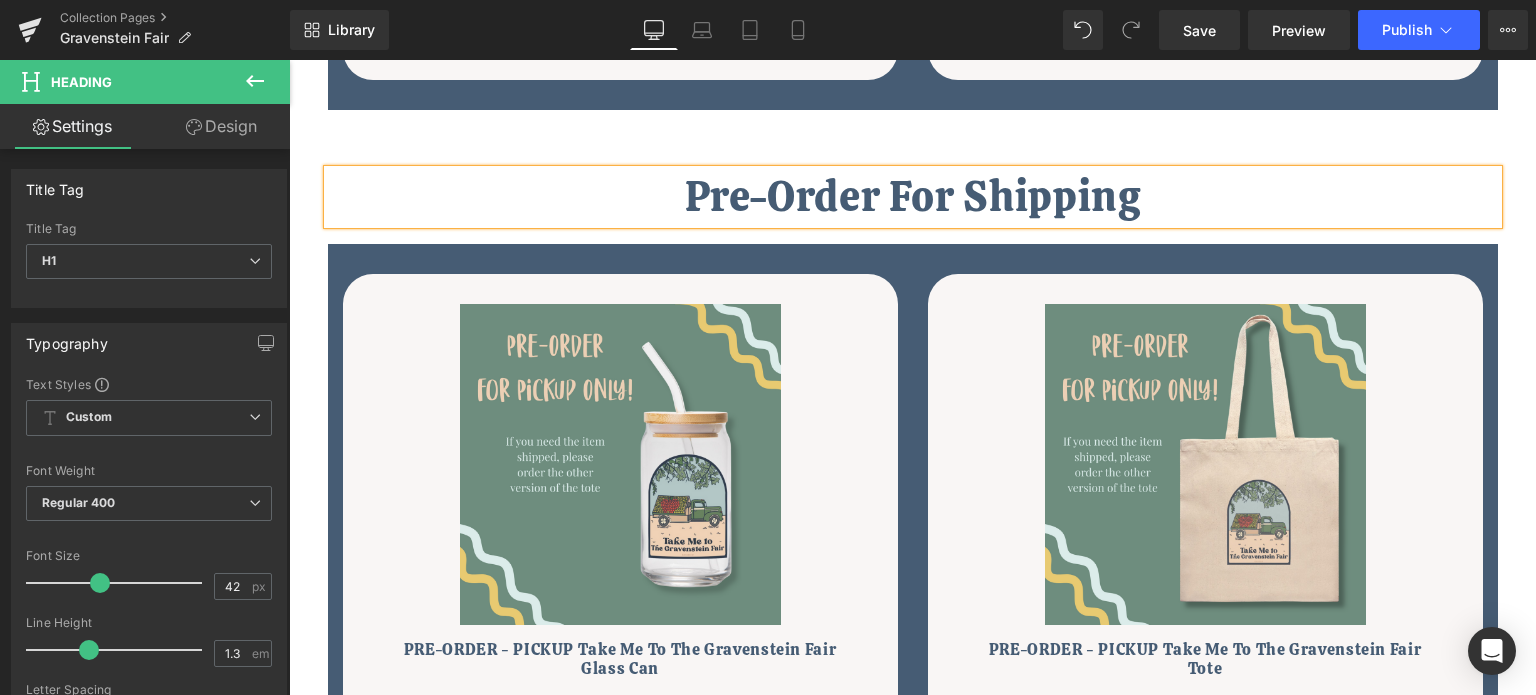 click on "Pre-Order For Shipping Heading
Sale Off
(P) Image
PRE-ORDER - PICKUP Take Me To The Gravenstein Fair Glass Can
(P) Title
$0
$25.00
(P) Price
Order Now
(P) Cart Button
Product
Sale Off
(P) Image
$0" at bounding box center (913, 509) 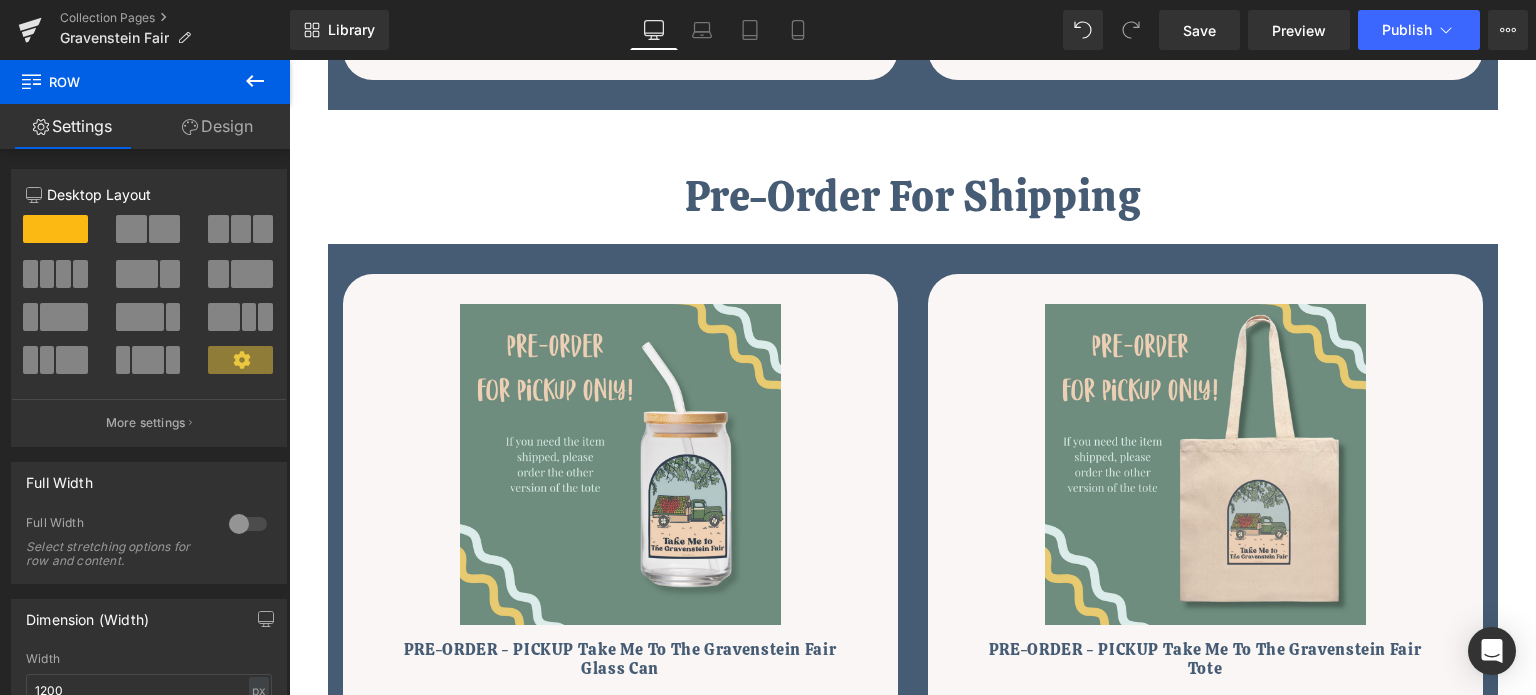 click 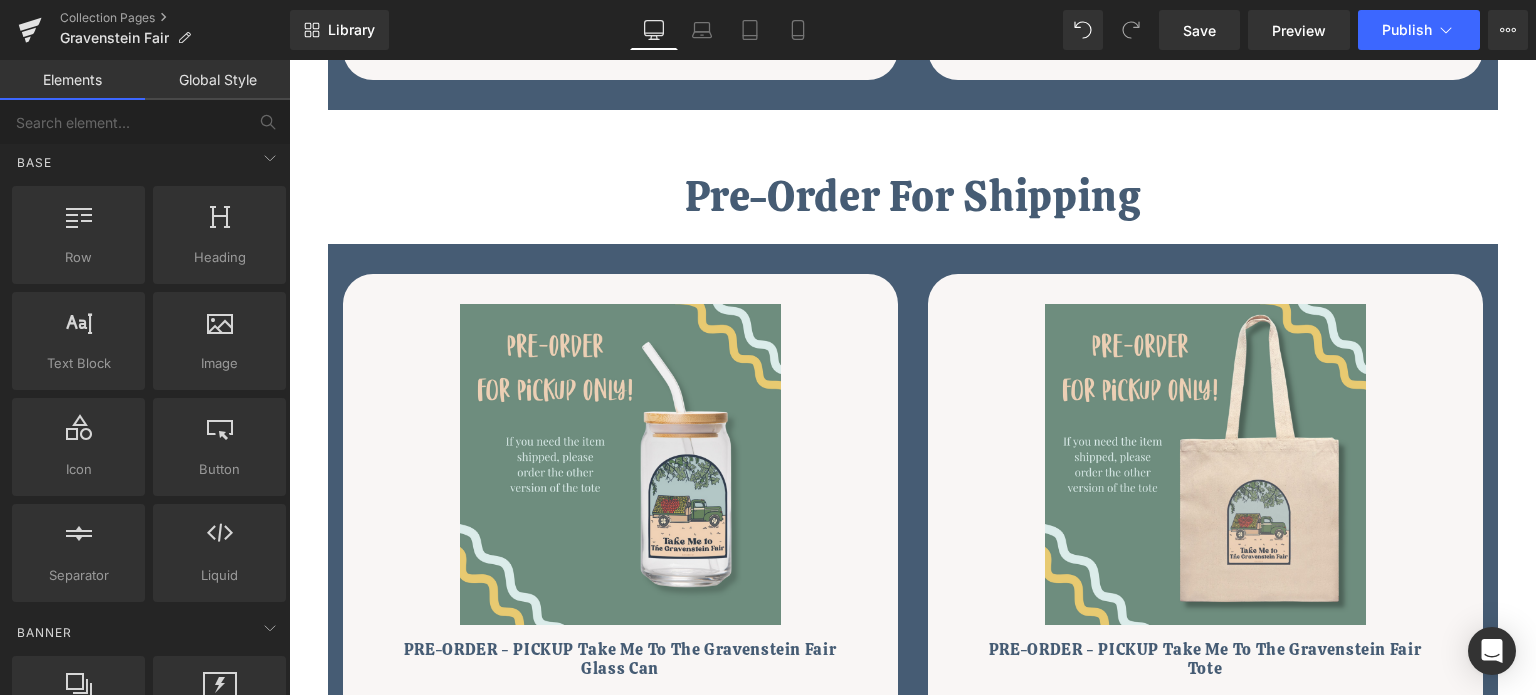 scroll, scrollTop: 0, scrollLeft: 0, axis: both 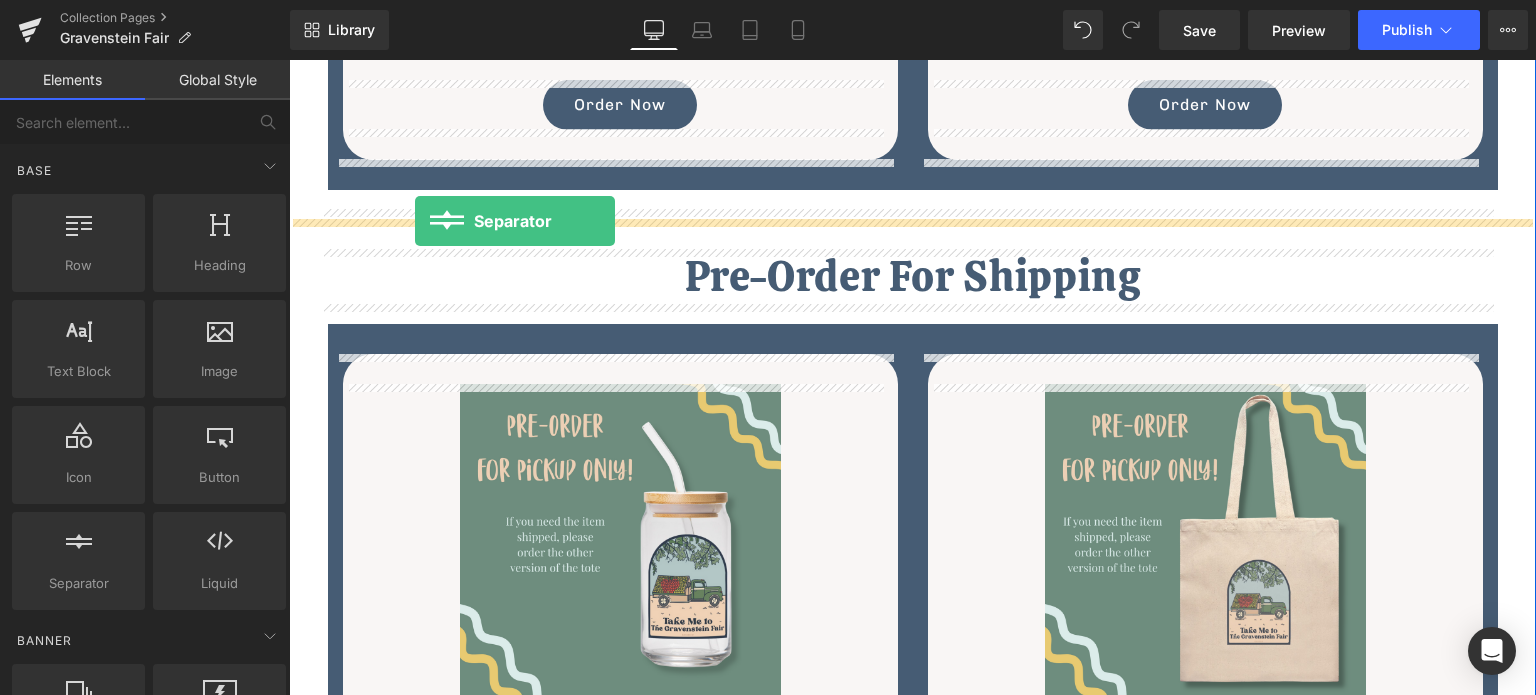 drag, startPoint x: 375, startPoint y: 601, endPoint x: 415, endPoint y: 222, distance: 381.10498 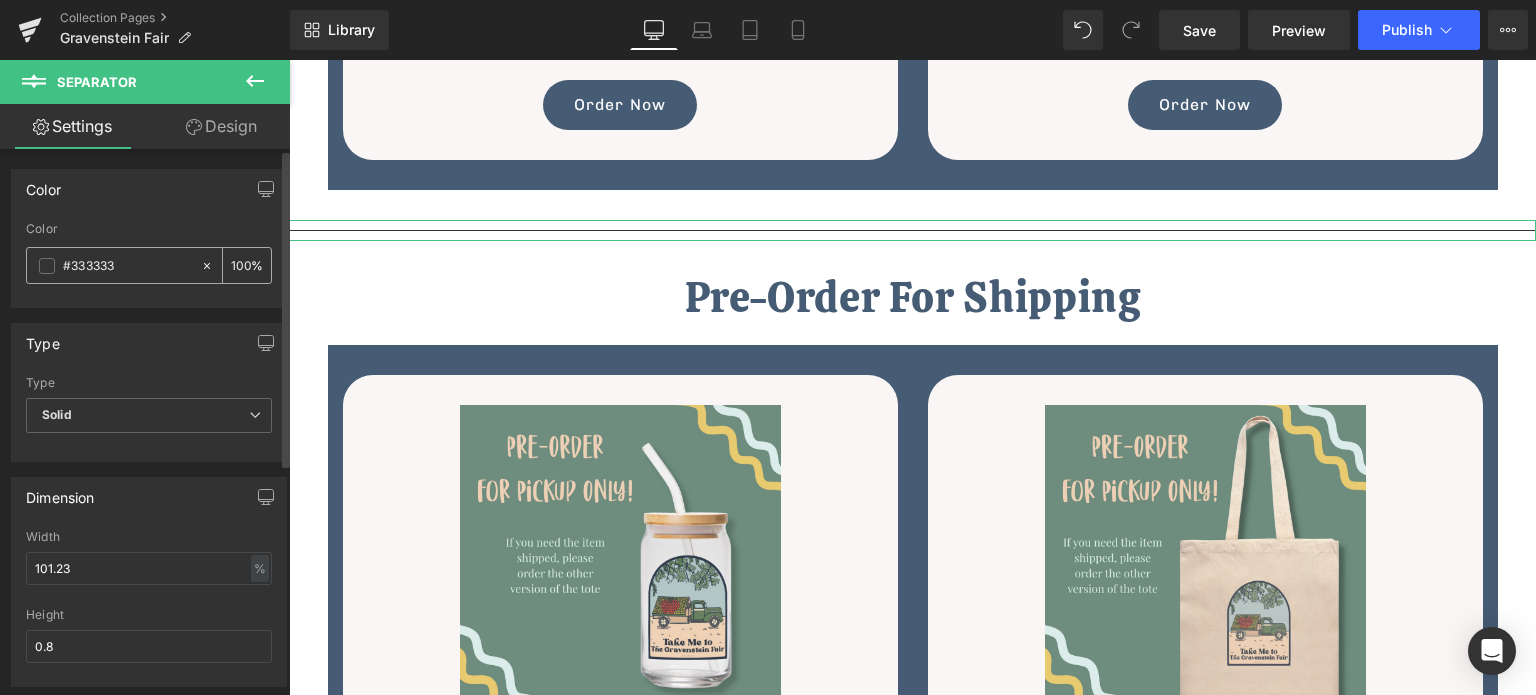 click on "#333333" at bounding box center [127, 266] 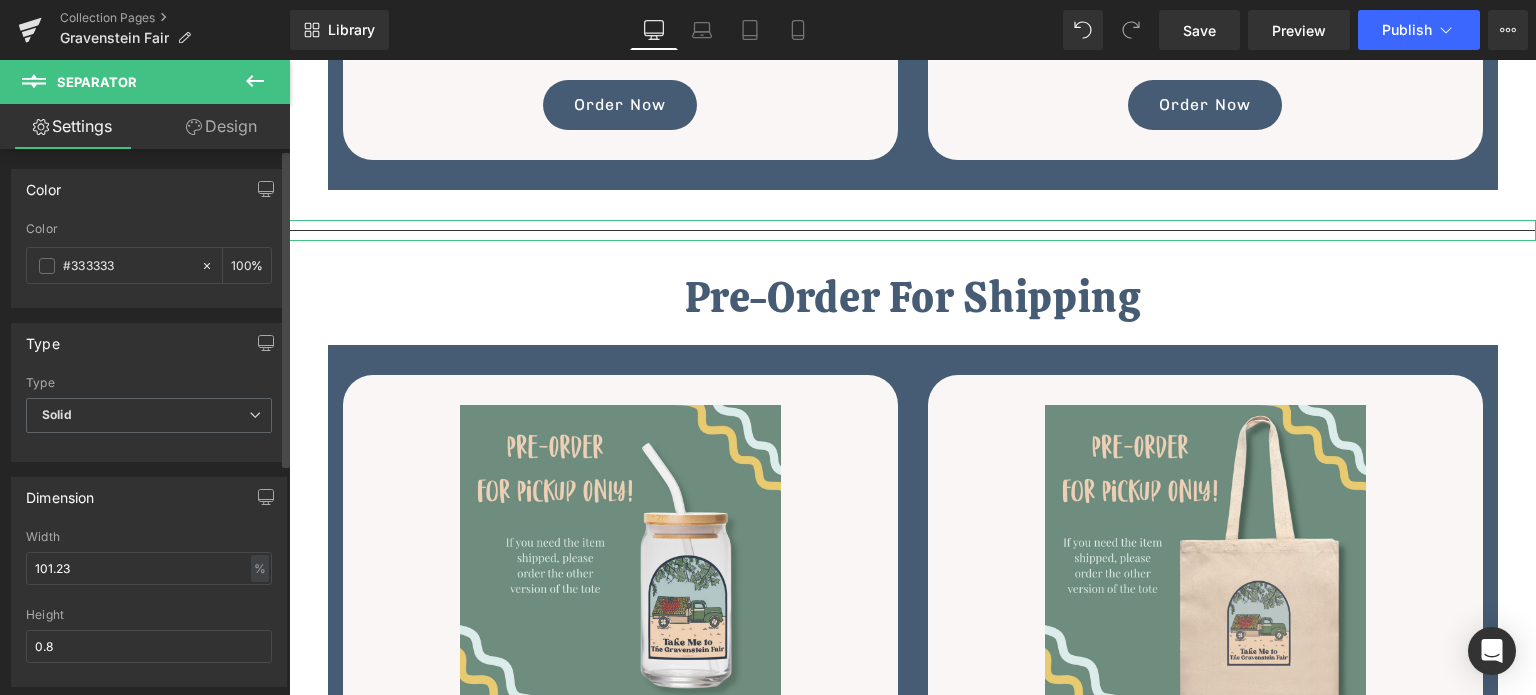 drag, startPoint x: 125, startPoint y: 265, endPoint x: 0, endPoint y: 267, distance: 125.016 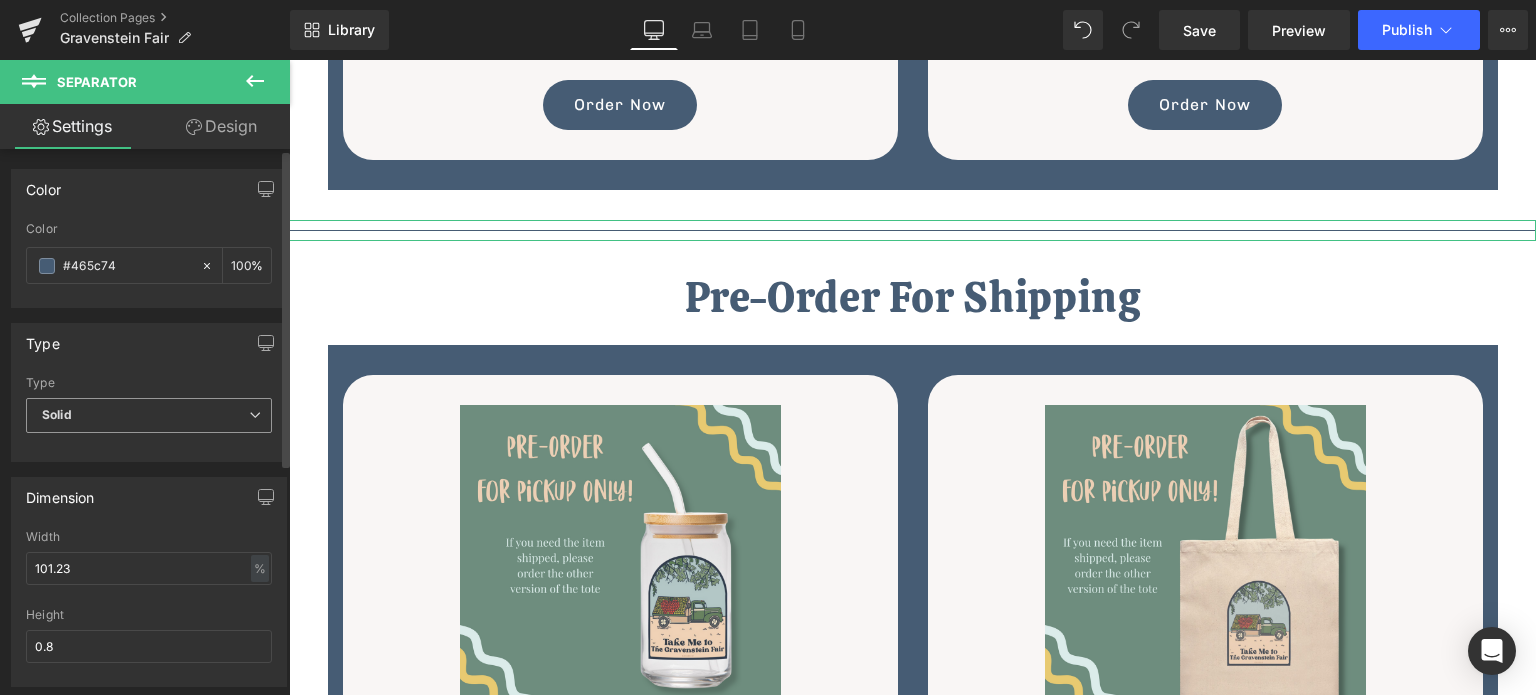 type on "#465c74" 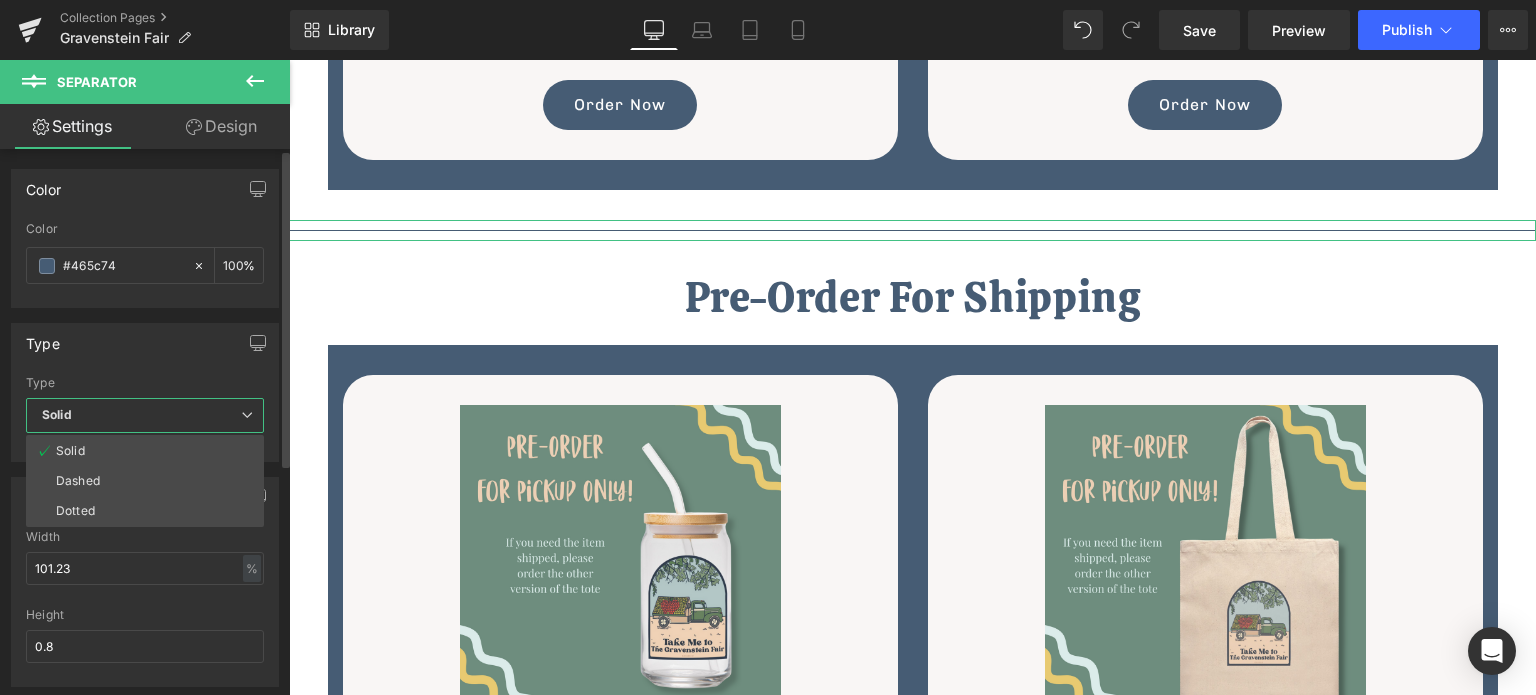 click on "Solid" at bounding box center [145, 415] 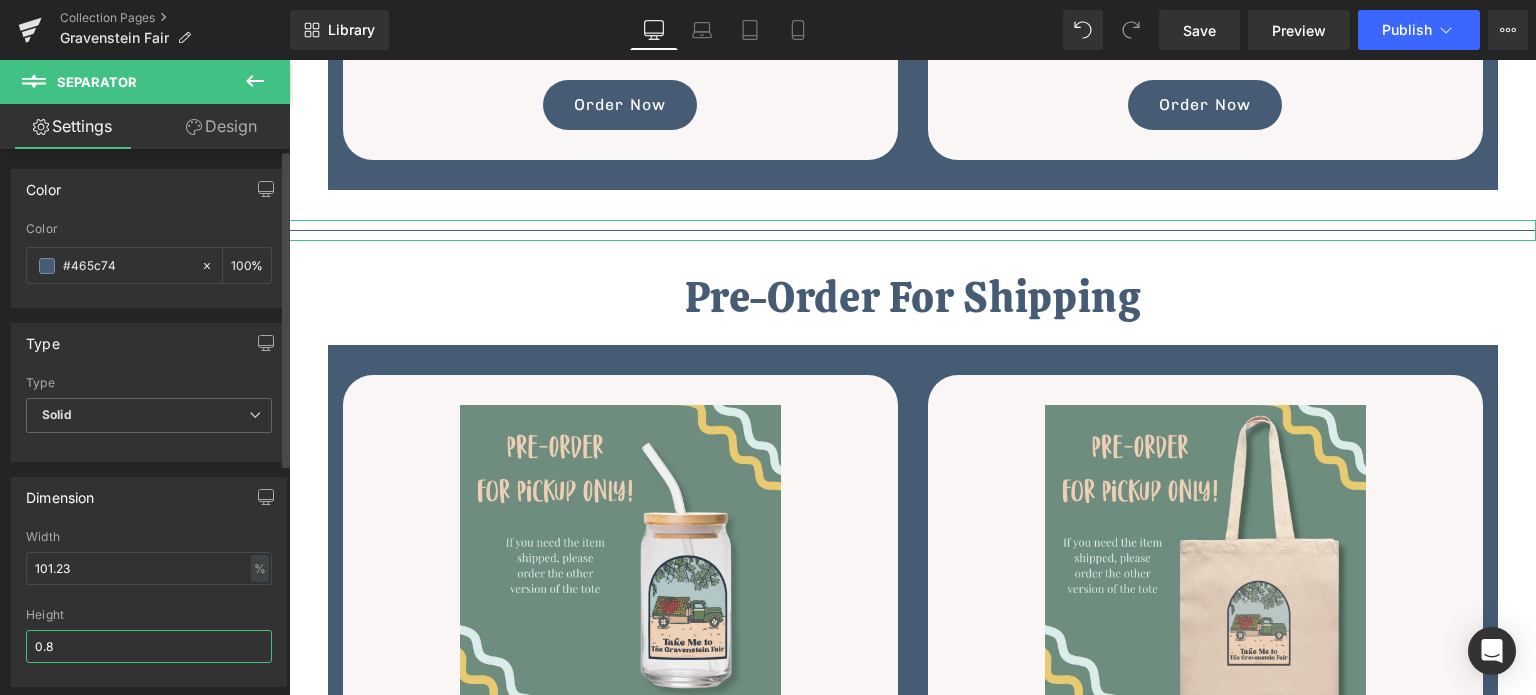click on "0.8" at bounding box center [149, 646] 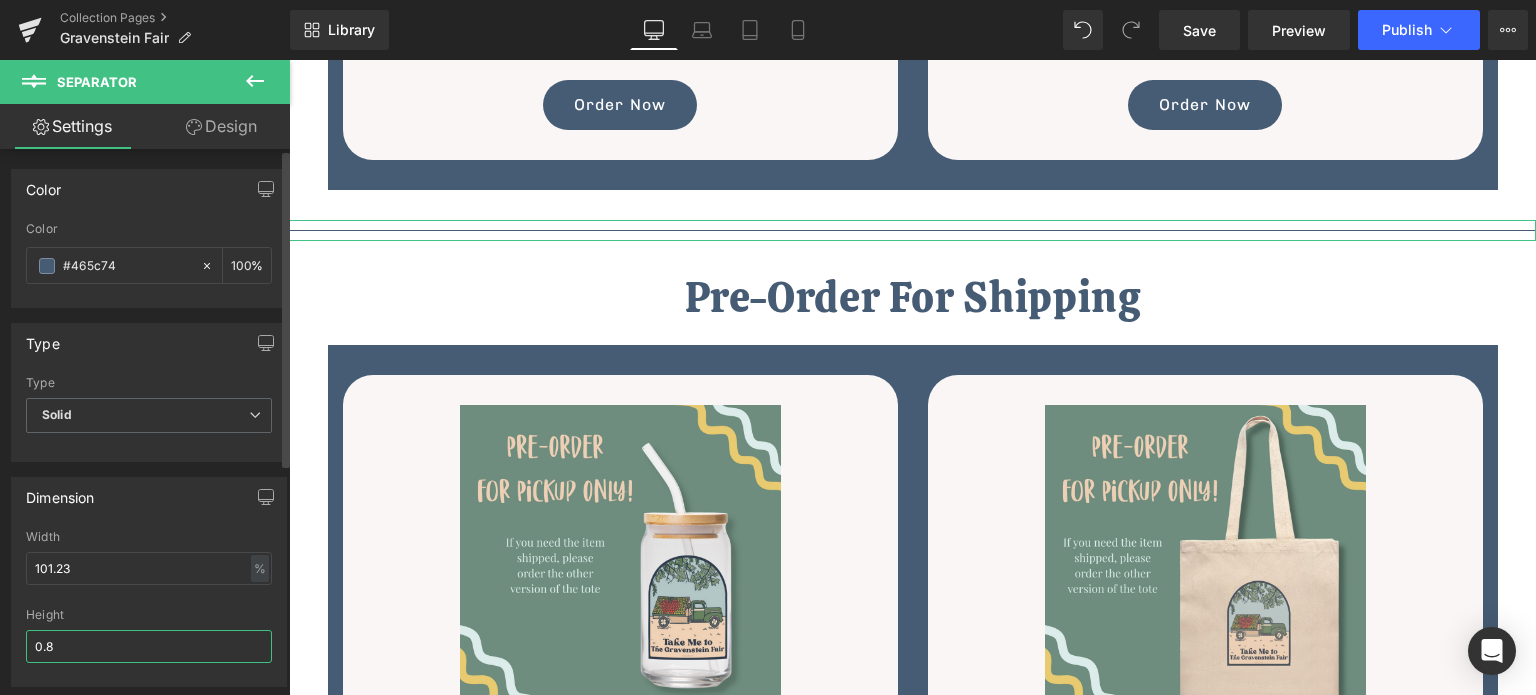 drag, startPoint x: 86, startPoint y: 632, endPoint x: 19, endPoint y: 632, distance: 67 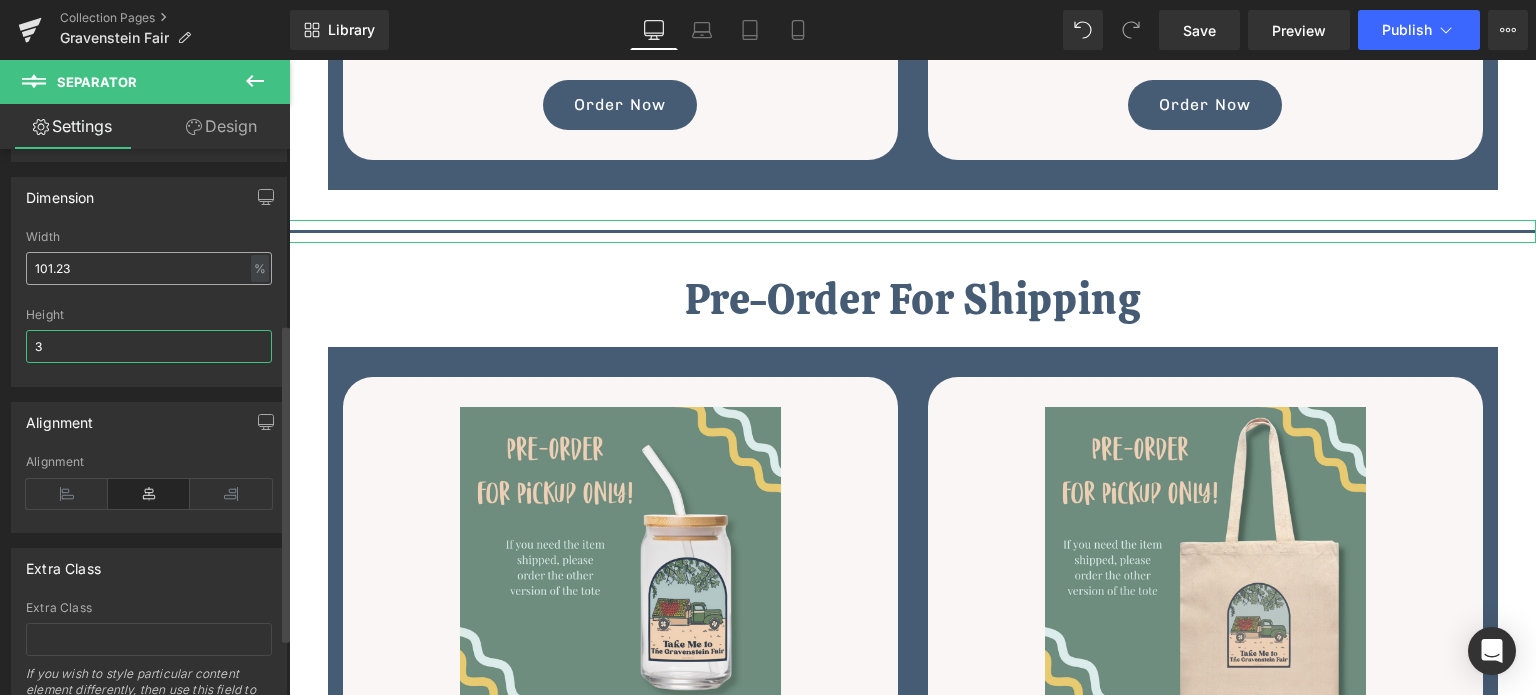 scroll, scrollTop: 398, scrollLeft: 0, axis: vertical 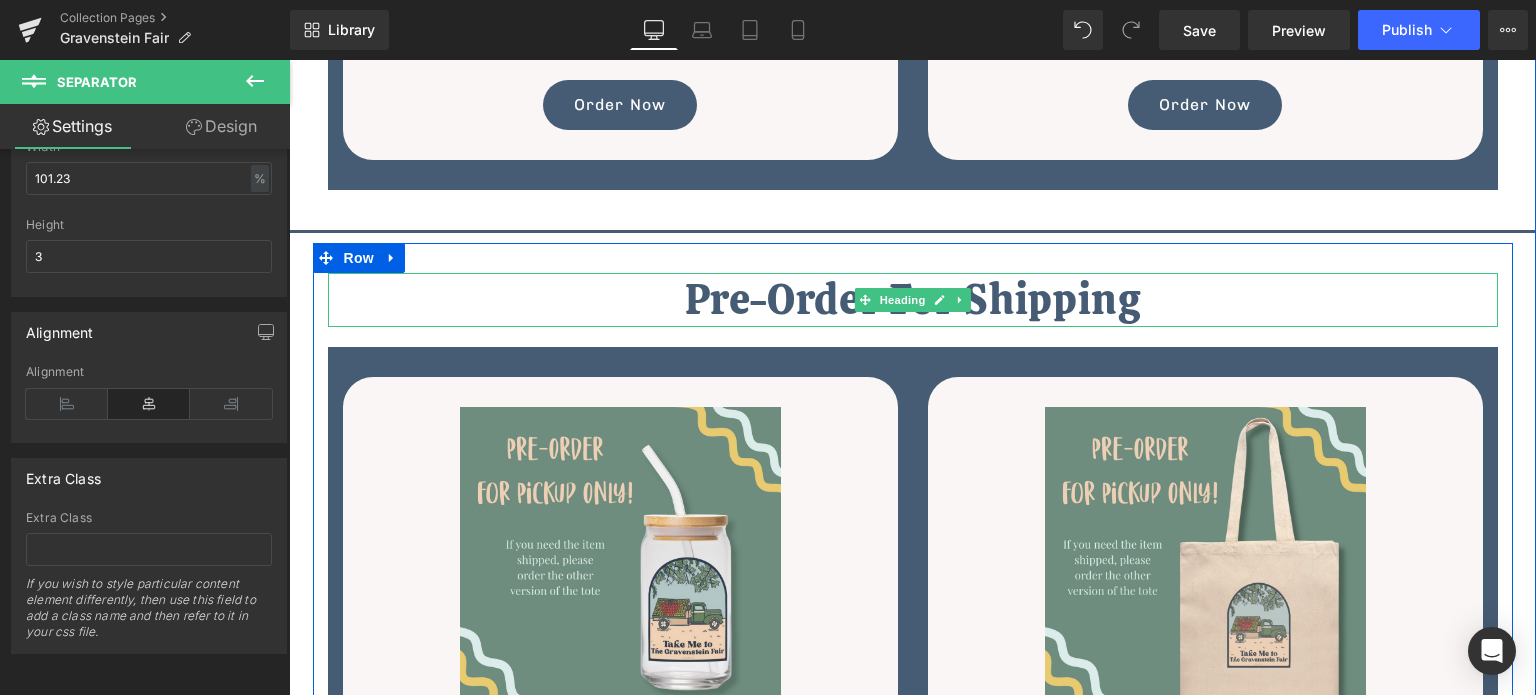 click on "Pre-Order For Shipping" at bounding box center [913, 300] 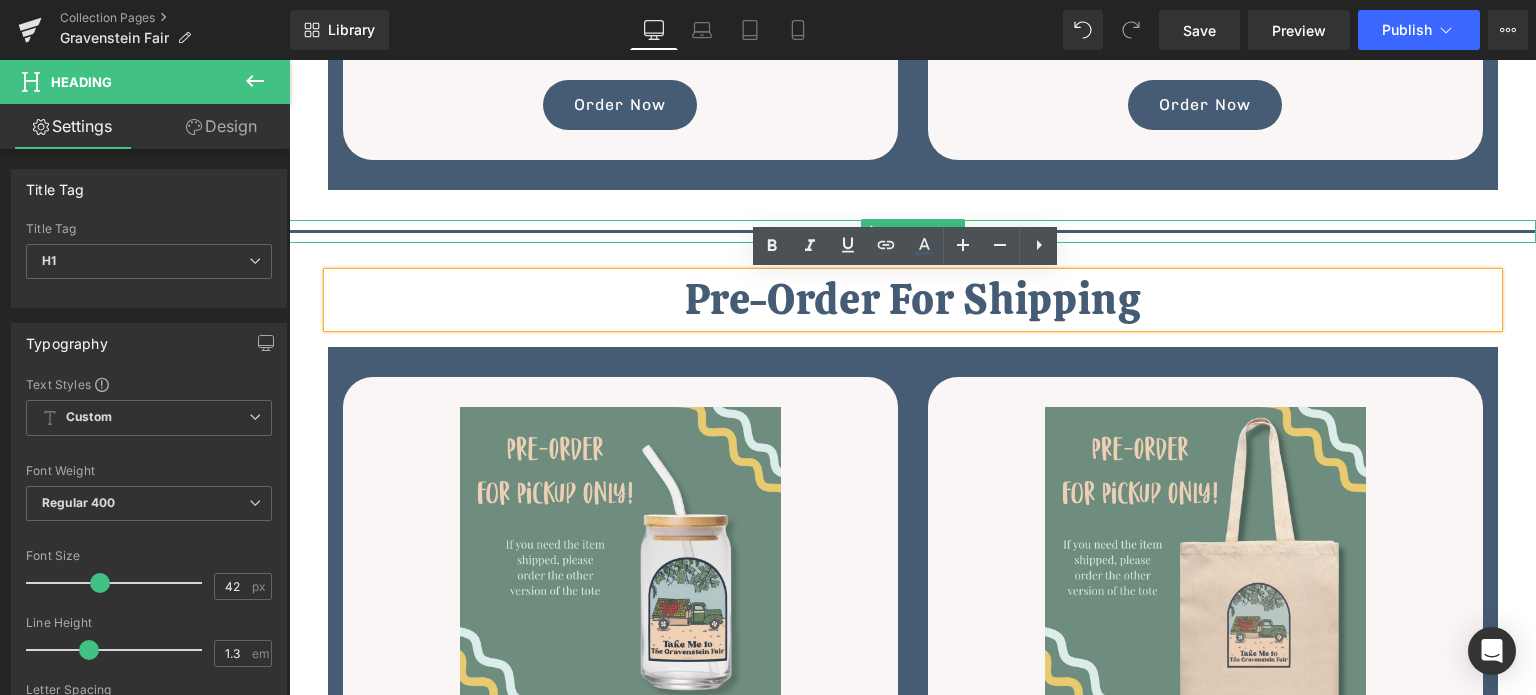 click at bounding box center (920, 236) 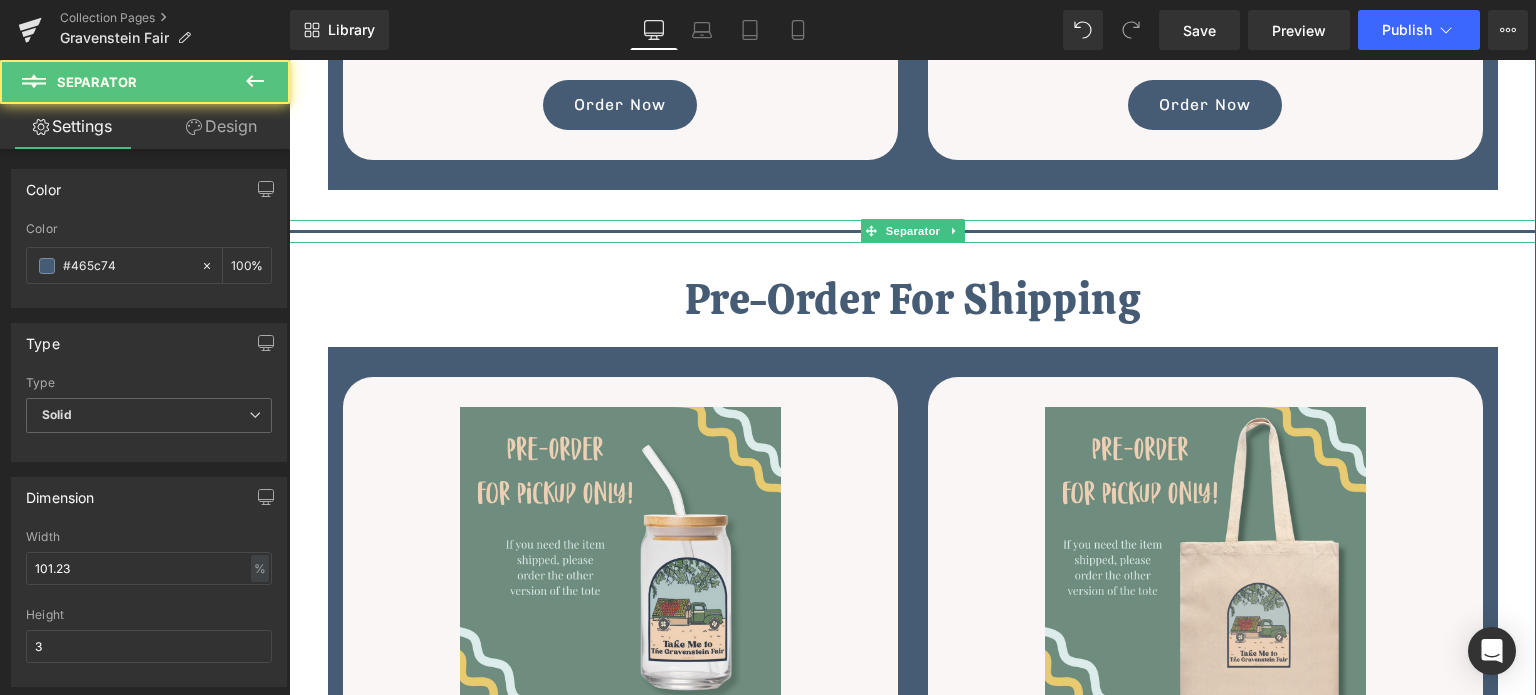 click at bounding box center (912, 231) 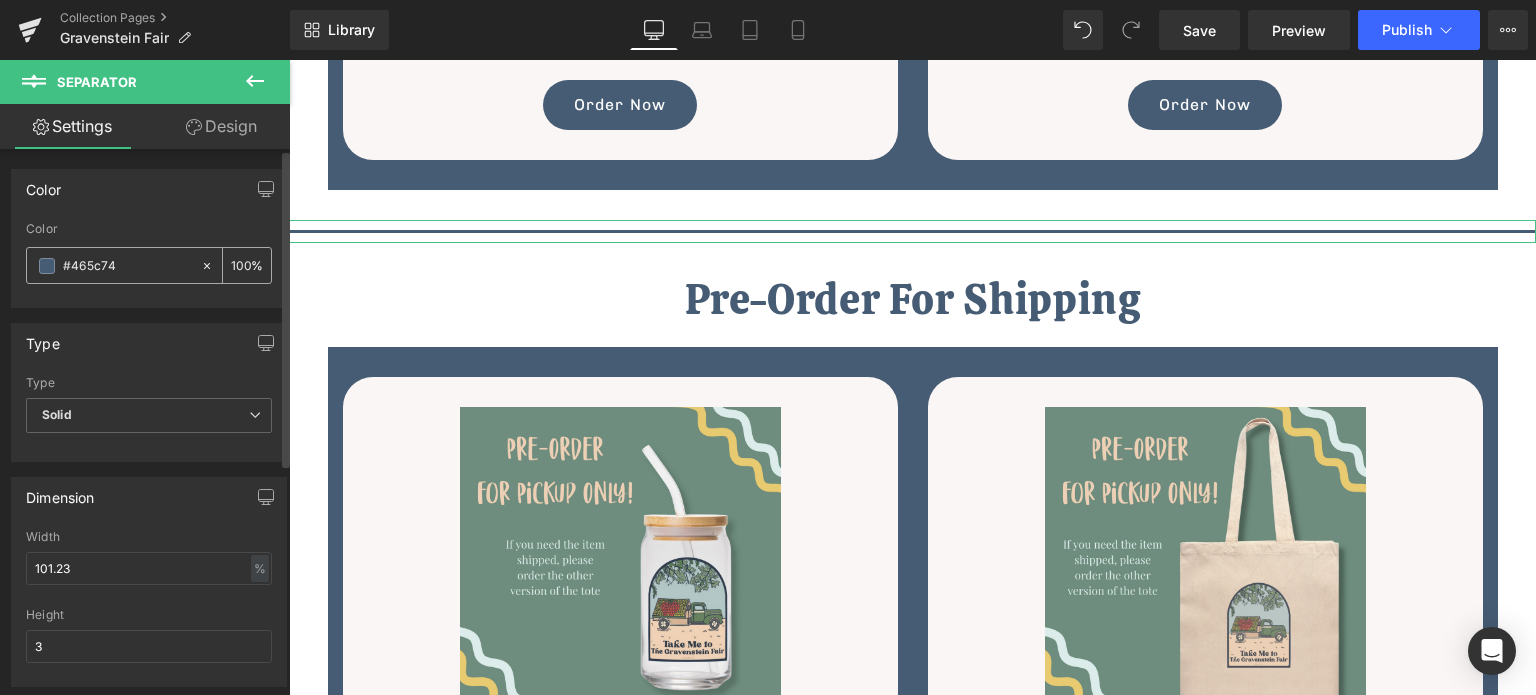 drag, startPoint x: 122, startPoint y: 260, endPoint x: 45, endPoint y: 263, distance: 77.05842 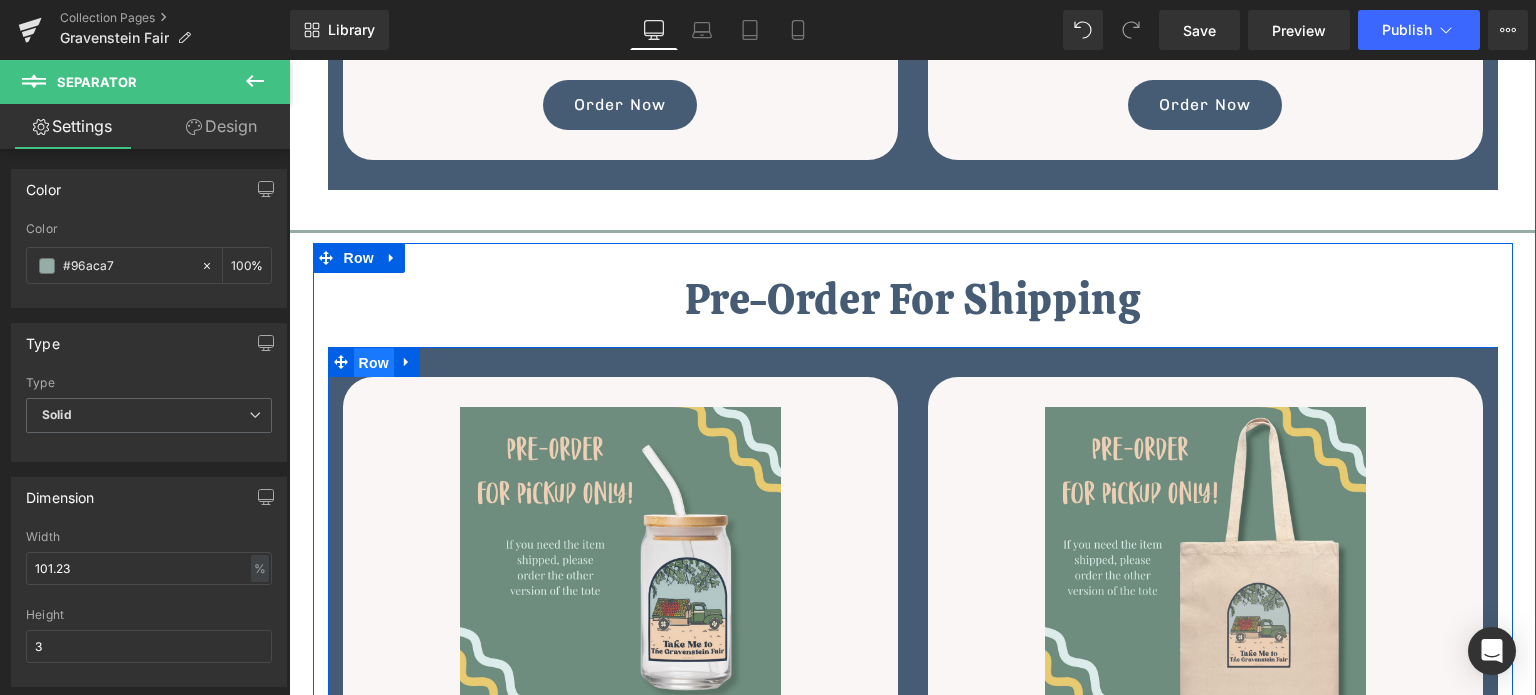 click on "Row" at bounding box center [374, 363] 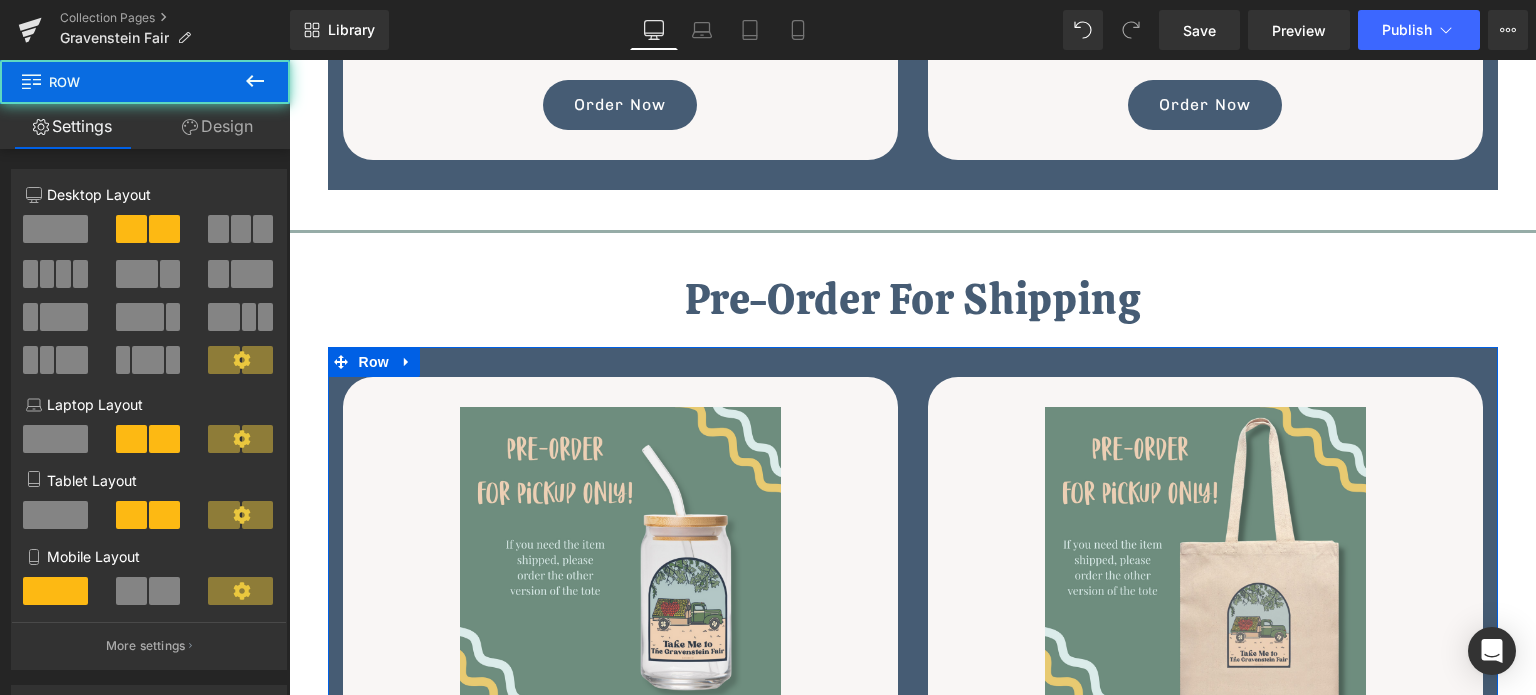 click on "Design" at bounding box center (217, 126) 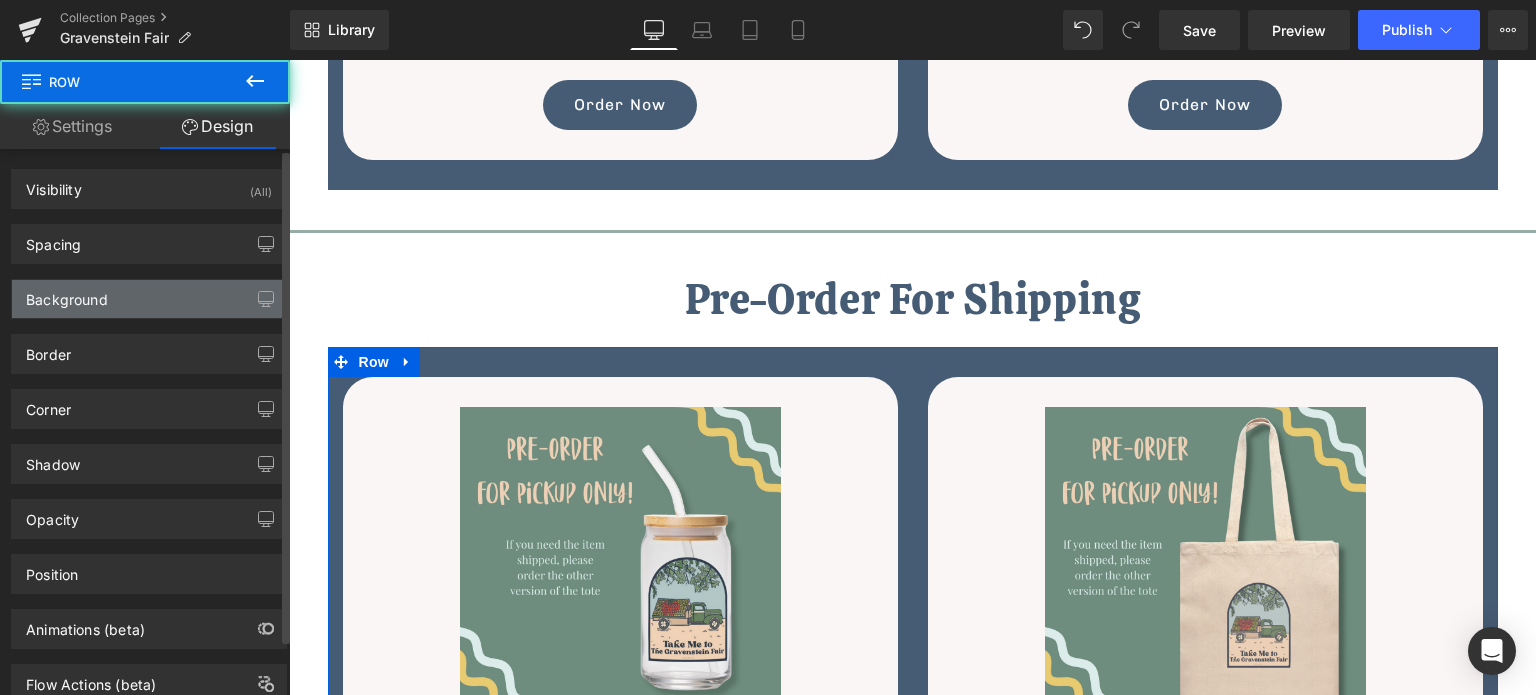 click on "Background" at bounding box center (149, 299) 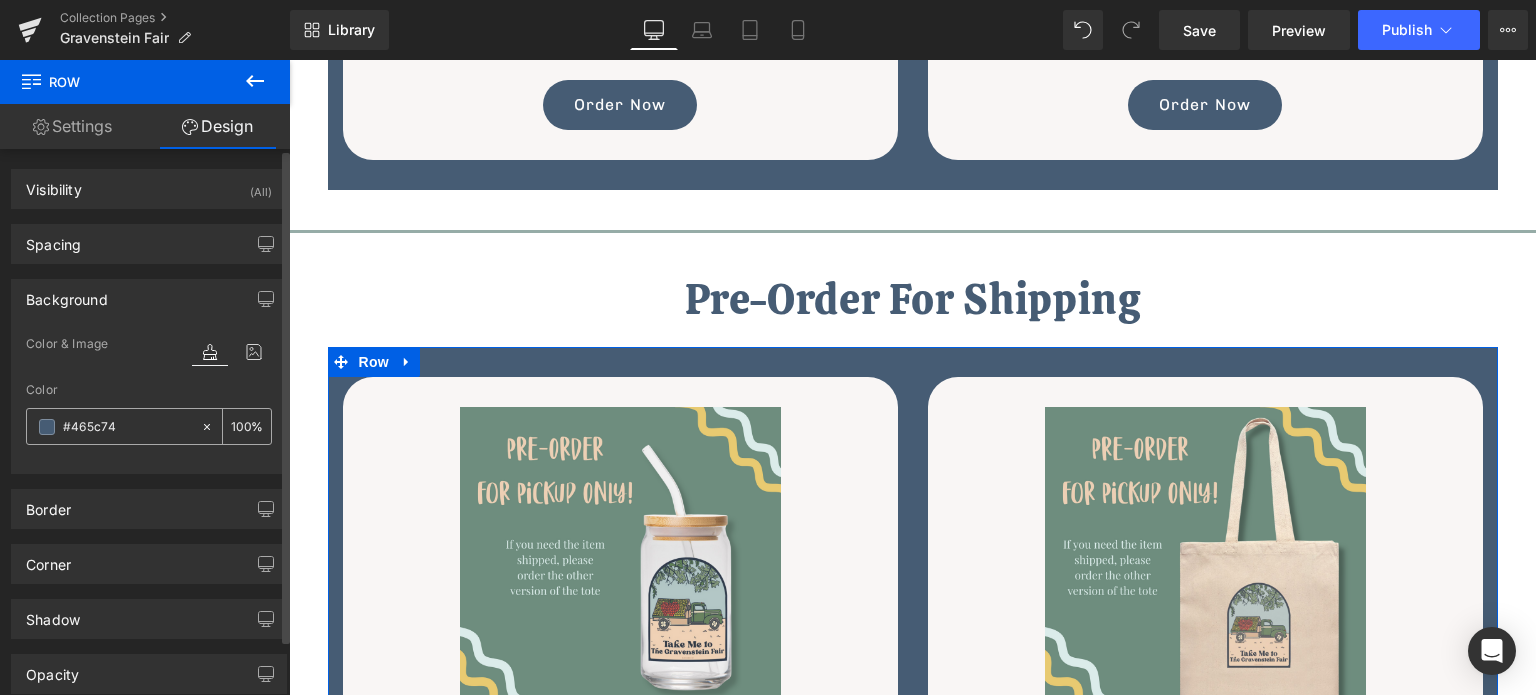 click on "#465c74" at bounding box center [127, 427] 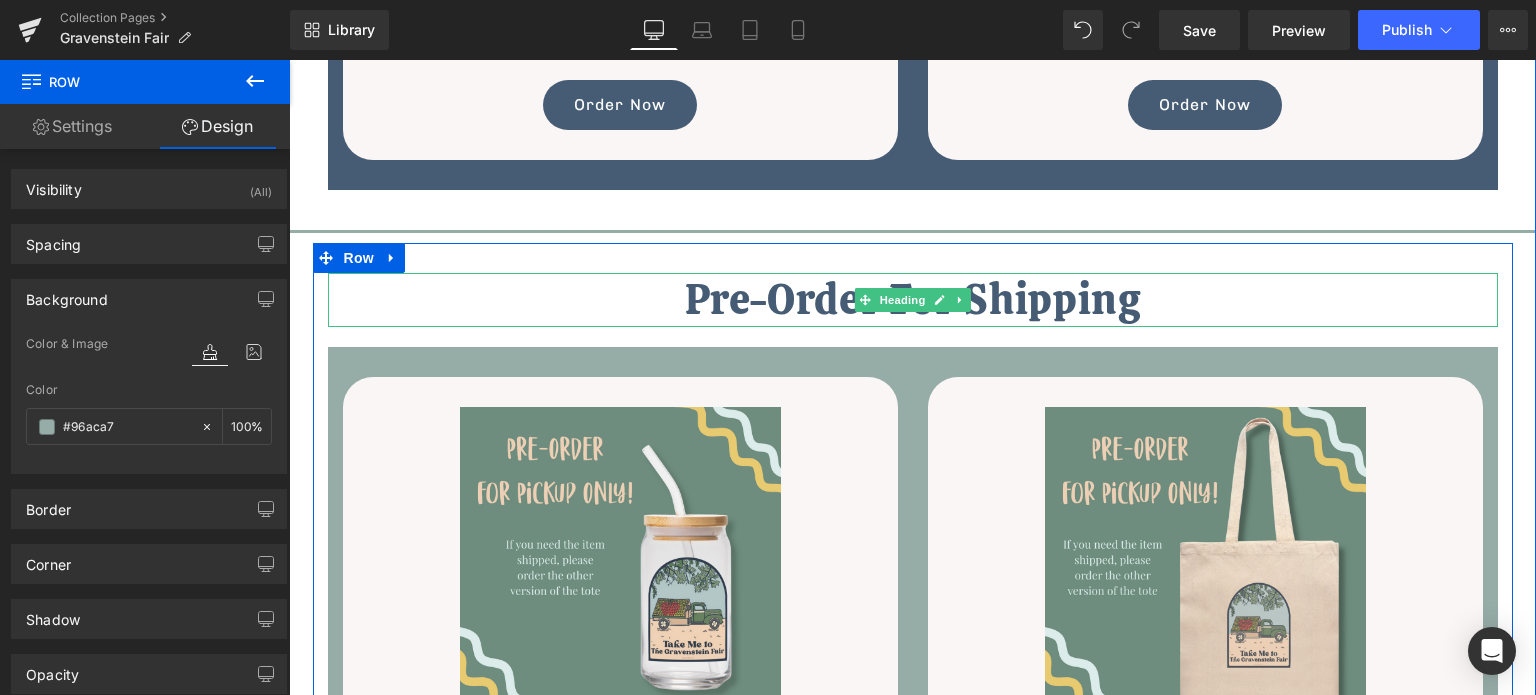 click on "Pre-Order For Shipping" at bounding box center (913, 300) 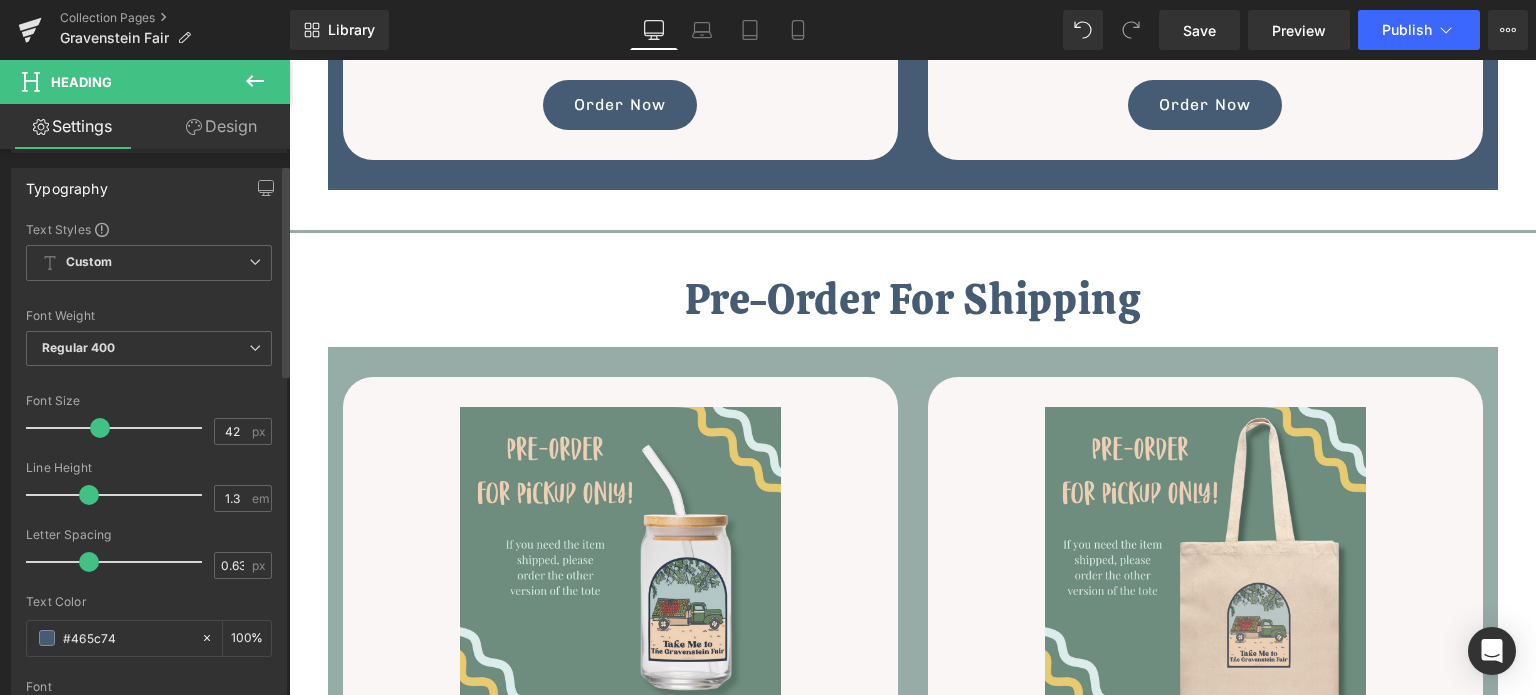 scroll, scrollTop: 300, scrollLeft: 0, axis: vertical 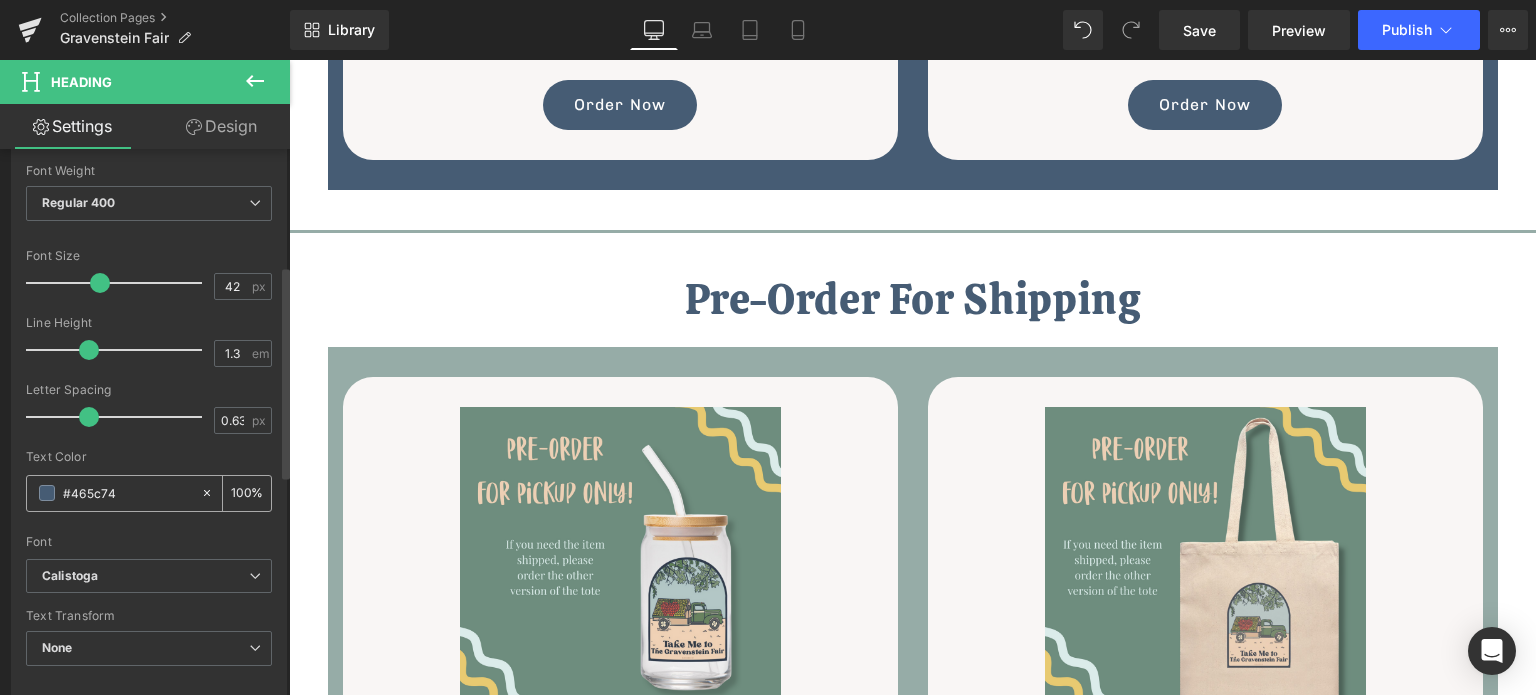 click on "#465c74" at bounding box center [127, 493] 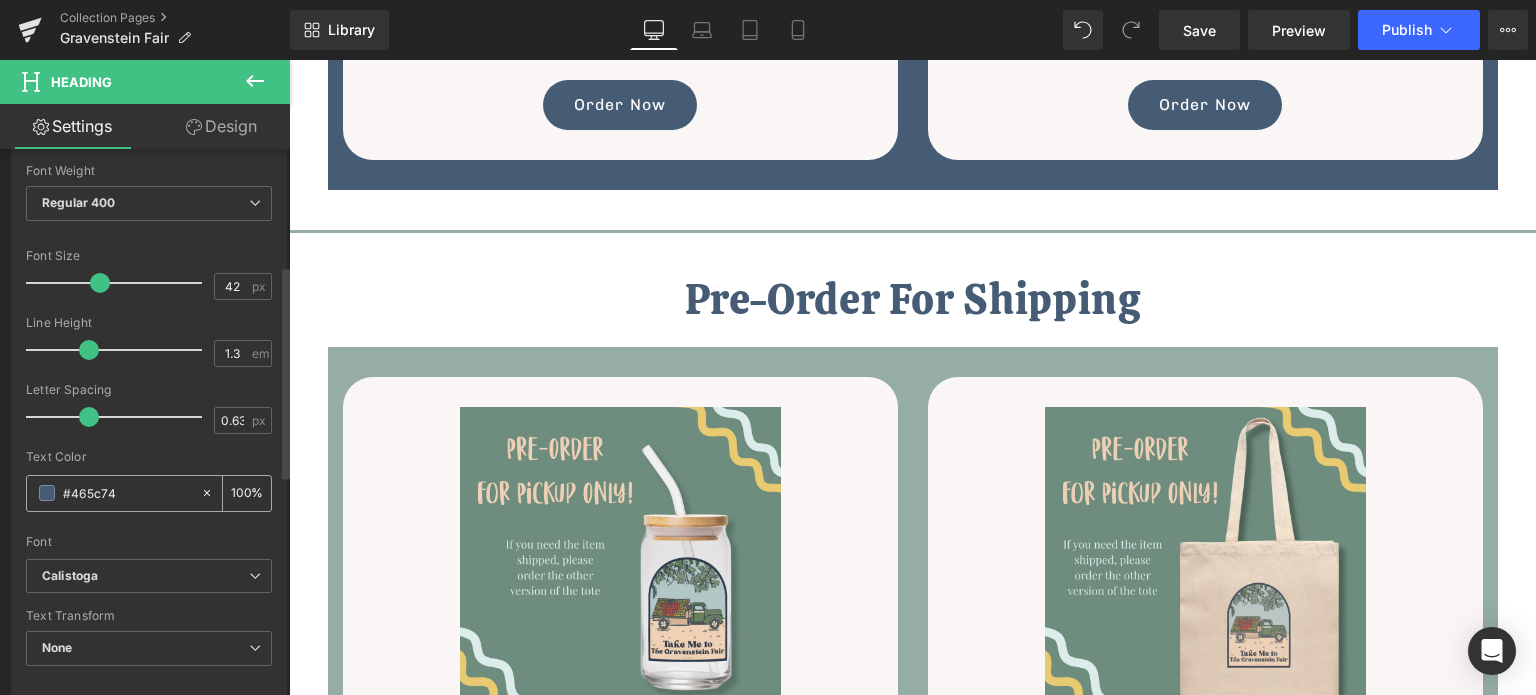 drag, startPoint x: 128, startPoint y: 491, endPoint x: 38, endPoint y: 483, distance: 90.35486 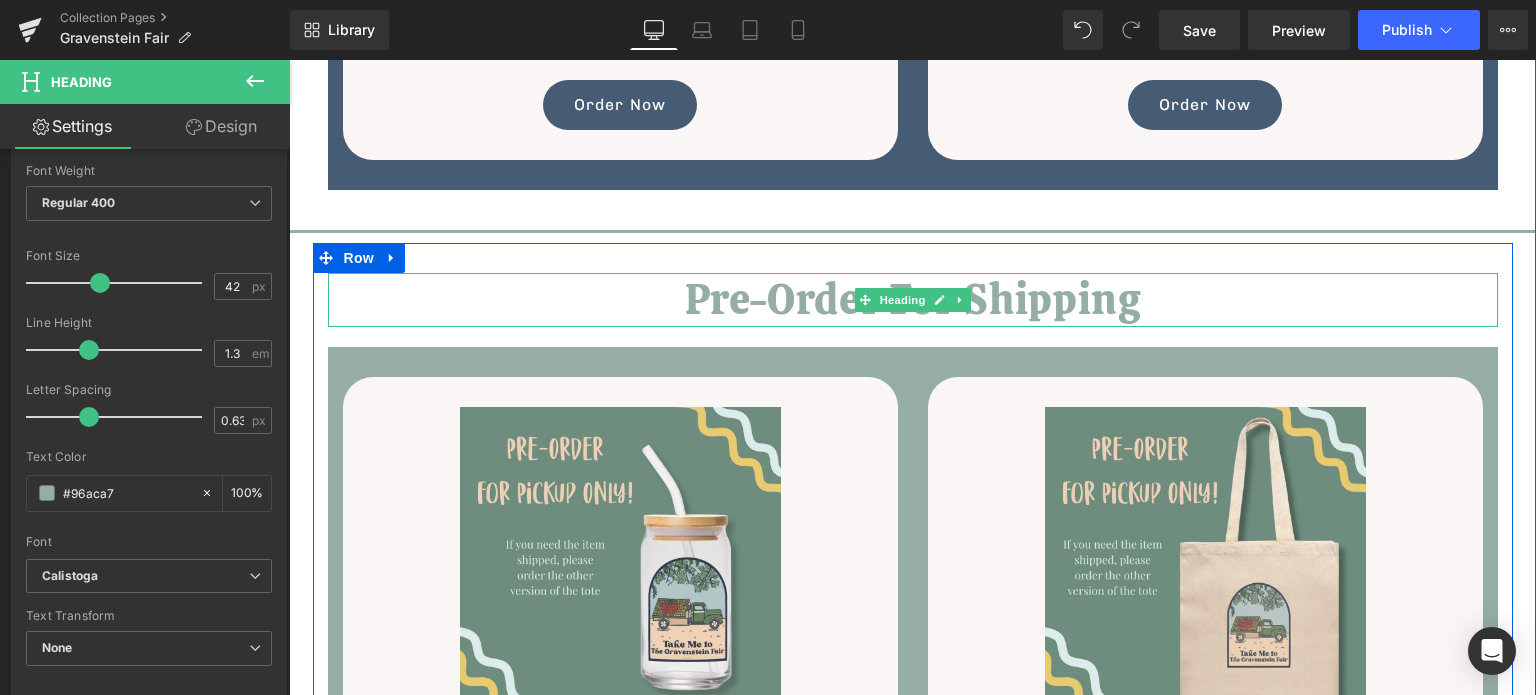 click on "Pre-Order For Shipping" at bounding box center [913, 300] 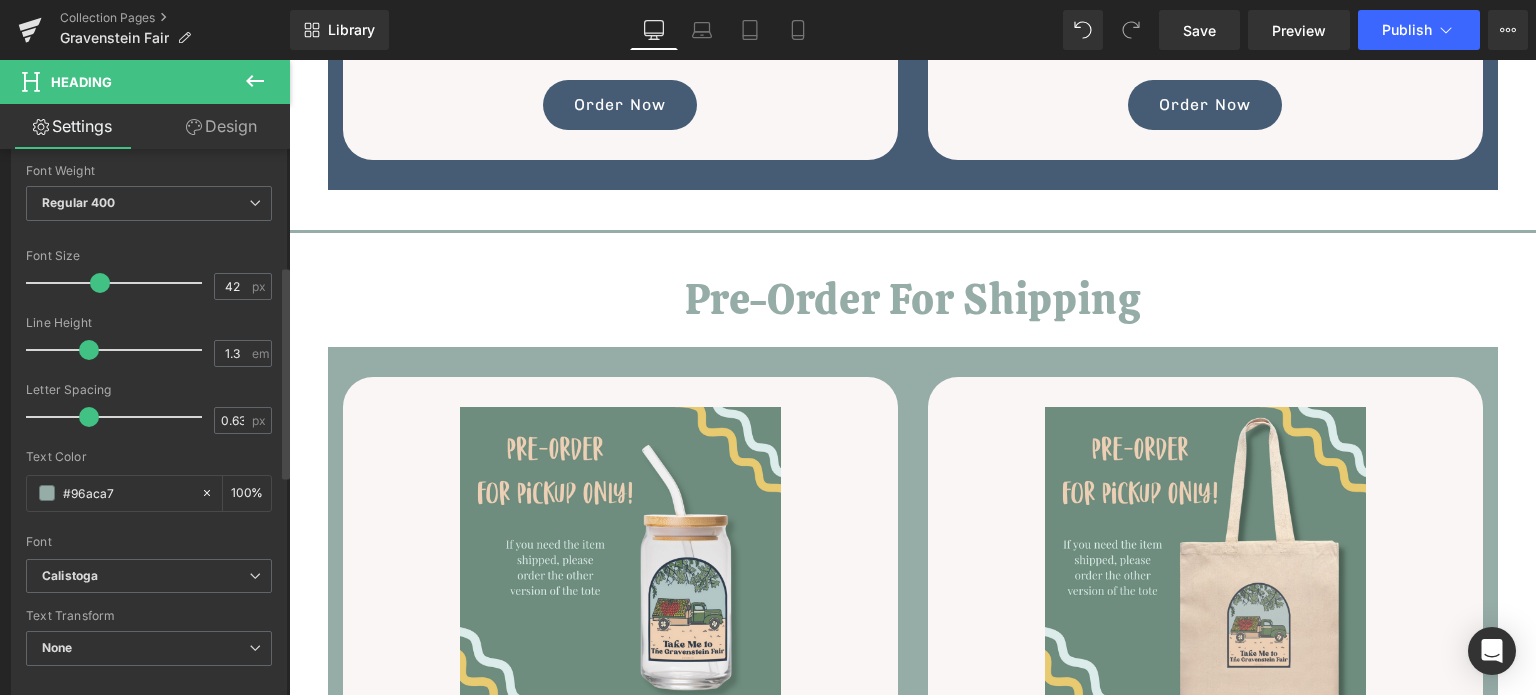 drag, startPoint x: 135, startPoint y: 487, endPoint x: 24, endPoint y: 495, distance: 111.28792 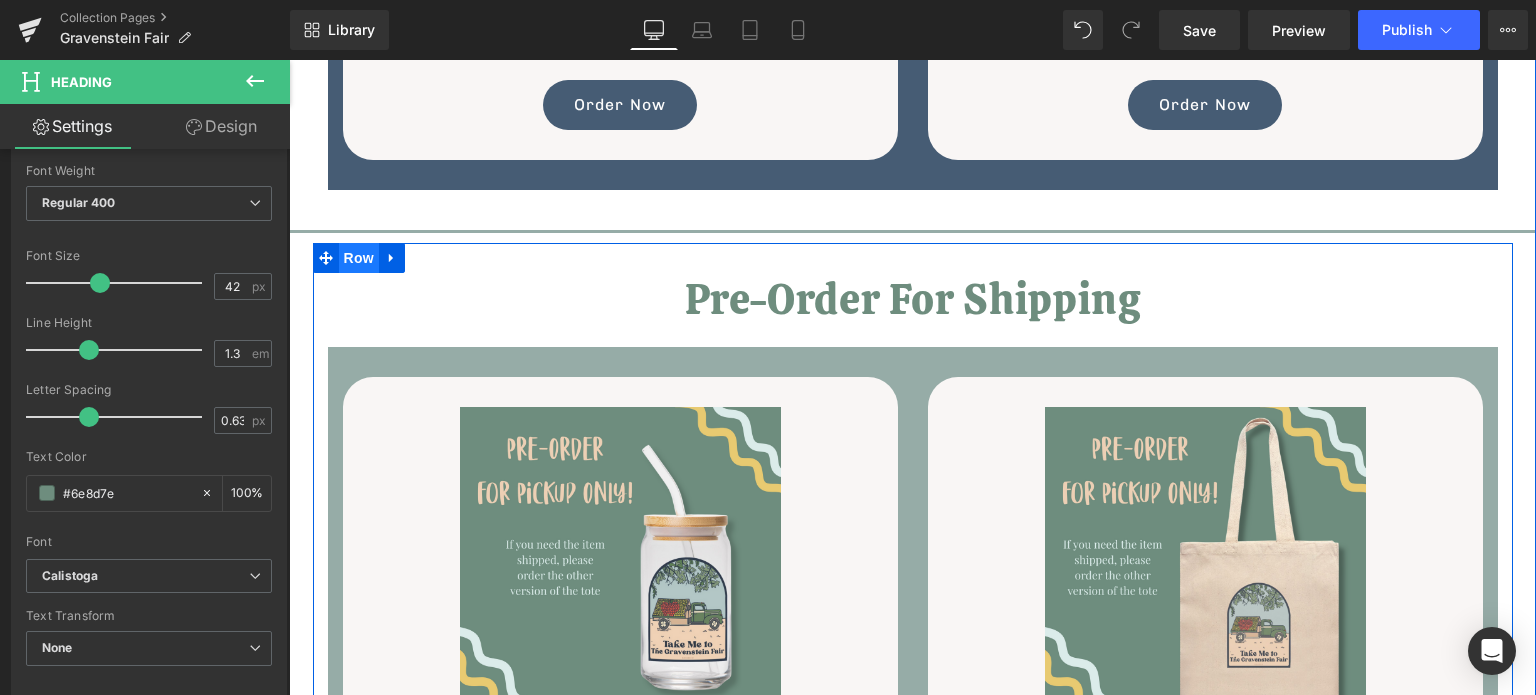 click on "Row" at bounding box center (359, 258) 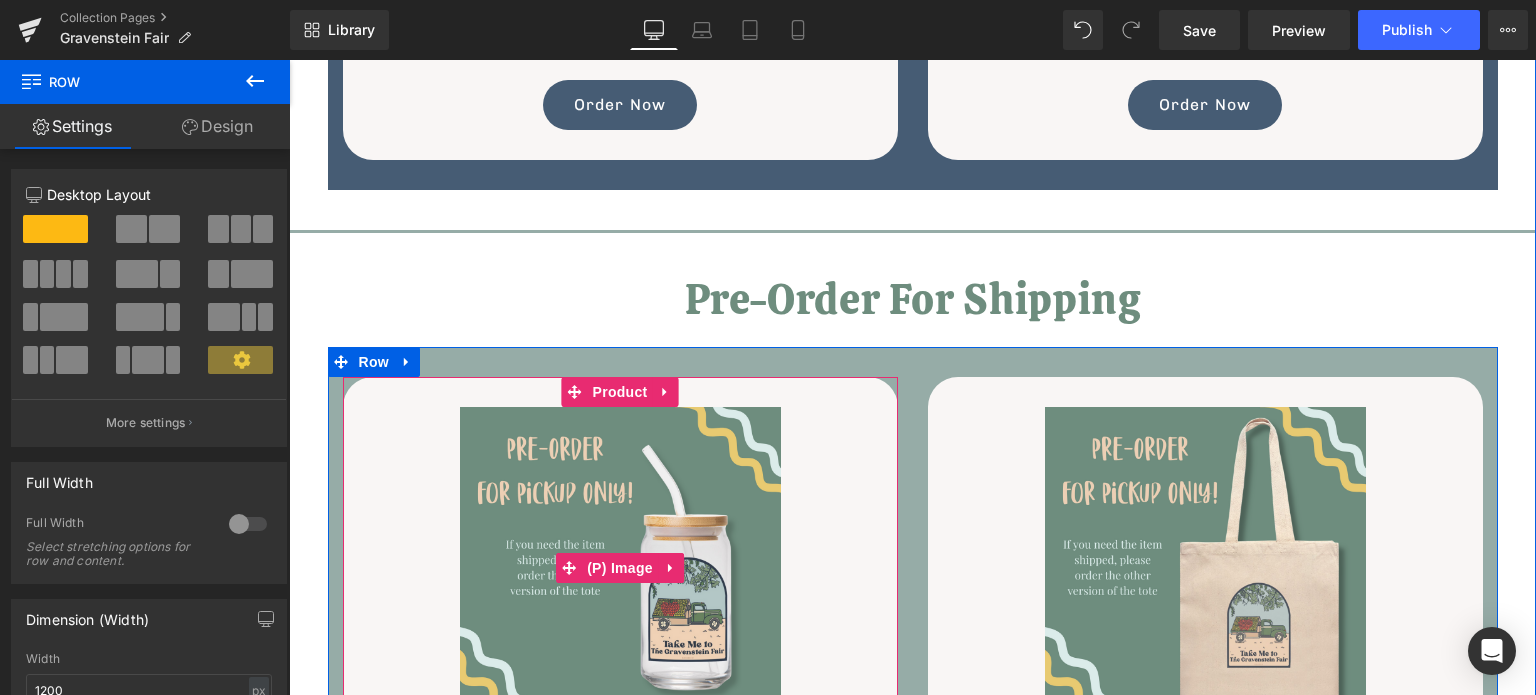 click on "Sale Off" at bounding box center [620, 567] 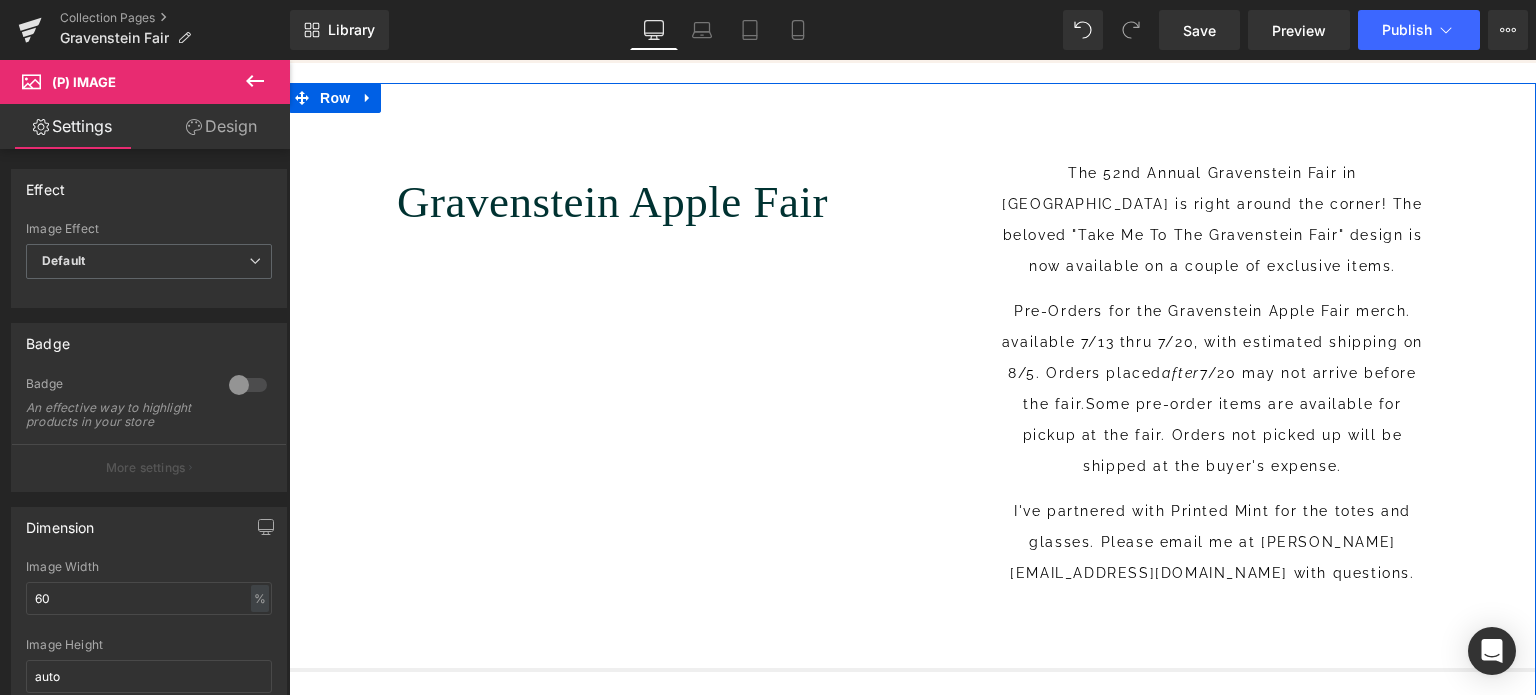 scroll, scrollTop: 169, scrollLeft: 0, axis: vertical 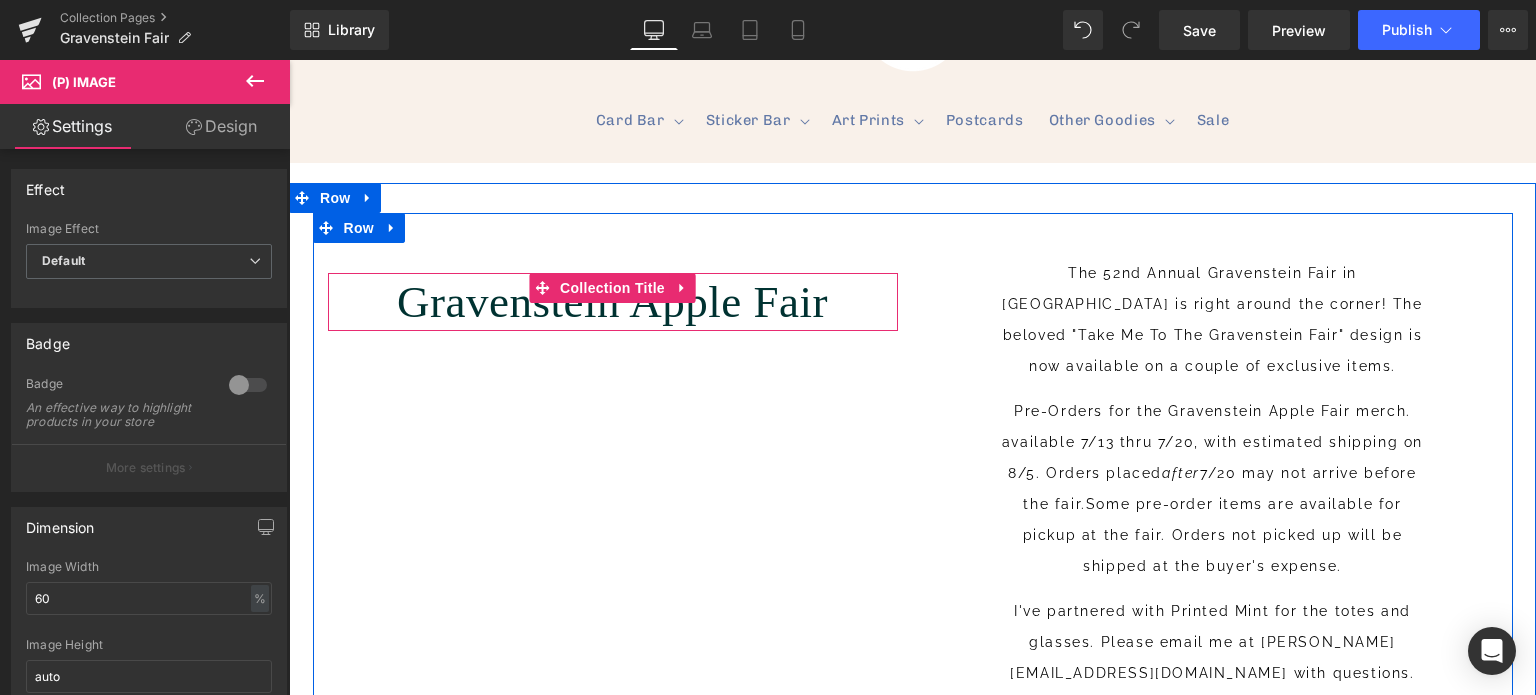 click on "Gravenstein Apple Fair" at bounding box center [613, 302] 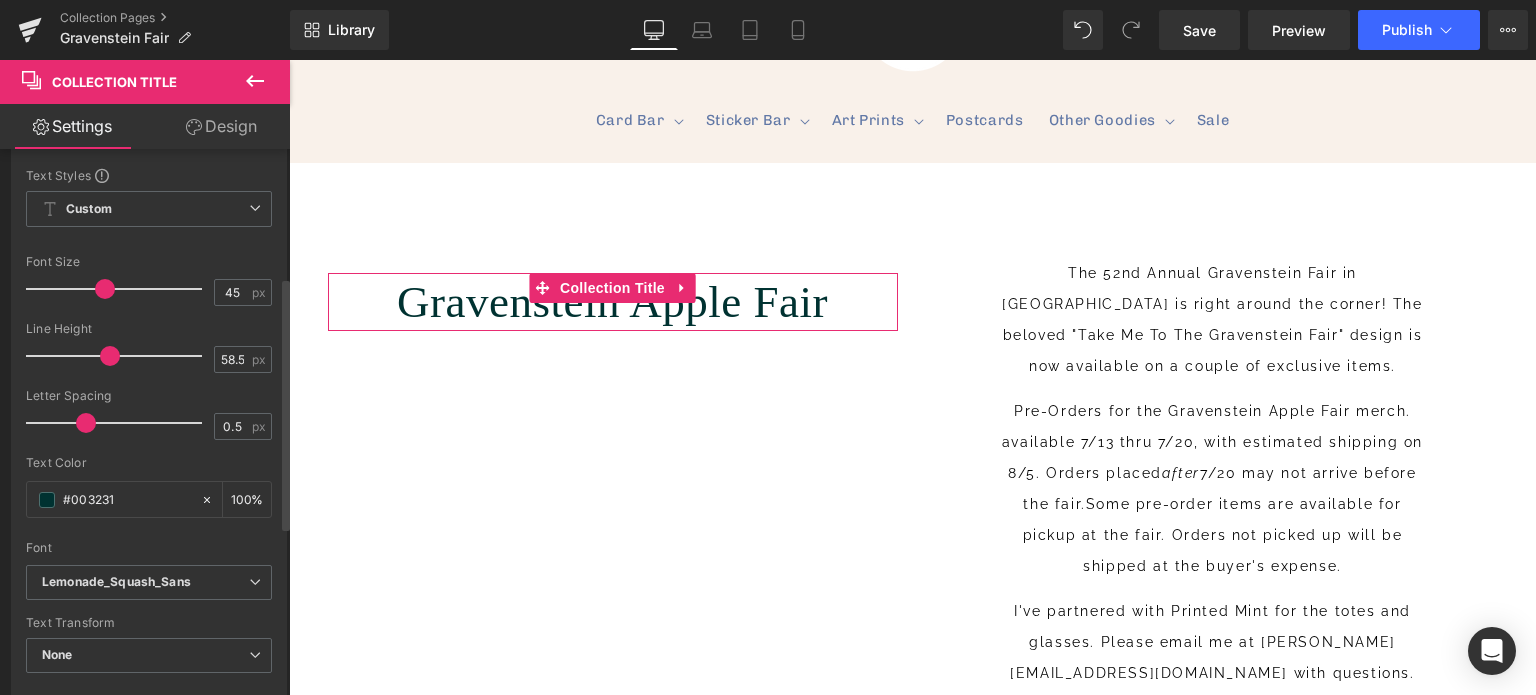 scroll, scrollTop: 300, scrollLeft: 0, axis: vertical 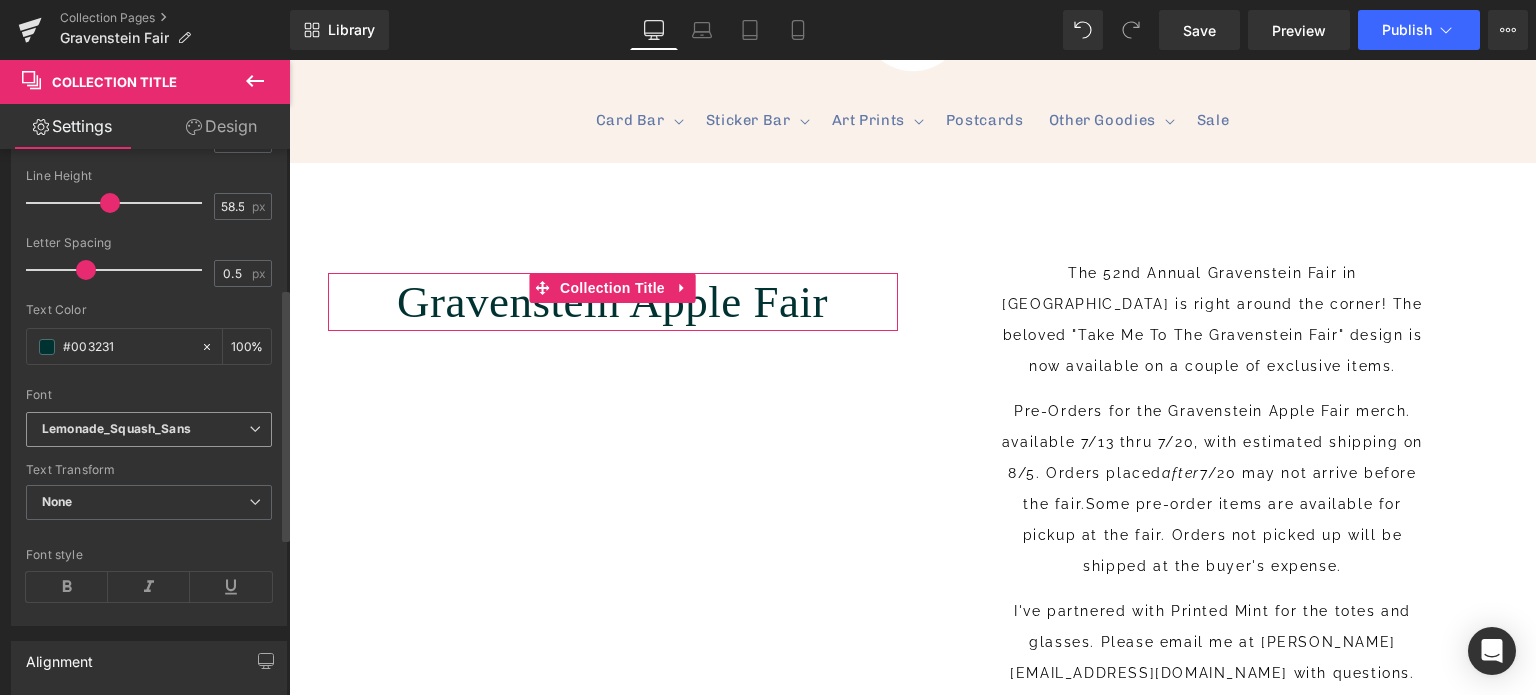 click on "Lemonade_Squash_Sans" at bounding box center [116, 429] 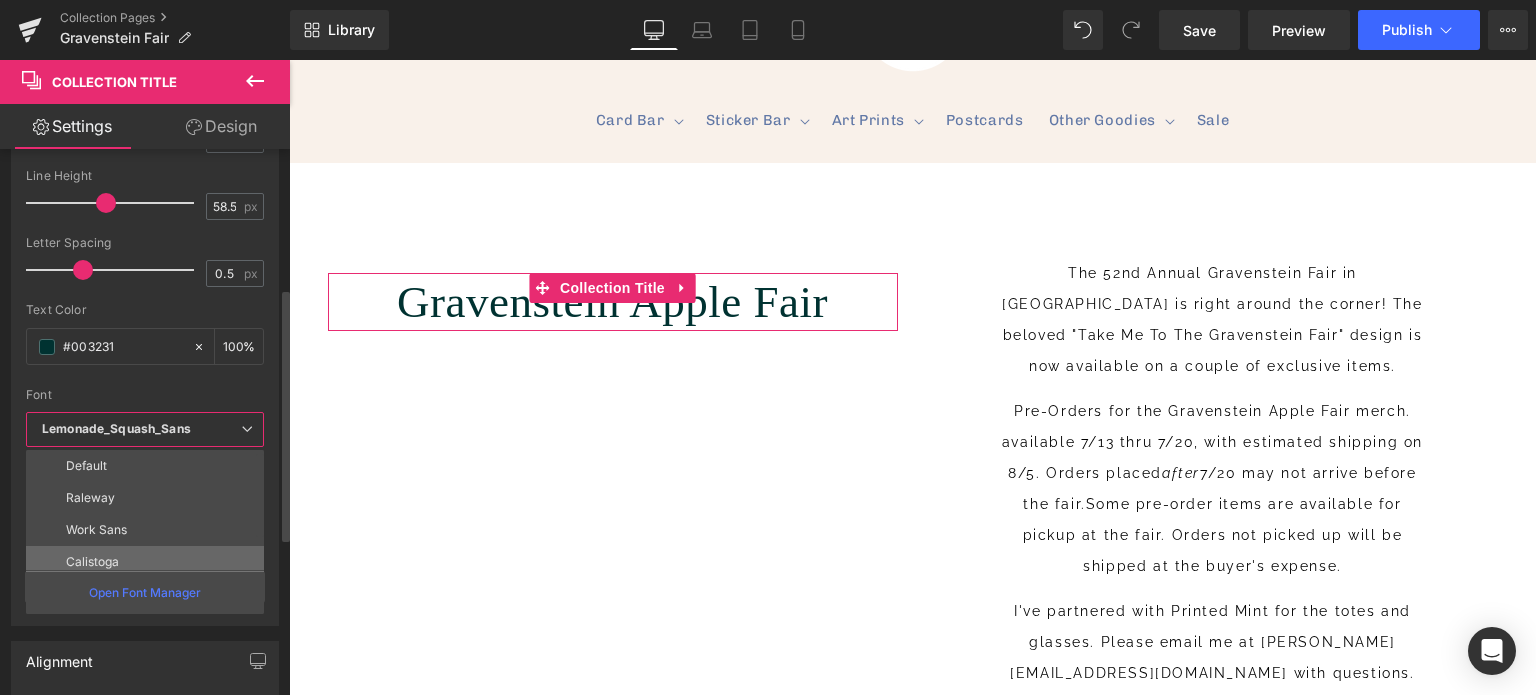 click on "Calistoga" at bounding box center [149, 562] 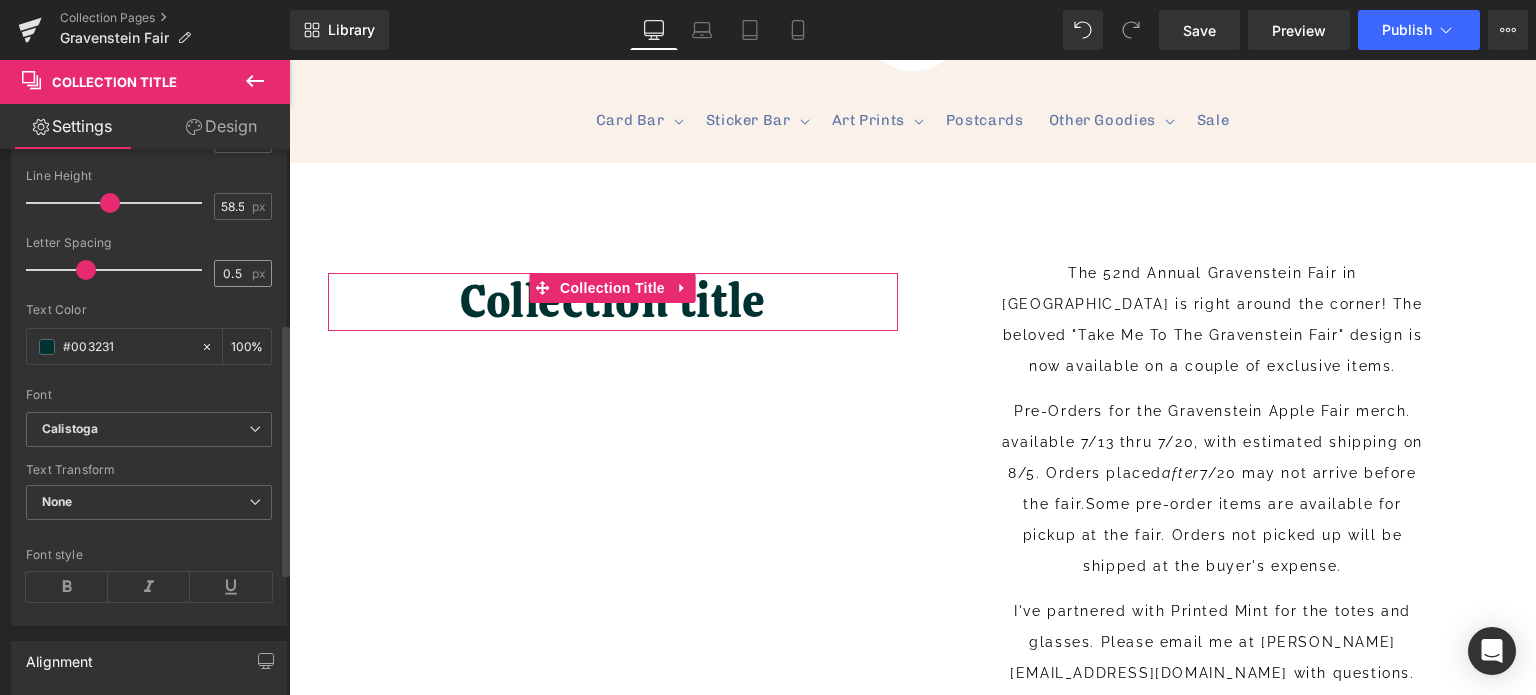 scroll, scrollTop: 400, scrollLeft: 0, axis: vertical 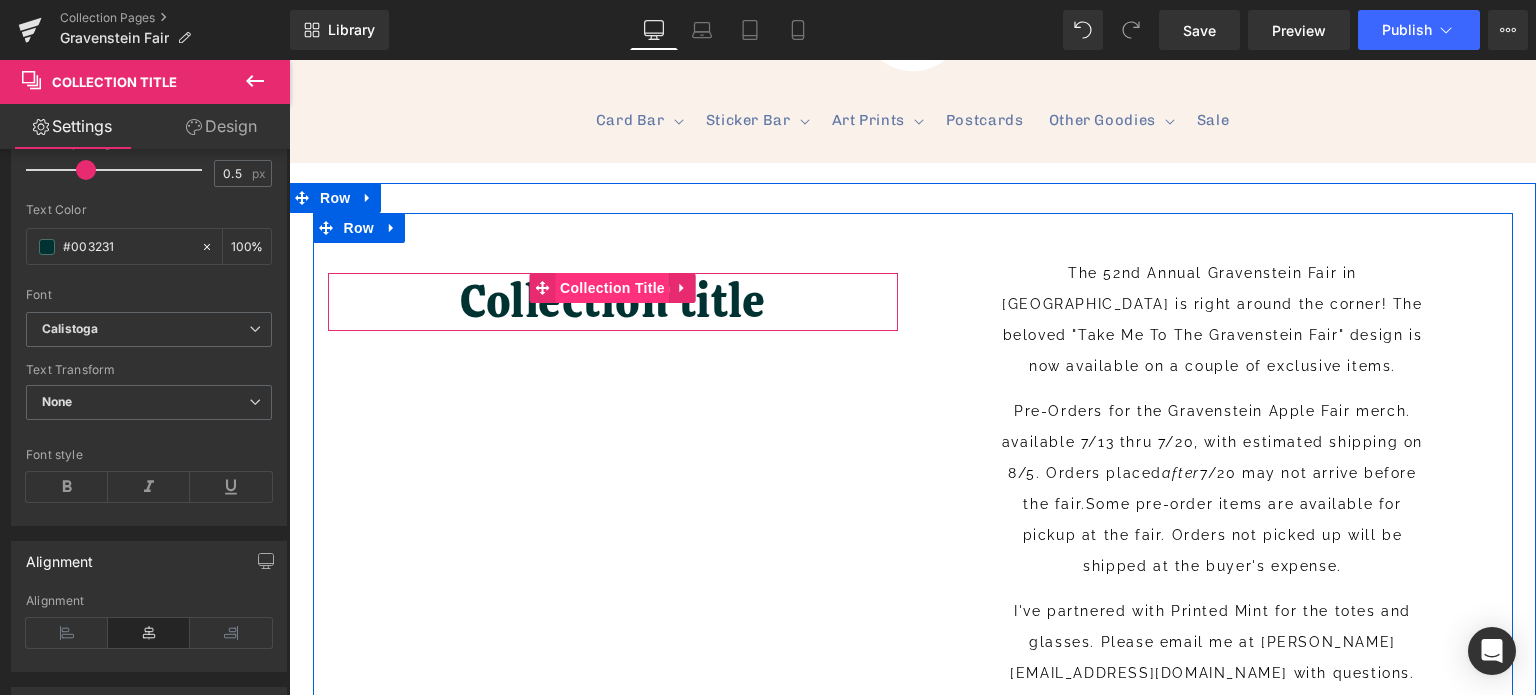 click on "Collection Title" at bounding box center (612, 288) 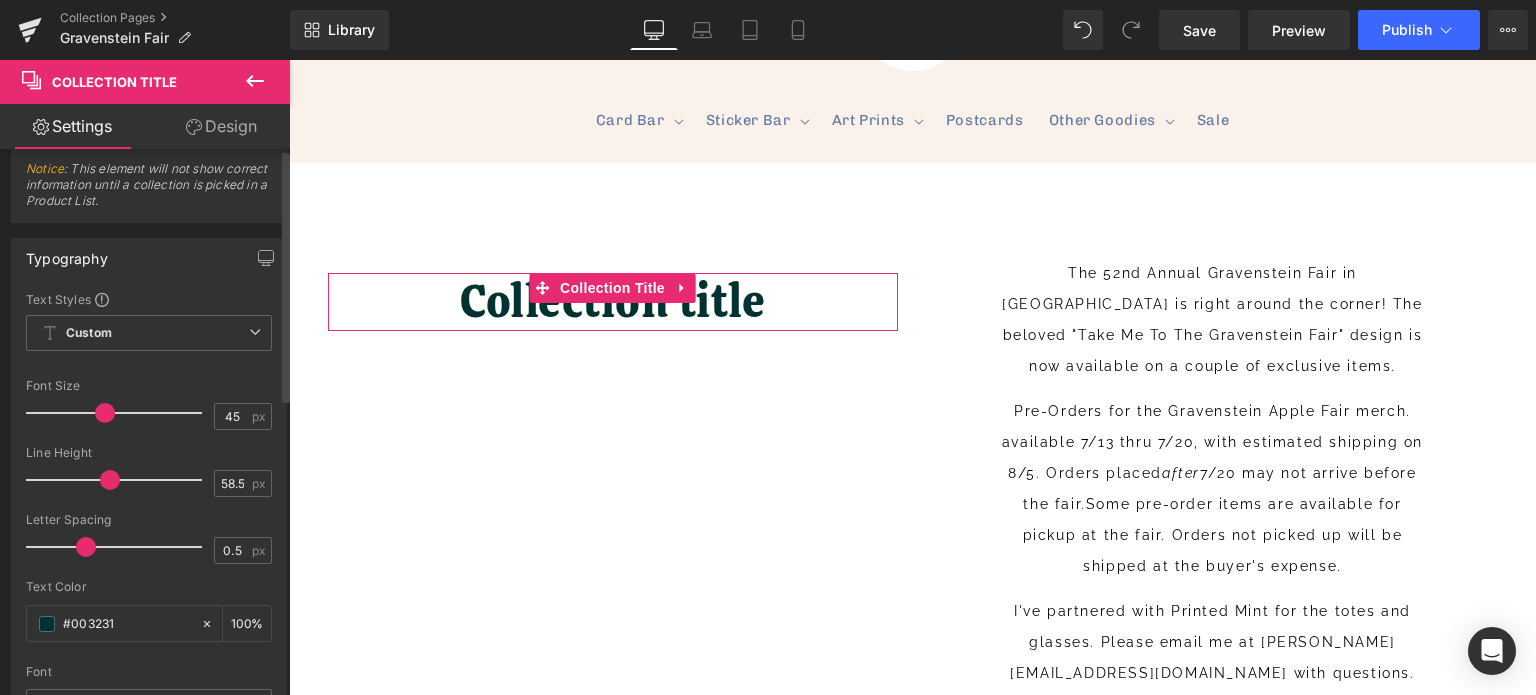 scroll, scrollTop: 0, scrollLeft: 0, axis: both 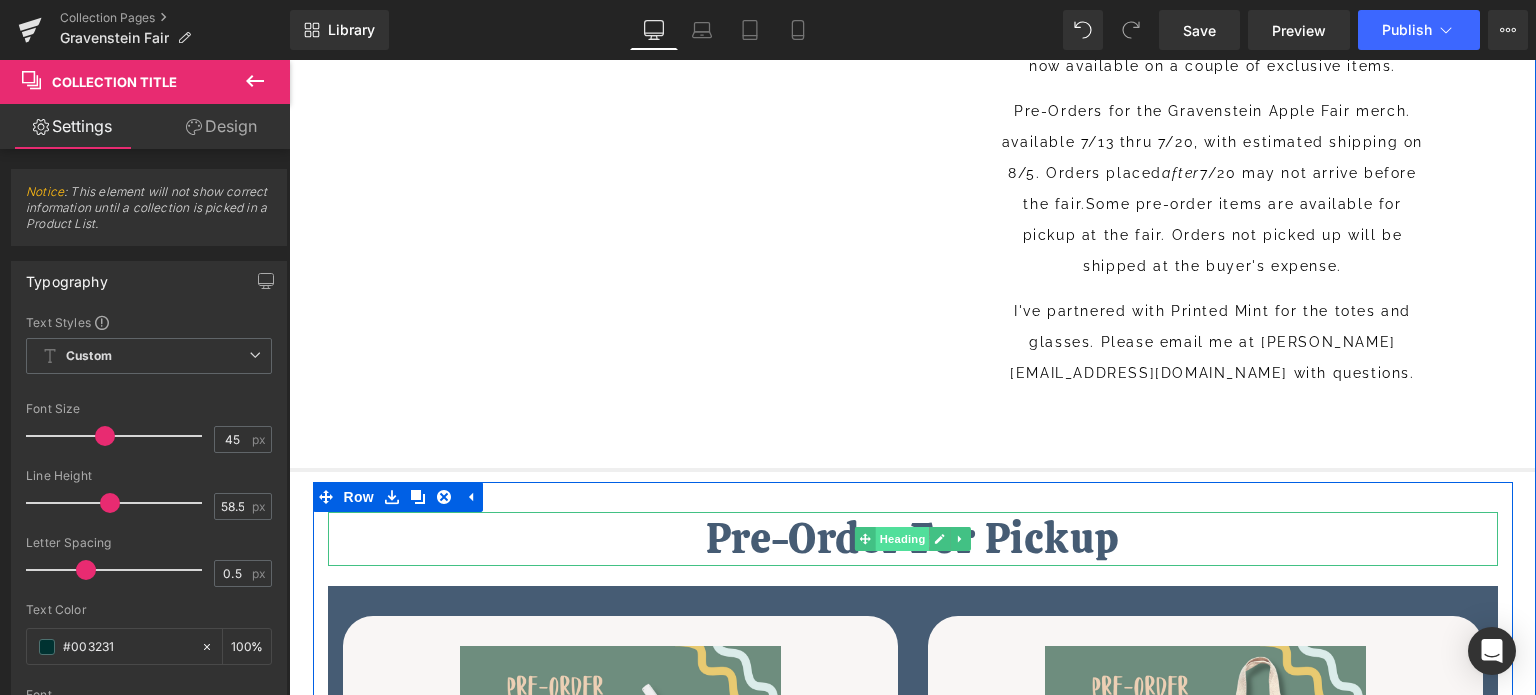 click on "Heading" at bounding box center [902, 539] 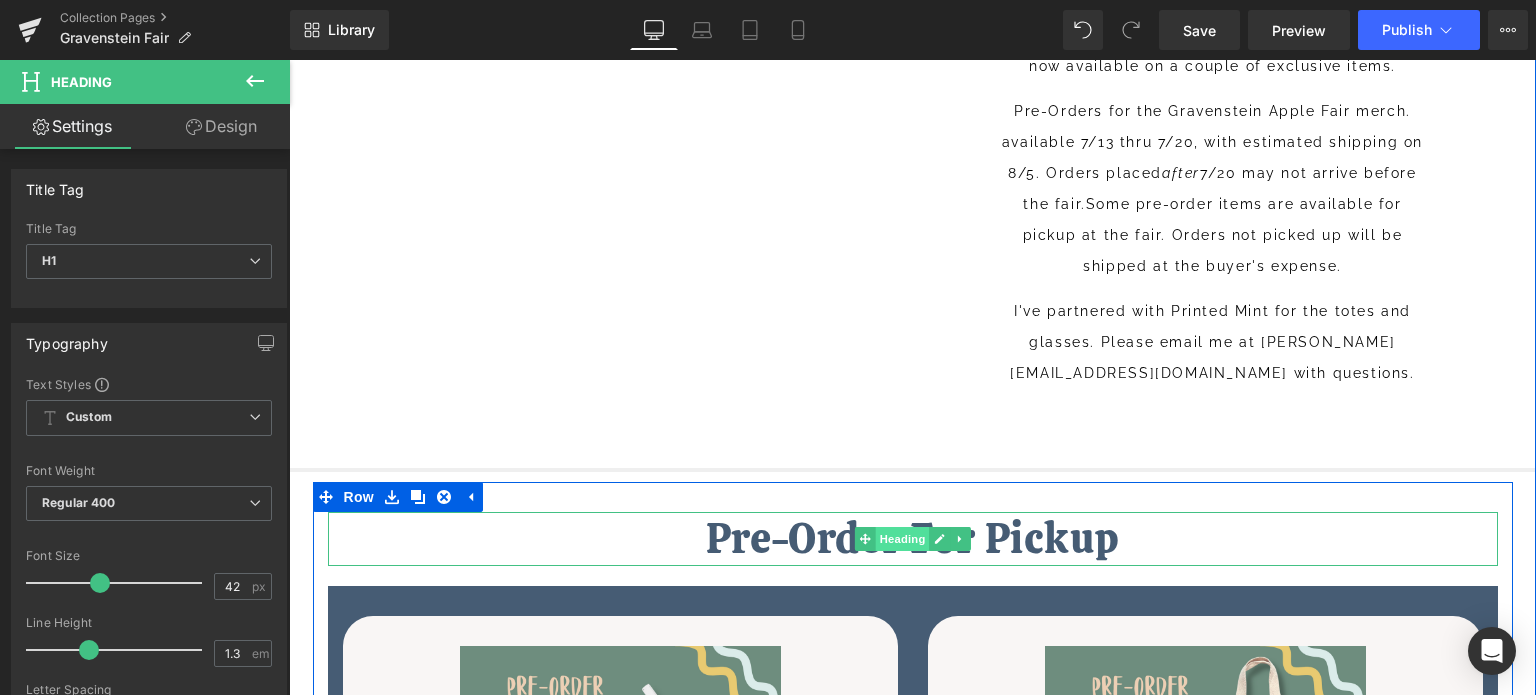 click on "Heading" at bounding box center (902, 539) 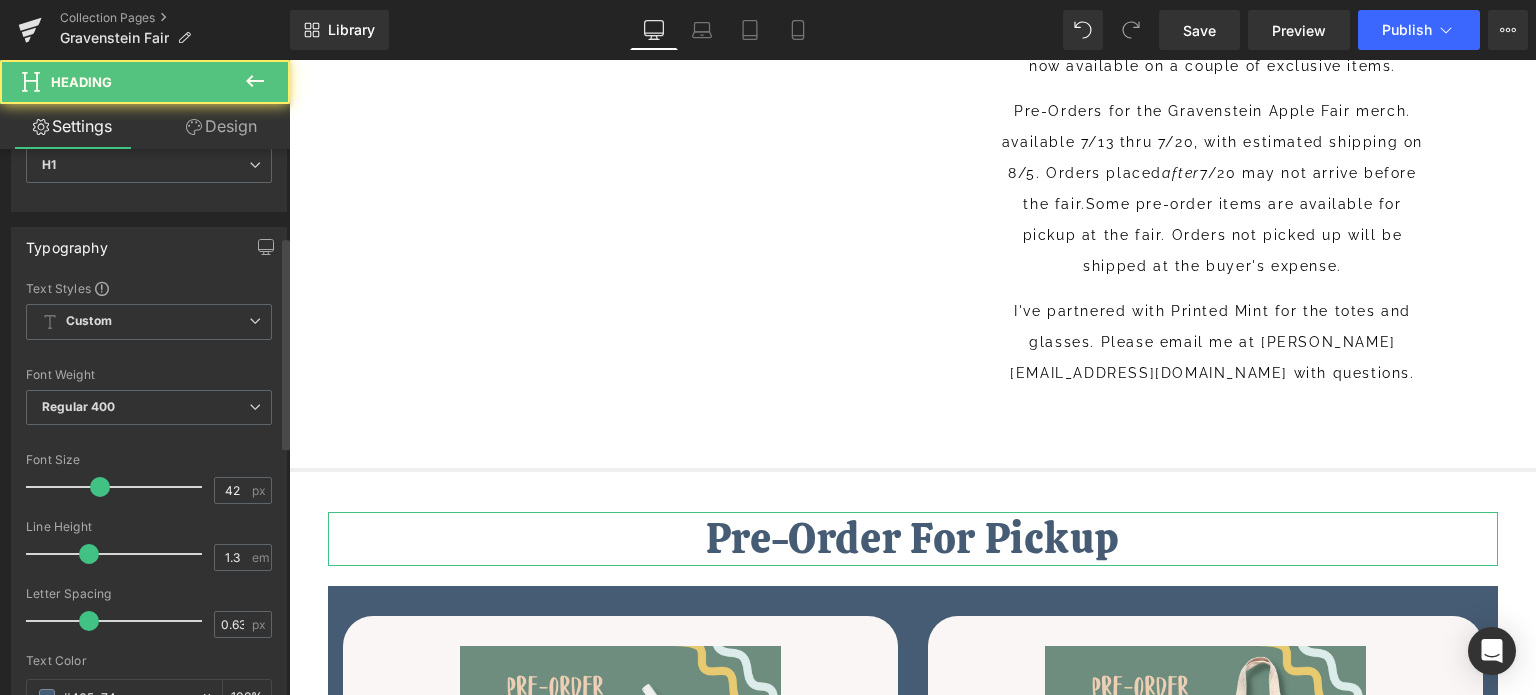 scroll, scrollTop: 300, scrollLeft: 0, axis: vertical 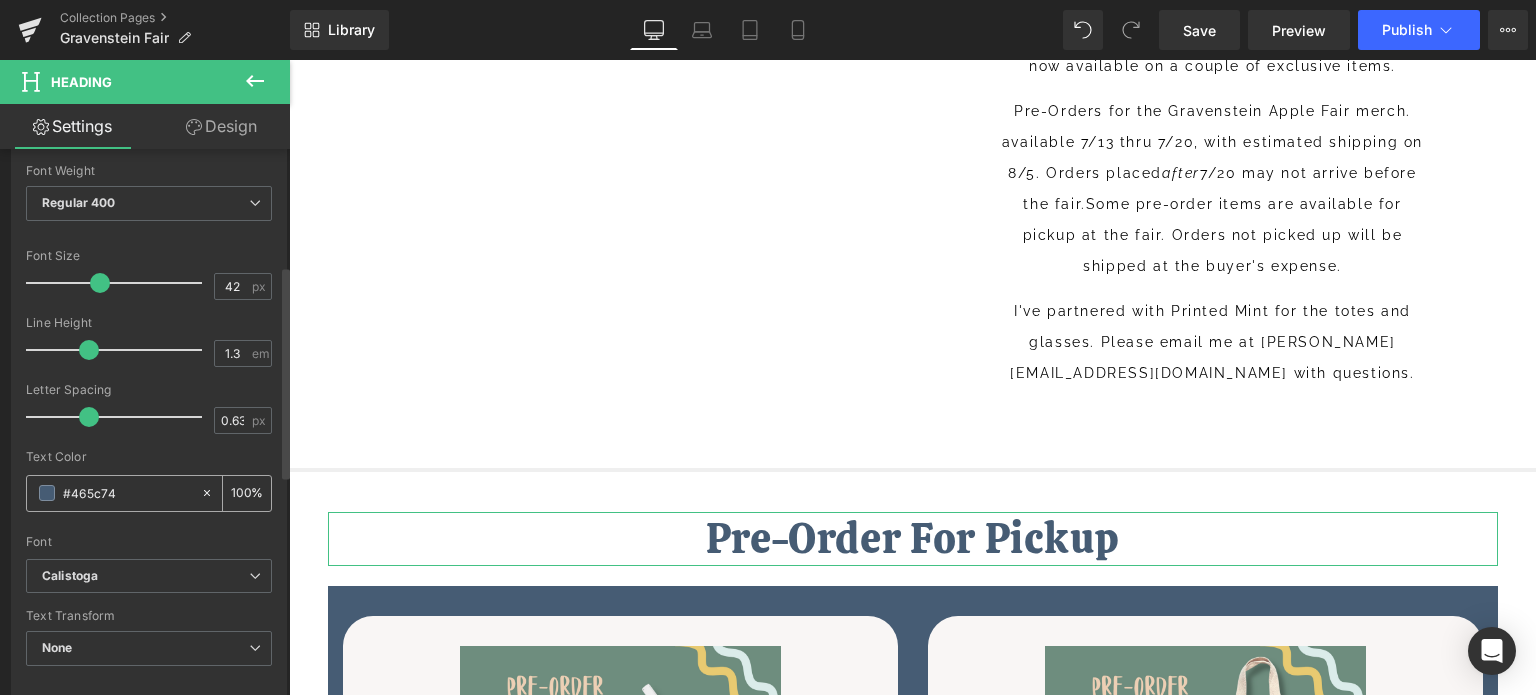 click on "#465c74" at bounding box center [127, 493] 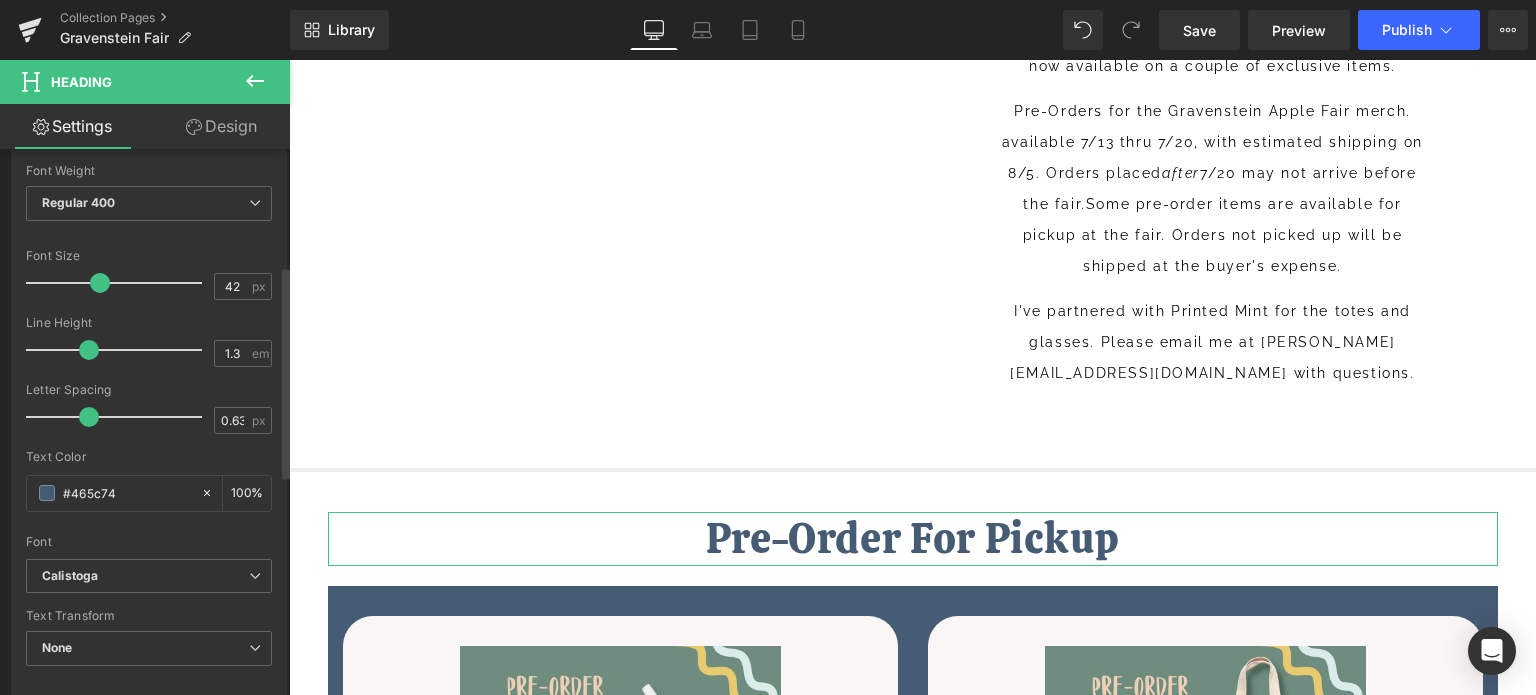 click on "Typography Text Styles Custom
Custom
Setup Global Style
Custom
Setup Global Style
Thin 100 Semi Thin 200 Light 300 Regular 400 Medium 500 Semi Bold 600 Super Bold 800 Boldest 900 Bold 700 Lighter Bolder Font Weight
Regular 400
Thin 100 Semi Thin 200 Light 300 Regular 400 Medium 500 Semi Bold 600 Super Bold 800 Boldest 900 Bold 700 Lighter Bolder 42px Font Size 42 px 1.3em Line Height 1.3 em 0.63px Letter Spacing 0.63 px rgb(70, 92, 116) Text Color #465c74 100 % Calistoga
Font
Default
Raleway
Work Sans
Calistoga" at bounding box center (149, 351) 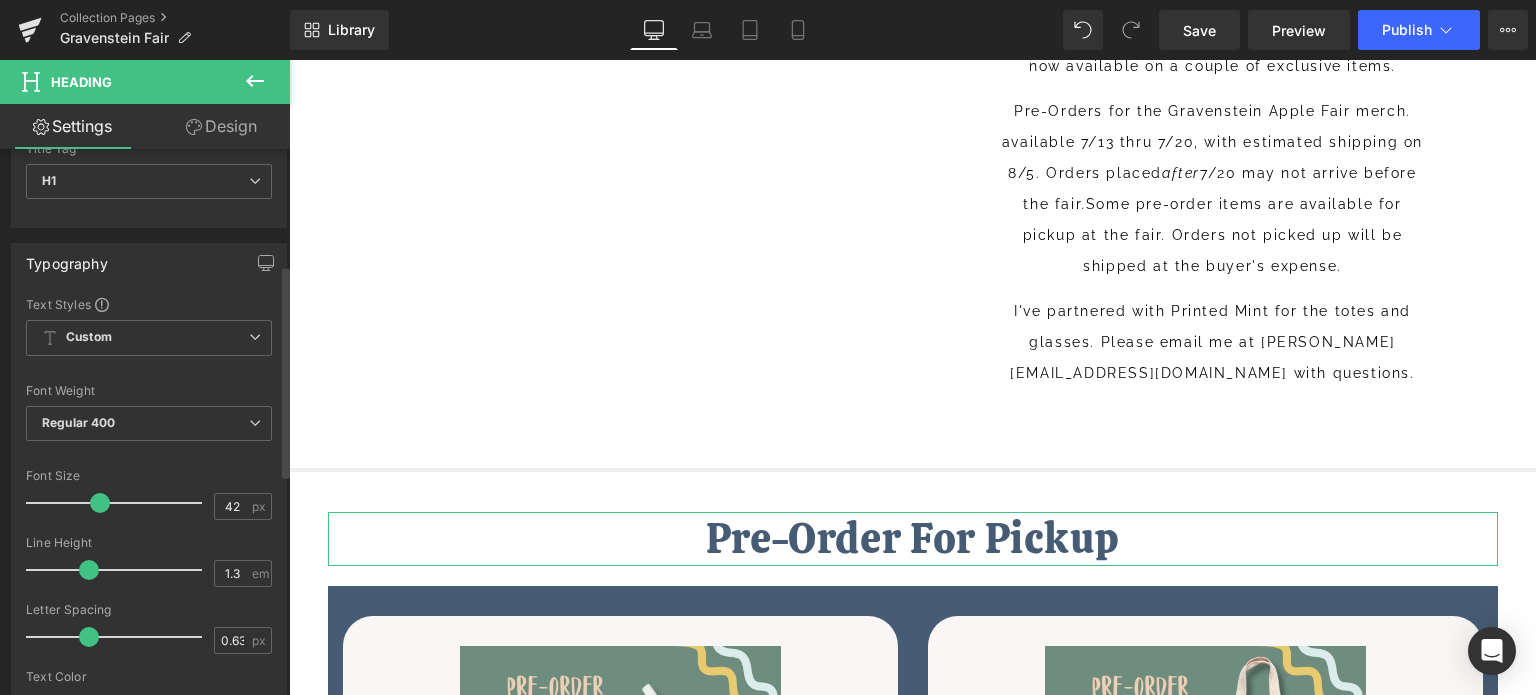scroll, scrollTop: 0, scrollLeft: 0, axis: both 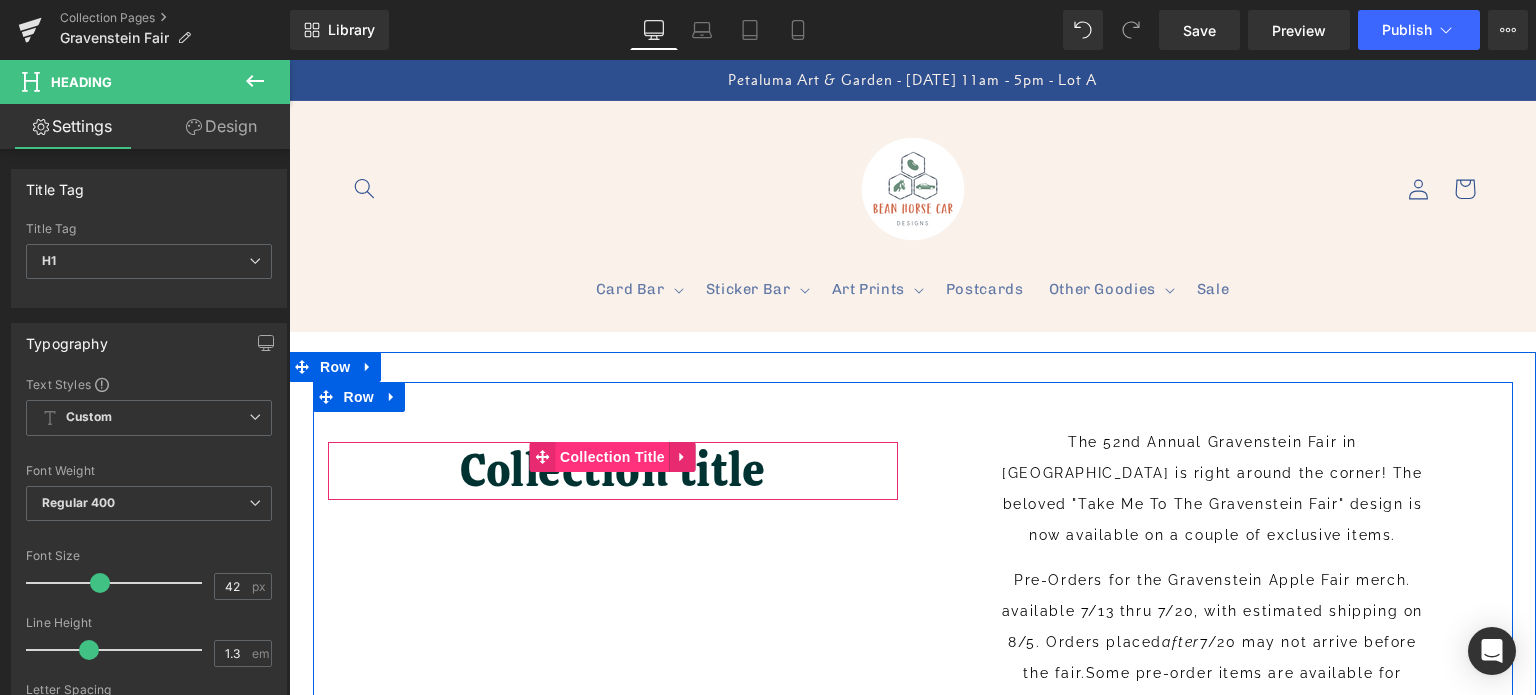 click on "Collection Title" at bounding box center [612, 457] 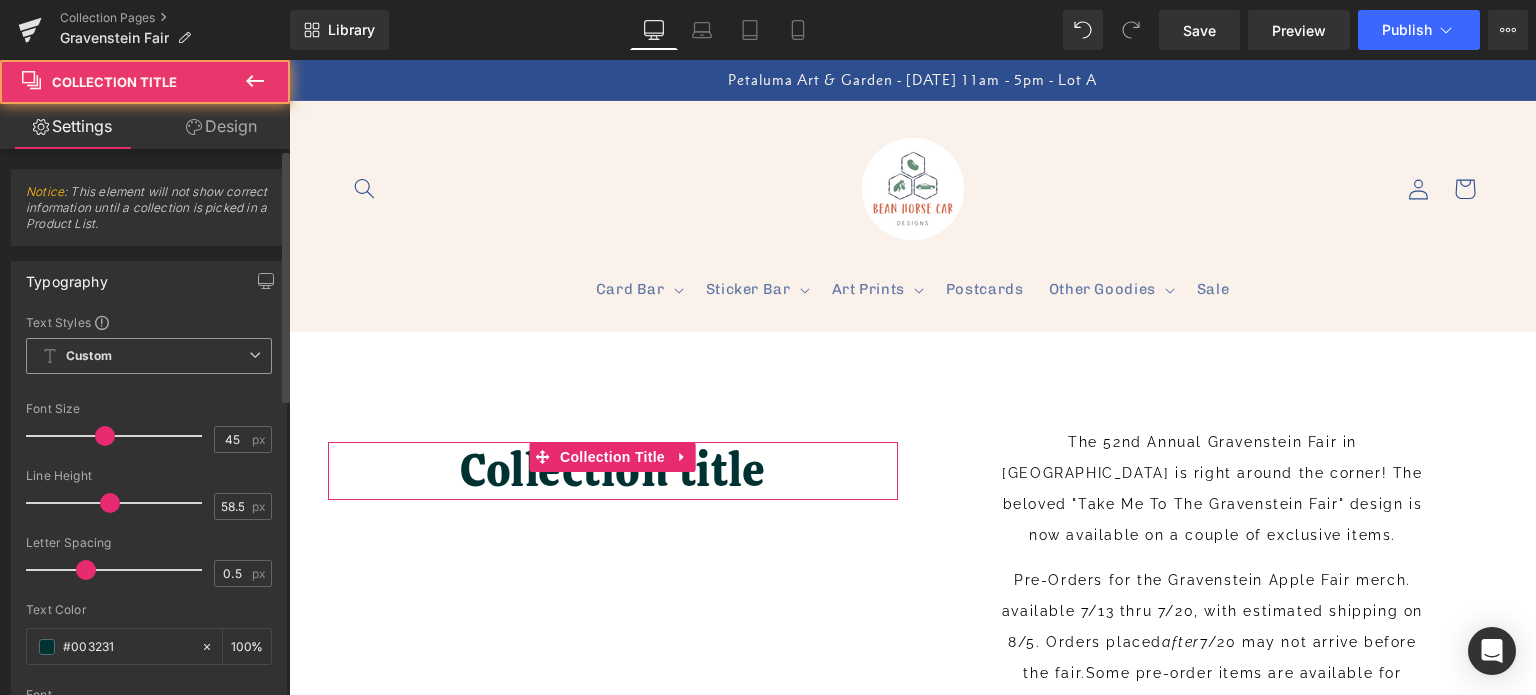 click on "Custom
Setup Global Style" at bounding box center (149, 356) 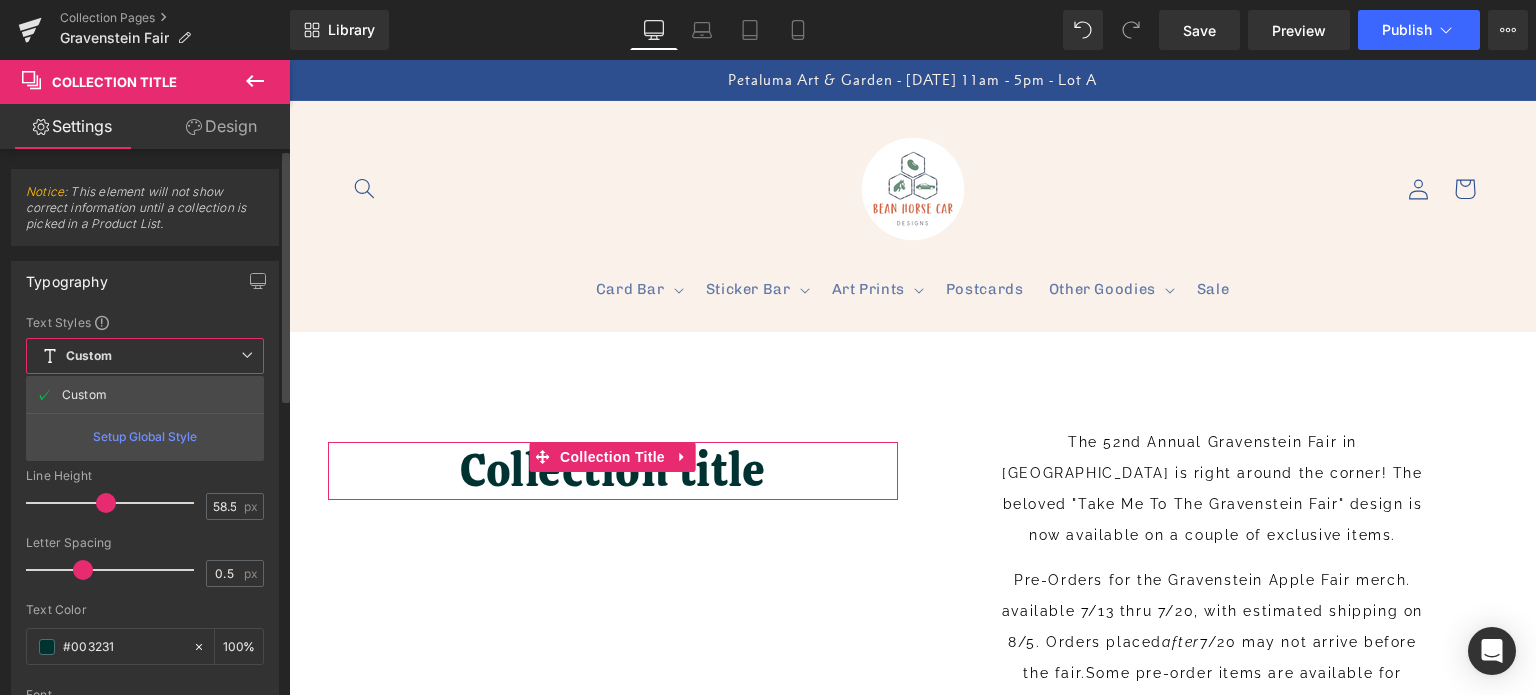 click on "Custom
Setup Global Style" at bounding box center [145, 356] 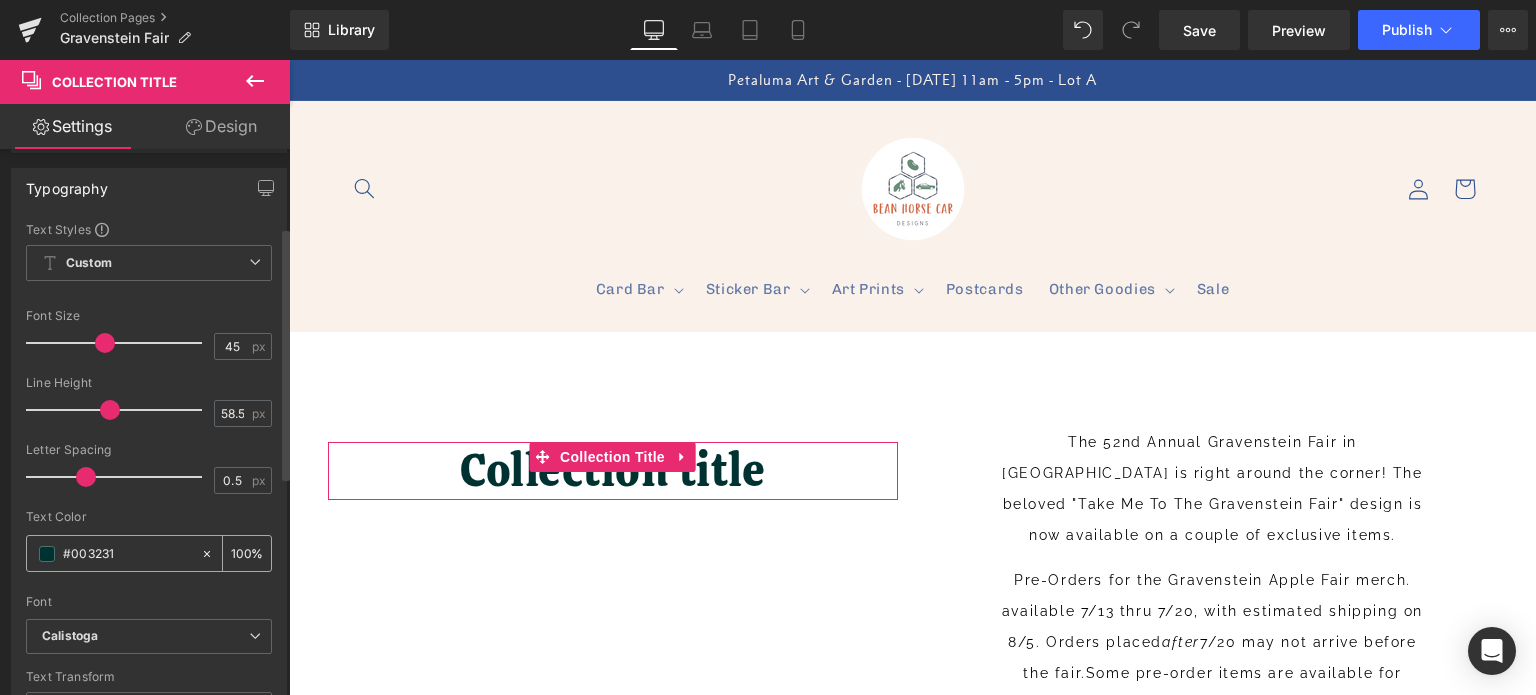 scroll, scrollTop: 200, scrollLeft: 0, axis: vertical 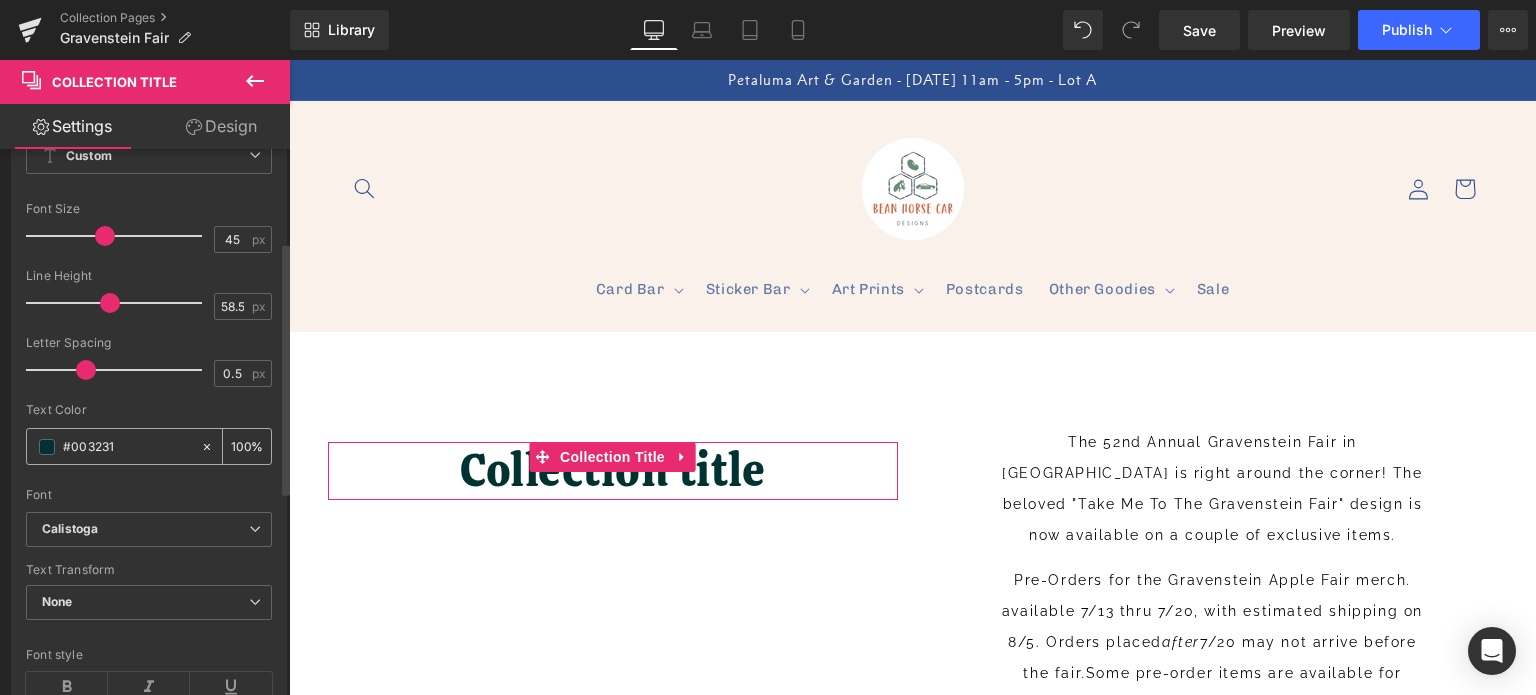 click on "#003231" at bounding box center [127, 447] 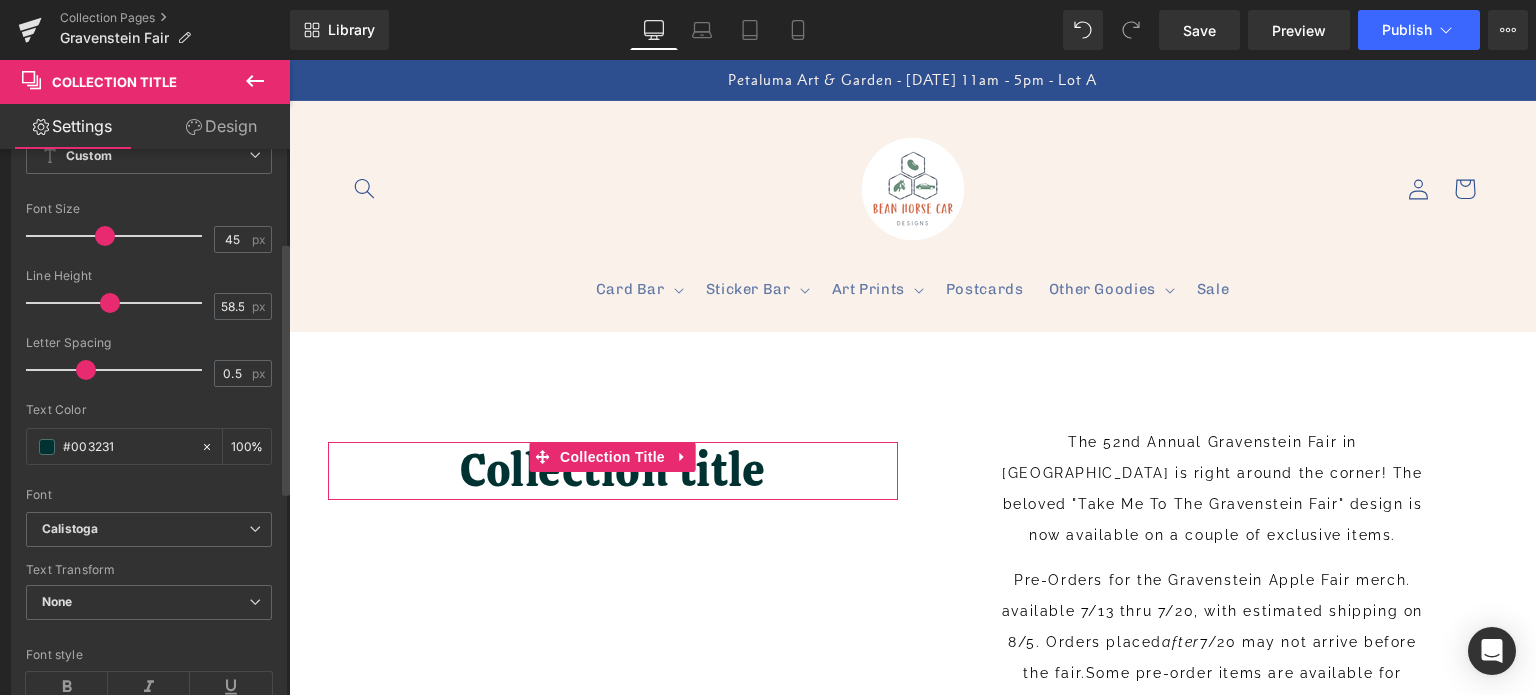 drag, startPoint x: 136, startPoint y: 447, endPoint x: 0, endPoint y: 452, distance: 136.09187 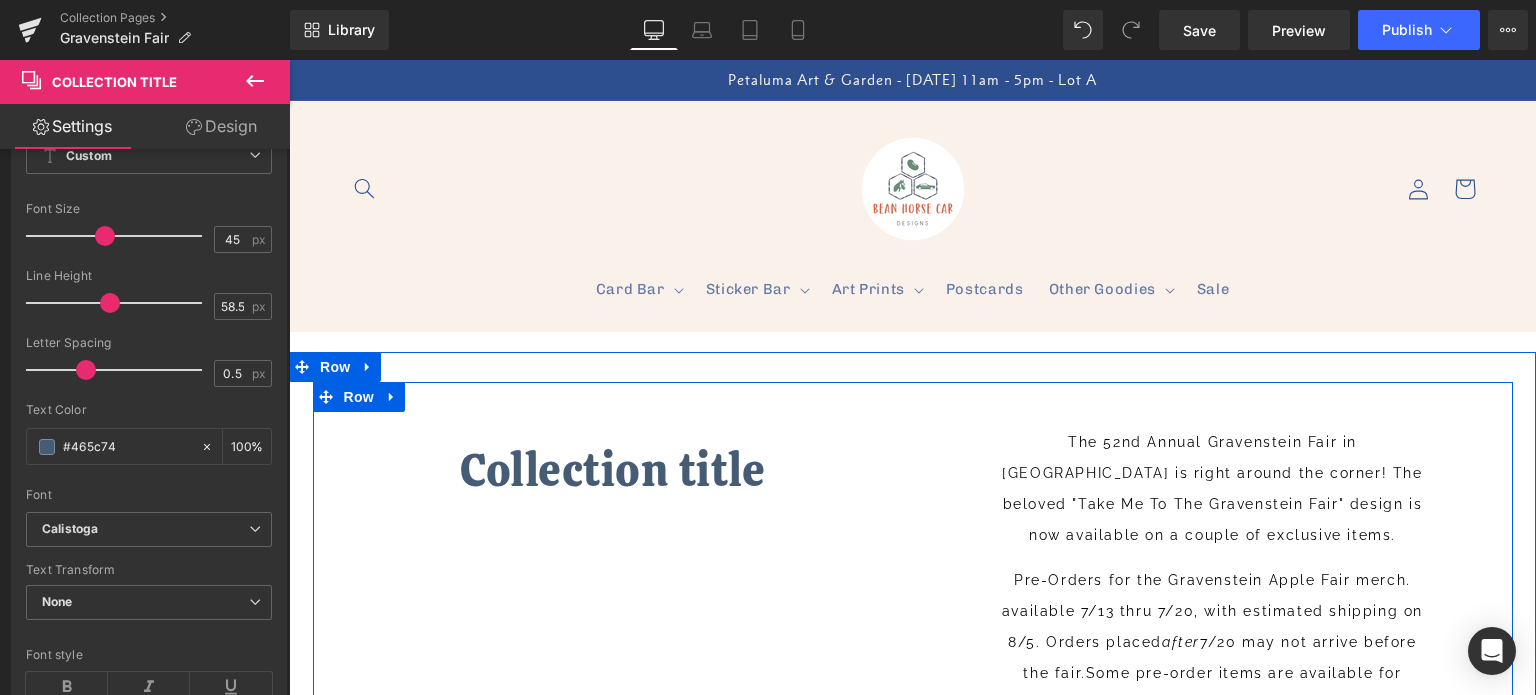 click on "Collection title
Collection Title
The 52nd Annual Gravenstein Fair in Sebastopol is right around the corner! The beloved "Take Me To The Gravenstein Fair" design is now available on a couple of exclusive items.
Pre-Orders for the Gravenstein Apple Fair merch. available 7/13 thru 7/20, with estimated shipping on 8/5. Orders placed  after  7/20 may not arrive before the fair.Some pre-order items are available for pickup at the fair. Orders not picked up will be shipped at the buyer's expense.
I've partnered with Printed Mint for the totes and glasses. Please email me at kate@beanhorsecar.com with questions.
Collection Desc         Row" at bounding box center (913, 654) 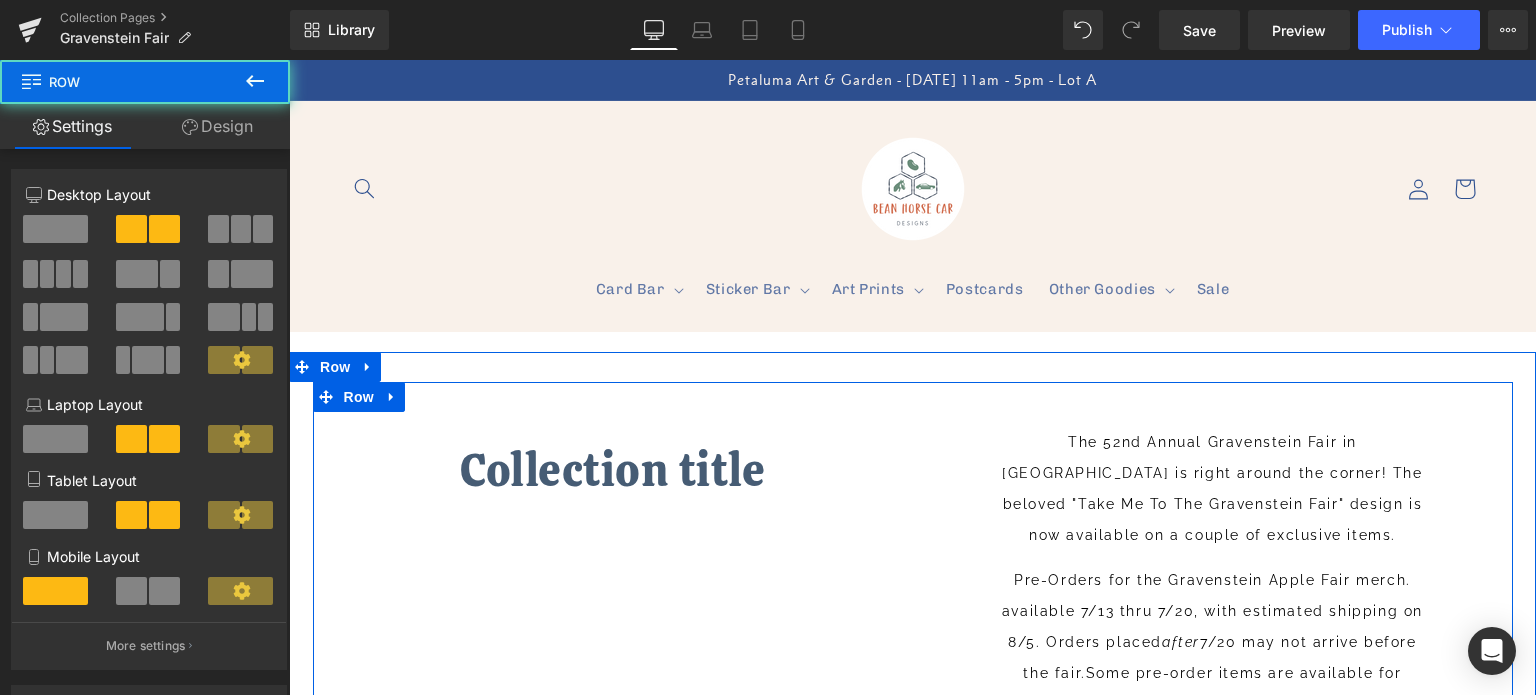 click on "Collection title
Collection Title
The 52nd Annual Gravenstein Fair in Sebastopol is right around the corner! The beloved "Take Me To The Gravenstein Fair" design is now available on a couple of exclusive items.
Pre-Orders for the Gravenstein Apple Fair merch. available 7/13 thru 7/20, with estimated shipping on 8/5. Orders placed  after  7/20 may not arrive before the fair.Some pre-order items are available for pickup at the fair. Orders not picked up will be shipped at the buyer's expense.
I've partnered with Printed Mint for the totes and glasses. Please email me at kate@beanhorsecar.com with questions.
Collection Desc         Row" at bounding box center [913, 654] 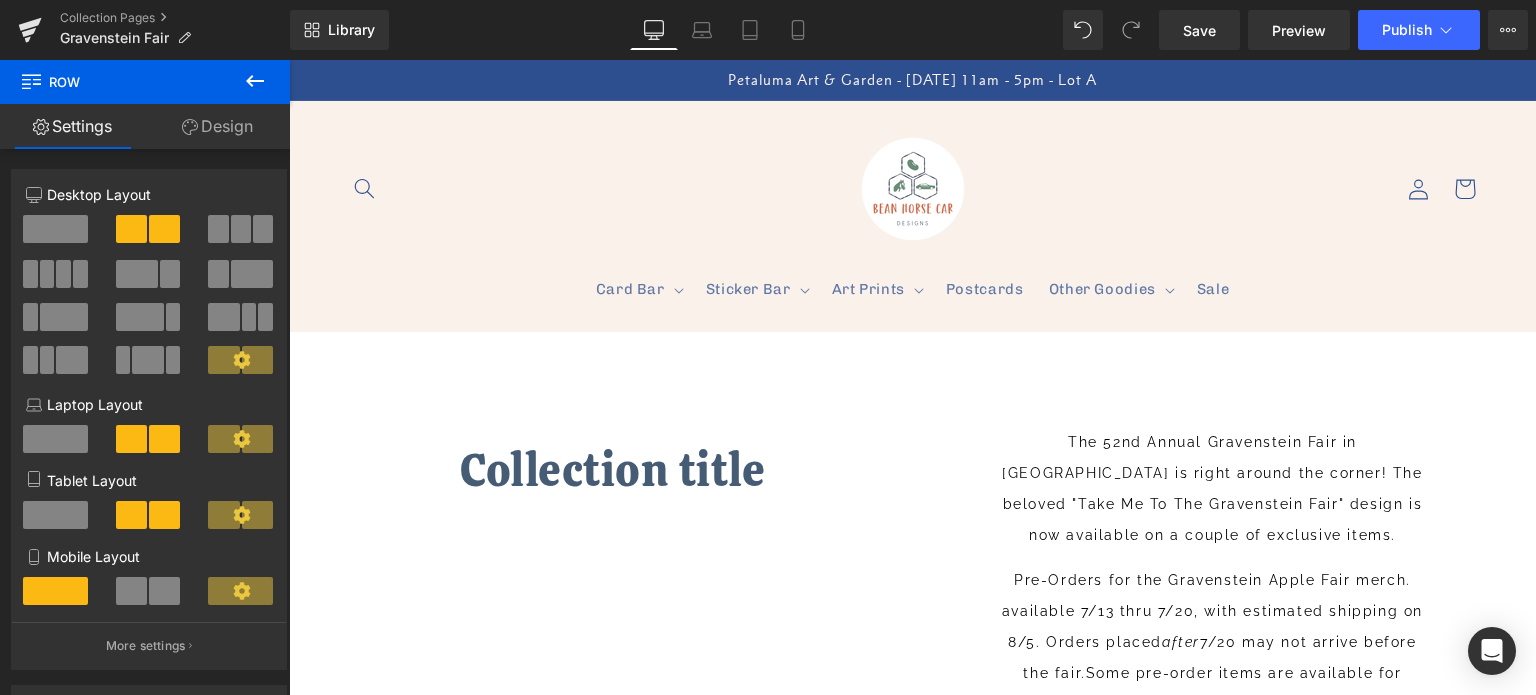 click on "Card Bar
Card Bar
The Card Bar
New Cards
Holiday Cards" at bounding box center (912, 216) 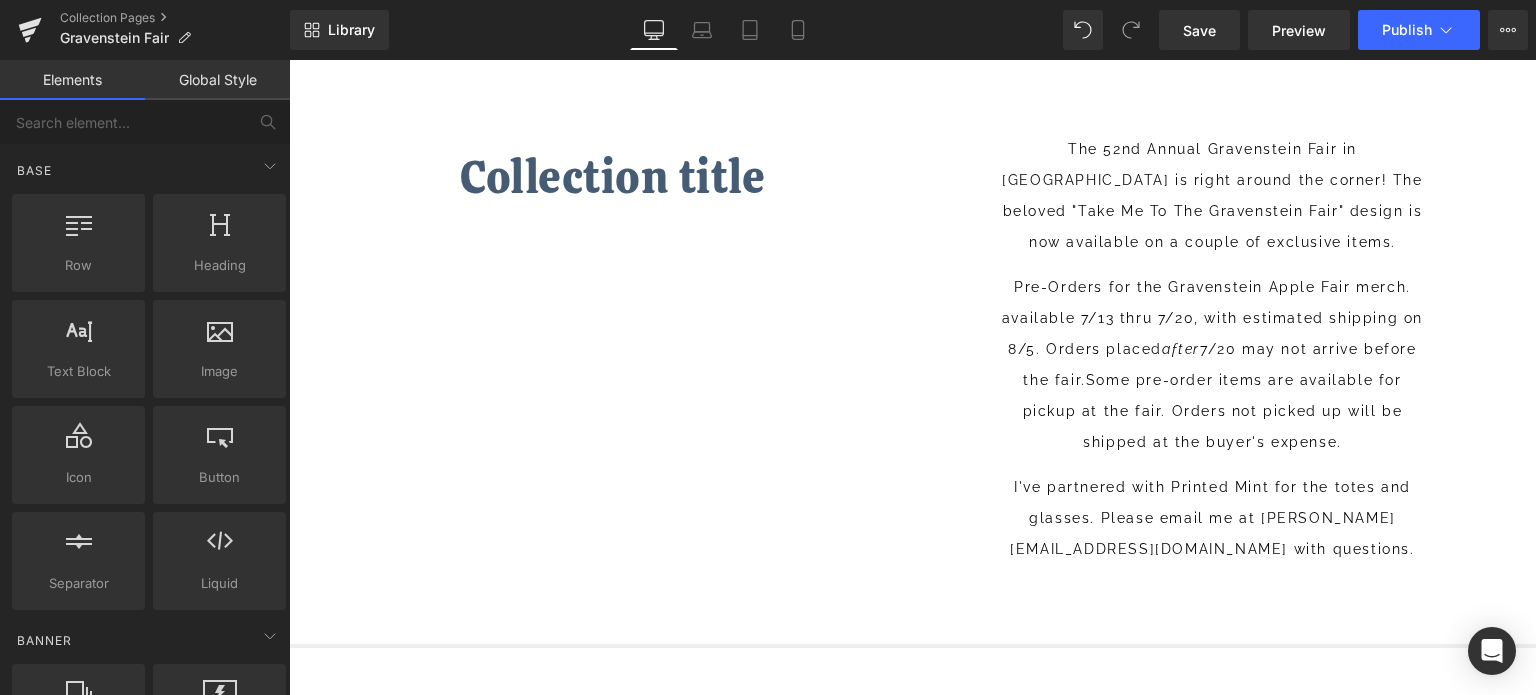 scroll, scrollTop: 100, scrollLeft: 0, axis: vertical 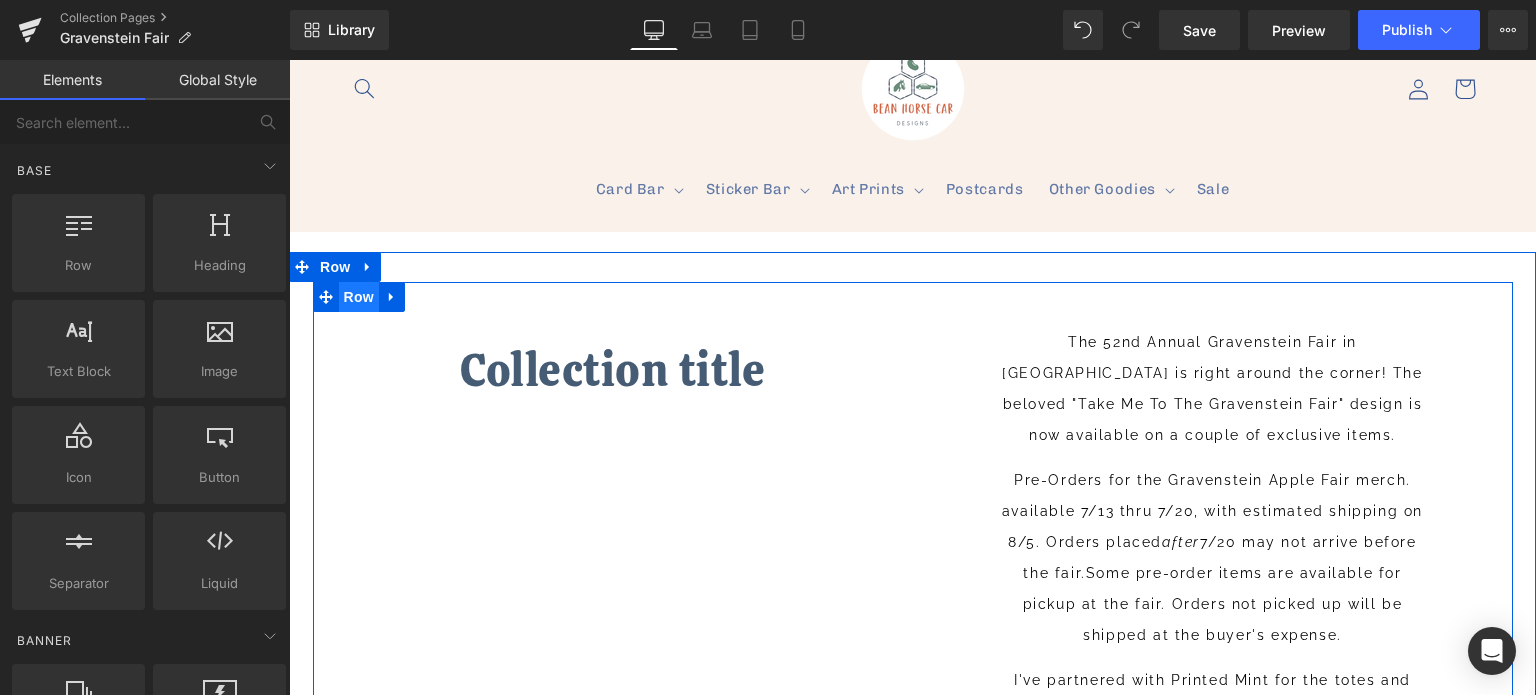 click on "Row" at bounding box center (359, 297) 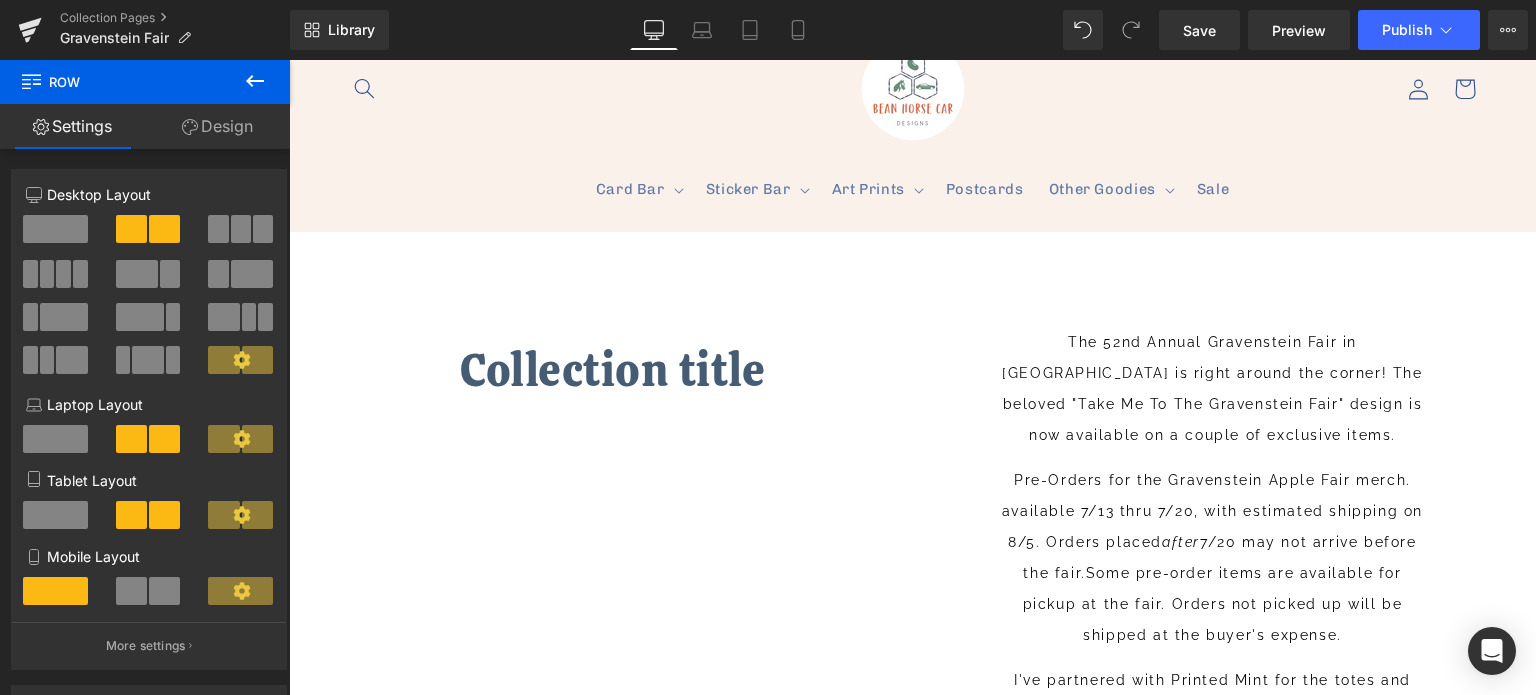 click 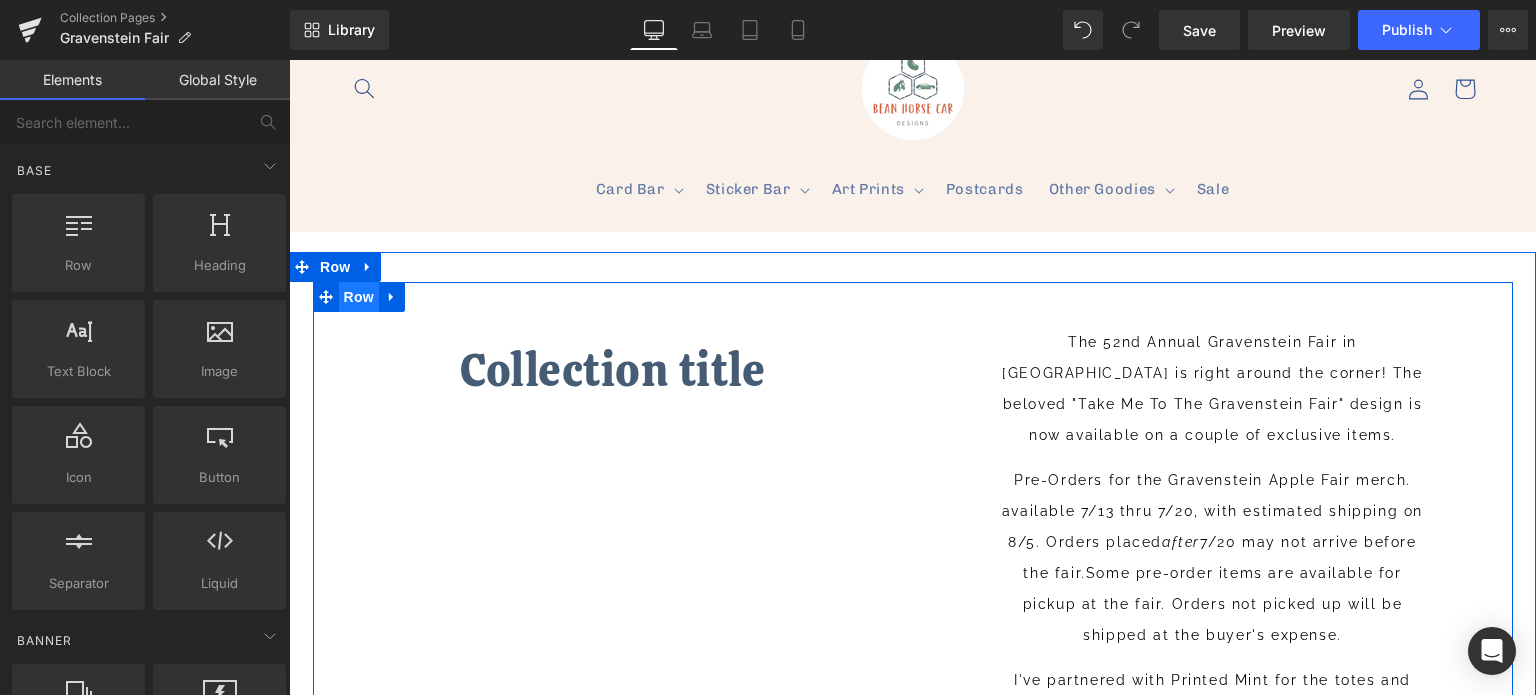 click on "Row" at bounding box center (359, 297) 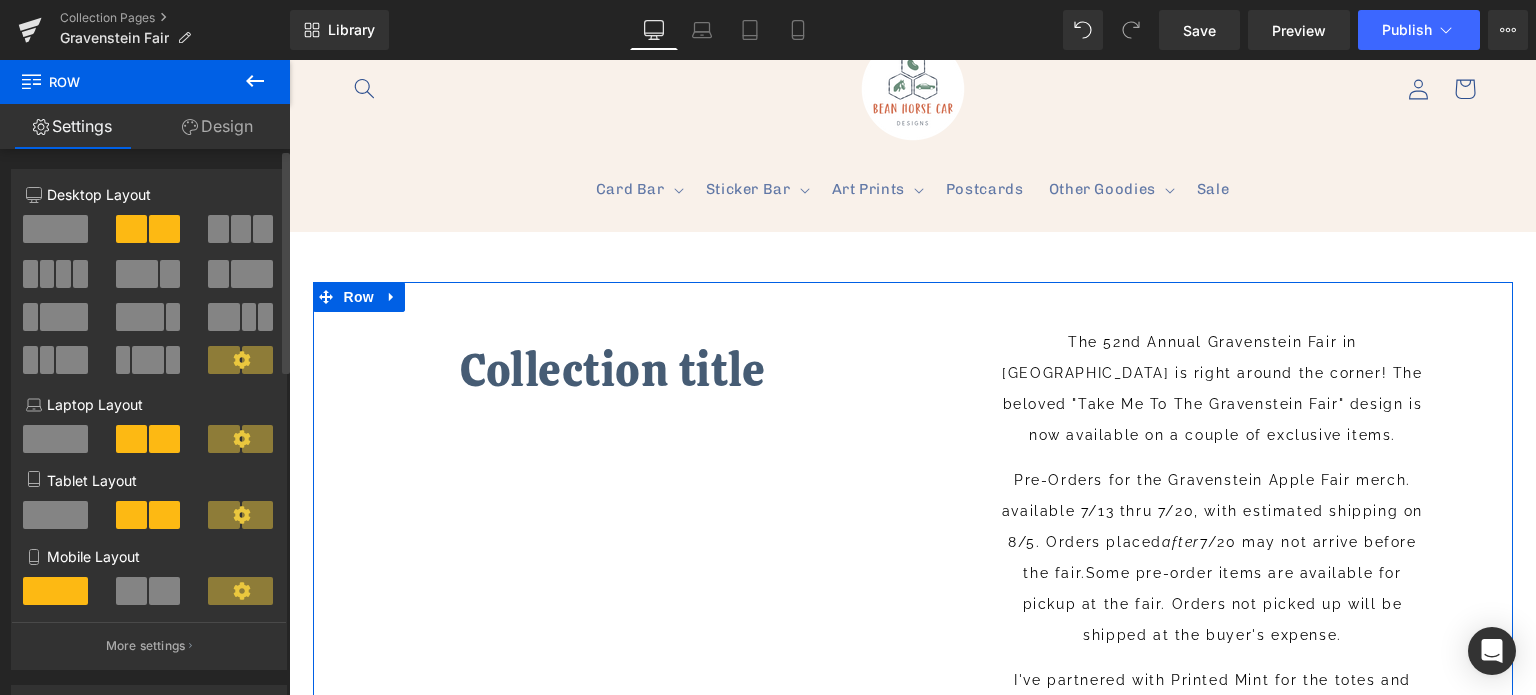 click at bounding box center [64, 317] 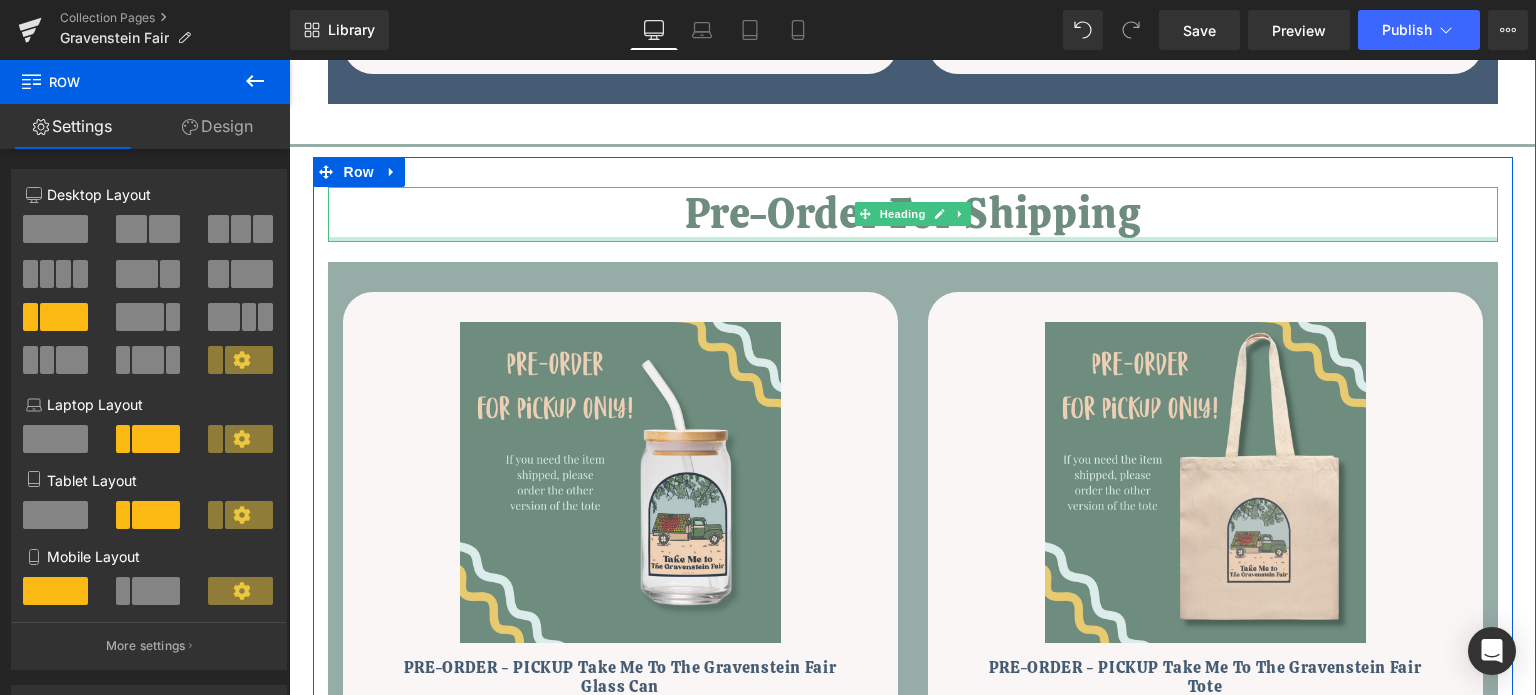 scroll, scrollTop: 1300, scrollLeft: 0, axis: vertical 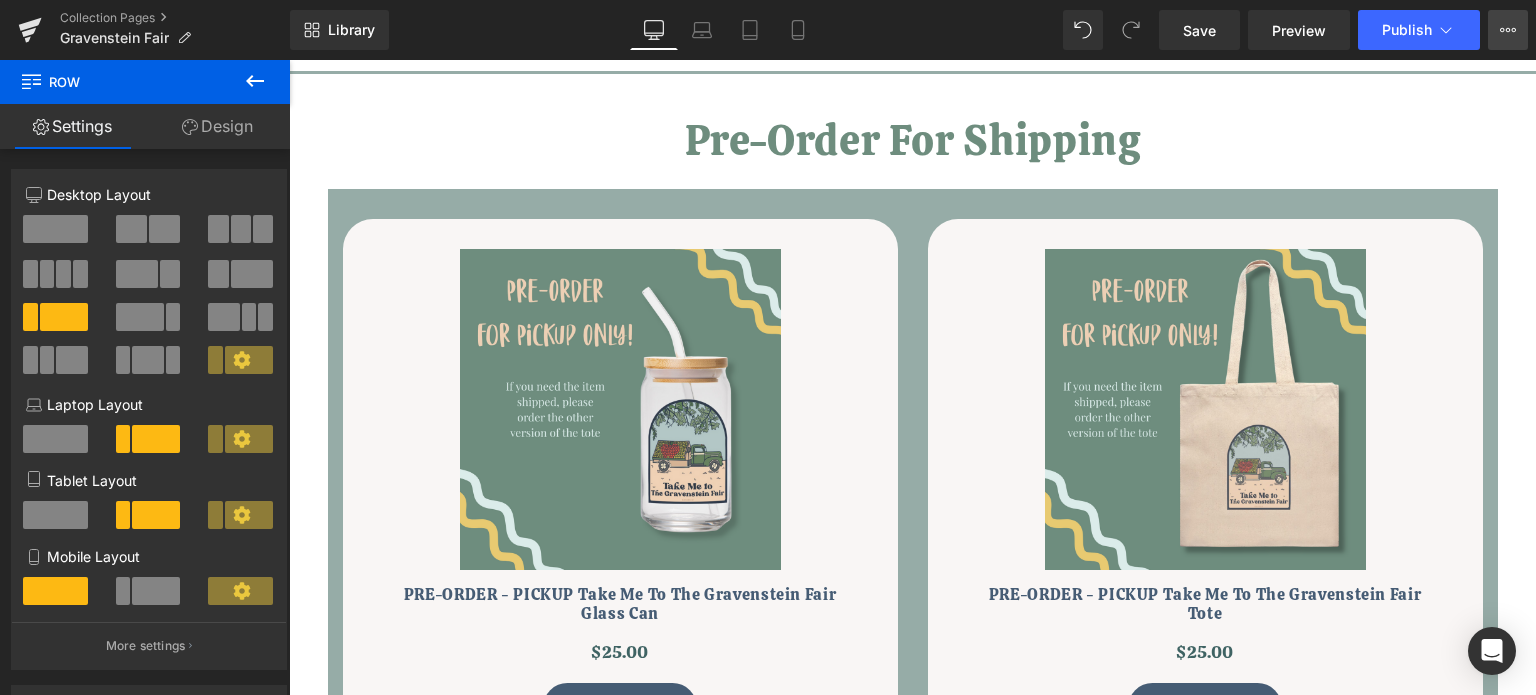 click on "Save Preview Publish Scheduled View Live Page View with current Template Save Template to Library Schedule Publish  Optimize  Publish Settings Shortcuts  Your page can’t be published   You've reached the maximum number of published pages on your plan  (0/0).  You need to upgrade your plan or unpublish all your pages to get 1 publish slot.   Unpublish pages   Upgrade plan" at bounding box center [1343, 30] 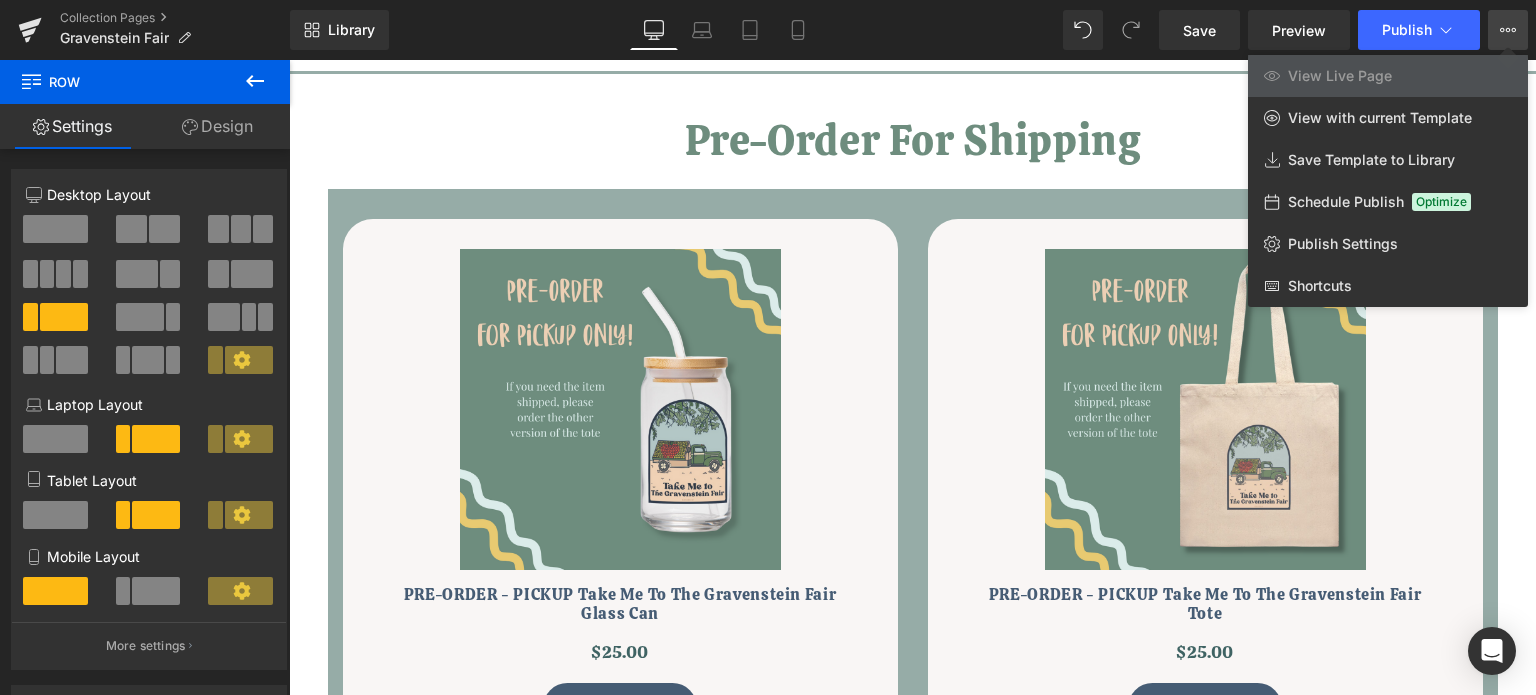 click on "View Live Page View with current Template Save Template to Library Schedule Publish  Optimize  Publish Settings Shortcuts" at bounding box center [1508, 30] 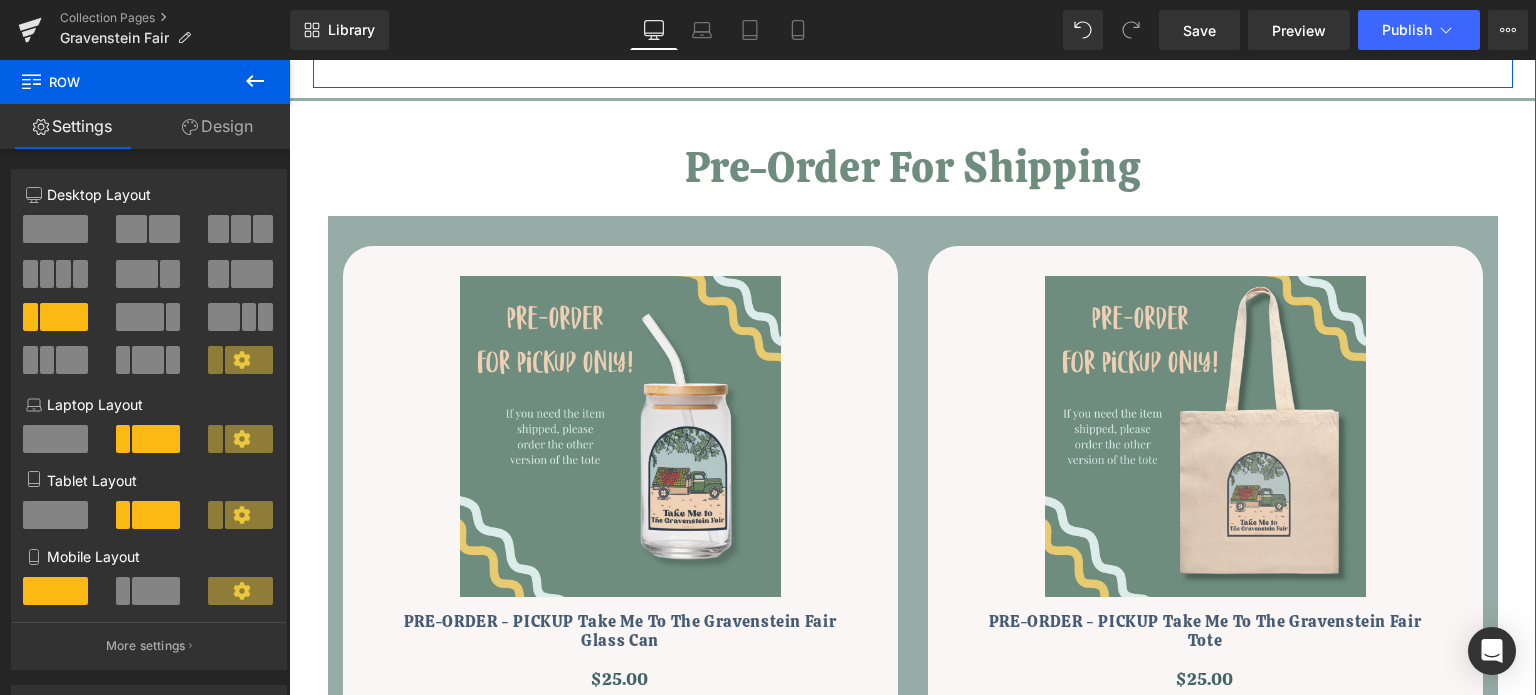 scroll, scrollTop: 1100, scrollLeft: 0, axis: vertical 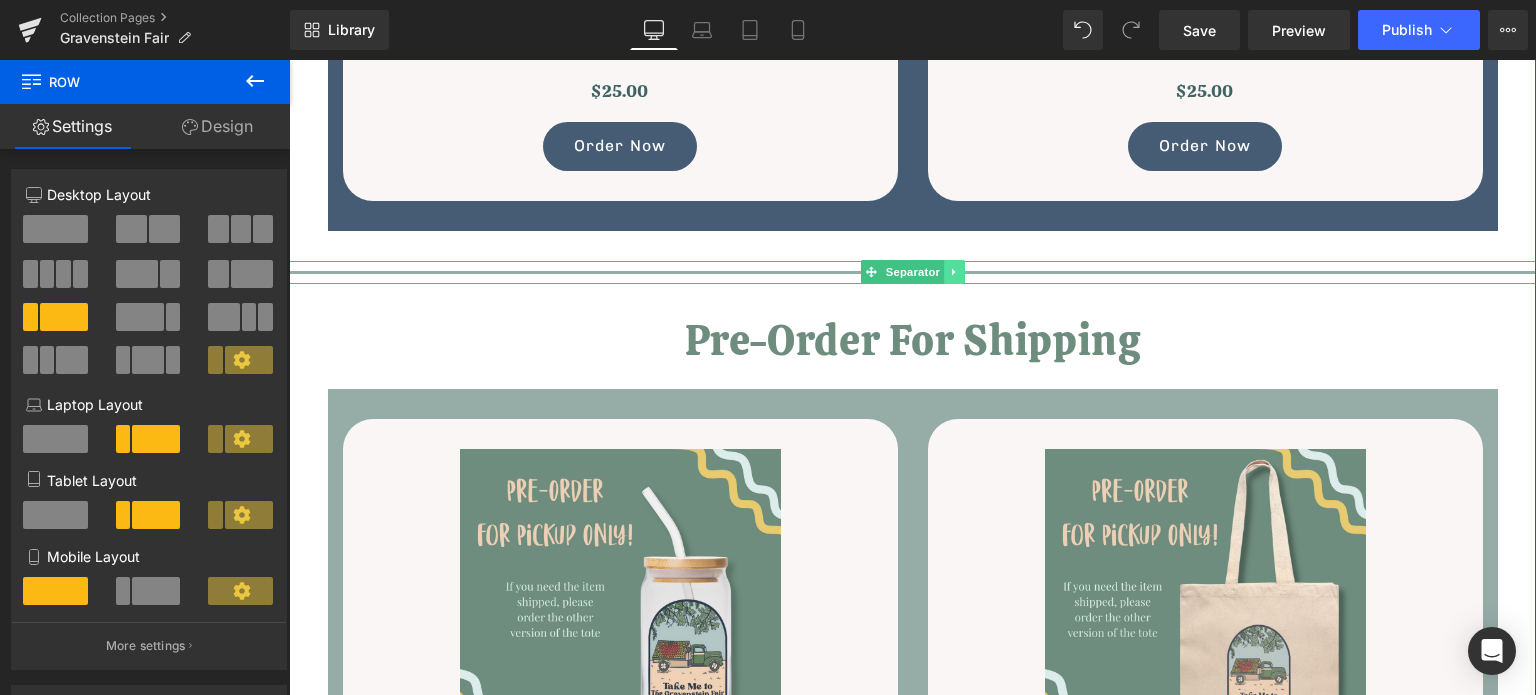 click 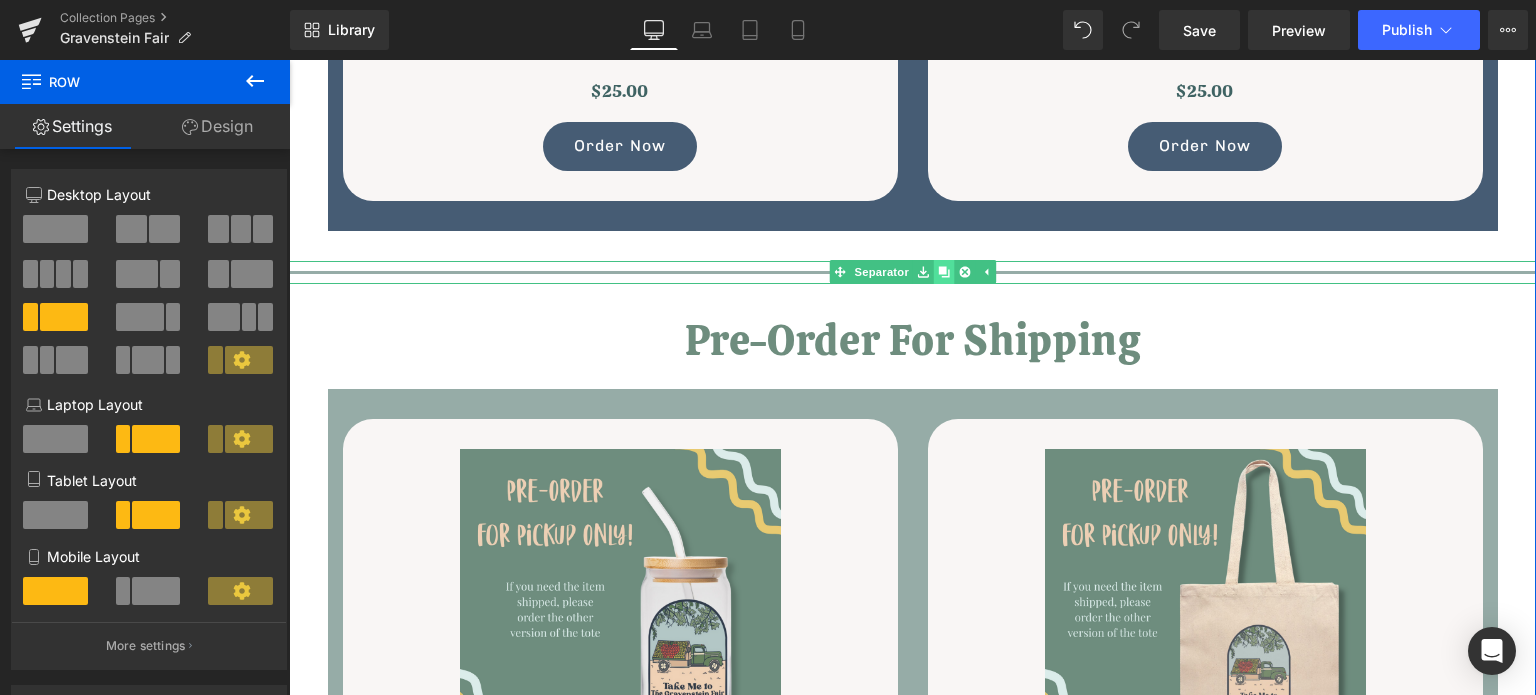 click 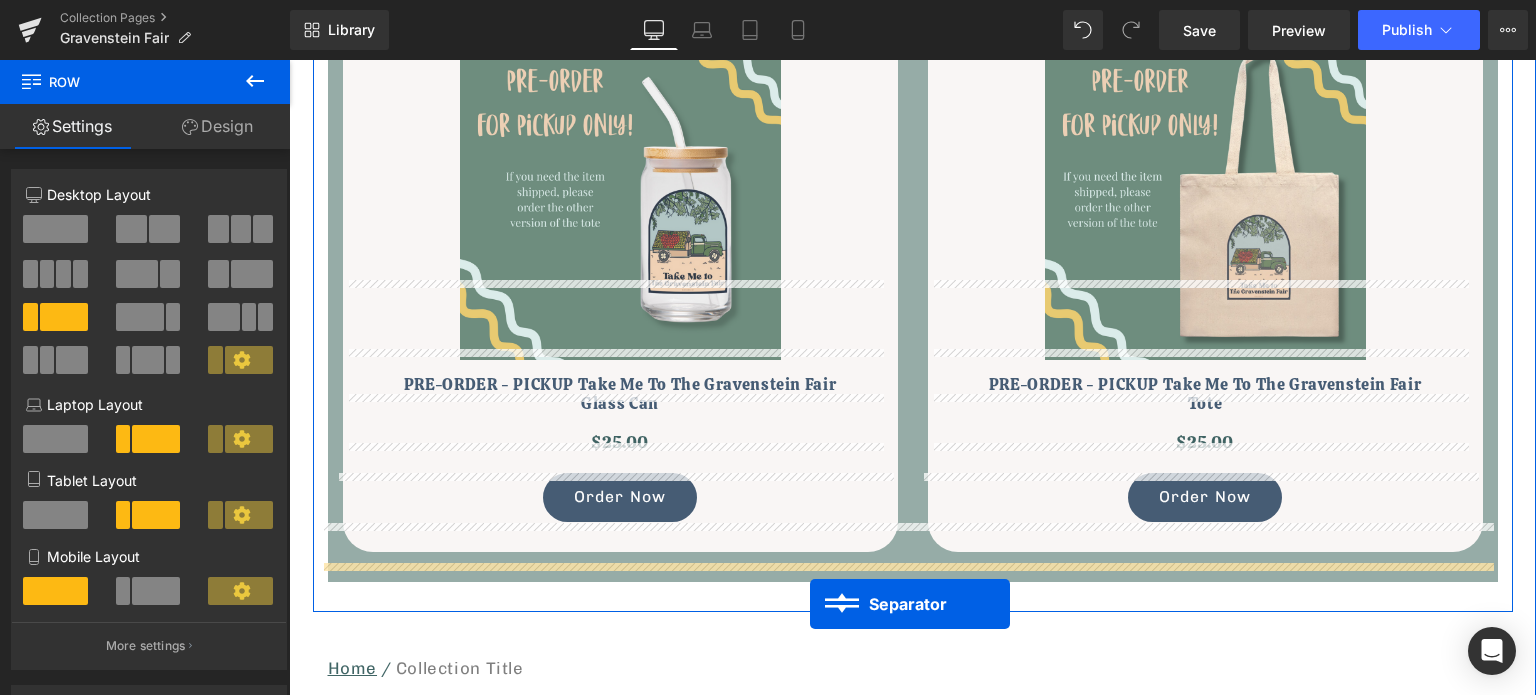 scroll, scrollTop: 1660, scrollLeft: 0, axis: vertical 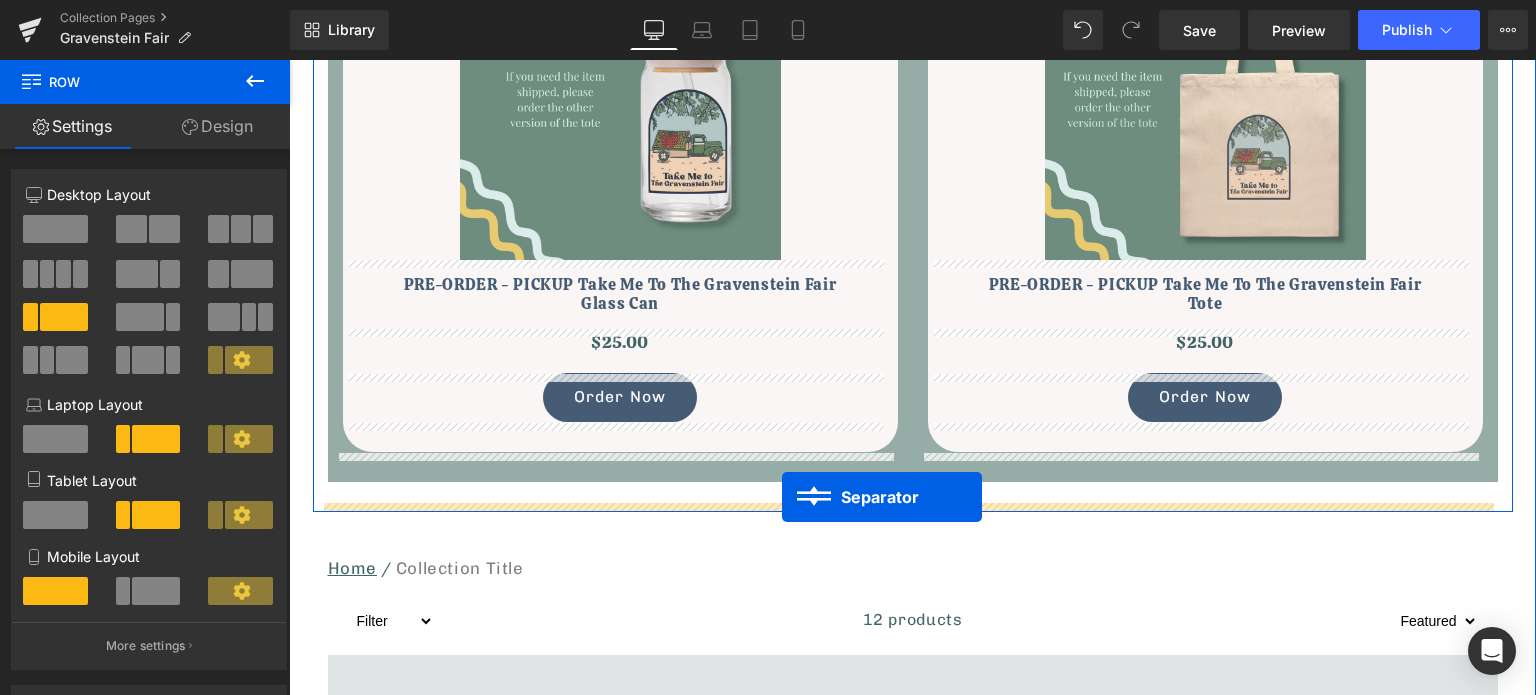 drag, startPoint x: 861, startPoint y: 292, endPoint x: 782, endPoint y: 497, distance: 219.69524 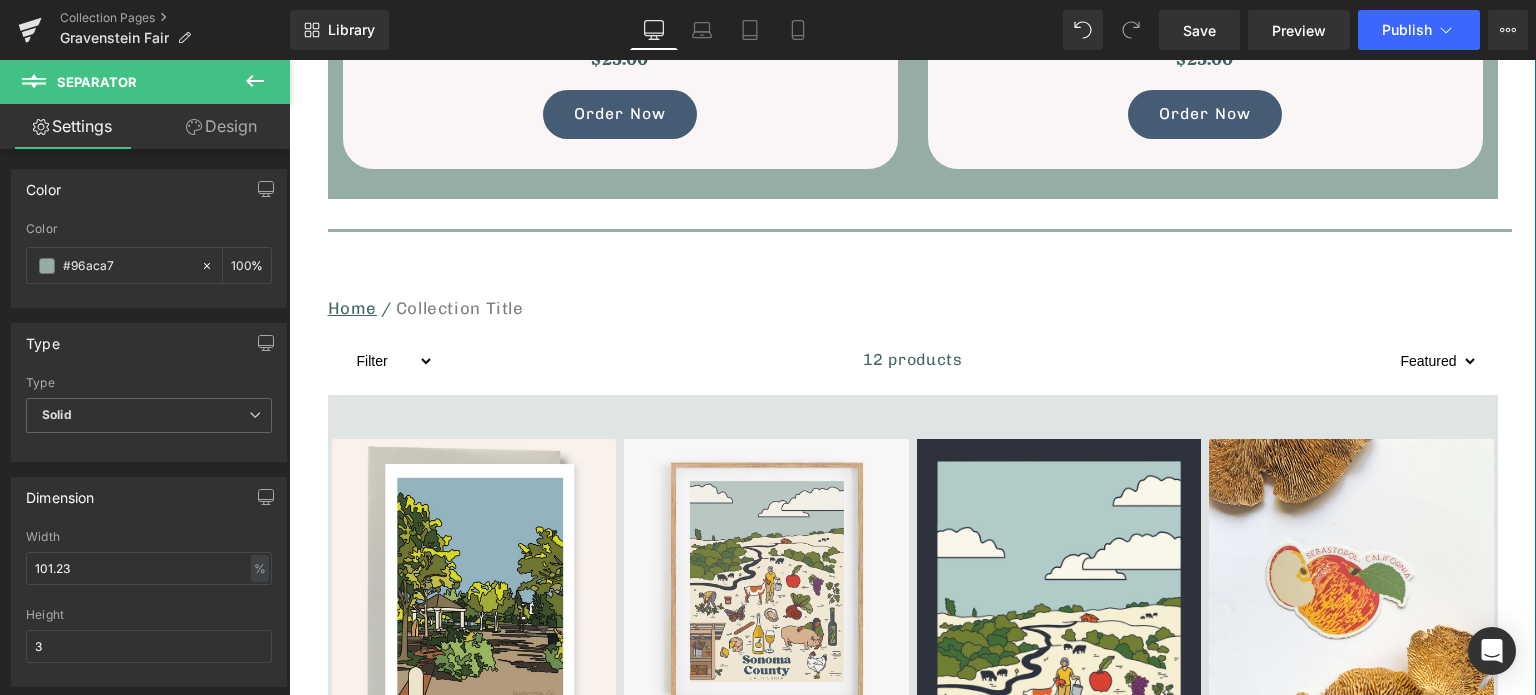 scroll, scrollTop: 1910, scrollLeft: 0, axis: vertical 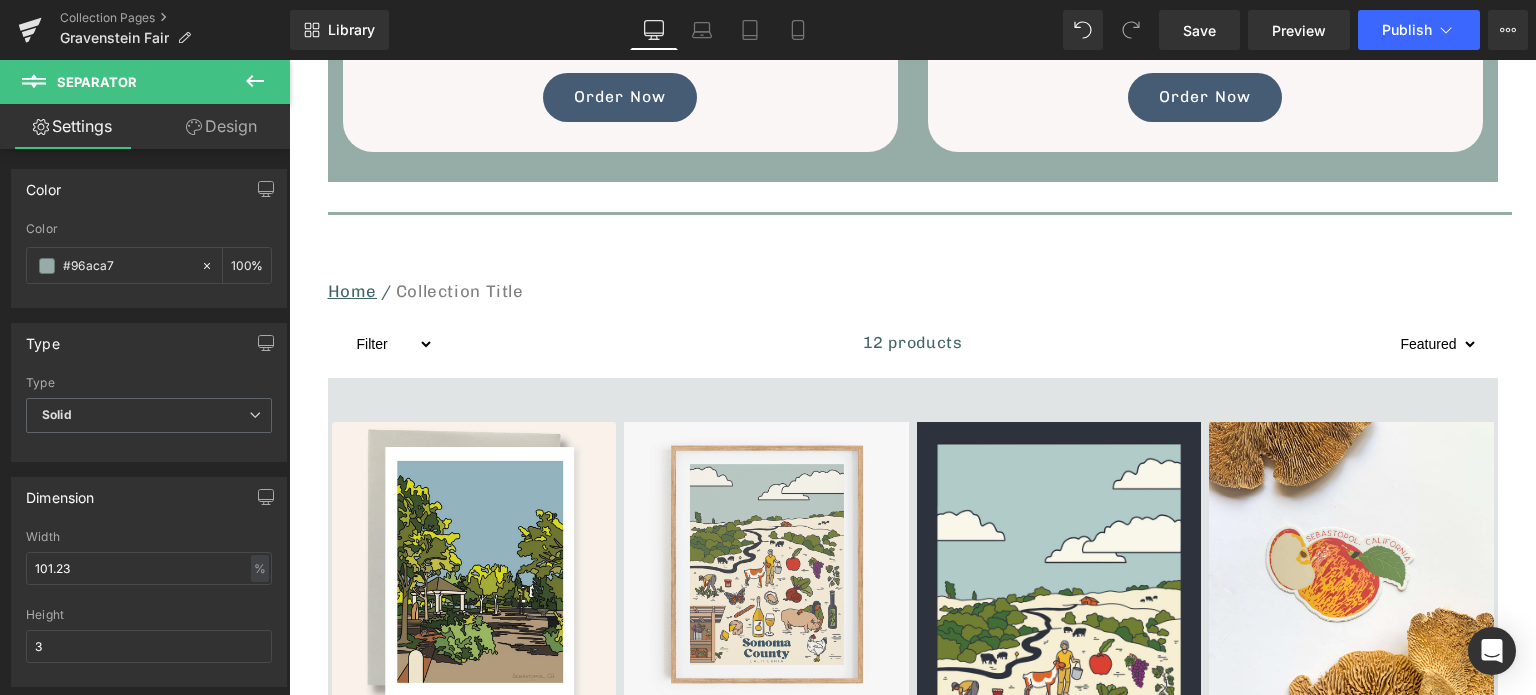click 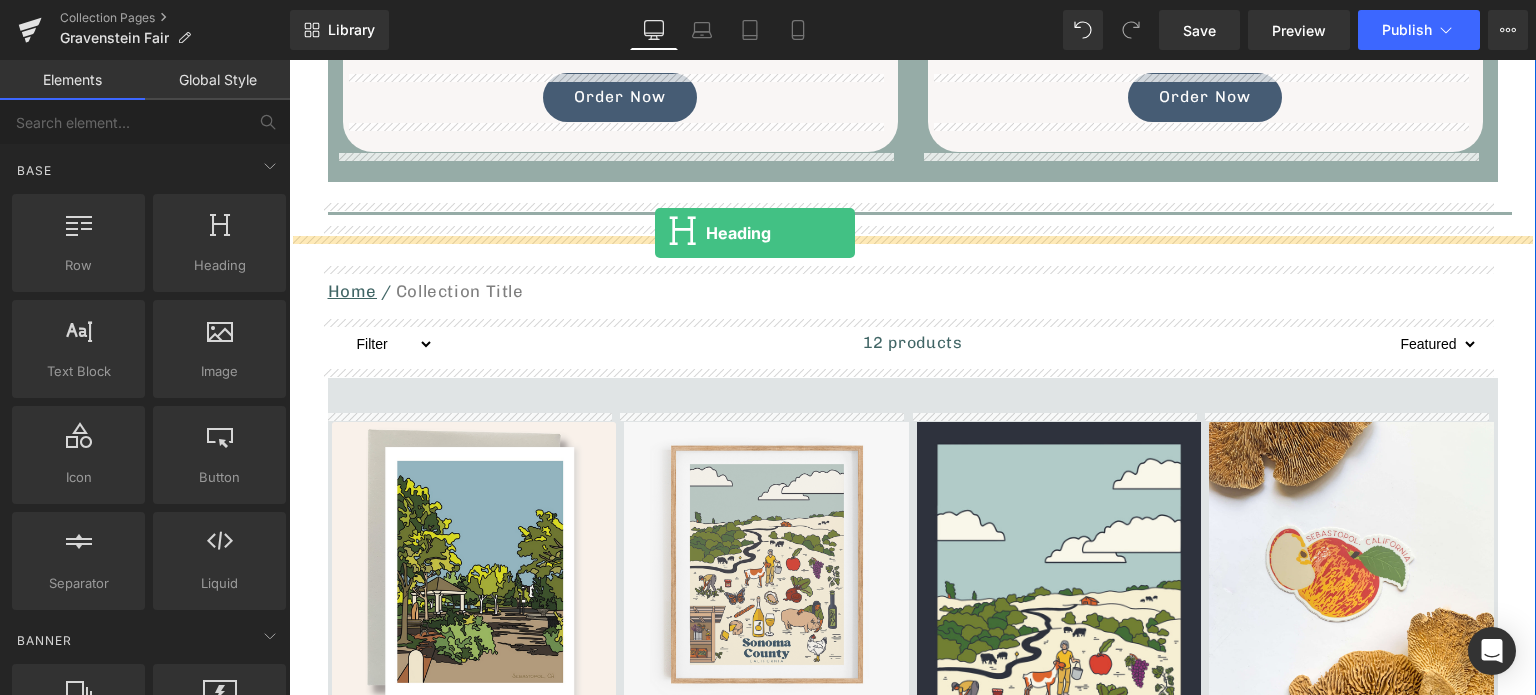 drag, startPoint x: 479, startPoint y: 291, endPoint x: 655, endPoint y: 233, distance: 185.31055 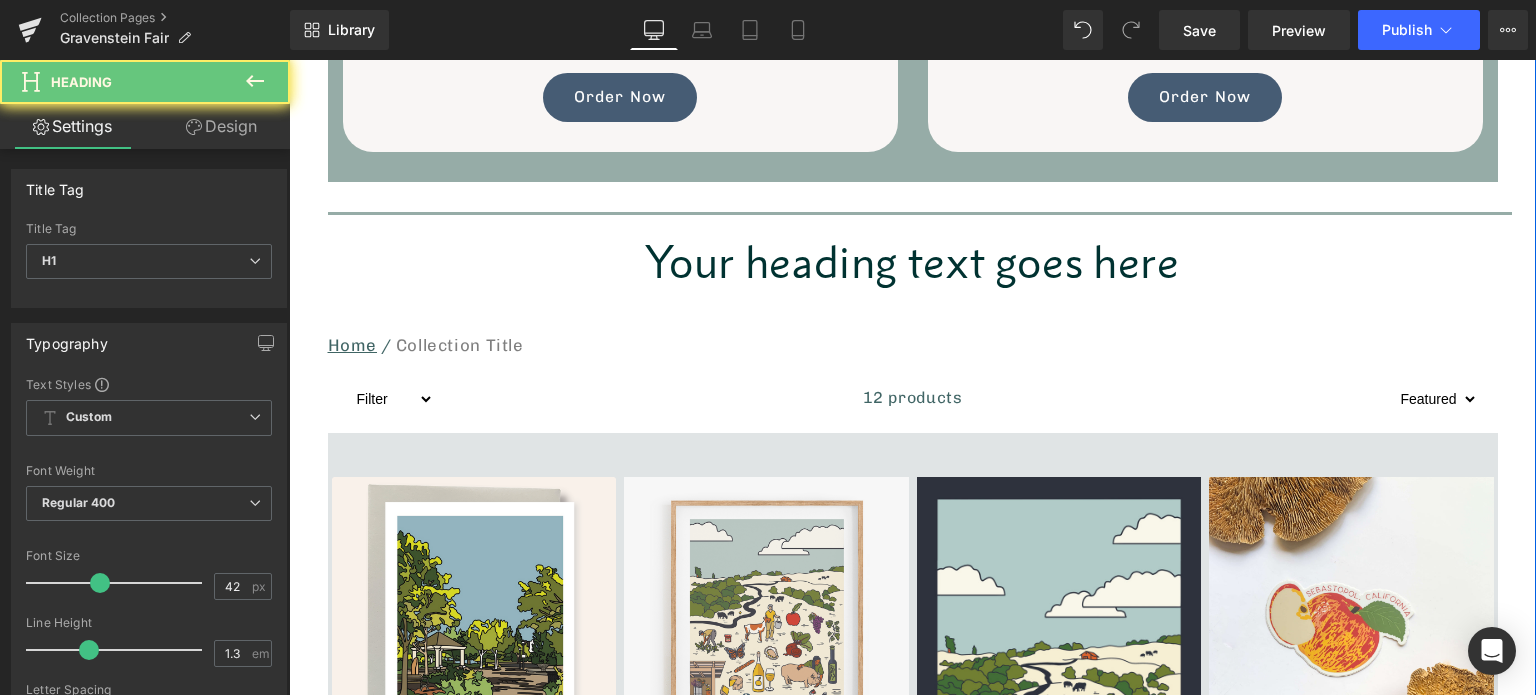 click on "Your heading text goes here" at bounding box center (912, 262) 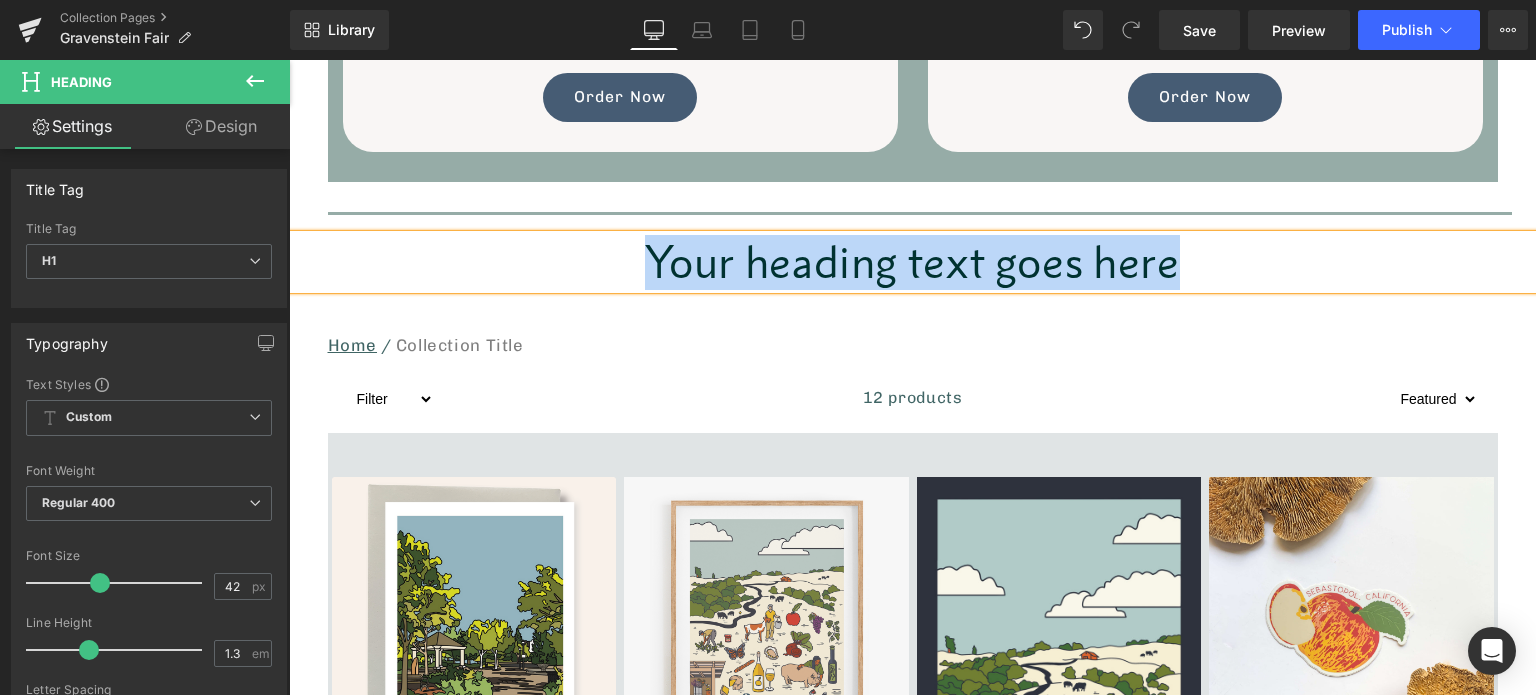 type 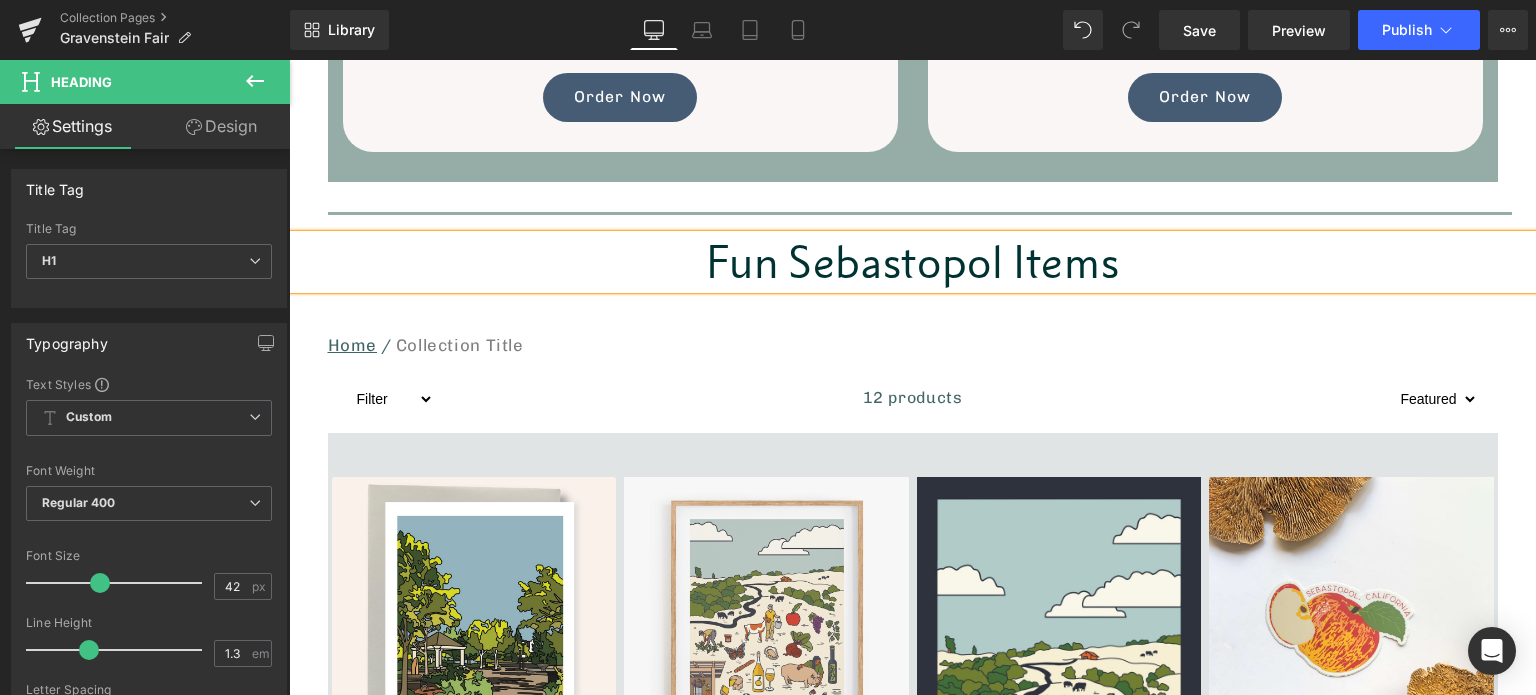 click on "Fun Sebastopol Items" at bounding box center [912, 262] 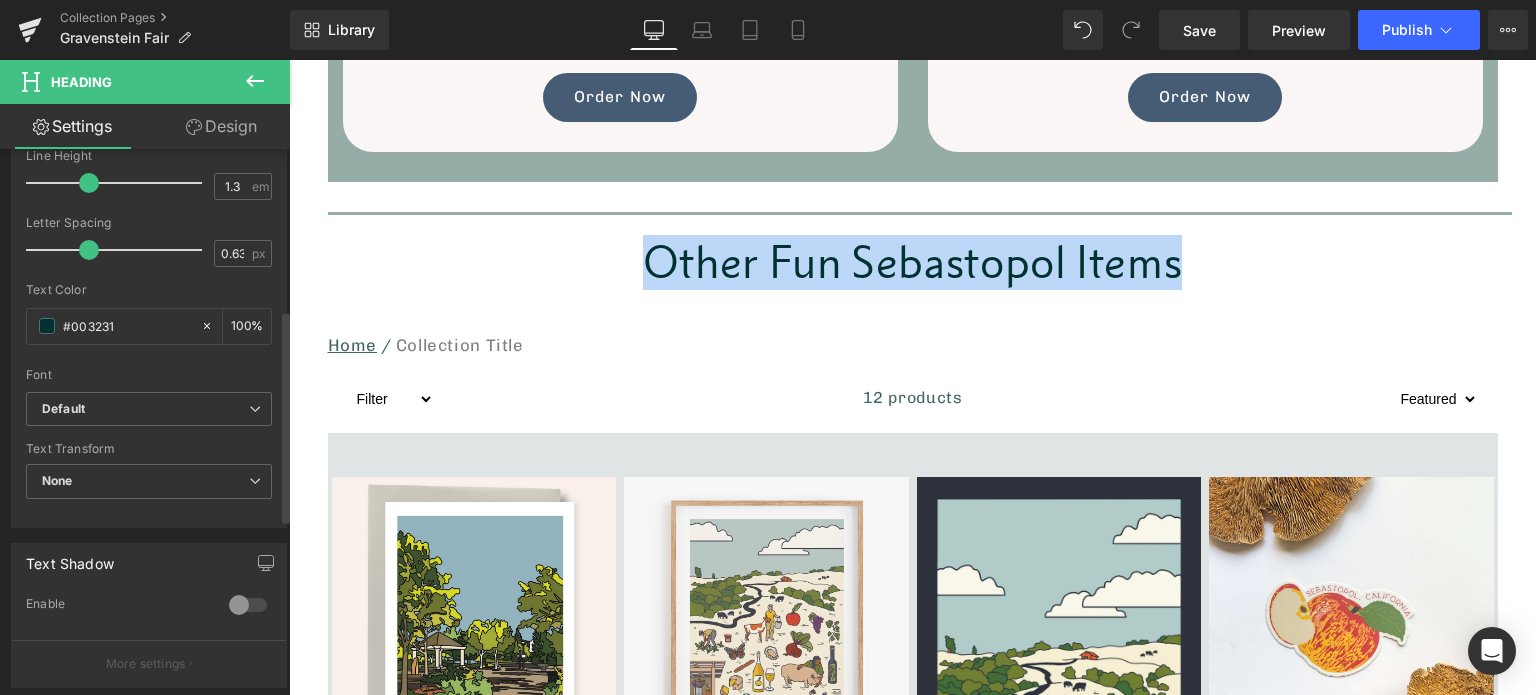 scroll, scrollTop: 500, scrollLeft: 0, axis: vertical 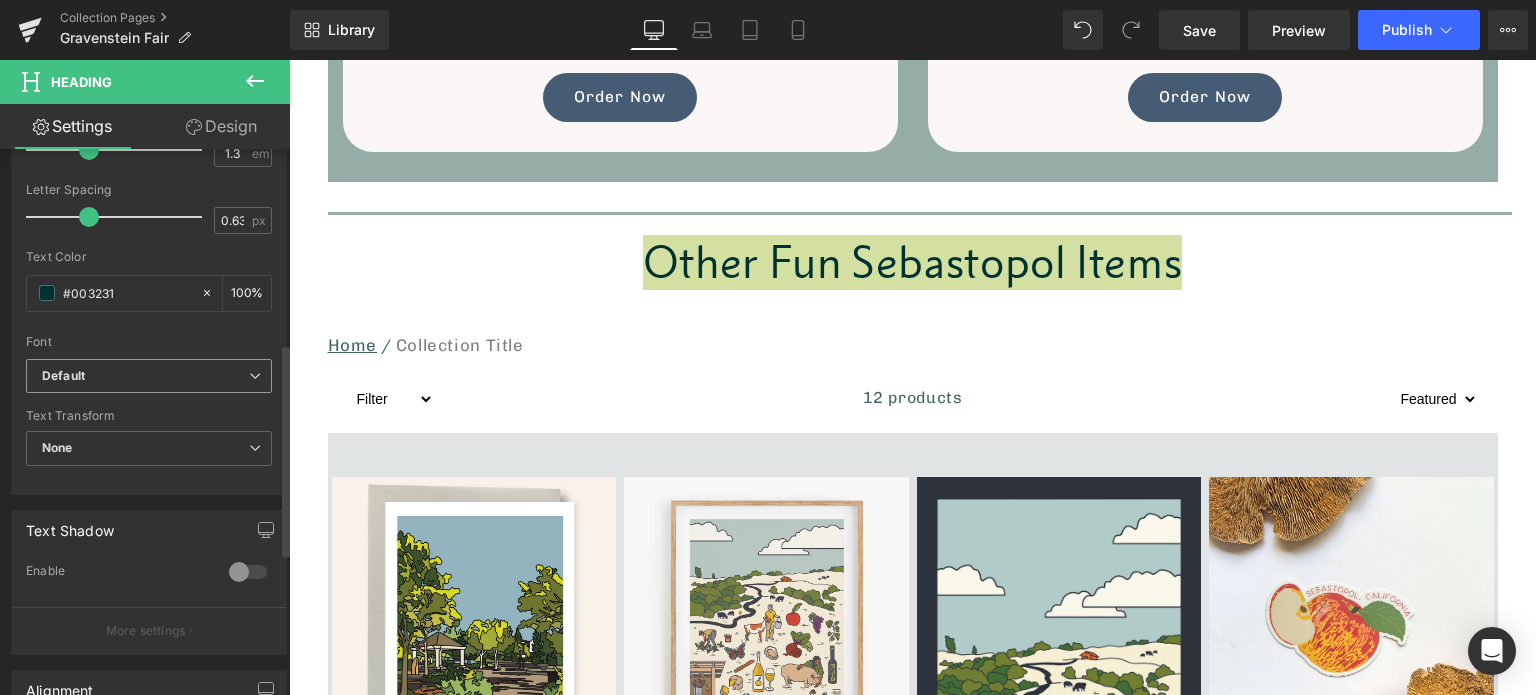 click on "Default" at bounding box center [149, 376] 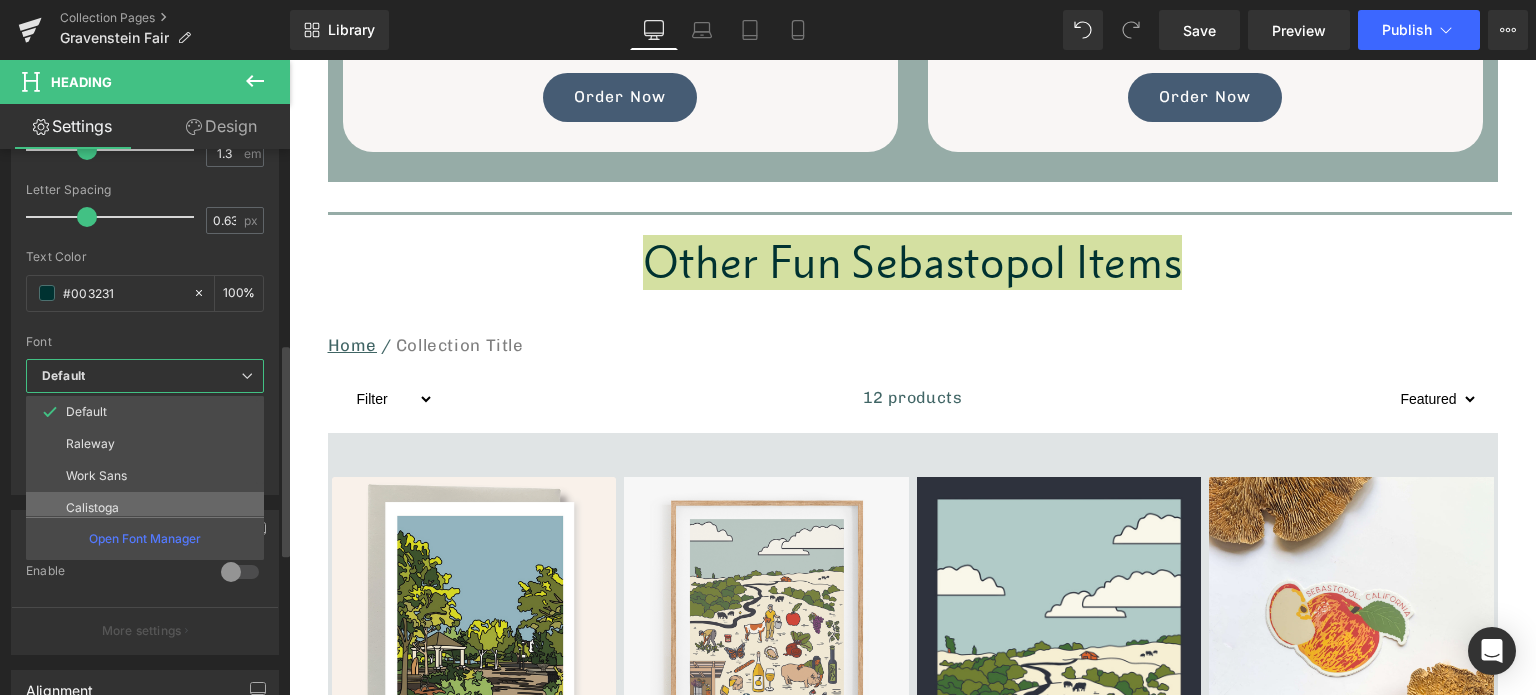 click on "Calistoga" at bounding box center (92, 508) 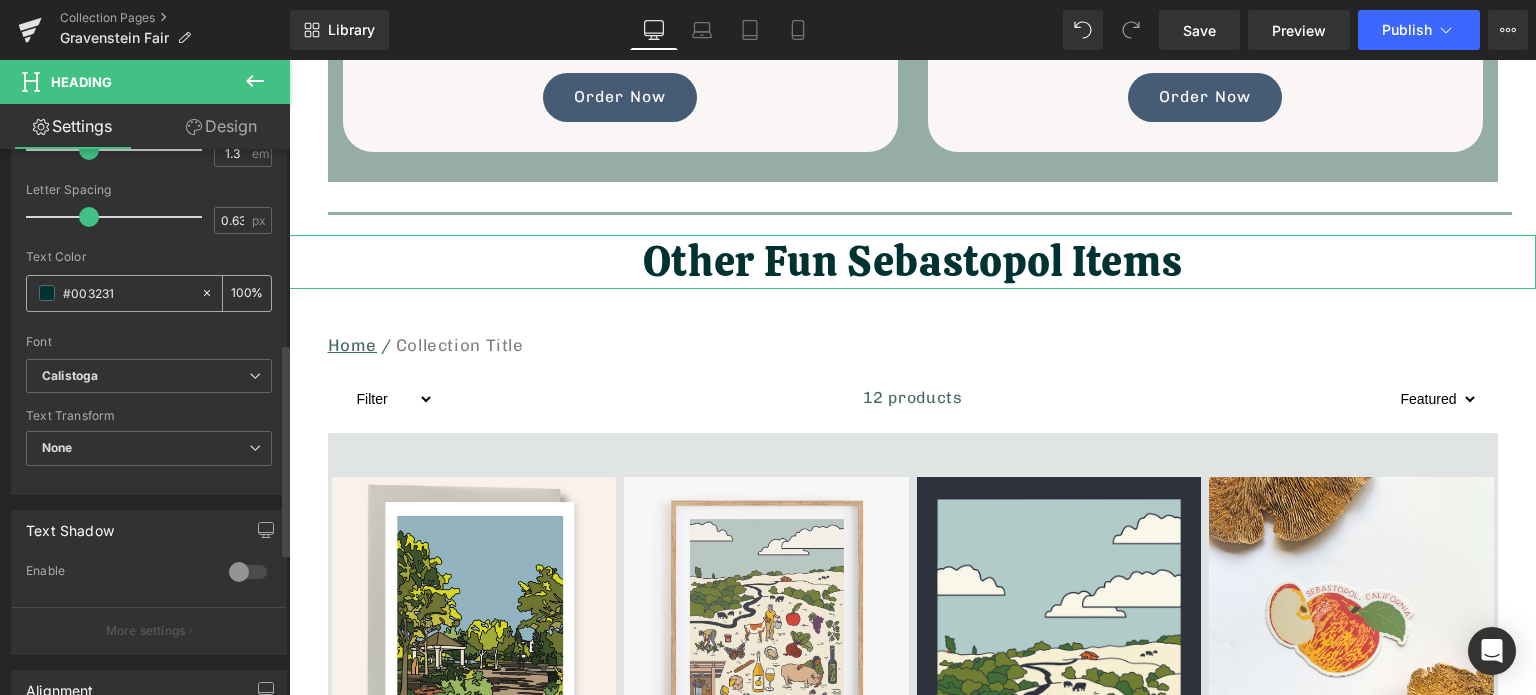 drag, startPoint x: 142, startPoint y: 300, endPoint x: 28, endPoint y: 298, distance: 114.01754 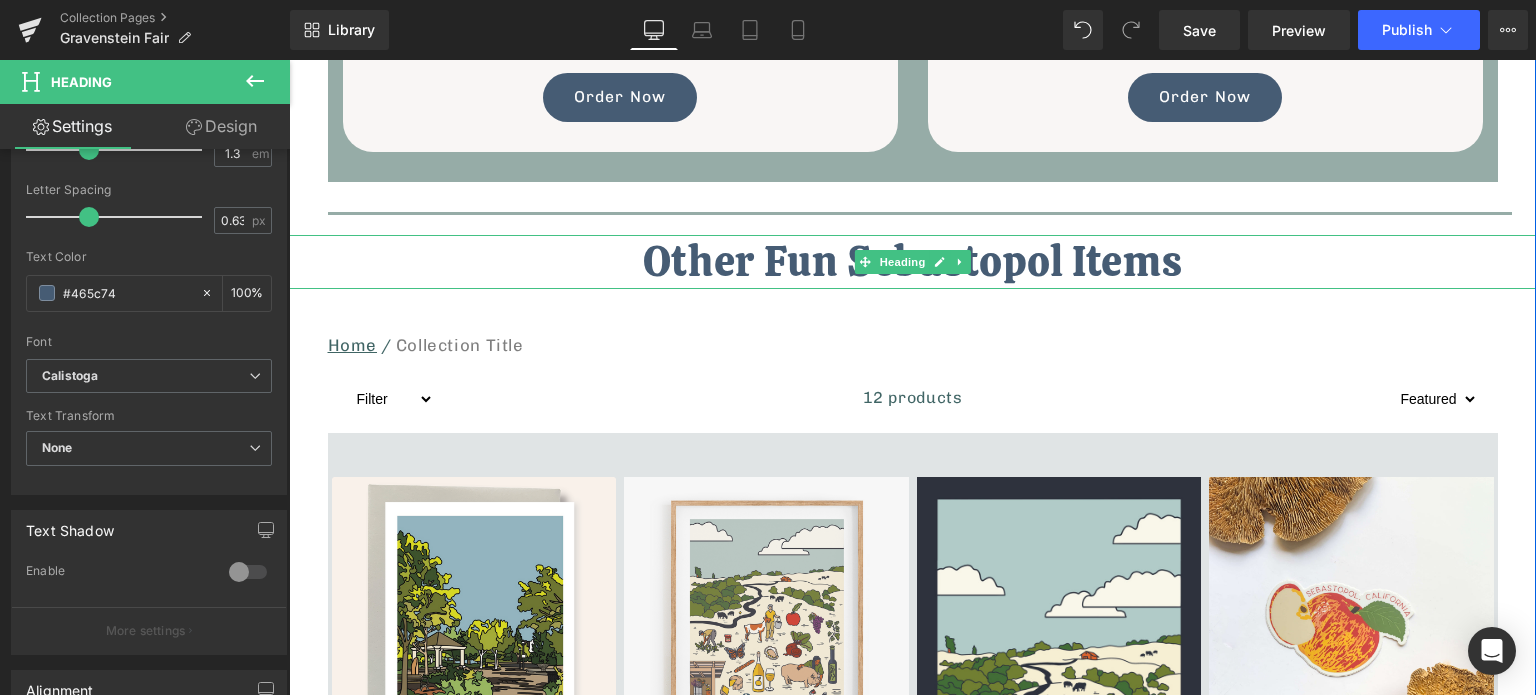 type on "#465c74" 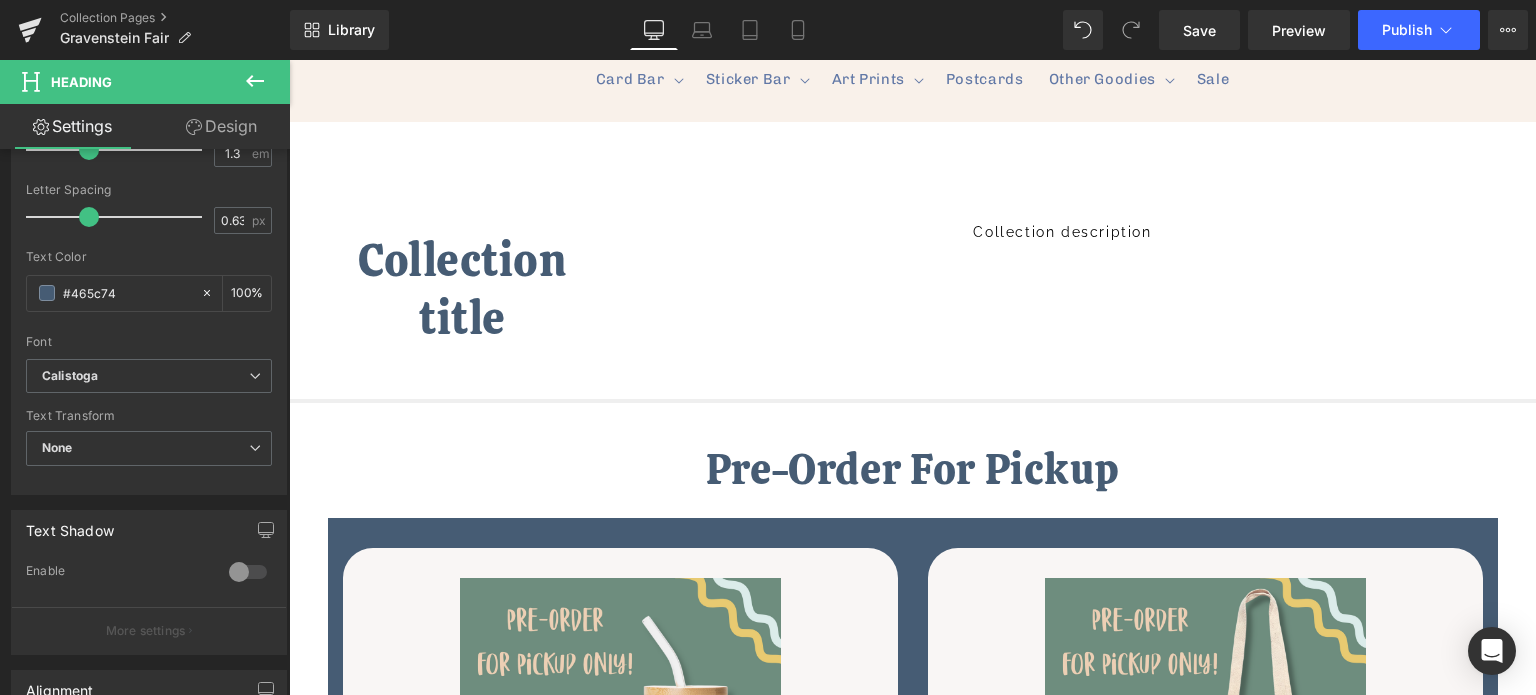 scroll, scrollTop: 0, scrollLeft: 0, axis: both 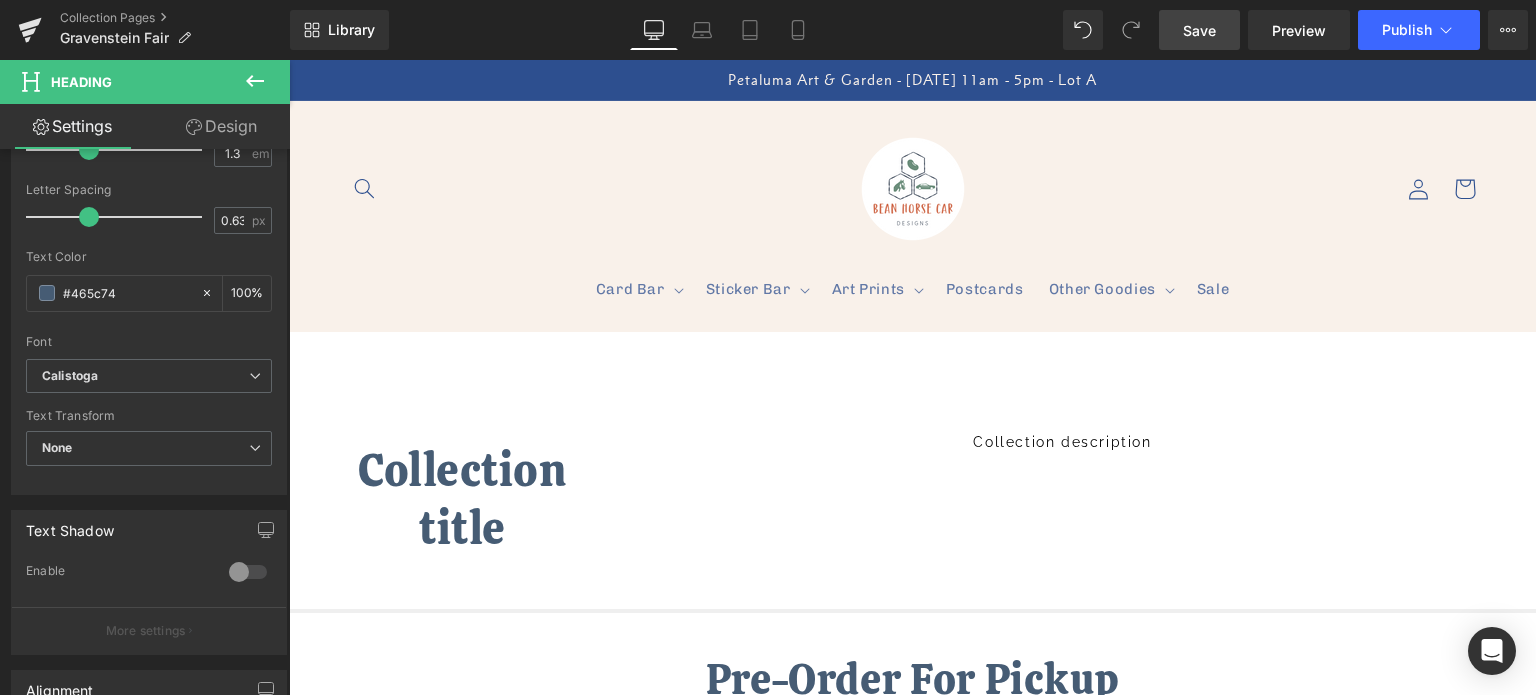 click on "Save" at bounding box center (1199, 30) 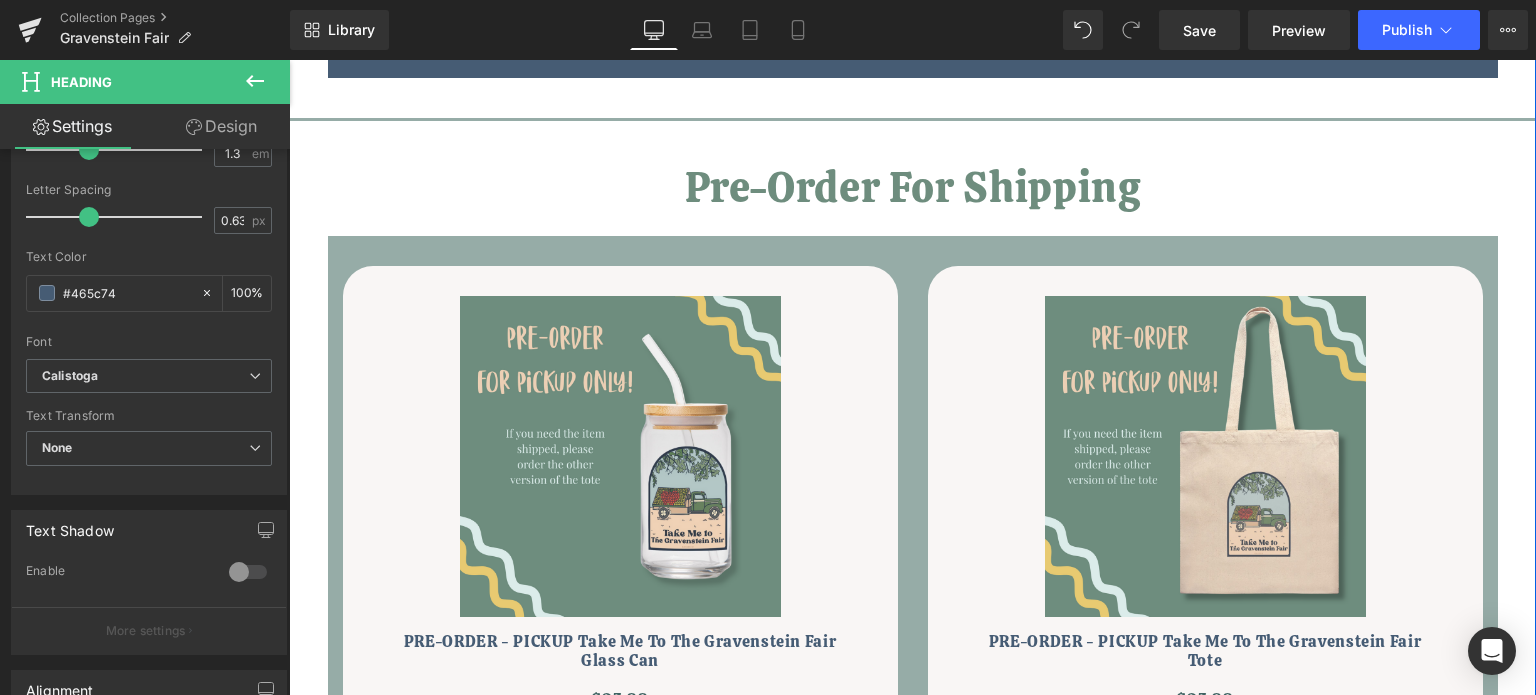scroll, scrollTop: 1400, scrollLeft: 0, axis: vertical 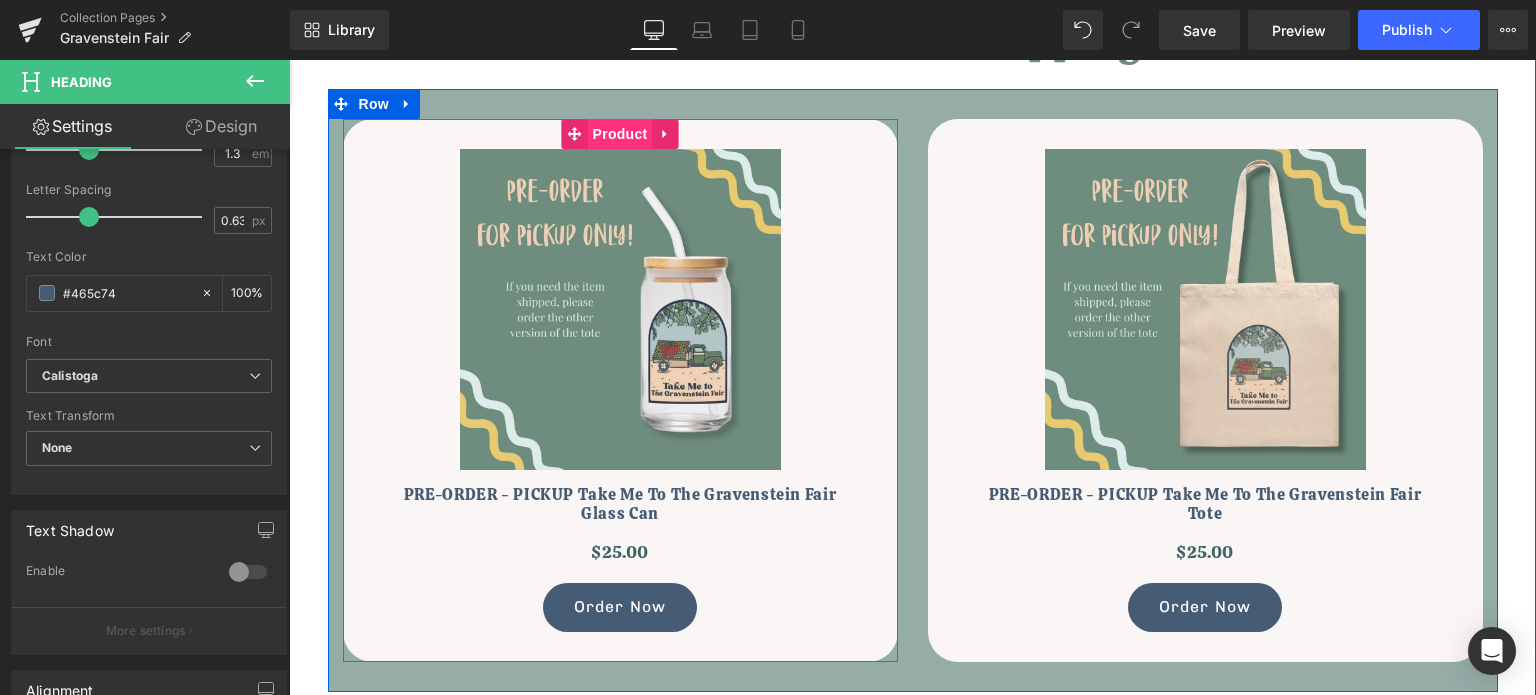 click on "Product" at bounding box center (620, 134) 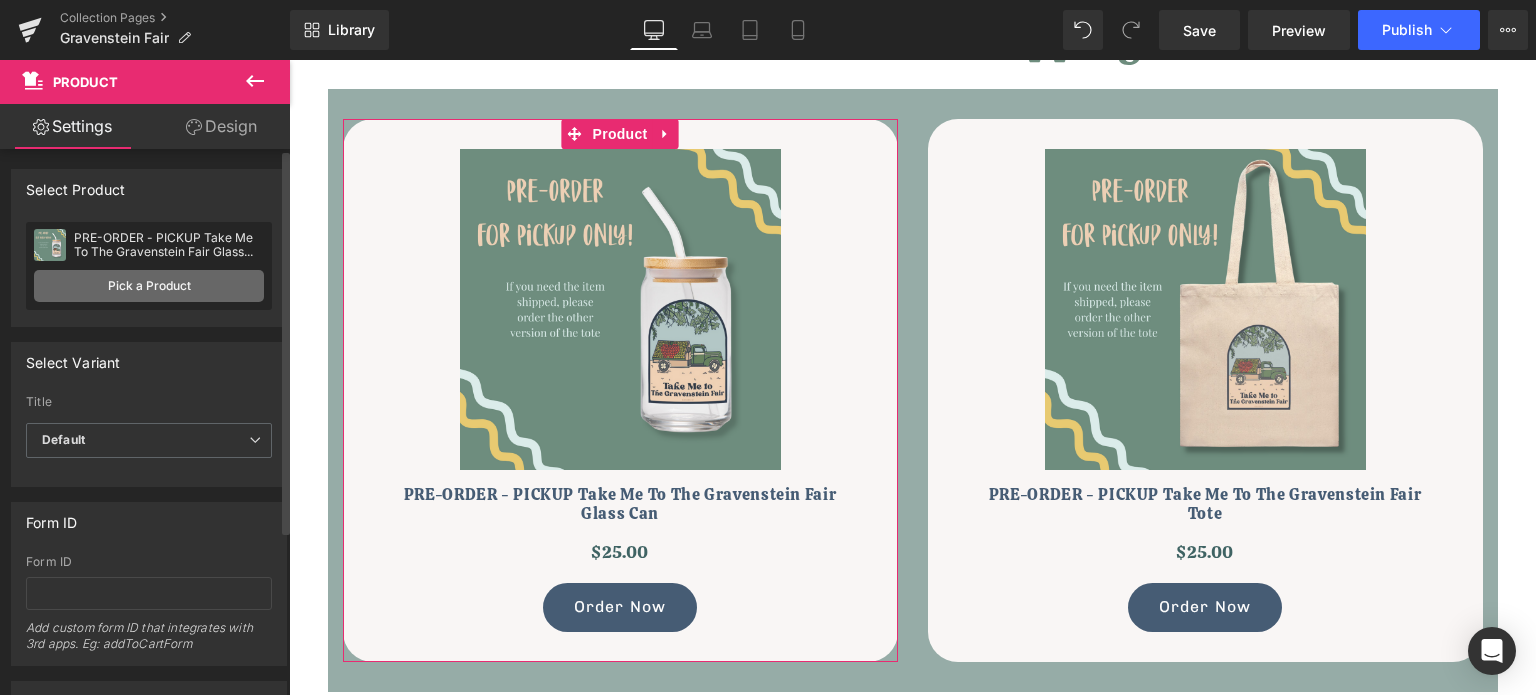 click on "Pick a Product" at bounding box center [149, 286] 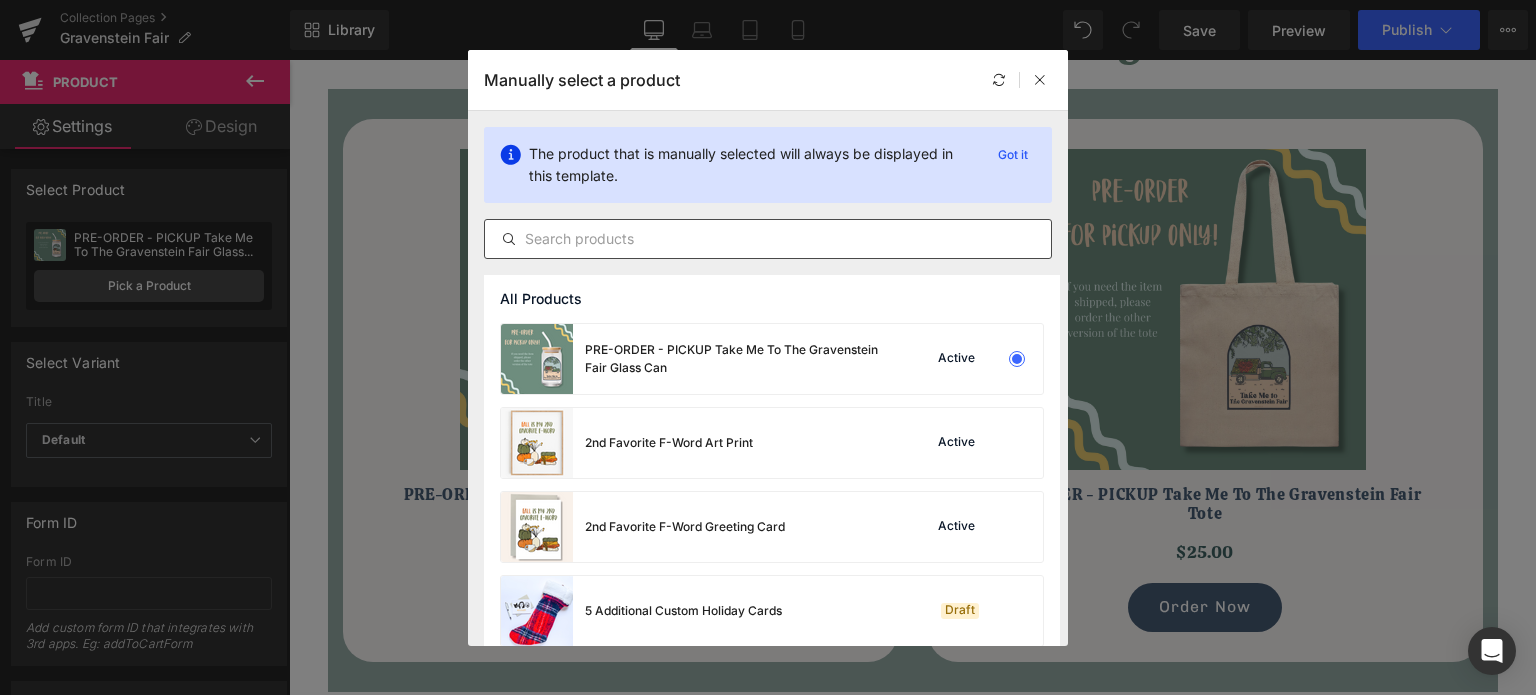 click at bounding box center [768, 239] 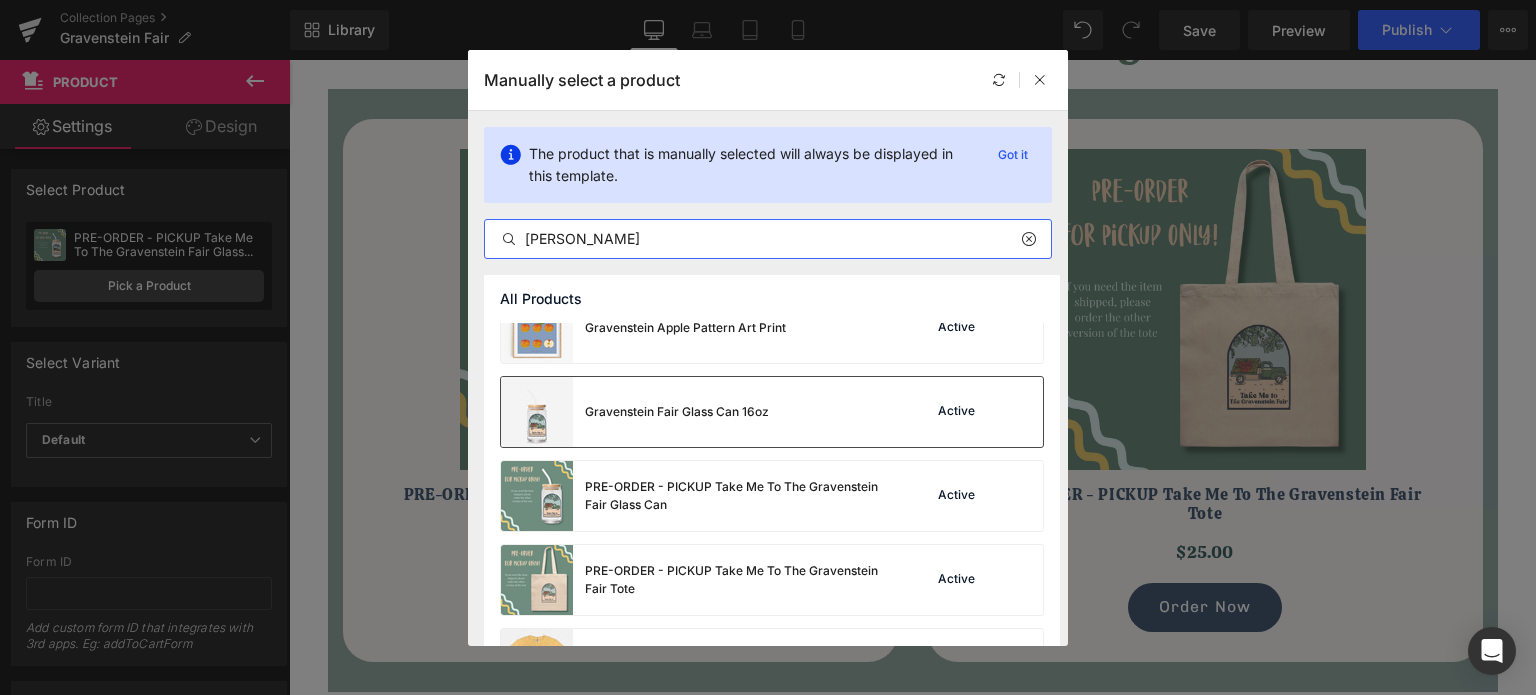 scroll, scrollTop: 300, scrollLeft: 0, axis: vertical 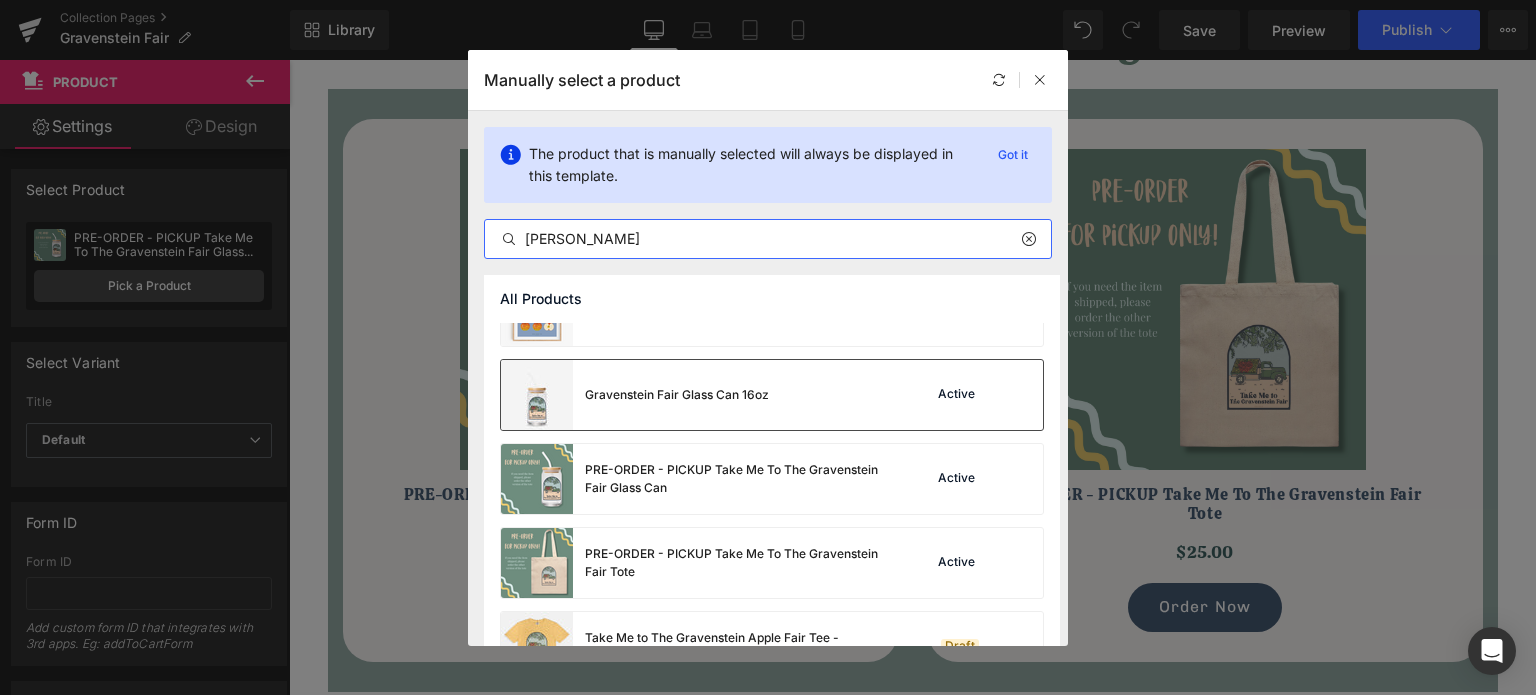 type on "graven" 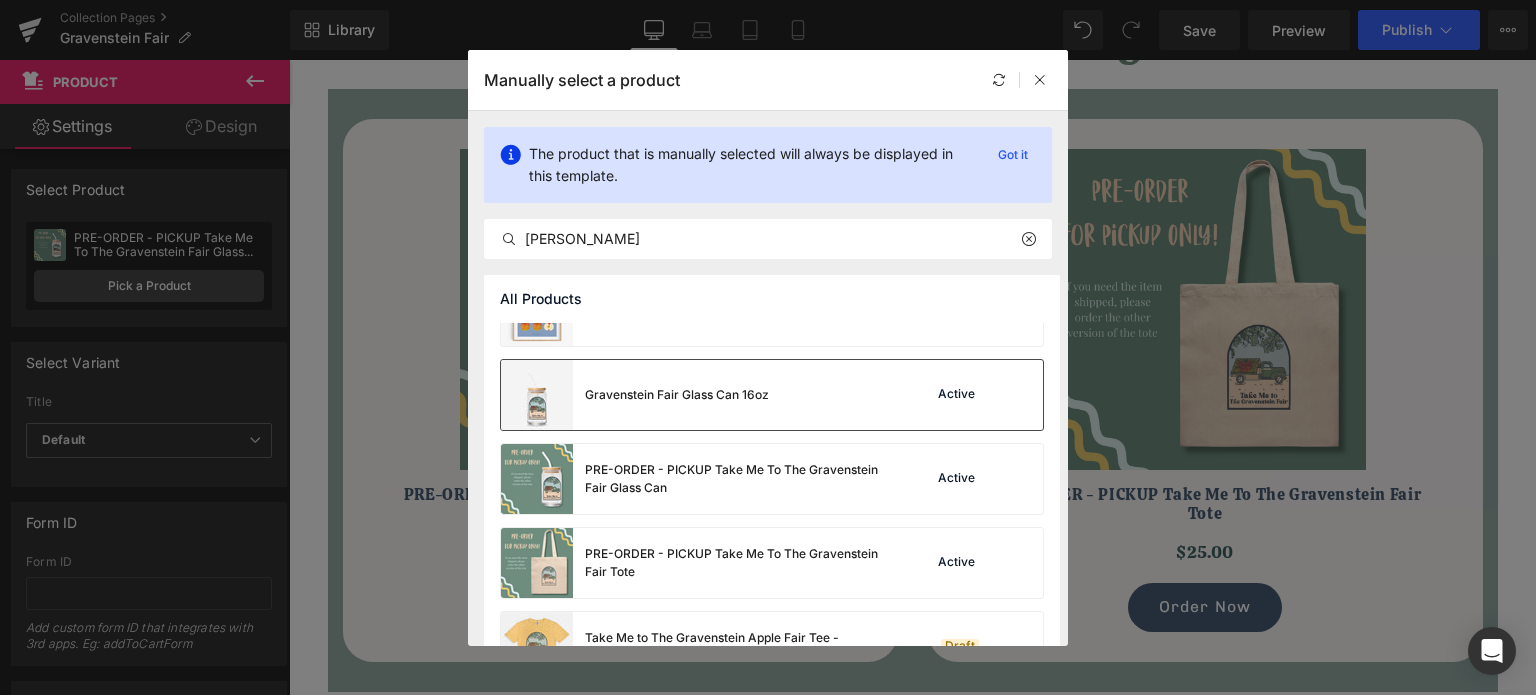 click on "Gravenstein Fair Glass Can 16oz" at bounding box center (677, 395) 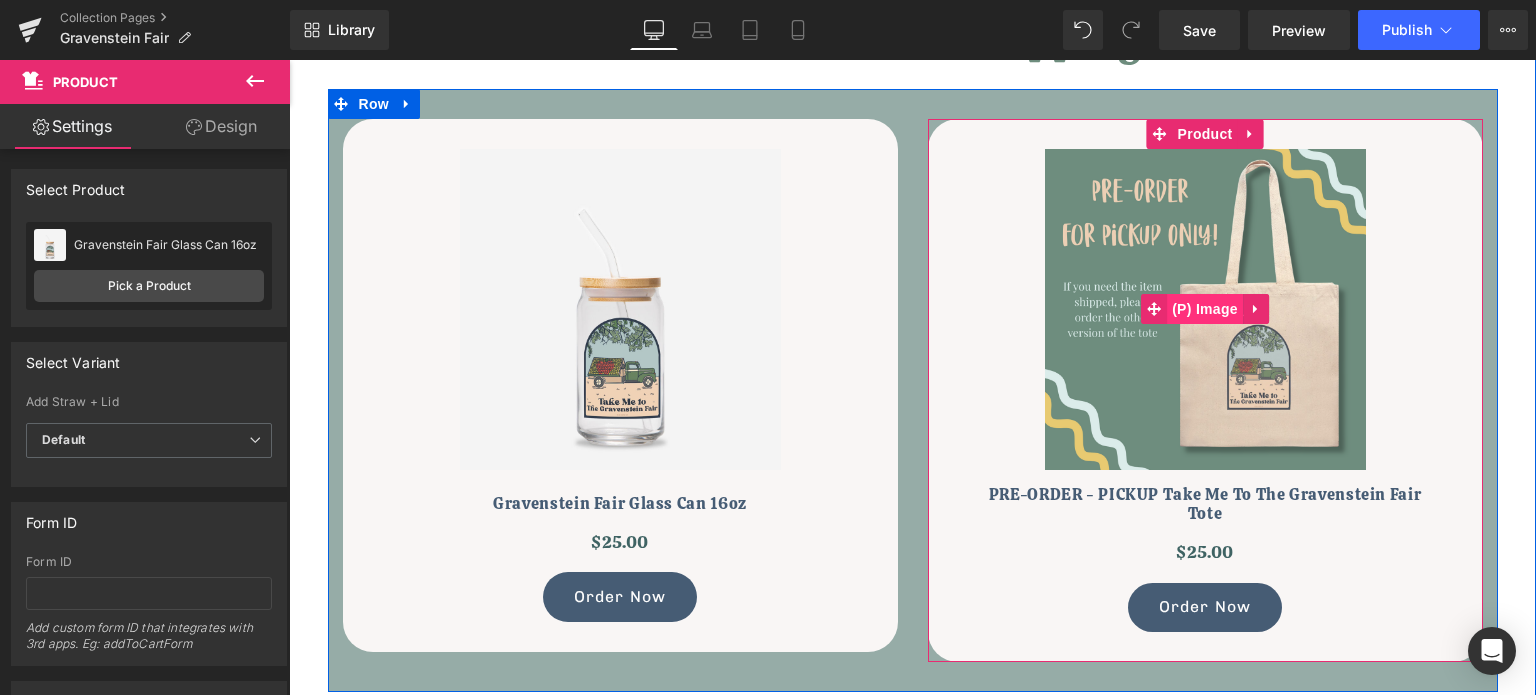click on "(P) Image" at bounding box center [1205, 309] 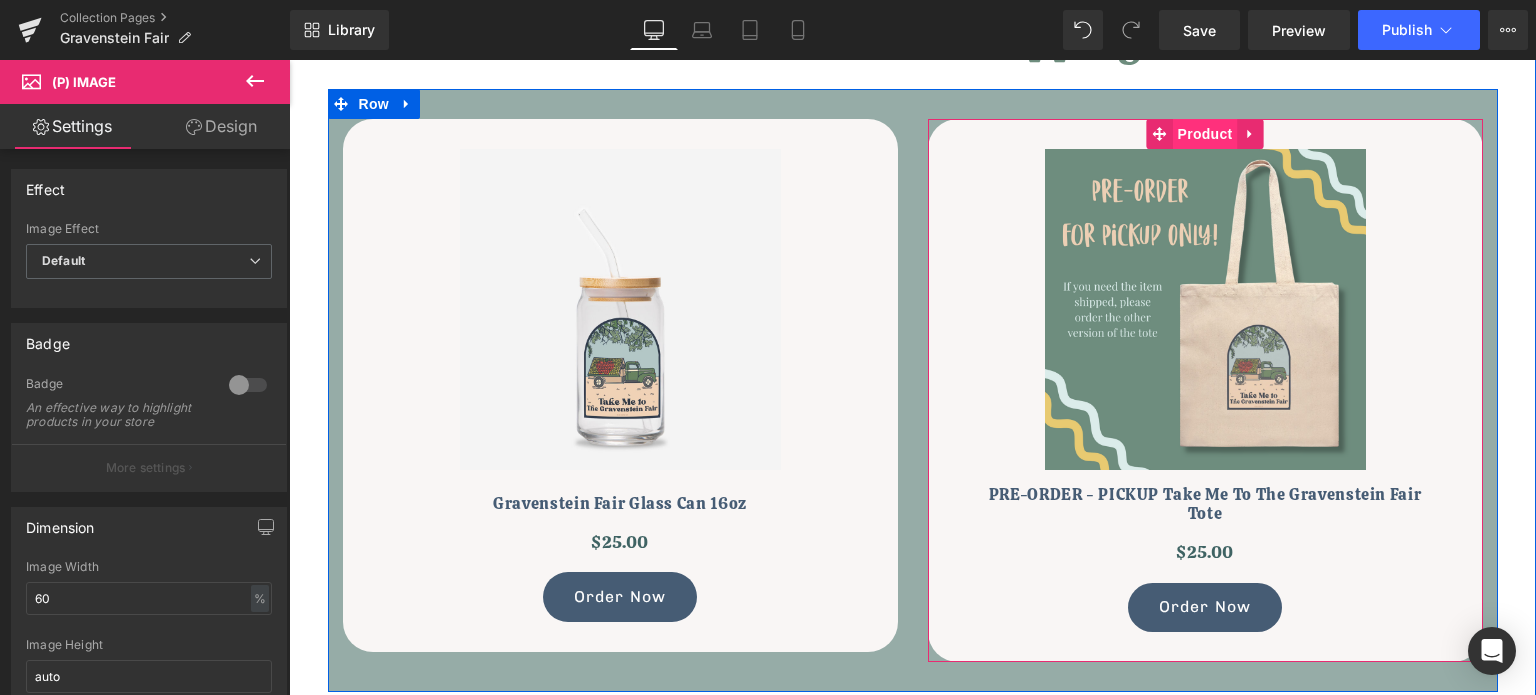 click on "Product" at bounding box center (1205, 134) 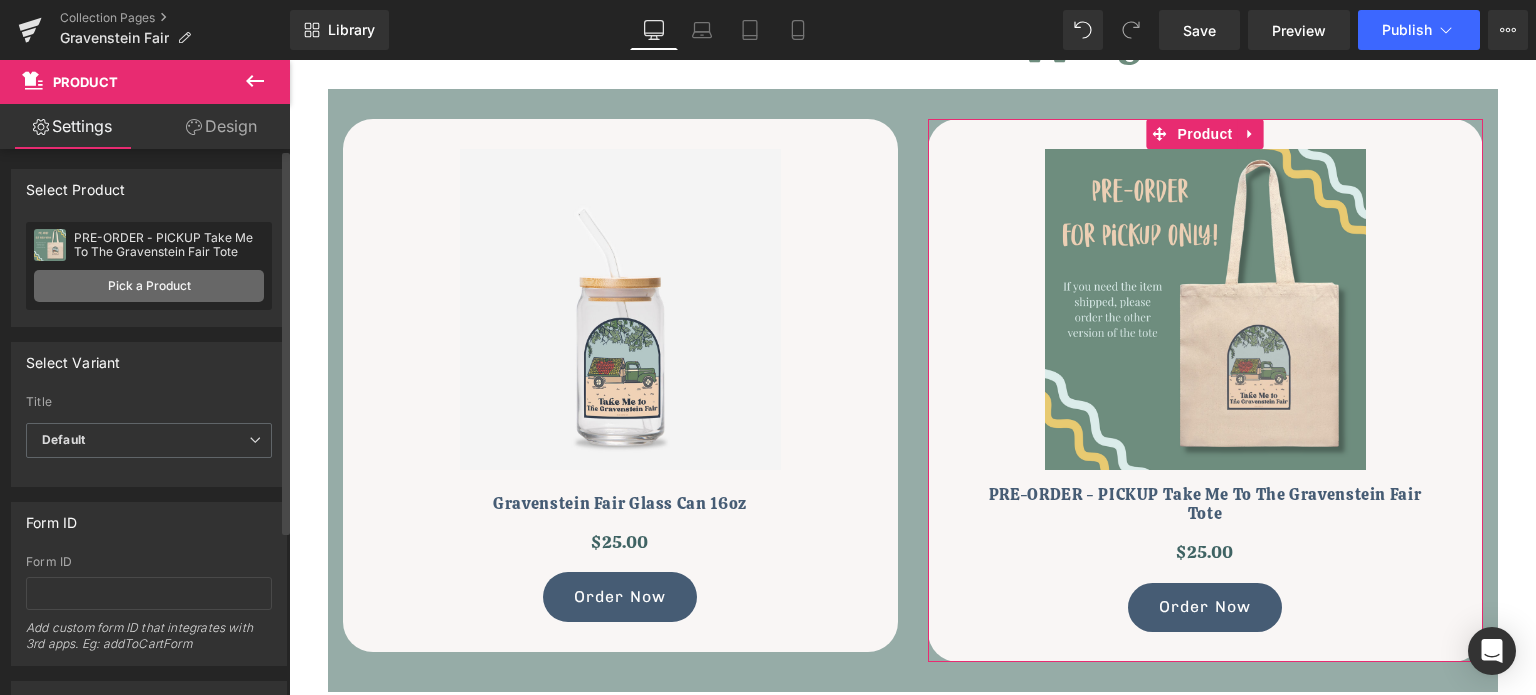click on "Pick a Product" at bounding box center [149, 286] 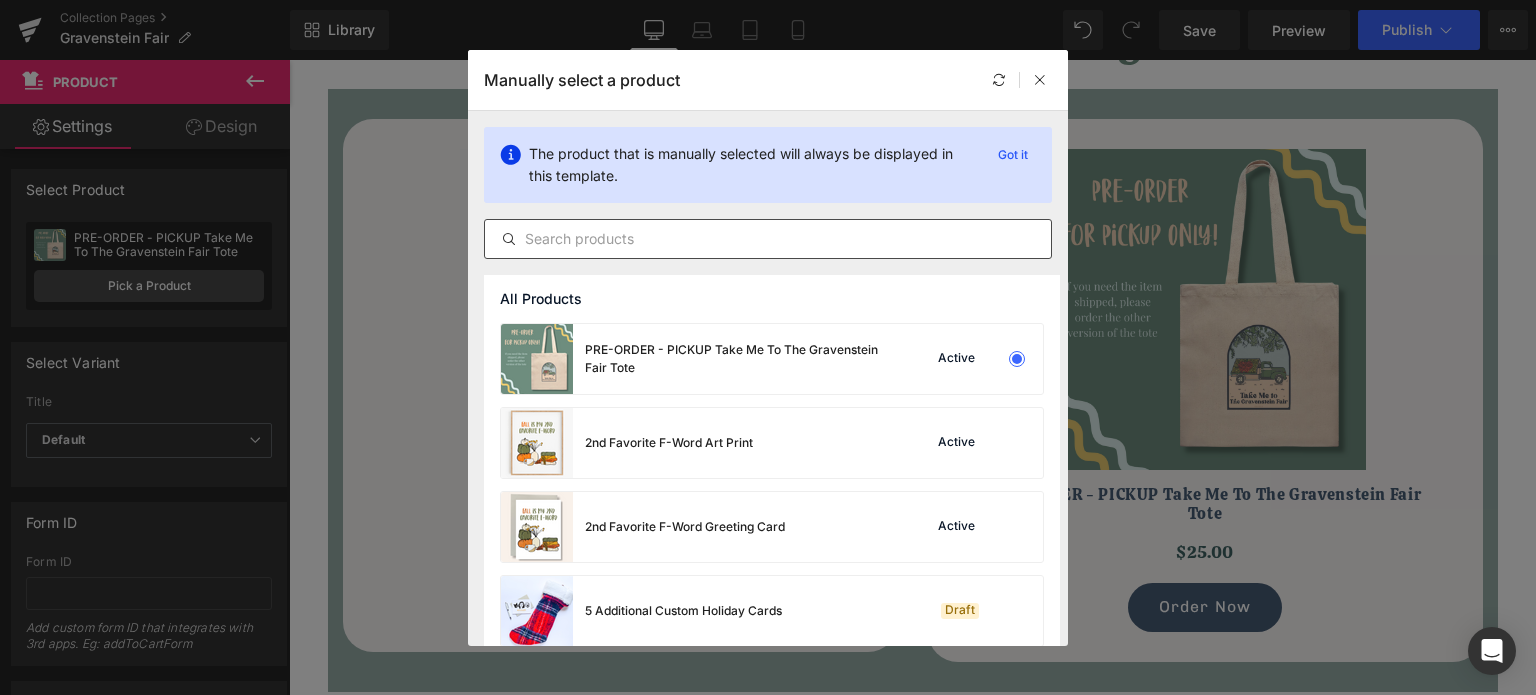 click at bounding box center [768, 239] 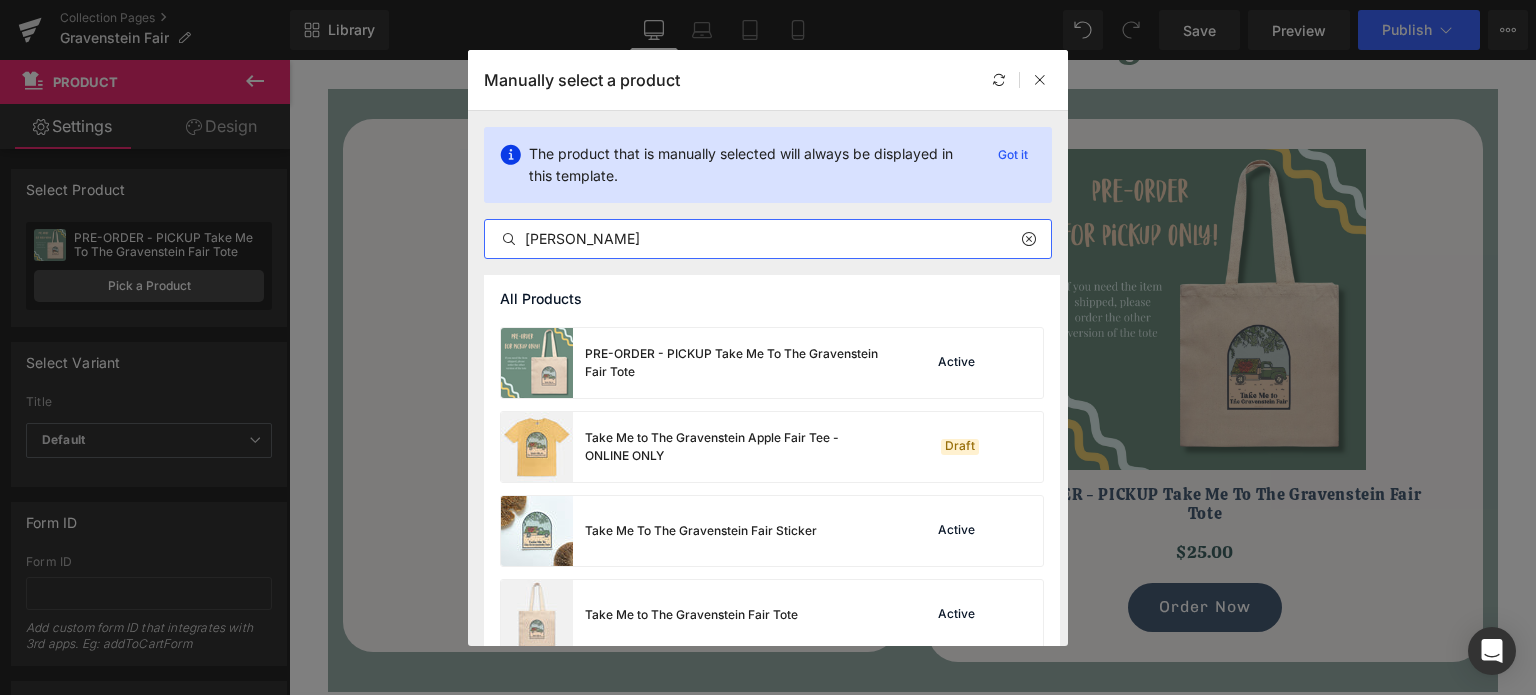scroll, scrollTop: 600, scrollLeft: 0, axis: vertical 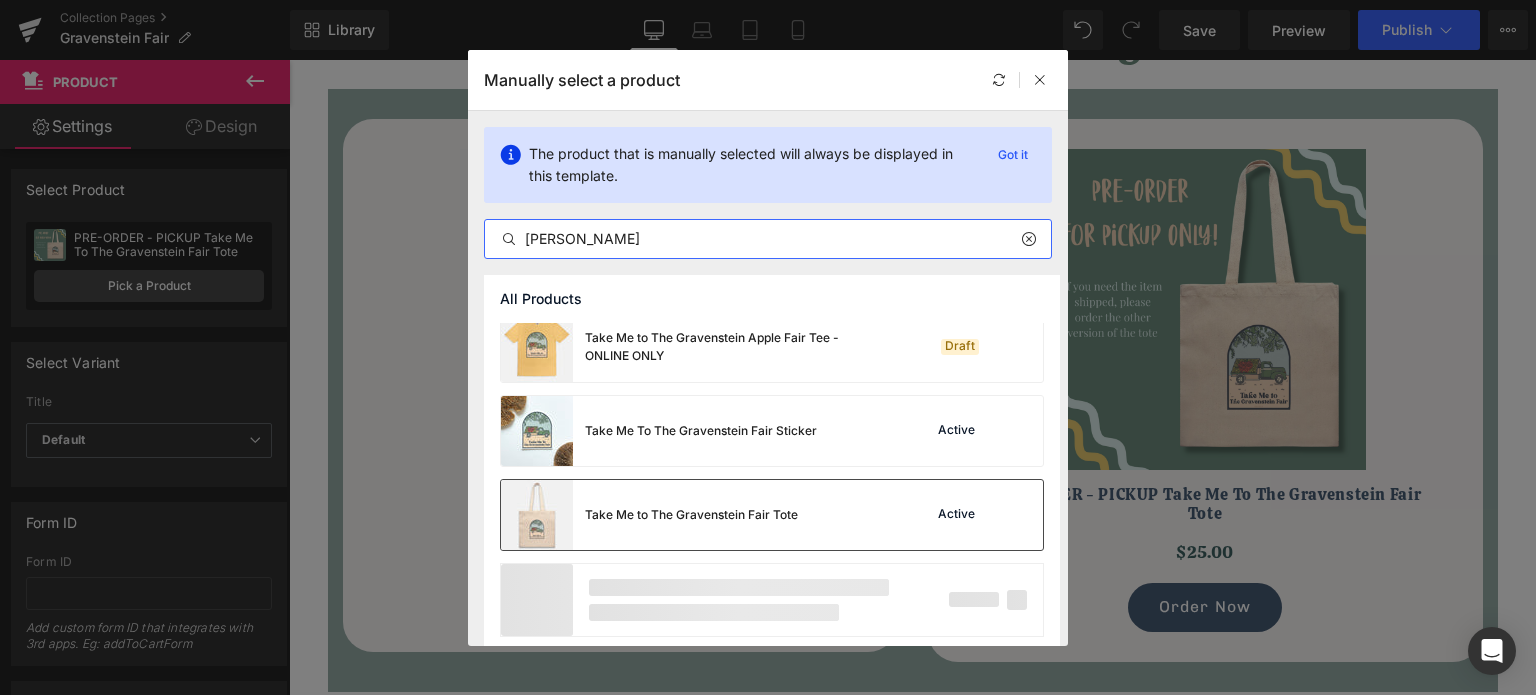 type on "gravens" 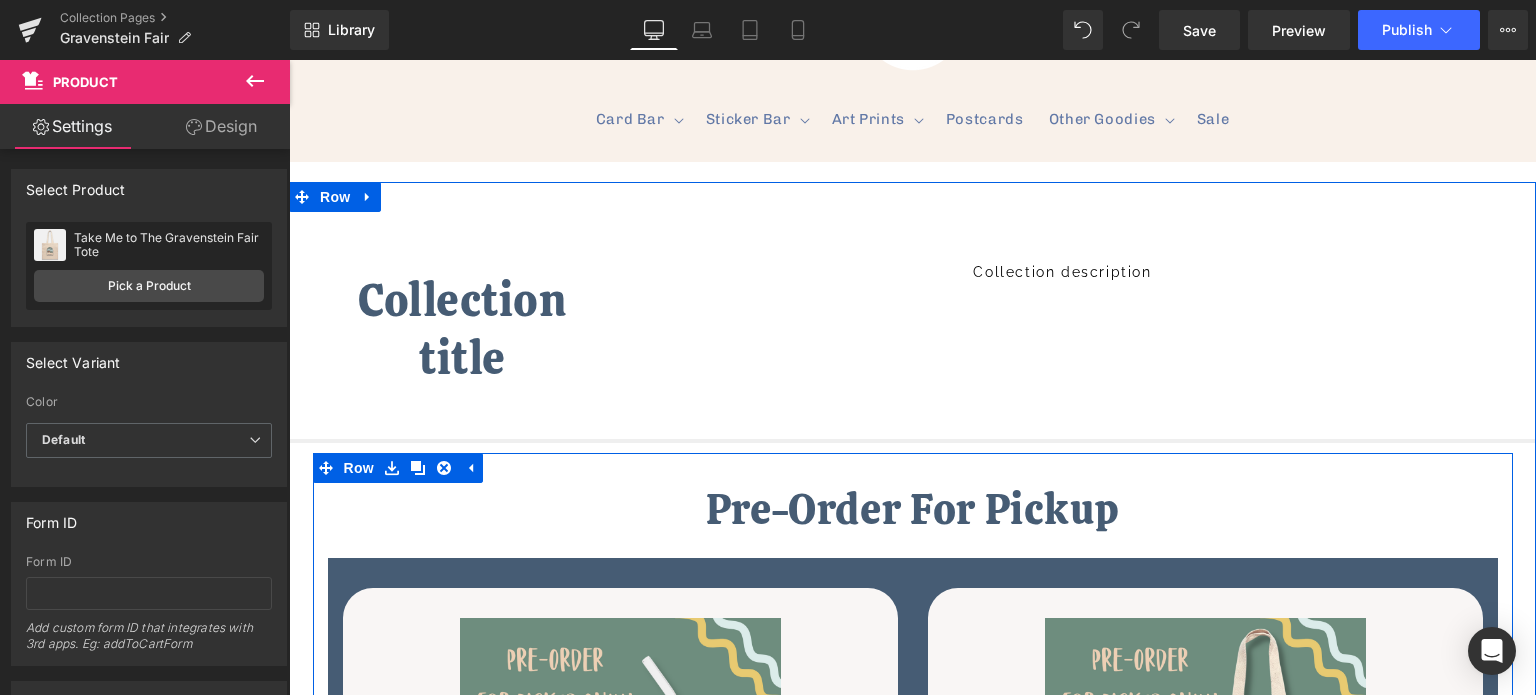 scroll, scrollTop: 0, scrollLeft: 0, axis: both 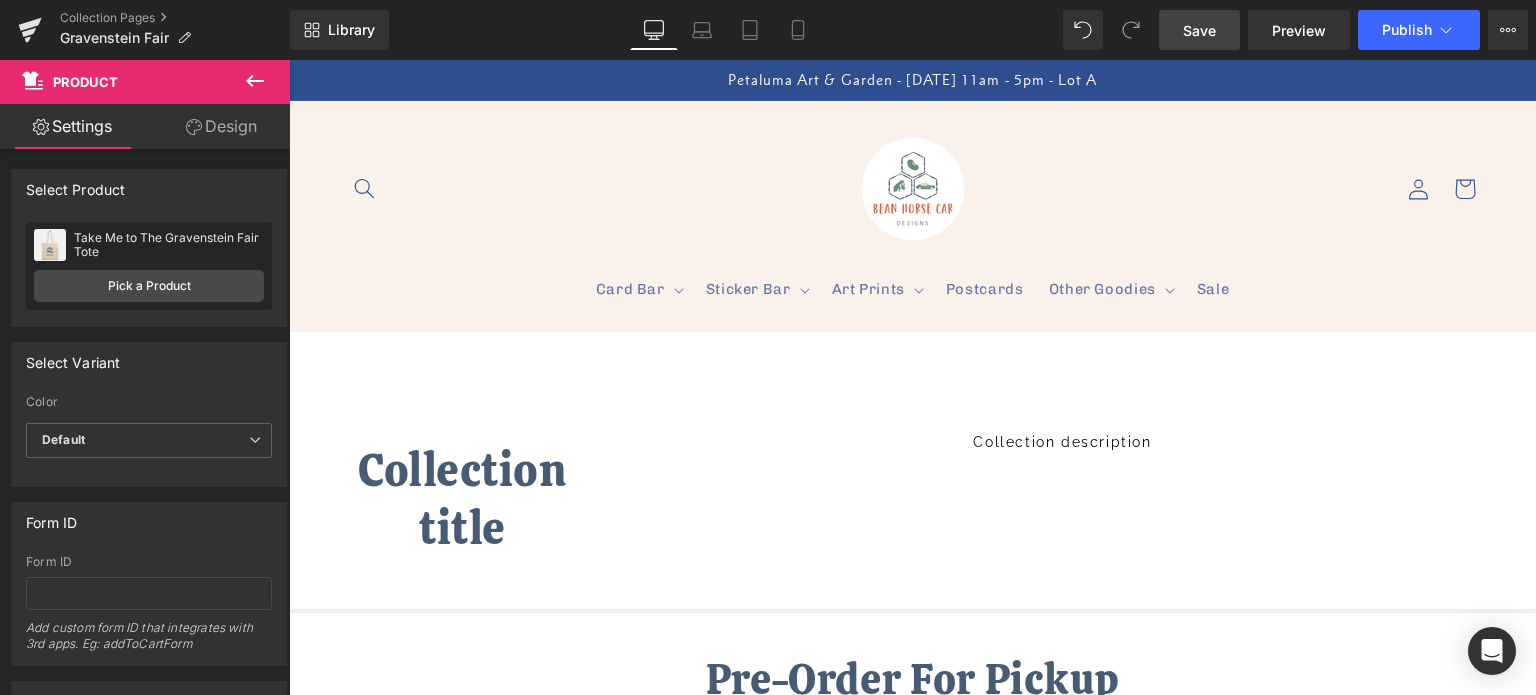 click on "Save" at bounding box center [1199, 30] 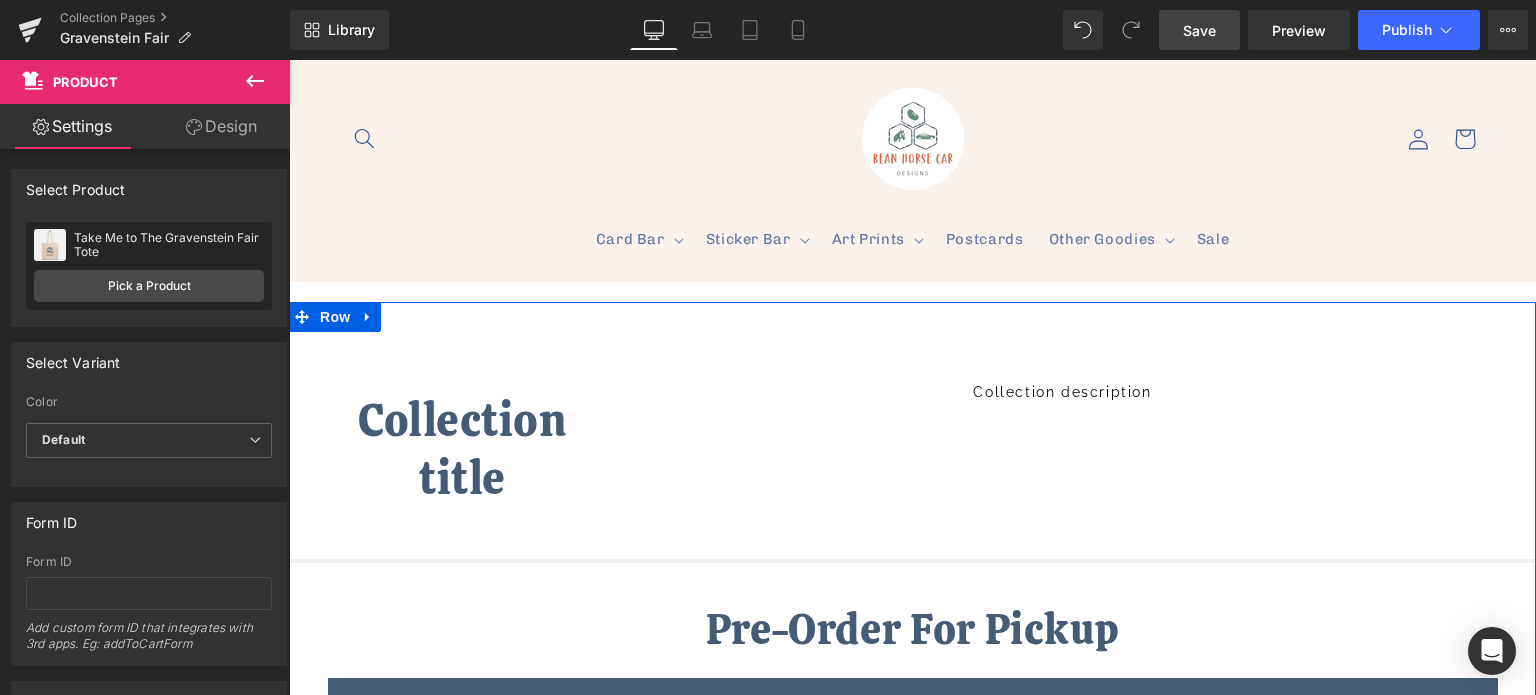 scroll, scrollTop: 0, scrollLeft: 0, axis: both 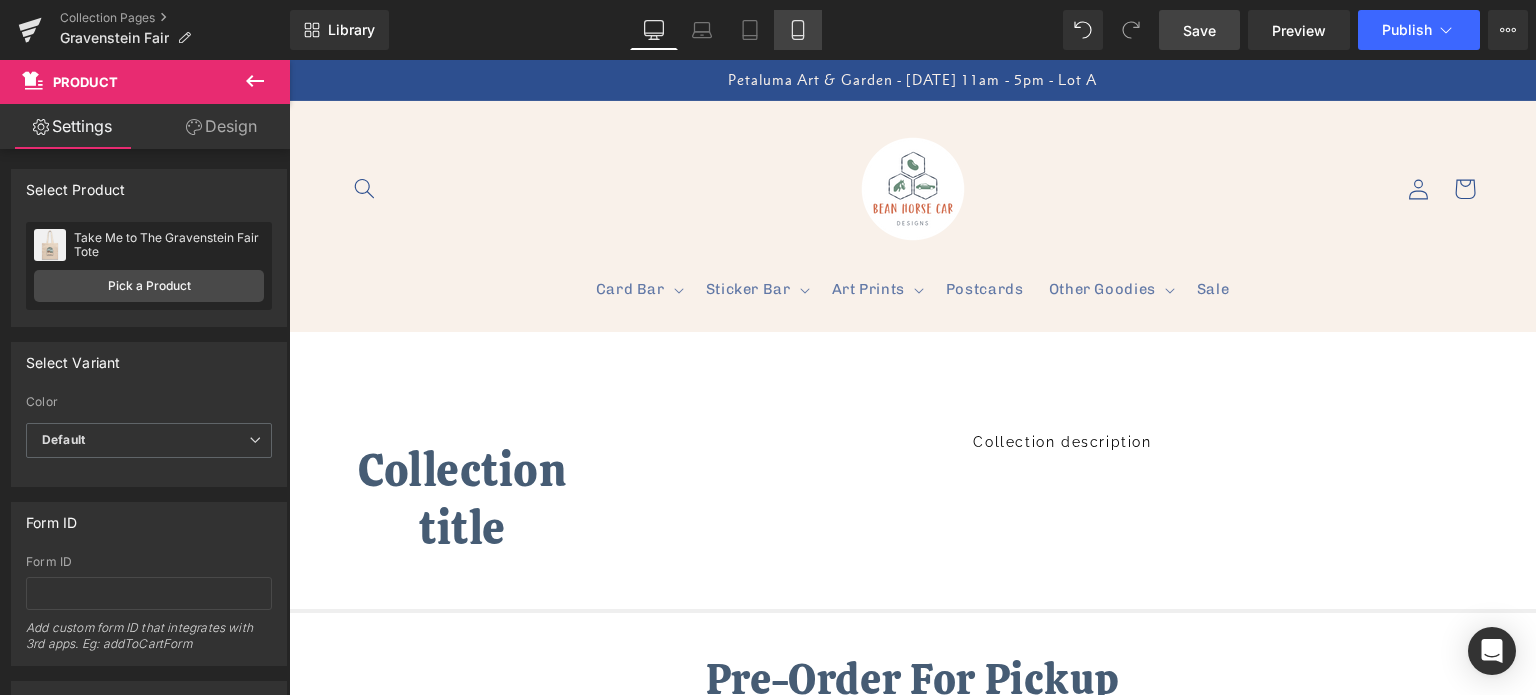 click 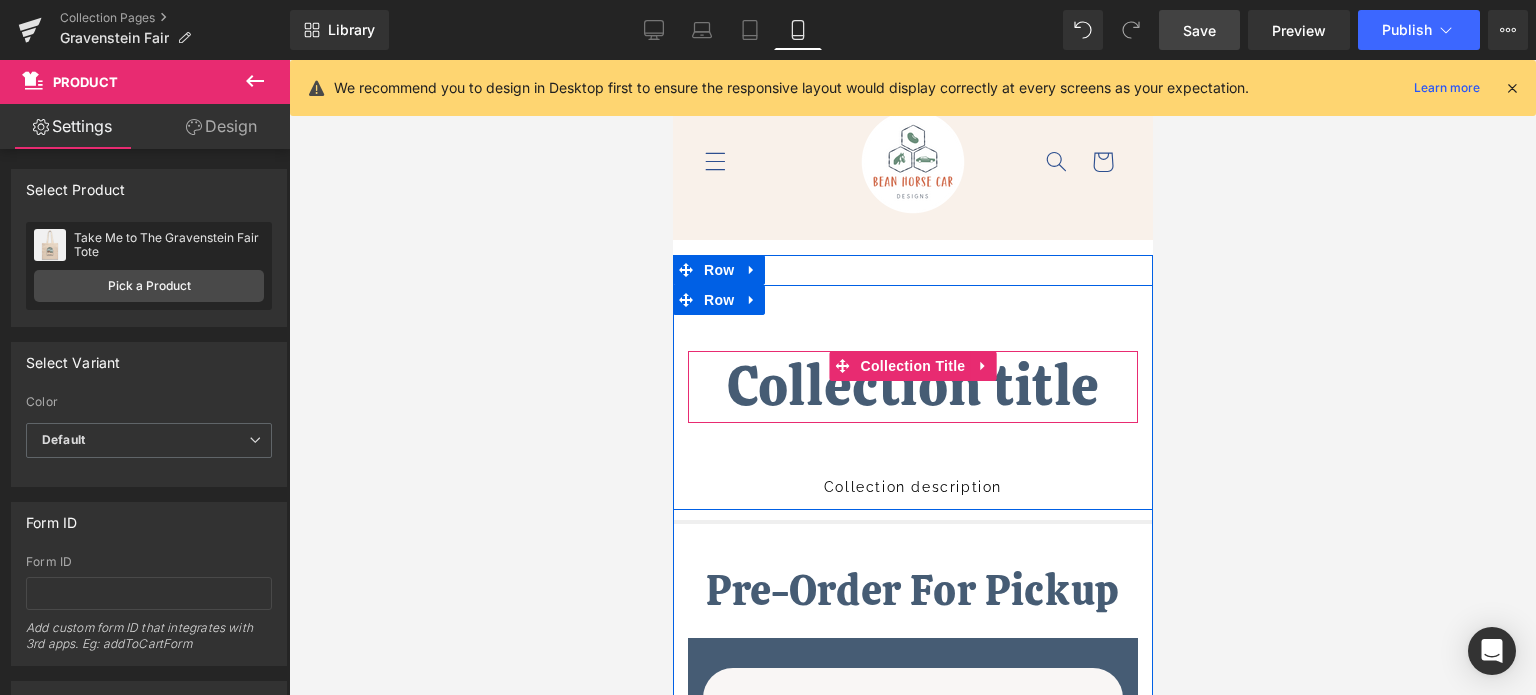 scroll, scrollTop: 0, scrollLeft: 0, axis: both 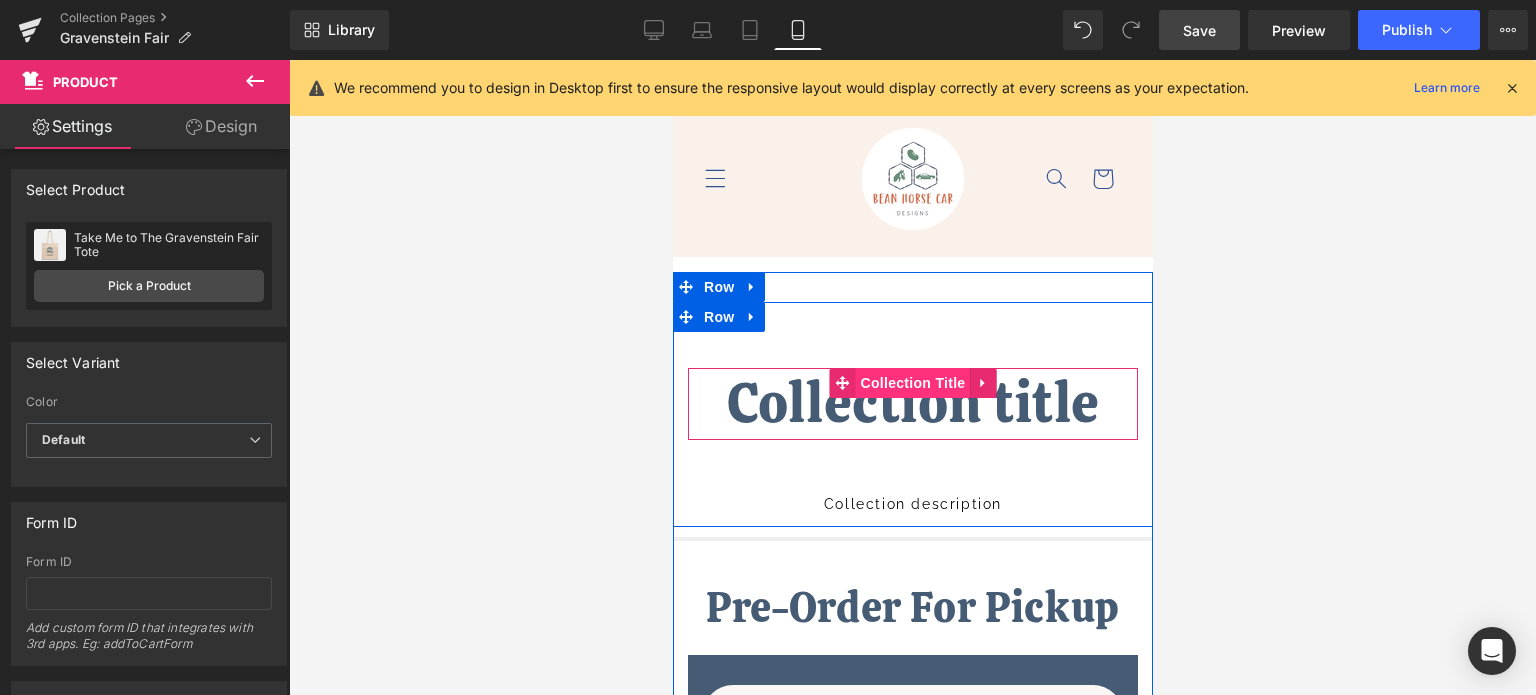 click on "Collection Title" at bounding box center (912, 383) 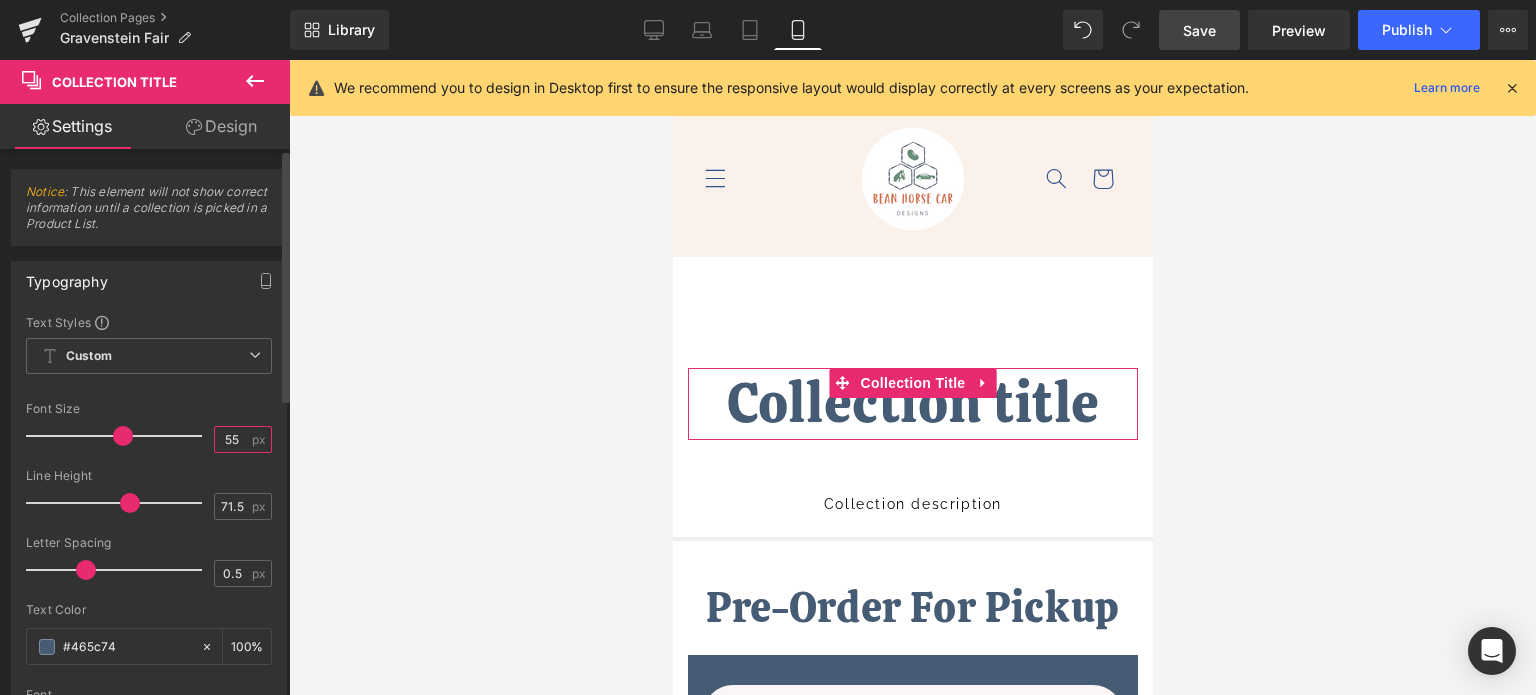 click on "55" at bounding box center [232, 439] 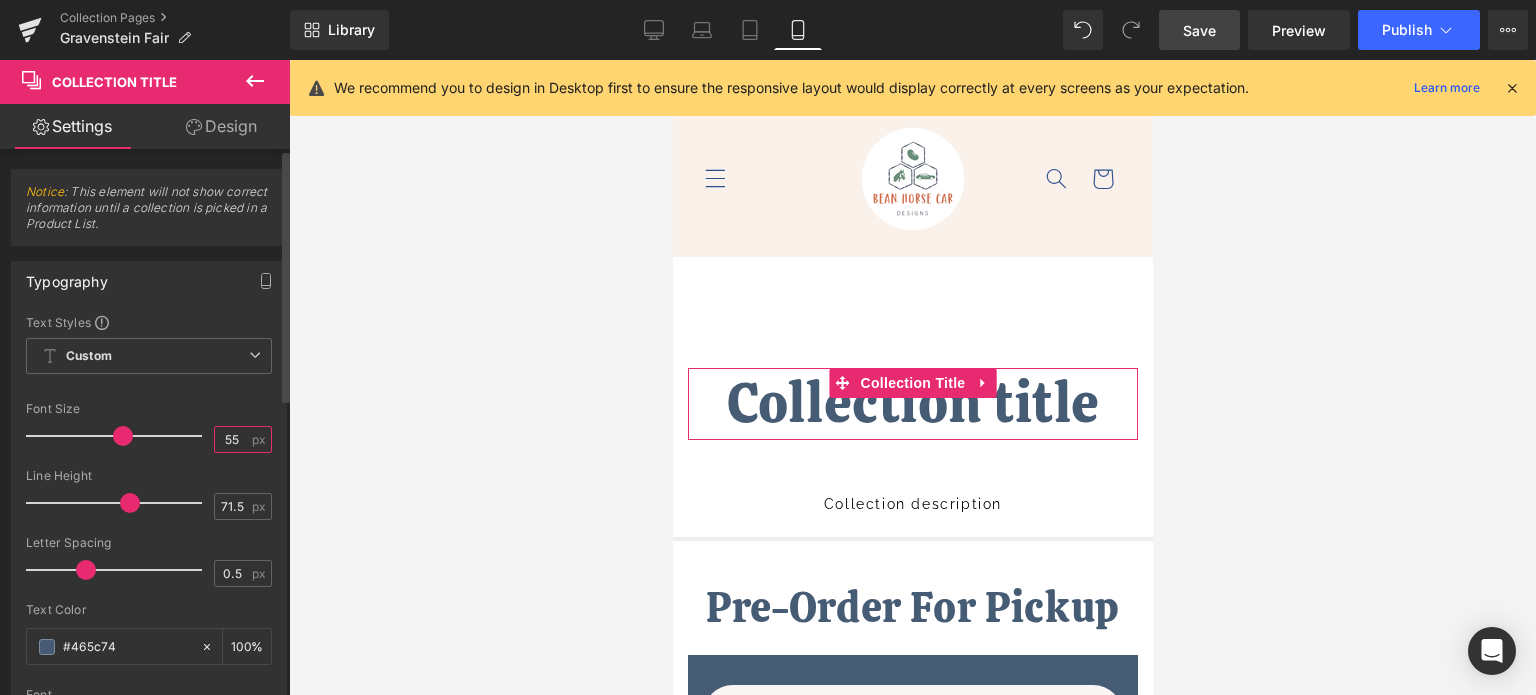 drag, startPoint x: 219, startPoint y: 437, endPoint x: 243, endPoint y: 433, distance: 24.33105 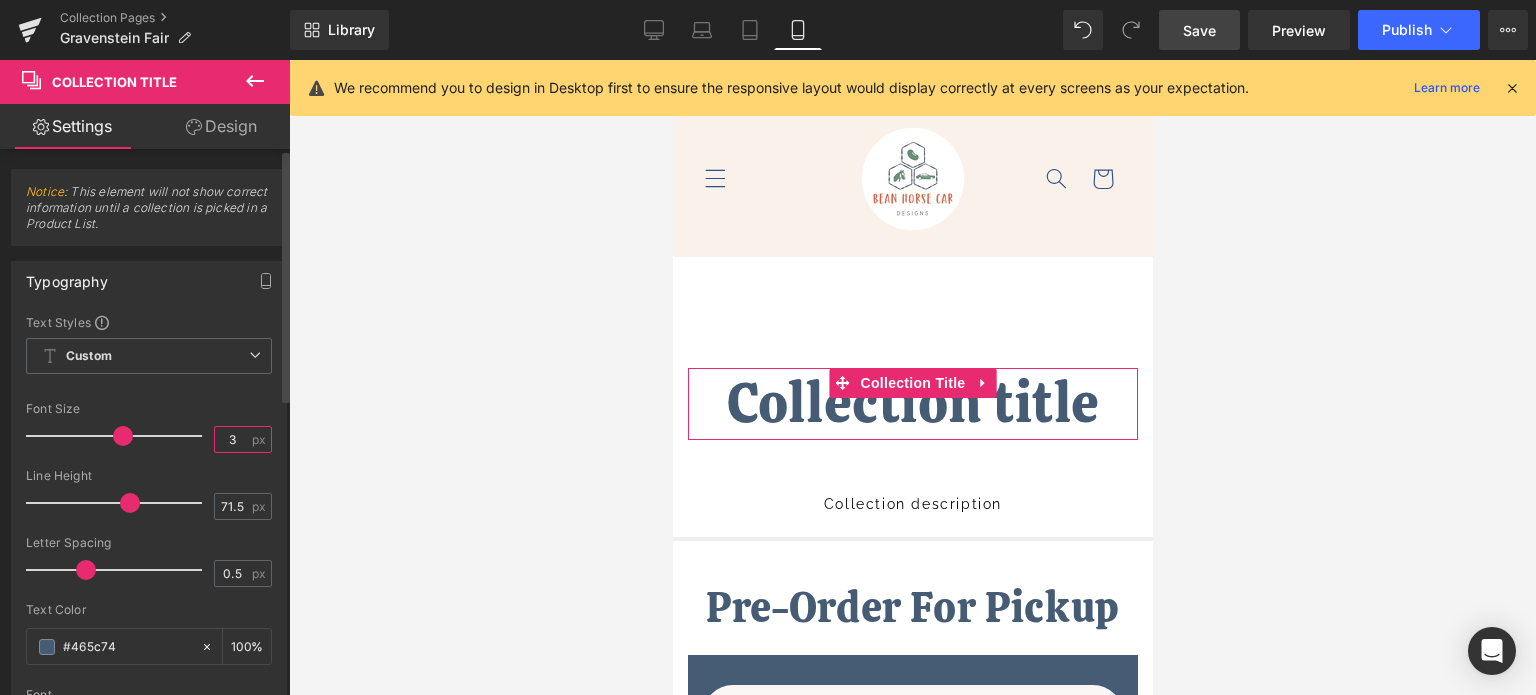 type on "35" 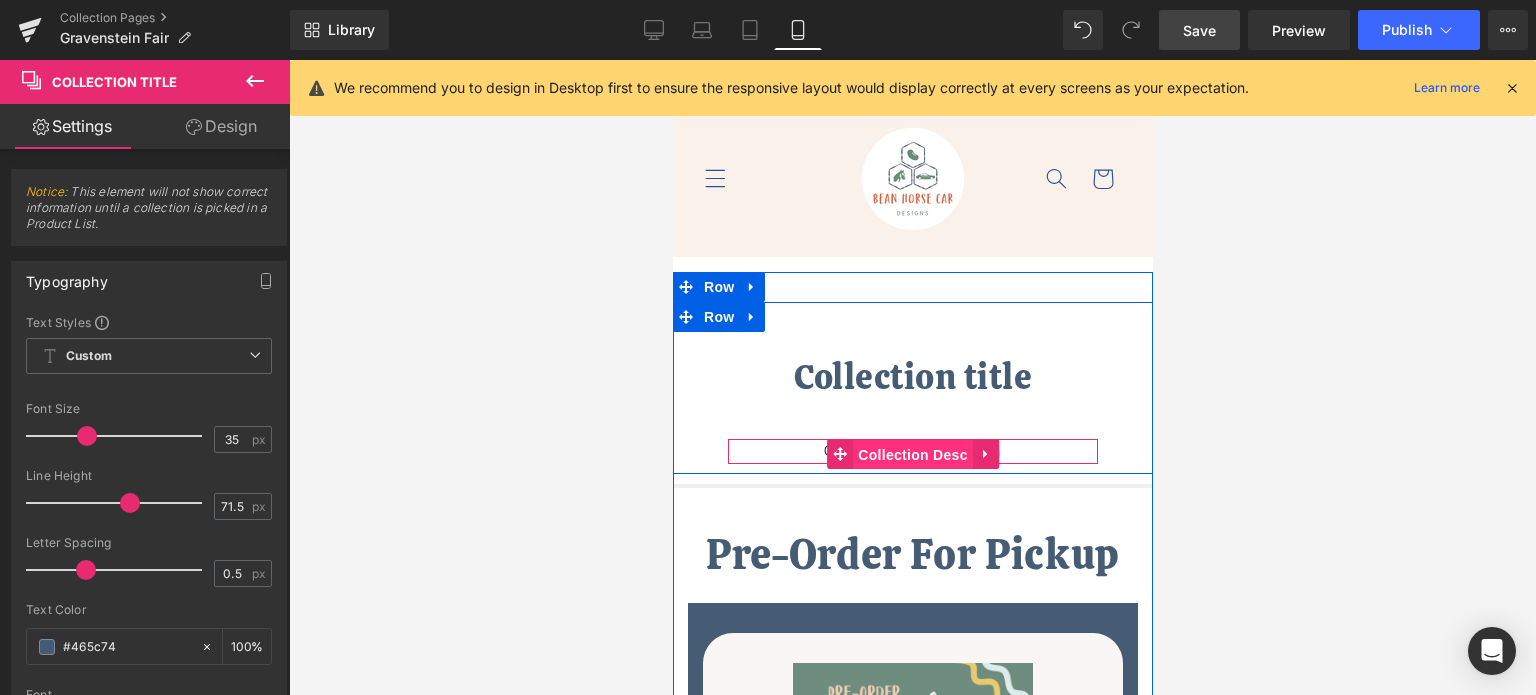 click on "Collection Desc" at bounding box center (912, 455) 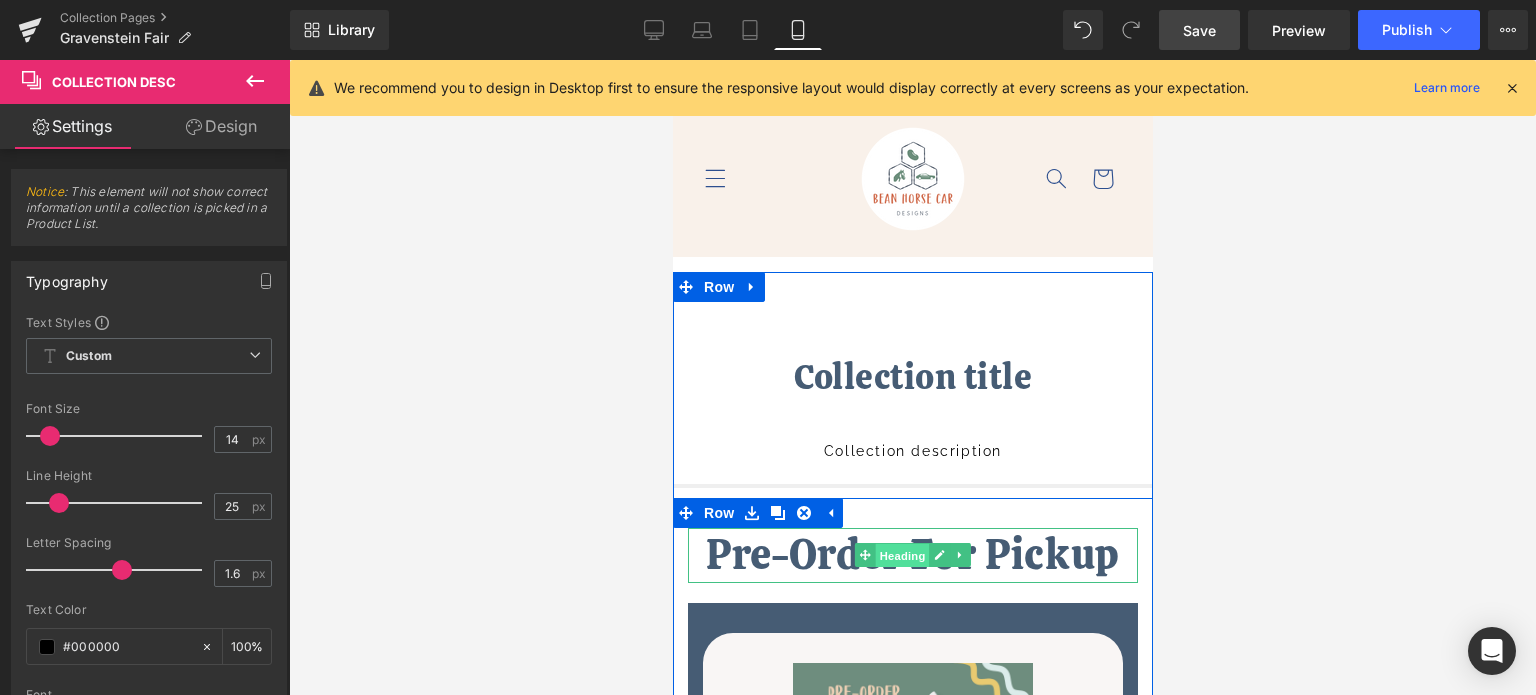 click on "Heading" at bounding box center [902, 556] 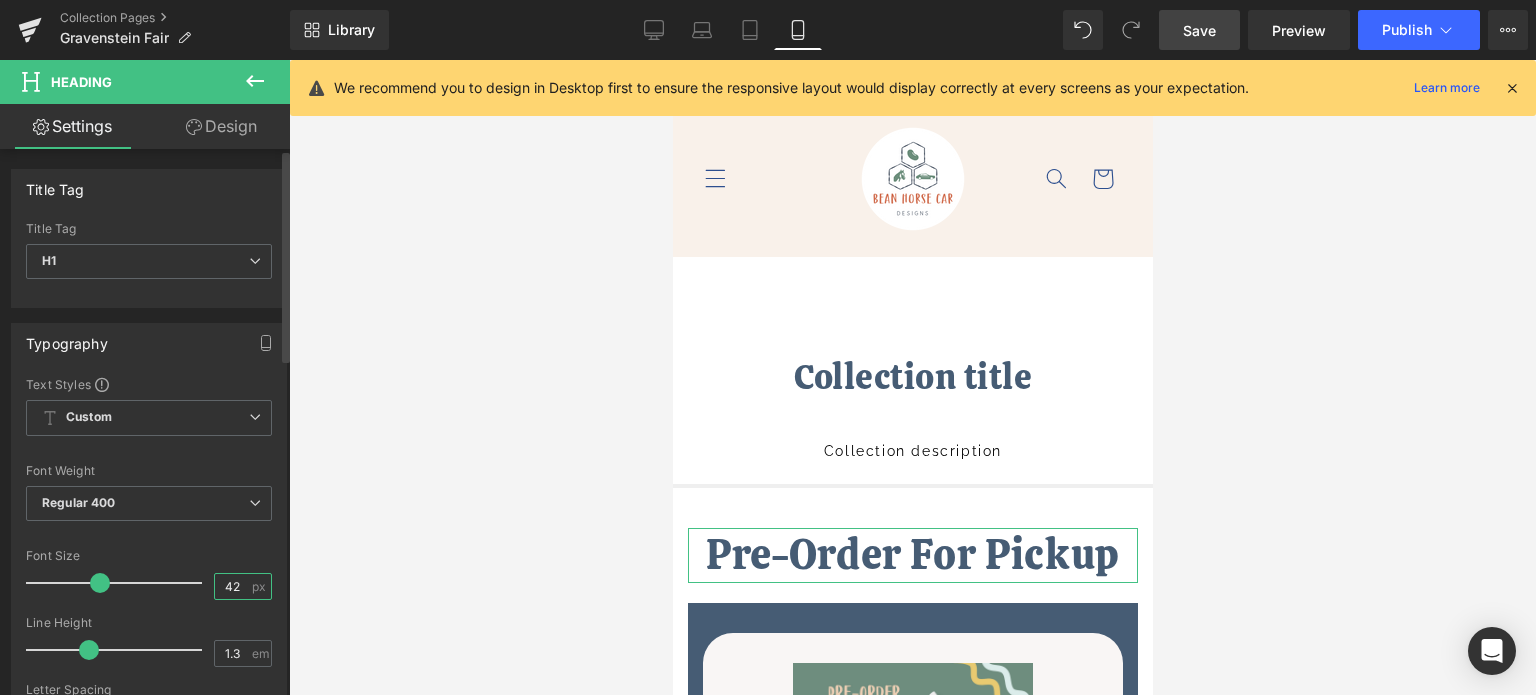 drag, startPoint x: 232, startPoint y: 584, endPoint x: 204, endPoint y: 583, distance: 28.01785 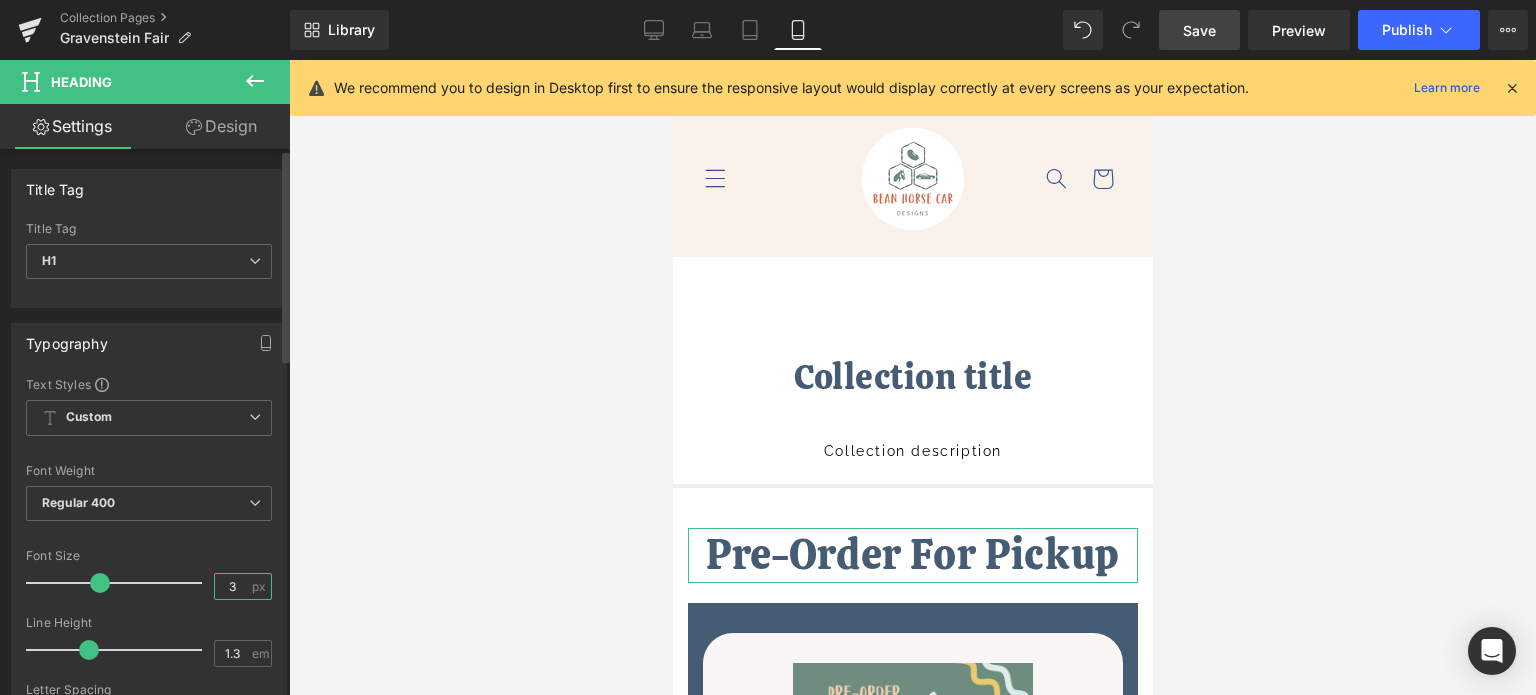 type on "30" 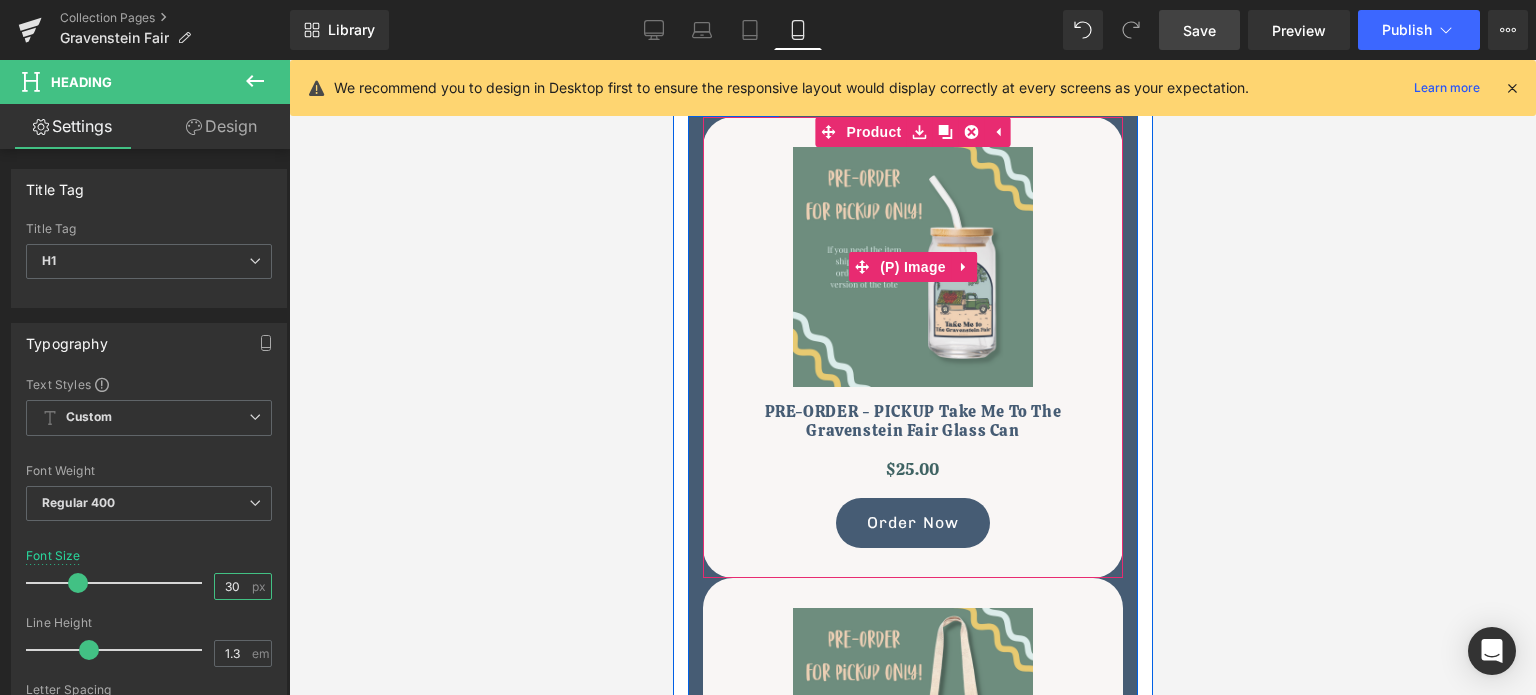 scroll, scrollTop: 300, scrollLeft: 0, axis: vertical 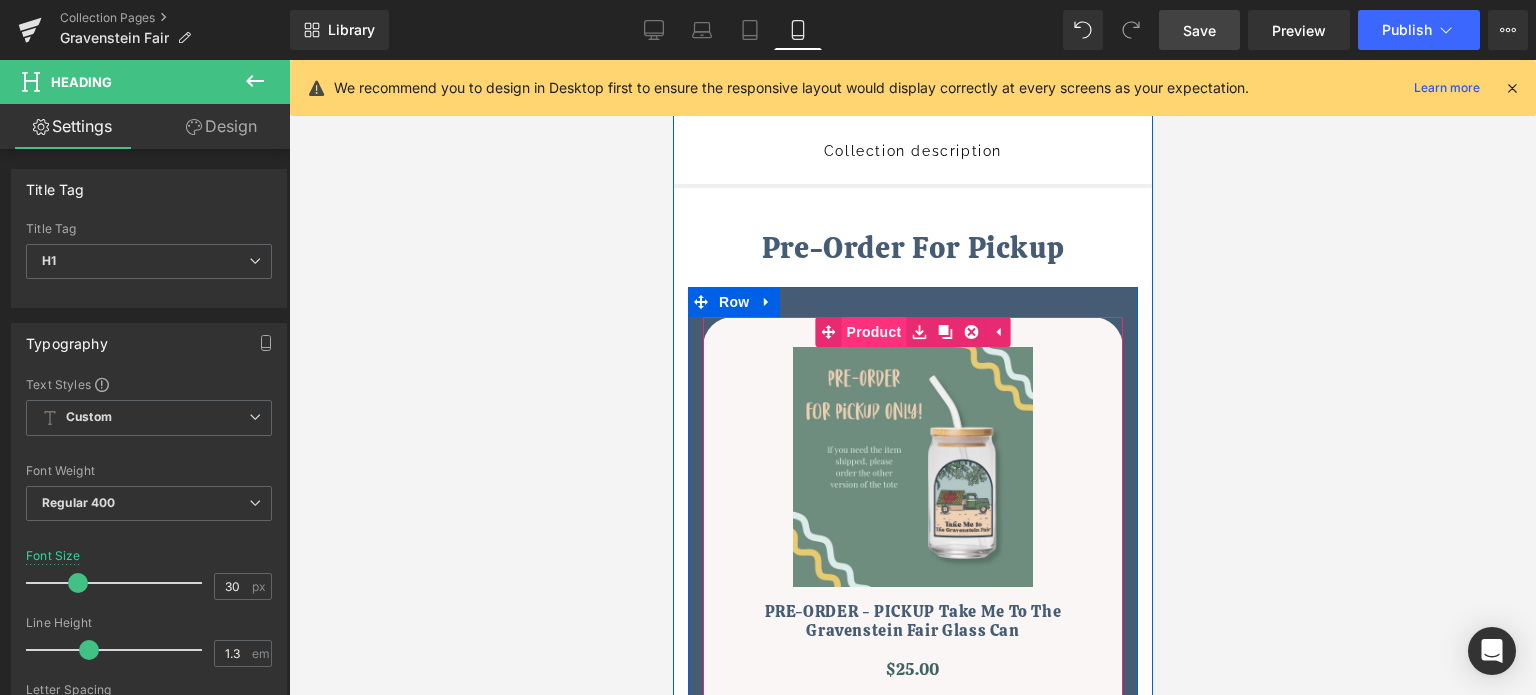 click on "Product" at bounding box center [873, 332] 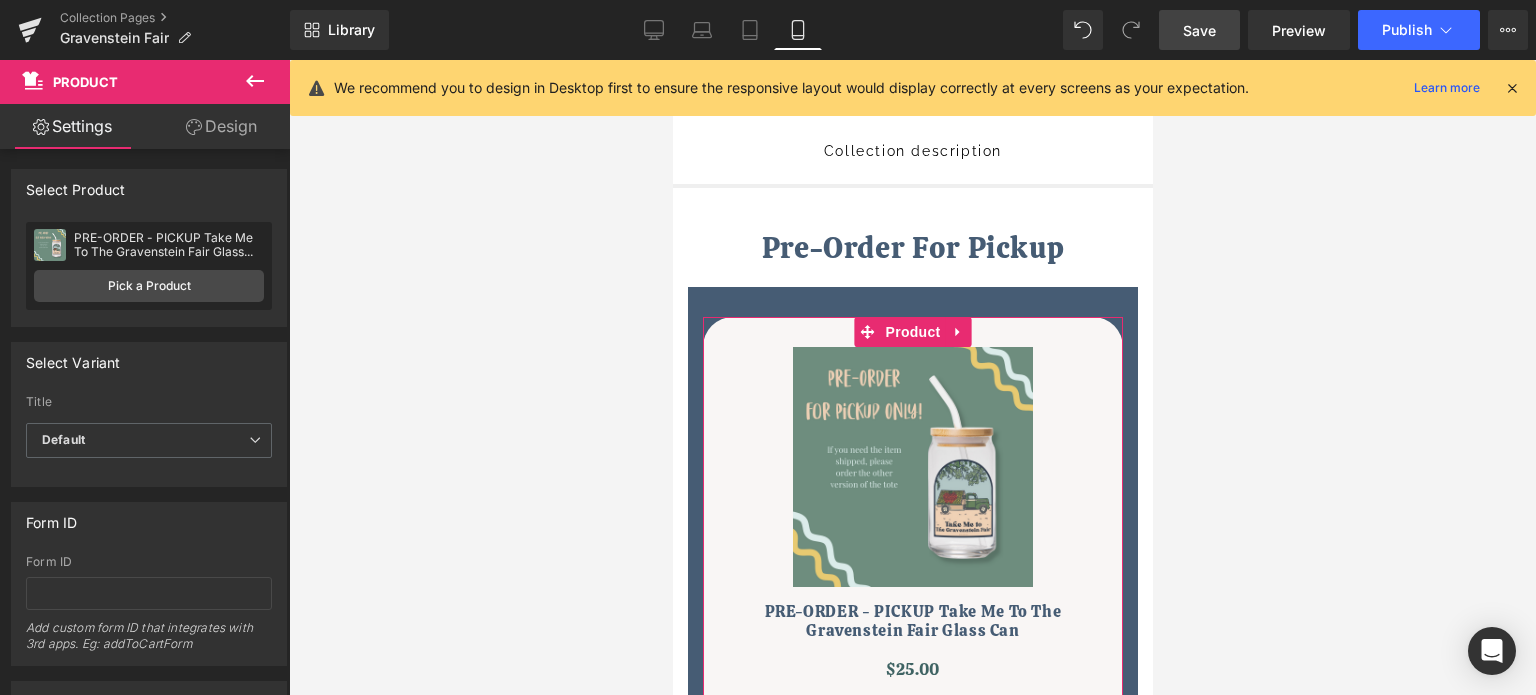 click on "Design" at bounding box center [221, 126] 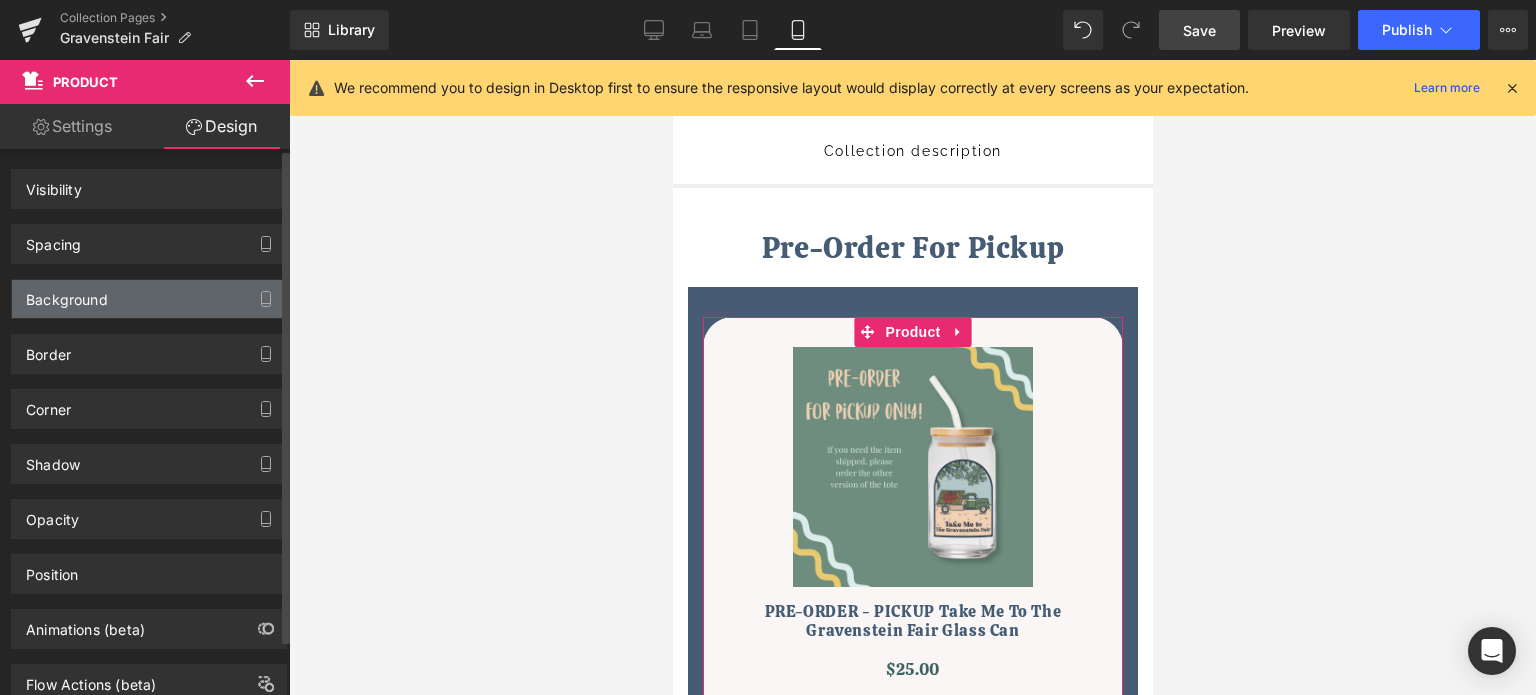 click on "Background" at bounding box center (67, 294) 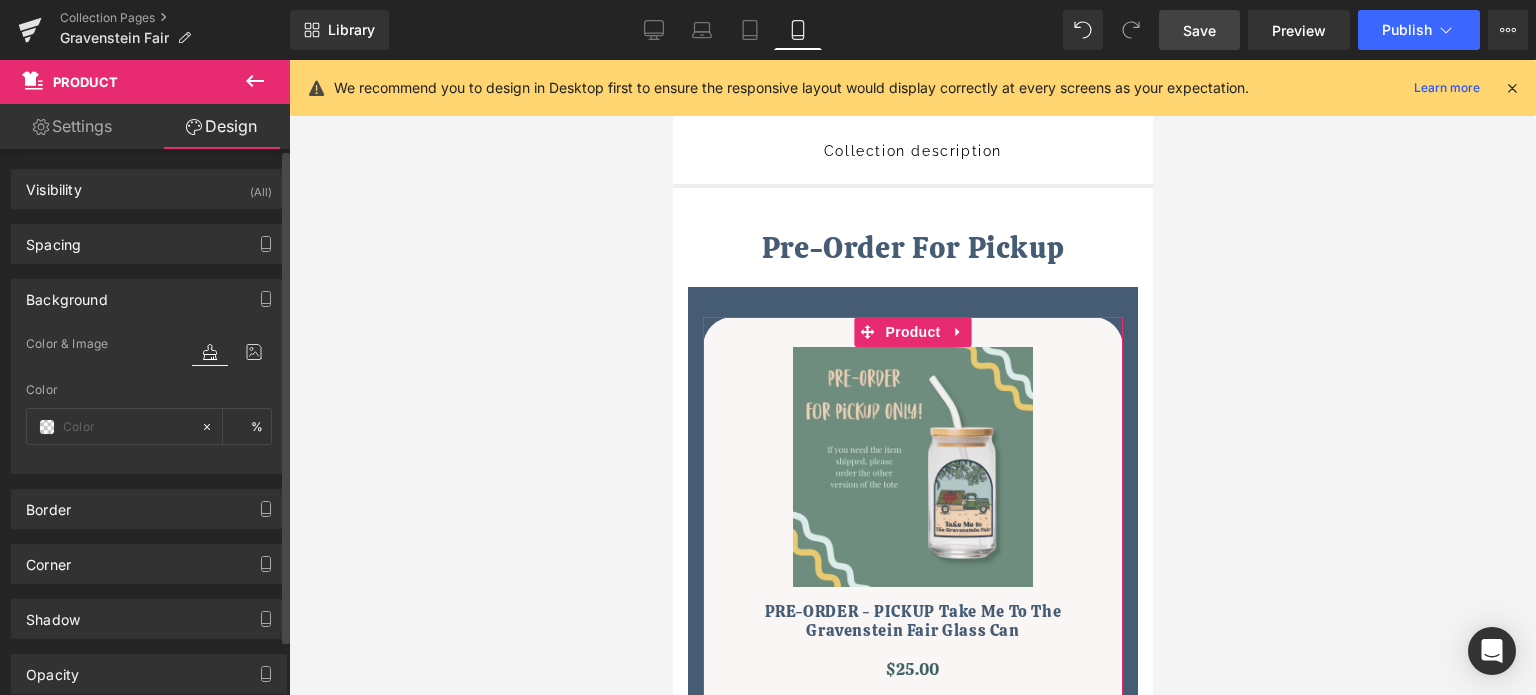 type on "0" 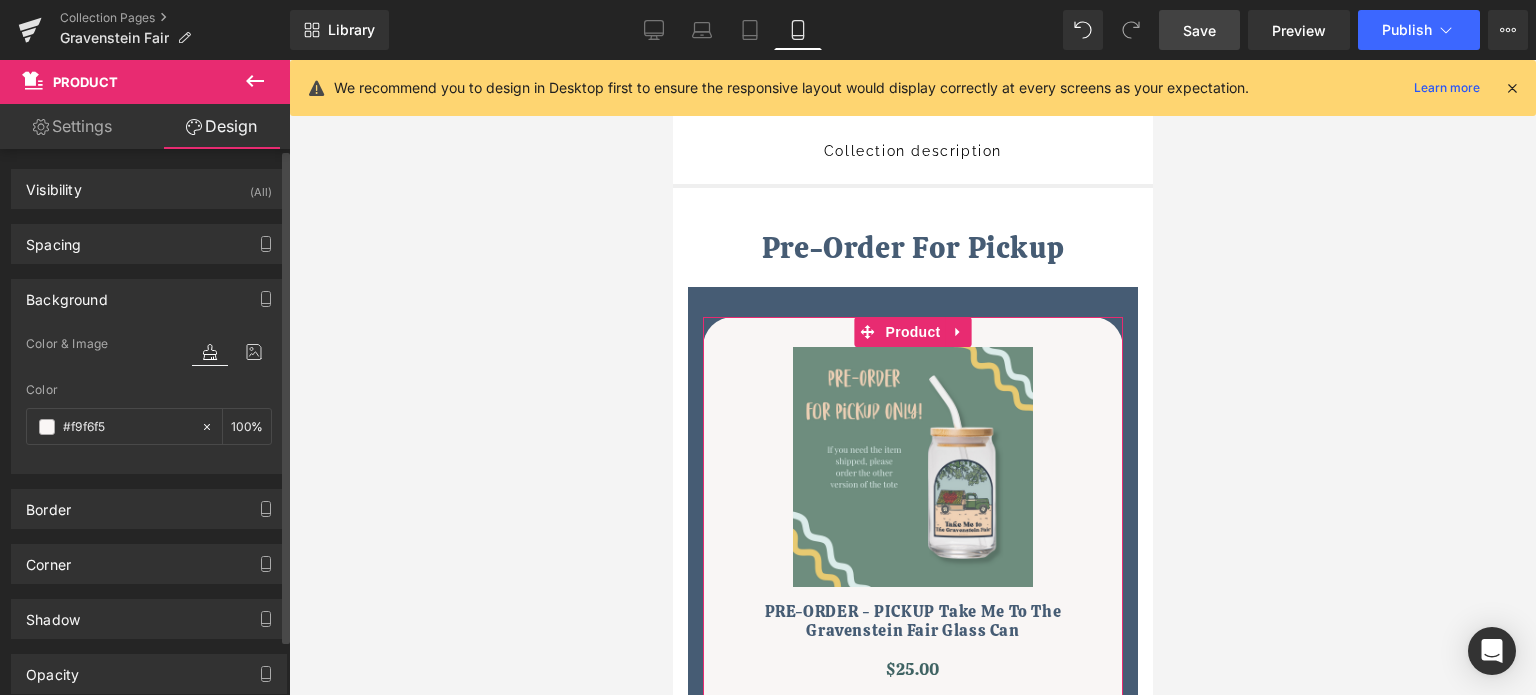 click on "Background
Color & Image color
rgba(249, 246, 245, 1) Color #f9f6f5 100 %
Image  Replace Image  Upload image or  Browse gallery Image Src Image Quality Lighter Lightest
Lighter
Lighter Lightest Only support for UCare CDN
More settings" at bounding box center (149, 369) 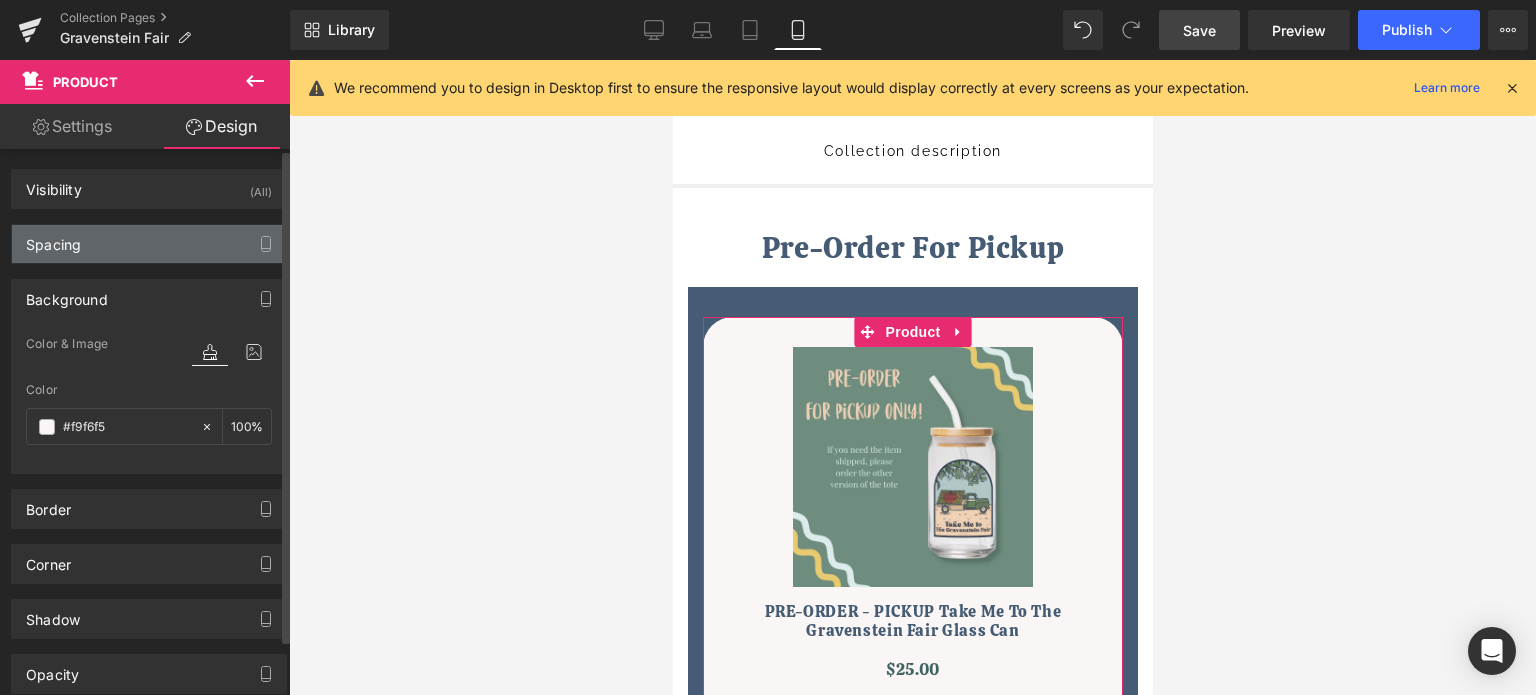 click on "Spacing" at bounding box center (149, 244) 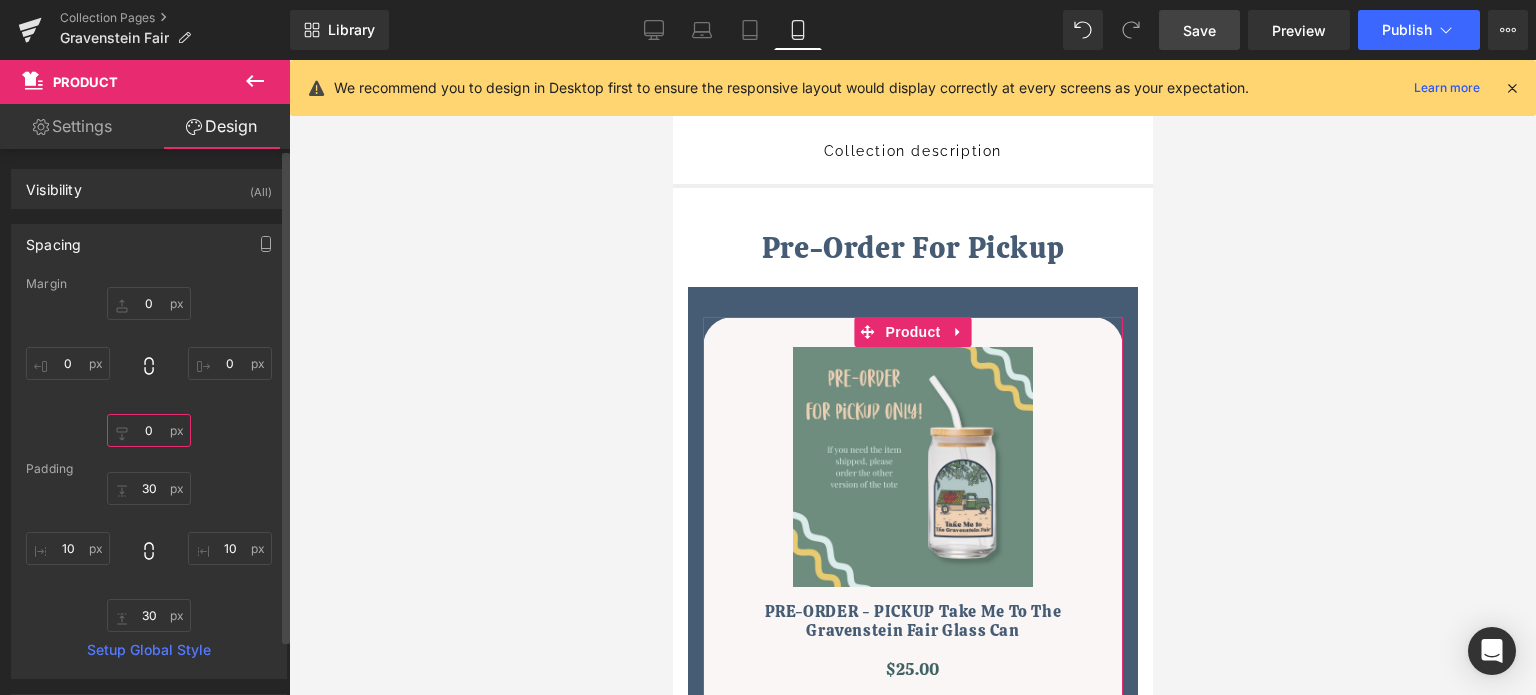 click on "0" at bounding box center (149, 430) 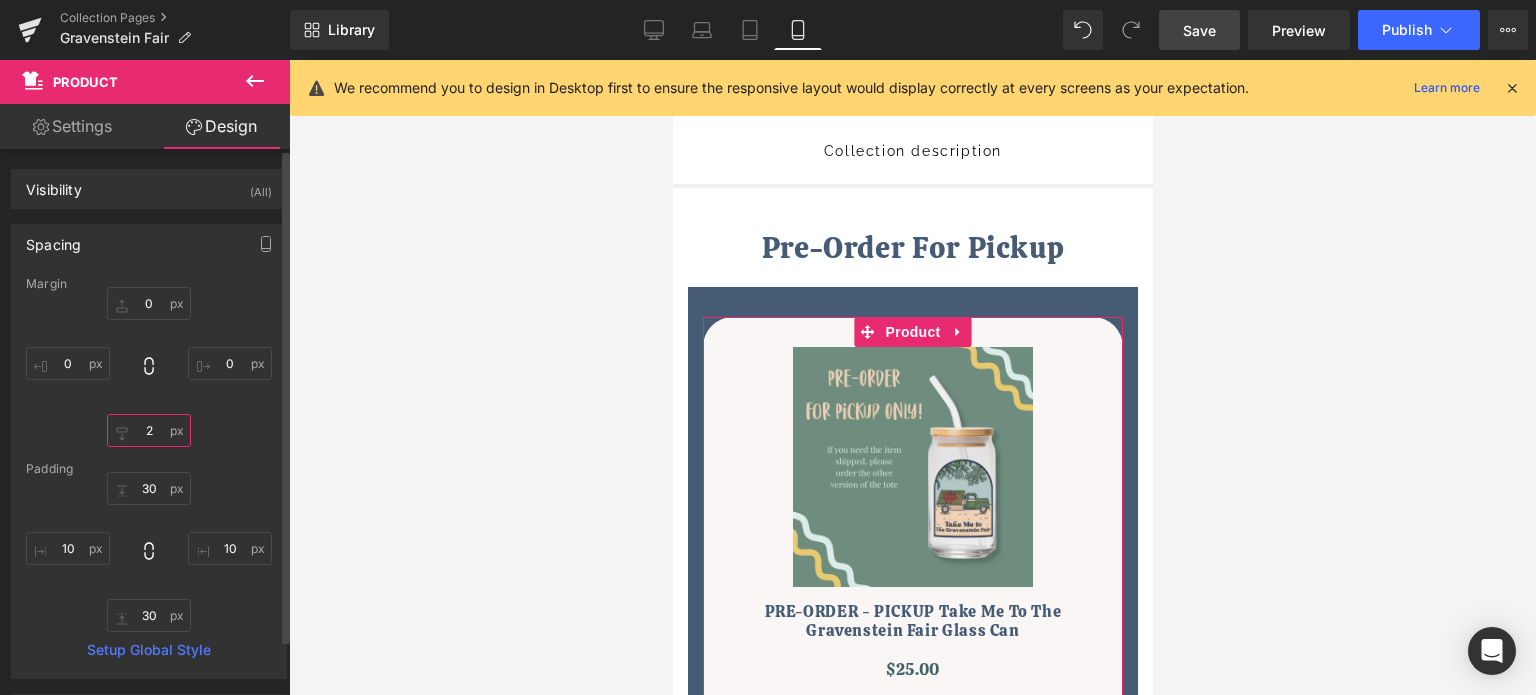type on "20" 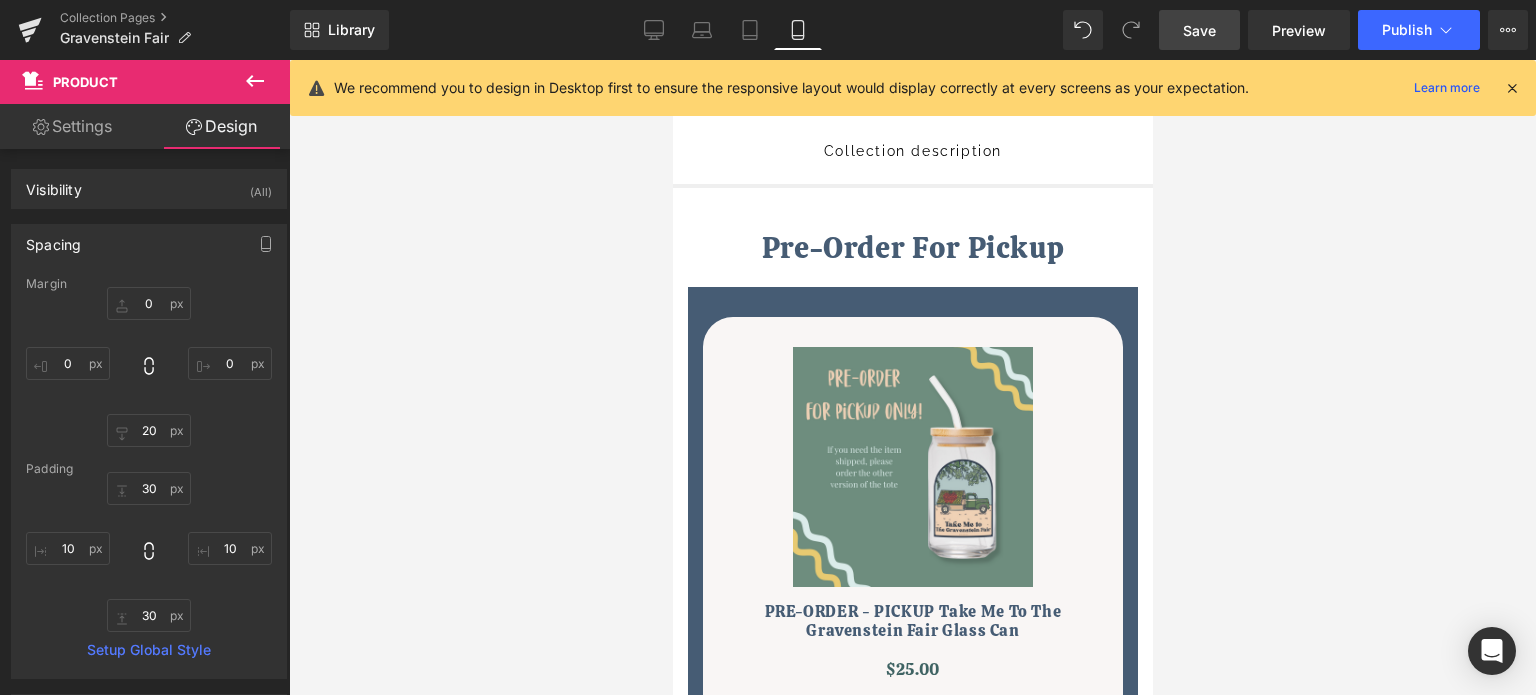 click at bounding box center (912, 377) 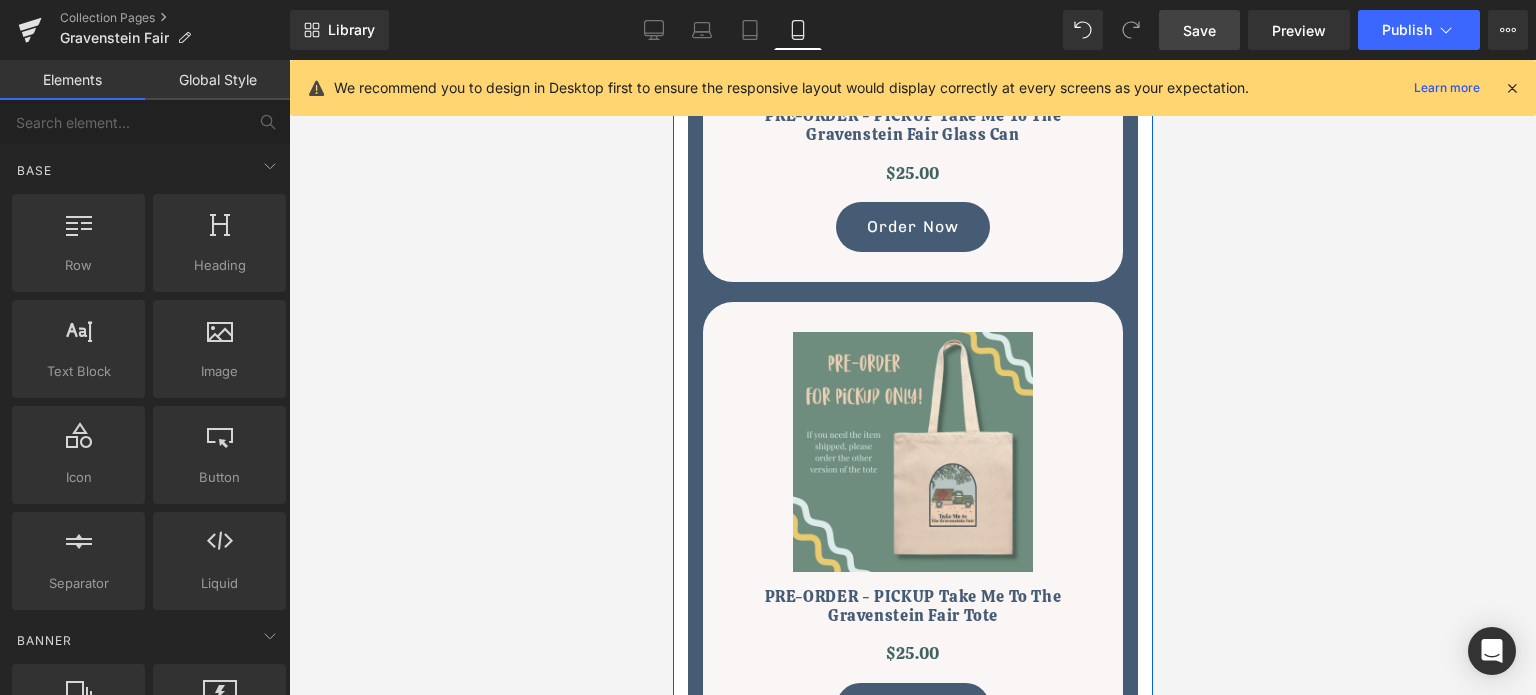 scroll, scrollTop: 700, scrollLeft: 0, axis: vertical 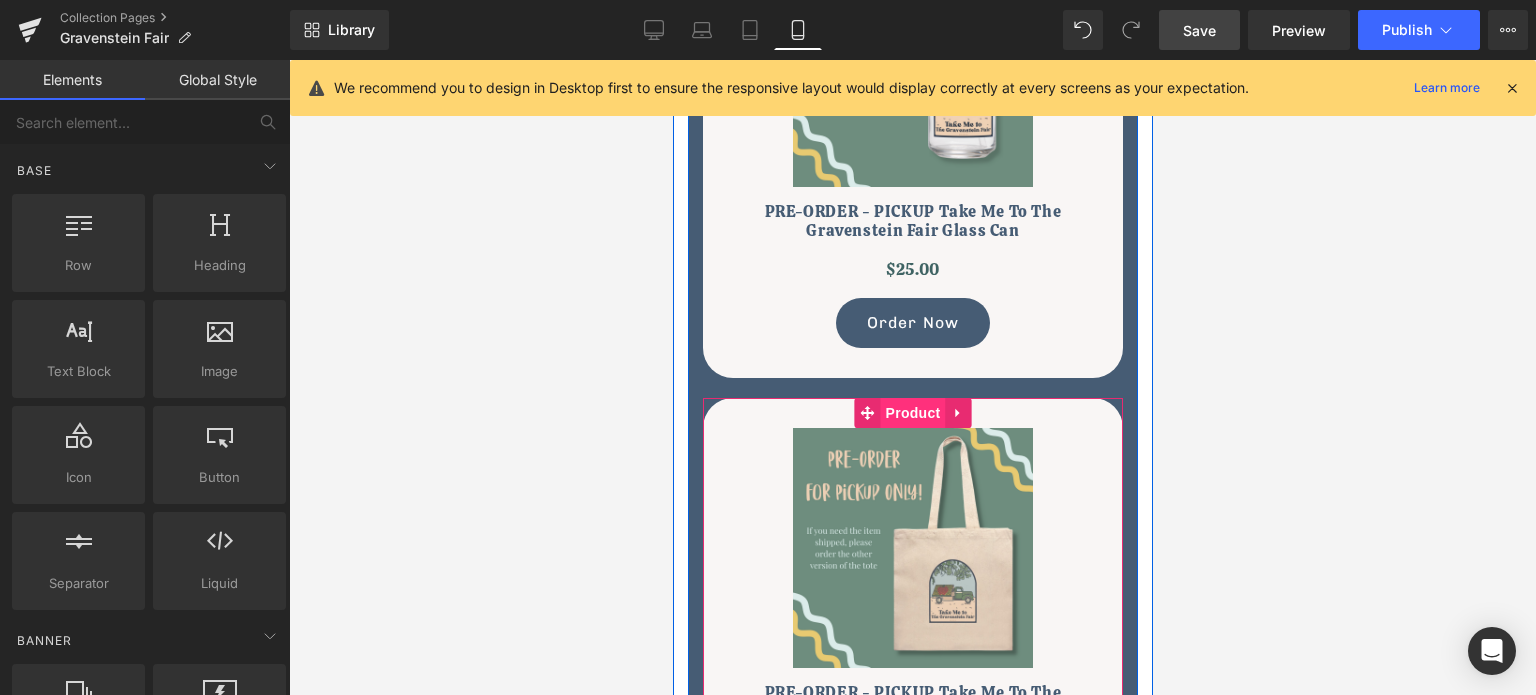 click on "Product" at bounding box center [912, 413] 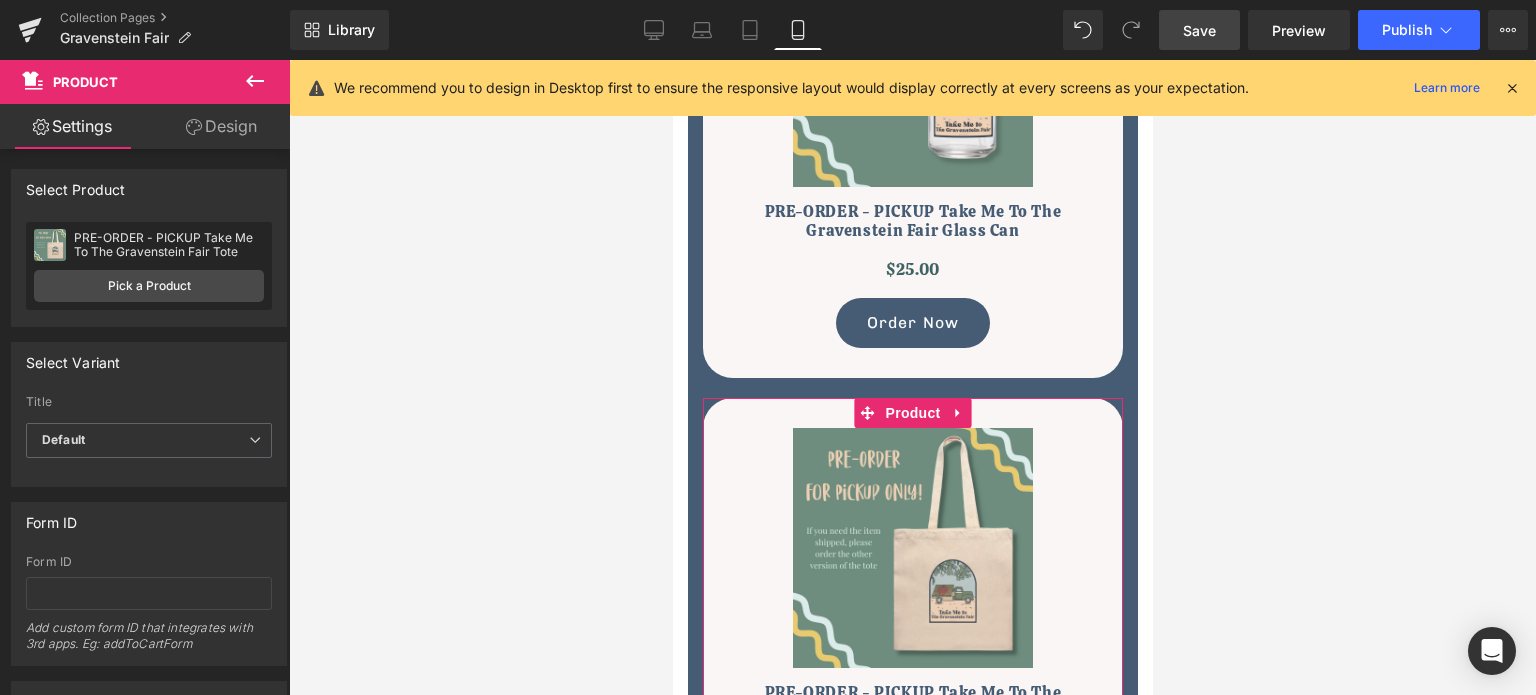 click on "Design" at bounding box center (221, 126) 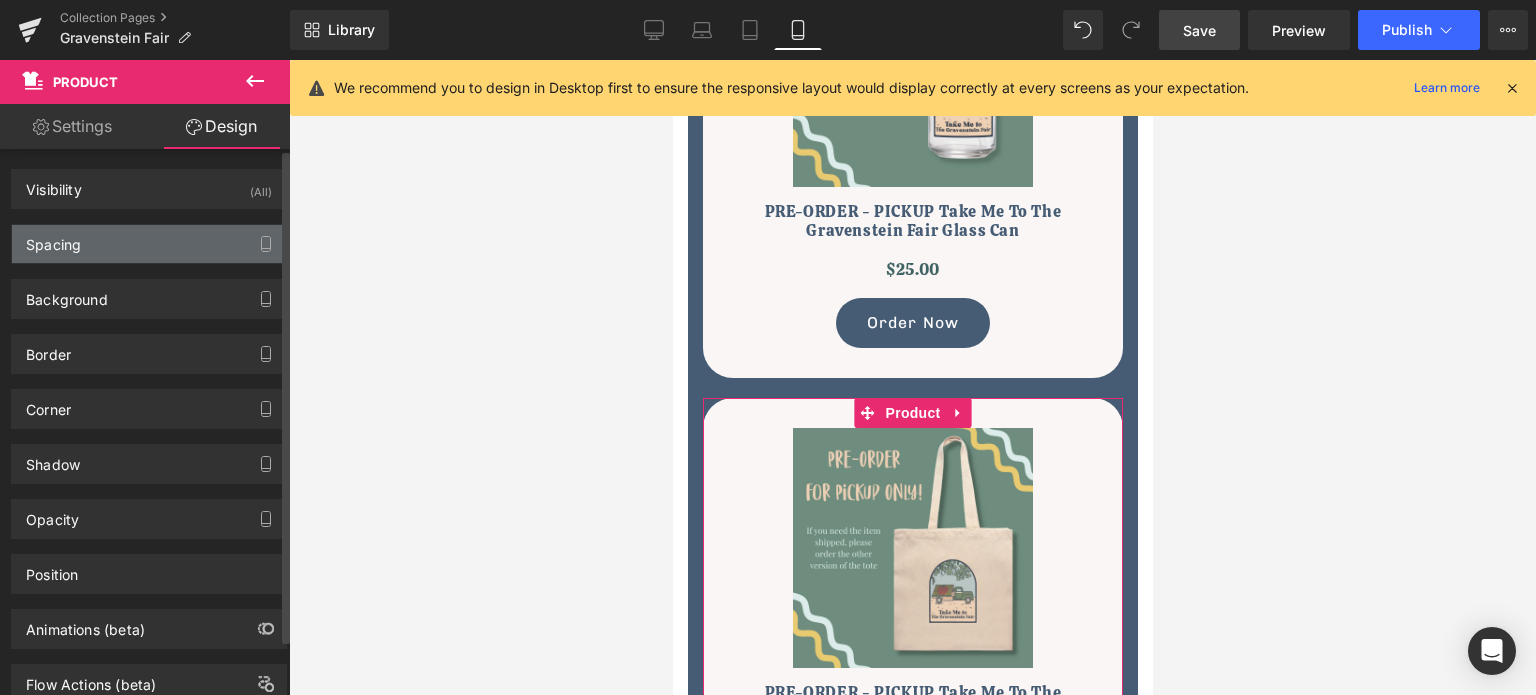 click on "Spacing" at bounding box center [149, 244] 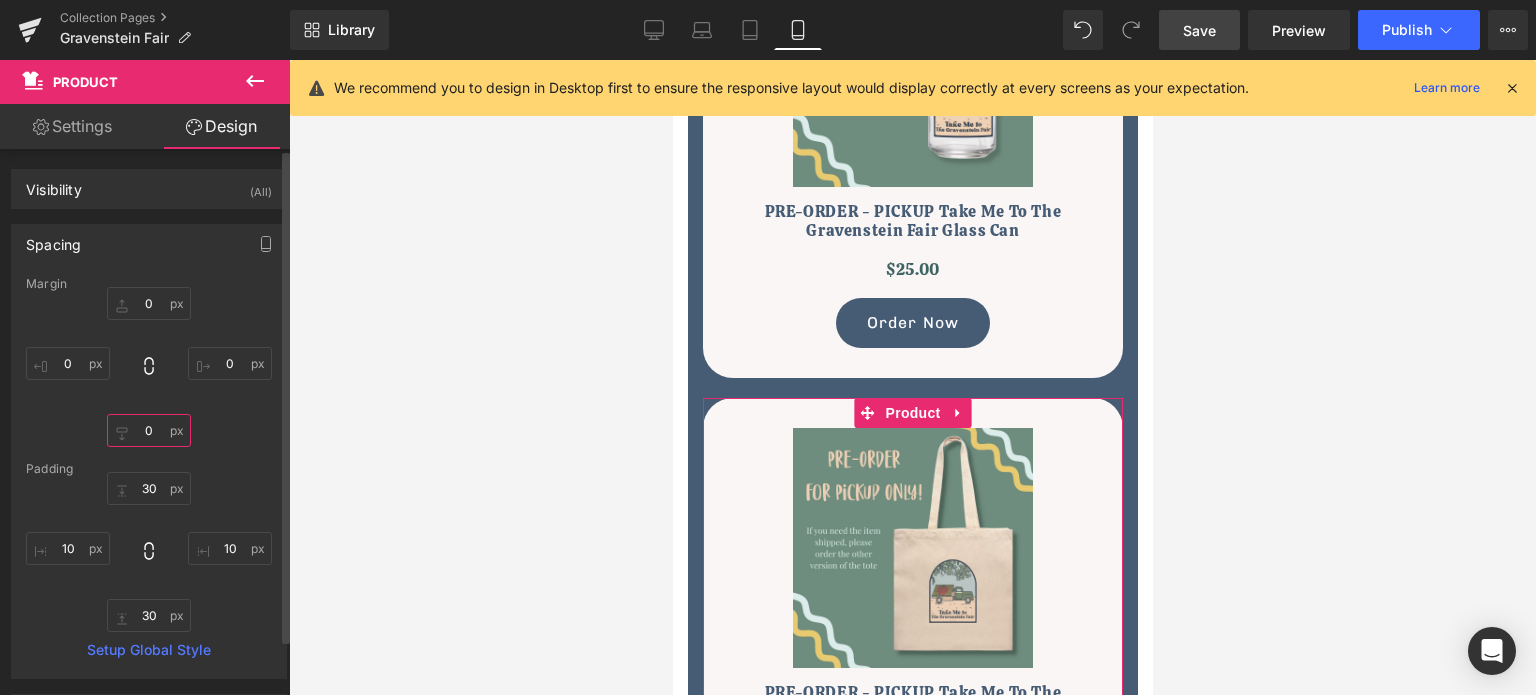 click on "0" at bounding box center (149, 430) 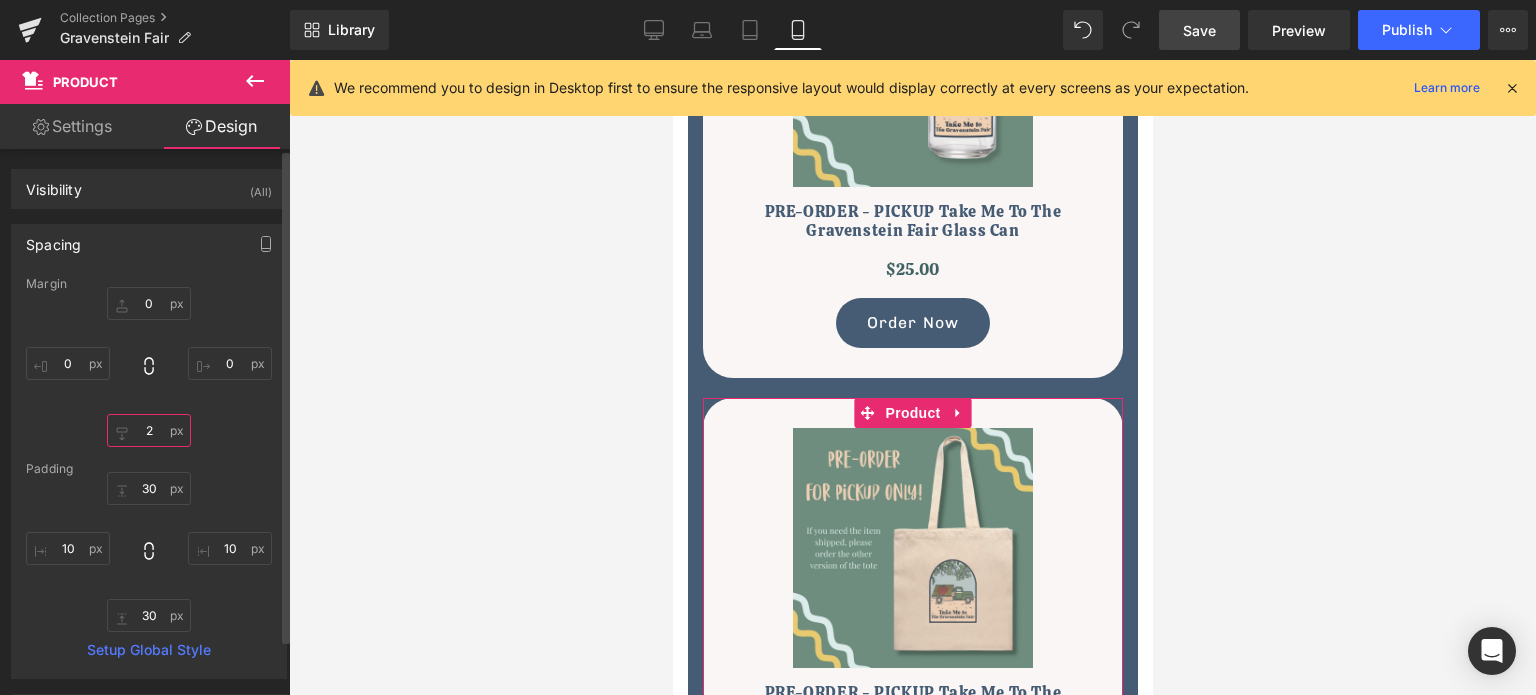 type on "20" 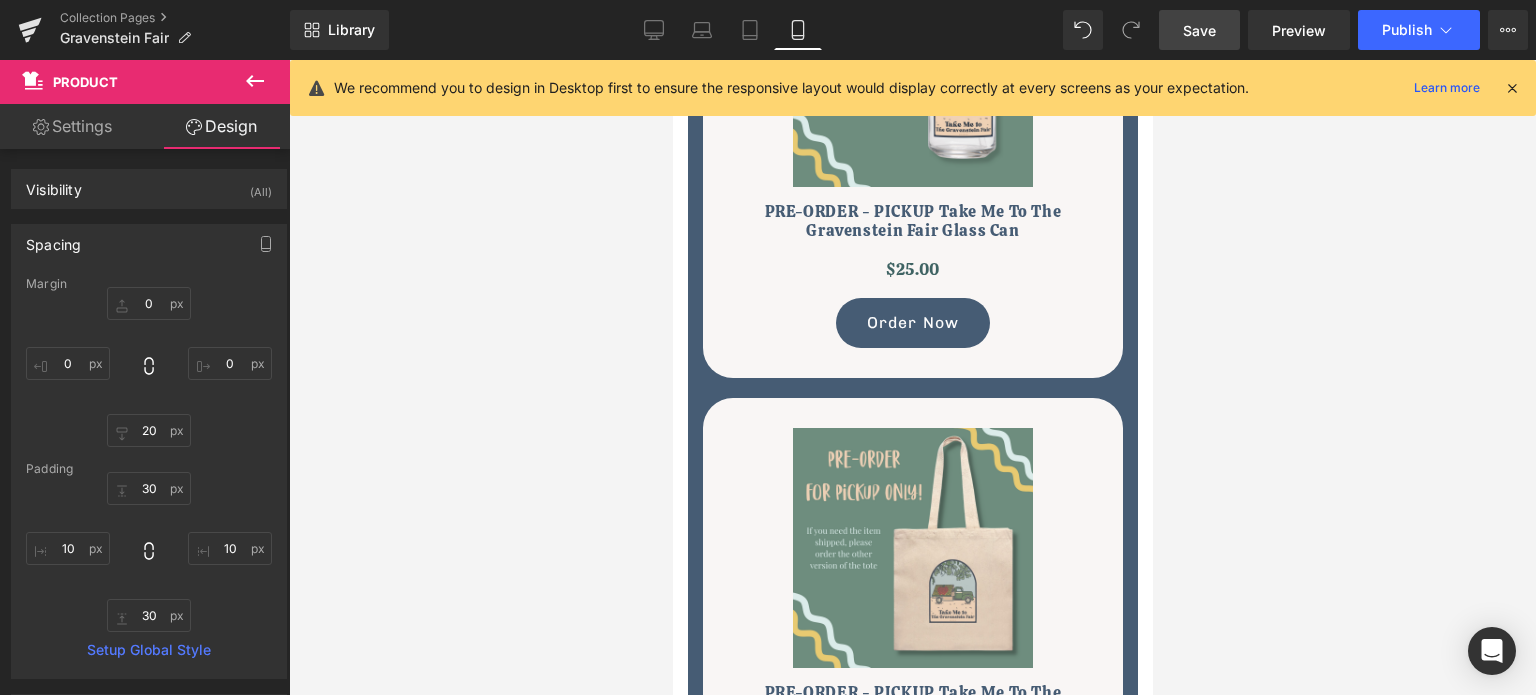 click at bounding box center [912, 377] 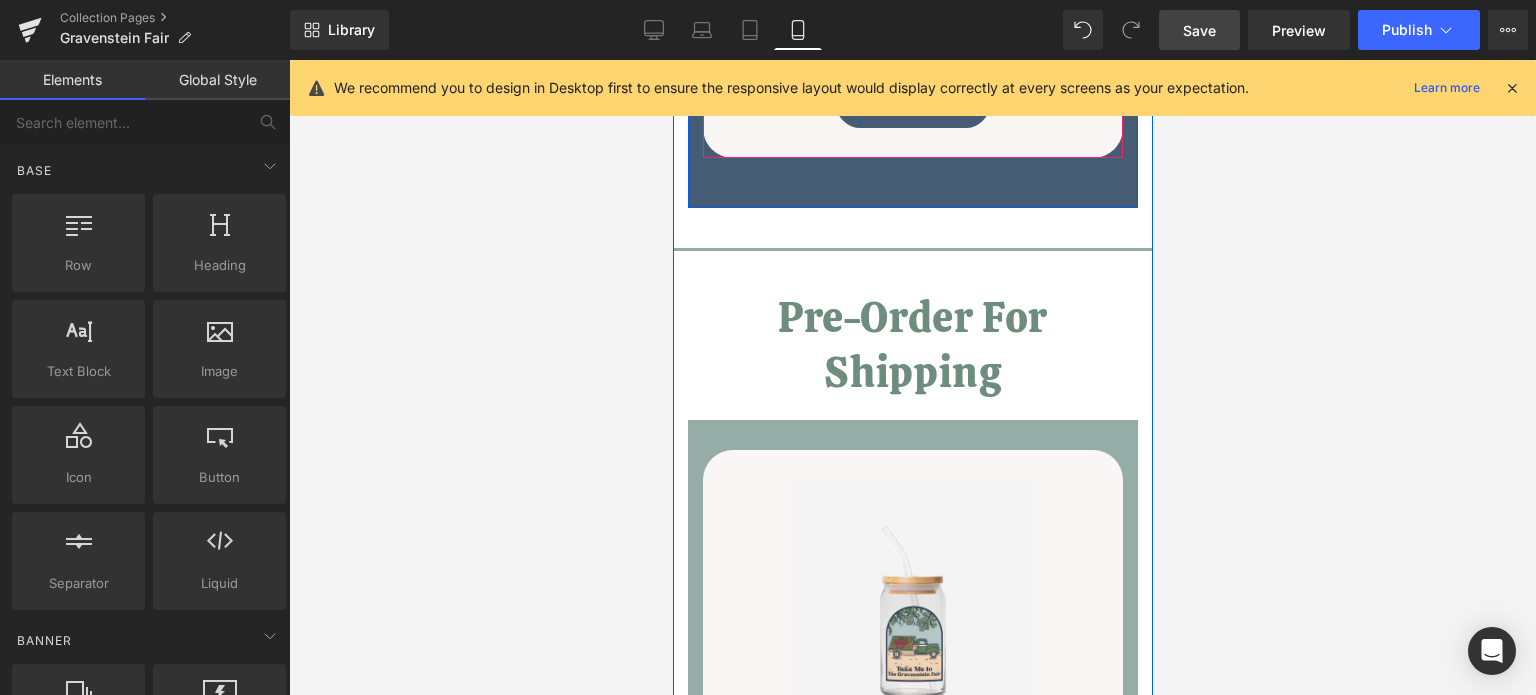 scroll, scrollTop: 1600, scrollLeft: 0, axis: vertical 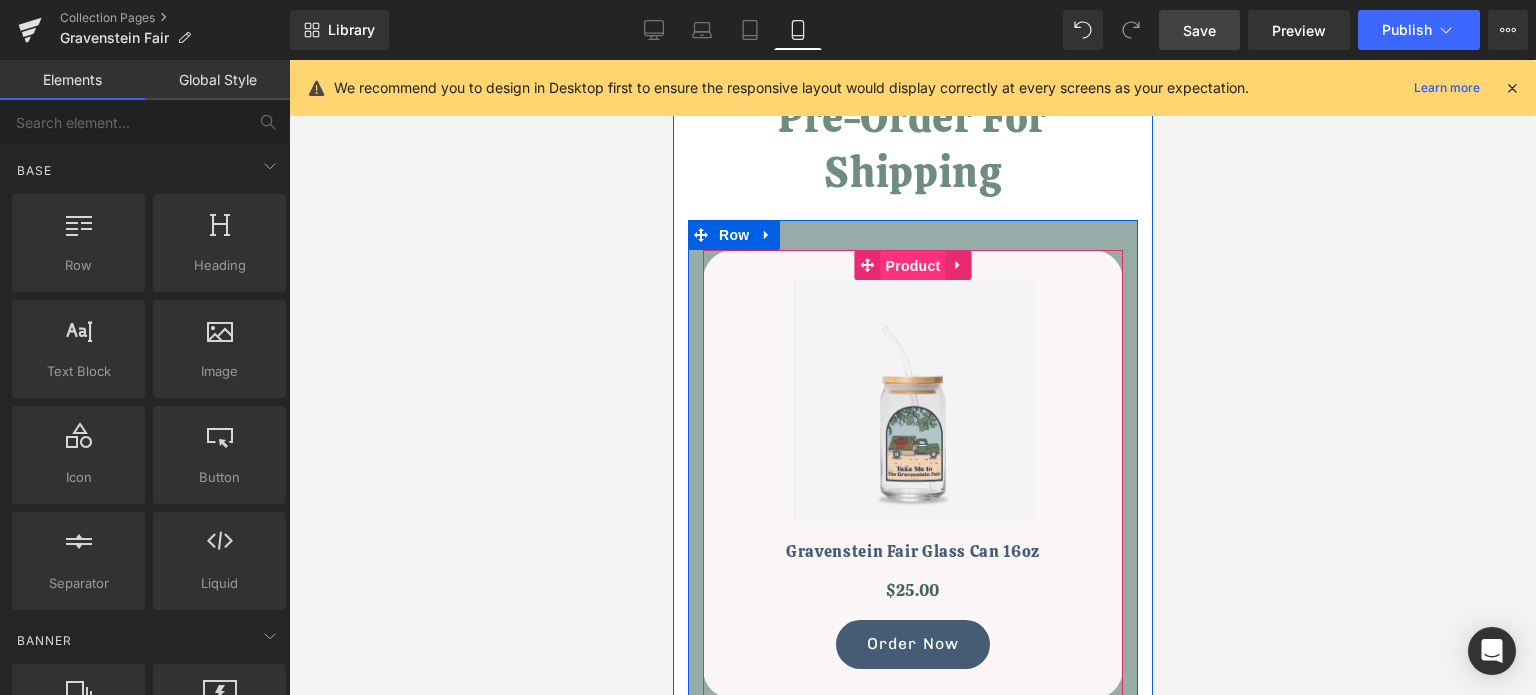 click on "Product" at bounding box center [912, 266] 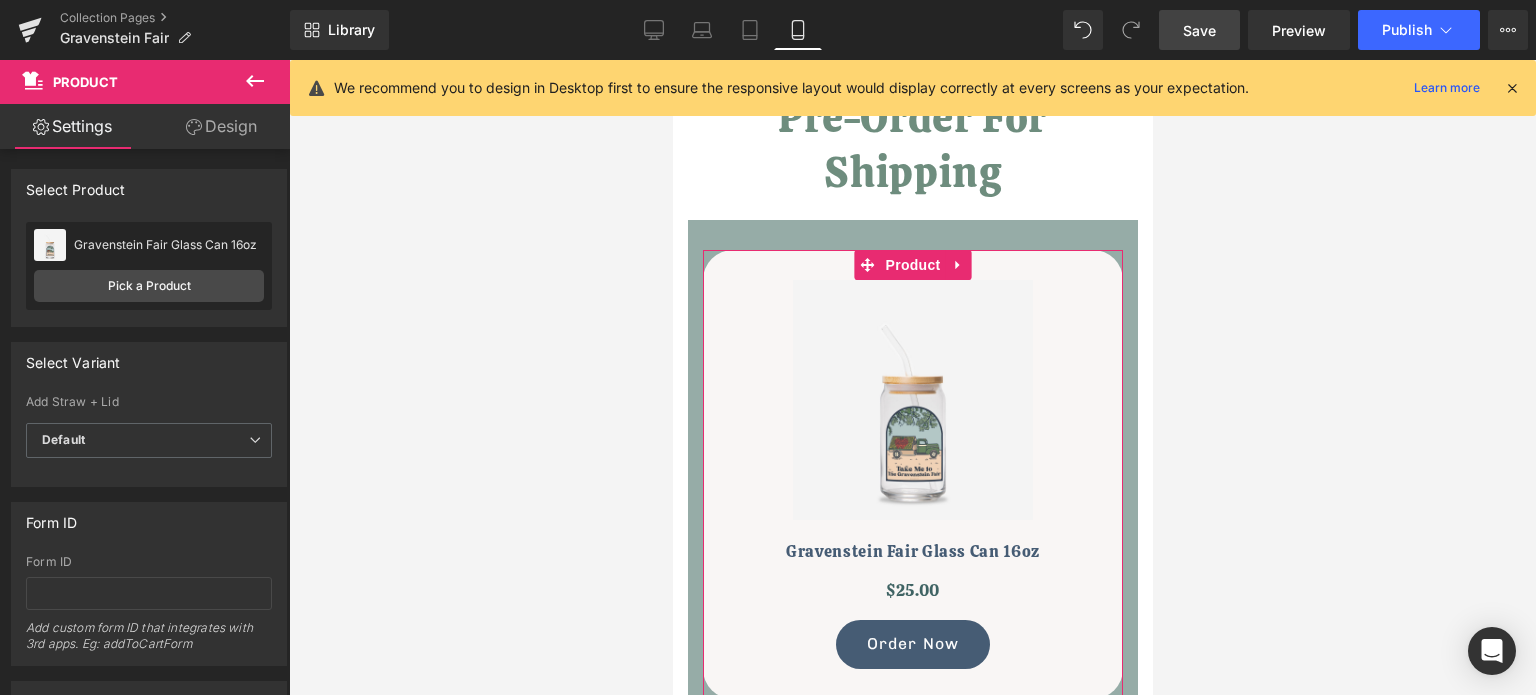 click on "Design" at bounding box center (221, 126) 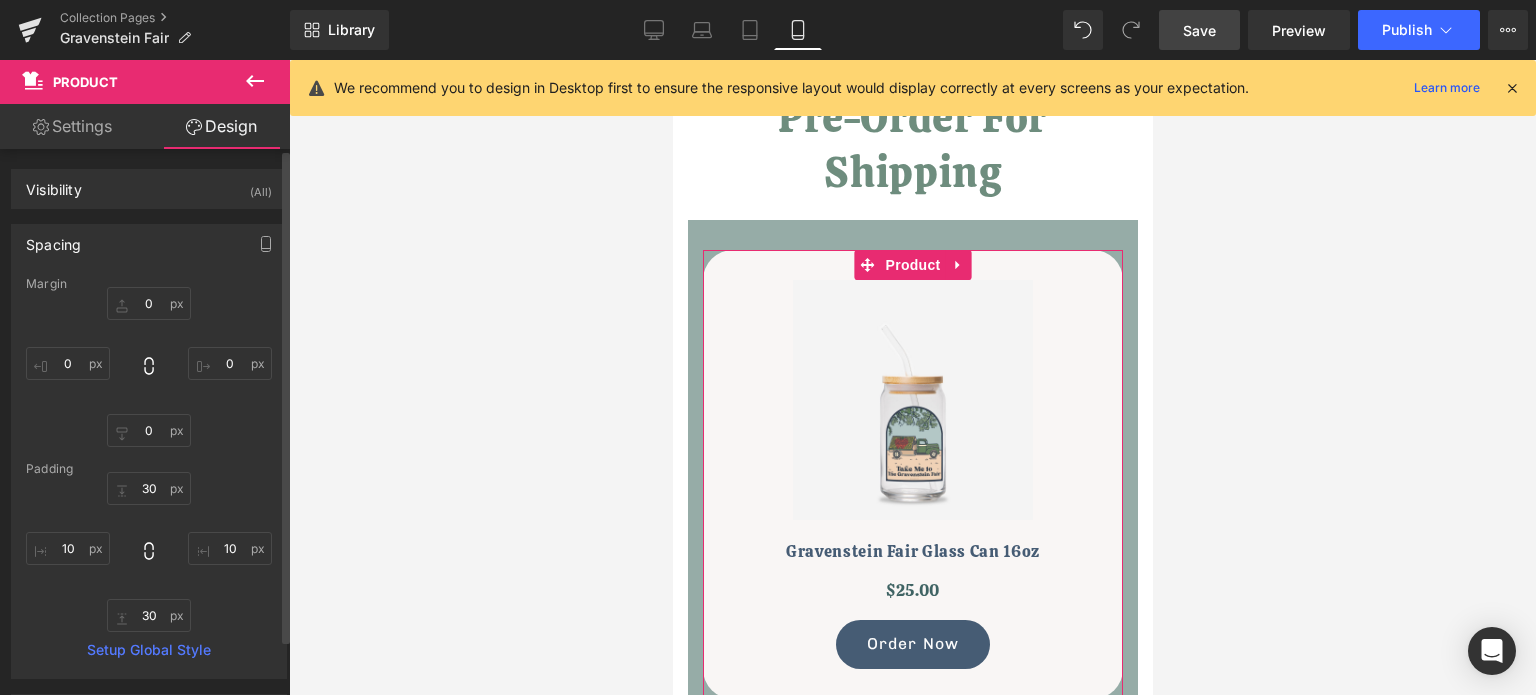 type on "0" 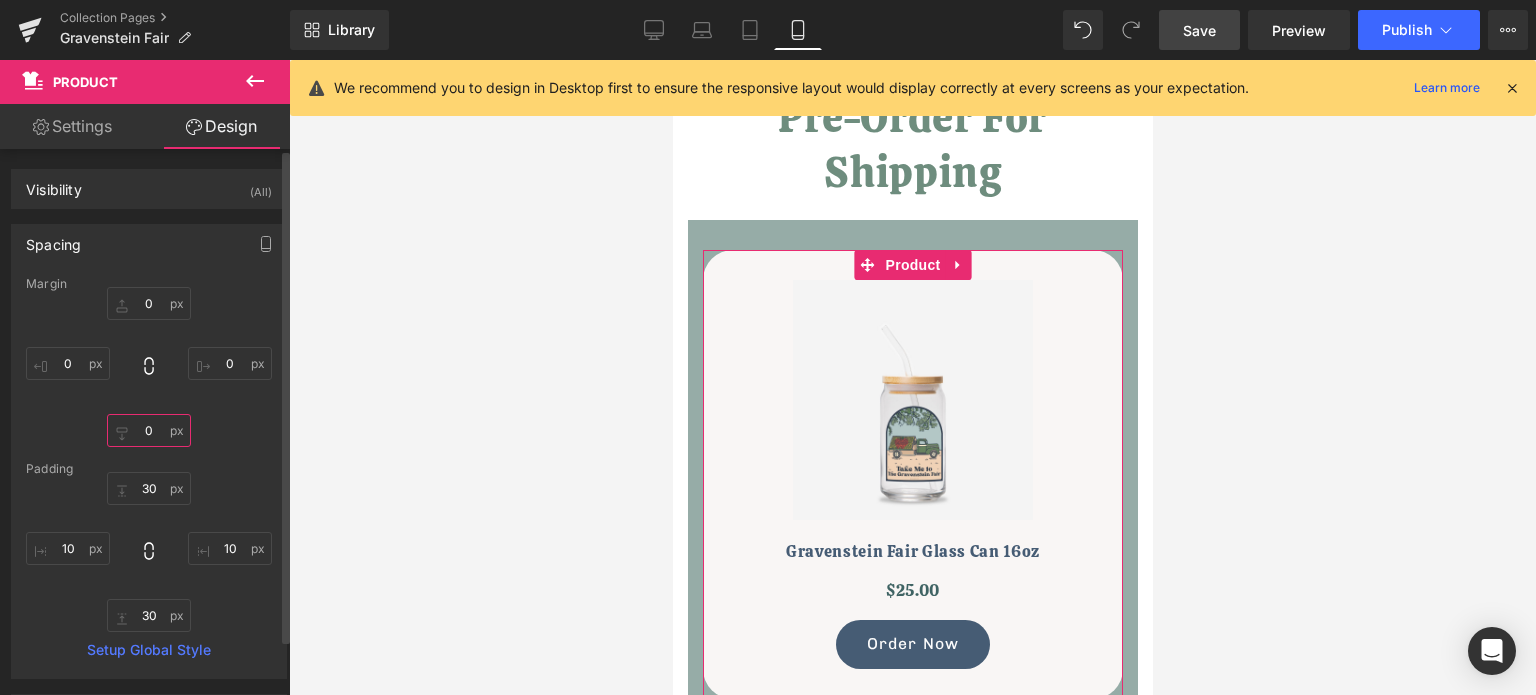 click on "0" at bounding box center (149, 430) 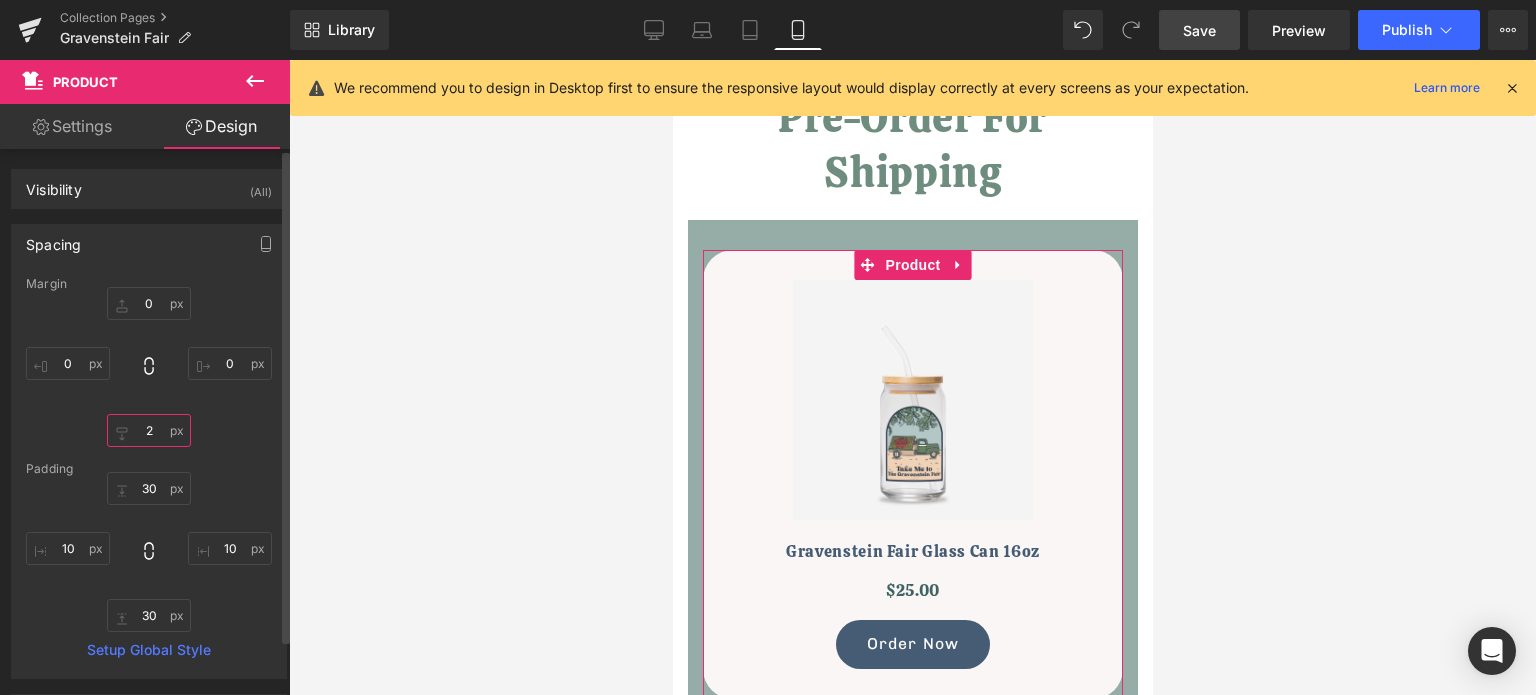 type on "20" 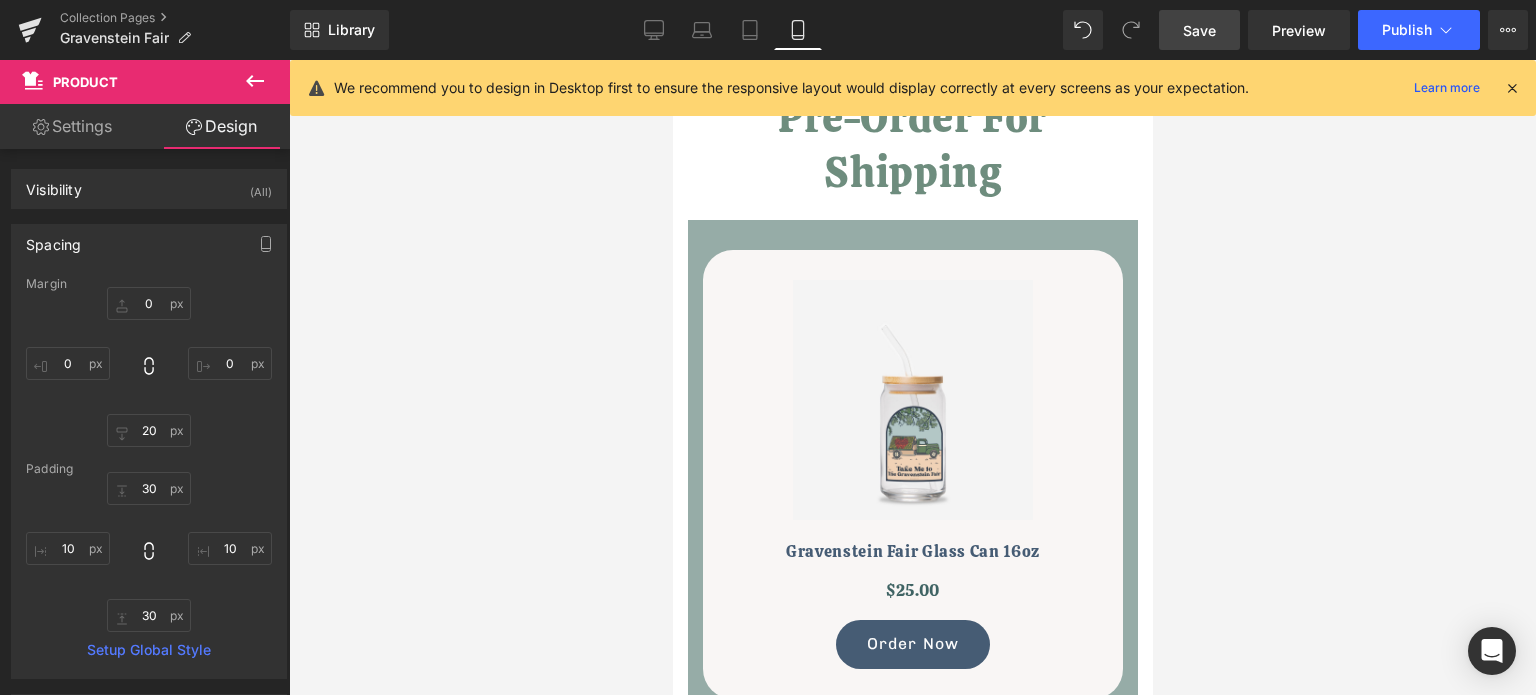 click at bounding box center (912, 377) 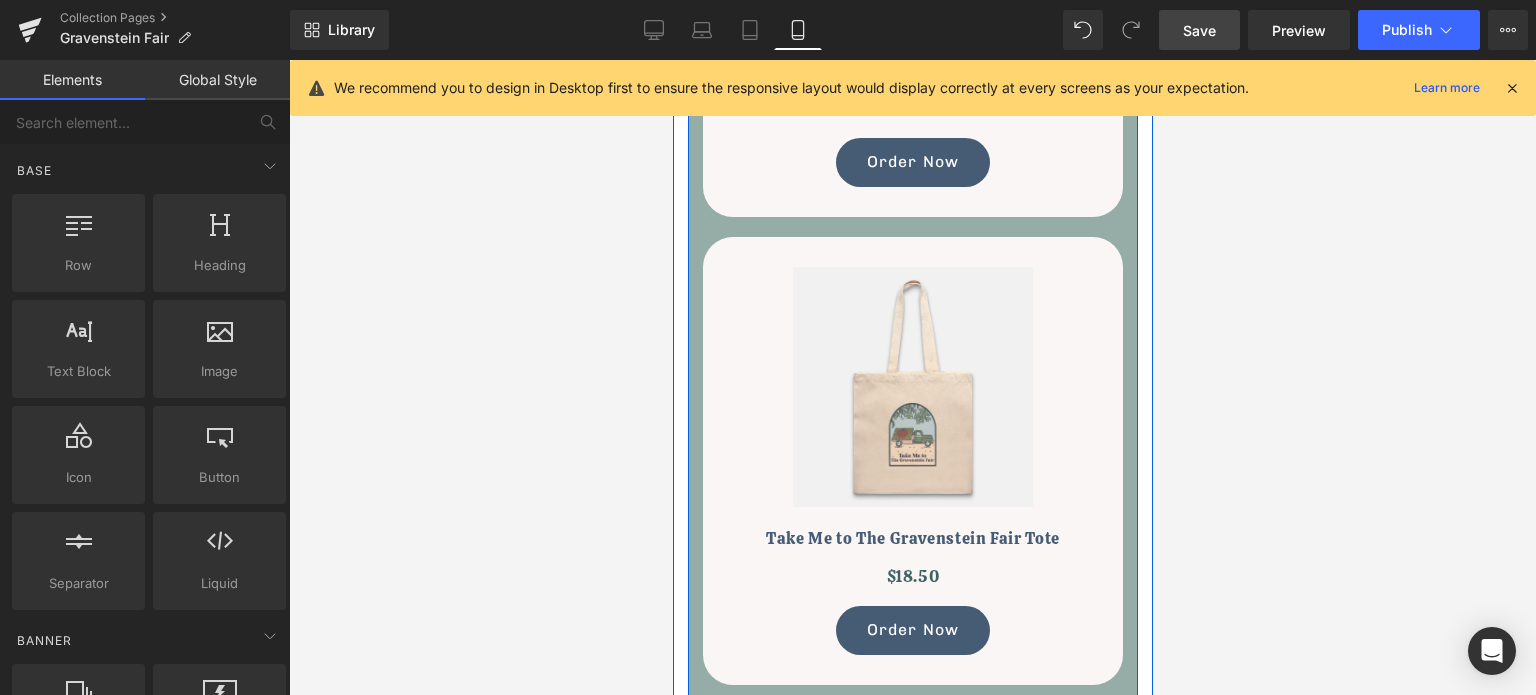 scroll, scrollTop: 2100, scrollLeft: 0, axis: vertical 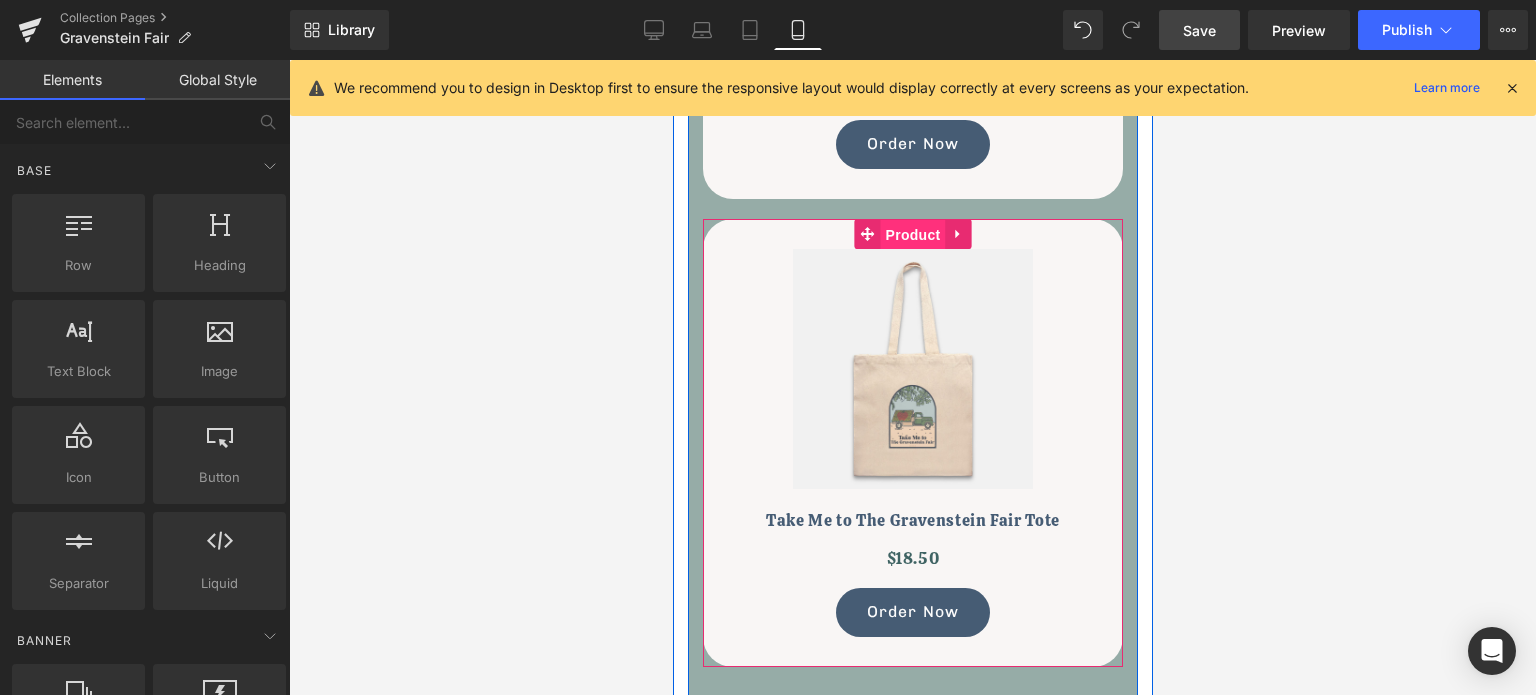 click on "Product" at bounding box center (912, 235) 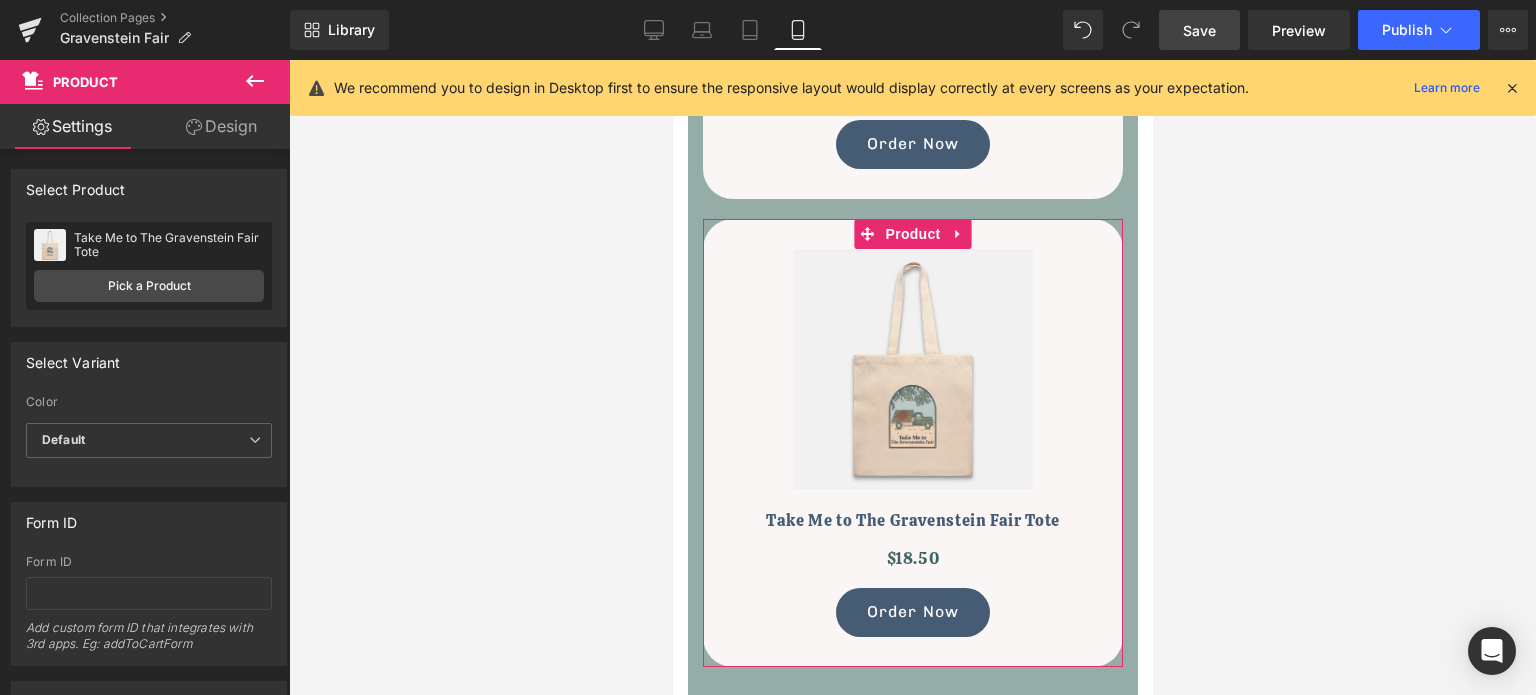 click on "Design" at bounding box center (221, 126) 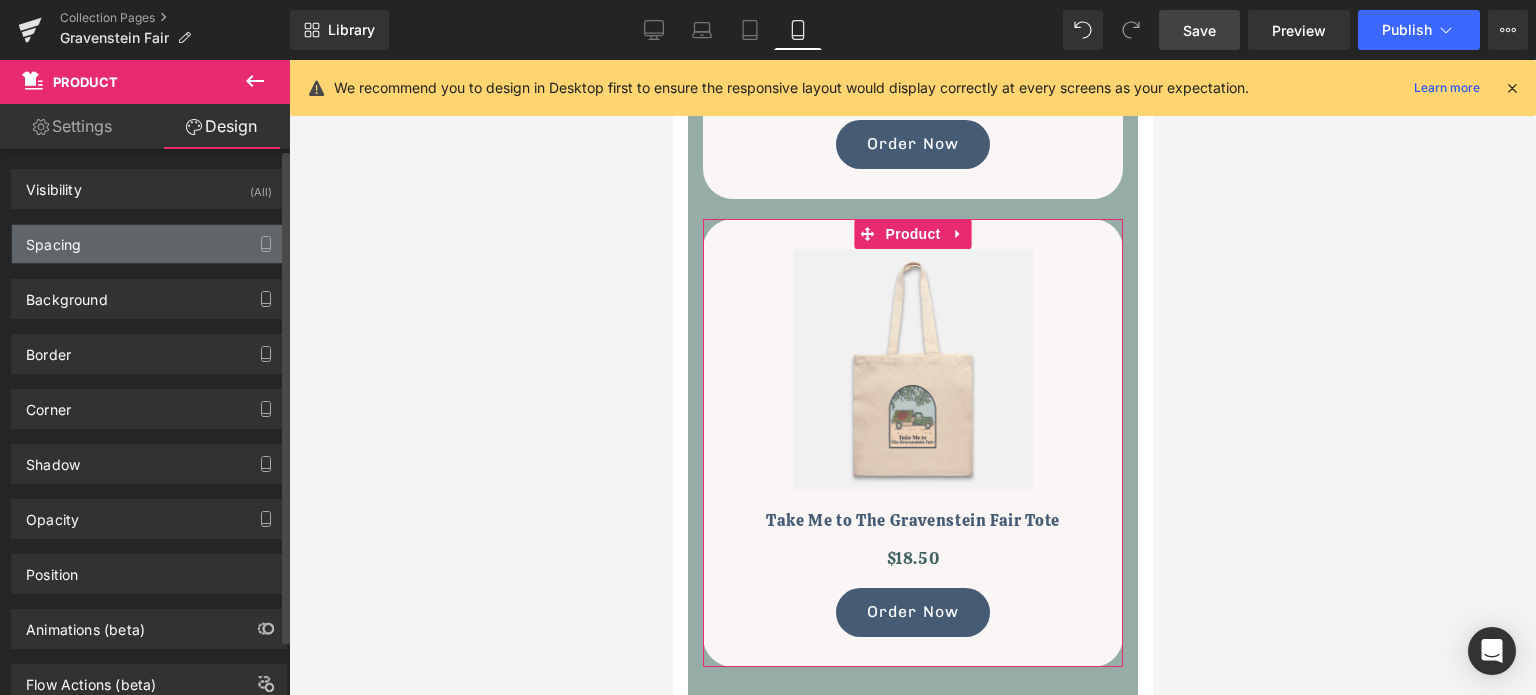 click on "Spacing" at bounding box center (149, 244) 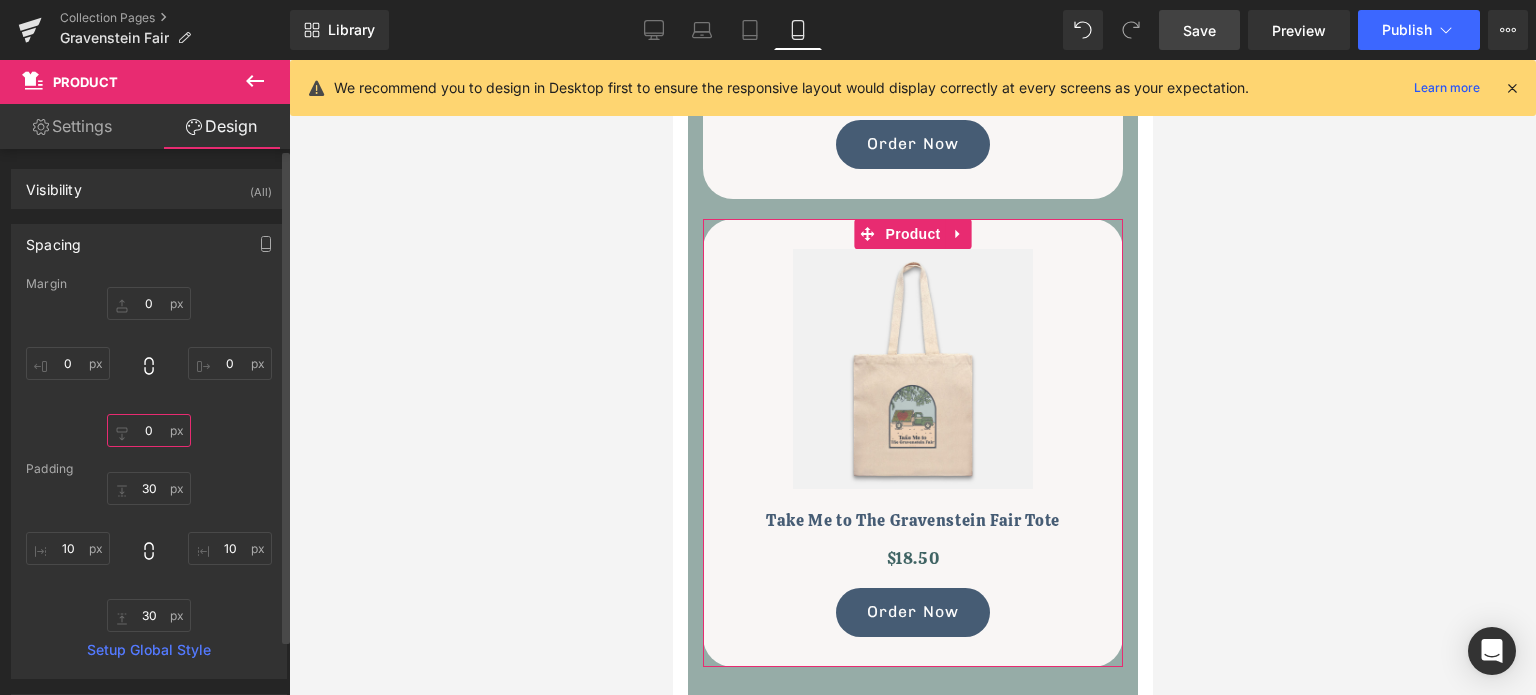 click on "0" at bounding box center (149, 430) 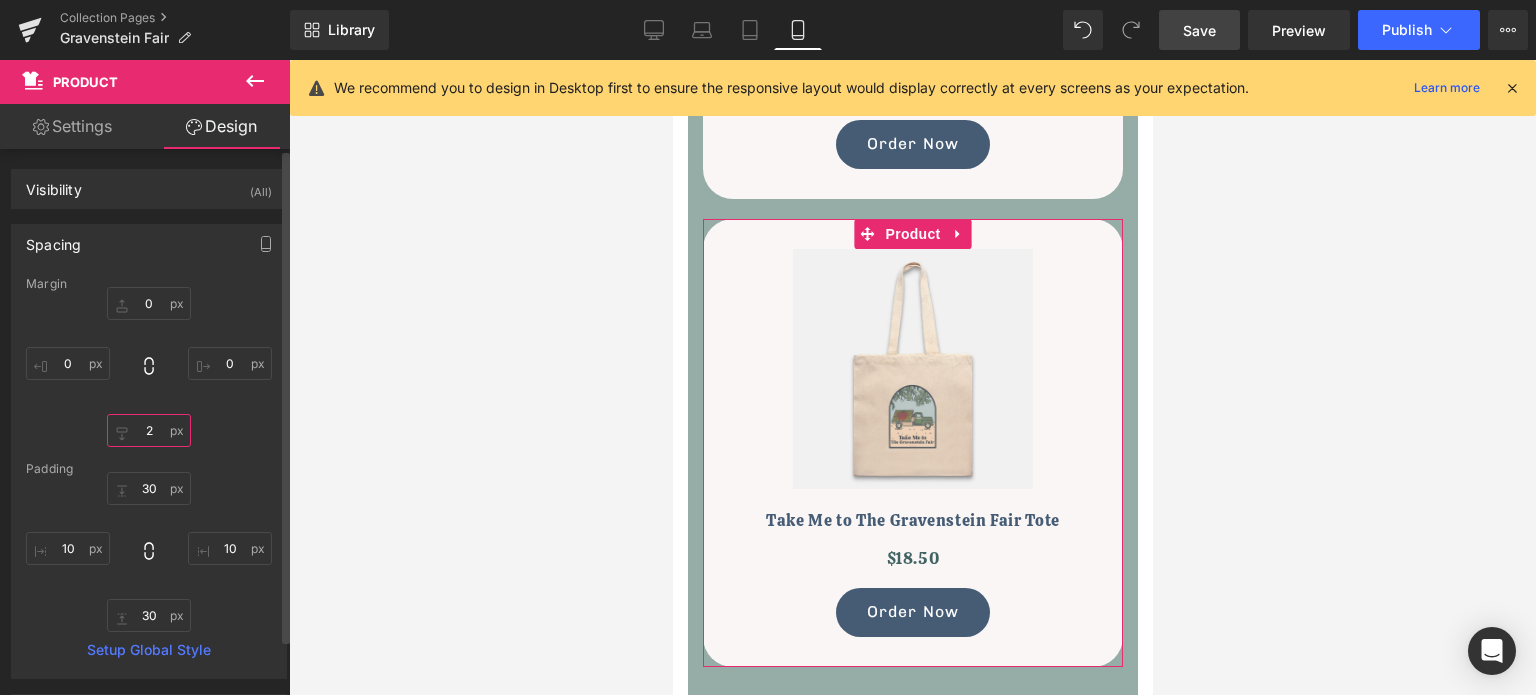 type on "20" 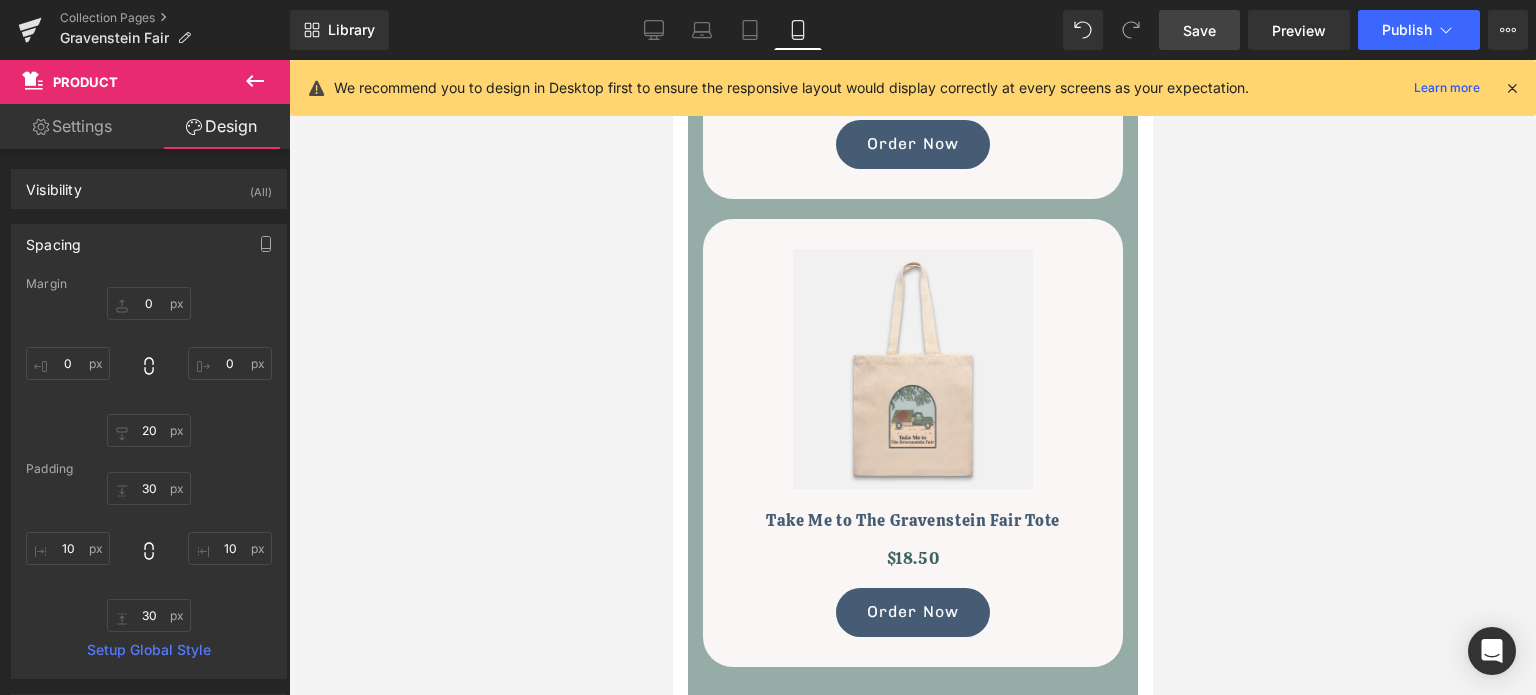 click at bounding box center [912, 377] 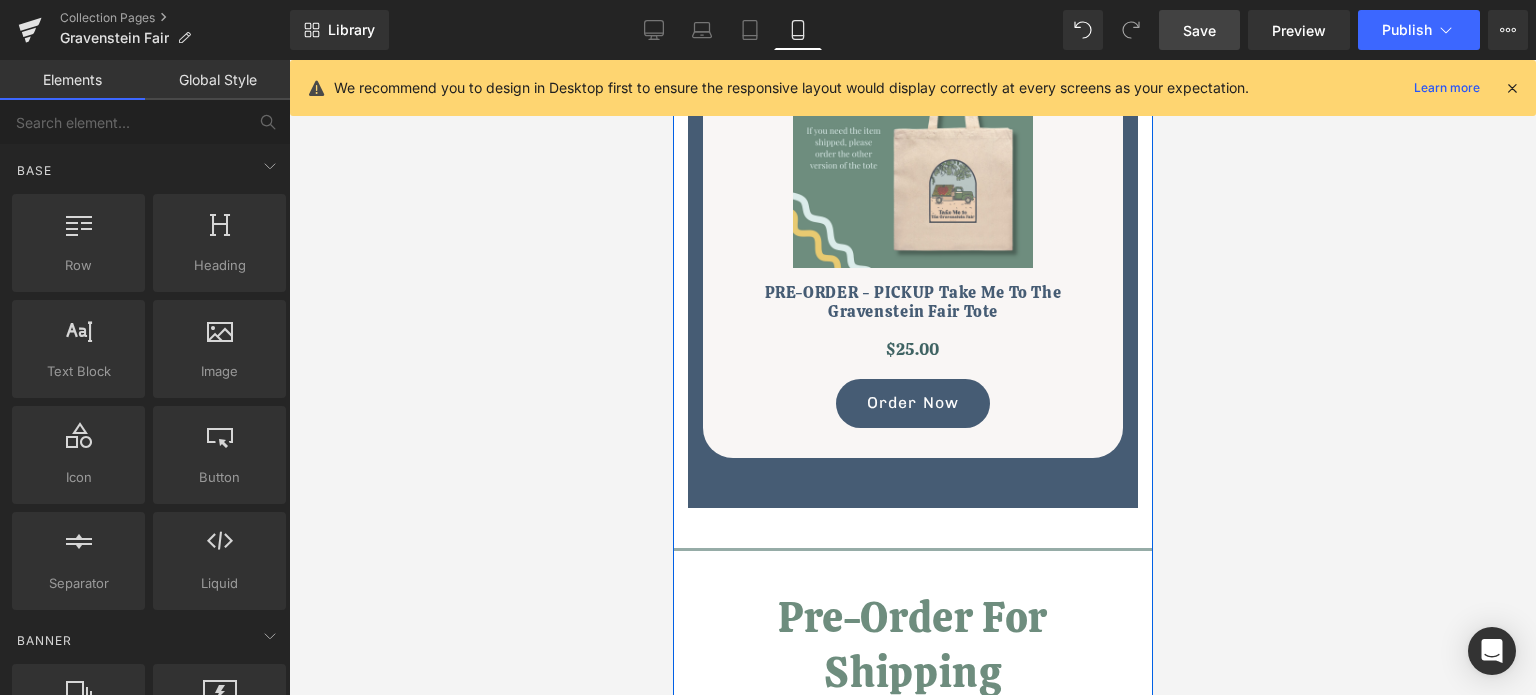 scroll, scrollTop: 1300, scrollLeft: 0, axis: vertical 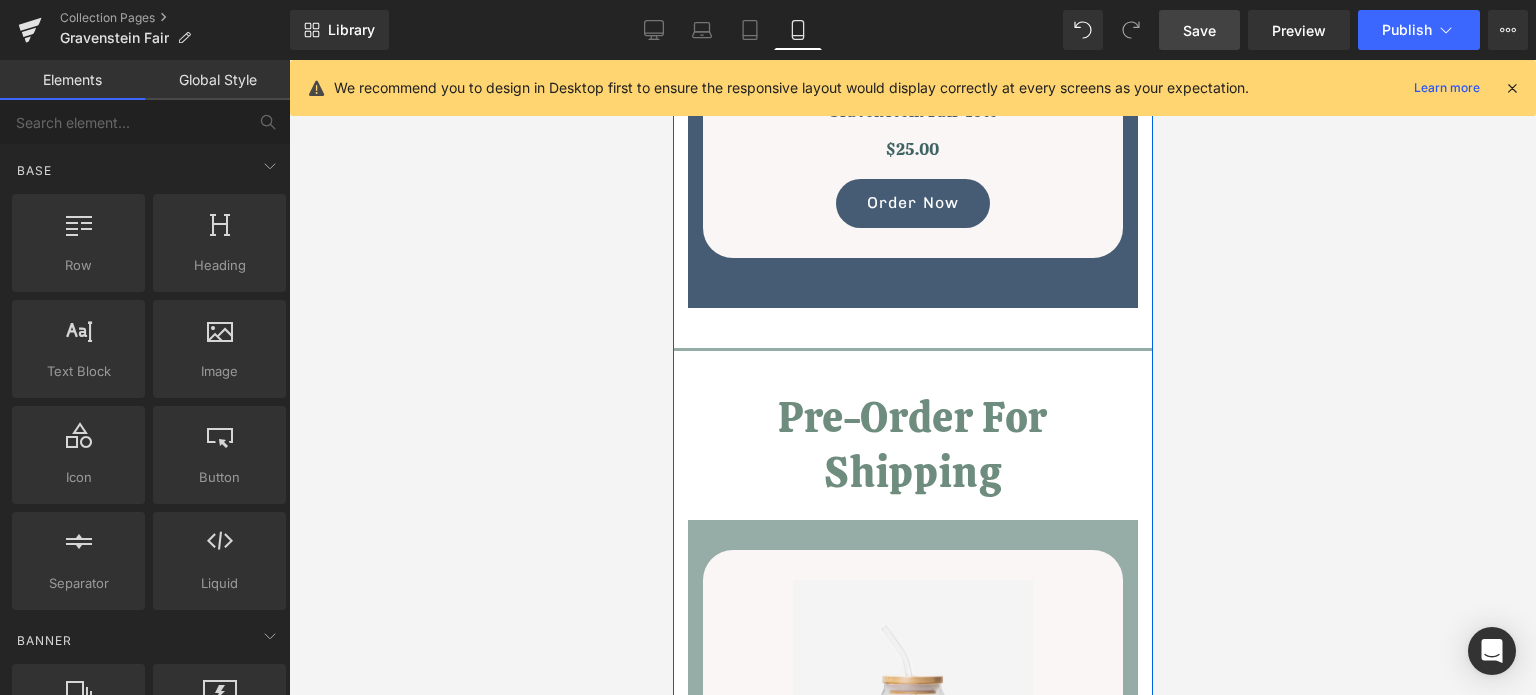 click on "Pre-Order For Shipping" at bounding box center [912, 445] 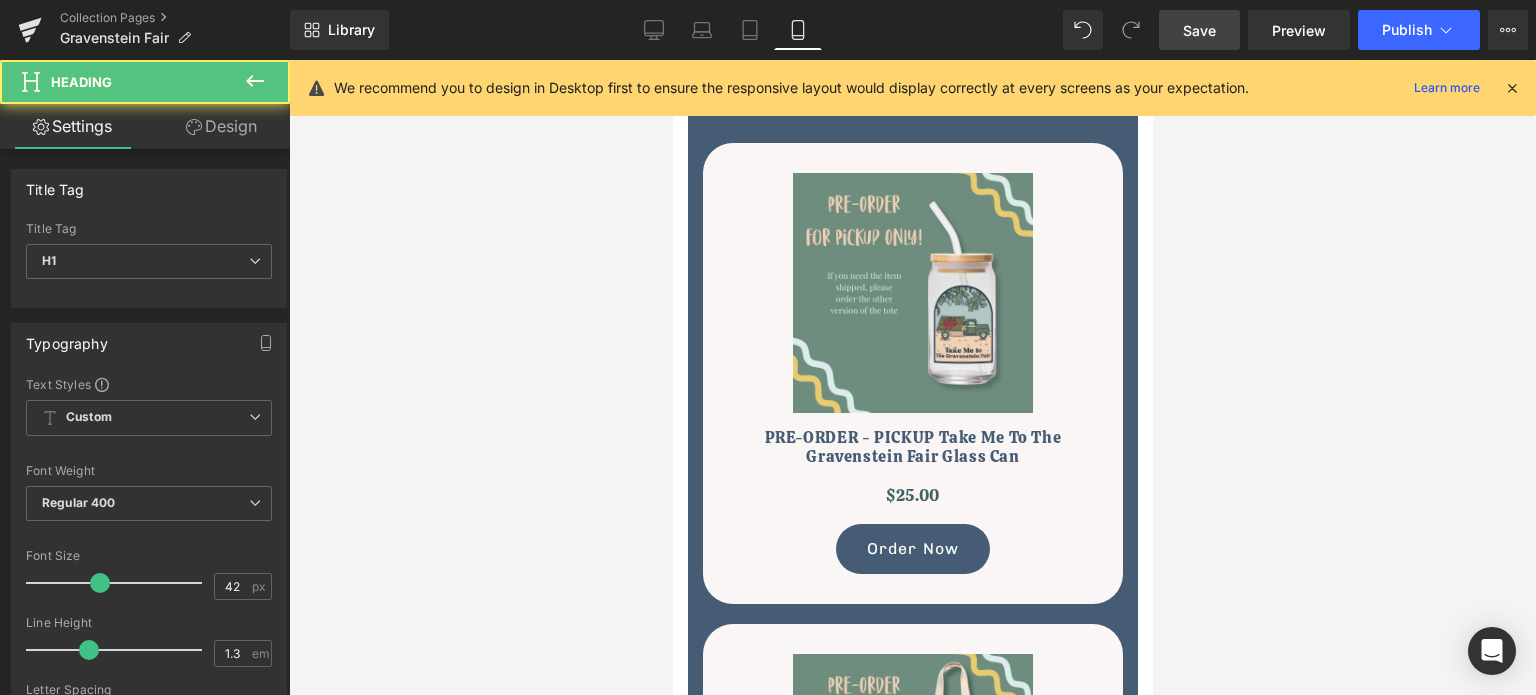scroll, scrollTop: 400, scrollLeft: 0, axis: vertical 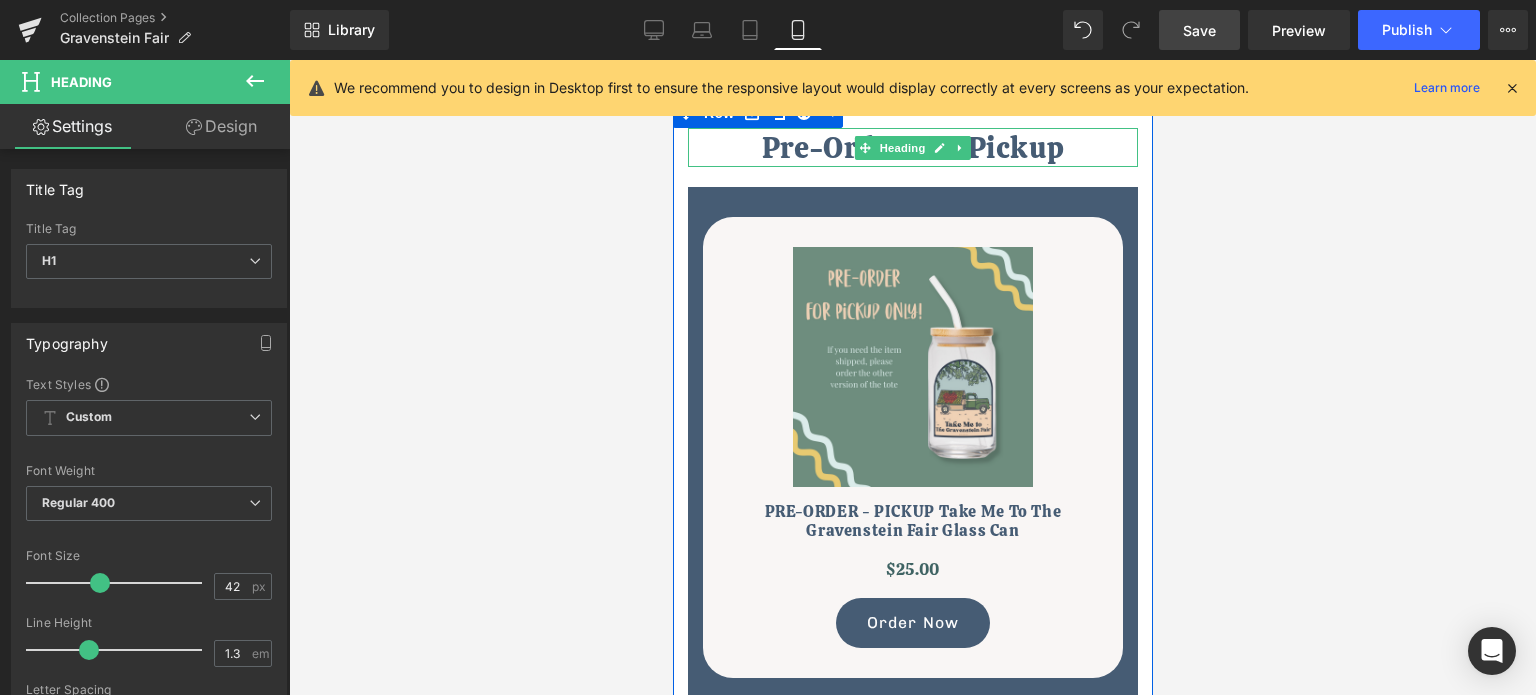 click on "Pre-Order For Pickup" at bounding box center (912, 147) 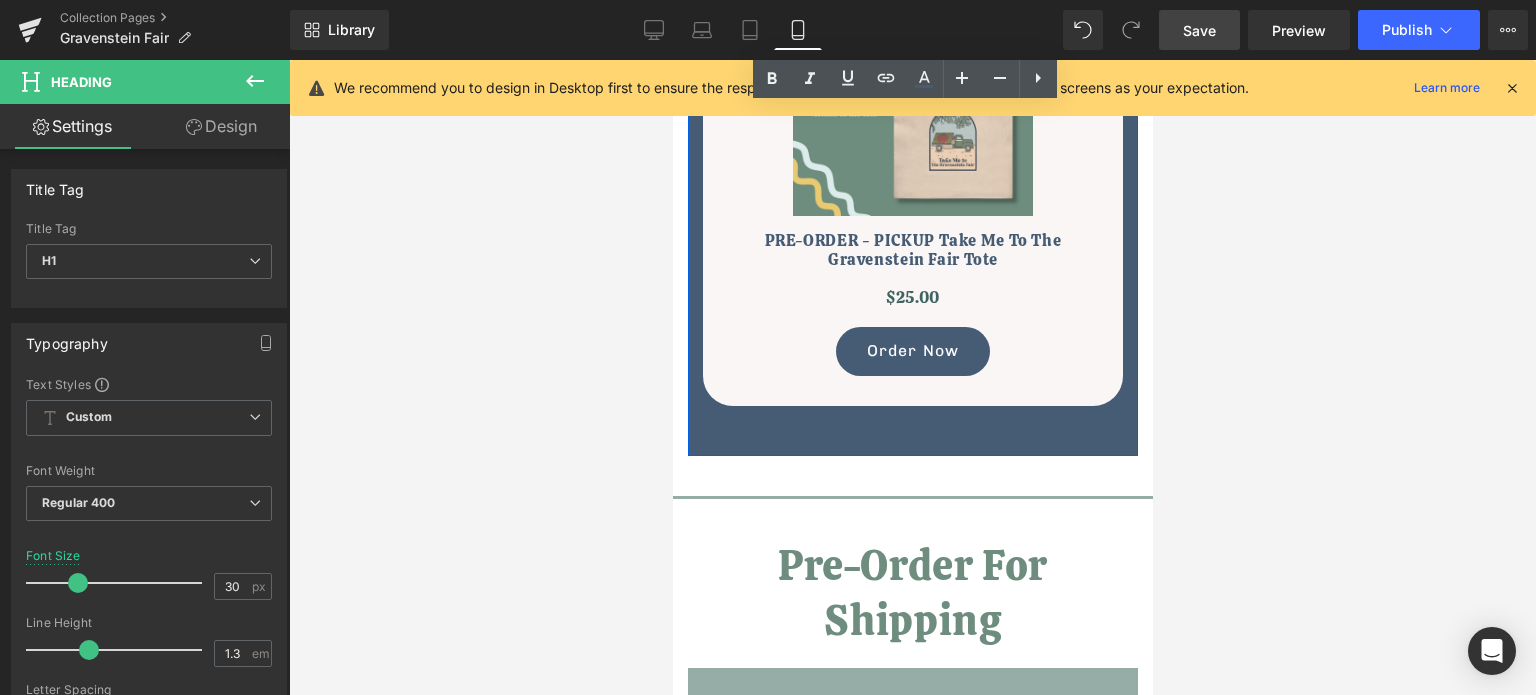 scroll, scrollTop: 1200, scrollLeft: 0, axis: vertical 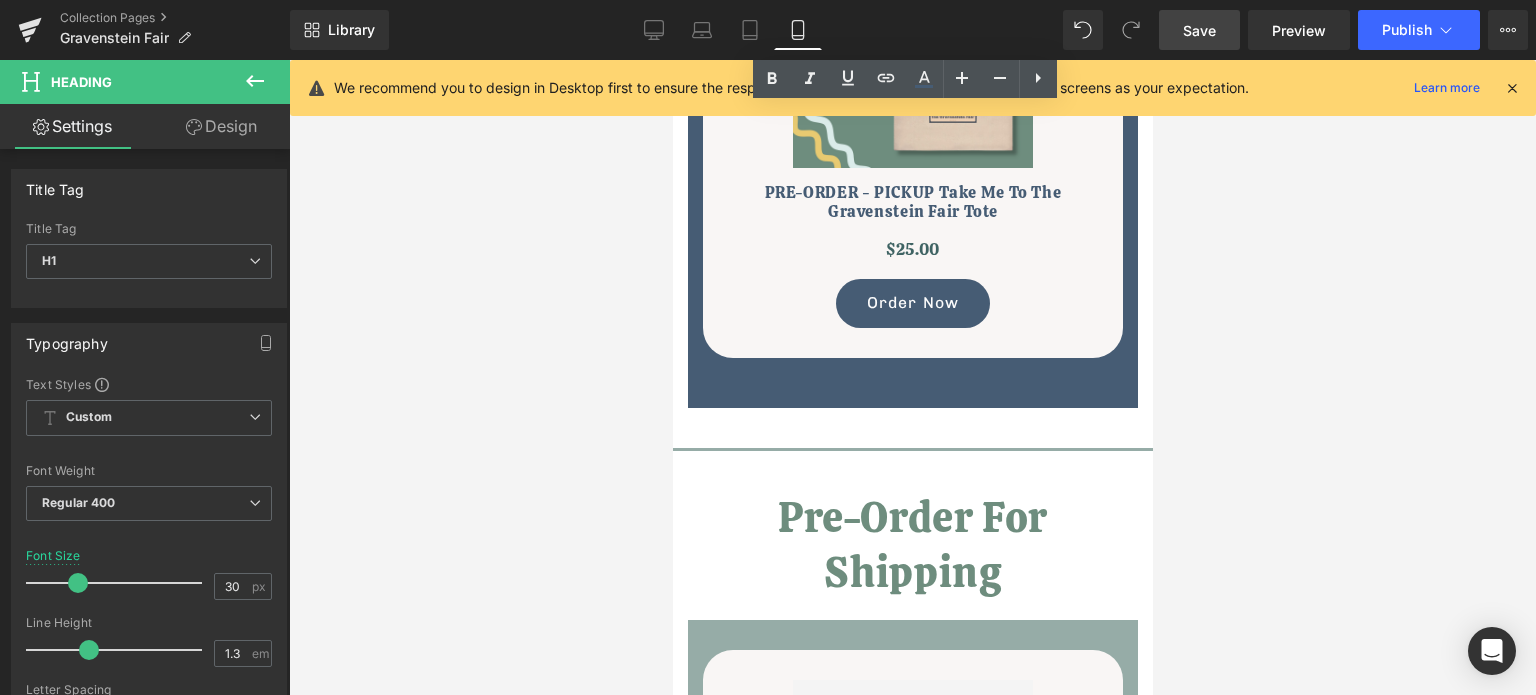 click on "Pre-Order For Shipping" at bounding box center [912, 545] 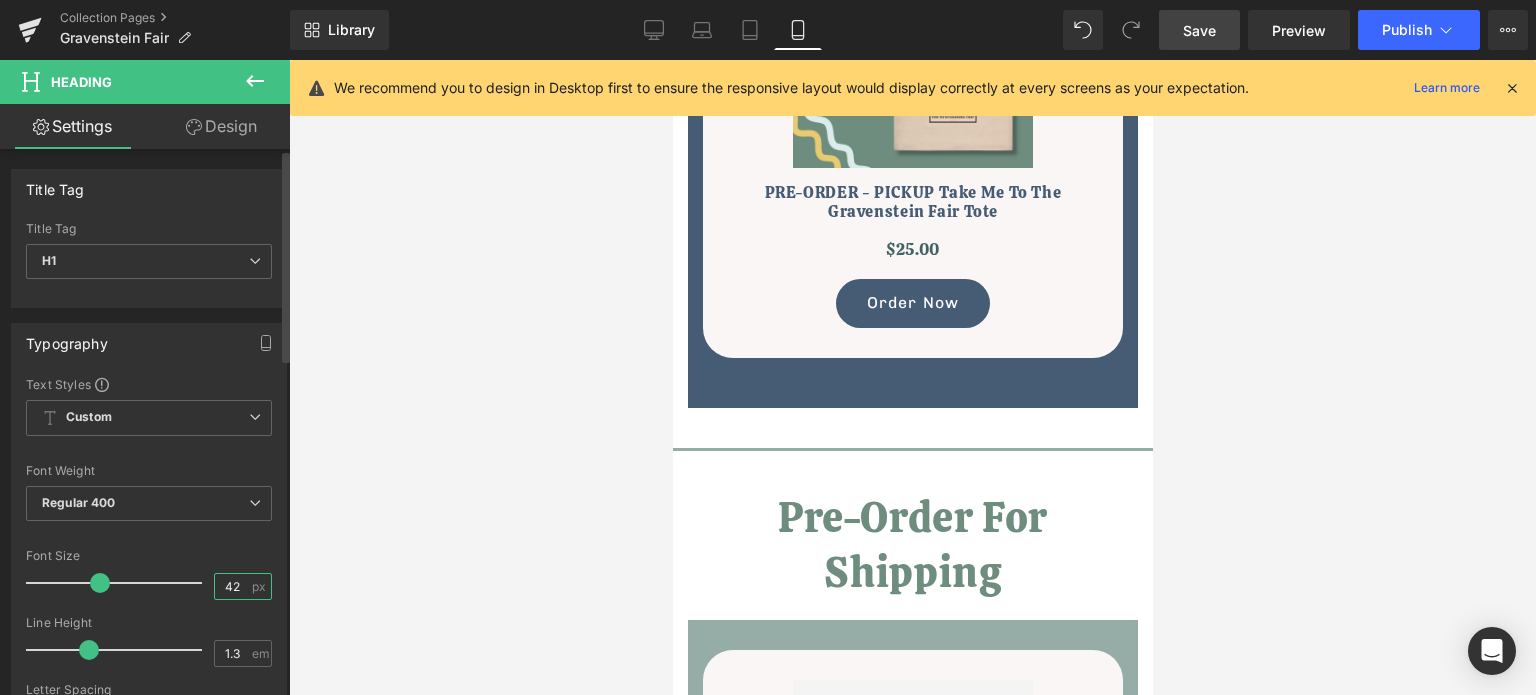 drag, startPoint x: 232, startPoint y: 586, endPoint x: 179, endPoint y: 576, distance: 53.935146 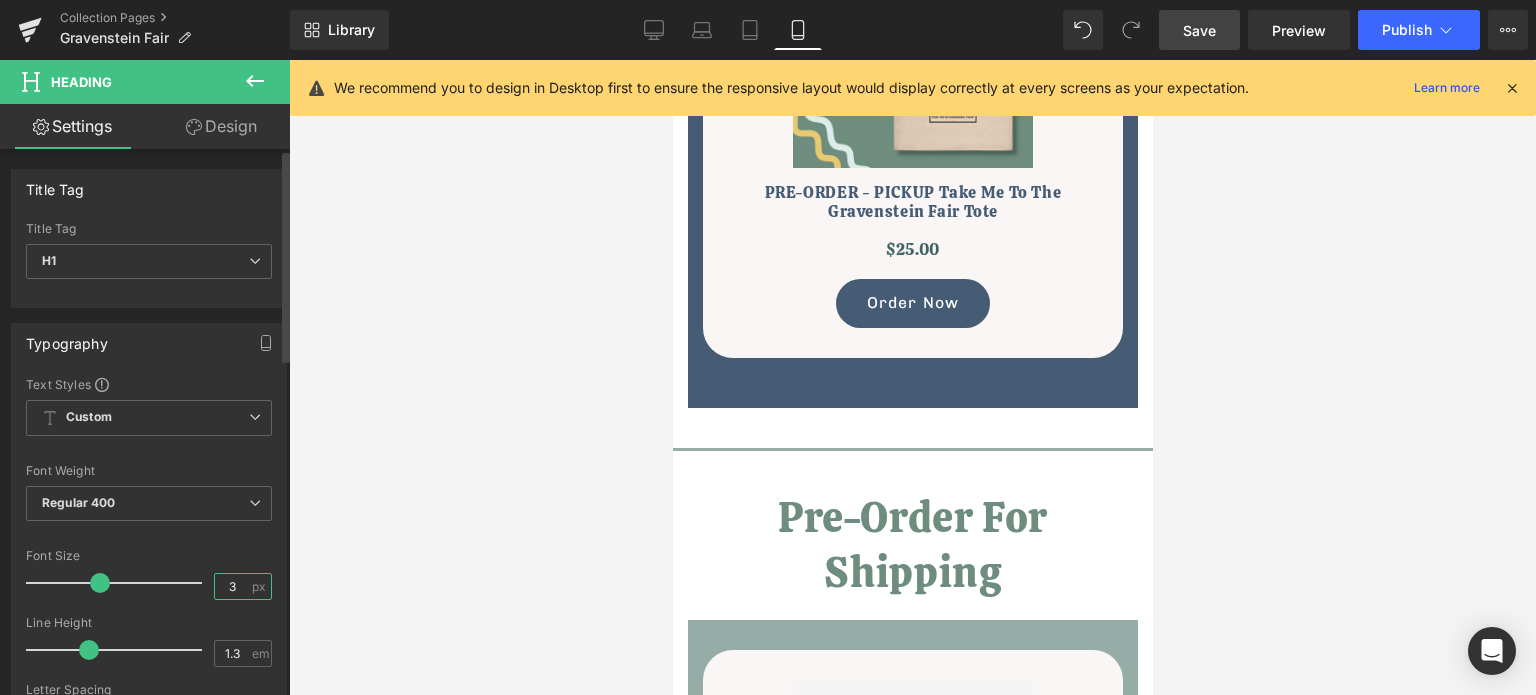 type on "30" 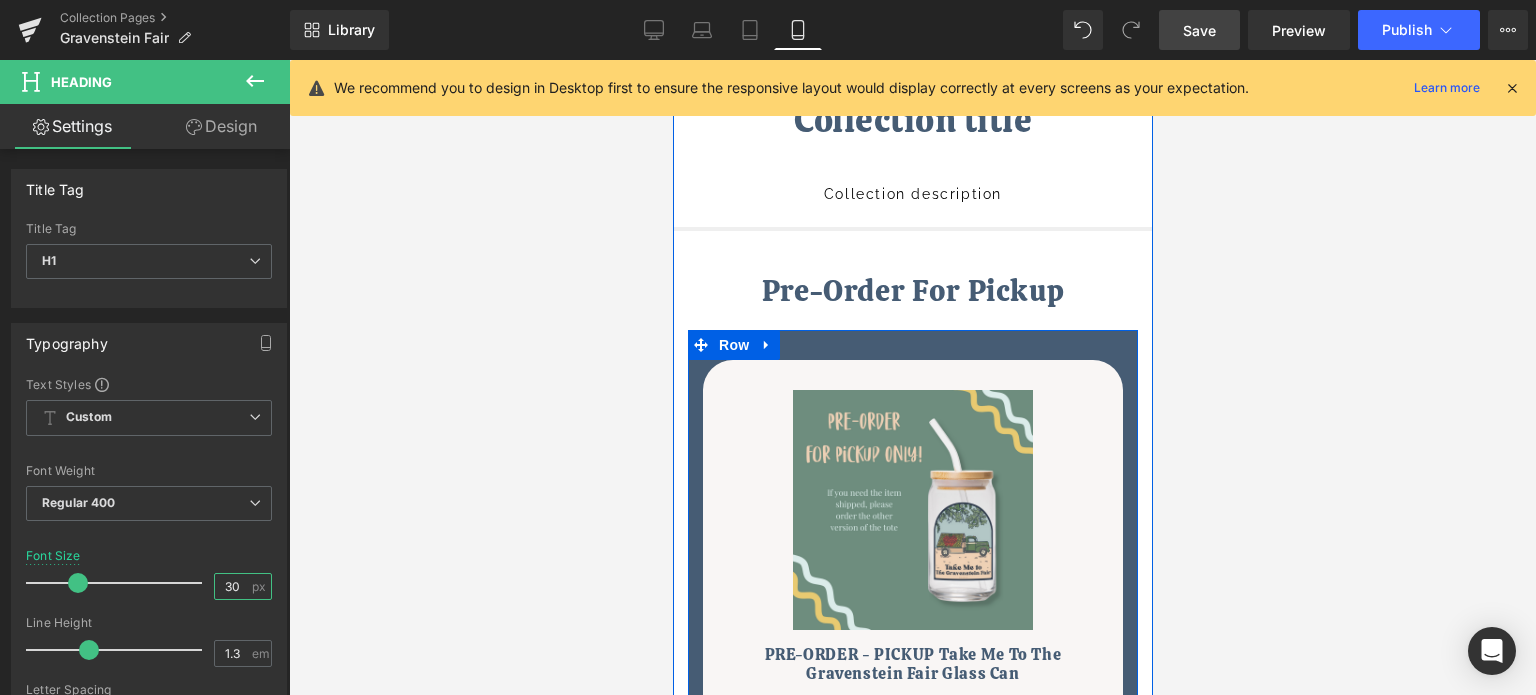 scroll, scrollTop: 200, scrollLeft: 0, axis: vertical 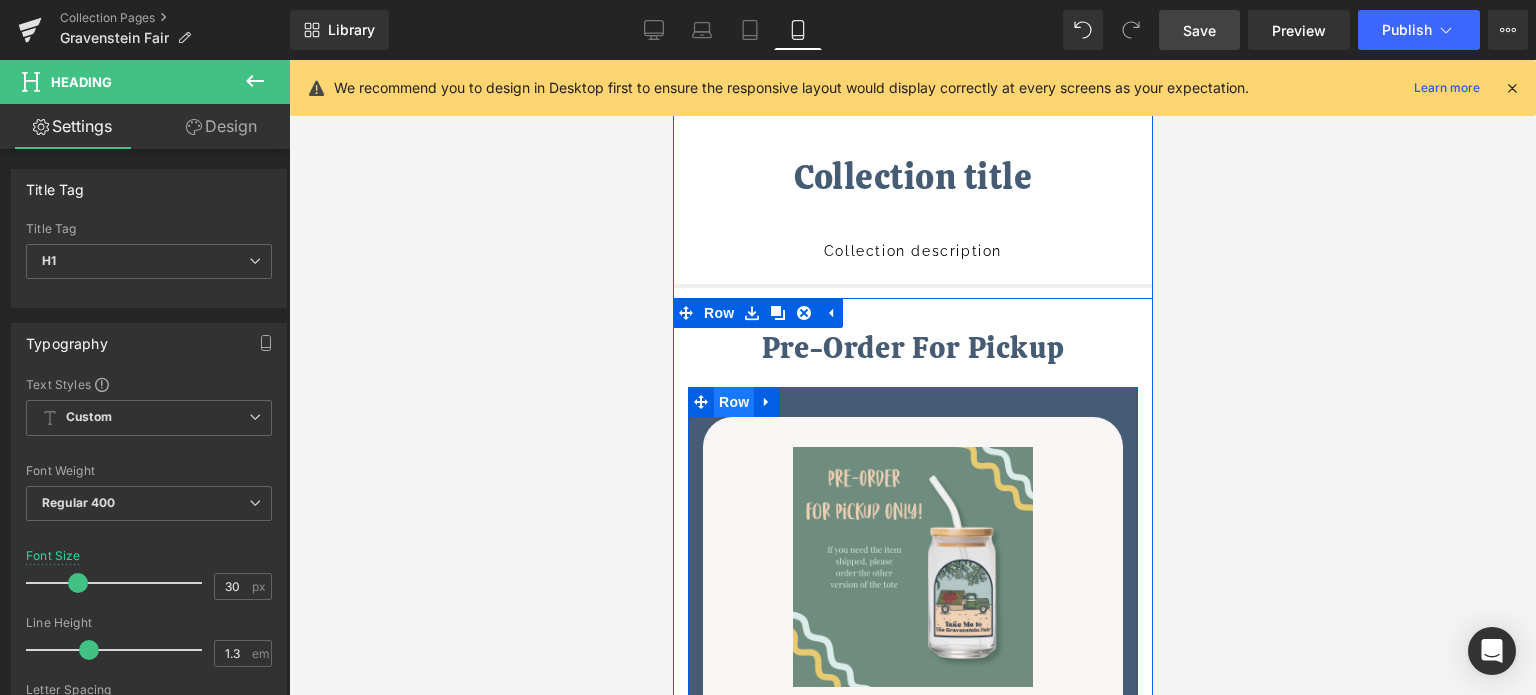 click on "Row" at bounding box center (733, 402) 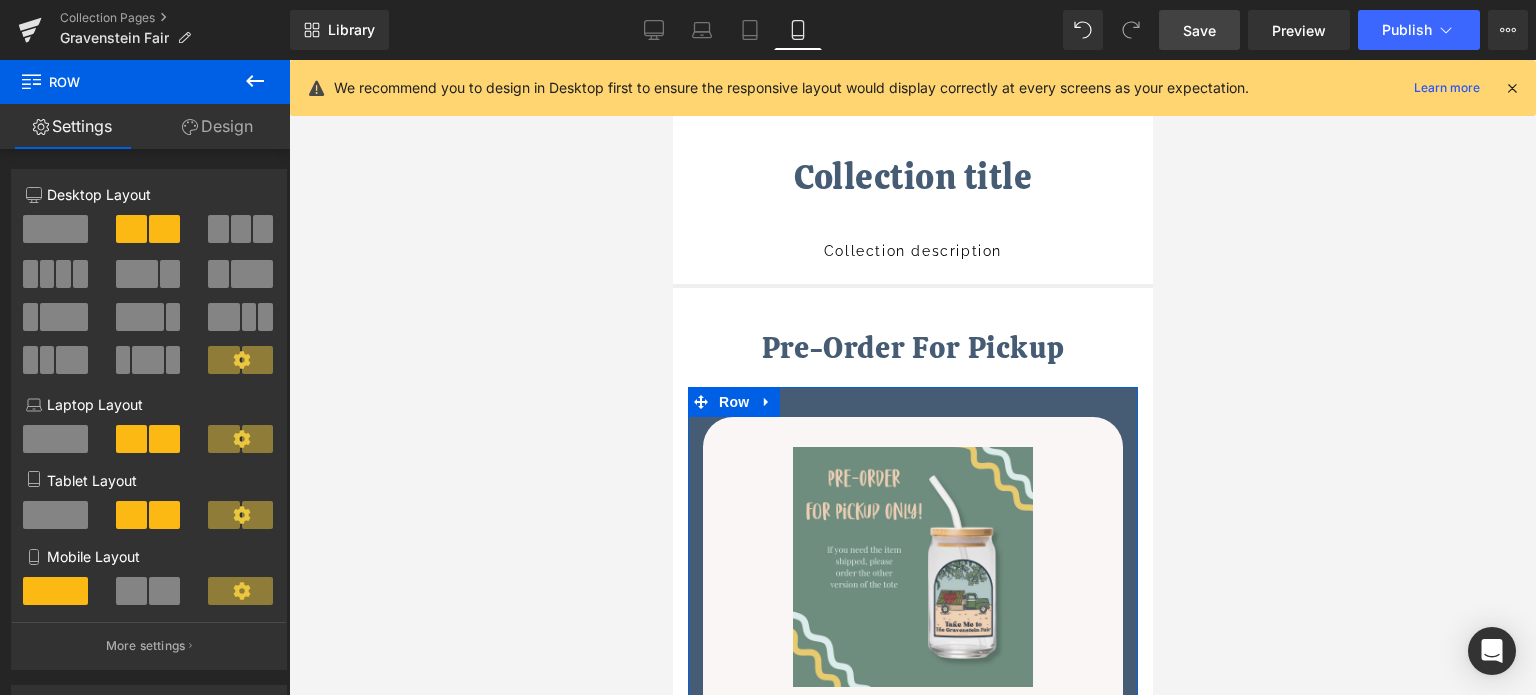 click at bounding box center (131, 591) 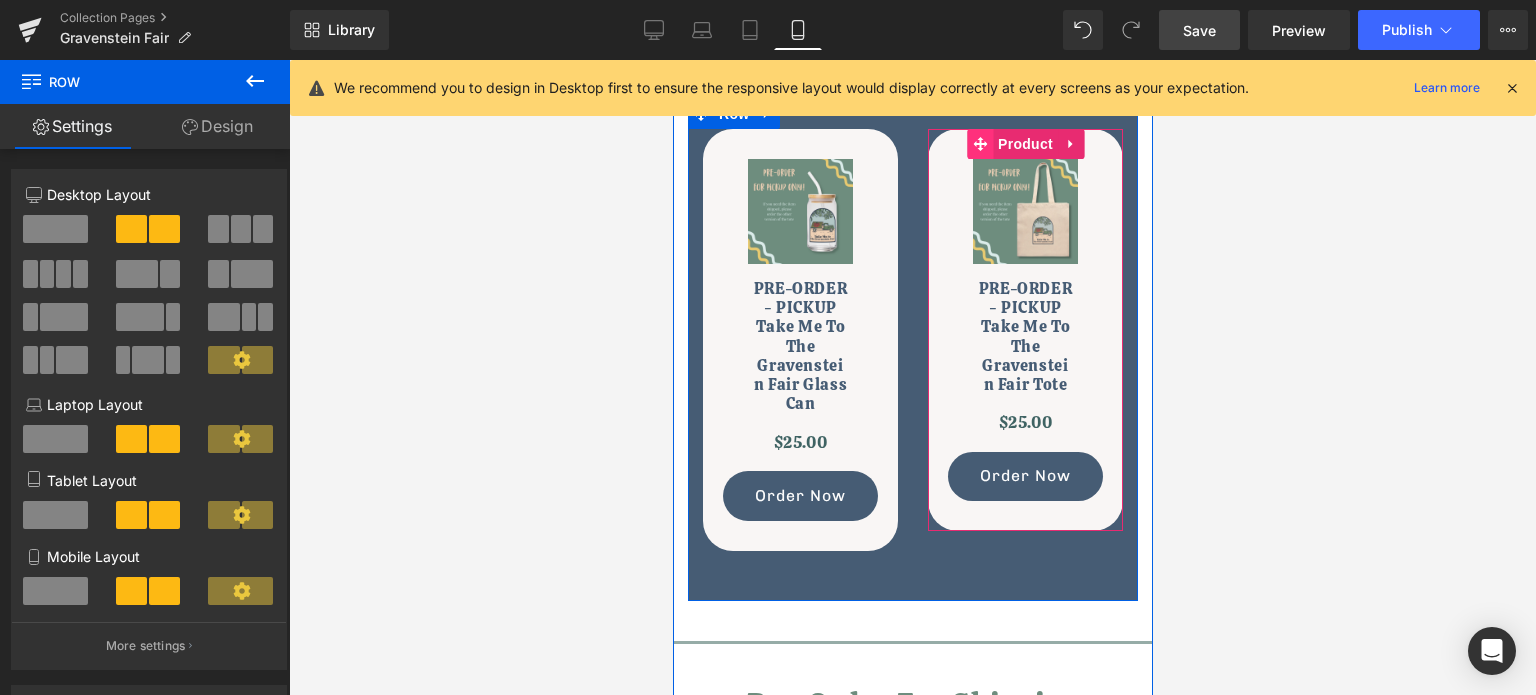 scroll, scrollTop: 500, scrollLeft: 0, axis: vertical 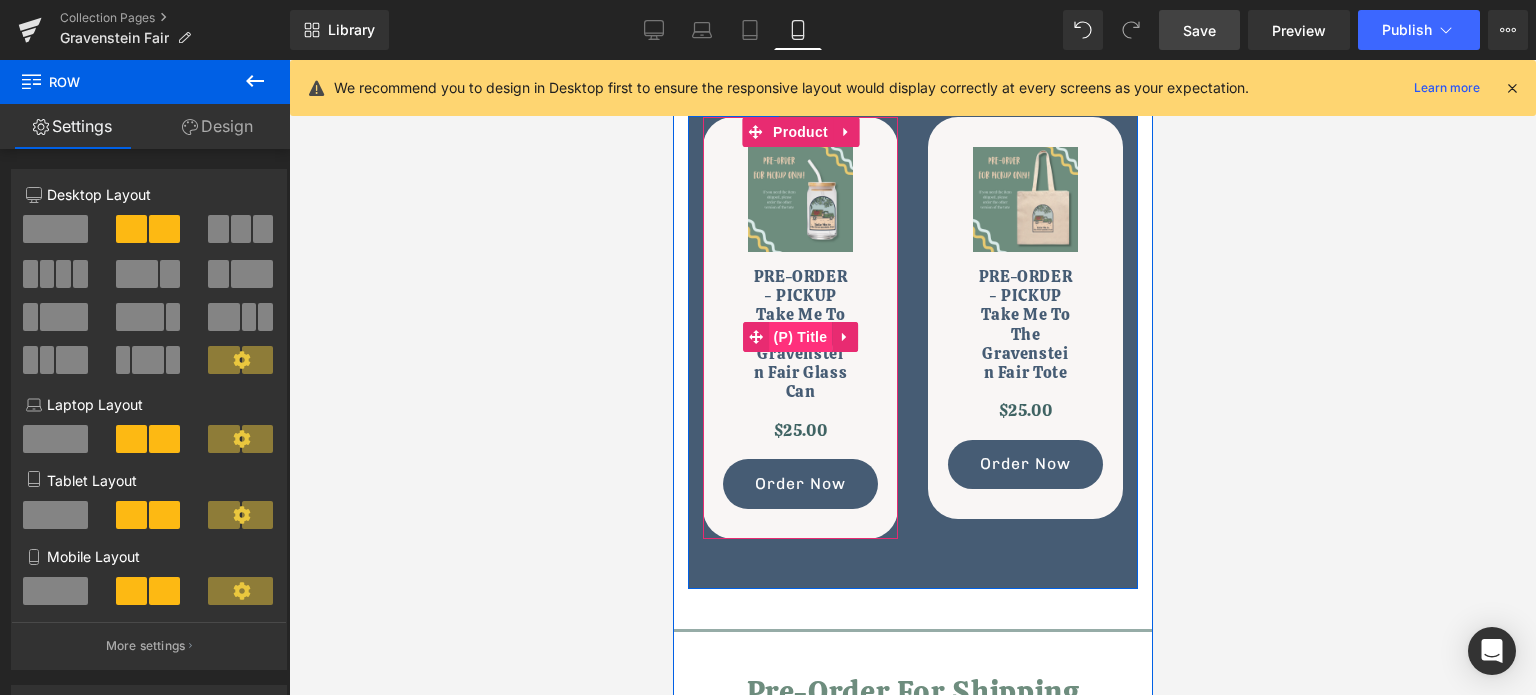 click on "(P) Title" at bounding box center [800, 337] 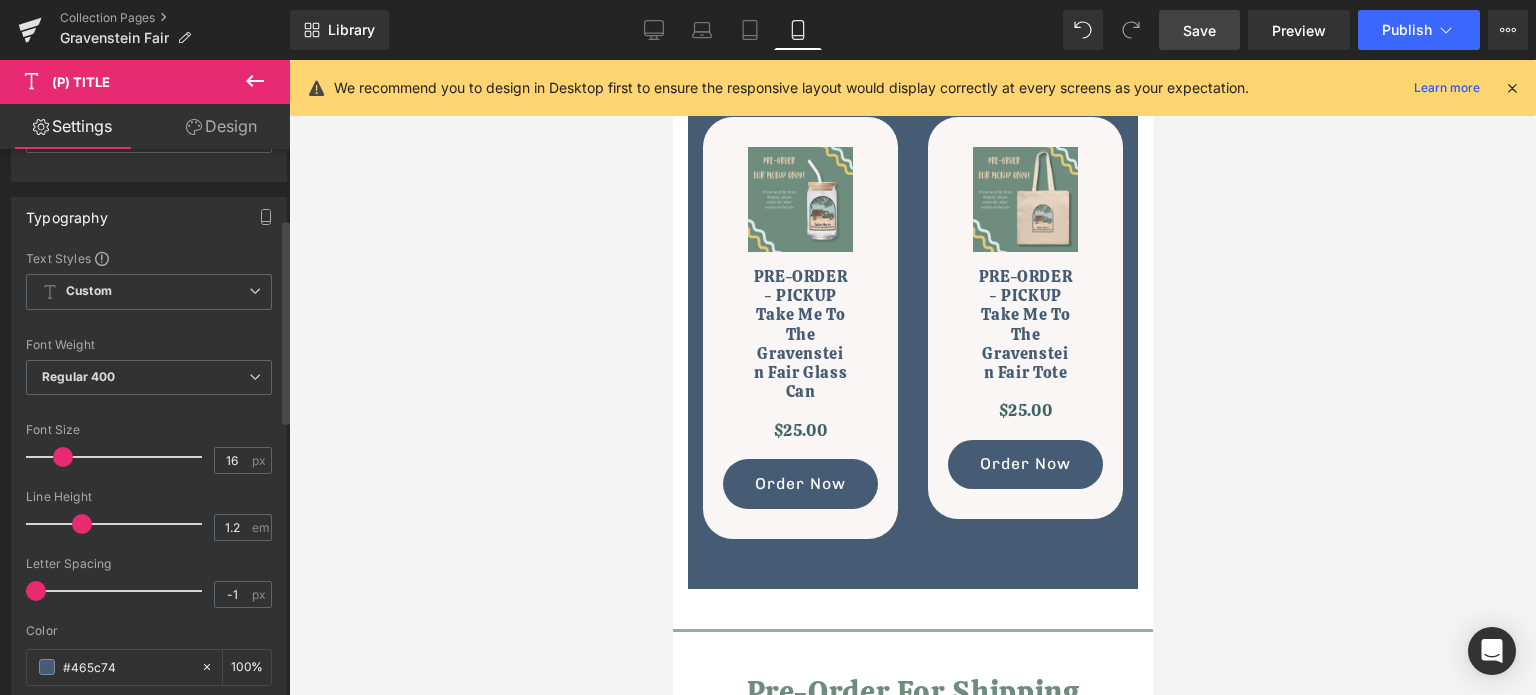 scroll, scrollTop: 200, scrollLeft: 0, axis: vertical 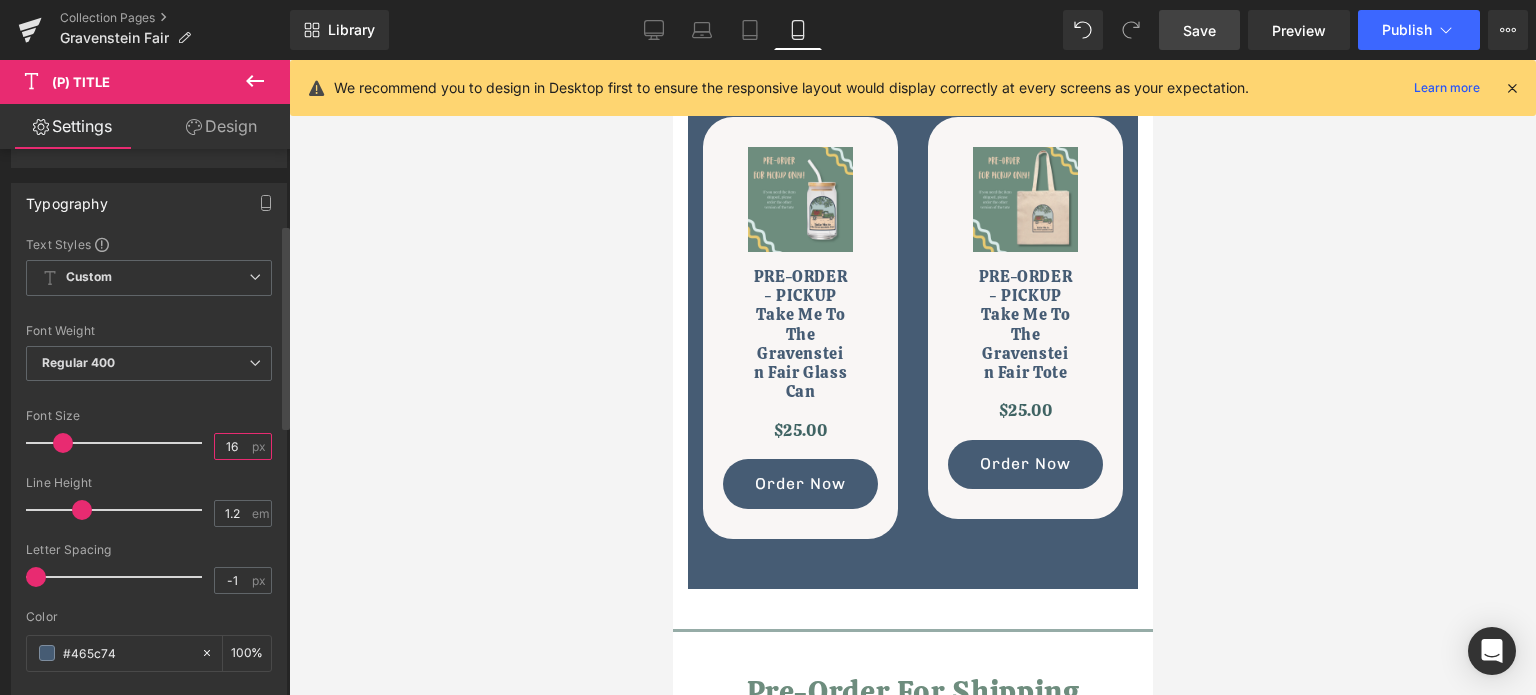 click on "16" at bounding box center [232, 446] 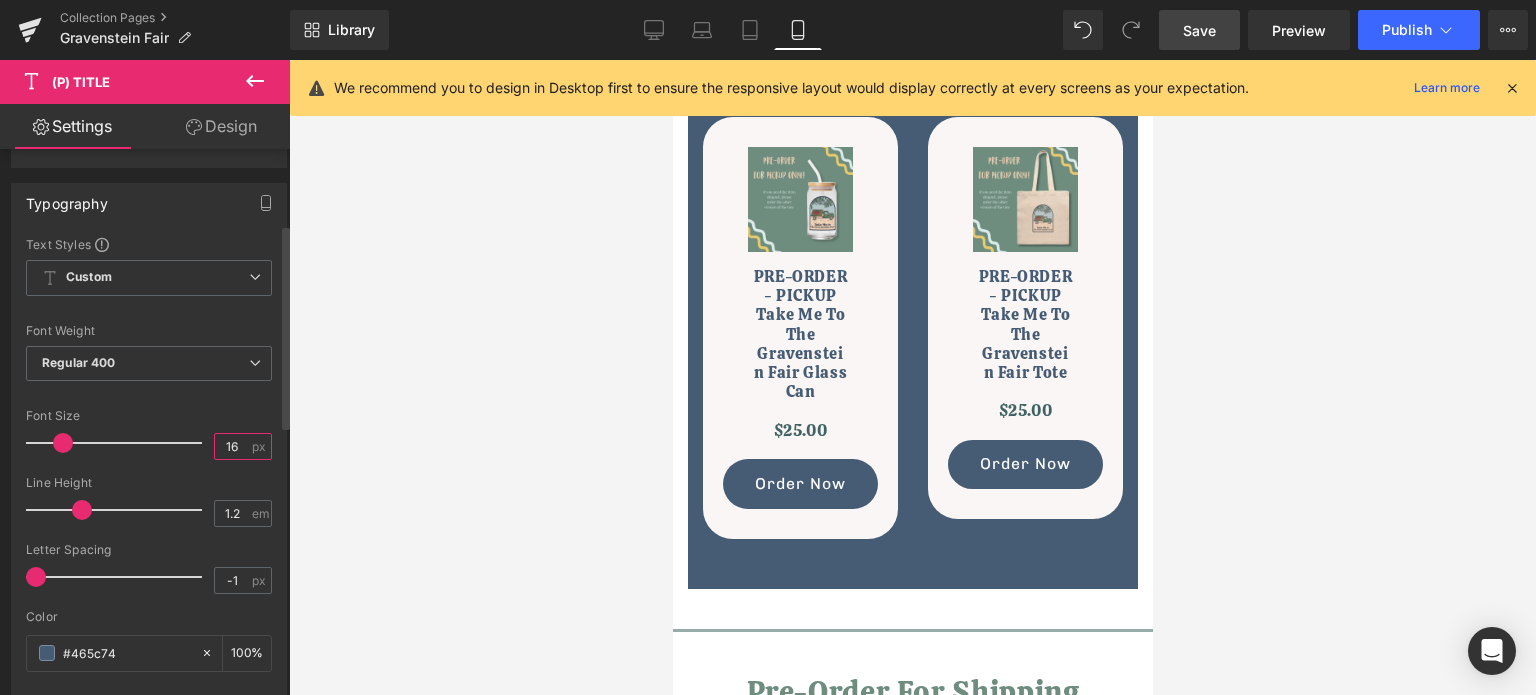 drag, startPoint x: 232, startPoint y: 445, endPoint x: 190, endPoint y: 443, distance: 42.047592 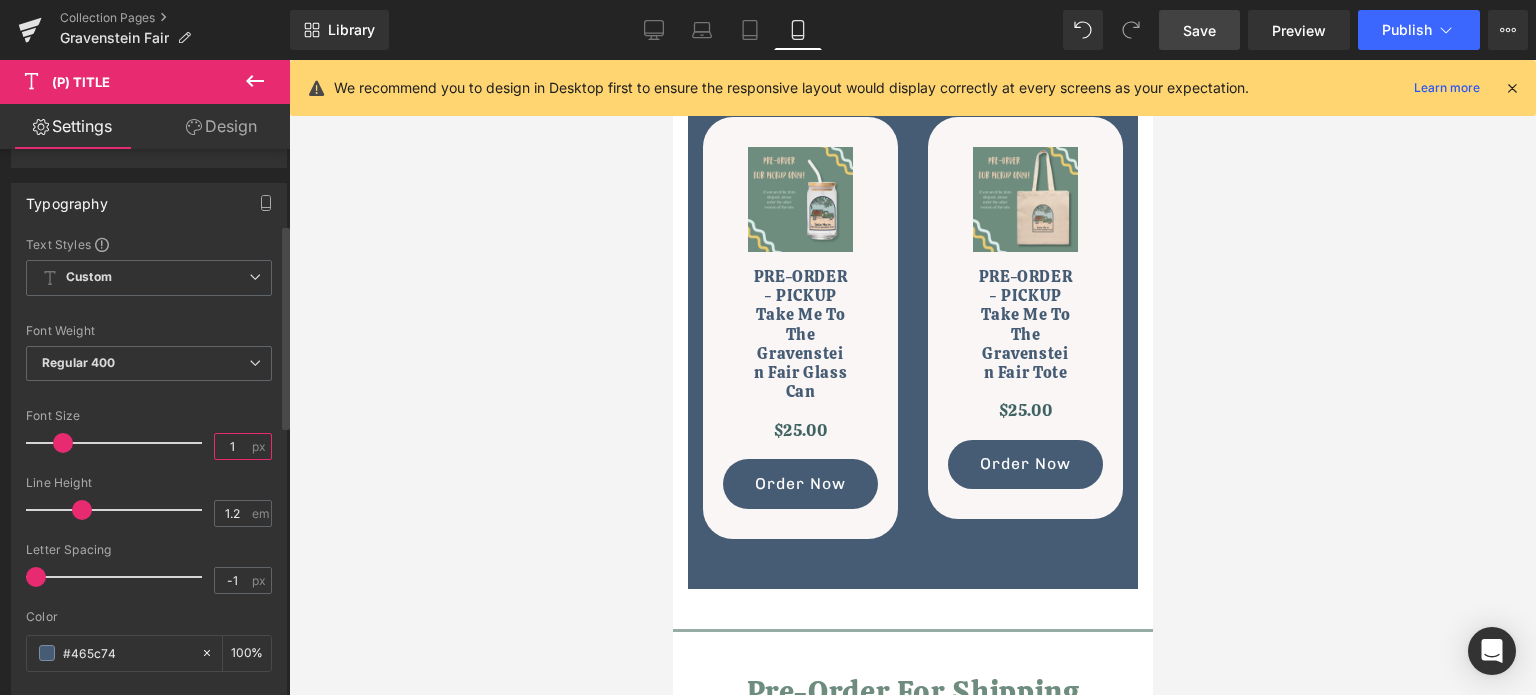 type on "12" 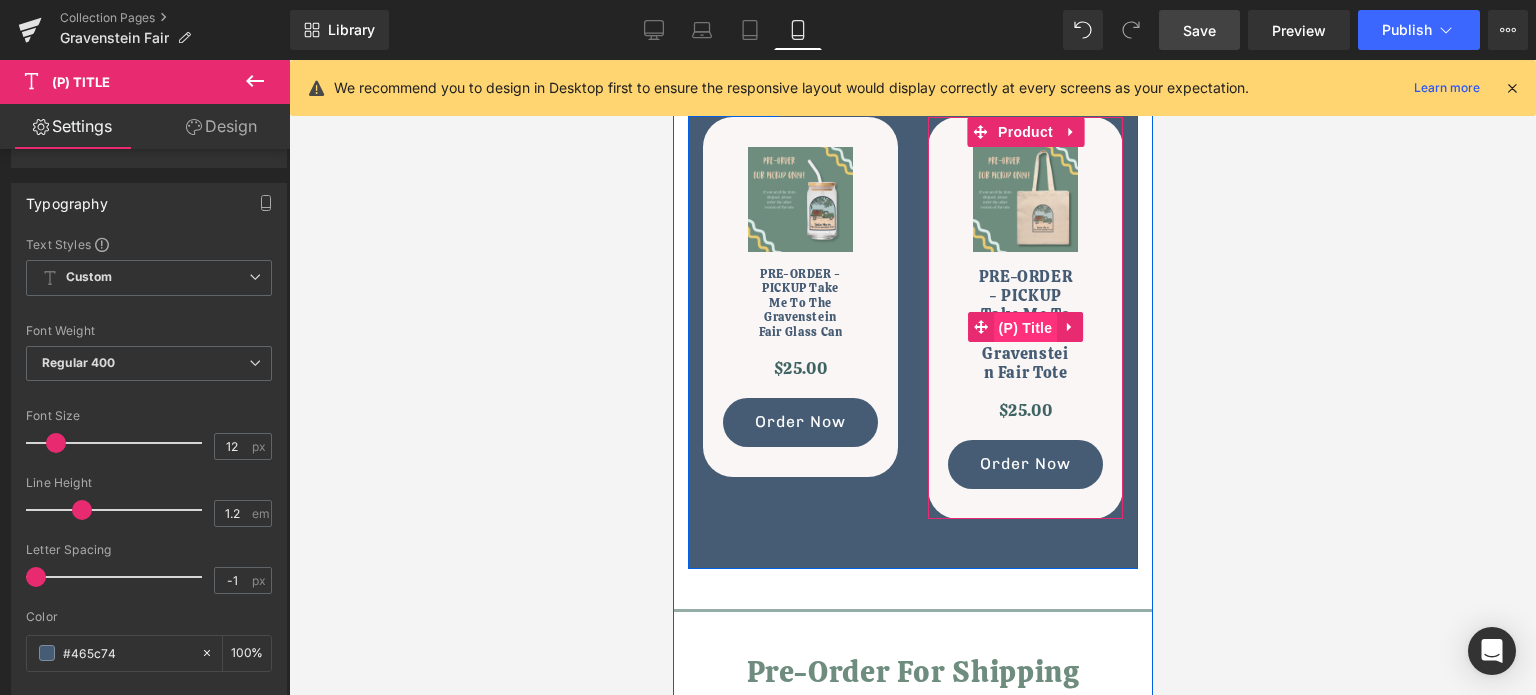 click on "(P) Title" at bounding box center (1025, 328) 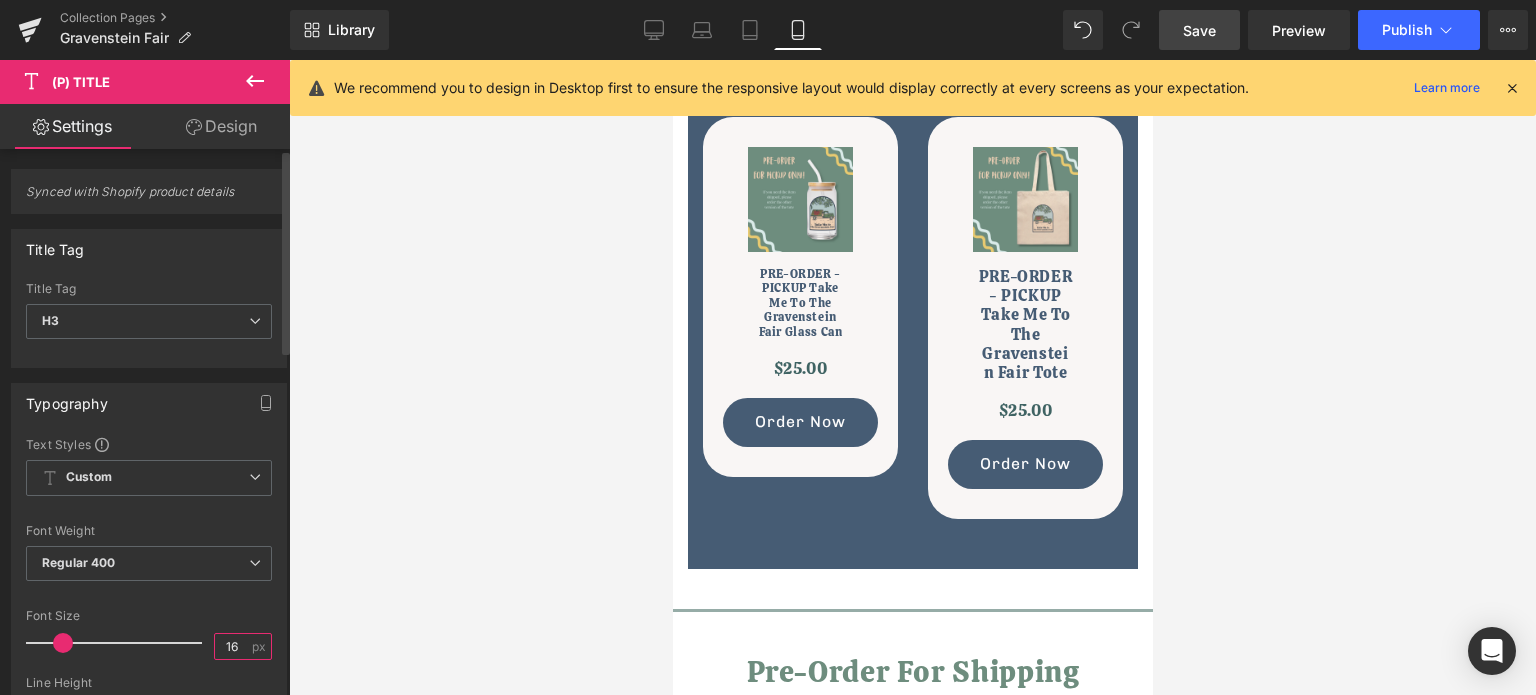 click on "16" at bounding box center [232, 646] 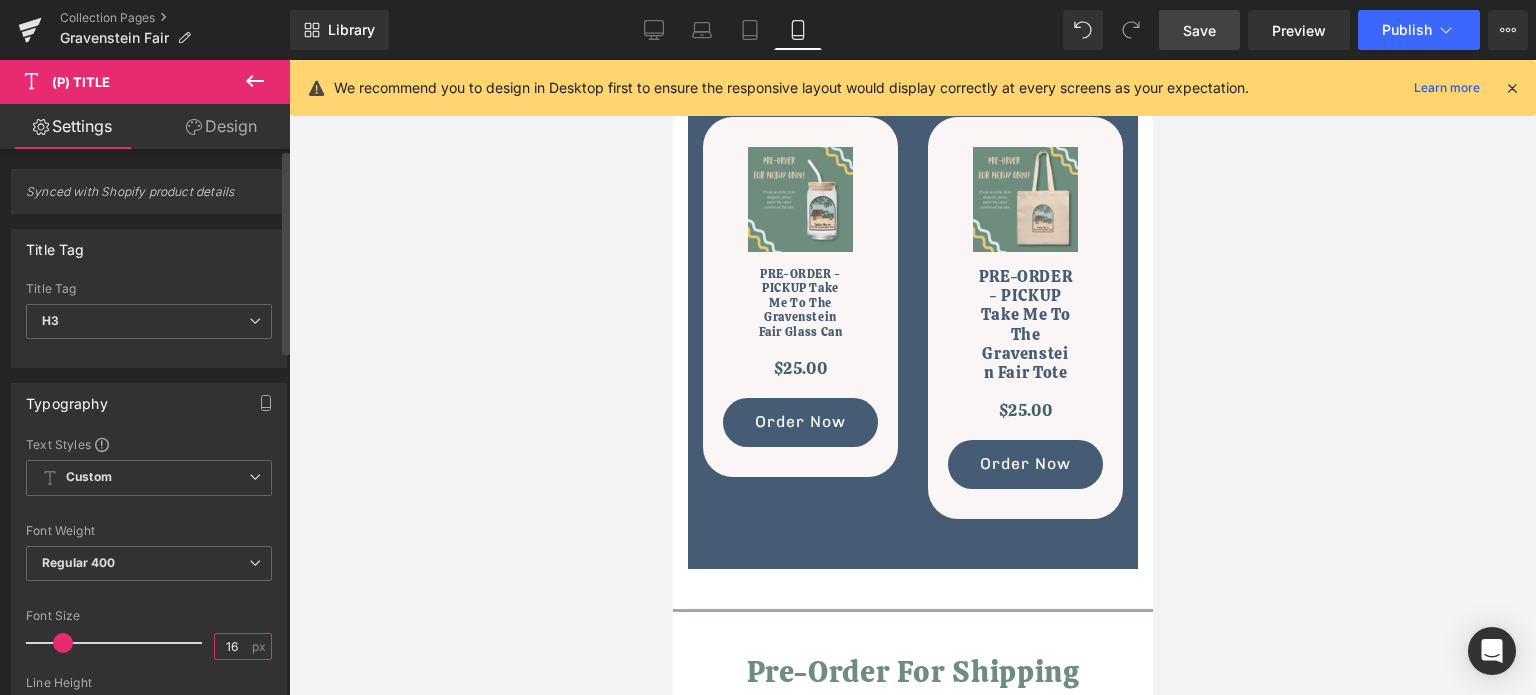 scroll, scrollTop: 0, scrollLeft: 0, axis: both 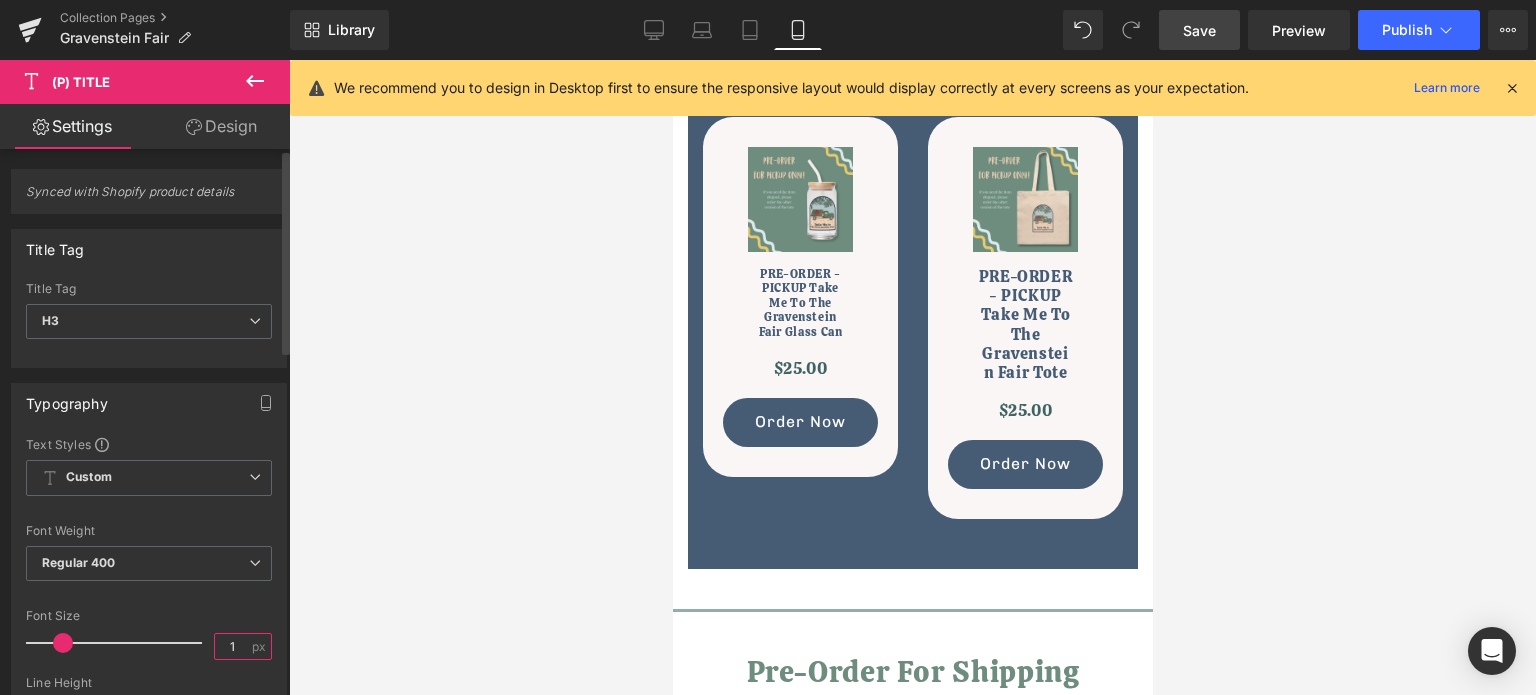type on "12" 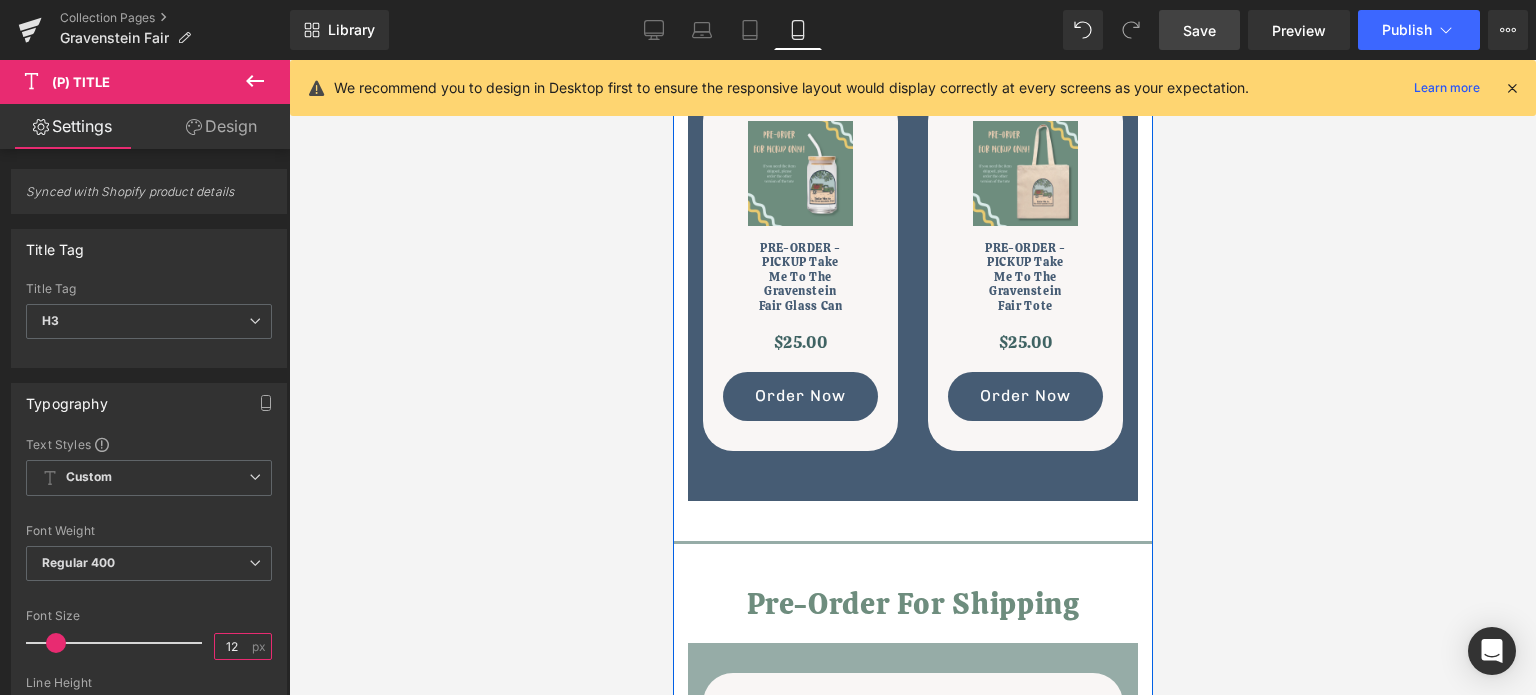 scroll, scrollTop: 500, scrollLeft: 0, axis: vertical 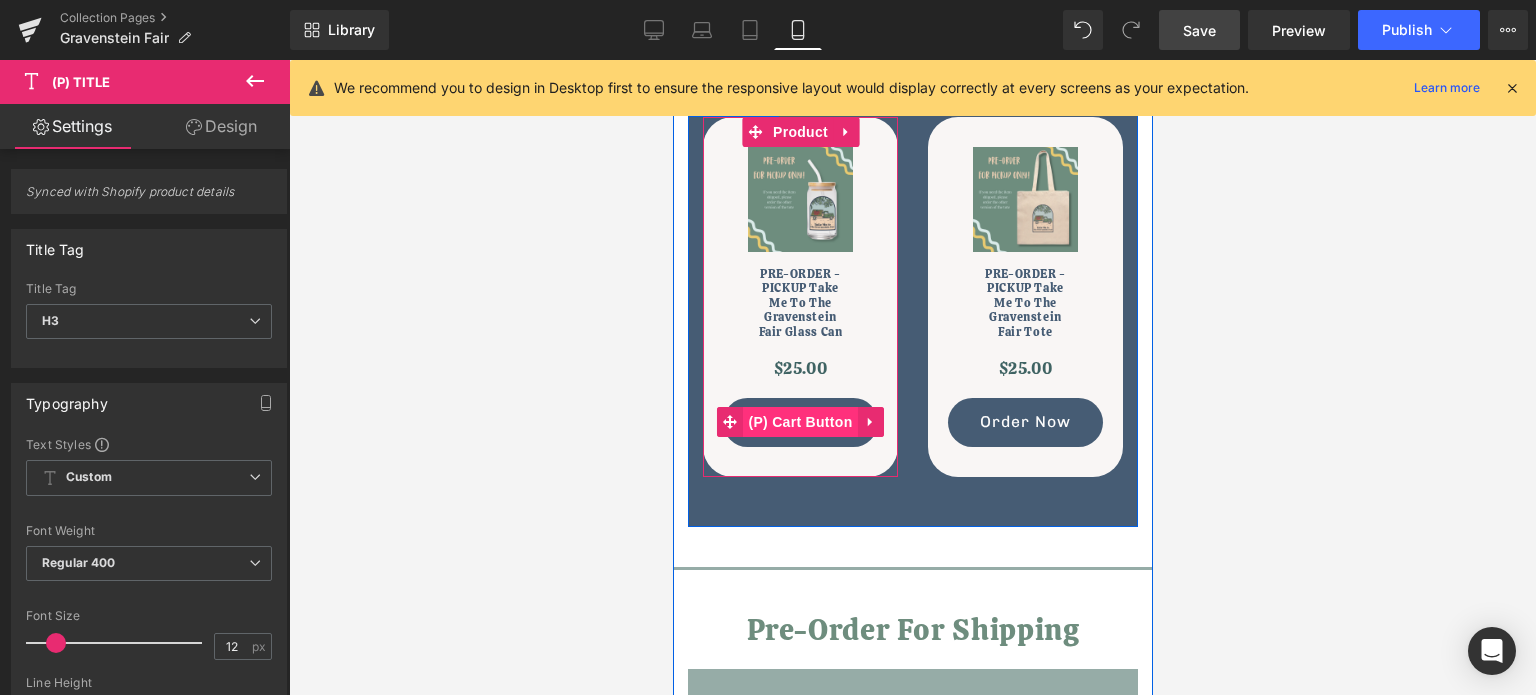 click on "(P) Cart Button" at bounding box center (799, 422) 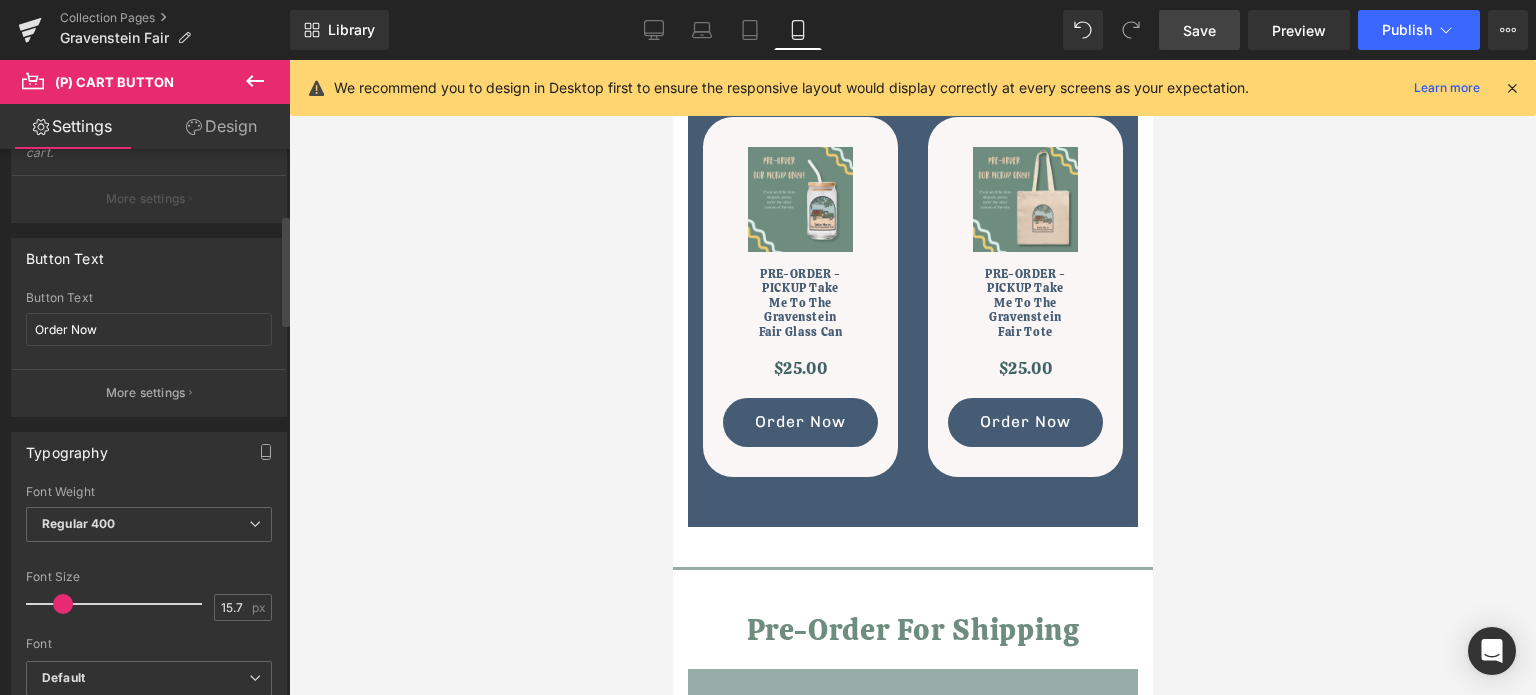 scroll, scrollTop: 400, scrollLeft: 0, axis: vertical 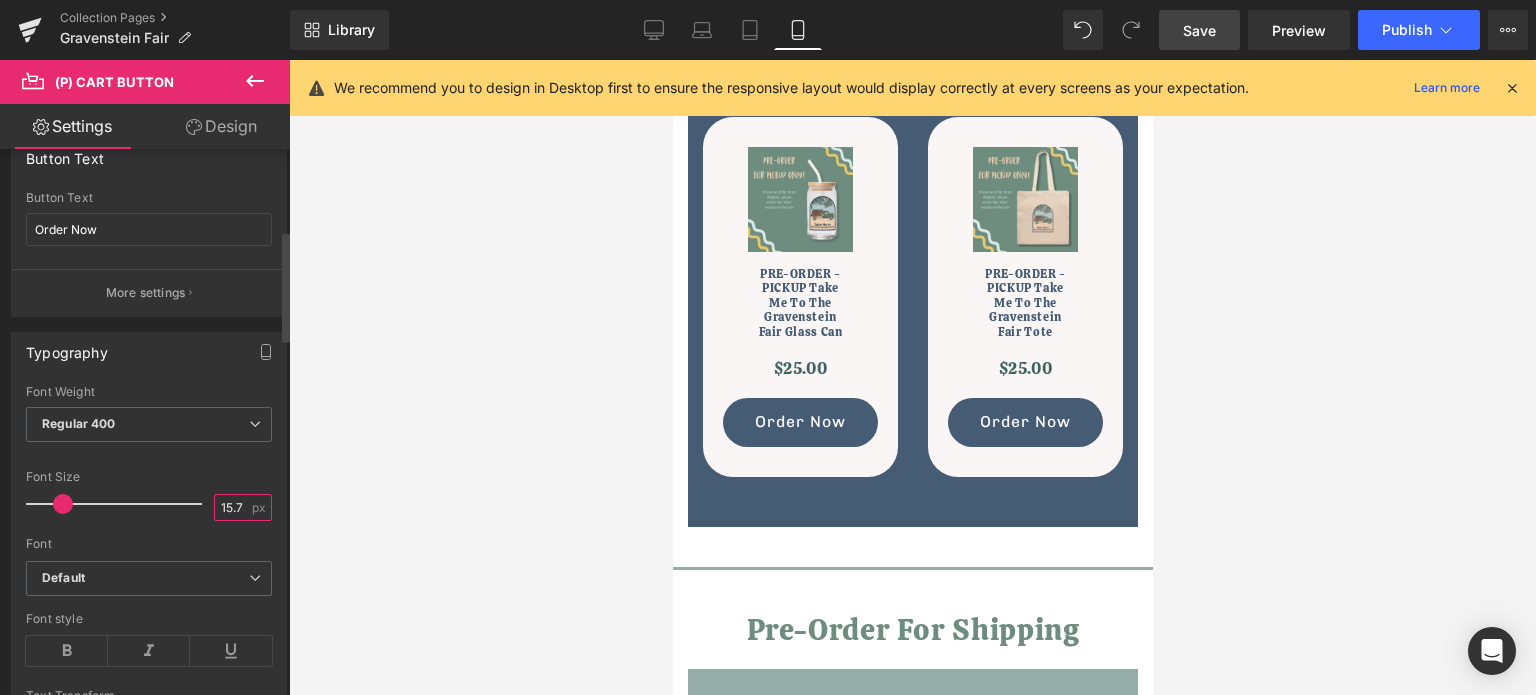 drag, startPoint x: 238, startPoint y: 507, endPoint x: 195, endPoint y: 508, distance: 43.011627 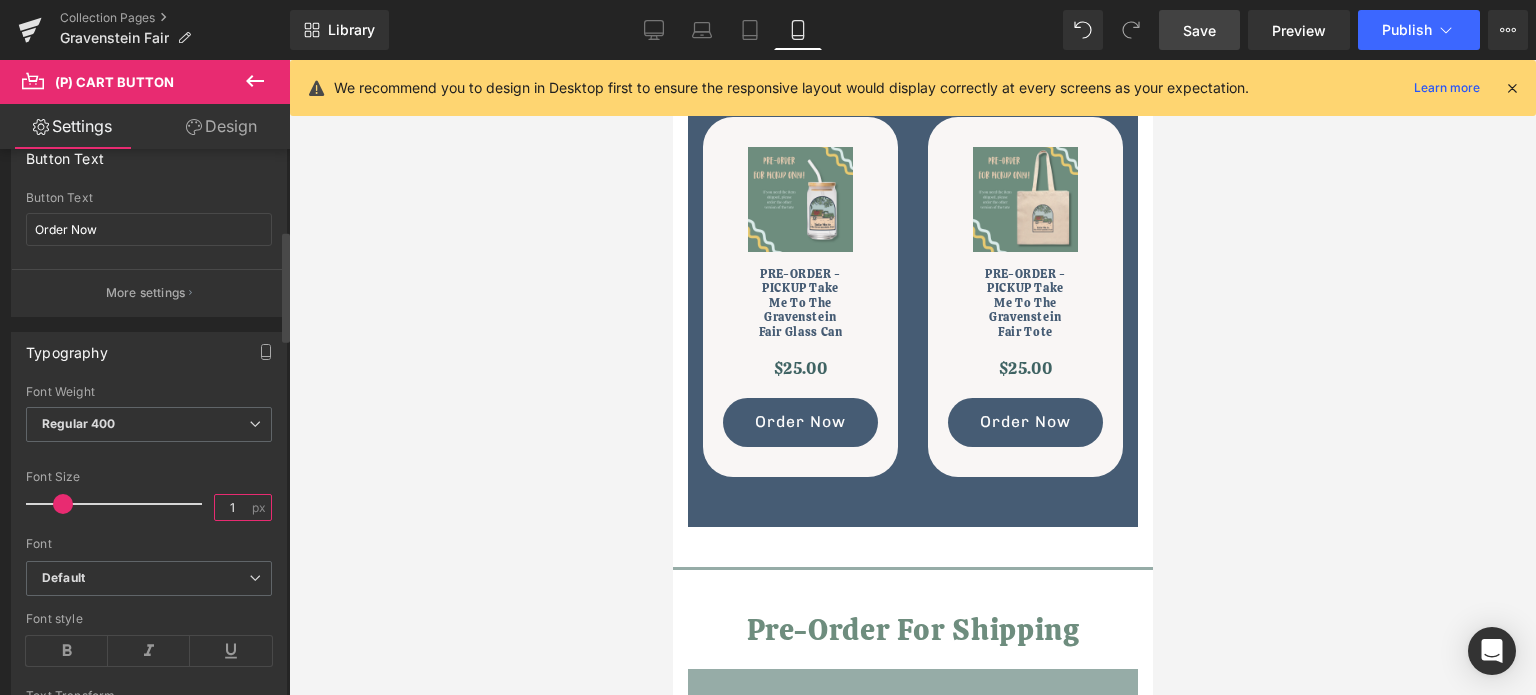 type on "12" 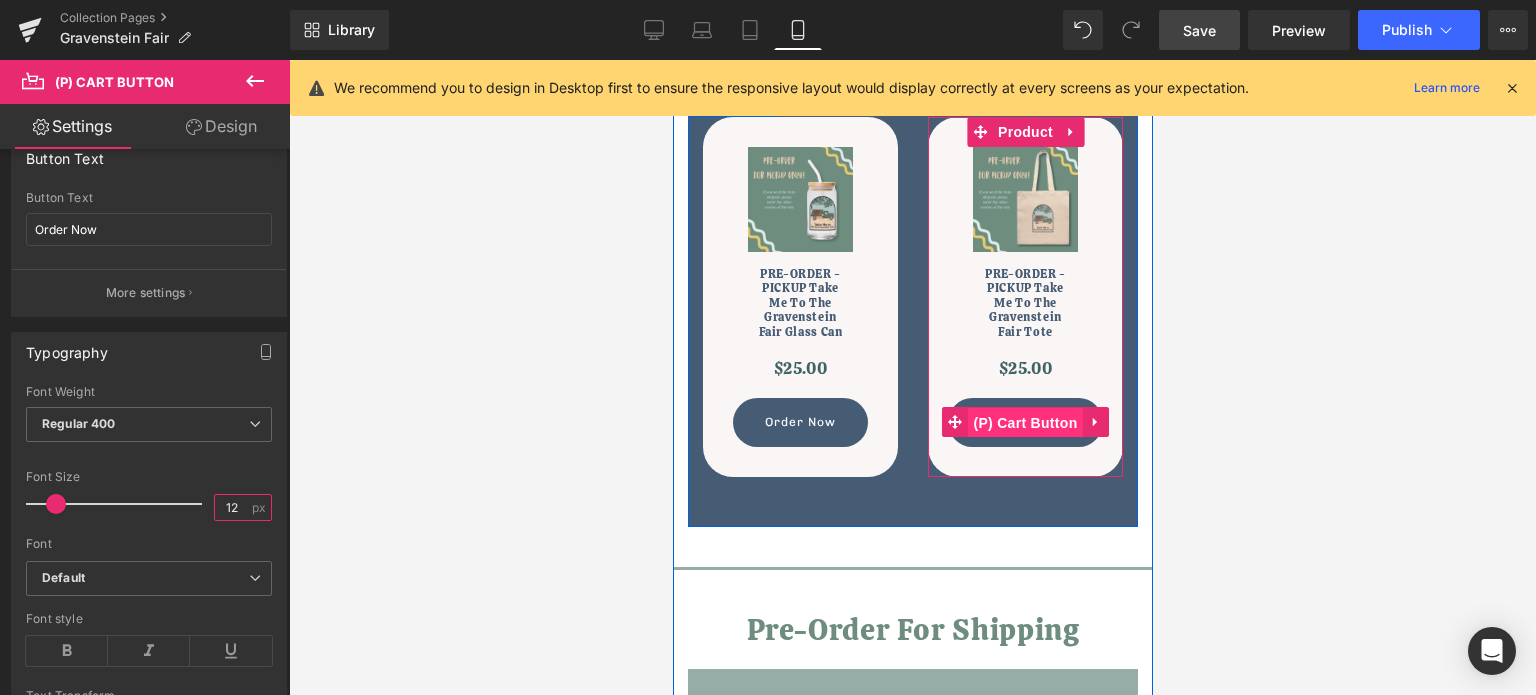 drag, startPoint x: 998, startPoint y: 423, endPoint x: 966, endPoint y: 534, distance: 115.52056 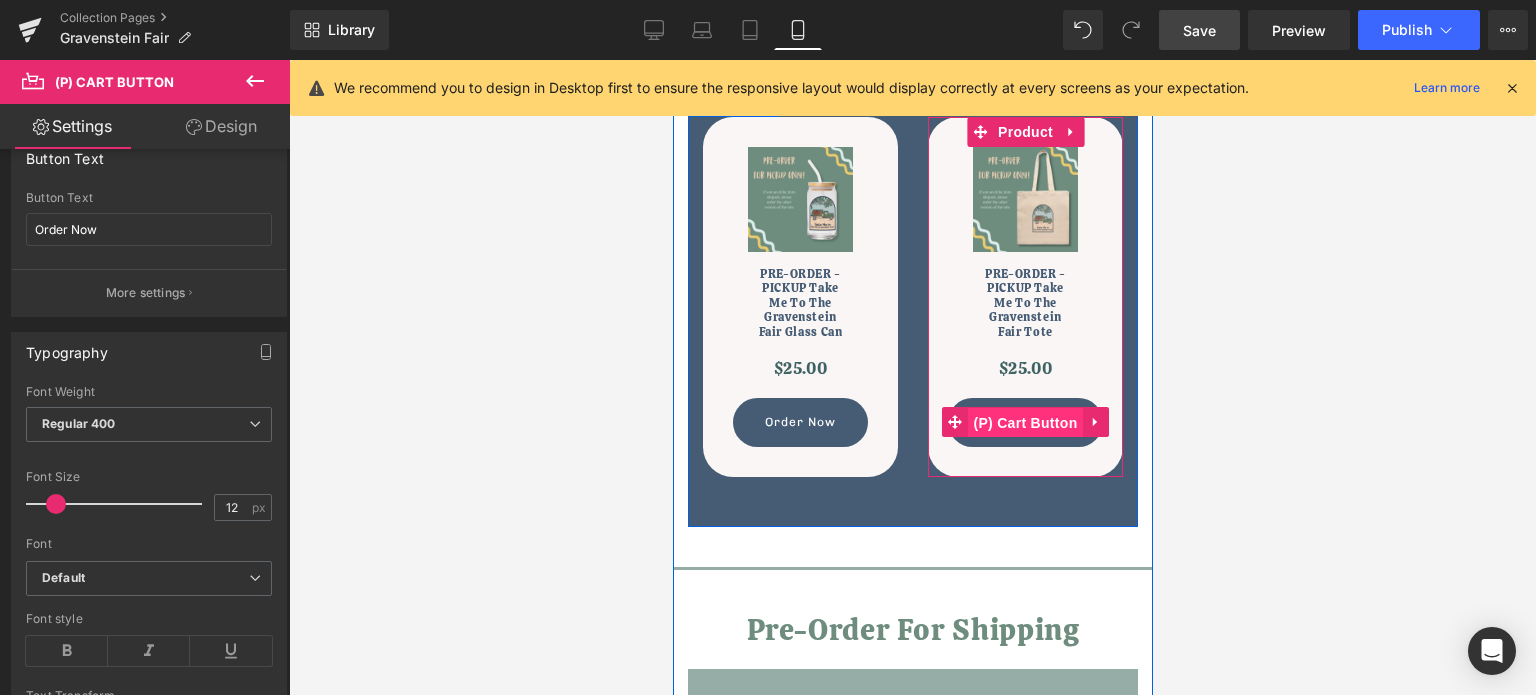 click on "(P) Cart Button" at bounding box center (1024, 423) 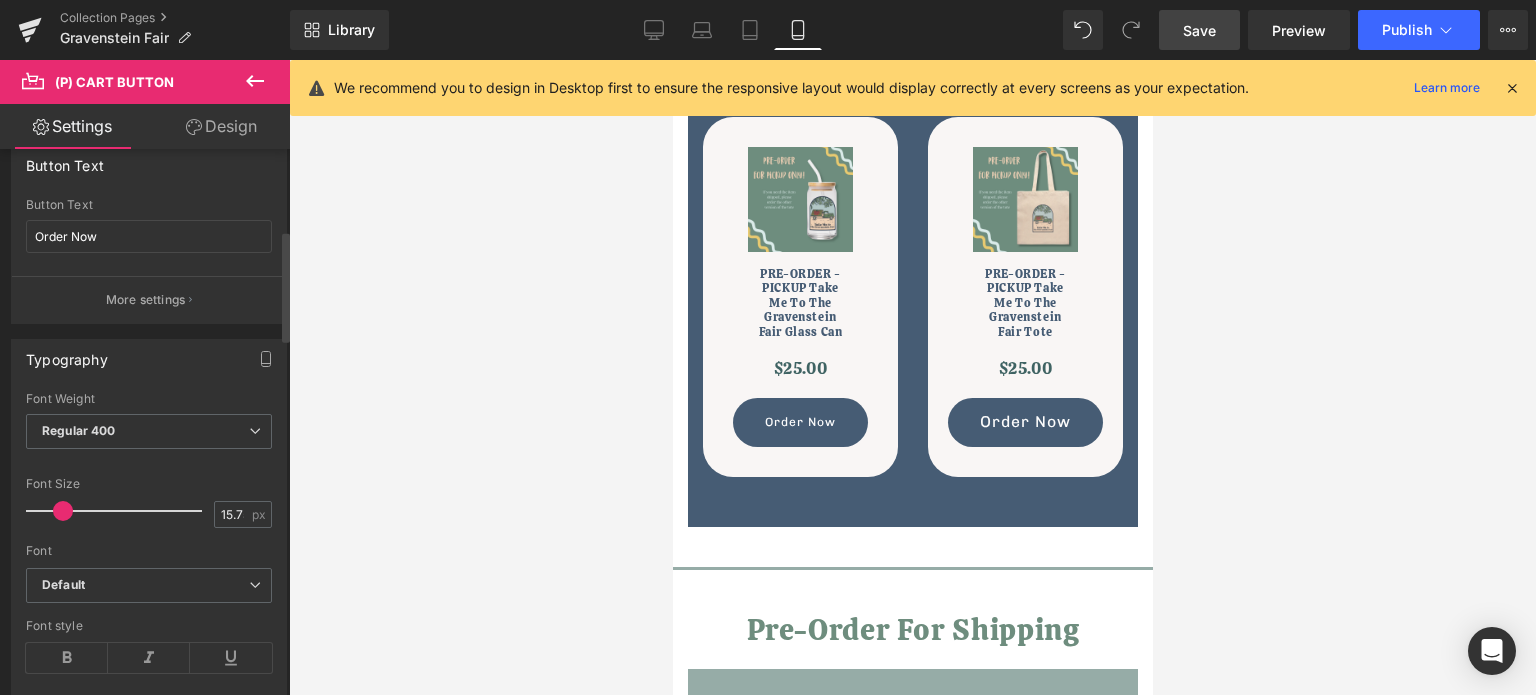 scroll, scrollTop: 400, scrollLeft: 0, axis: vertical 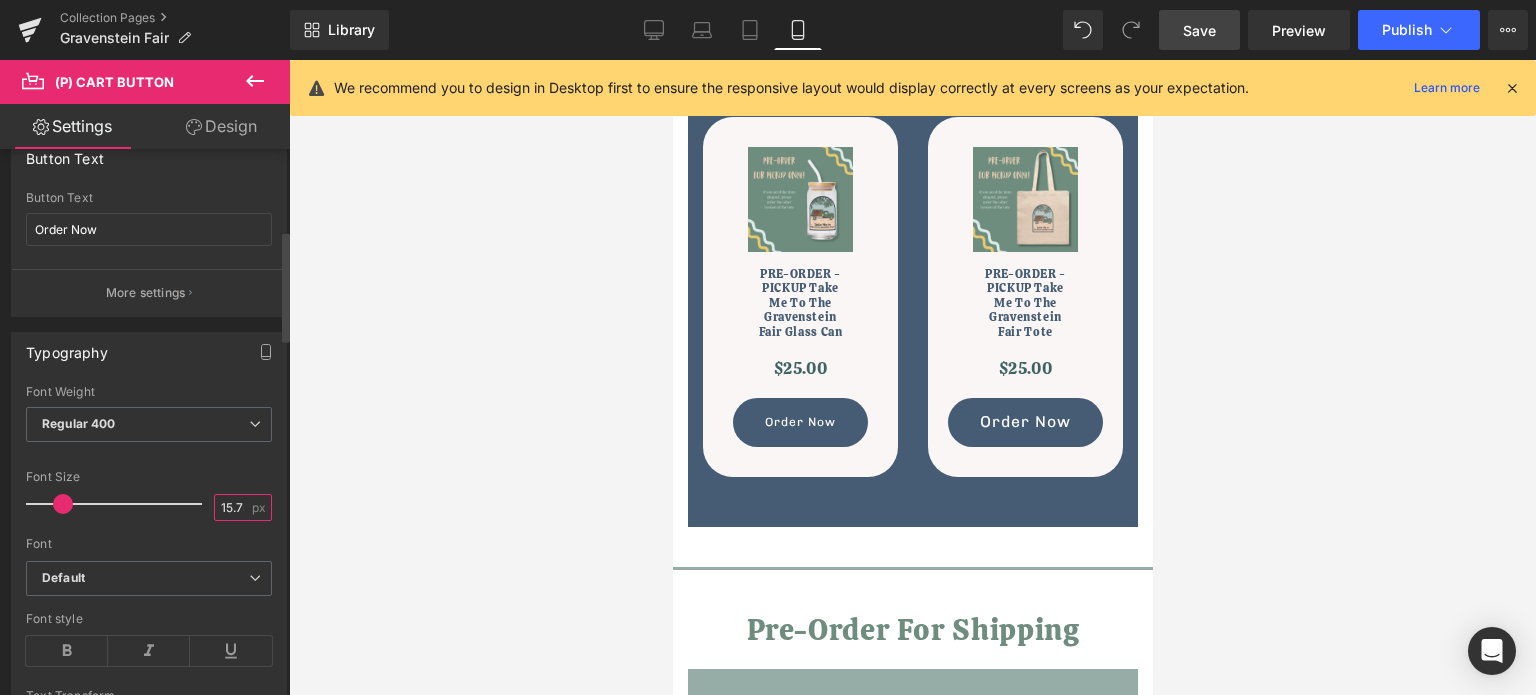 click on "15.75" at bounding box center (232, 507) 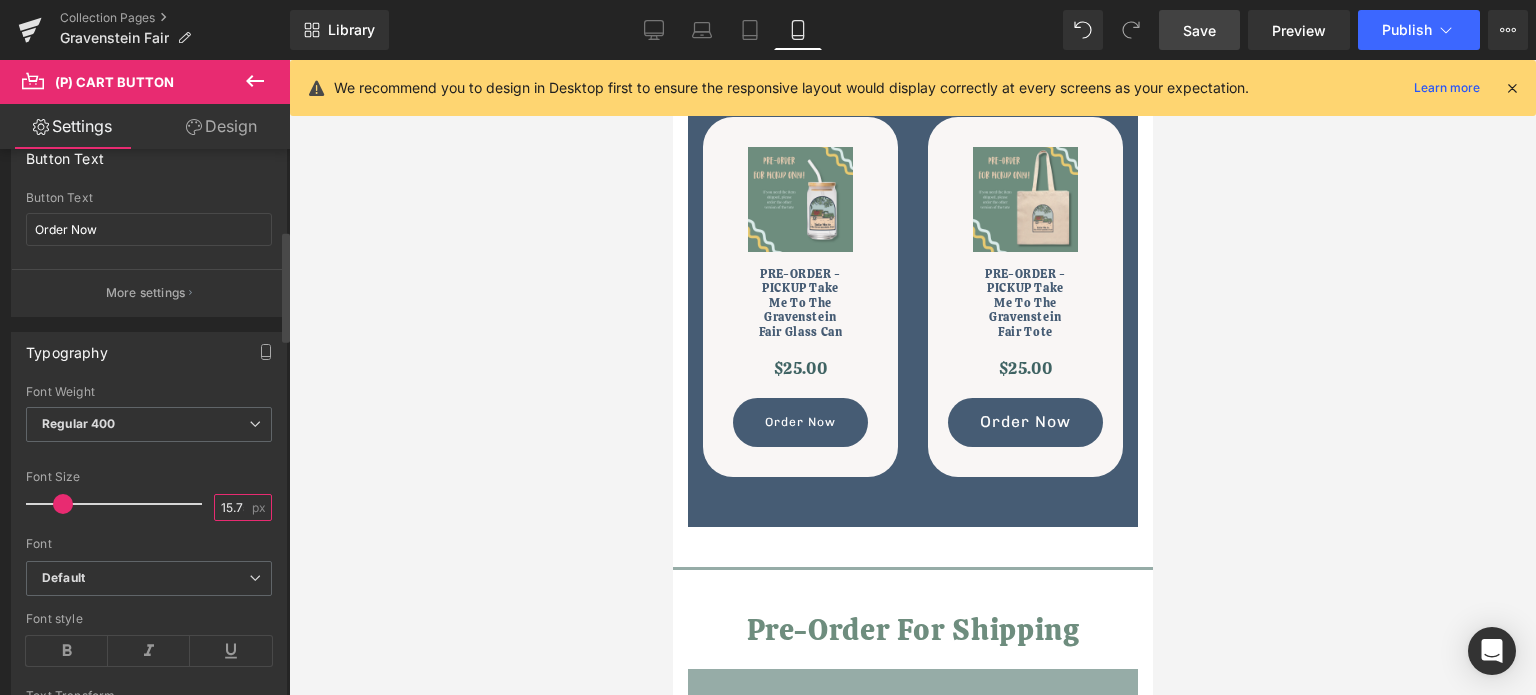 scroll, scrollTop: 0, scrollLeft: 0, axis: both 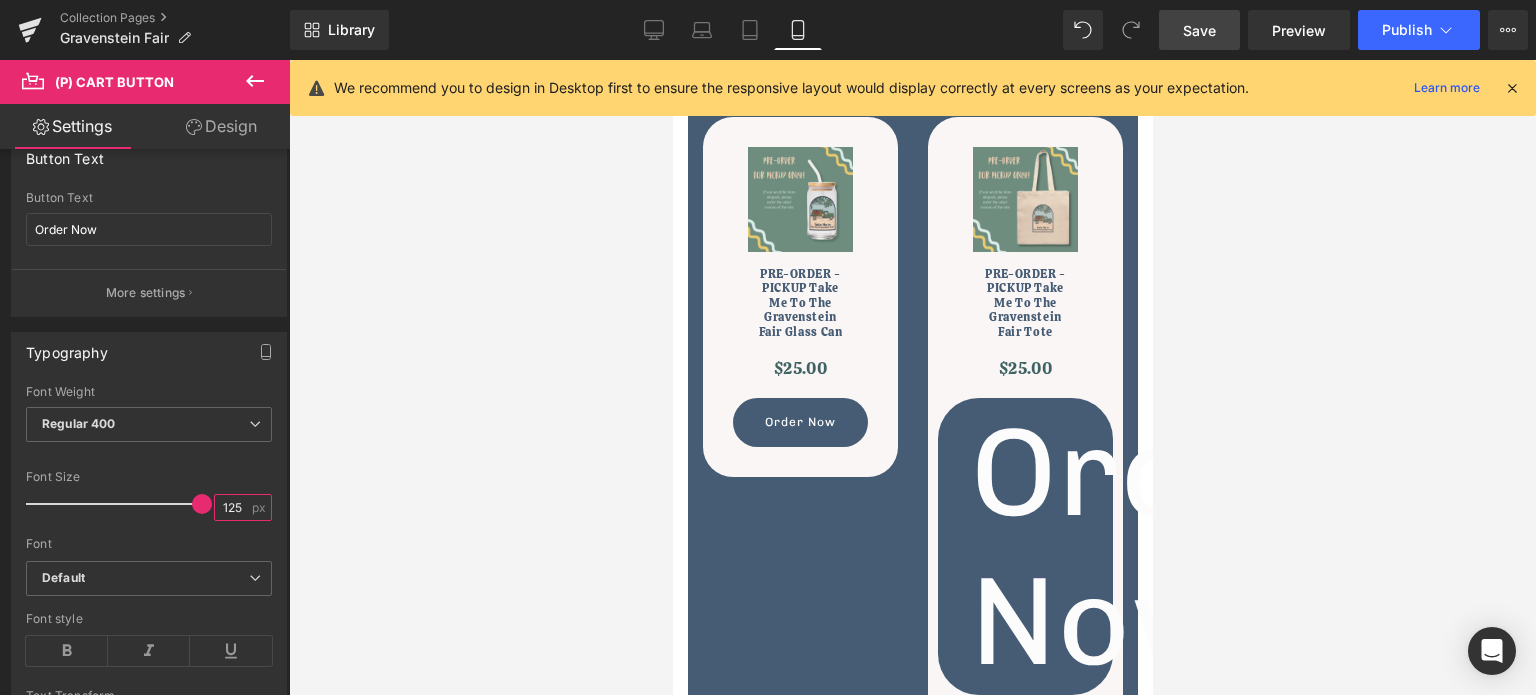 type on "12" 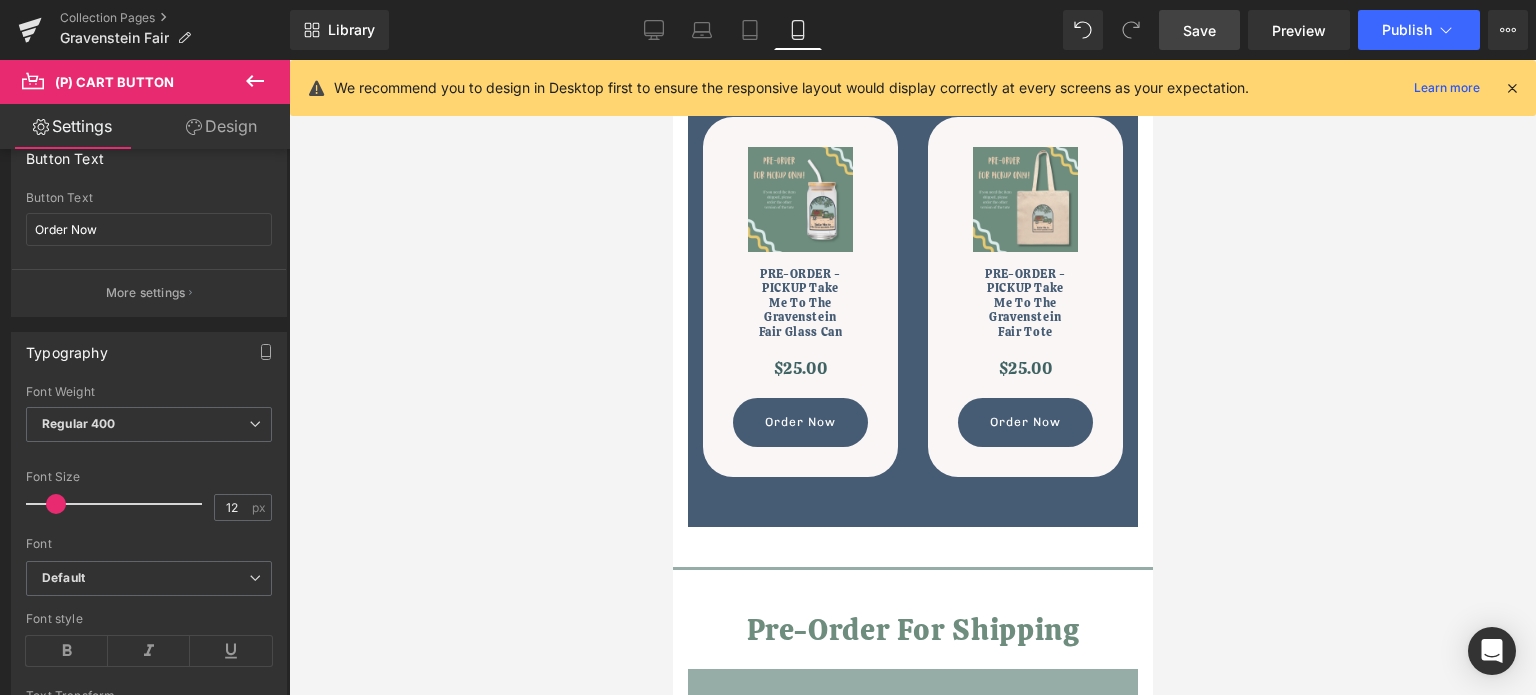 click at bounding box center [912, 377] 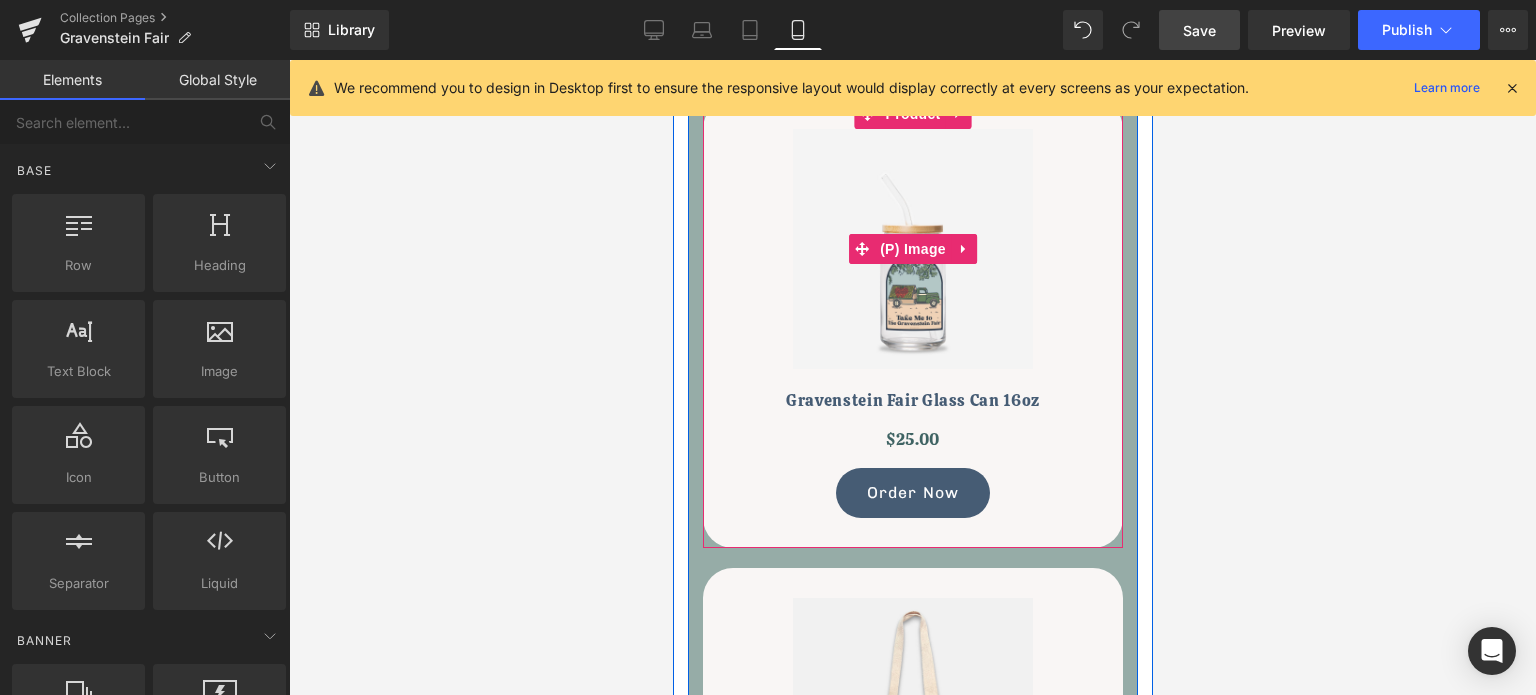 scroll, scrollTop: 900, scrollLeft: 0, axis: vertical 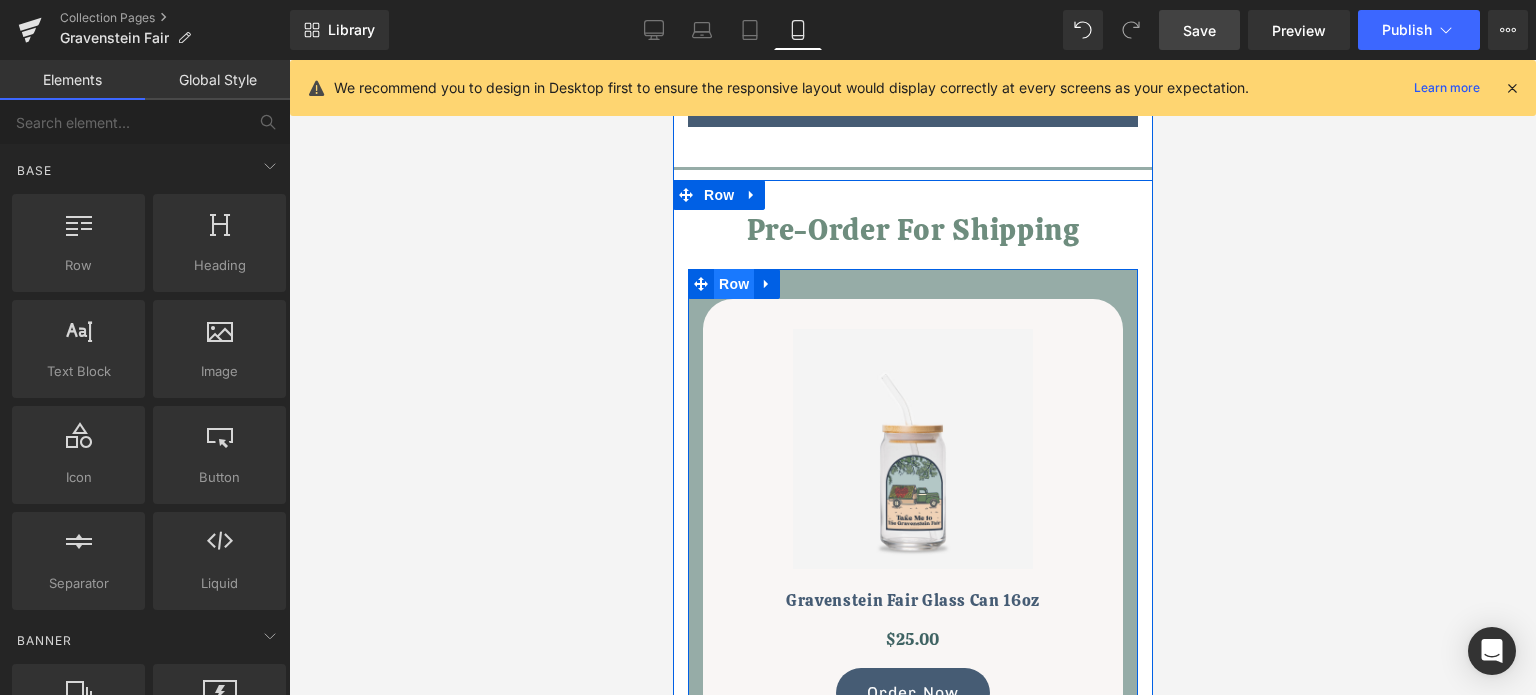 click on "Row" at bounding box center [733, 284] 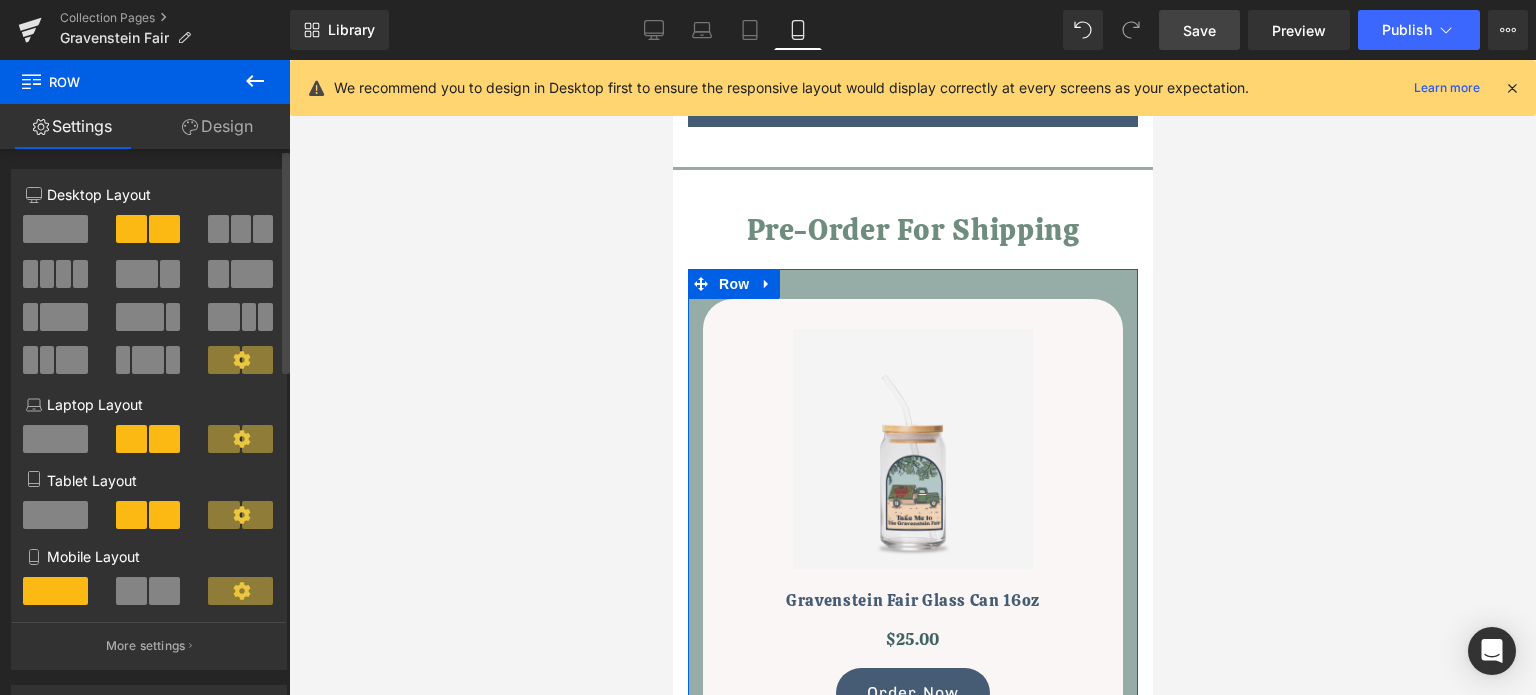 click at bounding box center (164, 591) 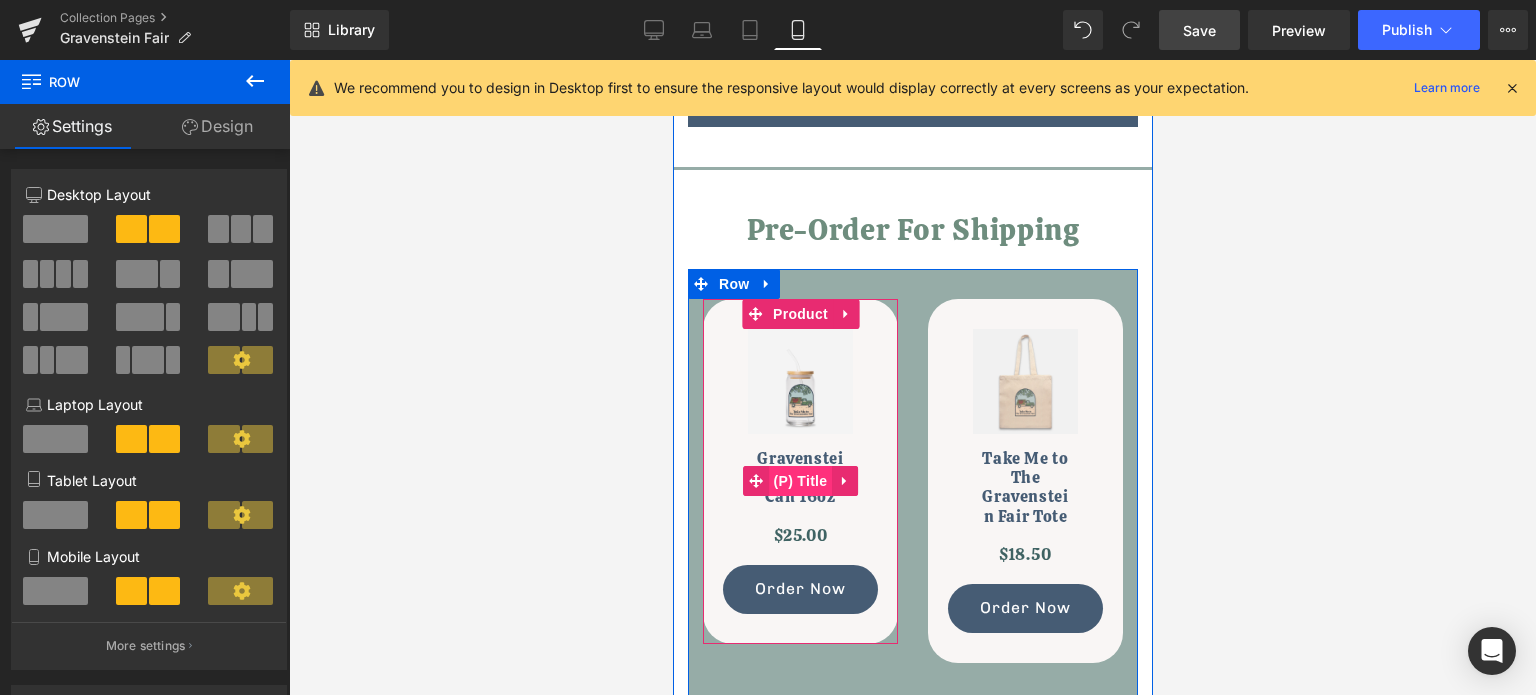 click on "(P) Title" at bounding box center (800, 481) 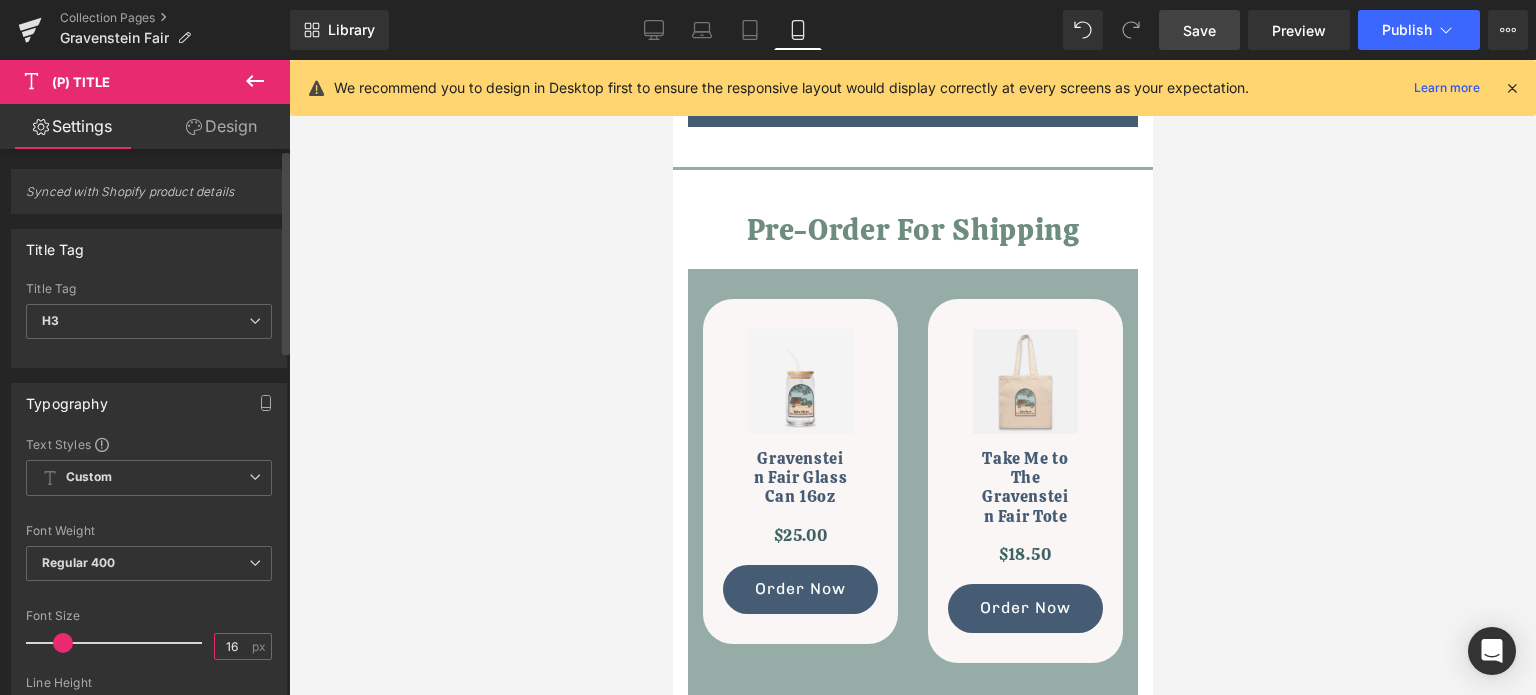 click on "16" at bounding box center (232, 646) 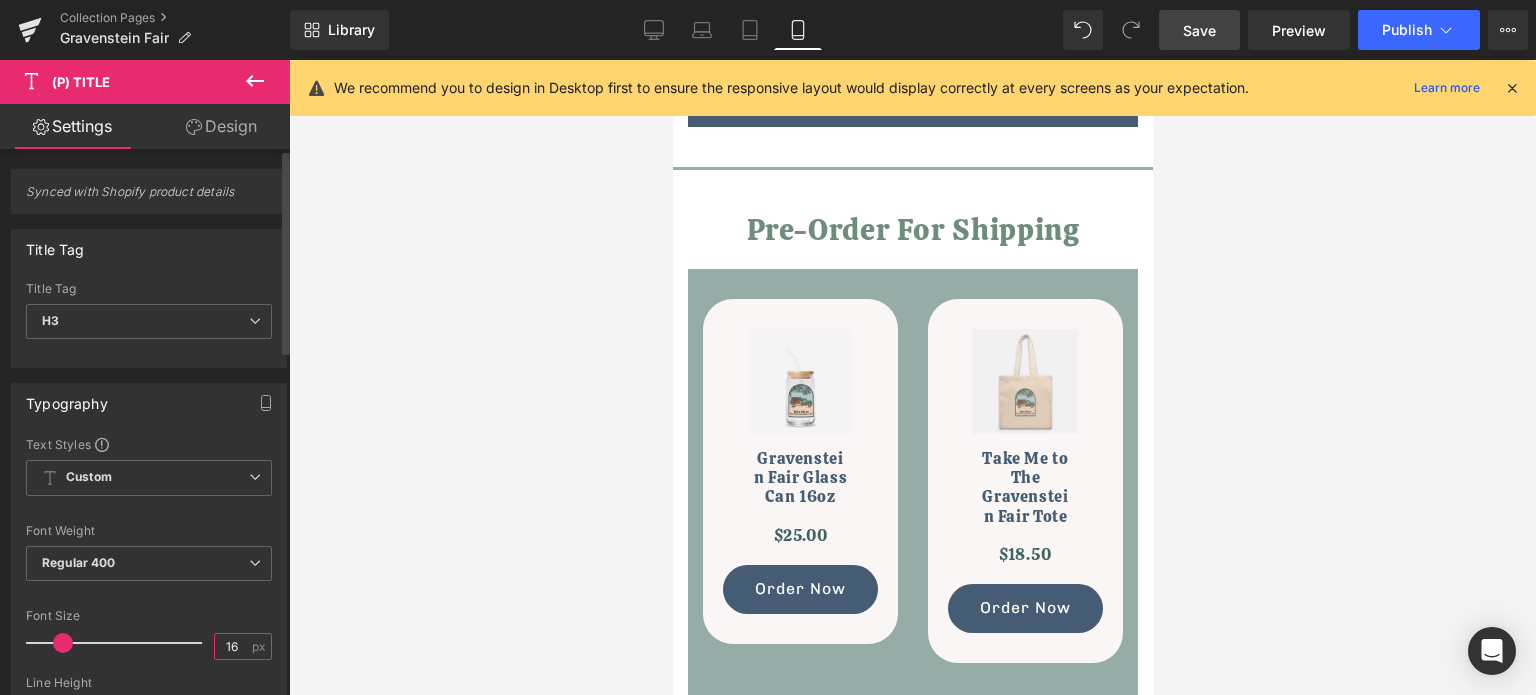 drag, startPoint x: 229, startPoint y: 644, endPoint x: 208, endPoint y: 643, distance: 21.023796 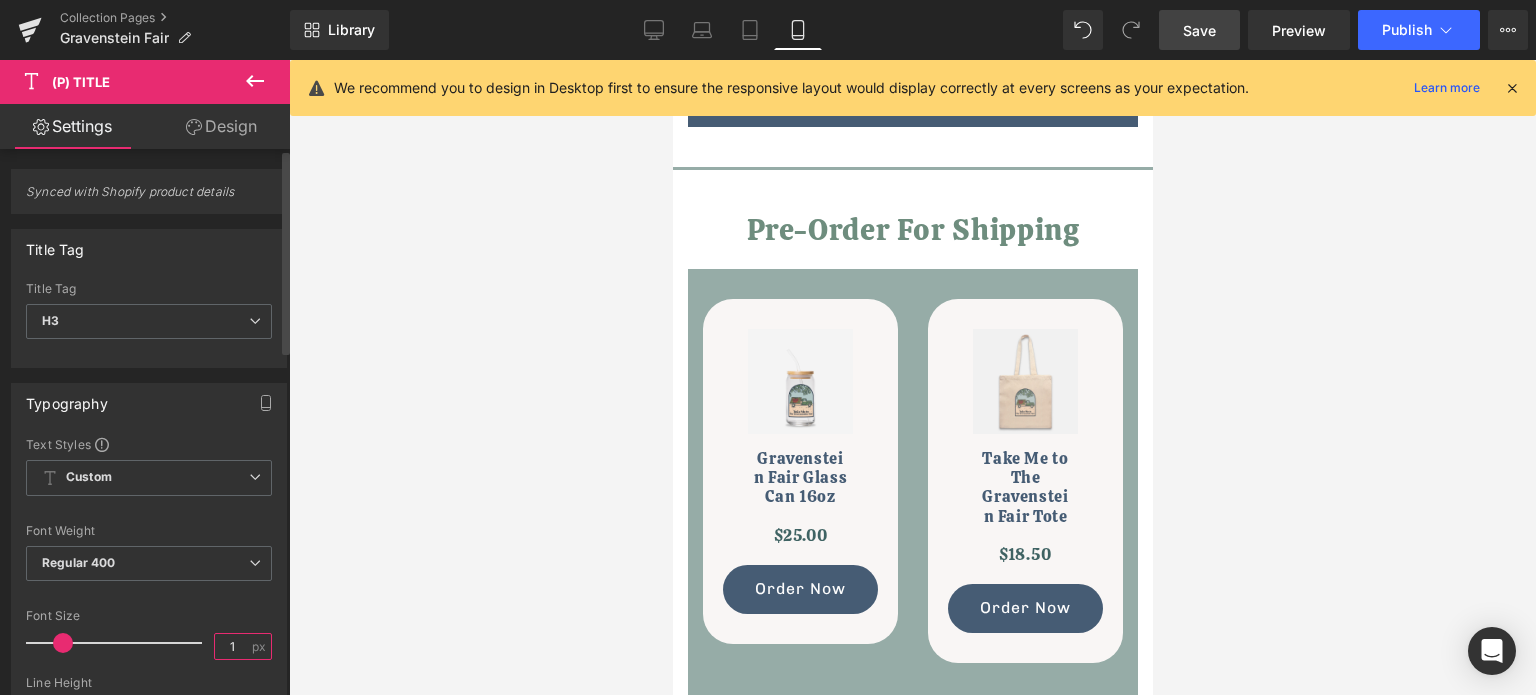 type on "12" 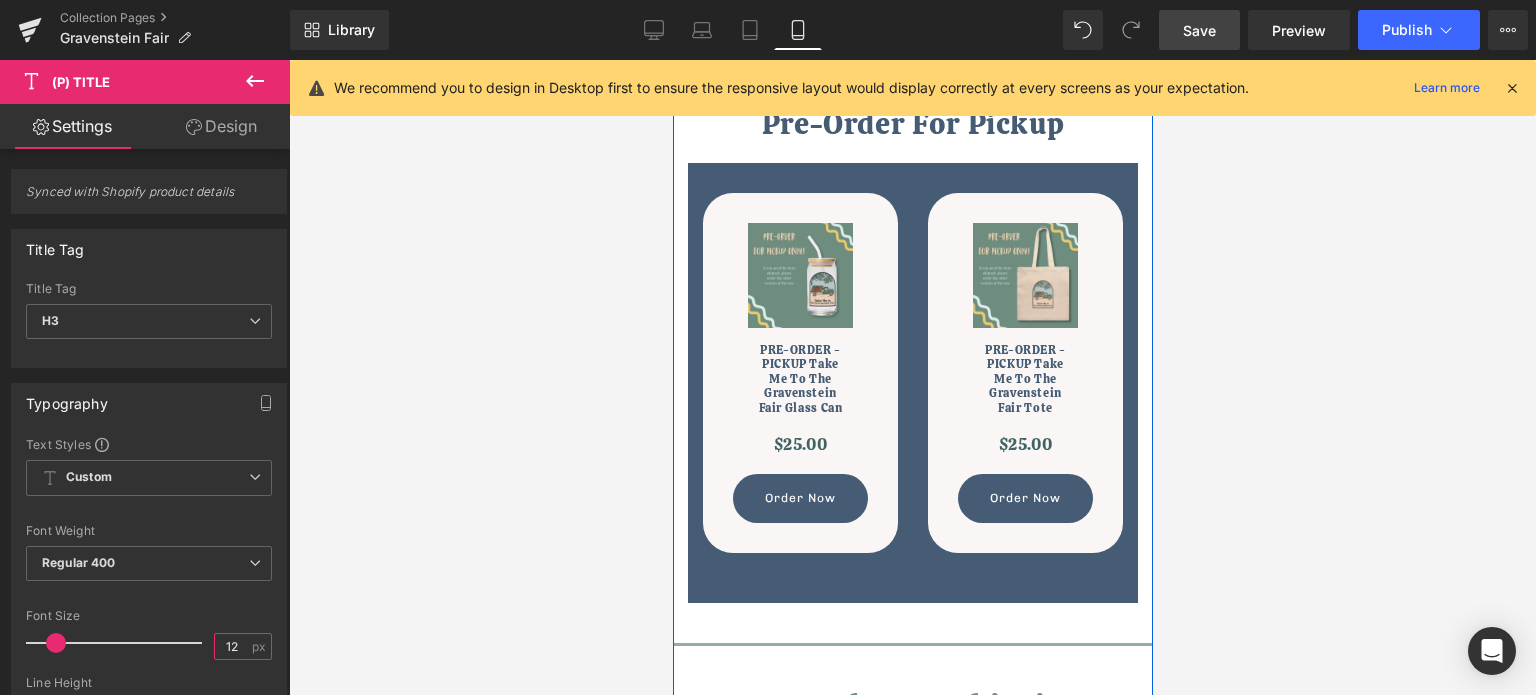 scroll, scrollTop: 400, scrollLeft: 0, axis: vertical 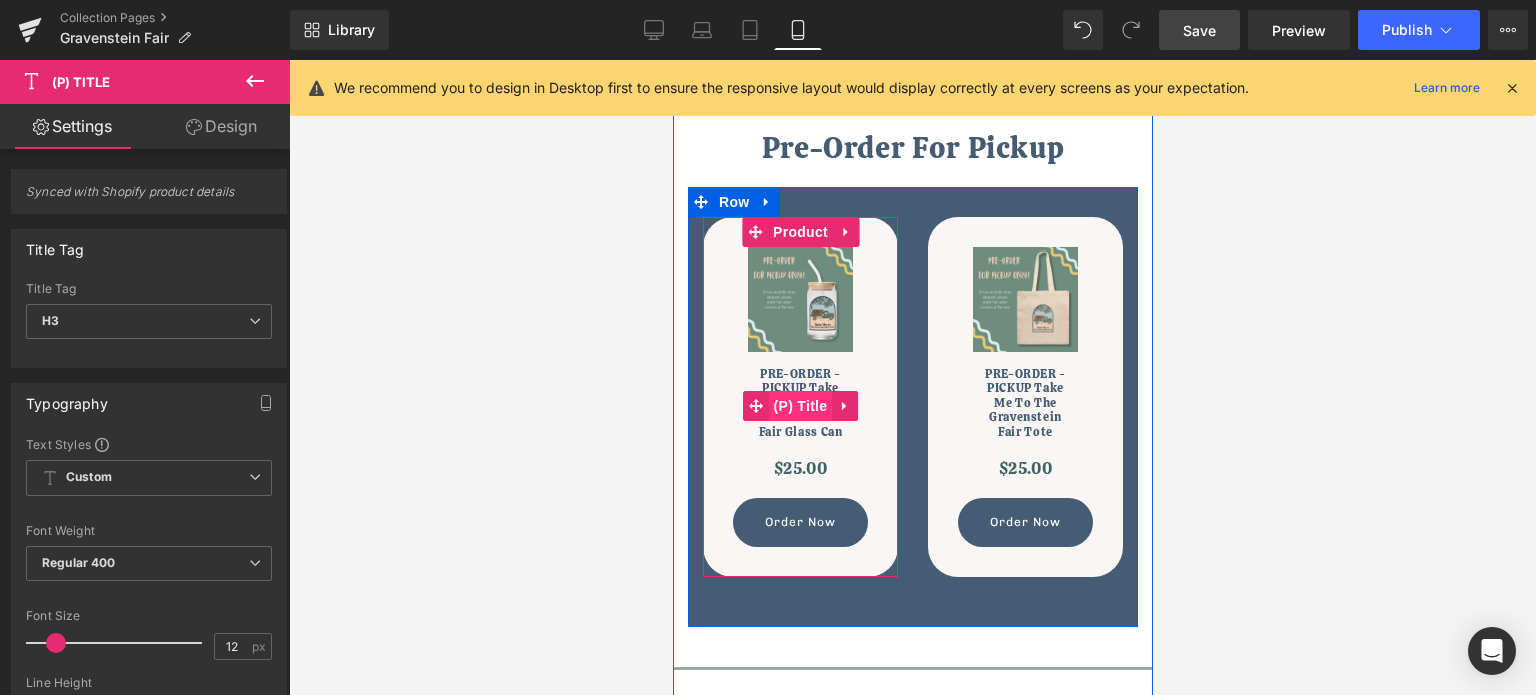 click on "(P) Title" at bounding box center (800, 406) 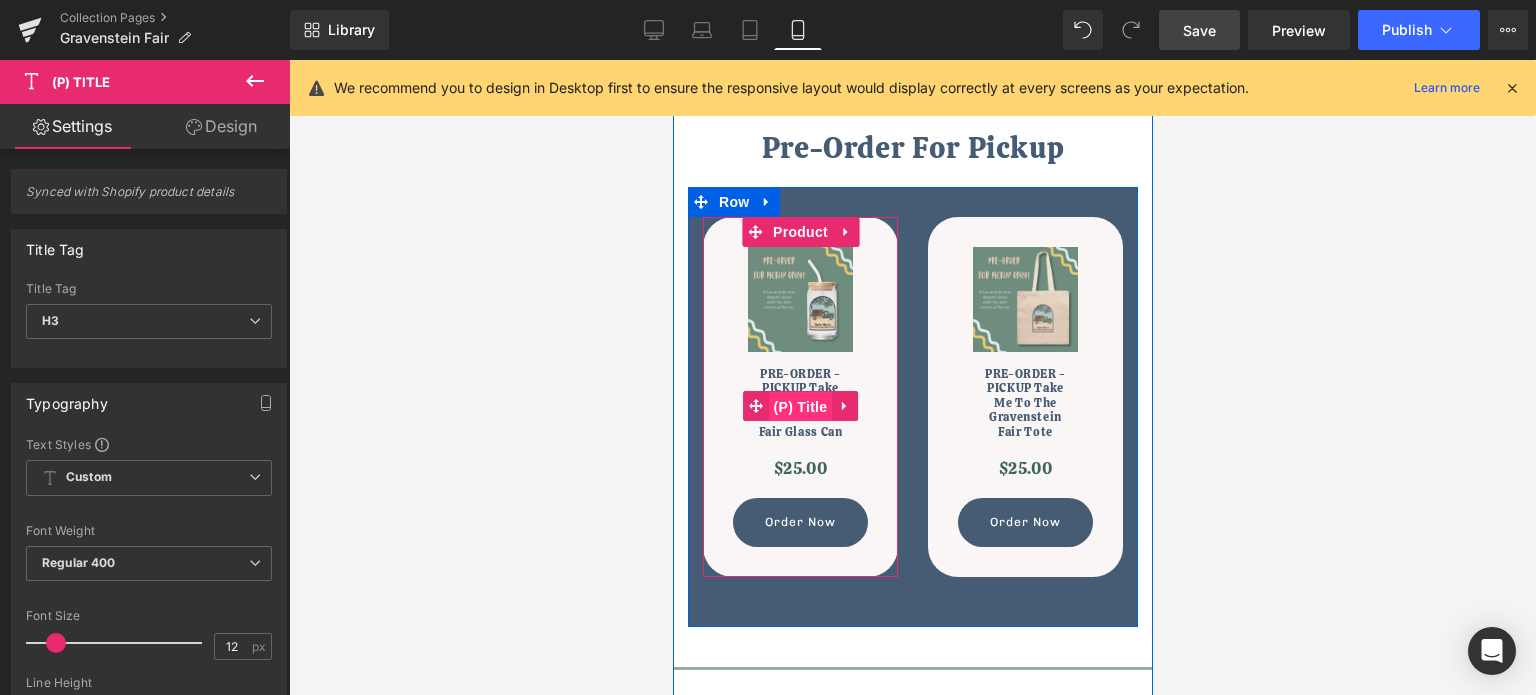 click on "(P) Title" at bounding box center (800, 407) 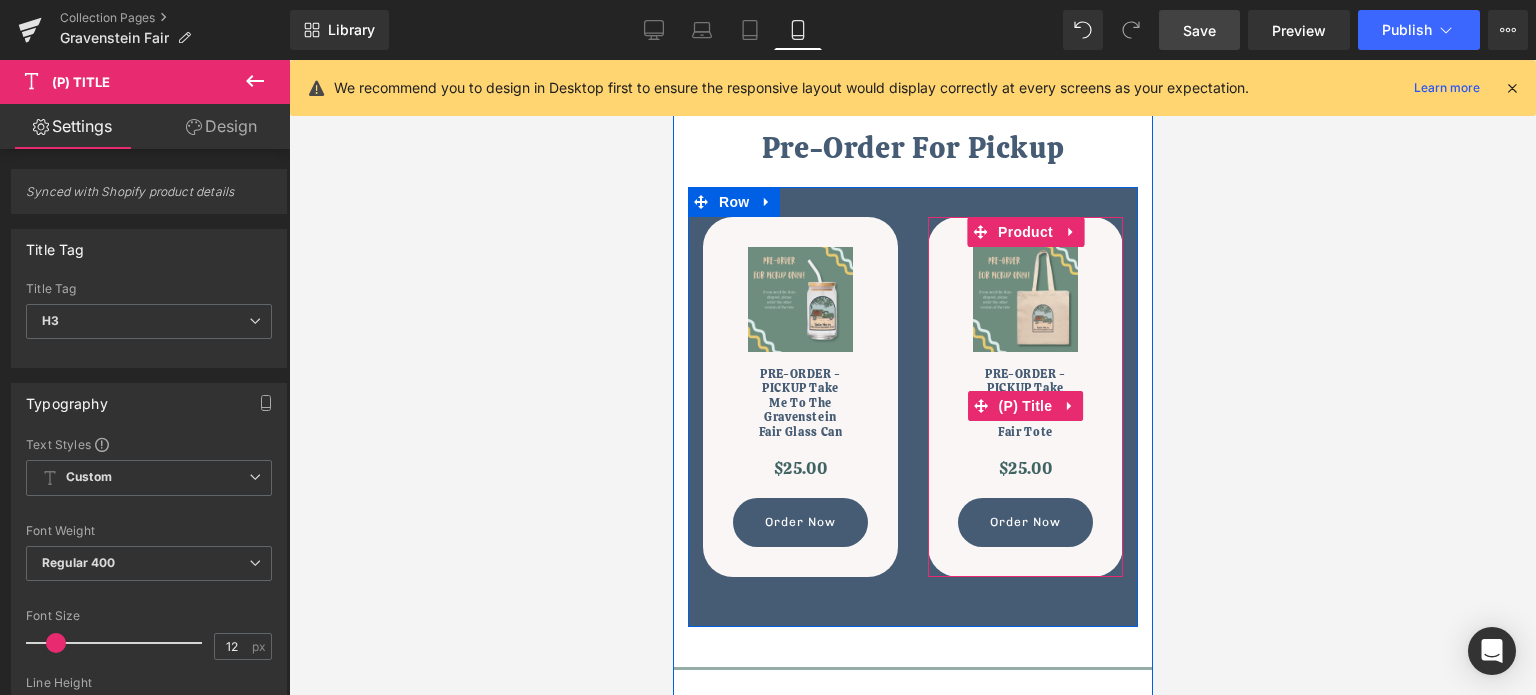 click on "PRE-ORDER - PICKUP Take Me To The Gravenstein Fair Tote" at bounding box center [1024, 403] 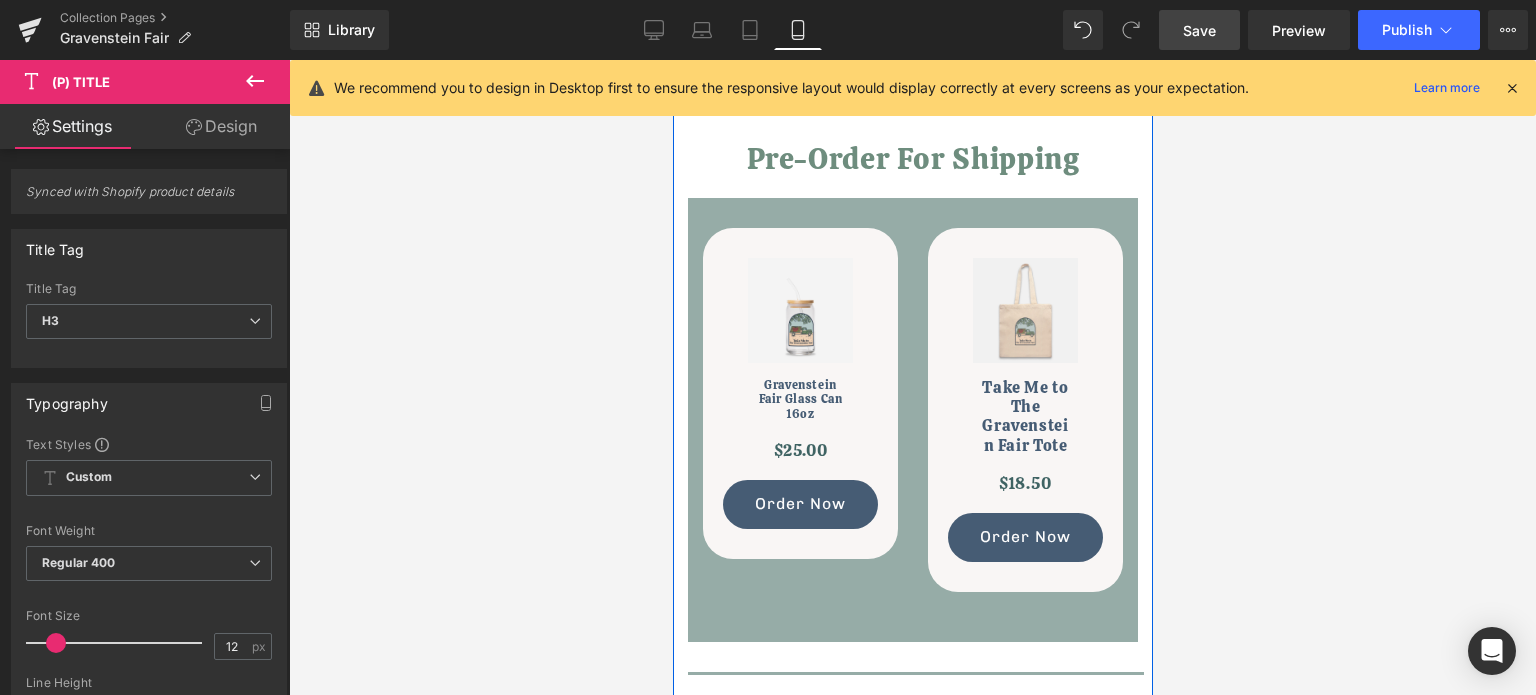scroll, scrollTop: 1000, scrollLeft: 0, axis: vertical 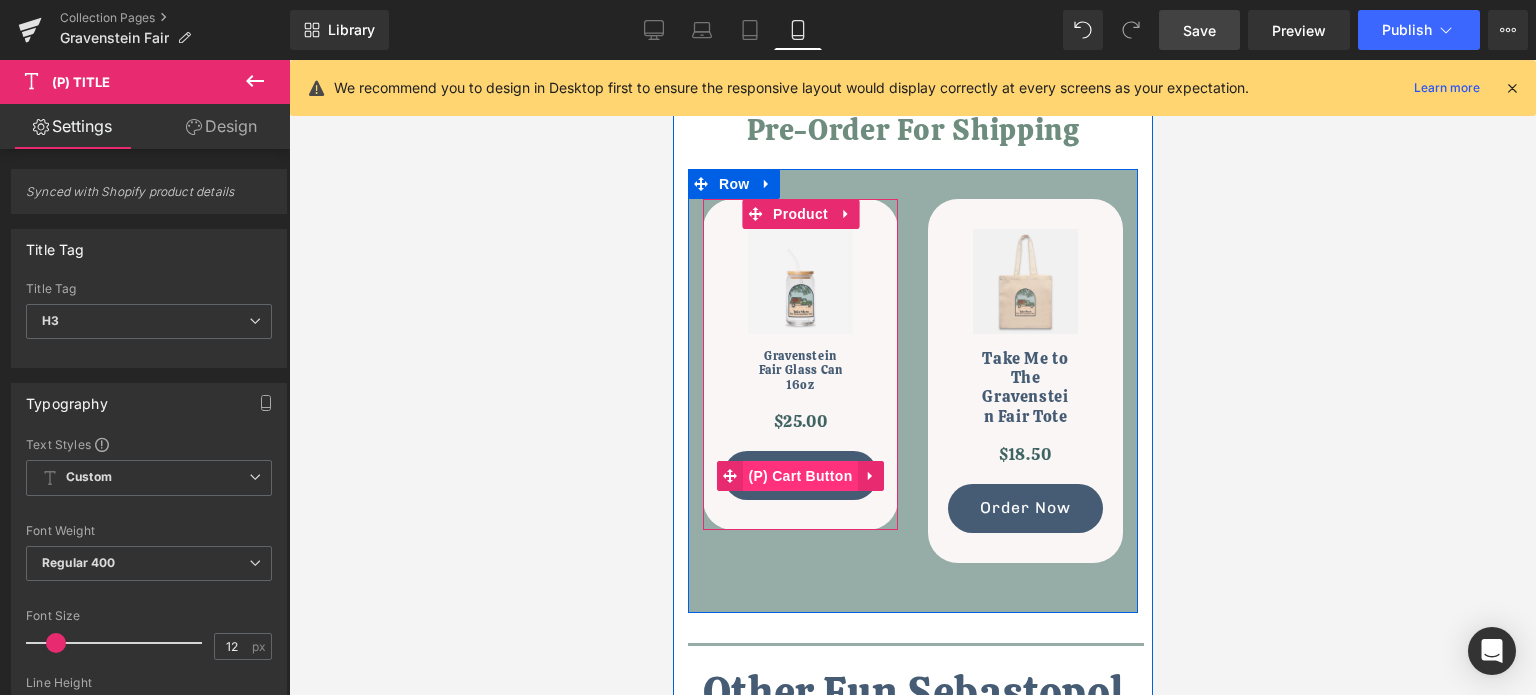 click on "(P) Cart Button" at bounding box center (799, 476) 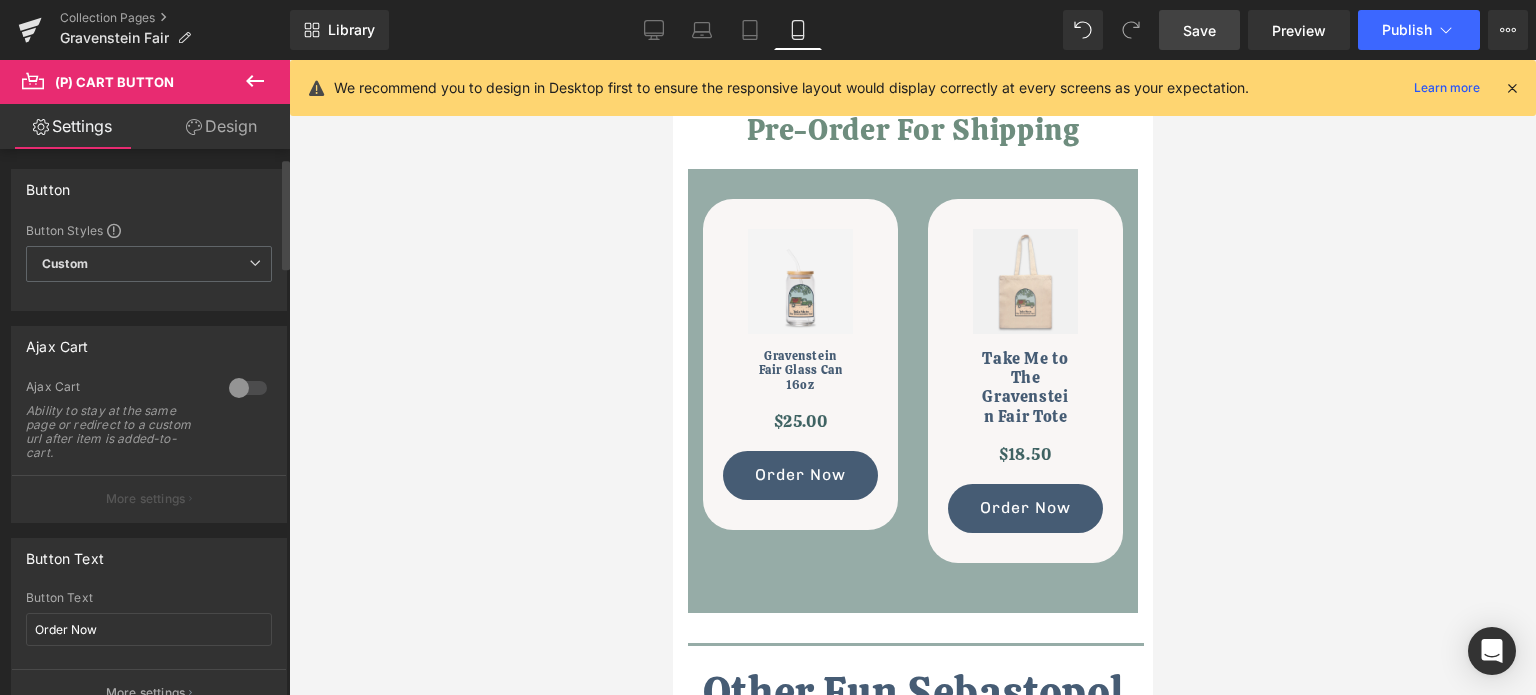 scroll, scrollTop: 300, scrollLeft: 0, axis: vertical 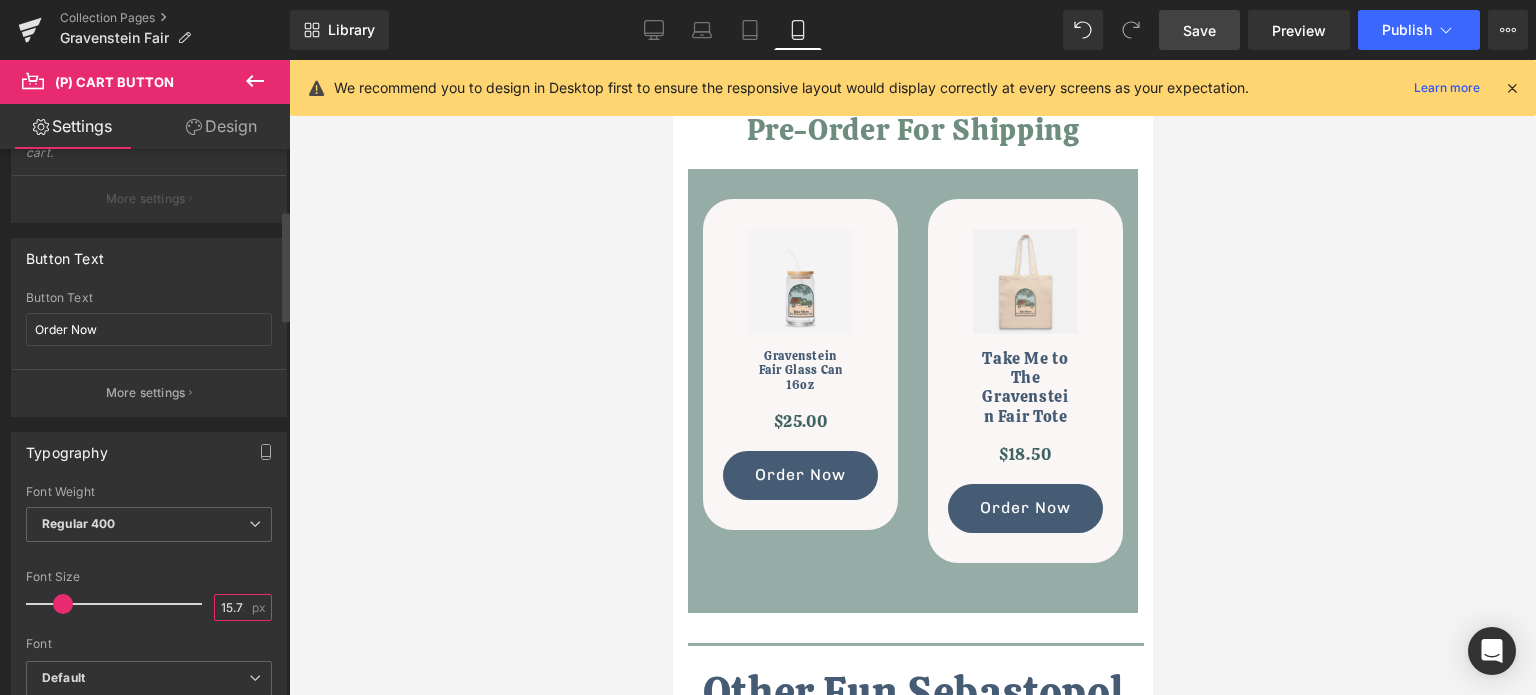 drag, startPoint x: 236, startPoint y: 605, endPoint x: 170, endPoint y: 595, distance: 66.75328 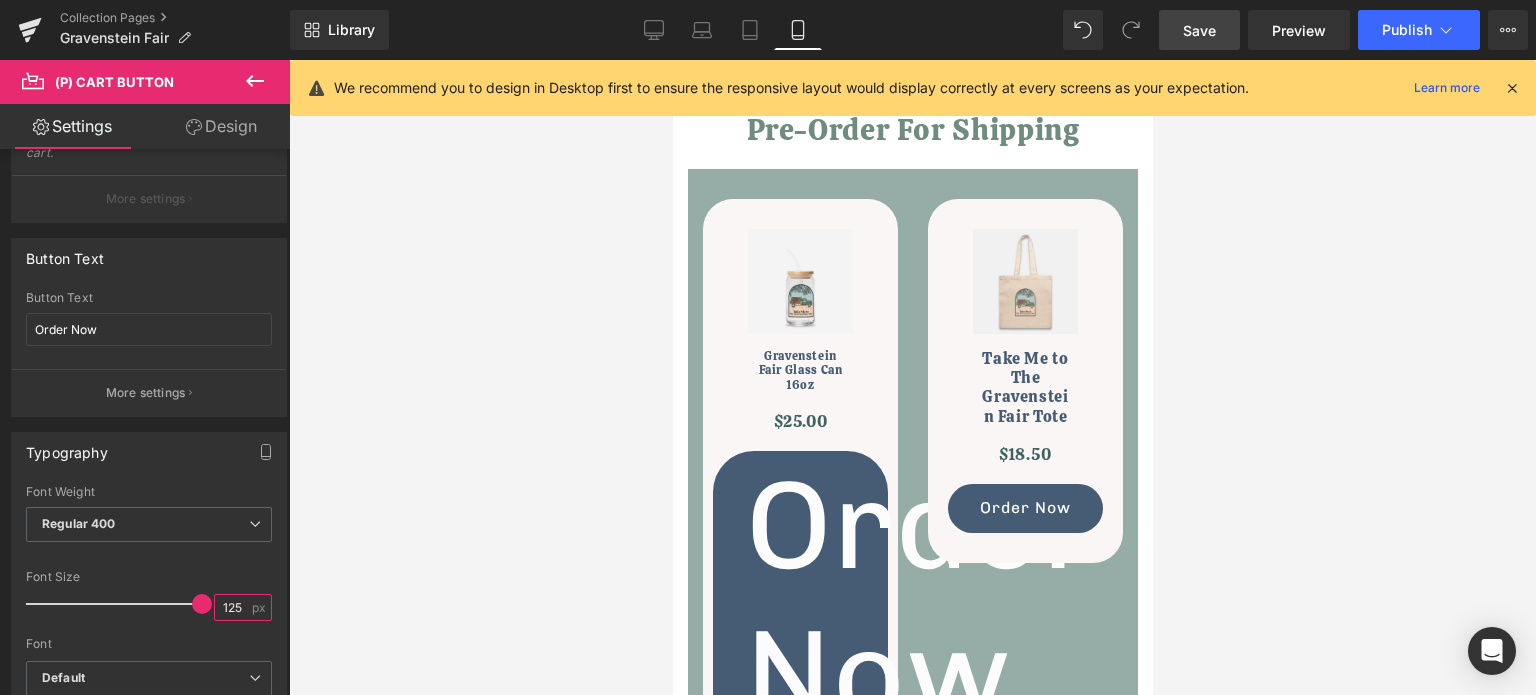 type on "12" 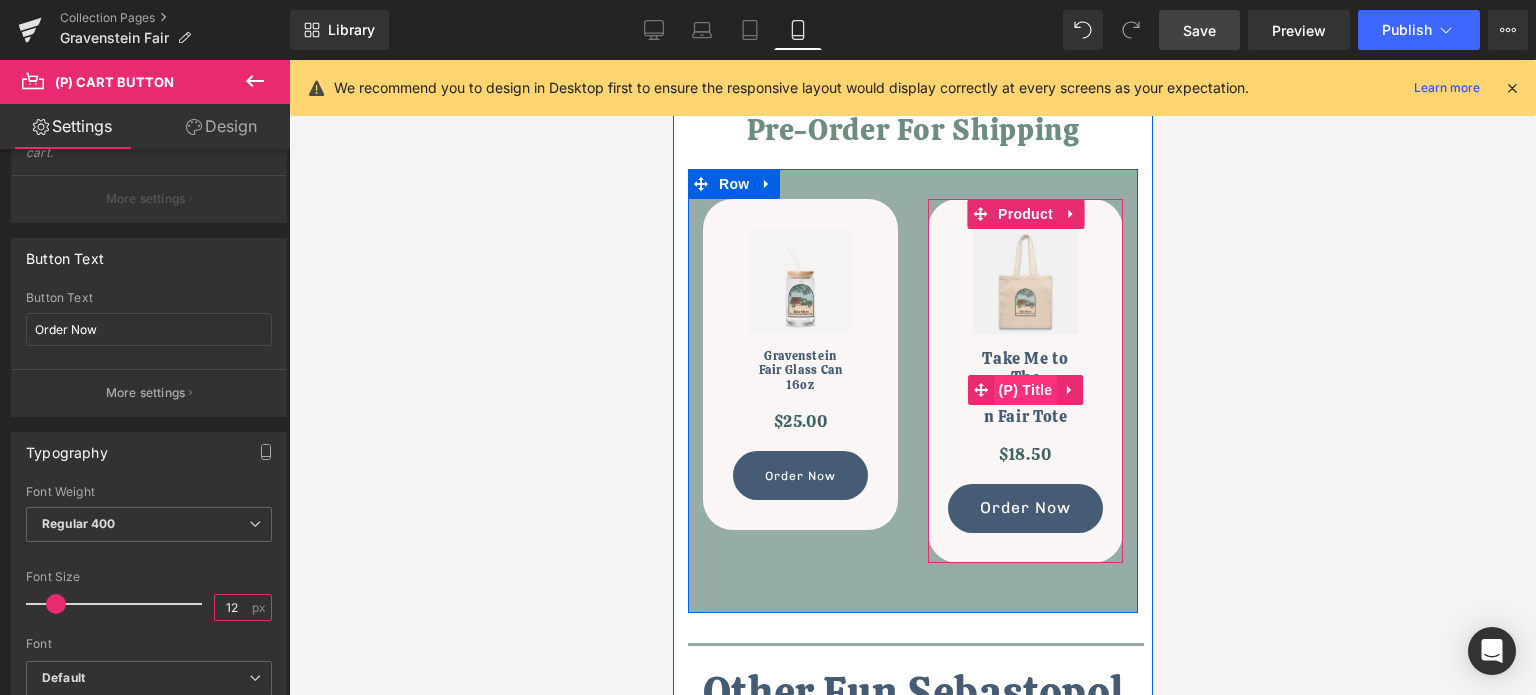 drag, startPoint x: 1019, startPoint y: 385, endPoint x: 1192, endPoint y: 543, distance: 234.29256 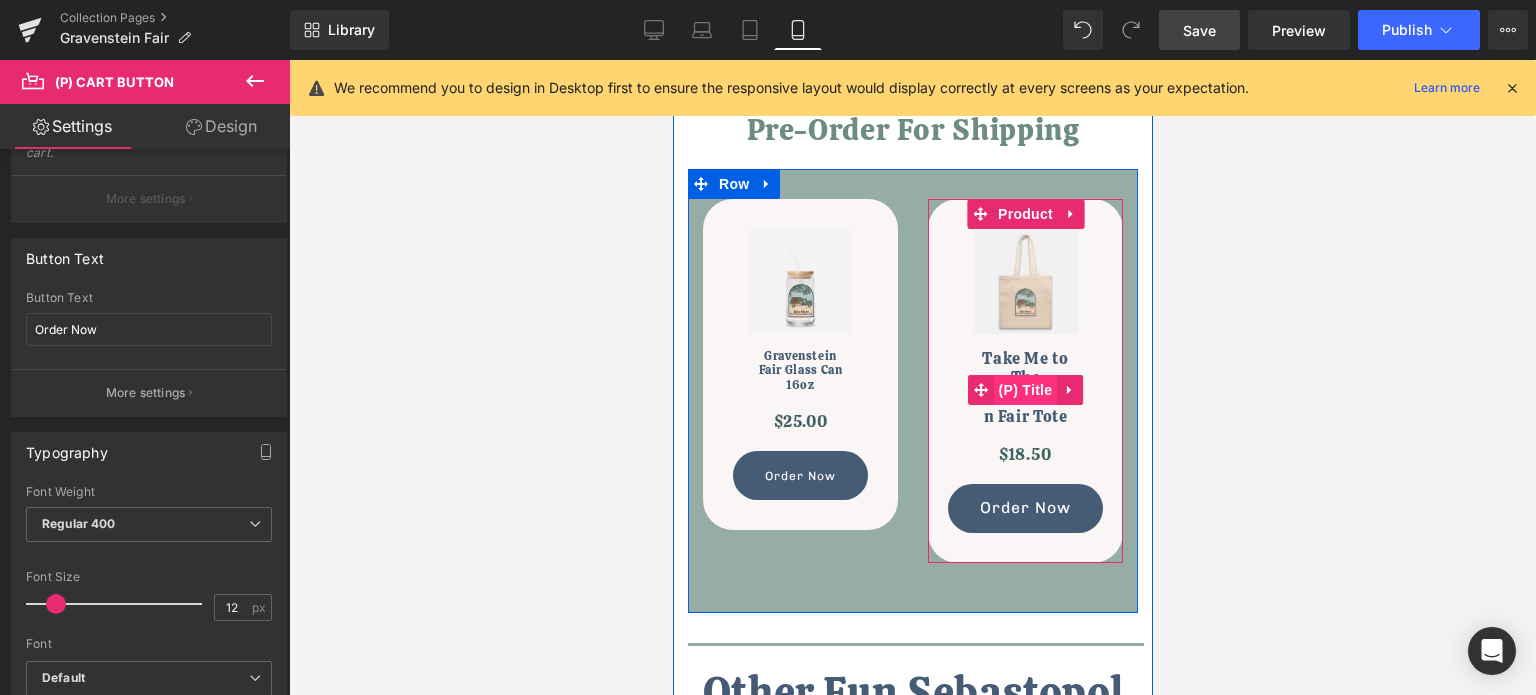 click on "(P) Title" at bounding box center [1025, 390] 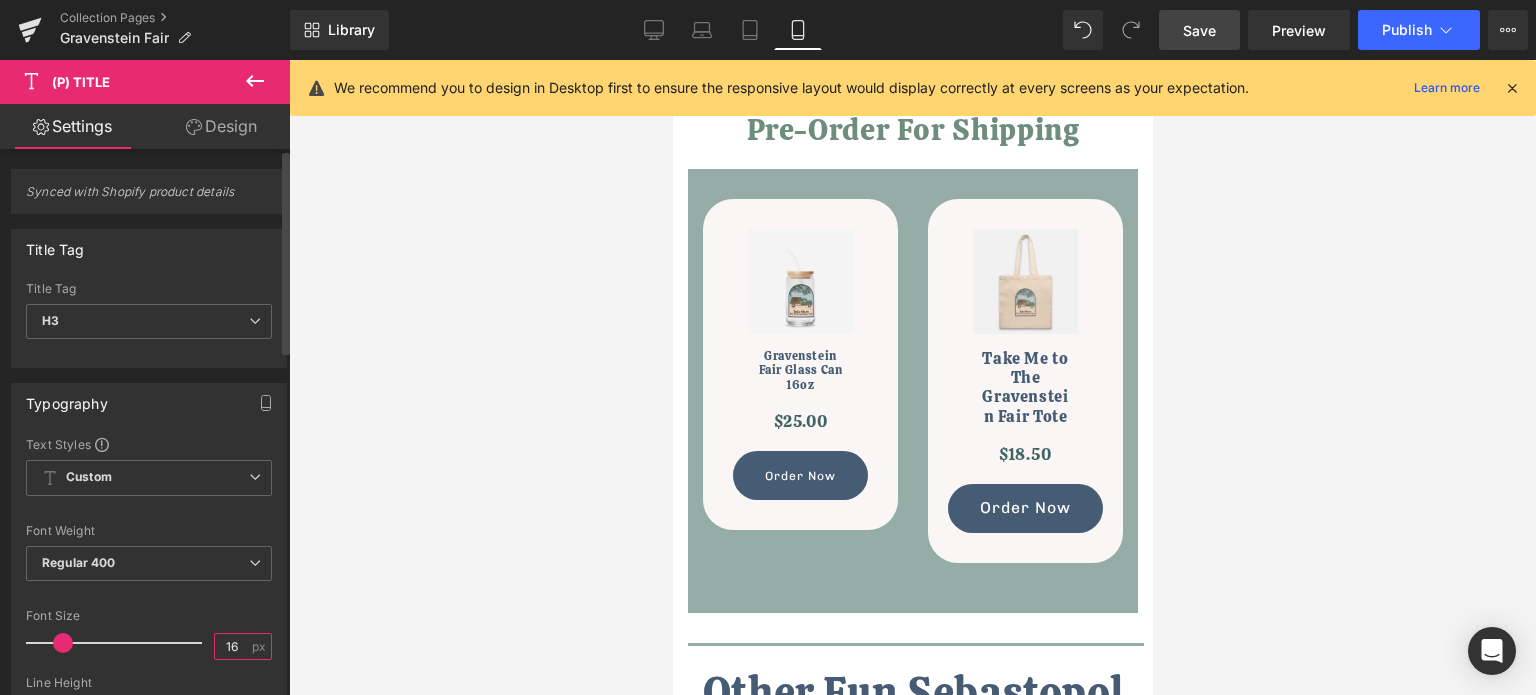 click on "16" at bounding box center (232, 646) 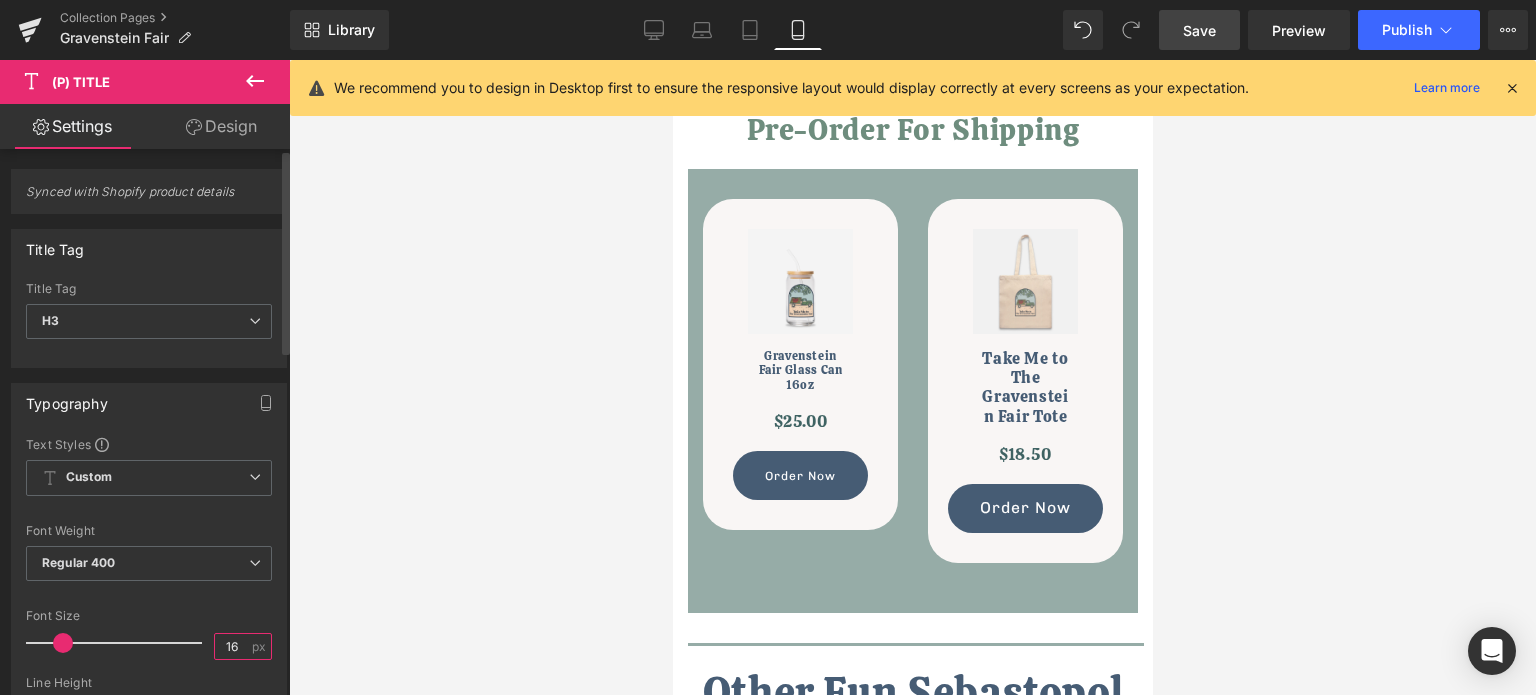 drag, startPoint x: 228, startPoint y: 643, endPoint x: 206, endPoint y: 644, distance: 22.022715 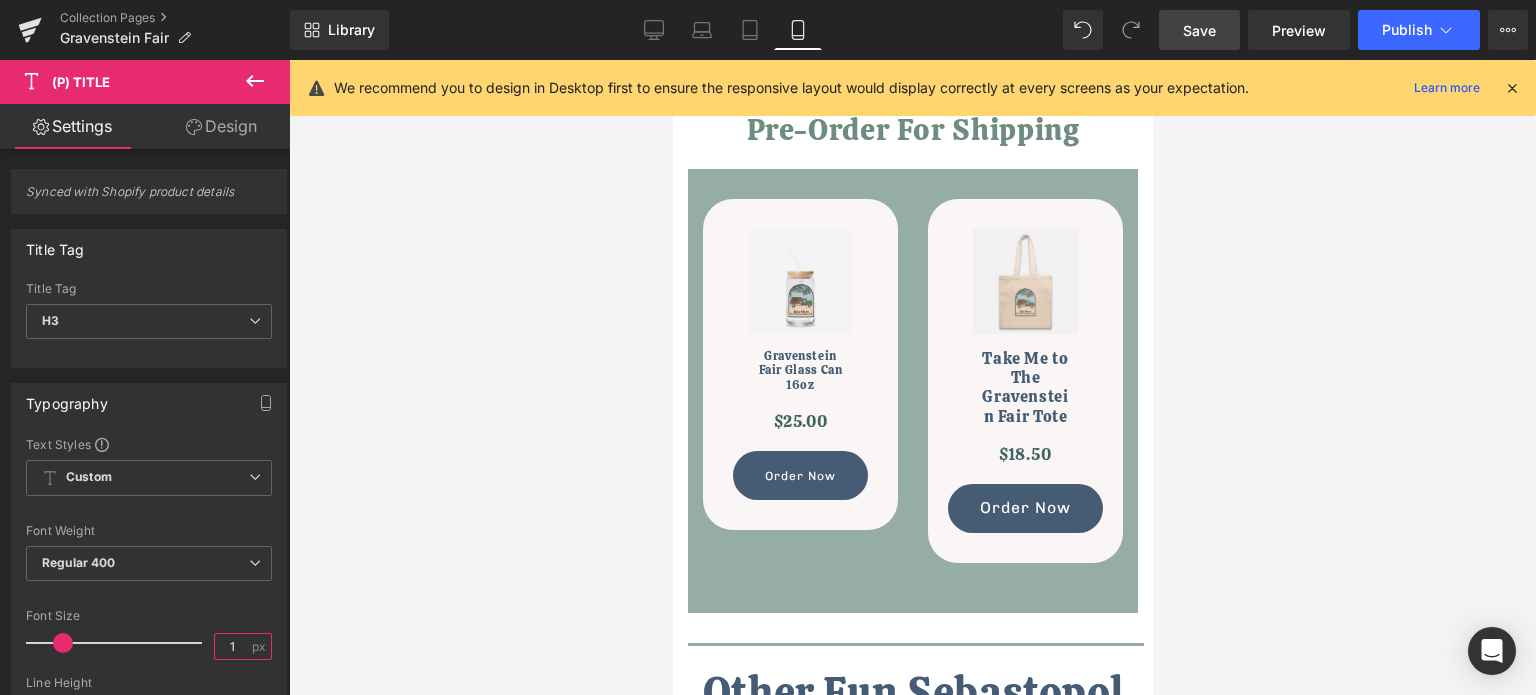 type on "12" 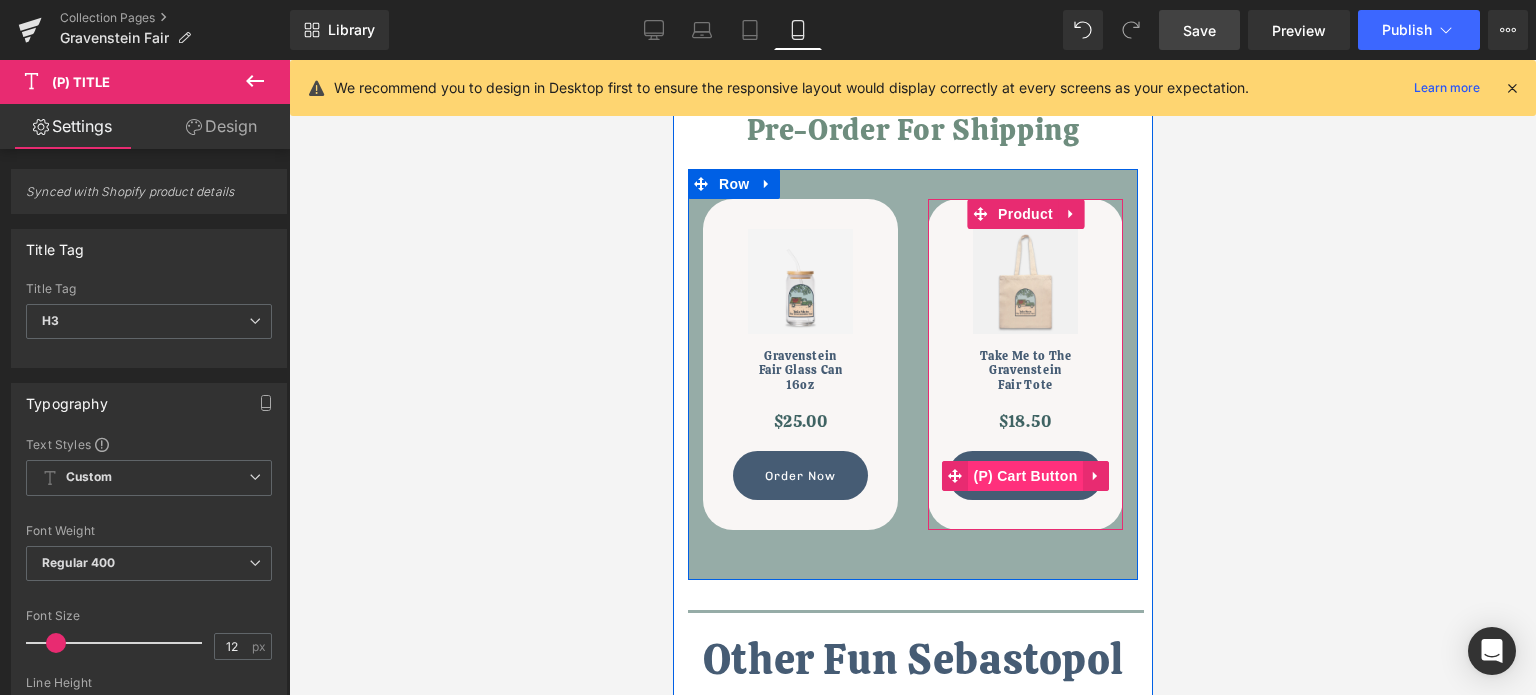 click on "(P) Cart Button" at bounding box center [1024, 476] 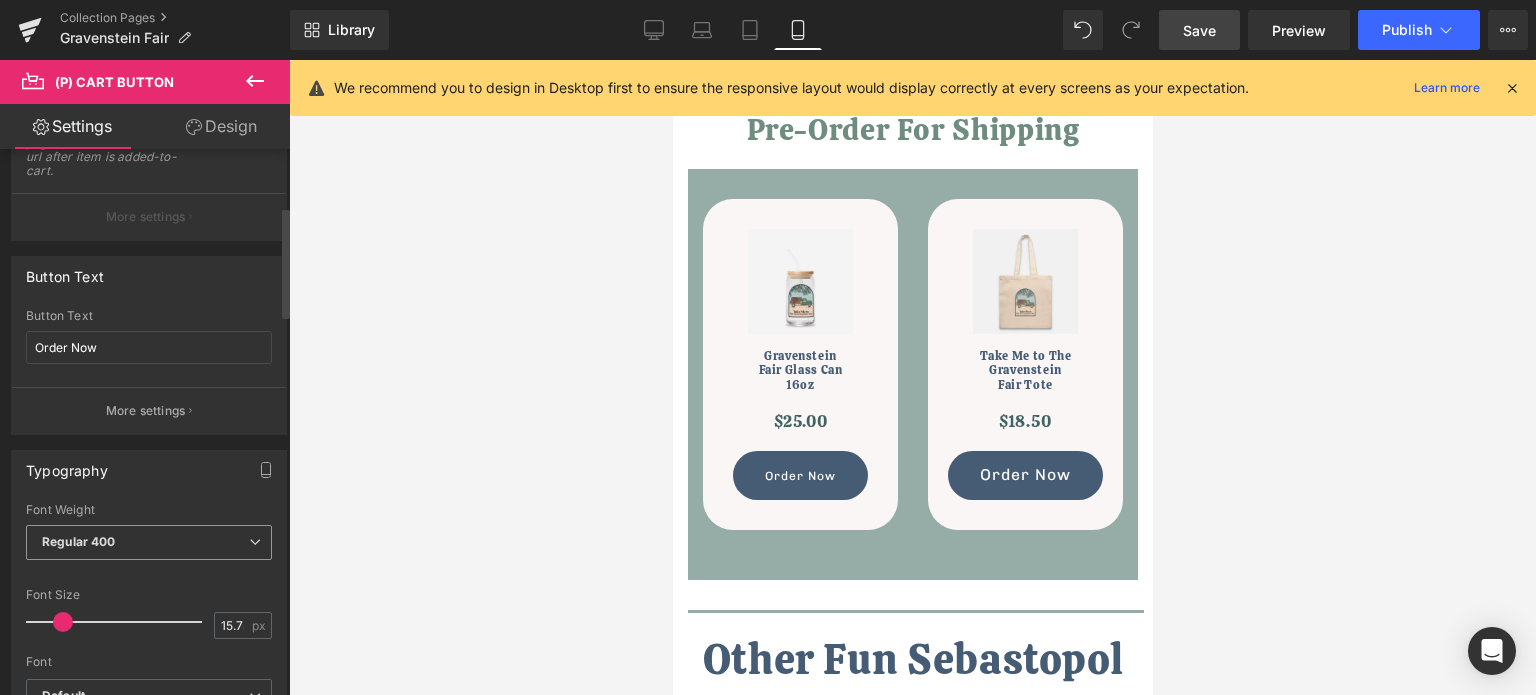 scroll, scrollTop: 300, scrollLeft: 0, axis: vertical 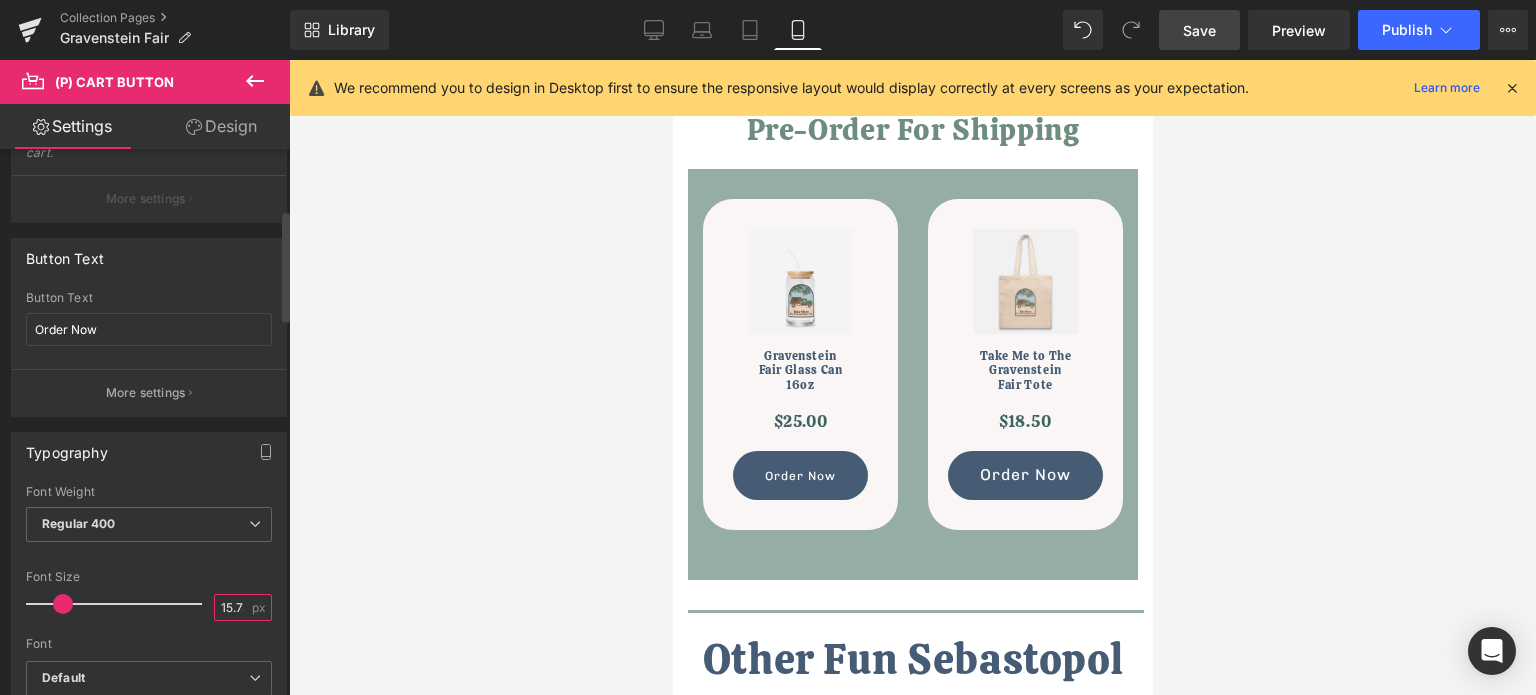 drag, startPoint x: 233, startPoint y: 606, endPoint x: 191, endPoint y: 605, distance: 42.0119 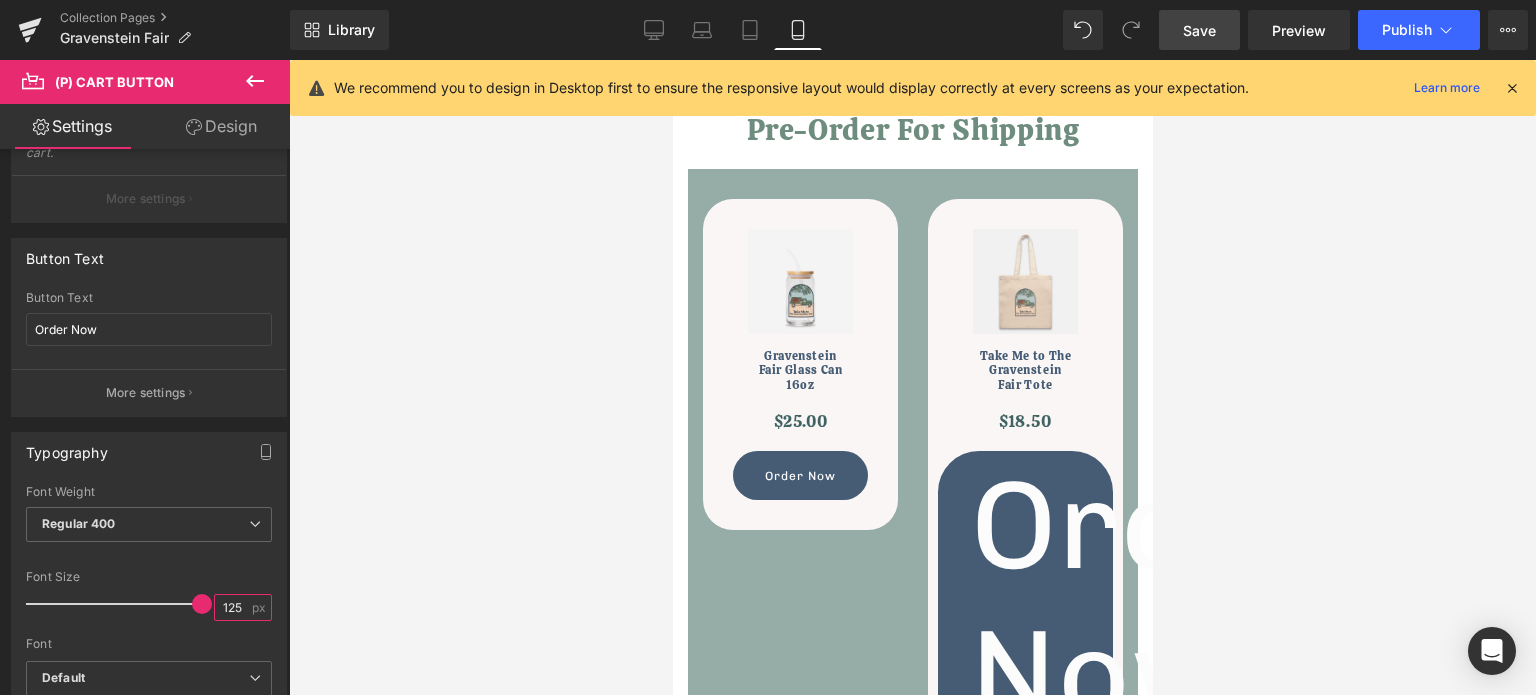 type on "12" 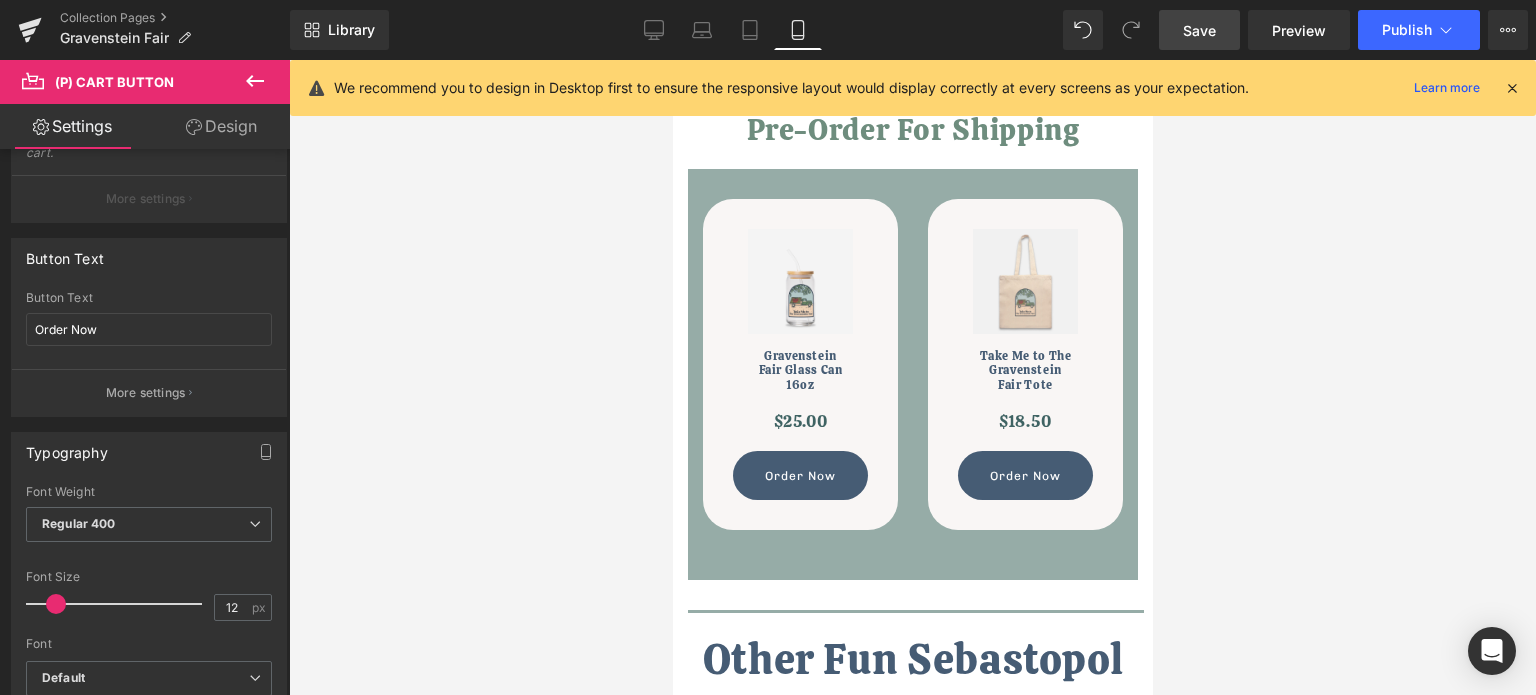 click at bounding box center (912, 377) 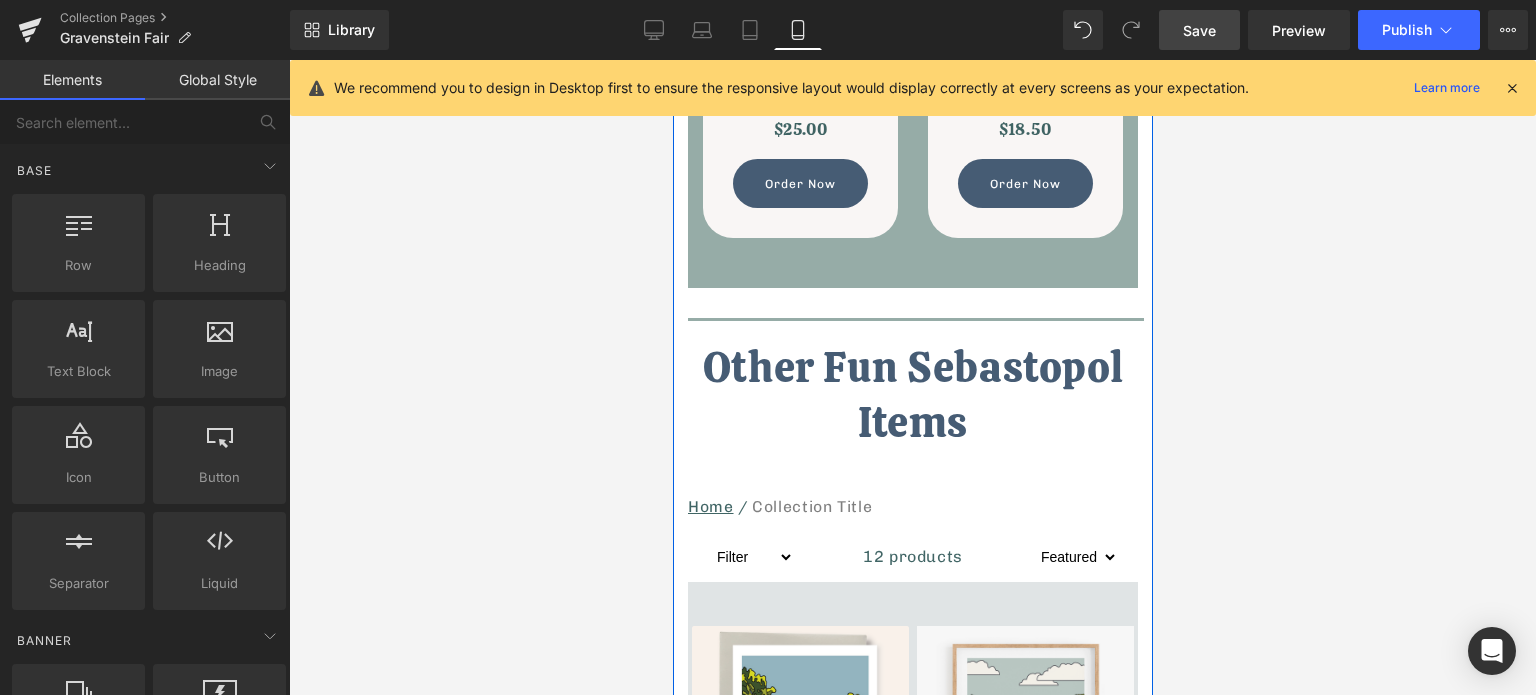 scroll, scrollTop: 1300, scrollLeft: 0, axis: vertical 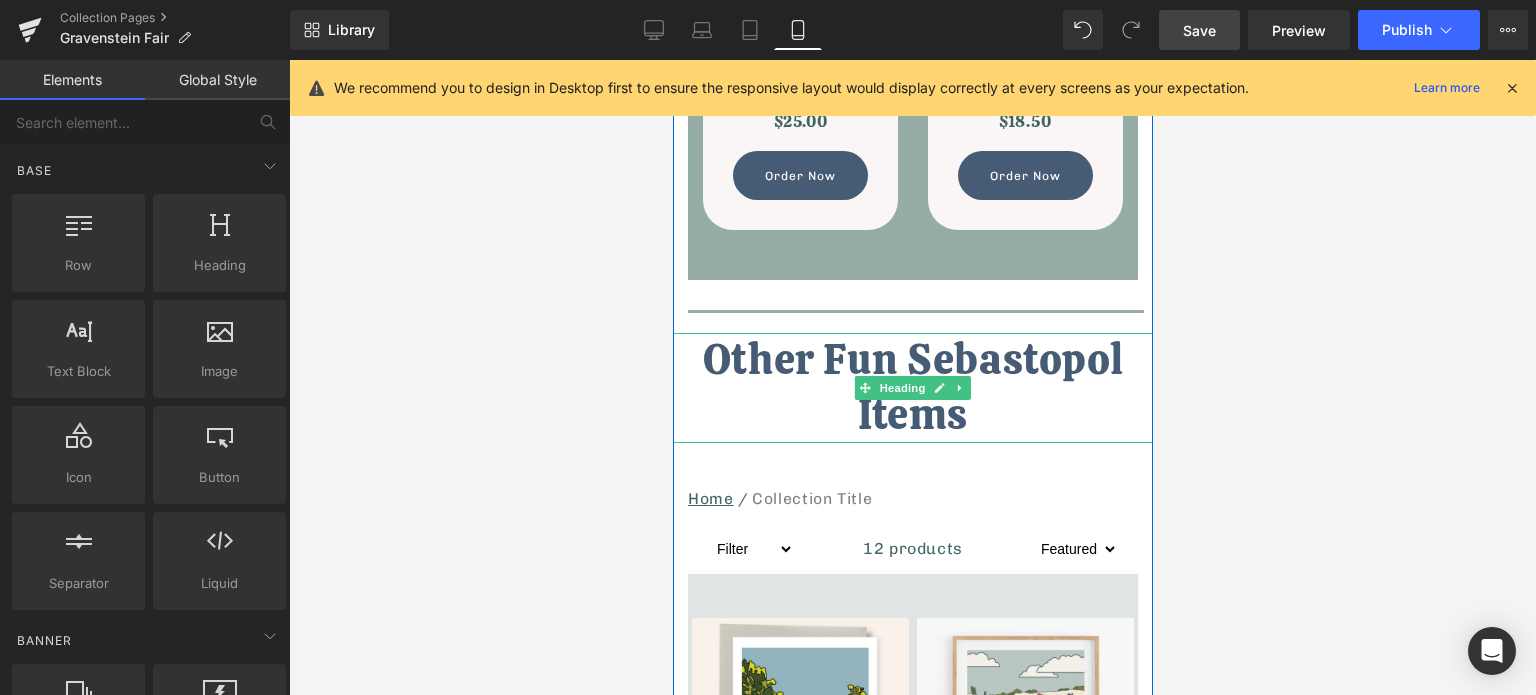 click on "Other Fun Sebastopol Items" at bounding box center [912, 387] 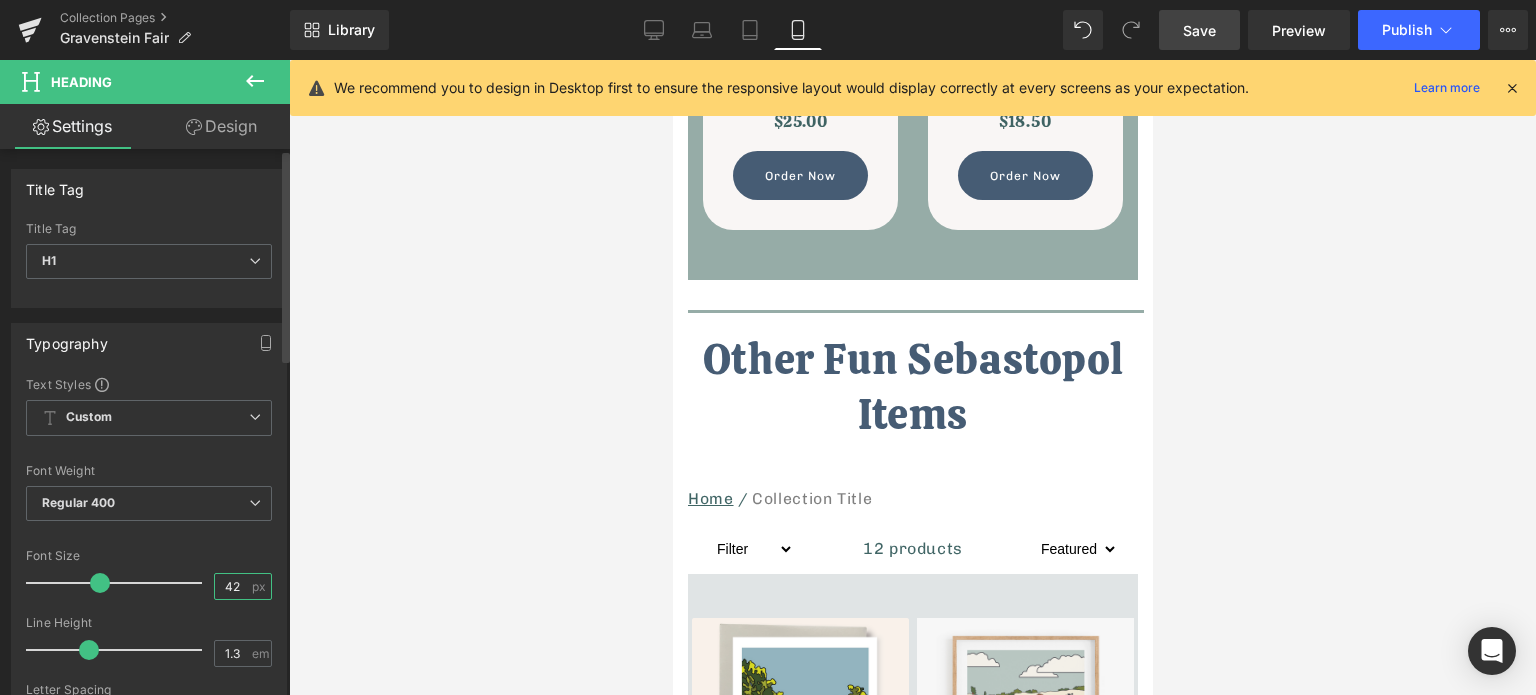 click on "42" at bounding box center (232, 586) 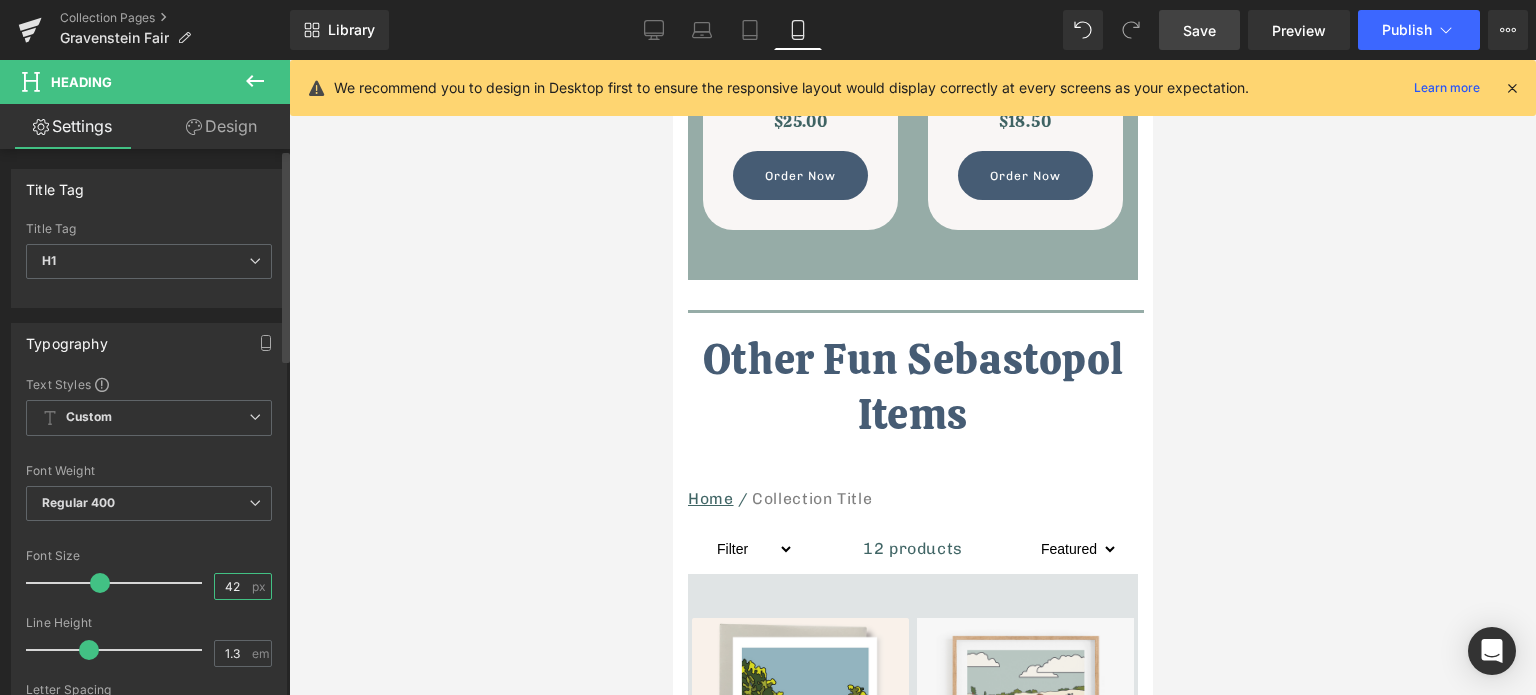 scroll, scrollTop: 0, scrollLeft: 0, axis: both 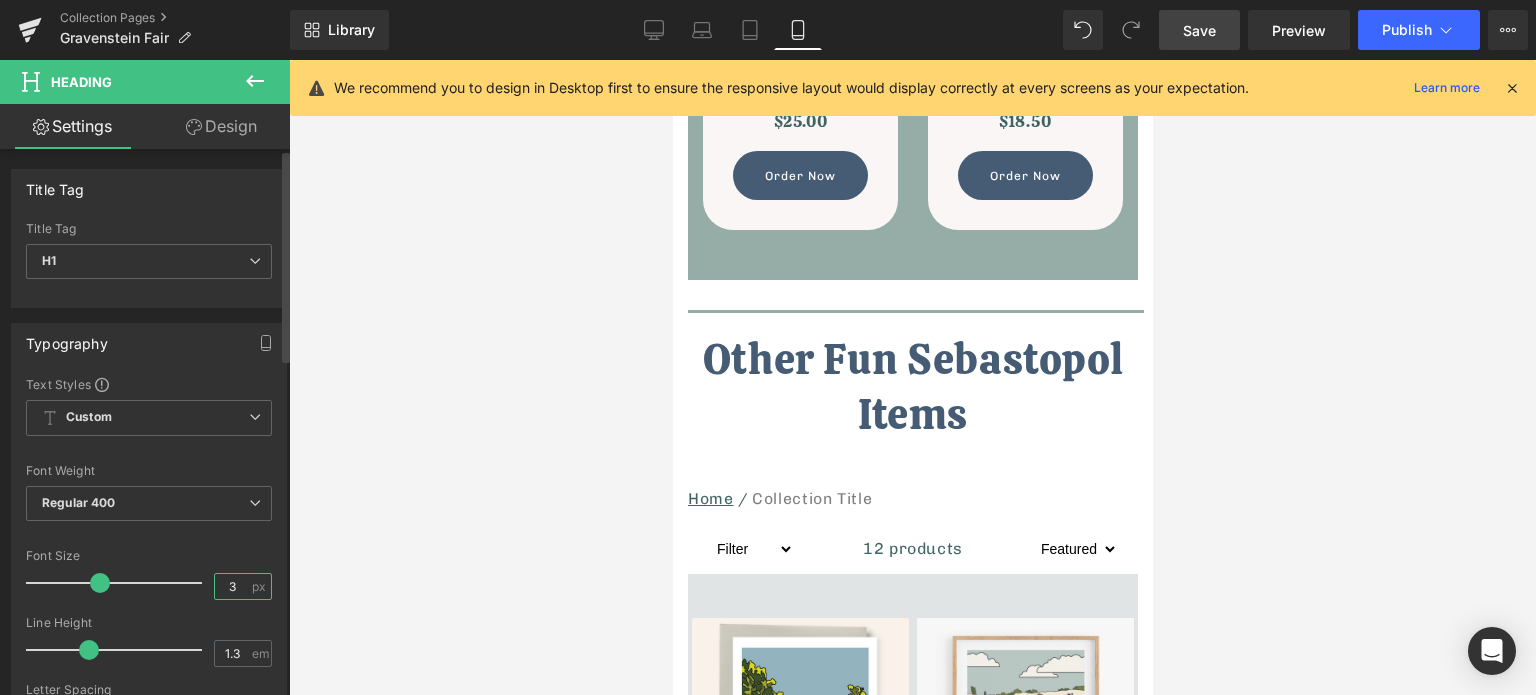 type on "30" 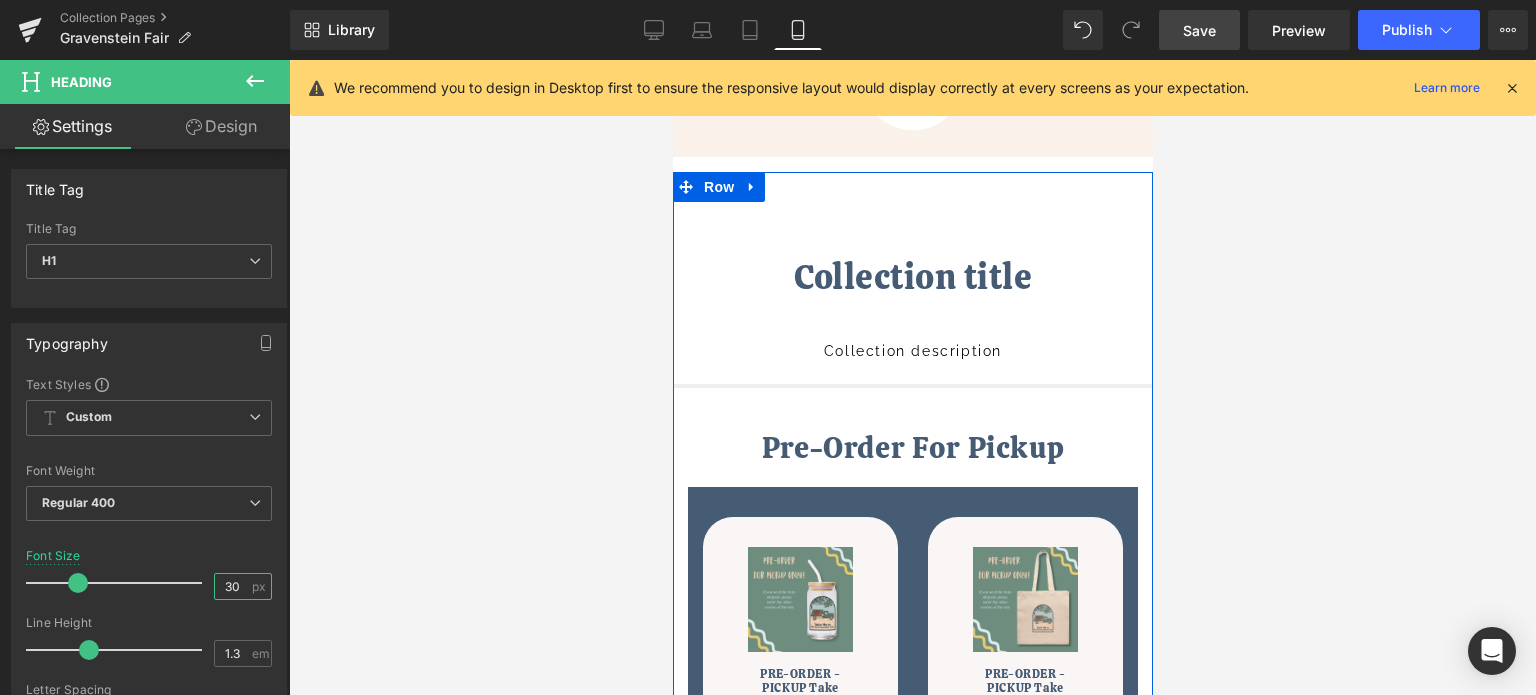 scroll, scrollTop: 0, scrollLeft: 0, axis: both 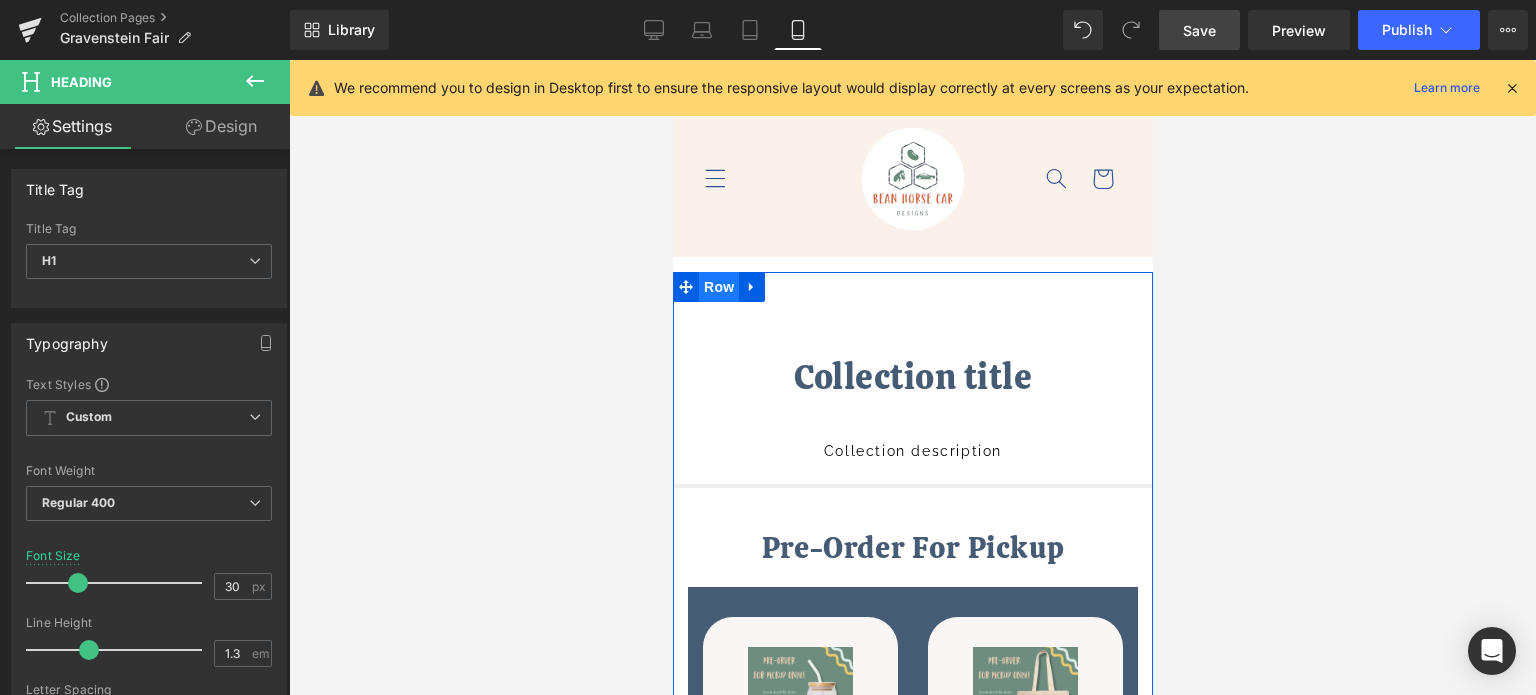 click on "Row" at bounding box center (718, 287) 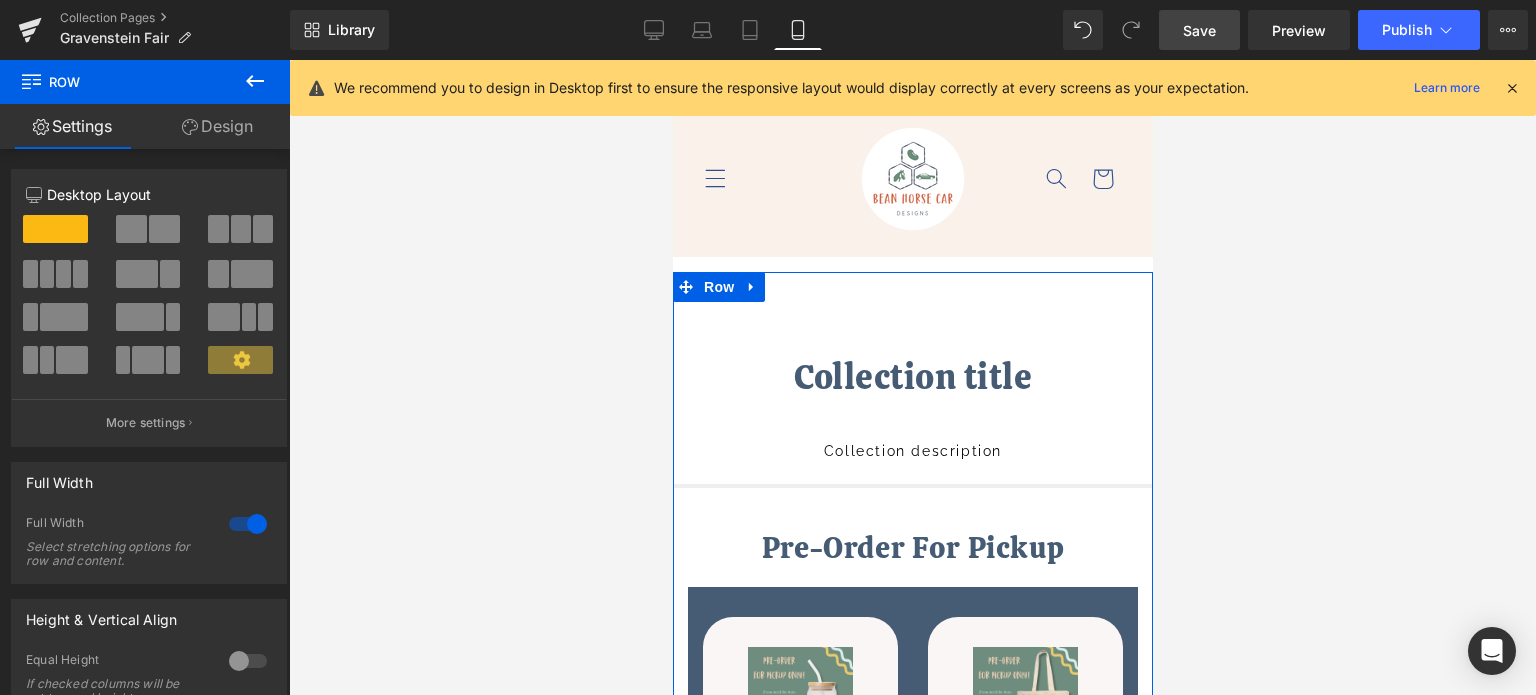 click on "Design" at bounding box center (217, 126) 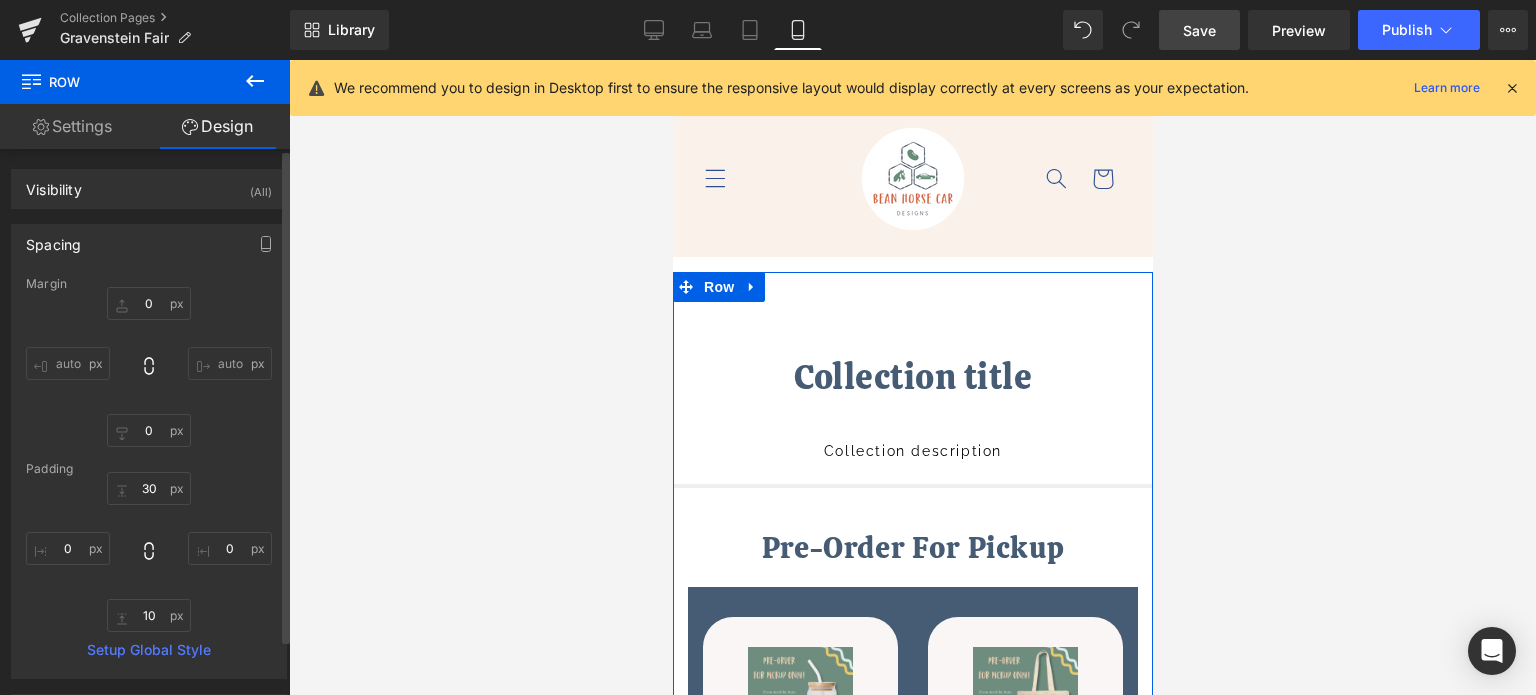 type on "0" 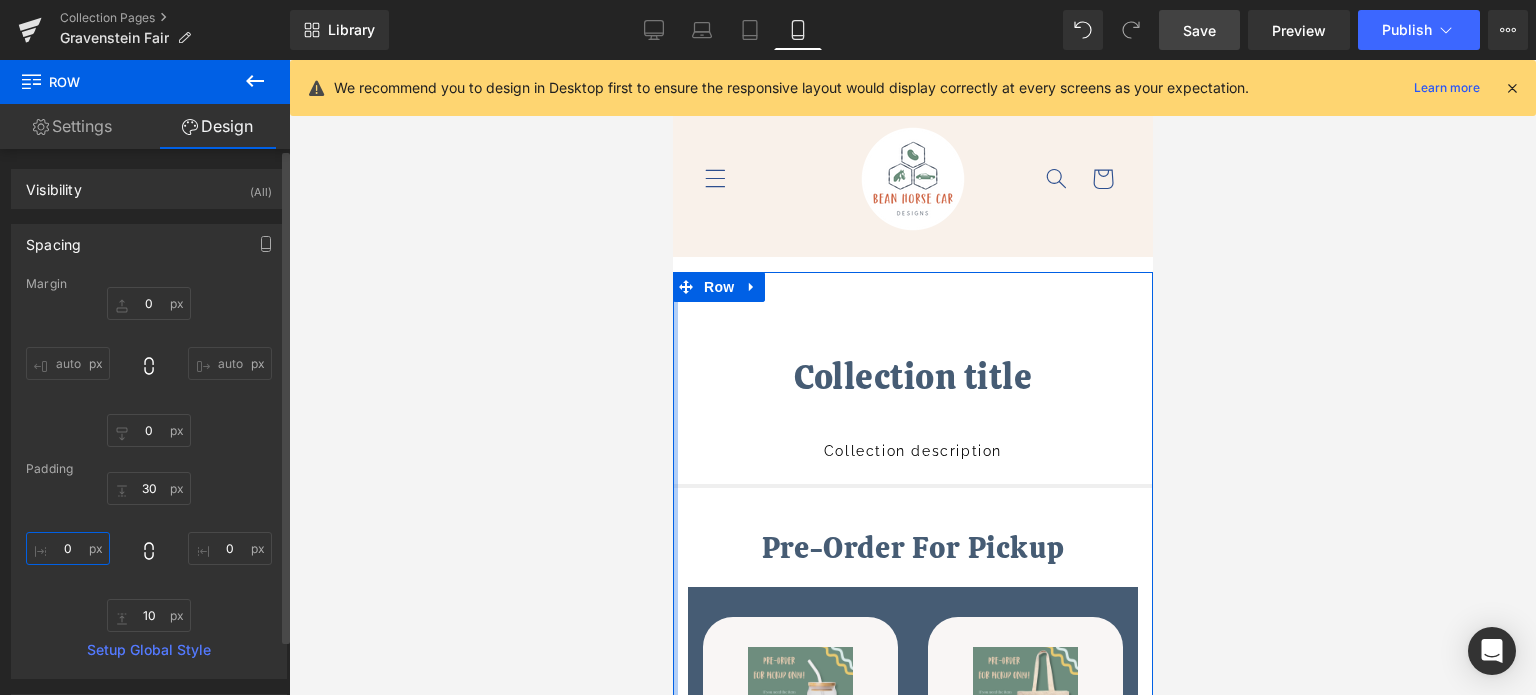 click on "0" at bounding box center [68, 548] 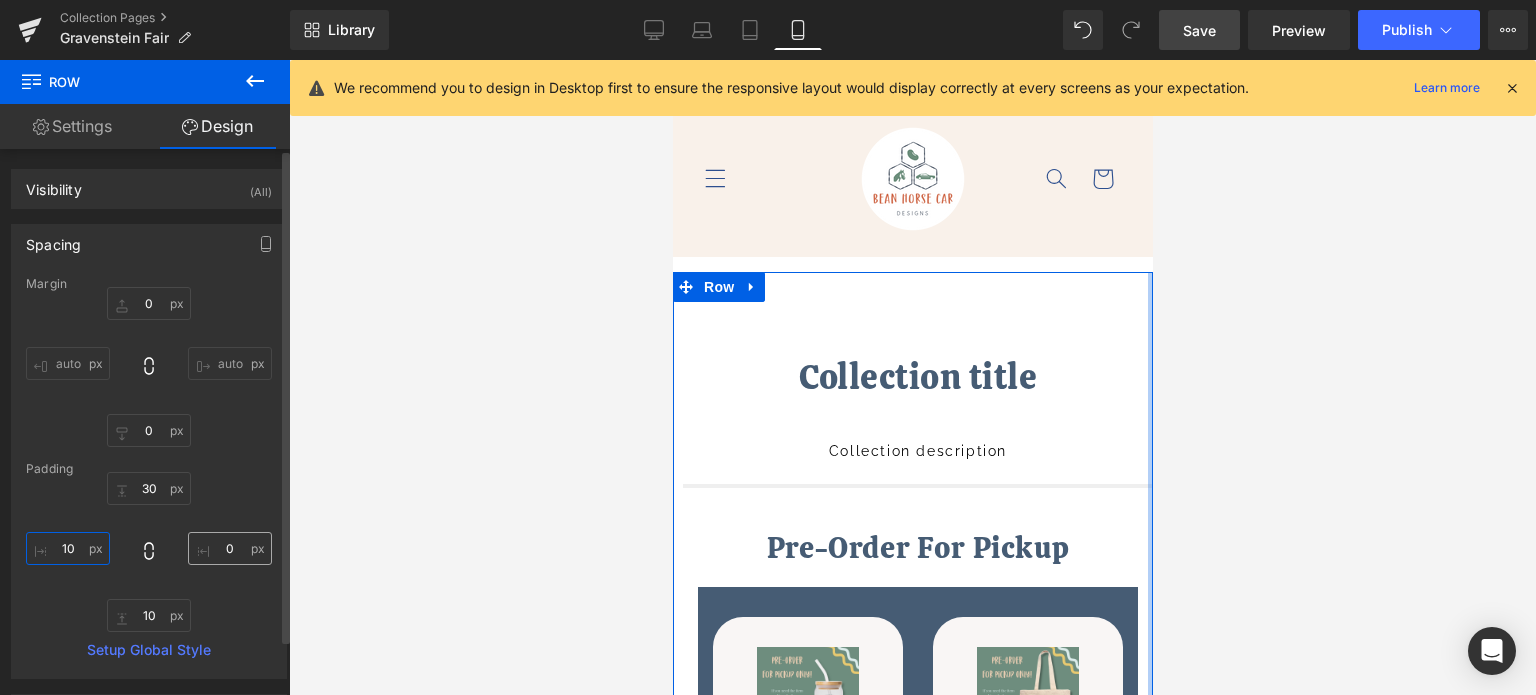type 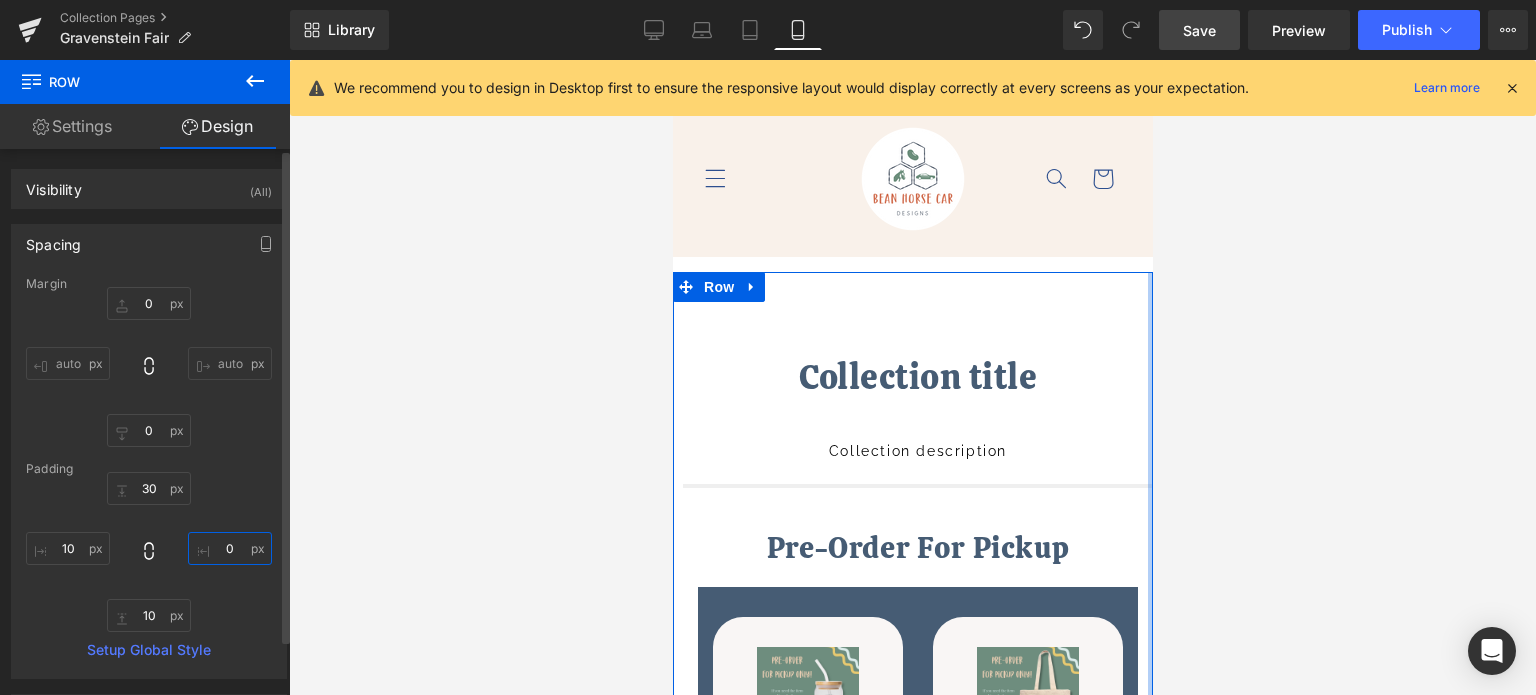 click on "0" at bounding box center (230, 548) 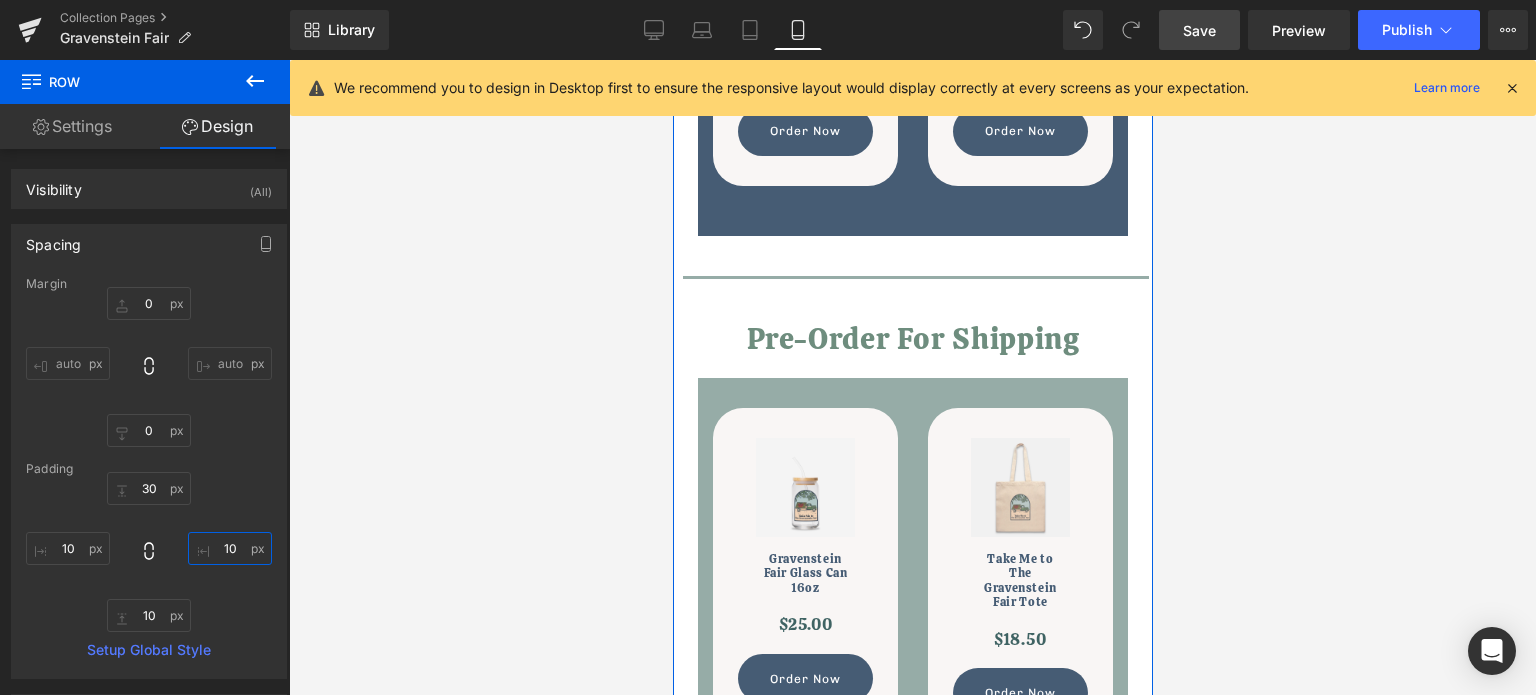 scroll, scrollTop: 800, scrollLeft: 0, axis: vertical 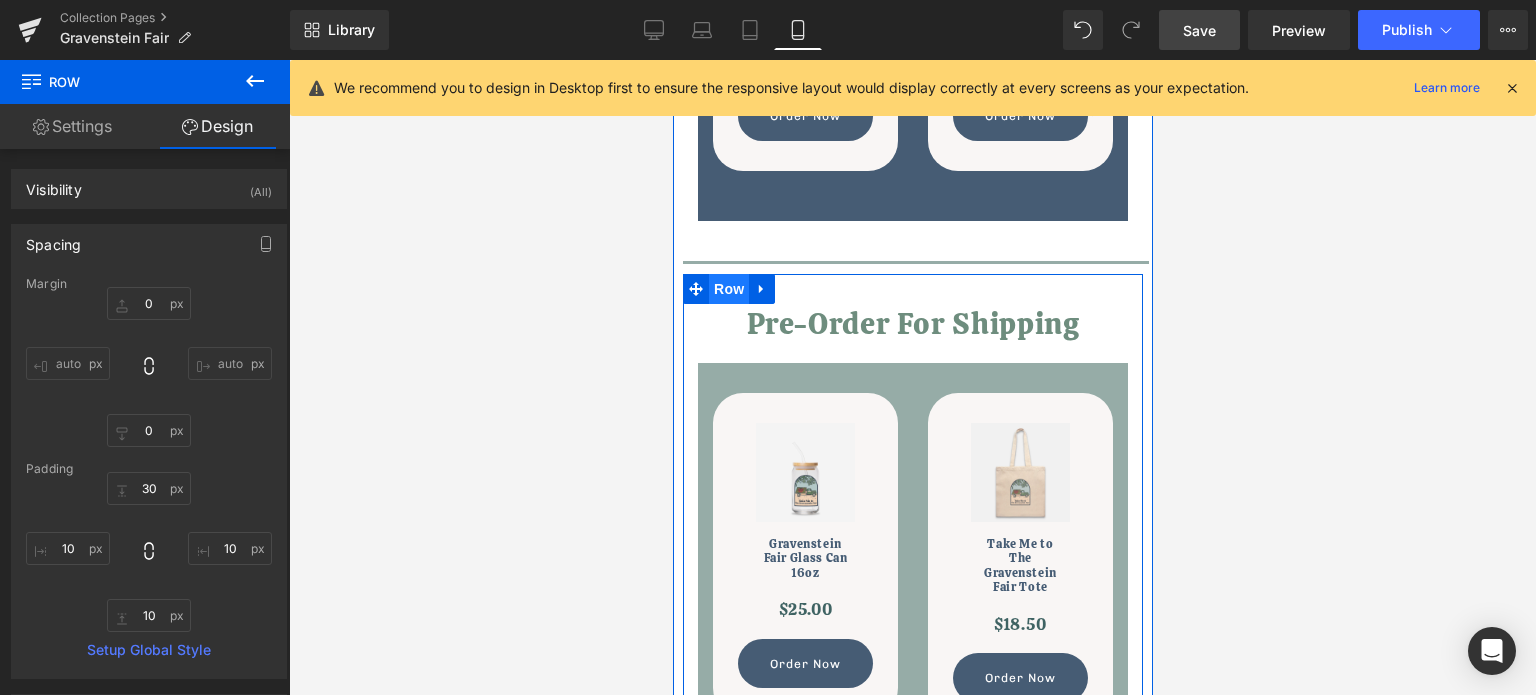 click on "Row" at bounding box center (728, 289) 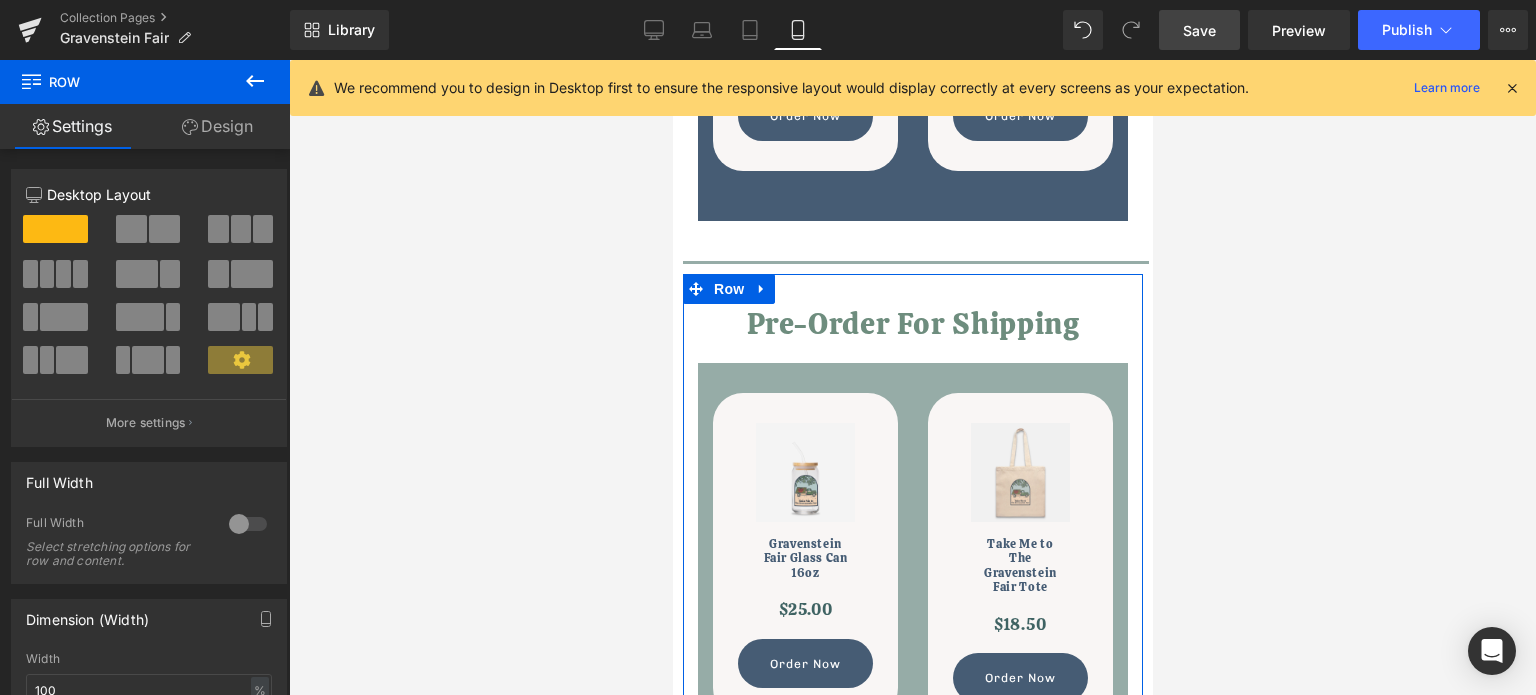click on "Design" at bounding box center [217, 126] 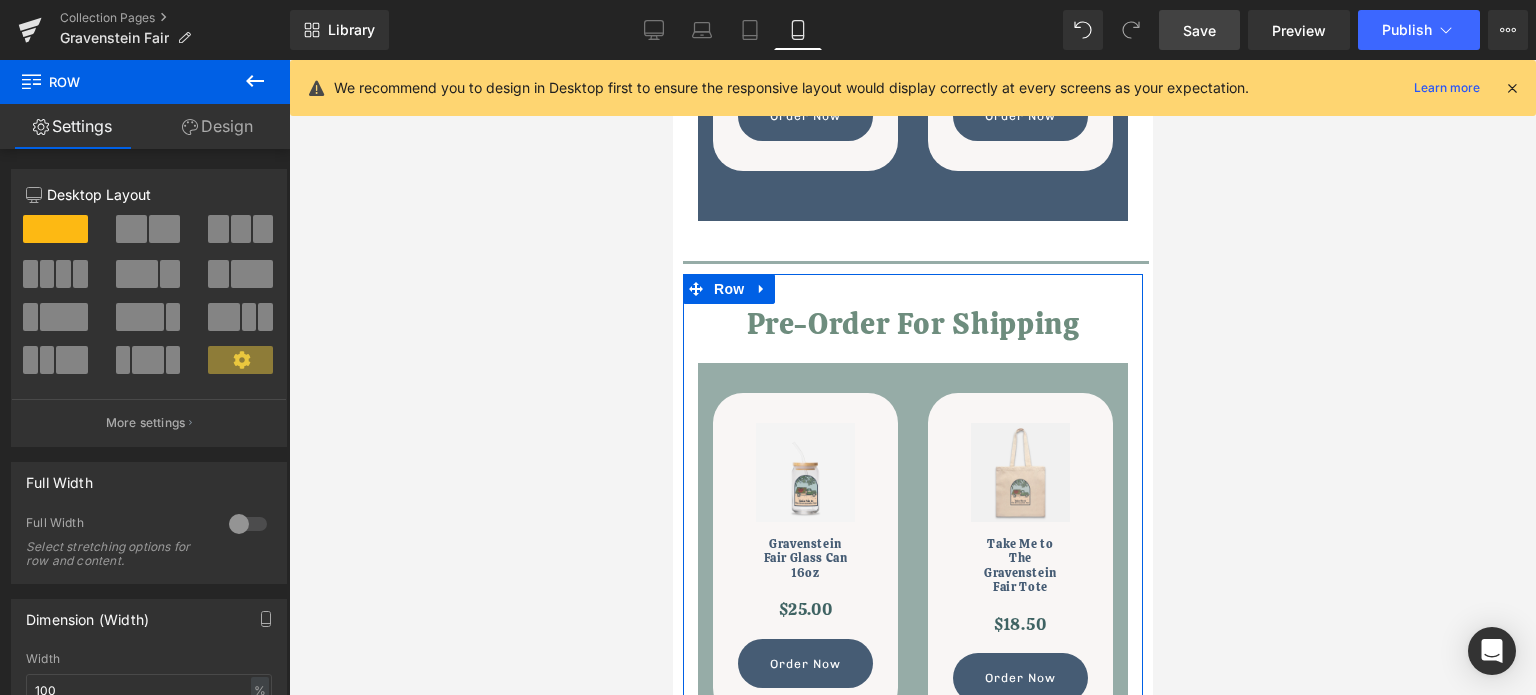 click on "Spacing" at bounding box center [0, 0] 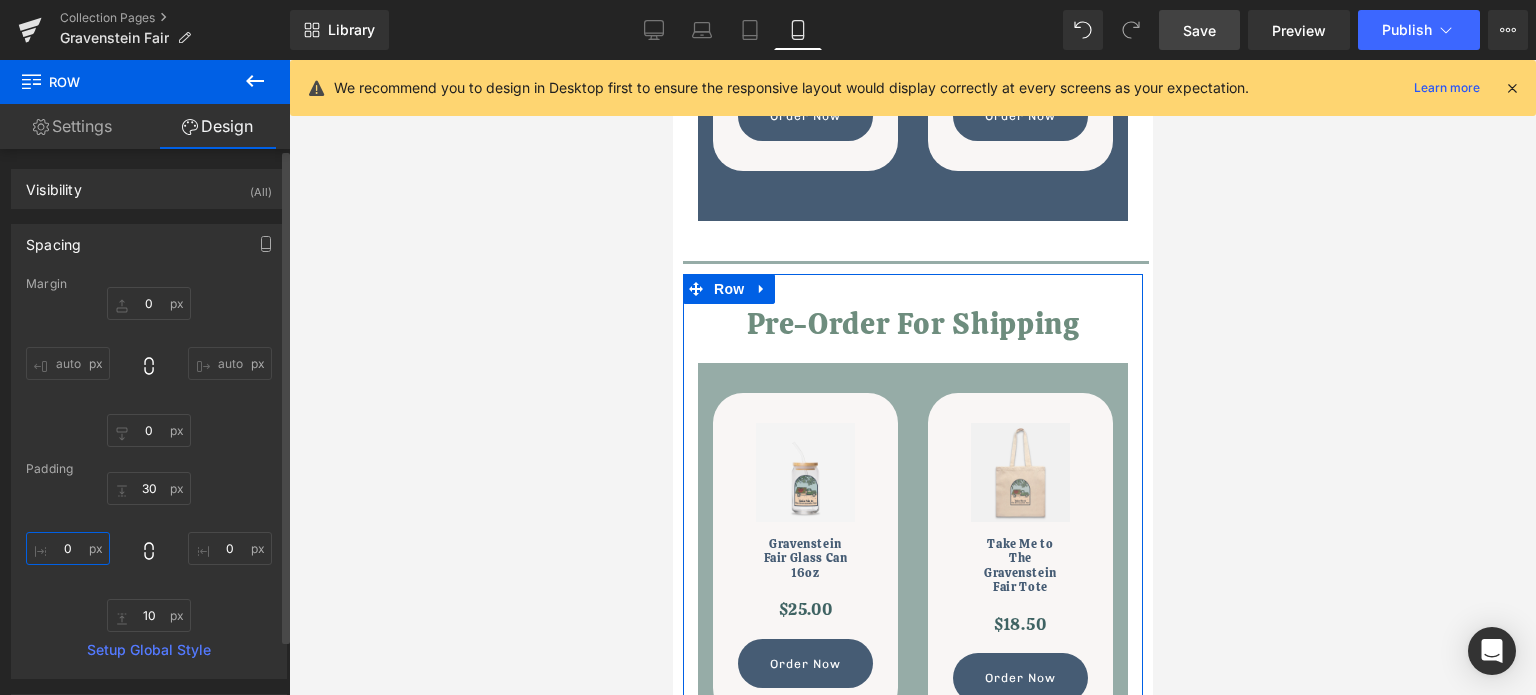 click on "0" at bounding box center [68, 548] 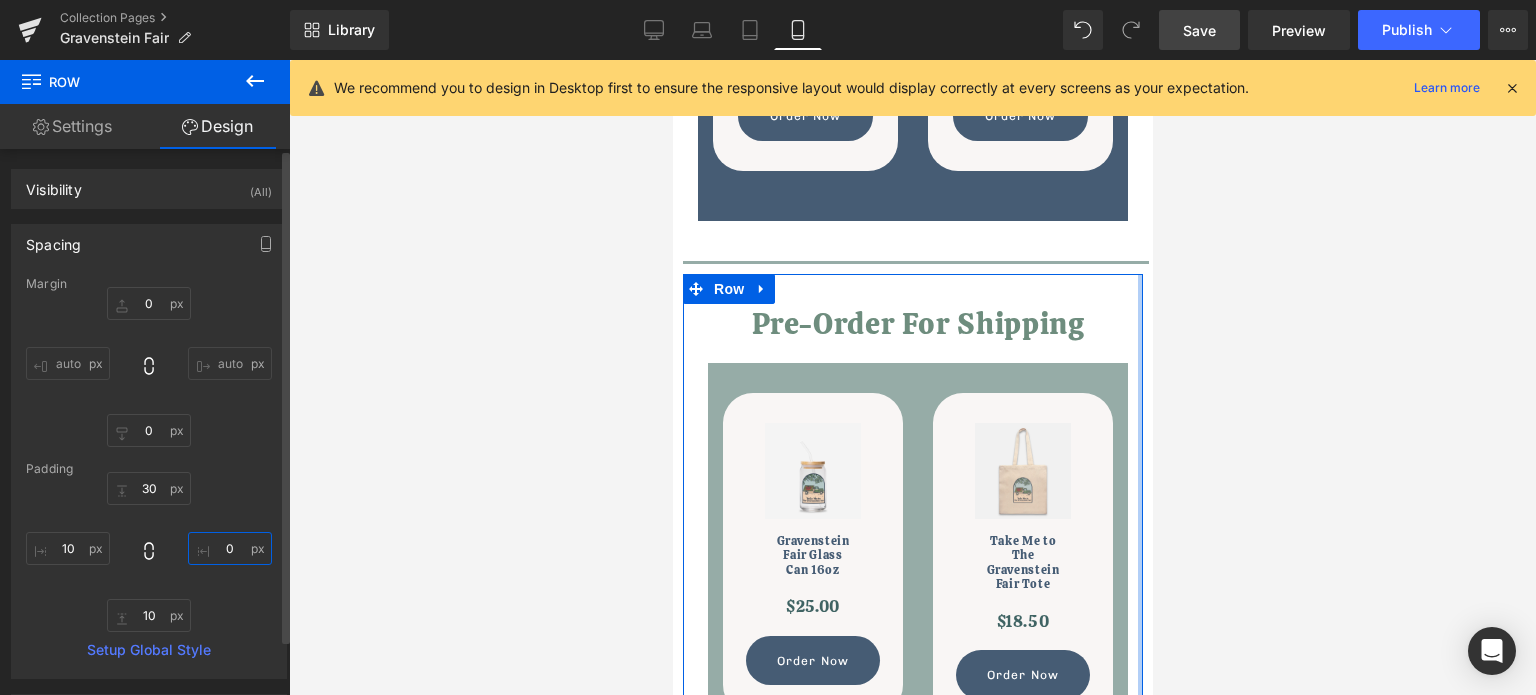 click on "0" at bounding box center (230, 548) 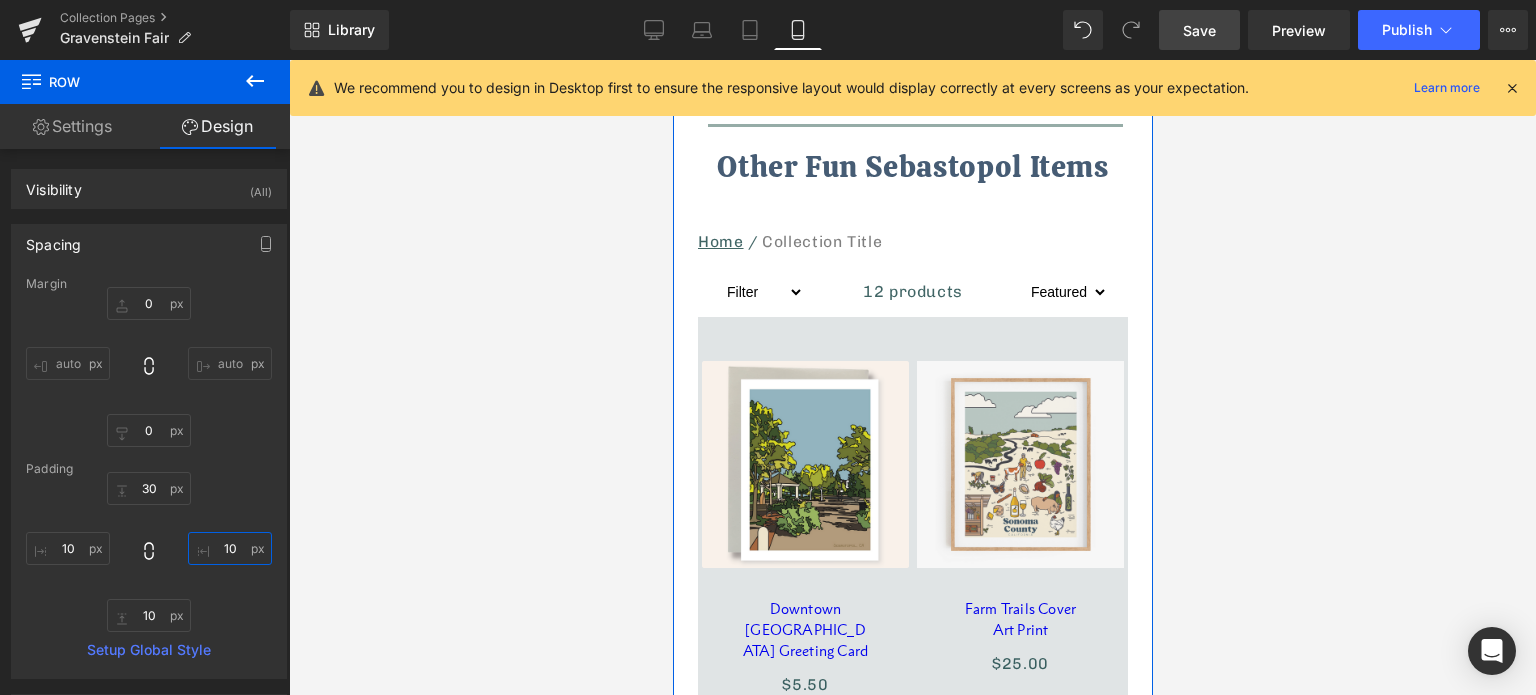 scroll, scrollTop: 1500, scrollLeft: 0, axis: vertical 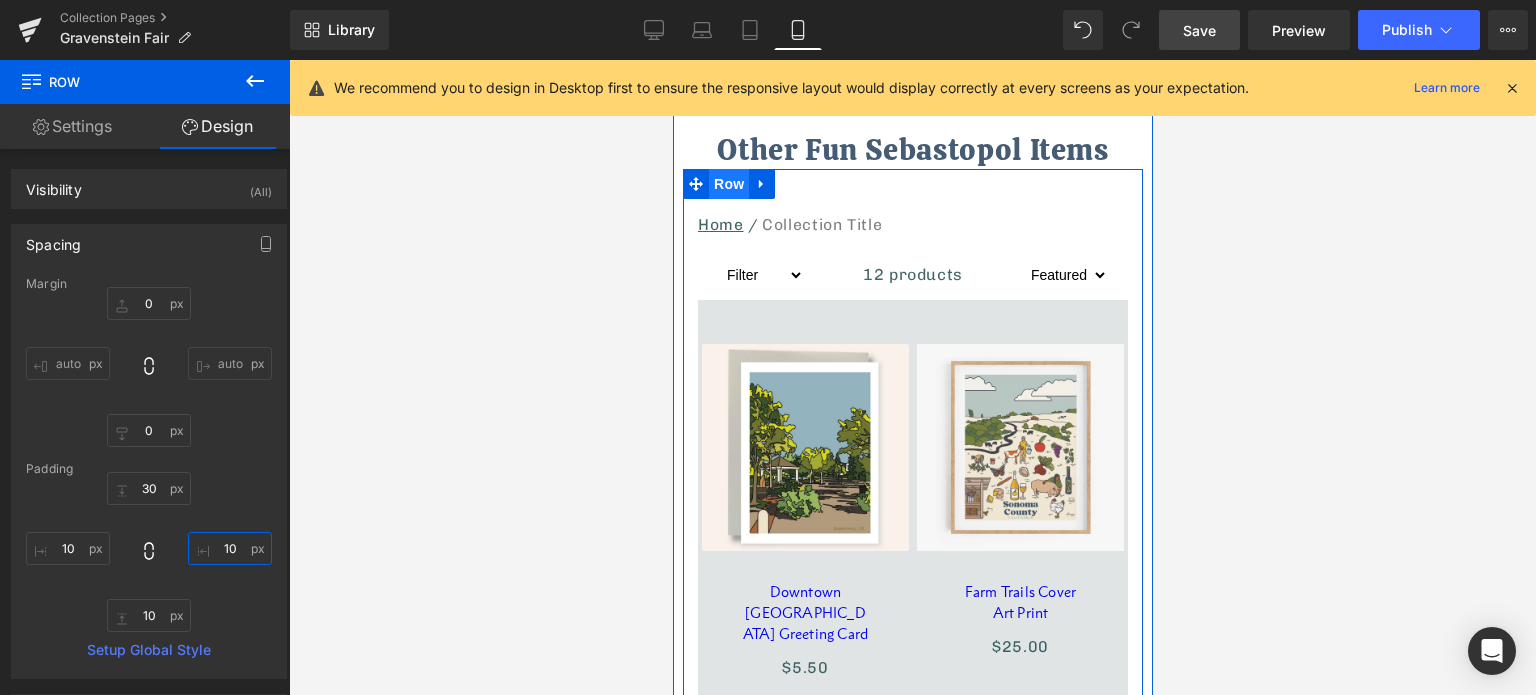 drag, startPoint x: 724, startPoint y: 203, endPoint x: 1320, endPoint y: 268, distance: 599.534 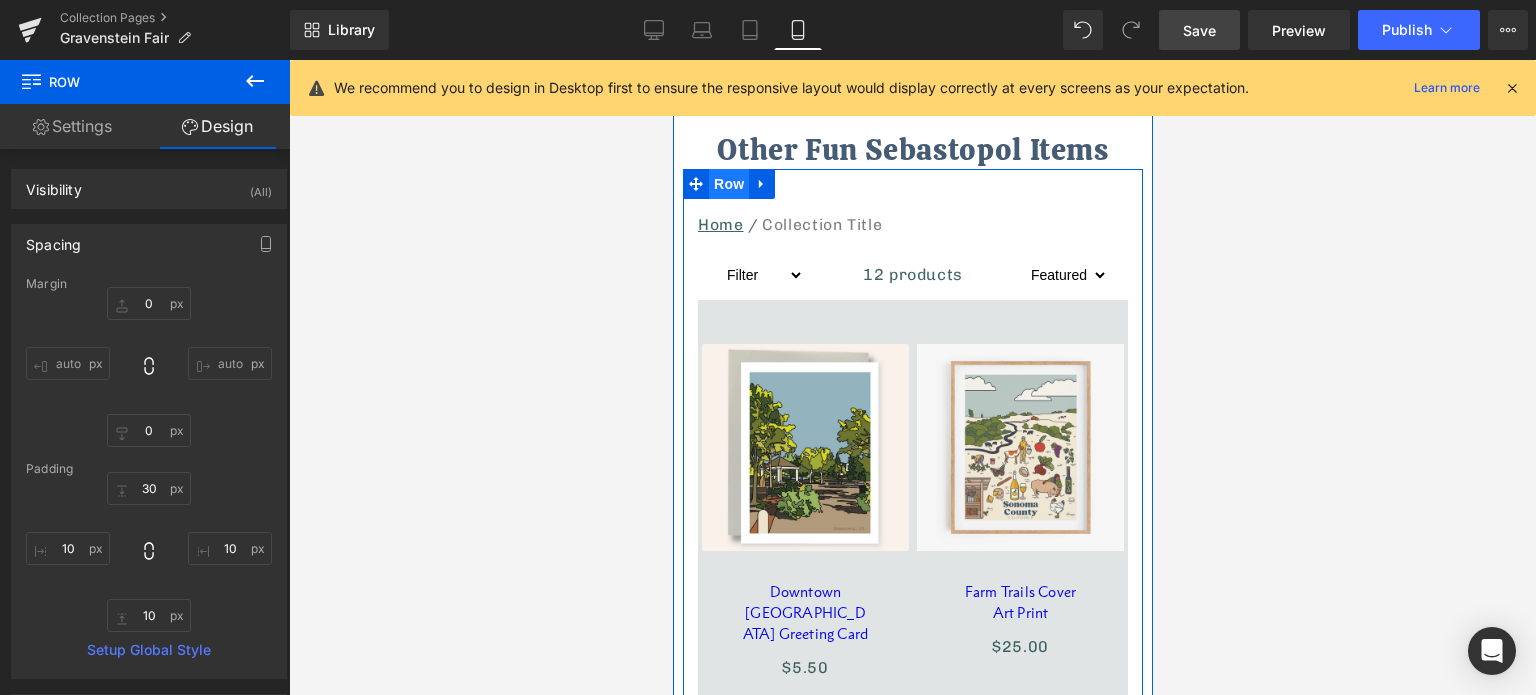 click on "Row" at bounding box center [728, 184] 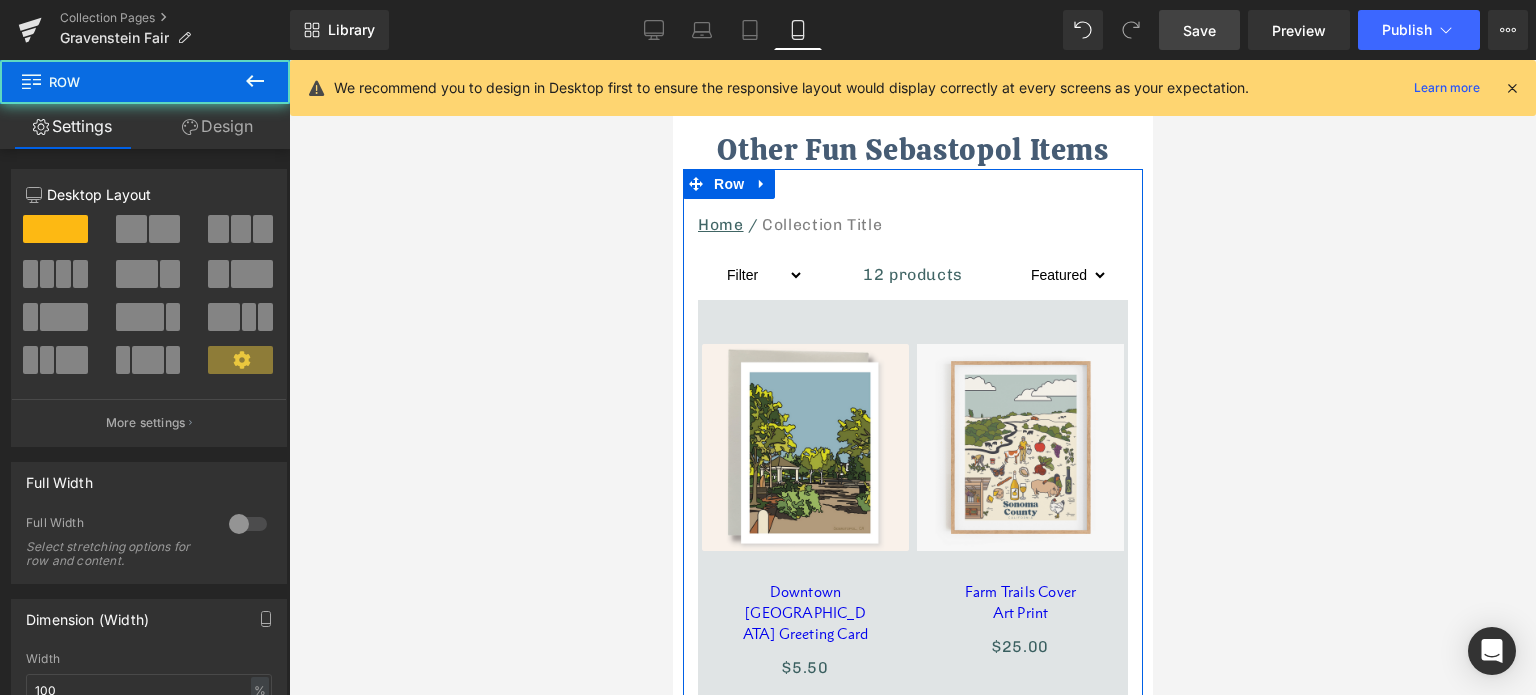 click on "Design" at bounding box center [217, 126] 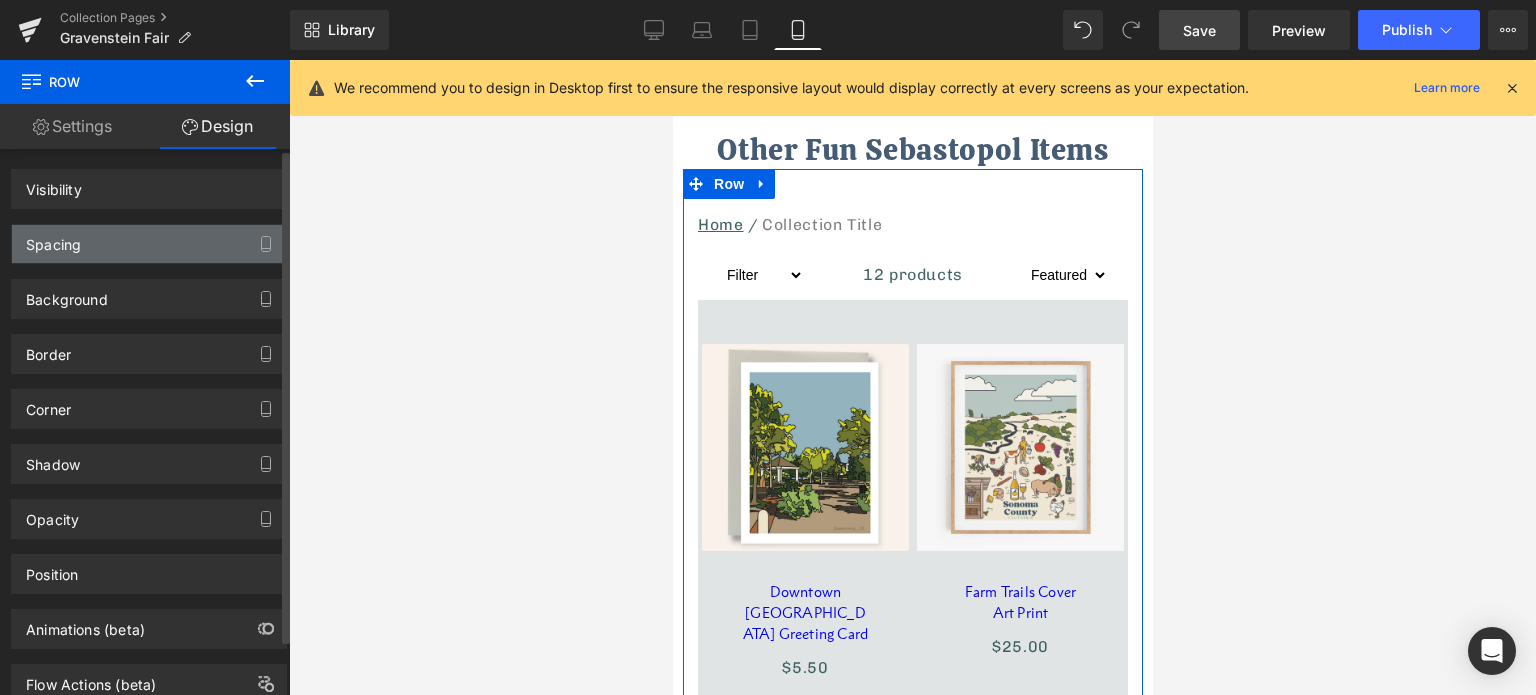 click on "Spacing" at bounding box center (149, 244) 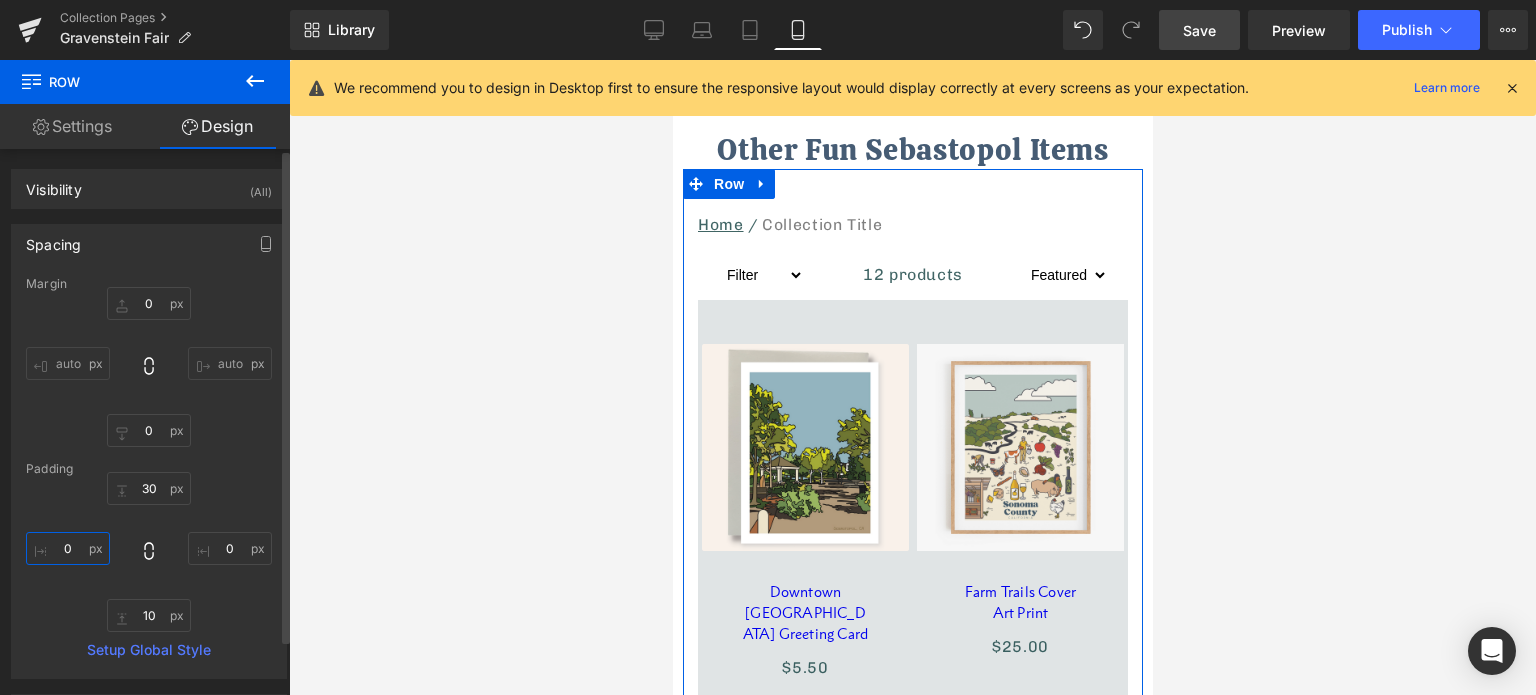 click on "0" at bounding box center [68, 548] 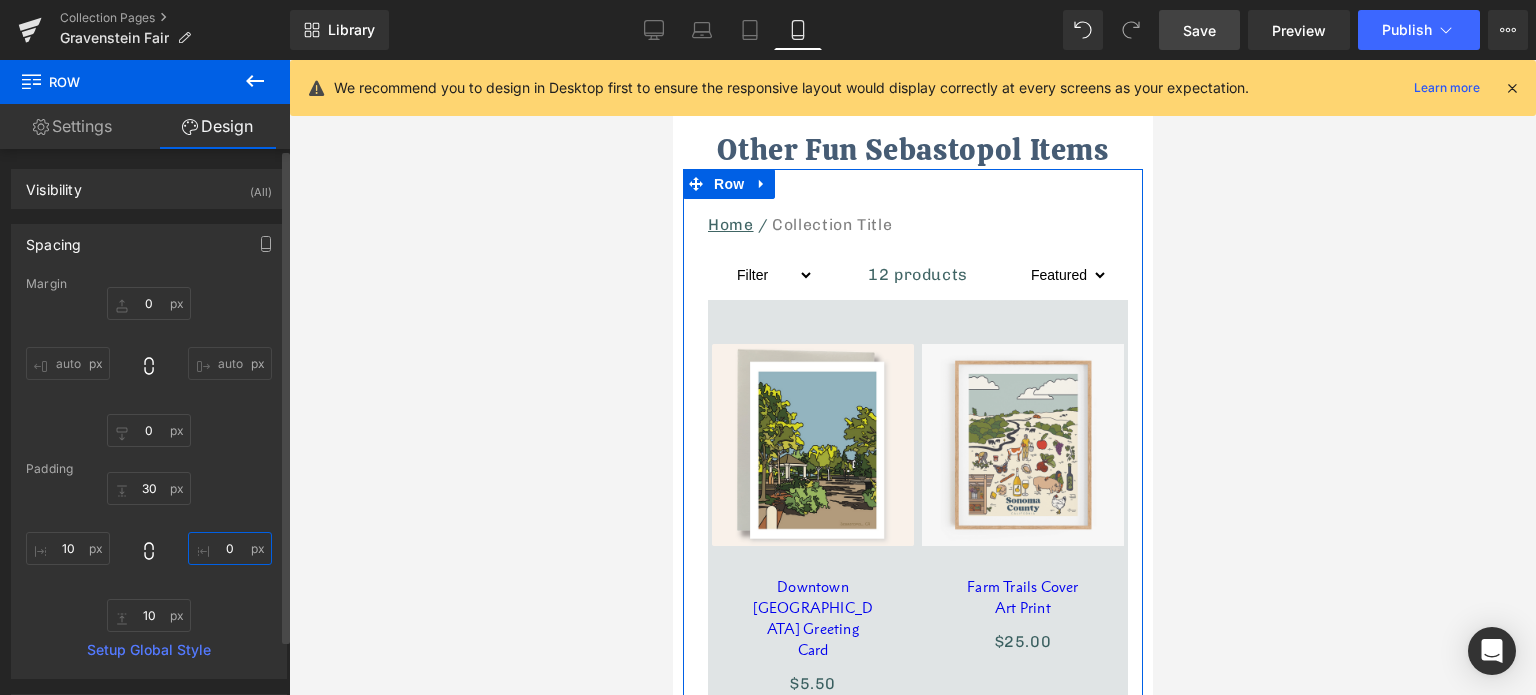 click on "0" at bounding box center (230, 548) 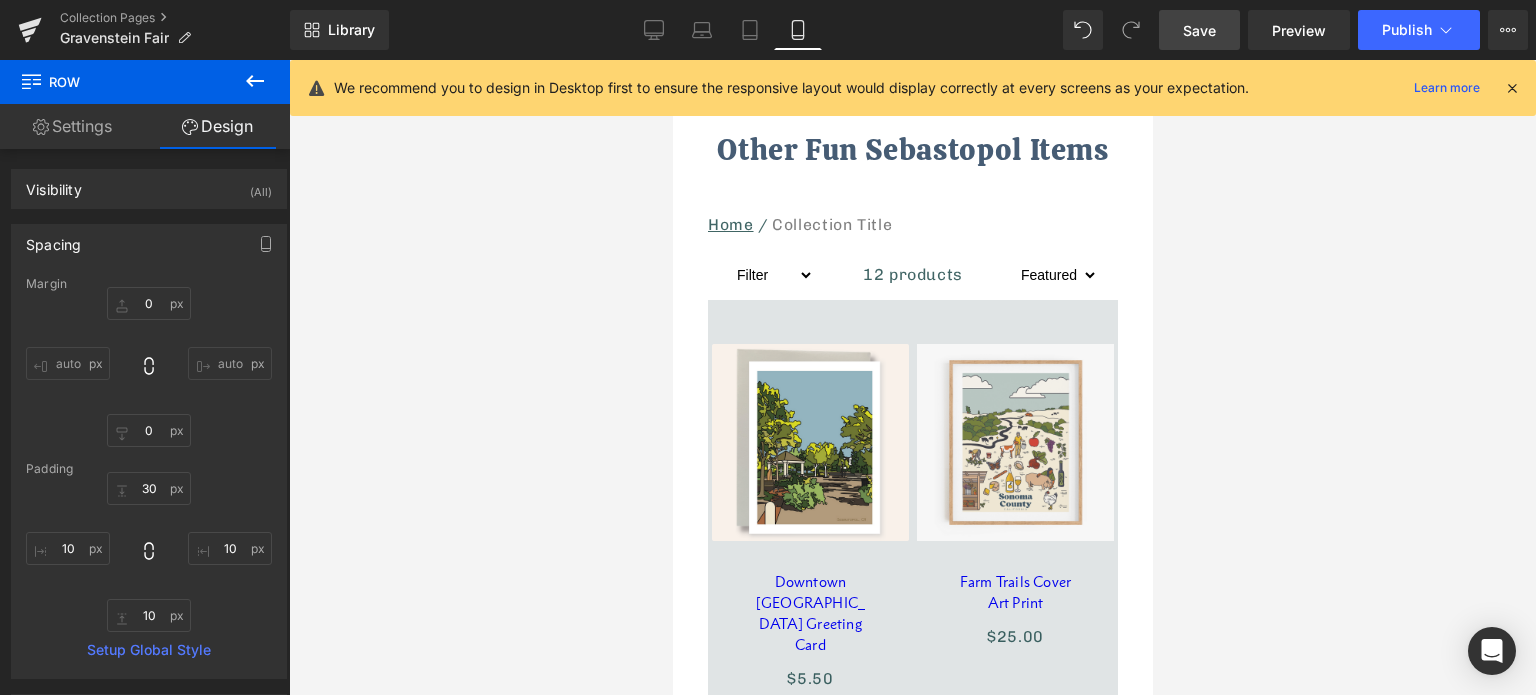 drag, startPoint x: 1202, startPoint y: 21, endPoint x: 1179, endPoint y: 343, distance: 322.82037 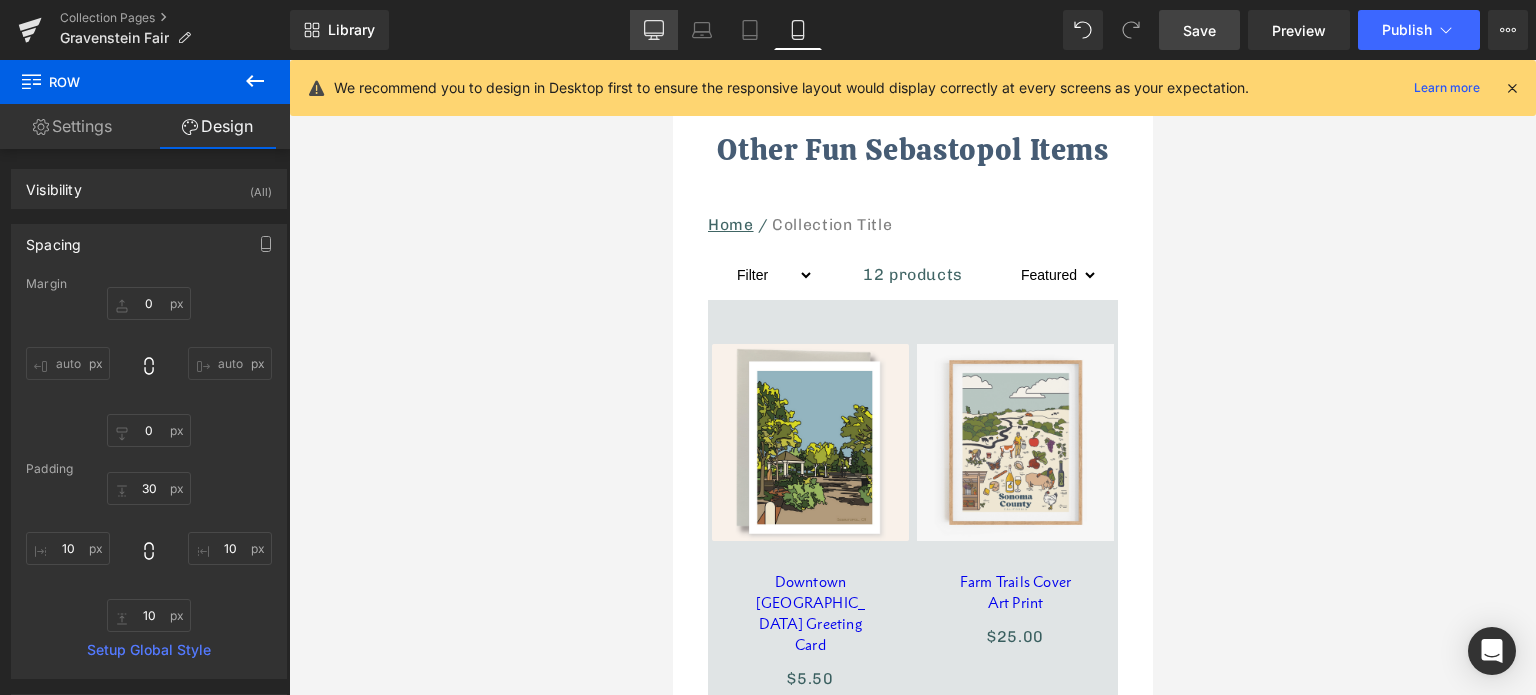 click 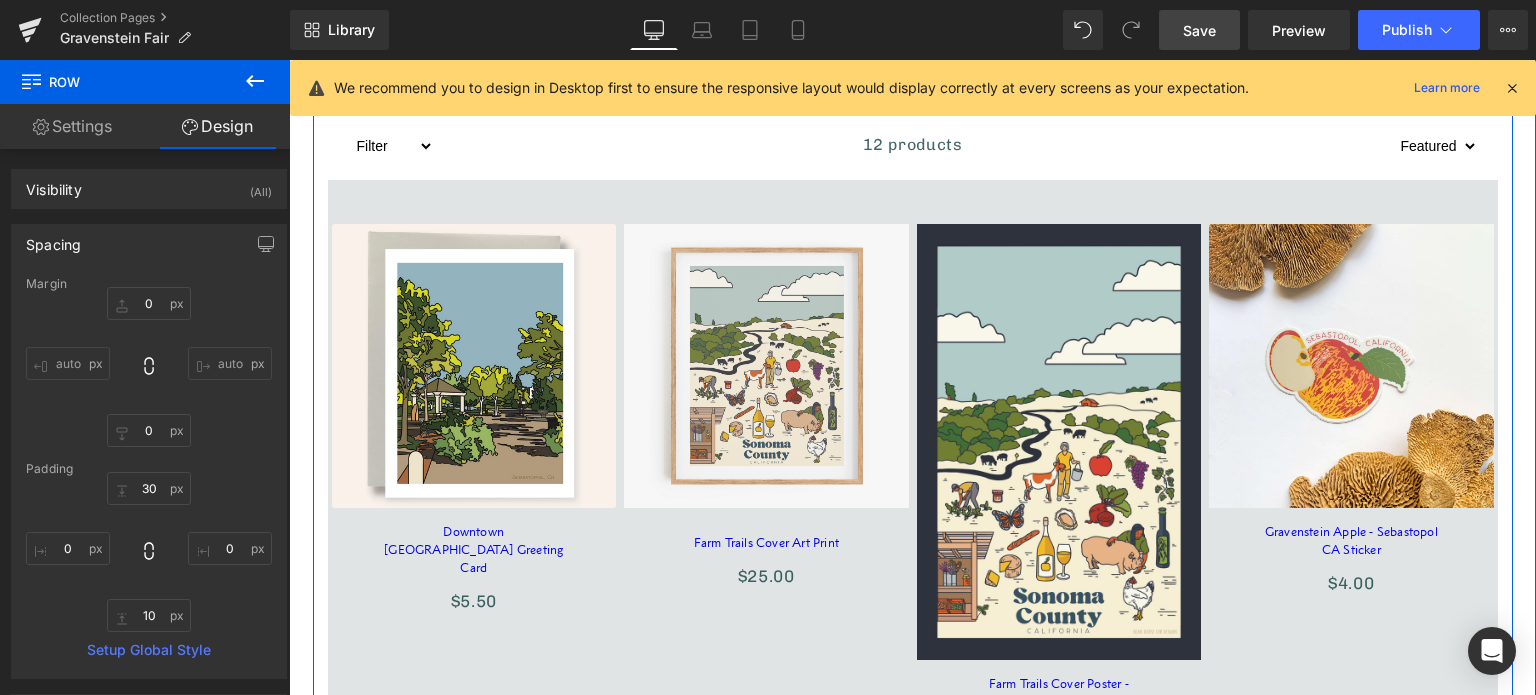 scroll, scrollTop: 2306, scrollLeft: 0, axis: vertical 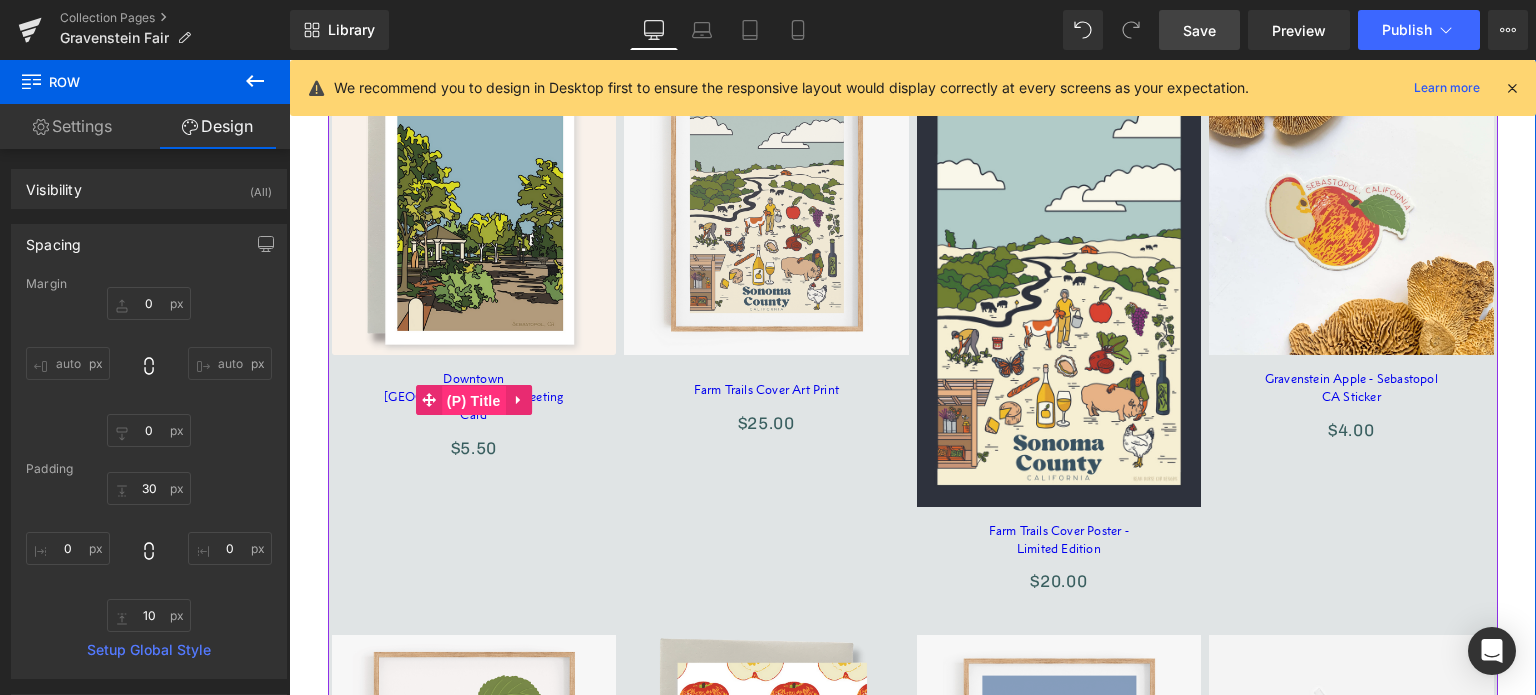 click on "(P) Title" at bounding box center (474, 401) 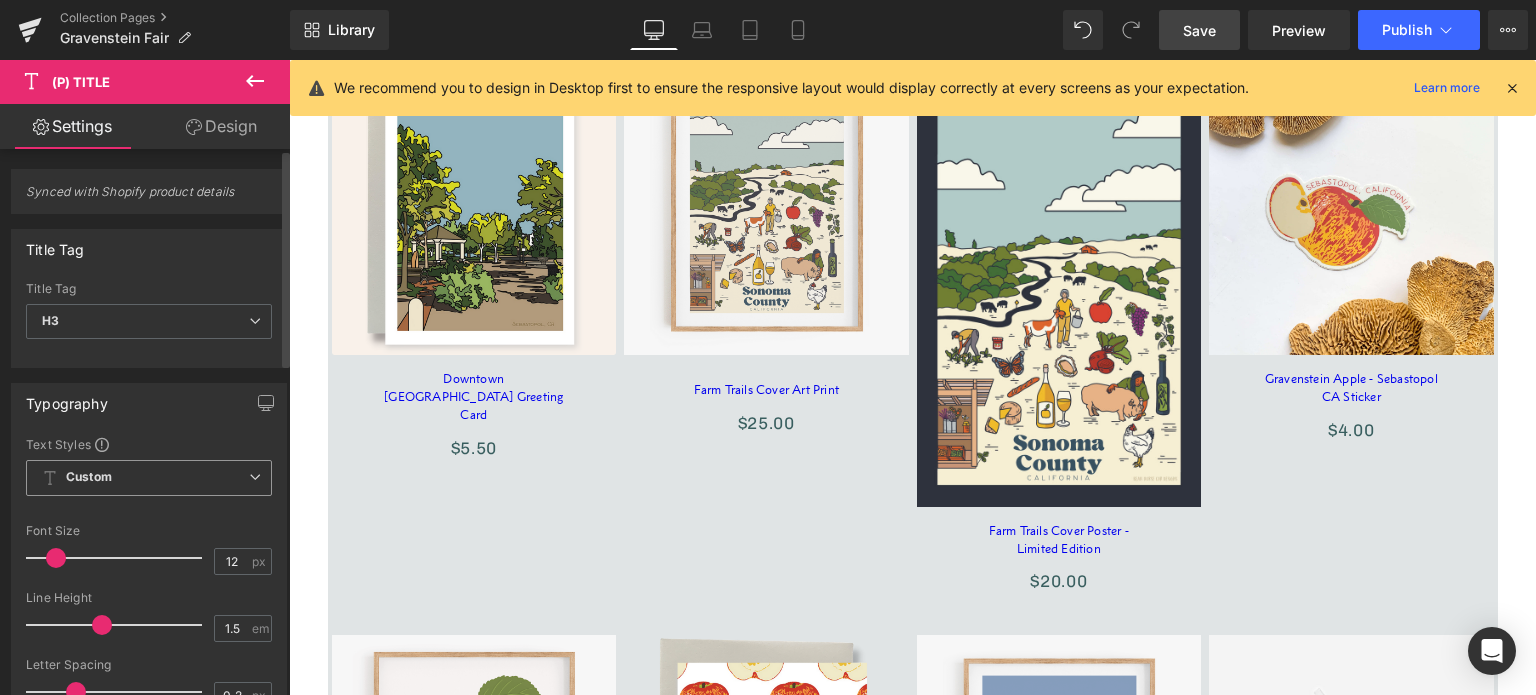 click on "Custom
Setup Global Style" at bounding box center (149, 478) 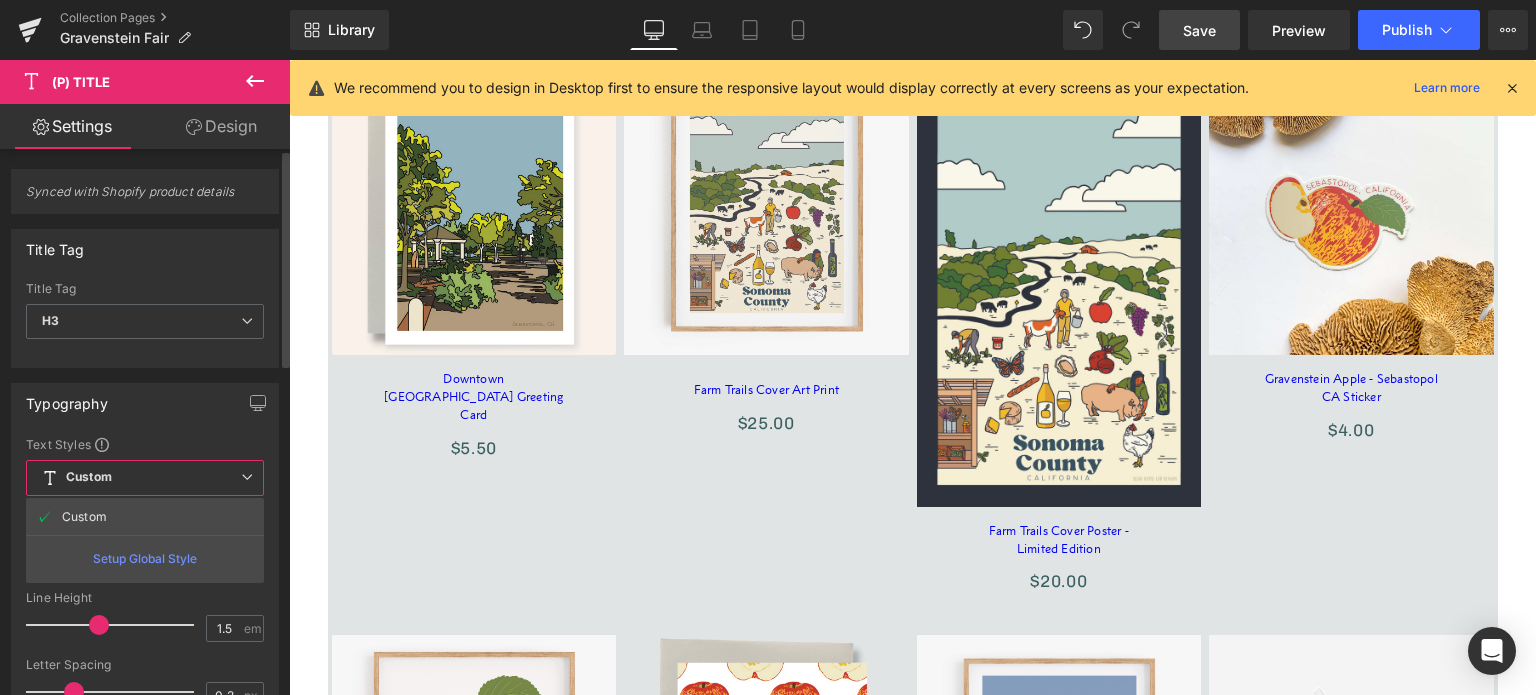 click on "Custom
Setup Global Style" at bounding box center (145, 478) 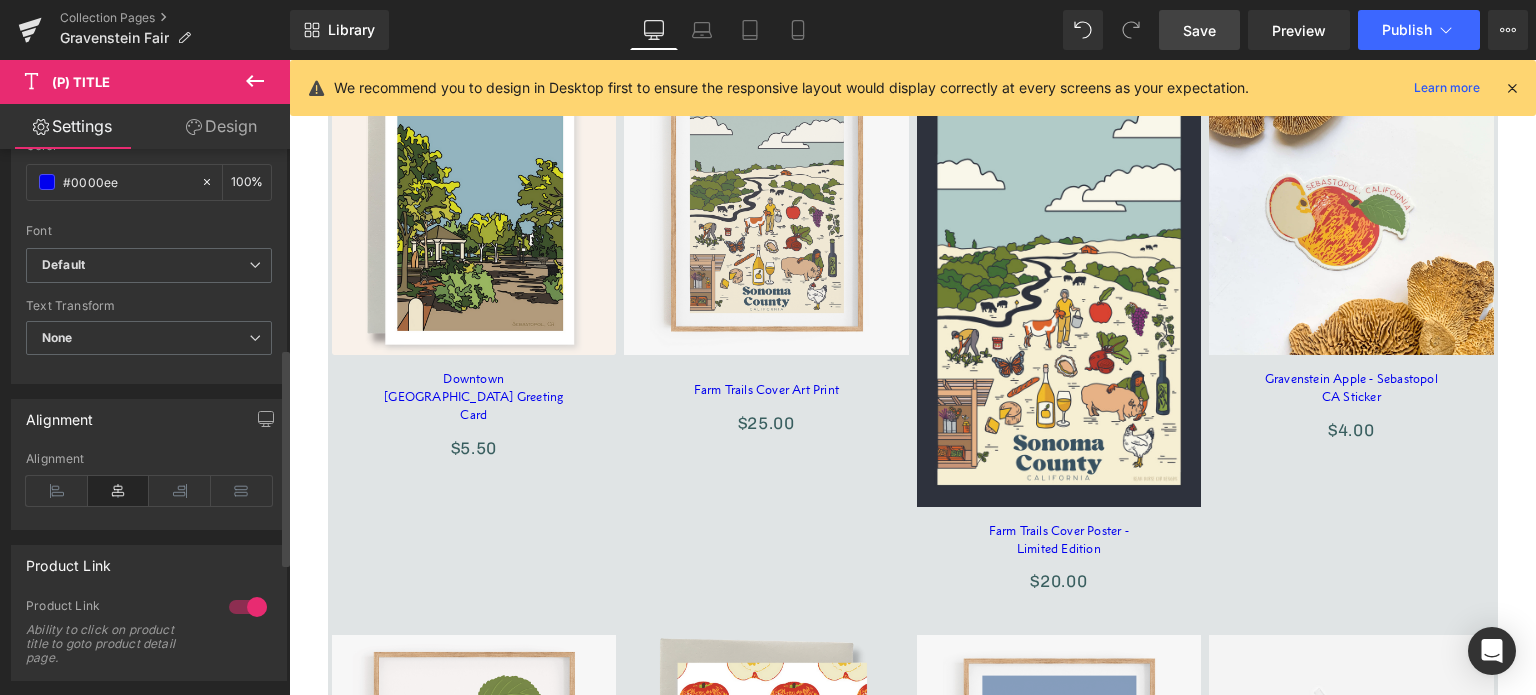 scroll, scrollTop: 600, scrollLeft: 0, axis: vertical 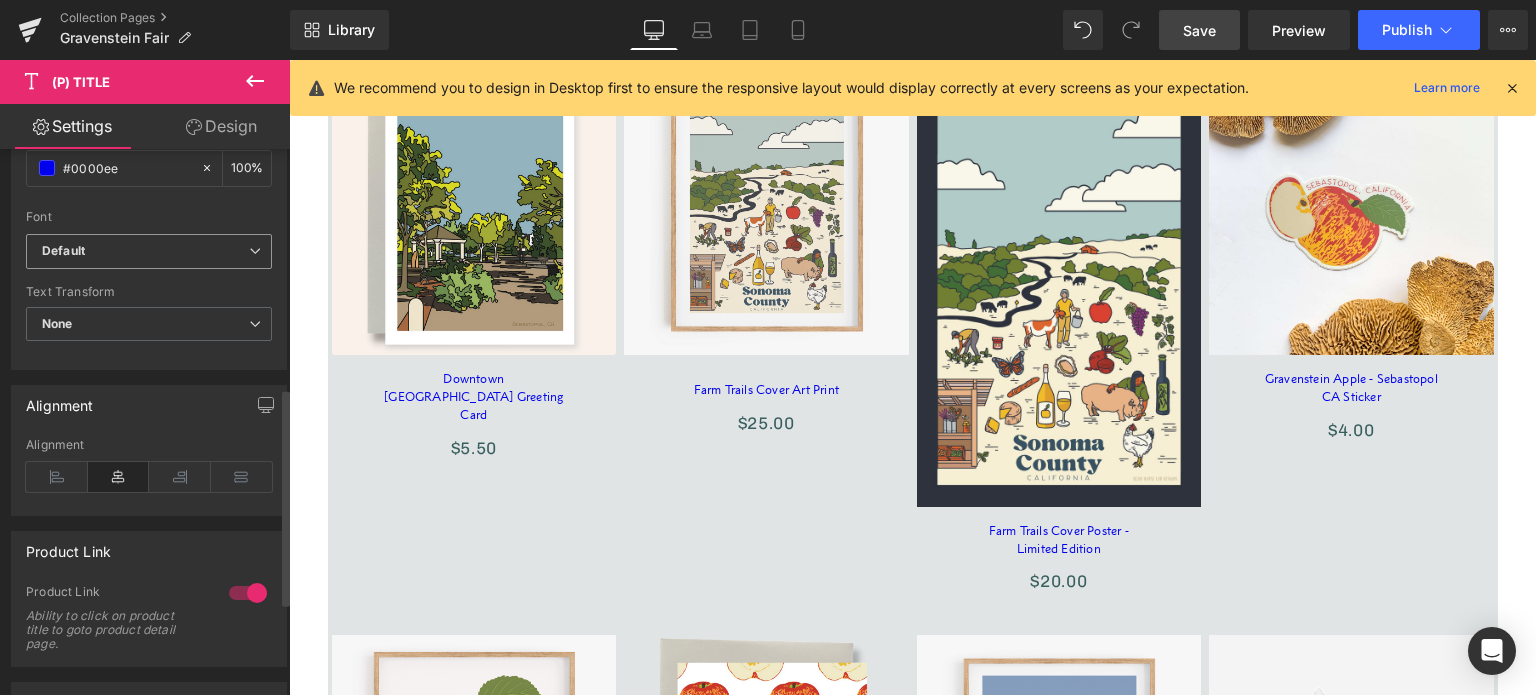 click on "Default" at bounding box center (145, 251) 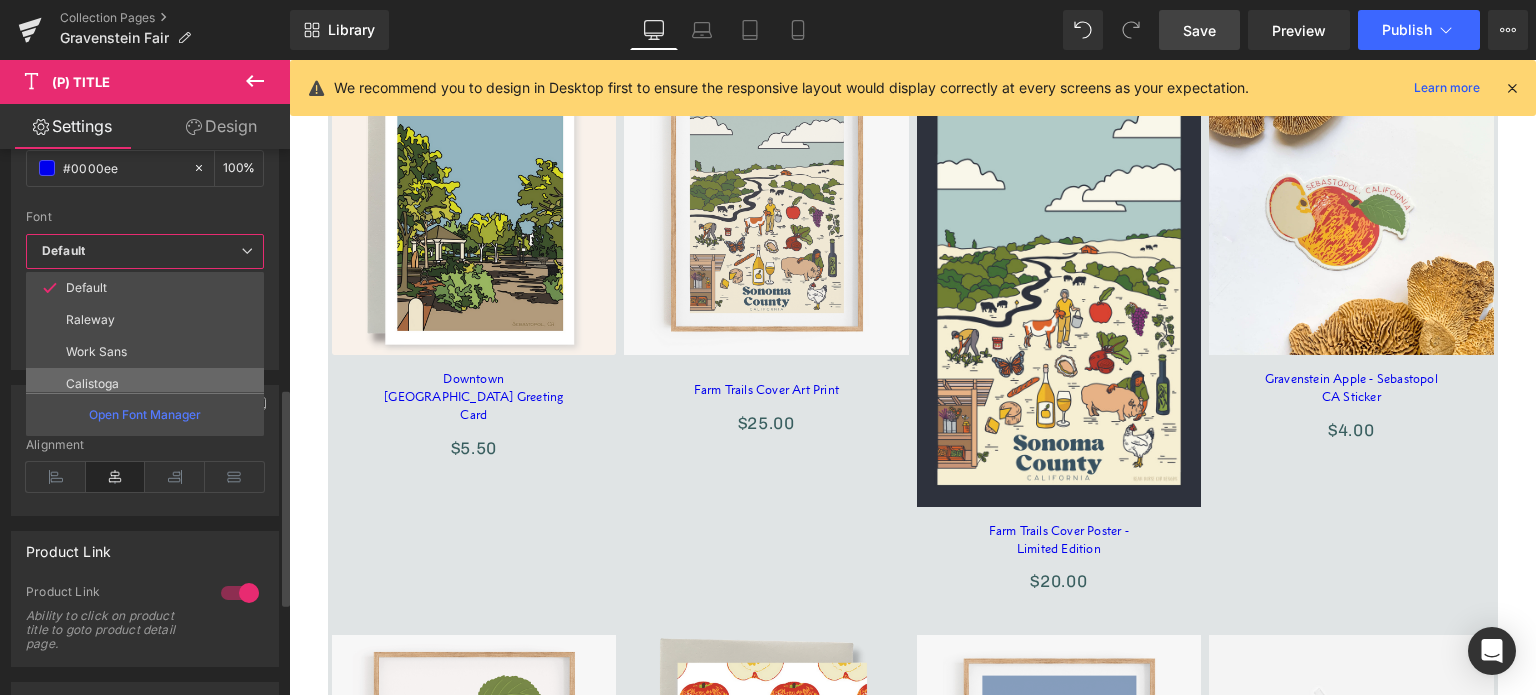 click on "Calistoga" at bounding box center [149, 384] 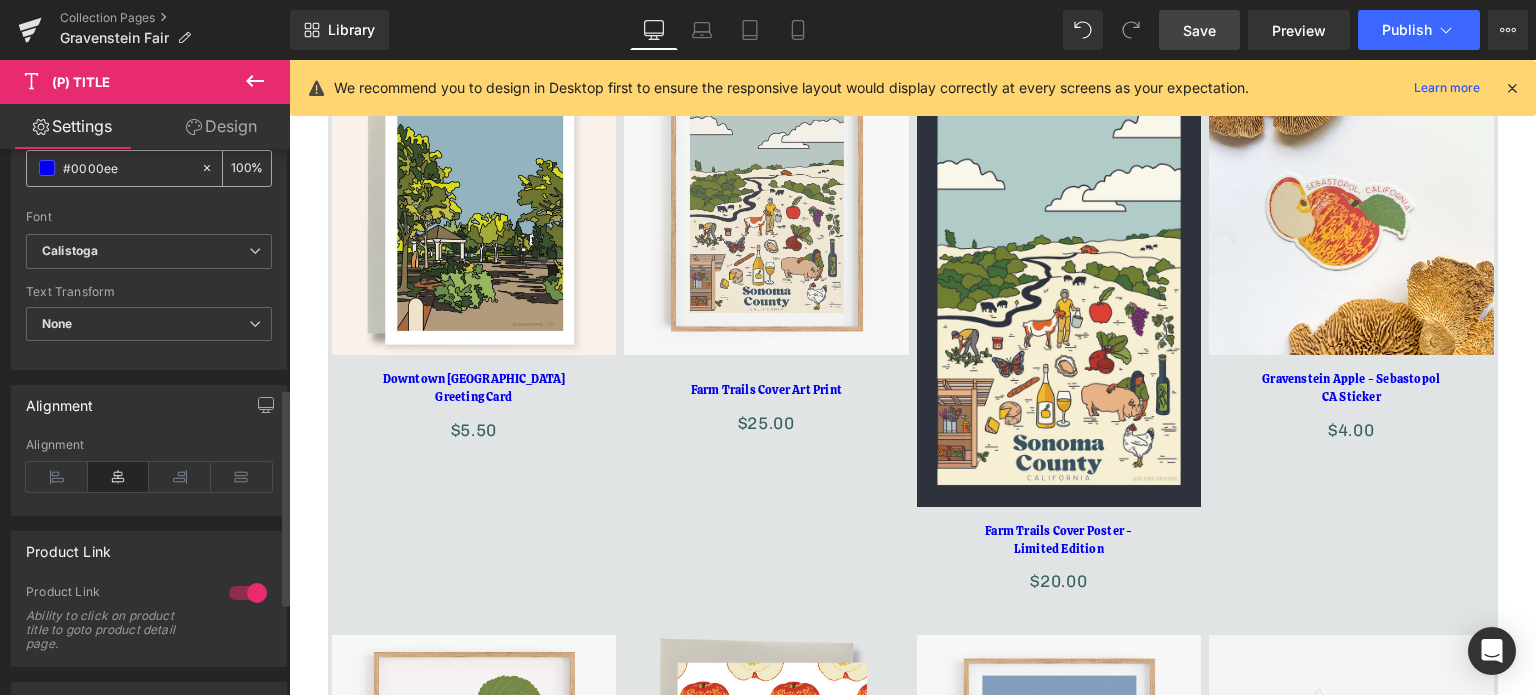 click on "#0000ee" at bounding box center [127, 168] 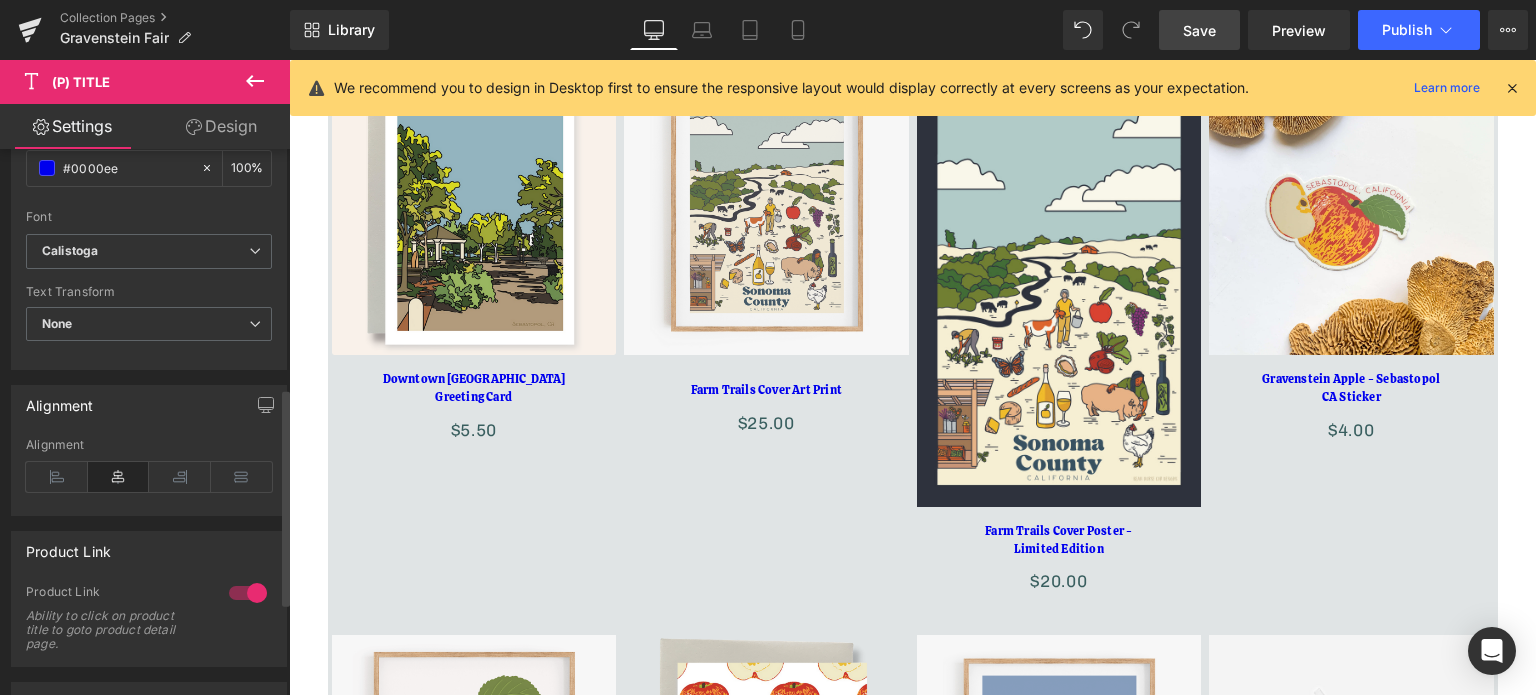 drag, startPoint x: 122, startPoint y: 164, endPoint x: 0, endPoint y: 163, distance: 122.0041 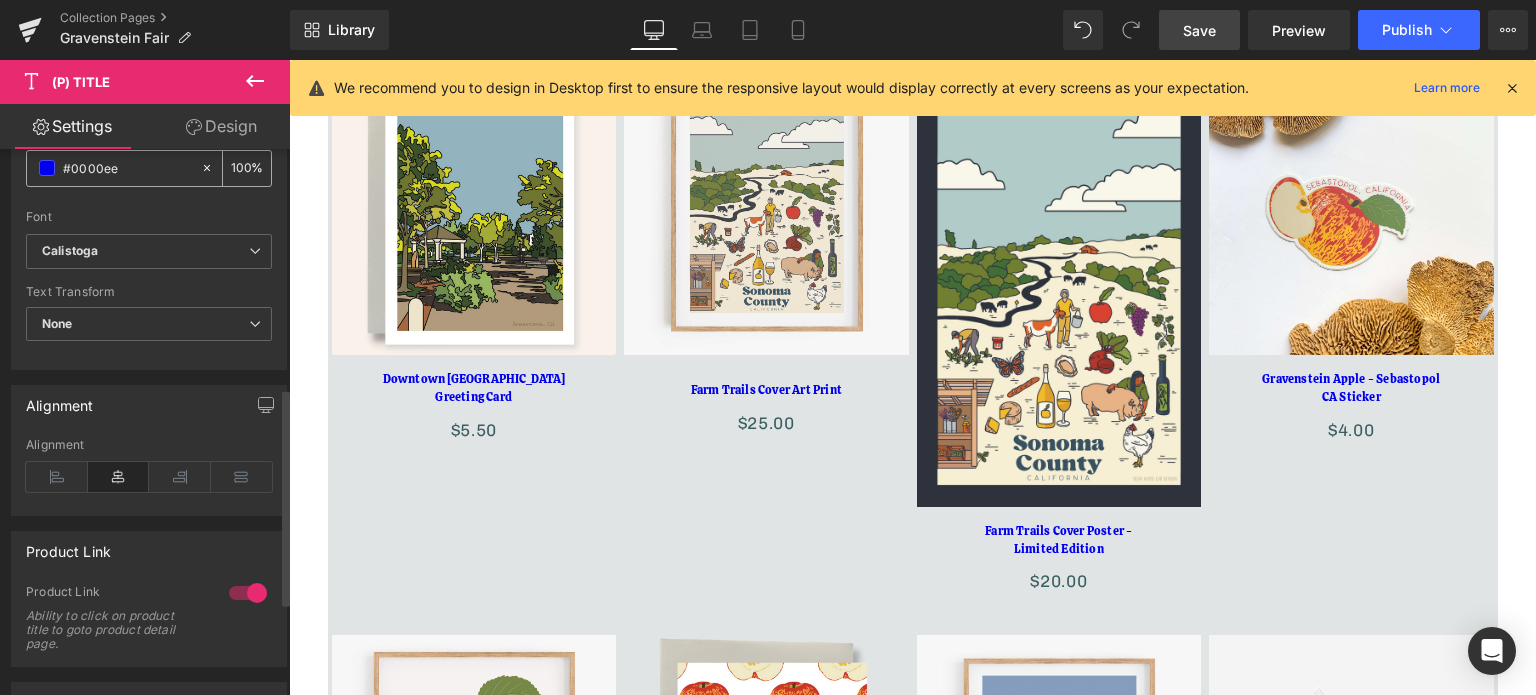 paste on "465c74" 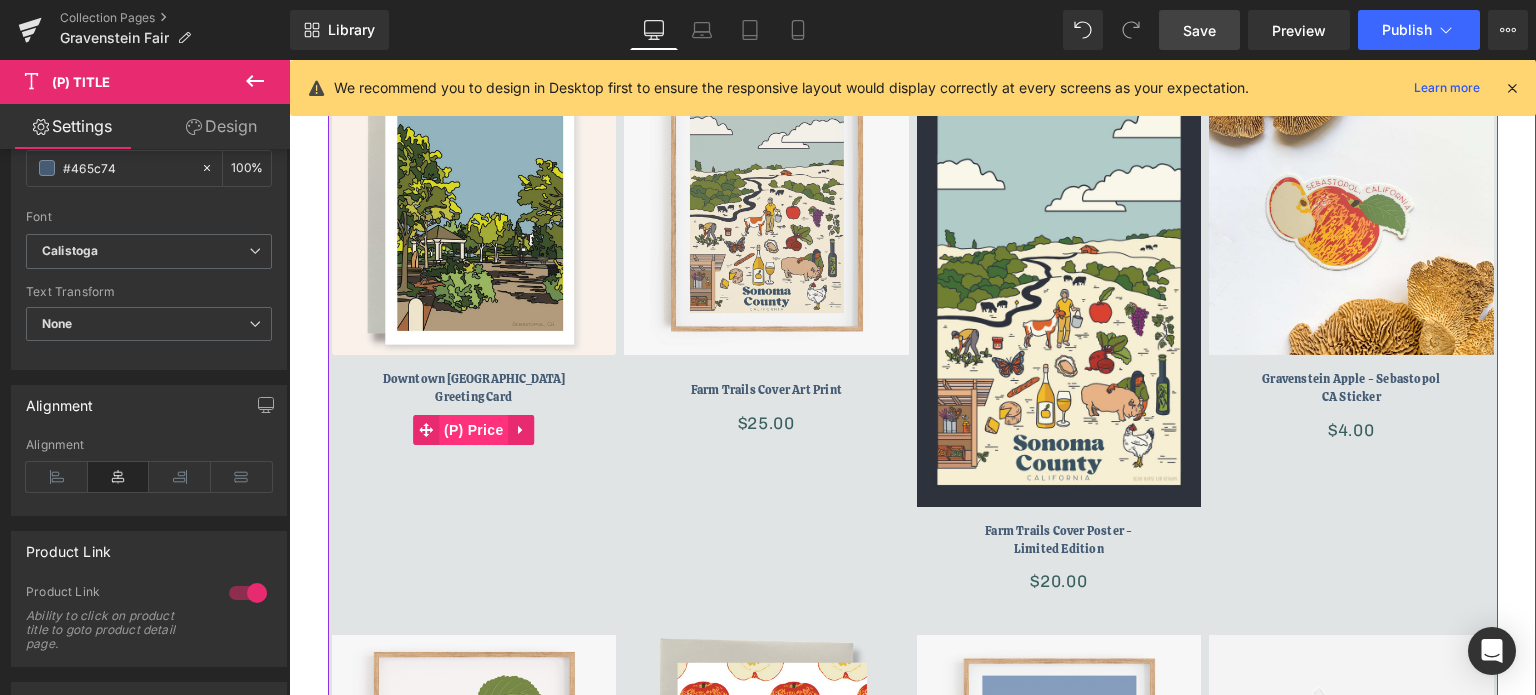 click on "(P) Price" at bounding box center [474, 430] 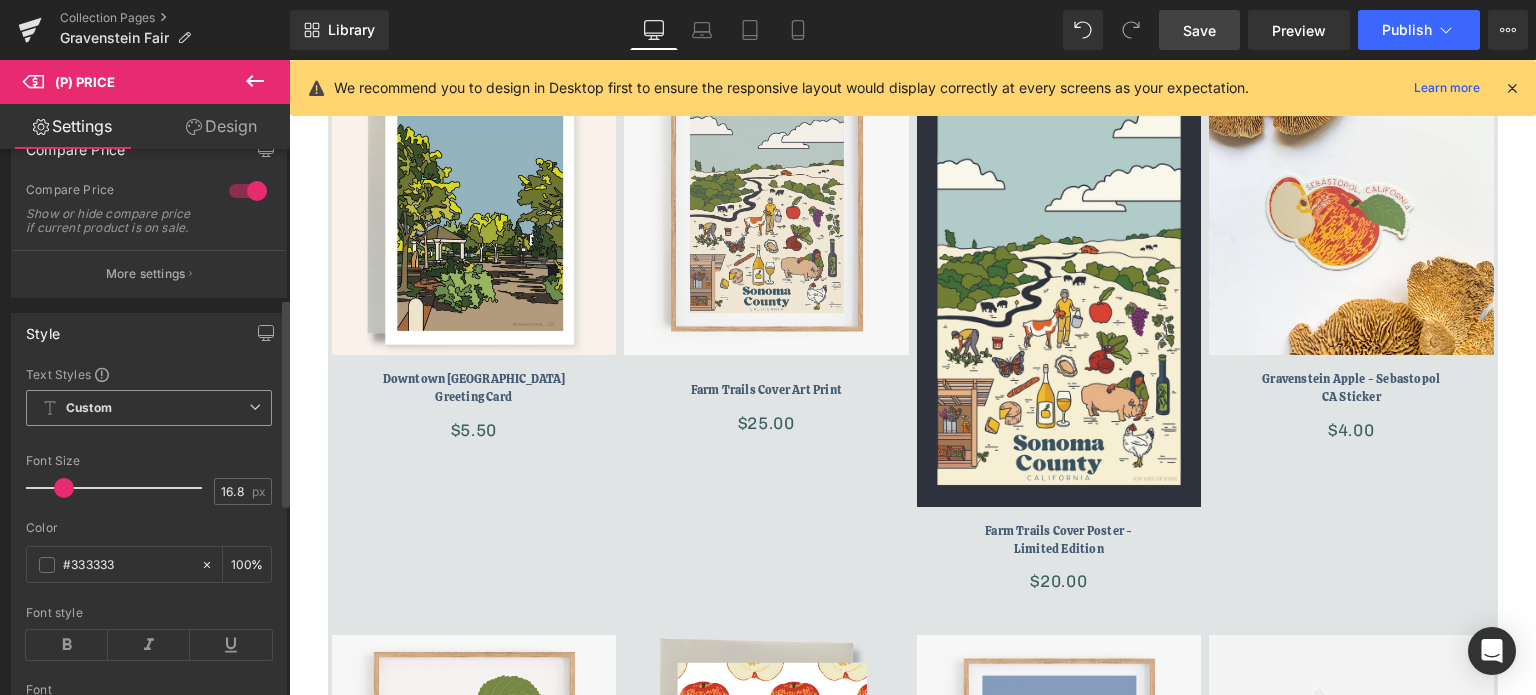 scroll, scrollTop: 400, scrollLeft: 0, axis: vertical 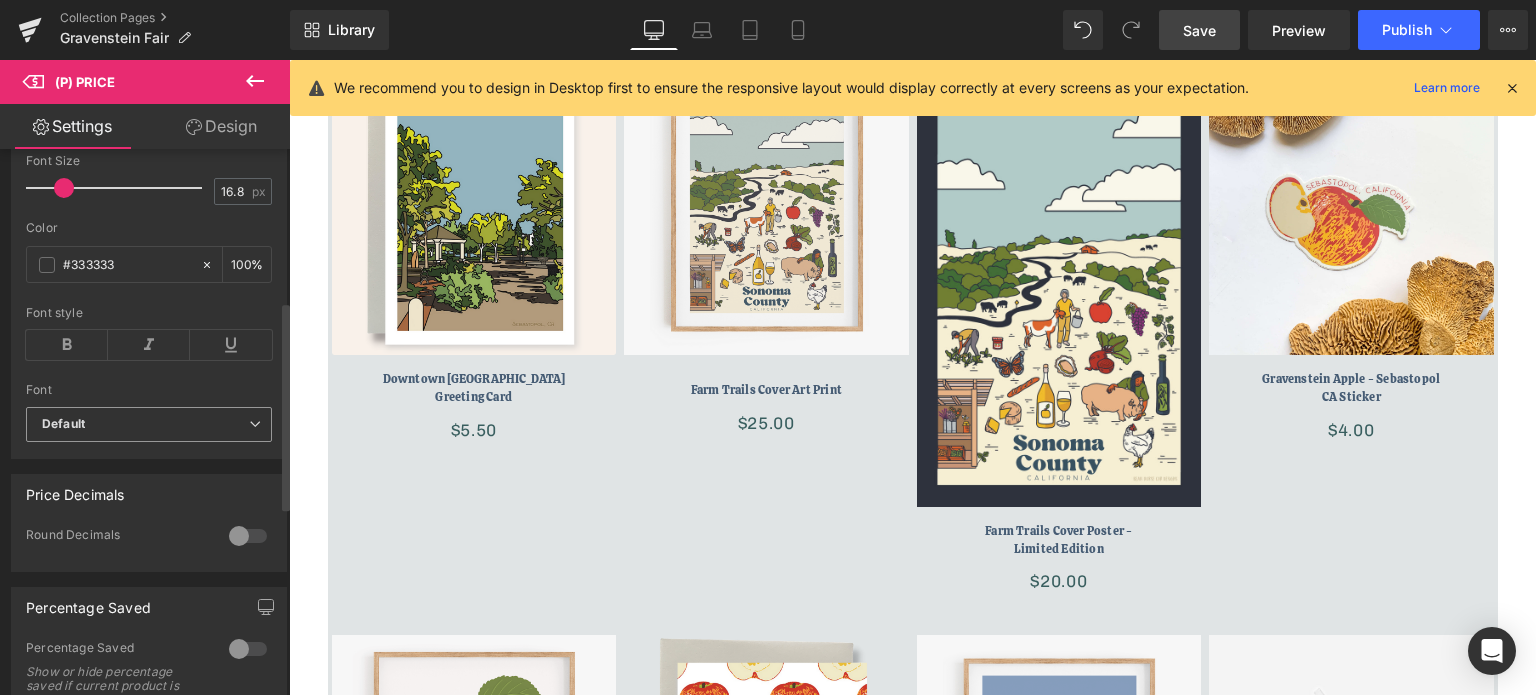 click on "Default" at bounding box center [145, 424] 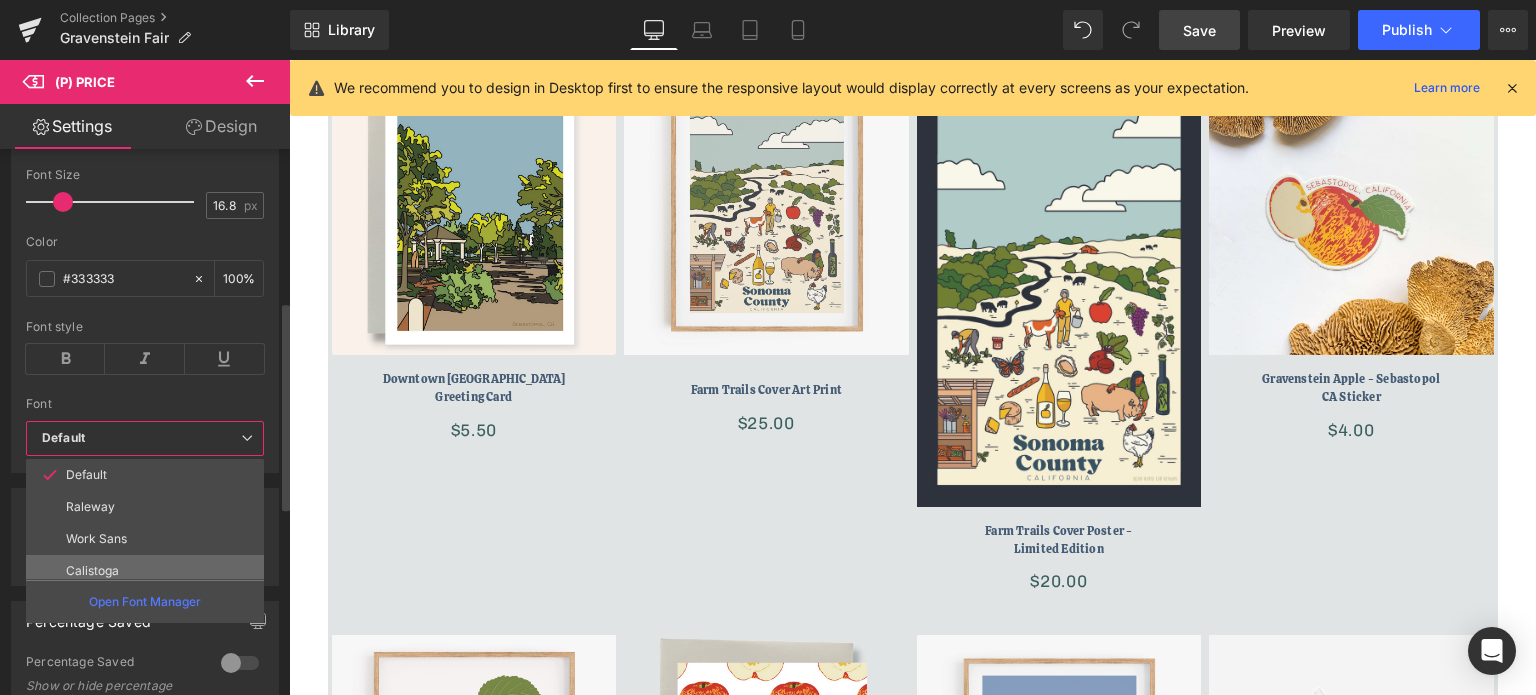click on "Calistoga" at bounding box center [149, 571] 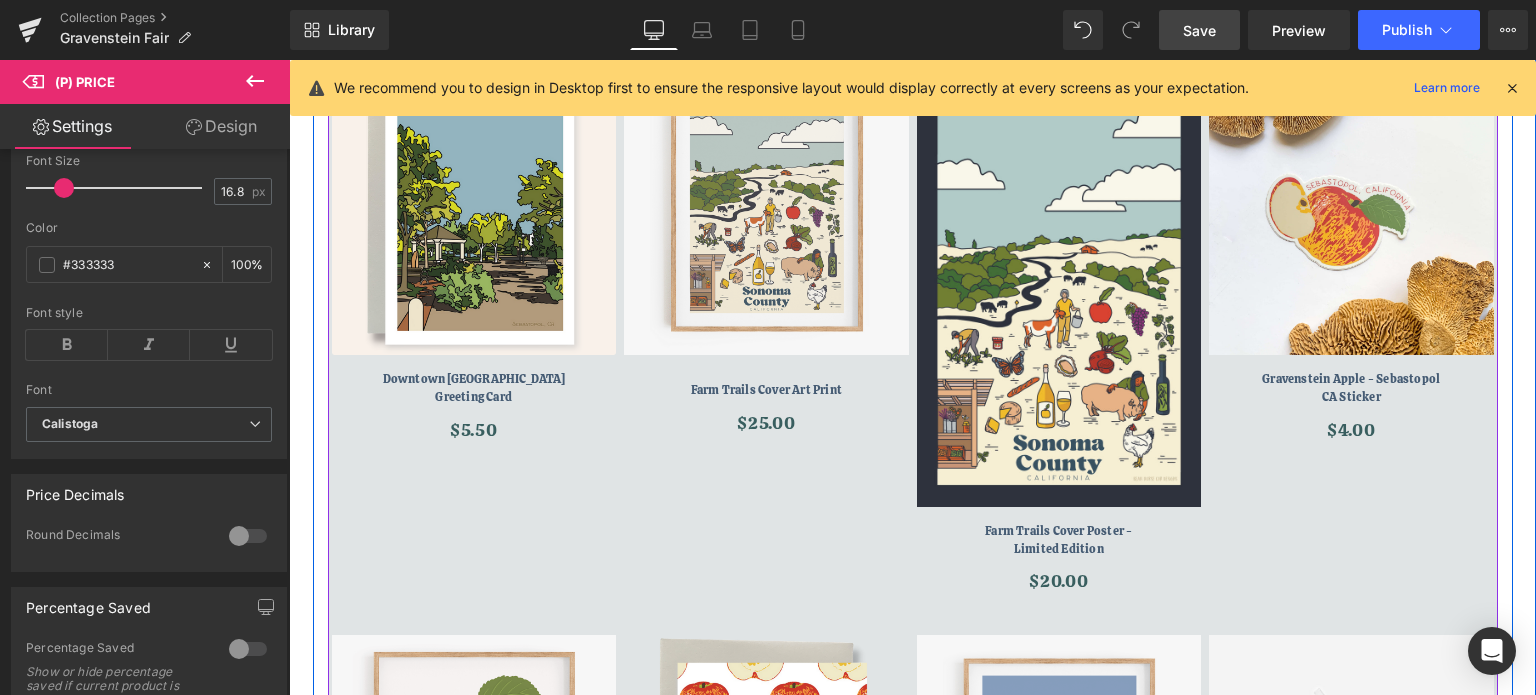 click at bounding box center (913, 339) 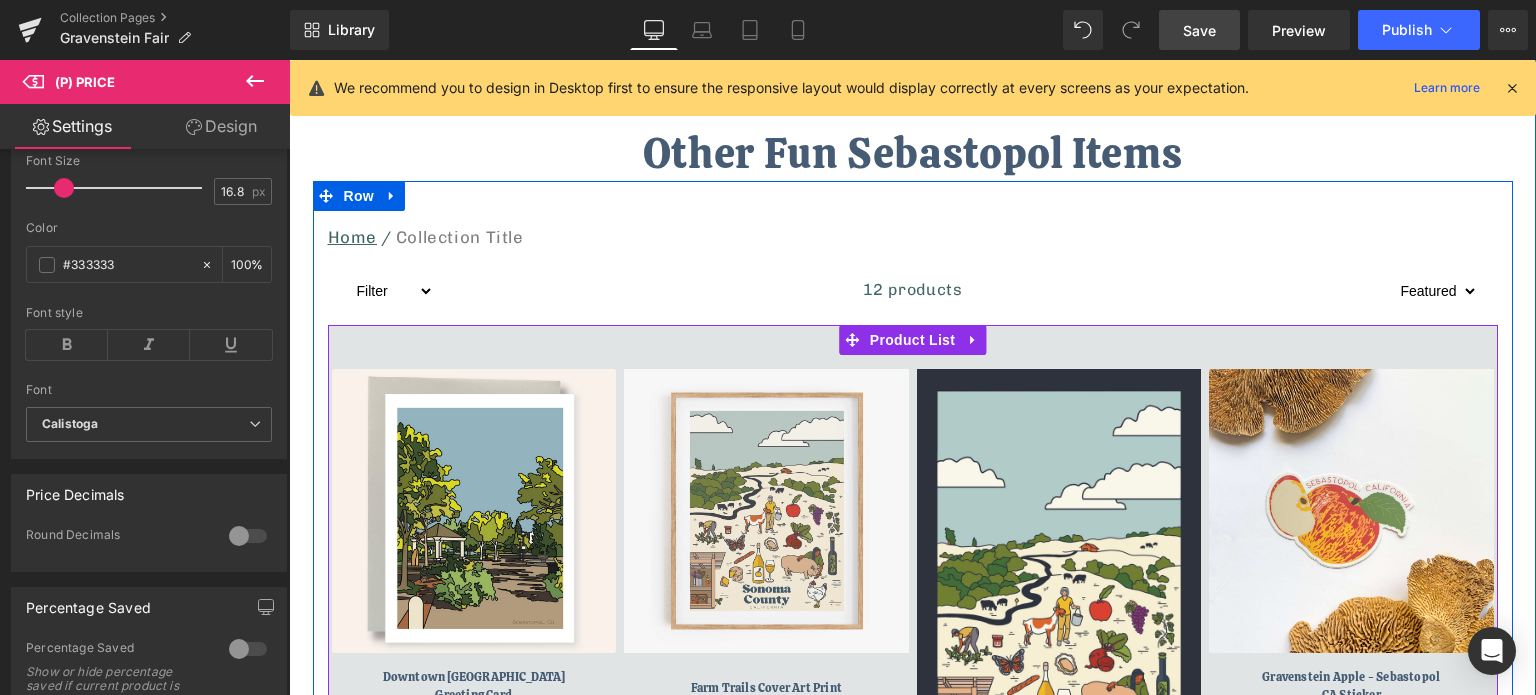 scroll, scrollTop: 2006, scrollLeft: 0, axis: vertical 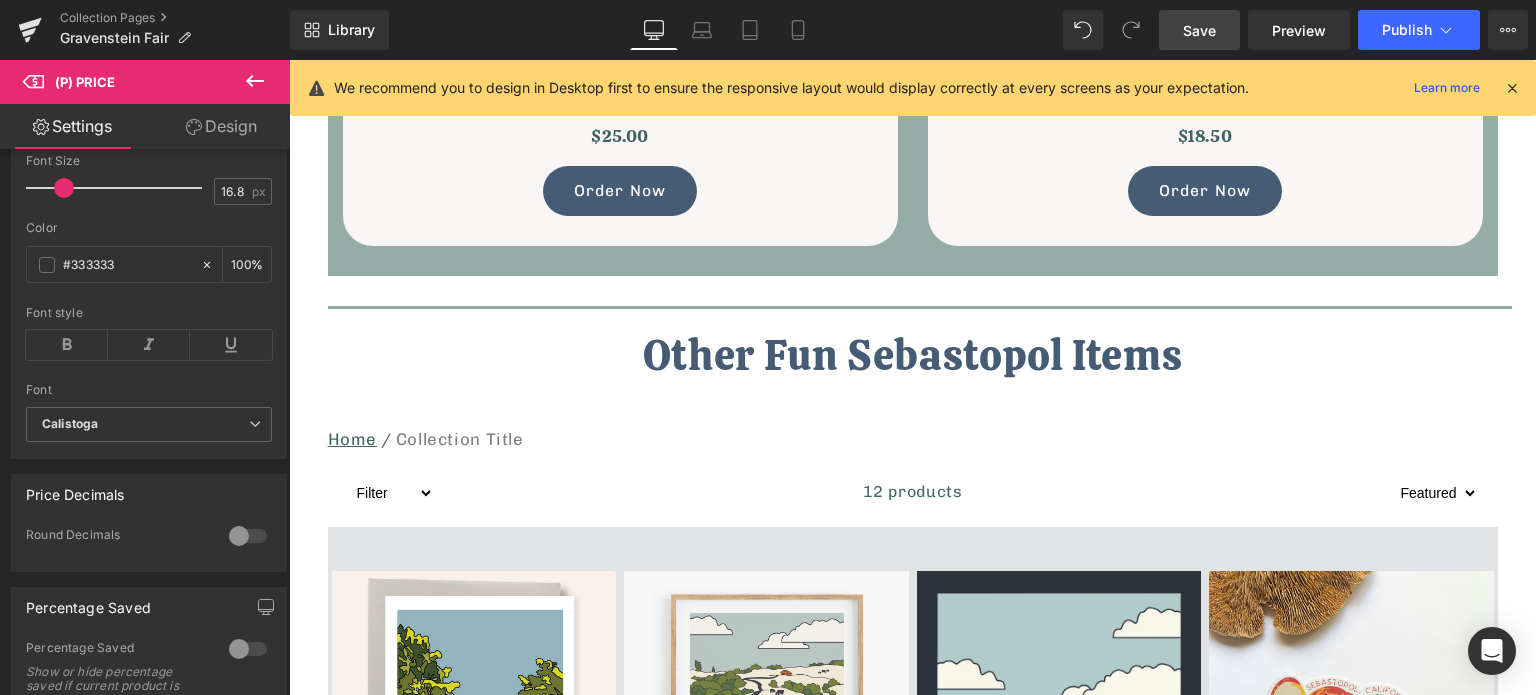 drag, startPoint x: 1217, startPoint y: 30, endPoint x: 845, endPoint y: 307, distance: 463.80276 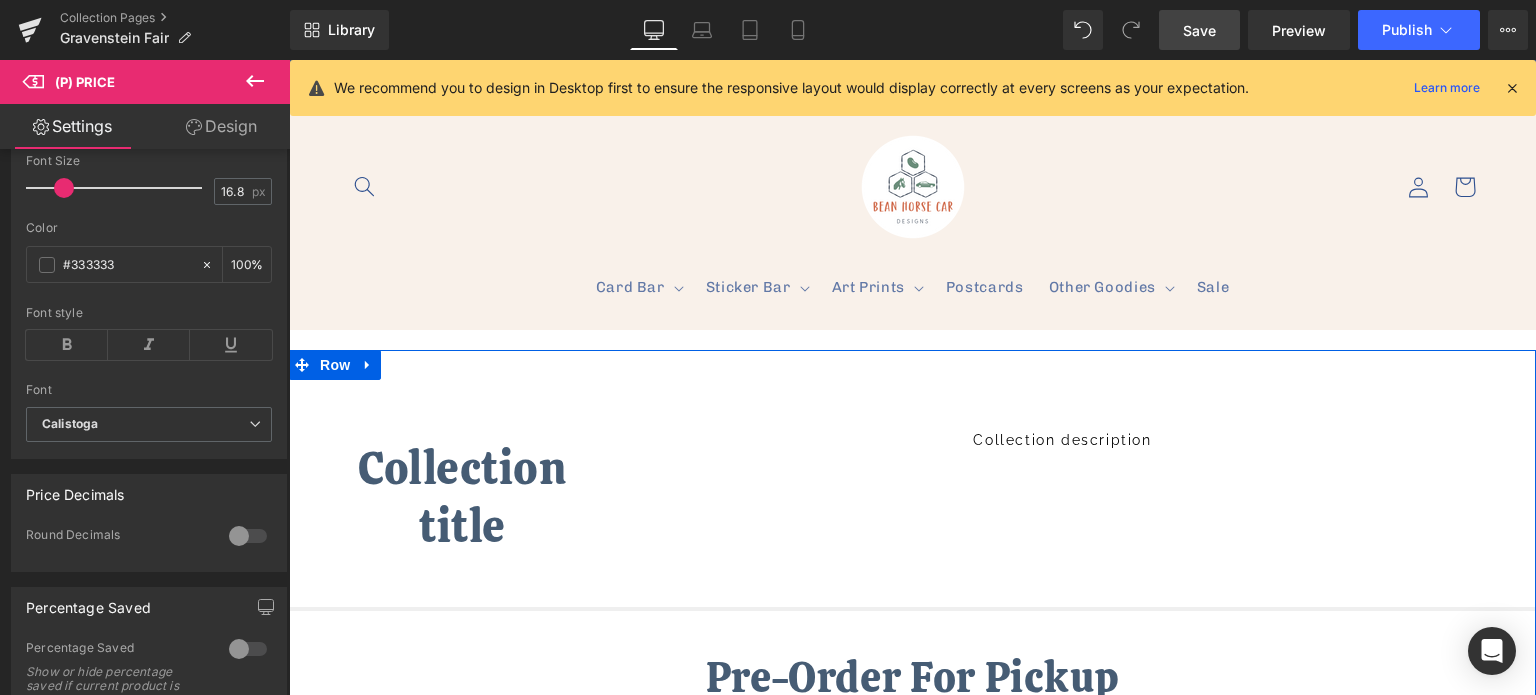scroll, scrollTop: 0, scrollLeft: 0, axis: both 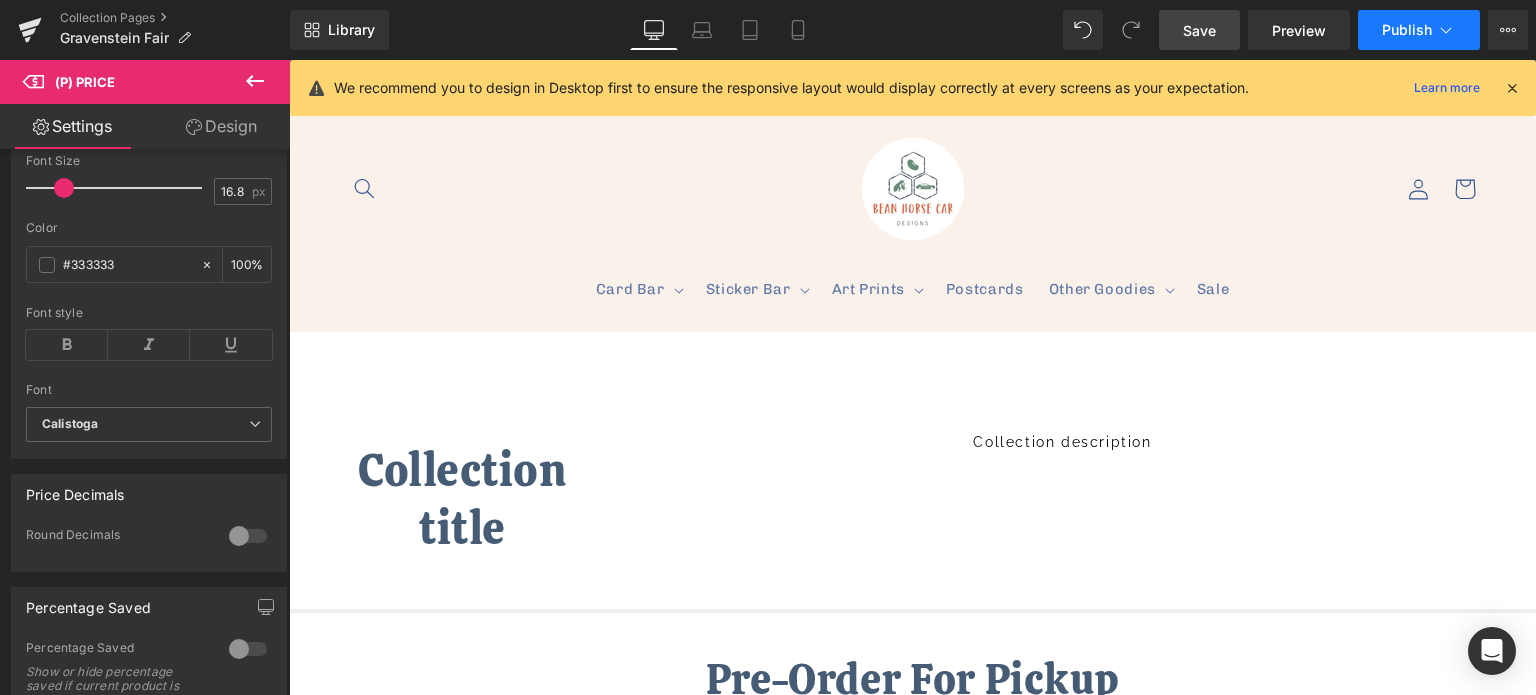 click on "Publish" at bounding box center [1407, 30] 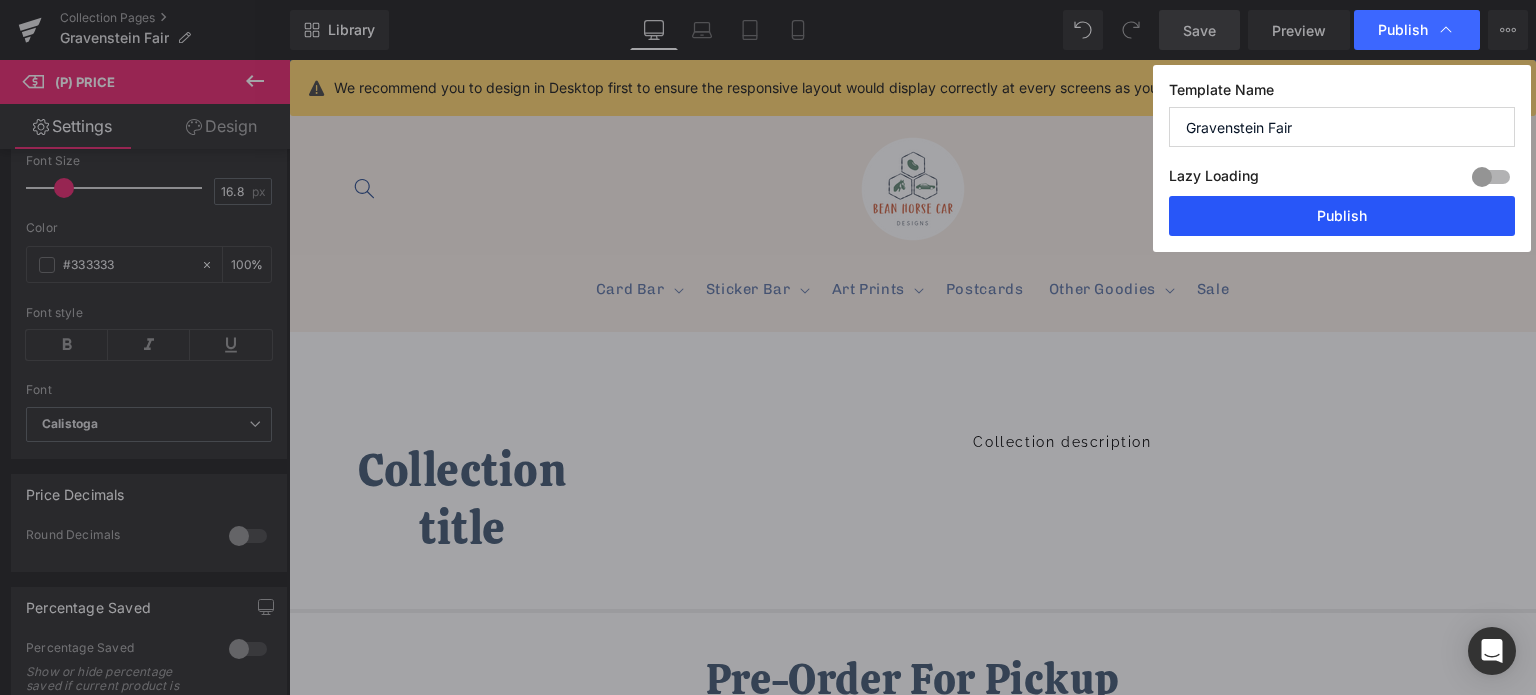 click on "Publish" at bounding box center (1342, 216) 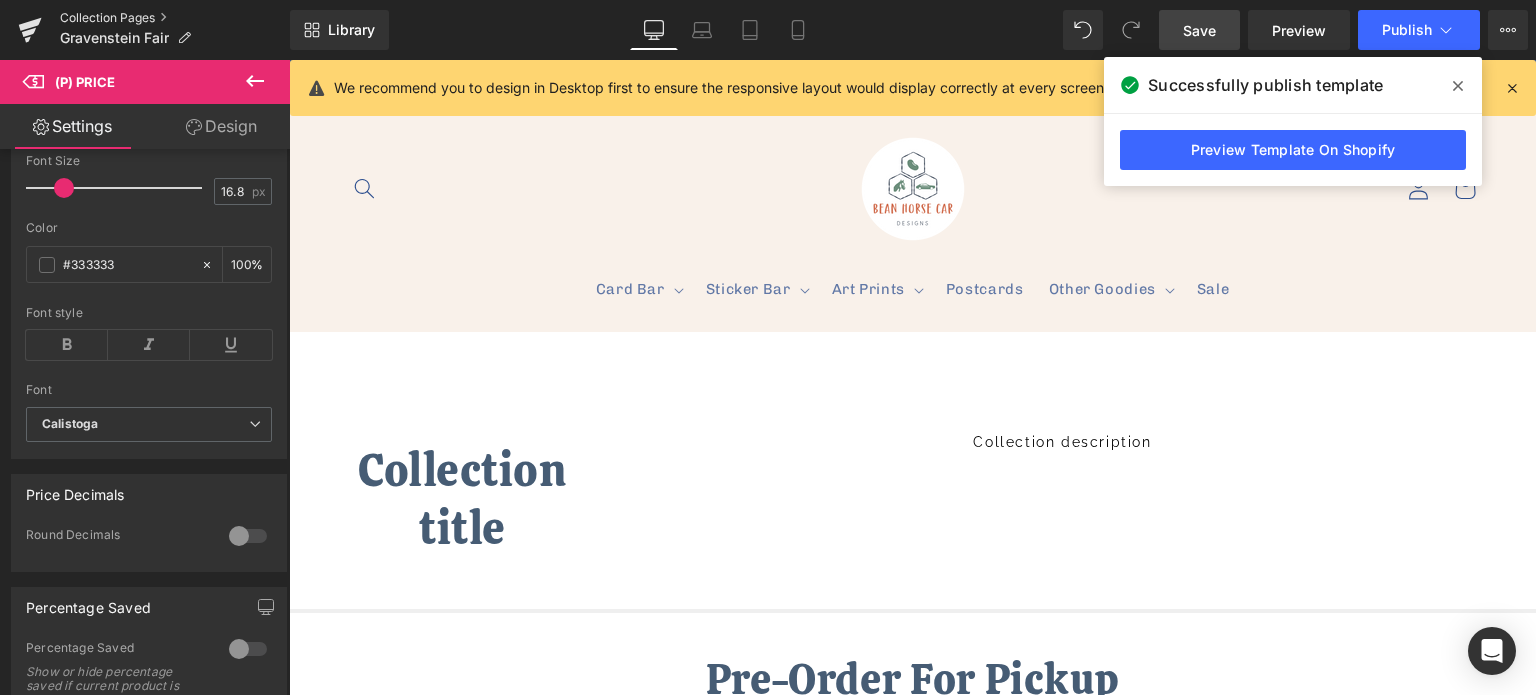 click on "Collection Pages" at bounding box center [175, 18] 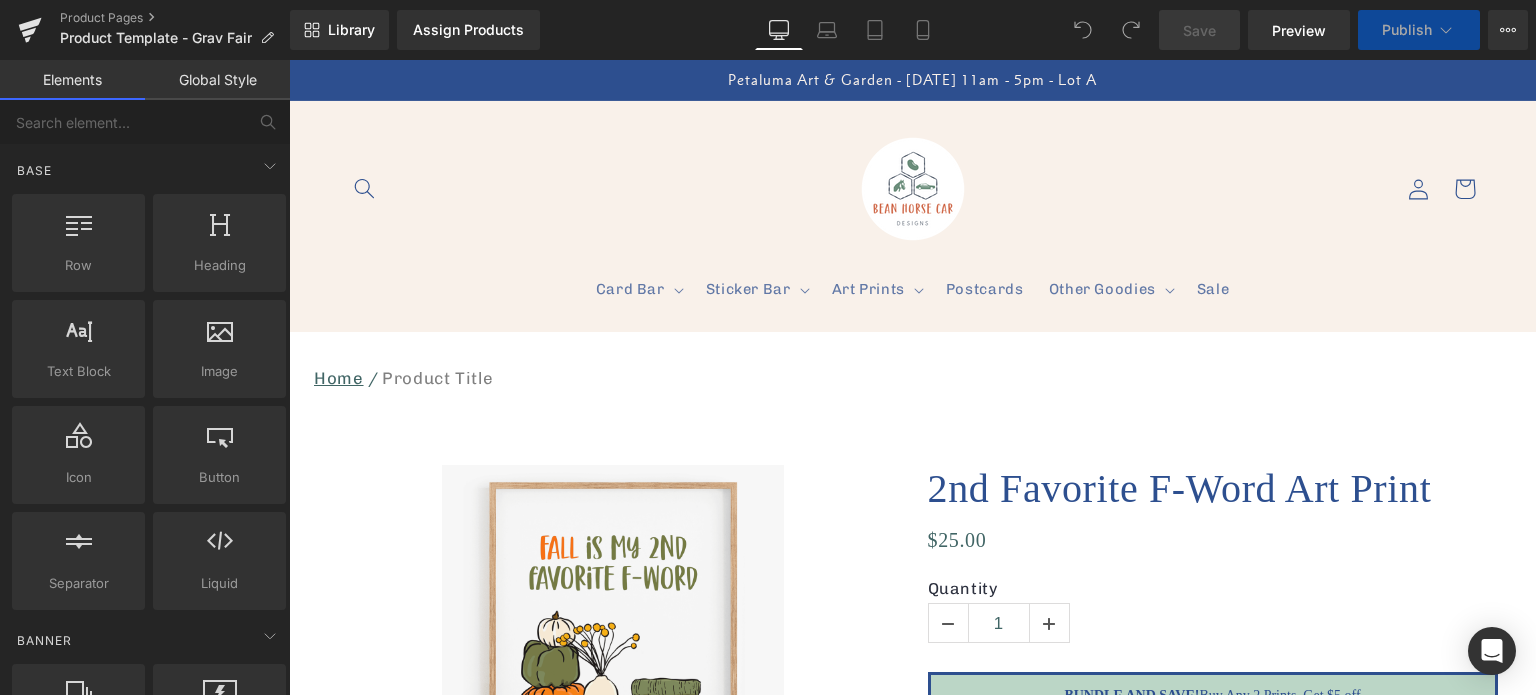scroll, scrollTop: 0, scrollLeft: 0, axis: both 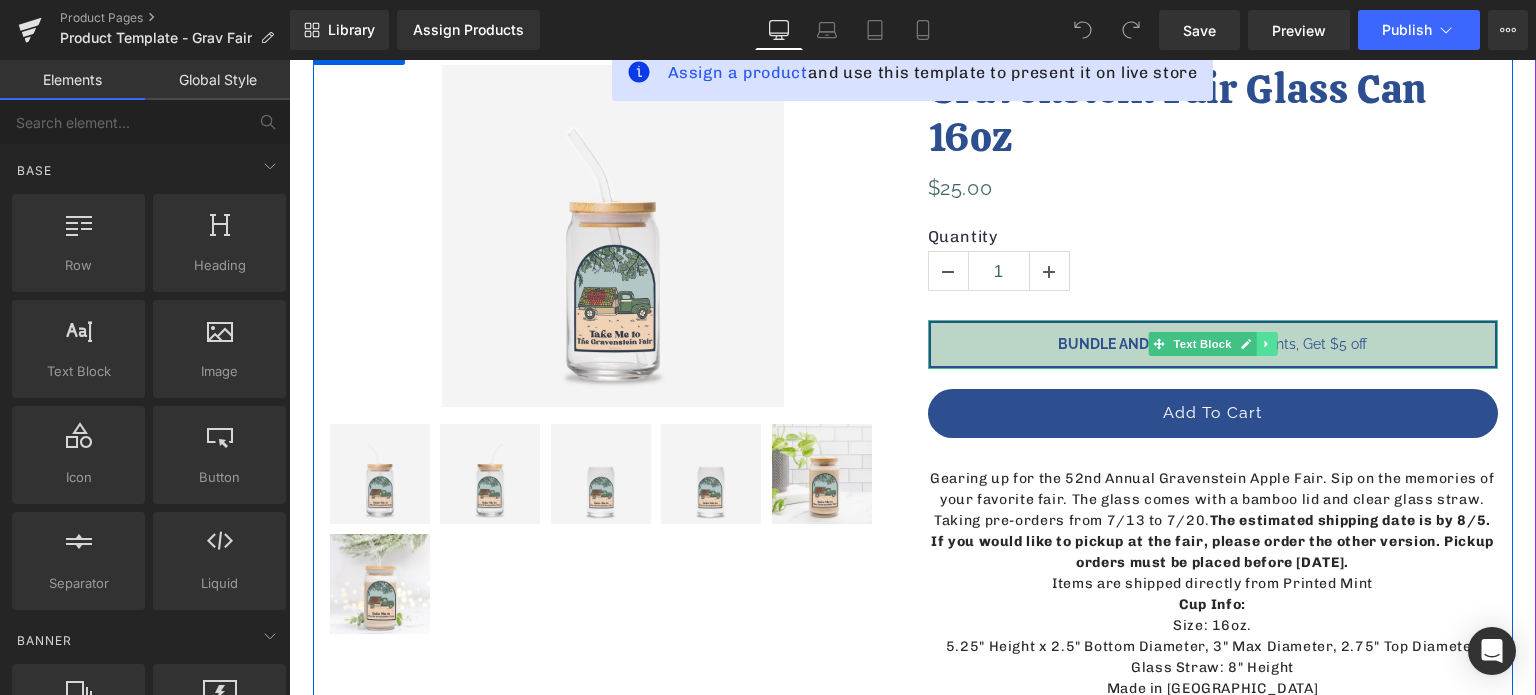 click 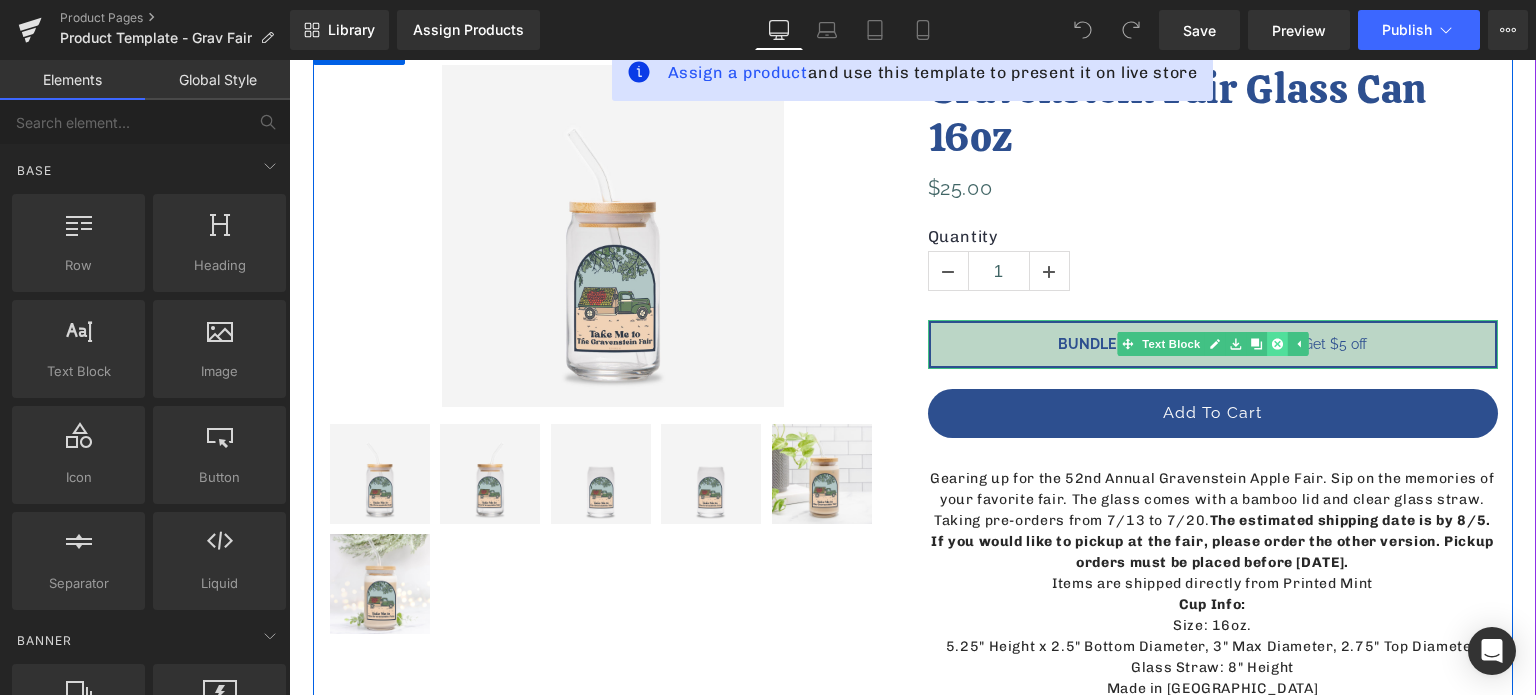 click 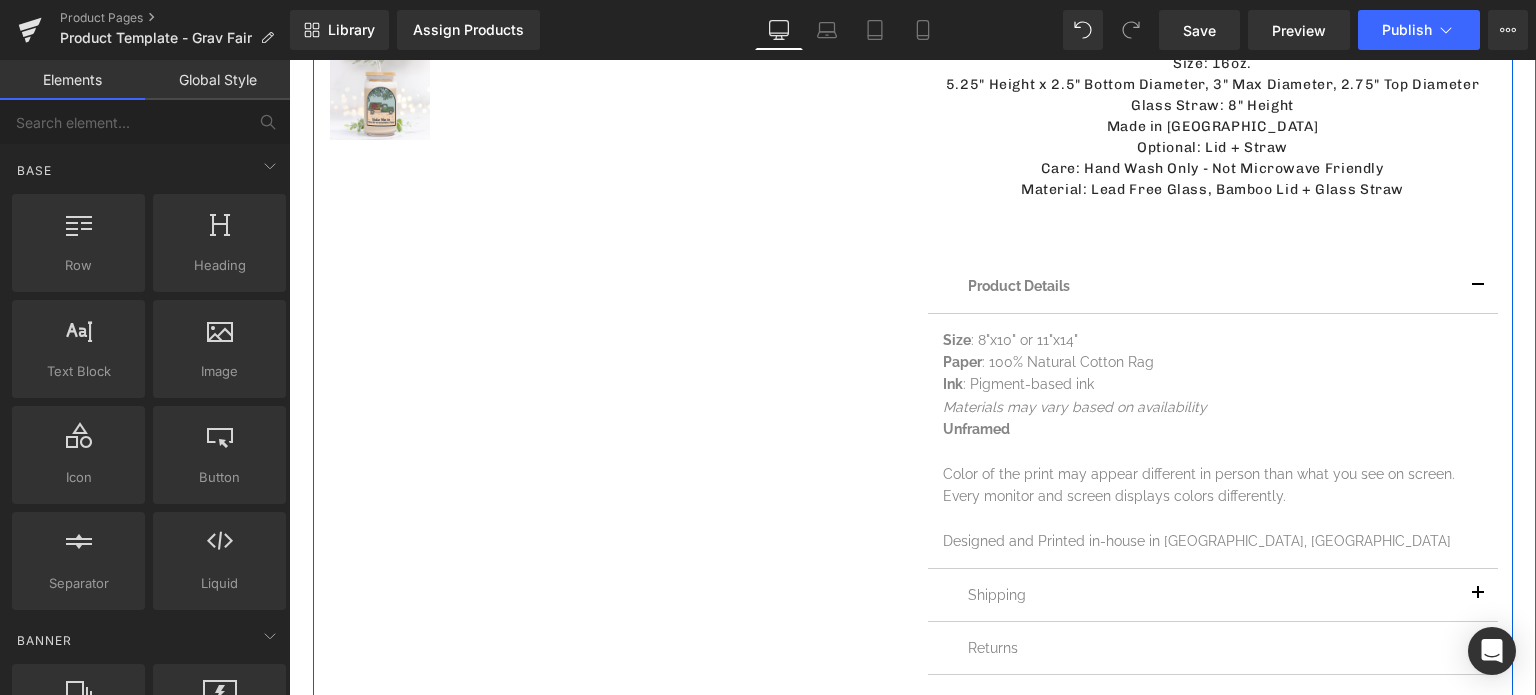 scroll, scrollTop: 900, scrollLeft: 0, axis: vertical 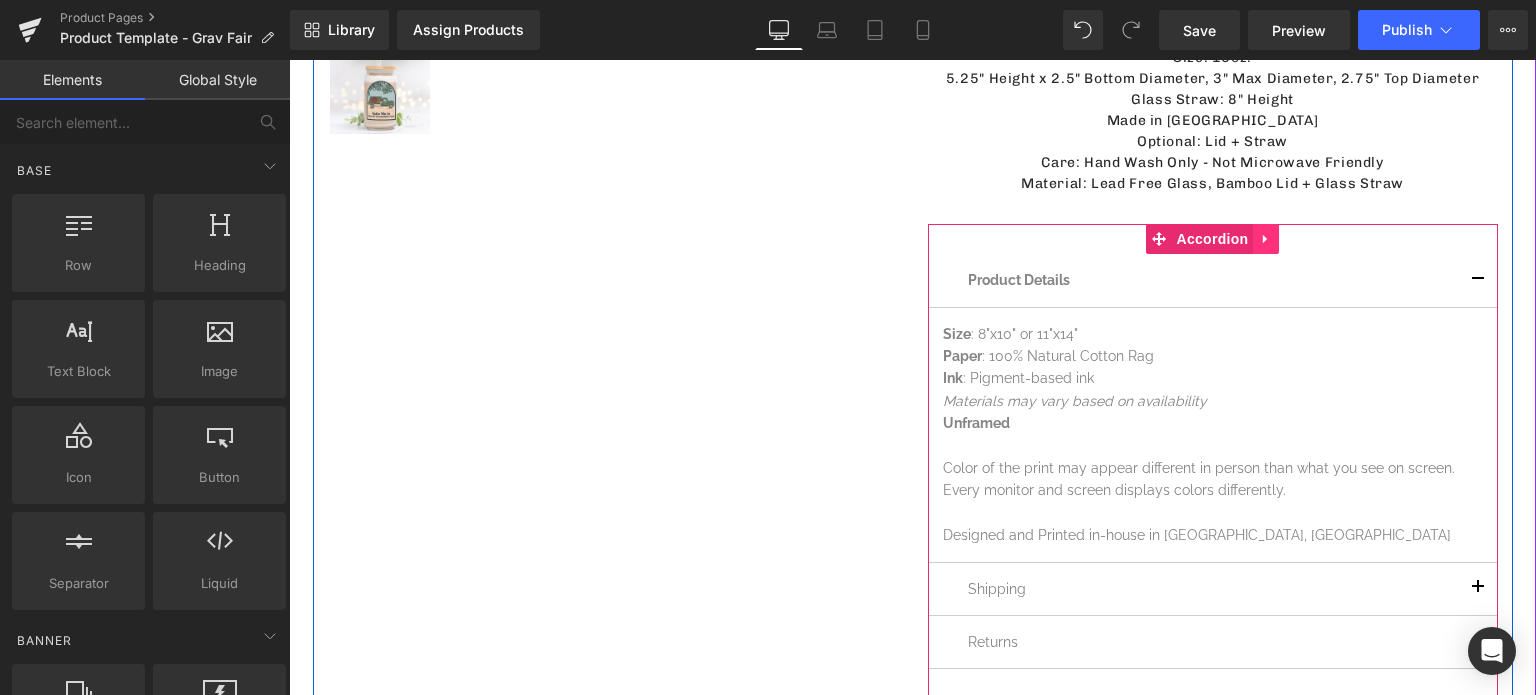 click 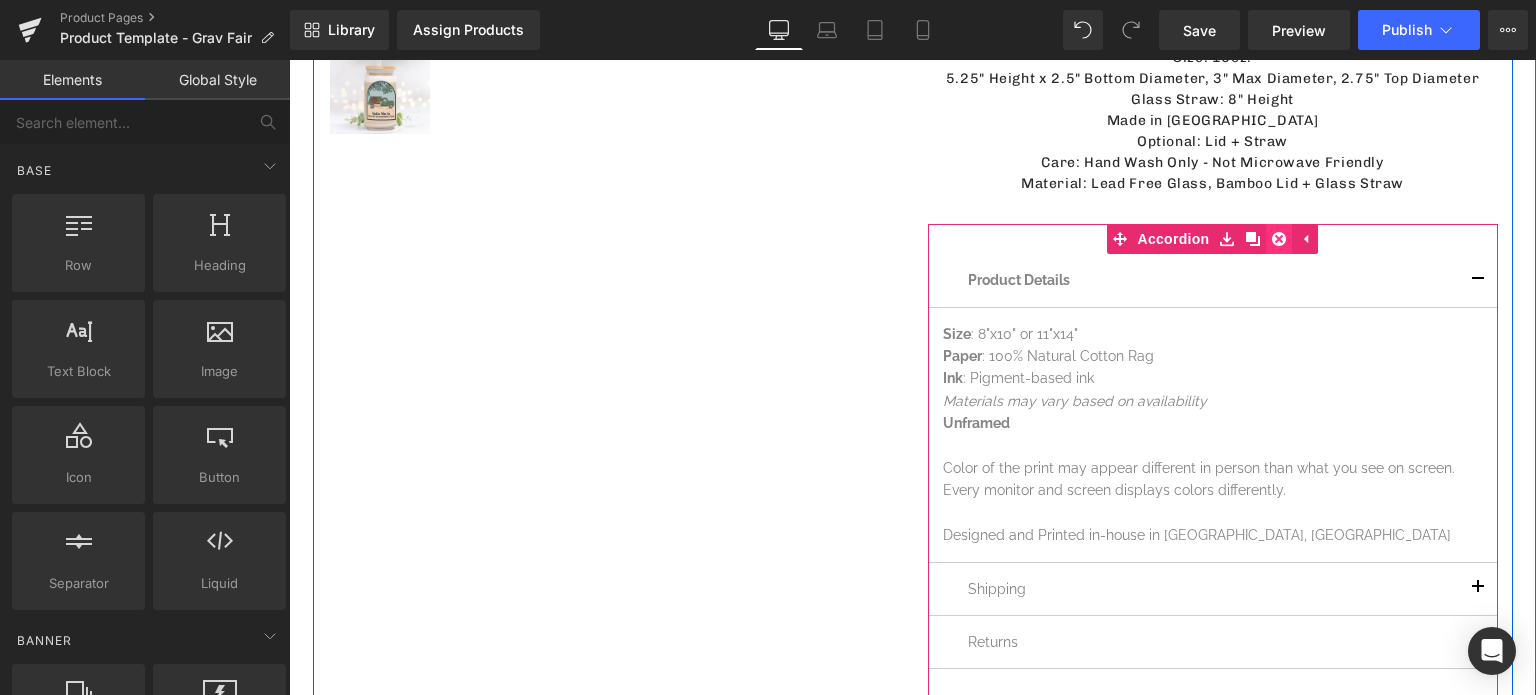 click 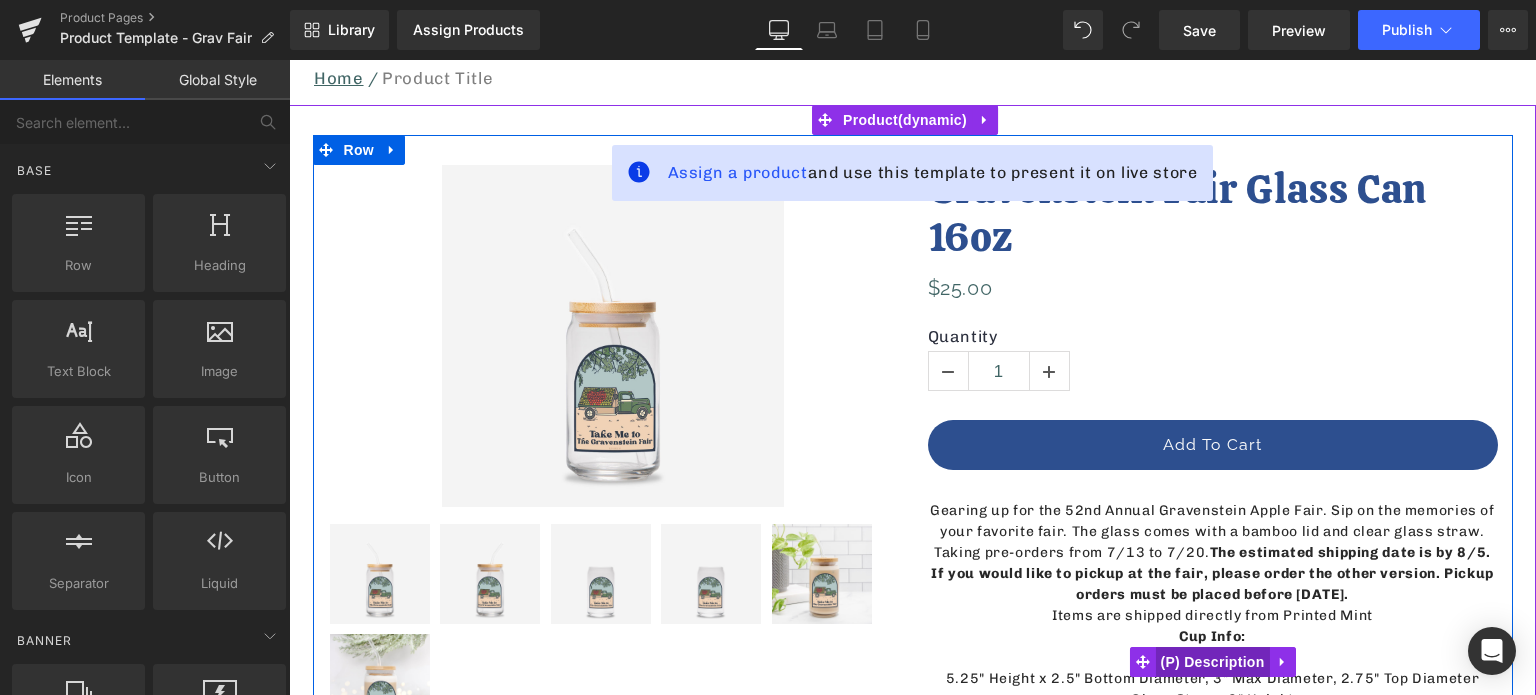 scroll, scrollTop: 200, scrollLeft: 0, axis: vertical 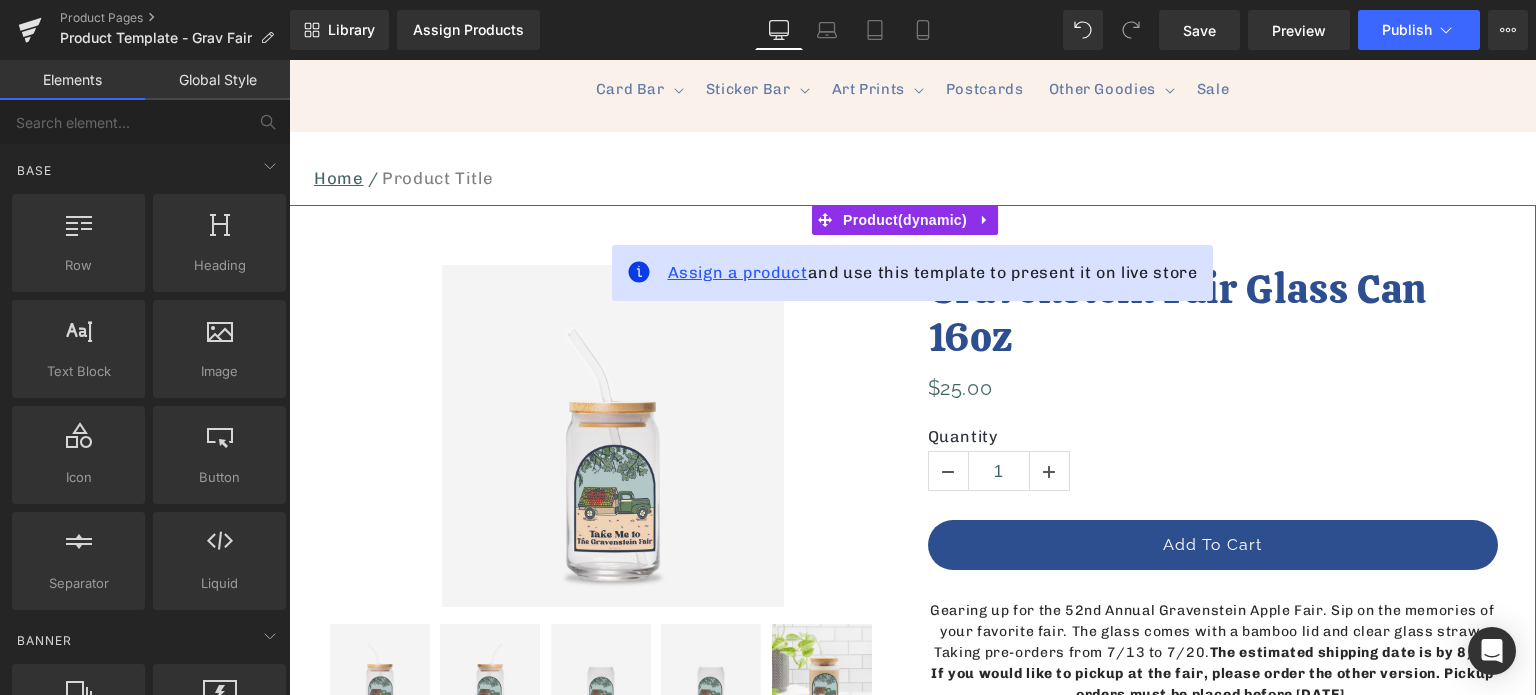 click on "Assign a product" at bounding box center (738, 272) 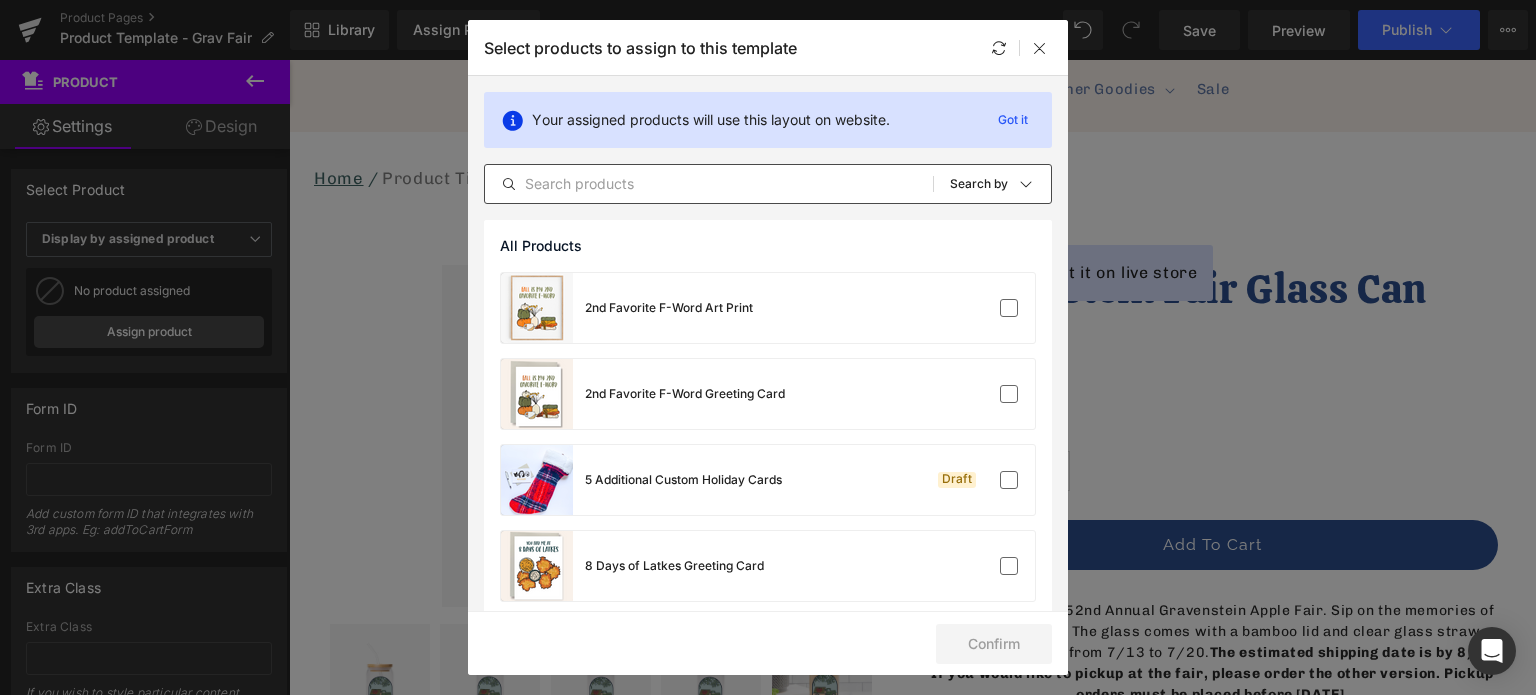click at bounding box center (709, 184) 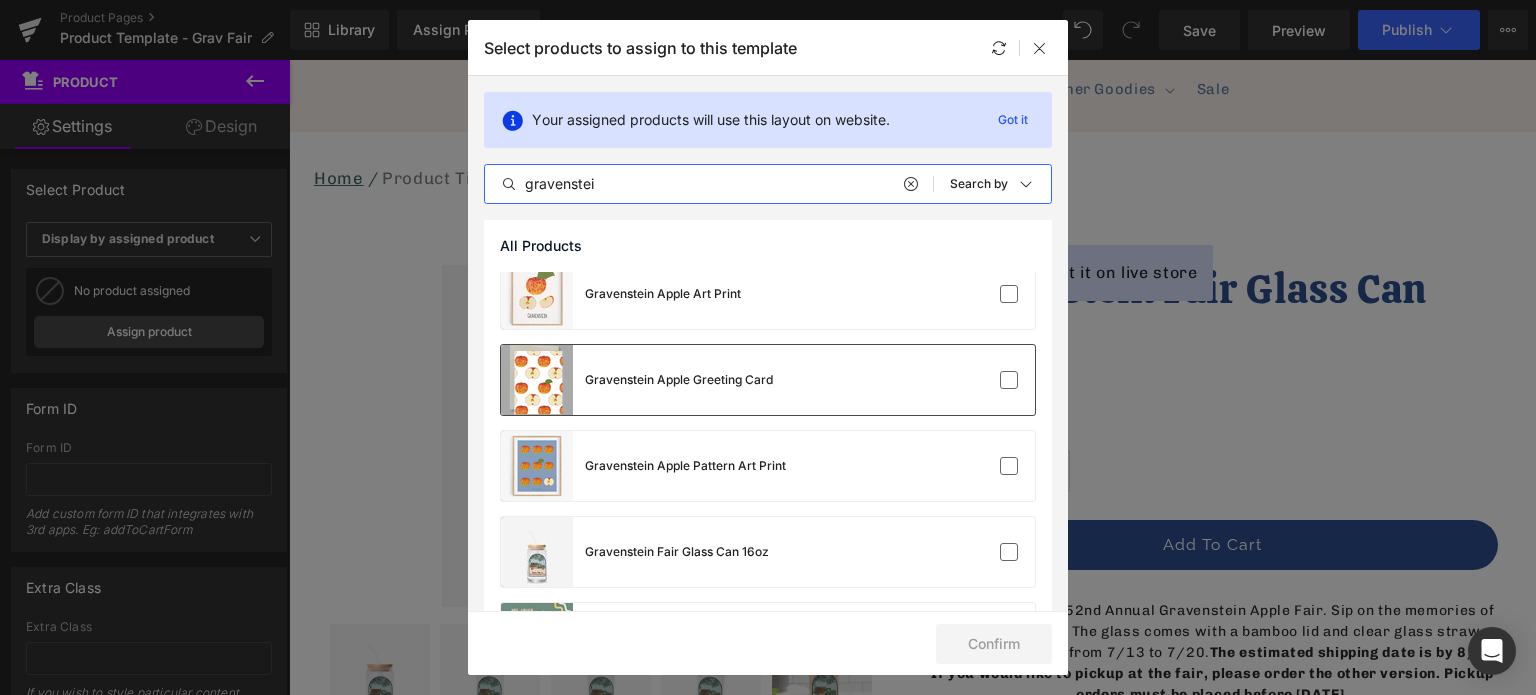 scroll, scrollTop: 200, scrollLeft: 0, axis: vertical 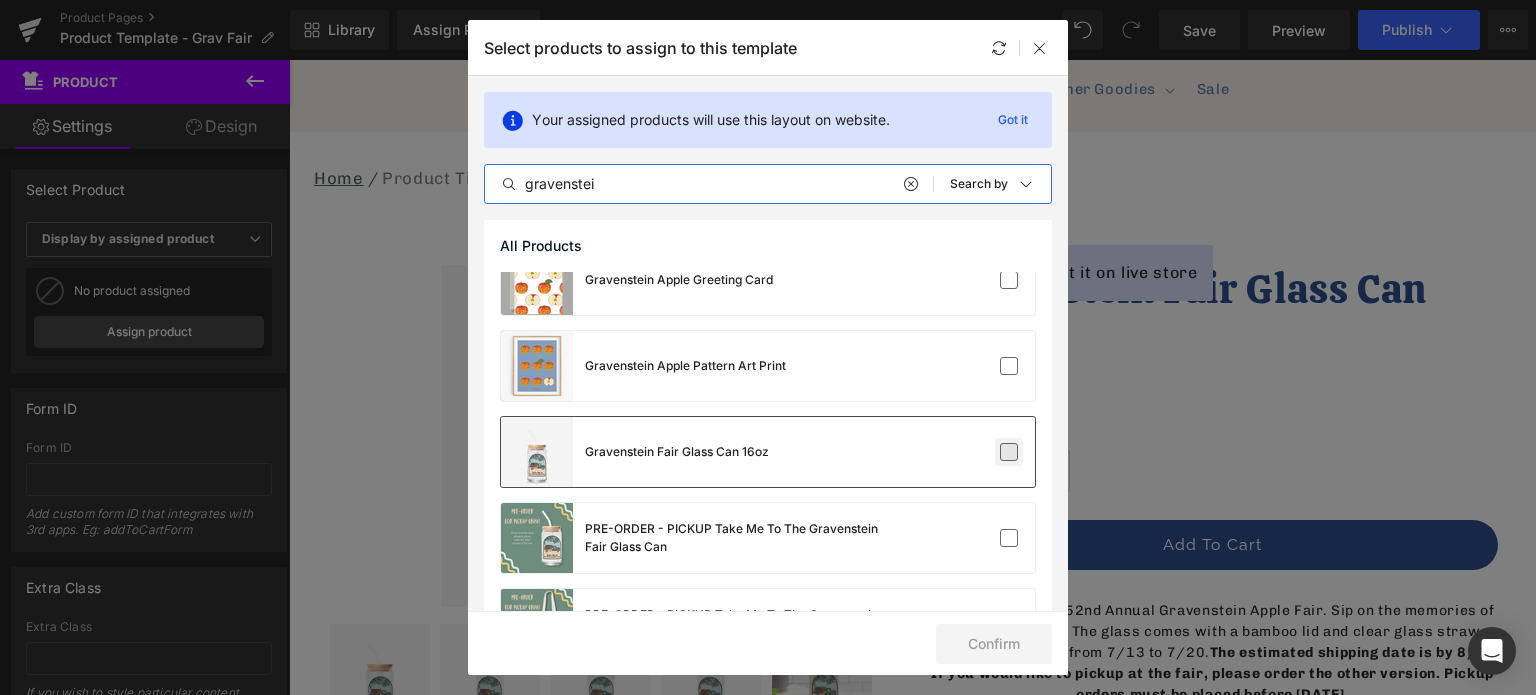 type on "gravenstei" 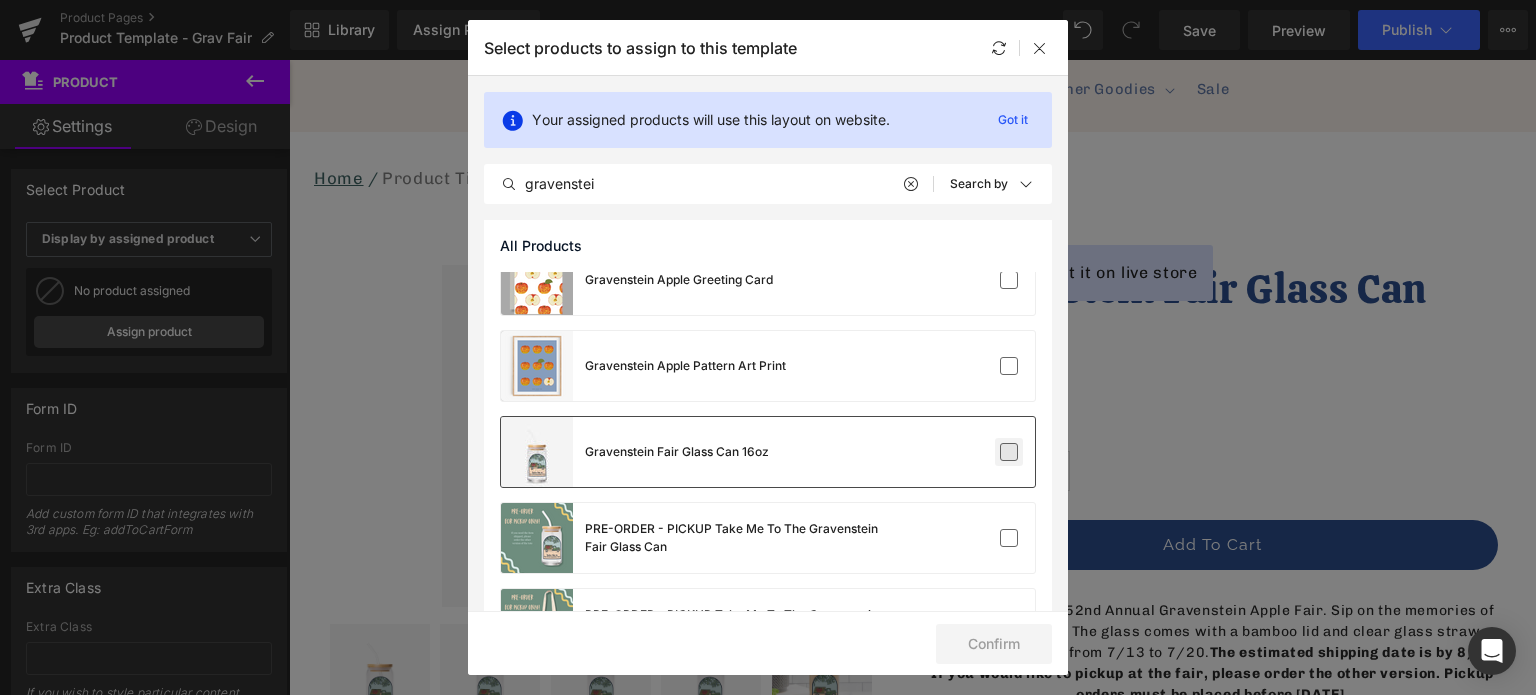 click at bounding box center (1009, 452) 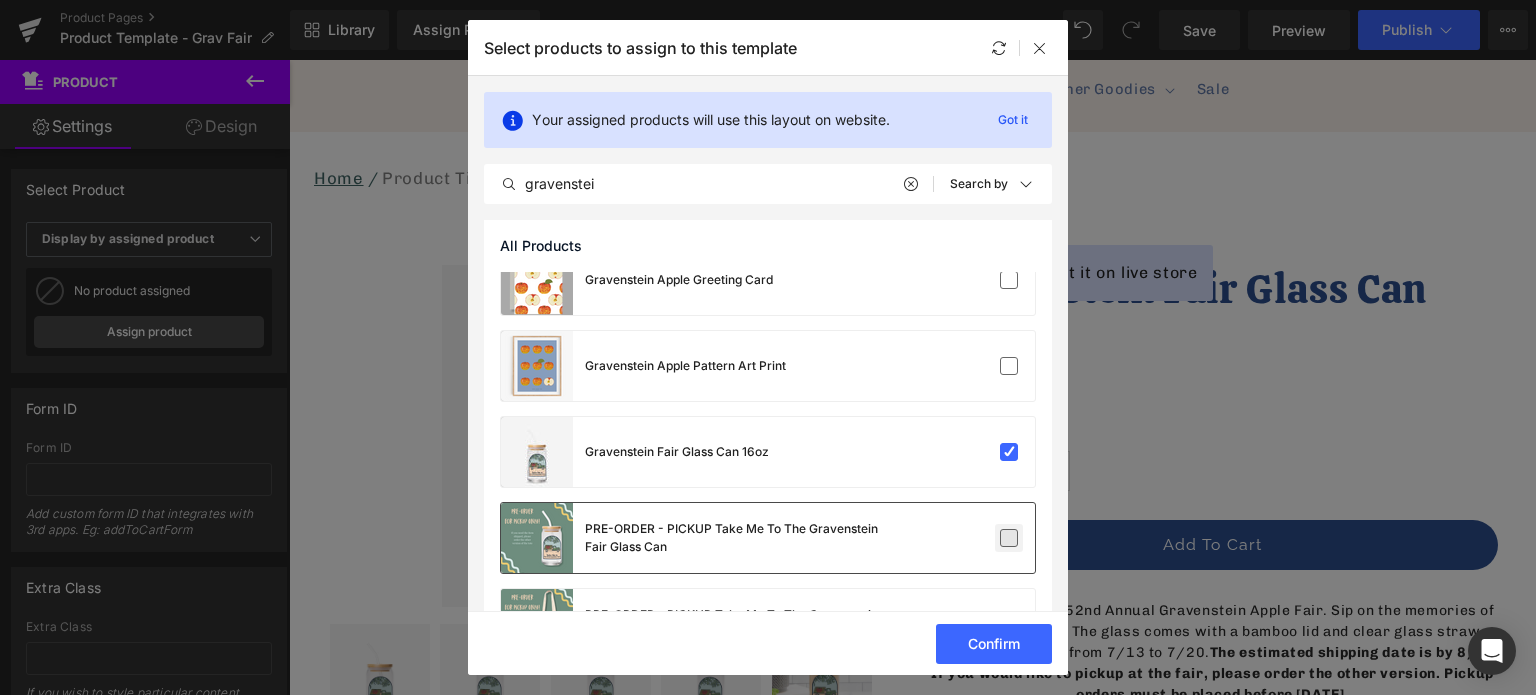 click at bounding box center [1009, 538] 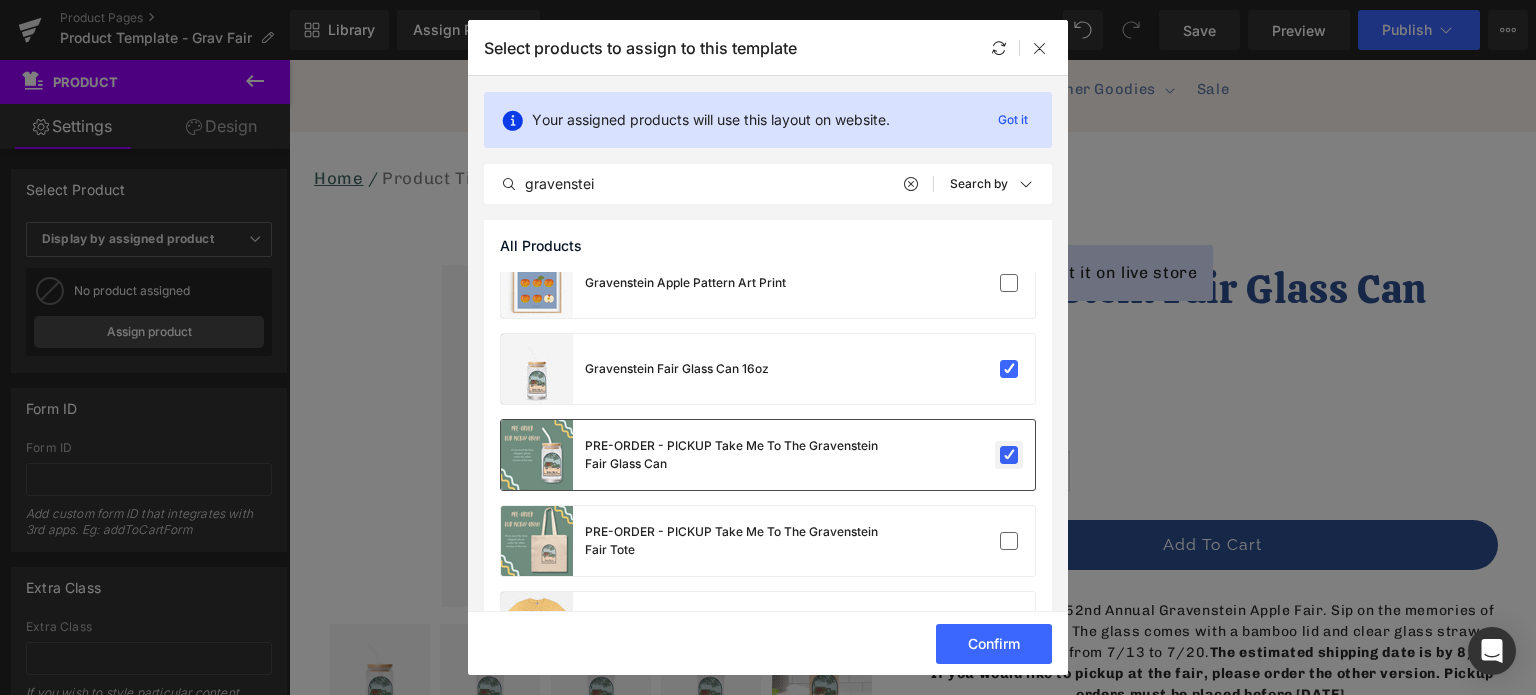 scroll, scrollTop: 300, scrollLeft: 0, axis: vertical 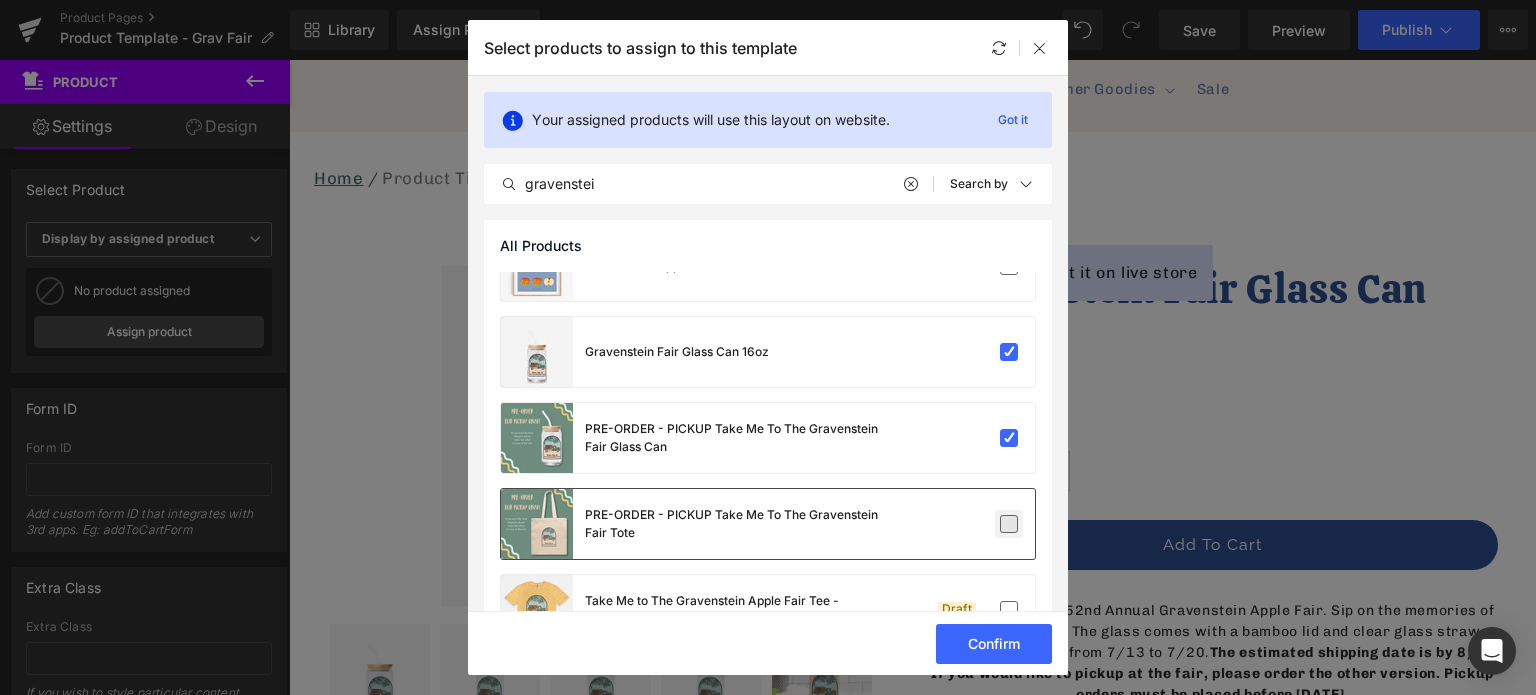 click at bounding box center [1009, 524] 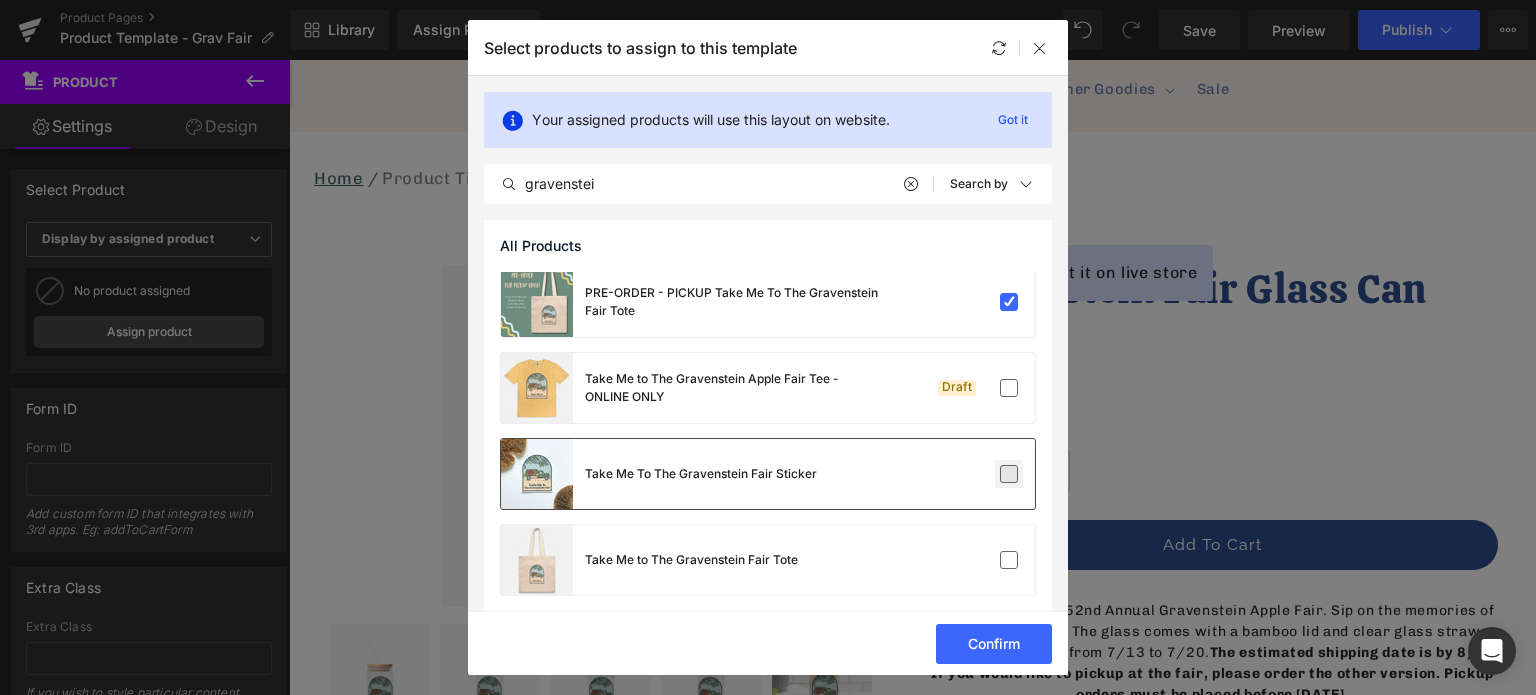 scroll, scrollTop: 534, scrollLeft: 0, axis: vertical 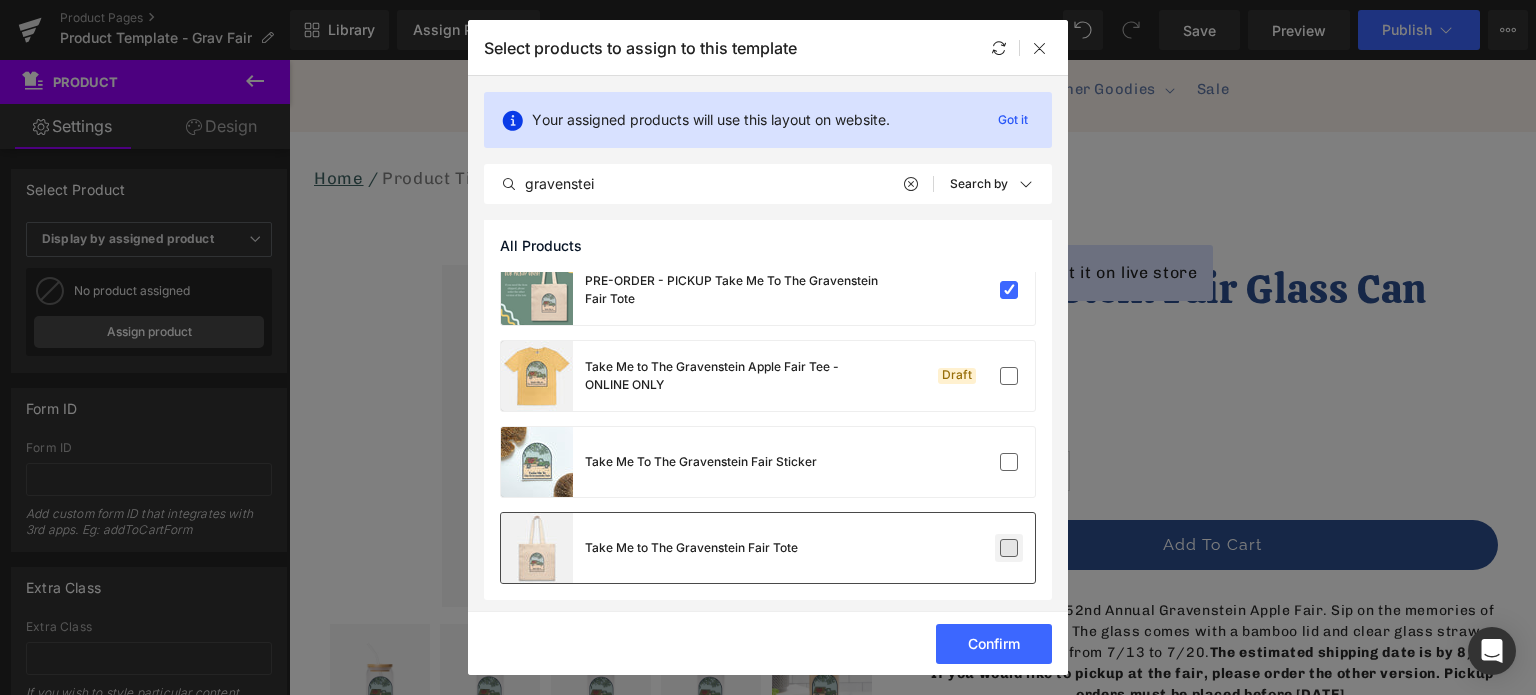 click at bounding box center [1009, 548] 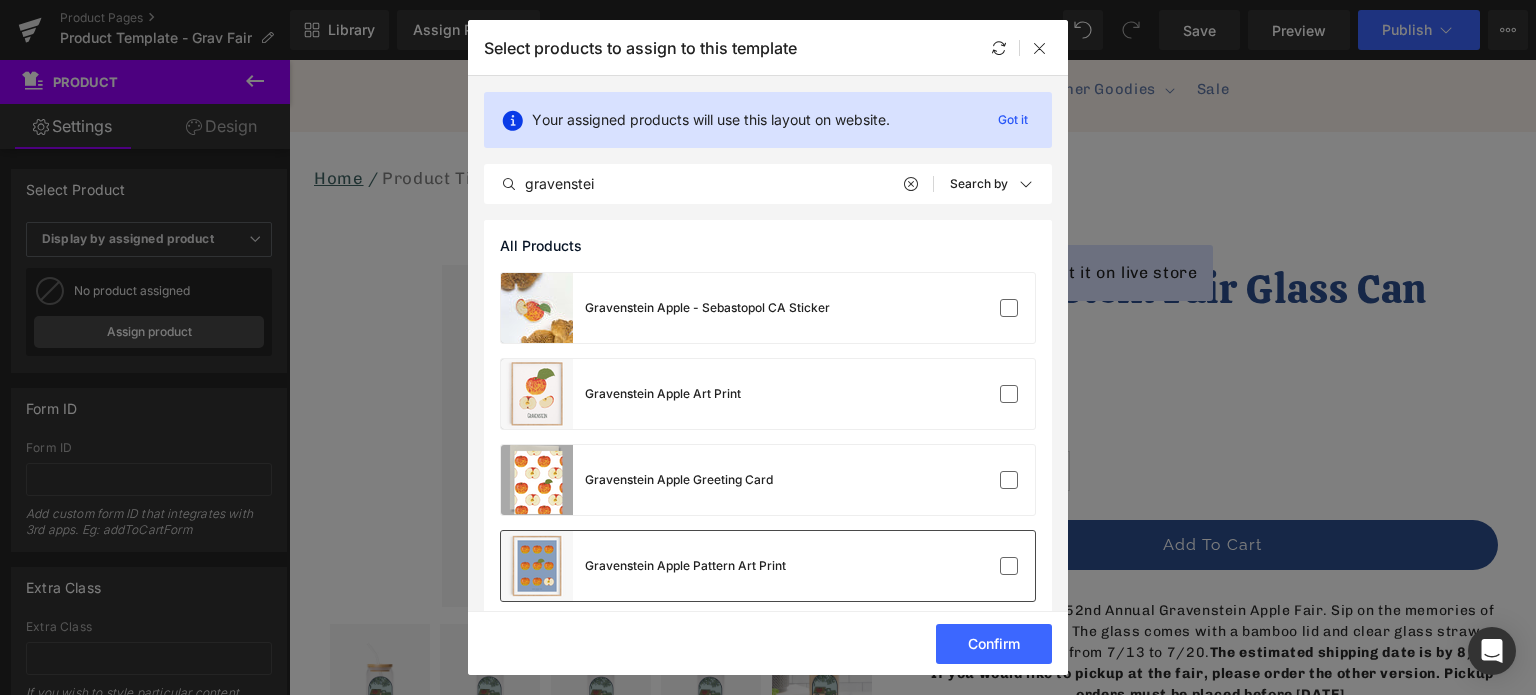 scroll, scrollTop: 0, scrollLeft: 0, axis: both 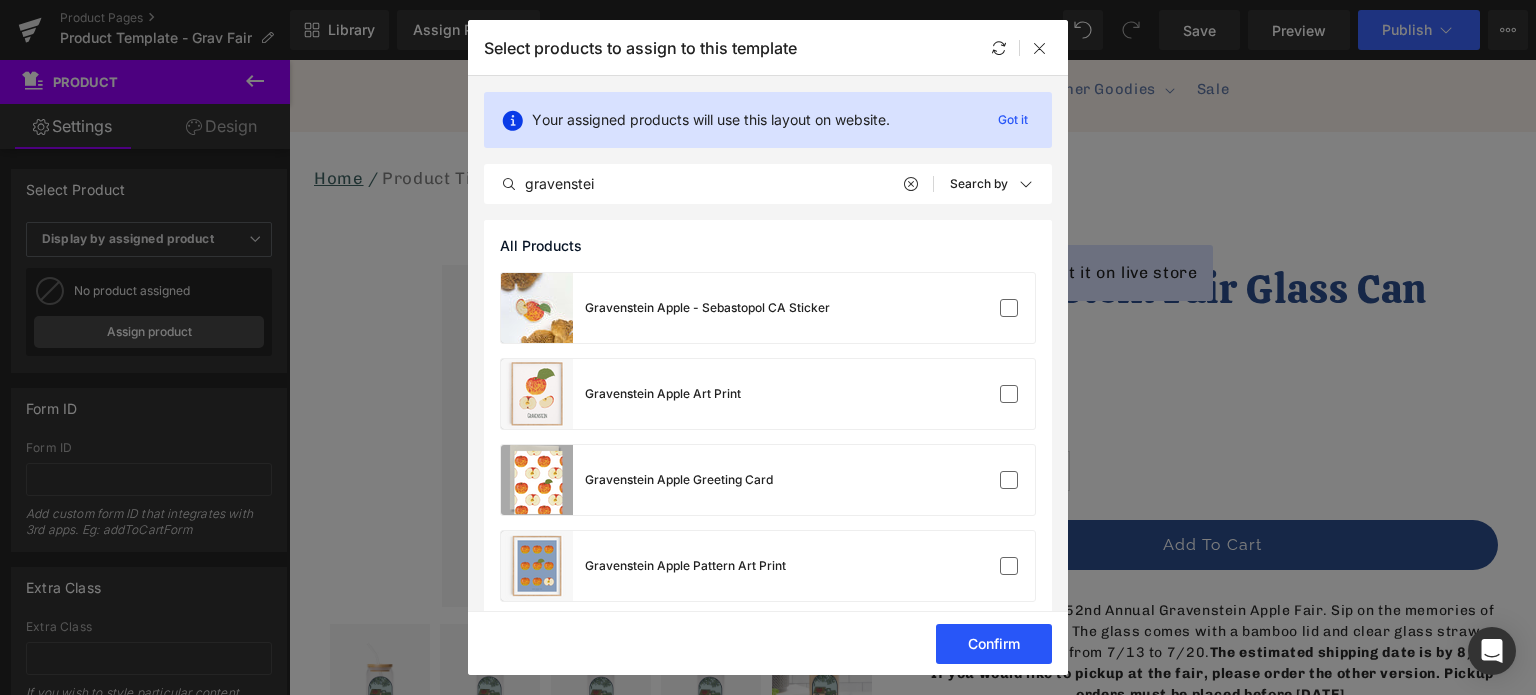 click on "Confirm" at bounding box center [994, 644] 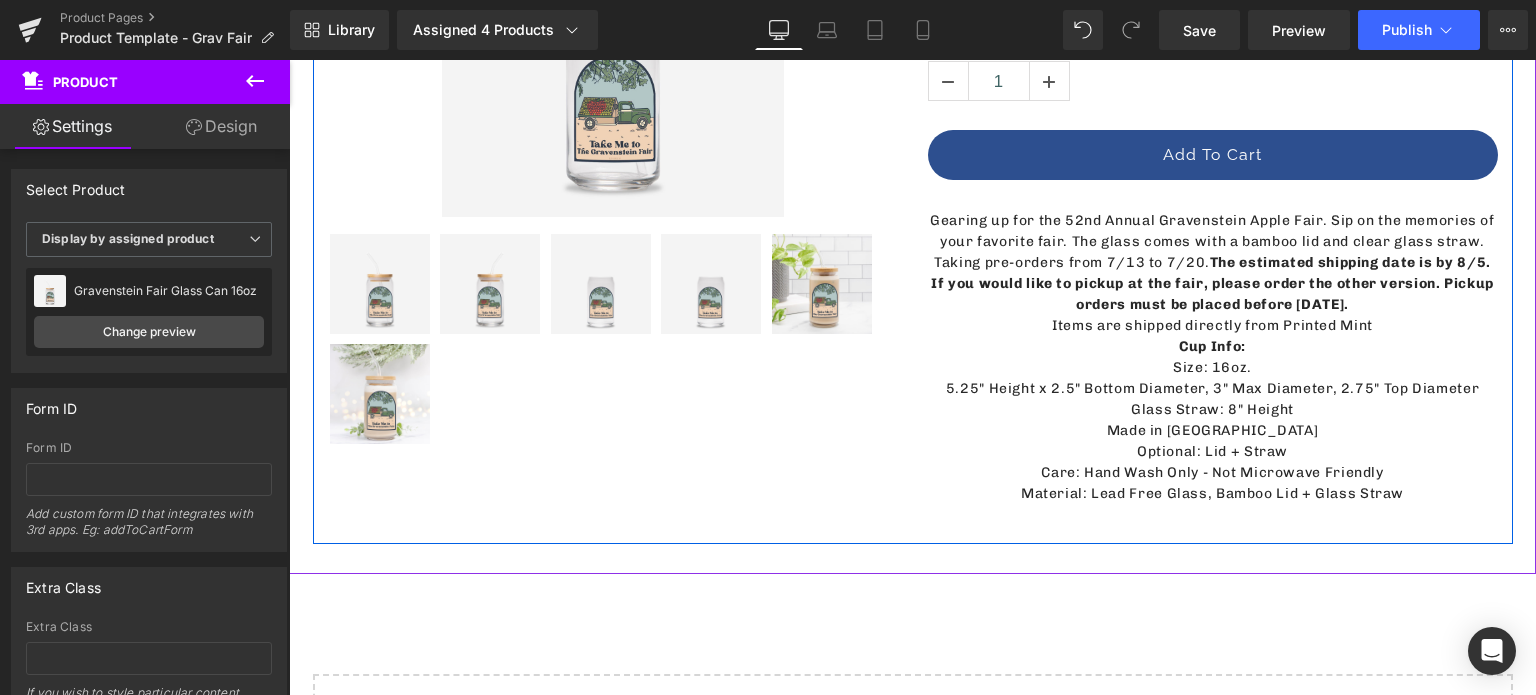 scroll, scrollTop: 600, scrollLeft: 0, axis: vertical 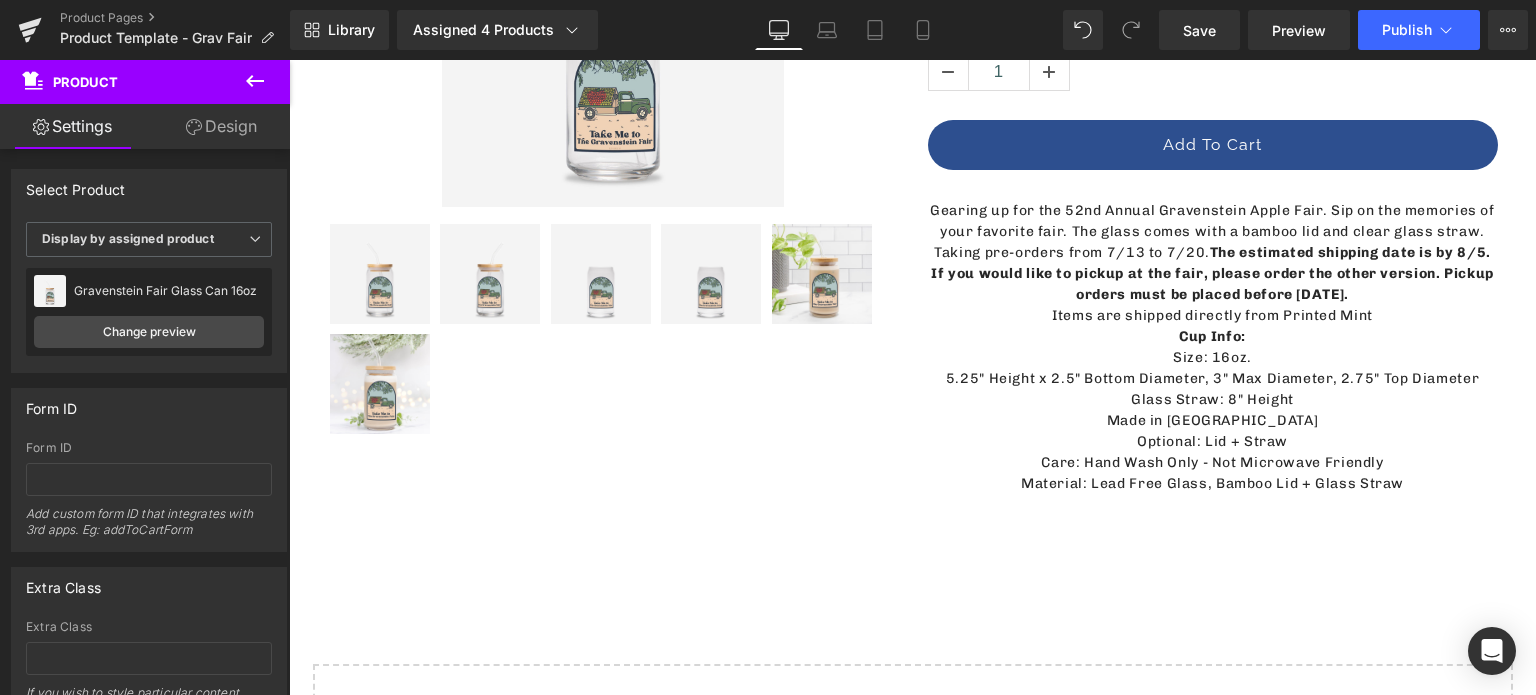 click 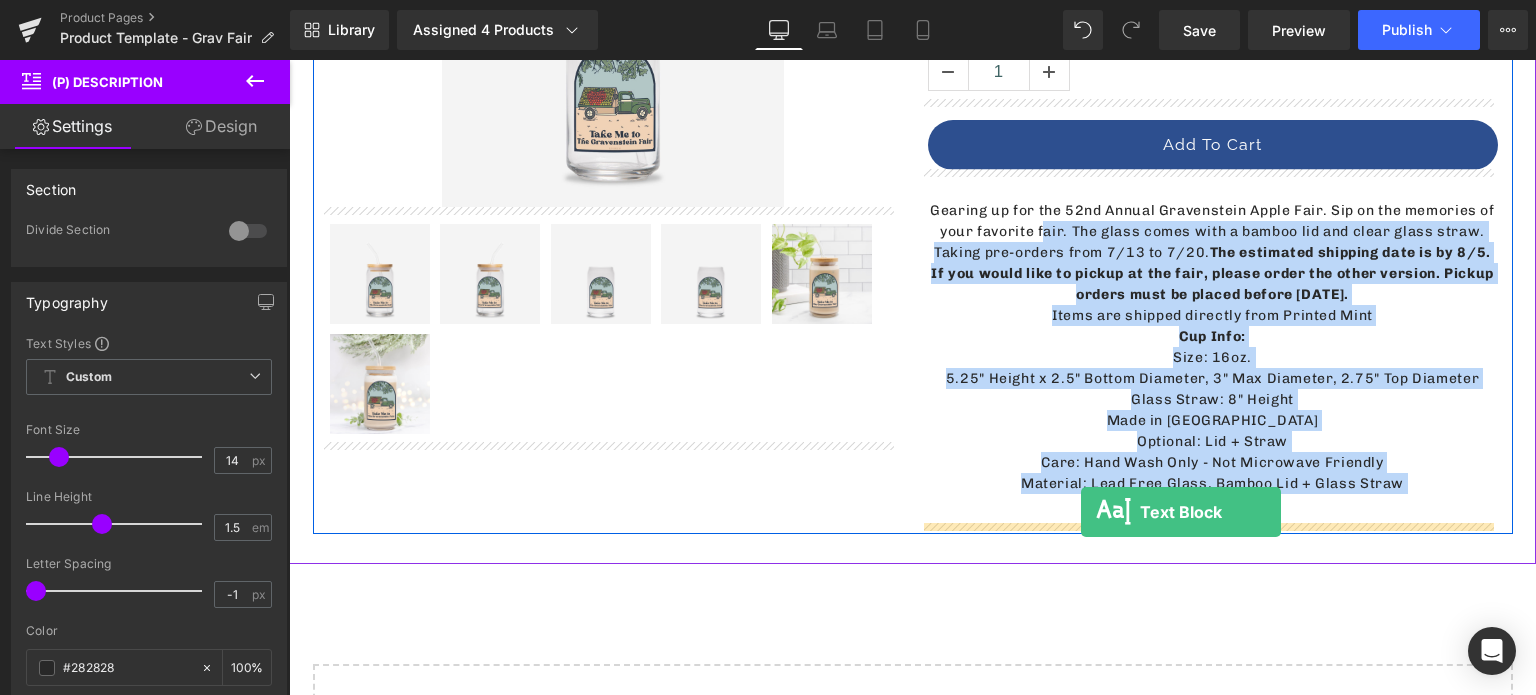 drag, startPoint x: 1041, startPoint y: 222, endPoint x: 1081, endPoint y: 512, distance: 292.74564 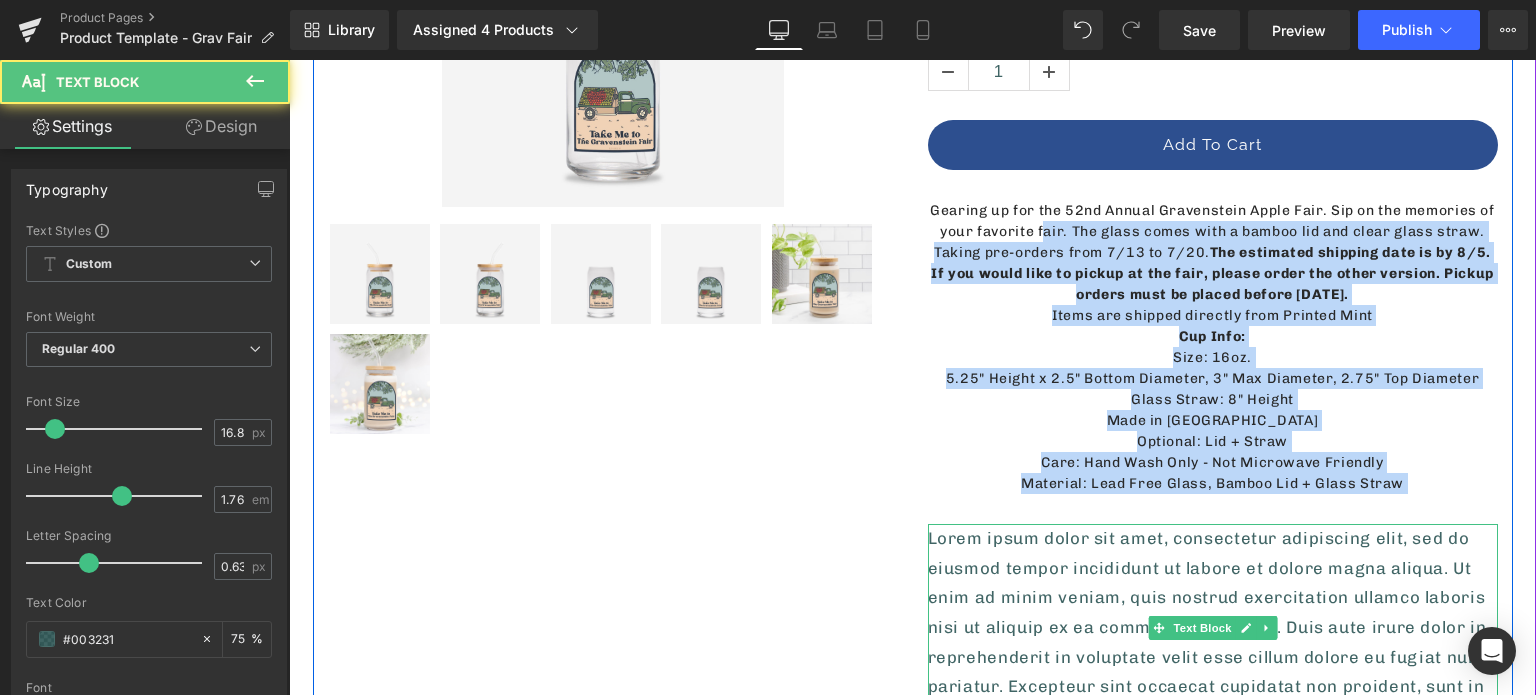 click on "Lorem ipsum dolor sit amet, consectetur adipiscing elit, sed do eiusmod tempor incididunt ut labore et dolore magna aliqua. Ut enim ad minim veniam, quis nostrud exercitation ullamco laboris nisi ut aliquip ex ea commodo consequat. Duis aute irure dolor in reprehenderit in voluptate velit esse cillum dolore eu fugiat nulla pariatur. Excepteur sint occaecat cupidatat non proident, sunt in culpa qui officia deserunt mollit anim id est laborum." at bounding box center [1213, 627] 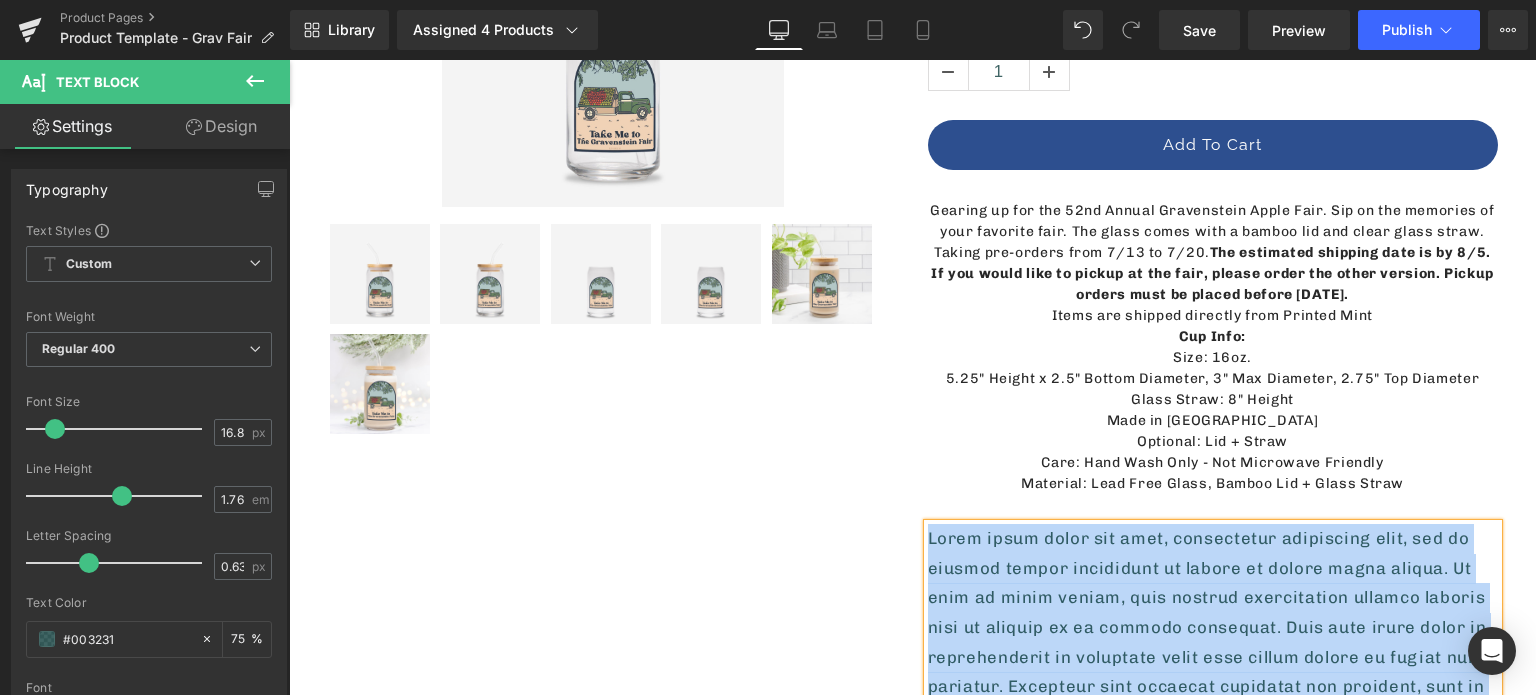 type 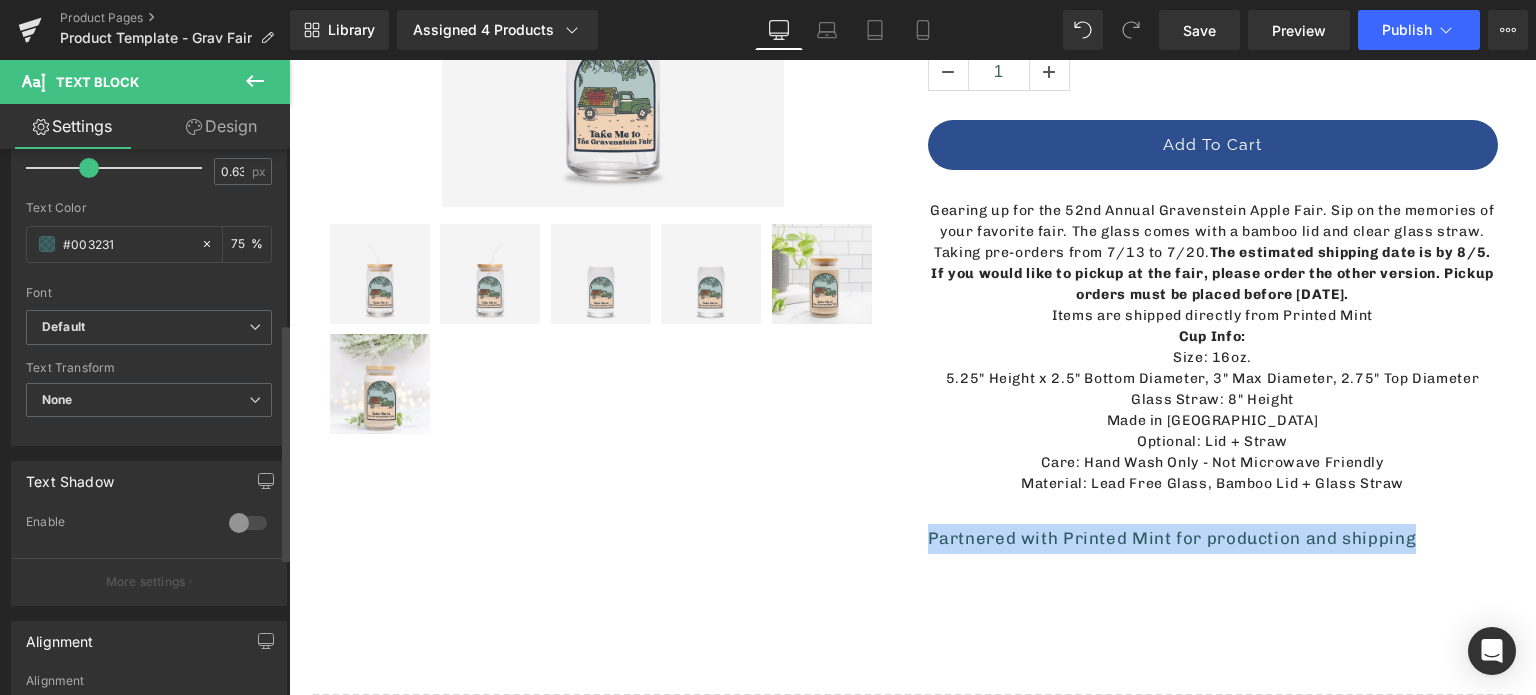 scroll, scrollTop: 400, scrollLeft: 0, axis: vertical 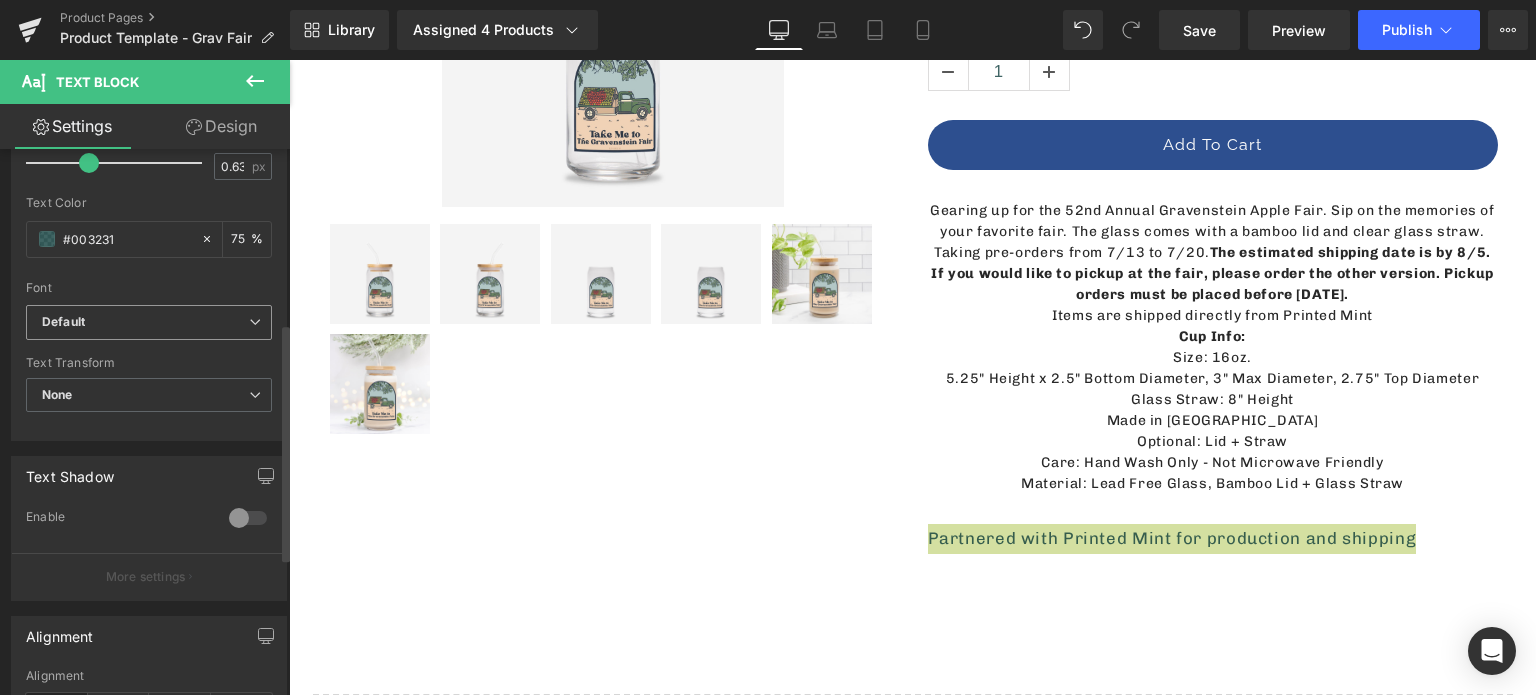 click on "Default" at bounding box center [145, 322] 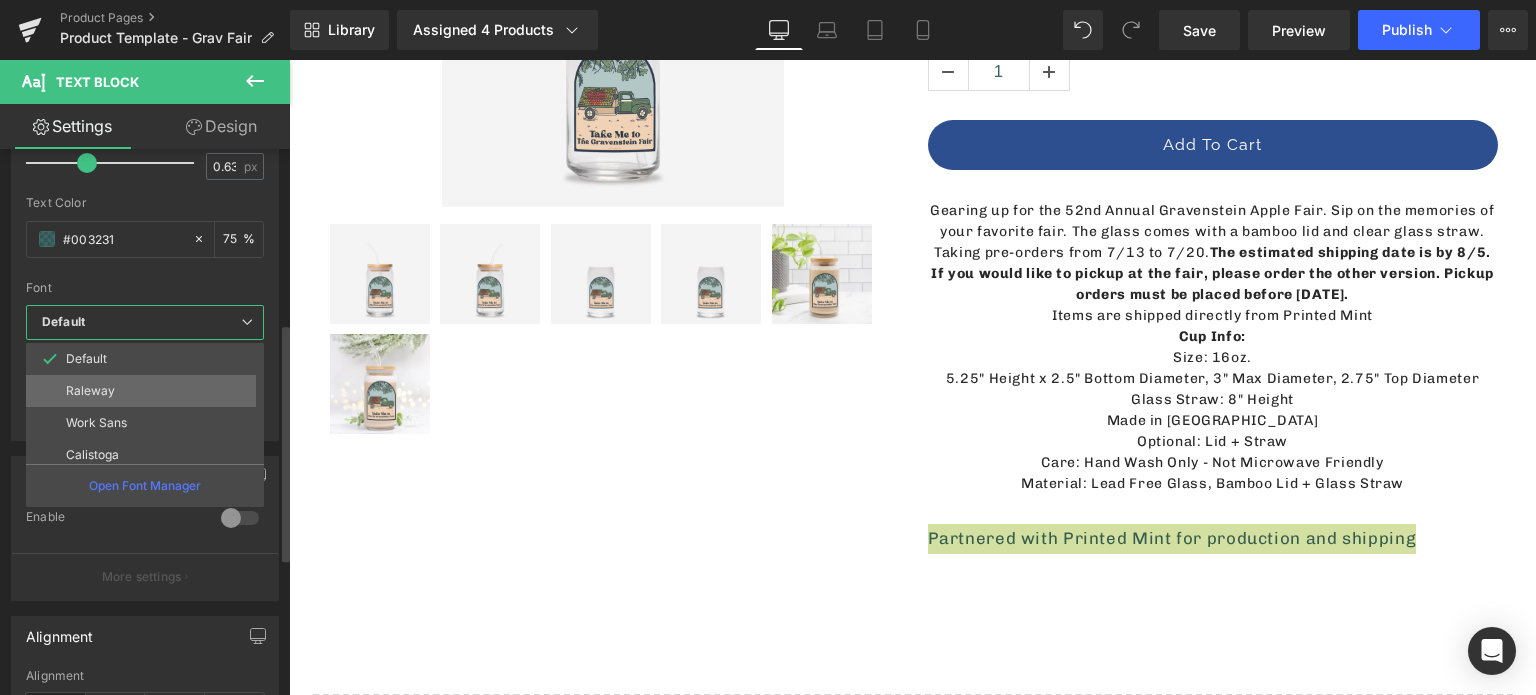 click on "Raleway" at bounding box center [90, 391] 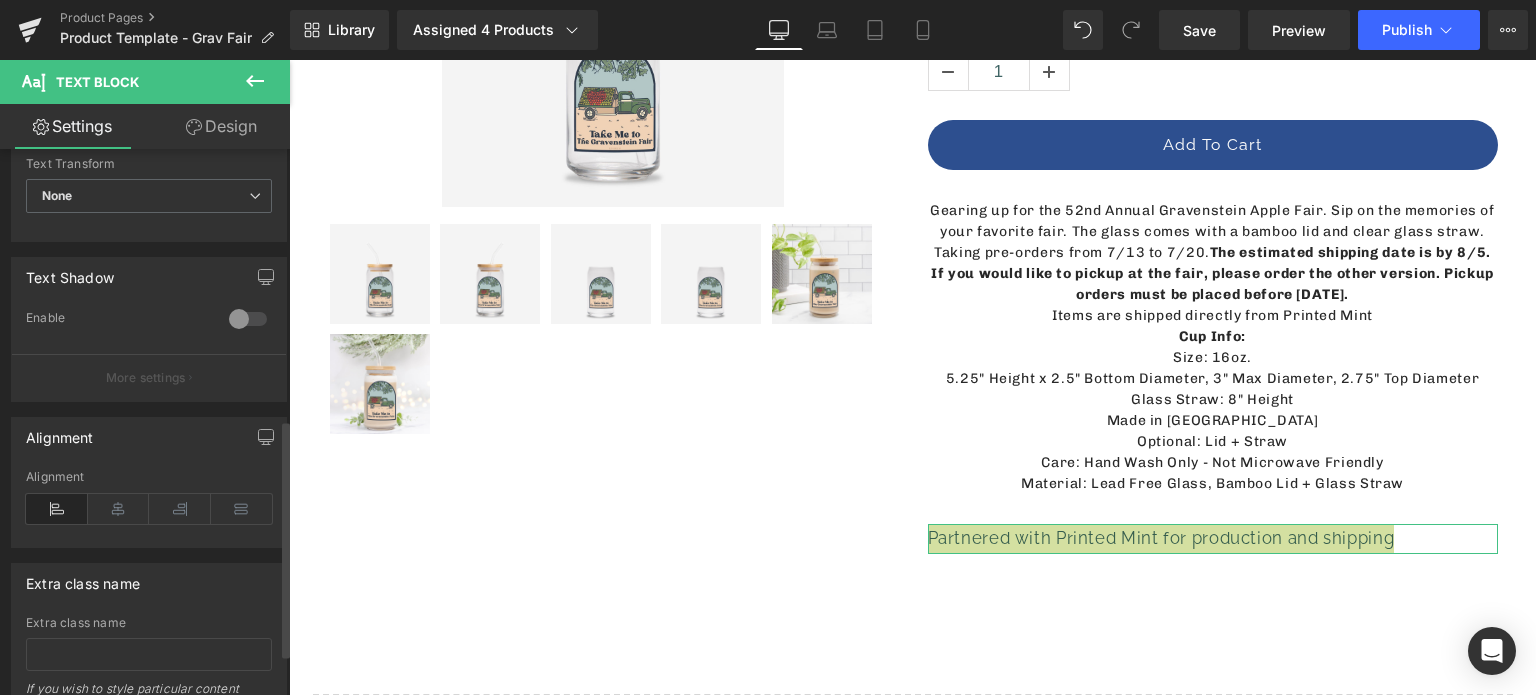 scroll, scrollTop: 700, scrollLeft: 0, axis: vertical 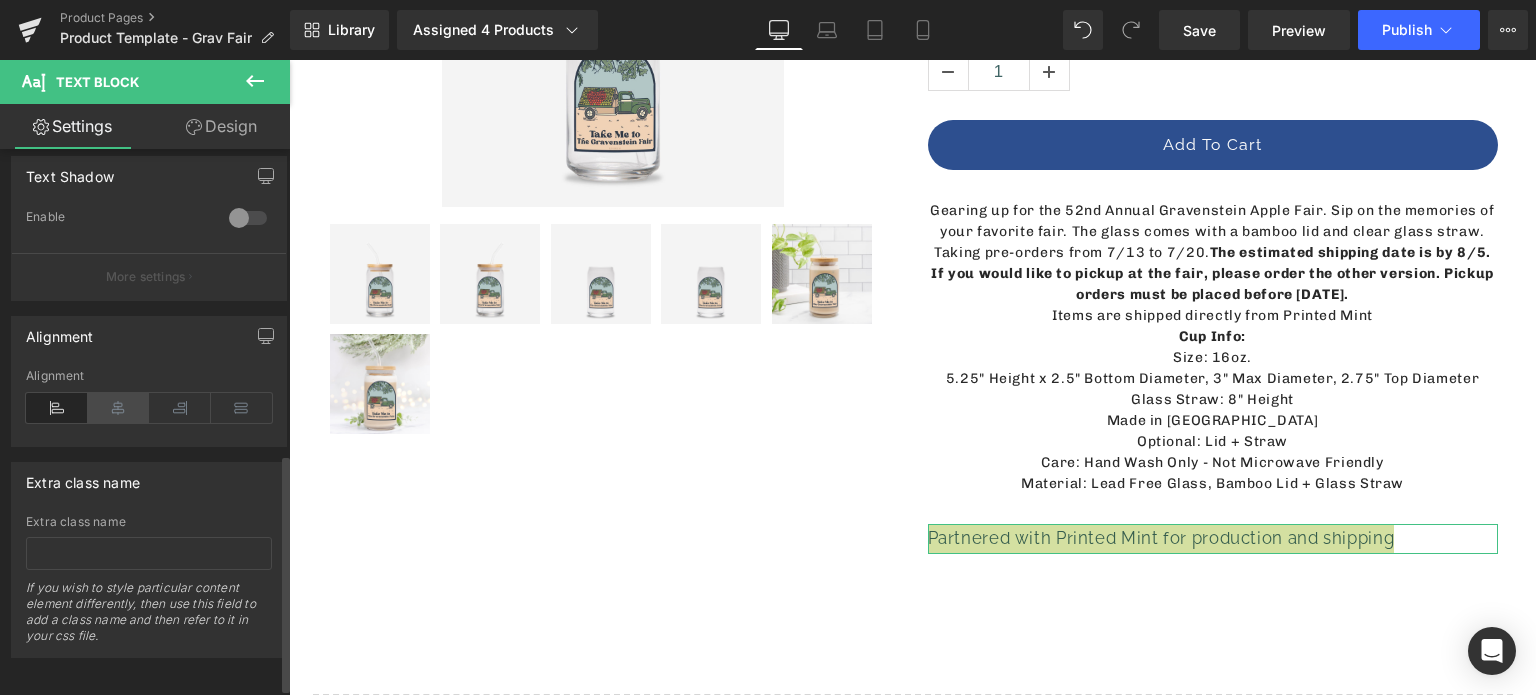 click at bounding box center (119, 408) 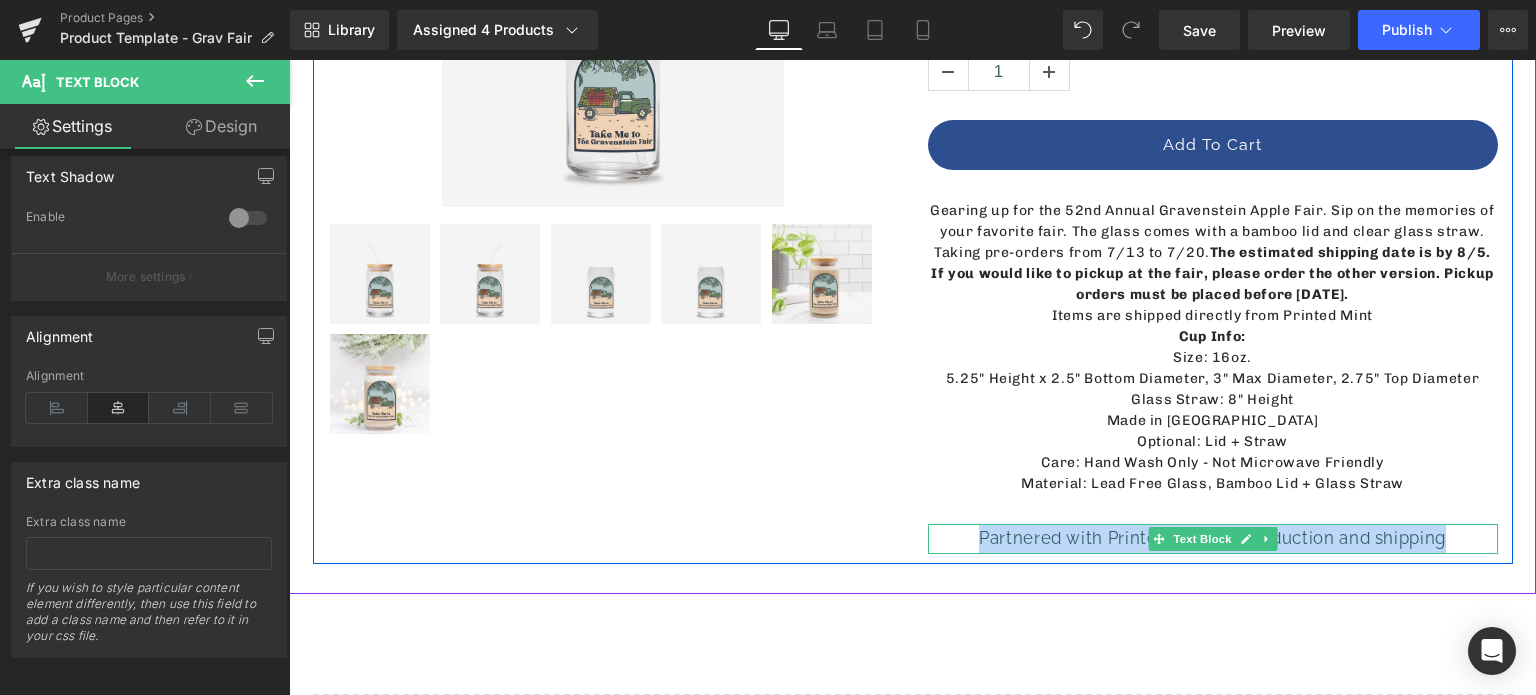 click on "Partnered with Printed Mint for production and shipping" at bounding box center [1213, 539] 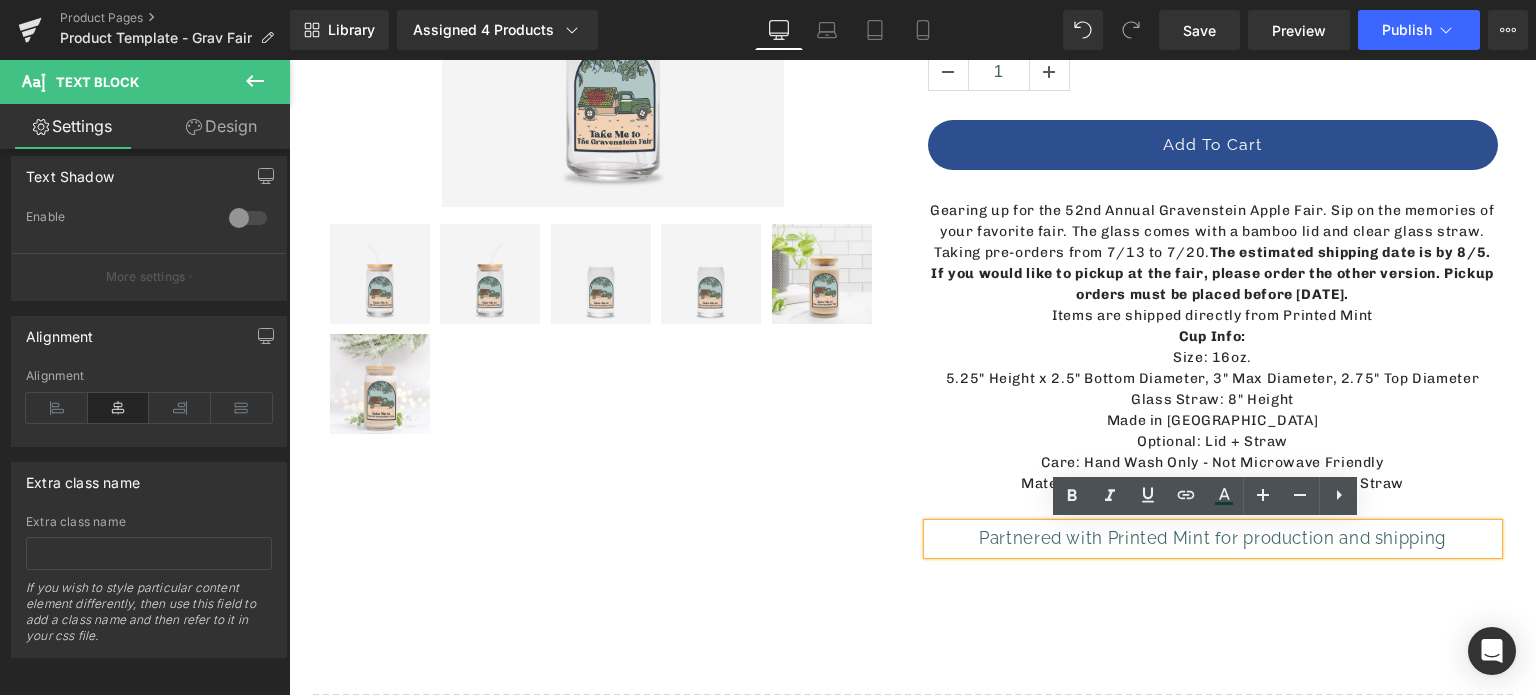 click on "Partnered with Printed Mint for production and shipping" at bounding box center (1213, 539) 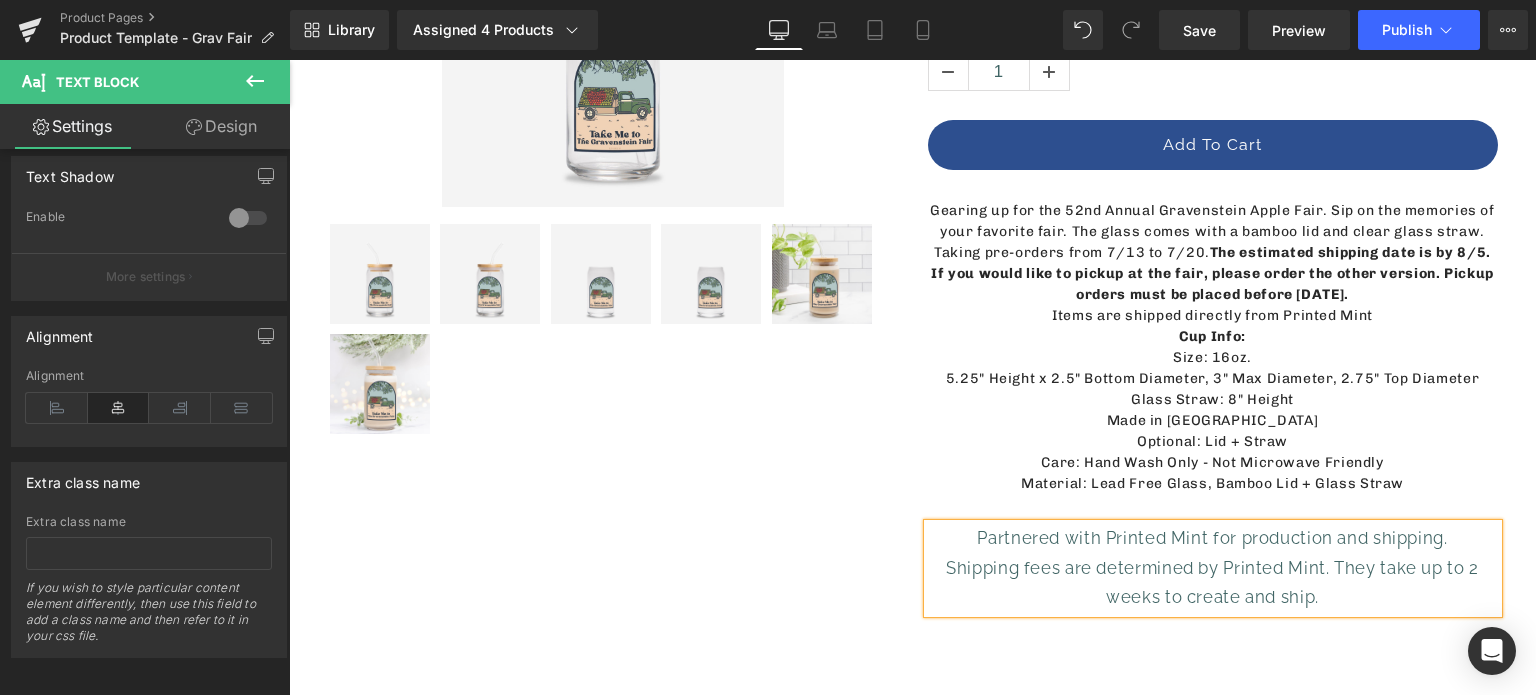 click on "Partnered with Printed Mint for production and shipping." at bounding box center [1213, 539] 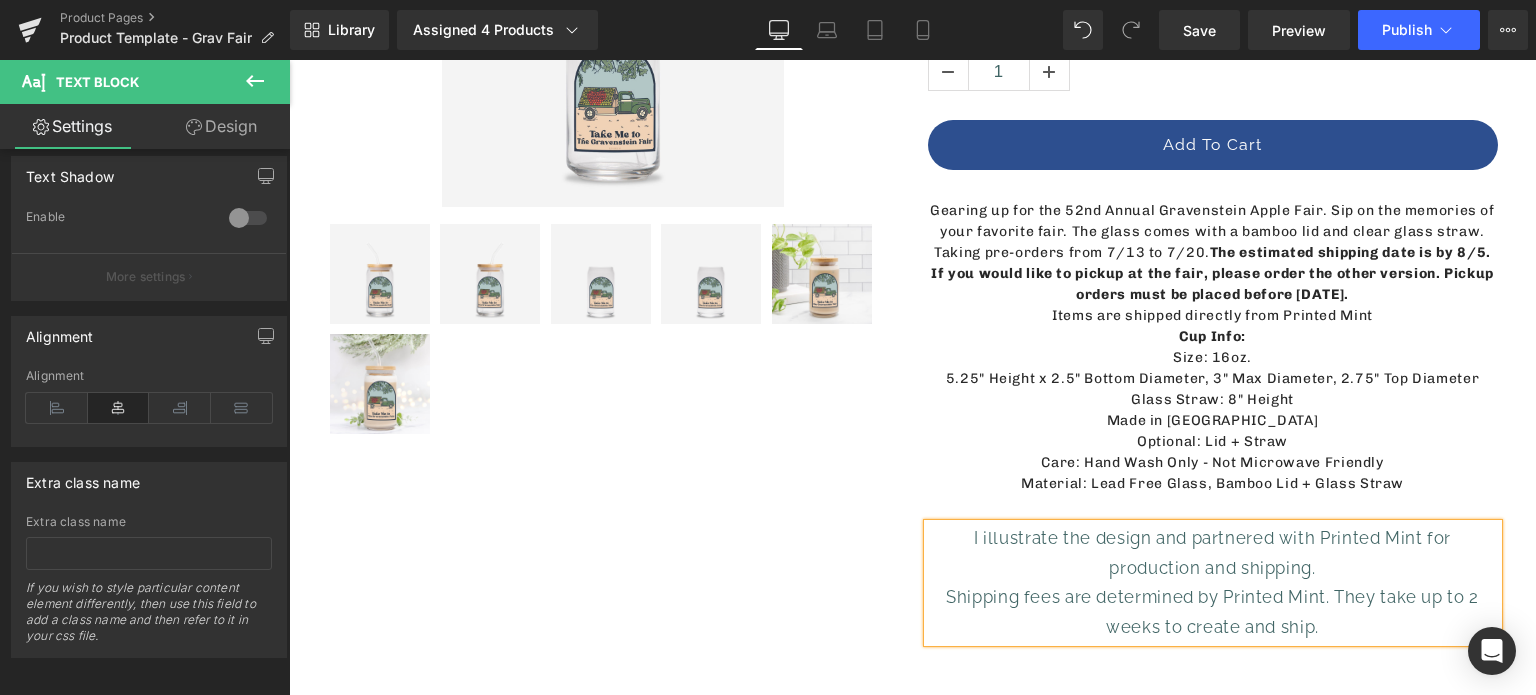 click on "I illustrate the design and partnered with Printed Mint for production and shipping." at bounding box center [1213, 553] 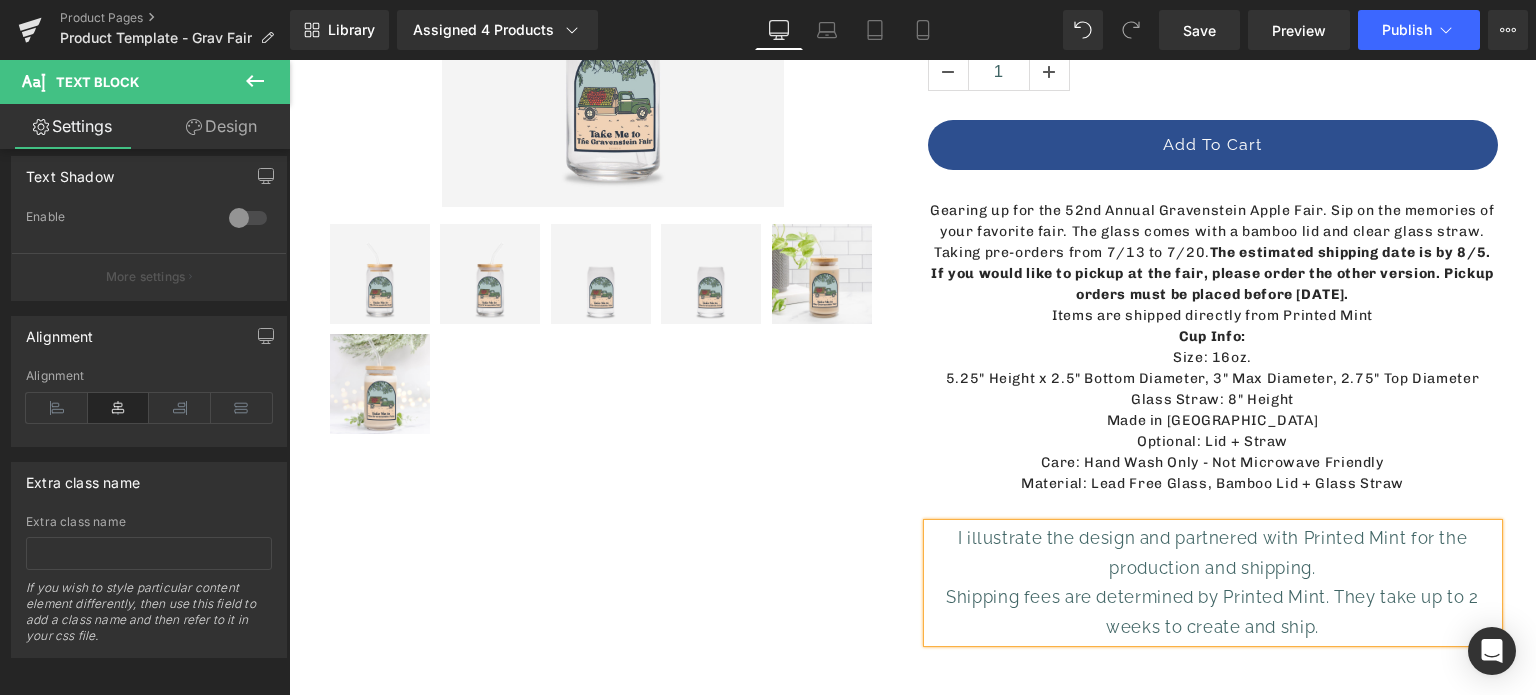 click on "I illustrate the design and partnered with Printed Mint for the production and shipping." at bounding box center (1213, 553) 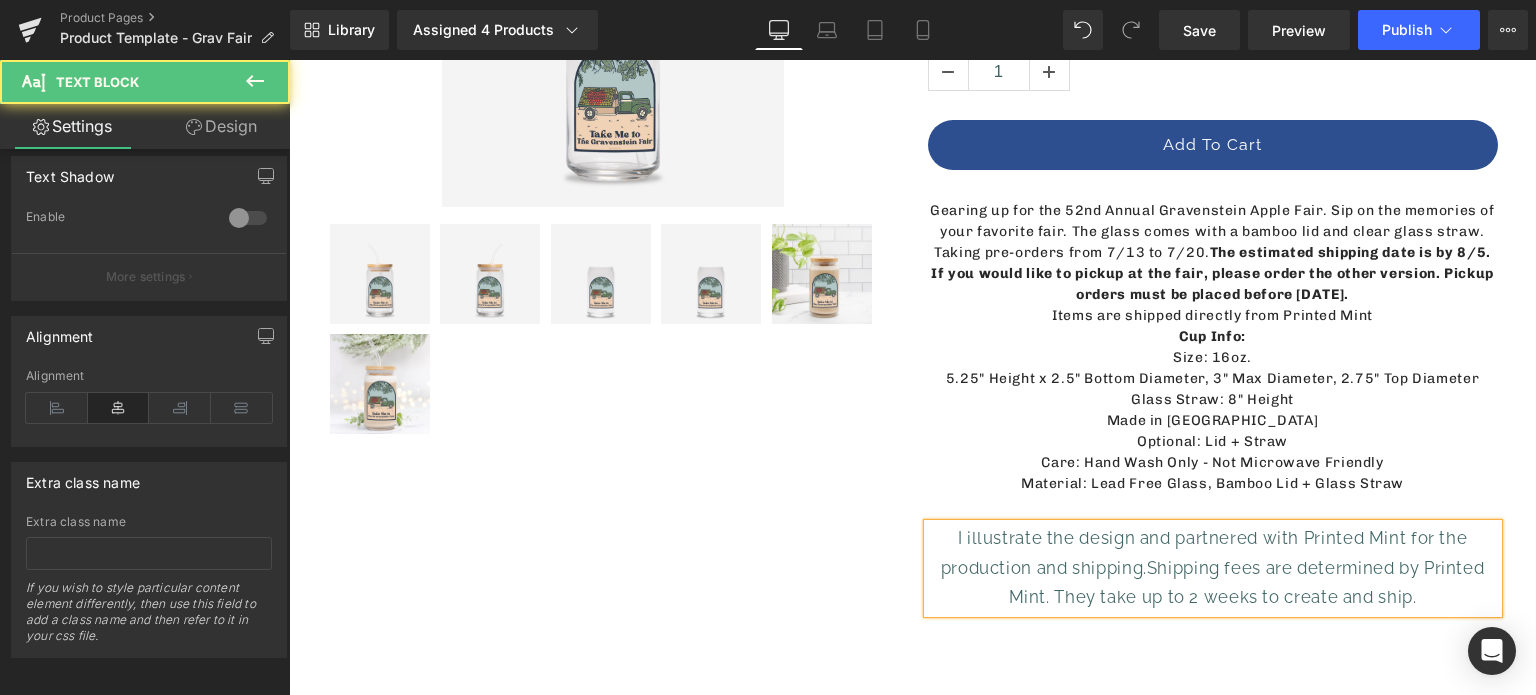 click on "Shipping fees are determined by Printed Mint. They take up to 2 weeks to create and ship." at bounding box center [1247, 583] 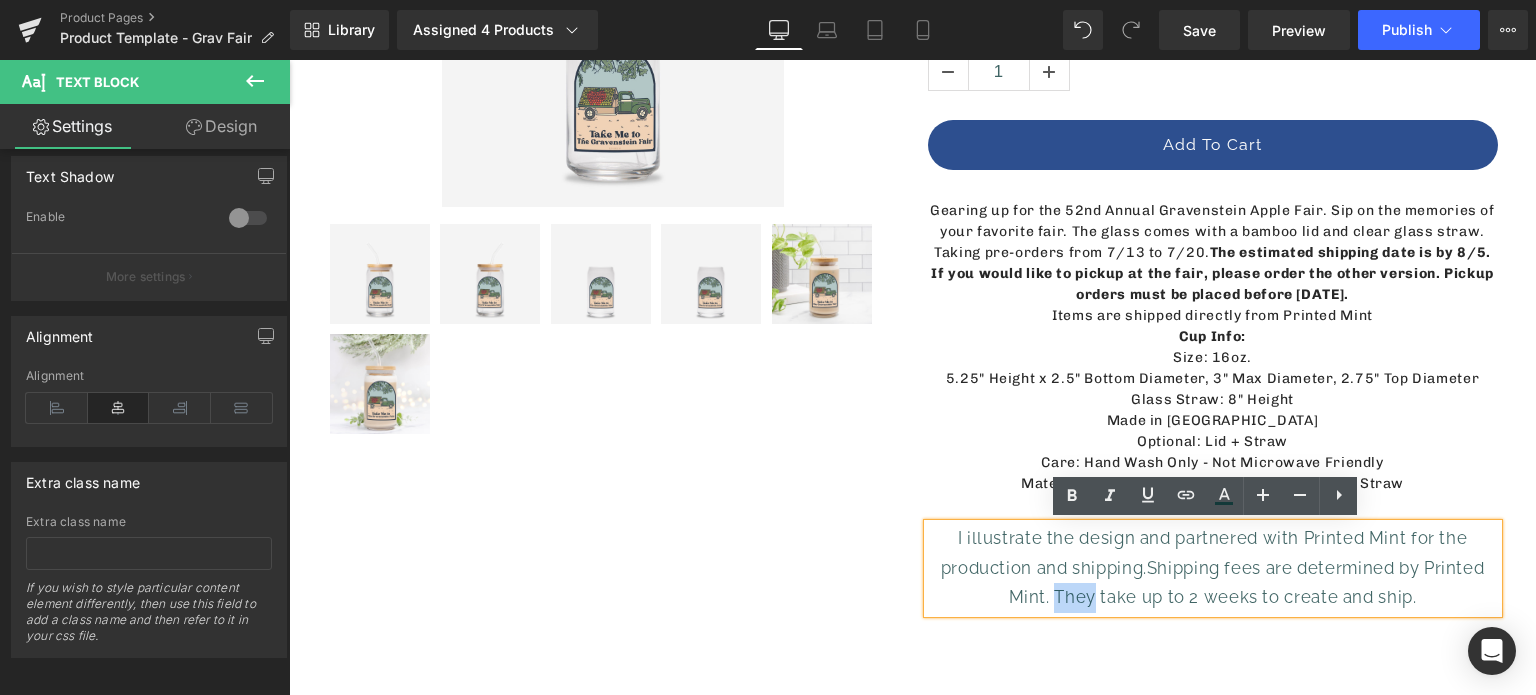 drag, startPoint x: 1050, startPoint y: 595, endPoint x: 1089, endPoint y: 599, distance: 39.20459 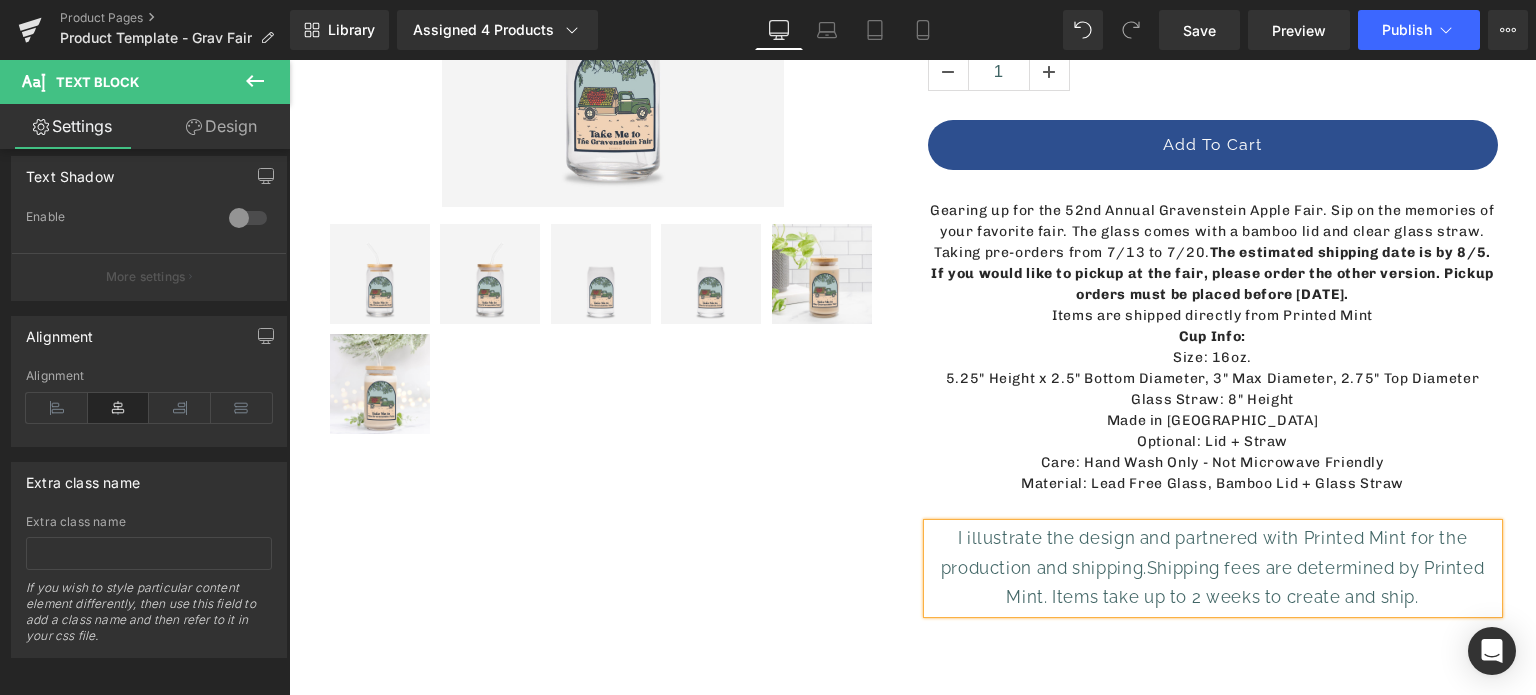 click on "I illustrate the design and partnered with Printed Mint for the production and shipping.  Shipping fees are determined by Printed Mint. Items take up to 2 weeks to create and ship." at bounding box center [1213, 568] 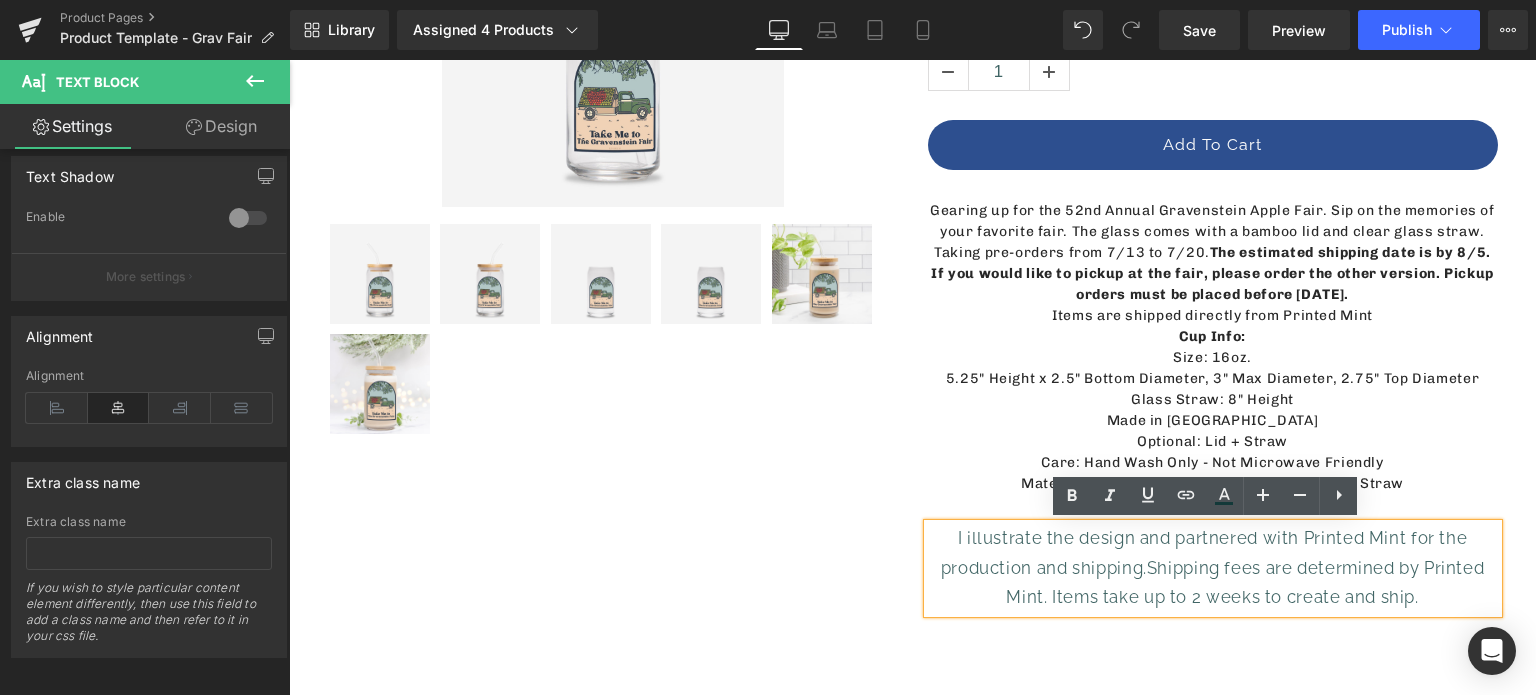 click on "Shipping fees are determined by Printed Mint. Items take up to 2 weeks to create and ship." at bounding box center (1245, 583) 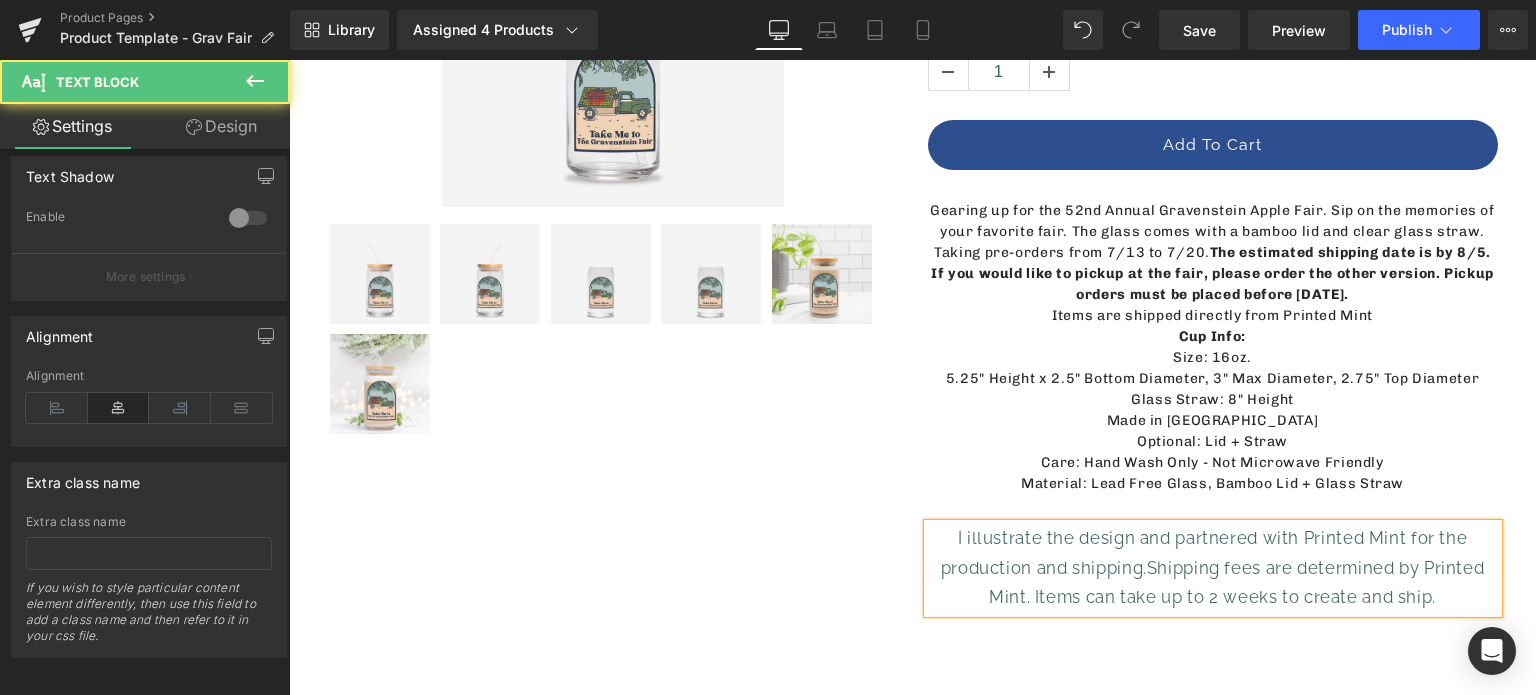 click on "Shipping fees are determined by Printed Mint. Items can take up to 2 weeks to create and ship." at bounding box center (1236, 583) 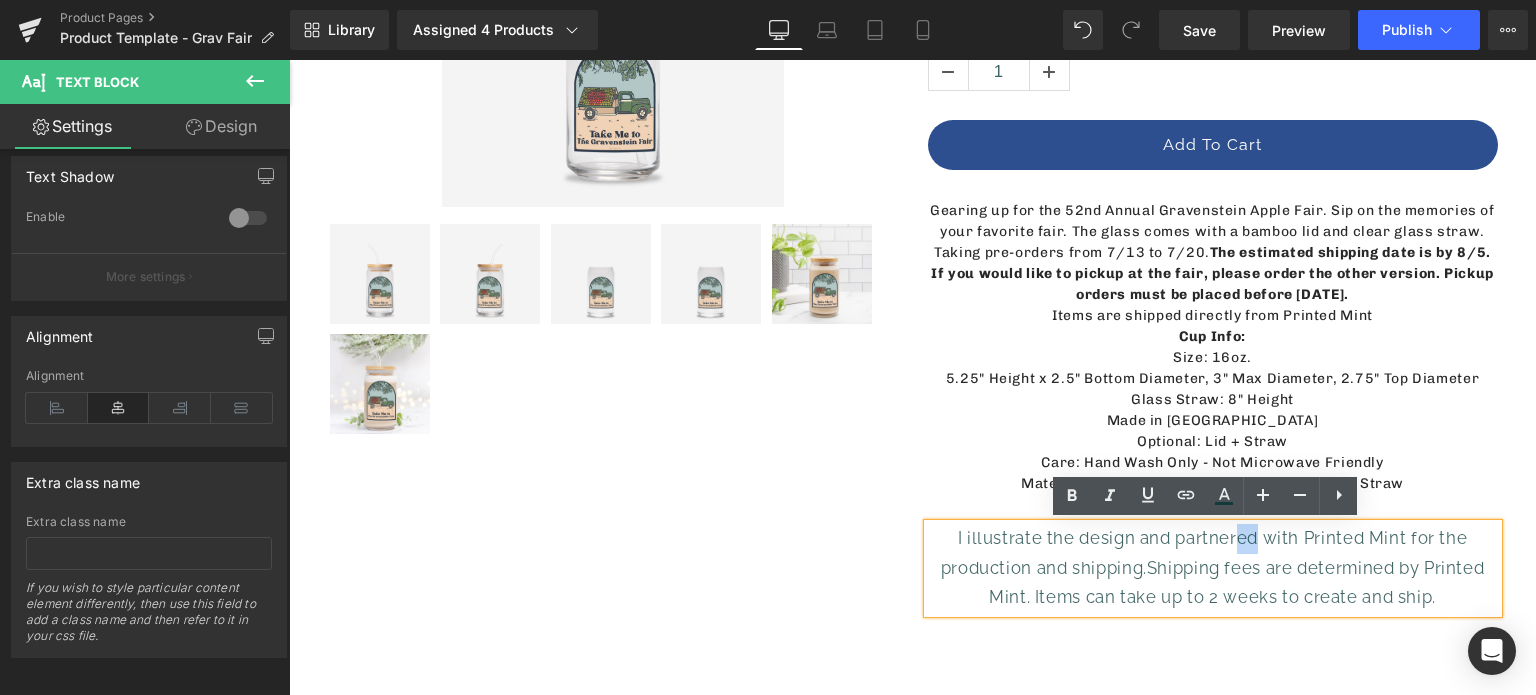 drag, startPoint x: 1251, startPoint y: 539, endPoint x: 1232, endPoint y: 538, distance: 19.026299 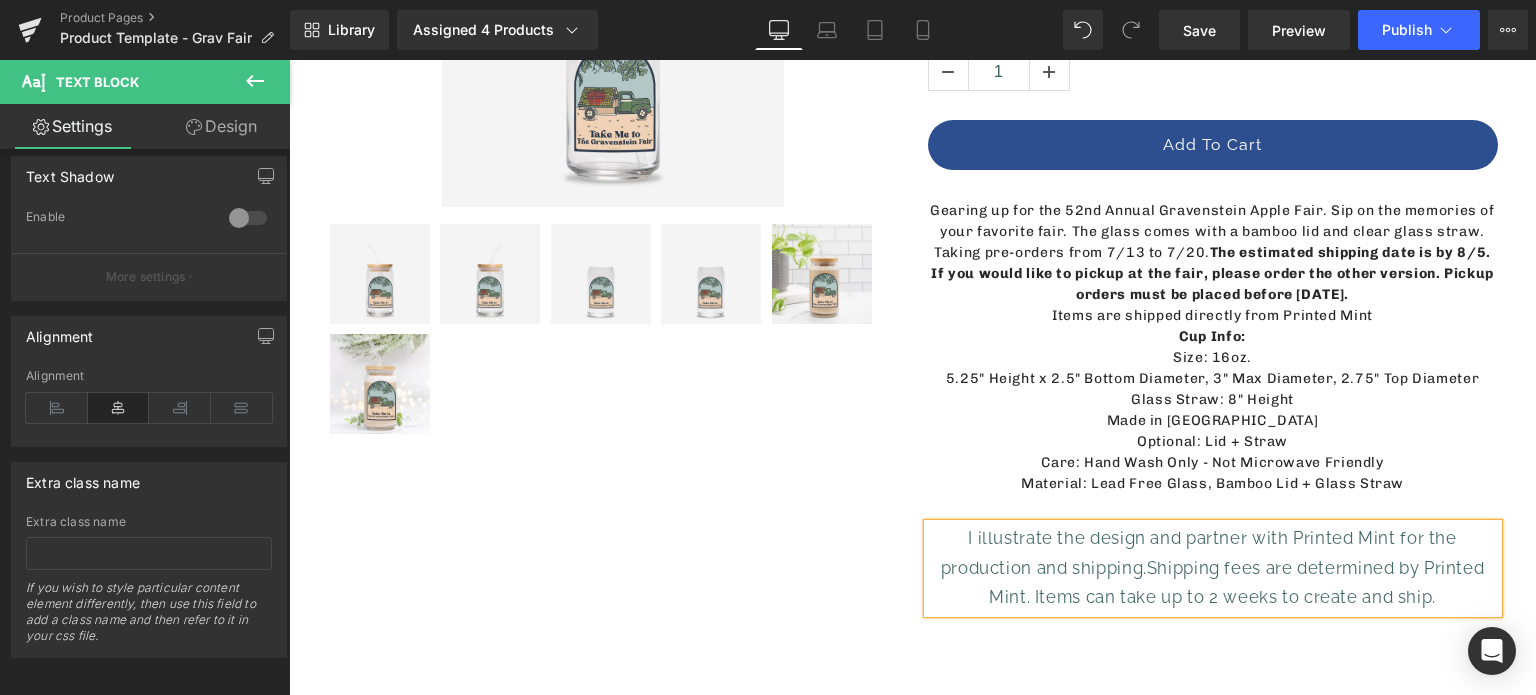 click on "I illustrate the design and partner with Printed Mint for the production and shipping.  Shipping fees are determined by Printed Mint. Items can take up to 2 weeks to create and ship." at bounding box center (1213, 568) 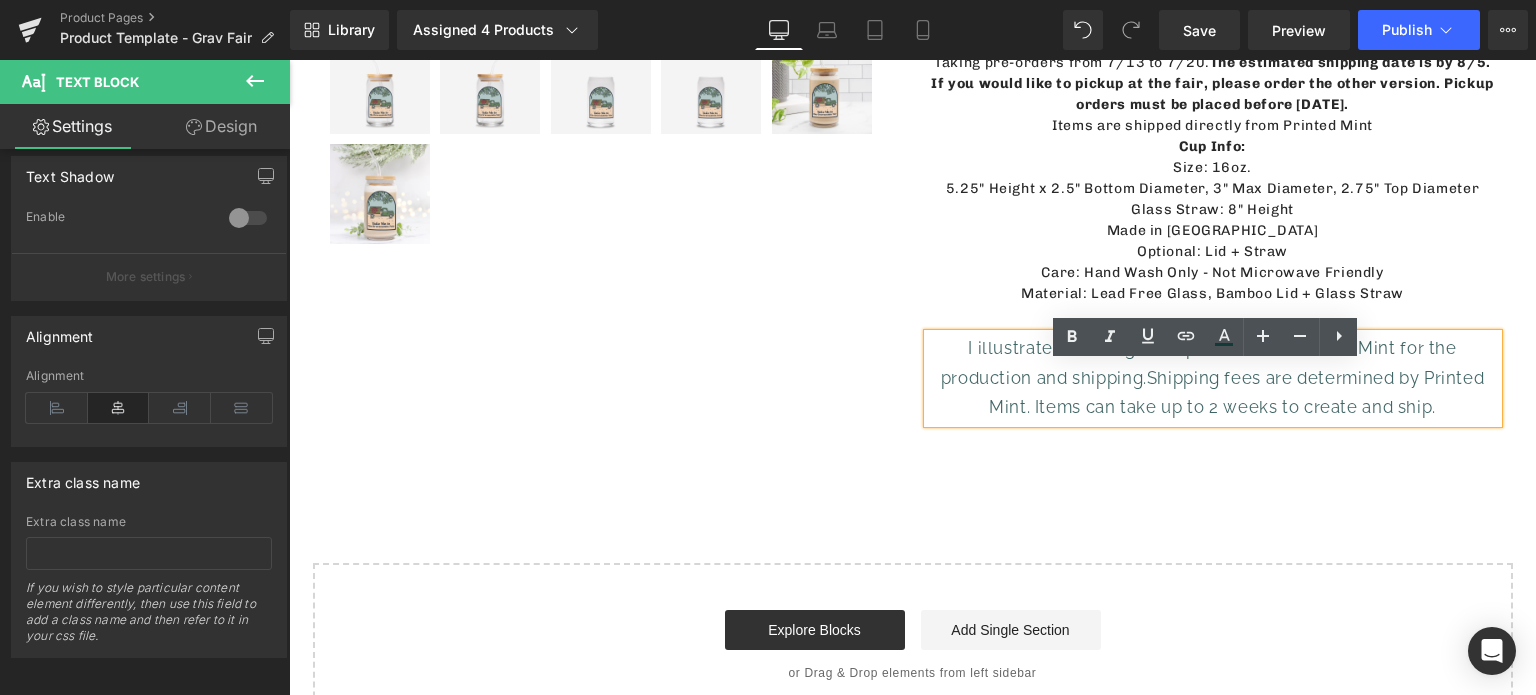 scroll, scrollTop: 800, scrollLeft: 0, axis: vertical 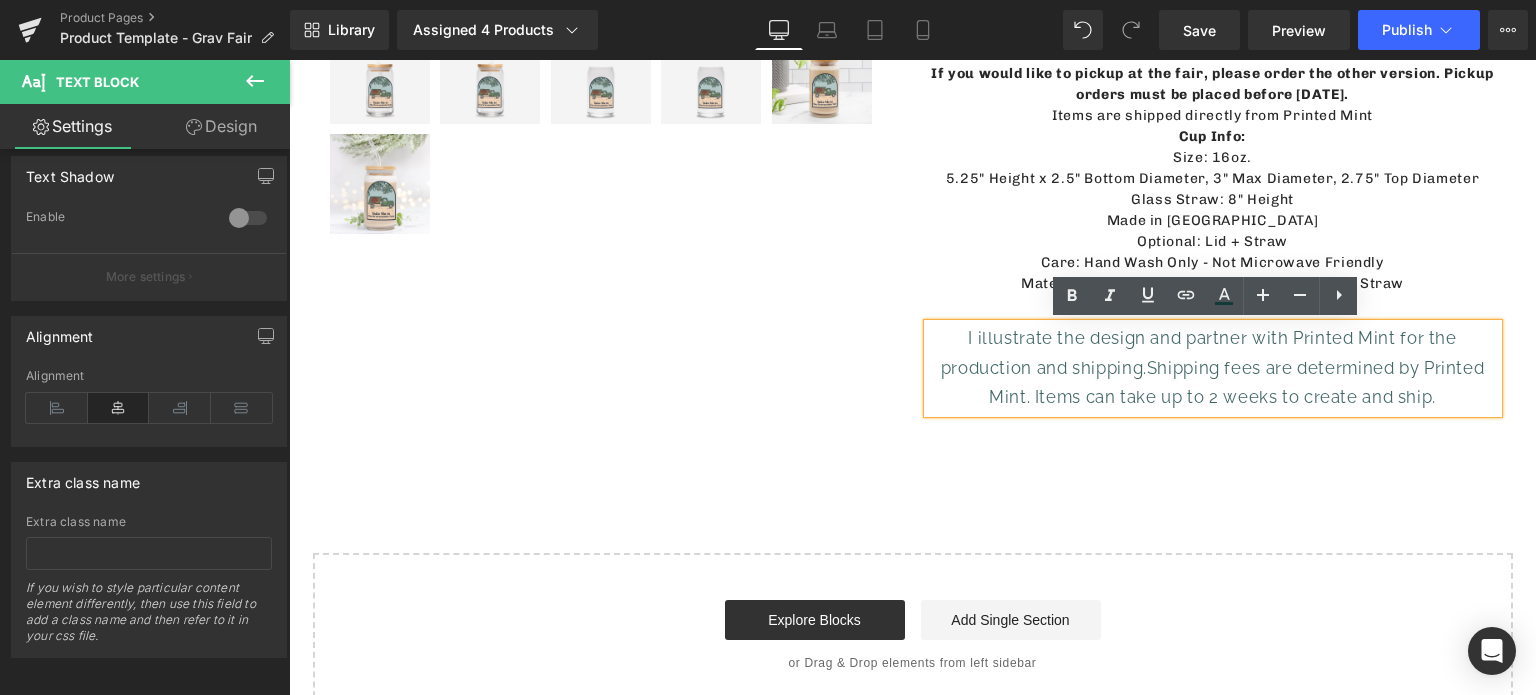 click on "I illustrate the design and partner with Printed Mint for the production and shipping.  Shipping fees are determined by Printed Mint. Items can take up to 2 weeks to create and ship." at bounding box center (1213, 368) 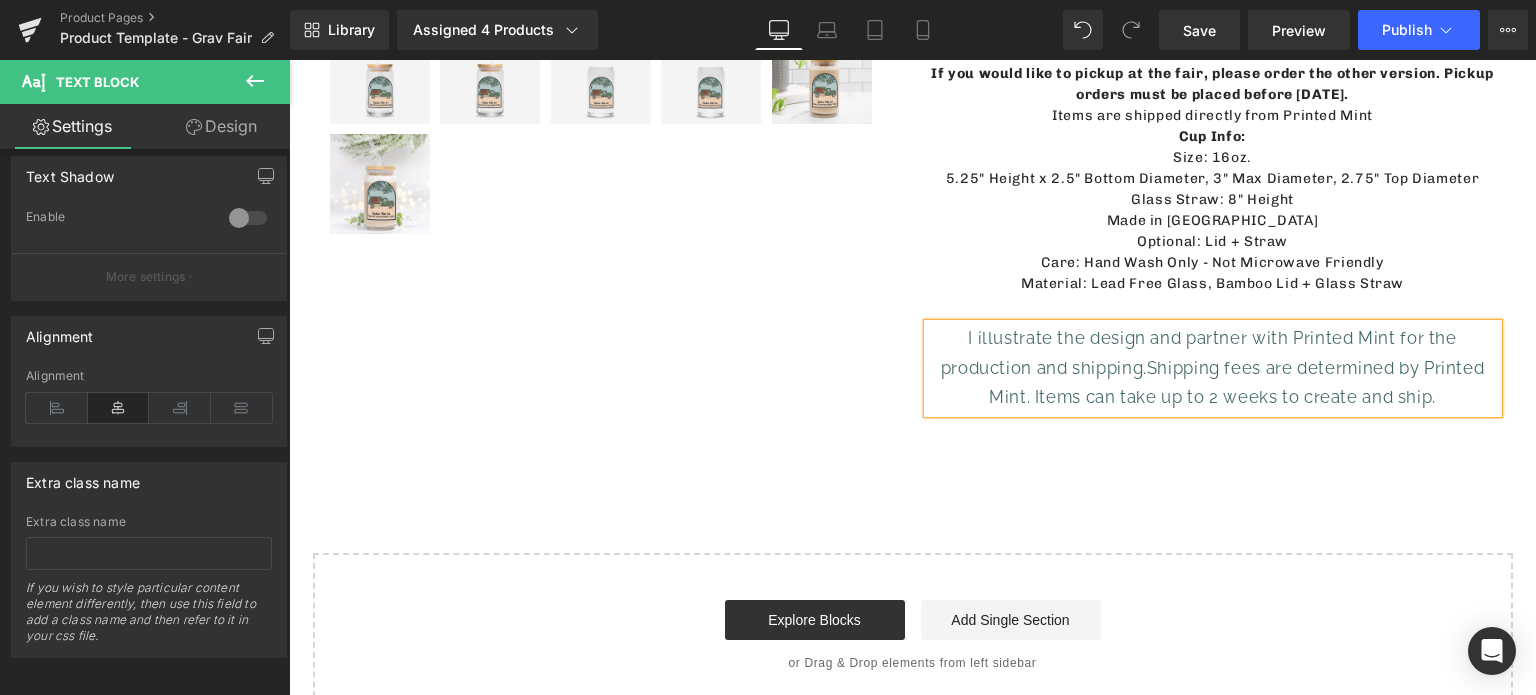 click on "I illustrate the design and partner with Printed Mint for the production and shipping.  Shipping fees are determined by Printed Mint. Items can take up to 2 weeks to create and ship." at bounding box center (1213, 368) 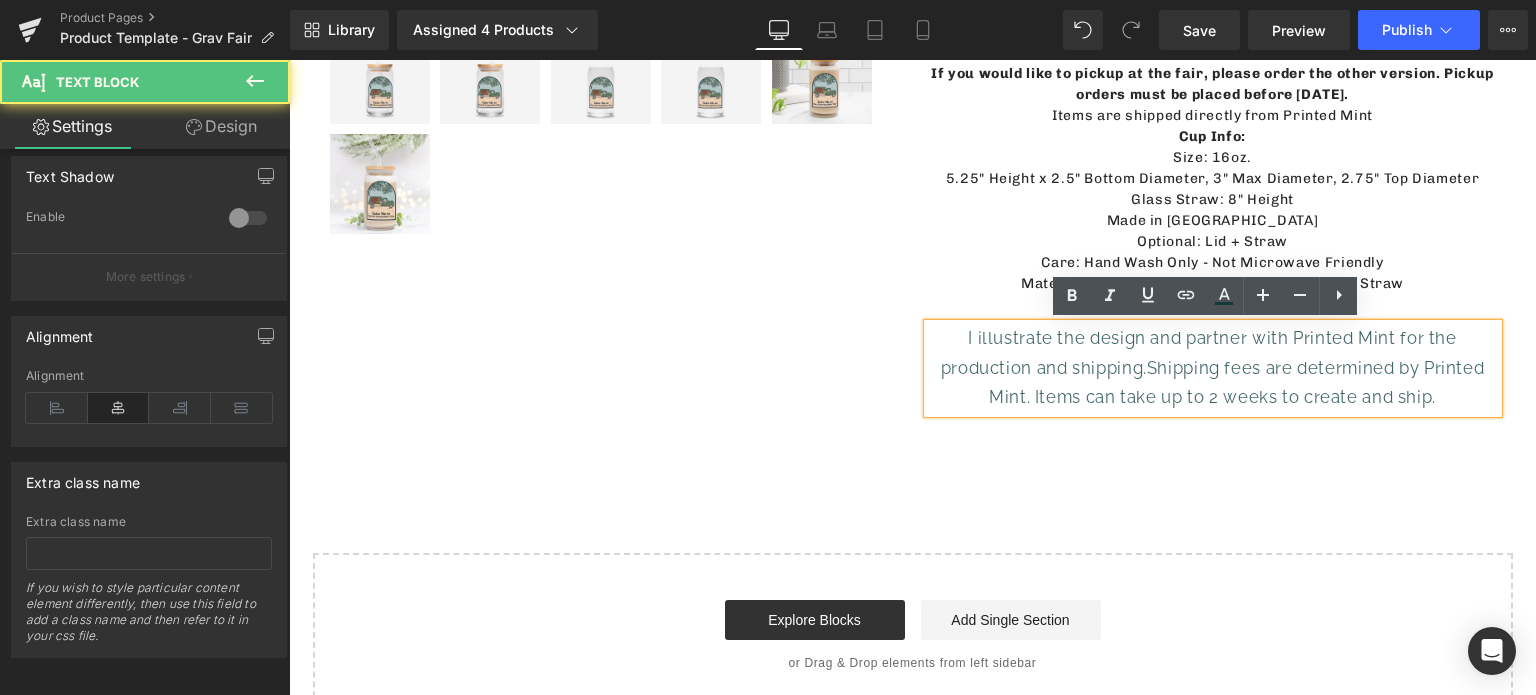 click on "I illustrate the design and partner with Printed Mint for the production and shipping.  Shipping fees are determined by Printed Mint. Items can take up to 2 weeks to create and ship." at bounding box center (1213, 368) 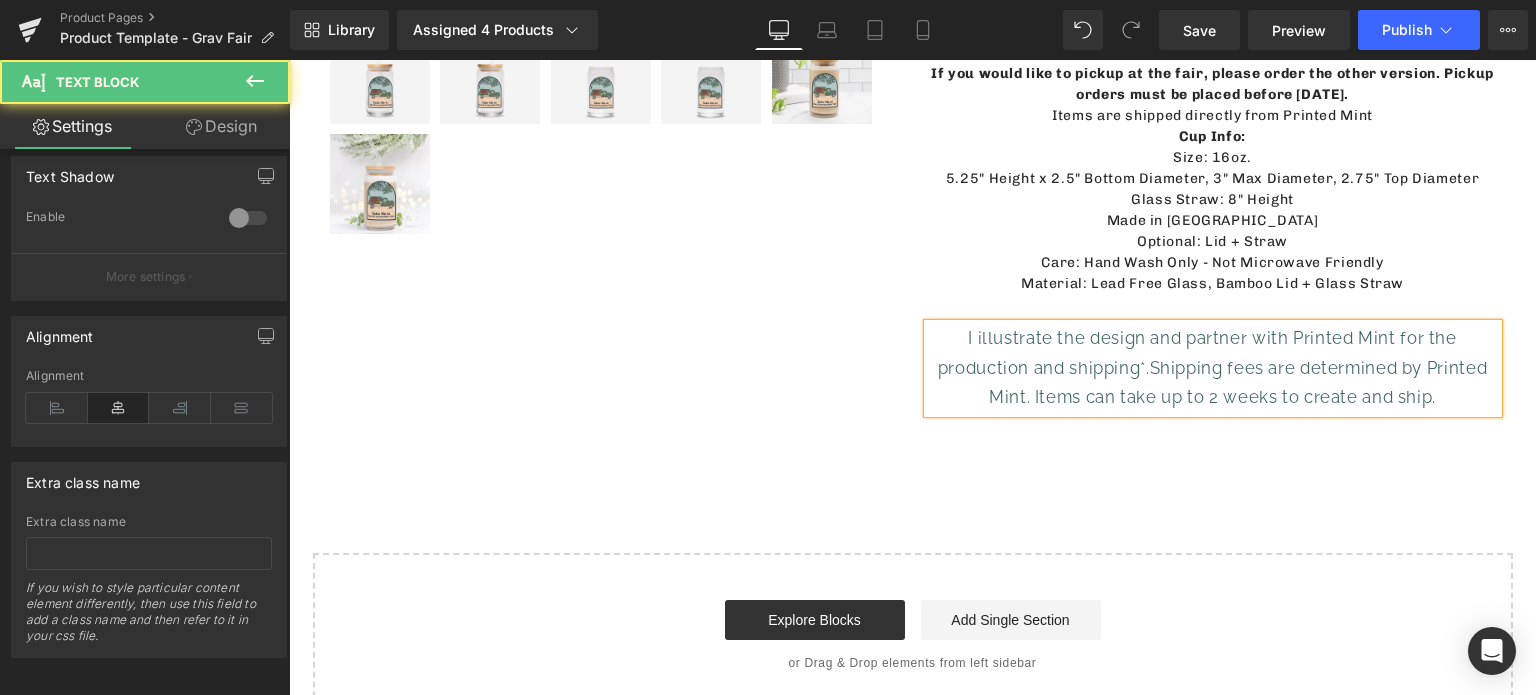 click on "I illustrate the design and partner with Printed Mint for the production and shipping*.  Shipping fees are determined by Printed Mint. Items can take up to 2 weeks to create and ship." at bounding box center (1213, 368) 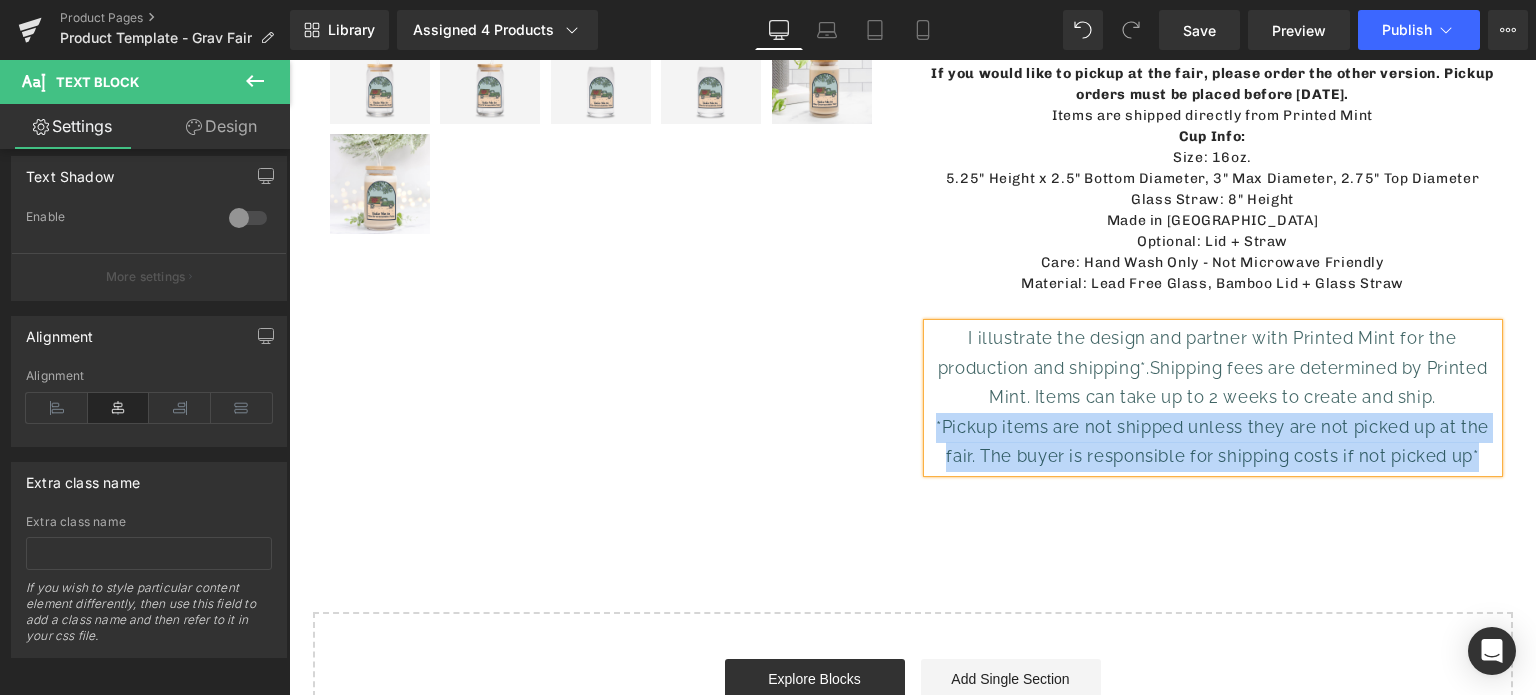 drag, startPoint x: 1473, startPoint y: 457, endPoint x: 925, endPoint y: 427, distance: 548.82056 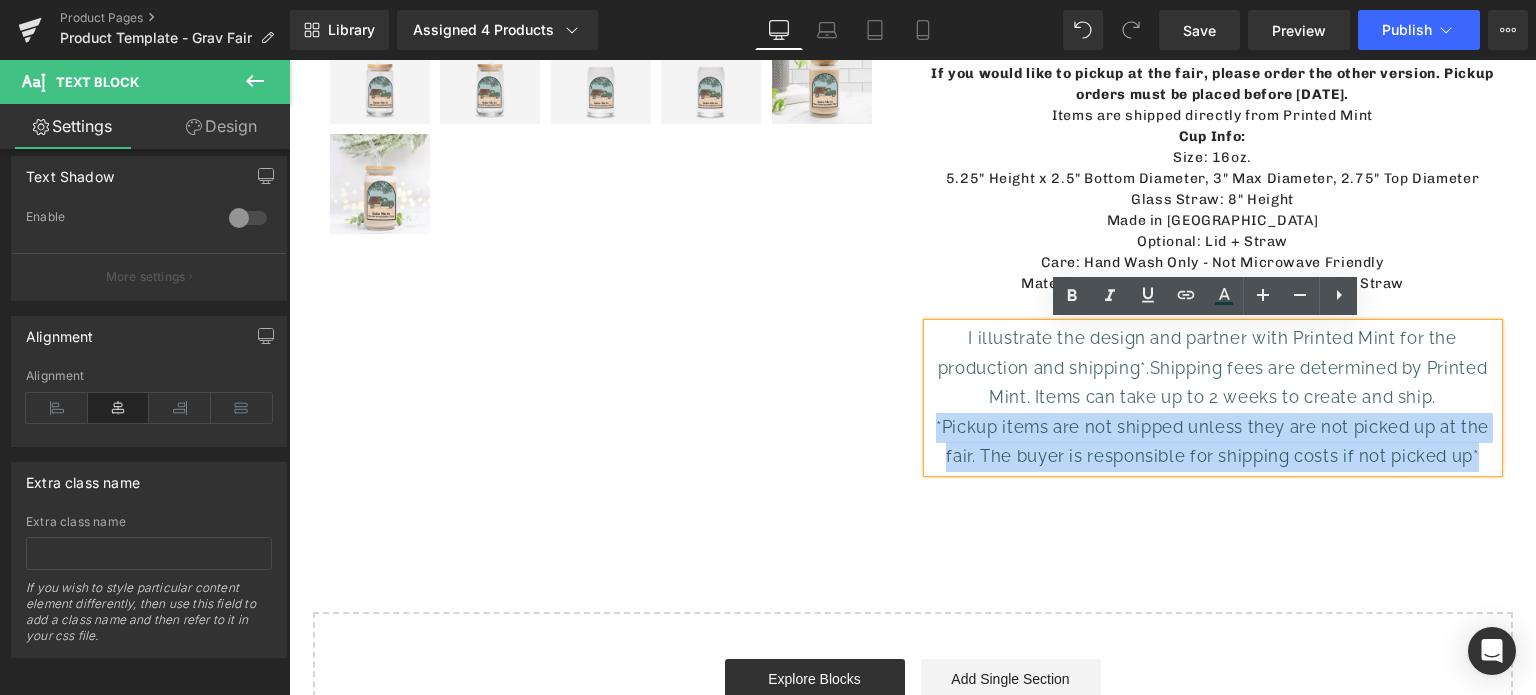 copy on "*Pickup items are not shipped unless they are not picked up at the fair. The buyer is responsible for shipping costs if not picked up*" 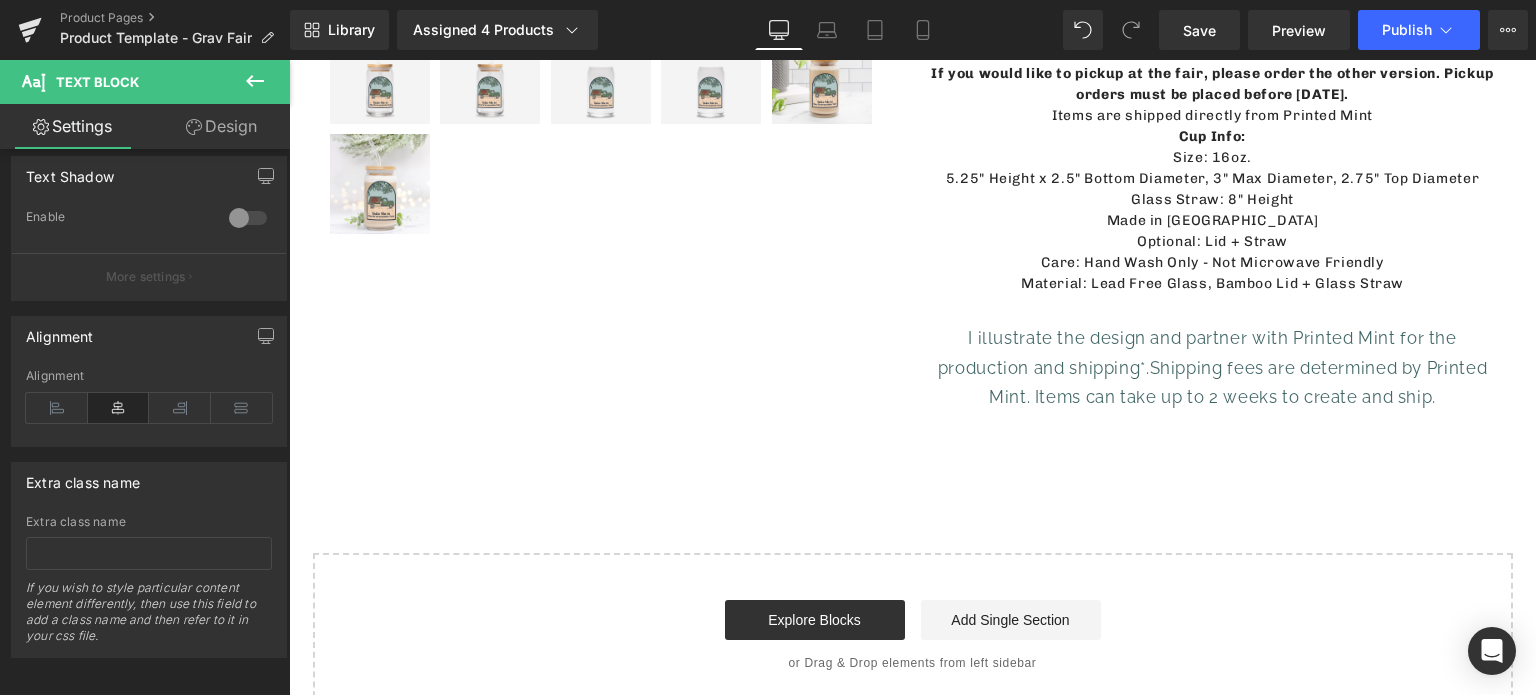 click on "Design" at bounding box center (221, 126) 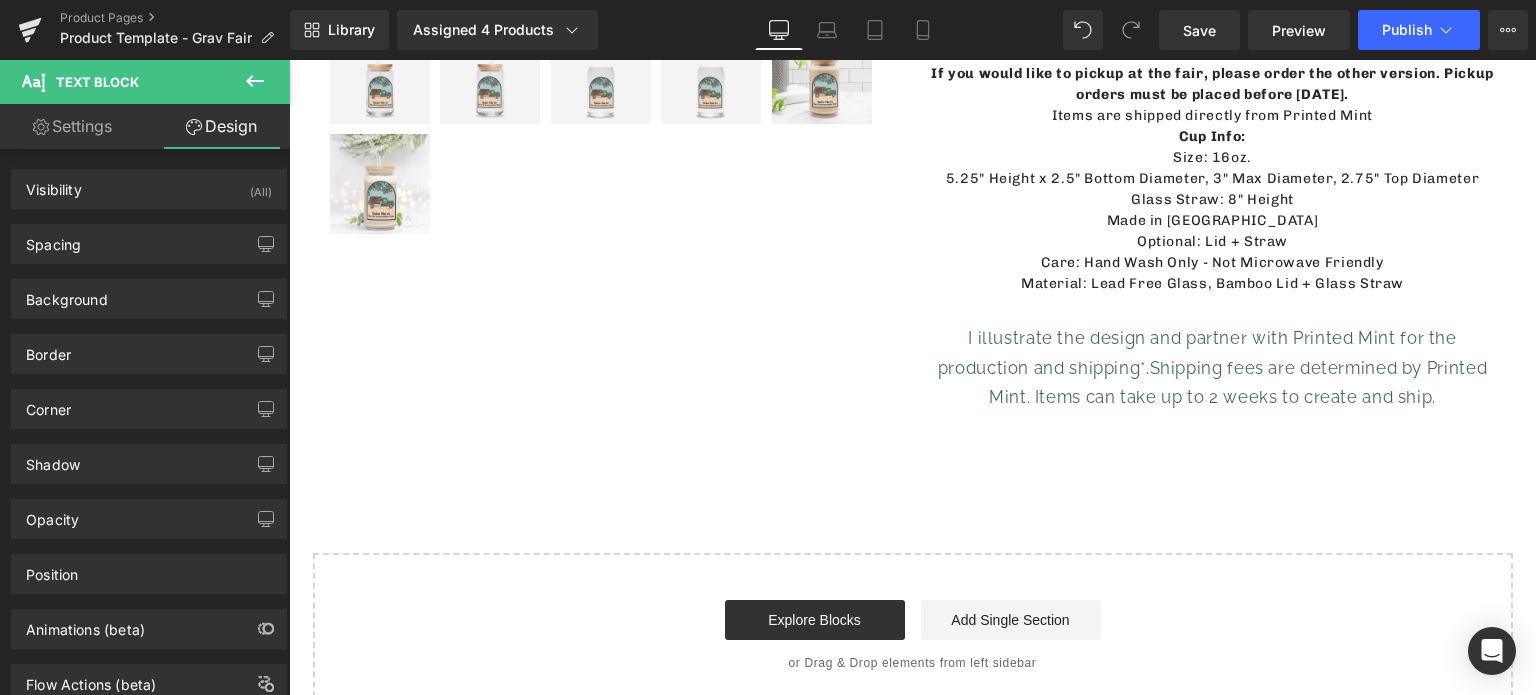 click 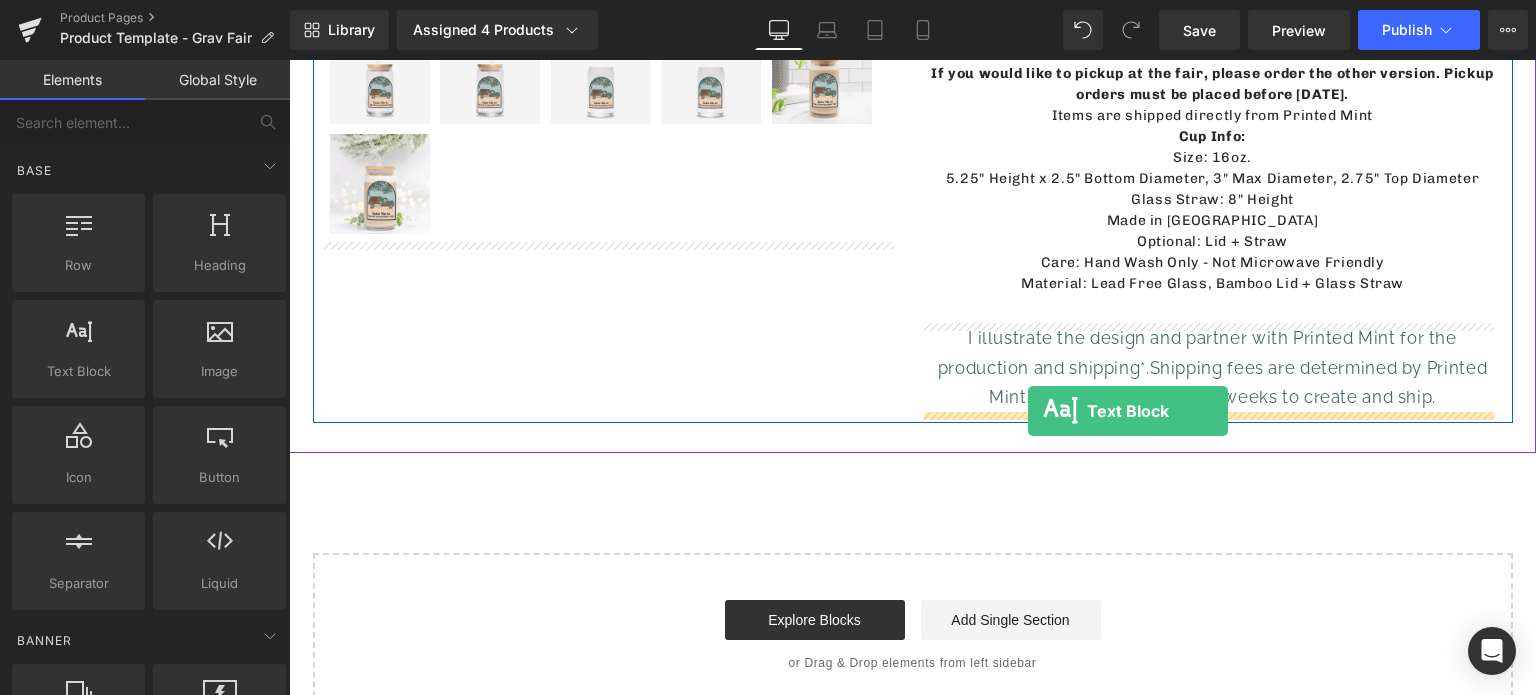 drag, startPoint x: 381, startPoint y: 403, endPoint x: 1028, endPoint y: 411, distance: 647.04944 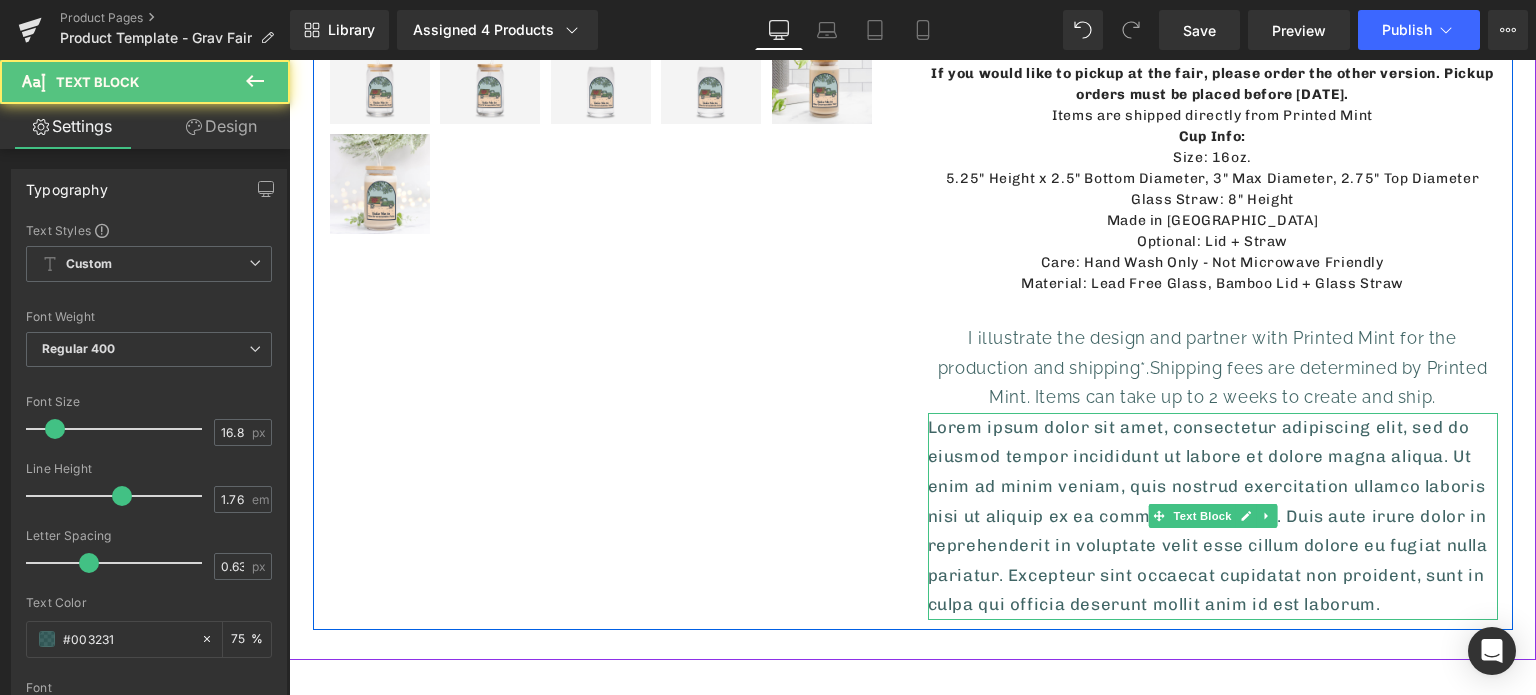 click on "Lorem ipsum dolor sit amet, consectetur adipiscing elit, sed do eiusmod tempor incididunt ut labore et dolore magna aliqua. Ut enim ad minim veniam, quis nostrud exercitation ullamco laboris nisi ut aliquip ex ea commodo consequat. Duis aute irure dolor in reprehenderit in voluptate velit esse cillum dolore eu fugiat nulla pariatur. Excepteur sint occaecat cupidatat non proident, sunt in culpa qui officia deserunt mollit anim id est laborum." at bounding box center [1213, 516] 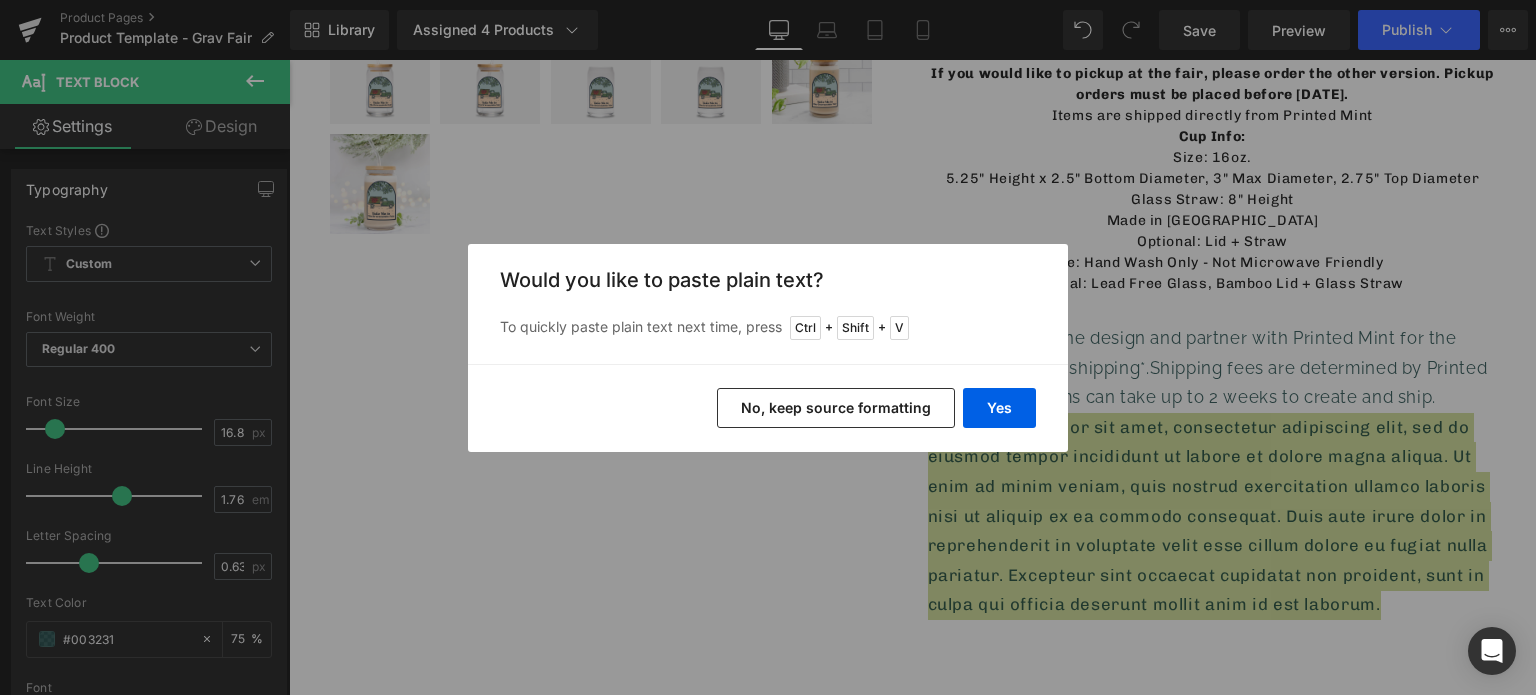 drag, startPoint x: 832, startPoint y: 407, endPoint x: 541, endPoint y: 349, distance: 296.7238 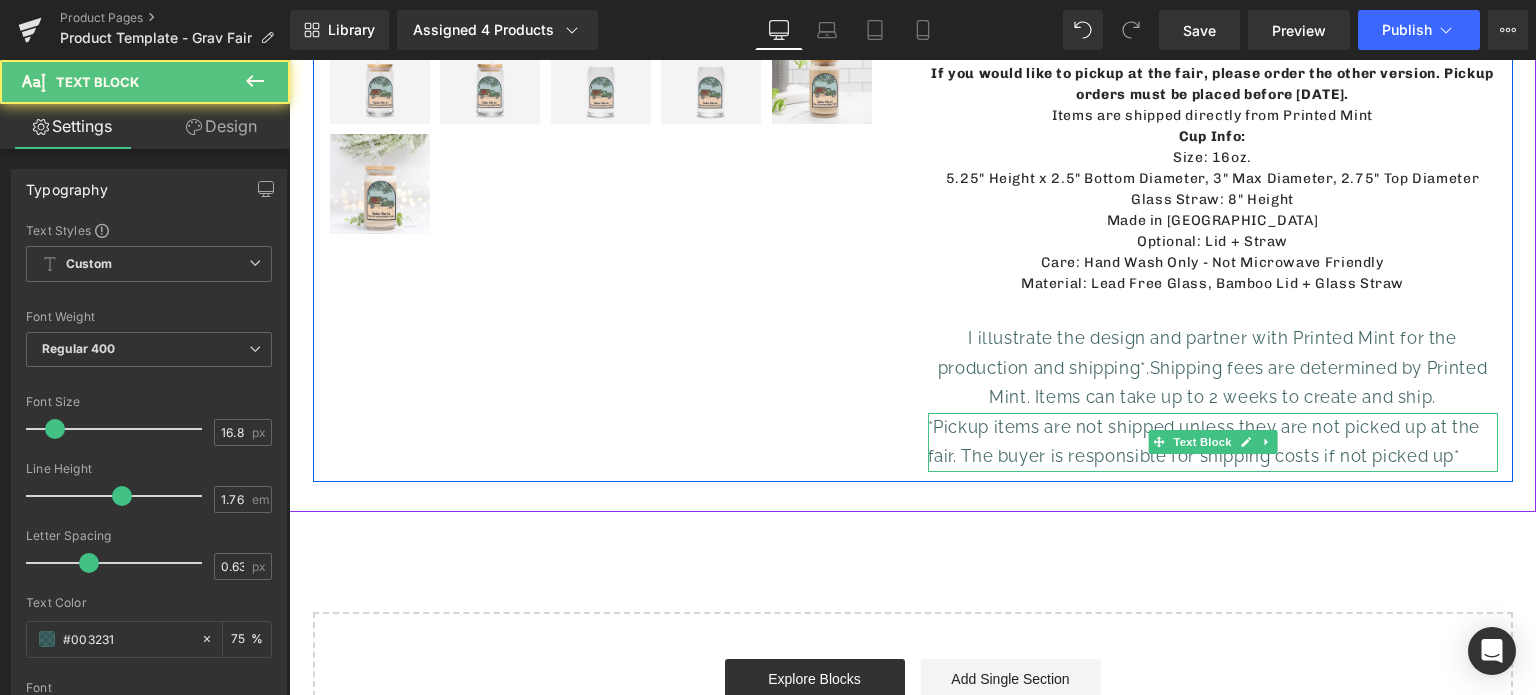 click on "*Pickup items are not shipped unless they are not picked up at the fair. The buyer is responsible for shipping costs if not picked up*" at bounding box center [1204, 442] 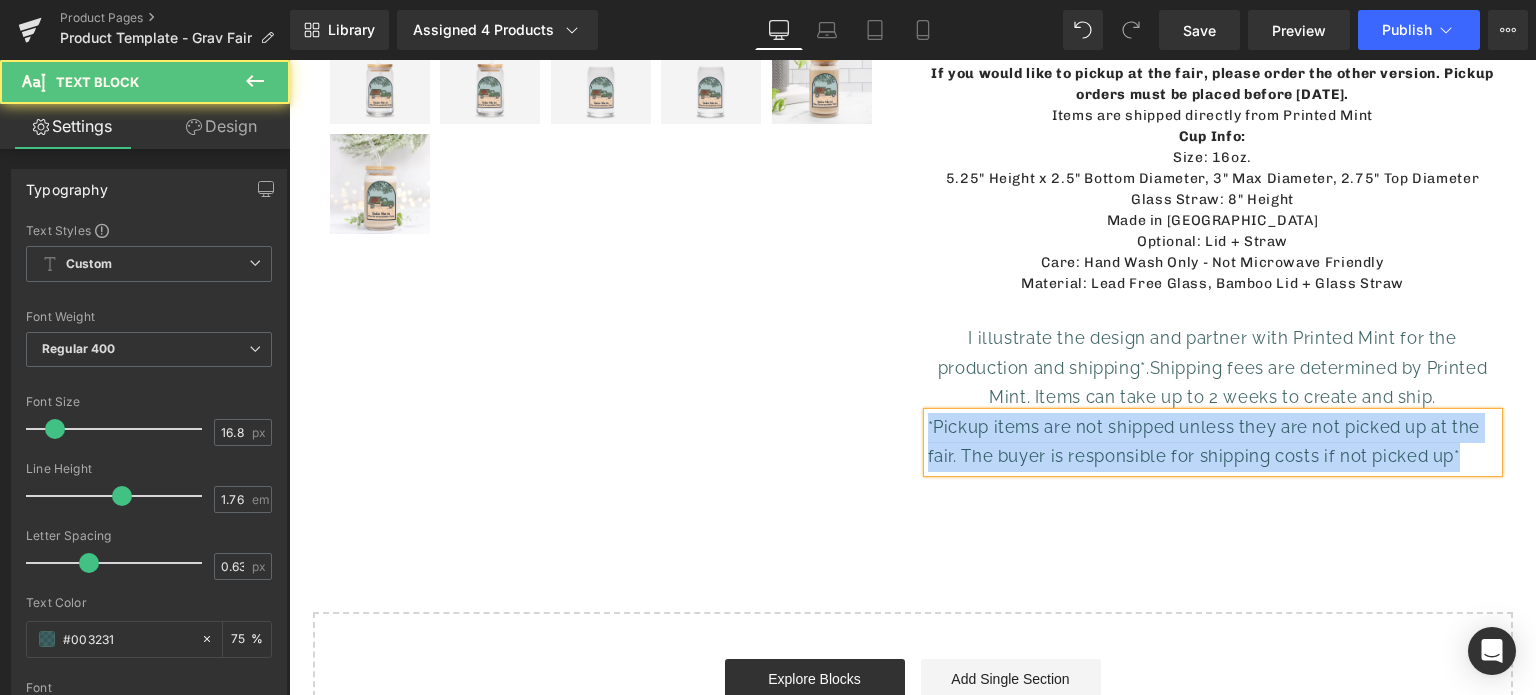 click on "*Pickup items are not shipped unless they are not picked up at the fair. The buyer is responsible for shipping costs if not picked up*" at bounding box center (1213, 442) 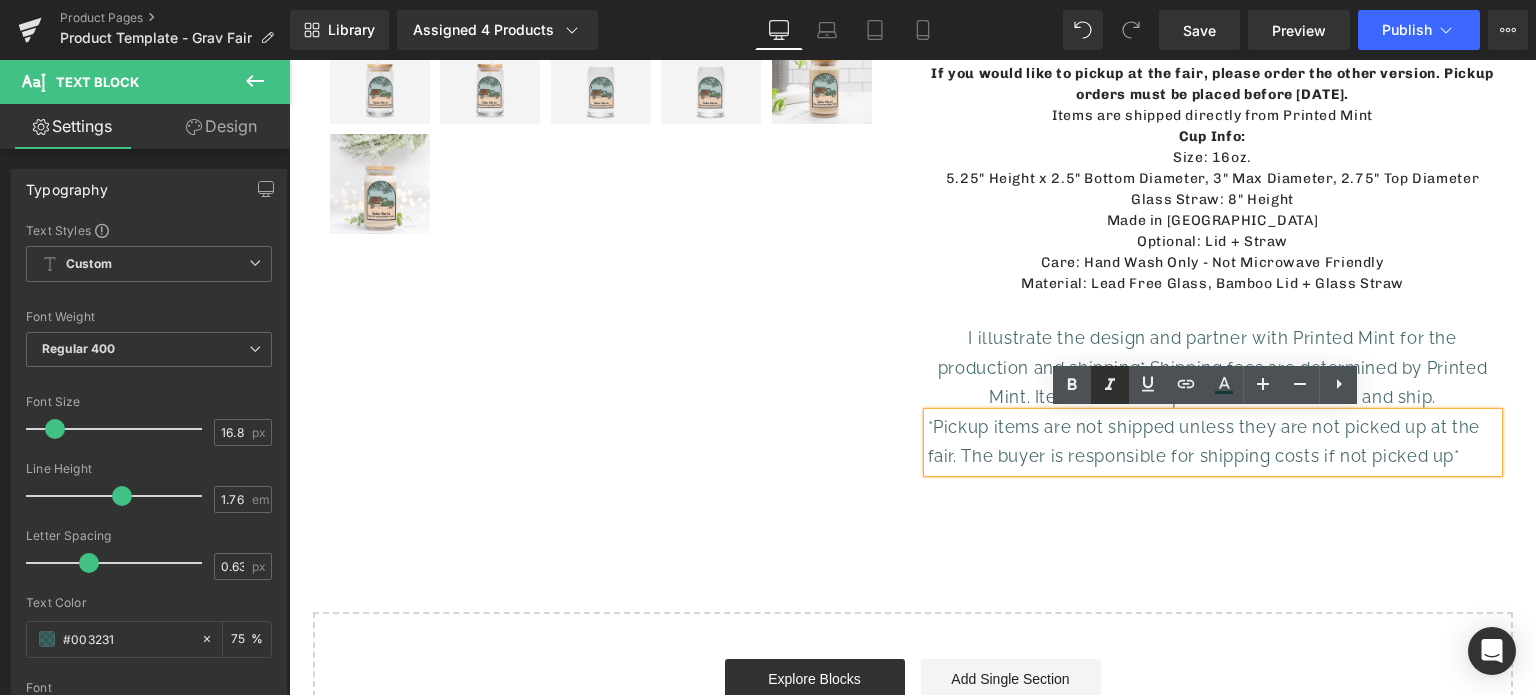 click 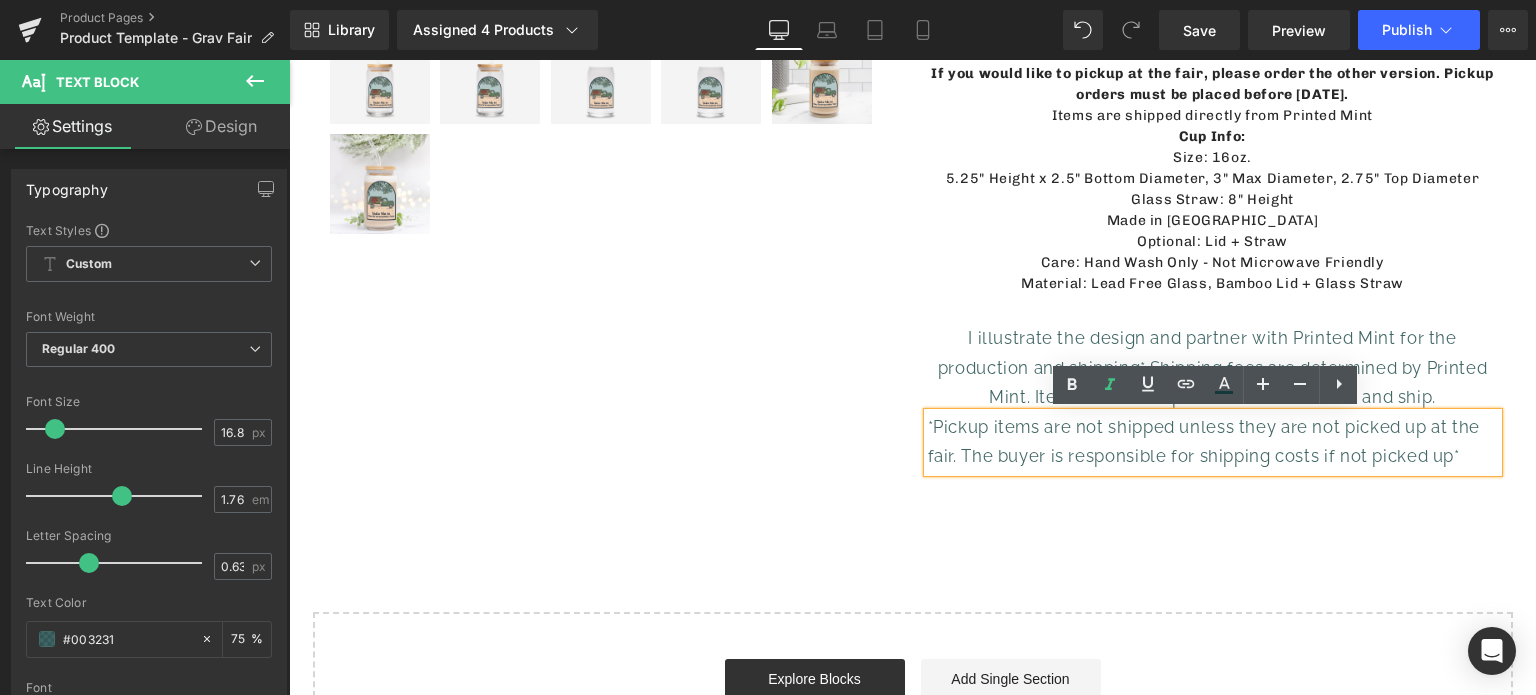 click on "*Pickup items are not shipped unless they are not picked up at the fair. The buyer is responsible for shipping costs if not picked up*" at bounding box center [1204, 442] 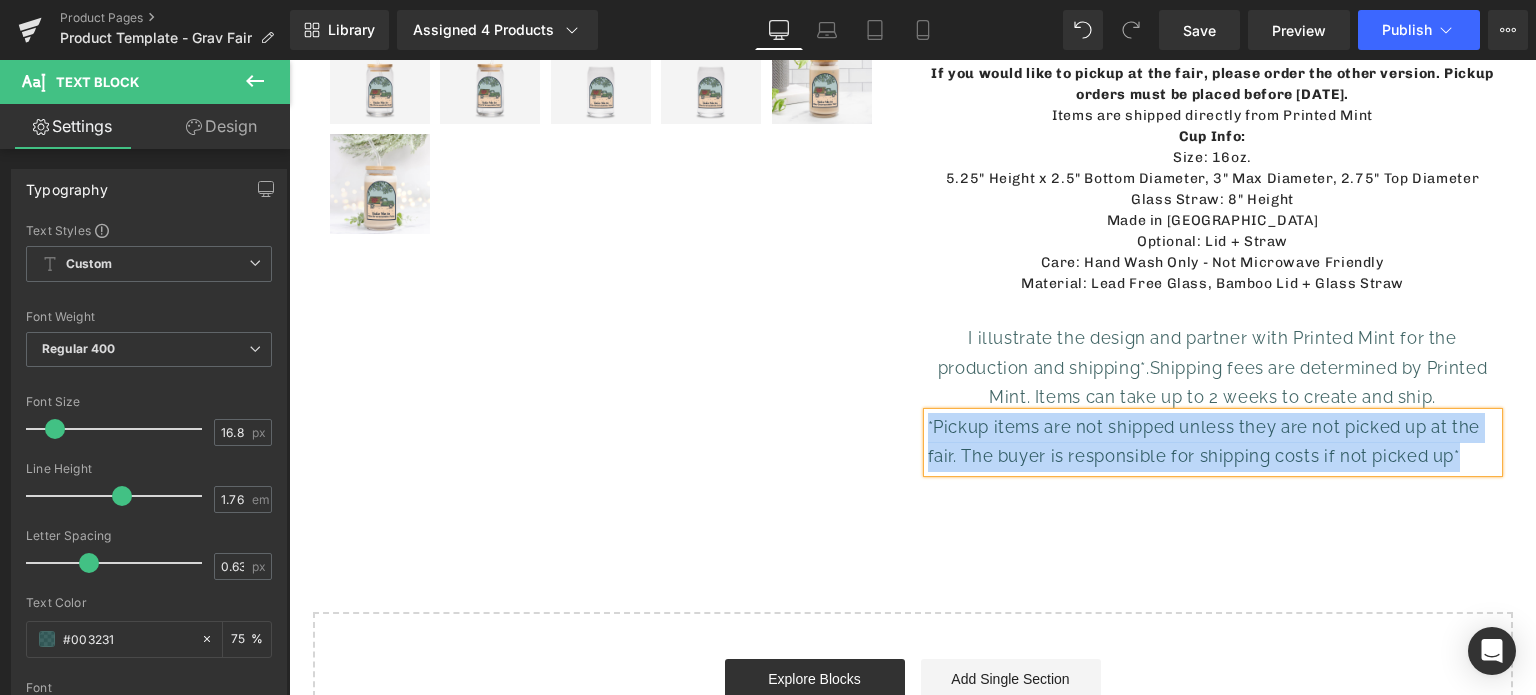 click on "*Pickup items are not shipped unless they are not picked up at the fair. The buyer is responsible for shipping costs if not picked up*" at bounding box center [1204, 442] 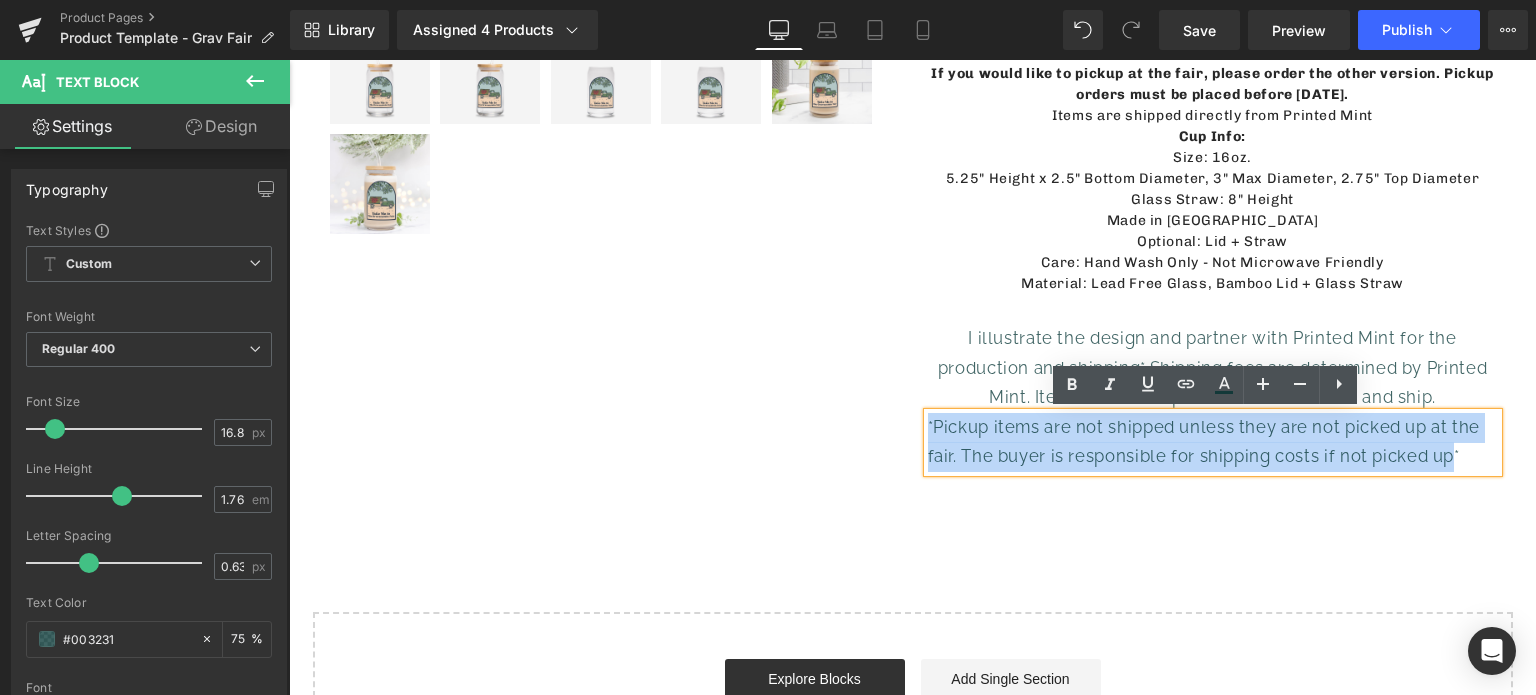 drag, startPoint x: 922, startPoint y: 423, endPoint x: 1446, endPoint y: 457, distance: 525.10187 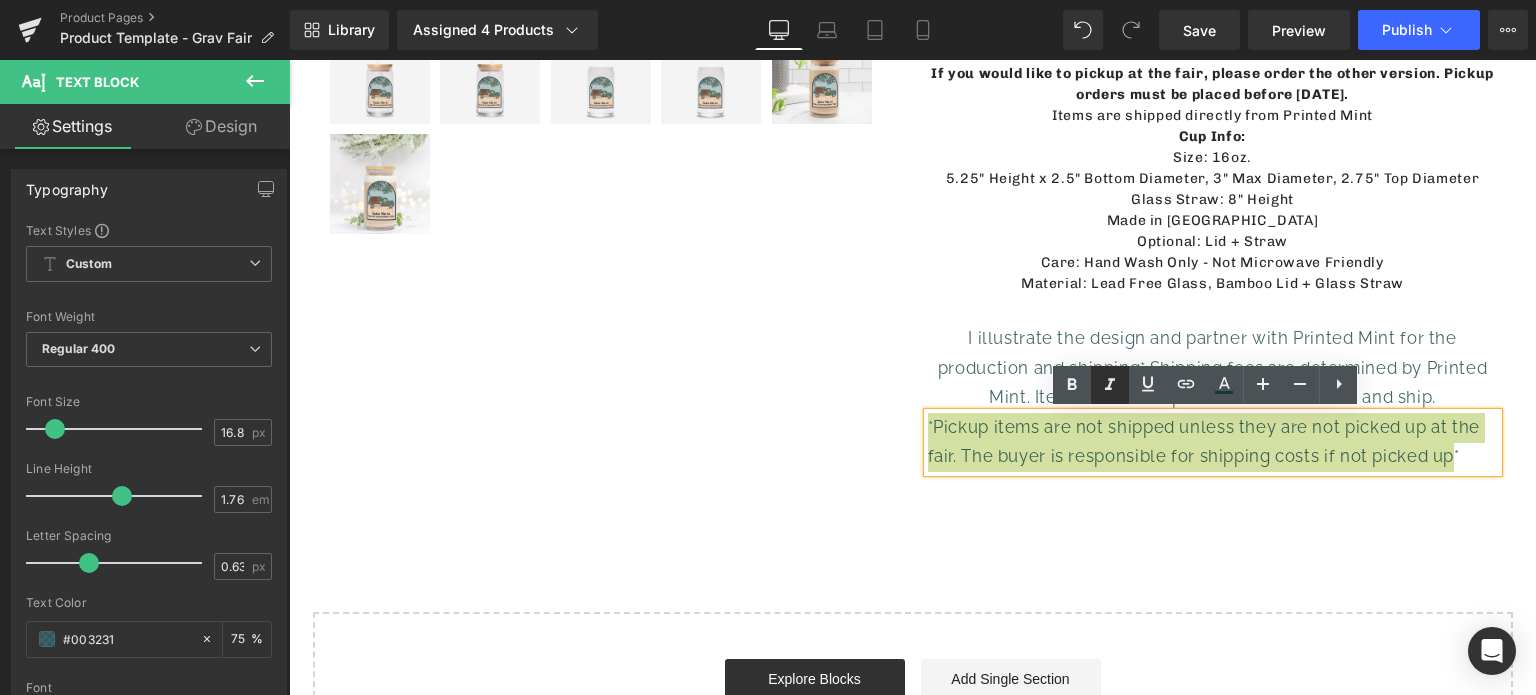 click 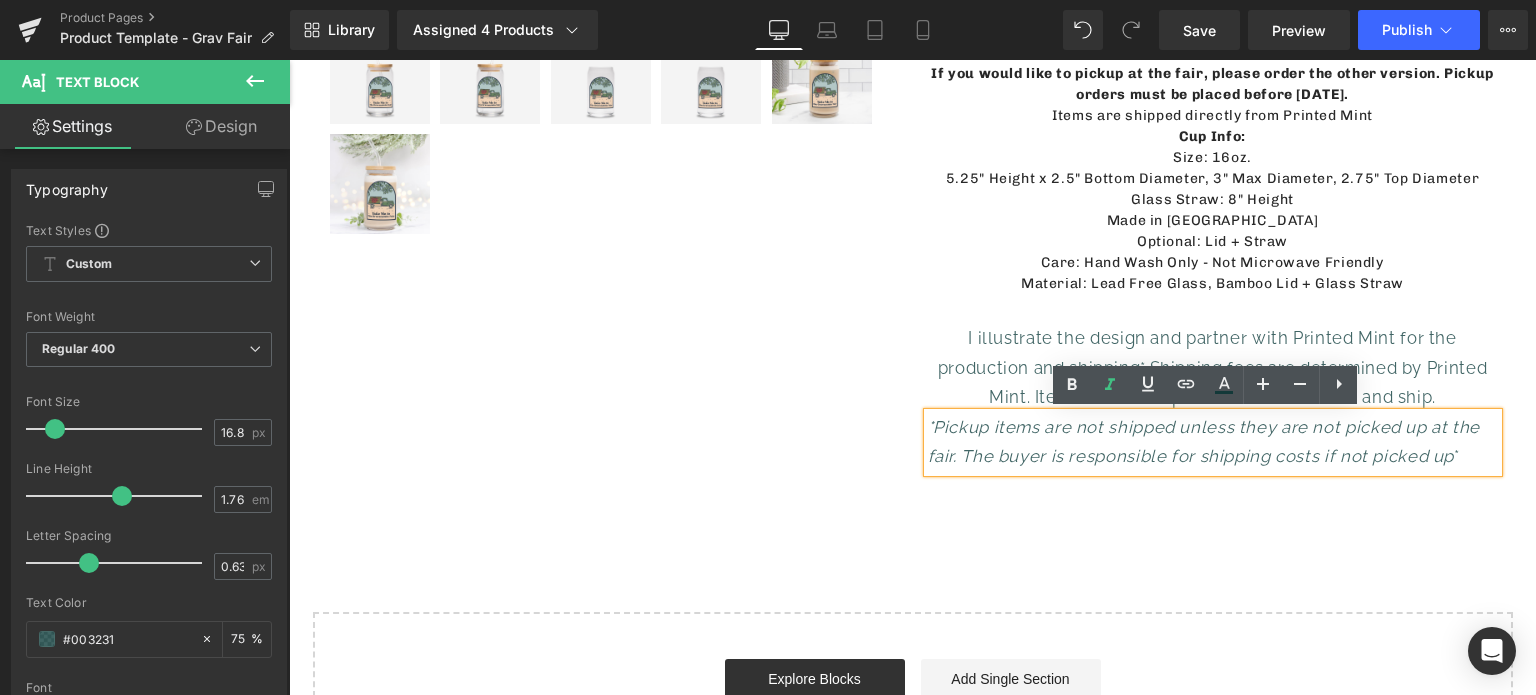 click on "*Pickup items are not shipped unless they are not picked up at the fair. The buyer is responsible for shipping costs if not picked up *" at bounding box center (1213, 442) 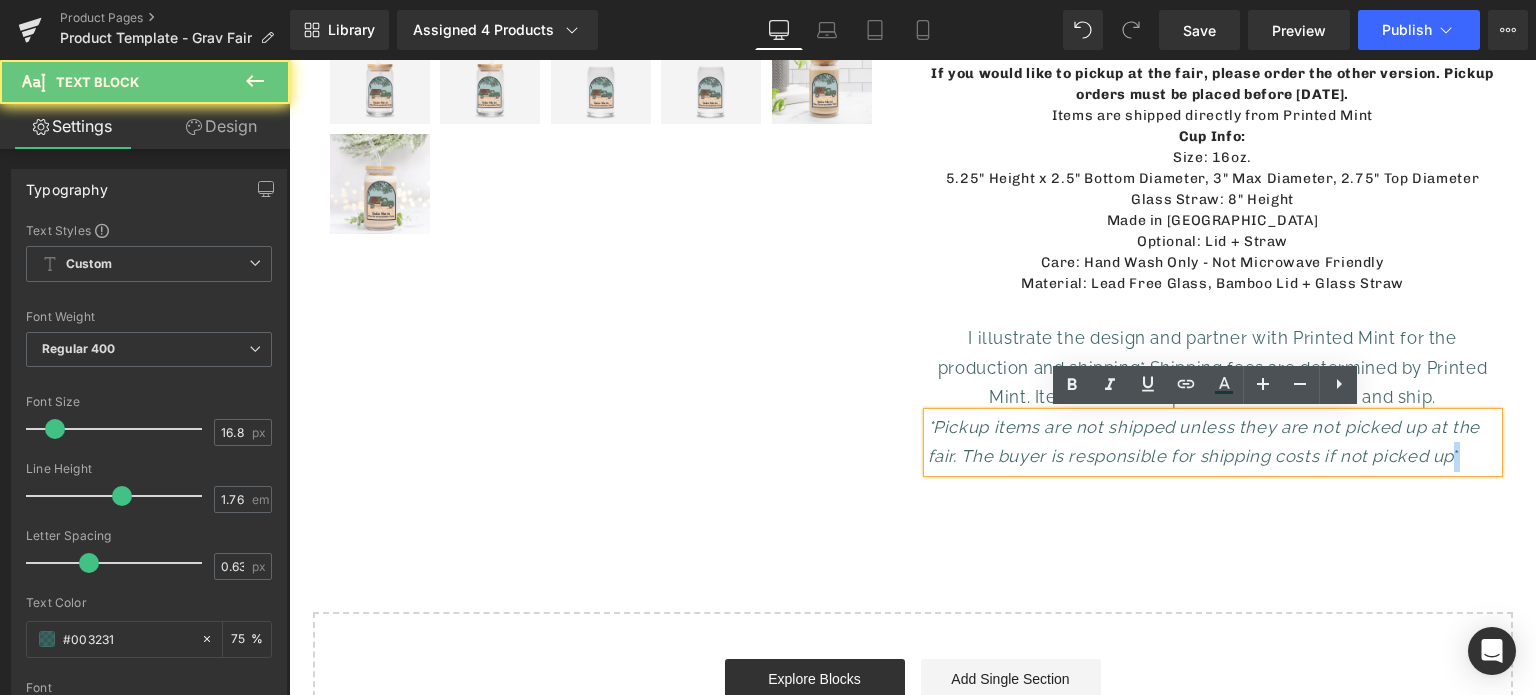 drag, startPoint x: 1456, startPoint y: 462, endPoint x: 1444, endPoint y: 462, distance: 12 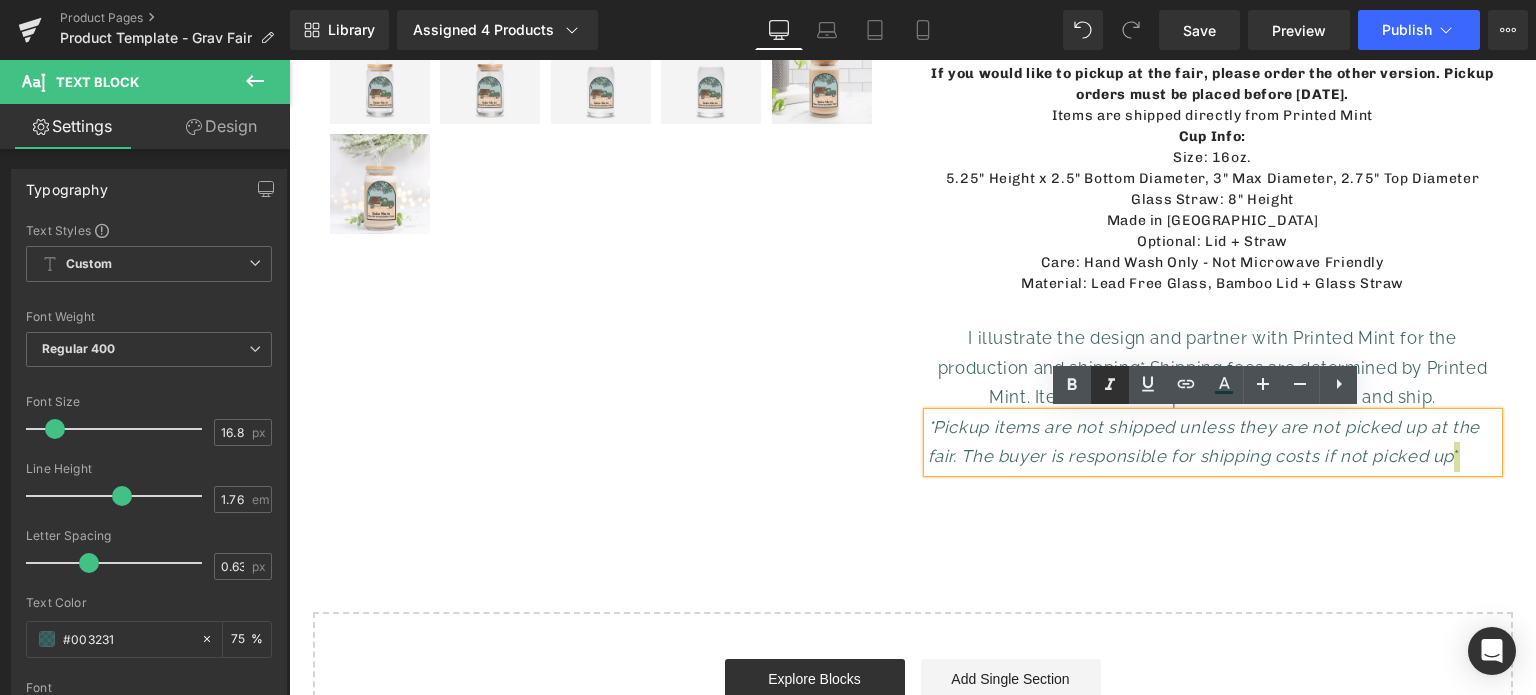 click 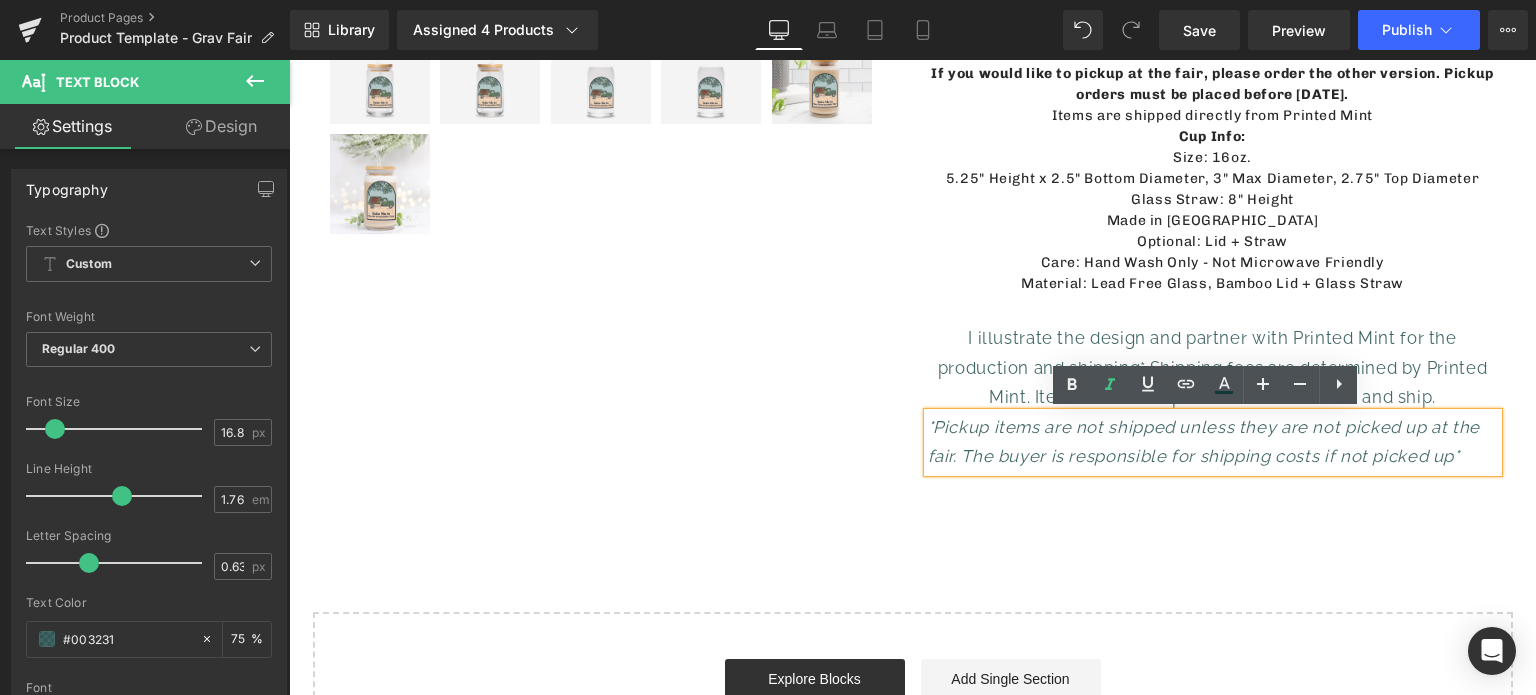 click on "Home / Product Title Breadcrumbs
Sale Off
(P) Image" at bounding box center (912, 164) 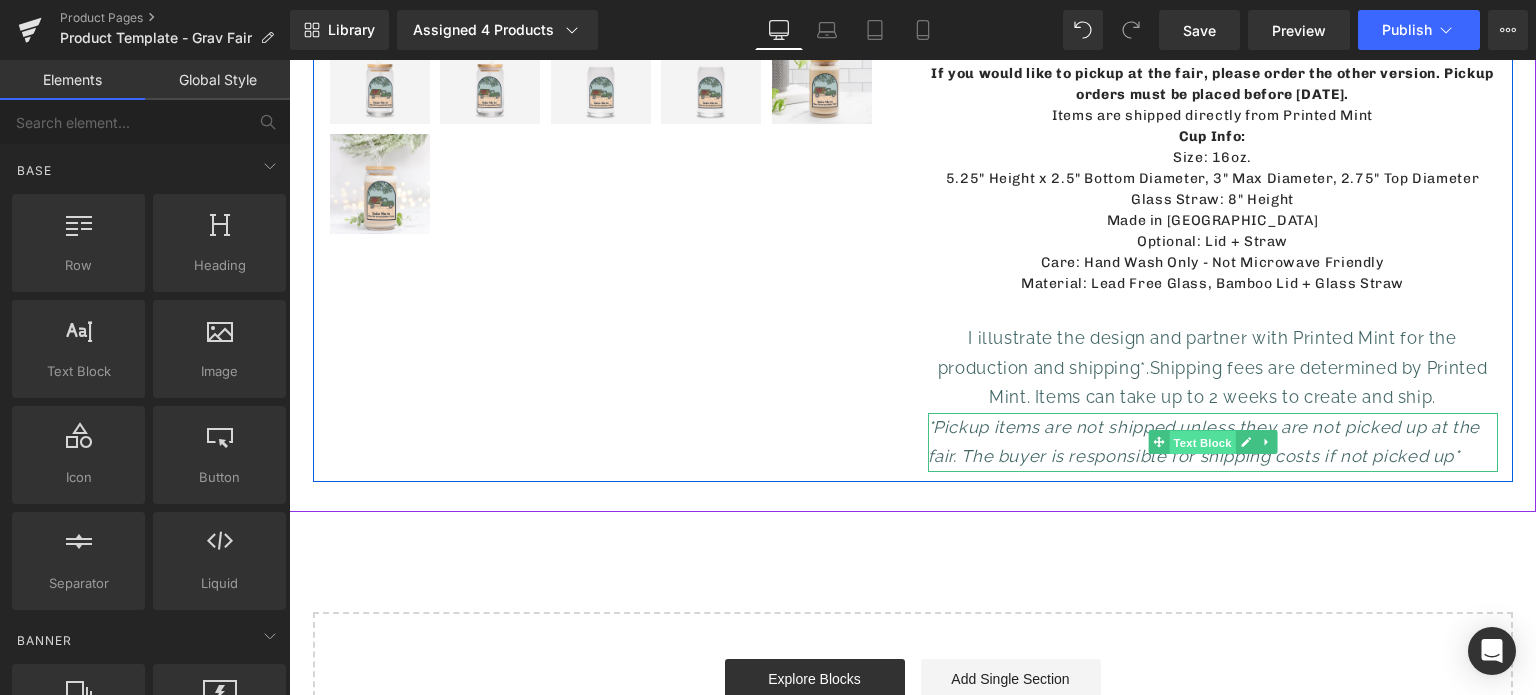click on "Text Block" at bounding box center [1202, 443] 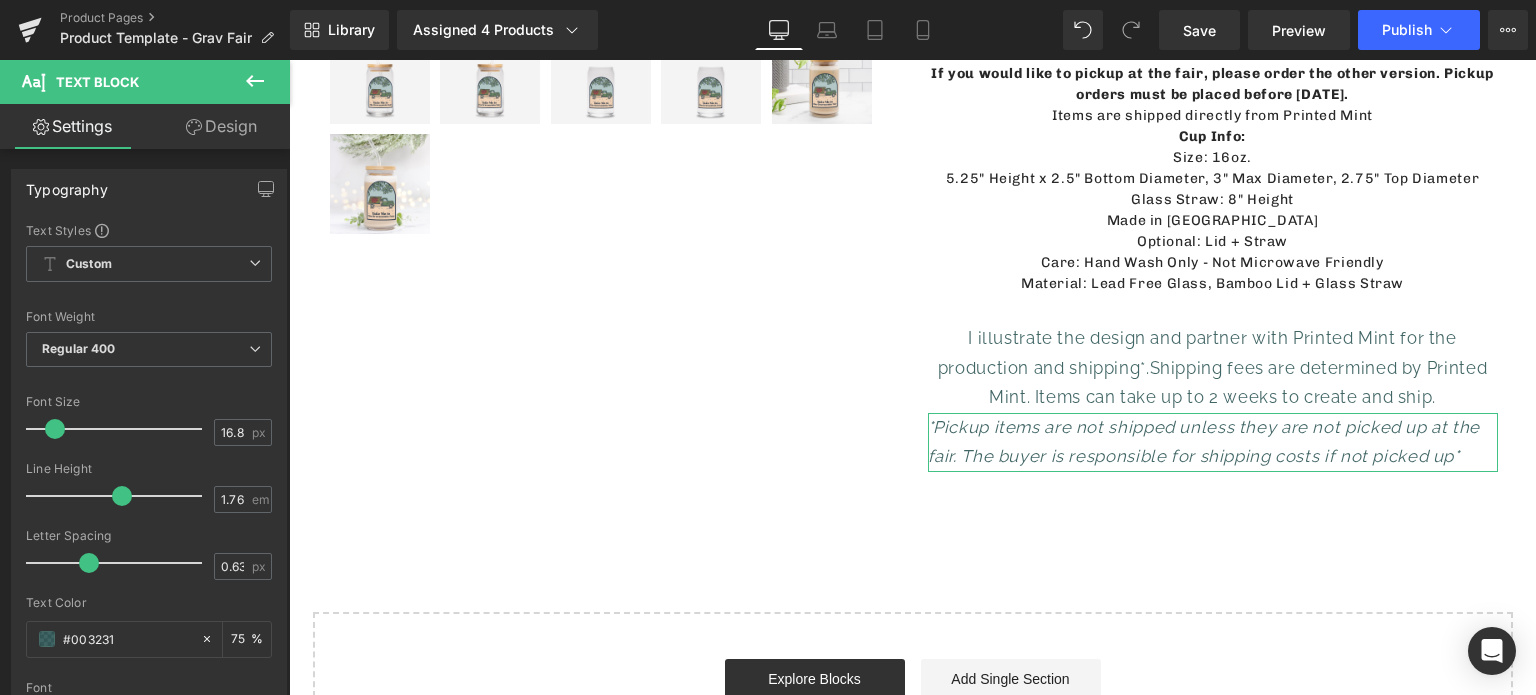 click on "Design" at bounding box center (221, 126) 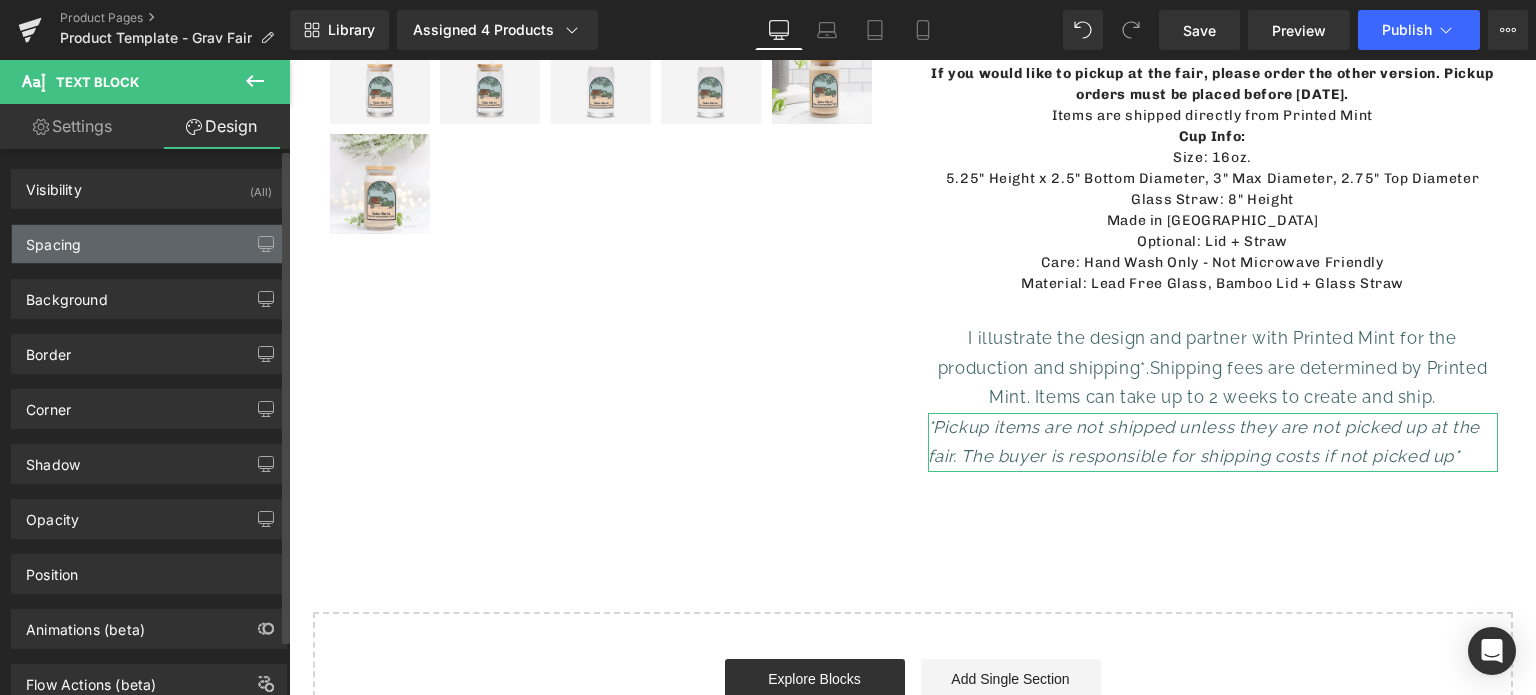 click on "Spacing" at bounding box center [149, 244] 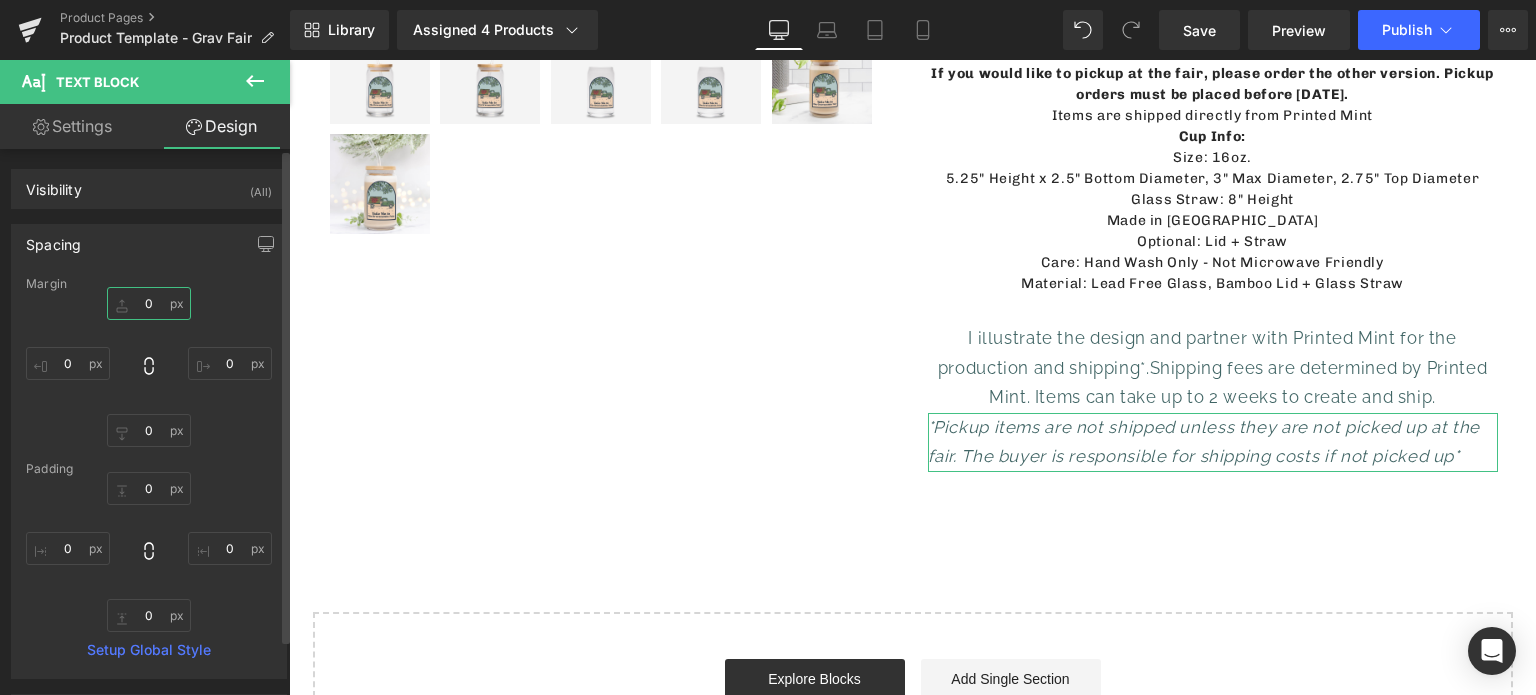 click on "0" at bounding box center (149, 303) 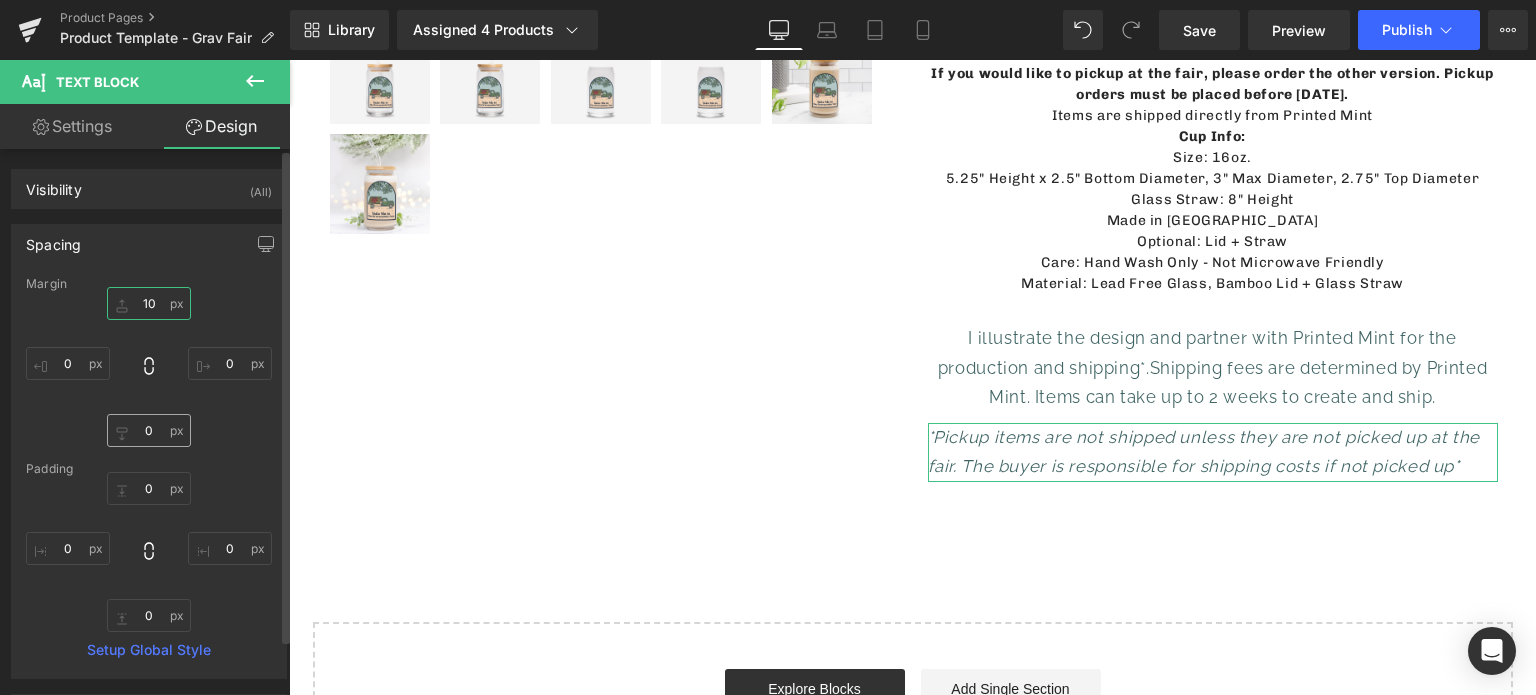 type on "10" 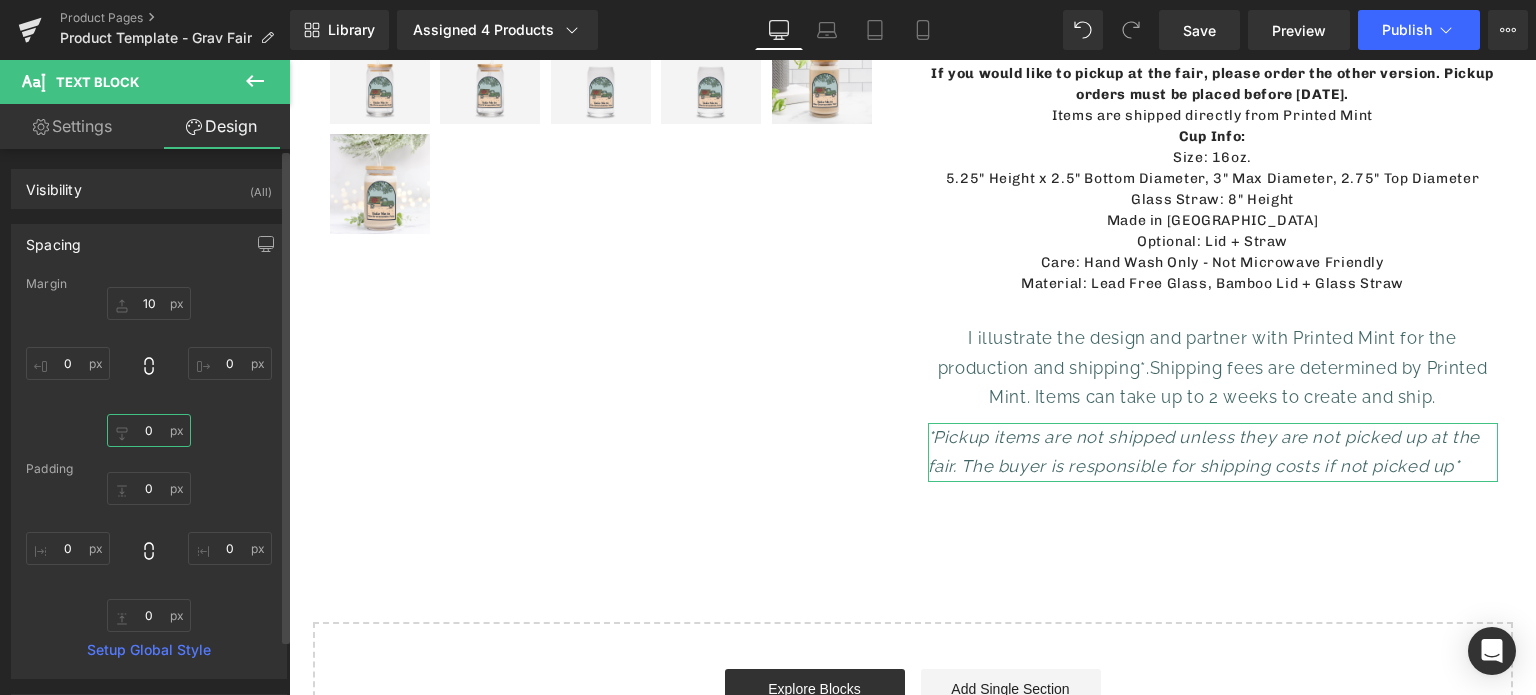 click on "0" at bounding box center (149, 430) 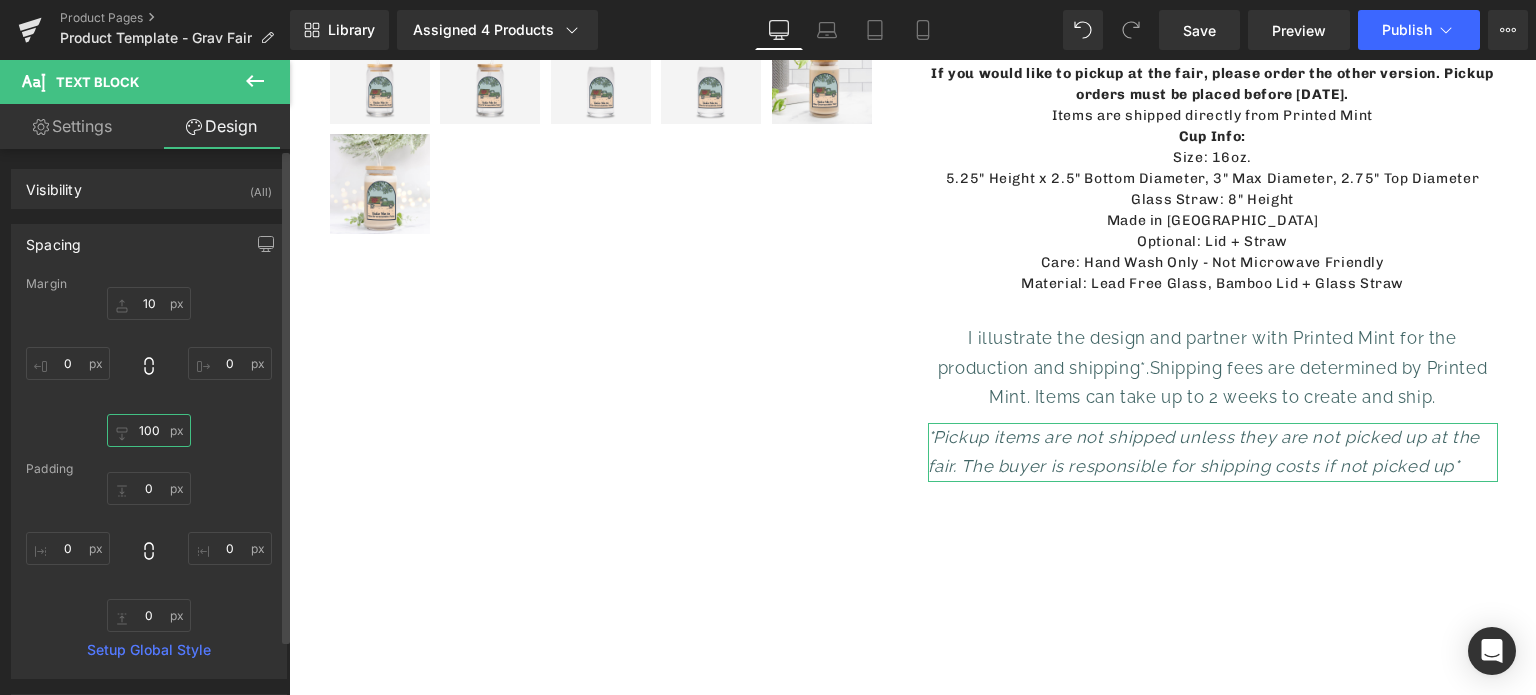 type on "10" 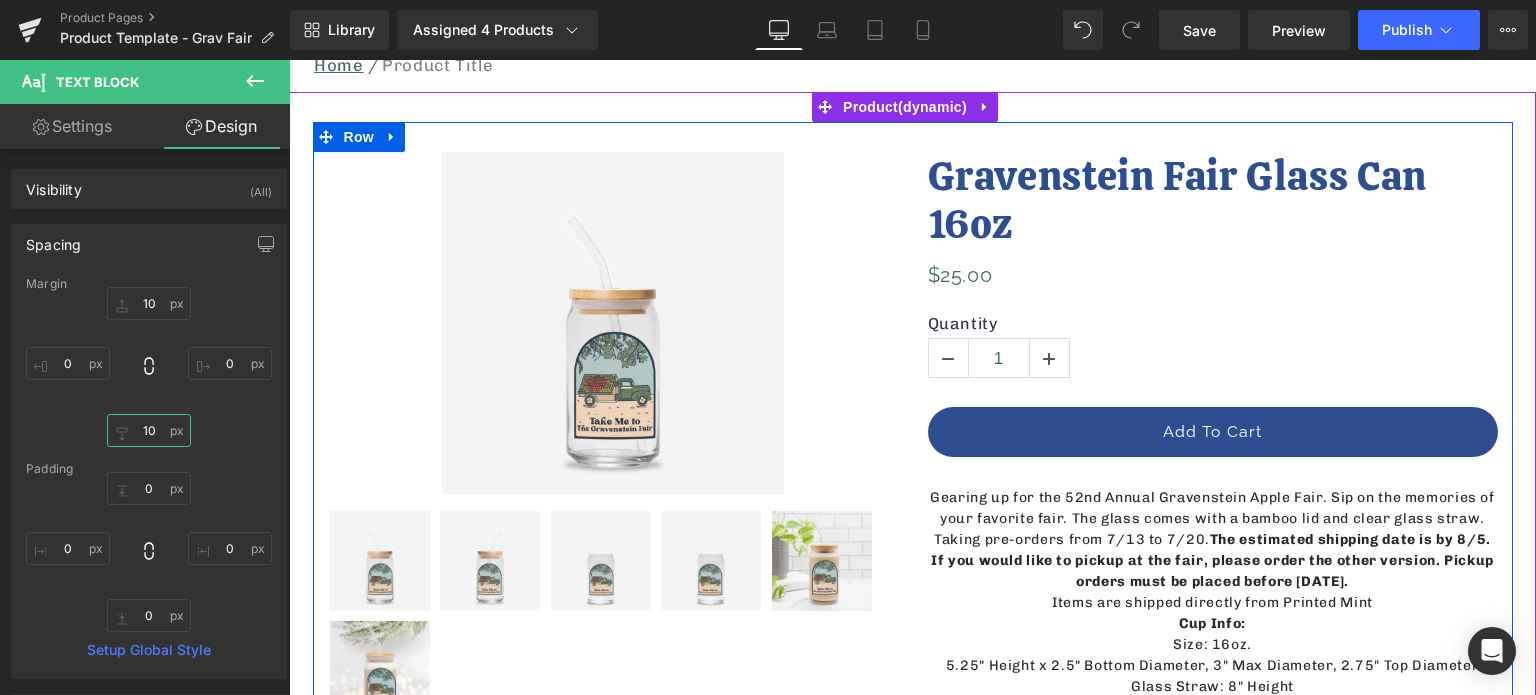 scroll, scrollTop: 100, scrollLeft: 0, axis: vertical 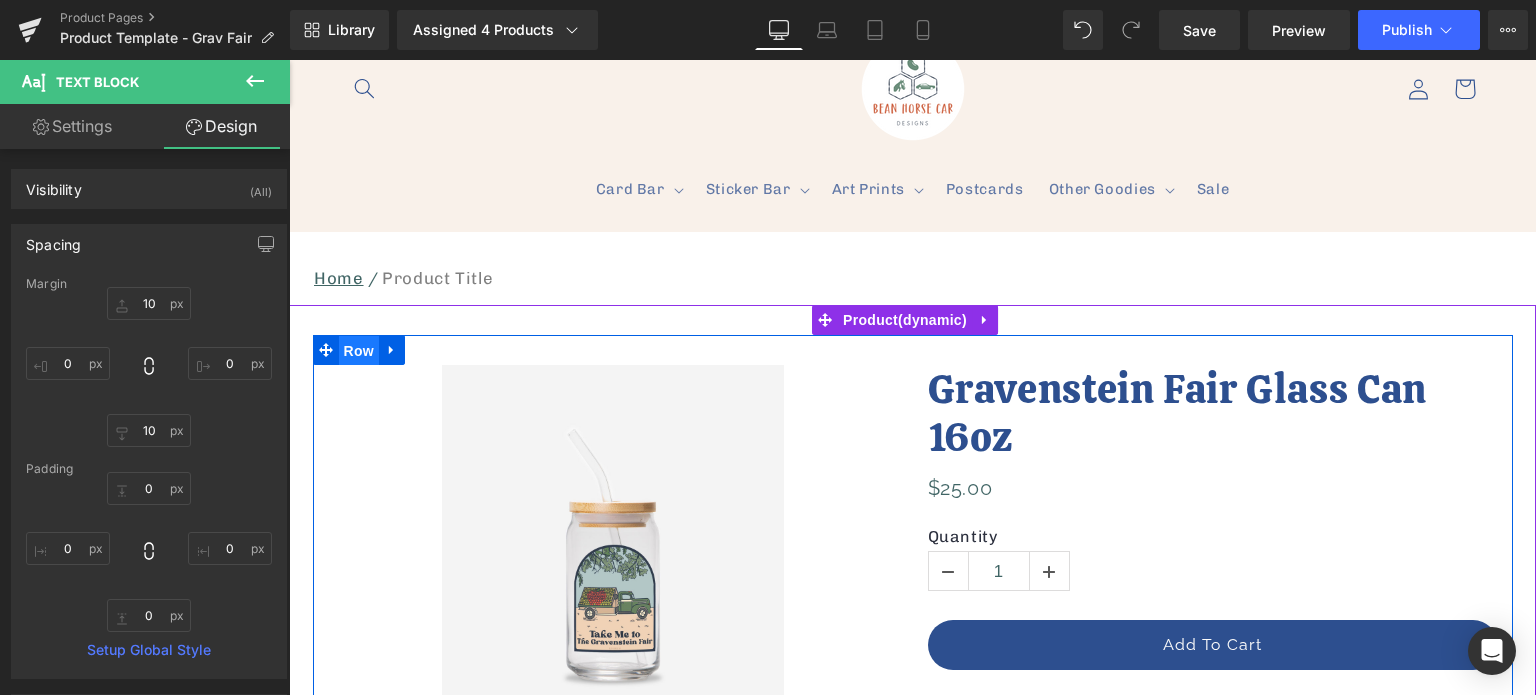 click on "Row" at bounding box center [359, 351] 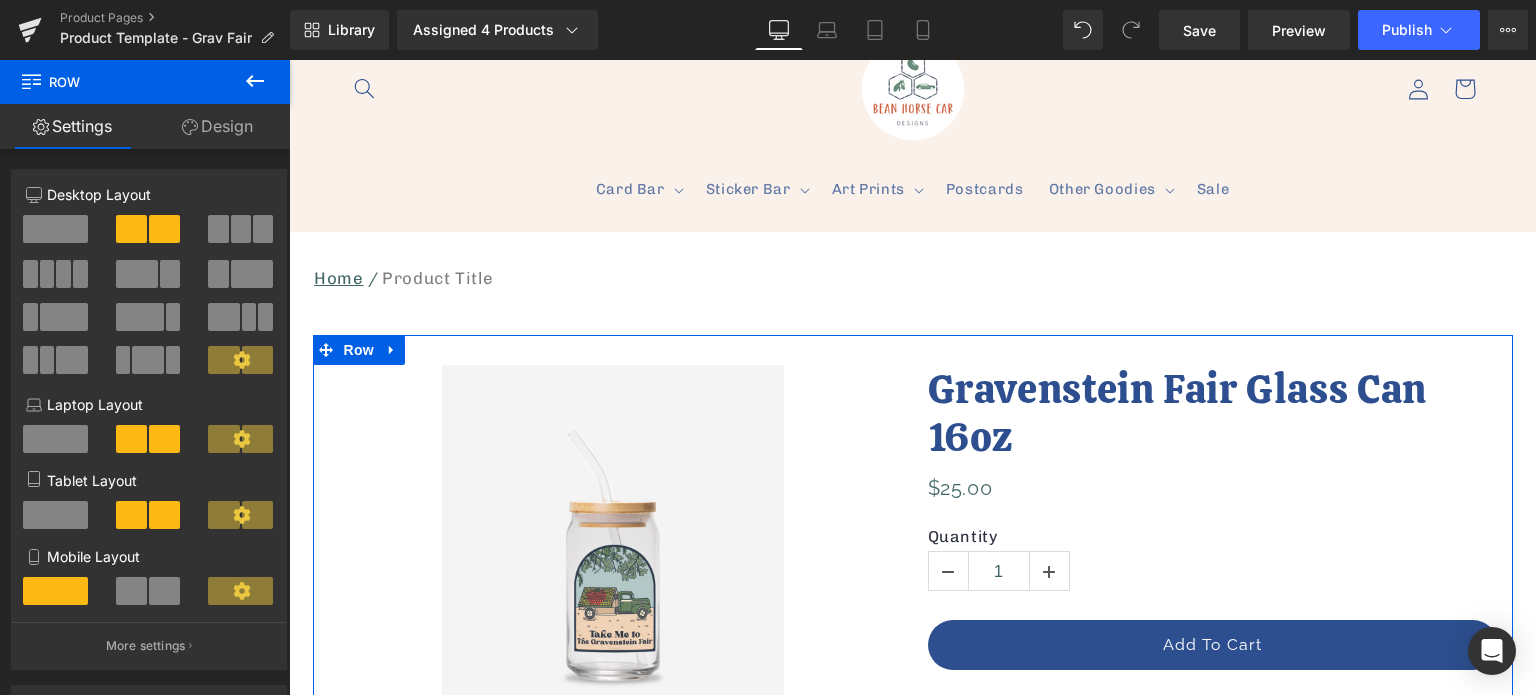 click on "Design" at bounding box center [217, 126] 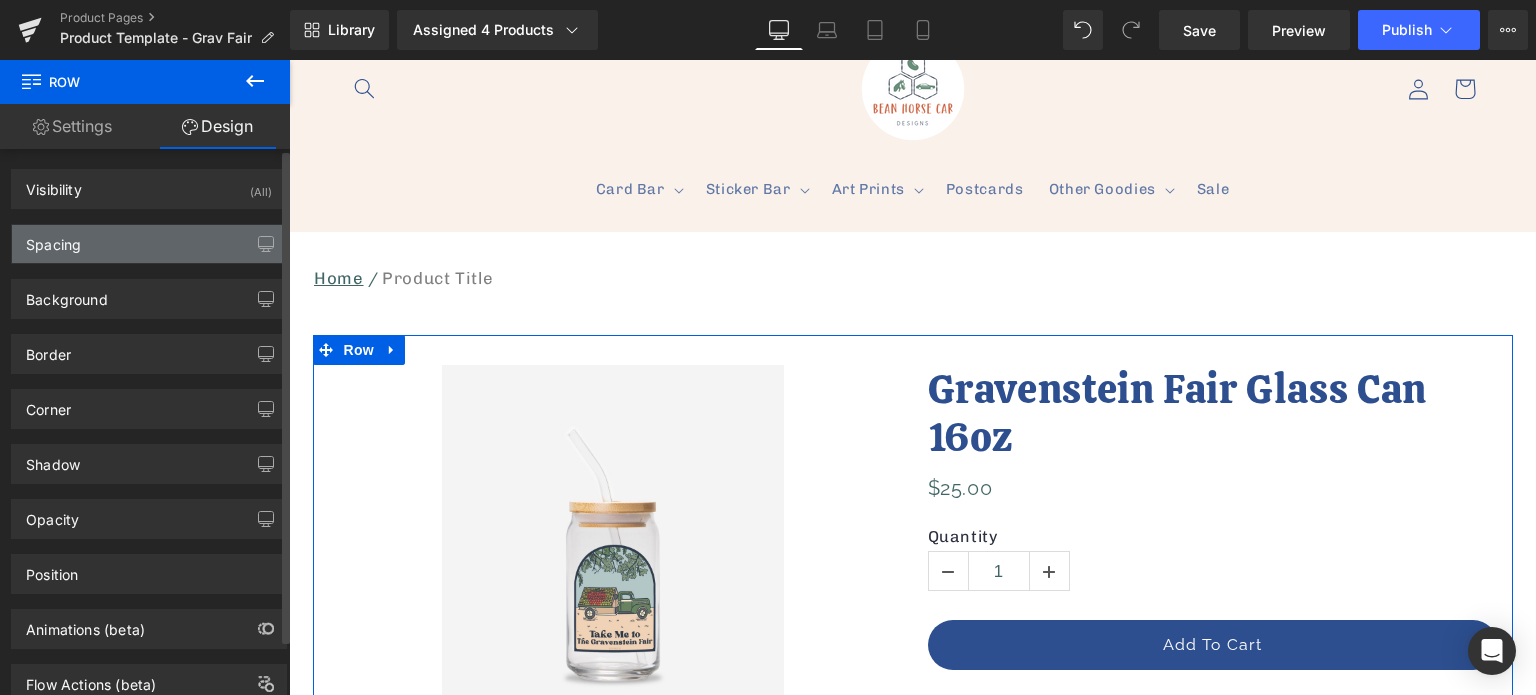 click on "Spacing" at bounding box center (149, 244) 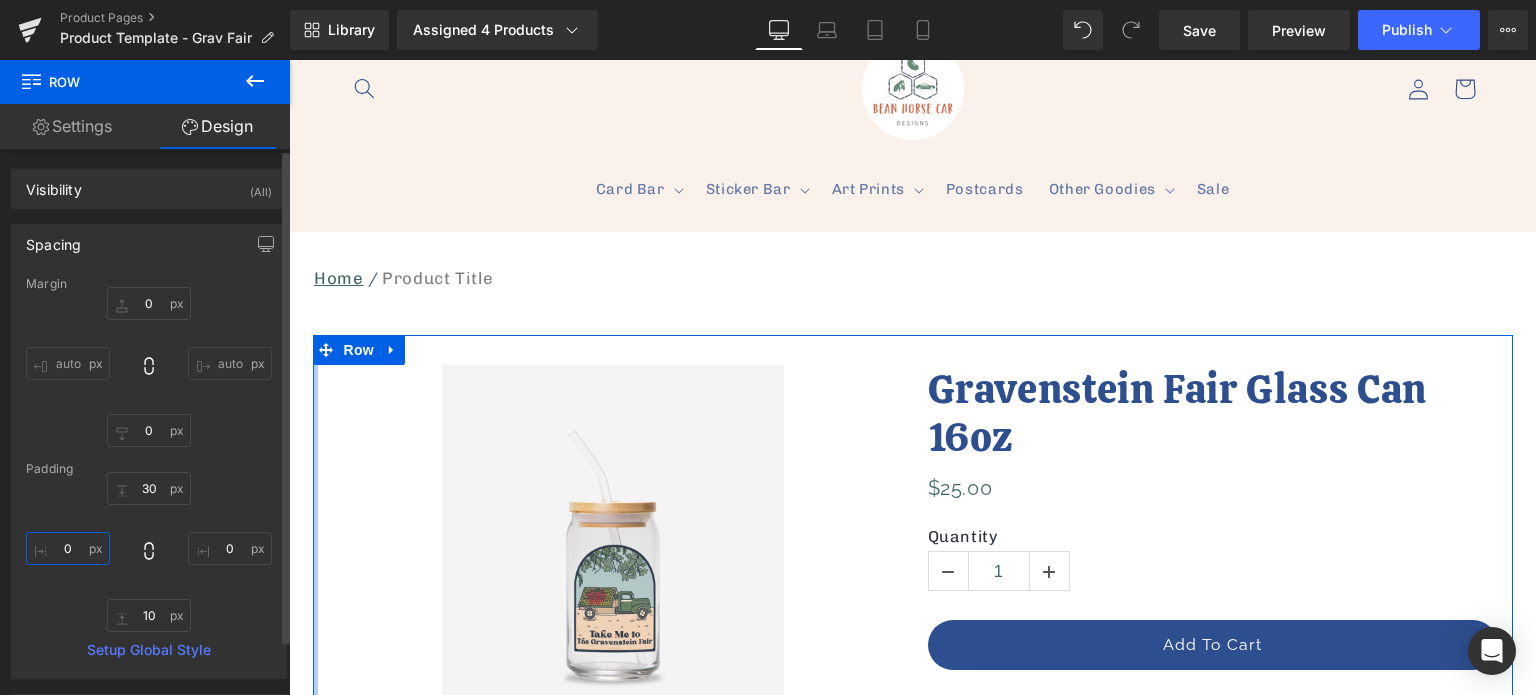 click on "0" at bounding box center (68, 548) 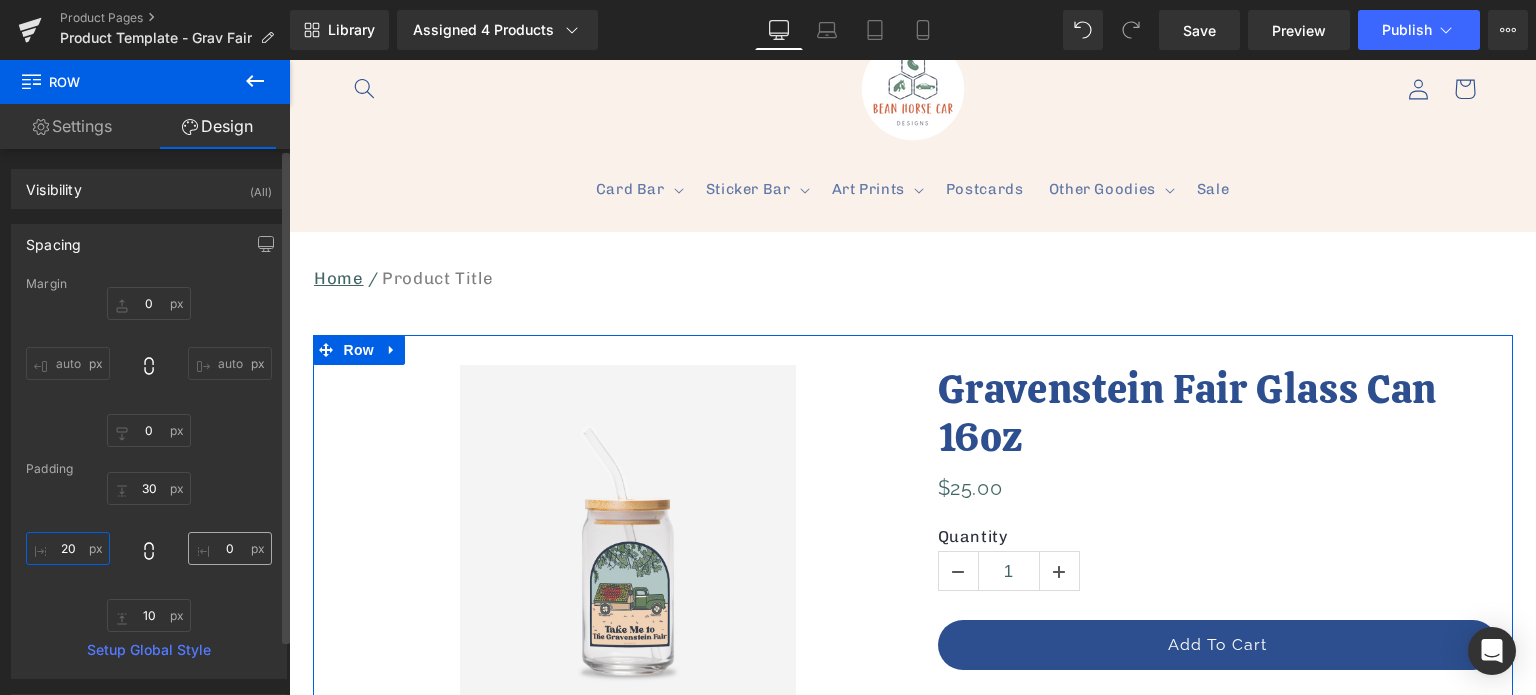type on "20" 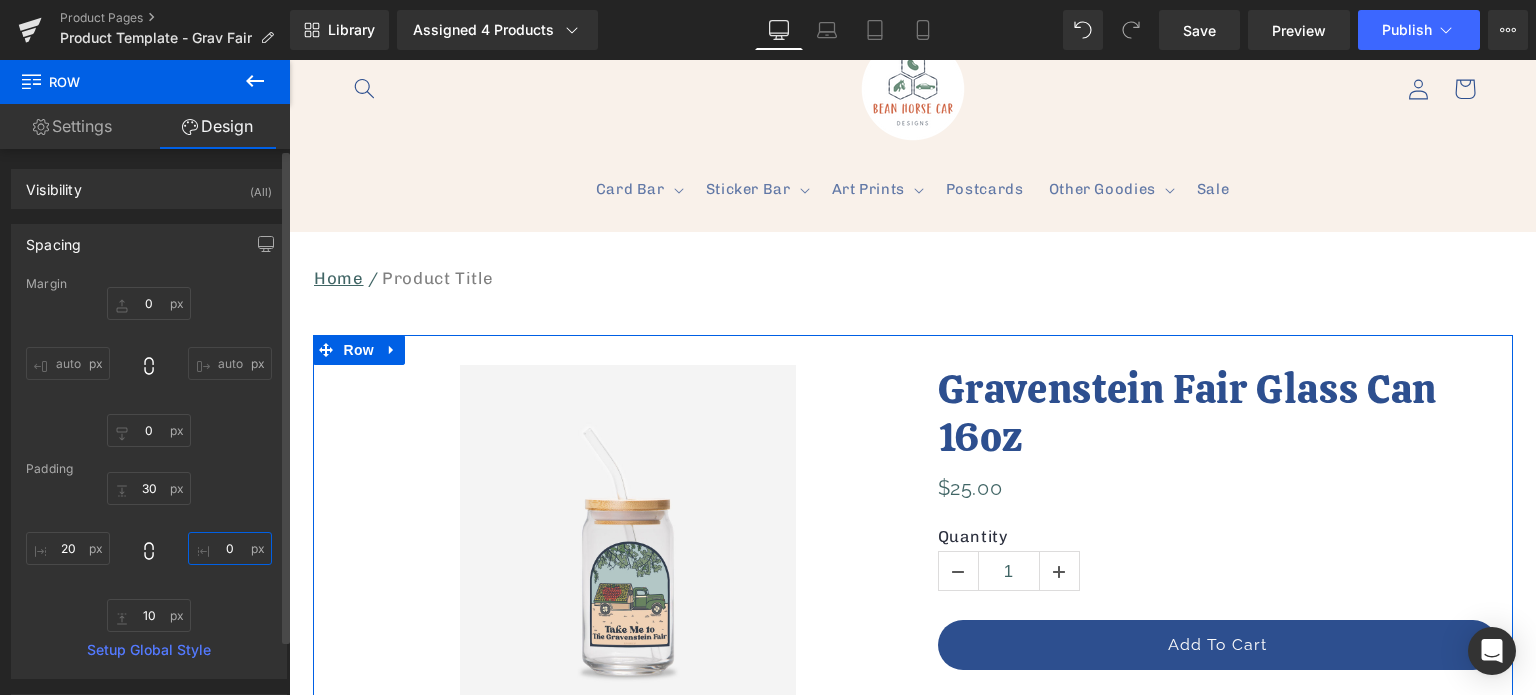 click on "0" at bounding box center (230, 548) 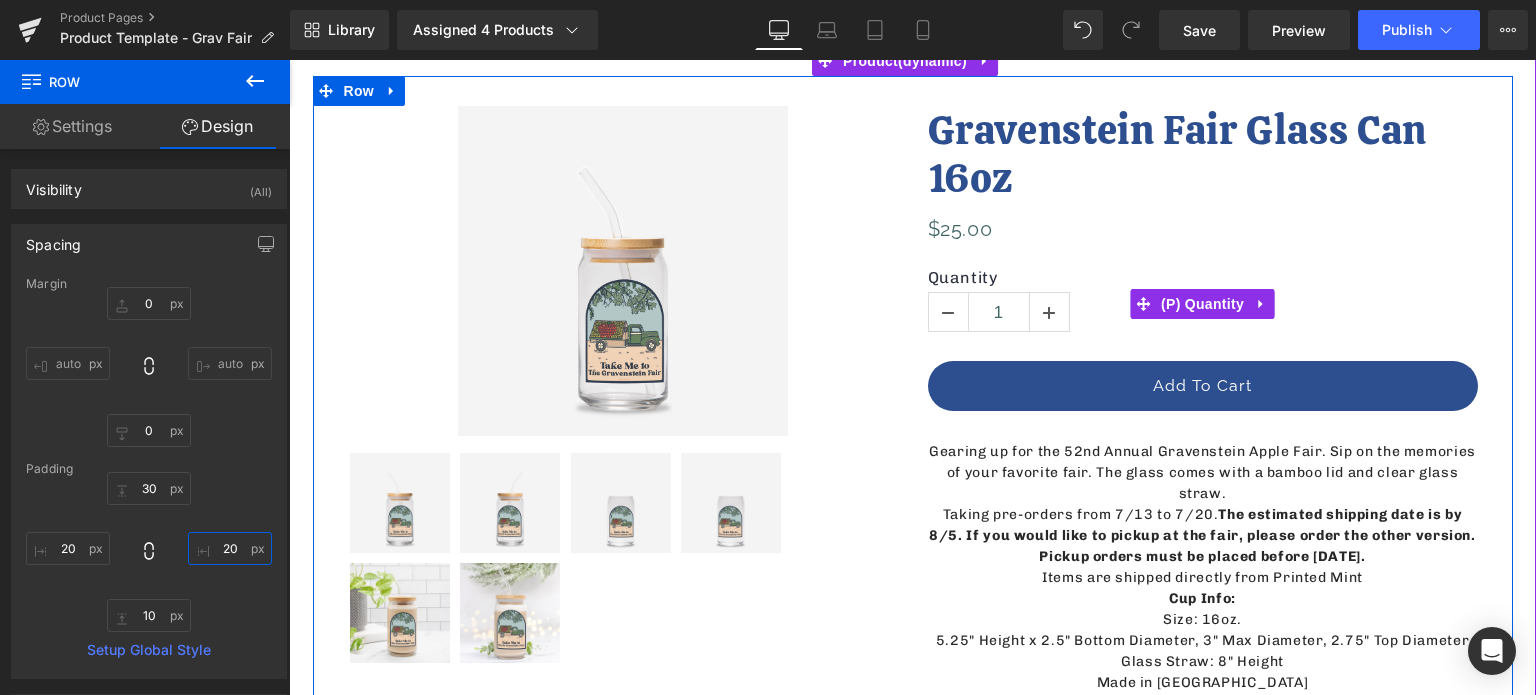 scroll, scrollTop: 400, scrollLeft: 0, axis: vertical 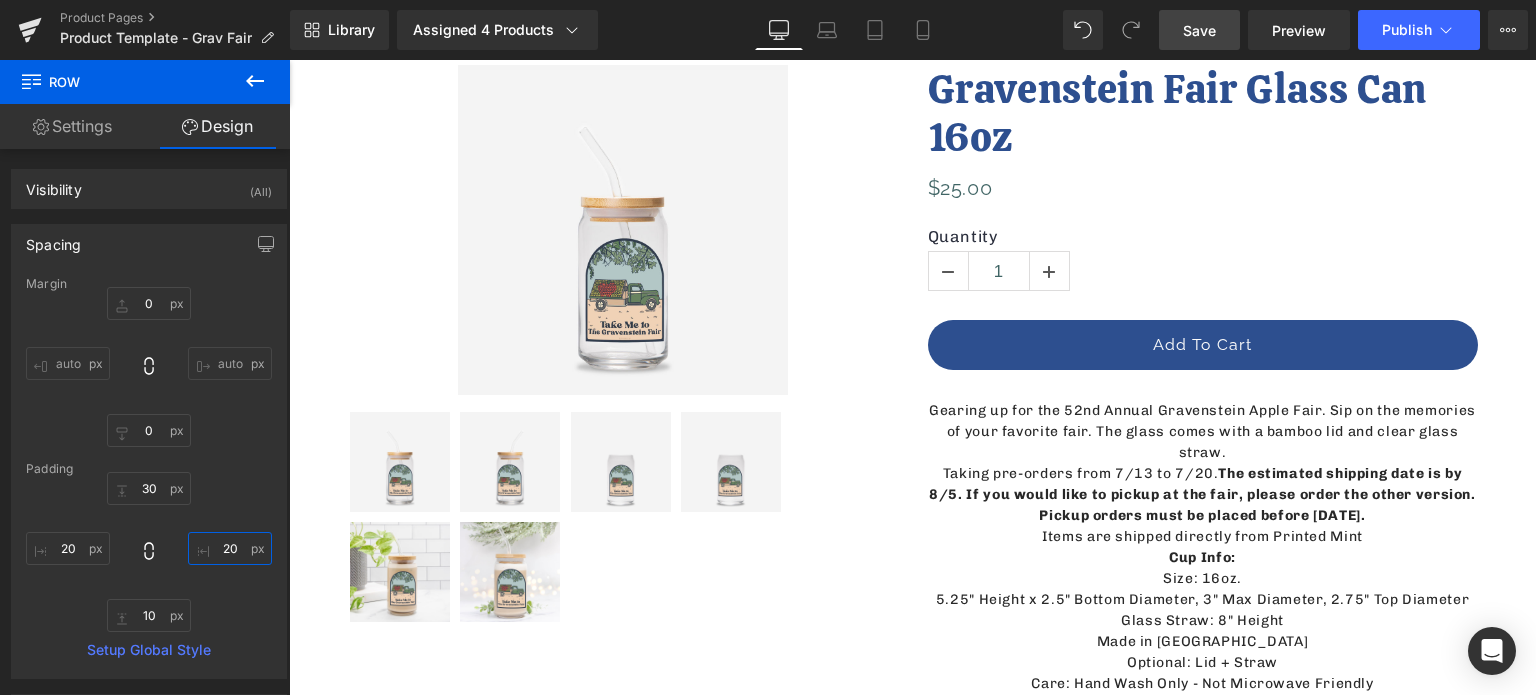 type on "20" 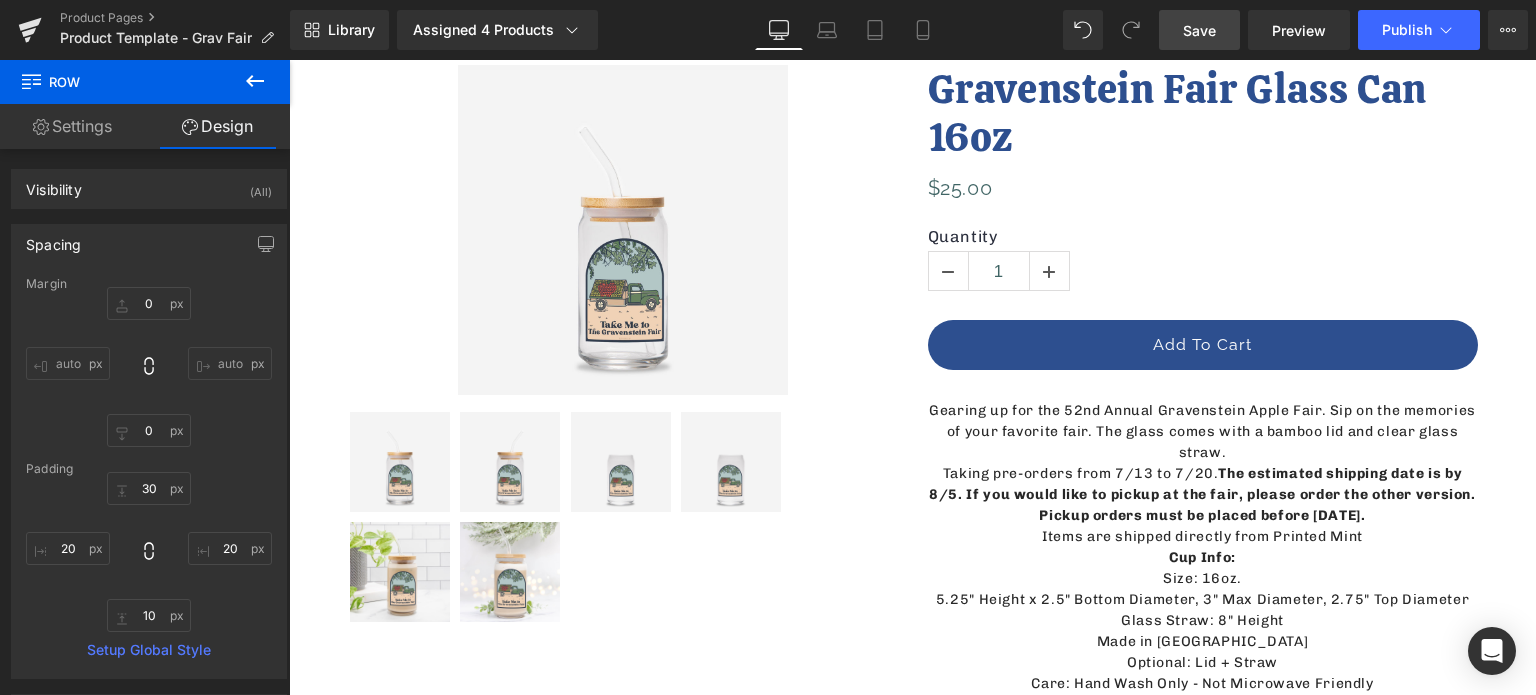 click on "Save" at bounding box center (1199, 30) 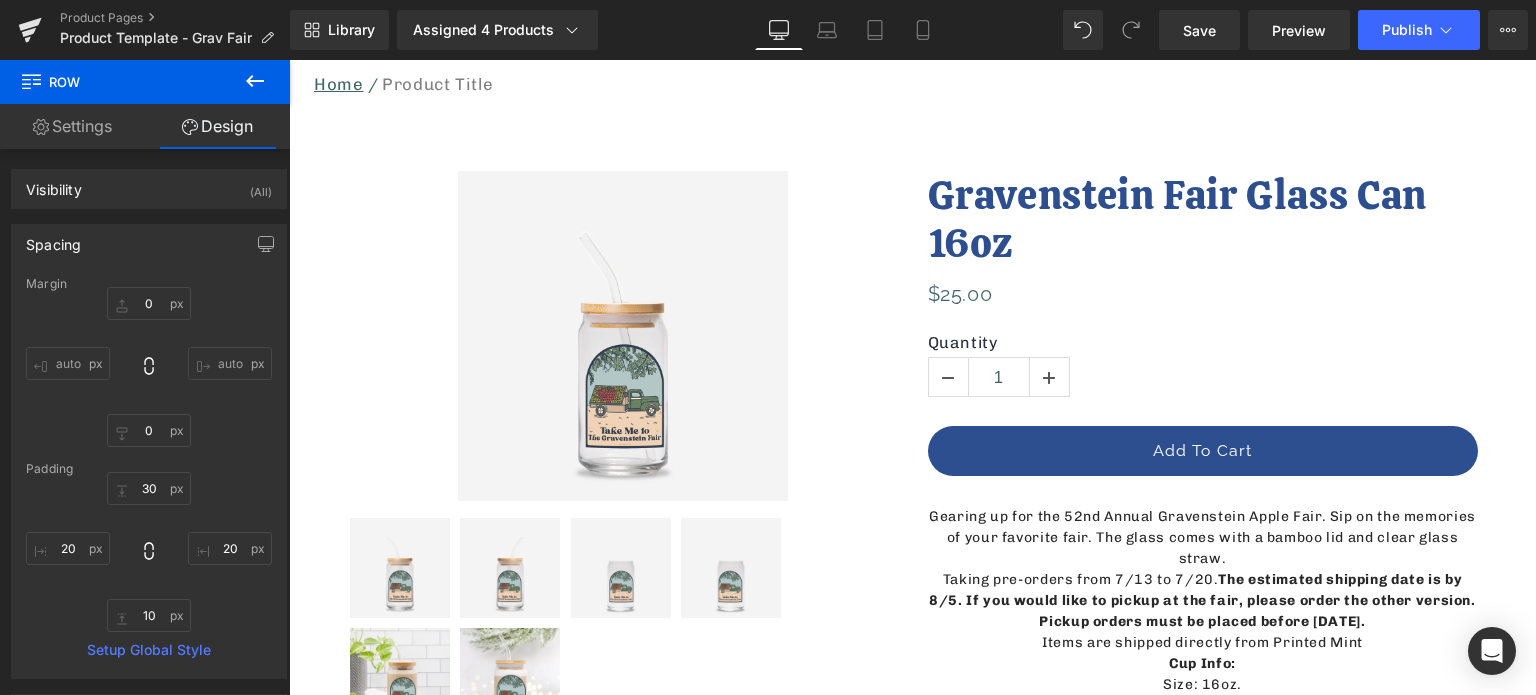scroll, scrollTop: 300, scrollLeft: 0, axis: vertical 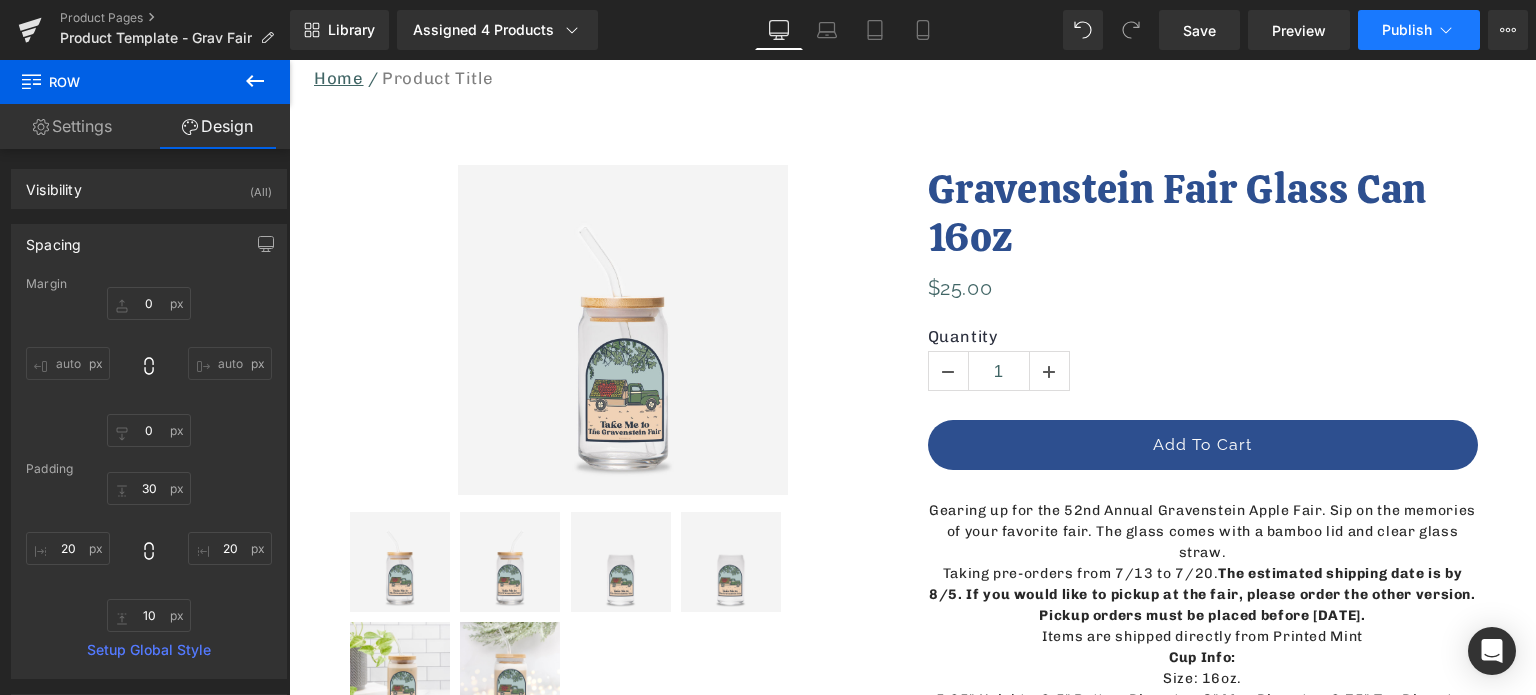 click on "Publish" at bounding box center (1407, 30) 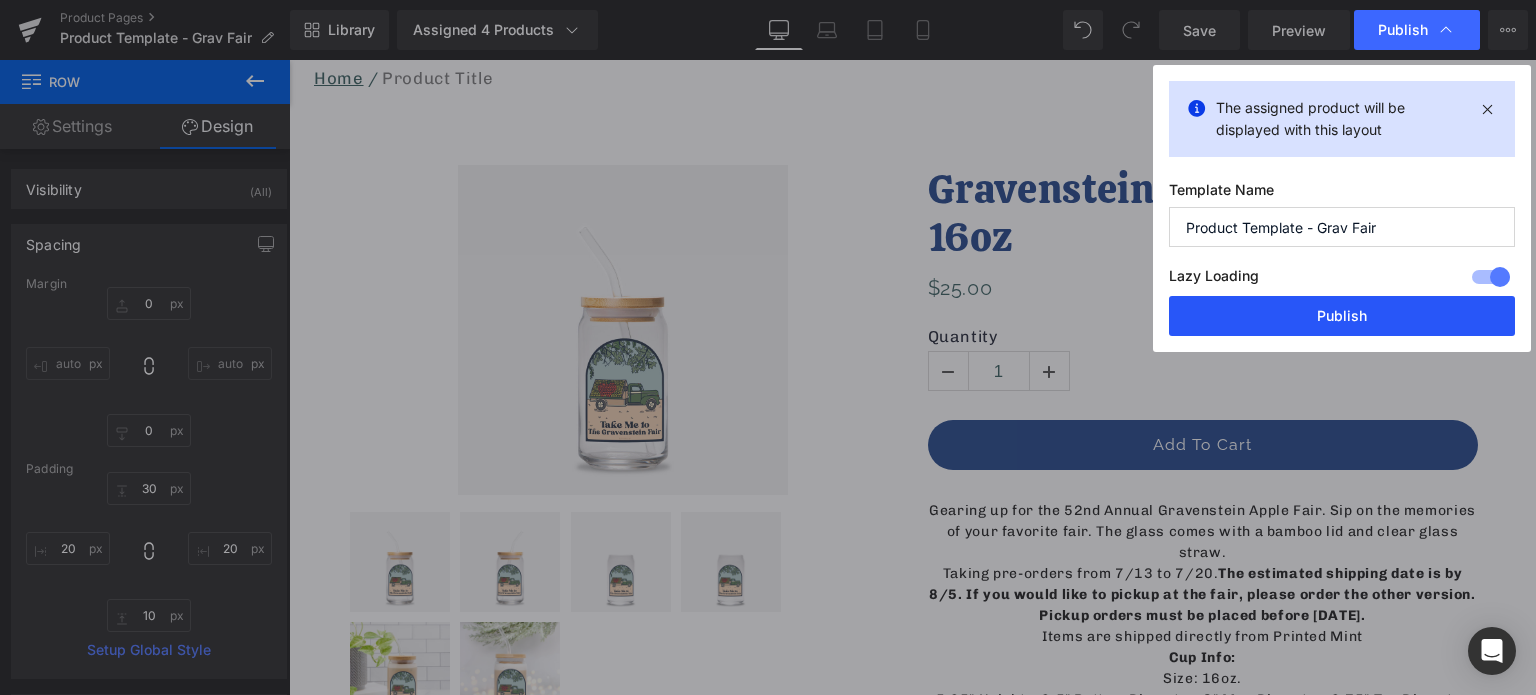 click on "Publish" at bounding box center [1342, 316] 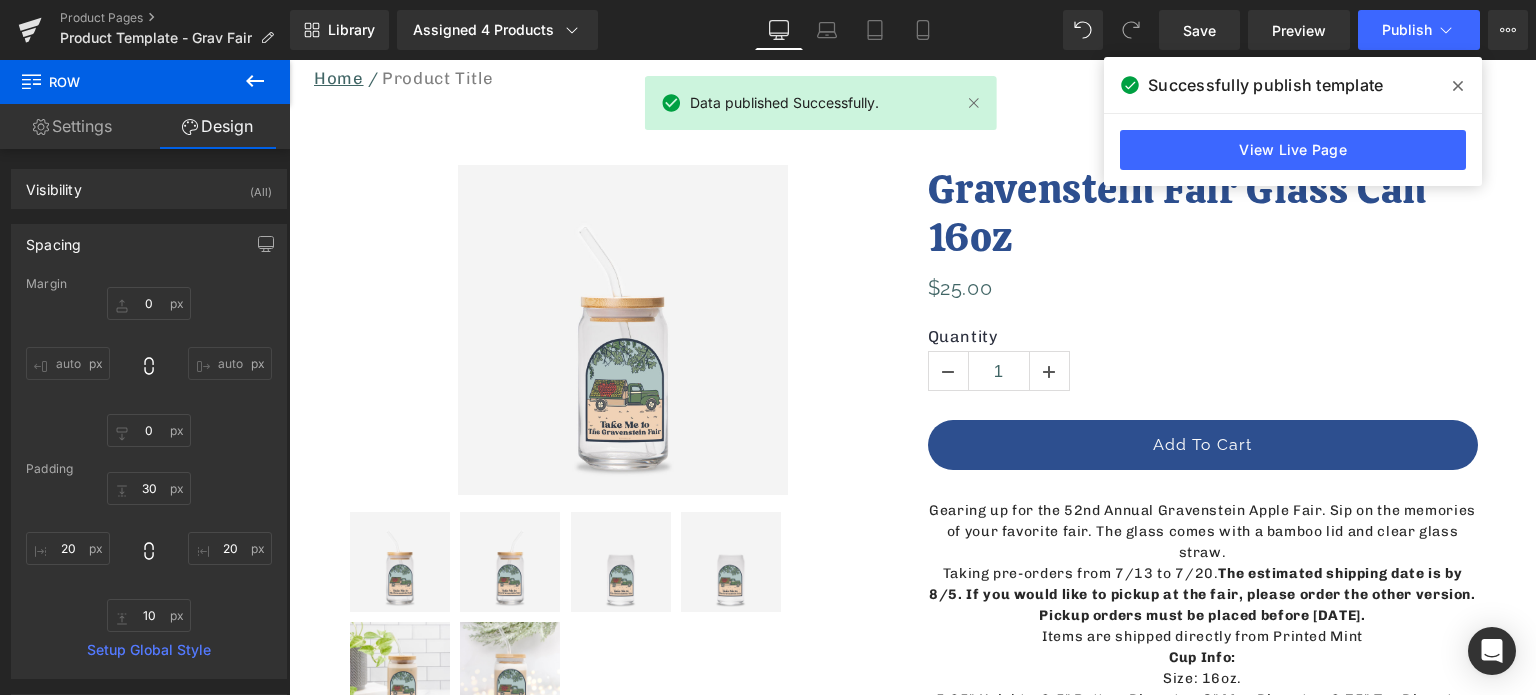 click 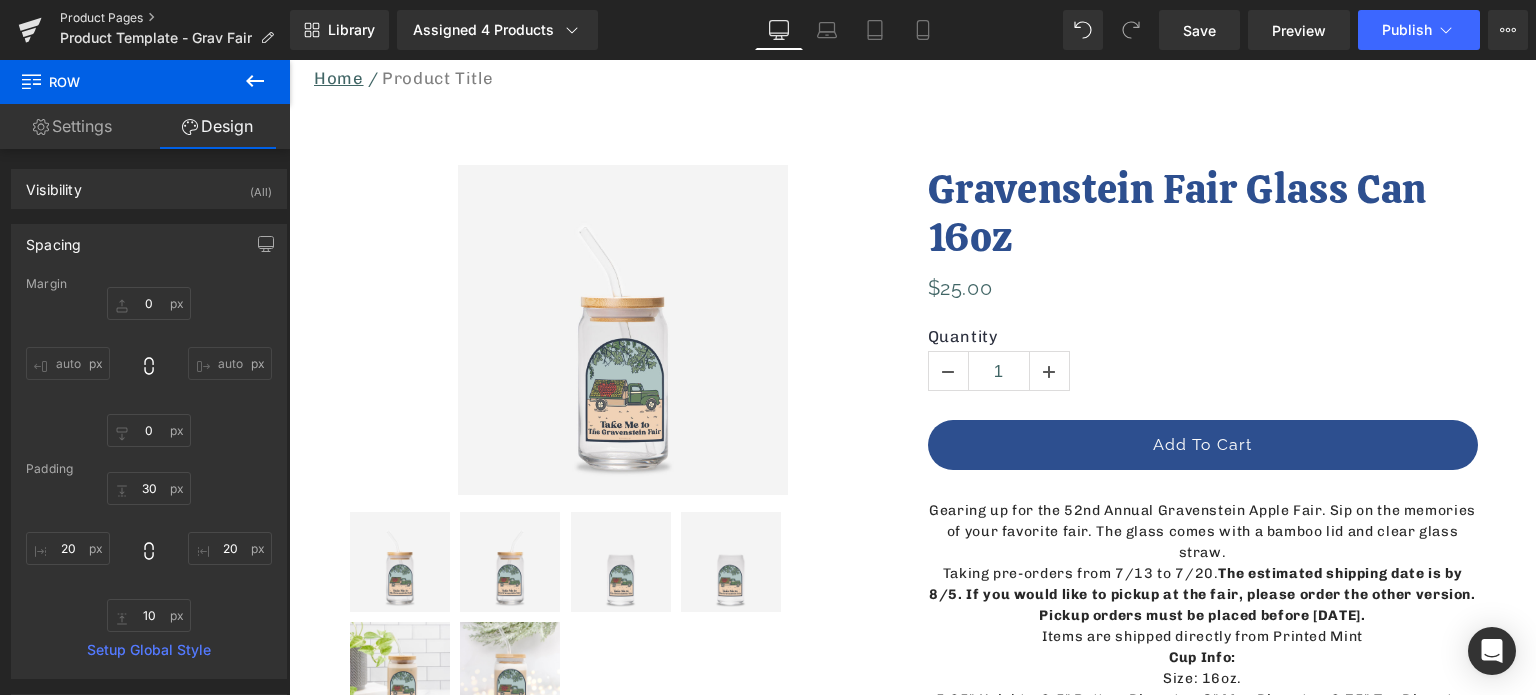click on "Product Pages" at bounding box center (175, 18) 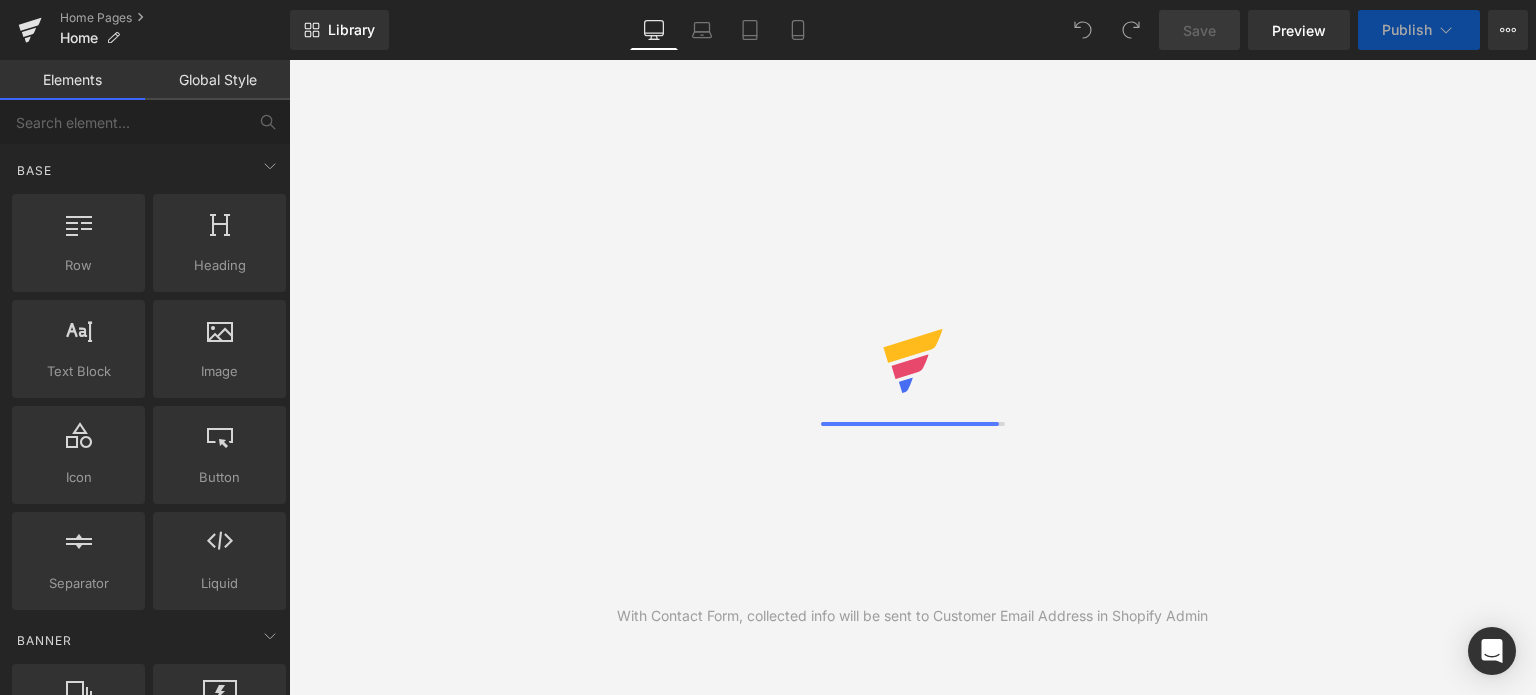 scroll, scrollTop: 0, scrollLeft: 0, axis: both 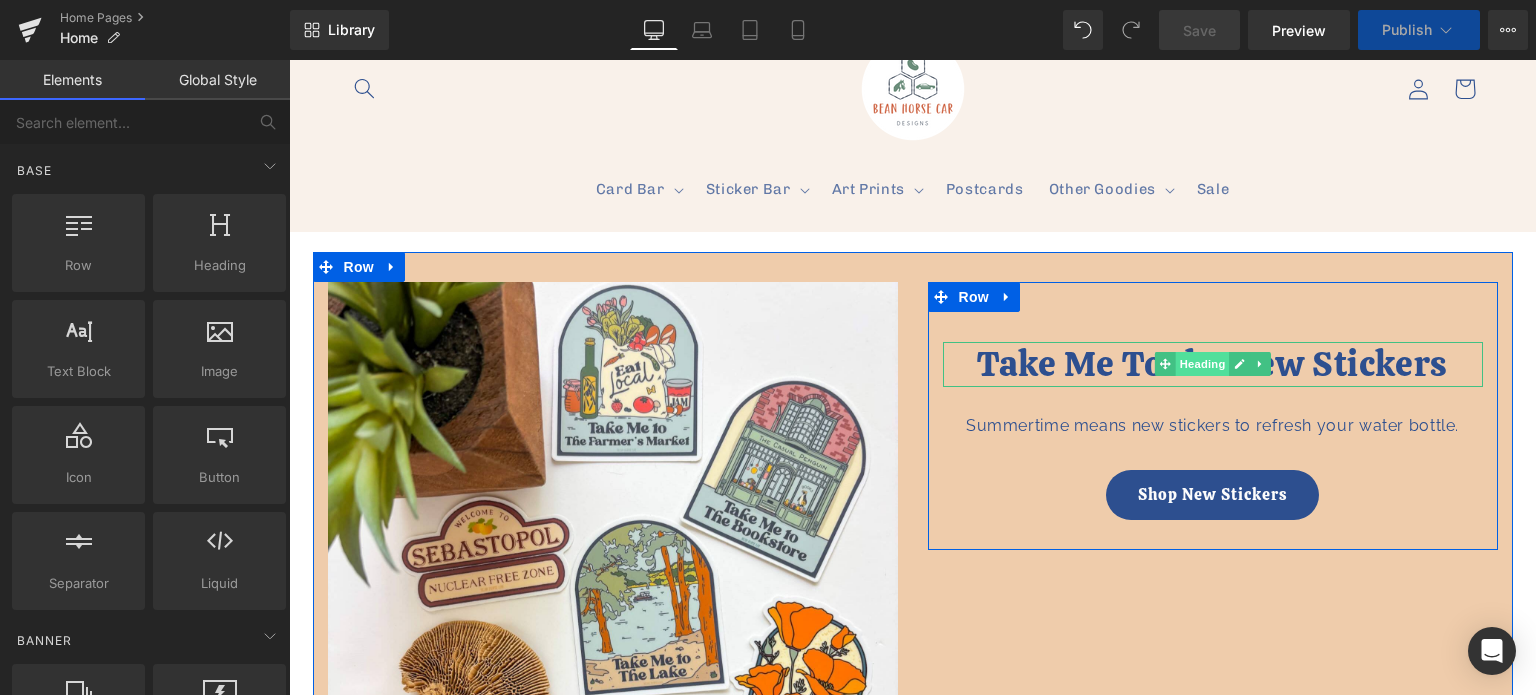 click on "Heading" at bounding box center [1202, 364] 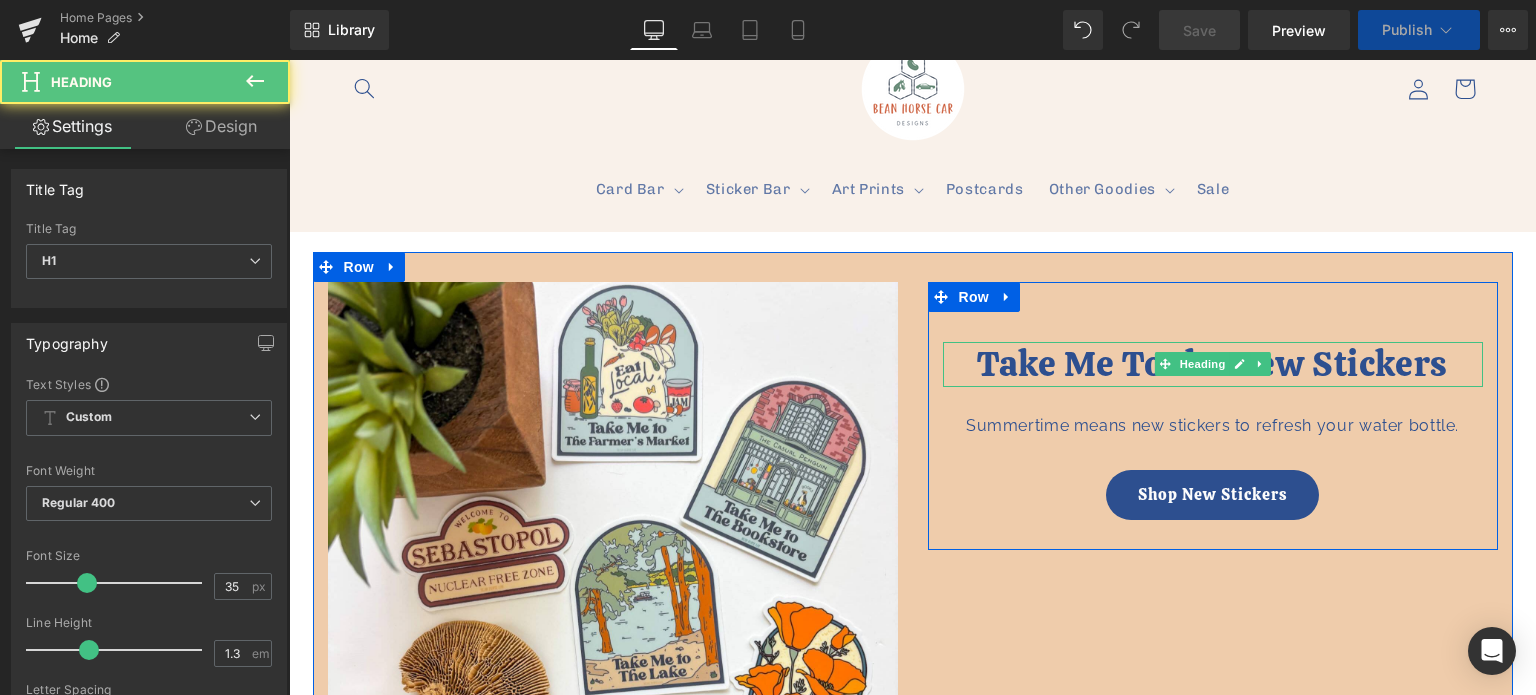 click on "Take Me To the New Stickers" at bounding box center [1213, 365] 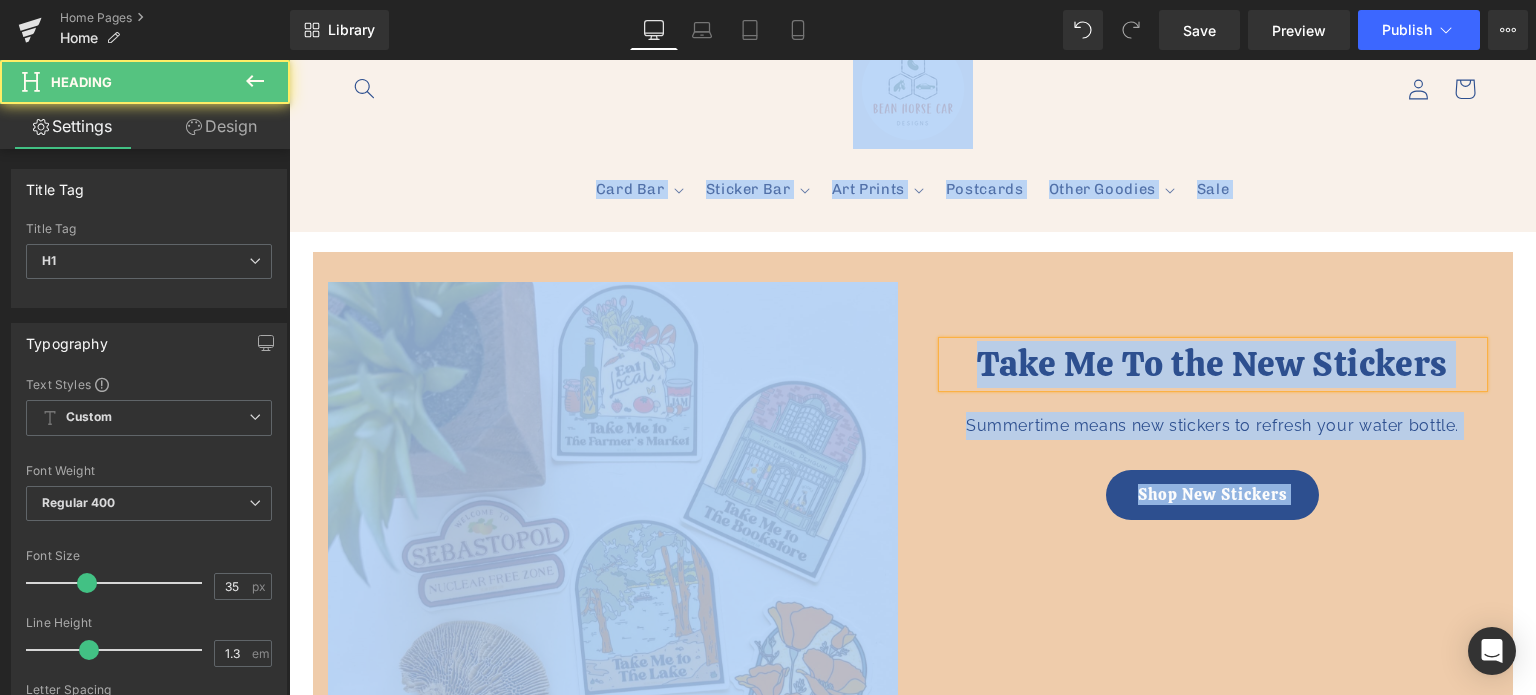 click on "Take Me To the New Stickers" at bounding box center (1213, 365) 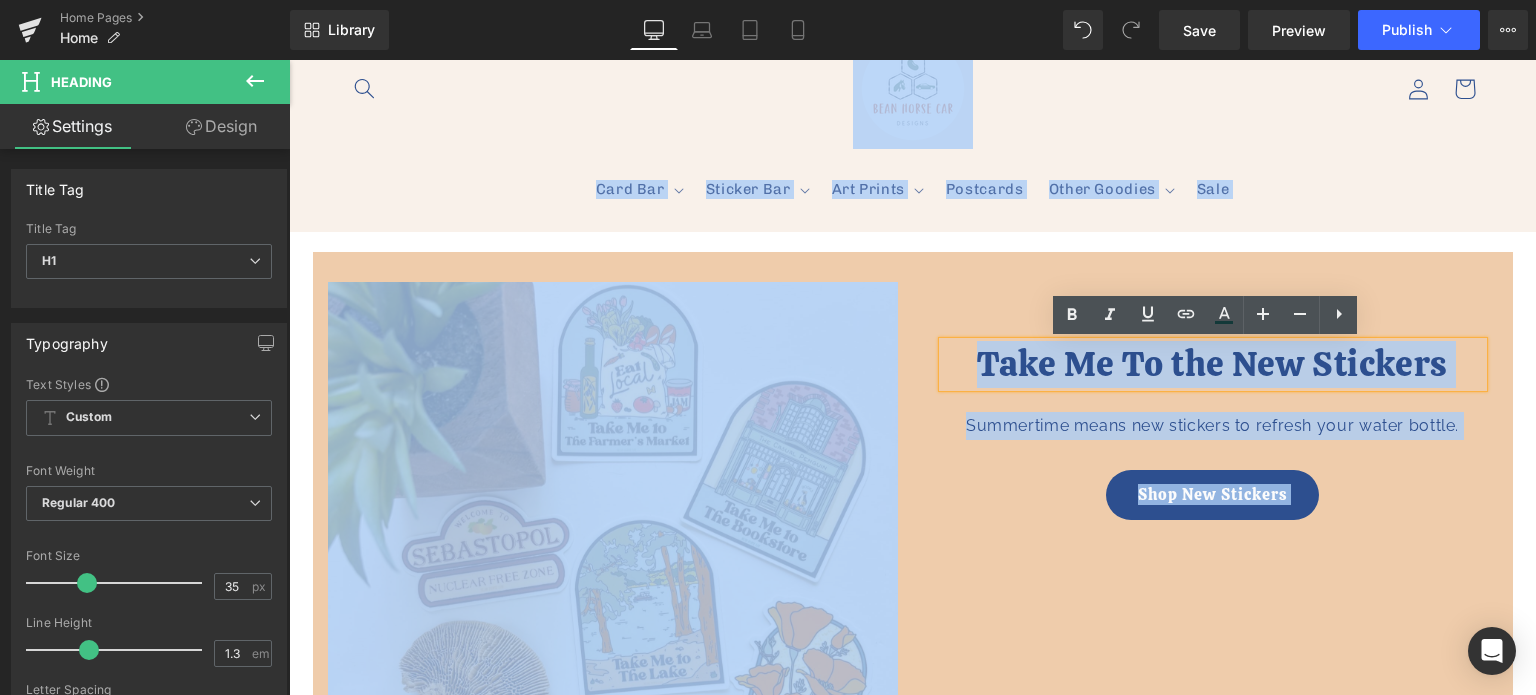 click on "Take Me To the New Stickers" at bounding box center [1213, 365] 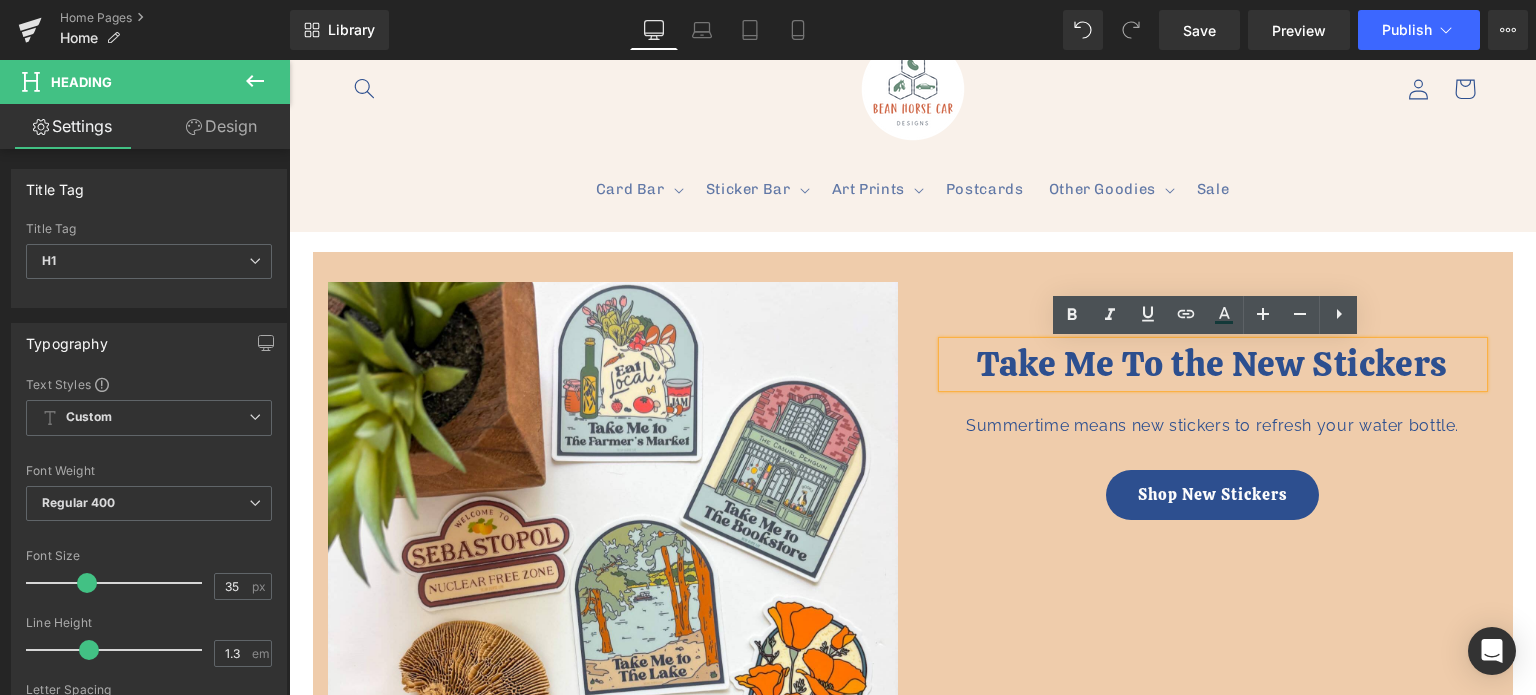 click on "Take Me To the New Stickers" at bounding box center (1213, 365) 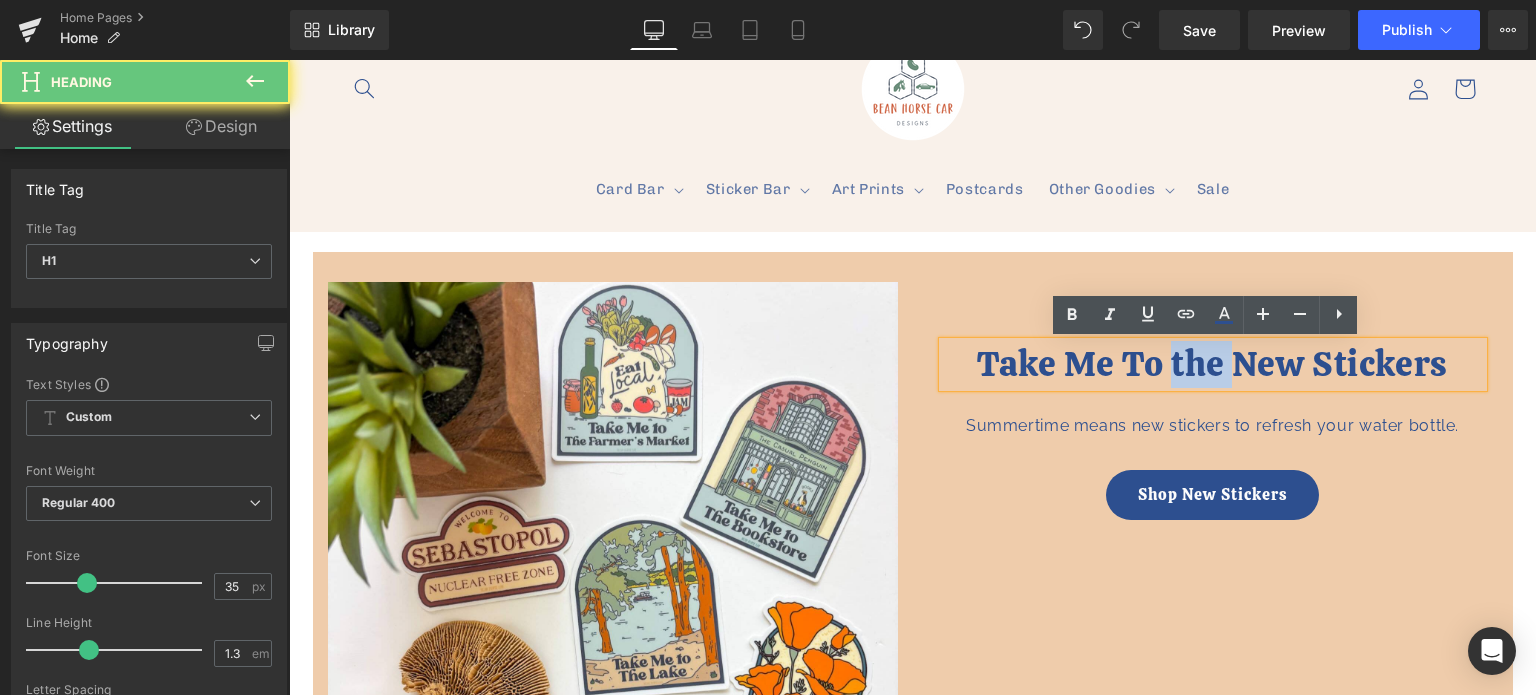 click on "Take Me To the New Stickers" at bounding box center (1213, 365) 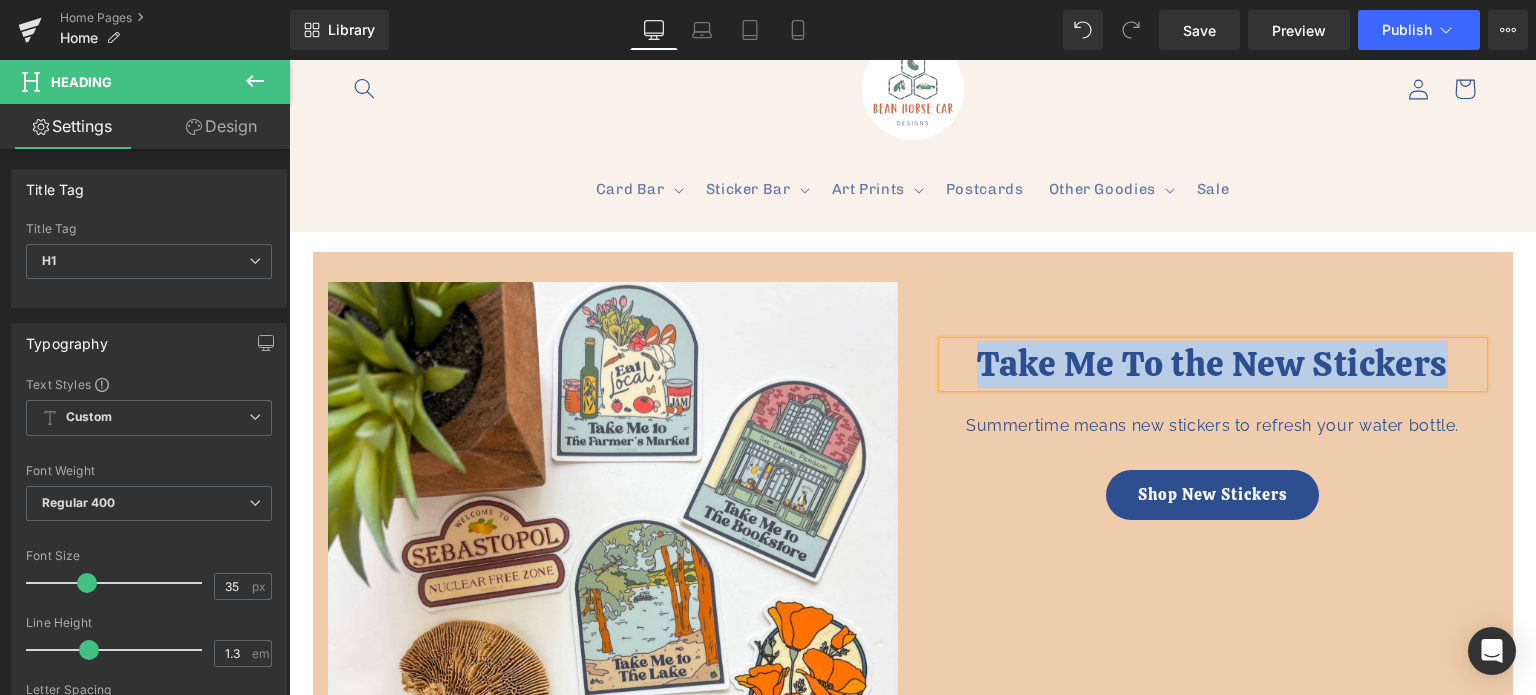 click on "Take Me To the New Stickers" at bounding box center (1213, 365) 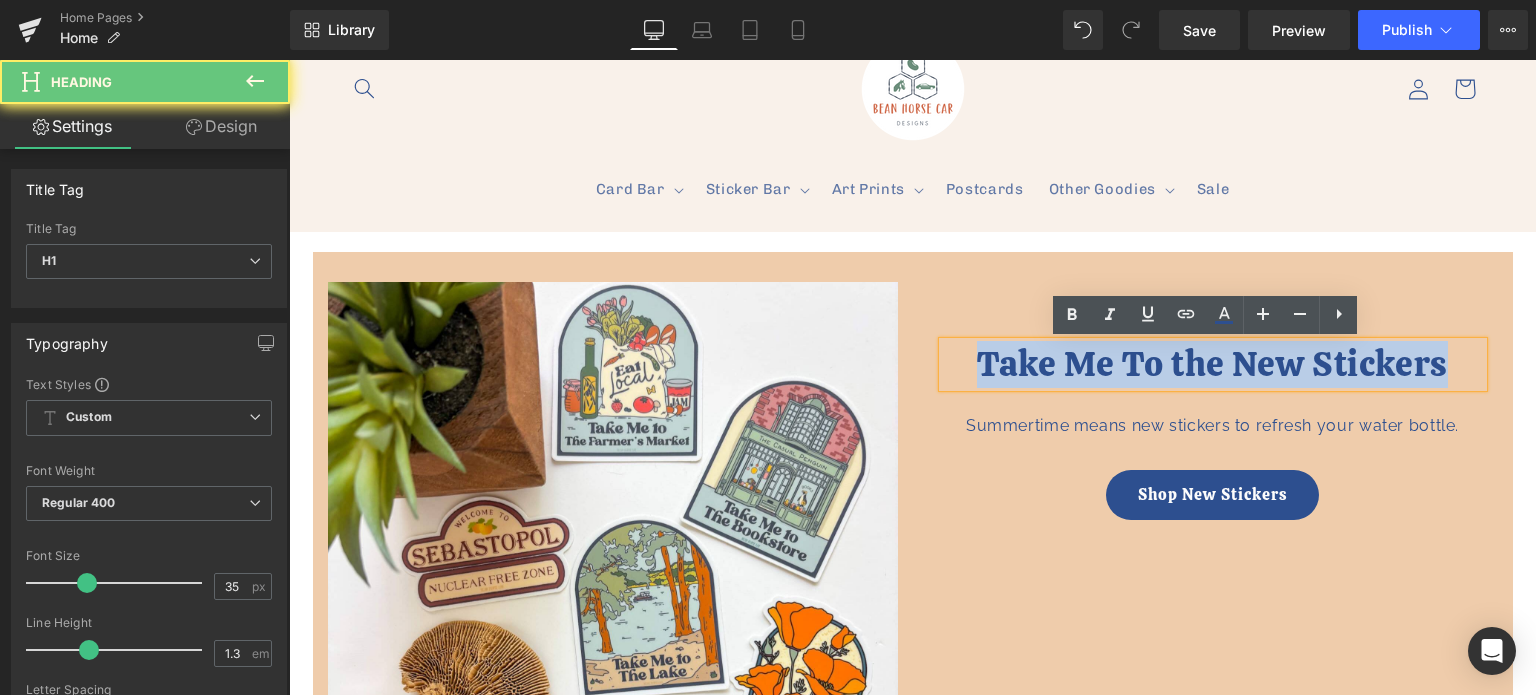 click on "Take Me To the New Stickers" at bounding box center [1213, 365] 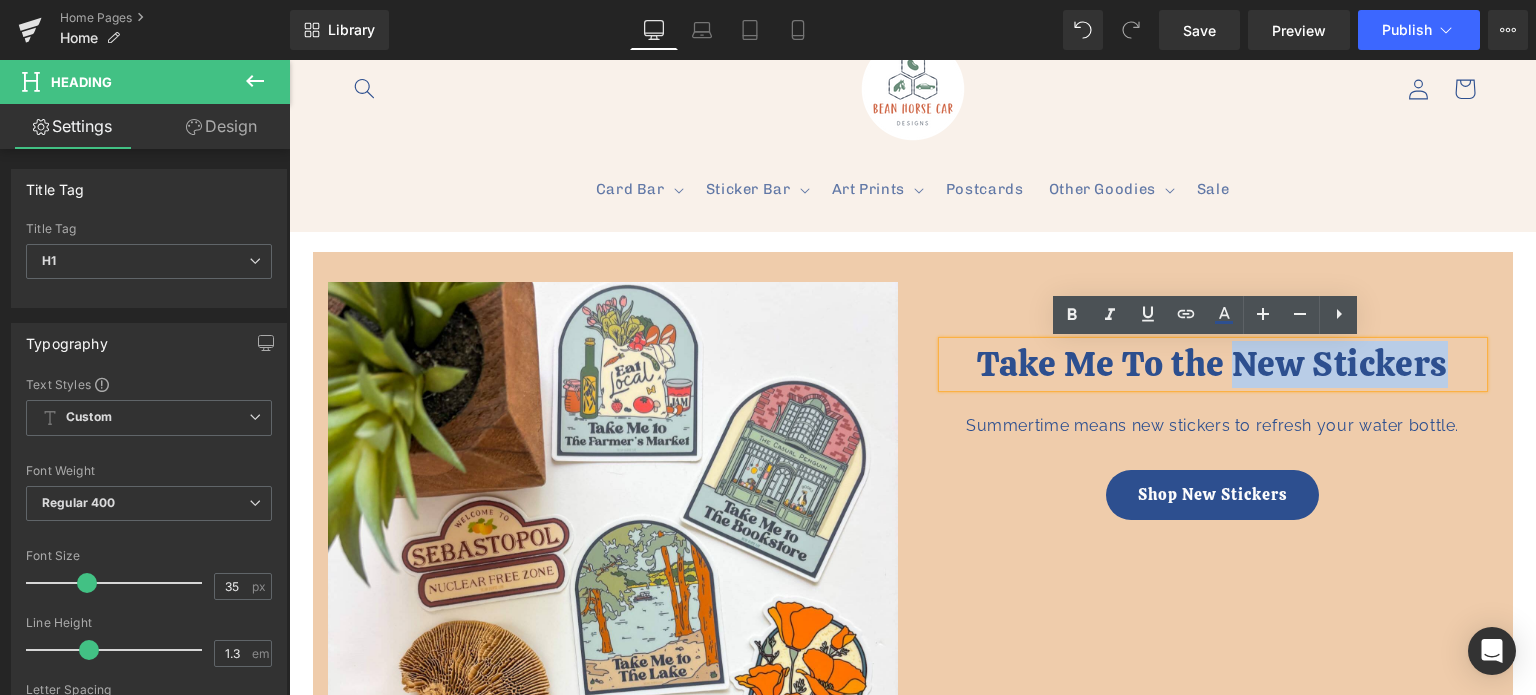 drag, startPoint x: 1236, startPoint y: 360, endPoint x: 1436, endPoint y: 358, distance: 200.01 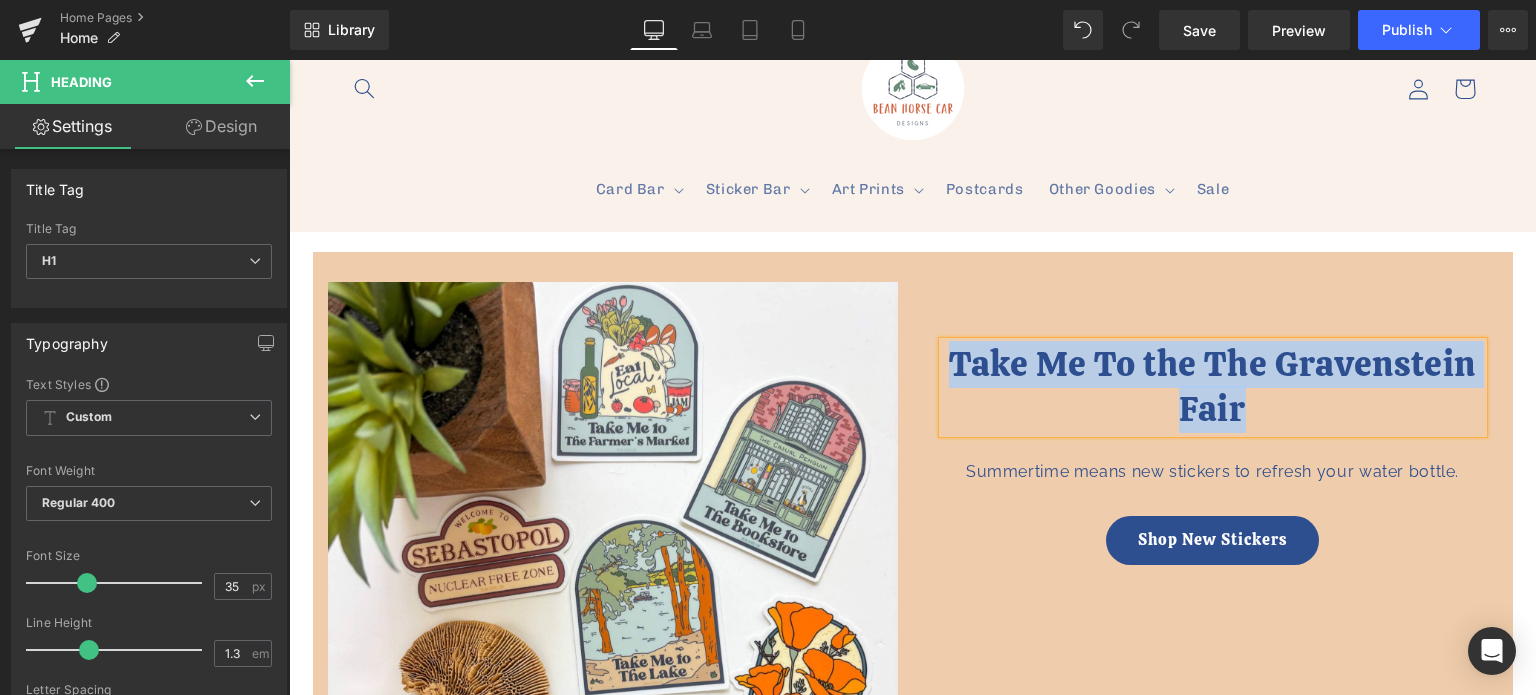 click on "Take Me To the The Gravenstein Fair" at bounding box center [1213, 387] 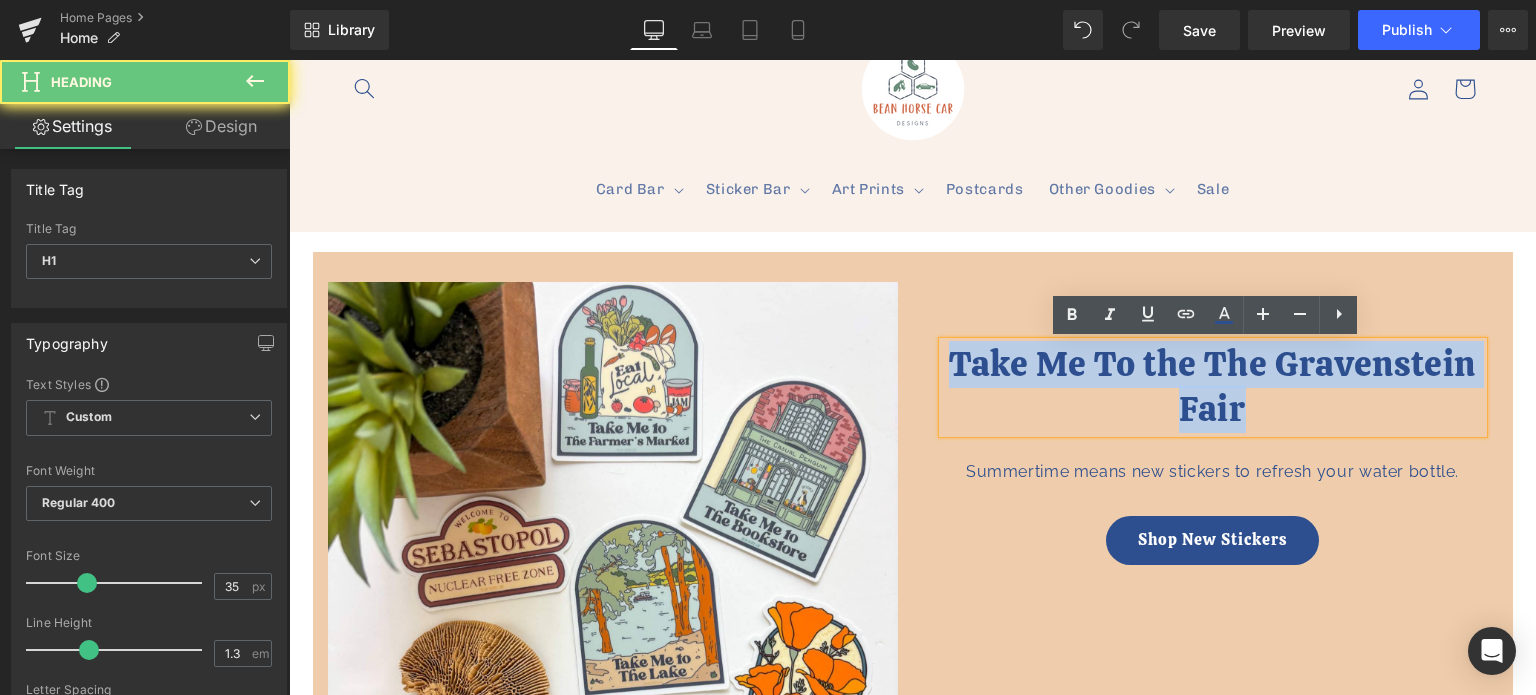 click on "Take Me To the The Gravenstein Fair" at bounding box center (1213, 387) 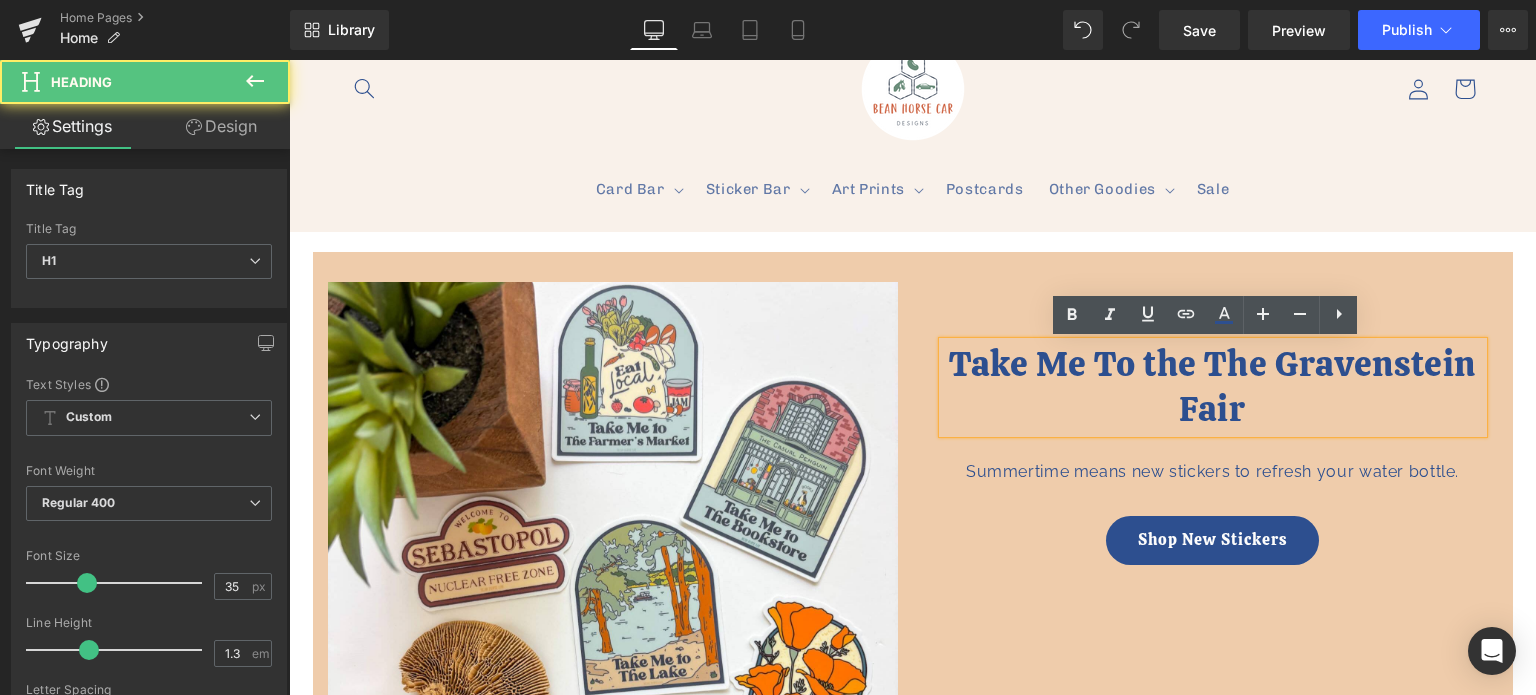 click on "Take Me To the The Gravenstein Fair" at bounding box center [1213, 387] 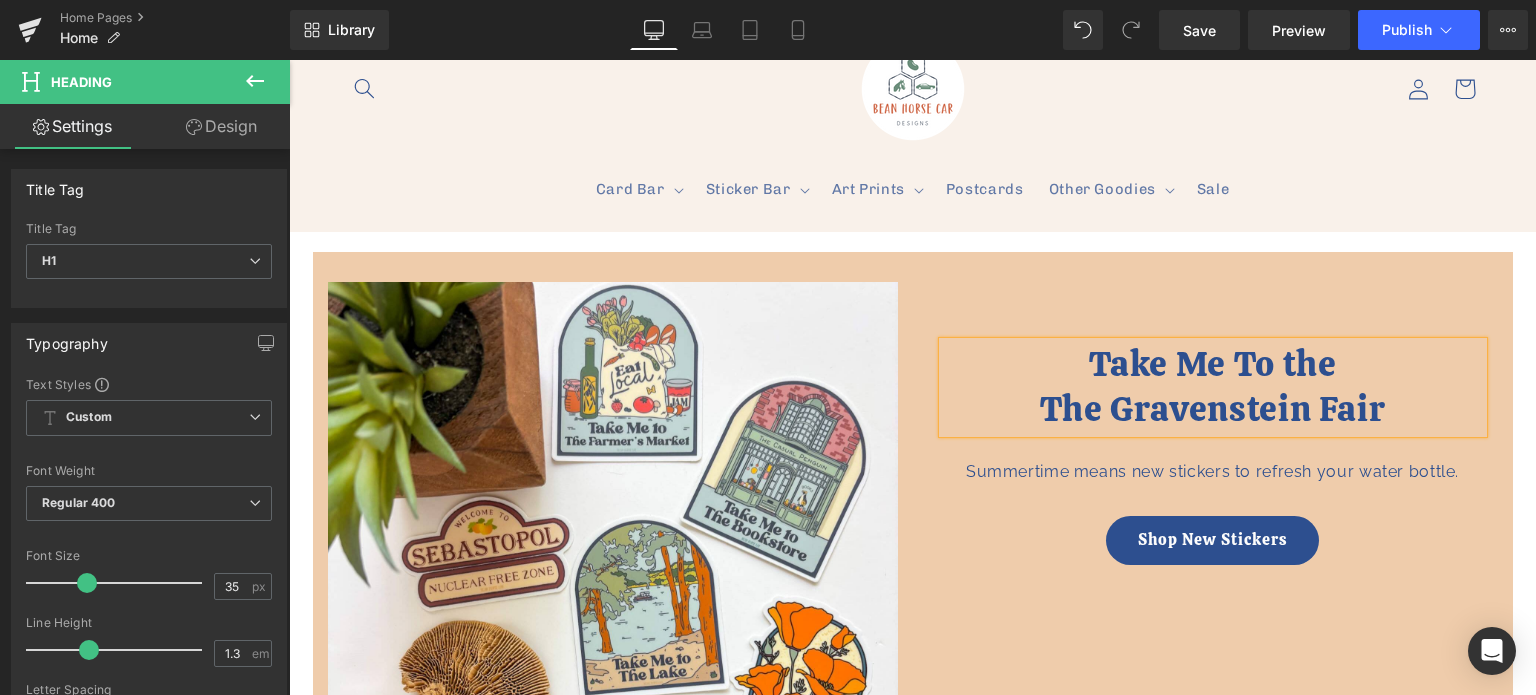click on "Take Me To the" at bounding box center (1213, 365) 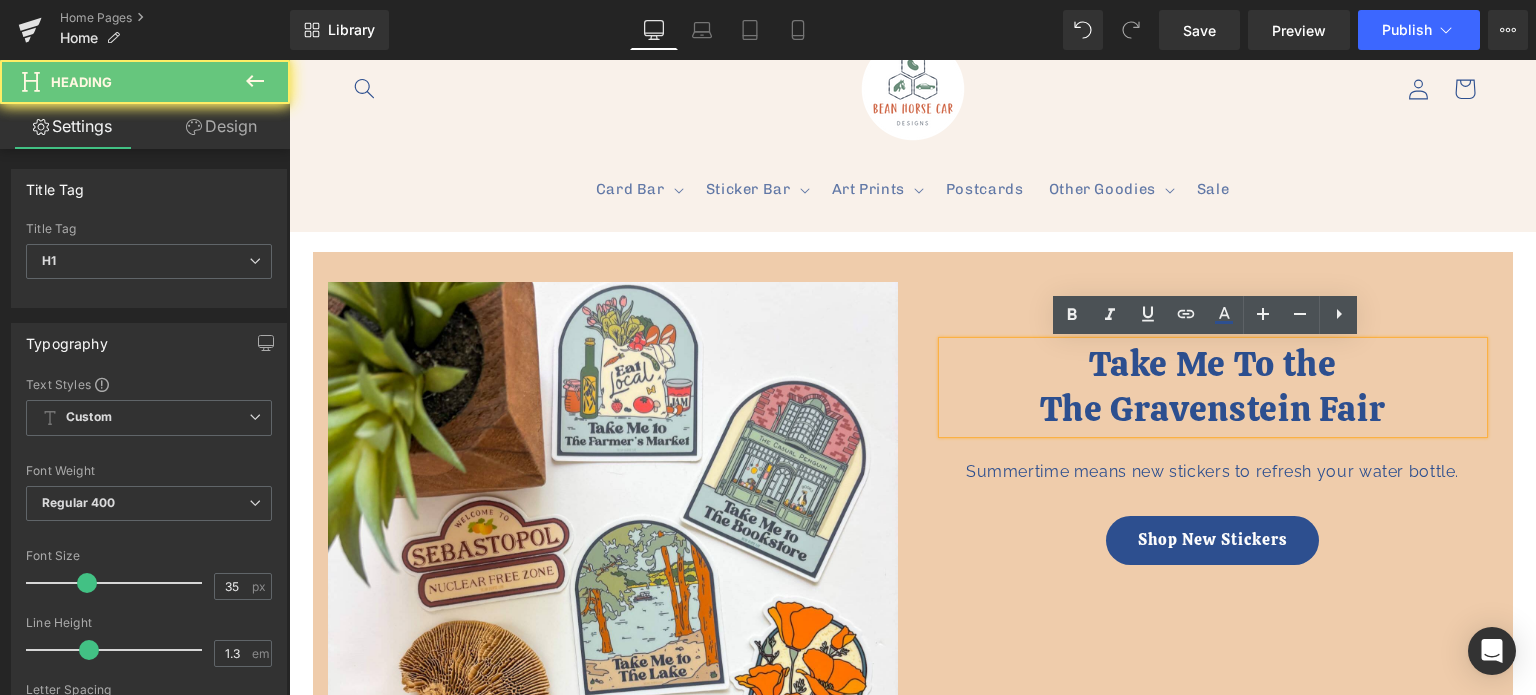 click on "Take Me To the" at bounding box center [1213, 365] 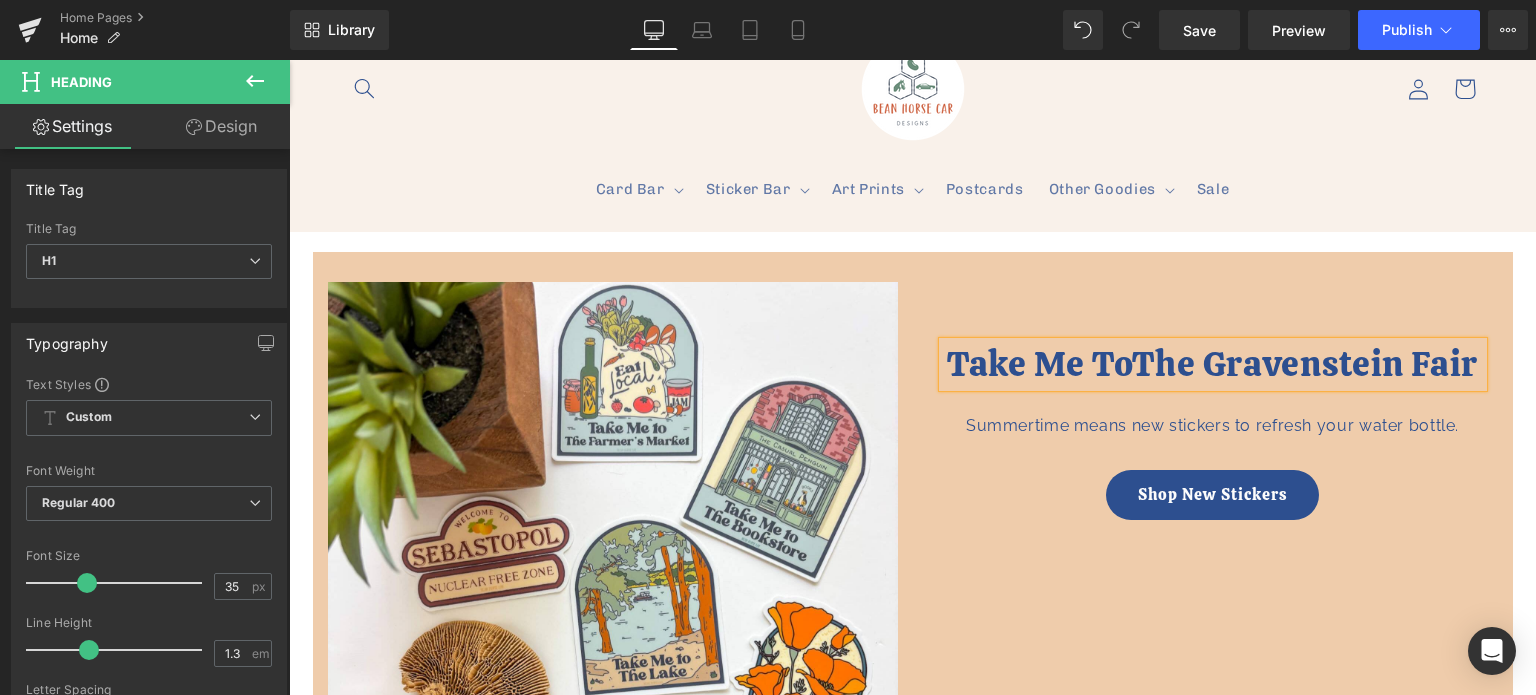 click on "The Gravenstein Fair" at bounding box center [1305, 364] 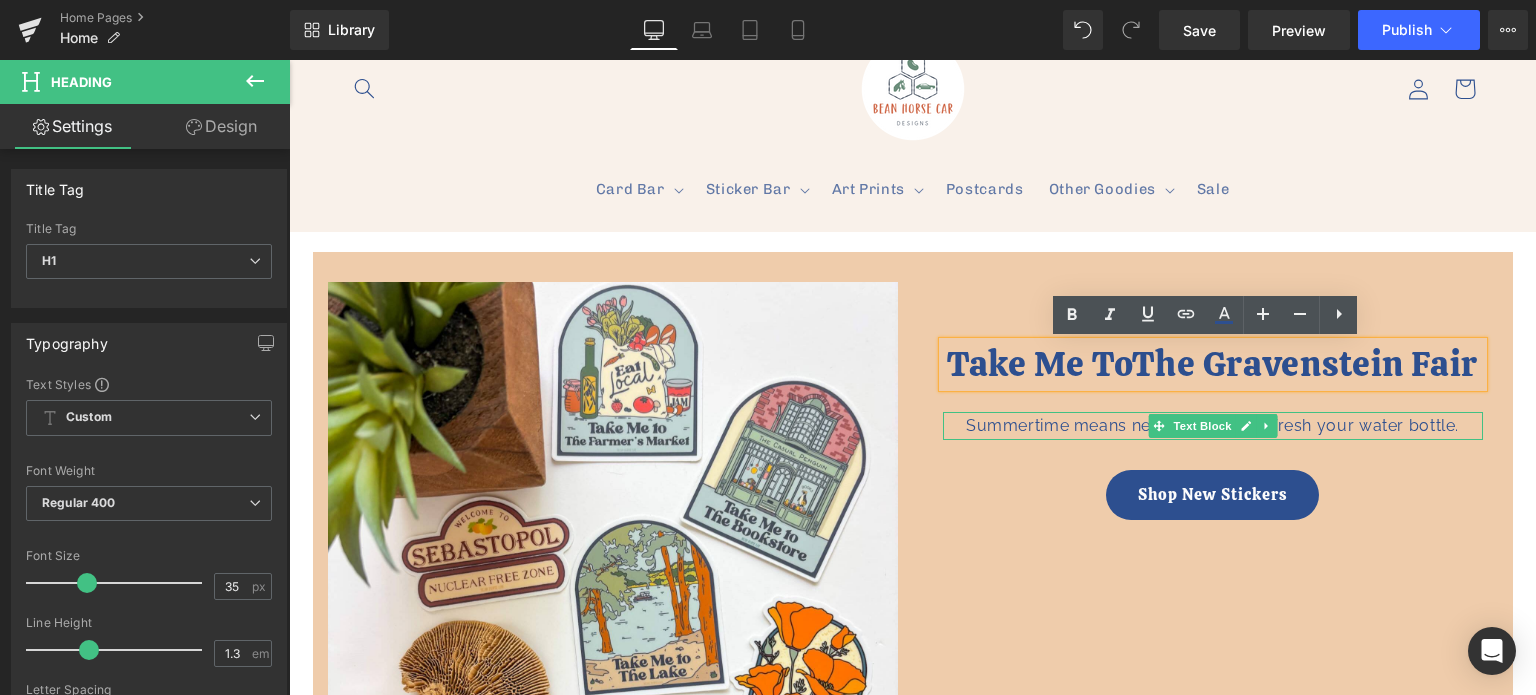 click on "Summertime means new stickers to refresh your water bottle." at bounding box center (1213, 426) 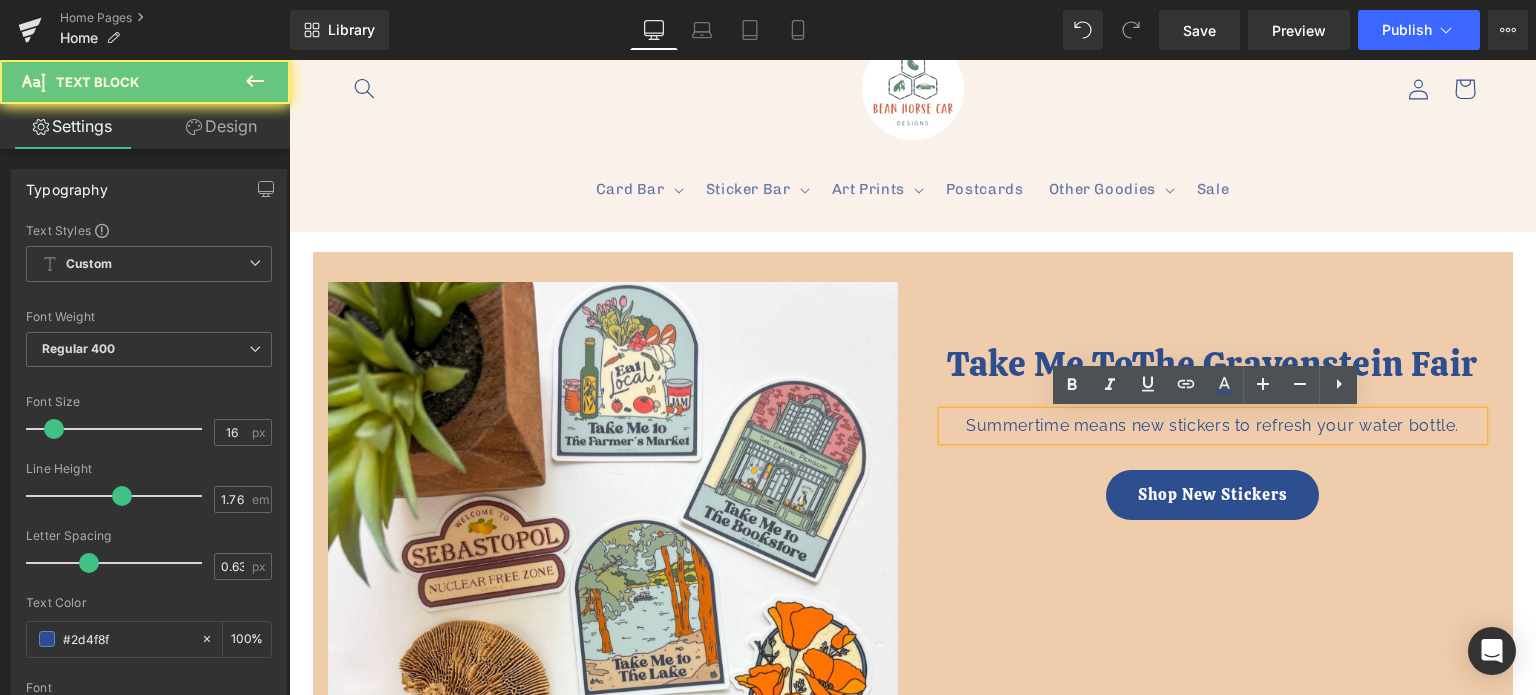 click on "Summertime means new stickers to refresh your water bottle." at bounding box center (1213, 426) 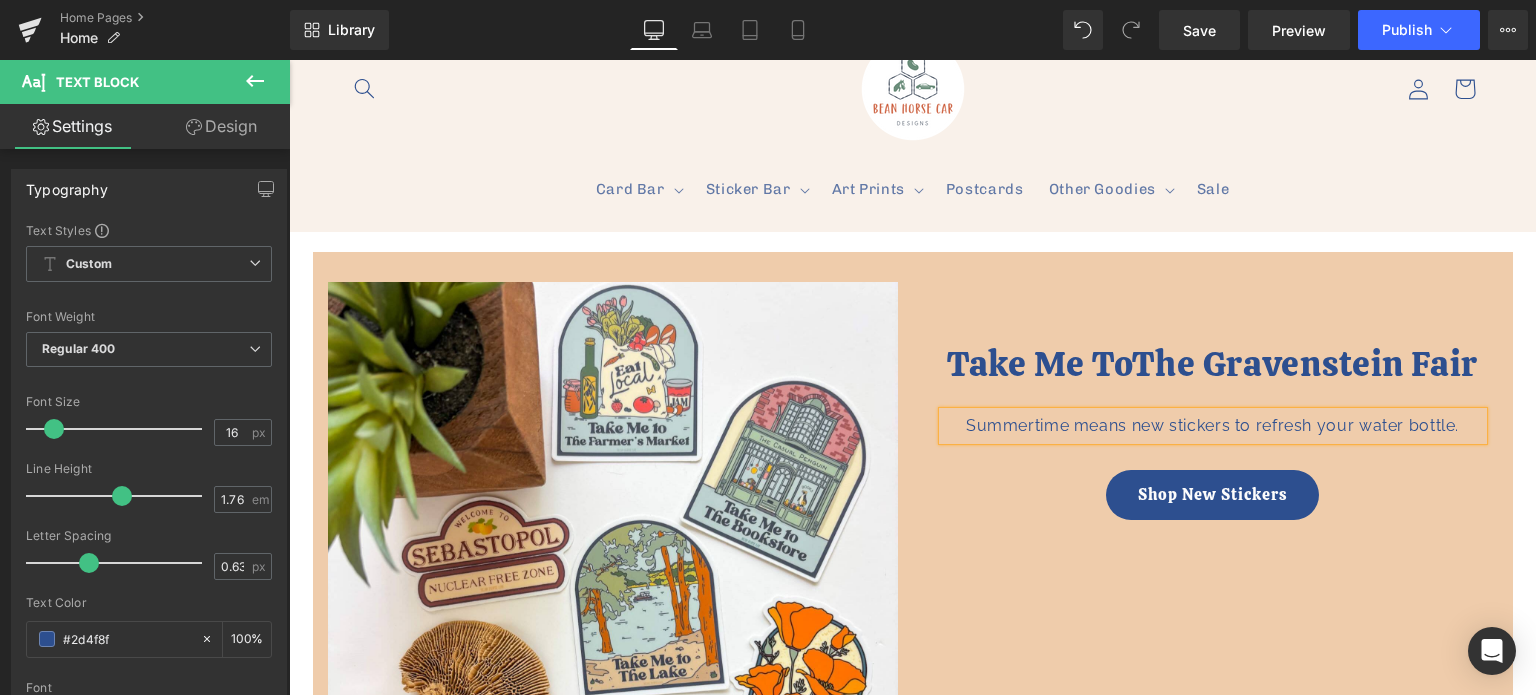 type 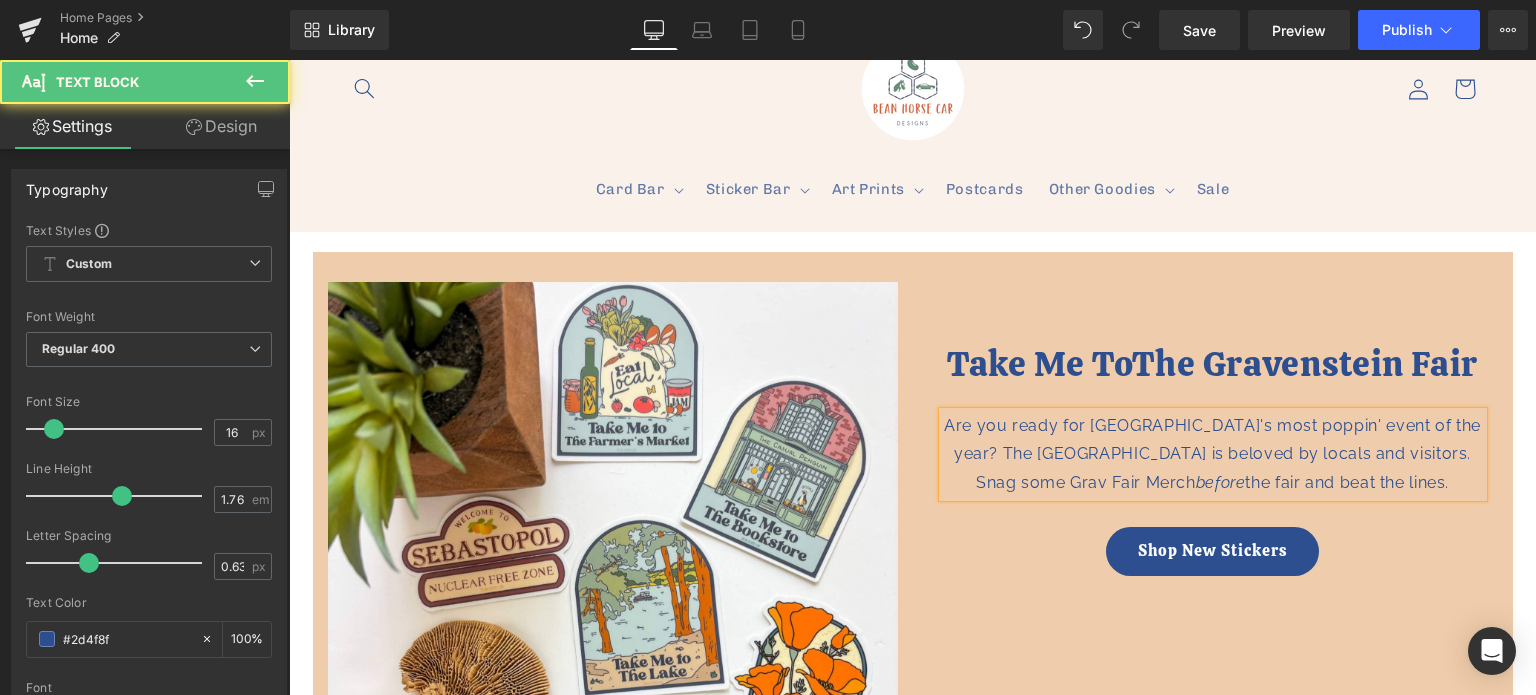 click on "Are you ready for Sonoma County's most poppin' event of the year? The Gravenstein Fair is beloved by locals and visitors. Snag some Grav Fair Merch  before  the fair and beat the lines." at bounding box center (1213, 454) 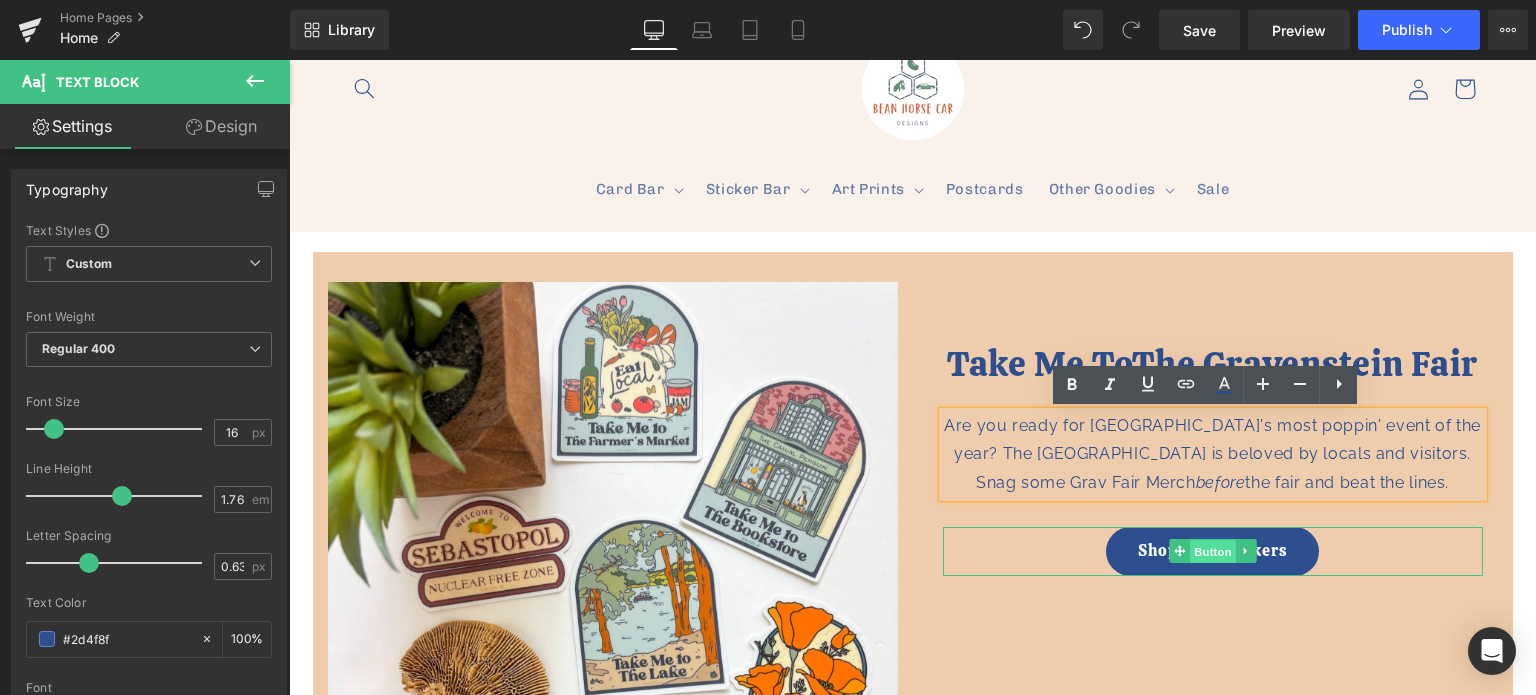 click on "Button" at bounding box center (1213, 552) 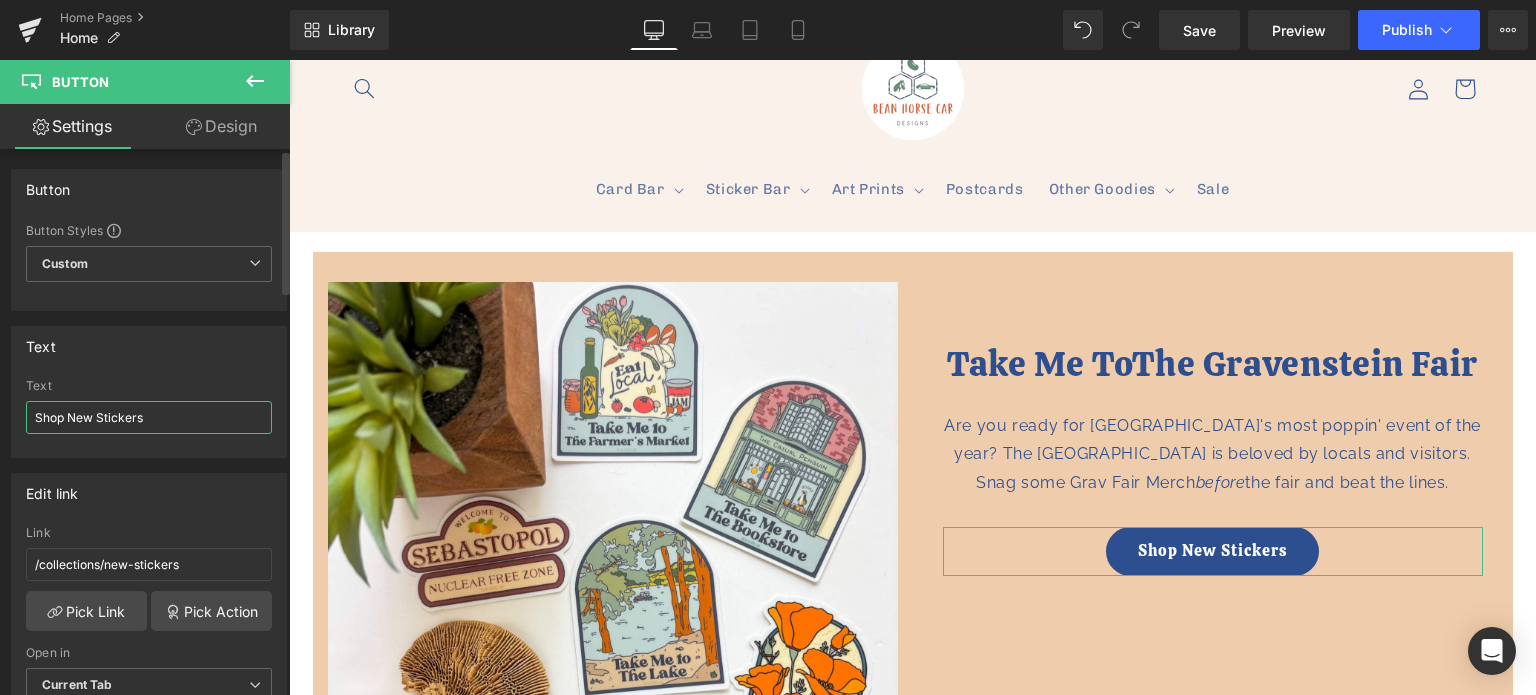 drag, startPoint x: 153, startPoint y: 413, endPoint x: 69, endPoint y: 415, distance: 84.0238 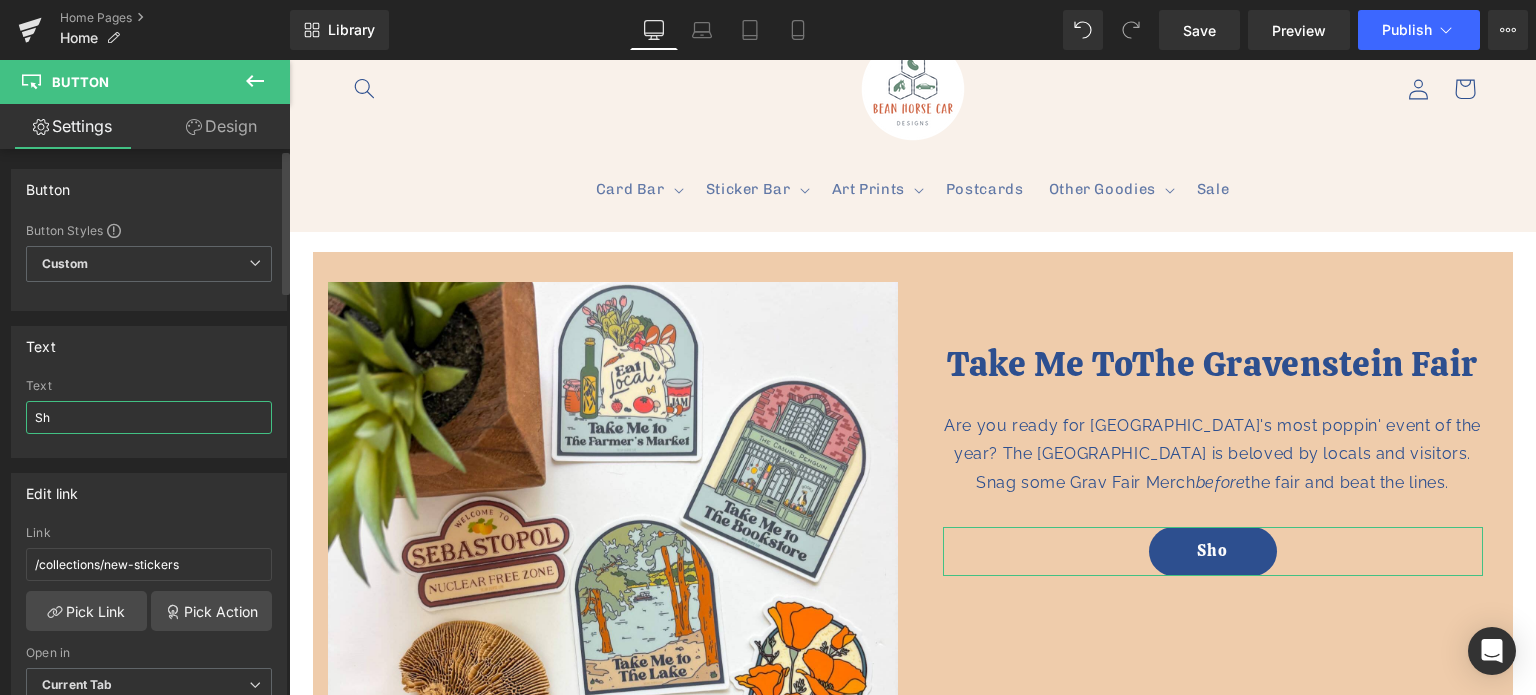 type on "S" 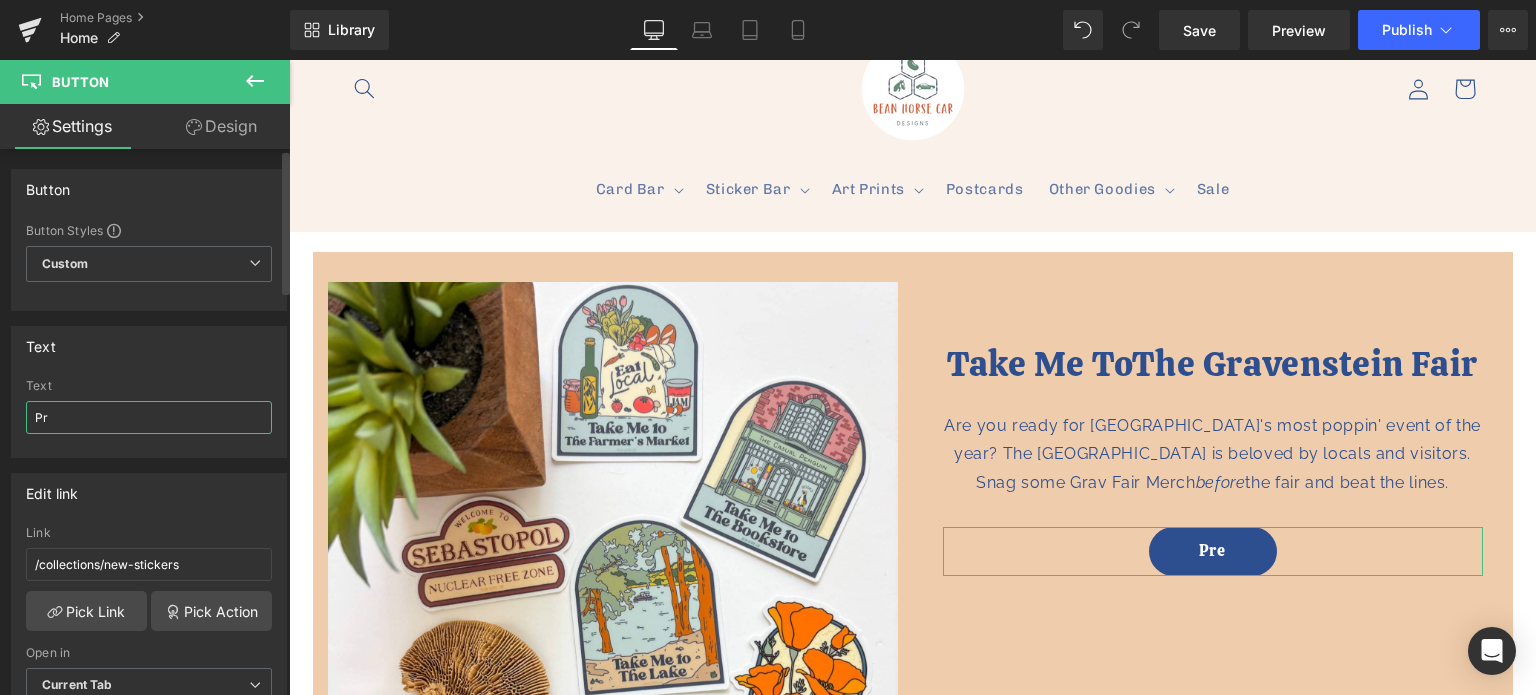 type on "P" 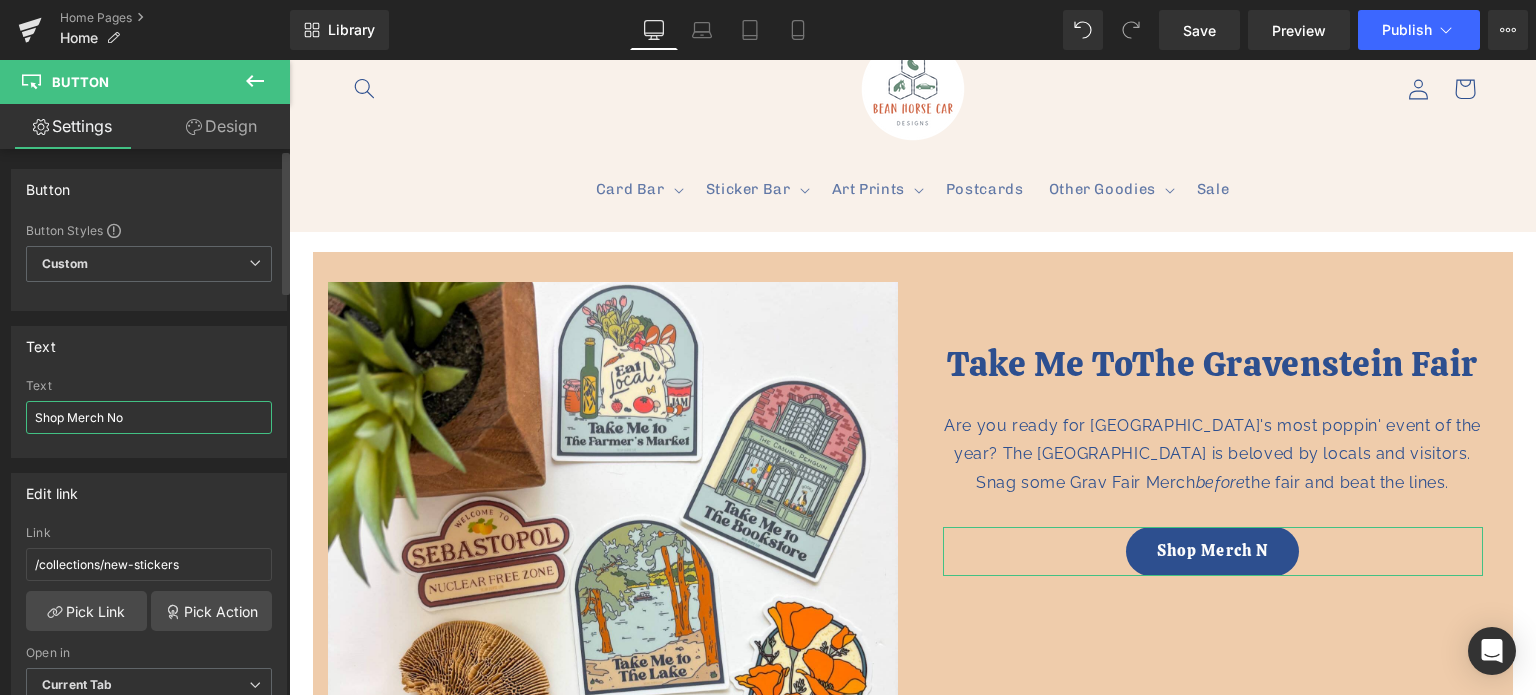 type on "Shop Merch Now" 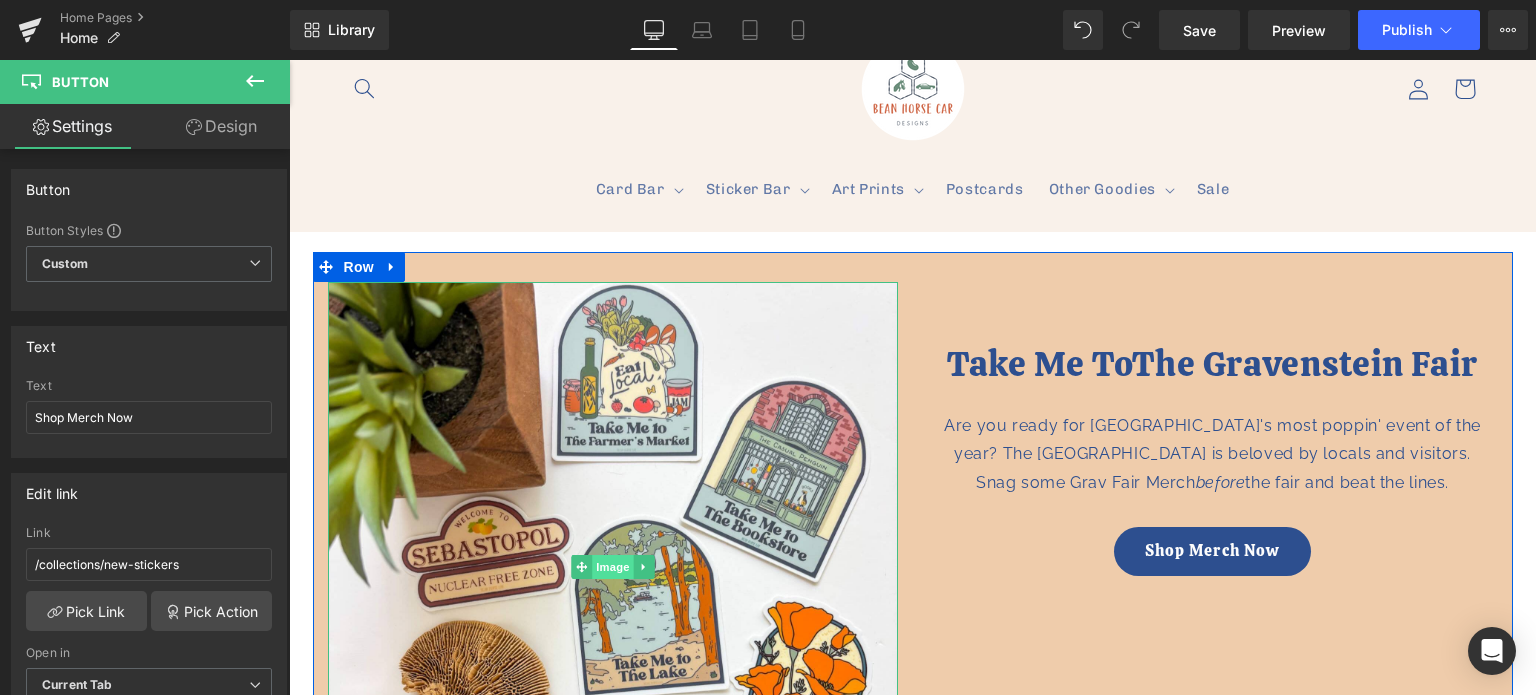 click on "Image" at bounding box center [613, 567] 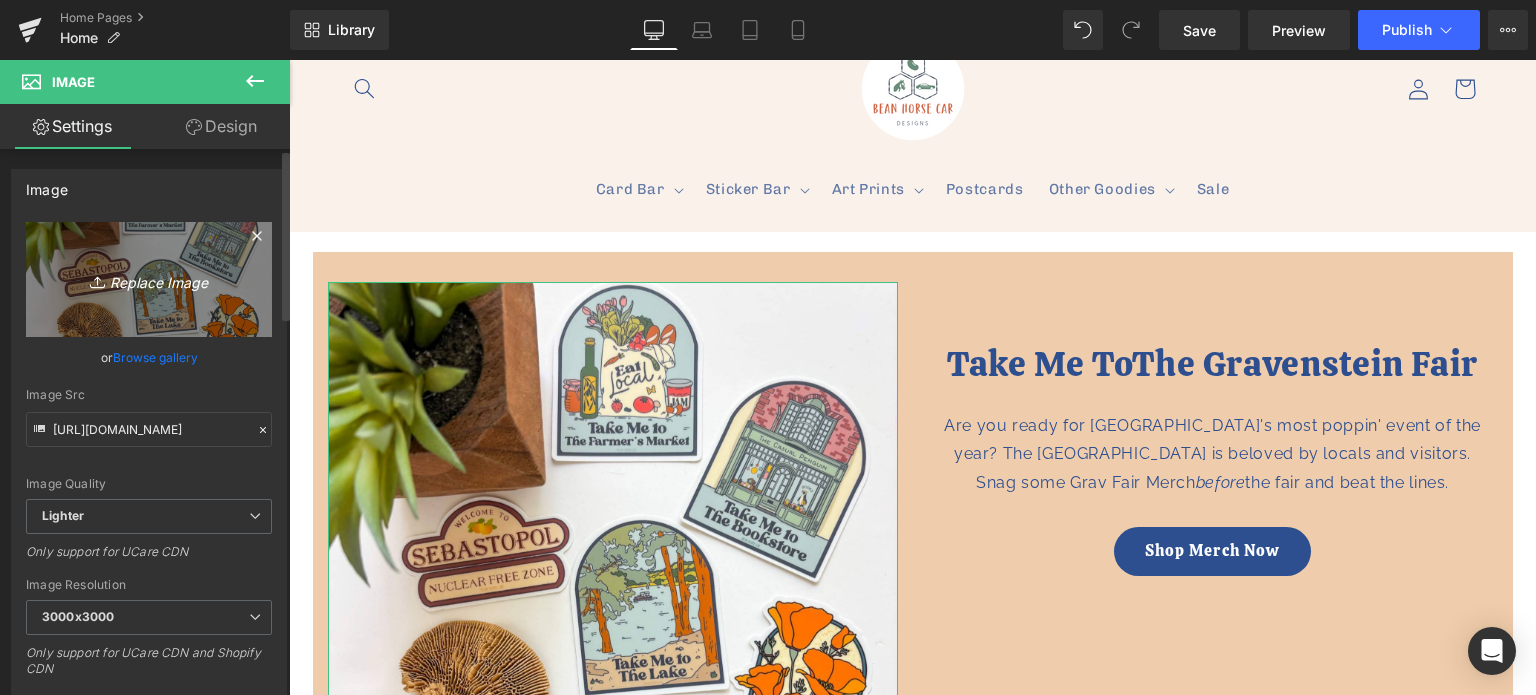 click on "Replace Image" at bounding box center (149, 279) 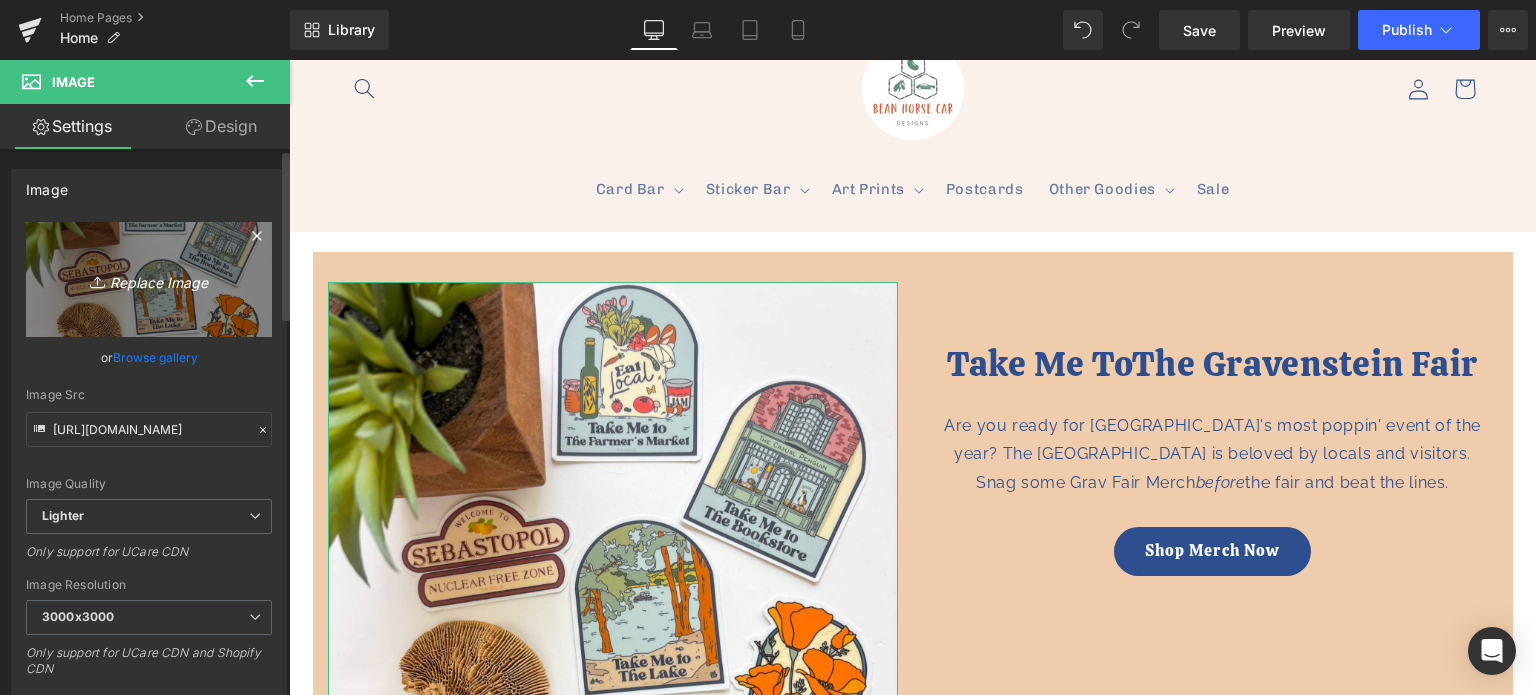 type on "C:\fakepath\Gravenstein Fair Pre-order.png" 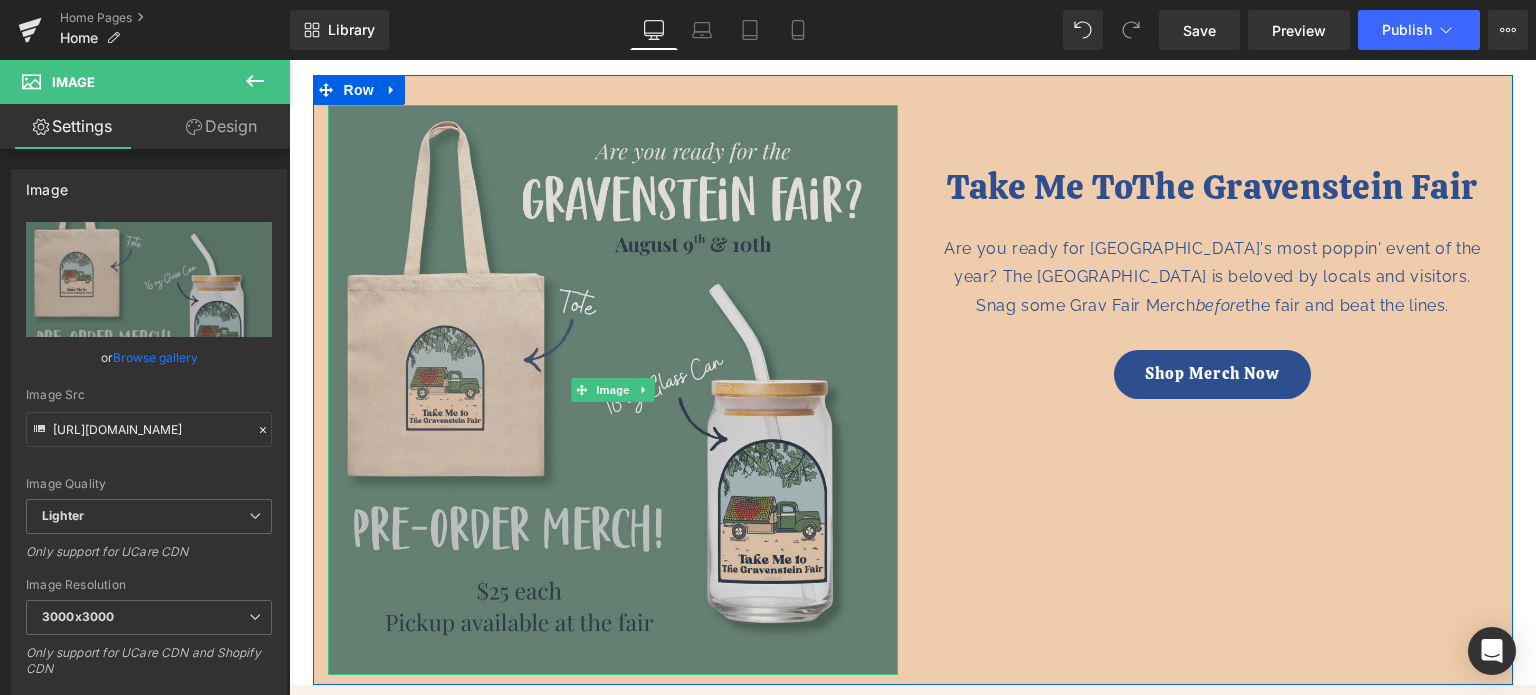 scroll, scrollTop: 400, scrollLeft: 0, axis: vertical 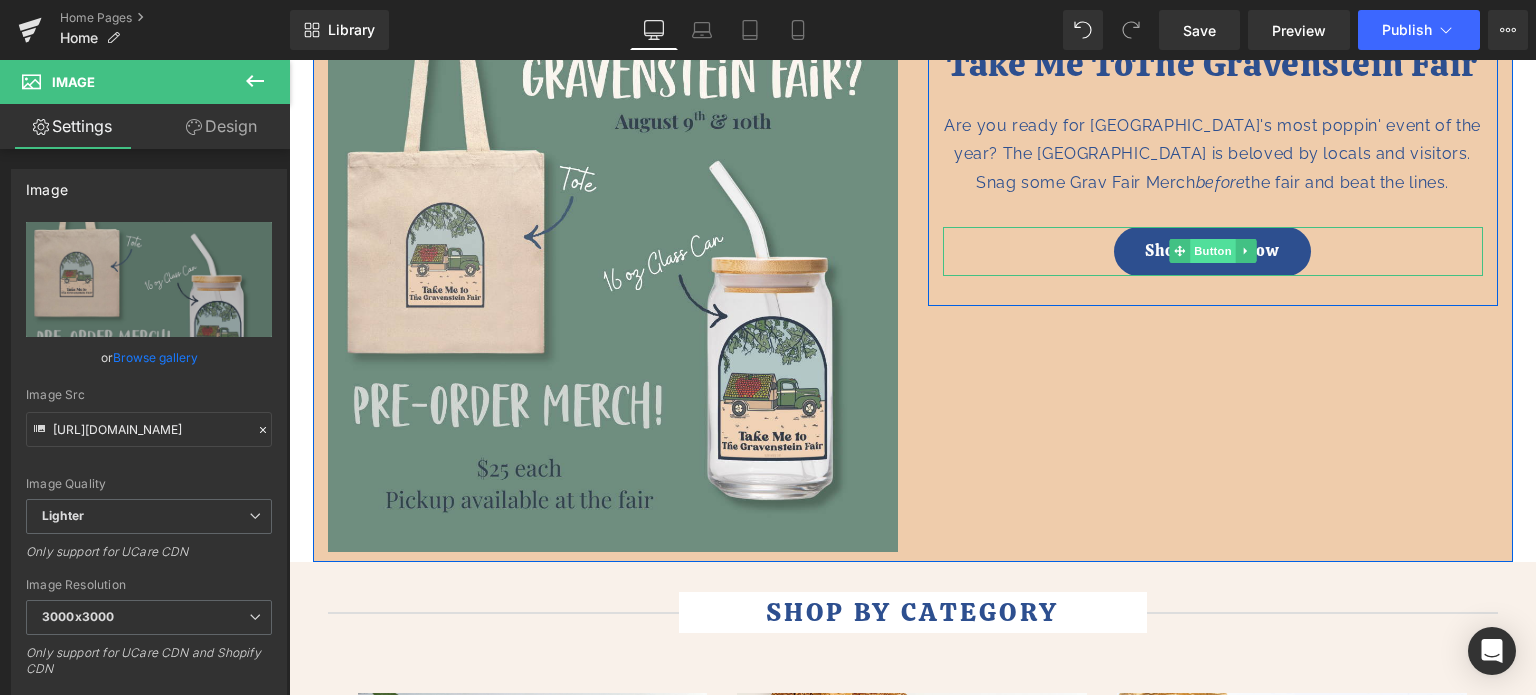 click on "Button" at bounding box center (1213, 251) 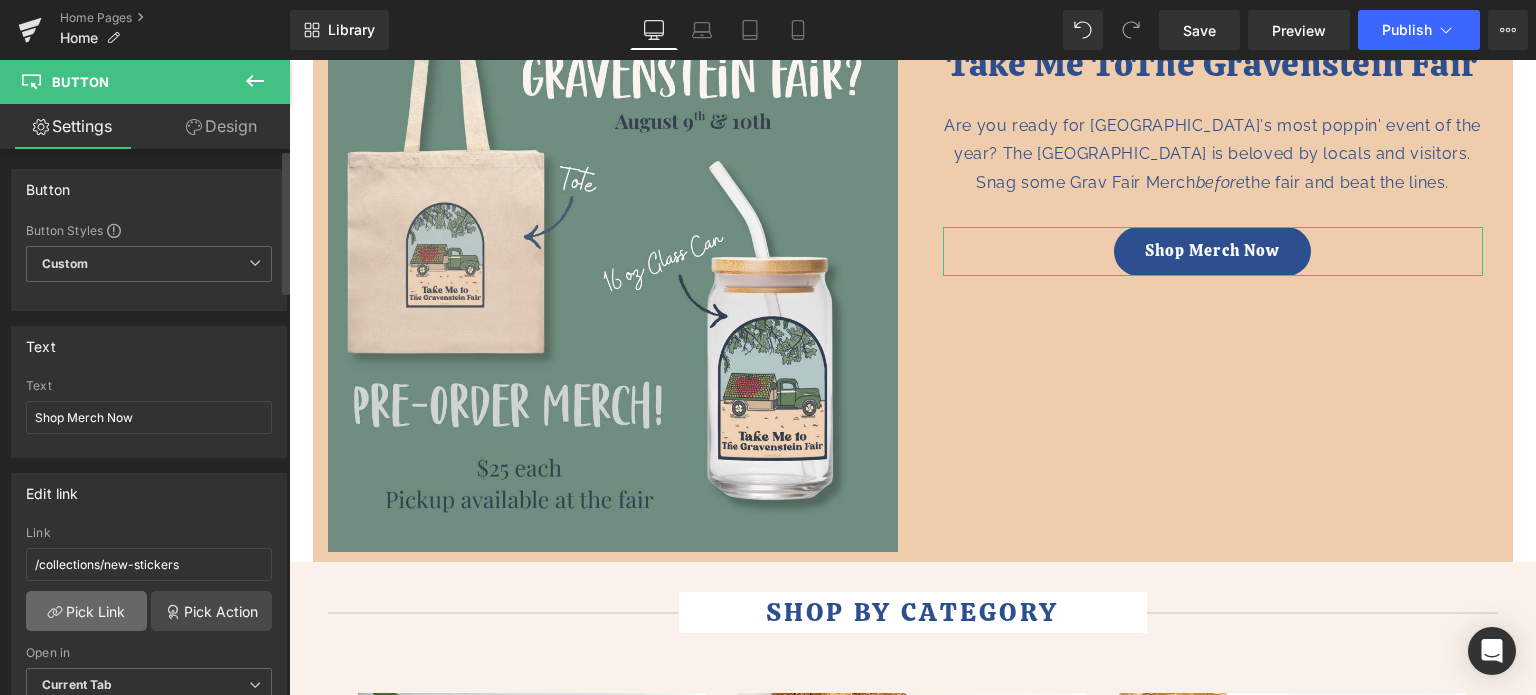 click on "Pick Link" at bounding box center [86, 611] 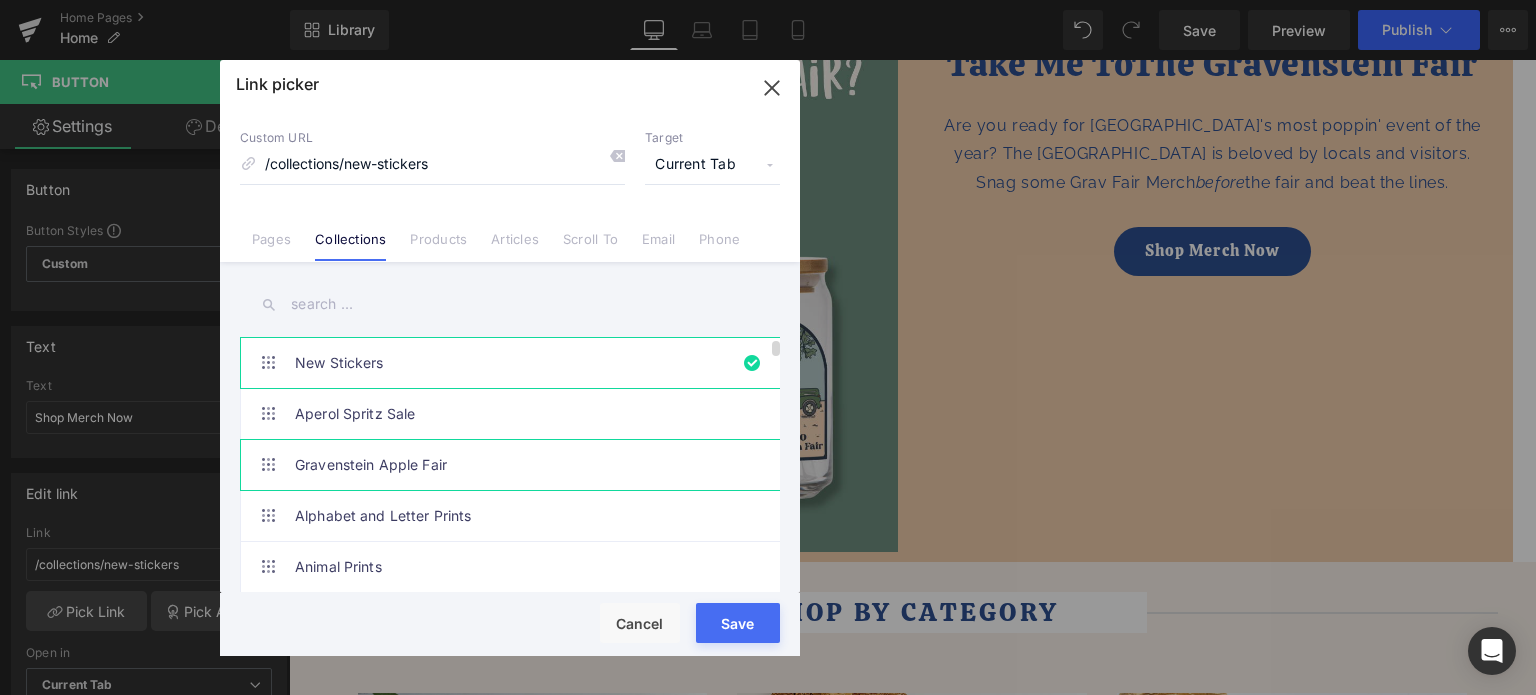 click on "Gravenstein Apple Fair" at bounding box center (515, 465) 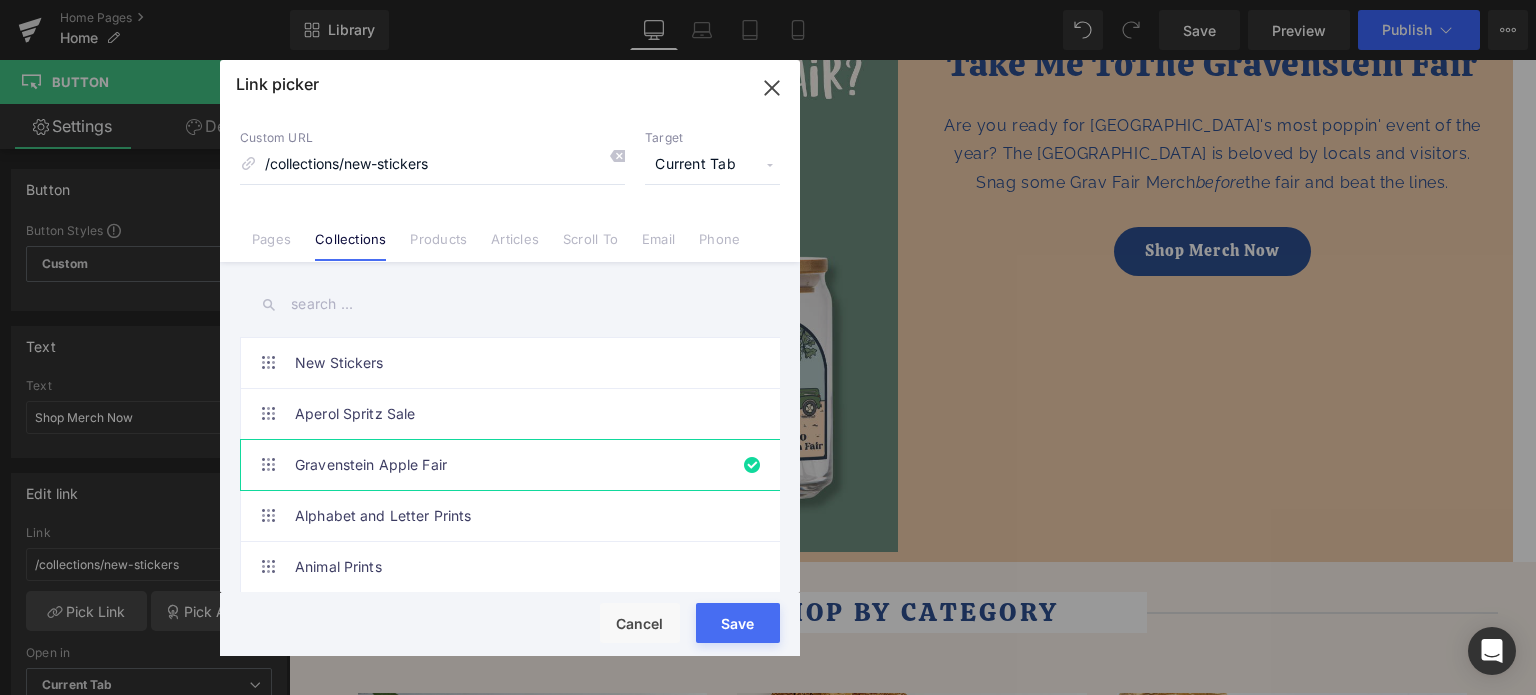 click on "Save" at bounding box center (738, 623) 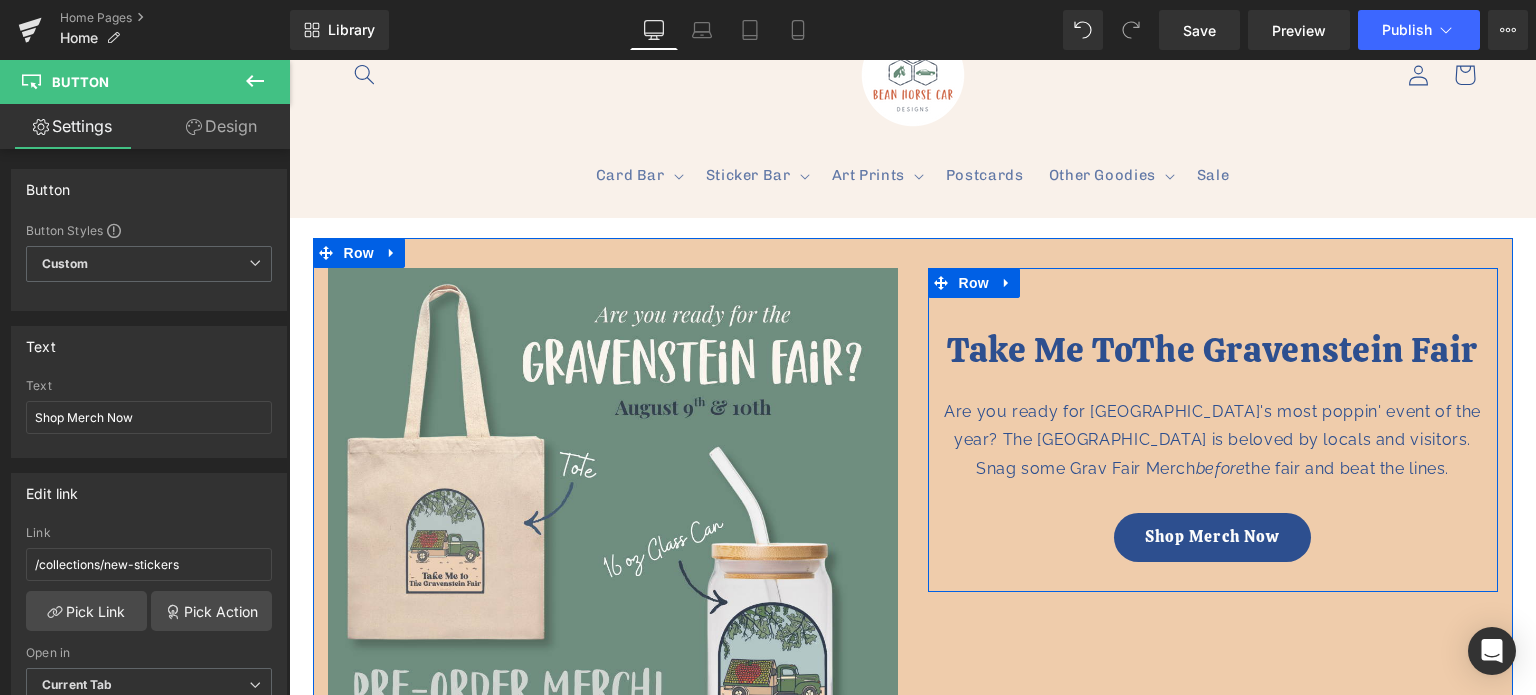 scroll, scrollTop: 200, scrollLeft: 0, axis: vertical 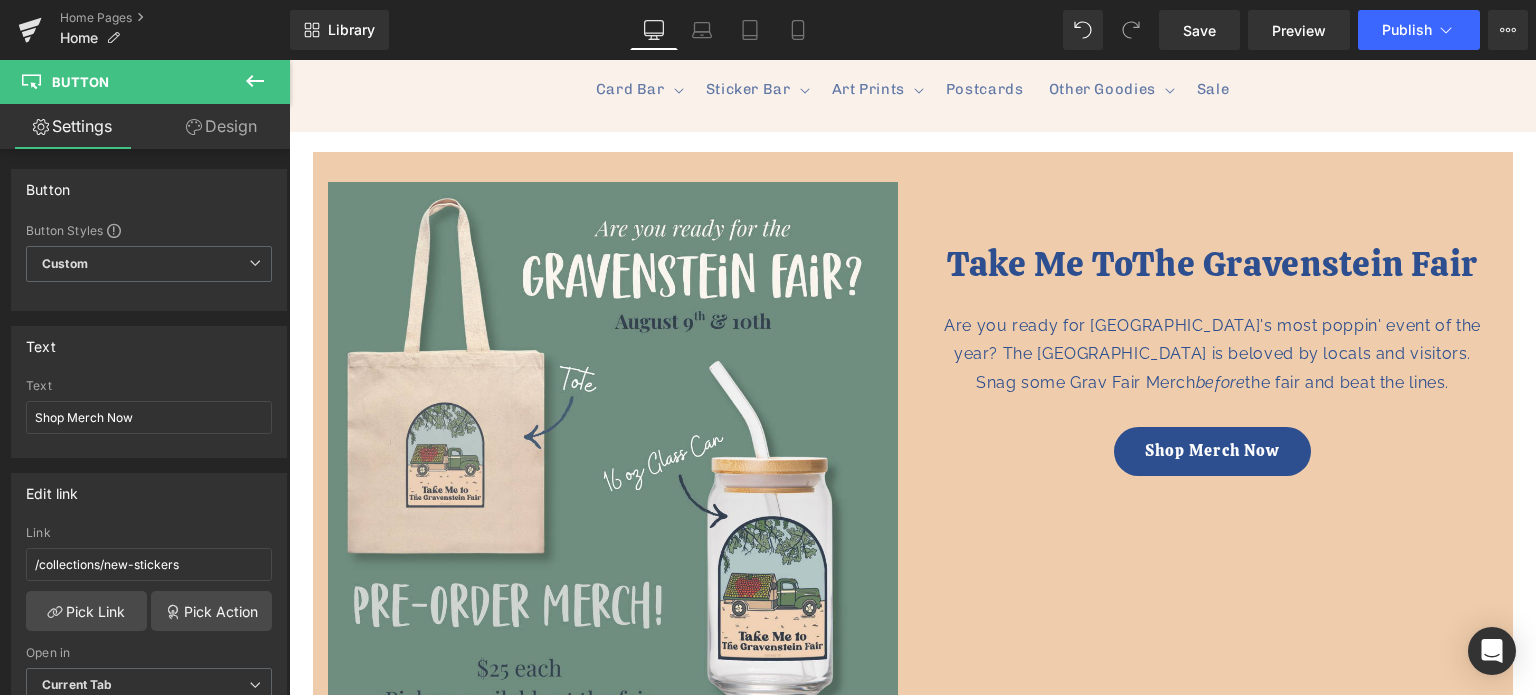 click at bounding box center (255, 82) 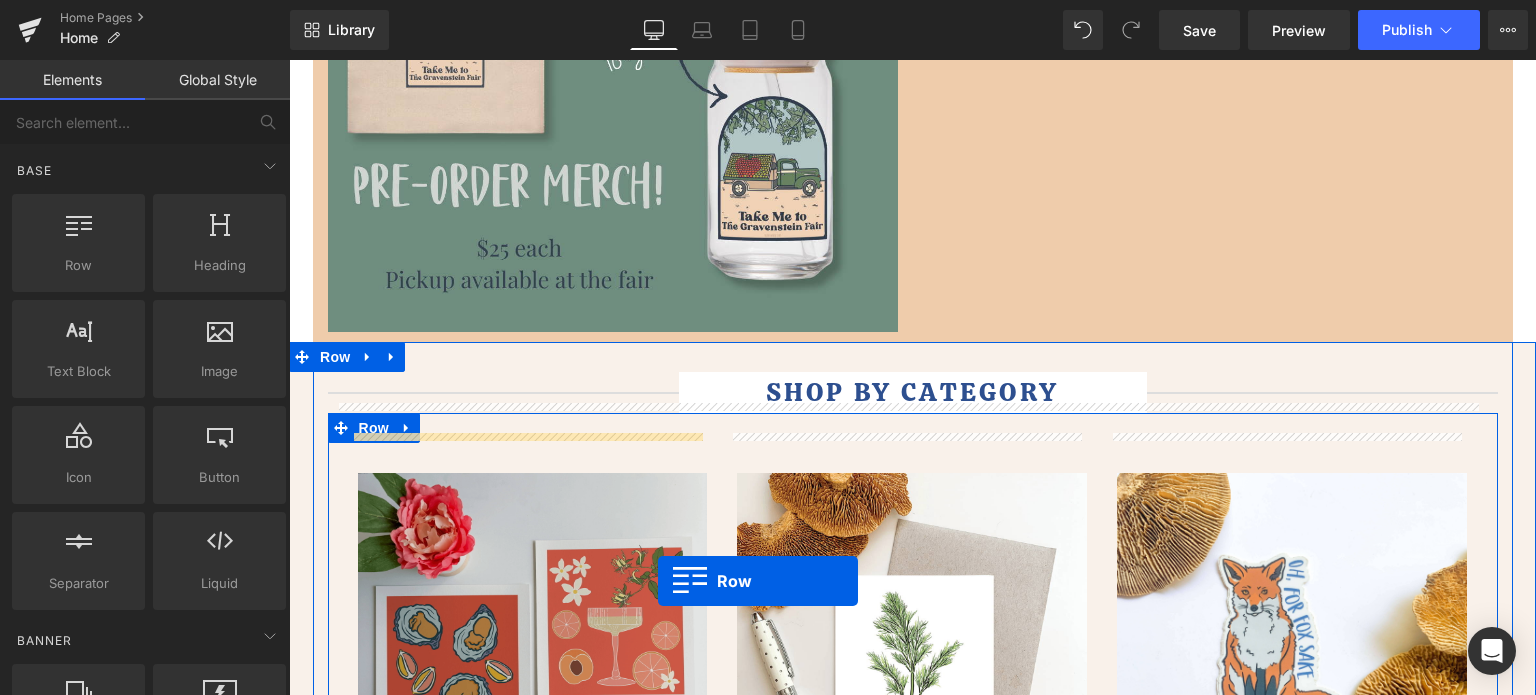 scroll, scrollTop: 660, scrollLeft: 0, axis: vertical 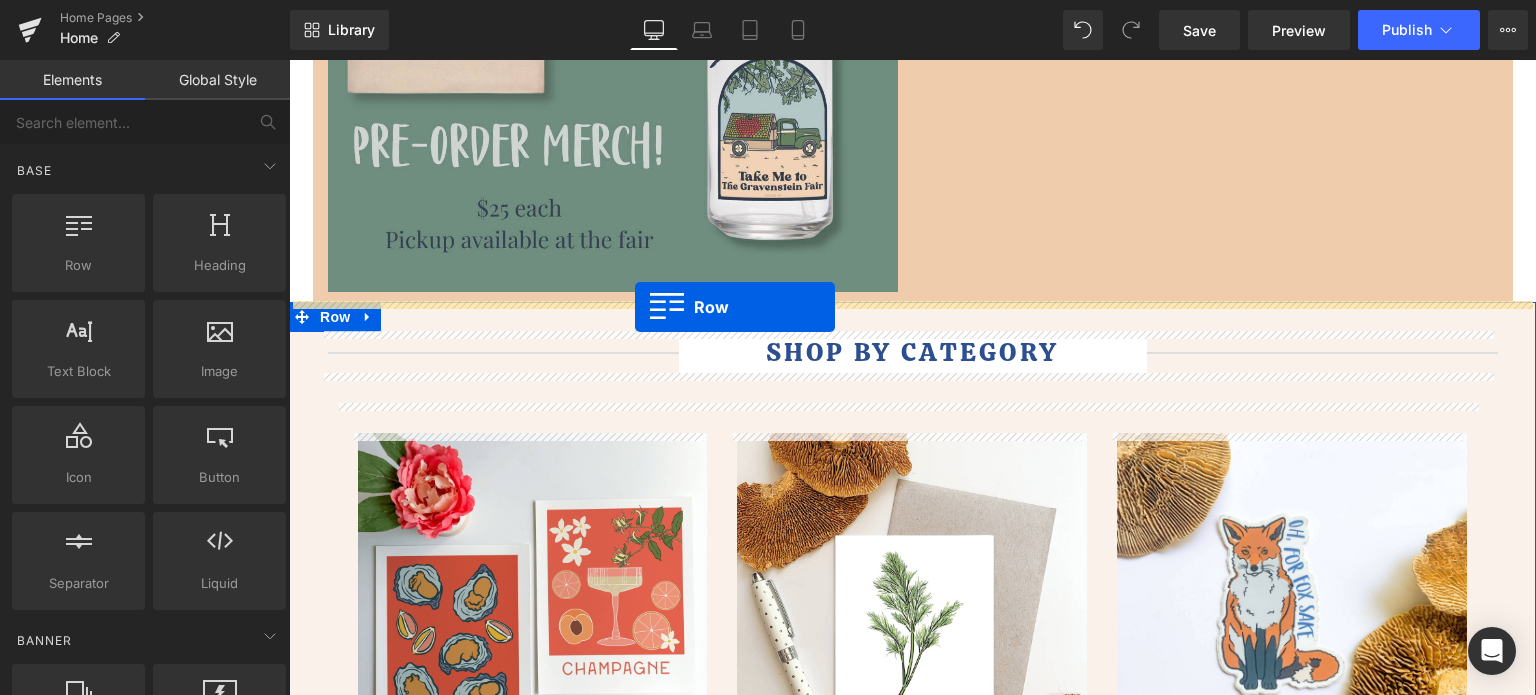drag, startPoint x: 375, startPoint y: 287, endPoint x: 635, endPoint y: 307, distance: 260.7681 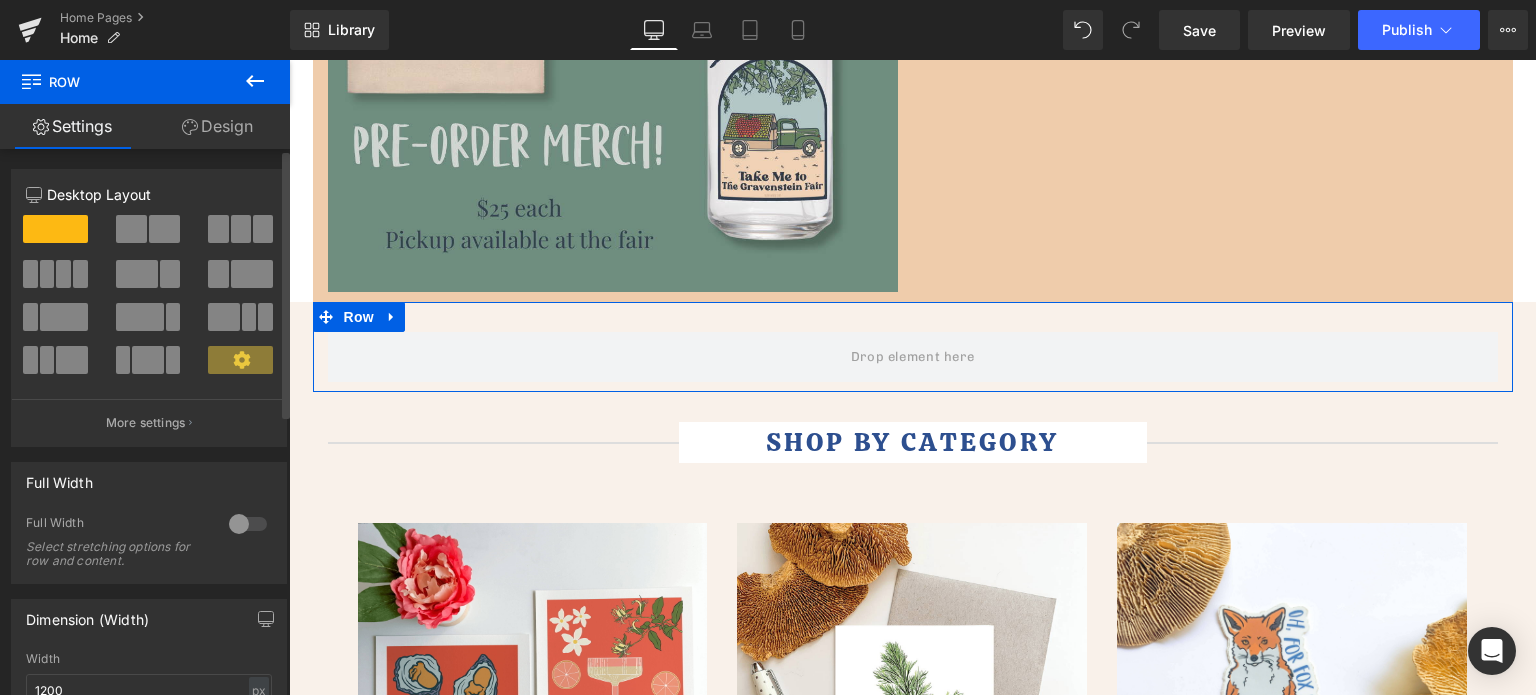 drag, startPoint x: 156, startPoint y: 221, endPoint x: 58, endPoint y: 242, distance: 100.22475 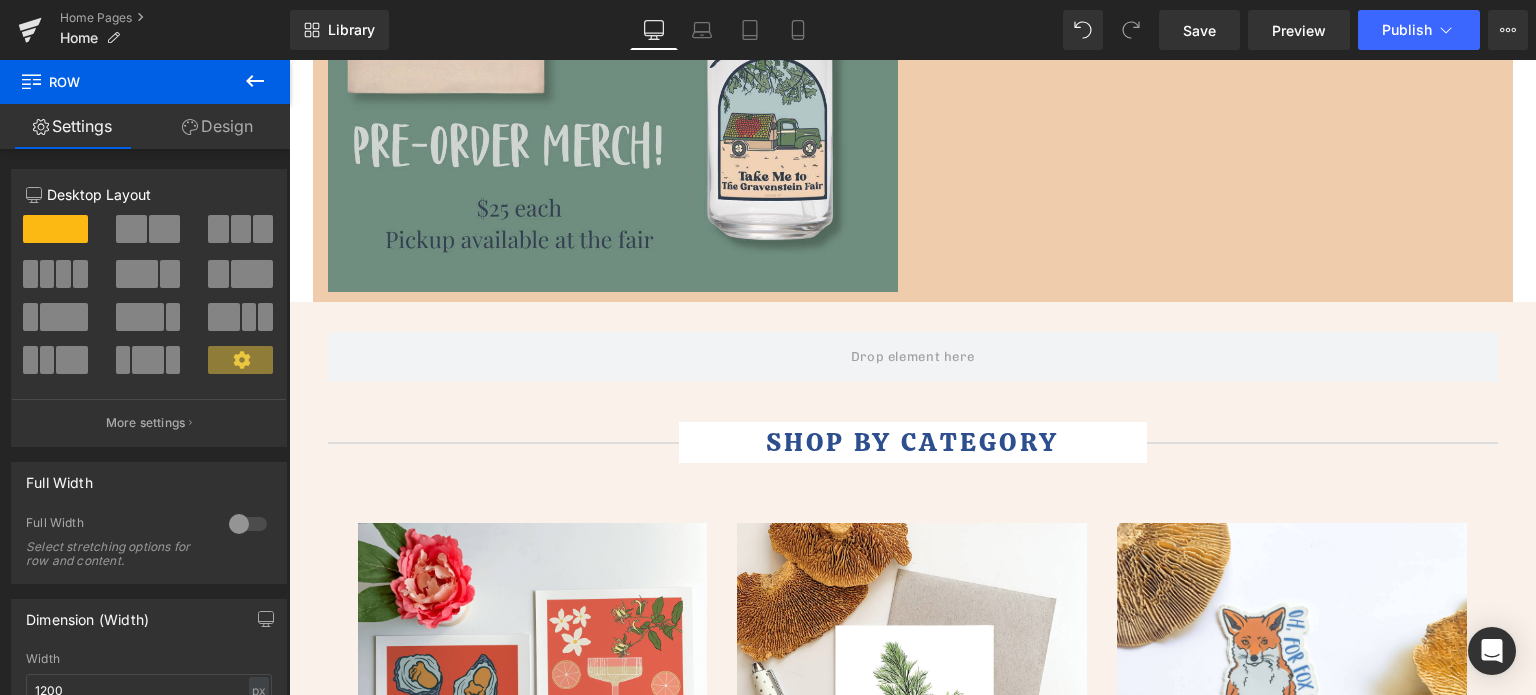 click at bounding box center (255, 82) 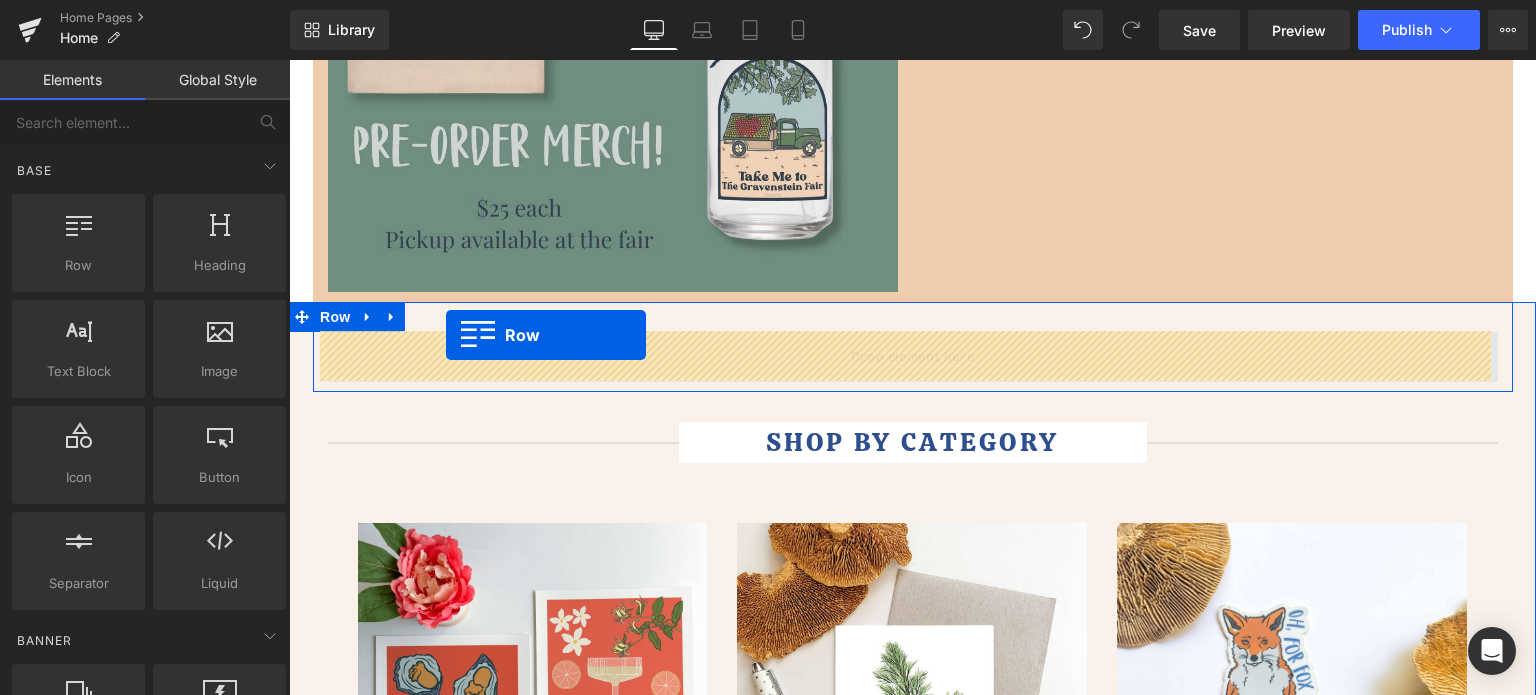 drag, startPoint x: 358, startPoint y: 299, endPoint x: 446, endPoint y: 335, distance: 95.07891 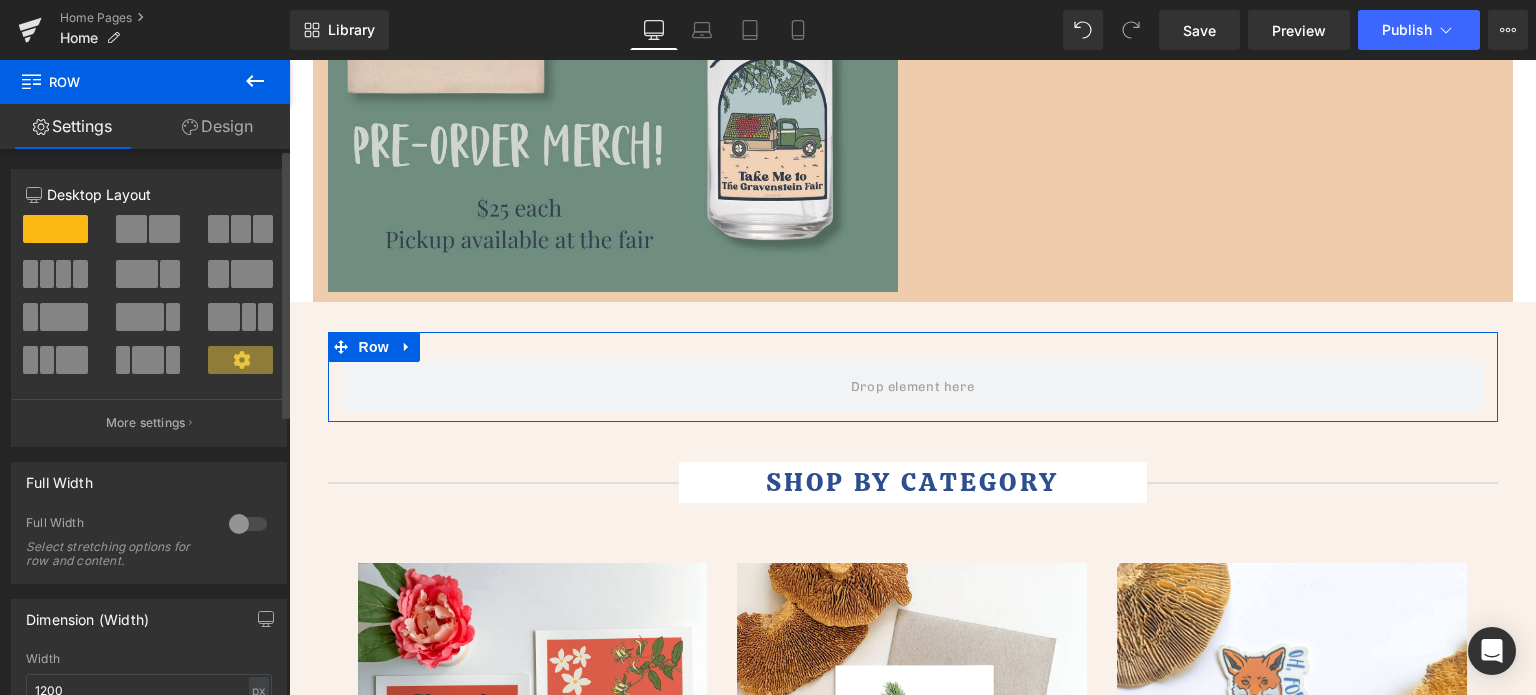 click at bounding box center [131, 229] 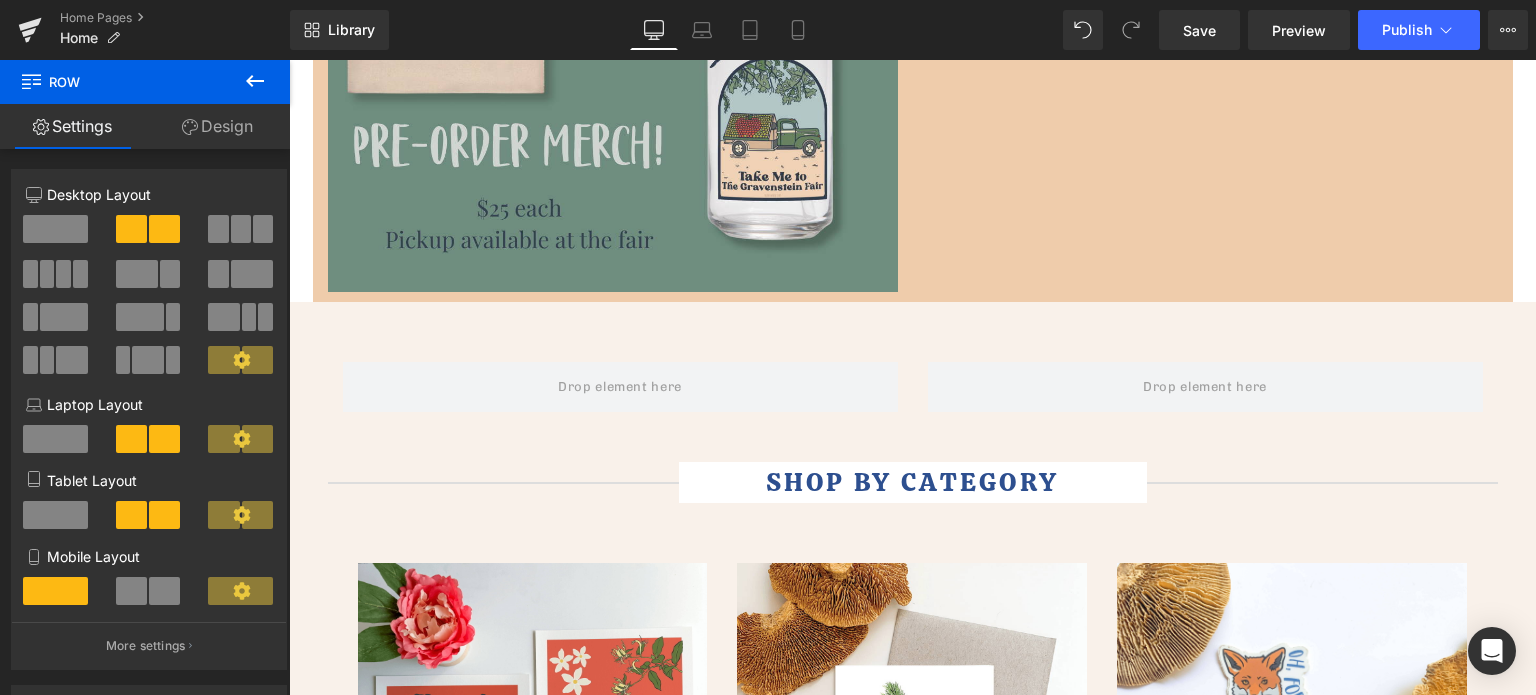 click 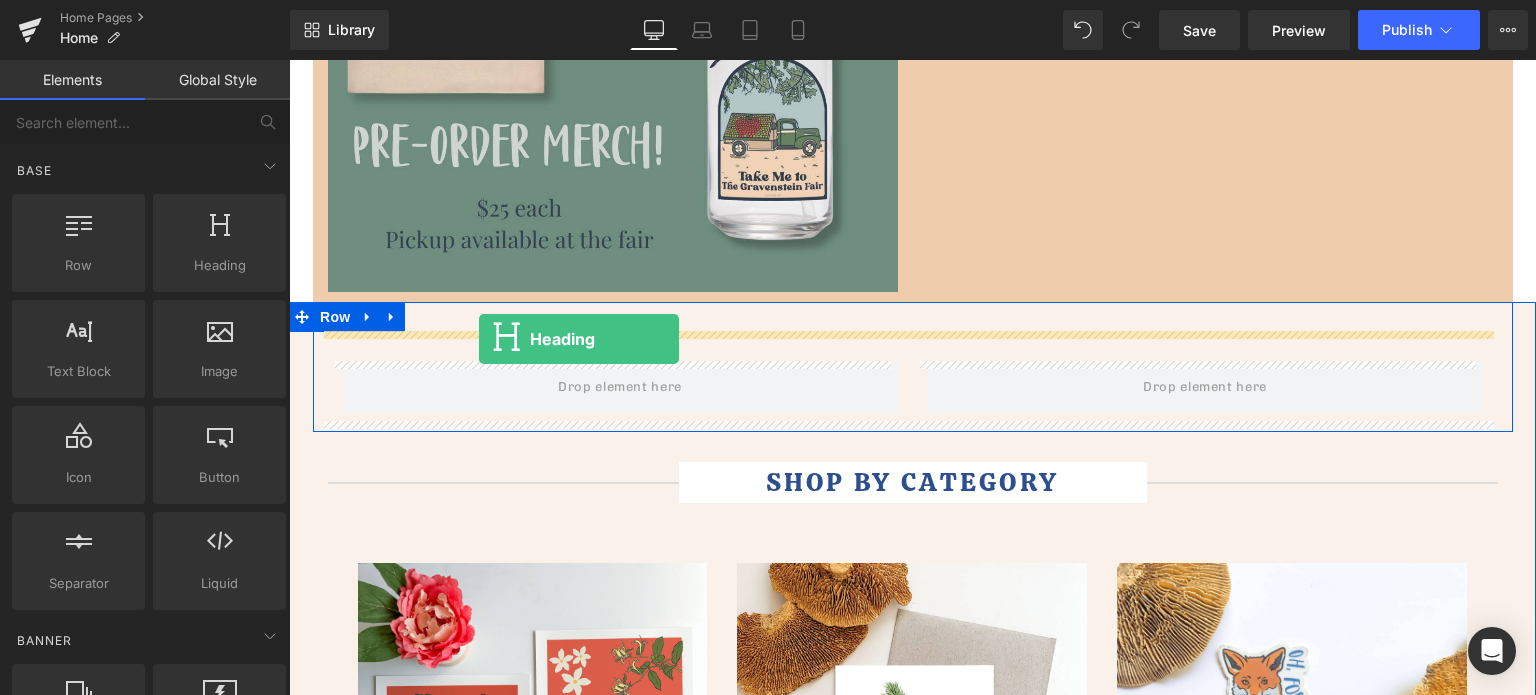 drag, startPoint x: 521, startPoint y: 307, endPoint x: 479, endPoint y: 339, distance: 52.801514 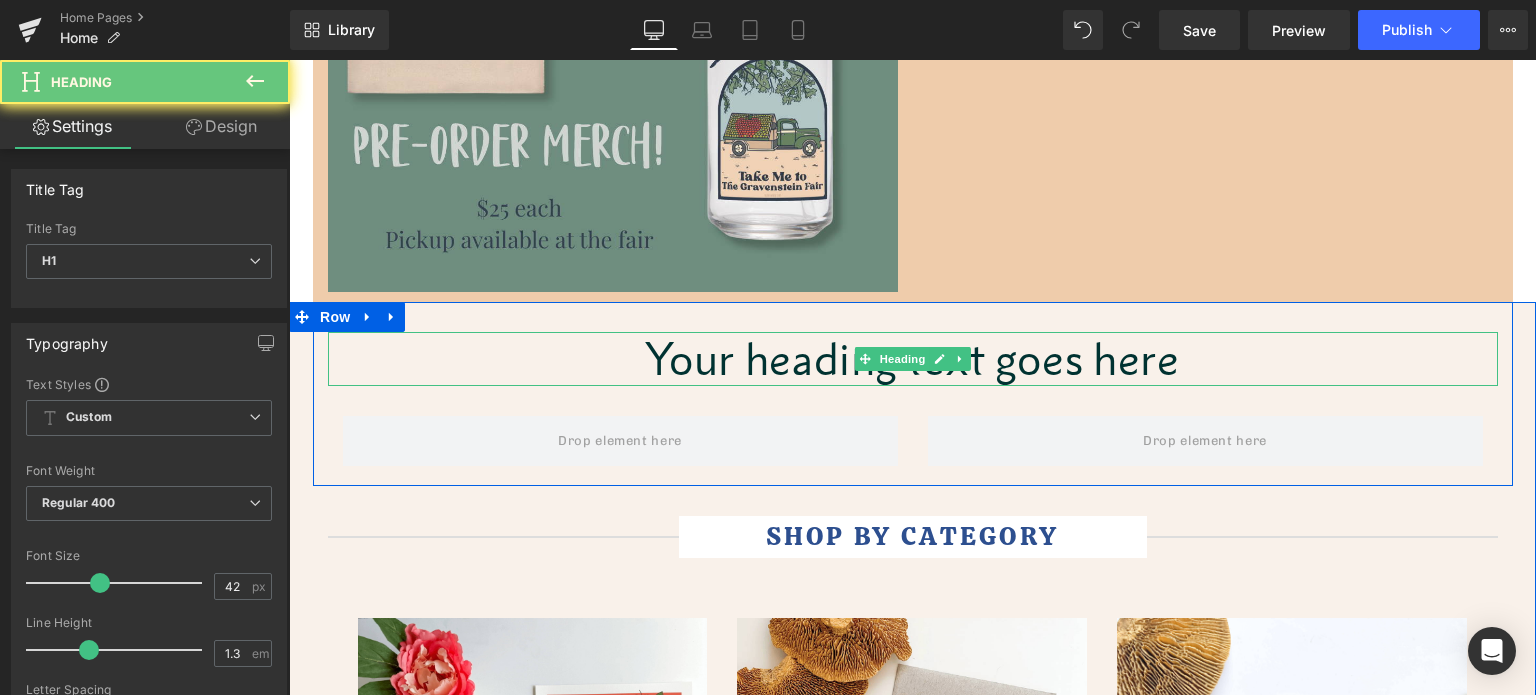 click on "Your heading text goes here" at bounding box center [913, 359] 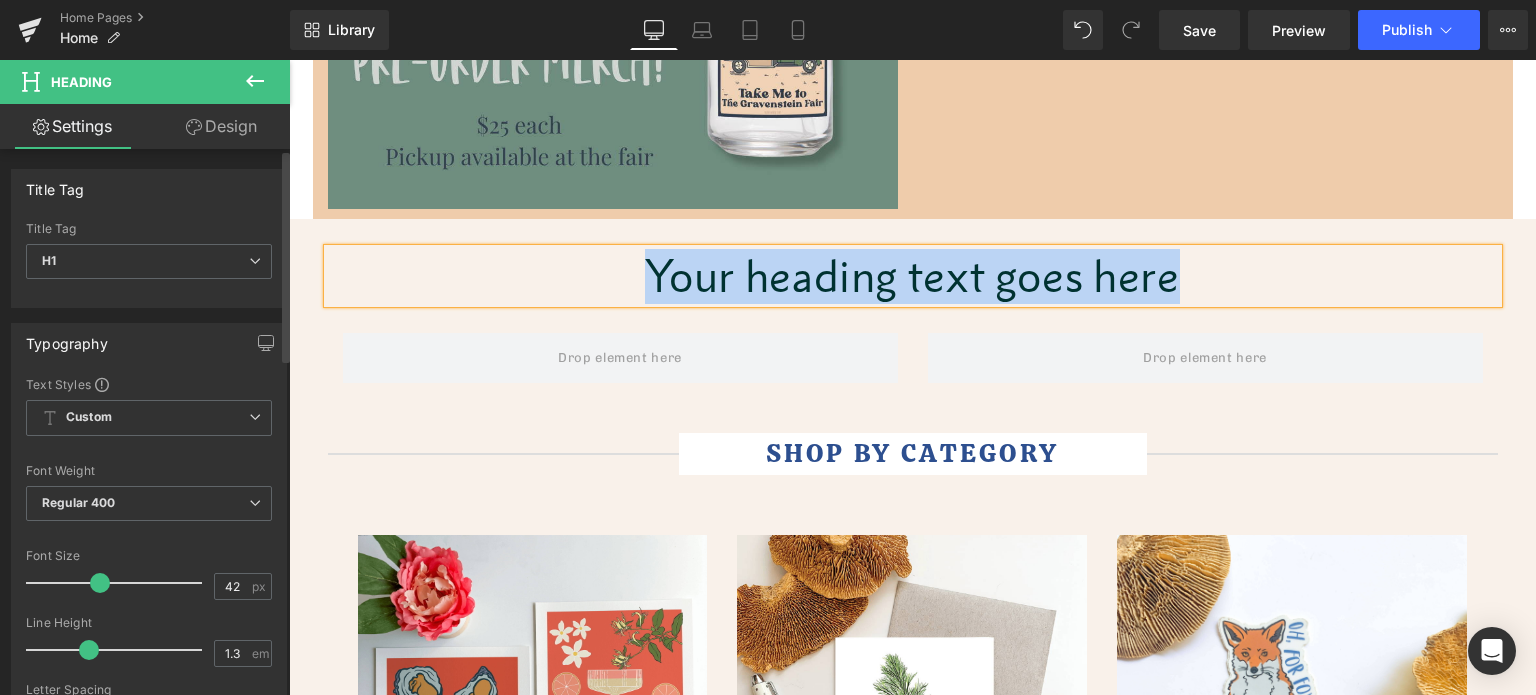 scroll, scrollTop: 760, scrollLeft: 0, axis: vertical 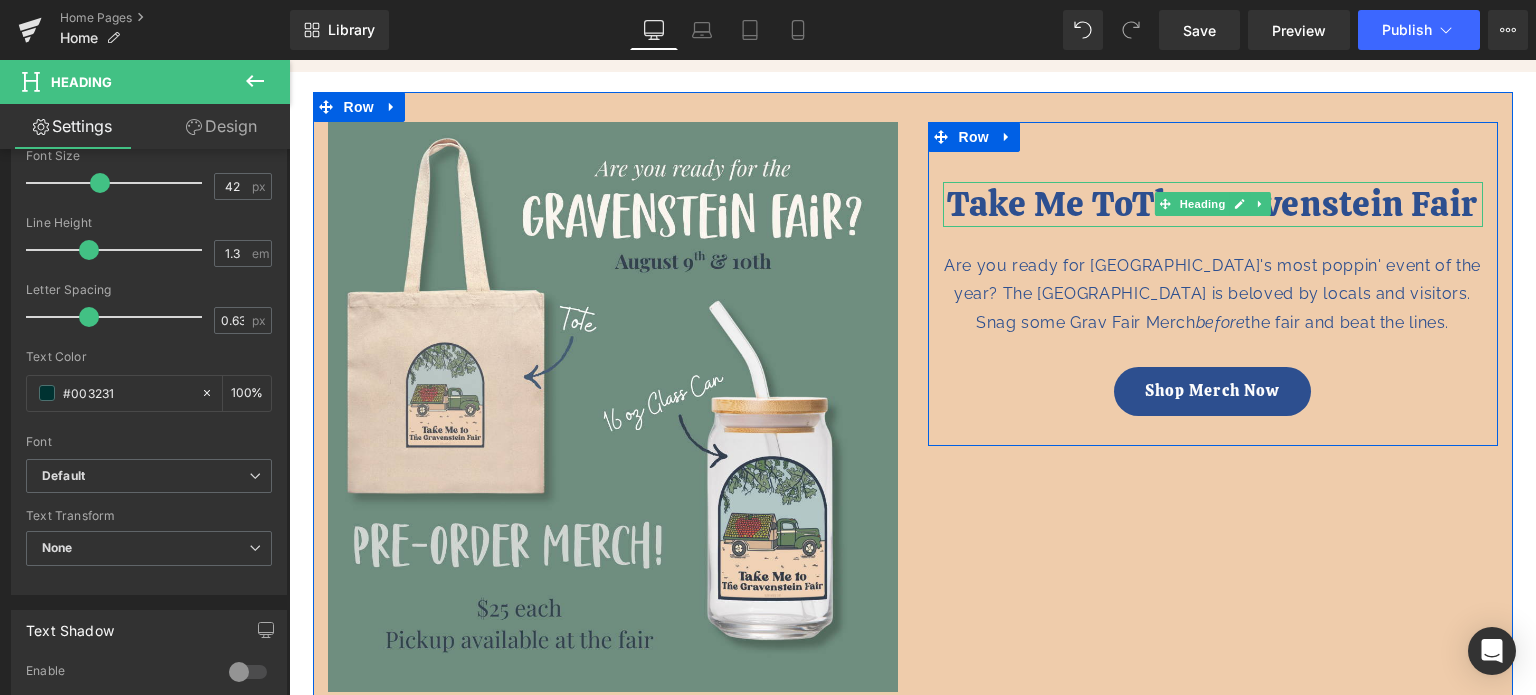 click on "Take Me To  The Gravenstein Fair" at bounding box center [1213, 205] 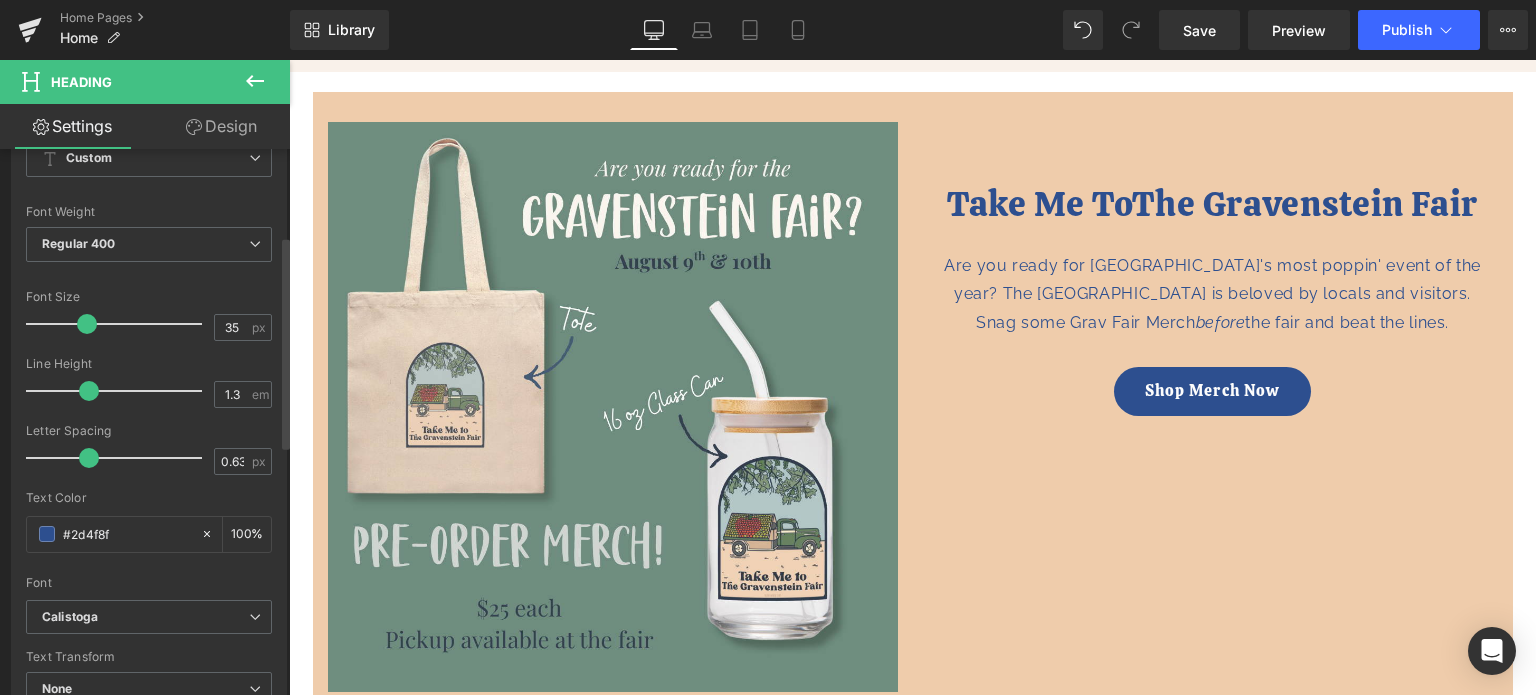 scroll, scrollTop: 300, scrollLeft: 0, axis: vertical 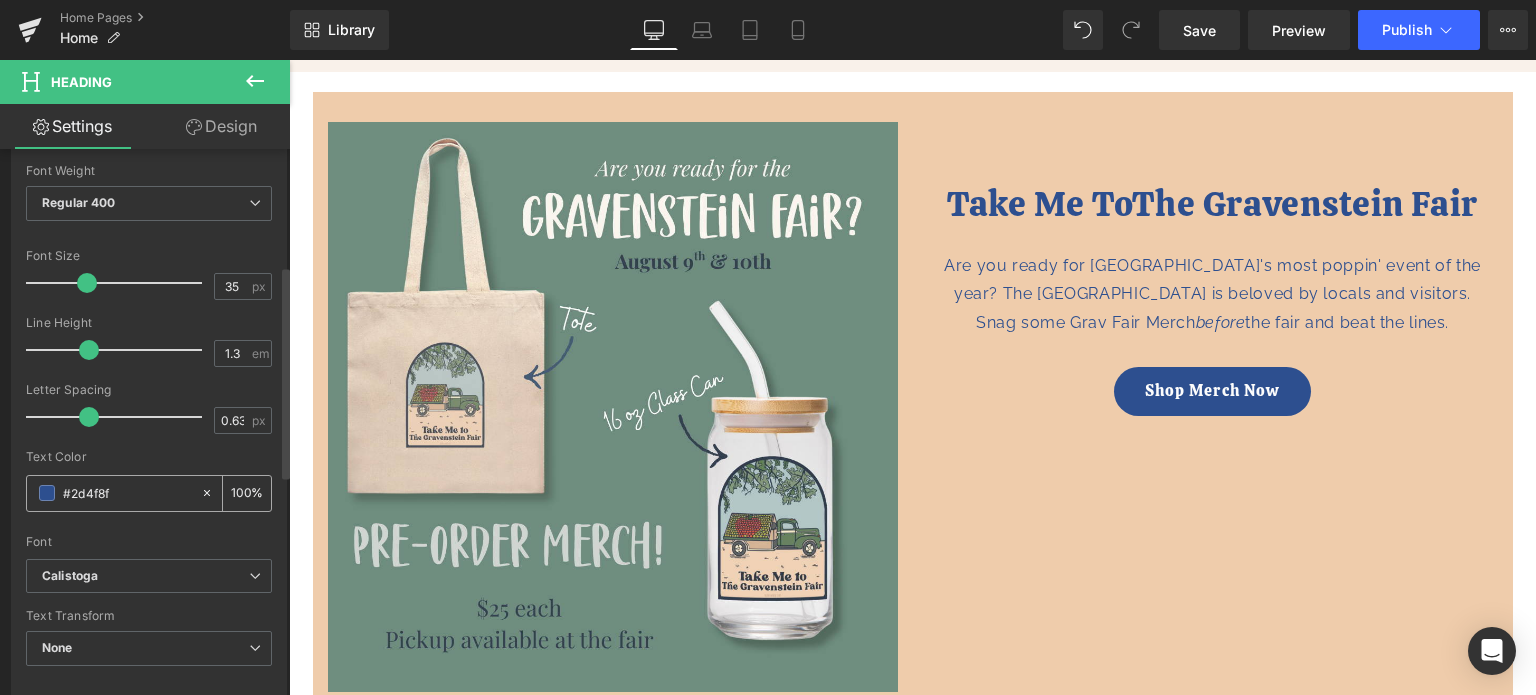 click on "#2d4f8f" at bounding box center (127, 493) 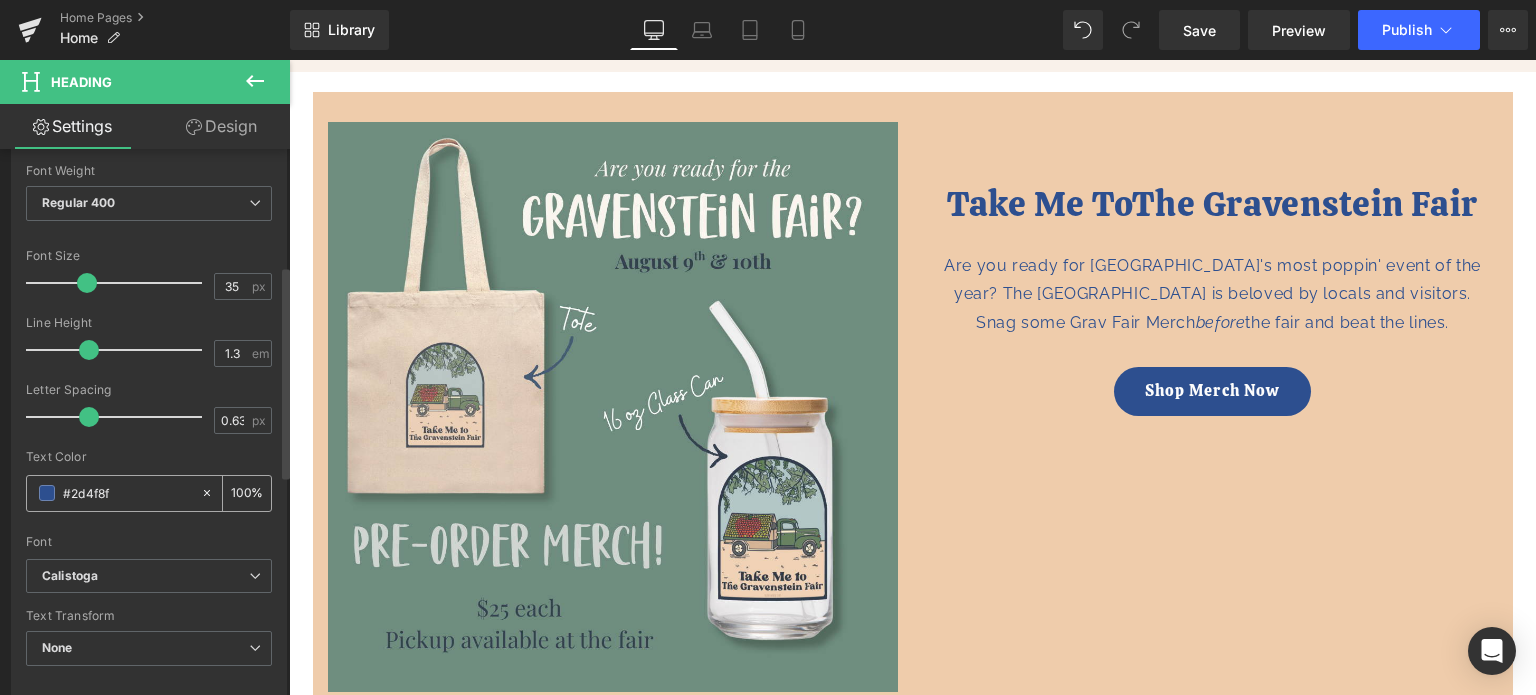 drag, startPoint x: 122, startPoint y: 491, endPoint x: 40, endPoint y: 489, distance: 82.02438 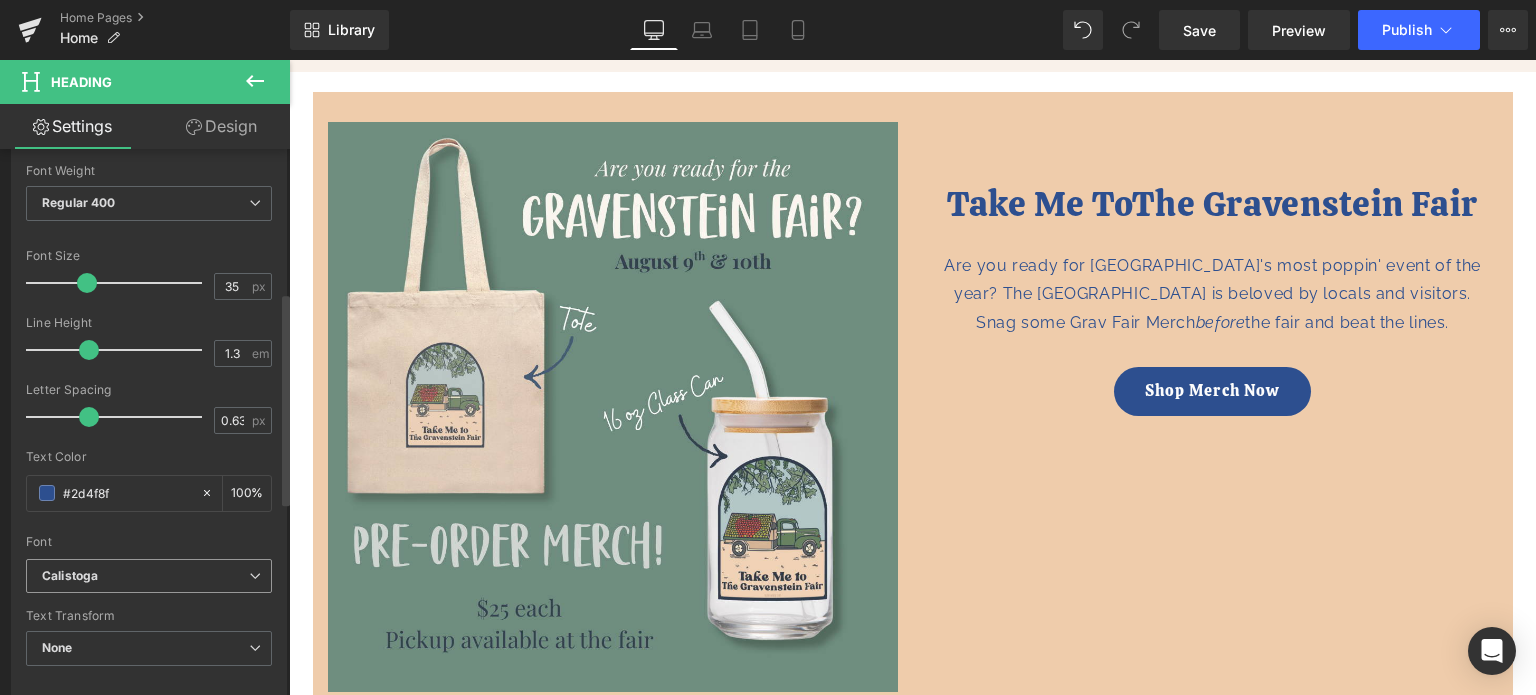 scroll, scrollTop: 400, scrollLeft: 0, axis: vertical 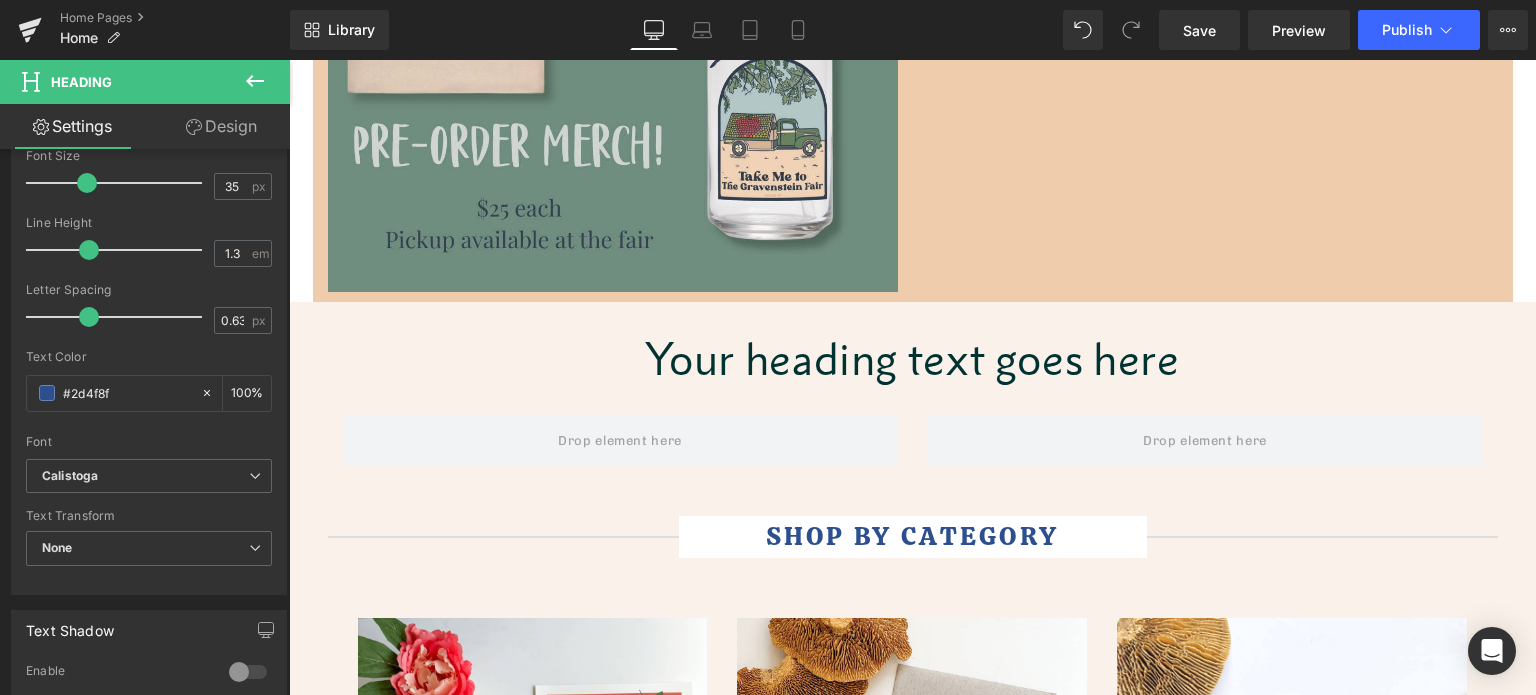 click on "Your heading text goes here" at bounding box center [913, 359] 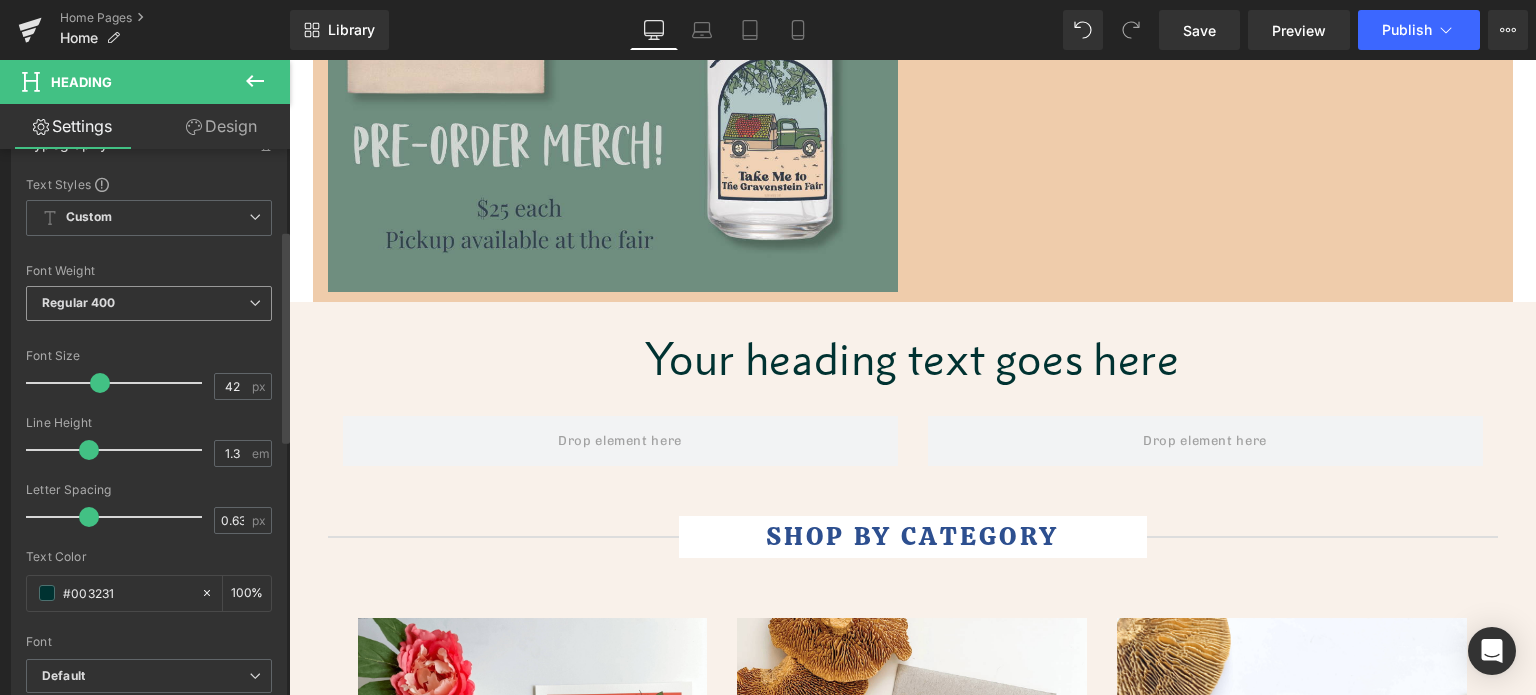 scroll, scrollTop: 300, scrollLeft: 0, axis: vertical 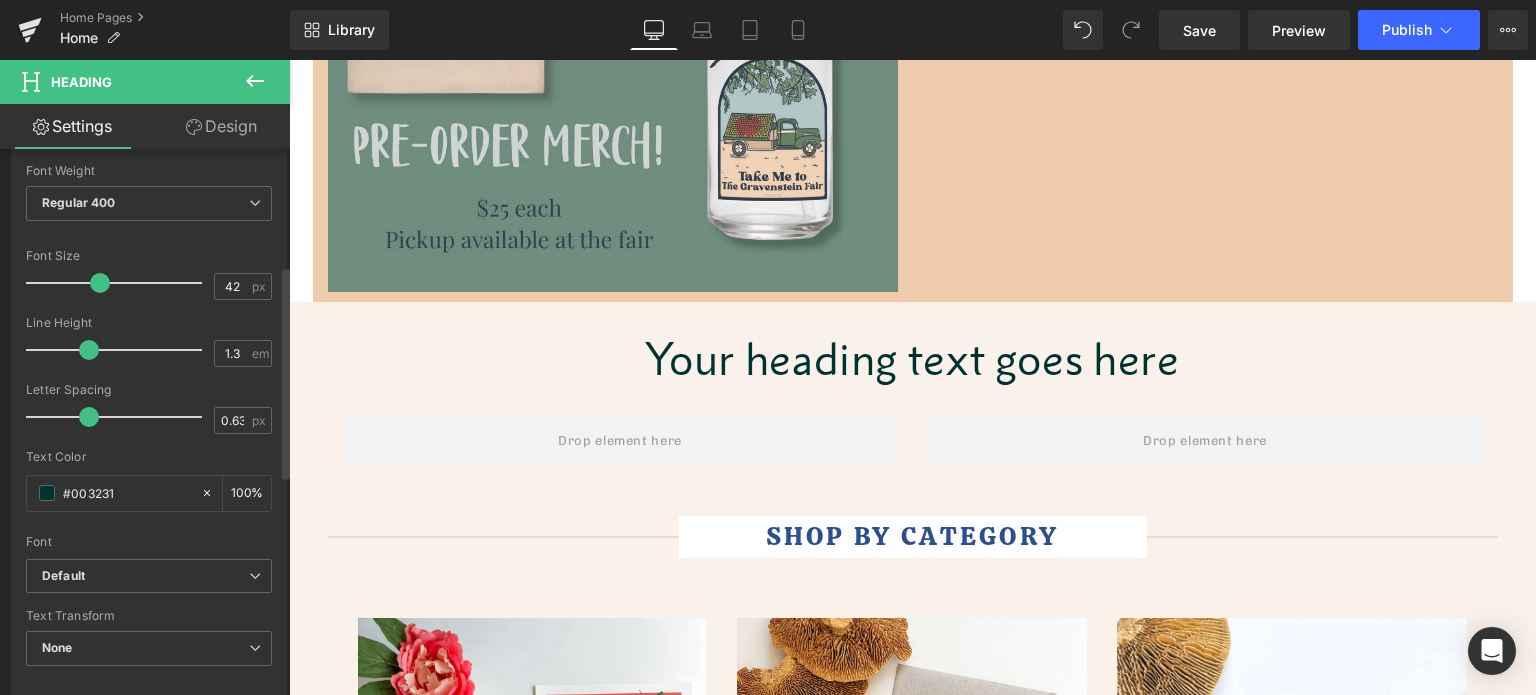 drag, startPoint x: 146, startPoint y: 491, endPoint x: 0, endPoint y: 486, distance: 146.08559 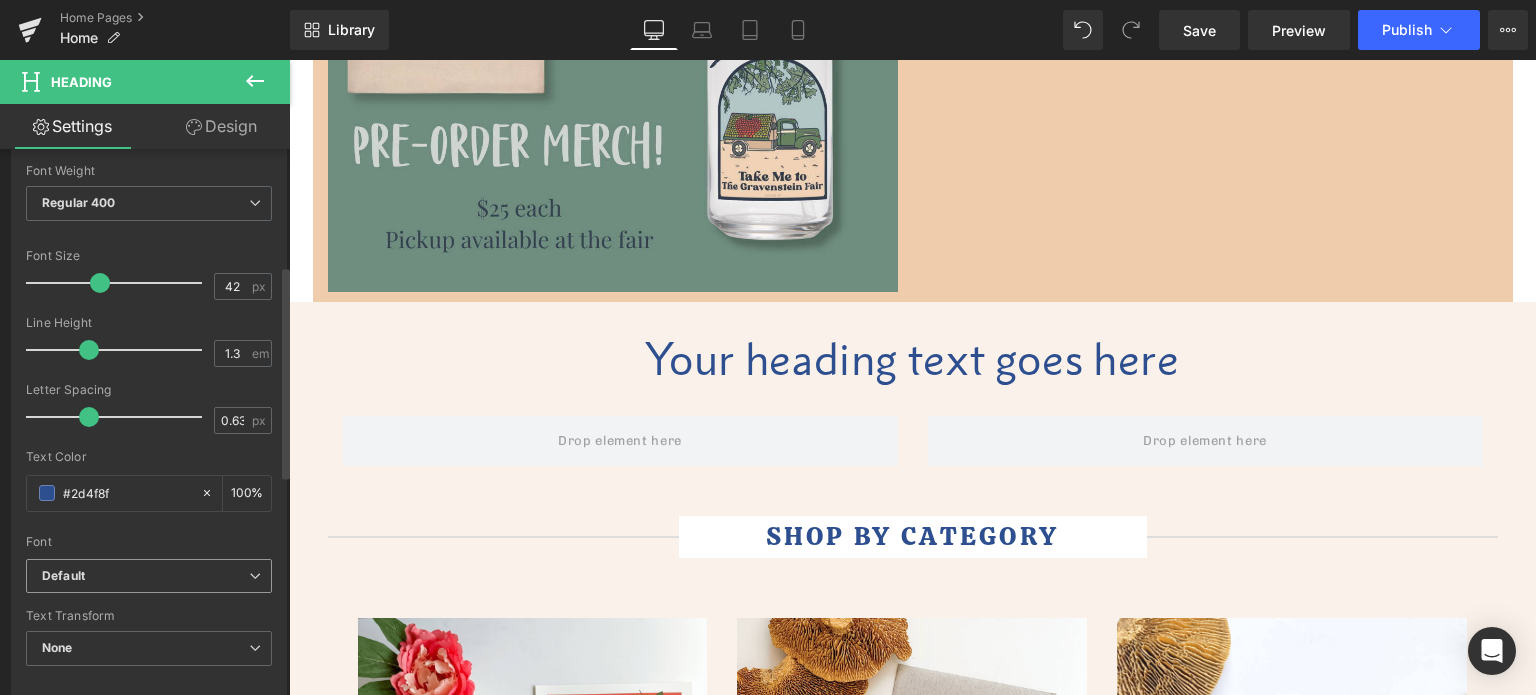 type on "#2d4f8f" 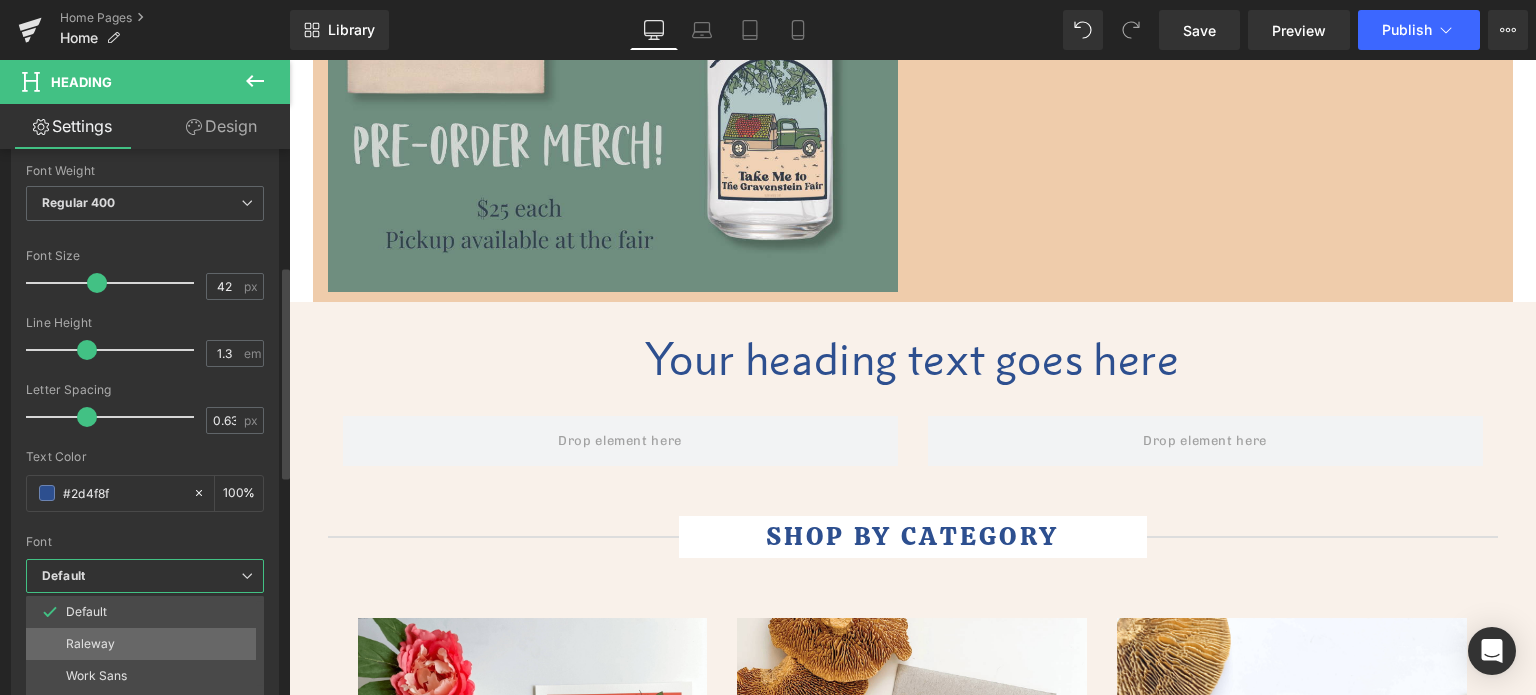 scroll, scrollTop: 100, scrollLeft: 0, axis: vertical 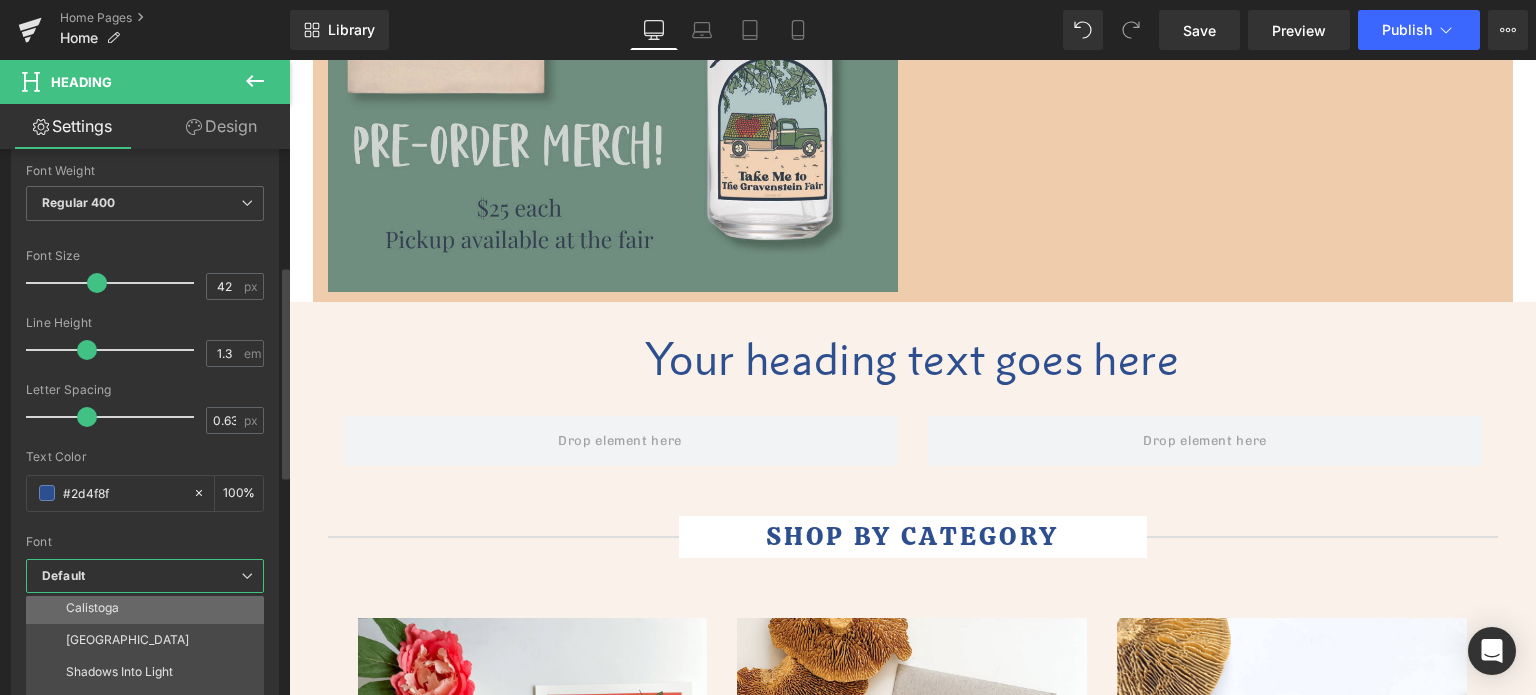 click on "Calistoga" at bounding box center (149, 608) 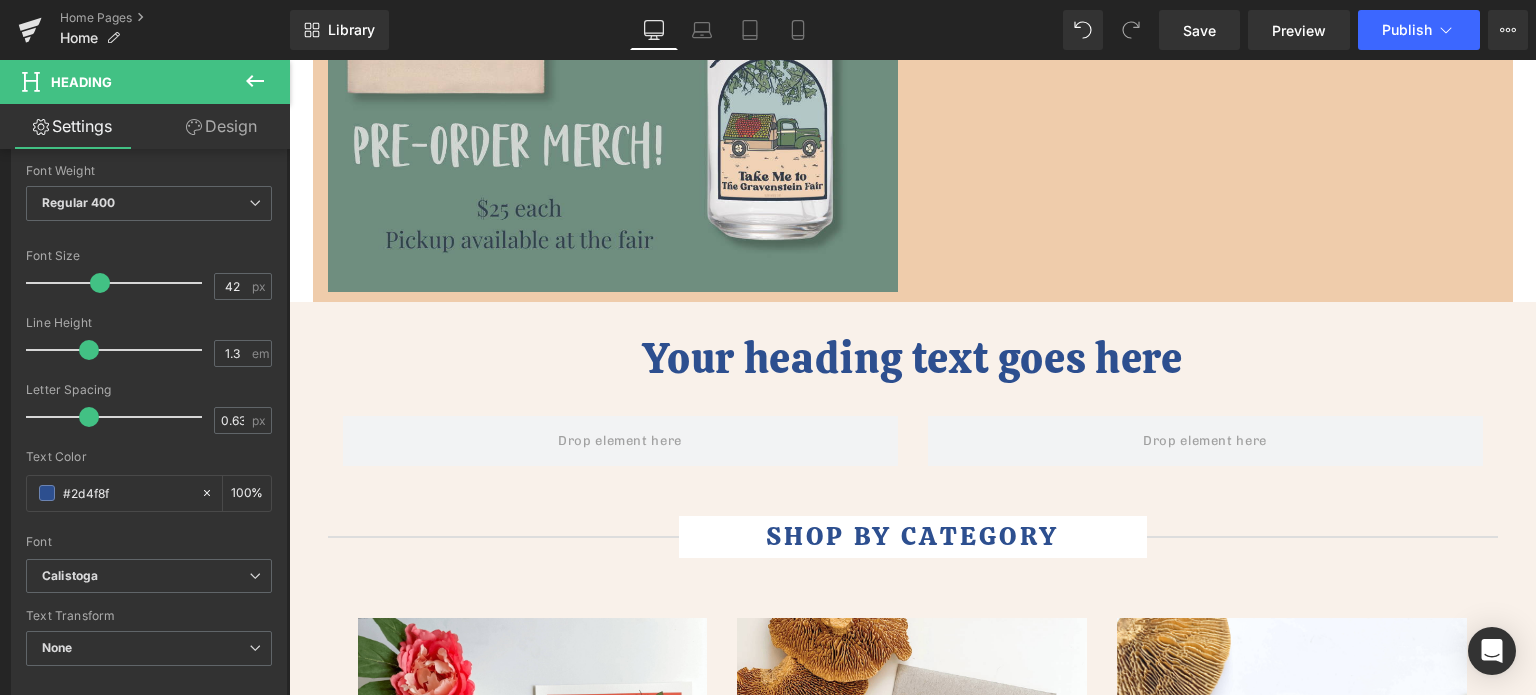 click 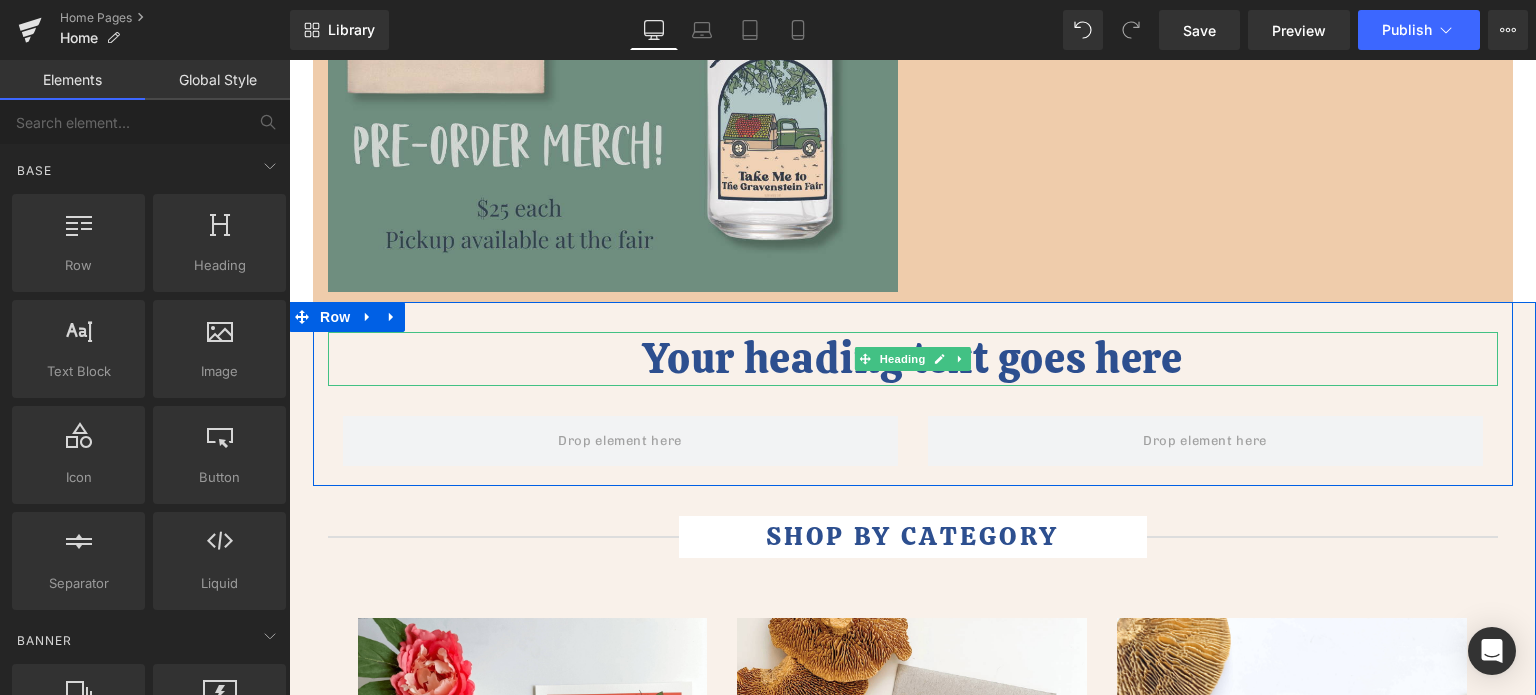 click on "Your heading text goes here" at bounding box center (913, 359) 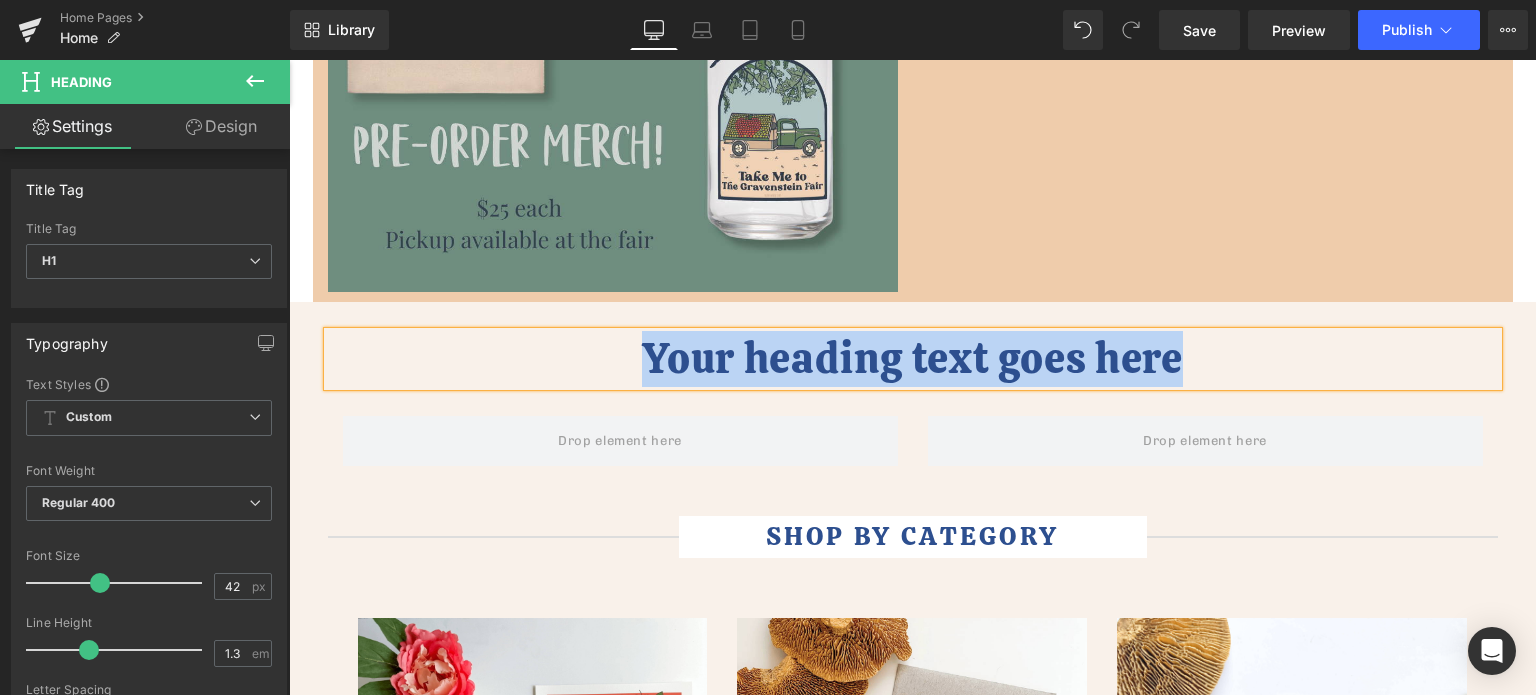 type 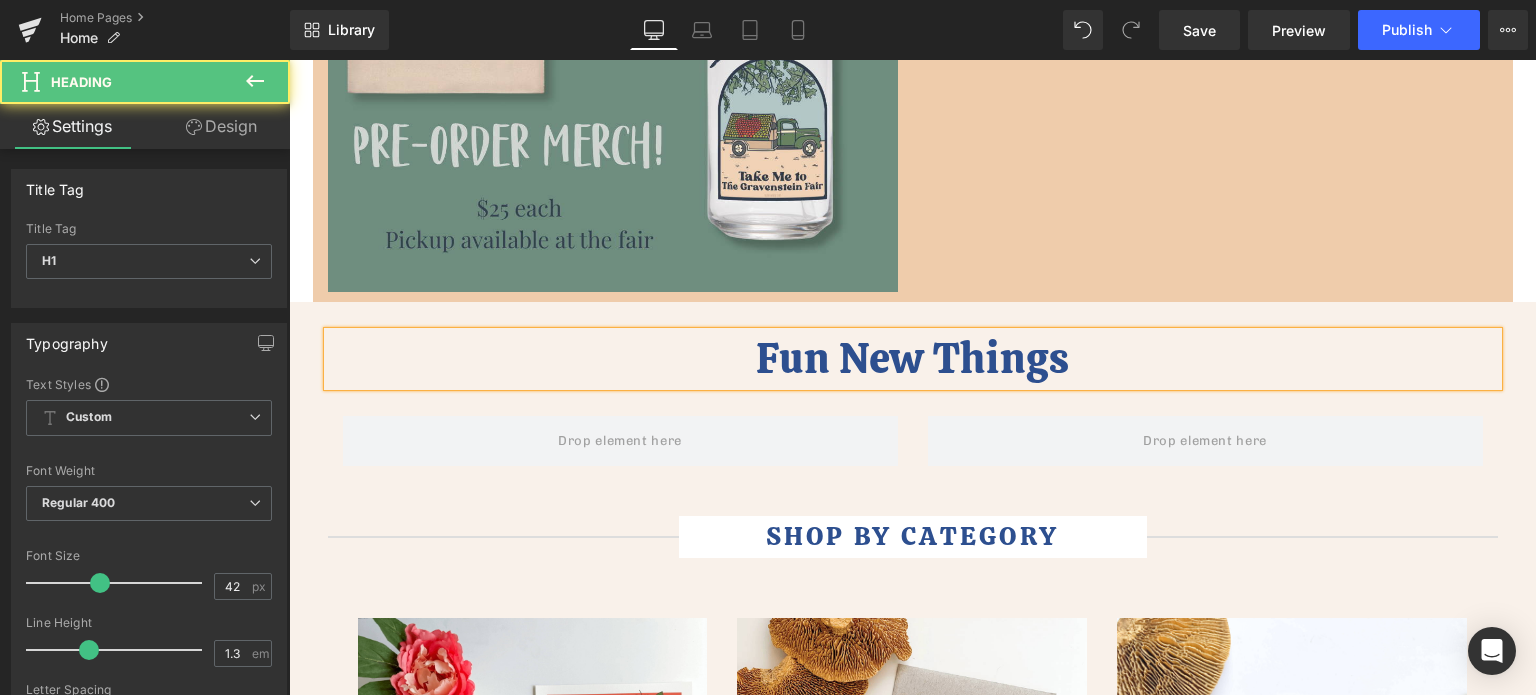 click on "Fun New Things" at bounding box center [913, 359] 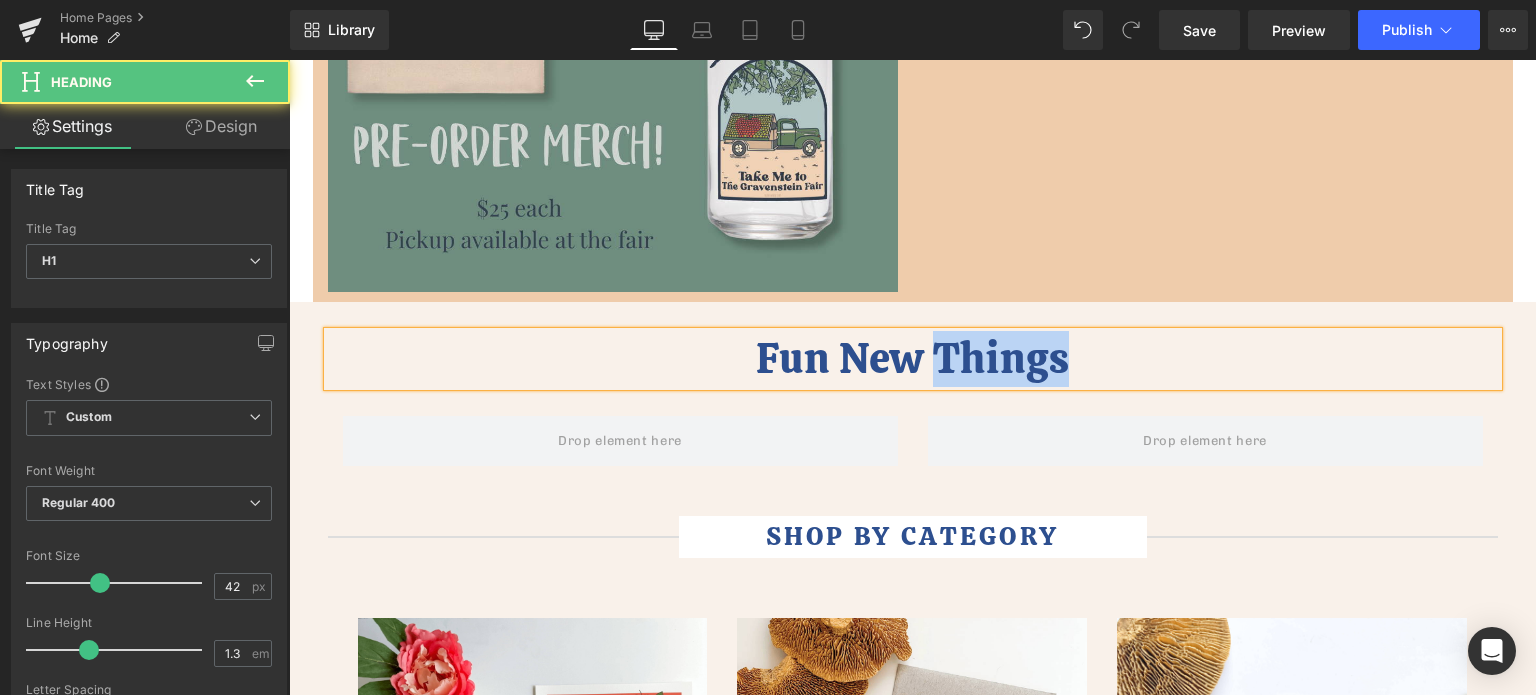 click on "Fun New Things" at bounding box center [913, 359] 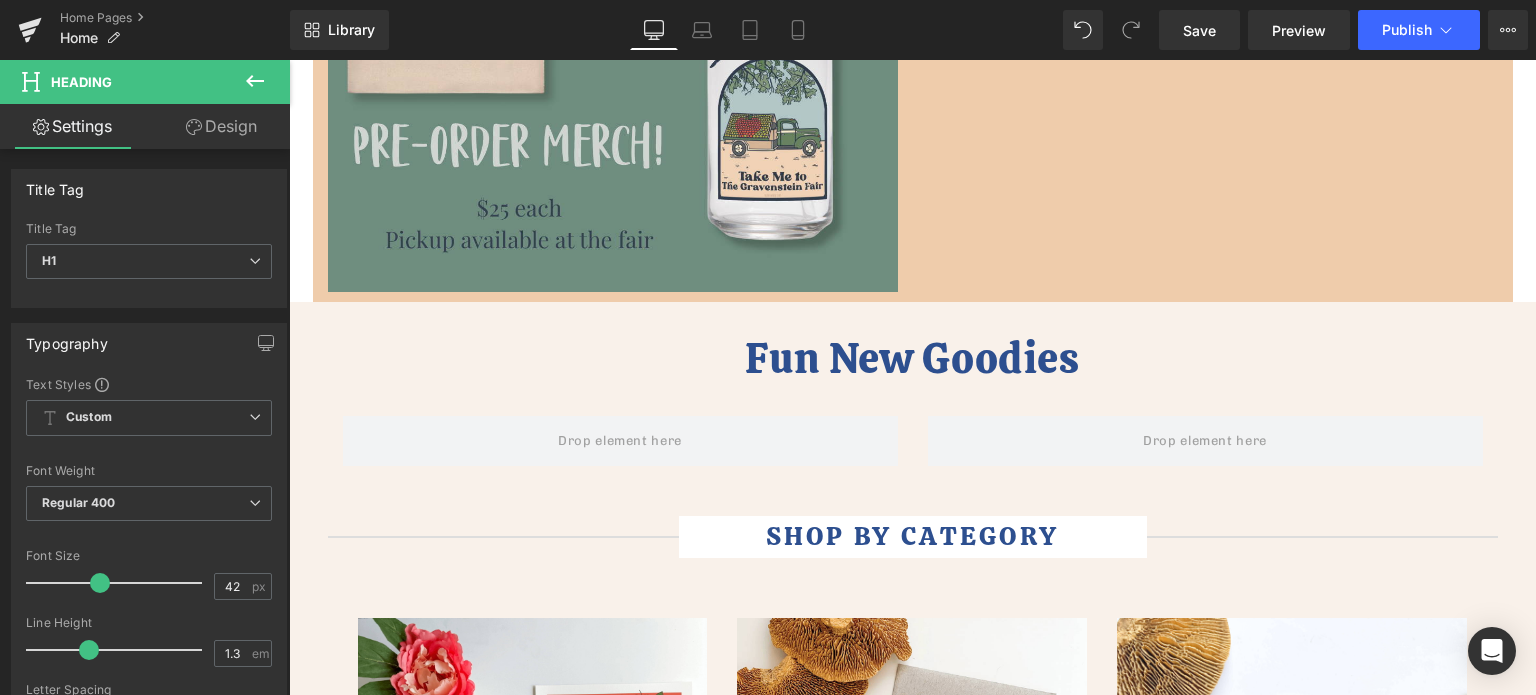 click 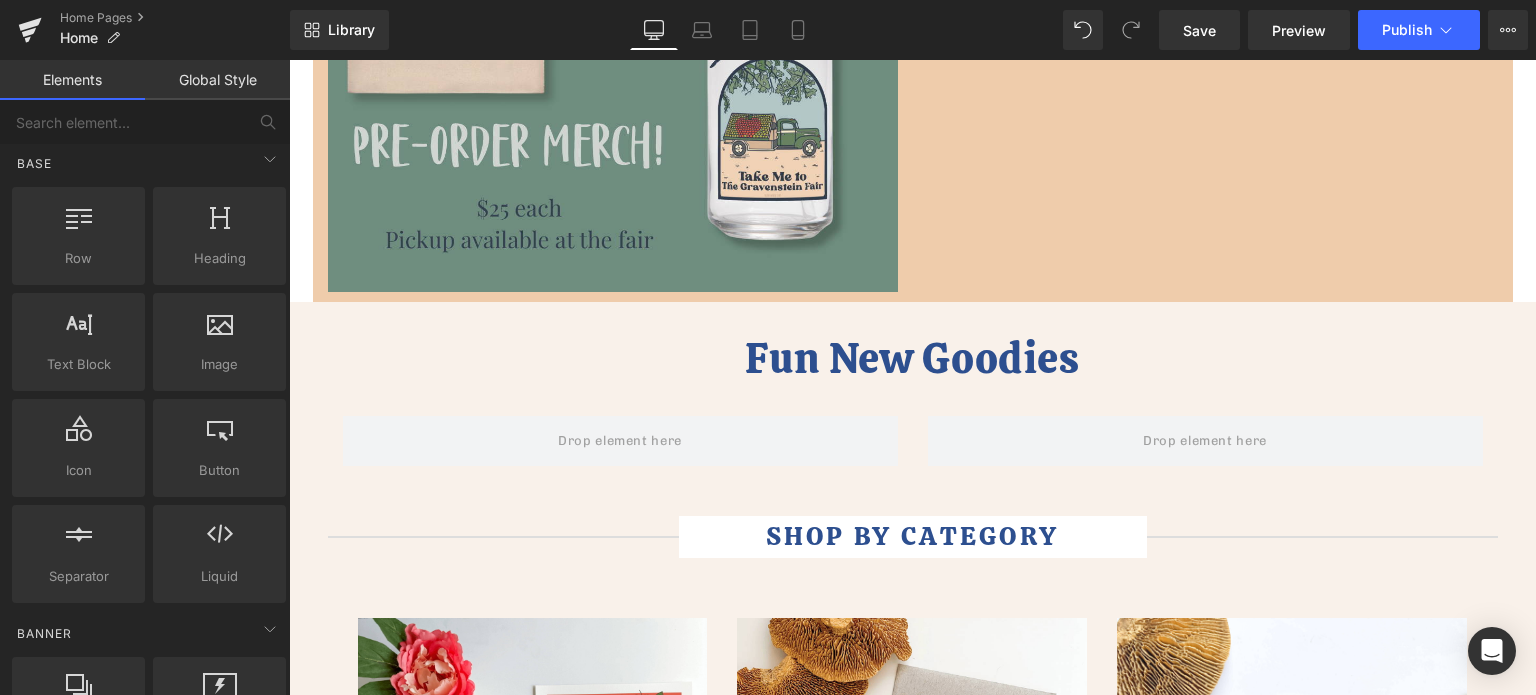 scroll, scrollTop: 0, scrollLeft: 0, axis: both 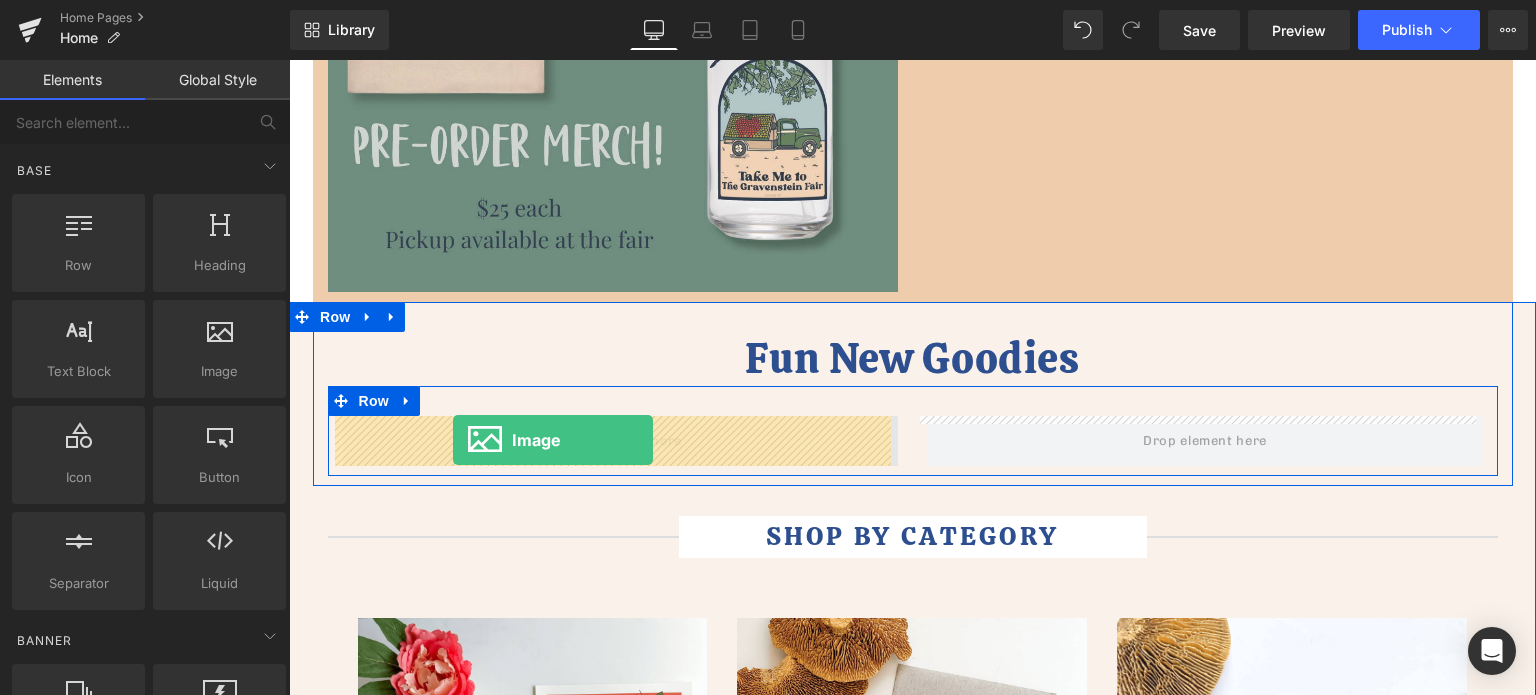 drag, startPoint x: 490, startPoint y: 416, endPoint x: 453, endPoint y: 440, distance: 44.102154 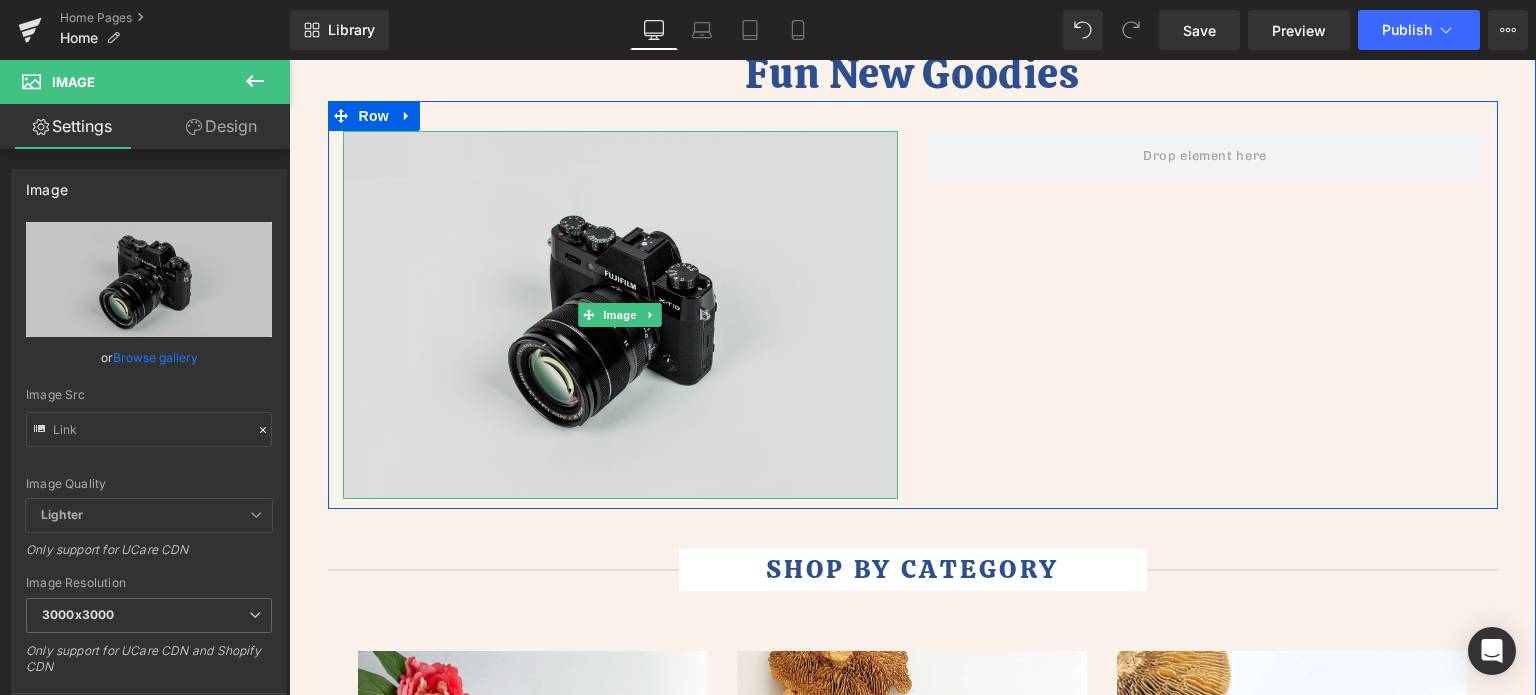 scroll, scrollTop: 860, scrollLeft: 0, axis: vertical 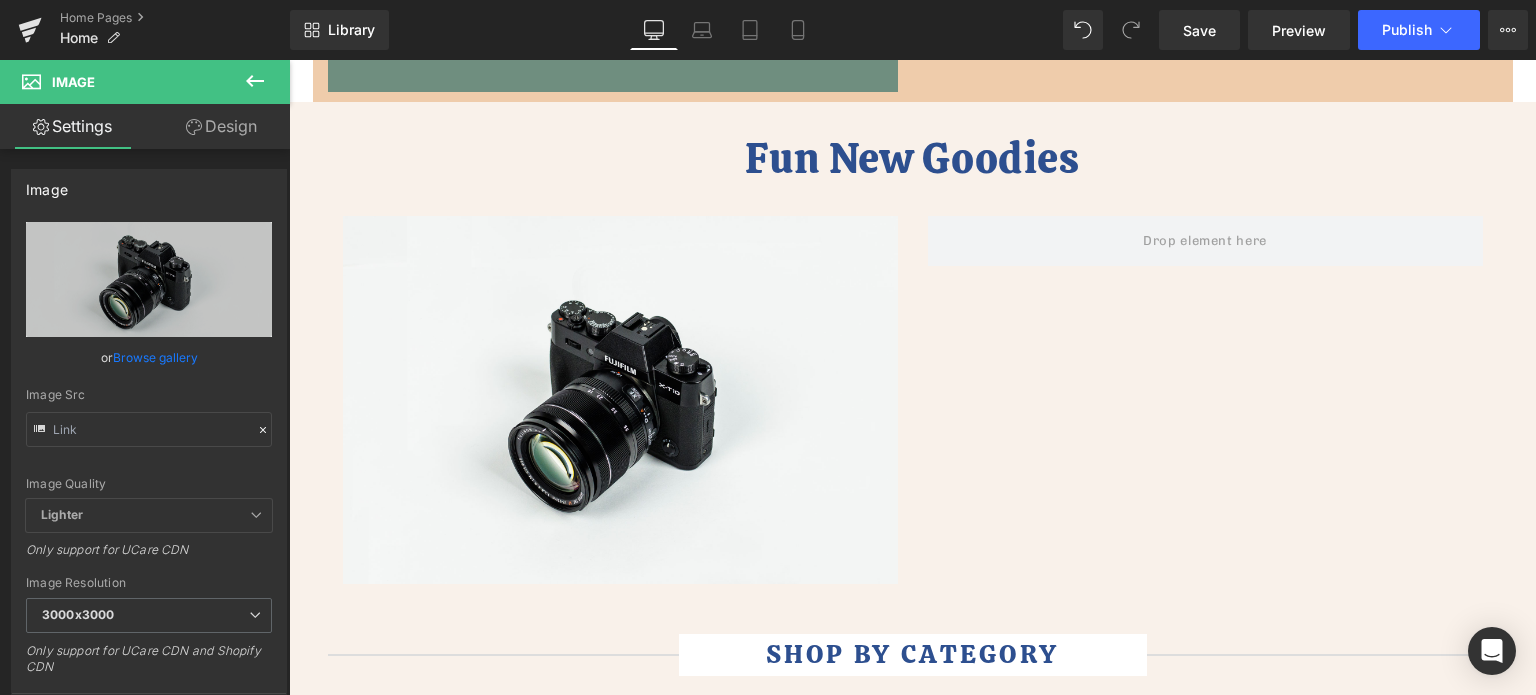 click 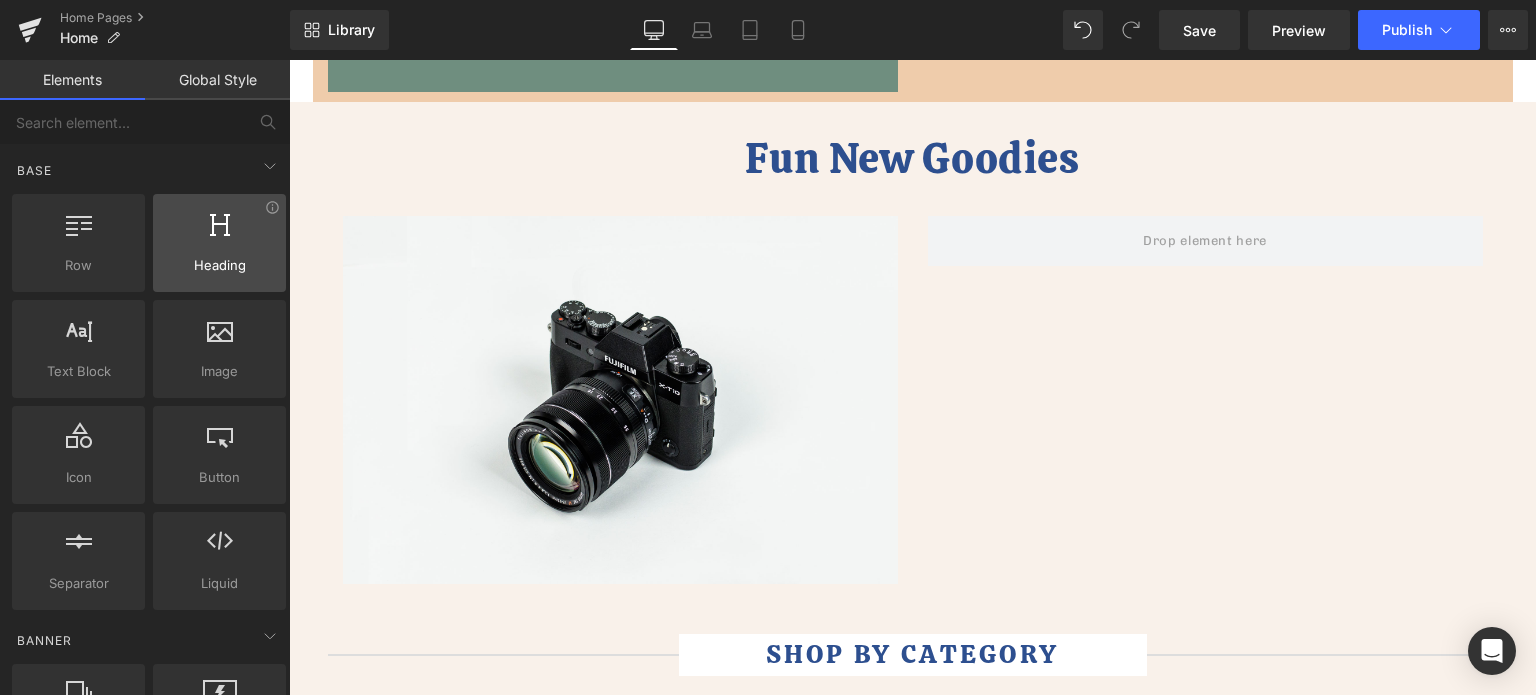 click at bounding box center (220, 223) 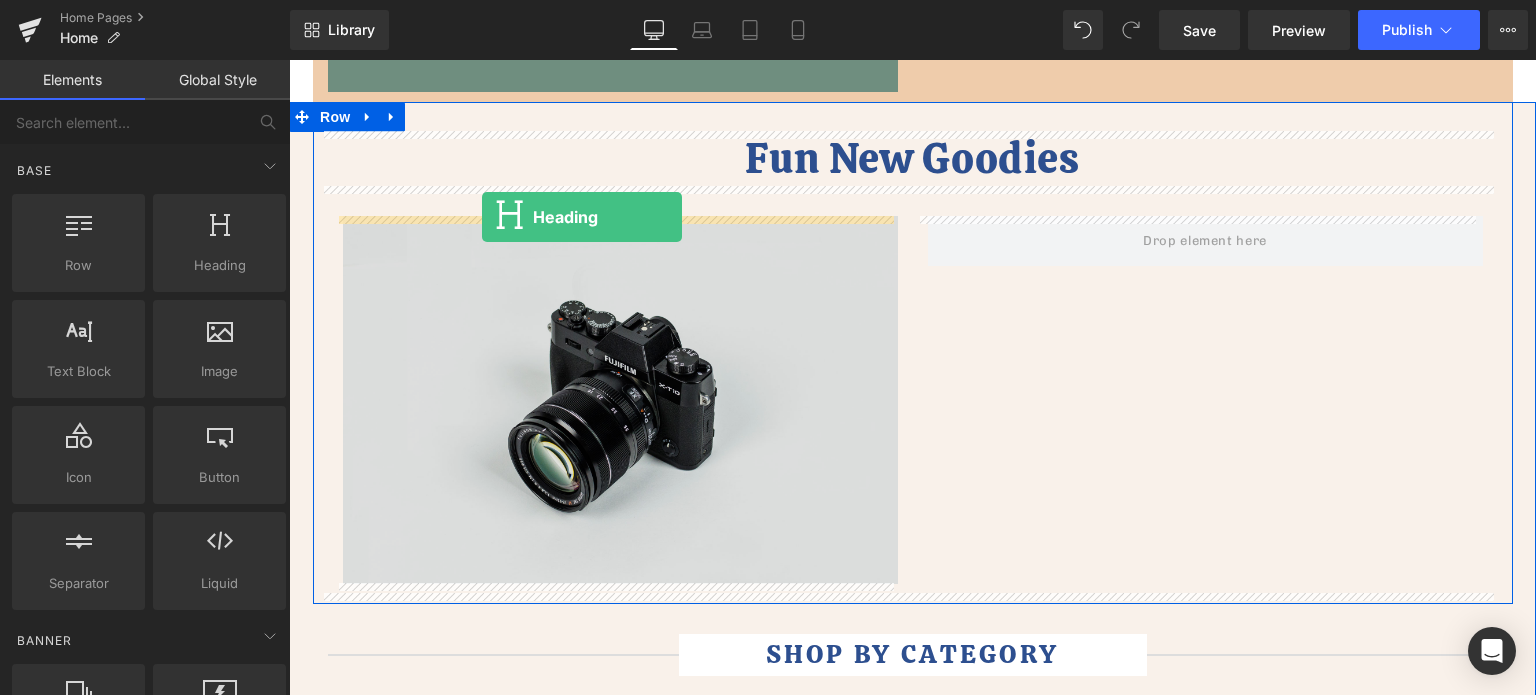 drag, startPoint x: 501, startPoint y: 296, endPoint x: 482, endPoint y: 217, distance: 81.25269 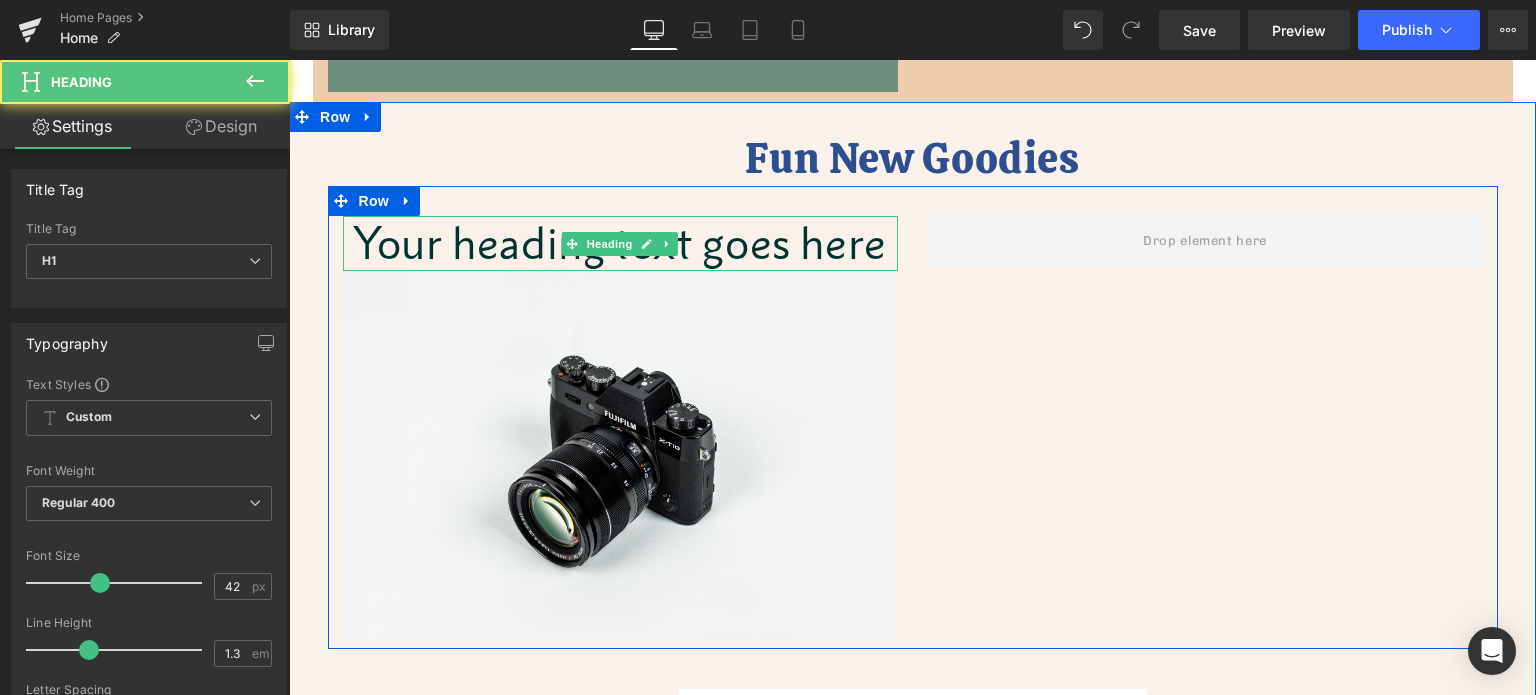 click on "Your heading text goes here" at bounding box center (620, 243) 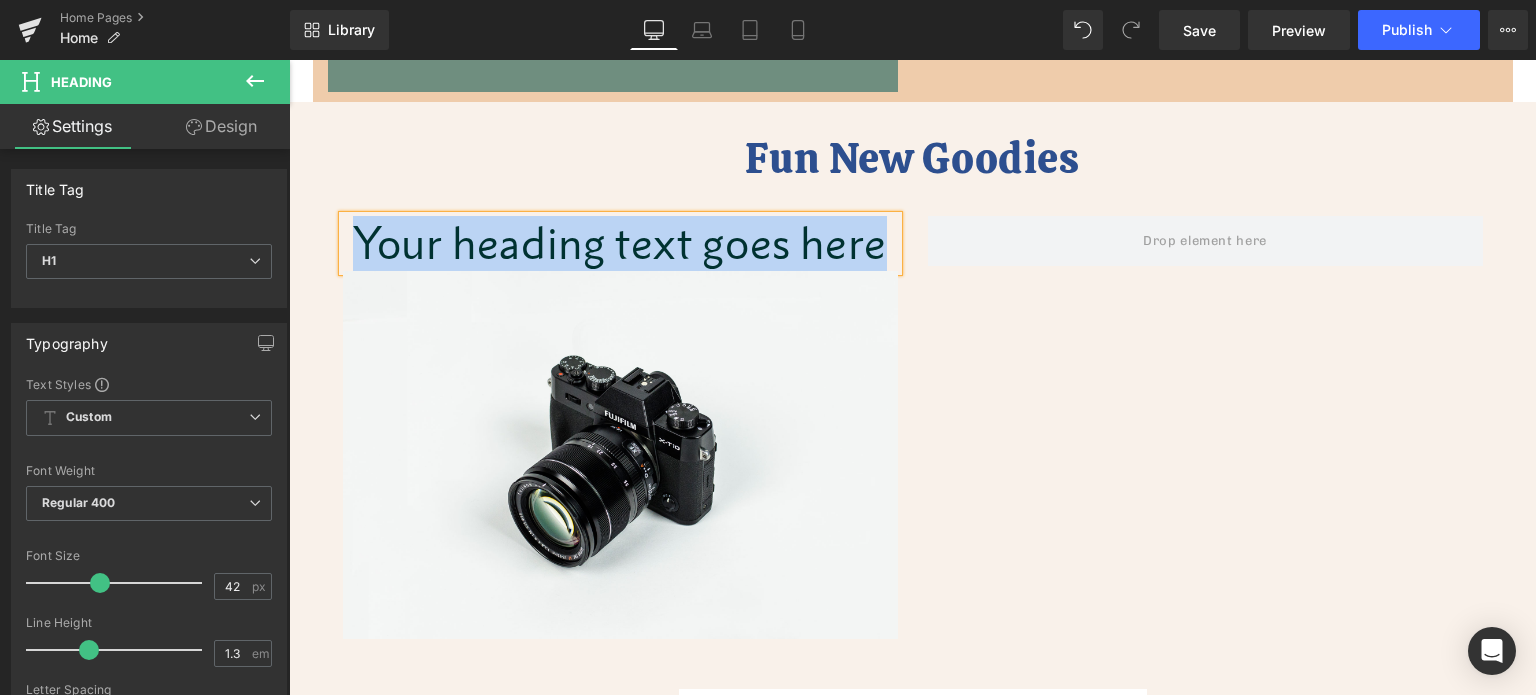 type 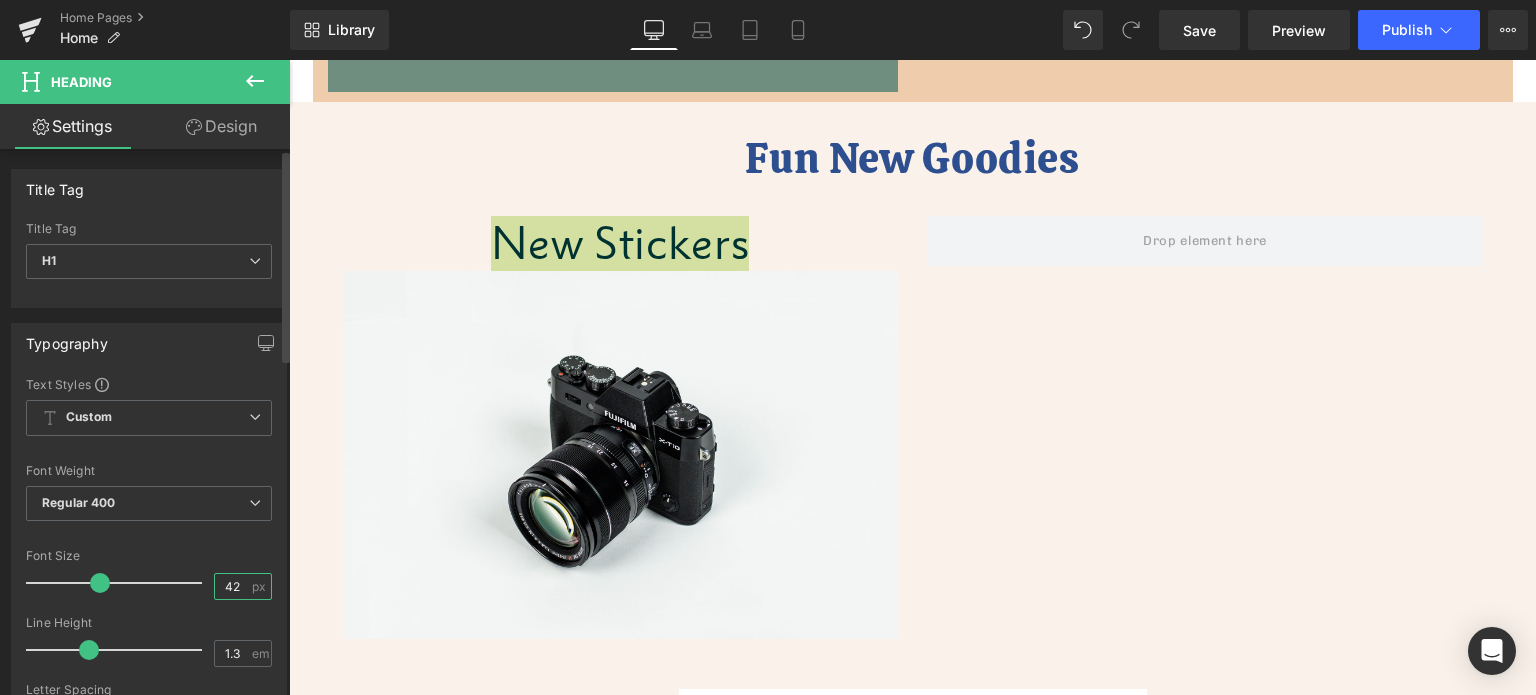 click on "42" at bounding box center [232, 586] 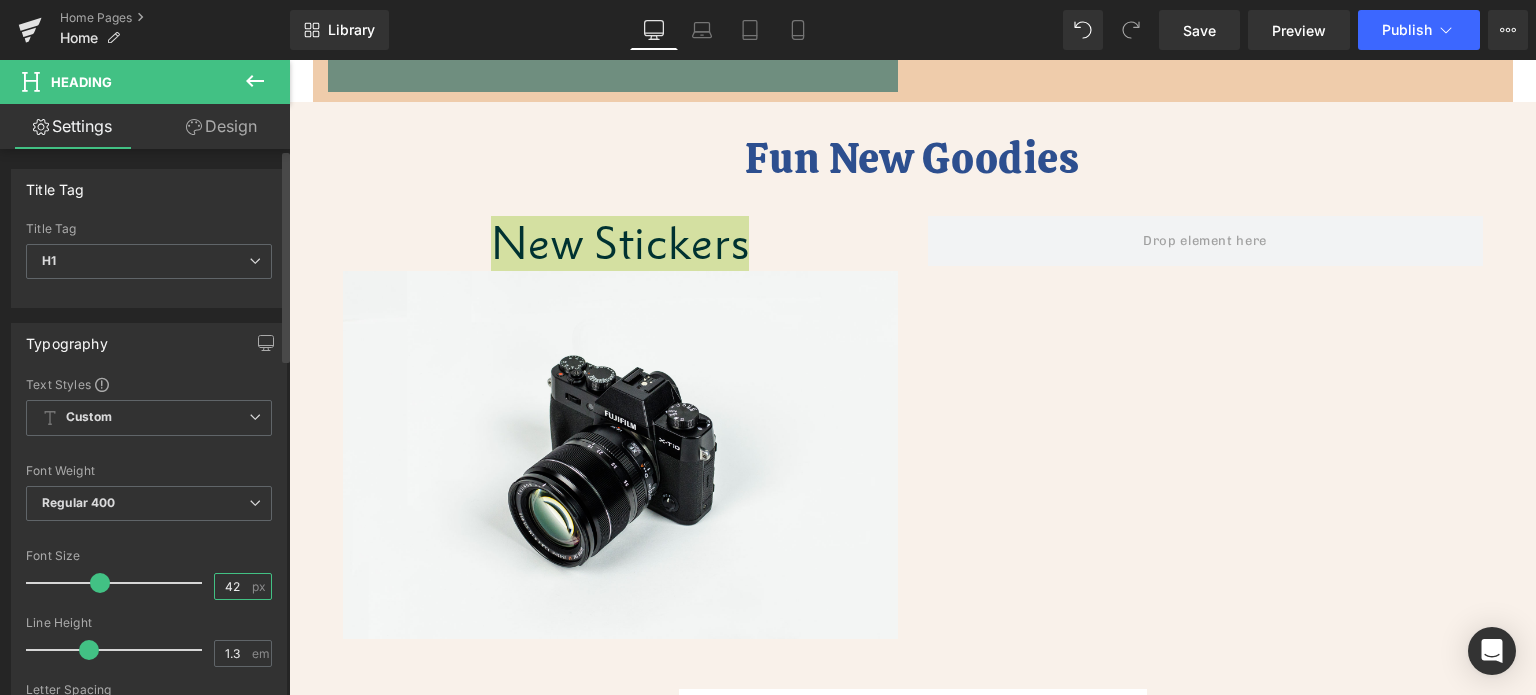 scroll, scrollTop: 0, scrollLeft: 0, axis: both 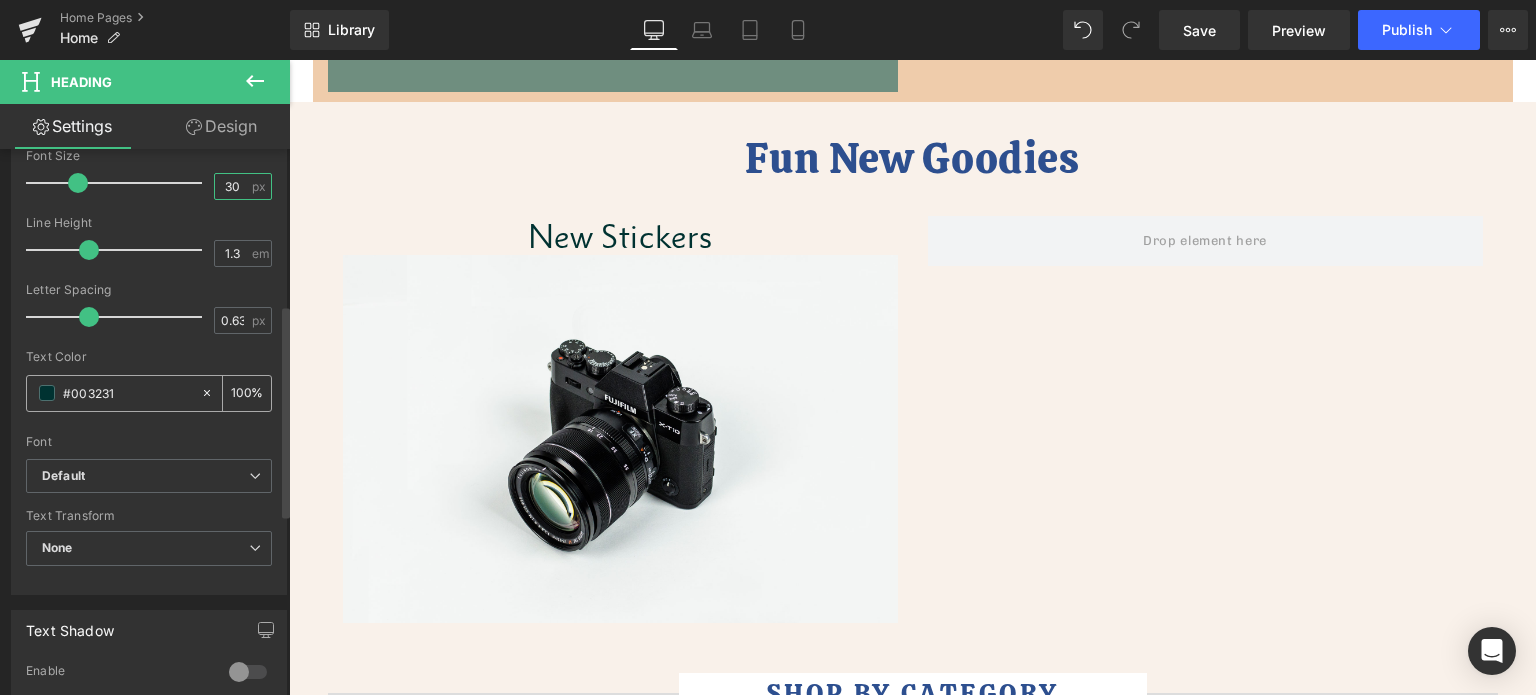 type on "30" 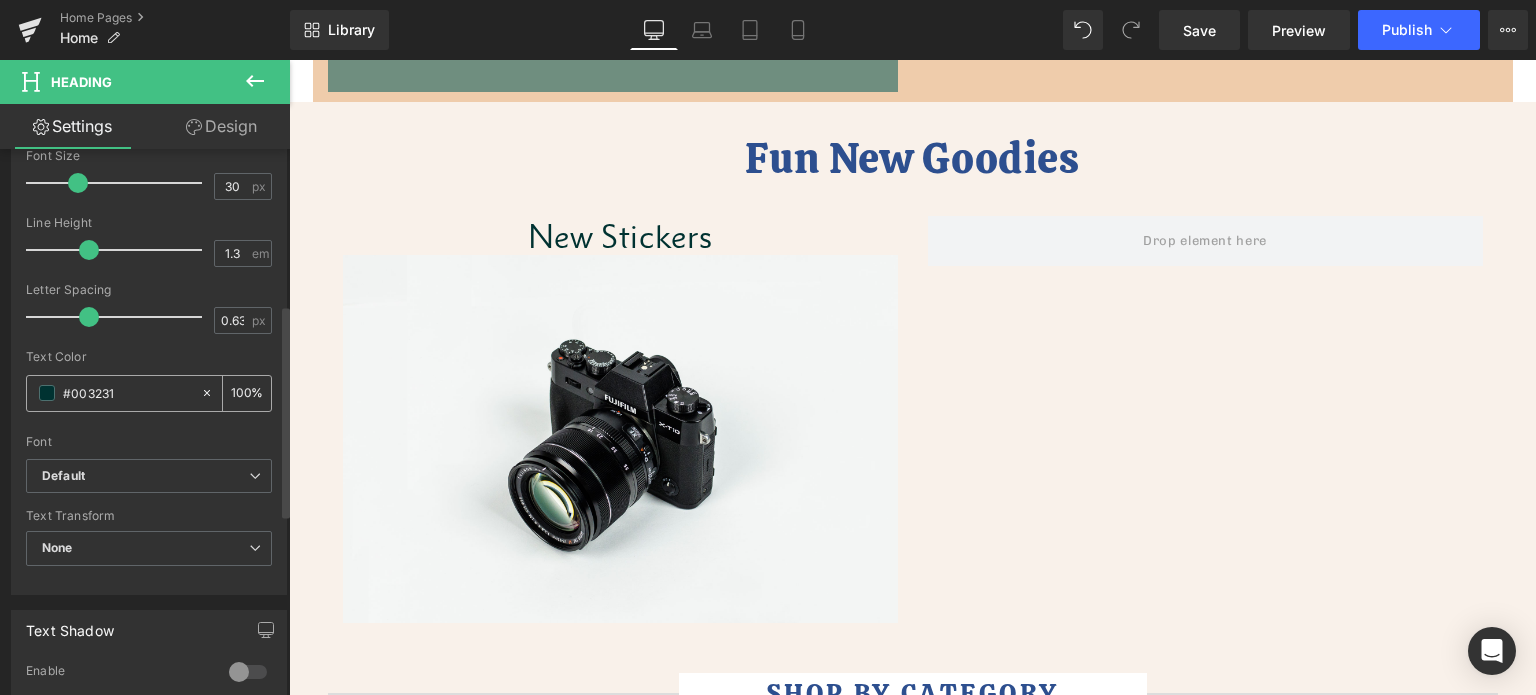 scroll, scrollTop: 0, scrollLeft: 0, axis: both 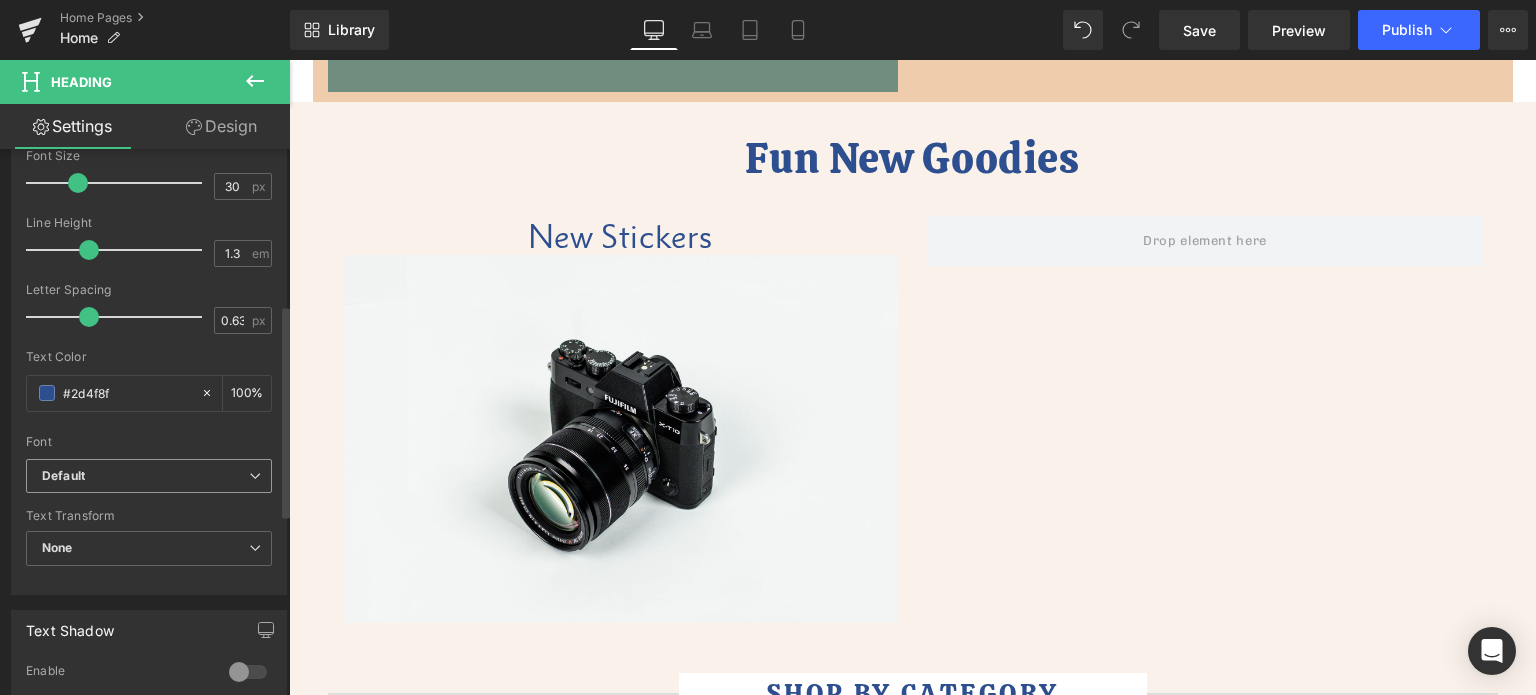 type on "#2d4f8f" 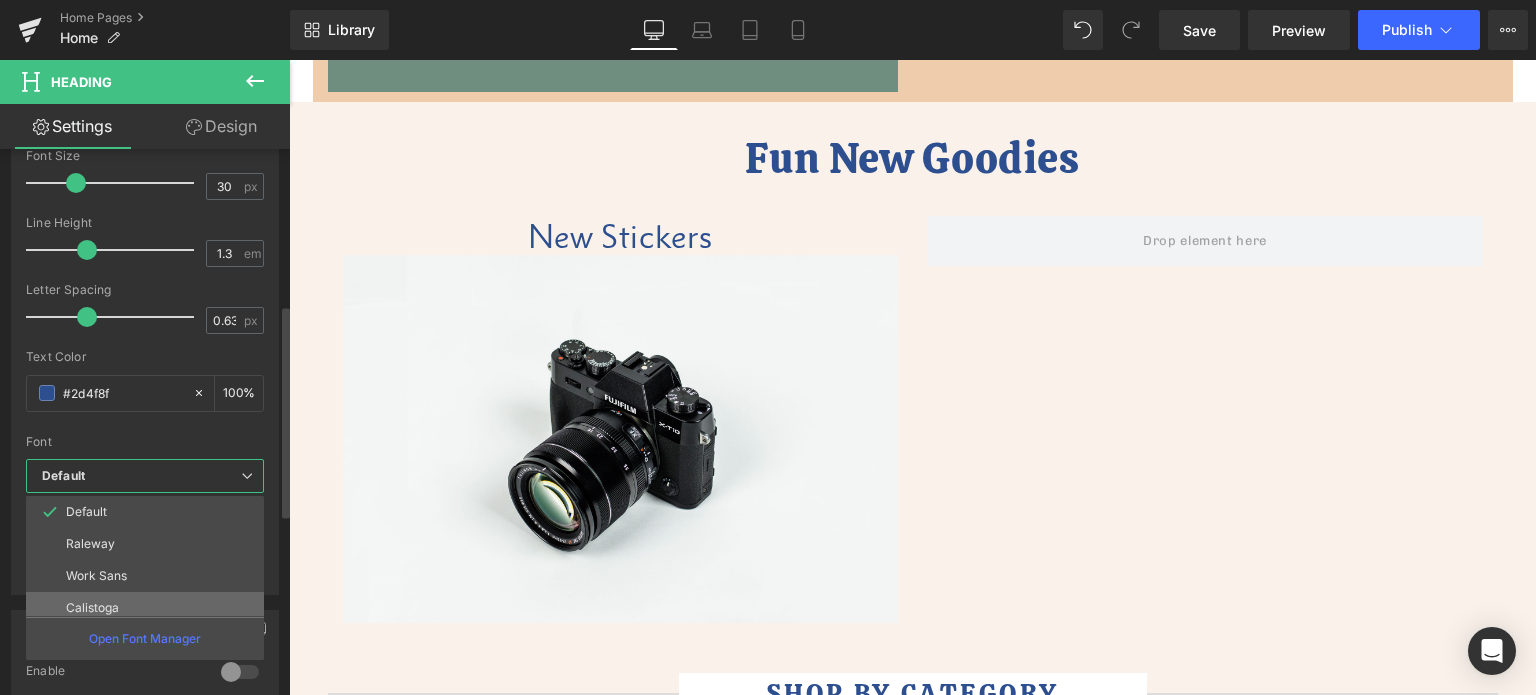 click on "Calistoga" at bounding box center [149, 608] 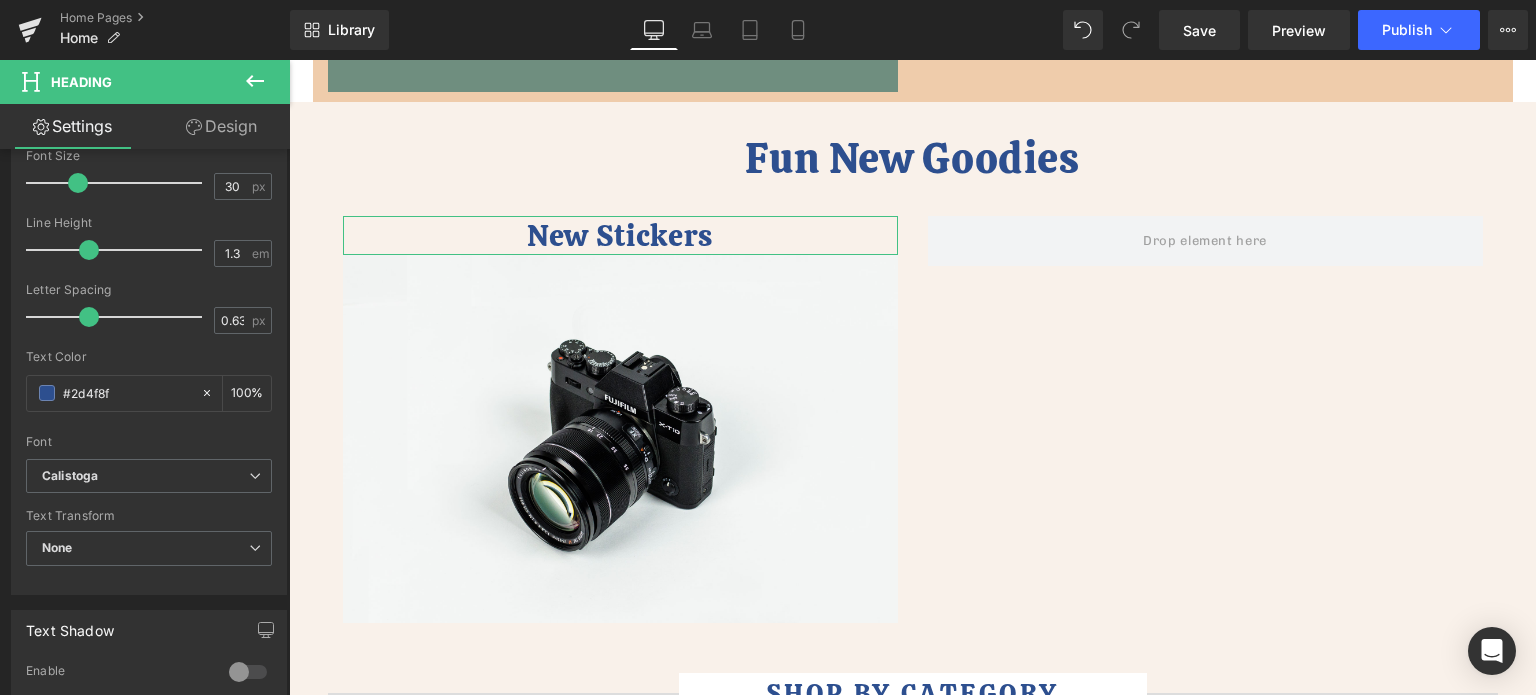 click on "Design" at bounding box center (221, 126) 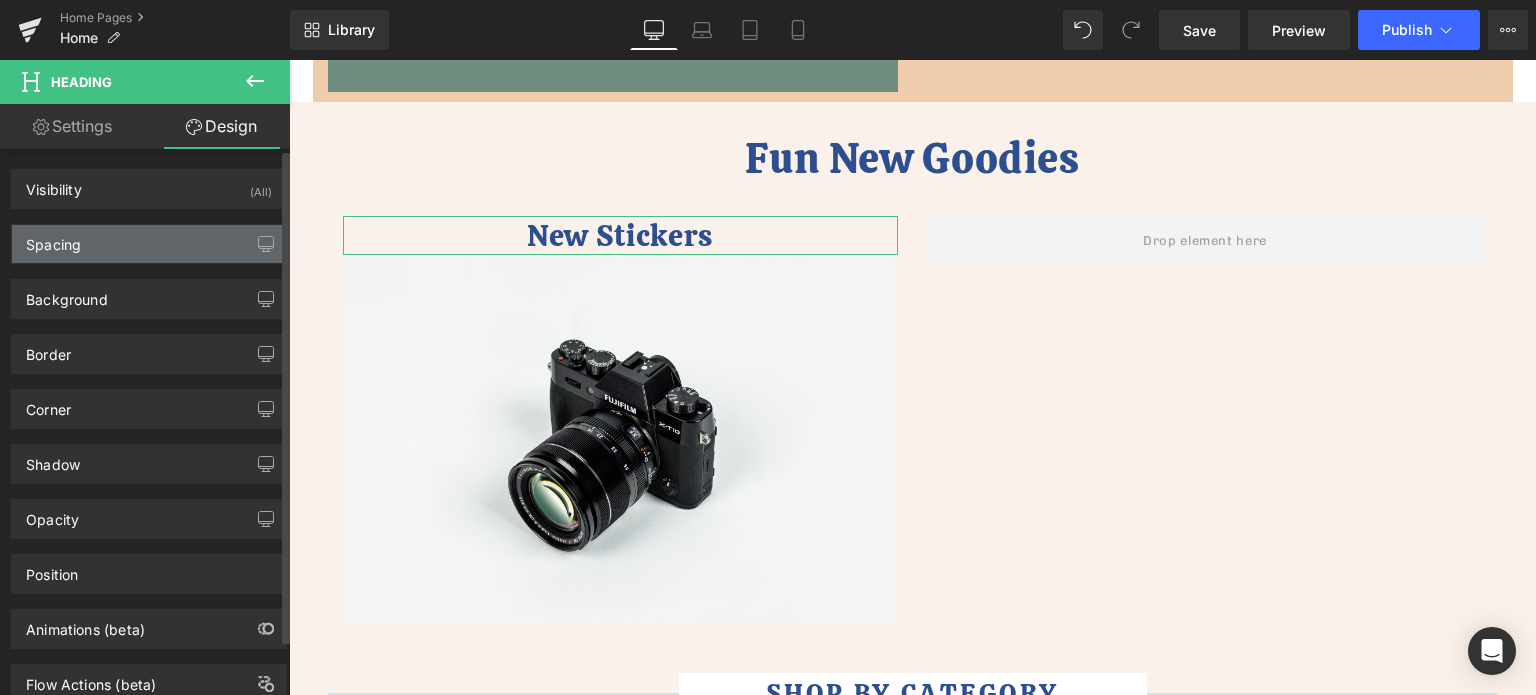 click on "Spacing" at bounding box center (149, 244) 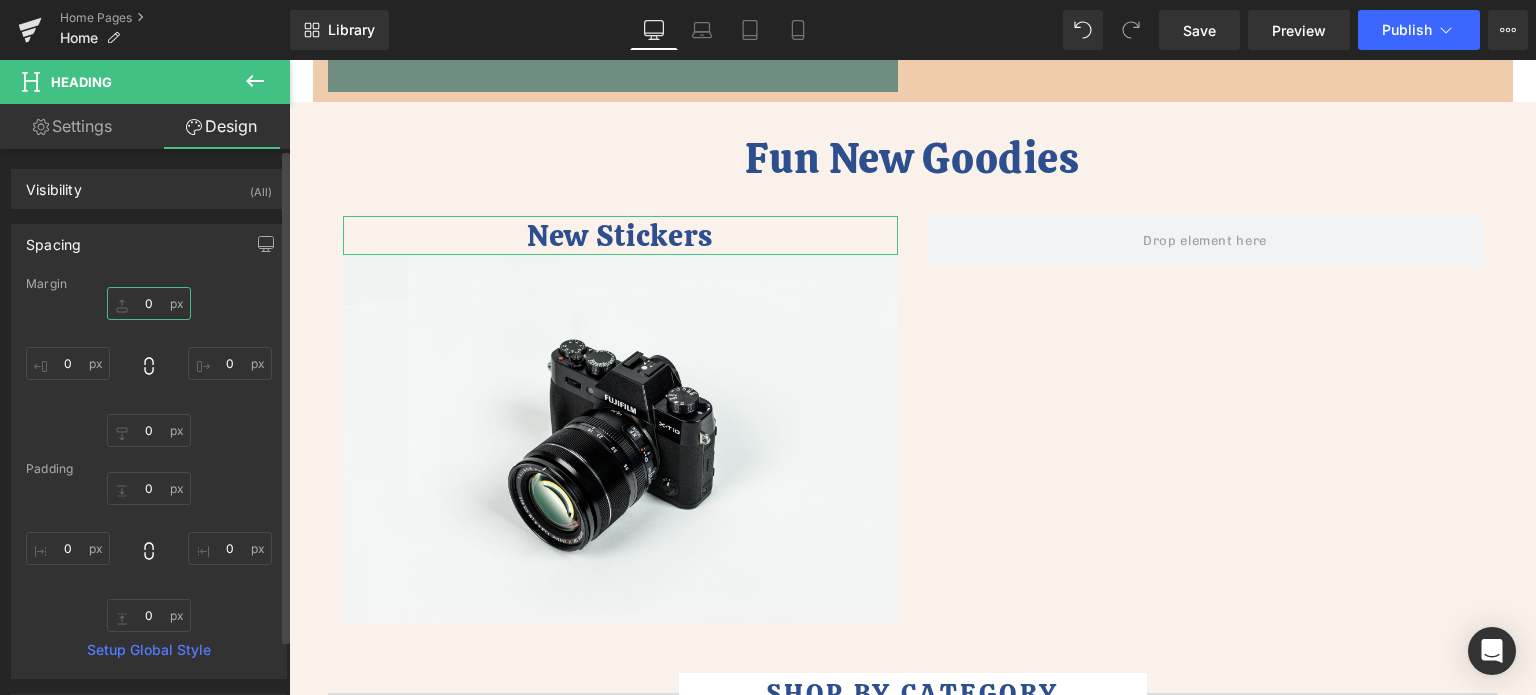click on "0" at bounding box center (149, 303) 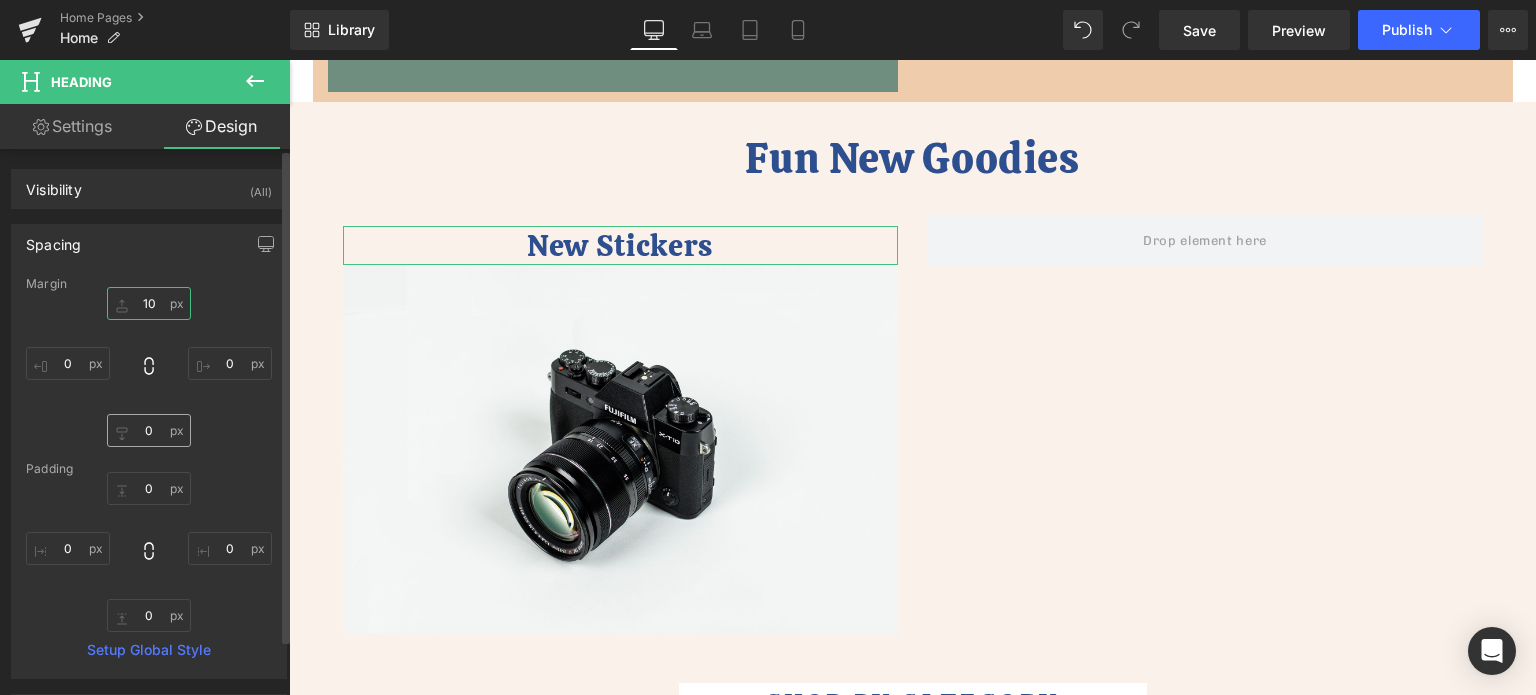 type on "10" 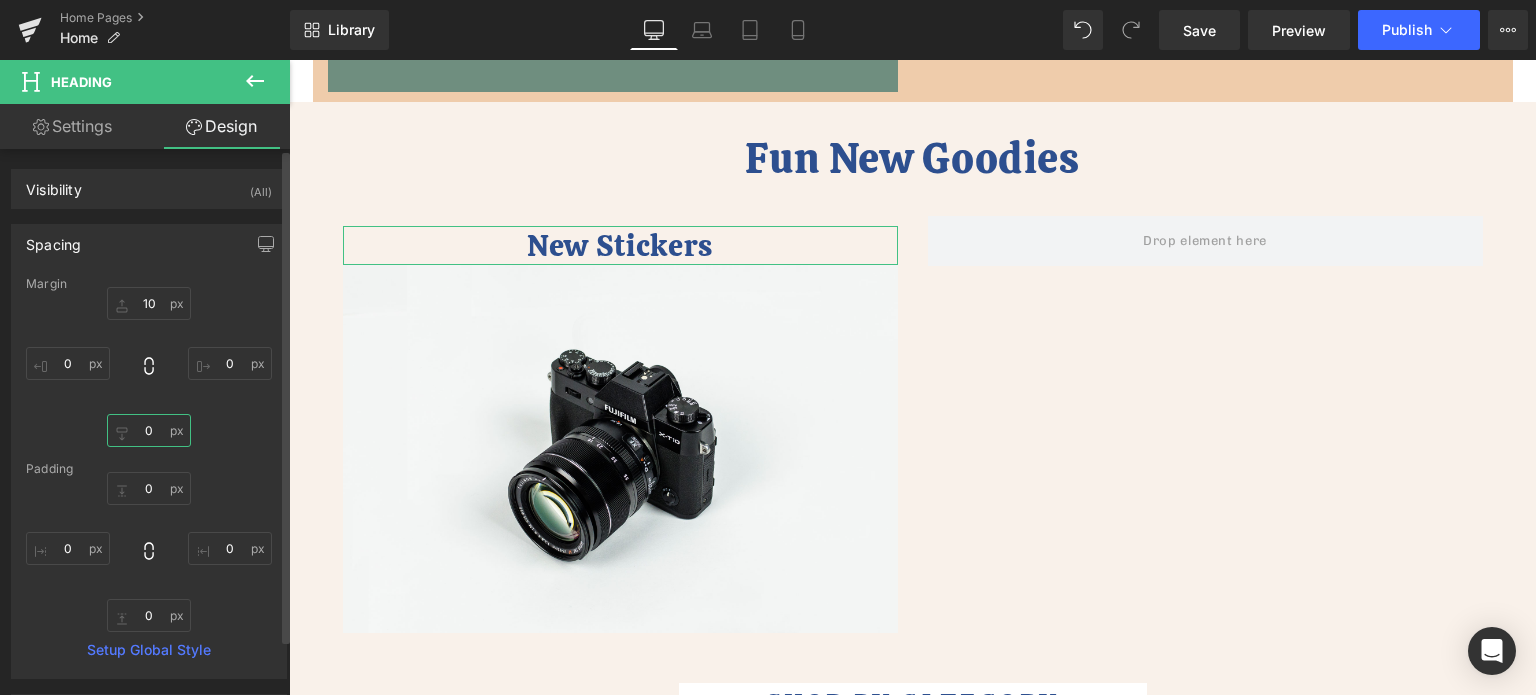 click on "0" at bounding box center (149, 430) 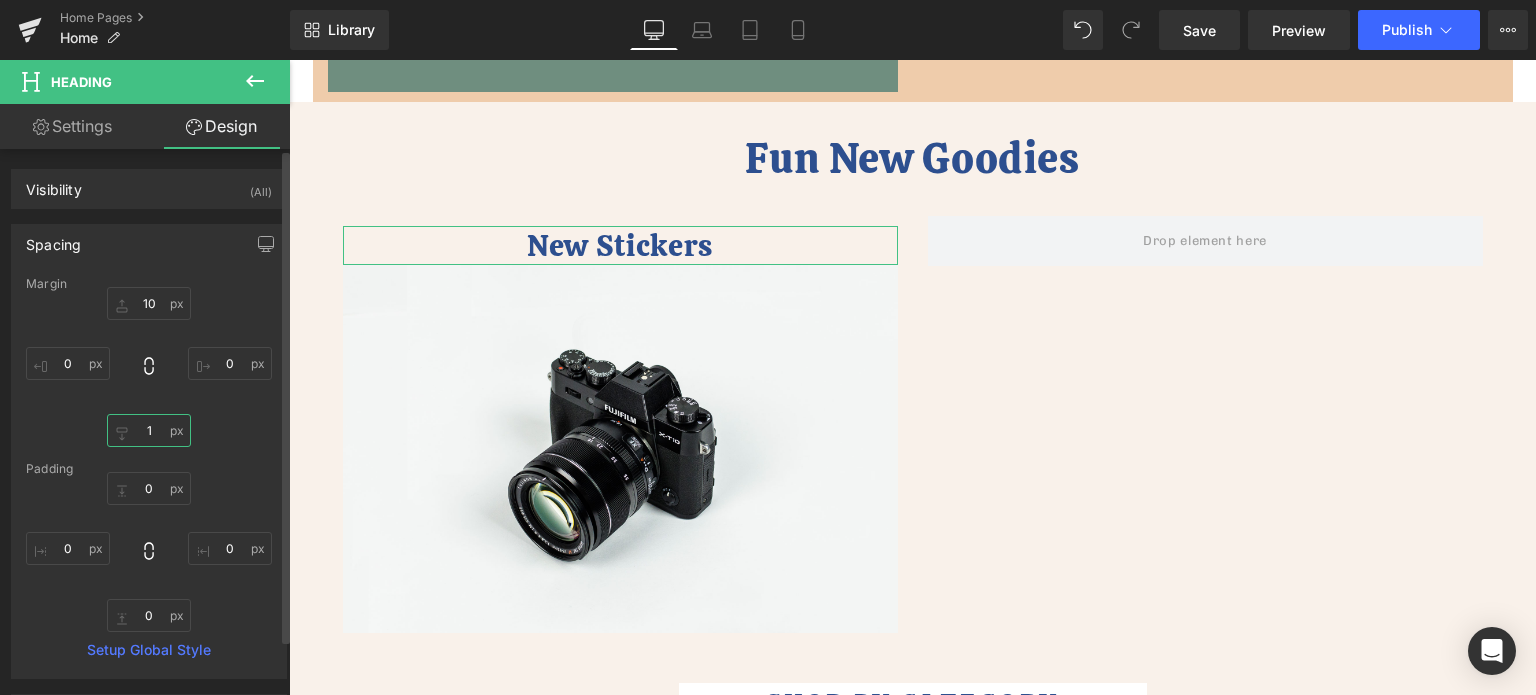 type on "10" 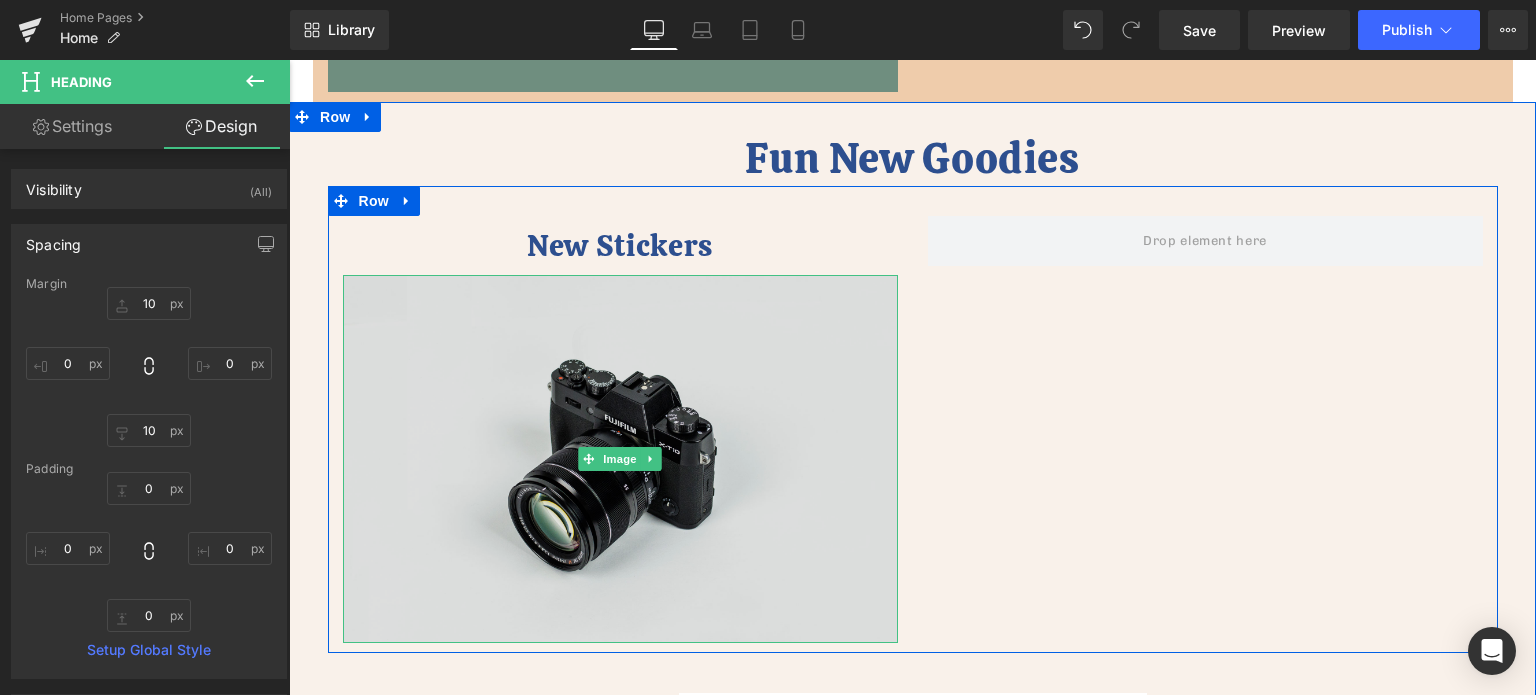click at bounding box center [620, 459] 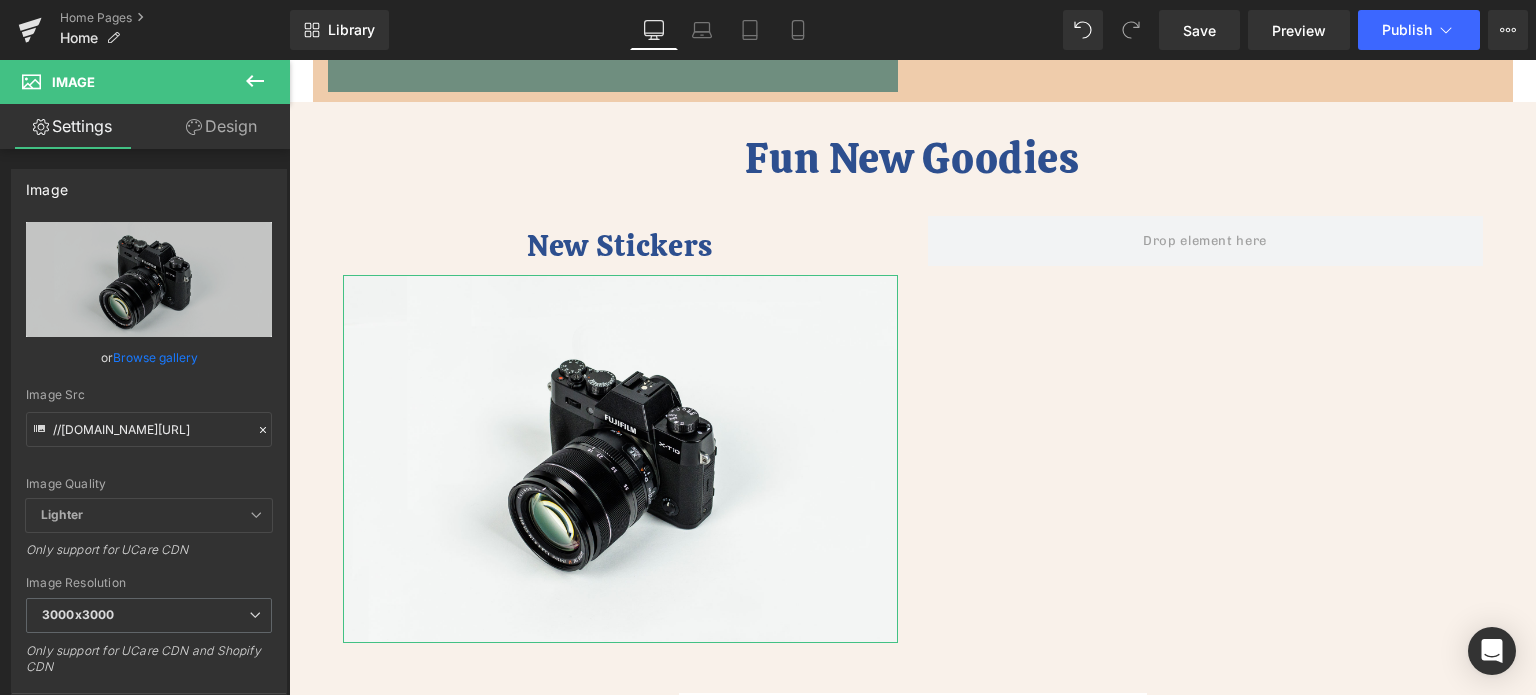 click on "Design" at bounding box center [221, 126] 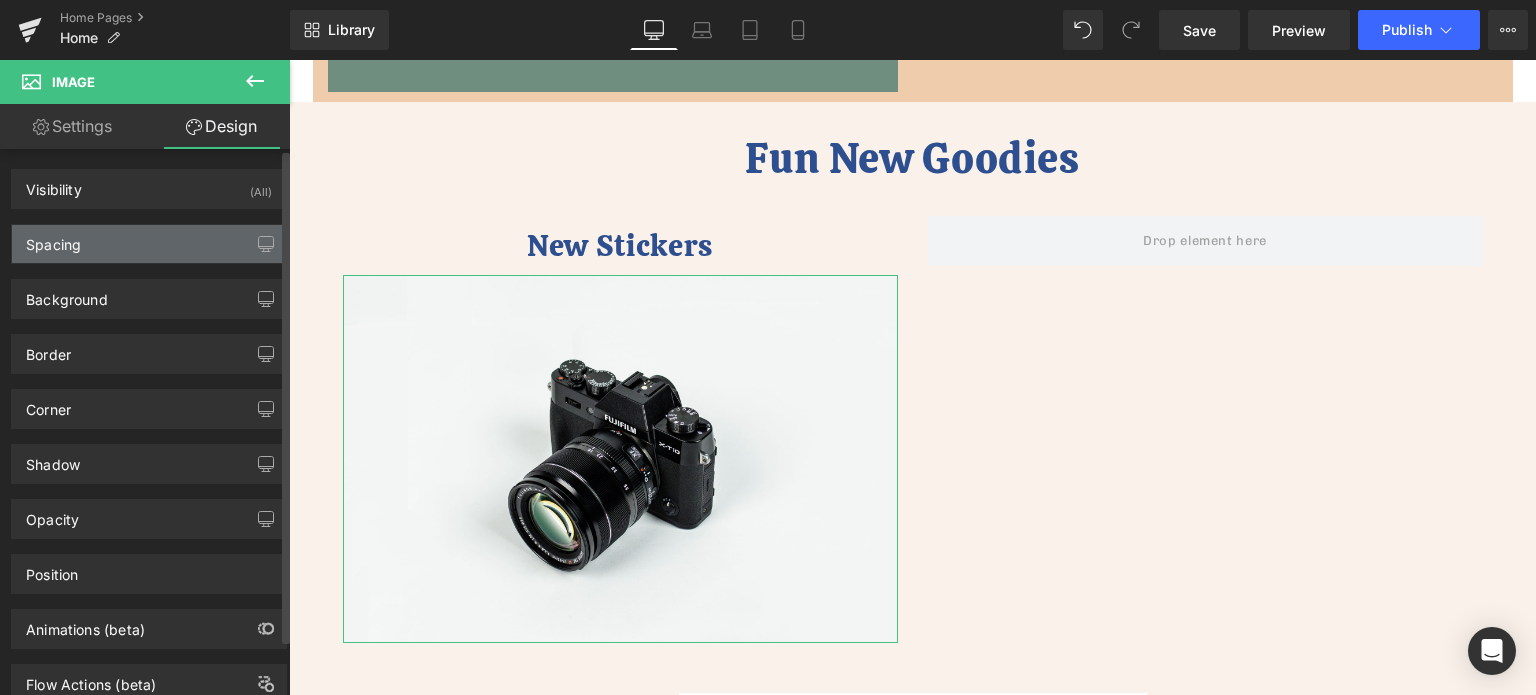 click on "Spacing" at bounding box center [149, 244] 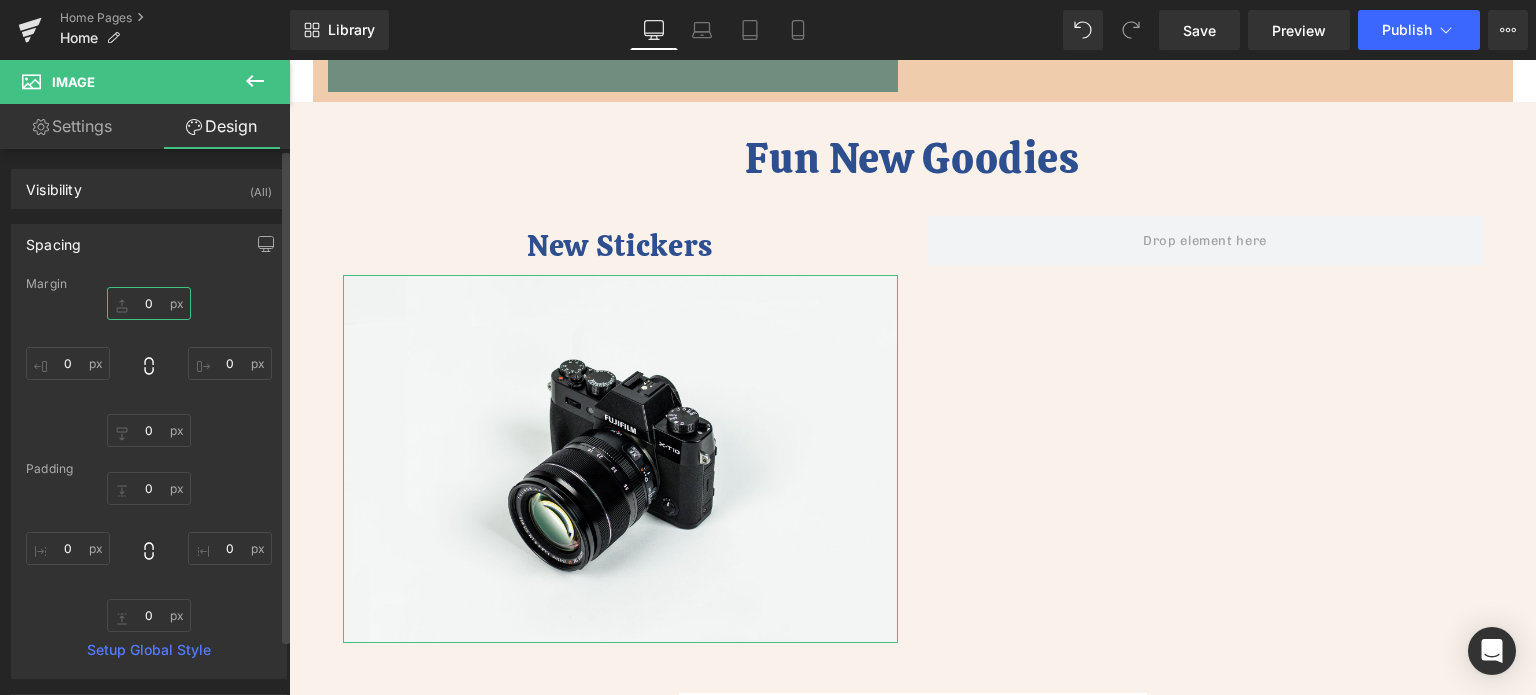 click on "0" at bounding box center [149, 303] 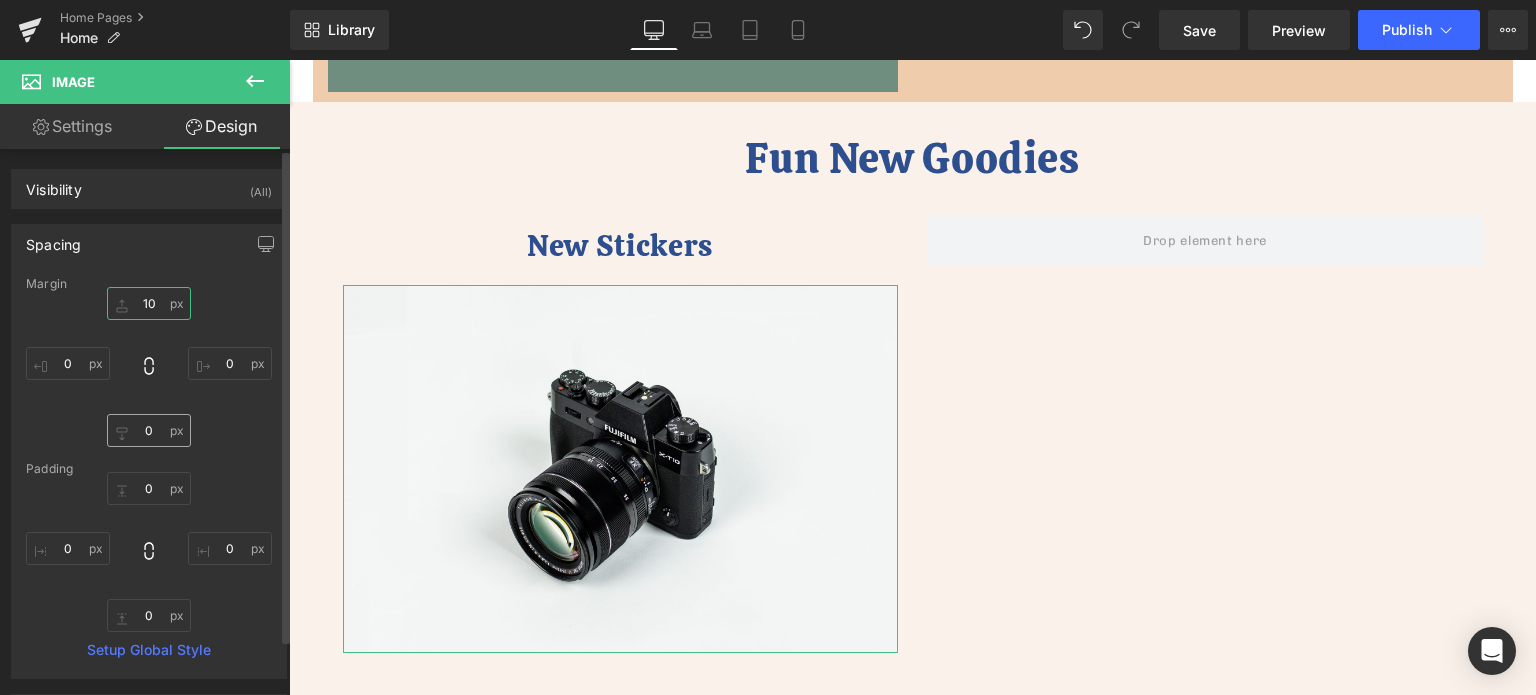 type on "10" 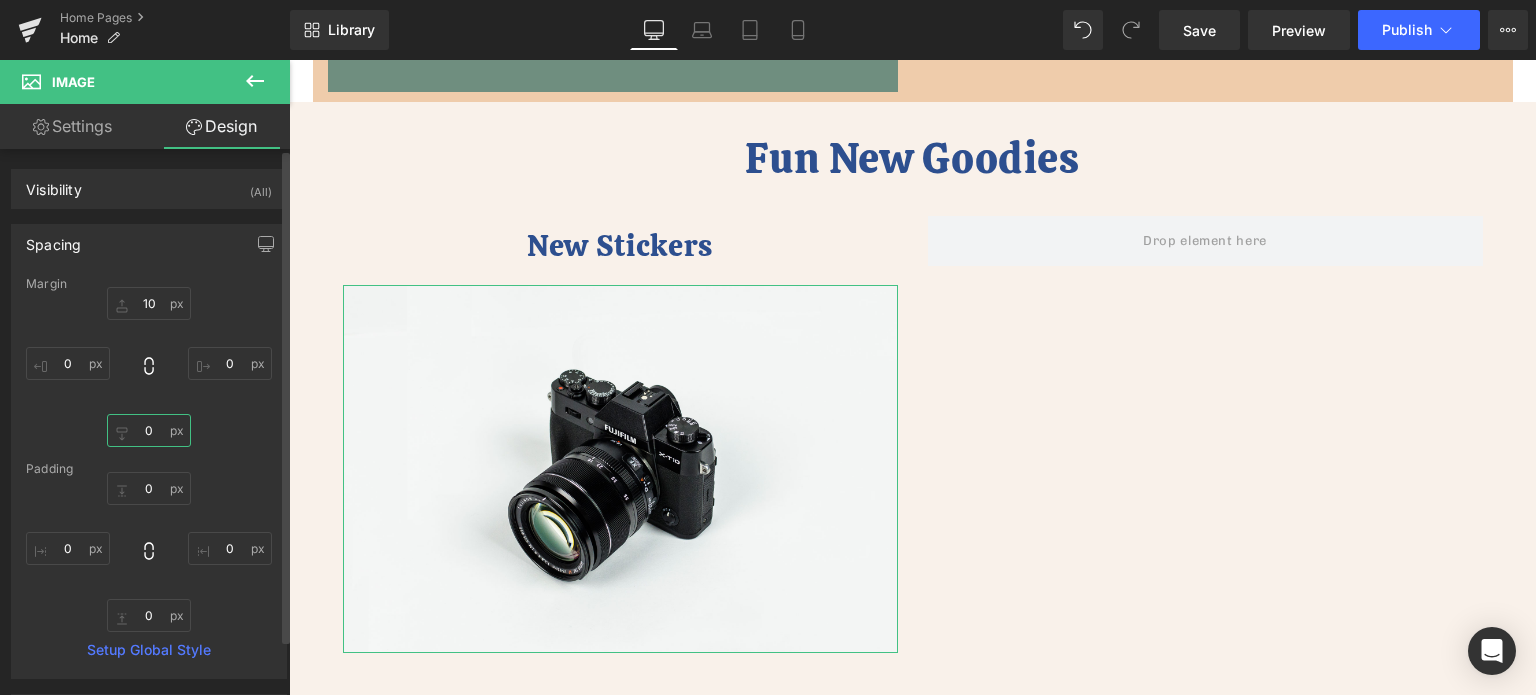 click on "0" at bounding box center [149, 430] 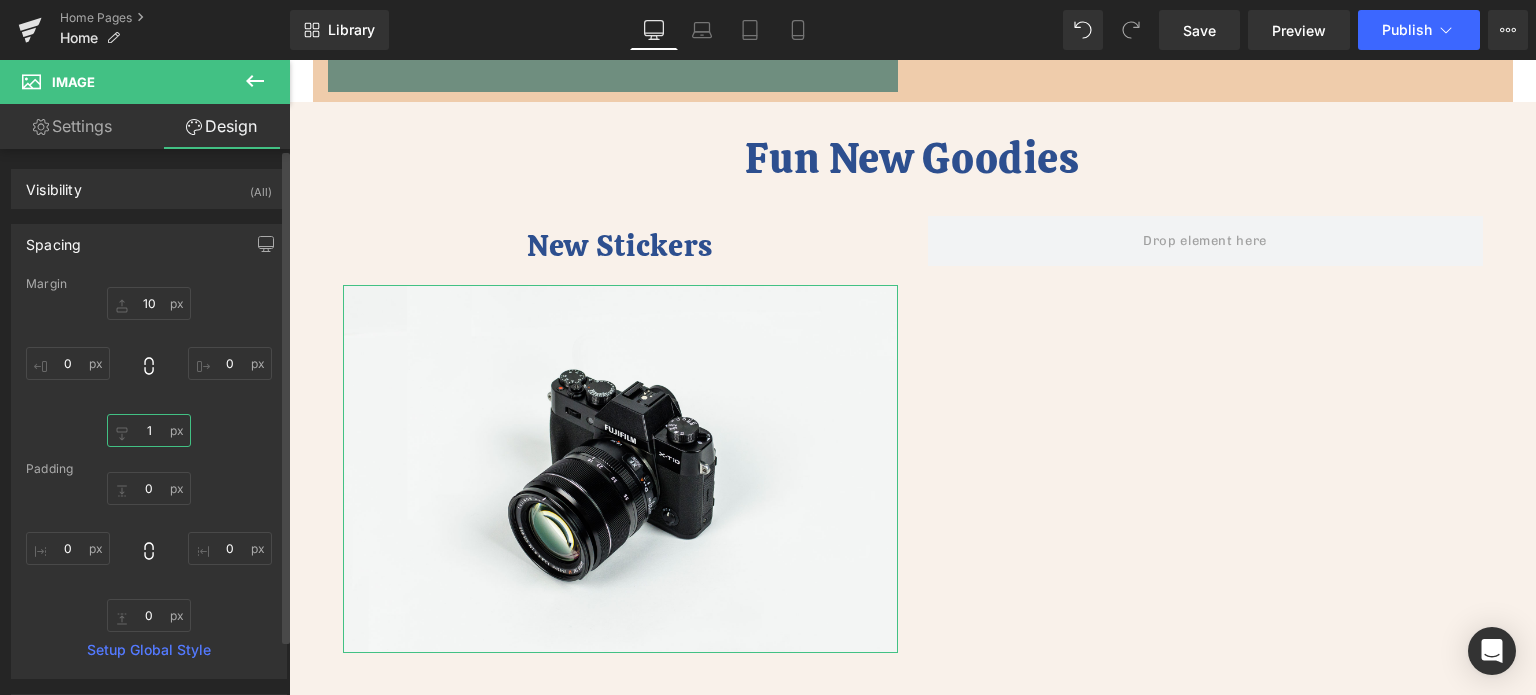 type on "10" 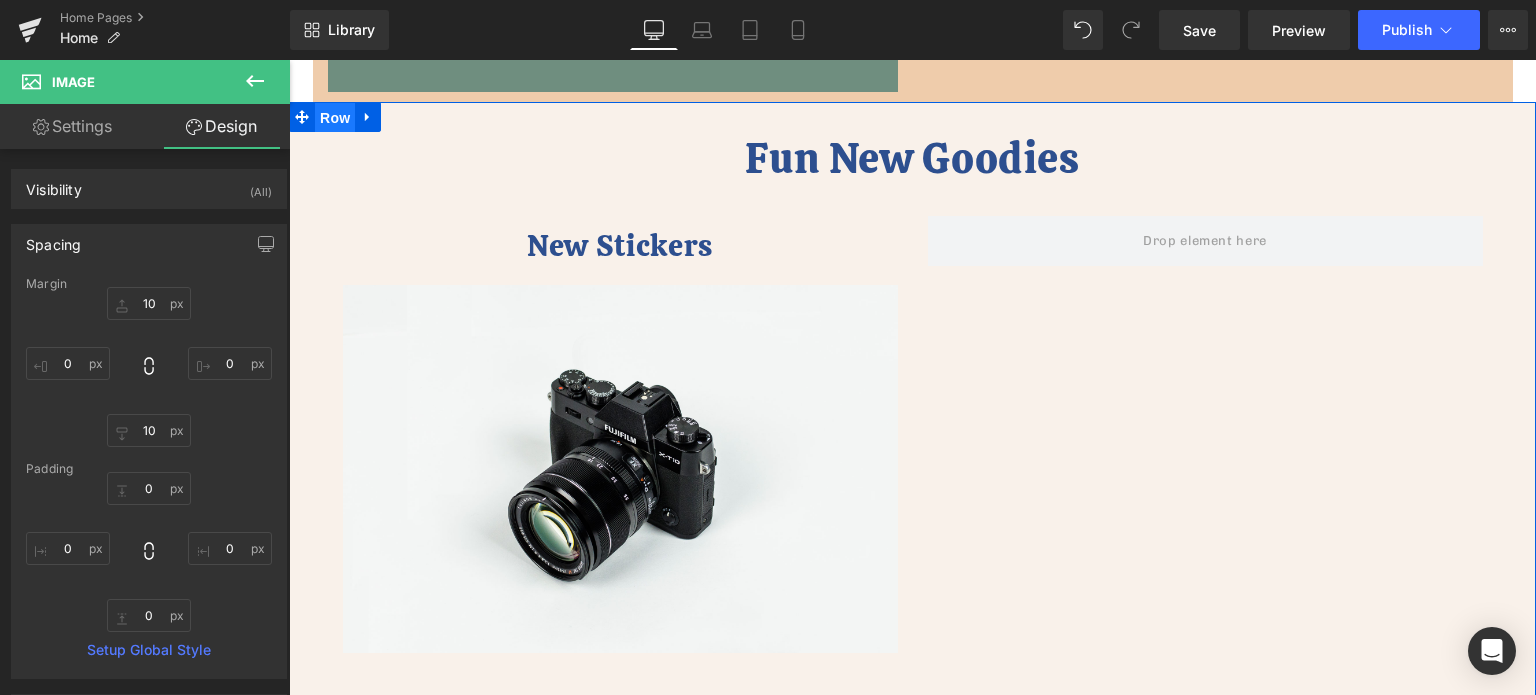 click on "Row" at bounding box center (335, 118) 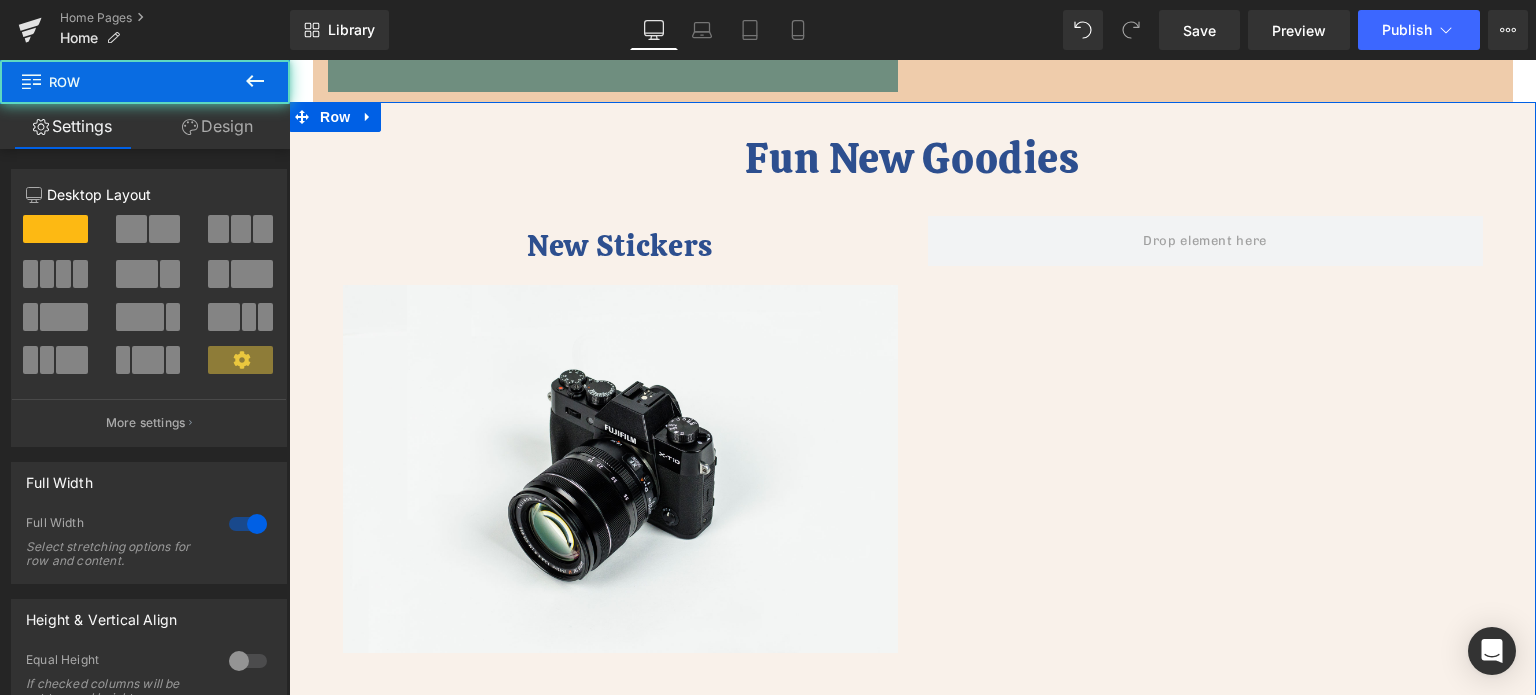 click on "Design" at bounding box center [217, 126] 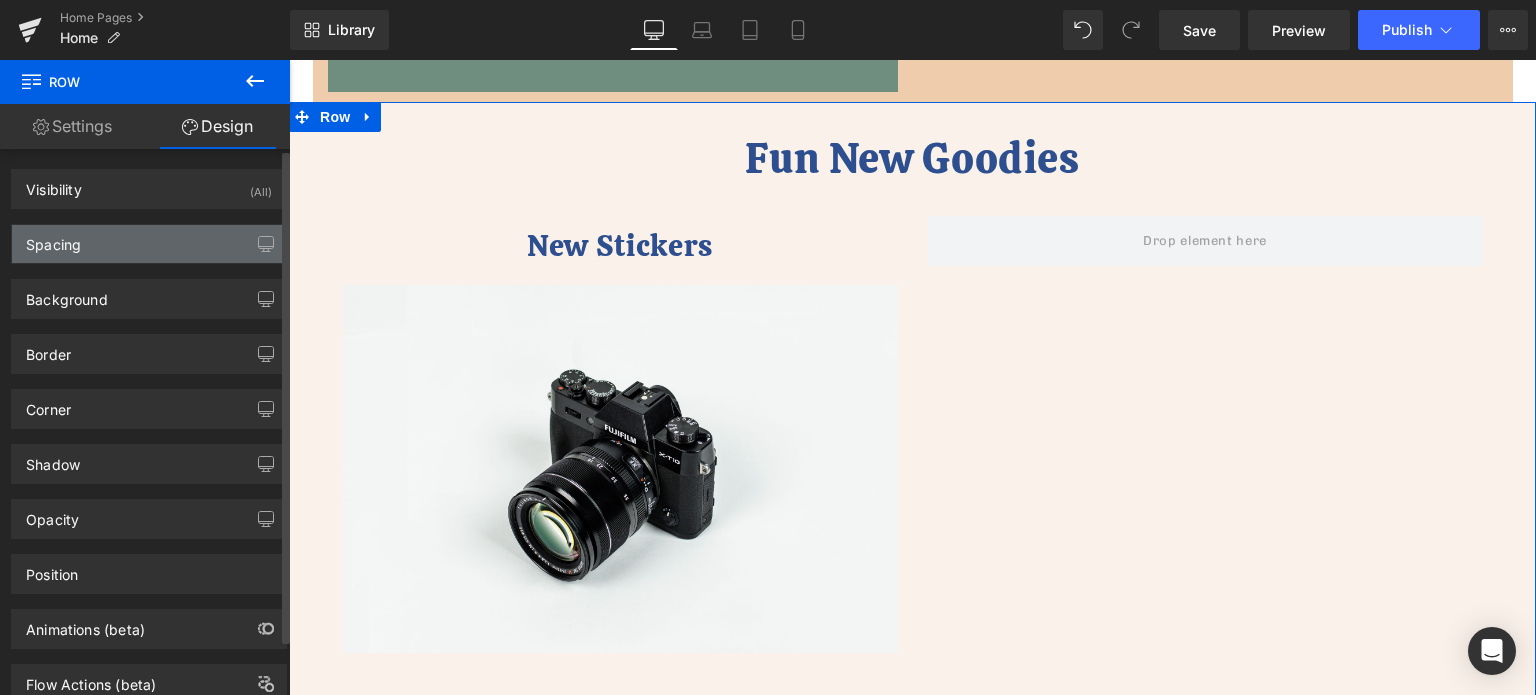 click on "Spacing" at bounding box center (149, 244) 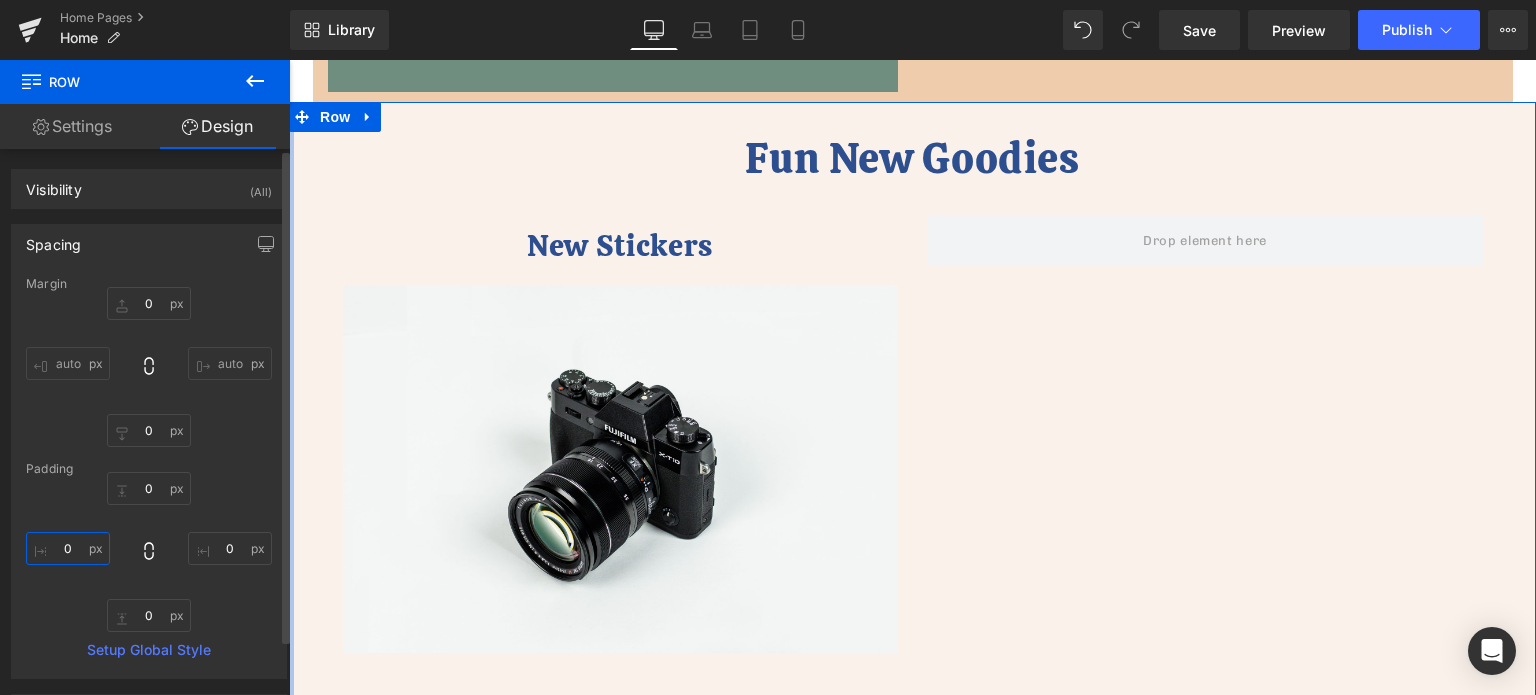 click at bounding box center [68, 548] 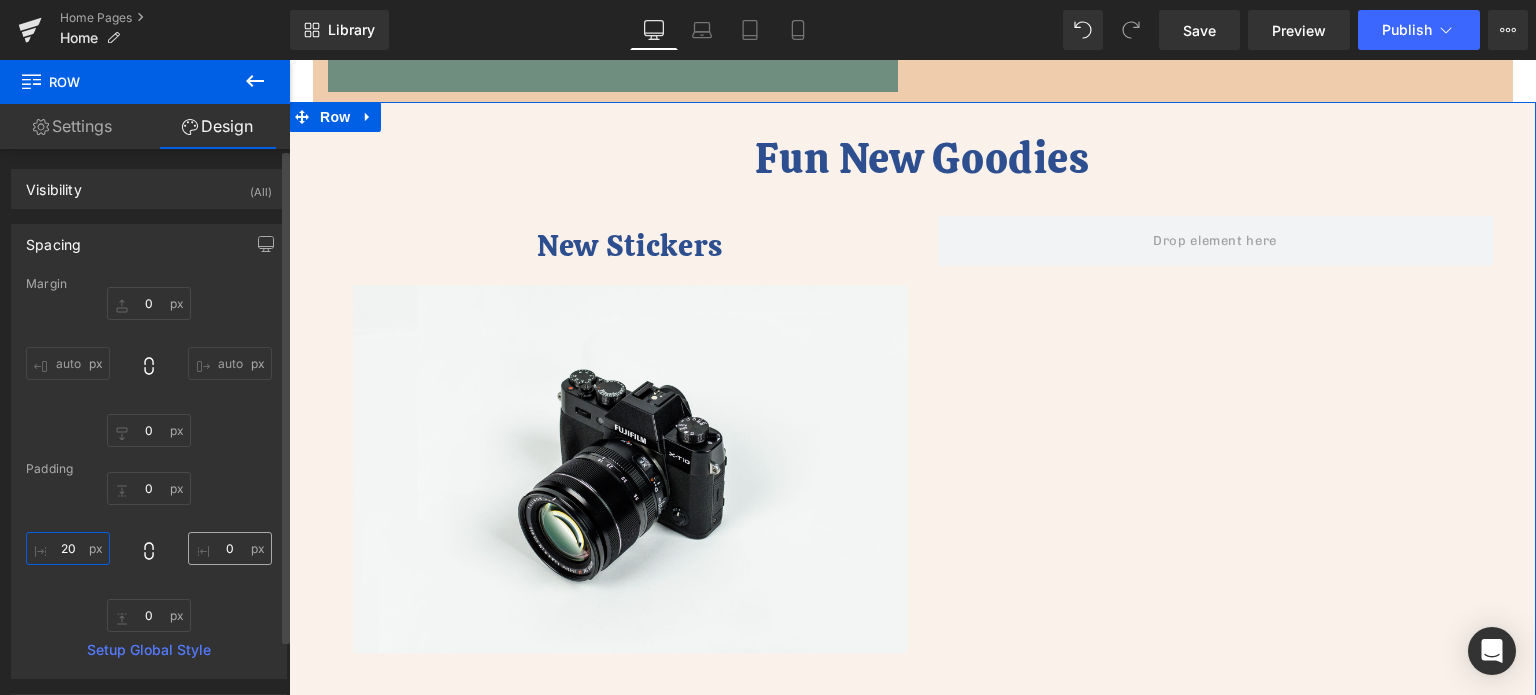 type on "20" 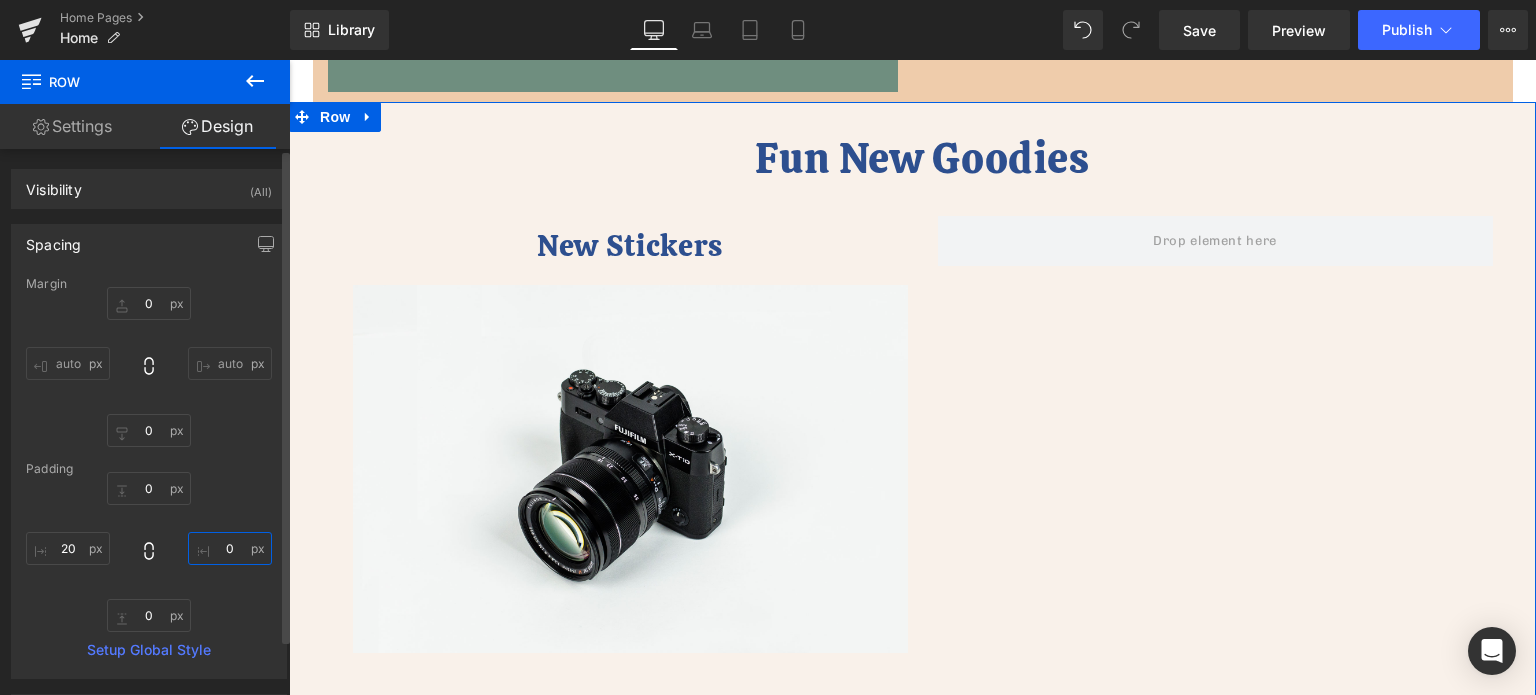 click at bounding box center [230, 548] 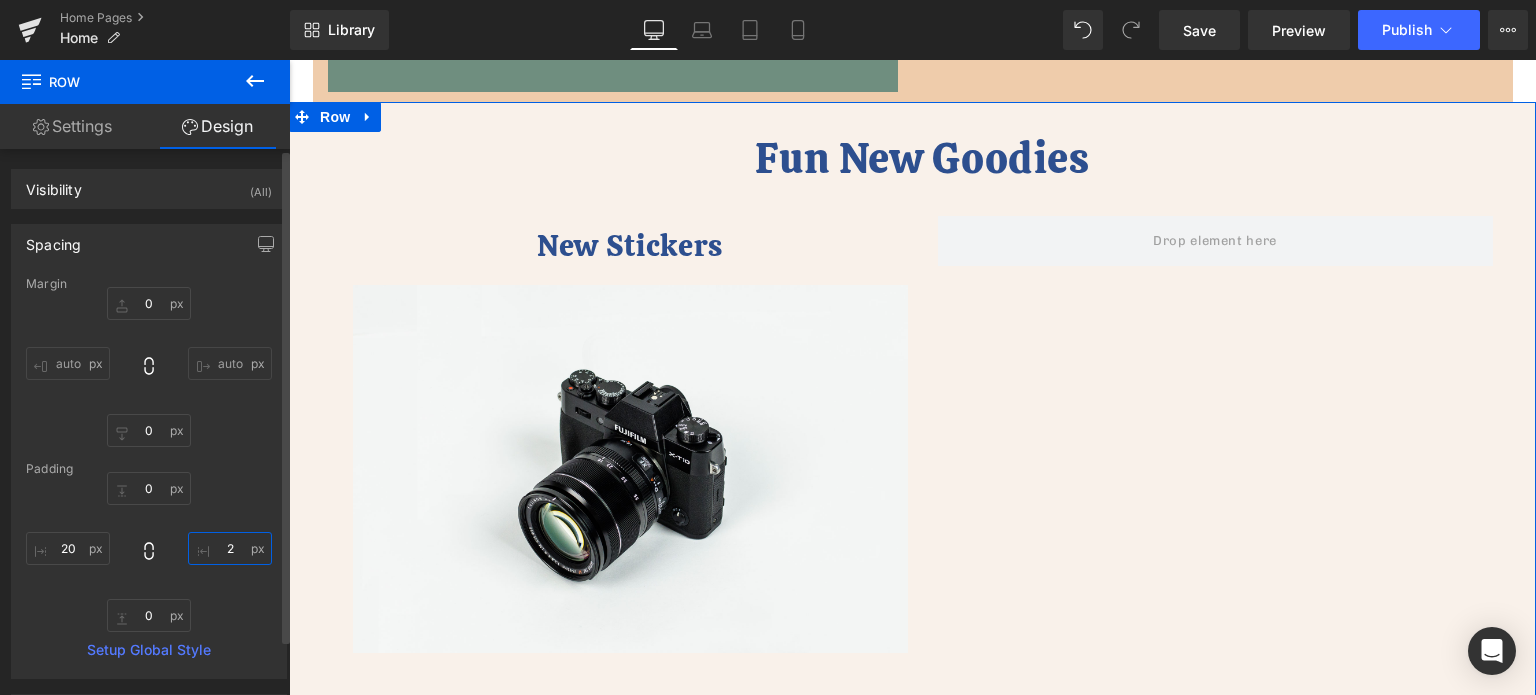 type on "20" 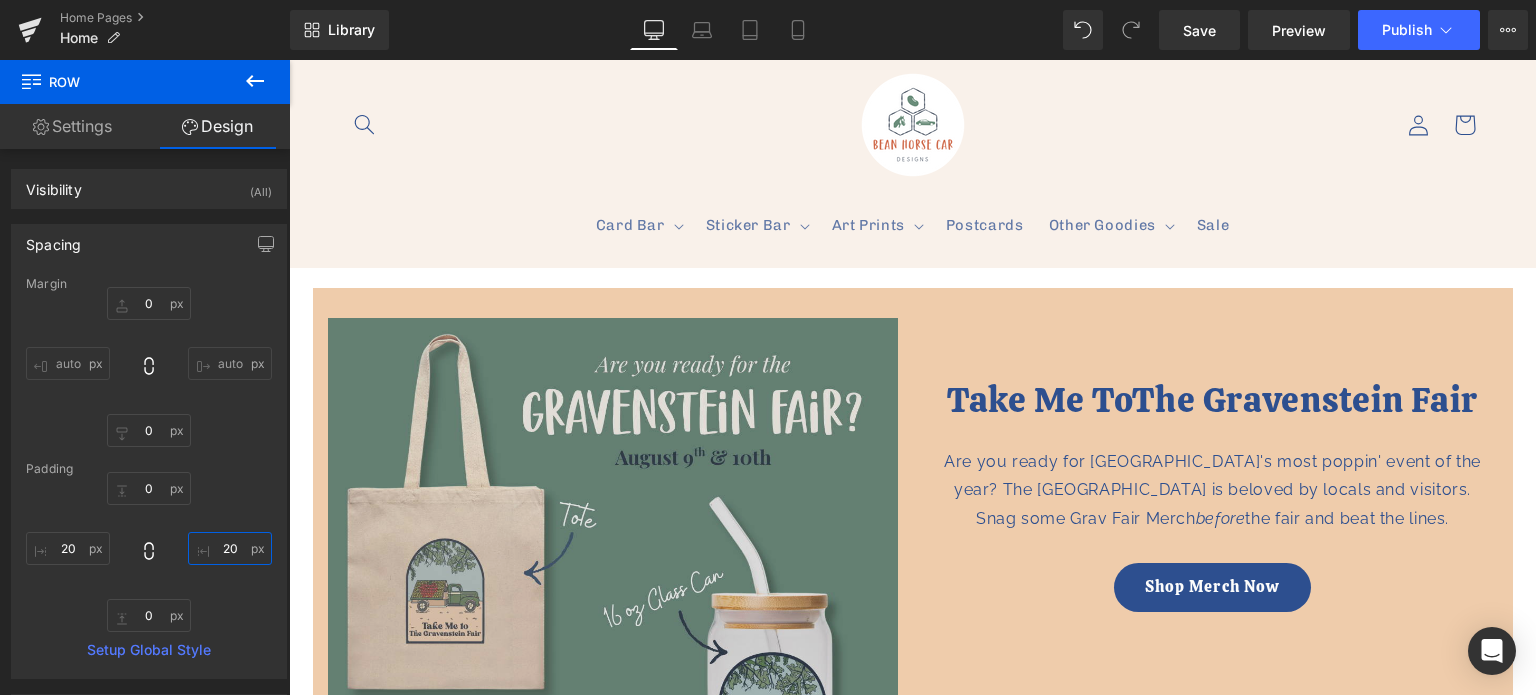 scroll, scrollTop: 60, scrollLeft: 0, axis: vertical 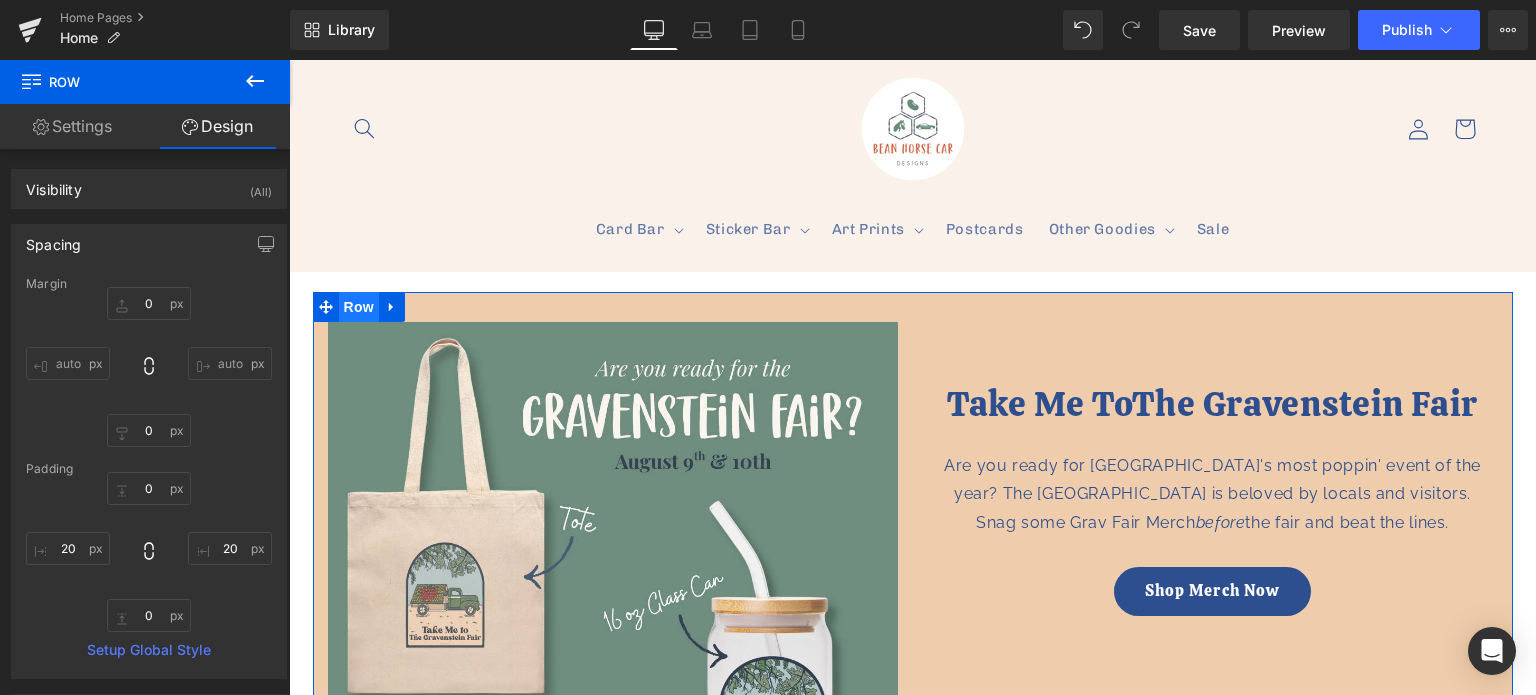 click on "Row" at bounding box center [359, 307] 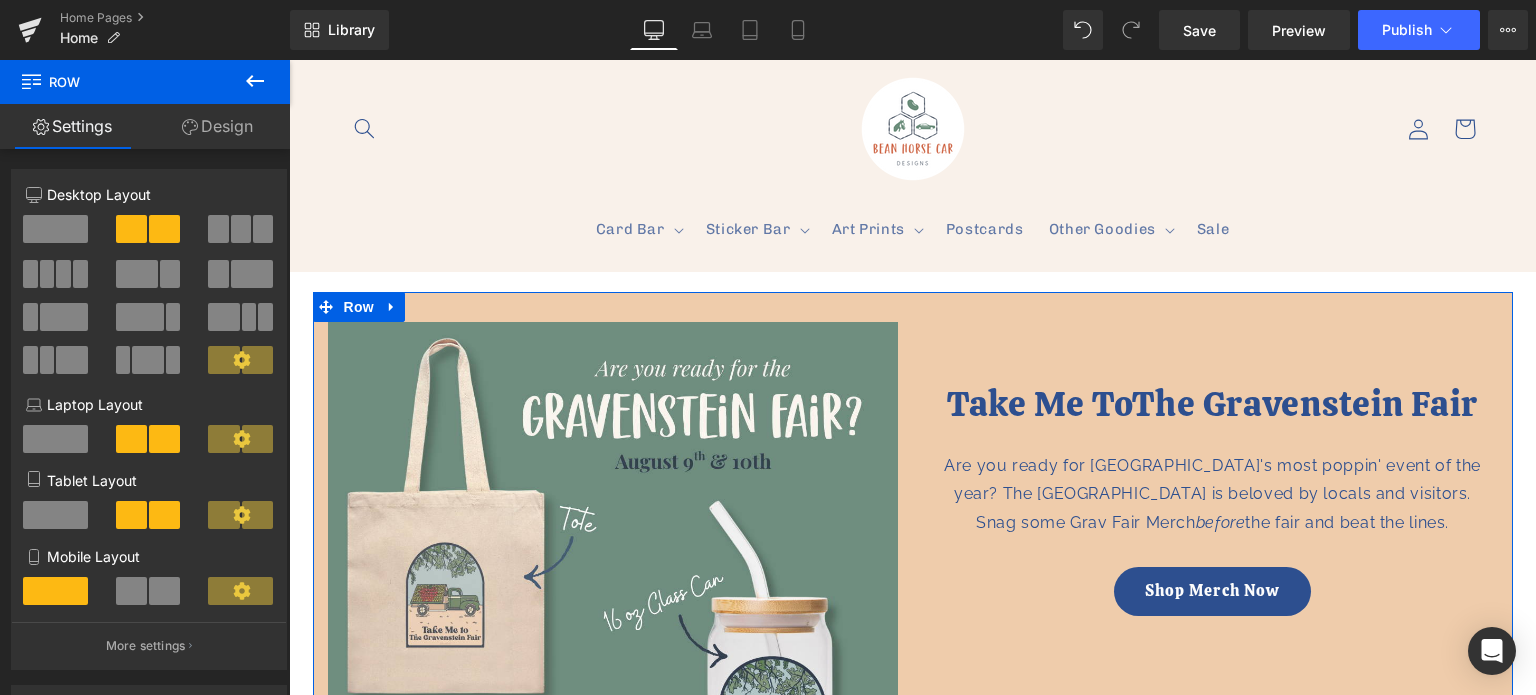 click on "Design" at bounding box center (217, 126) 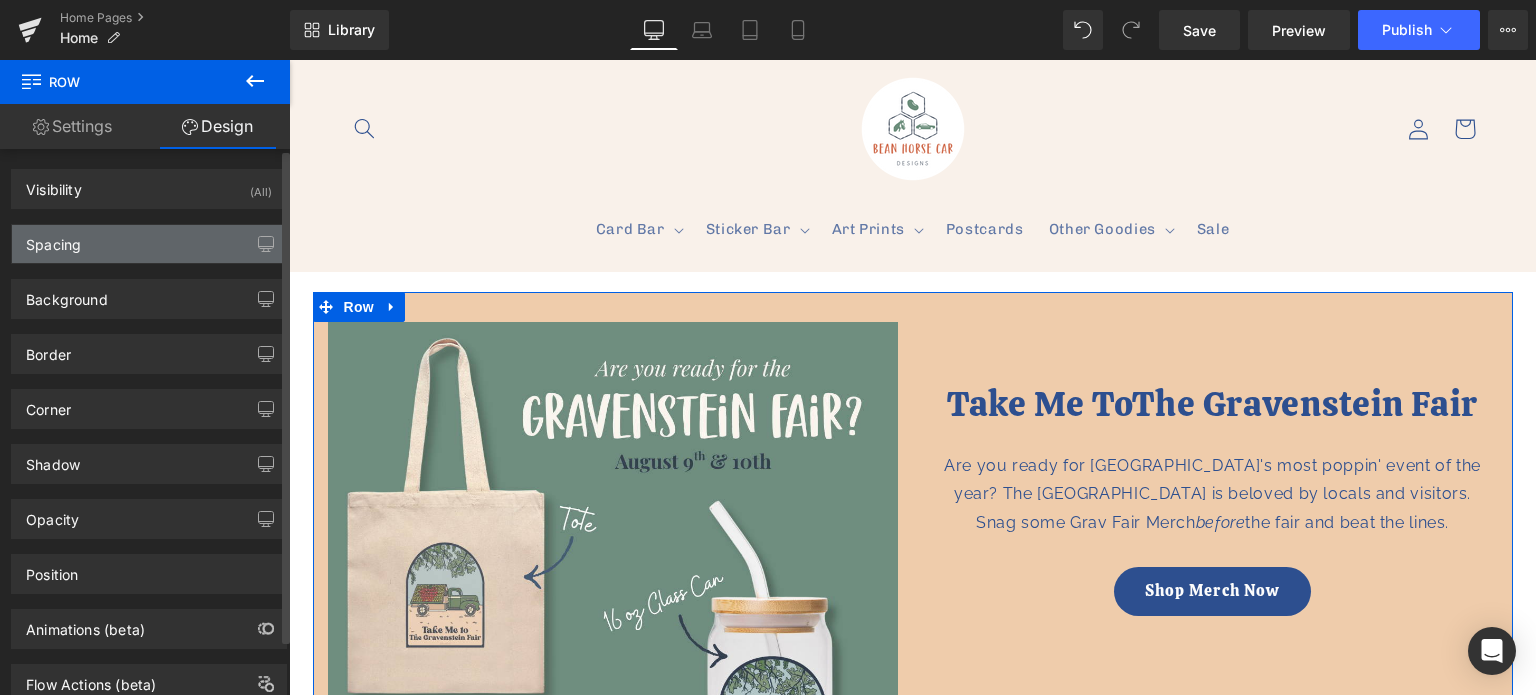 click on "Spacing" at bounding box center [149, 244] 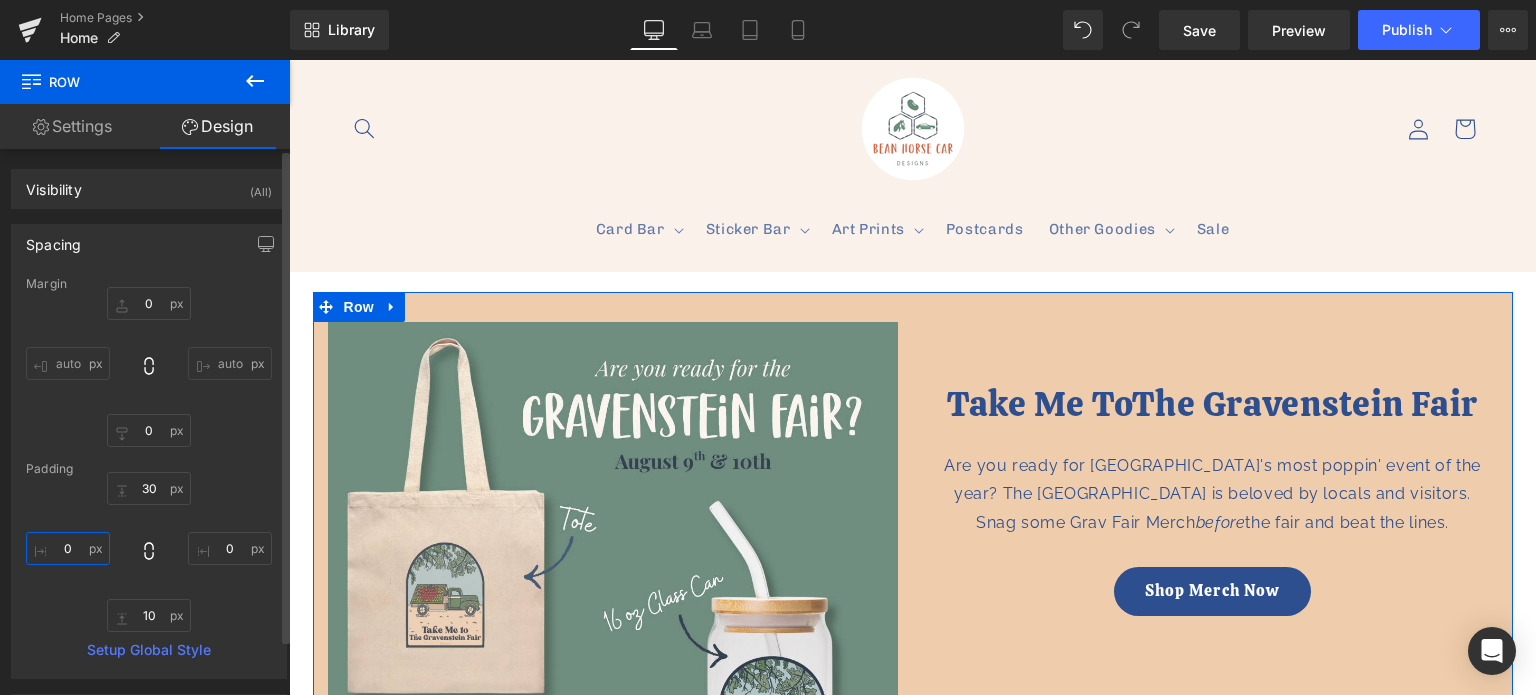 click at bounding box center [68, 548] 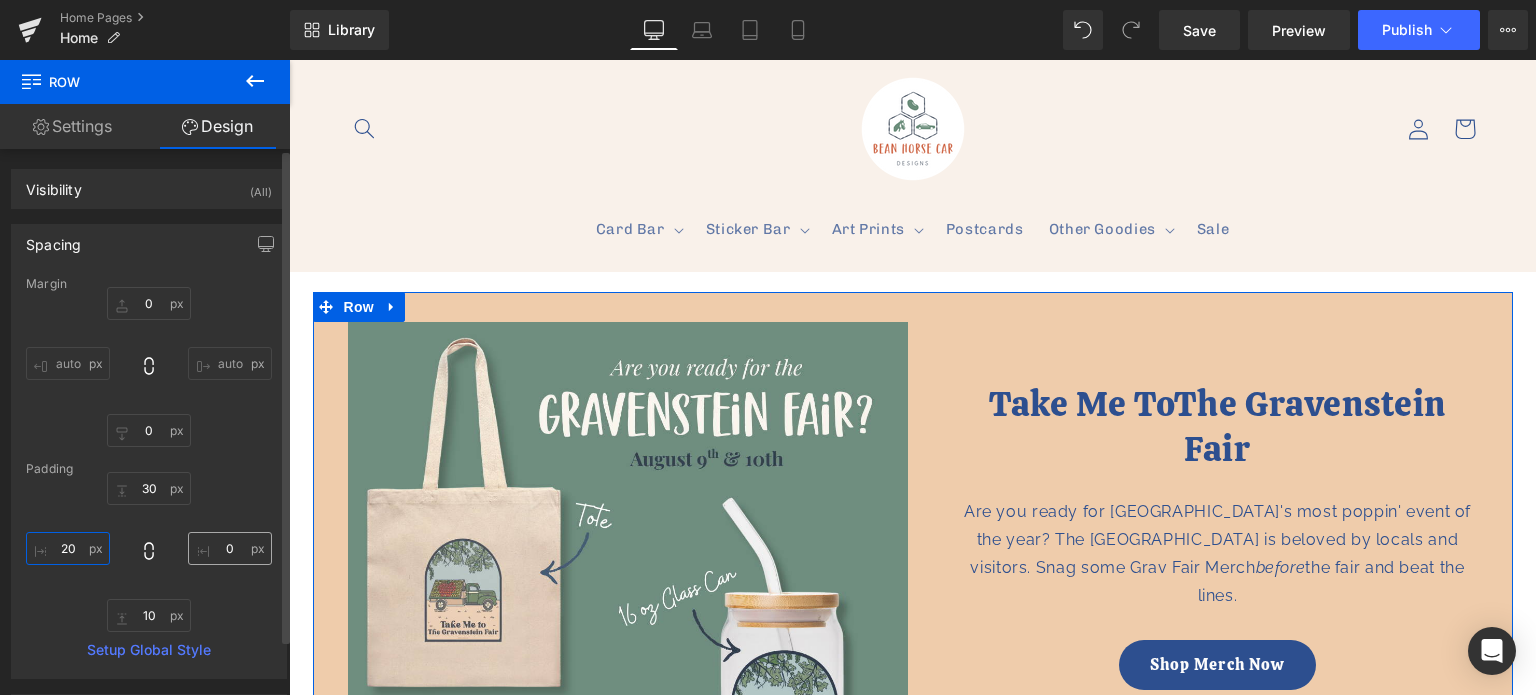 type on "20" 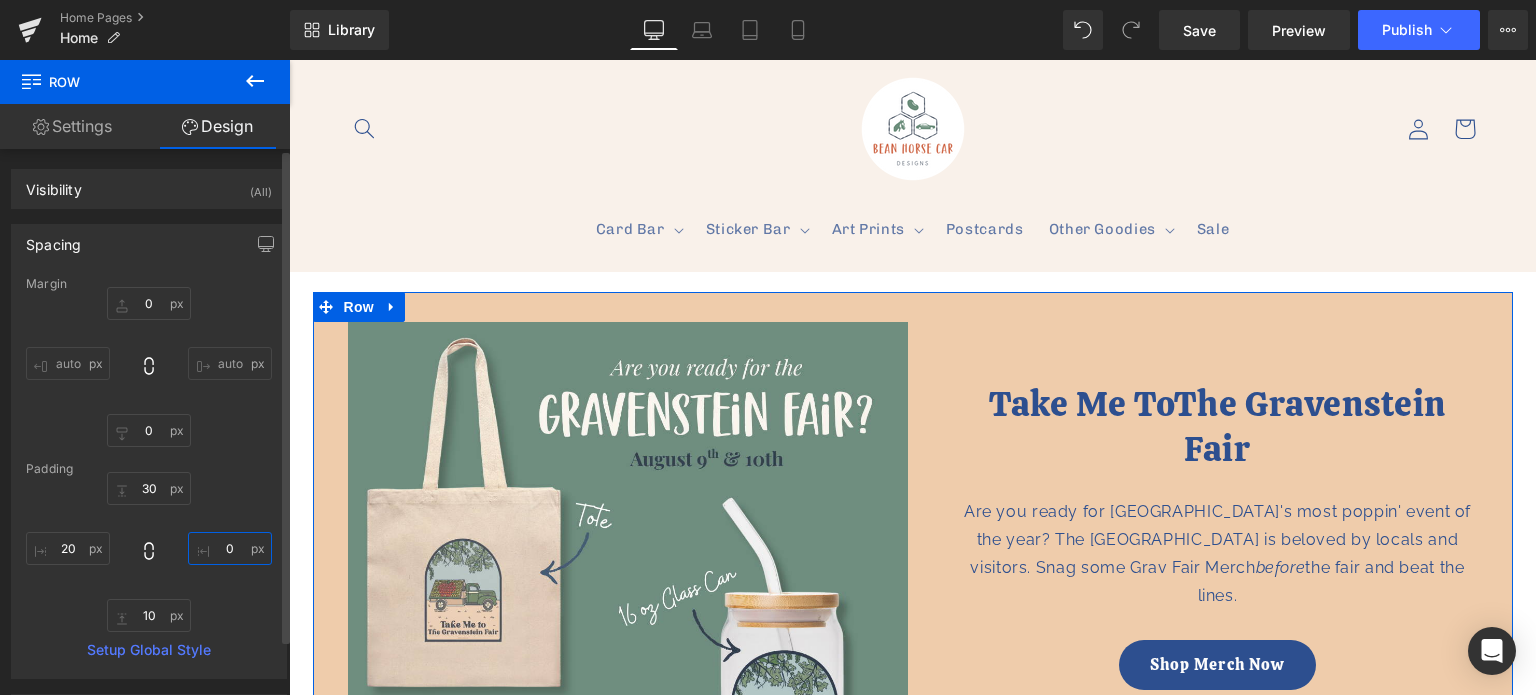 click at bounding box center [230, 548] 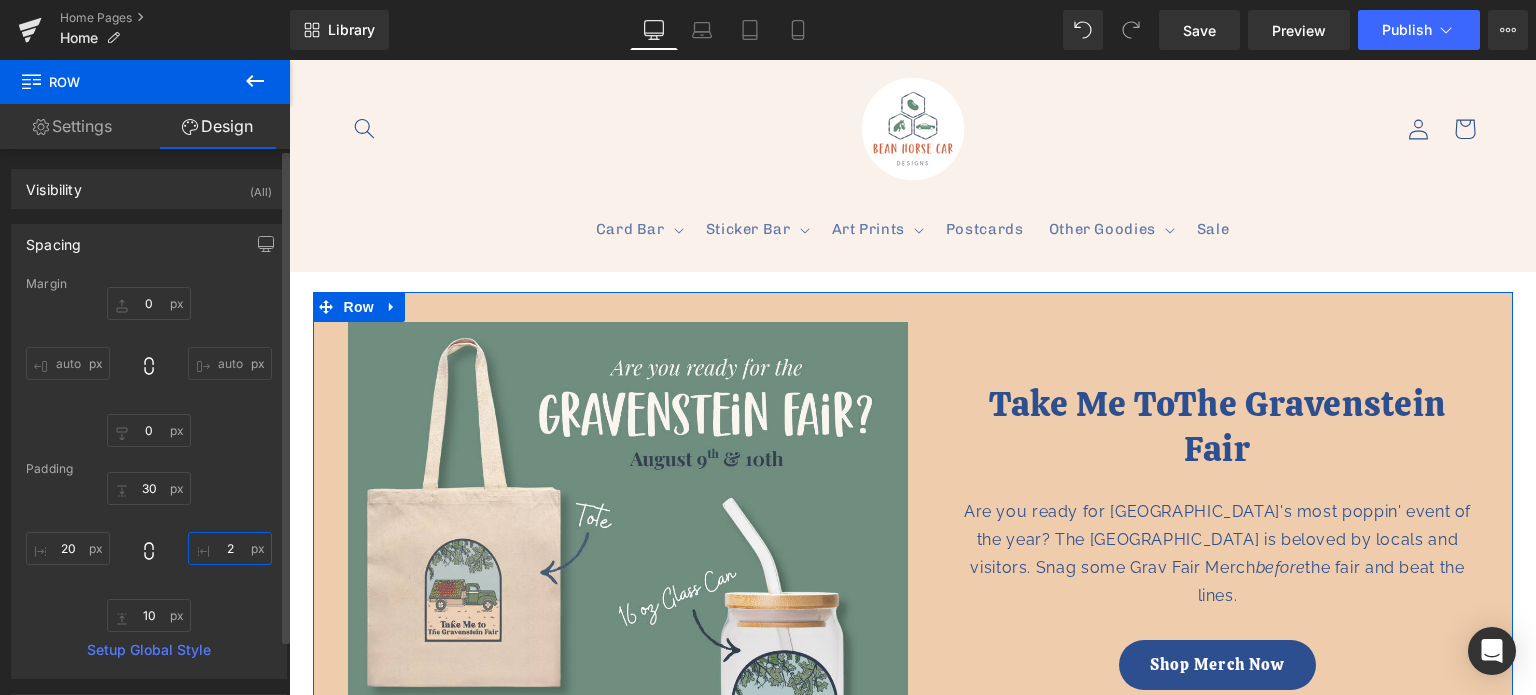 type on "20" 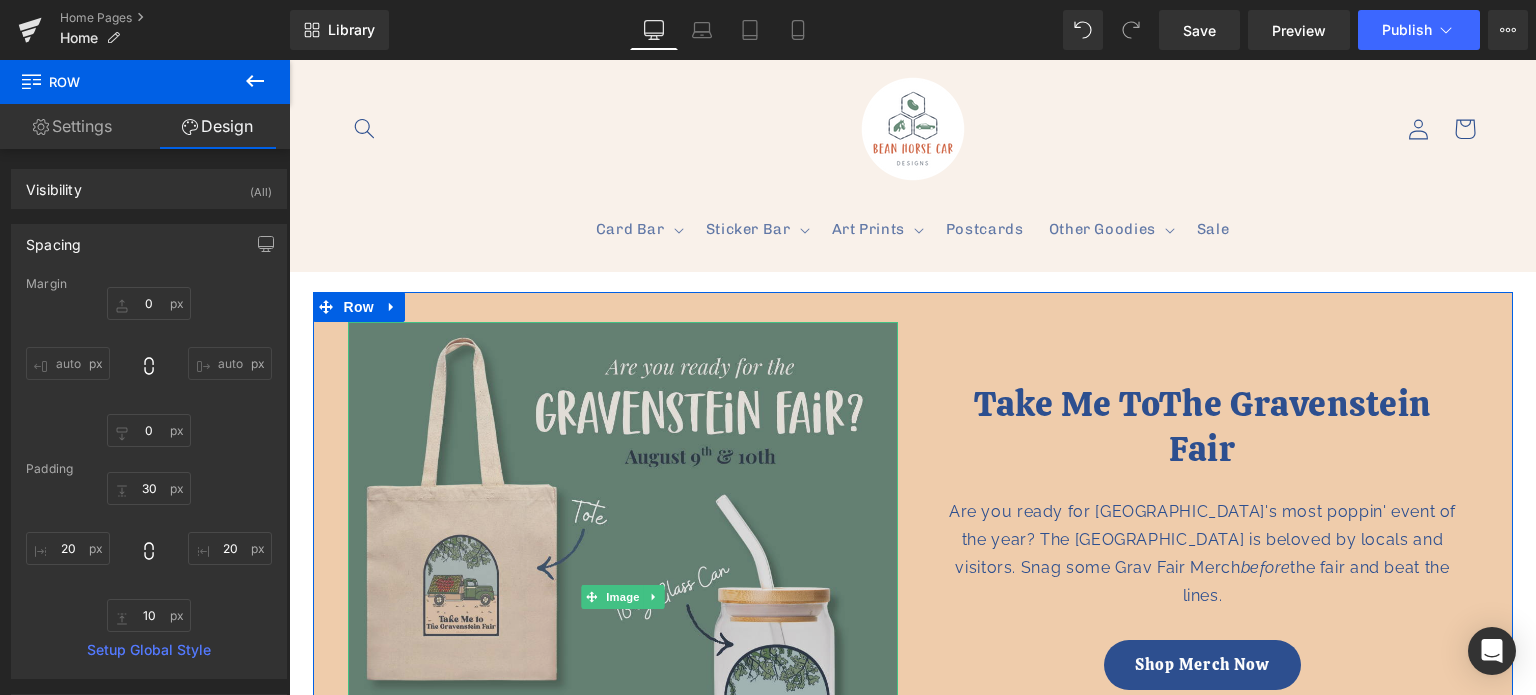 click at bounding box center (623, 597) 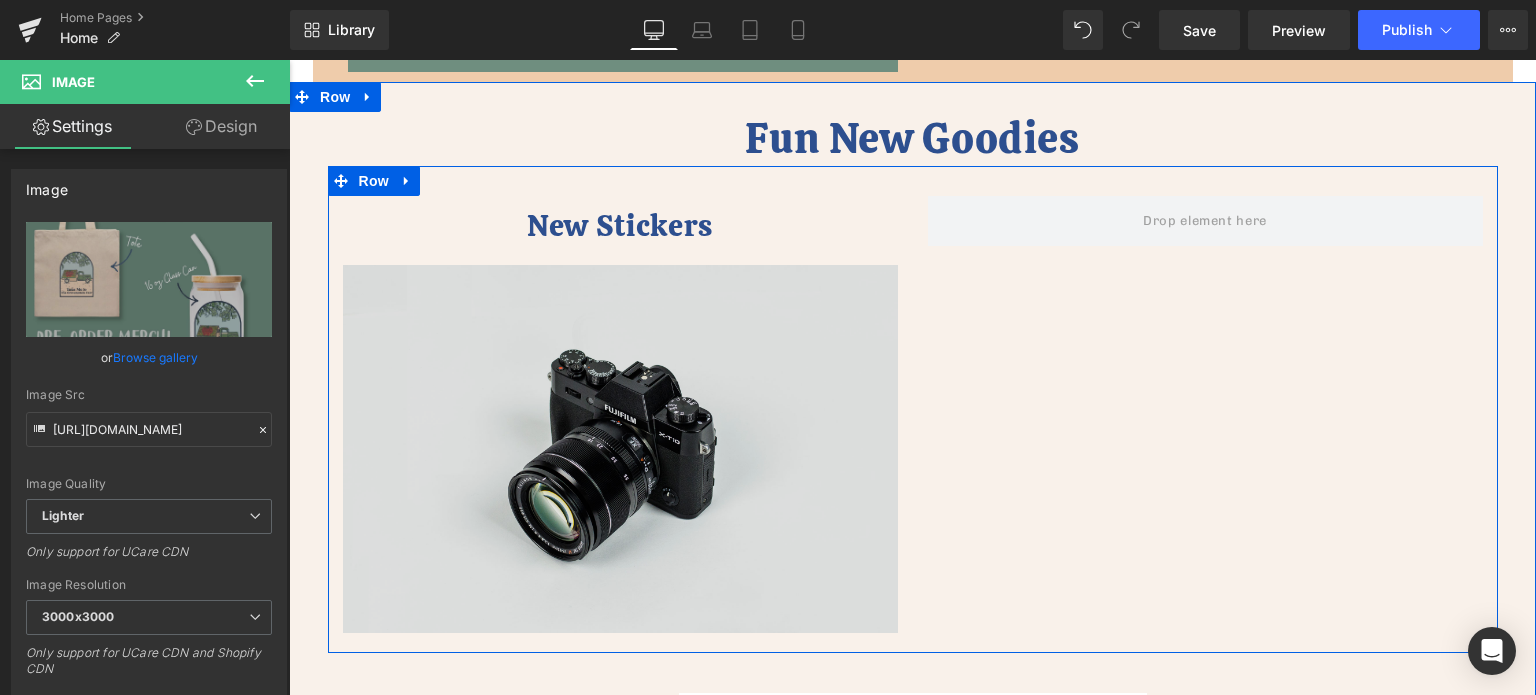 scroll, scrollTop: 960, scrollLeft: 0, axis: vertical 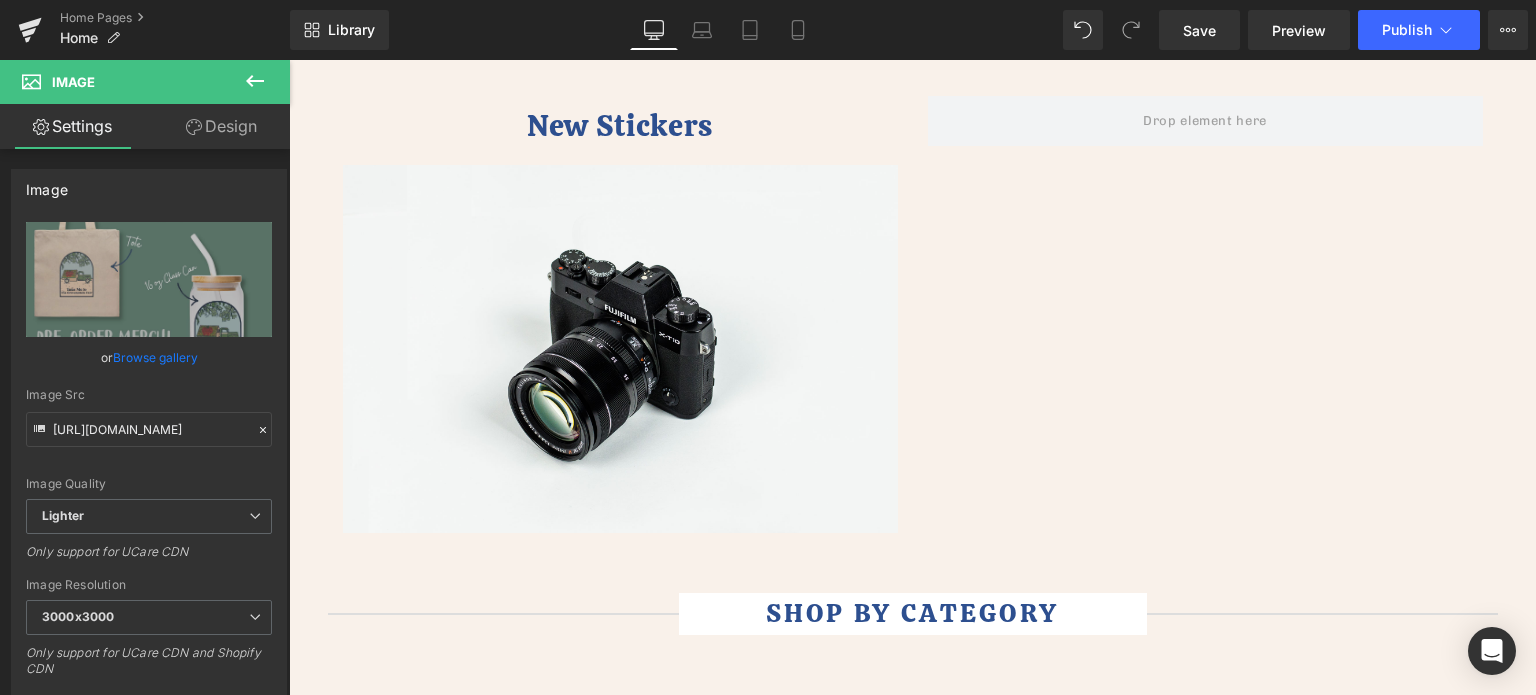 click at bounding box center (255, 82) 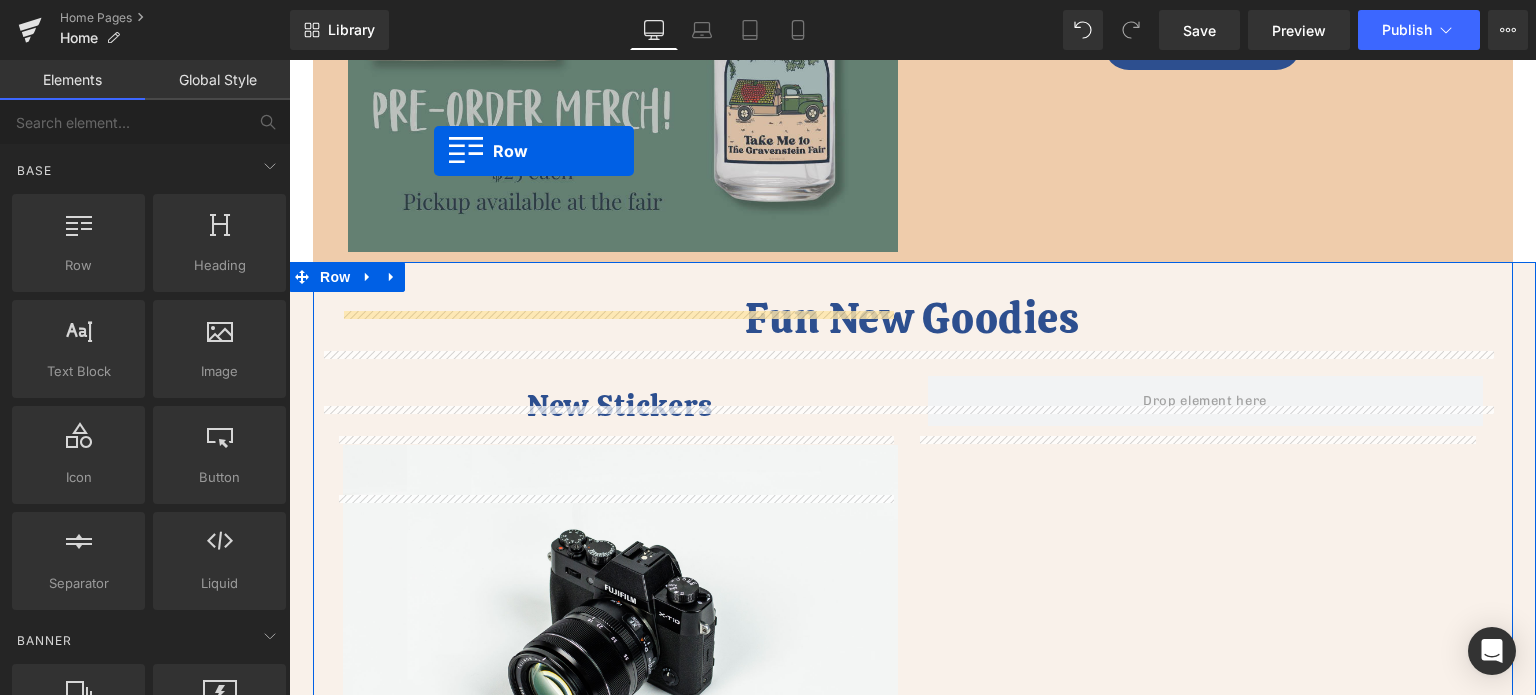 scroll, scrollTop: 620, scrollLeft: 0, axis: vertical 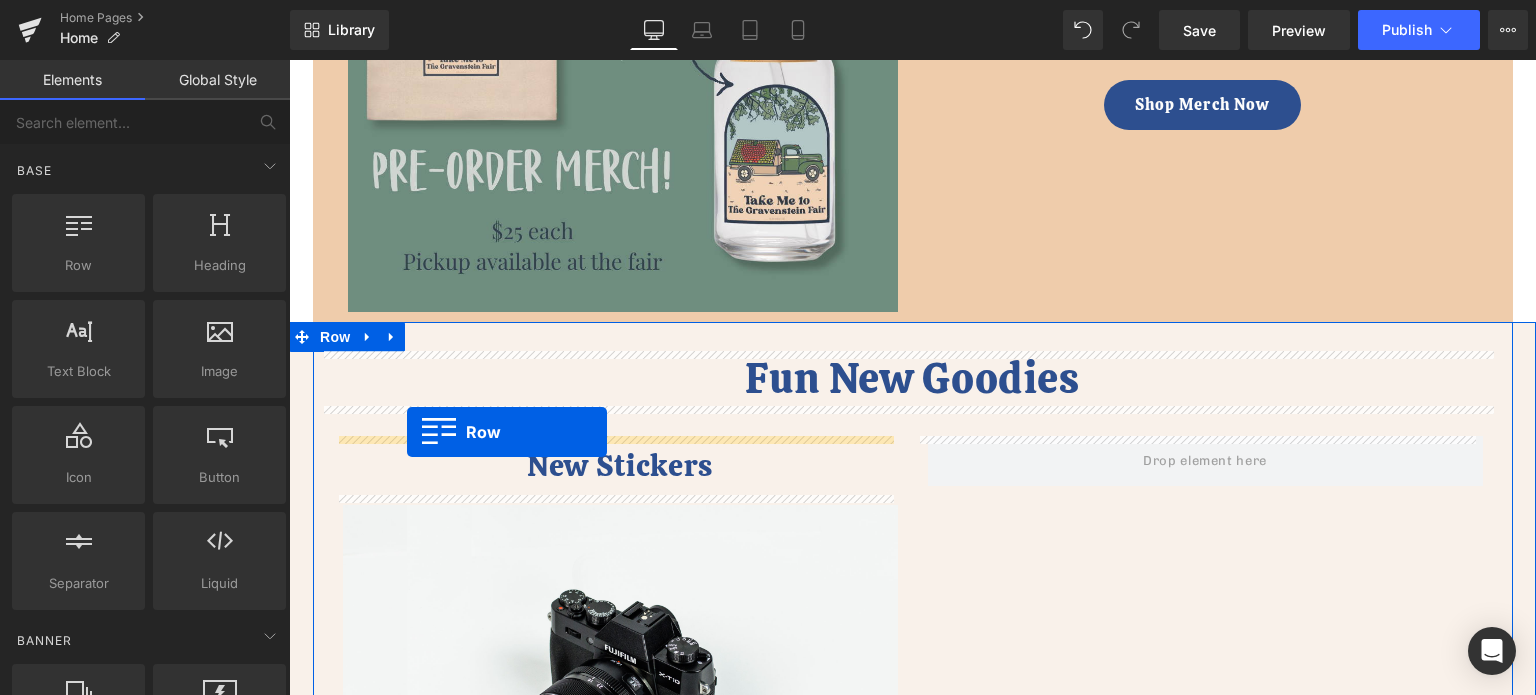 drag, startPoint x: 365, startPoint y: 281, endPoint x: 407, endPoint y: 432, distance: 156.73225 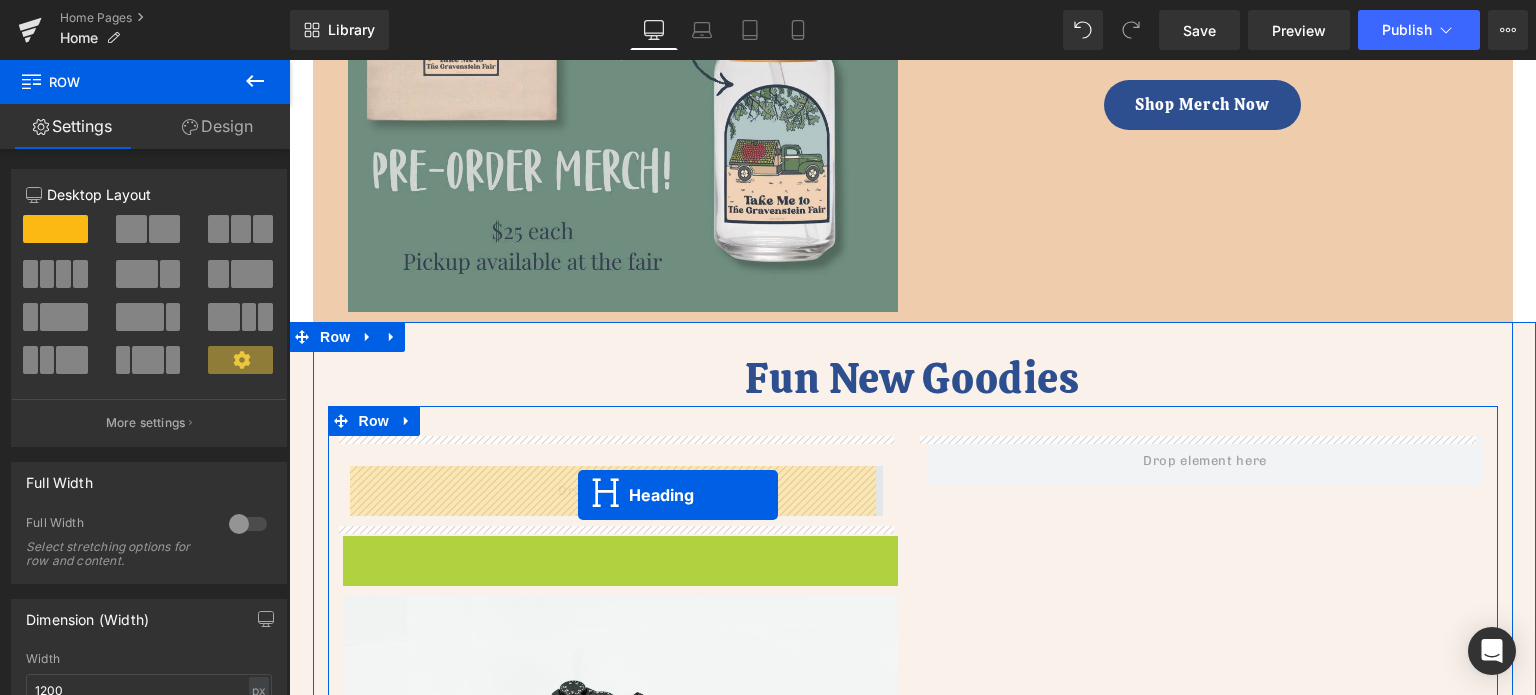 drag, startPoint x: 595, startPoint y: 560, endPoint x: 578, endPoint y: 495, distance: 67.18631 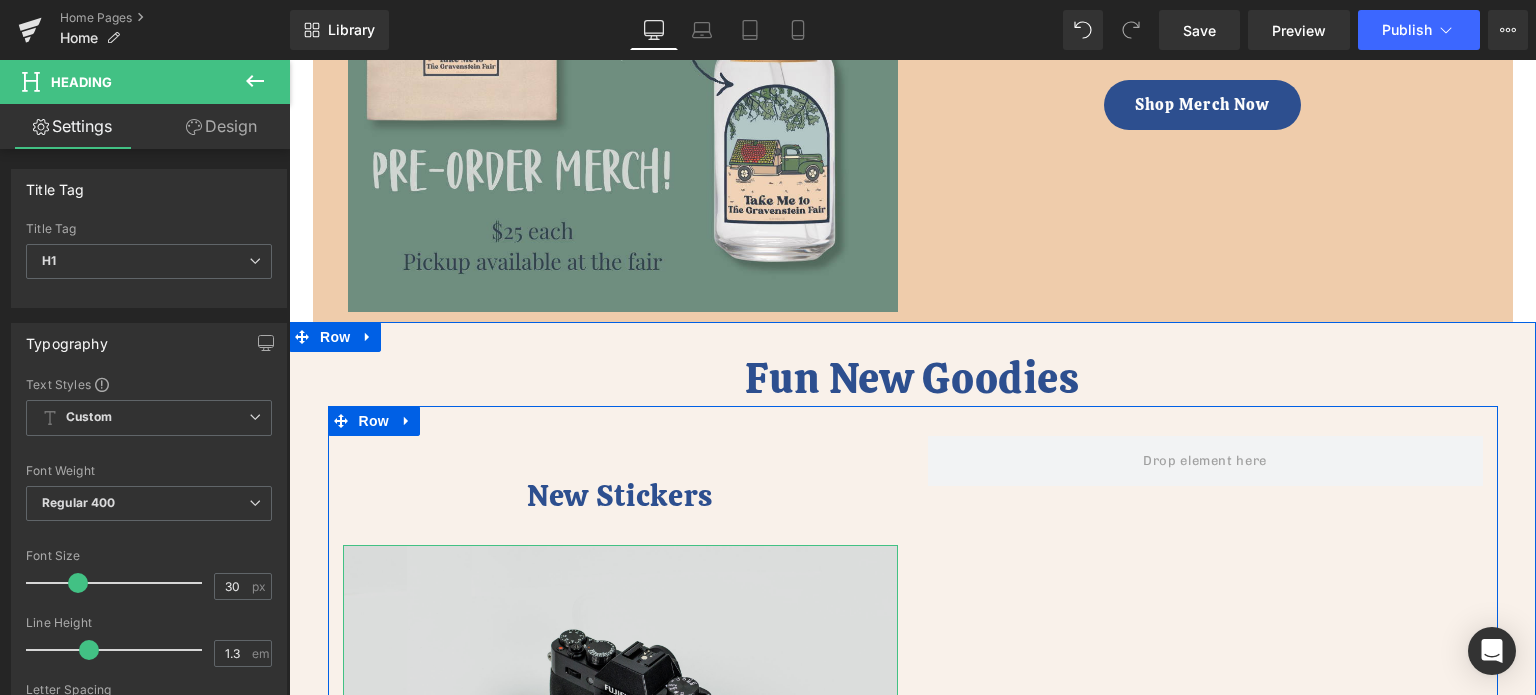 click at bounding box center [620, 729] 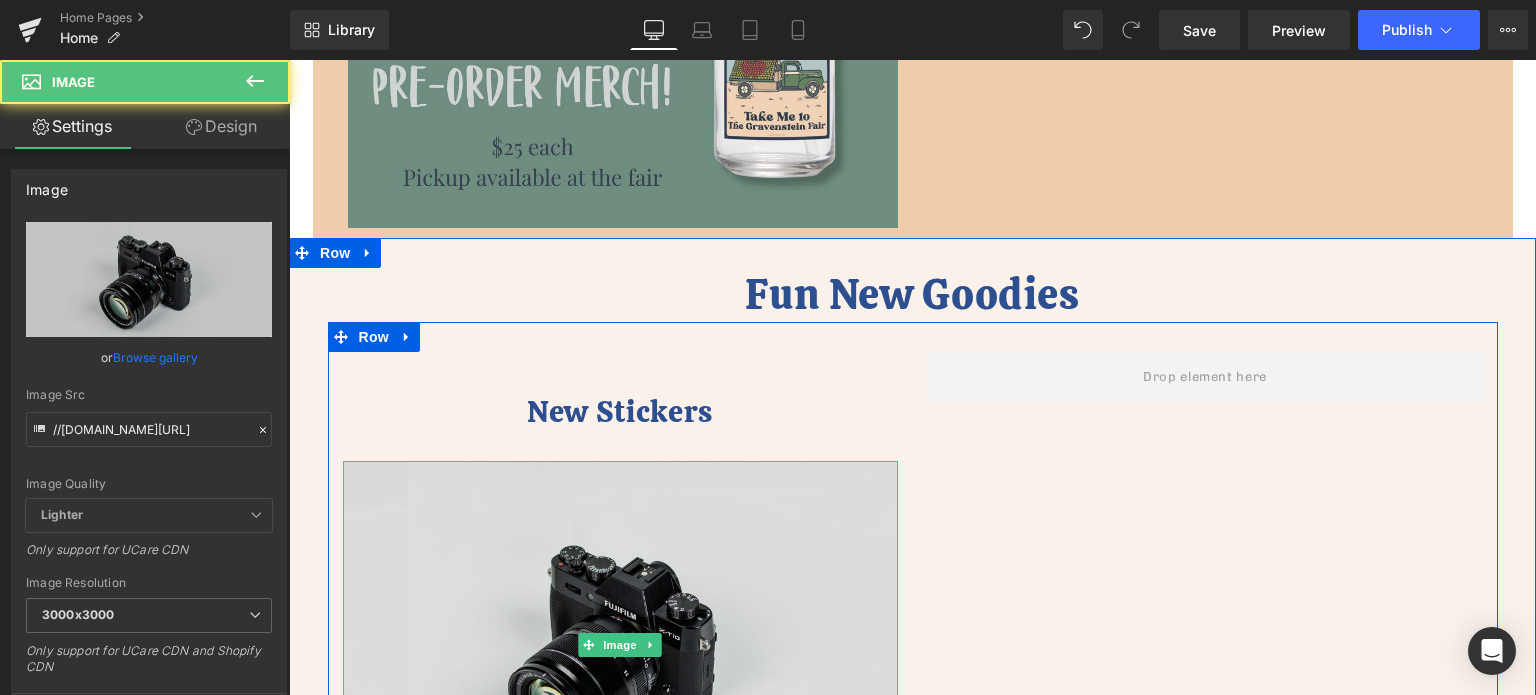 scroll, scrollTop: 720, scrollLeft: 0, axis: vertical 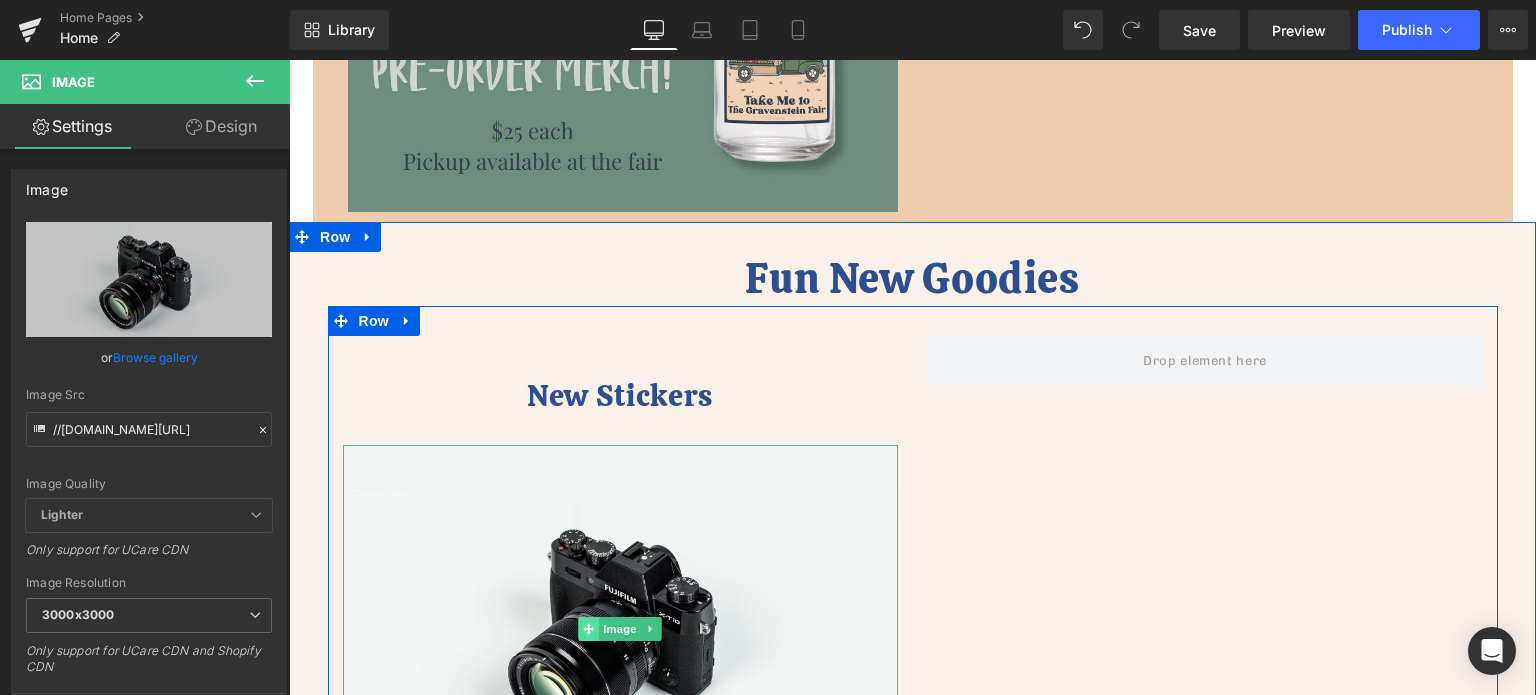 click 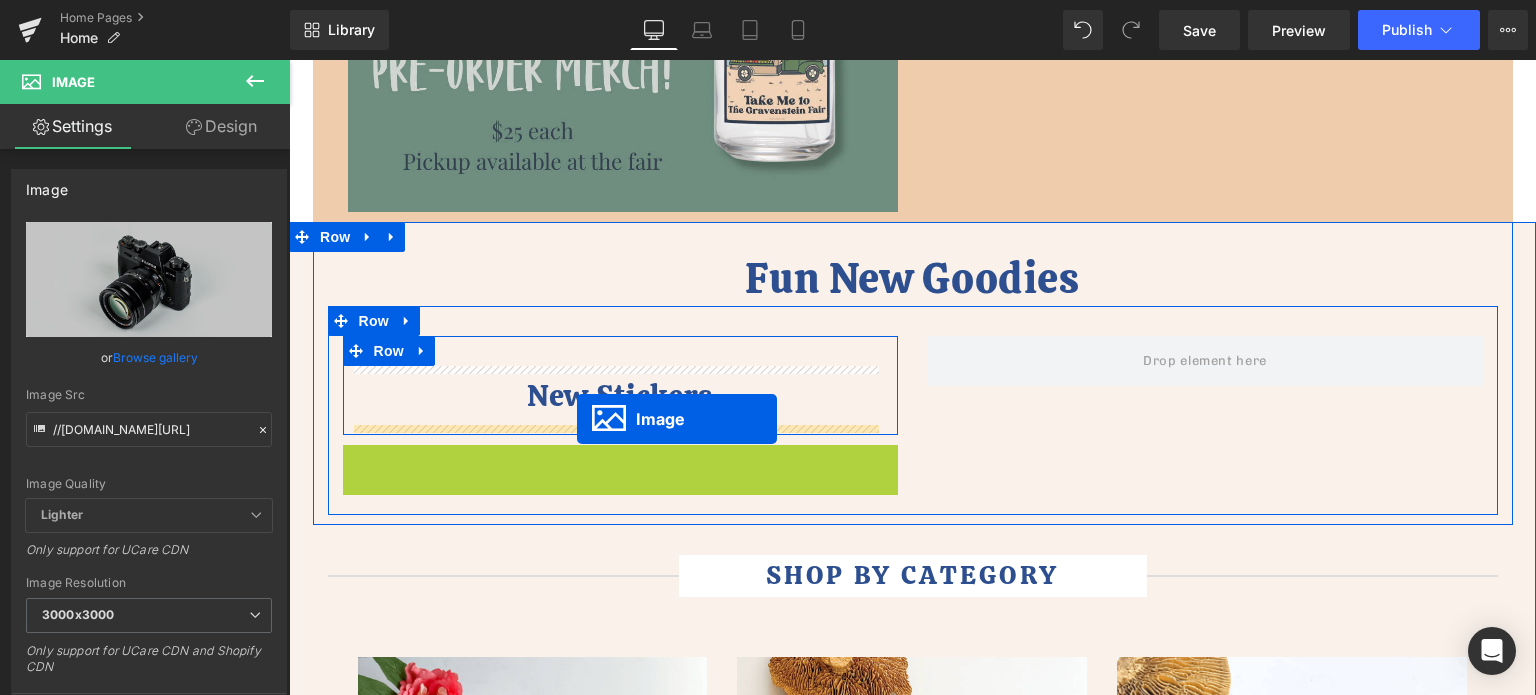 drag, startPoint x: 584, startPoint y: 625, endPoint x: 577, endPoint y: 419, distance: 206.1189 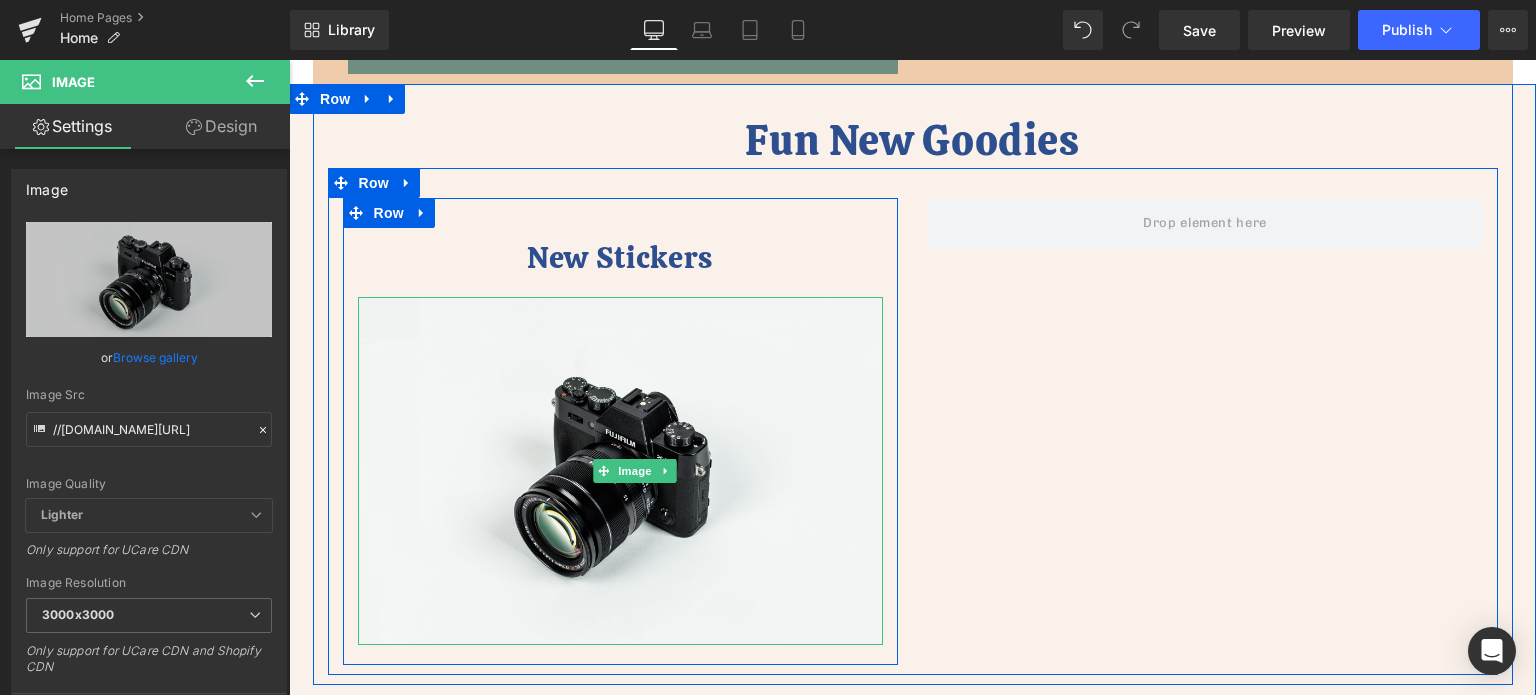 scroll, scrollTop: 1020, scrollLeft: 0, axis: vertical 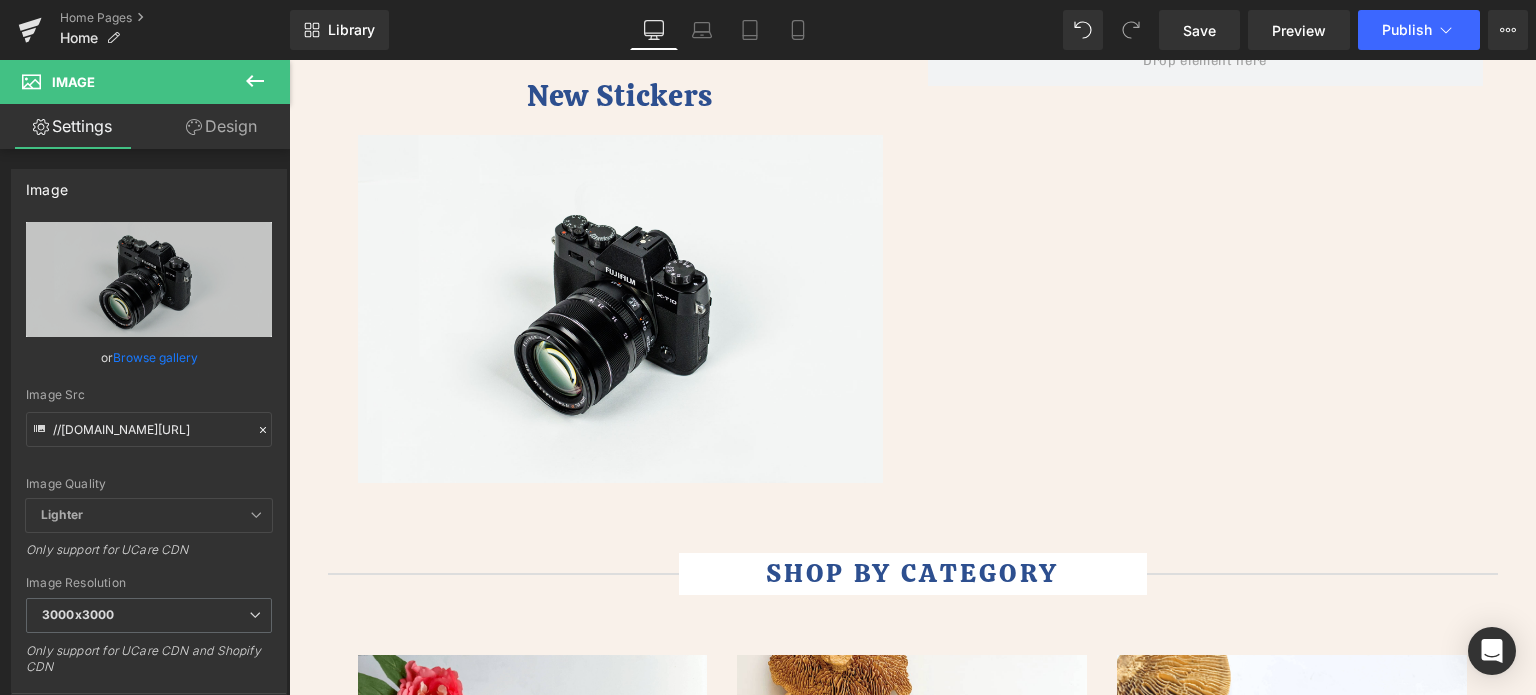 click 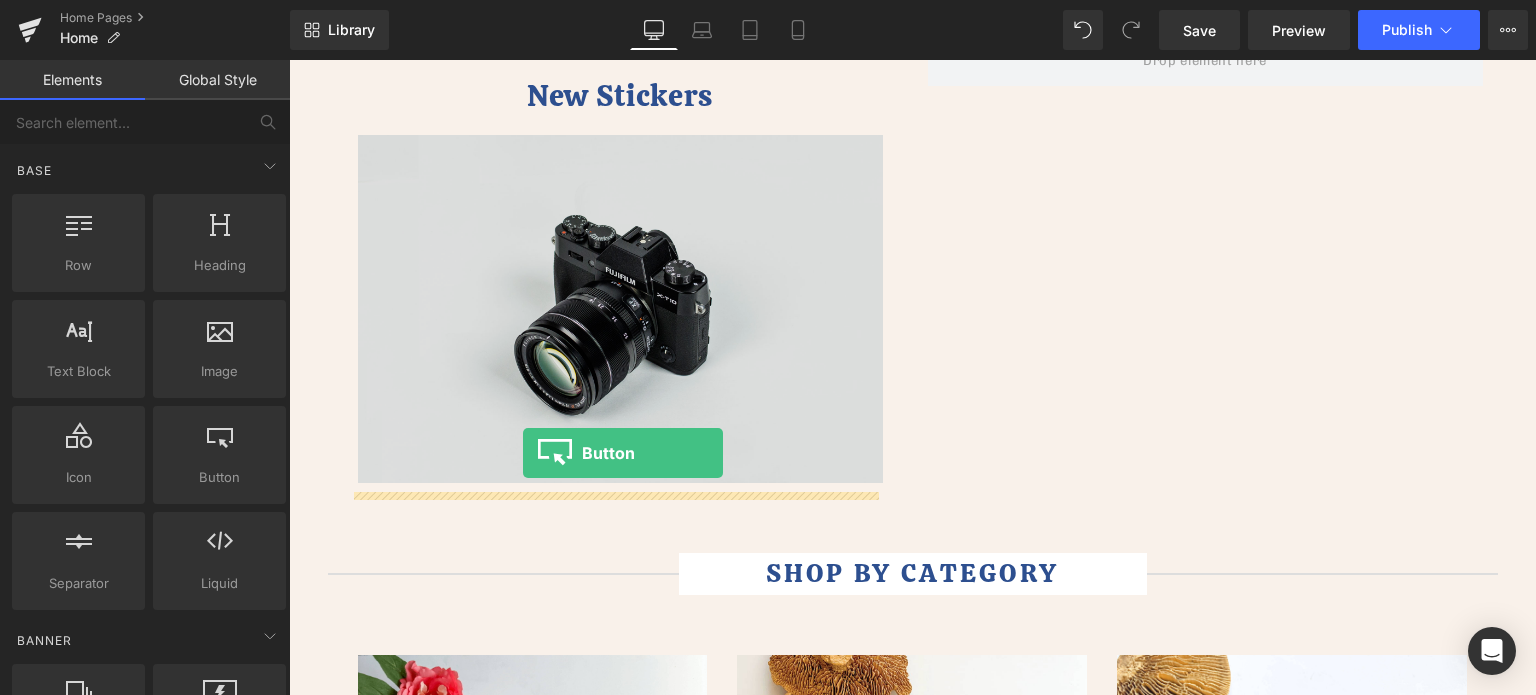 drag, startPoint x: 511, startPoint y: 513, endPoint x: 523, endPoint y: 453, distance: 61.188232 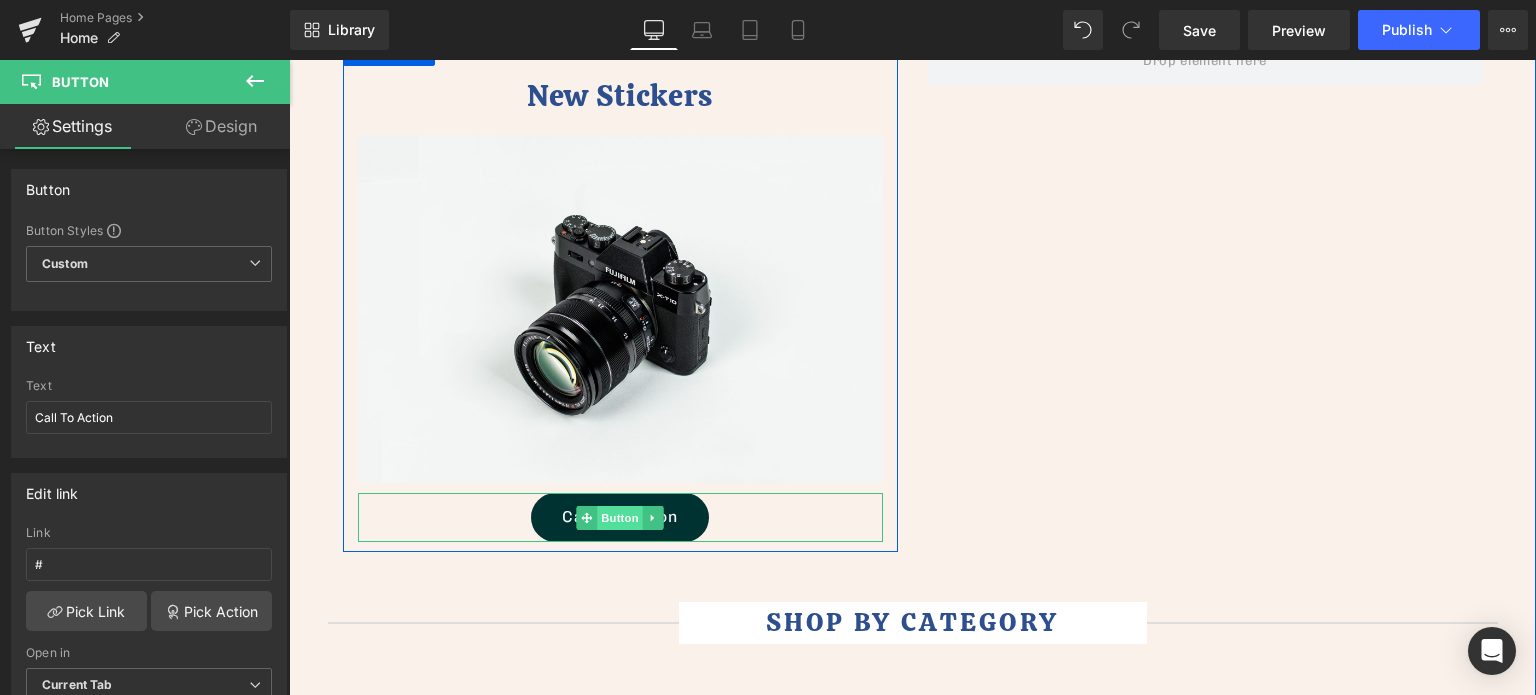 click on "Button" at bounding box center [620, 518] 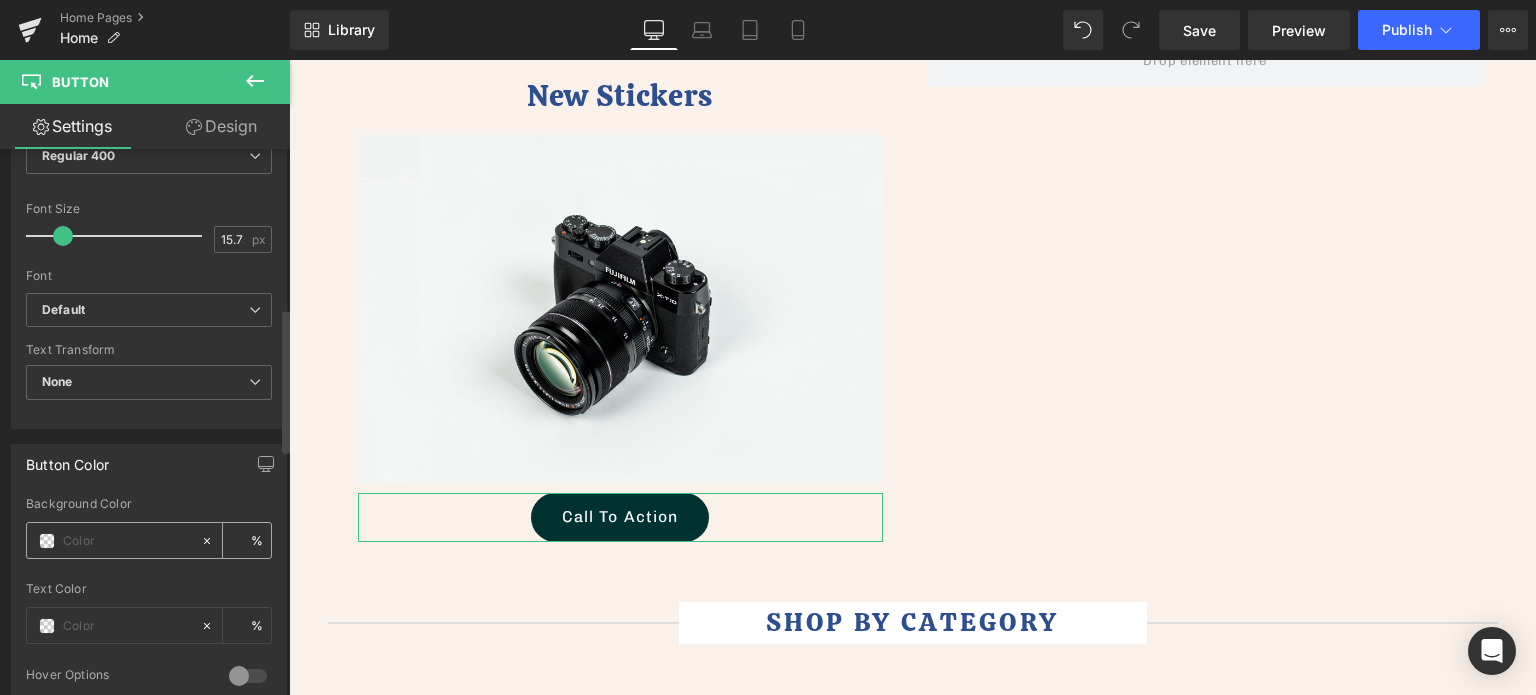 scroll, scrollTop: 700, scrollLeft: 0, axis: vertical 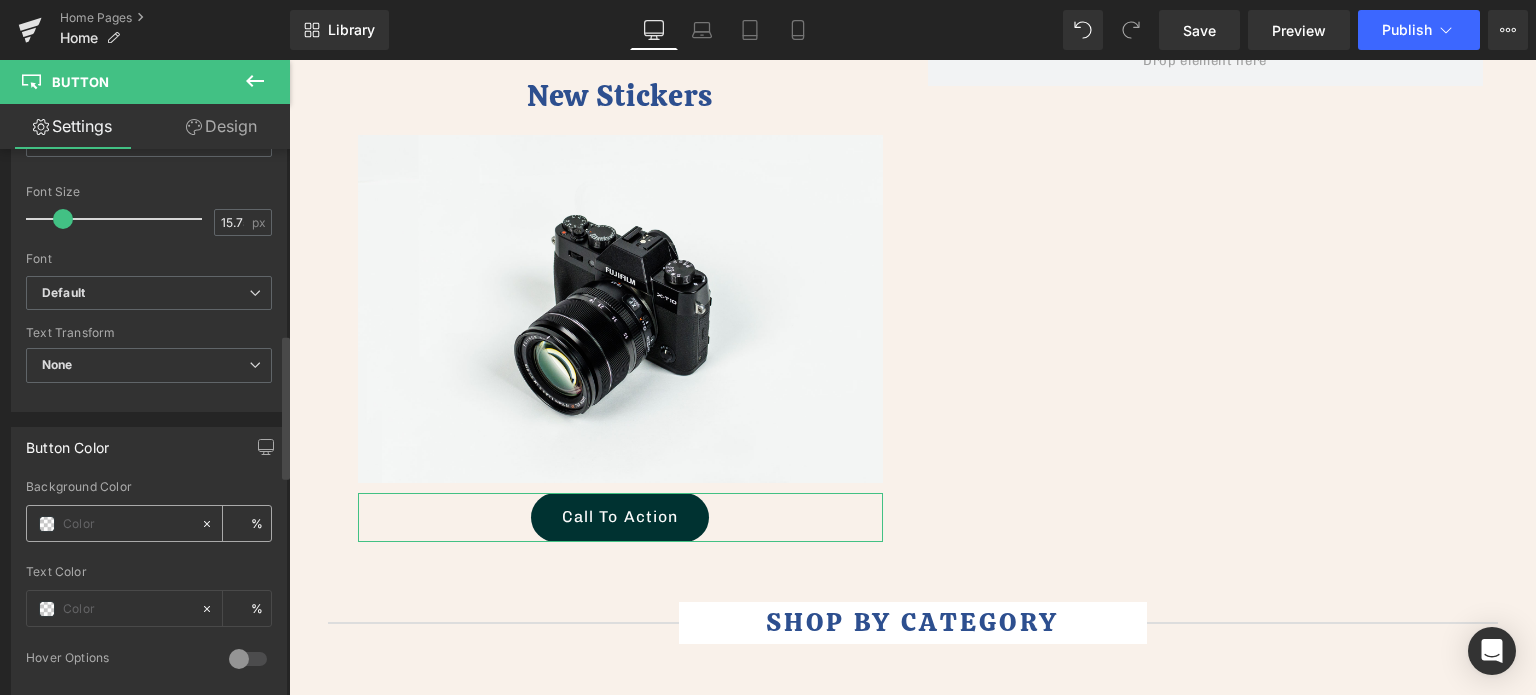 click at bounding box center [127, 524] 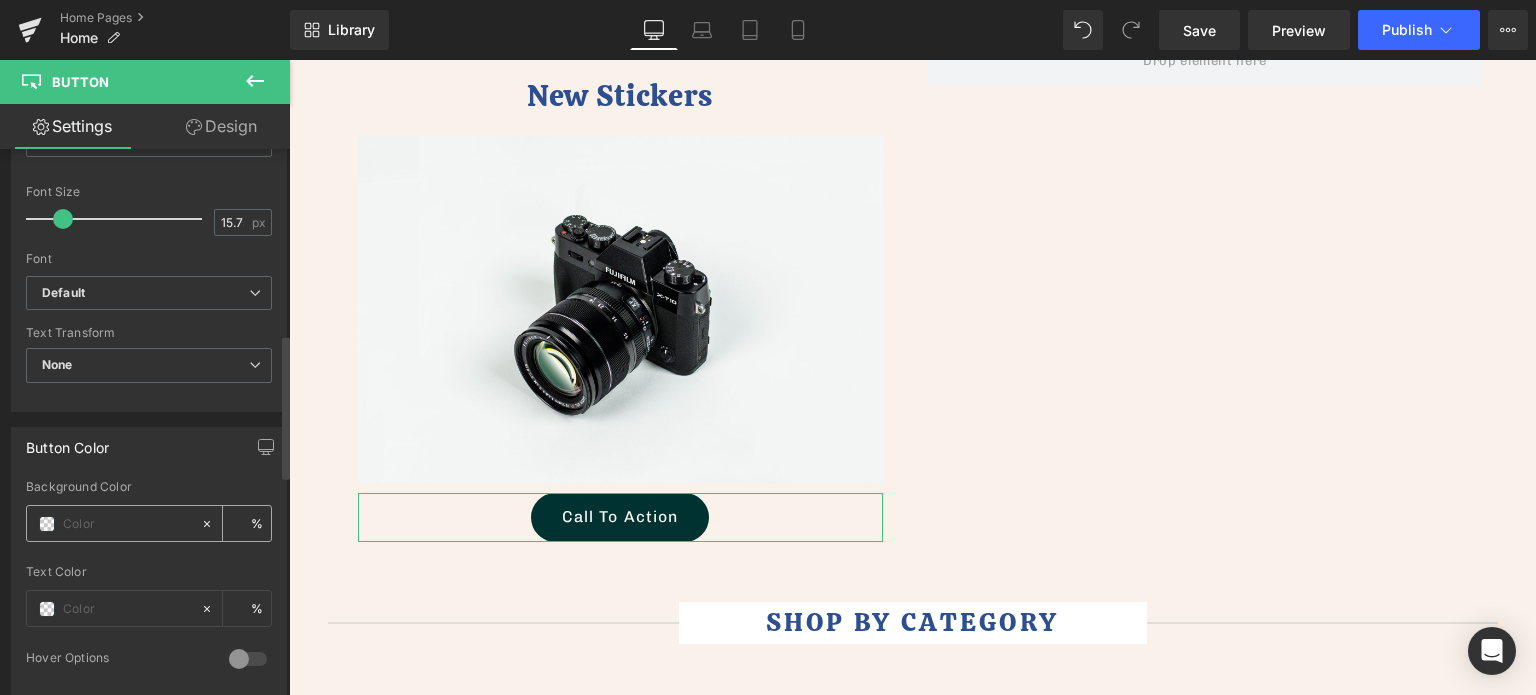 paste on "#2d4f8f" 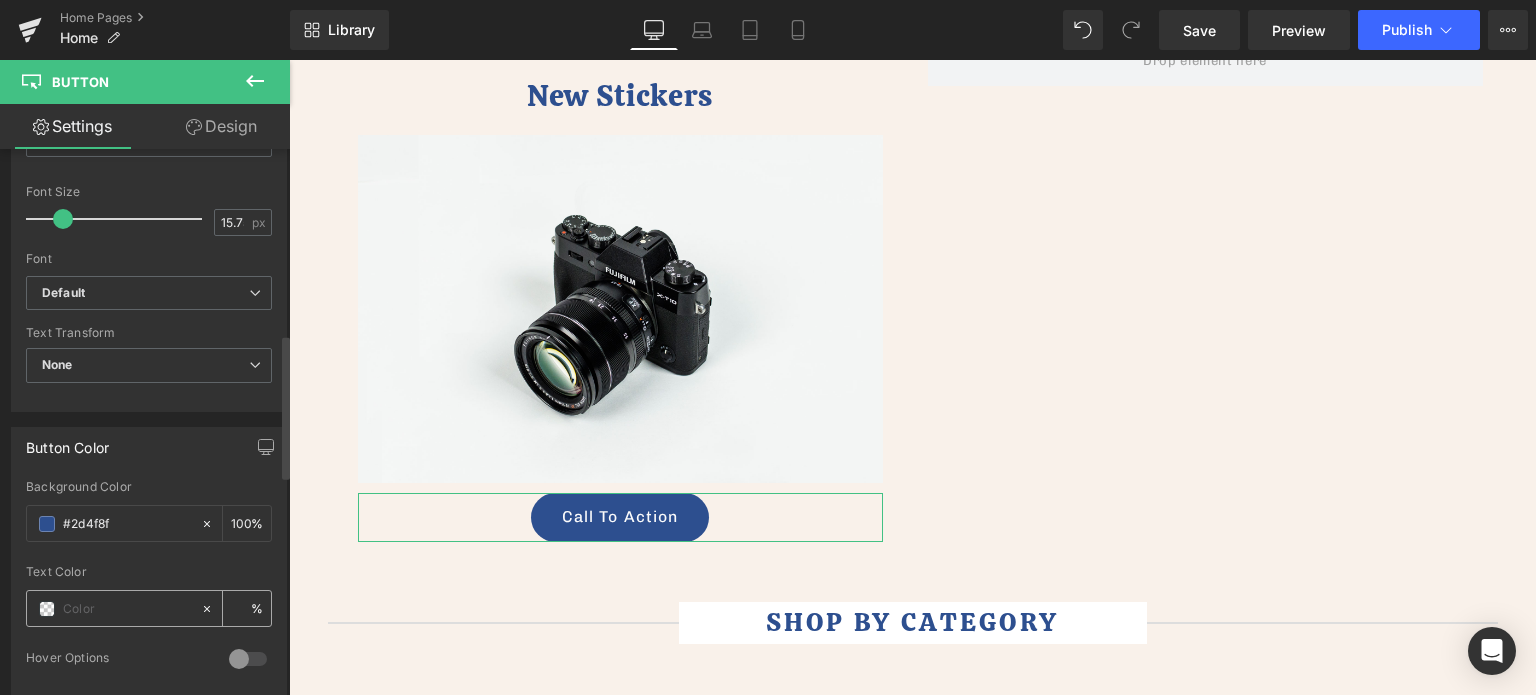 type on "#2d4f8f" 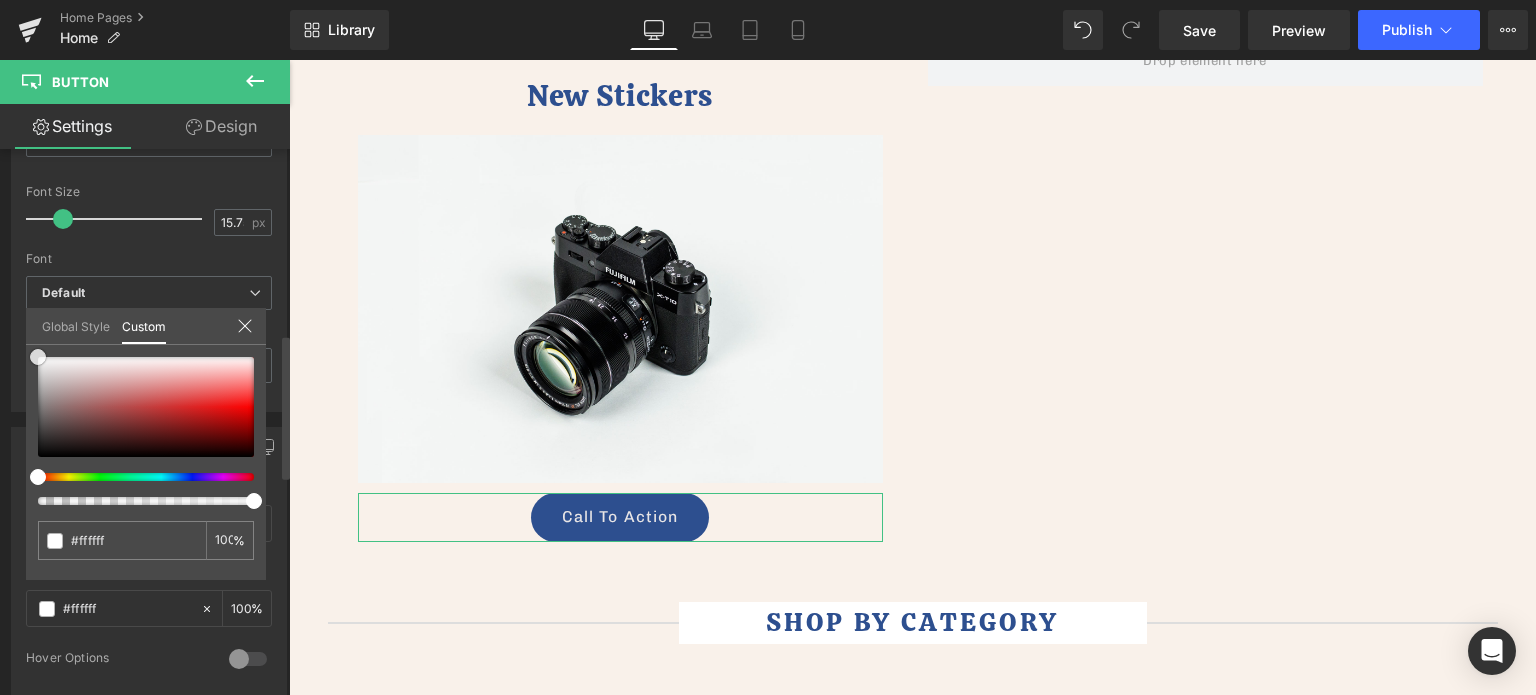 drag, startPoint x: 52, startPoint y: 366, endPoint x: 13, endPoint y: 339, distance: 47.434166 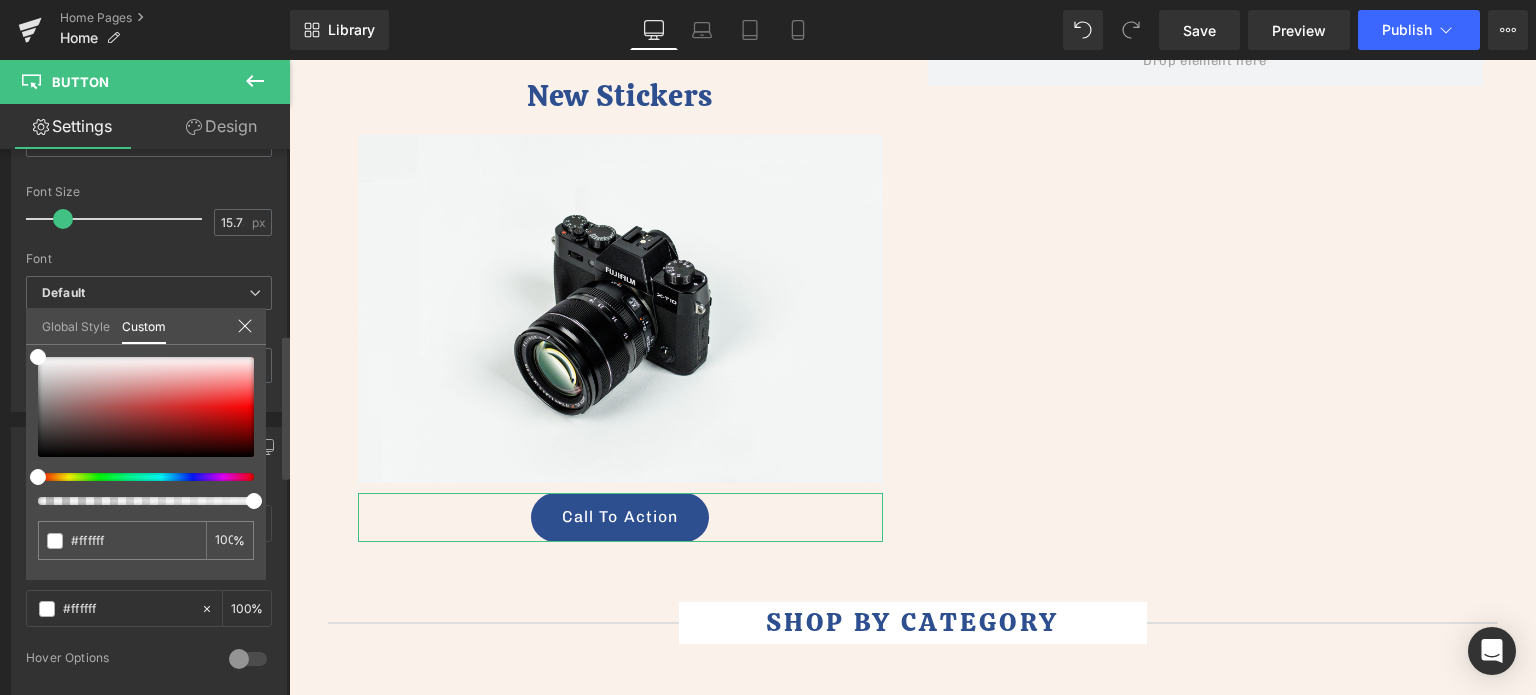 click 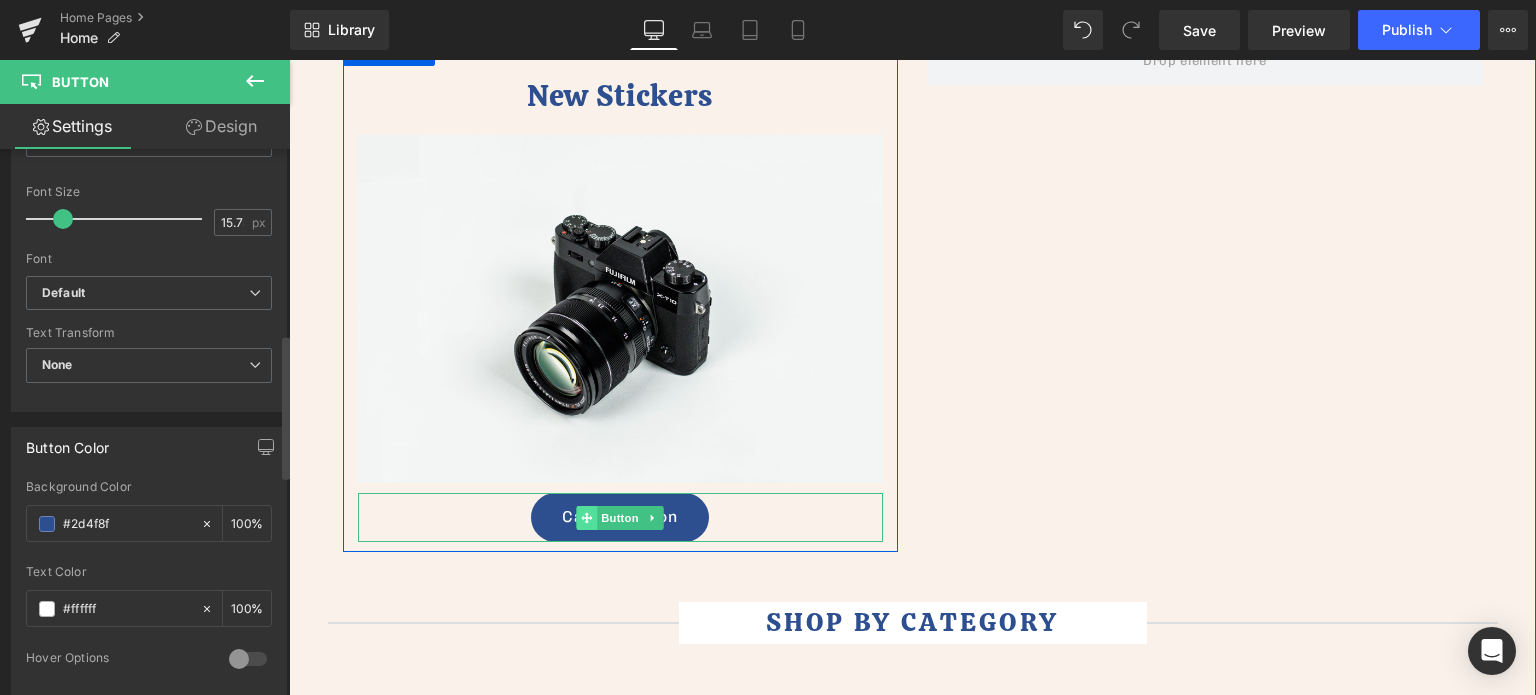 click at bounding box center [586, 518] 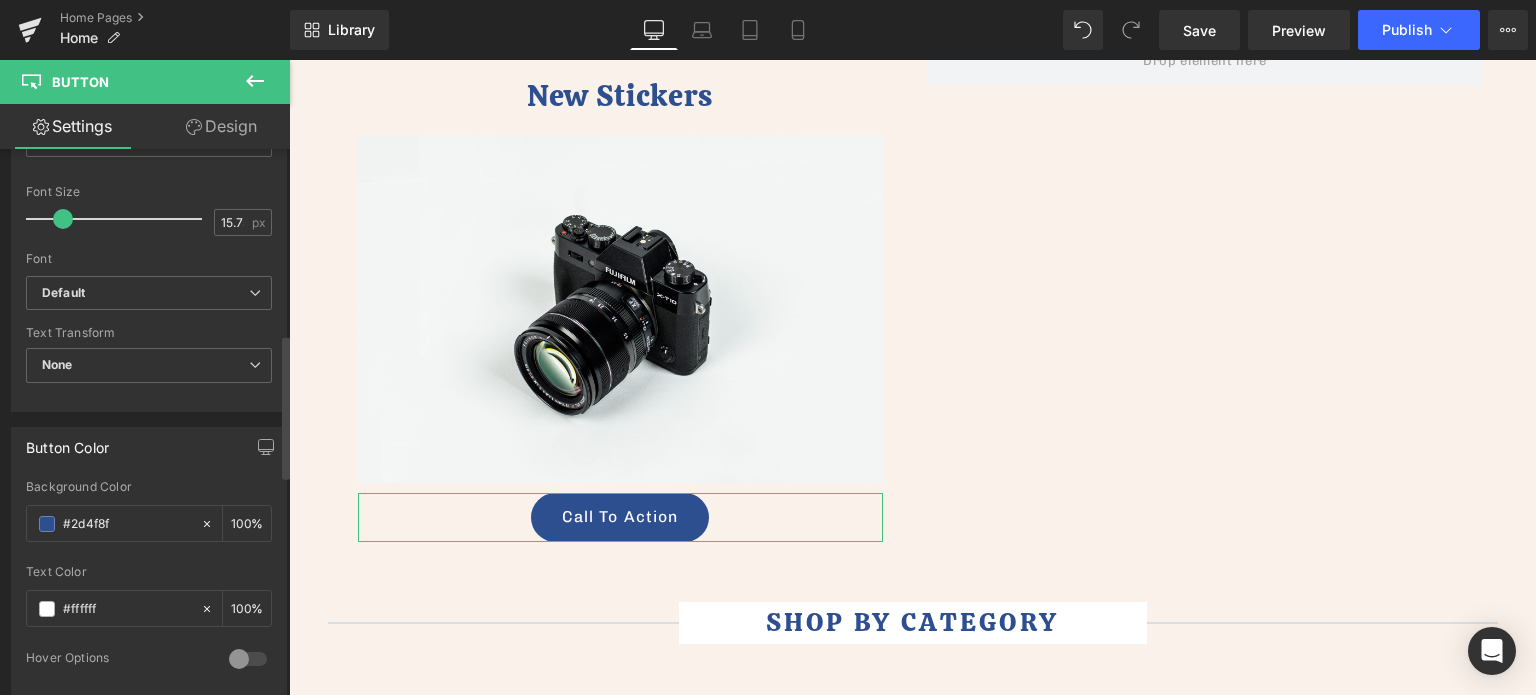 click on "Design" at bounding box center (221, 126) 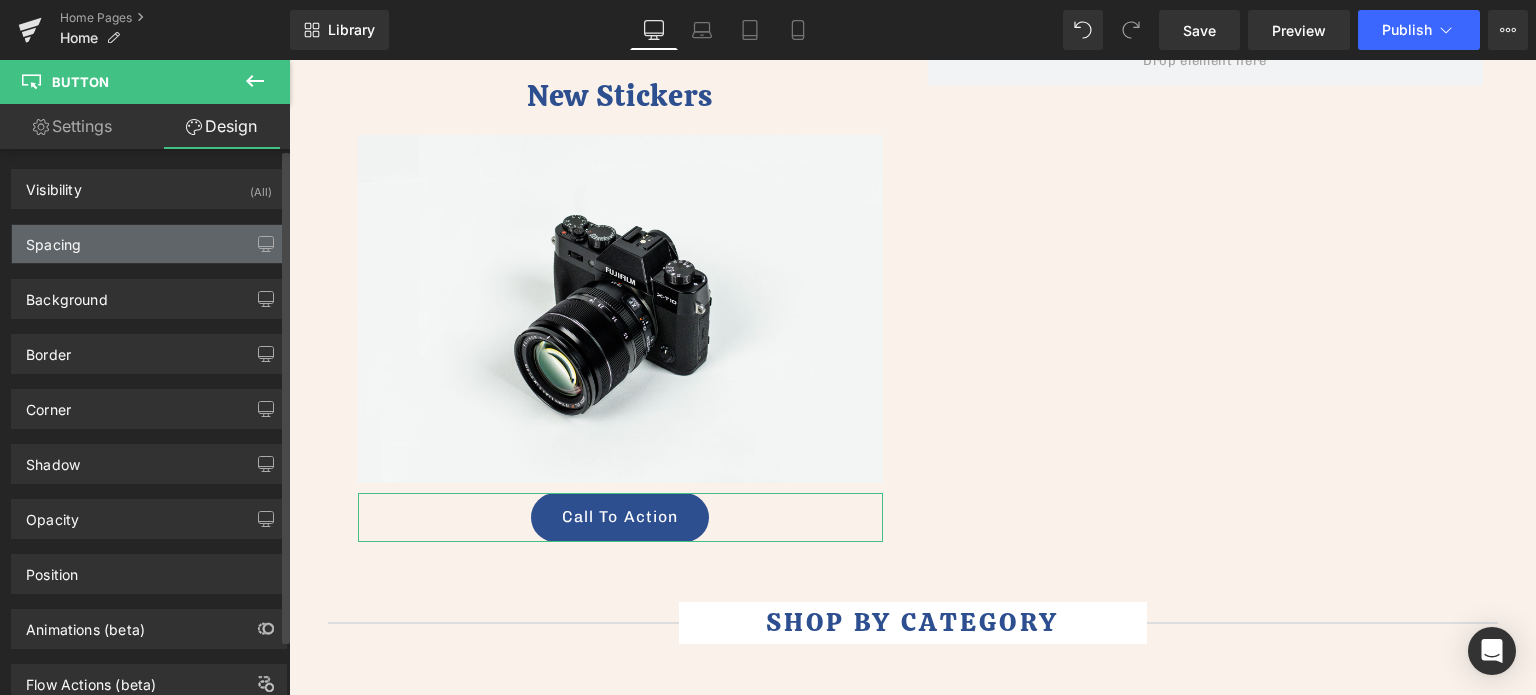 click on "Spacing" at bounding box center (149, 244) 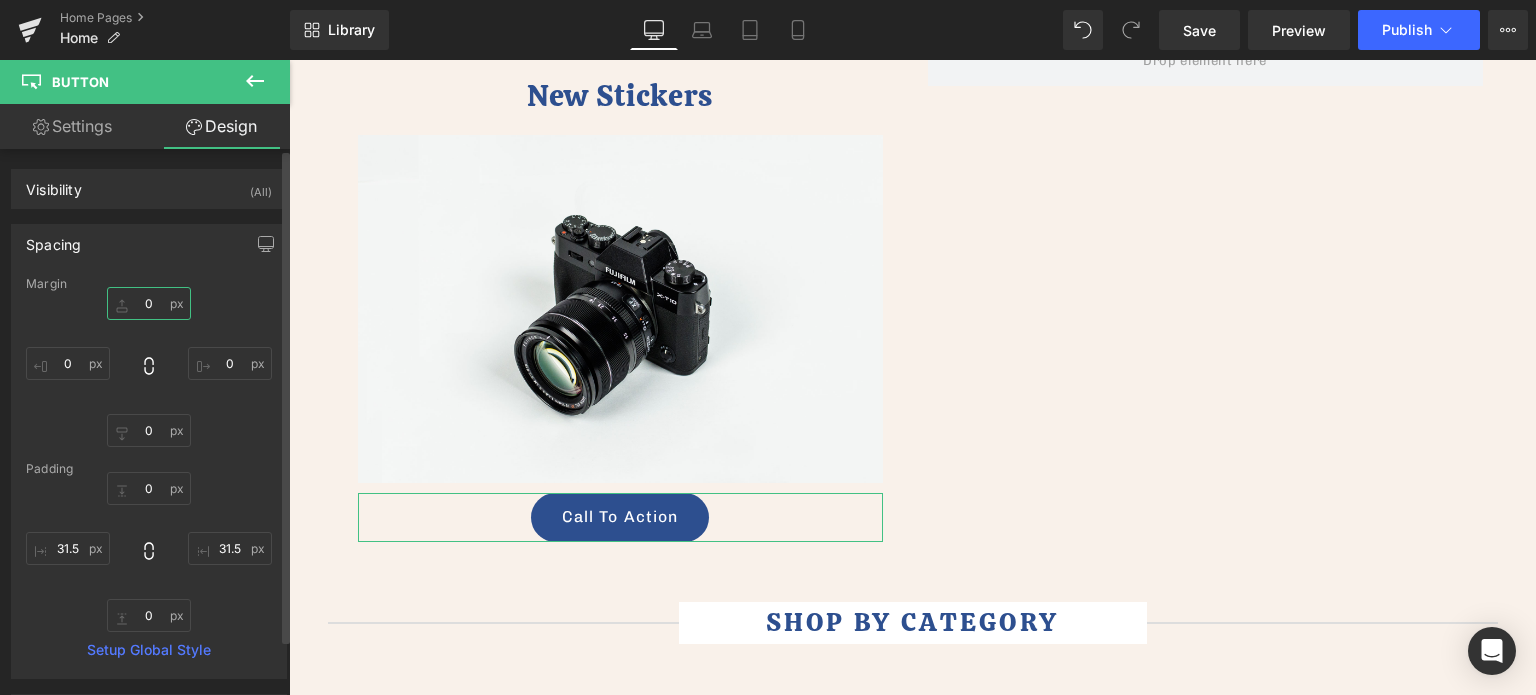 click on "0" at bounding box center (149, 303) 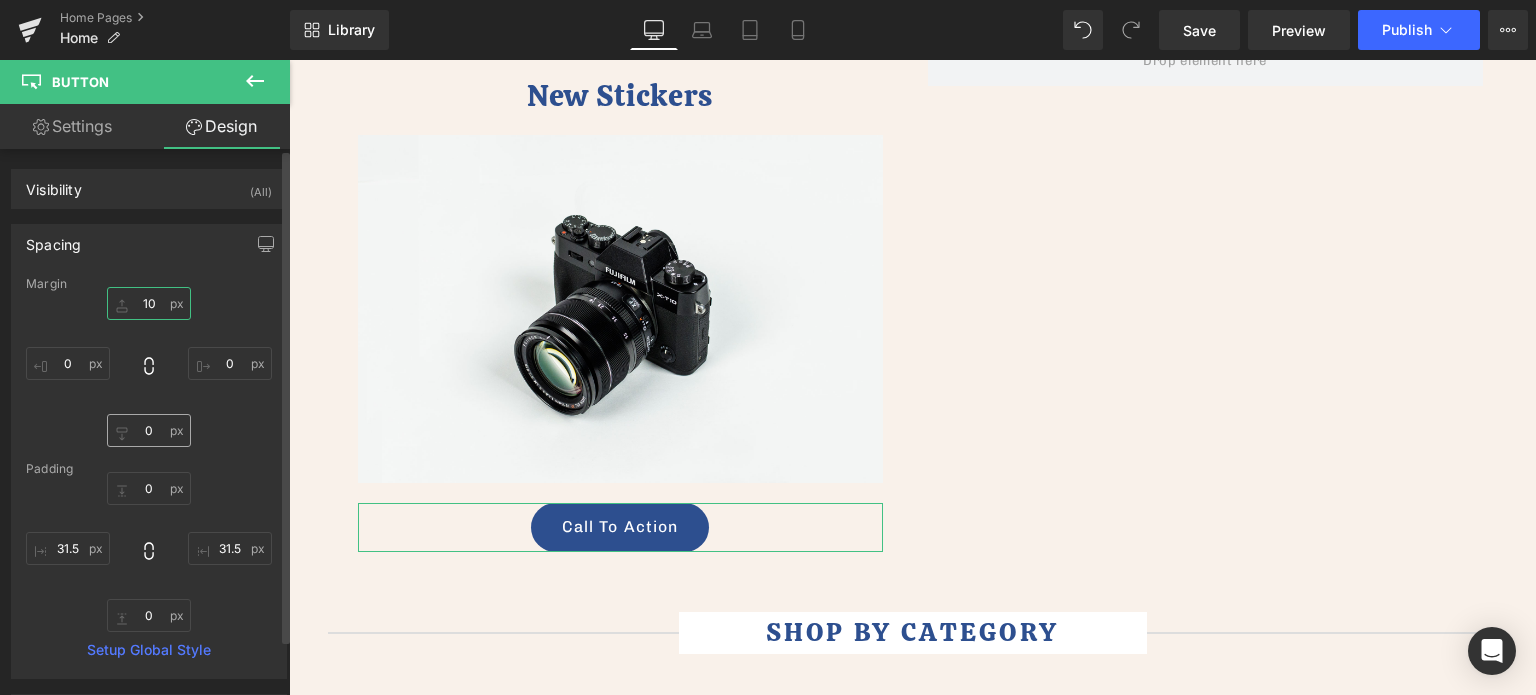 type on "10" 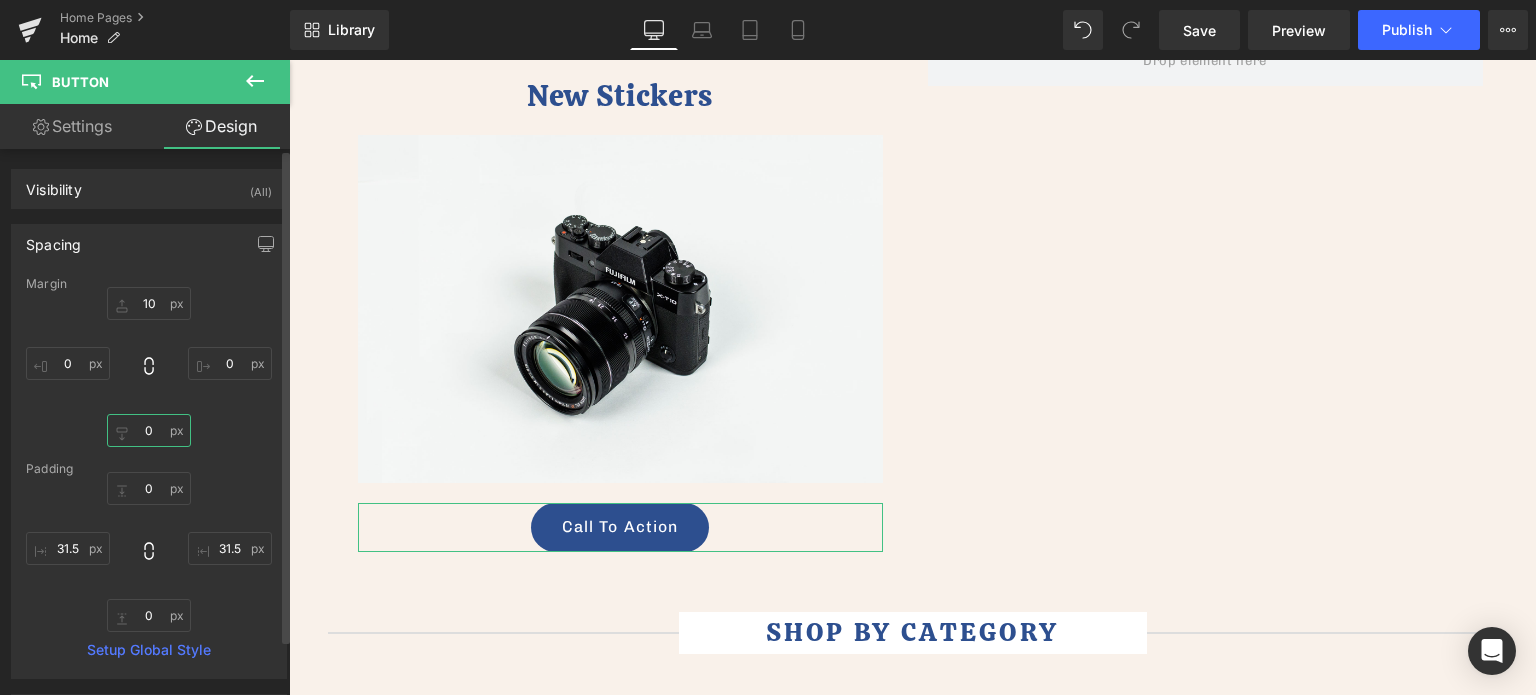 click on "0" at bounding box center (149, 430) 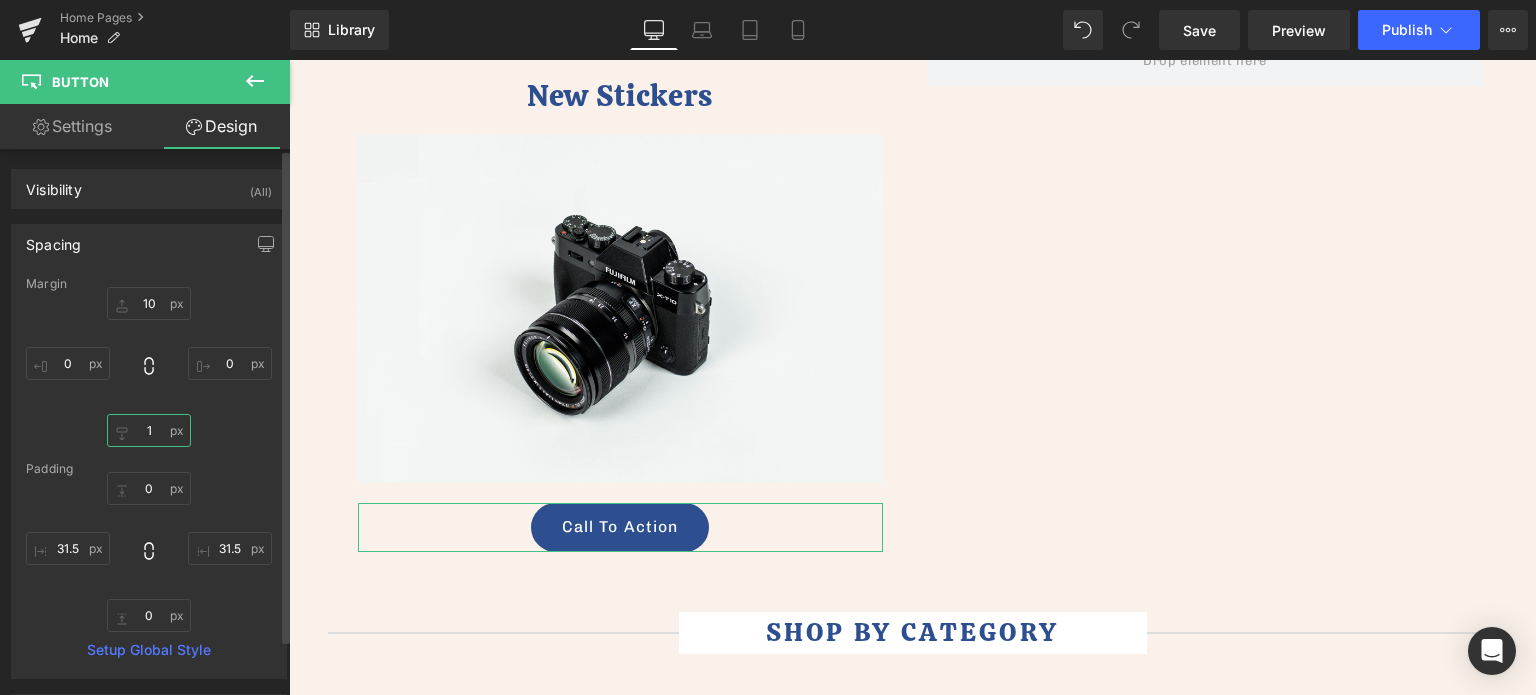 type on "10" 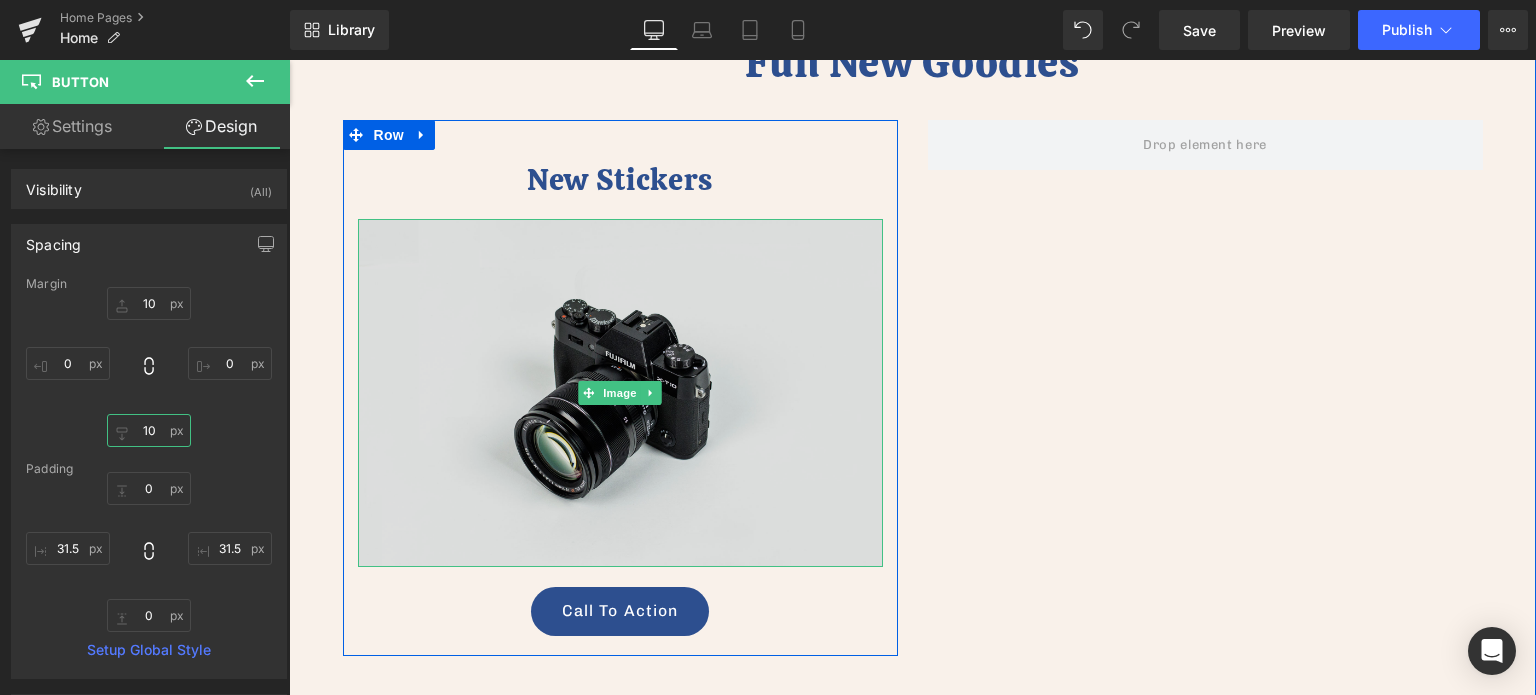 scroll, scrollTop: 920, scrollLeft: 0, axis: vertical 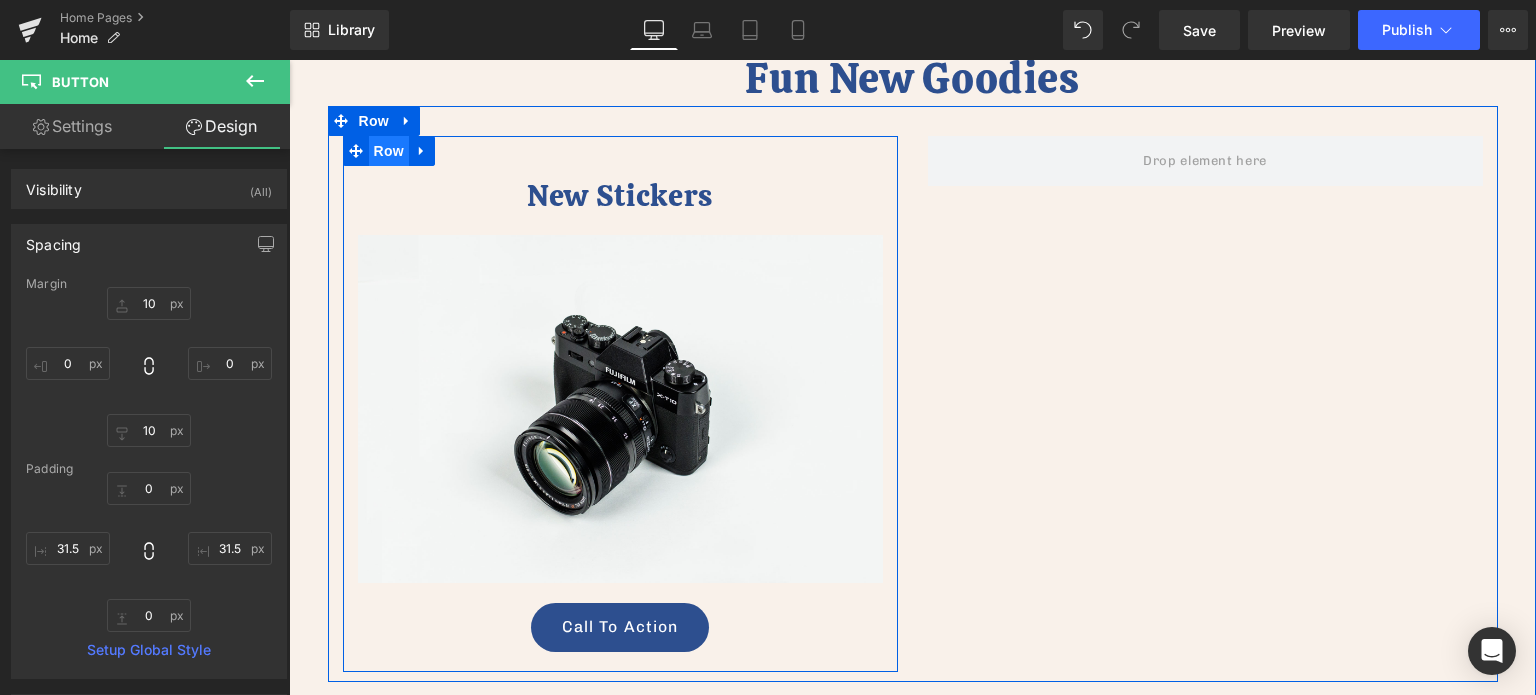 click on "Row" at bounding box center (389, 151) 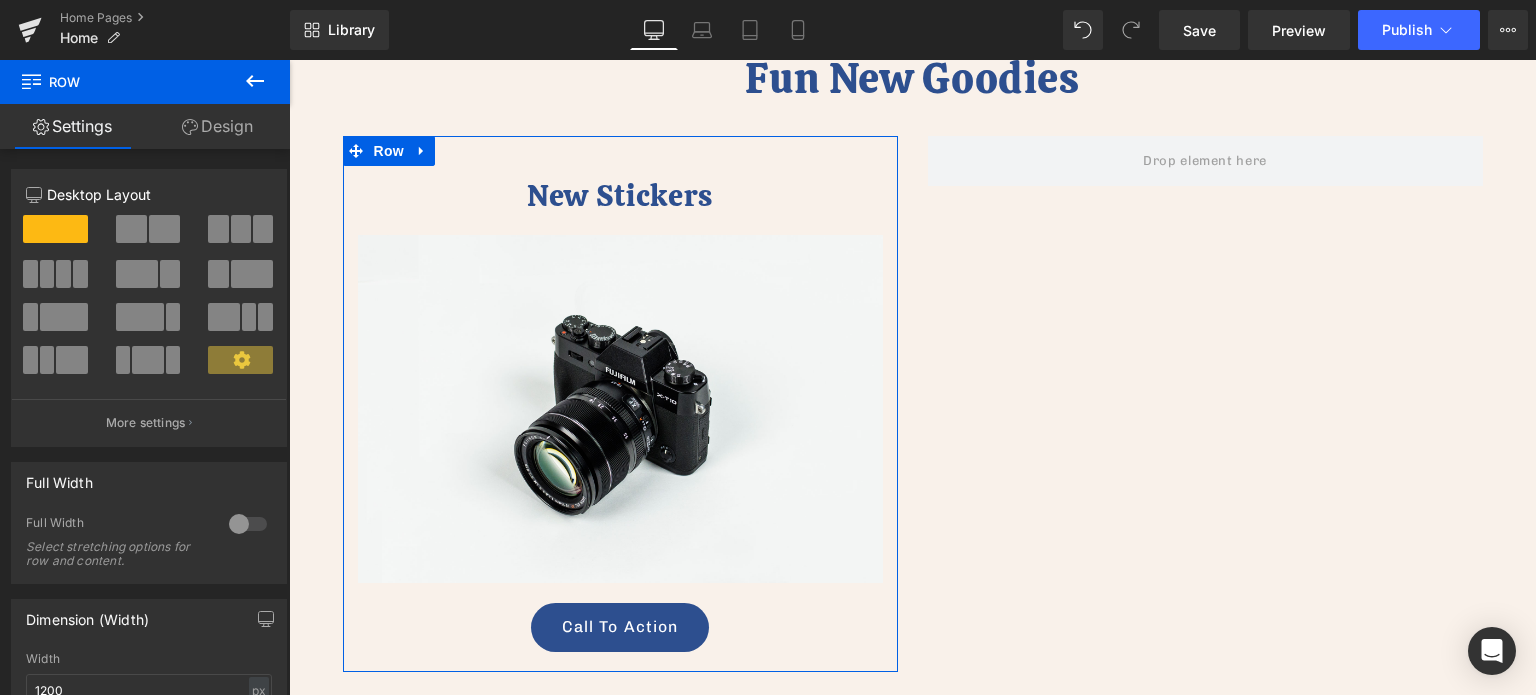 click on "Design" at bounding box center (217, 126) 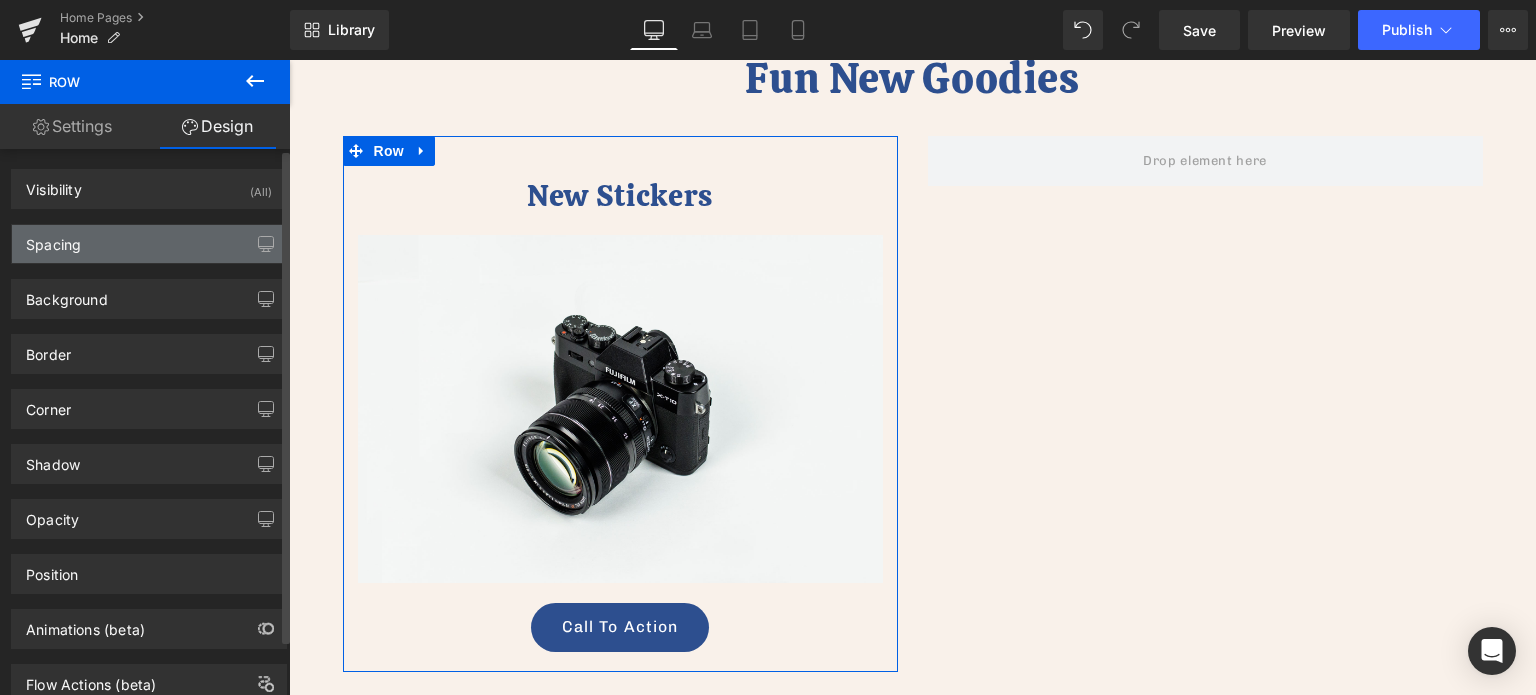 click on "Spacing" at bounding box center [149, 244] 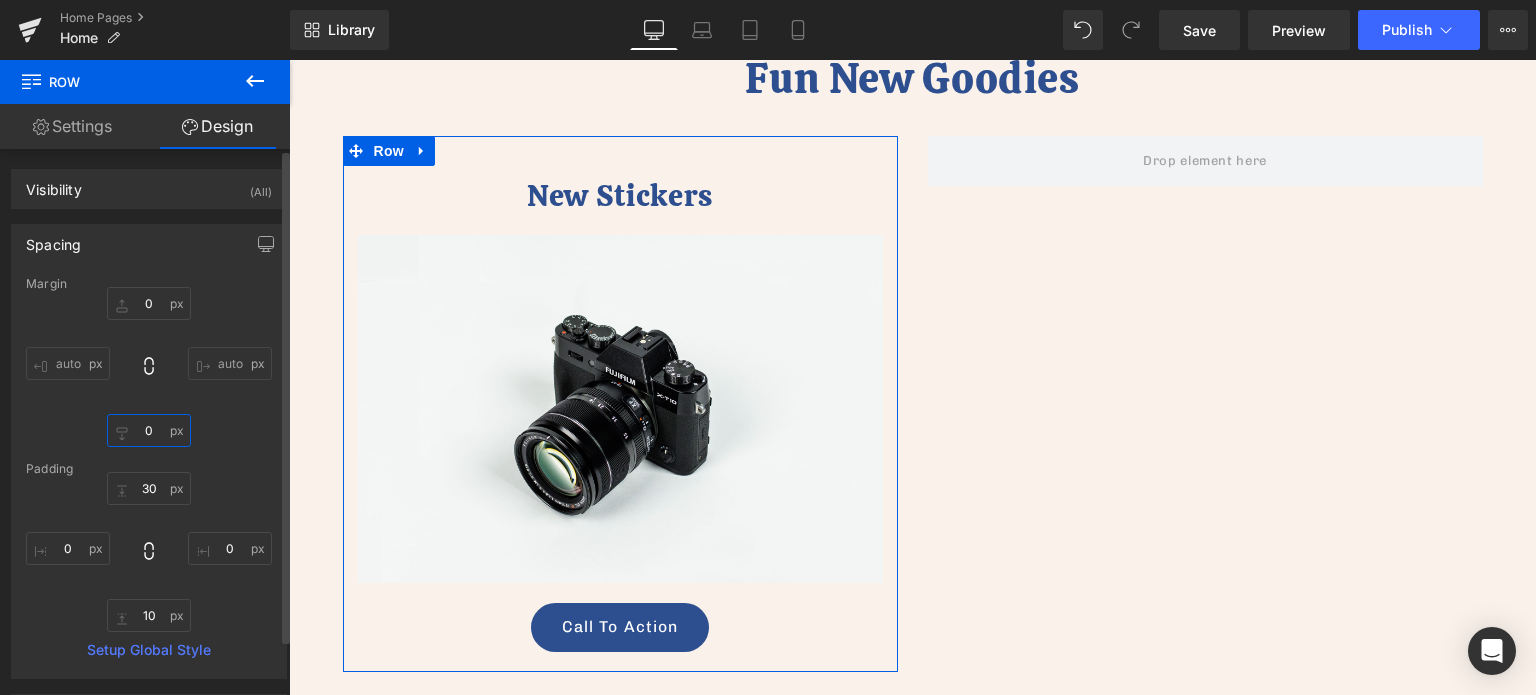 click on "0" at bounding box center (149, 430) 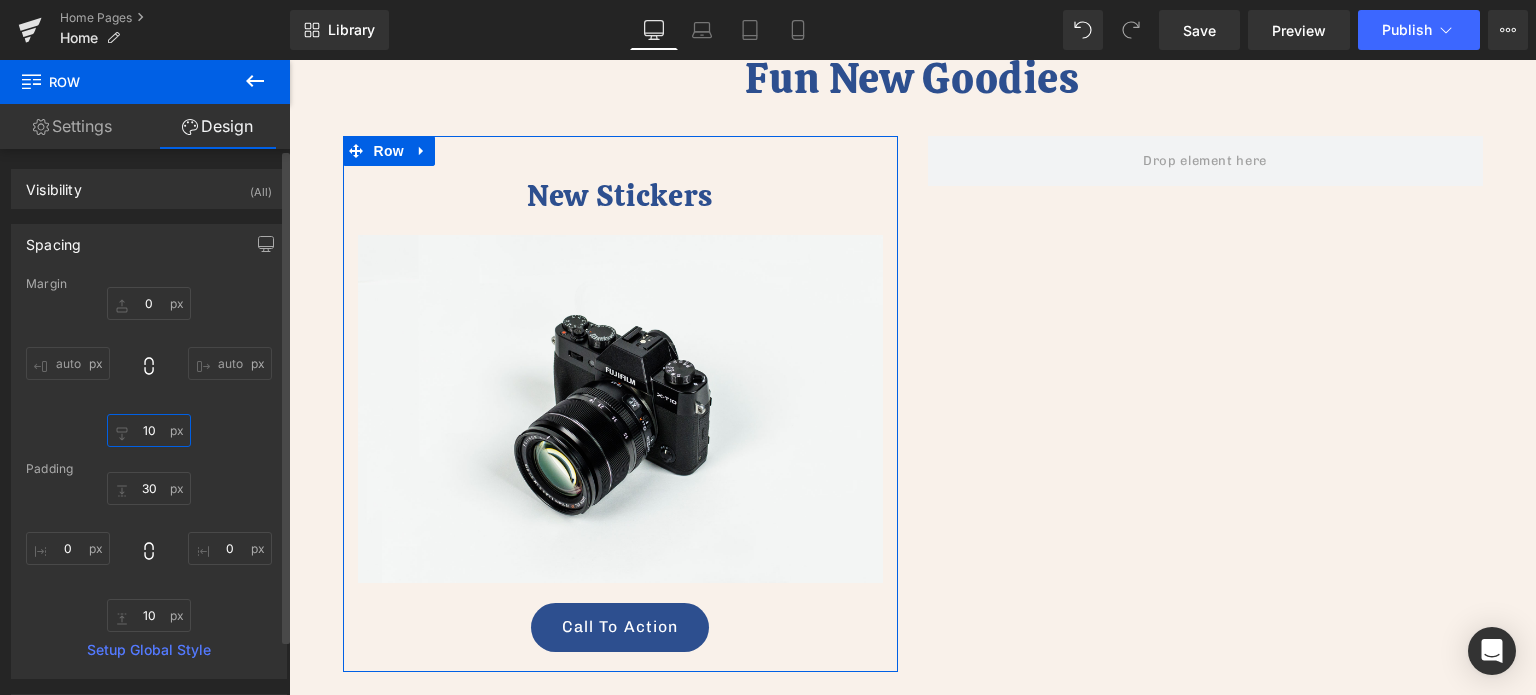 type on "10" 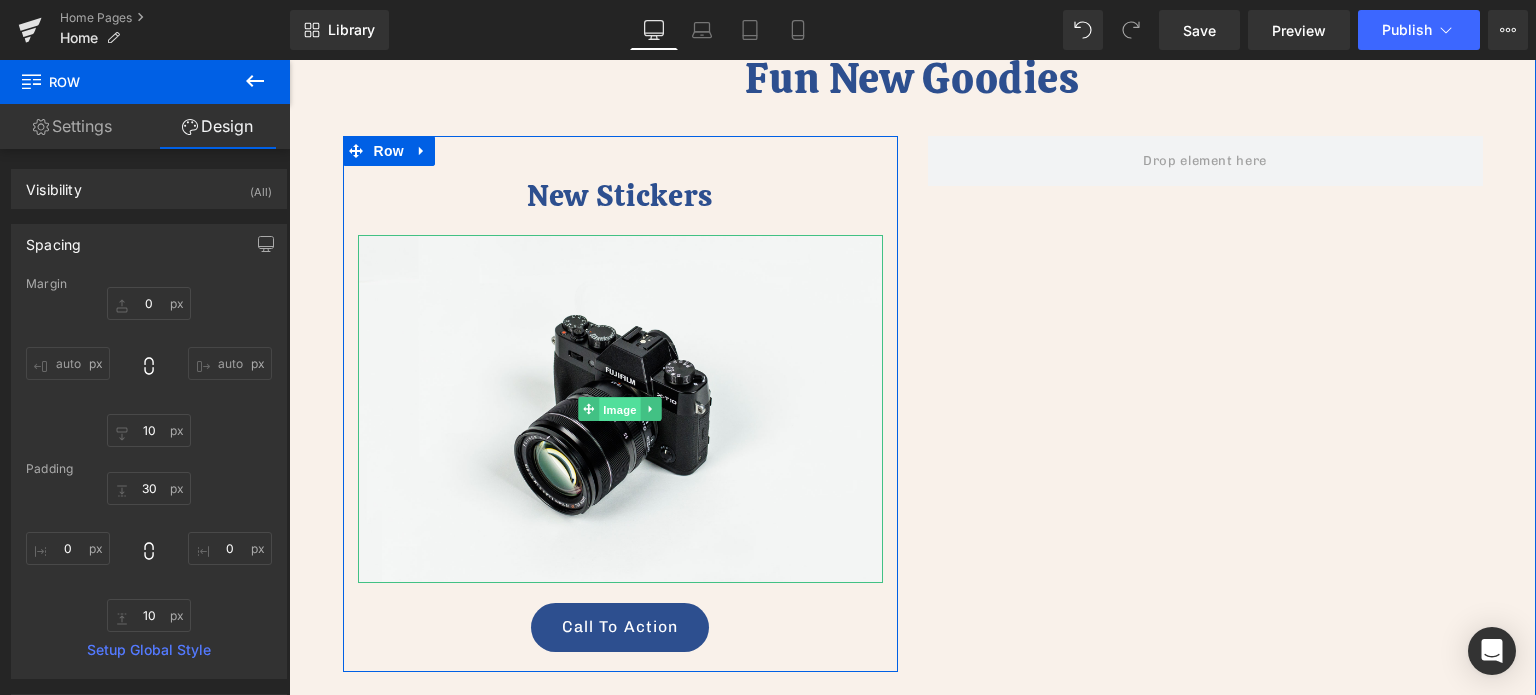 click on "Image" at bounding box center (620, 410) 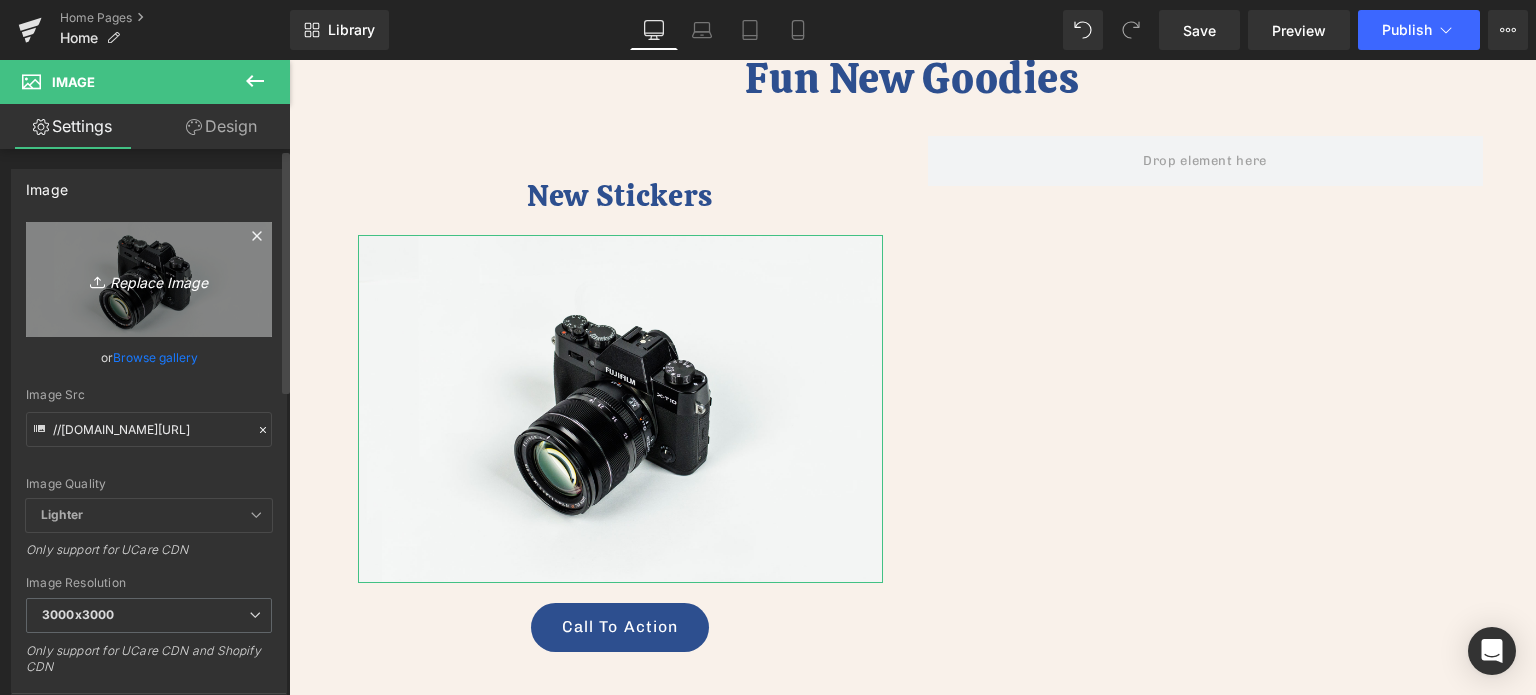 click on "Replace Image" at bounding box center [149, 279] 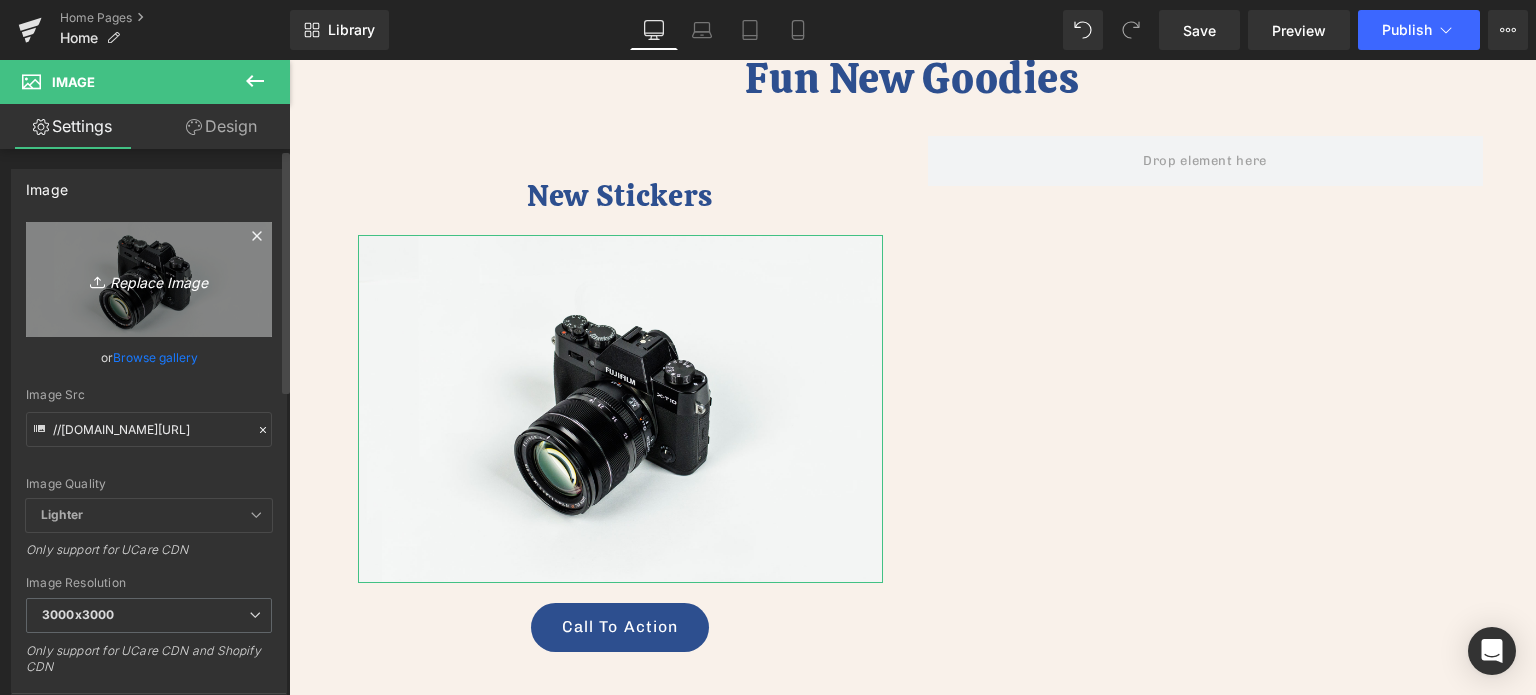 type on "C:\fakepath\Mixed Stickers - 06.2025 Drop.jpg" 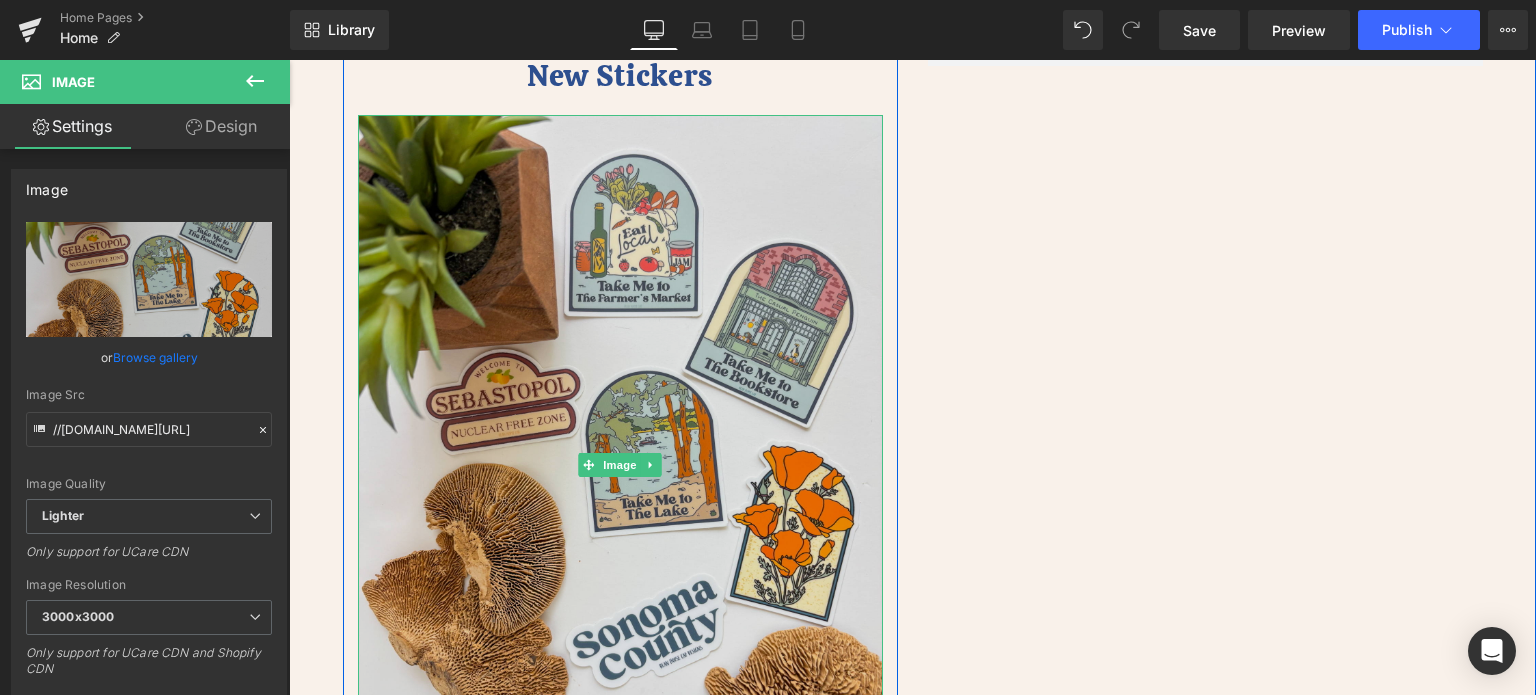 scroll, scrollTop: 1120, scrollLeft: 0, axis: vertical 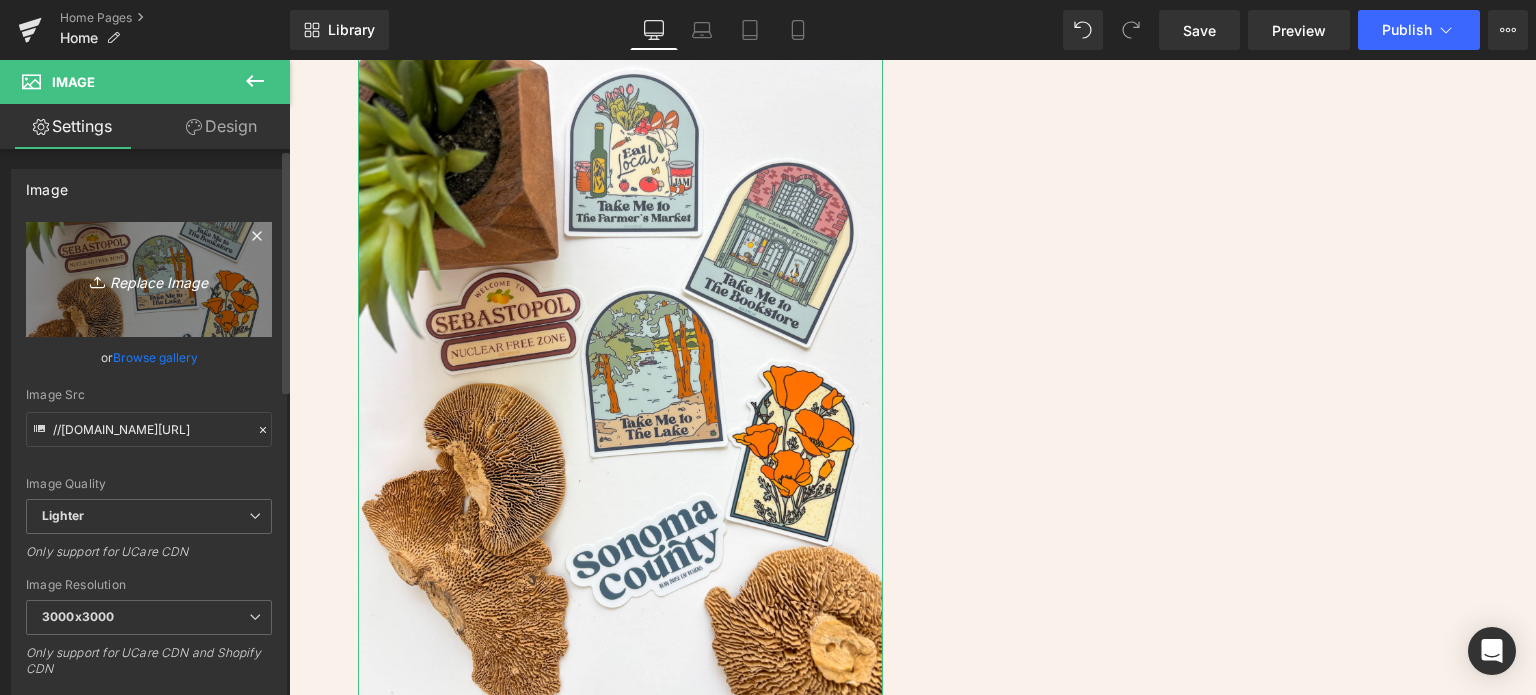 click on "Replace Image" at bounding box center (149, 279) 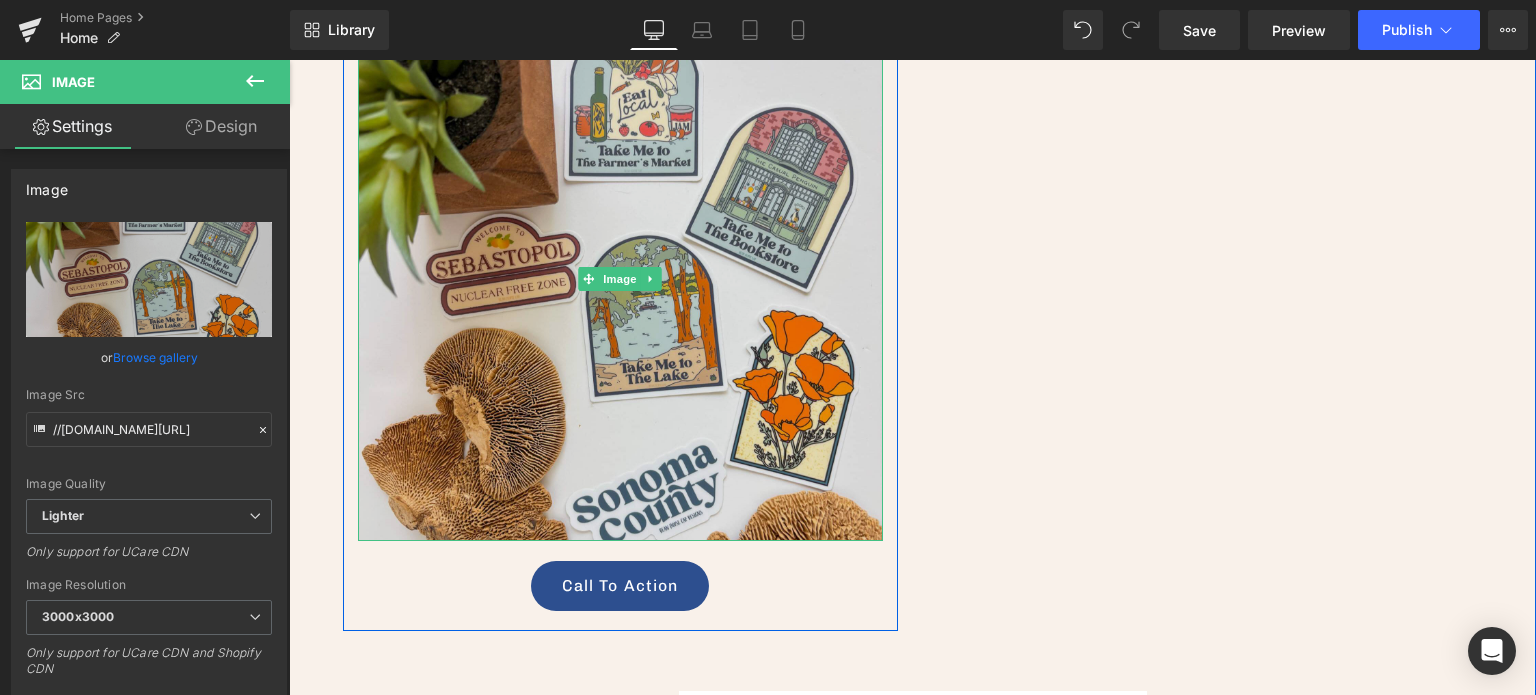 scroll, scrollTop: 1220, scrollLeft: 0, axis: vertical 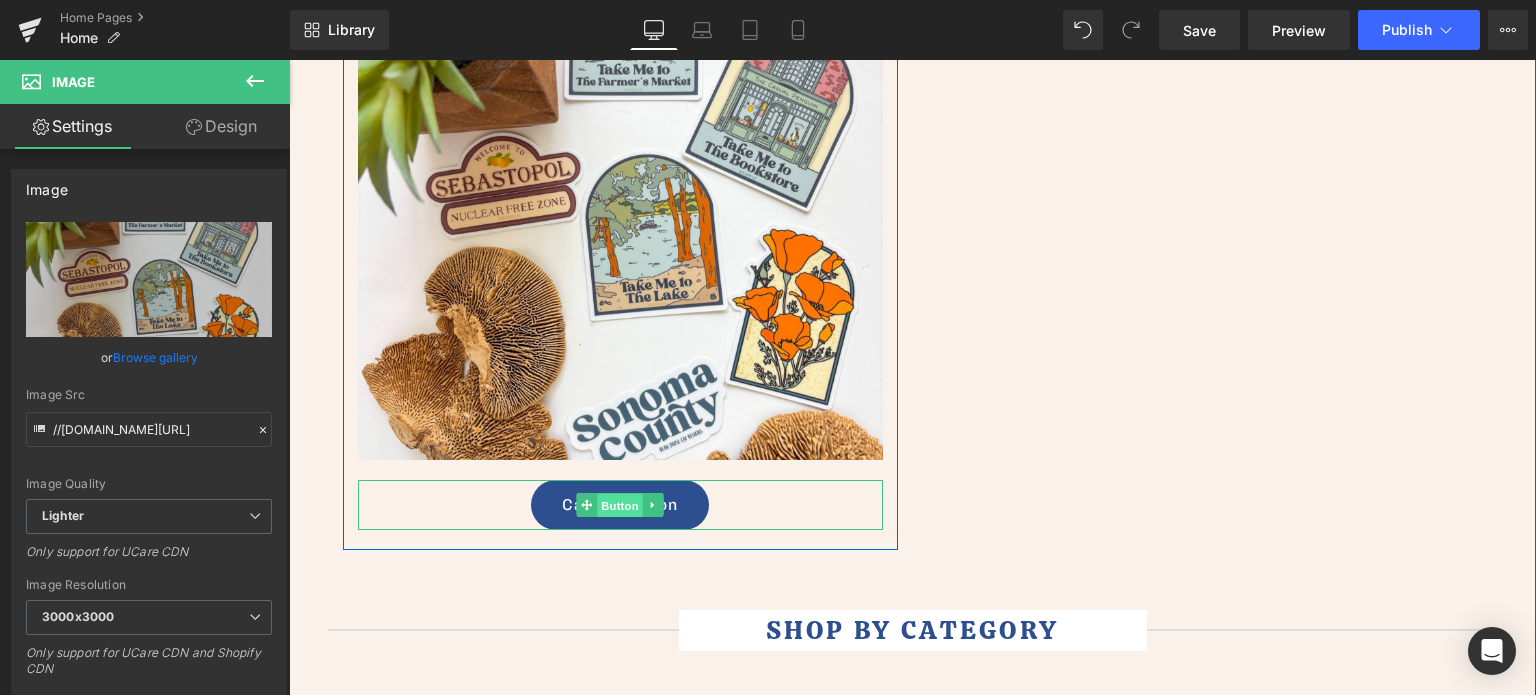 click on "Button" at bounding box center [620, 506] 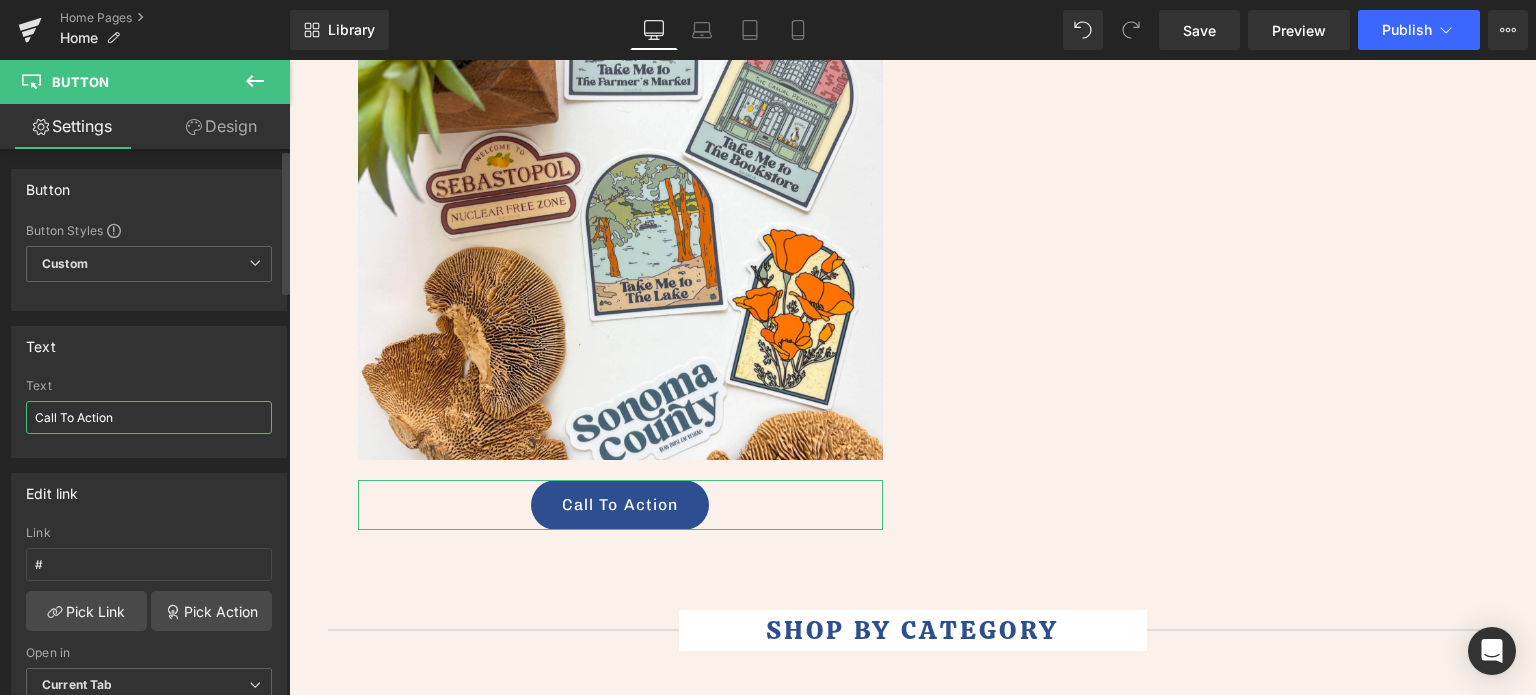 drag, startPoint x: 120, startPoint y: 419, endPoint x: 0, endPoint y: 408, distance: 120.50311 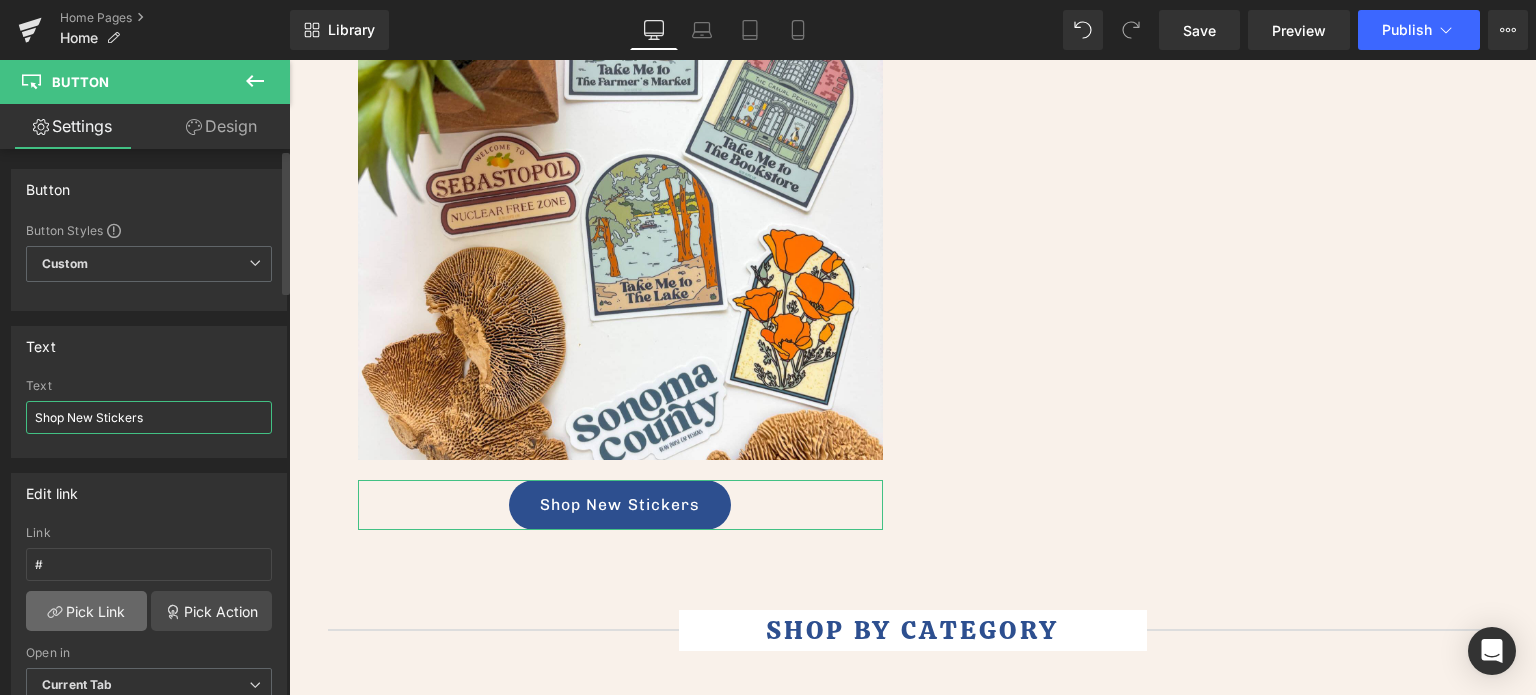 type on "Shop New Stickers" 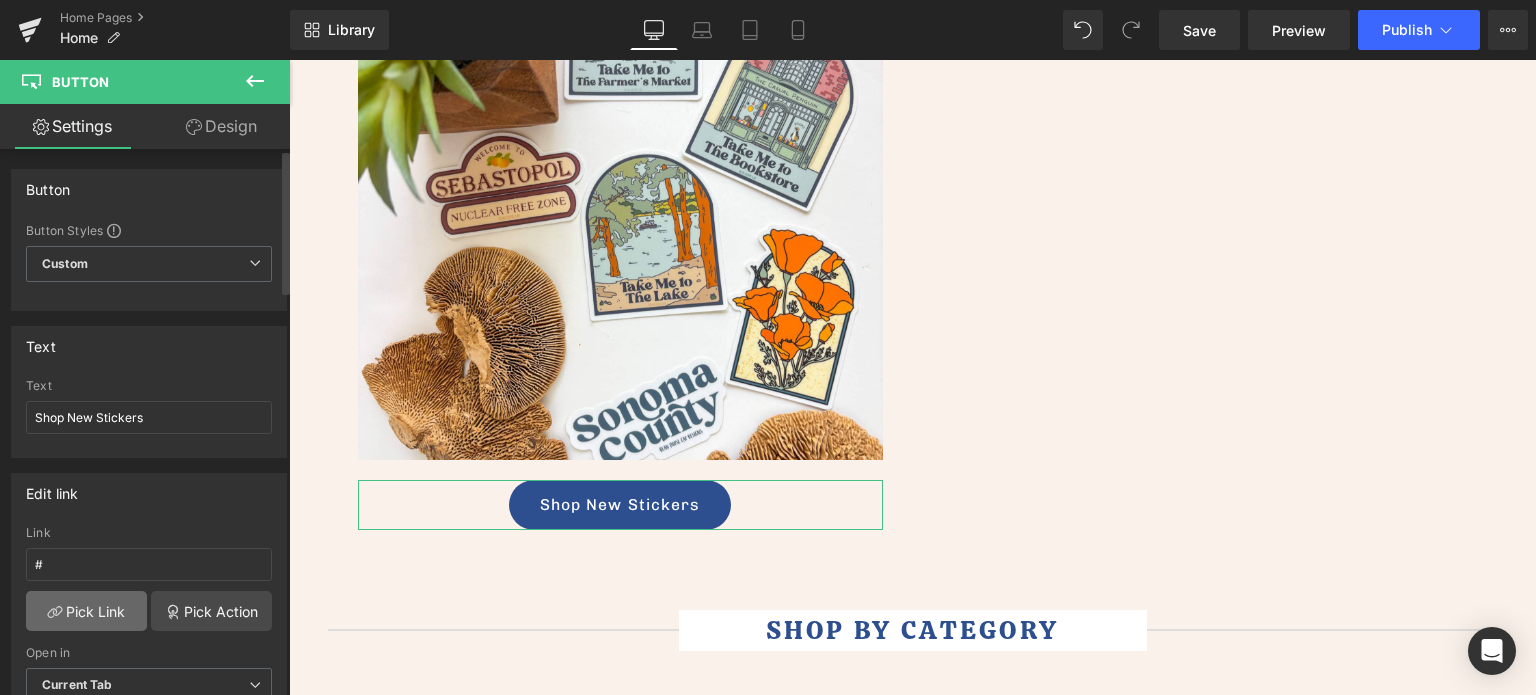click on "Pick Link" at bounding box center (86, 611) 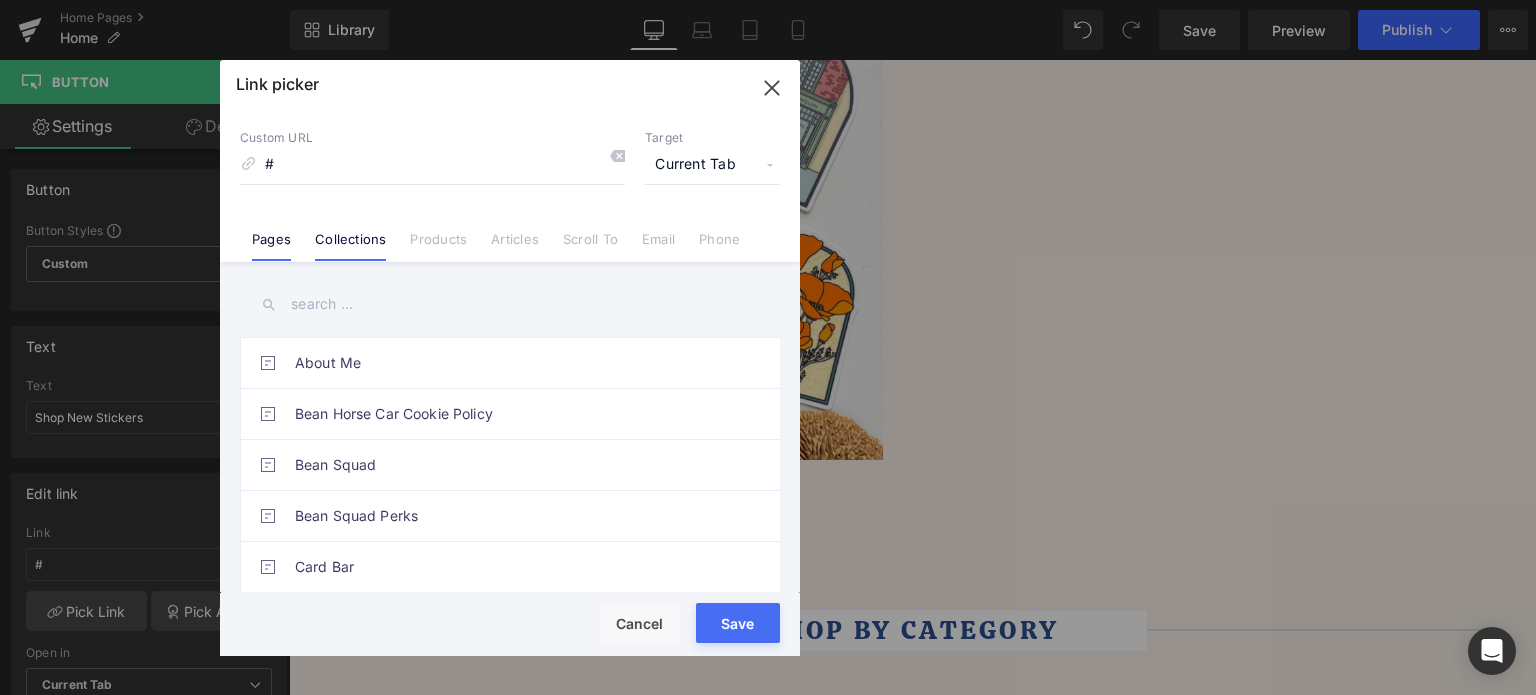 click on "Collections" at bounding box center (350, 246) 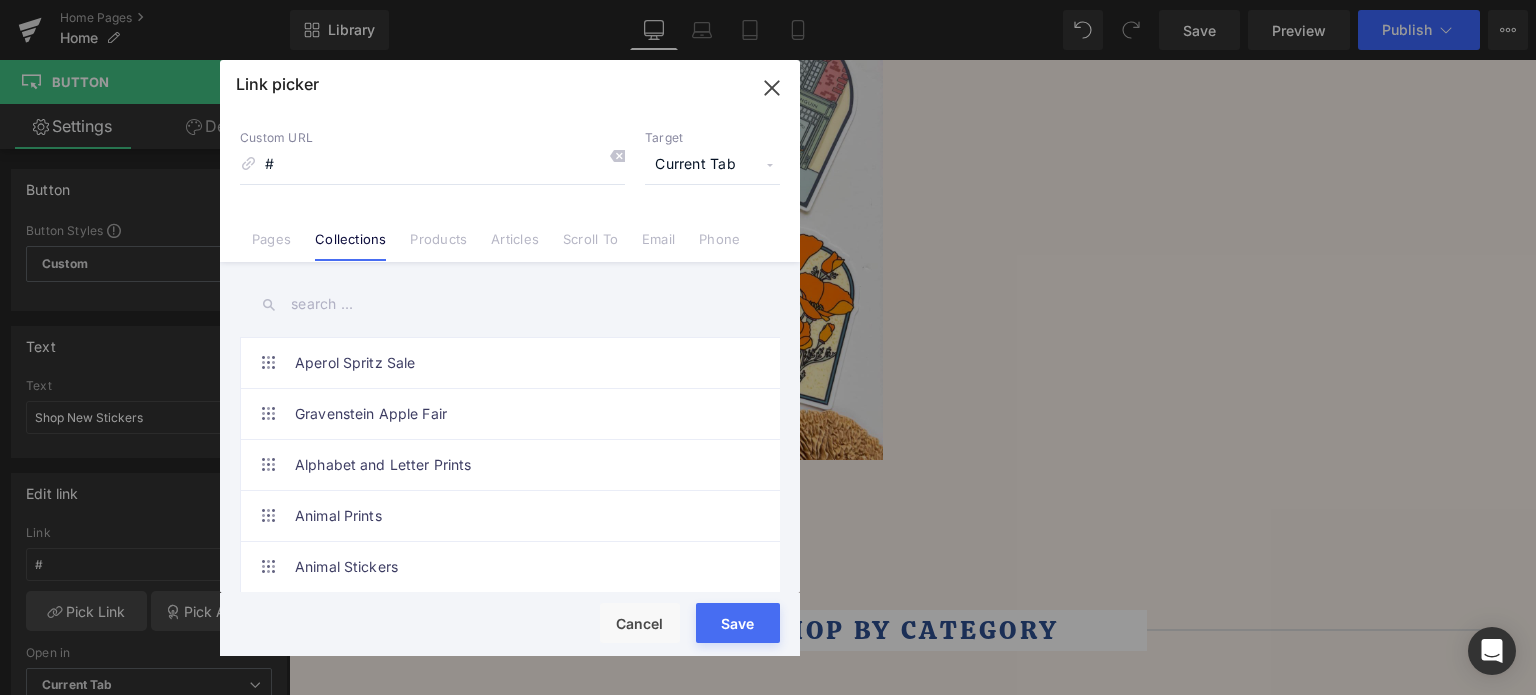 click at bounding box center (510, 304) 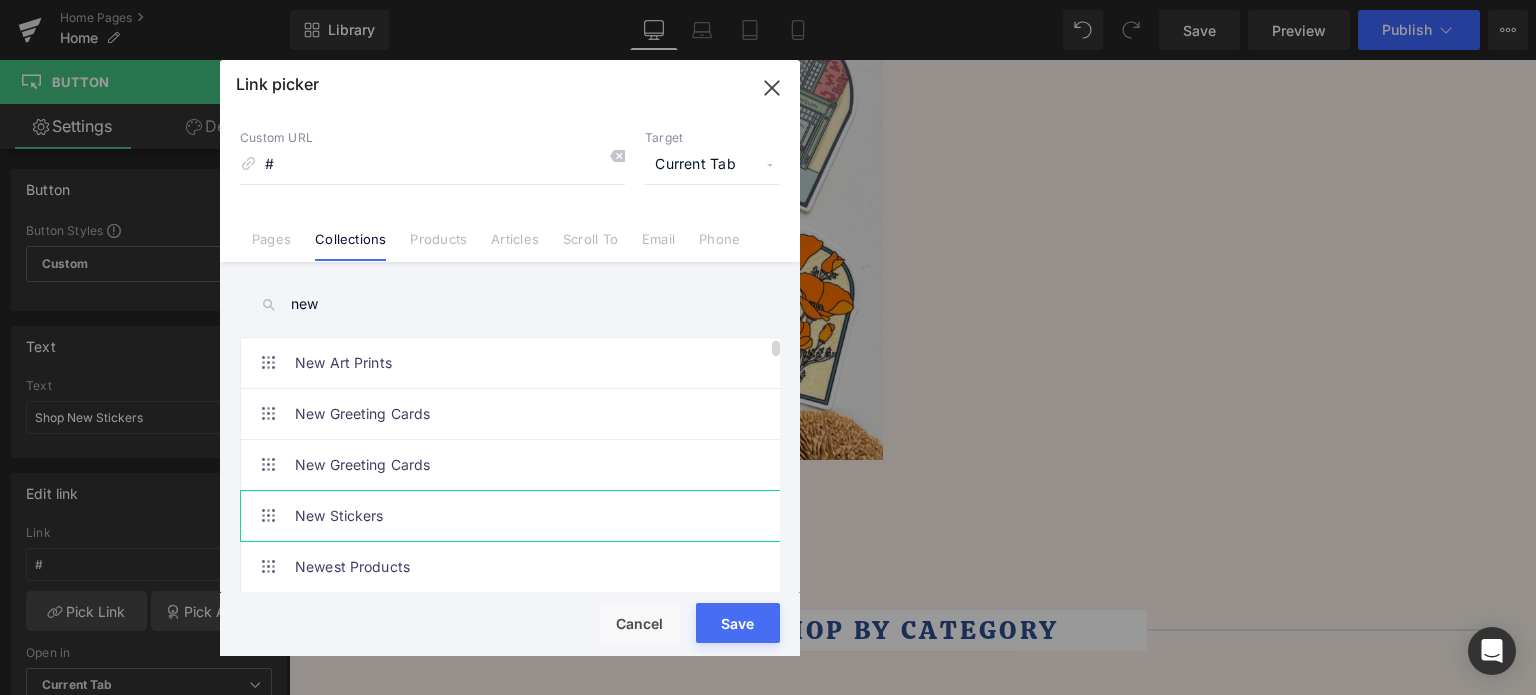 type on "new" 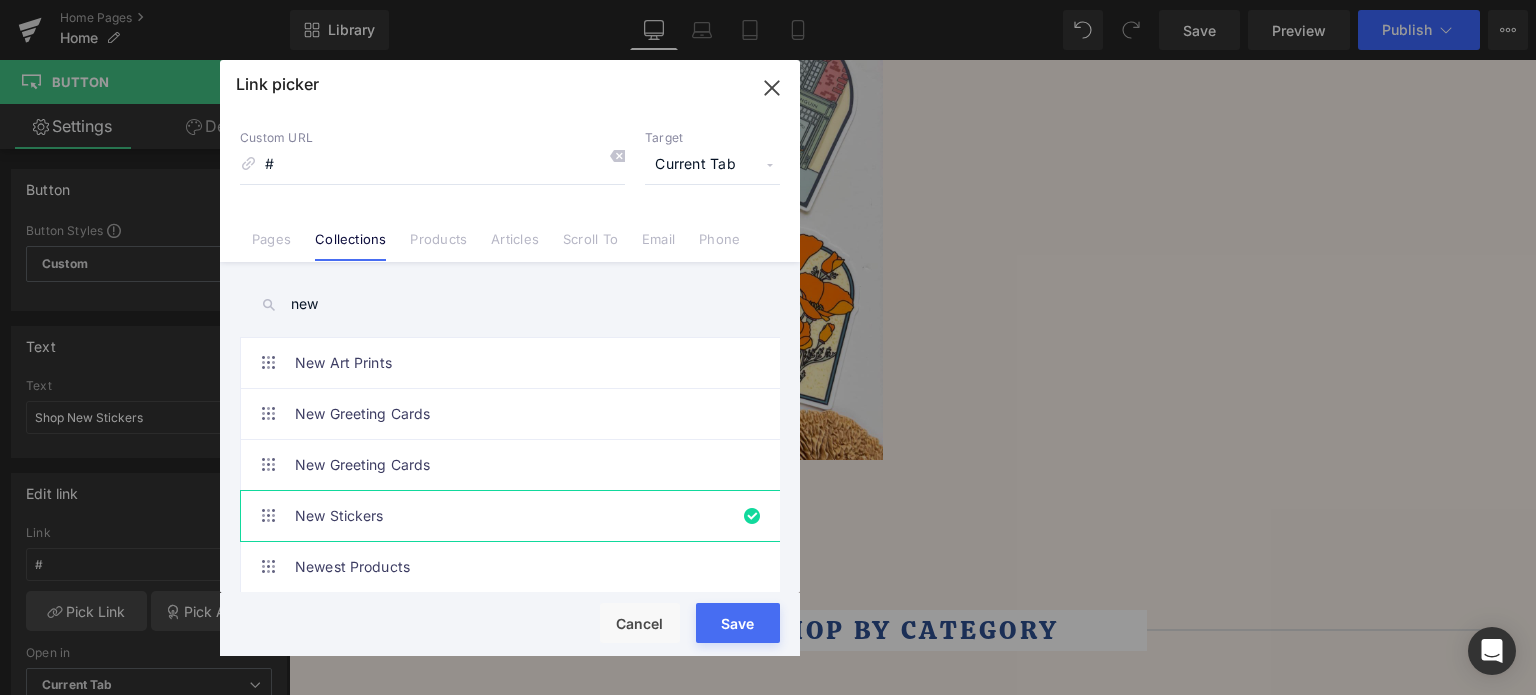 click on "Loading Product Data" at bounding box center [768, 616] 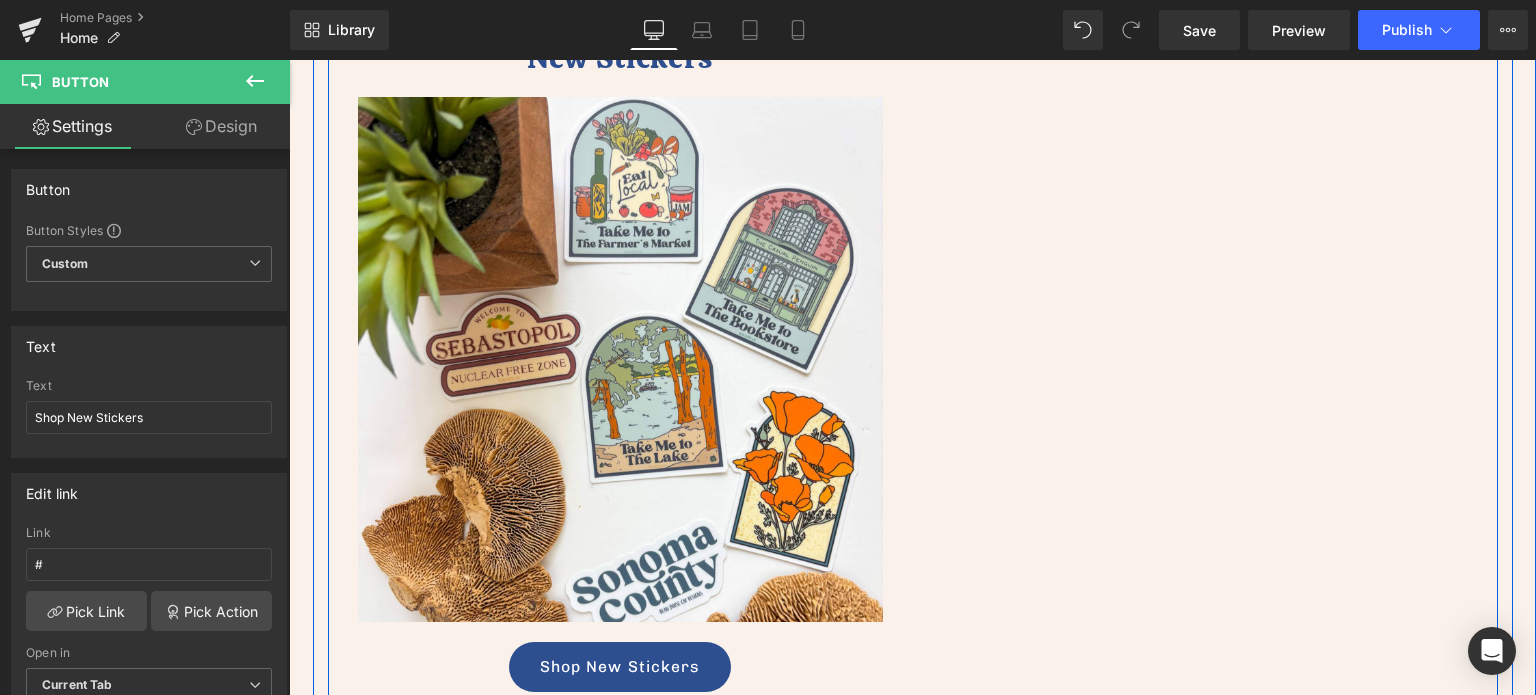 scroll, scrollTop: 920, scrollLeft: 0, axis: vertical 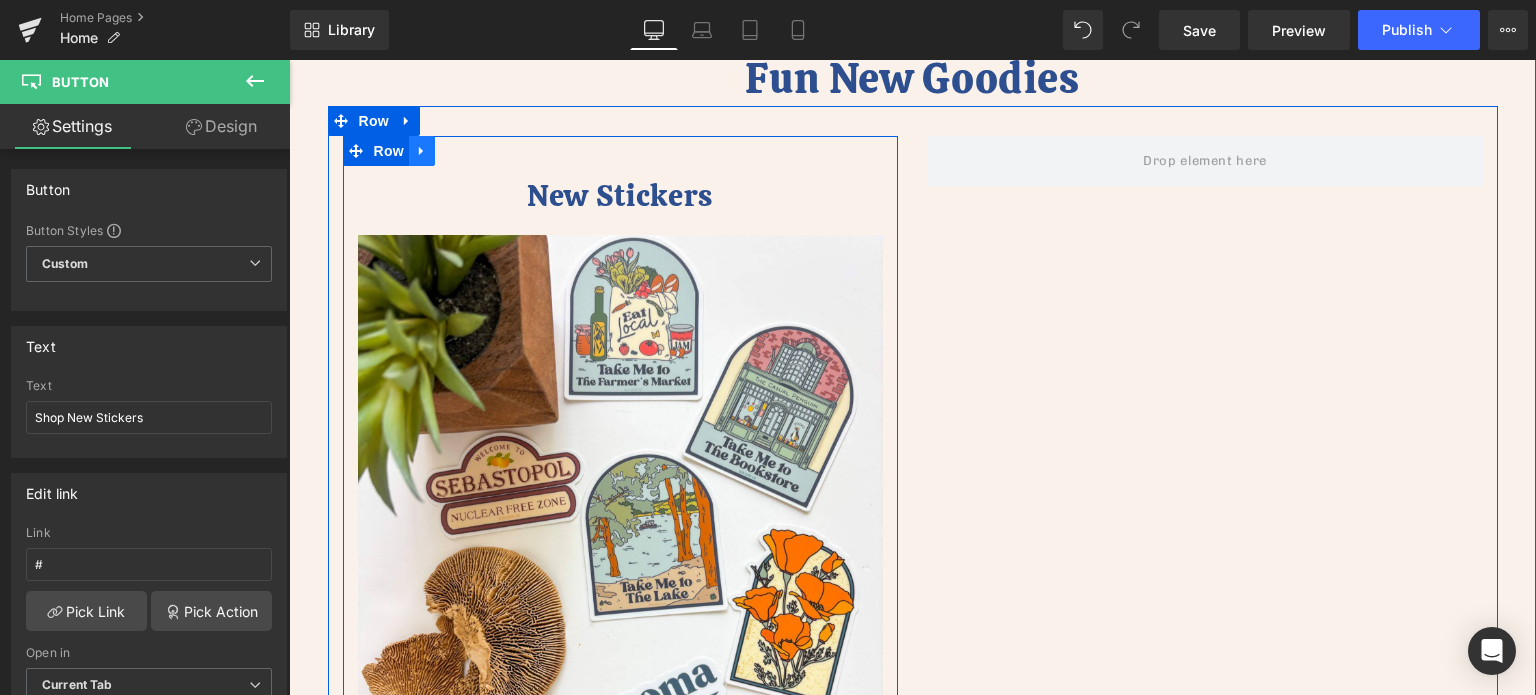 click 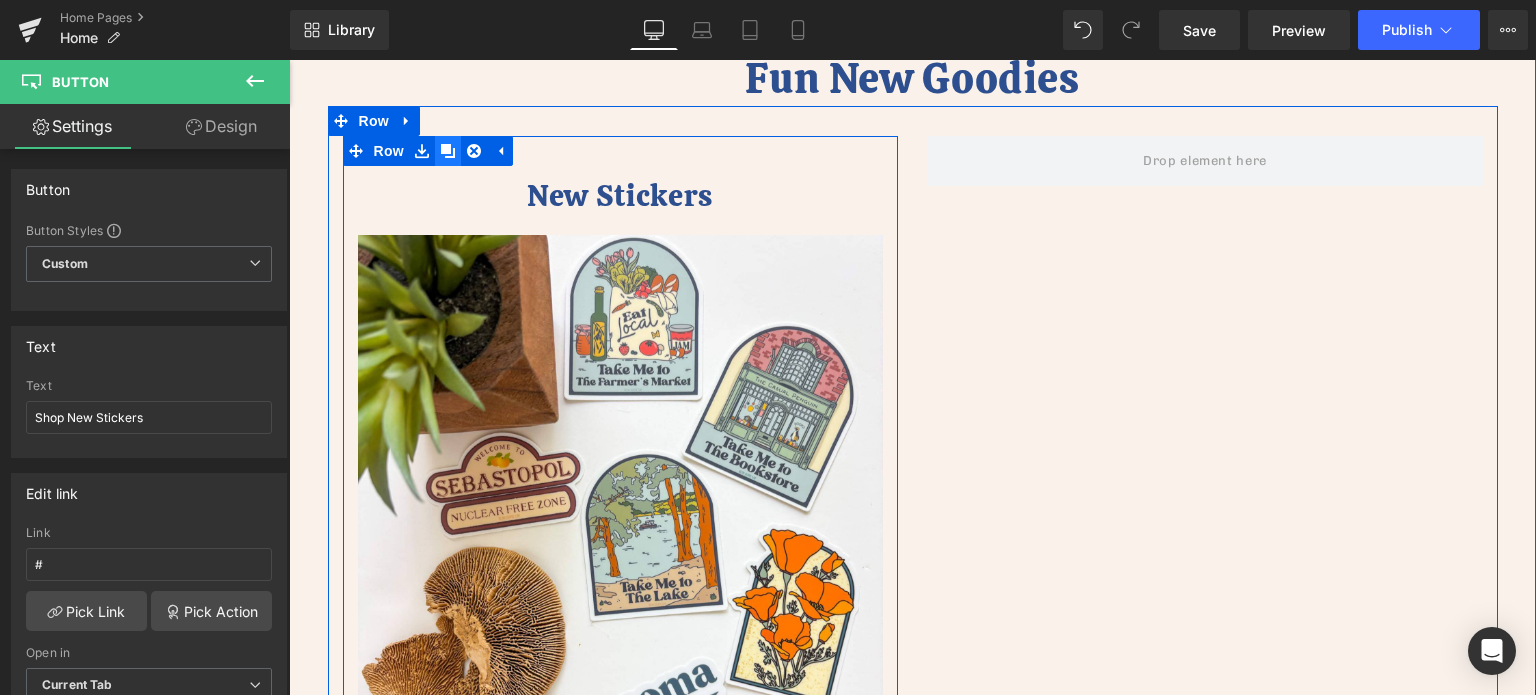 click 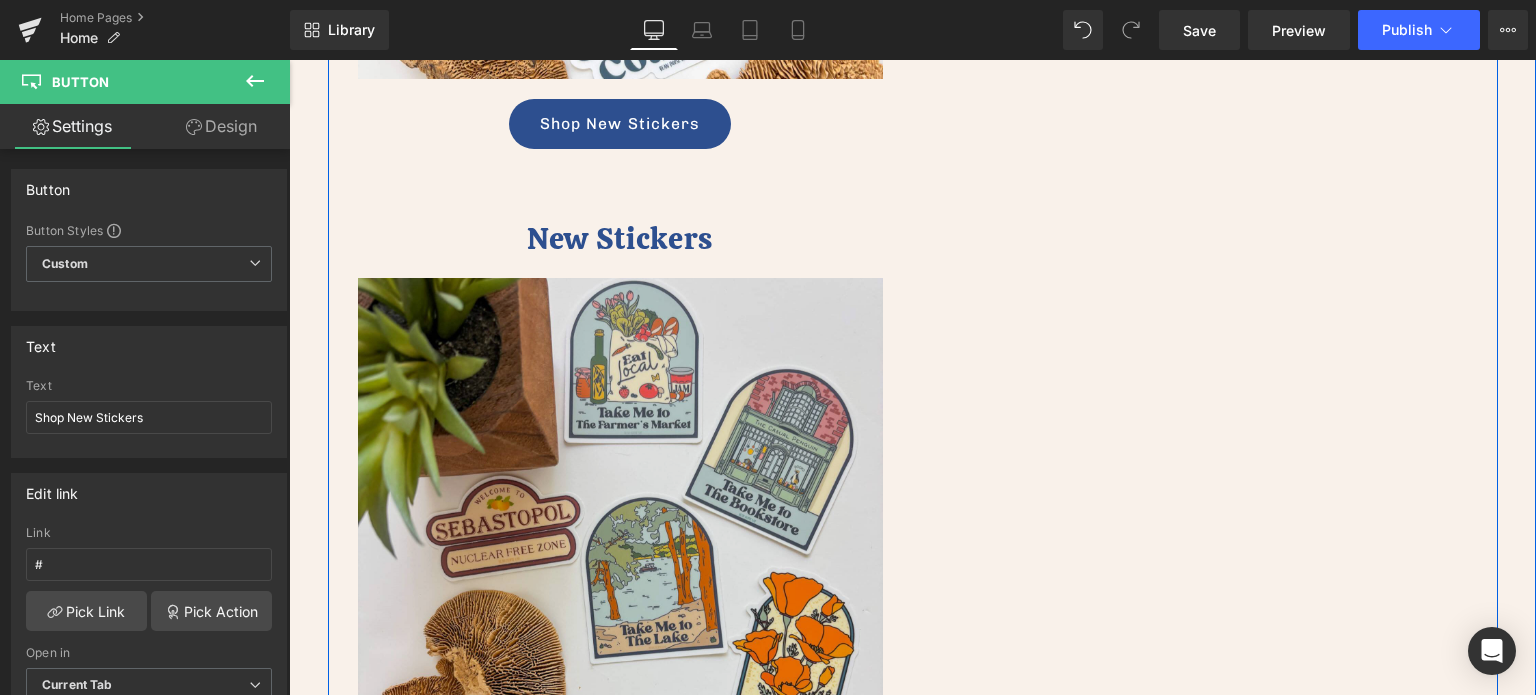 scroll, scrollTop: 1639, scrollLeft: 0, axis: vertical 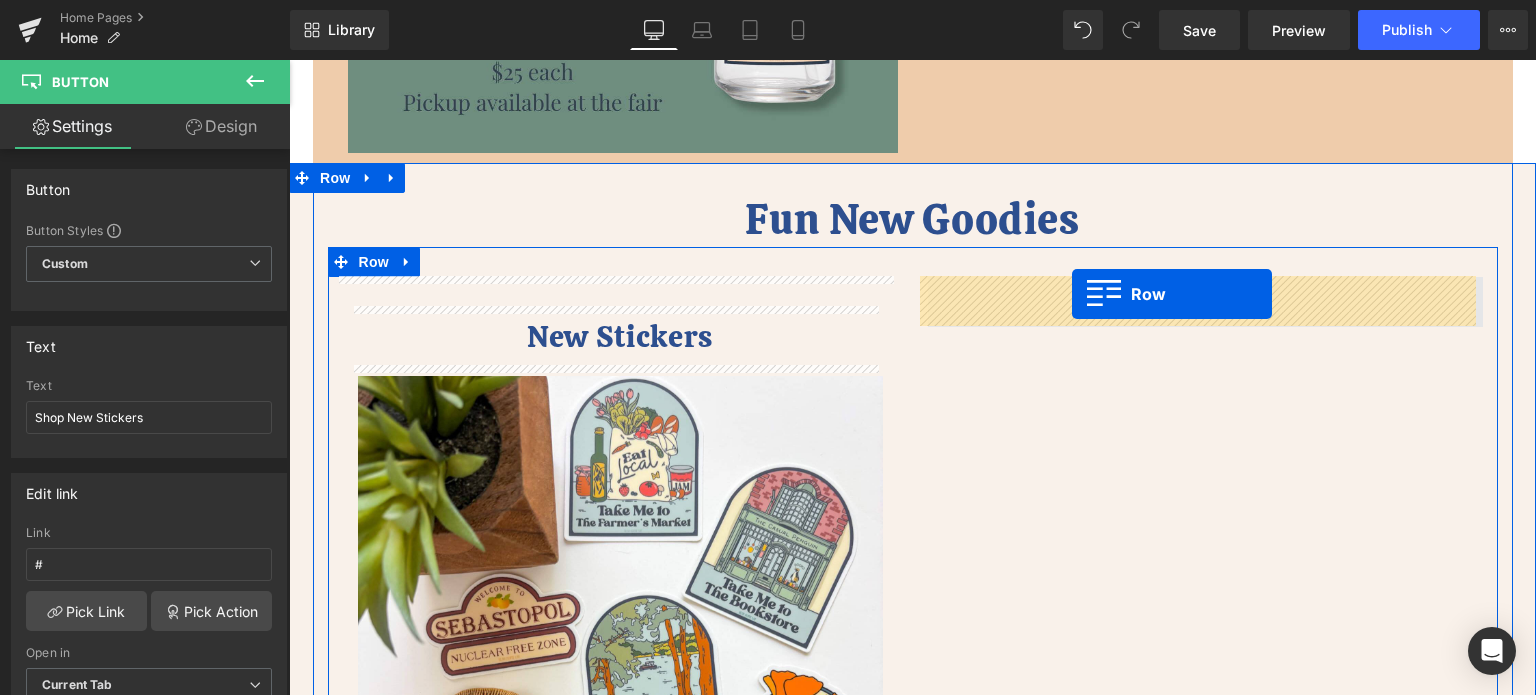 drag, startPoint x: 352, startPoint y: 155, endPoint x: 1072, endPoint y: 295, distance: 733.48486 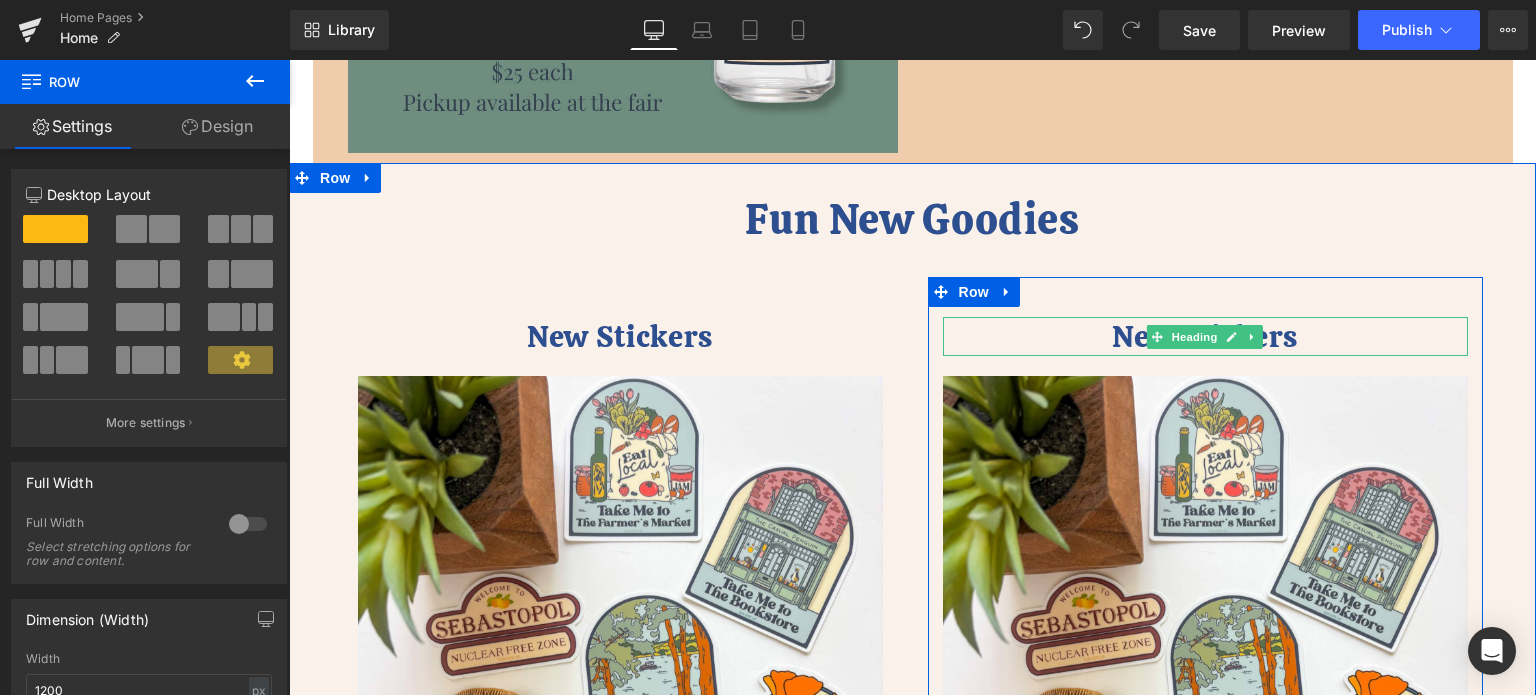 click on "New Stickers" at bounding box center (1205, 336) 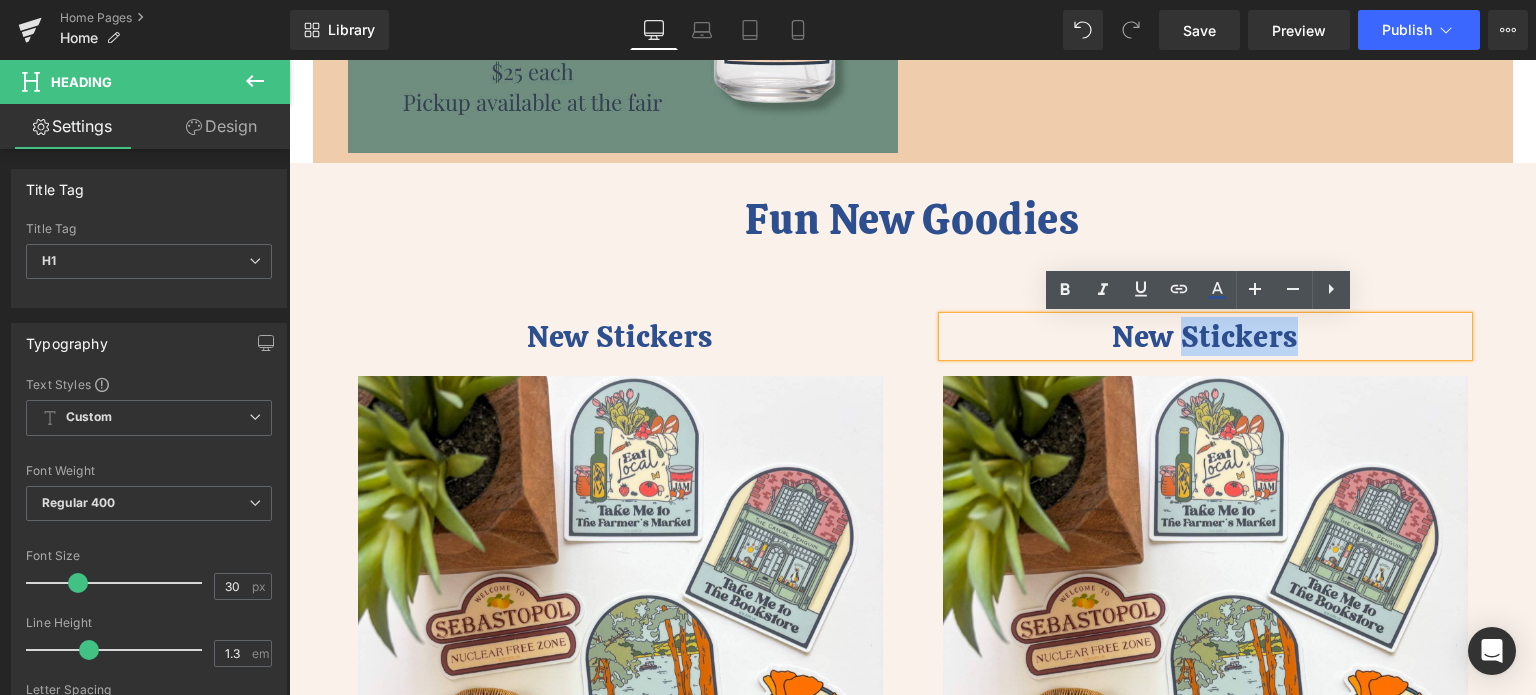 drag, startPoint x: 1319, startPoint y: 341, endPoint x: 1176, endPoint y: 343, distance: 143.01399 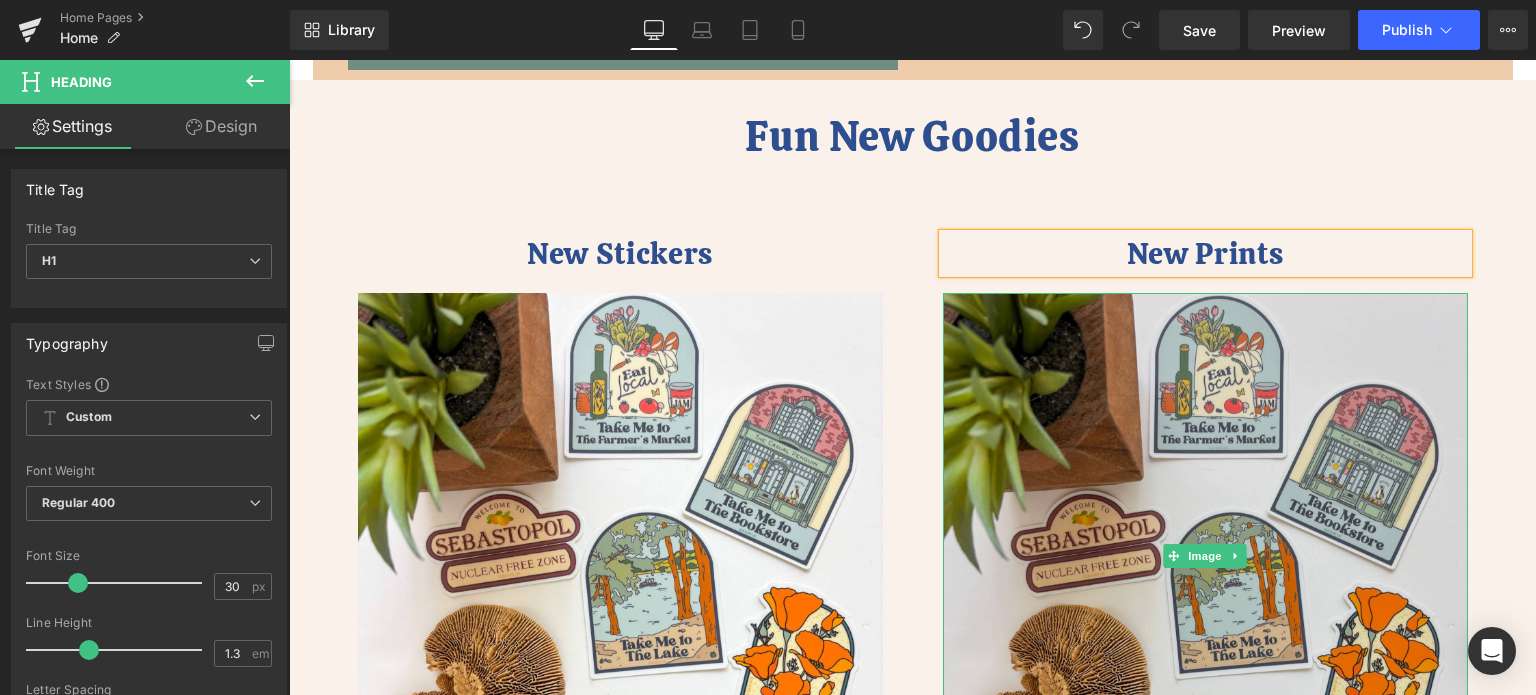 scroll, scrollTop: 879, scrollLeft: 0, axis: vertical 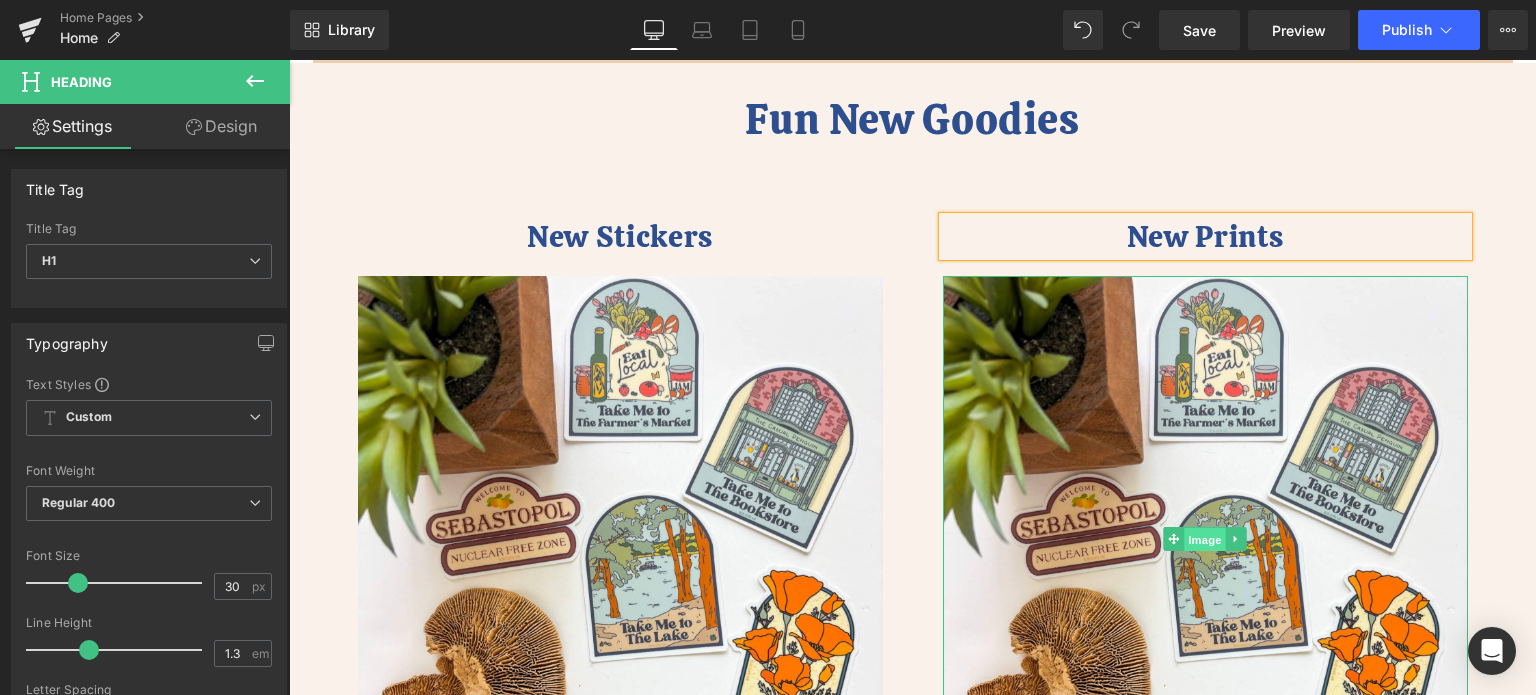 click on "Image" at bounding box center (1205, 540) 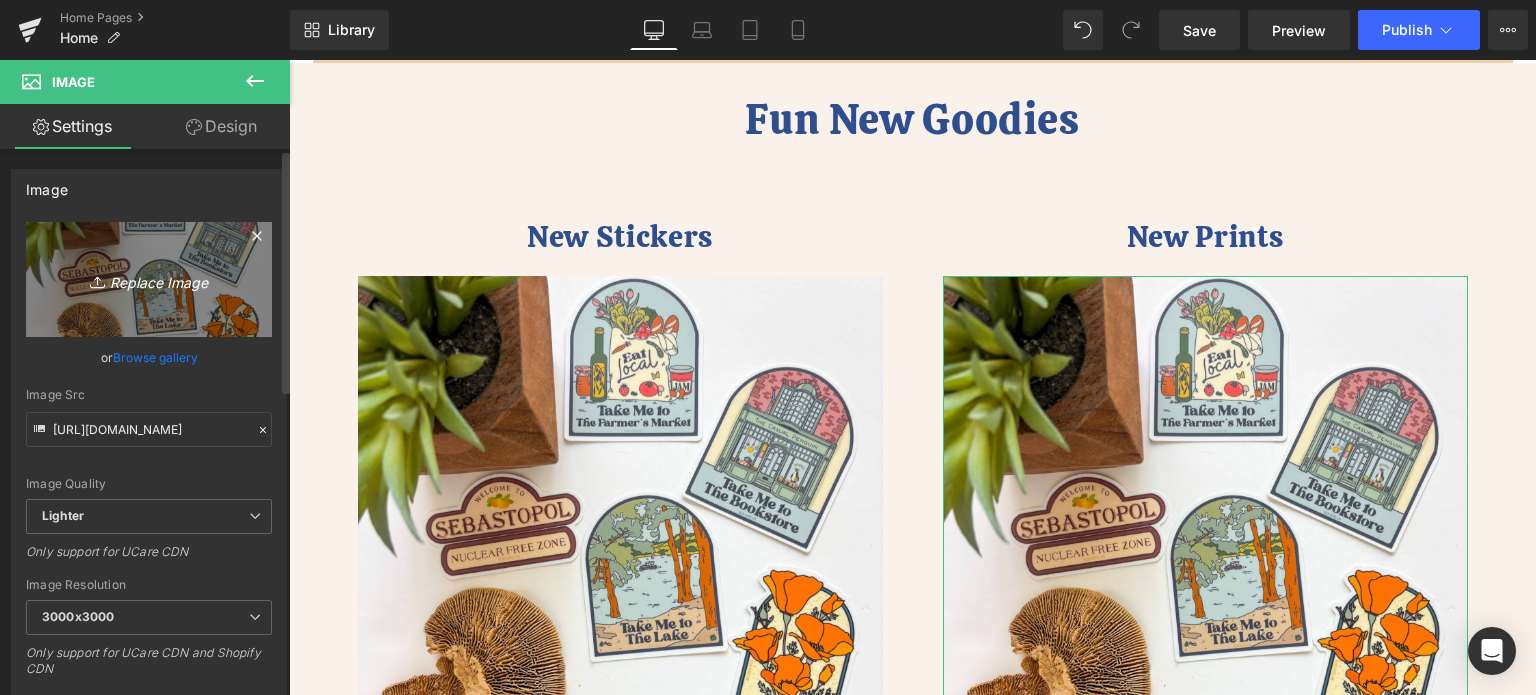 click on "Replace Image" at bounding box center [149, 279] 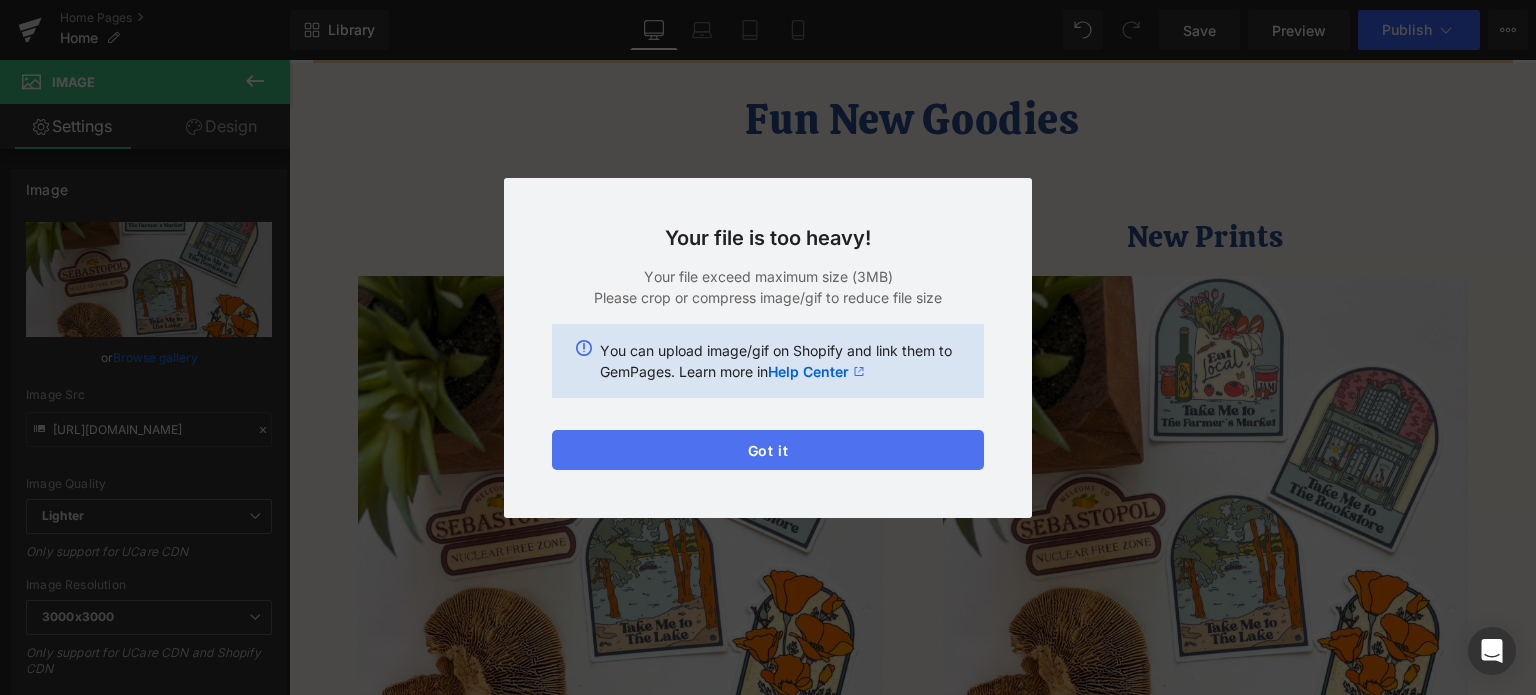click on "Got it" at bounding box center (768, 450) 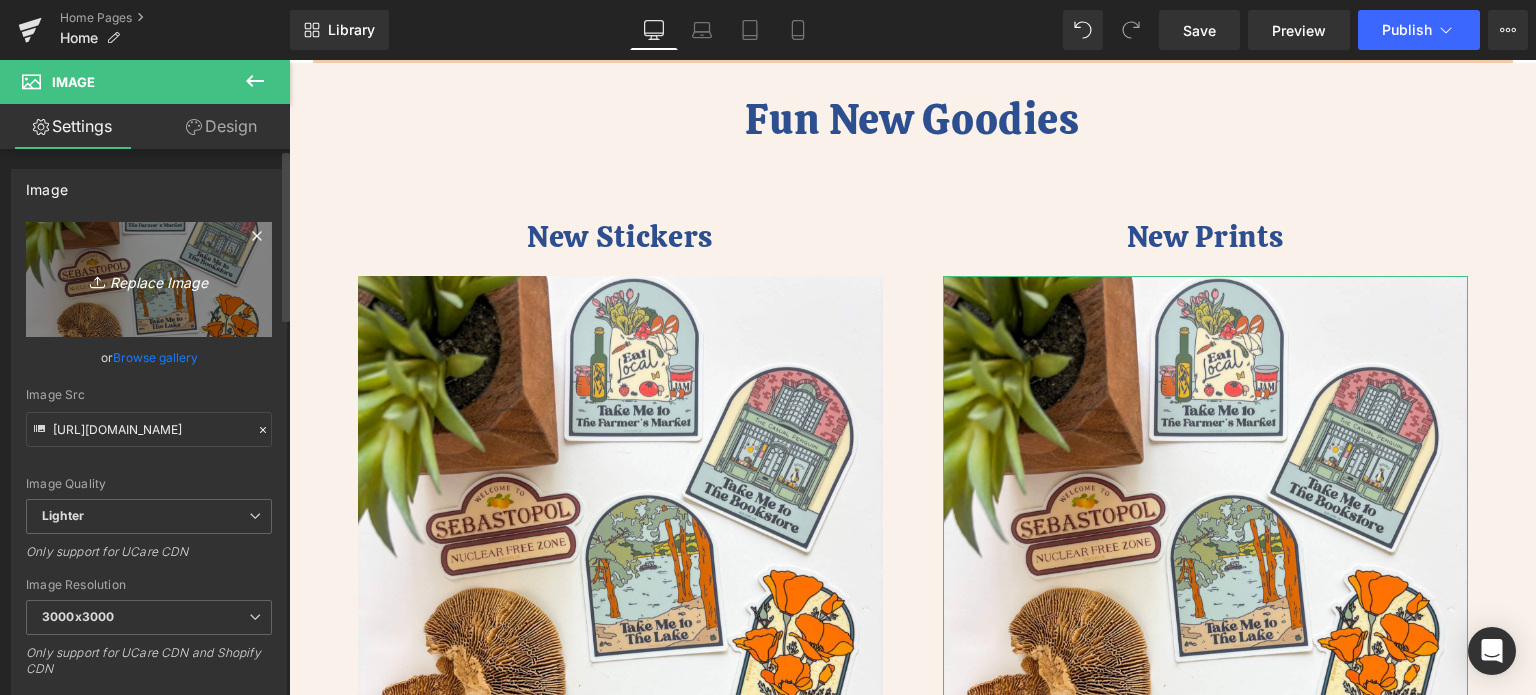 click on "Replace Image" at bounding box center [149, 279] 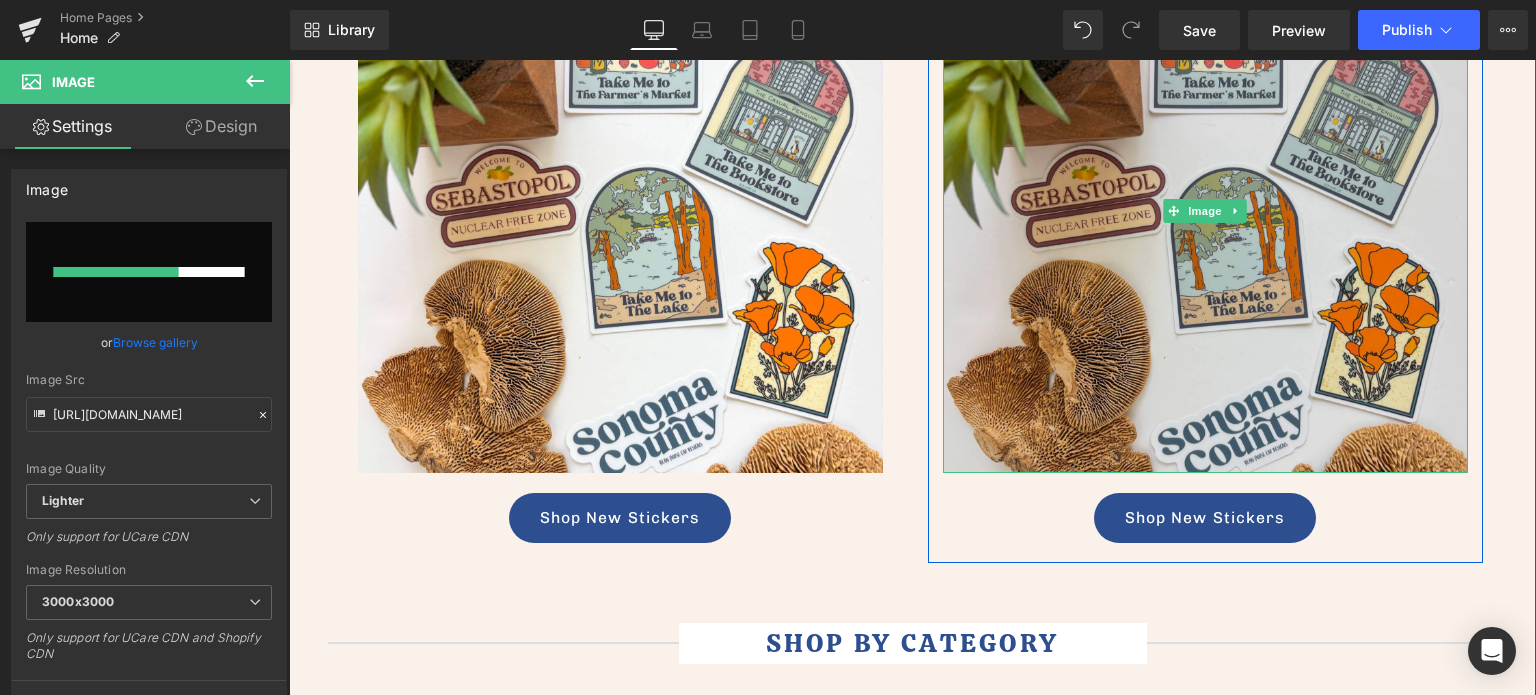 scroll, scrollTop: 1279, scrollLeft: 0, axis: vertical 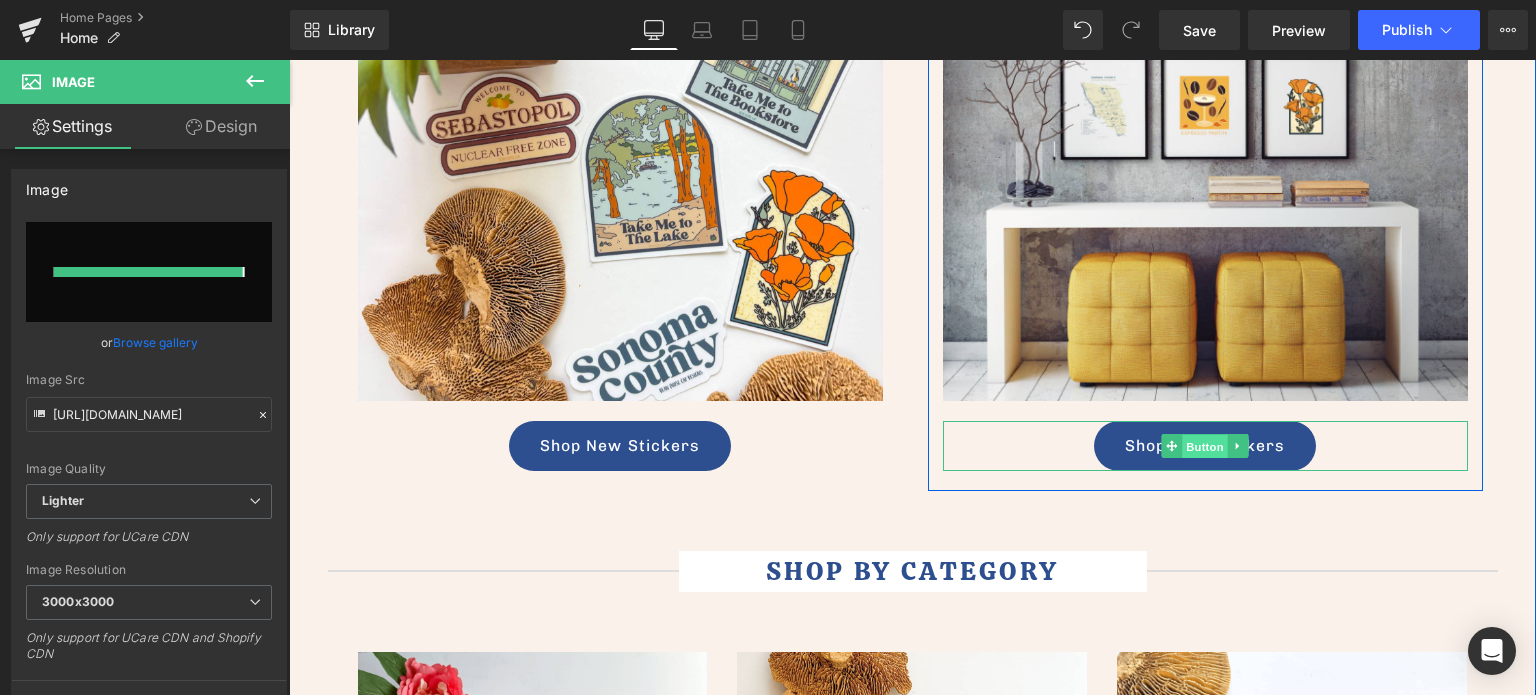 click on "Button" at bounding box center (1205, 447) 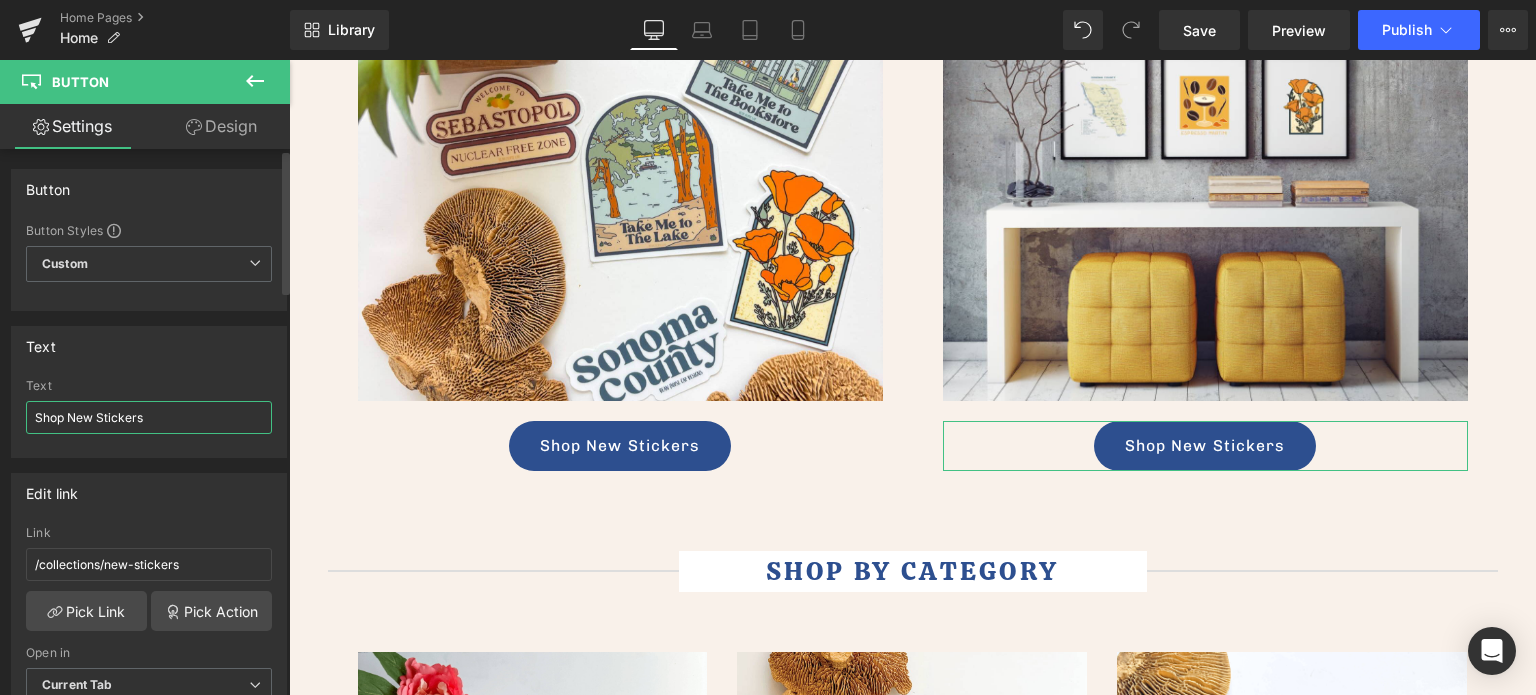 drag, startPoint x: 172, startPoint y: 413, endPoint x: 98, endPoint y: 411, distance: 74.02702 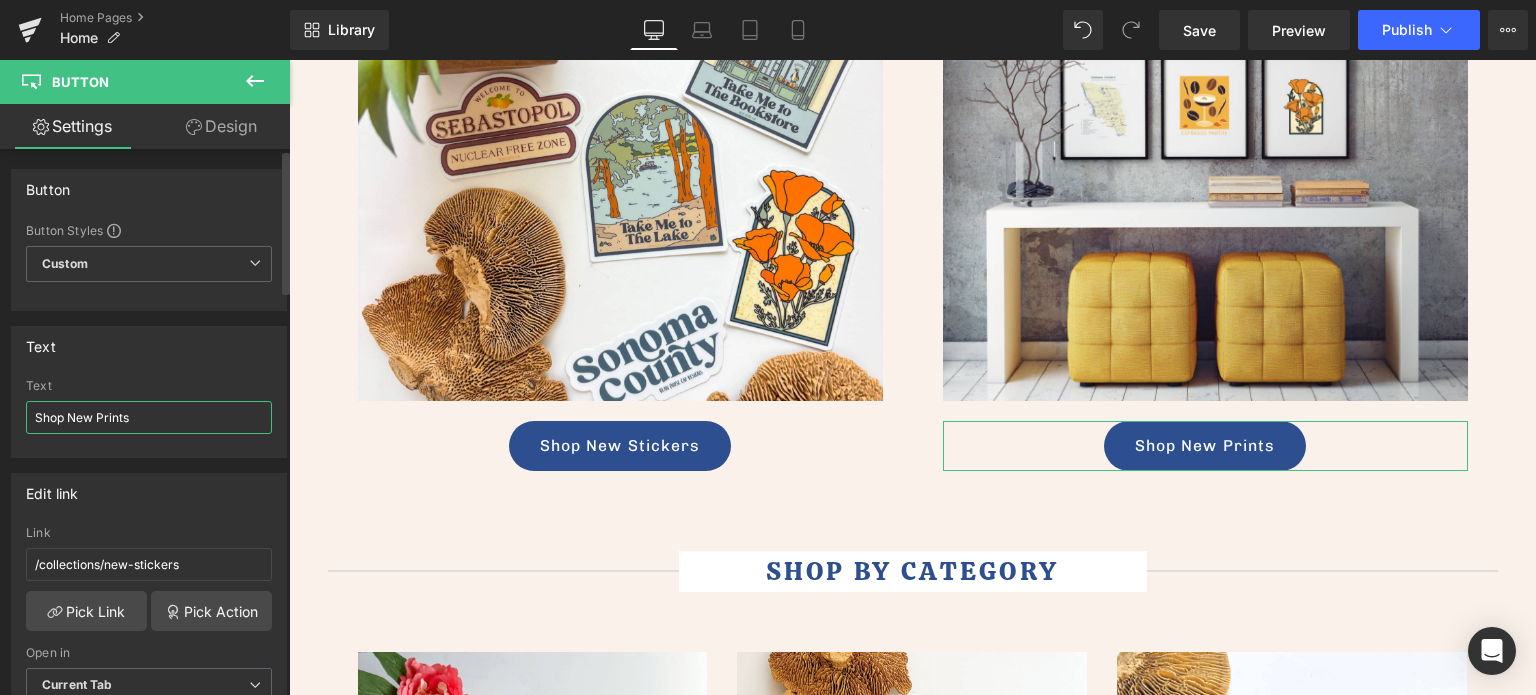 type on "Shop New Prints" 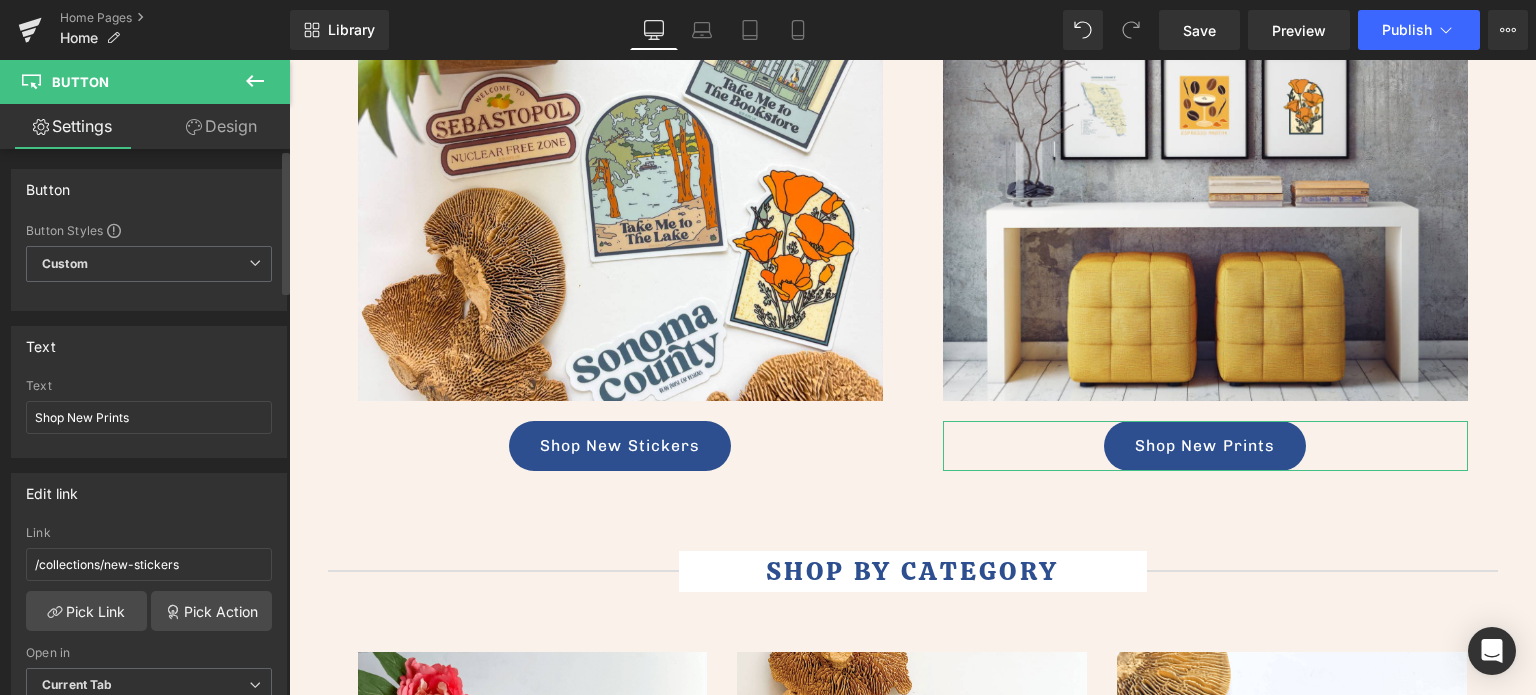 click on "/collections/new-stickers Link /collections/new-stickers  Pick Link  Pick Action Current Tab New Tab Open in
Current Tab
Current Tab New Tab" at bounding box center [149, 628] 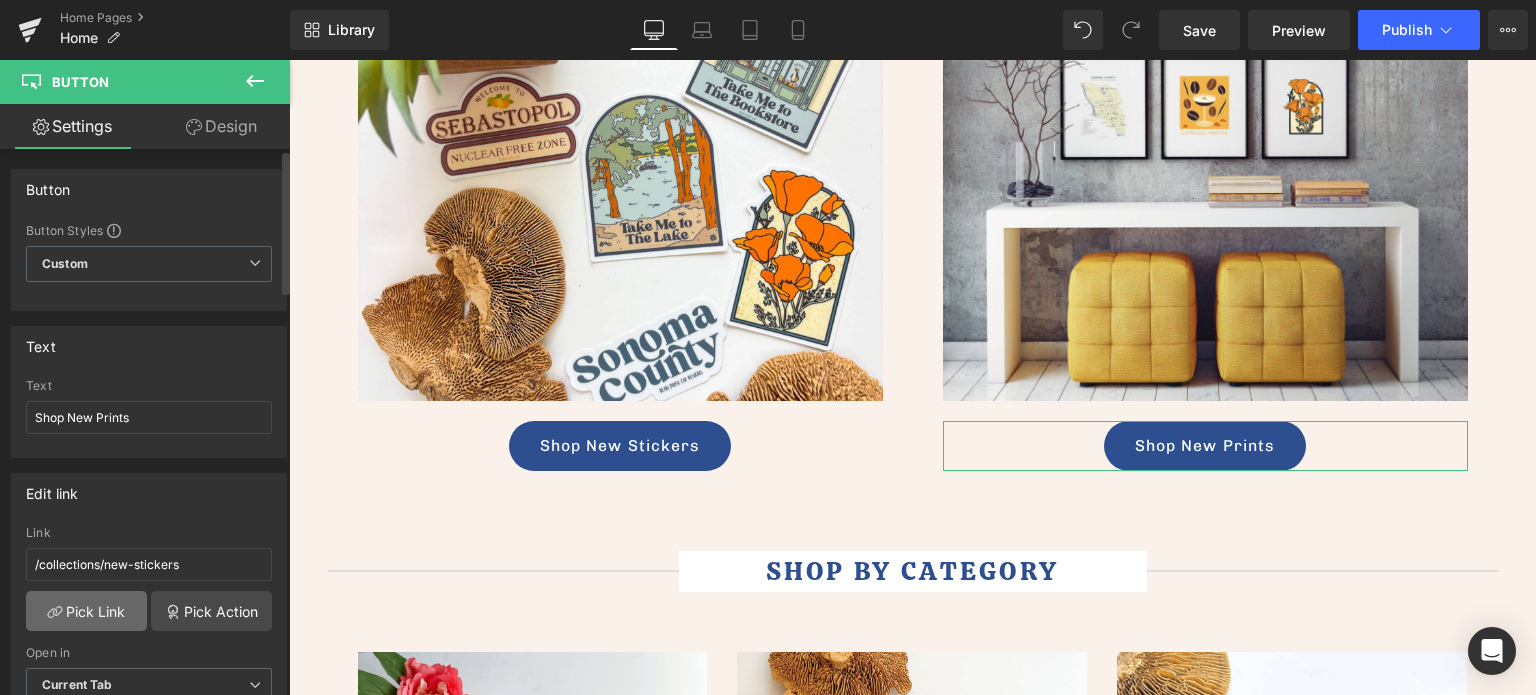 click on "Pick Link" at bounding box center [86, 611] 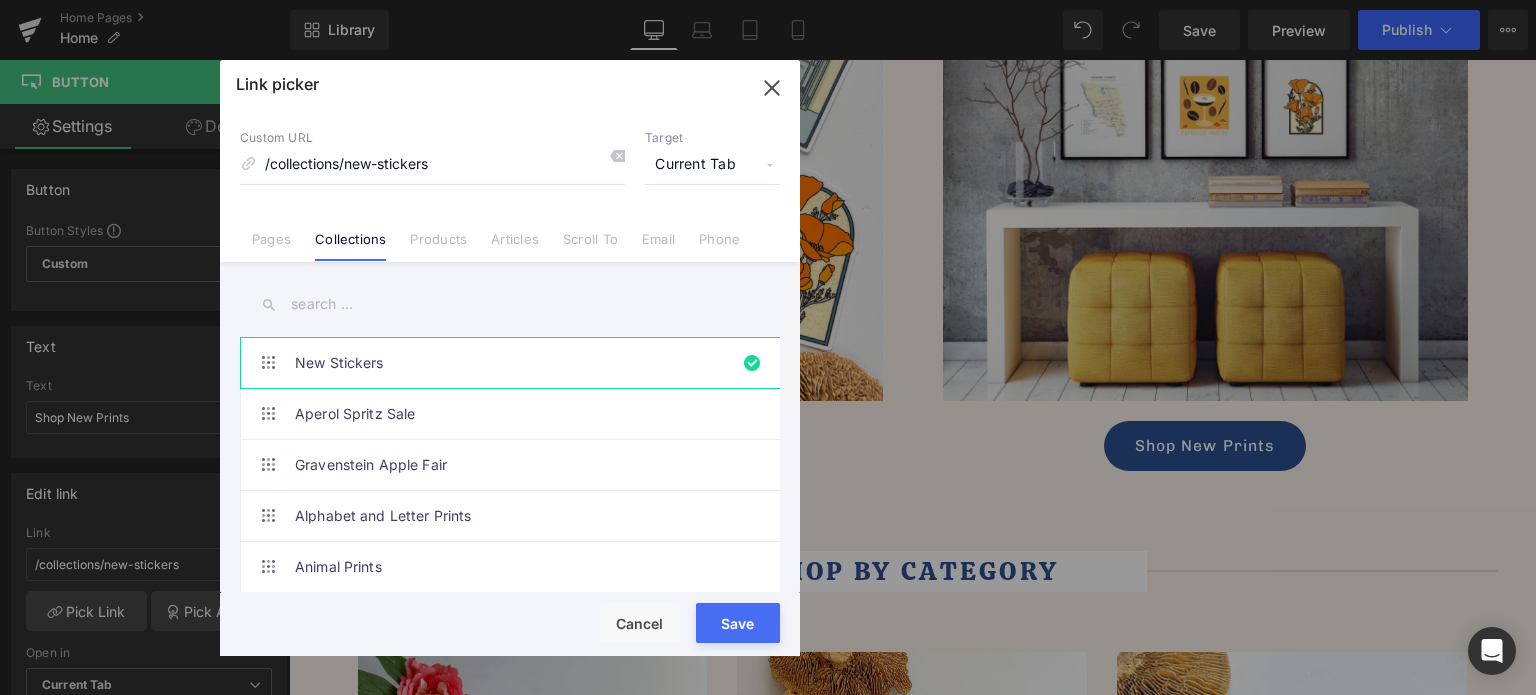click at bounding box center (510, 304) 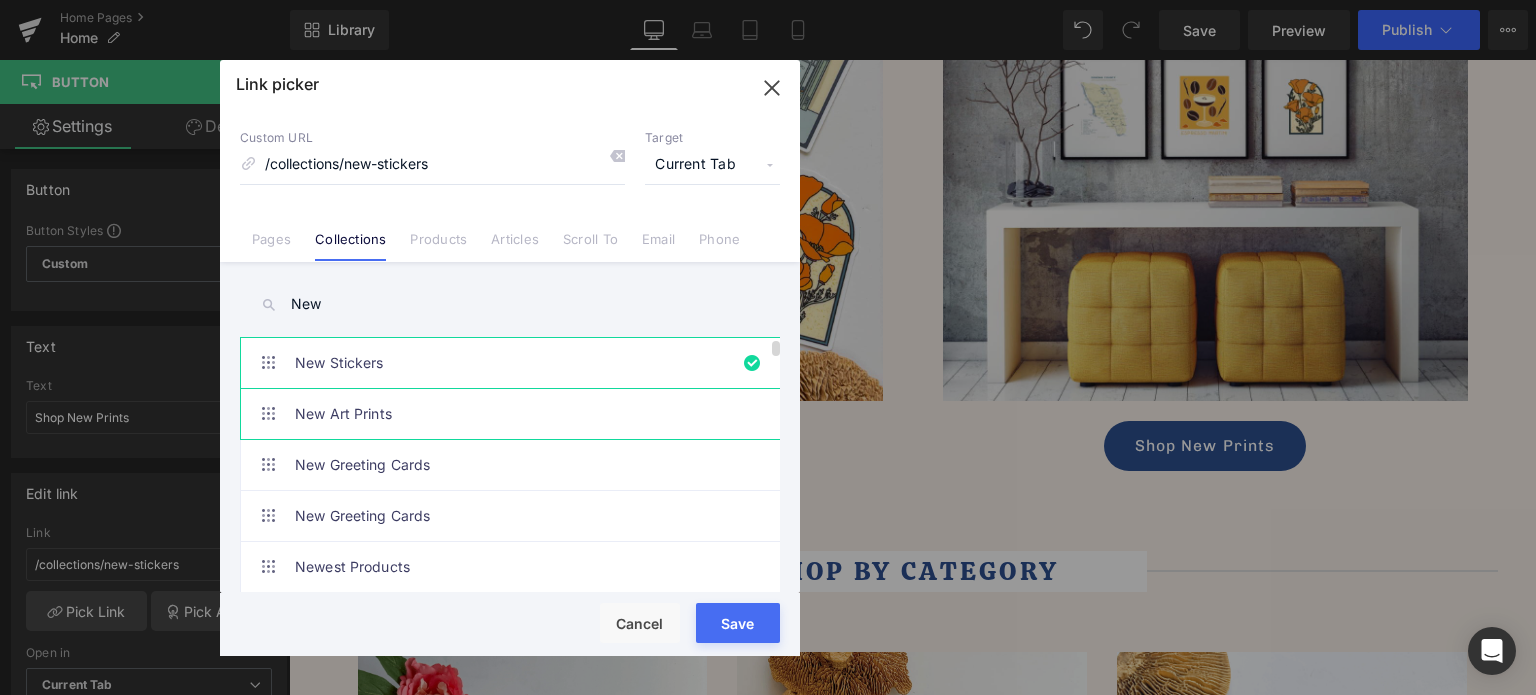 type on "New" 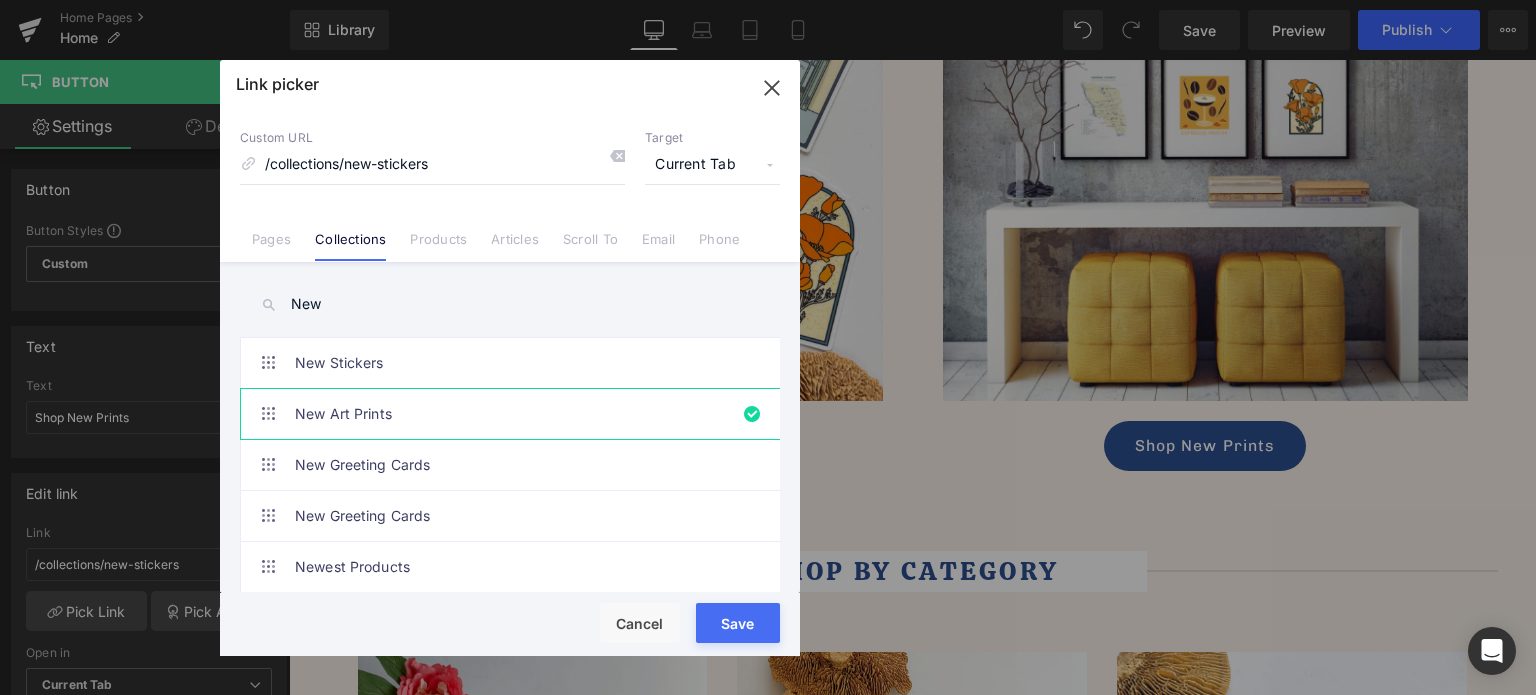 click on "Save" at bounding box center (738, 623) 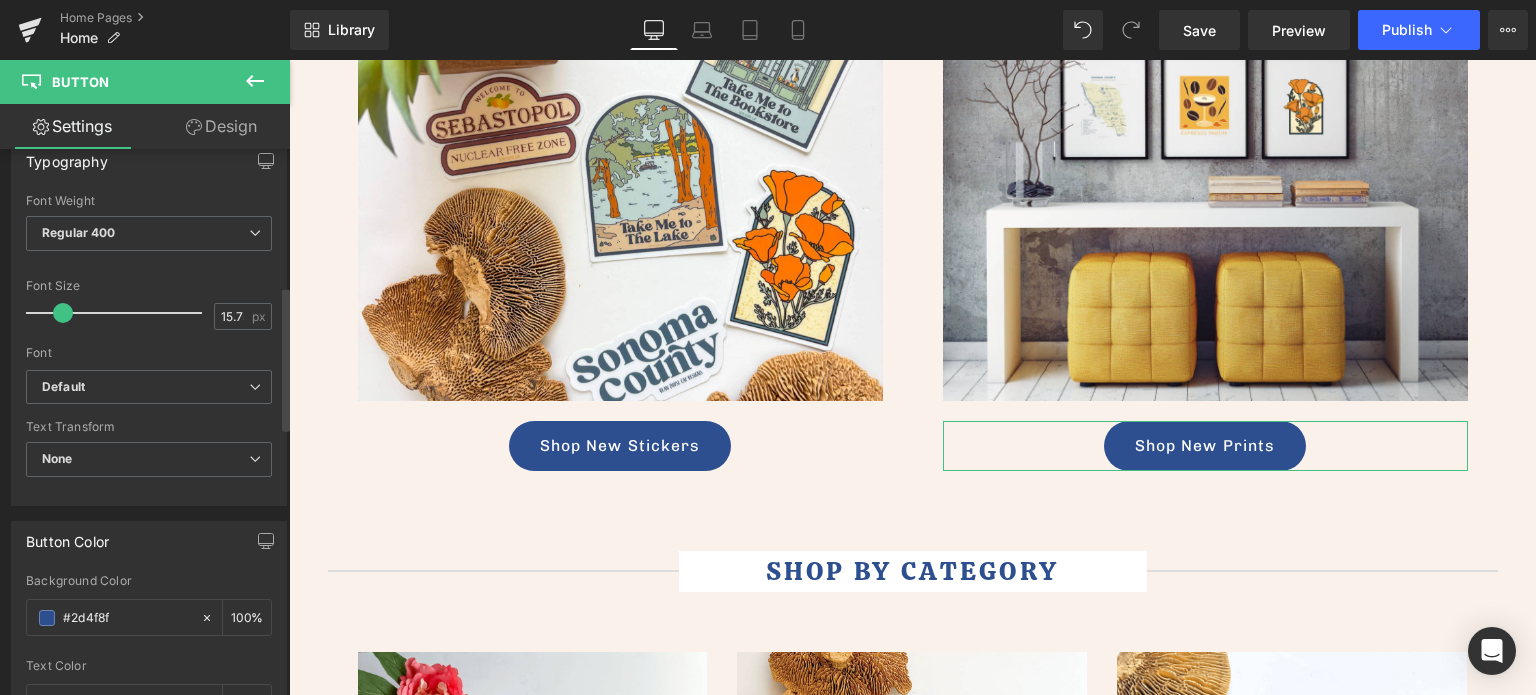 scroll, scrollTop: 700, scrollLeft: 0, axis: vertical 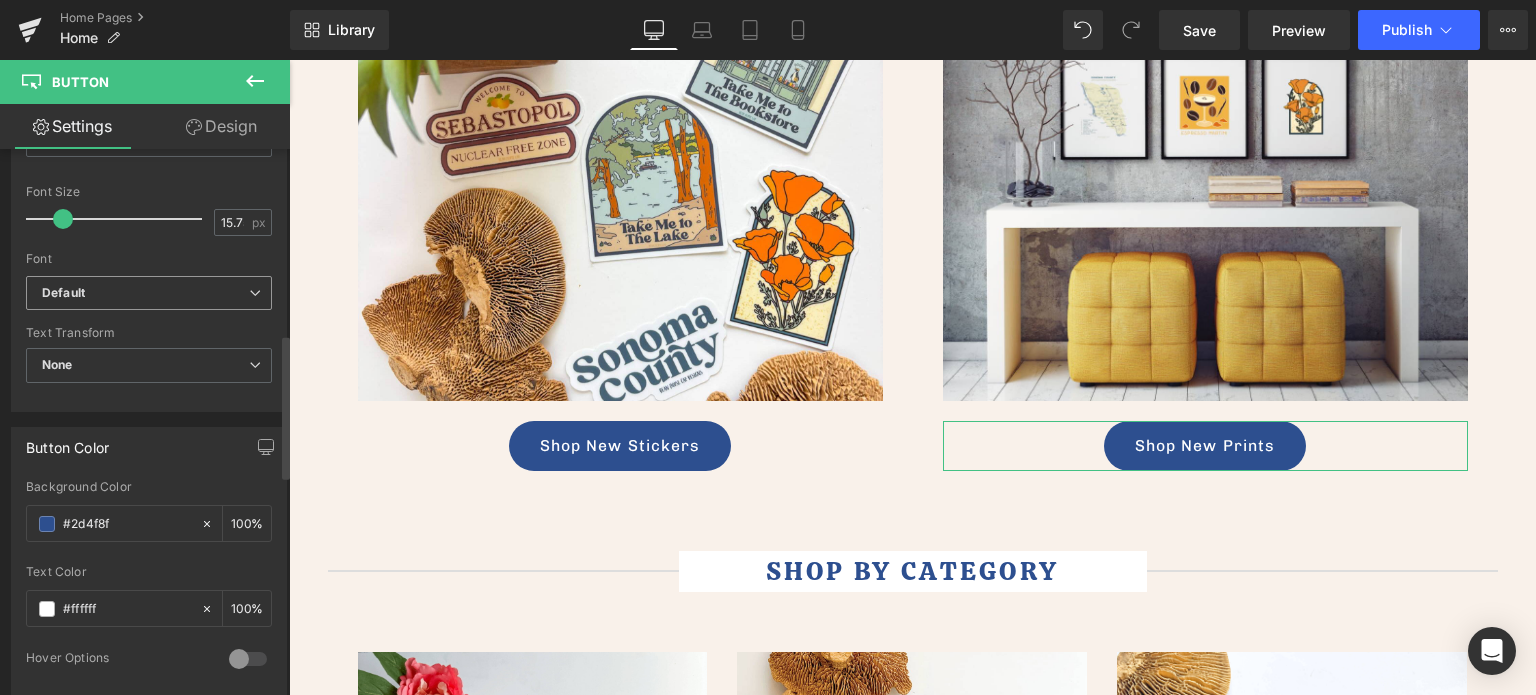 click on "Default" at bounding box center (145, 293) 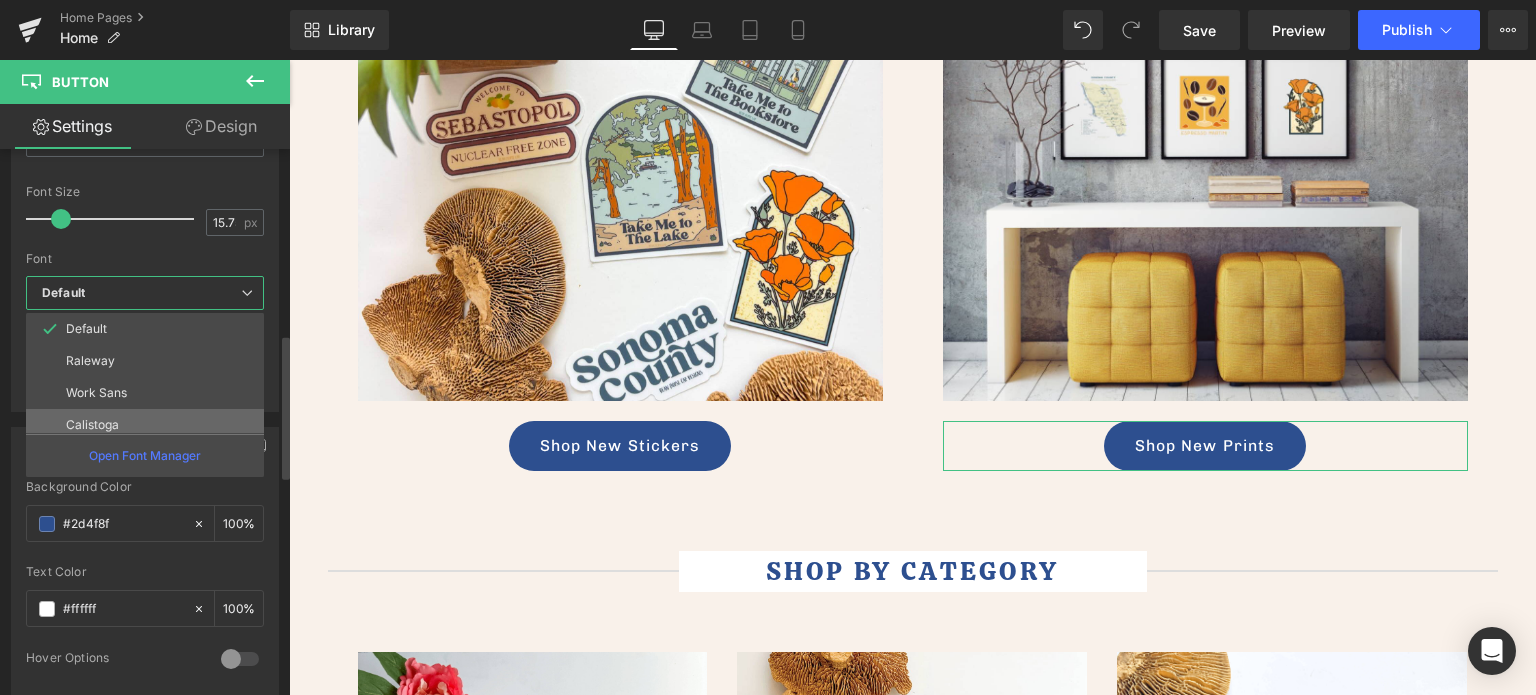click on "Calistoga" at bounding box center [92, 425] 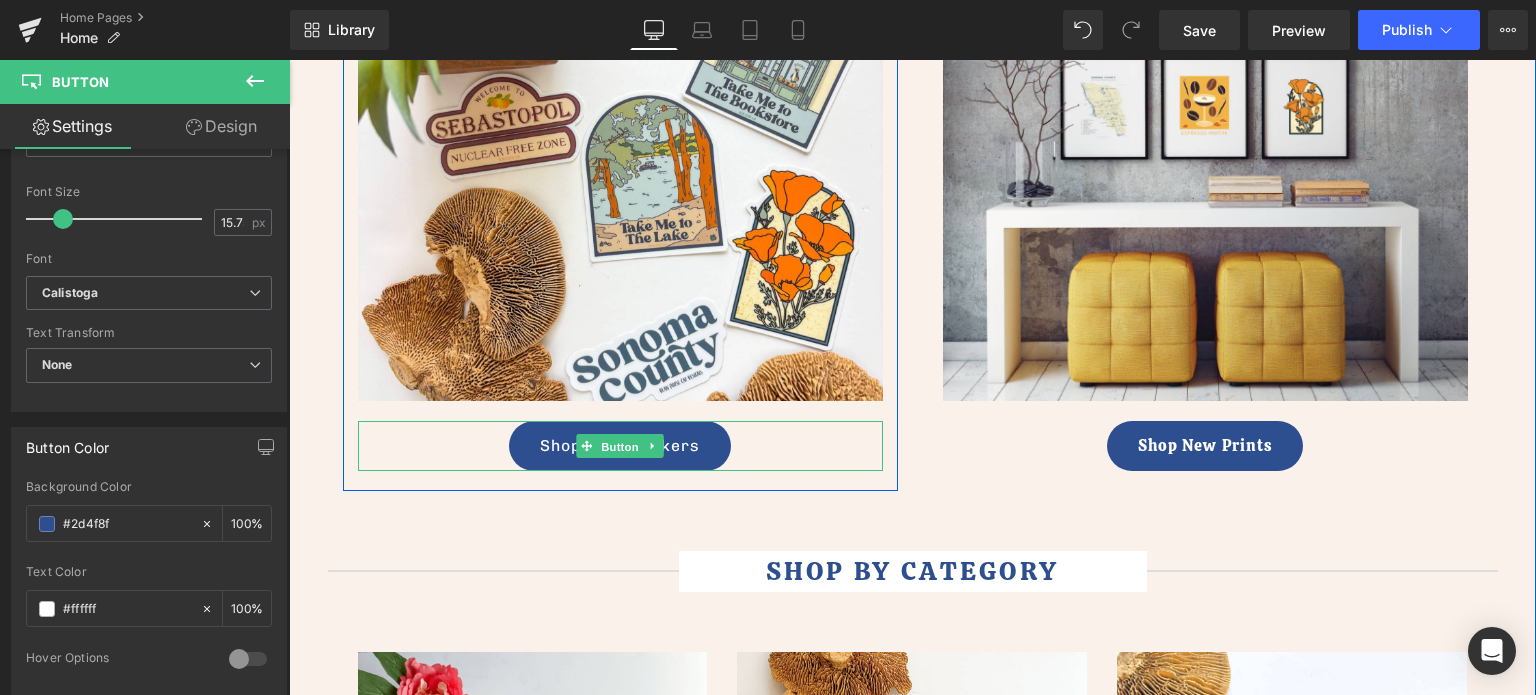 click on "Button" at bounding box center (620, 447) 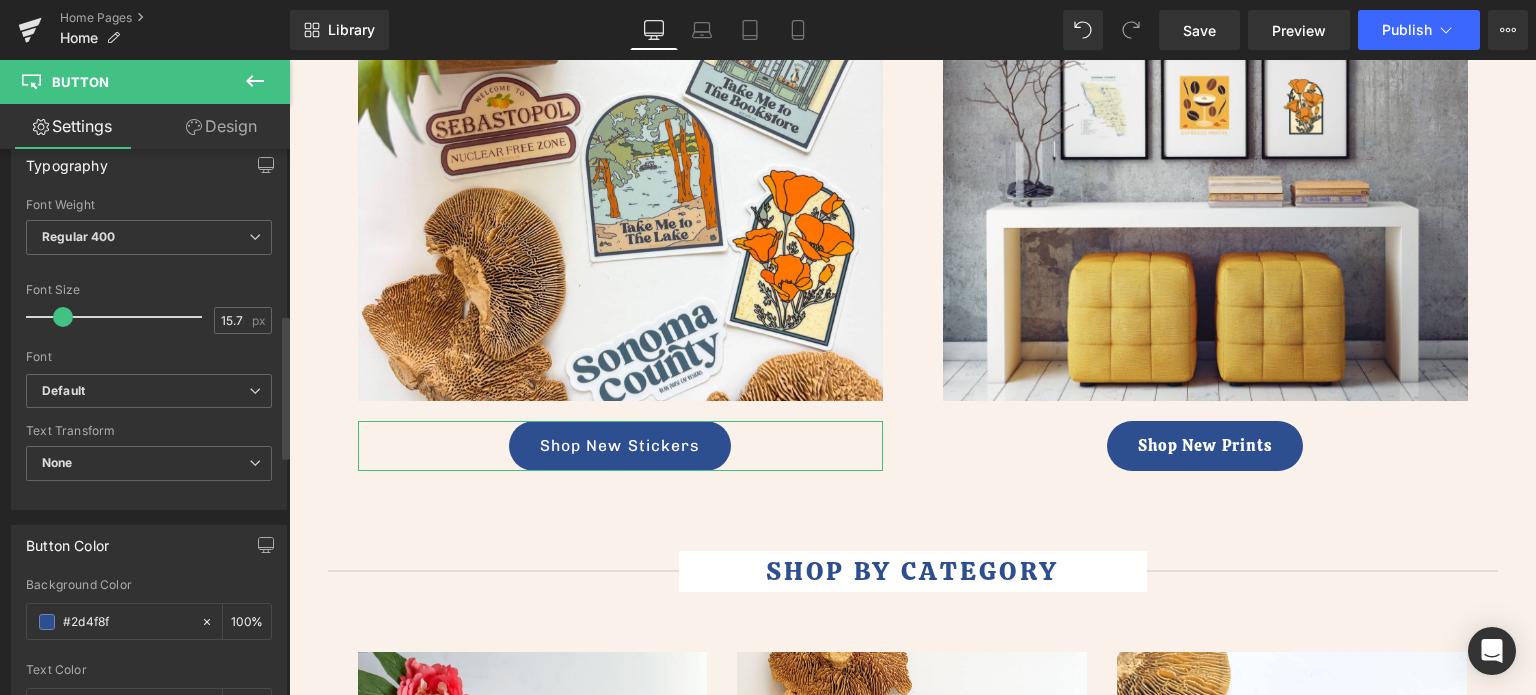 scroll, scrollTop: 700, scrollLeft: 0, axis: vertical 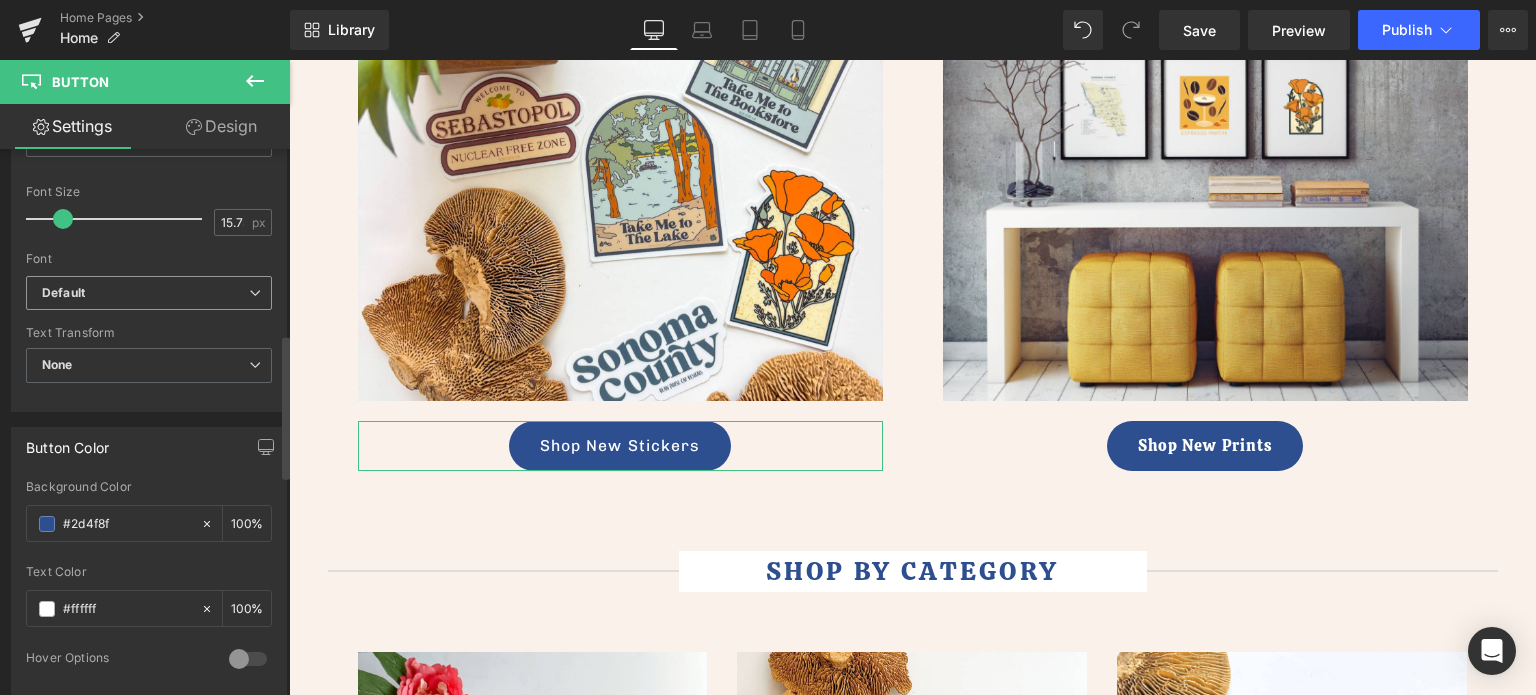 click on "Default" at bounding box center (145, 293) 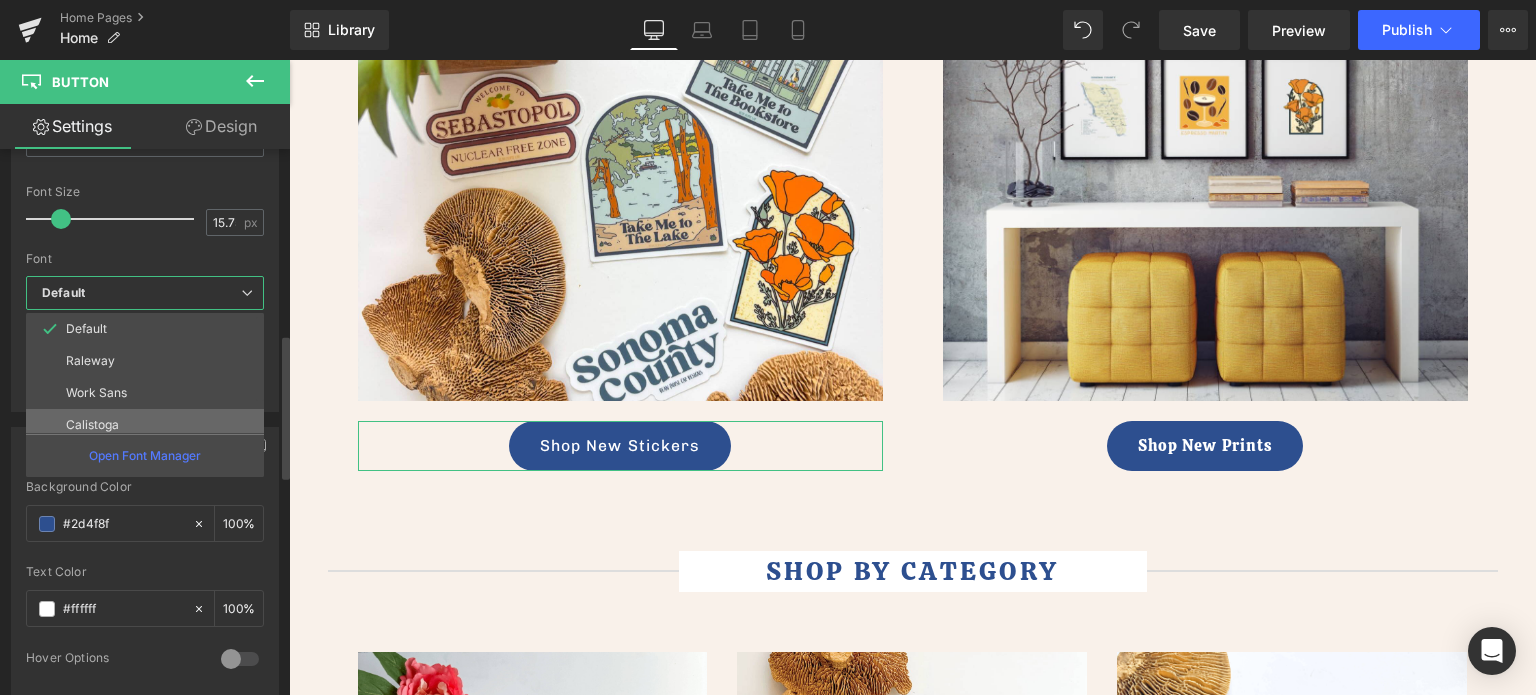 click on "Calistoga" at bounding box center (92, 425) 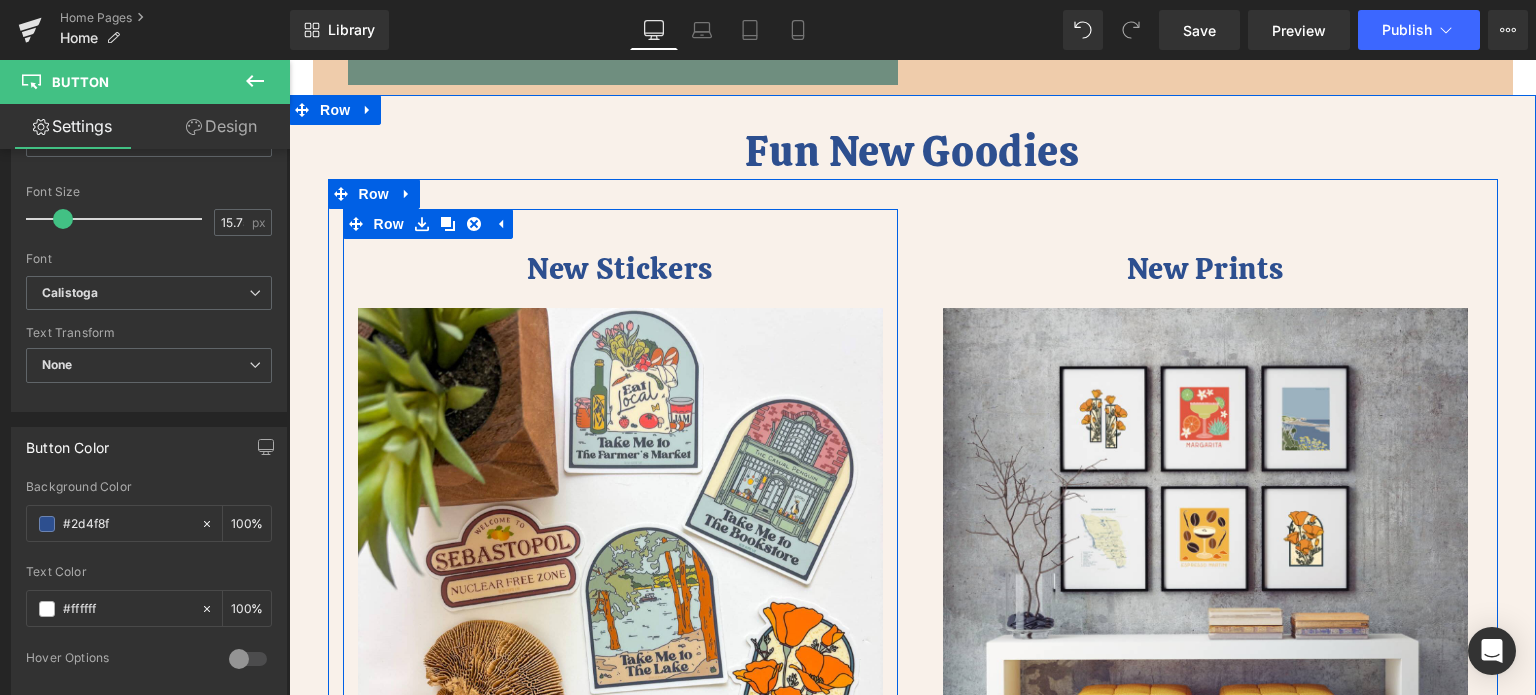 scroll, scrollTop: 779, scrollLeft: 0, axis: vertical 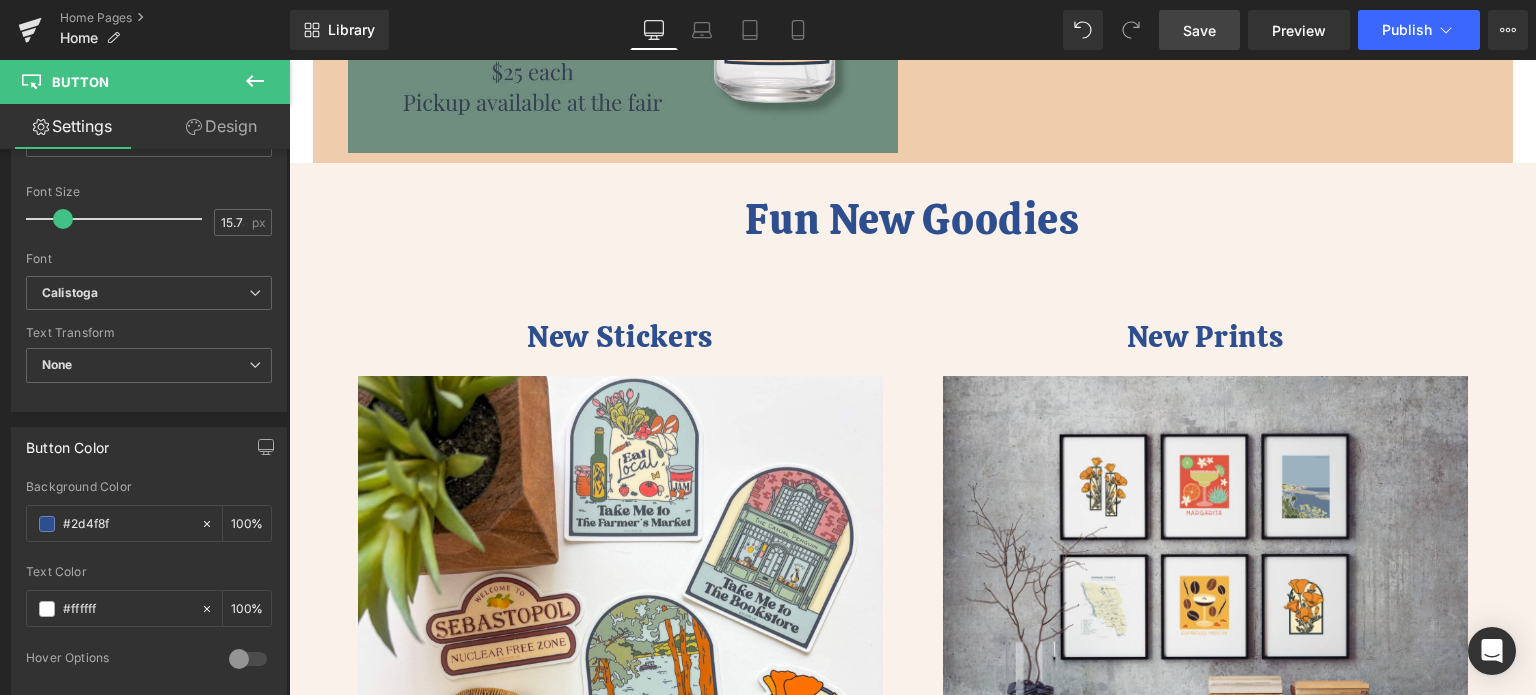 drag, startPoint x: 1215, startPoint y: 31, endPoint x: 821, endPoint y: 115, distance: 402.8548 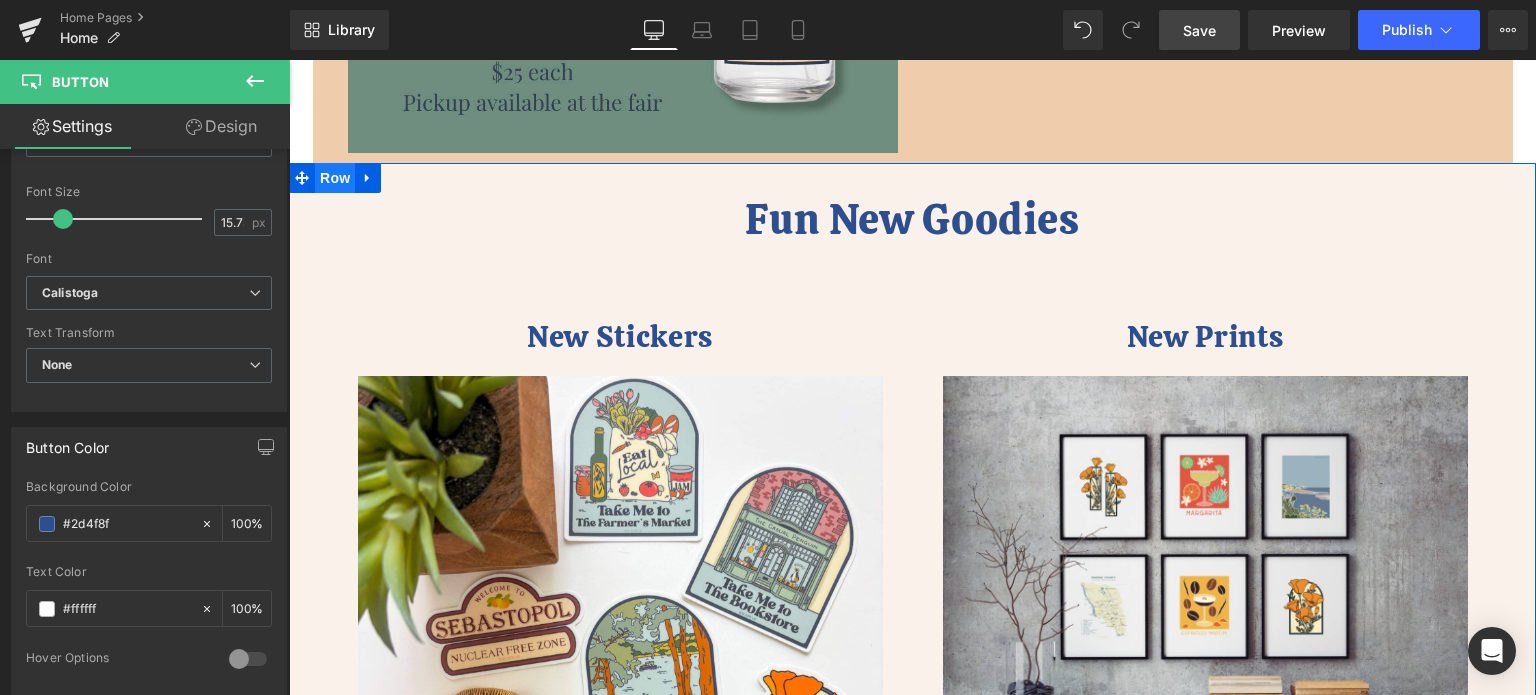 click on "Row" at bounding box center (335, 178) 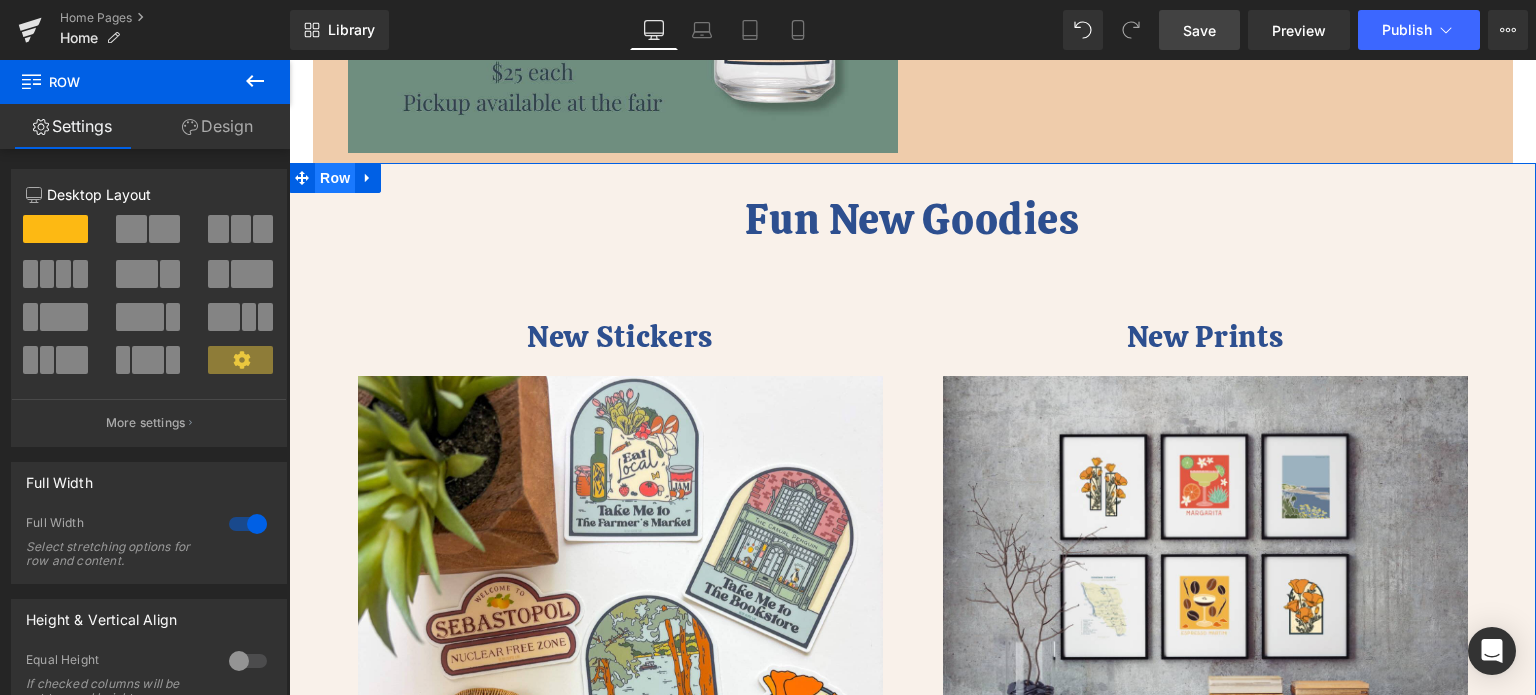 click on "Row" at bounding box center [335, 178] 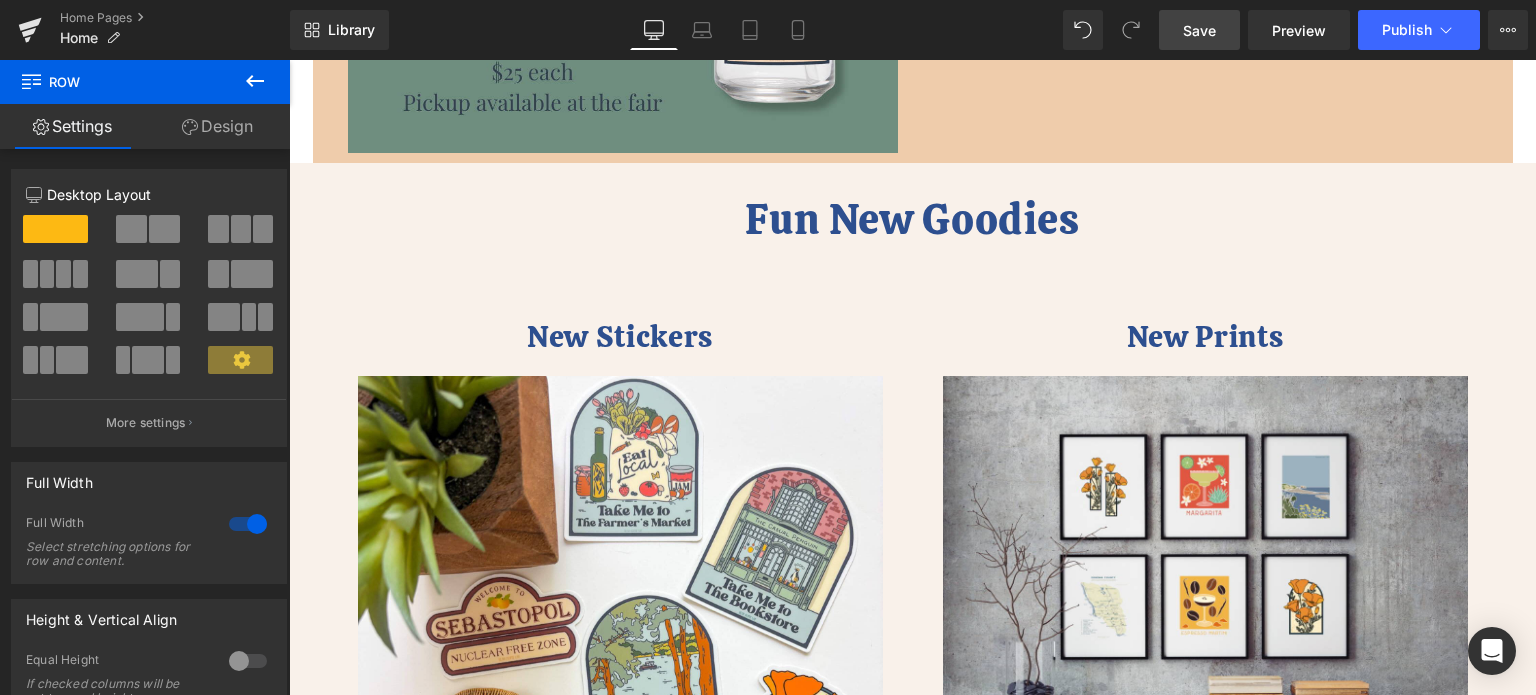 click 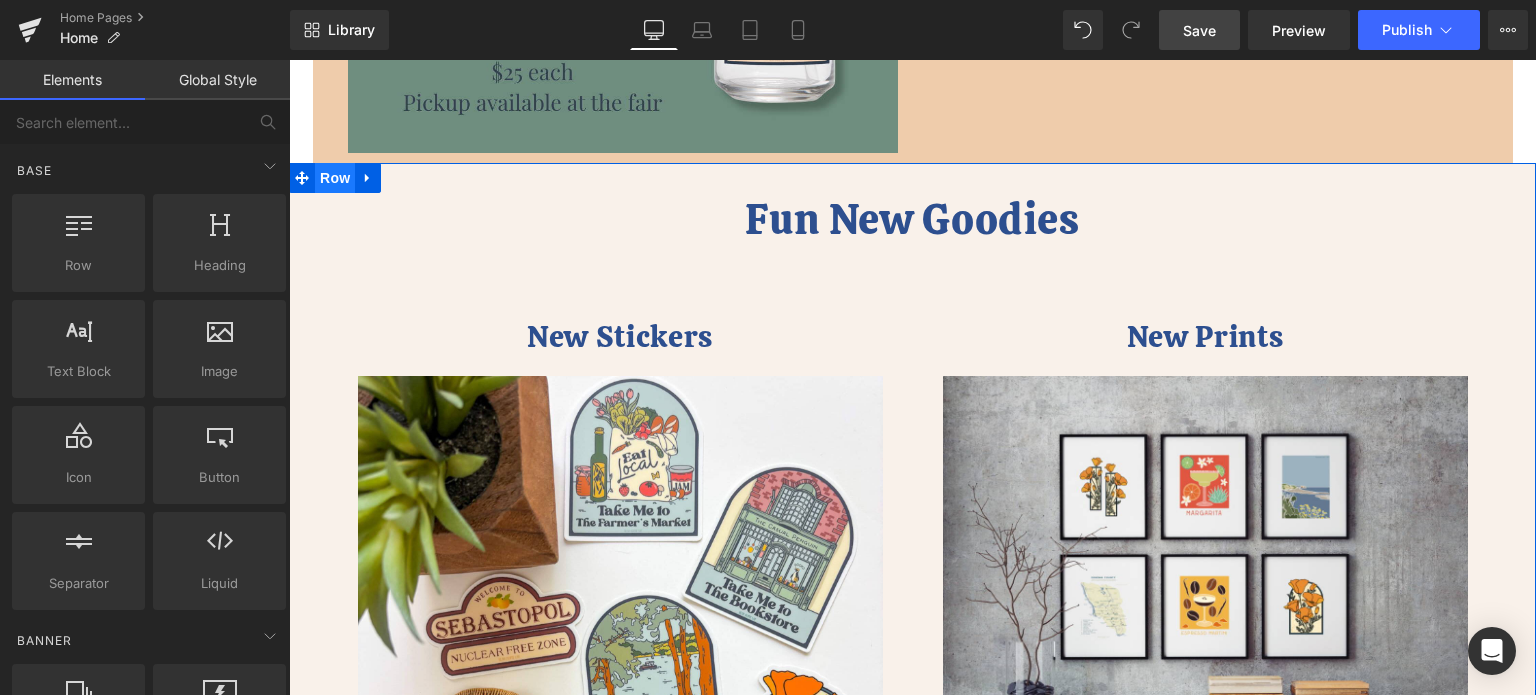 click on "Row" at bounding box center (335, 178) 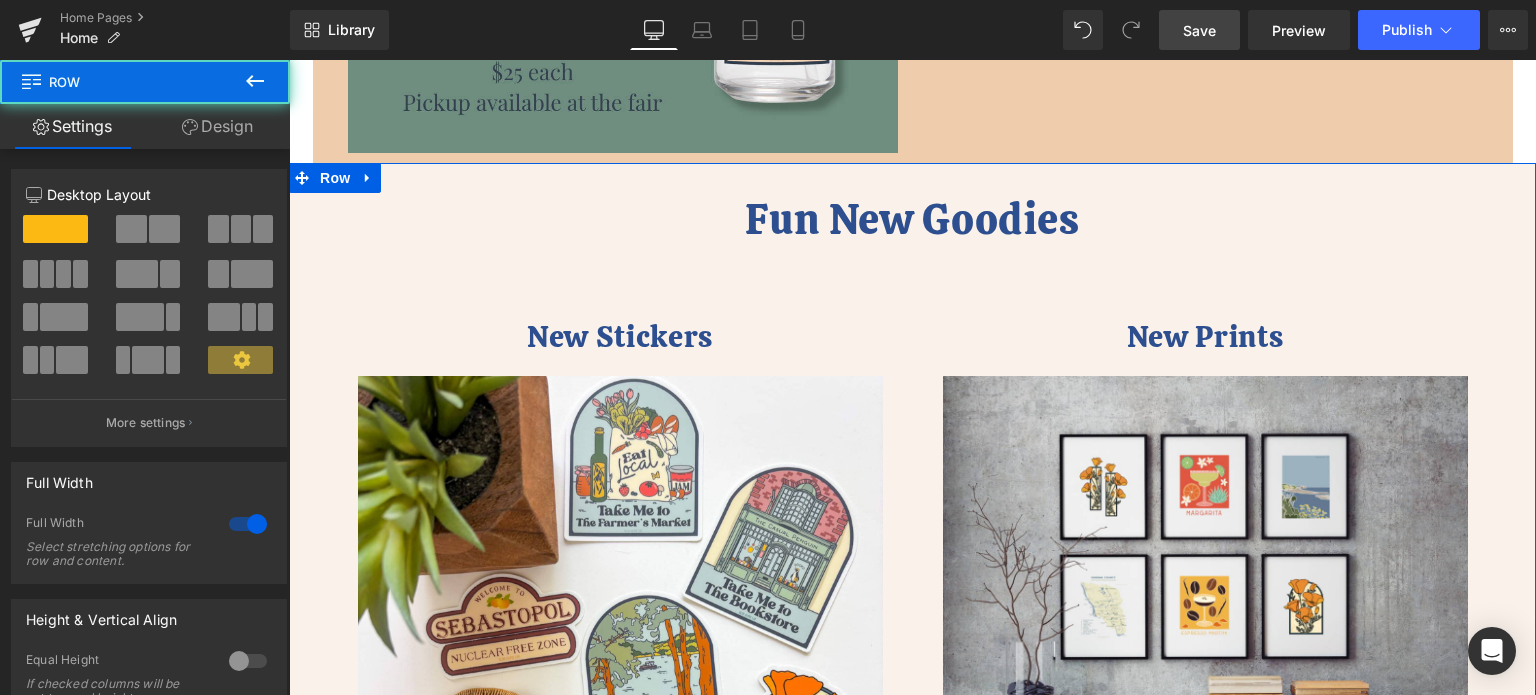 click on "Design" at bounding box center [217, 126] 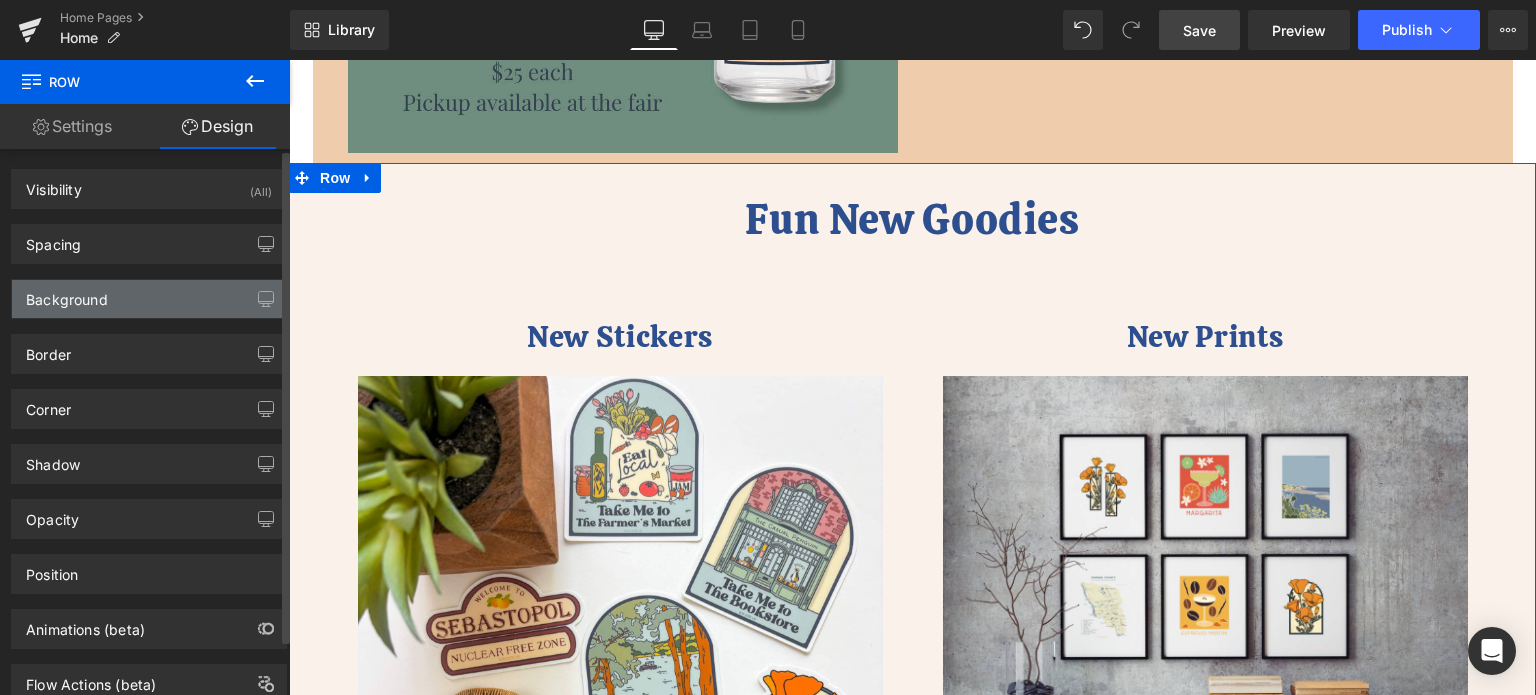 click on "Background" at bounding box center (67, 294) 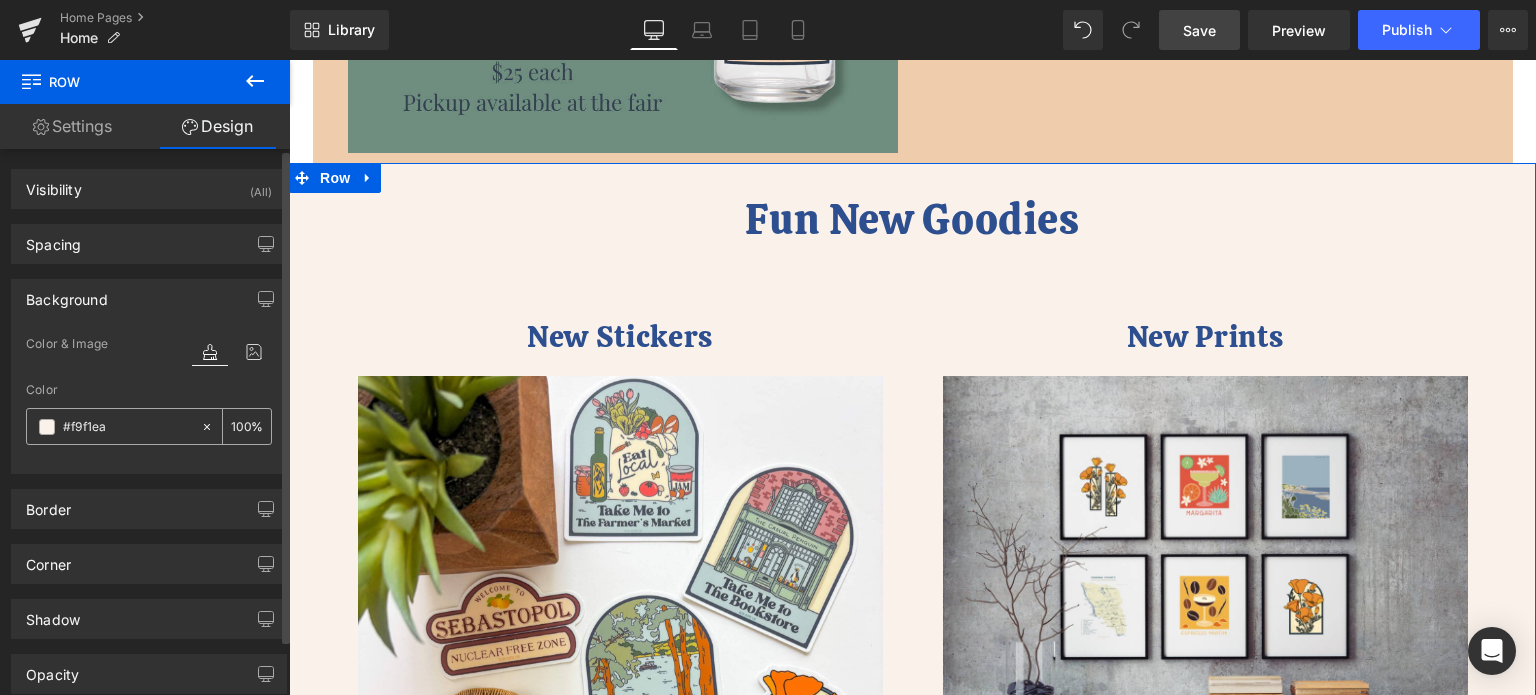 click on "#f9f1ea" at bounding box center (127, 427) 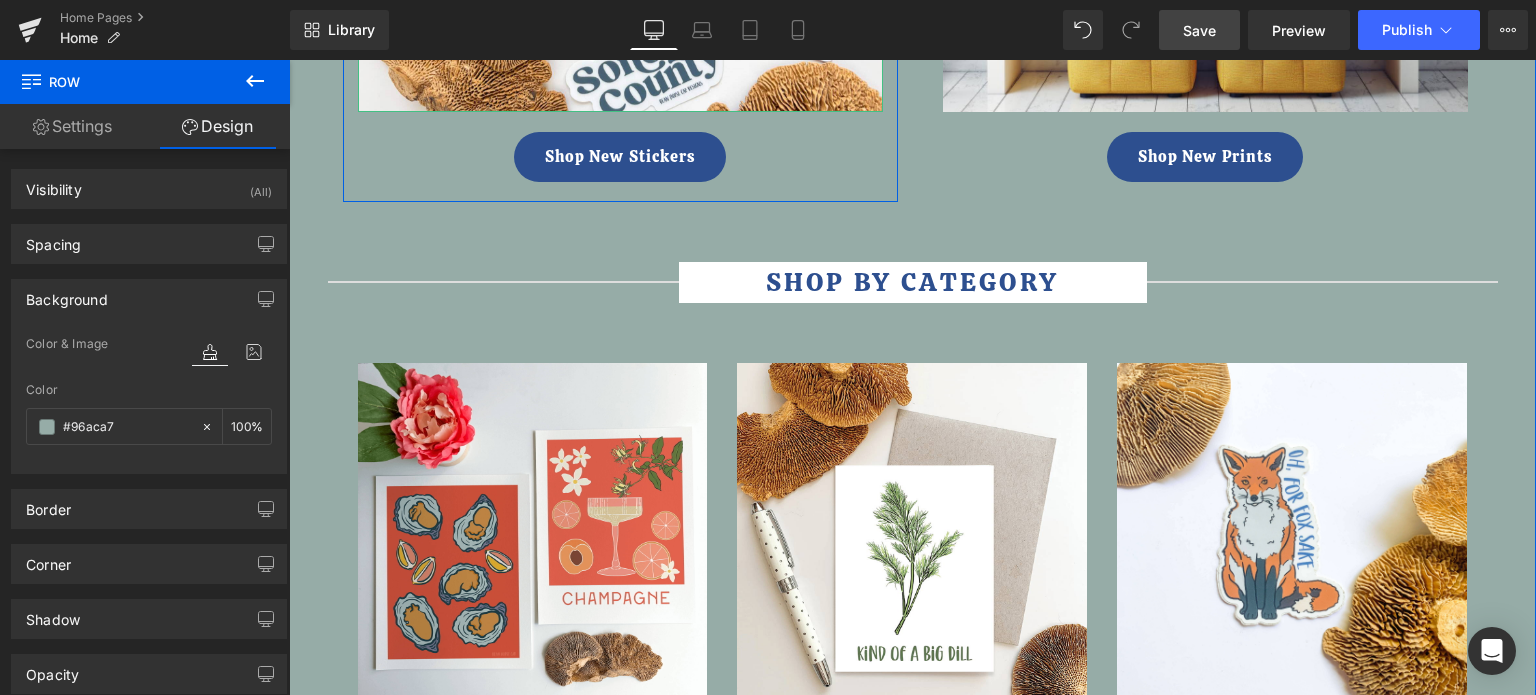 scroll, scrollTop: 1579, scrollLeft: 0, axis: vertical 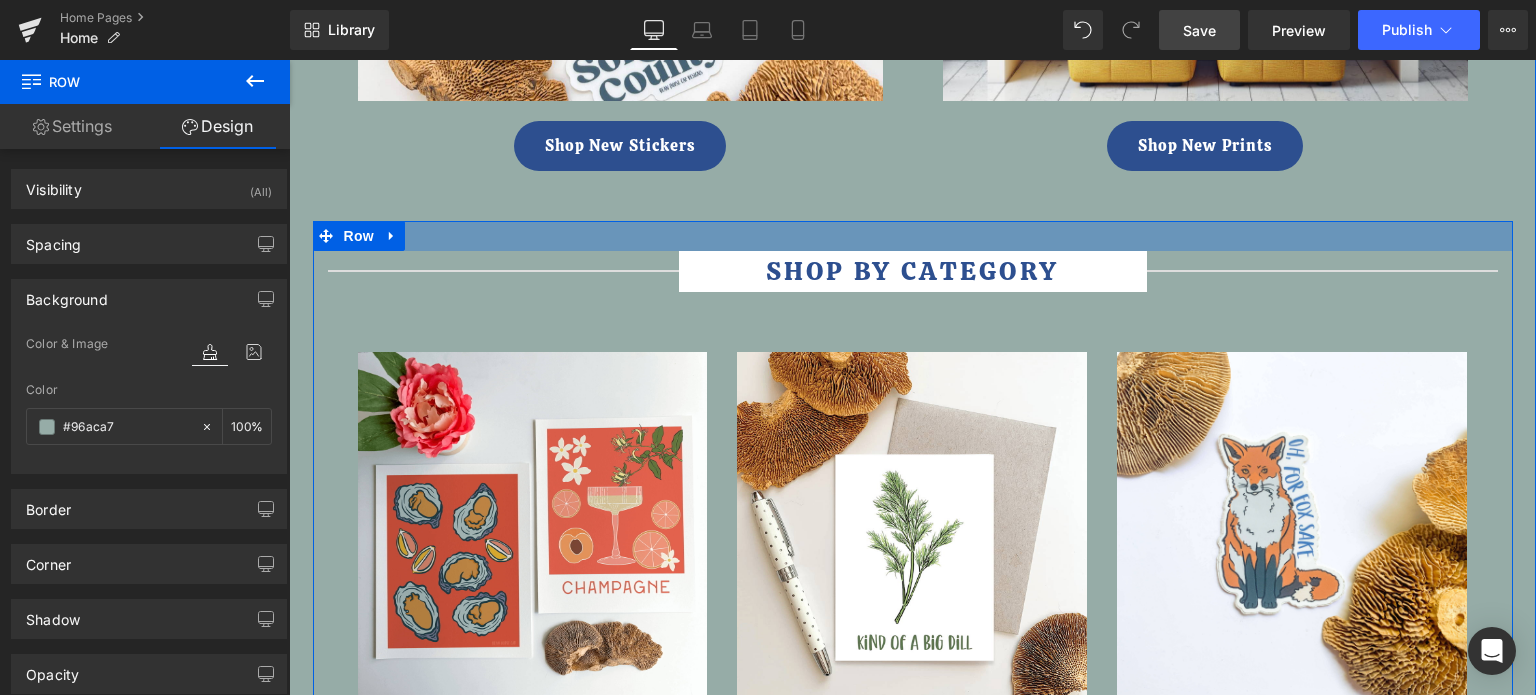 type on "#f9f1ea" 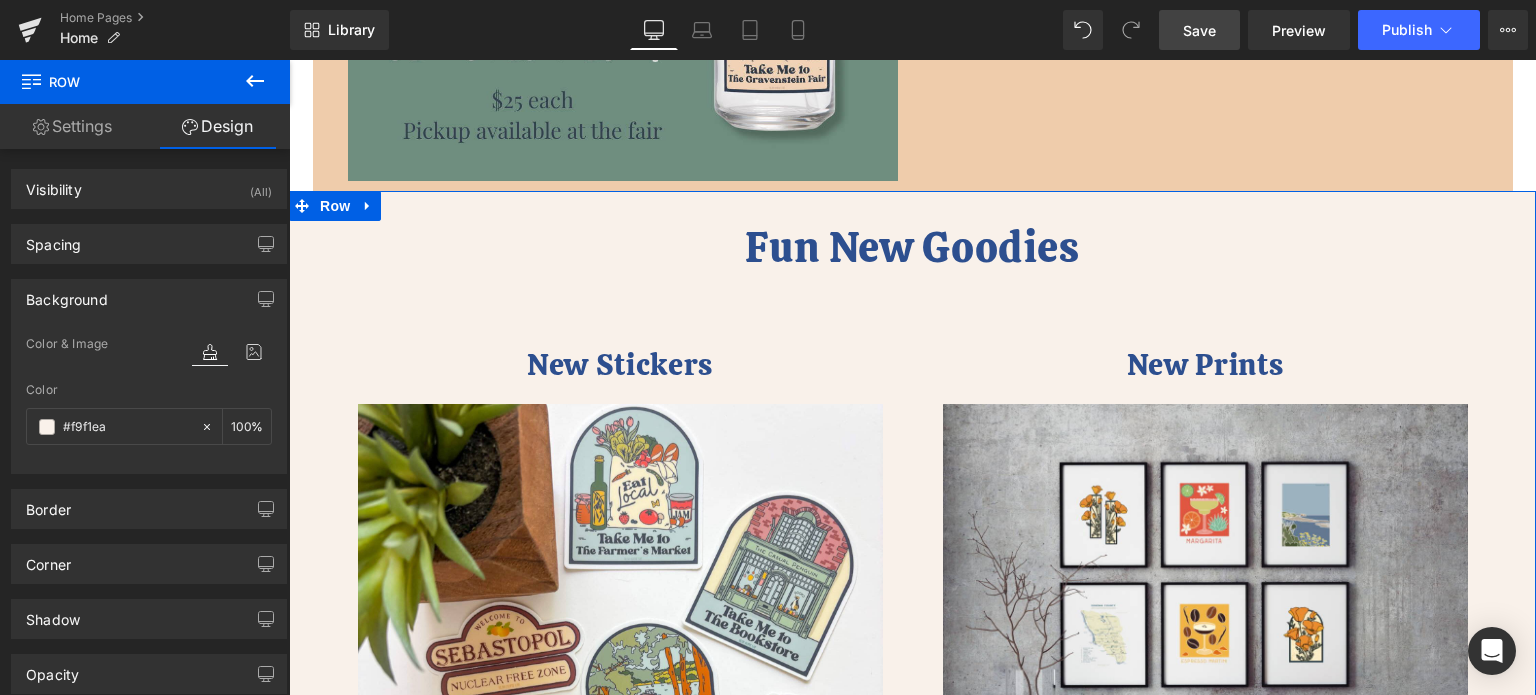 scroll, scrollTop: 679, scrollLeft: 0, axis: vertical 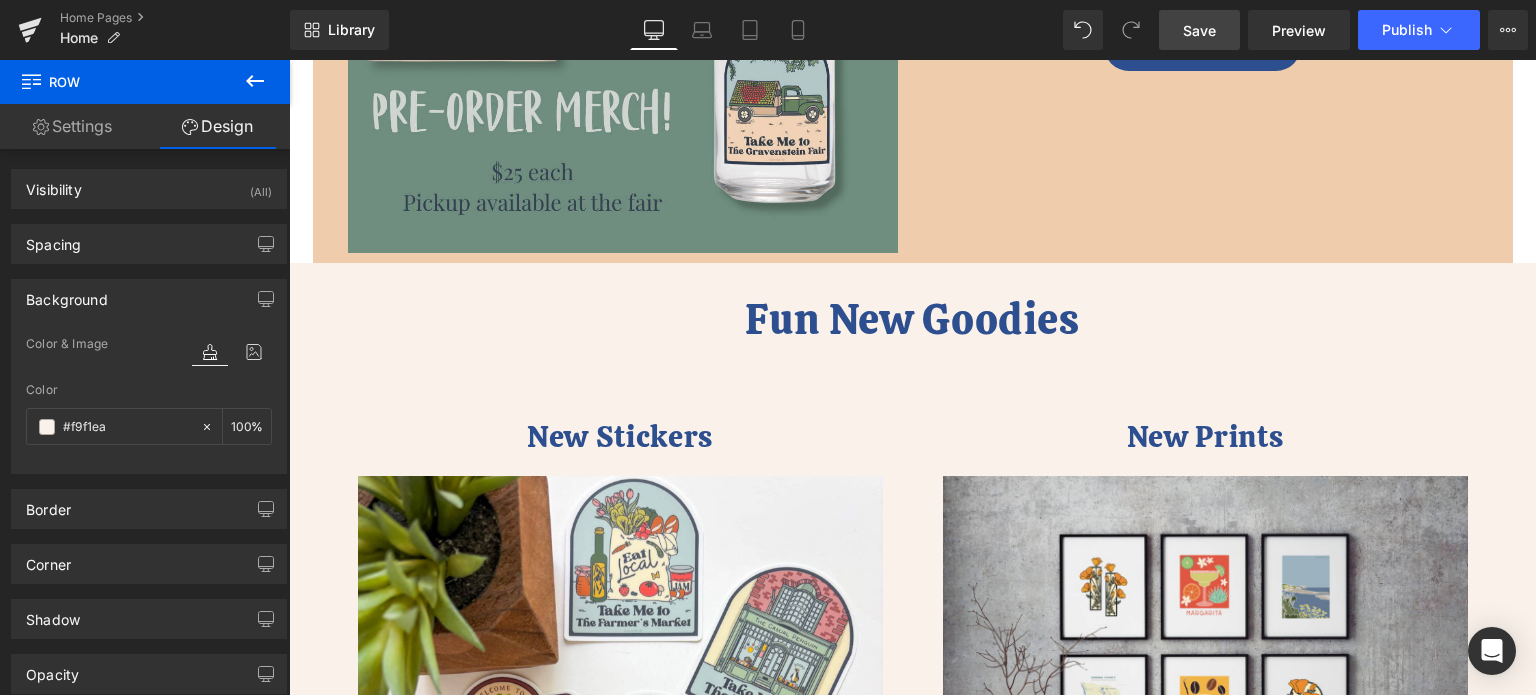 click 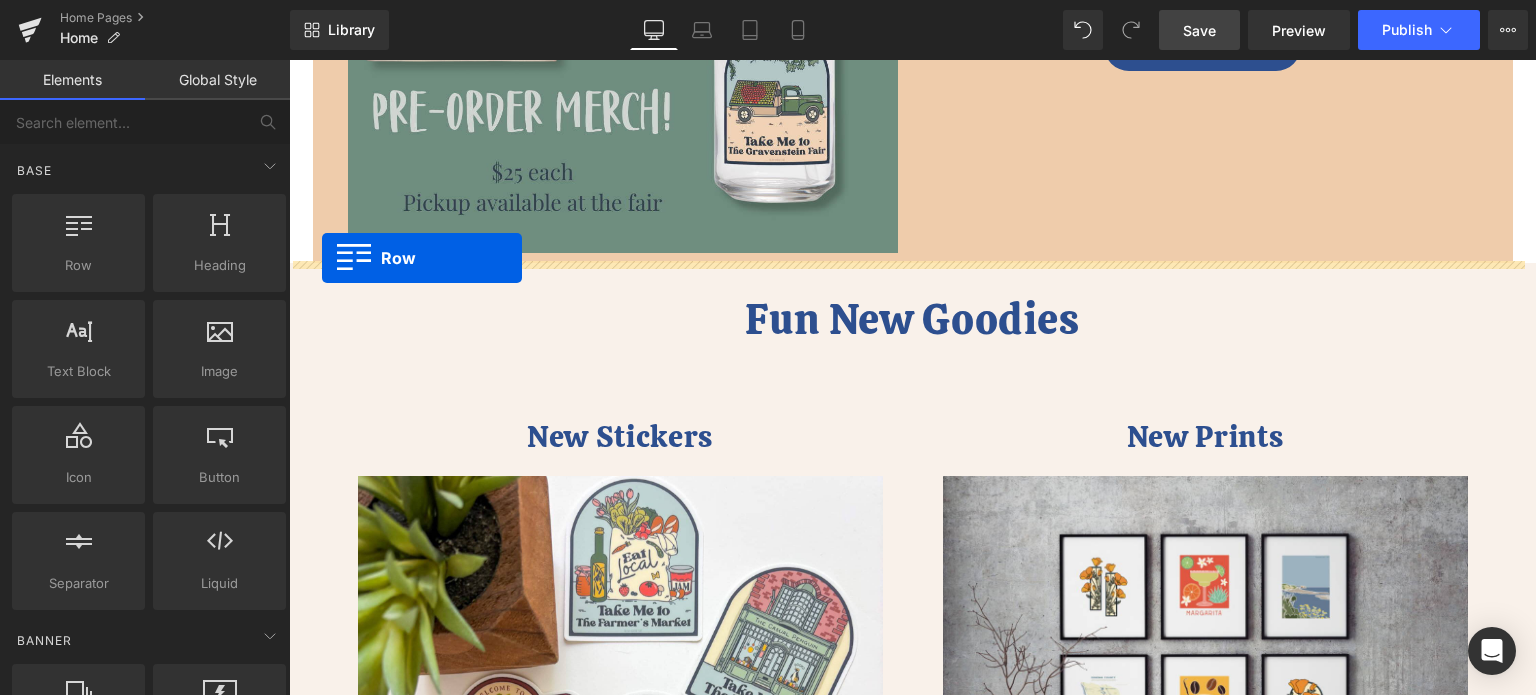 drag, startPoint x: 382, startPoint y: 285, endPoint x: 322, endPoint y: 258, distance: 65.795135 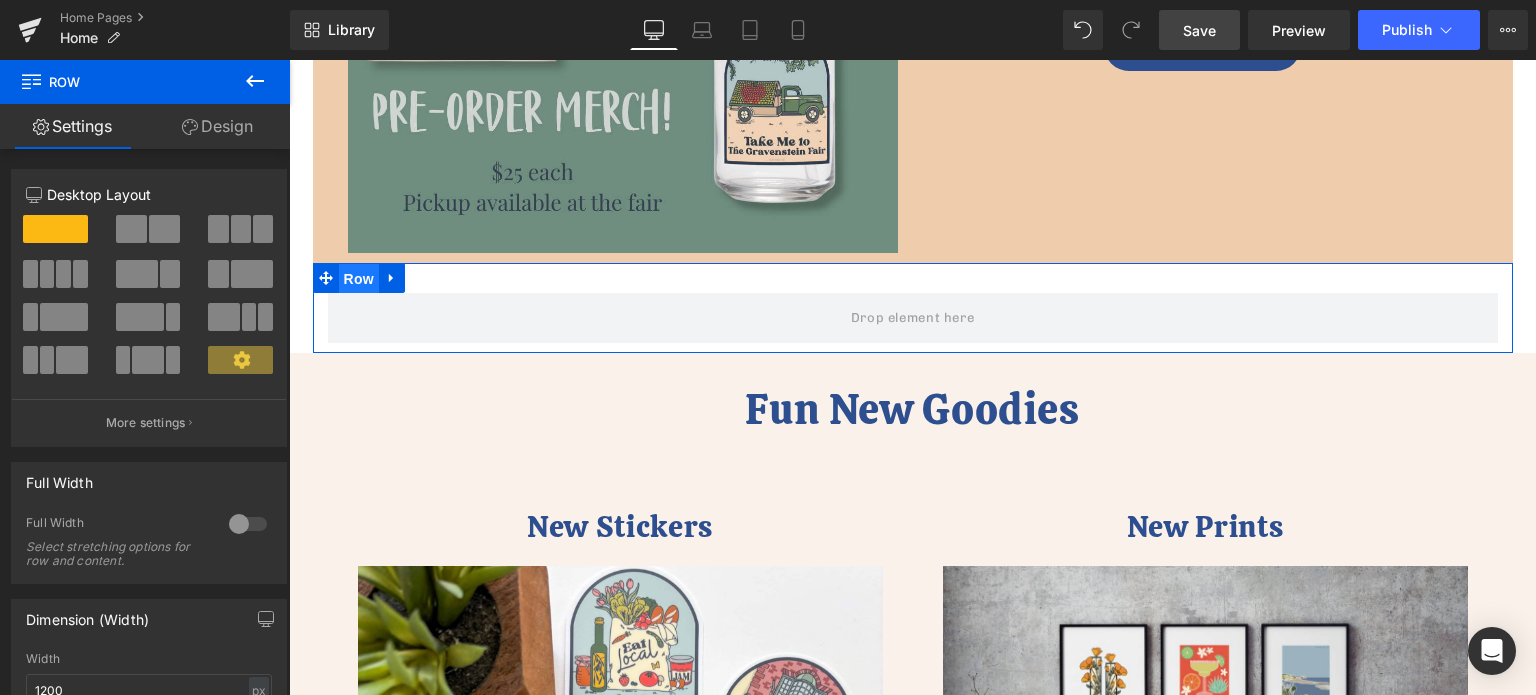 click on "Row" at bounding box center [359, 279] 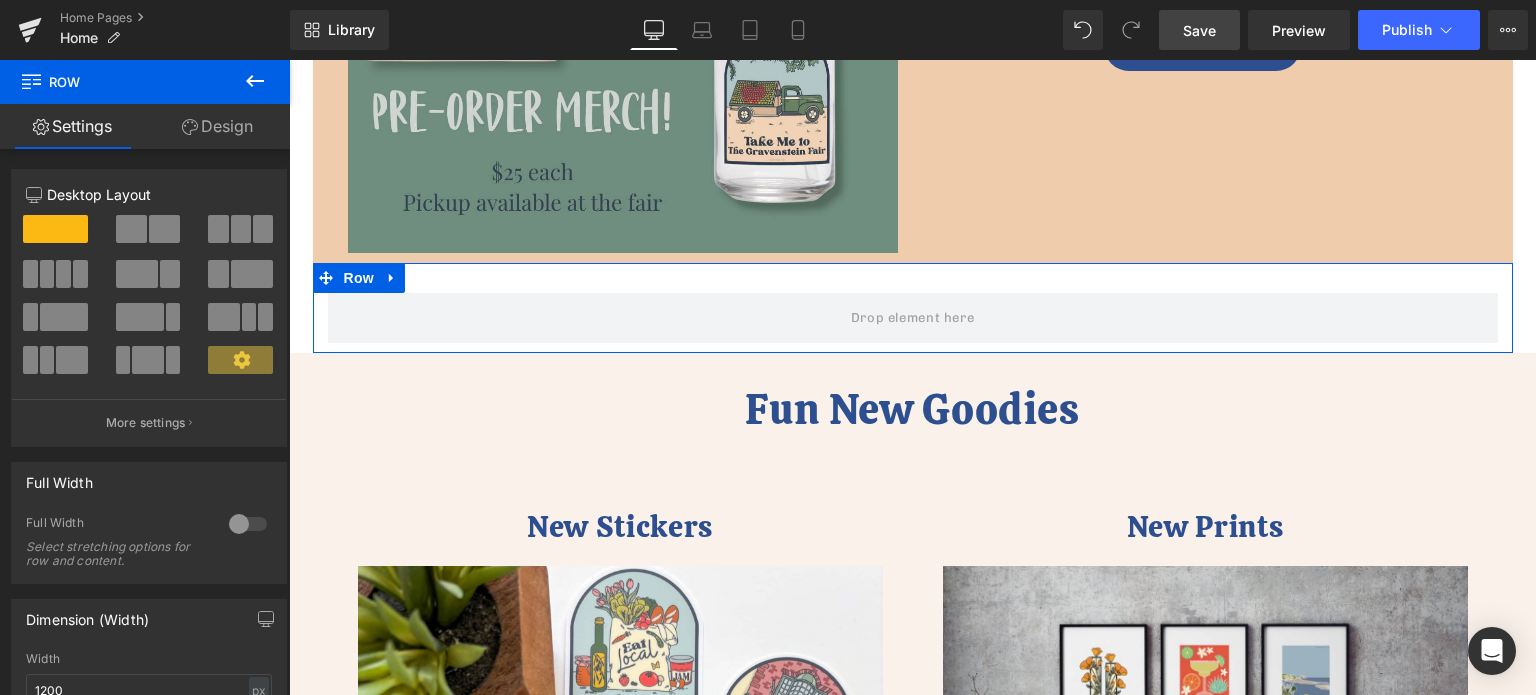 click on "Design" at bounding box center (217, 126) 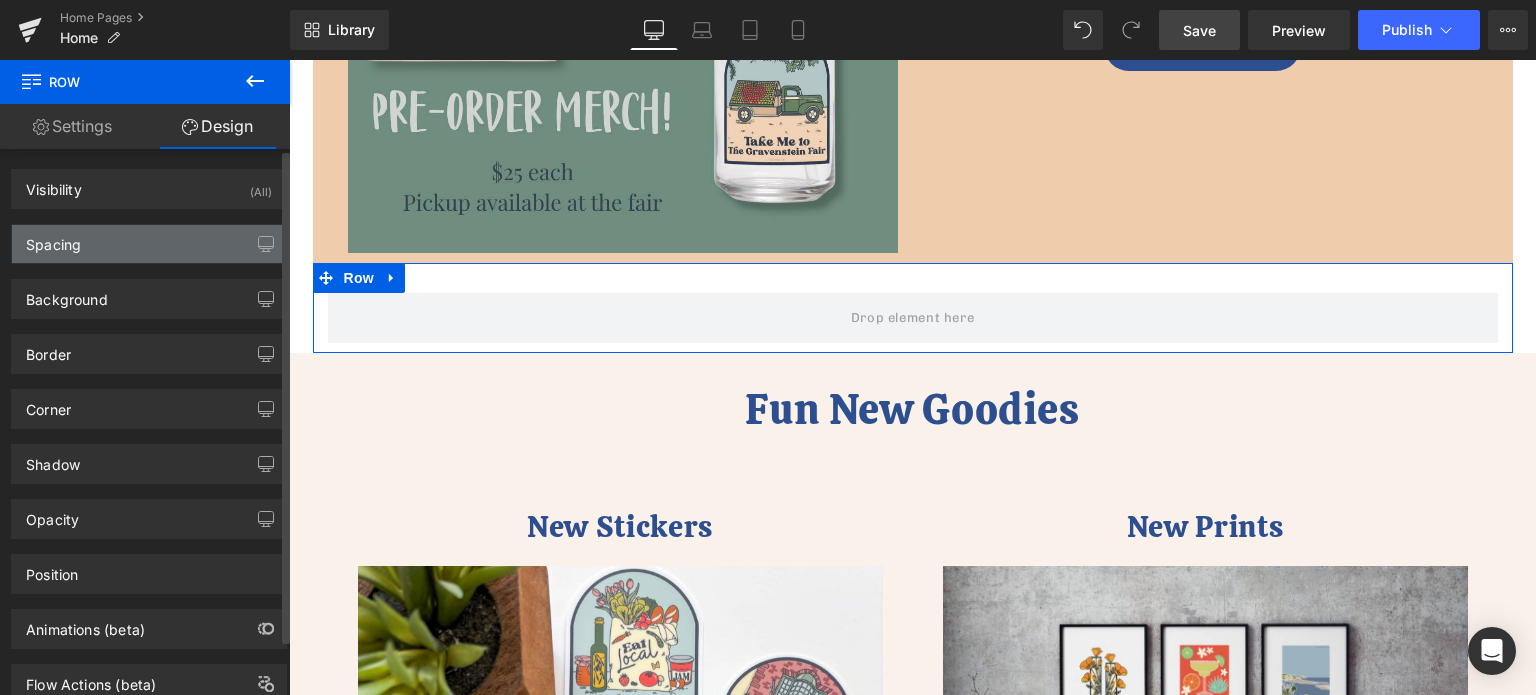 drag, startPoint x: 137, startPoint y: 245, endPoint x: 128, endPoint y: 281, distance: 37.107952 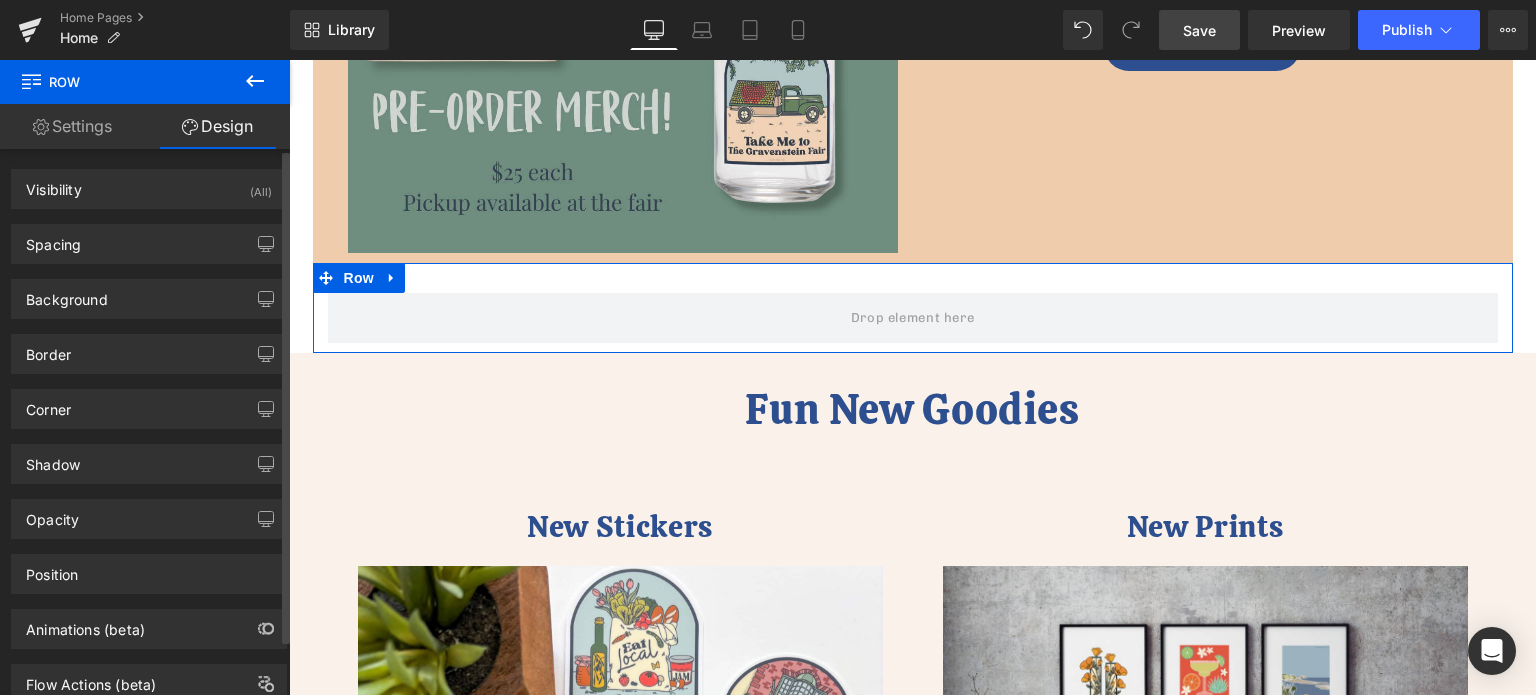 click on "Spacing" at bounding box center [149, 244] 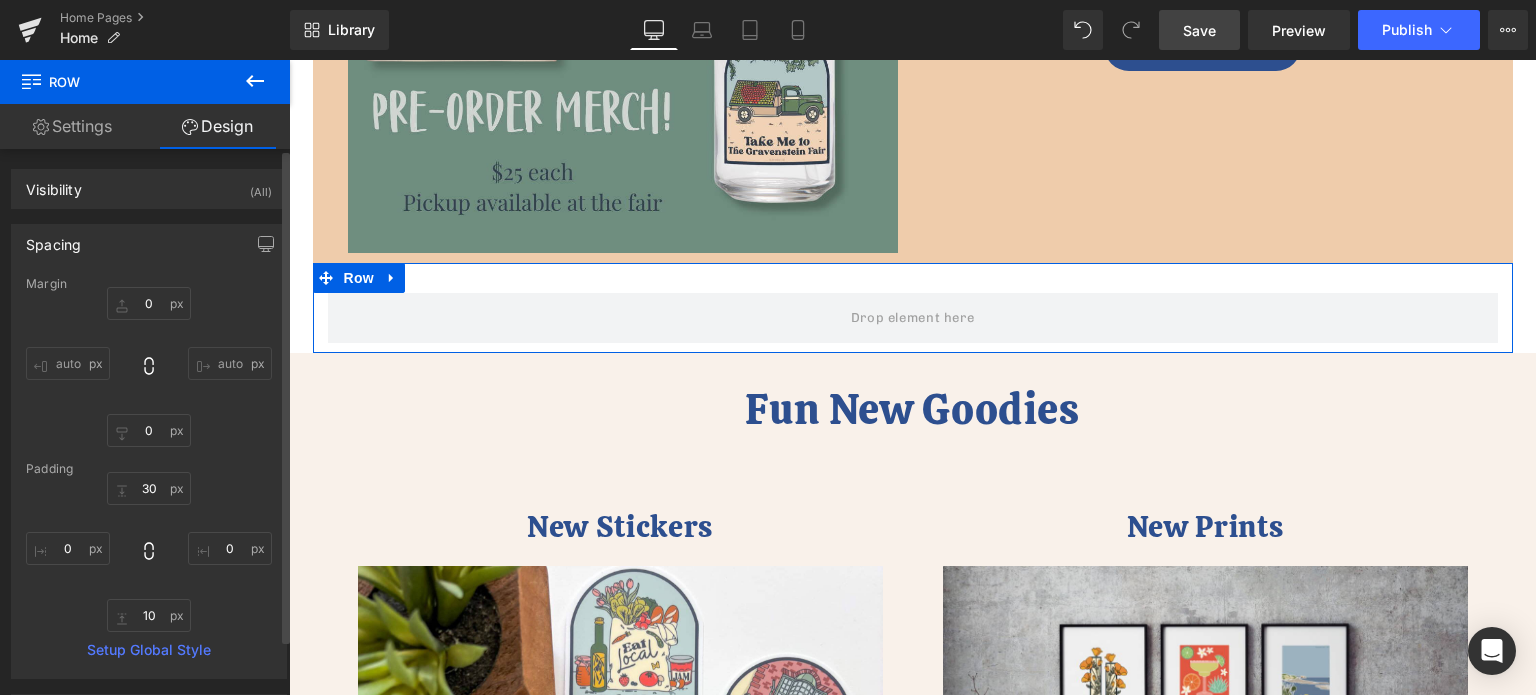 click on "Margin" at bounding box center [149, 284] 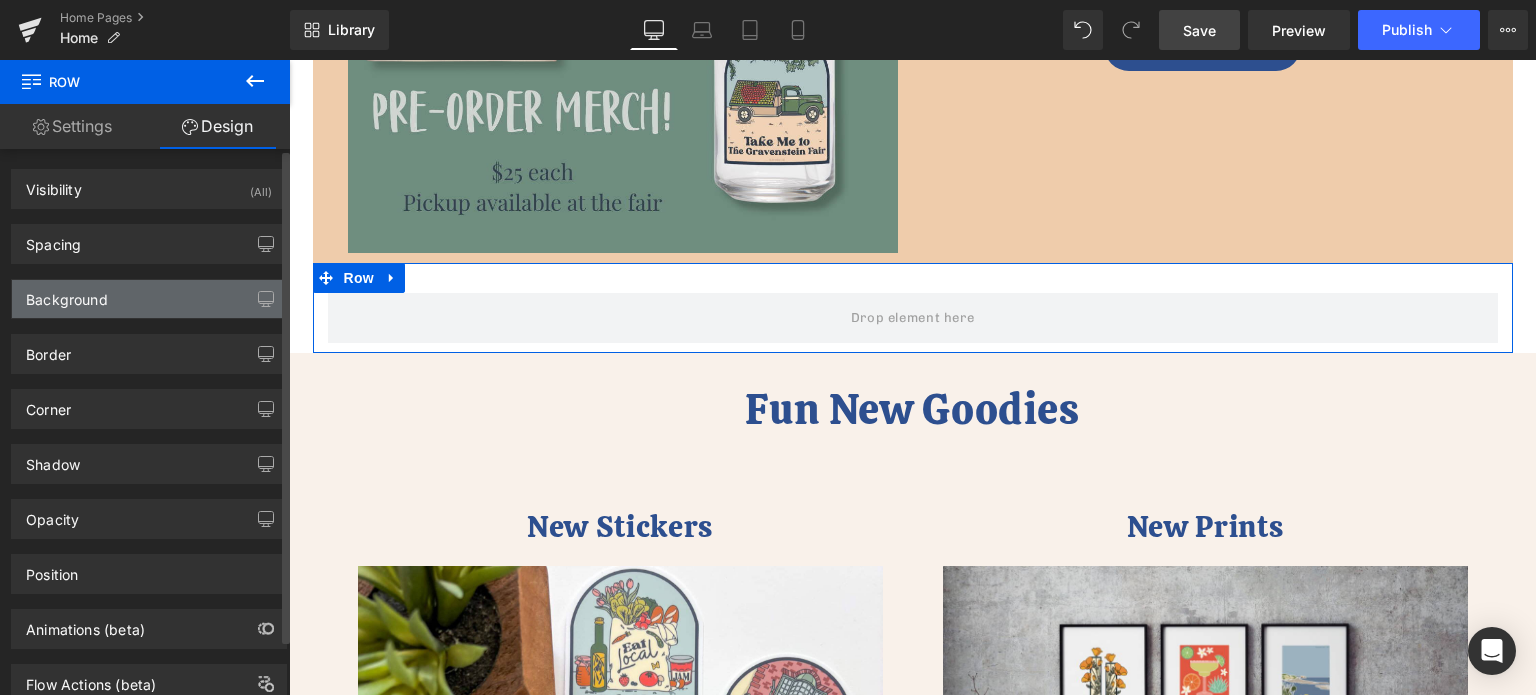 click on "Background" at bounding box center [67, 294] 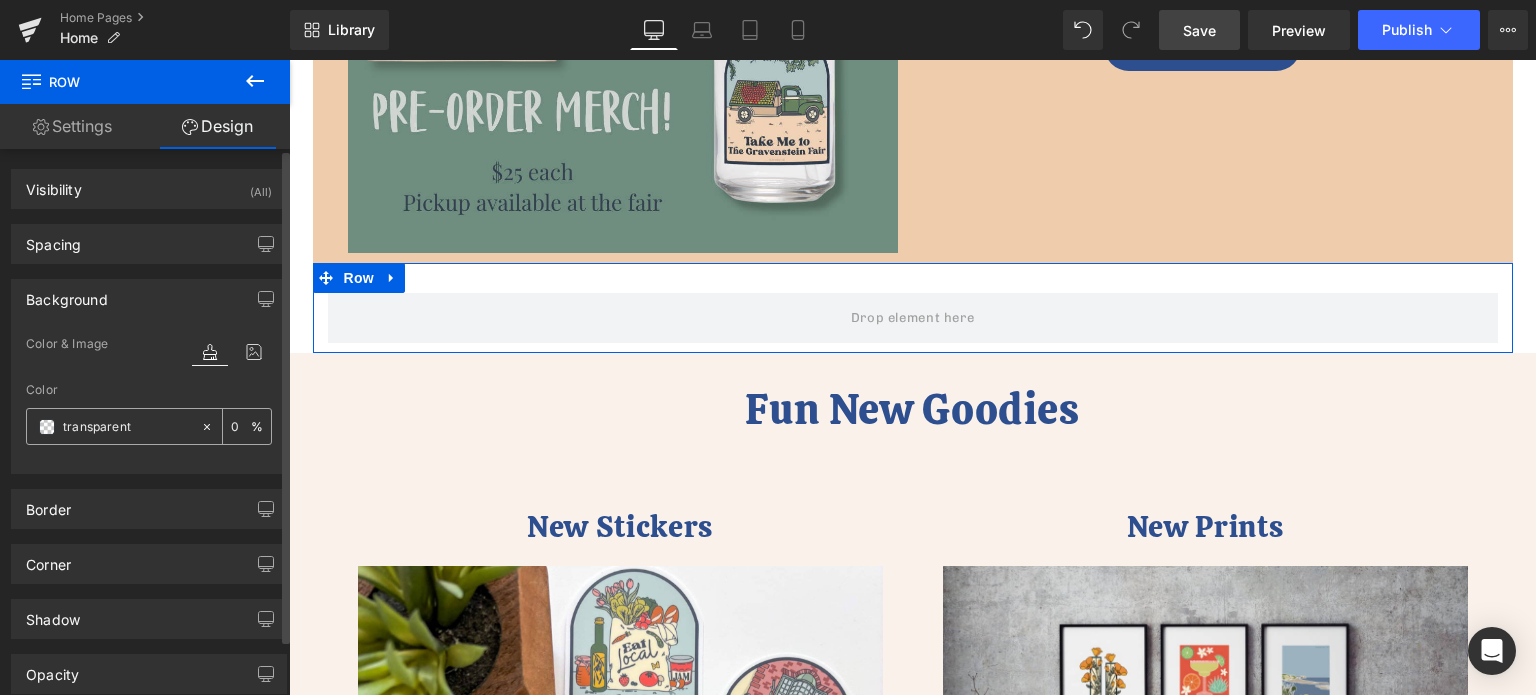 click at bounding box center (127, 427) 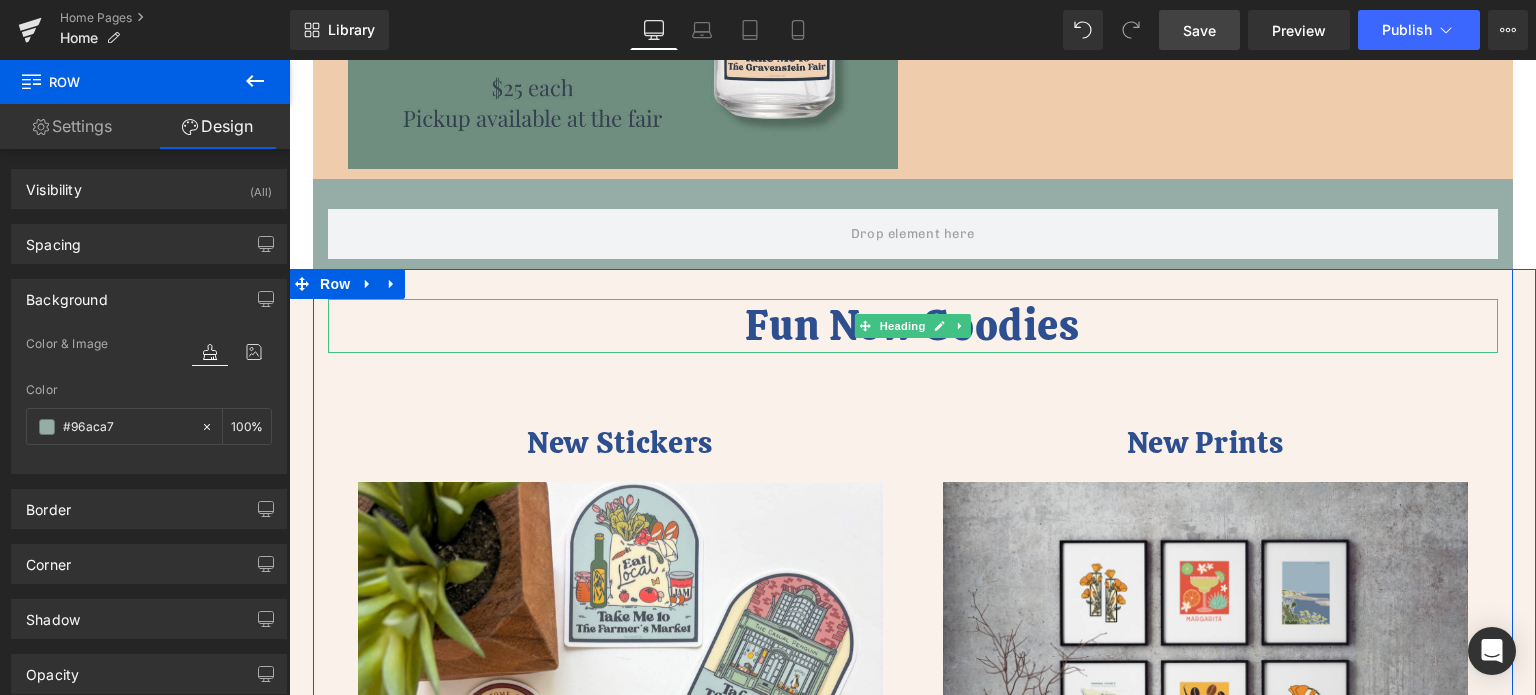 scroll, scrollTop: 779, scrollLeft: 0, axis: vertical 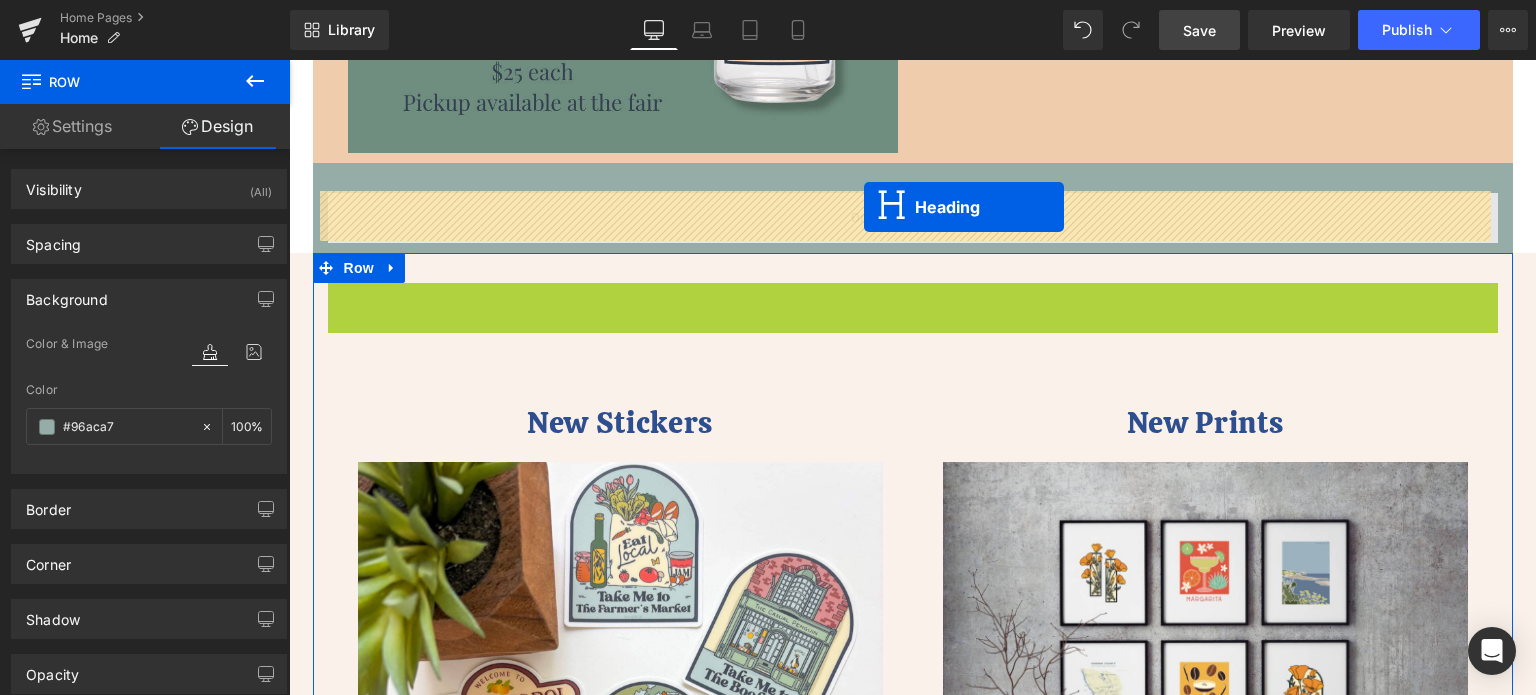 drag, startPoint x: 859, startPoint y: 312, endPoint x: 864, endPoint y: 207, distance: 105.11898 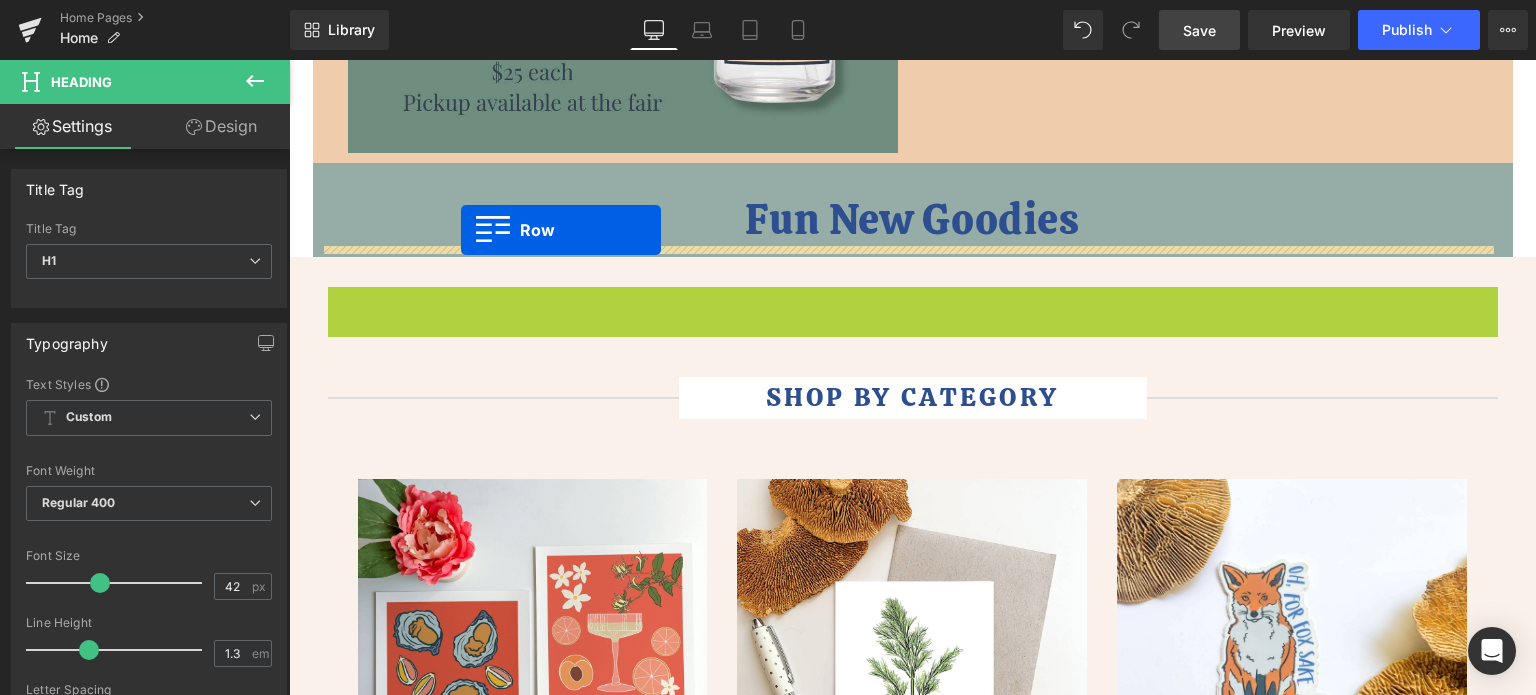 drag, startPoint x: 370, startPoint y: 303, endPoint x: 461, endPoint y: 231, distance: 116.03879 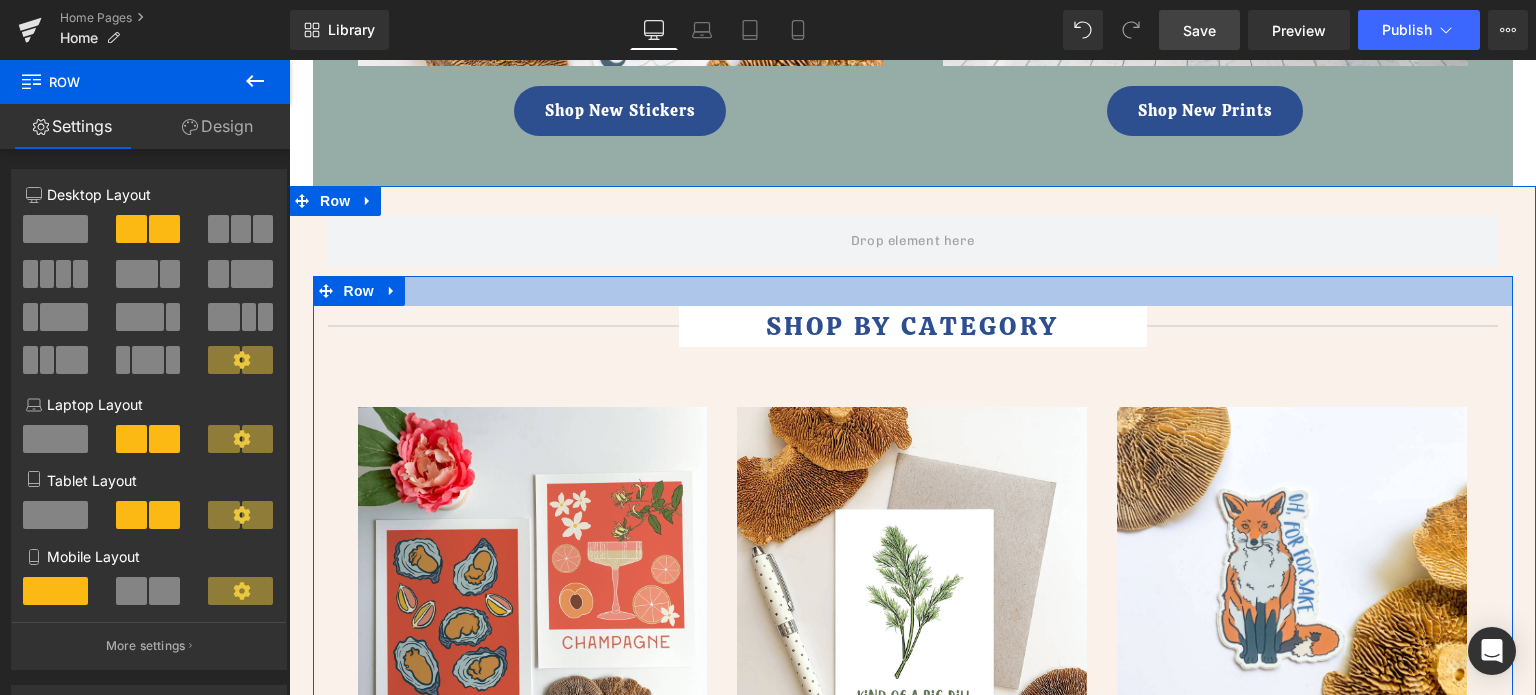scroll, scrollTop: 1679, scrollLeft: 0, axis: vertical 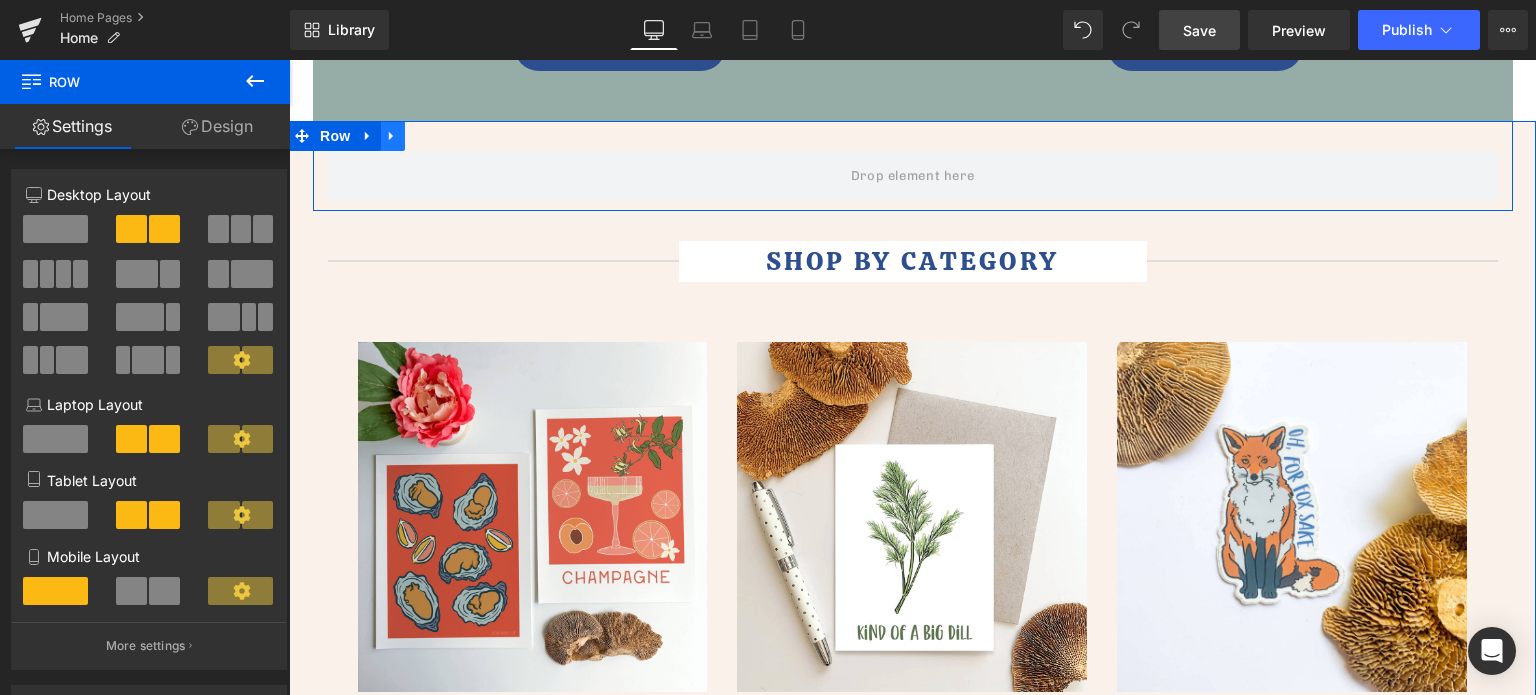click 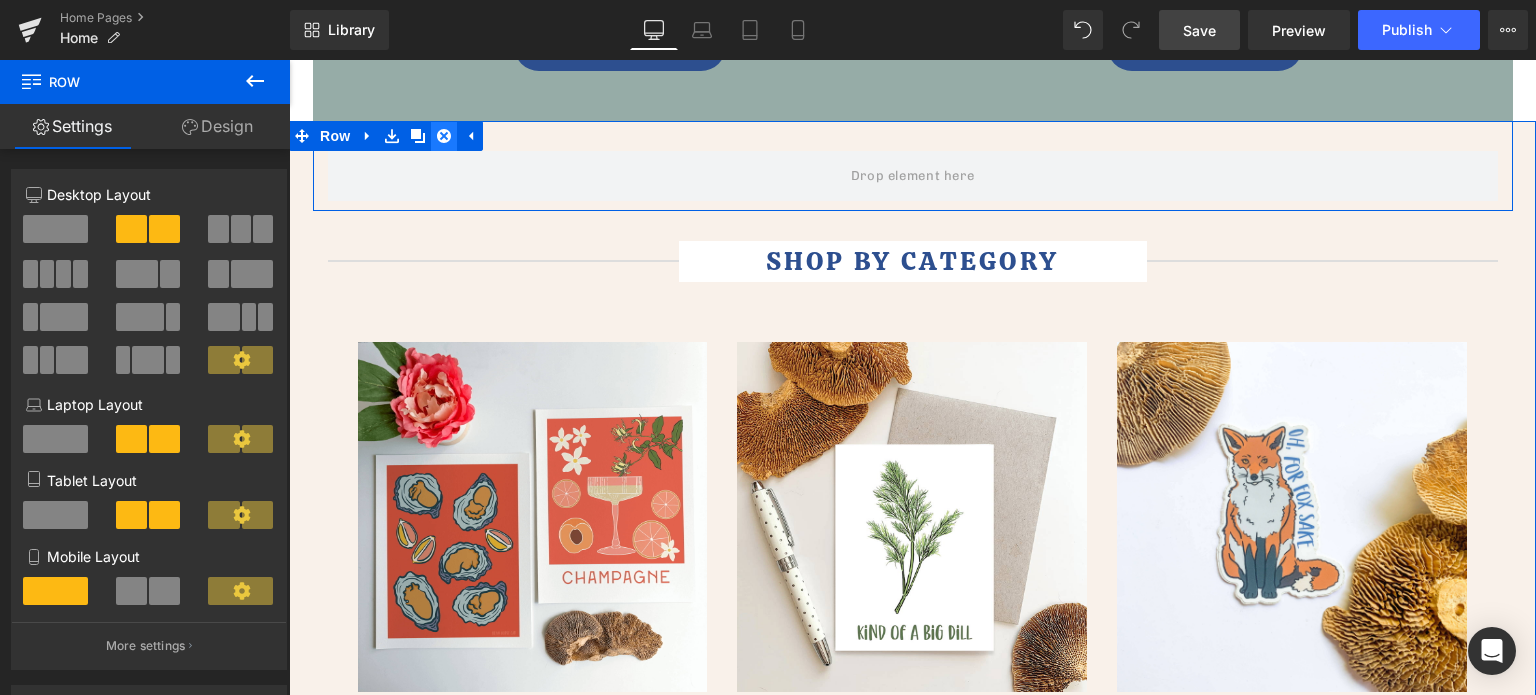 click 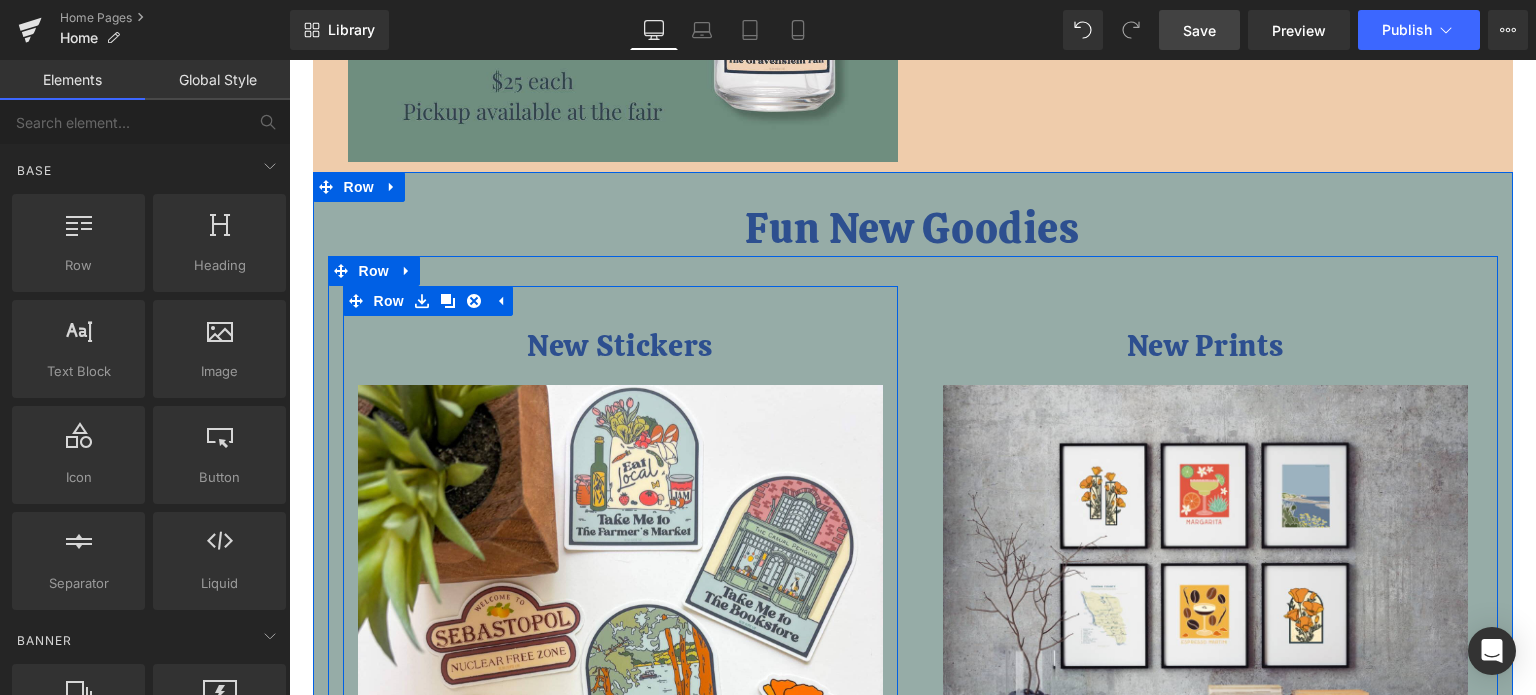 scroll, scrollTop: 679, scrollLeft: 0, axis: vertical 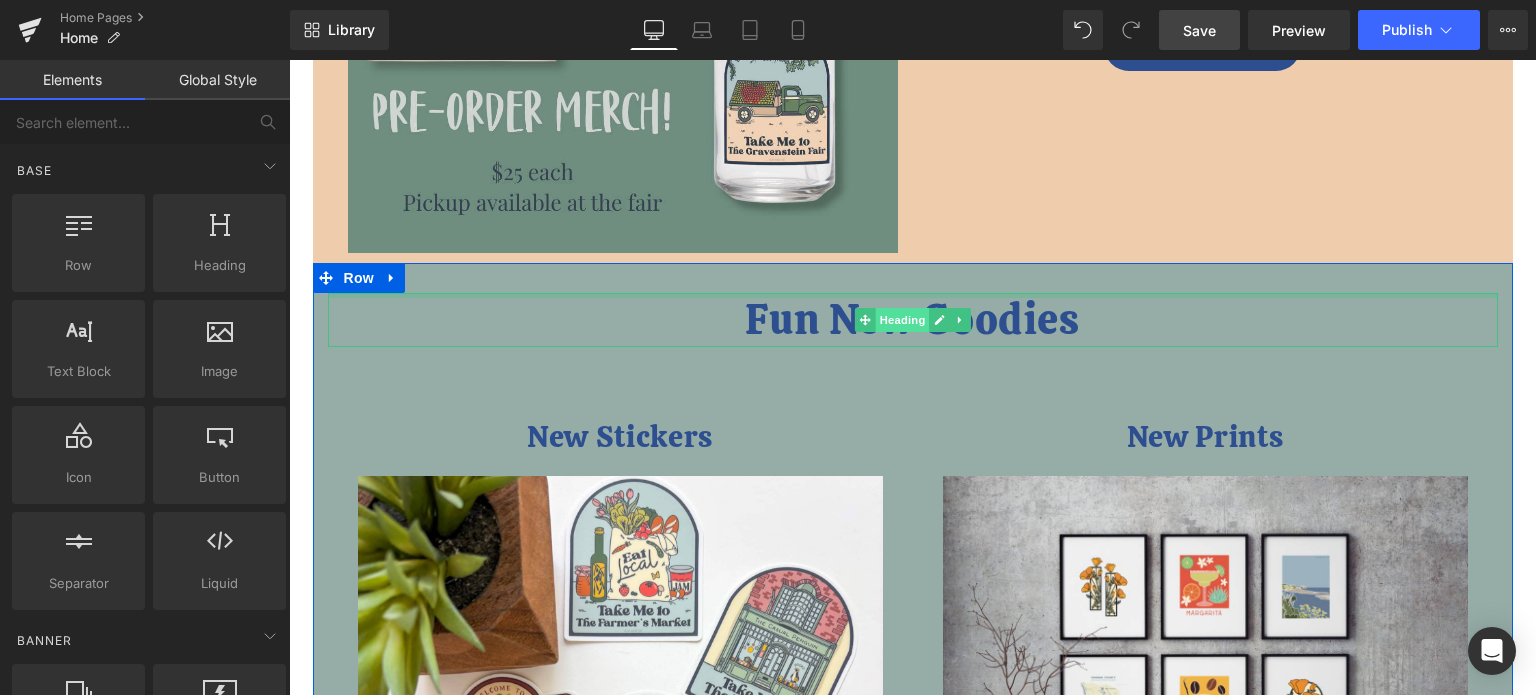 click on "Heading" at bounding box center (902, 320) 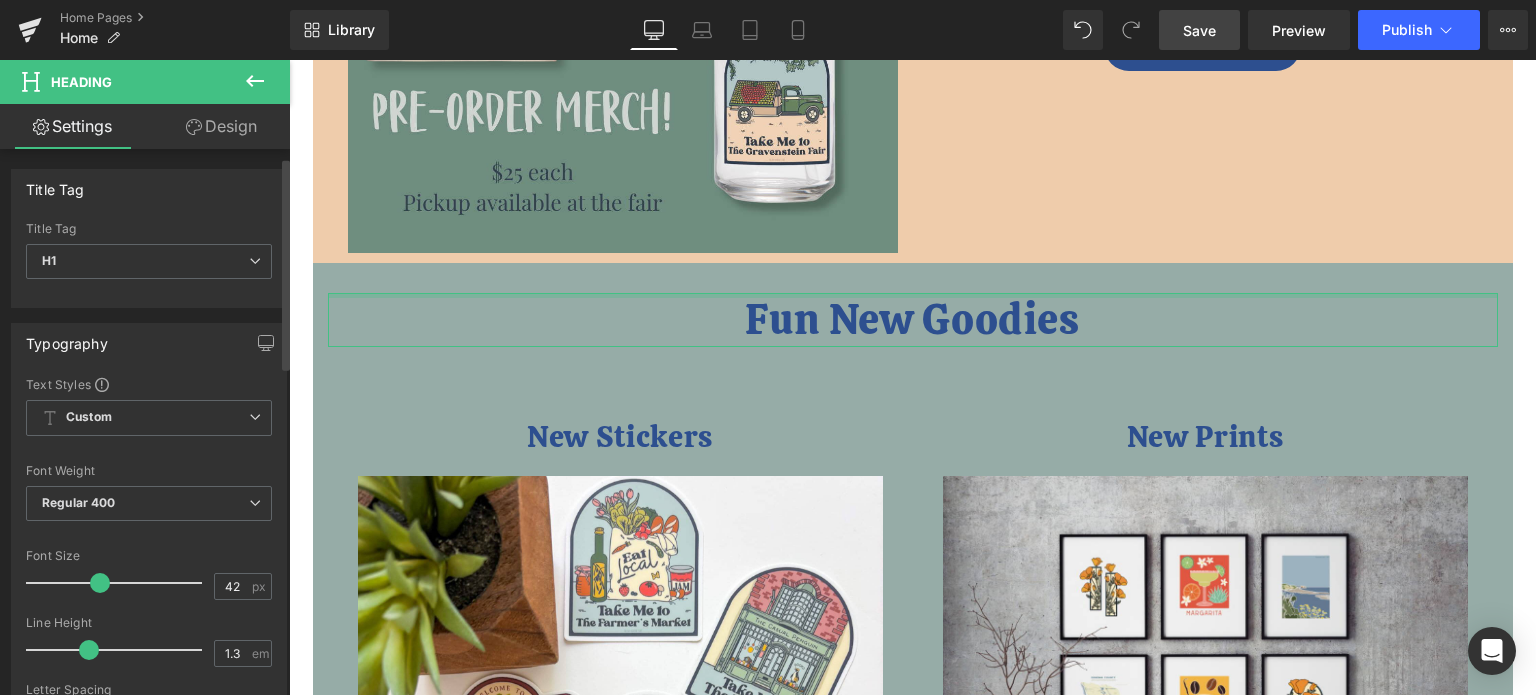 scroll, scrollTop: 100, scrollLeft: 0, axis: vertical 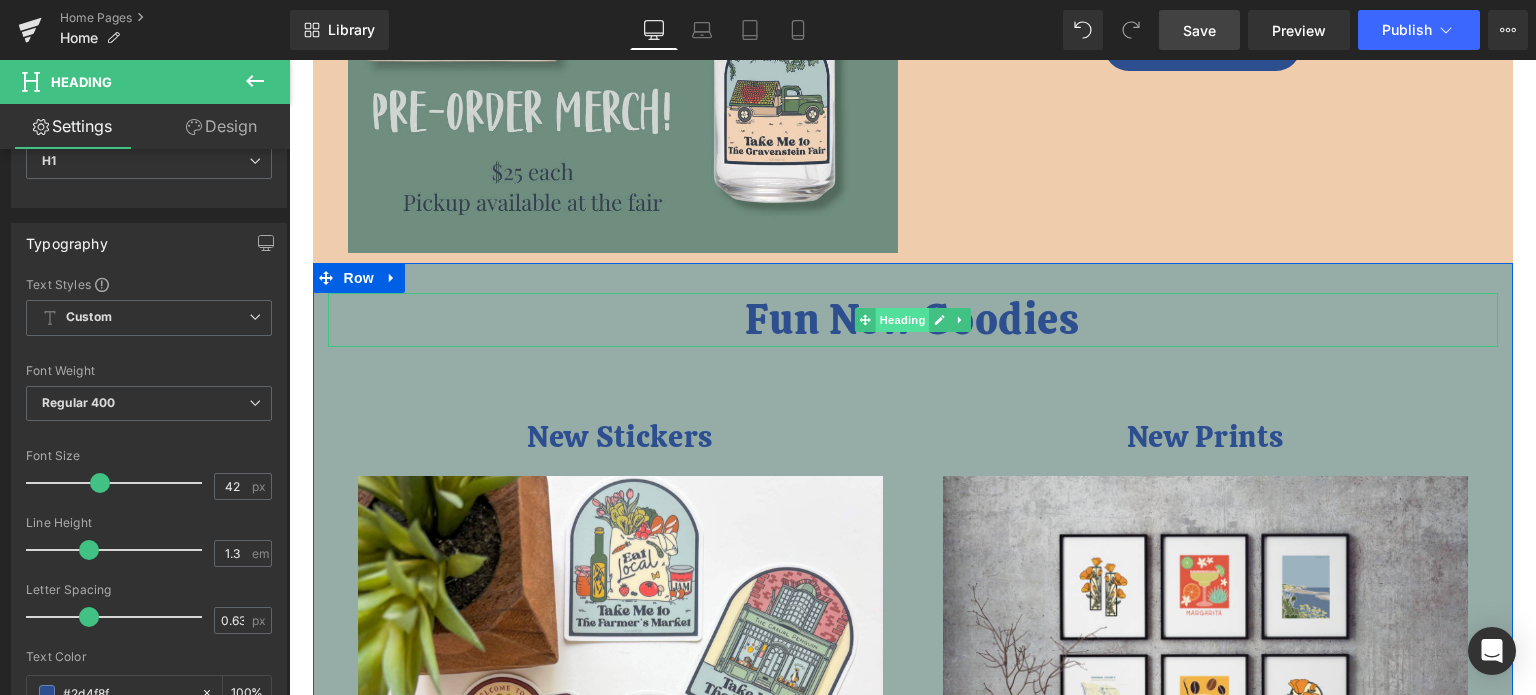 click on "Heading" at bounding box center (902, 320) 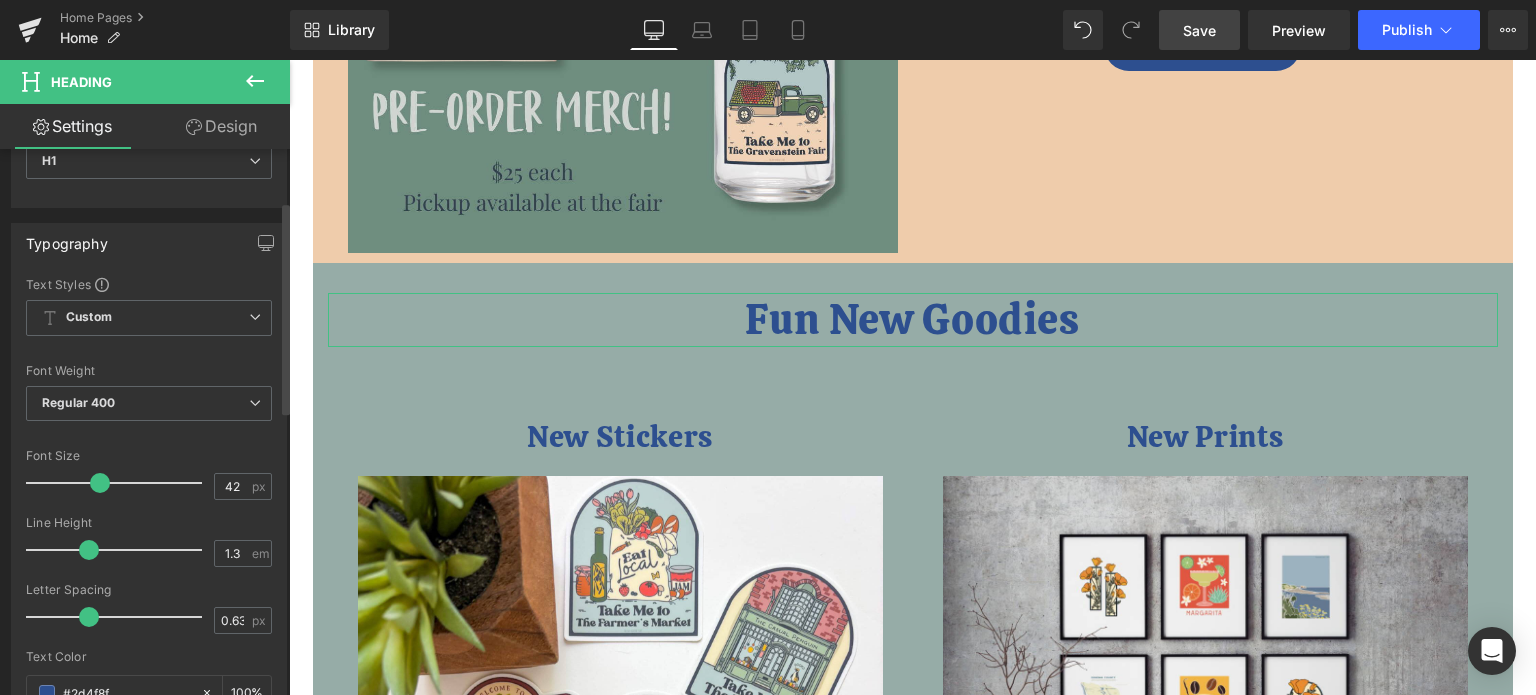 scroll, scrollTop: 300, scrollLeft: 0, axis: vertical 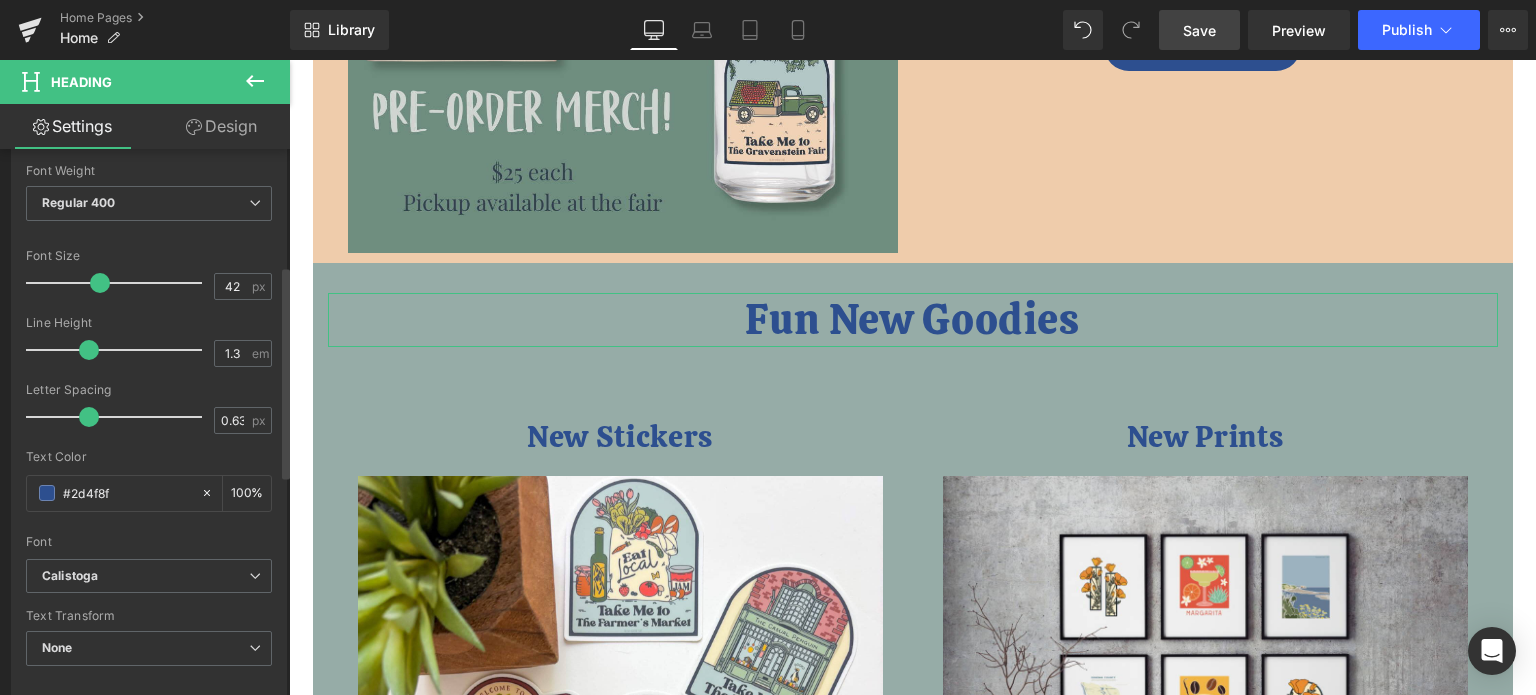 drag, startPoint x: 136, startPoint y: 480, endPoint x: 0, endPoint y: 485, distance: 136.09187 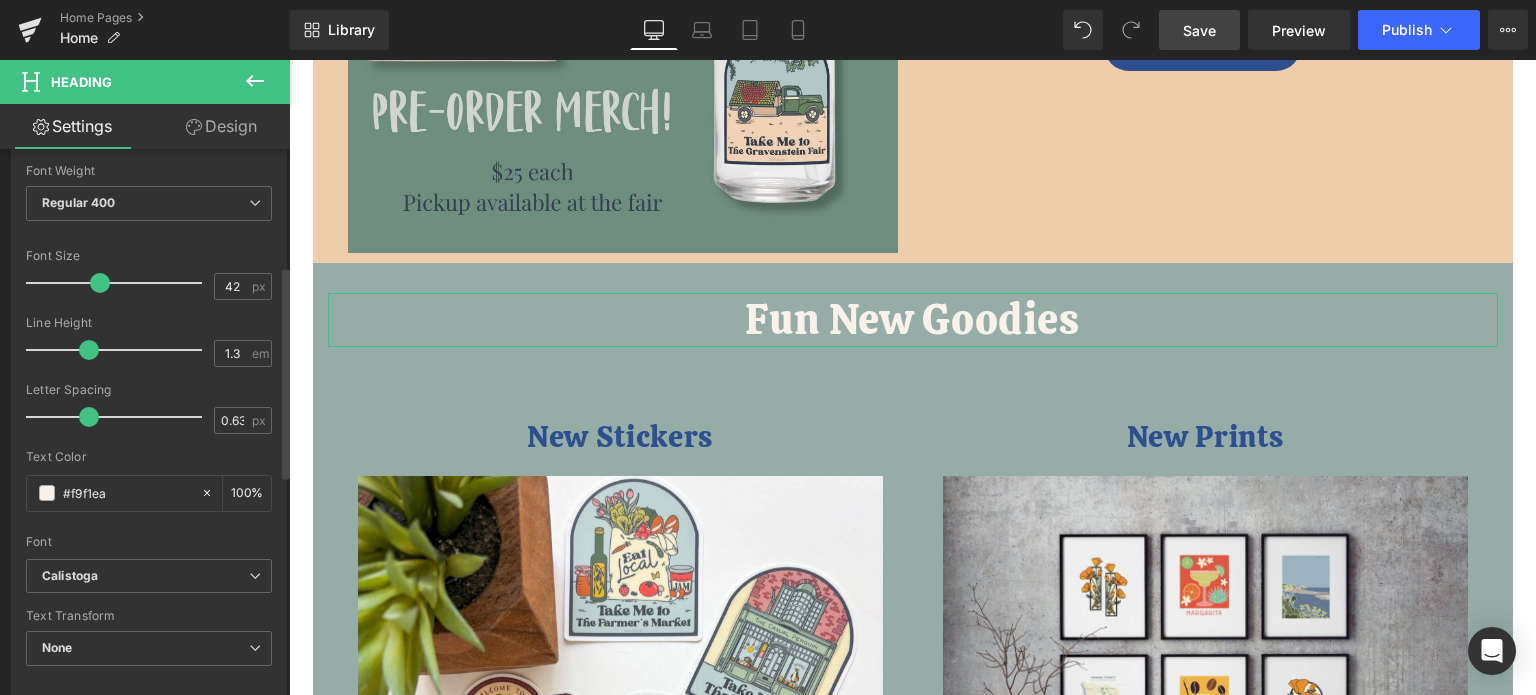 type on "#f9f1ea" 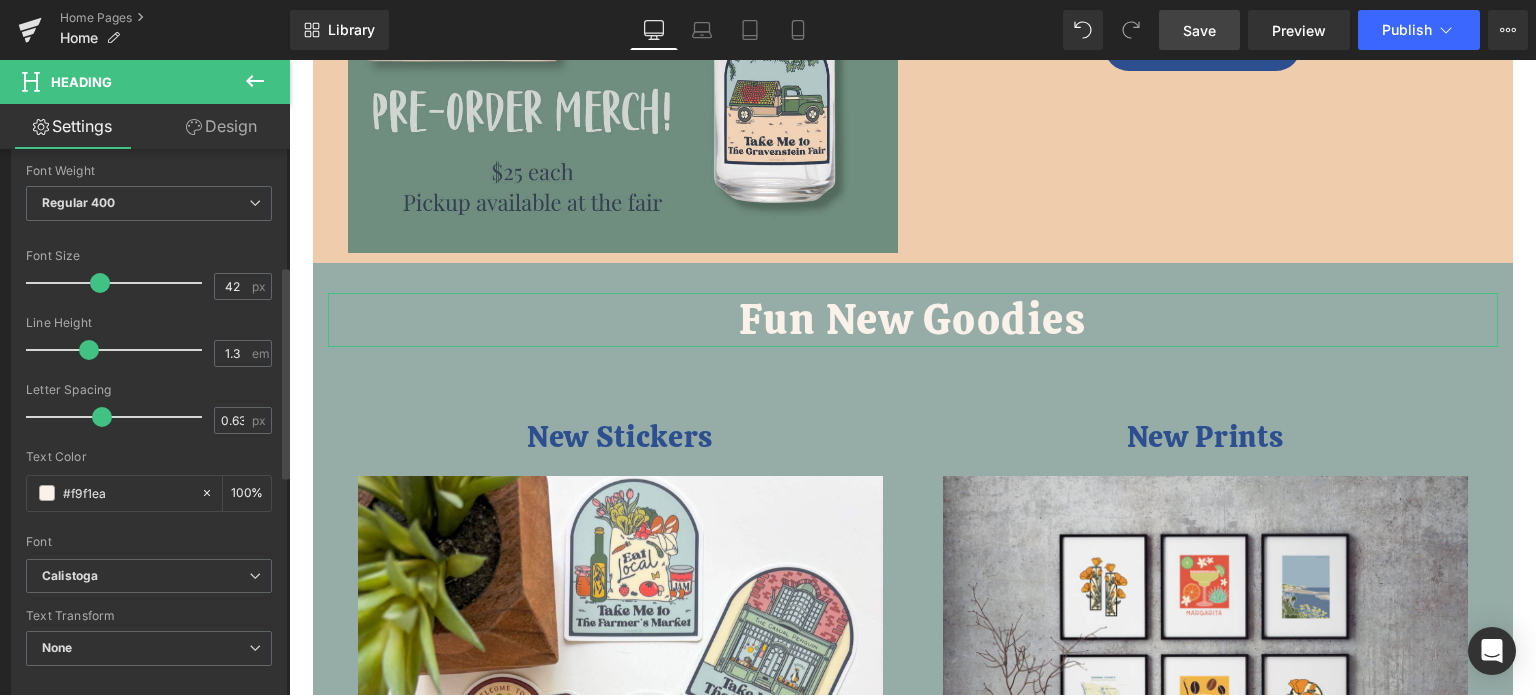 click at bounding box center [119, 417] 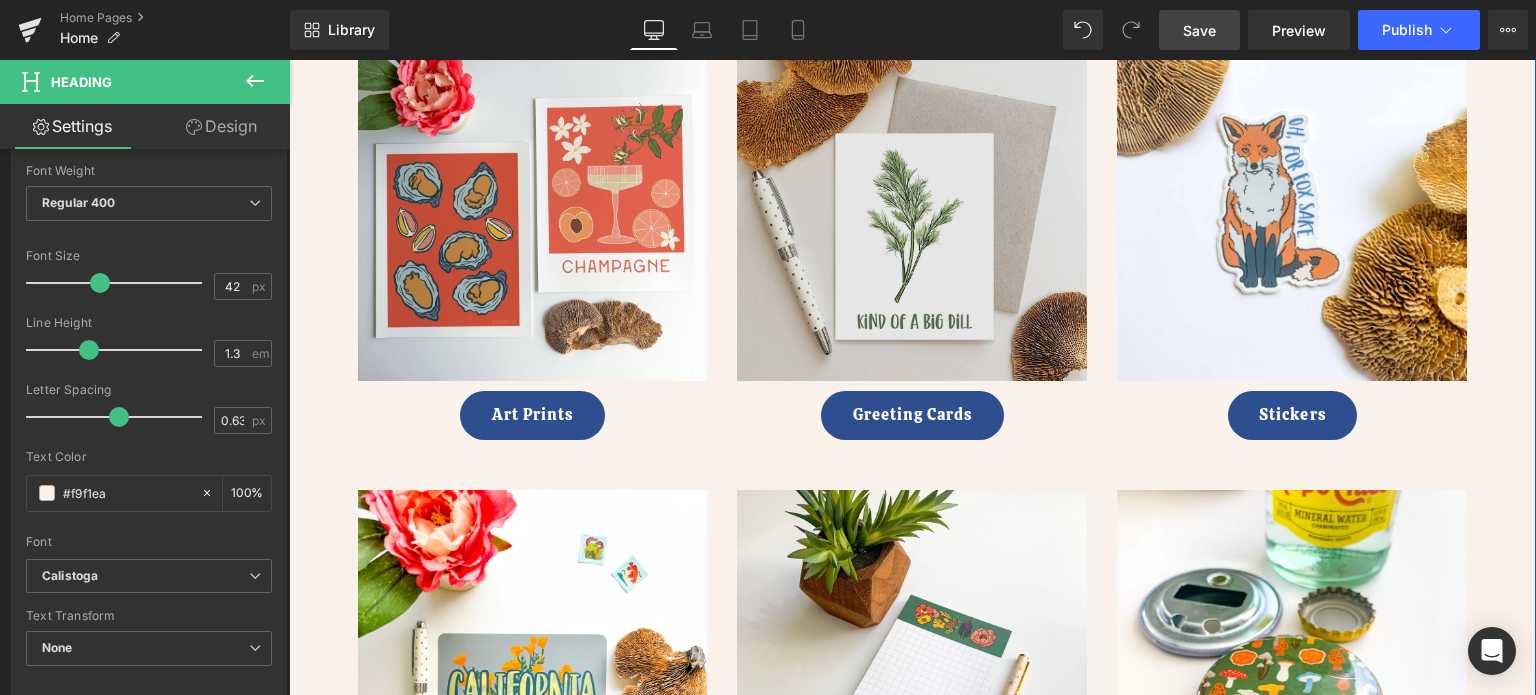 scroll, scrollTop: 1879, scrollLeft: 0, axis: vertical 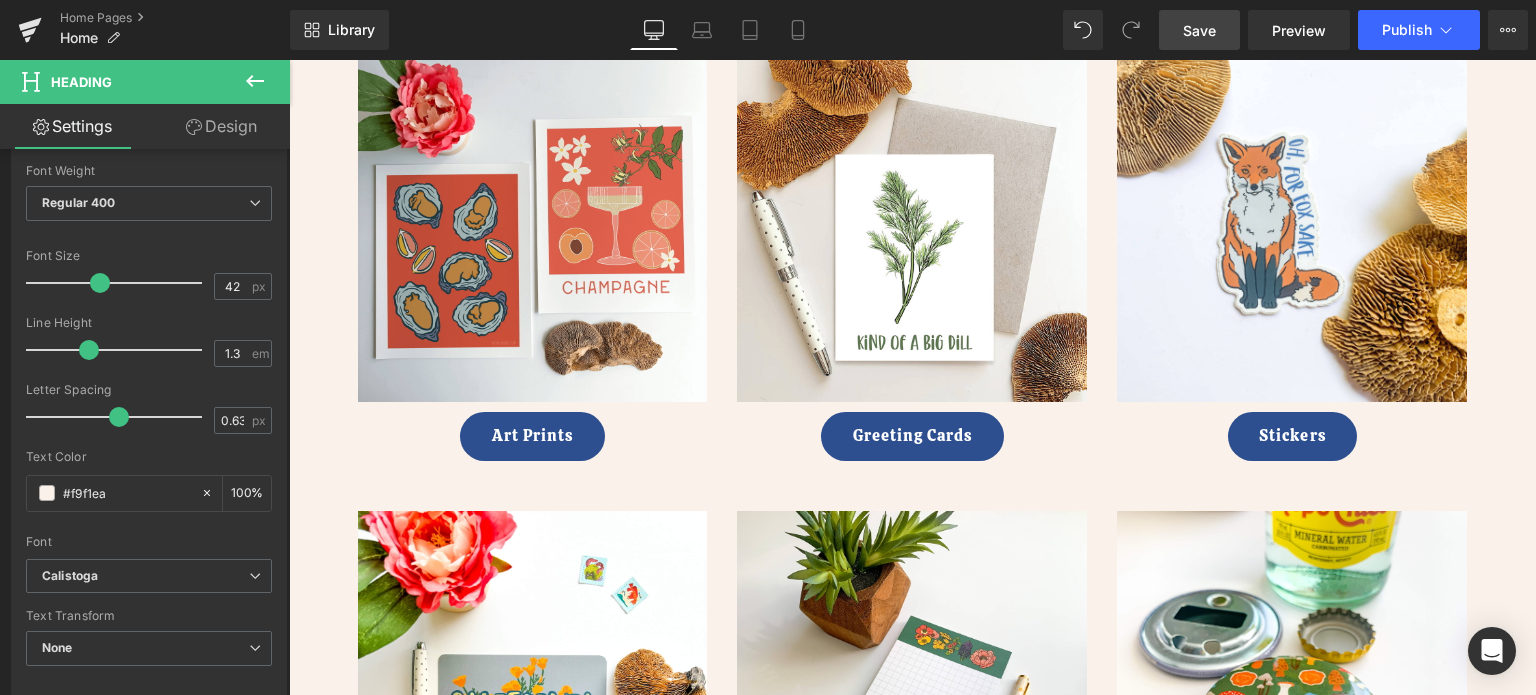 click on "Save" at bounding box center (1199, 30) 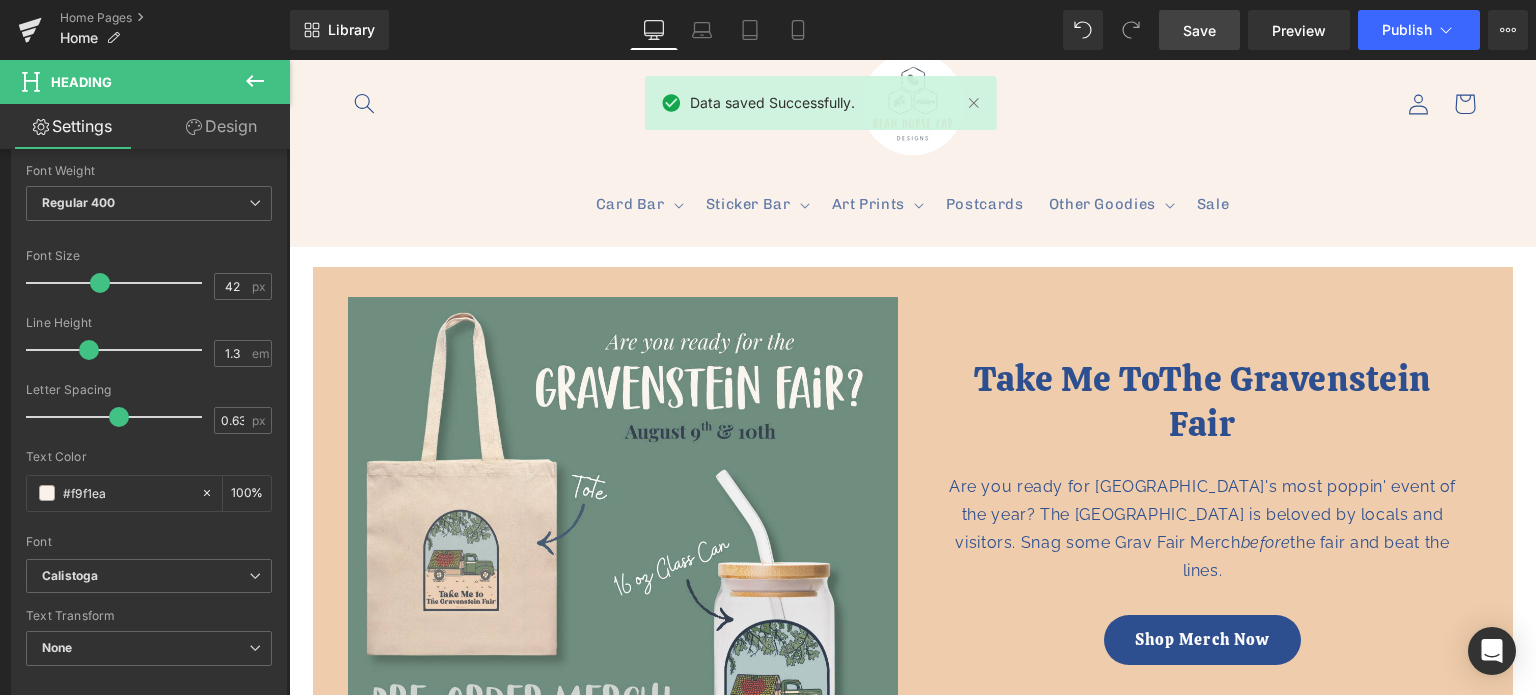 scroll, scrollTop: 0, scrollLeft: 0, axis: both 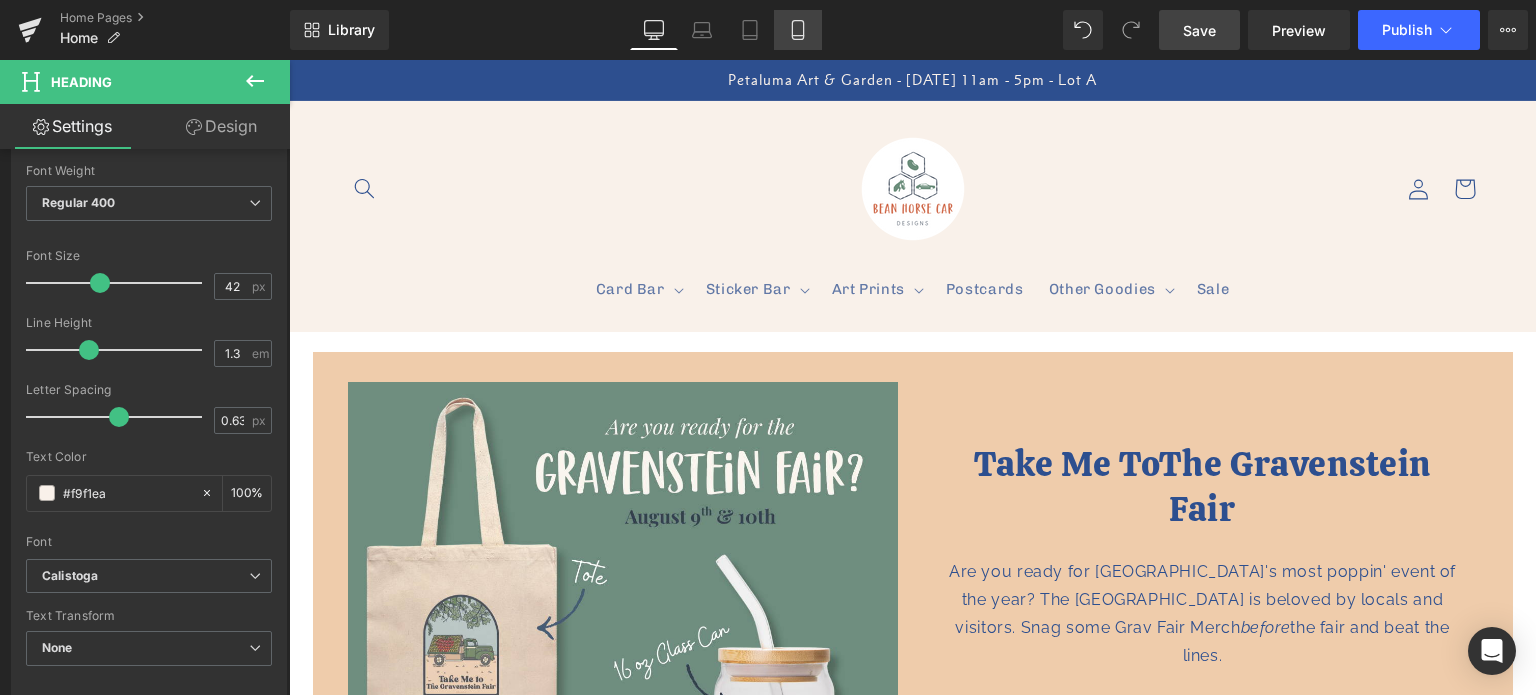 click on "Mobile" at bounding box center (798, 30) 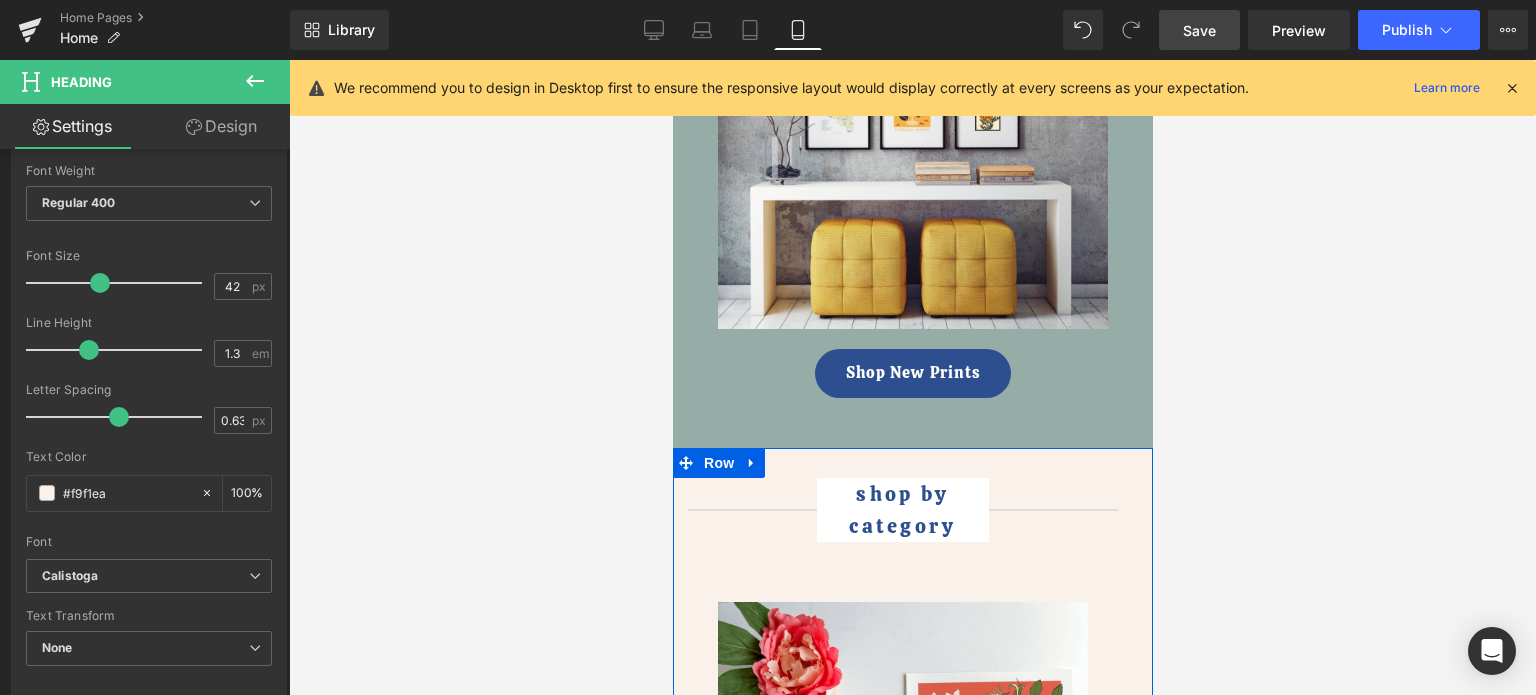 scroll, scrollTop: 2000, scrollLeft: 0, axis: vertical 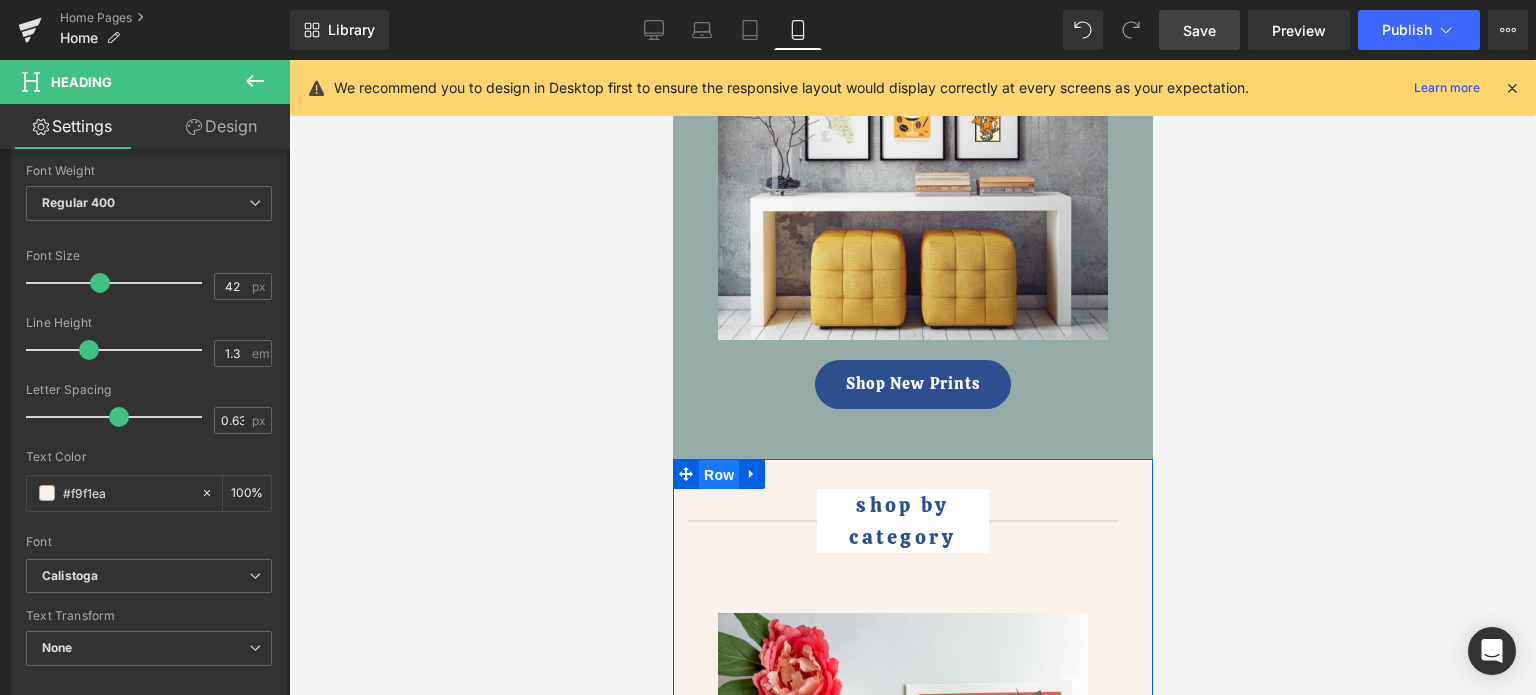 click on "Row" at bounding box center [718, 475] 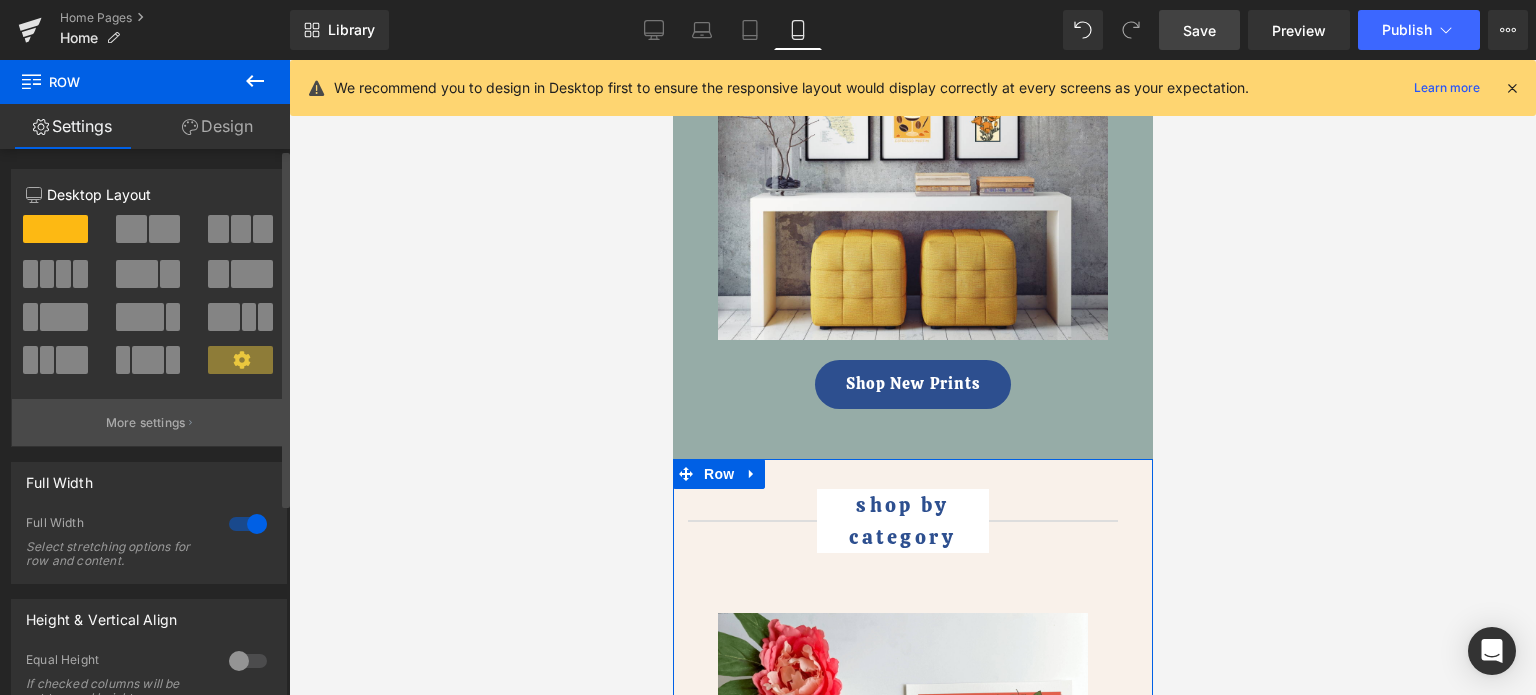 click on "More settings" at bounding box center [146, 423] 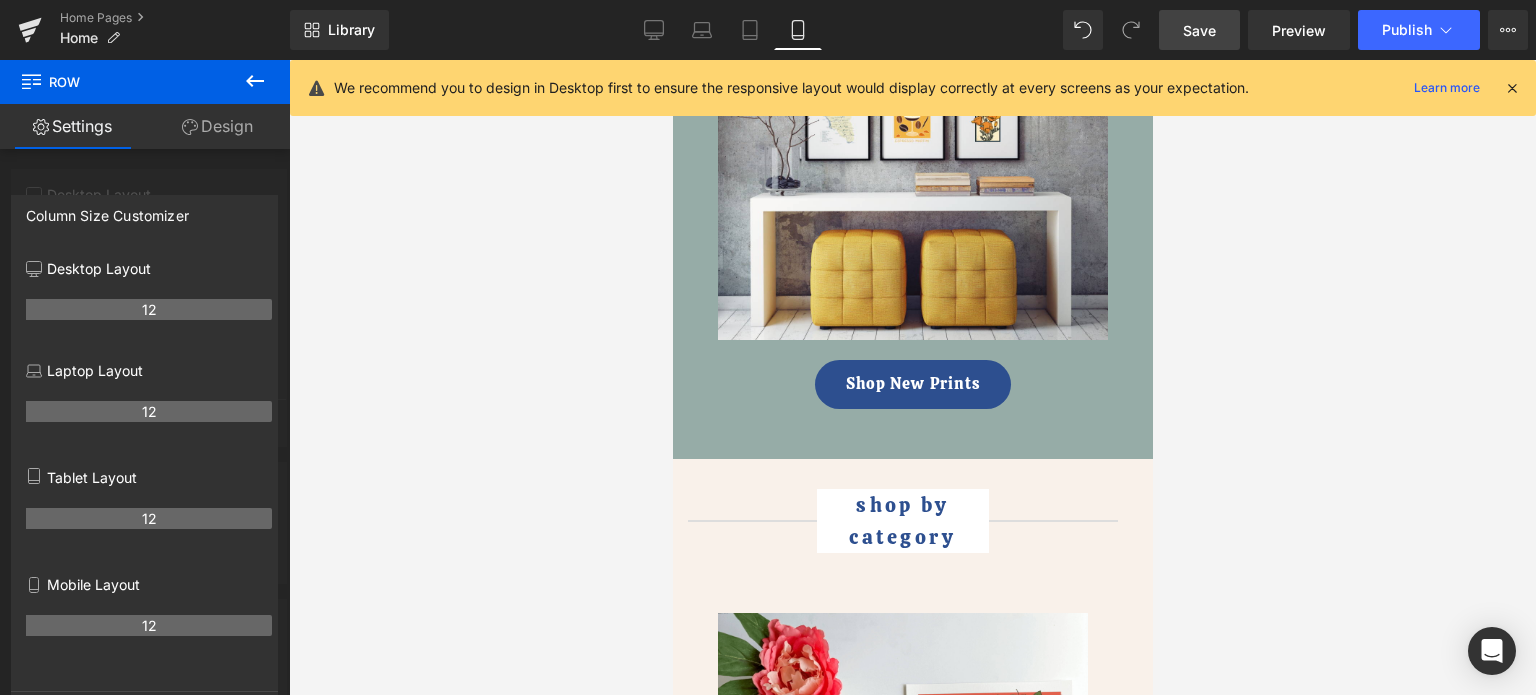 click at bounding box center [912, 377] 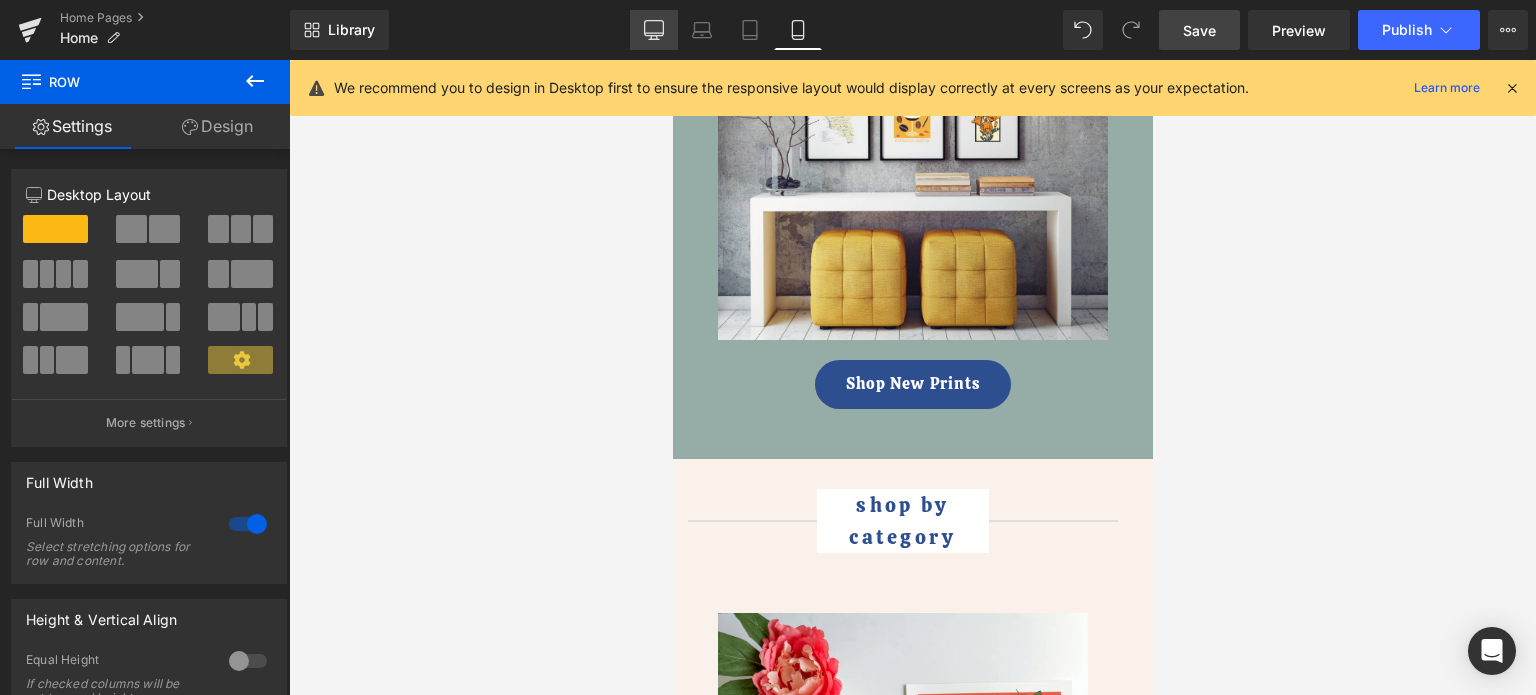 click on "Desktop" at bounding box center [654, 30] 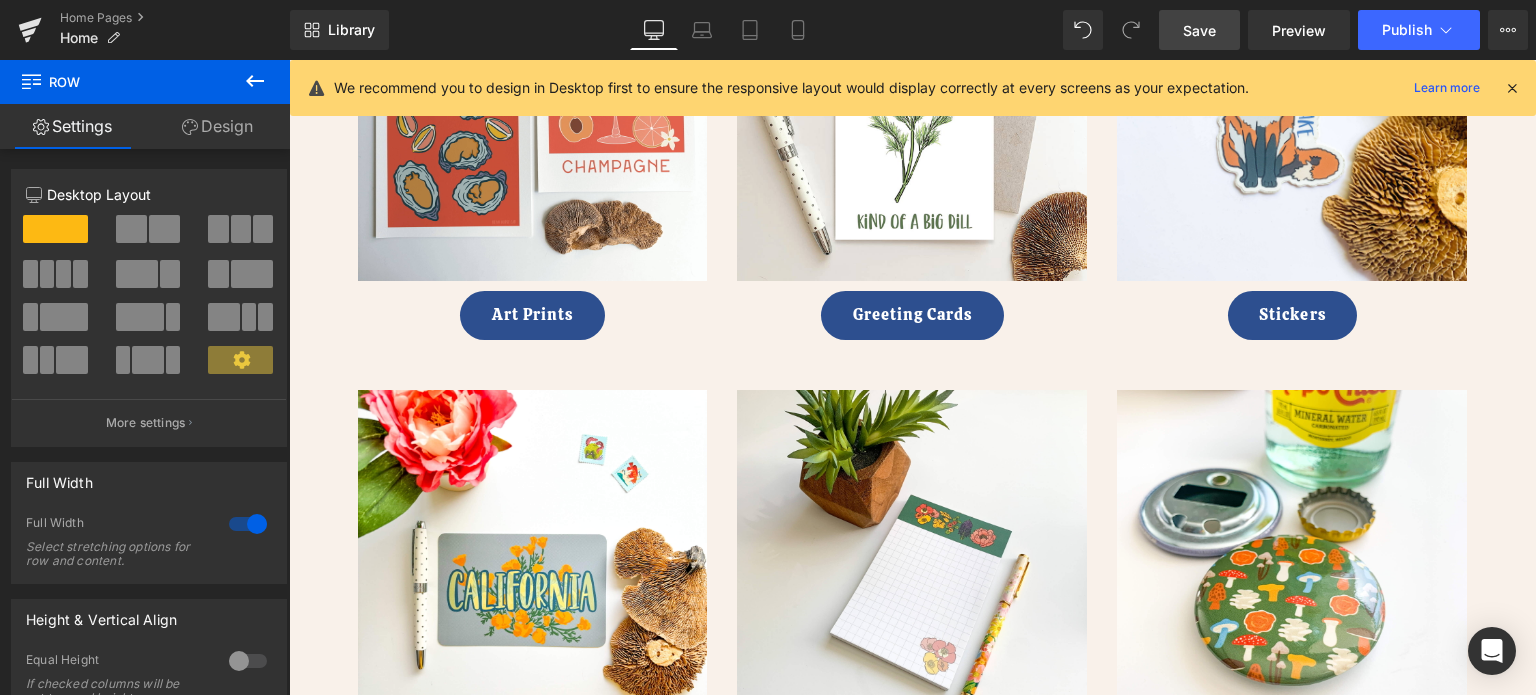 scroll, scrollTop: 1386, scrollLeft: 0, axis: vertical 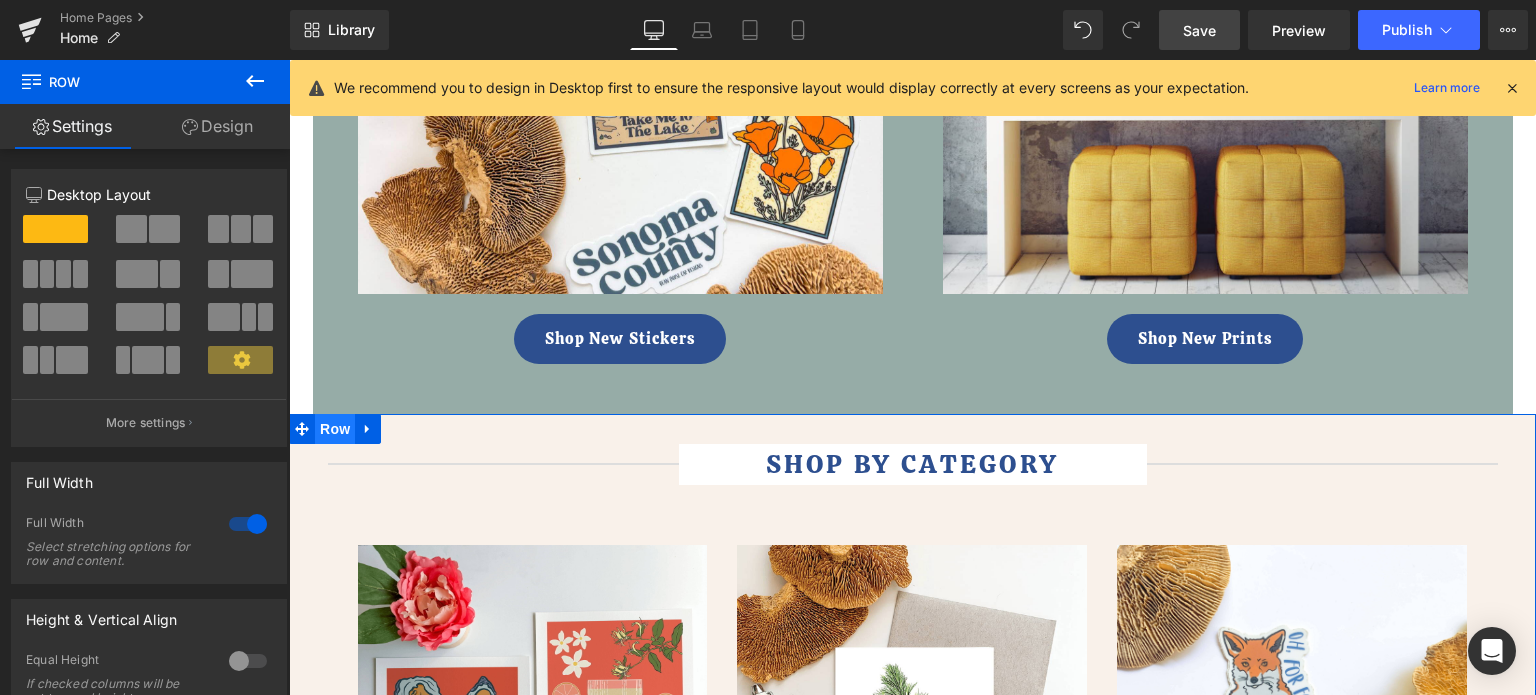 click on "Row" at bounding box center (335, 429) 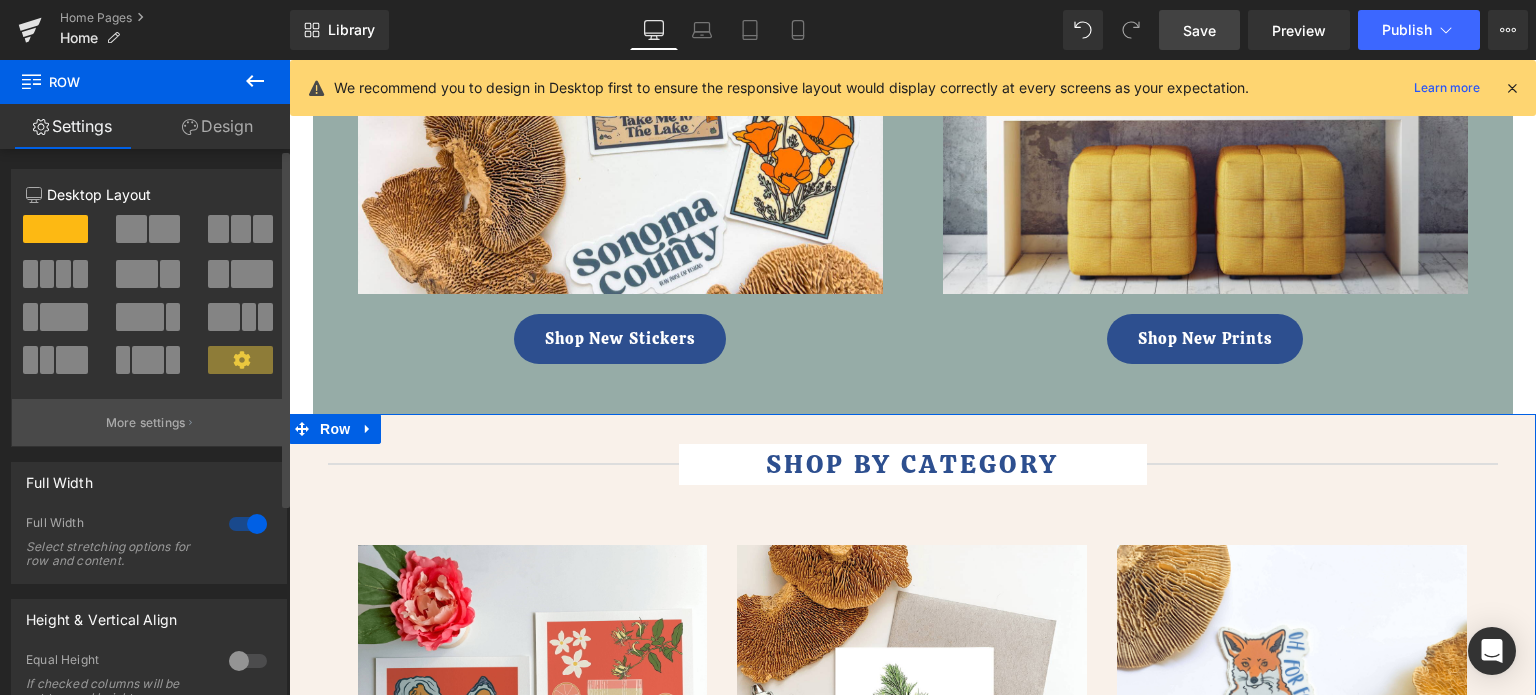 click on "More settings" at bounding box center [149, 422] 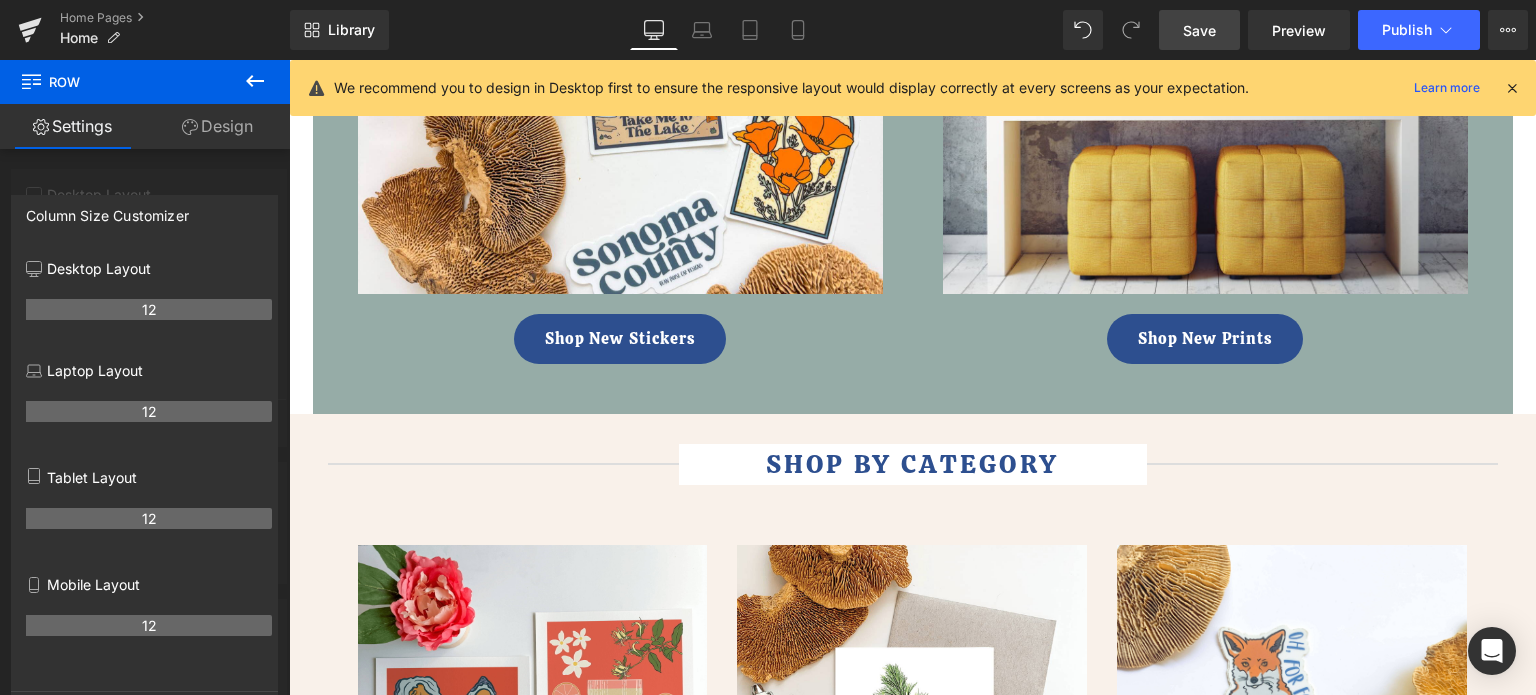 click on "Save" at bounding box center [1199, 30] 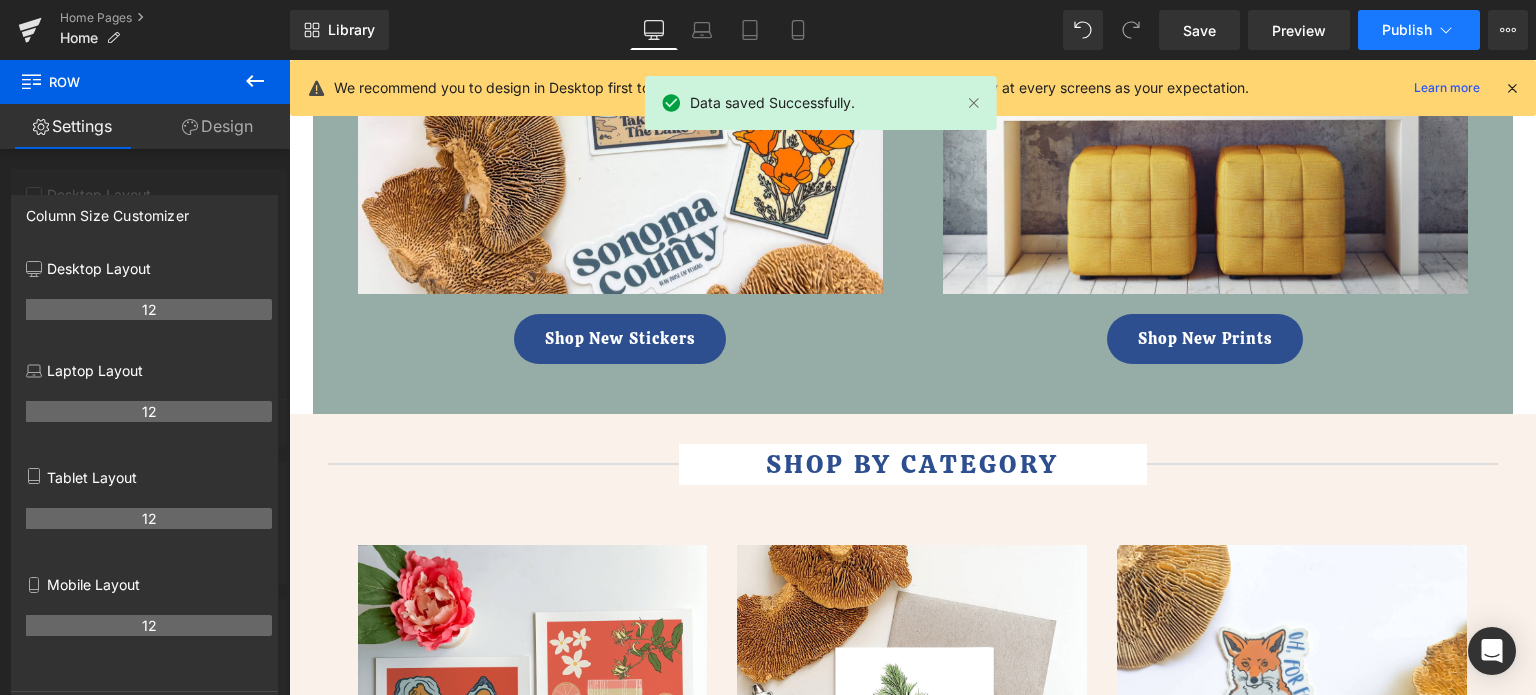 click on "Publish" at bounding box center (1407, 30) 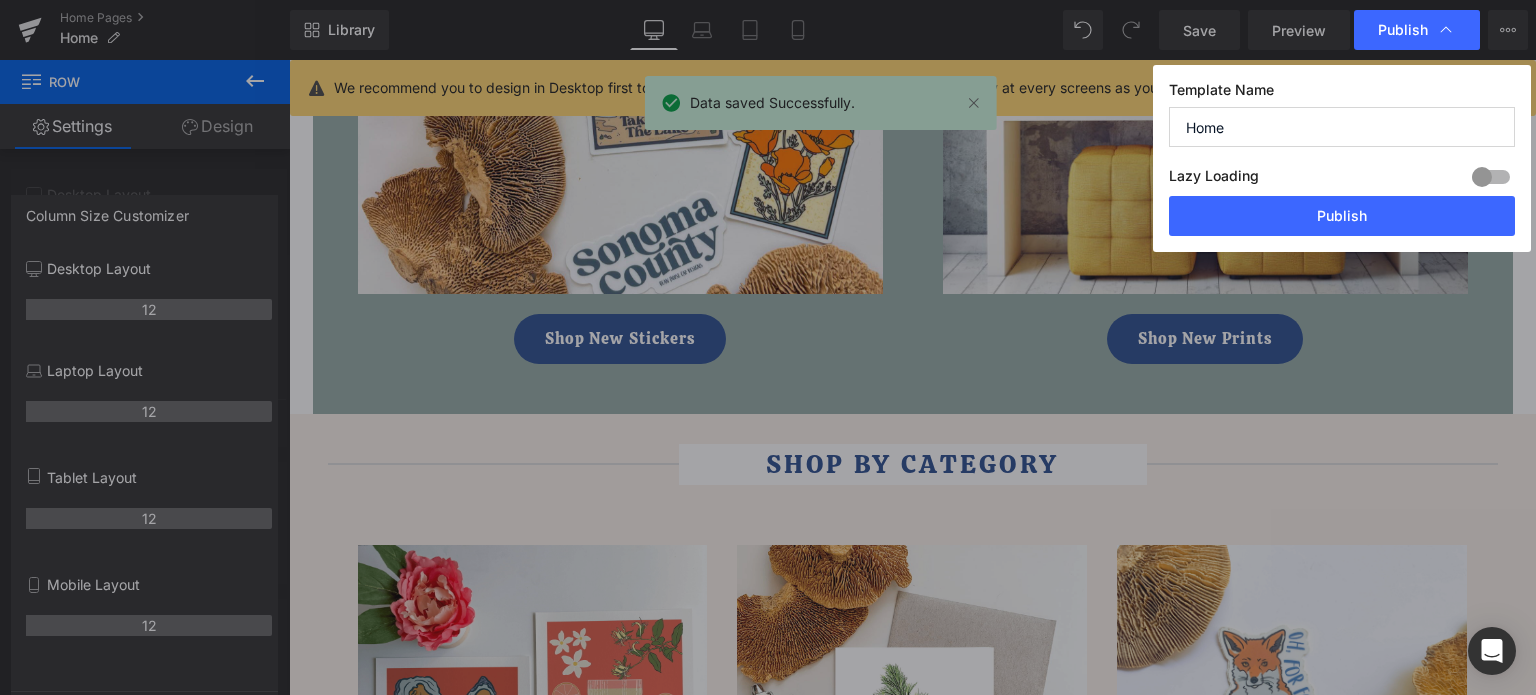 click on "Template Name Home
Lazy Loading
Build
Upgrade plan to unlock
Lazy loading helps you improve page loading time, enhance user experience & increase your SEO results.
Lazy loading is available on  Build, Optimize & Enterprise.
You’ve reached the maximum published page number of your plan  (51/999999) .
Upgrade plan to unlock more pages
Publish" at bounding box center (1342, 158) 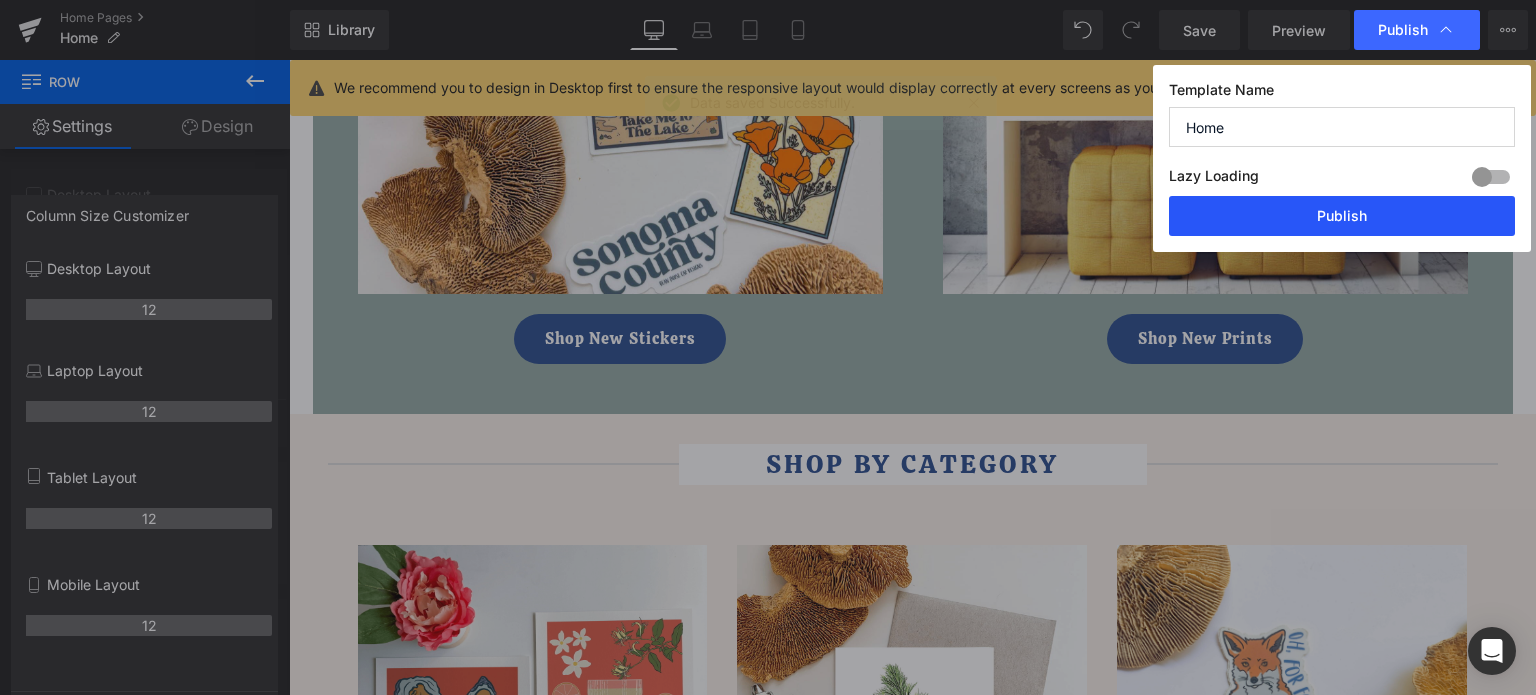 click on "Publish" at bounding box center [1342, 216] 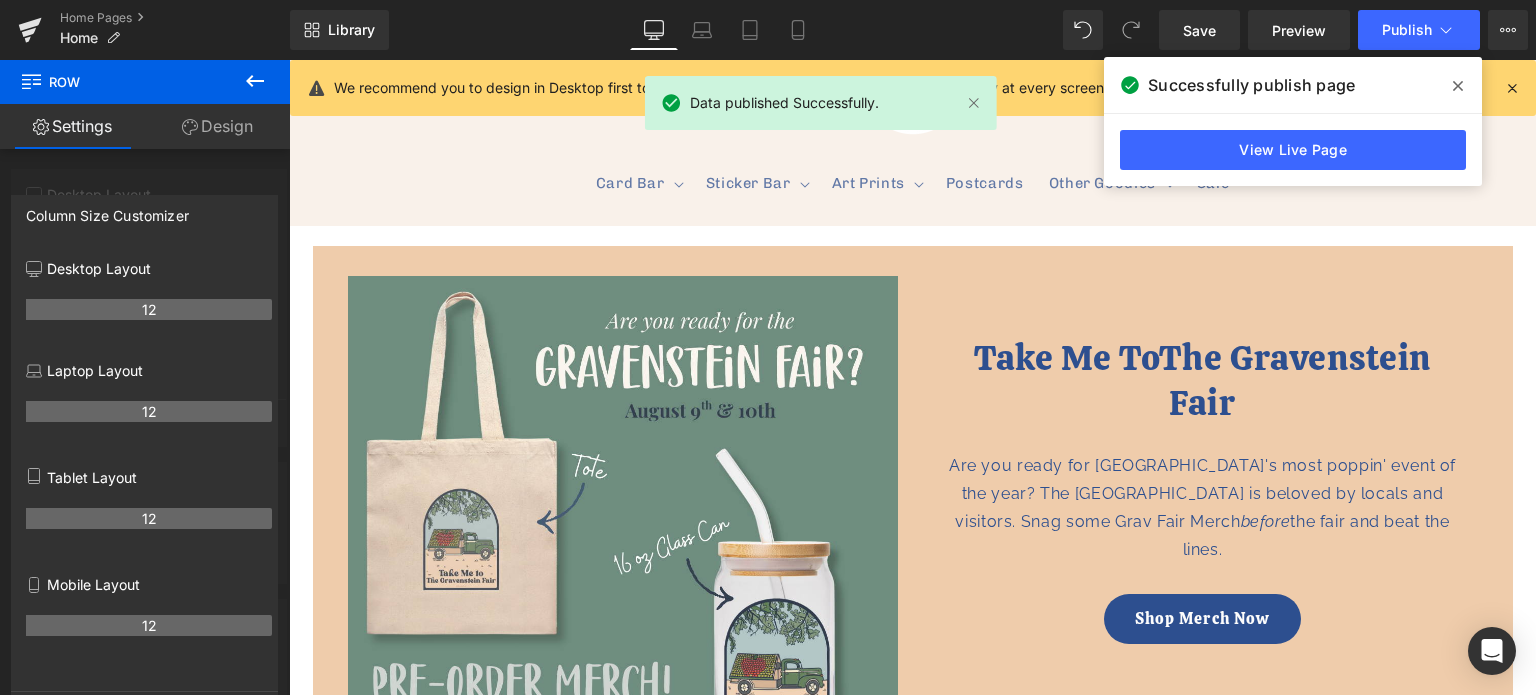 scroll, scrollTop: 0, scrollLeft: 0, axis: both 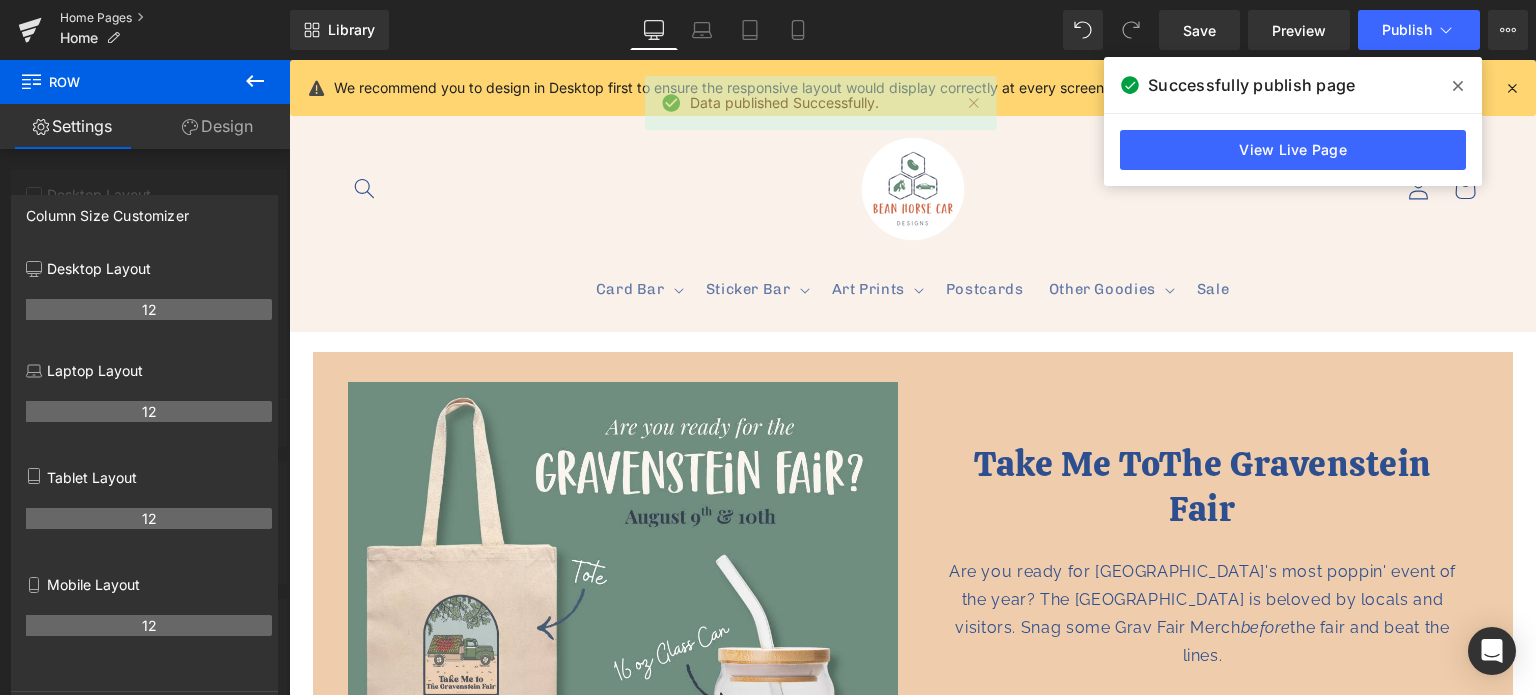 click on "Home Pages" at bounding box center [175, 18] 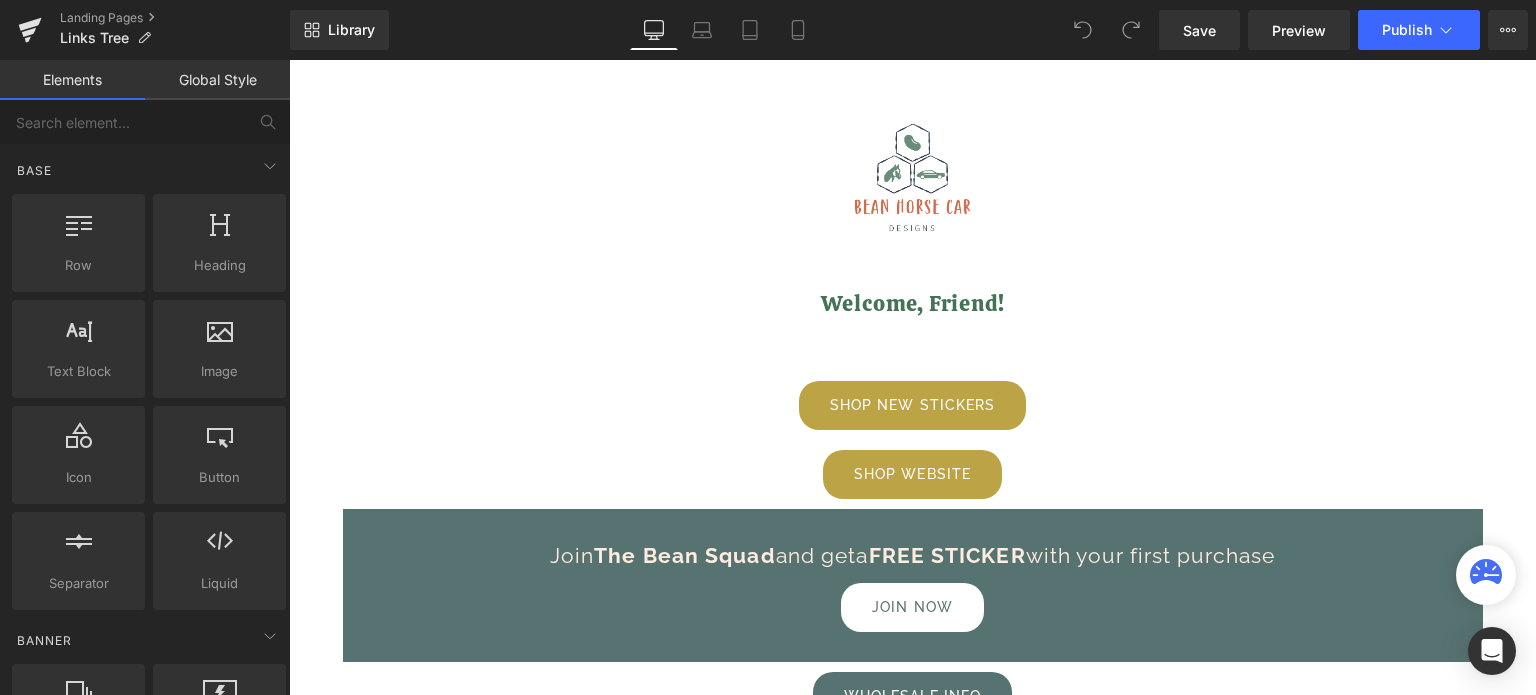 scroll, scrollTop: 0, scrollLeft: 0, axis: both 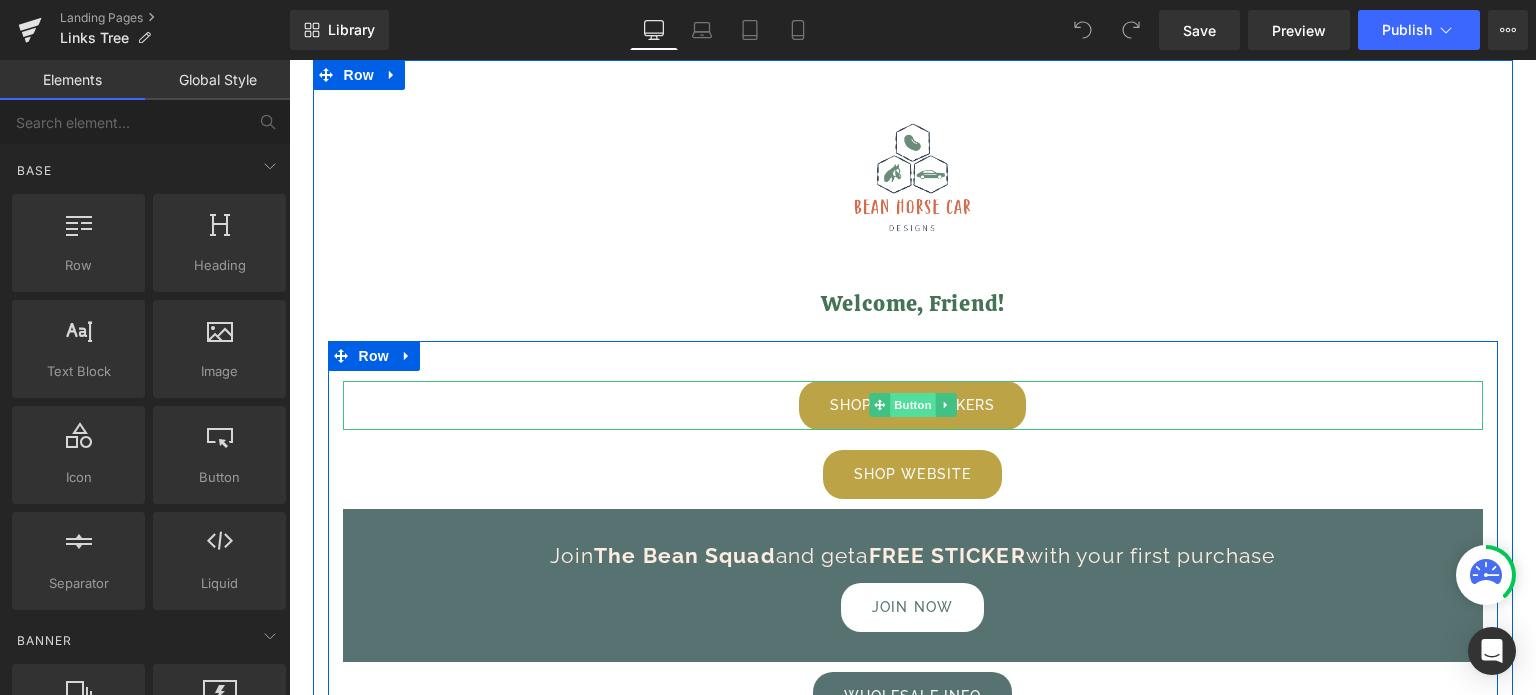 click on "Button" at bounding box center [913, 405] 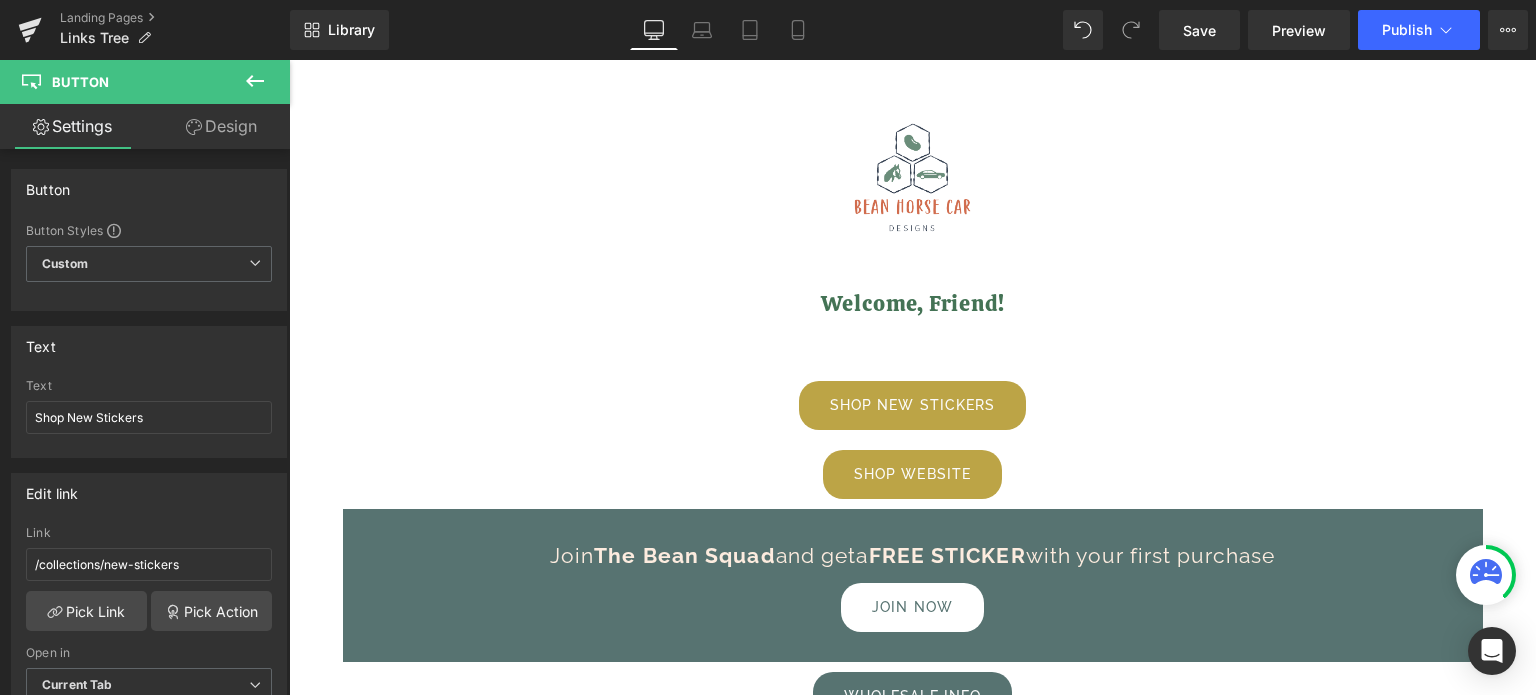 click 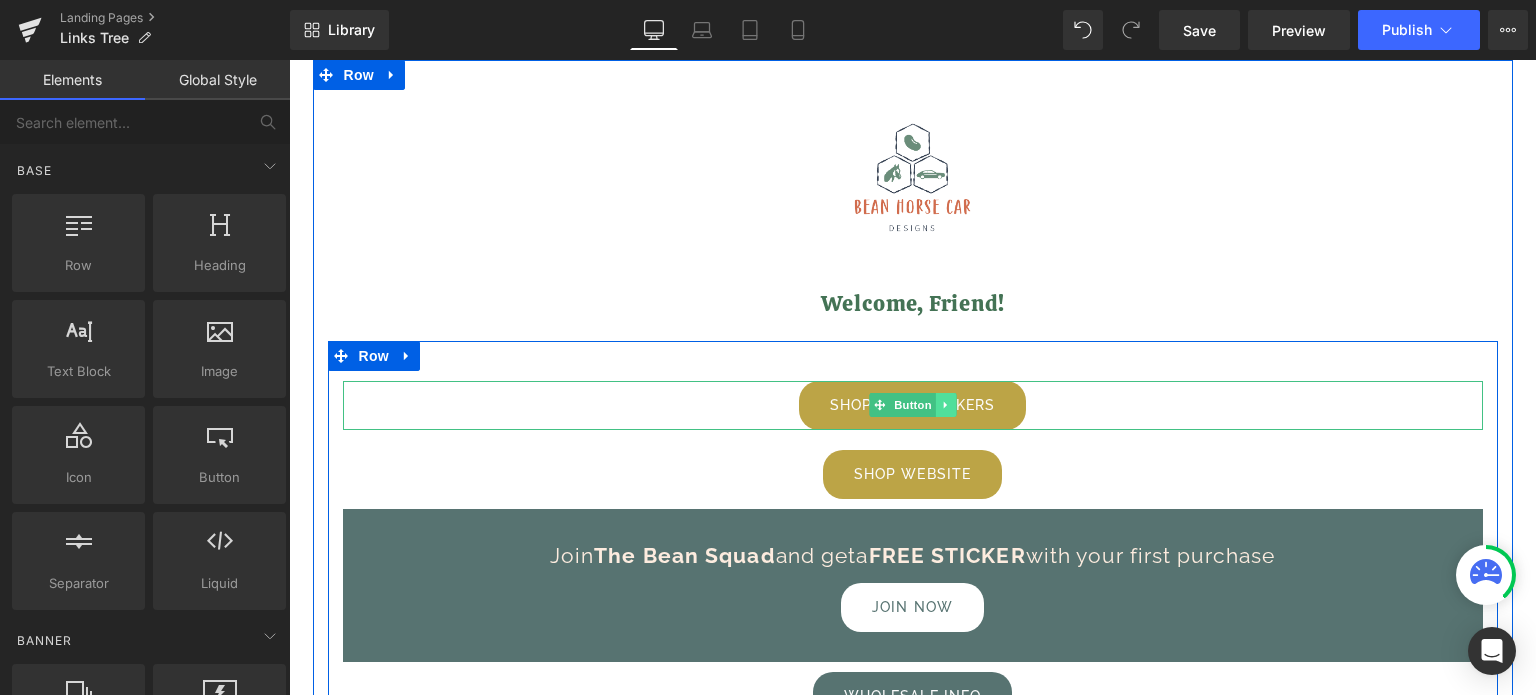 click at bounding box center [945, 405] 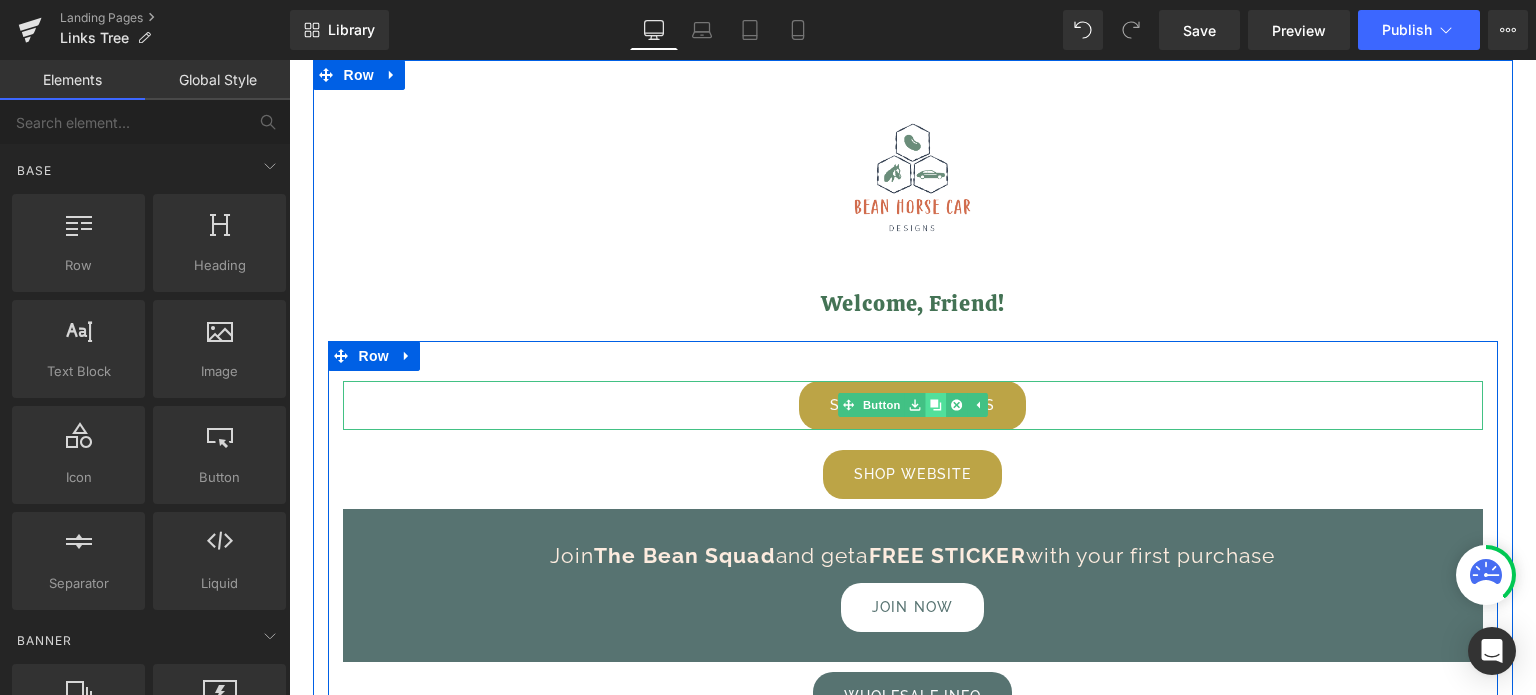 click 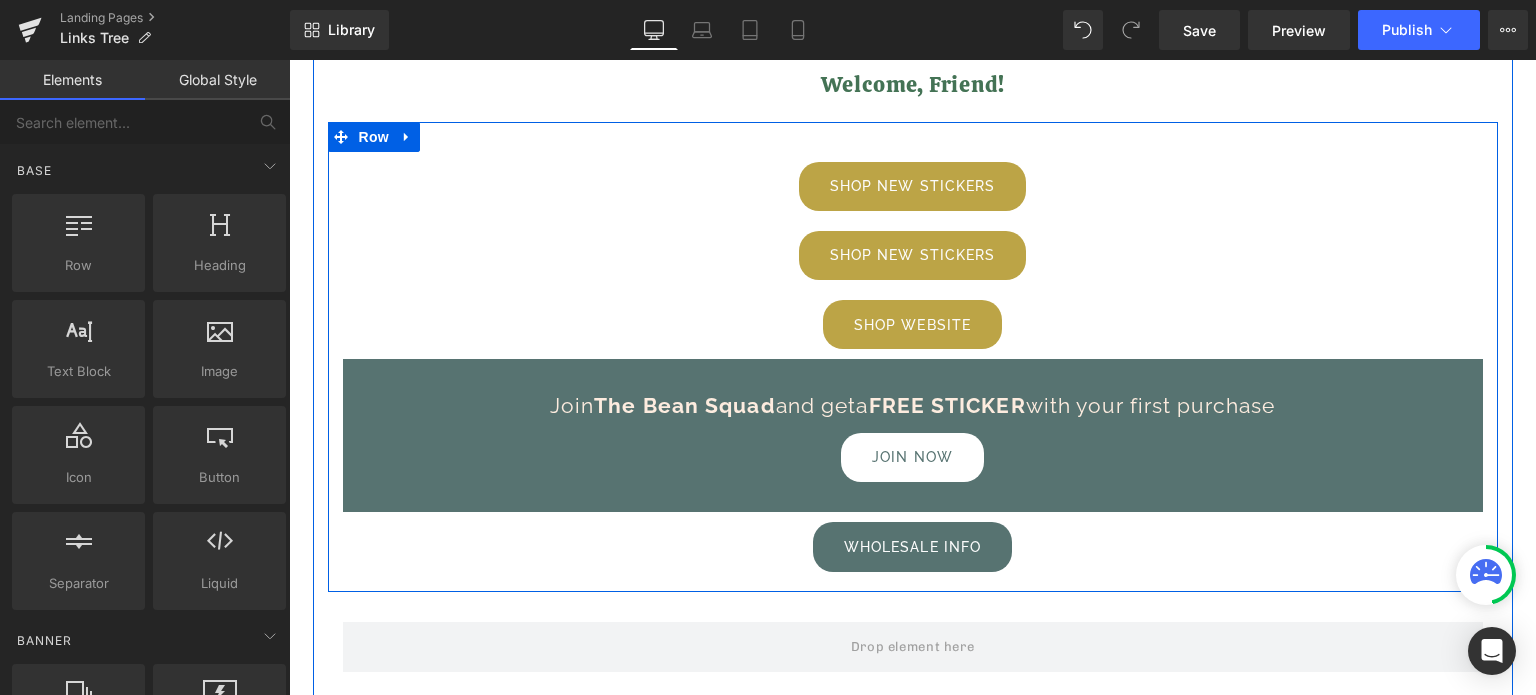 scroll, scrollTop: 110, scrollLeft: 0, axis: vertical 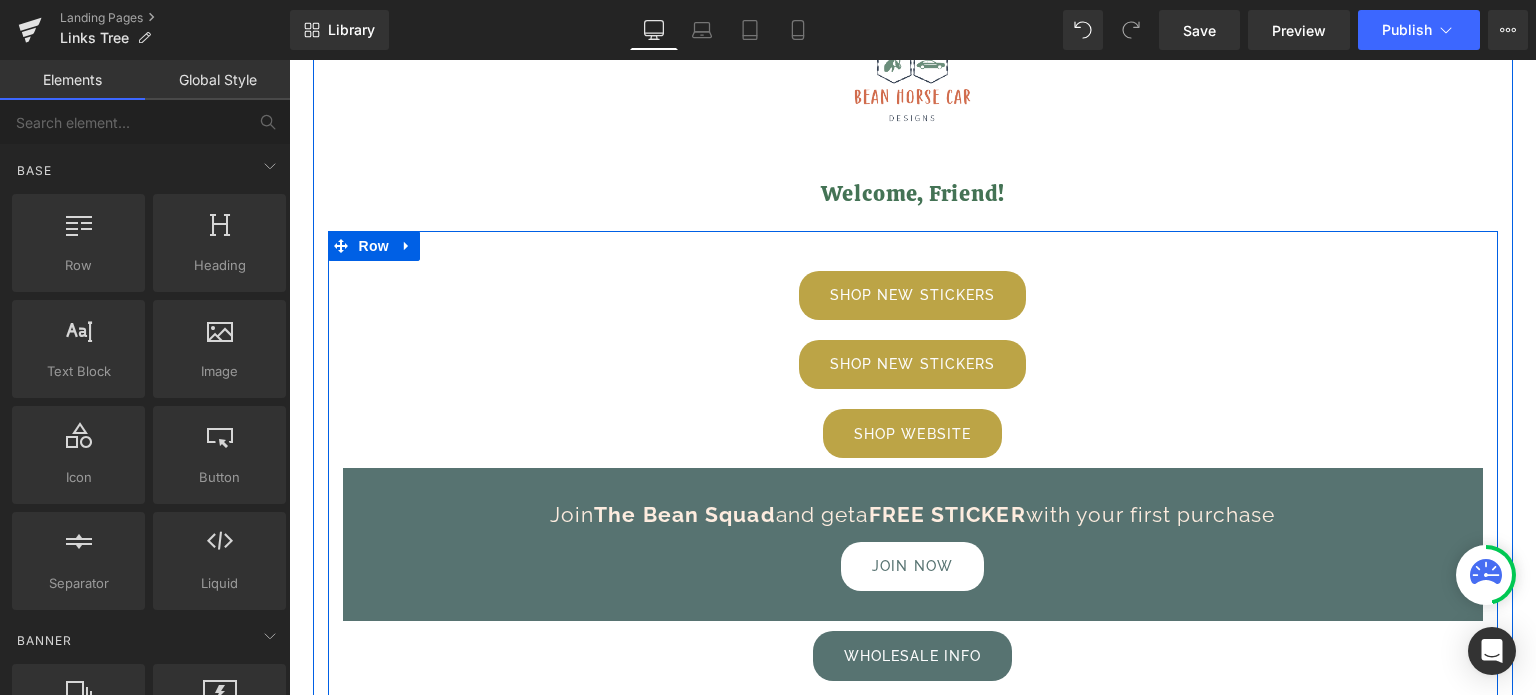 click on "Shop New Stickers Button" at bounding box center [913, 295] 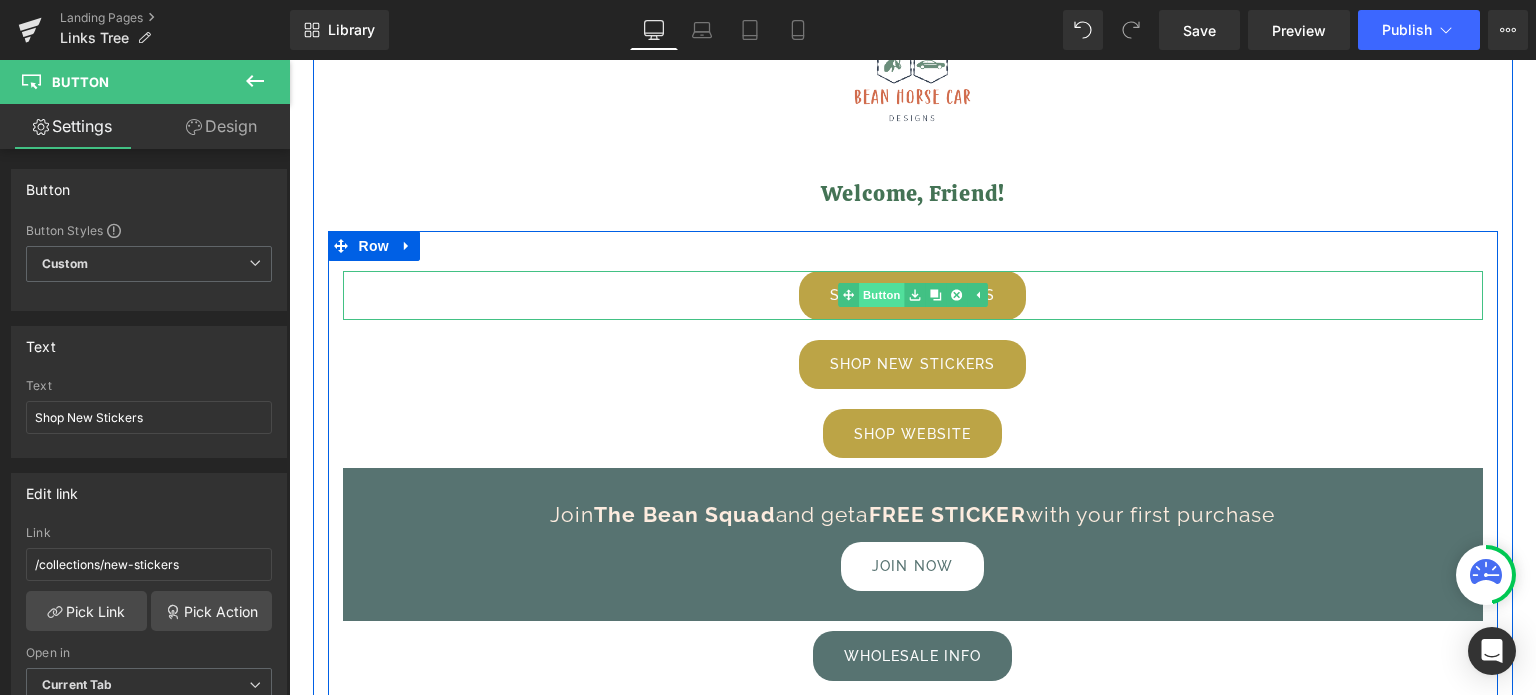 click on "Button" at bounding box center (871, 295) 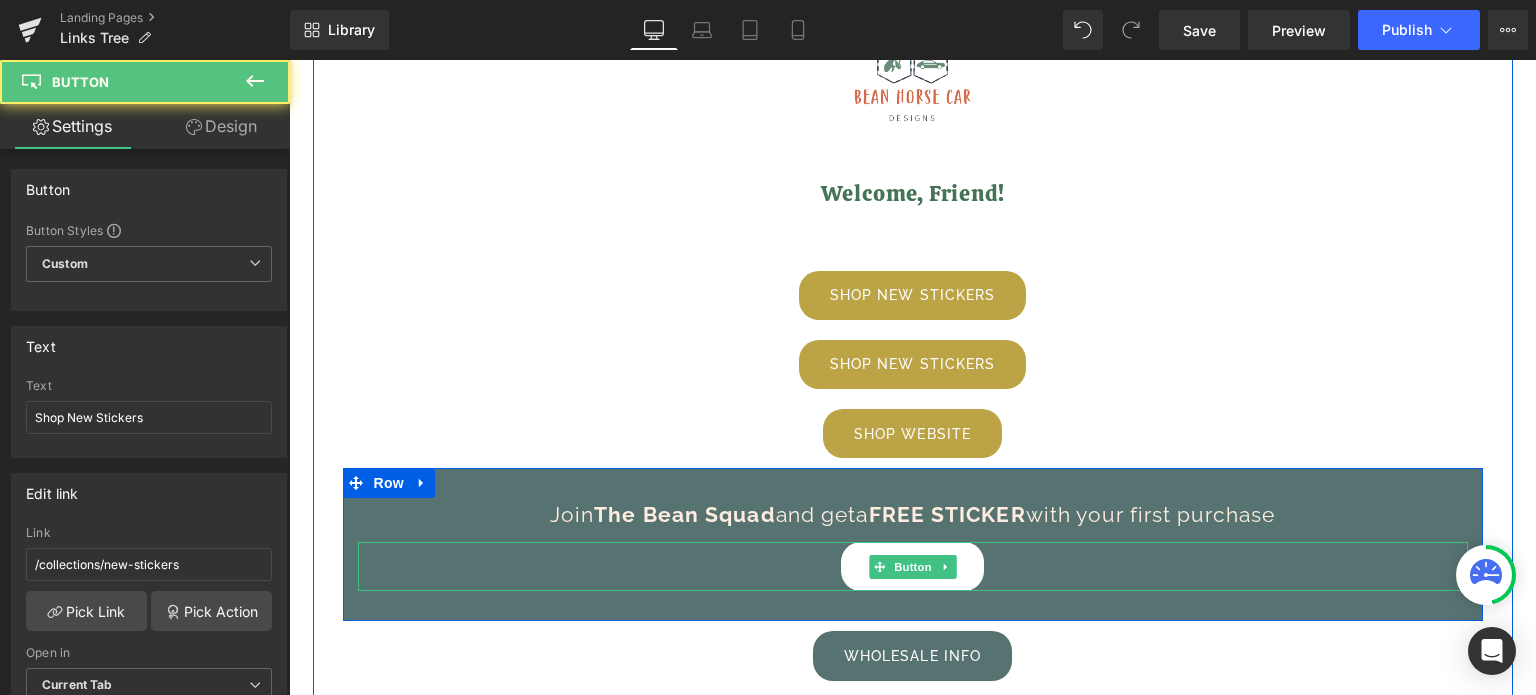 click on "Join Now" at bounding box center [913, 566] 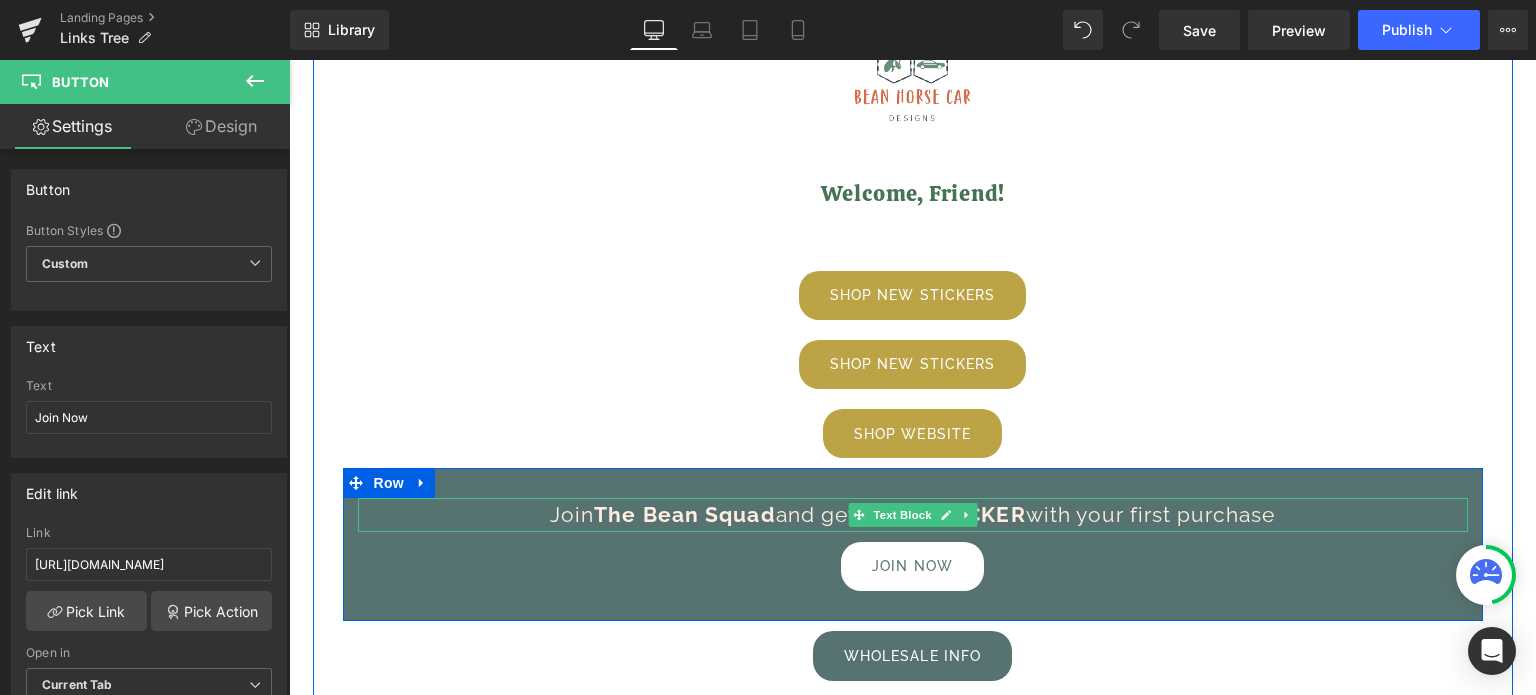click on "Join  The Bean Squad  and geta  FREE STICKER  with your first purchase" at bounding box center [913, 515] 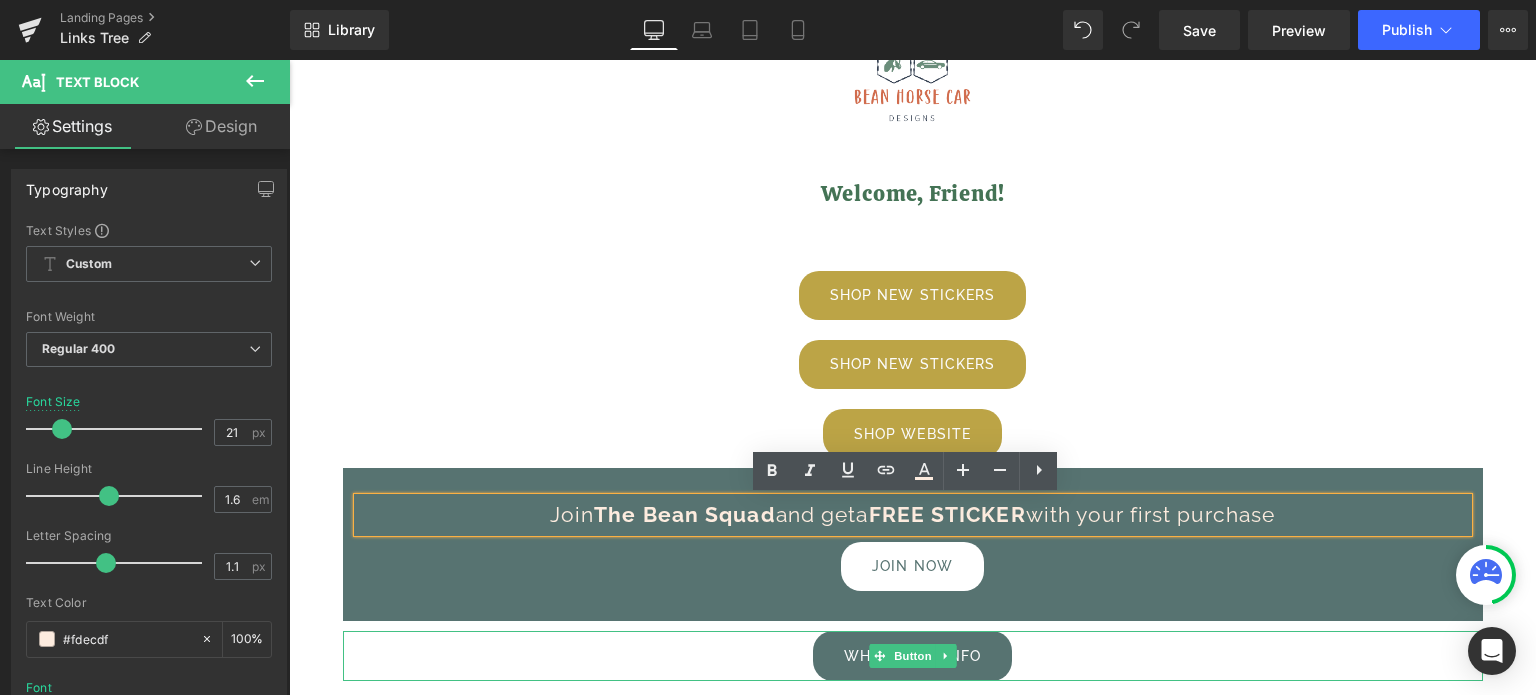 click on "Wholesale Info" at bounding box center [913, 655] 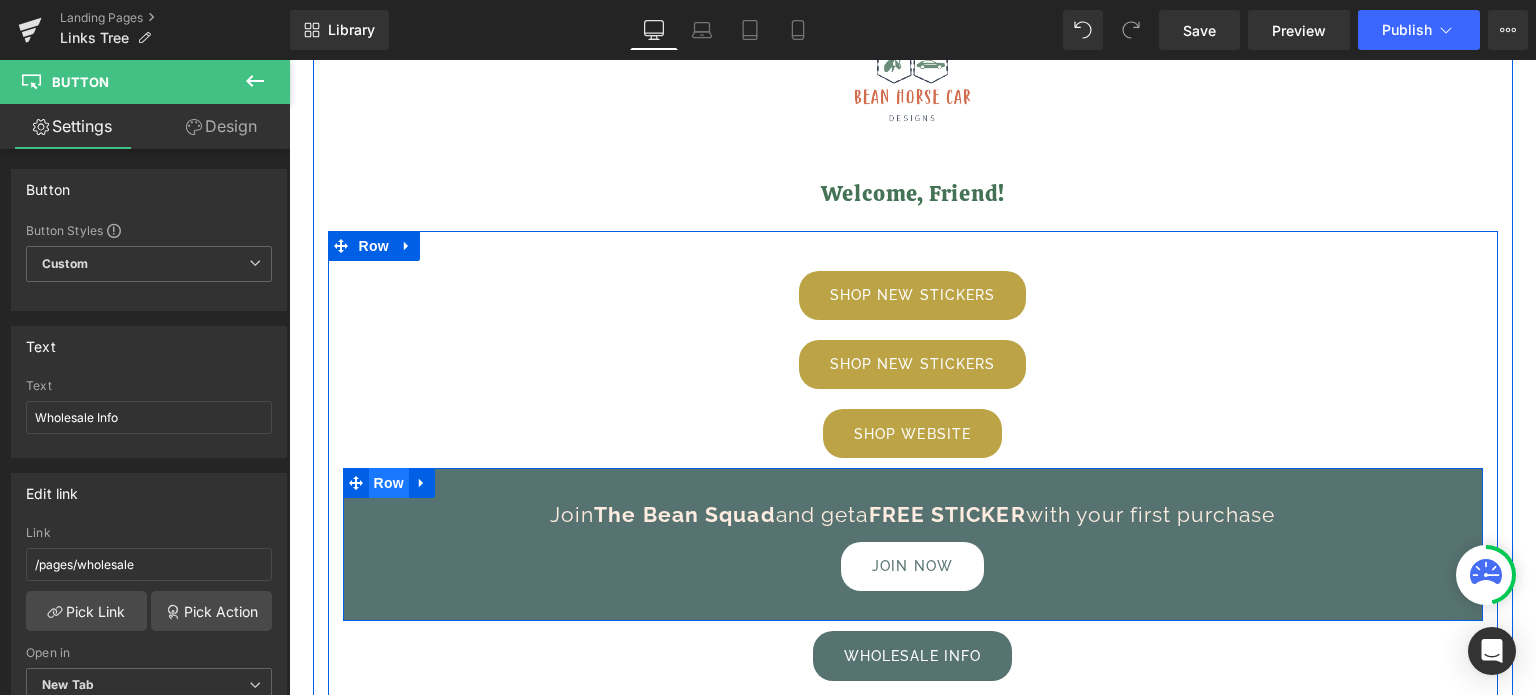 click on "Row" at bounding box center (389, 483) 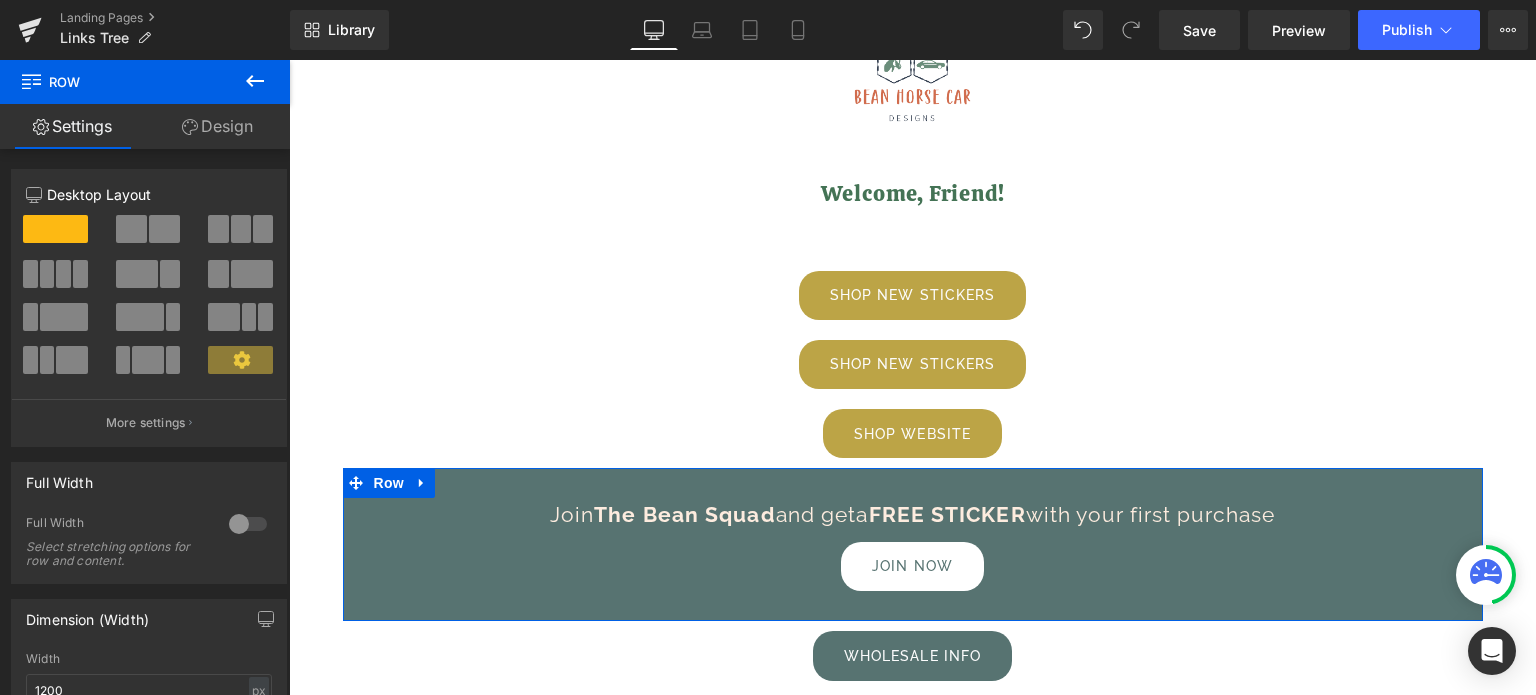 click on "Design" at bounding box center [217, 126] 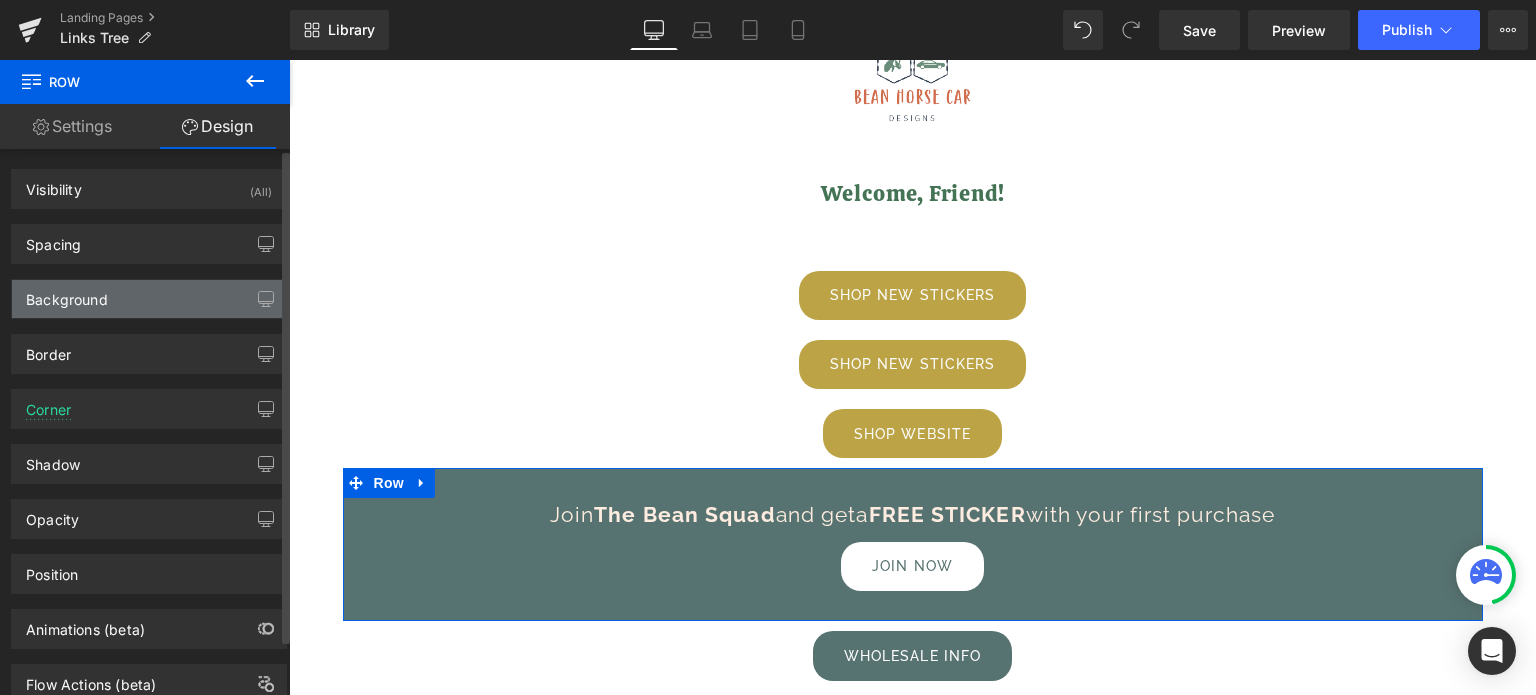 click on "Background" at bounding box center [149, 299] 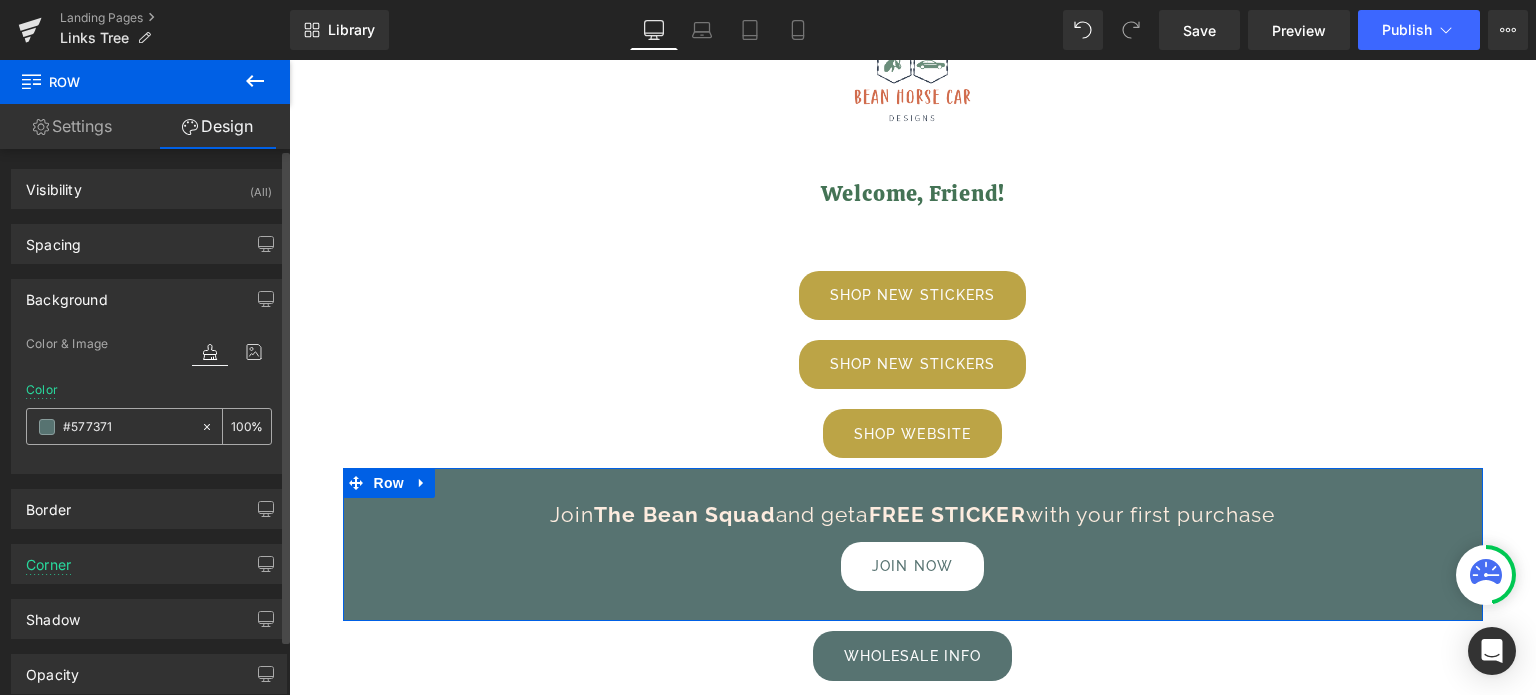 click on "#577371" at bounding box center (127, 427) 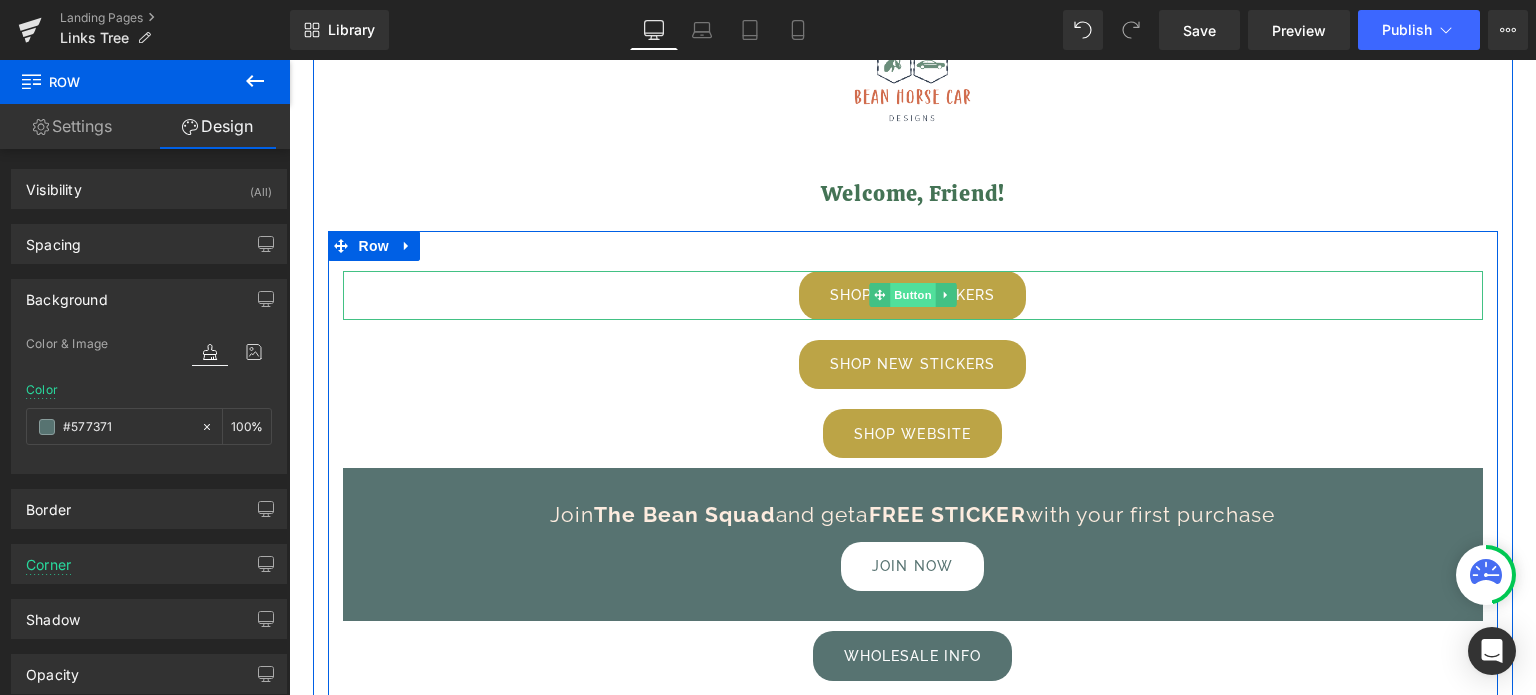 click on "Button" at bounding box center [913, 295] 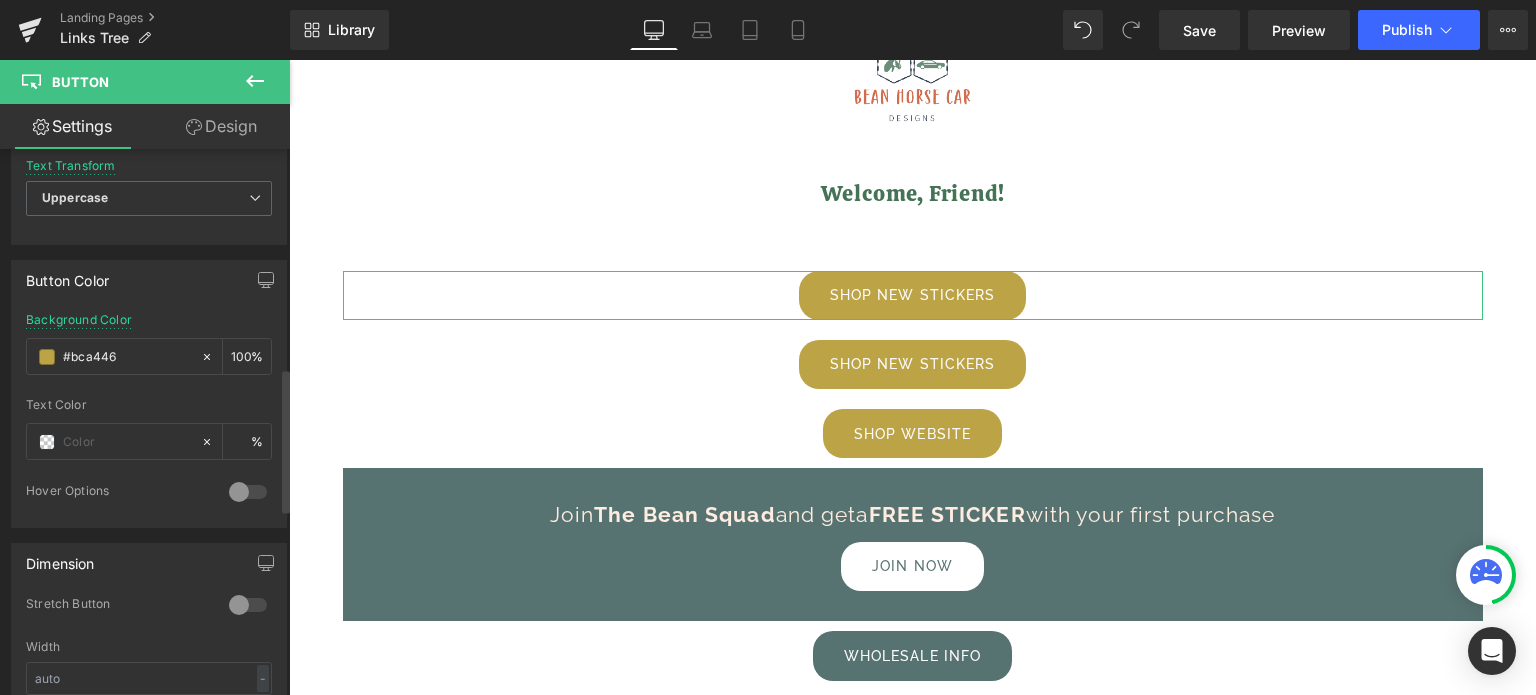 scroll, scrollTop: 900, scrollLeft: 0, axis: vertical 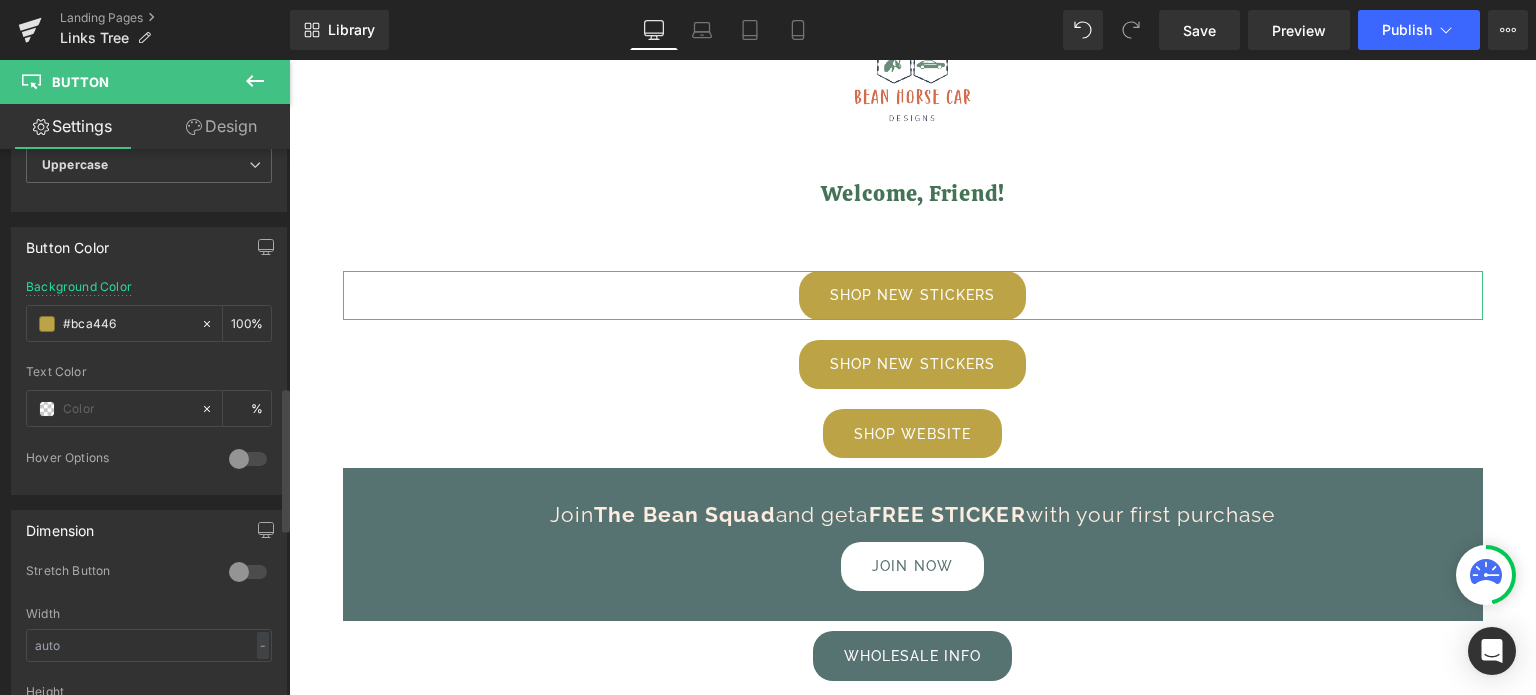 drag, startPoint x: 132, startPoint y: 323, endPoint x: 13, endPoint y: 321, distance: 119.01681 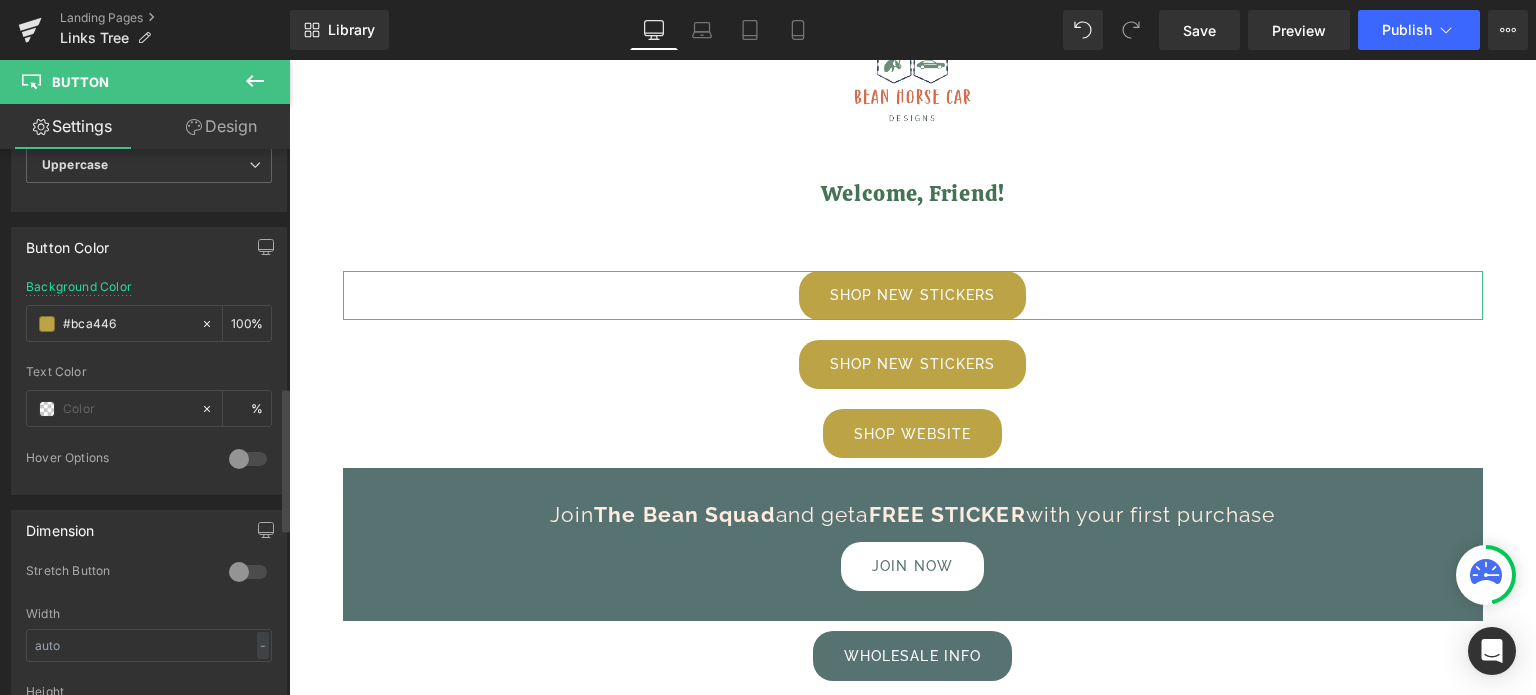 paste on "577371" 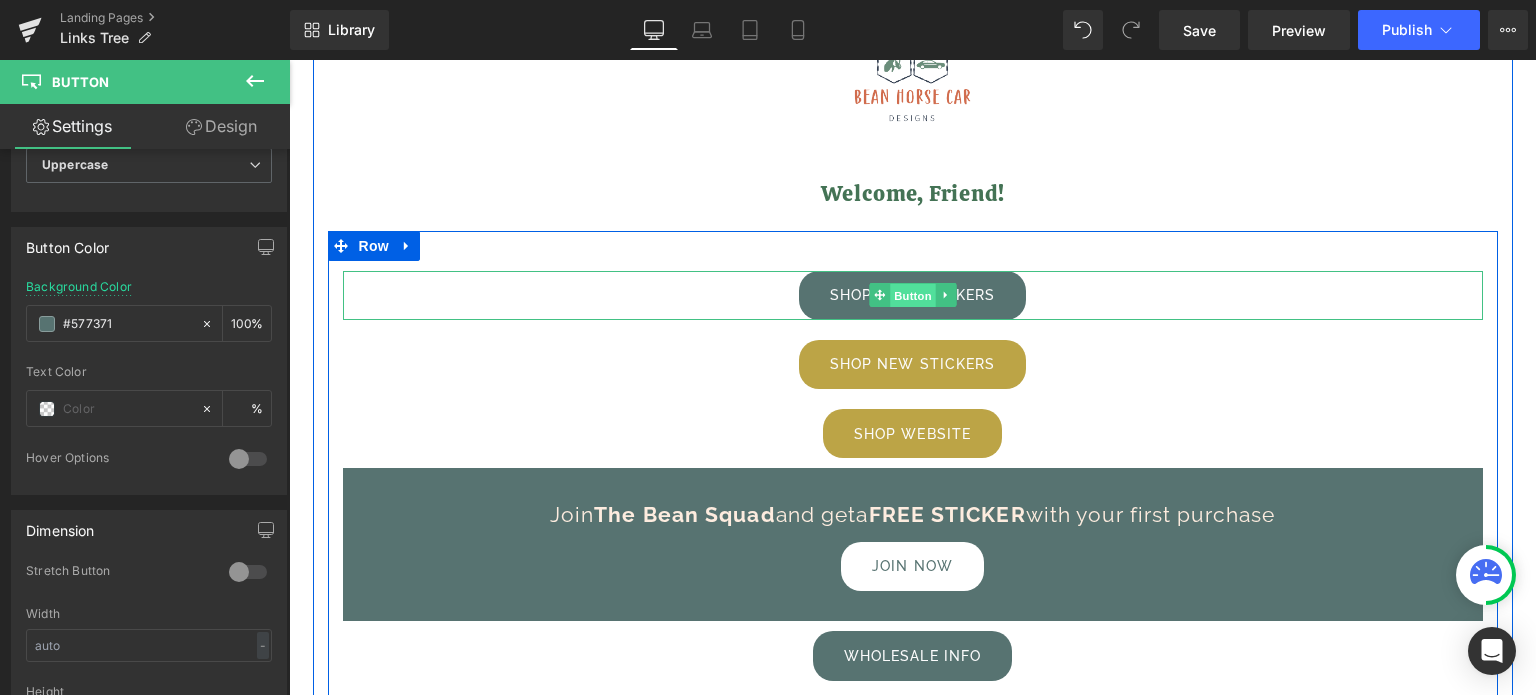 click on "Button" at bounding box center (913, 296) 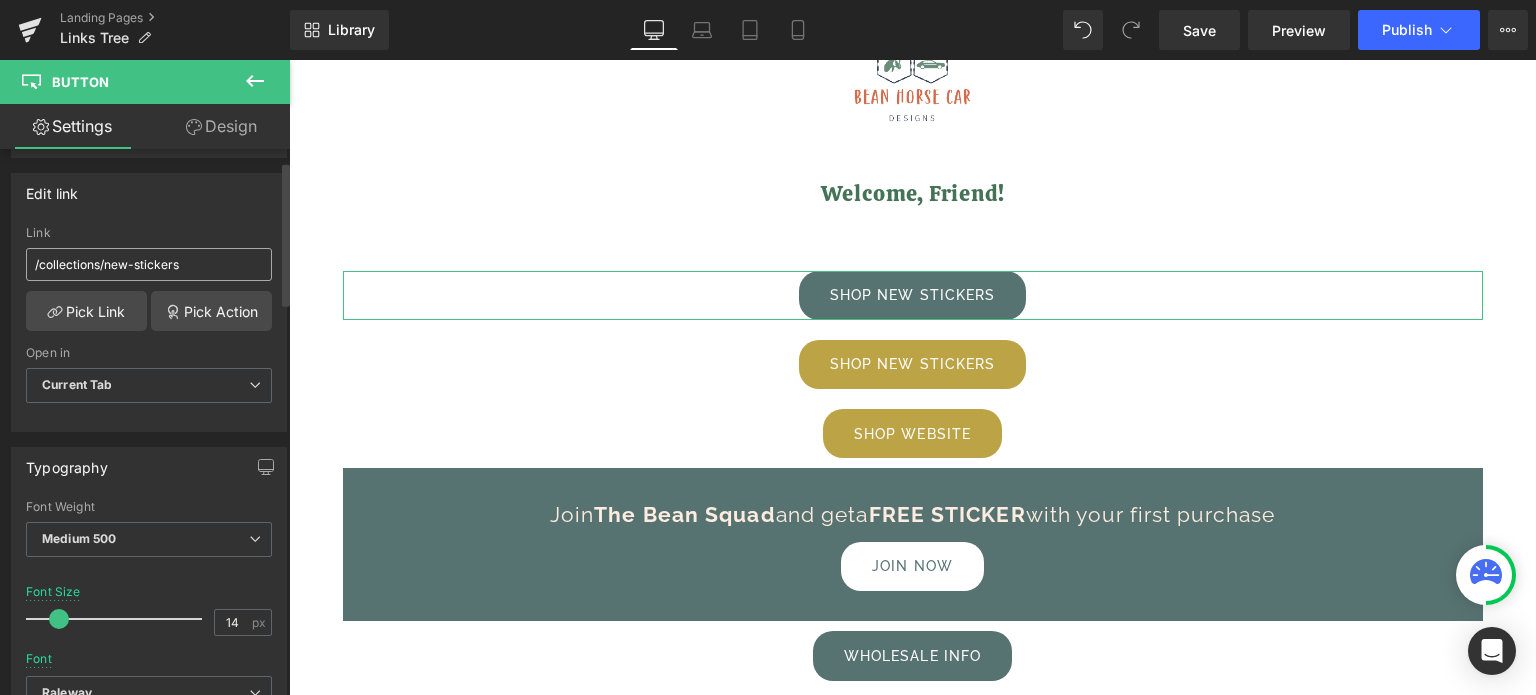 scroll, scrollTop: 0, scrollLeft: 0, axis: both 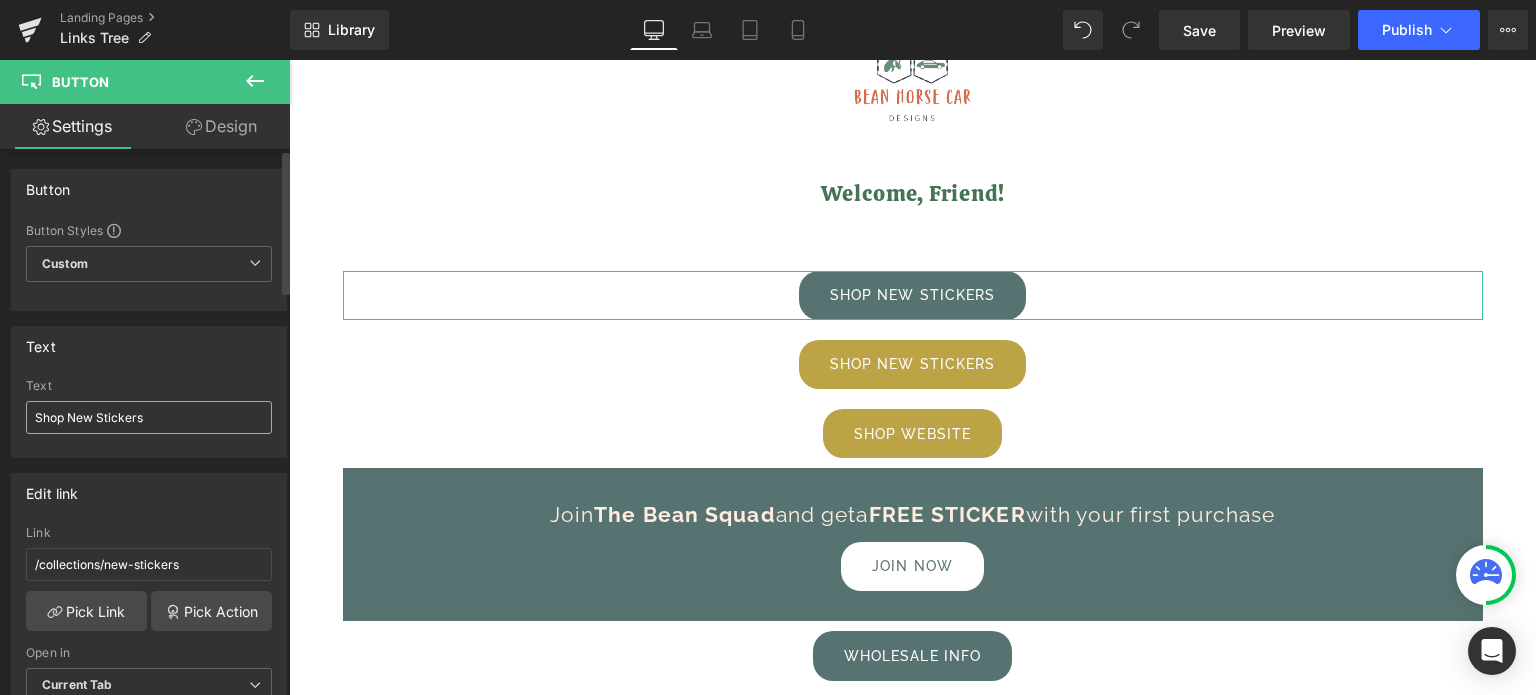 type on "#577371" 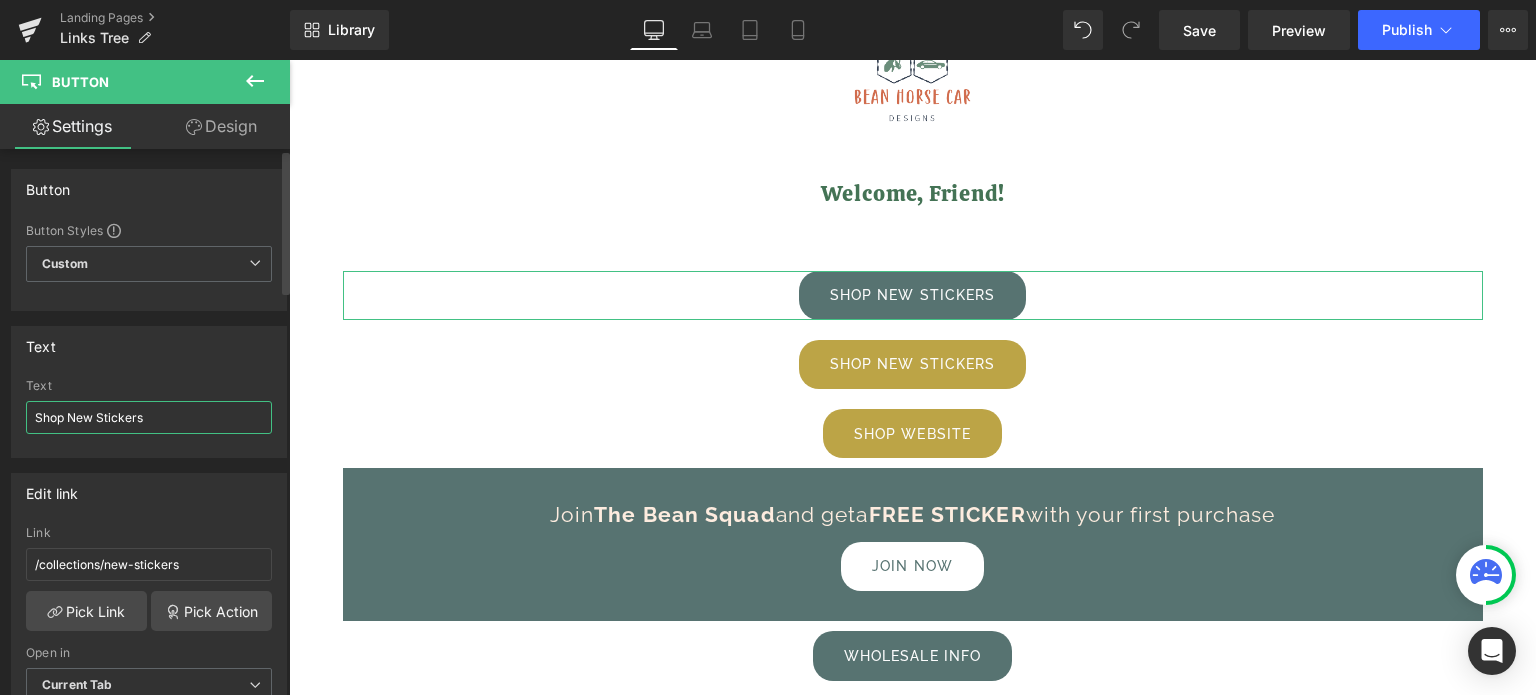 drag, startPoint x: 160, startPoint y: 406, endPoint x: 16, endPoint y: 415, distance: 144.28098 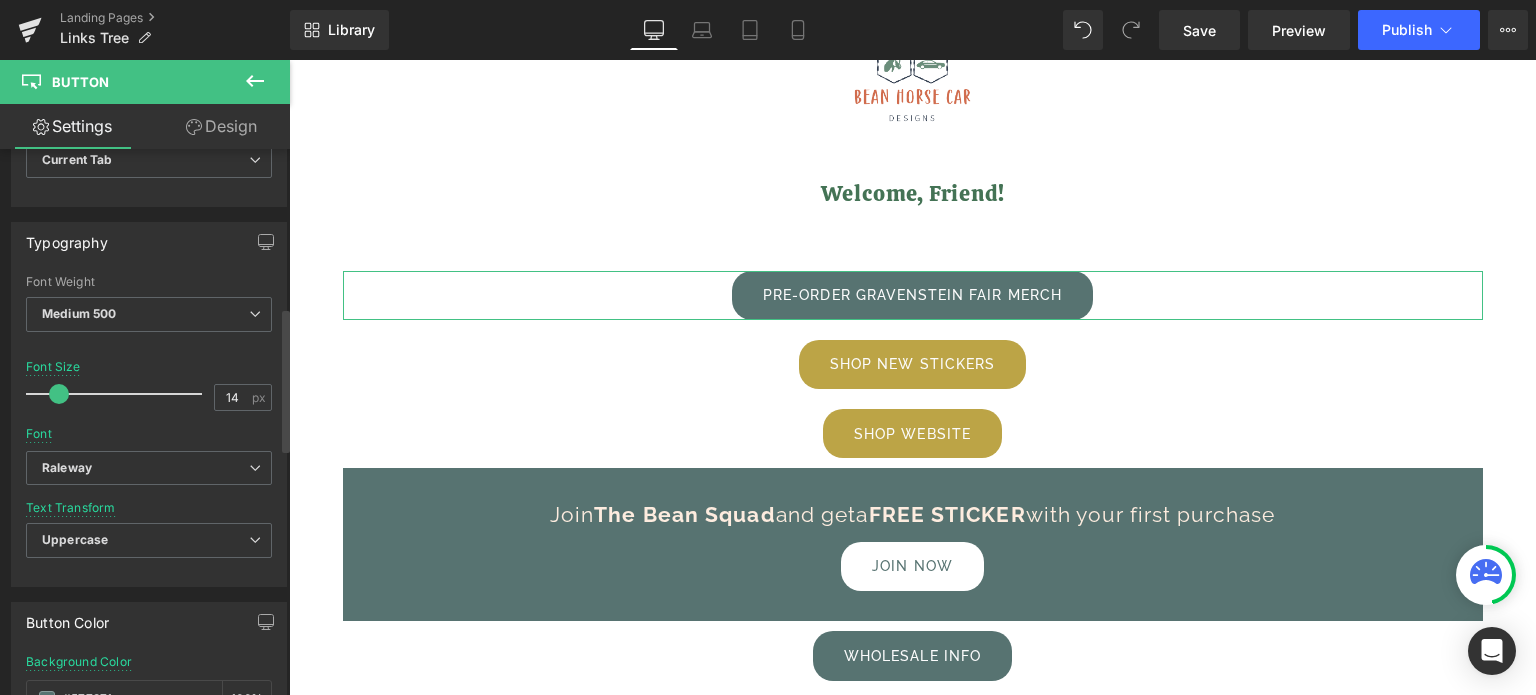 scroll, scrollTop: 700, scrollLeft: 0, axis: vertical 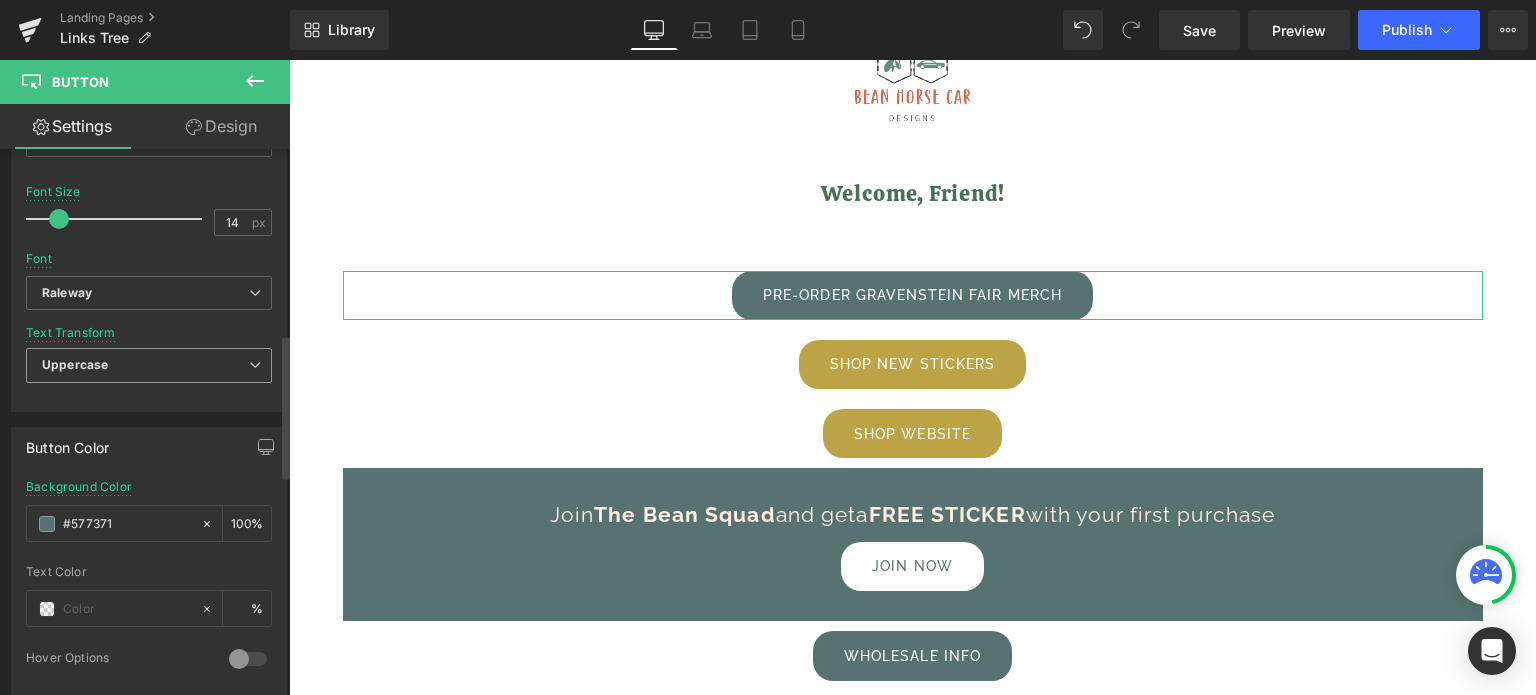 click on "Uppercase" at bounding box center [149, 365] 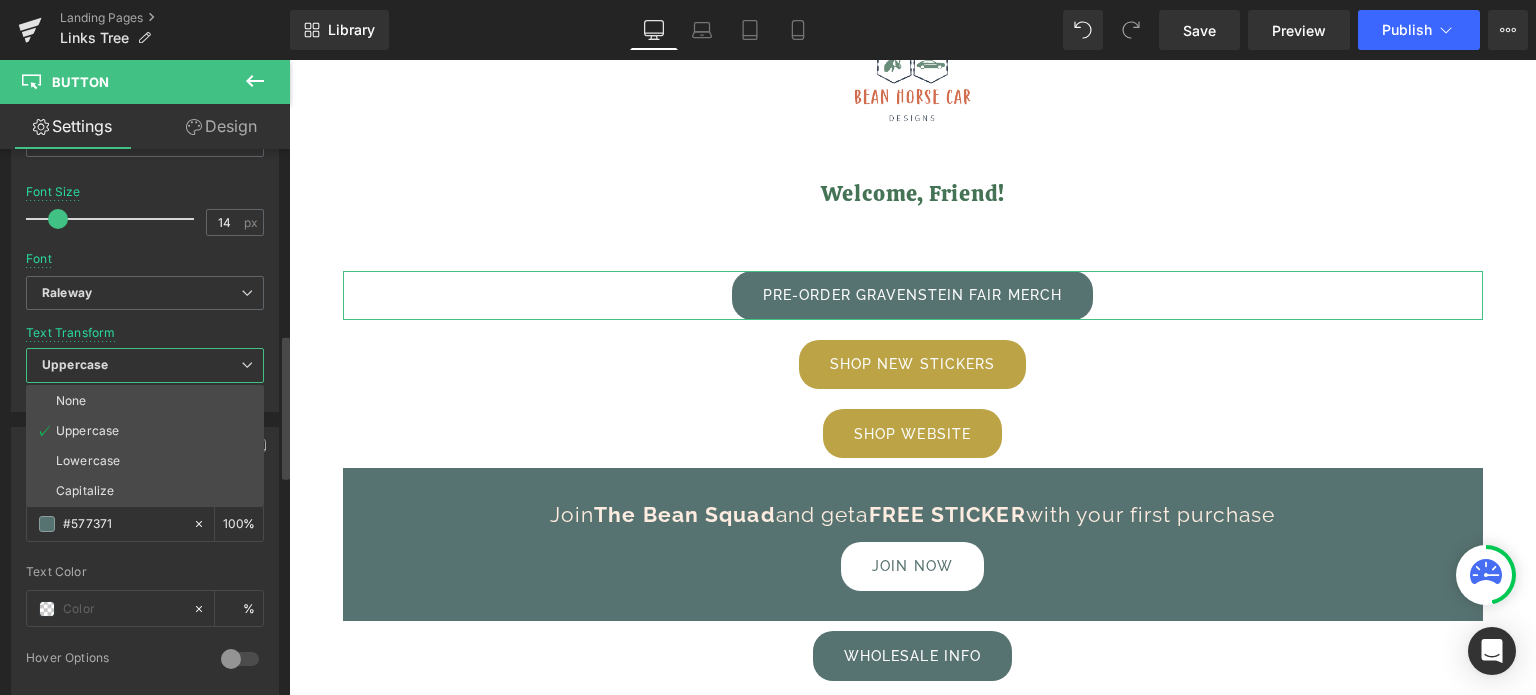 click on "Uppercase" at bounding box center [145, 365] 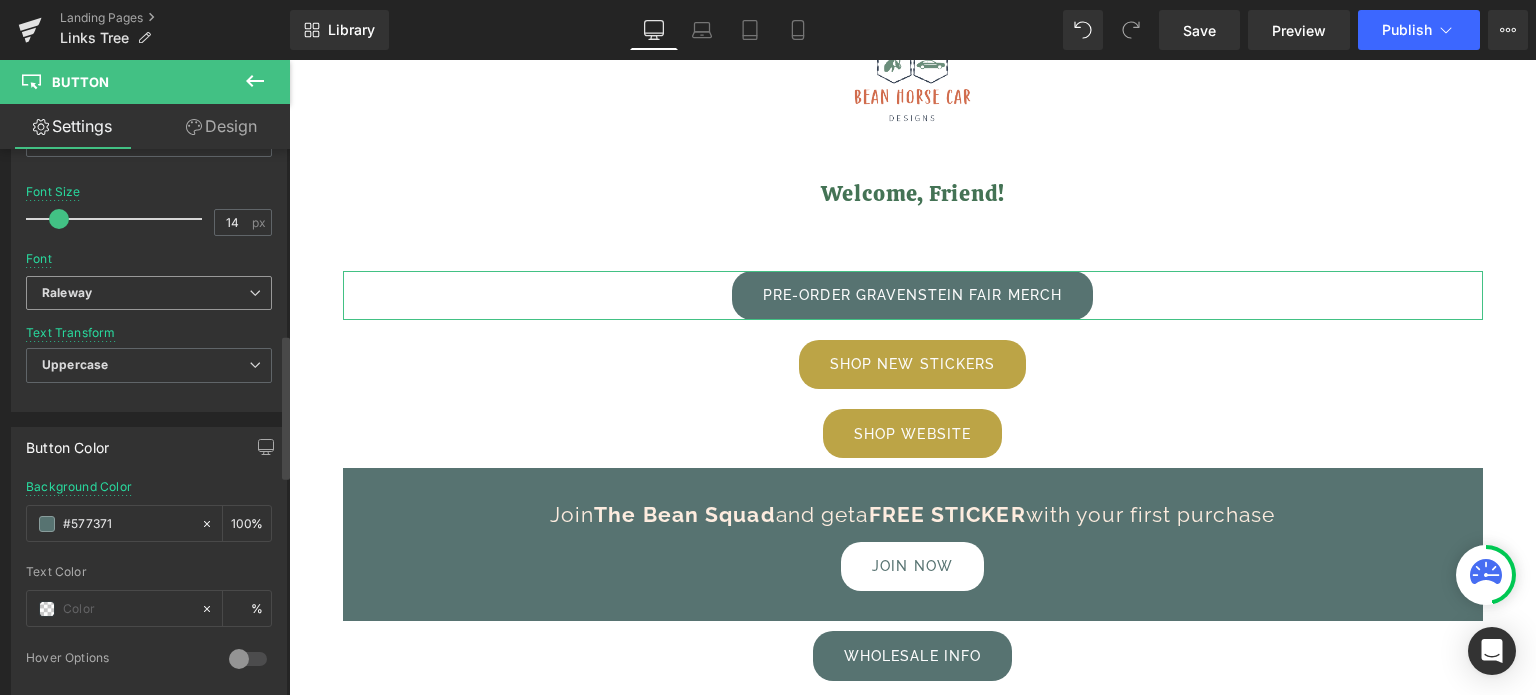 click on "Raleway" at bounding box center [149, 293] 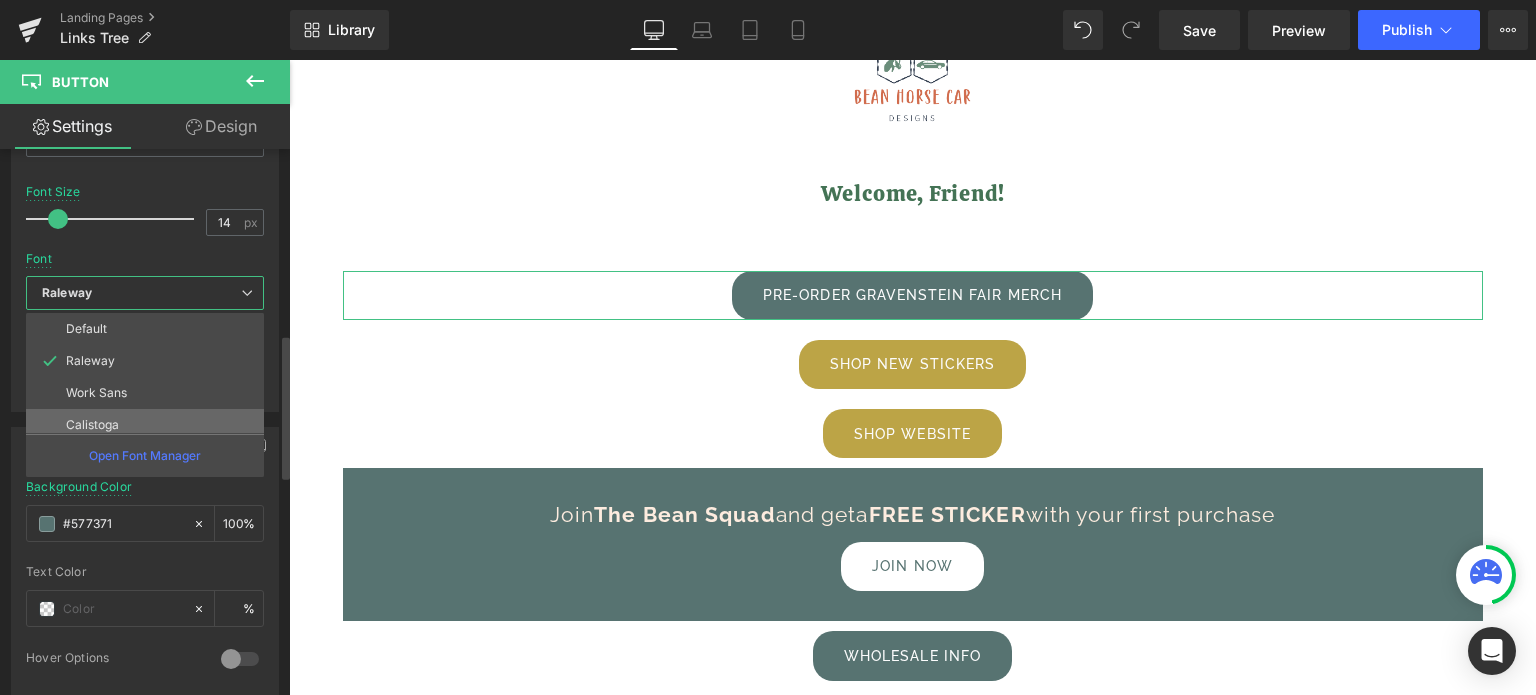 click on "Calistoga" at bounding box center [92, 425] 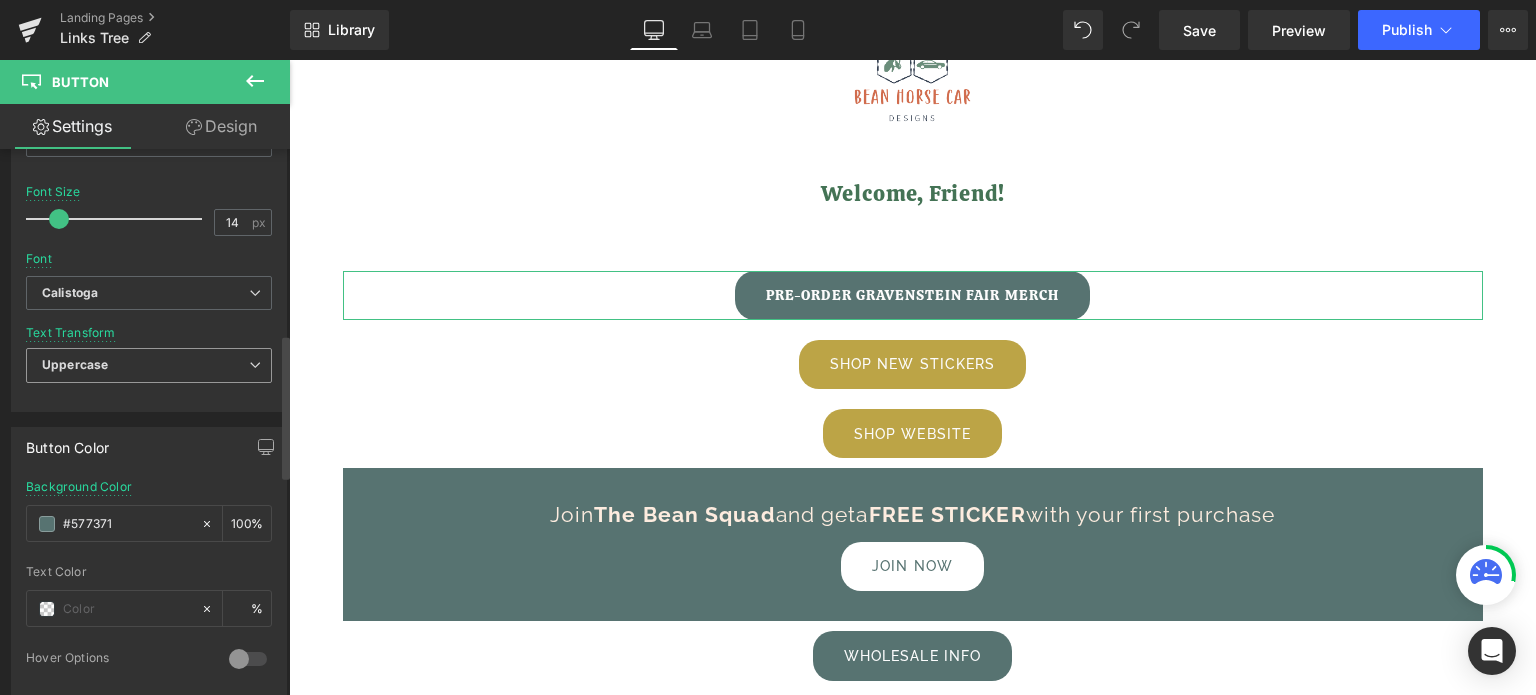 click on "Uppercase" at bounding box center (75, 364) 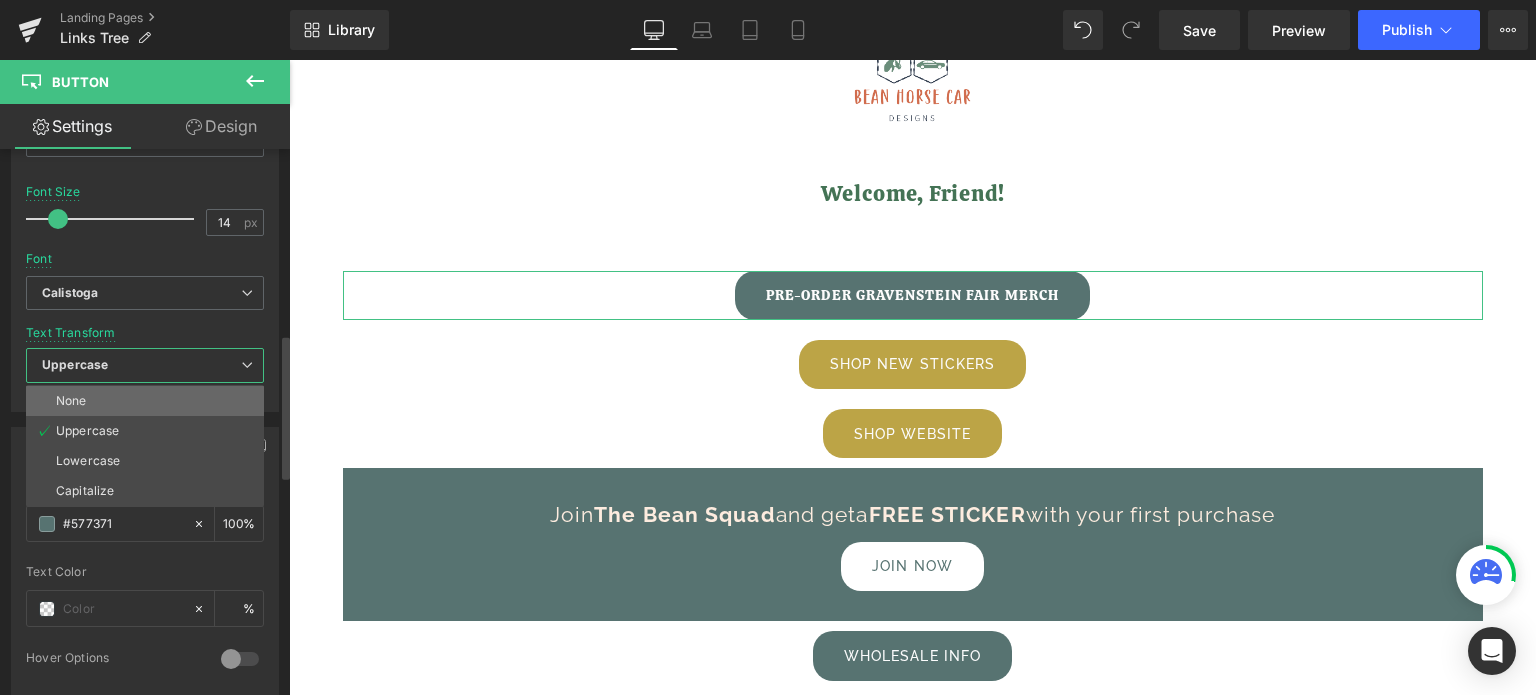 click on "None" at bounding box center (145, 401) 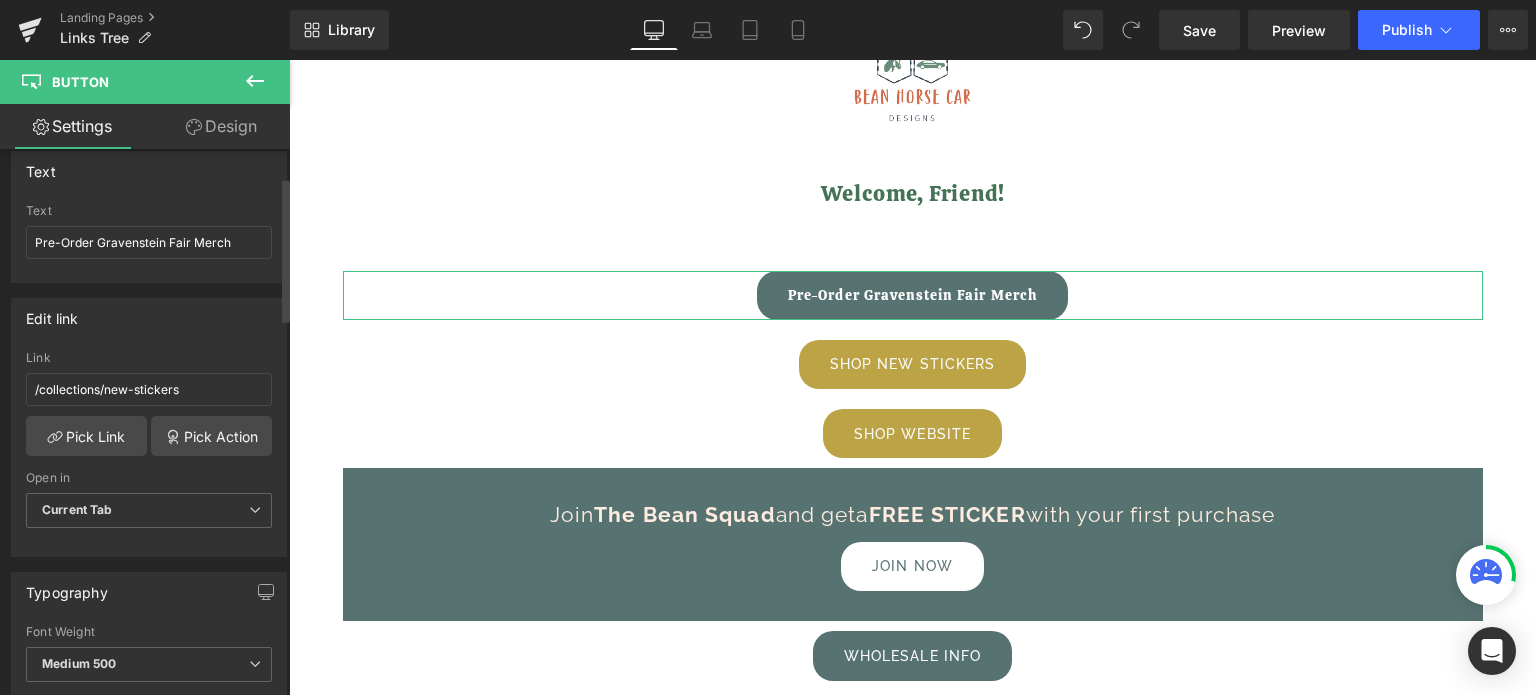 scroll, scrollTop: 100, scrollLeft: 0, axis: vertical 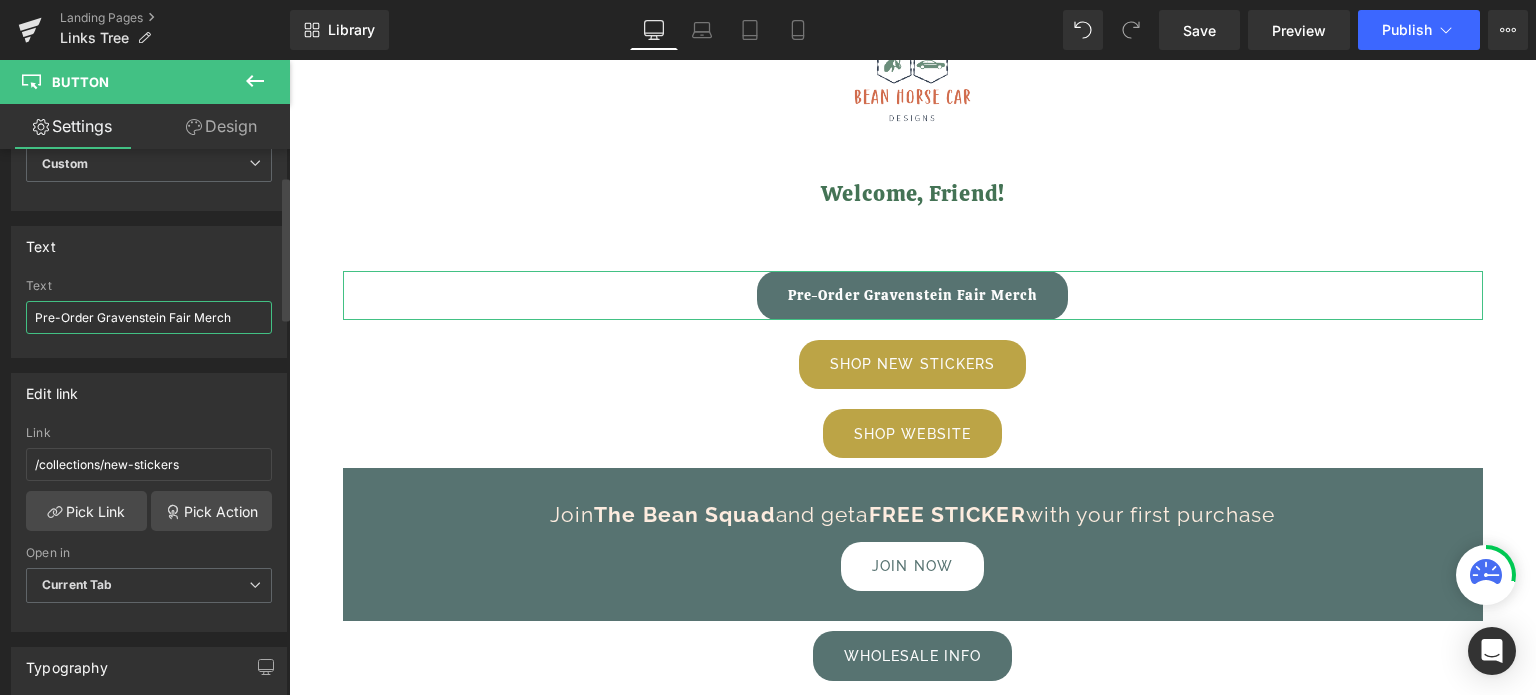 click on "Pre-Order Gravenstein Fair Merch" at bounding box center [149, 317] 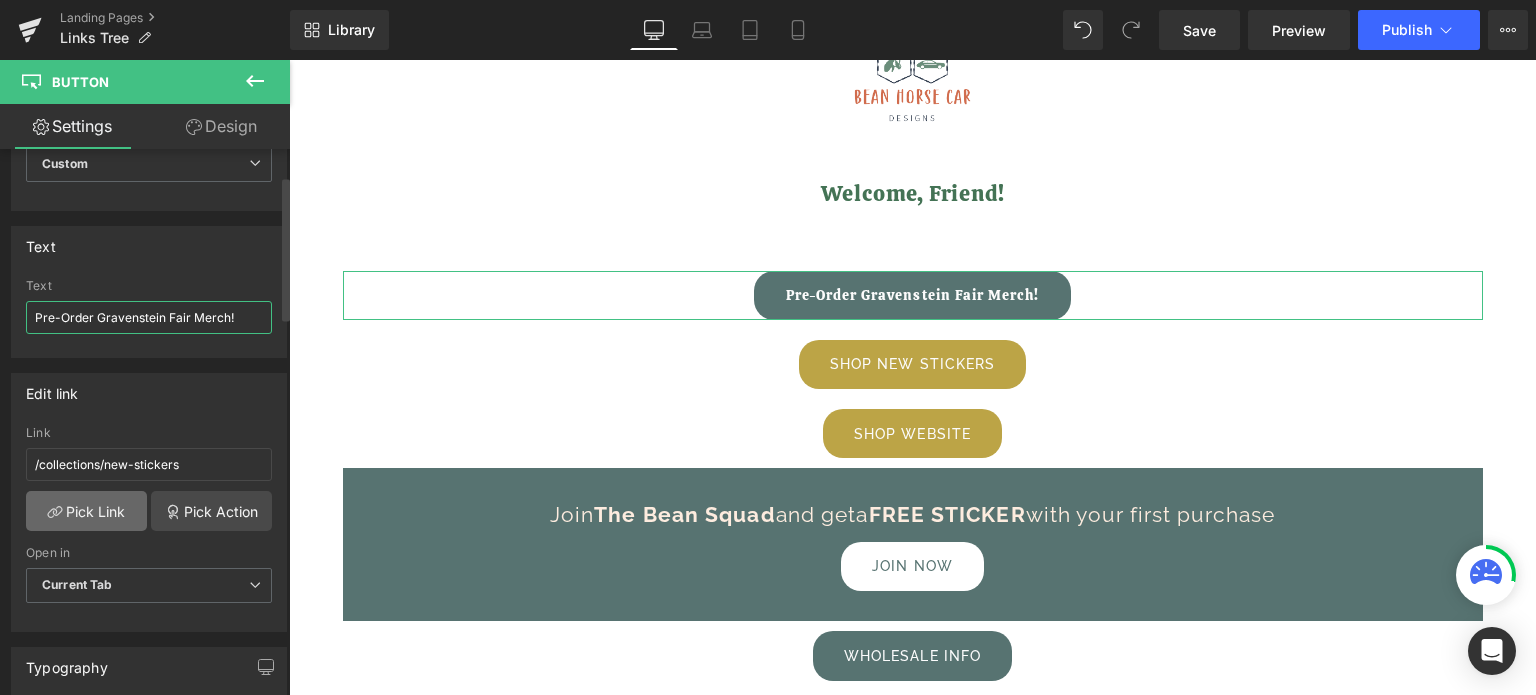 type on "Pre-Order Gravenstein Fair Merch!" 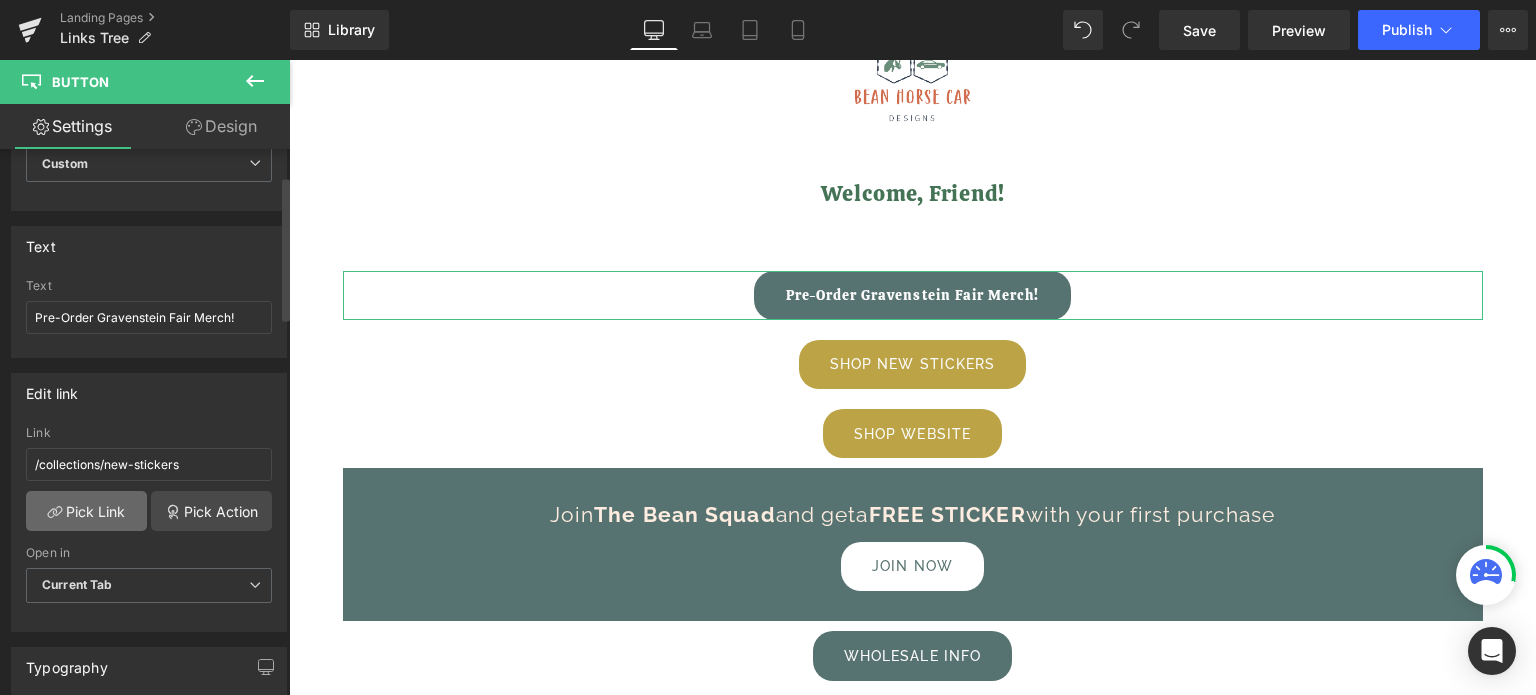 click on "Pick Link" at bounding box center [86, 511] 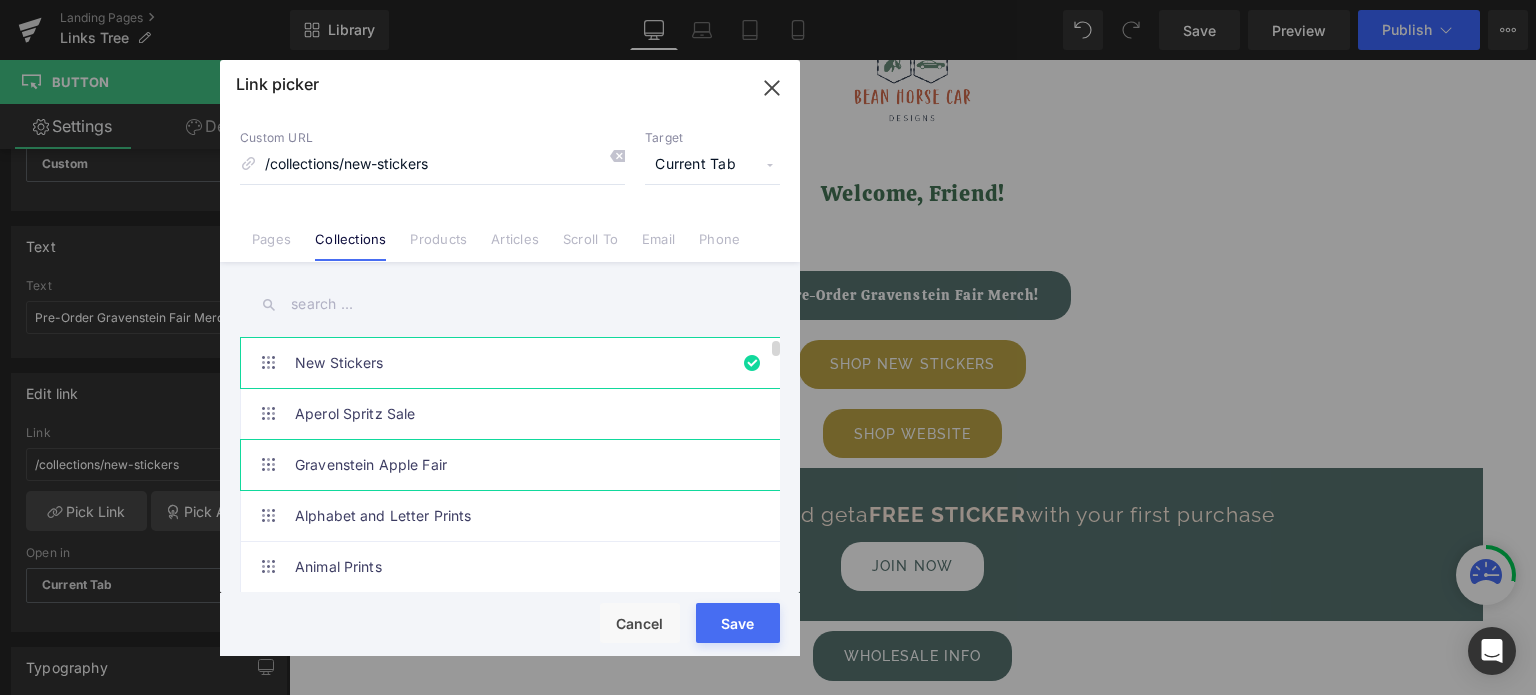 click on "Gravenstein Apple Fair" at bounding box center (515, 465) 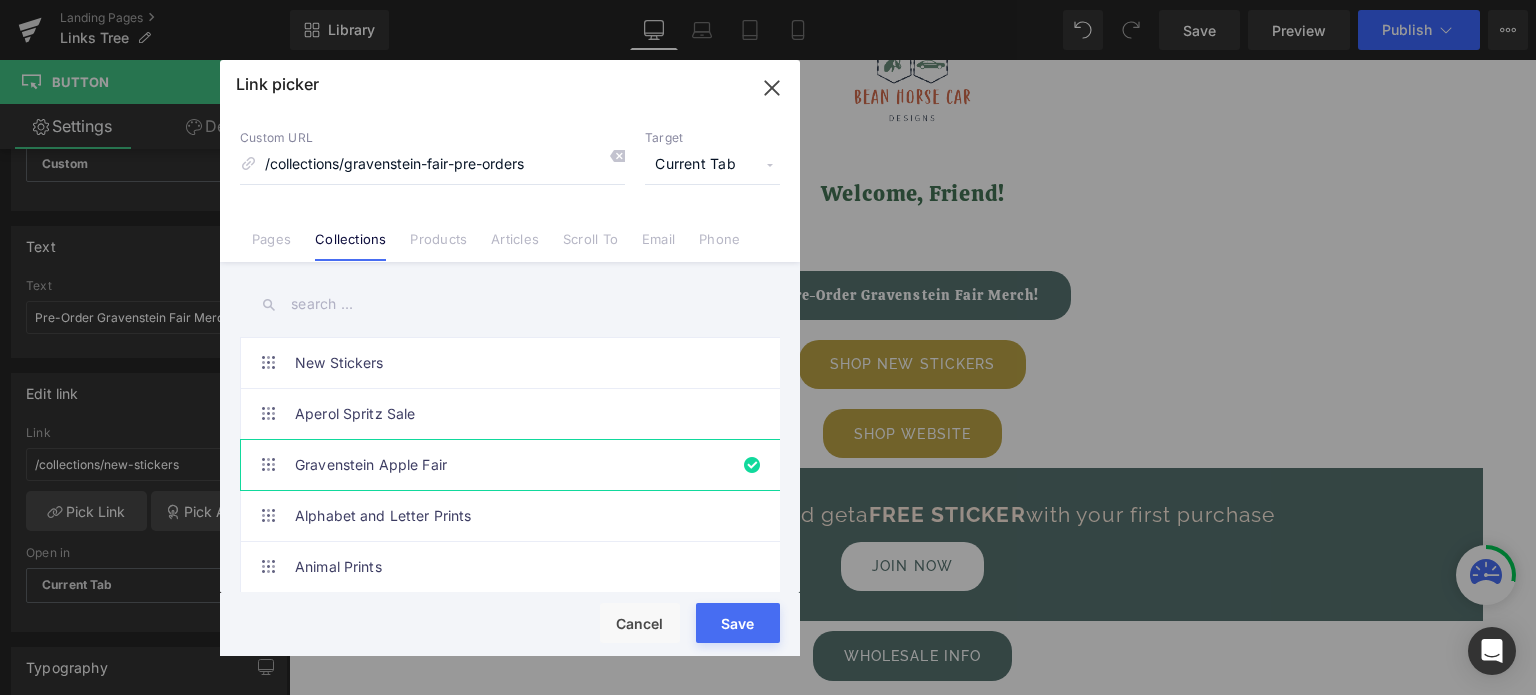 click on "Rendering Content" at bounding box center (768, 616) 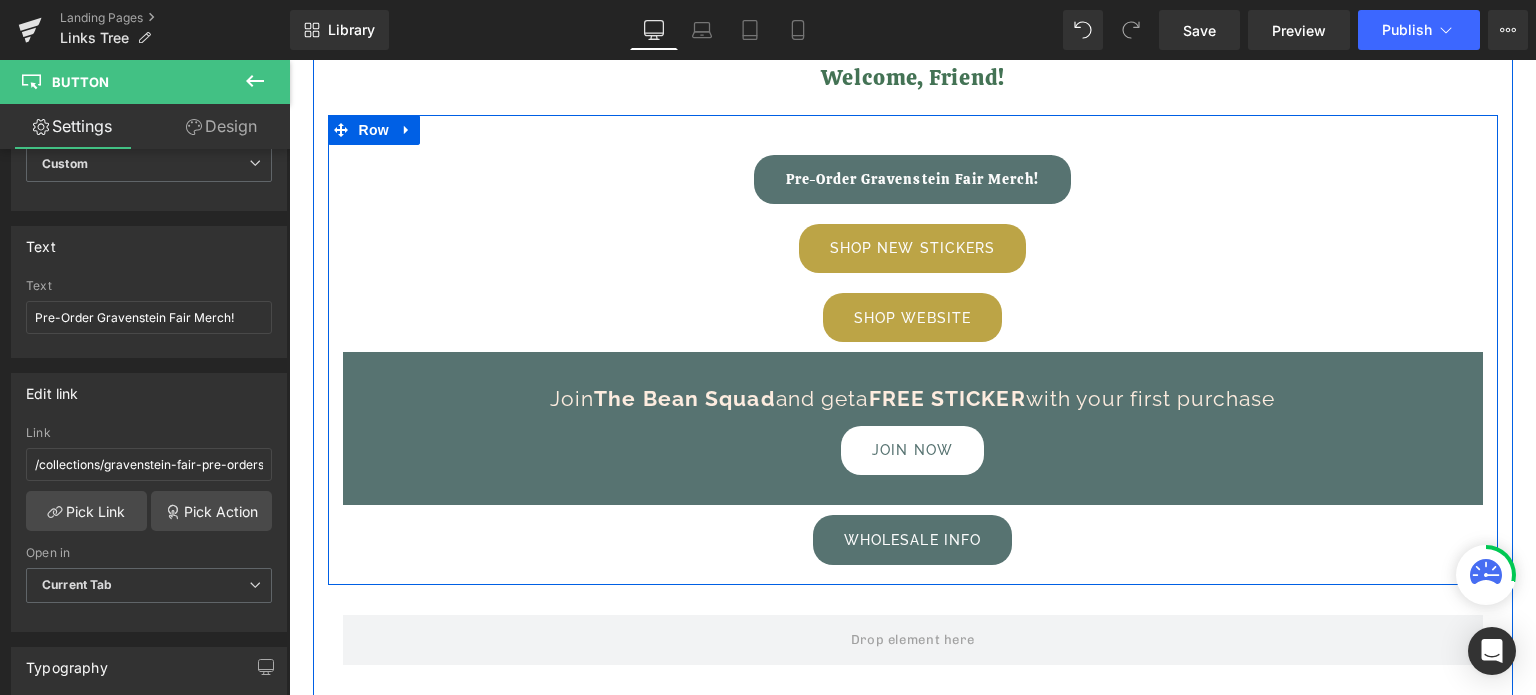 scroll, scrollTop: 210, scrollLeft: 0, axis: vertical 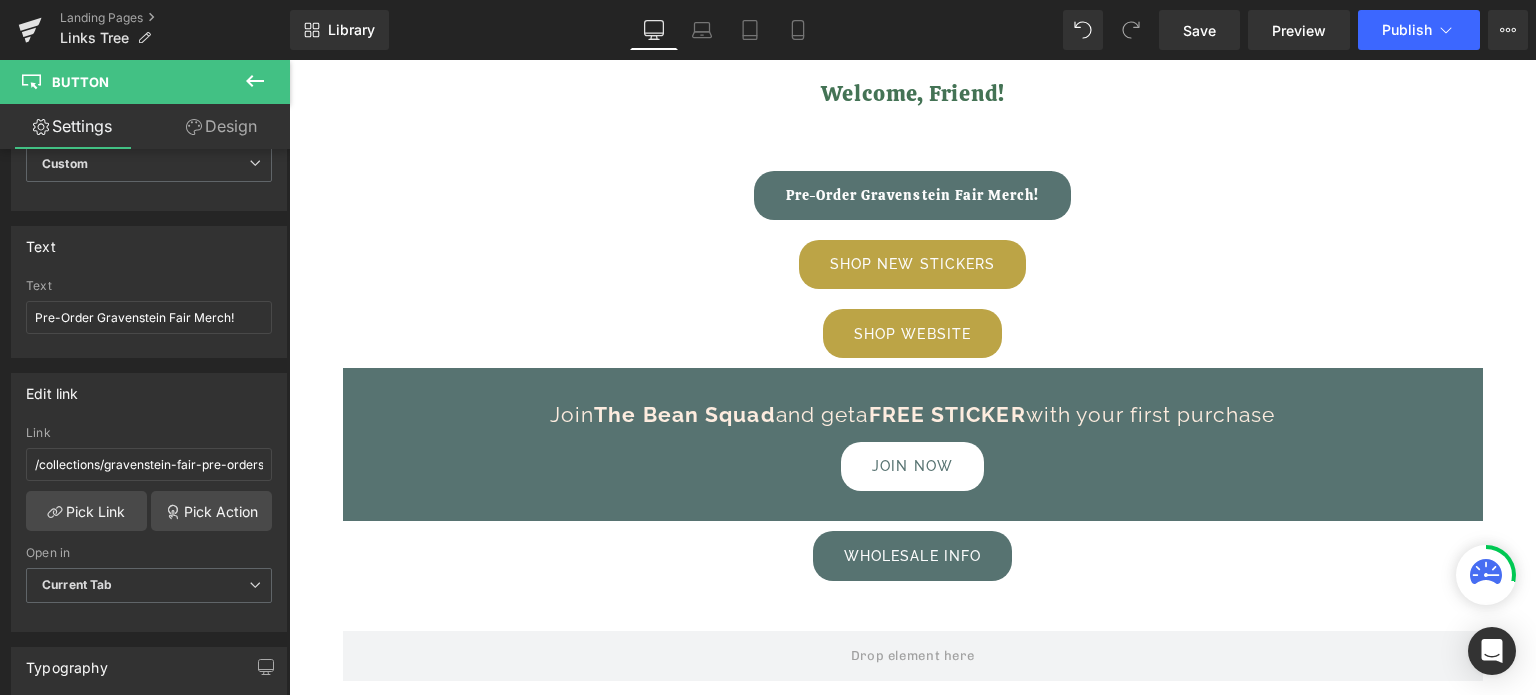 click at bounding box center (255, 82) 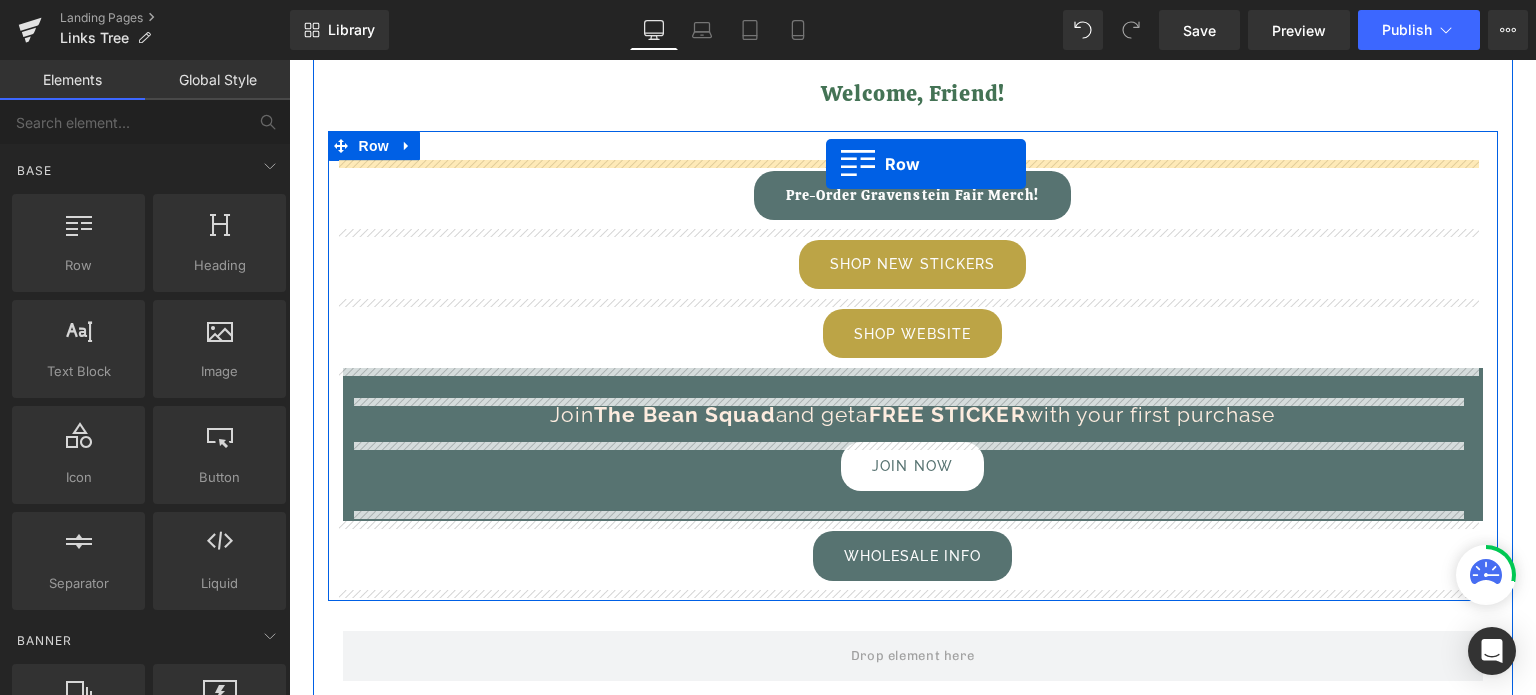 drag, startPoint x: 369, startPoint y: 297, endPoint x: 826, endPoint y: 164, distance: 475.96008 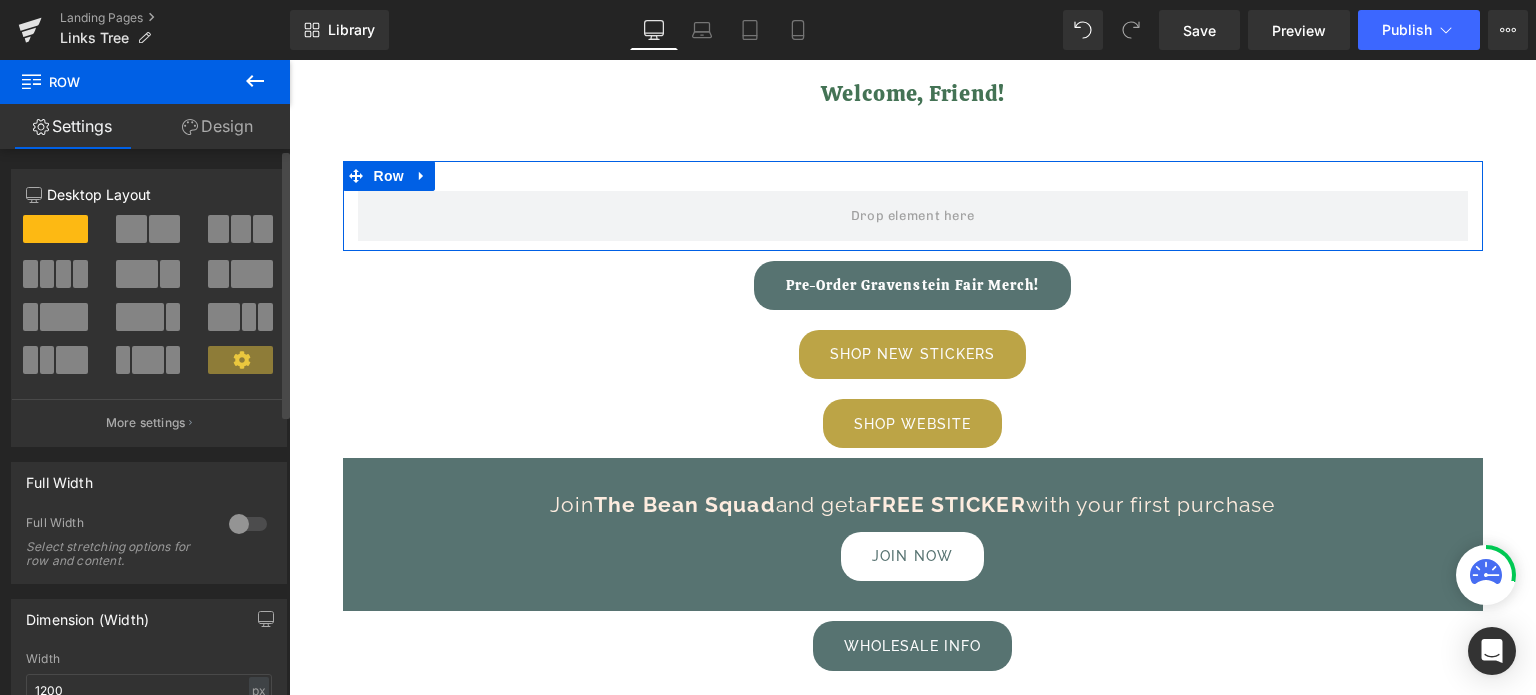 click at bounding box center (131, 229) 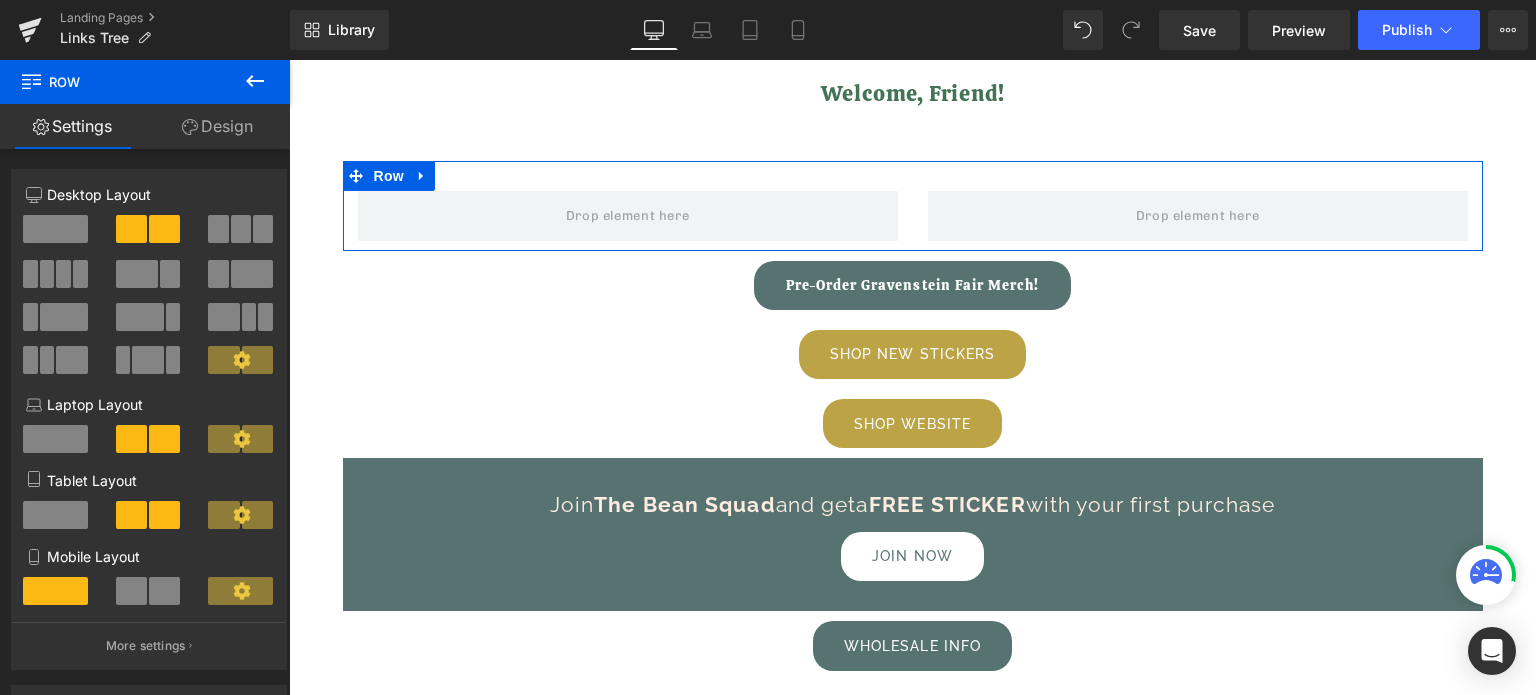 click on "Design" at bounding box center (217, 126) 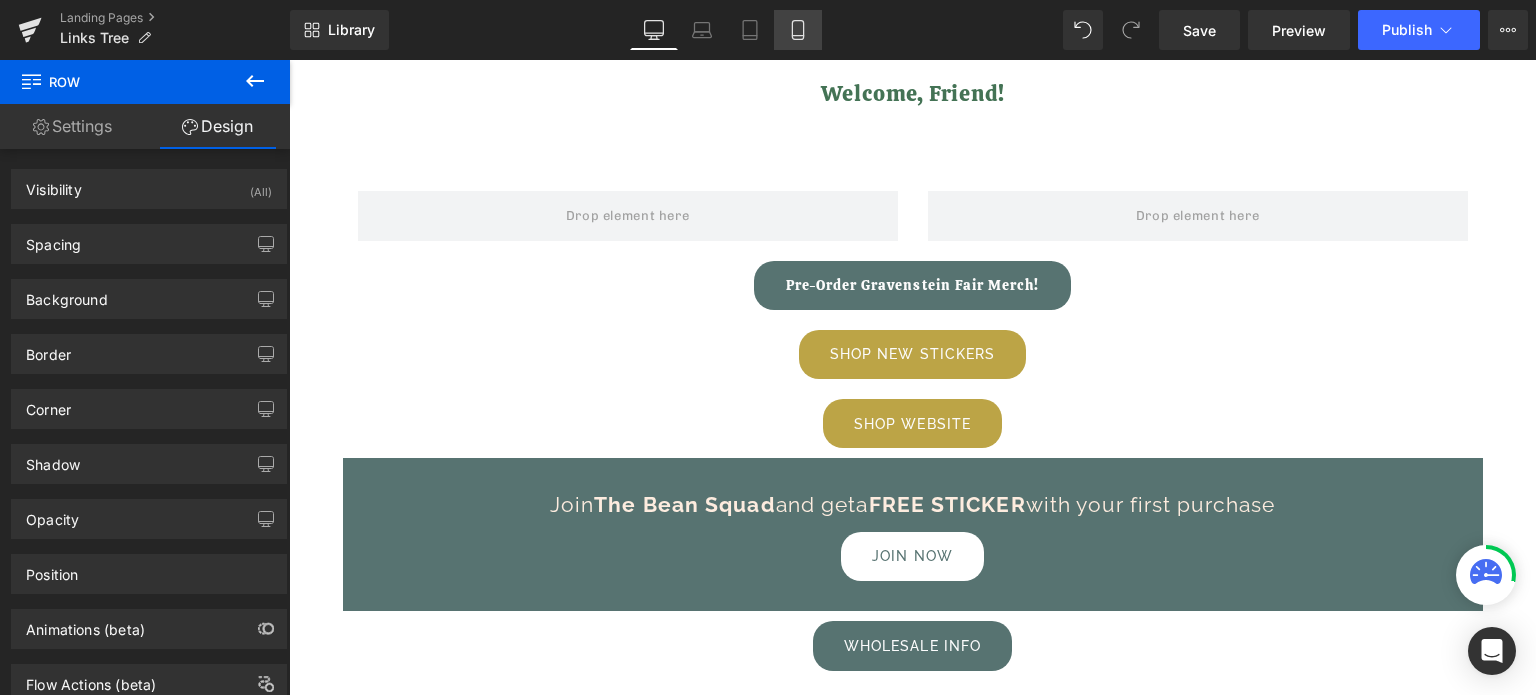 click on "Mobile" at bounding box center [798, 30] 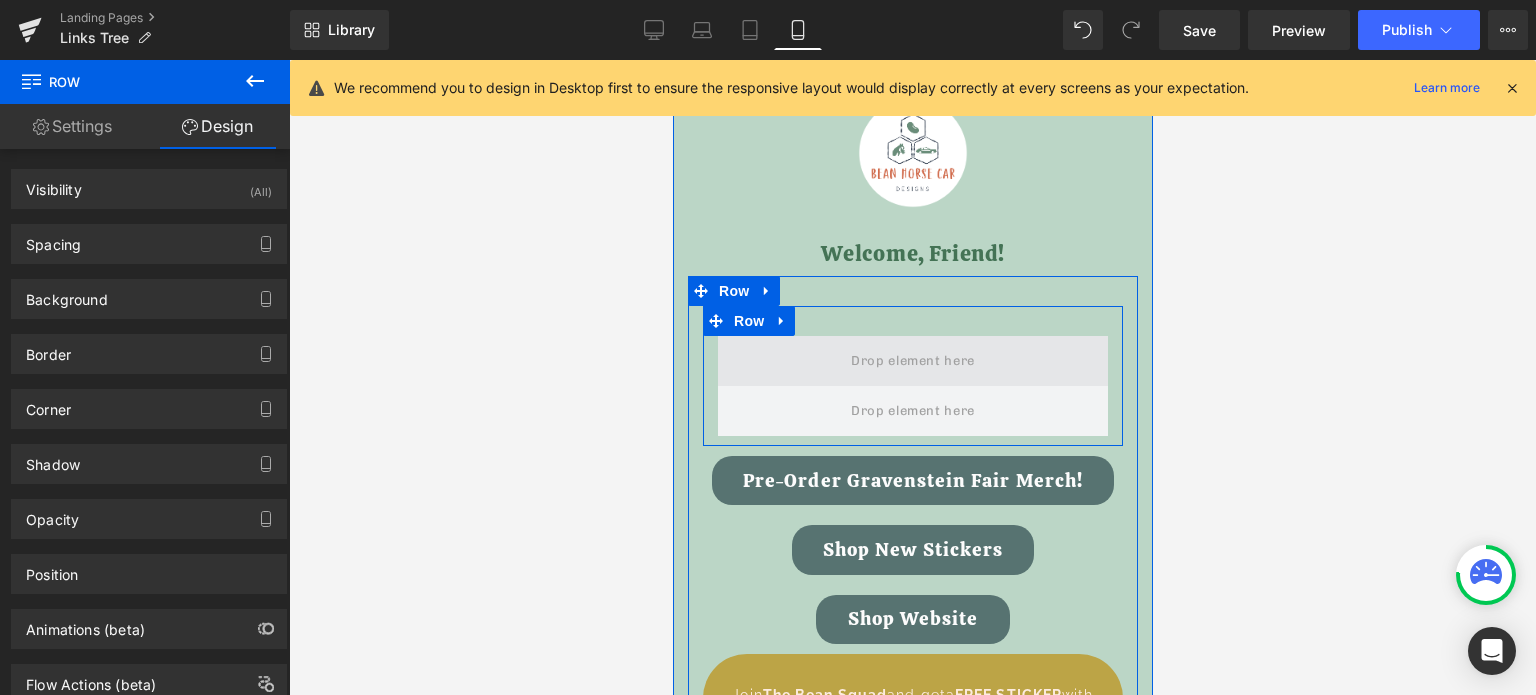 click at bounding box center [912, 361] 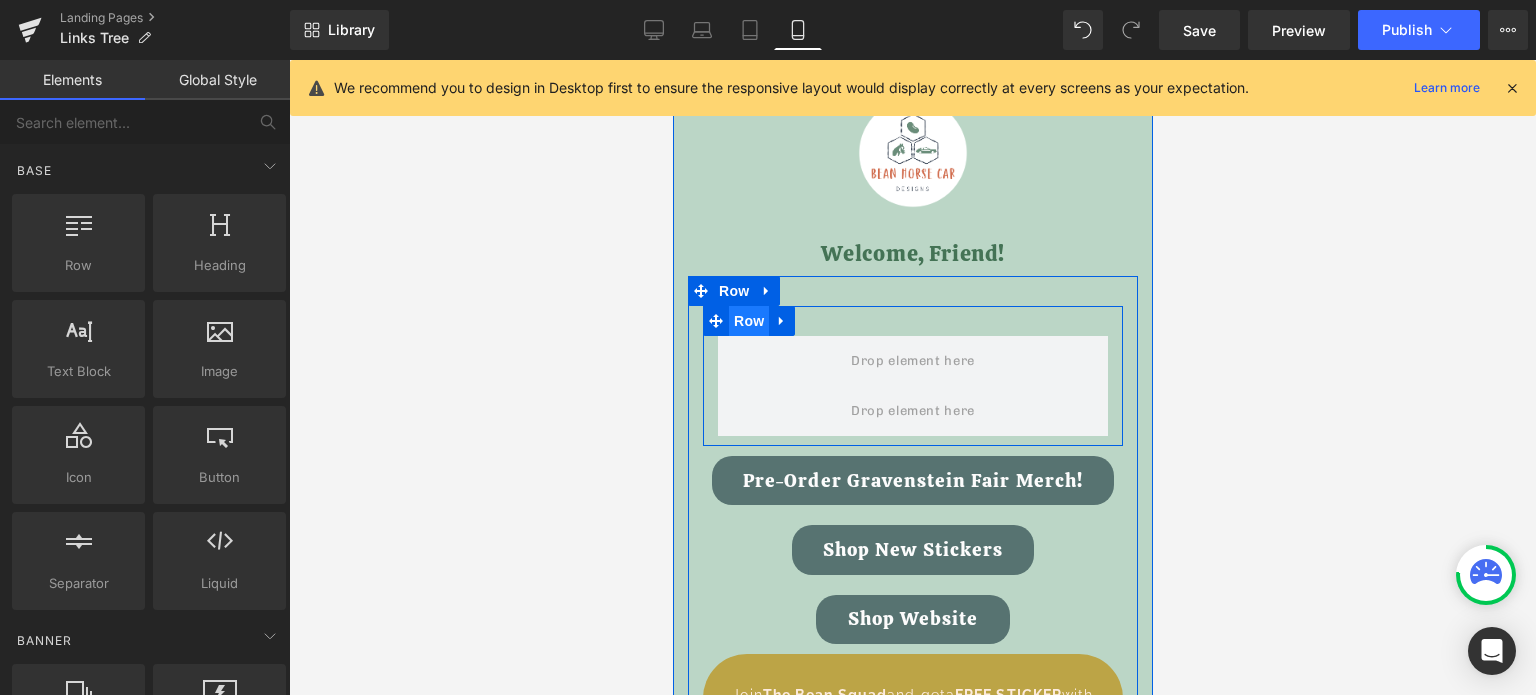 click on "Row" at bounding box center [748, 321] 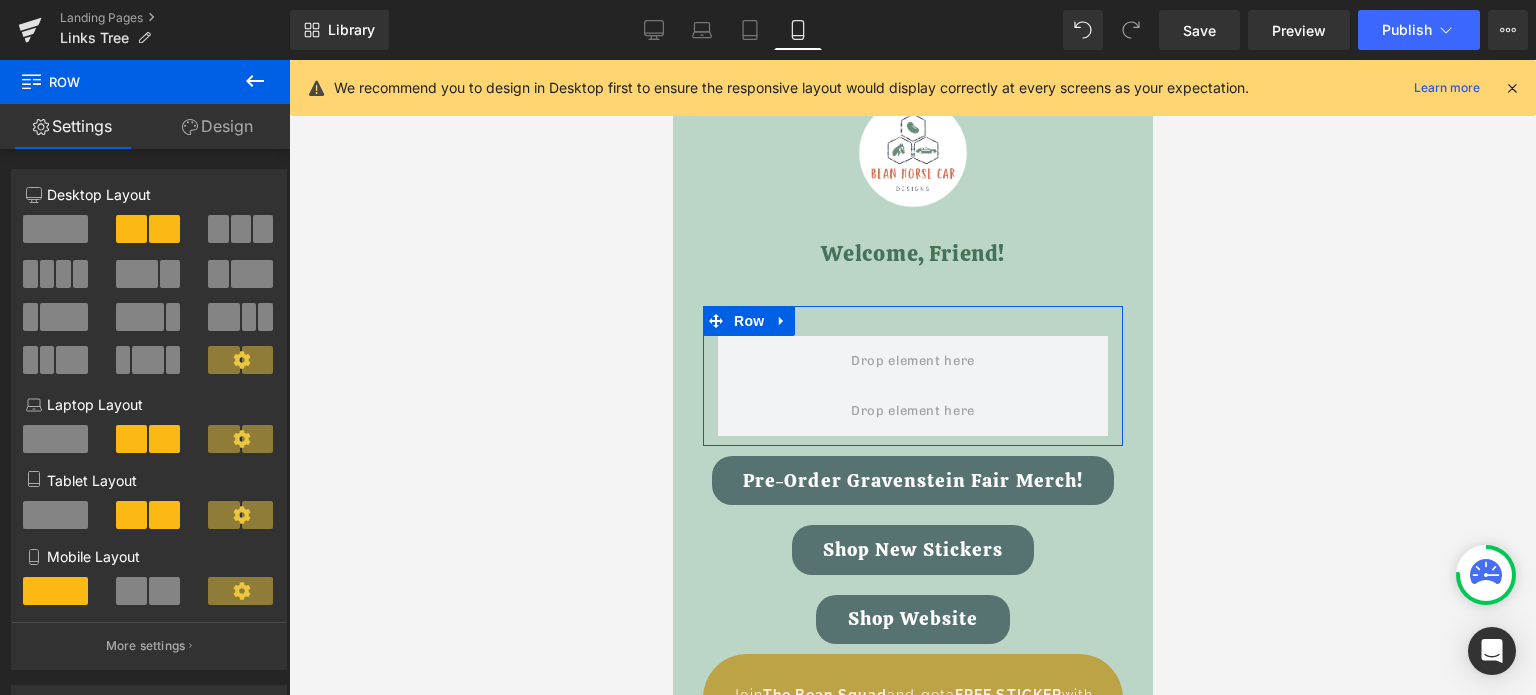 click at bounding box center (131, 591) 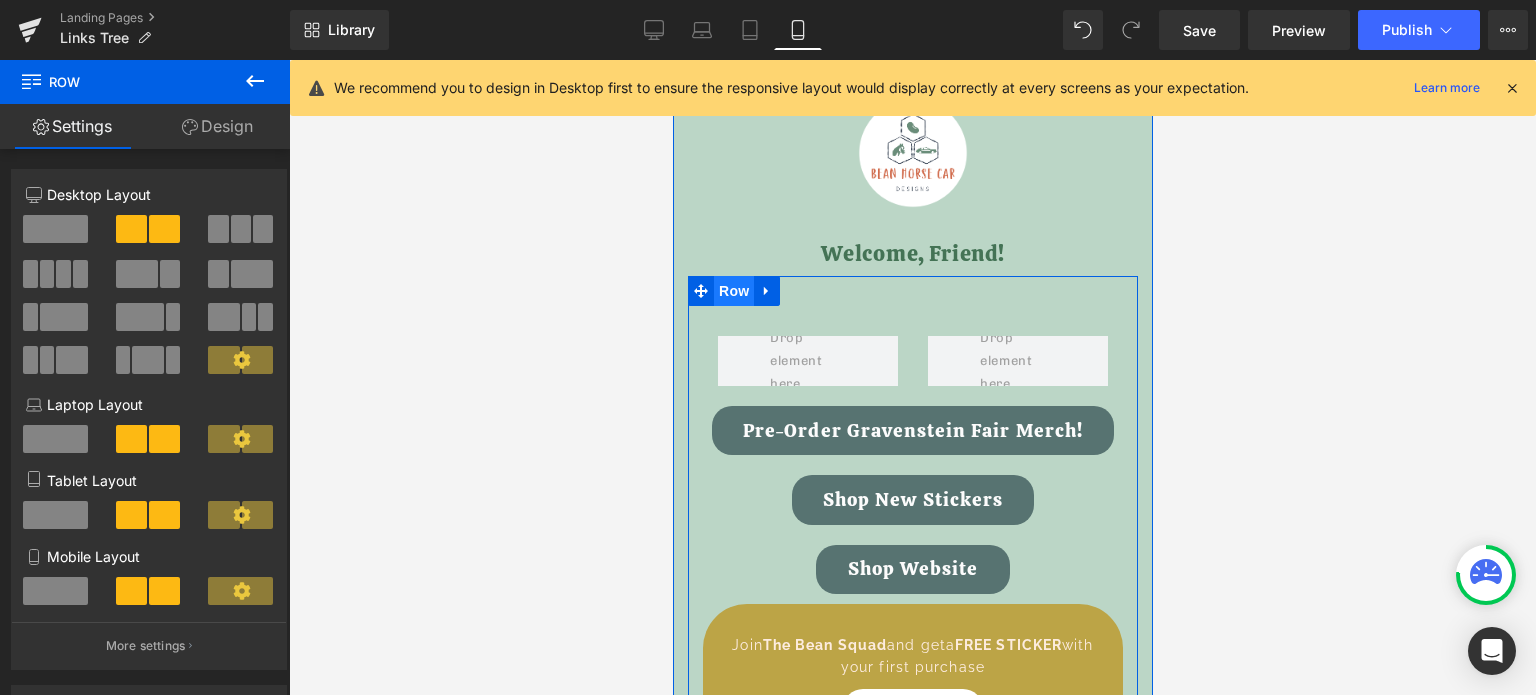 click on "Row" at bounding box center (733, 291) 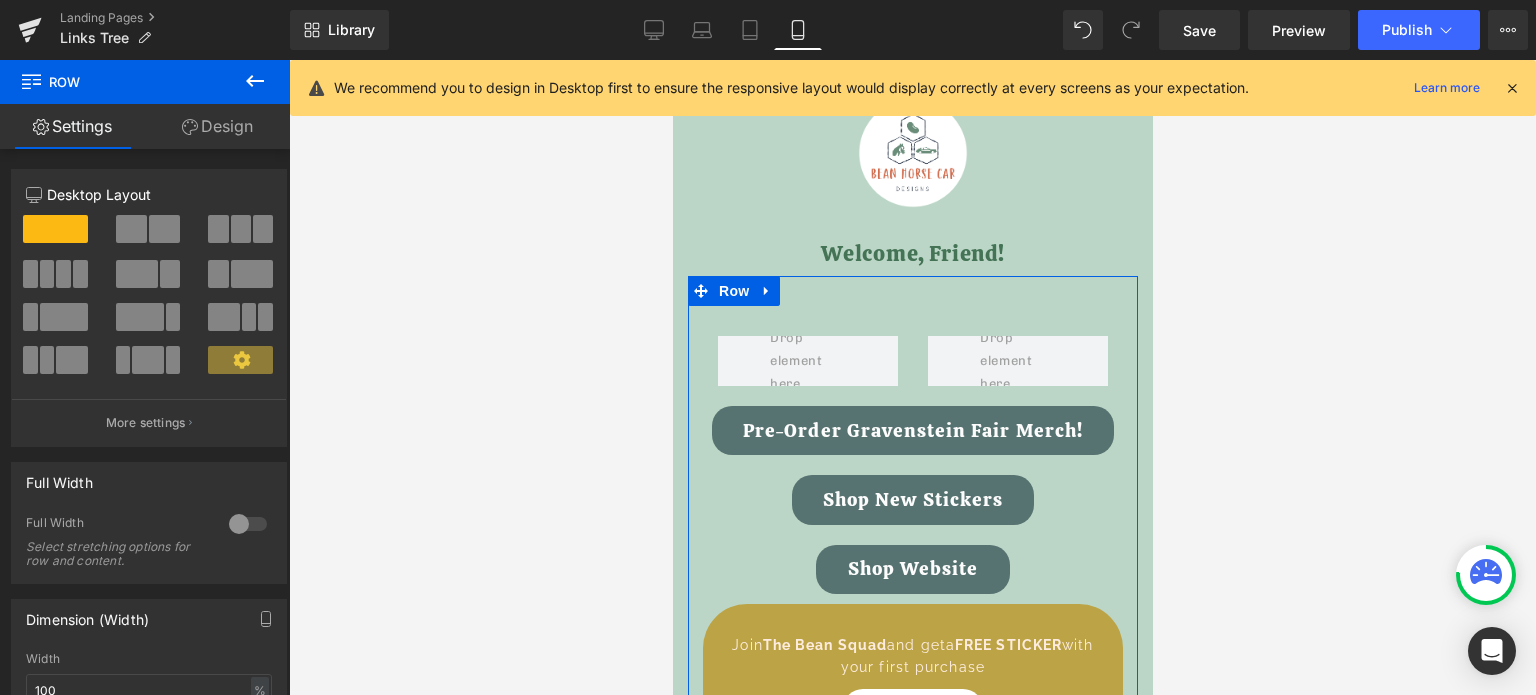 click on "Design" at bounding box center (217, 126) 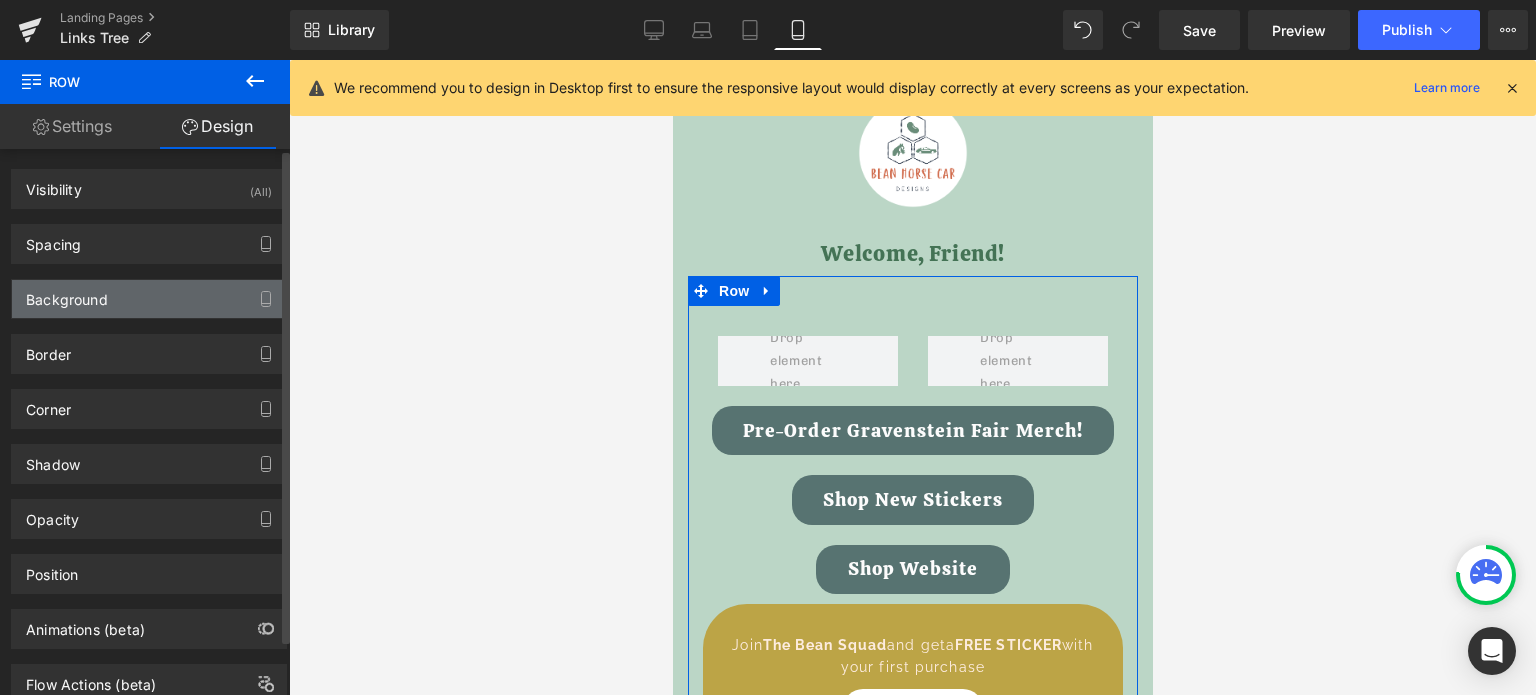 click on "Background" at bounding box center (67, 294) 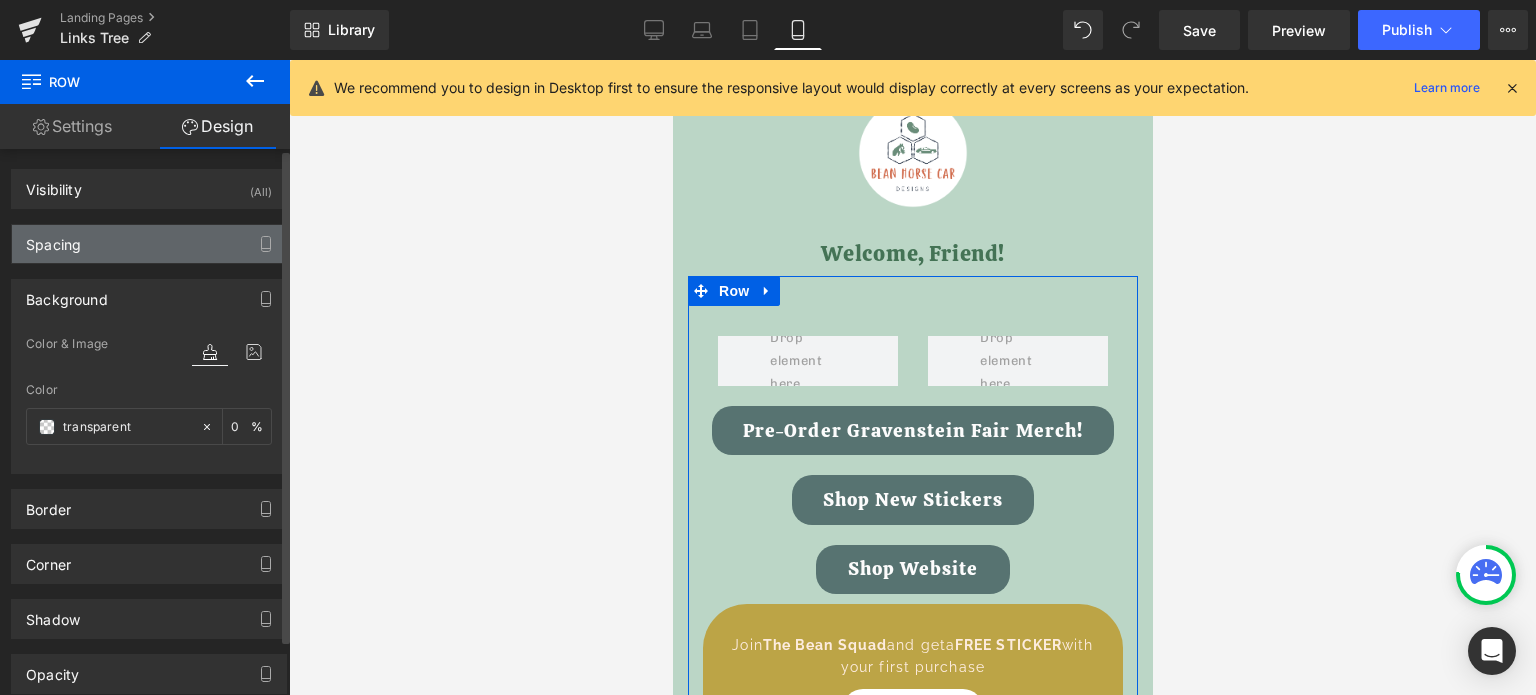 click on "Spacing" at bounding box center [149, 244] 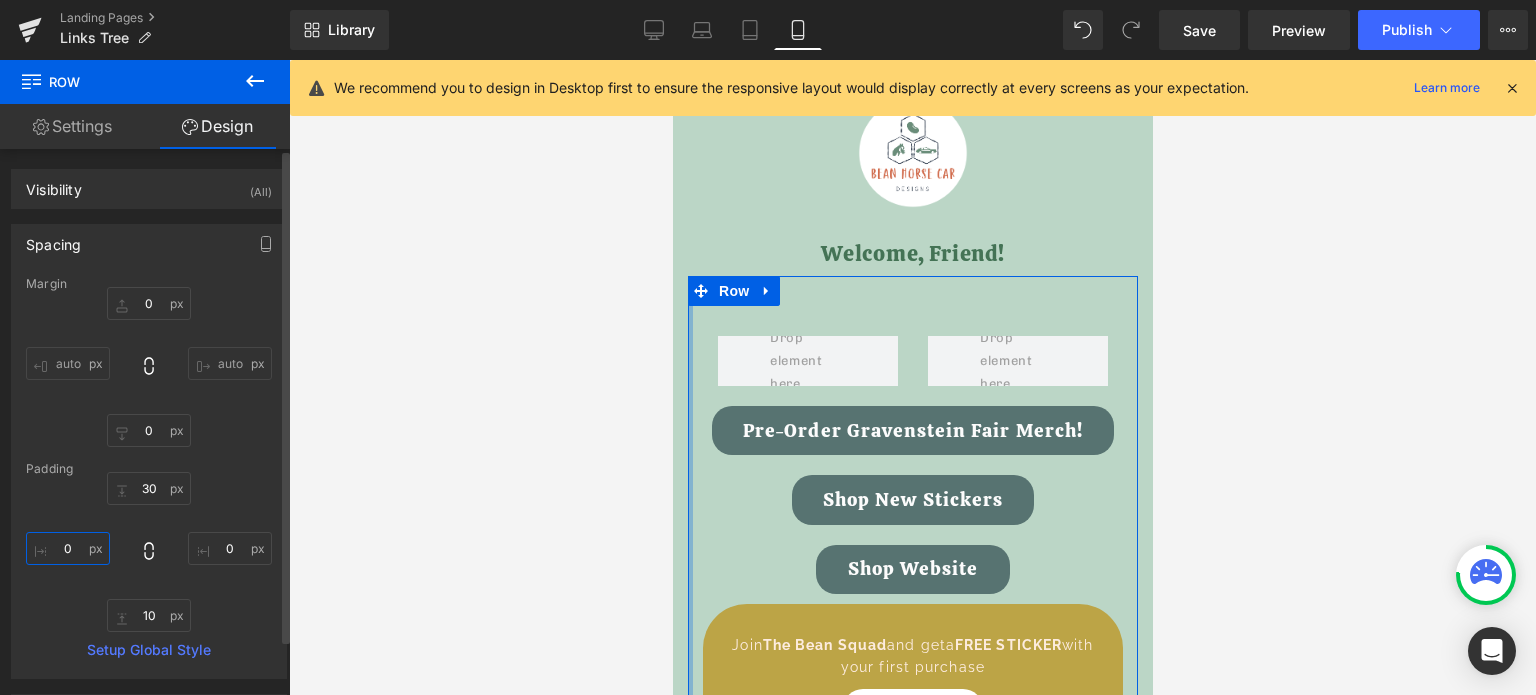 click on "0" at bounding box center [68, 548] 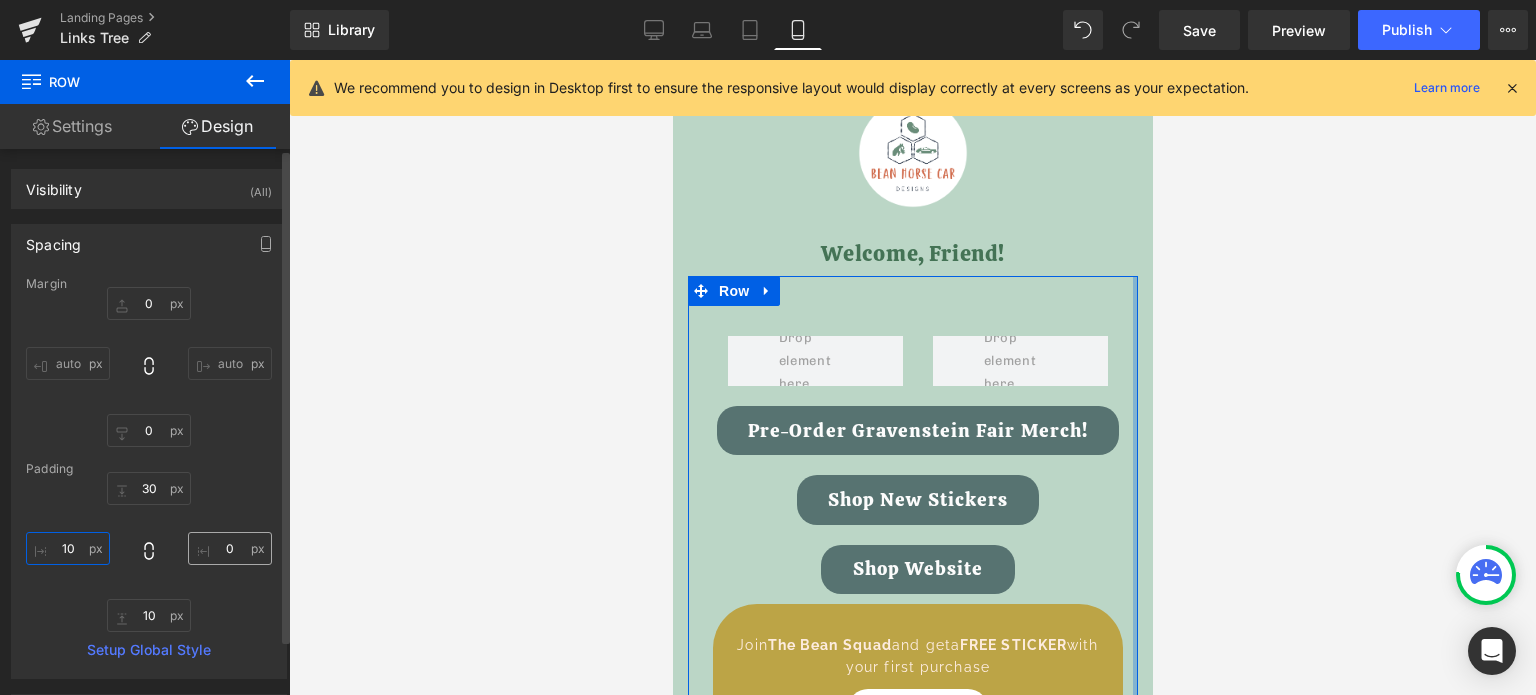 type on "10" 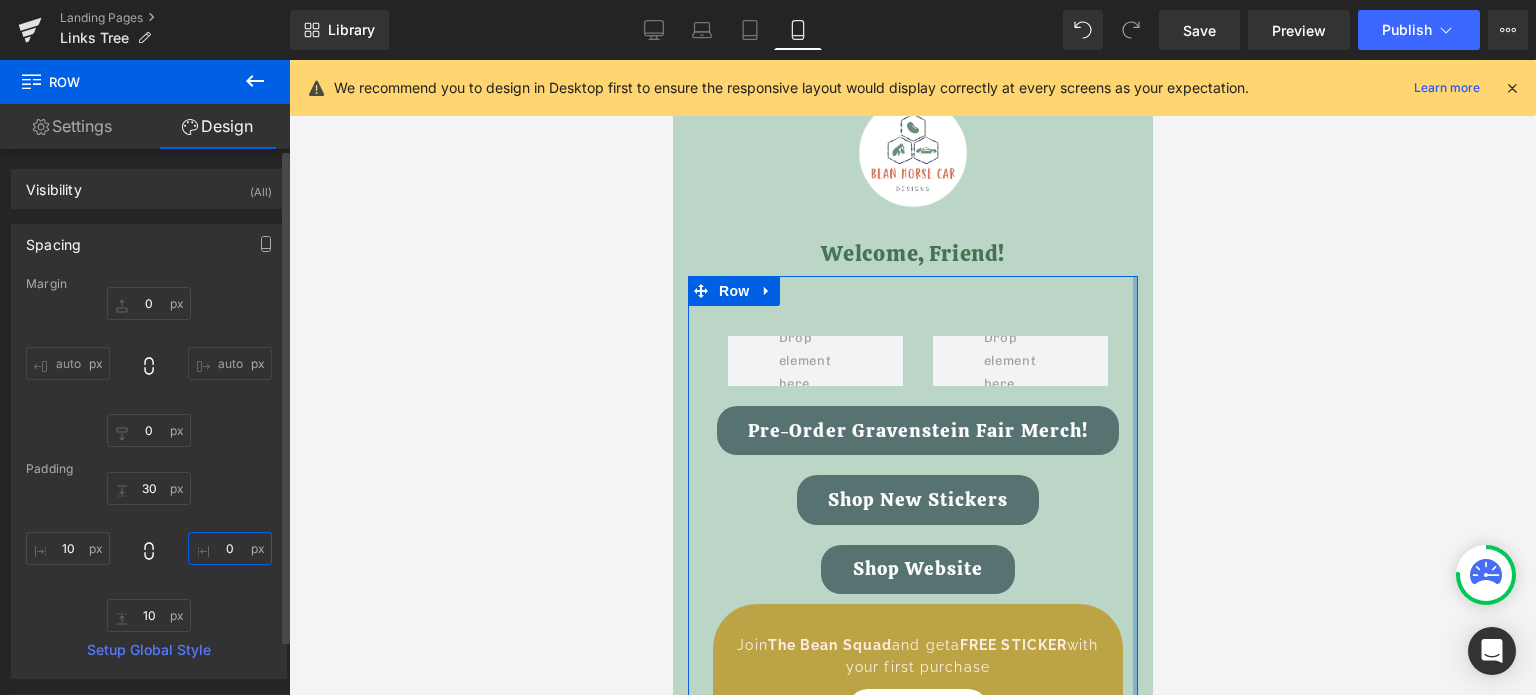 click on "0" at bounding box center (230, 548) 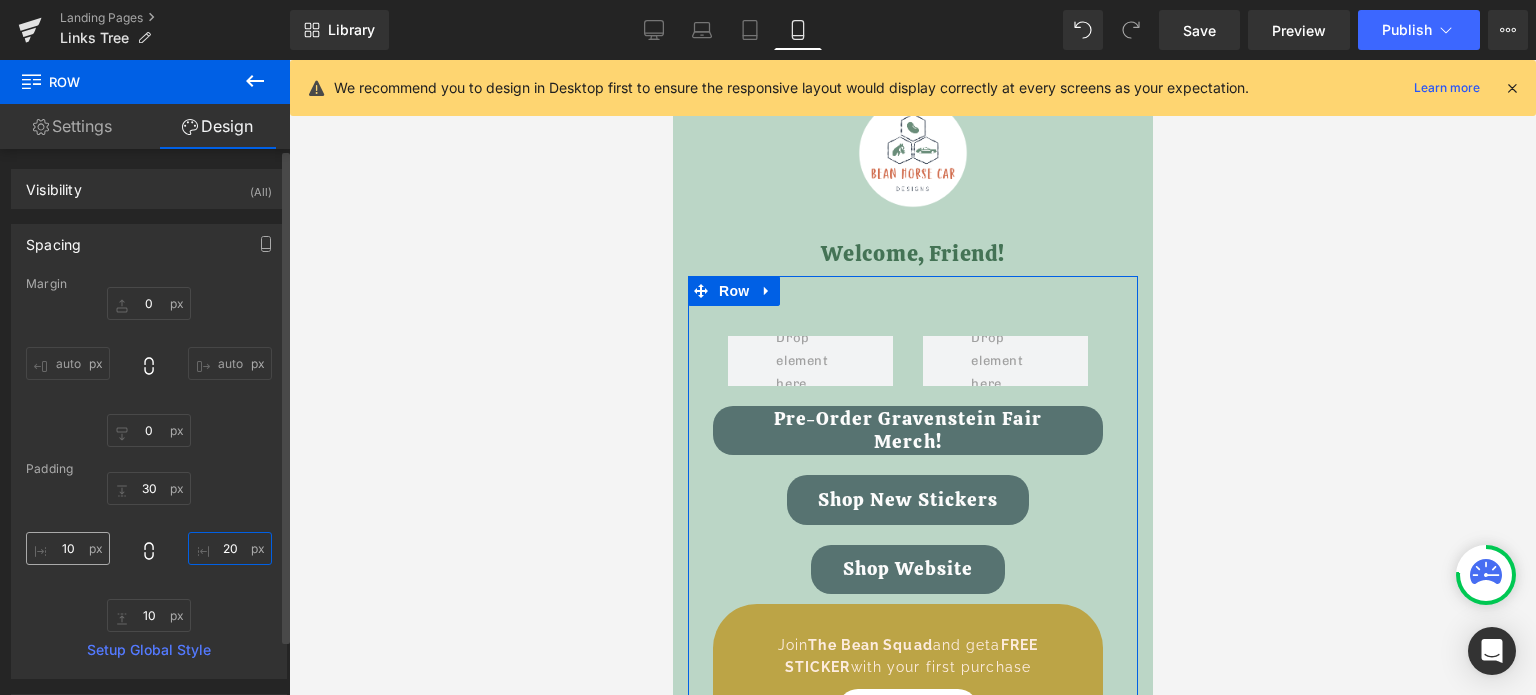 type on "20" 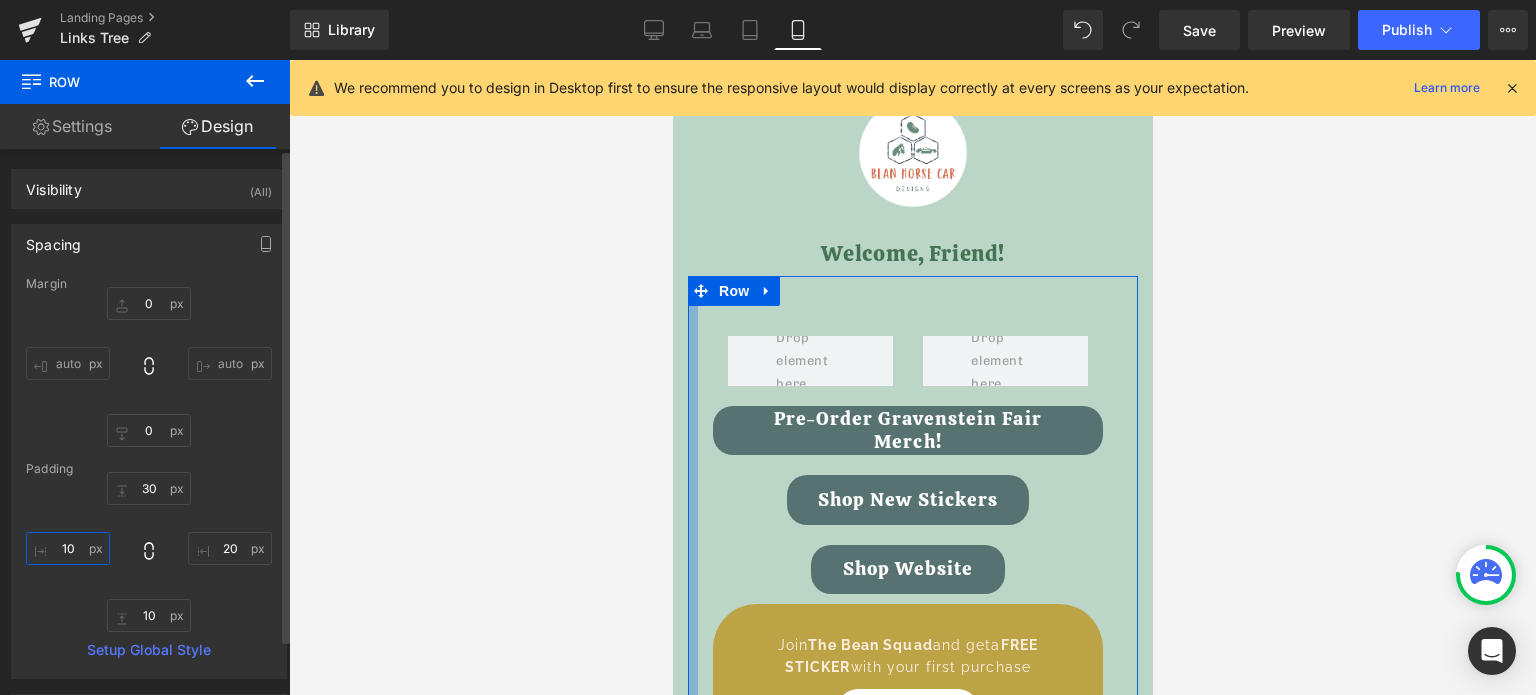 click on "10" at bounding box center [68, 548] 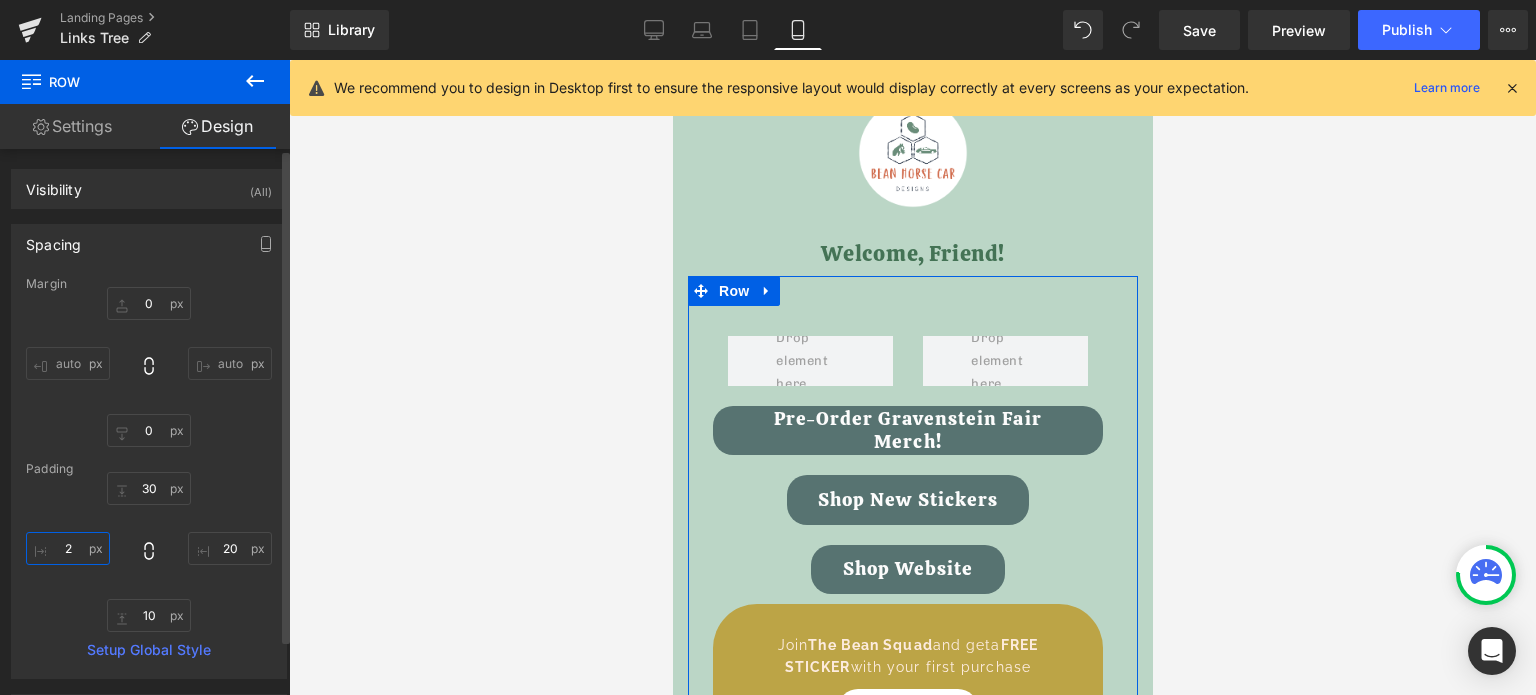 type on "20" 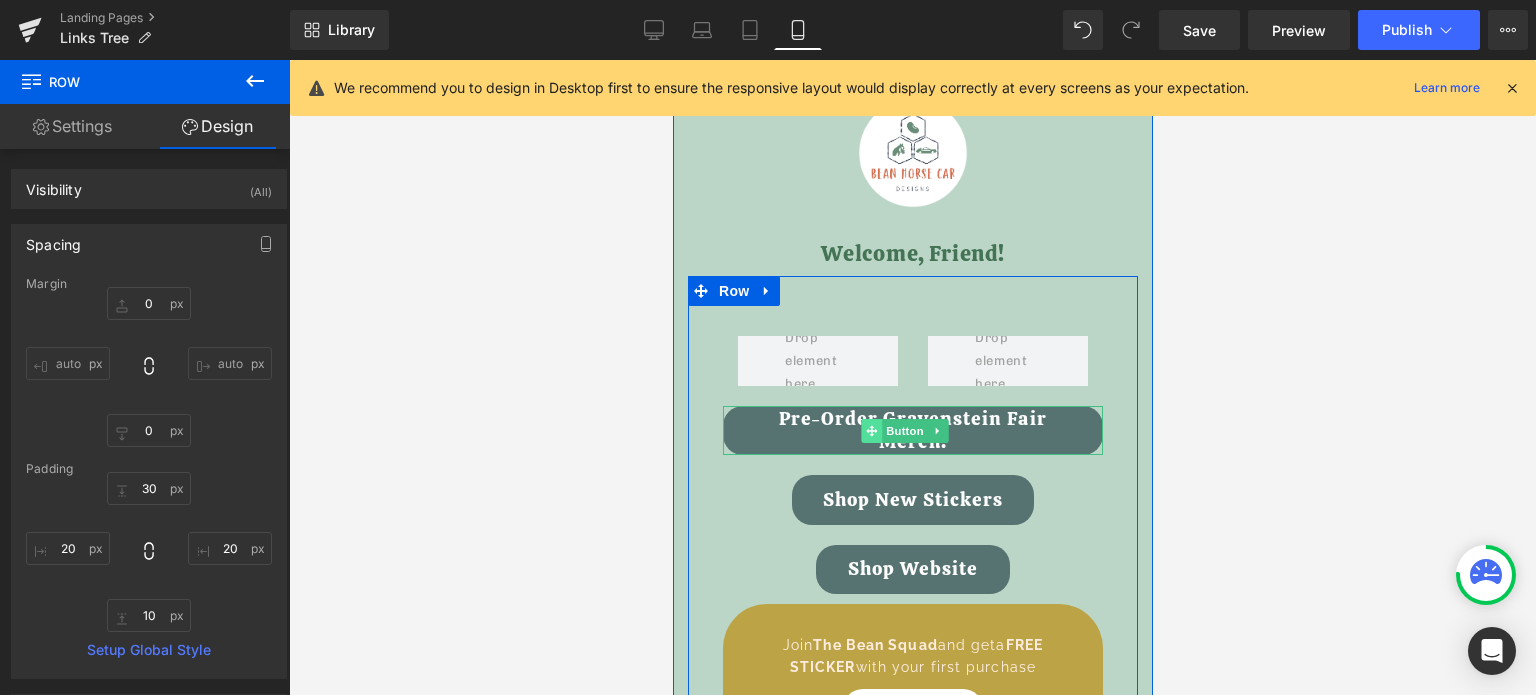 click 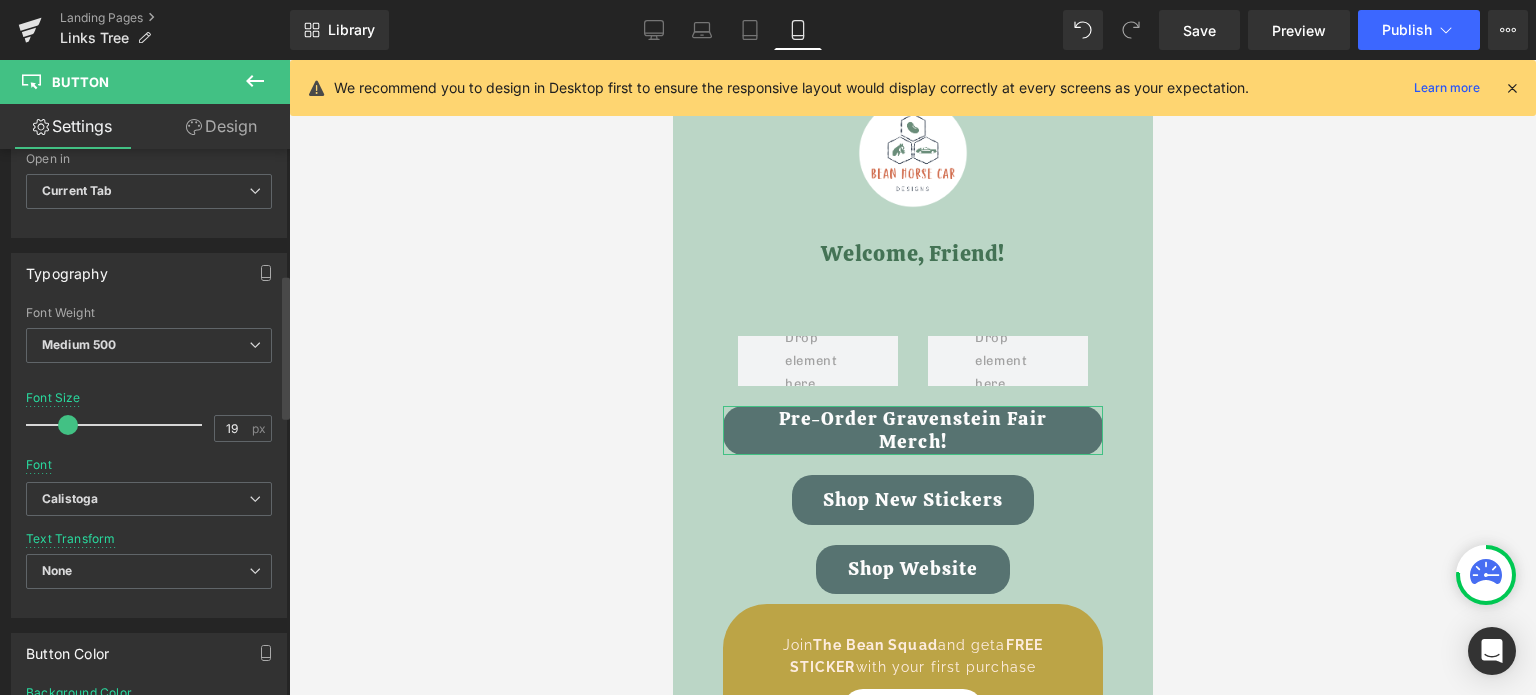 scroll, scrollTop: 500, scrollLeft: 0, axis: vertical 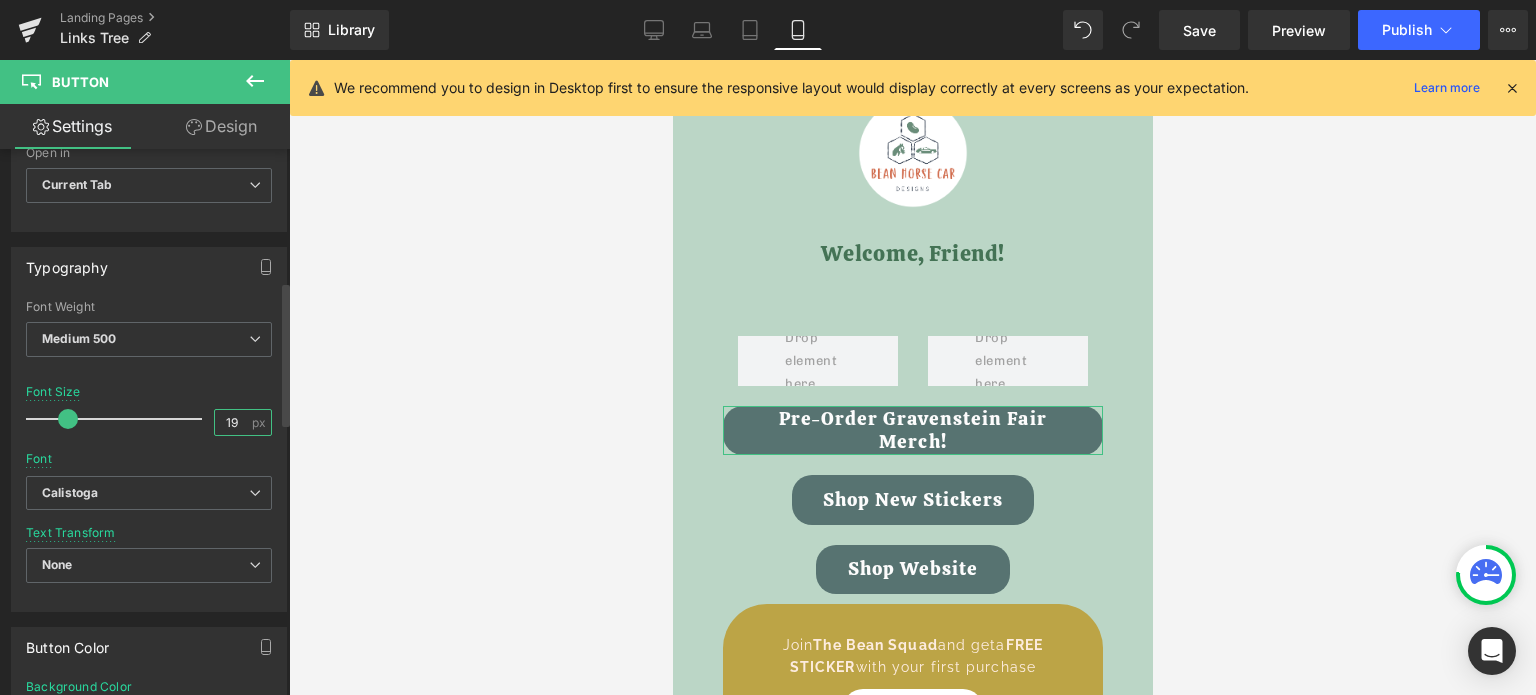 click on "19" at bounding box center (232, 422) 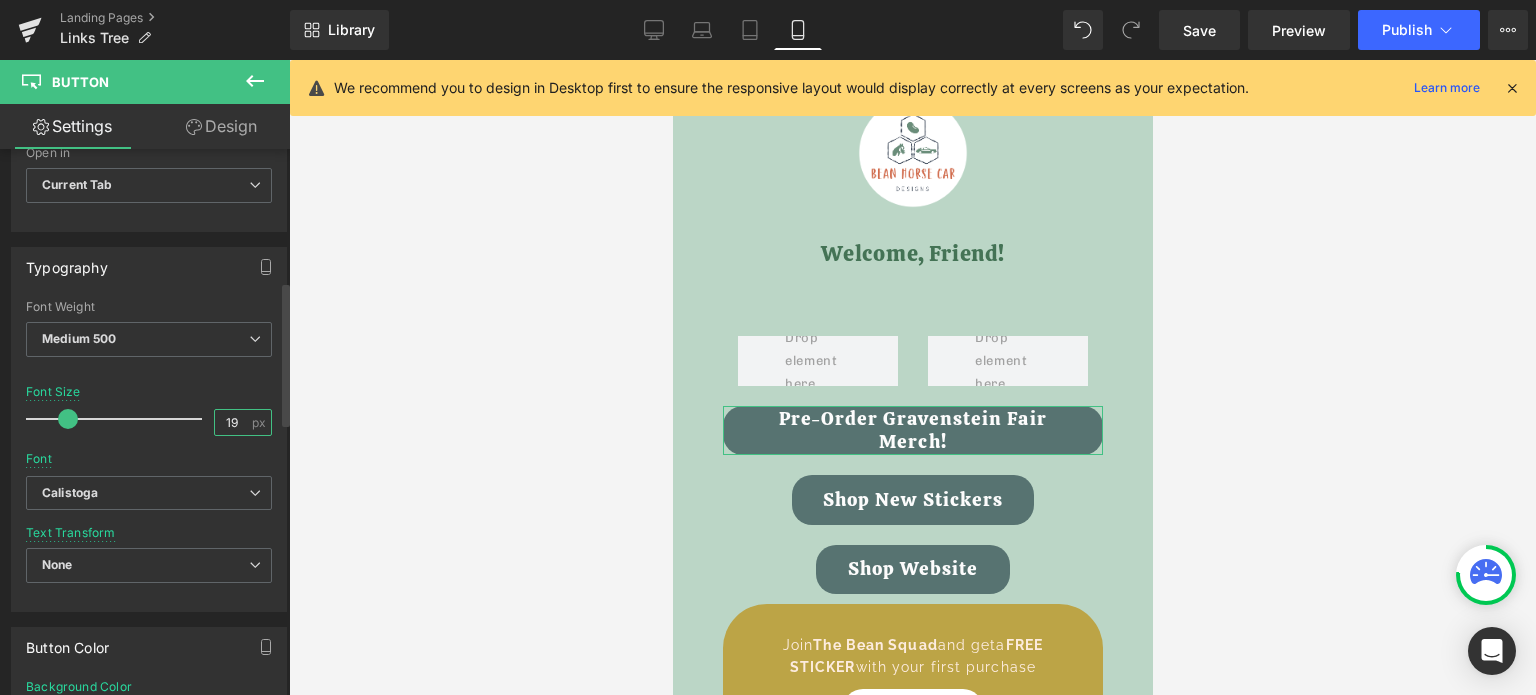 drag, startPoint x: 227, startPoint y: 410, endPoint x: 206, endPoint y: 412, distance: 21.095022 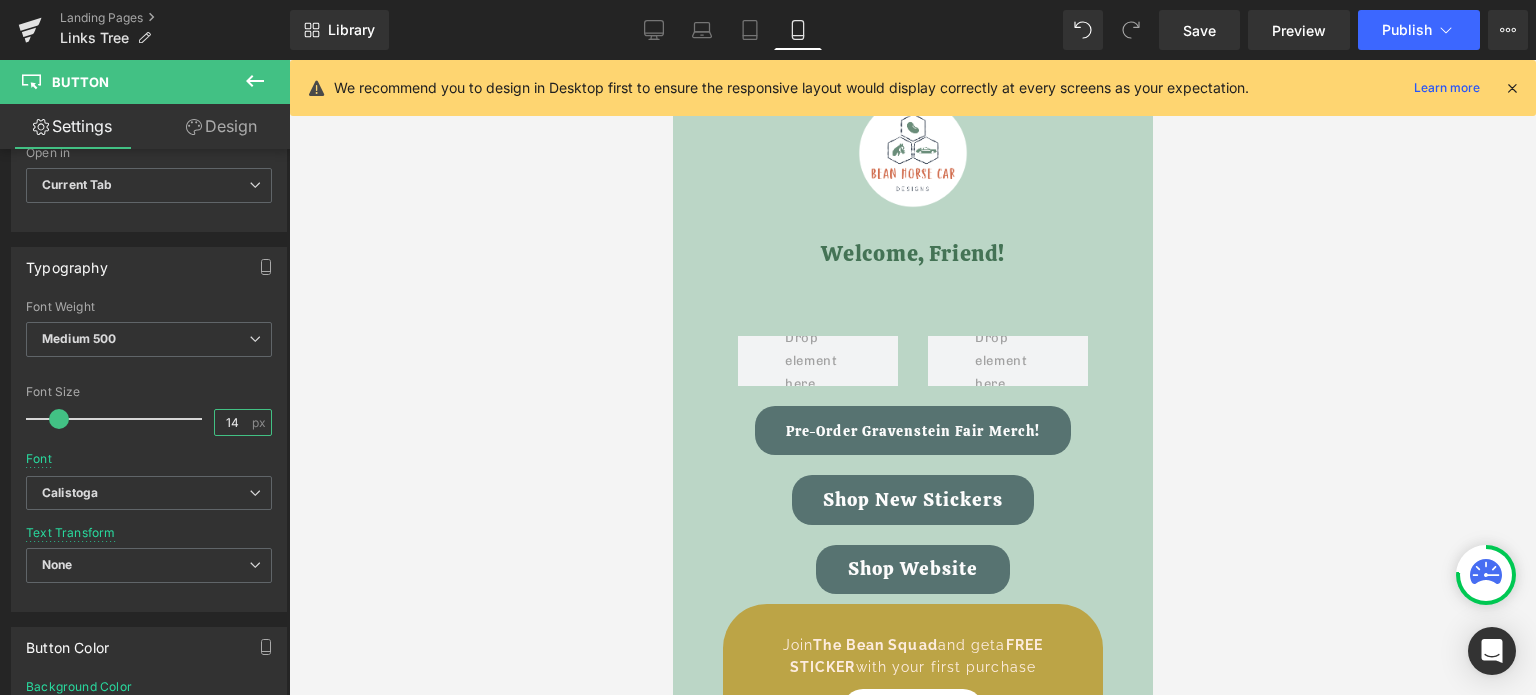 type on "14" 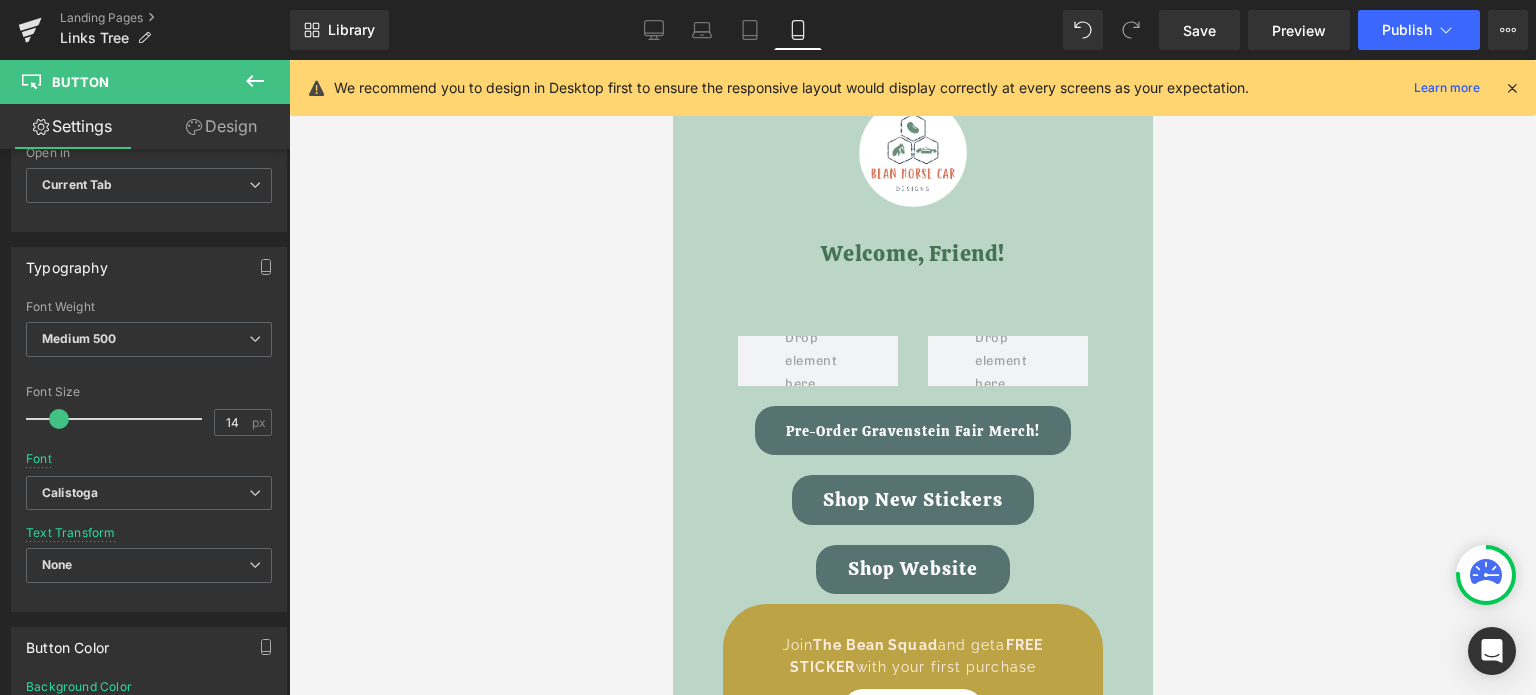 click 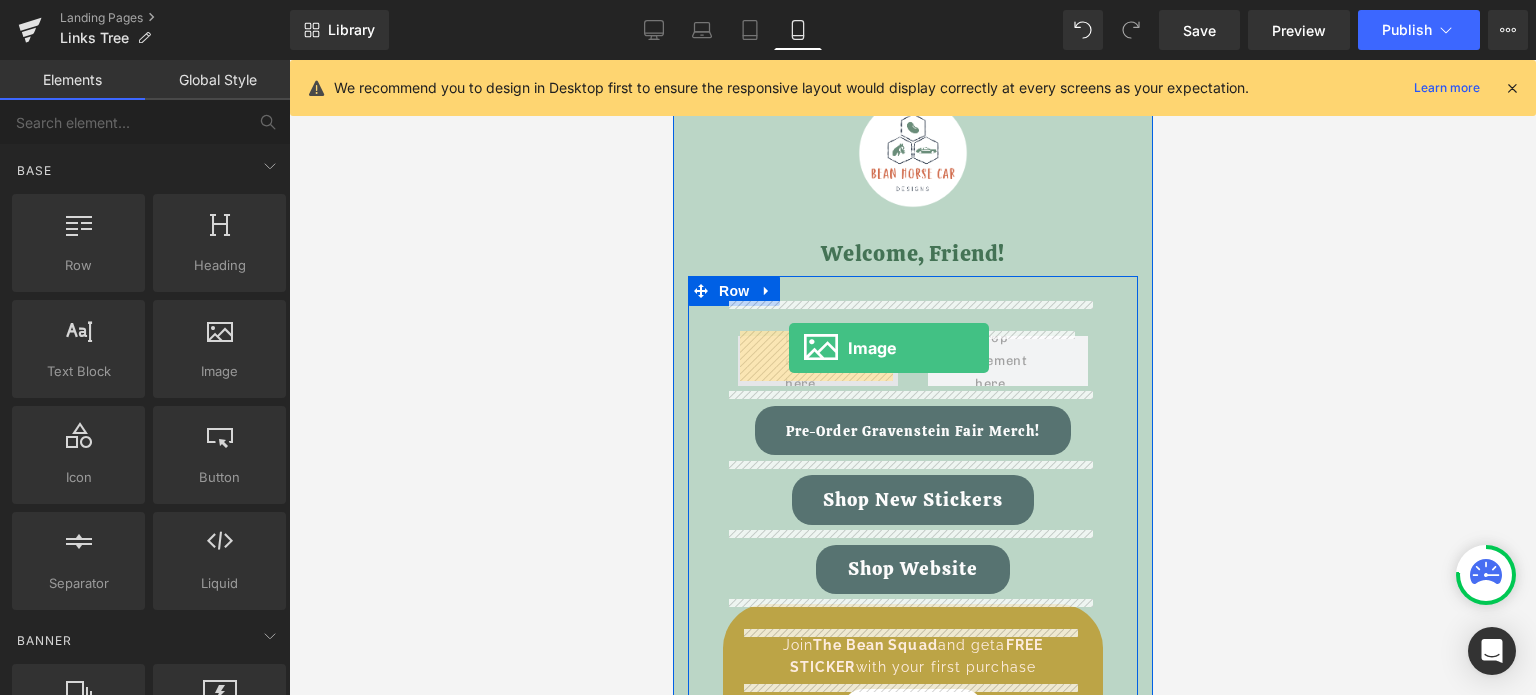 drag, startPoint x: 862, startPoint y: 413, endPoint x: 788, endPoint y: 348, distance: 98.49365 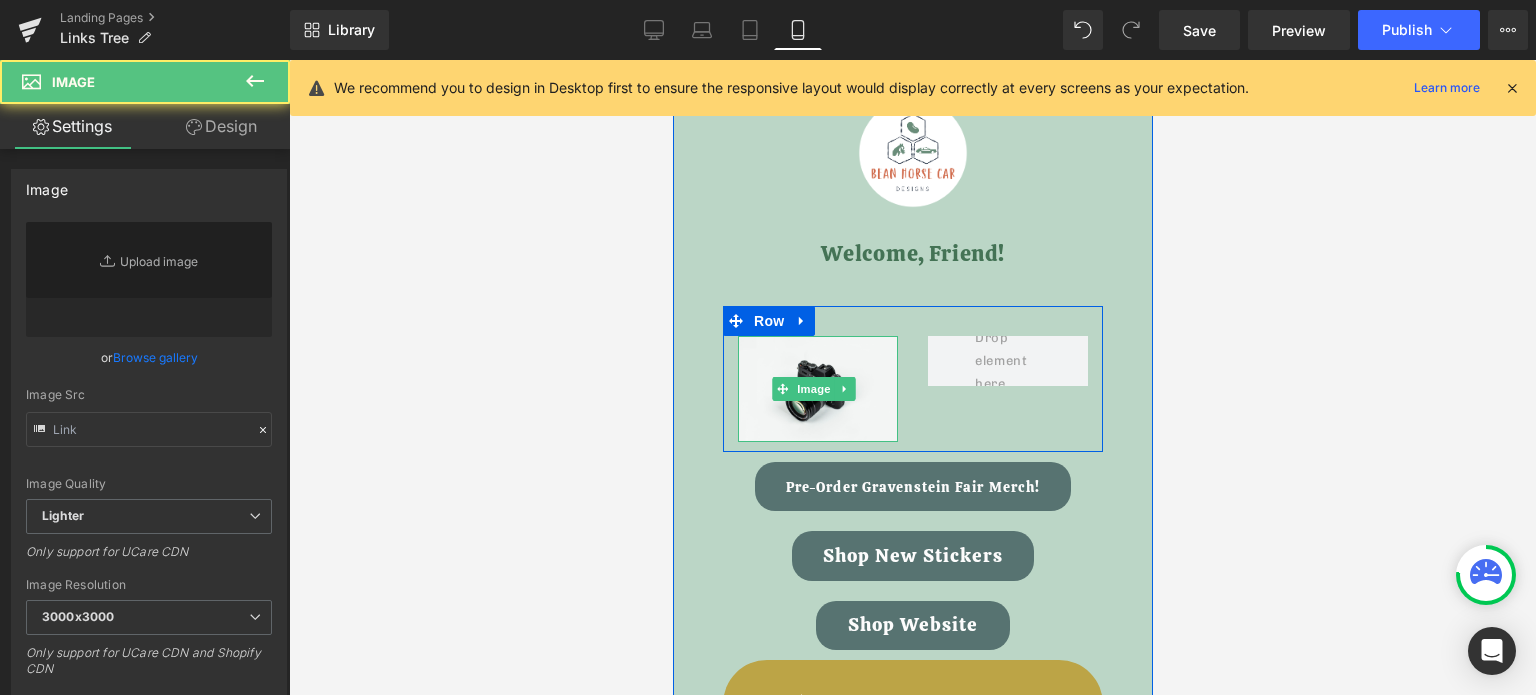 type on "//d1um8515vdn9kb.cloudfront.net/images/parallax.jpg" 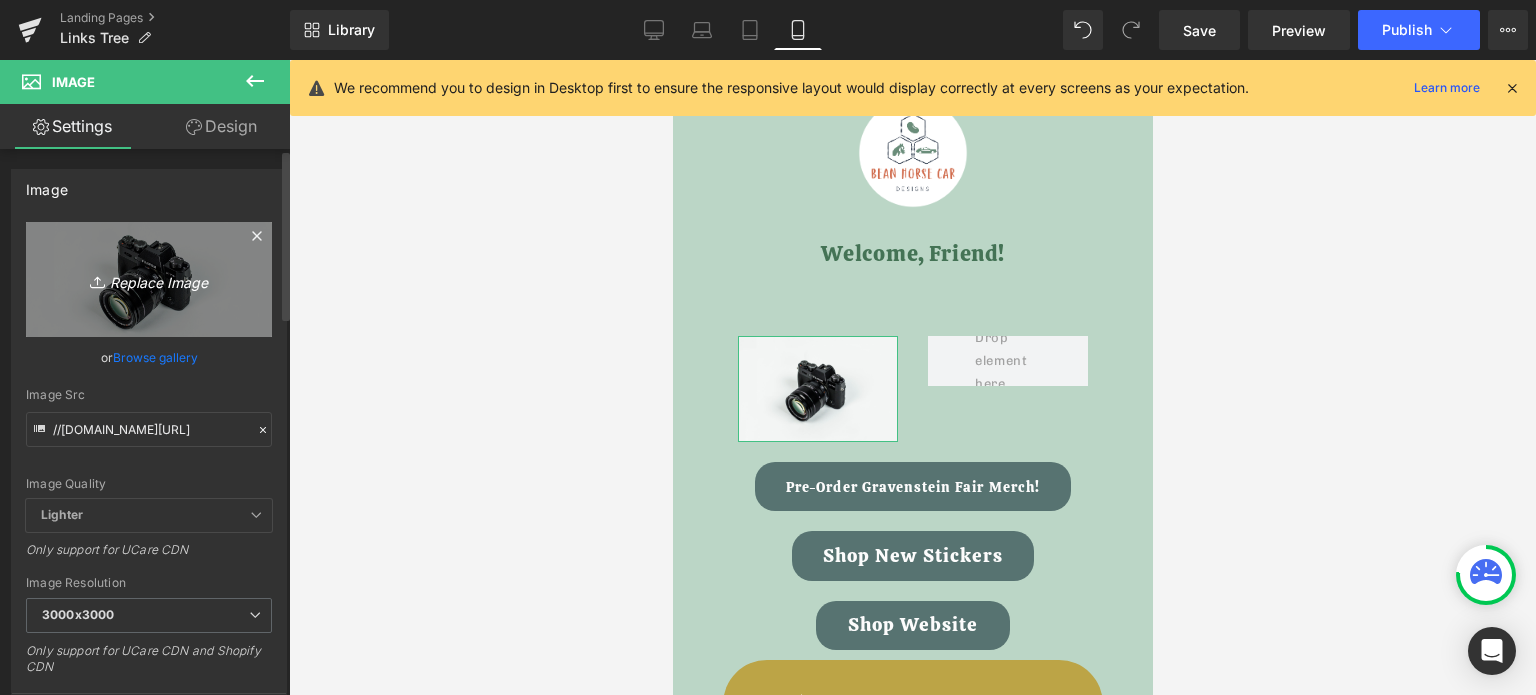 click on "Replace Image" at bounding box center (149, 279) 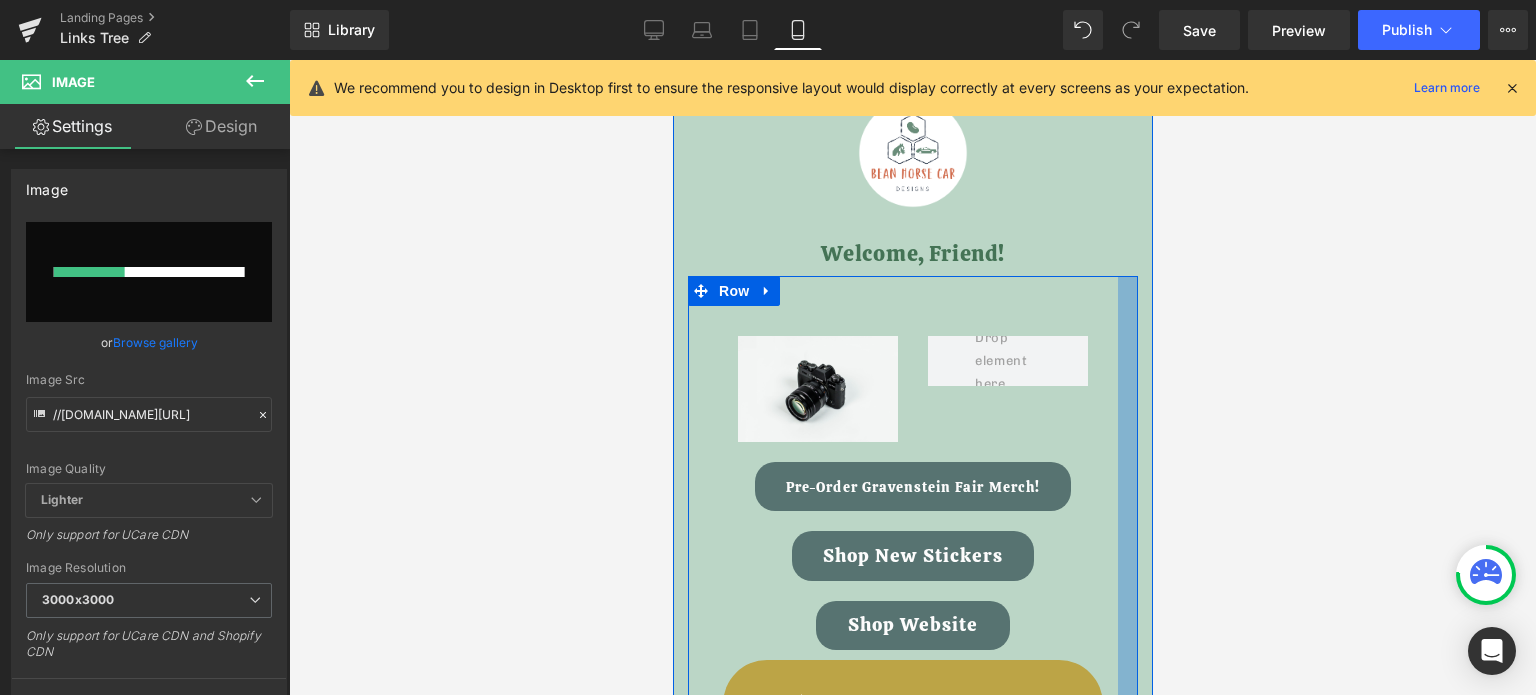 type 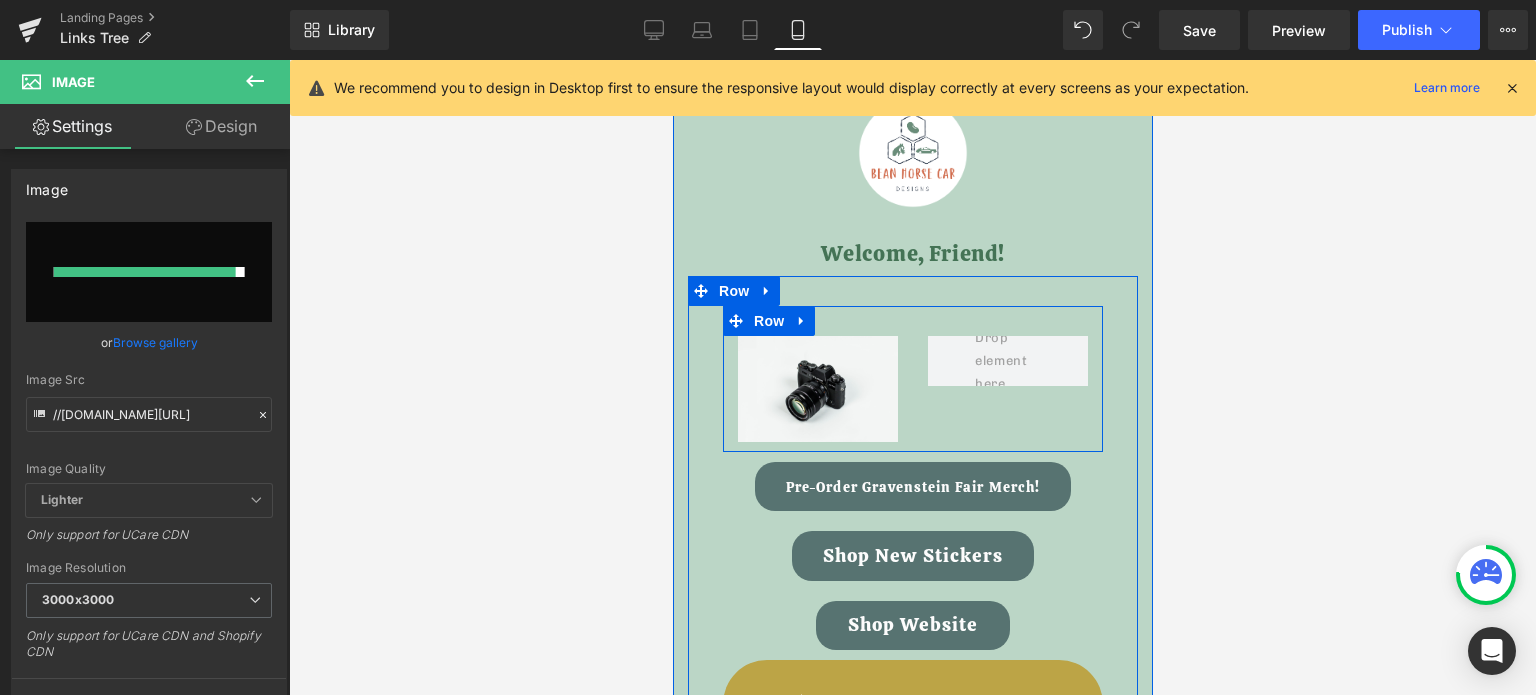 type on "https://ucarecdn.com/135f6f2e-20e1-4e42-bfbb-ff48474d0cd1/-/format/auto/-/preview/3000x3000/-/quality/lighter/Left%20Side%20-%20Styled%20Stock%20With%20Lid.jpeg" 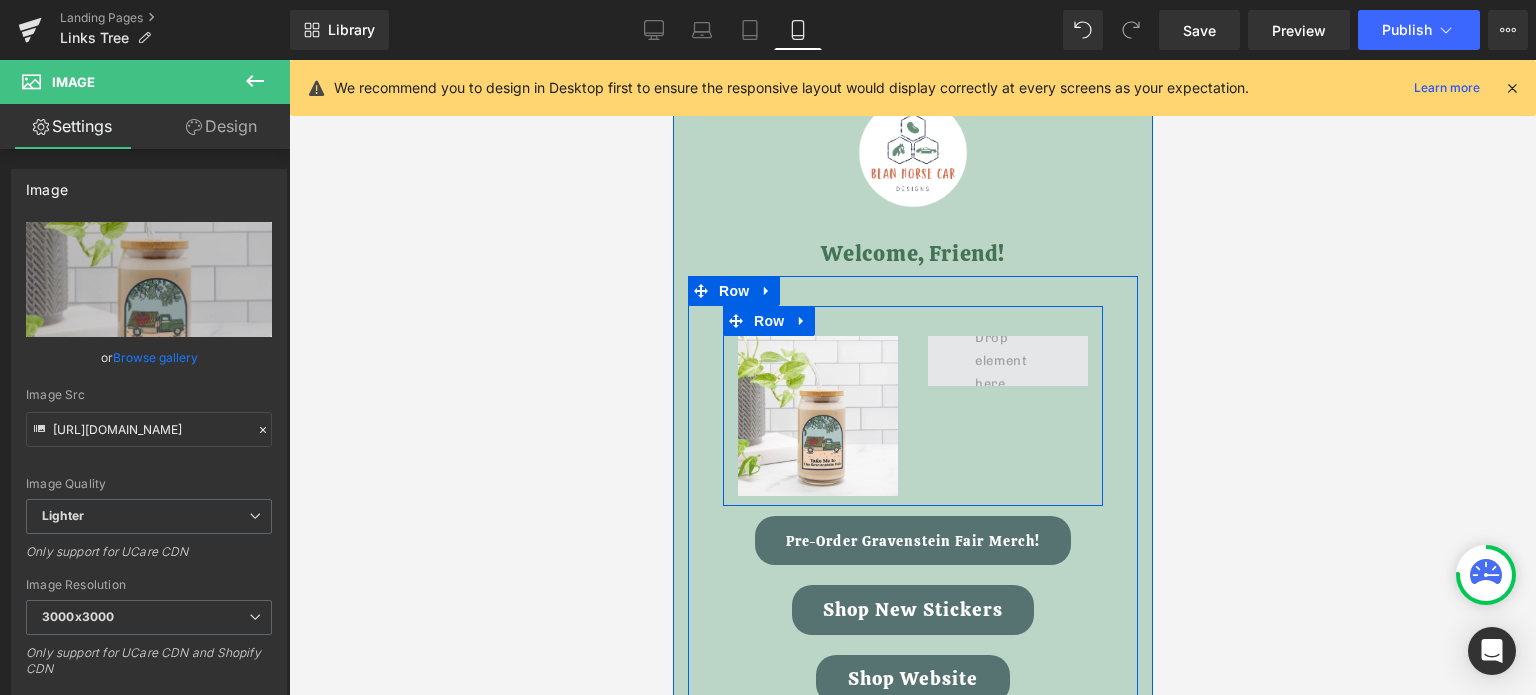 click at bounding box center (1007, 361) 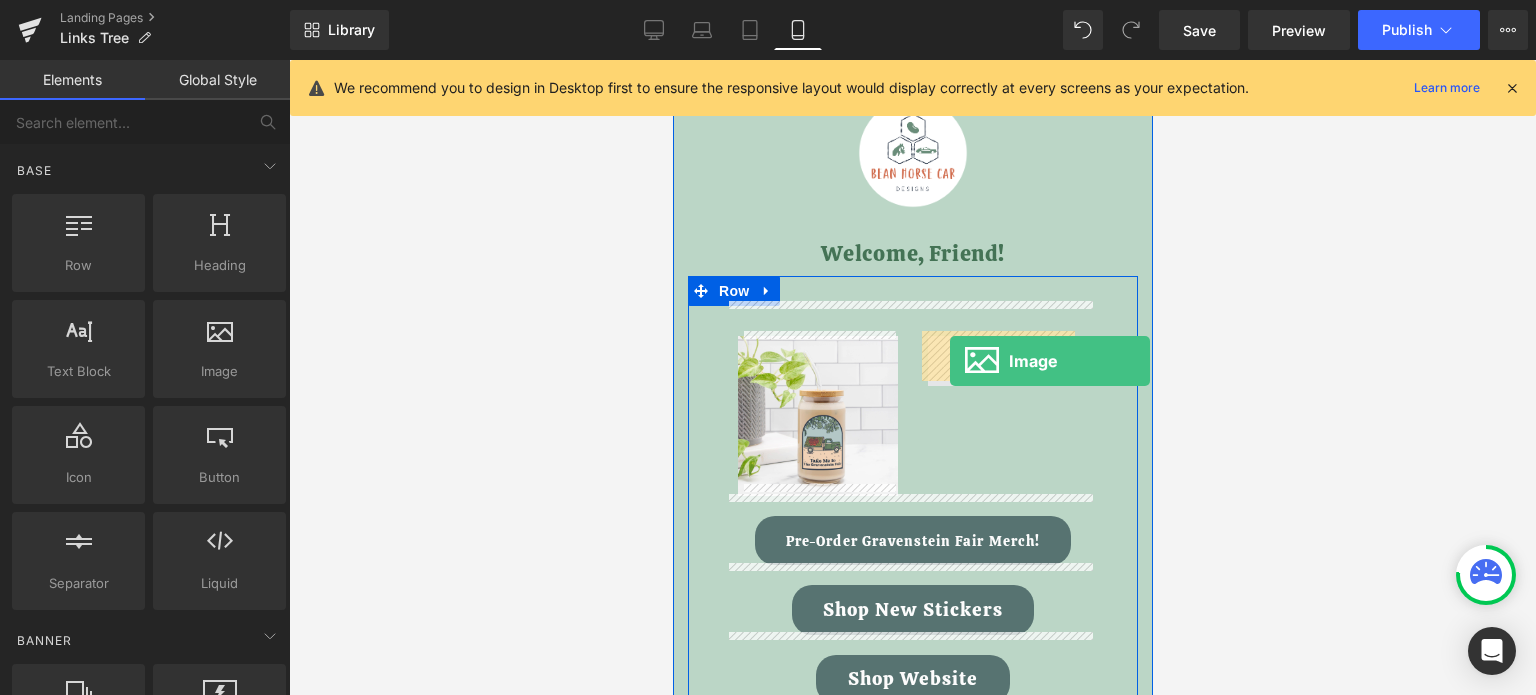 drag, startPoint x: 874, startPoint y: 390, endPoint x: 949, endPoint y: 361, distance: 80.411446 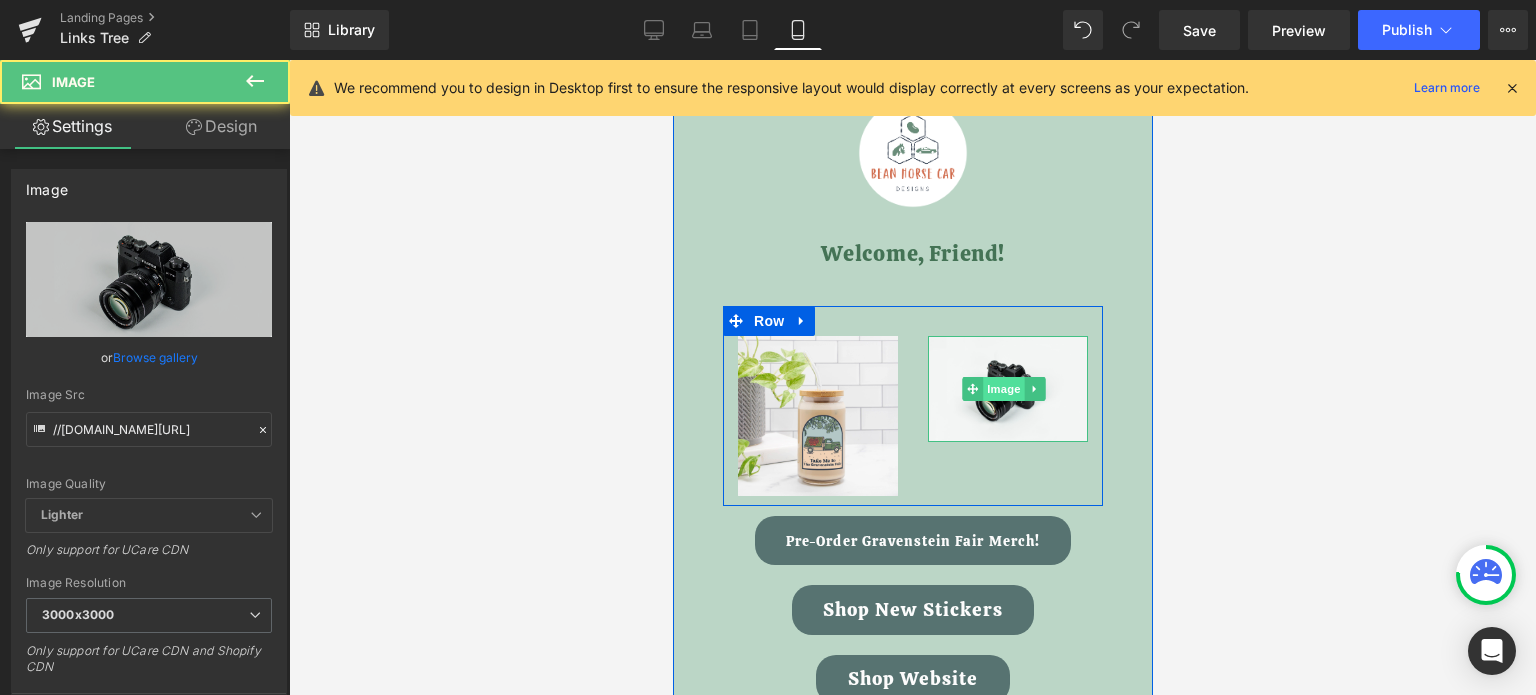 click on "Image" at bounding box center (1003, 389) 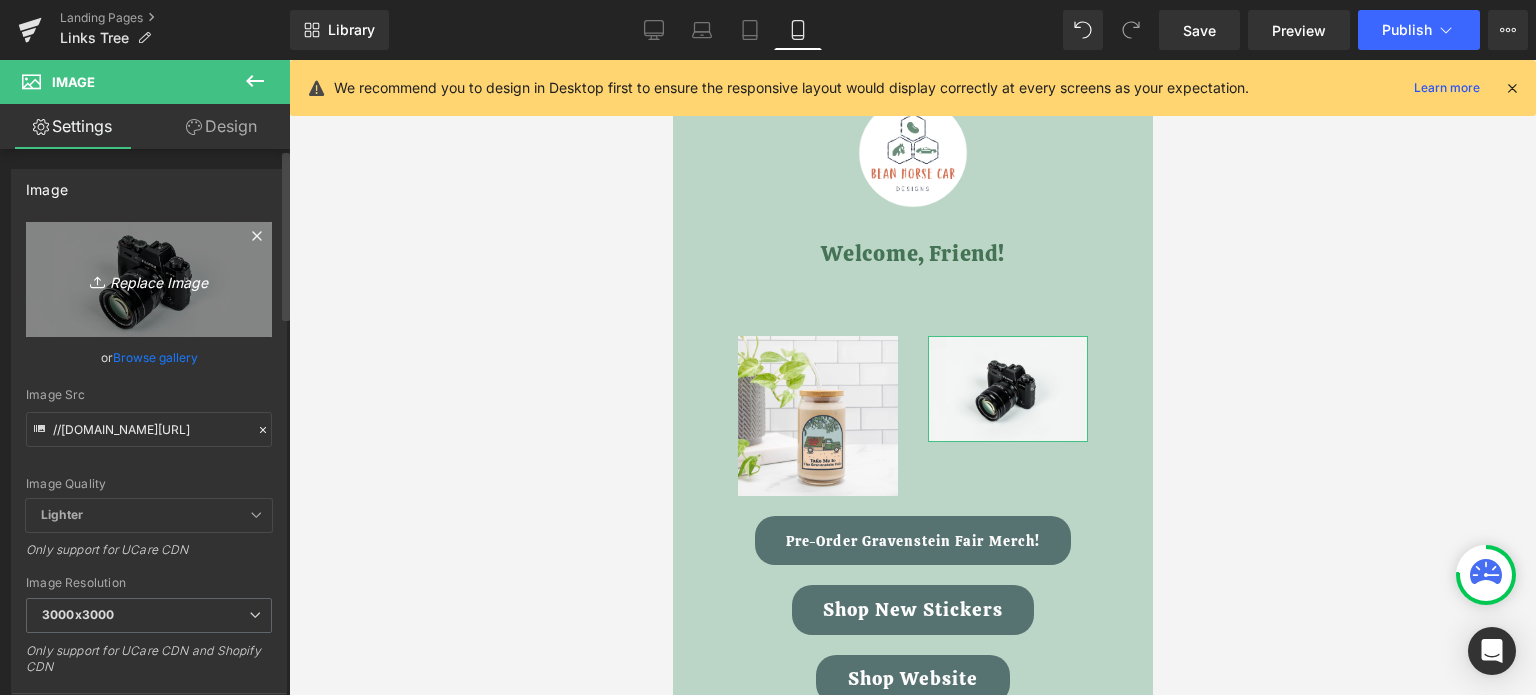 click on "Replace Image" at bounding box center (149, 279) 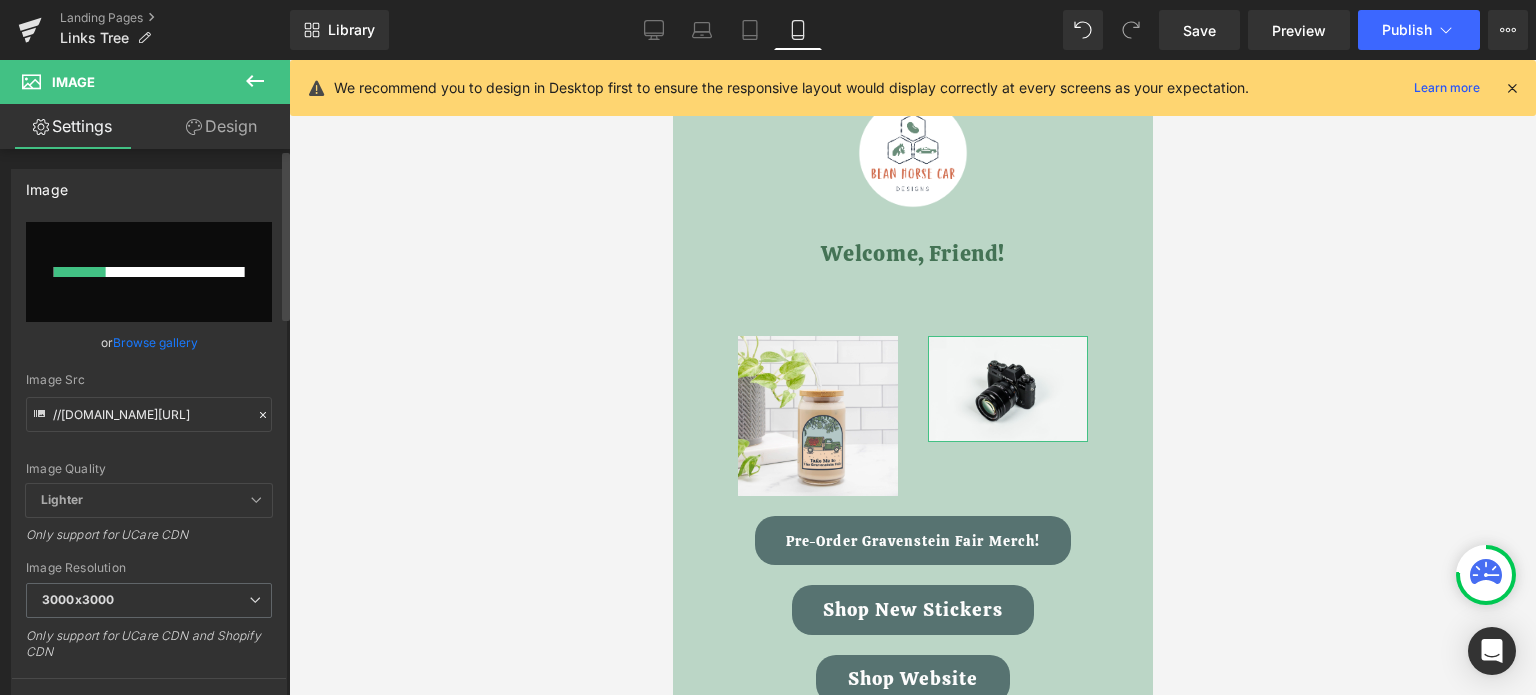 type 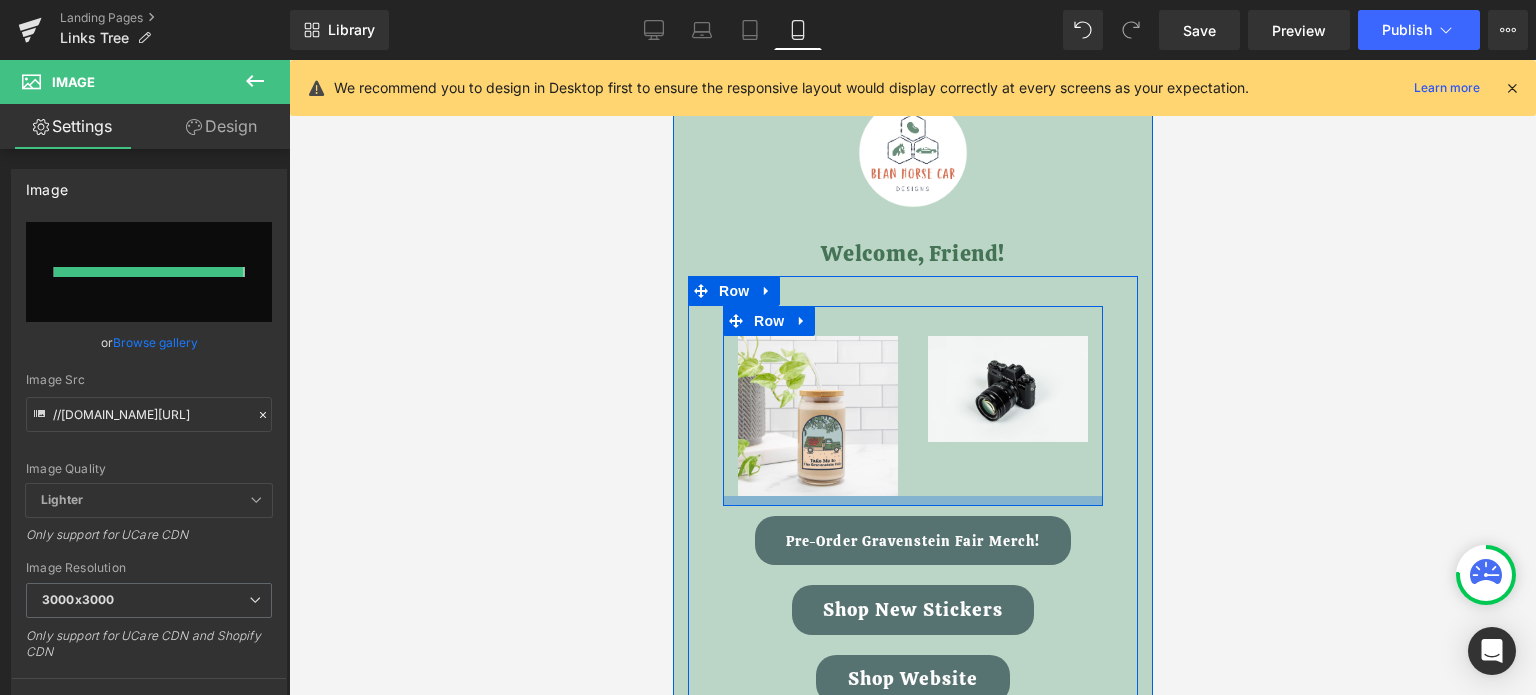 type on "https://ucarecdn.com/fad4cfb2-e382-41b7-bd95-dec0b7e43375/-/format/auto/-/preview/3000x3000/-/quality/lighter/Front%20_Natural_.jpeg" 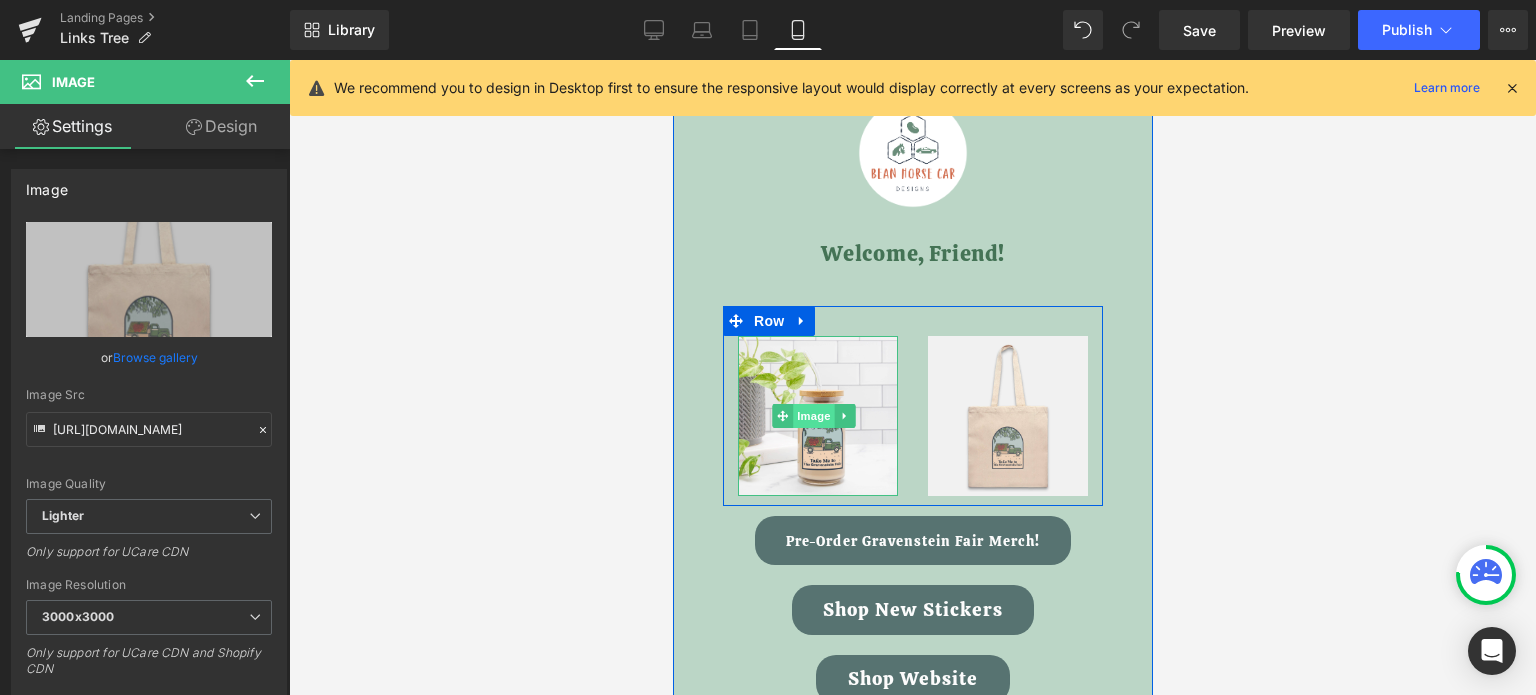 click on "Image" at bounding box center [813, 416] 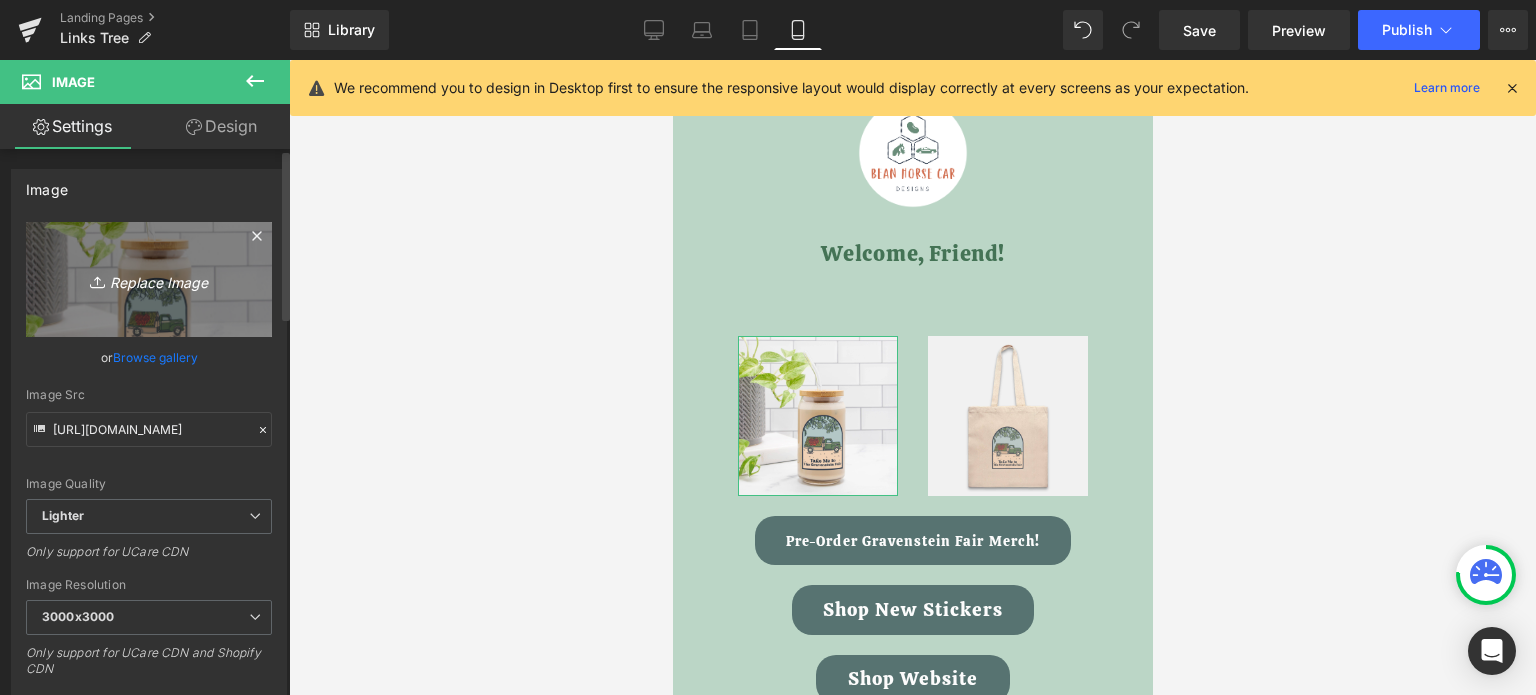 click on "Replace Image" at bounding box center (149, 279) 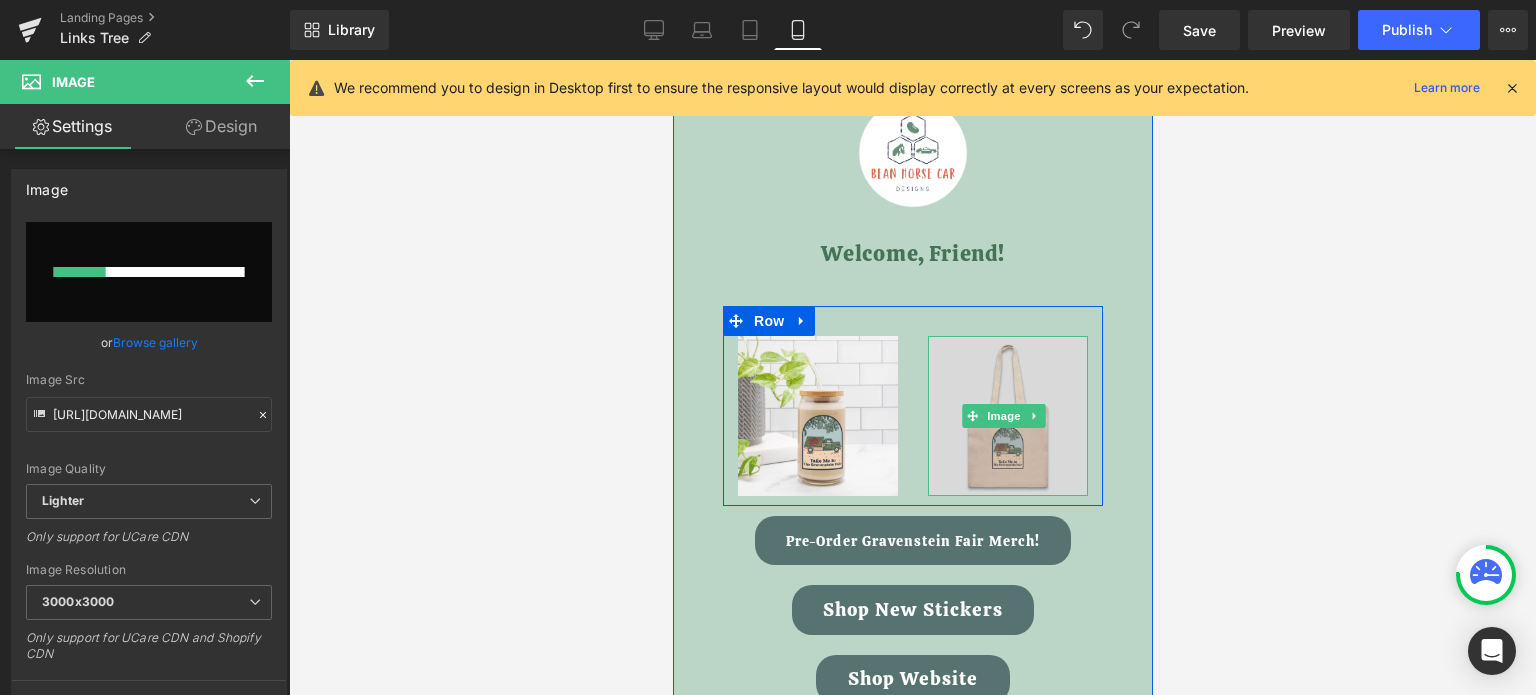 type 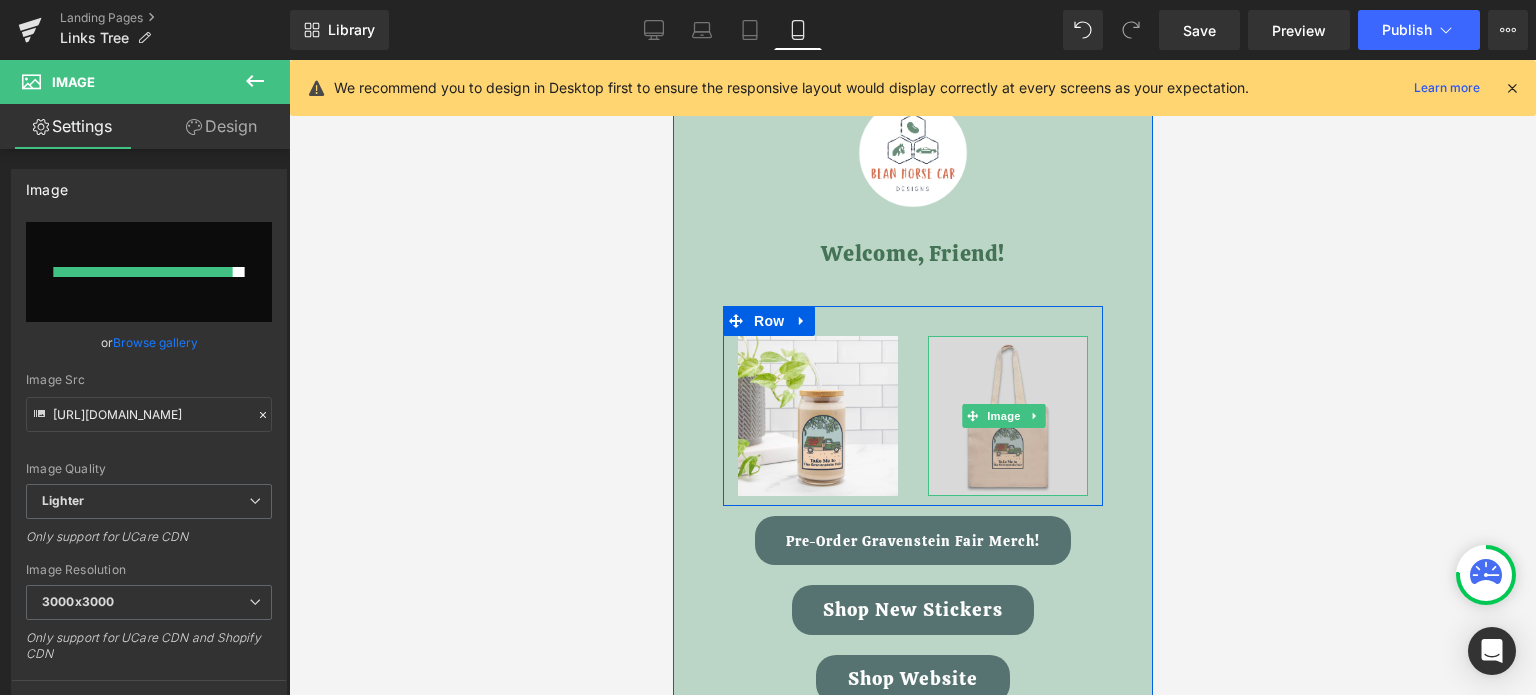 type on "https://ucarecdn.com/6c7caa1f-d4fa-4be2-837b-d6bd55a22990/-/format/auto/-/preview/3000x3000/-/quality/lighter/Left%20Side%20With%20Lid.jpeg" 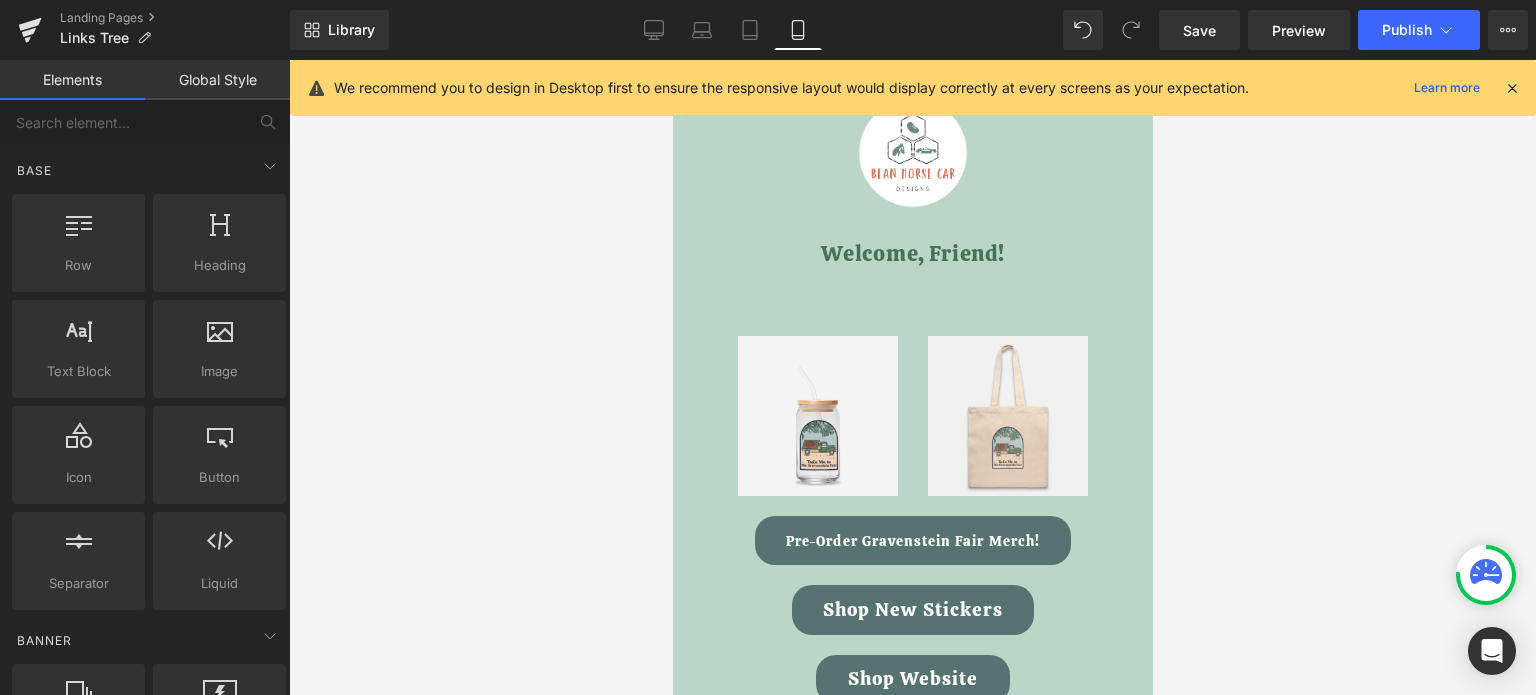 click at bounding box center (912, 377) 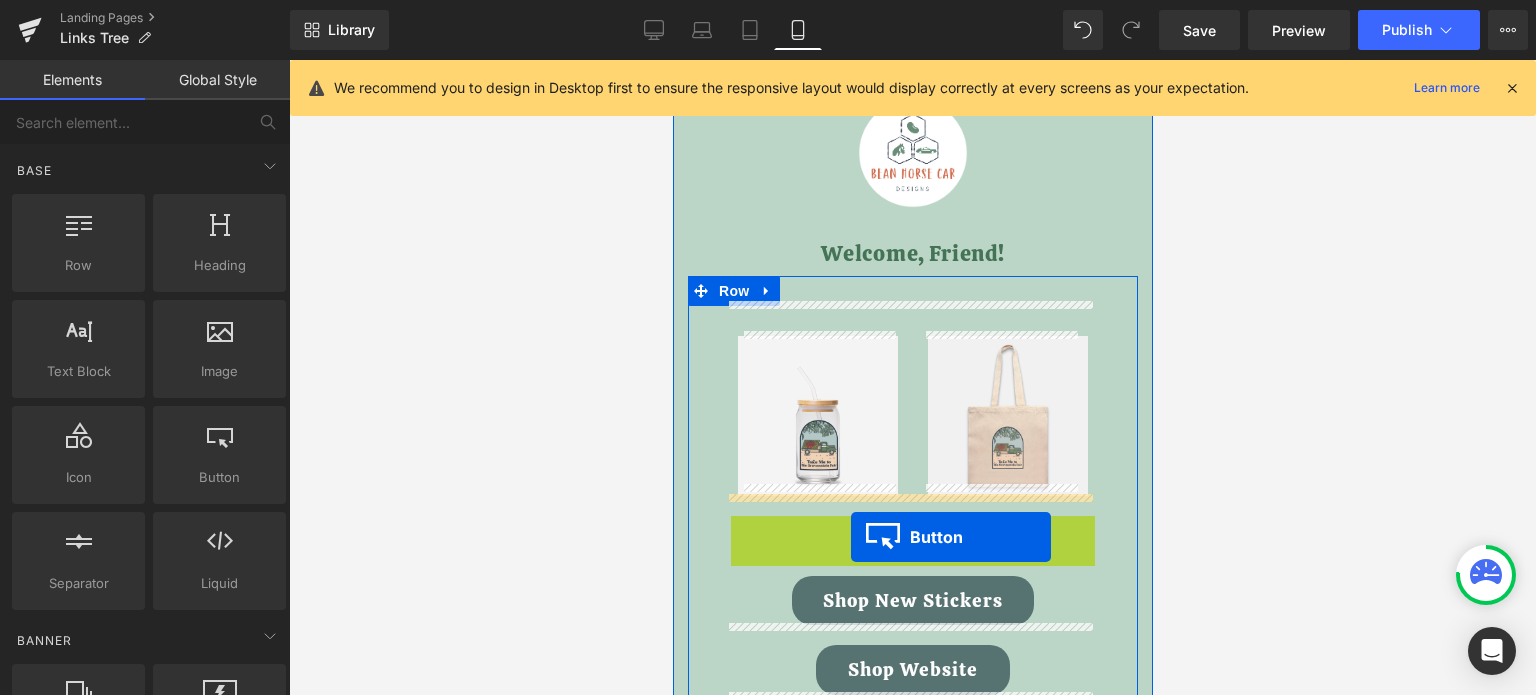 drag, startPoint x: 891, startPoint y: 528, endPoint x: 850, endPoint y: 537, distance: 41.976185 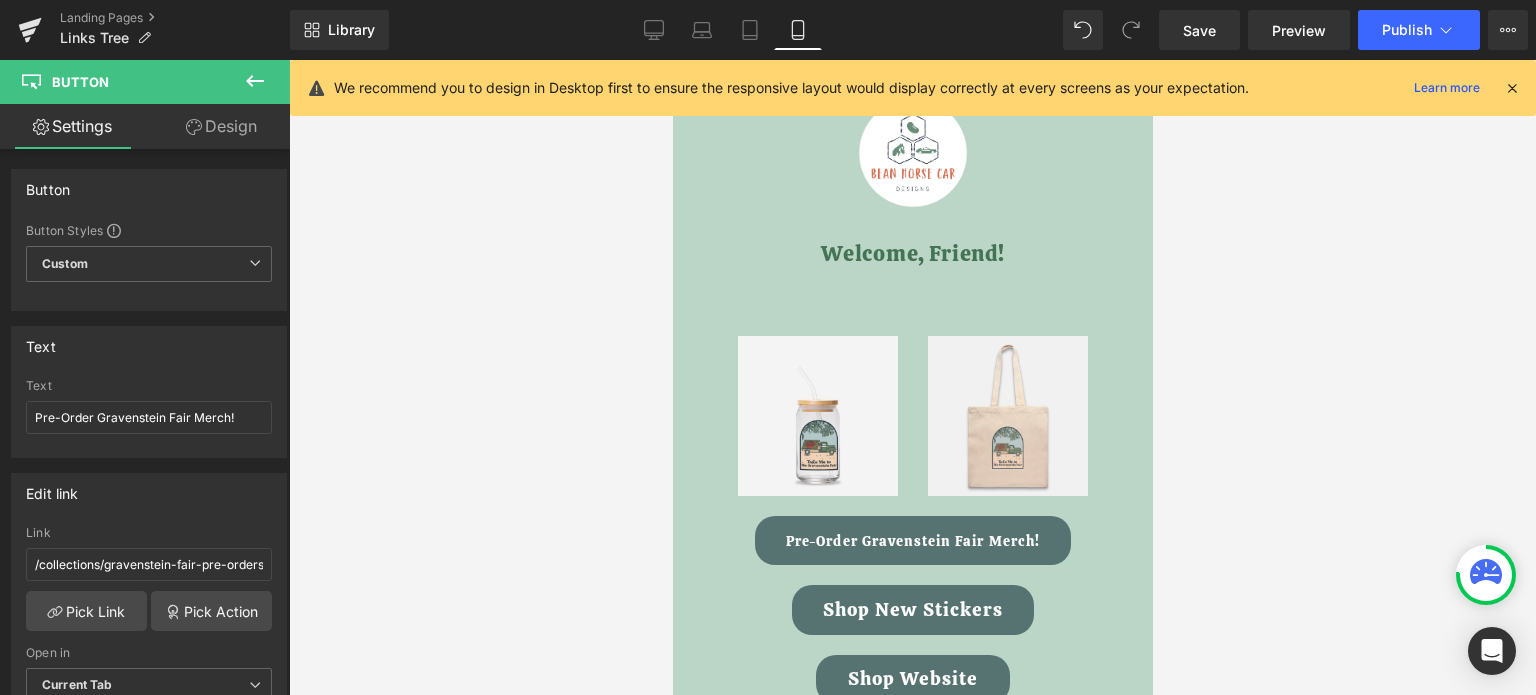 click at bounding box center [255, 82] 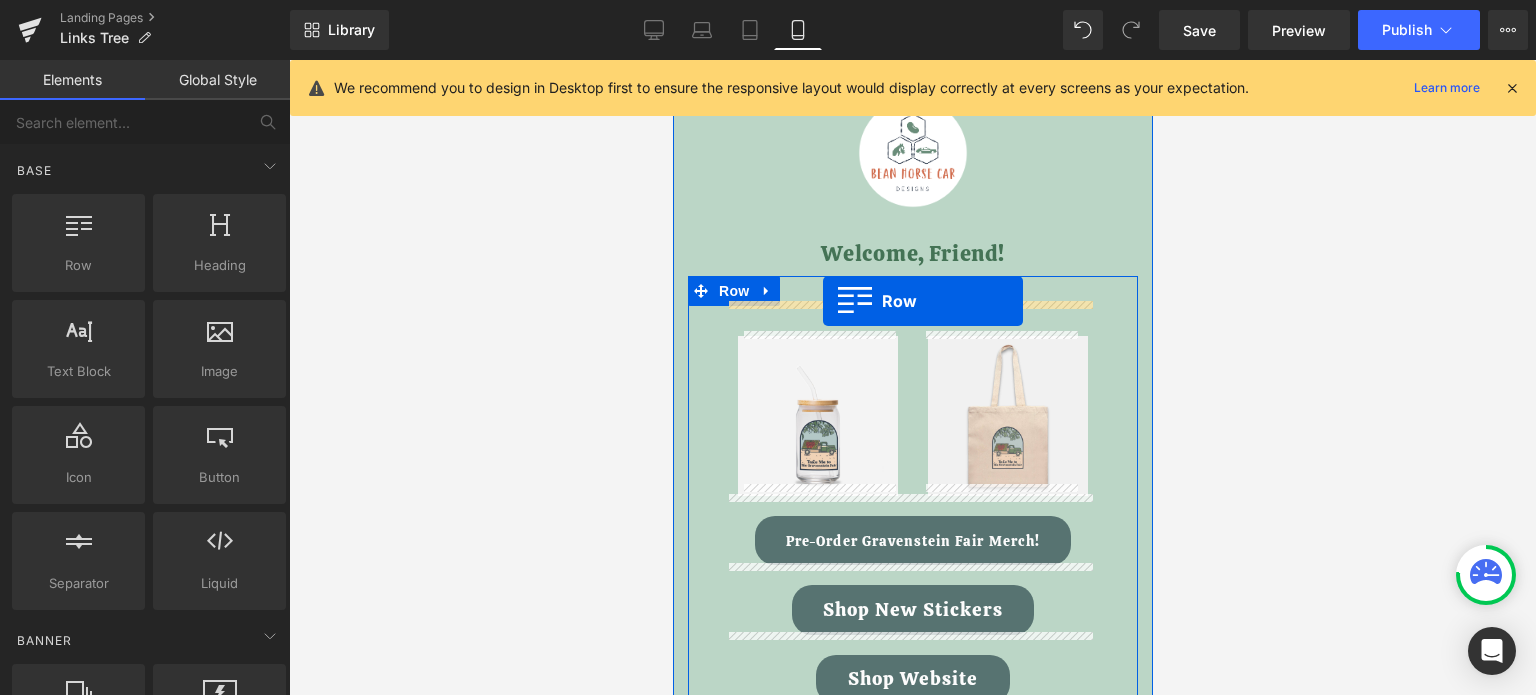 drag, startPoint x: 746, startPoint y: 295, endPoint x: 822, endPoint y: 301, distance: 76.23647 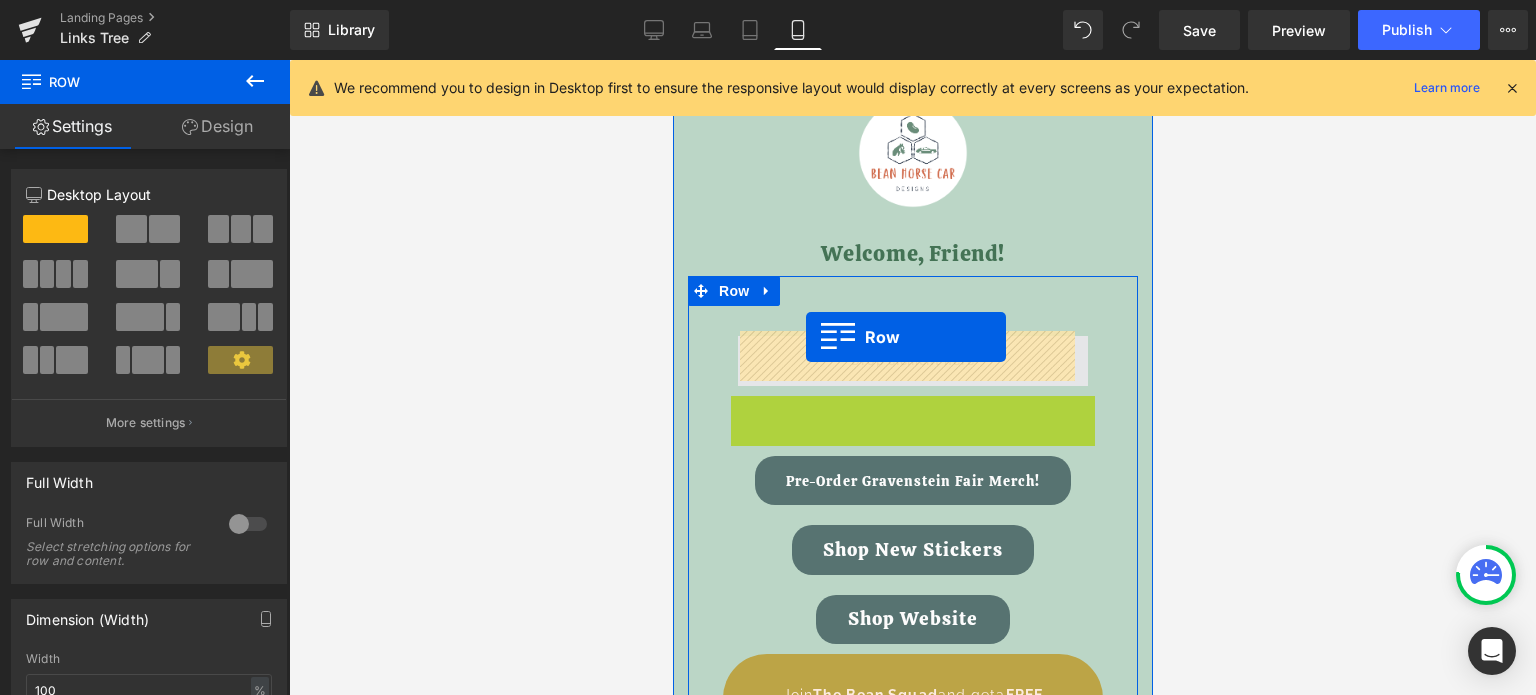 drag, startPoint x: 771, startPoint y: 405, endPoint x: 805, endPoint y: 337, distance: 76.02631 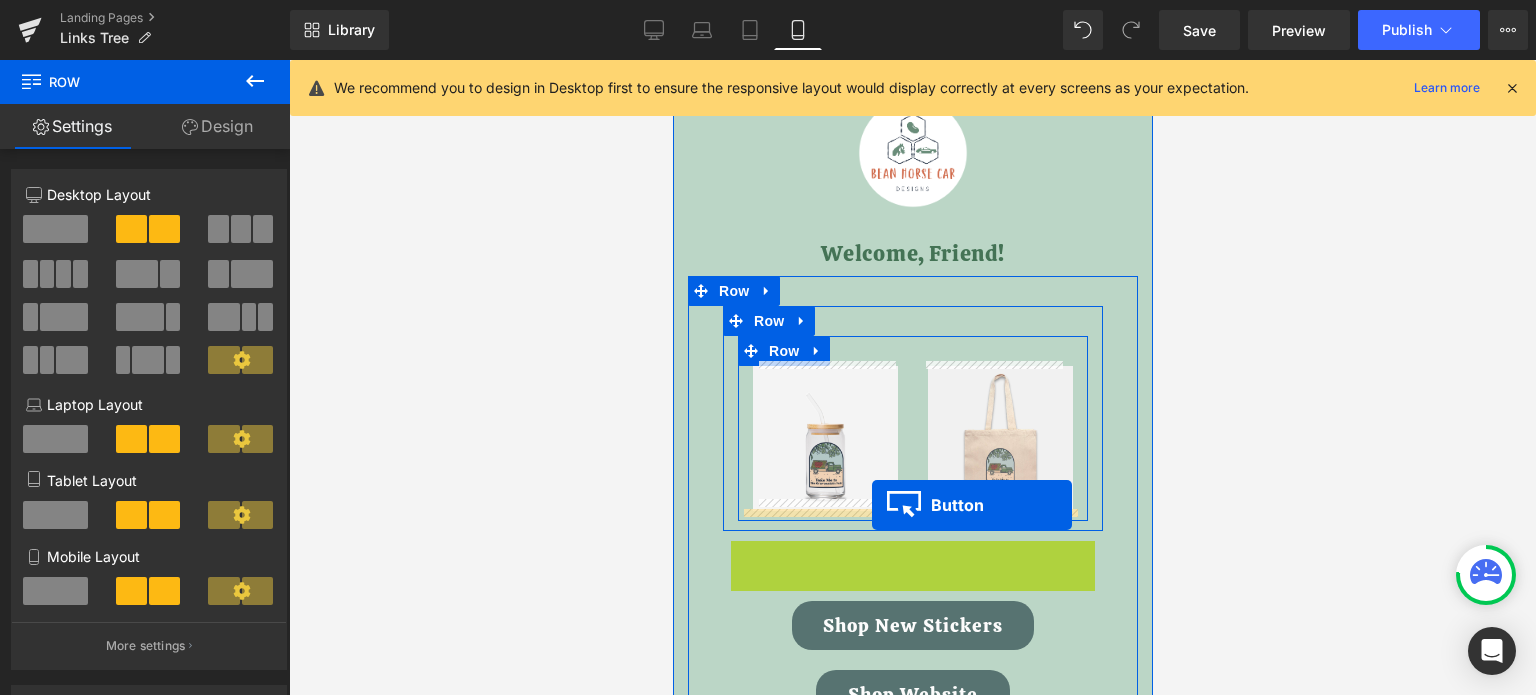 drag, startPoint x: 894, startPoint y: 547, endPoint x: 871, endPoint y: 505, distance: 47.88528 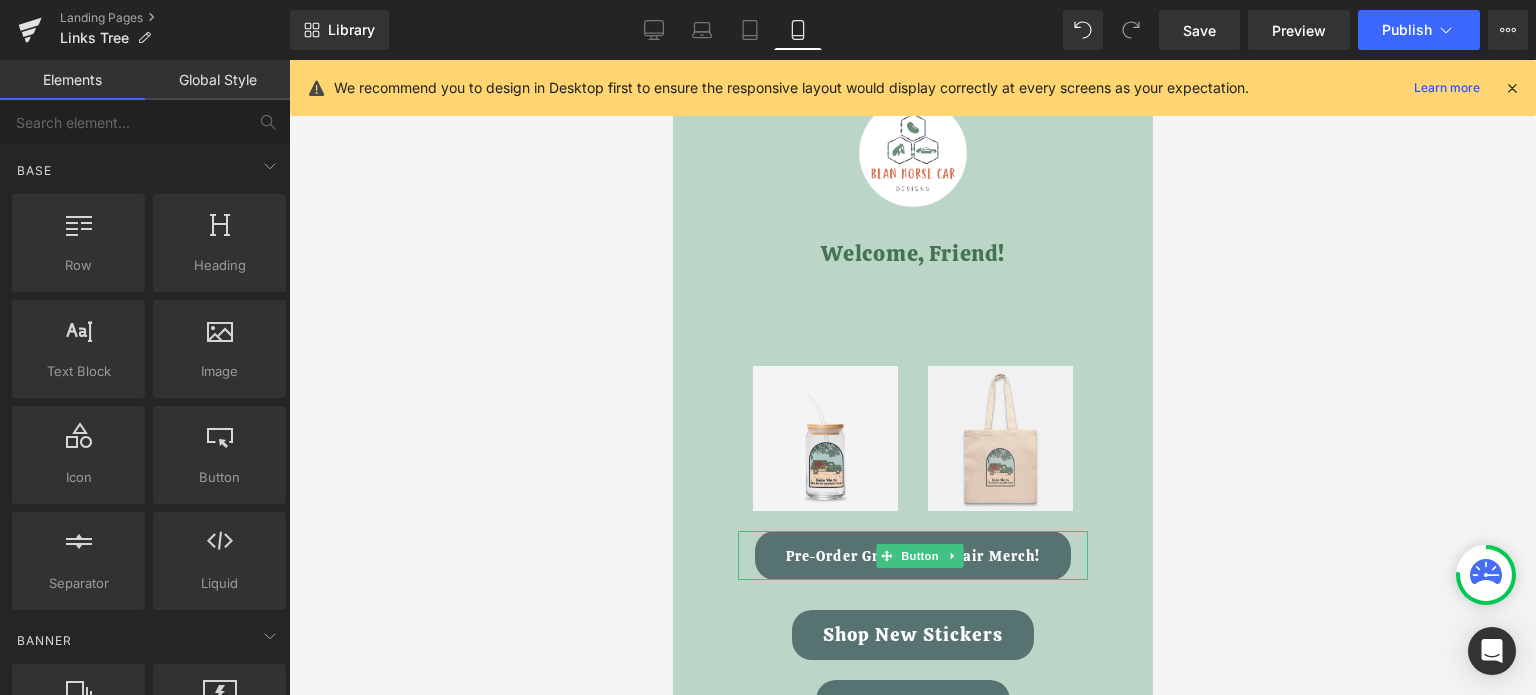 click at bounding box center [912, 377] 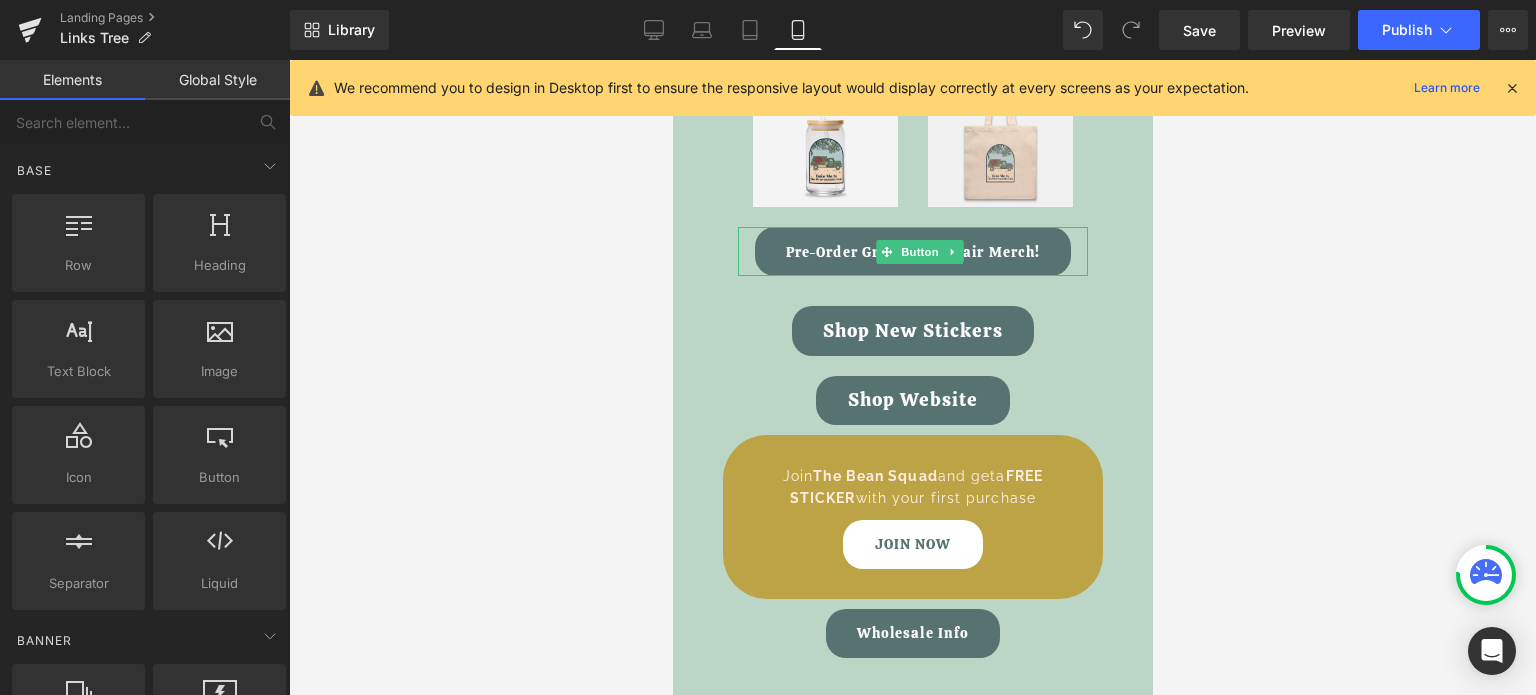 scroll, scrollTop: 294, scrollLeft: 0, axis: vertical 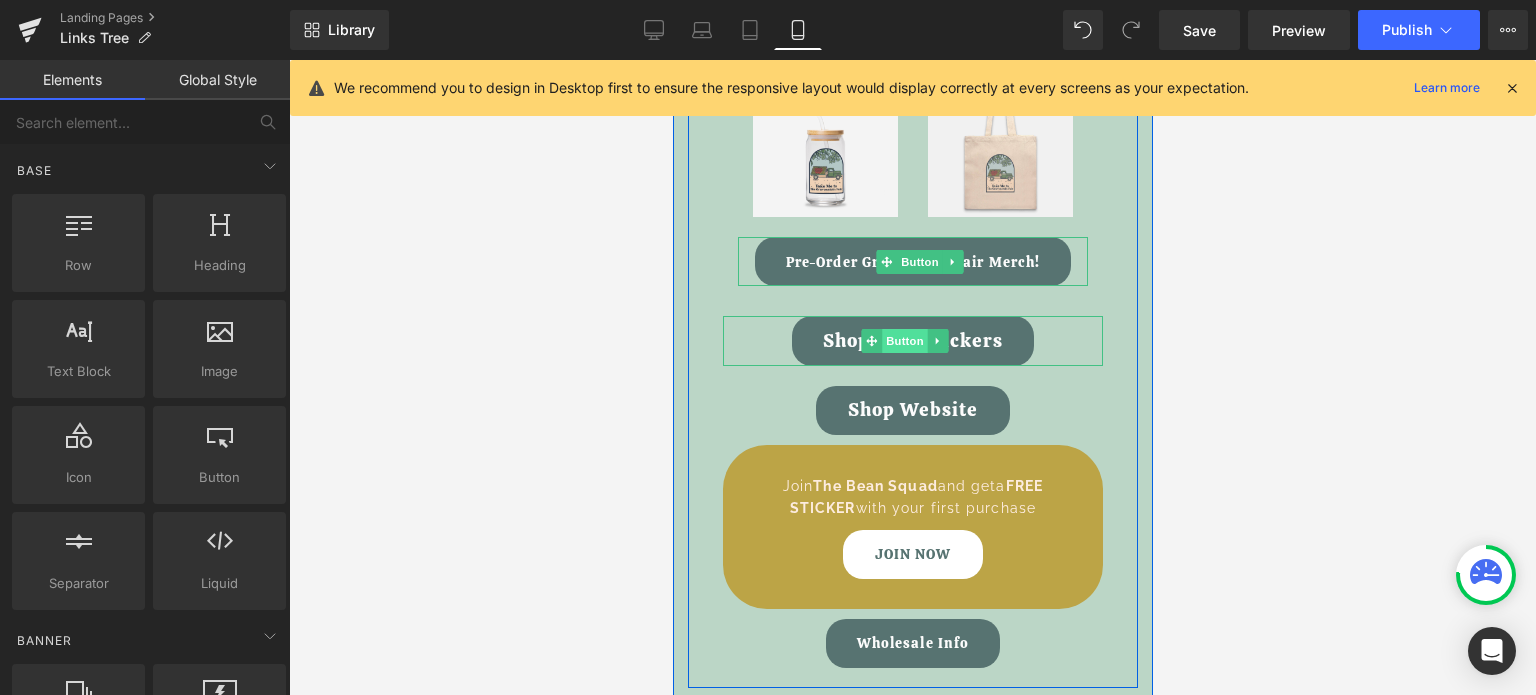 click on "Button" at bounding box center (905, 341) 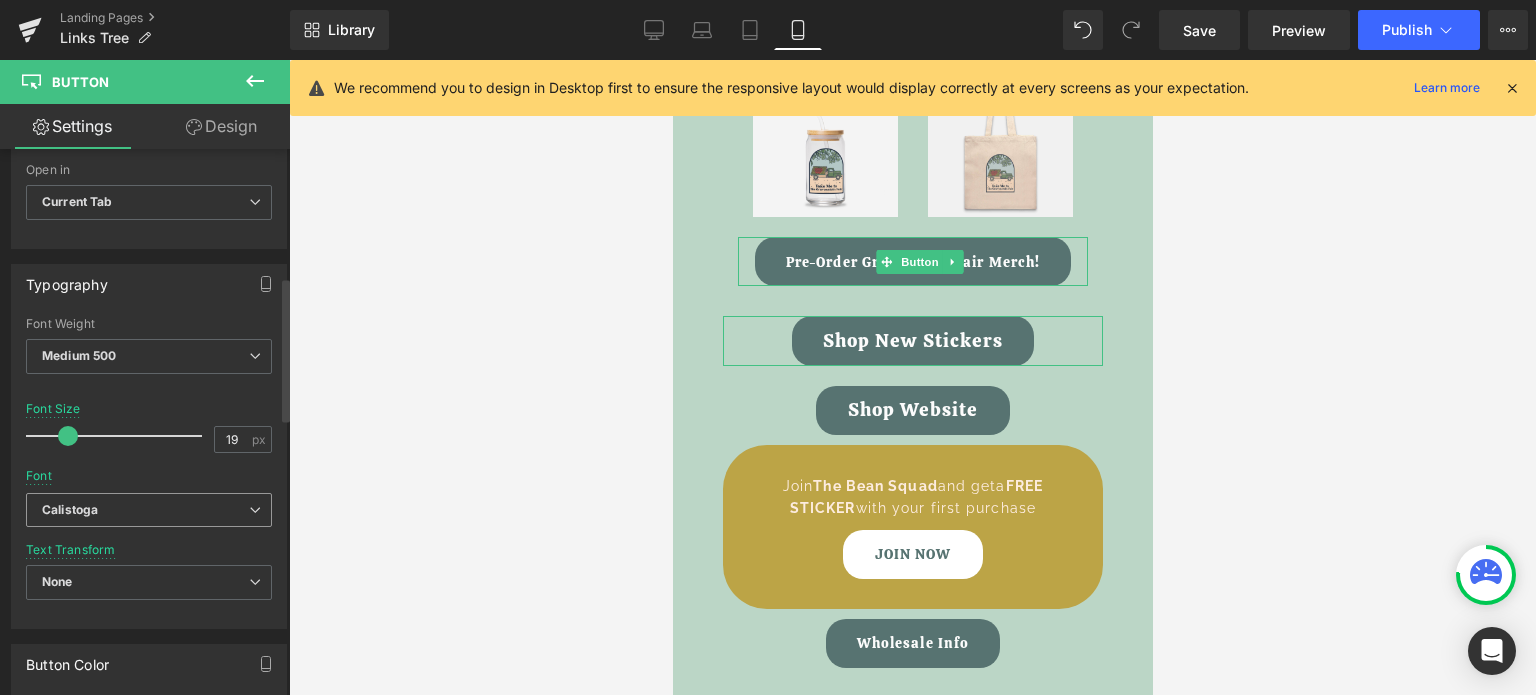 scroll, scrollTop: 500, scrollLeft: 0, axis: vertical 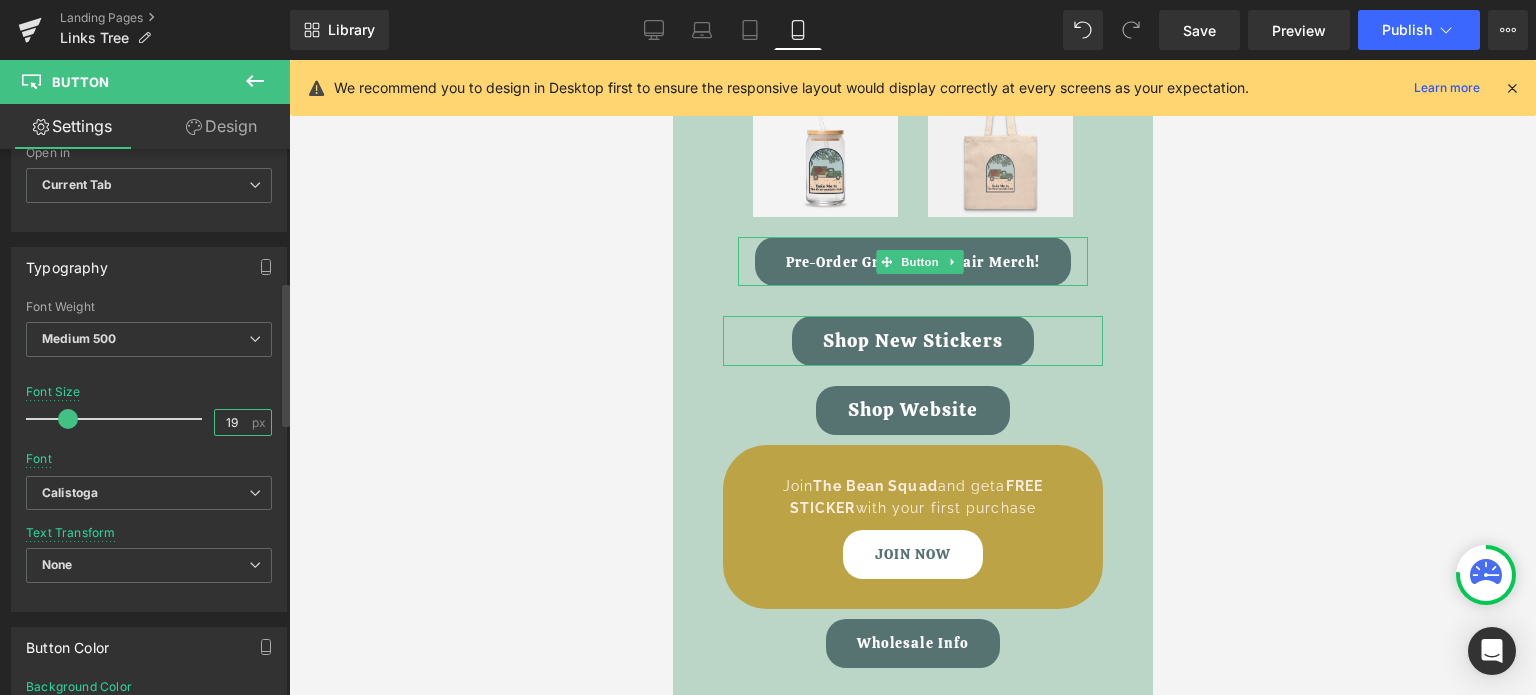 drag, startPoint x: 232, startPoint y: 423, endPoint x: 216, endPoint y: 425, distance: 16.124516 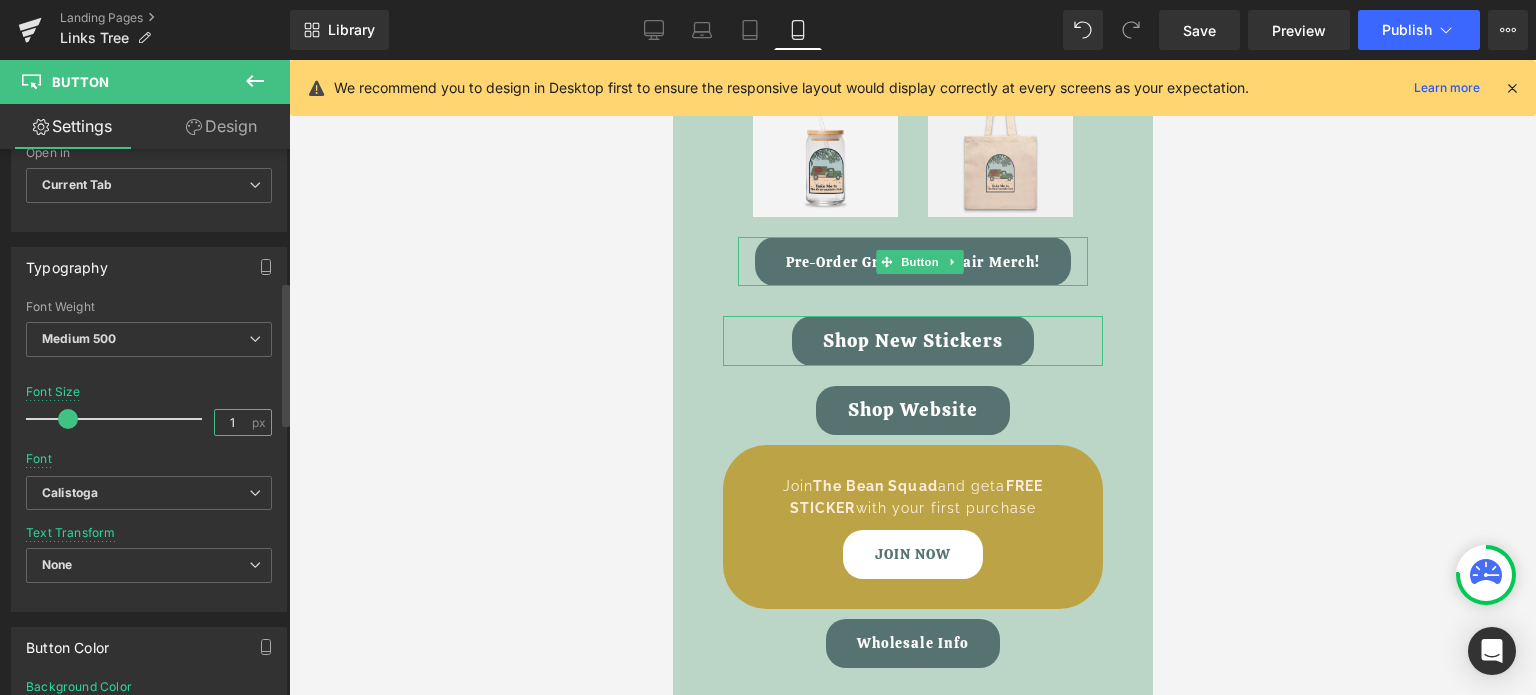 type on "16" 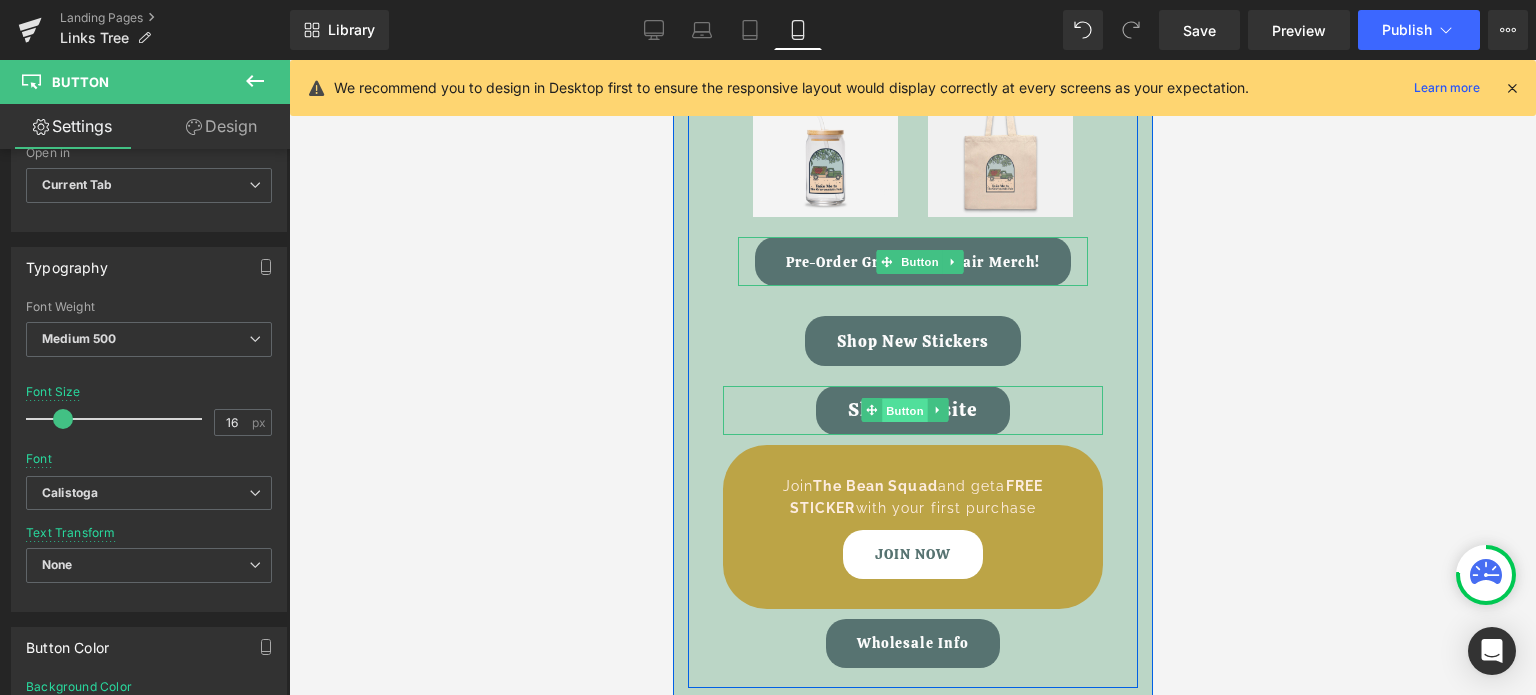 click on "Button" at bounding box center (905, 411) 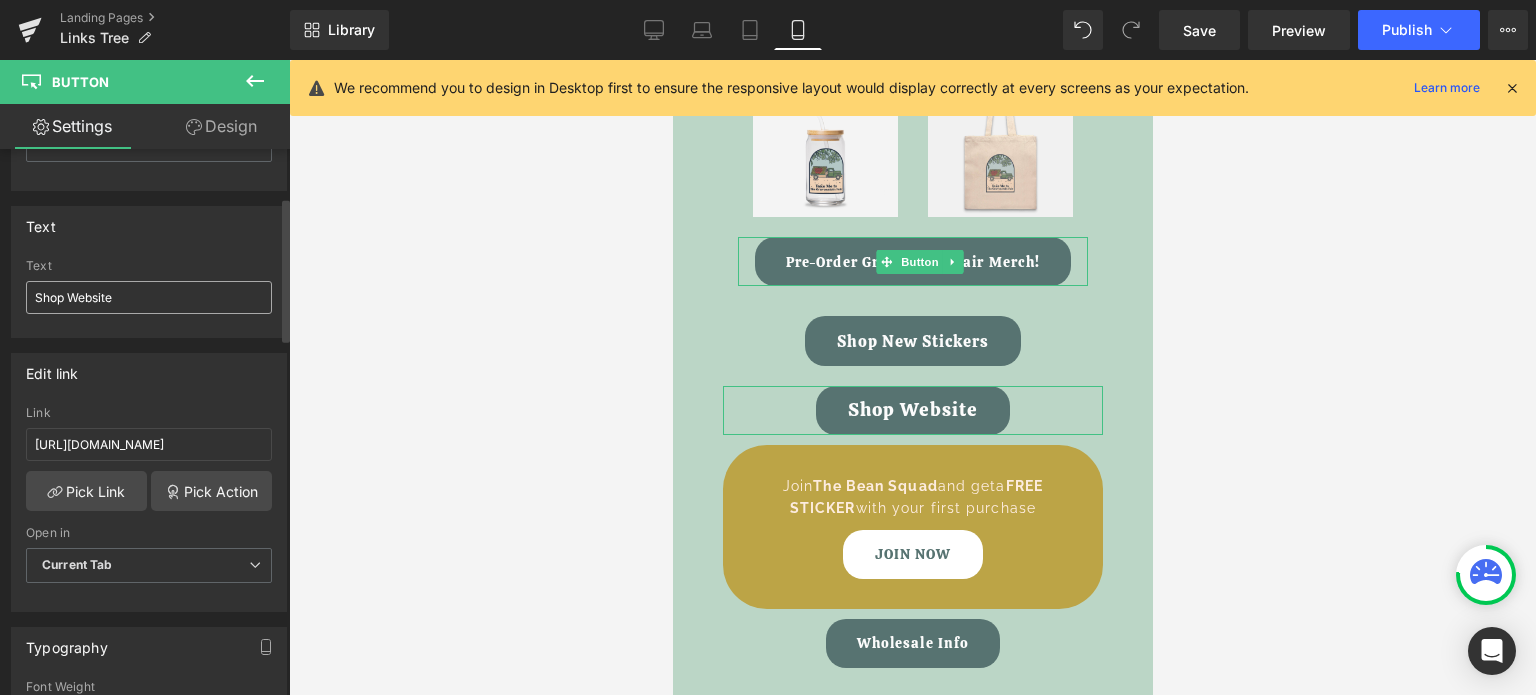 scroll, scrollTop: 300, scrollLeft: 0, axis: vertical 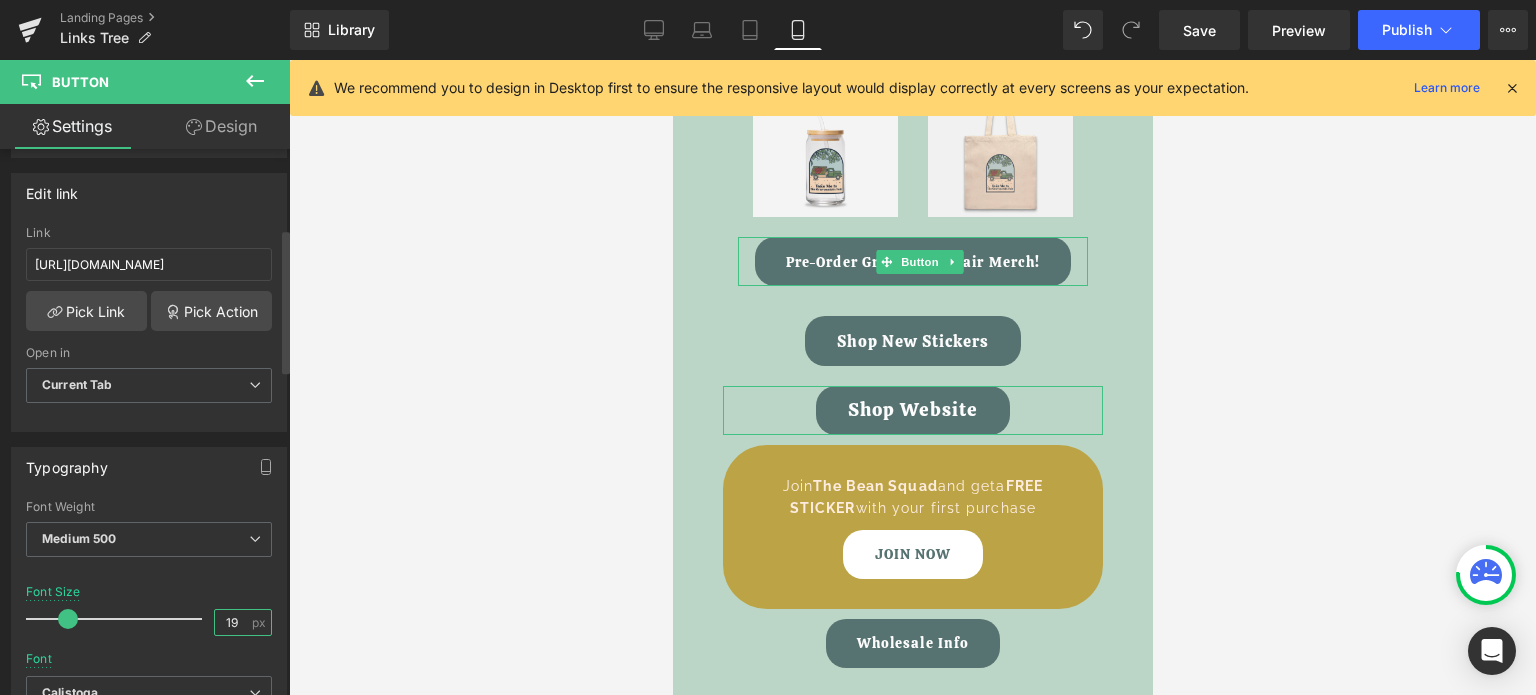 click on "19" at bounding box center [232, 622] 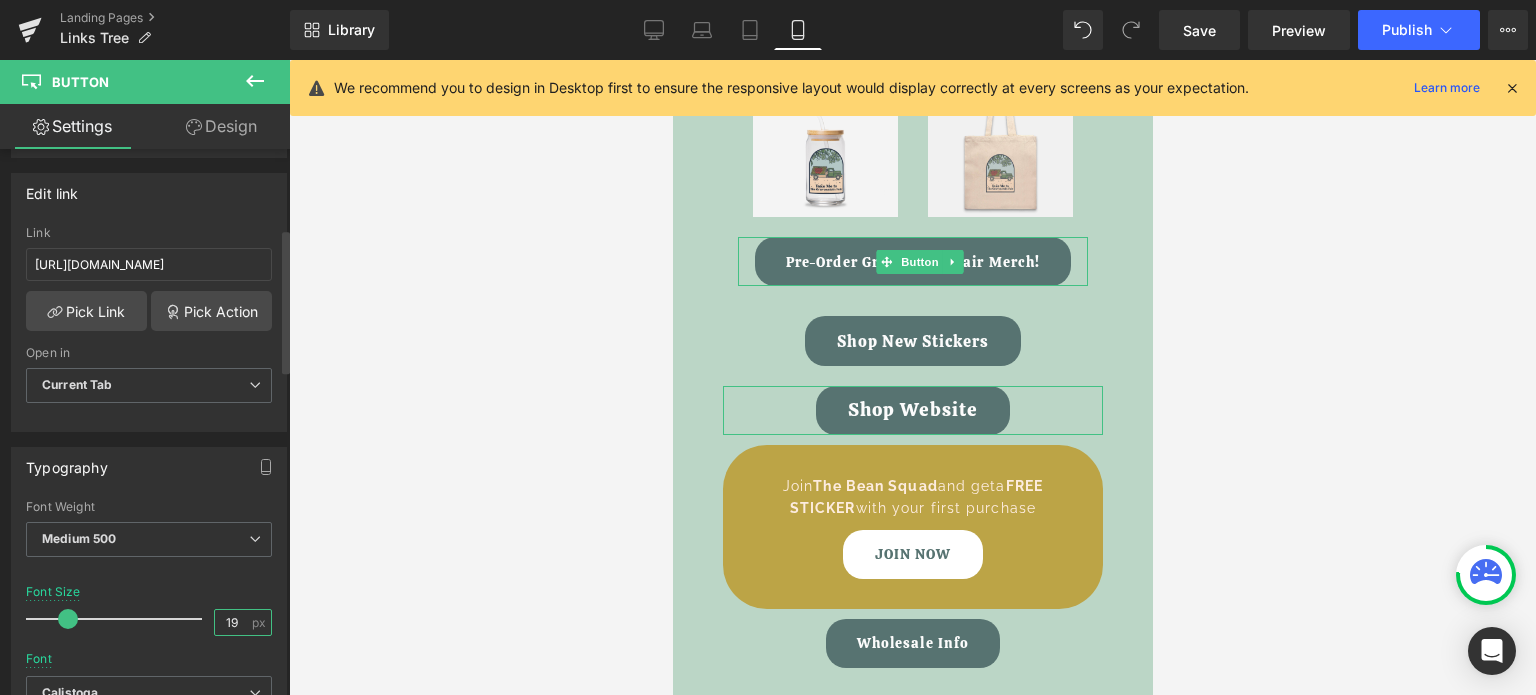 drag, startPoint x: 238, startPoint y: 612, endPoint x: 204, endPoint y: 613, distance: 34.0147 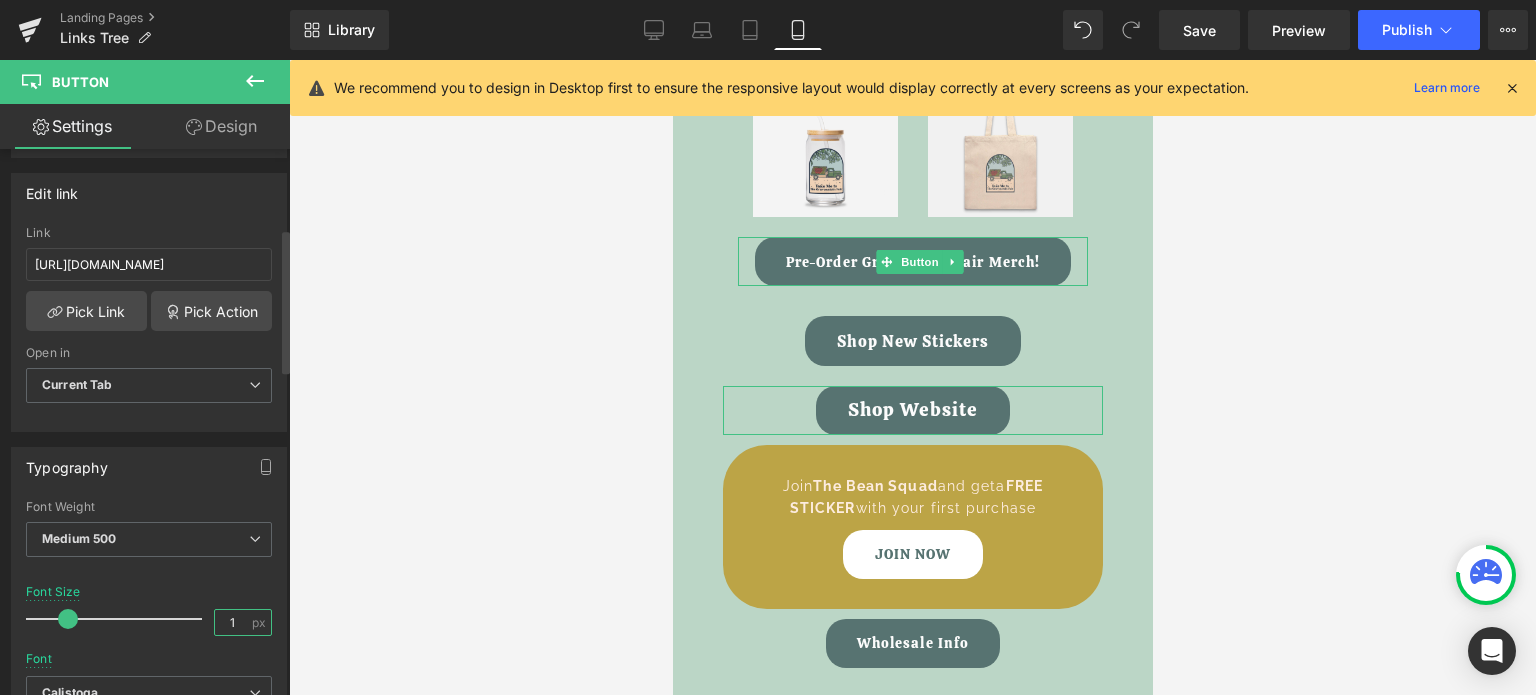 type on "16" 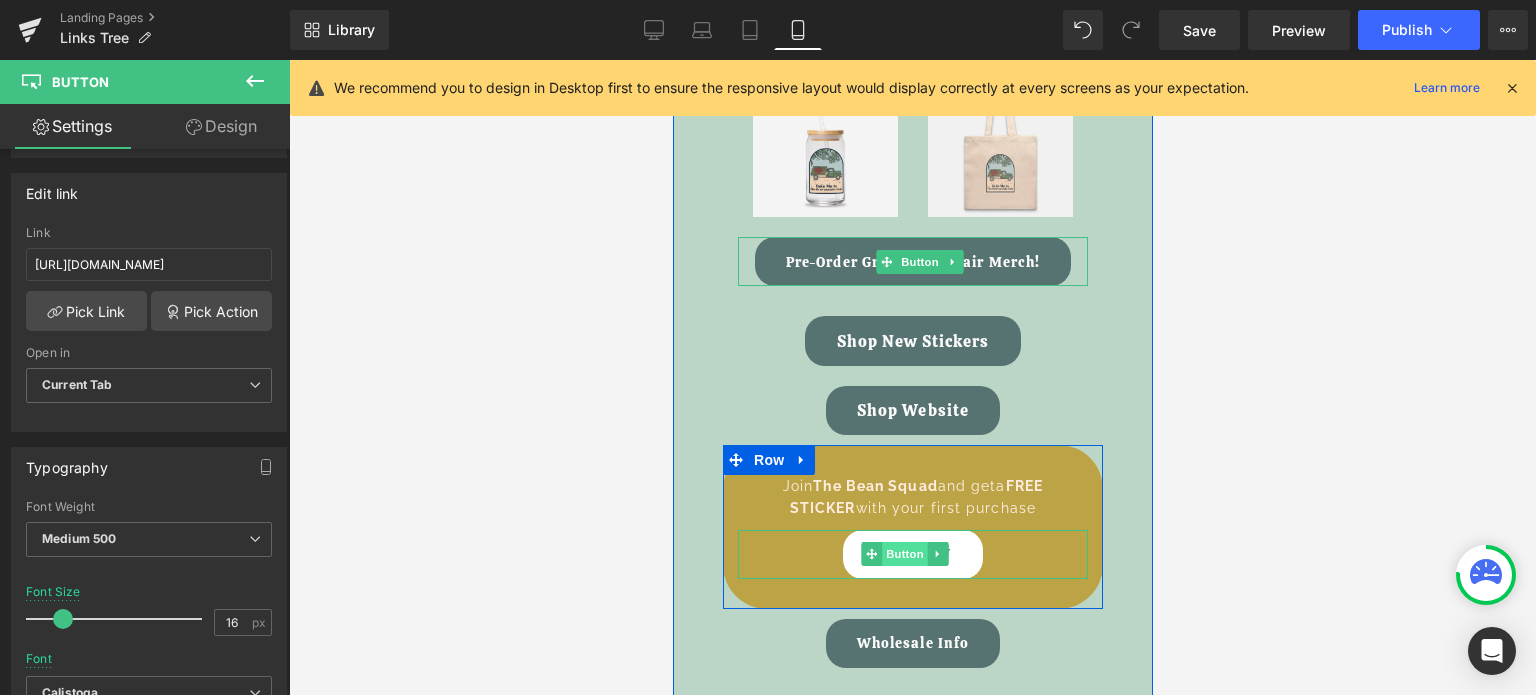 click on "Button" at bounding box center (905, 554) 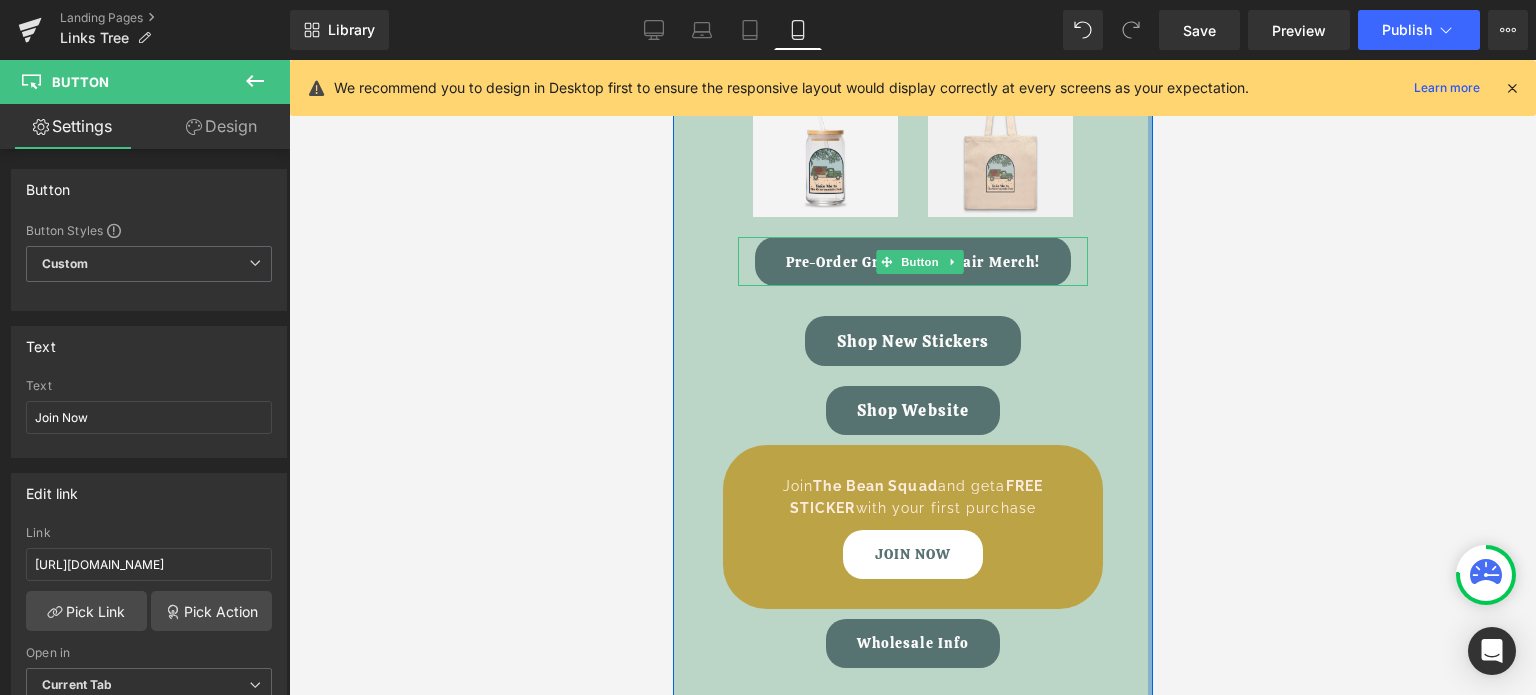 scroll, scrollTop: 494, scrollLeft: 0, axis: vertical 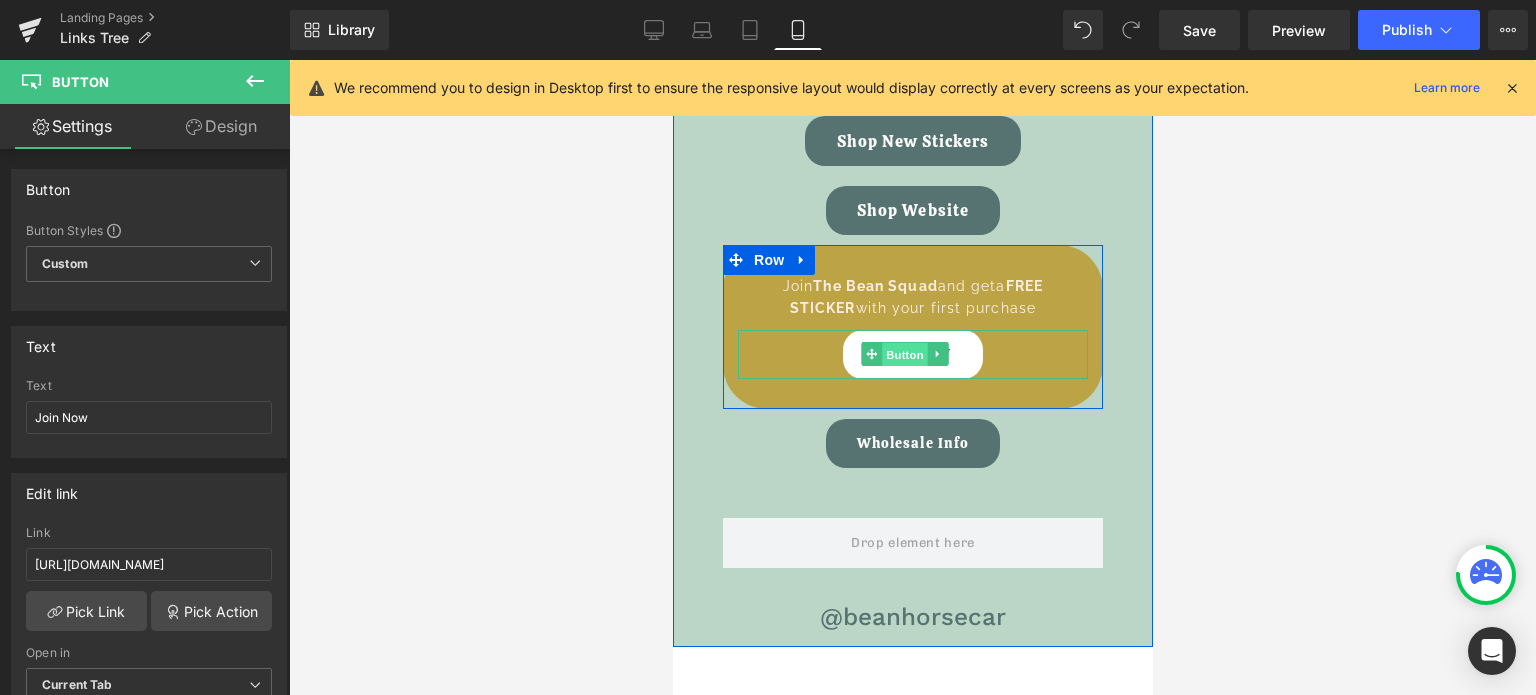 click on "Button" at bounding box center (905, 355) 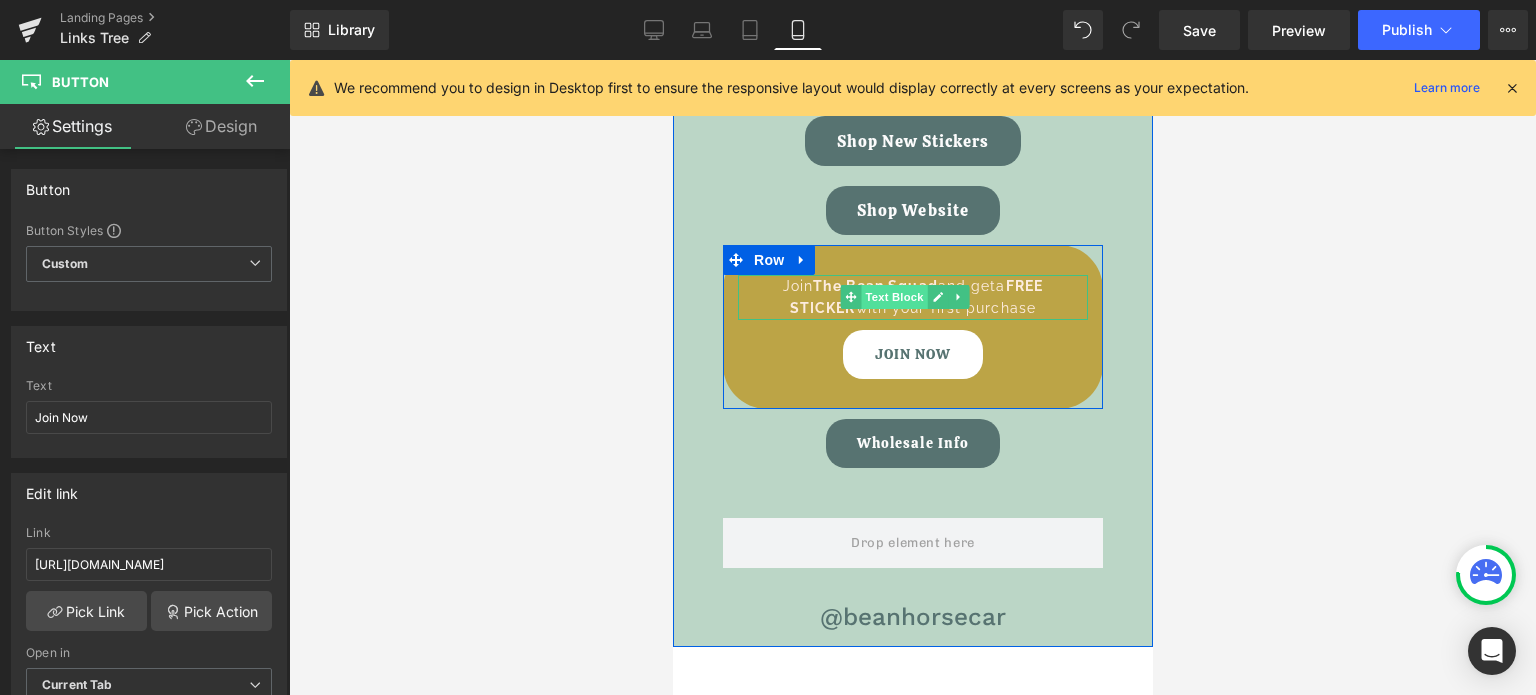 click on "Text Block" at bounding box center (894, 297) 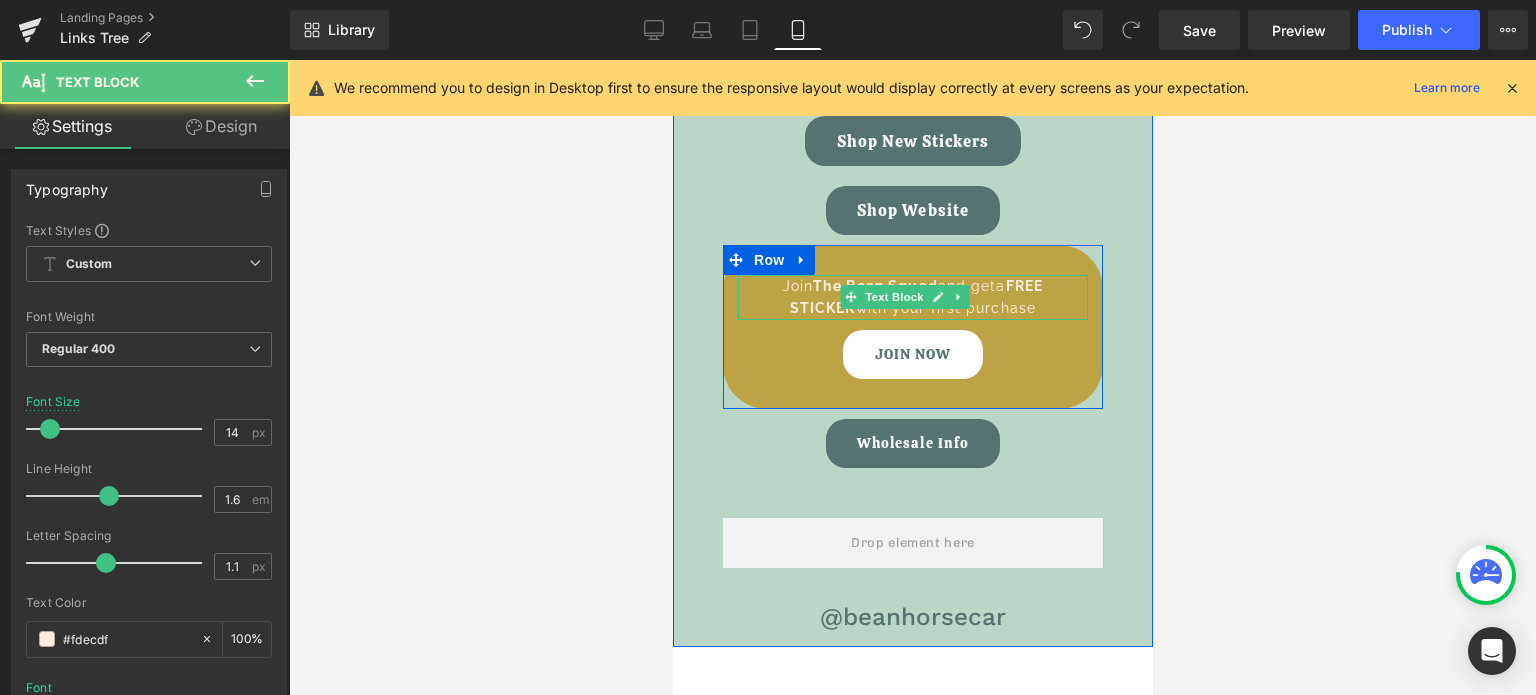 click on "Join  The Bean Squad  and geta  FREE STICKER  with your first purchase" at bounding box center (912, 297) 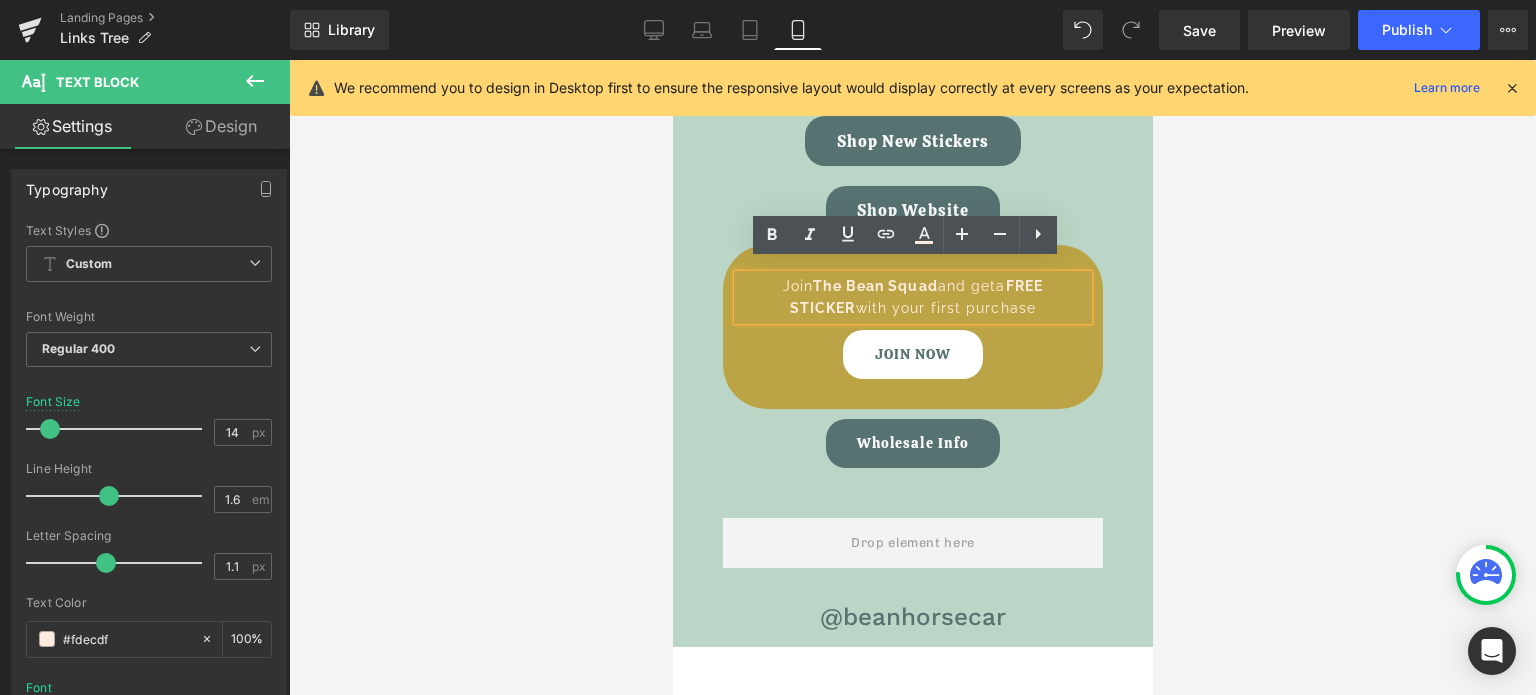 drag, startPoint x: 1031, startPoint y: 297, endPoint x: 990, endPoint y: 270, distance: 49.09175 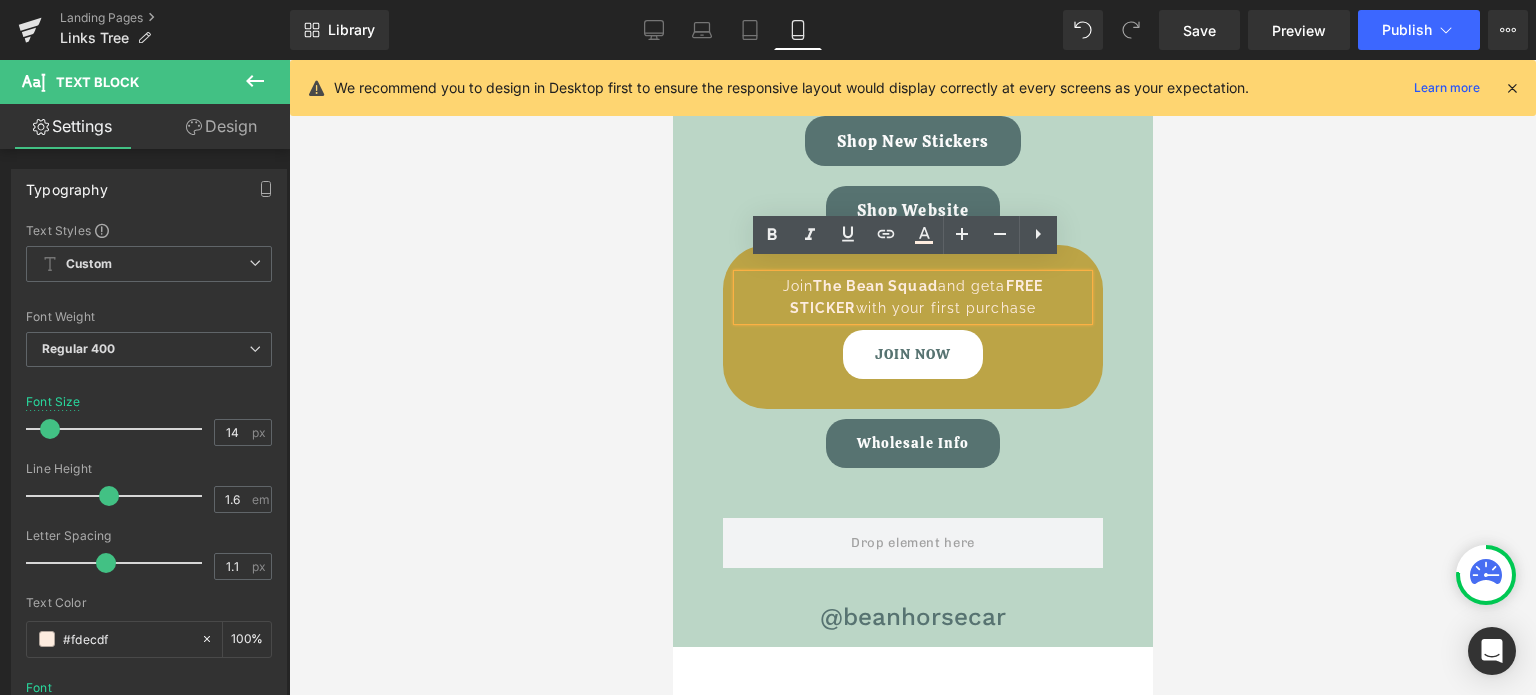 click on "Join  The Bean Squad  and geta  FREE STICKER  with your first purchase" at bounding box center [912, 297] 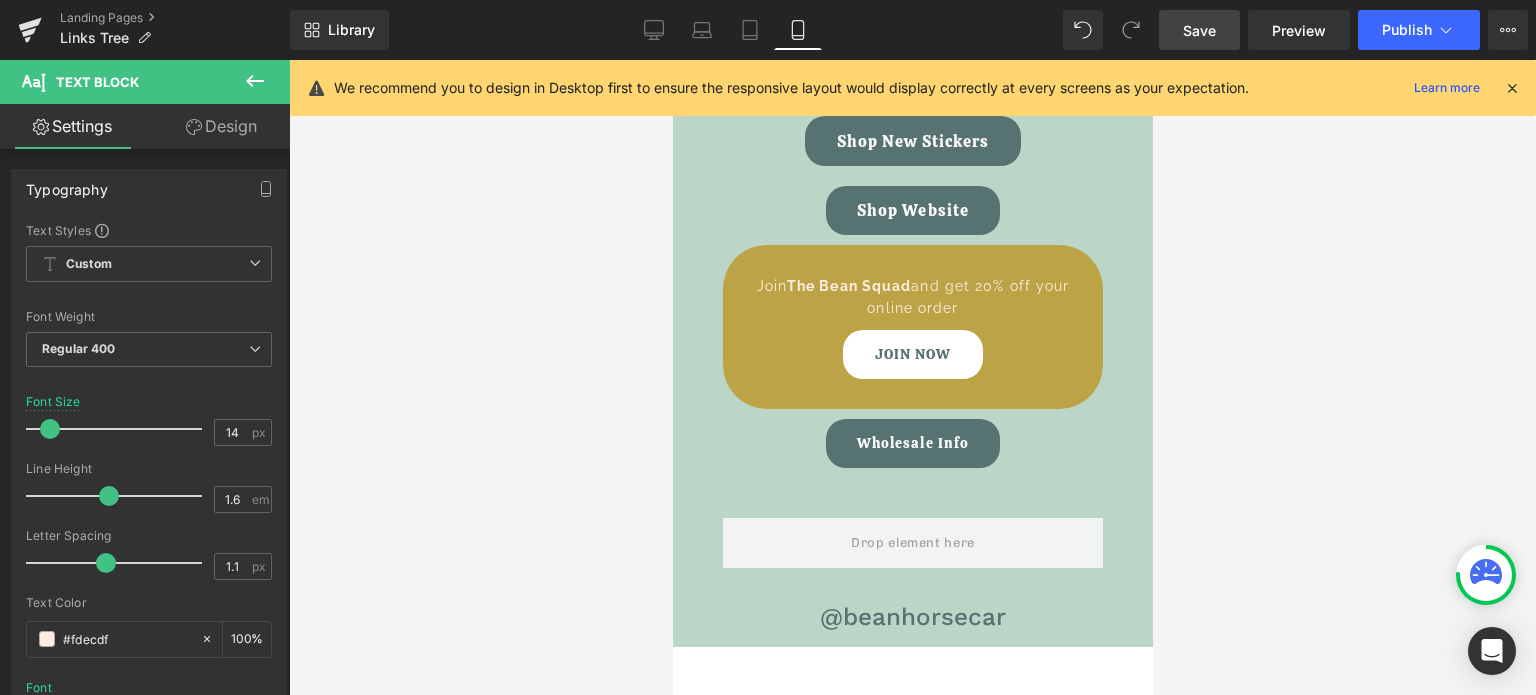 click on "Save" at bounding box center [1199, 30] 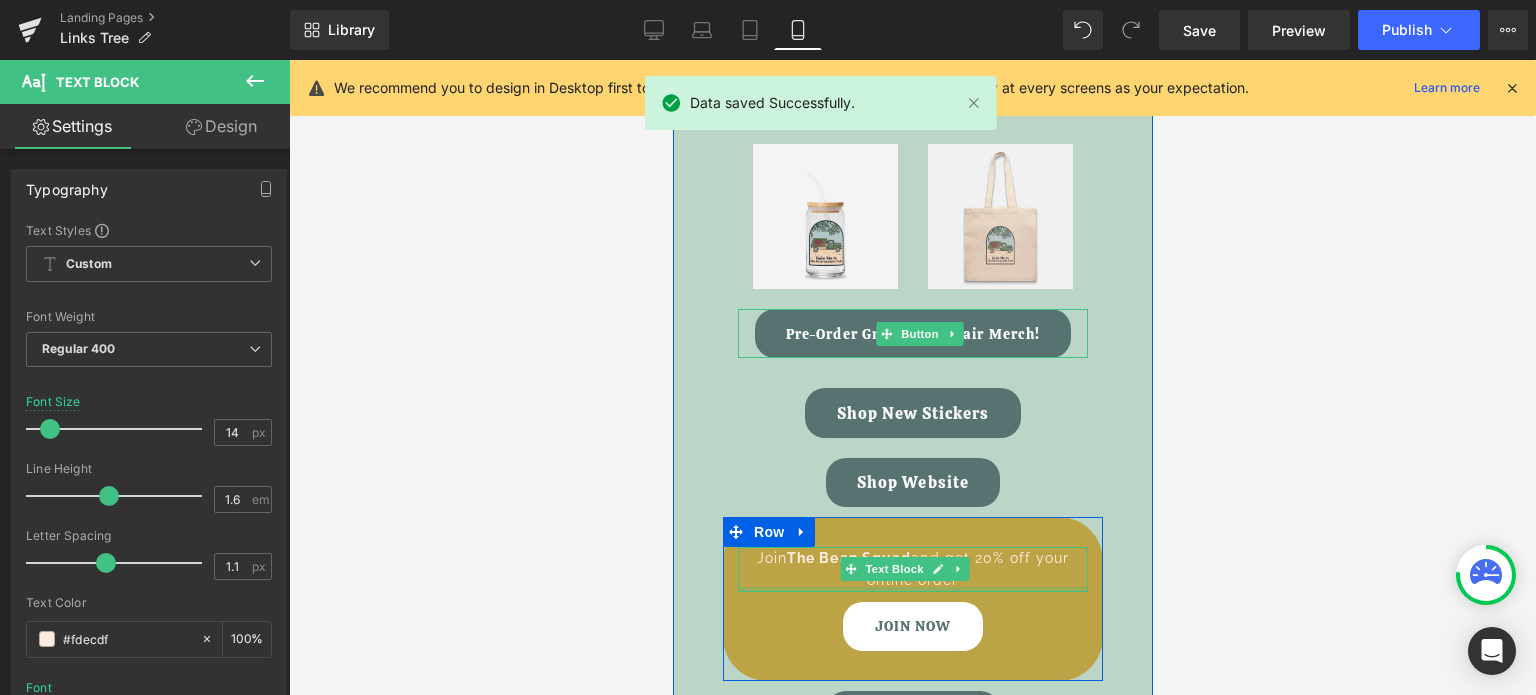scroll, scrollTop: 0, scrollLeft: 0, axis: both 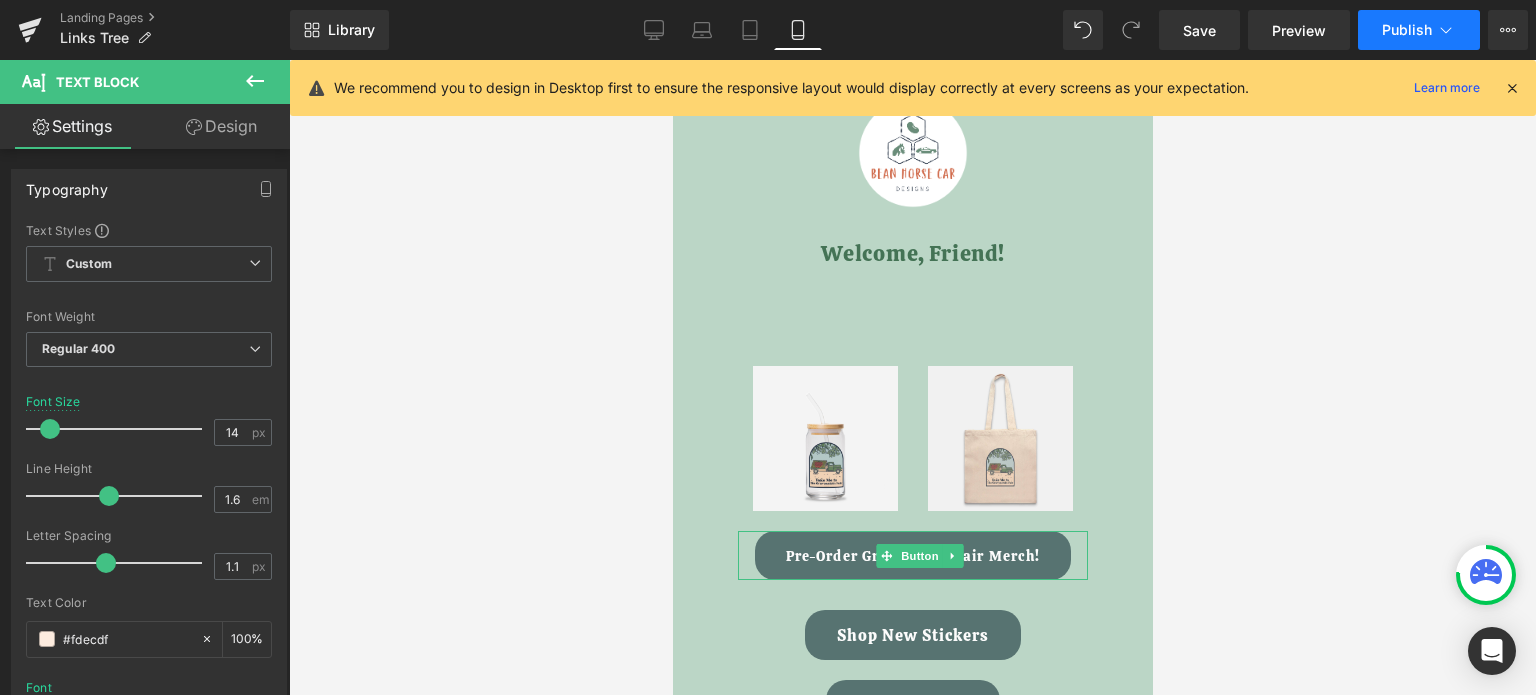 click on "Publish" at bounding box center (1407, 30) 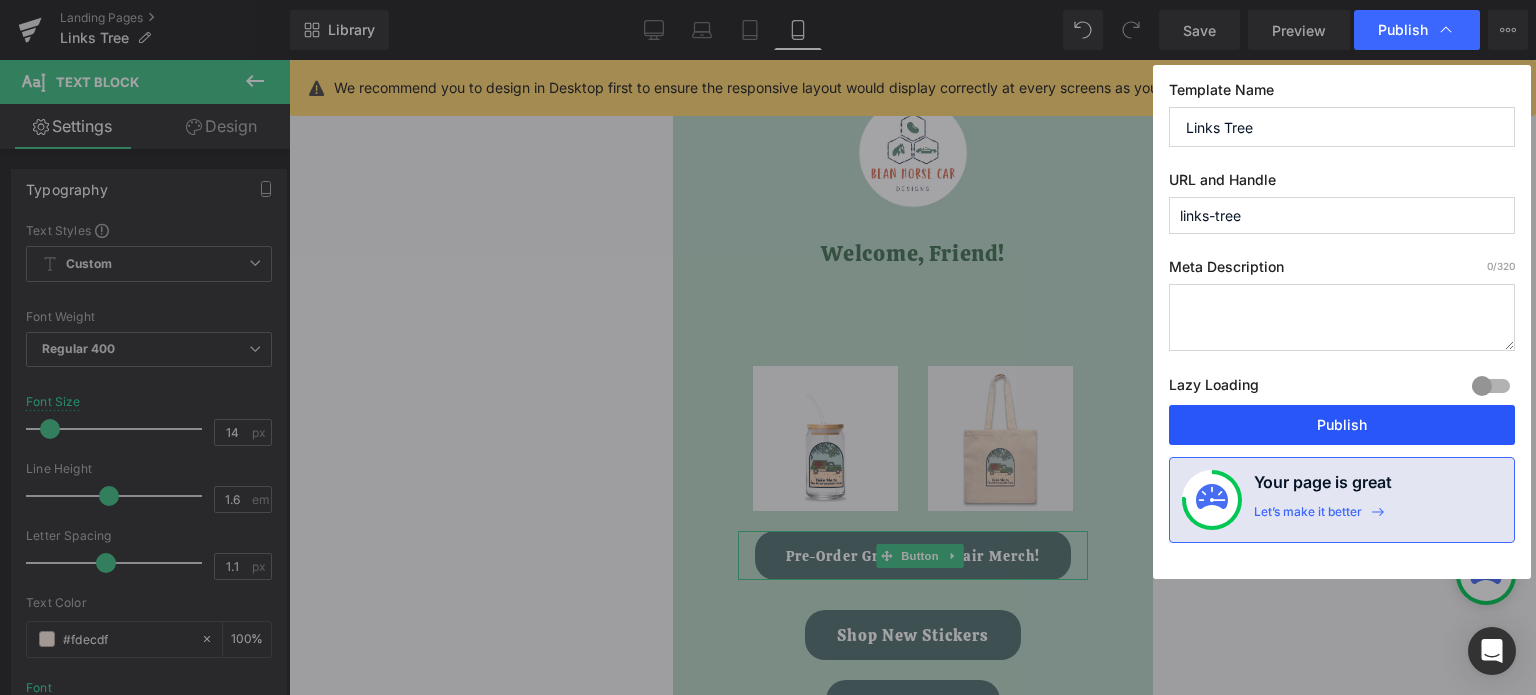 click on "Publish" at bounding box center [1342, 425] 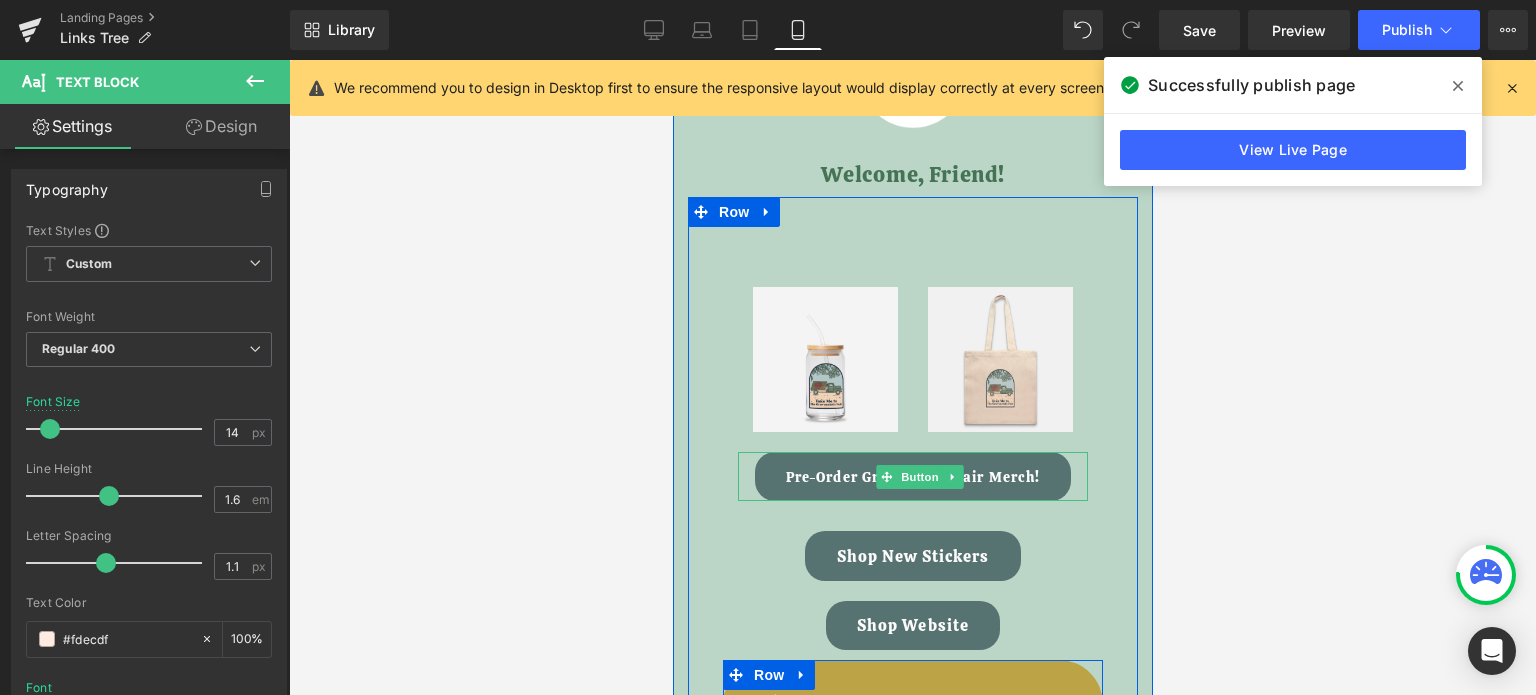 scroll, scrollTop: 0, scrollLeft: 0, axis: both 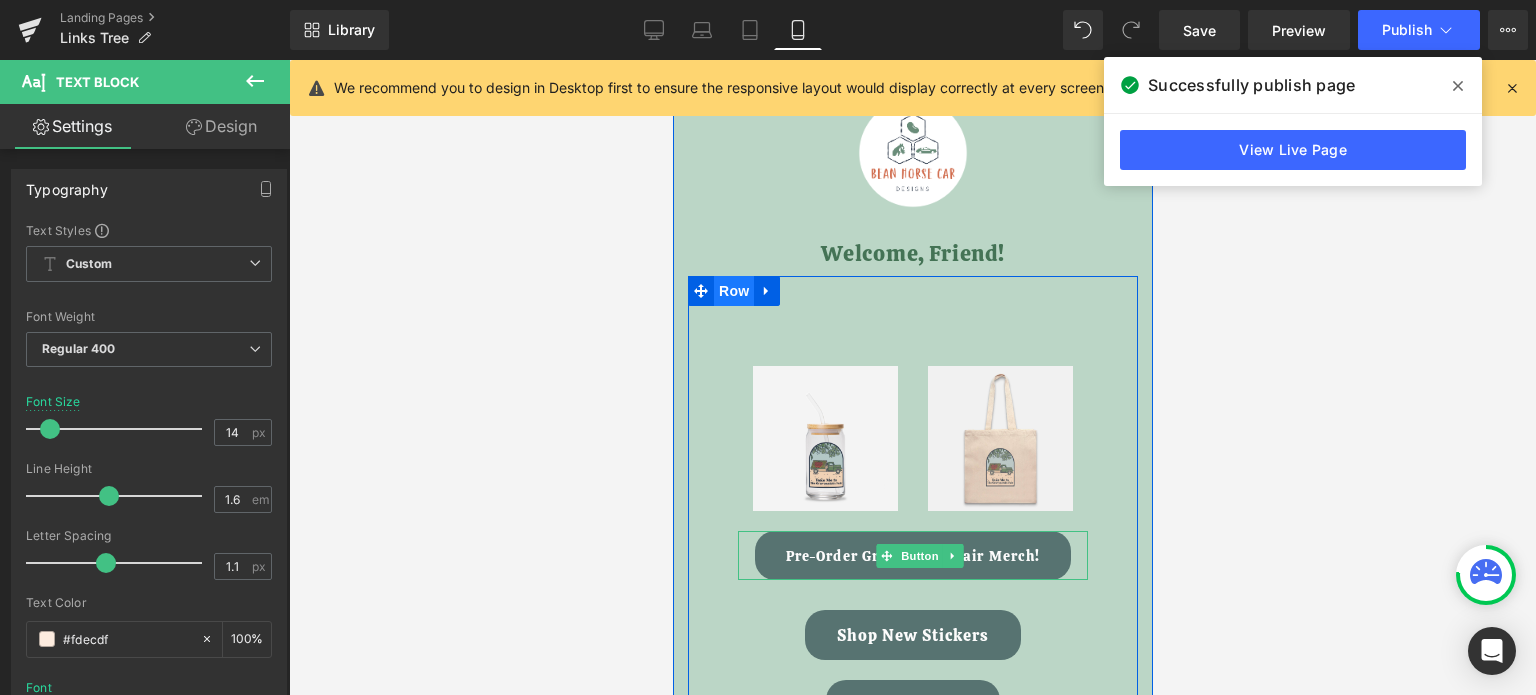 click on "Row" at bounding box center (733, 291) 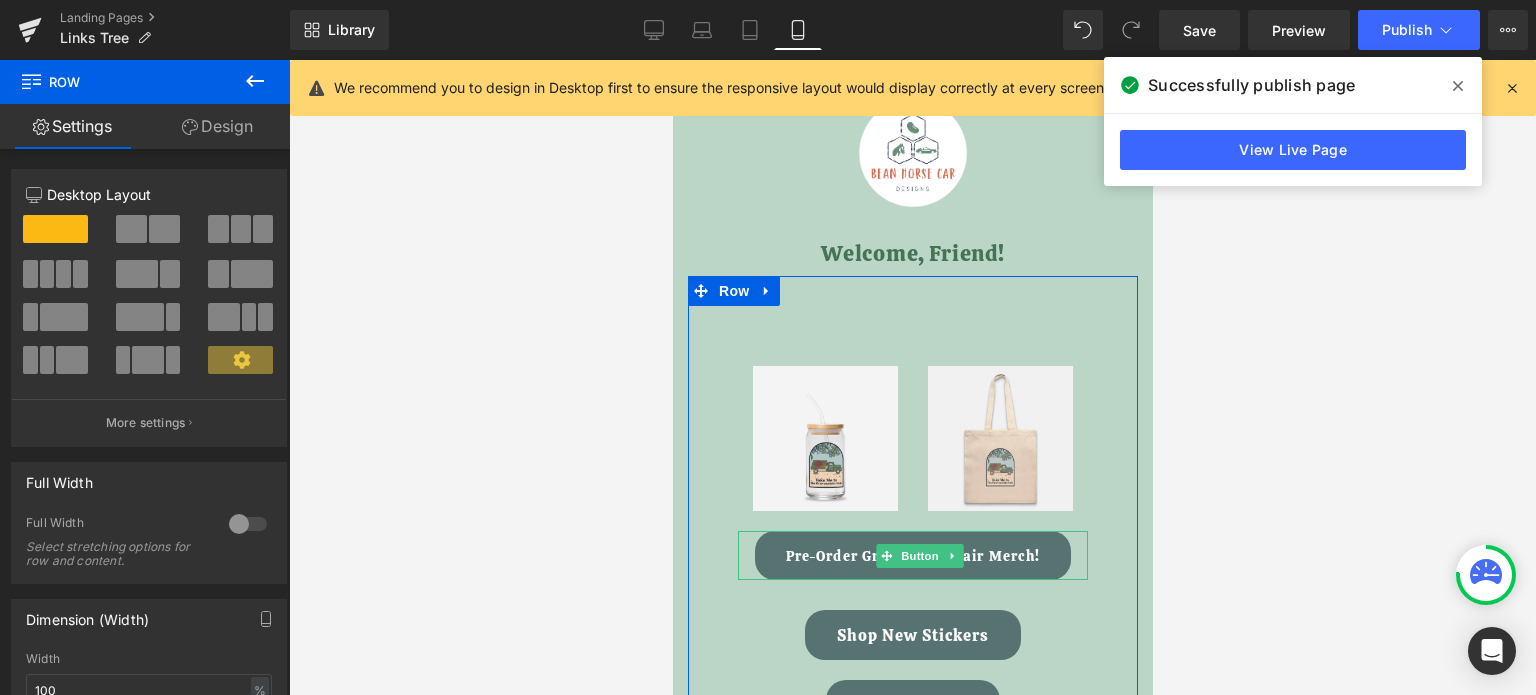 click on "Design" at bounding box center [217, 126] 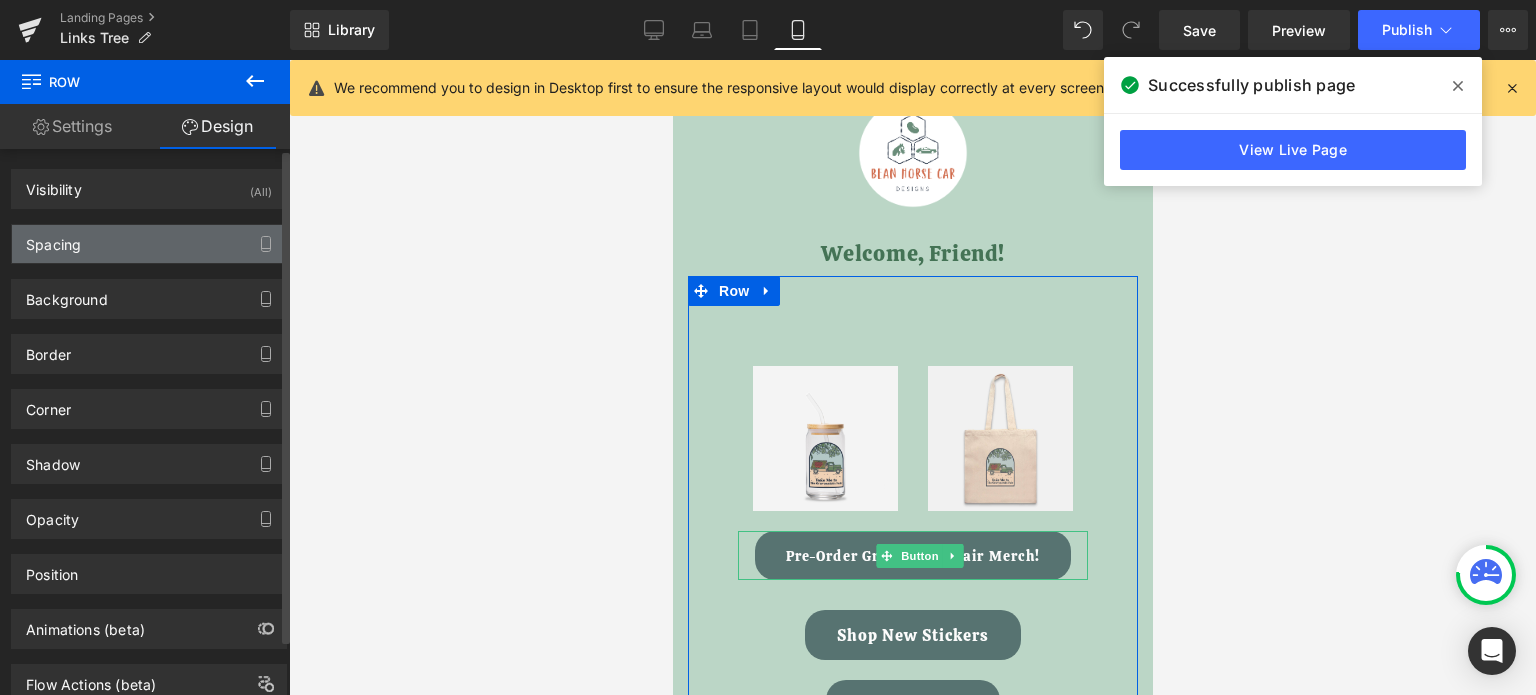 click on "Spacing" at bounding box center (149, 244) 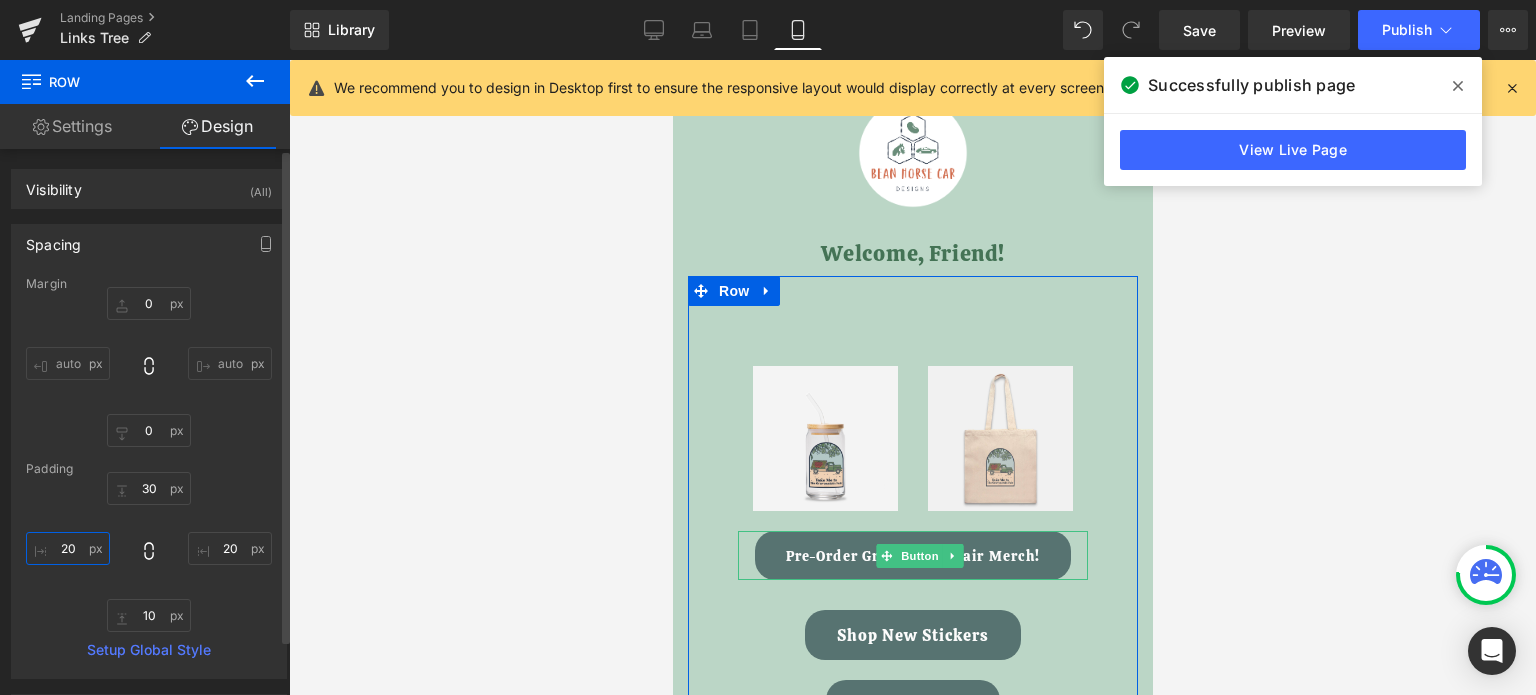 click on "20" at bounding box center [68, 548] 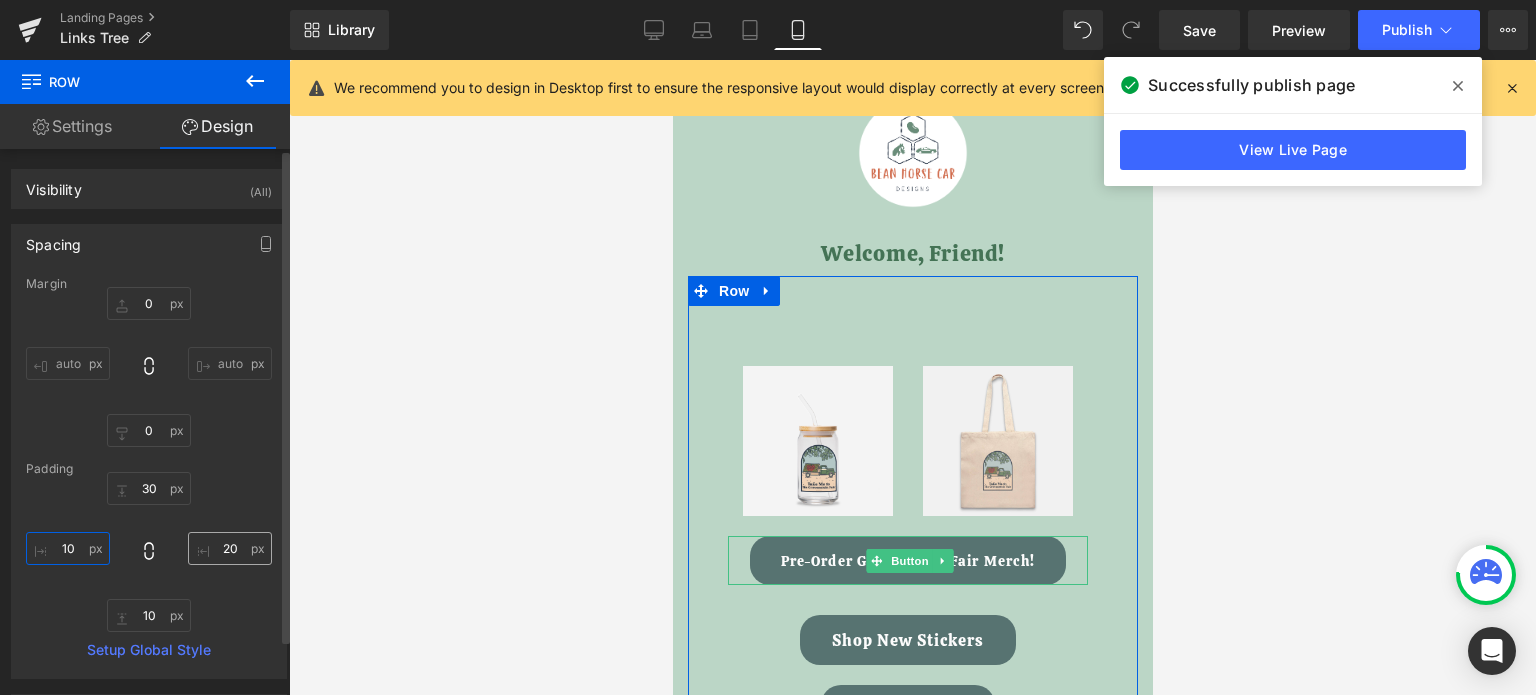 type on "10" 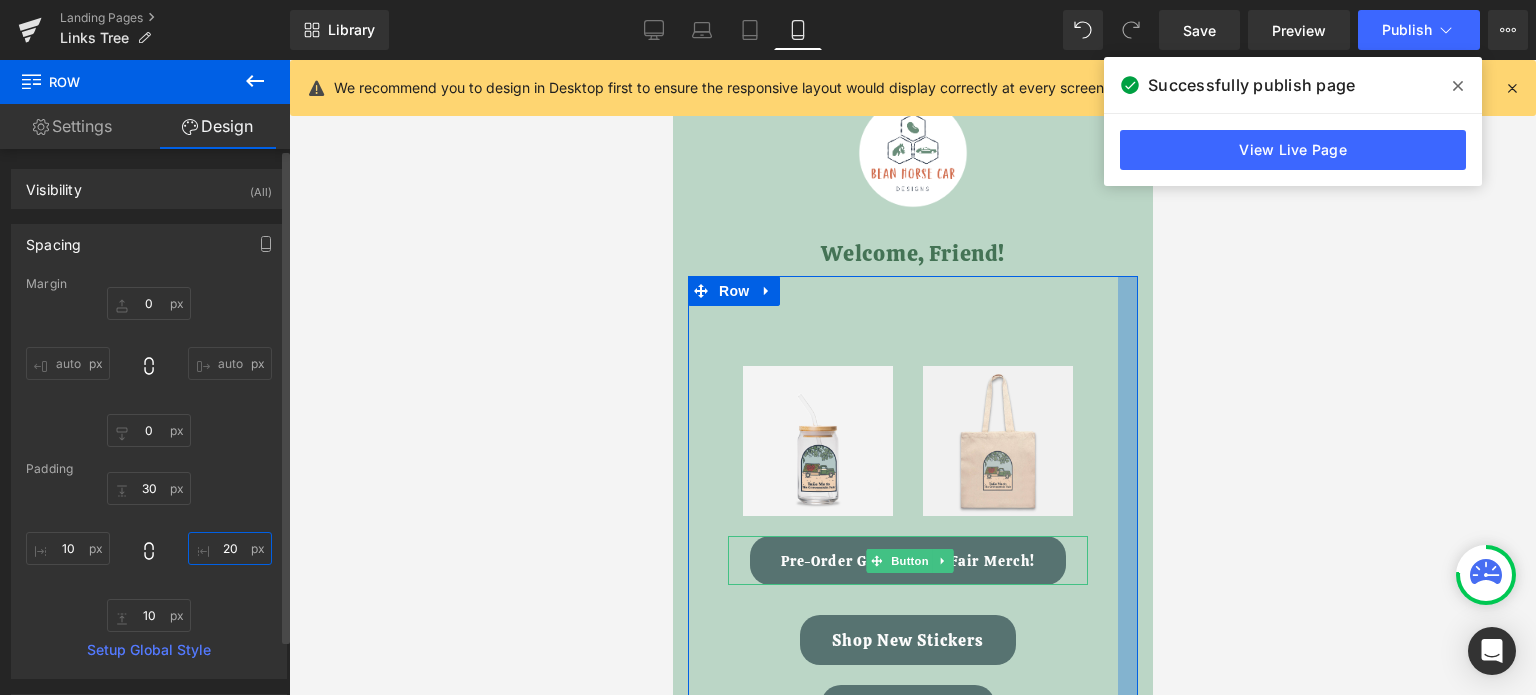 click on "20" at bounding box center [230, 548] 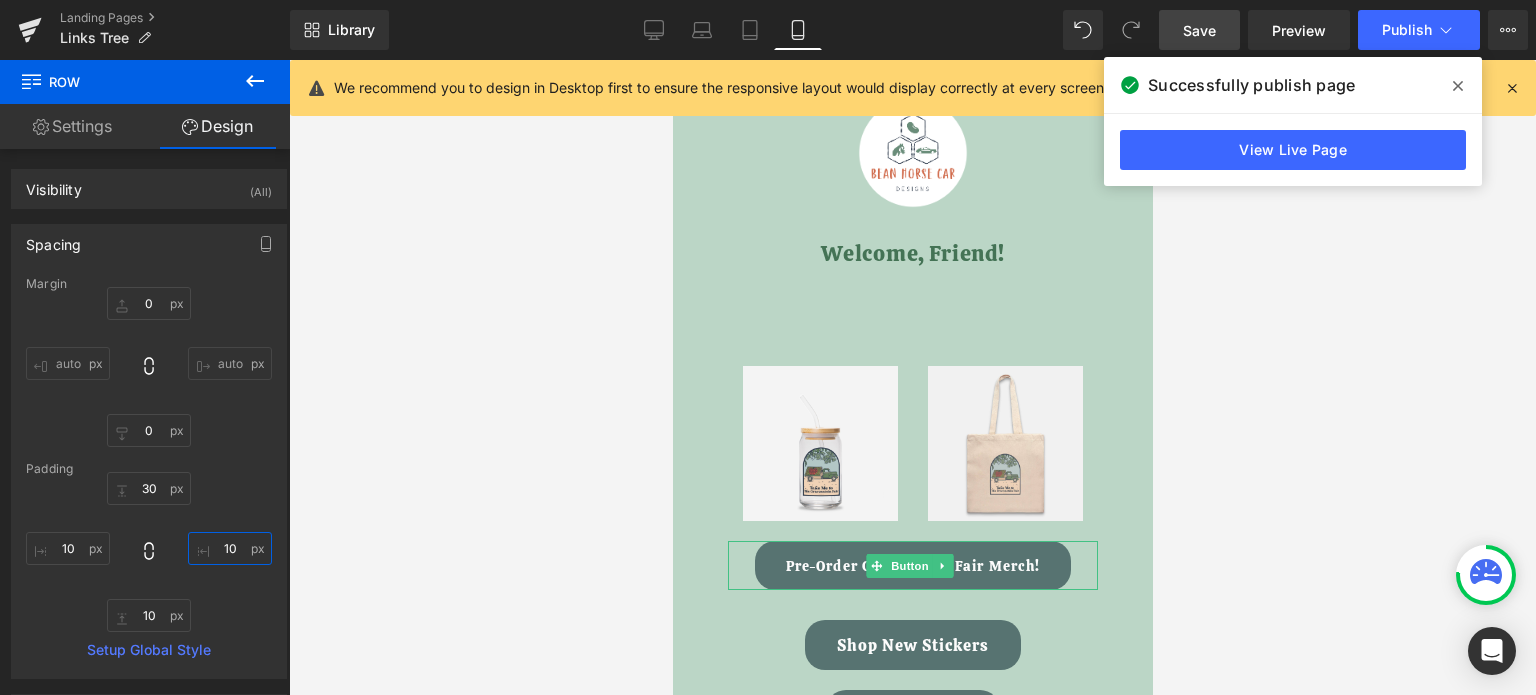type on "10" 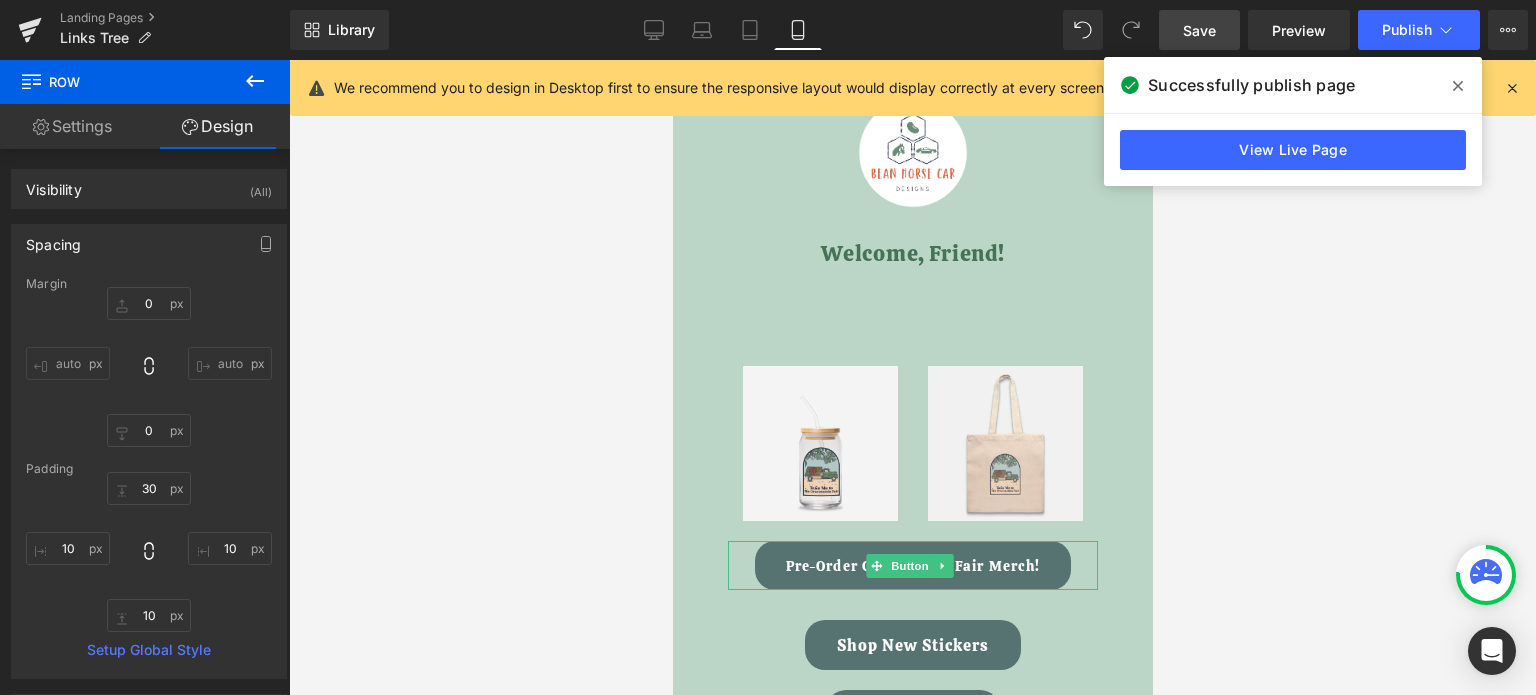 click on "Save" at bounding box center [1199, 30] 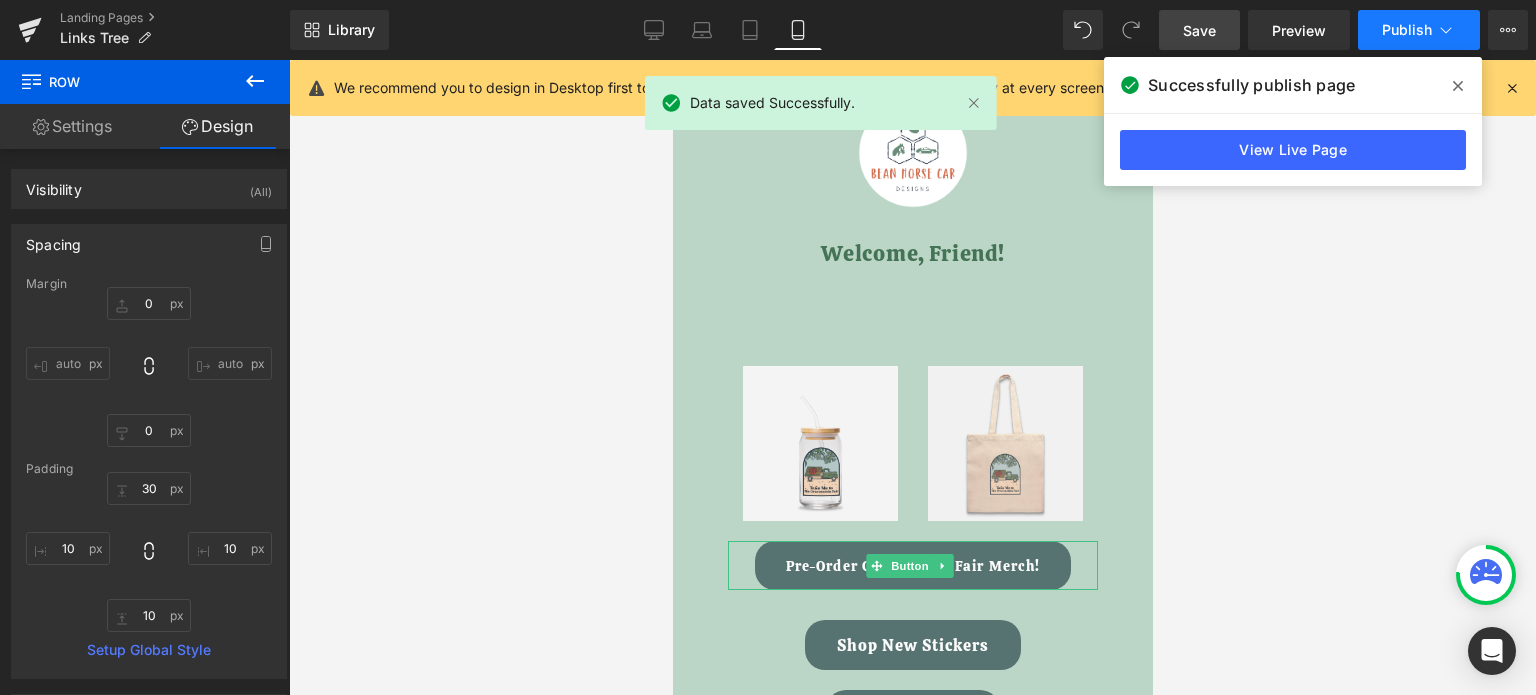 click on "Publish" at bounding box center (1419, 30) 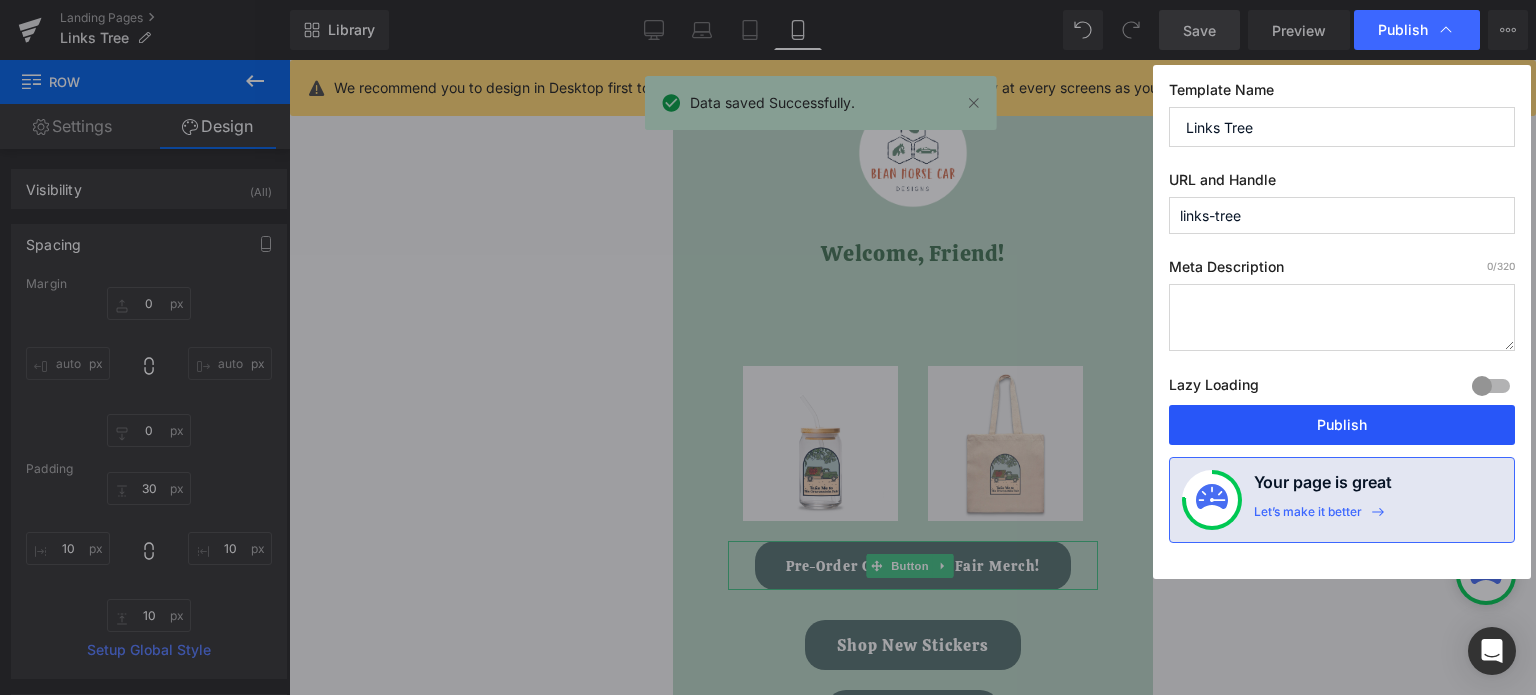 click on "Publish" at bounding box center (1342, 425) 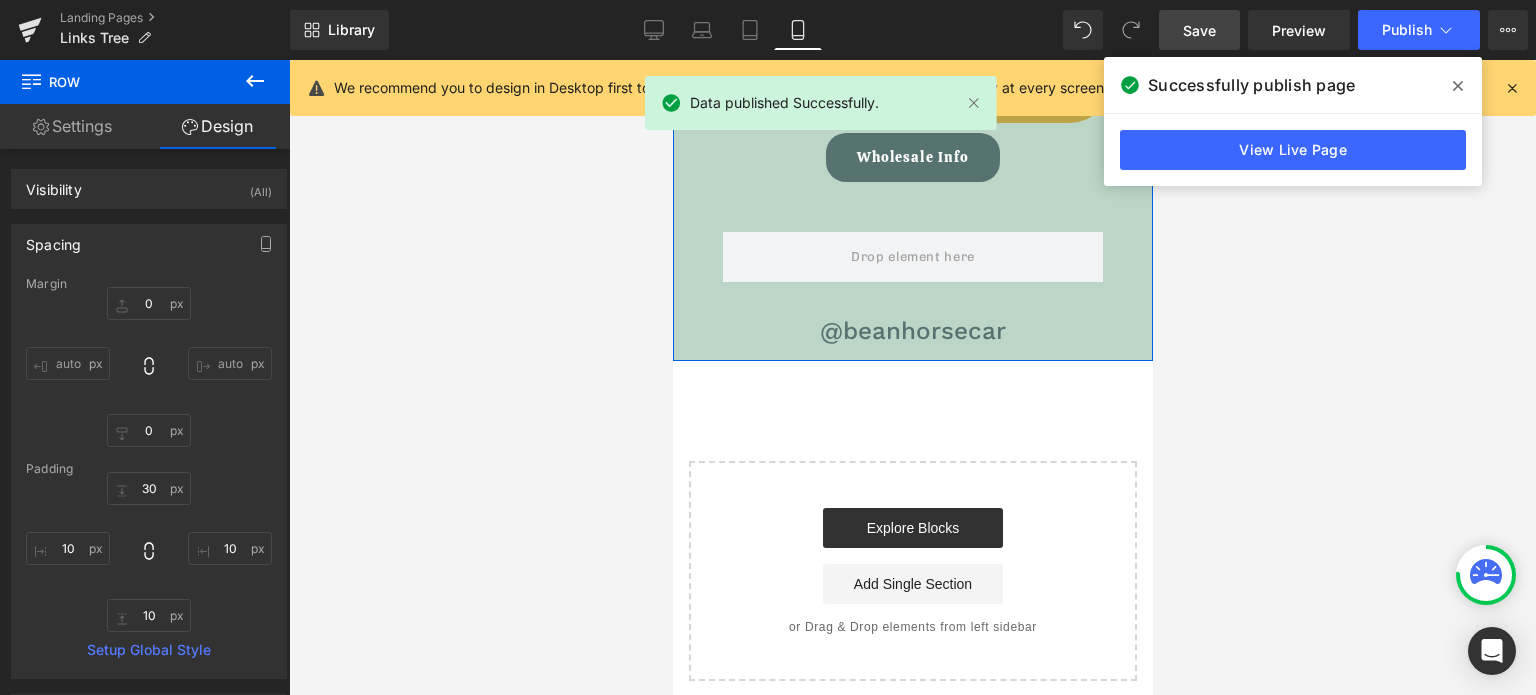 scroll, scrollTop: 794, scrollLeft: 0, axis: vertical 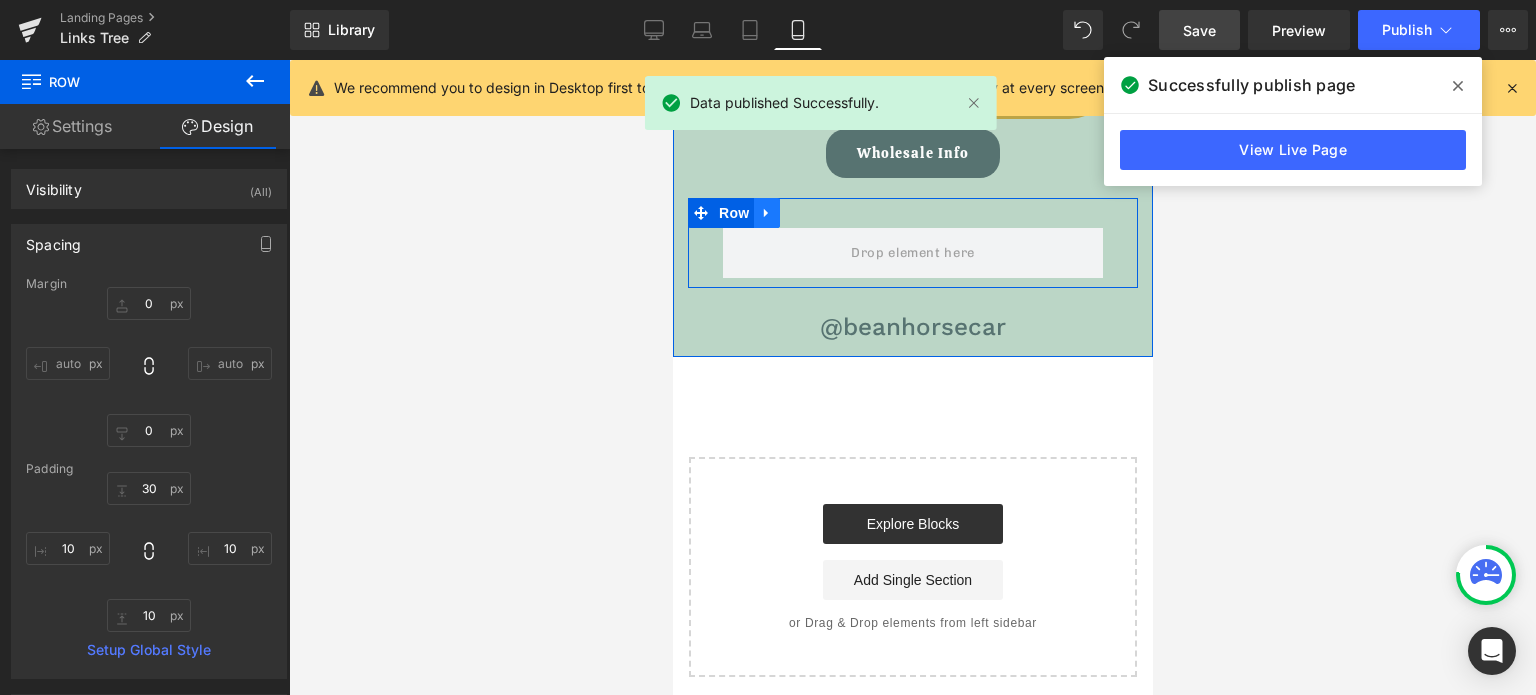 click at bounding box center [766, 213] 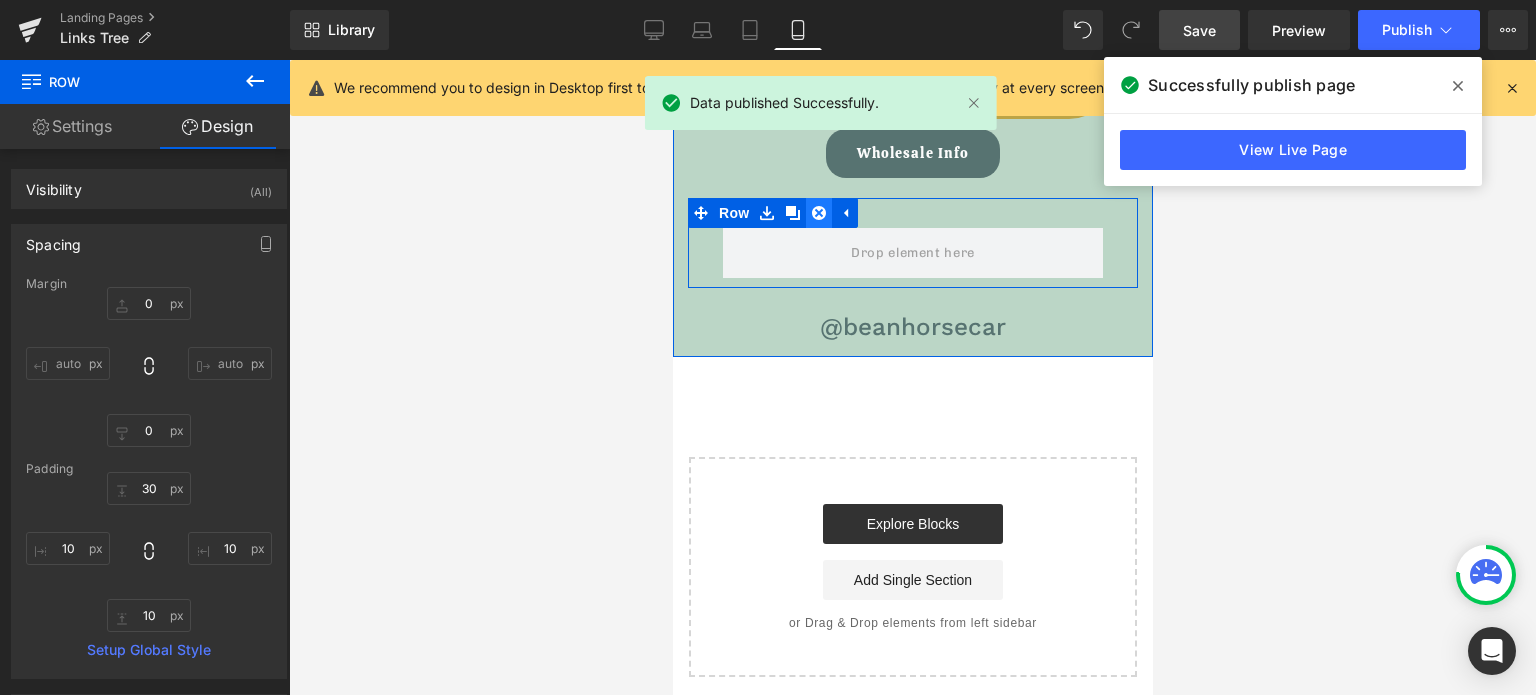 click at bounding box center (818, 213) 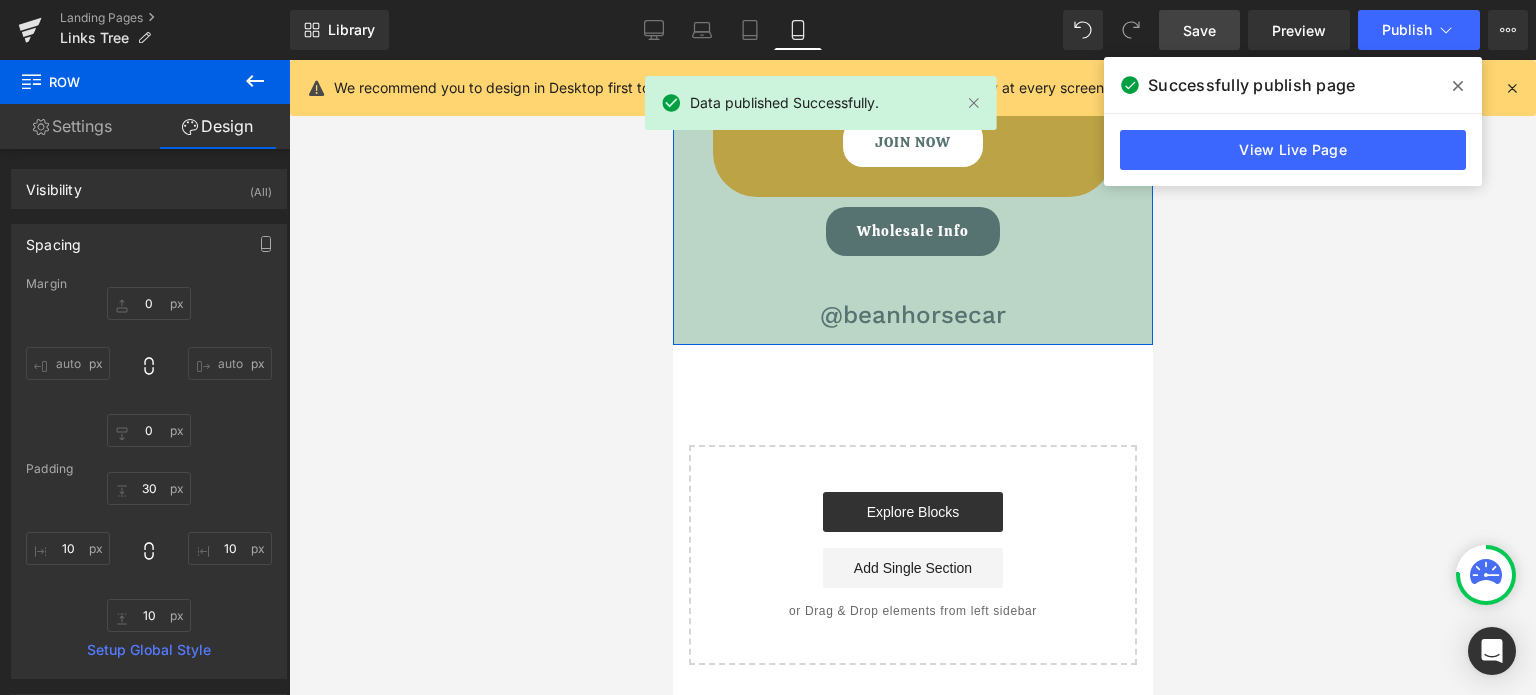 scroll, scrollTop: 694, scrollLeft: 0, axis: vertical 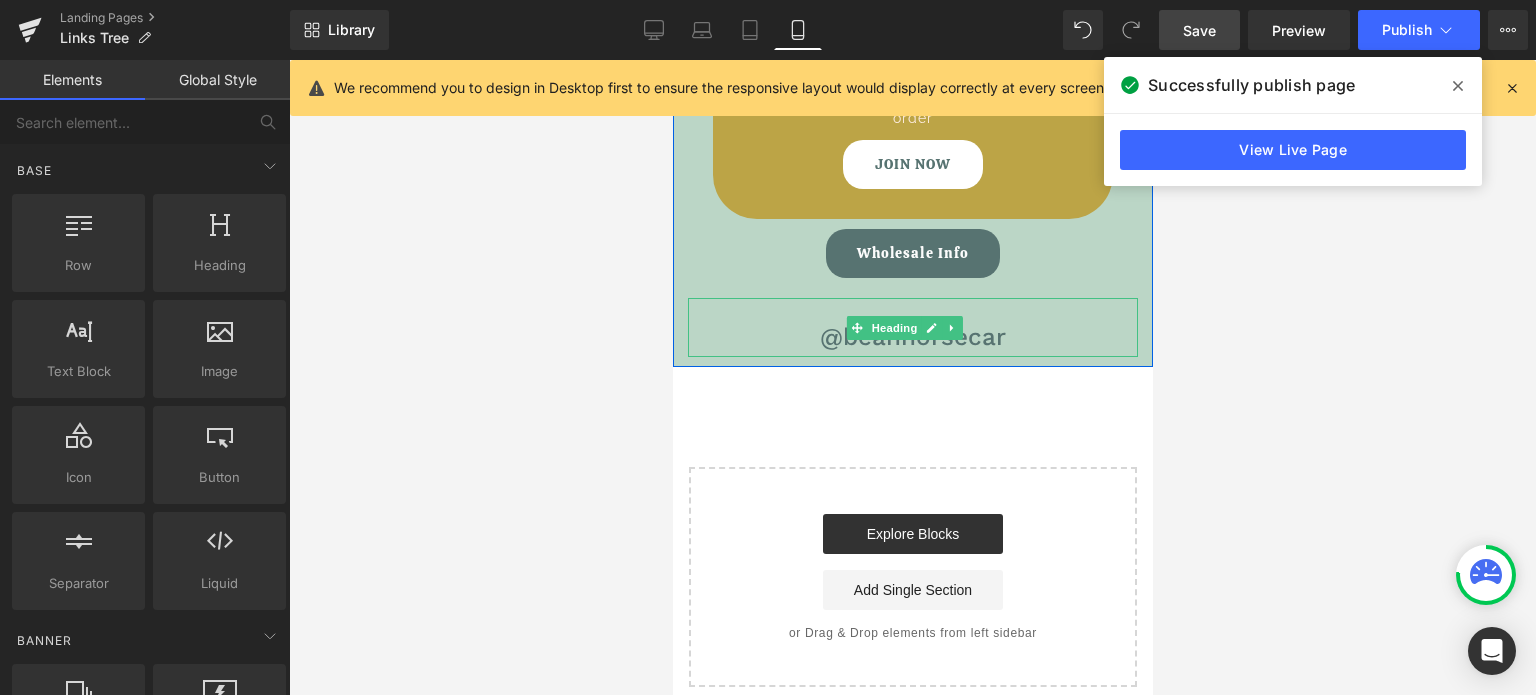click on "@beanhorsecar" at bounding box center [912, 337] 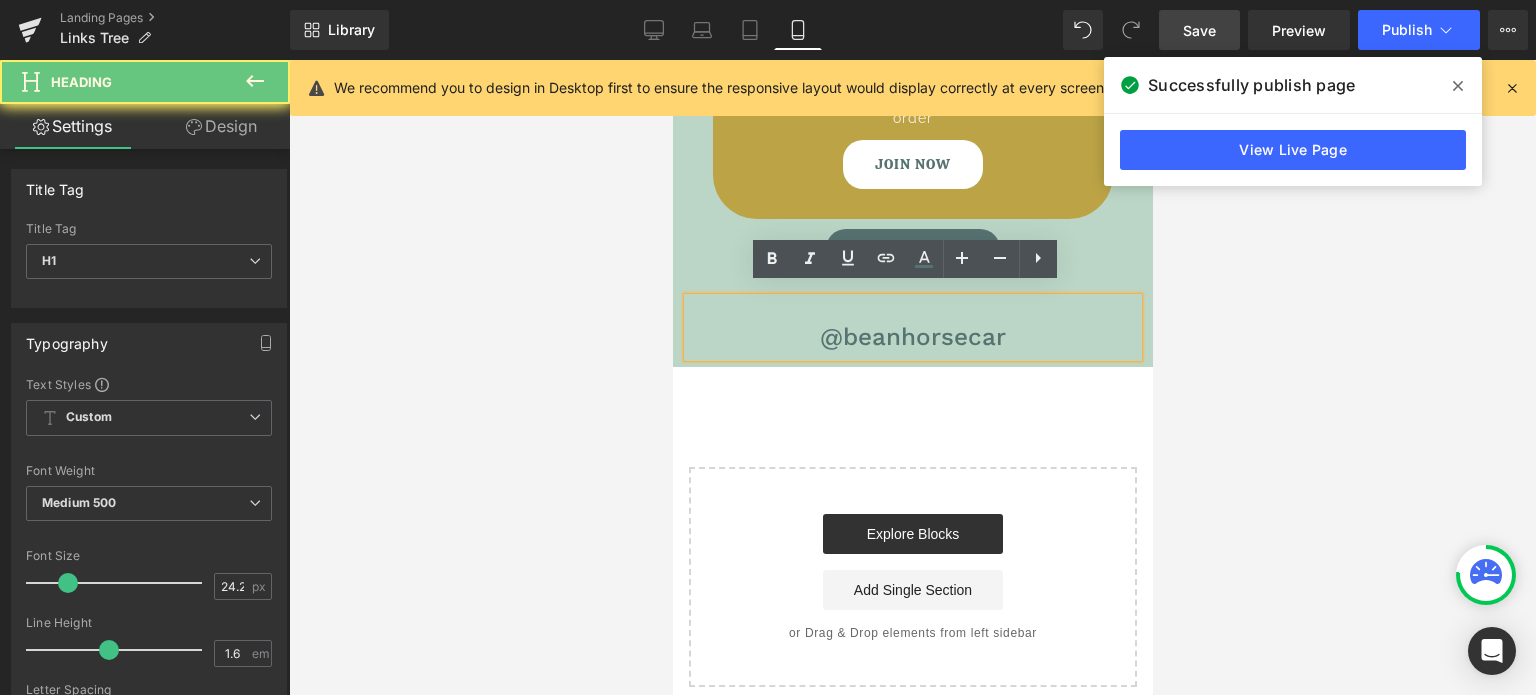 click on "@beanhorsecar" at bounding box center [912, 336] 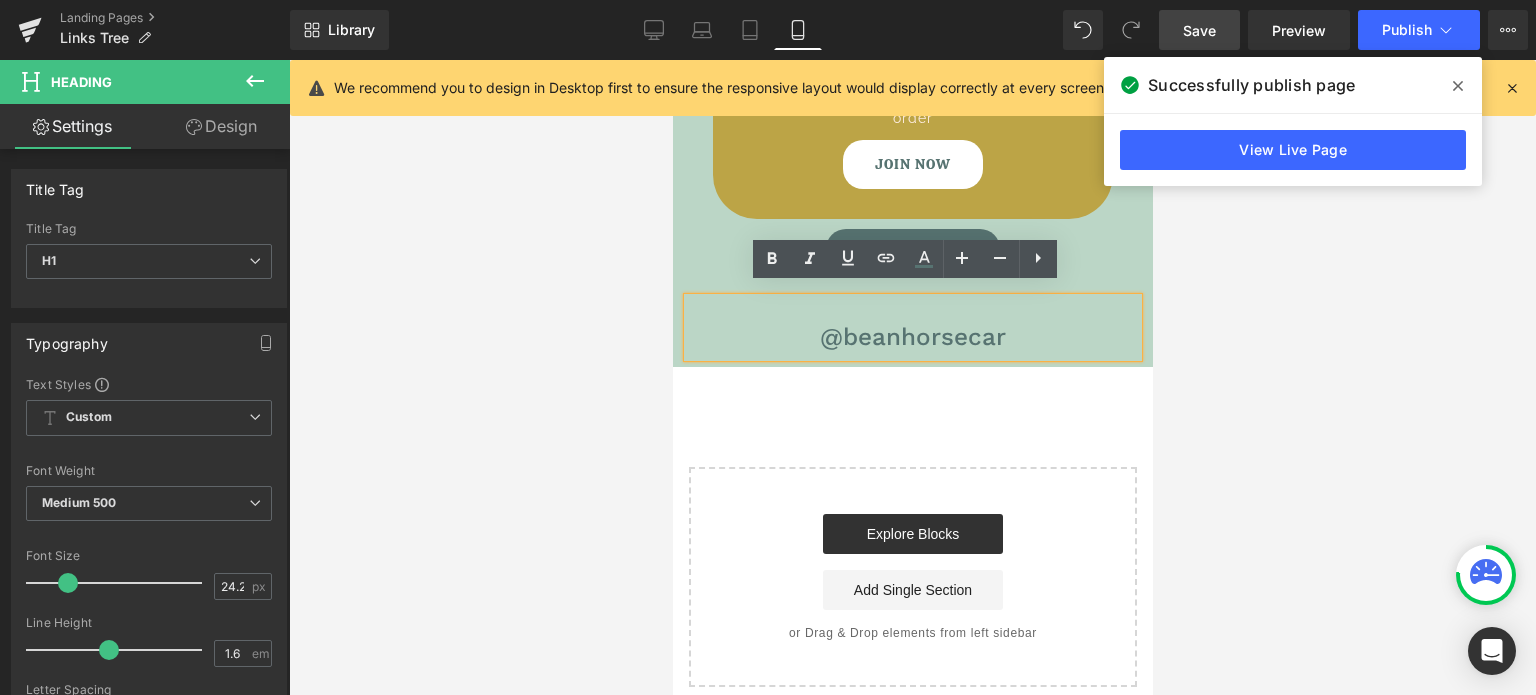 click on "@beanhorsecar" at bounding box center [912, 327] 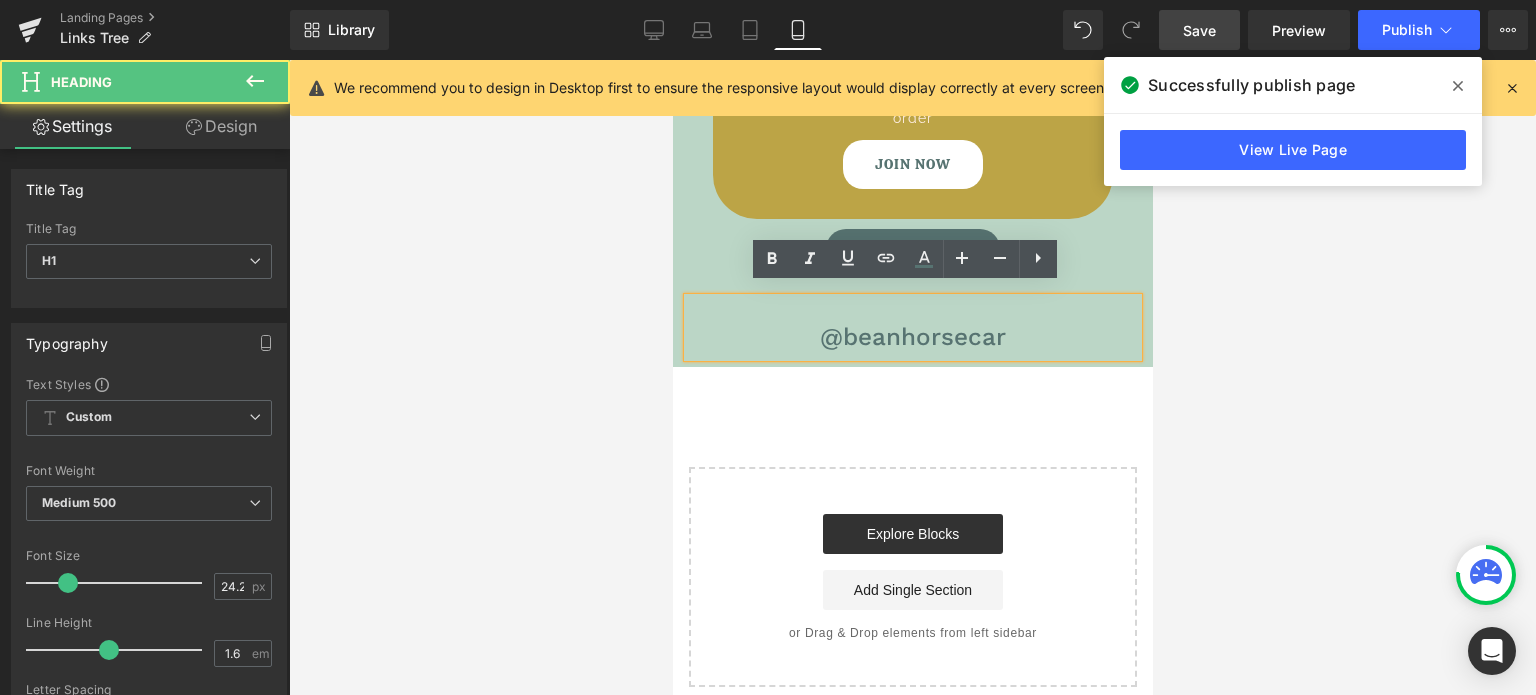 click on "@beanhorsecar" at bounding box center (912, 337) 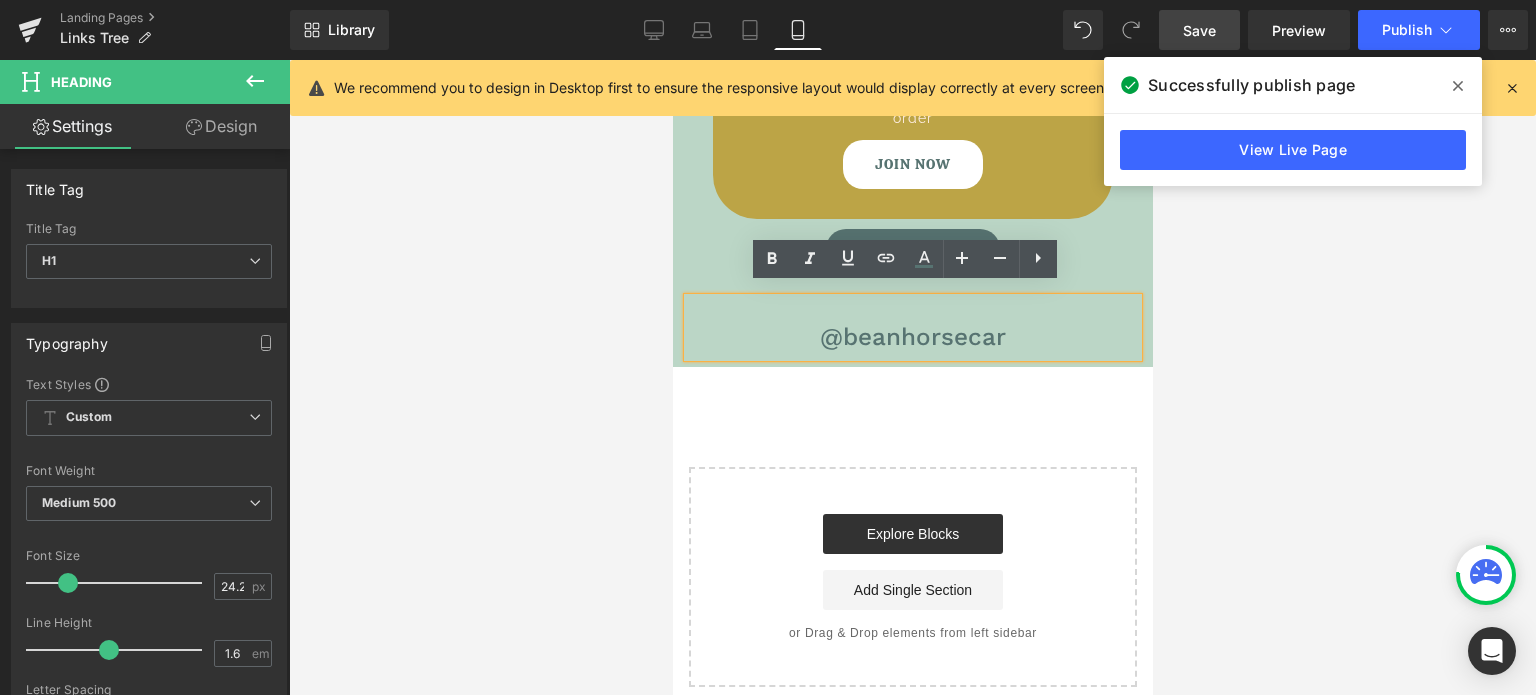 type 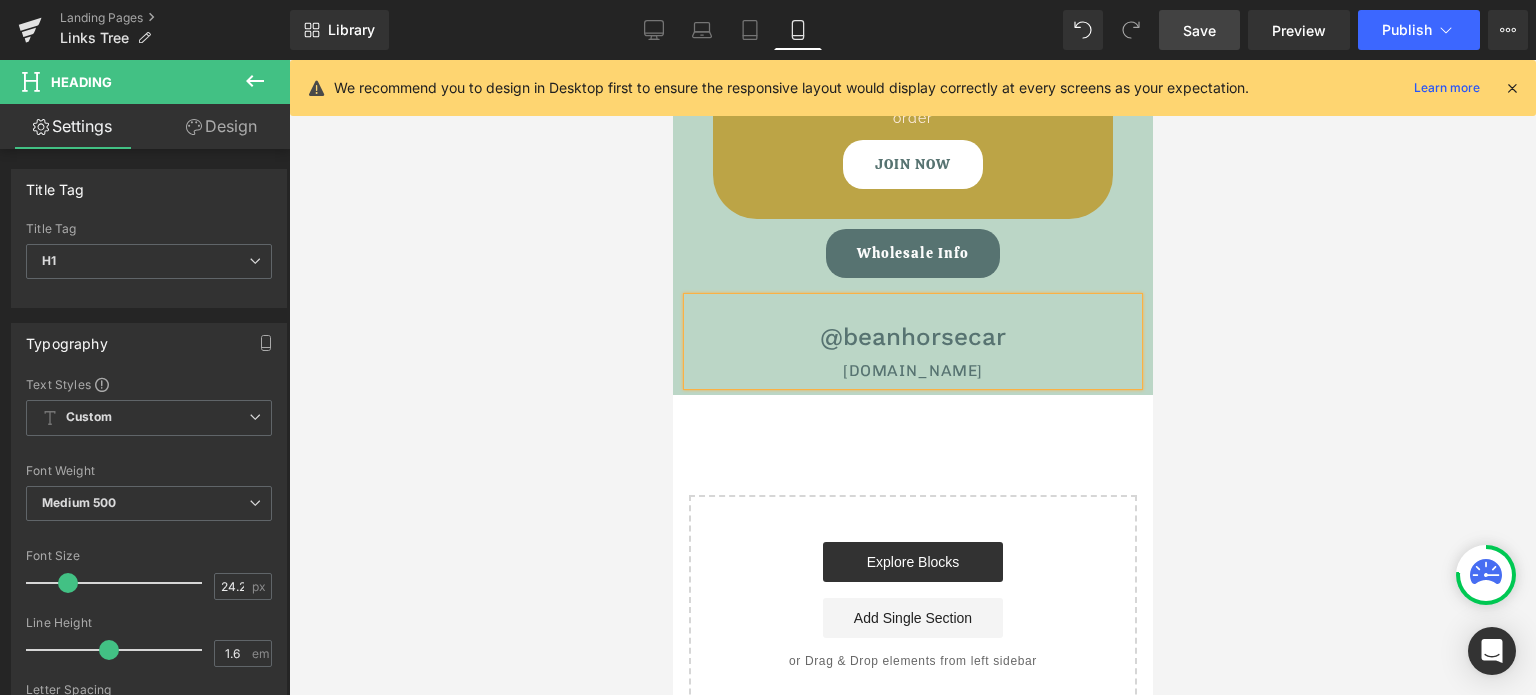 click on "beanhorsecar.com" at bounding box center (912, 370) 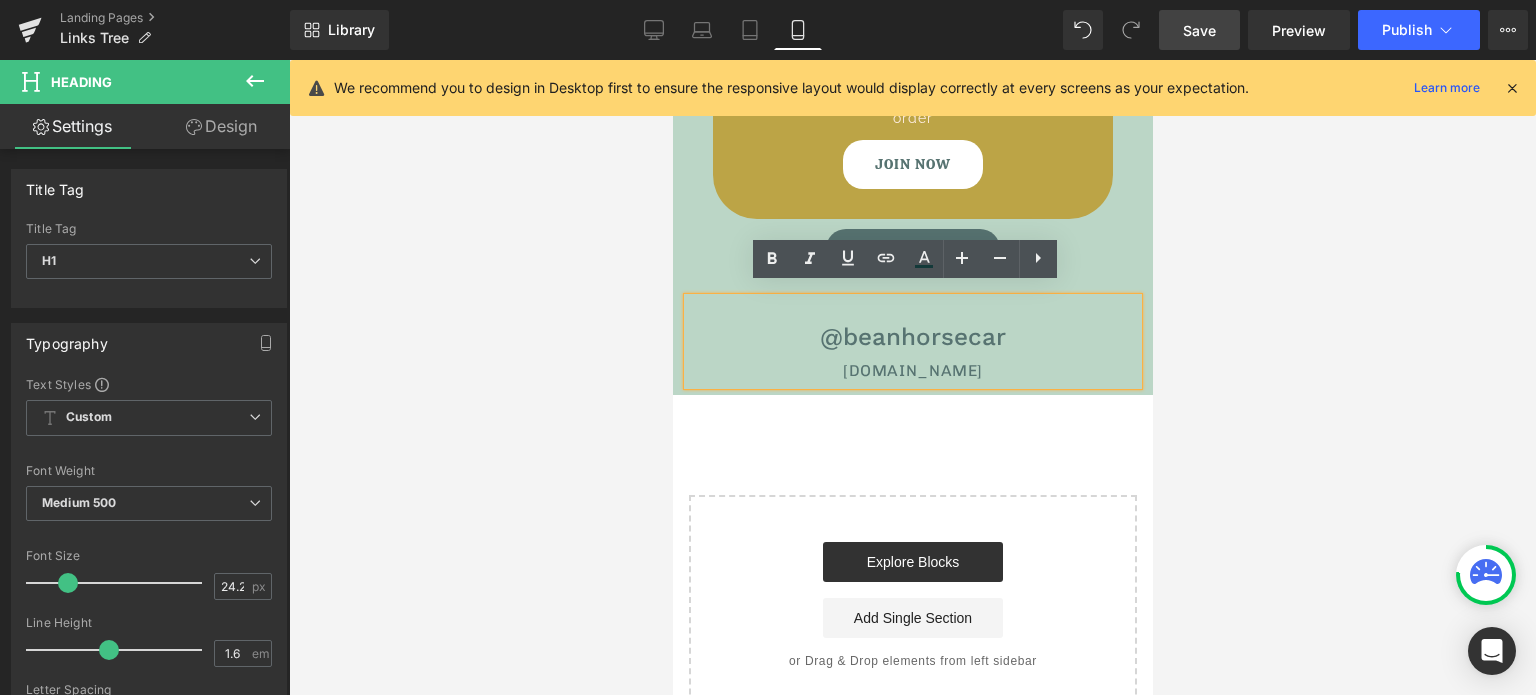 drag, startPoint x: 977, startPoint y: 360, endPoint x: 797, endPoint y: 365, distance: 180.06943 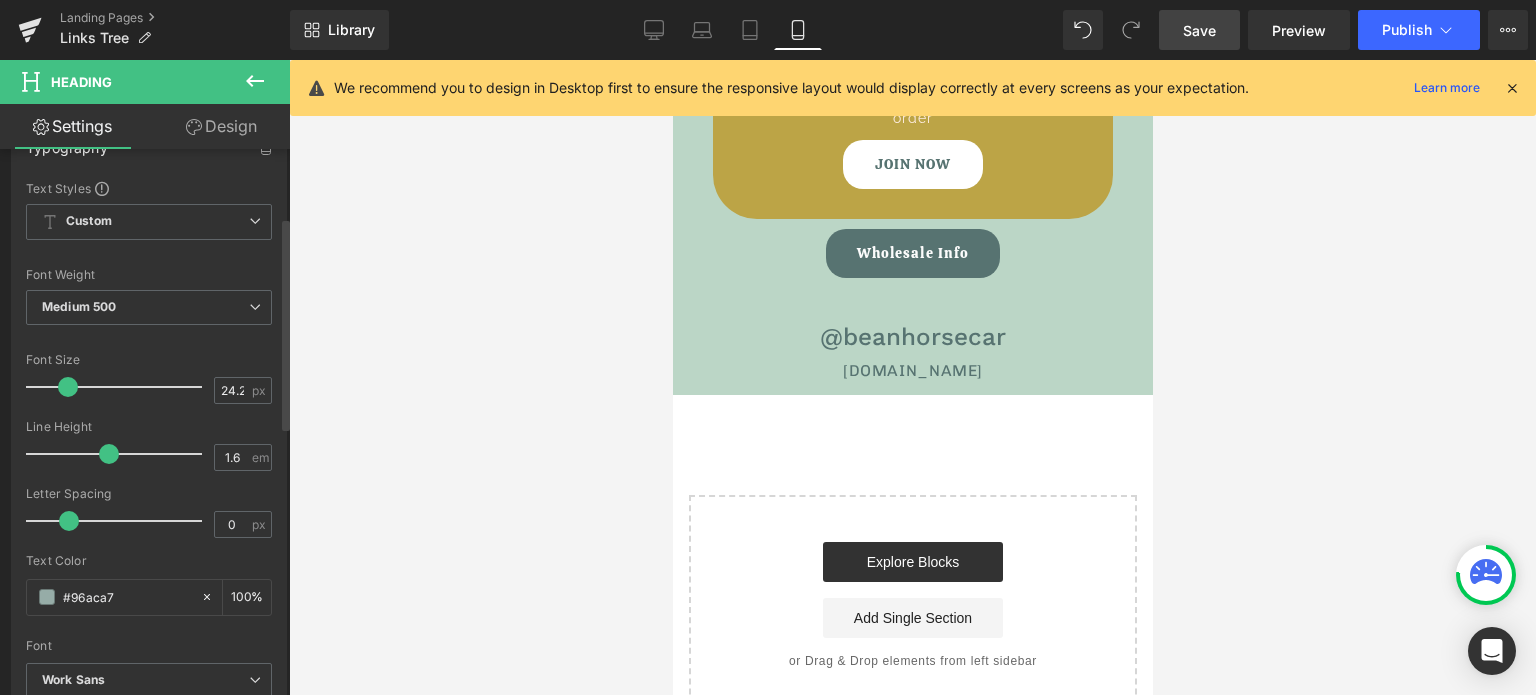 scroll, scrollTop: 200, scrollLeft: 0, axis: vertical 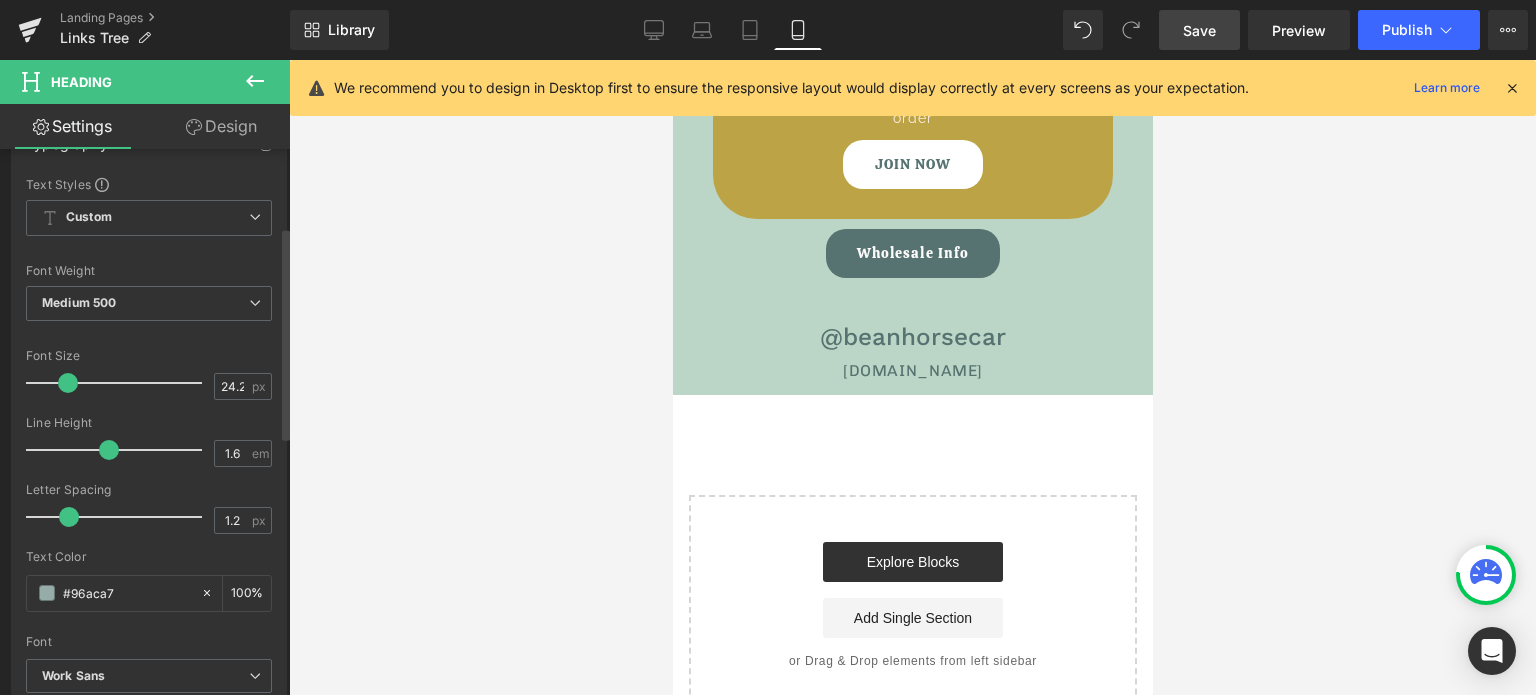 click at bounding box center (119, 517) 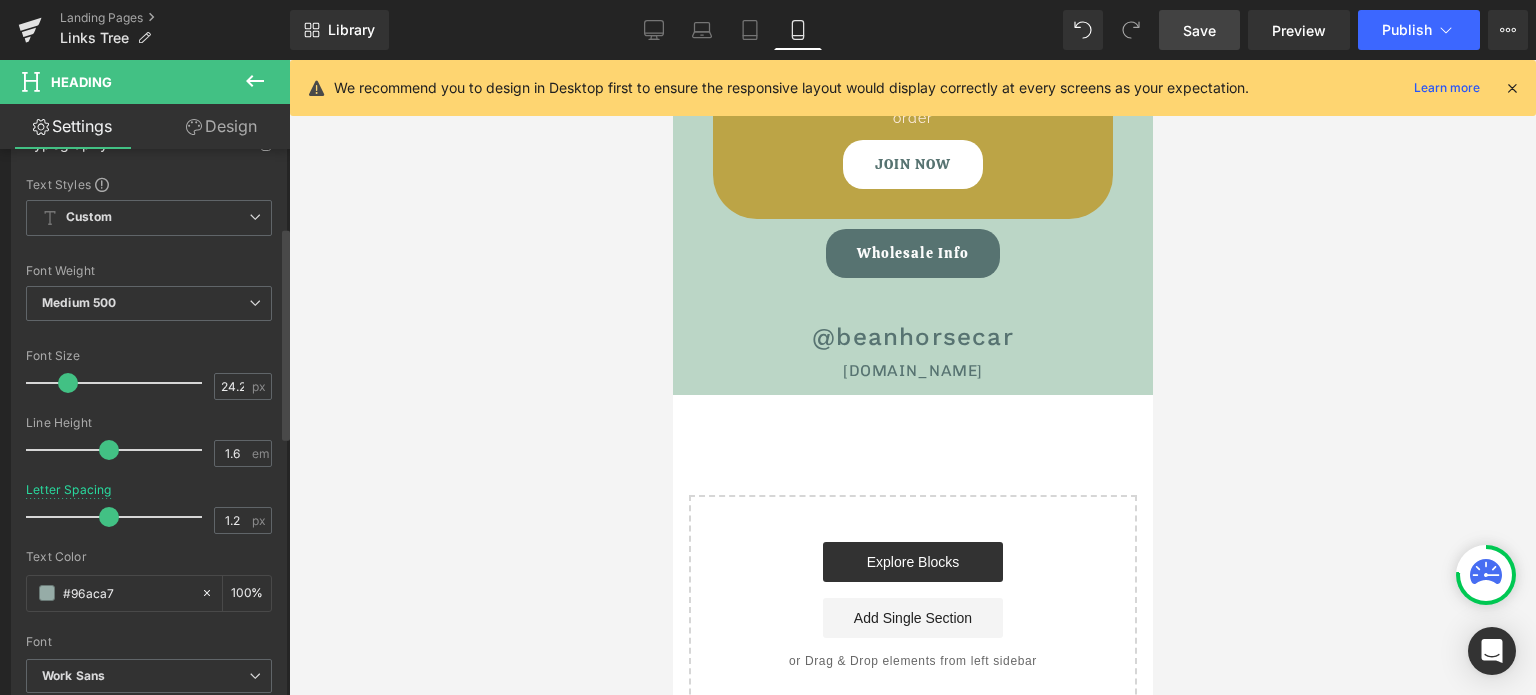 click at bounding box center (109, 517) 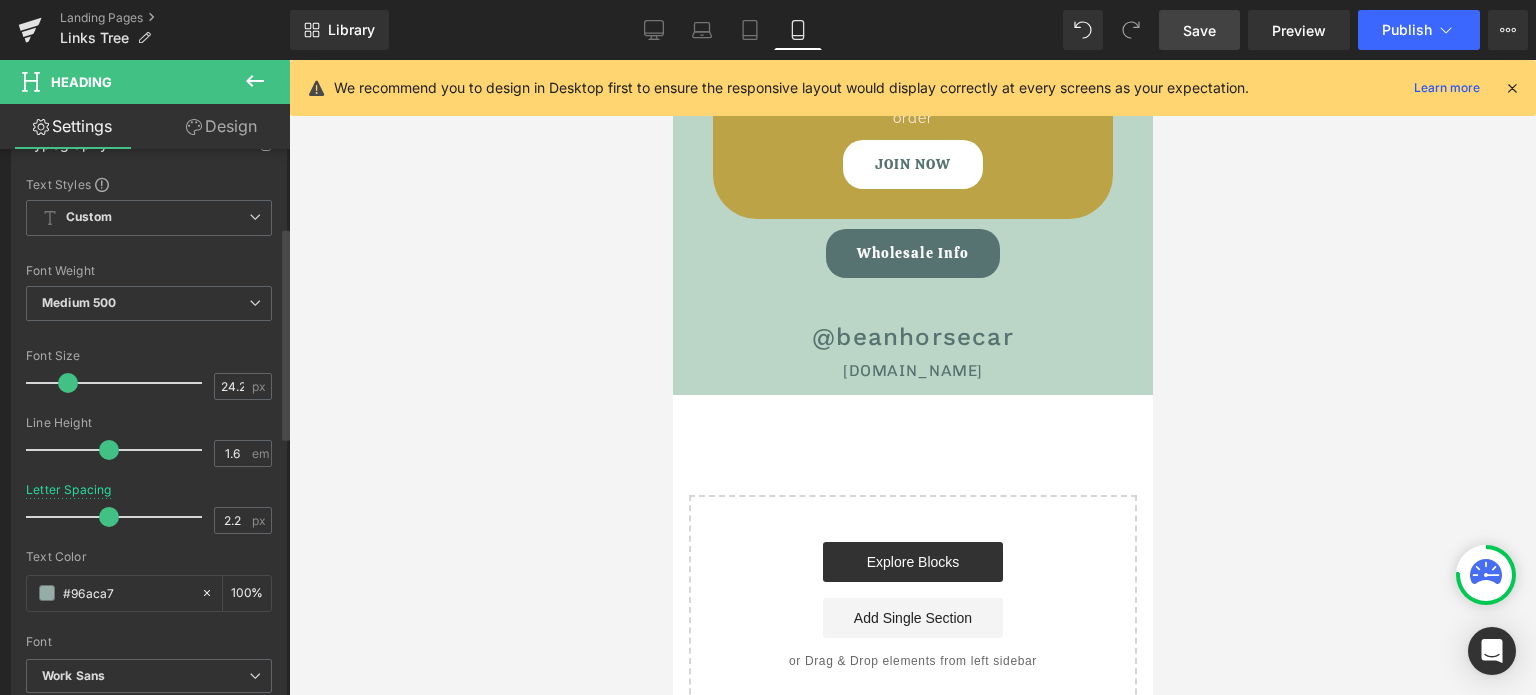click at bounding box center [119, 517] 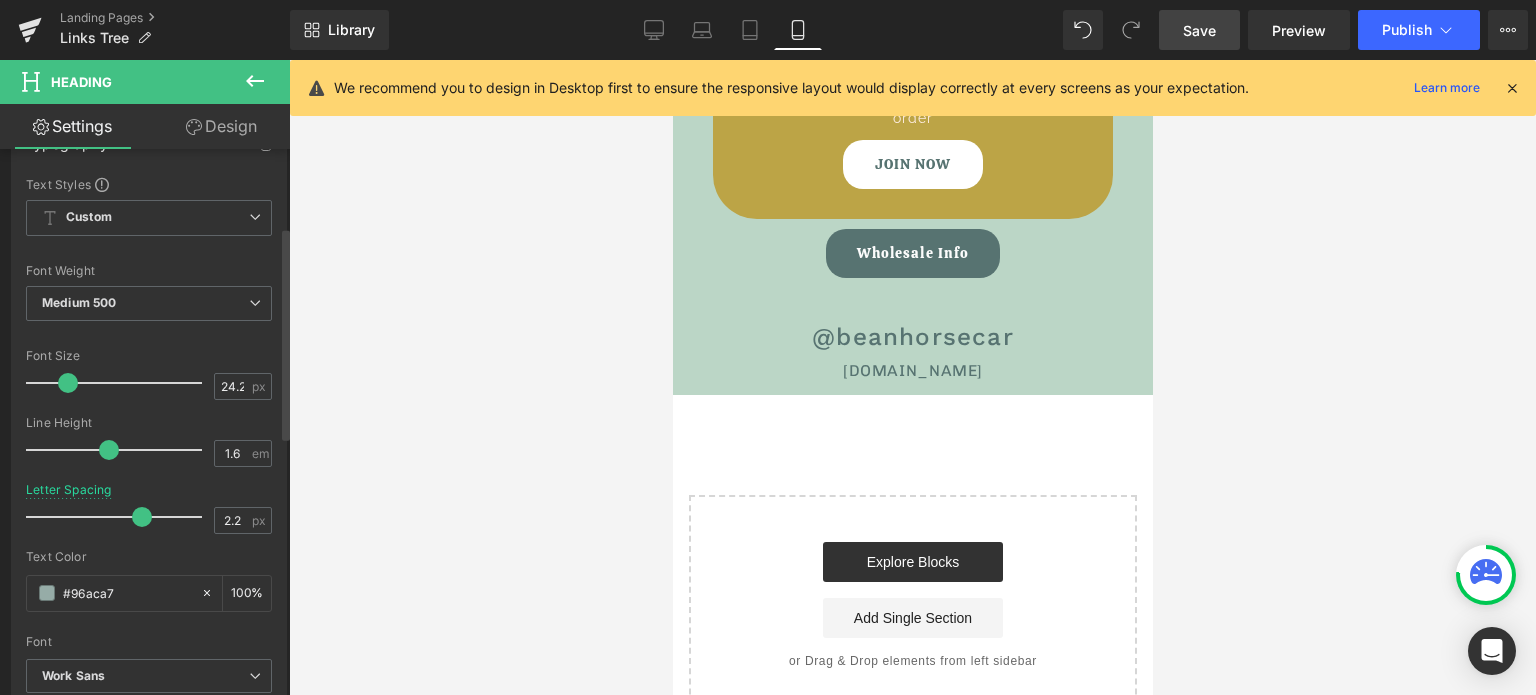 type on "1.2" 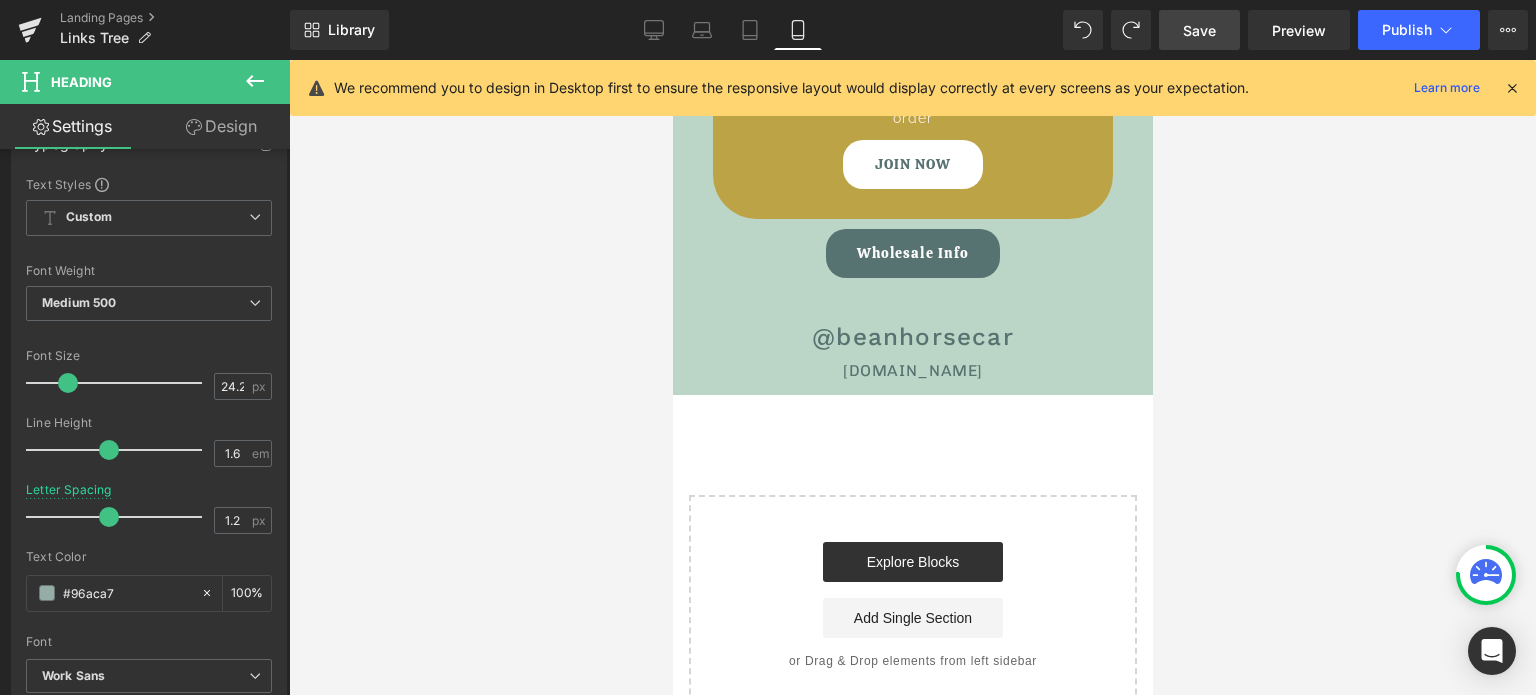 click at bounding box center (912, 377) 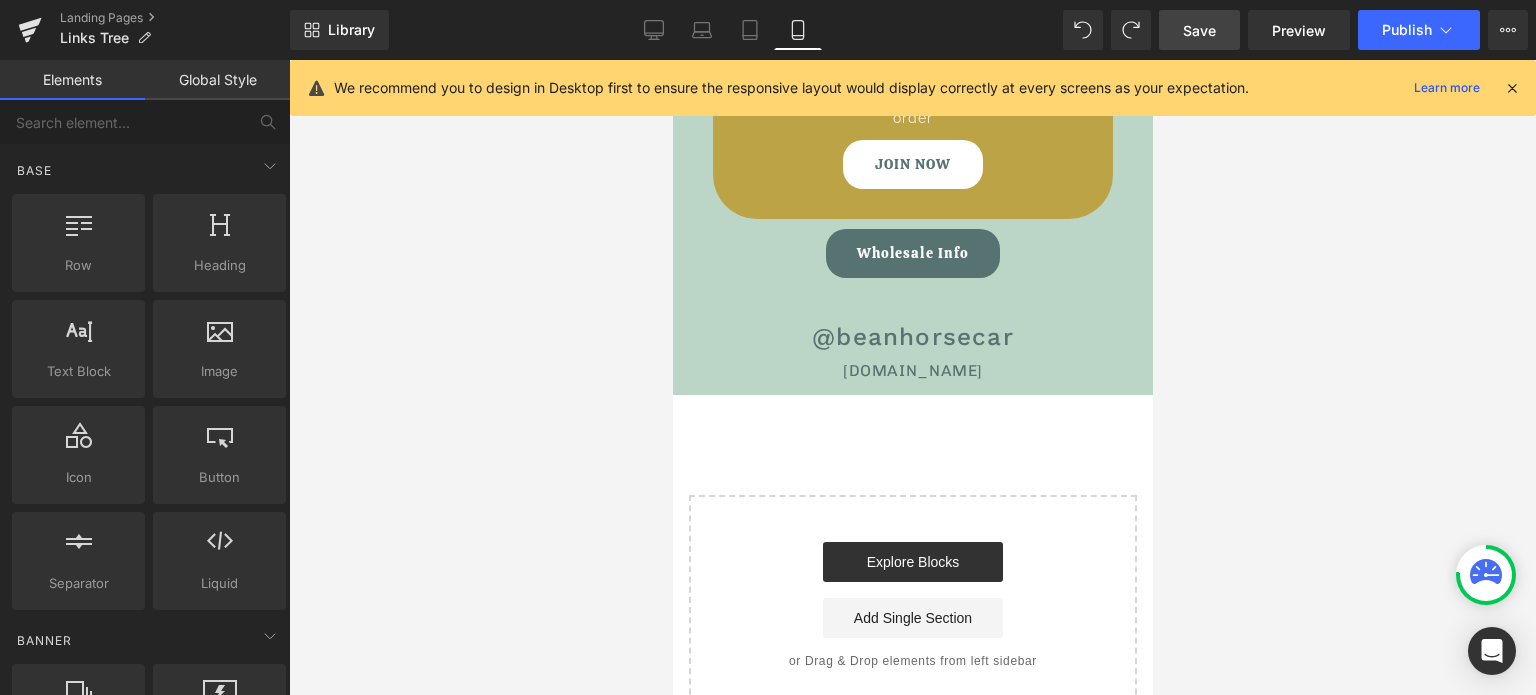 click on "beanhorsecar.com" at bounding box center (912, 370) 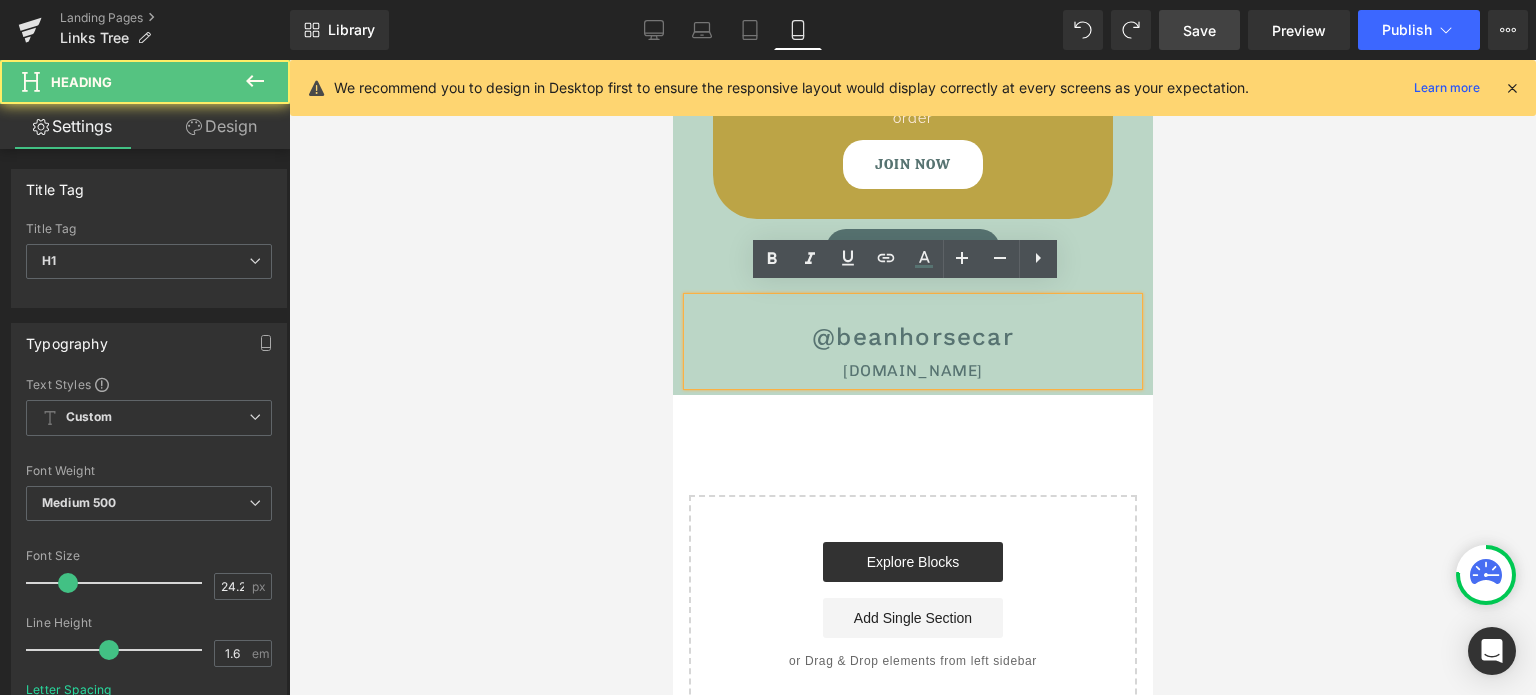 click on "beanhorsecar.com" at bounding box center (912, 371) 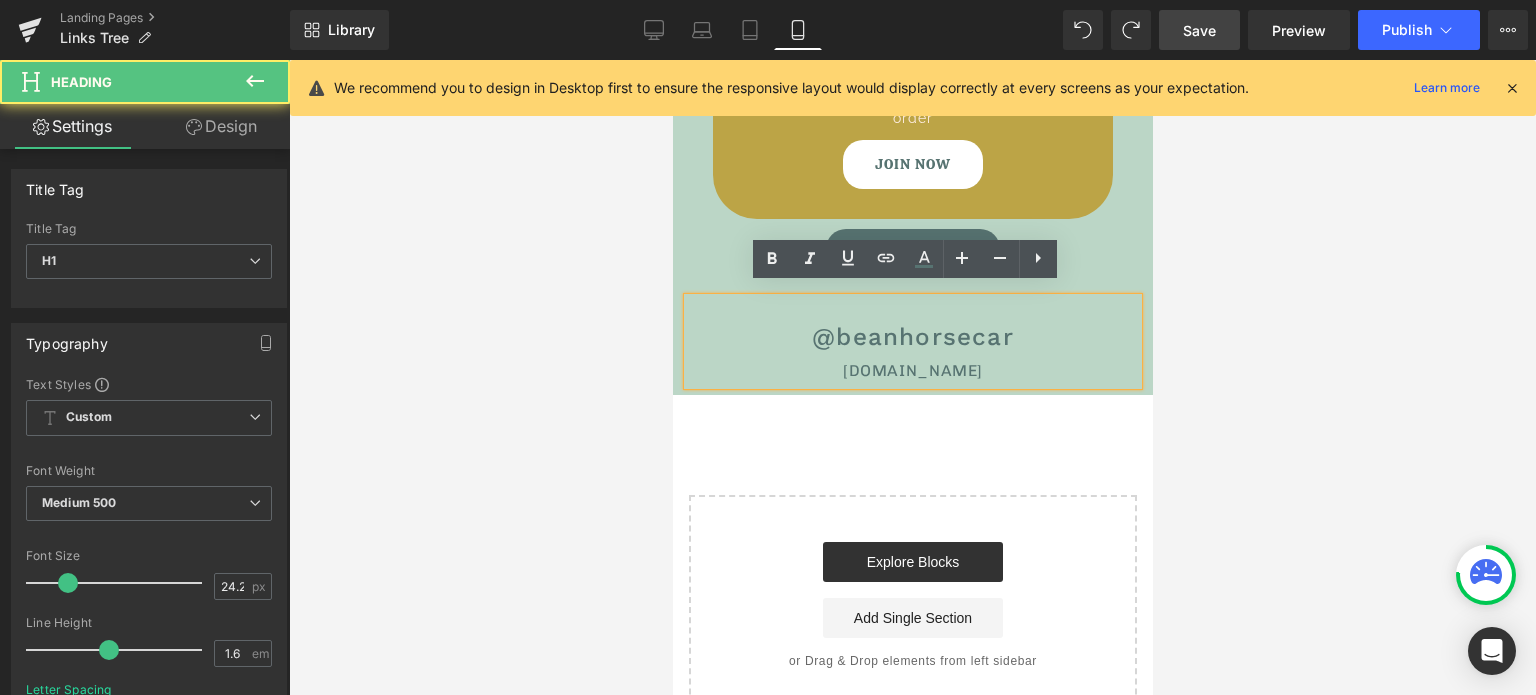 click on "beanhorsecar.com" at bounding box center [912, 371] 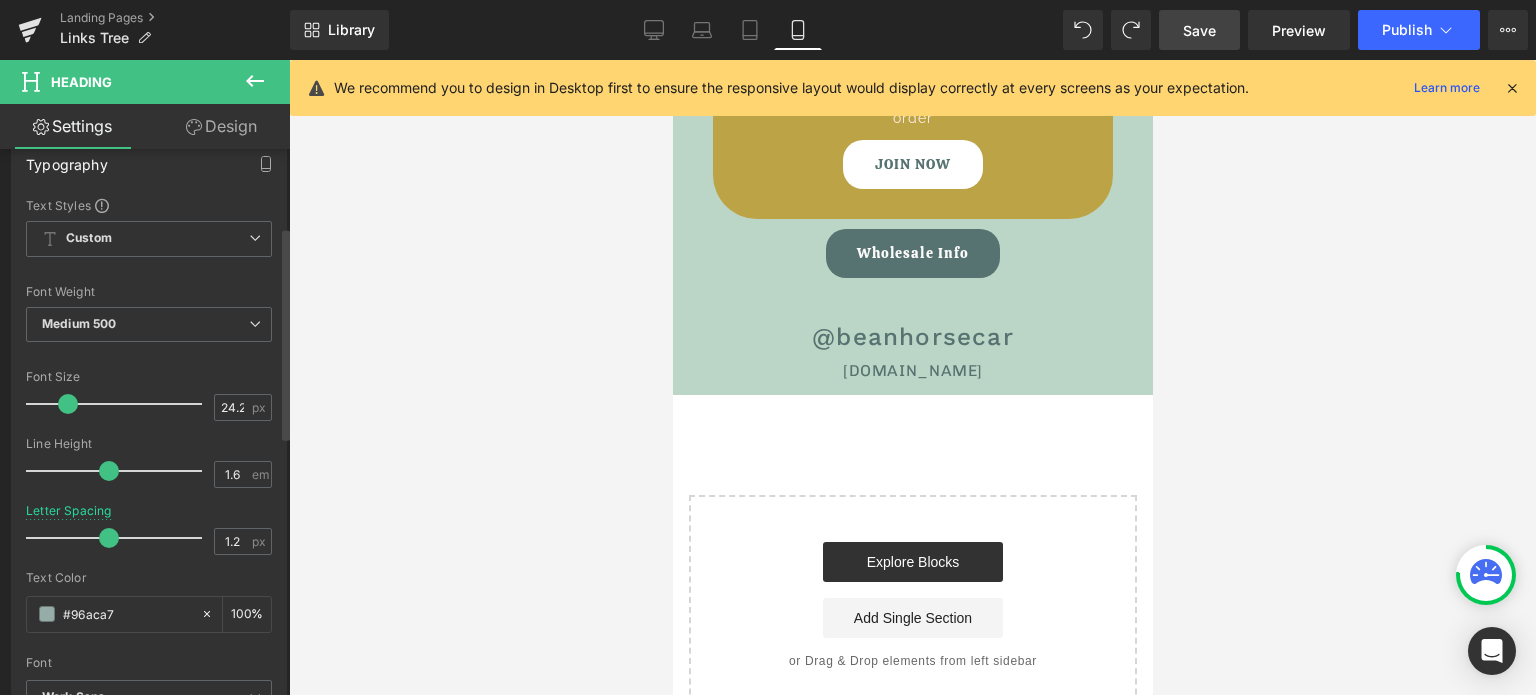 scroll, scrollTop: 200, scrollLeft: 0, axis: vertical 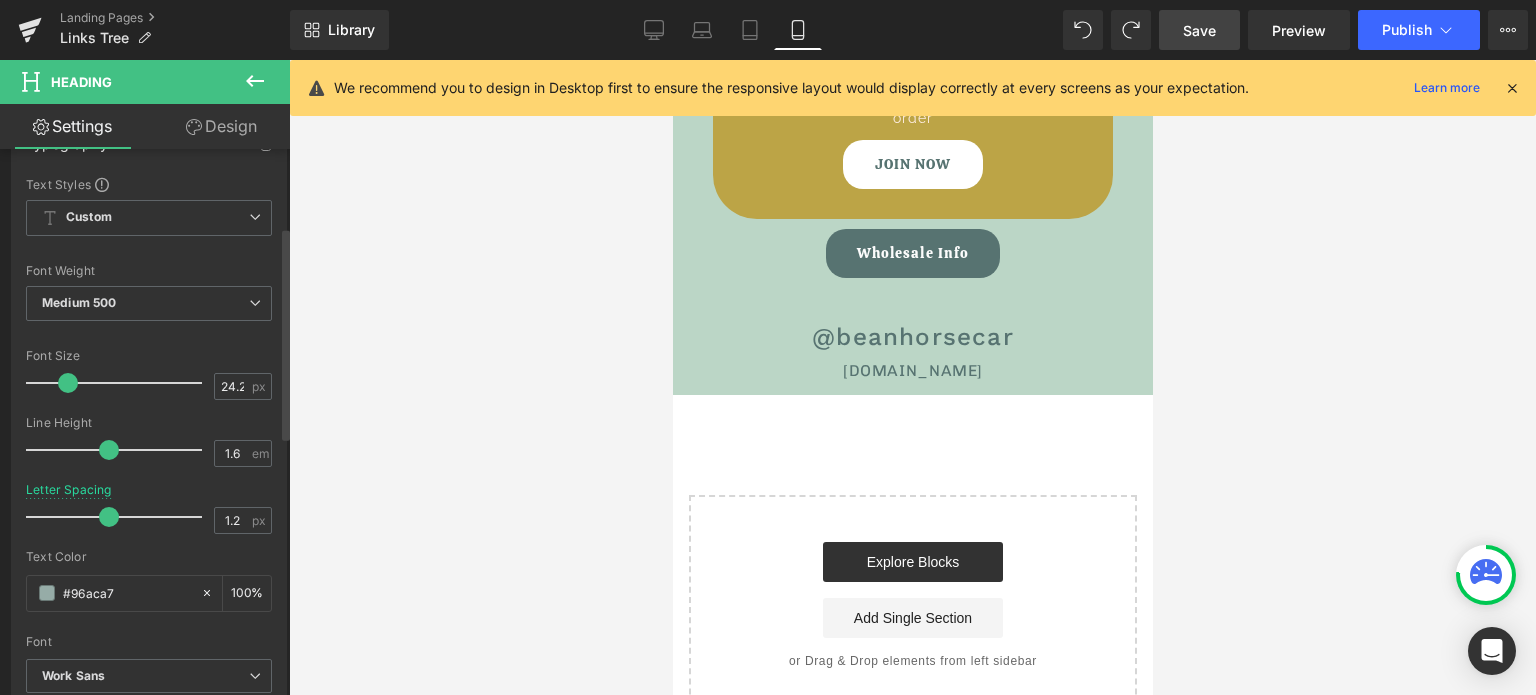 type on "1.8" 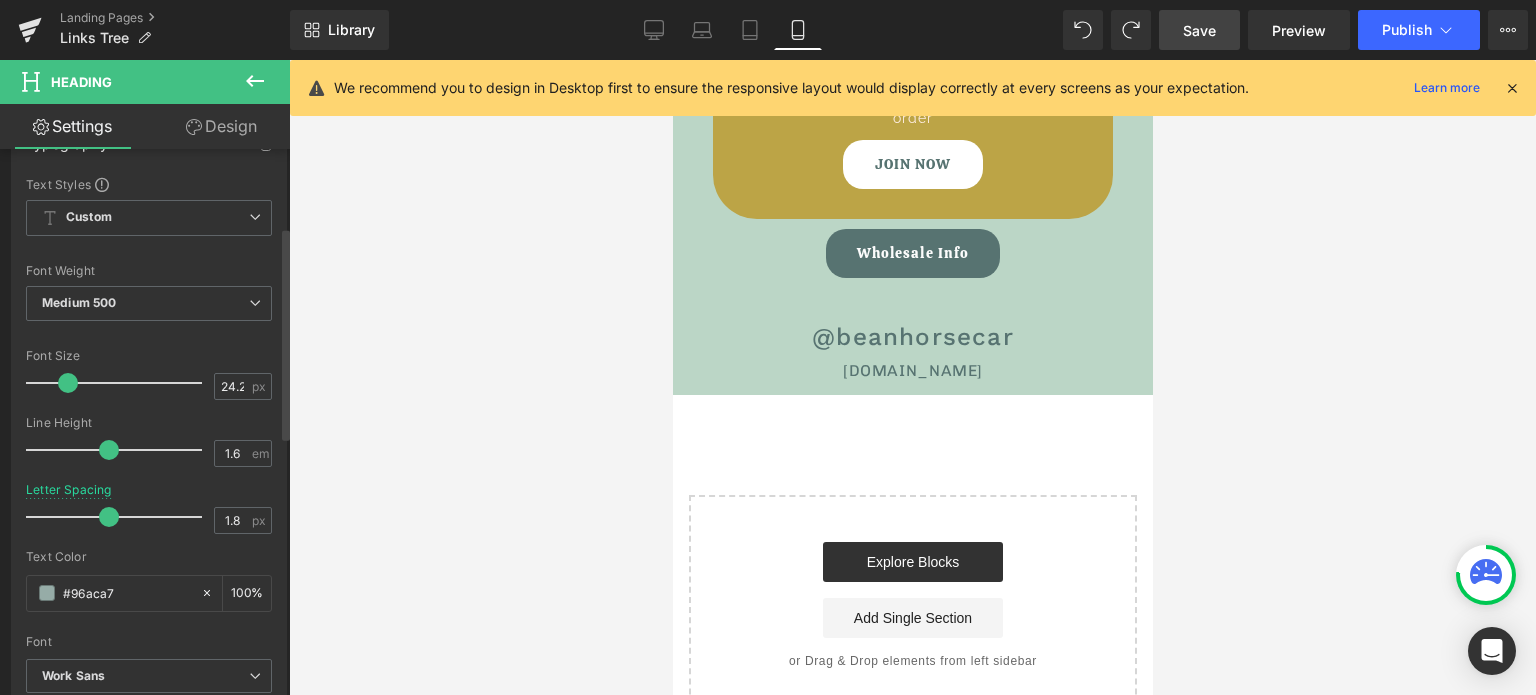 click at bounding box center (119, 517) 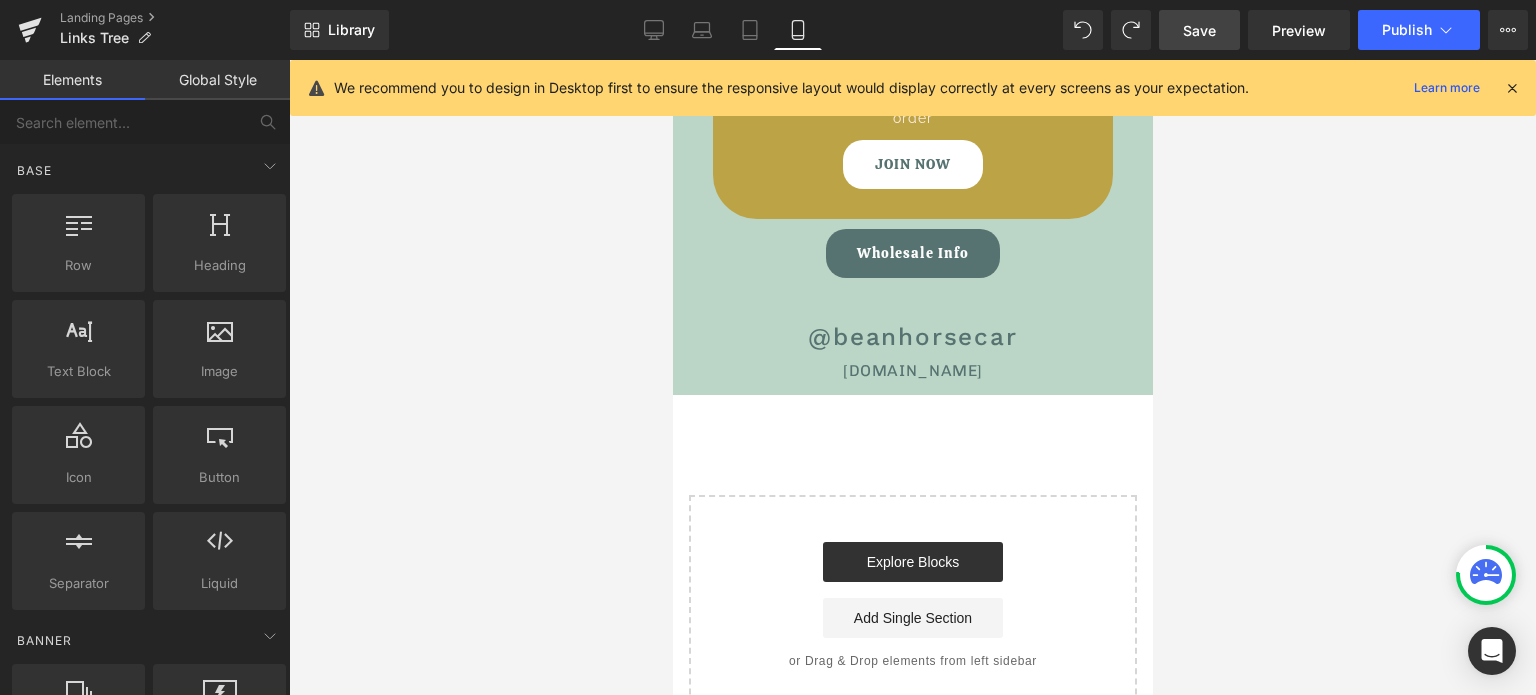 click at bounding box center [912, 377] 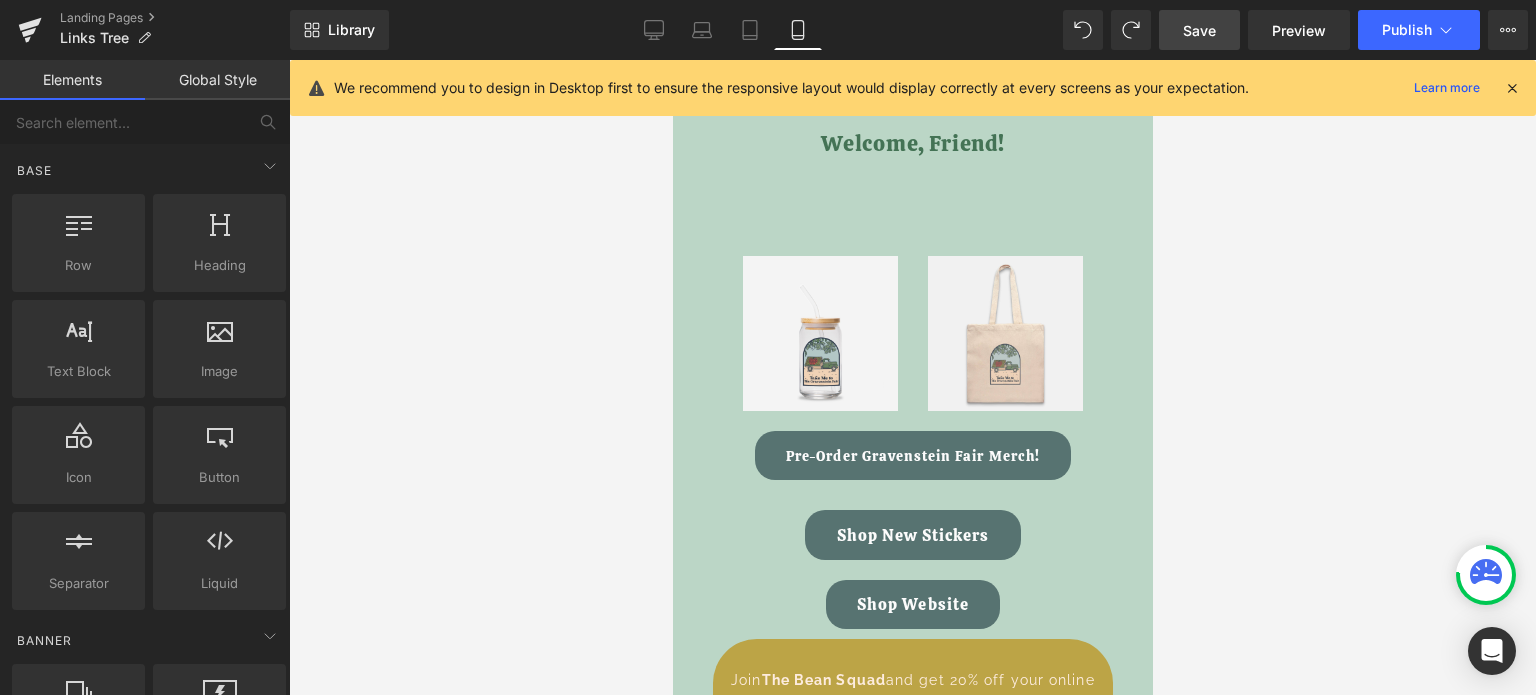 scroll, scrollTop: 94, scrollLeft: 0, axis: vertical 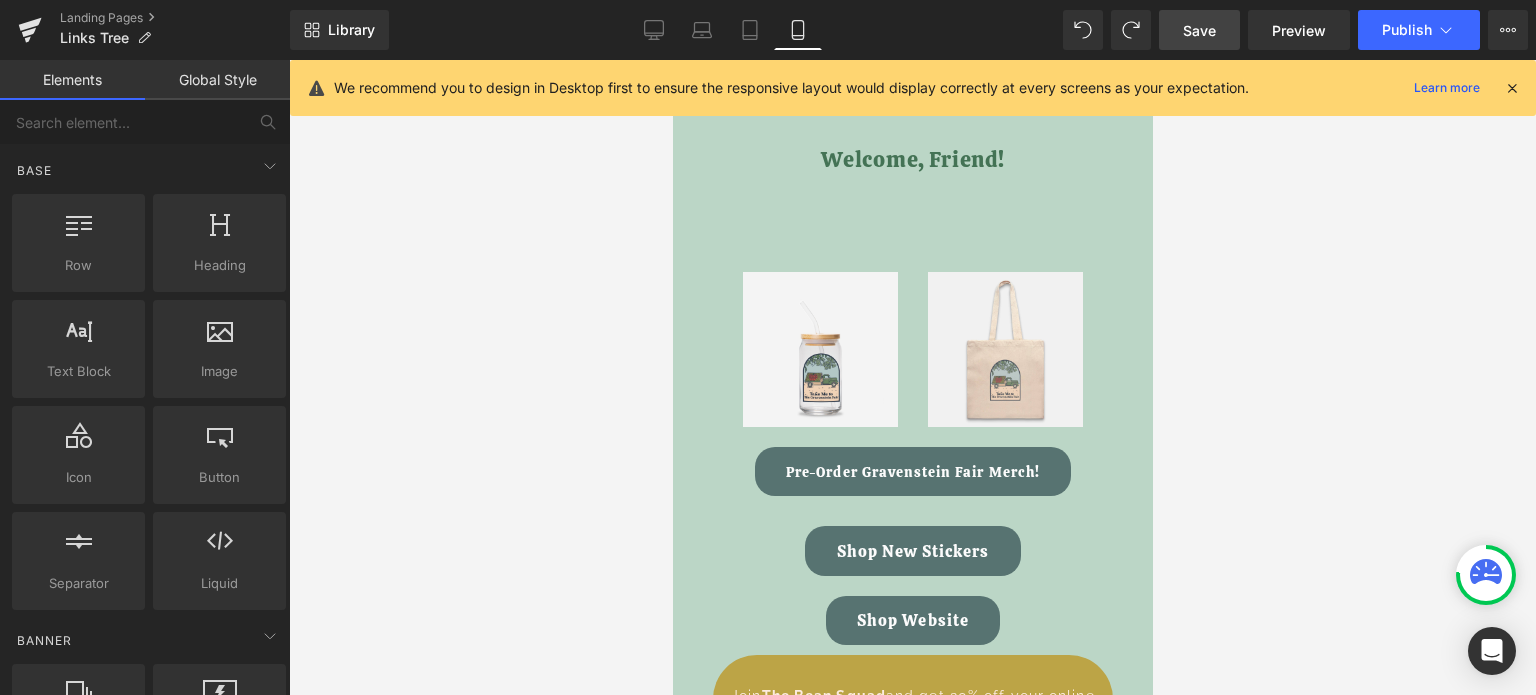 click on "Save" at bounding box center [1199, 30] 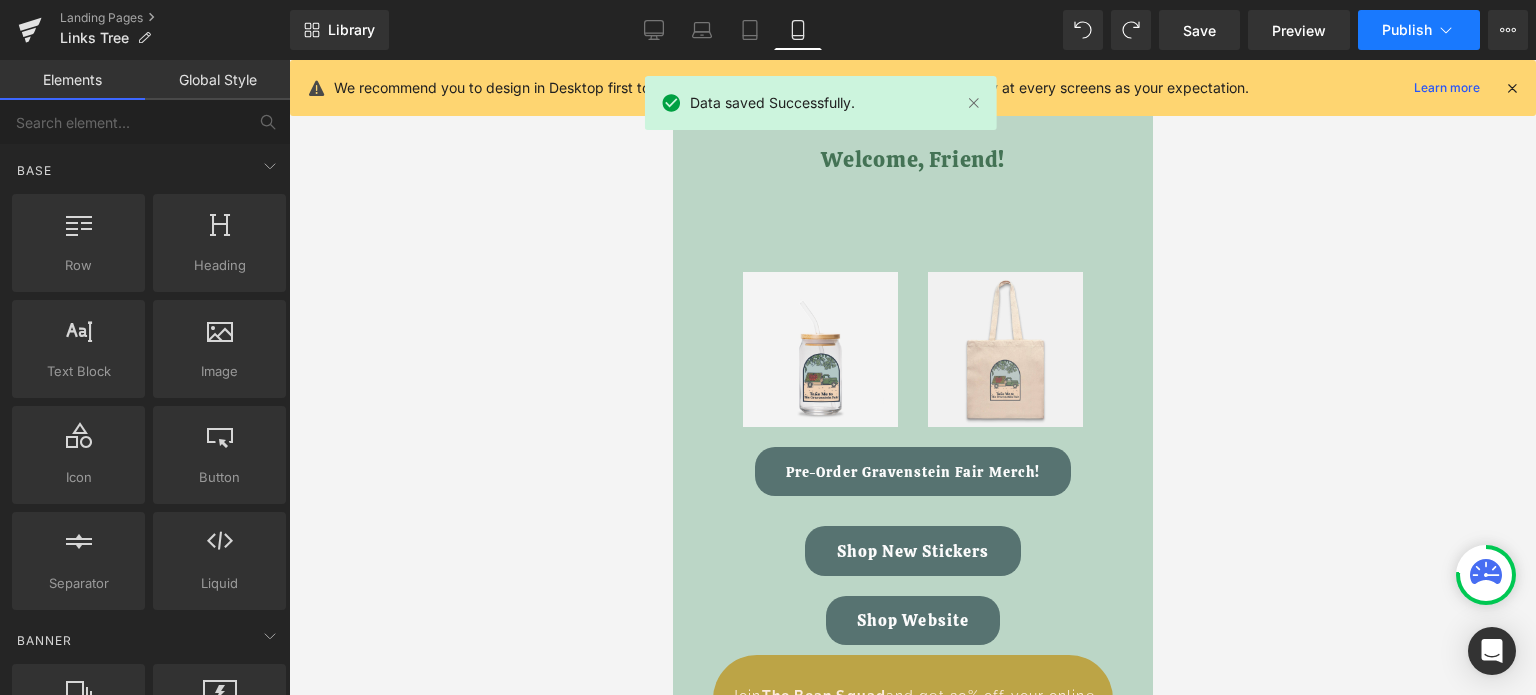 click on "Publish" at bounding box center (1419, 30) 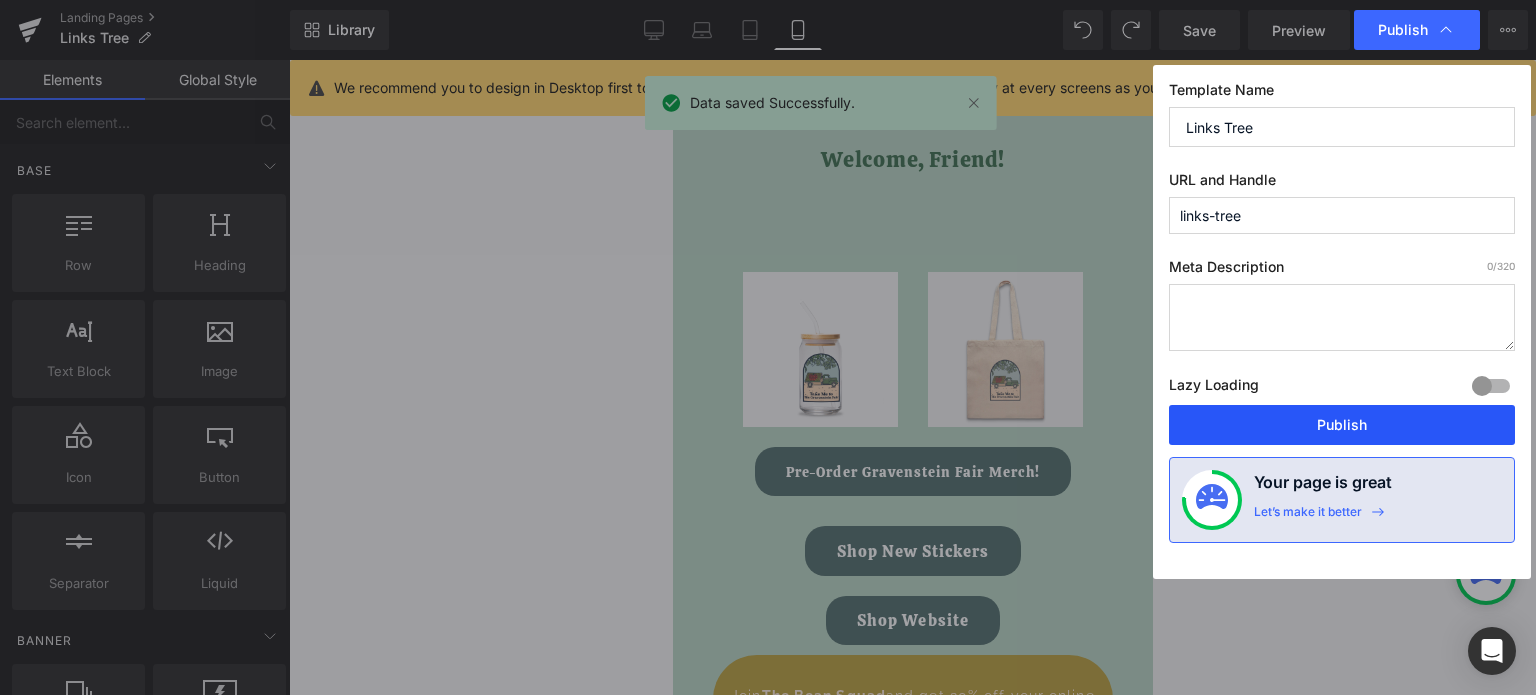 click on "Publish" at bounding box center [1342, 425] 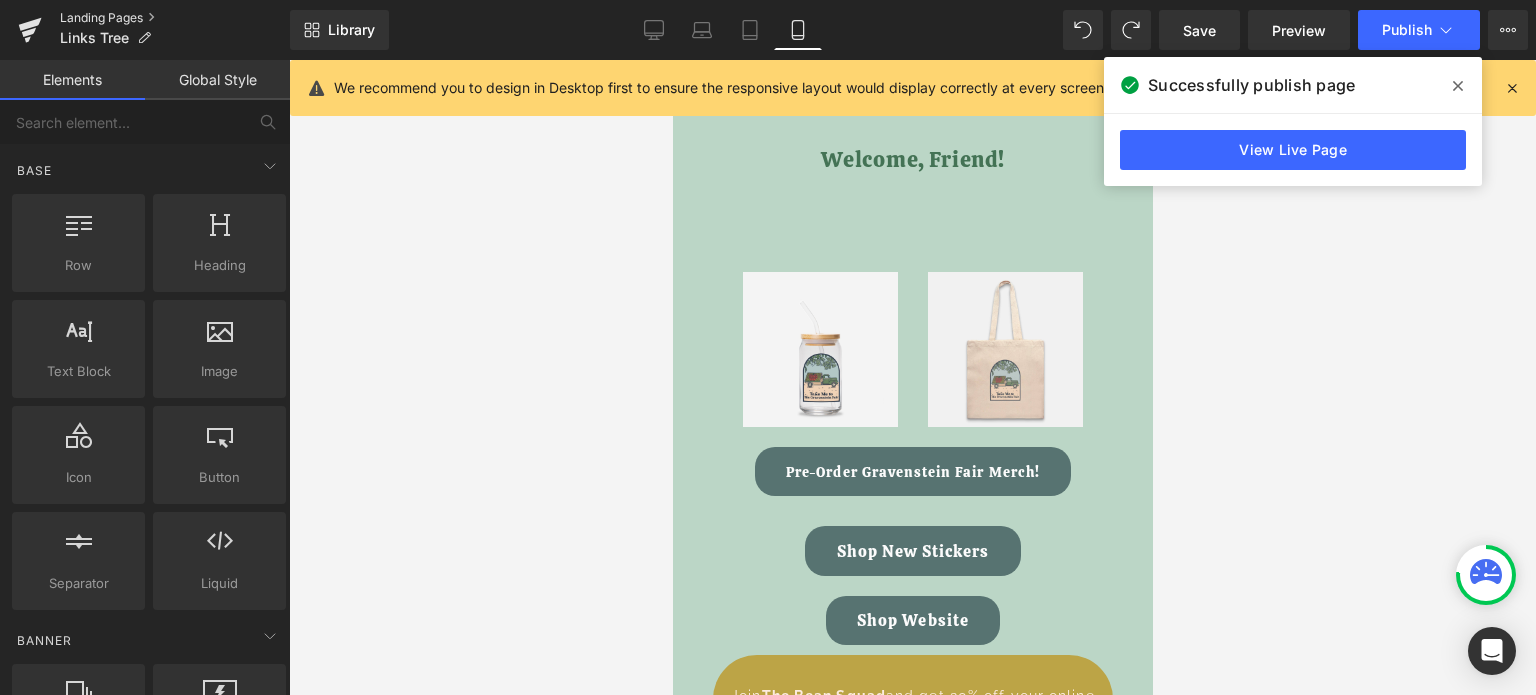 click on "Landing Pages" at bounding box center [175, 18] 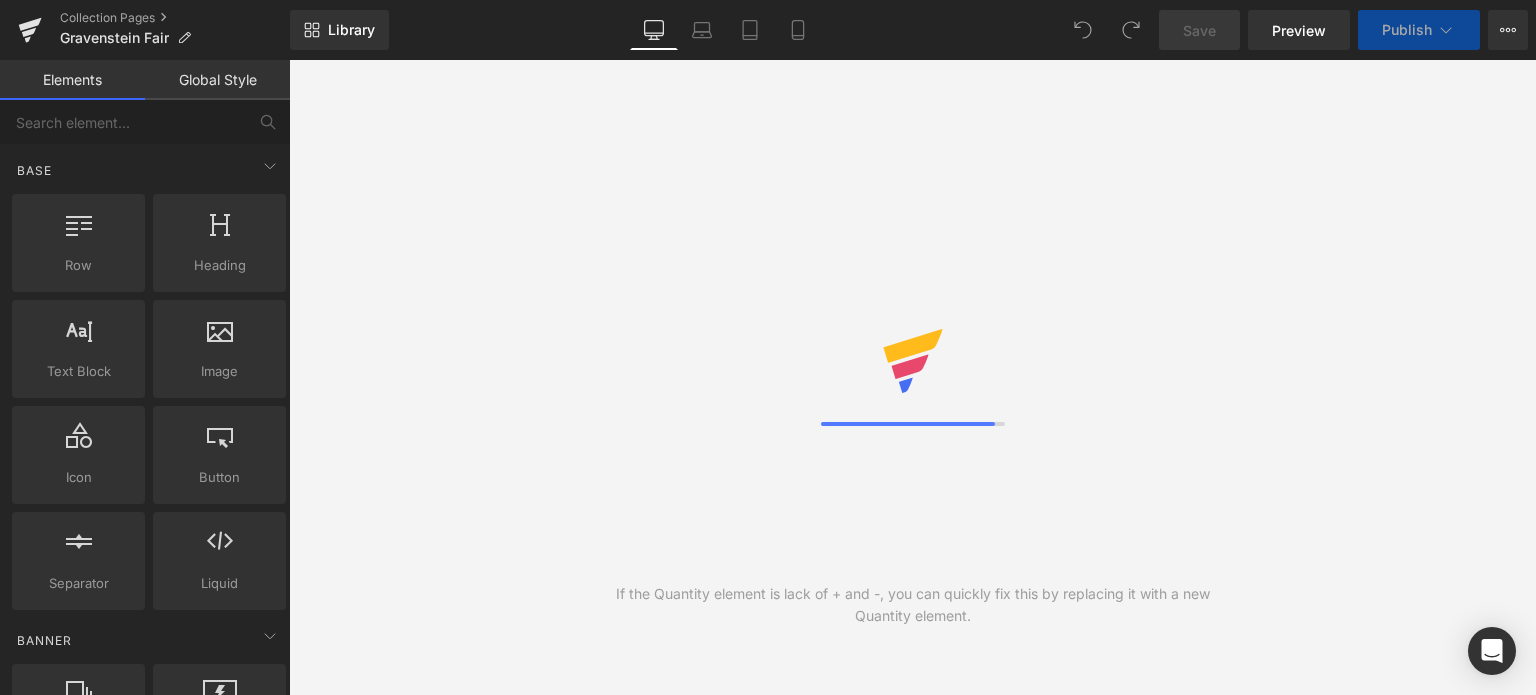 scroll, scrollTop: 0, scrollLeft: 0, axis: both 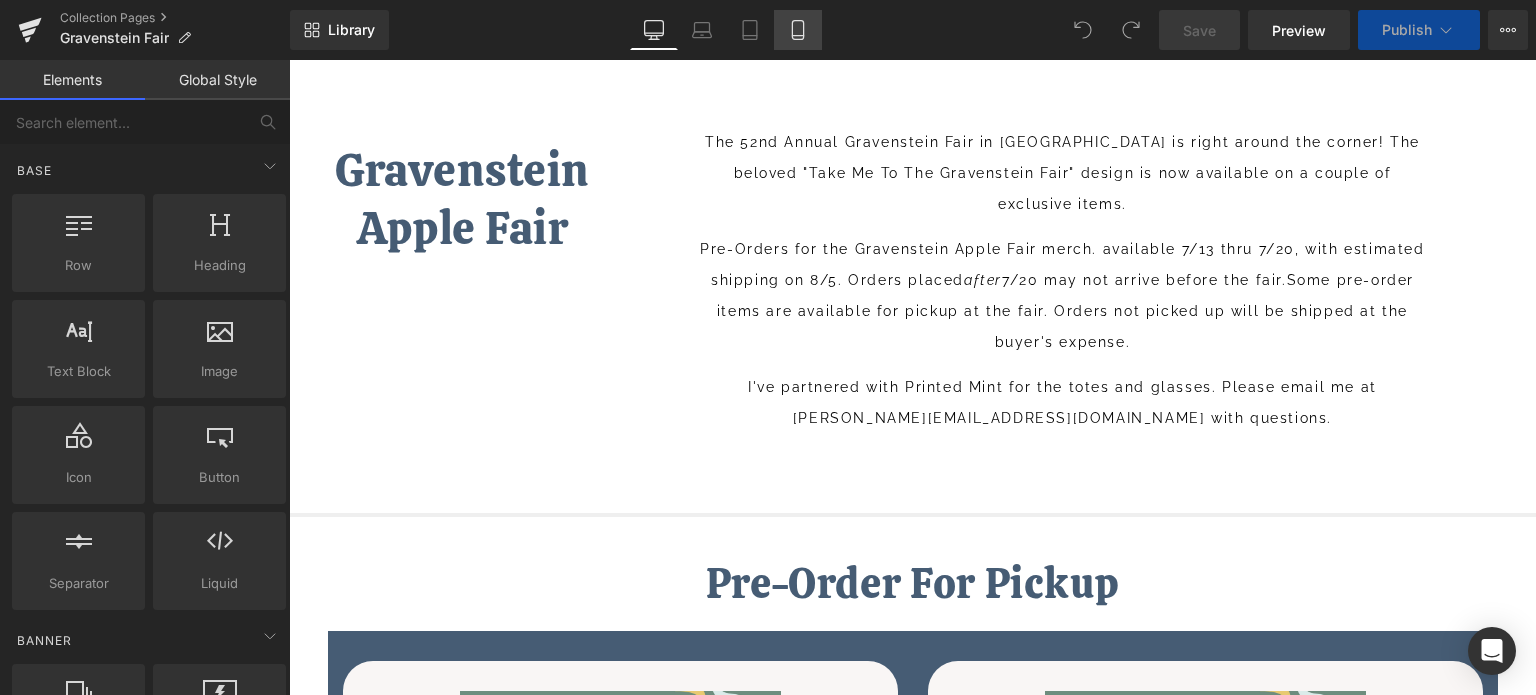 click 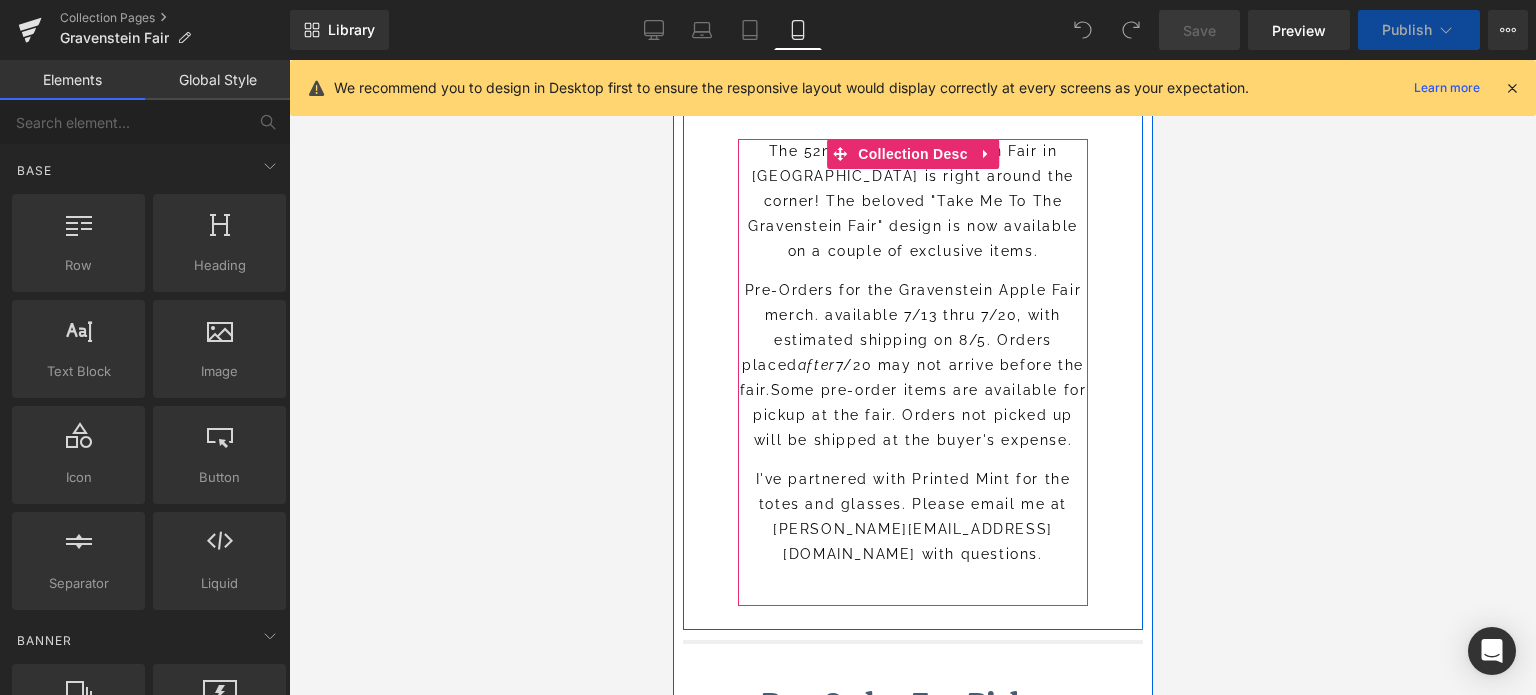 scroll, scrollTop: 0, scrollLeft: 0, axis: both 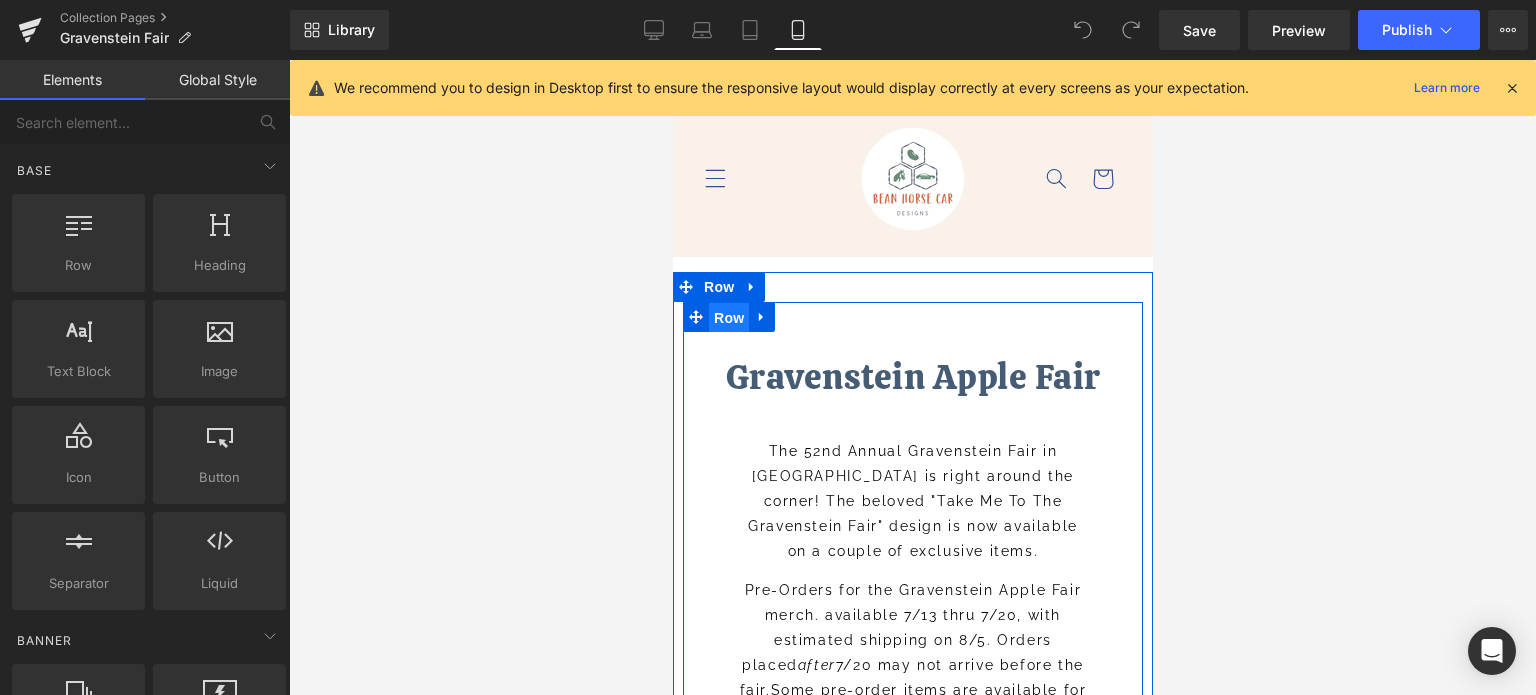 click on "Row" at bounding box center (728, 318) 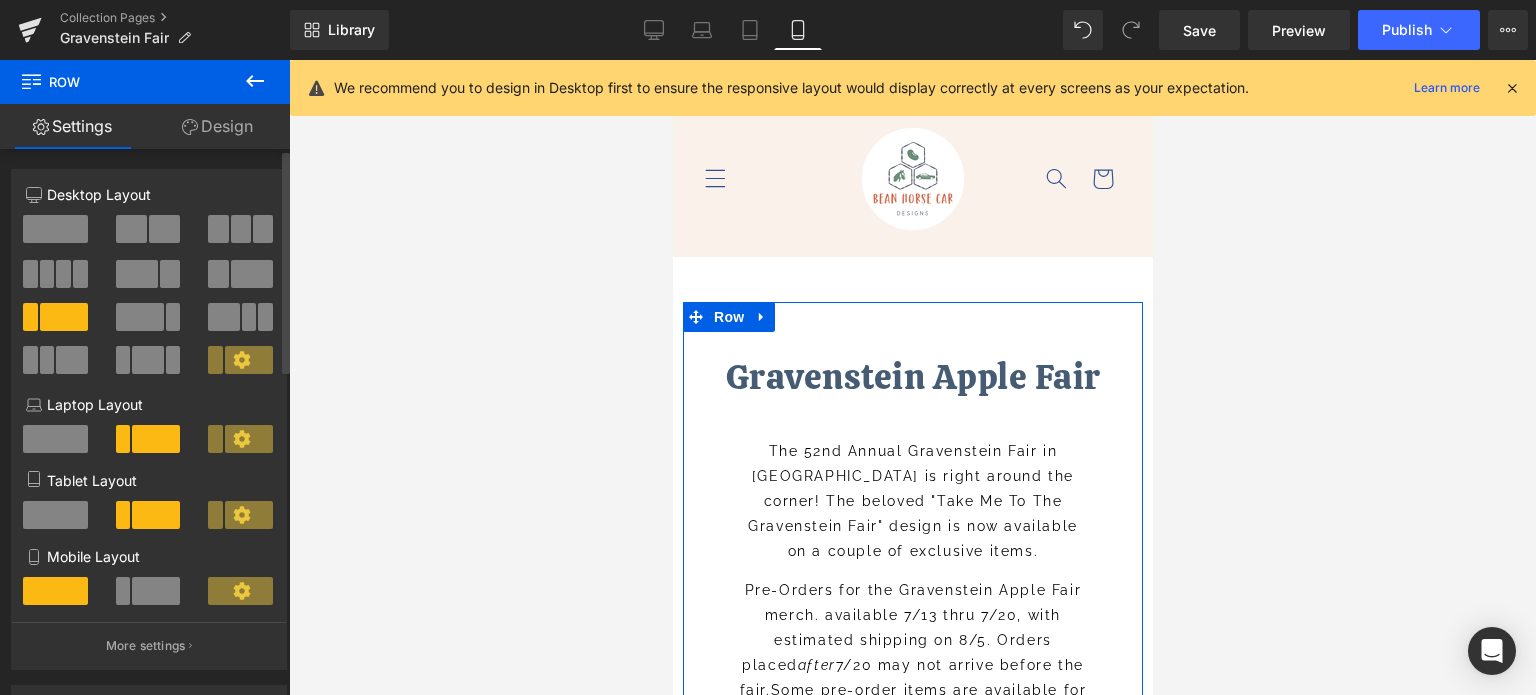 click at bounding box center (156, 591) 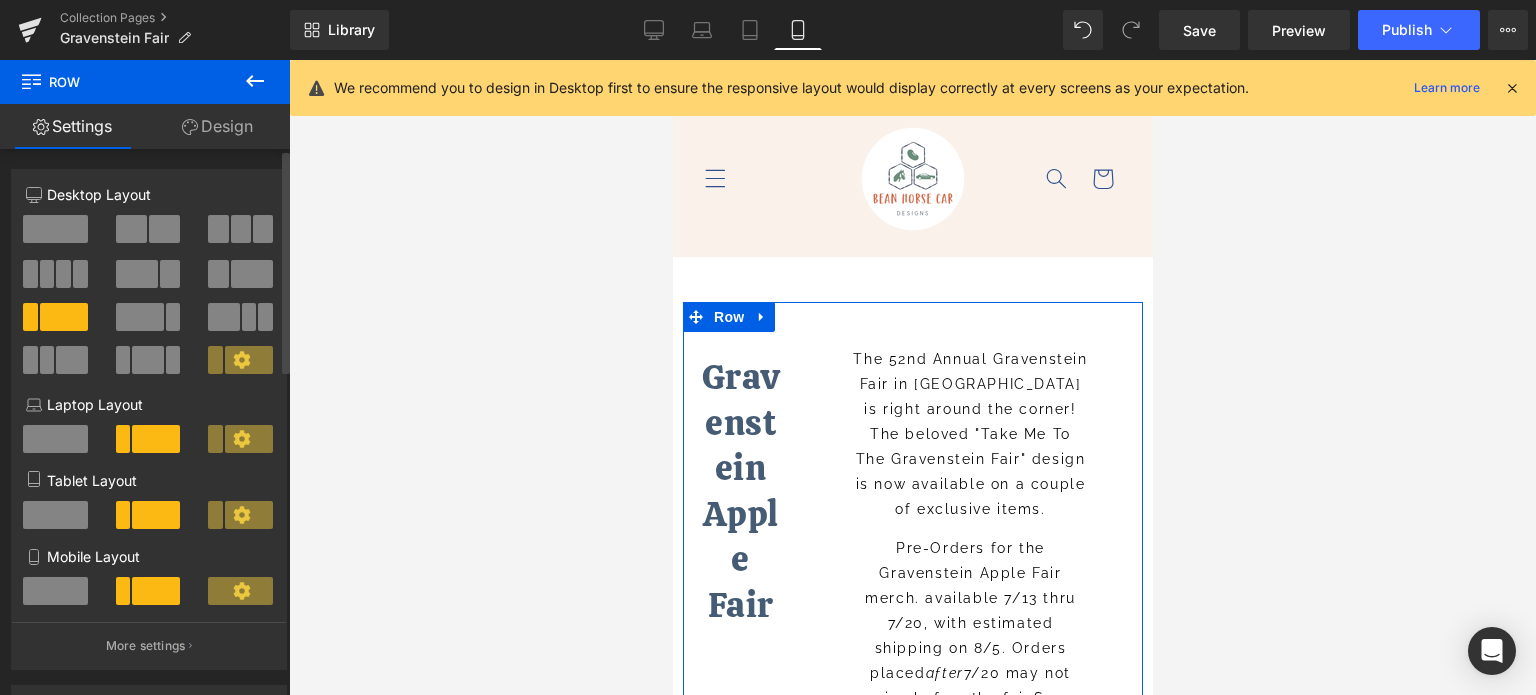 click at bounding box center (55, 591) 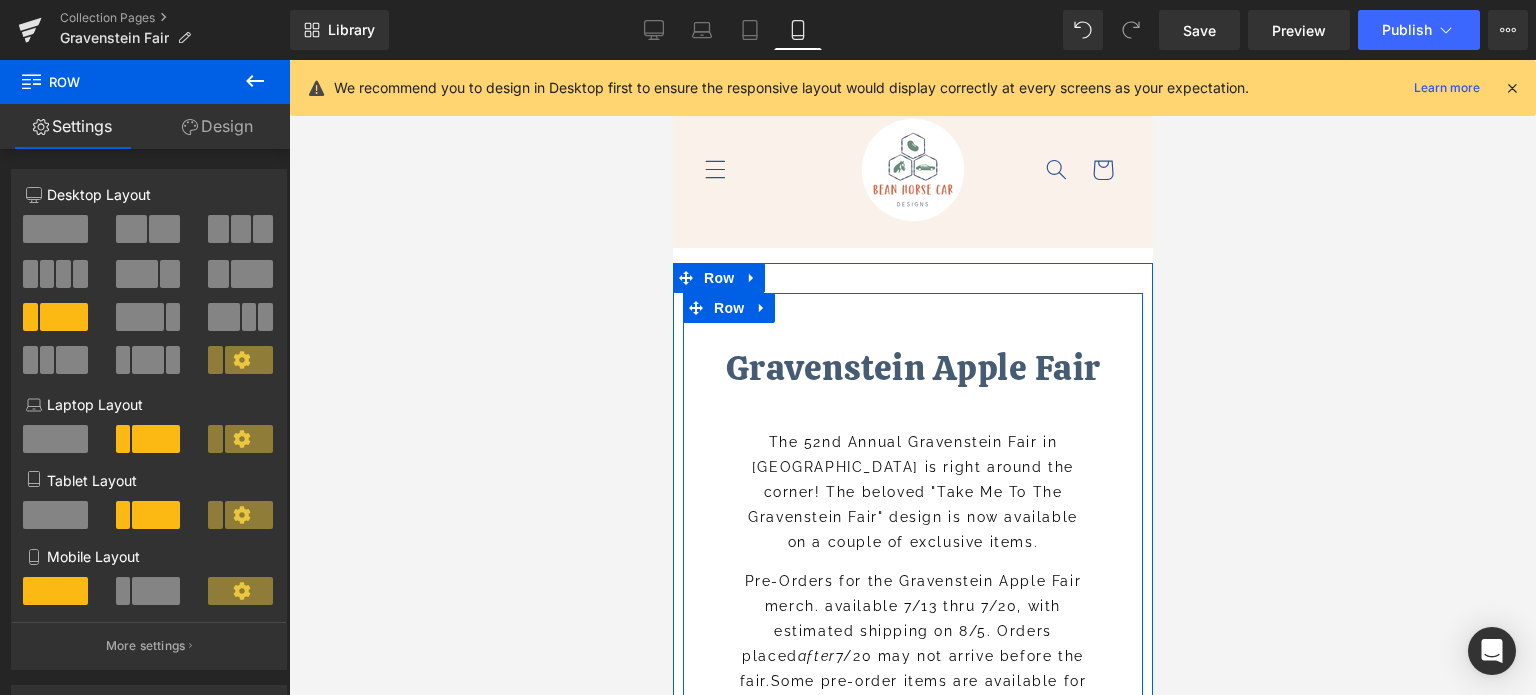 scroll, scrollTop: 0, scrollLeft: 0, axis: both 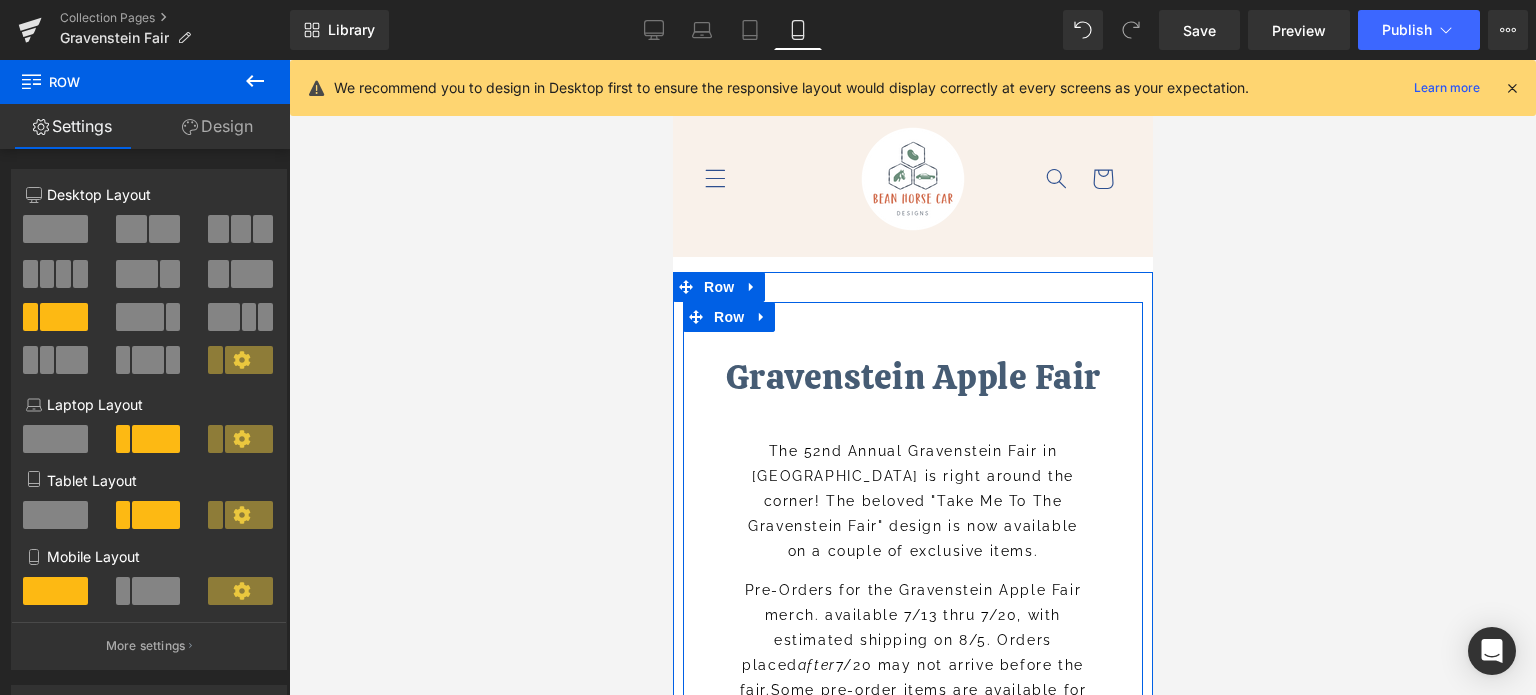 click on "Gravenstein Apple Fair" at bounding box center [912, 378] 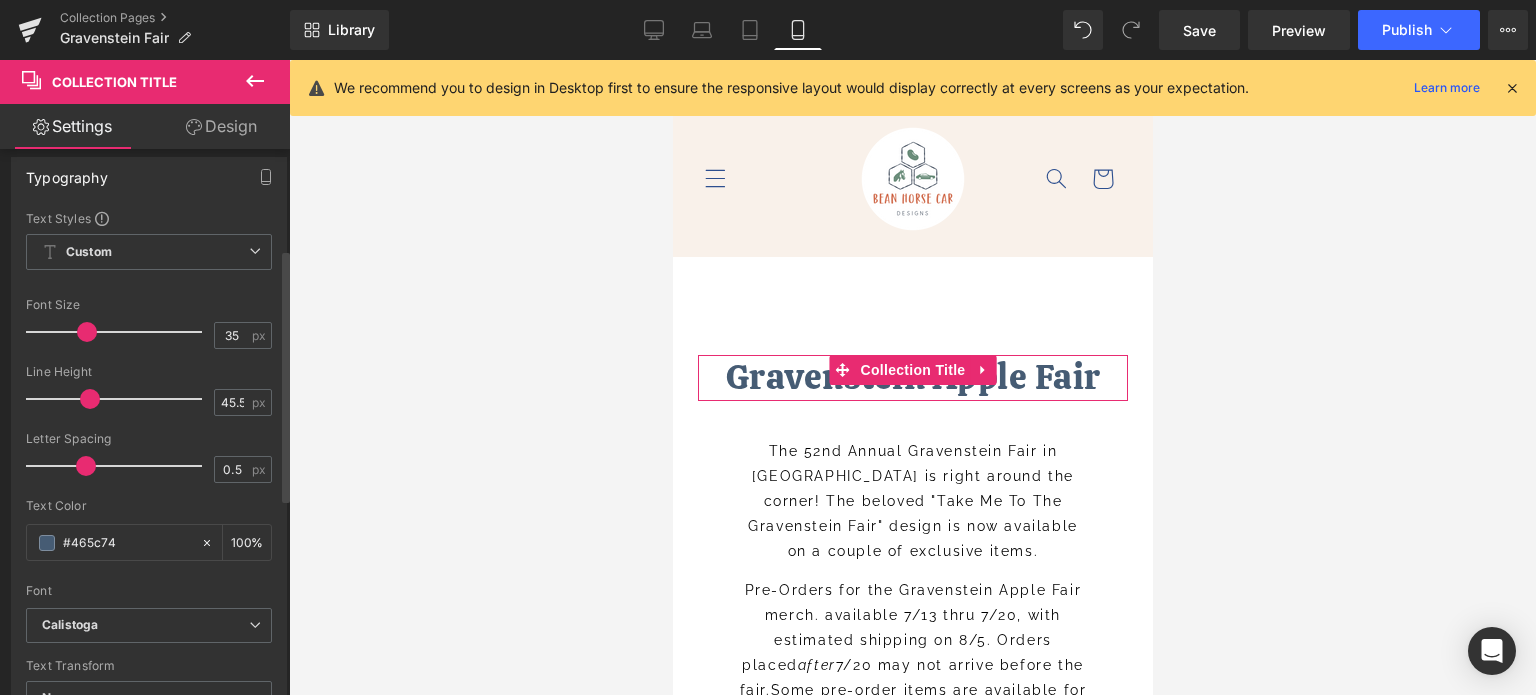 scroll, scrollTop: 100, scrollLeft: 0, axis: vertical 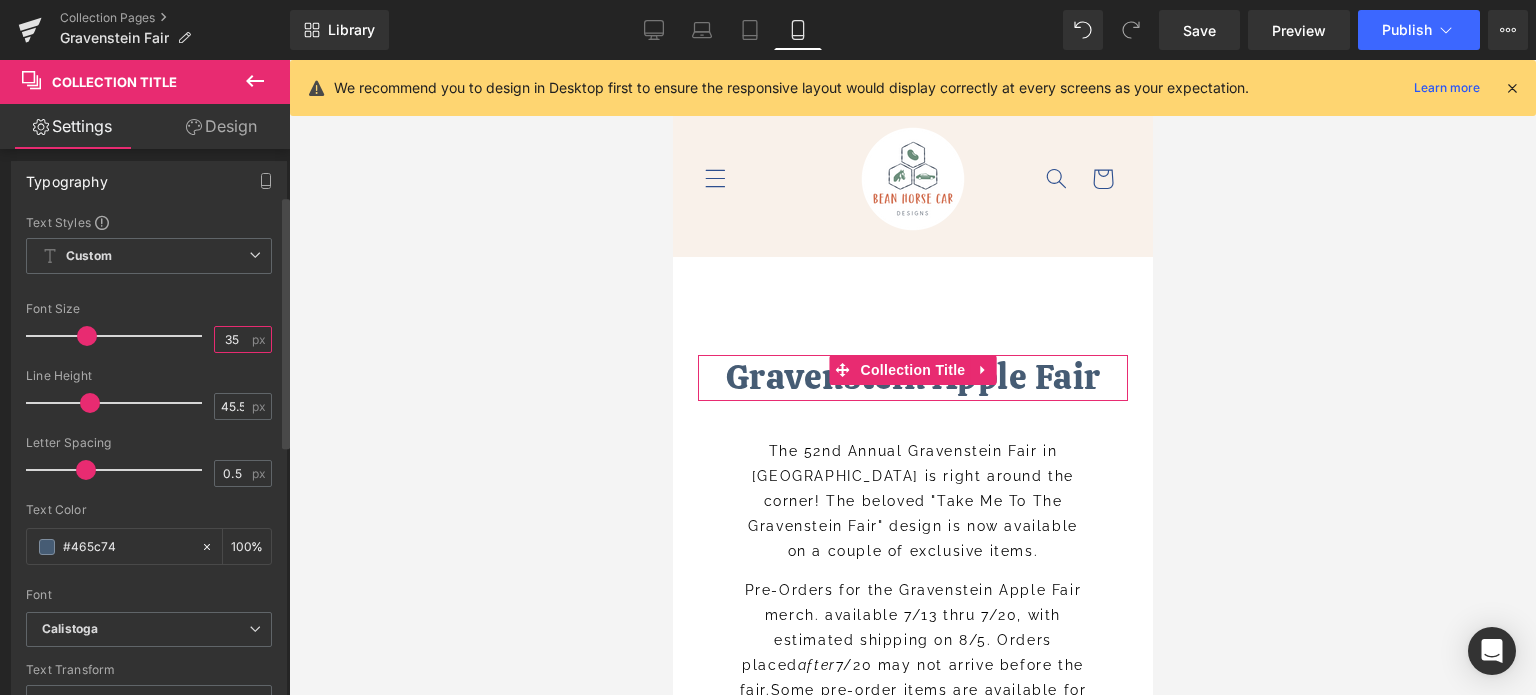click on "35" at bounding box center [232, 339] 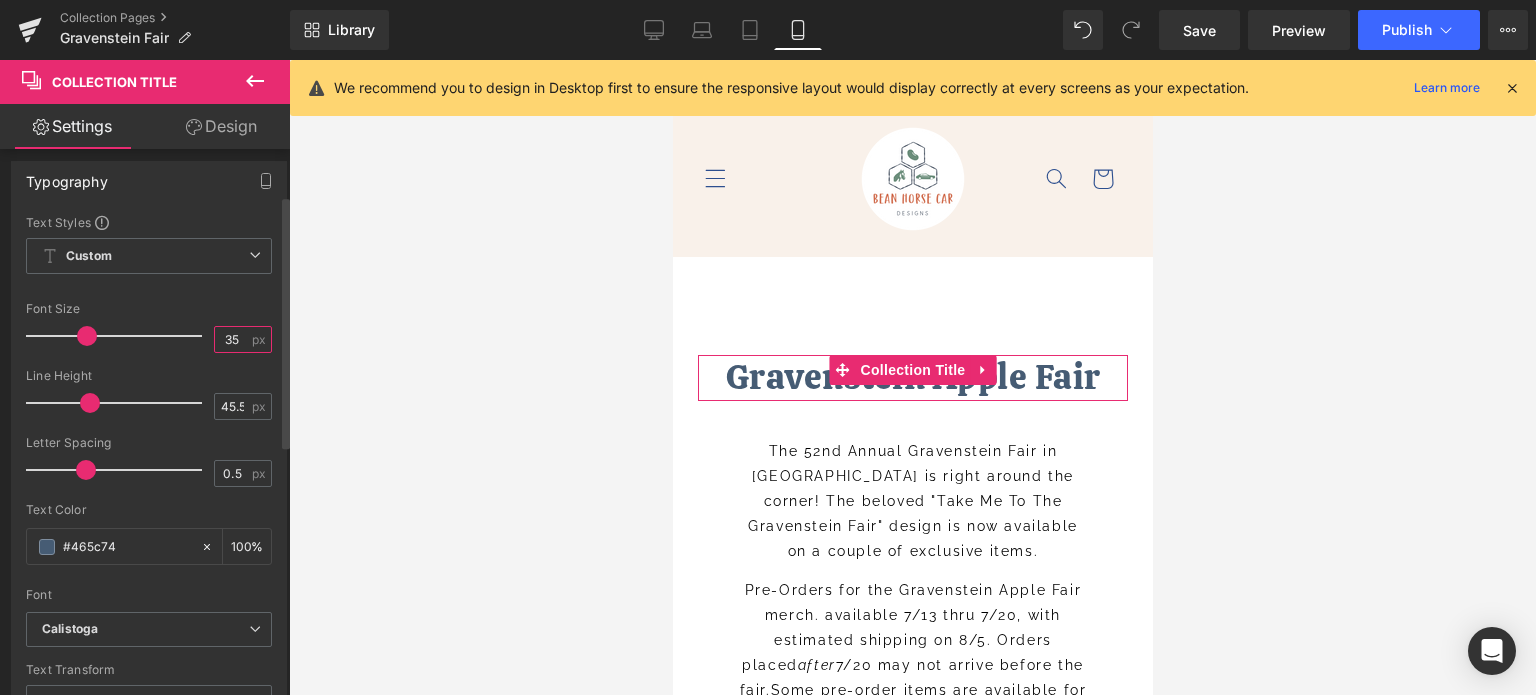 click on "35" at bounding box center (232, 339) 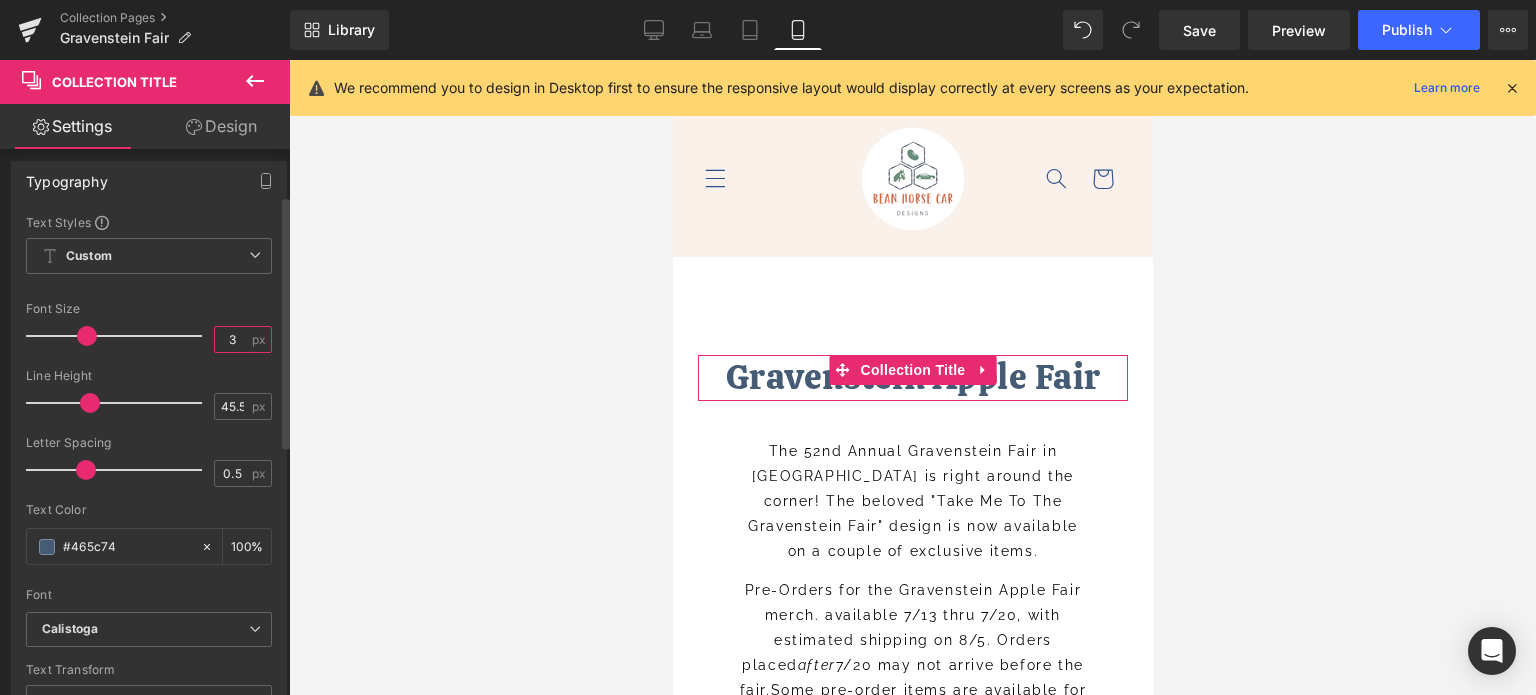 type on "30" 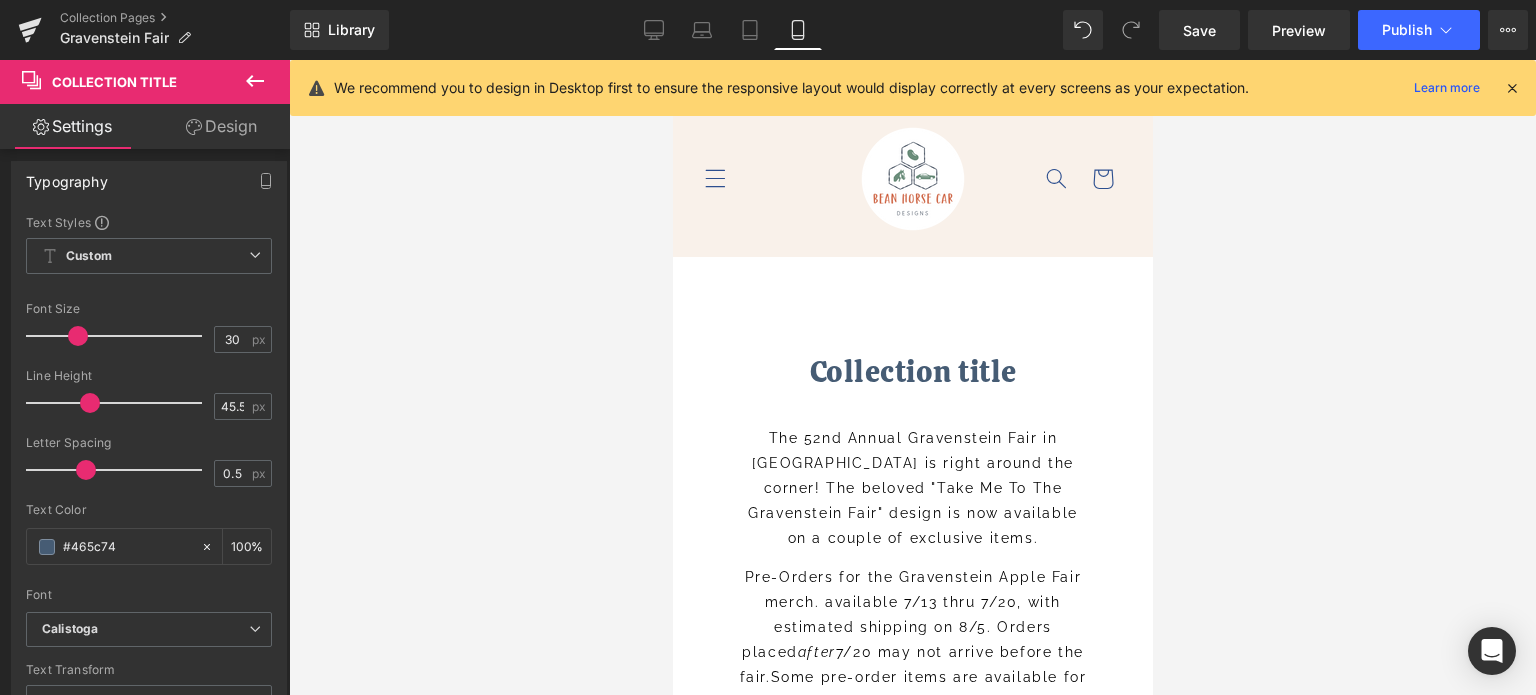 click at bounding box center [912, 377] 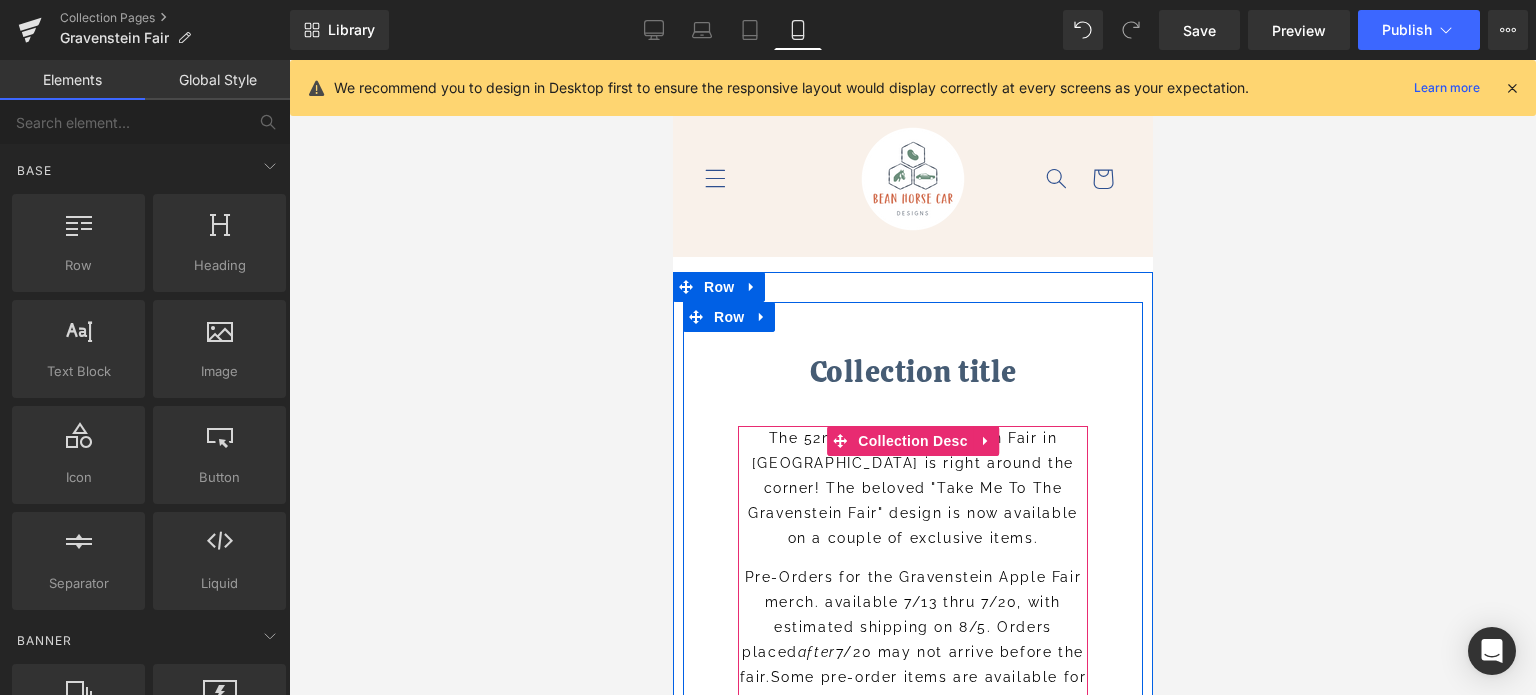 click on "The 52nd Annual Gravenstein Fair in [GEOGRAPHIC_DATA] is right around the corner! The beloved "Take Me To The Gravenstein Fair" design is now available on a couple of exclusive items." at bounding box center [912, 488] 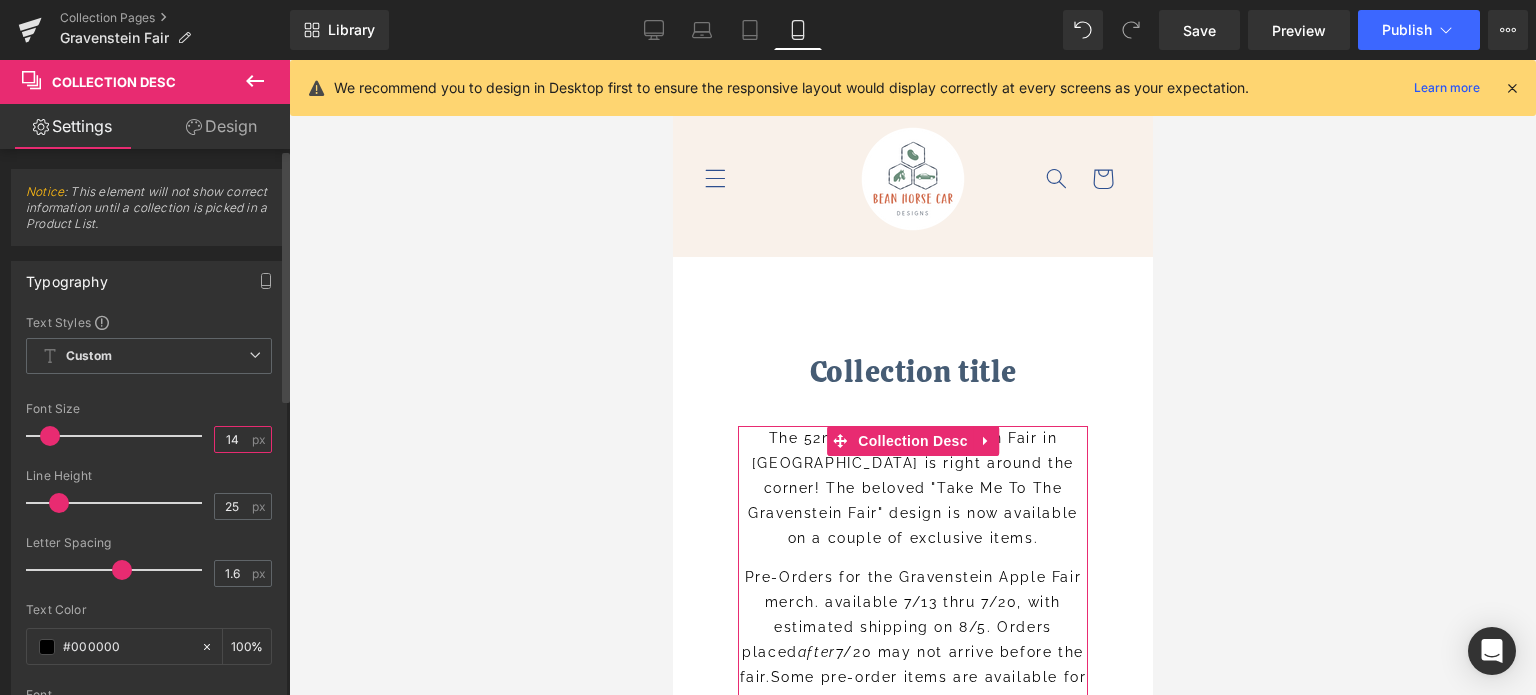 click on "14" at bounding box center [232, 439] 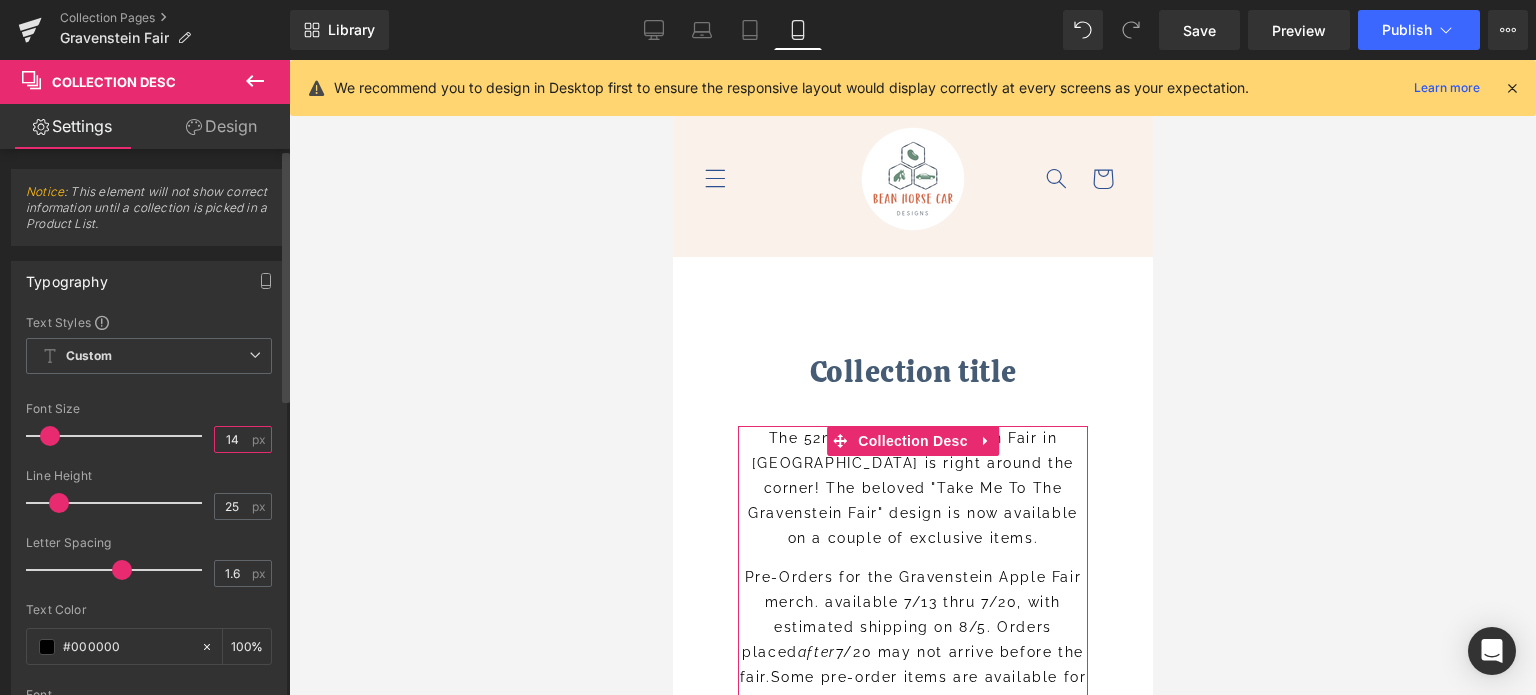 scroll, scrollTop: 0, scrollLeft: 0, axis: both 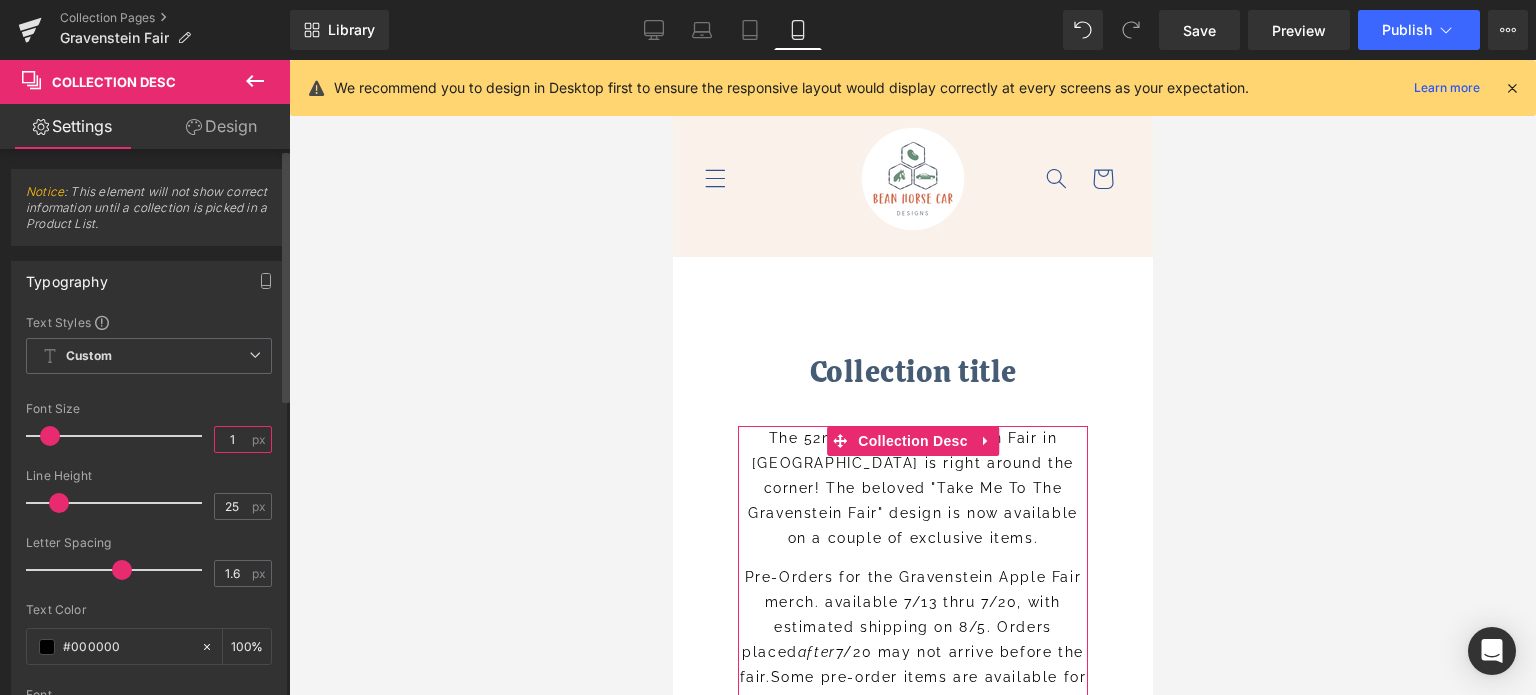 type on "12" 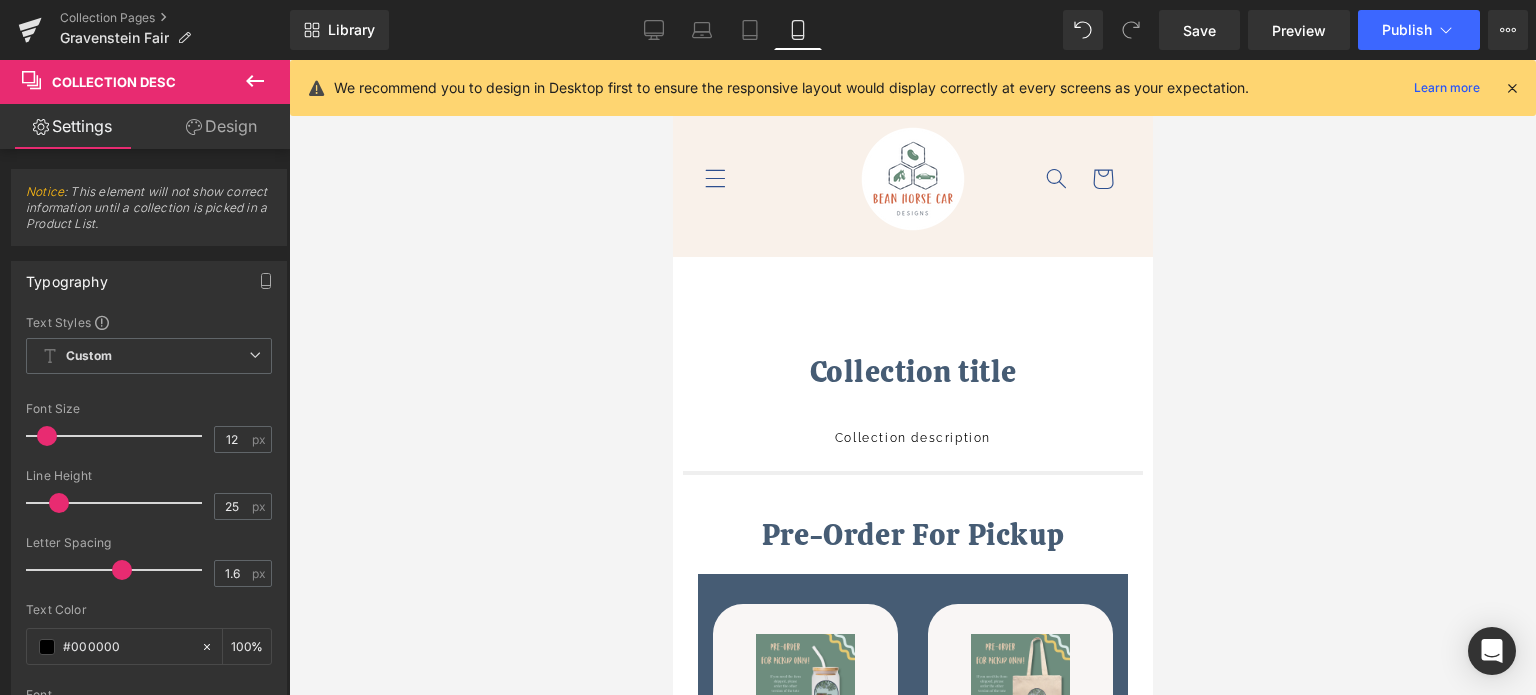 scroll, scrollTop: 0, scrollLeft: 0, axis: both 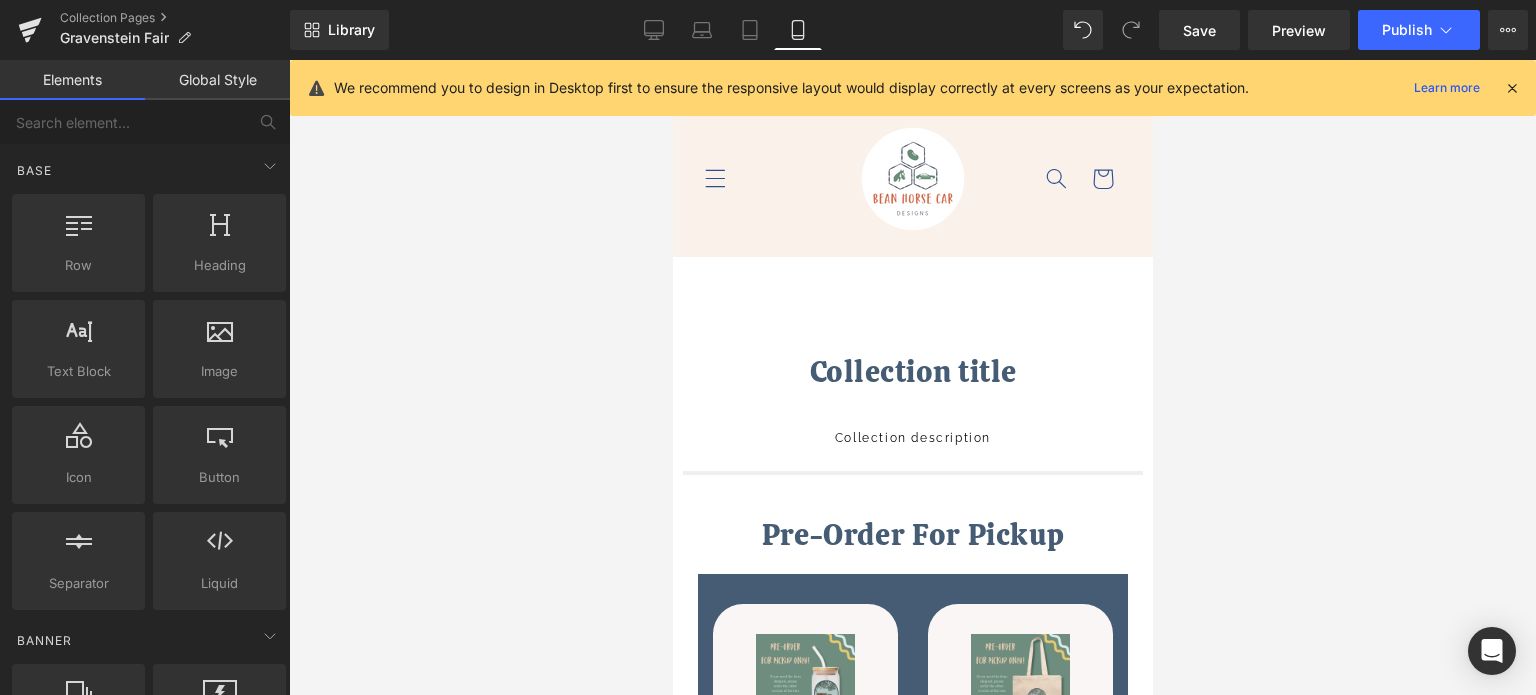 click at bounding box center [912, 377] 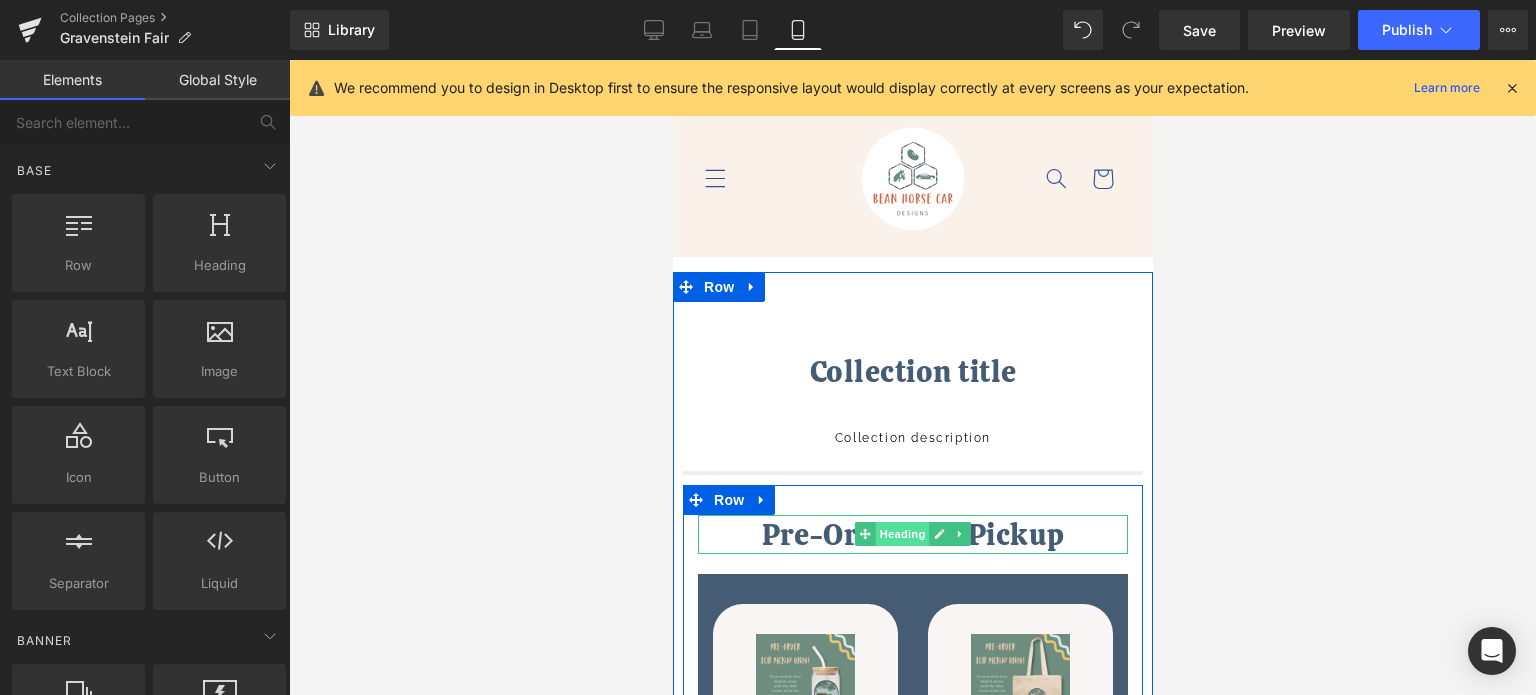 click on "Heading" at bounding box center (902, 534) 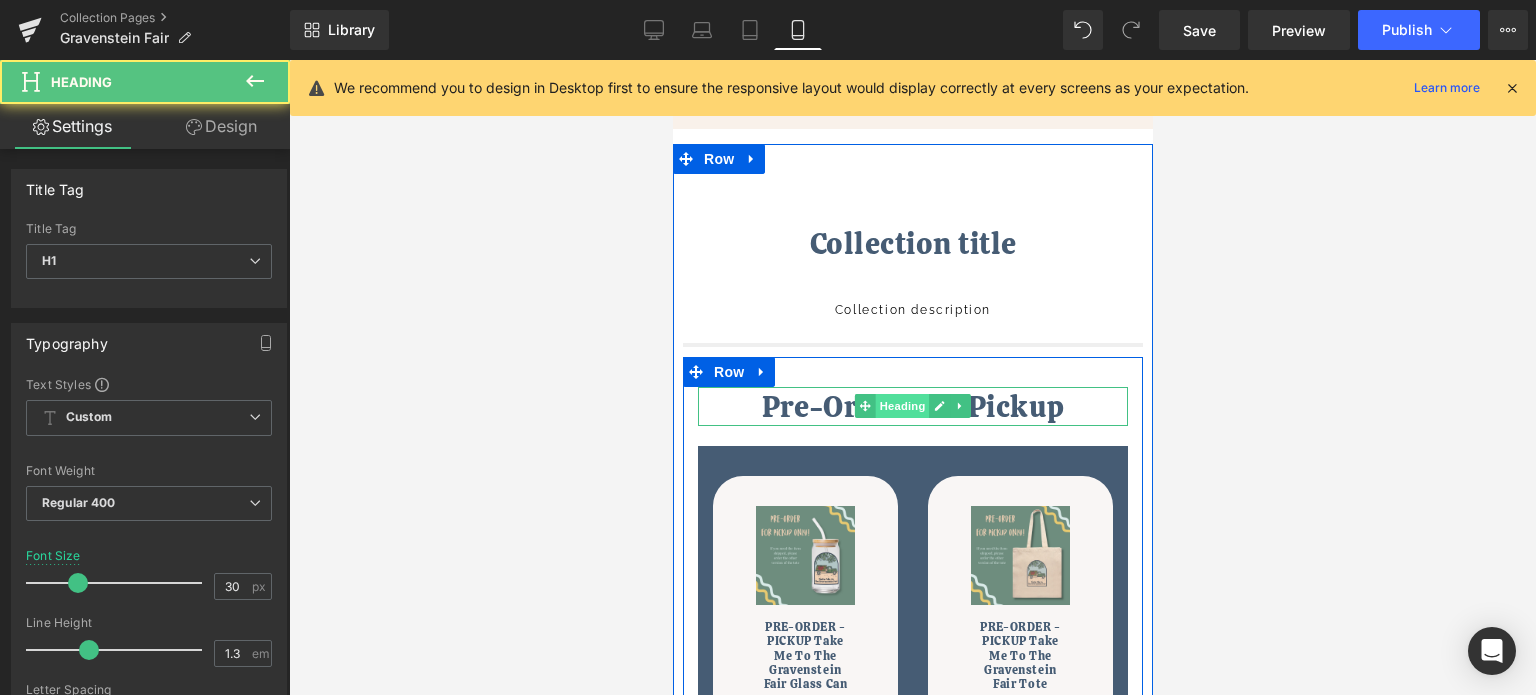 scroll, scrollTop: 300, scrollLeft: 0, axis: vertical 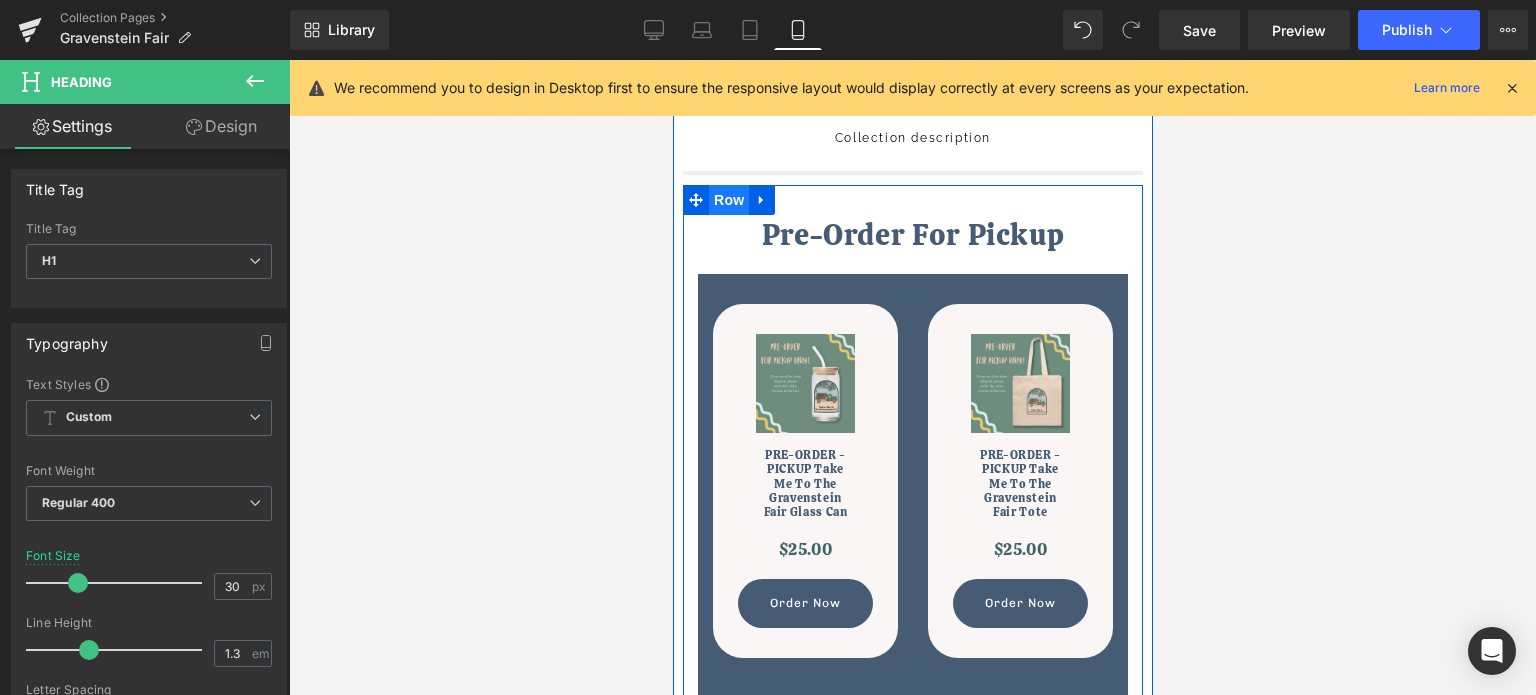 click on "Row" at bounding box center [728, 200] 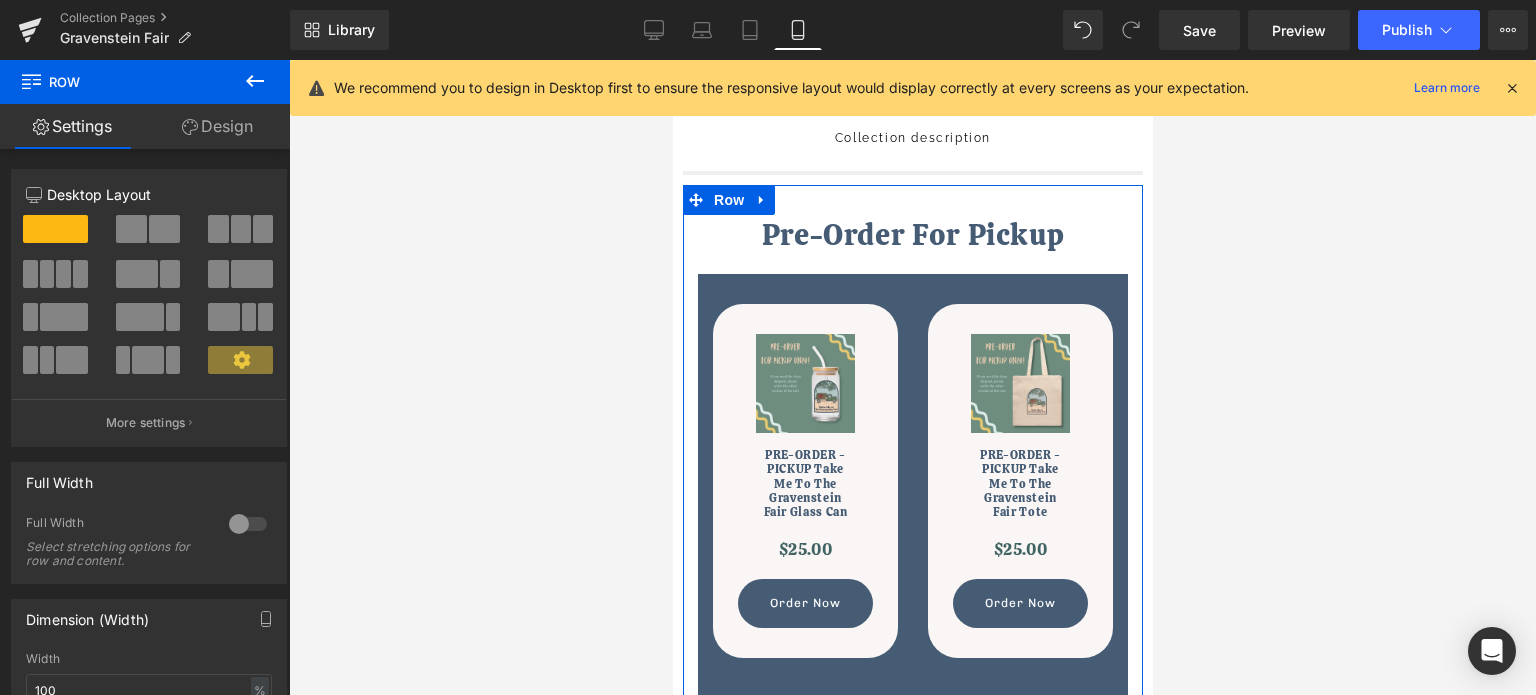 click on "Design" at bounding box center [217, 126] 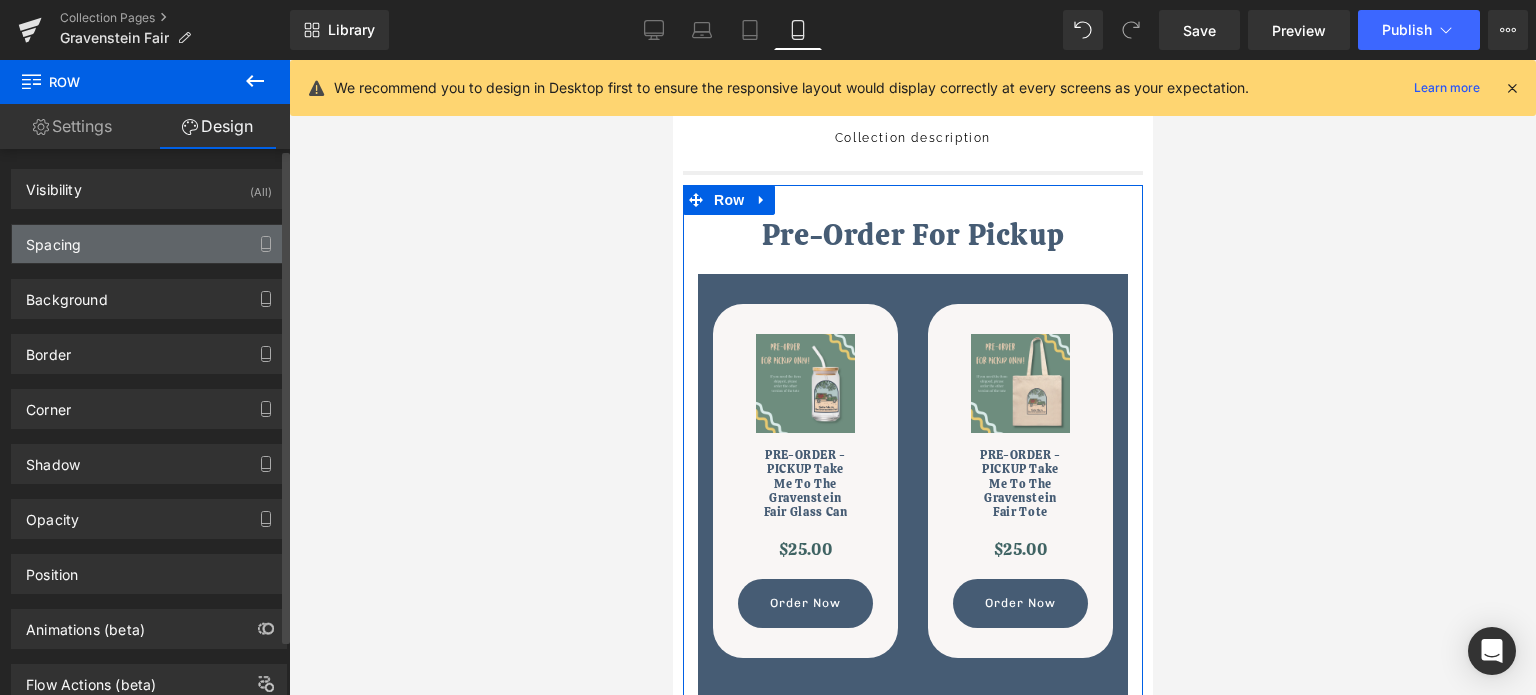 type on "0" 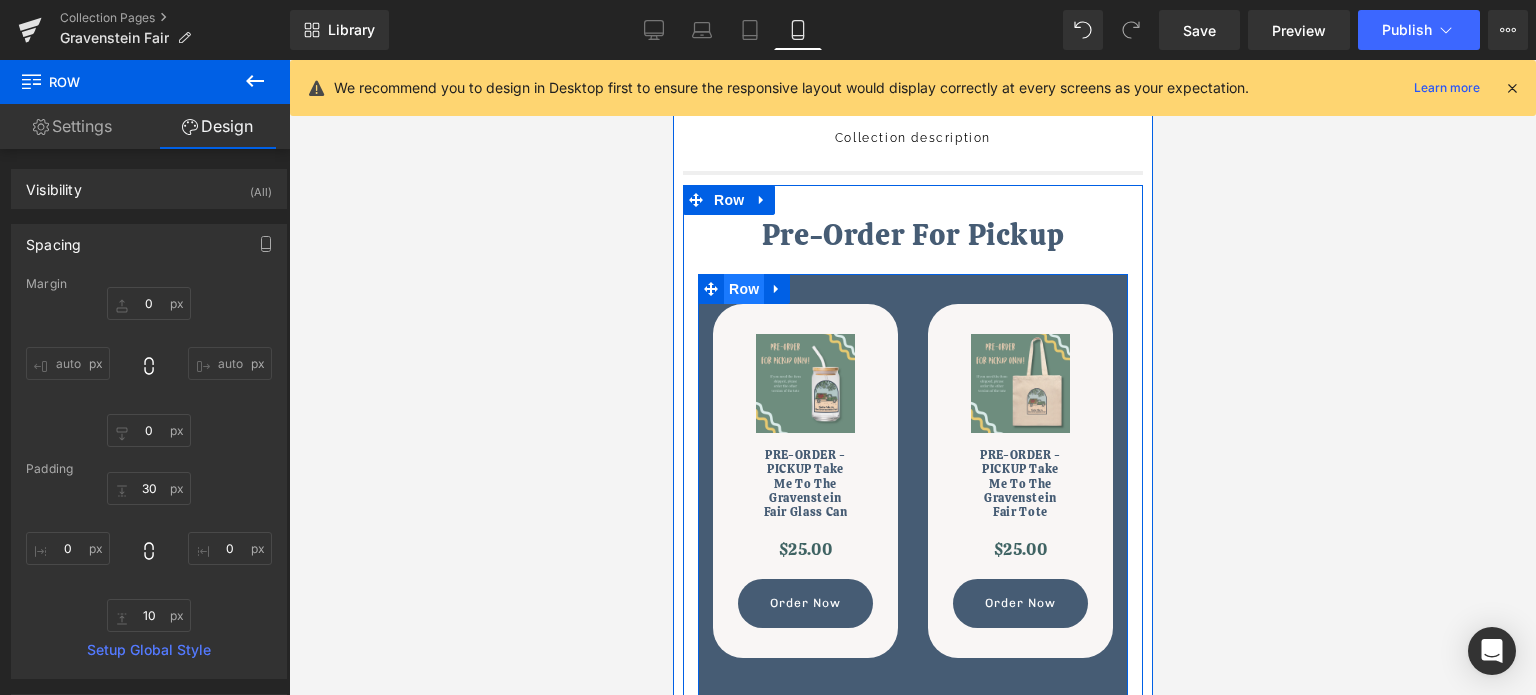 click on "Row" at bounding box center [743, 289] 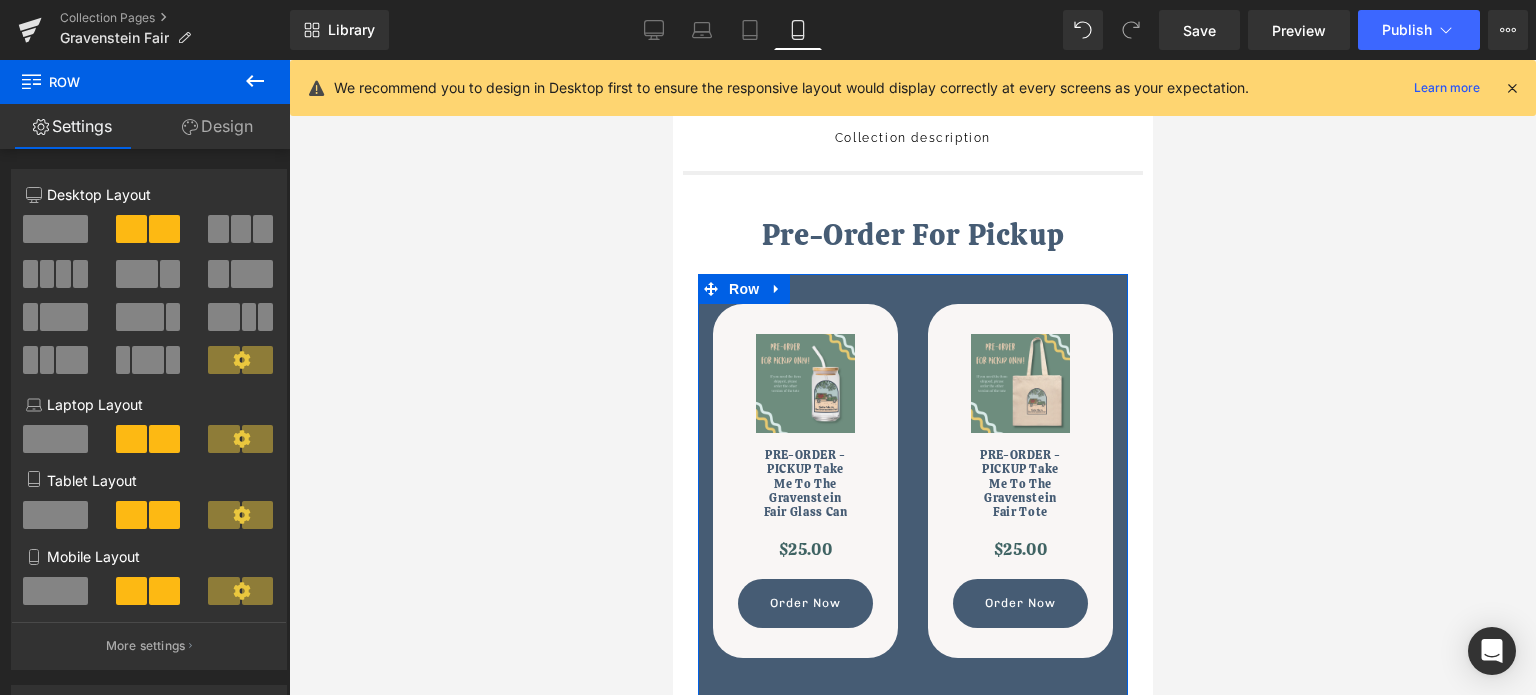click on "Design" at bounding box center (217, 126) 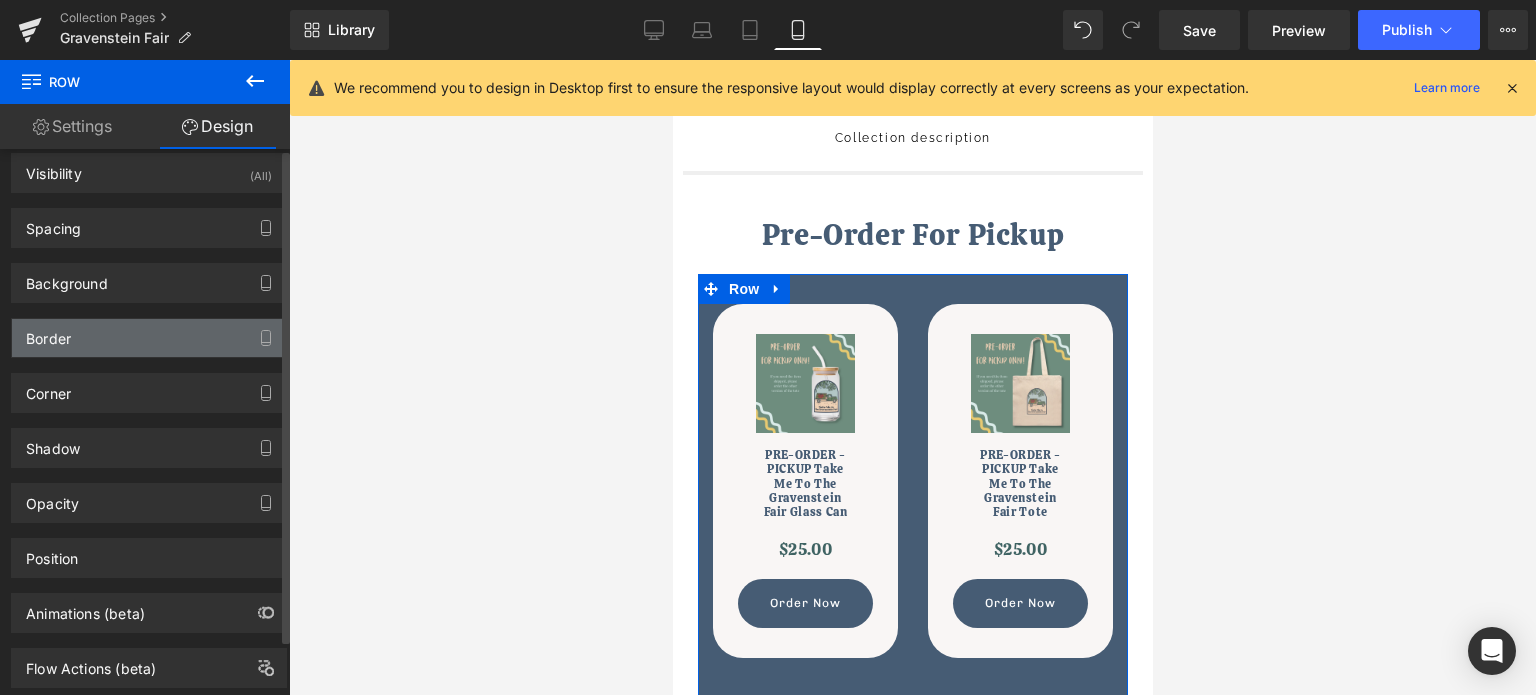 scroll, scrollTop: 0, scrollLeft: 0, axis: both 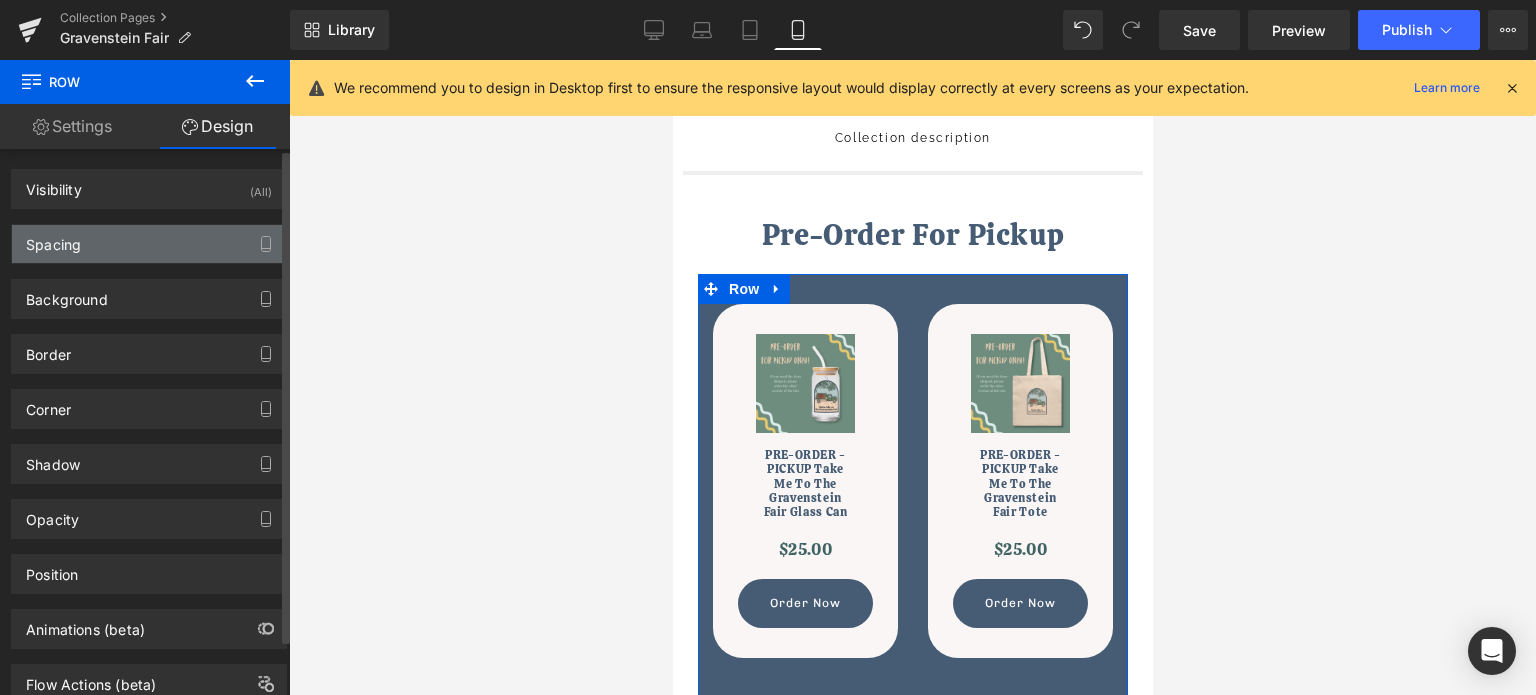 click on "Spacing" at bounding box center (149, 244) 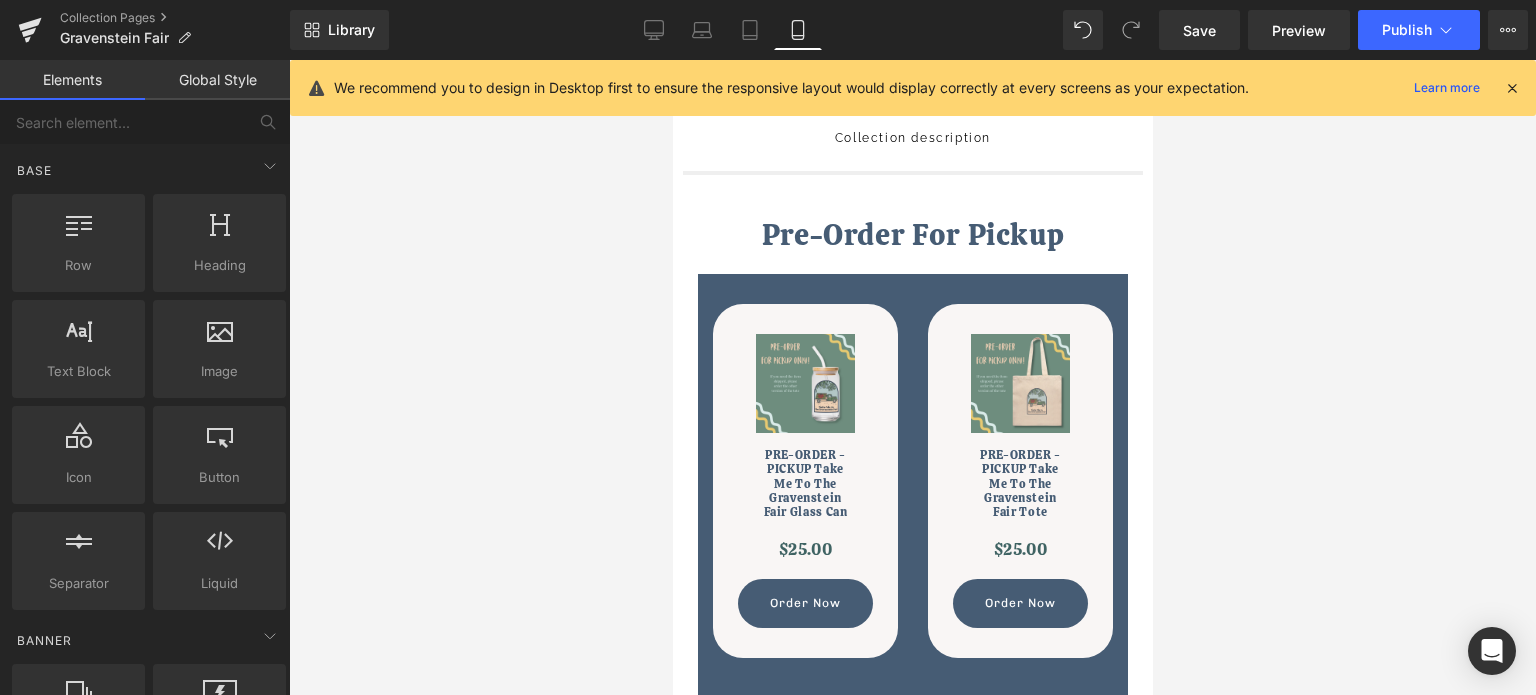 click at bounding box center [912, 377] 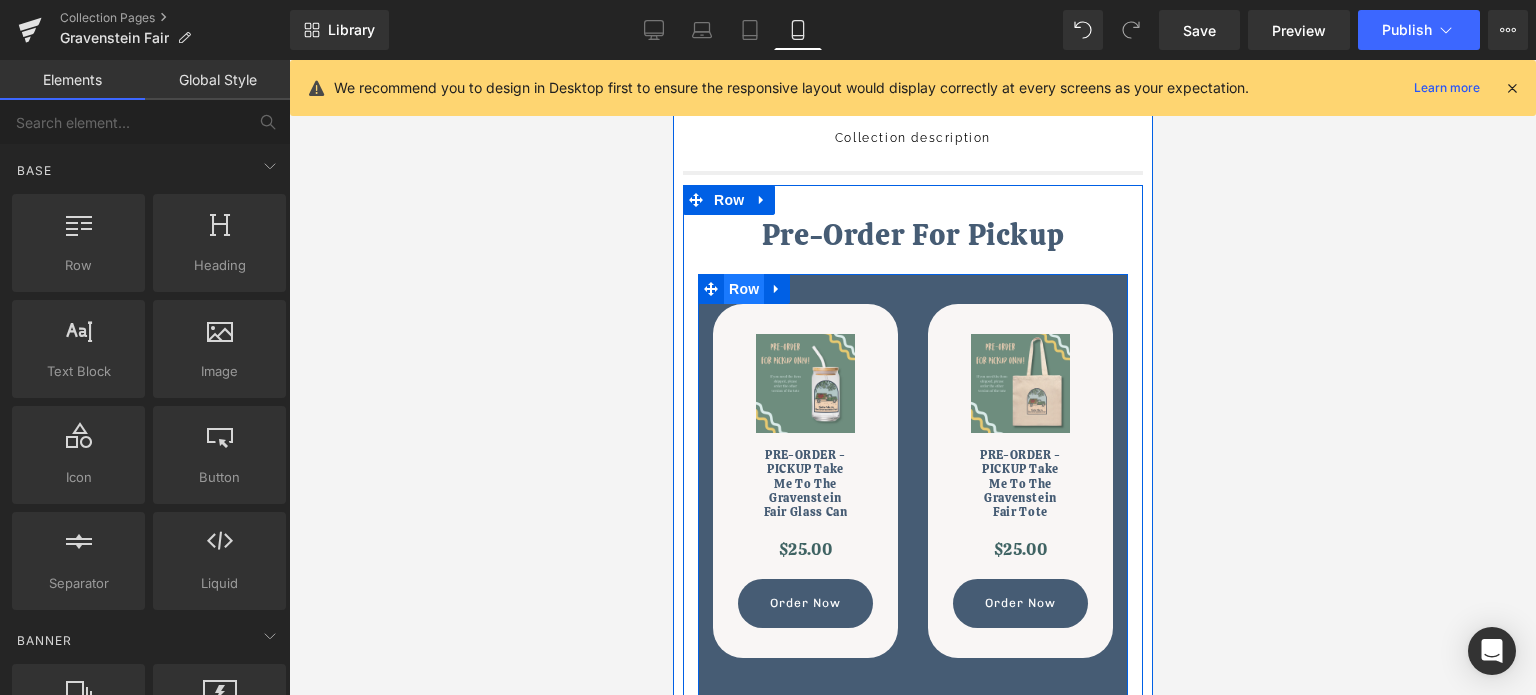click on "Row" at bounding box center [743, 289] 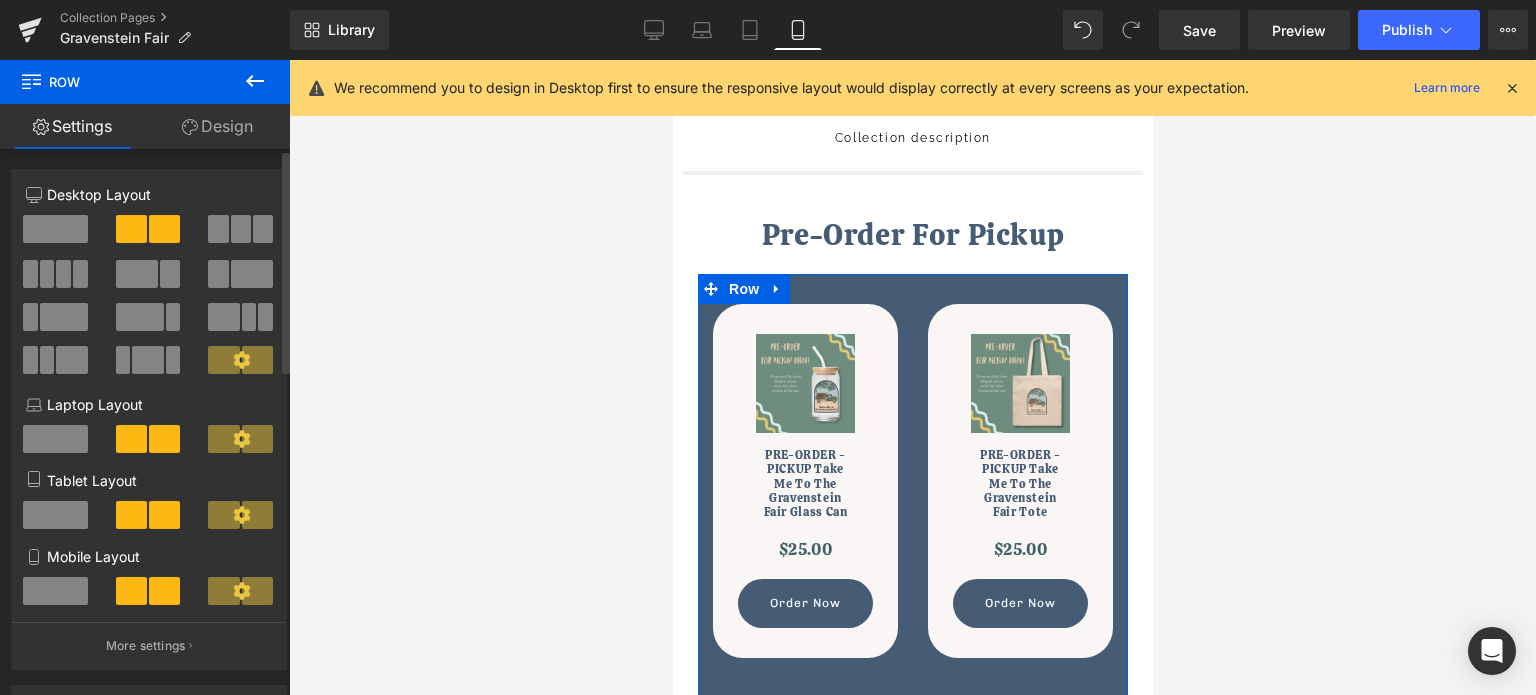 click at bounding box center (55, 591) 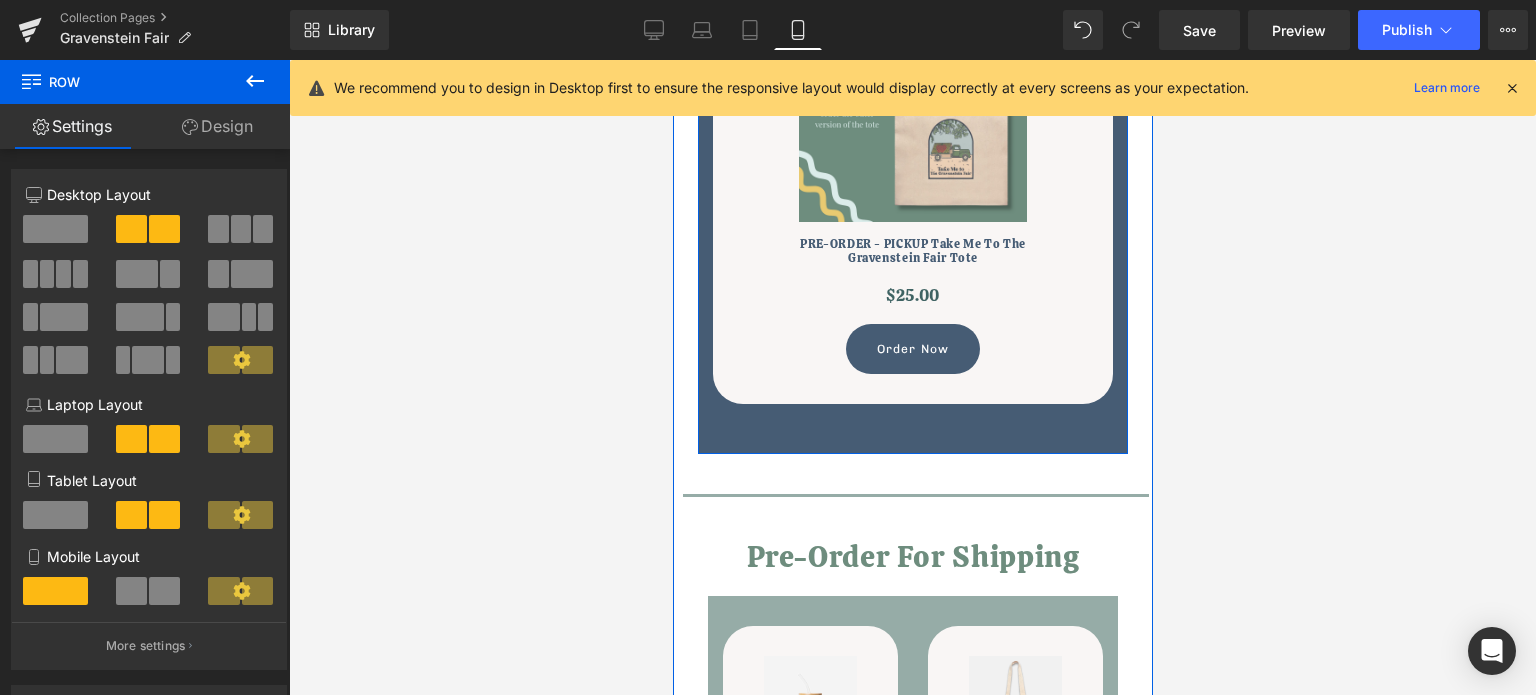 scroll, scrollTop: 1400, scrollLeft: 0, axis: vertical 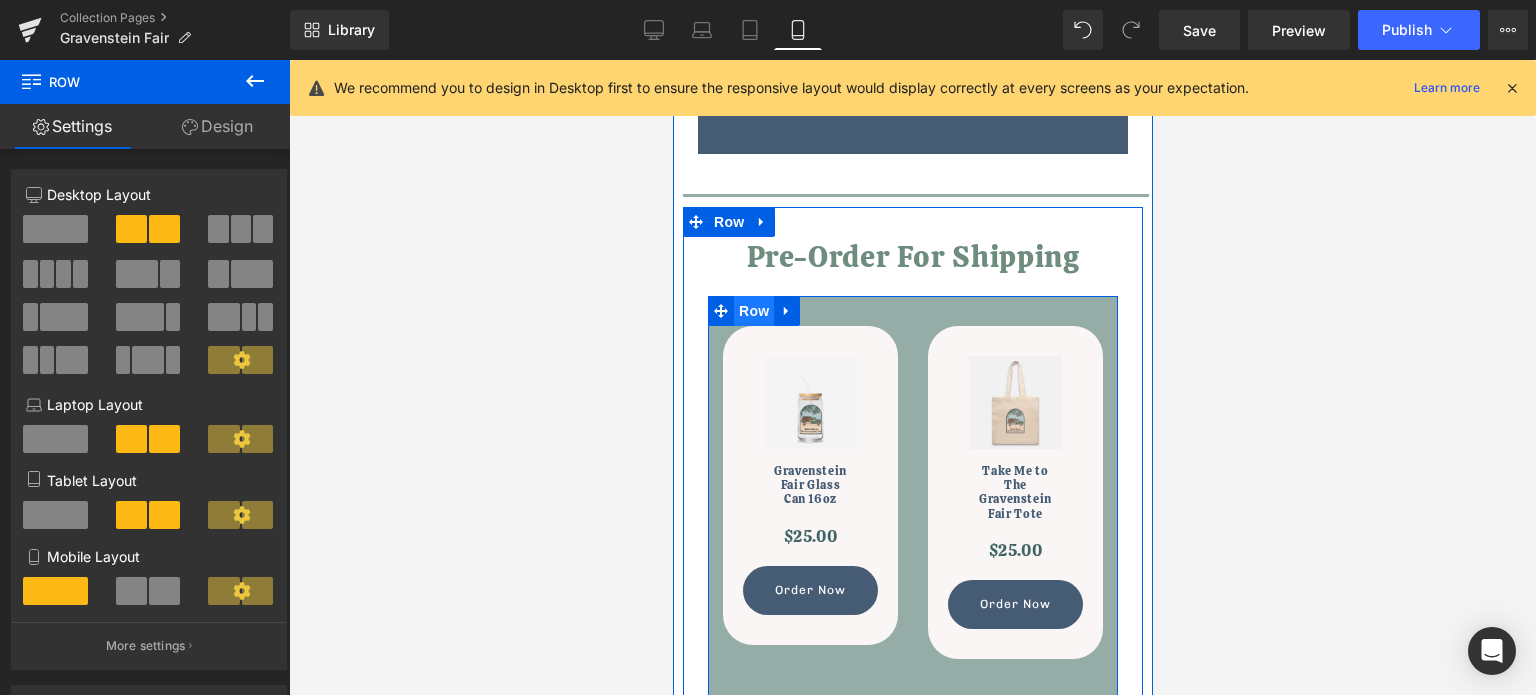 click on "Row" at bounding box center [753, 311] 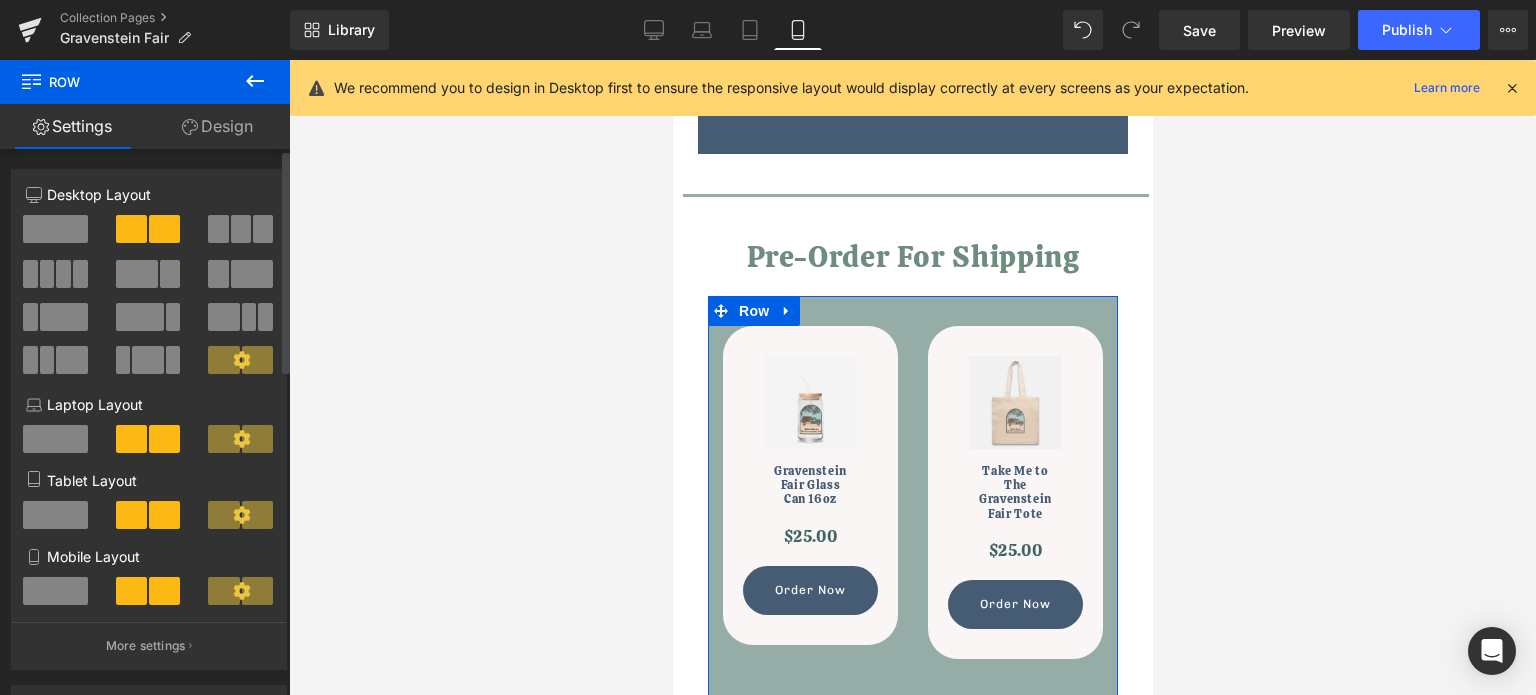 click on "Mobile Layout" at bounding box center [149, 584] 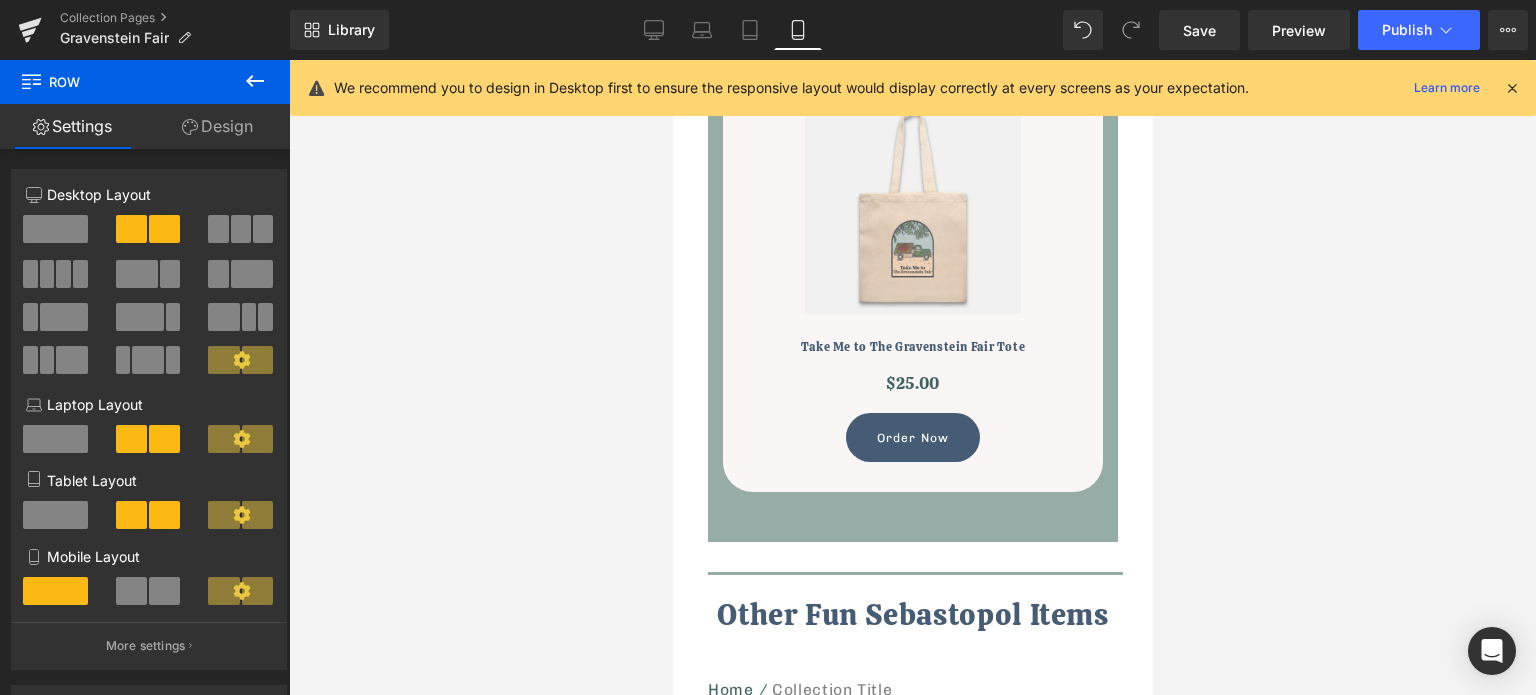 scroll, scrollTop: 2100, scrollLeft: 0, axis: vertical 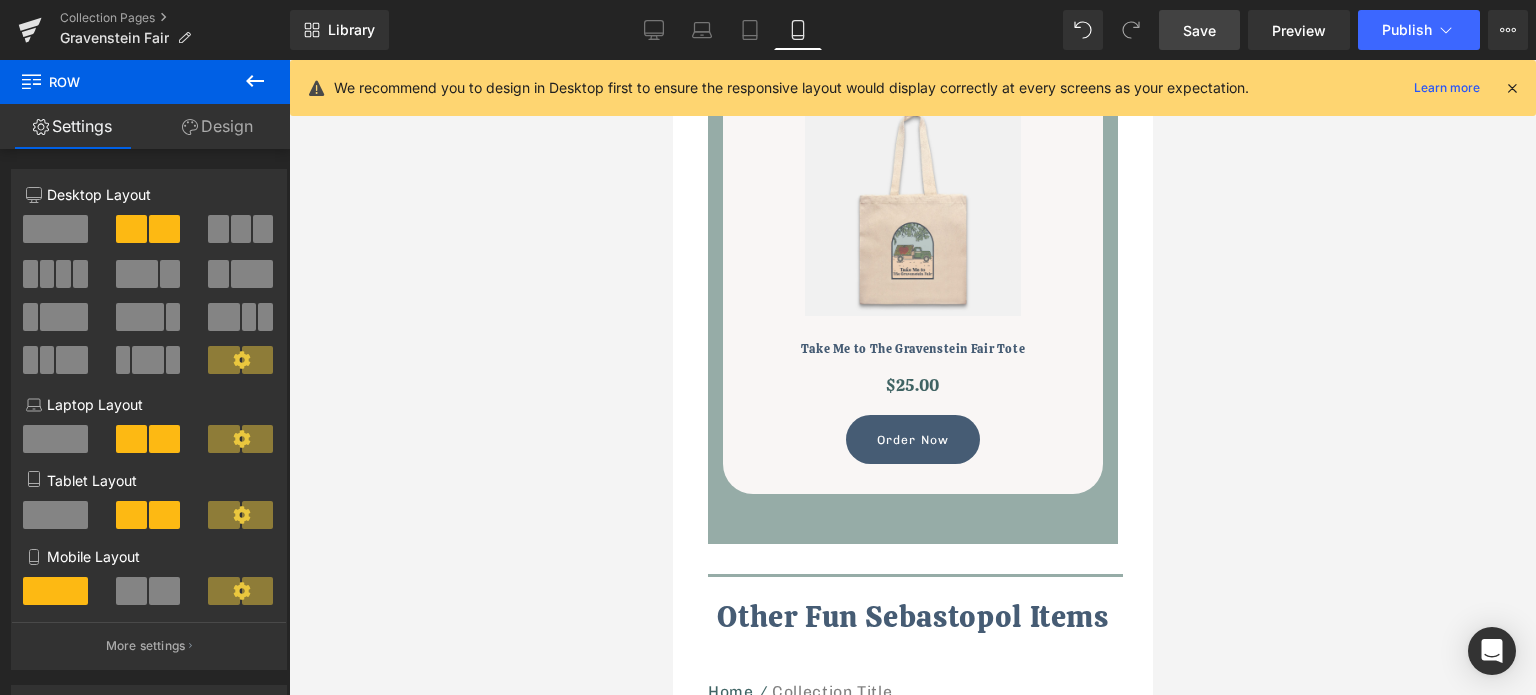 click on "Save" at bounding box center (1199, 30) 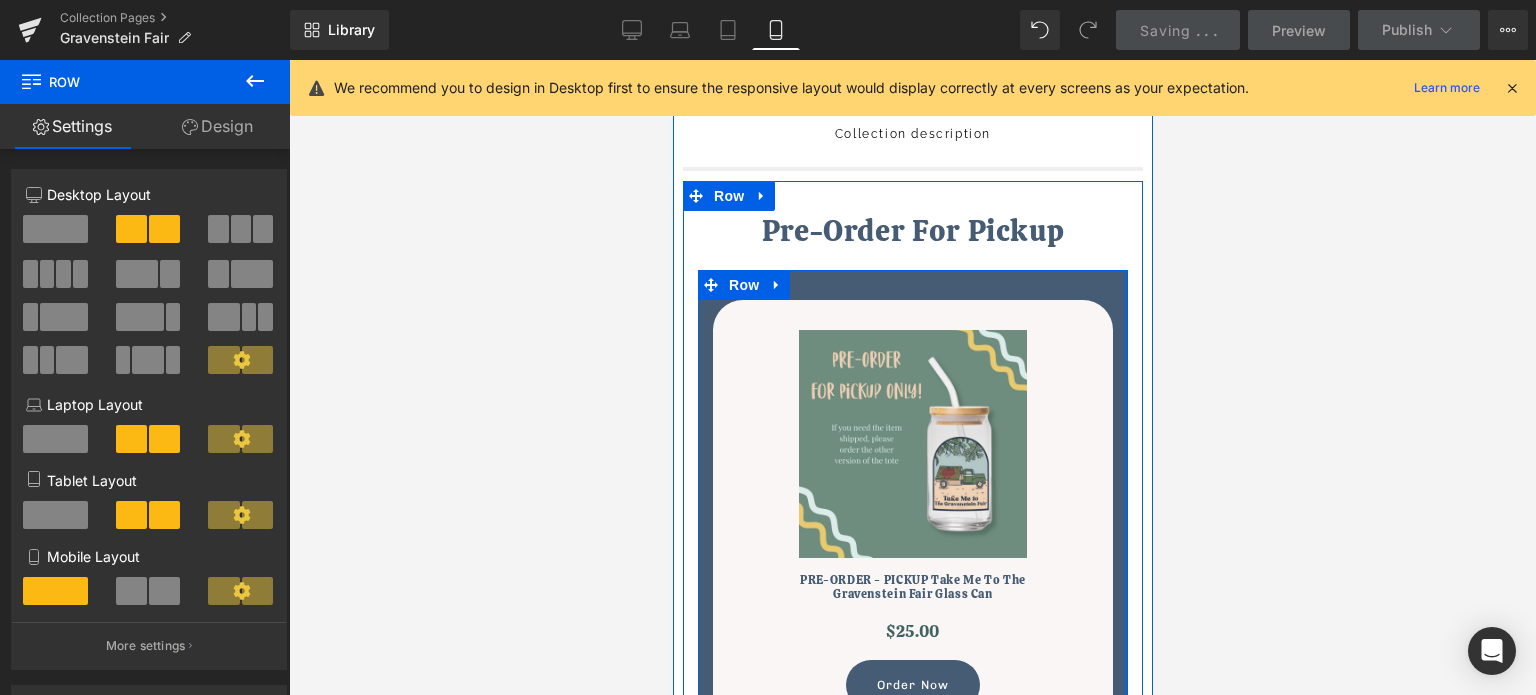 scroll, scrollTop: 300, scrollLeft: 0, axis: vertical 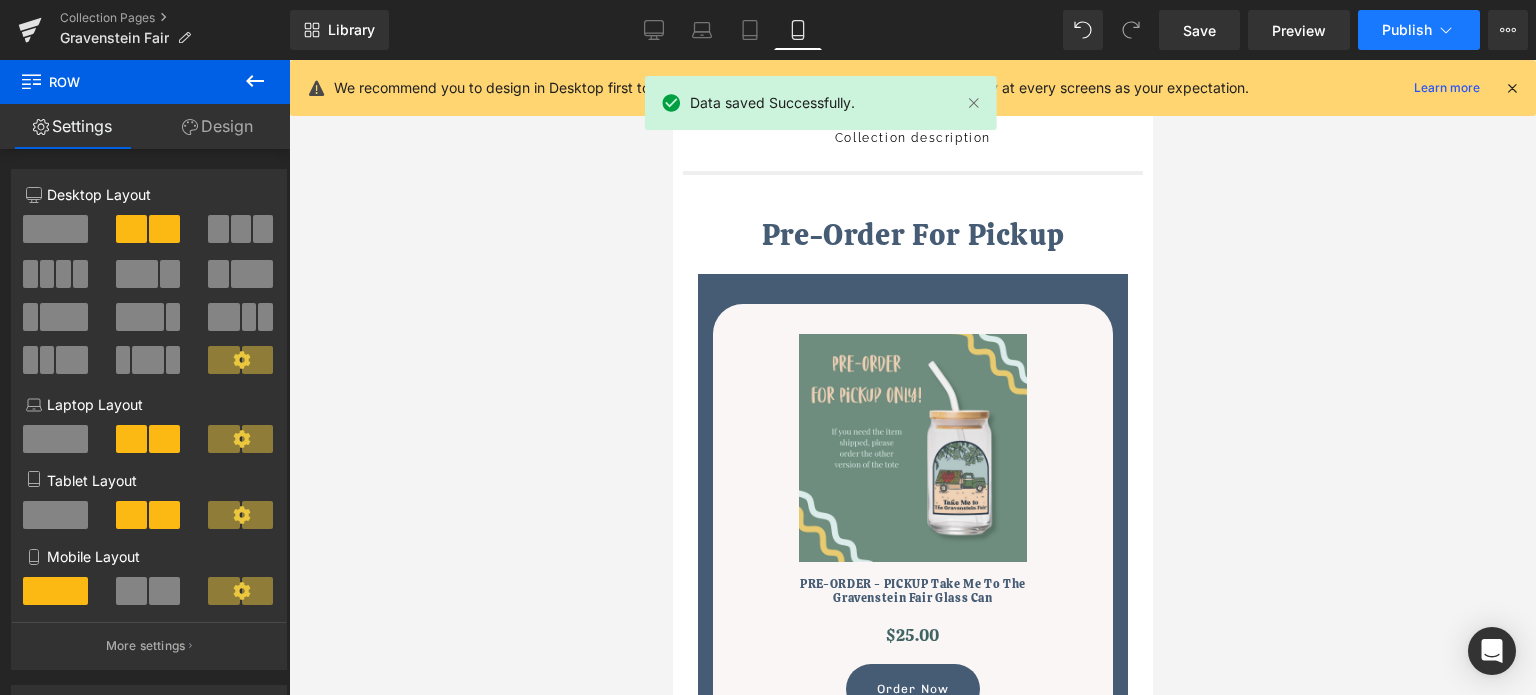 click on "Publish" at bounding box center (1407, 30) 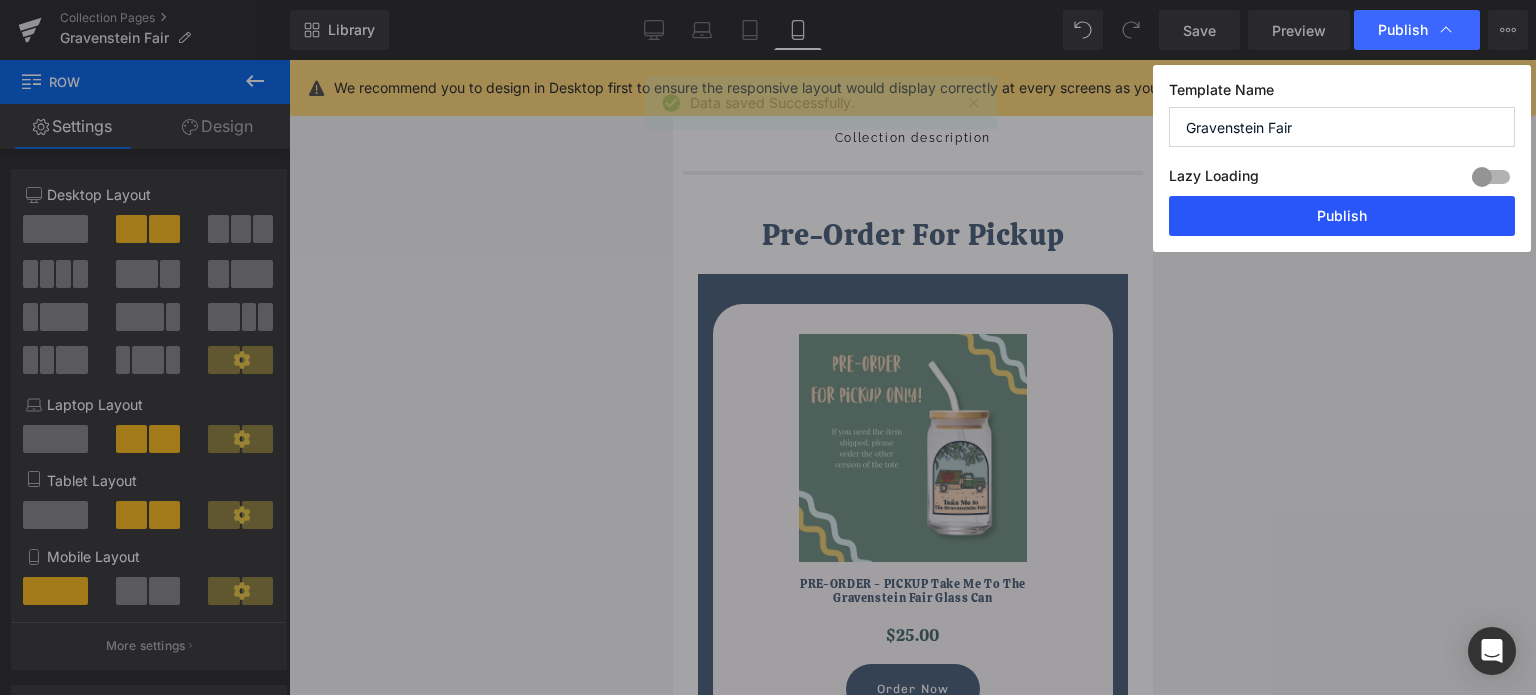 click on "Publish" at bounding box center [1342, 216] 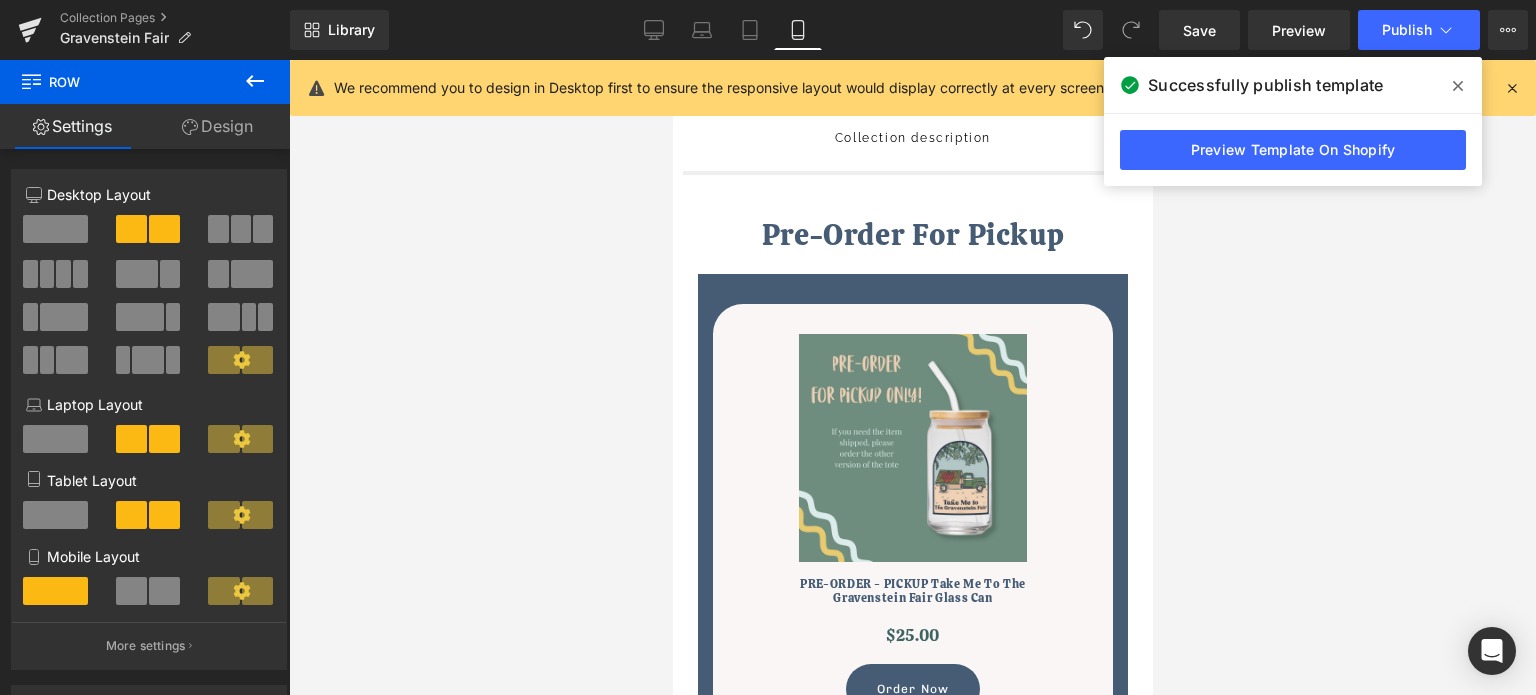 click at bounding box center (1458, 86) 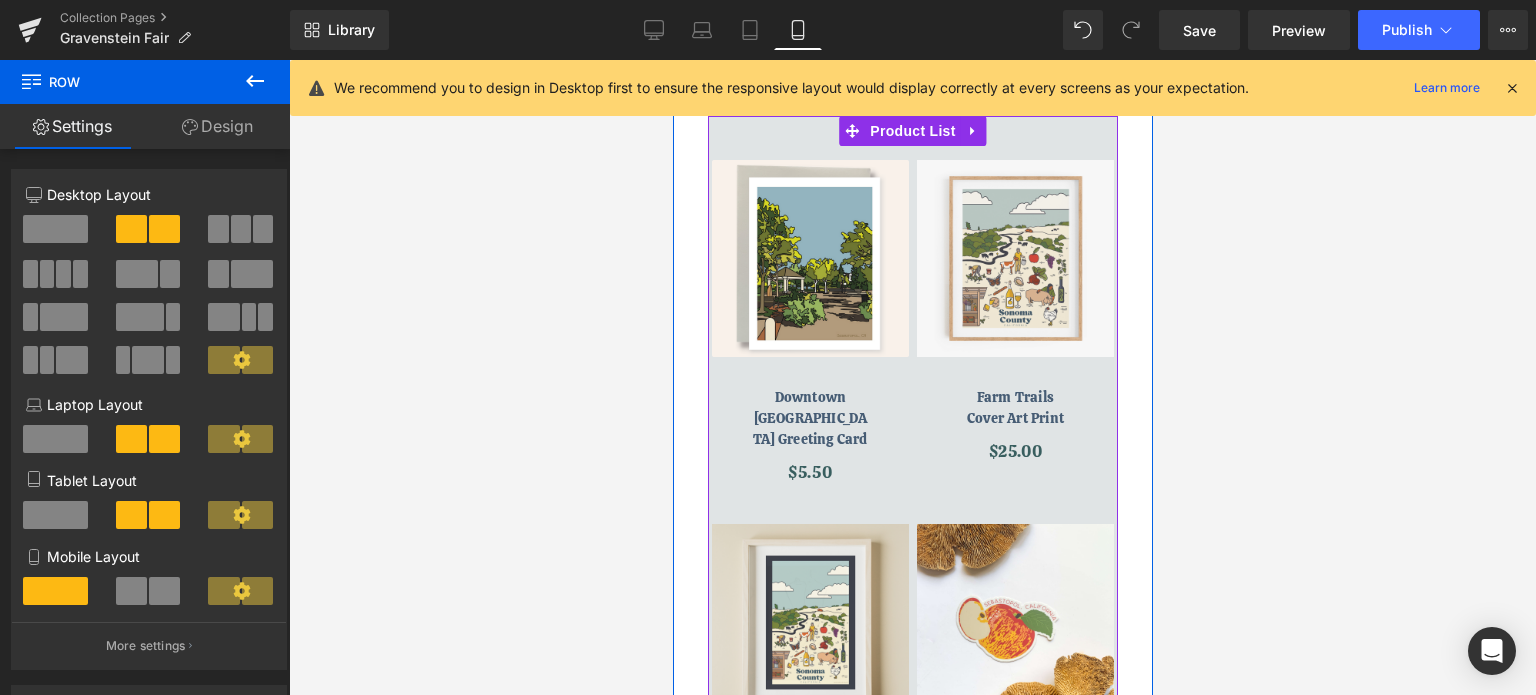 scroll, scrollTop: 2800, scrollLeft: 0, axis: vertical 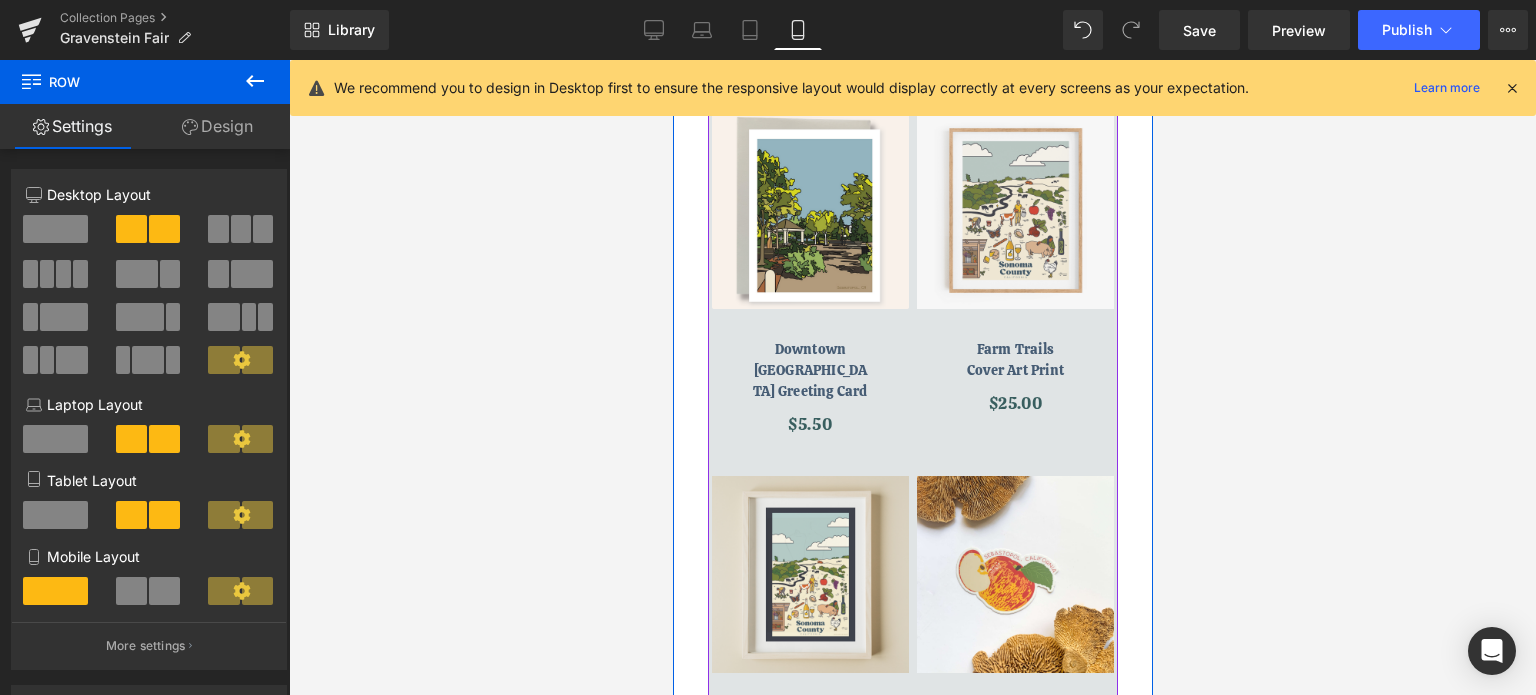 click on "Downtown [GEOGRAPHIC_DATA] Greeting Card" at bounding box center [809, 370] 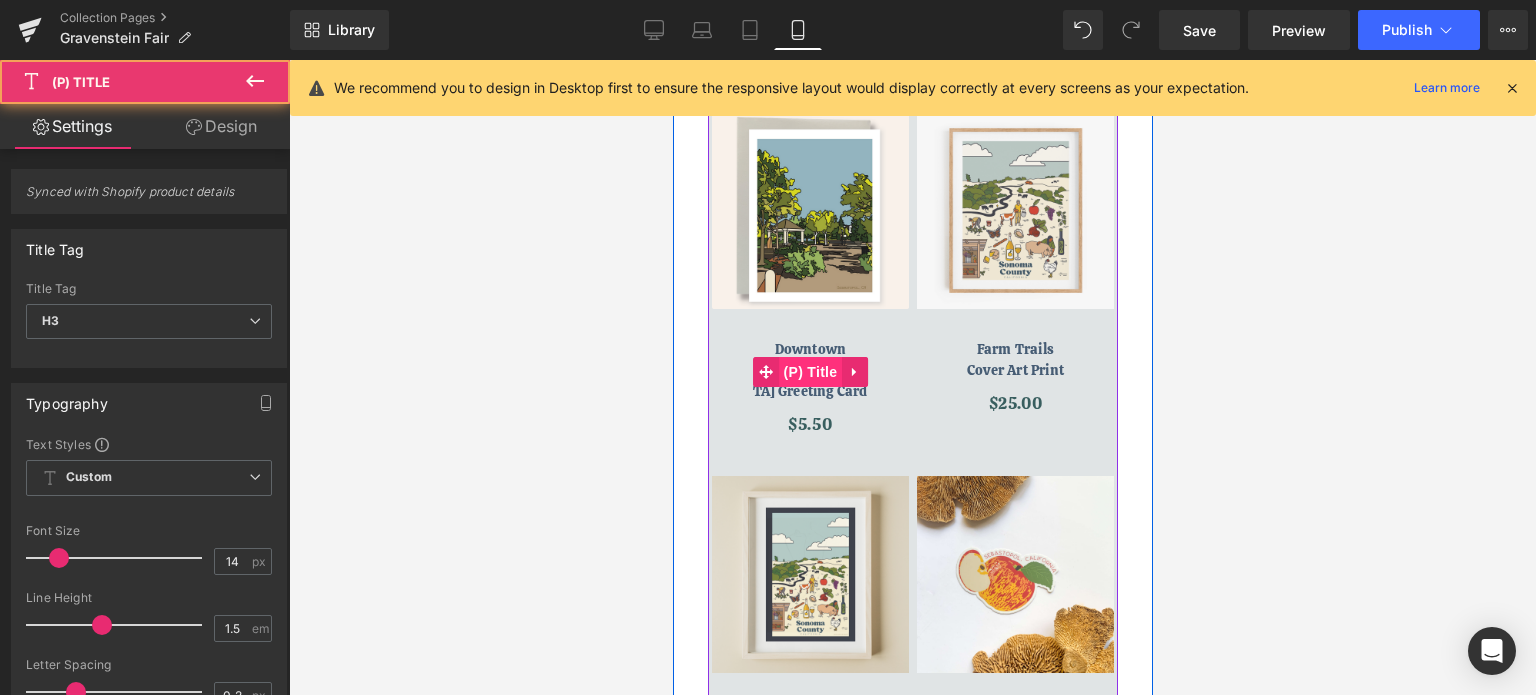 click on "(P) Title" at bounding box center (810, 372) 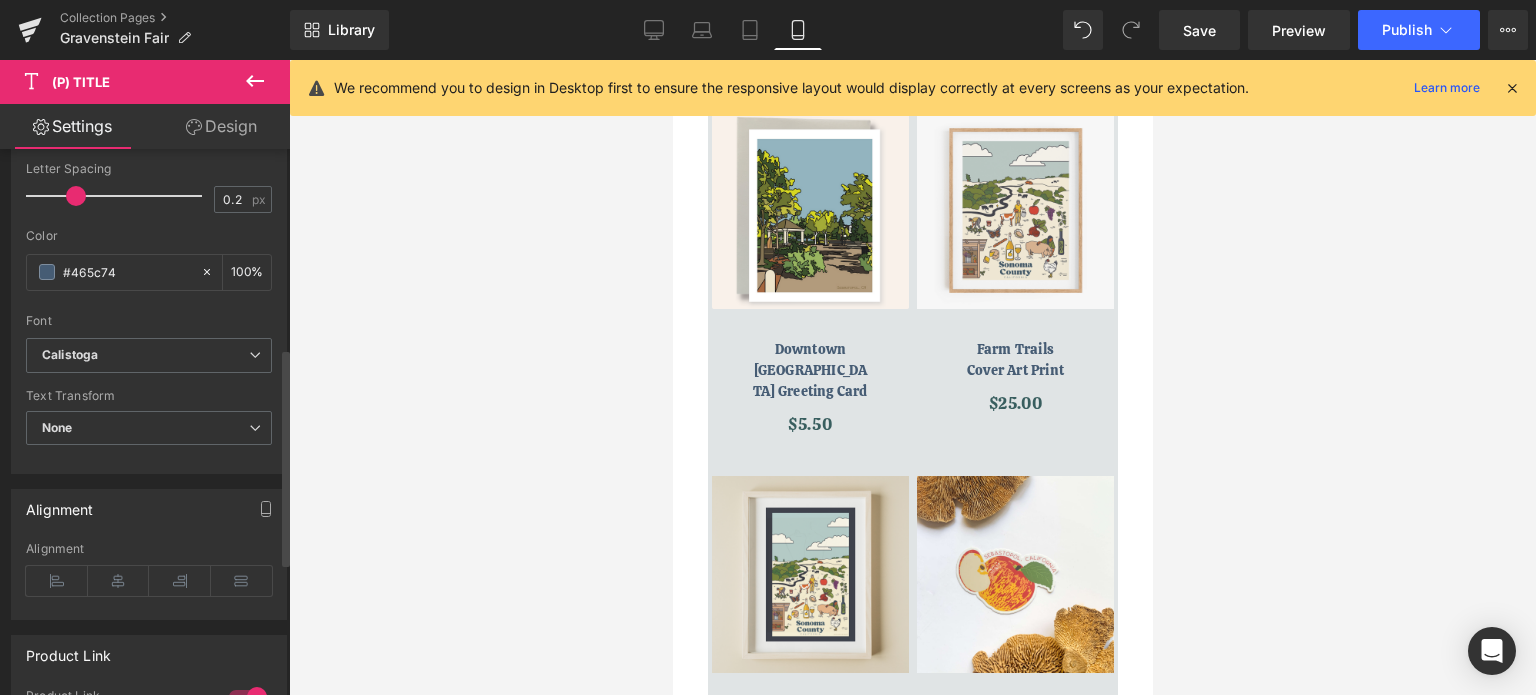 scroll, scrollTop: 500, scrollLeft: 0, axis: vertical 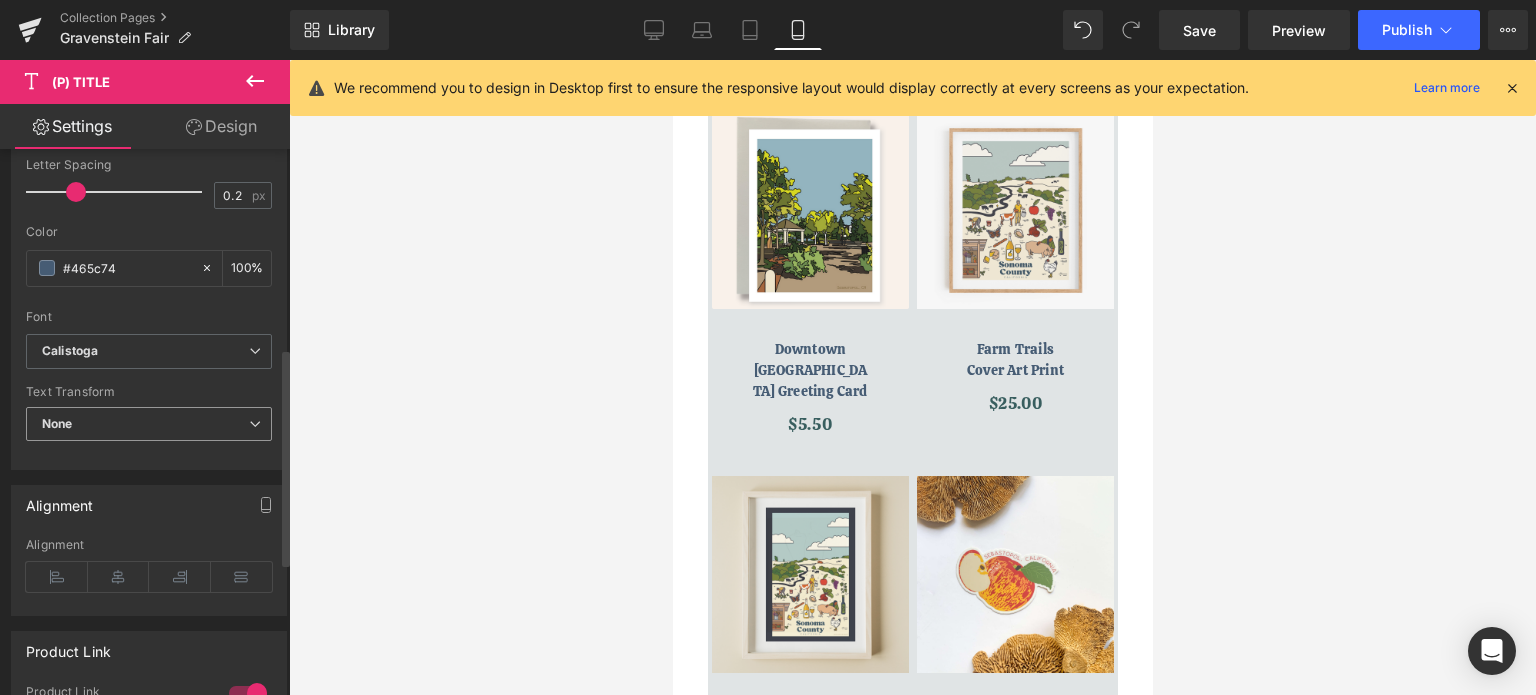 click on "None" at bounding box center (149, 424) 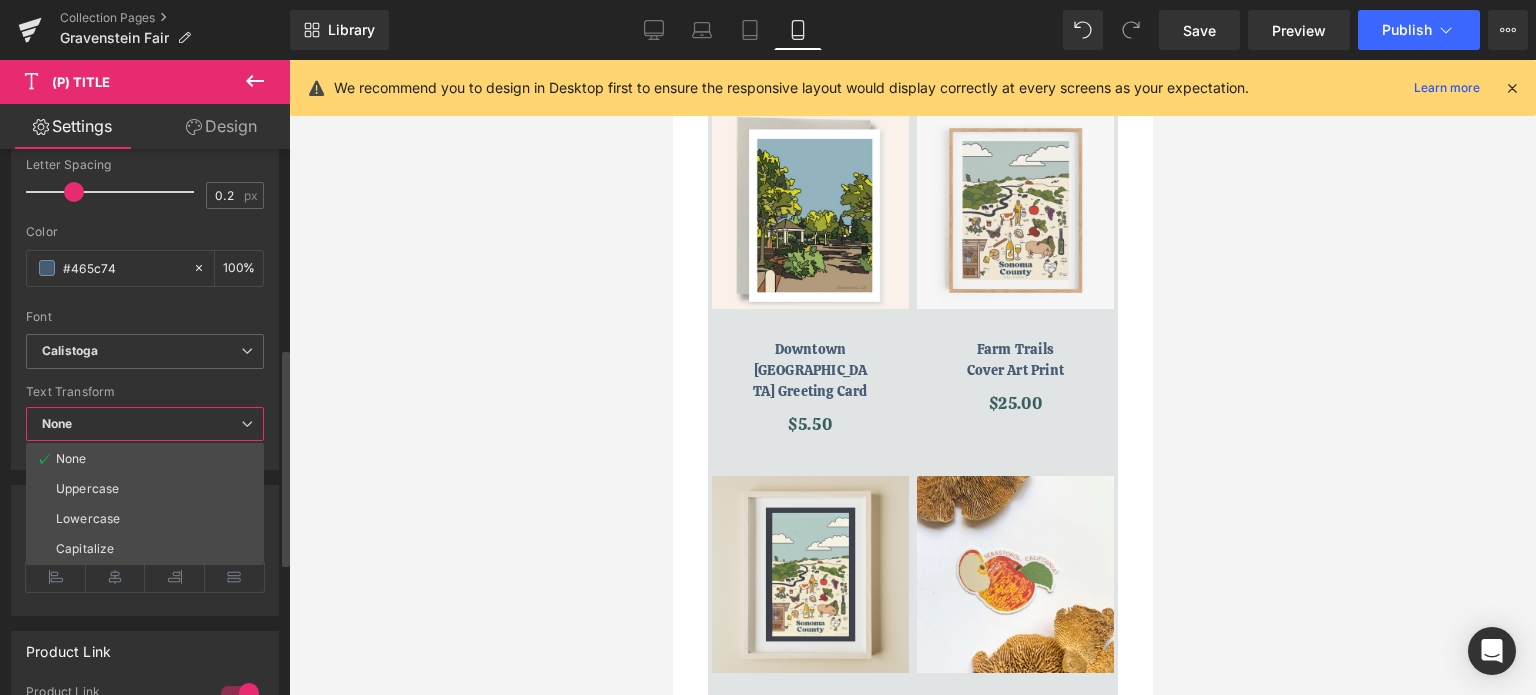 click on "None" at bounding box center (145, 424) 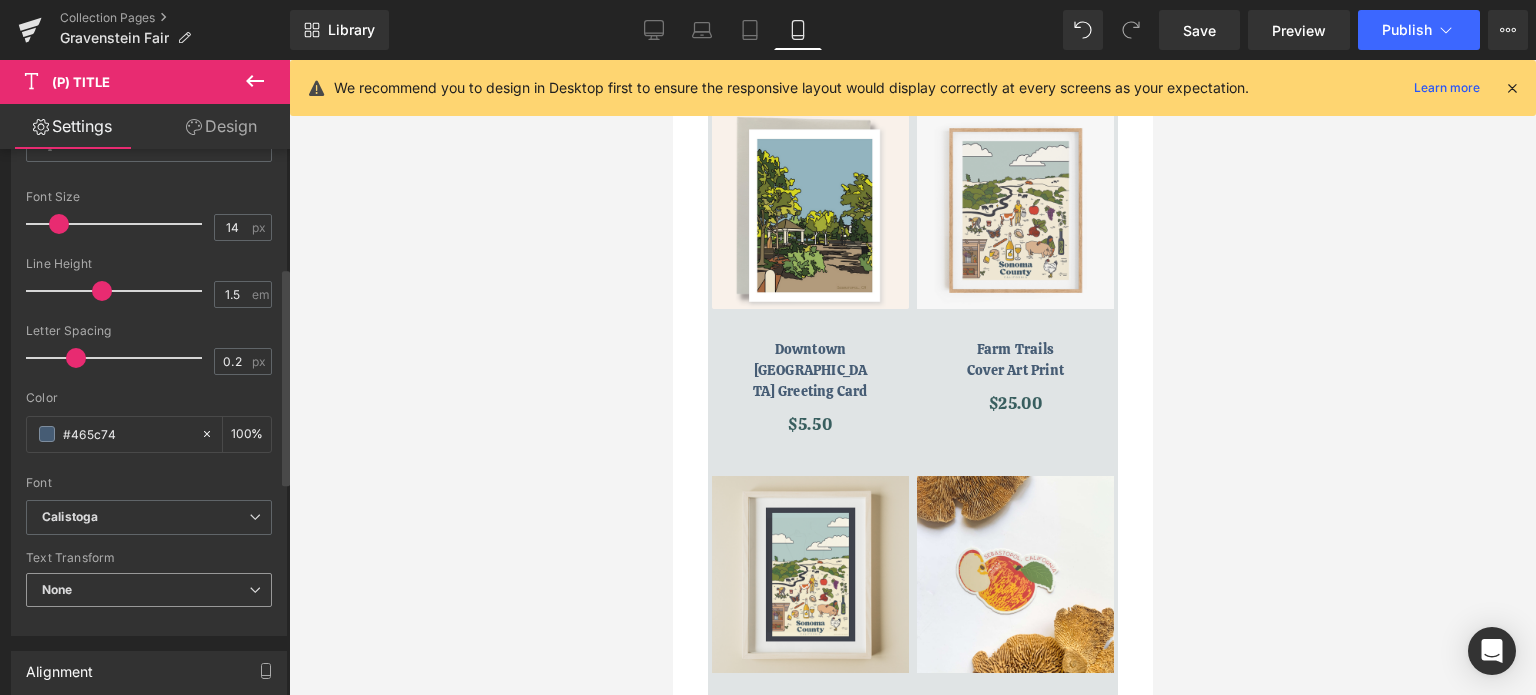 scroll, scrollTop: 134, scrollLeft: 0, axis: vertical 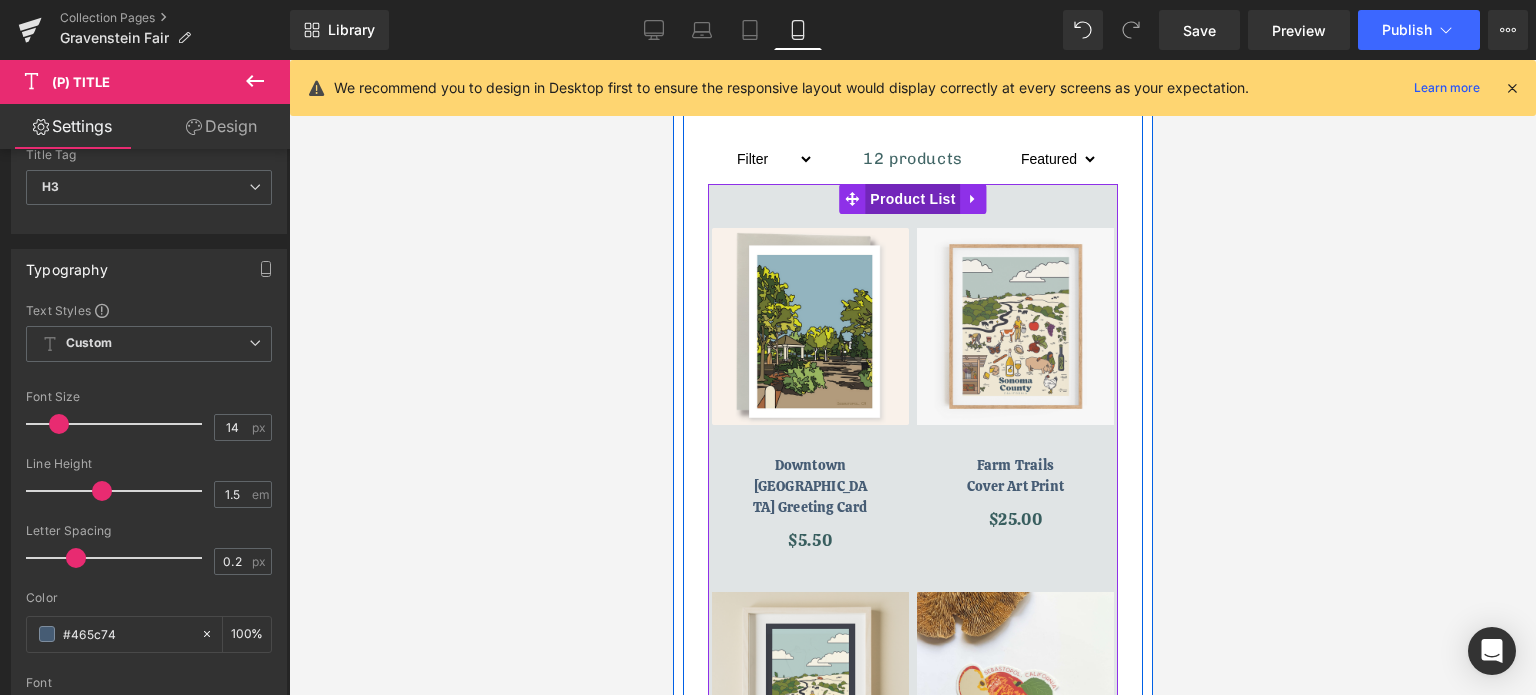 click on "Product List" at bounding box center [911, 199] 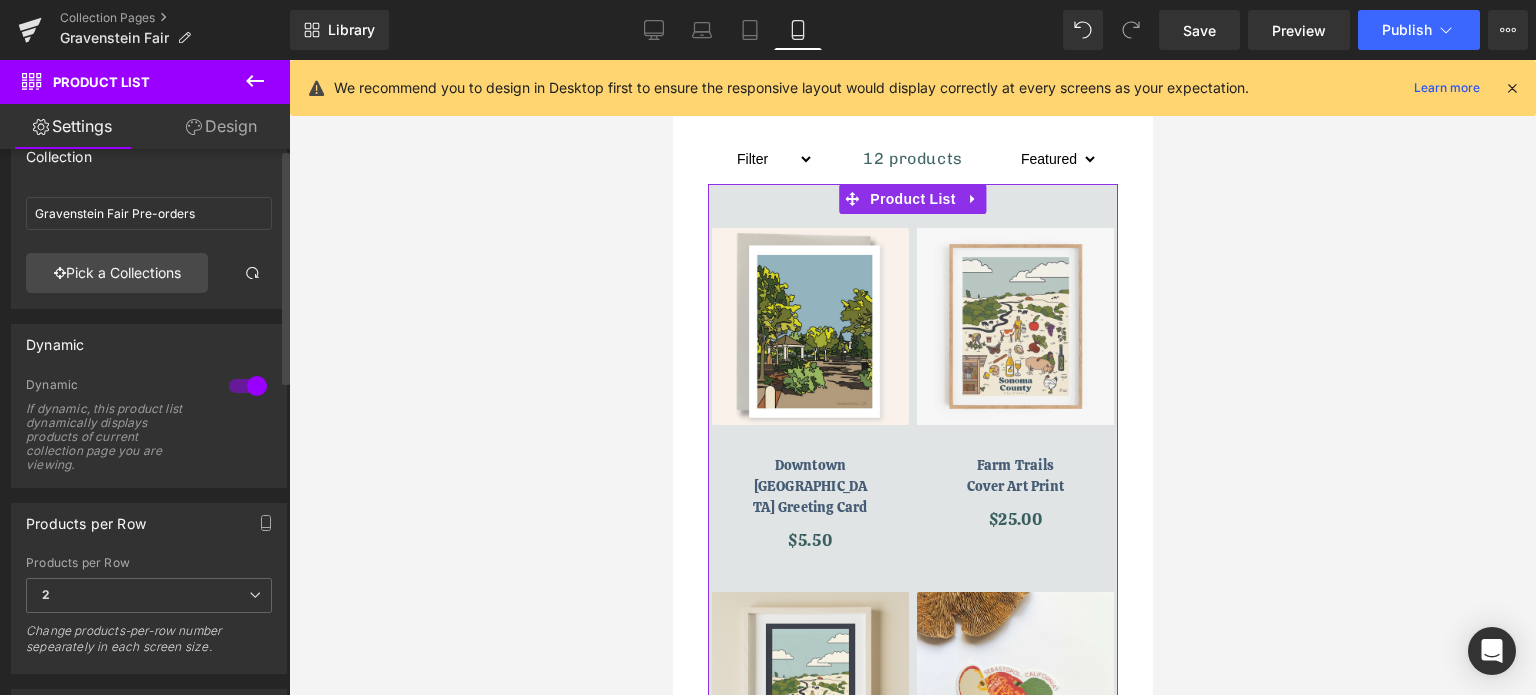 scroll, scrollTop: 0, scrollLeft: 0, axis: both 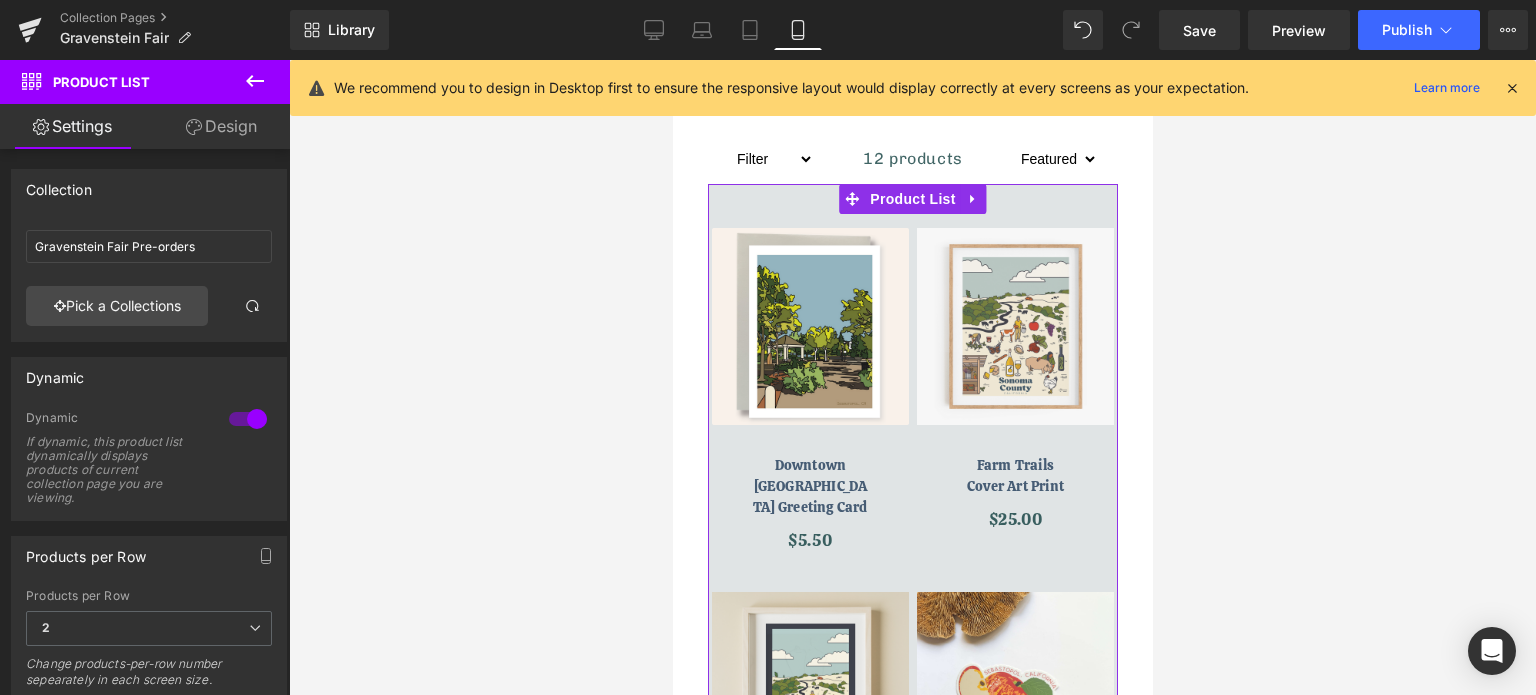 click on "Design" at bounding box center (221, 126) 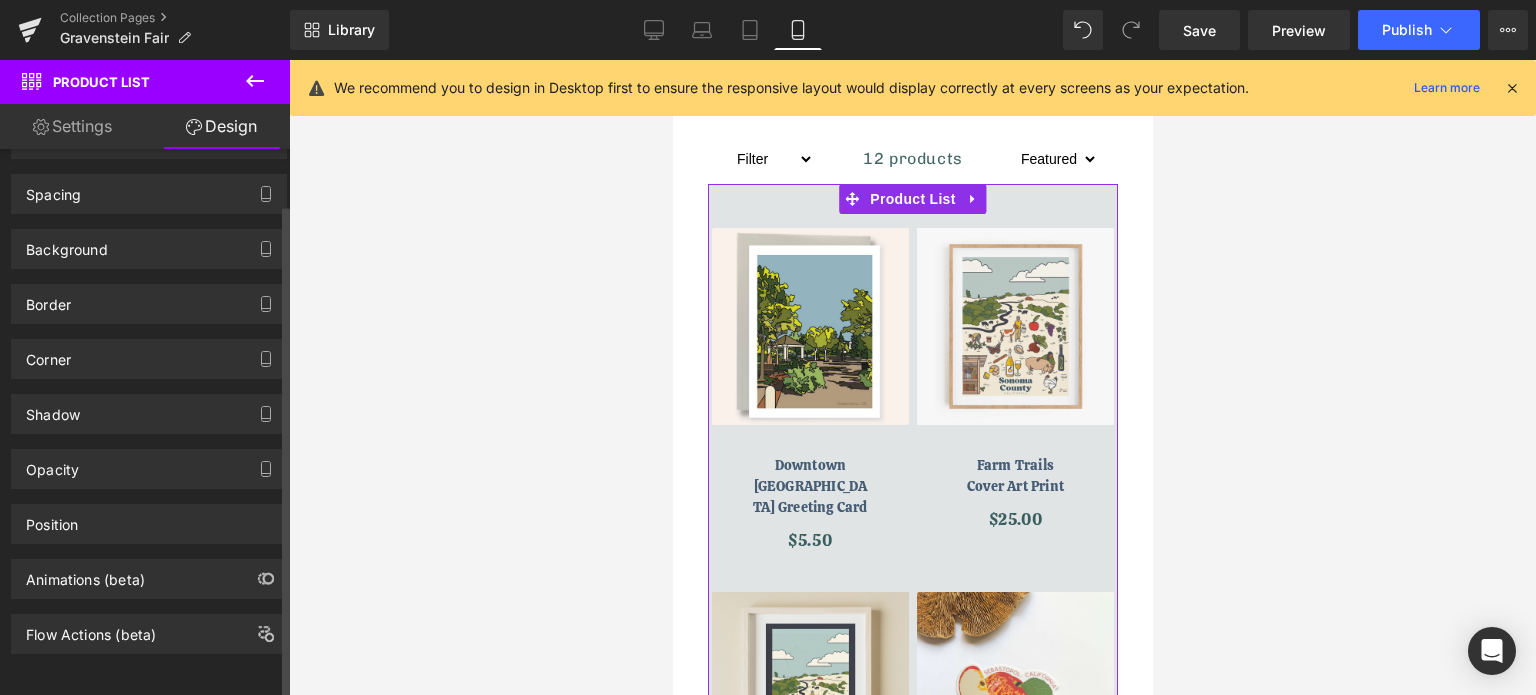 scroll, scrollTop: 0, scrollLeft: 0, axis: both 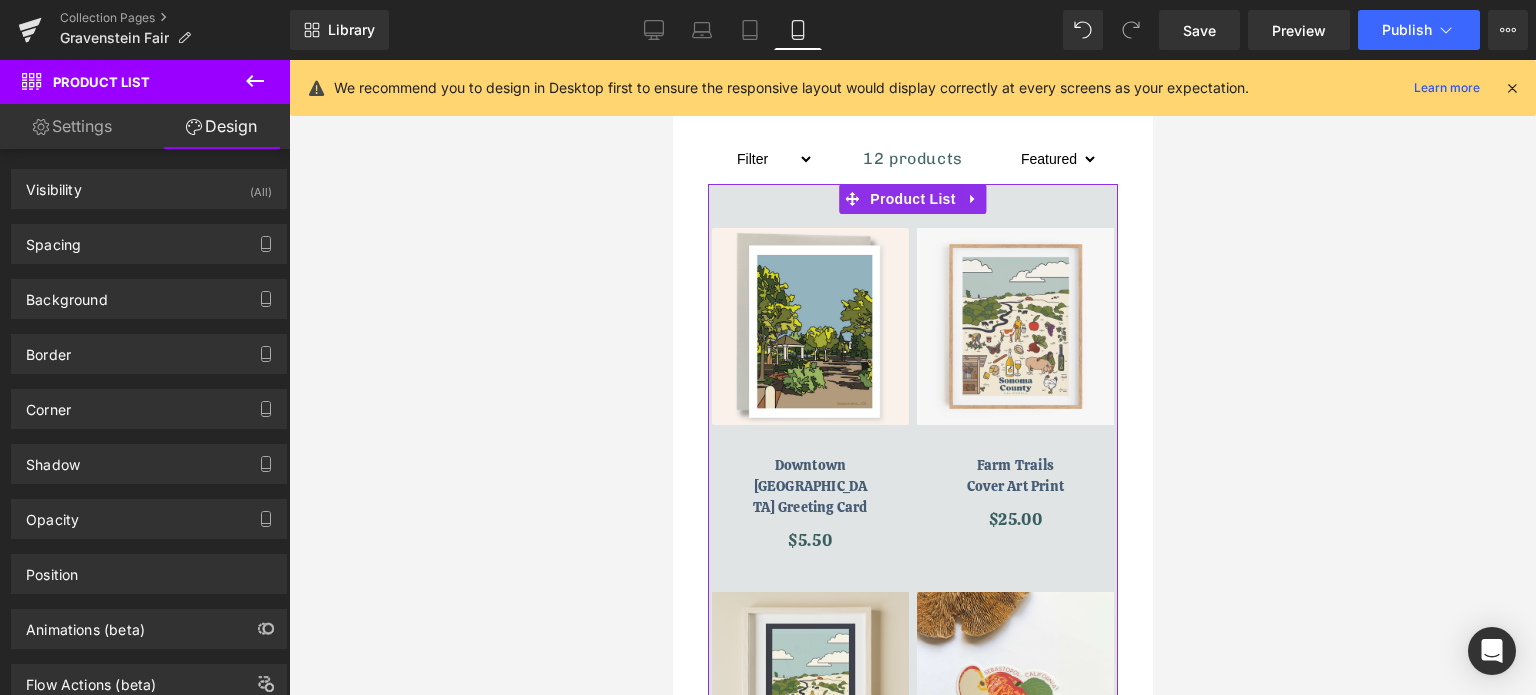 click on "Settings" at bounding box center [72, 126] 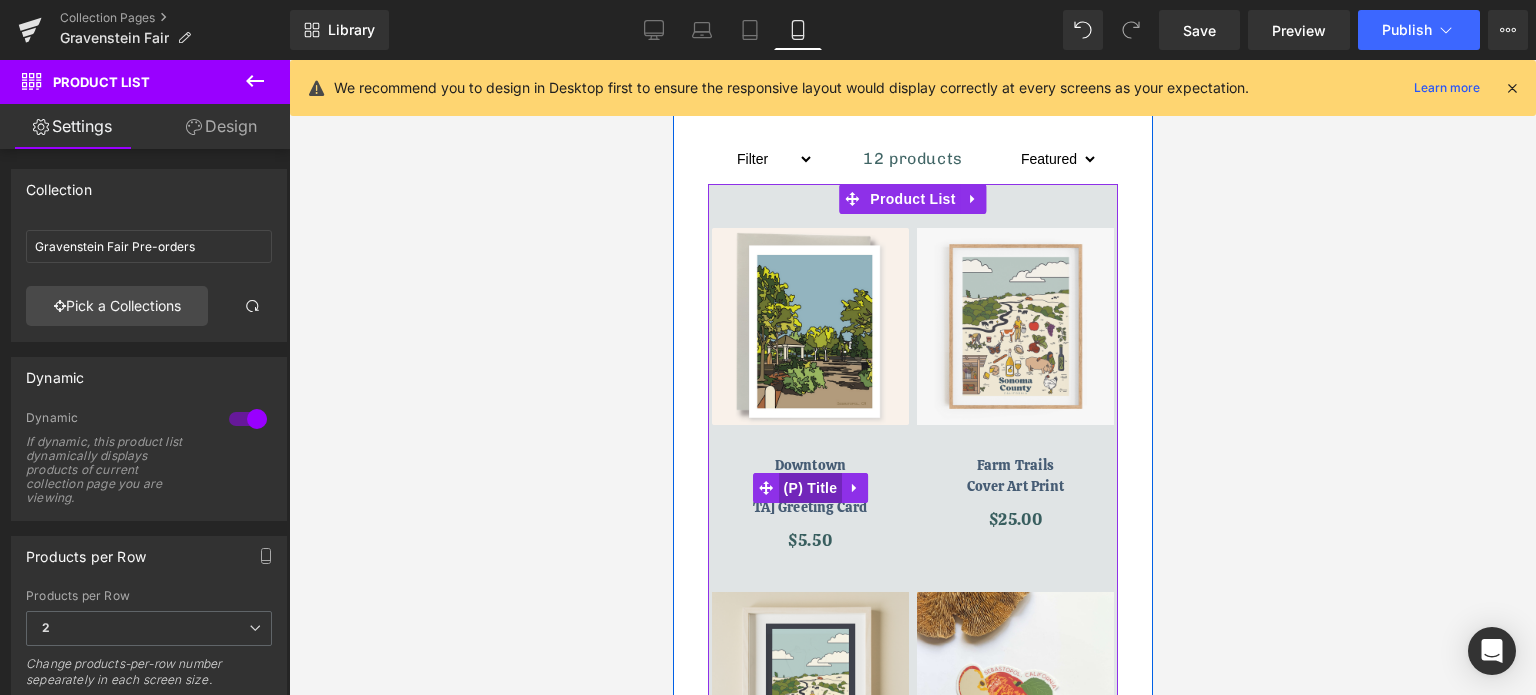 click on "(P) Title" at bounding box center [810, 488] 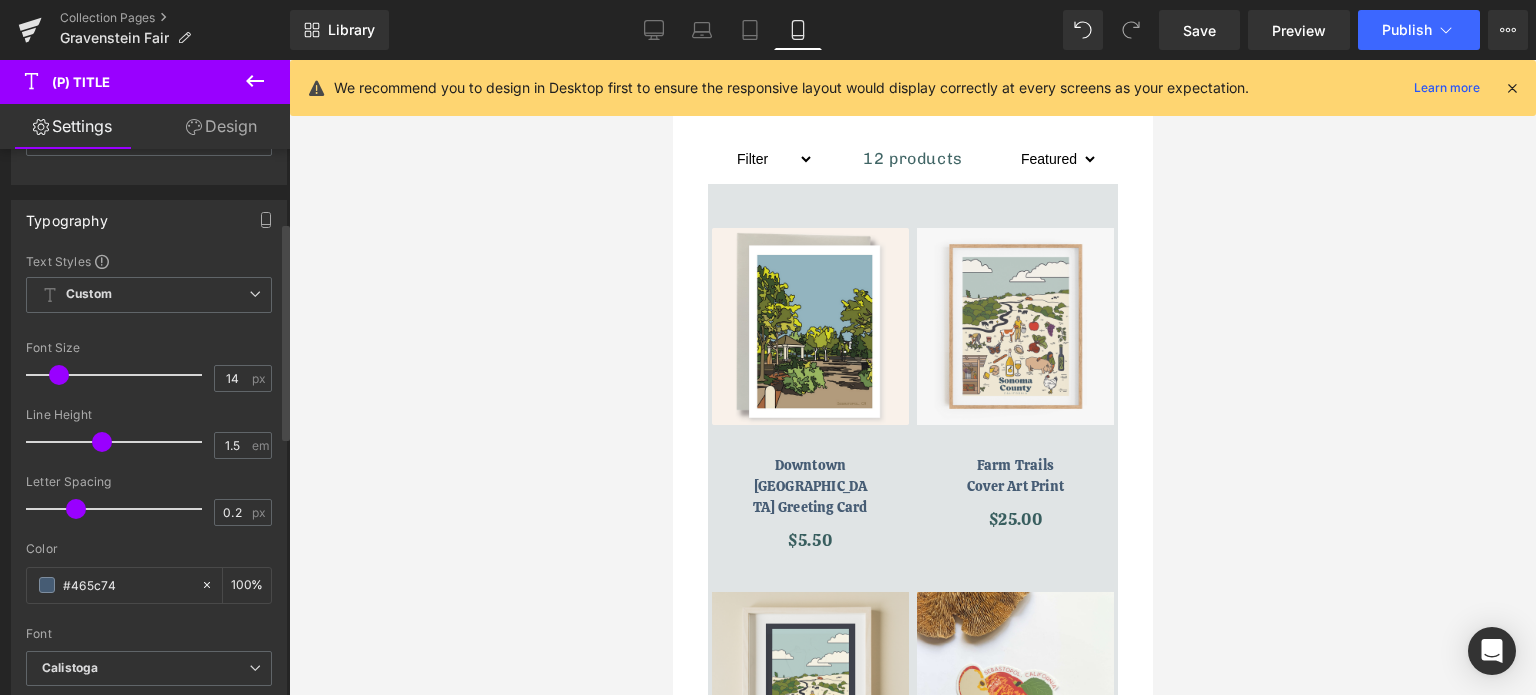 scroll, scrollTop: 200, scrollLeft: 0, axis: vertical 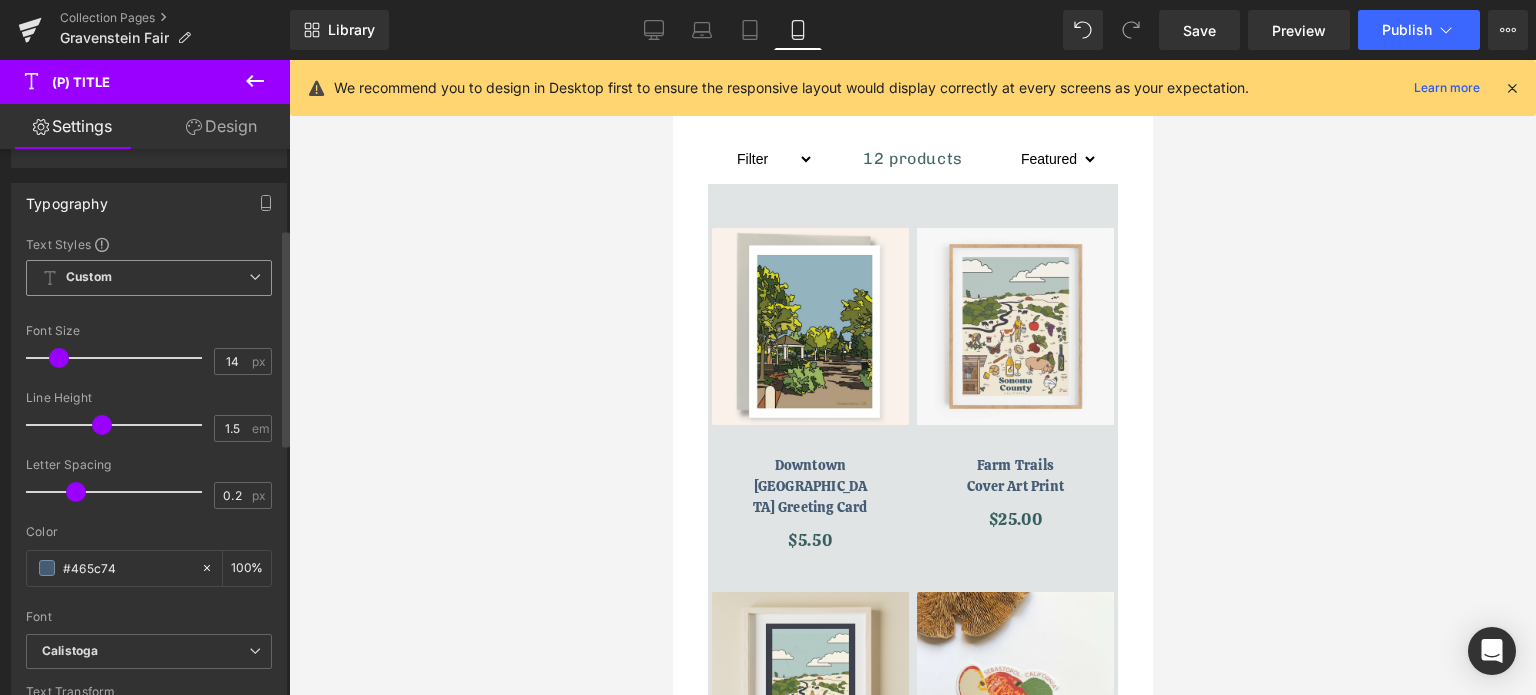 click on "Custom
Setup Global Style" at bounding box center (149, 278) 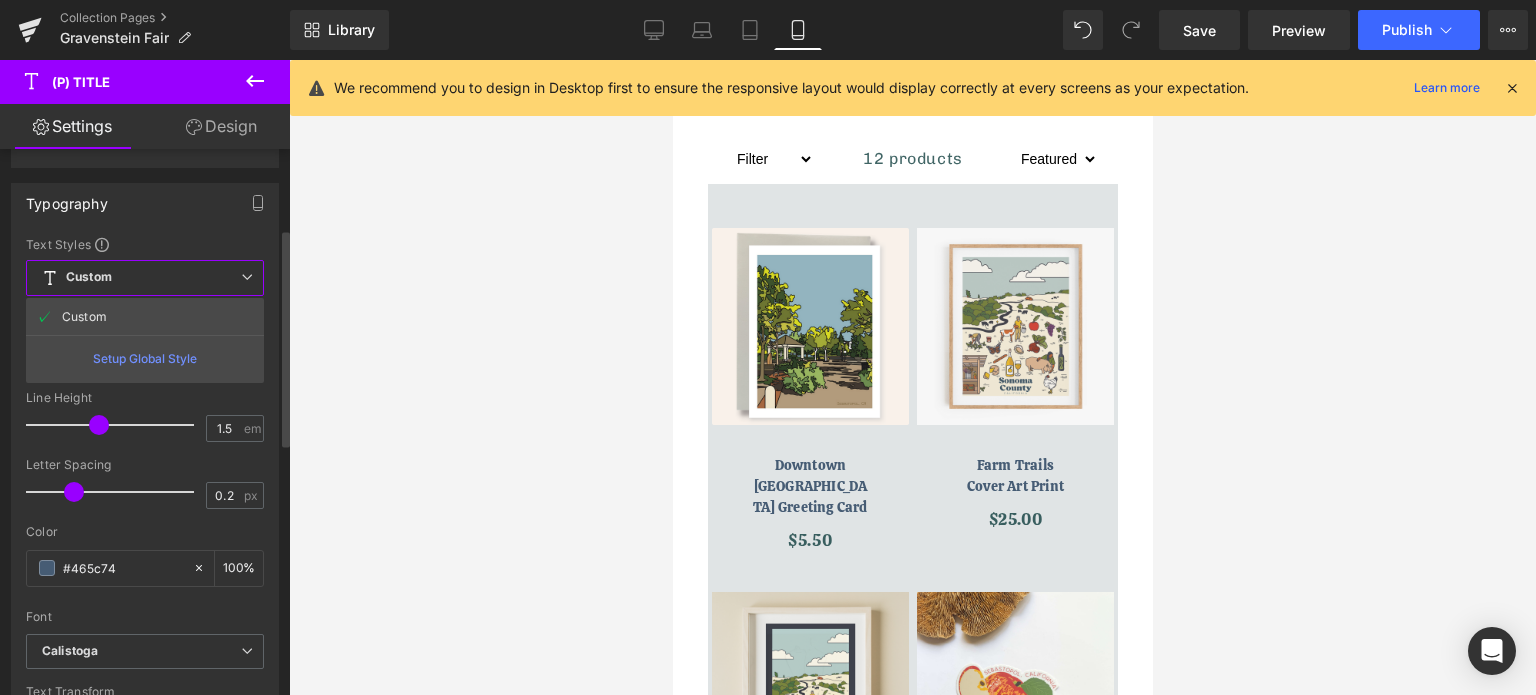 click on "Custom
Setup Global Style" at bounding box center [145, 278] 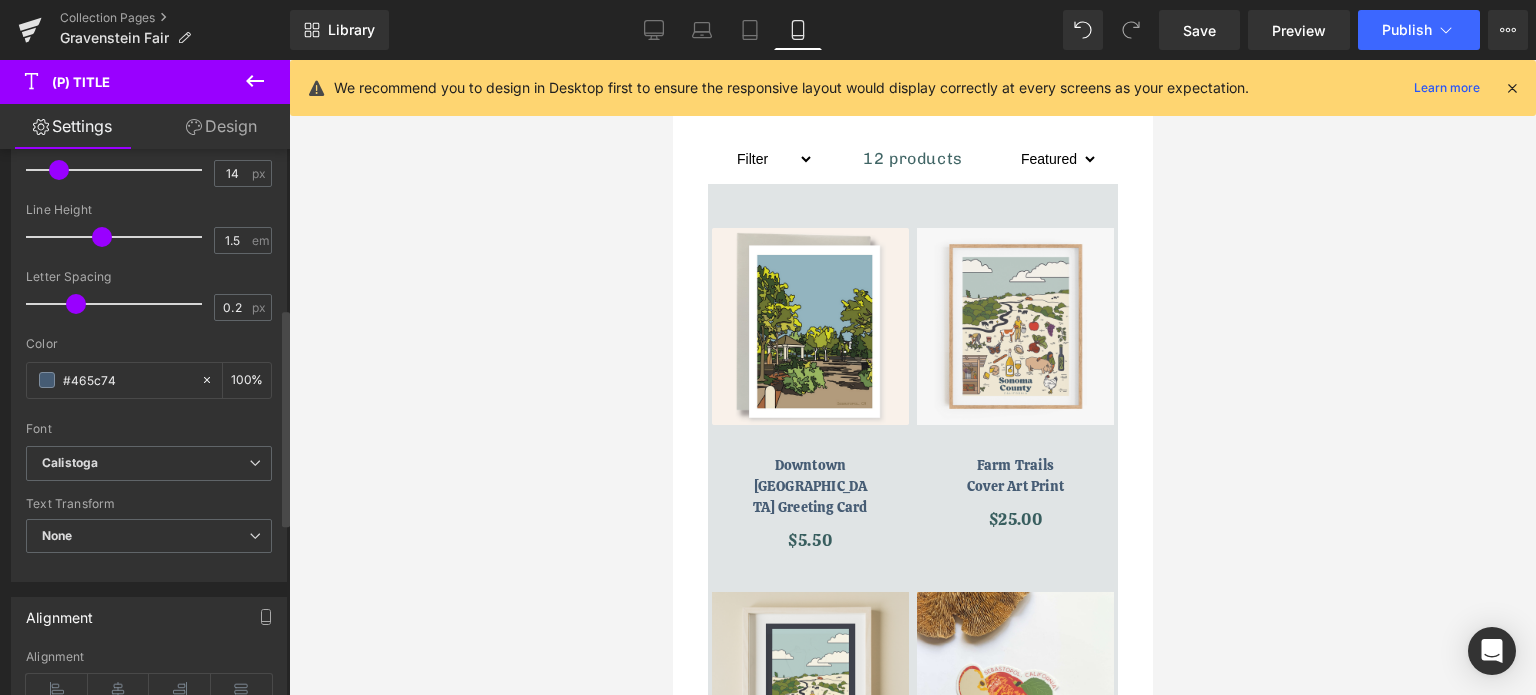 scroll, scrollTop: 400, scrollLeft: 0, axis: vertical 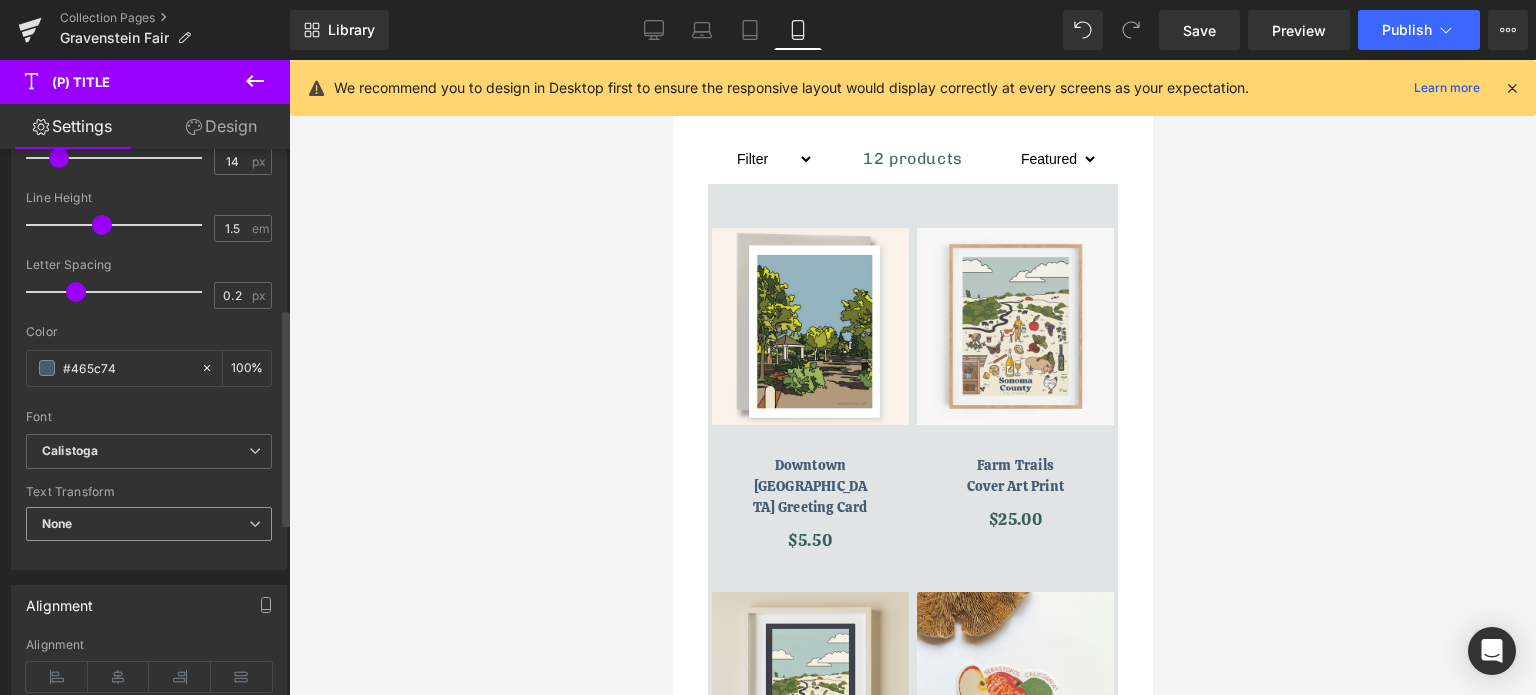 click on "None" at bounding box center [149, 524] 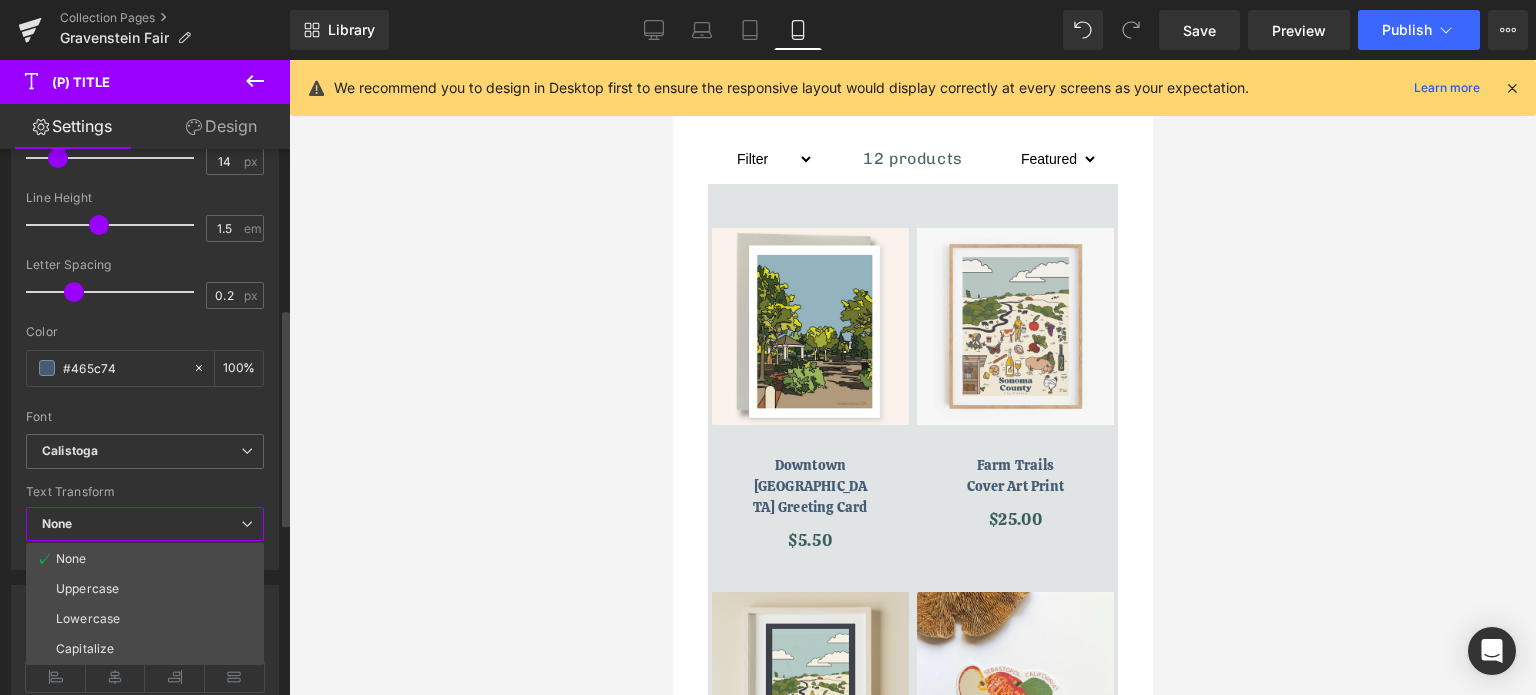 click on "None" at bounding box center [145, 524] 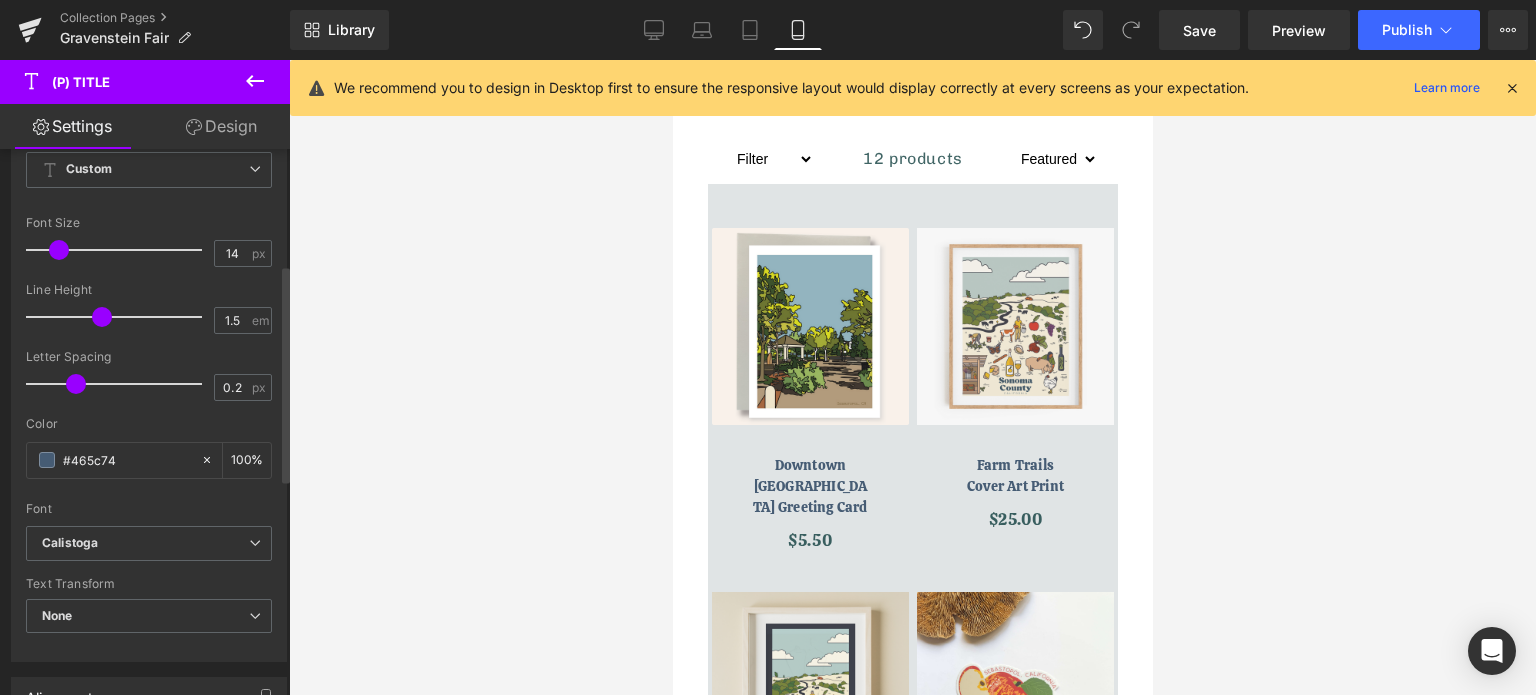 scroll, scrollTop: 234, scrollLeft: 0, axis: vertical 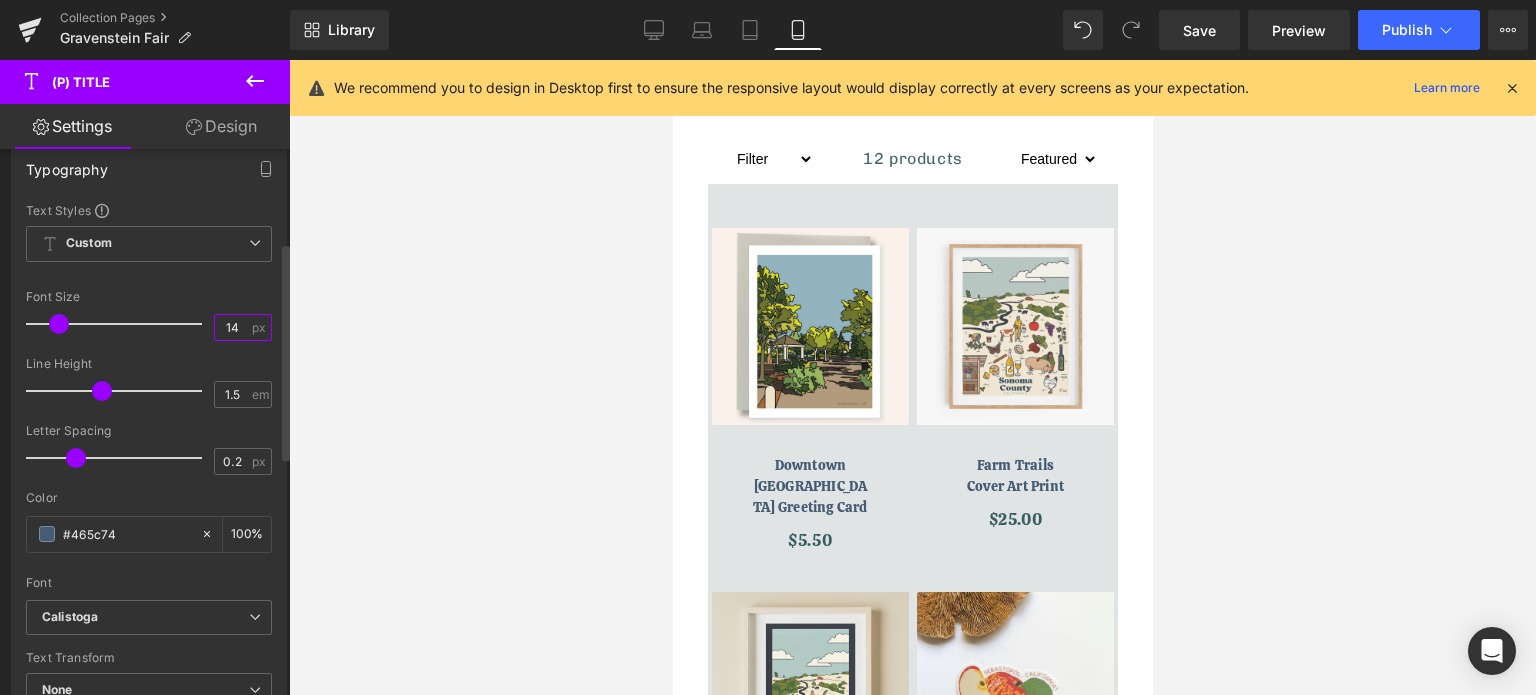 click on "14" at bounding box center [232, 327] 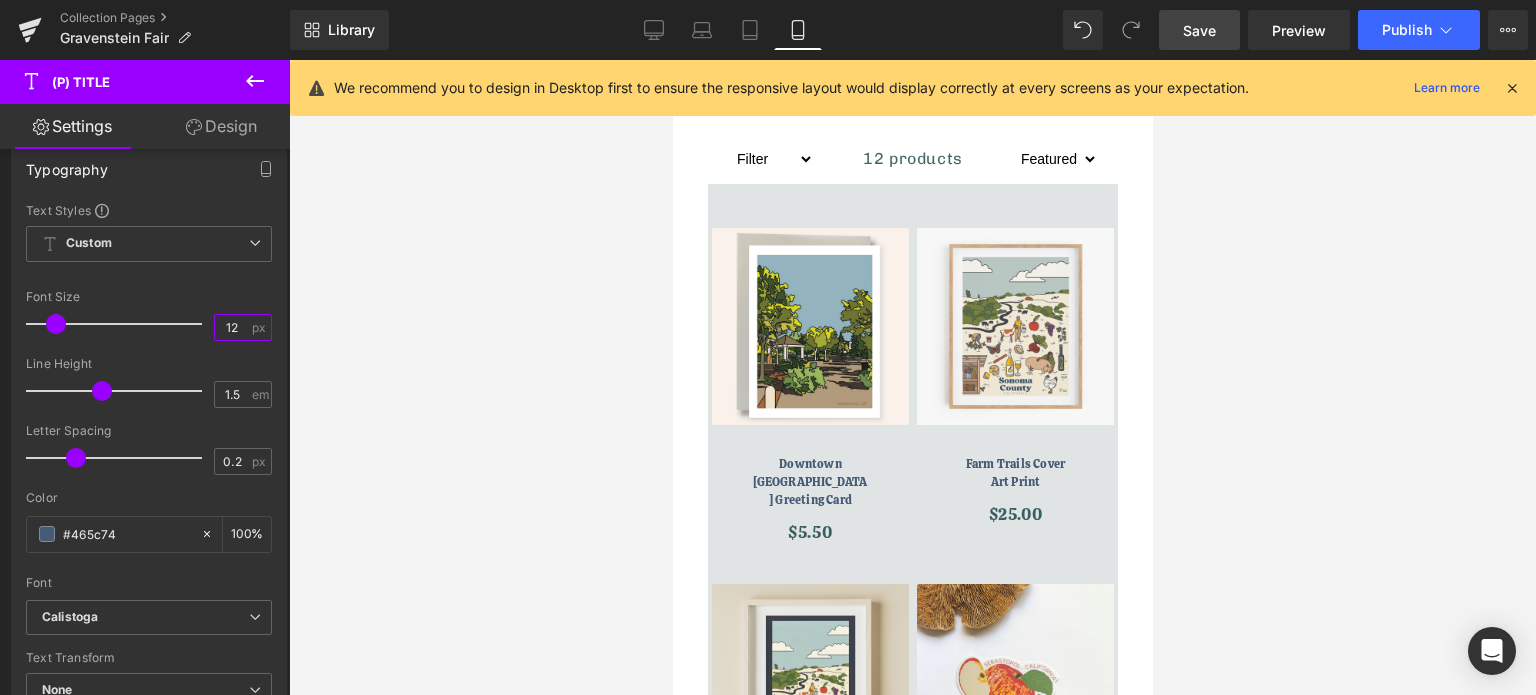 type on "12" 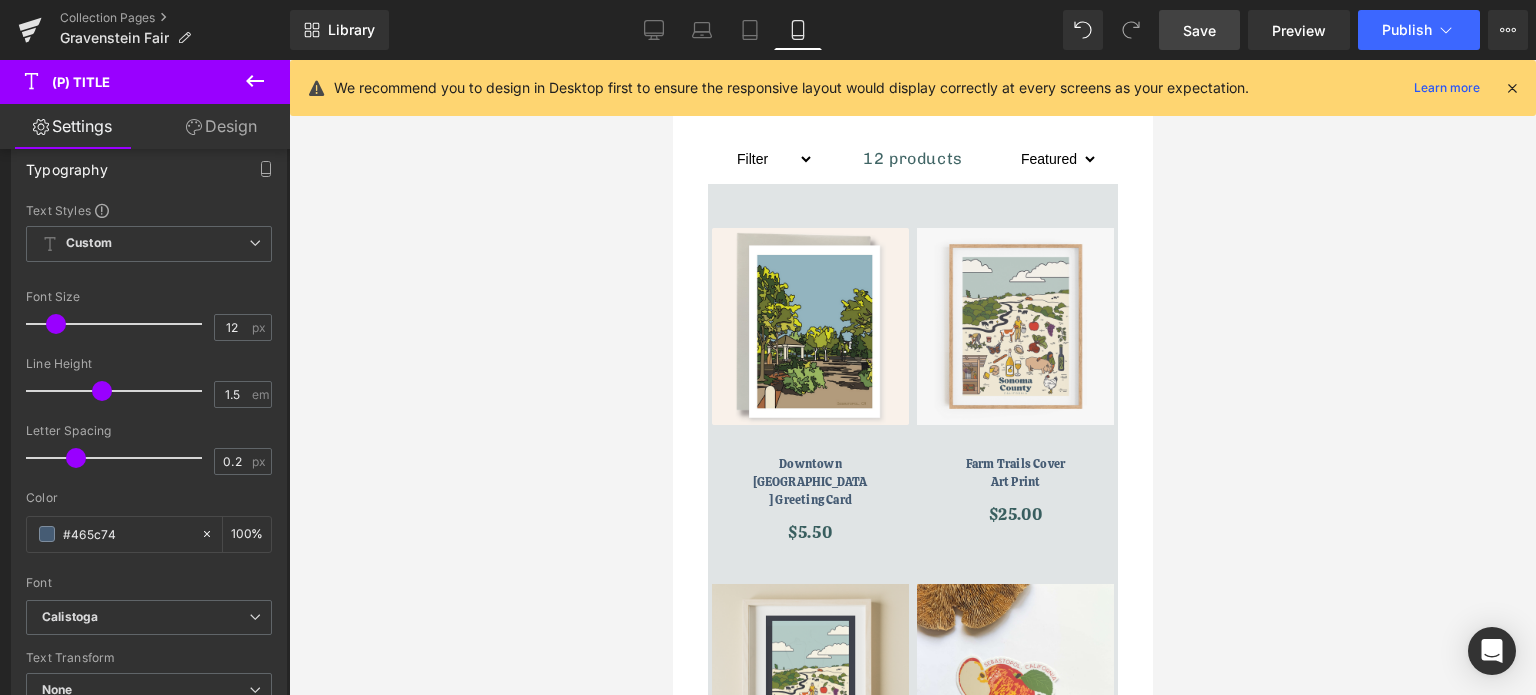click on "Save" at bounding box center (1199, 30) 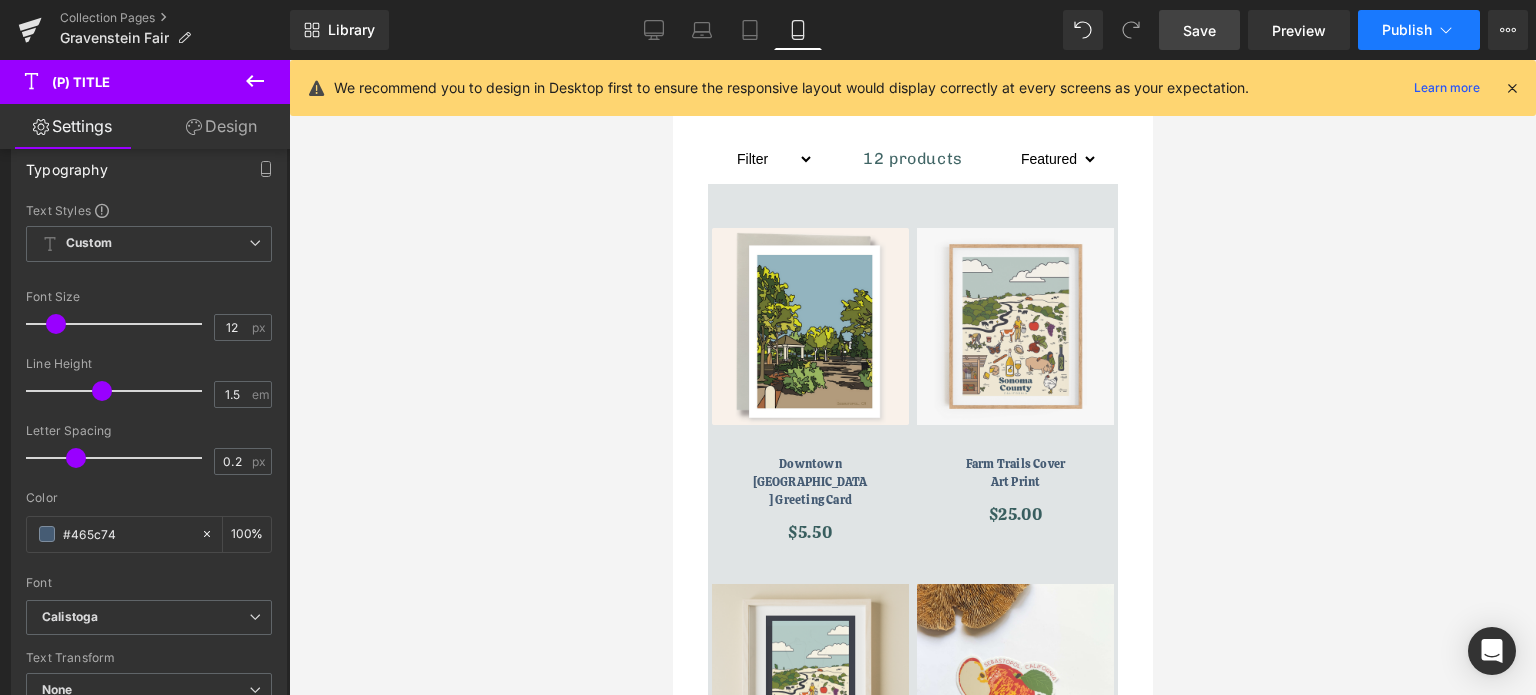 click on "Publish" at bounding box center (1407, 30) 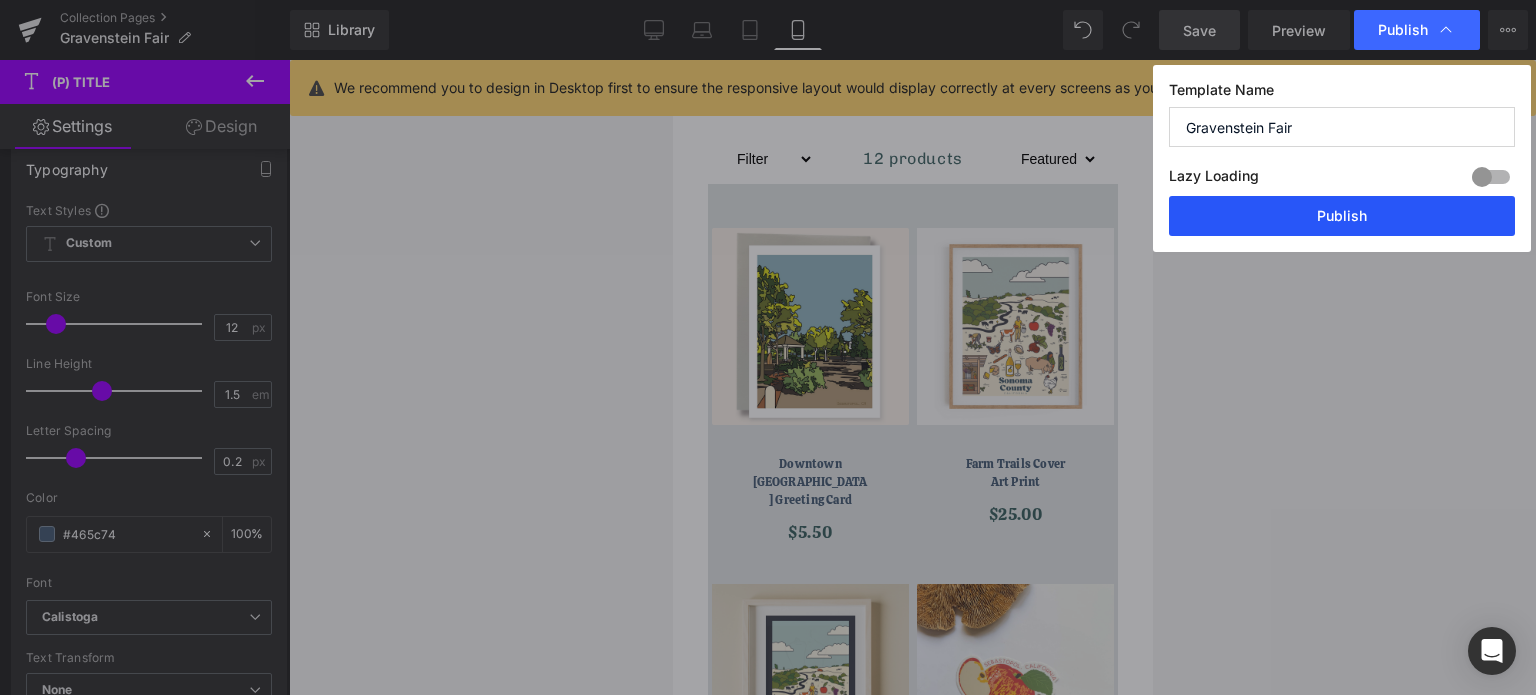 click on "Publish" at bounding box center [1342, 216] 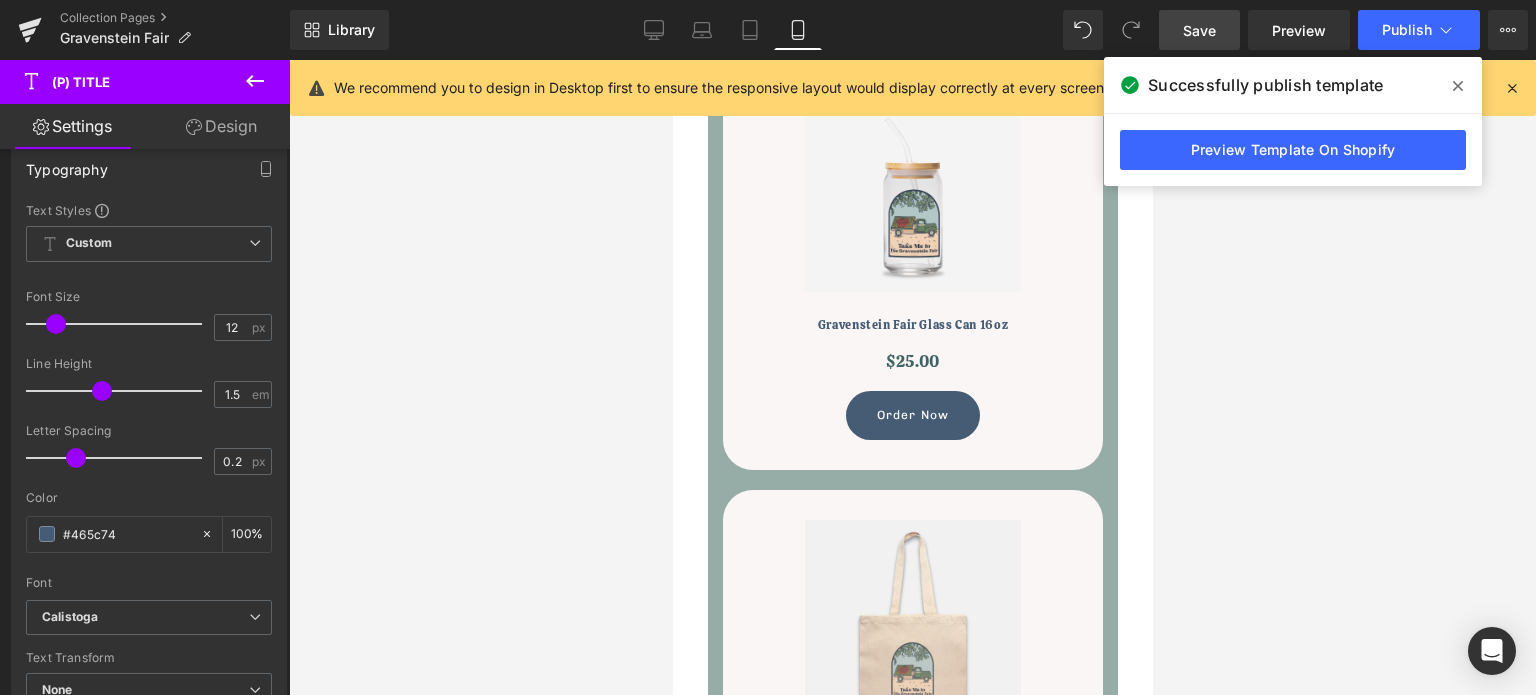 scroll, scrollTop: 1584, scrollLeft: 0, axis: vertical 